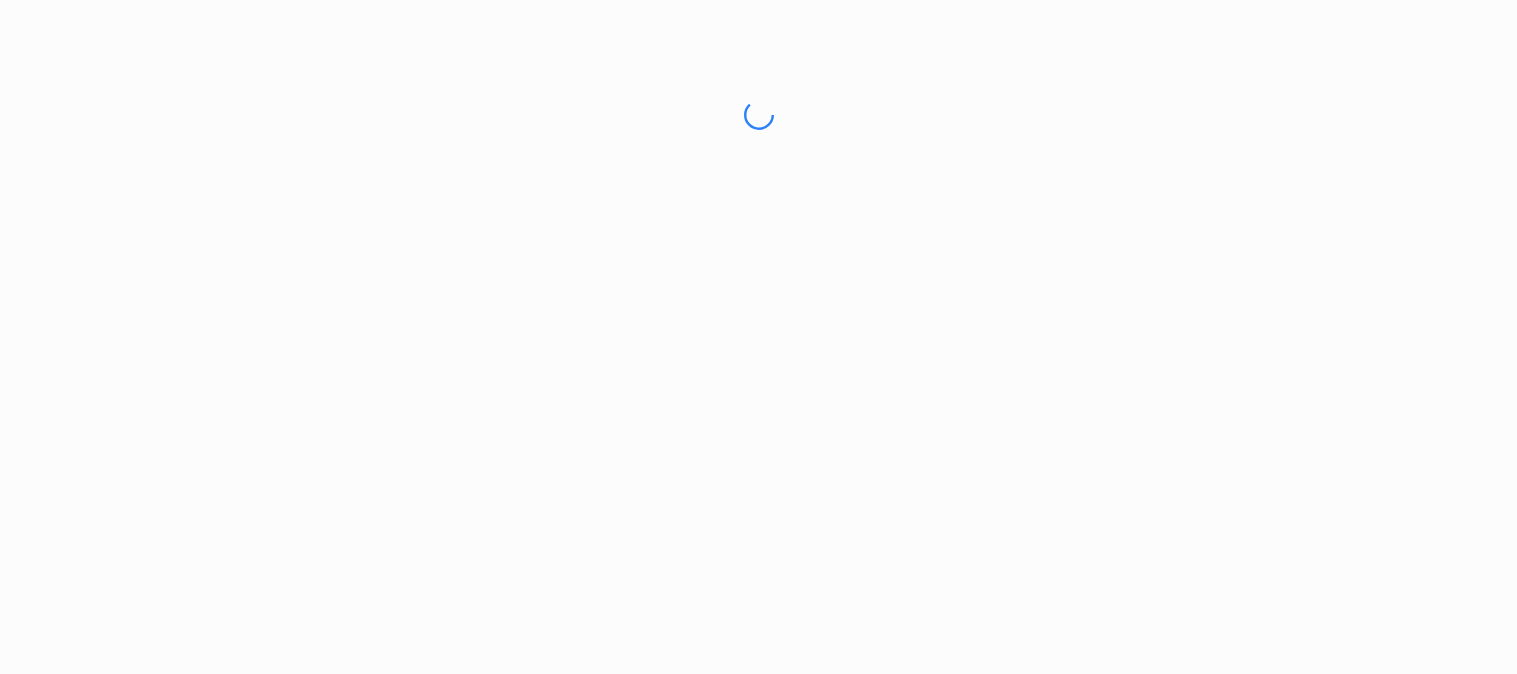 scroll, scrollTop: 0, scrollLeft: 0, axis: both 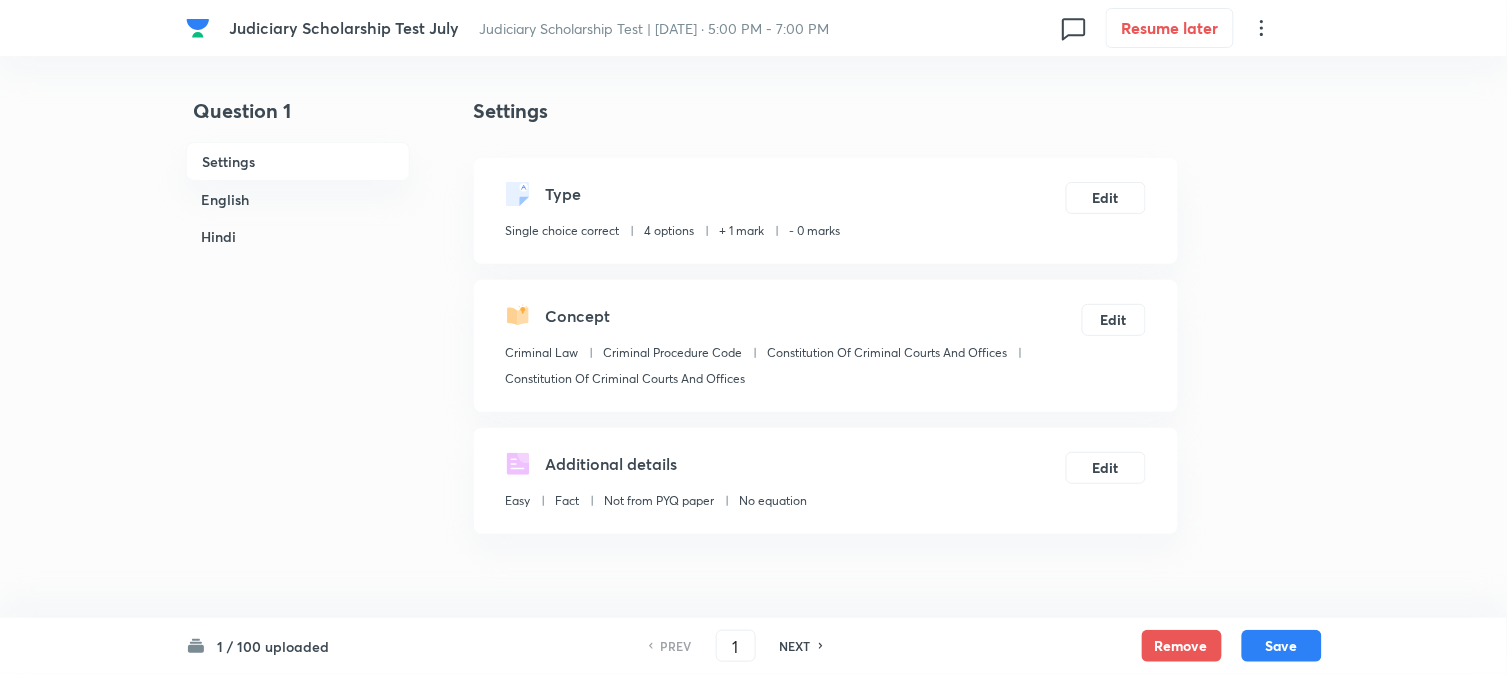 checkbox on "true" 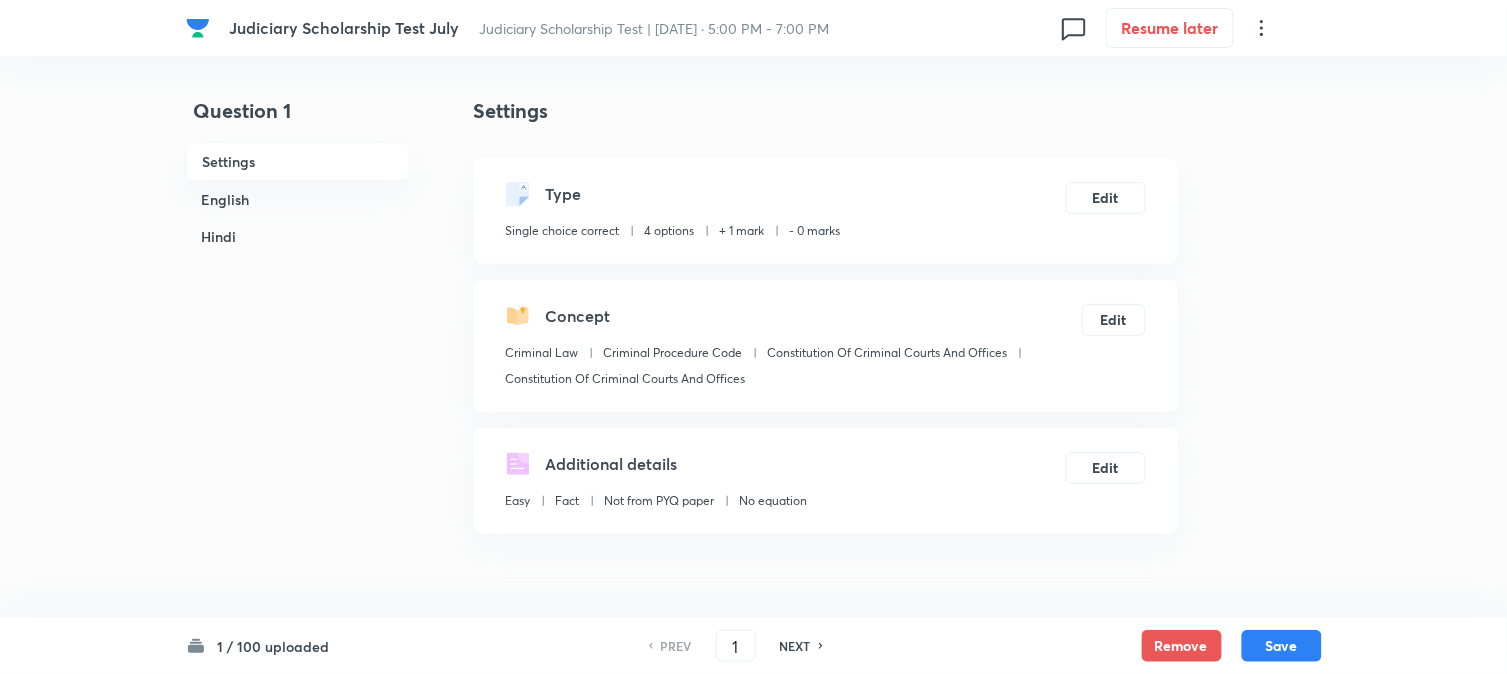 click on "NEXT" at bounding box center (795, 646) 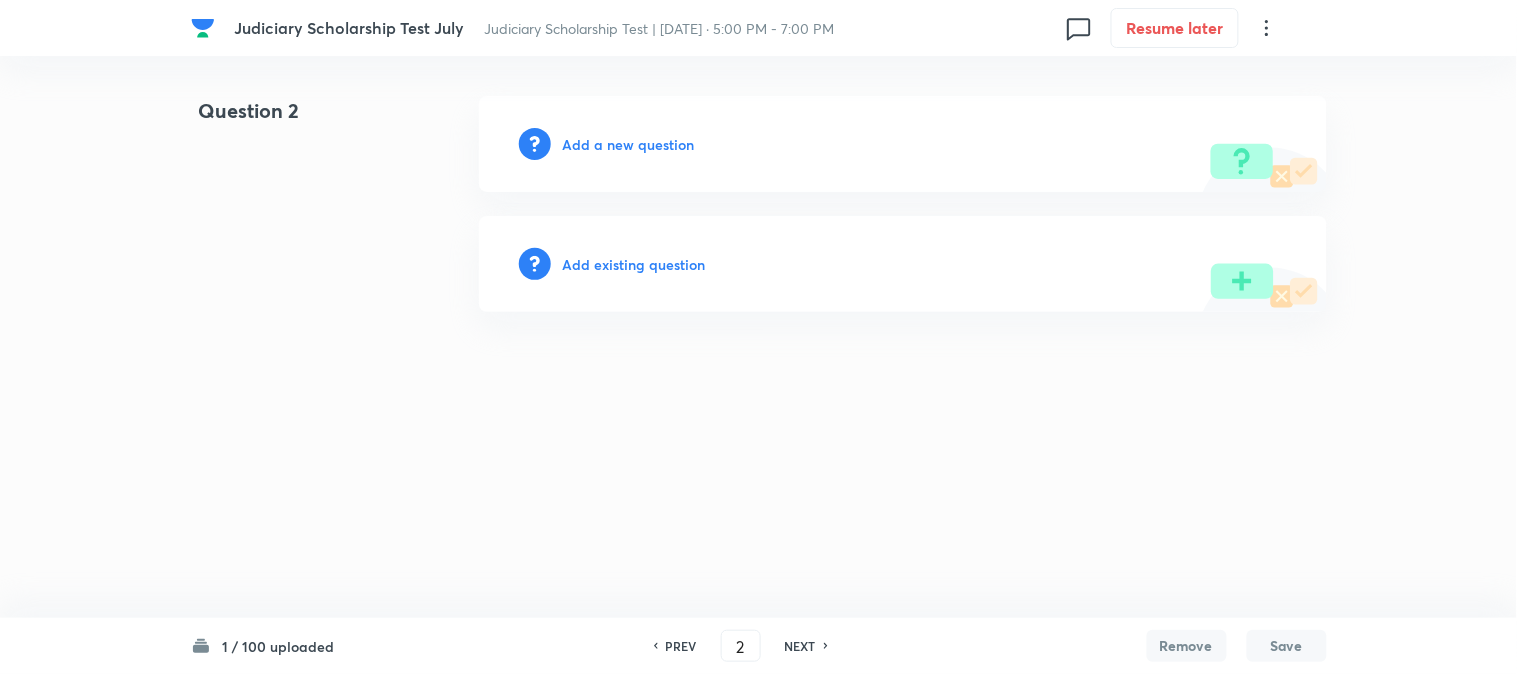 click on "Add a new question" at bounding box center [903, 144] 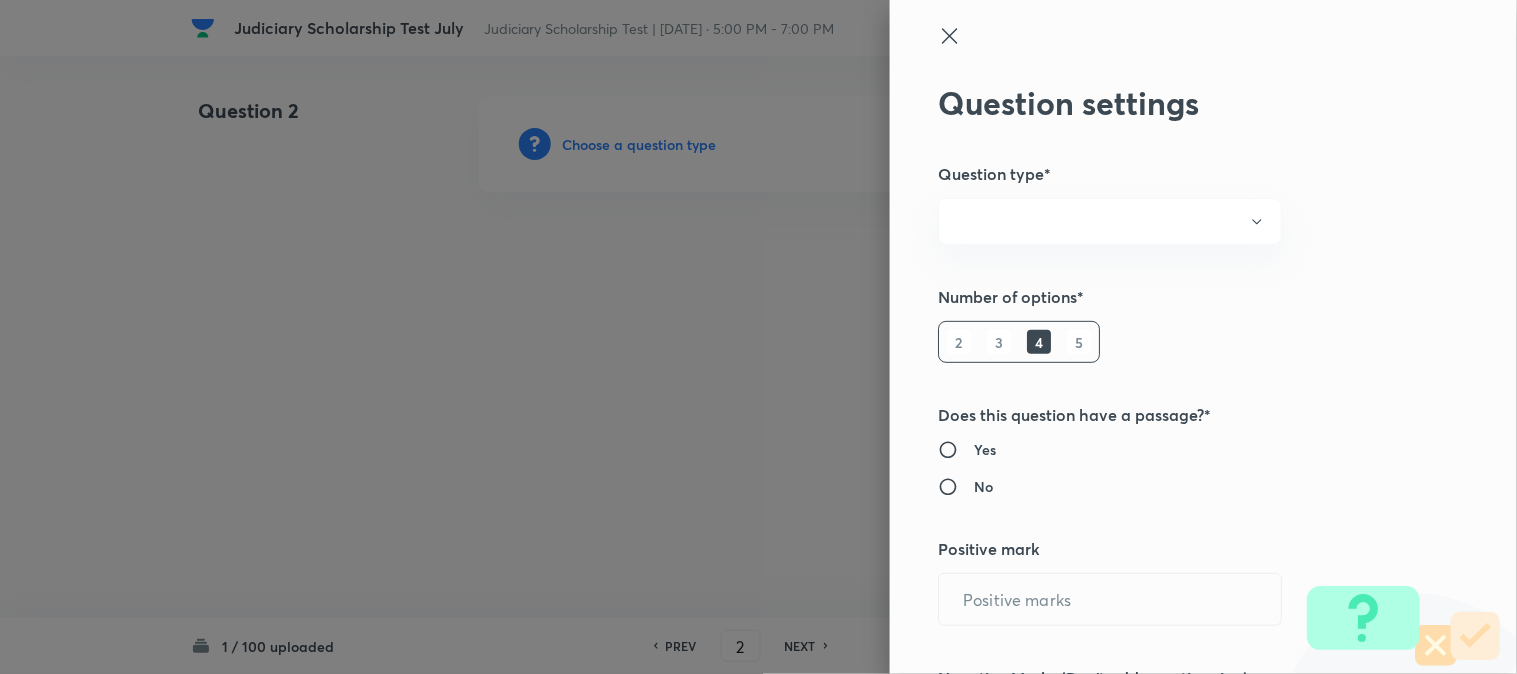 click at bounding box center [758, 337] 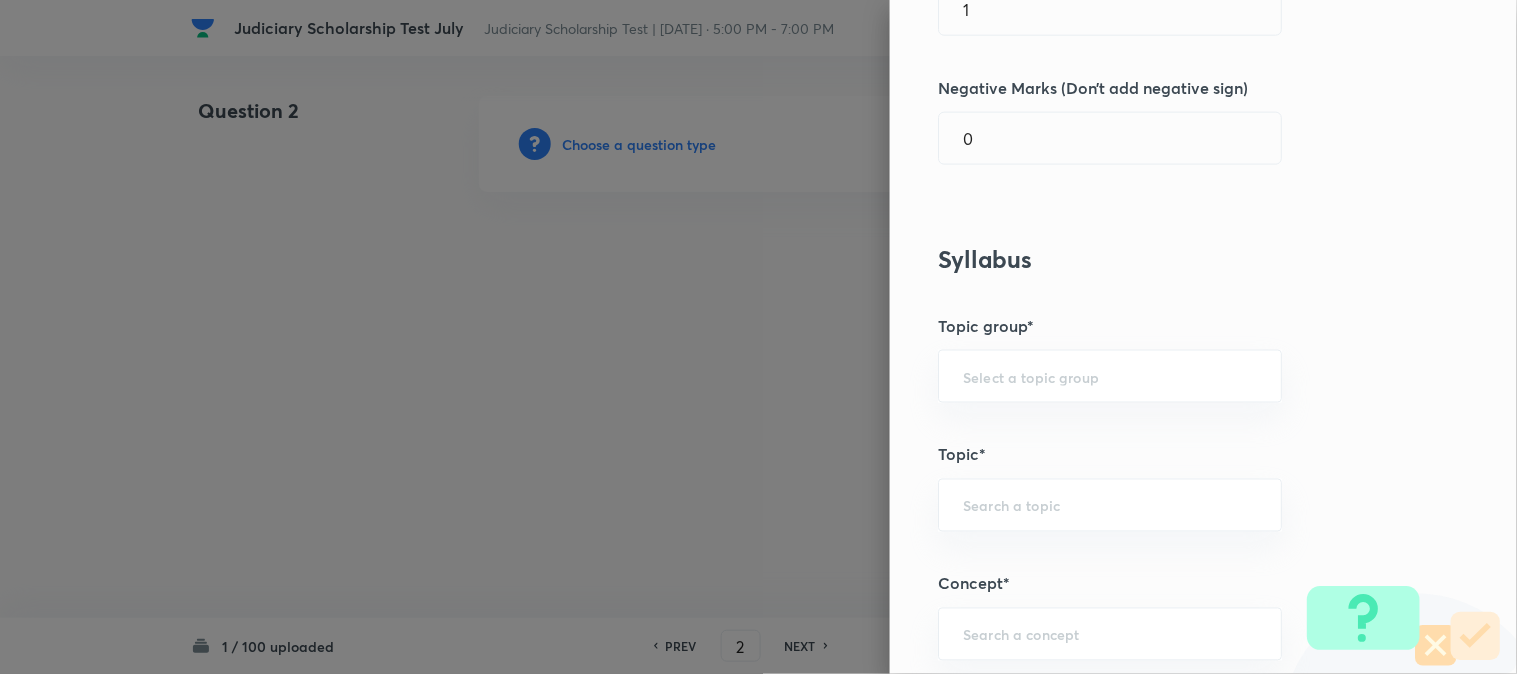 scroll, scrollTop: 1180, scrollLeft: 0, axis: vertical 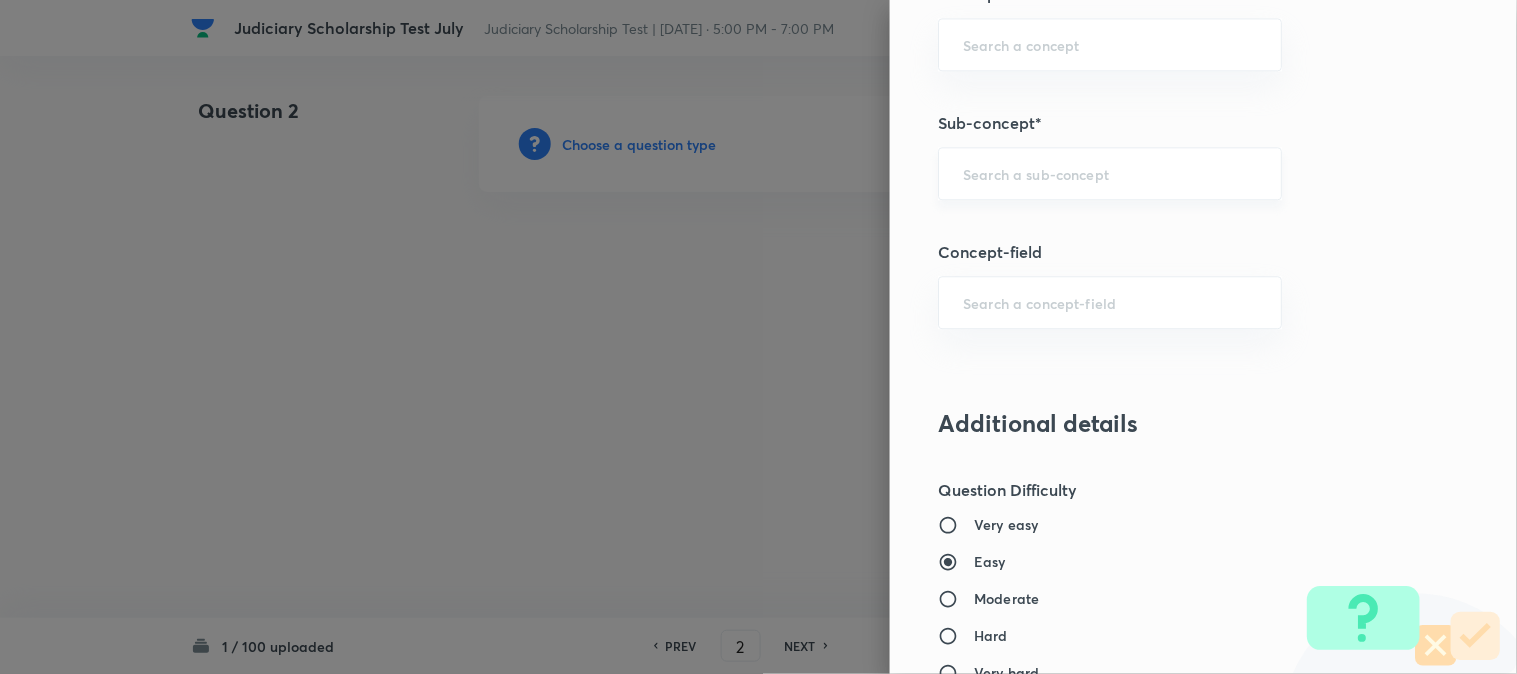 click at bounding box center [1110, 173] 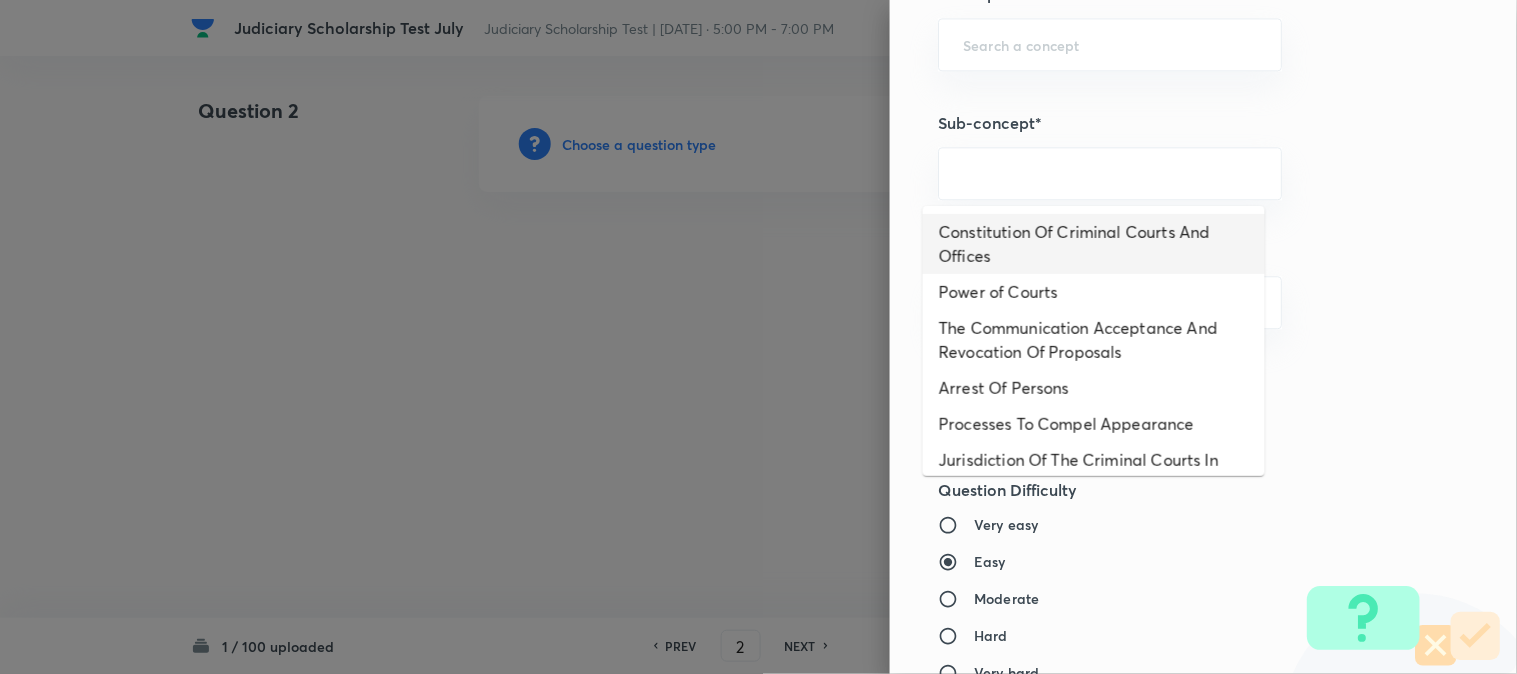 click on "Constitution Of Criminal Courts And Offices" at bounding box center (1094, 244) 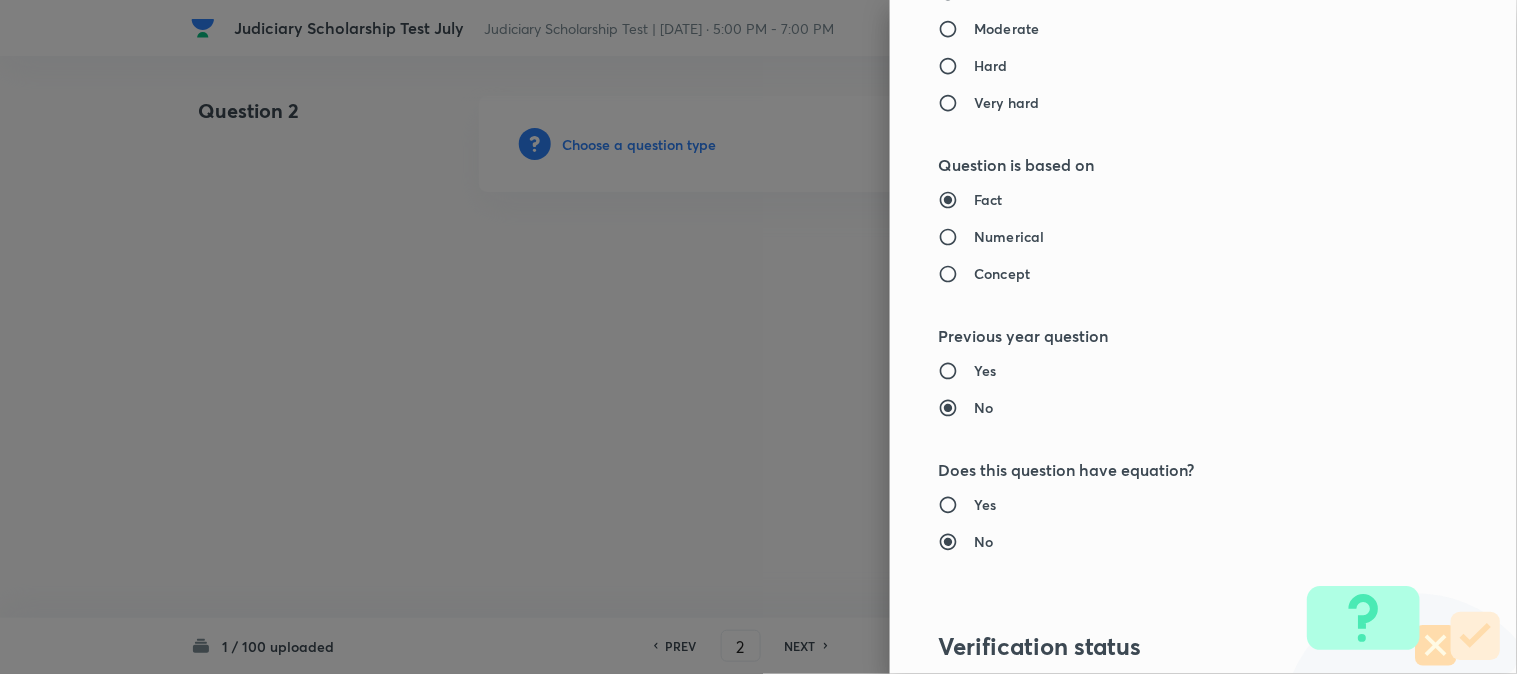 type on "Criminal Law" 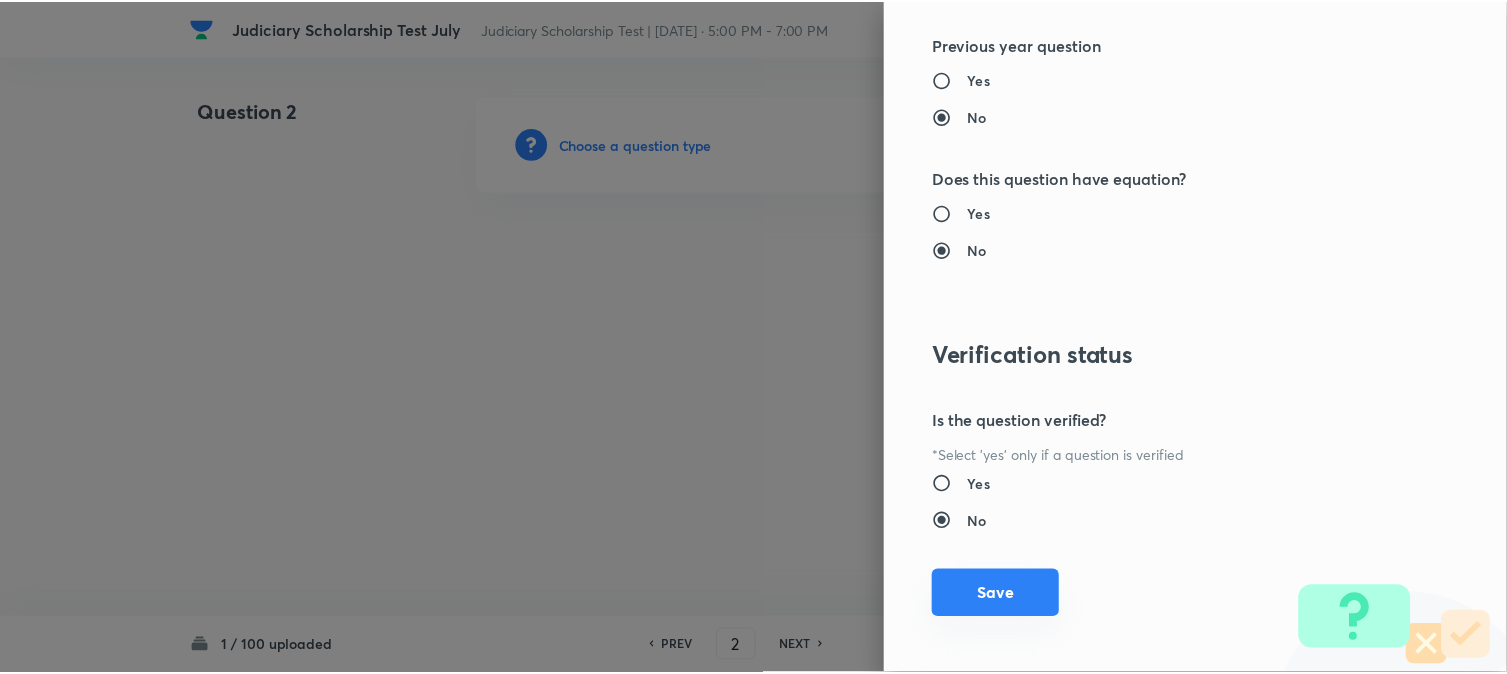 scroll, scrollTop: 2052, scrollLeft: 0, axis: vertical 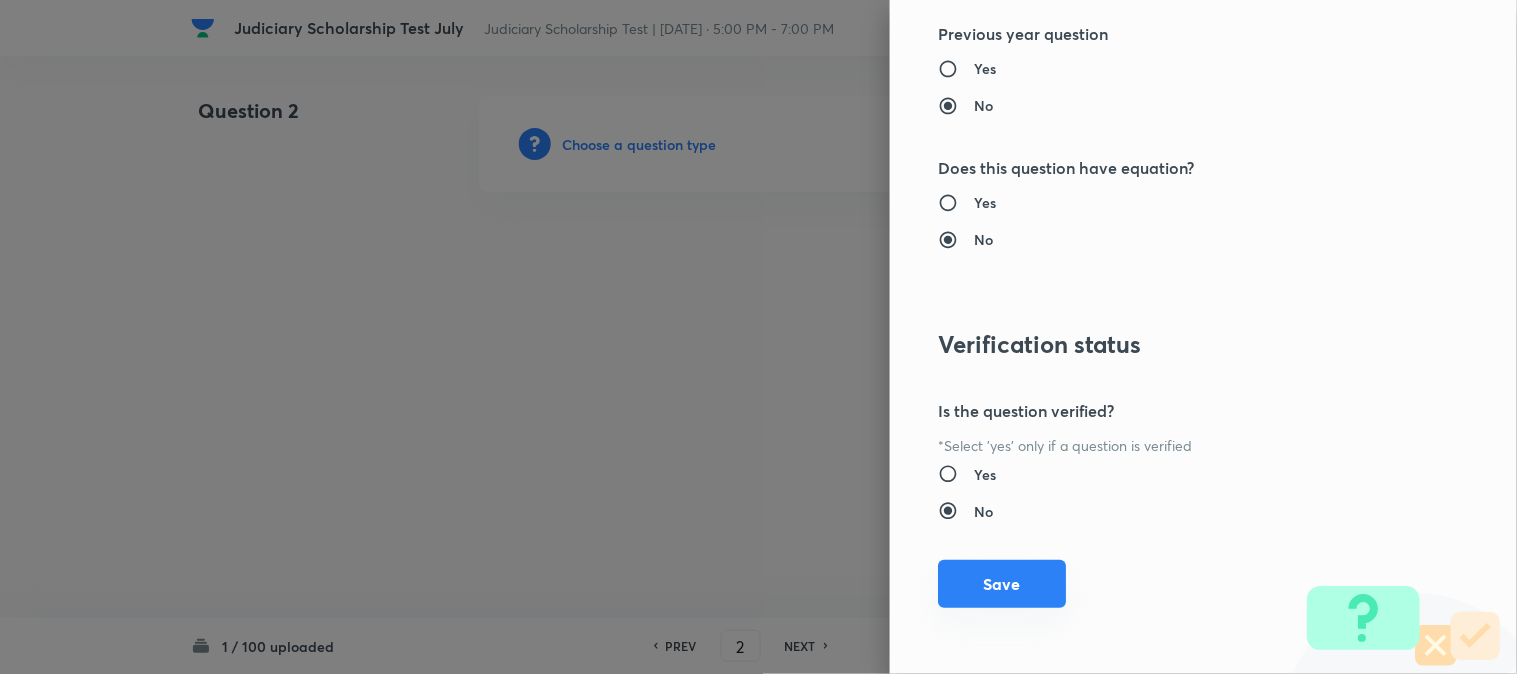 click on "Save" at bounding box center (1002, 584) 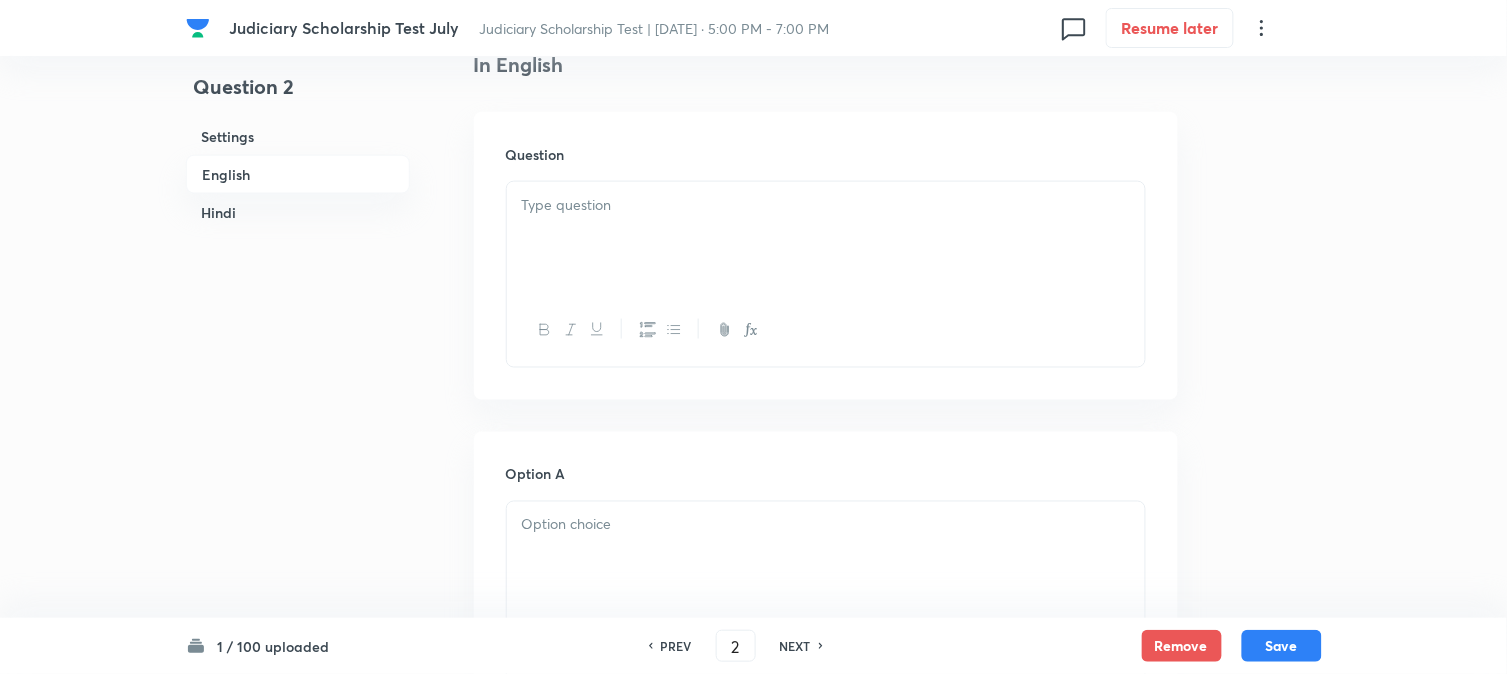 scroll, scrollTop: 590, scrollLeft: 0, axis: vertical 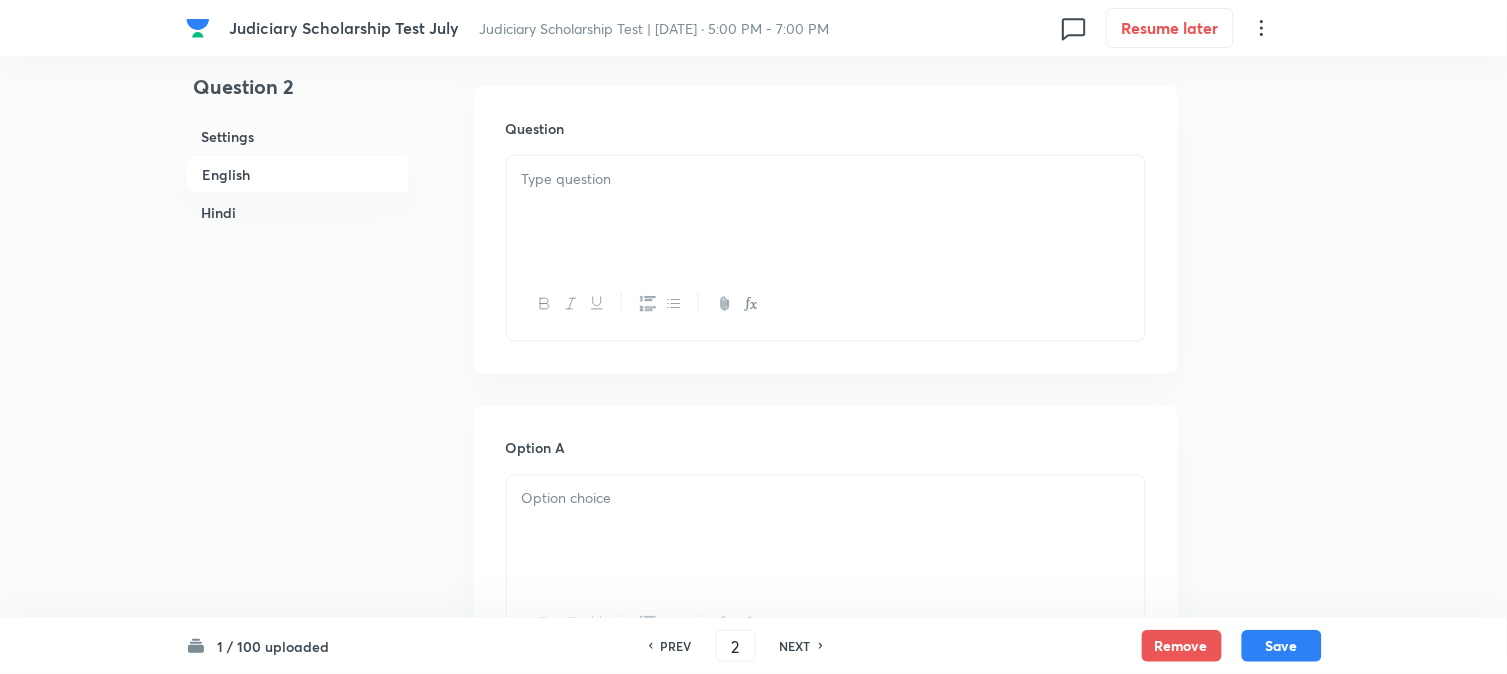 click at bounding box center [826, 179] 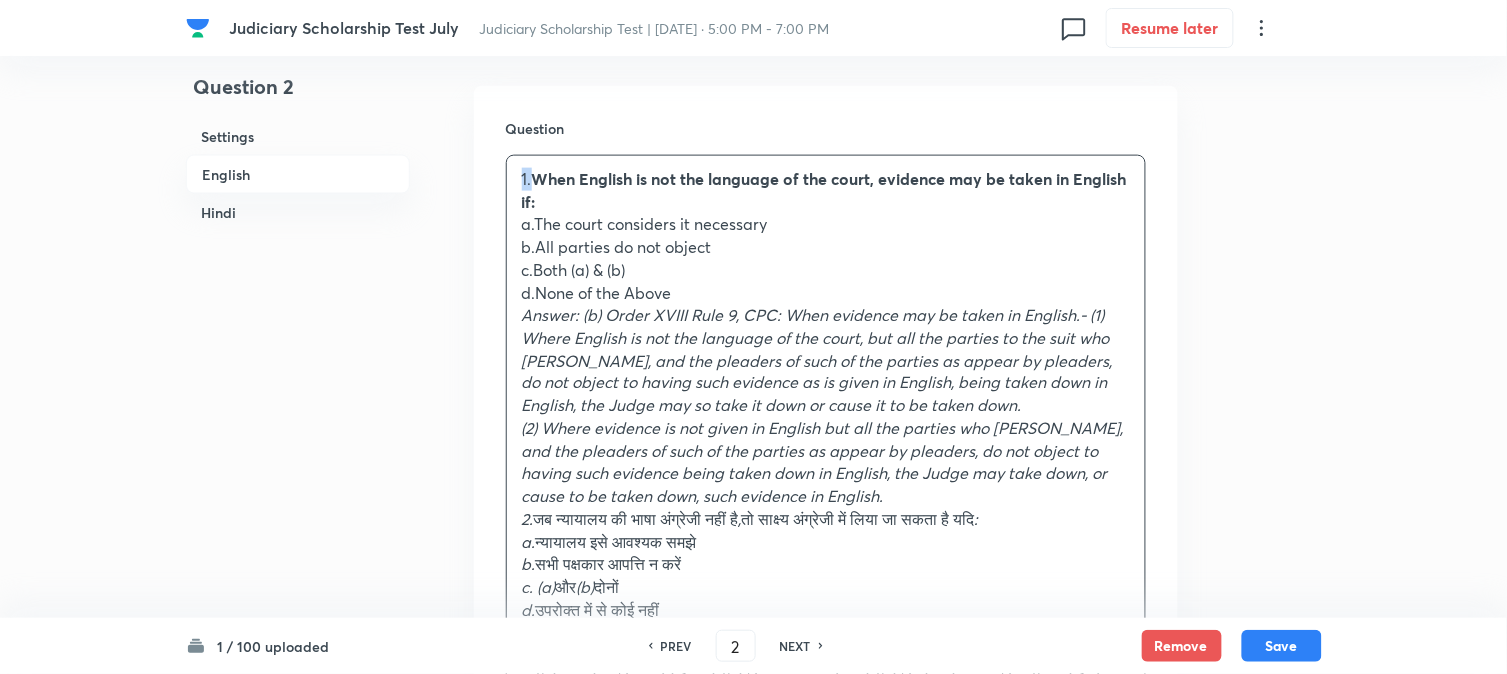 drag, startPoint x: 532, startPoint y: 175, endPoint x: 497, endPoint y: 150, distance: 43.011627 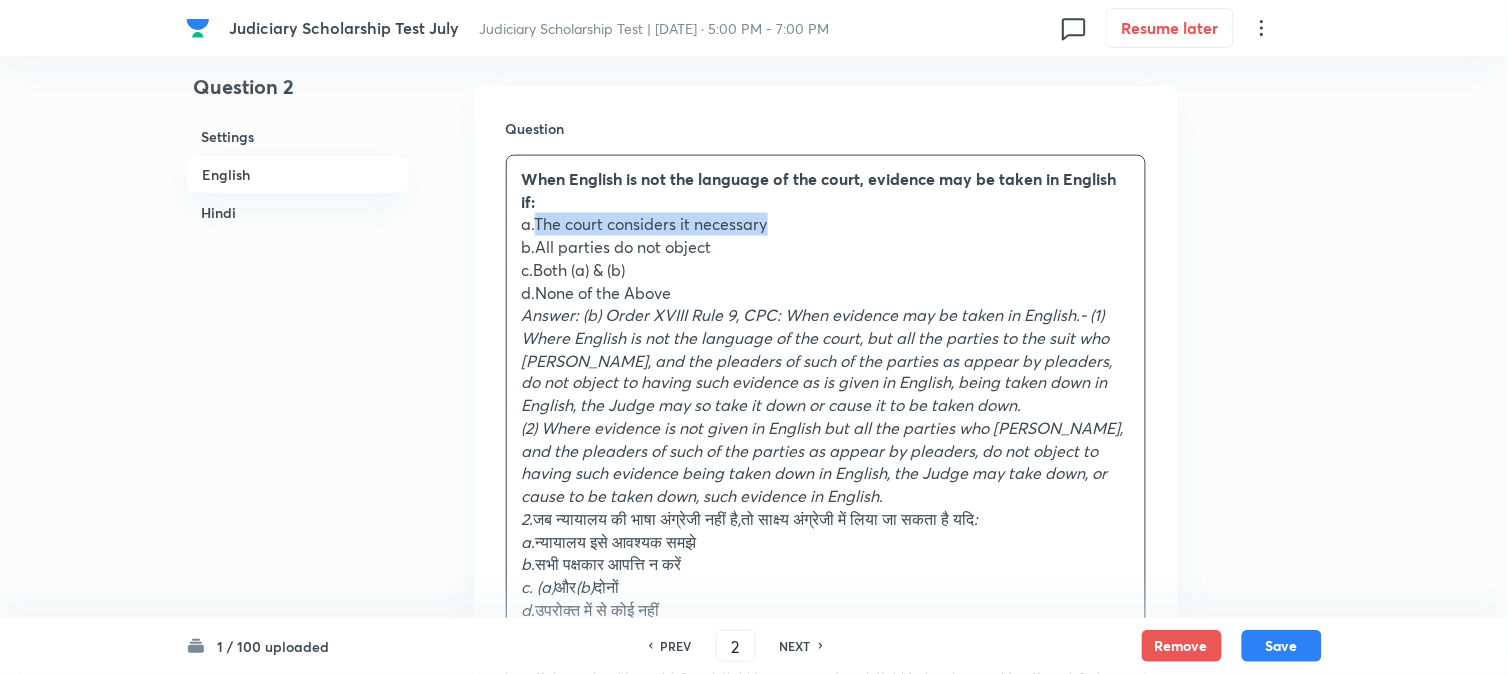 drag, startPoint x: 534, startPoint y: 224, endPoint x: 841, endPoint y: 228, distance: 307.02606 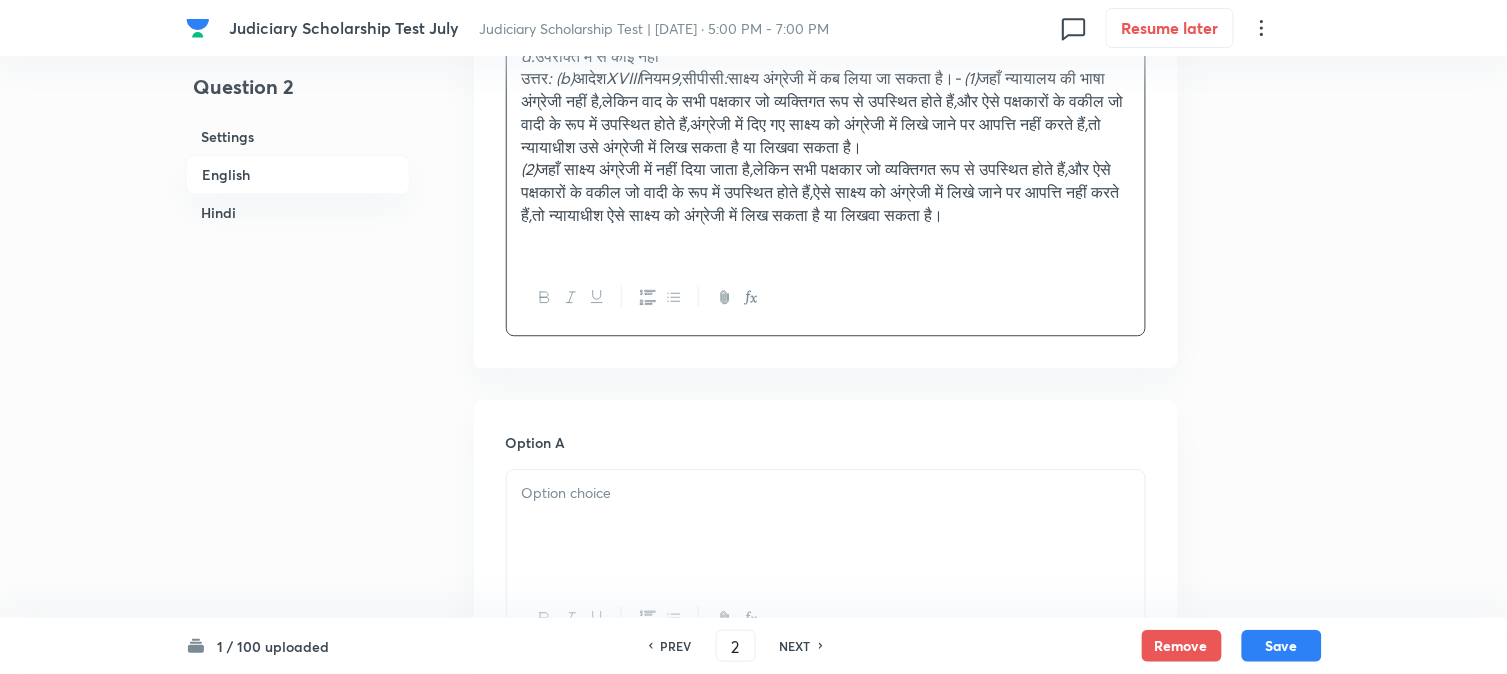 drag, startPoint x: 594, startPoint y: 584, endPoint x: 584, endPoint y: 572, distance: 15.6205 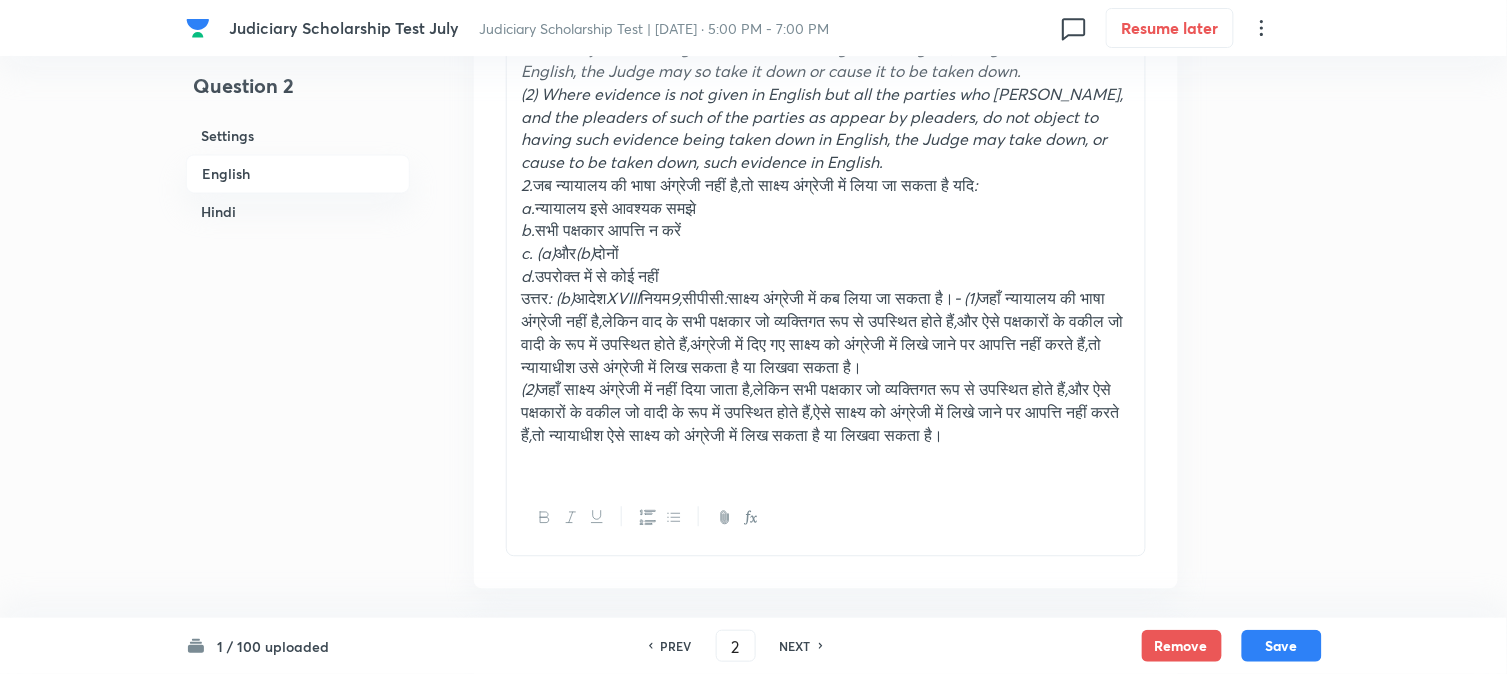 scroll, scrollTop: 923, scrollLeft: 0, axis: vertical 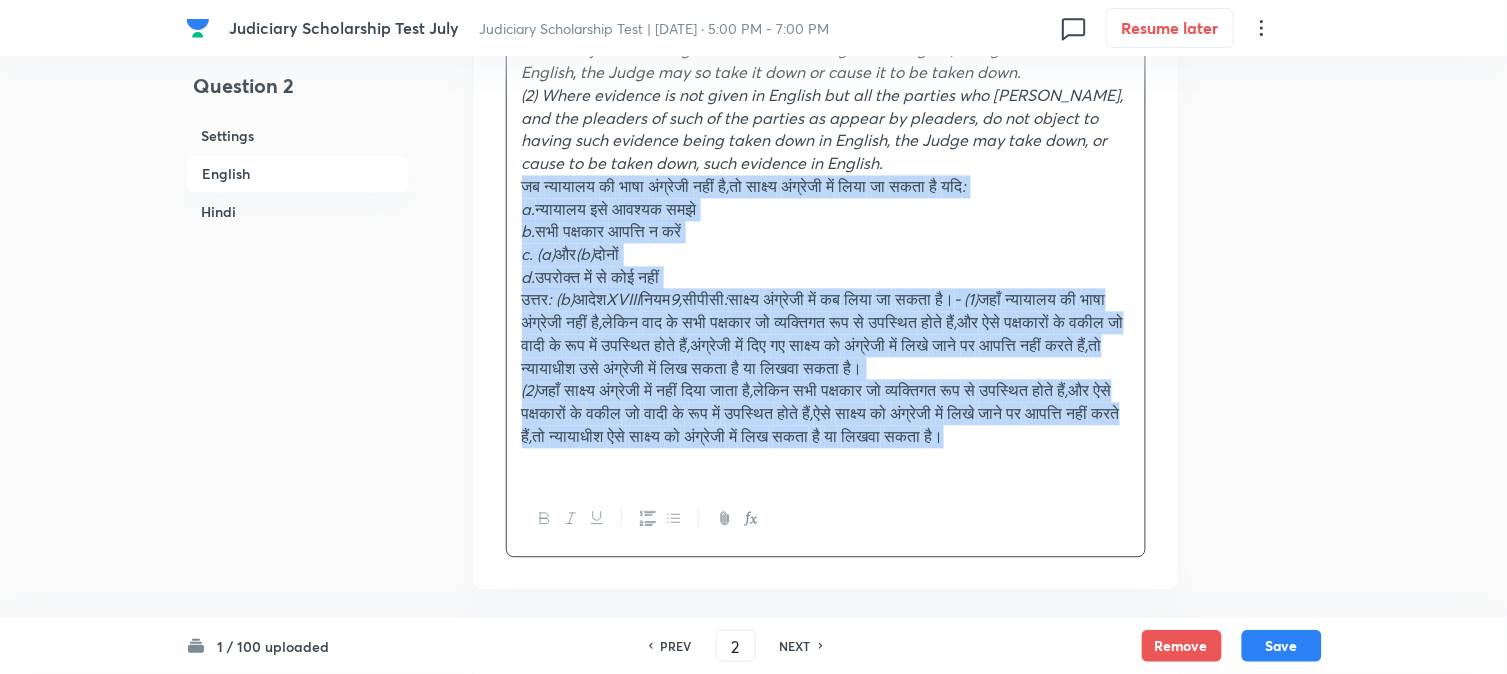 drag, startPoint x: 543, startPoint y: 181, endPoint x: 665, endPoint y: 456, distance: 300.84714 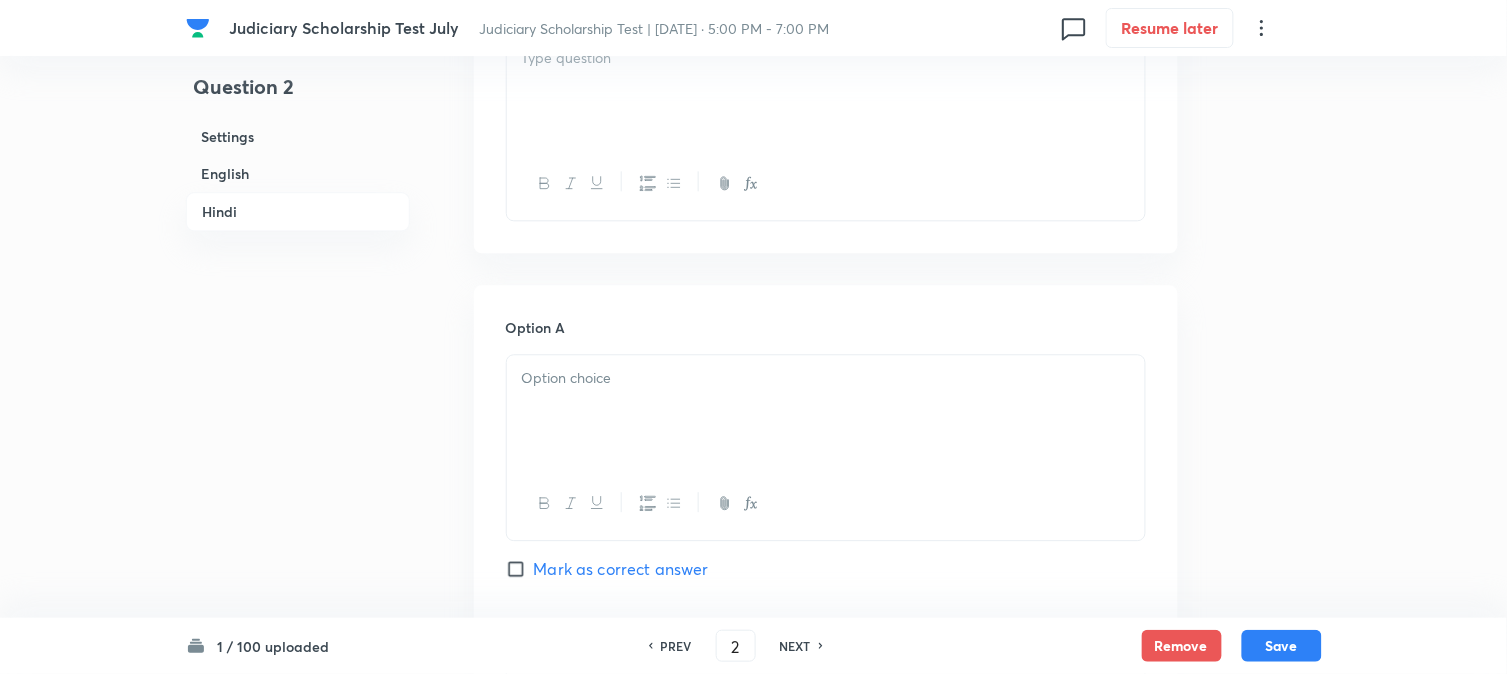 scroll, scrollTop: 2923, scrollLeft: 0, axis: vertical 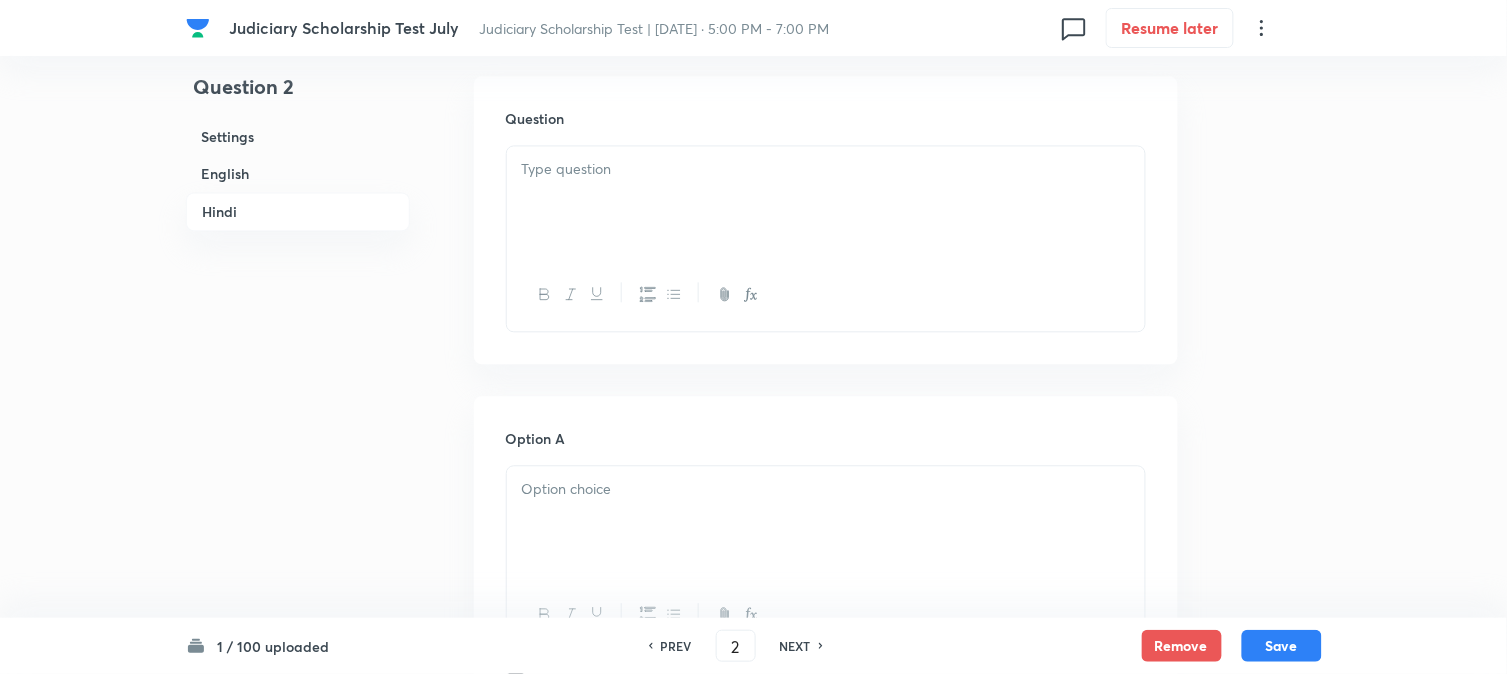click at bounding box center [826, 202] 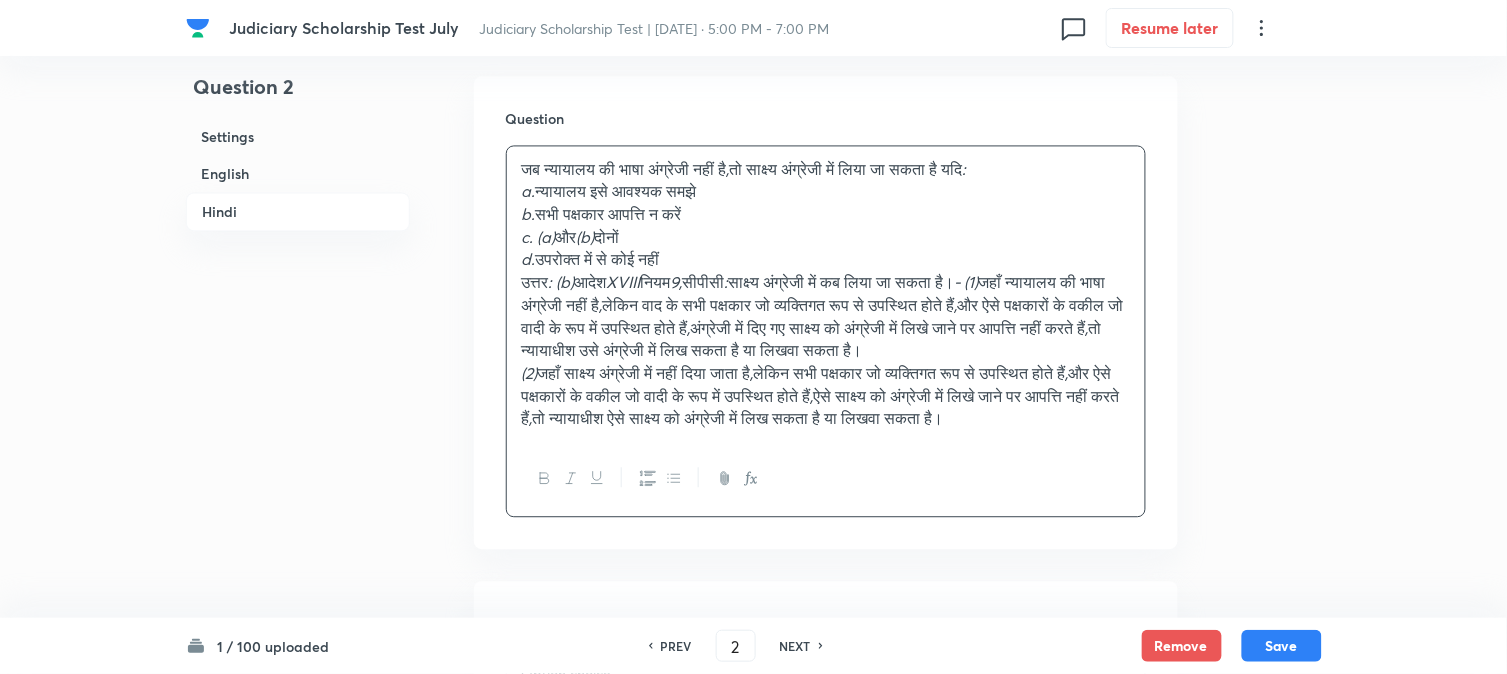 type 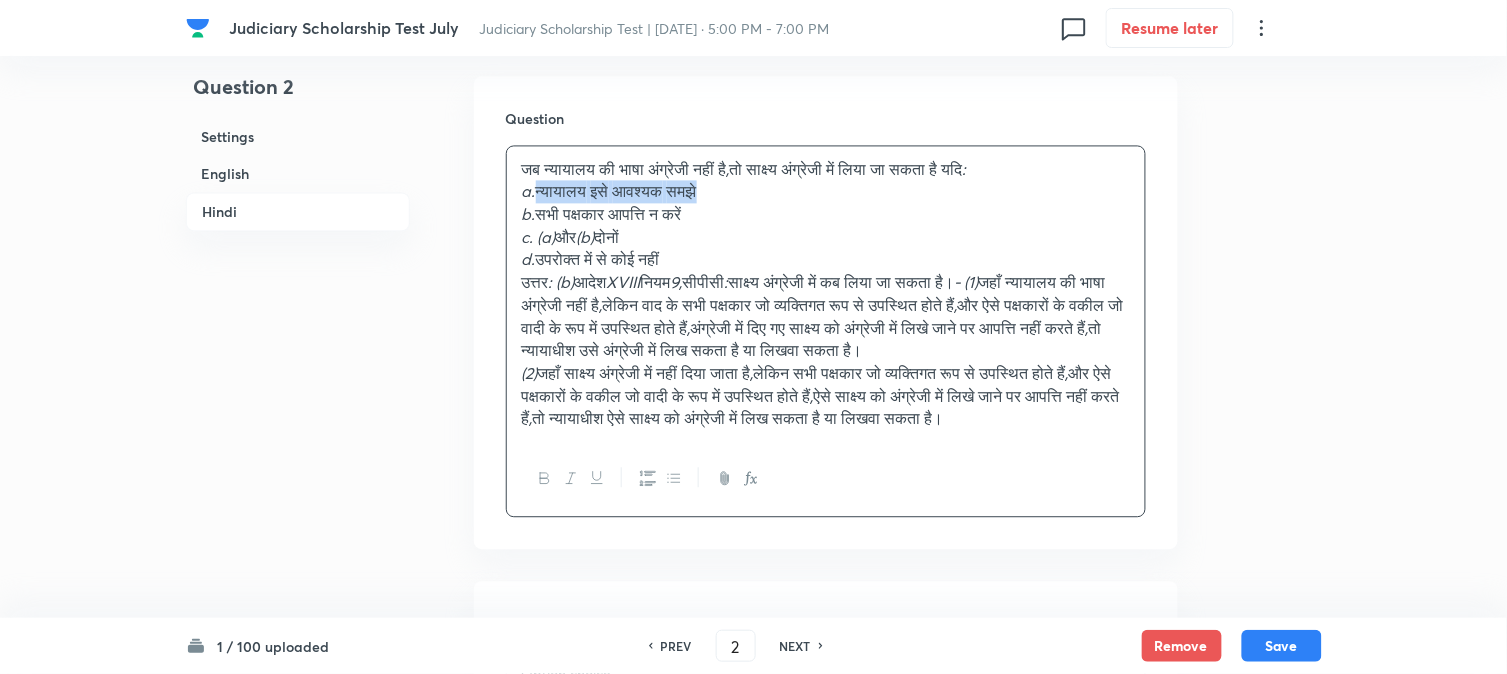 drag, startPoint x: 541, startPoint y: 194, endPoint x: 767, endPoint y: 203, distance: 226.17914 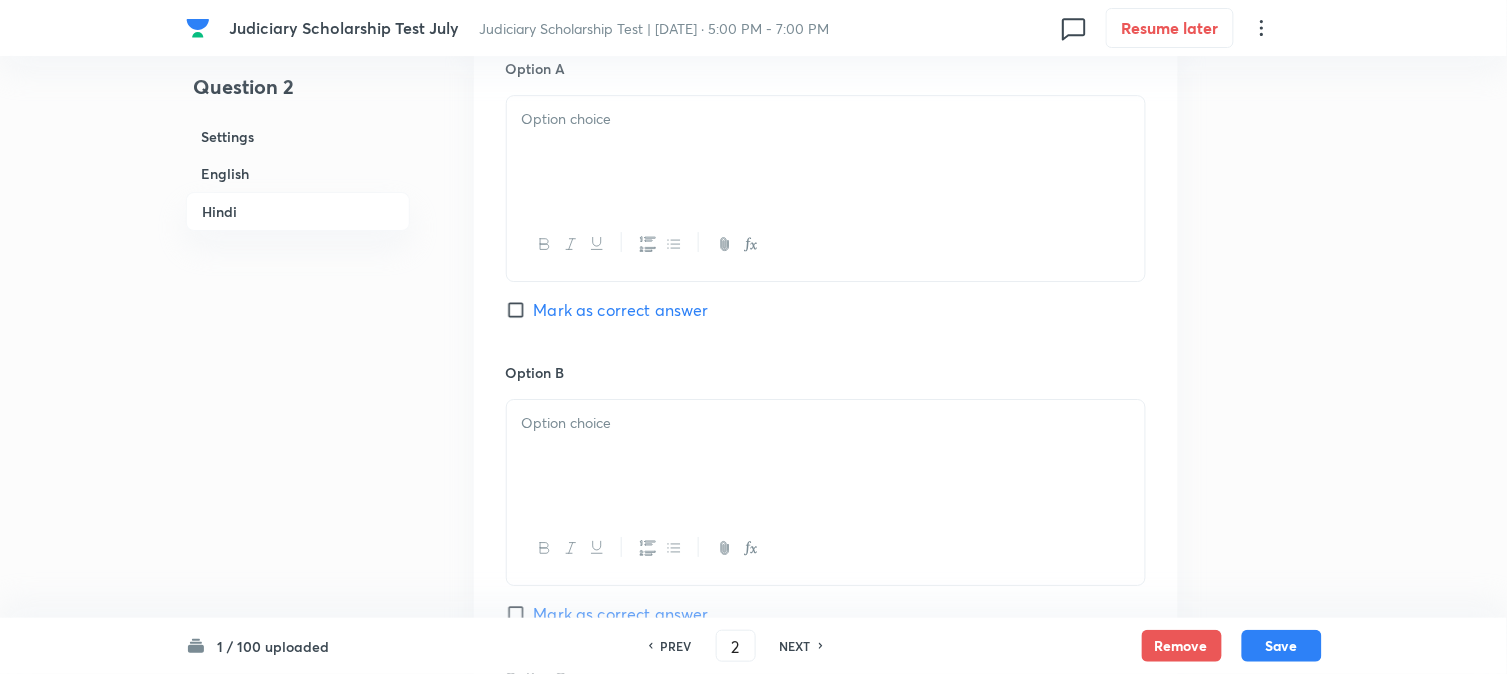 click at bounding box center [826, 152] 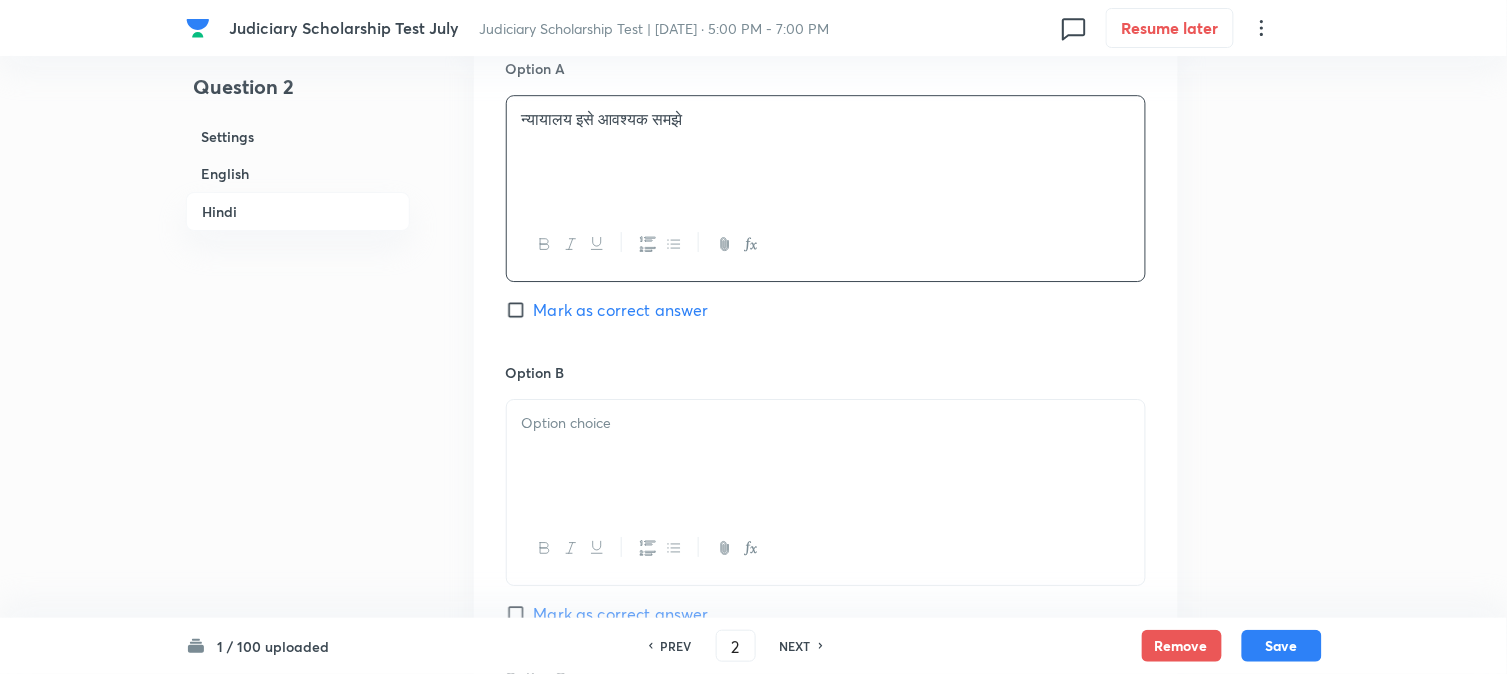 scroll, scrollTop: 3034, scrollLeft: 0, axis: vertical 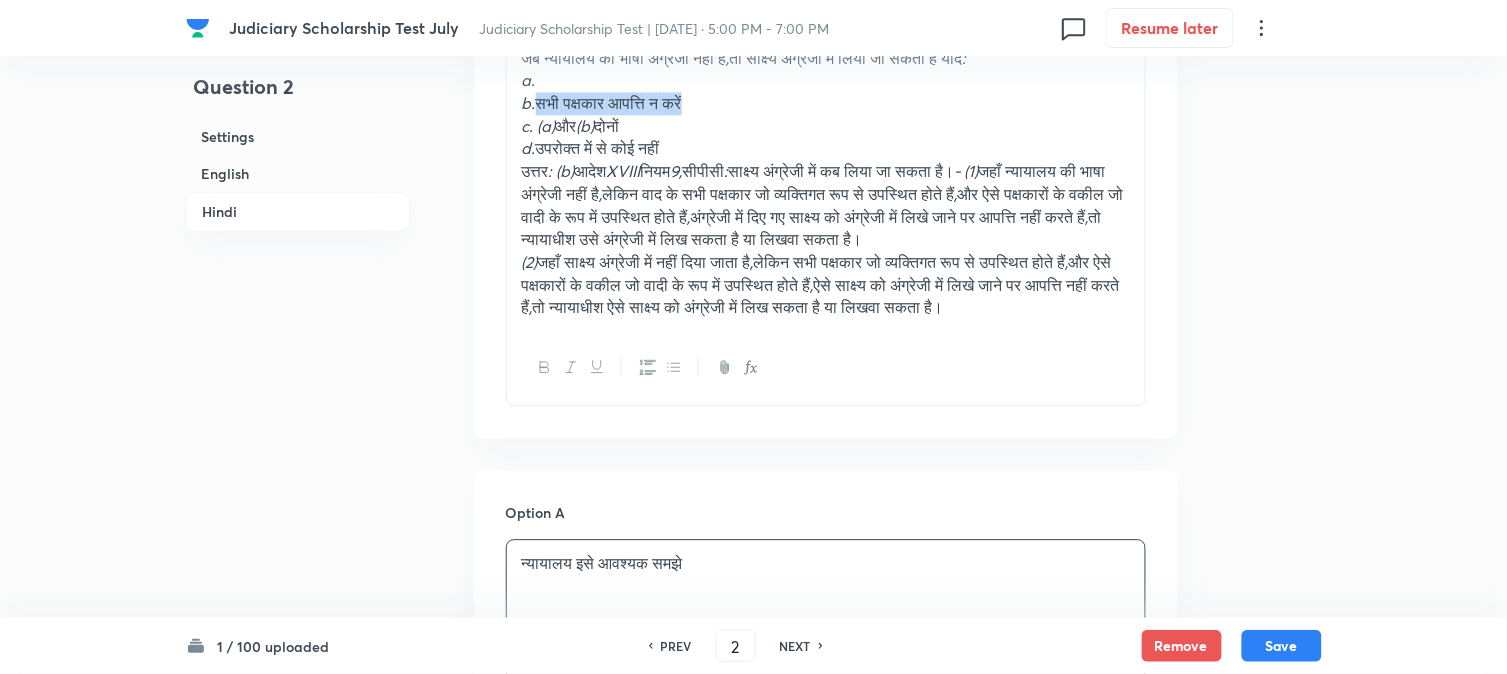 drag, startPoint x: 540, startPoint y: 100, endPoint x: 938, endPoint y: 95, distance: 398.0314 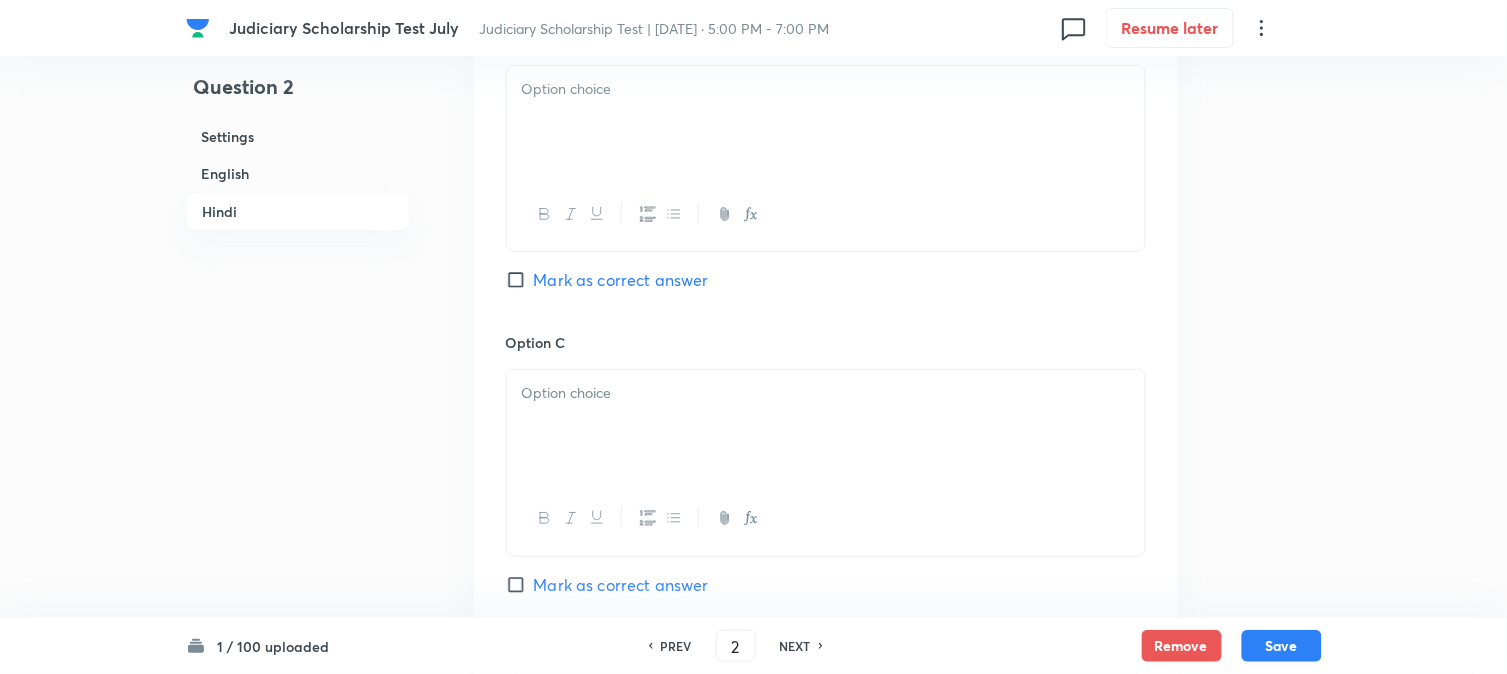 click at bounding box center (826, 122) 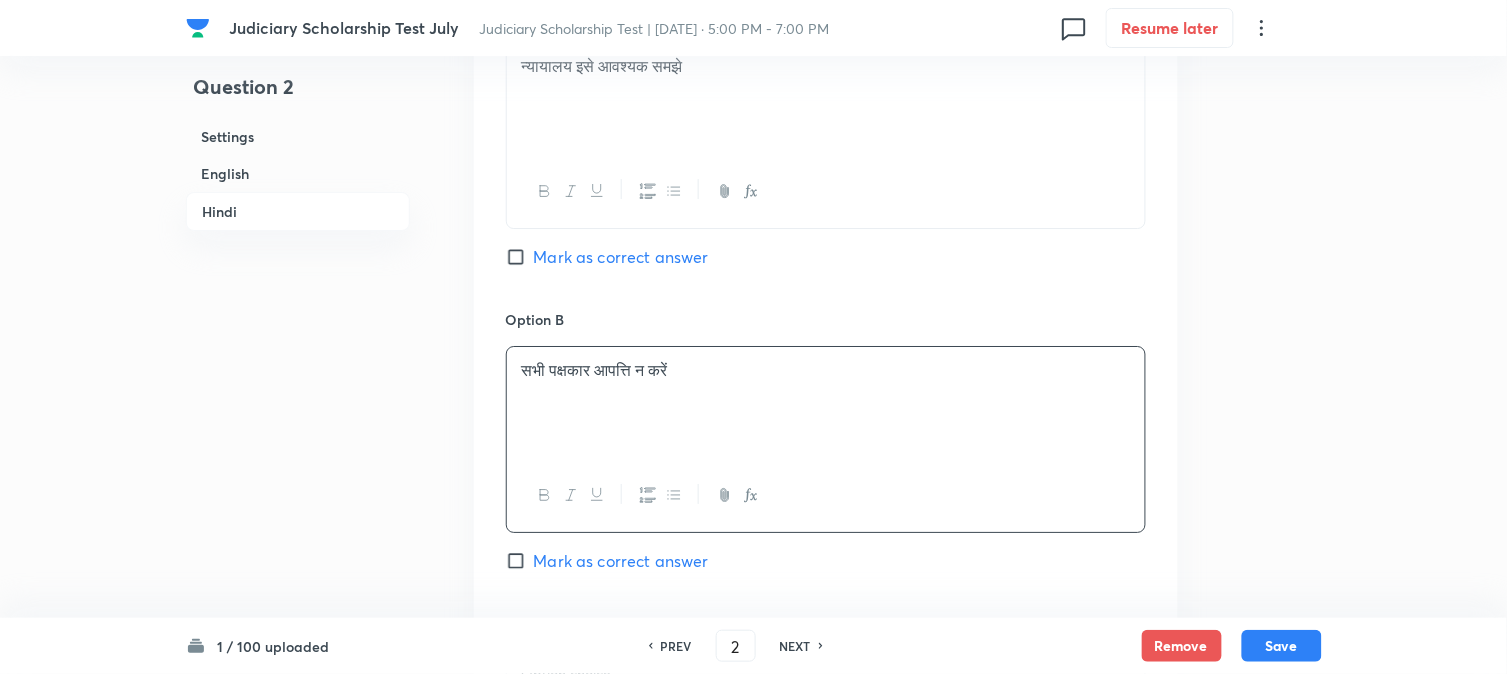 scroll, scrollTop: 2923, scrollLeft: 0, axis: vertical 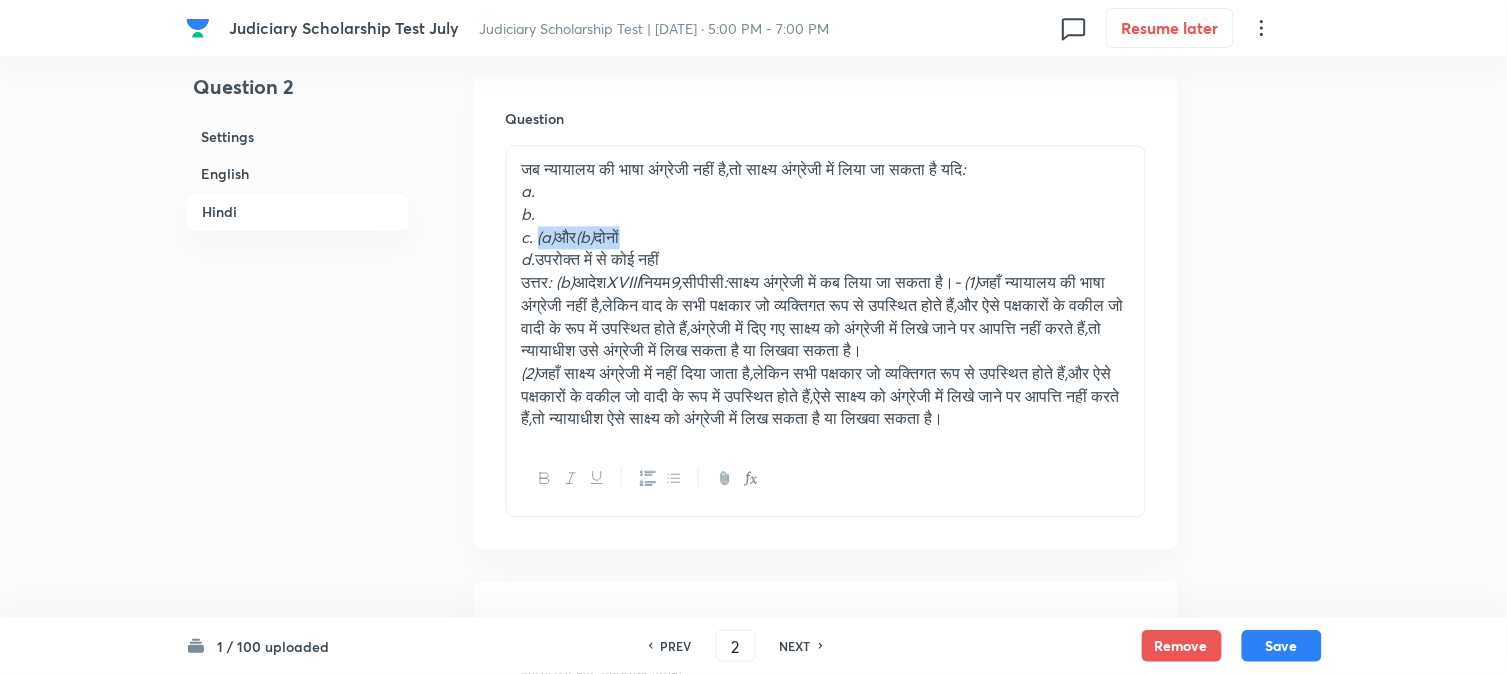drag, startPoint x: 538, startPoint y: 235, endPoint x: 745, endPoint y: 240, distance: 207.06038 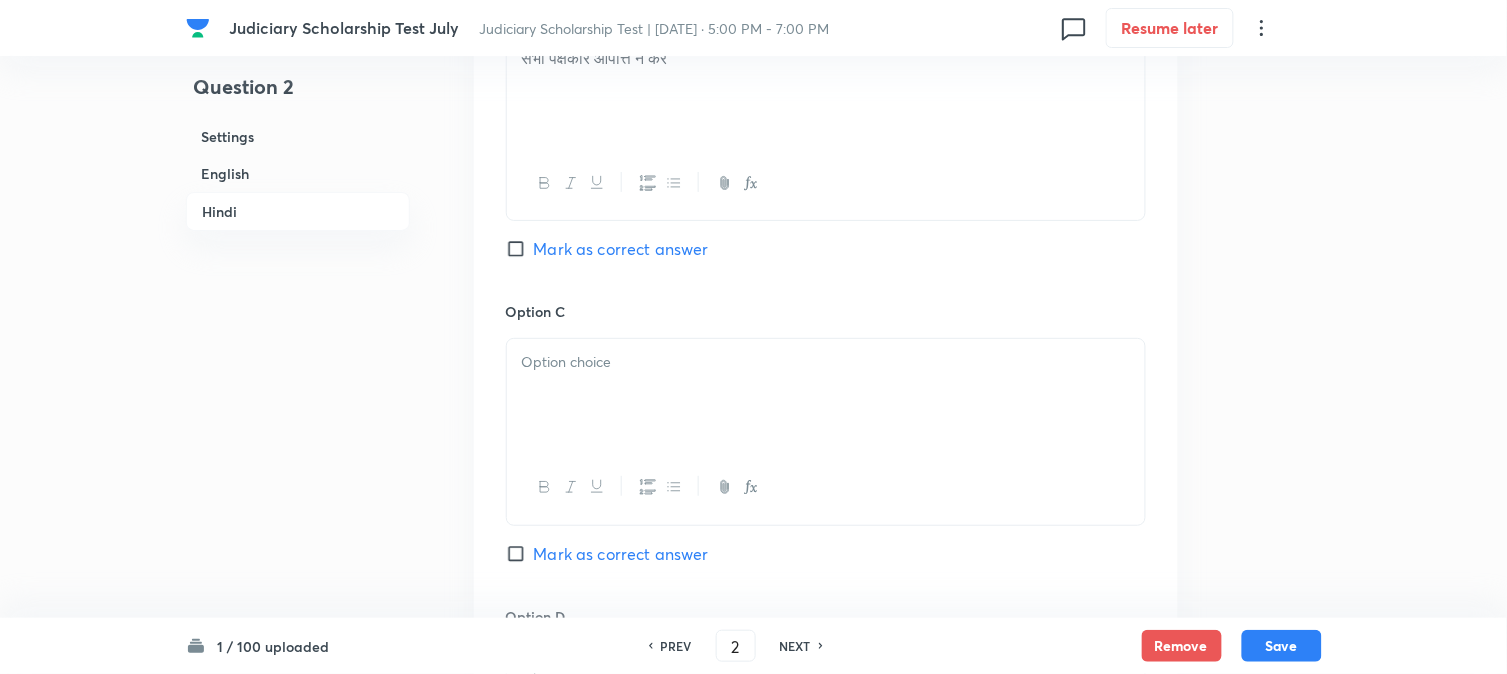 scroll, scrollTop: 4034, scrollLeft: 0, axis: vertical 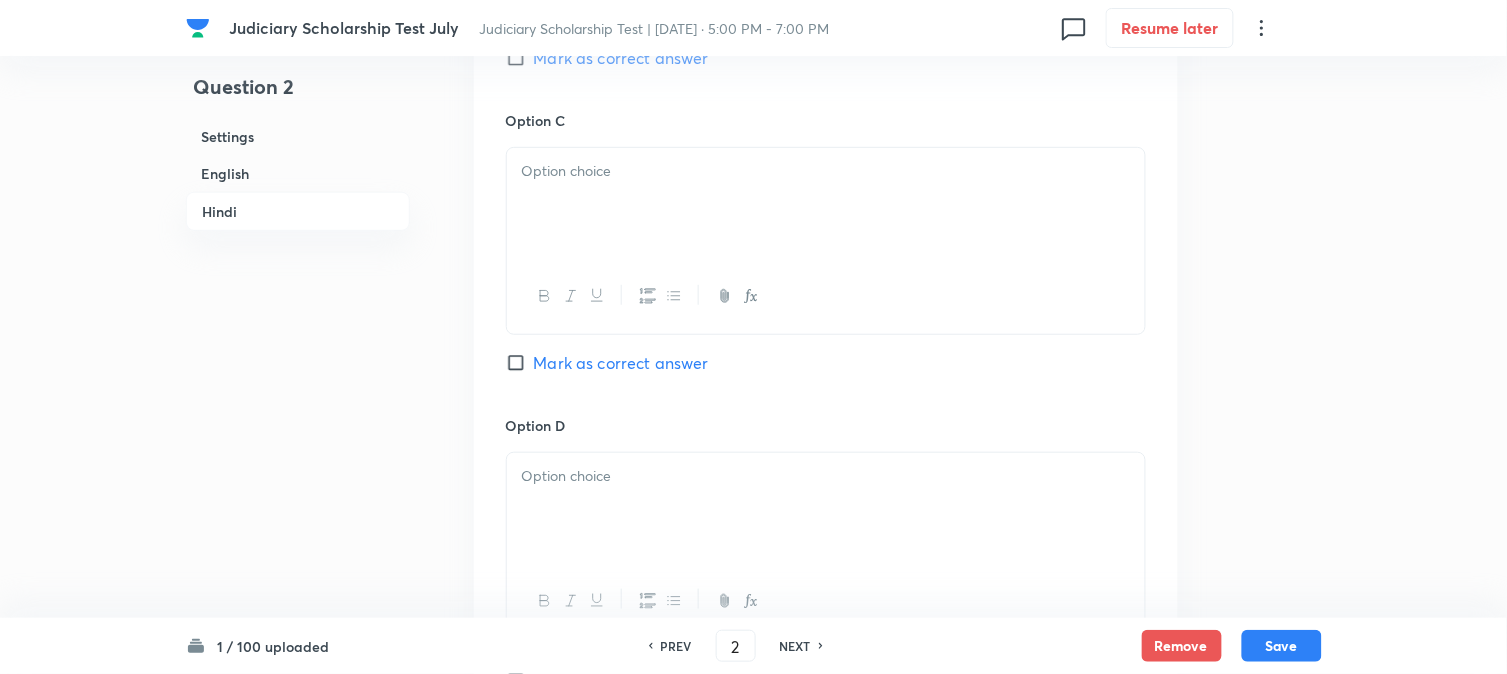 click on "Mark as correct answer" at bounding box center [621, 58] 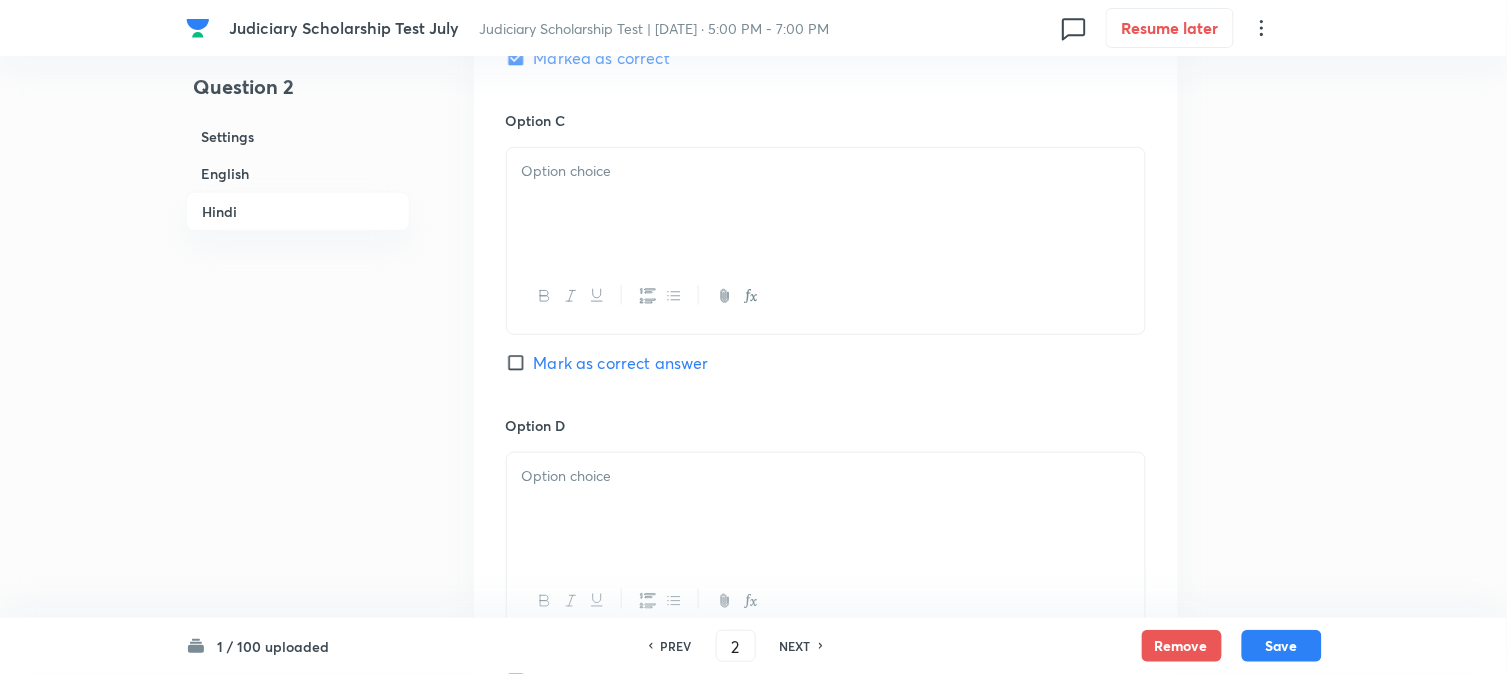checkbox on "true" 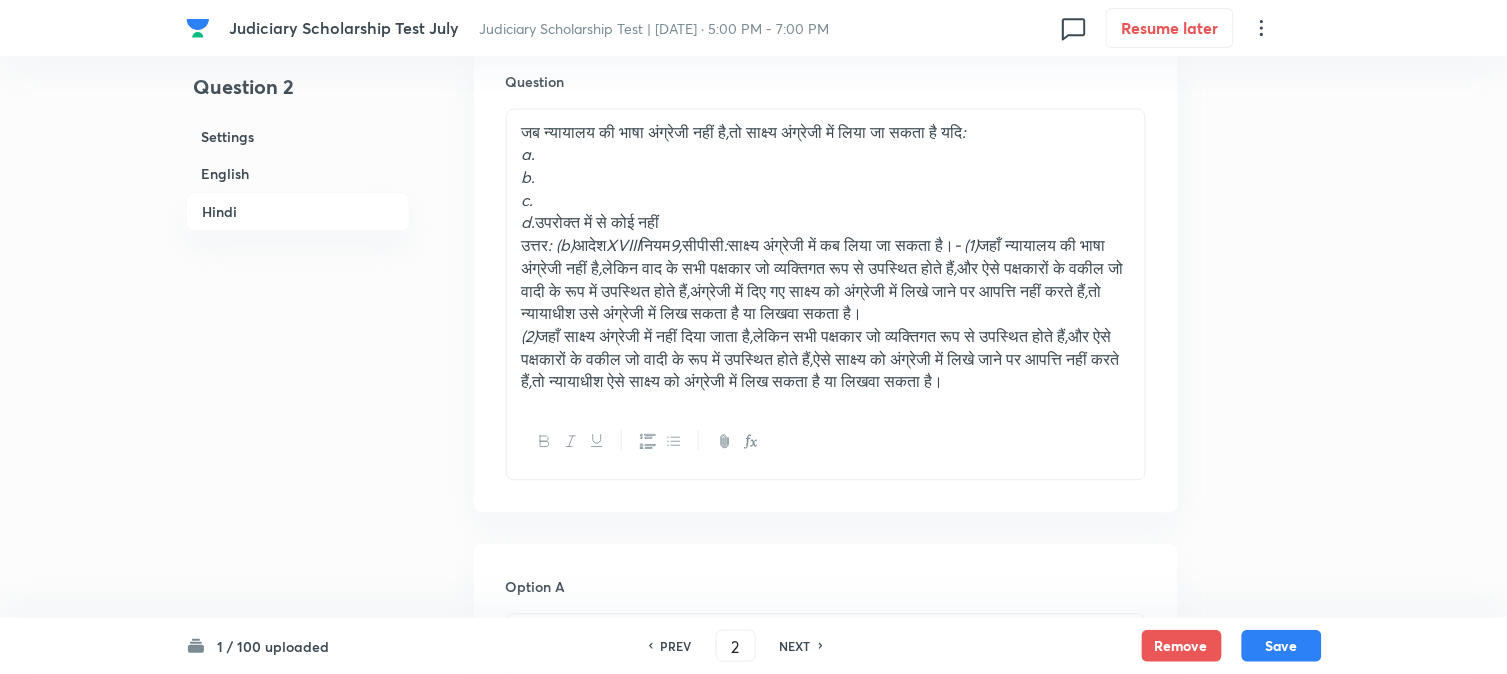 scroll, scrollTop: 2923, scrollLeft: 0, axis: vertical 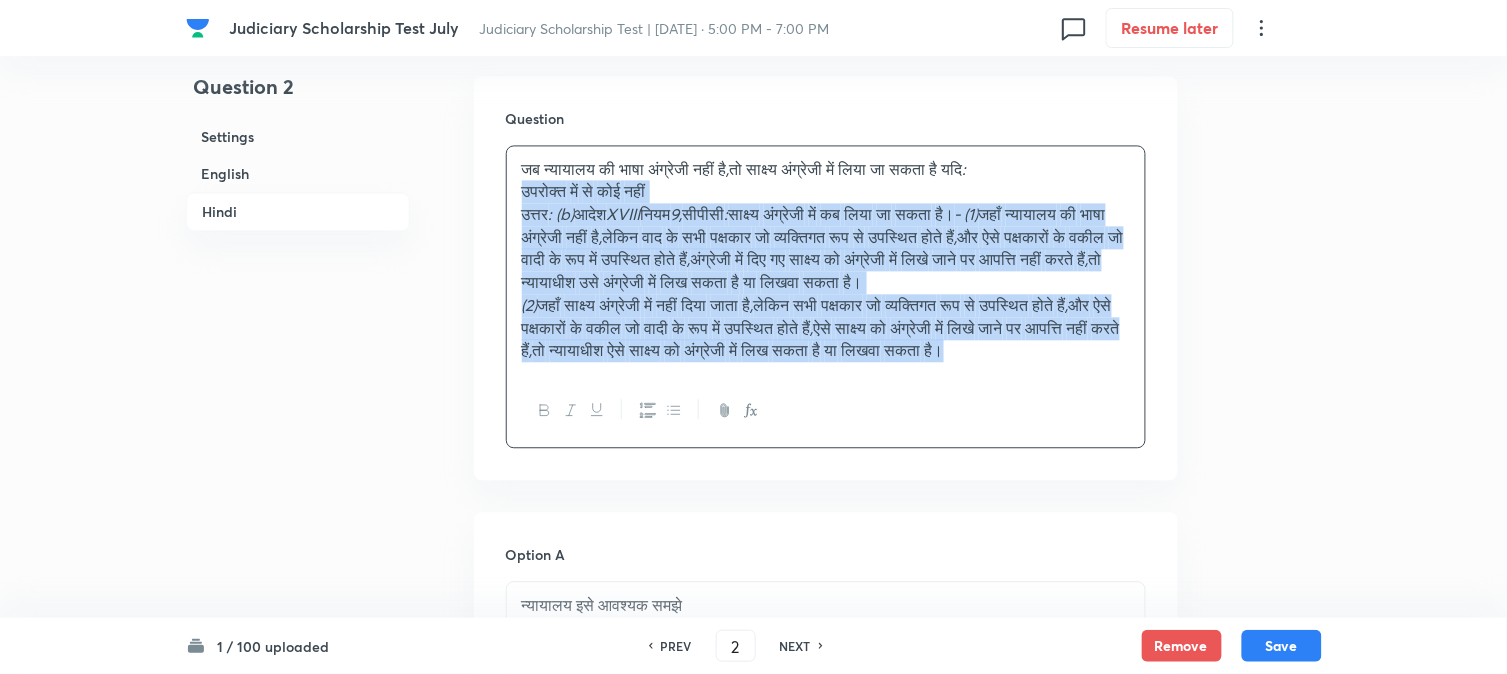 drag, startPoint x: 540, startPoint y: 266, endPoint x: 690, endPoint y: 463, distance: 247.60654 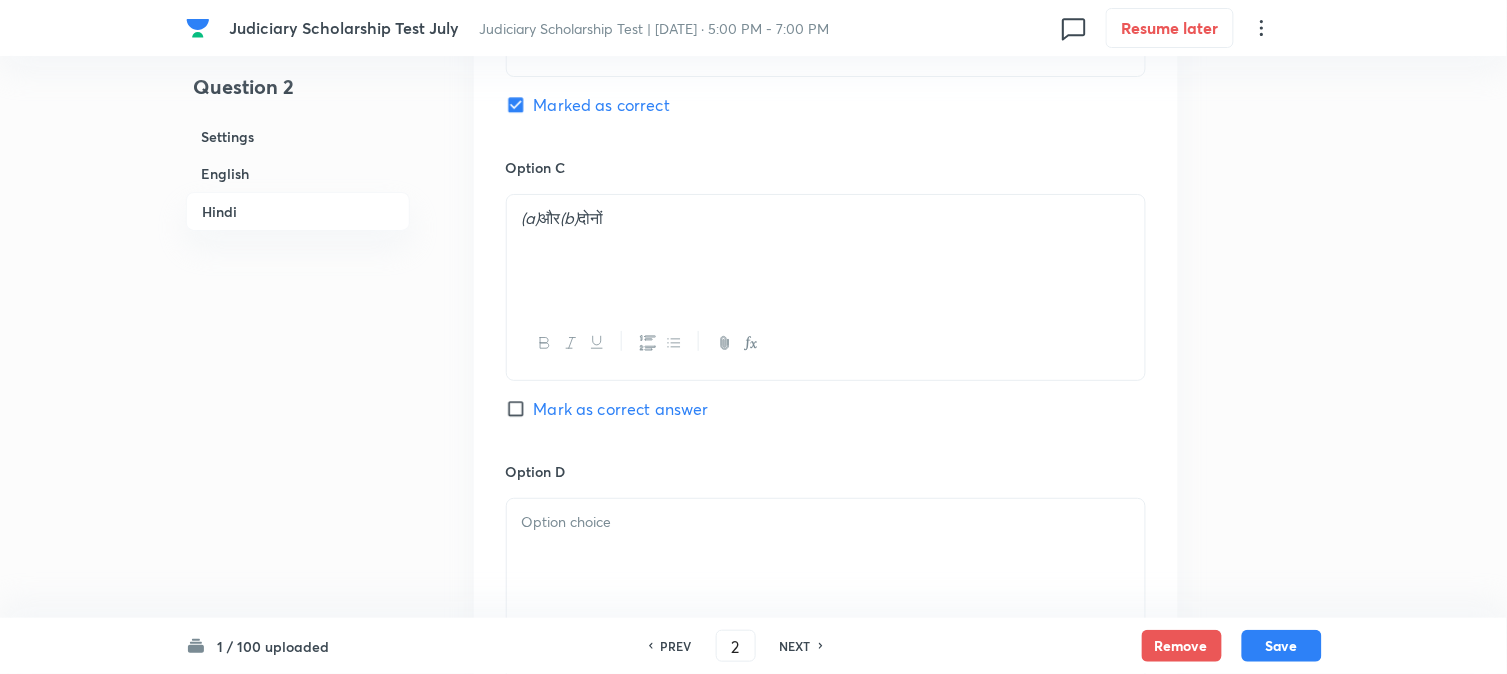 scroll, scrollTop: 4145, scrollLeft: 0, axis: vertical 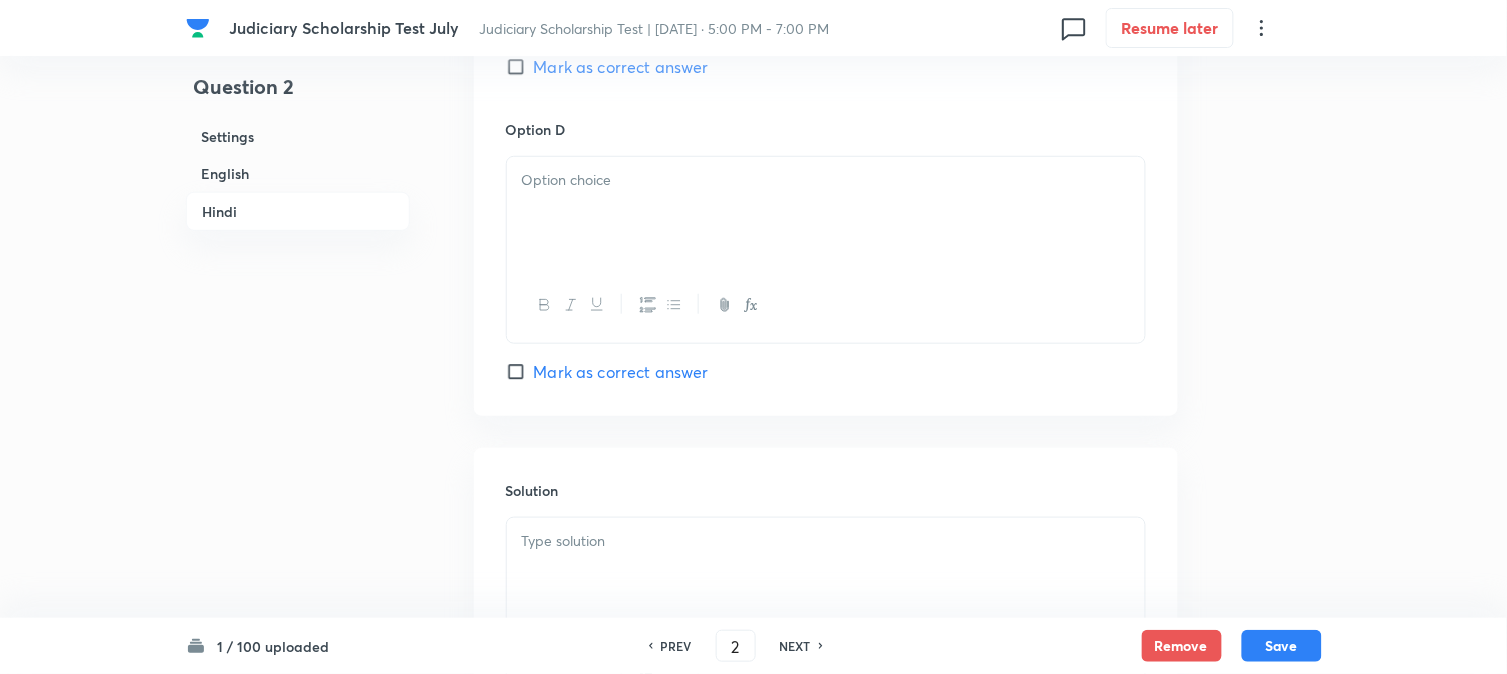 click at bounding box center [826, 213] 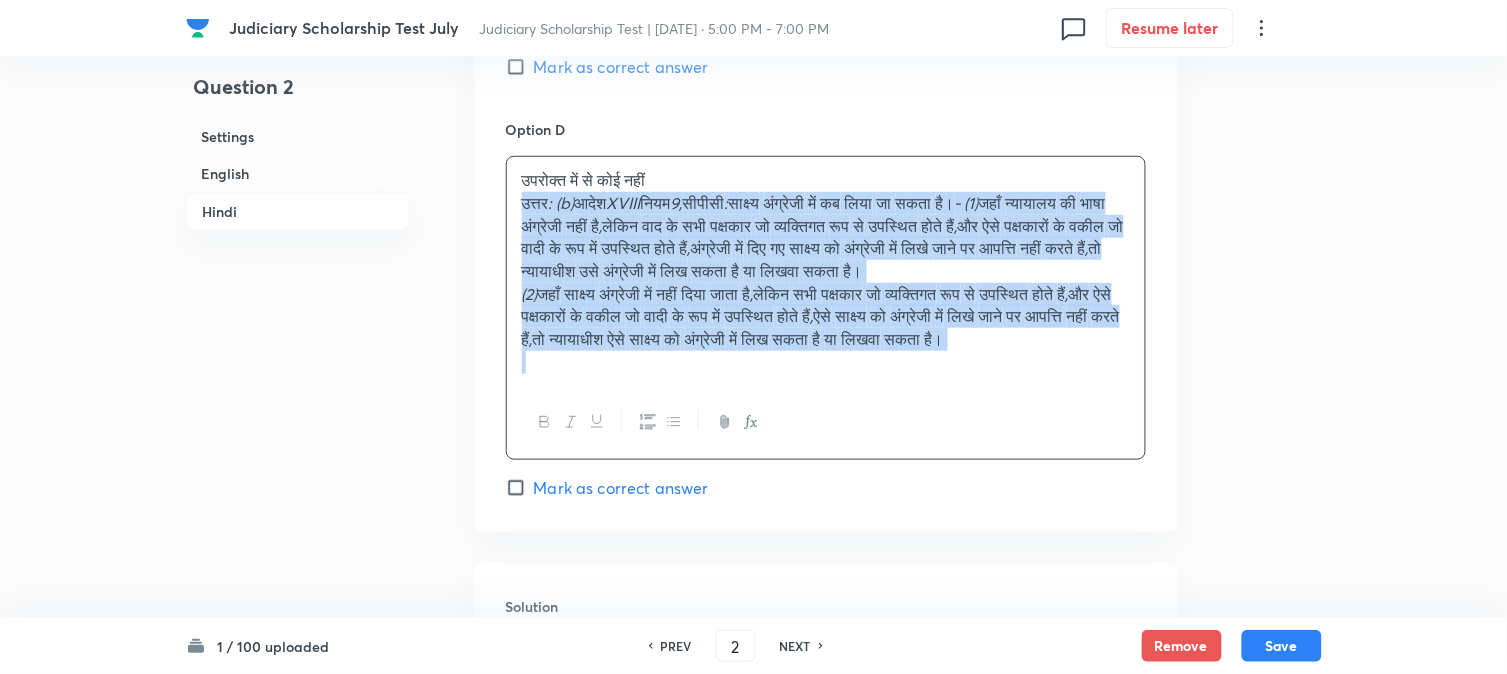 drag, startPoint x: 508, startPoint y: 215, endPoint x: 728, endPoint y: 430, distance: 307.61176 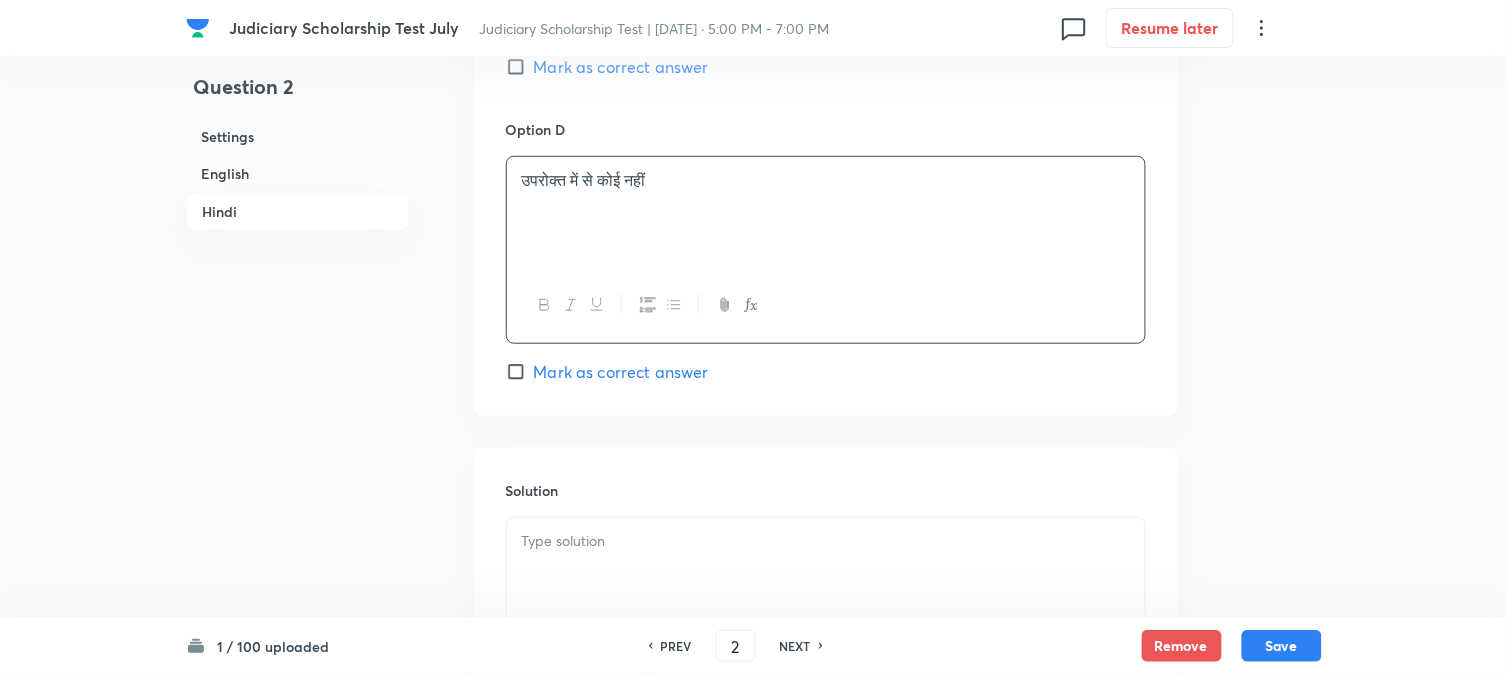 click at bounding box center [826, 541] 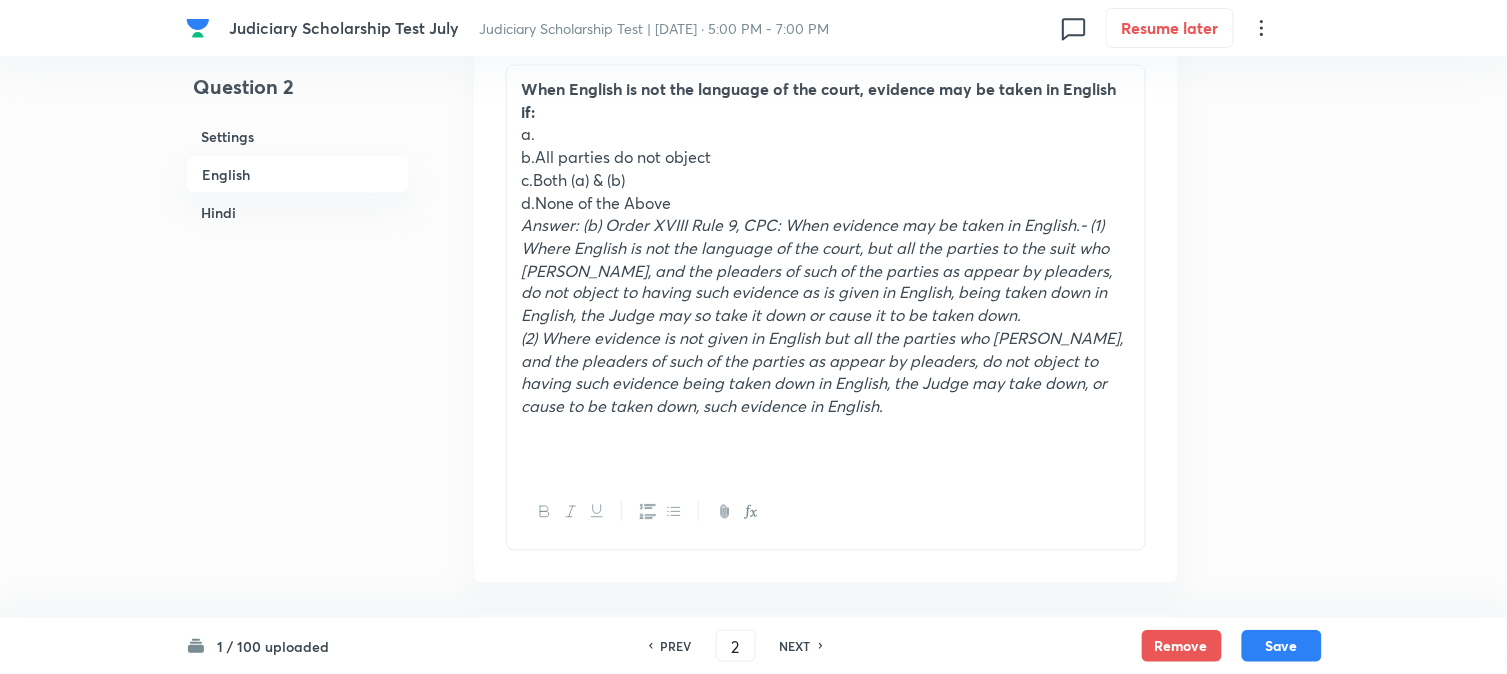 scroll, scrollTop: 590, scrollLeft: 0, axis: vertical 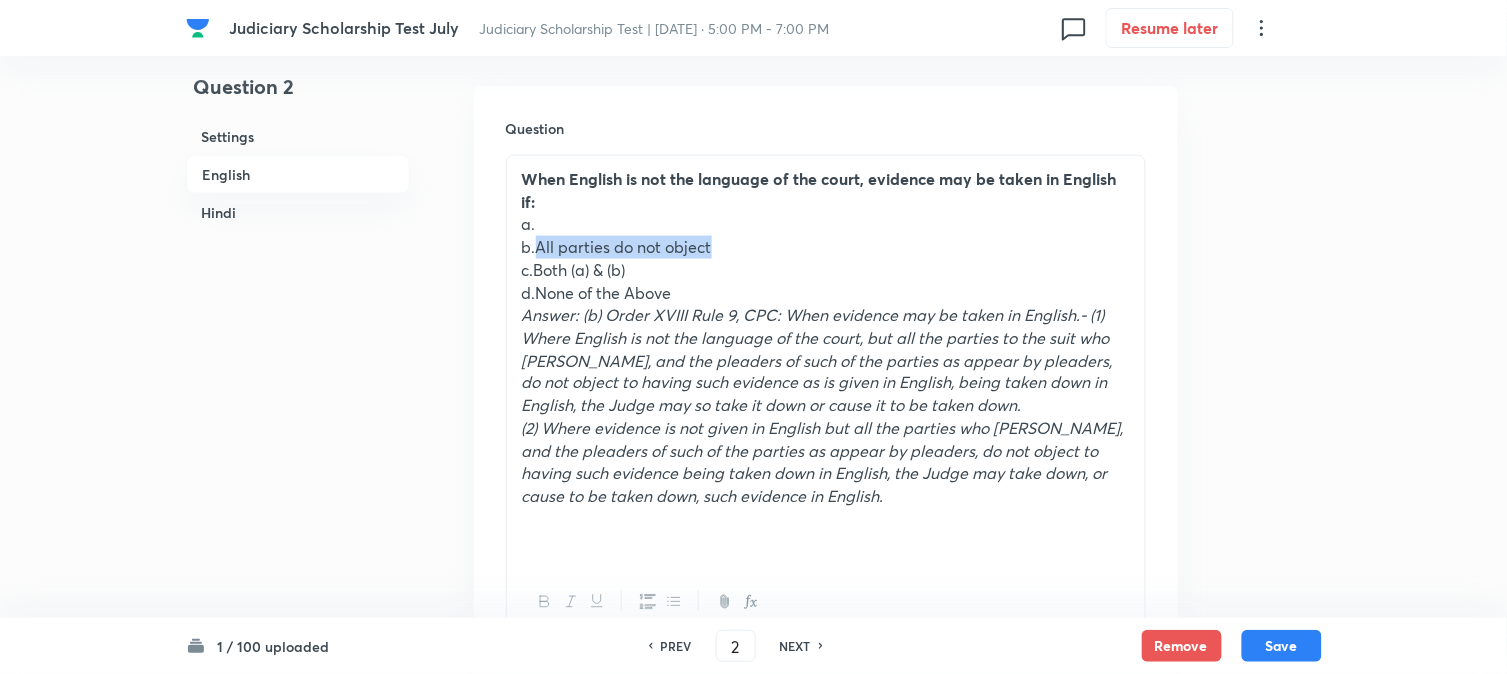 drag, startPoint x: 538, startPoint y: 240, endPoint x: 772, endPoint y: 245, distance: 234.0534 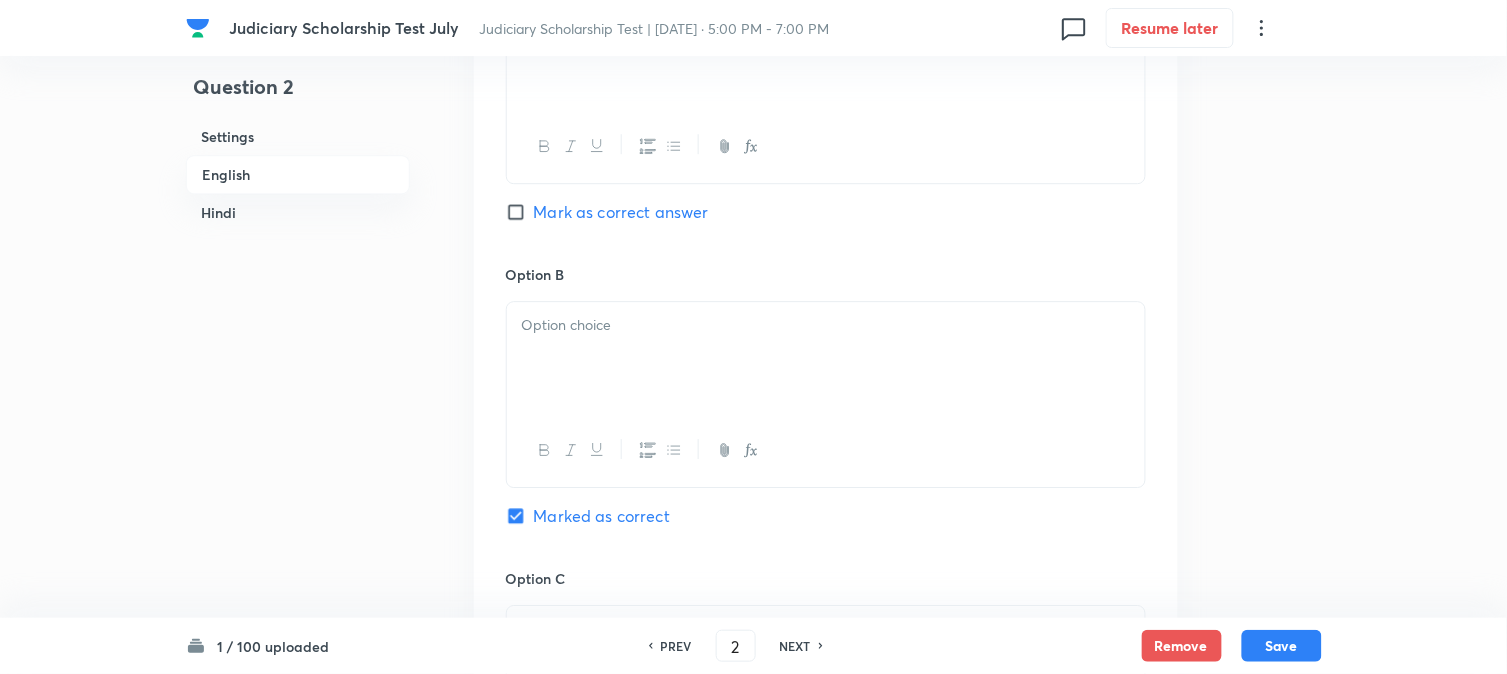 click at bounding box center [826, 358] 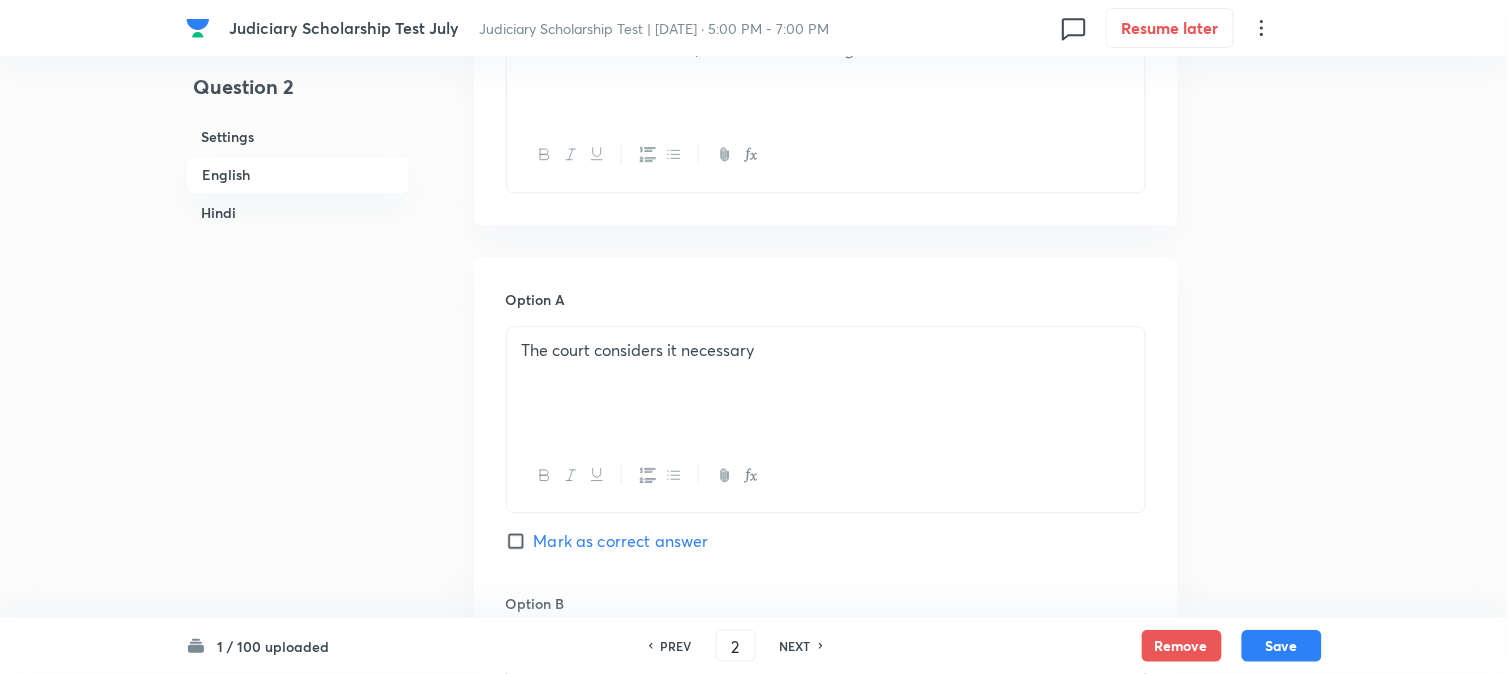 scroll, scrollTop: 701, scrollLeft: 0, axis: vertical 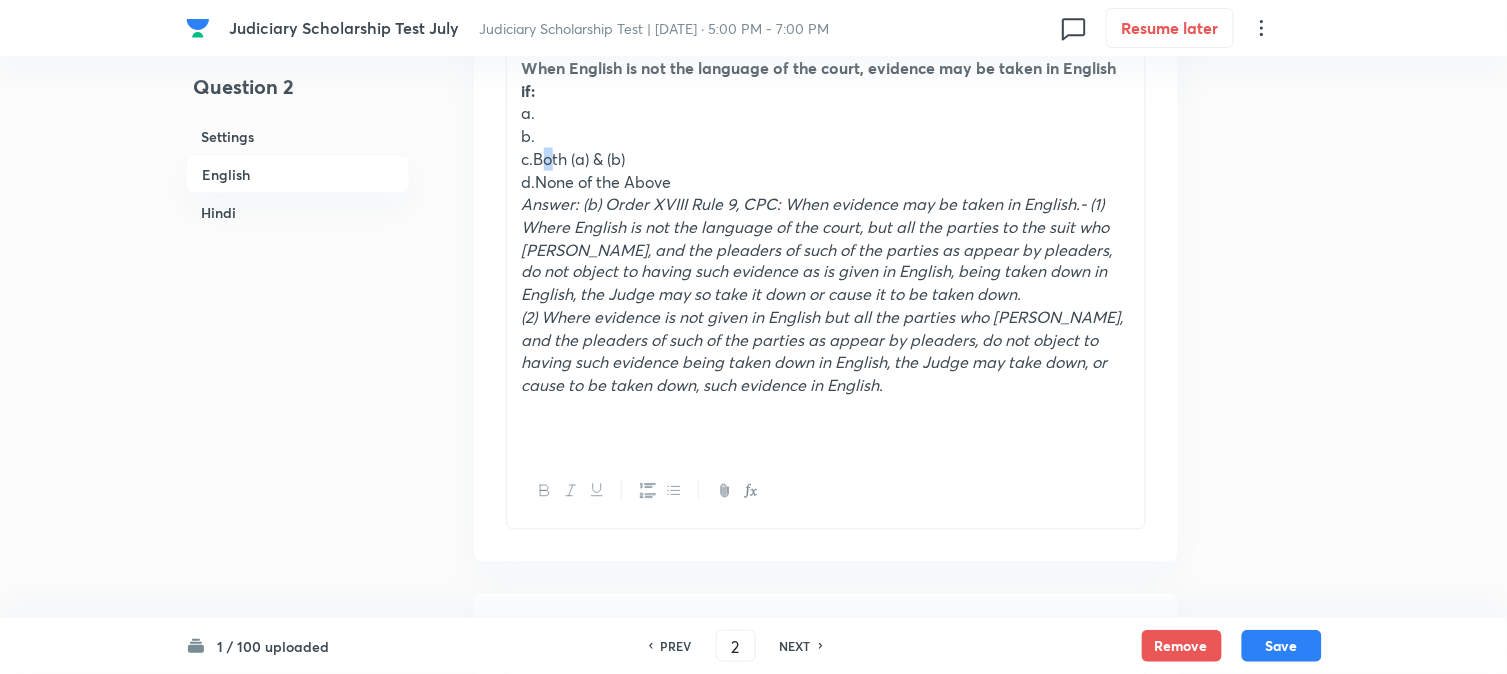 drag, startPoint x: 540, startPoint y: 154, endPoint x: 550, endPoint y: 155, distance: 10.049875 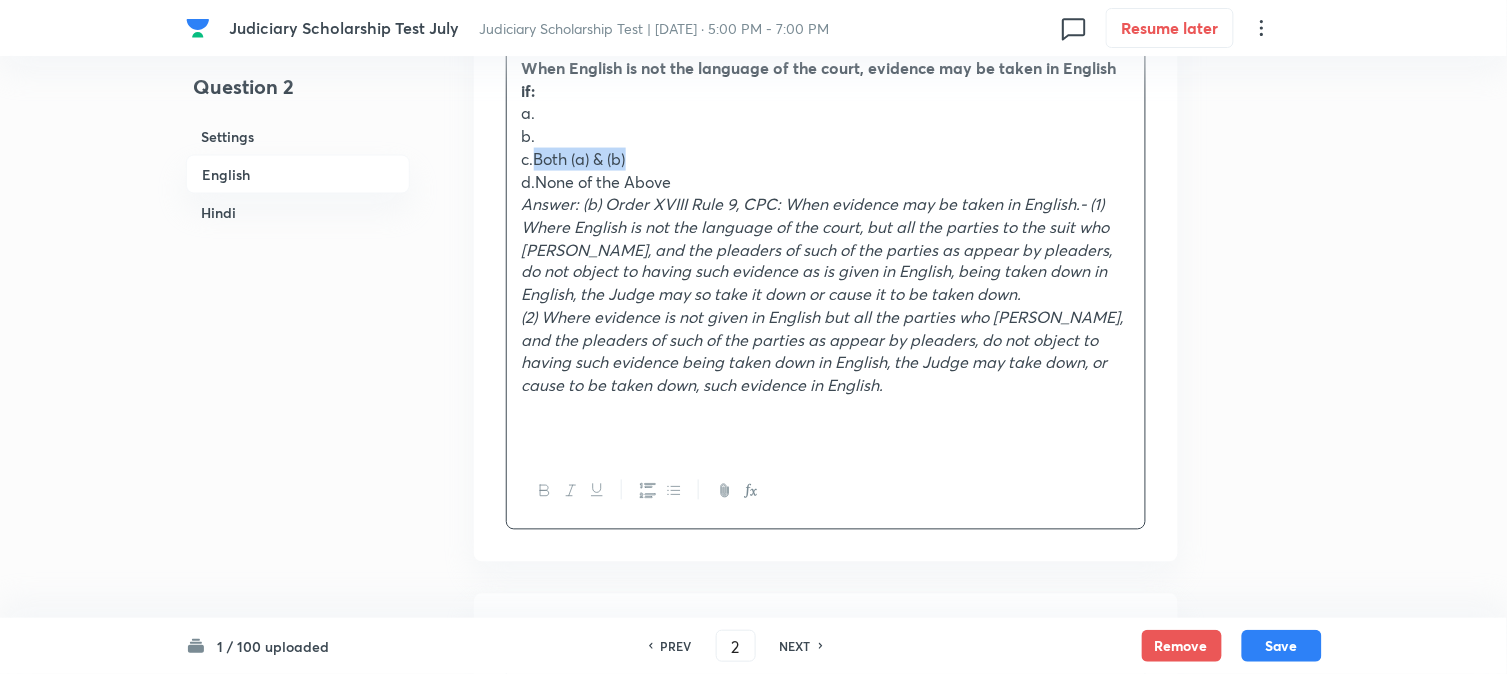 drag, startPoint x: 533, startPoint y: 156, endPoint x: 750, endPoint y: 154, distance: 217.00922 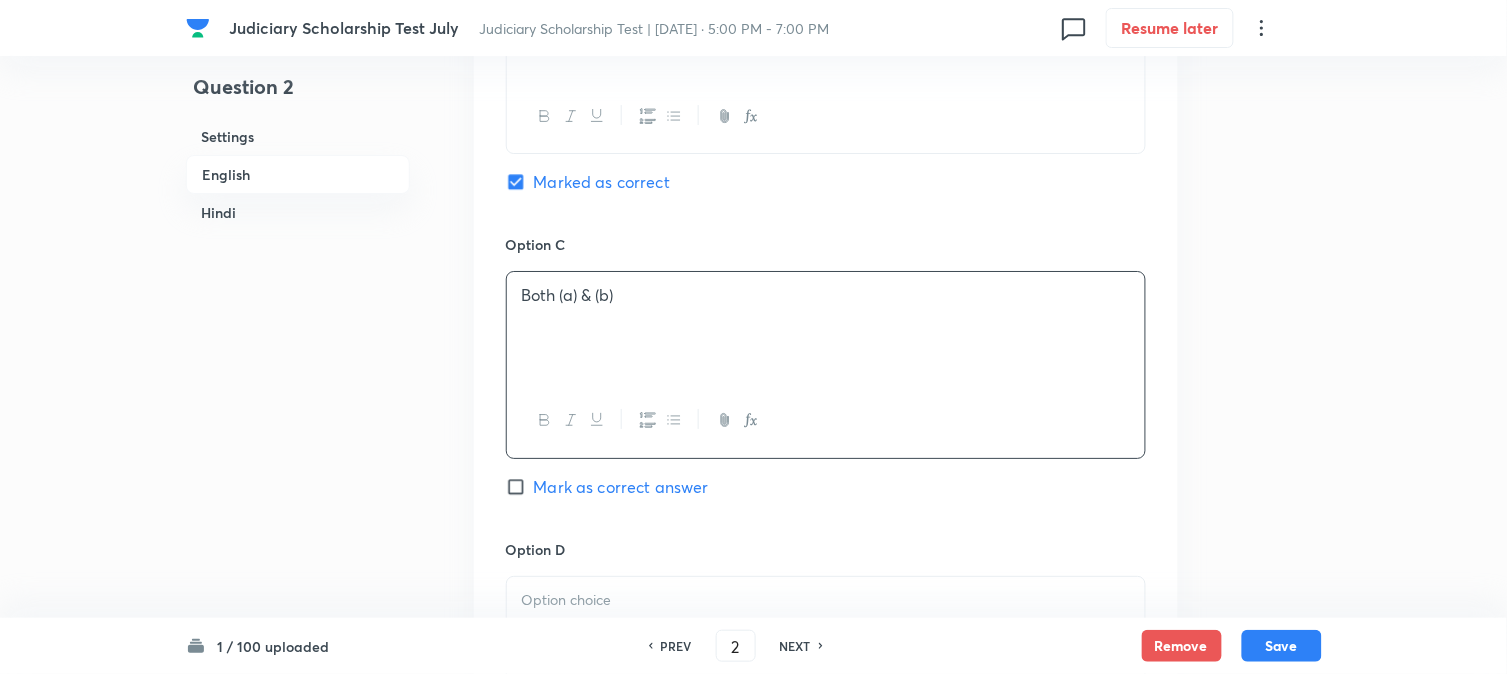 click on "Both (a) & (b)" at bounding box center [826, 328] 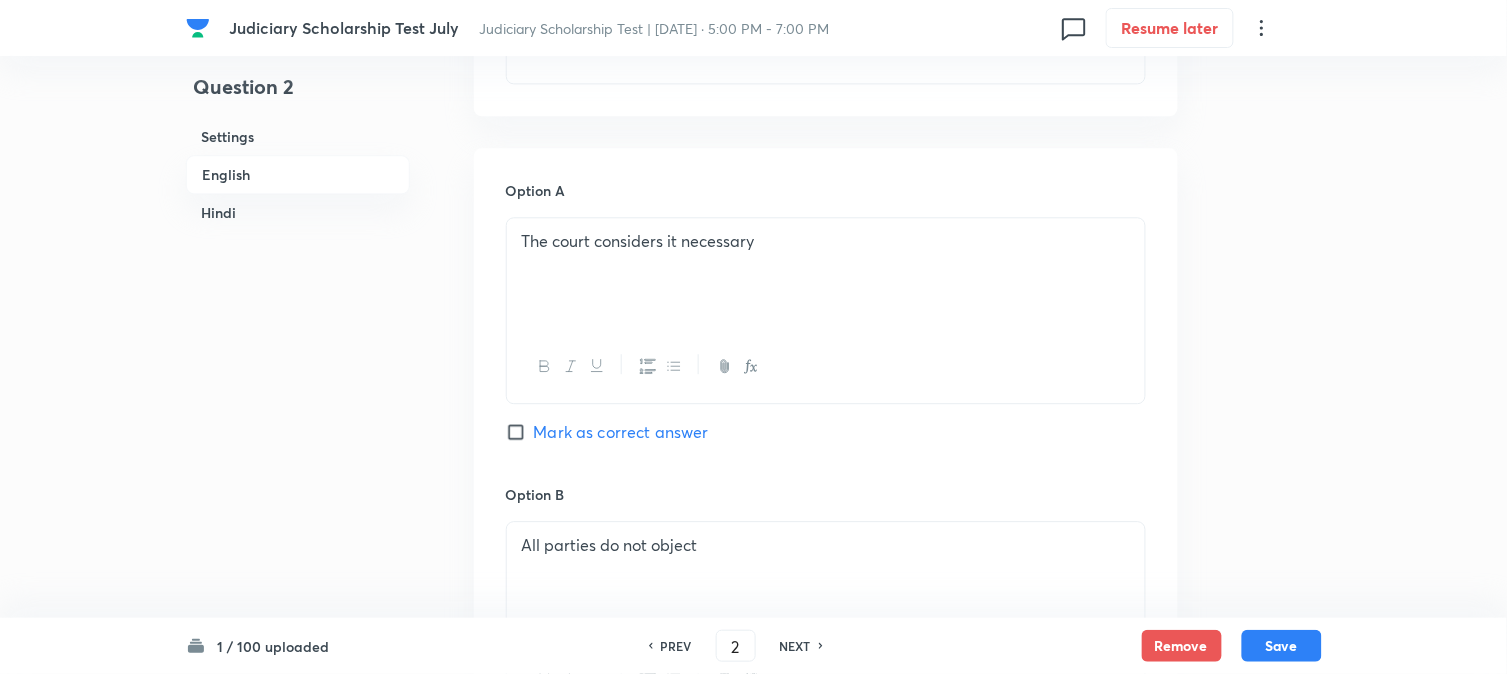 scroll, scrollTop: 590, scrollLeft: 0, axis: vertical 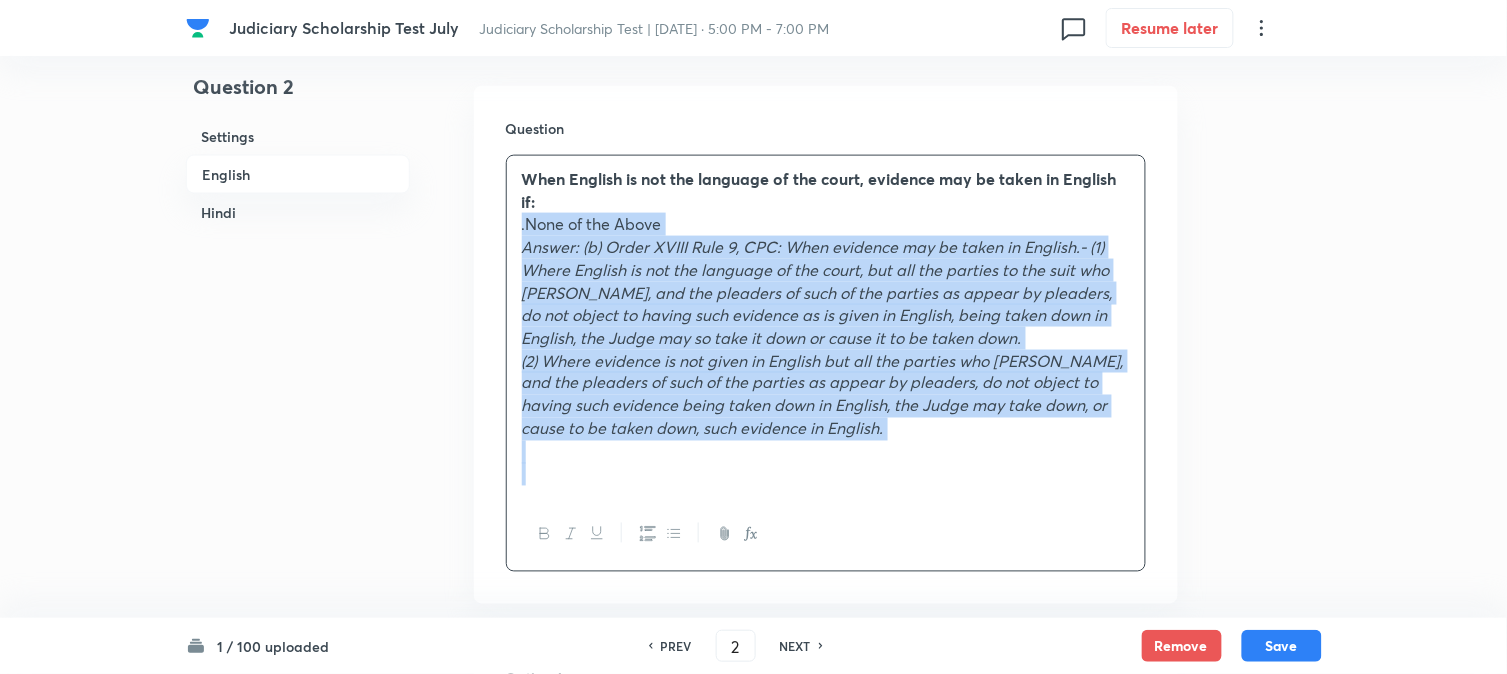 drag, startPoint x: 533, startPoint y: 293, endPoint x: 1255, endPoint y: 511, distance: 754.1936 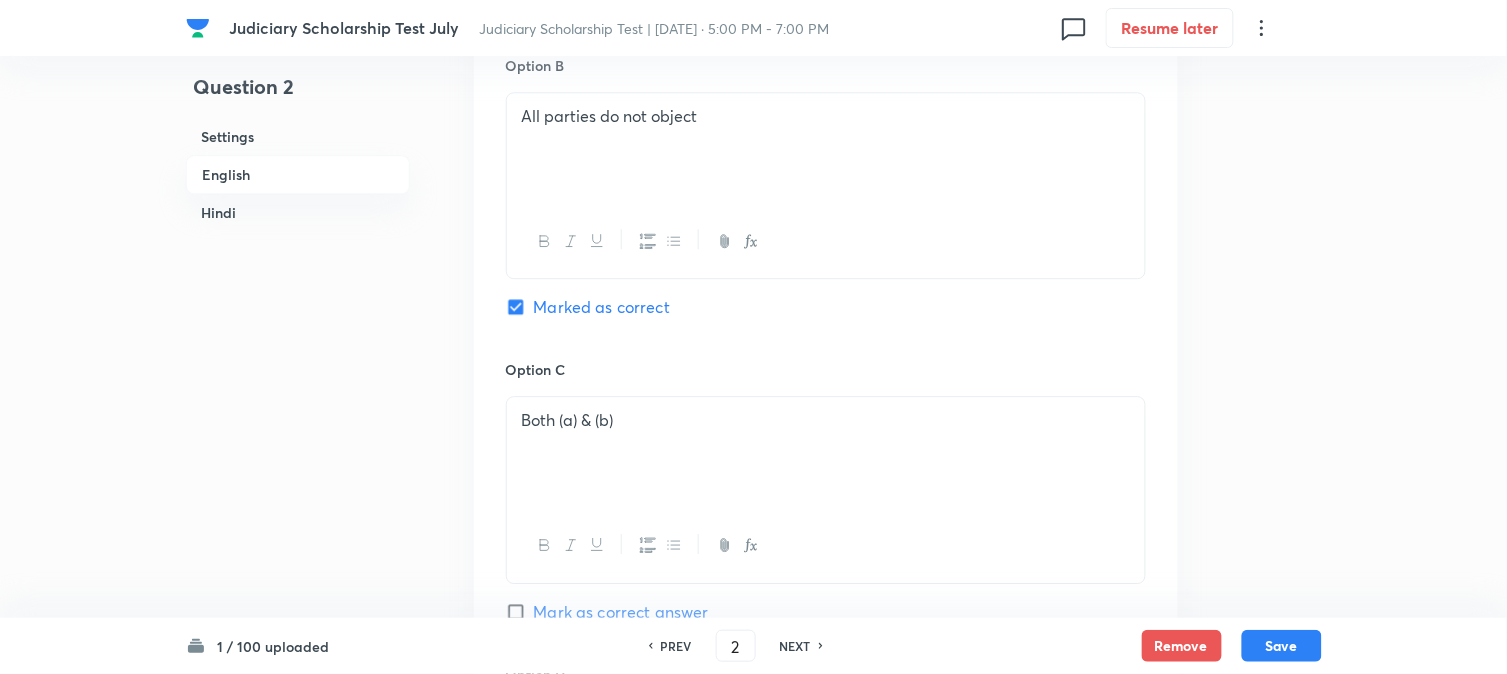 scroll, scrollTop: 1923, scrollLeft: 0, axis: vertical 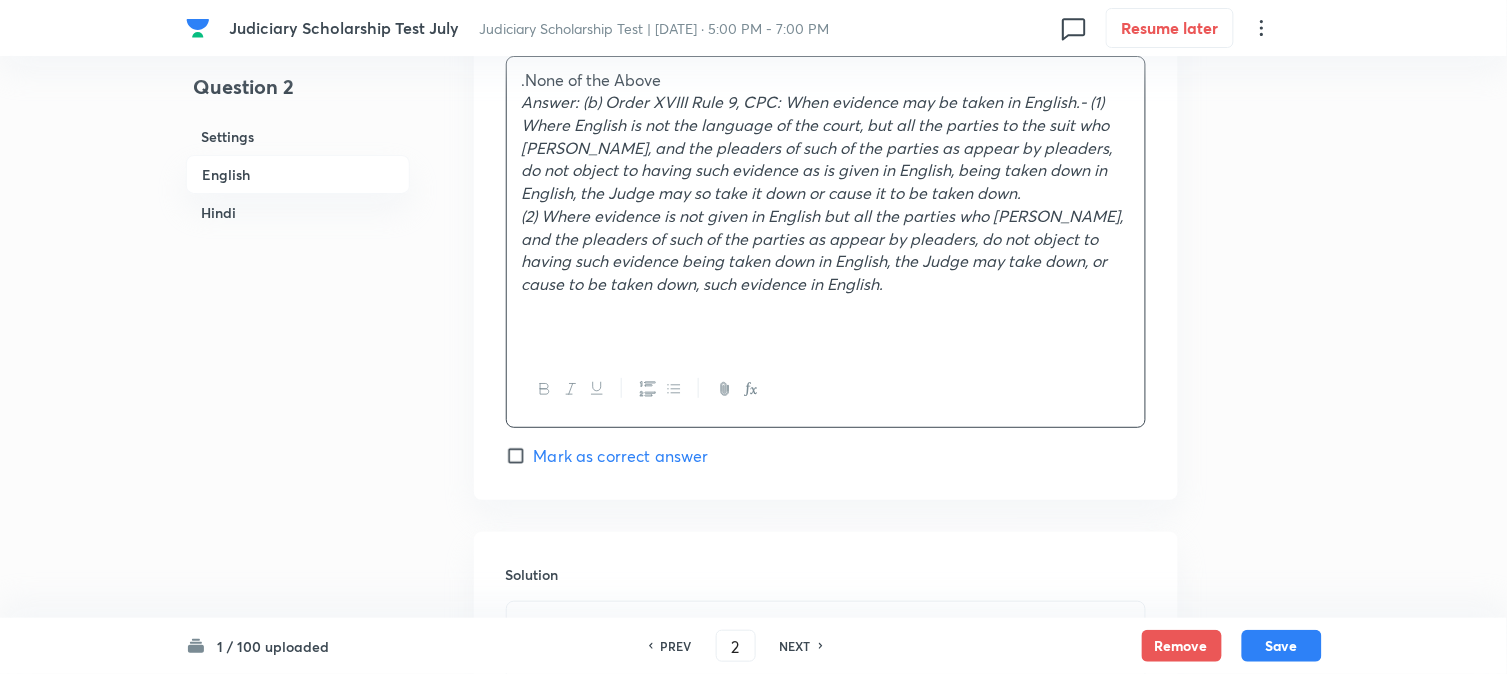 click on ".None of the Above" at bounding box center [826, 80] 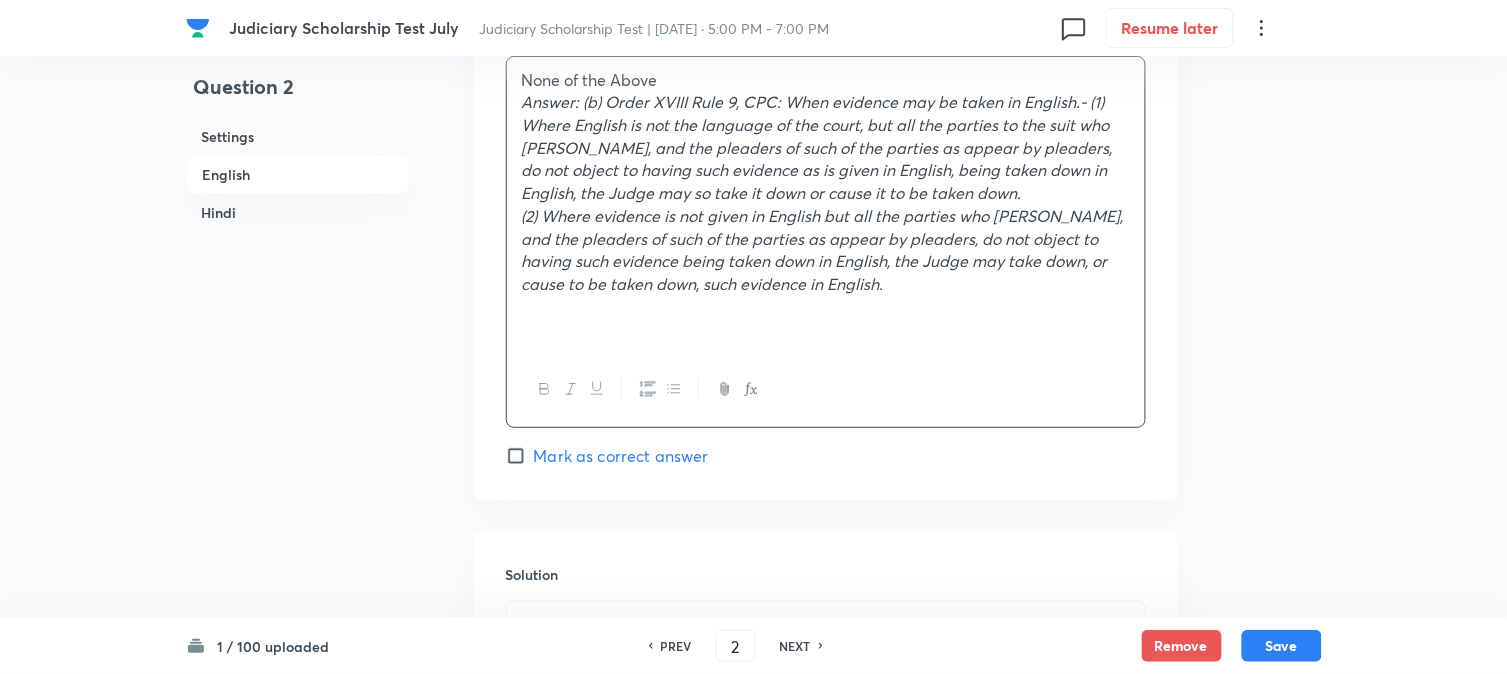 drag, startPoint x: 527, startPoint y: 86, endPoint x: 506, endPoint y: 80, distance: 21.84033 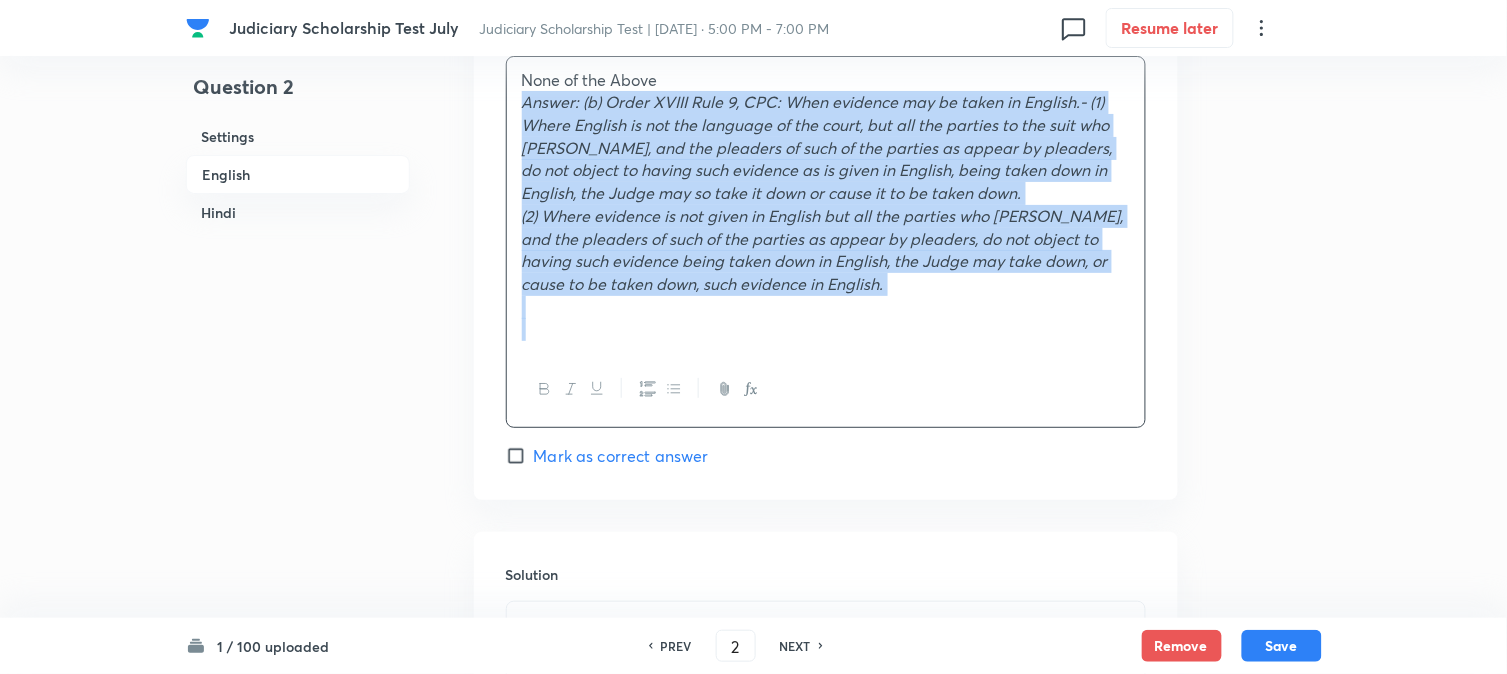 drag, startPoint x: 516, startPoint y: 108, endPoint x: 1157, endPoint y: 324, distance: 676.4148 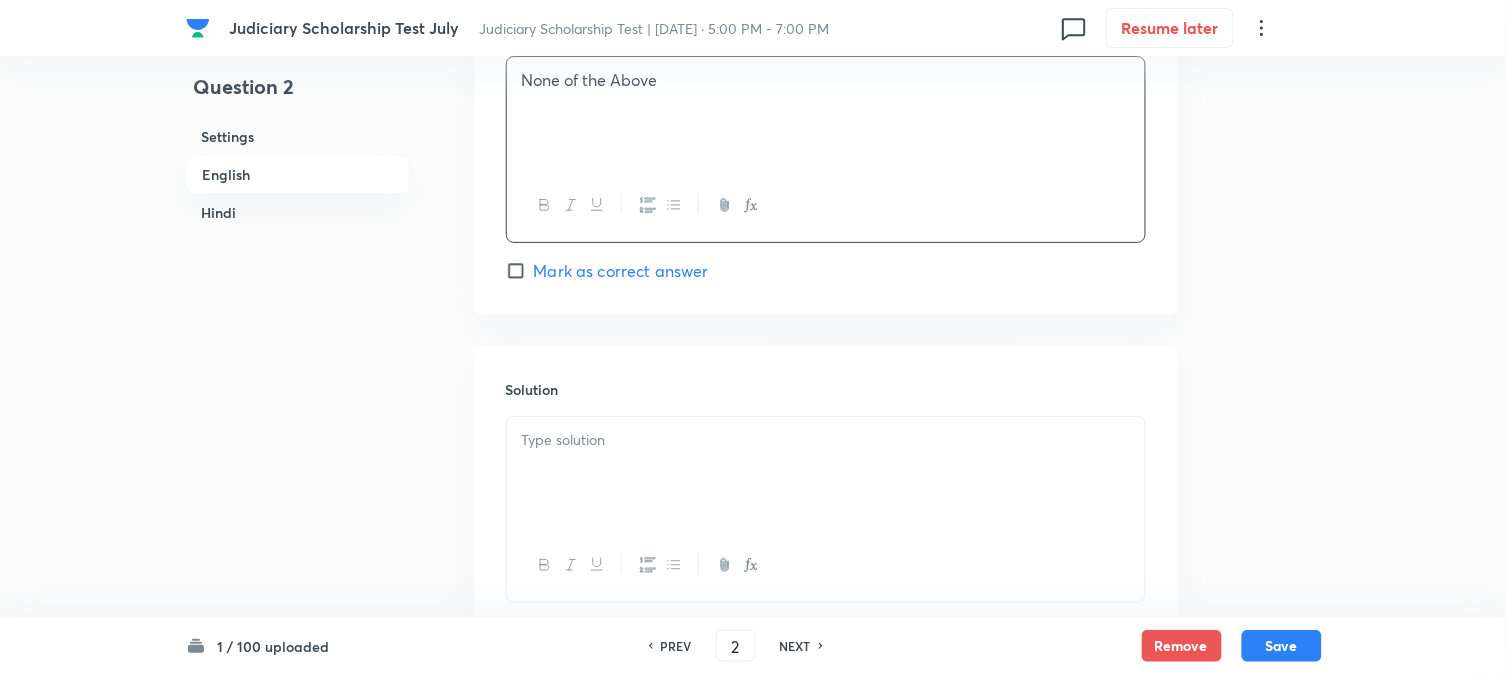 click at bounding box center [826, 473] 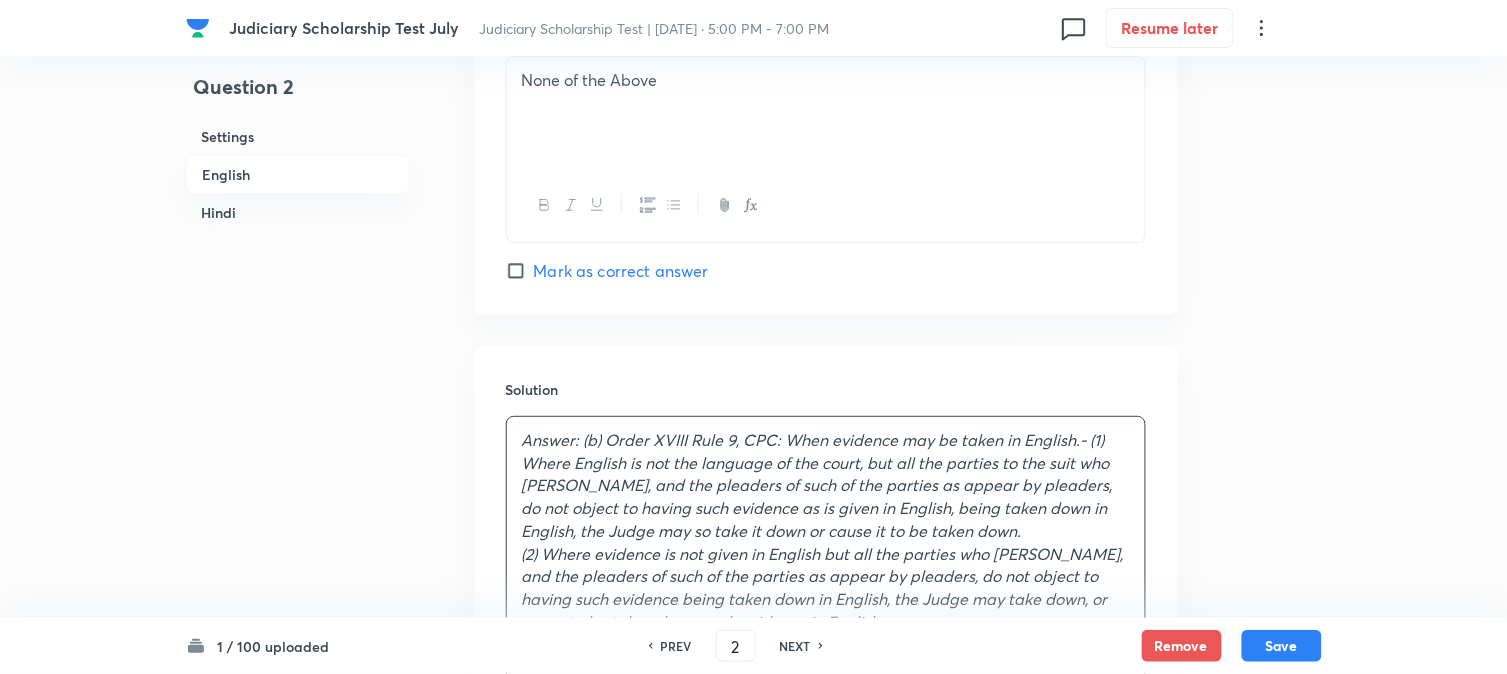 click on "1 / 100 uploaded
PREV 2 ​ NEXT Remove Save" at bounding box center [754, 646] 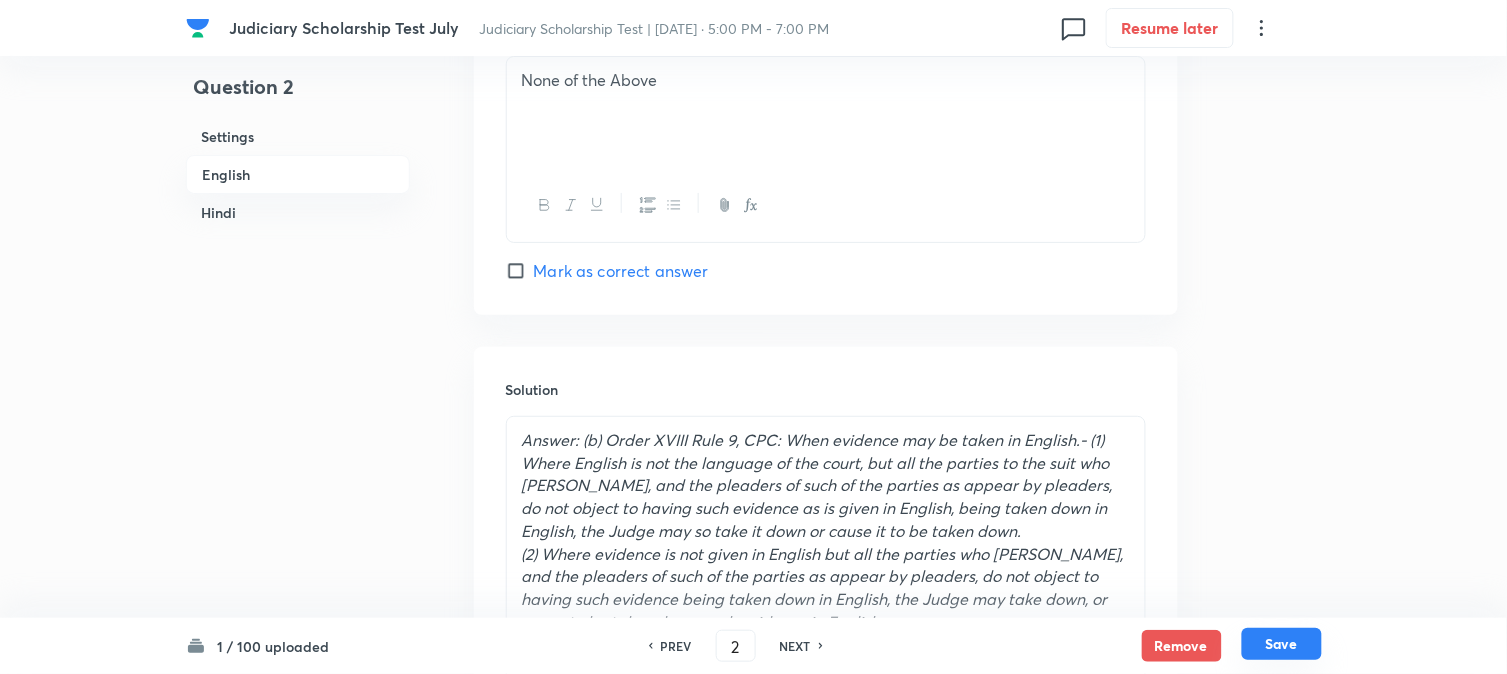click on "Save" at bounding box center (1282, 644) 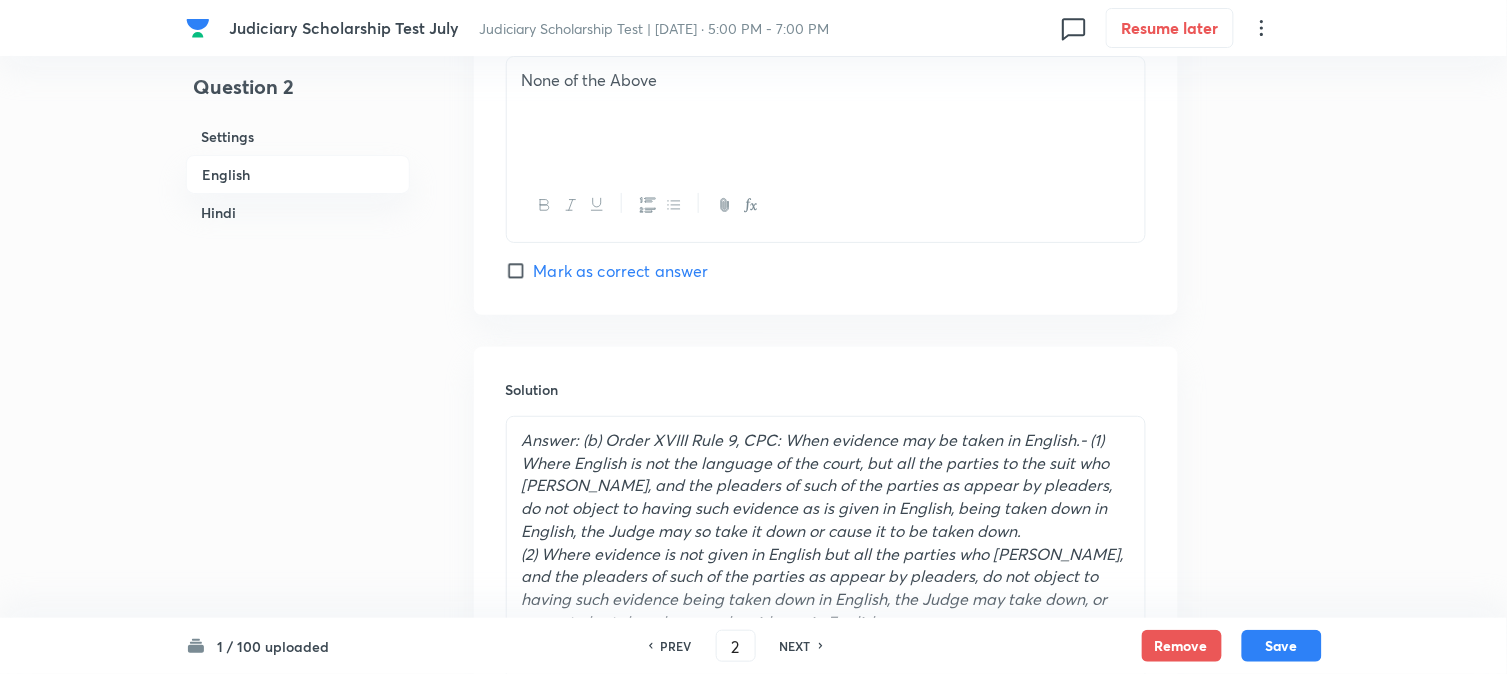 type 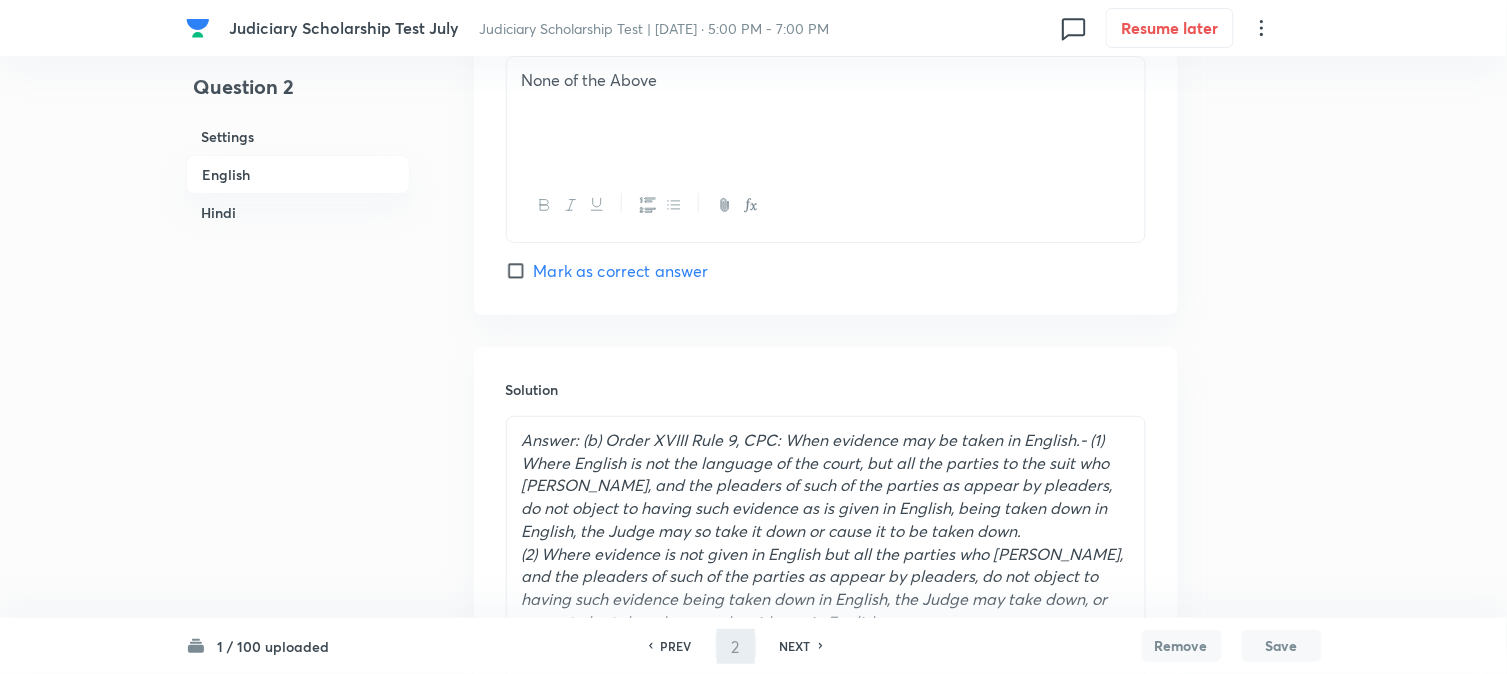 type on "3" 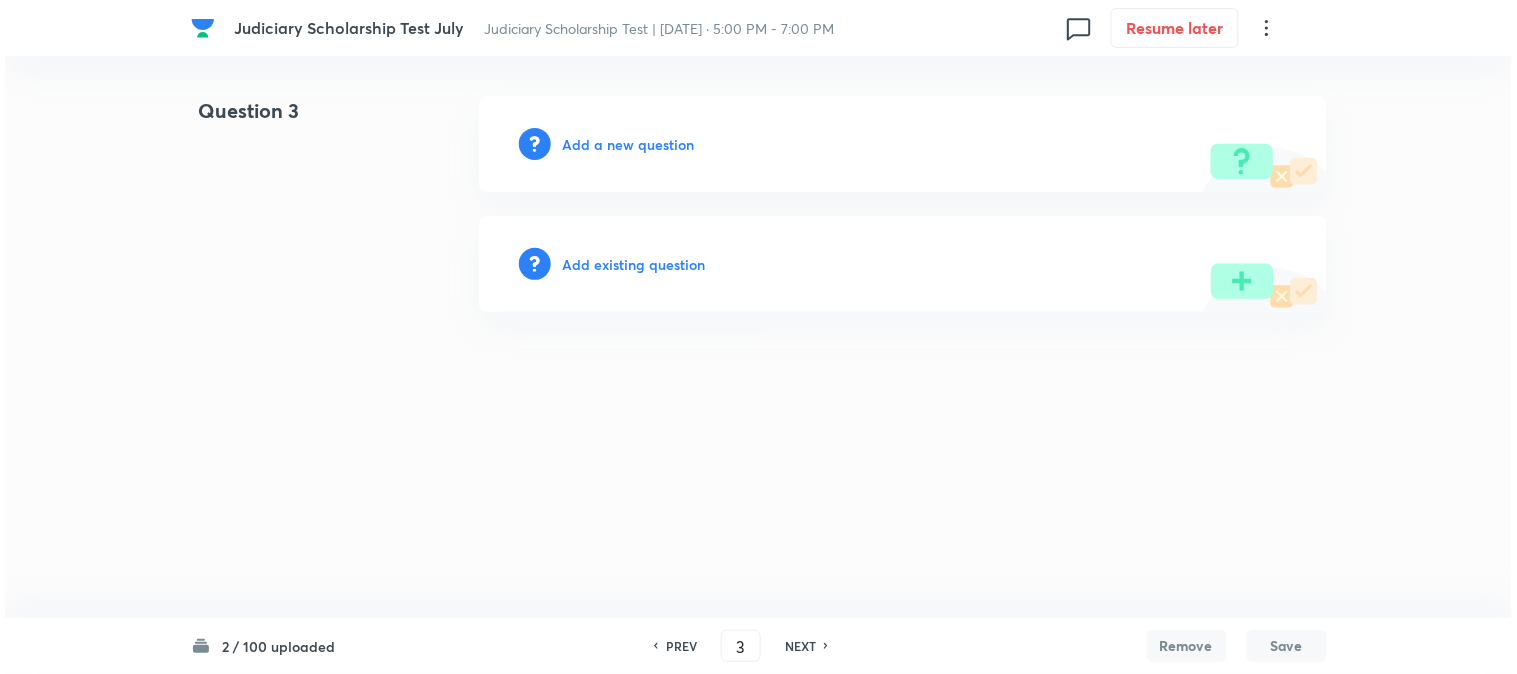 scroll, scrollTop: 0, scrollLeft: 0, axis: both 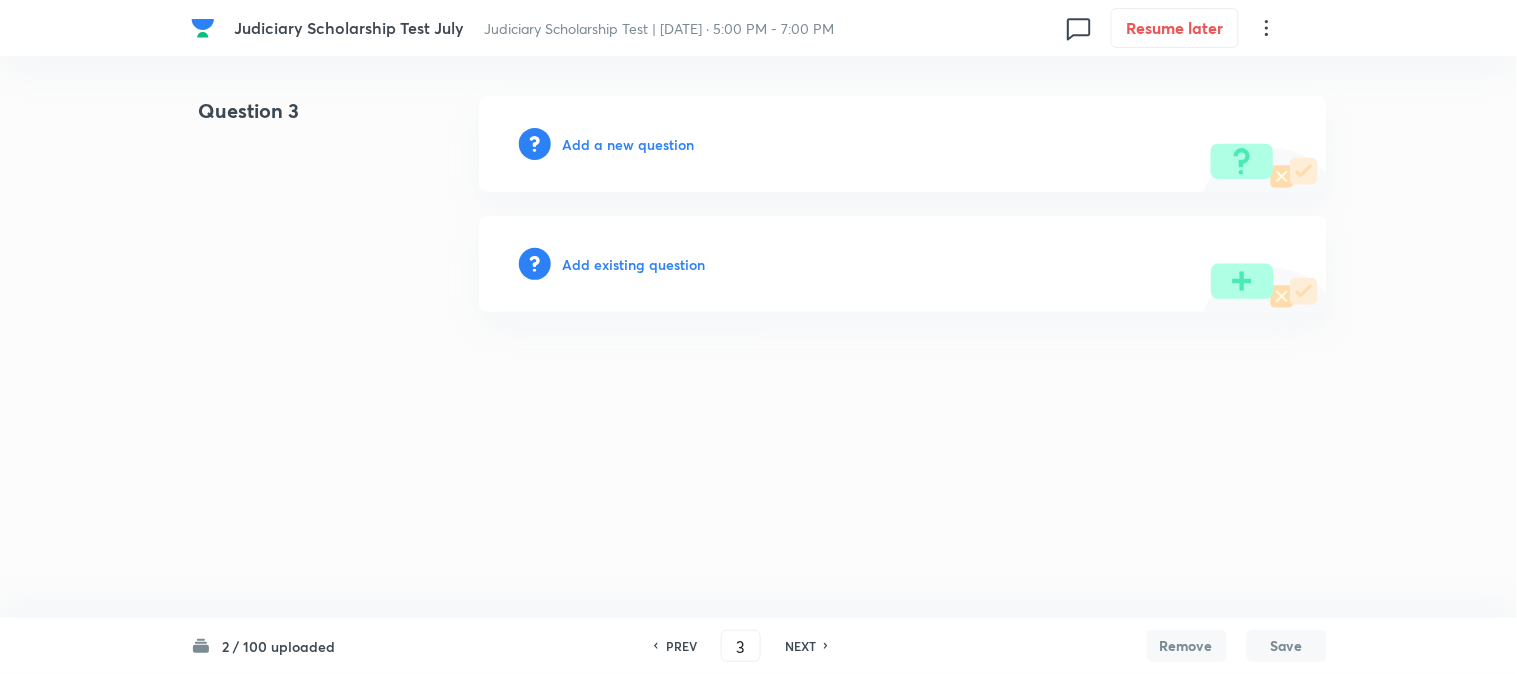 click on "Add a new question" at bounding box center [629, 144] 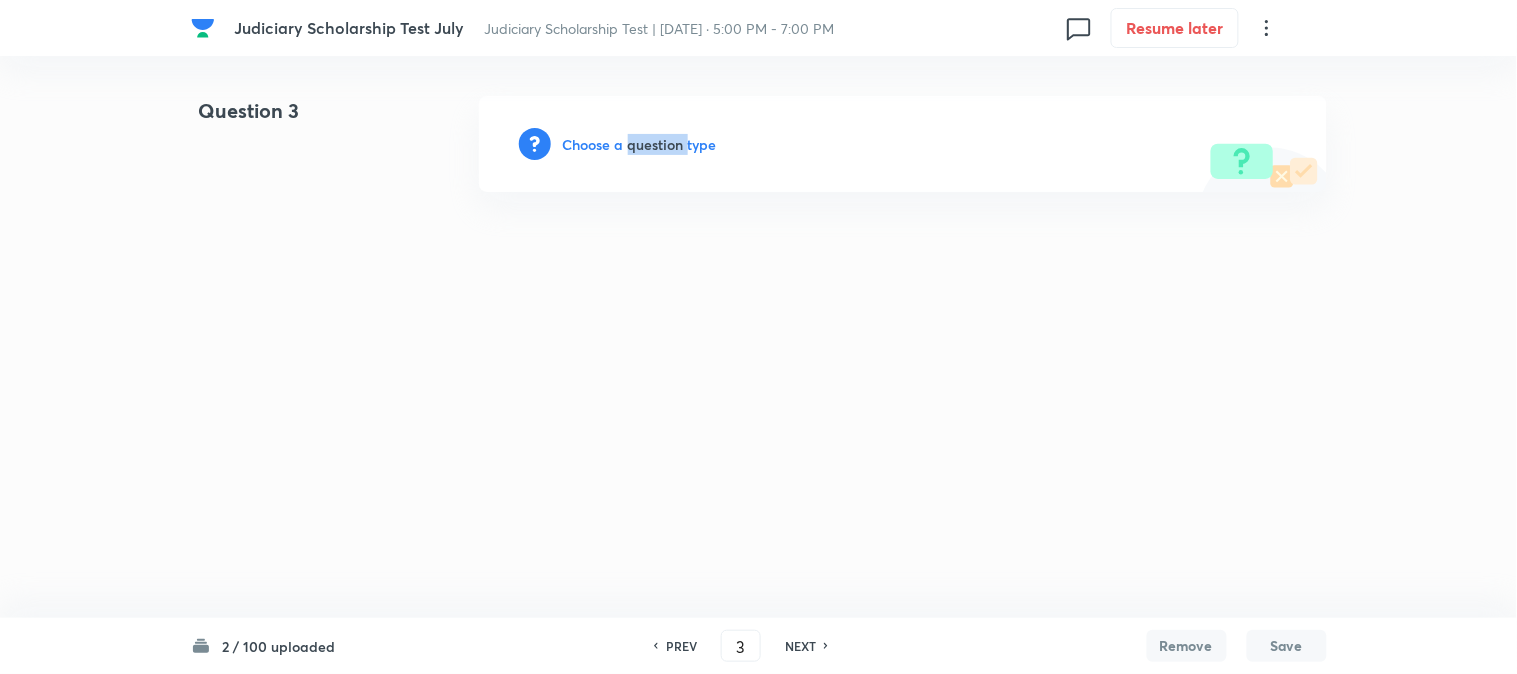 click on "Choose a question type" at bounding box center [640, 144] 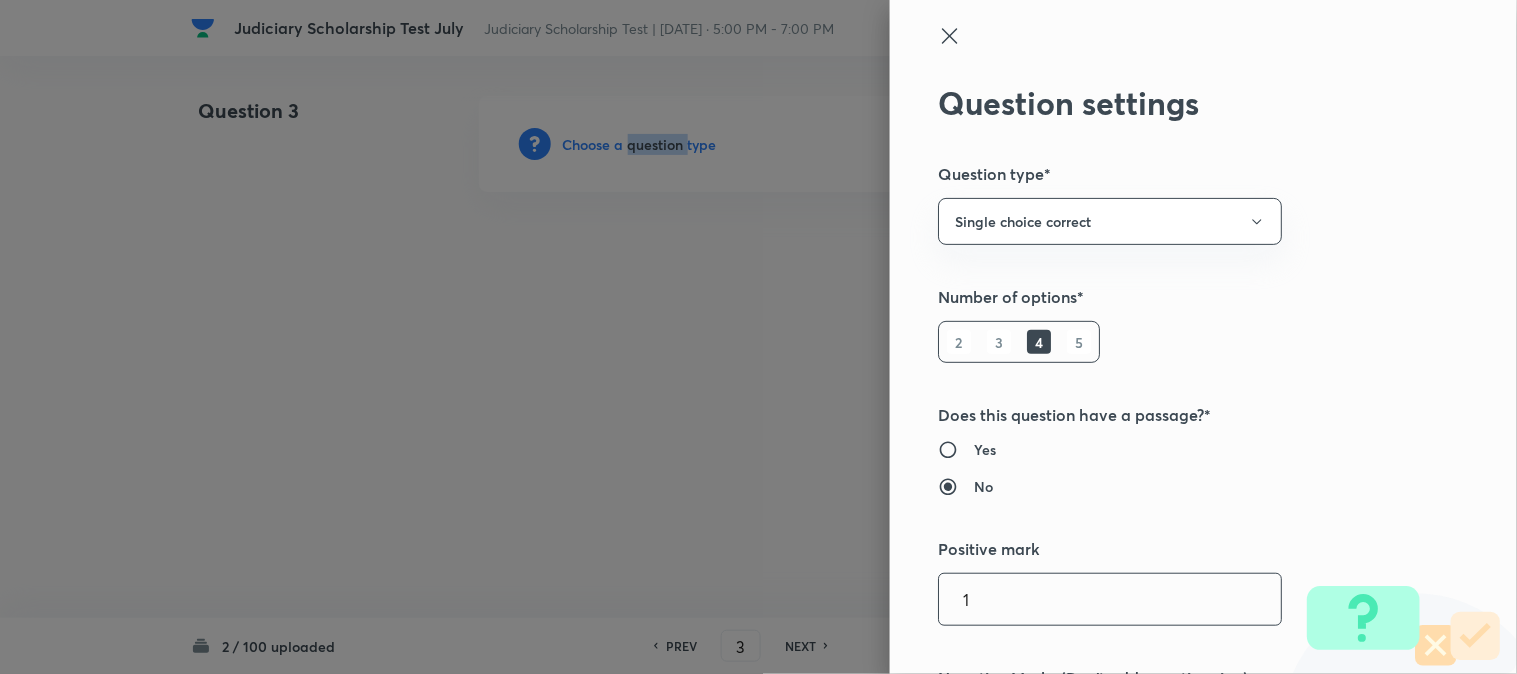 type 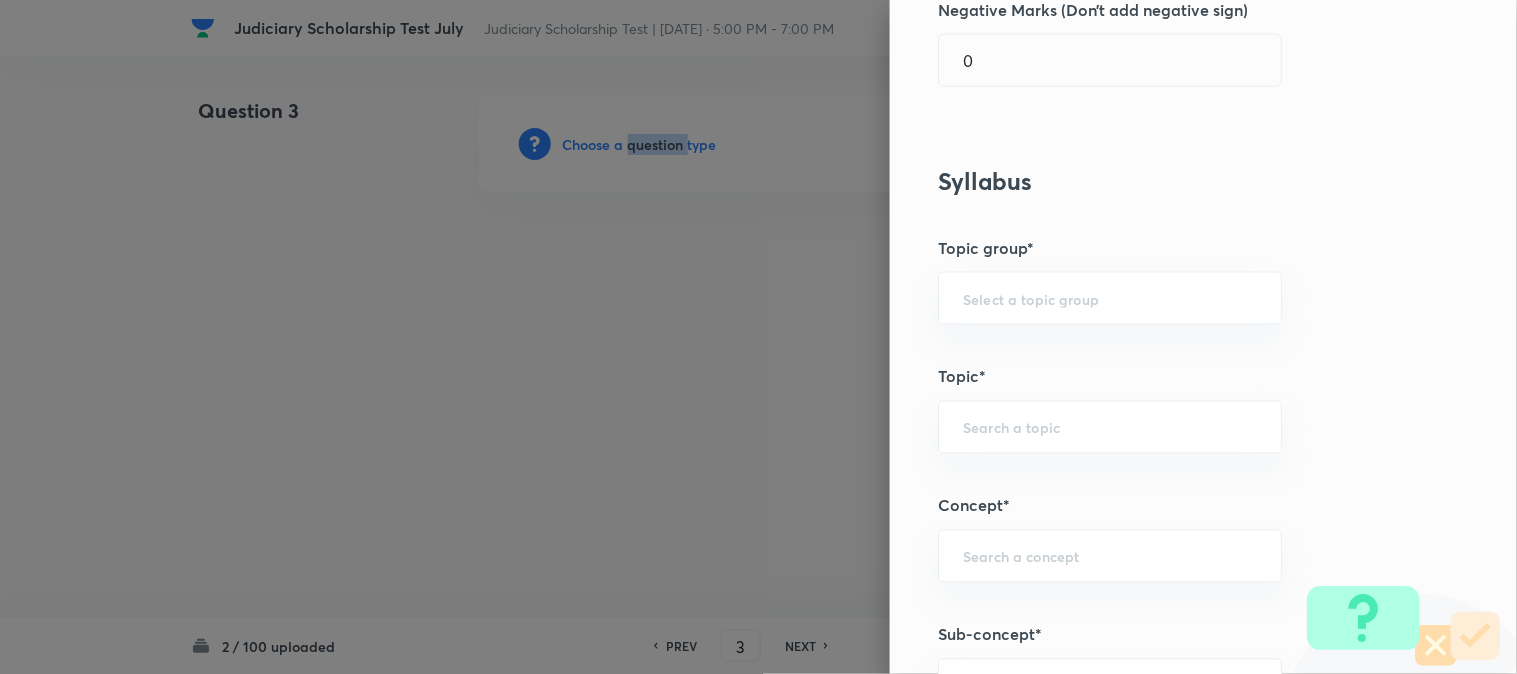 scroll, scrollTop: 1180, scrollLeft: 0, axis: vertical 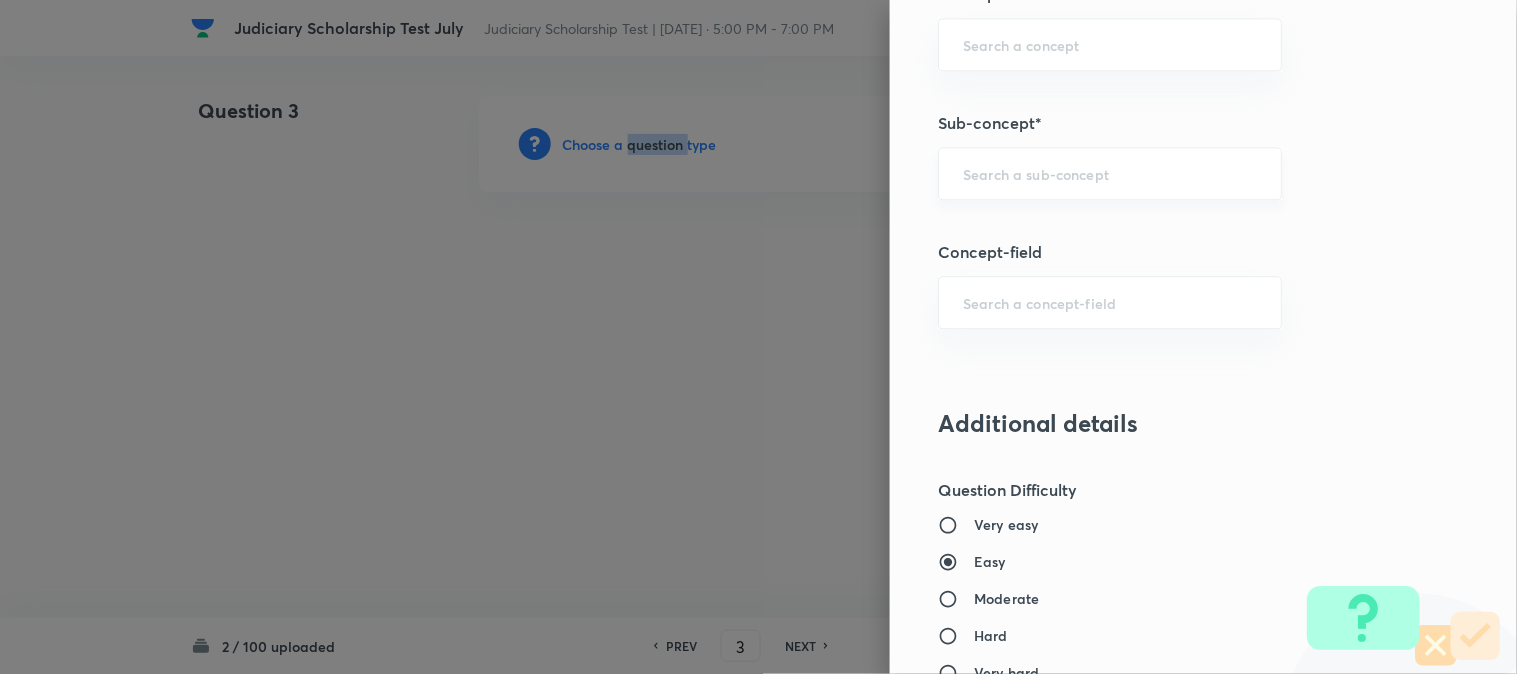 click on "​" at bounding box center (1110, 173) 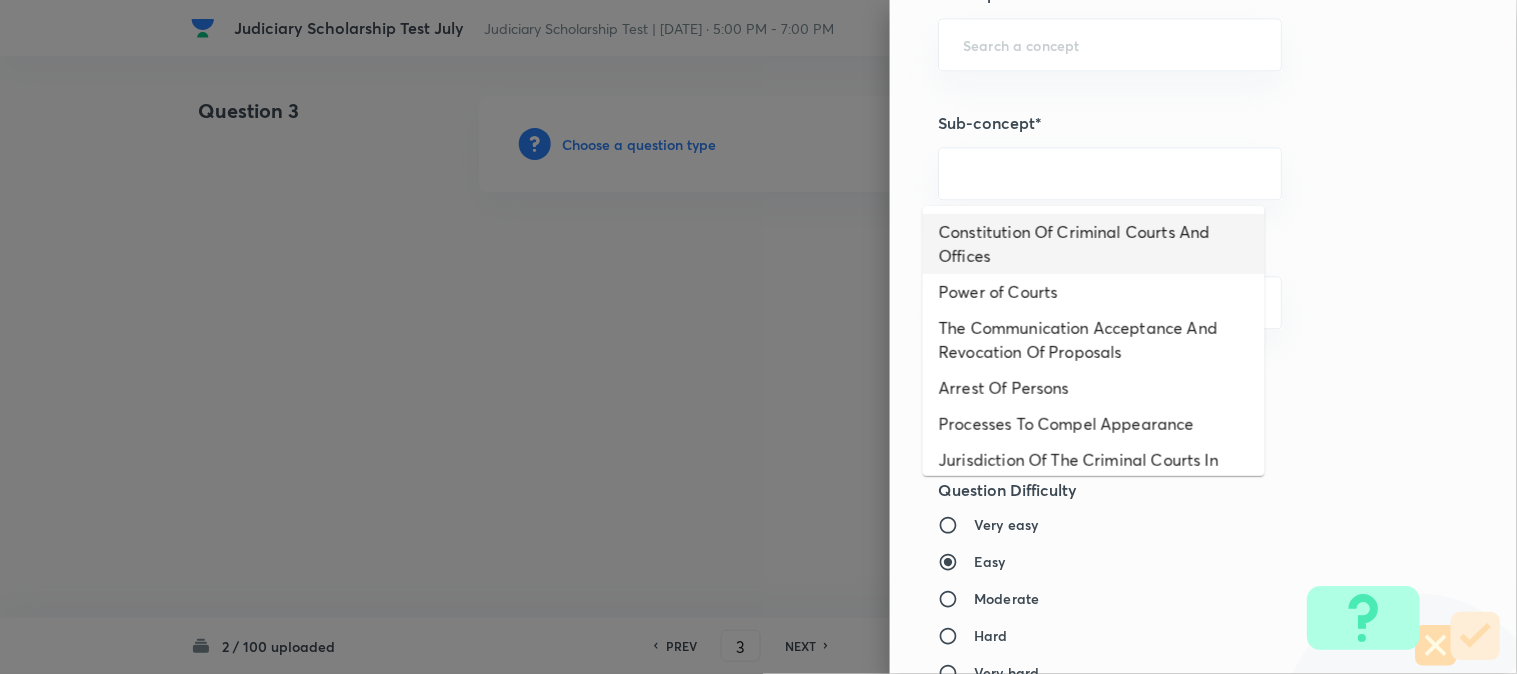 click on "Constitution Of Criminal Courts And Offices" at bounding box center (1094, 244) 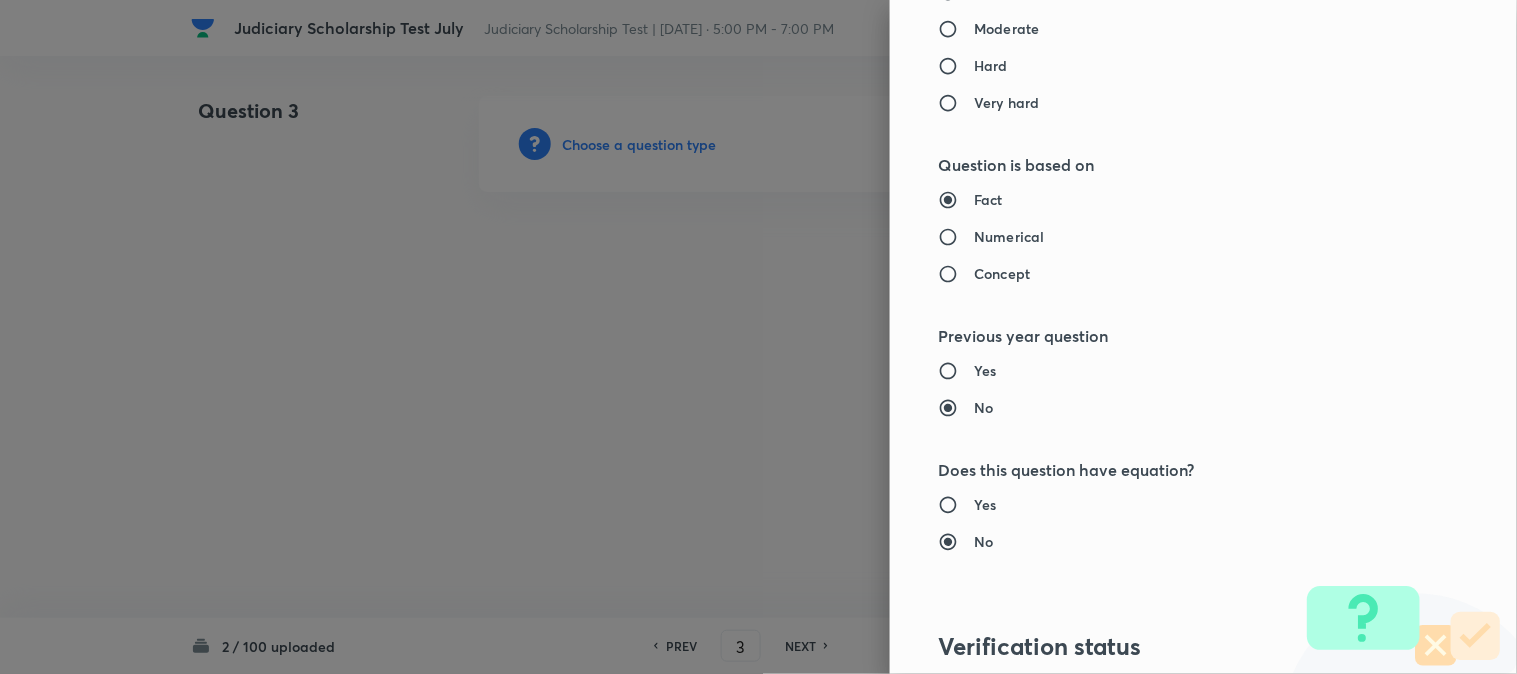 type on "Criminal Law" 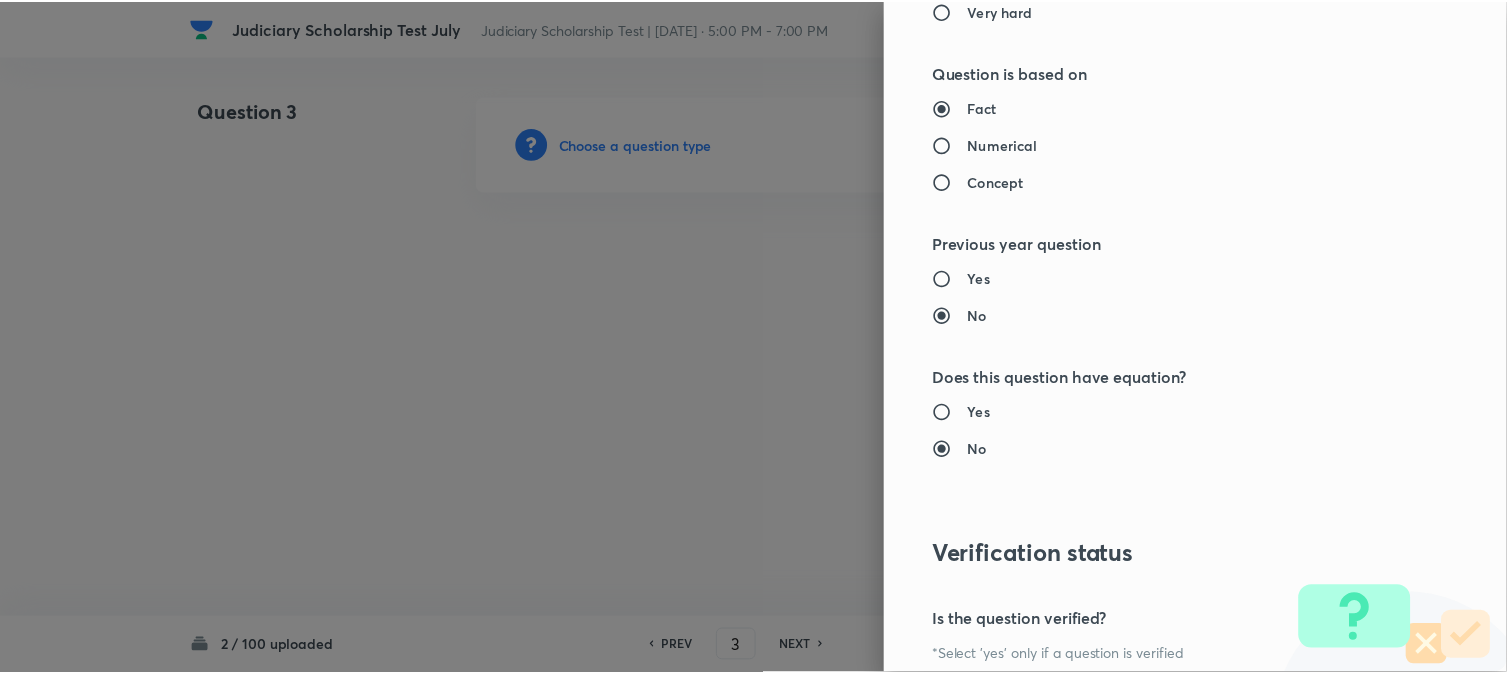 scroll, scrollTop: 2052, scrollLeft: 0, axis: vertical 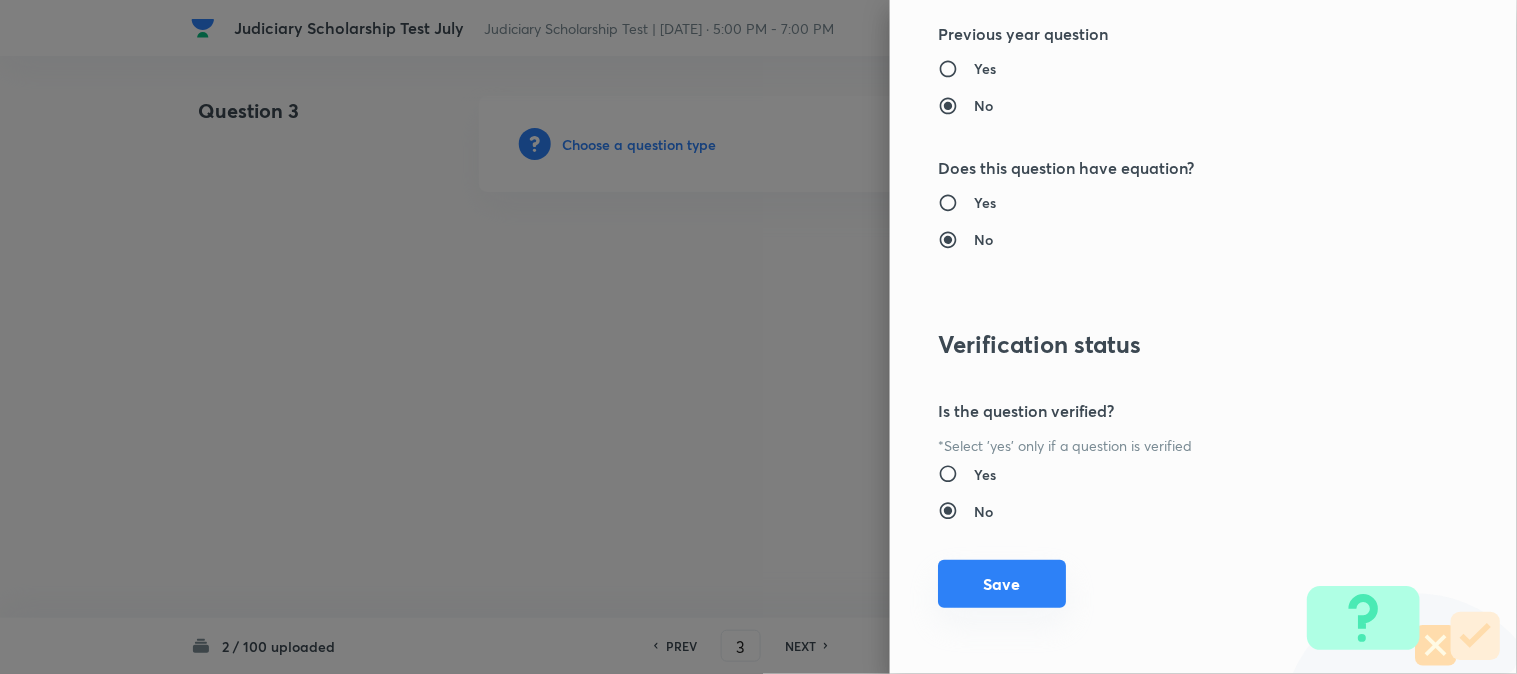 click on "Save" at bounding box center [1002, 584] 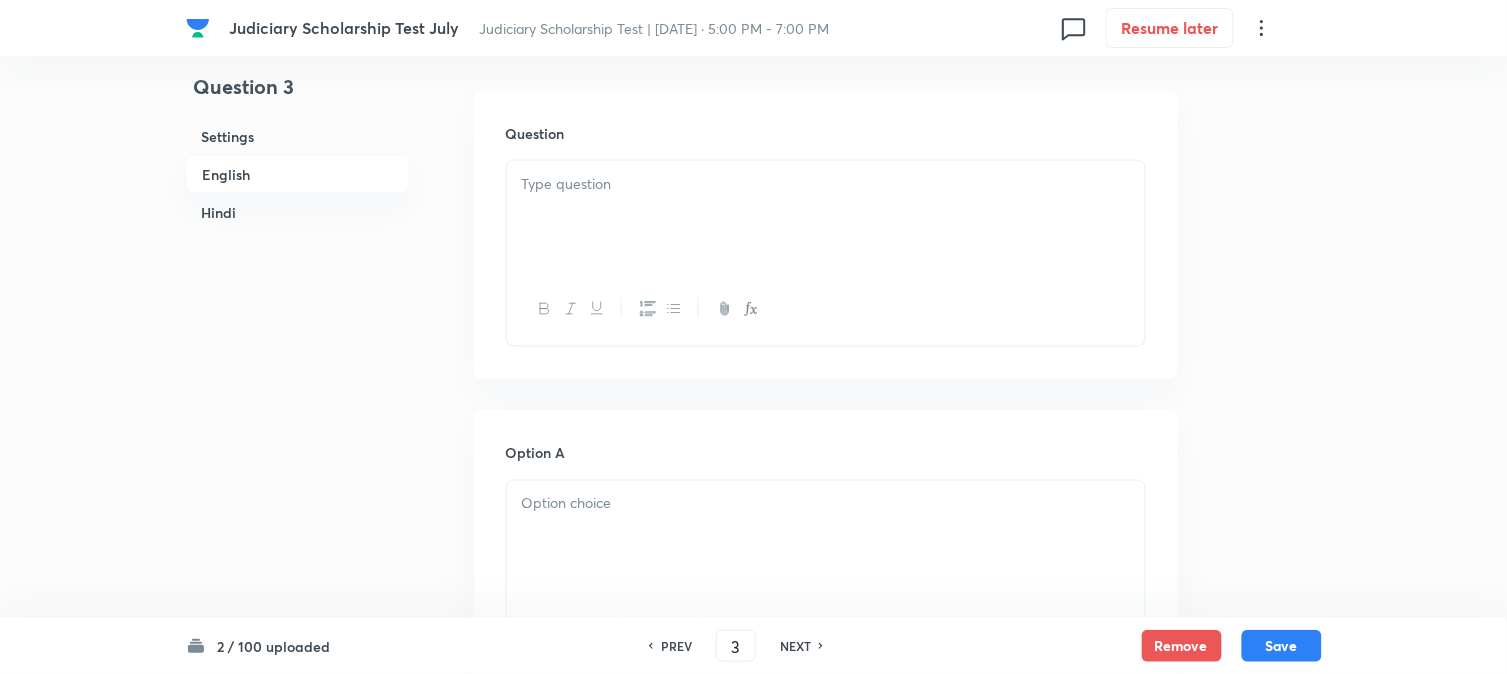 scroll, scrollTop: 590, scrollLeft: 0, axis: vertical 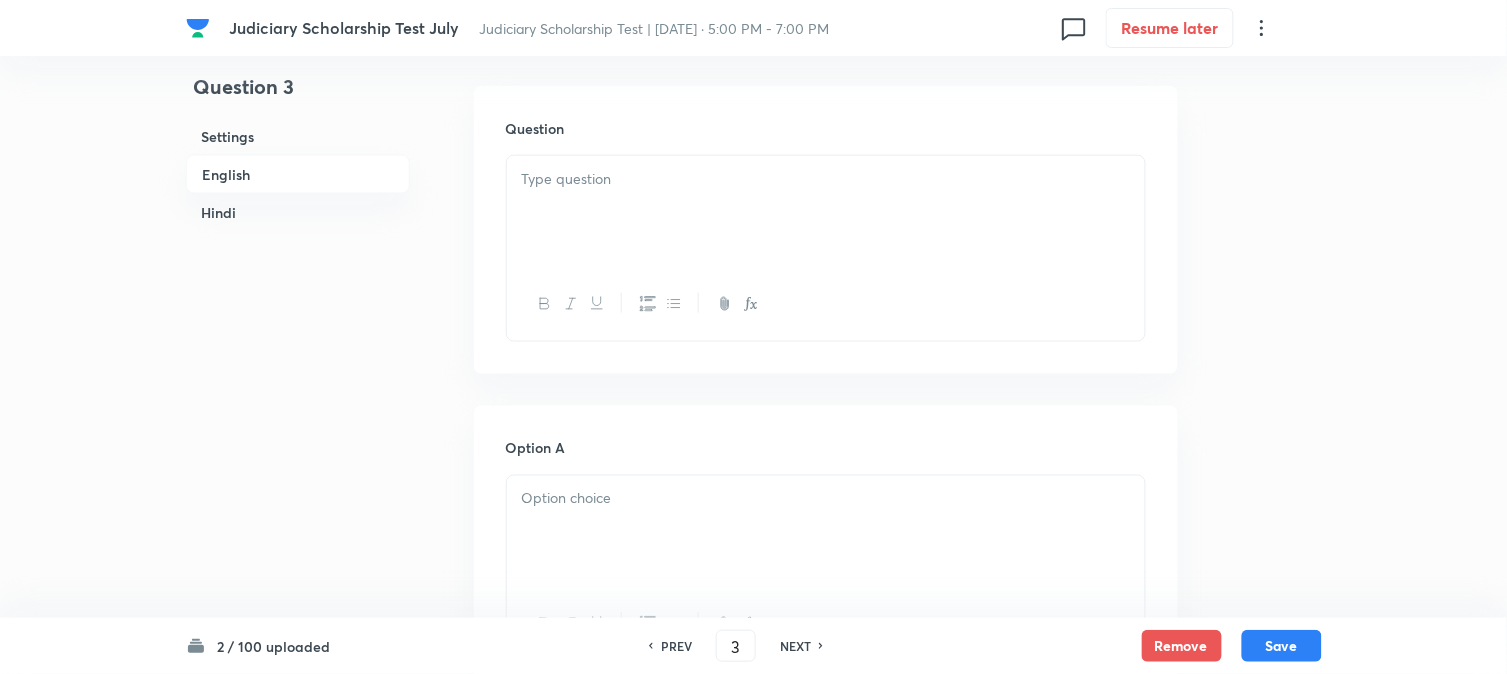 click at bounding box center (826, 212) 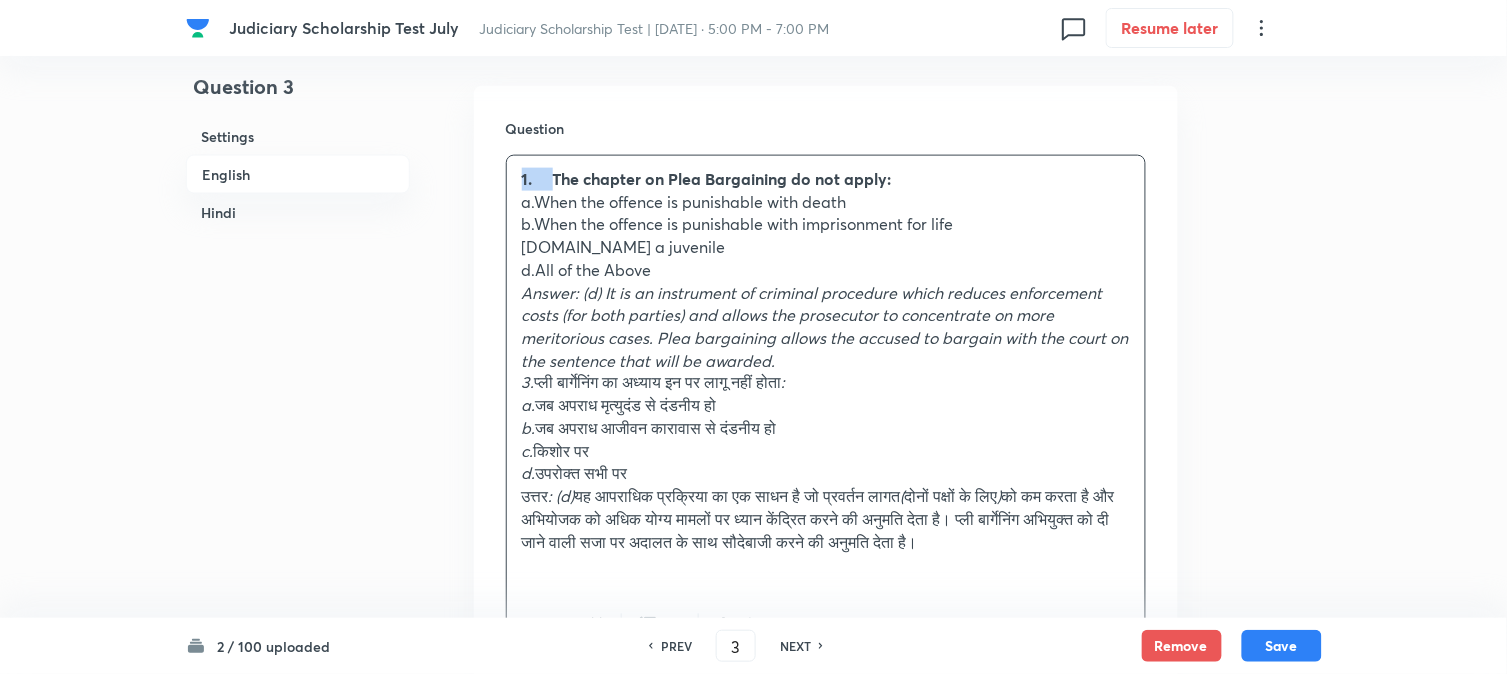 drag, startPoint x: 555, startPoint y: 170, endPoint x: 475, endPoint y: 167, distance: 80.05623 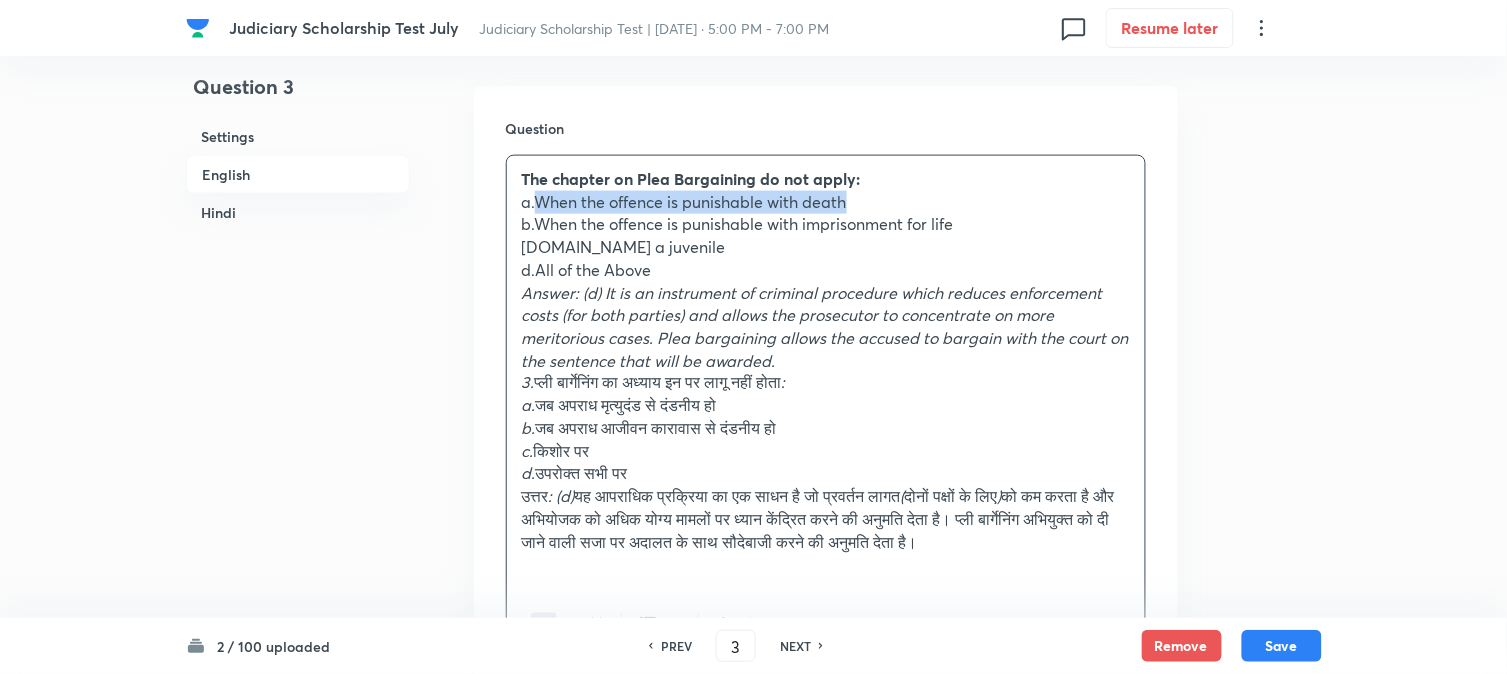 drag, startPoint x: 537, startPoint y: 194, endPoint x: 975, endPoint y: 193, distance: 438.00113 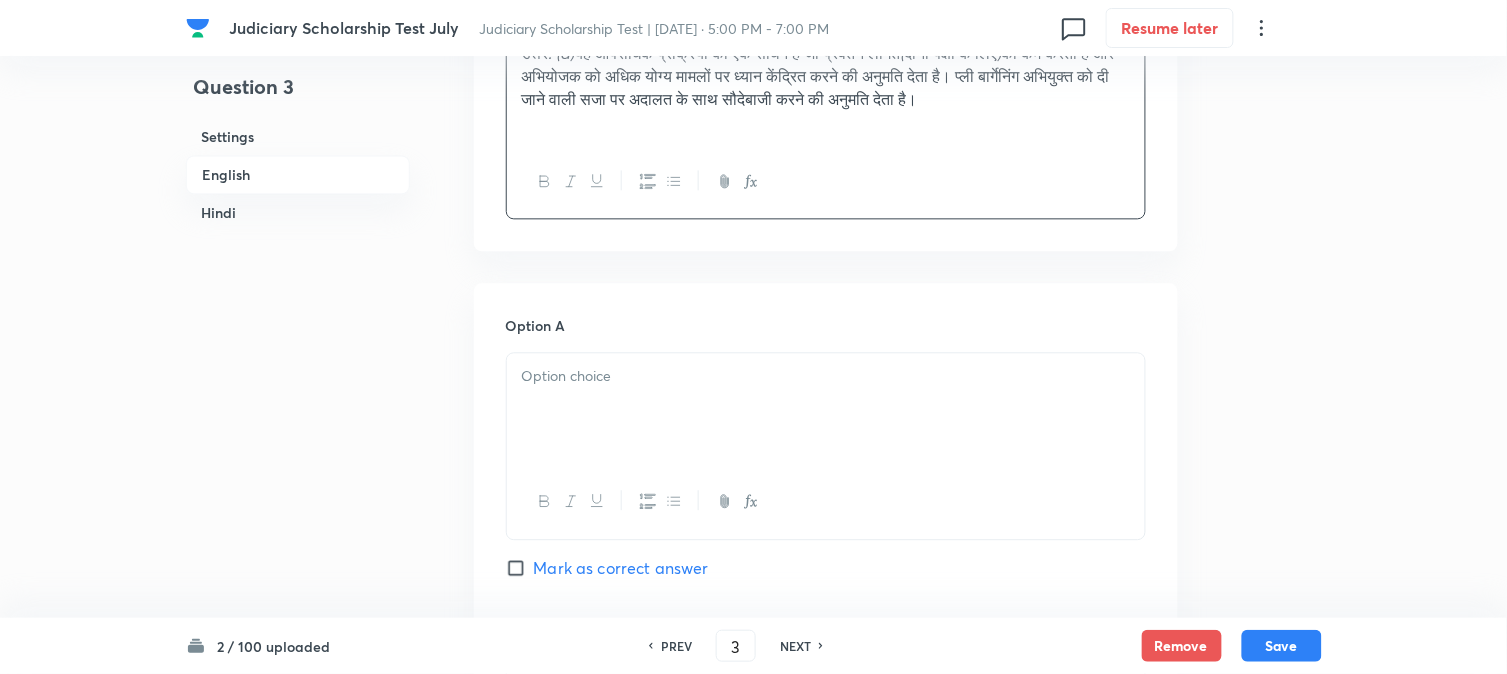 click at bounding box center [826, 409] 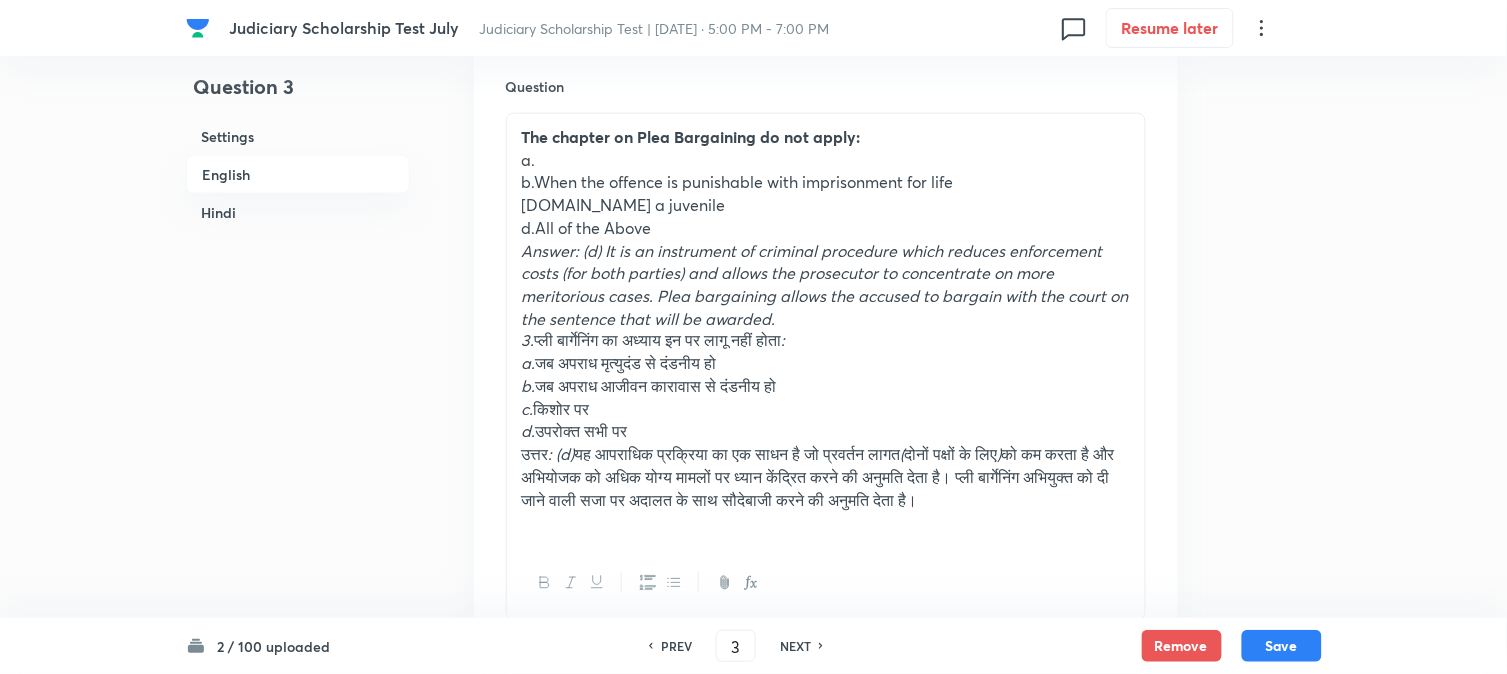 scroll, scrollTop: 590, scrollLeft: 0, axis: vertical 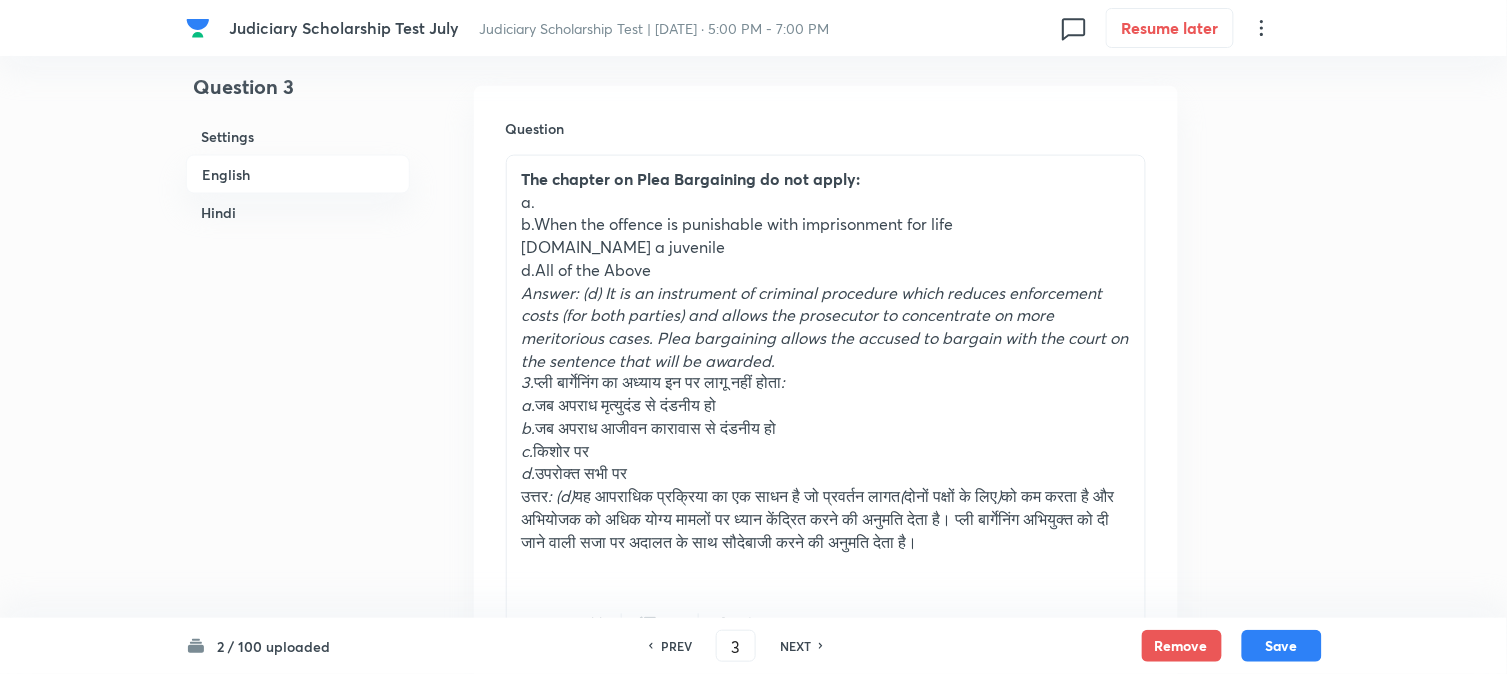click on "a." at bounding box center (826, 202) 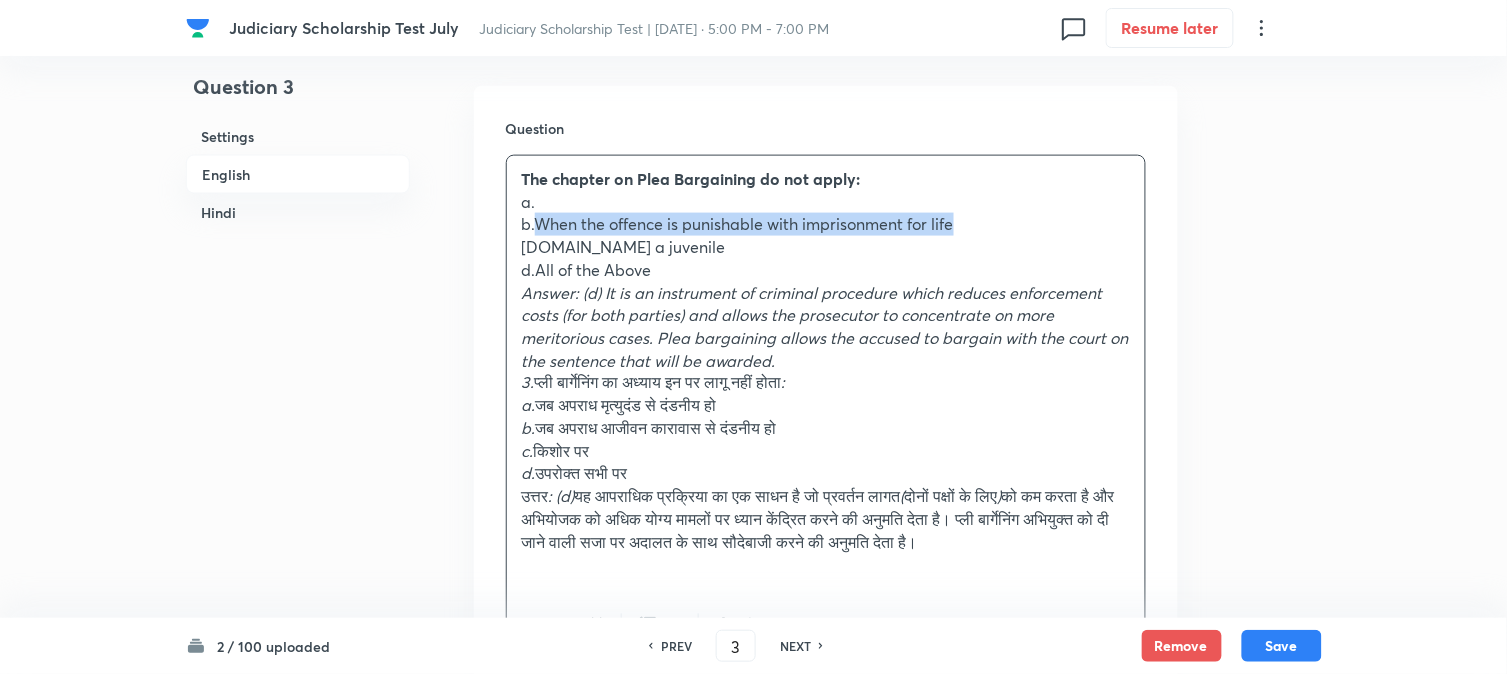 drag, startPoint x: 534, startPoint y: 226, endPoint x: 1101, endPoint y: 225, distance: 567.00085 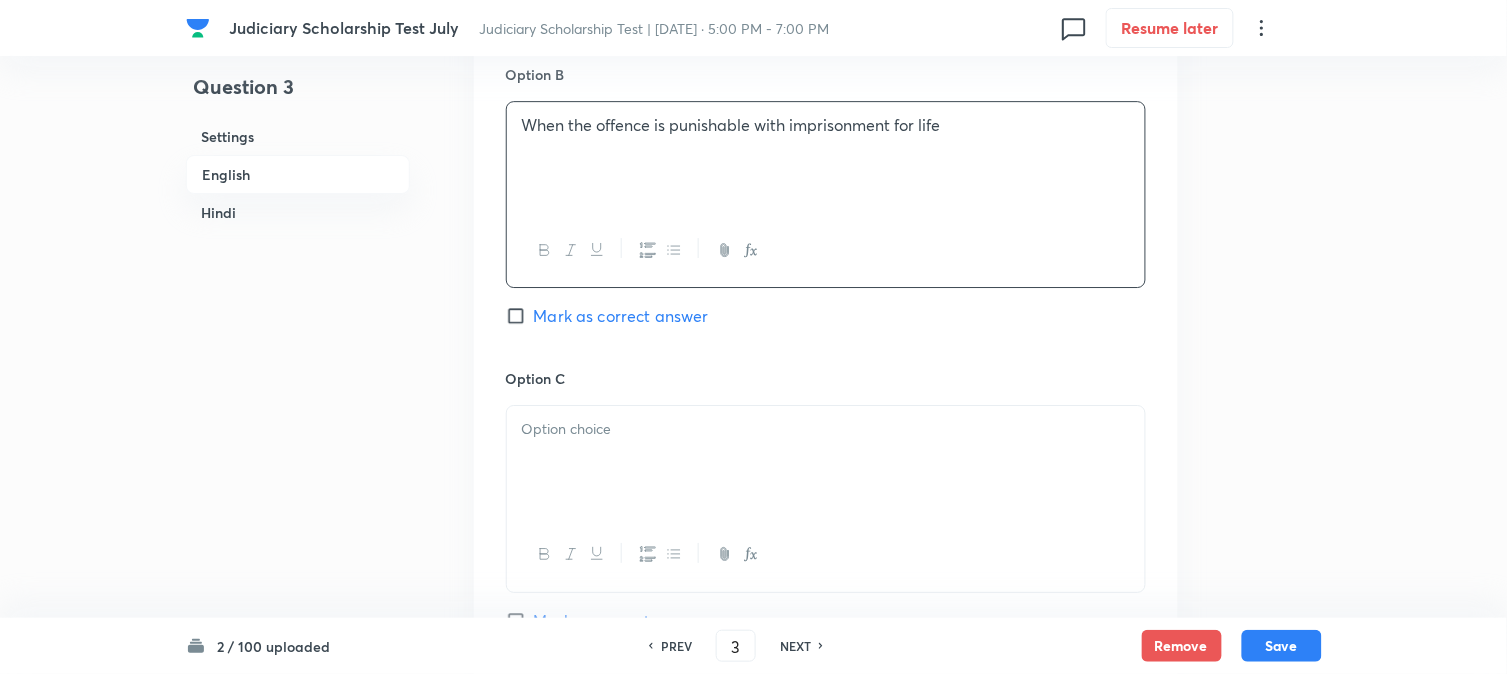 click on "When the offence is punishable with imprisonment for life" at bounding box center [826, 158] 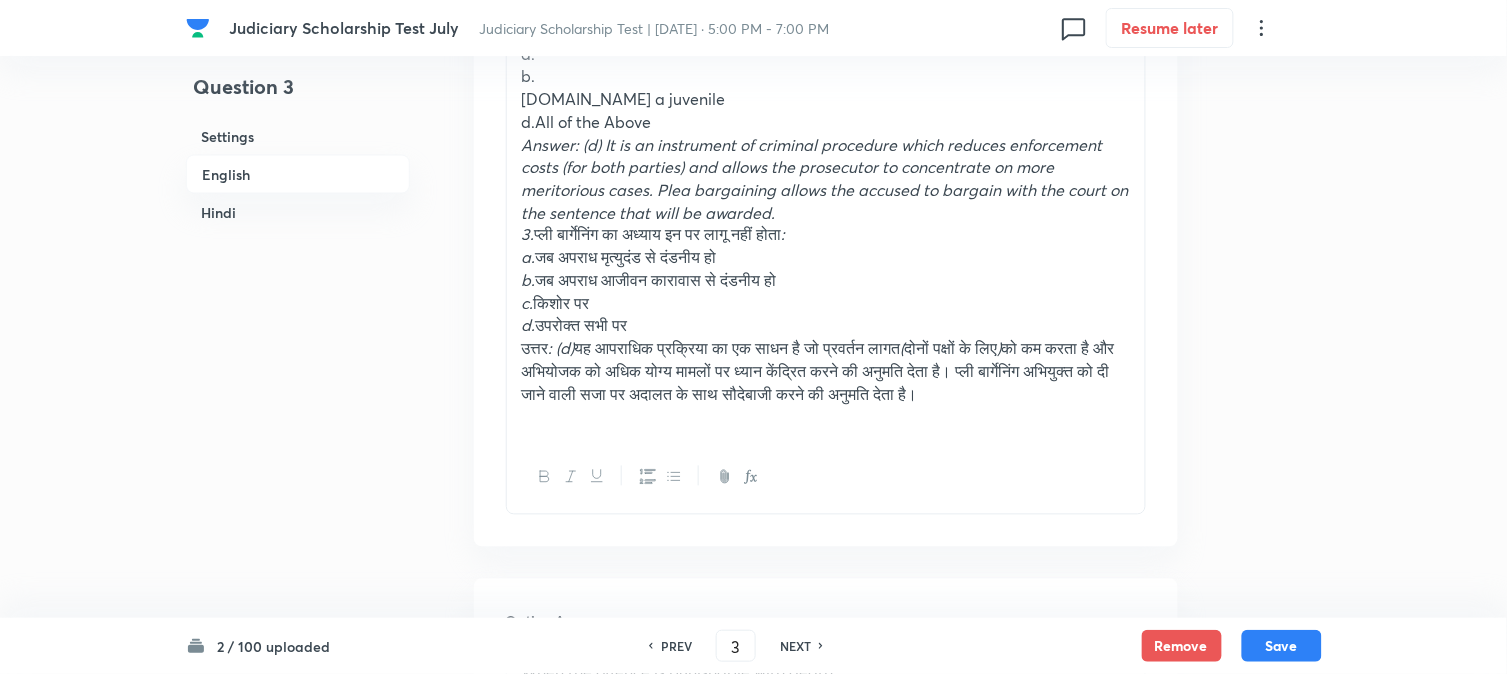 scroll, scrollTop: 701, scrollLeft: 0, axis: vertical 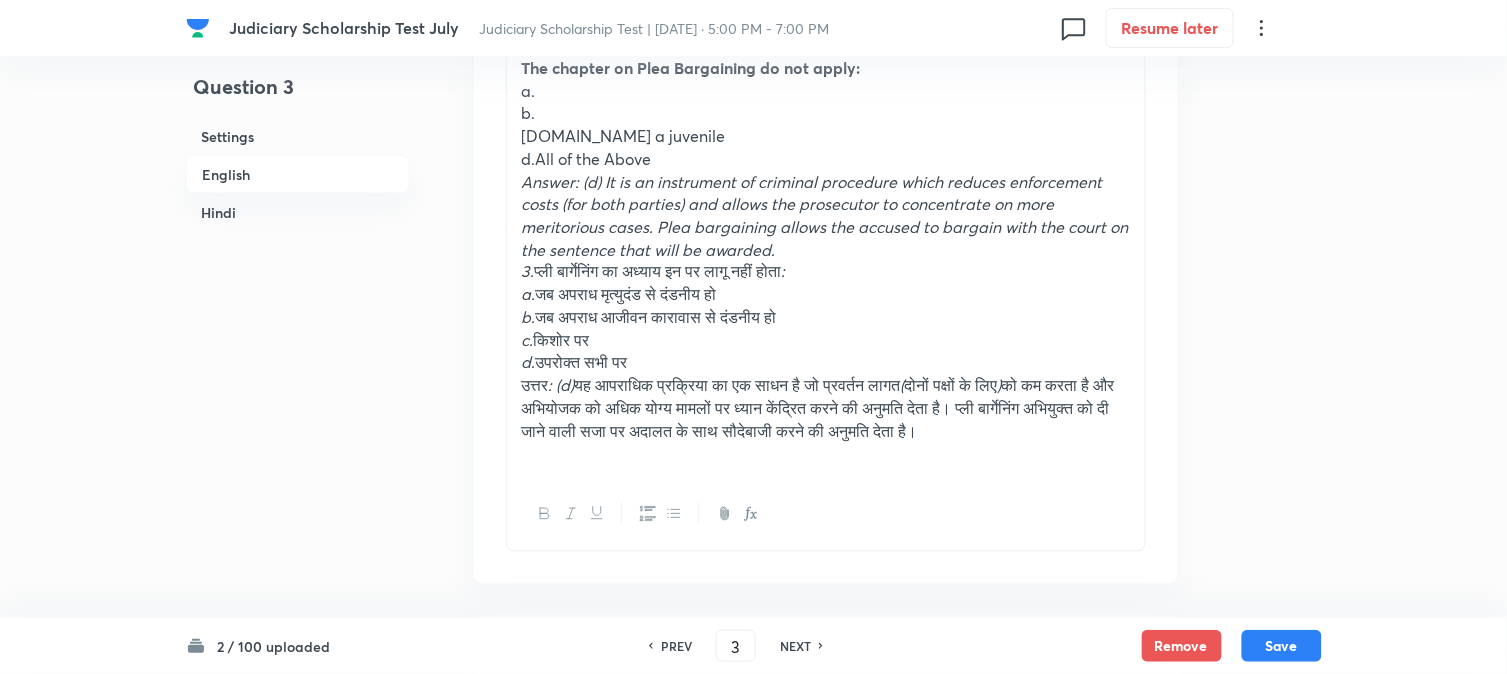drag, startPoint x: 515, startPoint y: 267, endPoint x: 504, endPoint y: 261, distance: 12.529964 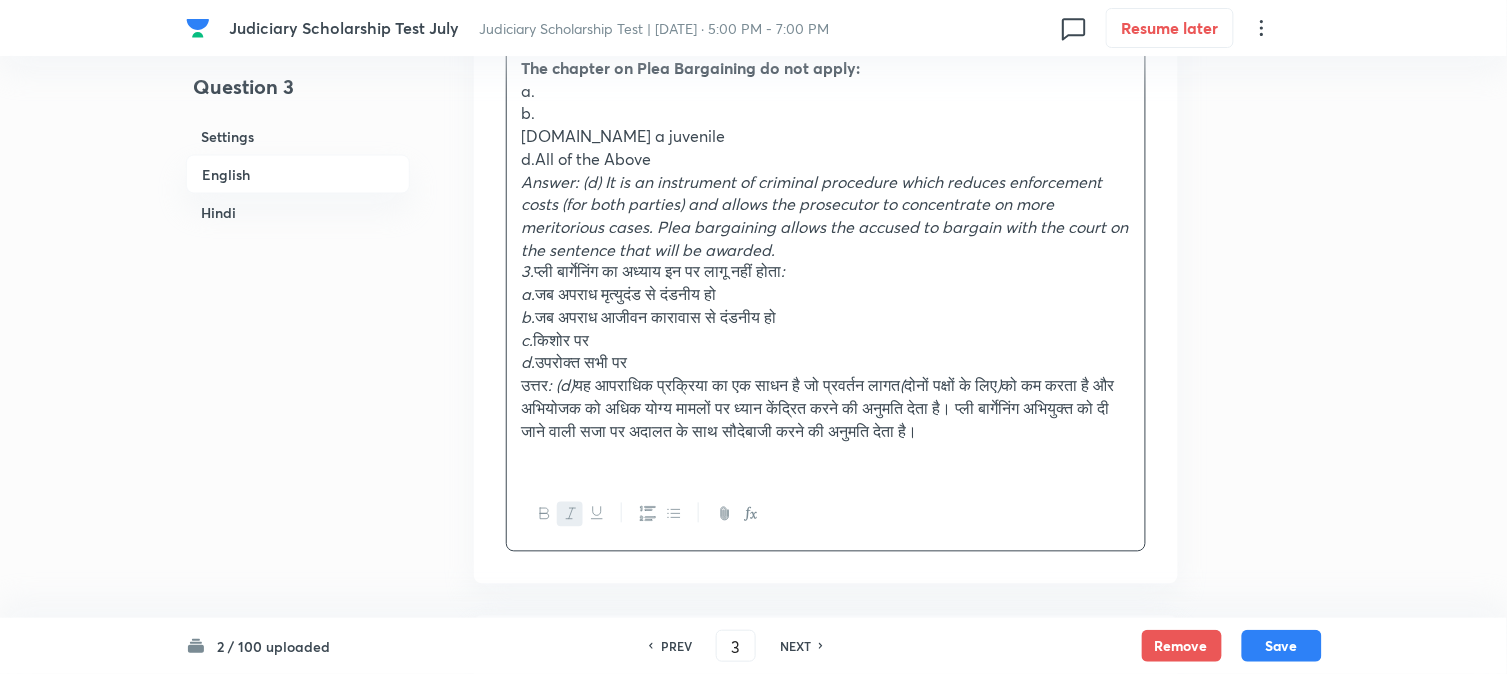 drag, startPoint x: 540, startPoint y: 268, endPoint x: 506, endPoint y: 270, distance: 34.058773 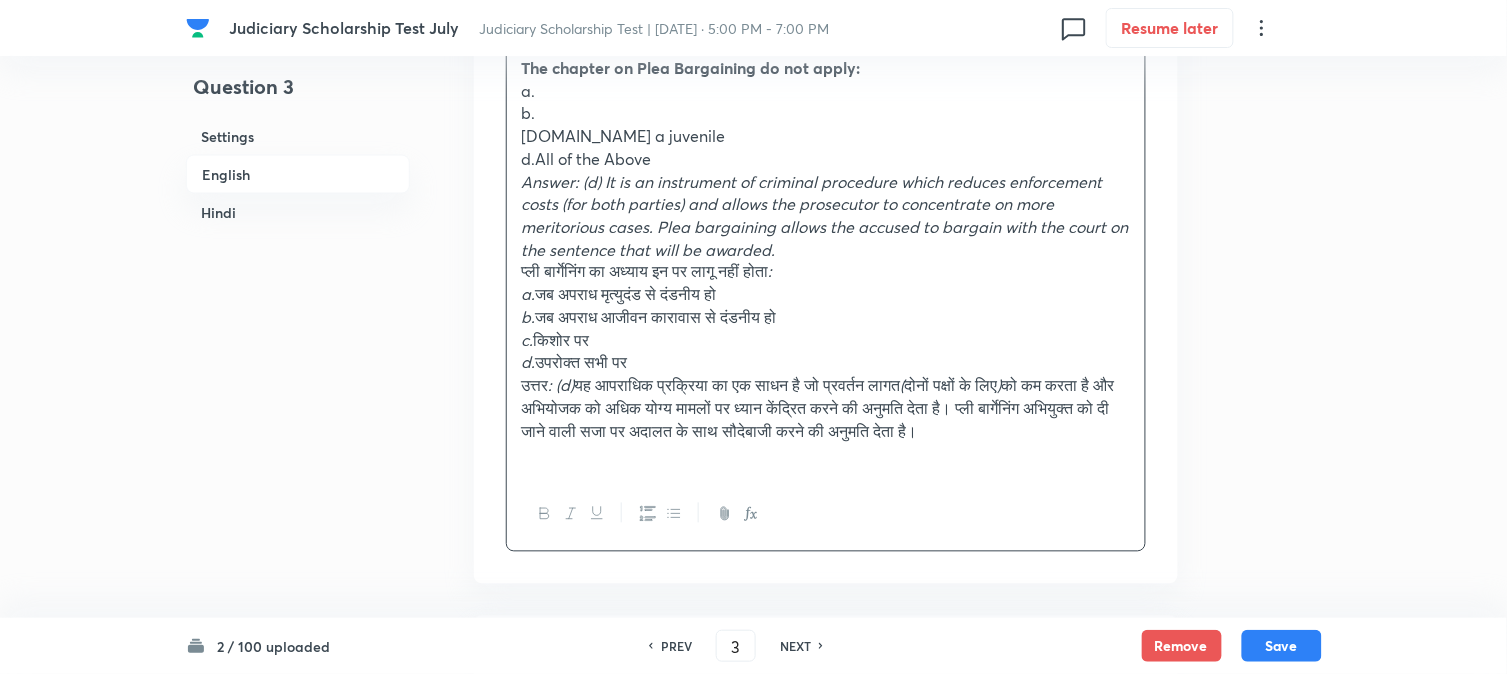 scroll, scrollTop: 478, scrollLeft: 0, axis: vertical 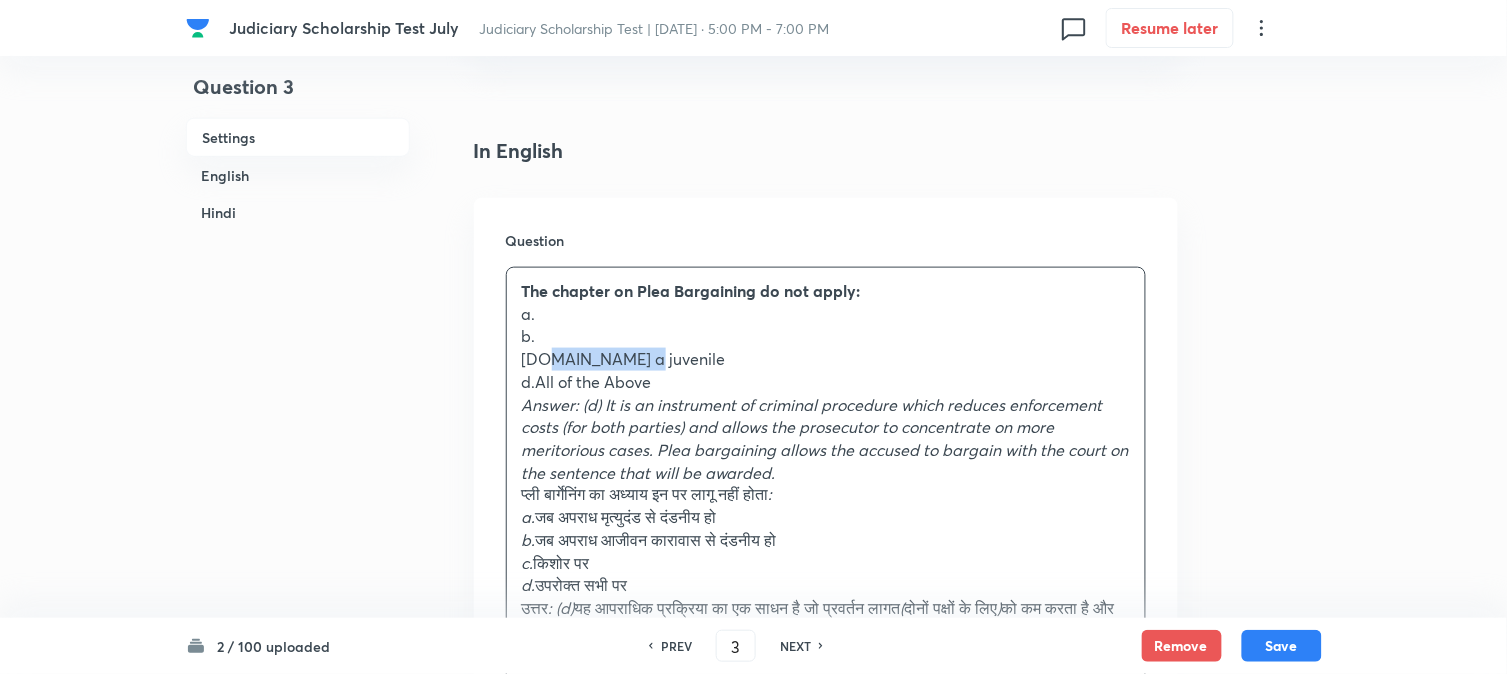drag, startPoint x: 536, startPoint y: 356, endPoint x: 671, endPoint y: 356, distance: 135 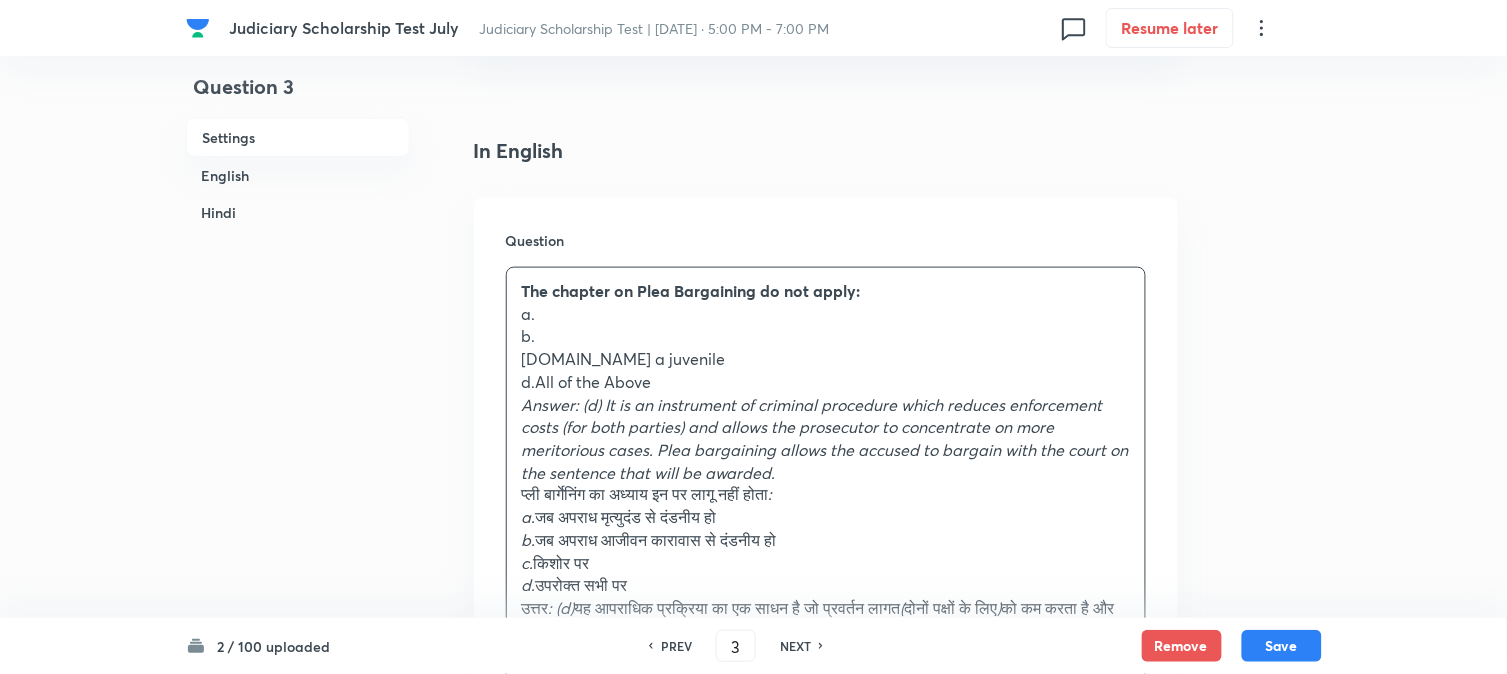 drag, startPoint x: 536, startPoint y: 363, endPoint x: 574, endPoint y: 361, distance: 38.052597 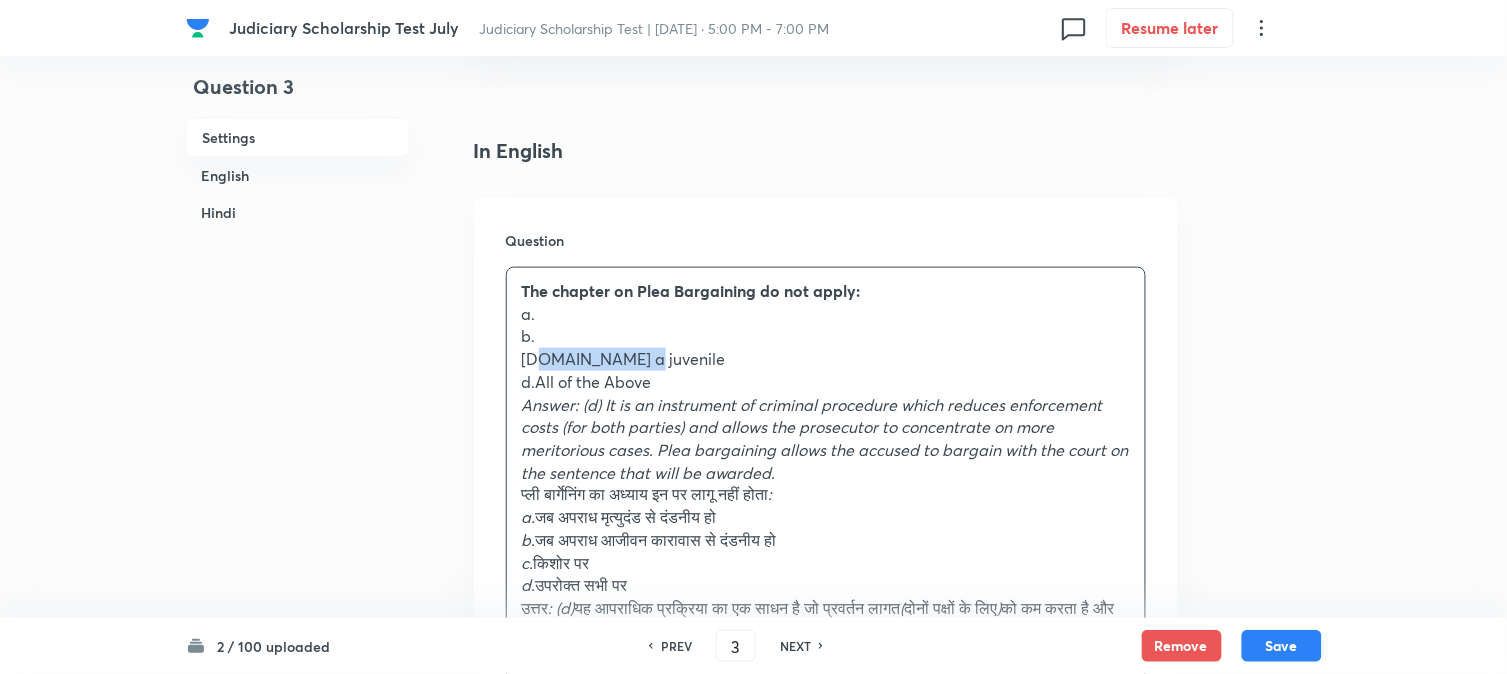 drag, startPoint x: 533, startPoint y: 355, endPoint x: 678, endPoint y: 357, distance: 145.0138 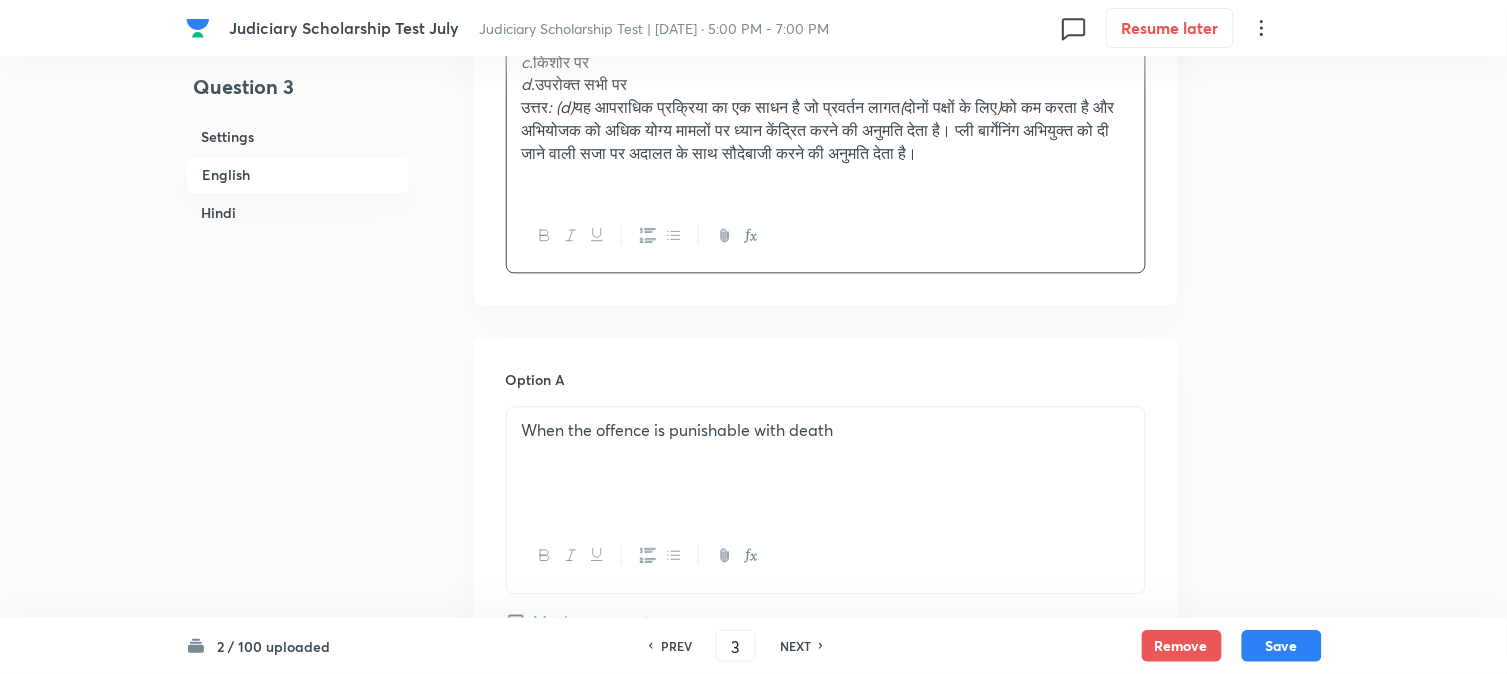 scroll, scrollTop: 1590, scrollLeft: 0, axis: vertical 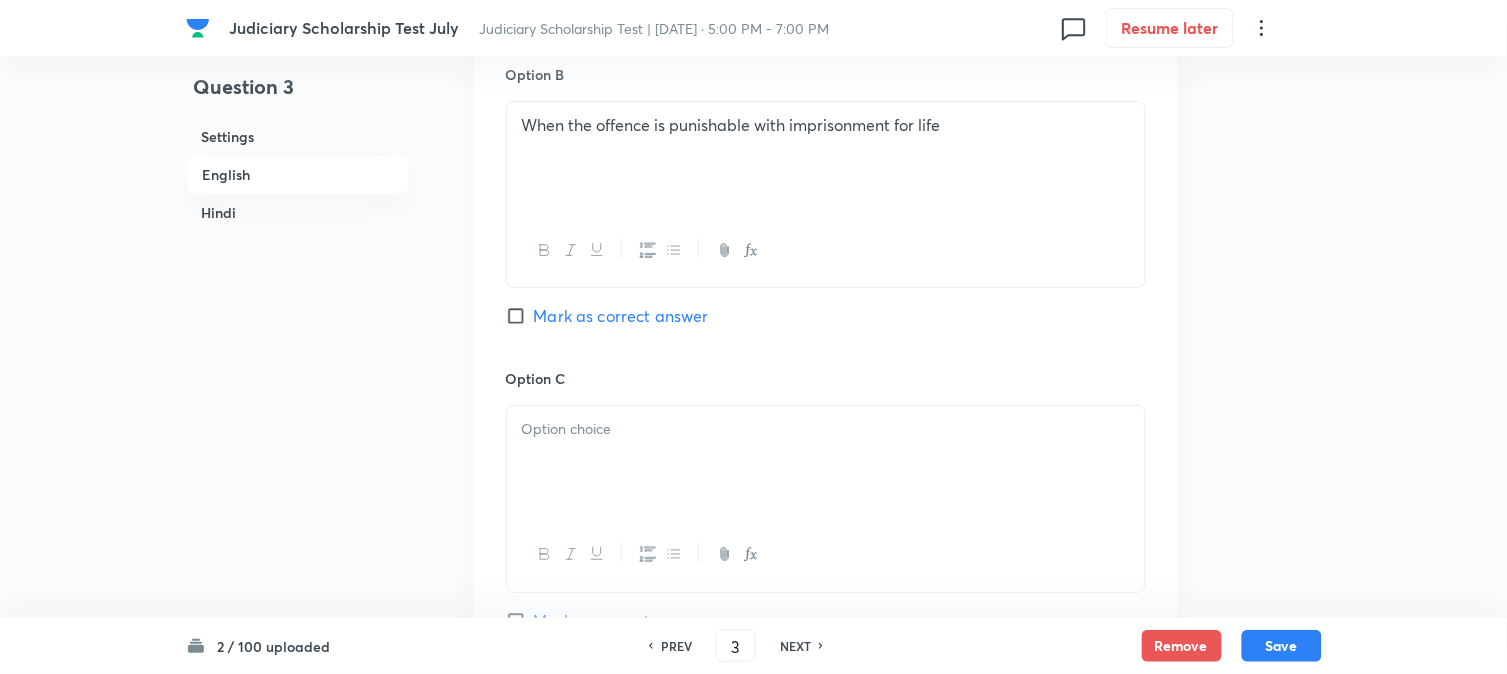 click on "Option C Mark as correct answer" at bounding box center [826, 520] 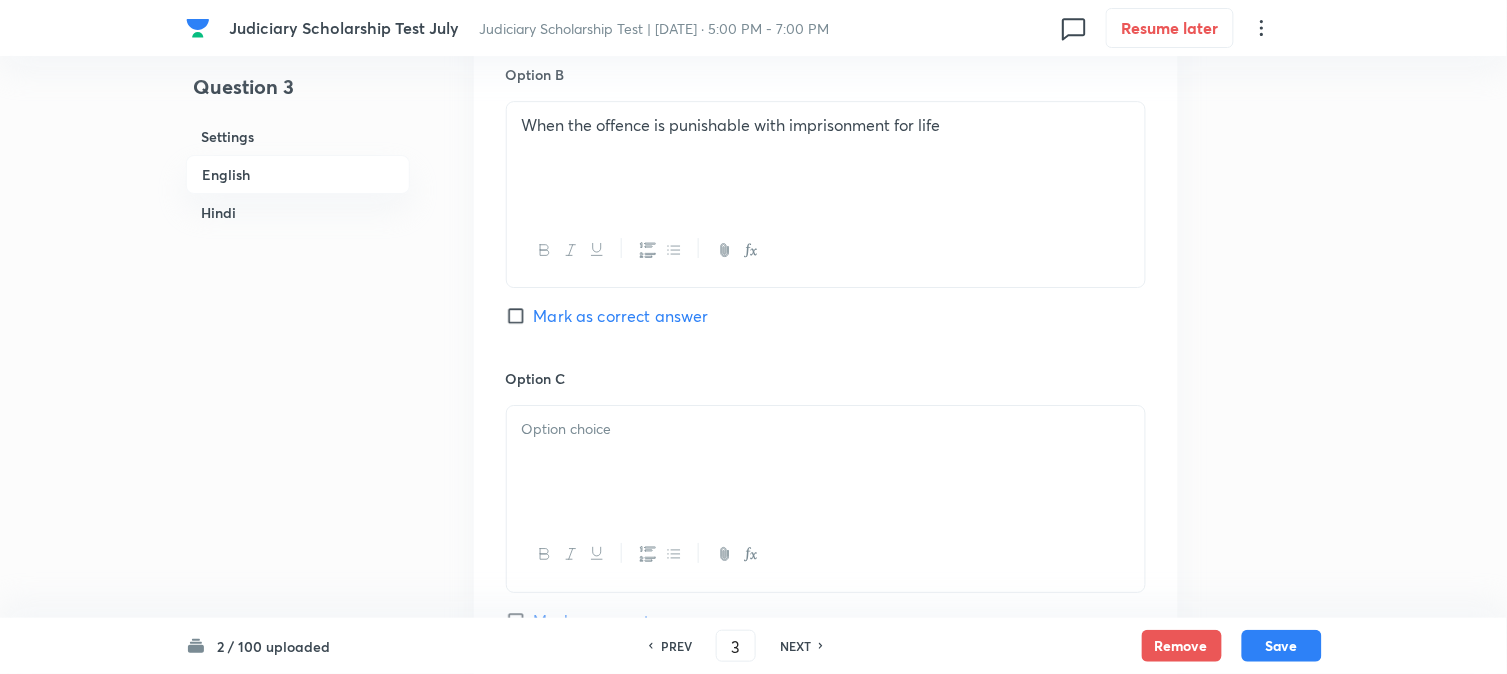 click at bounding box center (826, 462) 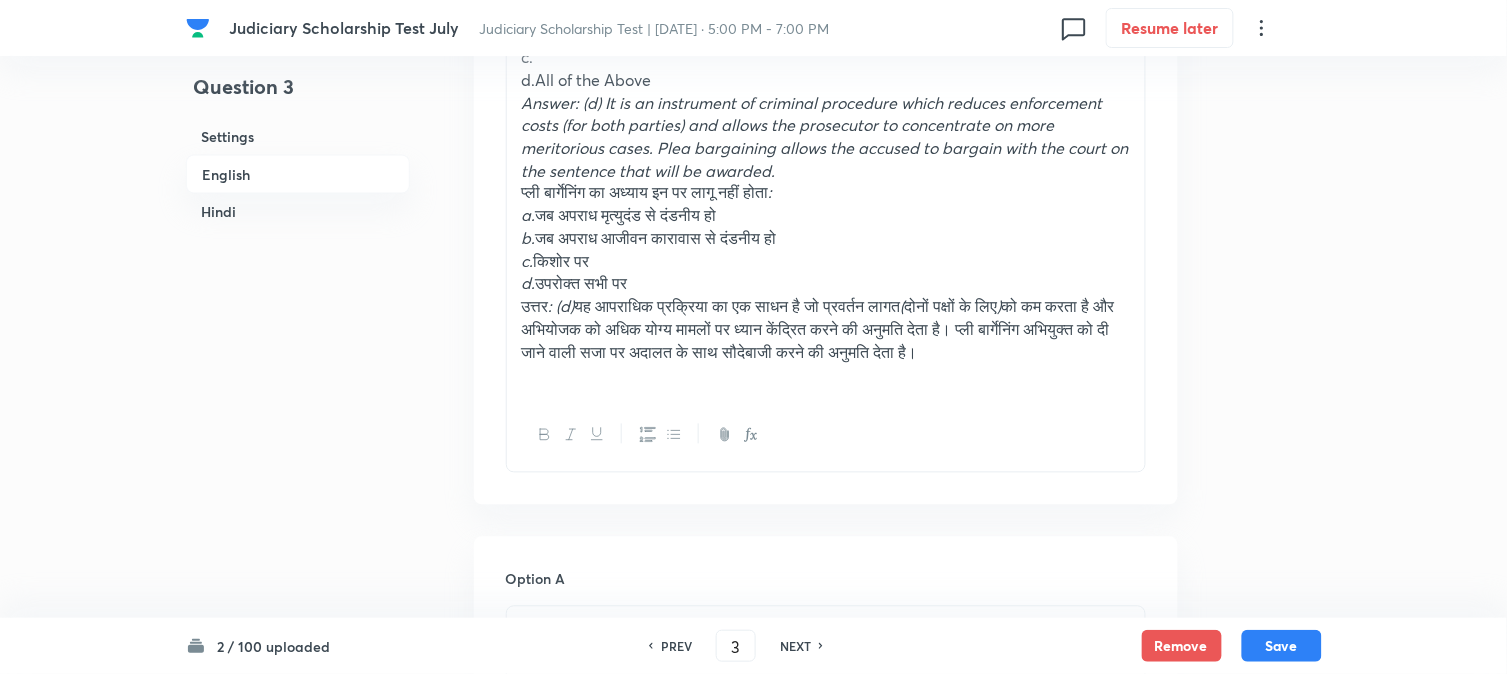 scroll, scrollTop: 701, scrollLeft: 0, axis: vertical 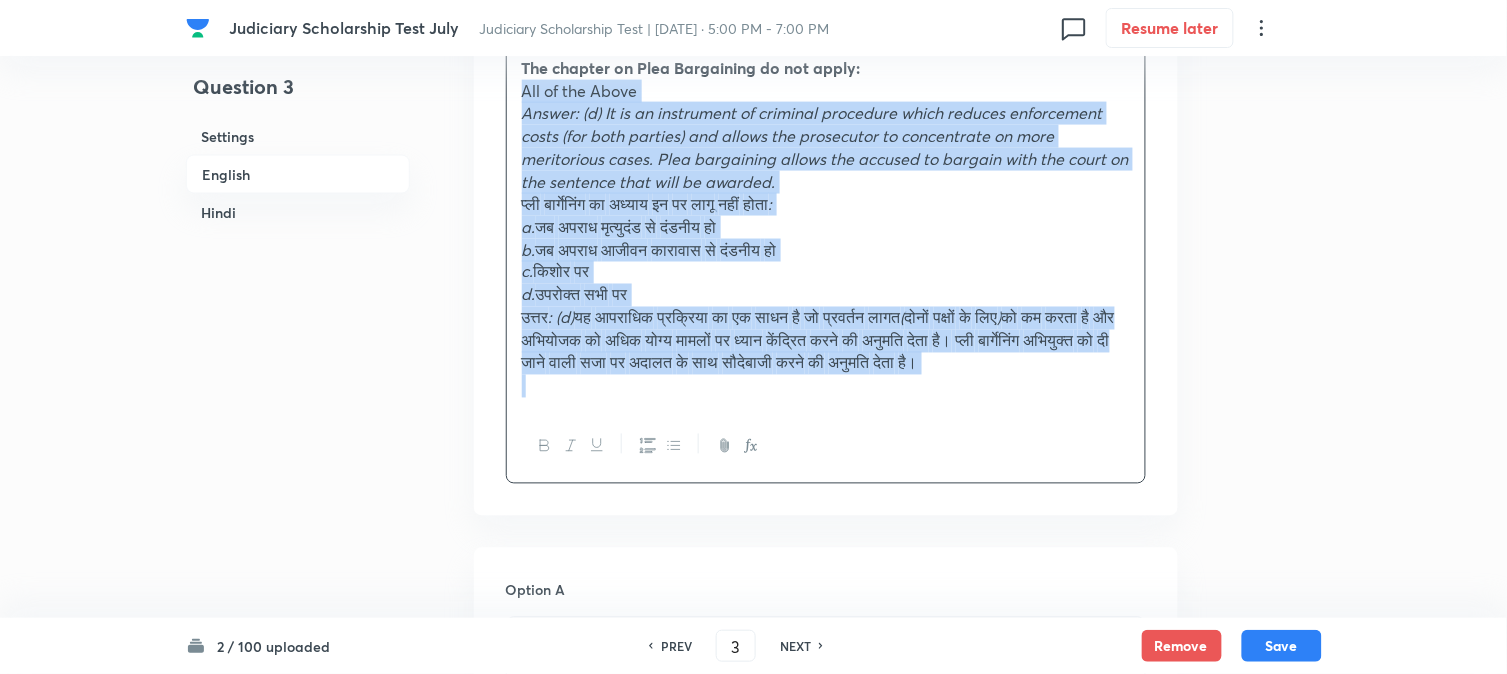 drag, startPoint x: 535, startPoint y: 150, endPoint x: 1398, endPoint y: 450, distance: 913.6569 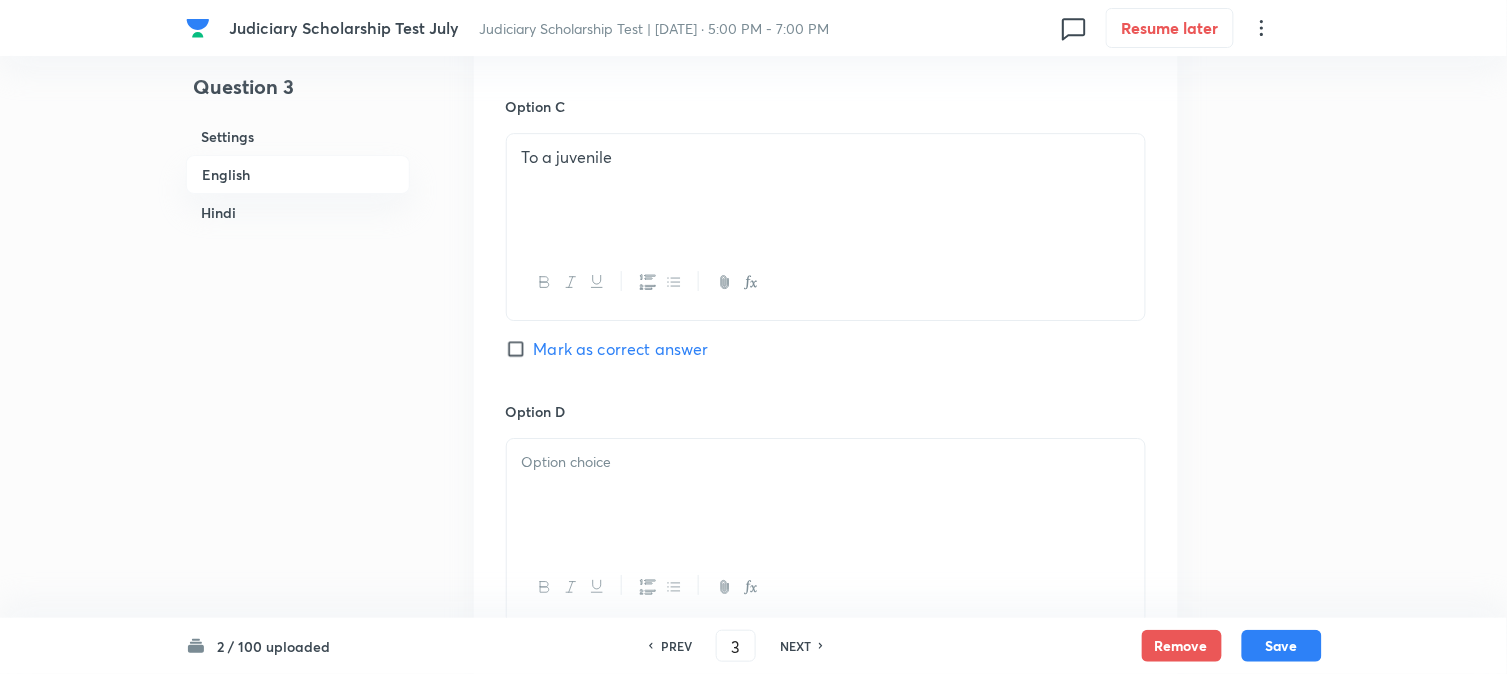 scroll, scrollTop: 1923, scrollLeft: 0, axis: vertical 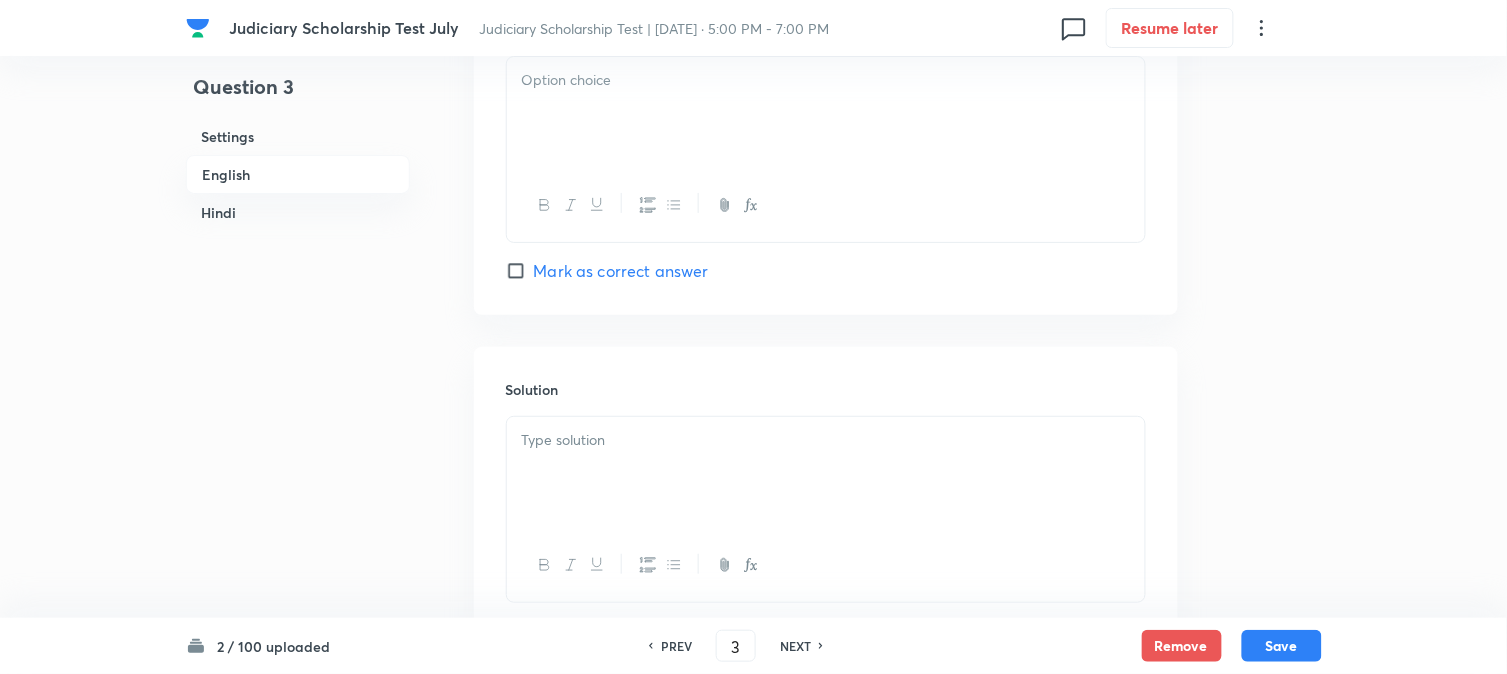 click at bounding box center [826, 113] 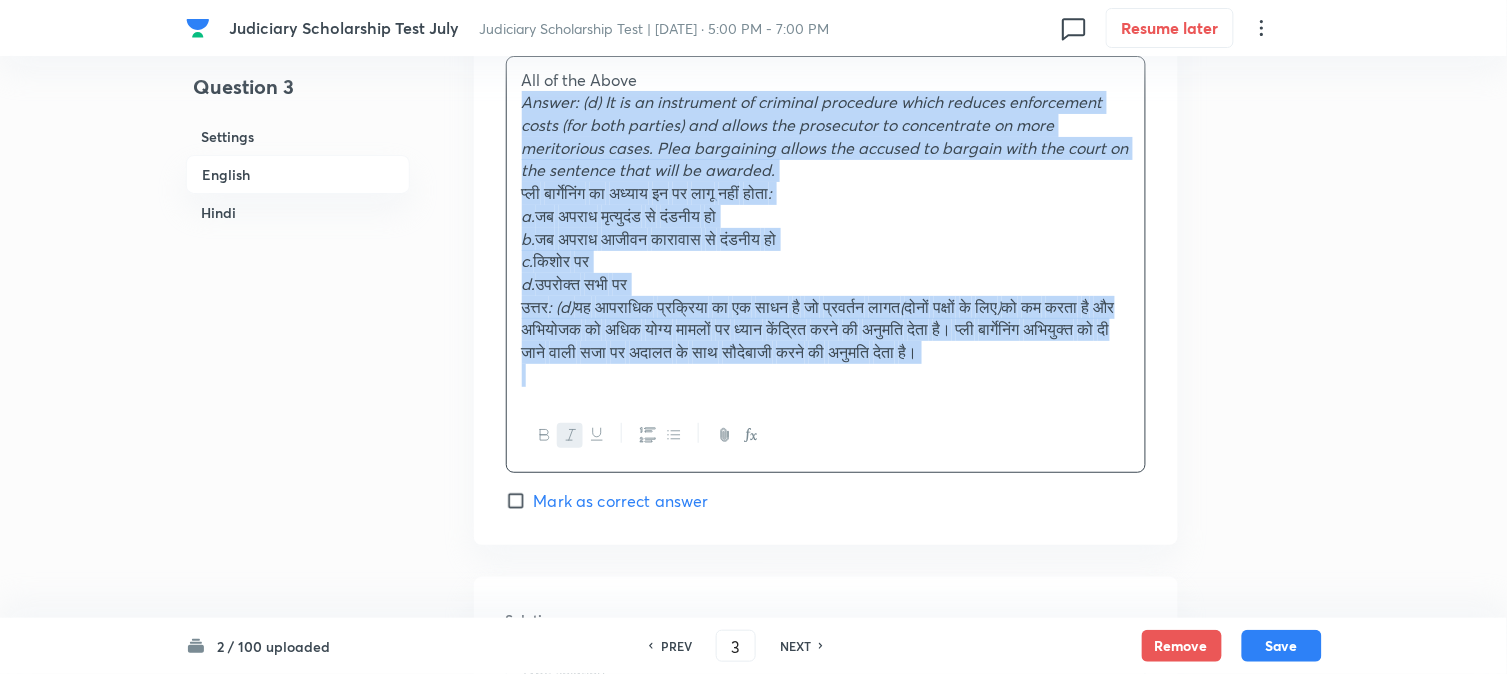 drag, startPoint x: 513, startPoint y: 98, endPoint x: 1331, endPoint y: 425, distance: 880.9387 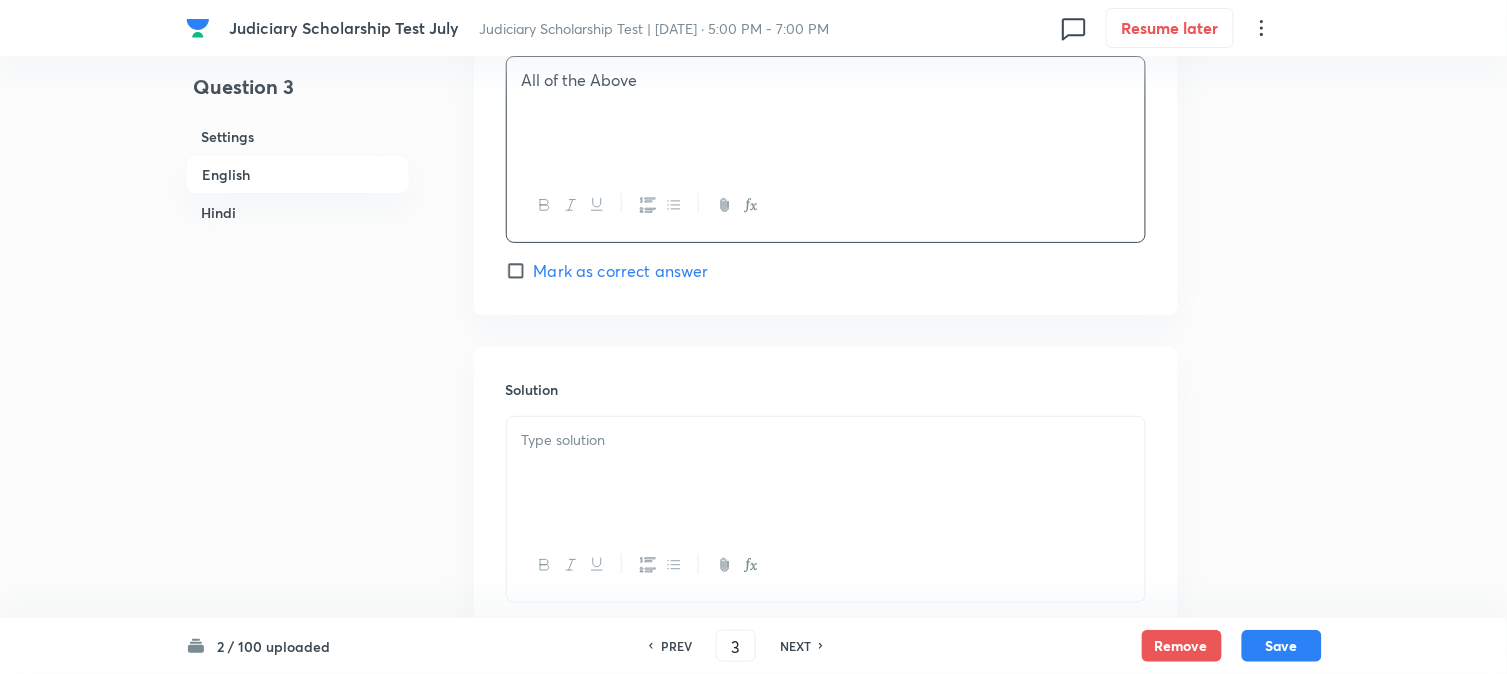 click on "Mark as correct answer" at bounding box center (621, 271) 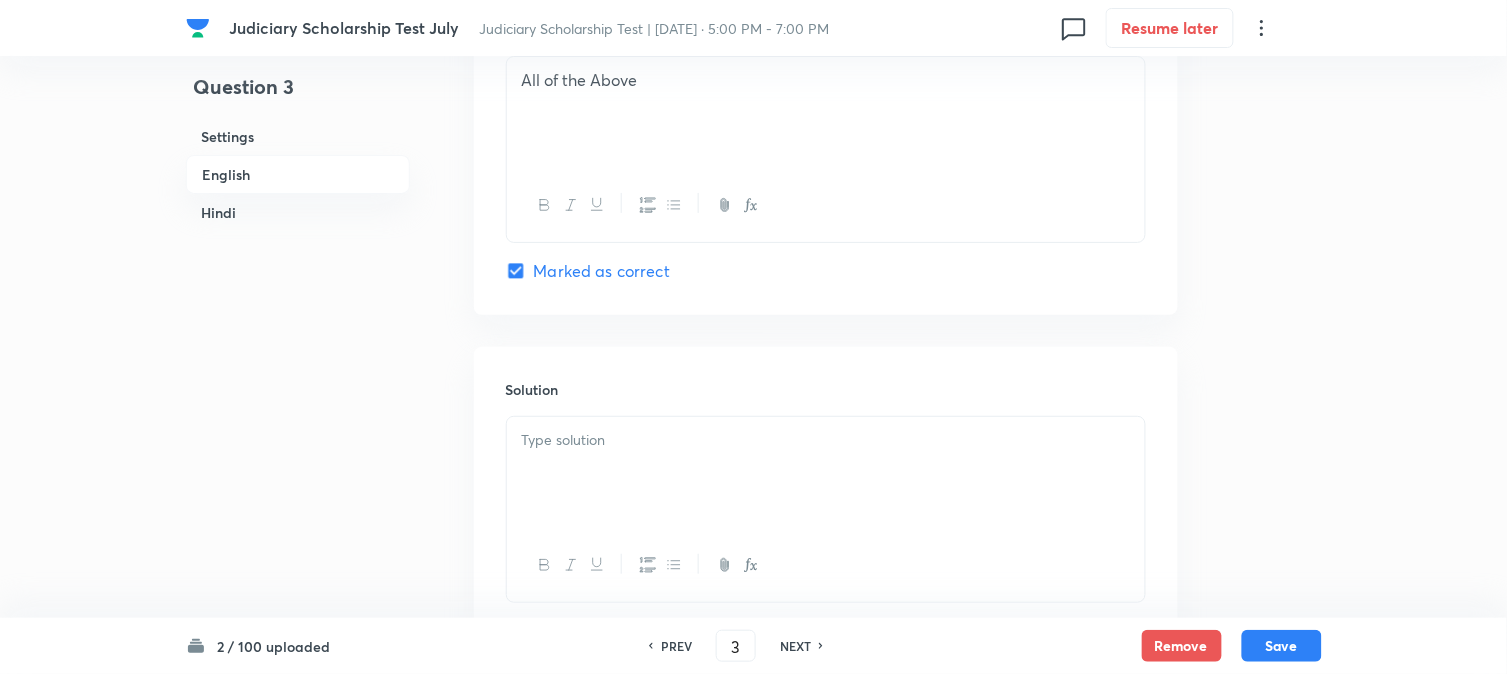 checkbox on "true" 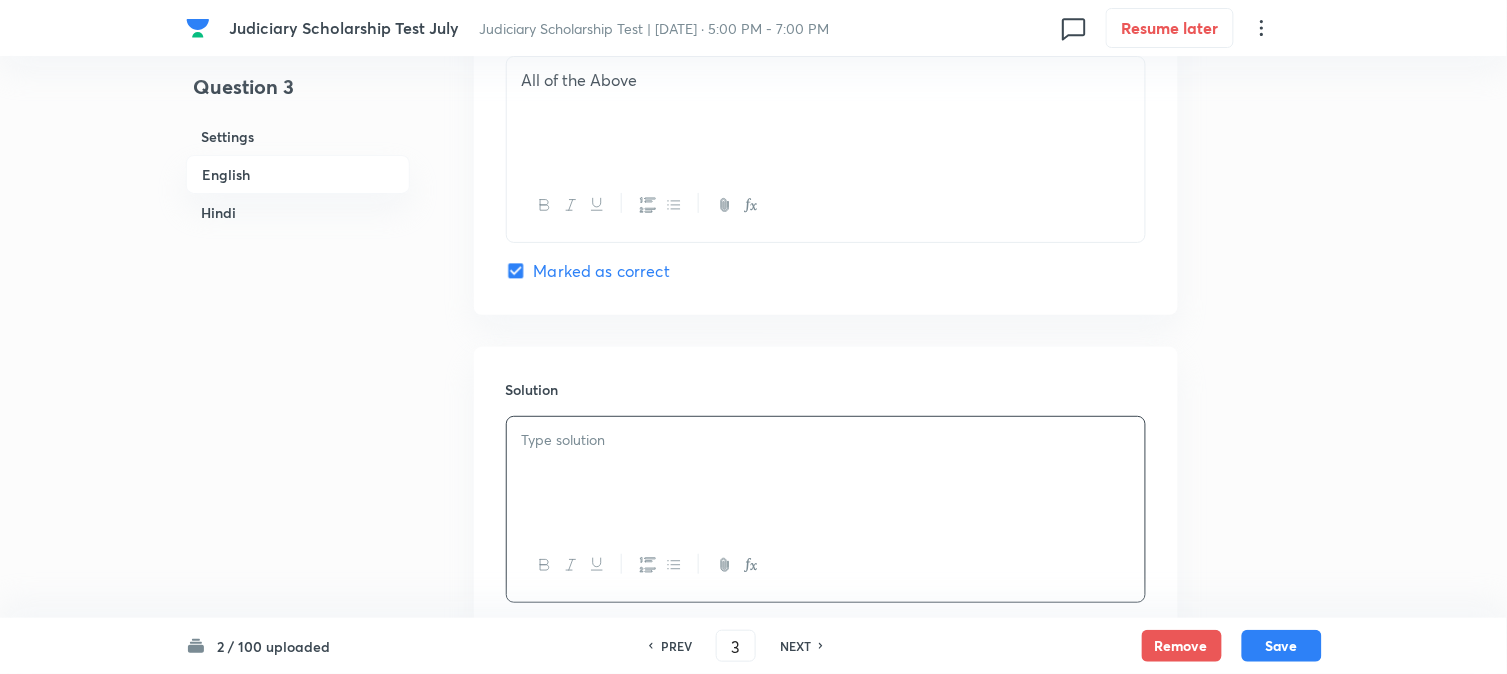 click at bounding box center (826, 473) 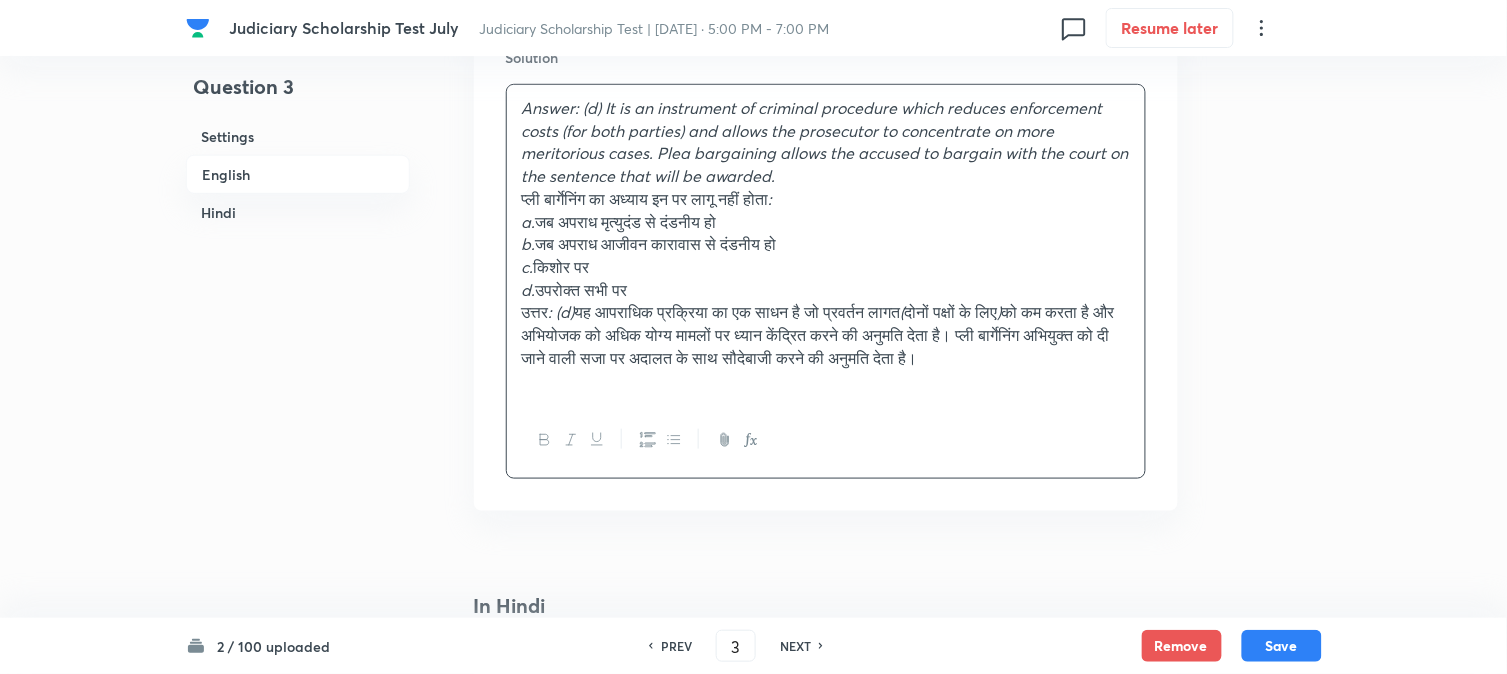 scroll, scrollTop: 2256, scrollLeft: 0, axis: vertical 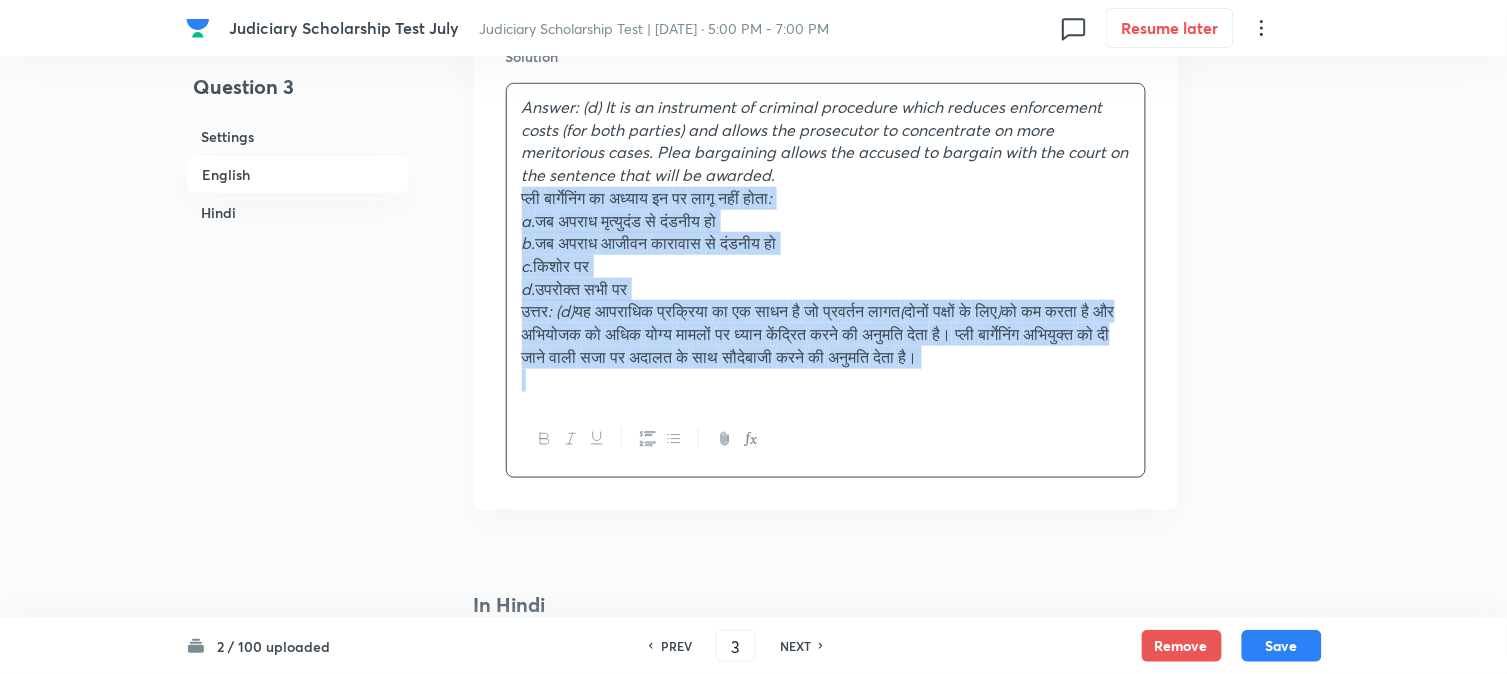 drag, startPoint x: 514, startPoint y: 202, endPoint x: 1274, endPoint y: 482, distance: 809.9383 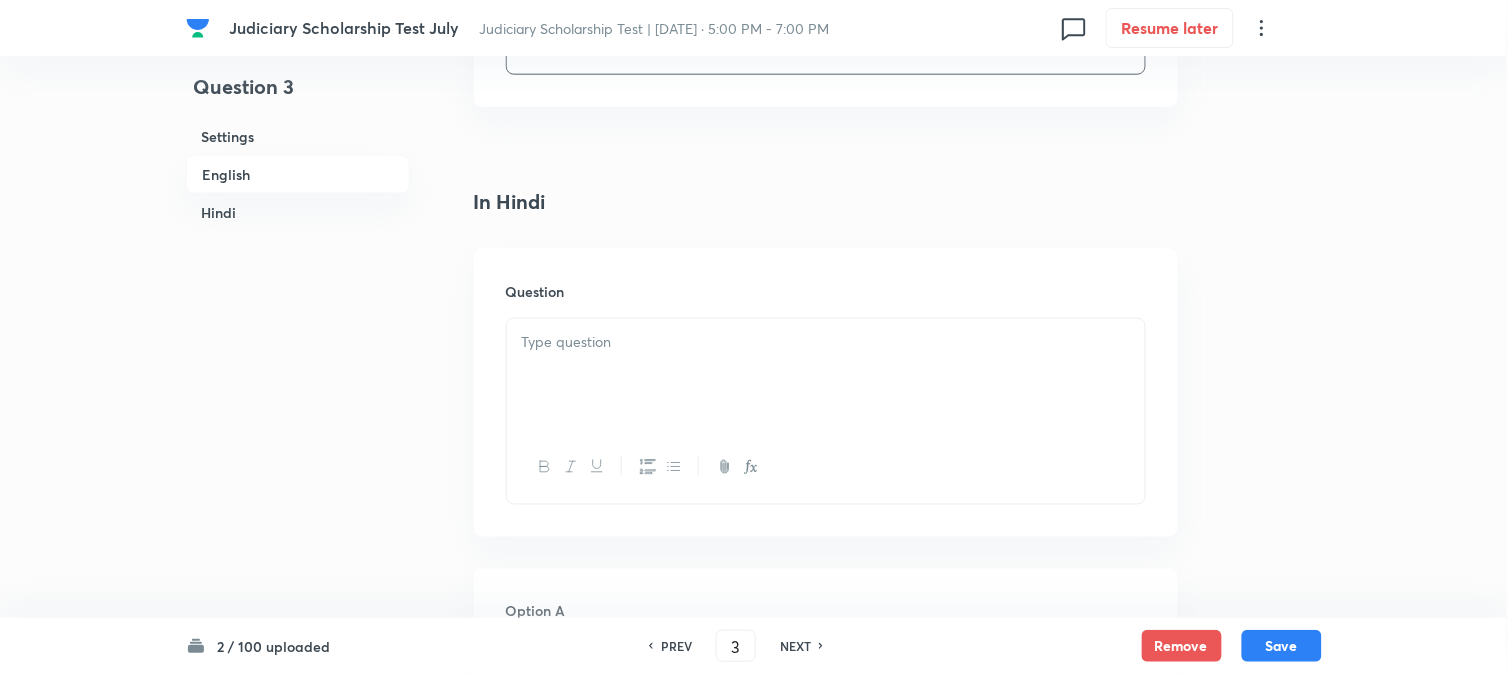 scroll, scrollTop: 2478, scrollLeft: 0, axis: vertical 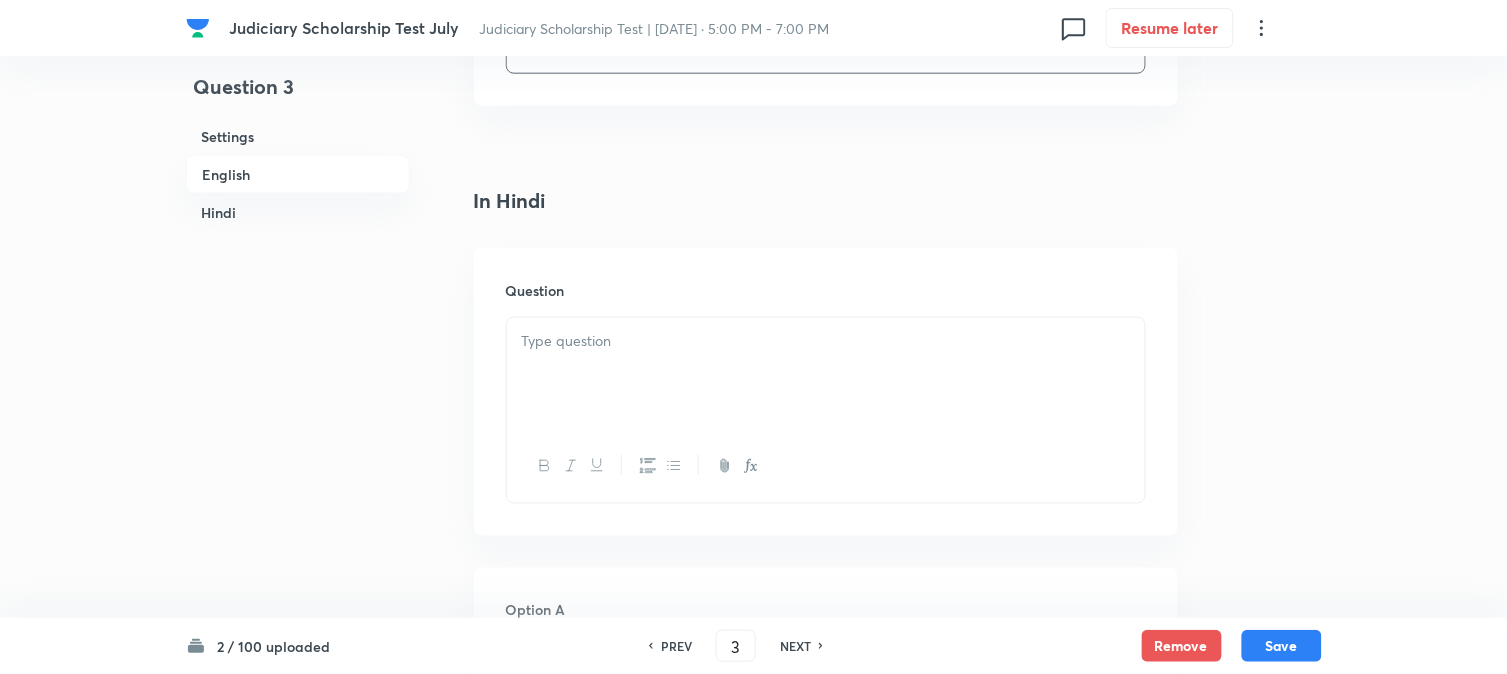 click at bounding box center [826, 374] 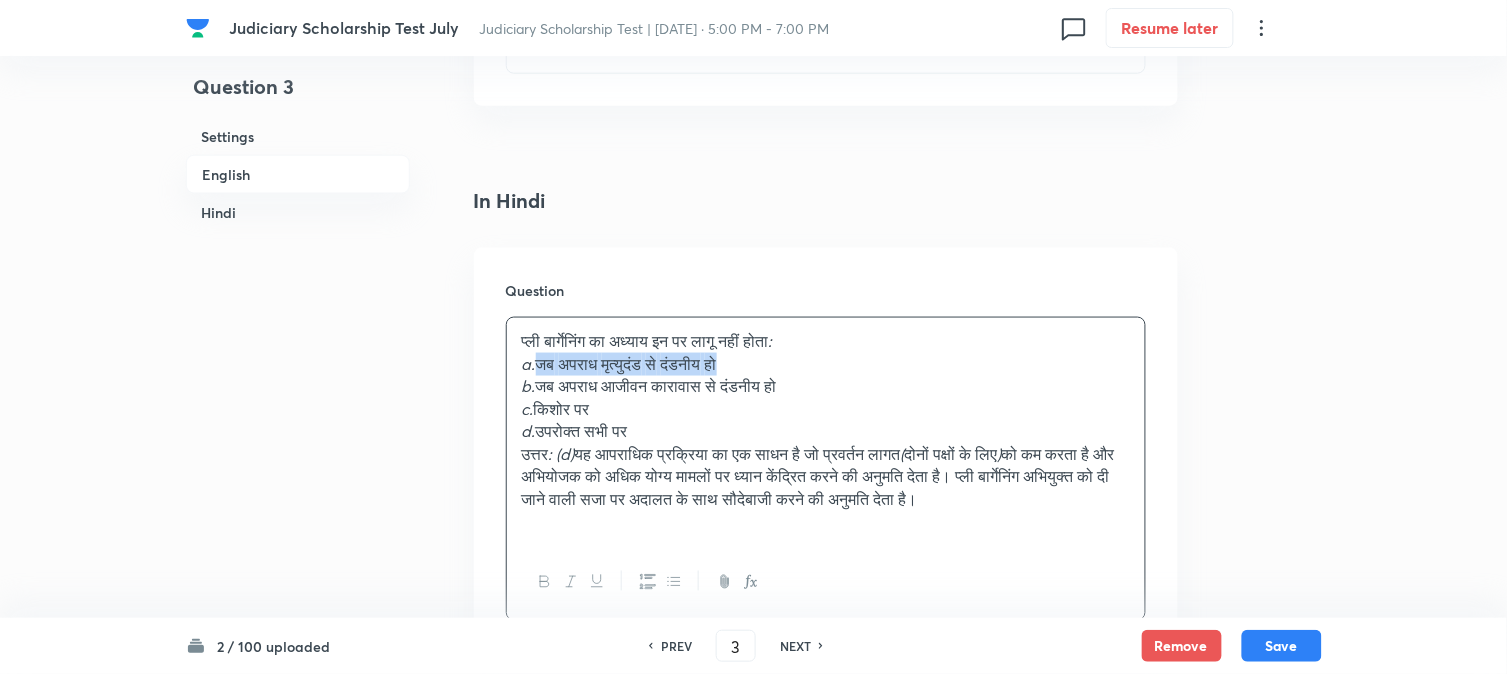 drag, startPoint x: 540, startPoint y: 371, endPoint x: 855, endPoint y: 367, distance: 315.0254 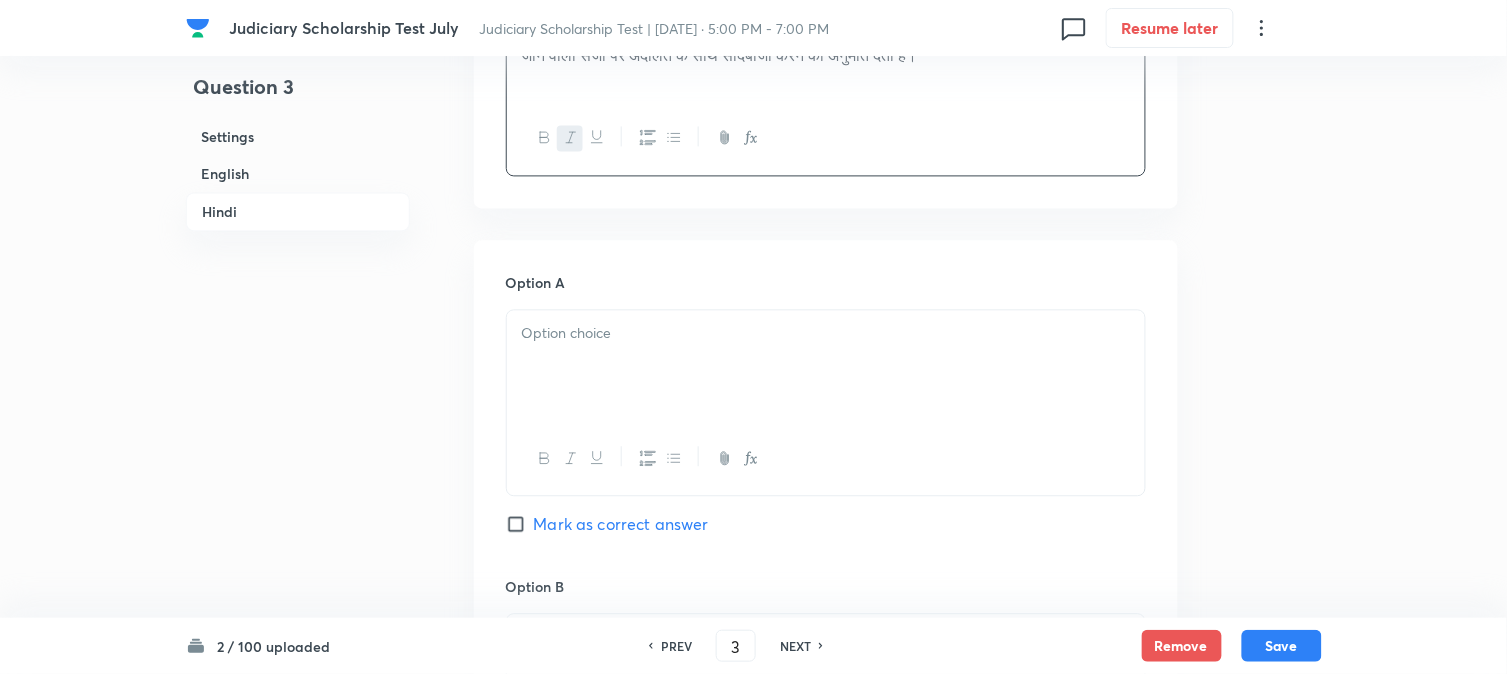 click at bounding box center [826, 366] 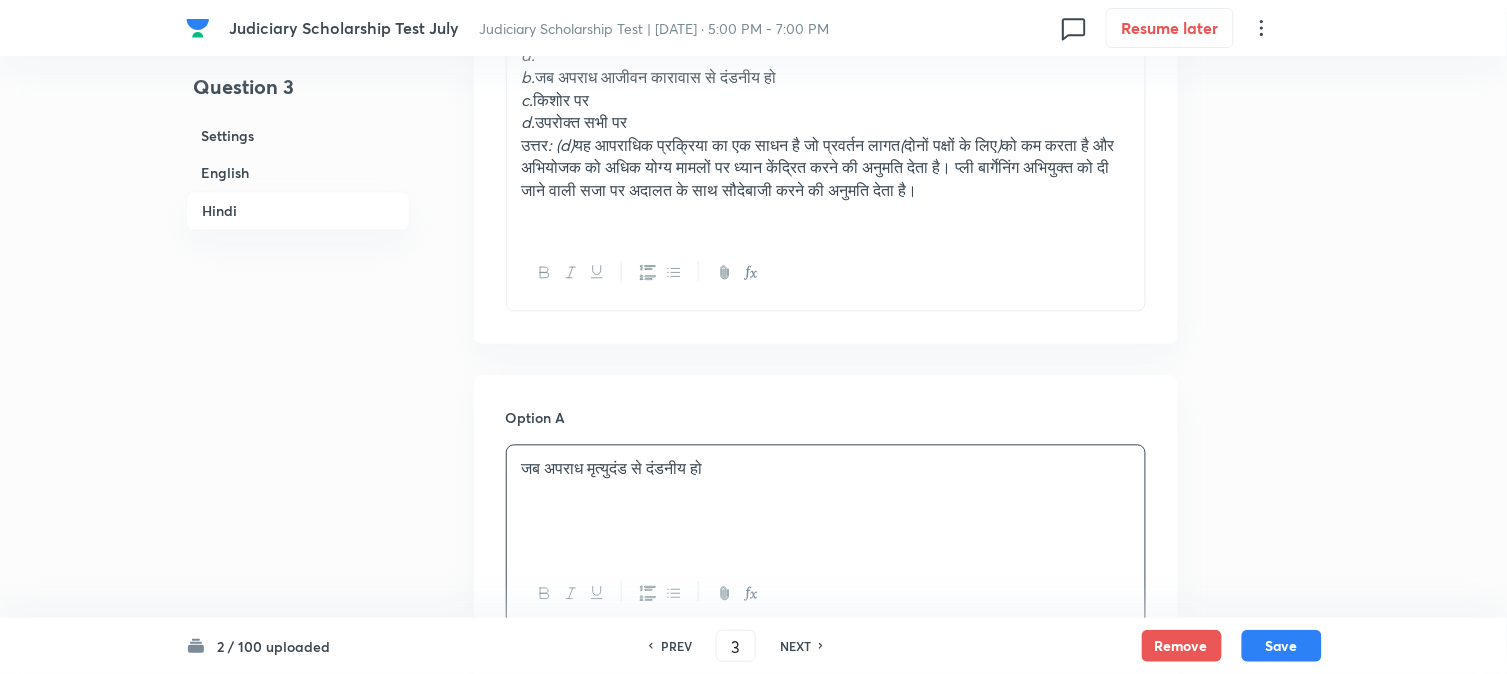 scroll, scrollTop: 2590, scrollLeft: 0, axis: vertical 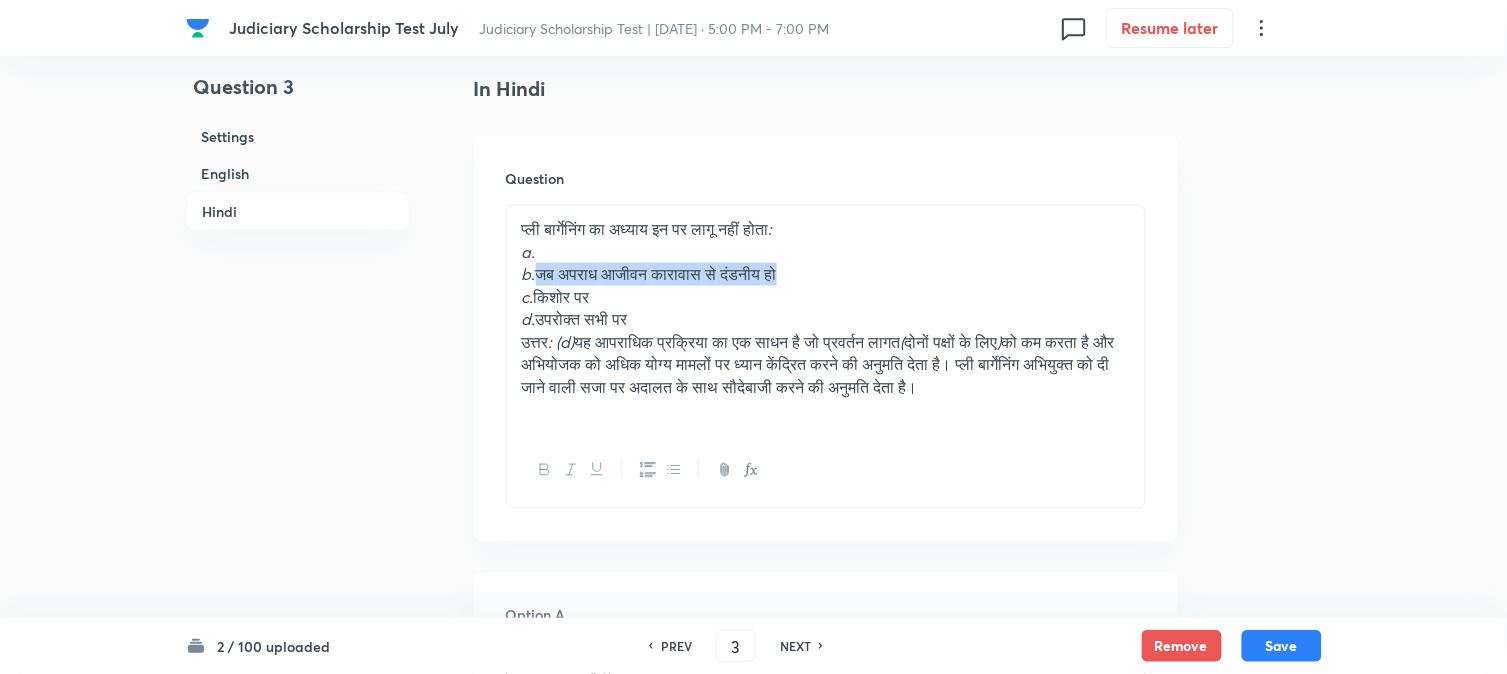drag, startPoint x: 541, startPoint y: 267, endPoint x: 930, endPoint y: 267, distance: 389 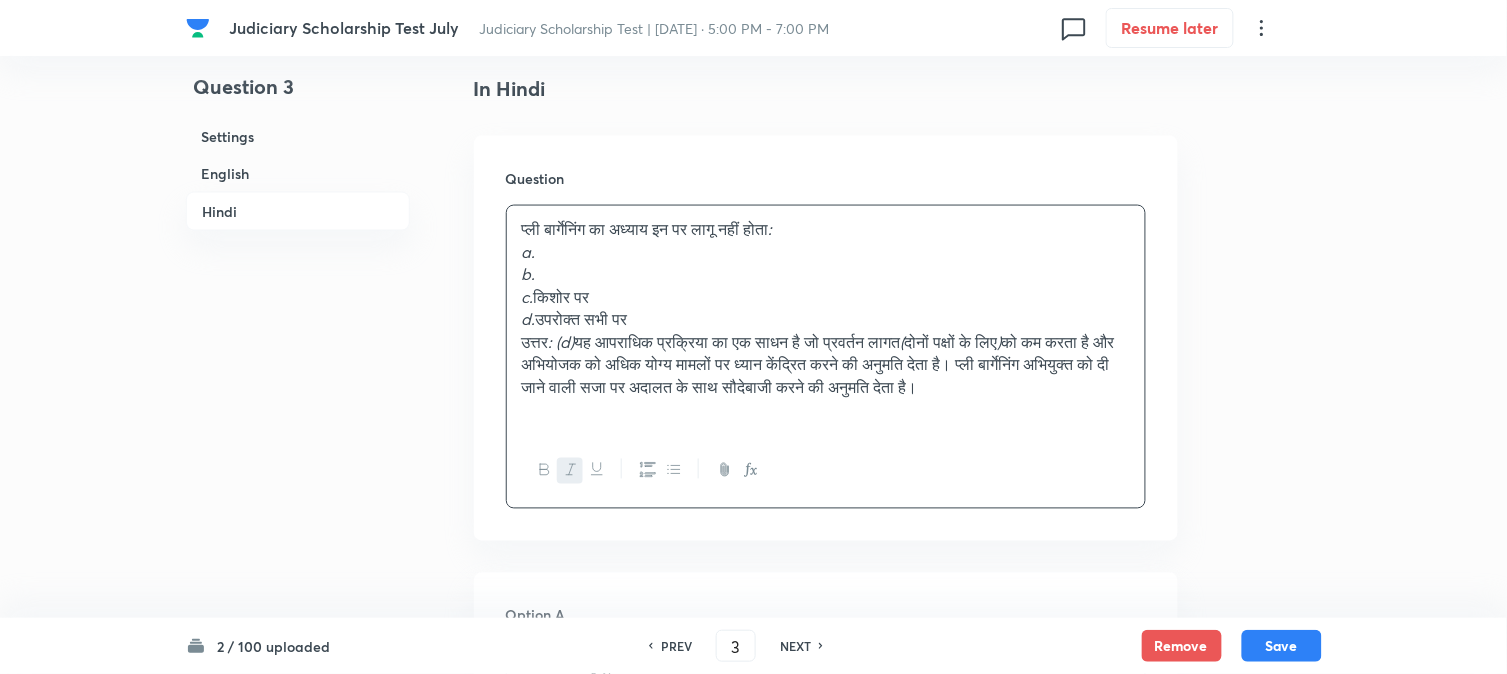 scroll, scrollTop: 3478, scrollLeft: 0, axis: vertical 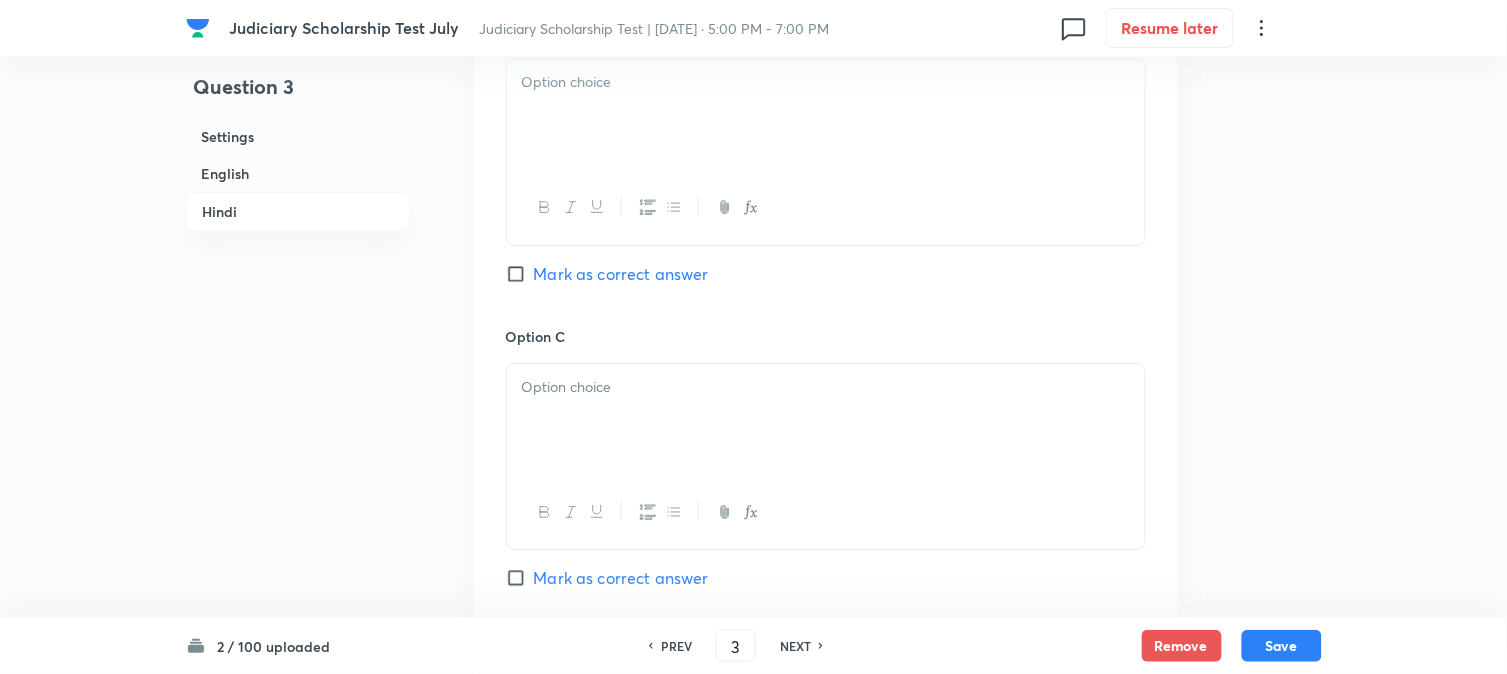 click at bounding box center (826, 115) 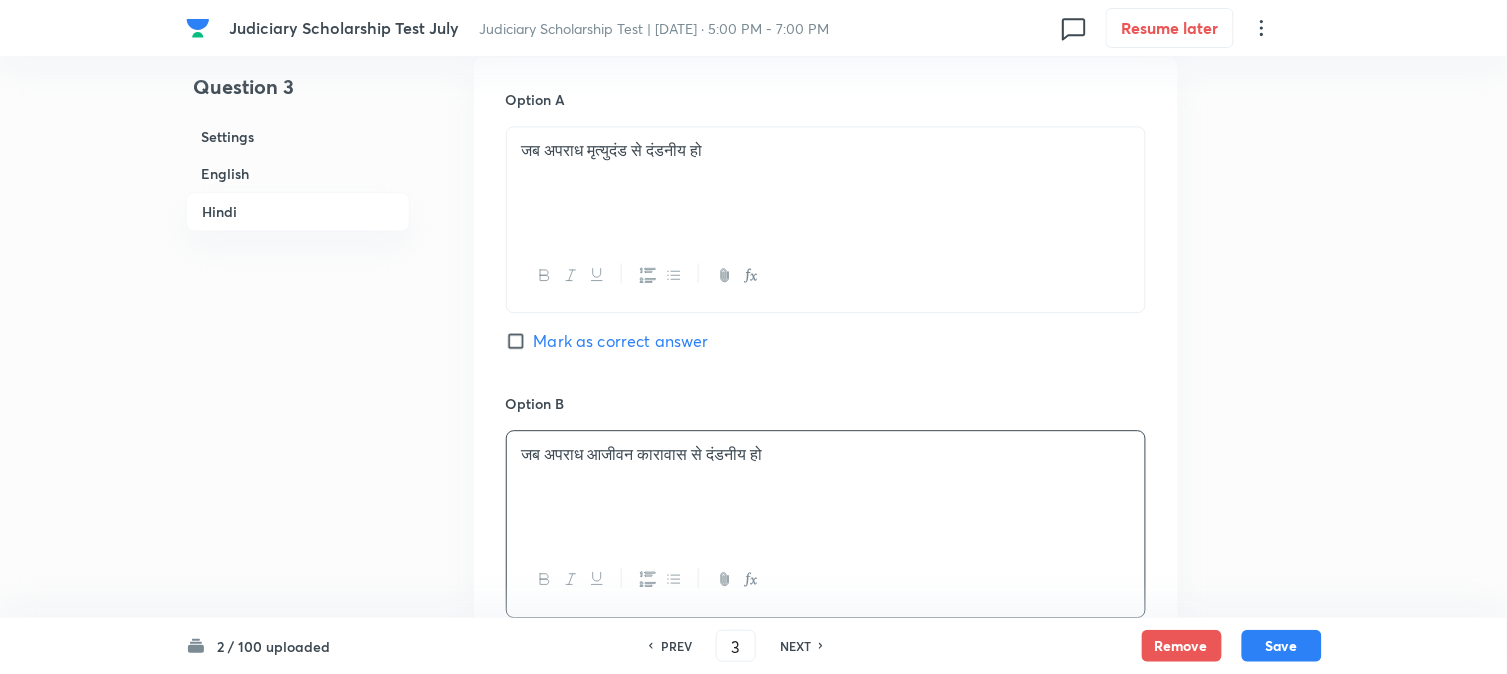 scroll, scrollTop: 2701, scrollLeft: 0, axis: vertical 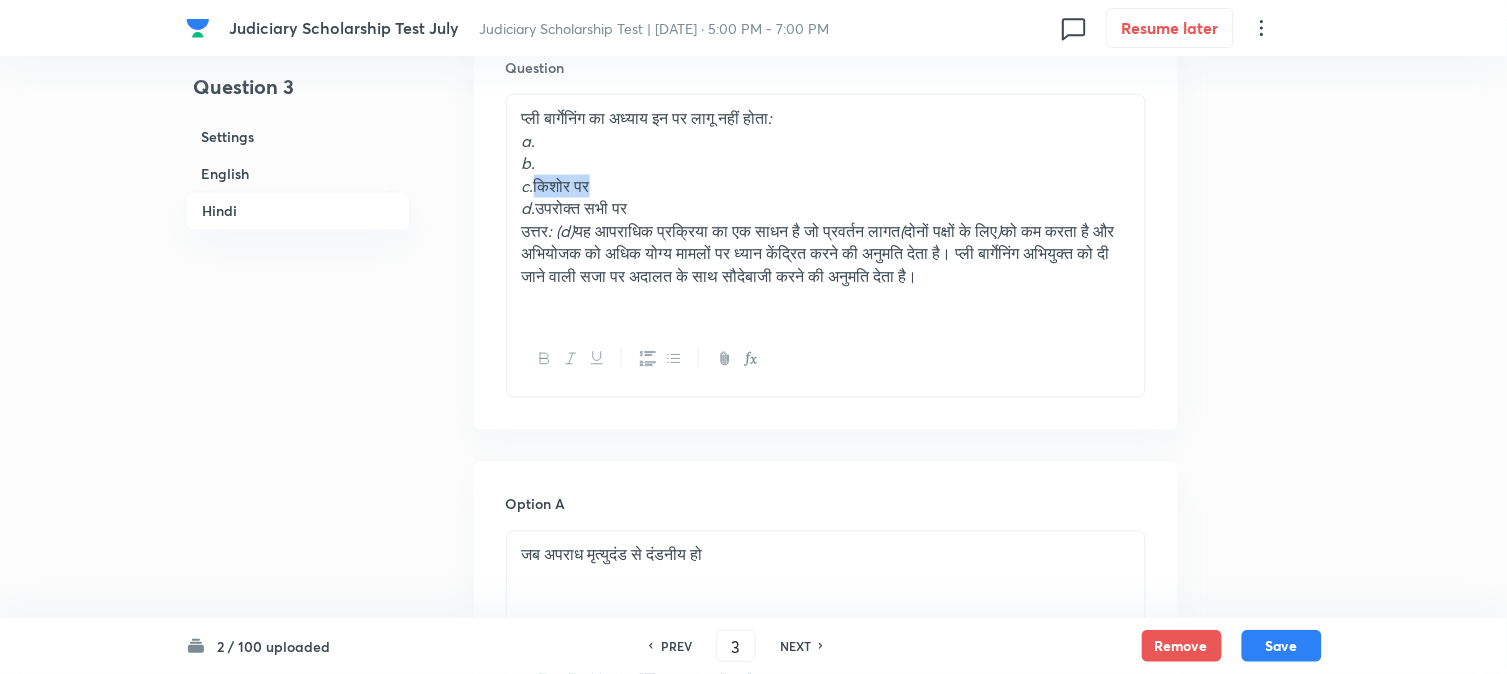 drag, startPoint x: 541, startPoint y: 188, endPoint x: 731, endPoint y: 192, distance: 190.0421 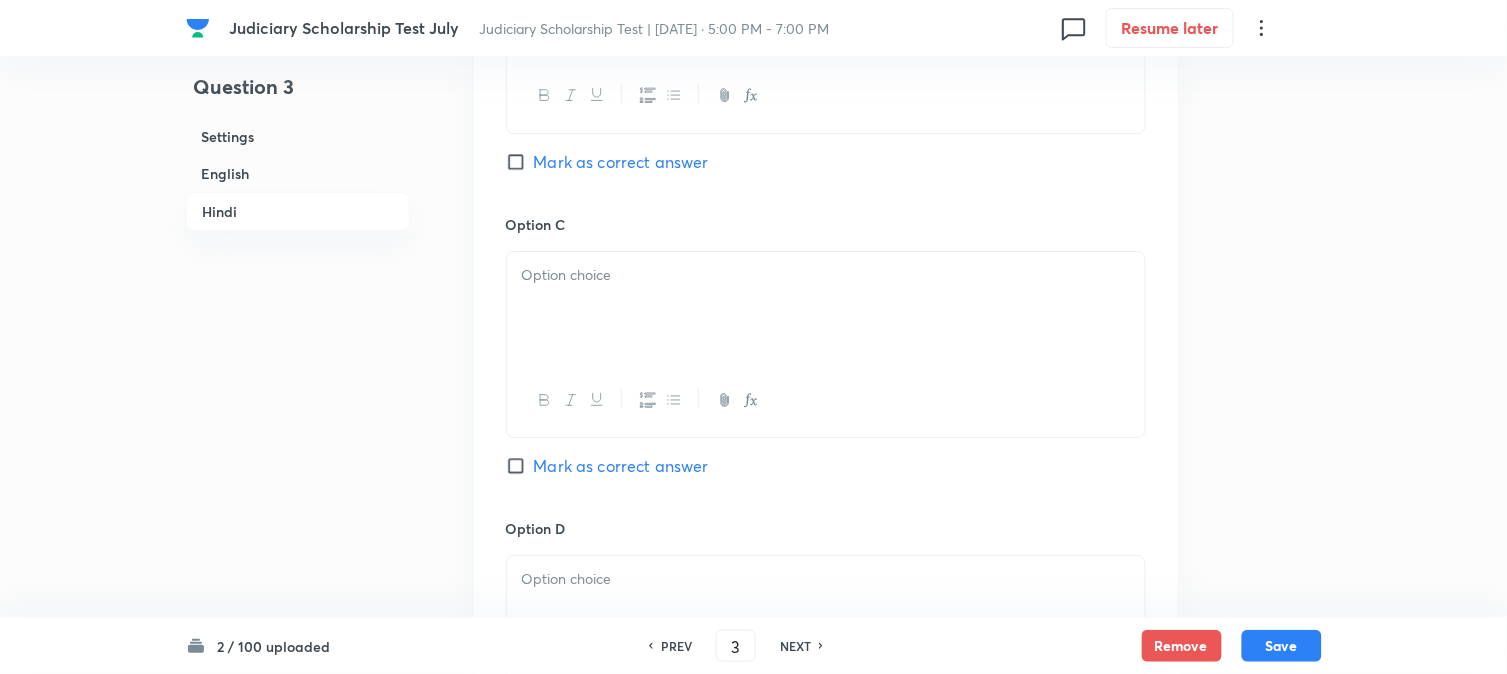 click at bounding box center [826, 308] 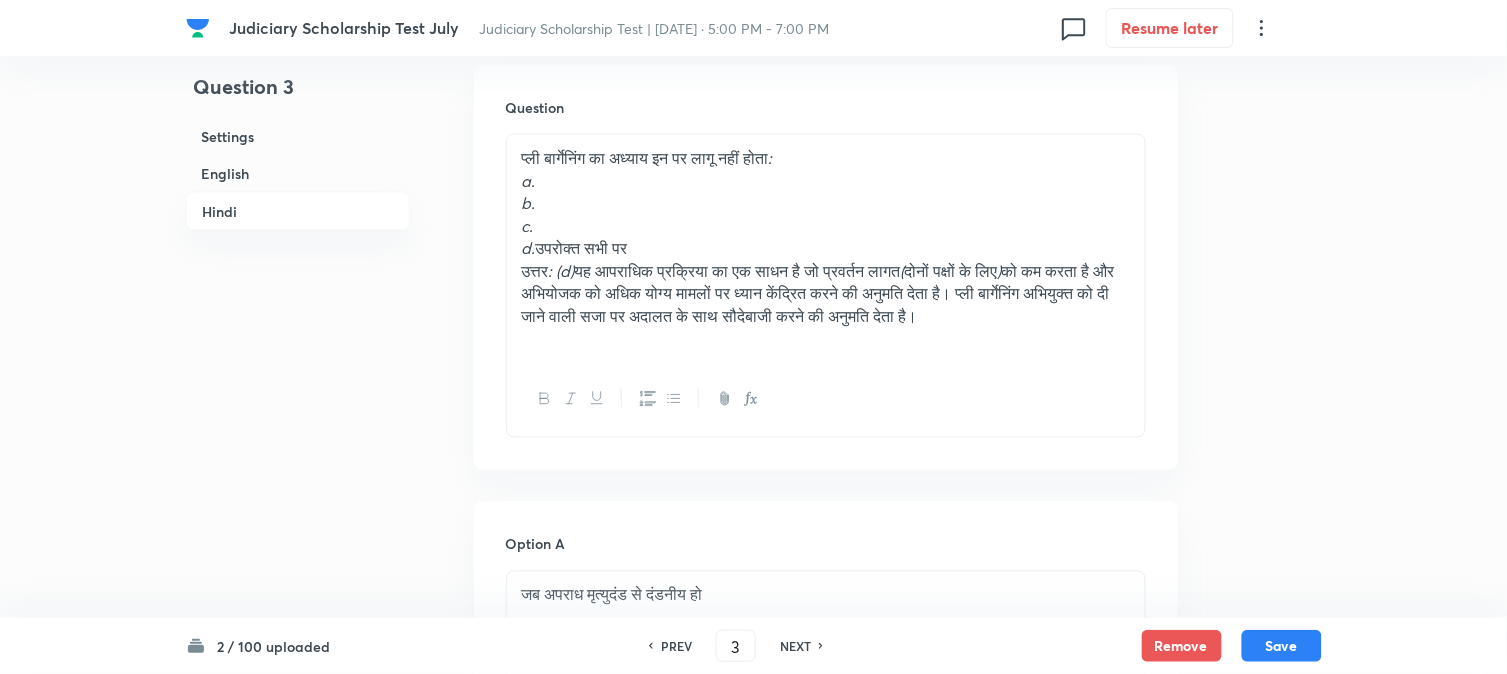 scroll, scrollTop: 2590, scrollLeft: 0, axis: vertical 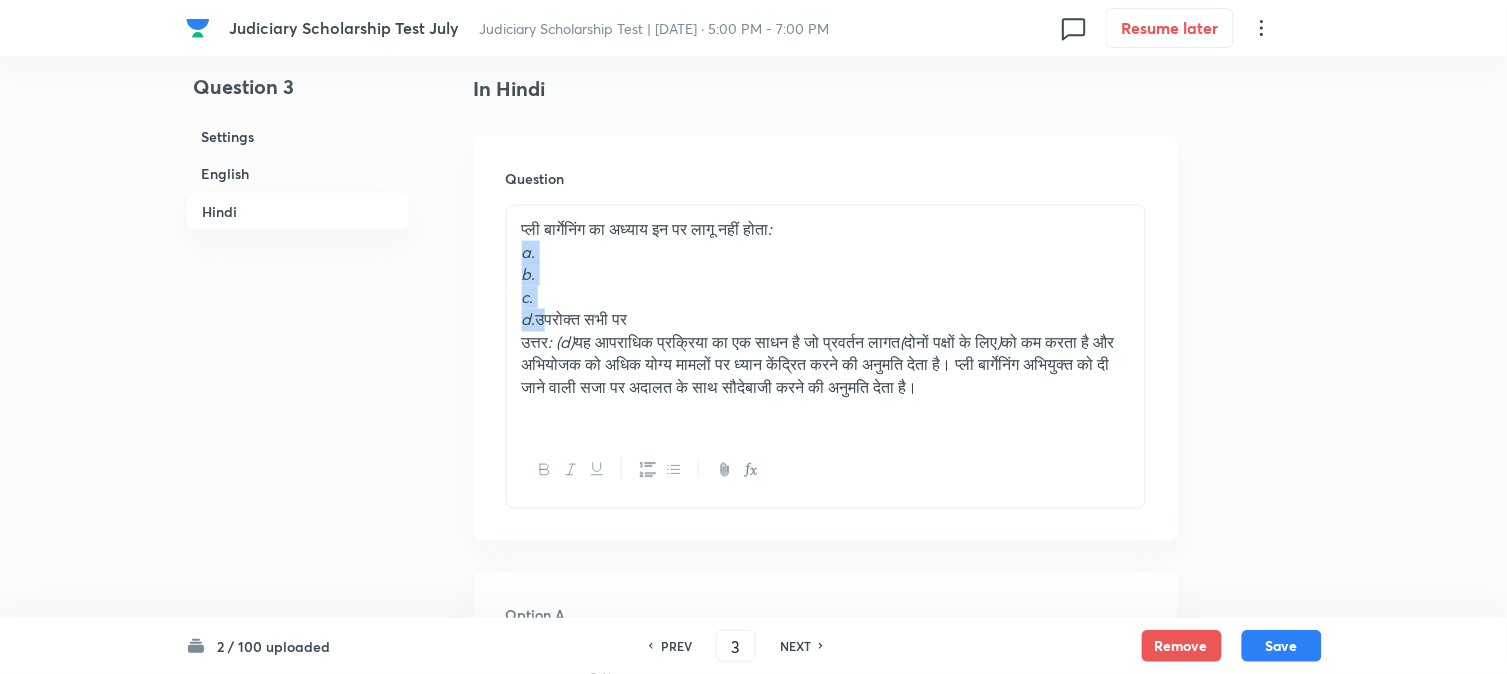 drag, startPoint x: 545, startPoint y: 320, endPoint x: 501, endPoint y: 262, distance: 72.8011 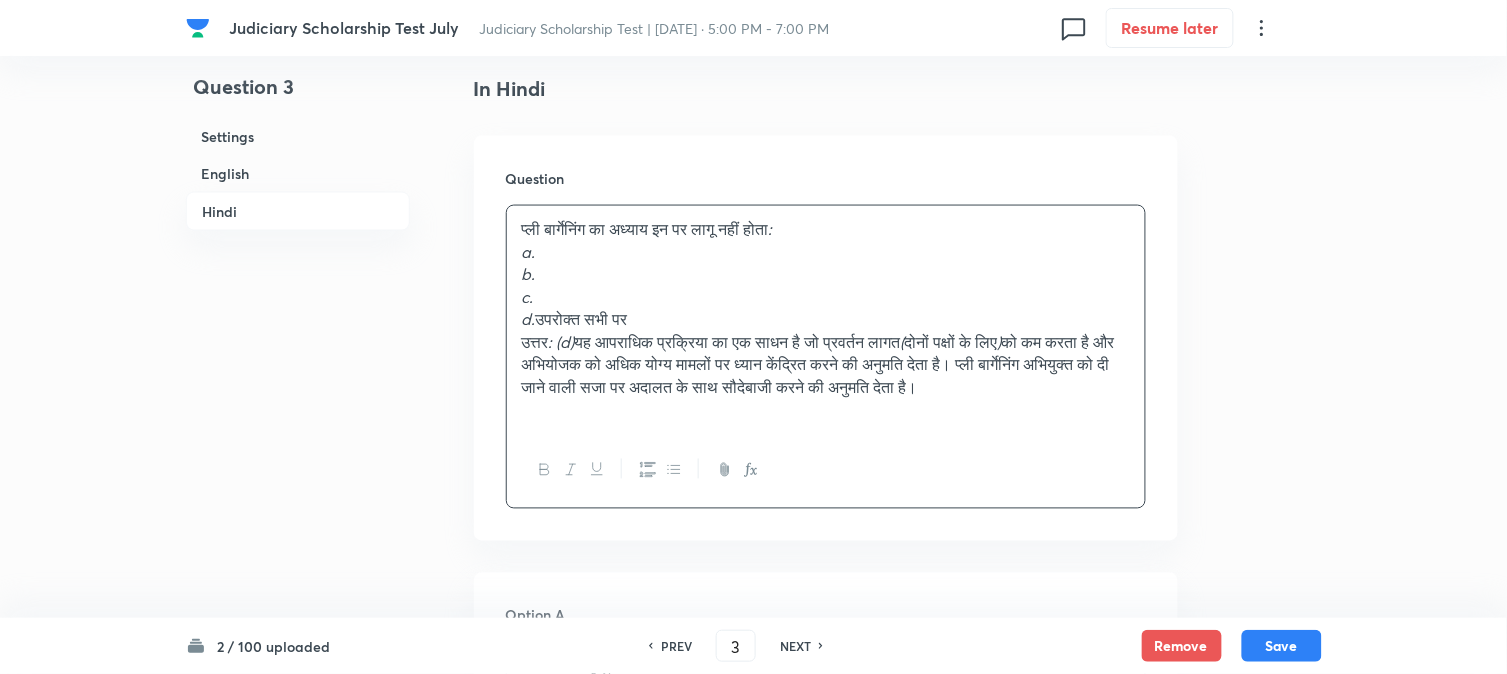 click on "उत्तर : (d)  यह   आपराधिक   प्रक्रिया   का   एक   साधन   है   जो   प्रवर्तन   लागत  ( दोनों   पक्षों   के   लिए )  को   कम   करता   है   और   अभियोजक   को   अधिक   योग्य   मामलों   पर   ध्यान   केंद्रित   करने   की   अनुमति   देता   है।   प्ली   बार्गेनिंग   अभियुक्त   को   दी   जाने   वाली   सजा   पर   अदालत   के   साथ   सौदेबाजी   करने   की   अनुमति   देता   है।" at bounding box center [826, 366] 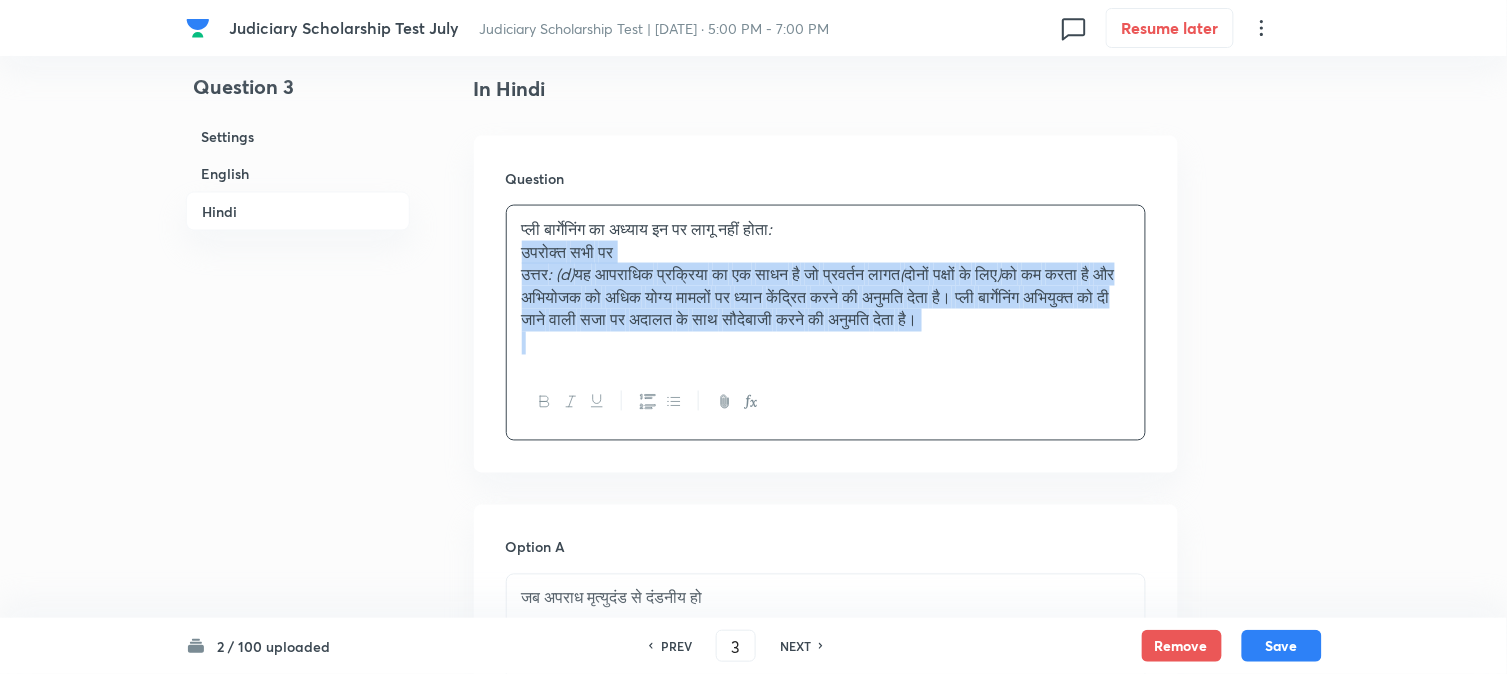 drag, startPoint x: 540, startPoint y: 321, endPoint x: 1516, endPoint y: 402, distance: 979.3554 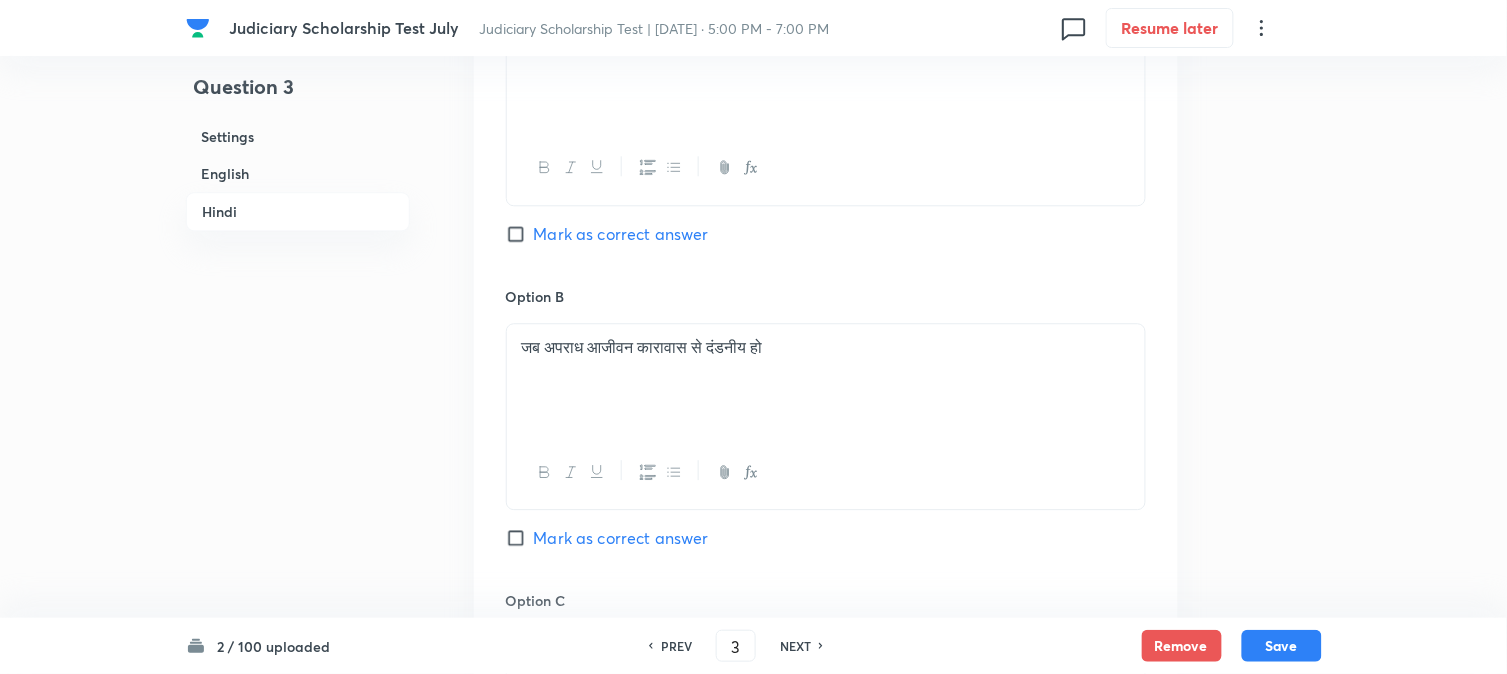 scroll, scrollTop: 3701, scrollLeft: 0, axis: vertical 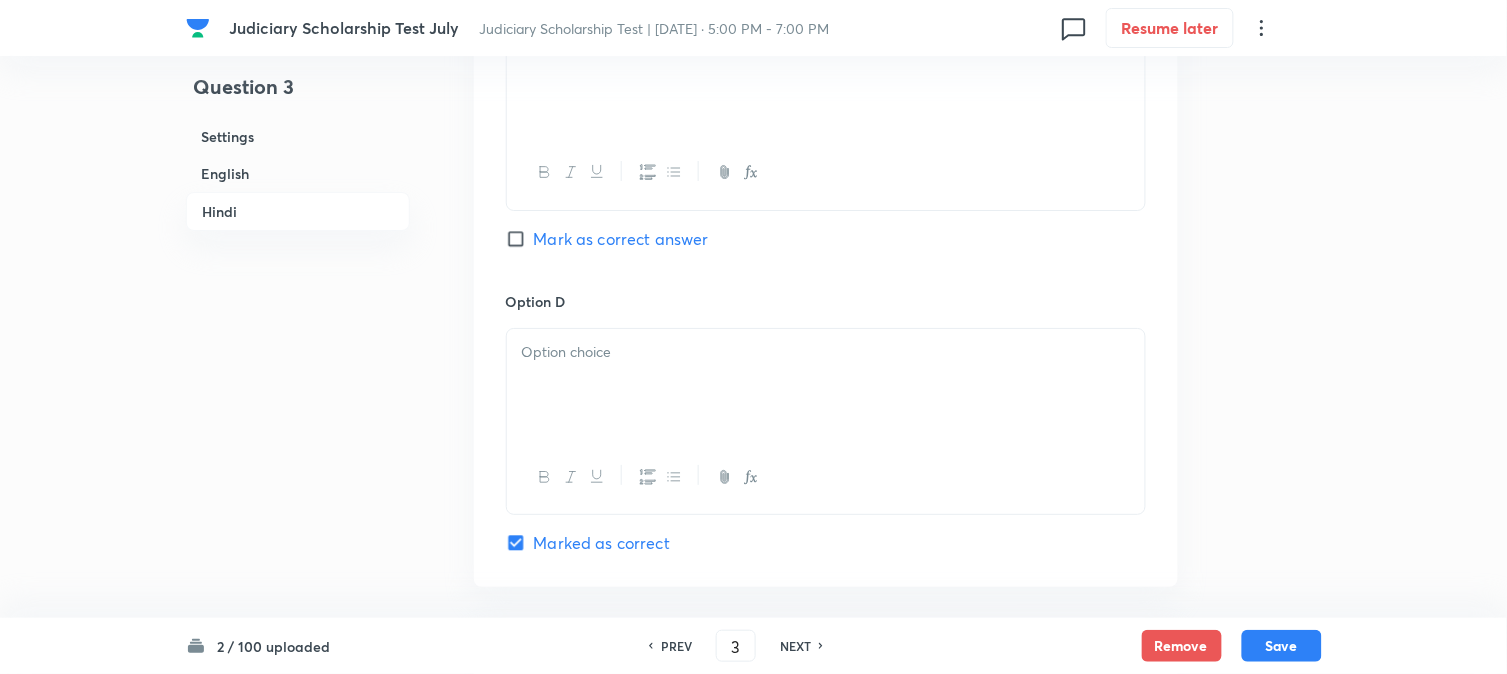 click at bounding box center (826, 385) 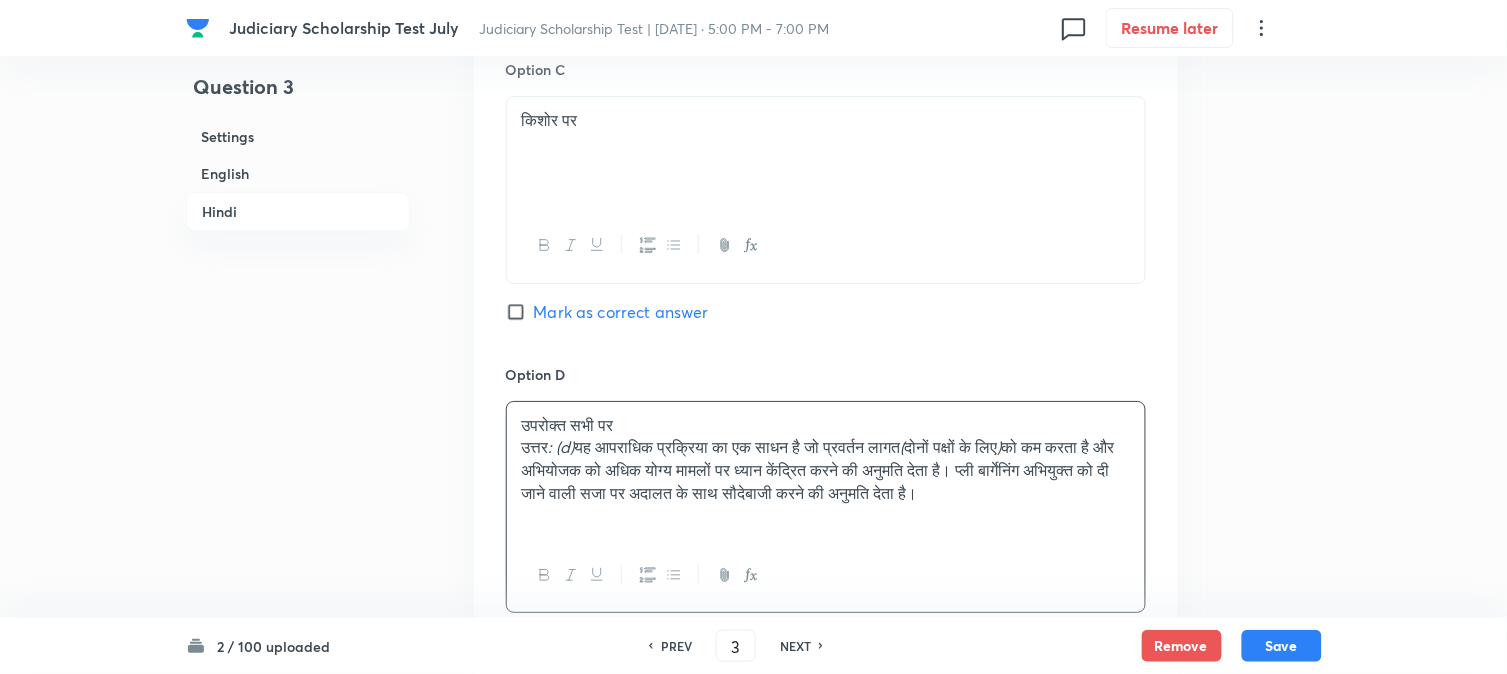 scroll, scrollTop: 3590, scrollLeft: 0, axis: vertical 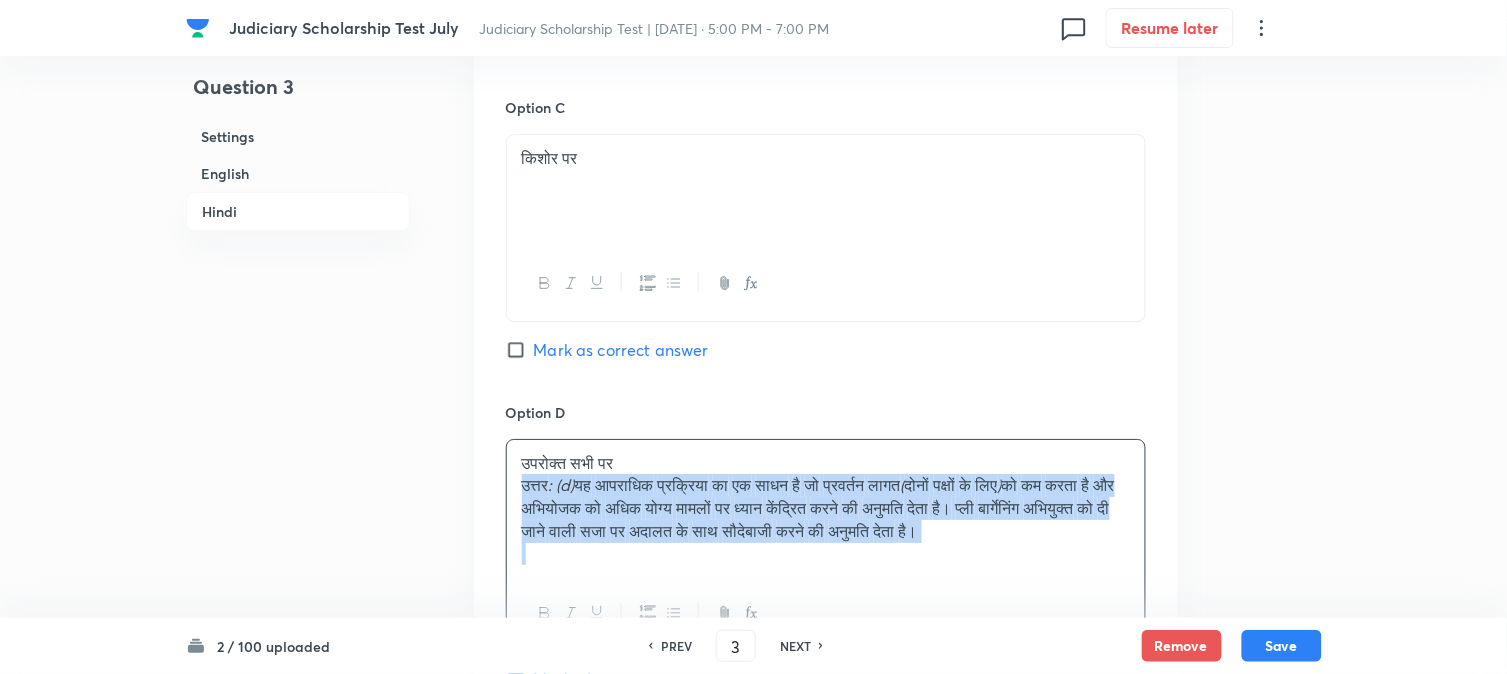 drag, startPoint x: 514, startPoint y: 497, endPoint x: 1516, endPoint y: 644, distance: 1012.7255 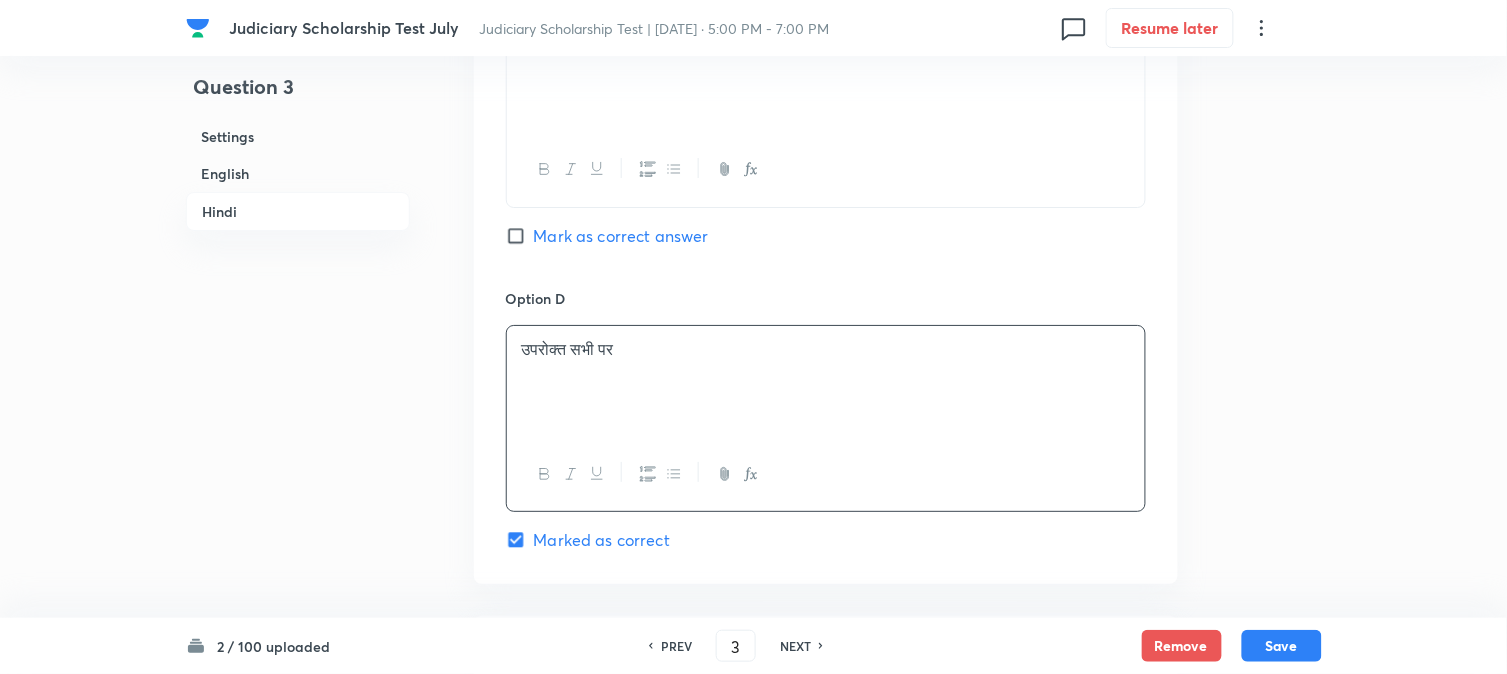 scroll, scrollTop: 3923, scrollLeft: 0, axis: vertical 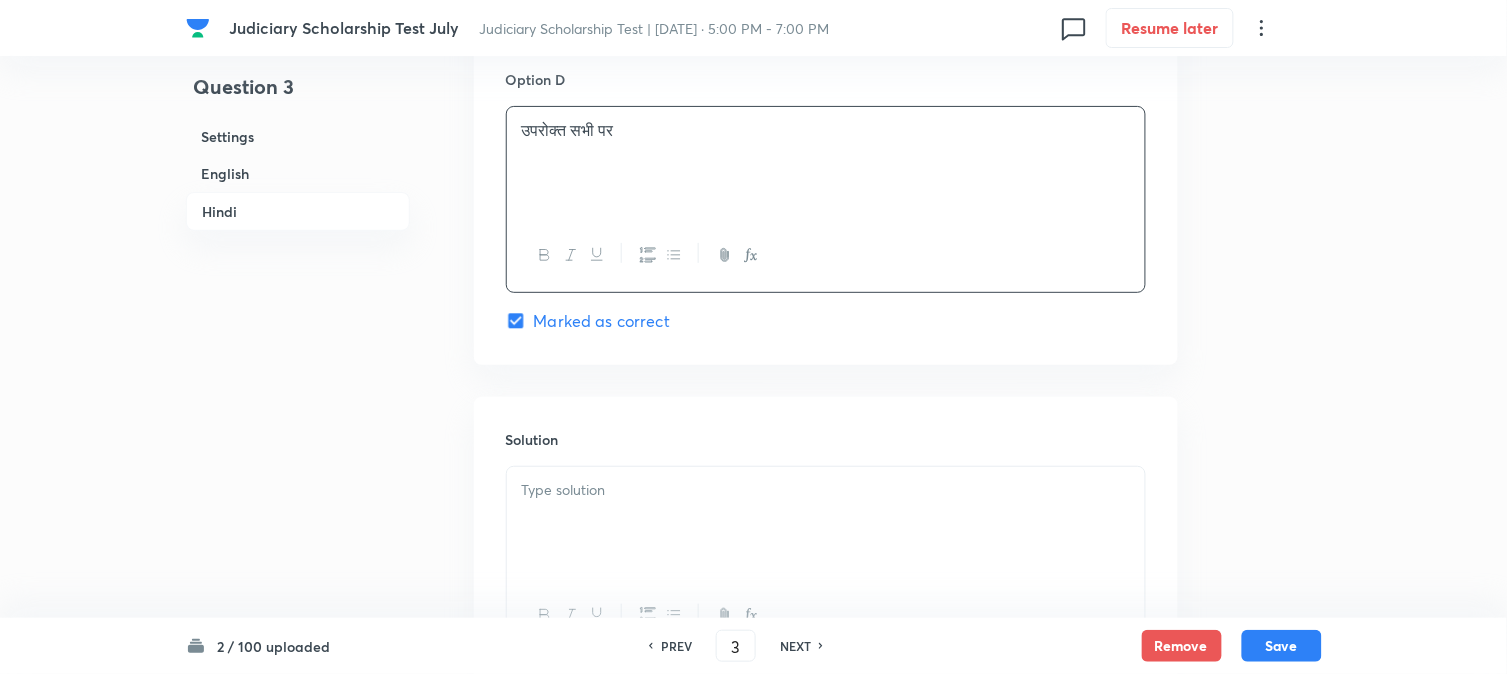 click at bounding box center (826, 490) 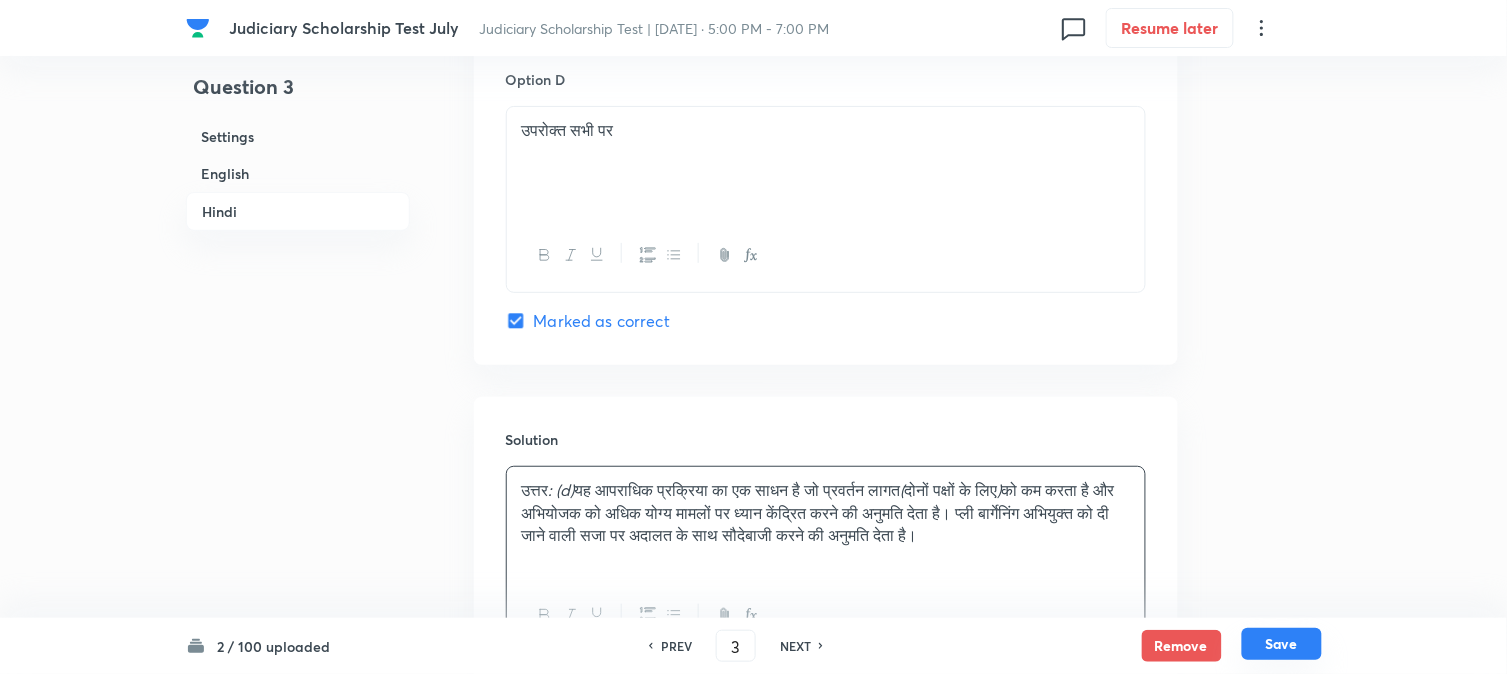 click on "Save" at bounding box center (1282, 644) 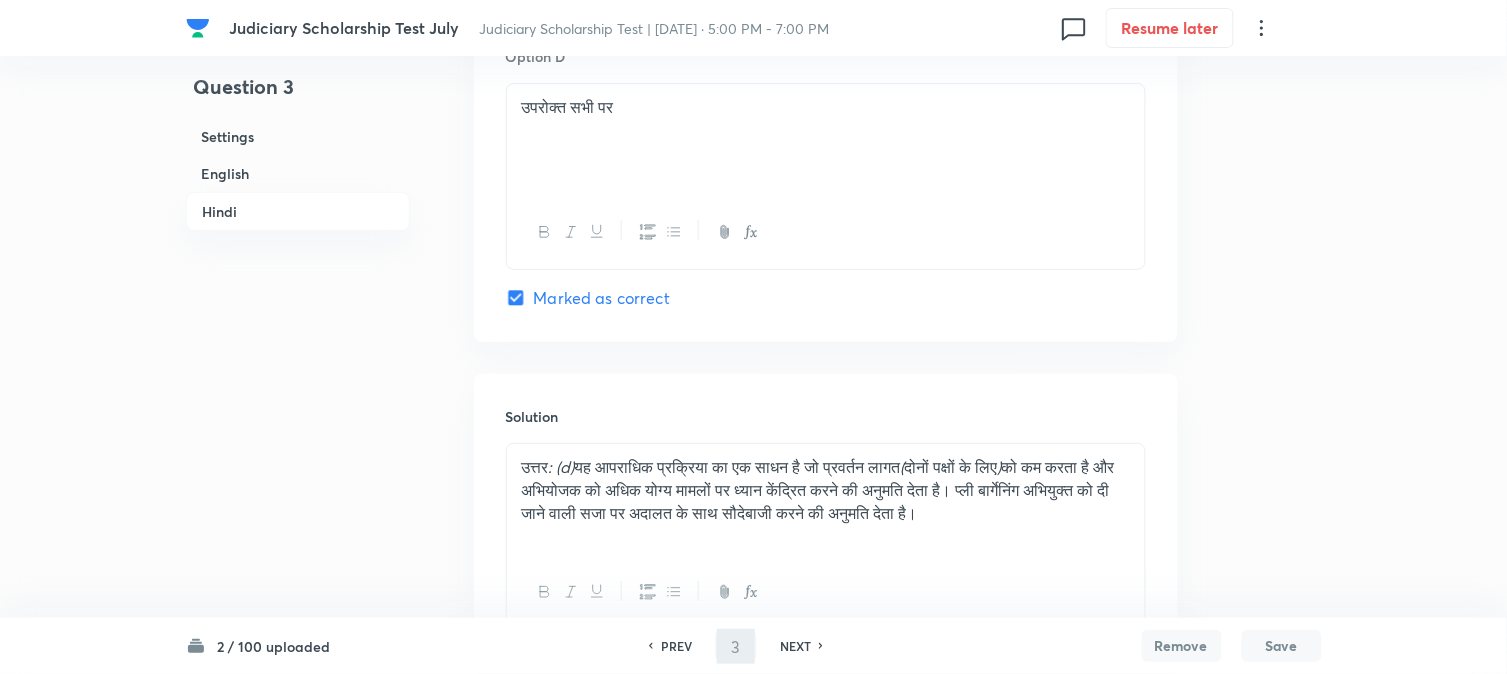 type on "4" 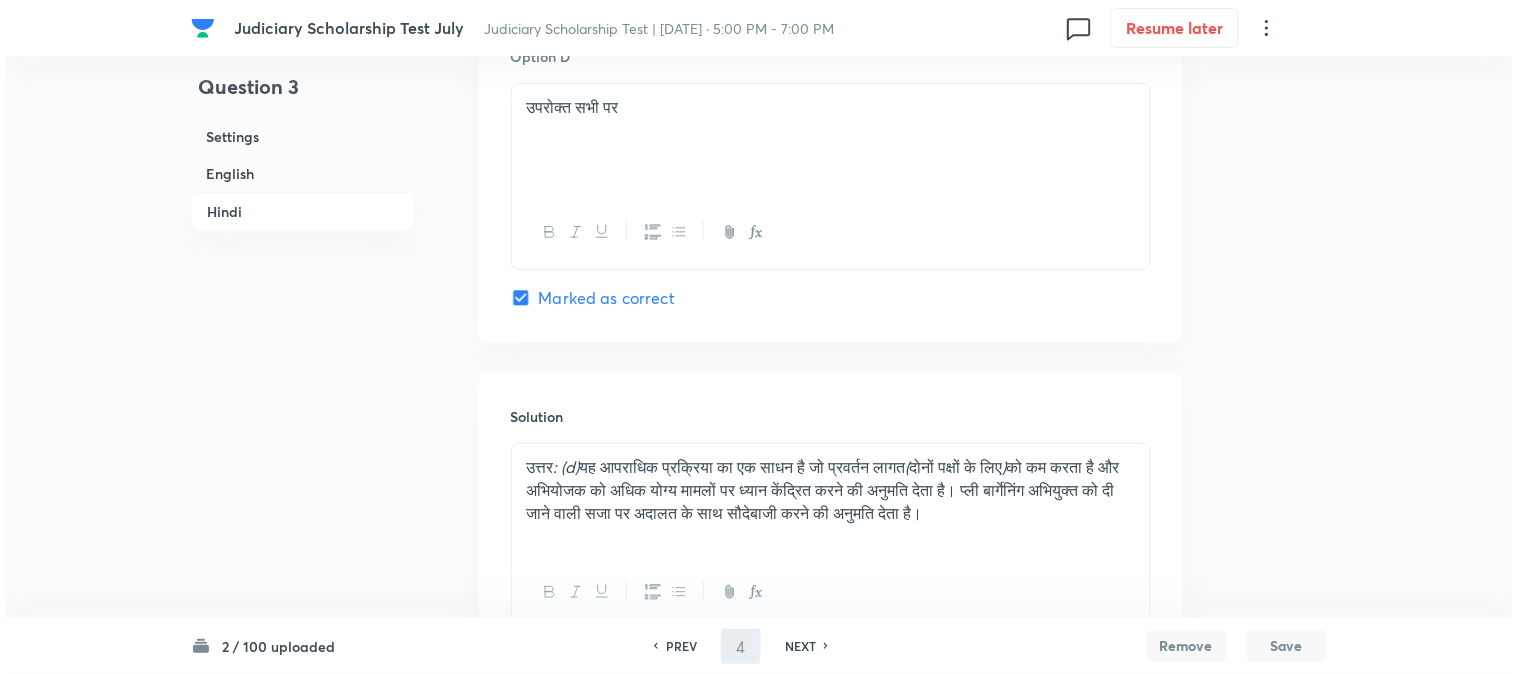 scroll, scrollTop: 0, scrollLeft: 0, axis: both 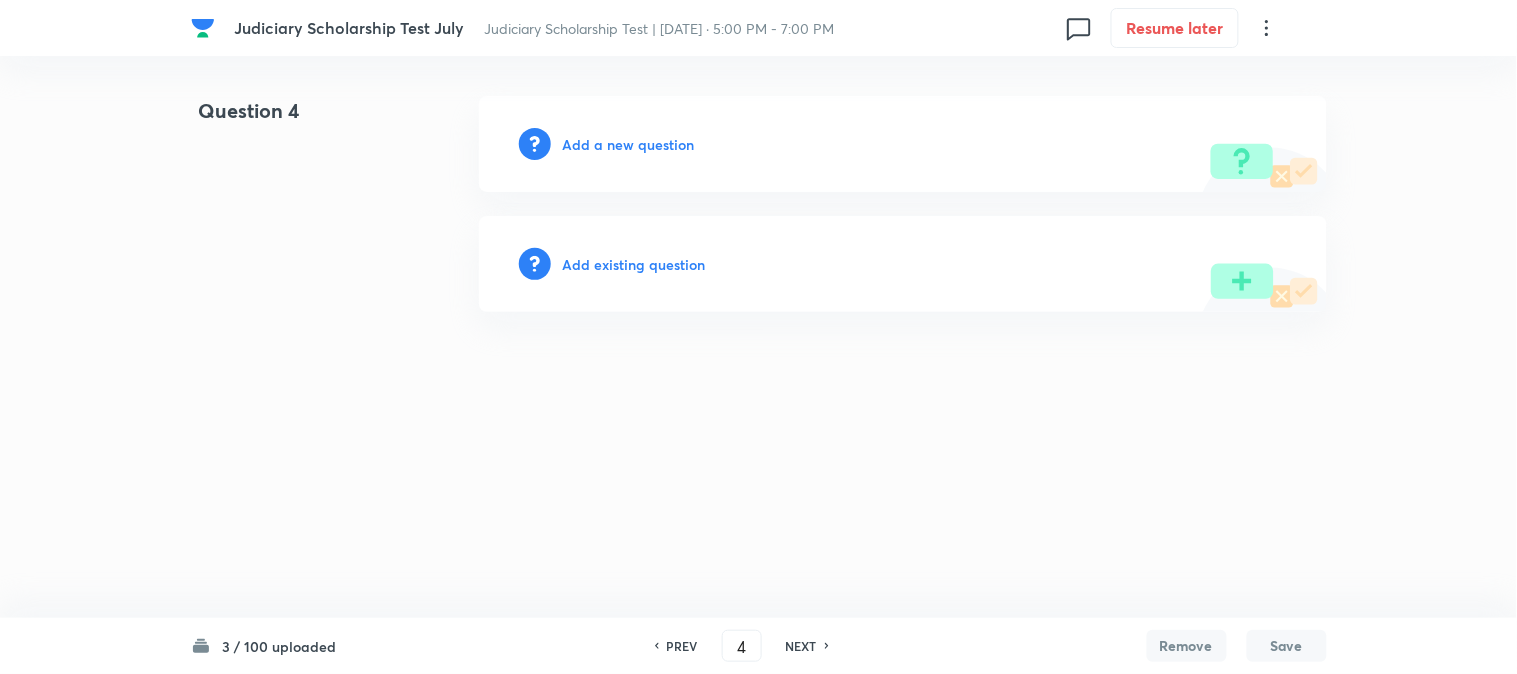 click on "Add a new question" at bounding box center (629, 144) 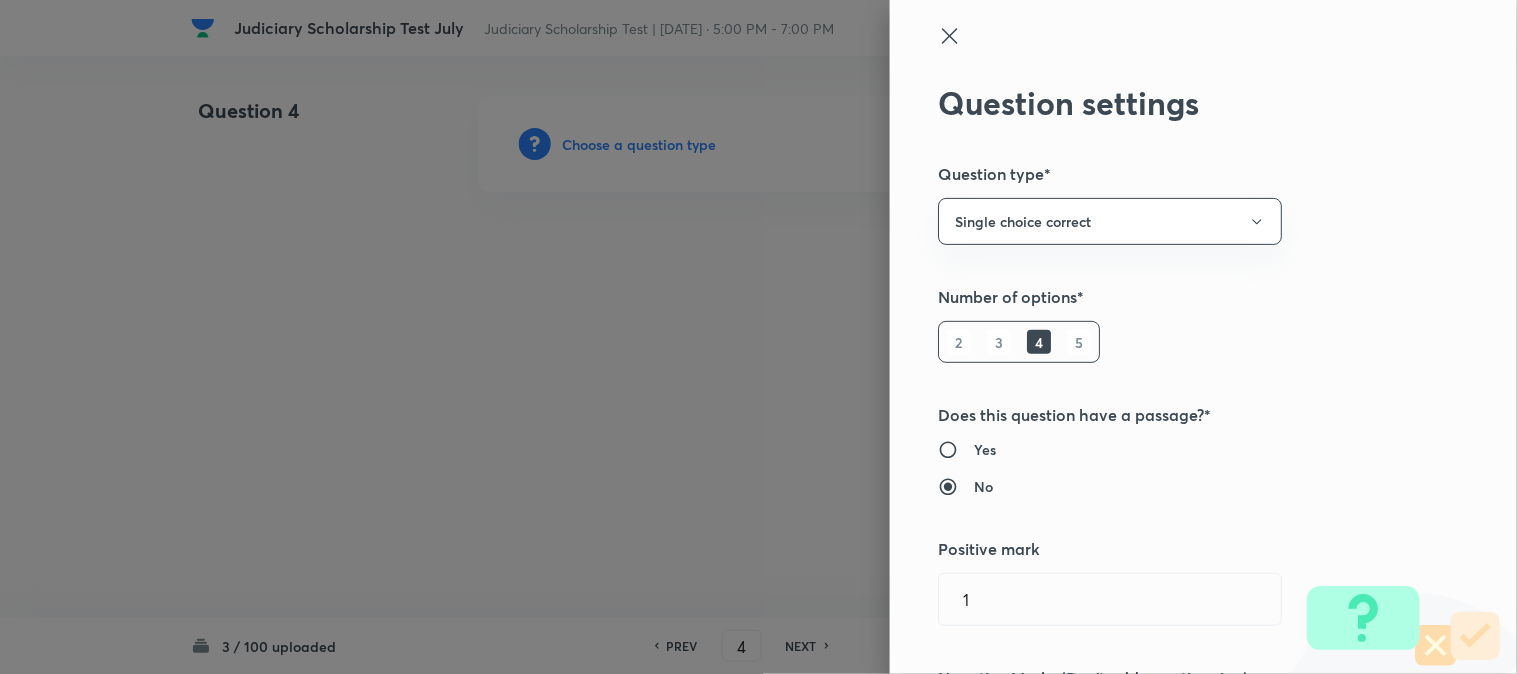 type 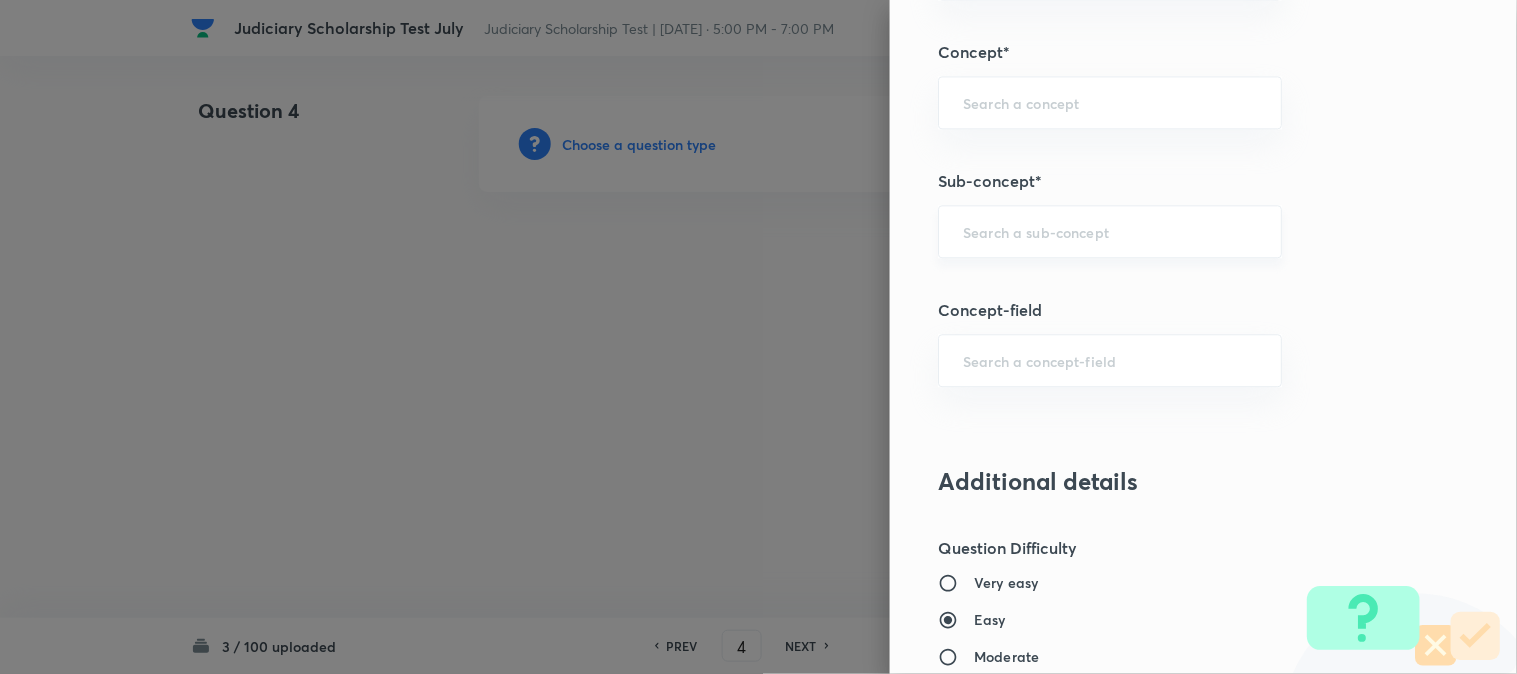 scroll, scrollTop: 1180, scrollLeft: 0, axis: vertical 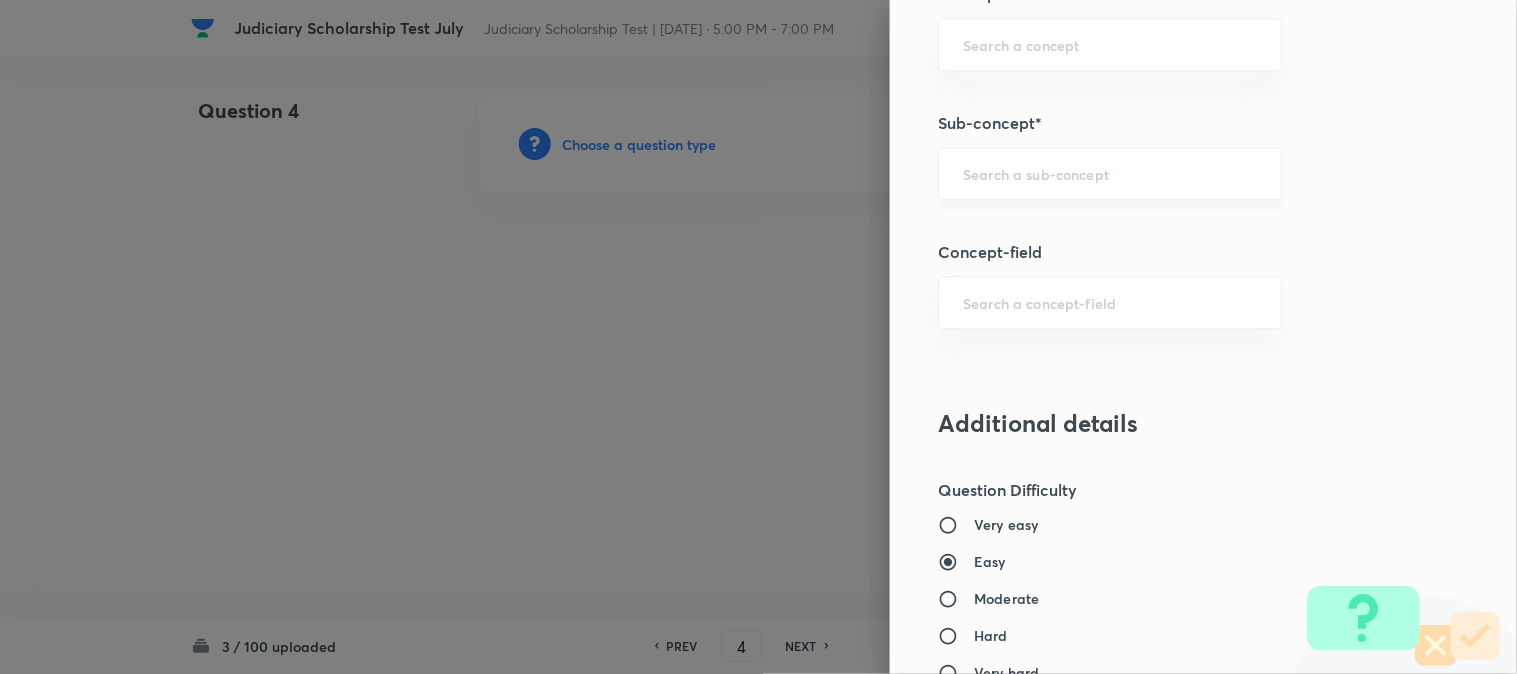 click on "​" at bounding box center [1110, 173] 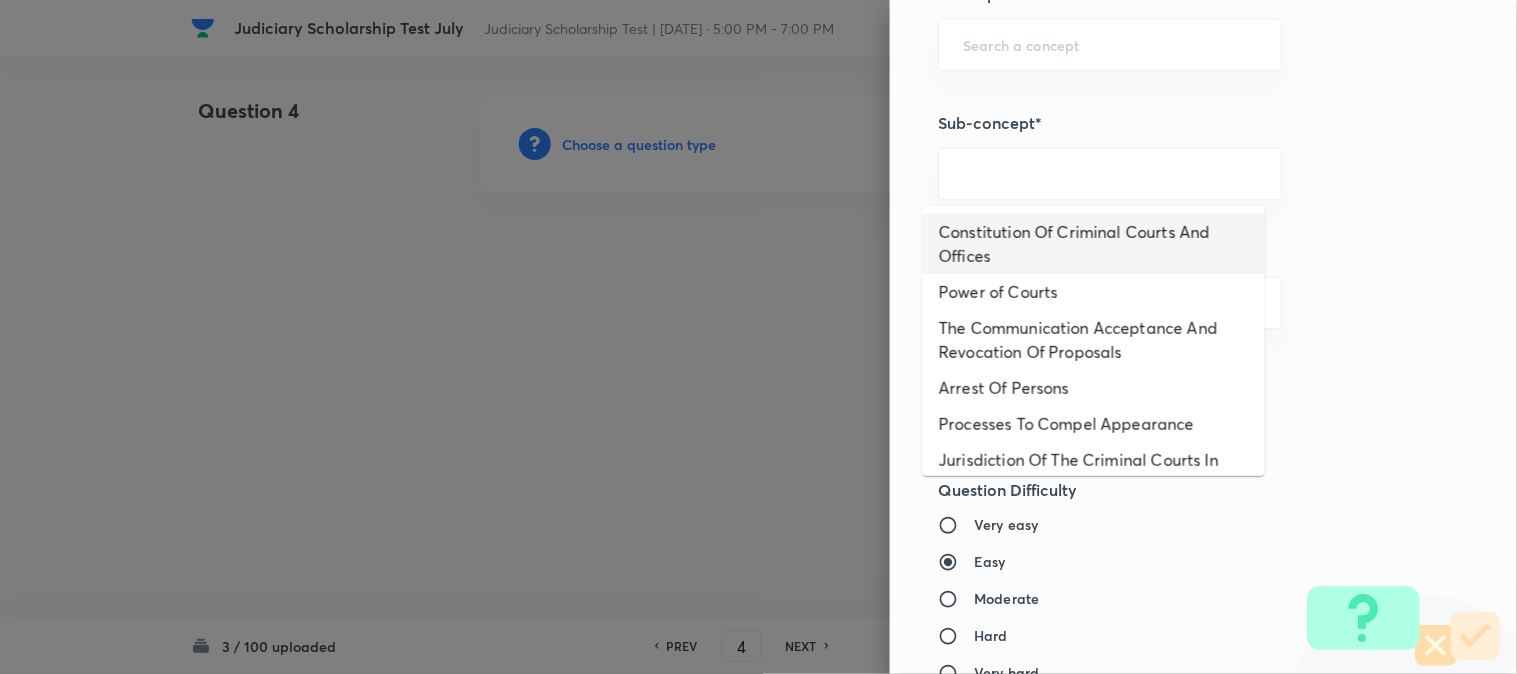 click on "Constitution Of Criminal Courts And Offices" at bounding box center (1094, 244) 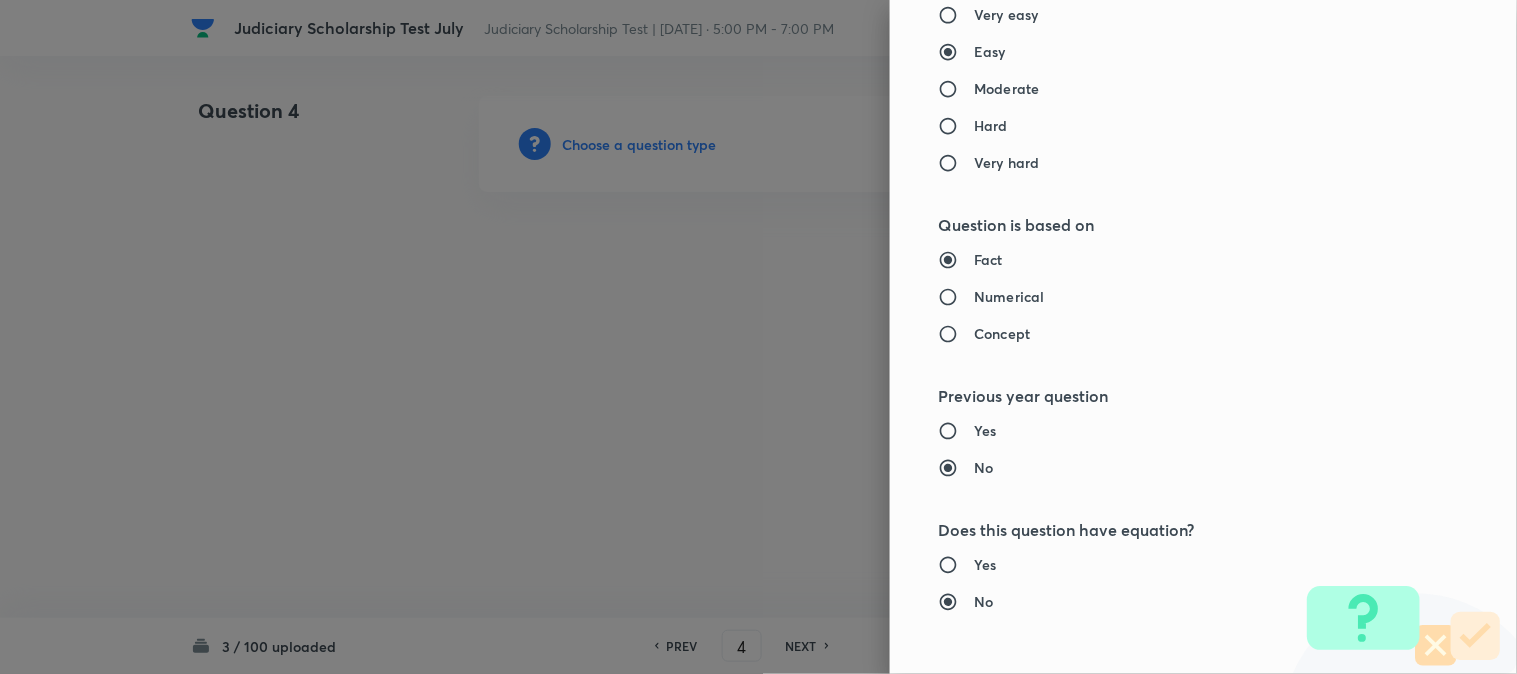 type on "Criminal Law" 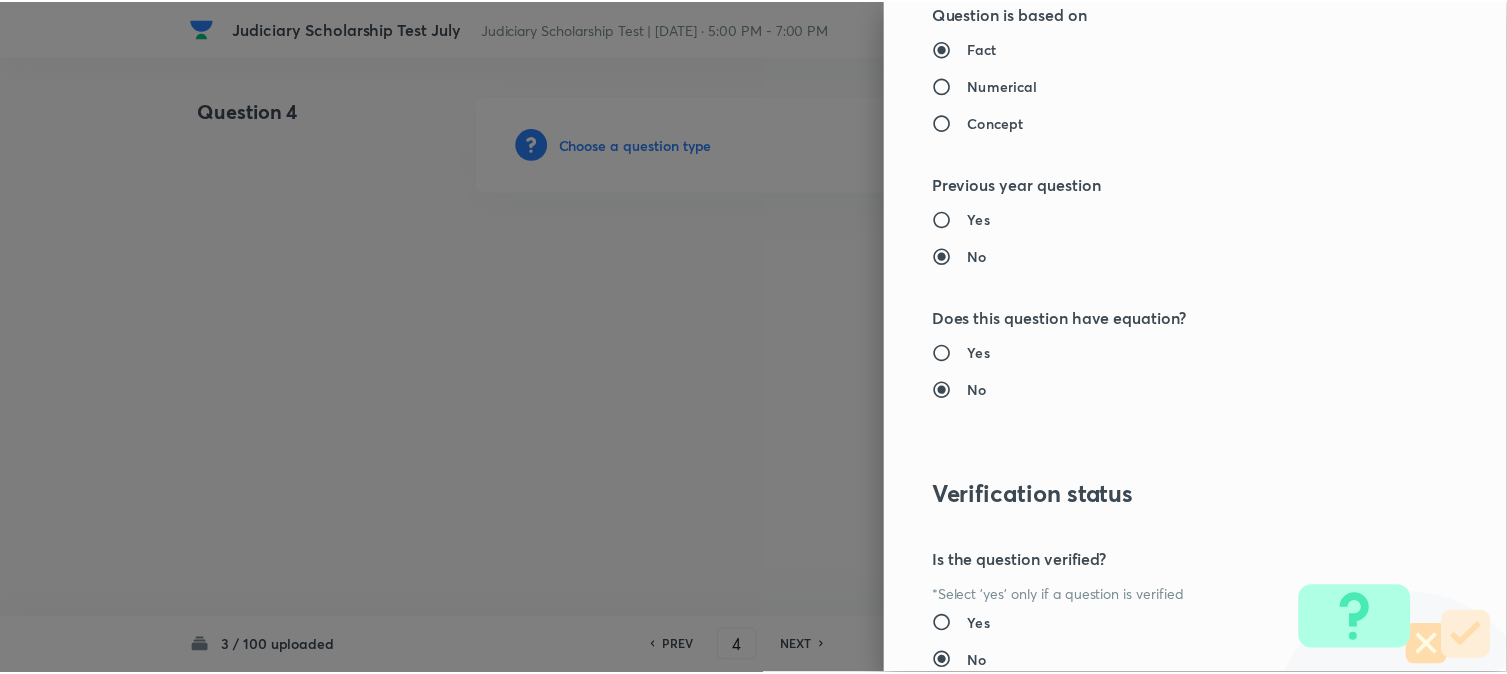 scroll, scrollTop: 2052, scrollLeft: 0, axis: vertical 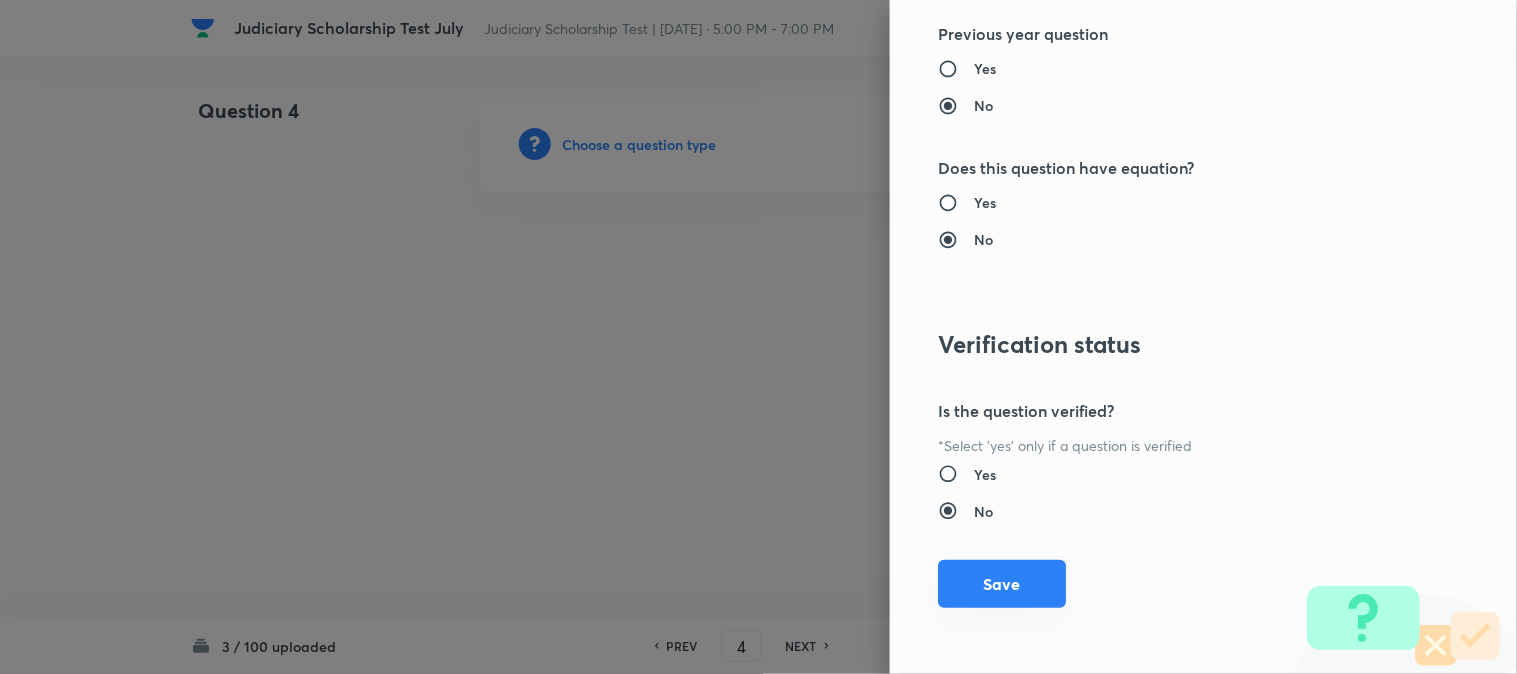click on "Save" at bounding box center [1002, 584] 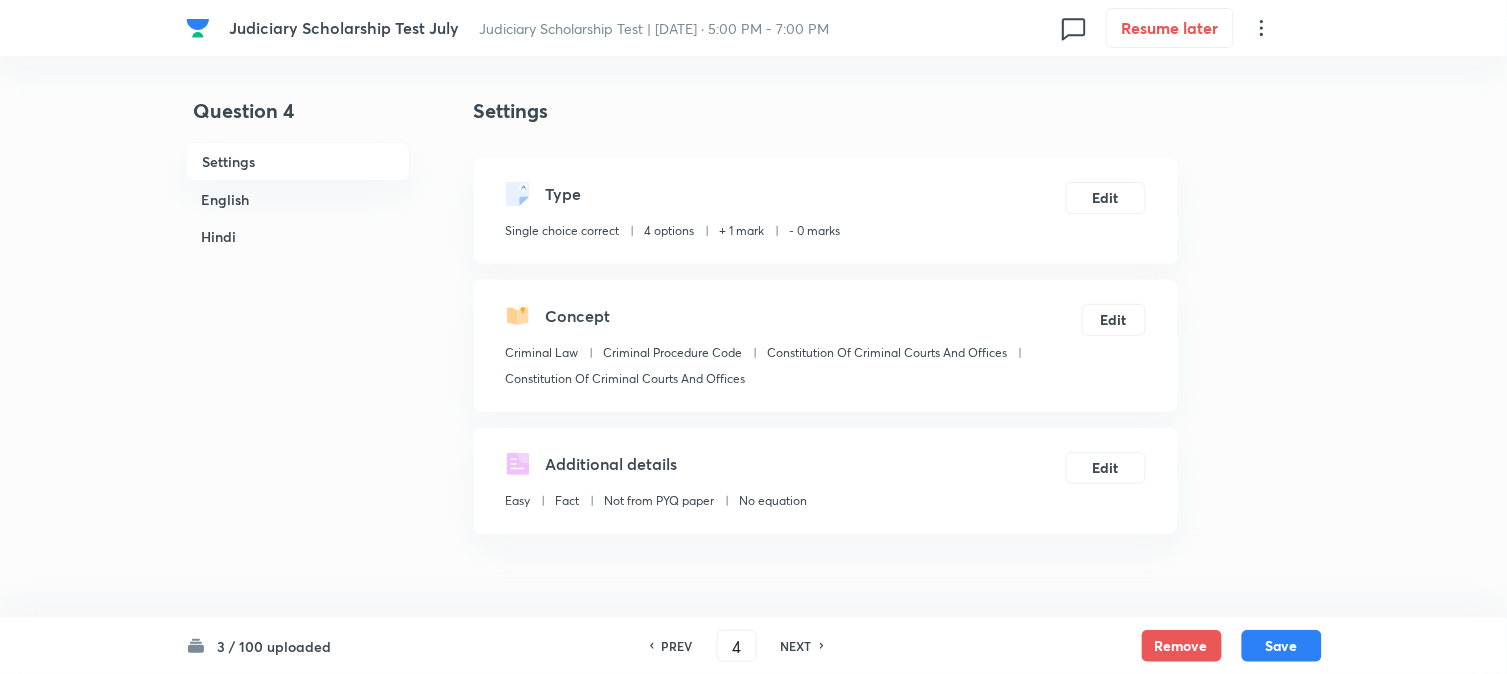 scroll, scrollTop: 590, scrollLeft: 0, axis: vertical 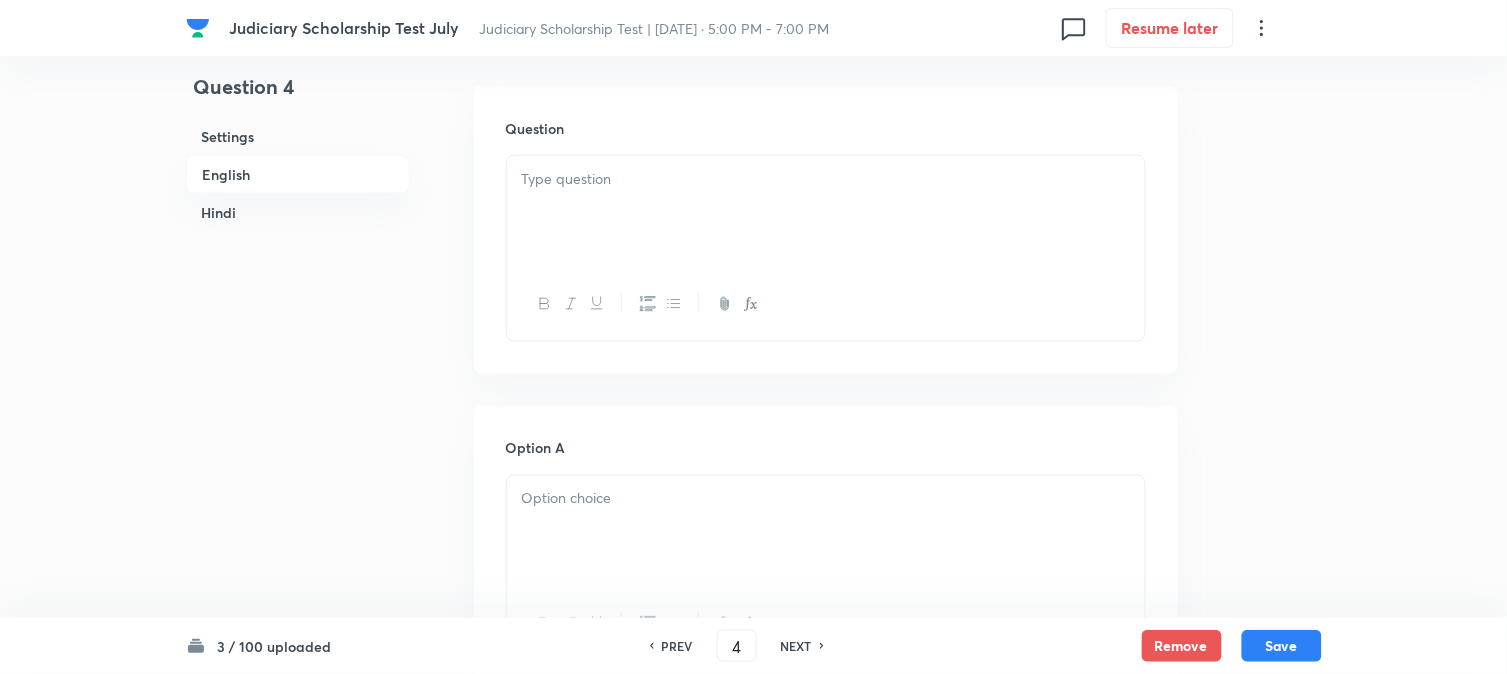 click at bounding box center [826, 212] 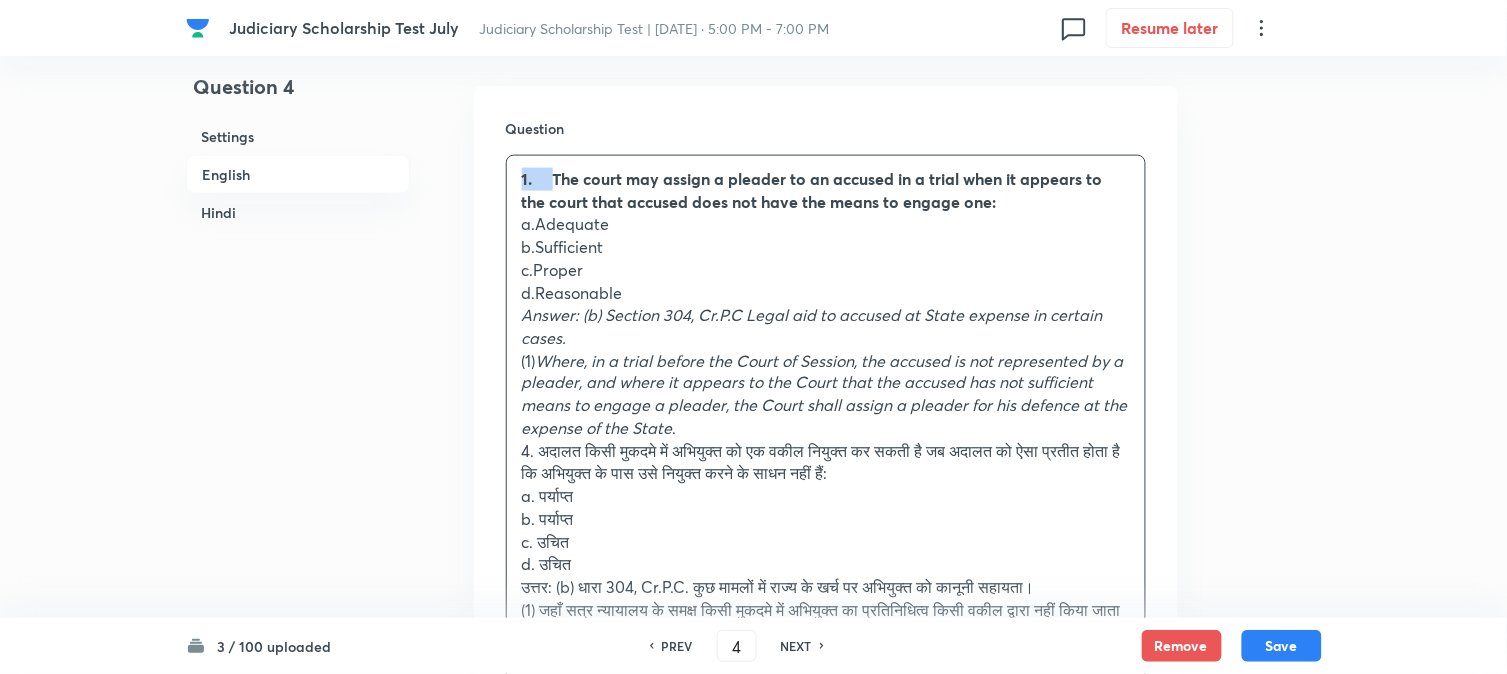 drag, startPoint x: 553, startPoint y: 178, endPoint x: 506, endPoint y: 157, distance: 51.47815 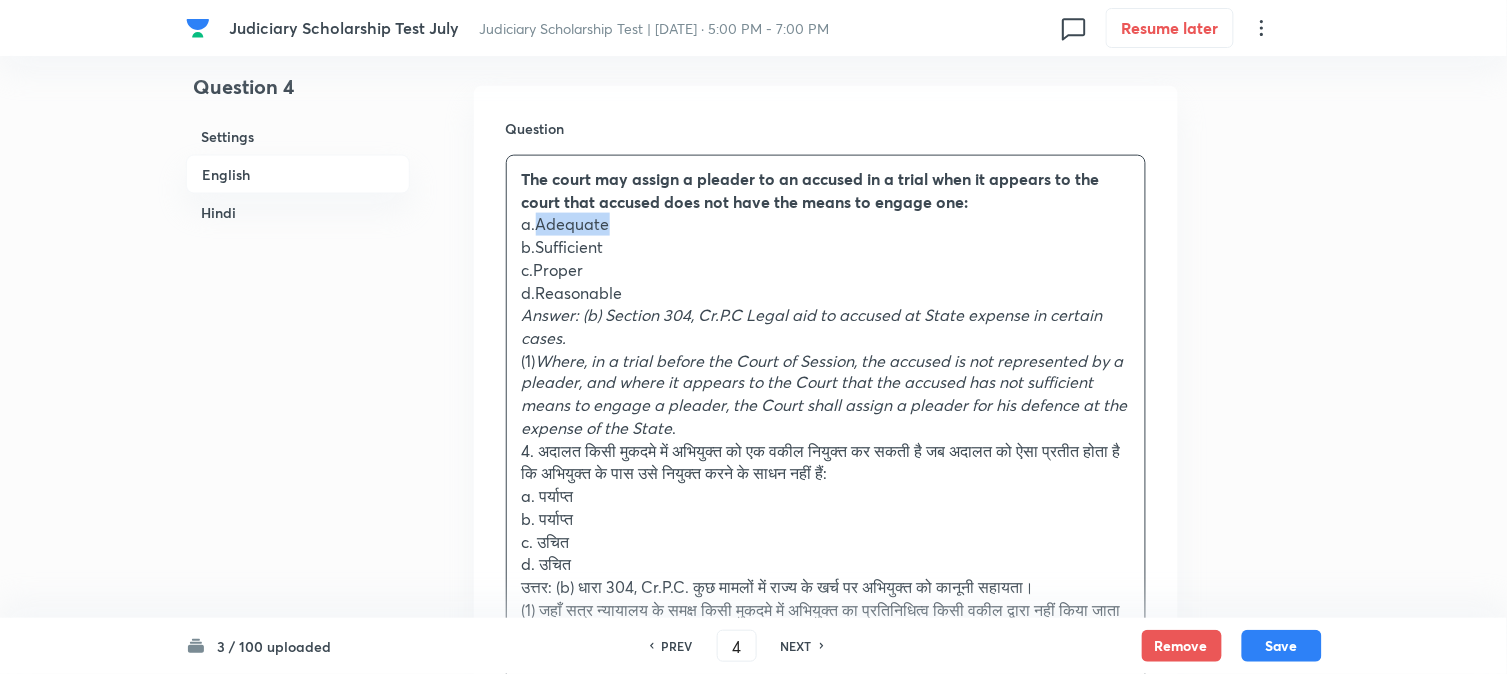 drag, startPoint x: 535, startPoint y: 220, endPoint x: 668, endPoint y: 220, distance: 133 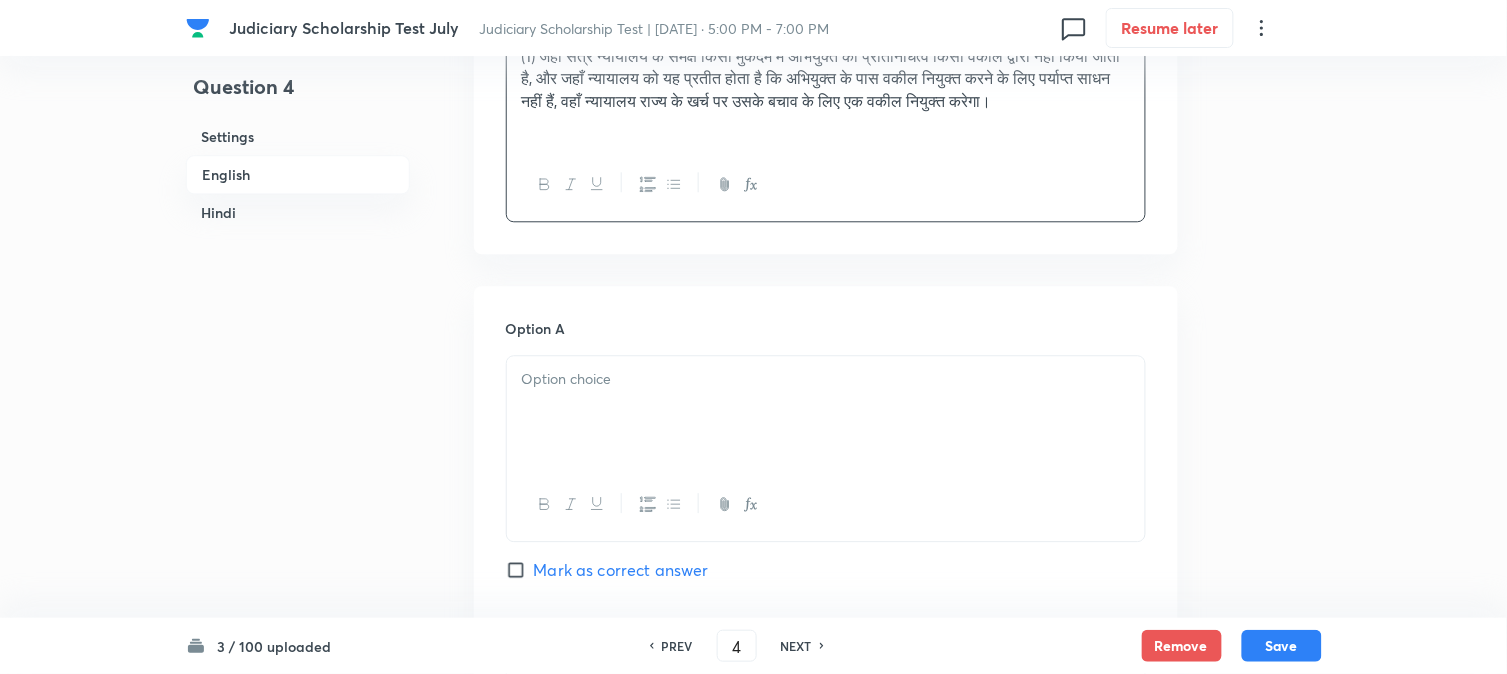 click at bounding box center [826, 412] 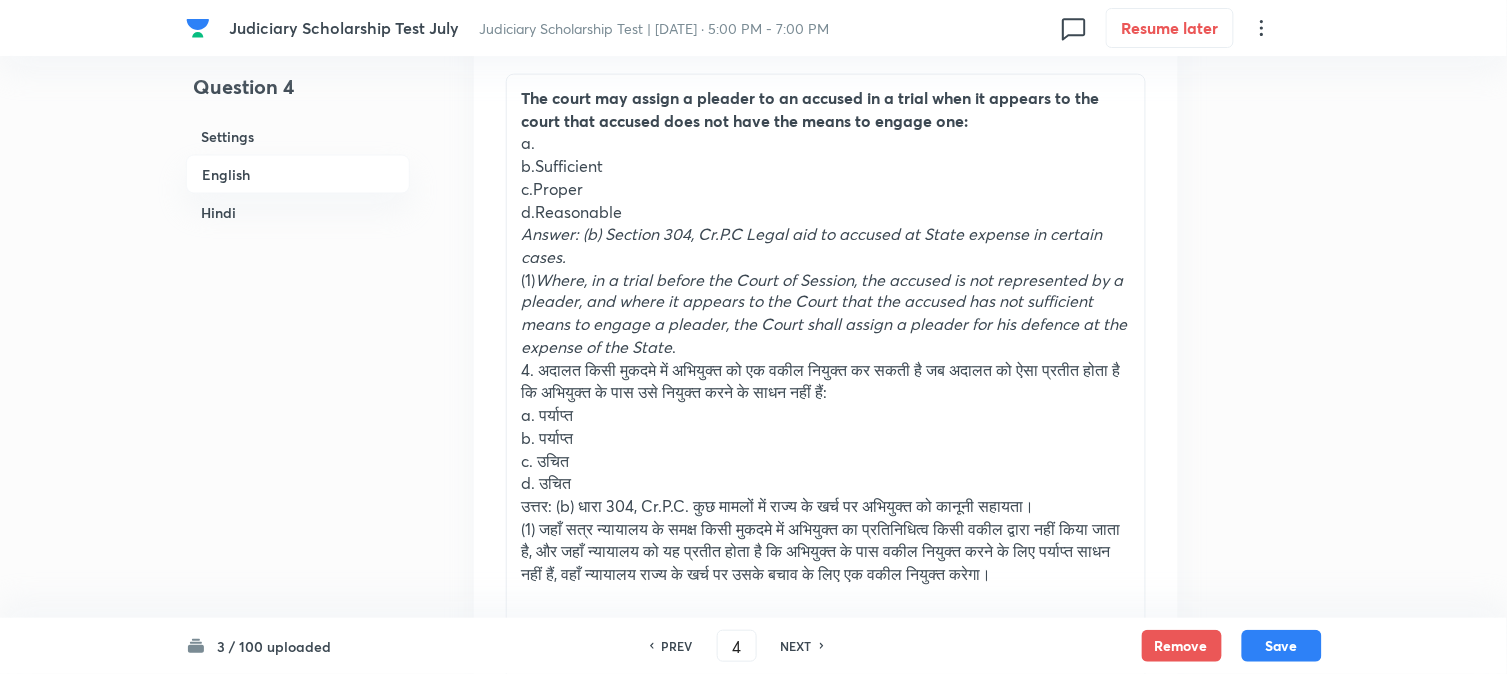 scroll, scrollTop: 590, scrollLeft: 0, axis: vertical 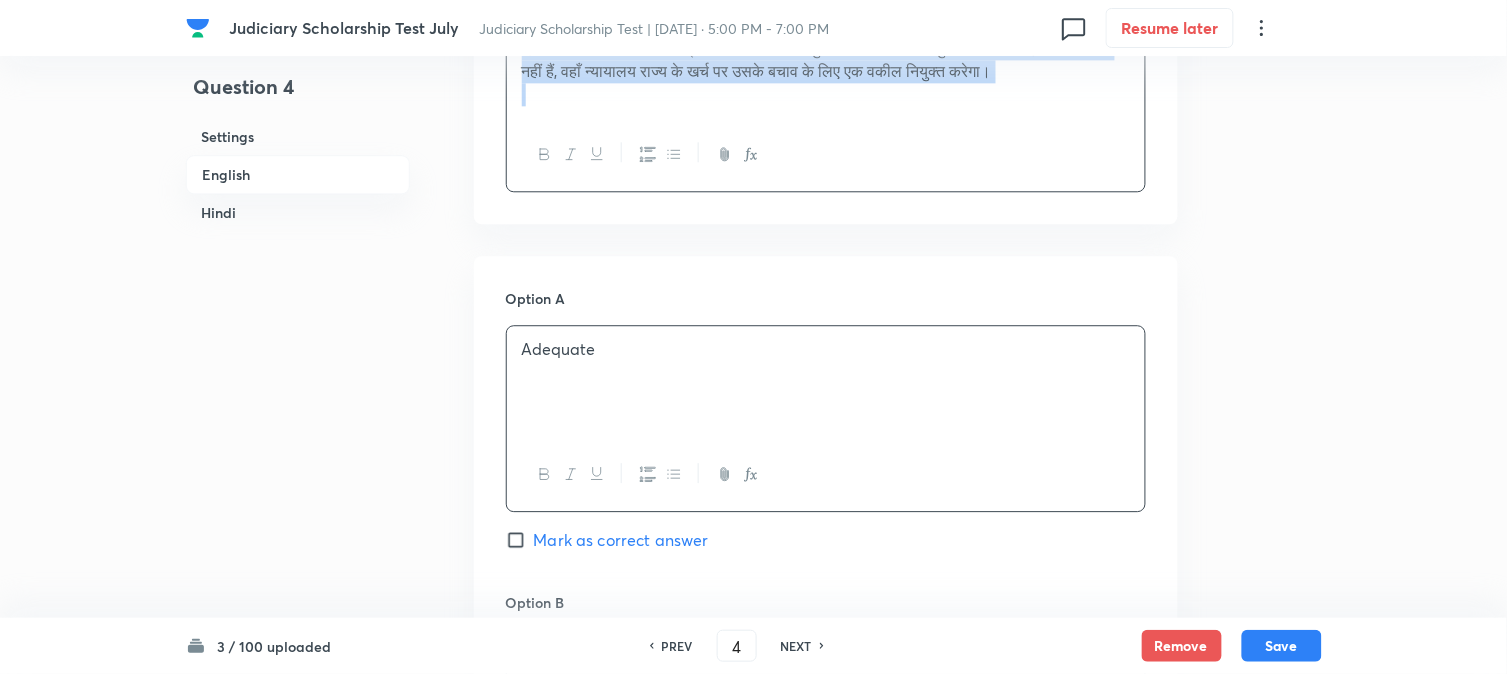 drag, startPoint x: 538, startPoint y: 455, endPoint x: 966, endPoint y: 530, distance: 434.52158 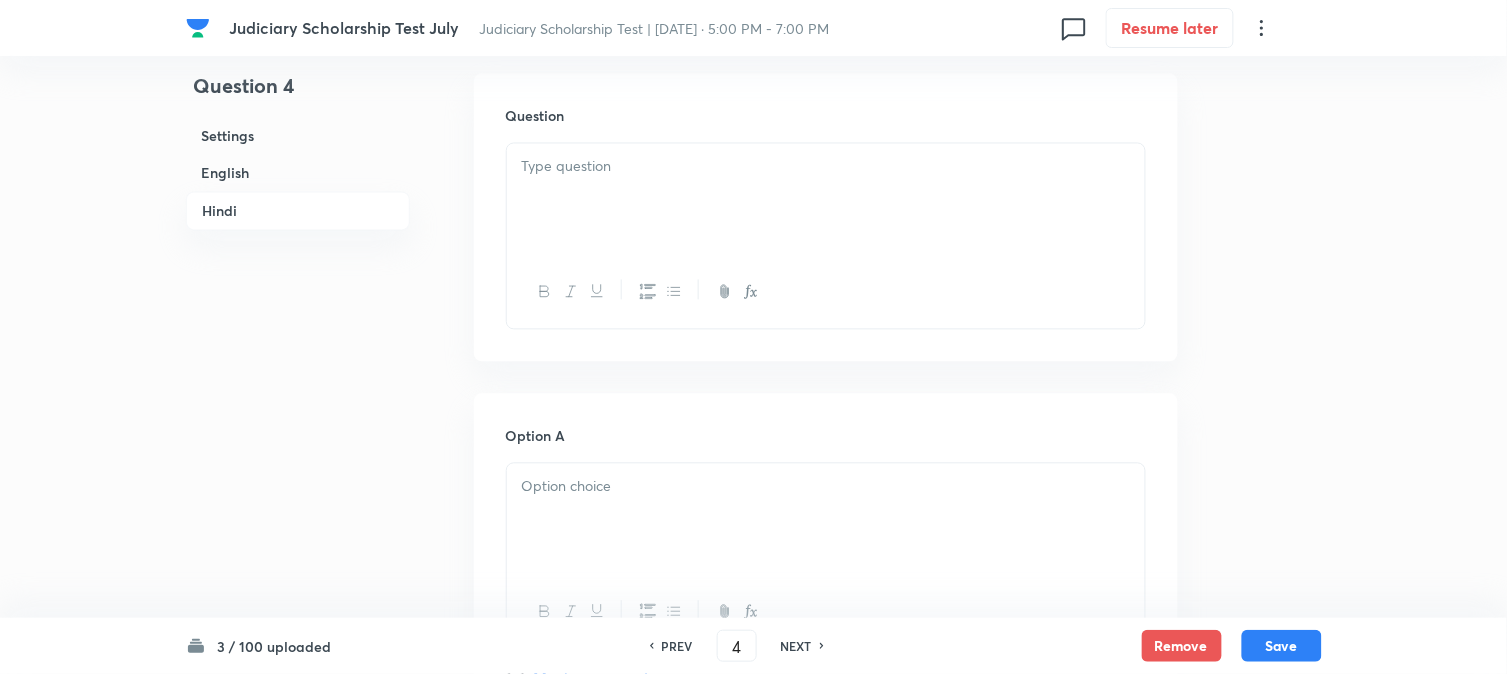 scroll, scrollTop: 2842, scrollLeft: 0, axis: vertical 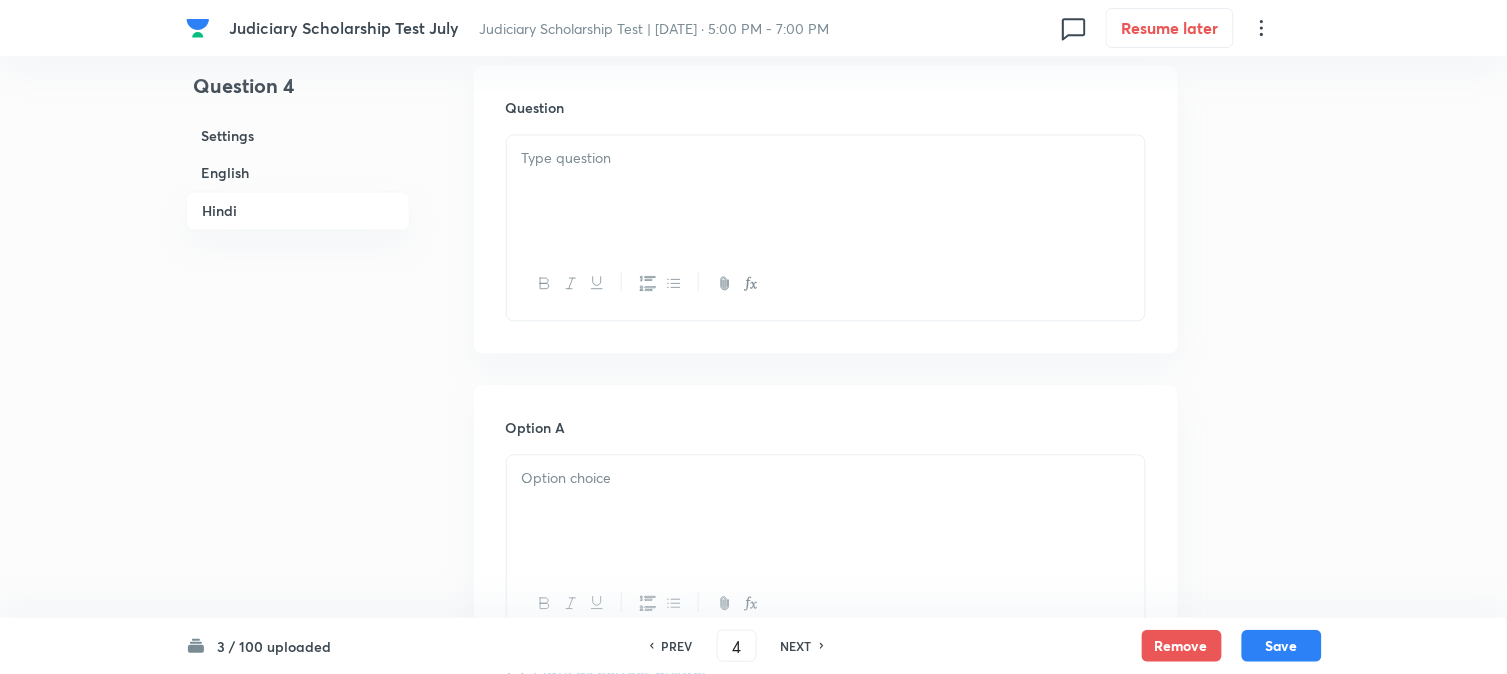click at bounding box center (826, 159) 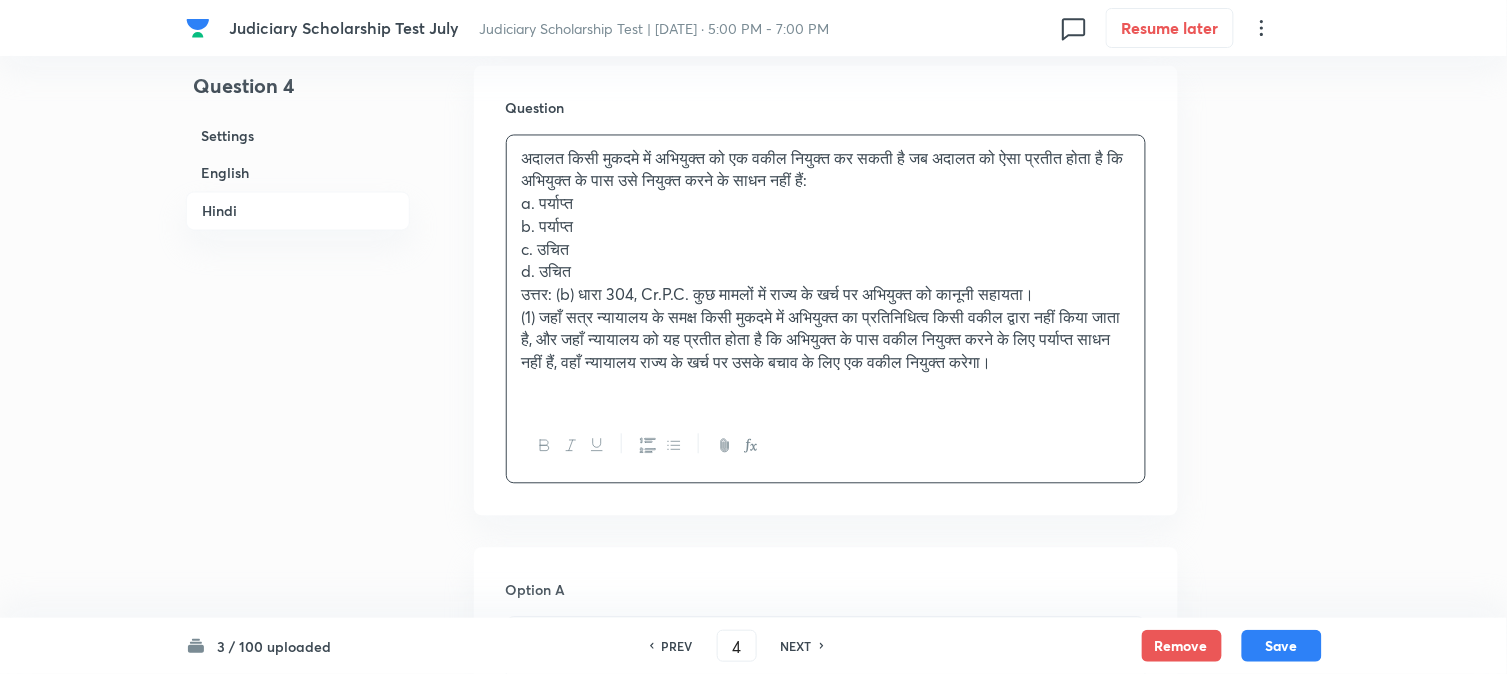 click on "a. पर्याप्त" at bounding box center [826, 204] 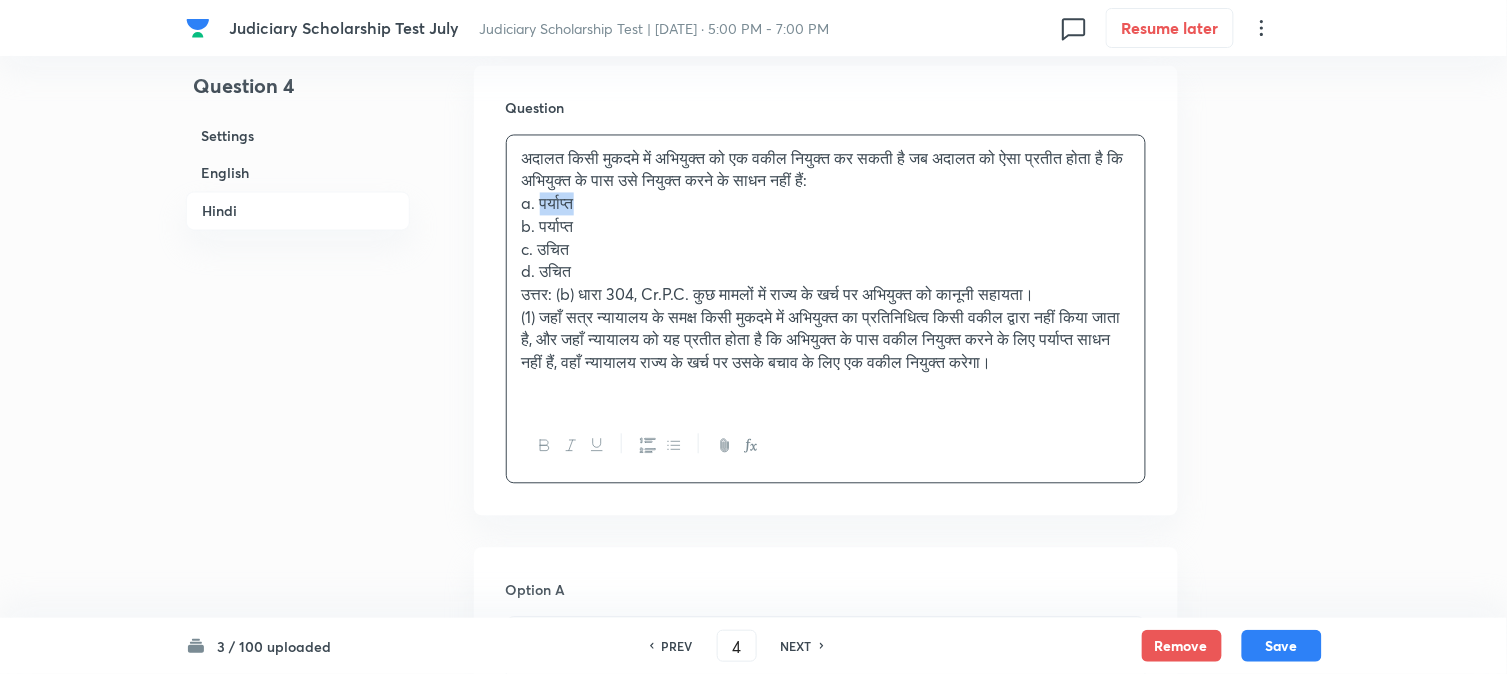 drag, startPoint x: 542, startPoint y: 202, endPoint x: 600, endPoint y: 203, distance: 58.00862 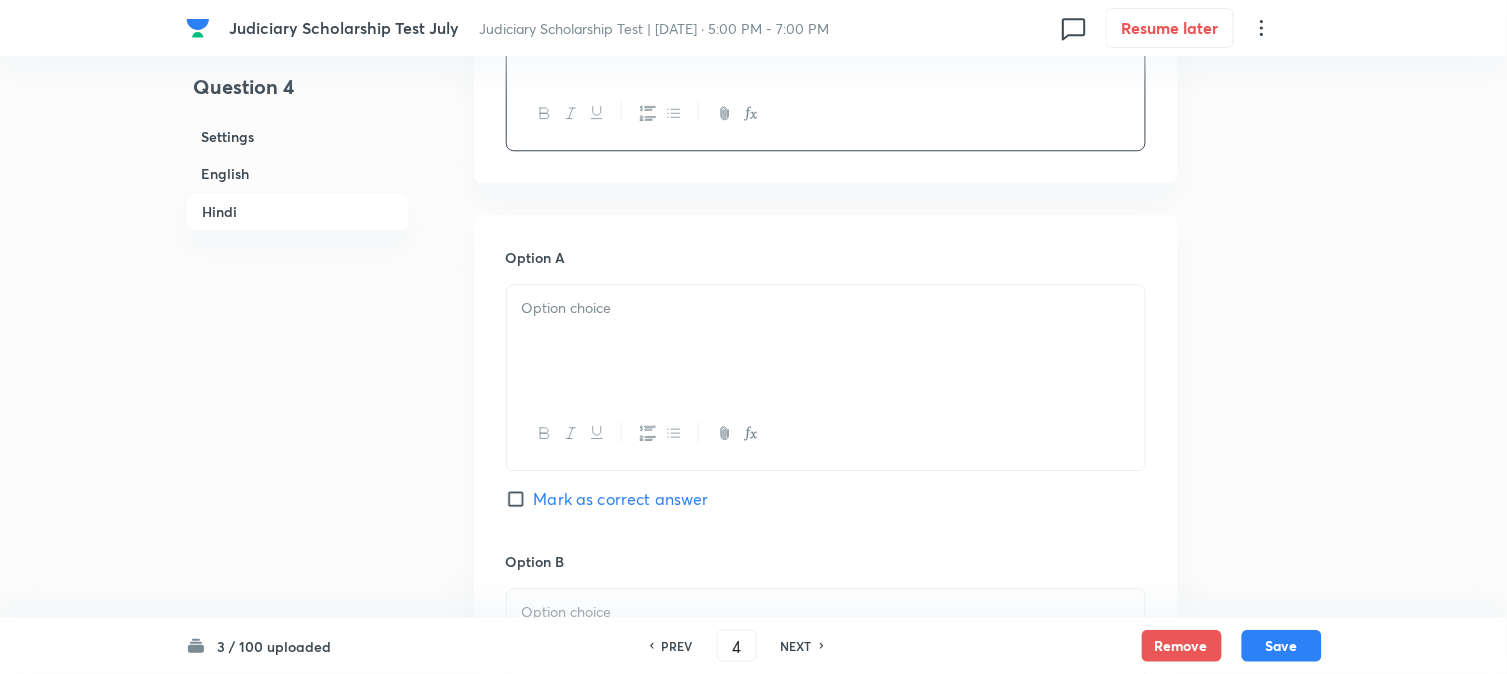 click at bounding box center [826, 341] 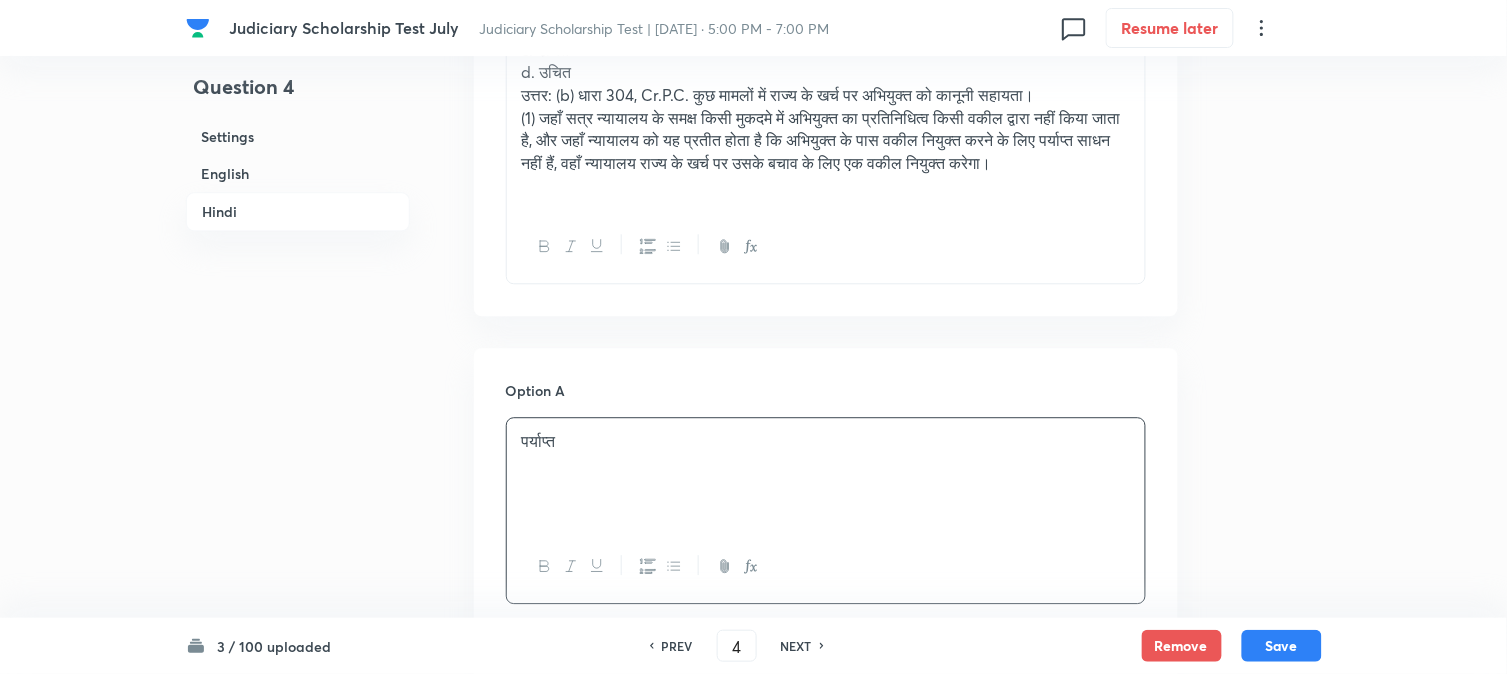 scroll, scrollTop: 2842, scrollLeft: 0, axis: vertical 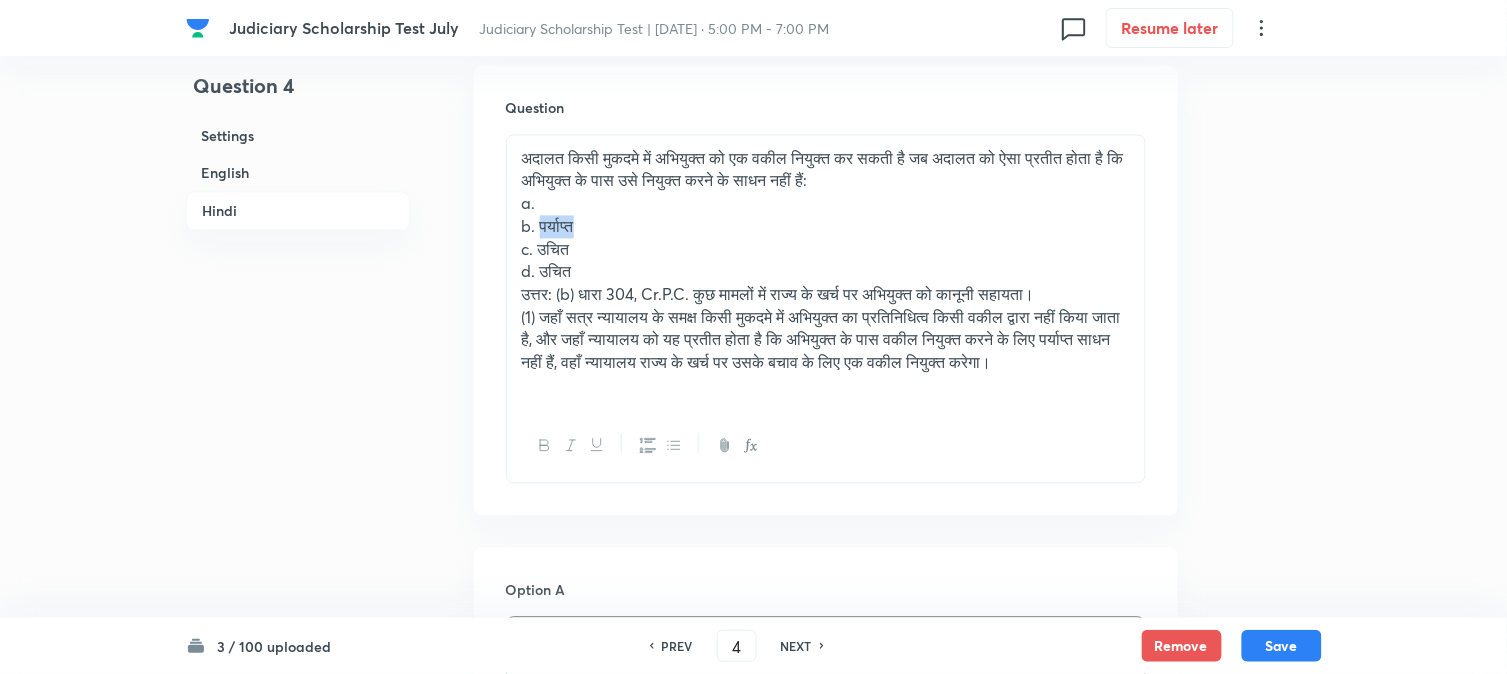 drag, startPoint x: 540, startPoint y: 228, endPoint x: 624, endPoint y: 230, distance: 84.0238 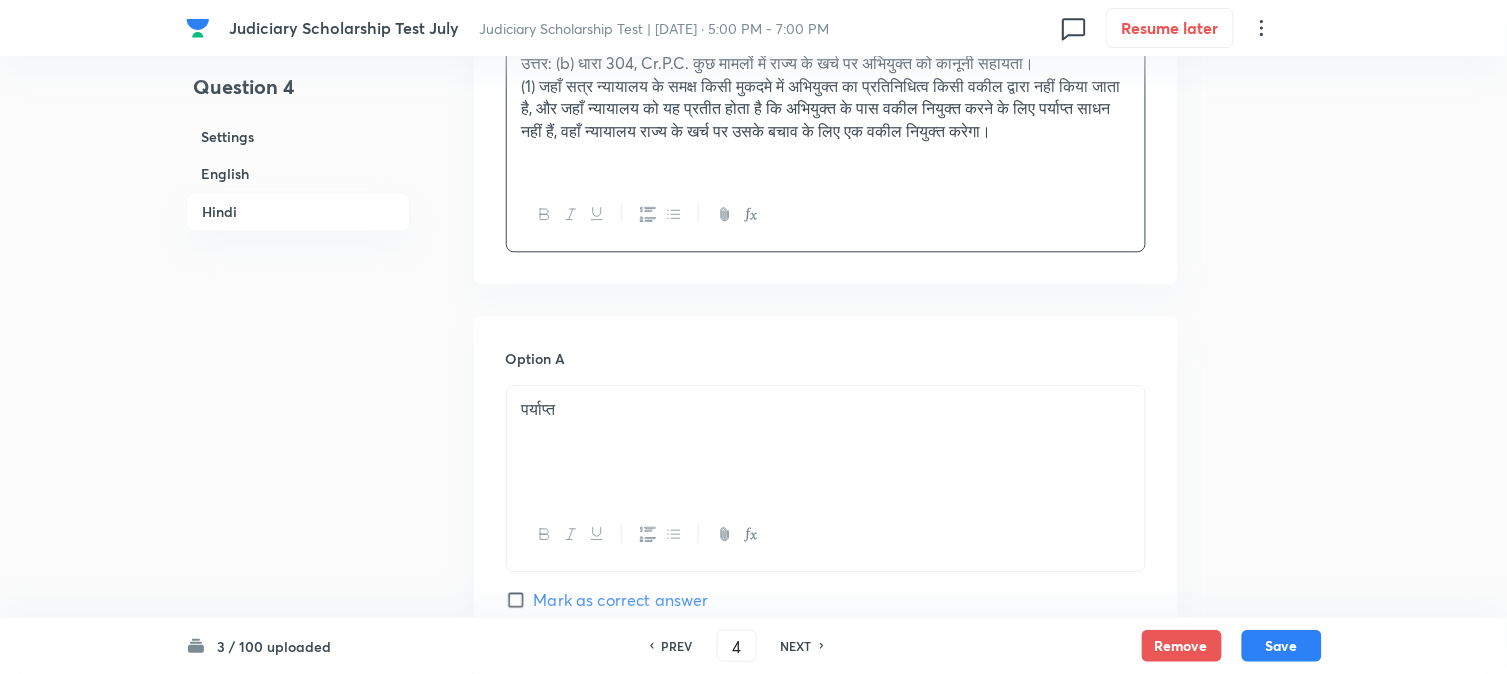scroll, scrollTop: 3508, scrollLeft: 0, axis: vertical 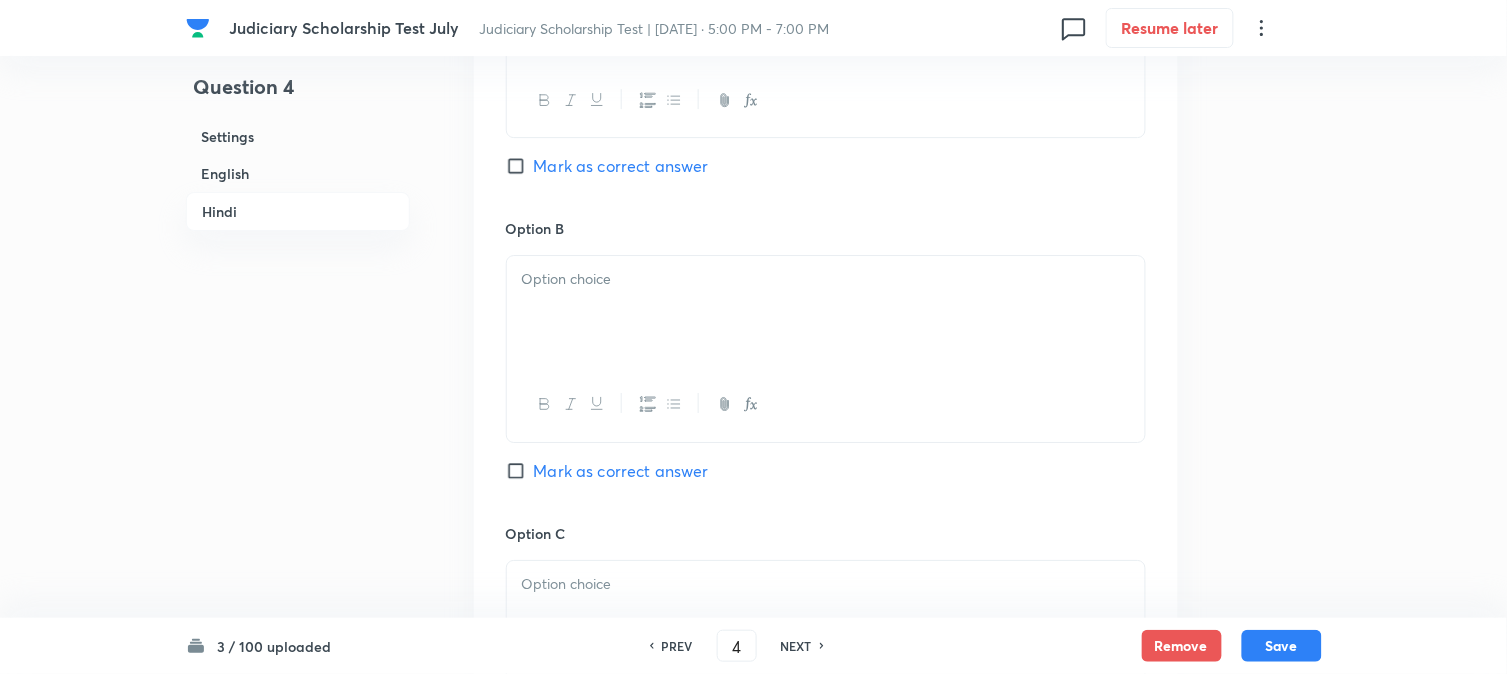 click at bounding box center [826, 312] 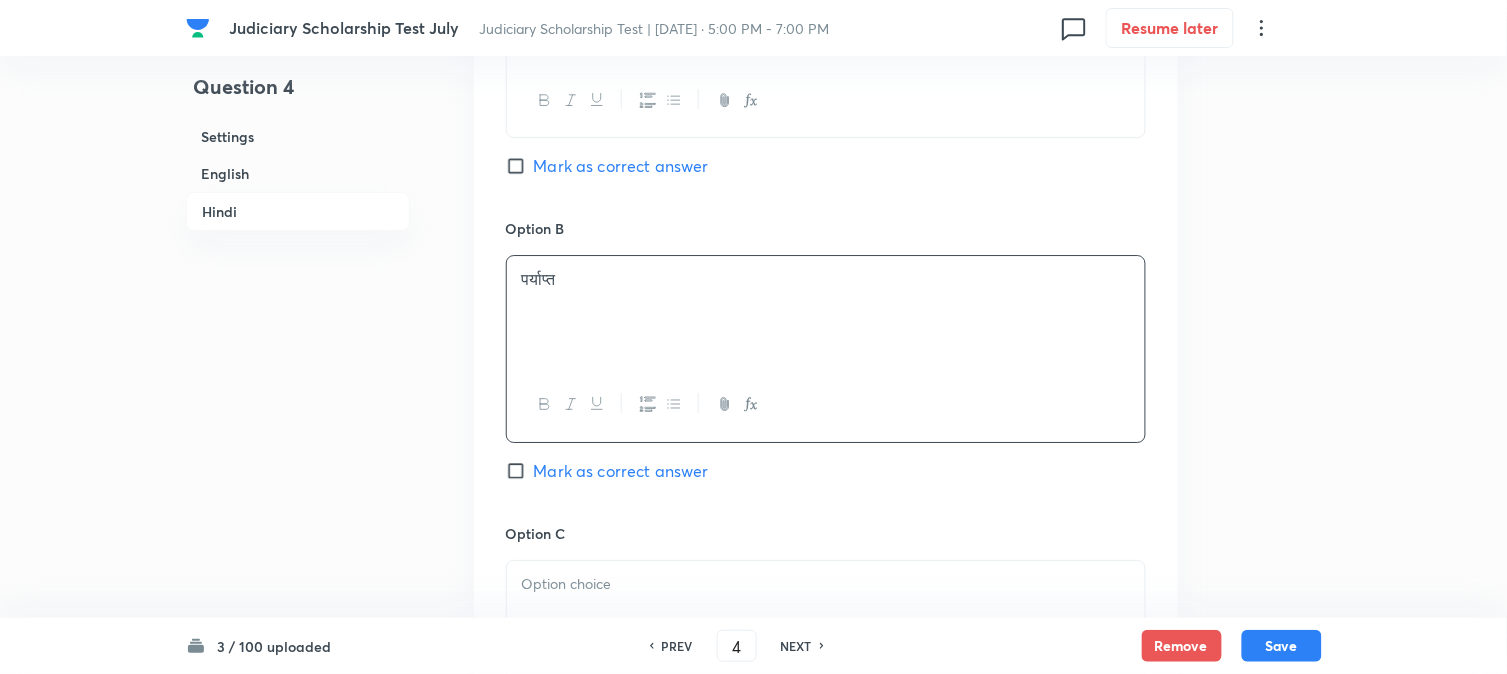 click on "Mark as correct answer" at bounding box center (621, 471) 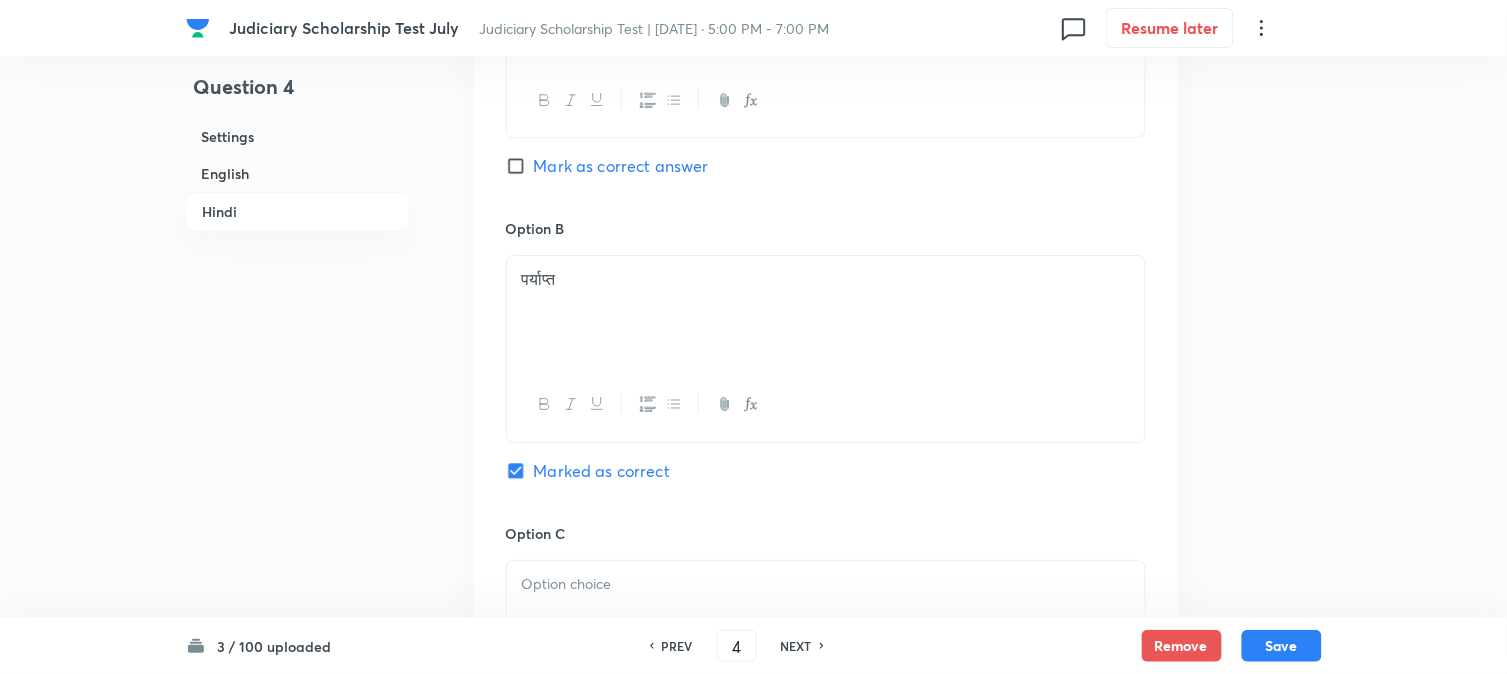 checkbox on "true" 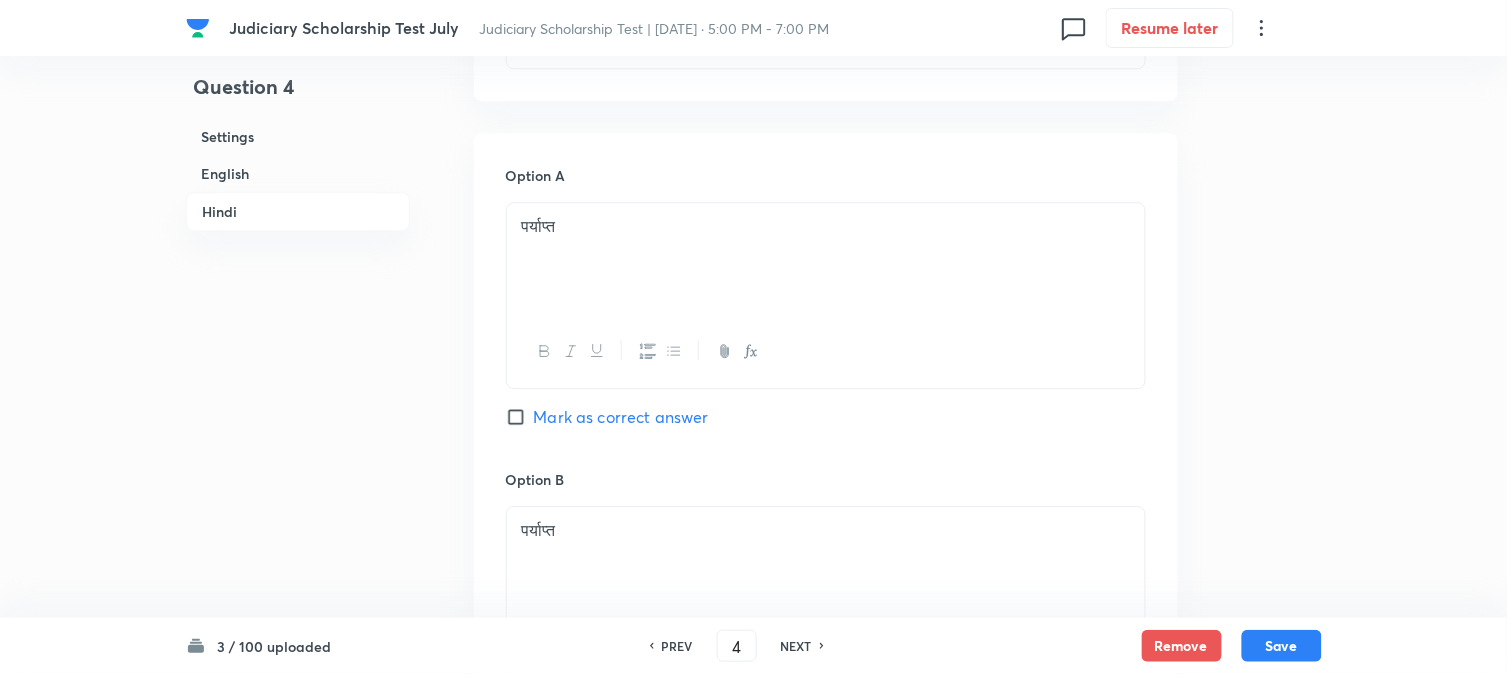 scroll, scrollTop: 2842, scrollLeft: 0, axis: vertical 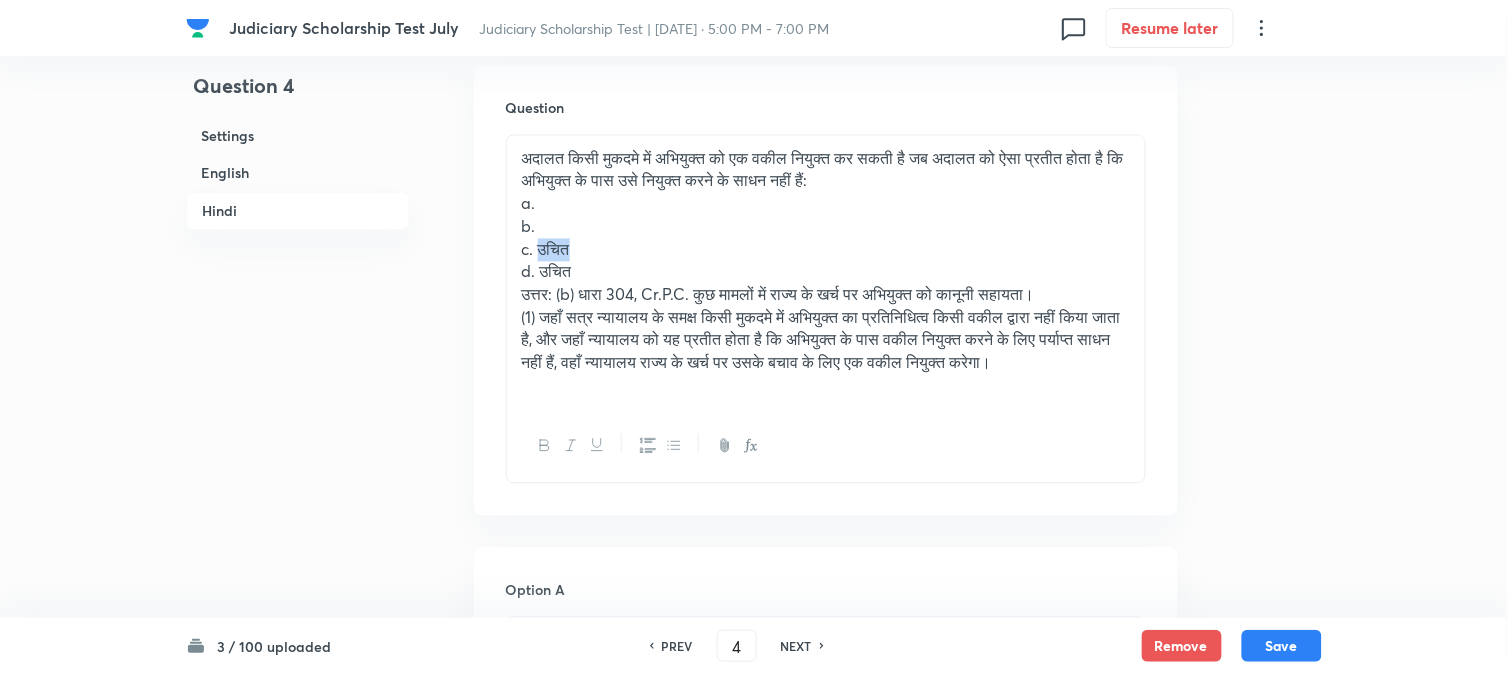 drag, startPoint x: 537, startPoint y: 256, endPoint x: 637, endPoint y: 254, distance: 100.02 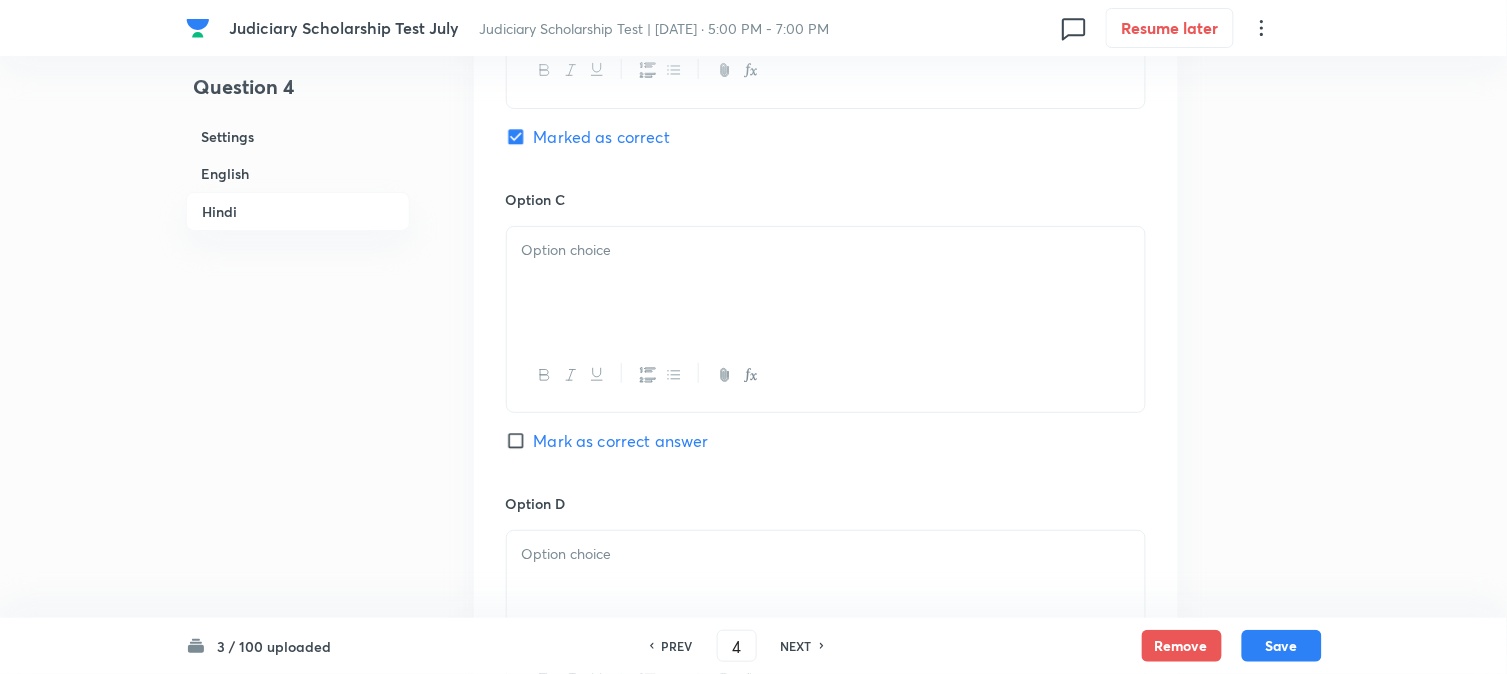 click at bounding box center (826, 283) 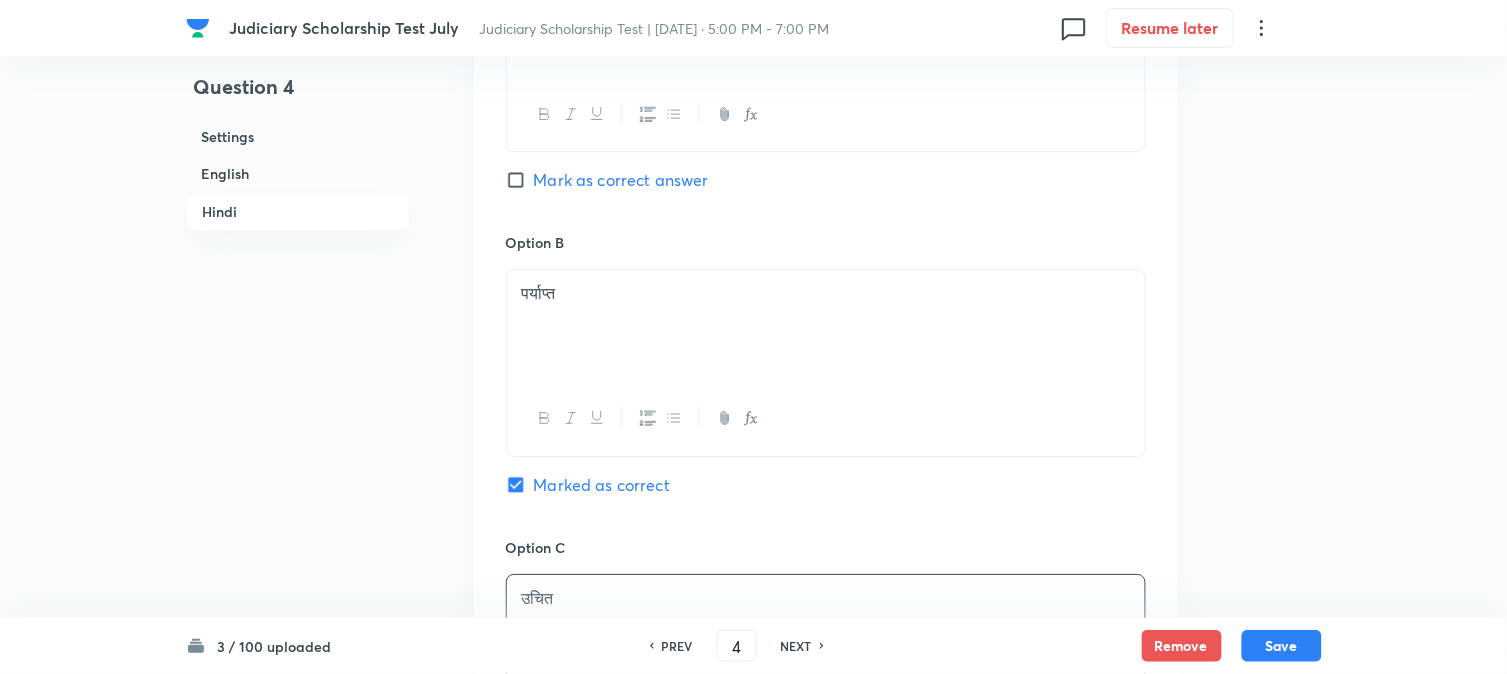 scroll, scrollTop: 2731, scrollLeft: 0, axis: vertical 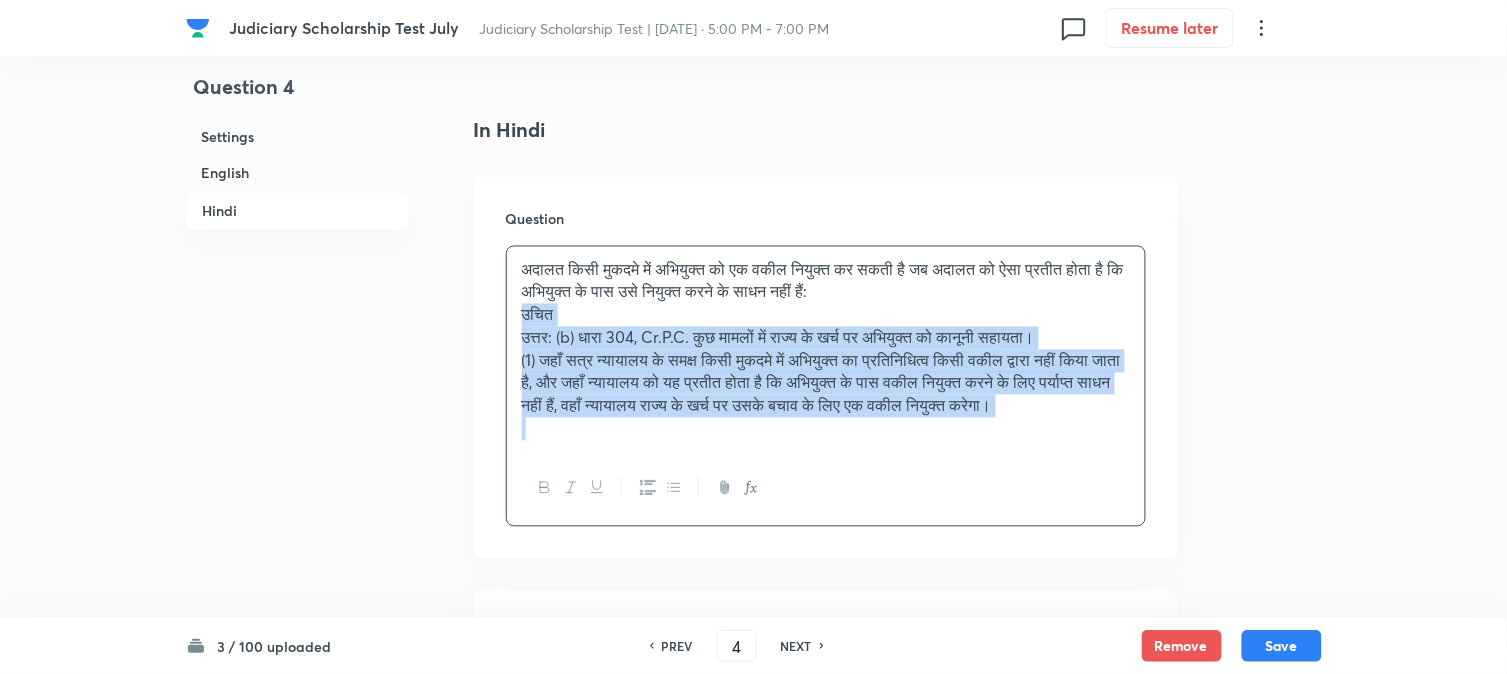 drag, startPoint x: 537, startPoint y: 388, endPoint x: 697, endPoint y: 504, distance: 197.62592 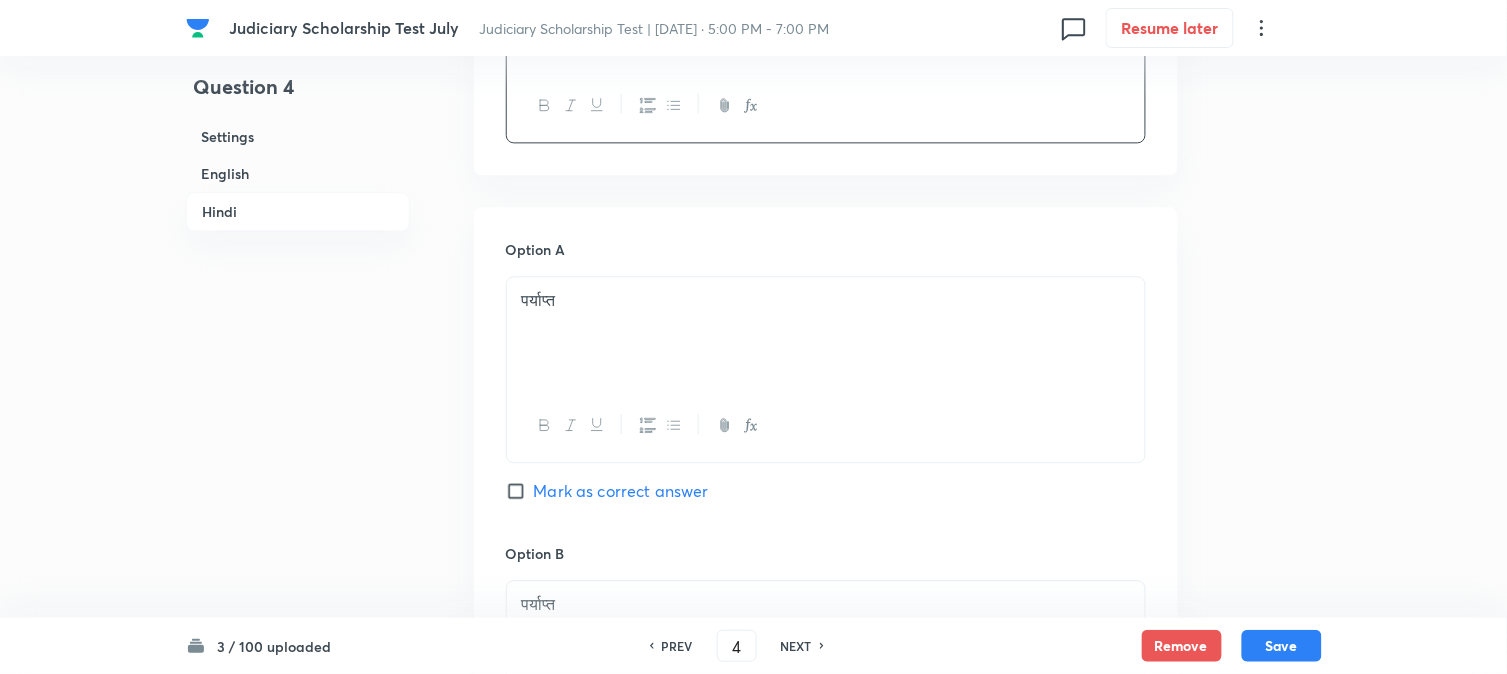 scroll, scrollTop: 3953, scrollLeft: 0, axis: vertical 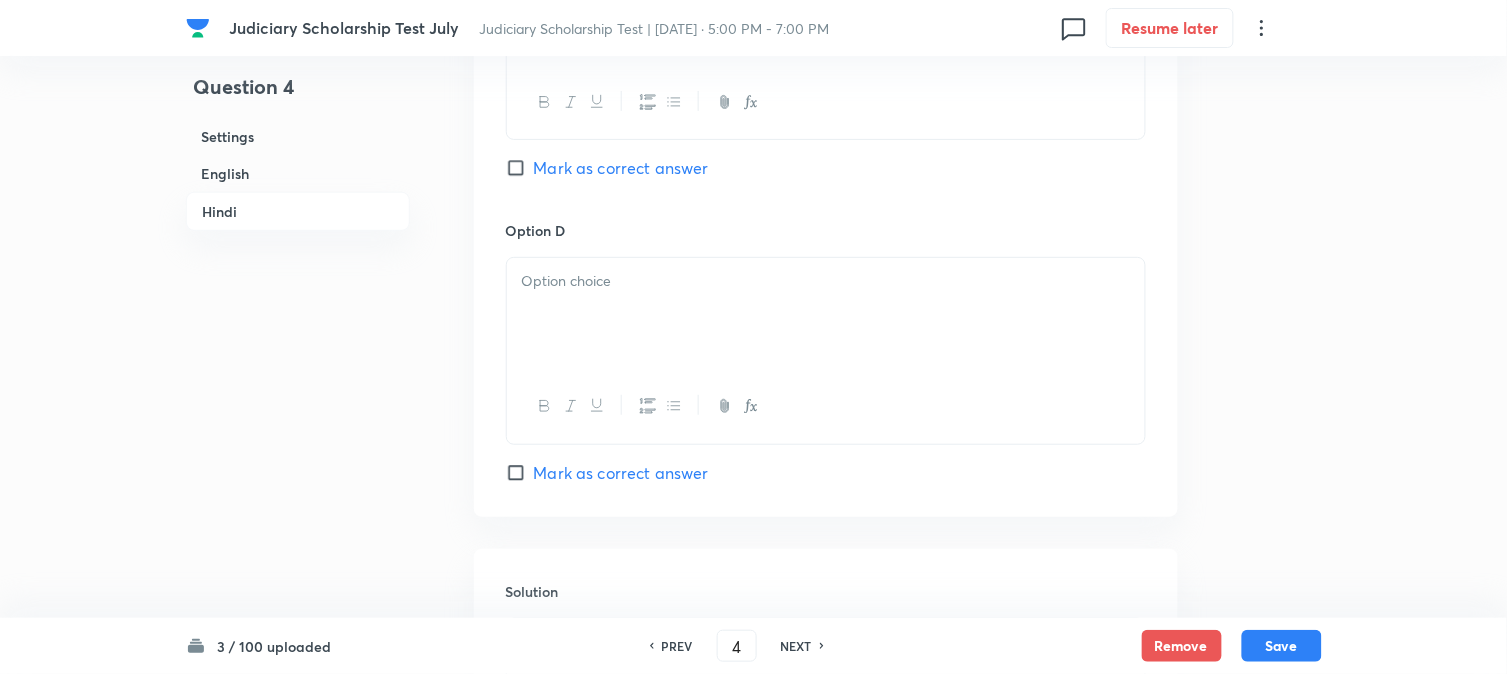 click at bounding box center [826, 314] 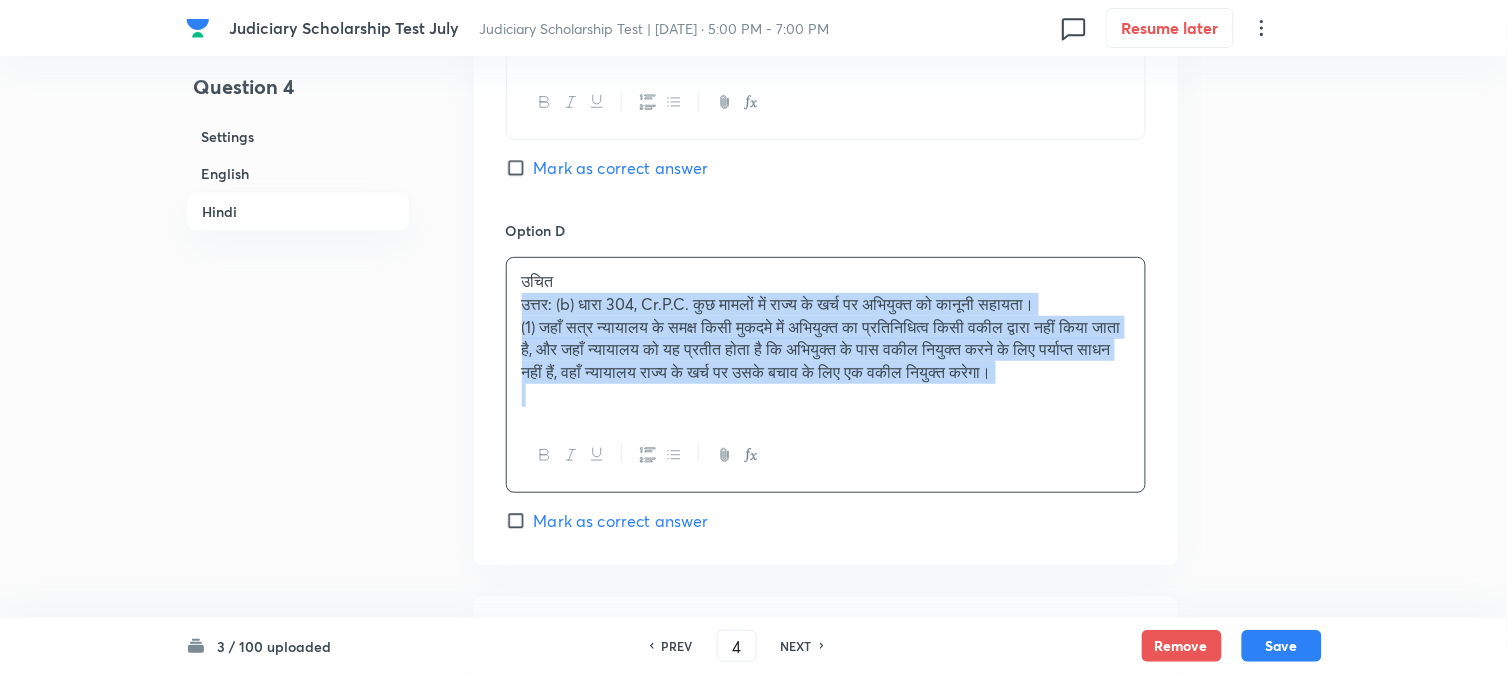 drag, startPoint x: 523, startPoint y: 312, endPoint x: 675, endPoint y: 472, distance: 220.68983 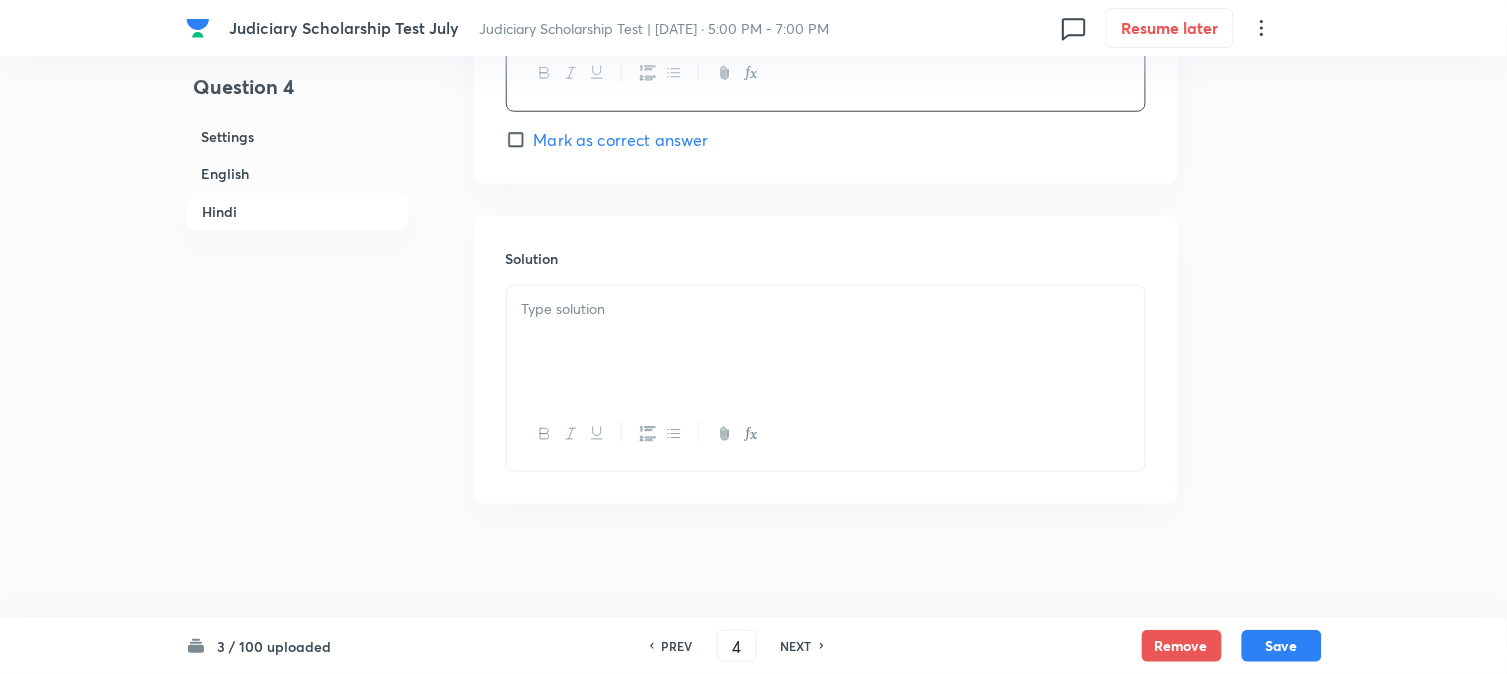 click at bounding box center (826, 342) 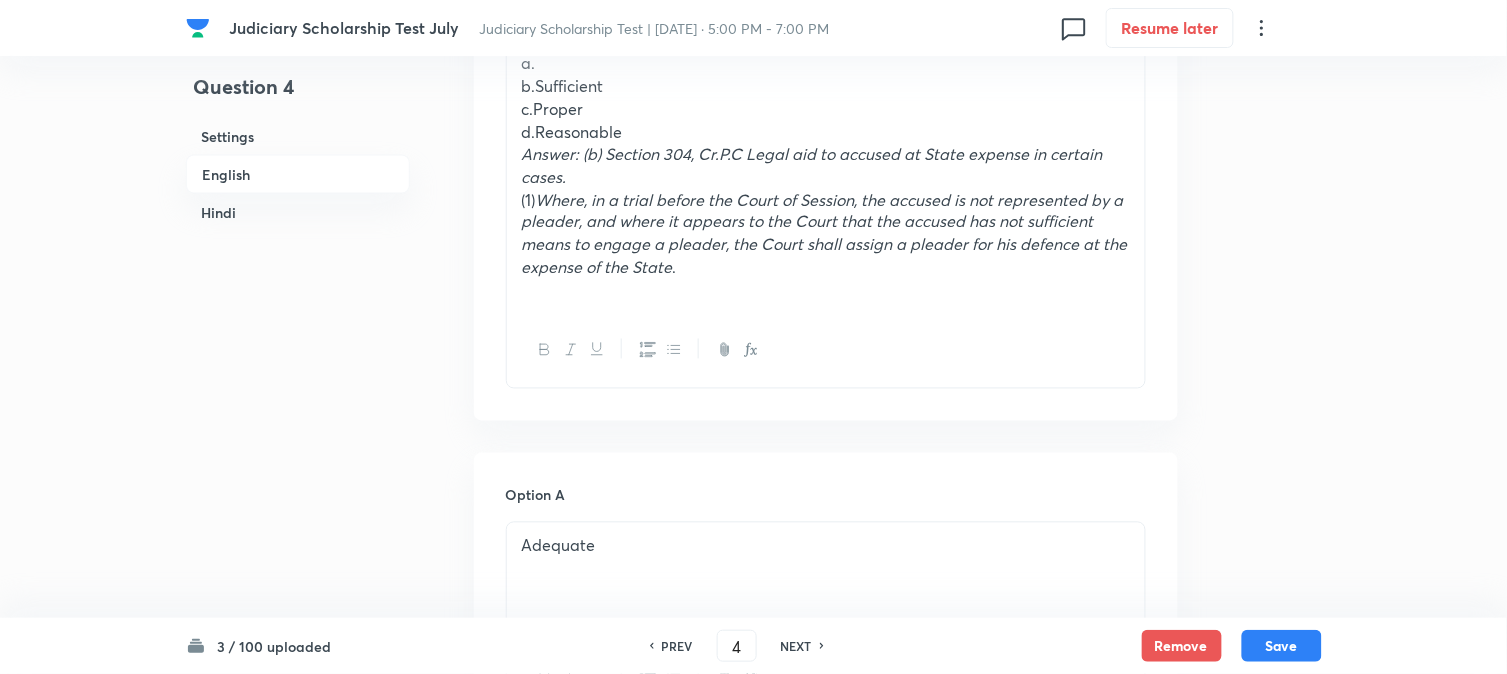 scroll, scrollTop: 620, scrollLeft: 0, axis: vertical 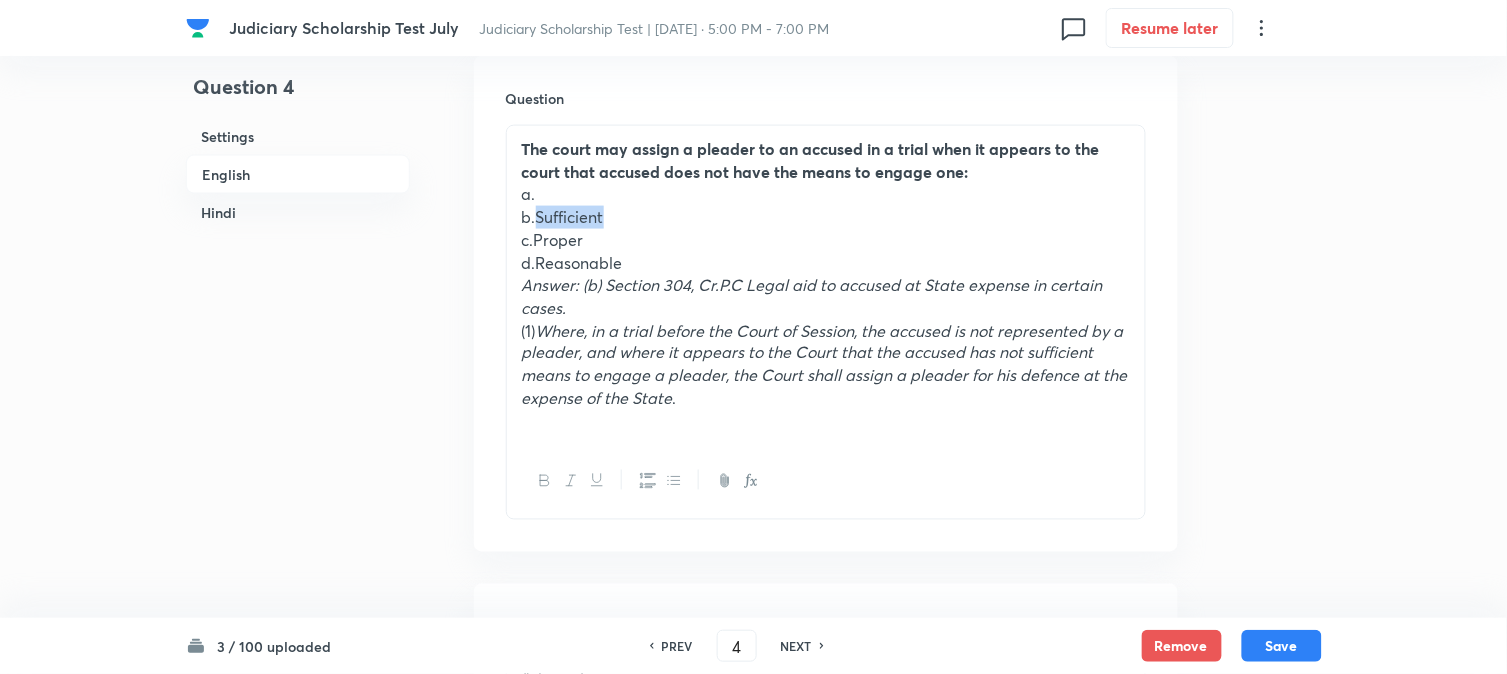 drag, startPoint x: 535, startPoint y: 210, endPoint x: 637, endPoint y: 216, distance: 102.176315 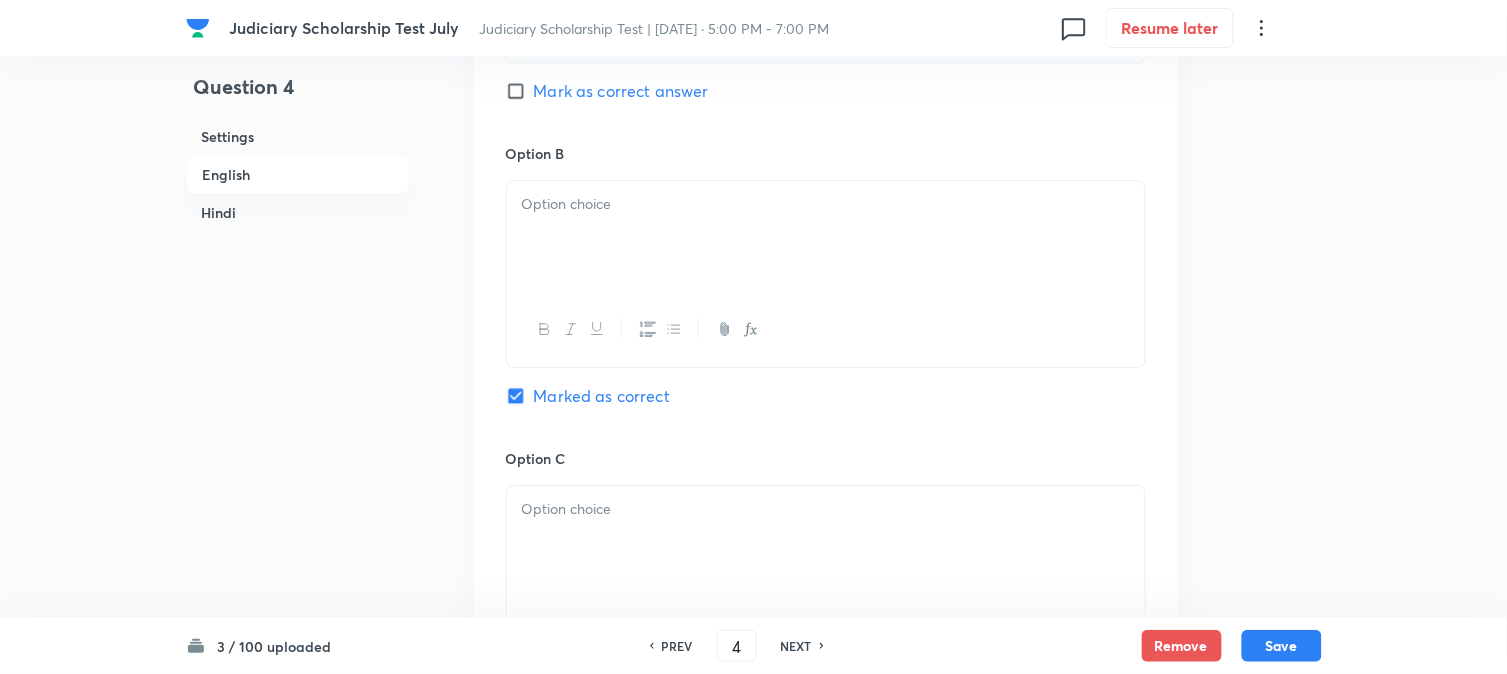 click at bounding box center [826, 237] 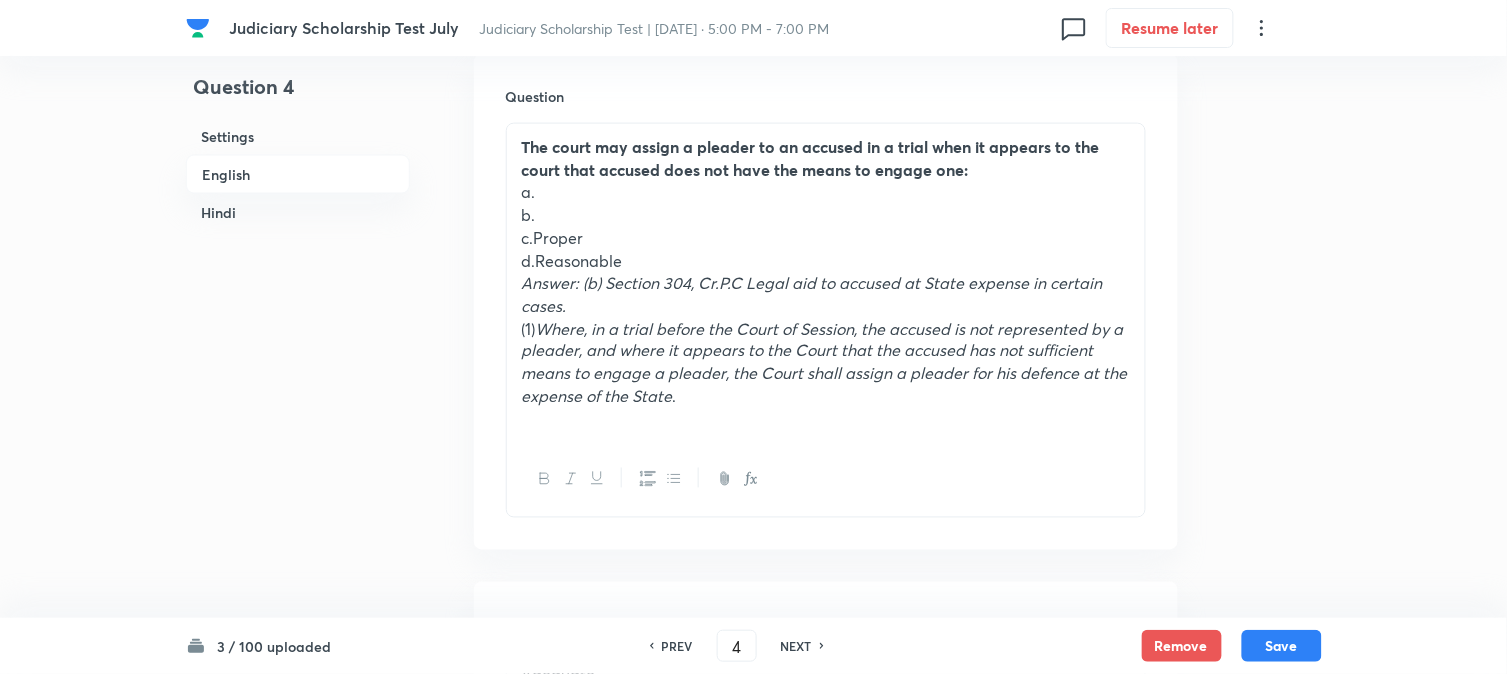 scroll, scrollTop: 620, scrollLeft: 0, axis: vertical 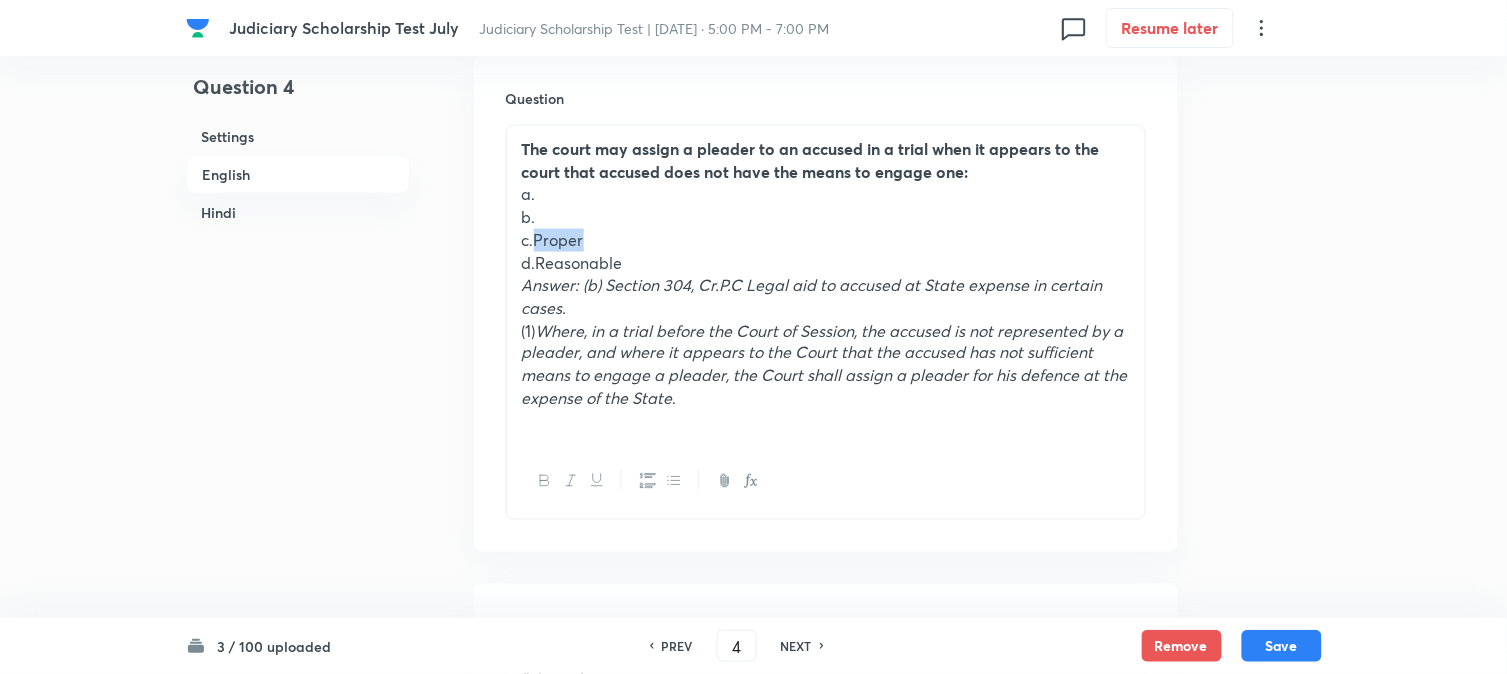 drag, startPoint x: 535, startPoint y: 238, endPoint x: 631, endPoint y: 237, distance: 96.00521 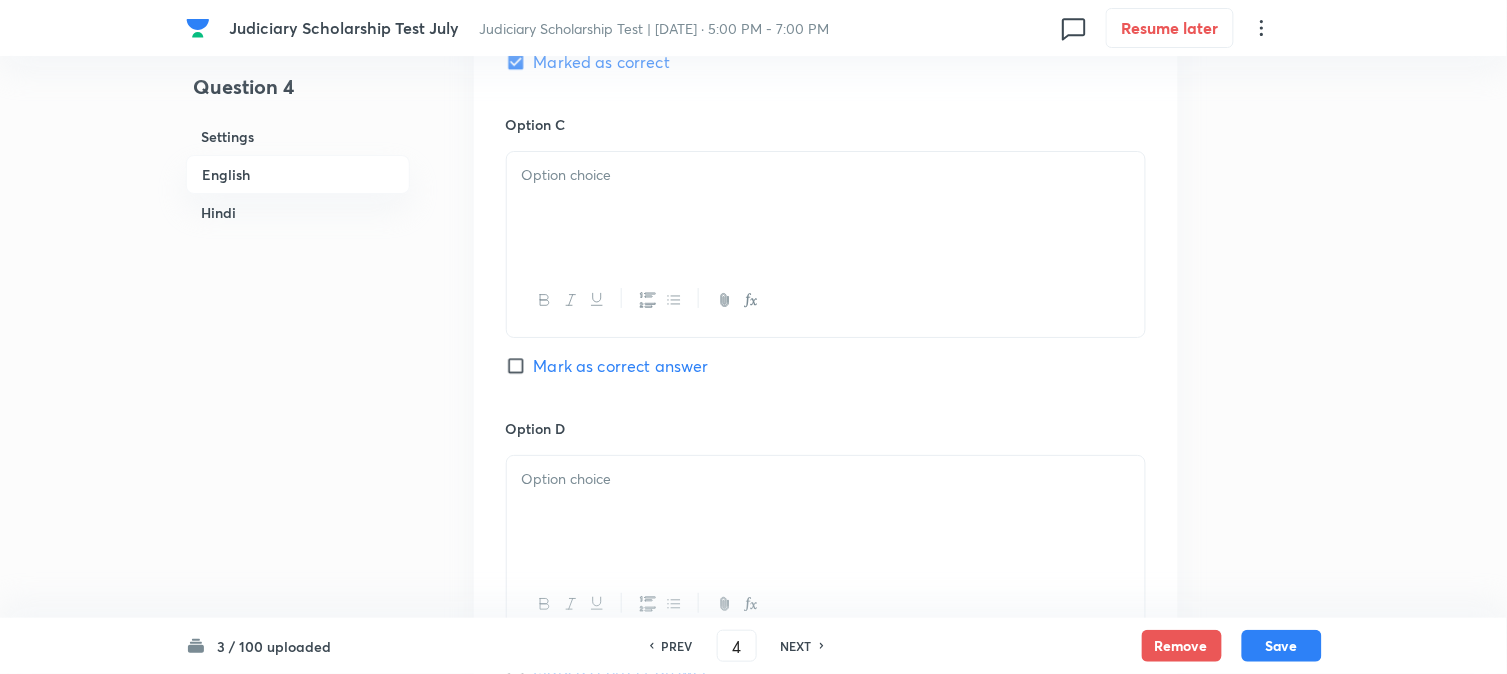 click at bounding box center (826, 208) 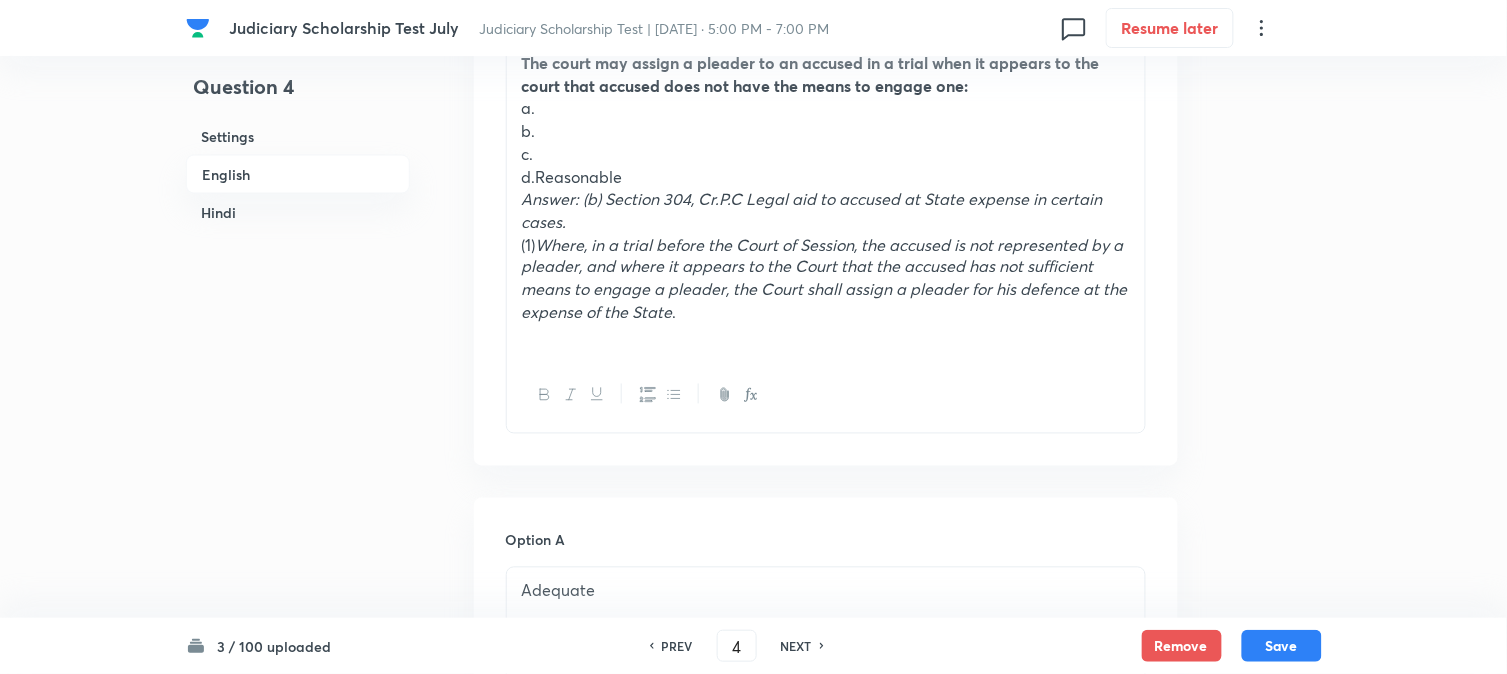 scroll, scrollTop: 620, scrollLeft: 0, axis: vertical 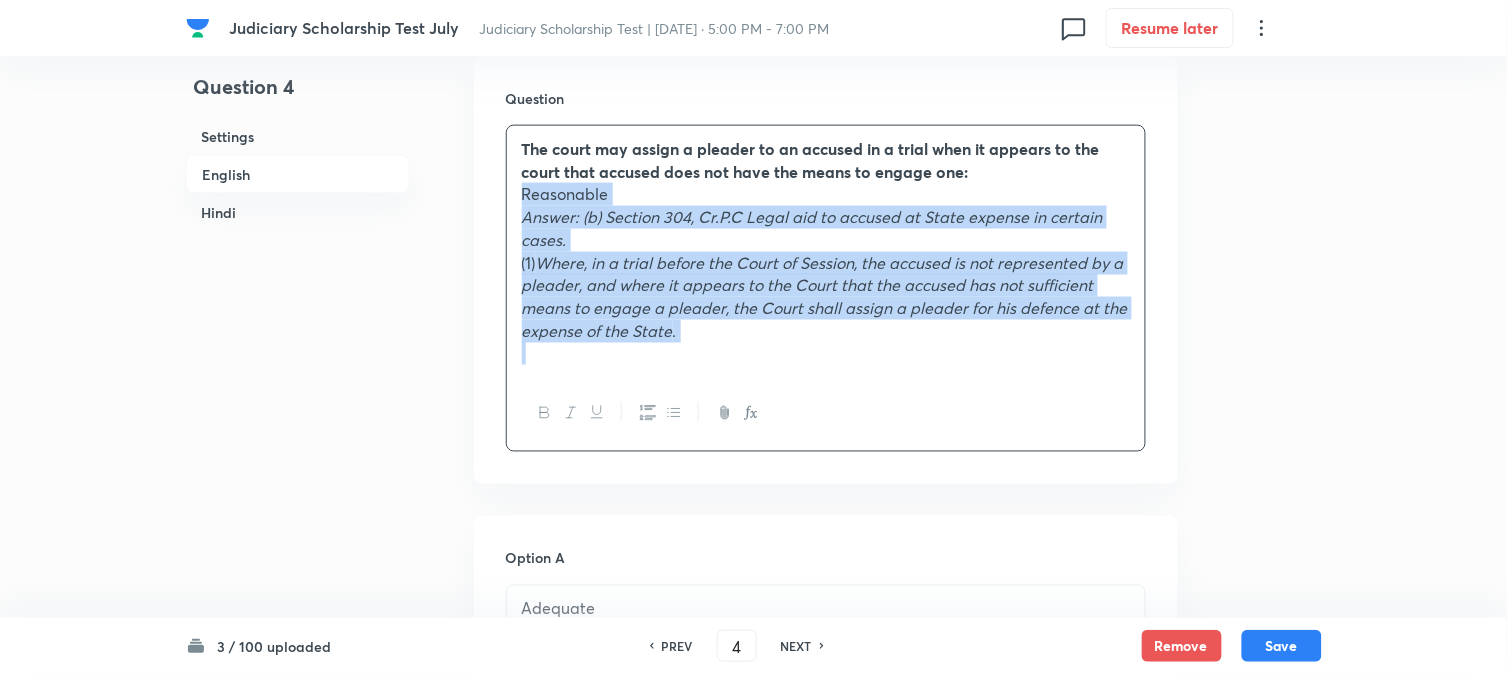 drag, startPoint x: 536, startPoint y: 255, endPoint x: 896, endPoint y: 404, distance: 389.6165 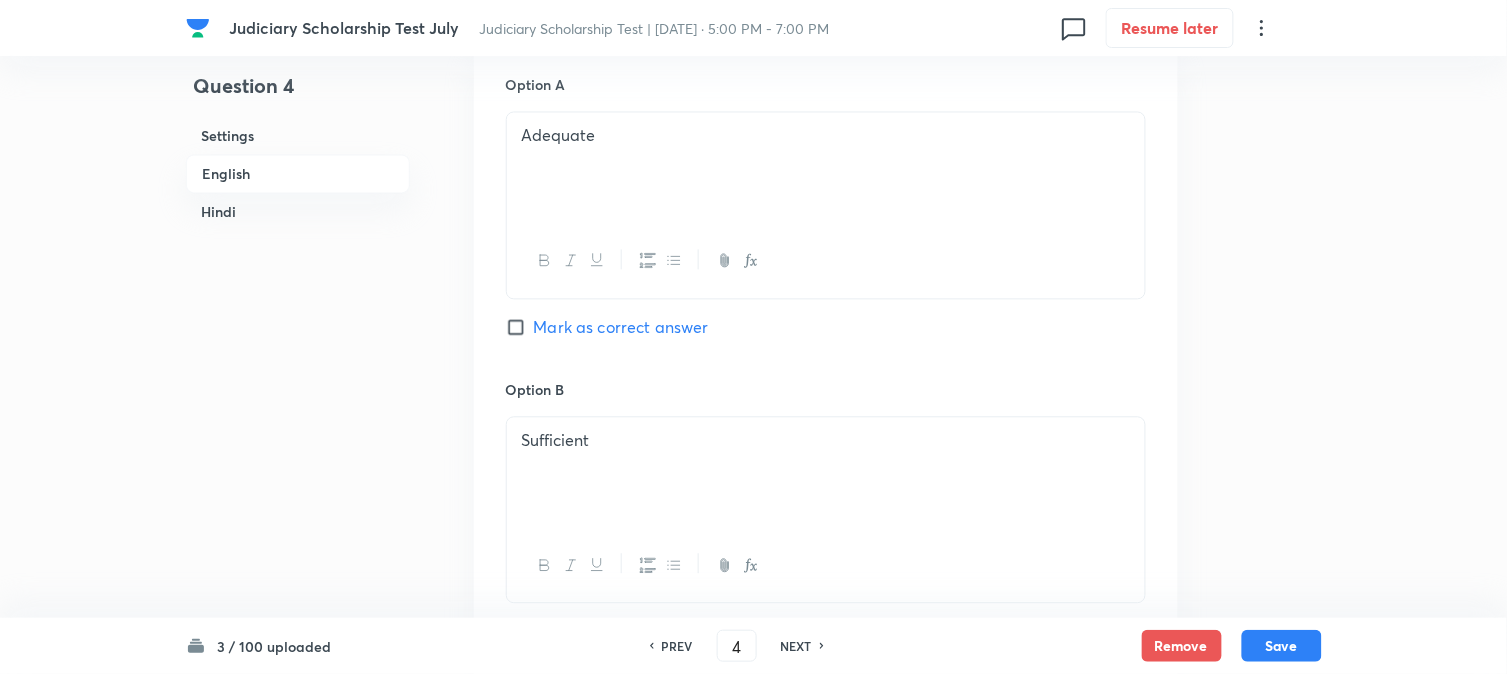 scroll, scrollTop: 1842, scrollLeft: 0, axis: vertical 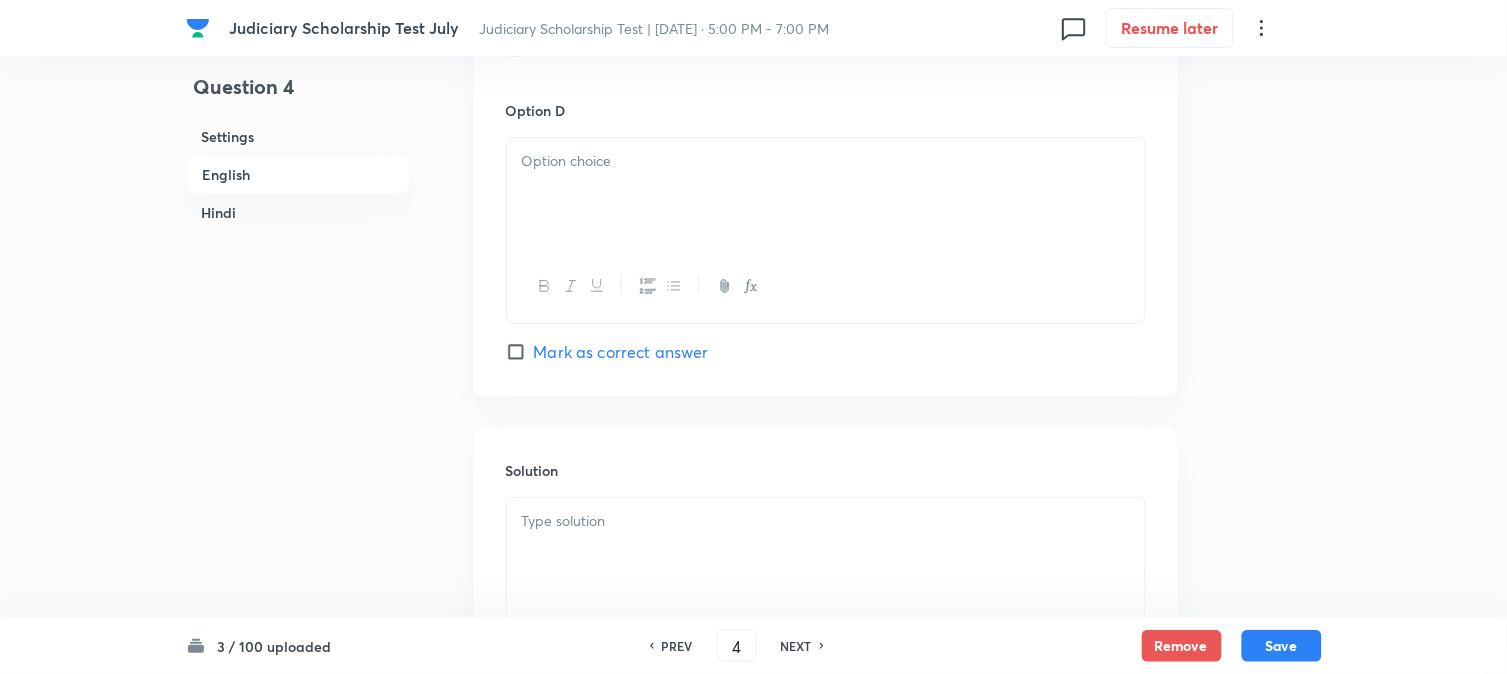 click at bounding box center [826, 194] 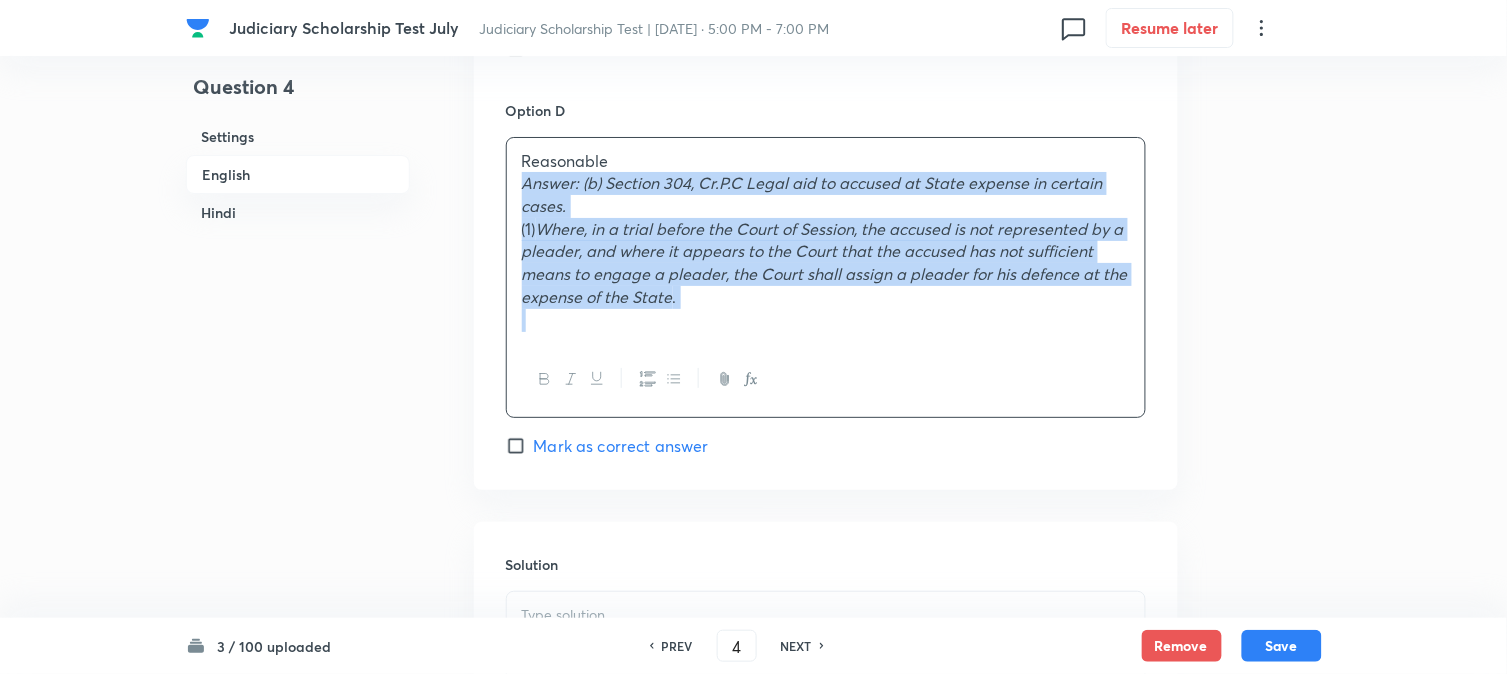 drag, startPoint x: 518, startPoint y: 184, endPoint x: 757, endPoint y: 333, distance: 281.6416 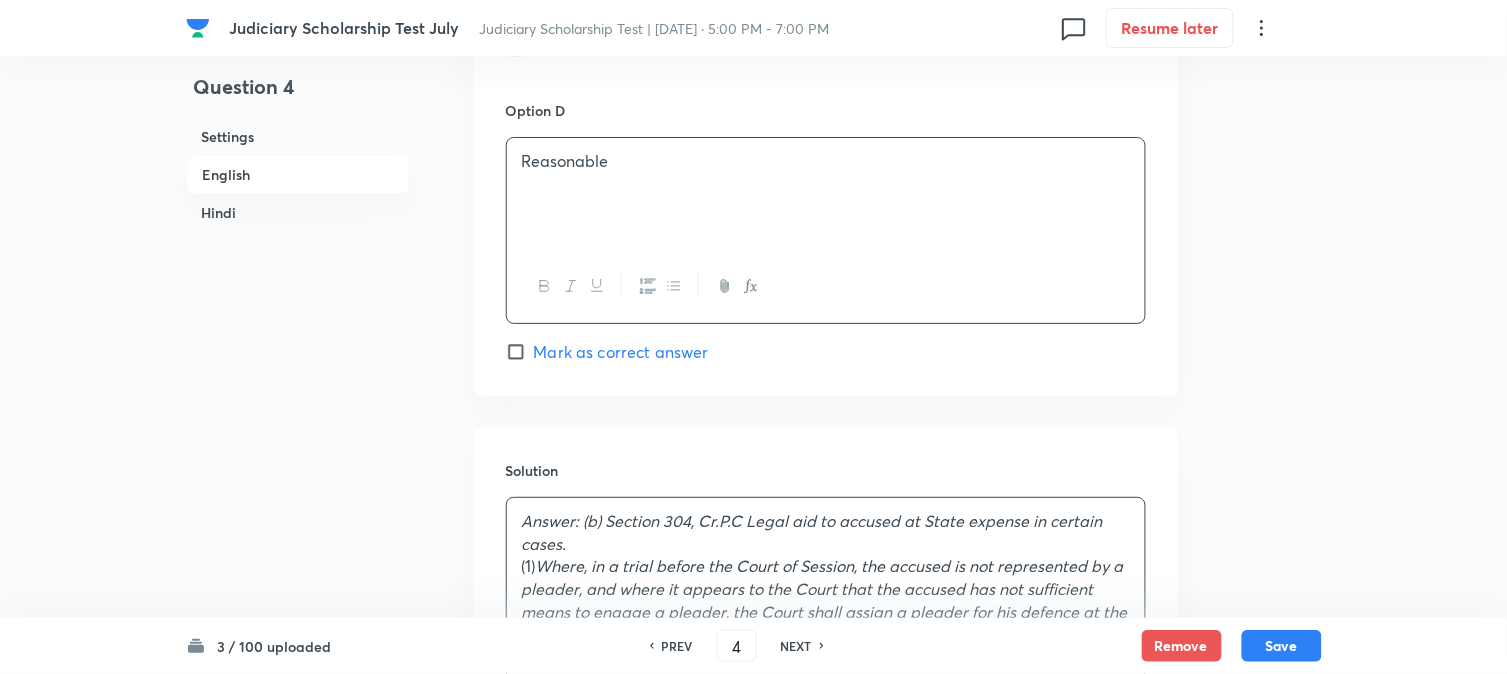 drag, startPoint x: 603, startPoint y: 514, endPoint x: 612, endPoint y: 530, distance: 18.35756 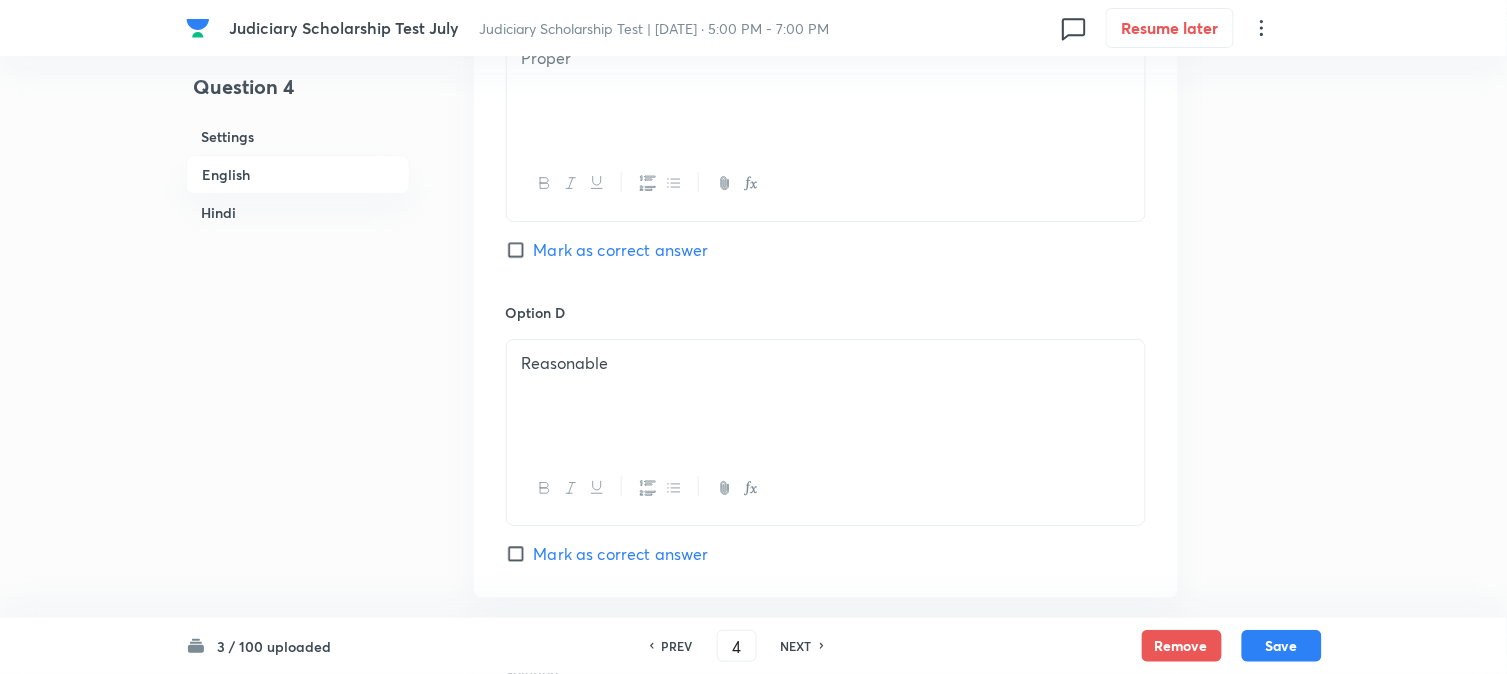 scroll, scrollTop: 1286, scrollLeft: 0, axis: vertical 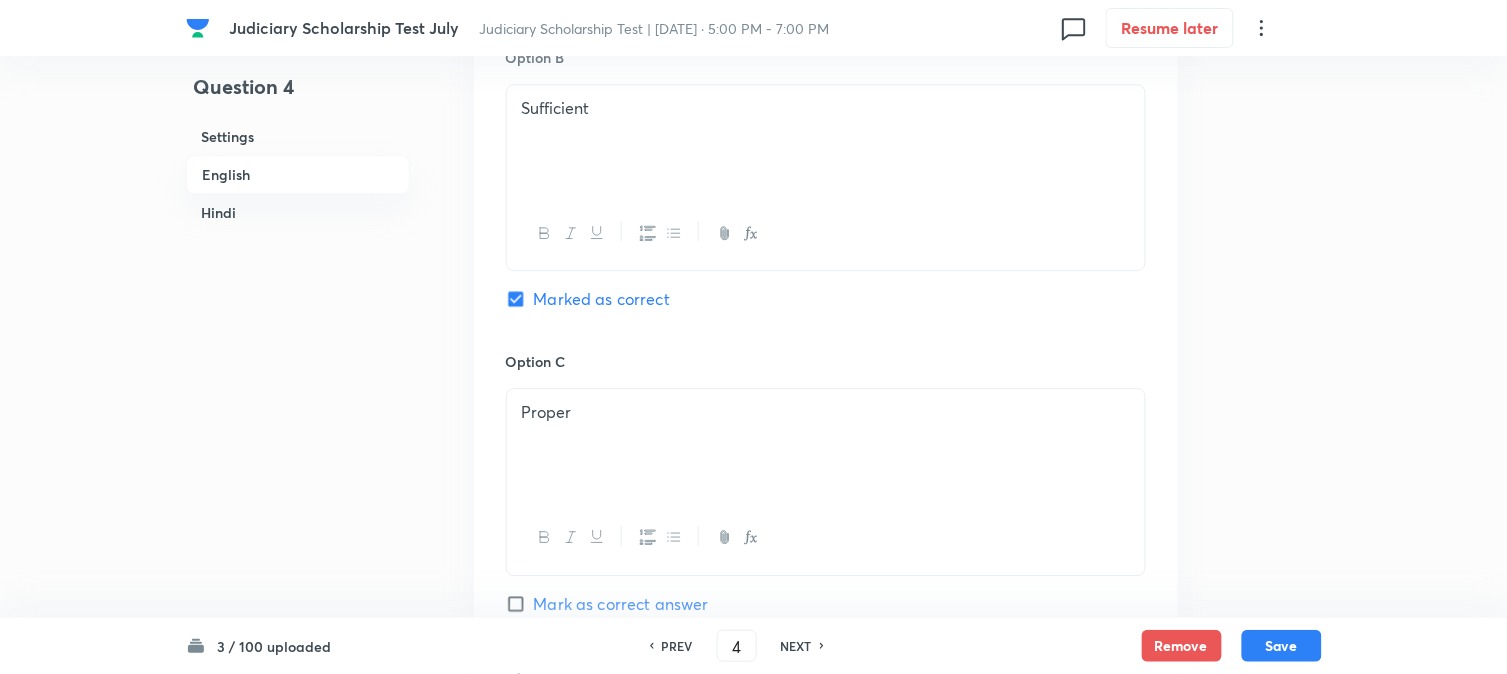 drag, startPoint x: 1292, startPoint y: 653, endPoint x: 1237, endPoint y: 645, distance: 55.578773 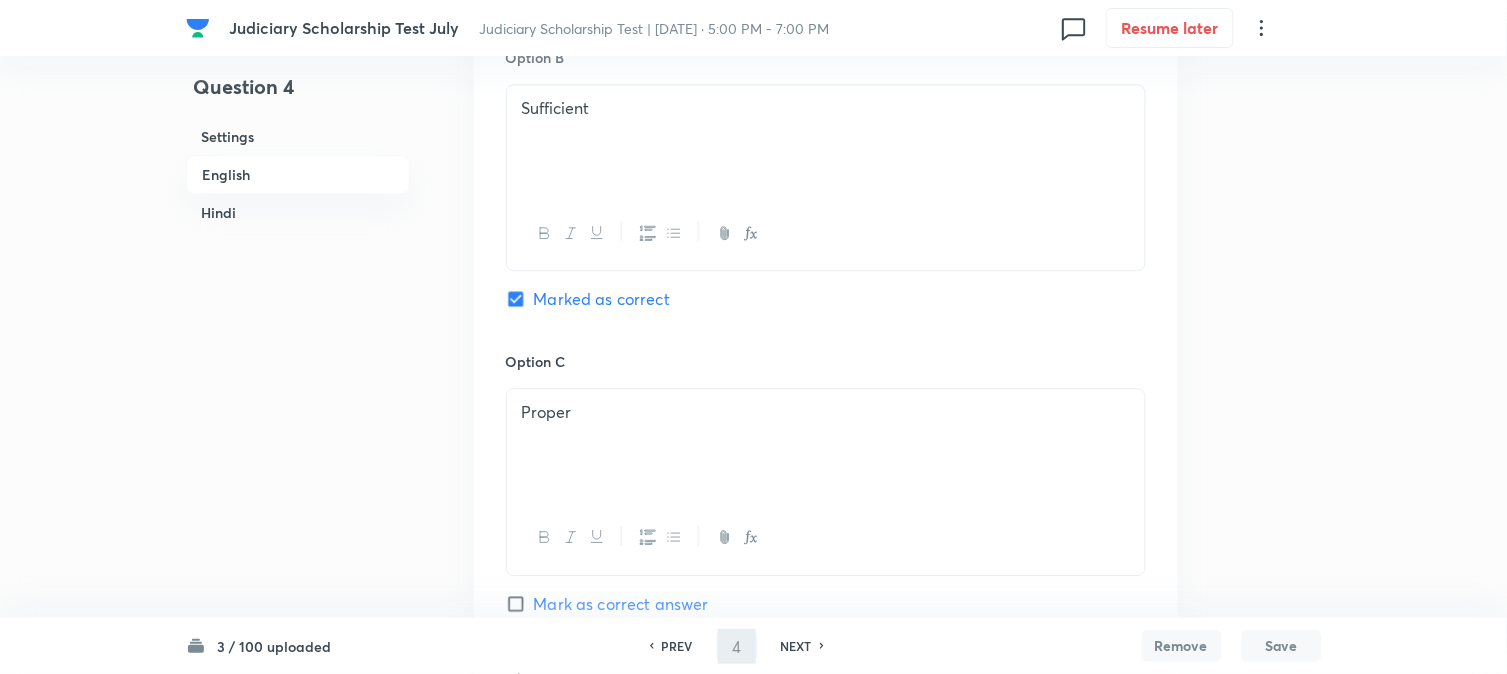 scroll, scrollTop: 2030, scrollLeft: 0, axis: vertical 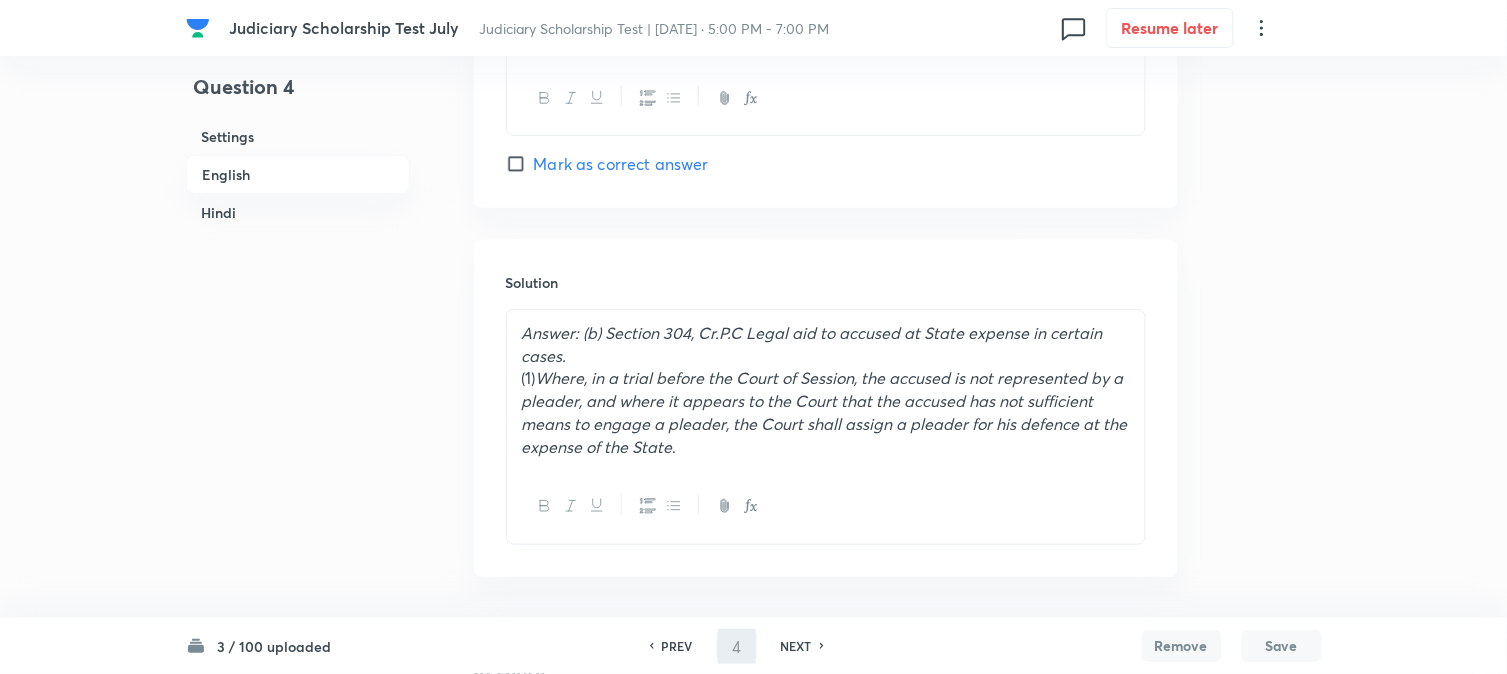 type on "5" 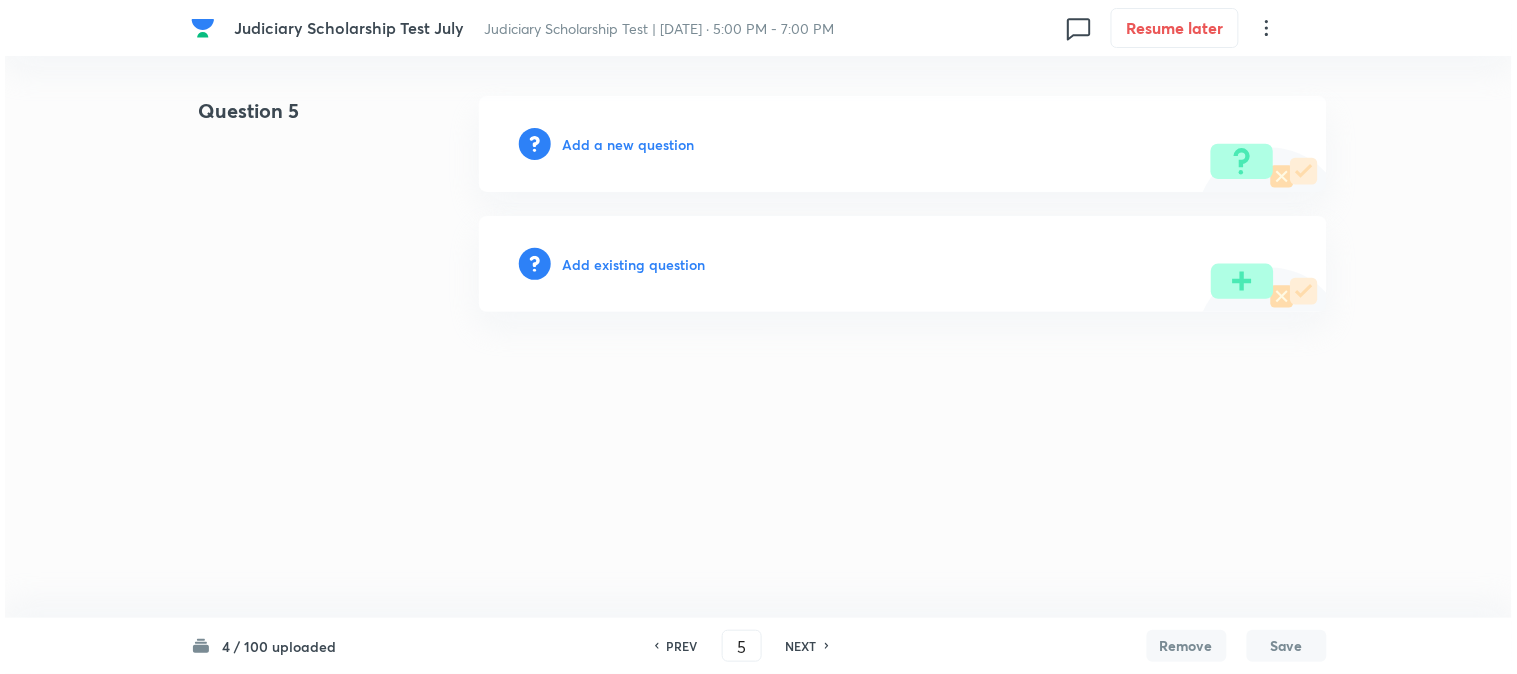 scroll, scrollTop: 0, scrollLeft: 0, axis: both 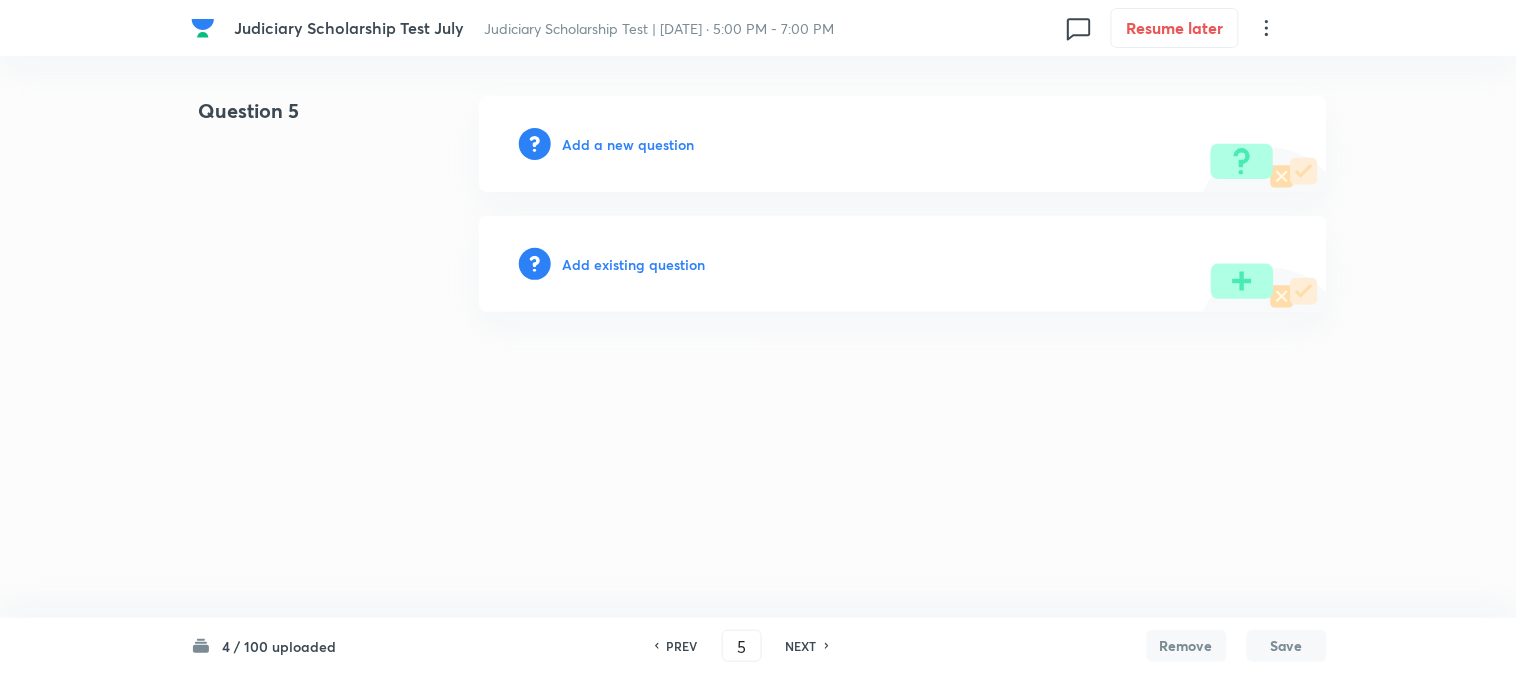 click on "Add a new question" at bounding box center [629, 144] 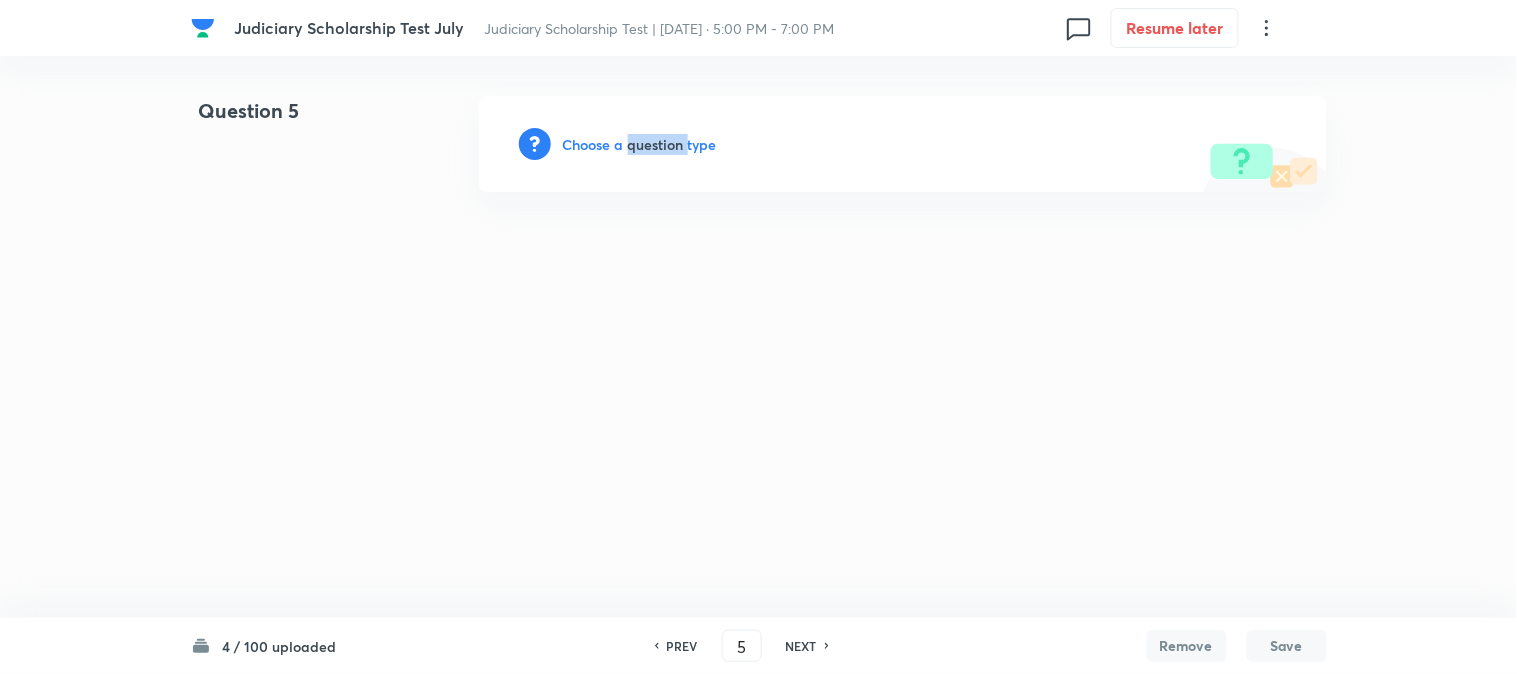 click on "Choose a question type" at bounding box center [640, 144] 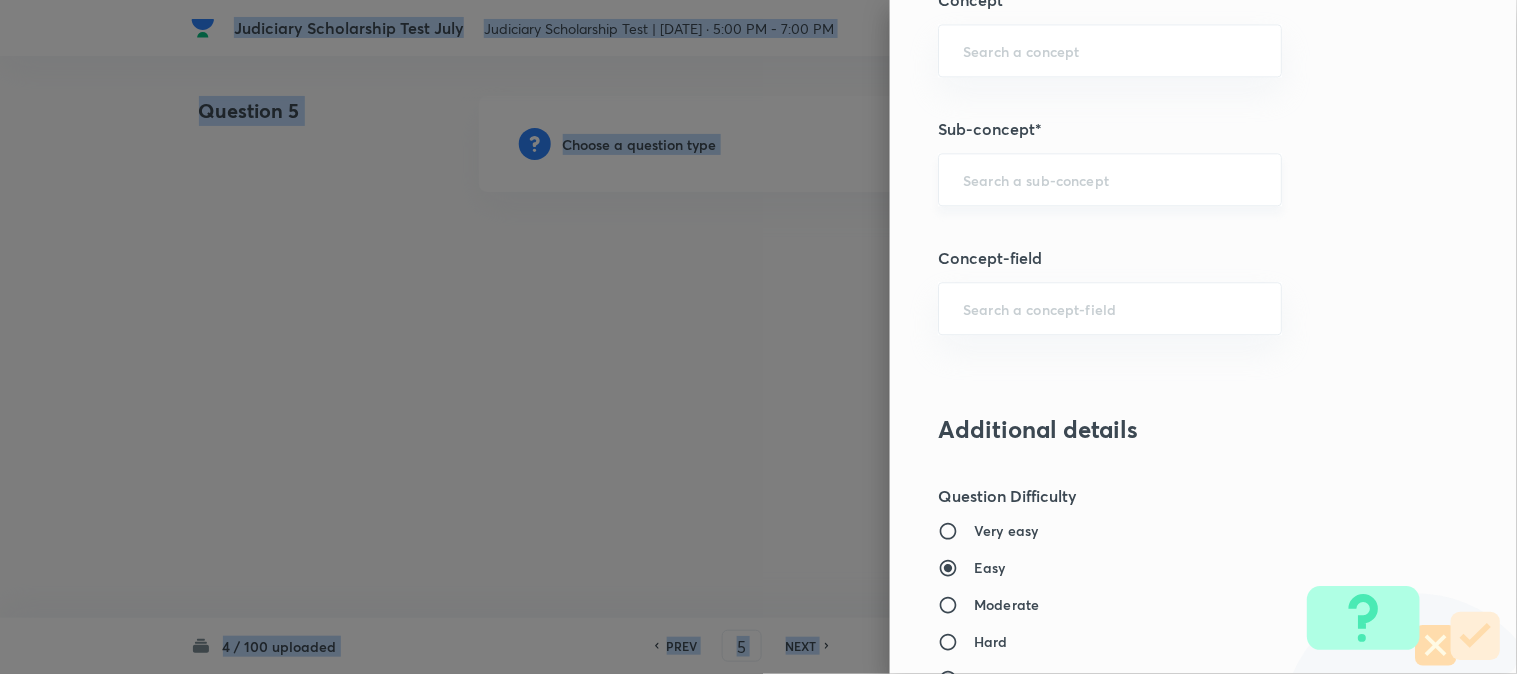 scroll, scrollTop: 1180, scrollLeft: 0, axis: vertical 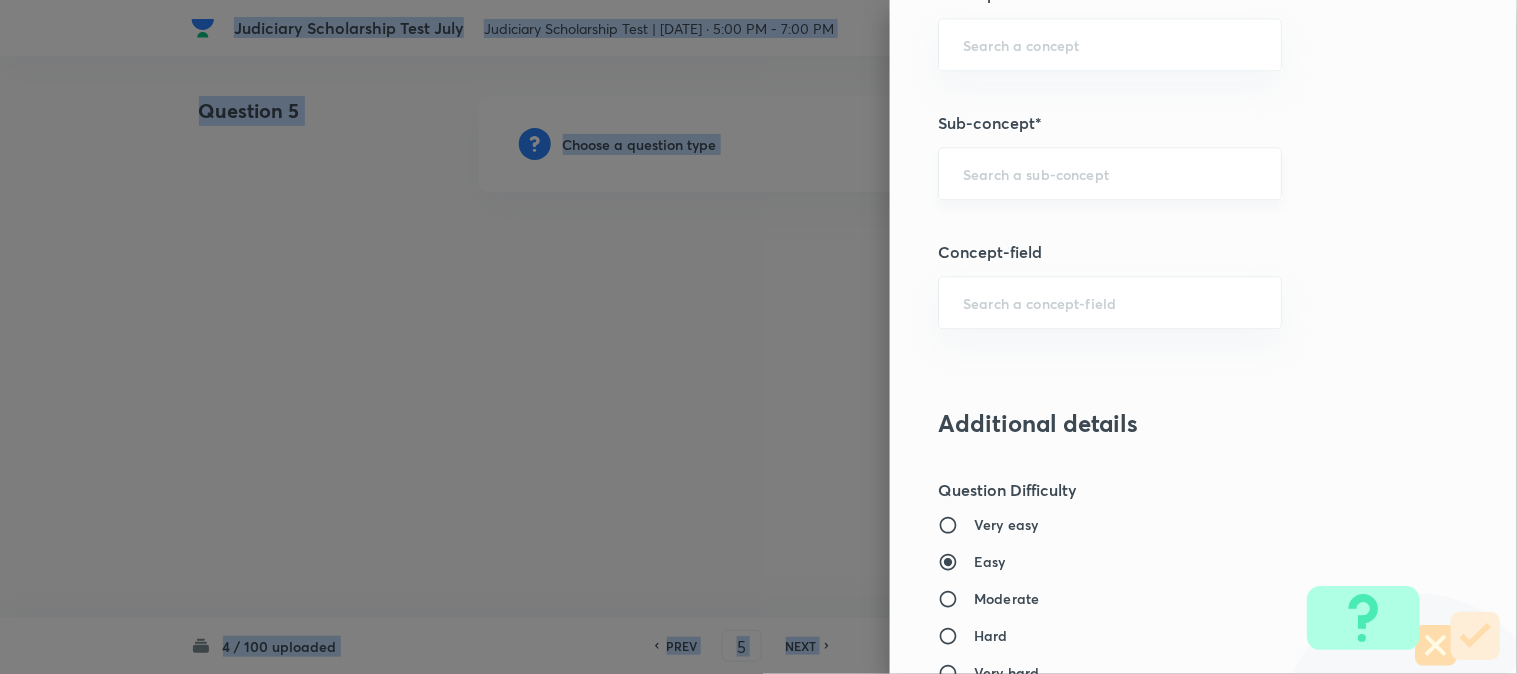 click on "​" at bounding box center (1110, 173) 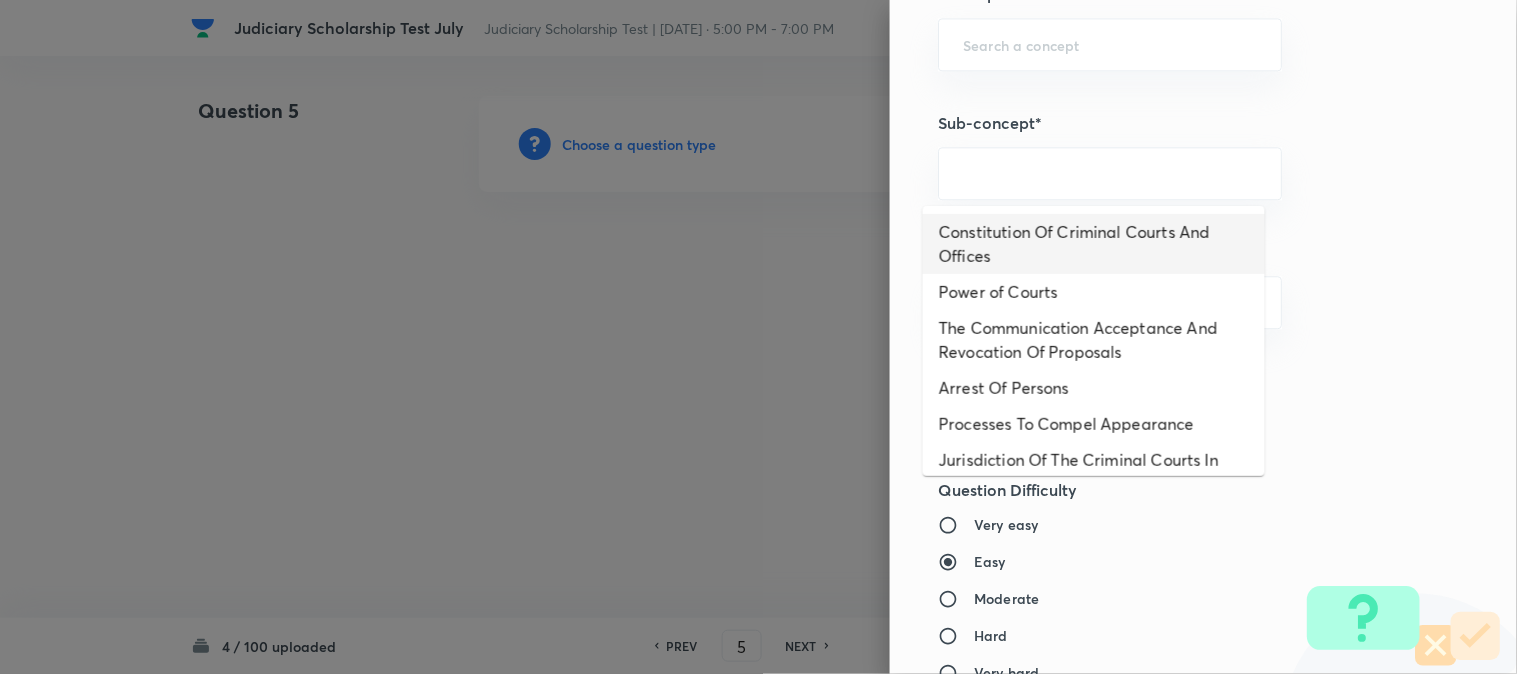 click on "Constitution Of Criminal Courts And Offices" at bounding box center [1094, 244] 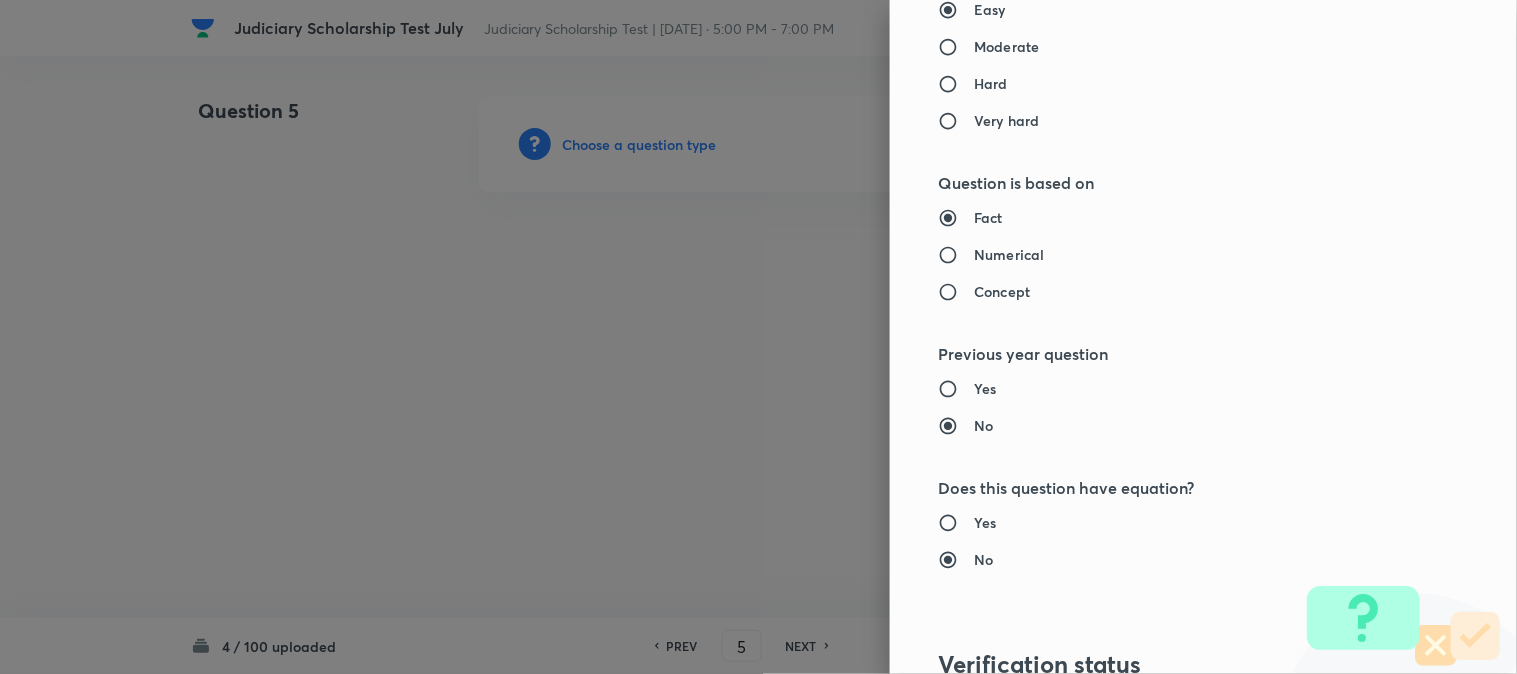 type on "Criminal Law" 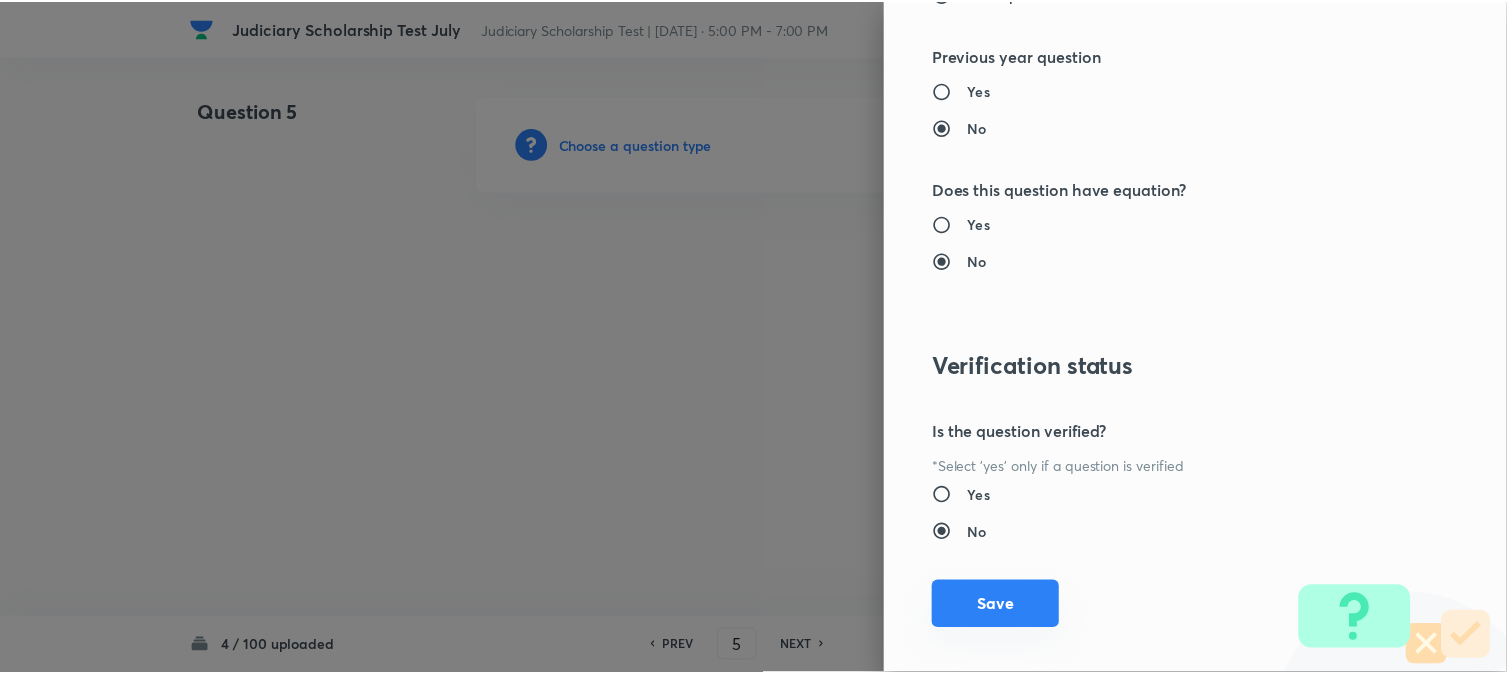 scroll, scrollTop: 2052, scrollLeft: 0, axis: vertical 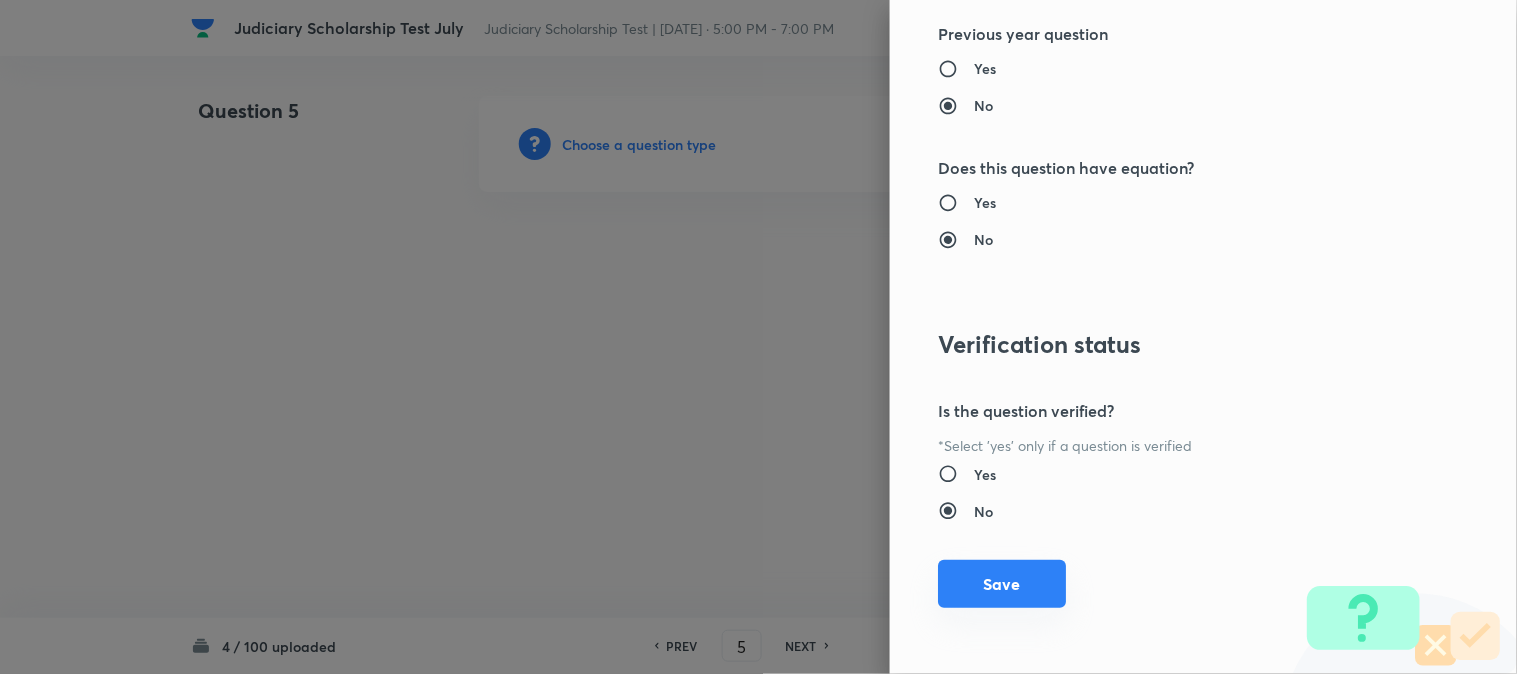 click on "Save" at bounding box center (1002, 584) 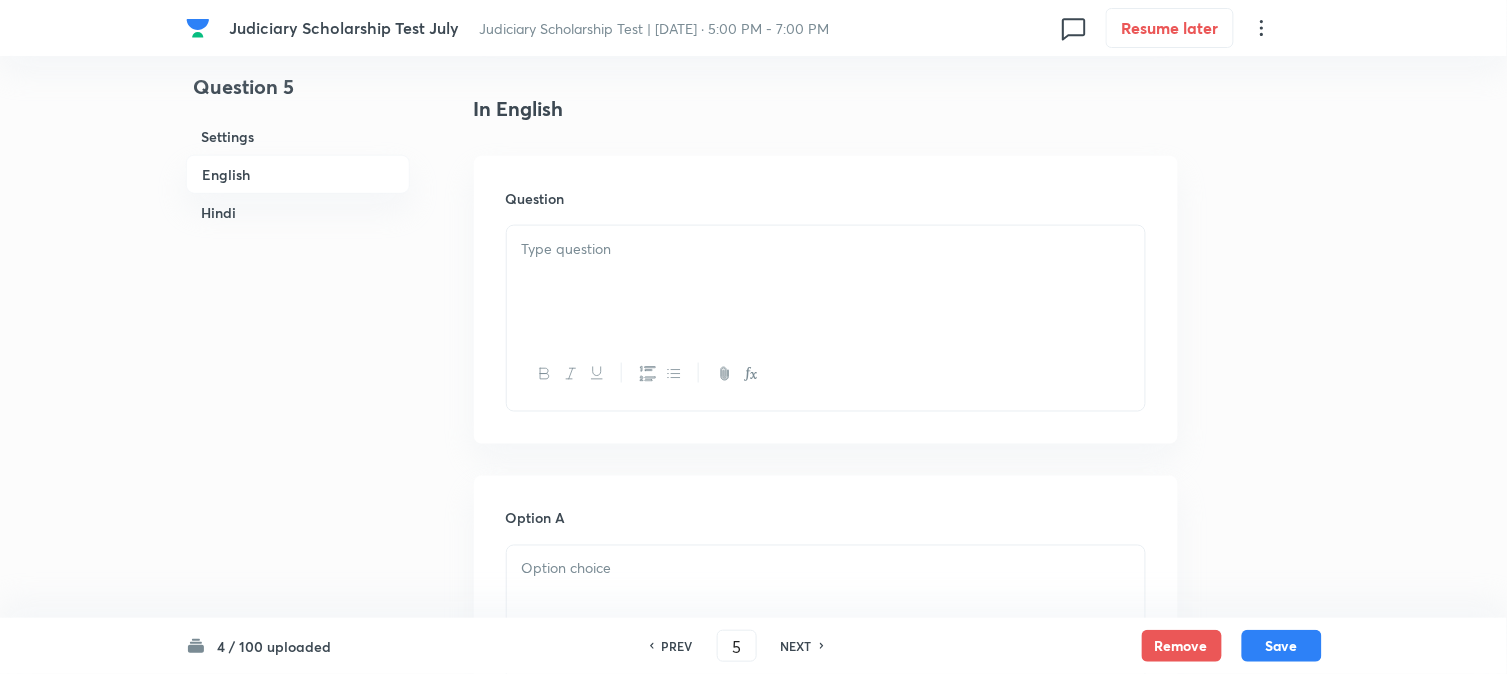 scroll, scrollTop: 590, scrollLeft: 0, axis: vertical 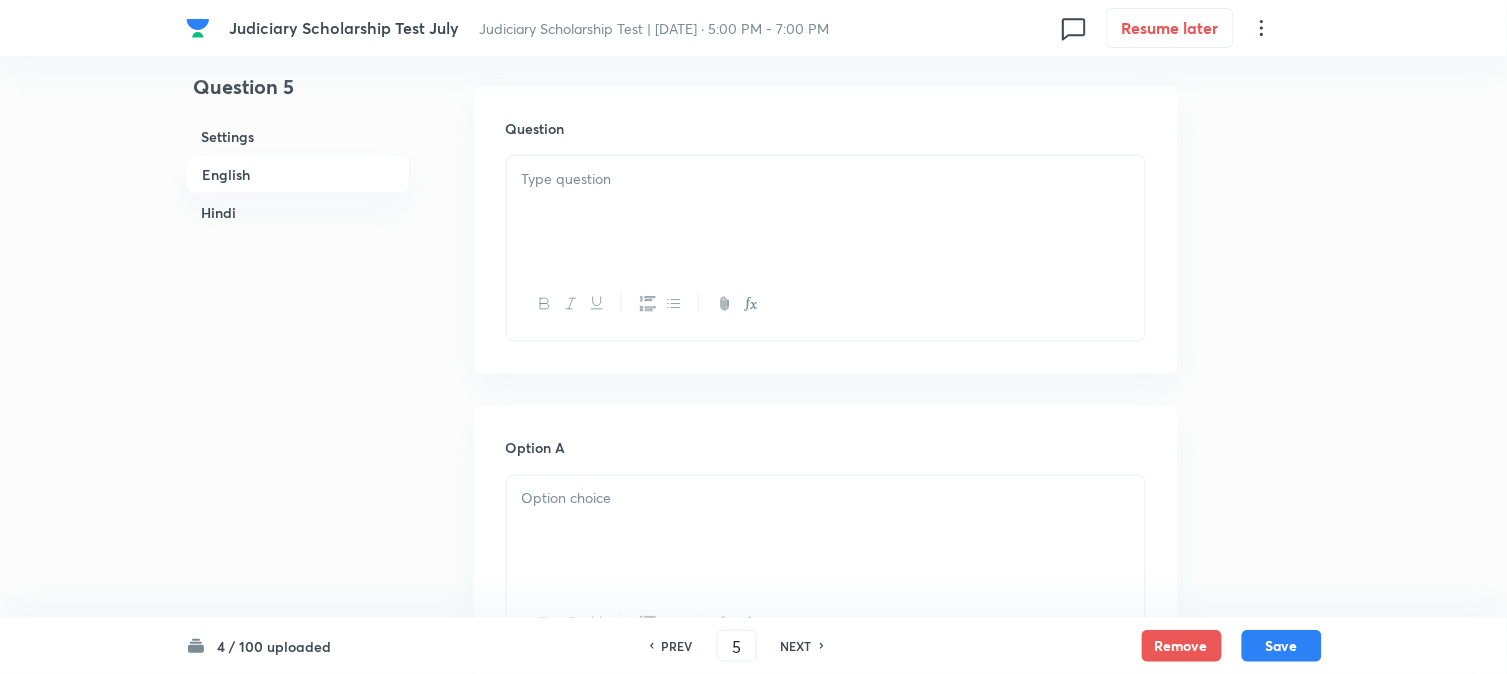 click at bounding box center [826, 212] 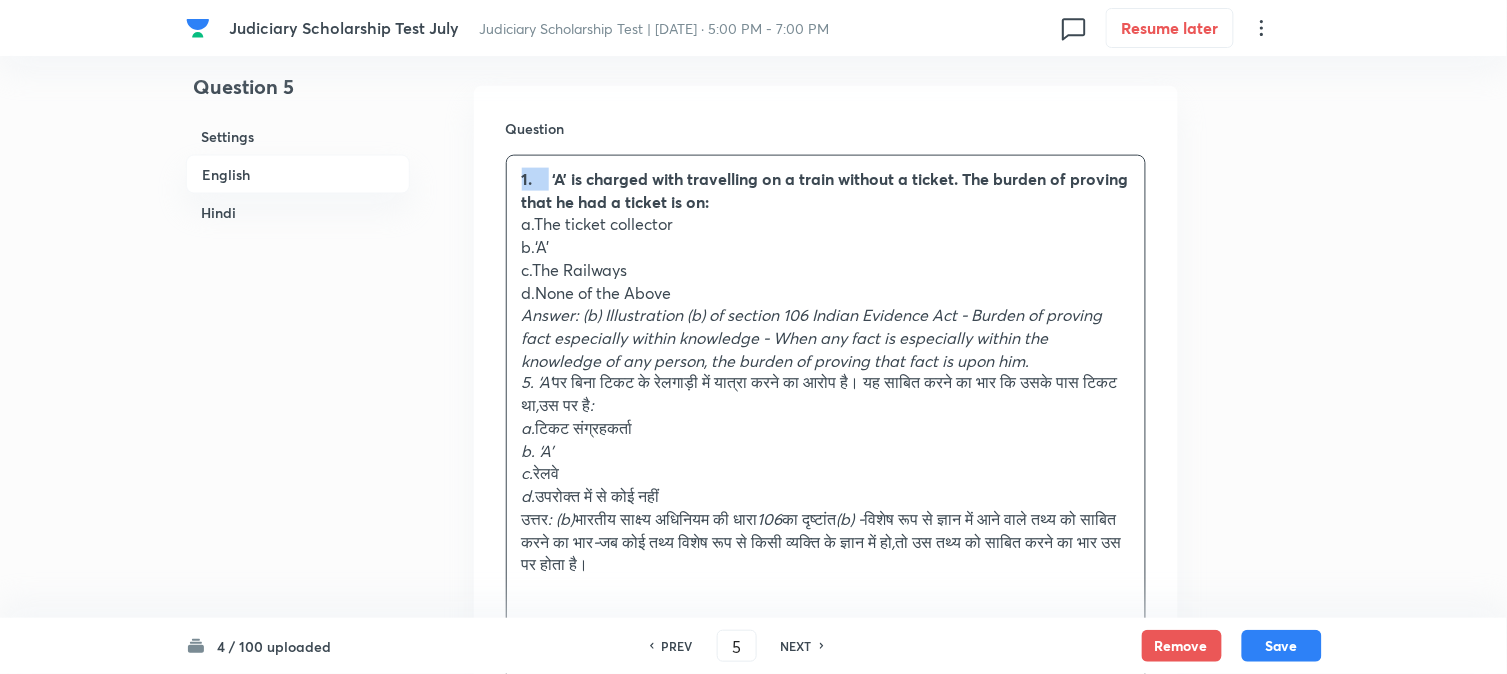 drag, startPoint x: 550, startPoint y: 173, endPoint x: 513, endPoint y: 152, distance: 42.544094 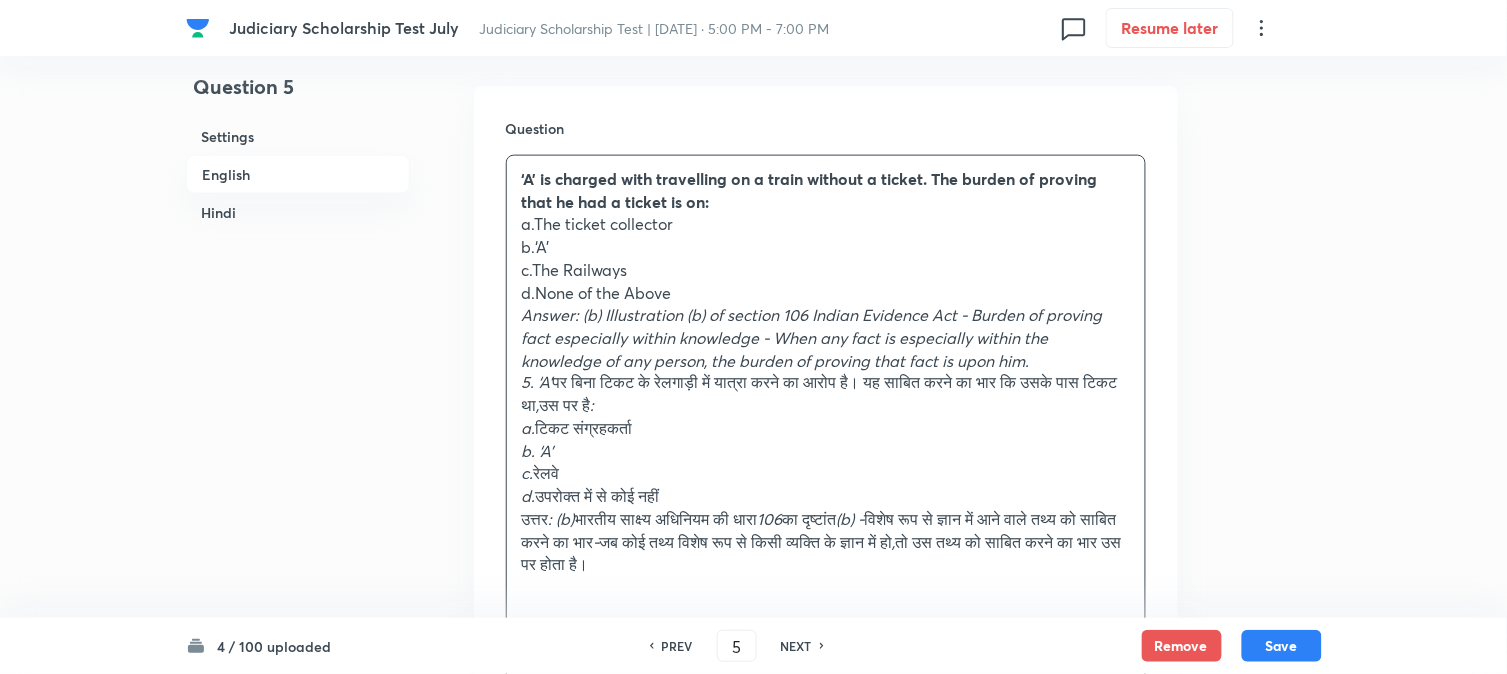 drag, startPoint x: 523, startPoint y: 173, endPoint x: 514, endPoint y: 166, distance: 11.401754 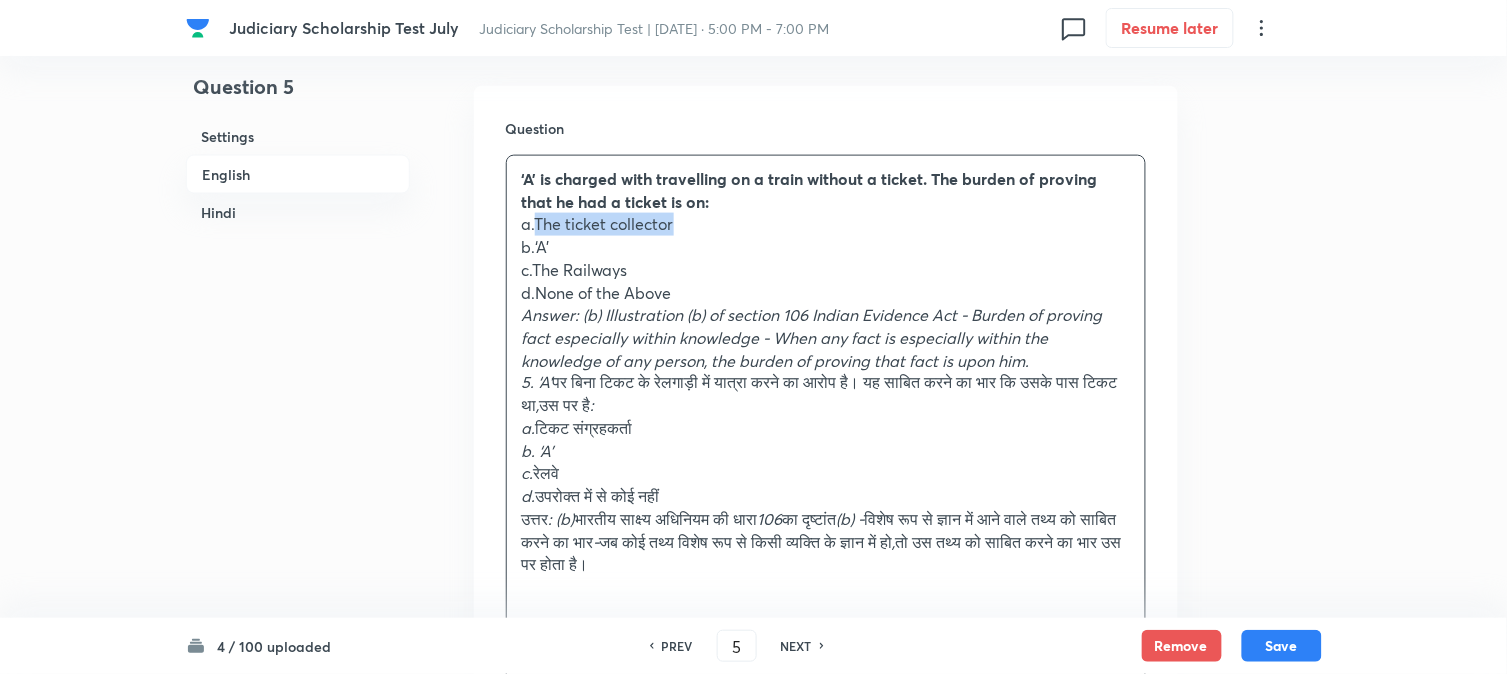 drag, startPoint x: 533, startPoint y: 221, endPoint x: 740, endPoint y: 221, distance: 207 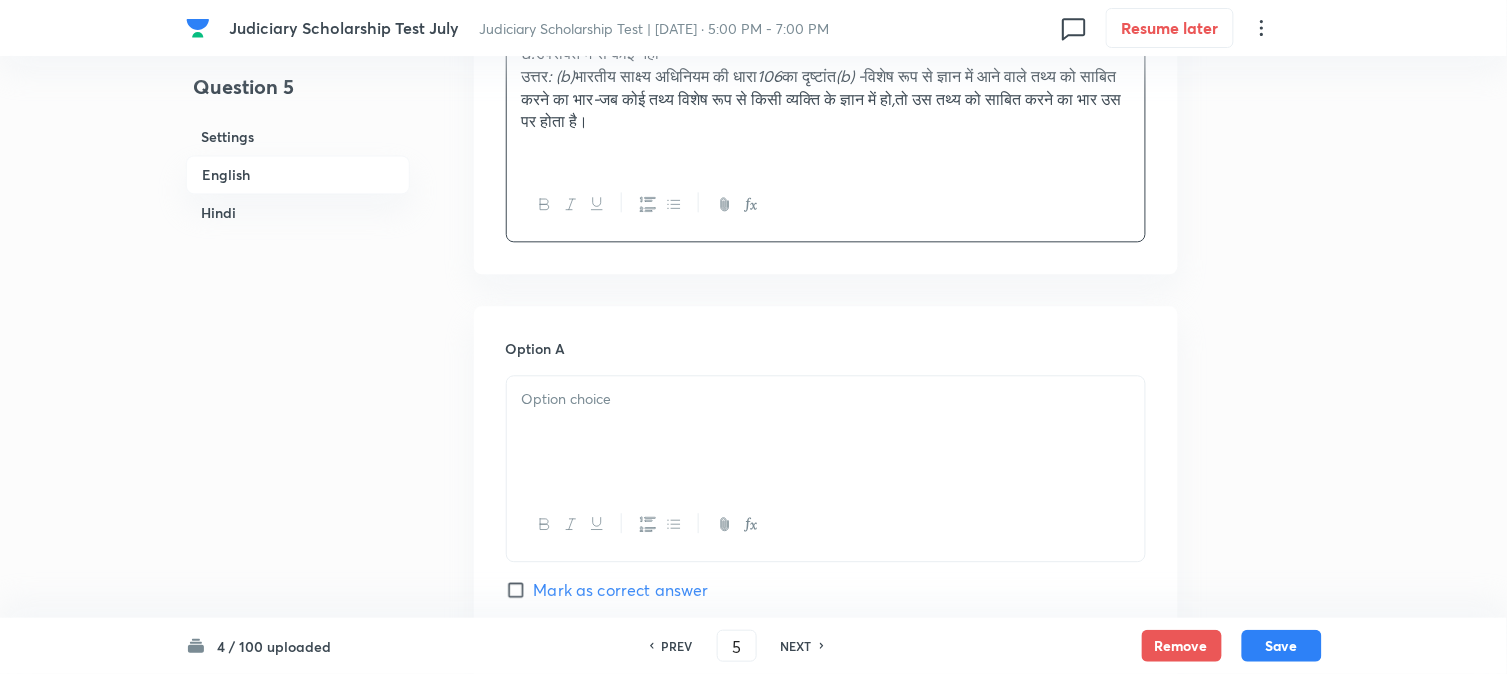 click at bounding box center [826, 432] 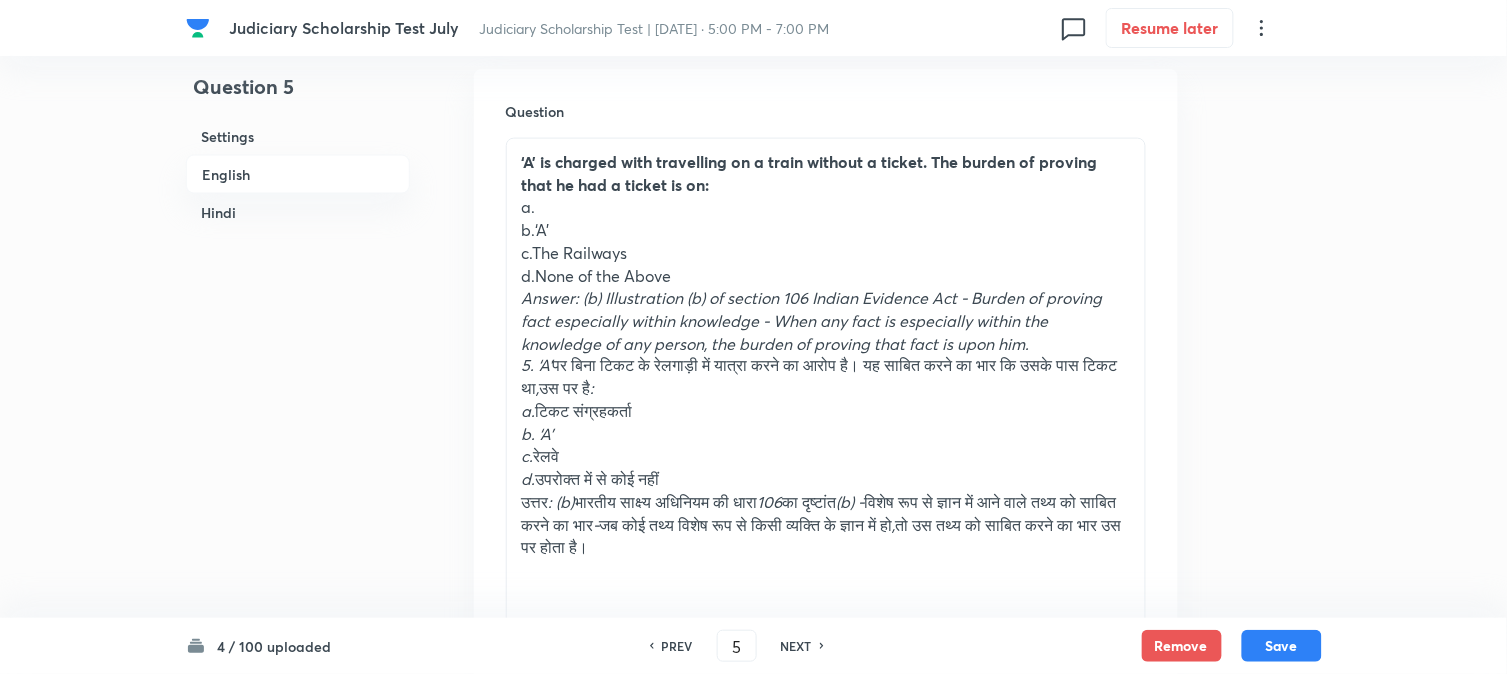 scroll, scrollTop: 590, scrollLeft: 0, axis: vertical 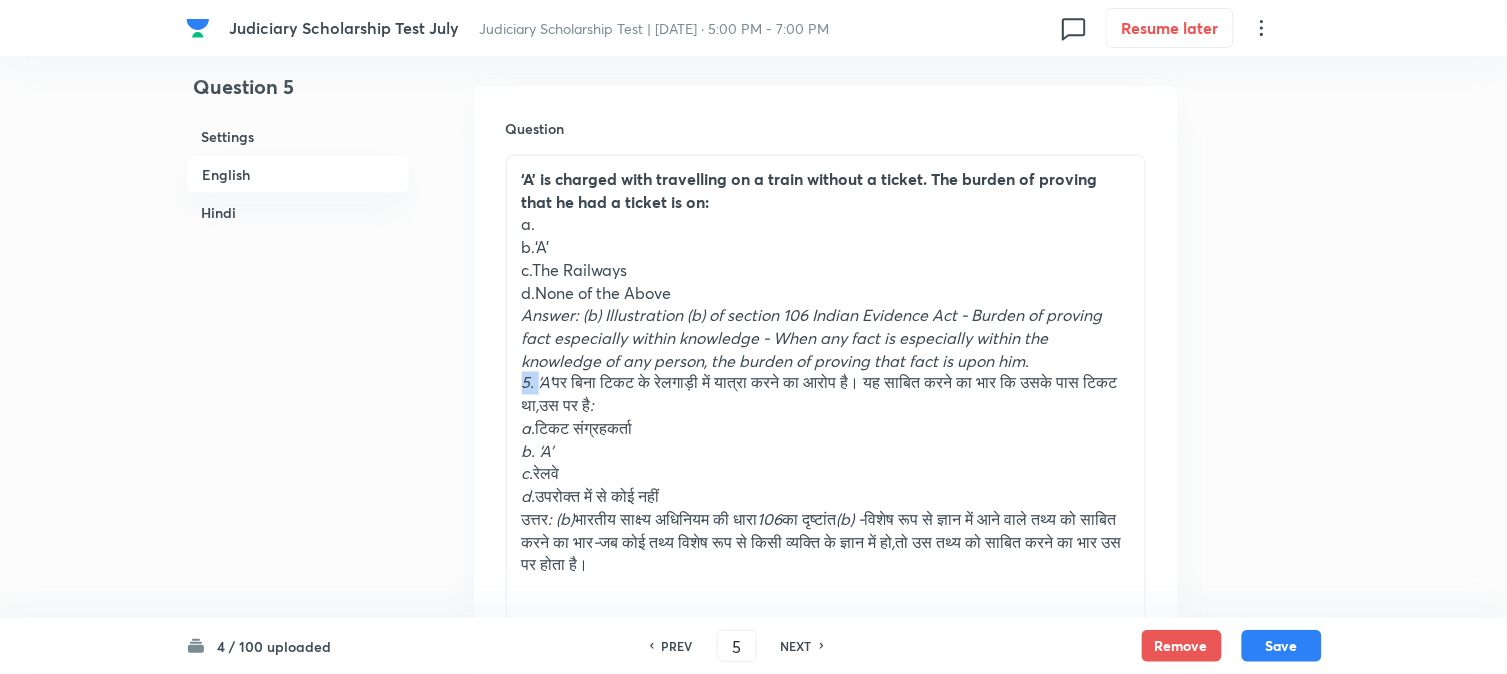 drag, startPoint x: 538, startPoint y: 380, endPoint x: 506, endPoint y: 376, distance: 32.24903 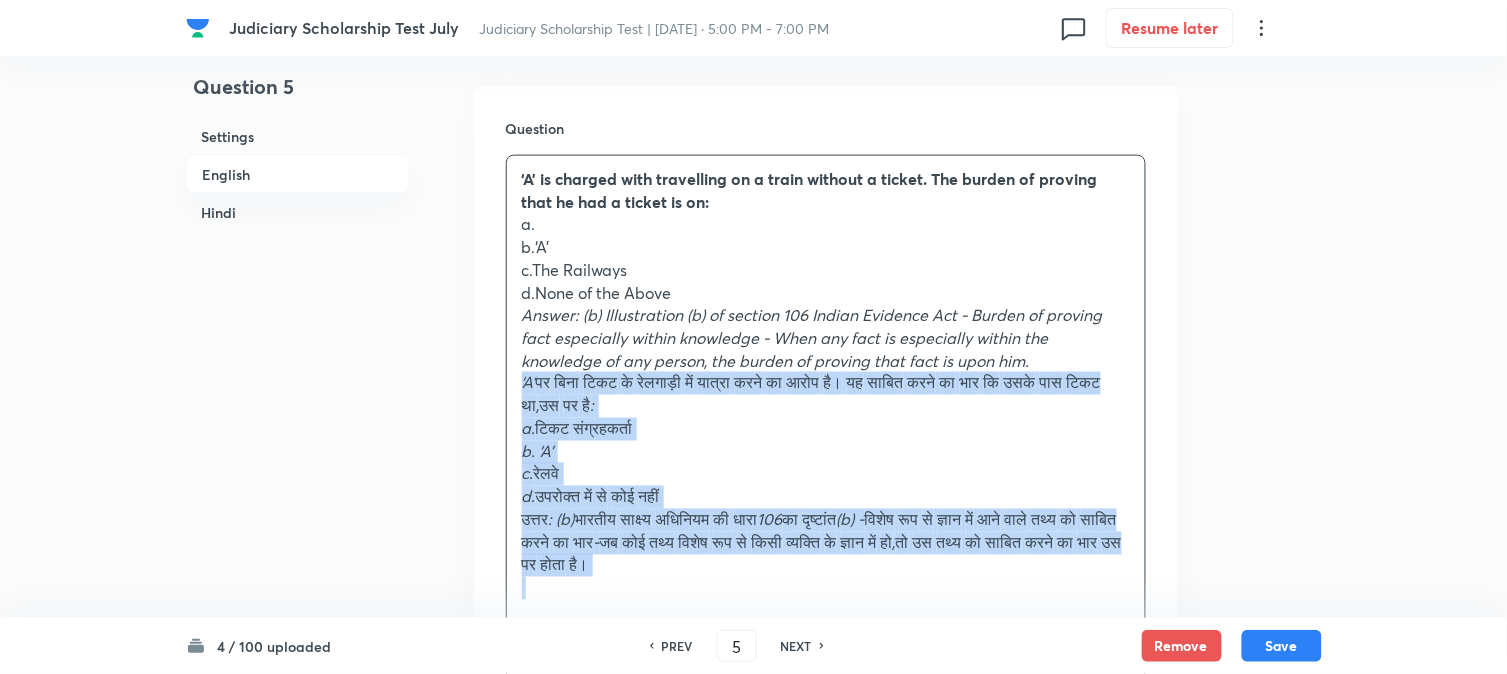 drag, startPoint x: 507, startPoint y: 381, endPoint x: 995, endPoint y: 613, distance: 540.34064 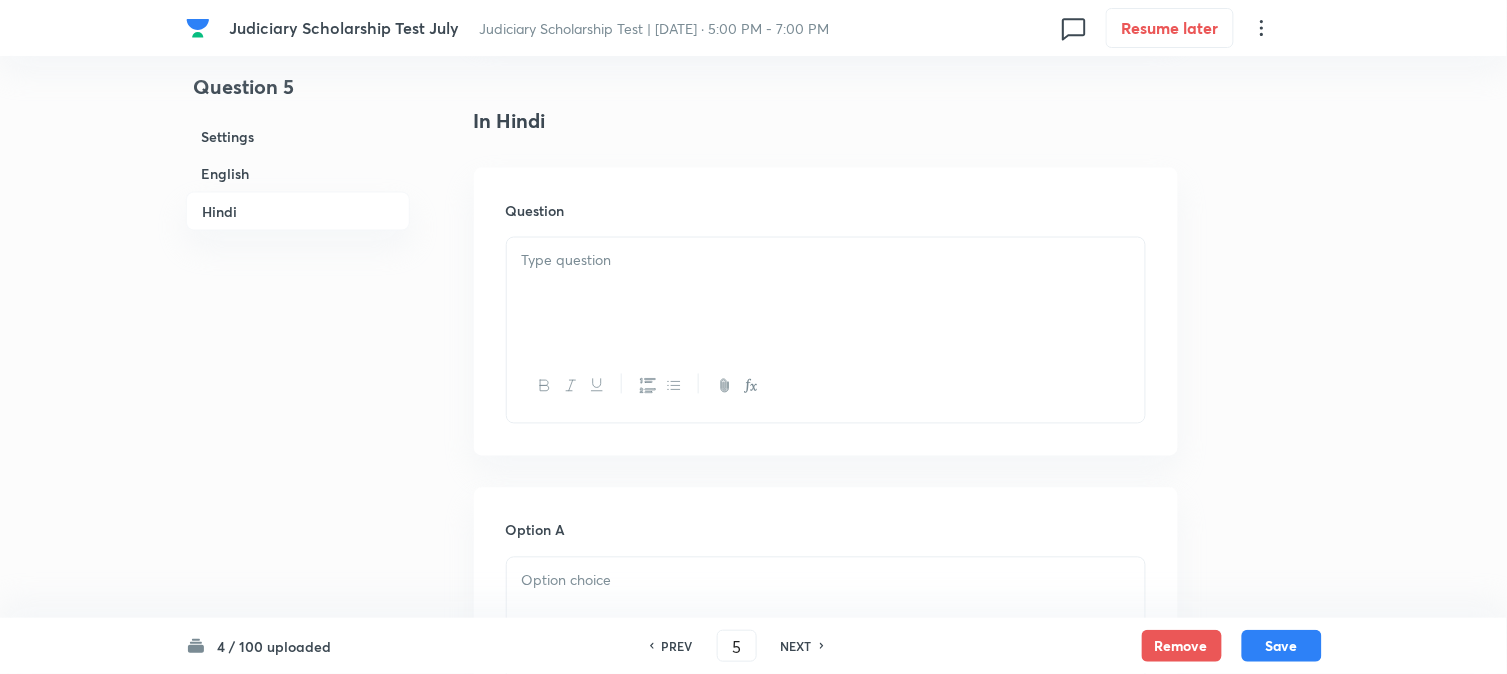 scroll, scrollTop: 2812, scrollLeft: 0, axis: vertical 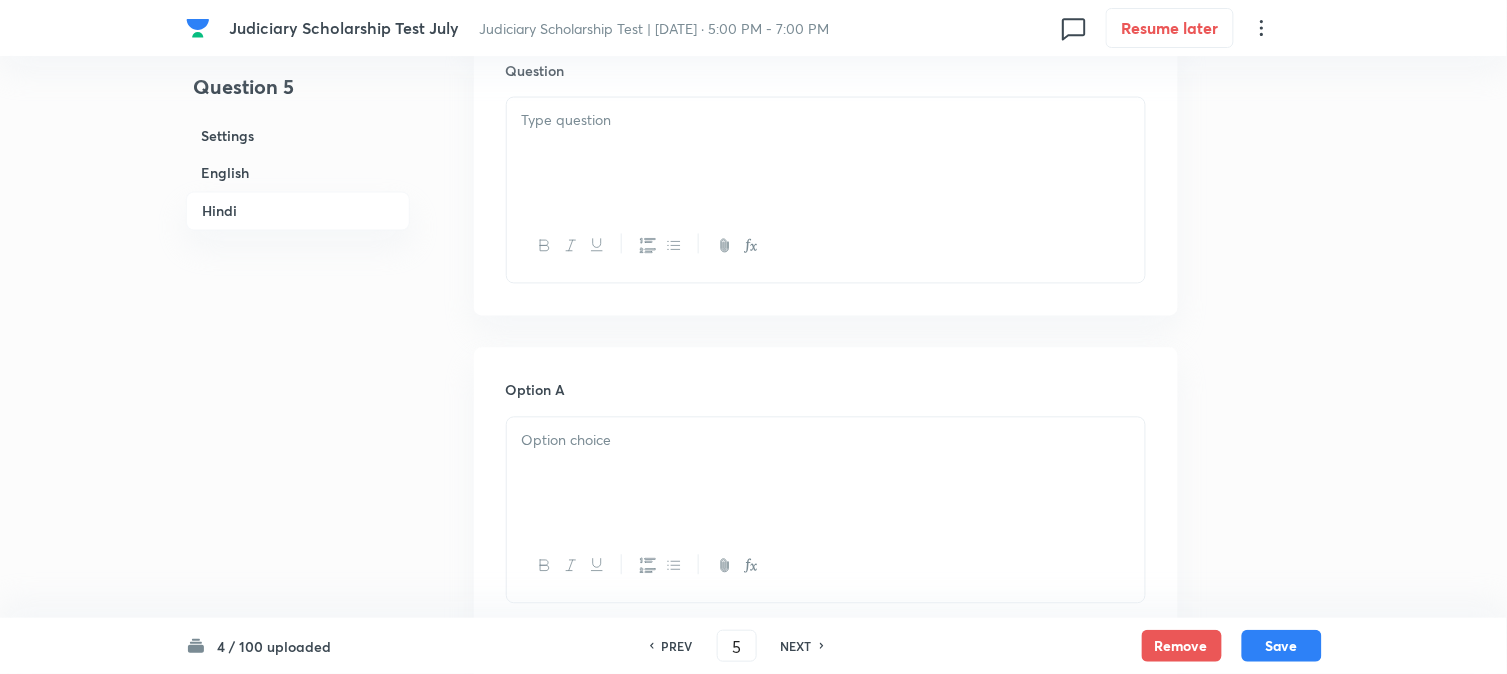 click at bounding box center [826, 154] 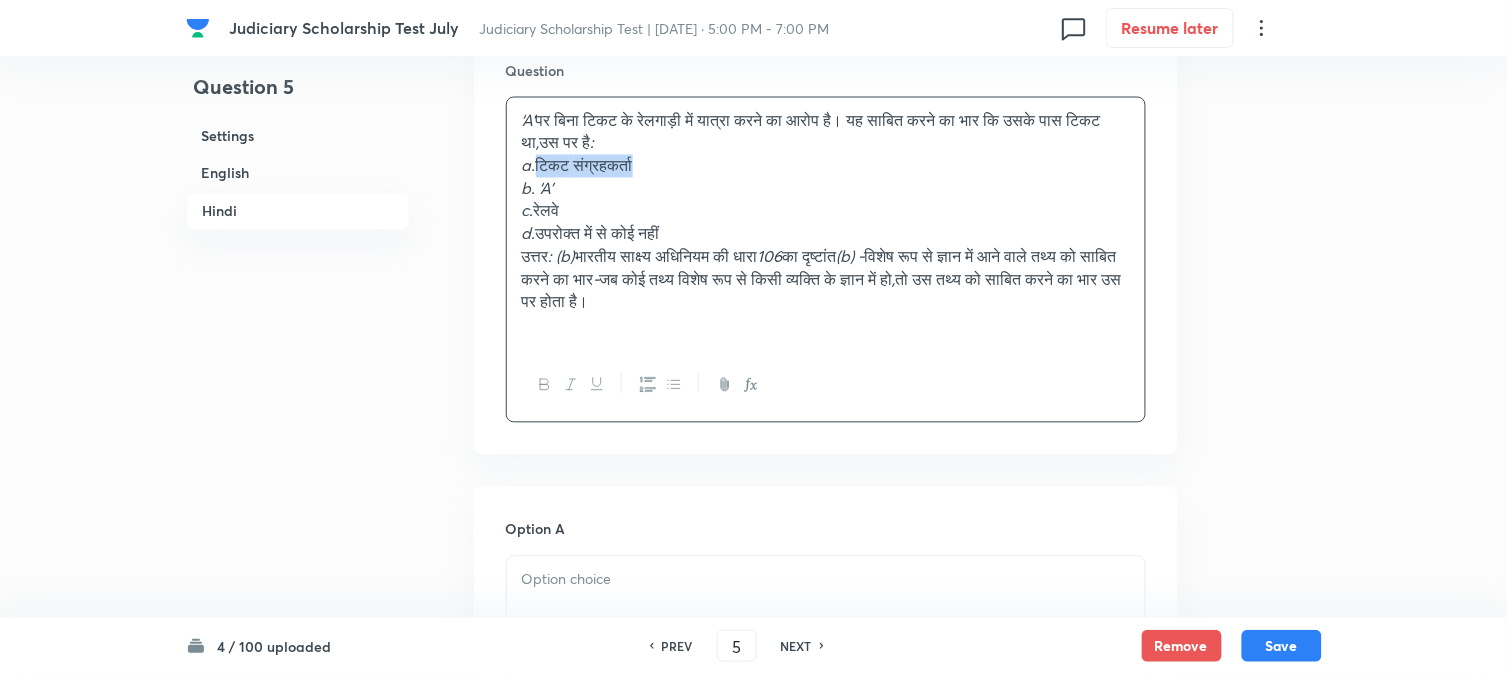 drag, startPoint x: 541, startPoint y: 166, endPoint x: 788, endPoint y: 164, distance: 247.0081 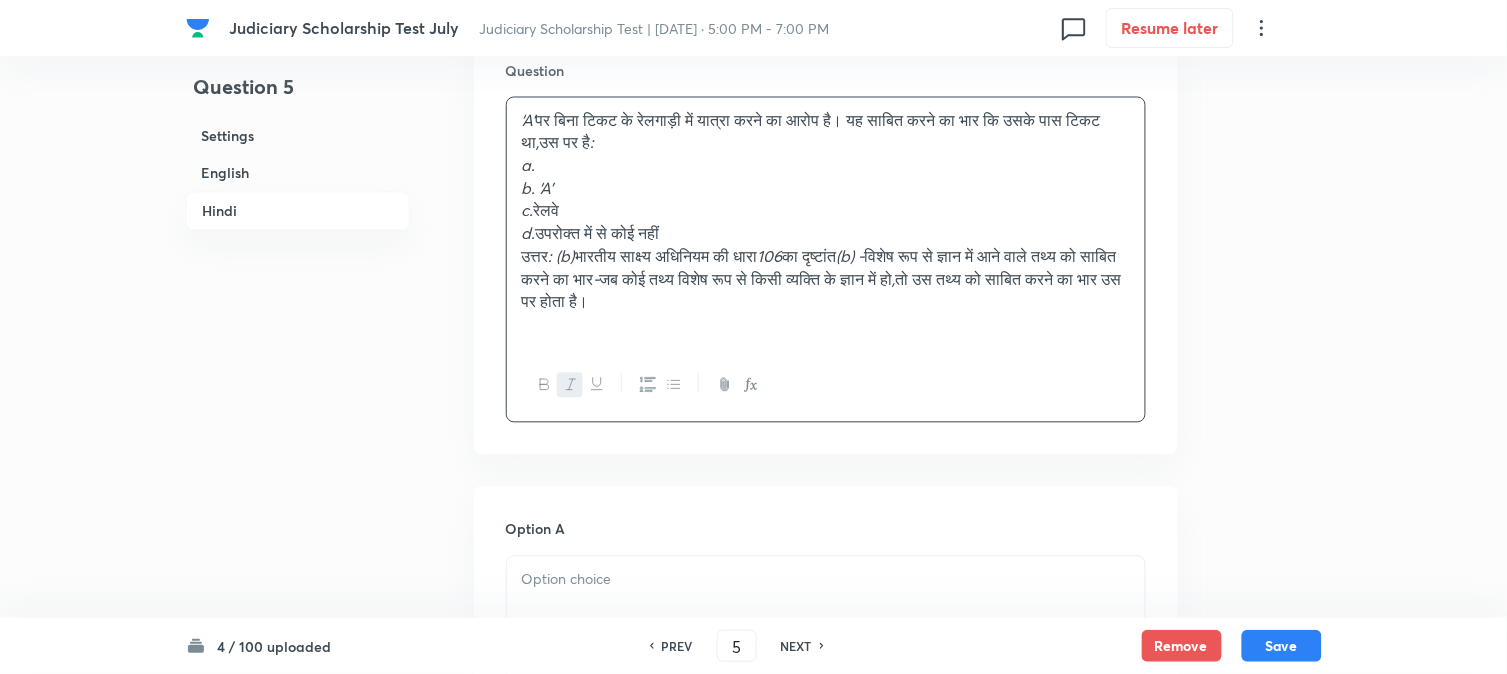 click at bounding box center [826, 580] 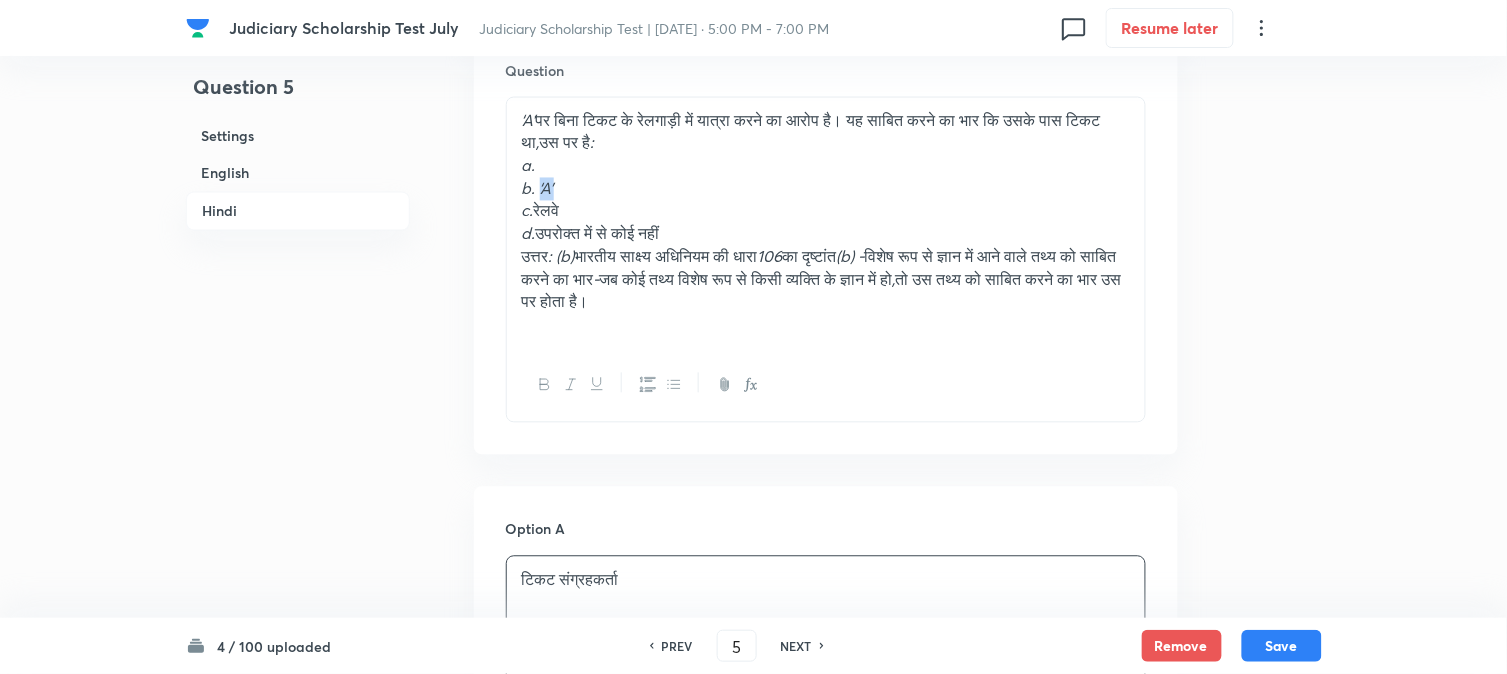 drag, startPoint x: 538, startPoint y: 187, endPoint x: 586, endPoint y: 200, distance: 49.729267 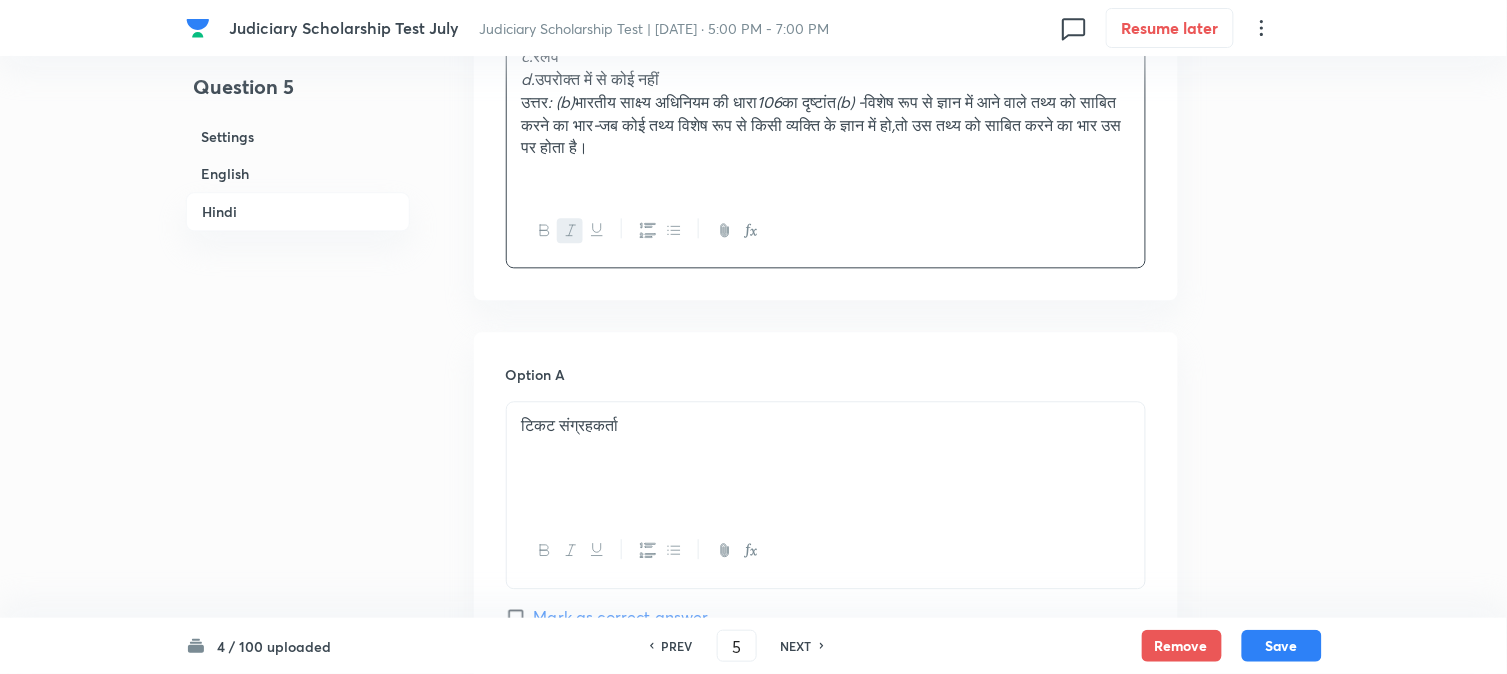 scroll, scrollTop: 3367, scrollLeft: 0, axis: vertical 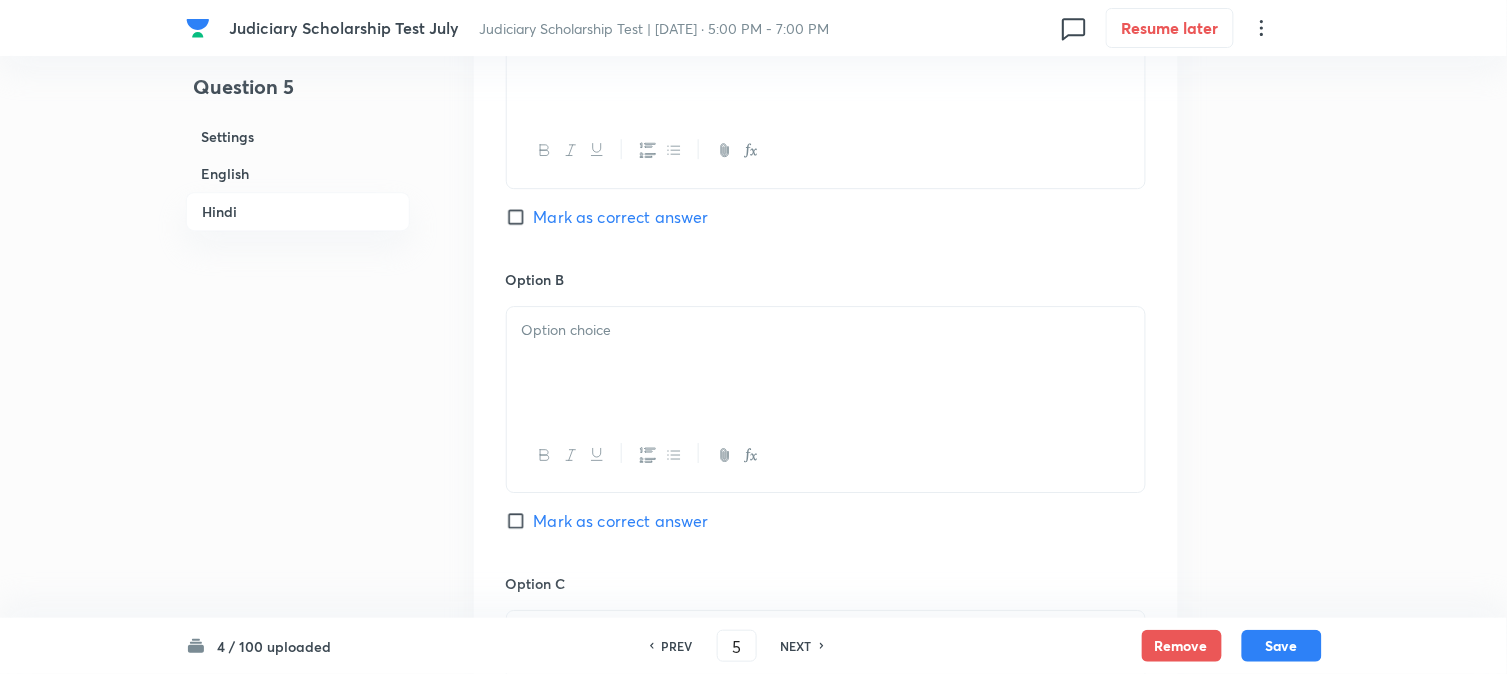 click at bounding box center (826, 363) 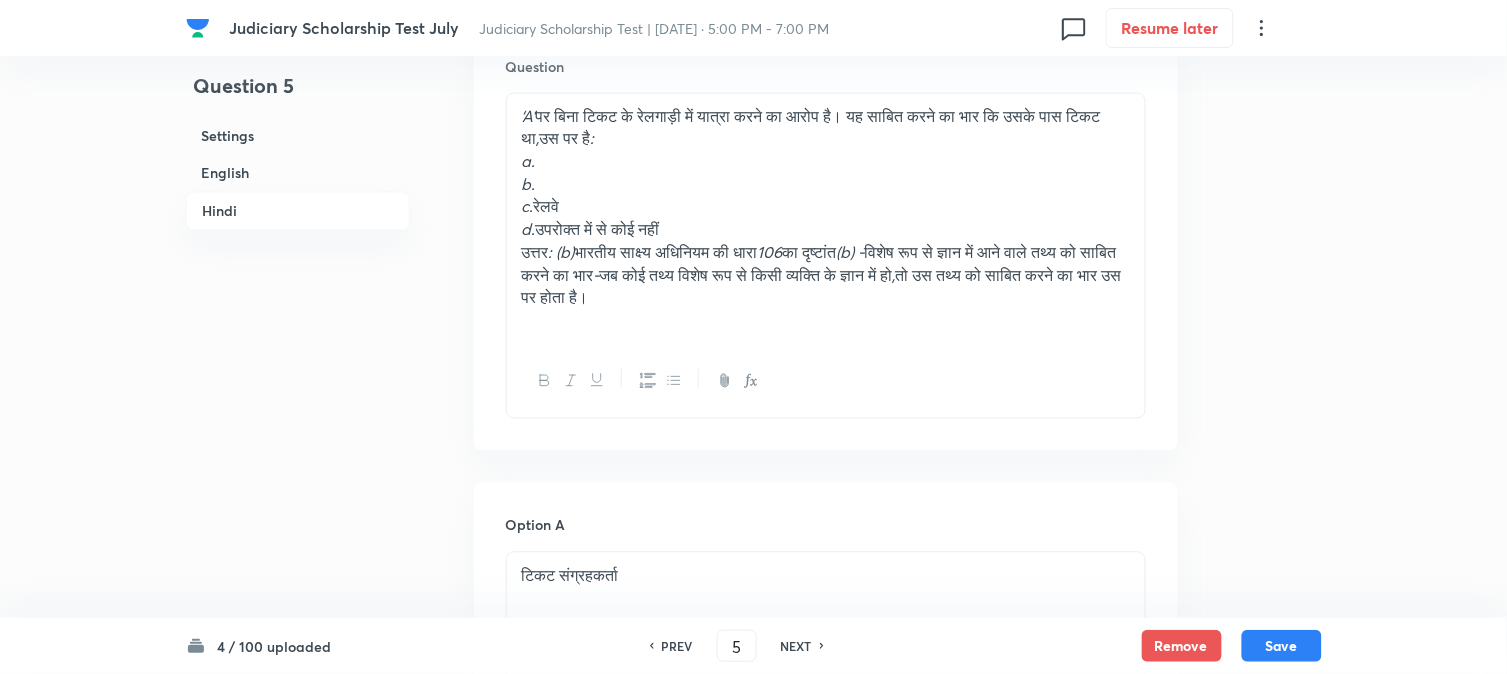 scroll, scrollTop: 2812, scrollLeft: 0, axis: vertical 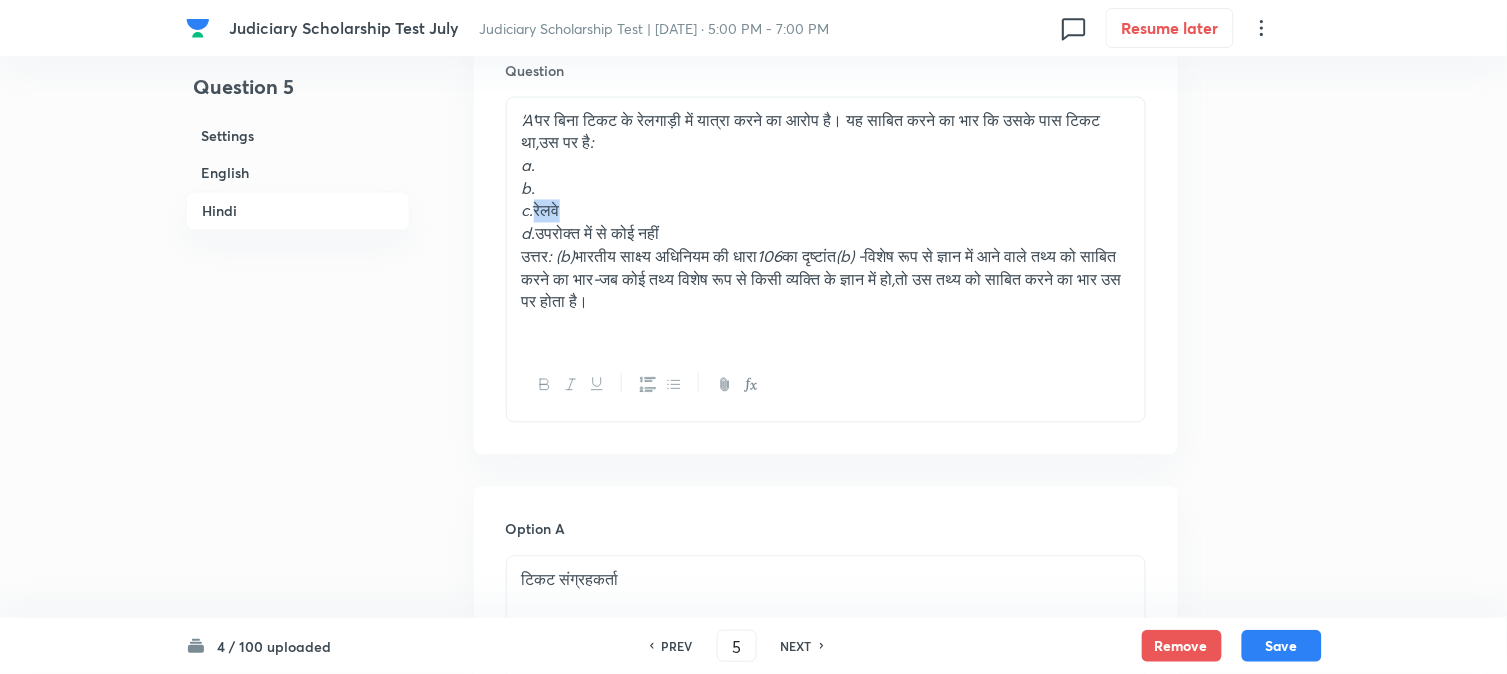 drag, startPoint x: 541, startPoint y: 218, endPoint x: 605, endPoint y: 214, distance: 64.12488 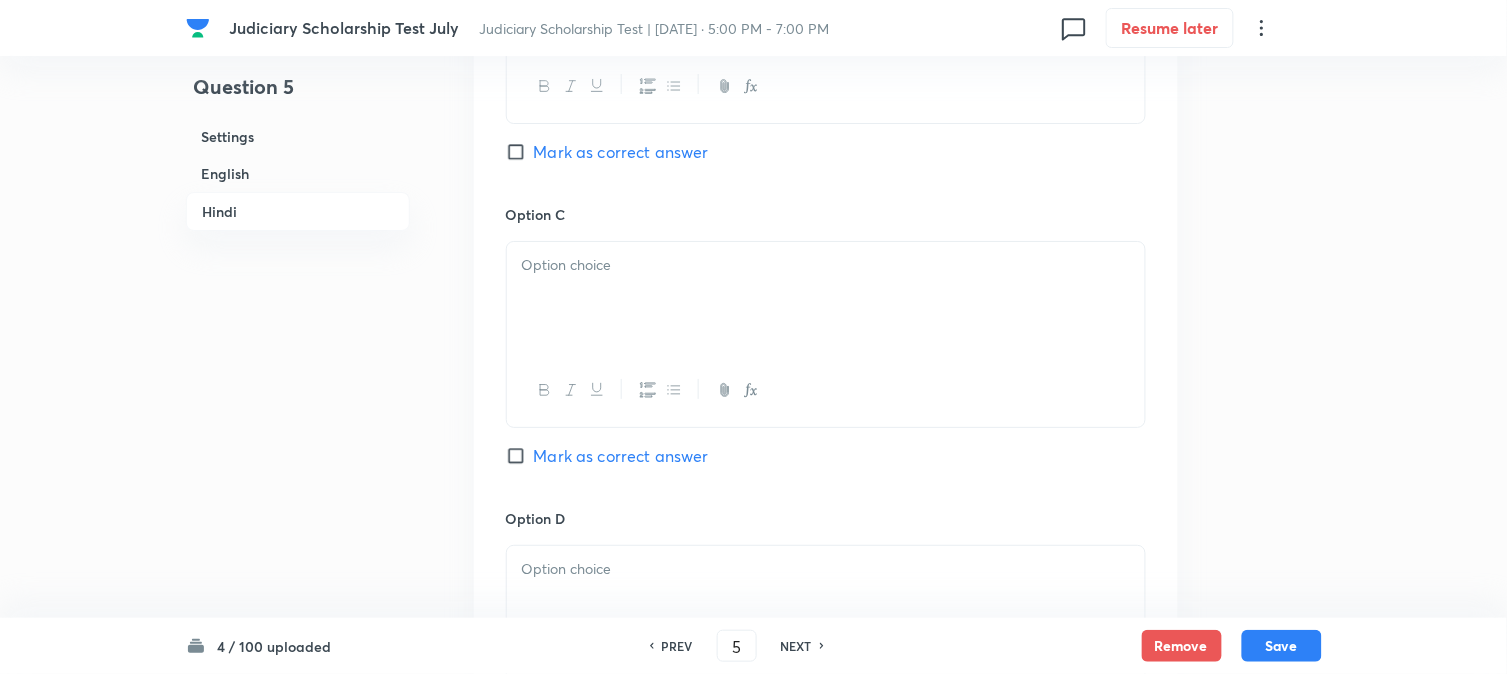 scroll, scrollTop: 3812, scrollLeft: 0, axis: vertical 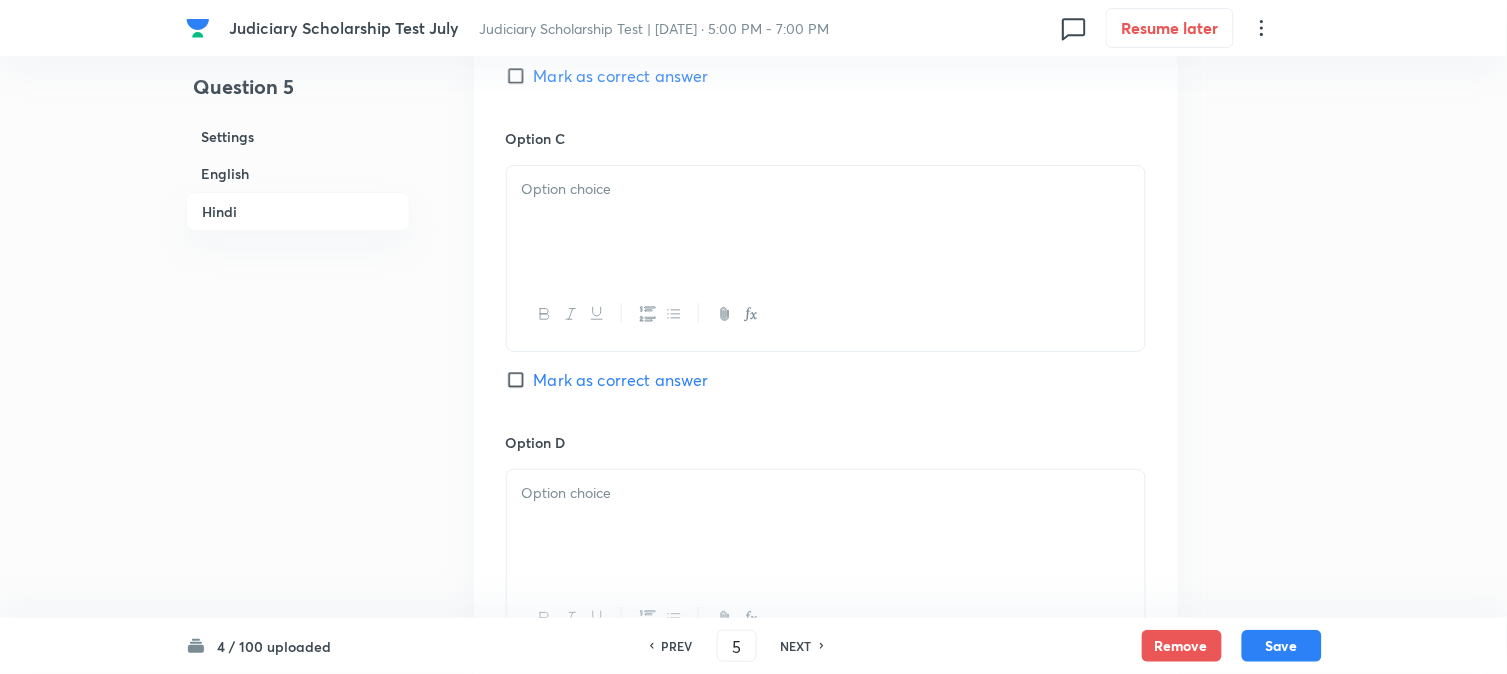 click on "Mark as correct answer" at bounding box center [621, 76] 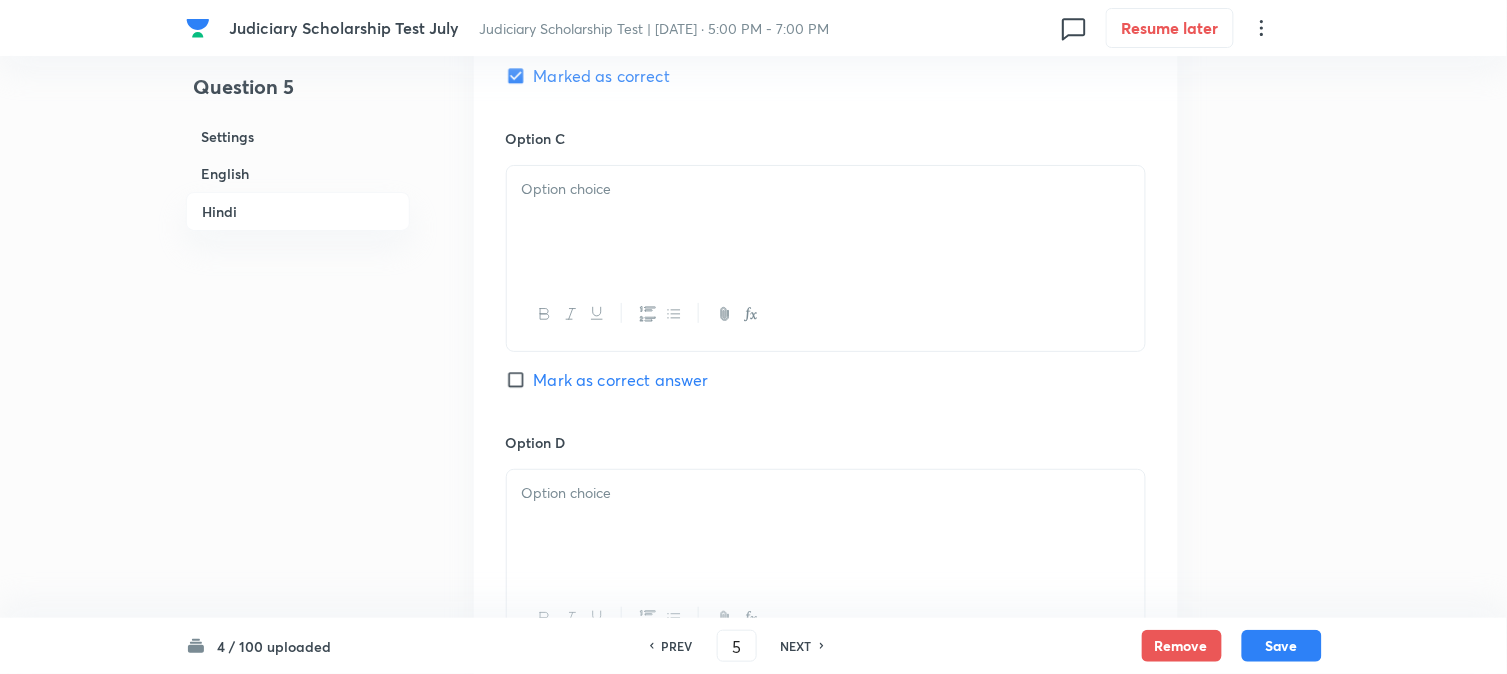 checkbox on "true" 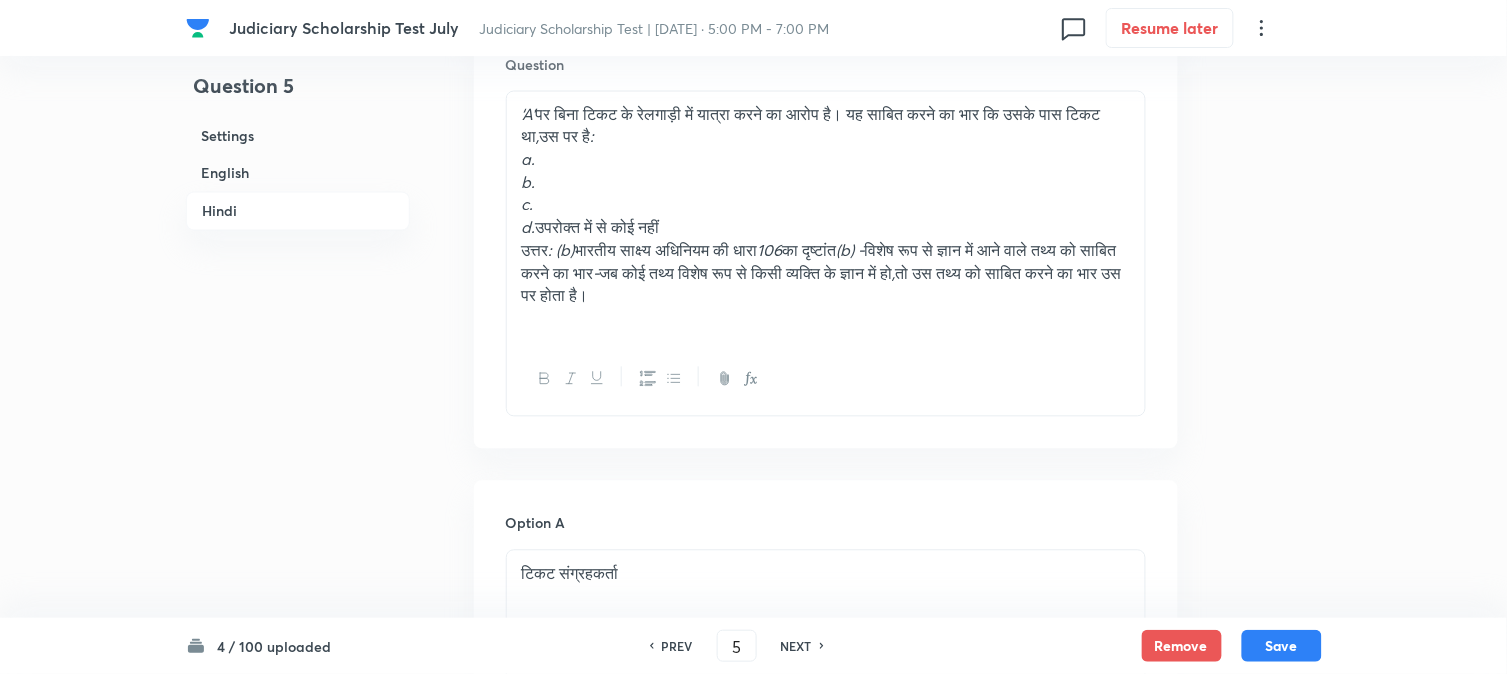 scroll, scrollTop: 2812, scrollLeft: 0, axis: vertical 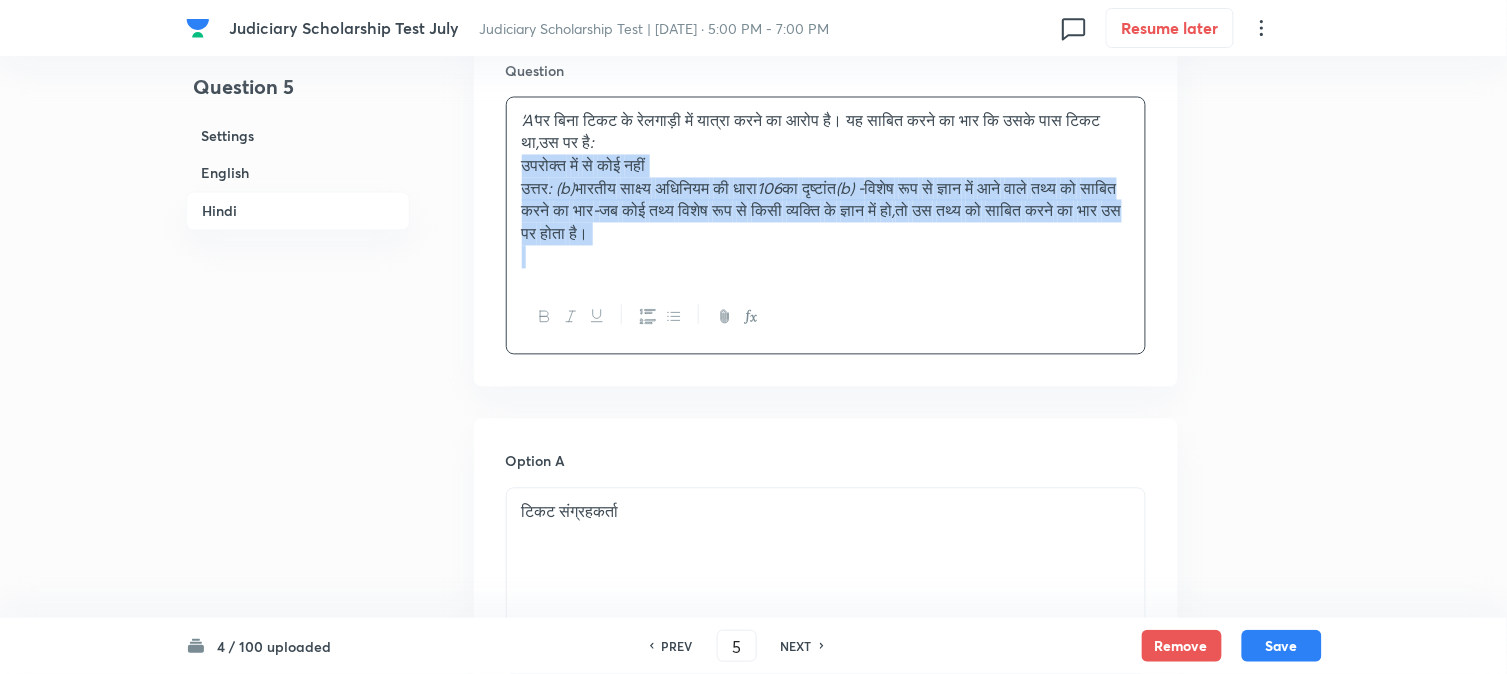 drag, startPoint x: 540, startPoint y: 240, endPoint x: 1034, endPoint y: 335, distance: 503.0517 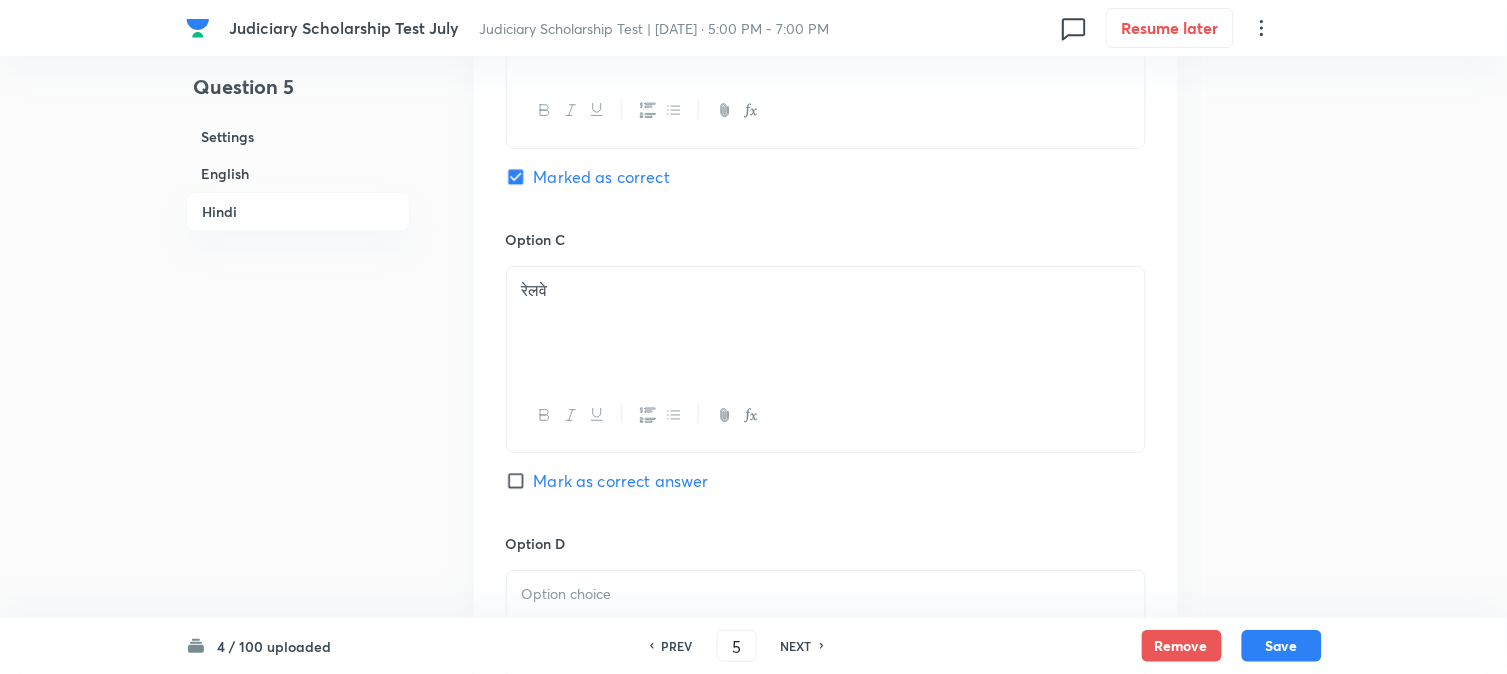 scroll, scrollTop: 4034, scrollLeft: 0, axis: vertical 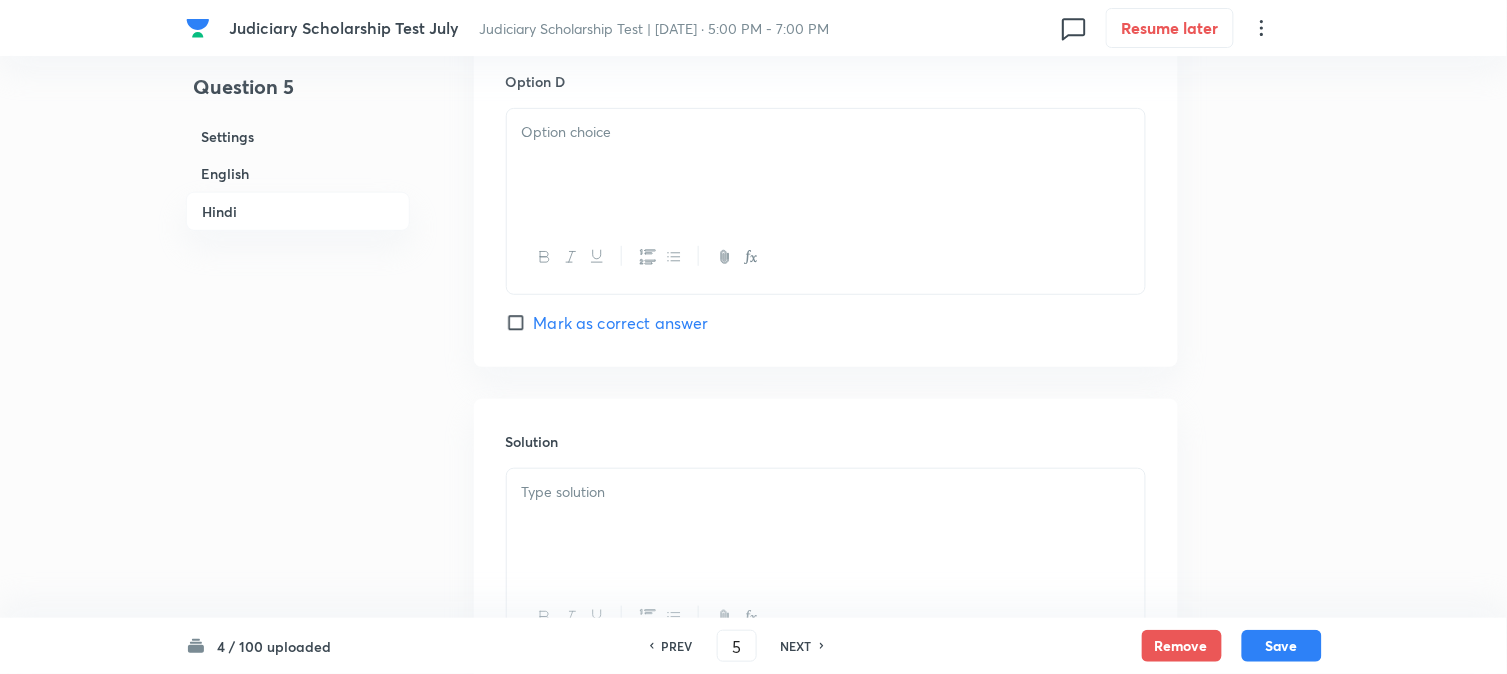 click at bounding box center (826, 165) 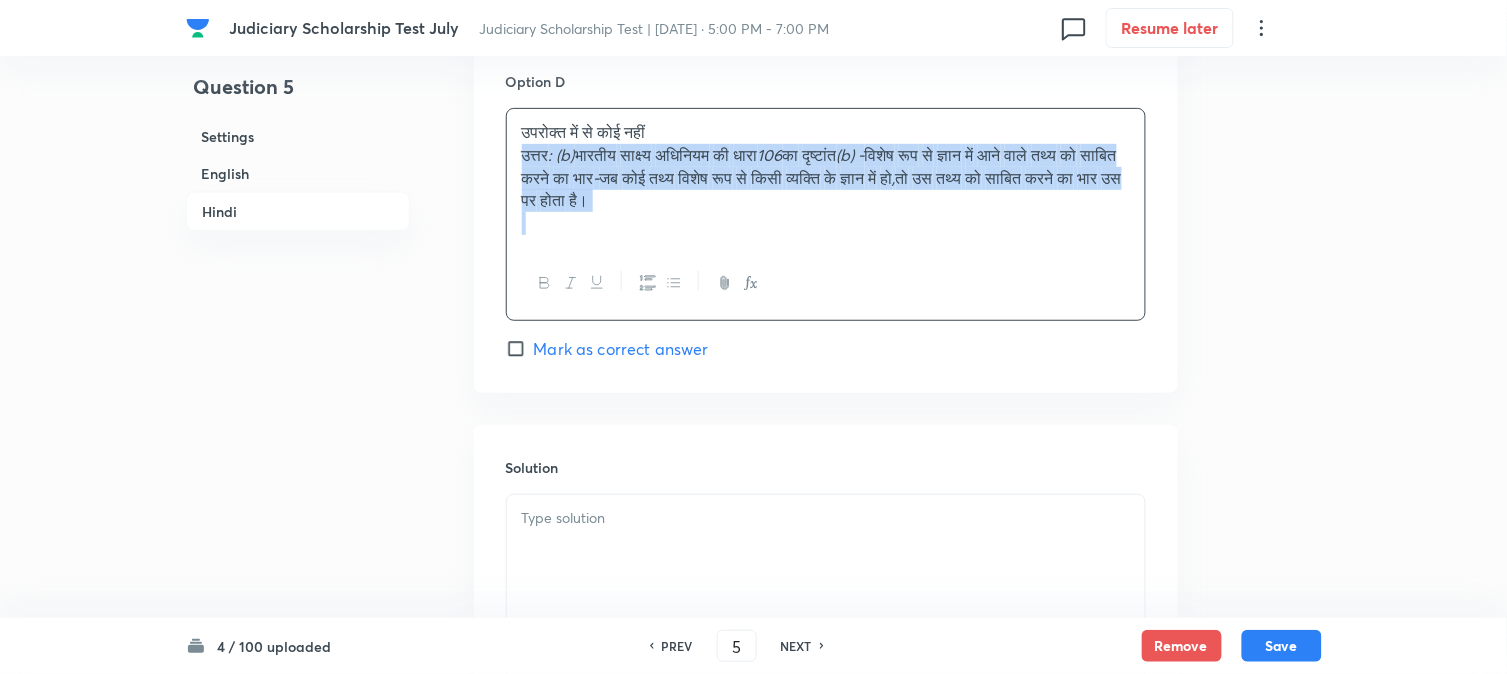 drag, startPoint x: 522, startPoint y: 161, endPoint x: 888, endPoint y: 290, distance: 388.0683 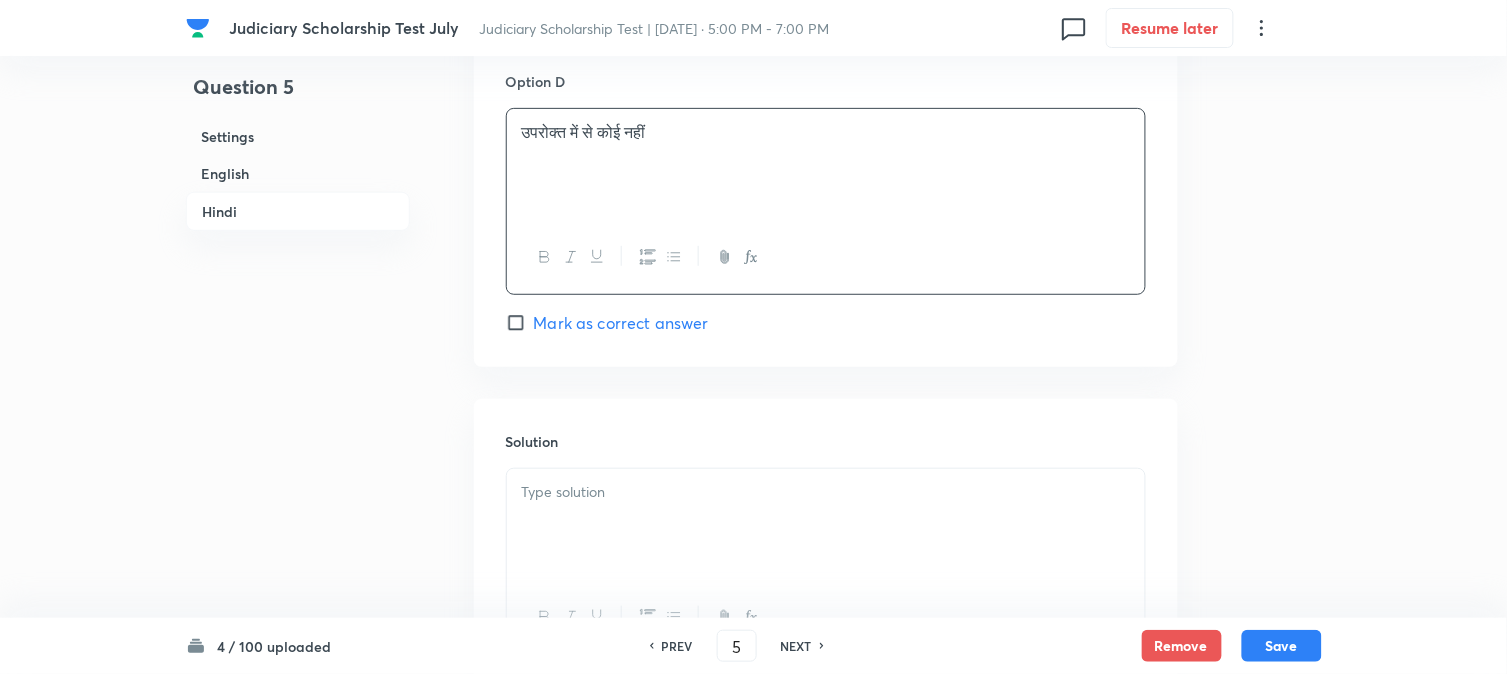 click at bounding box center (826, 525) 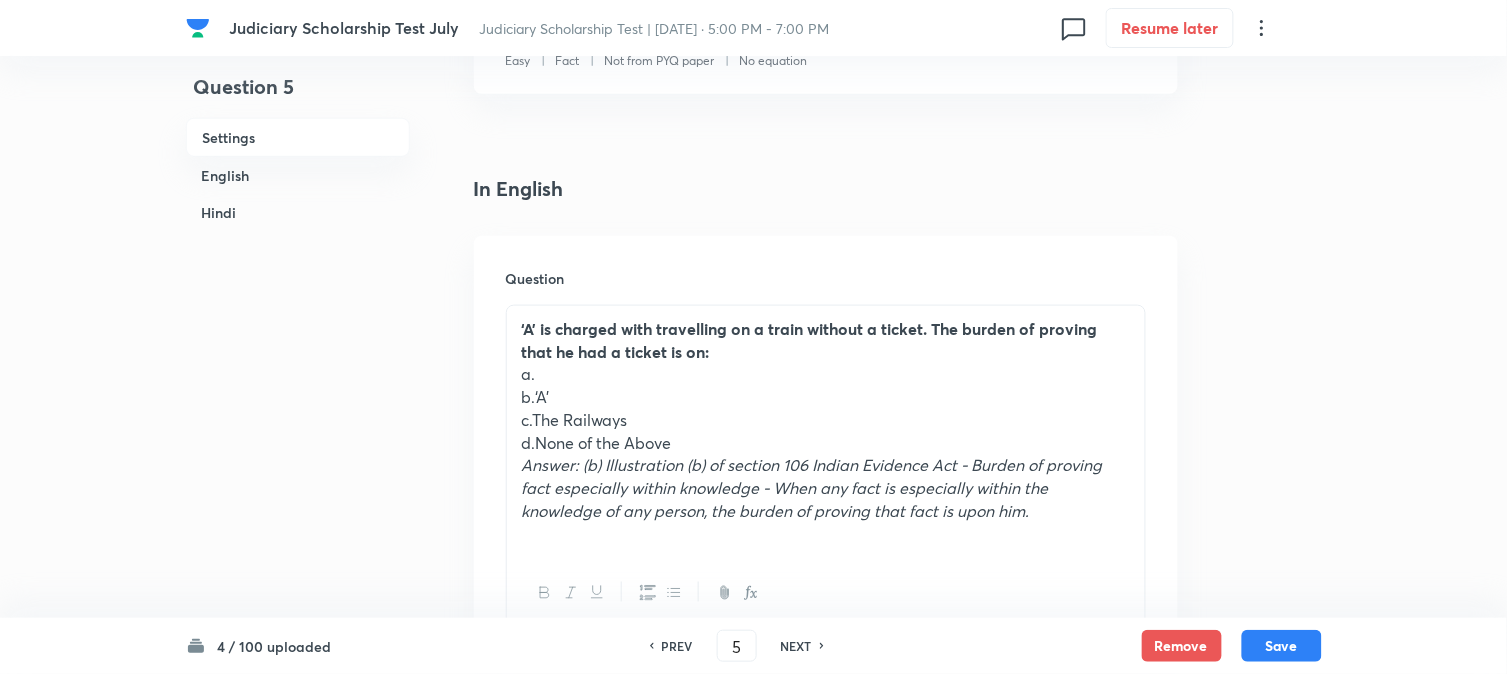 scroll, scrollTop: 478, scrollLeft: 0, axis: vertical 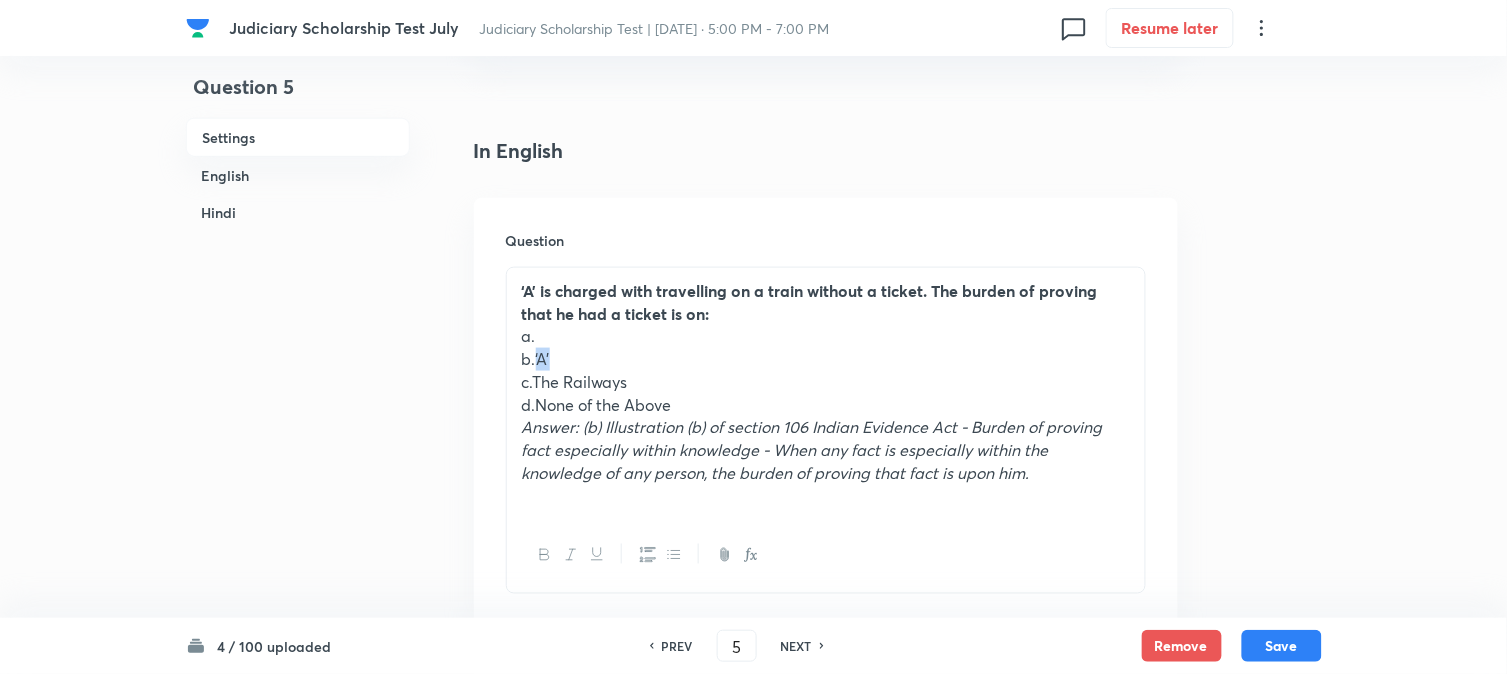 drag, startPoint x: 534, startPoint y: 350, endPoint x: 586, endPoint y: 352, distance: 52.03845 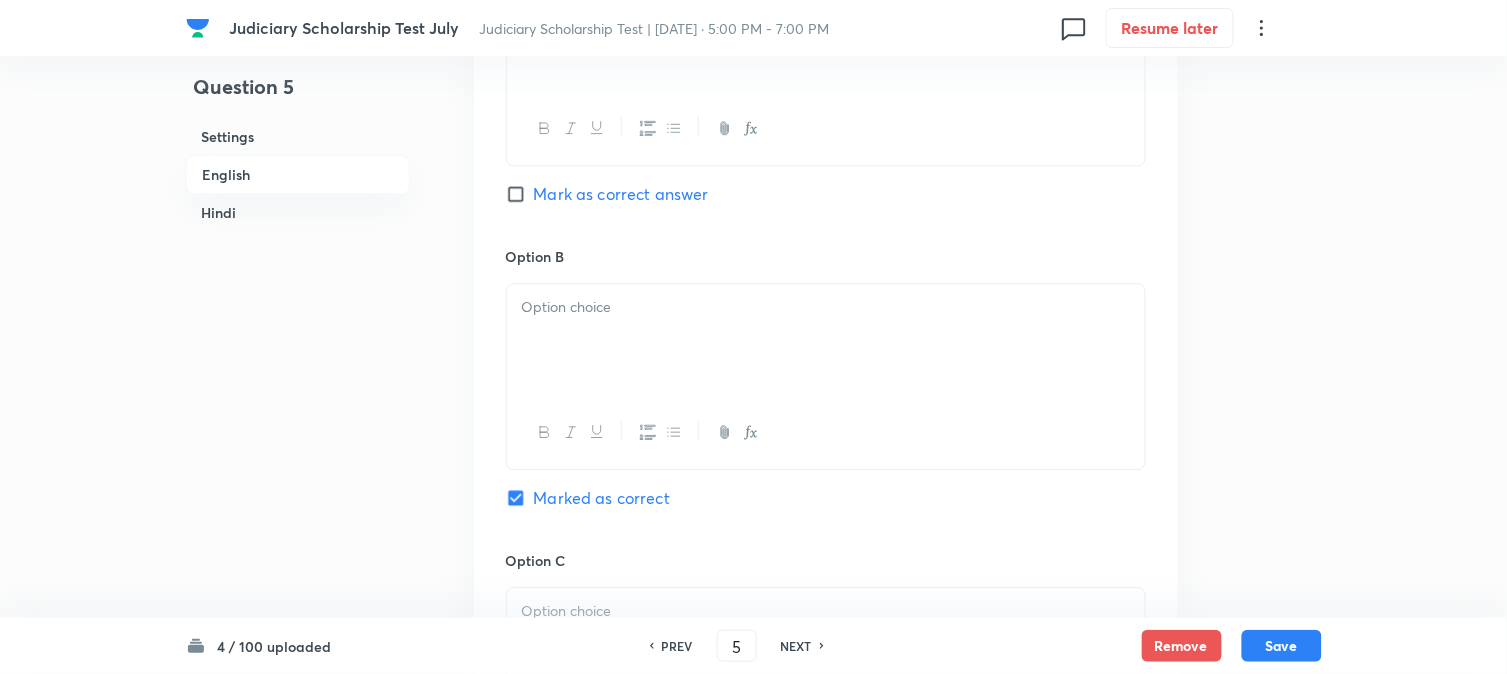 scroll, scrollTop: 1256, scrollLeft: 0, axis: vertical 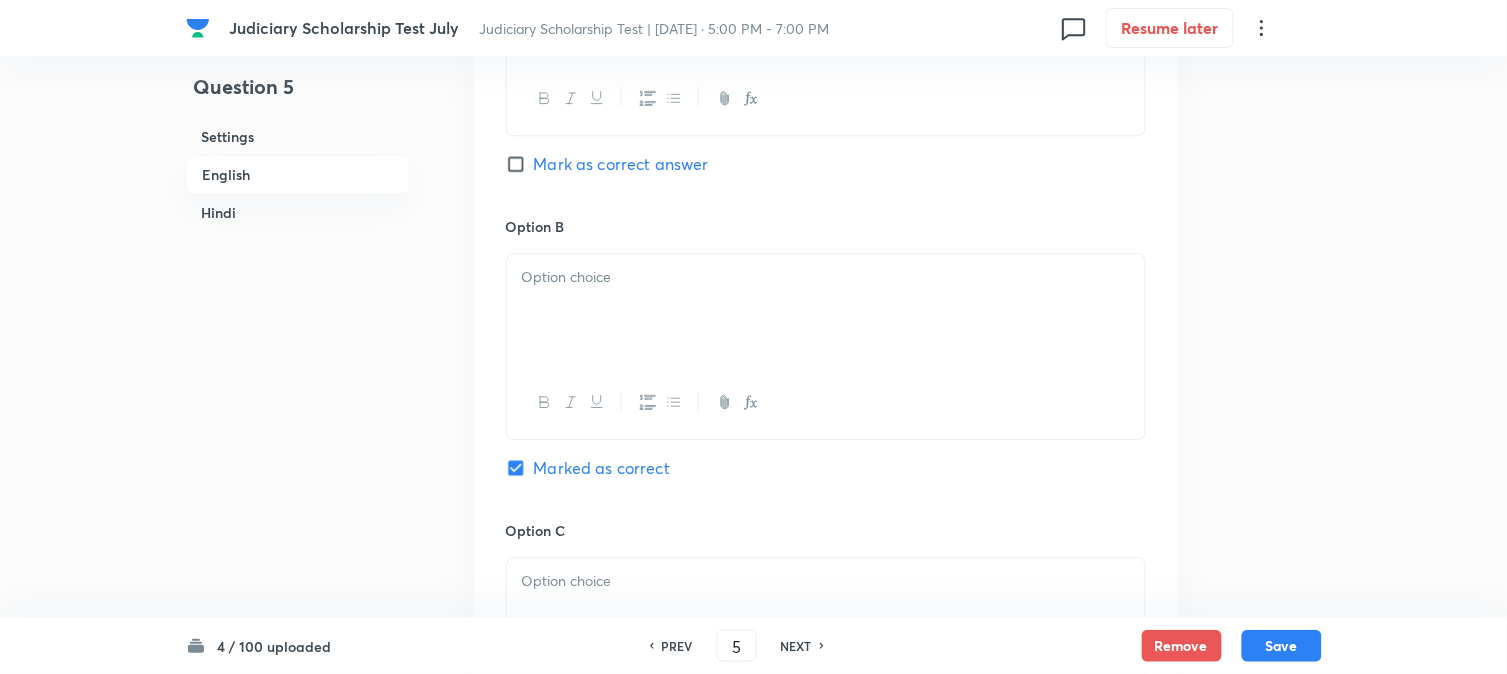 click at bounding box center (826, 402) 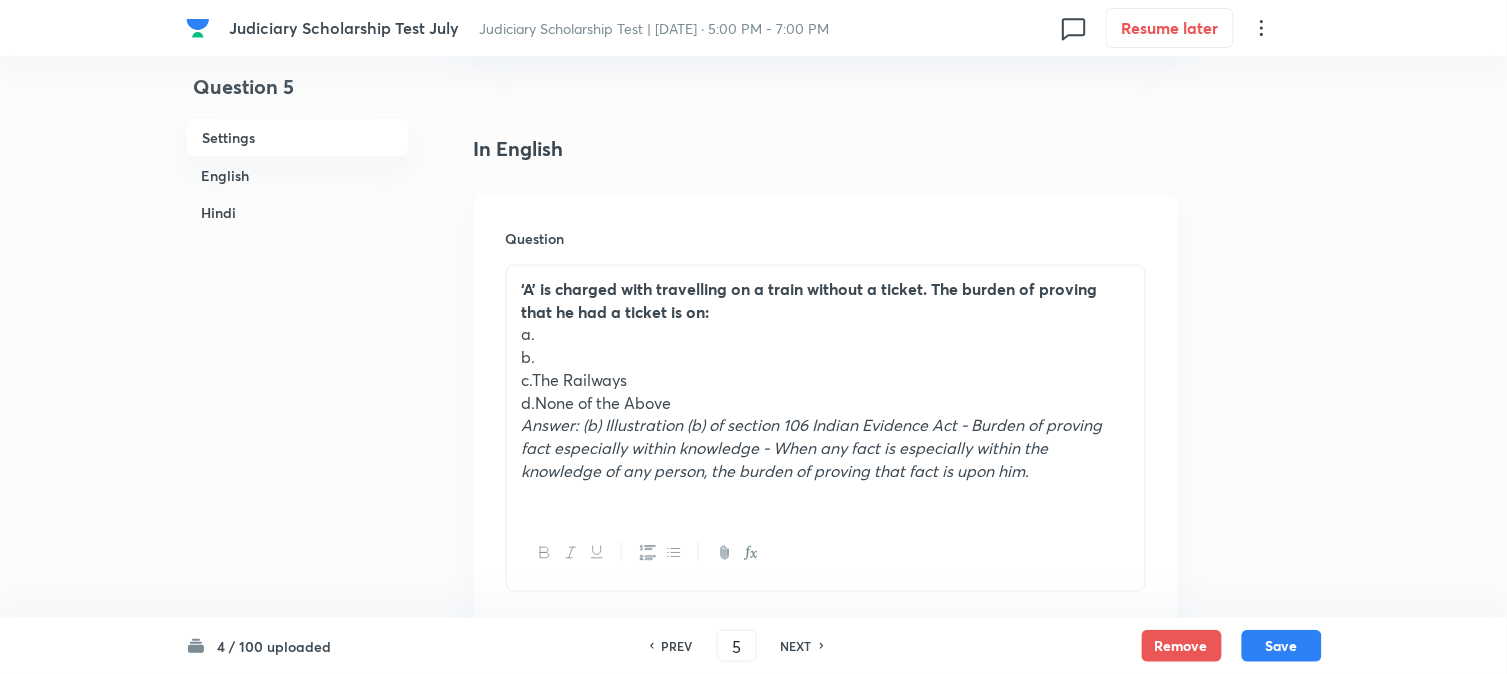 scroll, scrollTop: 478, scrollLeft: 0, axis: vertical 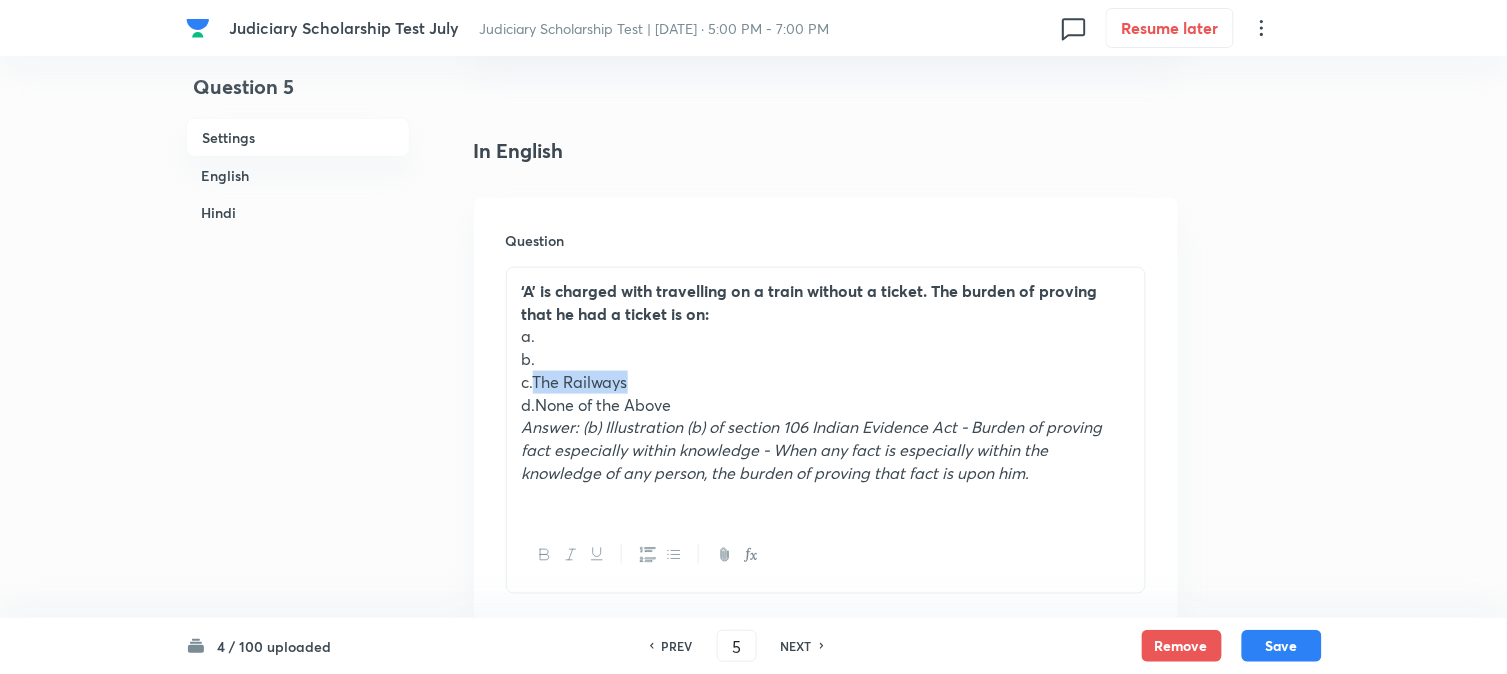 drag, startPoint x: 535, startPoint y: 380, endPoint x: 650, endPoint y: 375, distance: 115.10864 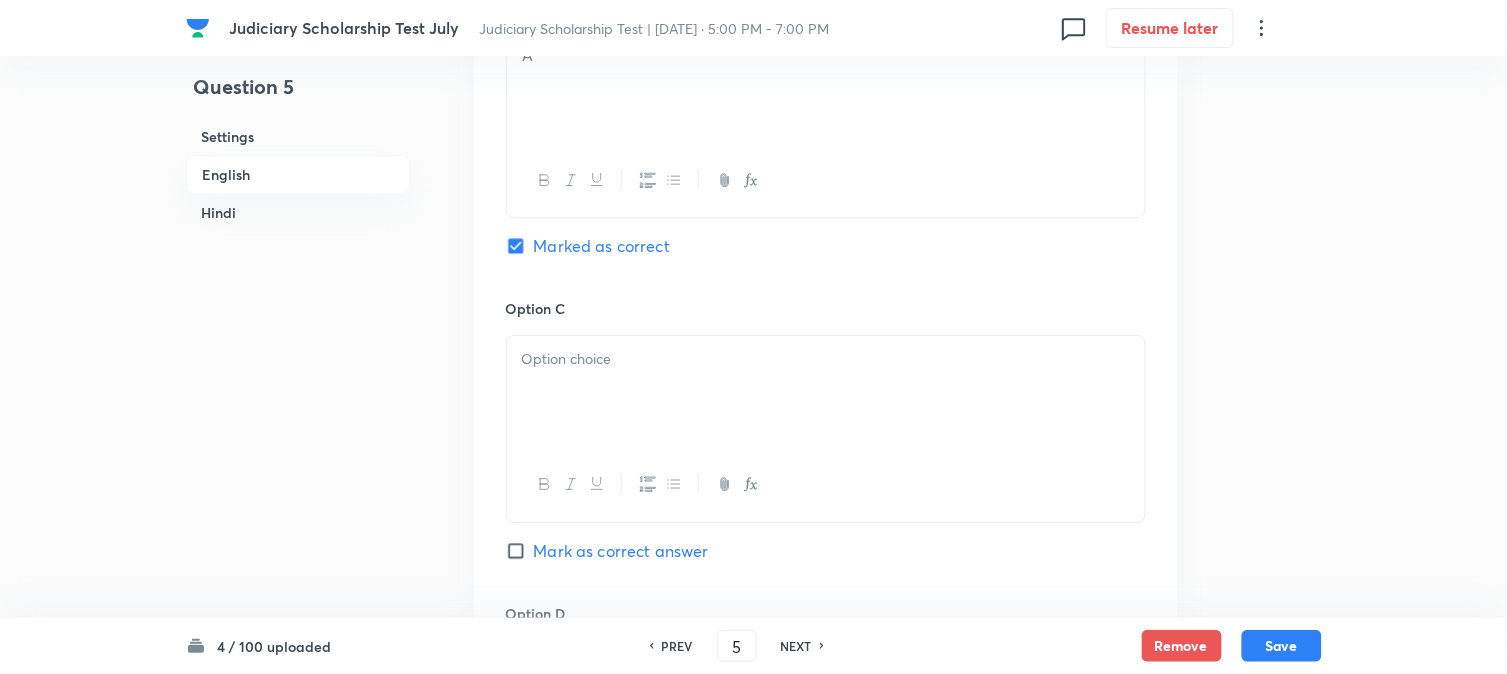 click at bounding box center (826, 392) 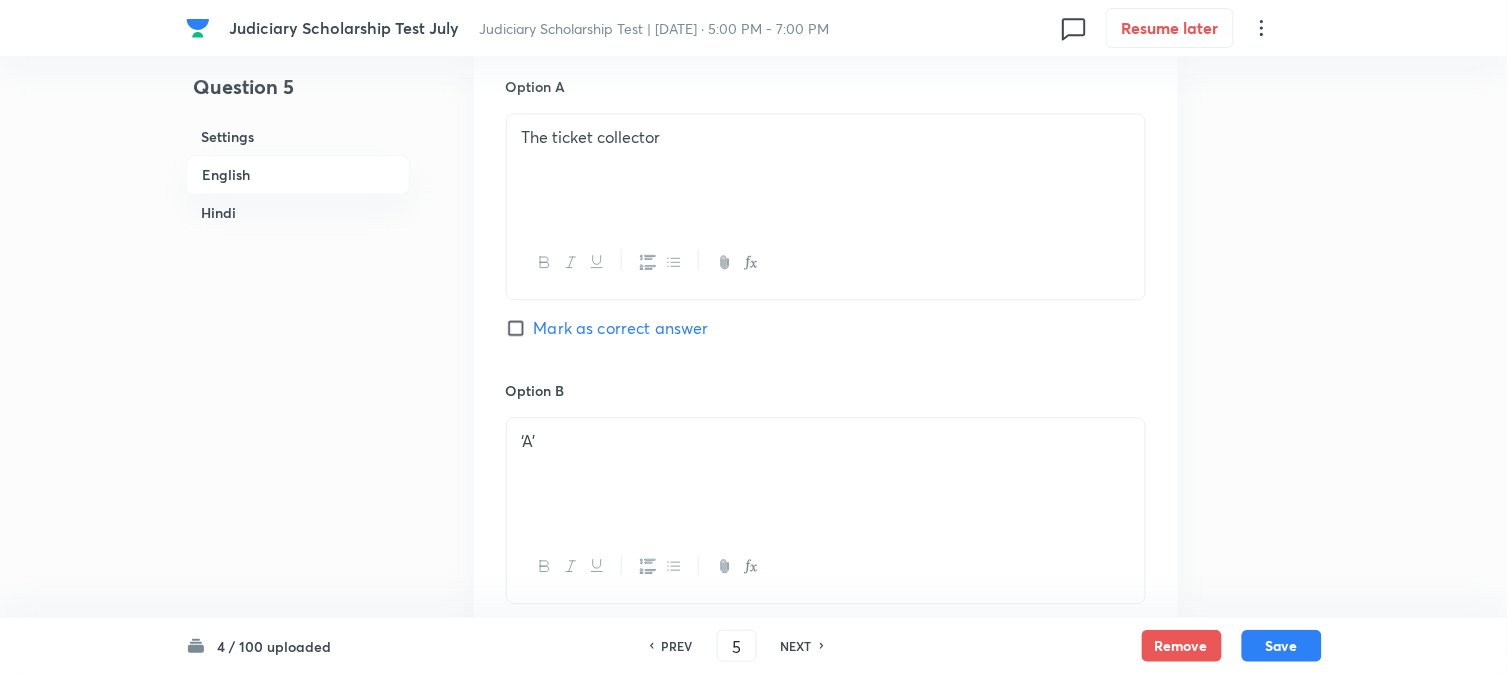 scroll, scrollTop: 590, scrollLeft: 0, axis: vertical 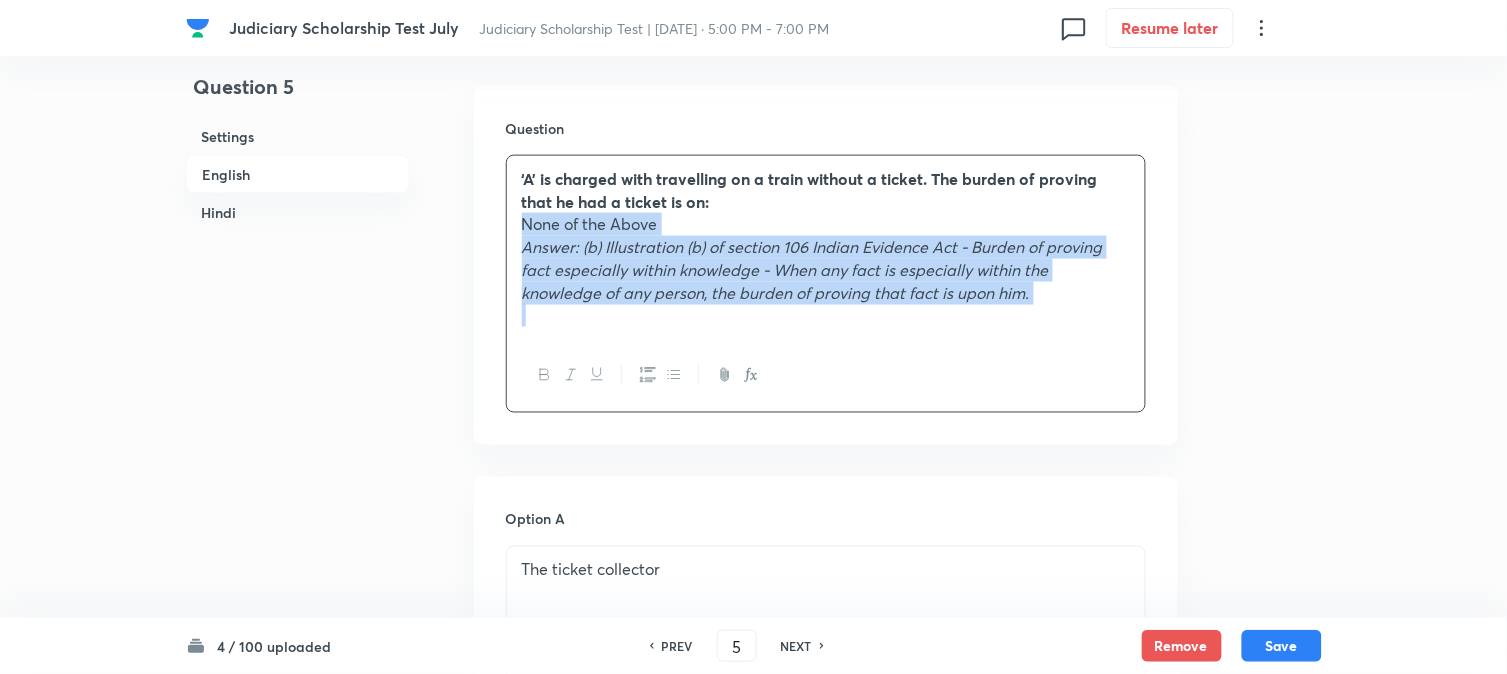 drag, startPoint x: 535, startPoint y: 294, endPoint x: 1288, endPoint y: 343, distance: 754.5926 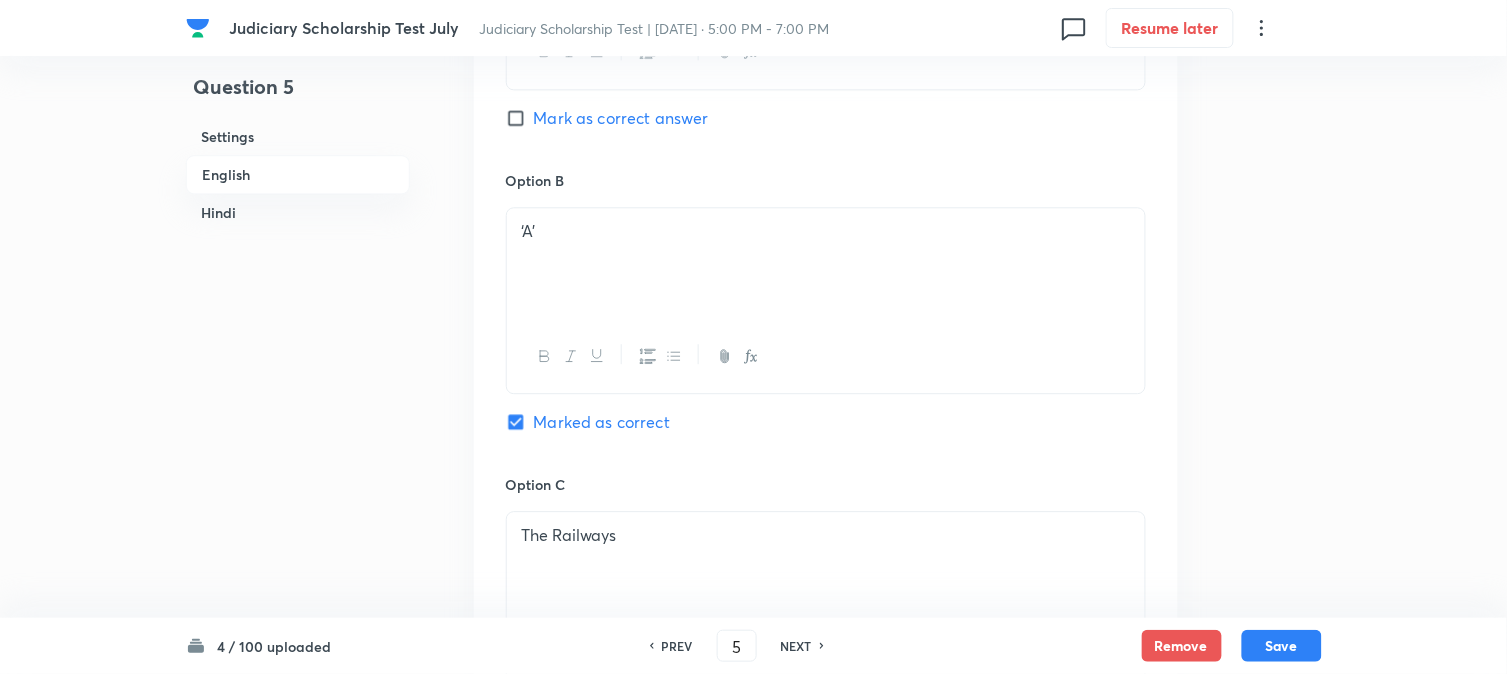 scroll, scrollTop: 1812, scrollLeft: 0, axis: vertical 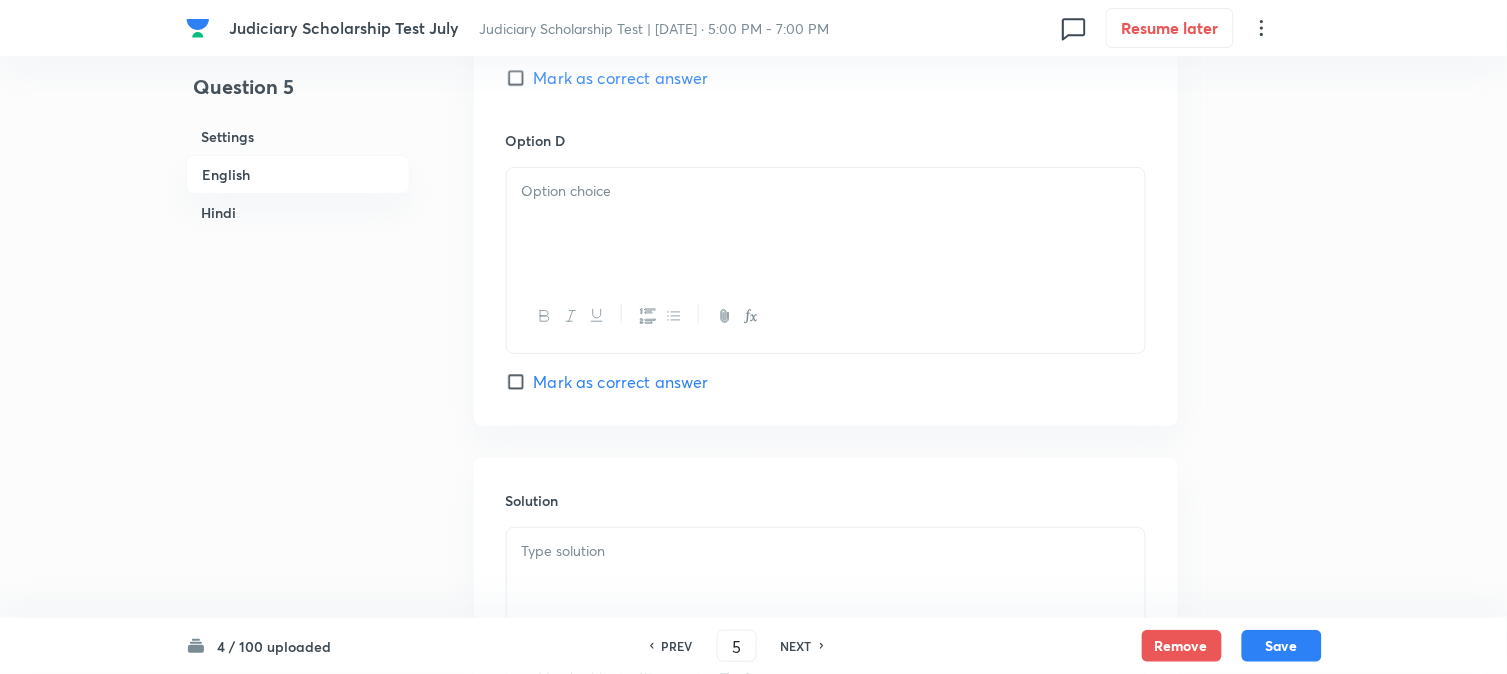click at bounding box center [826, 224] 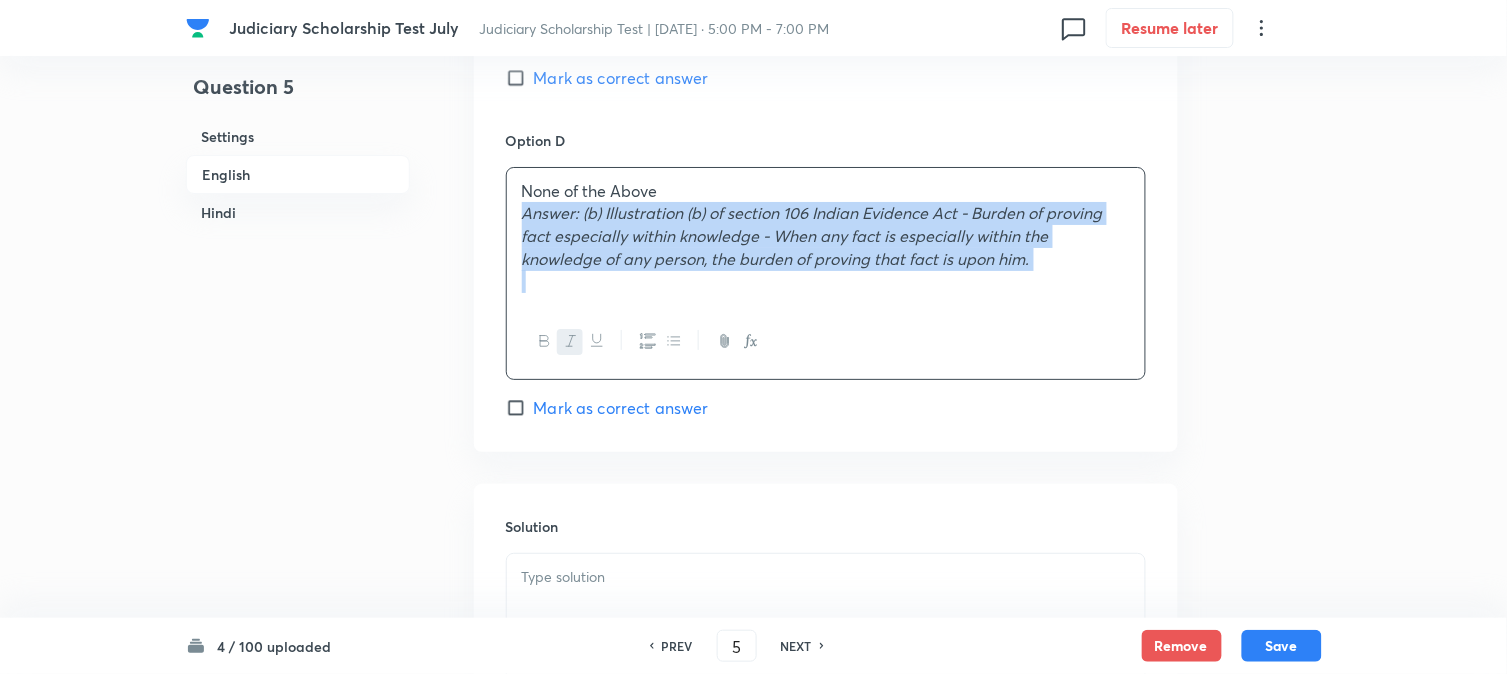 drag, startPoint x: 515, startPoint y: 212, endPoint x: 1337, endPoint y: 322, distance: 829.32745 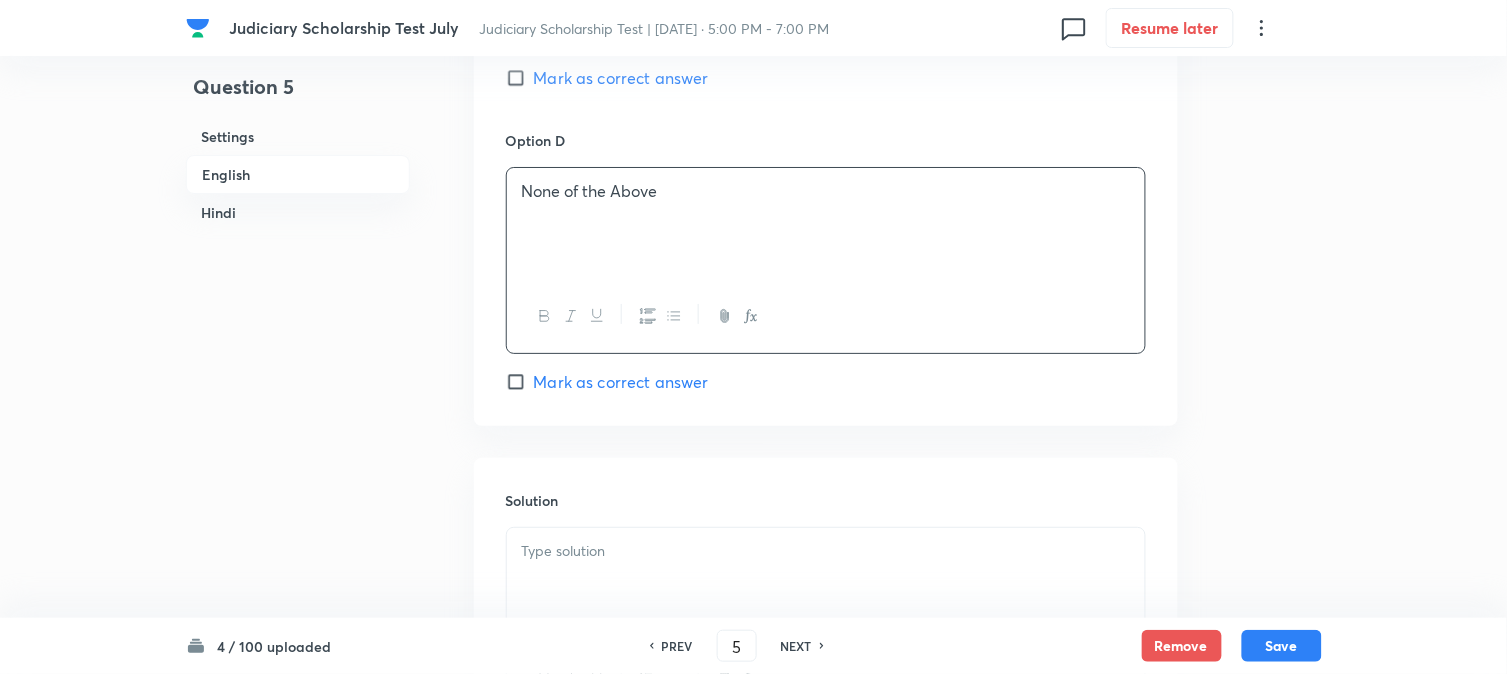 click at bounding box center [826, 584] 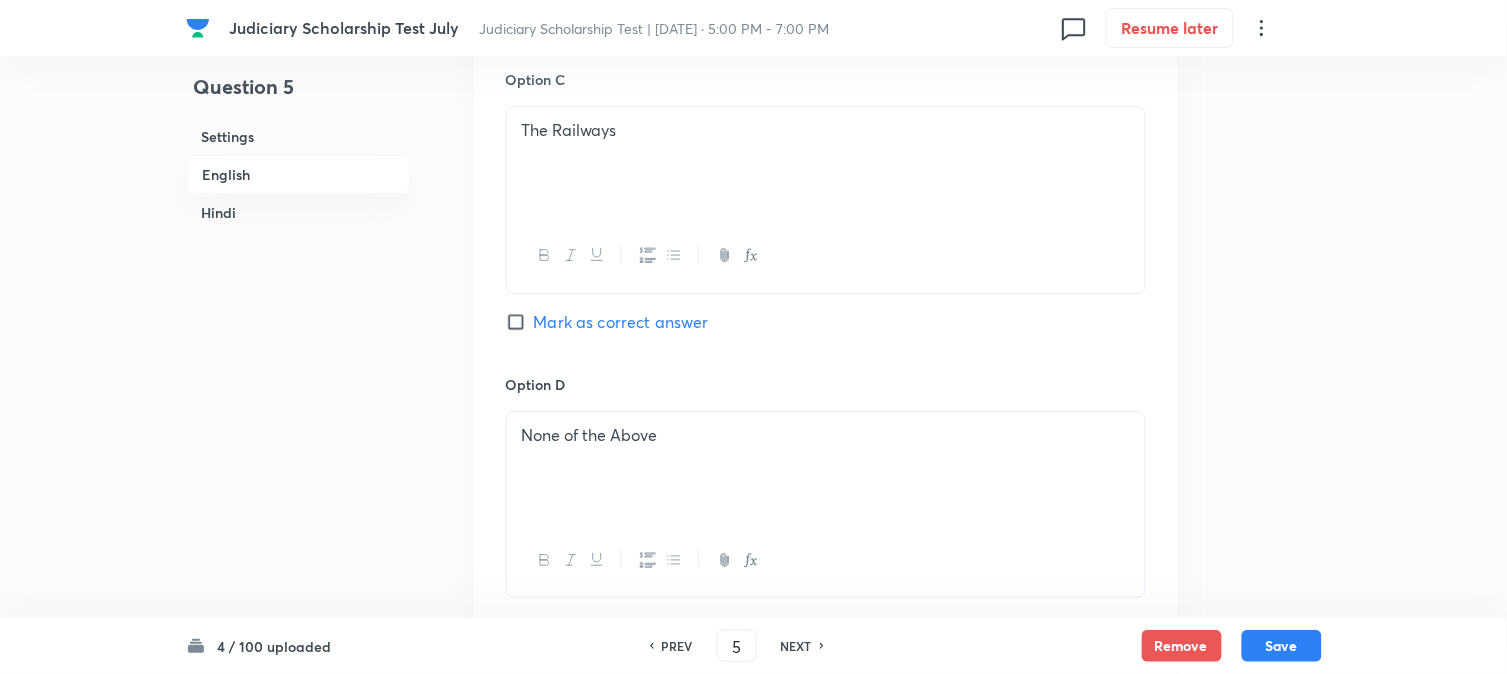 scroll, scrollTop: 1367, scrollLeft: 0, axis: vertical 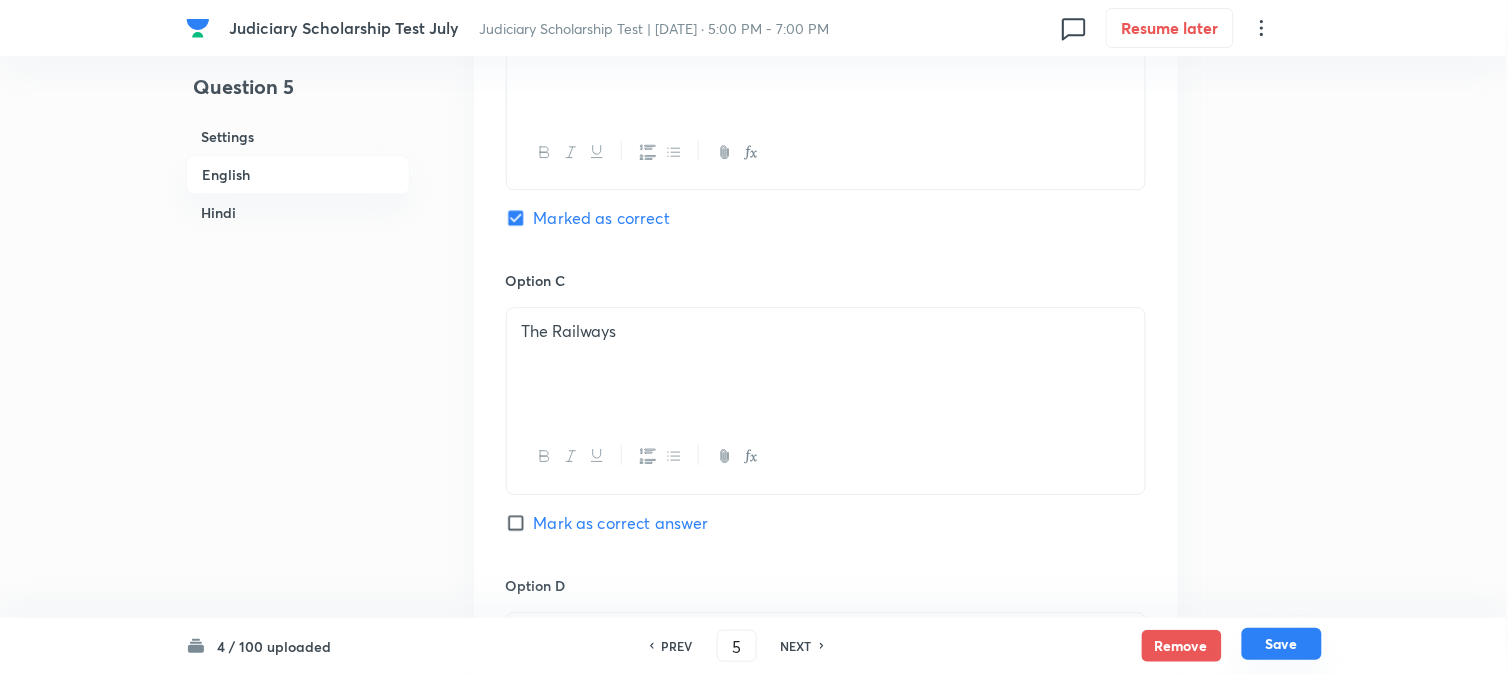 click on "Save" at bounding box center (1282, 644) 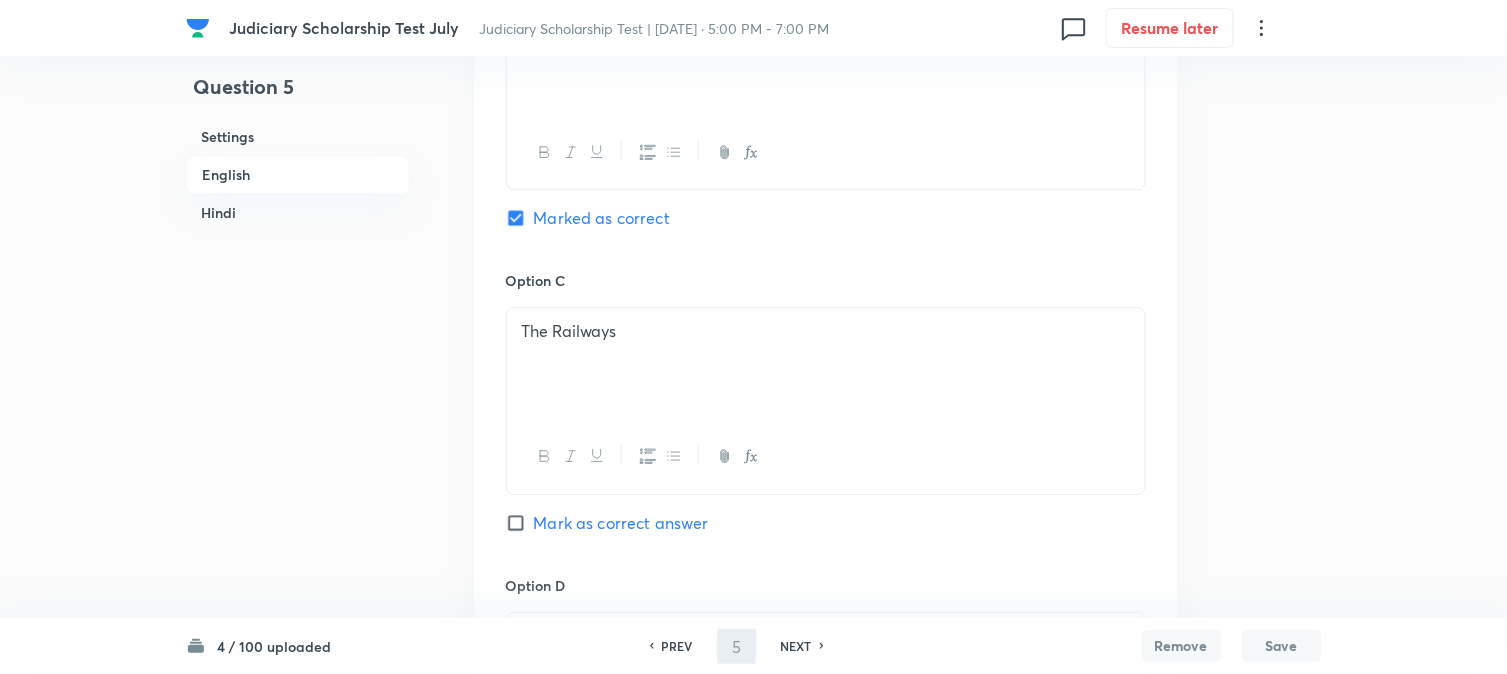 type on "6" 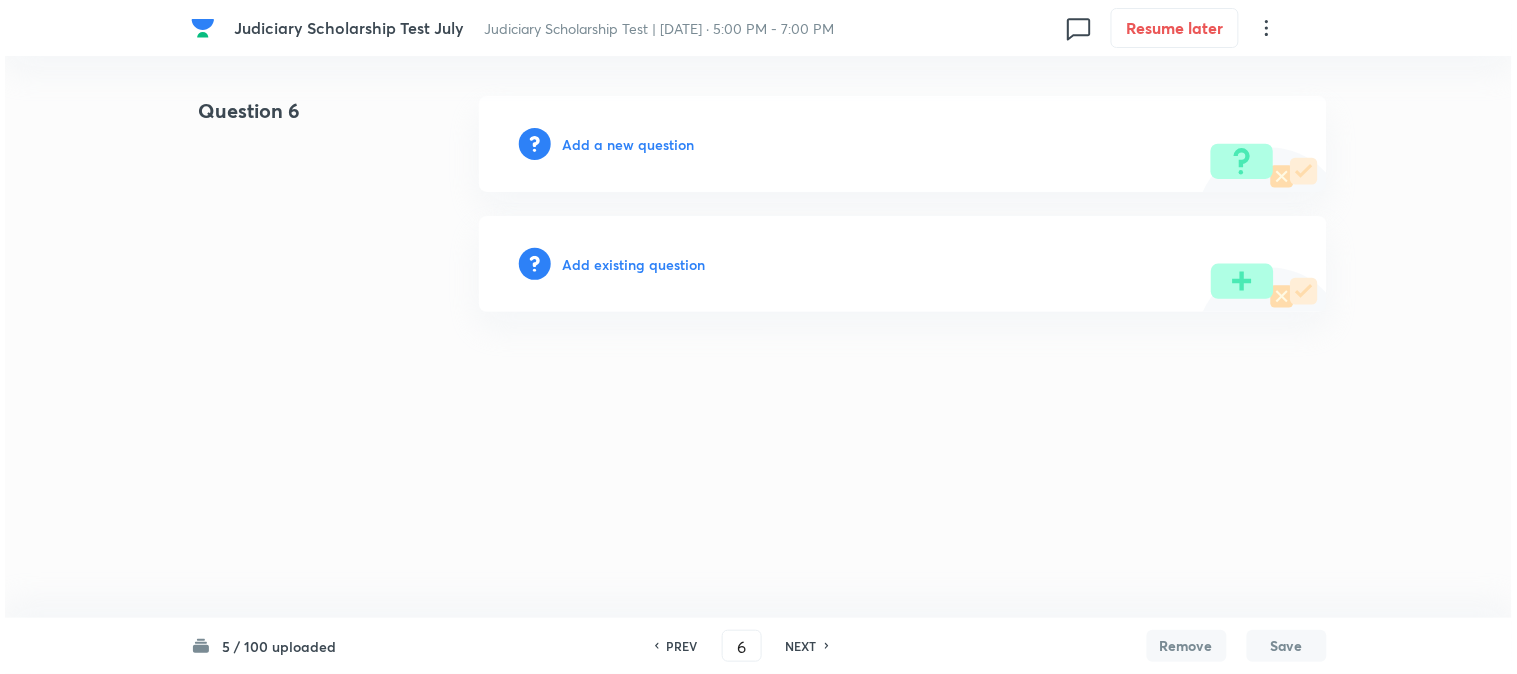 scroll, scrollTop: 0, scrollLeft: 0, axis: both 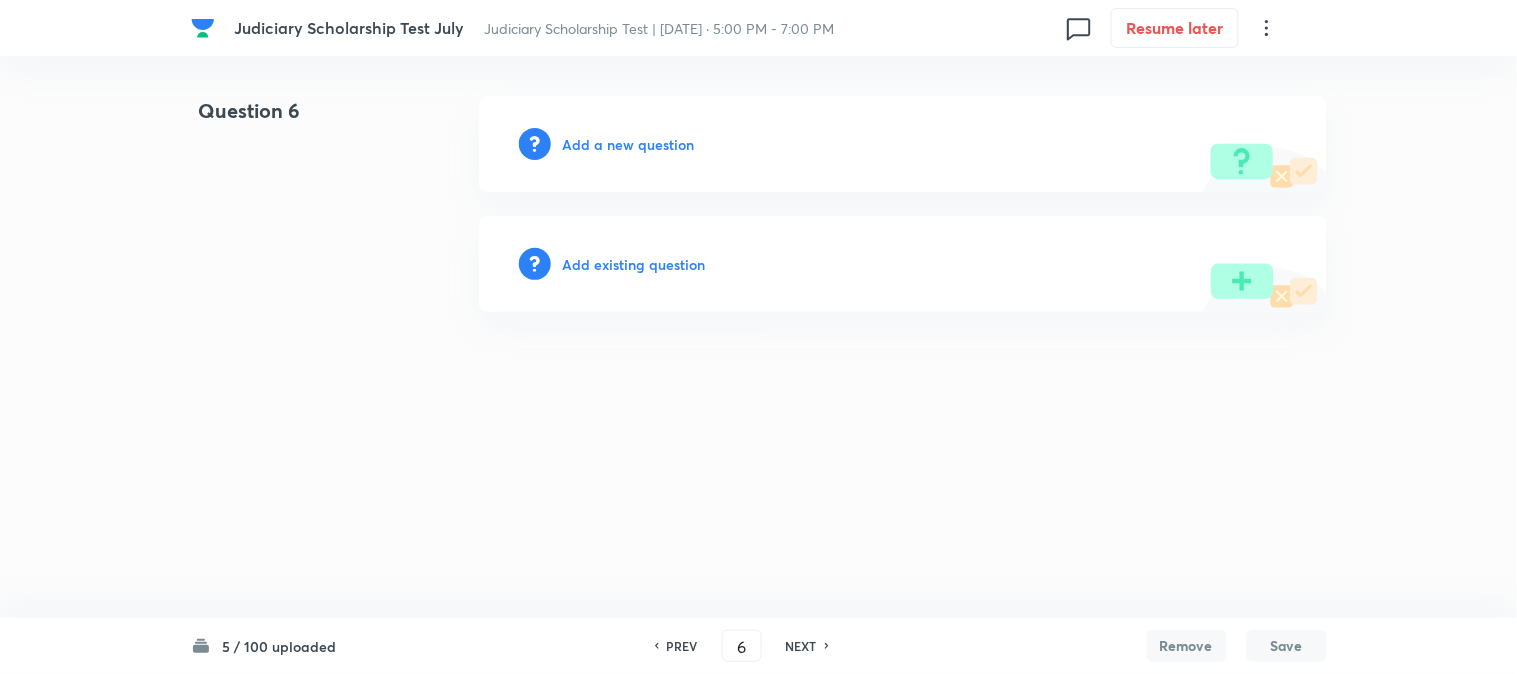 click on "Add a new question" at bounding box center (629, 144) 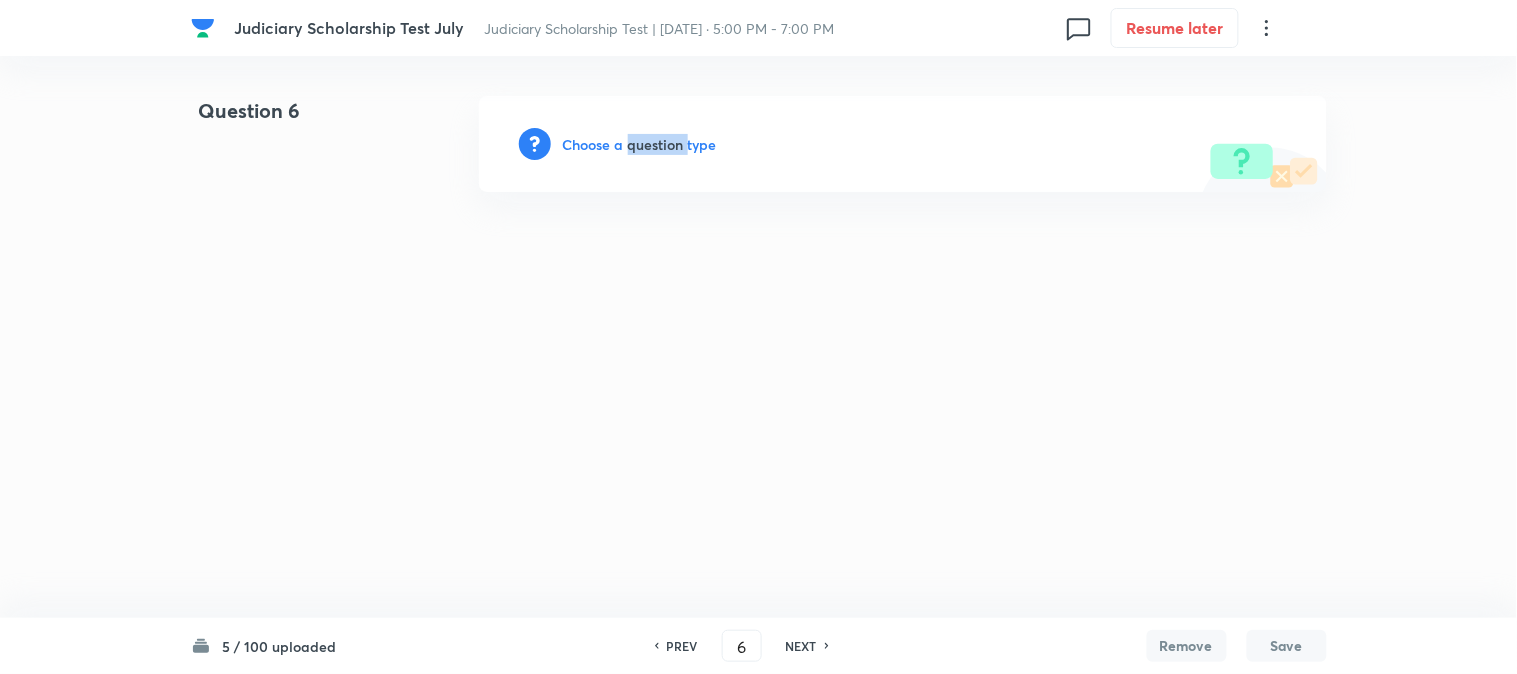 click on "Choose a question type" at bounding box center (640, 144) 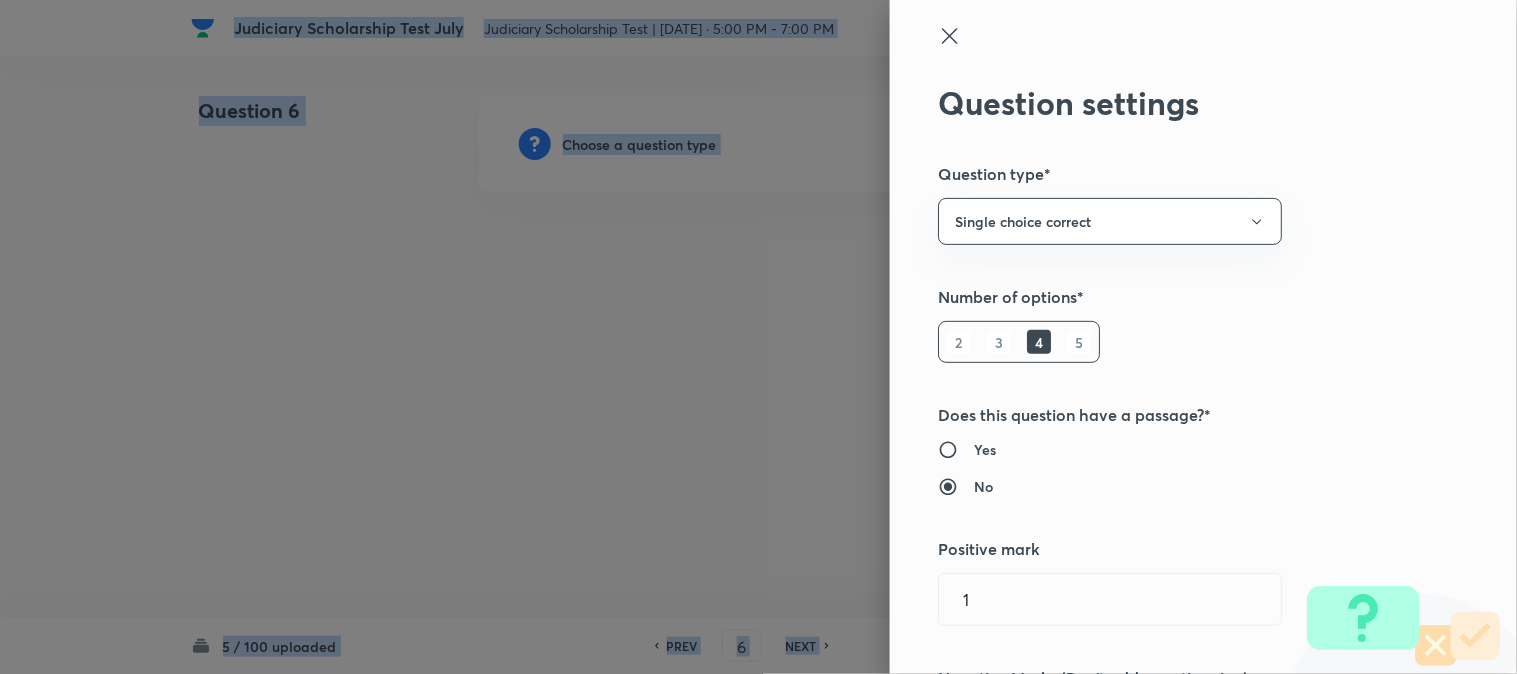 click at bounding box center (758, 337) 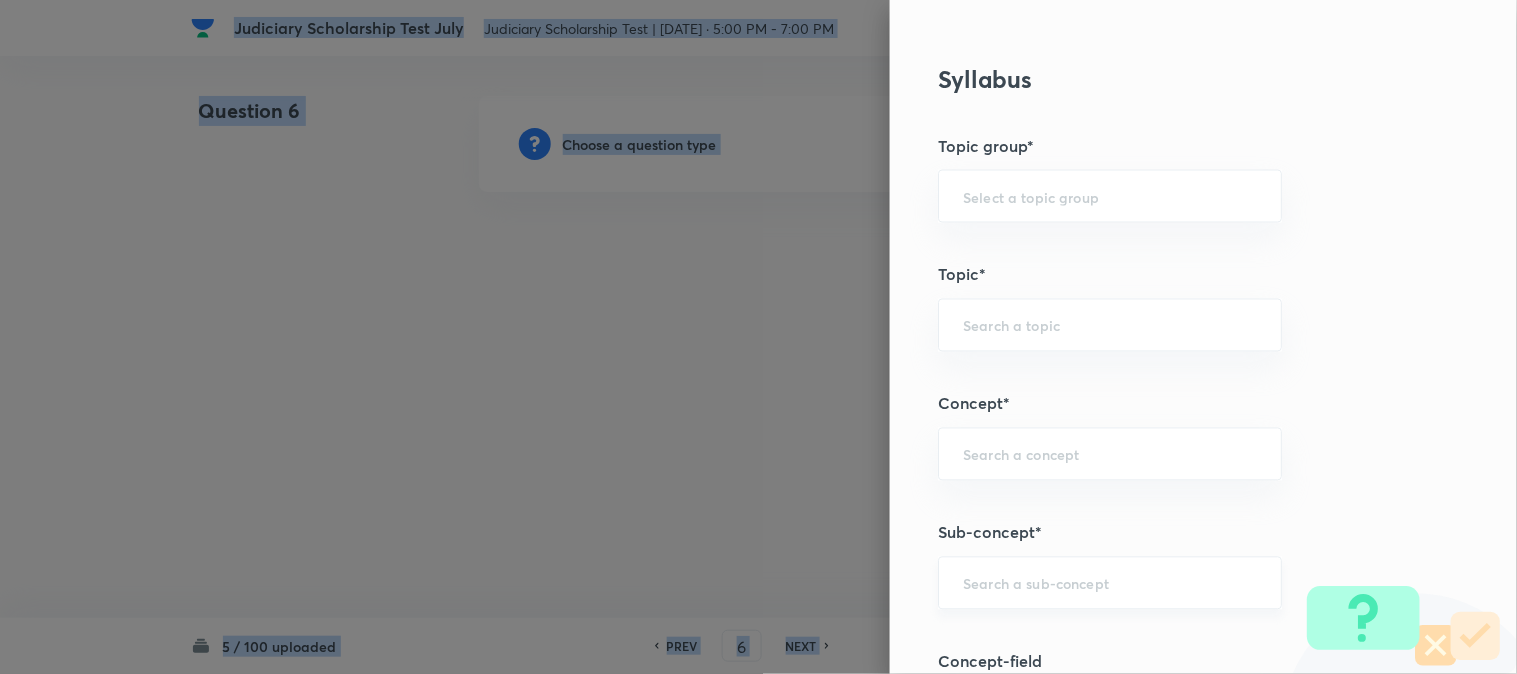 scroll, scrollTop: 1180, scrollLeft: 0, axis: vertical 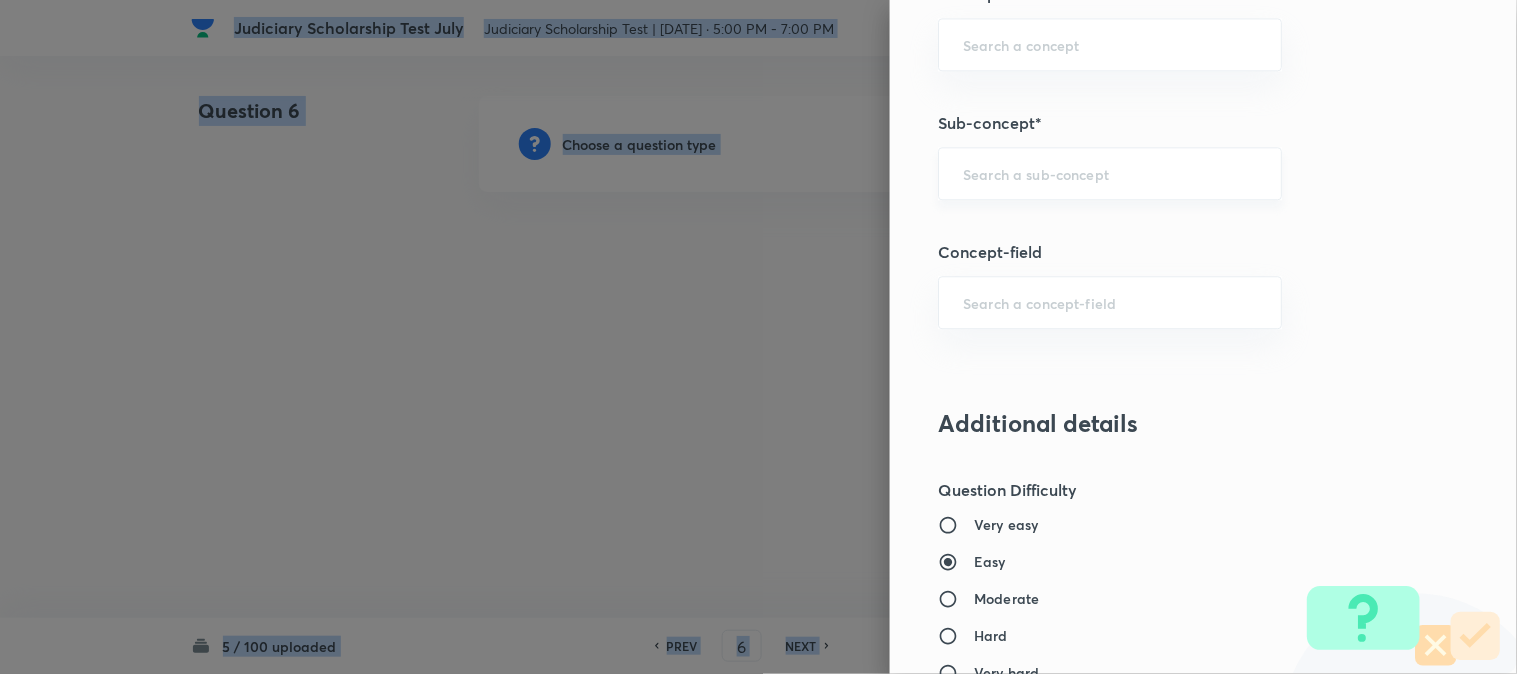 click on "​" at bounding box center (1110, 173) 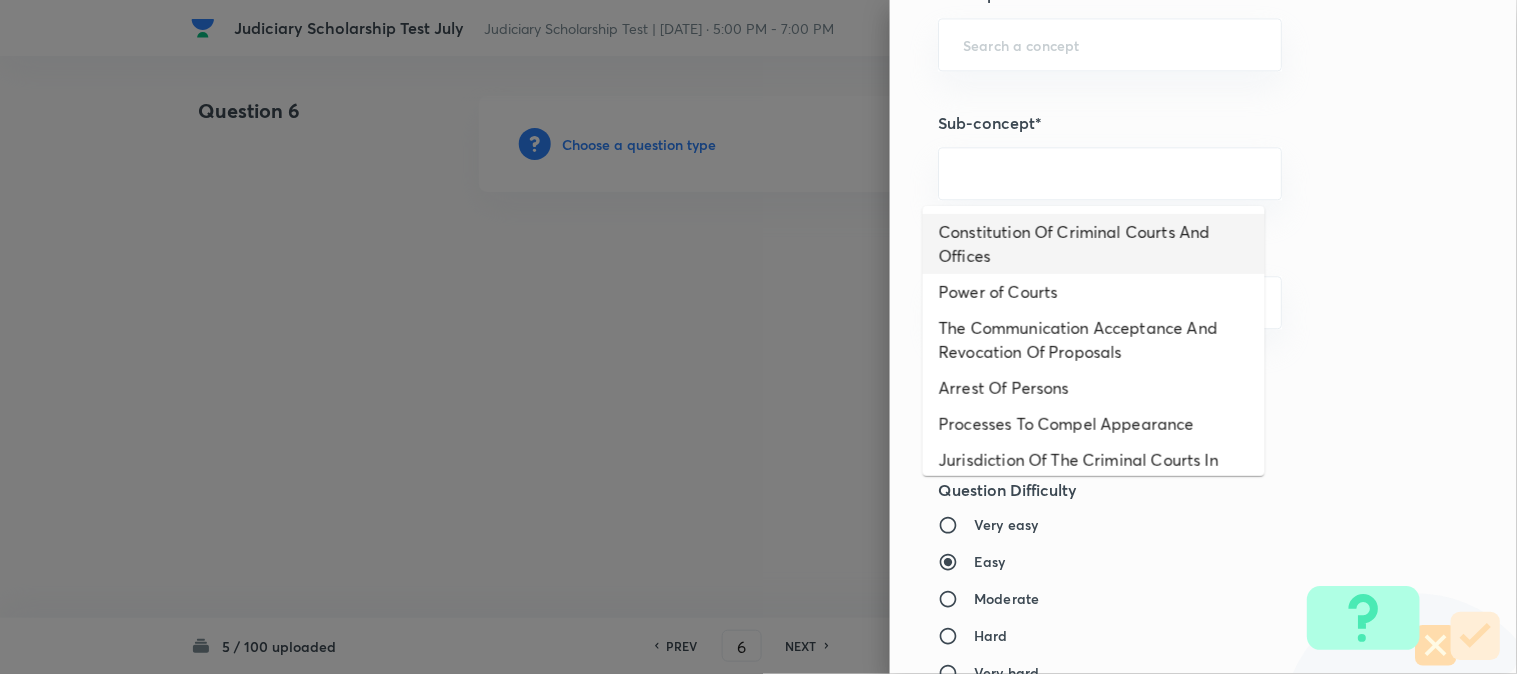 click on "Constitution Of Criminal Courts And Offices" at bounding box center [1094, 244] 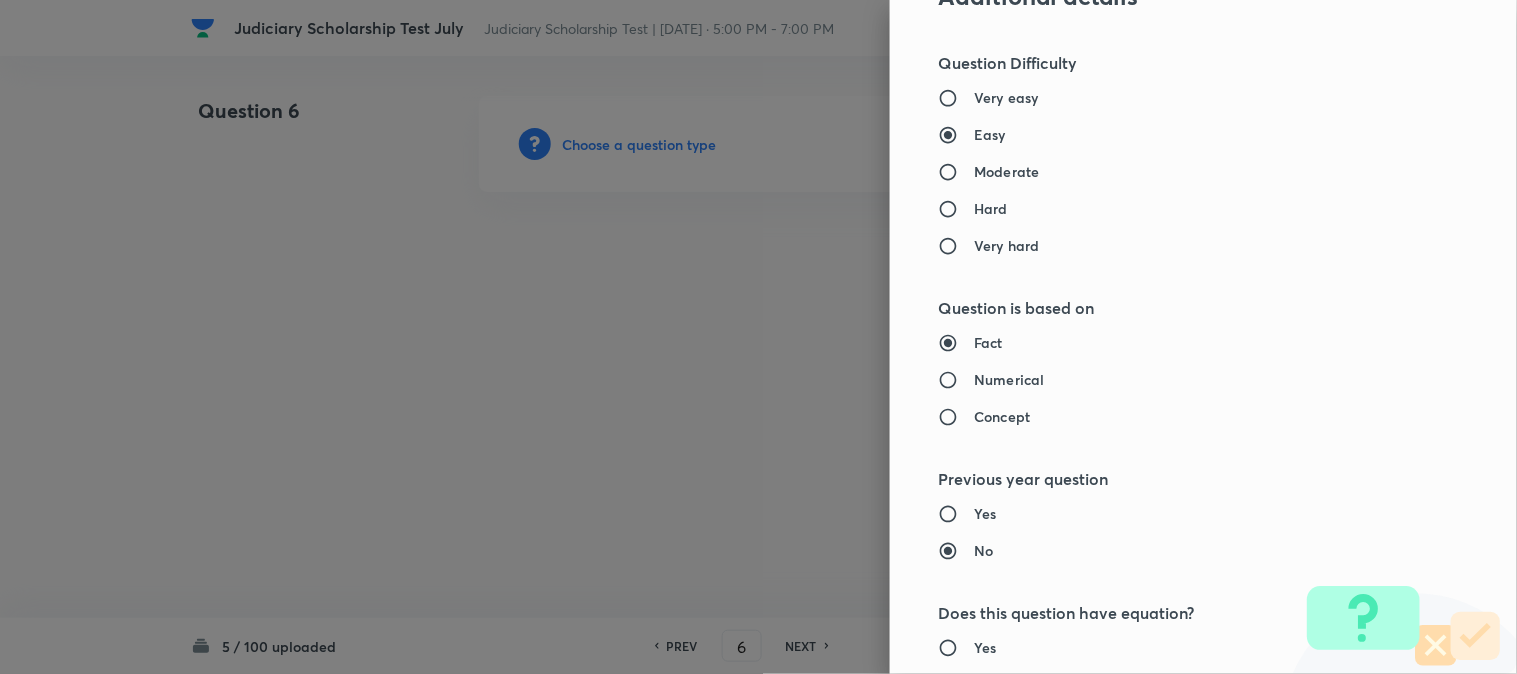 type on "Criminal Law" 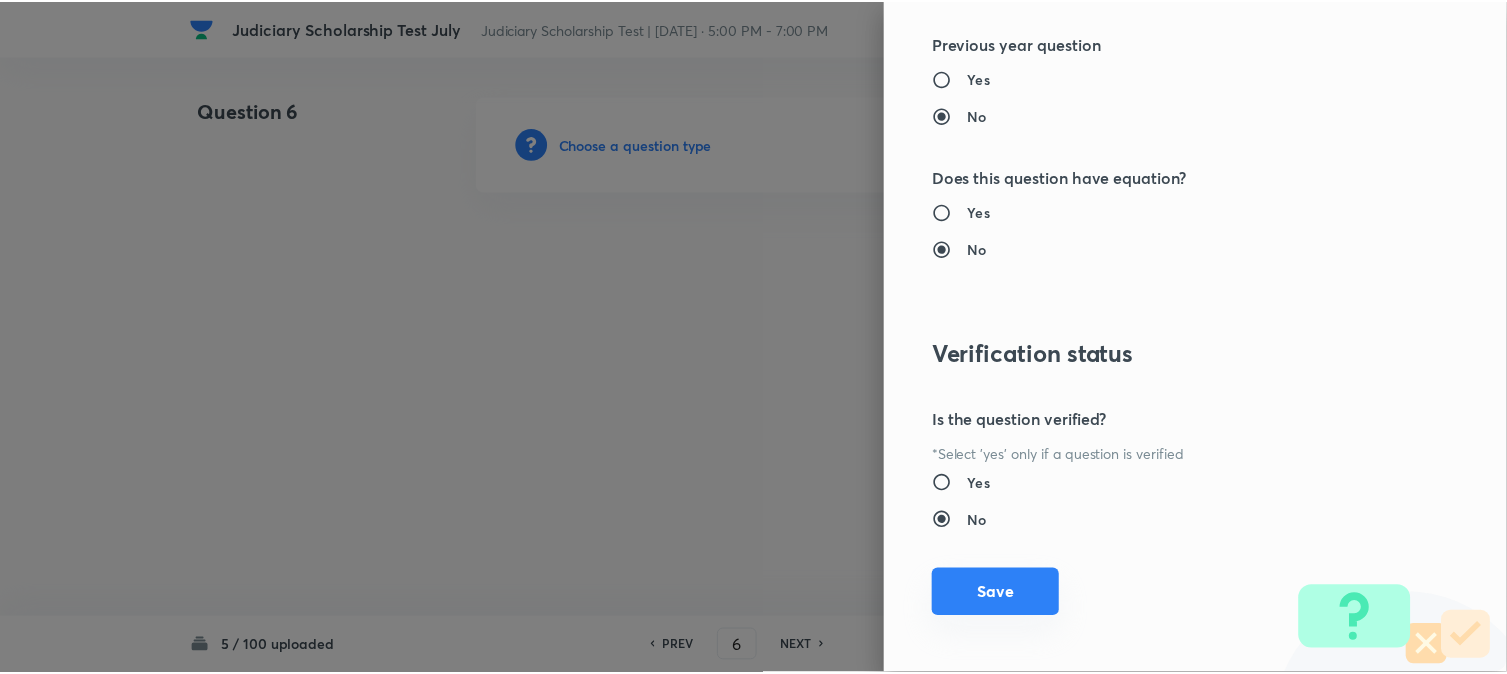 scroll, scrollTop: 2052, scrollLeft: 0, axis: vertical 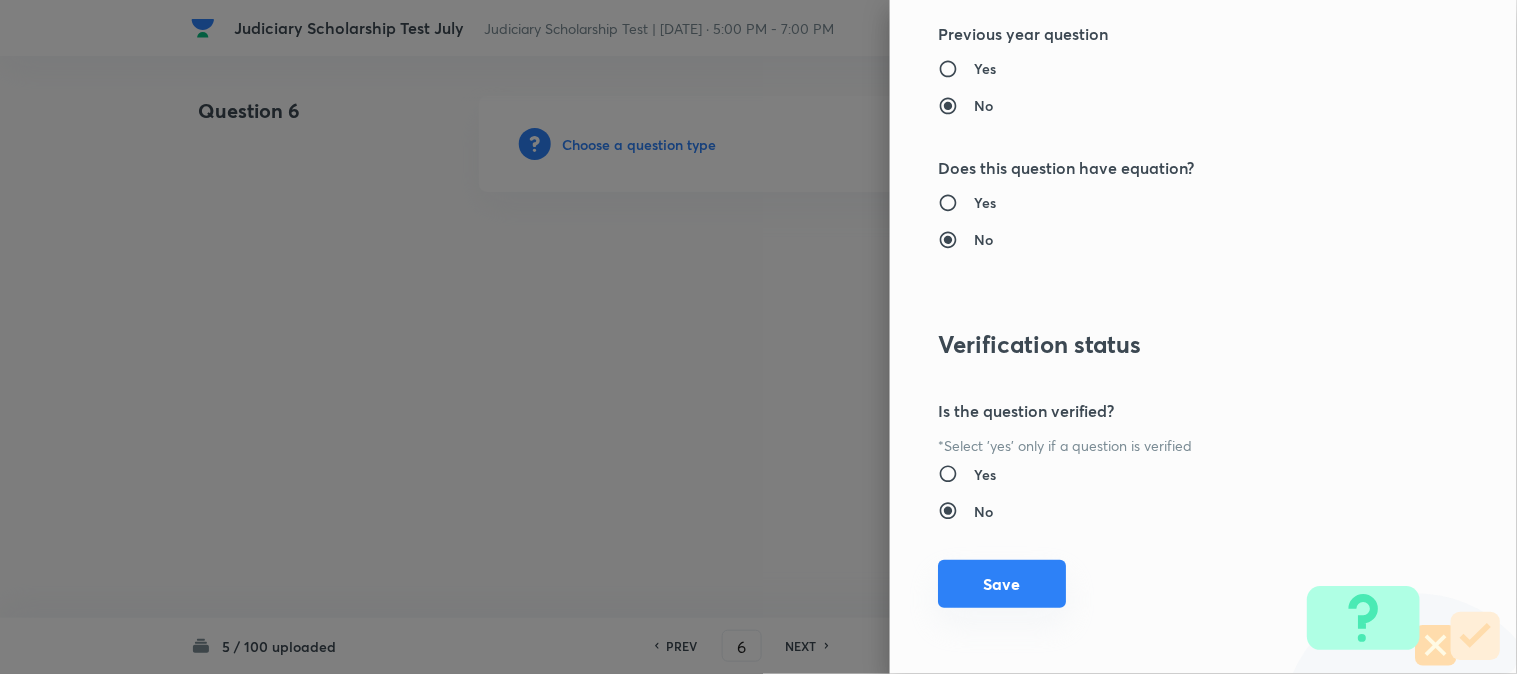 click on "Save" at bounding box center (1002, 584) 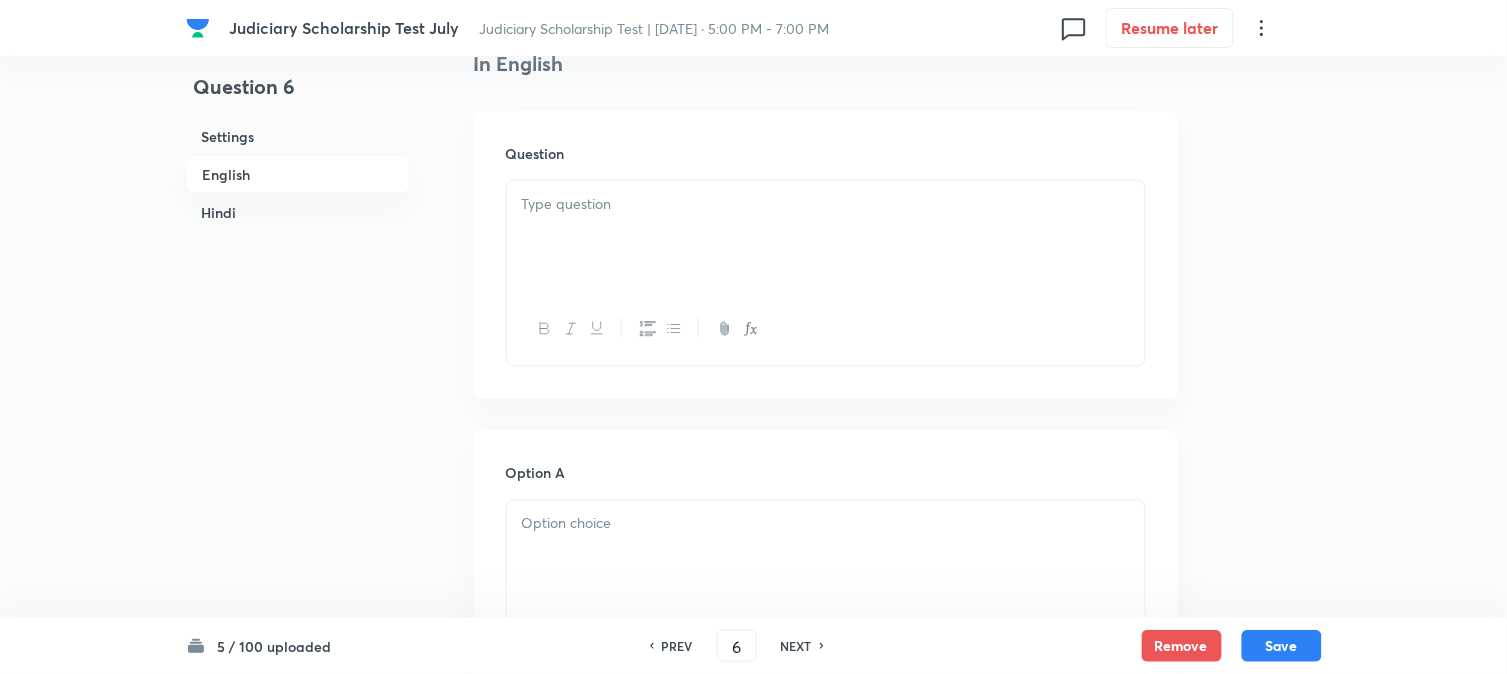 scroll, scrollTop: 590, scrollLeft: 0, axis: vertical 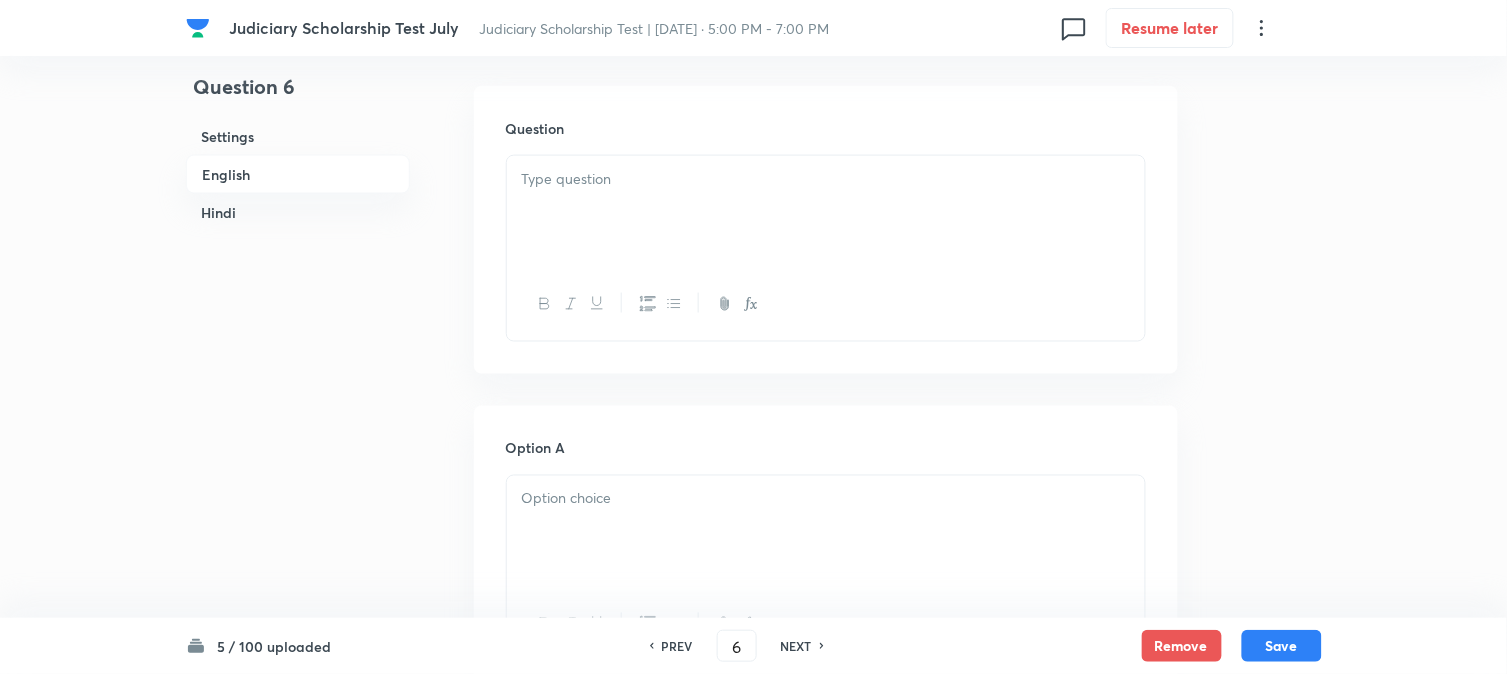 click at bounding box center [826, 179] 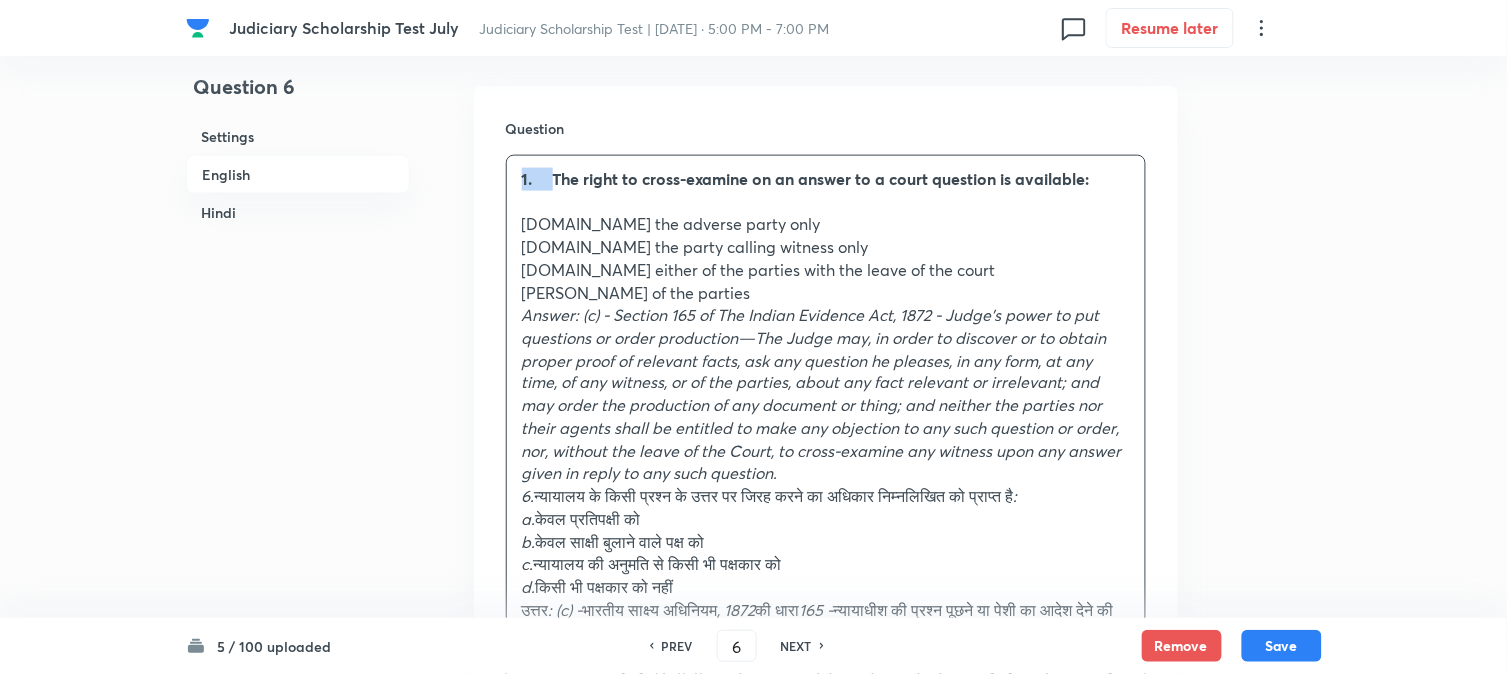 drag, startPoint x: 552, startPoint y: 181, endPoint x: 507, endPoint y: 154, distance: 52.478565 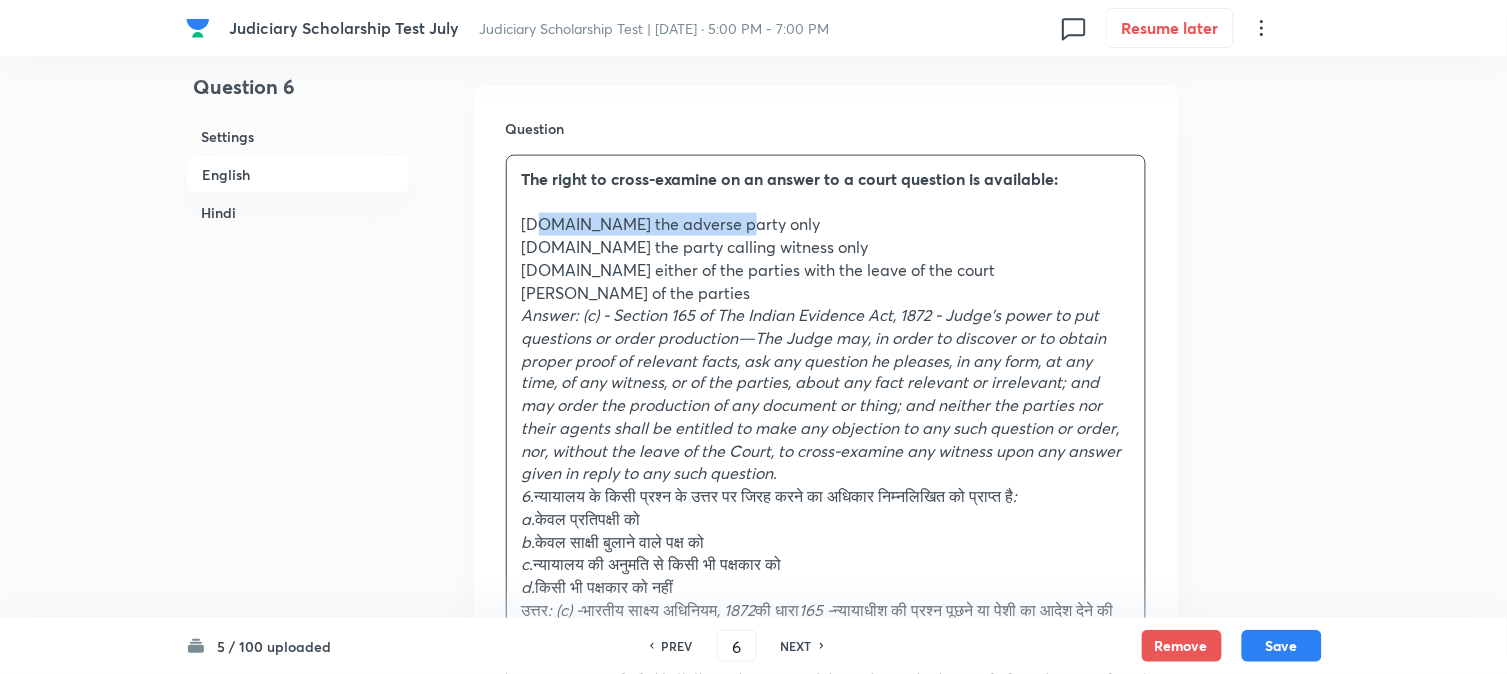 drag, startPoint x: 538, startPoint y: 218, endPoint x: 784, endPoint y: 215, distance: 246.0183 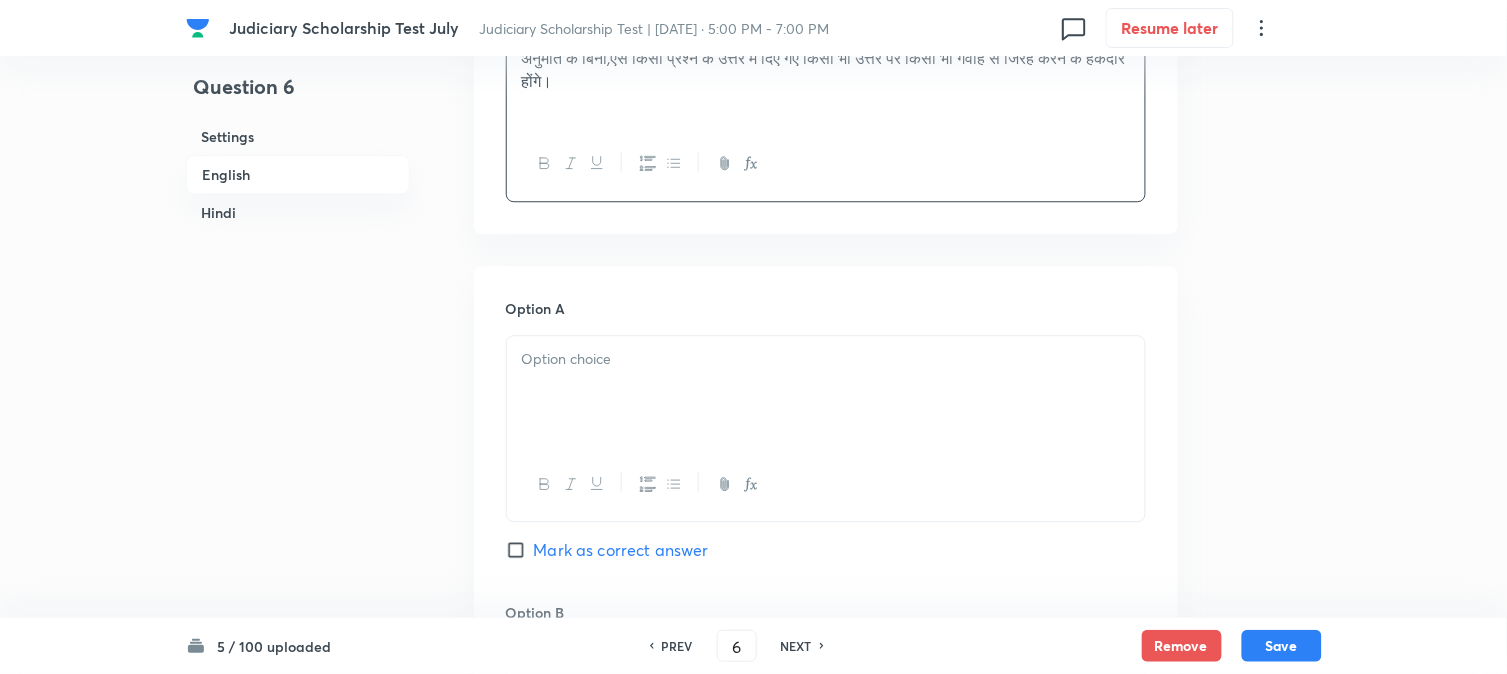 click at bounding box center (826, 392) 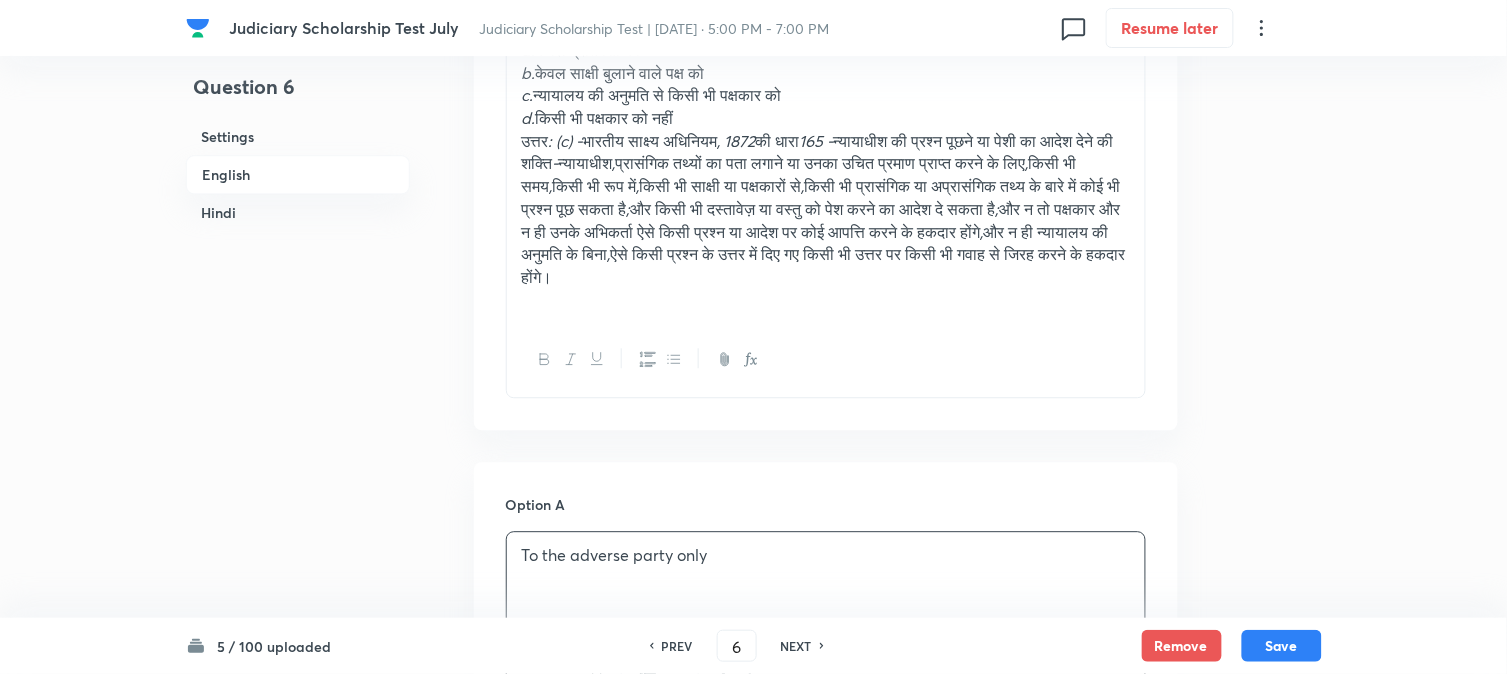 scroll, scrollTop: 812, scrollLeft: 0, axis: vertical 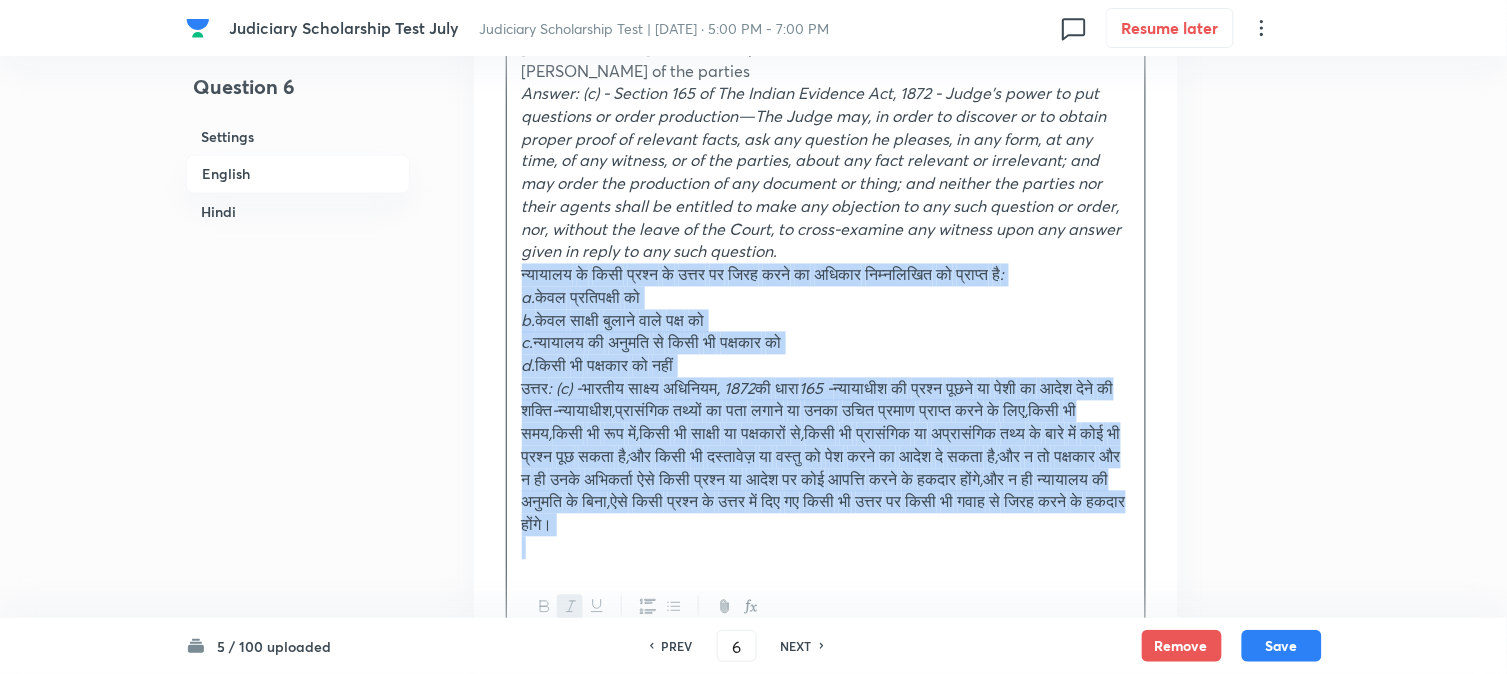 drag, startPoint x: 536, startPoint y: 273, endPoint x: 1297, endPoint y: 554, distance: 811.22253 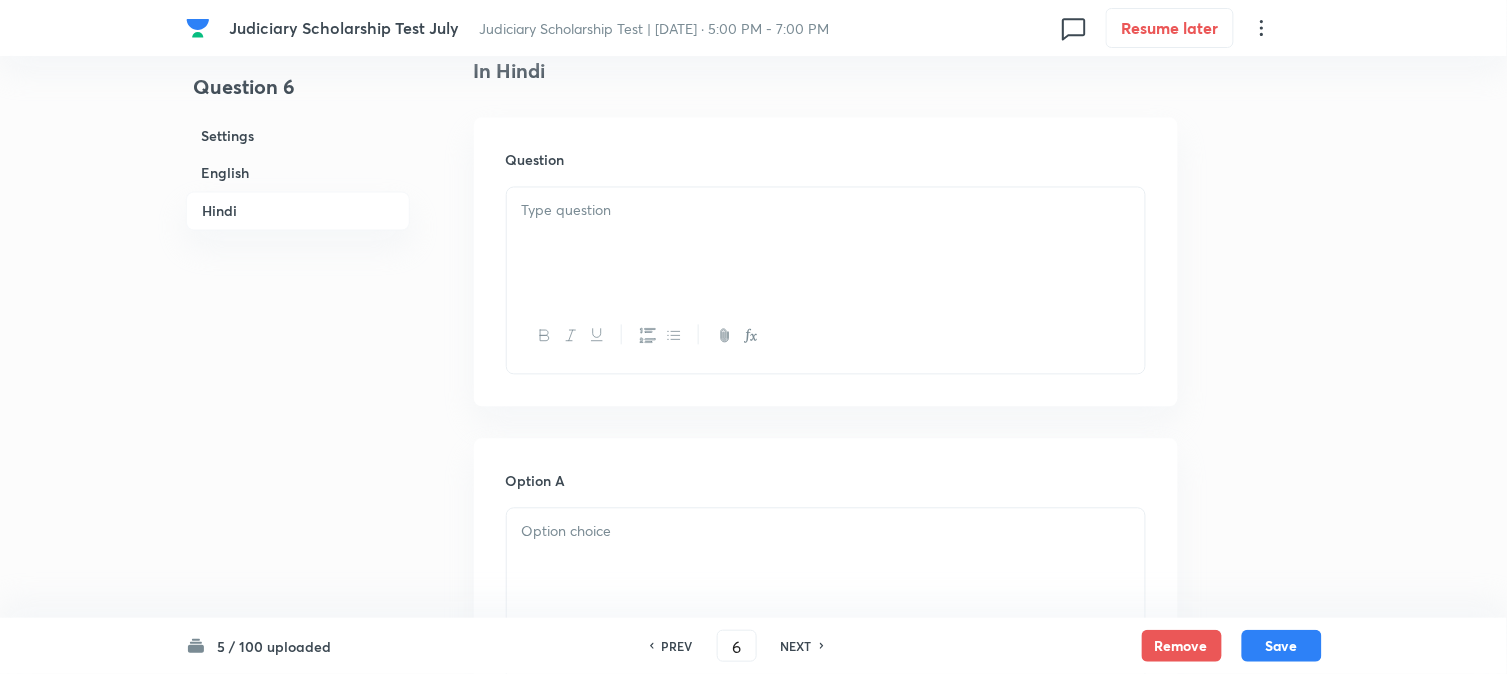 scroll, scrollTop: 2923, scrollLeft: 0, axis: vertical 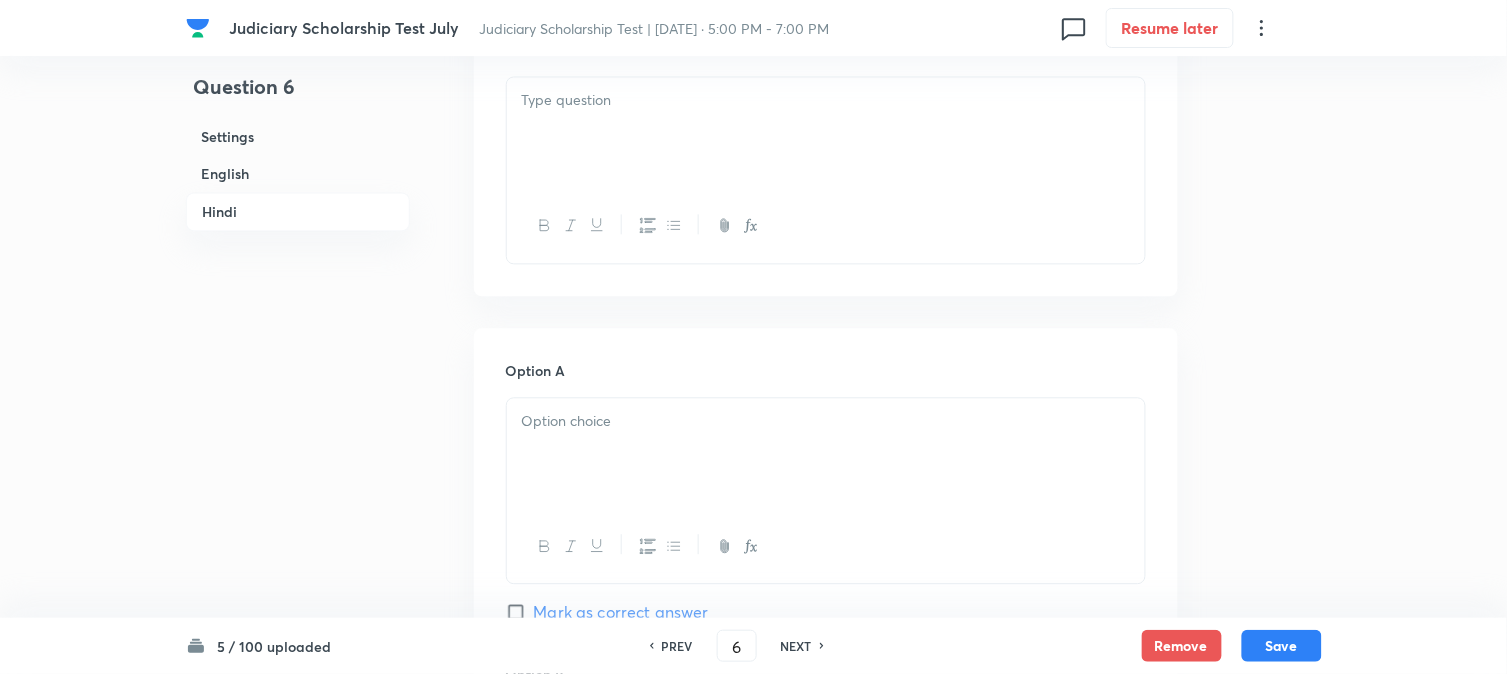 click at bounding box center (826, 133) 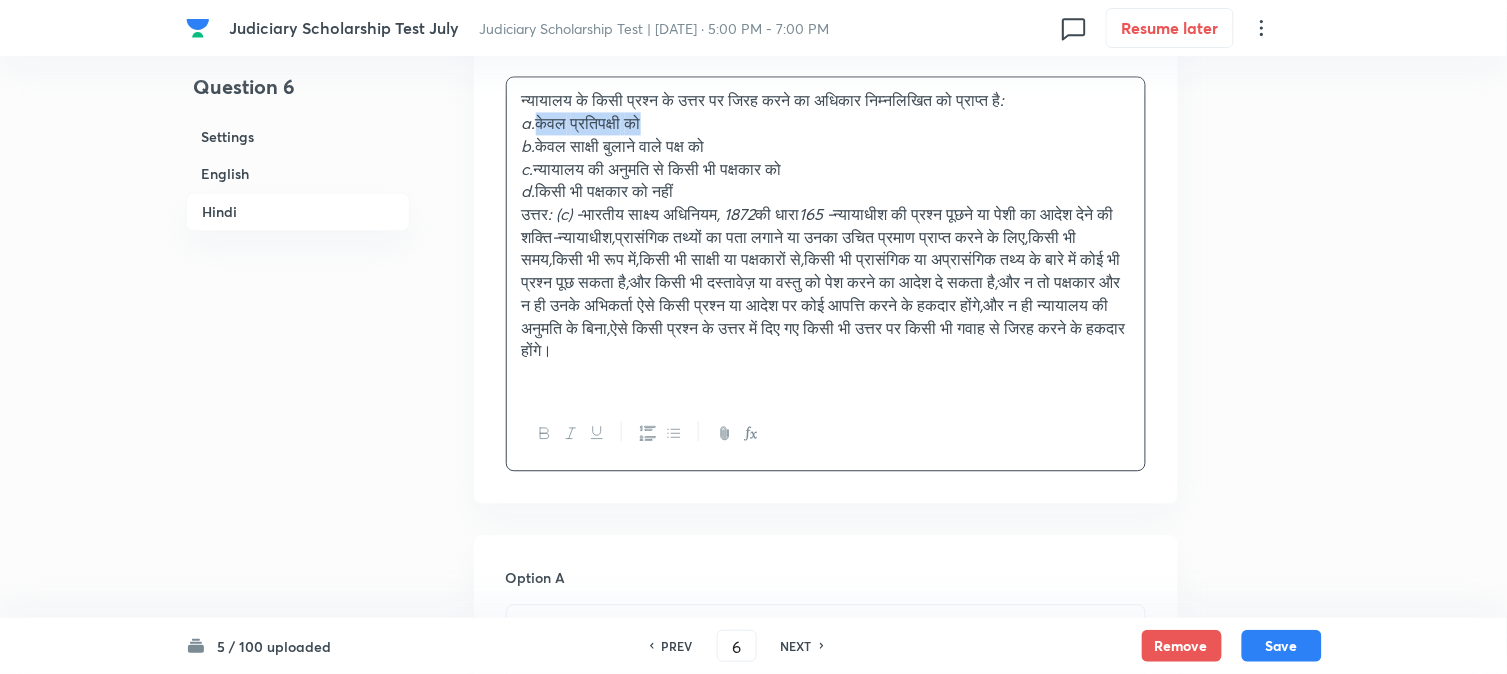 drag, startPoint x: 541, startPoint y: 117, endPoint x: 838, endPoint y: 123, distance: 297.0606 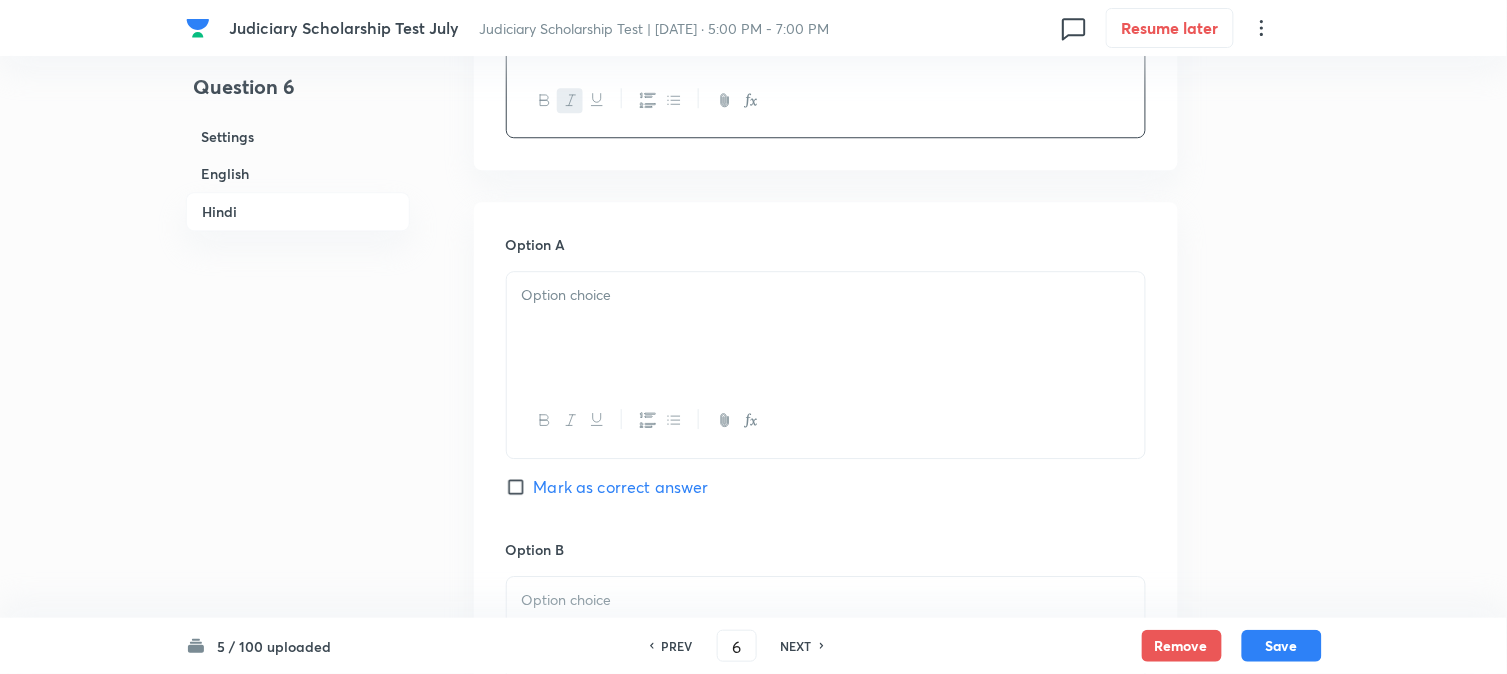 drag, startPoint x: 567, startPoint y: 284, endPoint x: 570, endPoint y: 321, distance: 37.12142 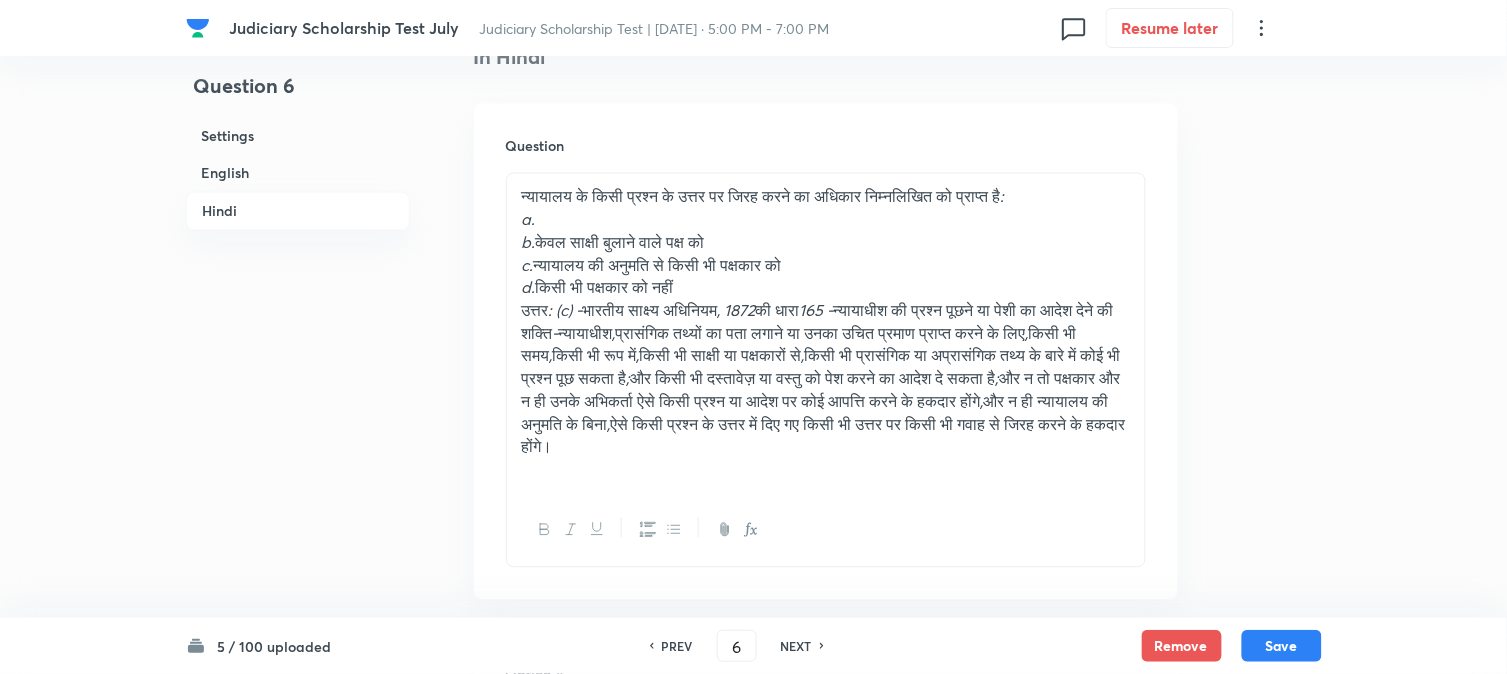 scroll, scrollTop: 2812, scrollLeft: 0, axis: vertical 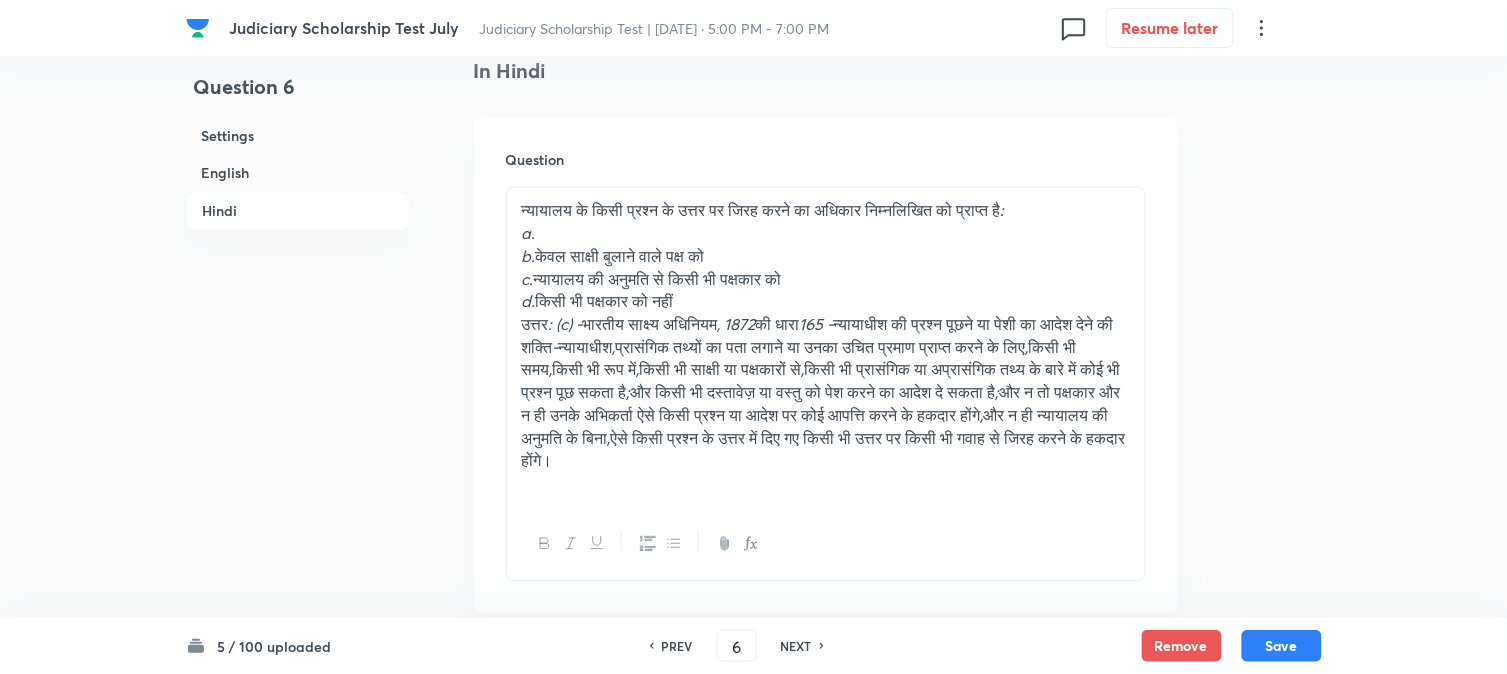 click on "b." at bounding box center (529, 256) 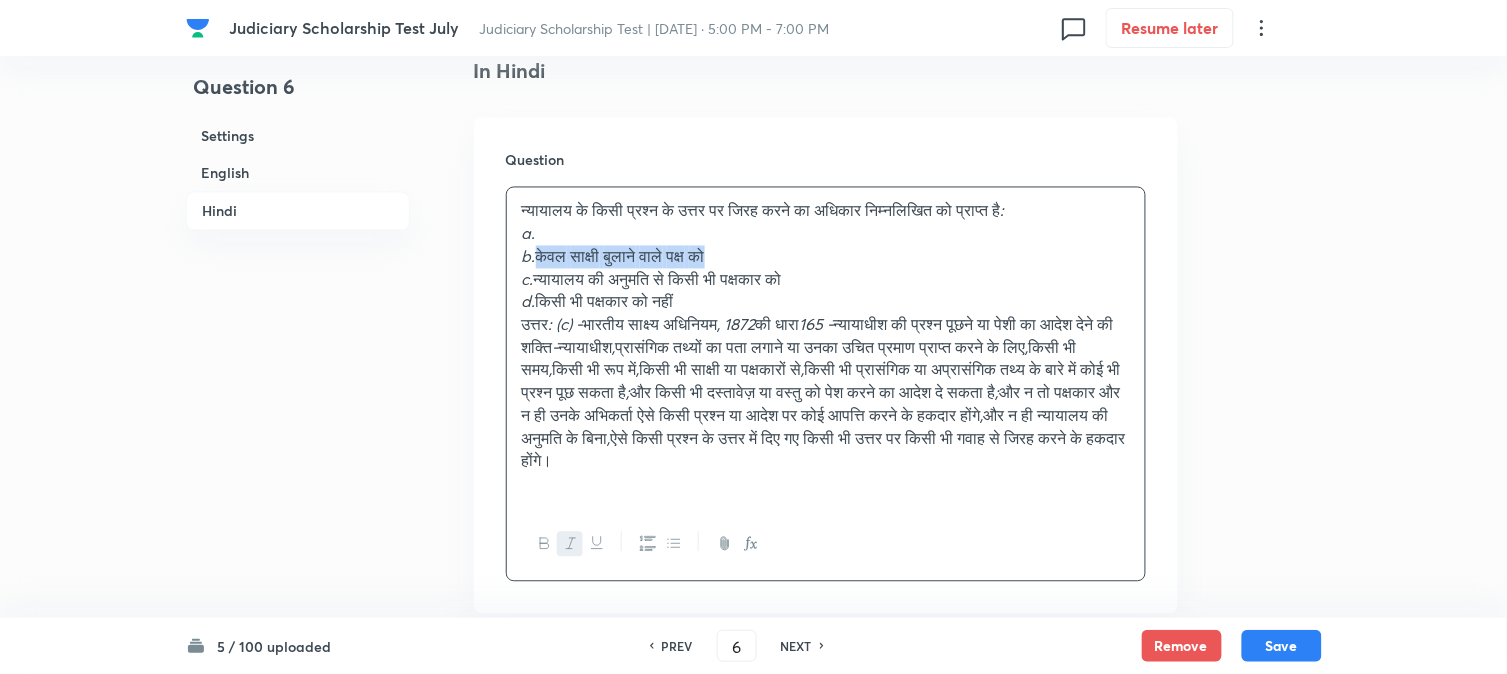 drag, startPoint x: 541, startPoint y: 260, endPoint x: 871, endPoint y: 255, distance: 330.03787 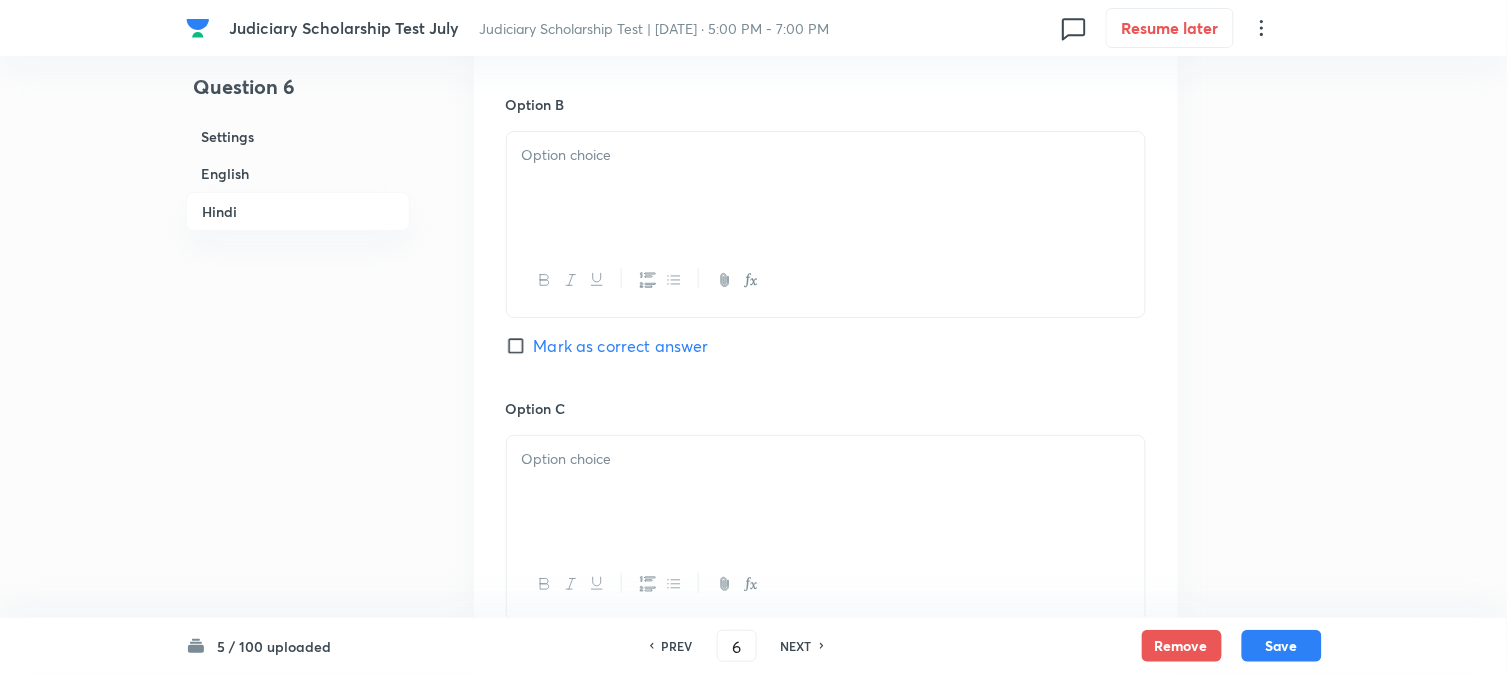 click at bounding box center (826, 188) 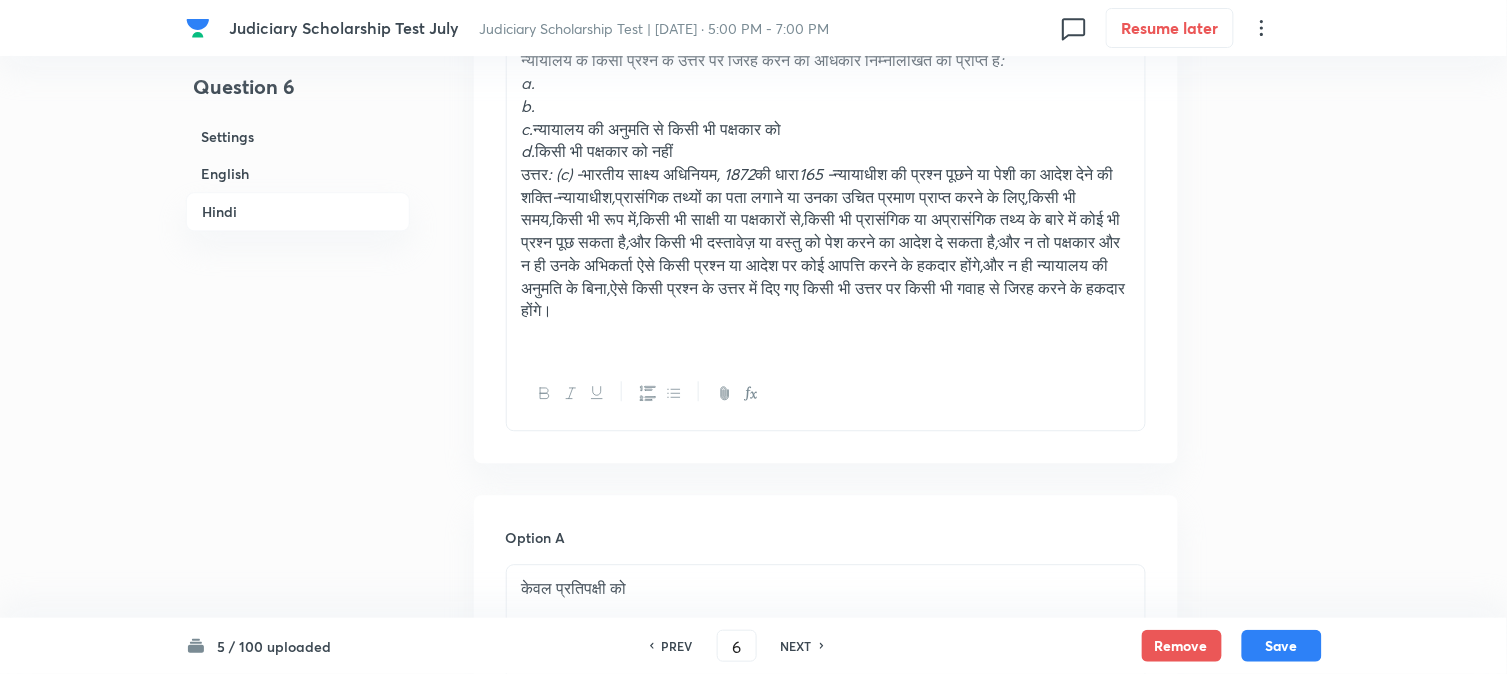 scroll, scrollTop: 2923, scrollLeft: 0, axis: vertical 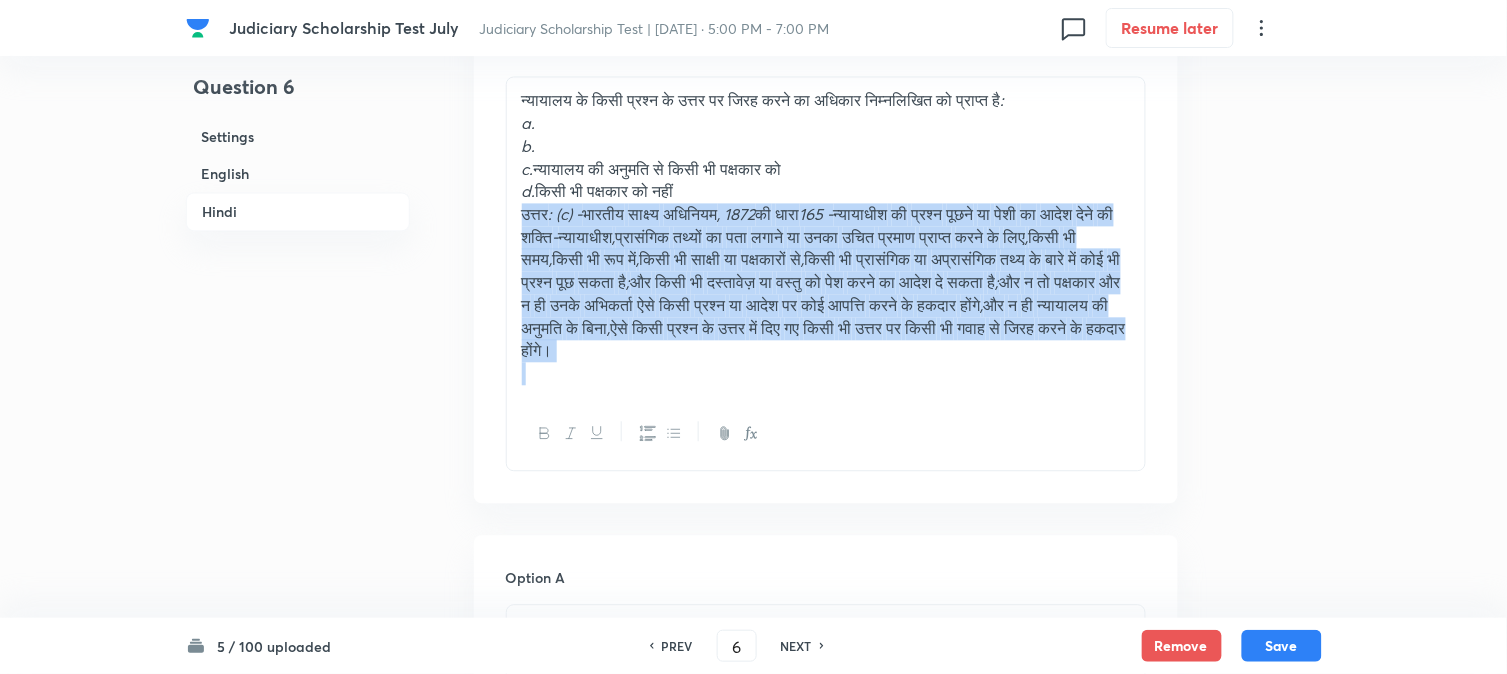 drag, startPoint x: 523, startPoint y: 221, endPoint x: 1177, endPoint y: 423, distance: 684.4852 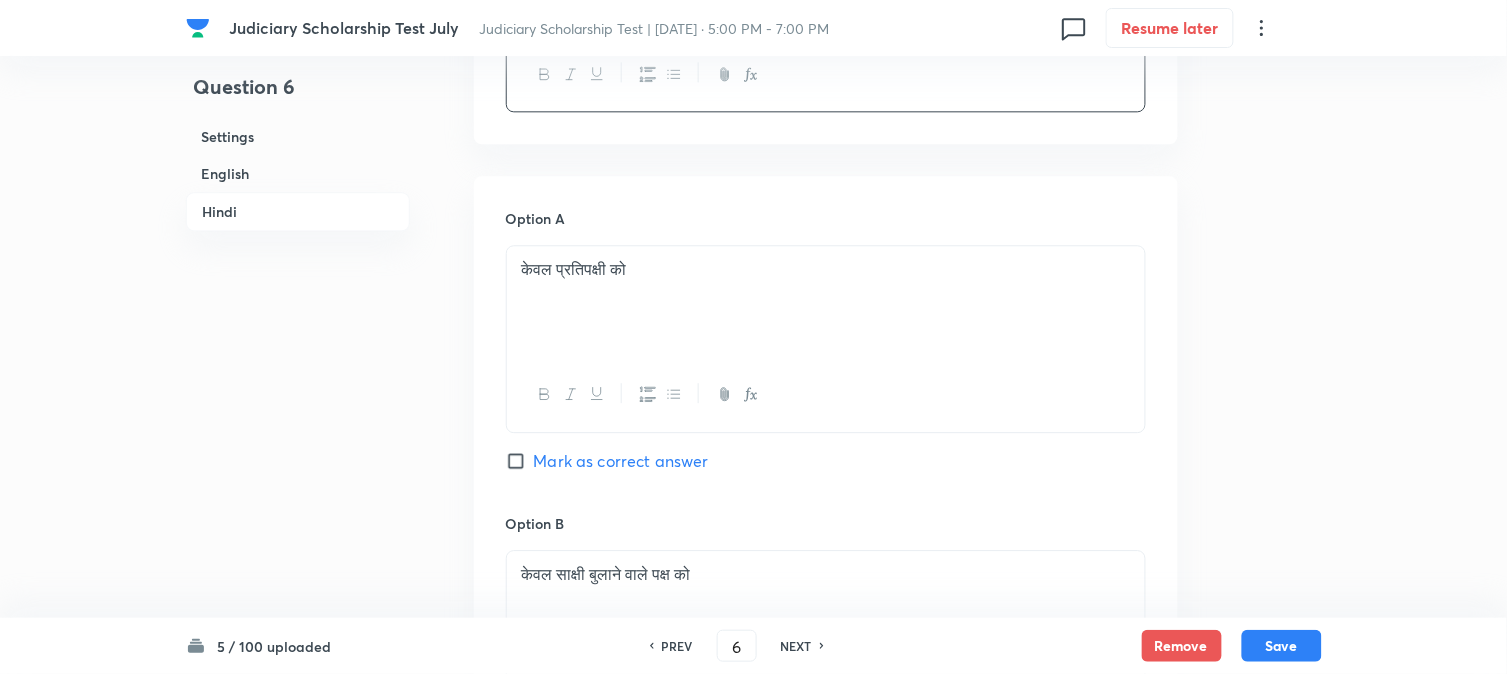 scroll, scrollTop: 4034, scrollLeft: 0, axis: vertical 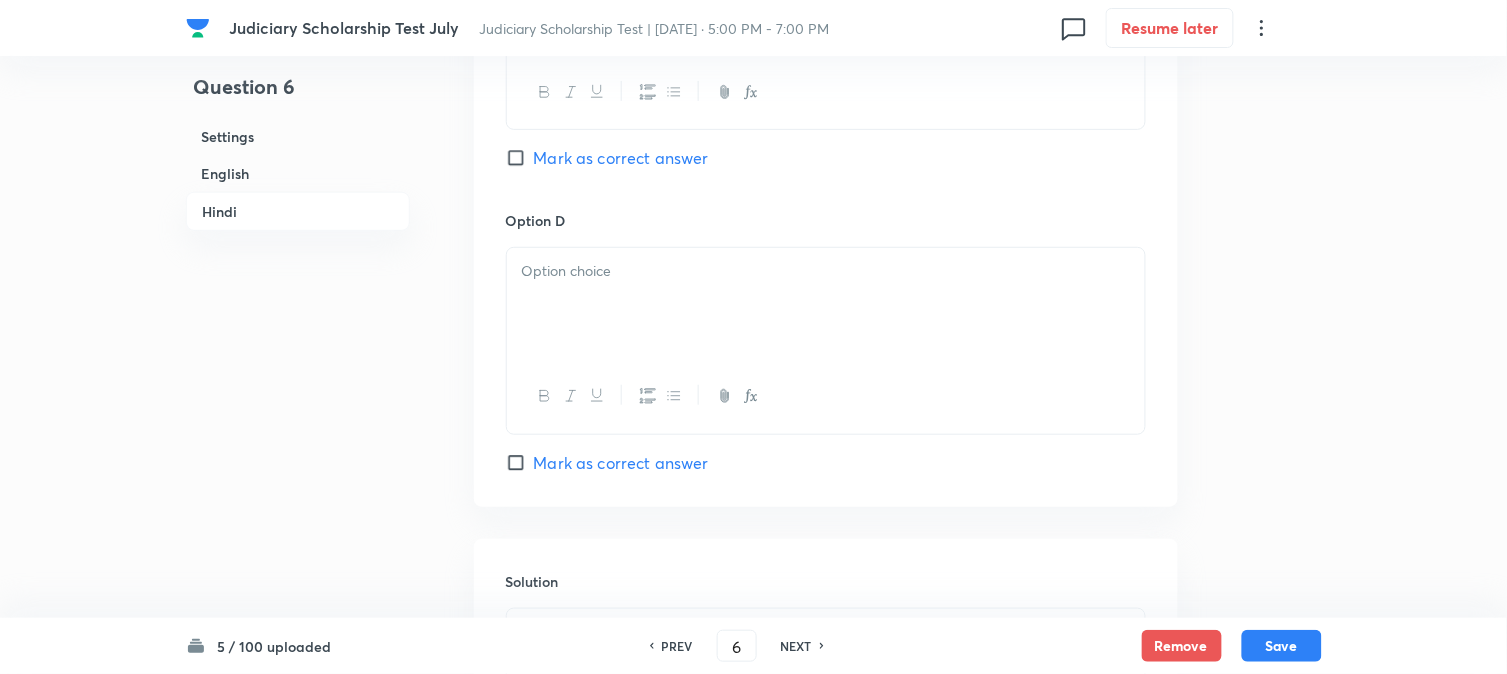 click on "Mark as correct answer" at bounding box center (621, 158) 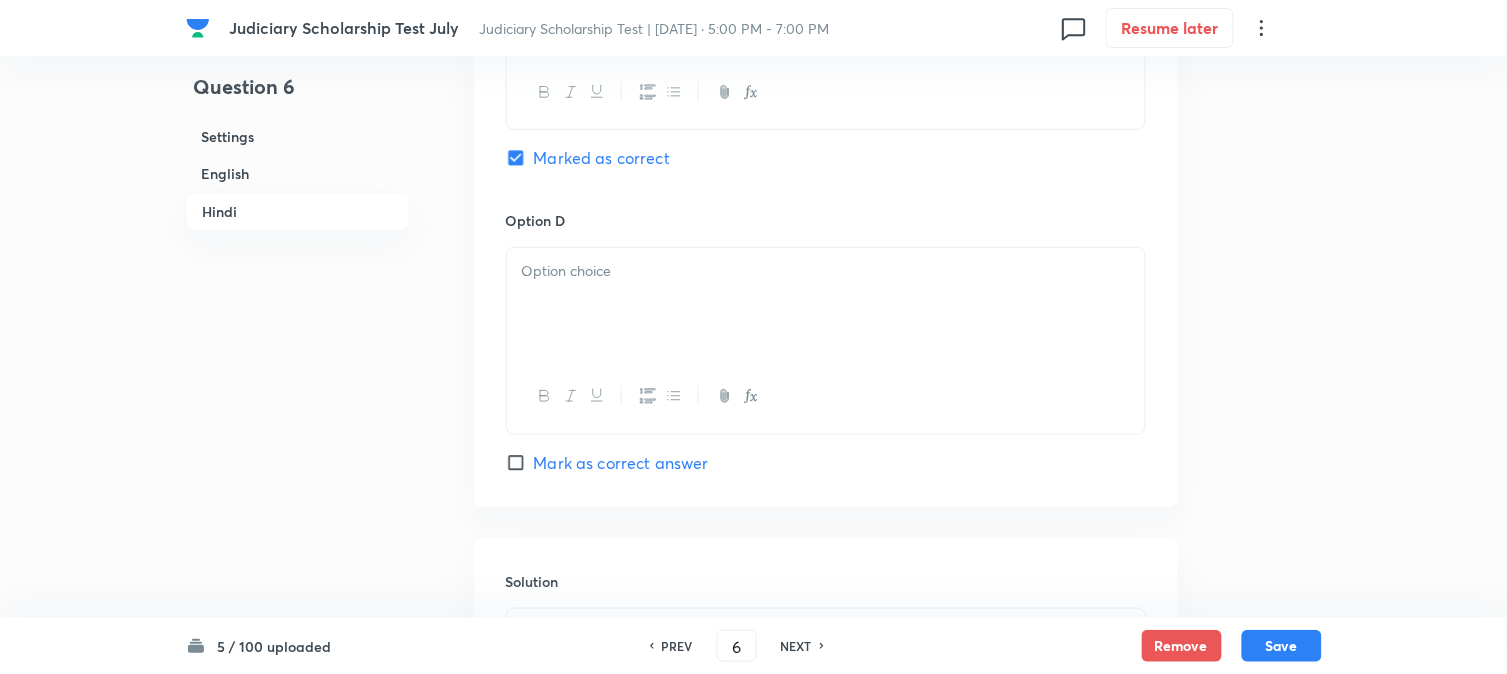 checkbox on "true" 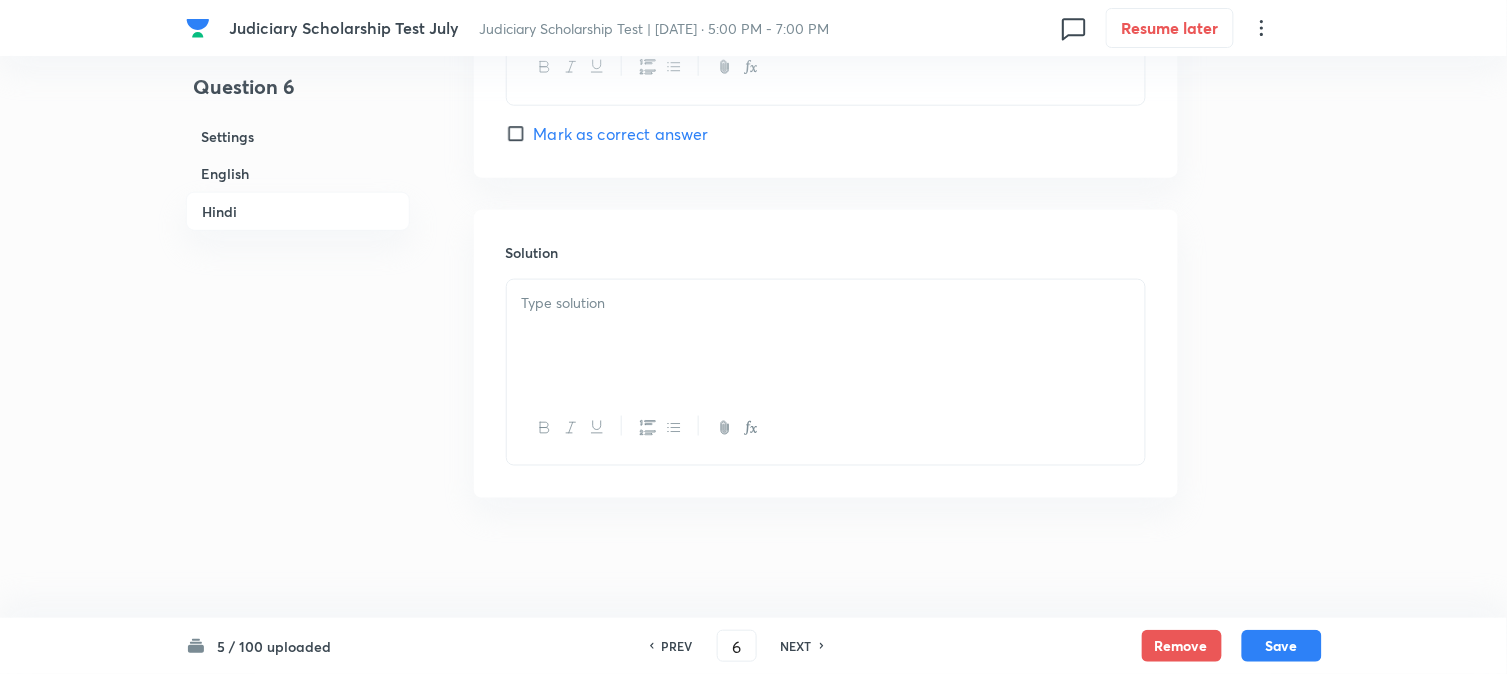 click at bounding box center (826, 336) 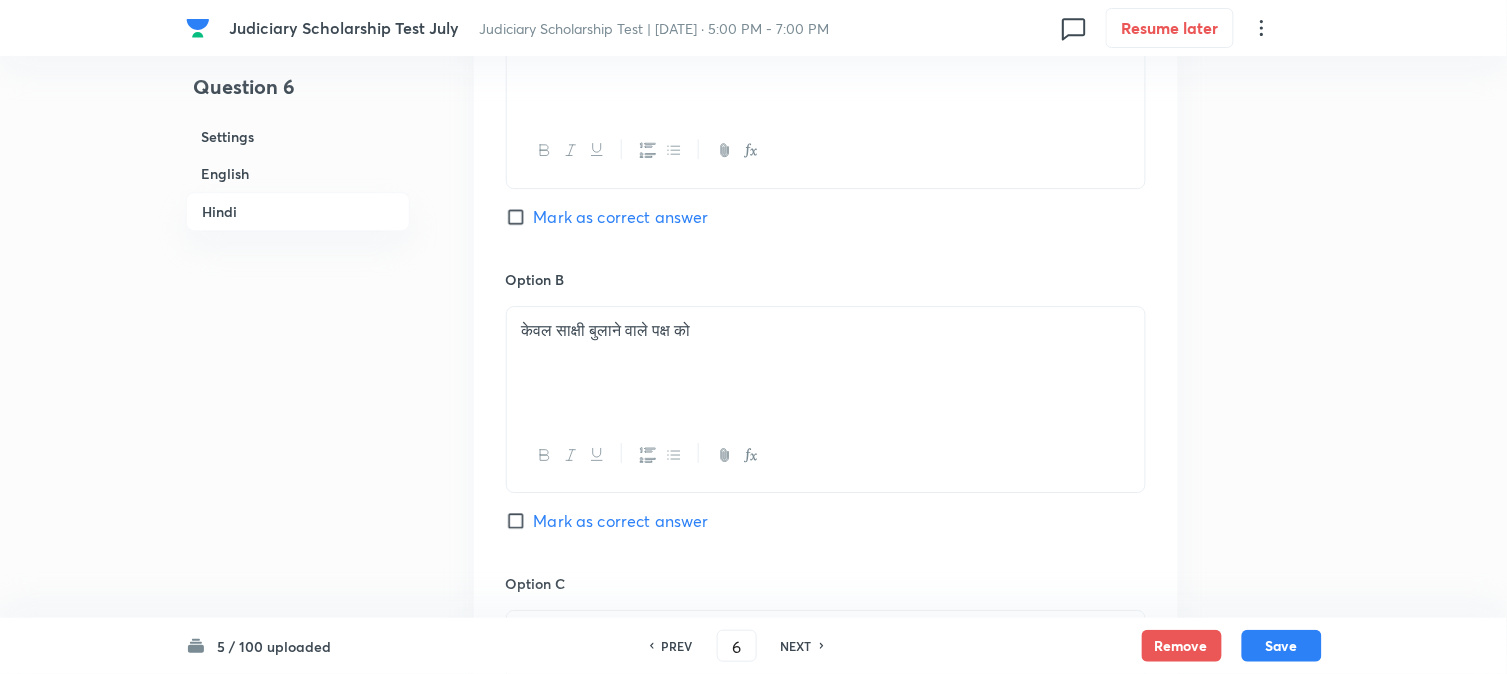 scroll, scrollTop: 2812, scrollLeft: 0, axis: vertical 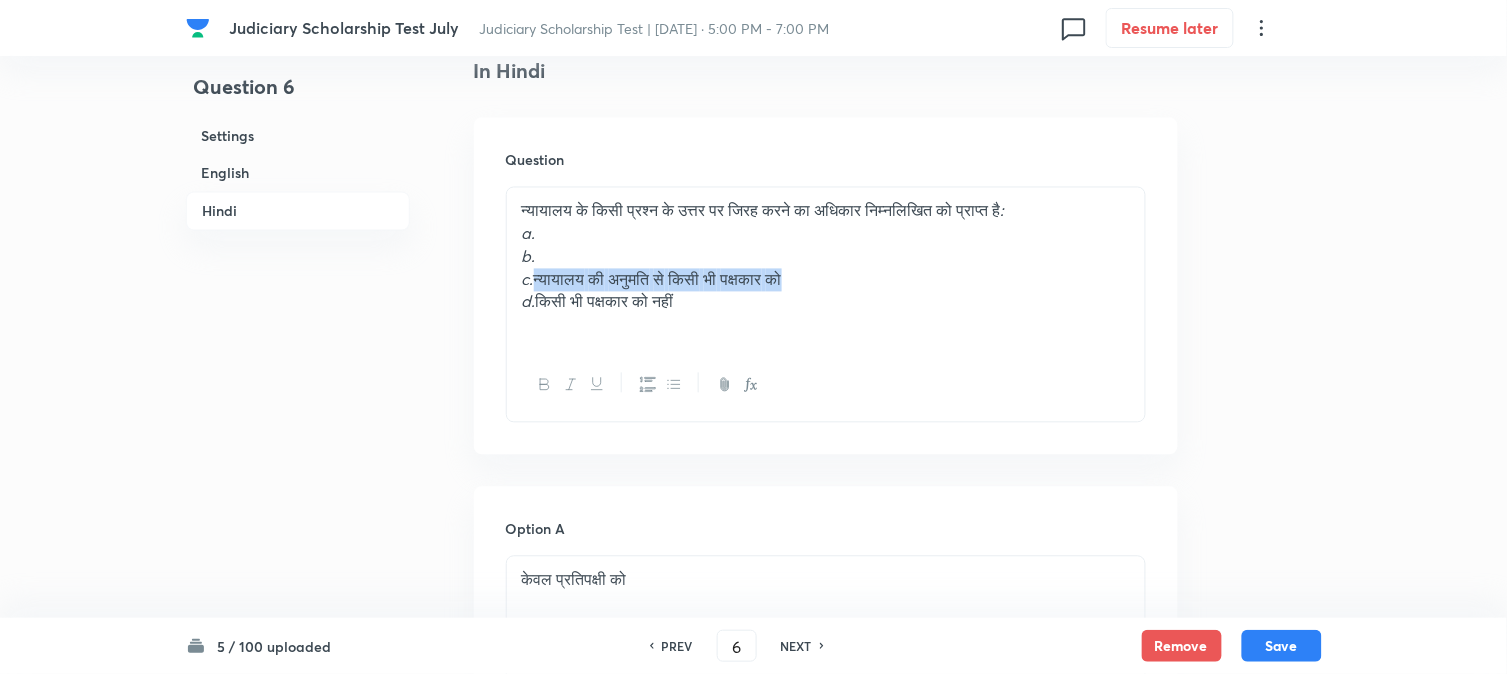 drag, startPoint x: 536, startPoint y: 278, endPoint x: 876, endPoint y: 278, distance: 340 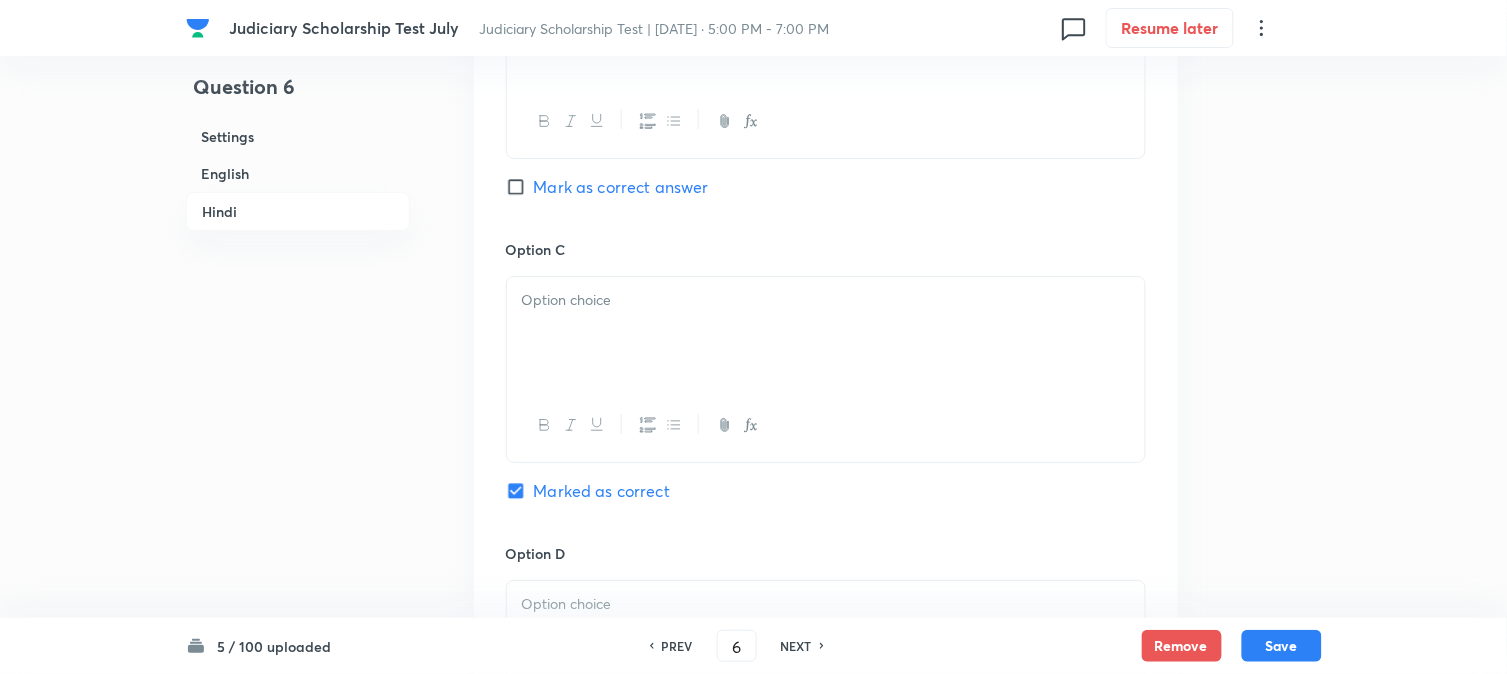 click at bounding box center (826, 300) 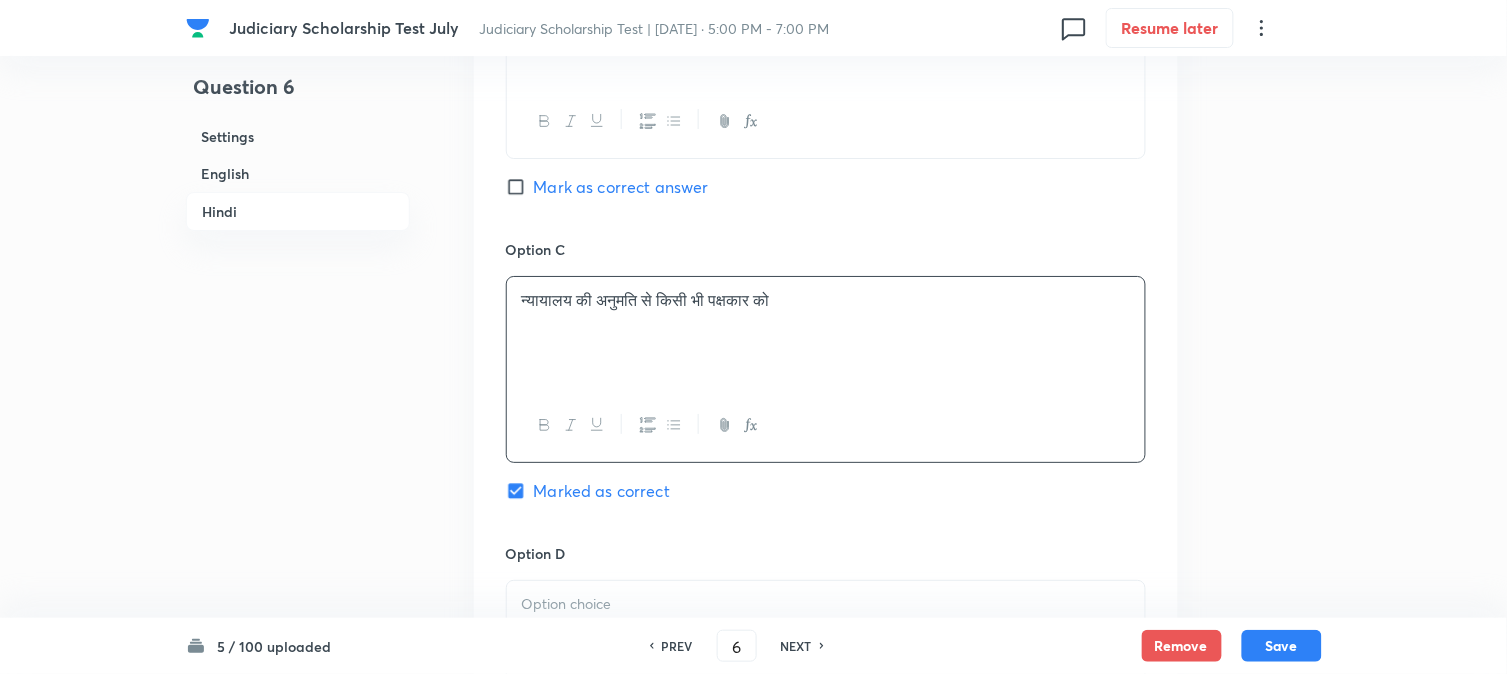 scroll, scrollTop: 2812, scrollLeft: 0, axis: vertical 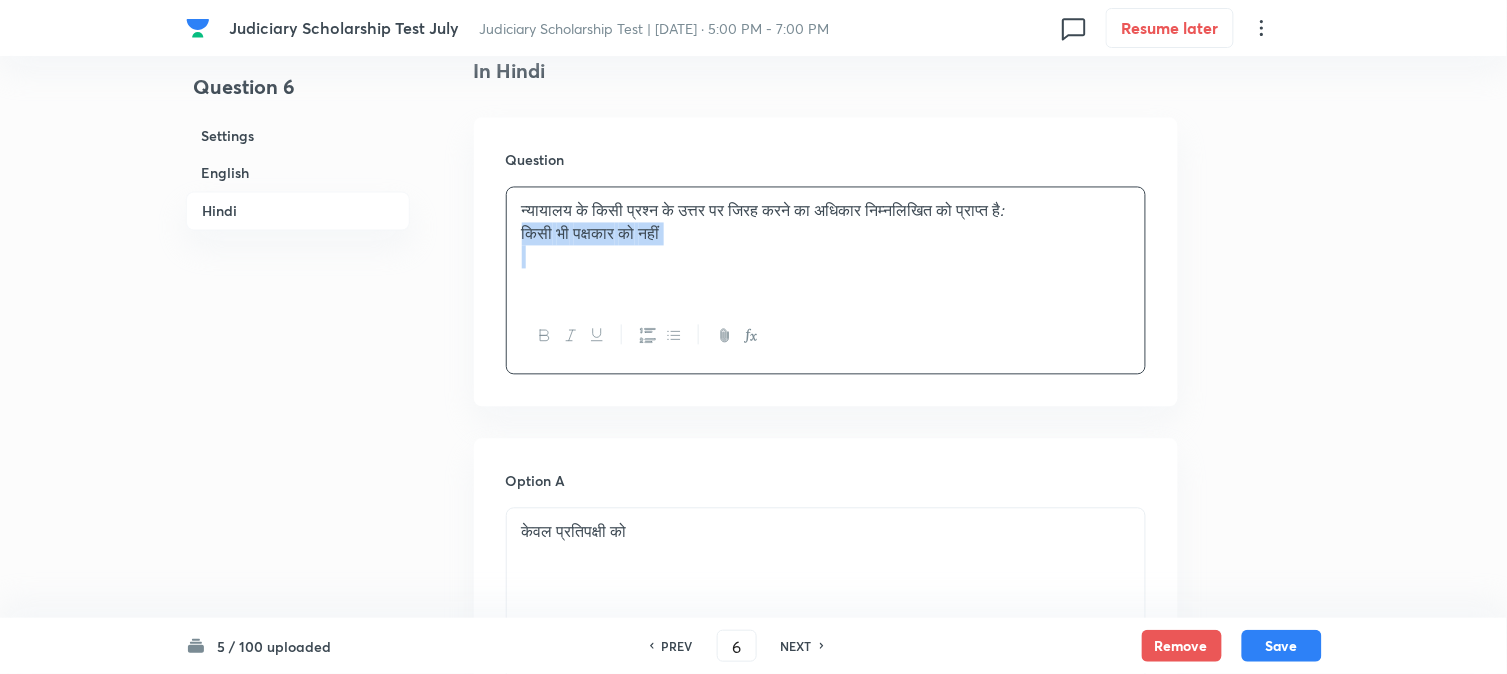 drag, startPoint x: 538, startPoint y: 306, endPoint x: 882, endPoint y: 258, distance: 347.3327 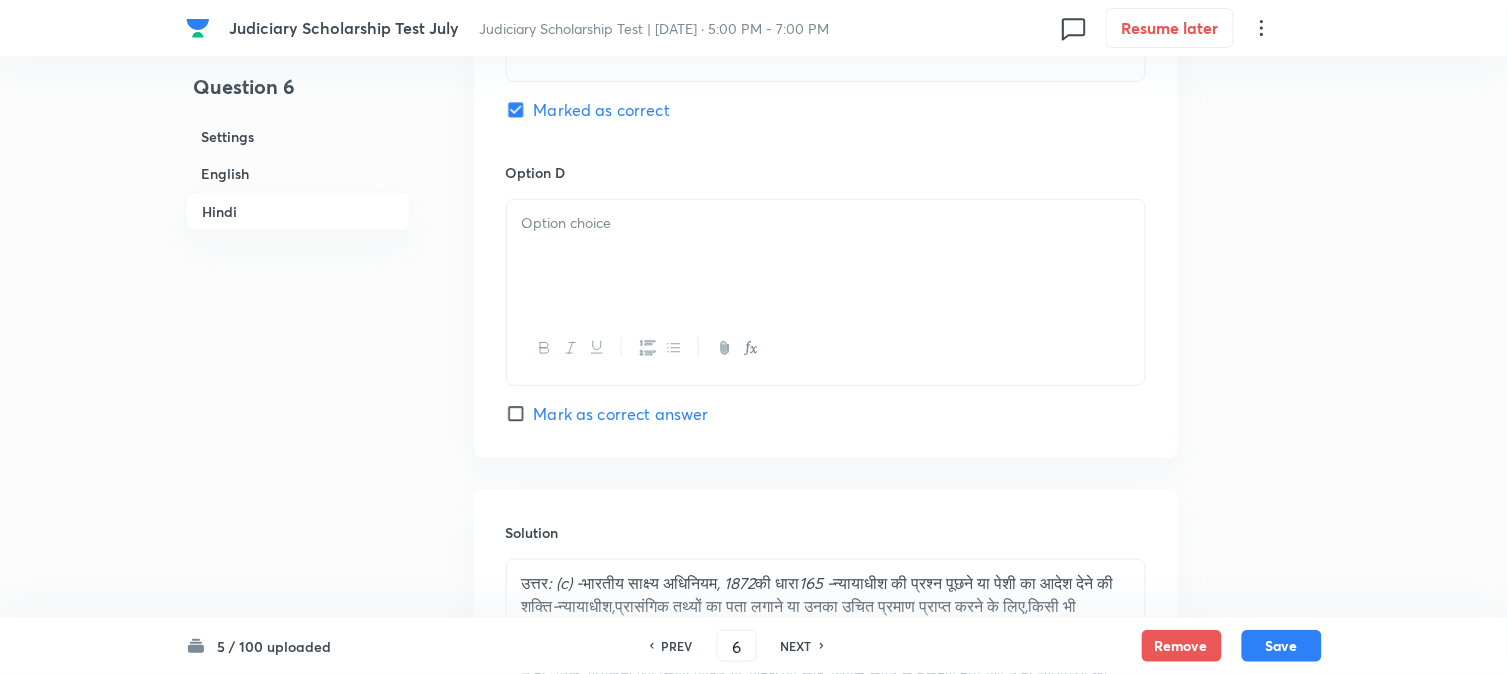 click at bounding box center [826, 256] 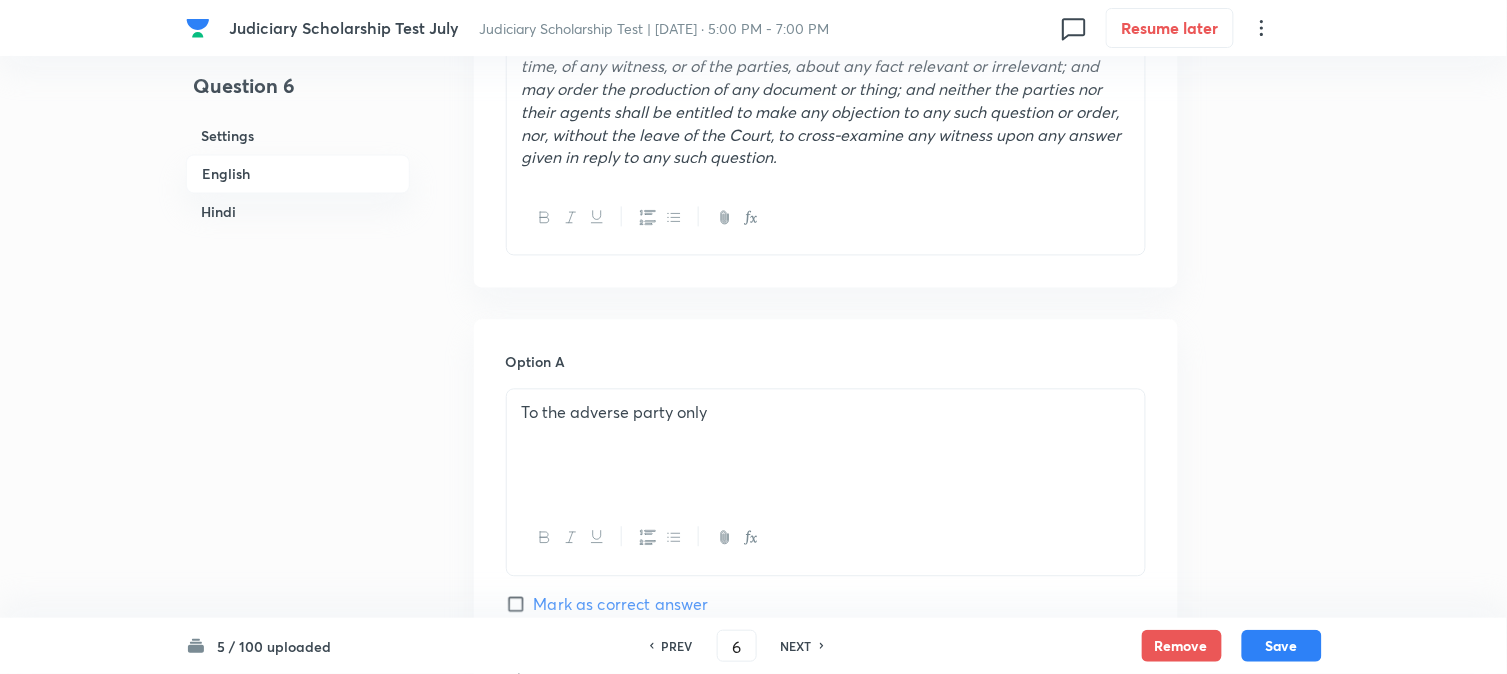 scroll, scrollTop: 590, scrollLeft: 0, axis: vertical 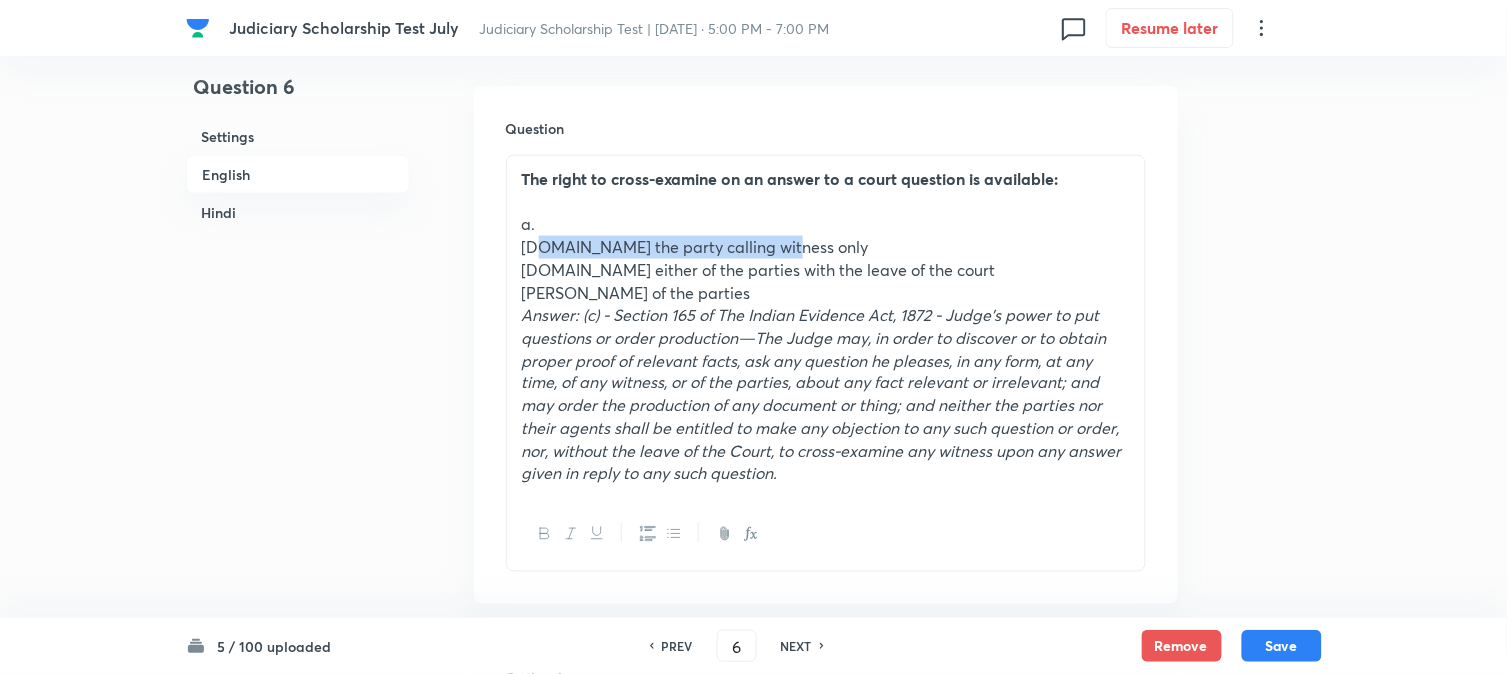drag, startPoint x: 535, startPoint y: 247, endPoint x: 962, endPoint y: 238, distance: 427.09485 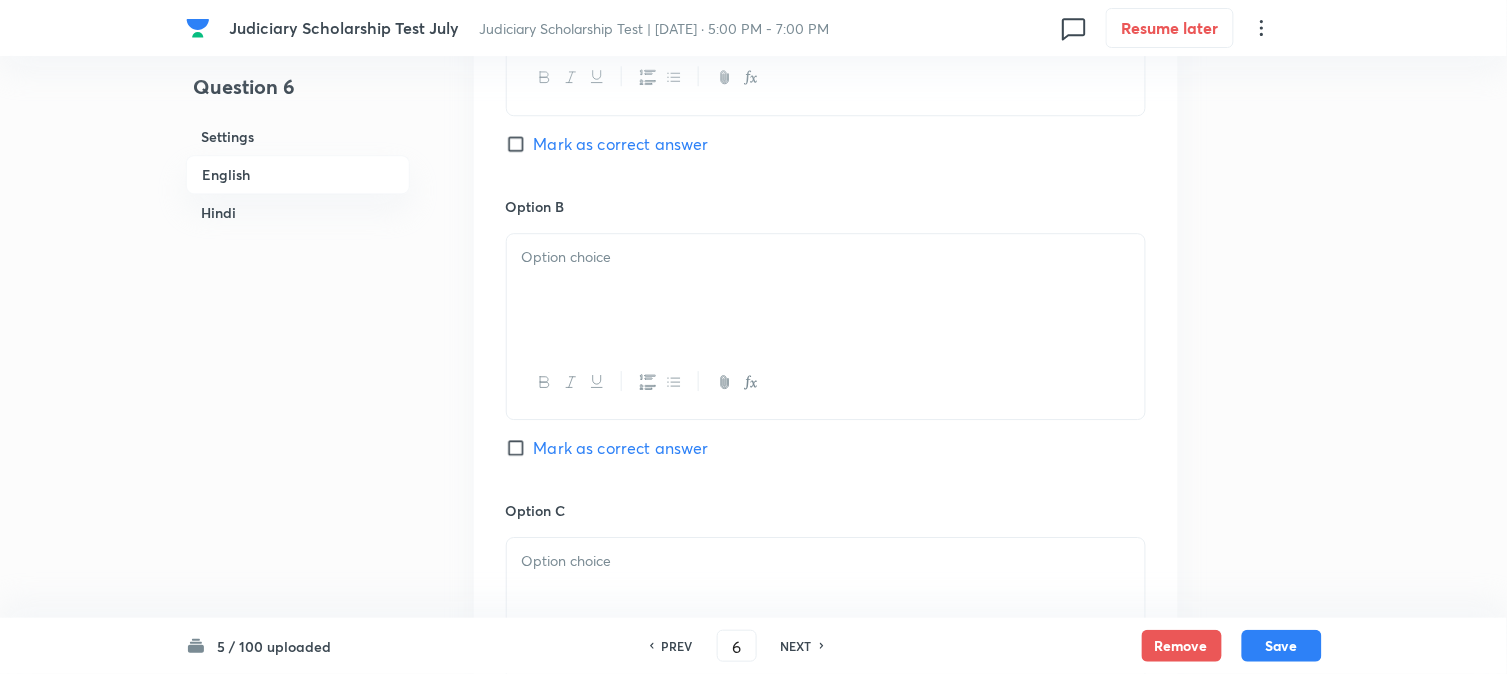 click at bounding box center [826, 290] 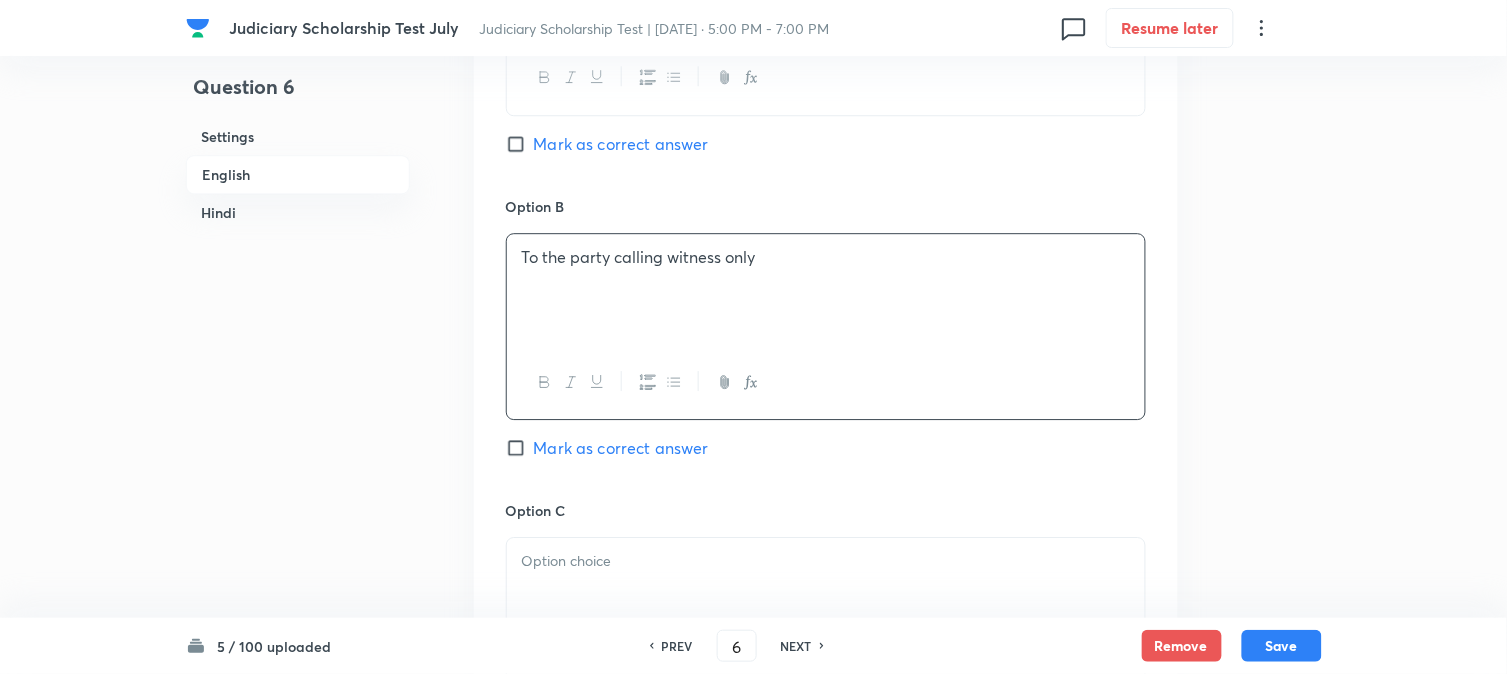 scroll, scrollTop: 590, scrollLeft: 0, axis: vertical 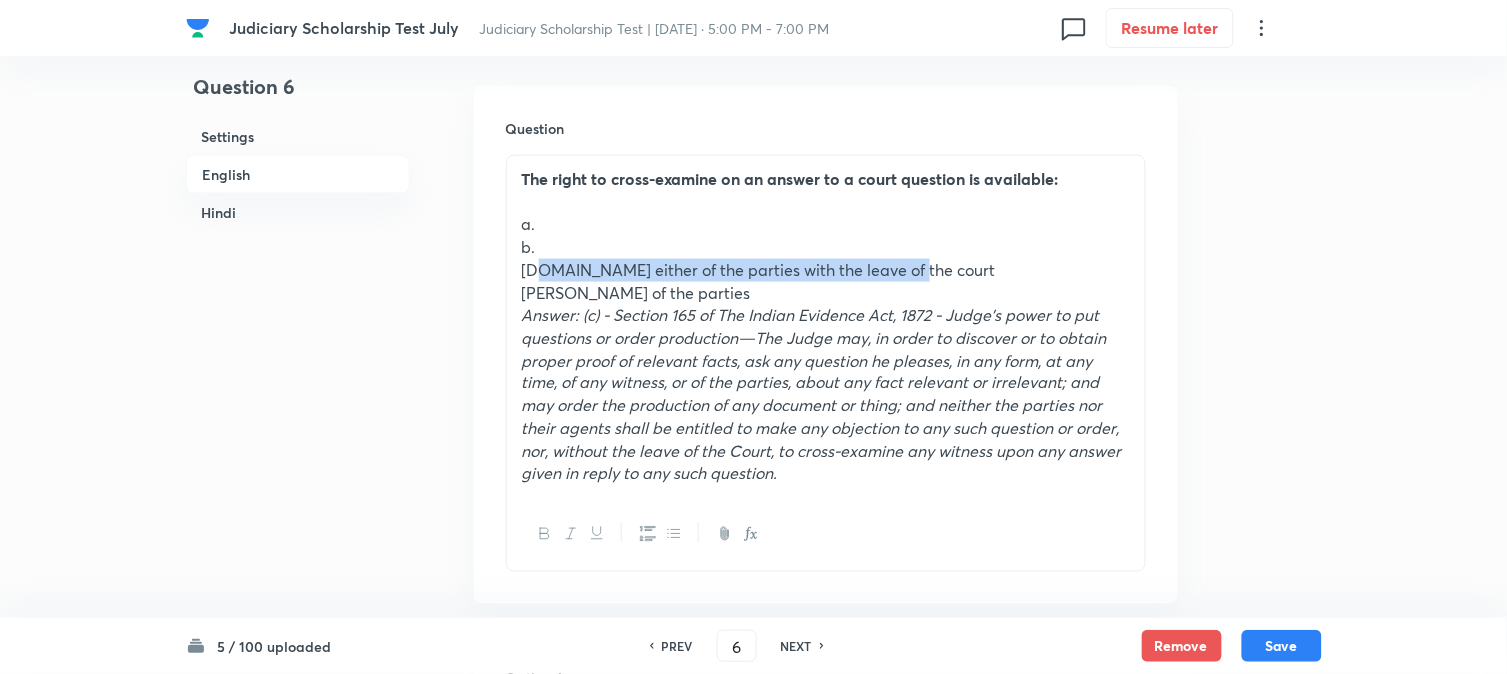 drag, startPoint x: 535, startPoint y: 271, endPoint x: 968, endPoint y: 271, distance: 433 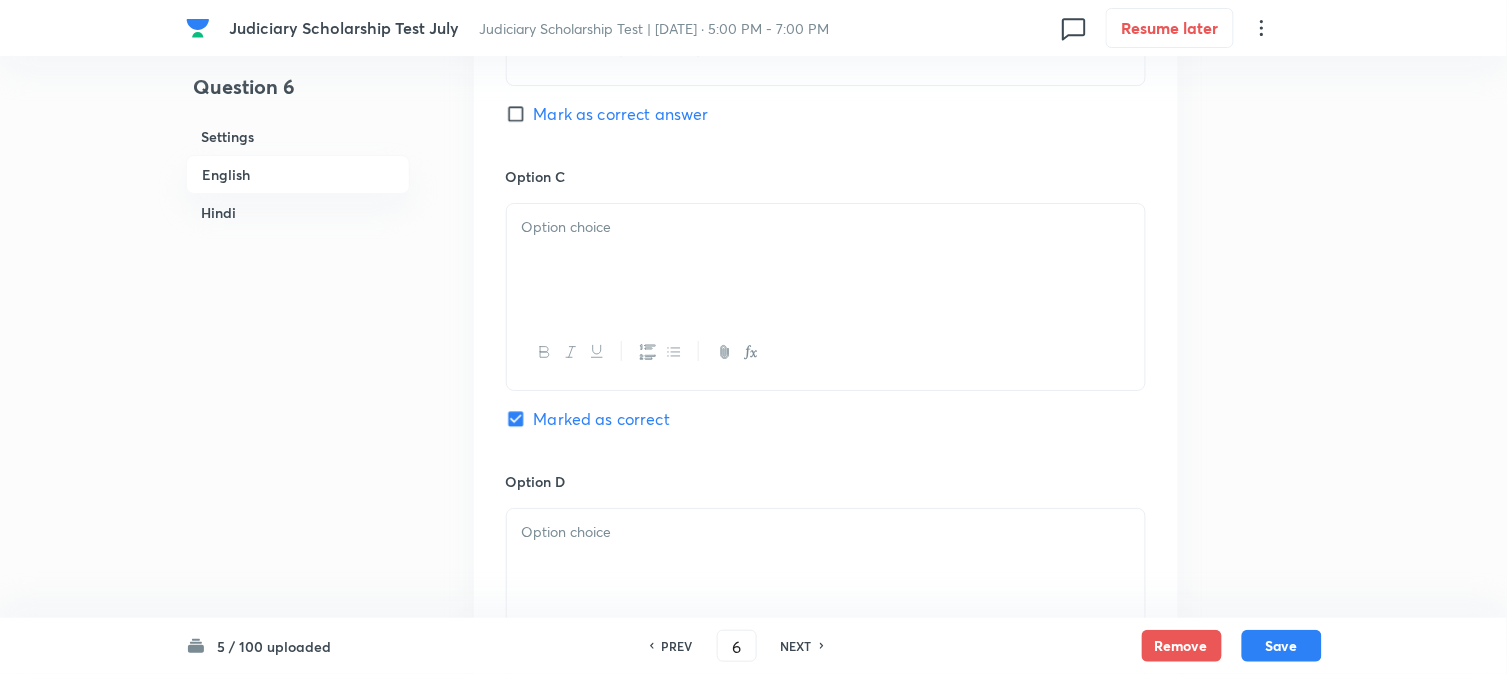 click at bounding box center (826, 260) 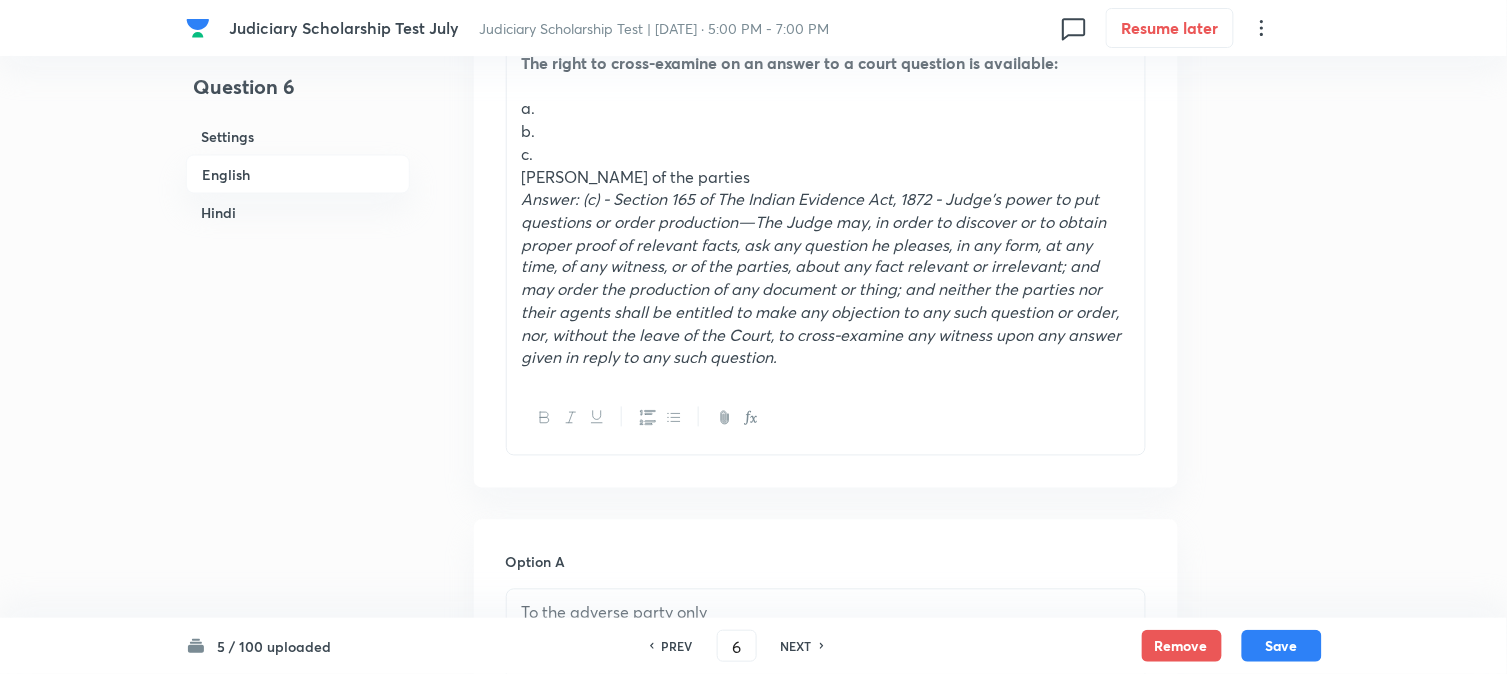 scroll, scrollTop: 590, scrollLeft: 0, axis: vertical 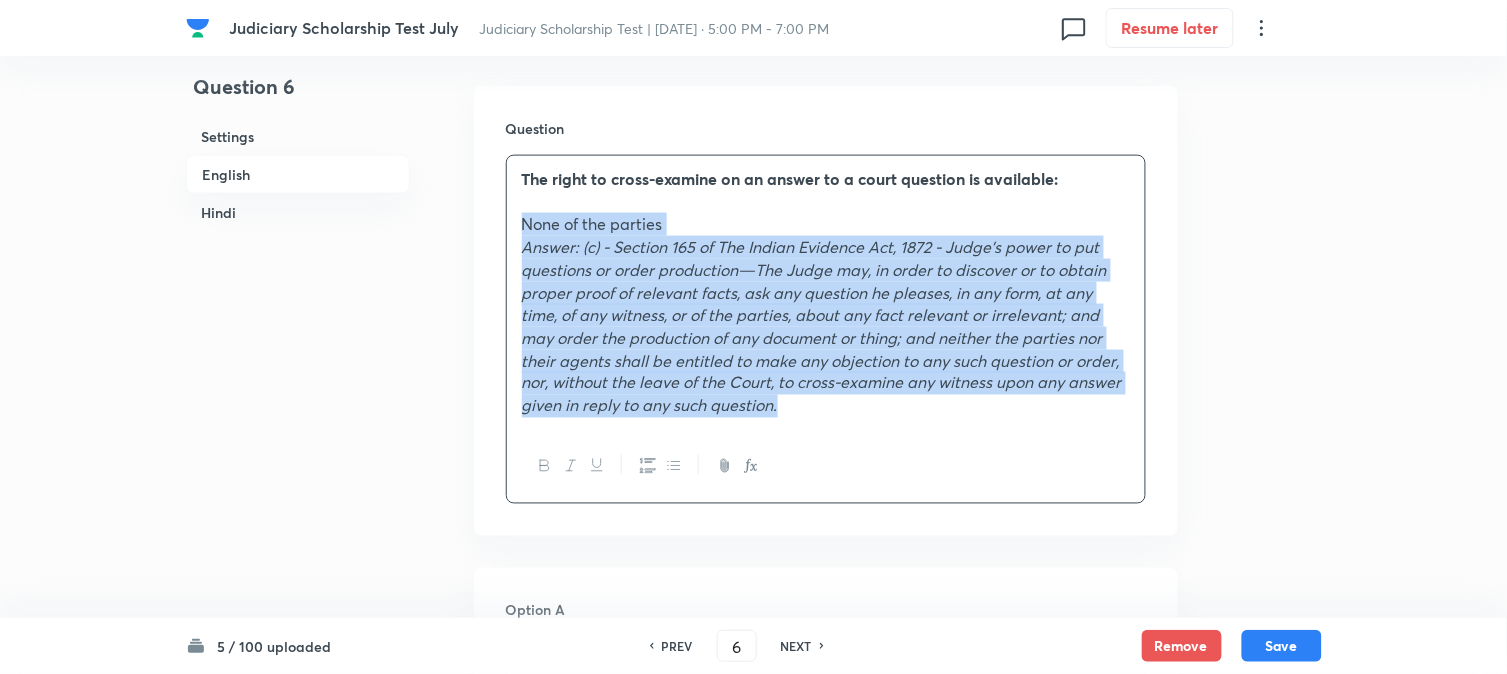 drag, startPoint x: 536, startPoint y: 295, endPoint x: 1040, endPoint y: 428, distance: 521.2533 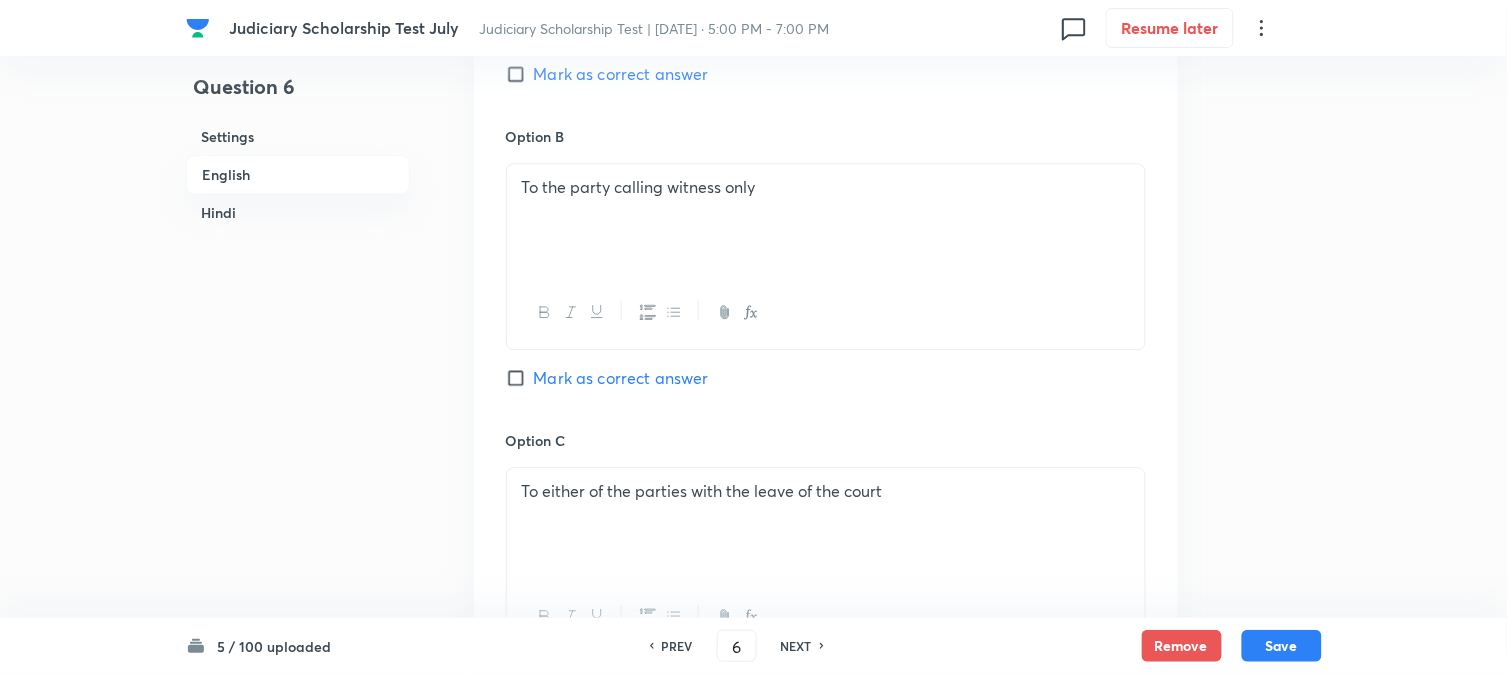 scroll, scrollTop: 1812, scrollLeft: 0, axis: vertical 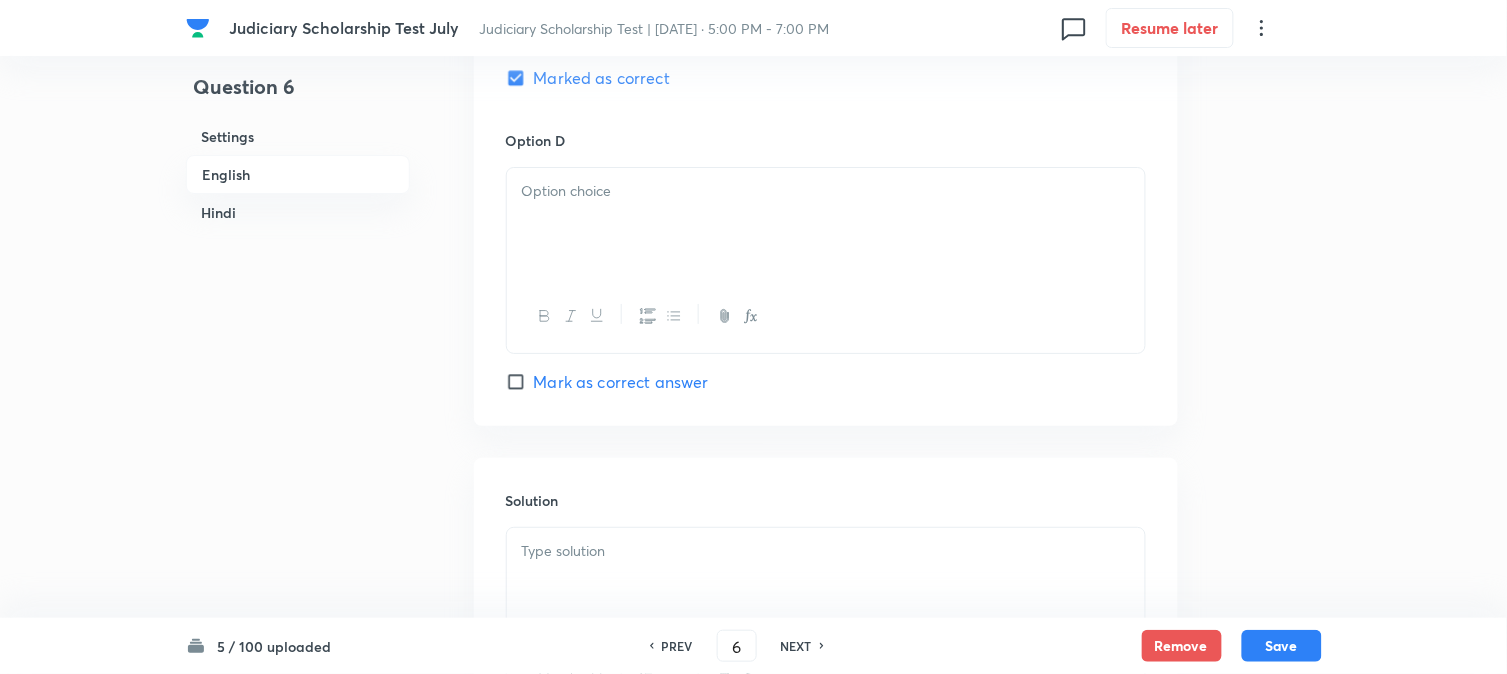 click at bounding box center (826, 224) 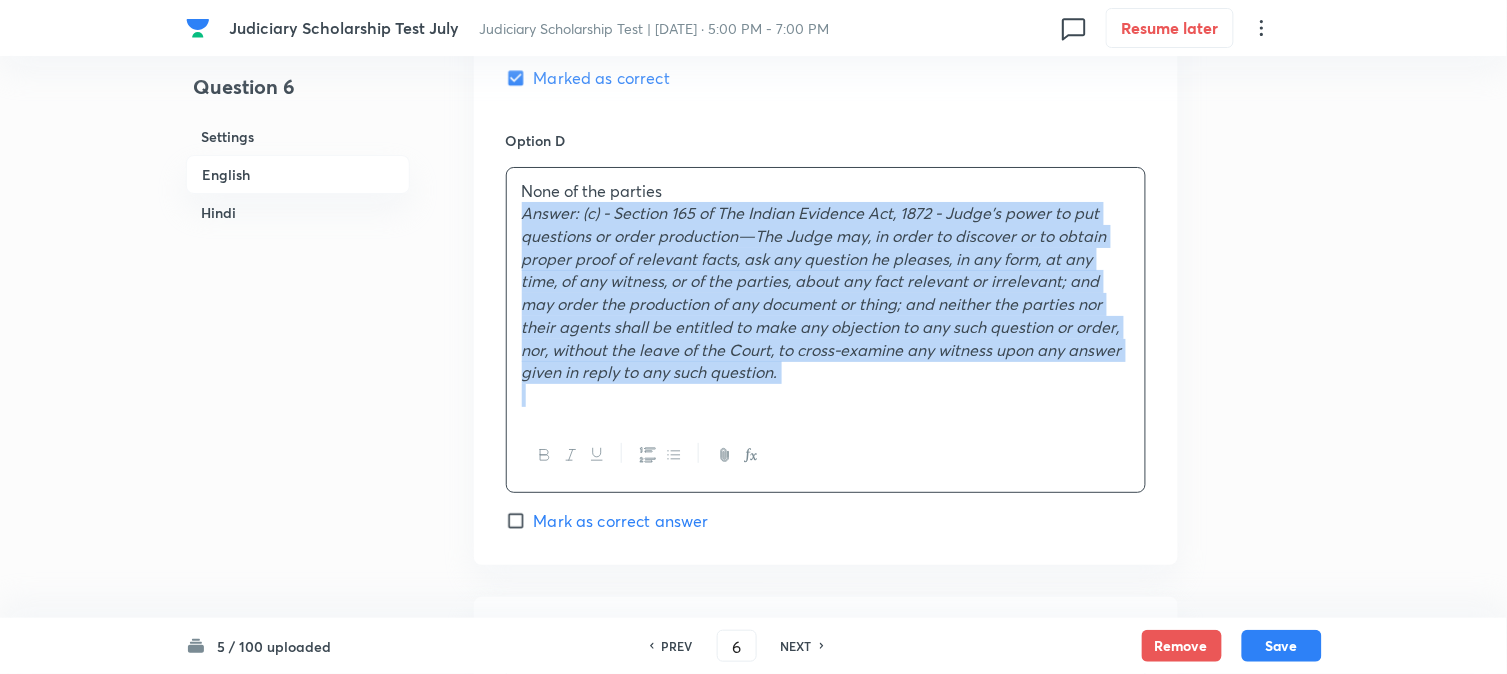 drag, startPoint x: 518, startPoint y: 207, endPoint x: 994, endPoint y: 438, distance: 529.09076 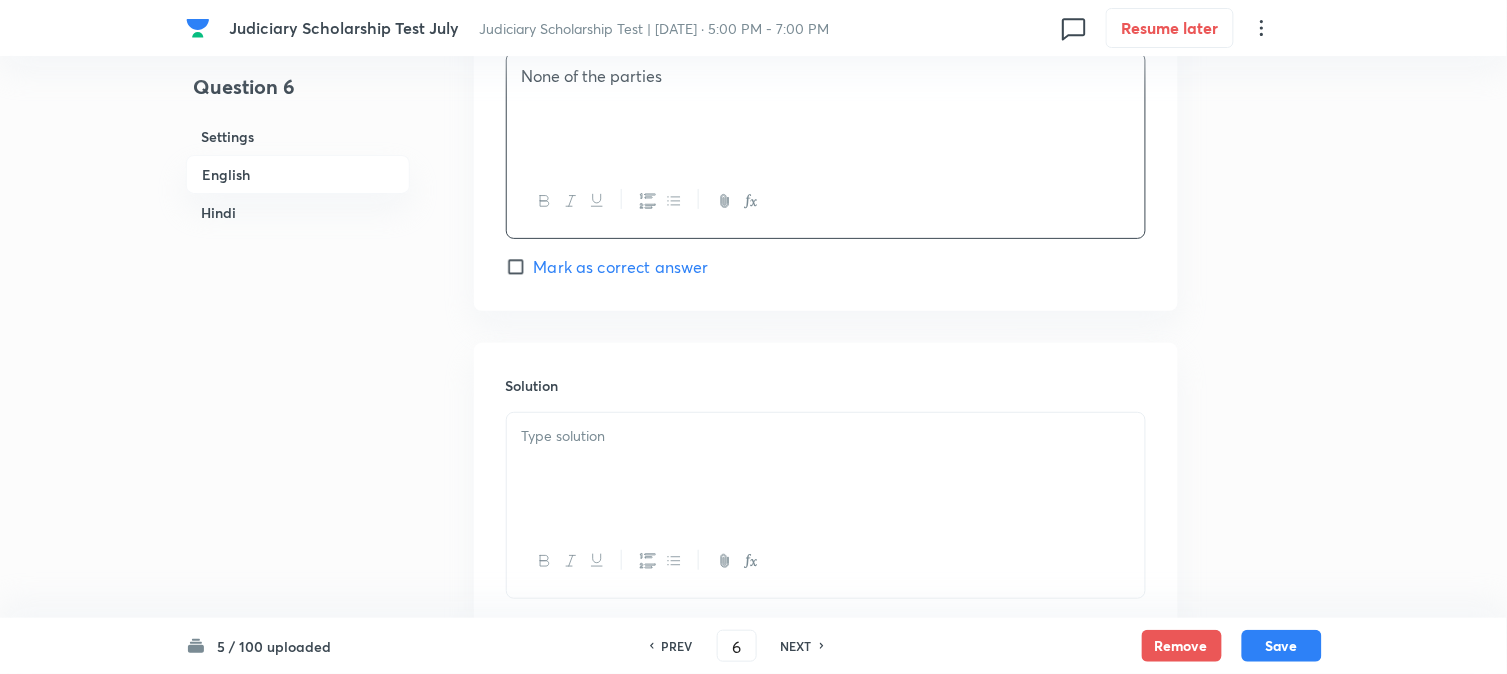 scroll, scrollTop: 2034, scrollLeft: 0, axis: vertical 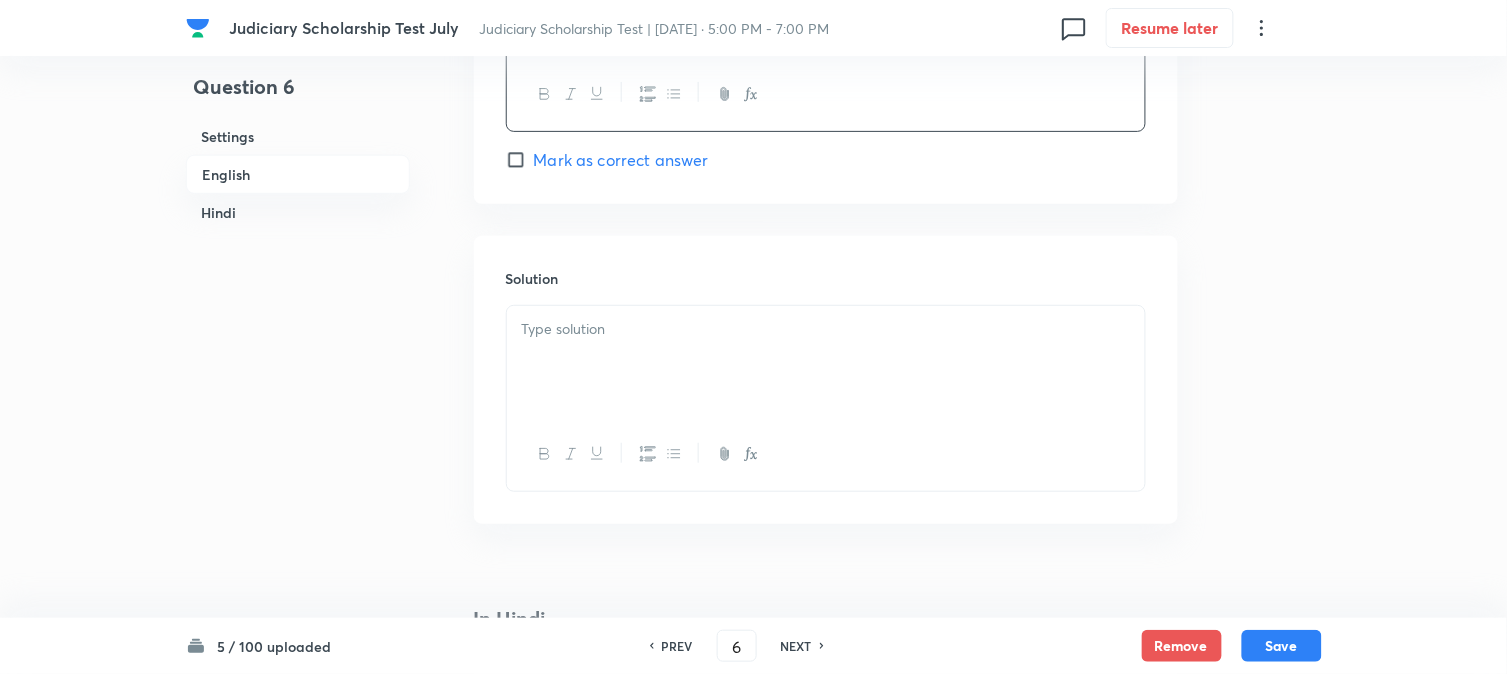 click at bounding box center [826, 329] 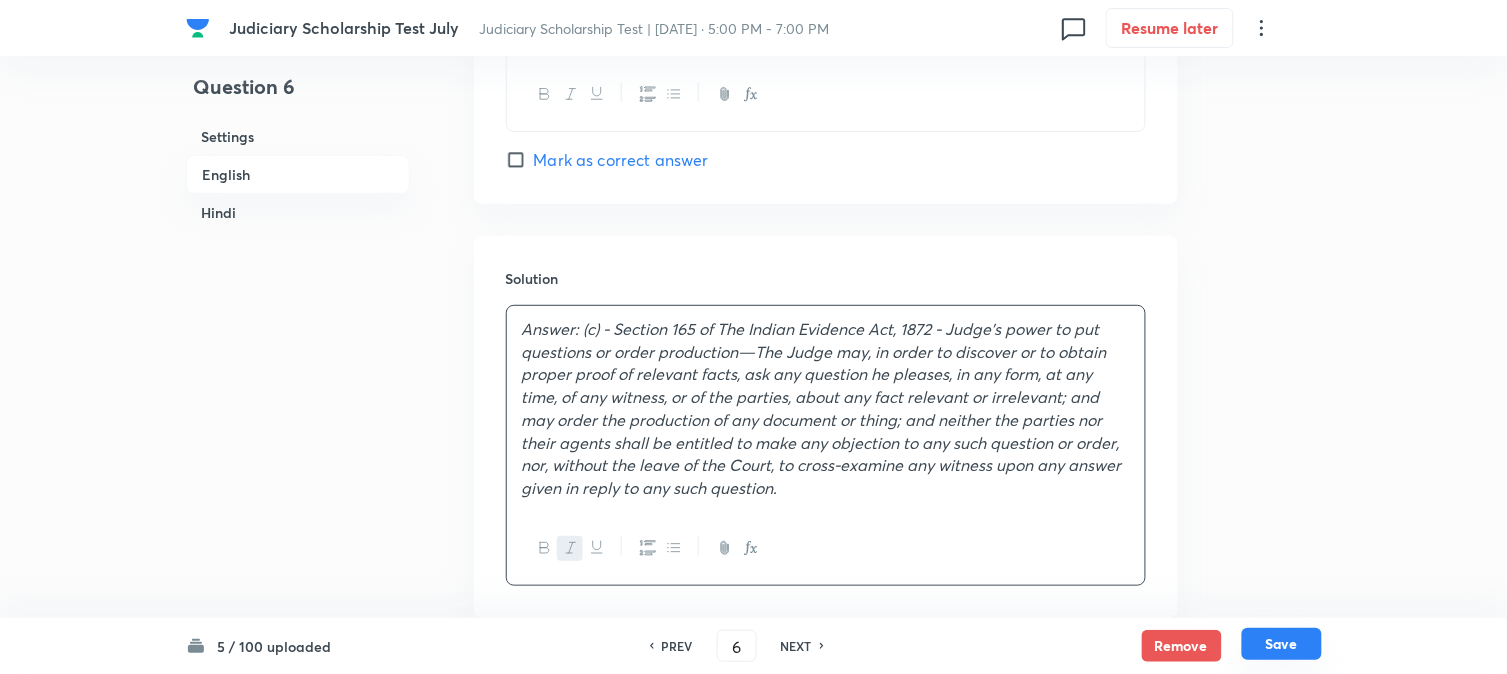 click on "Save" at bounding box center [1282, 644] 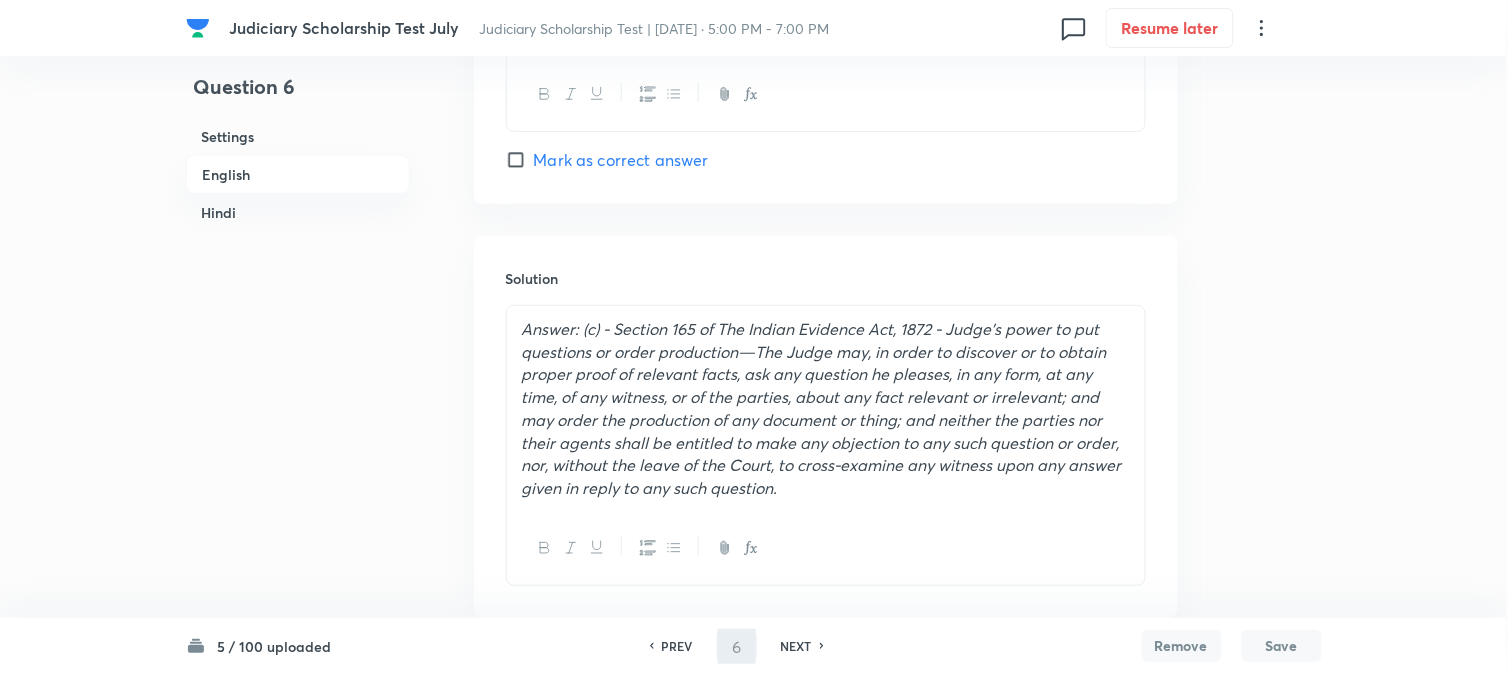 type on "7" 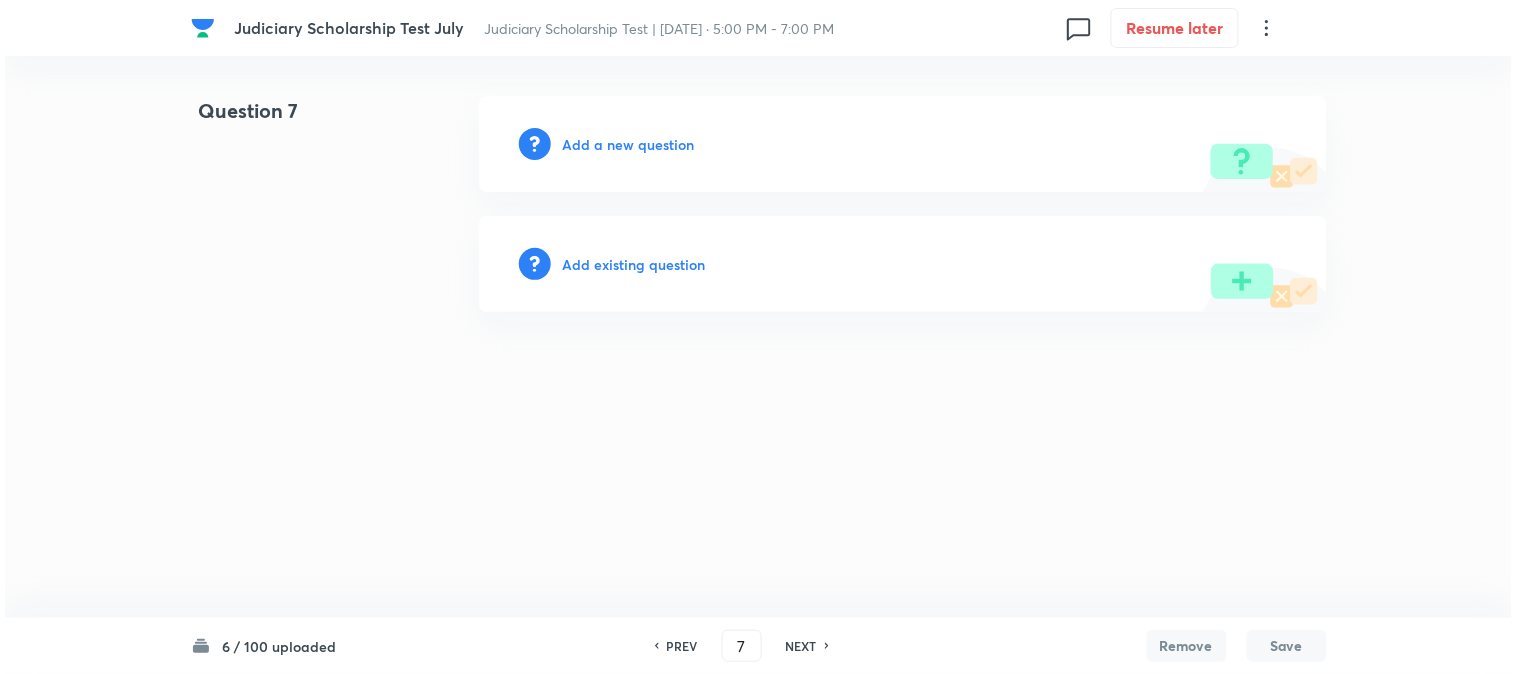scroll, scrollTop: 0, scrollLeft: 0, axis: both 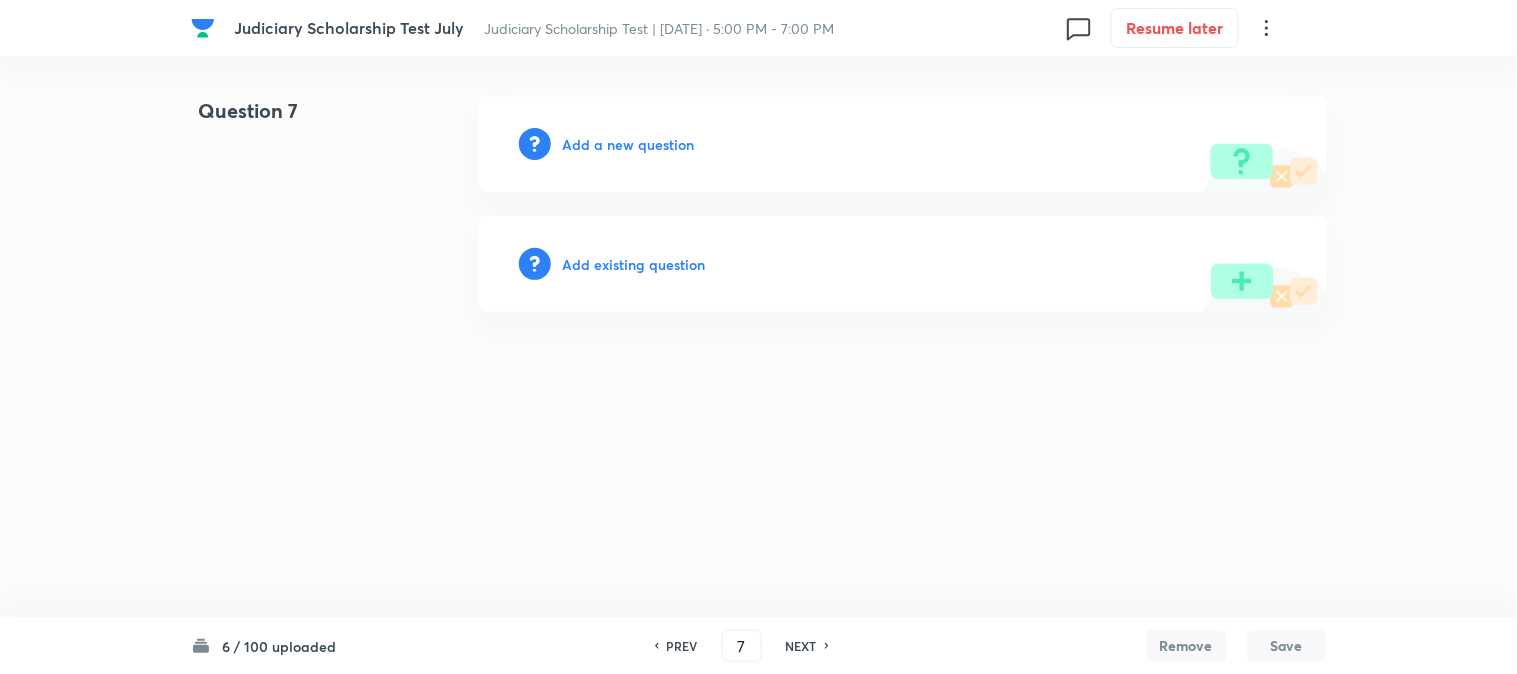 click on "Add a new question" at bounding box center [903, 144] 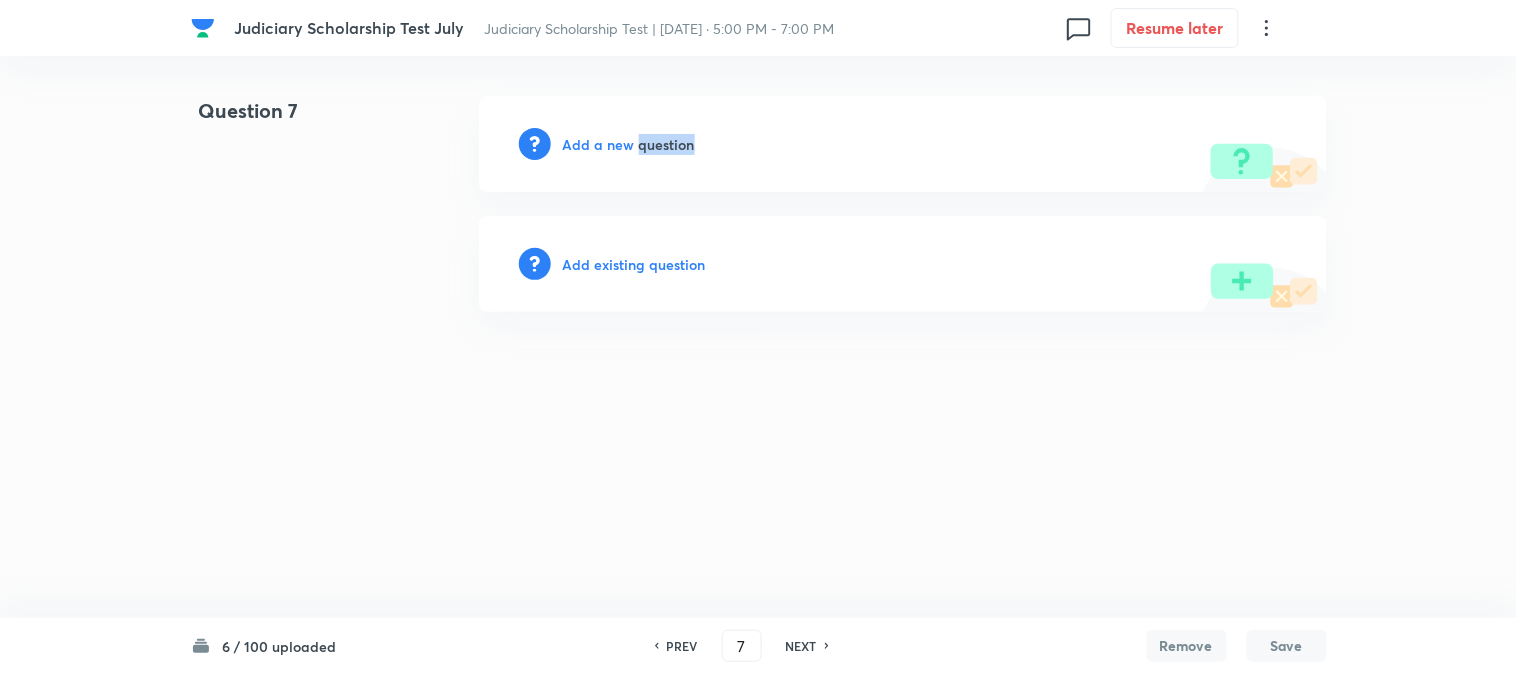 click on "Add a new question" at bounding box center (629, 144) 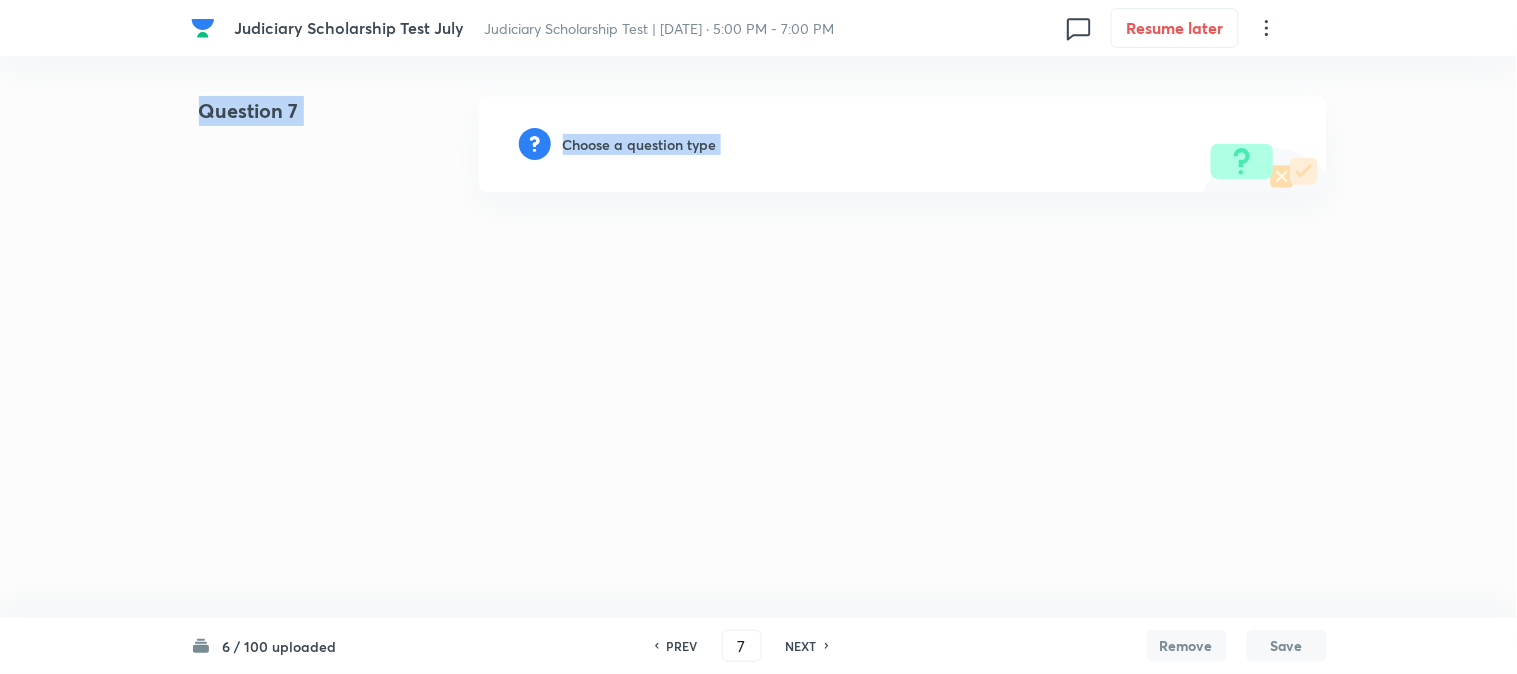 click on "Choose a question type" at bounding box center (640, 144) 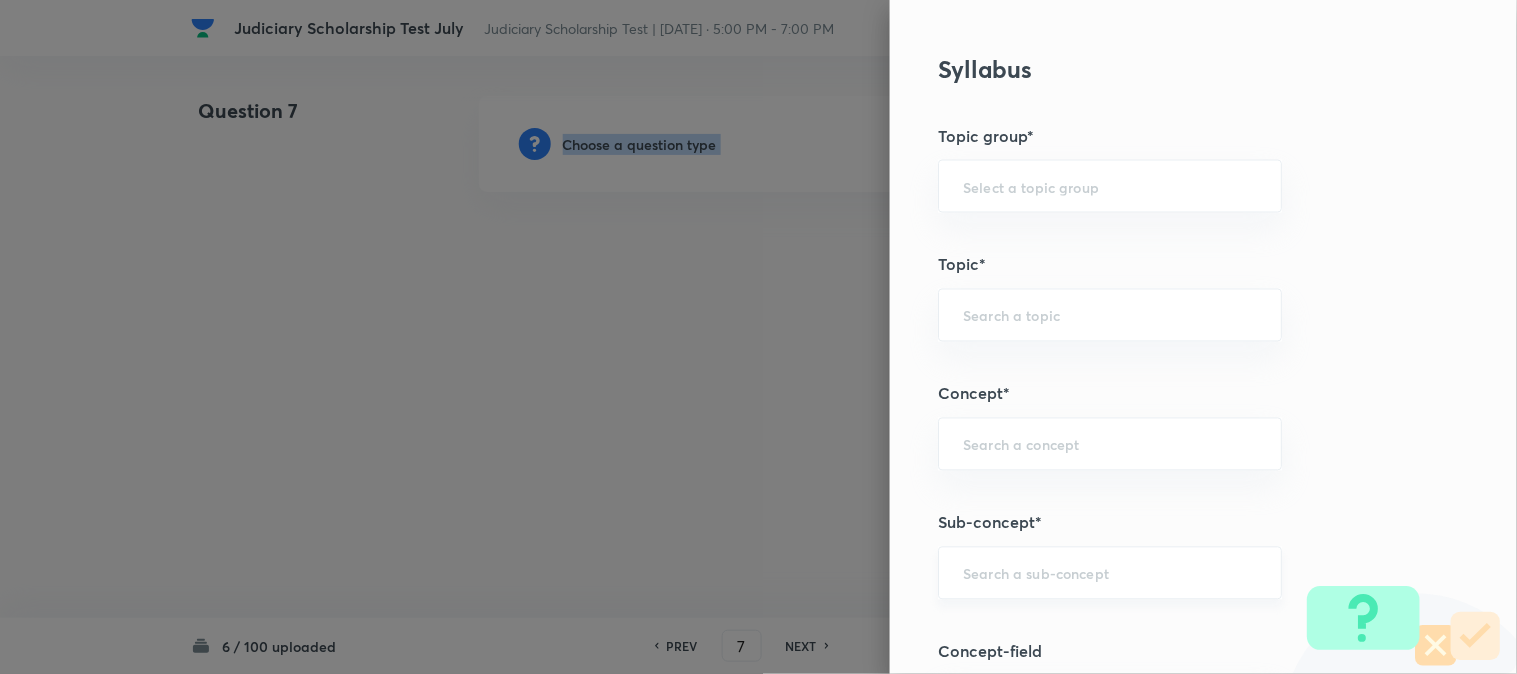 scroll, scrollTop: 1180, scrollLeft: 0, axis: vertical 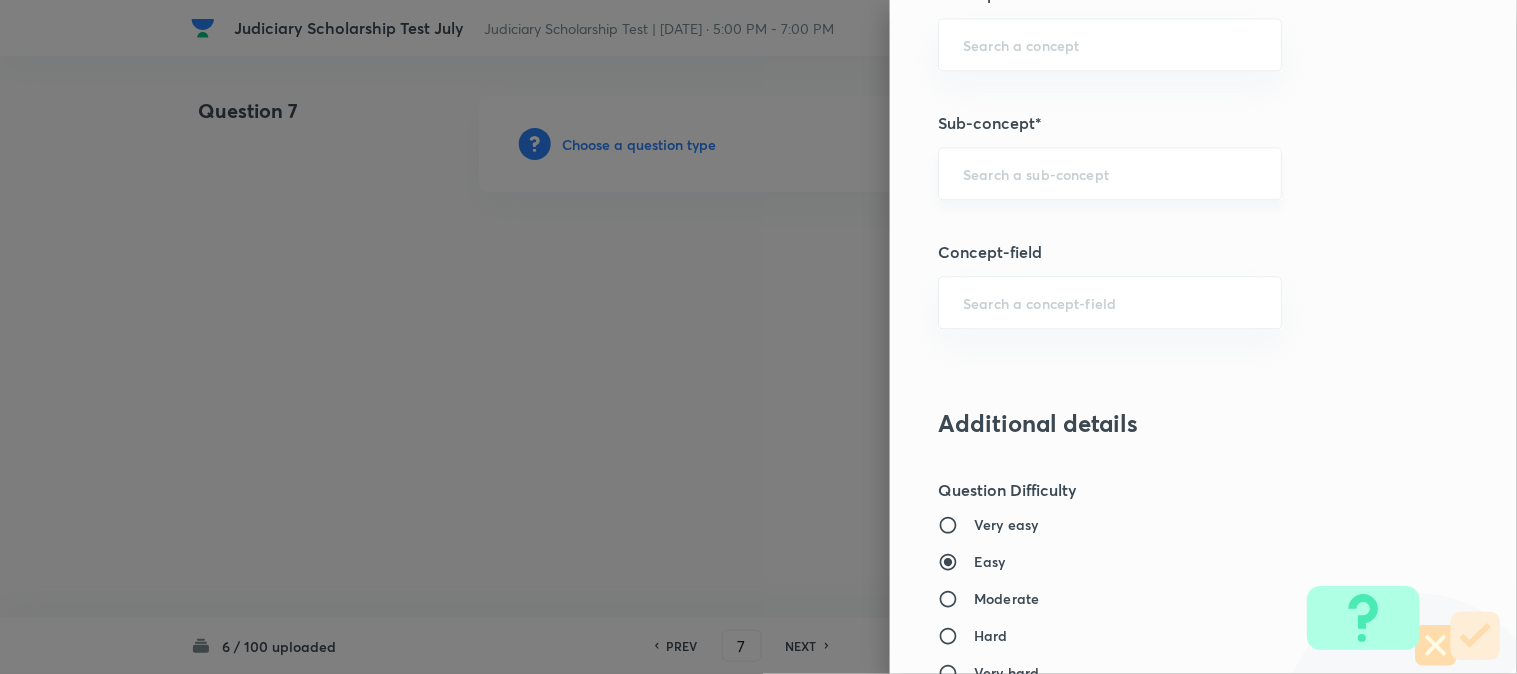 click at bounding box center (1110, 173) 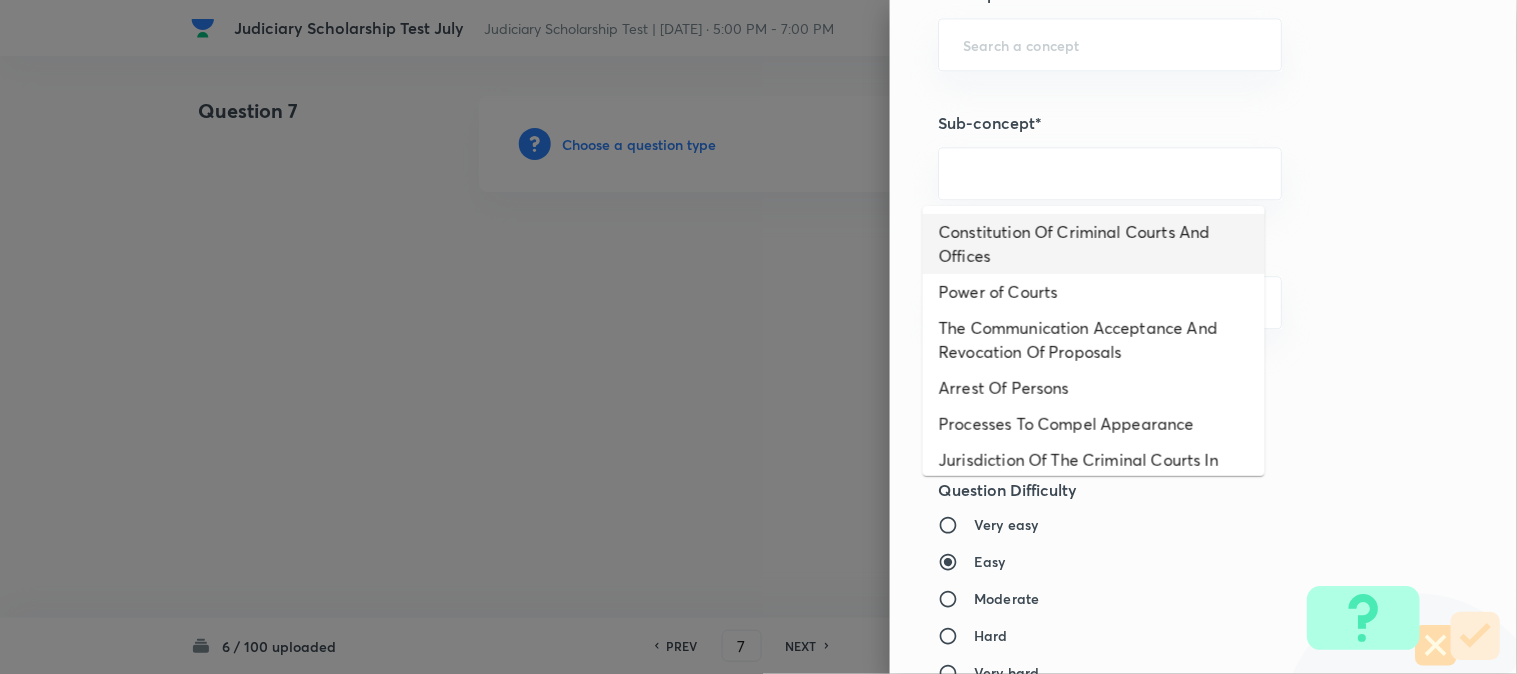 click on "Constitution Of Criminal Courts And Offices" at bounding box center (1094, 244) 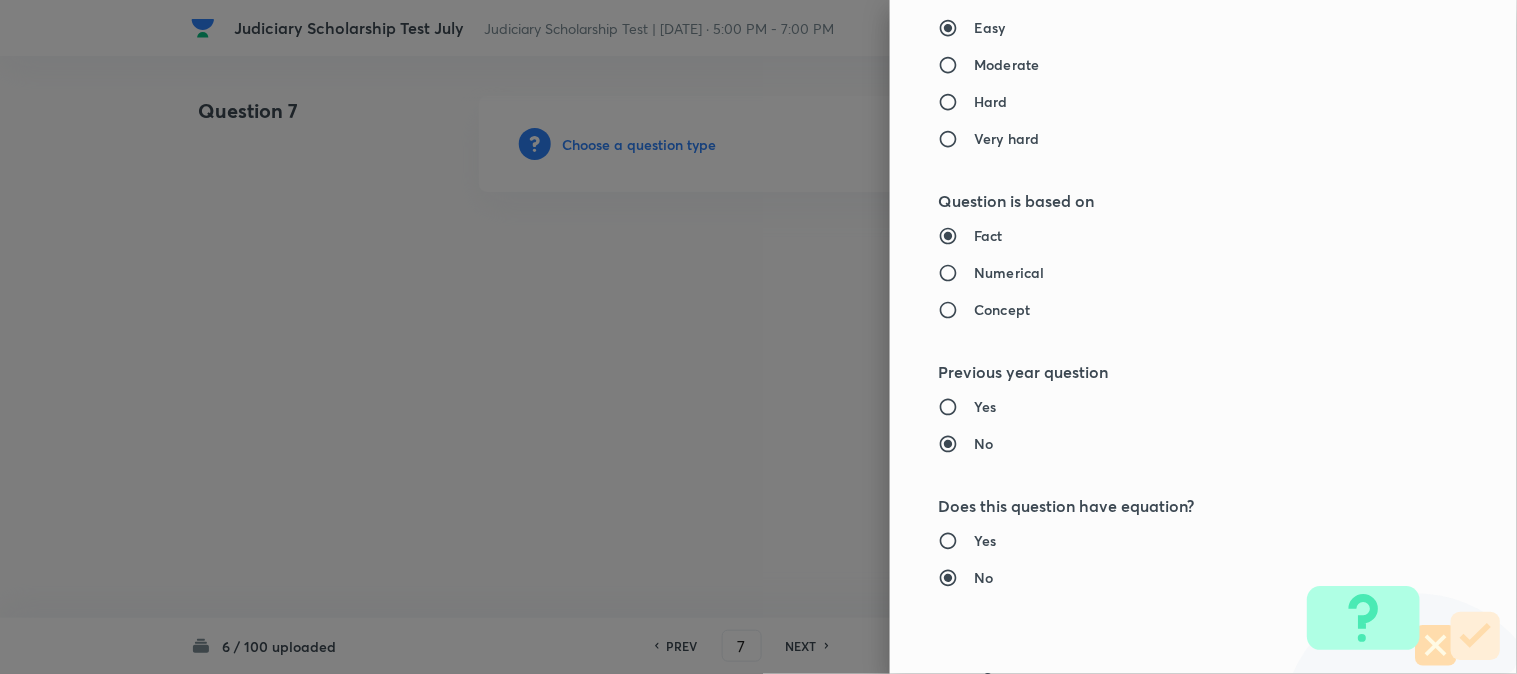 type on "Criminal Law" 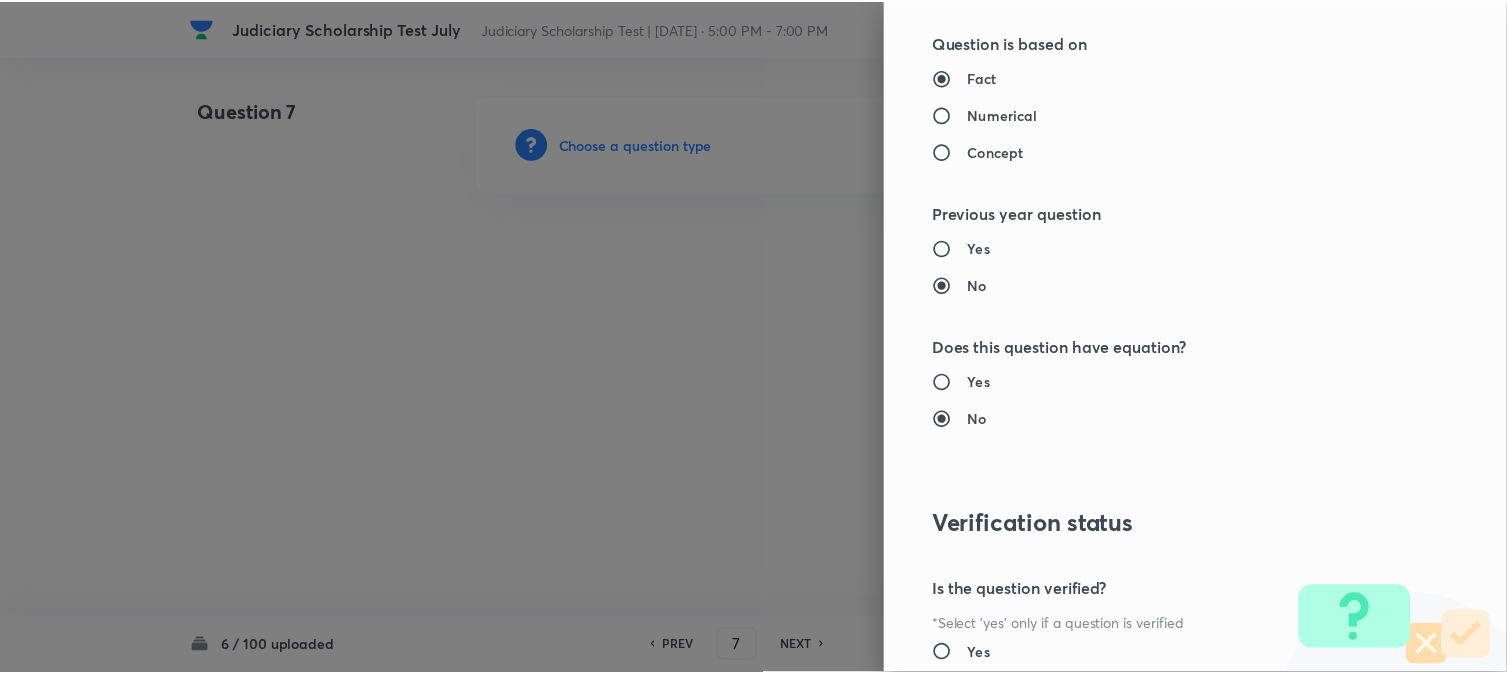 scroll, scrollTop: 2052, scrollLeft: 0, axis: vertical 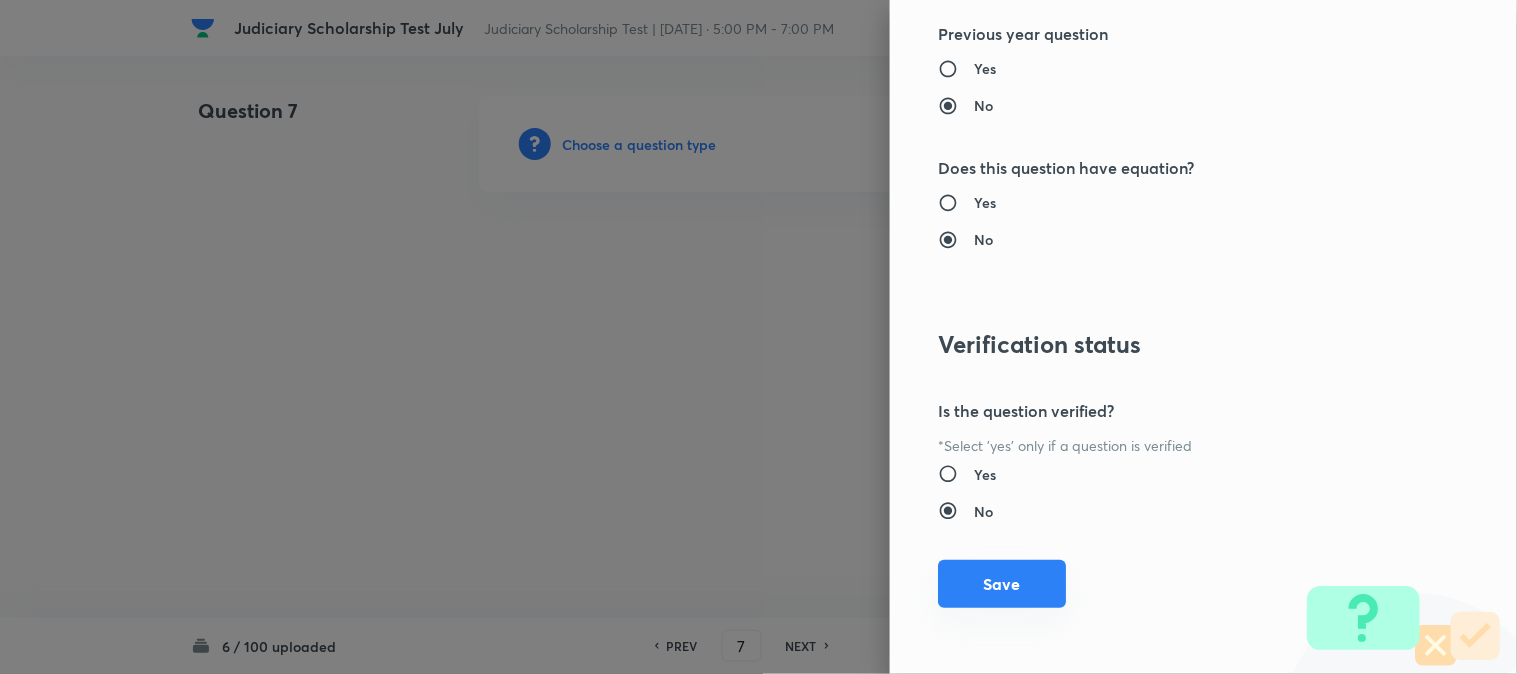 click on "Save" at bounding box center [1002, 584] 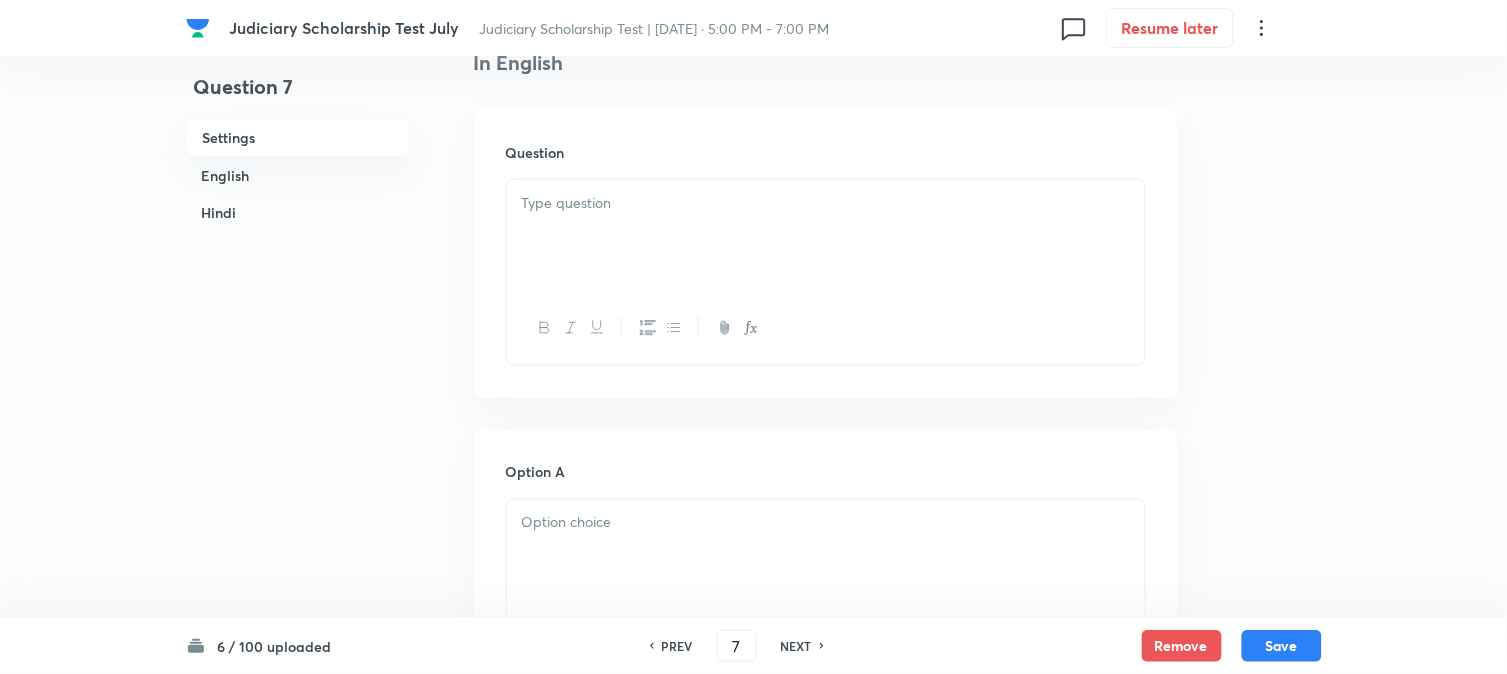 scroll, scrollTop: 590, scrollLeft: 0, axis: vertical 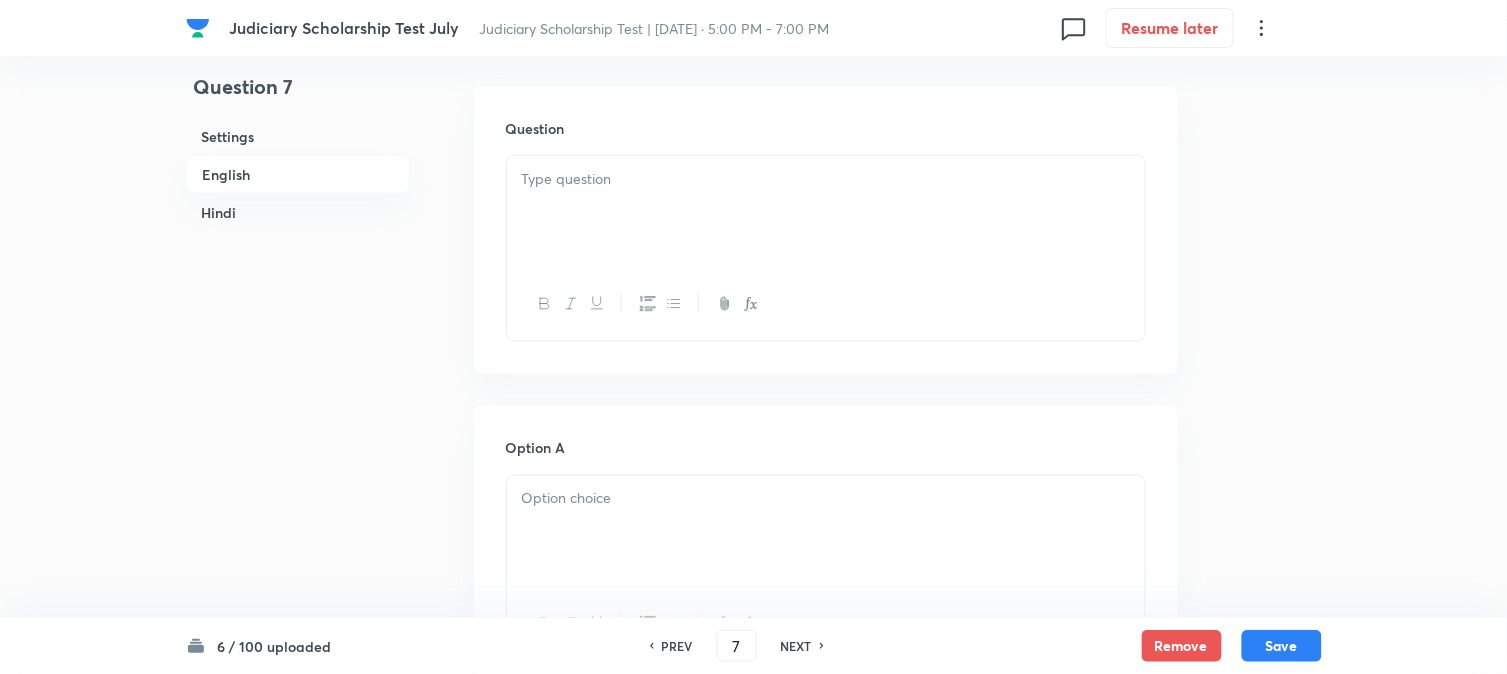 click at bounding box center (826, 212) 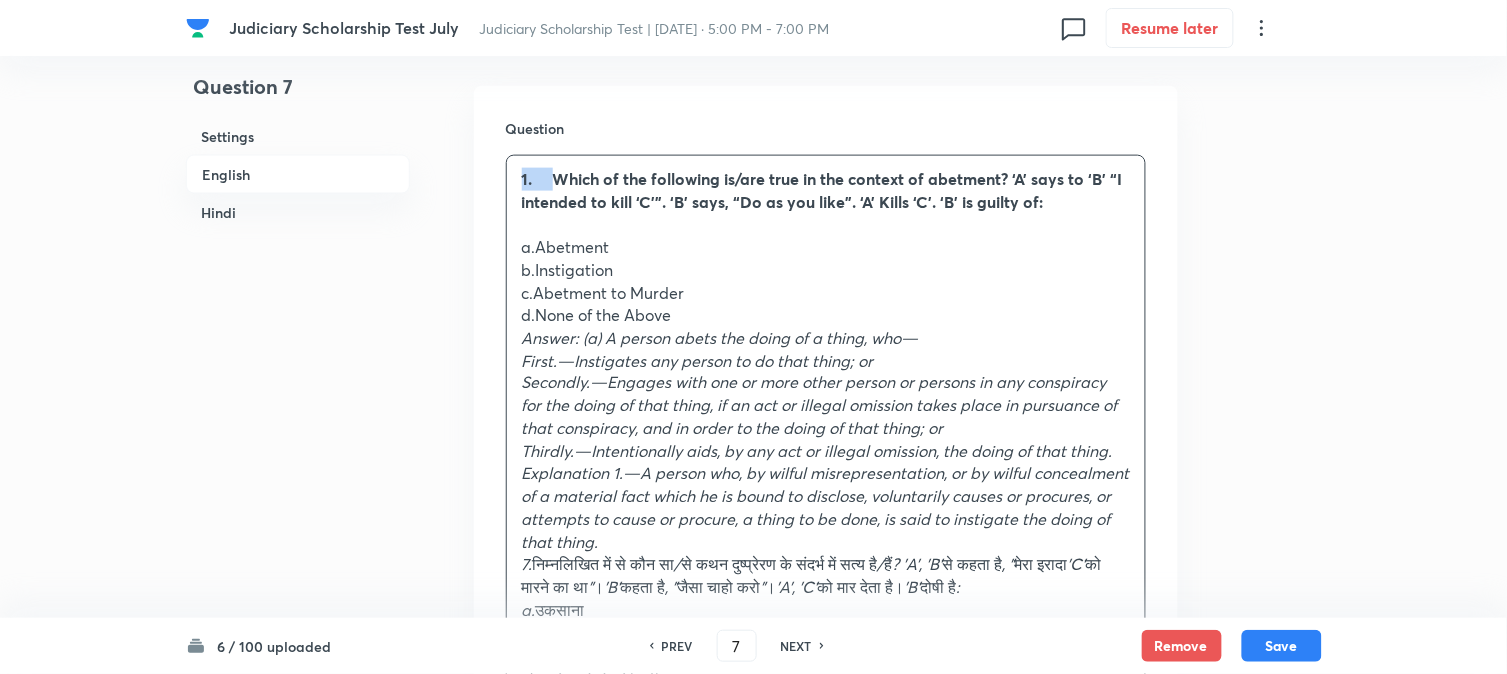 drag, startPoint x: 553, startPoint y: 168, endPoint x: 497, endPoint y: 160, distance: 56.568542 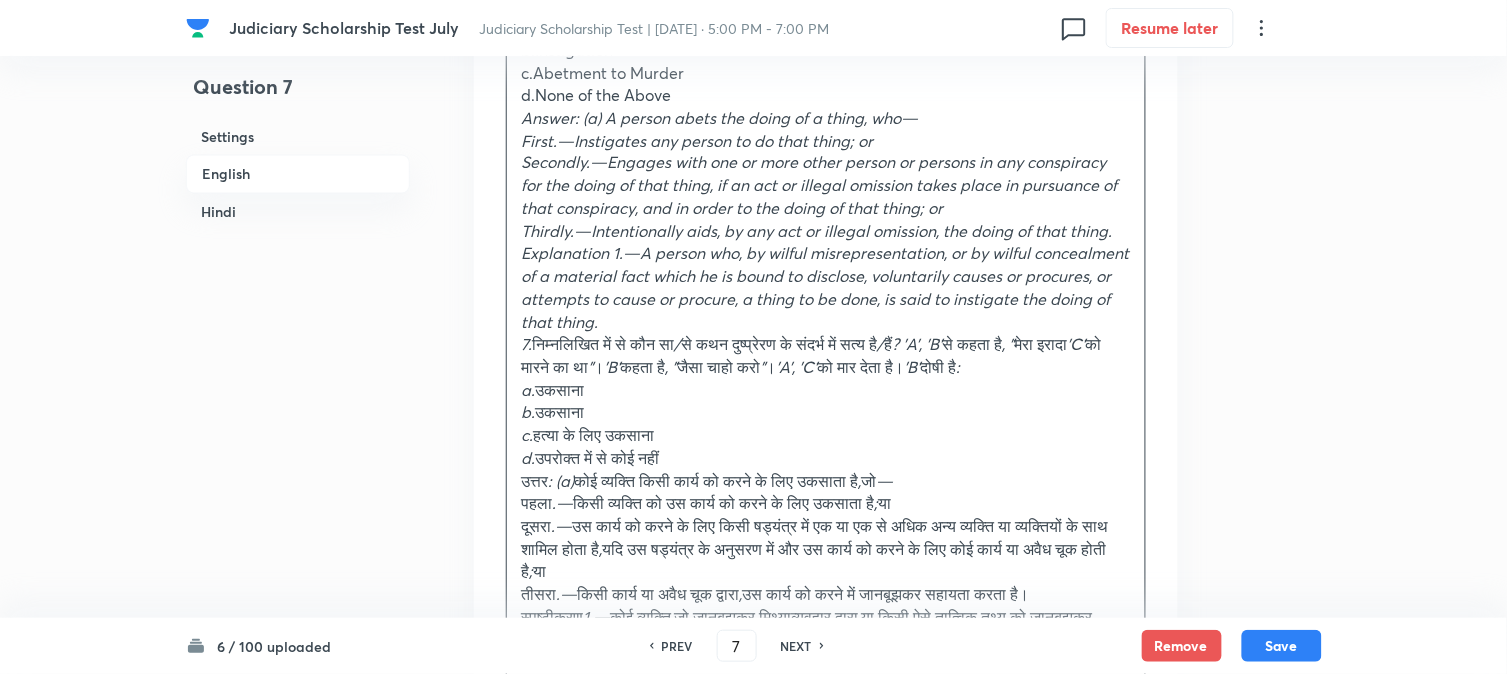 scroll, scrollTop: 812, scrollLeft: 0, axis: vertical 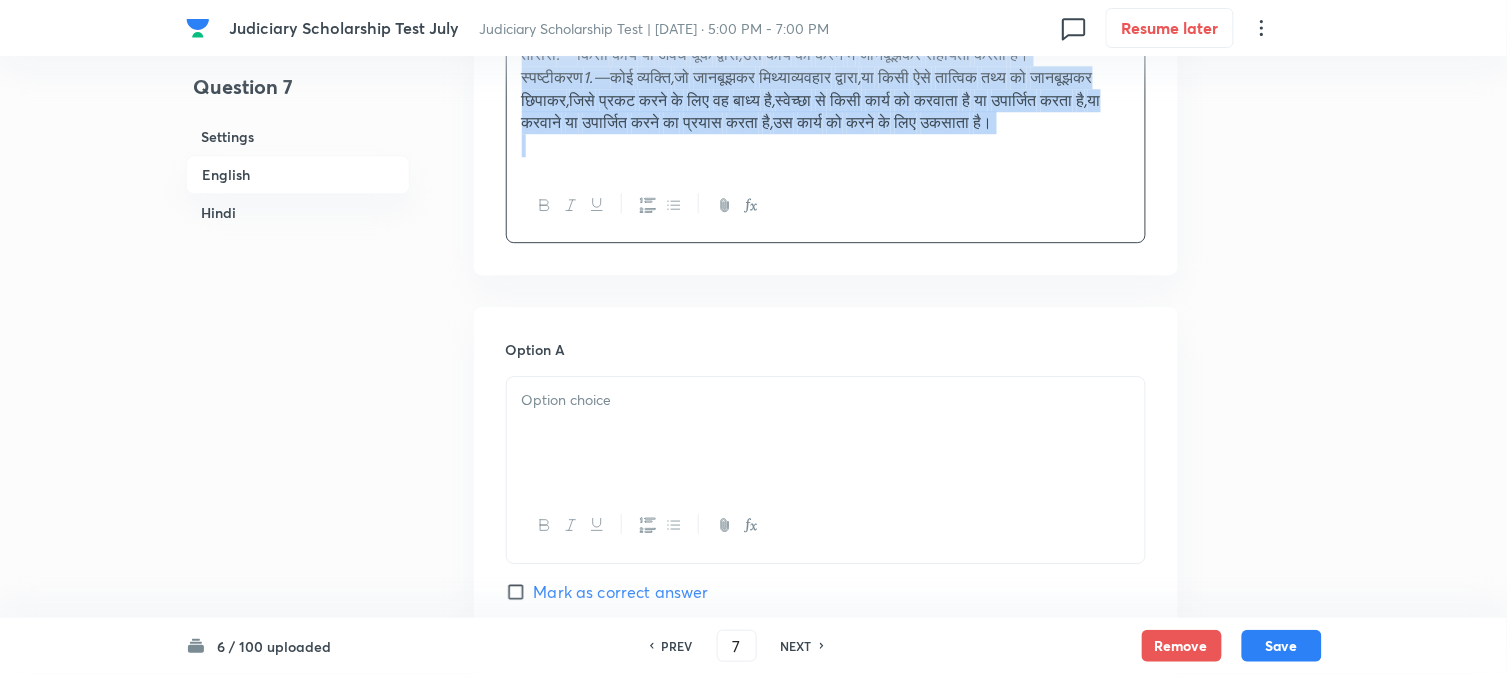 drag, startPoint x: 536, startPoint y: 343, endPoint x: 1161, endPoint y: 574, distance: 666.32275 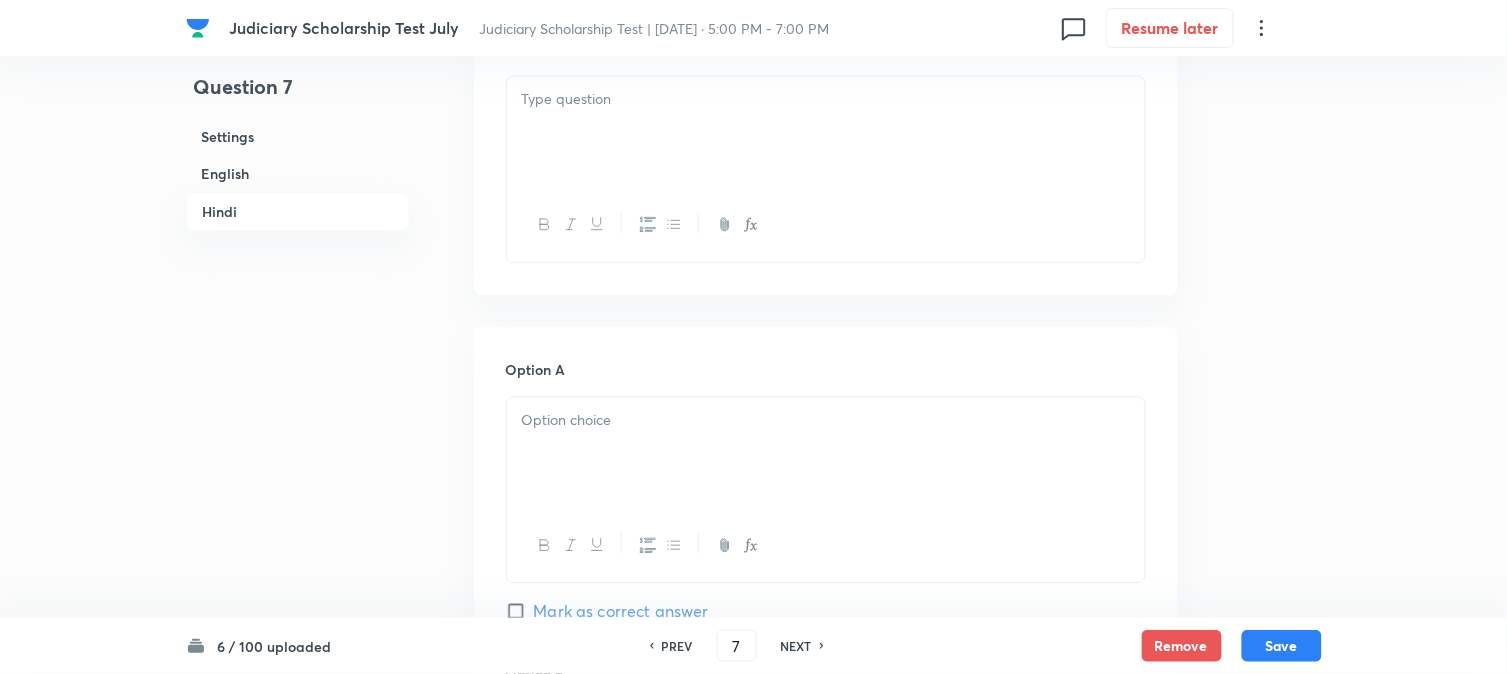 scroll, scrollTop: 3017, scrollLeft: 0, axis: vertical 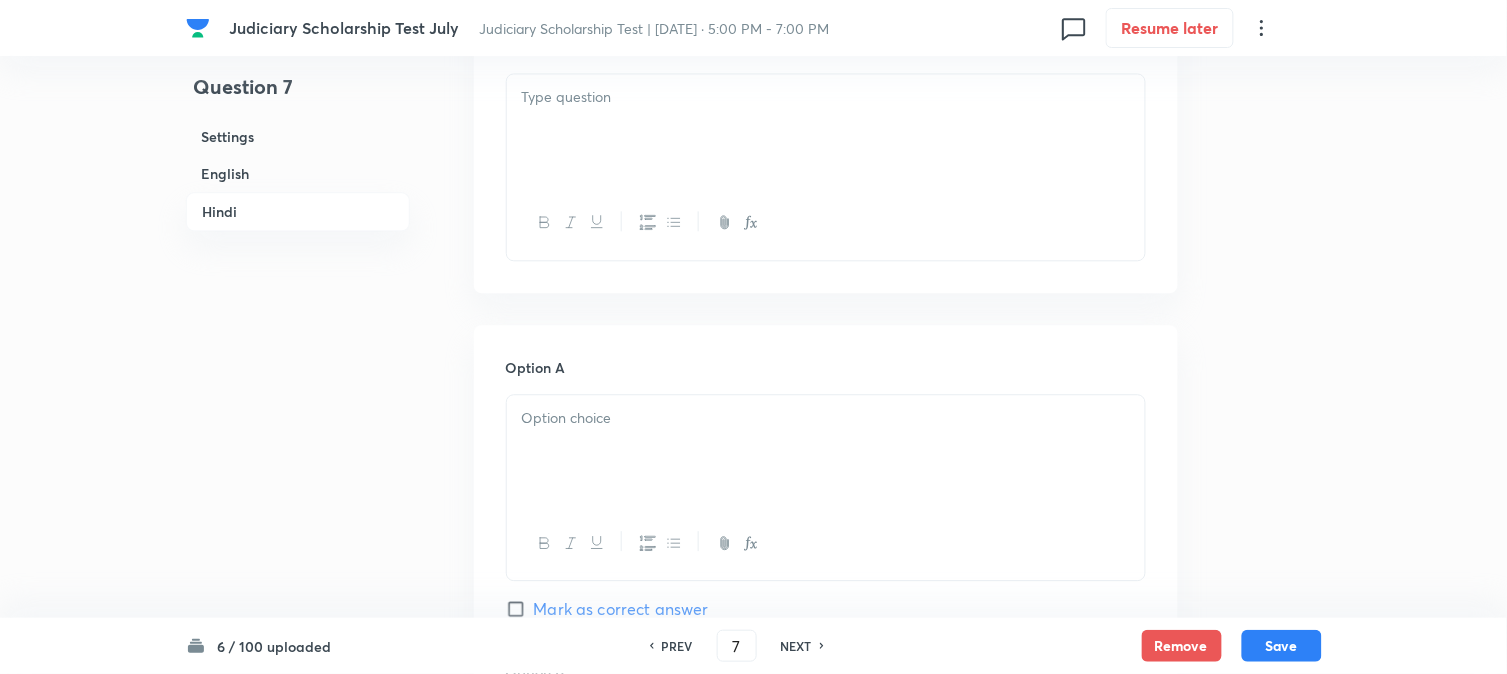 click at bounding box center (826, 130) 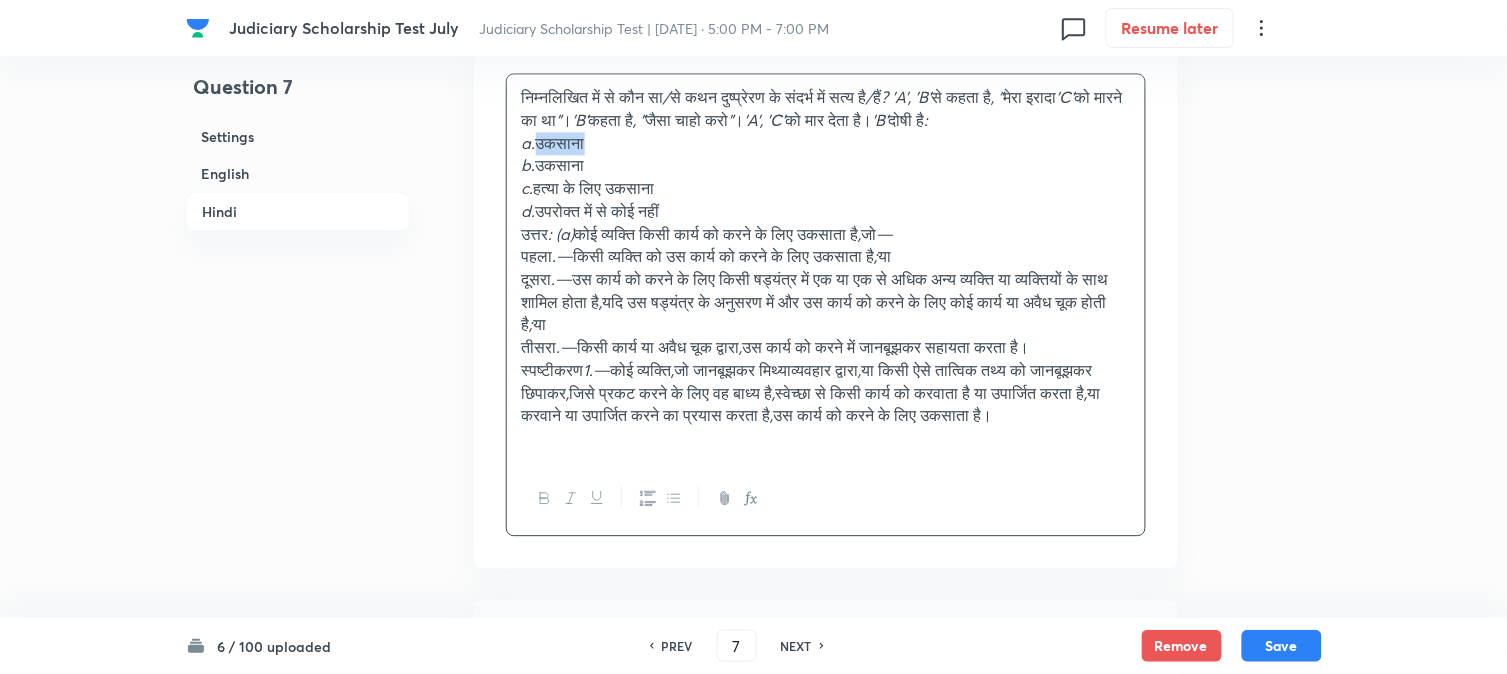 drag, startPoint x: 541, startPoint y: 147, endPoint x: 622, endPoint y: 148, distance: 81.00617 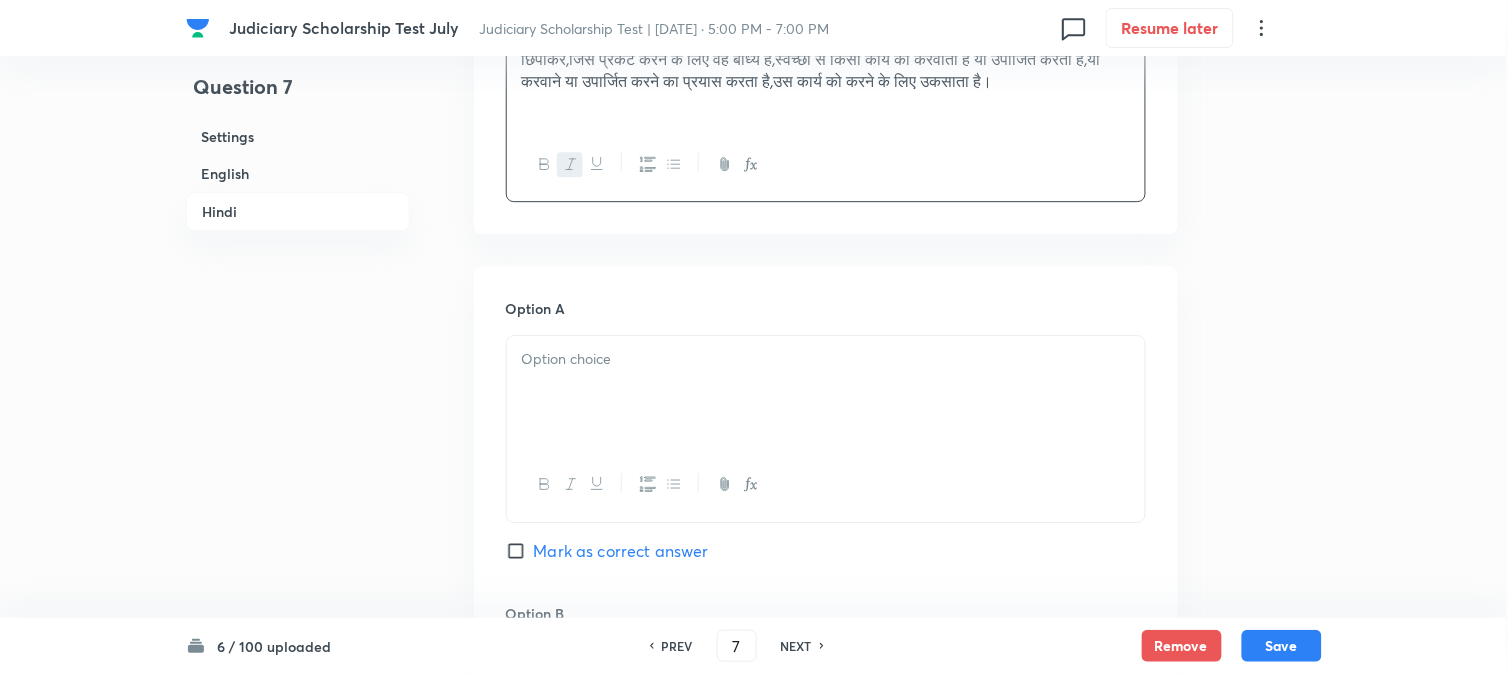 click at bounding box center (826, 392) 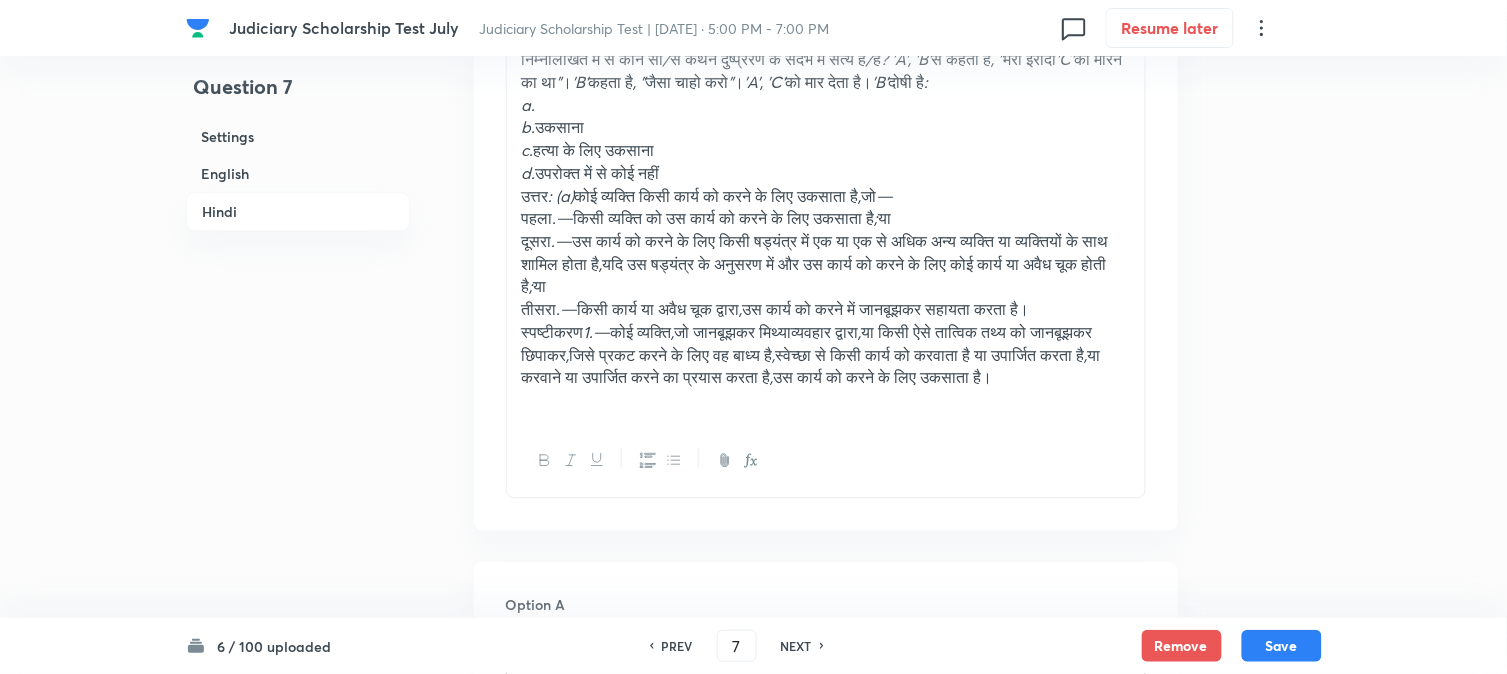 scroll, scrollTop: 3017, scrollLeft: 0, axis: vertical 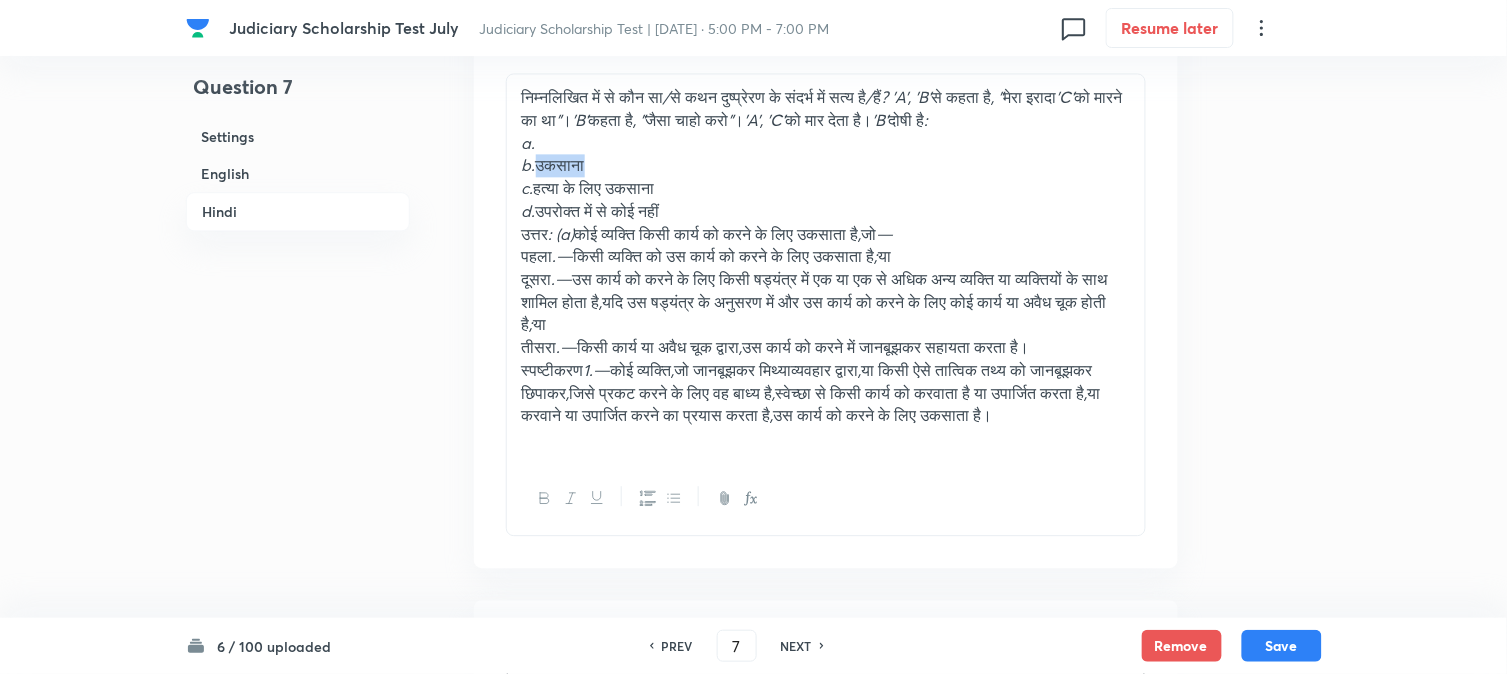 drag, startPoint x: 541, startPoint y: 167, endPoint x: 628, endPoint y: 168, distance: 87.005745 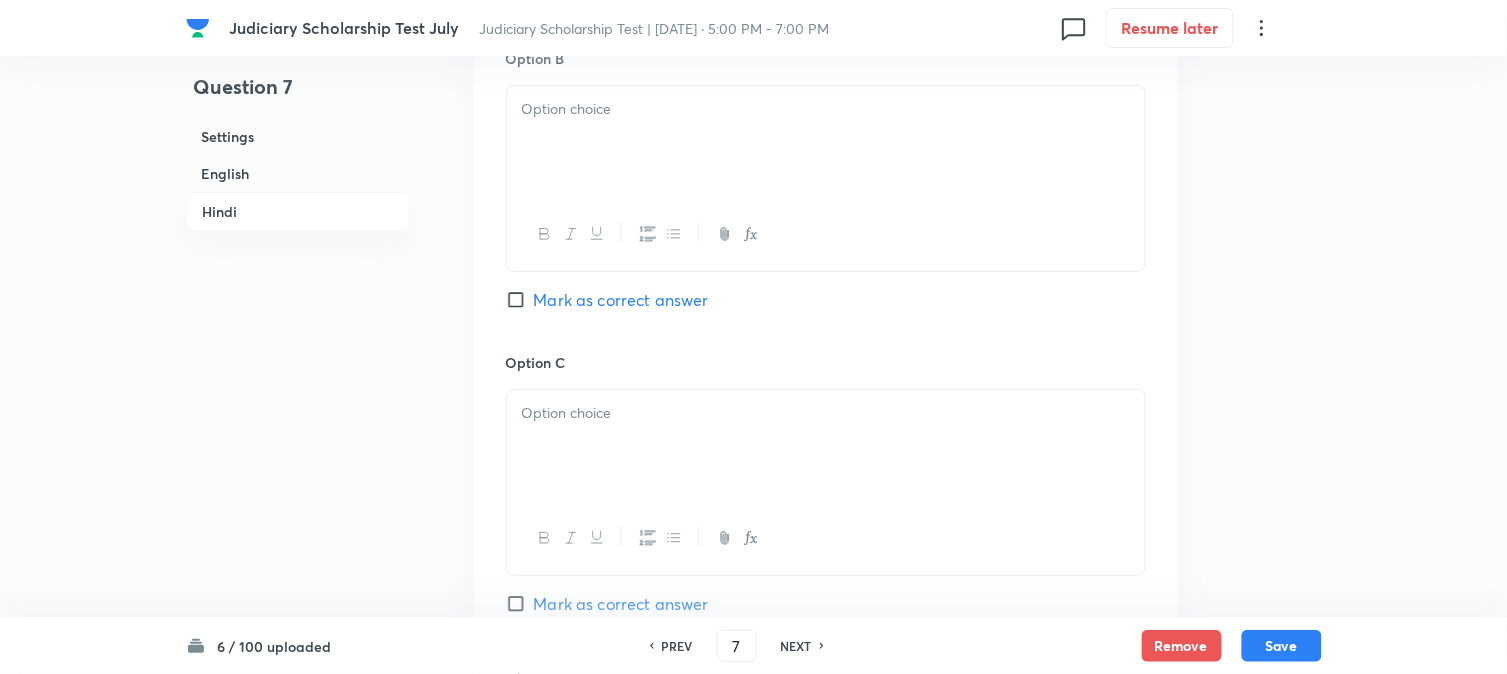 click at bounding box center (826, 142) 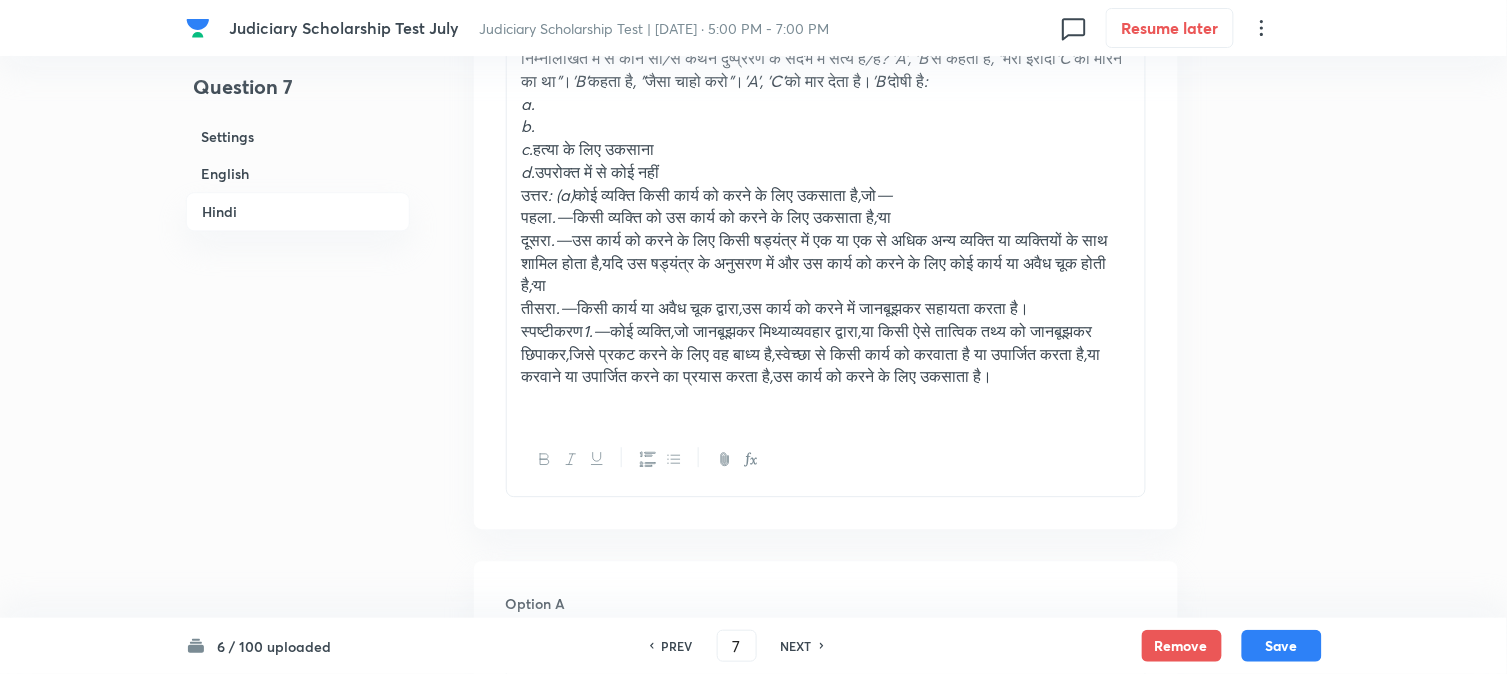 scroll, scrollTop: 3017, scrollLeft: 0, axis: vertical 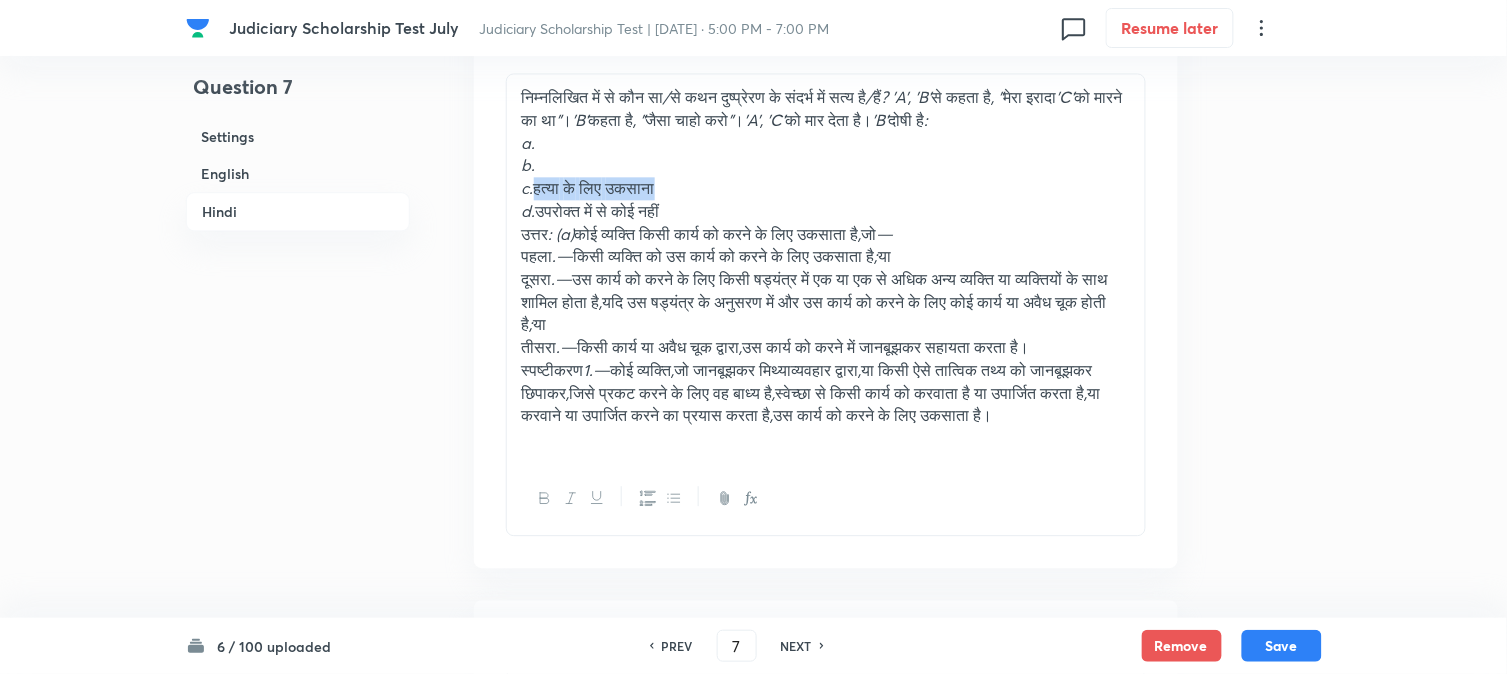drag, startPoint x: 538, startPoint y: 193, endPoint x: 695, endPoint y: 183, distance: 157.31815 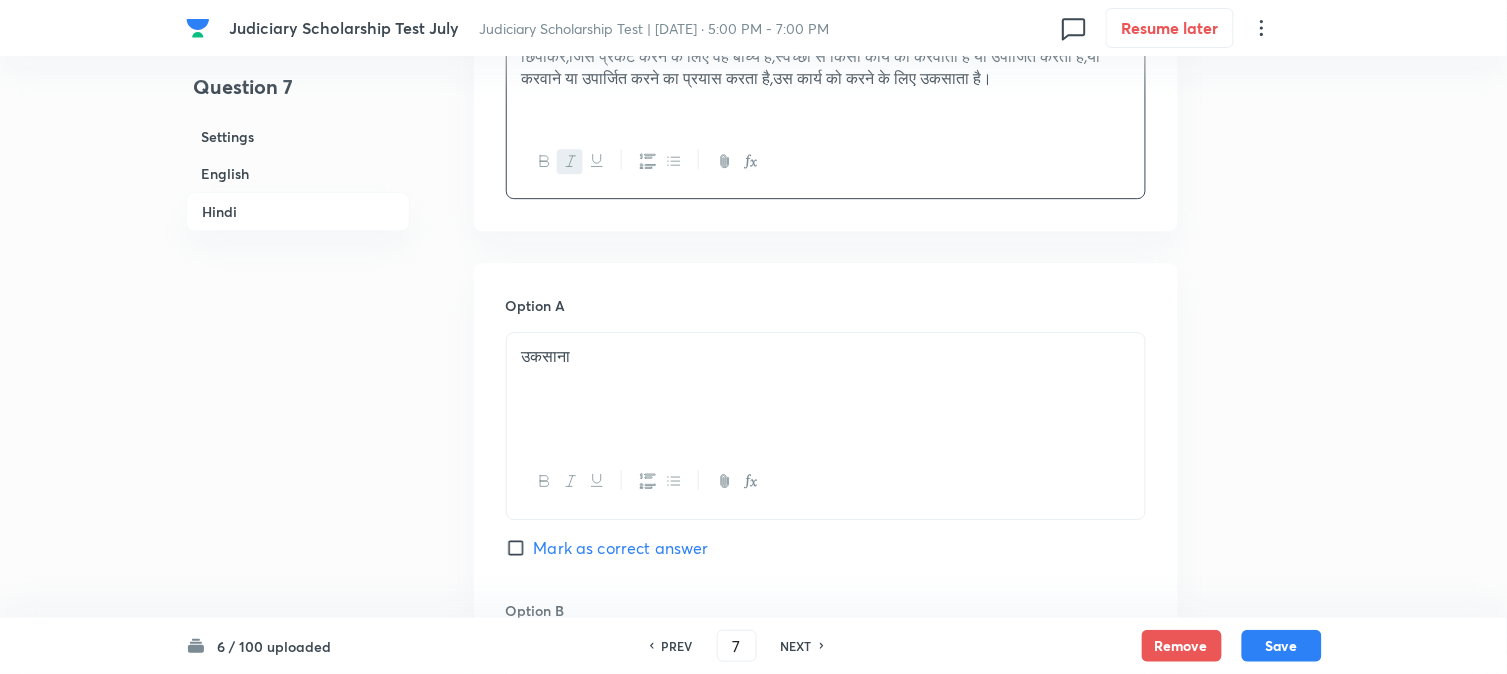 scroll, scrollTop: 3573, scrollLeft: 0, axis: vertical 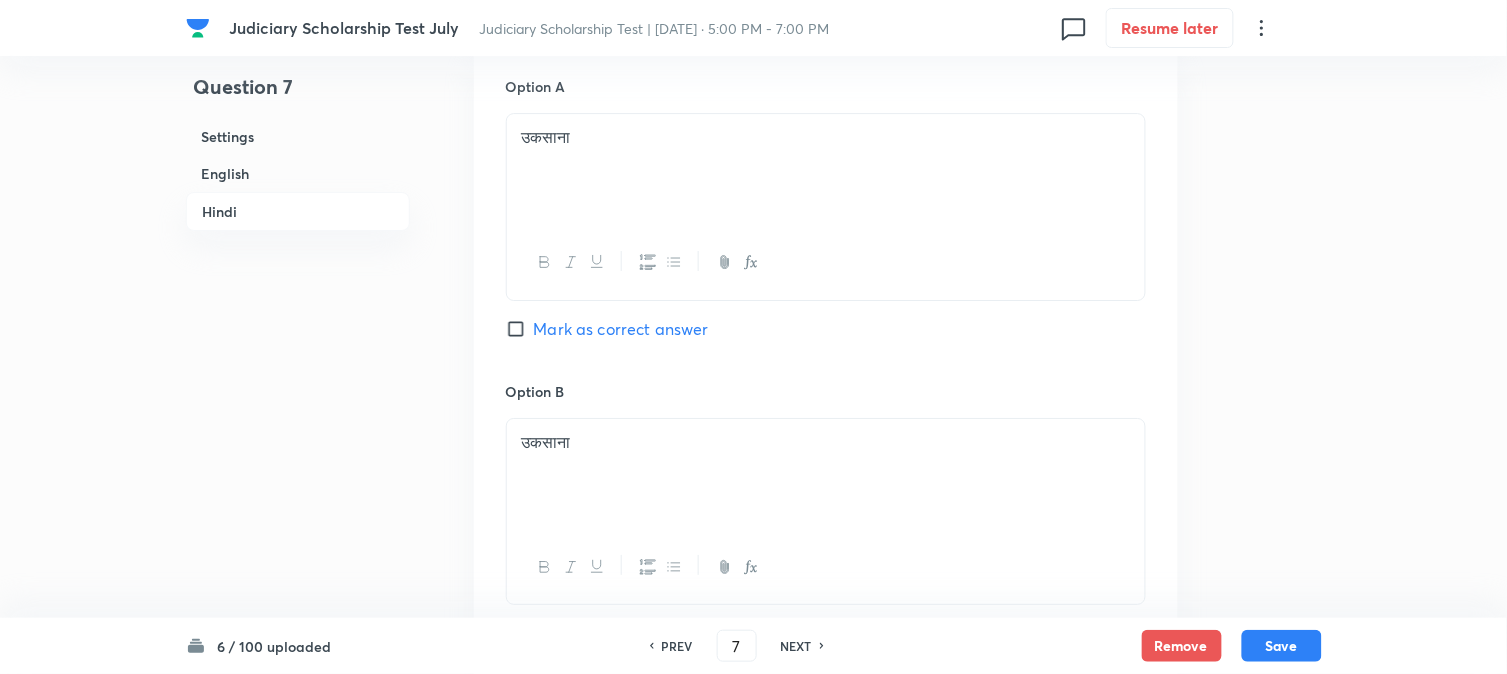 click on "Option A उकसाना  Mark as correct answer" at bounding box center [826, 228] 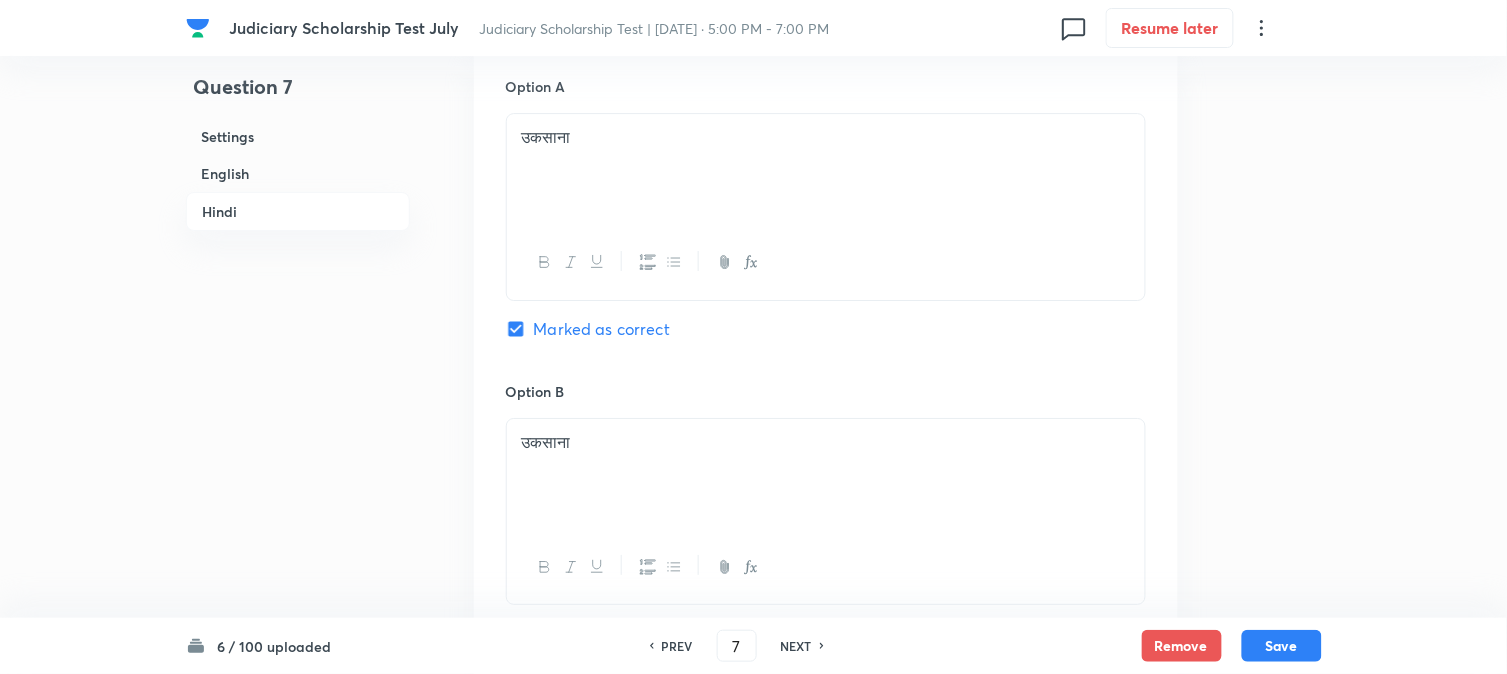 checkbox on "true" 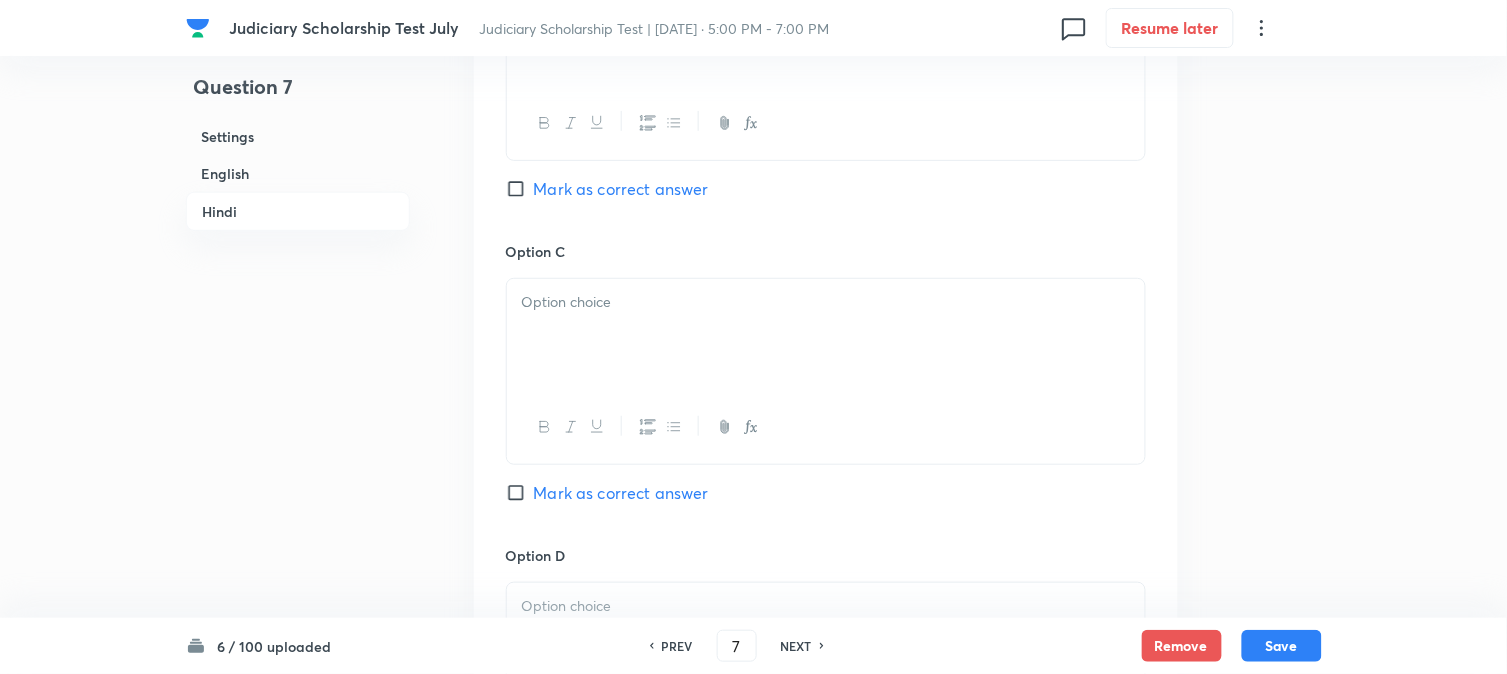 click at bounding box center (826, 302) 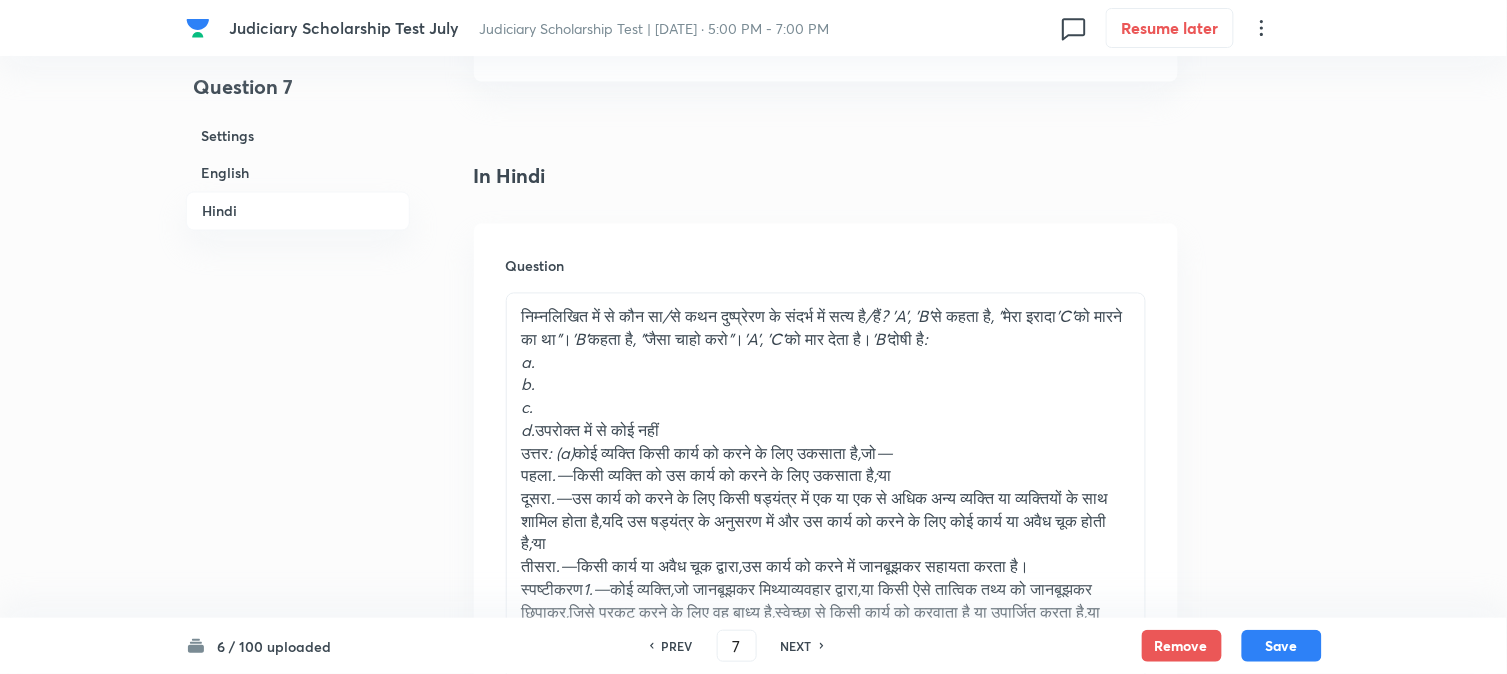 scroll, scrollTop: 2795, scrollLeft: 0, axis: vertical 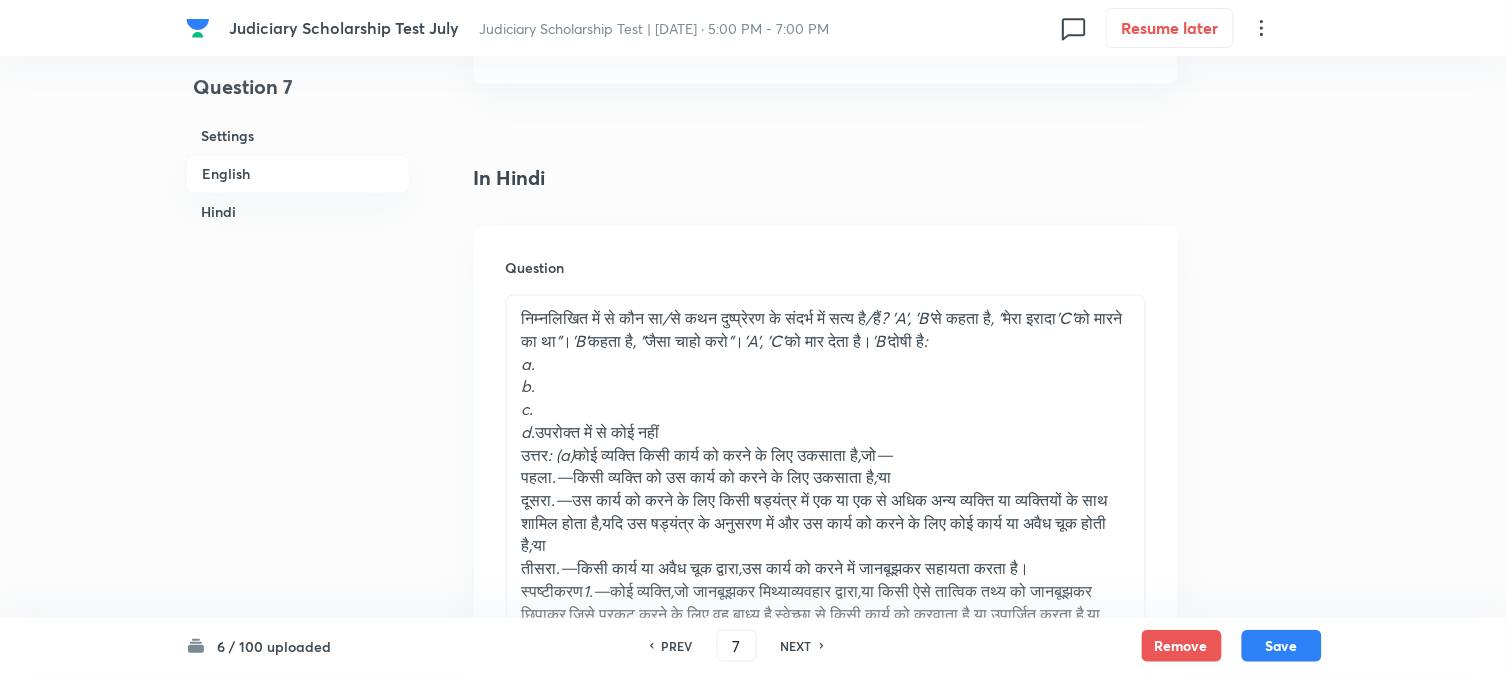 click on "d.  उपरोक्त   में   से   कोई   नहीं" at bounding box center (826, 433) 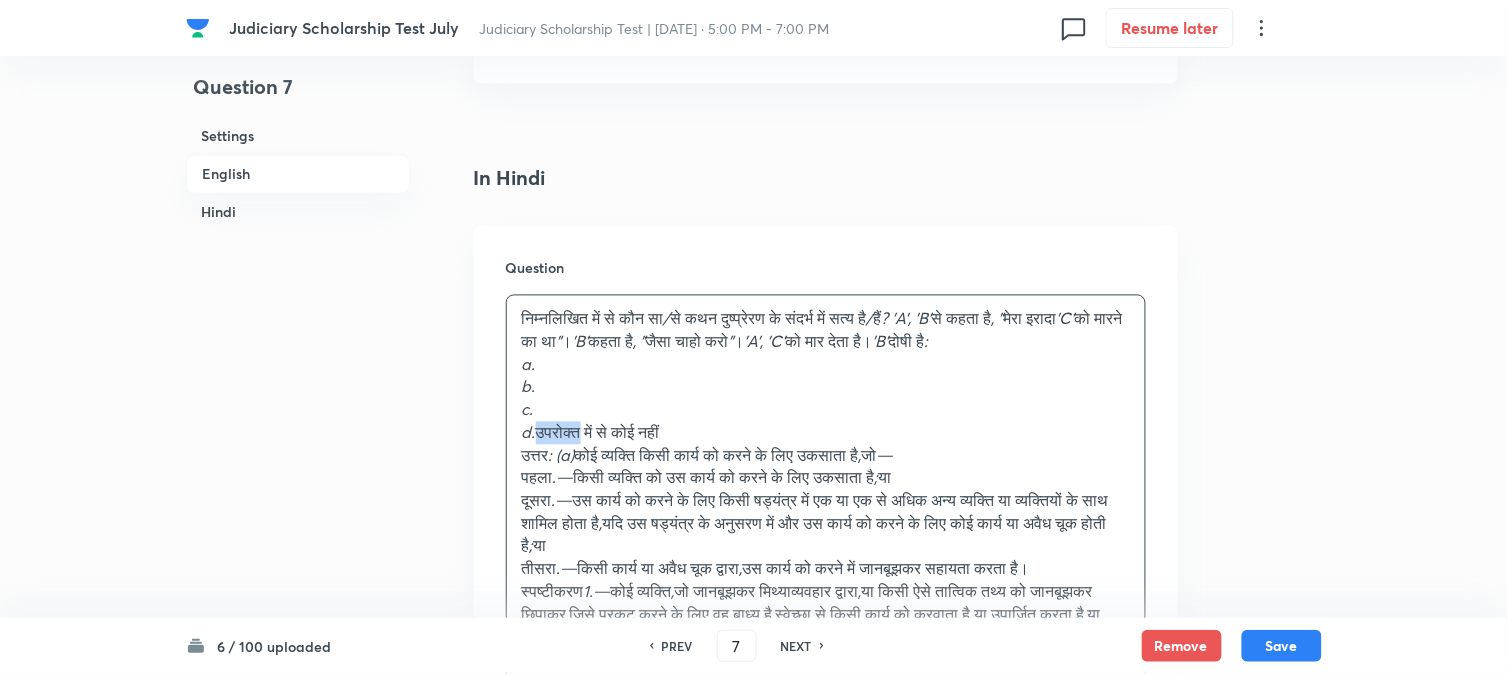 drag, startPoint x: 543, startPoint y: 441, endPoint x: 534, endPoint y: 431, distance: 13.453624 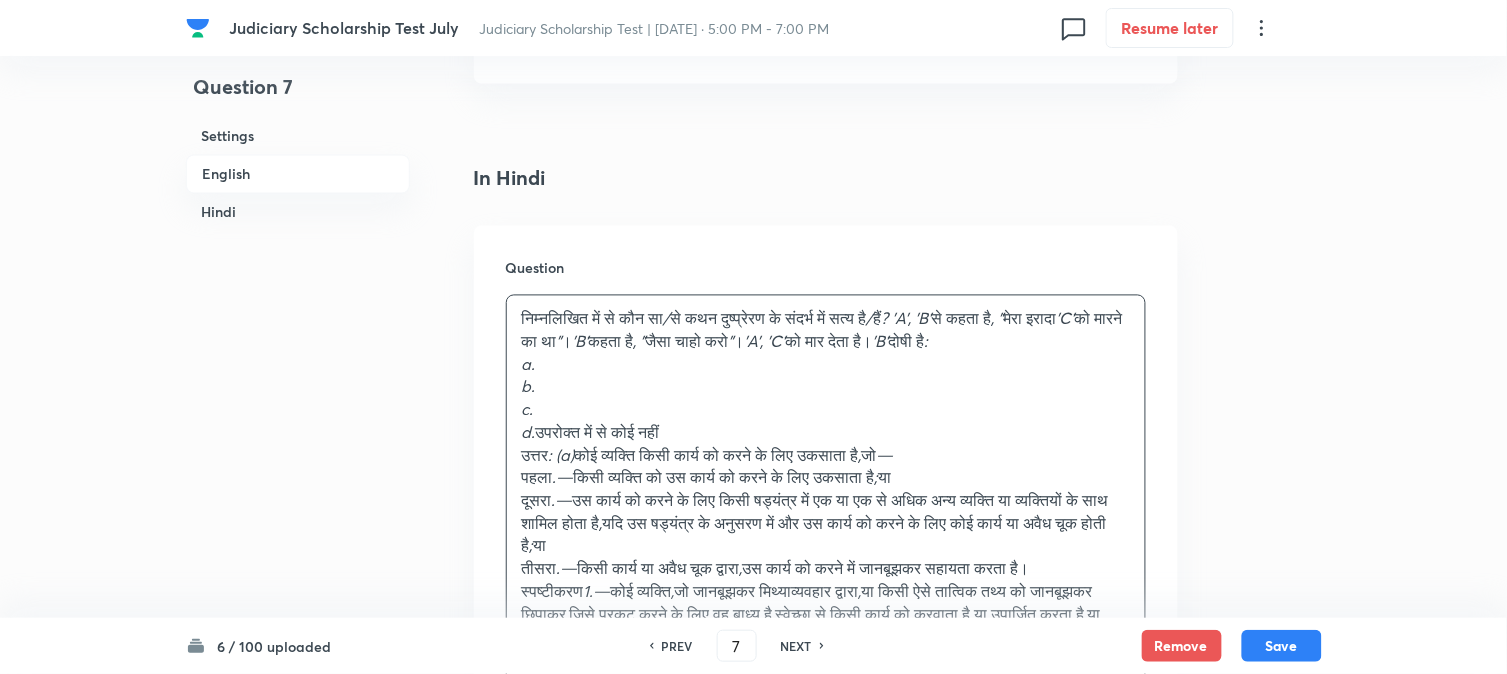 click on "b." at bounding box center [826, 387] 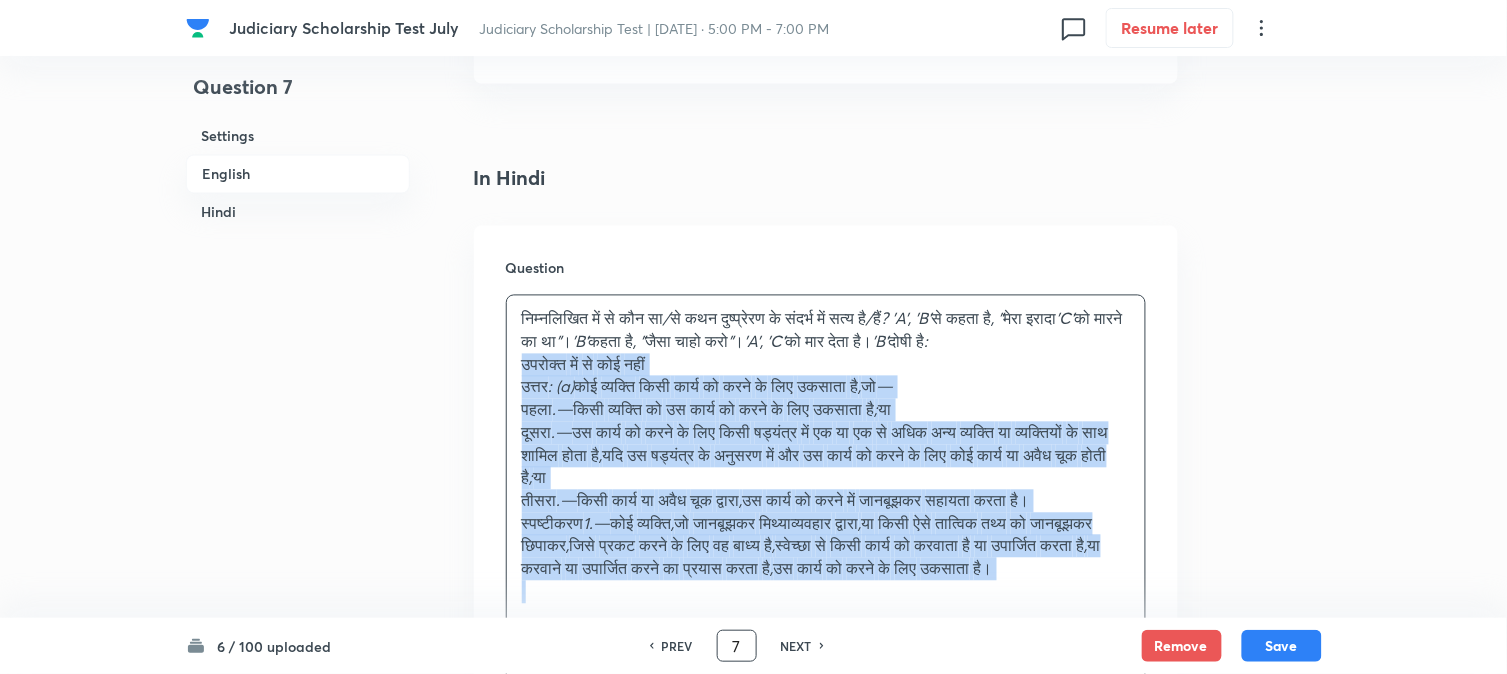 drag, startPoint x: 541, startPoint y: 431, endPoint x: 750, endPoint y: 633, distance: 290.66302 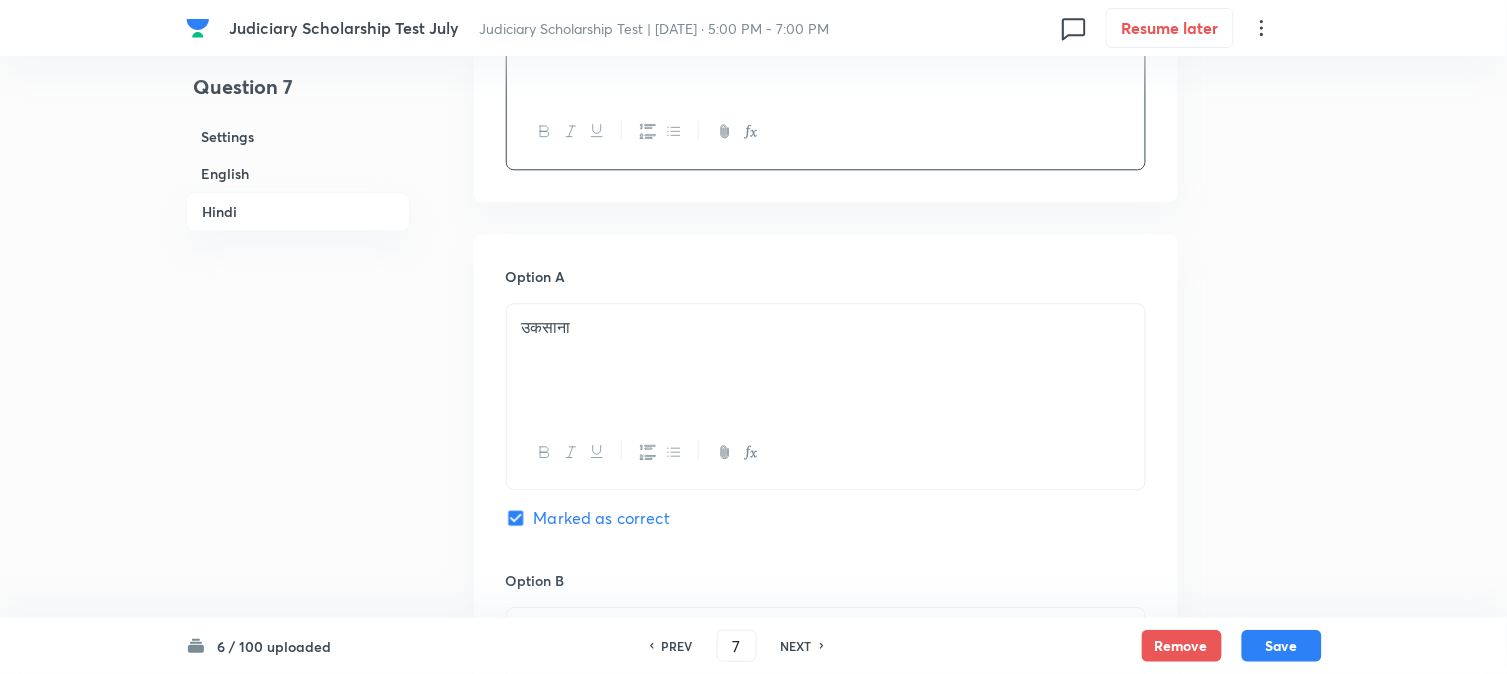 scroll, scrollTop: 2906, scrollLeft: 0, axis: vertical 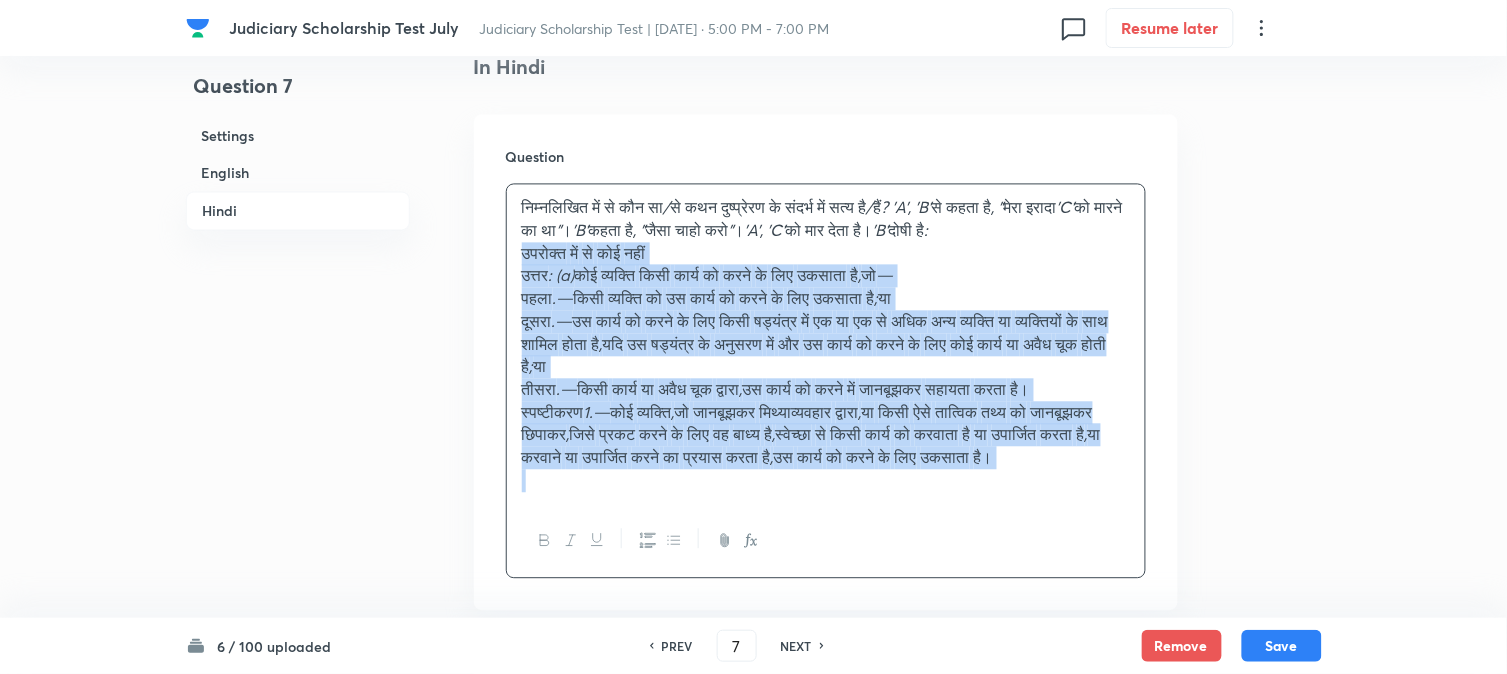 drag, startPoint x: 538, startPoint y: 320, endPoint x: 723, endPoint y: 516, distance: 269.51996 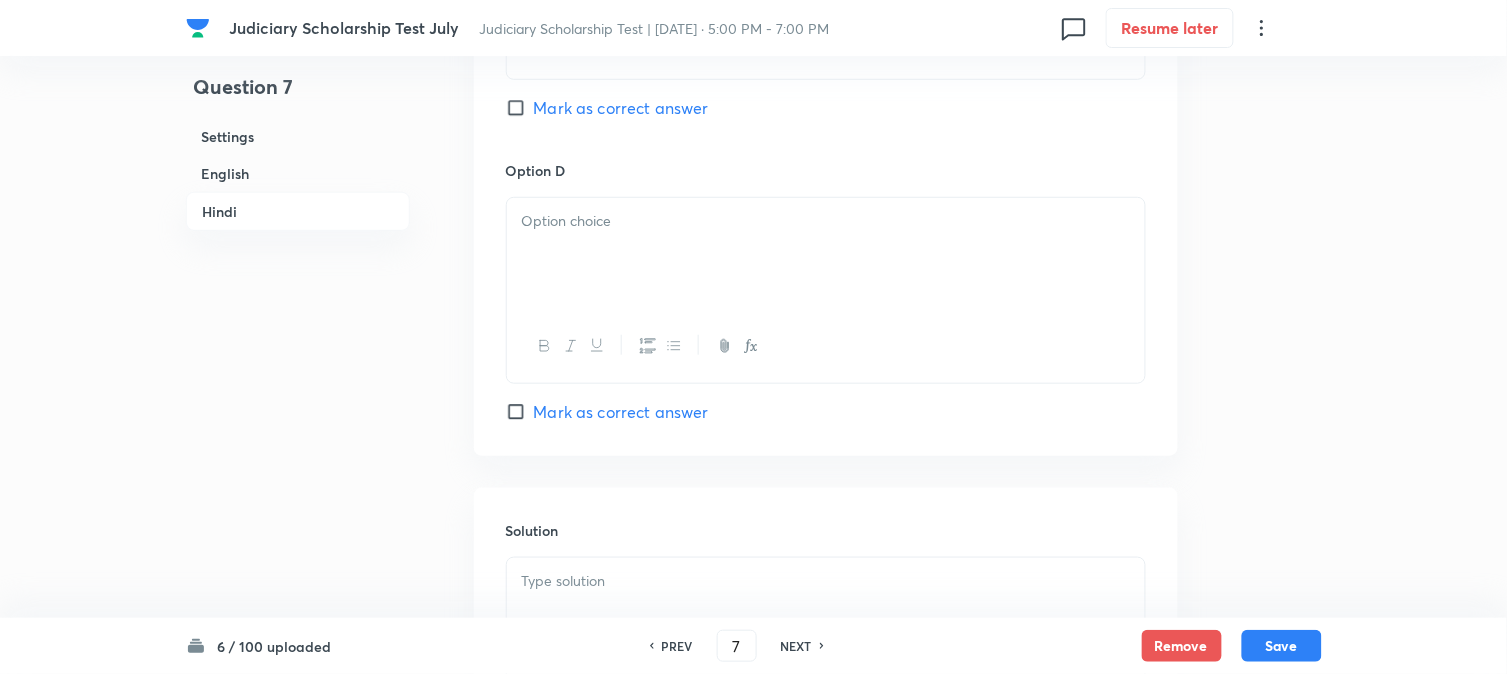 scroll, scrollTop: 4128, scrollLeft: 0, axis: vertical 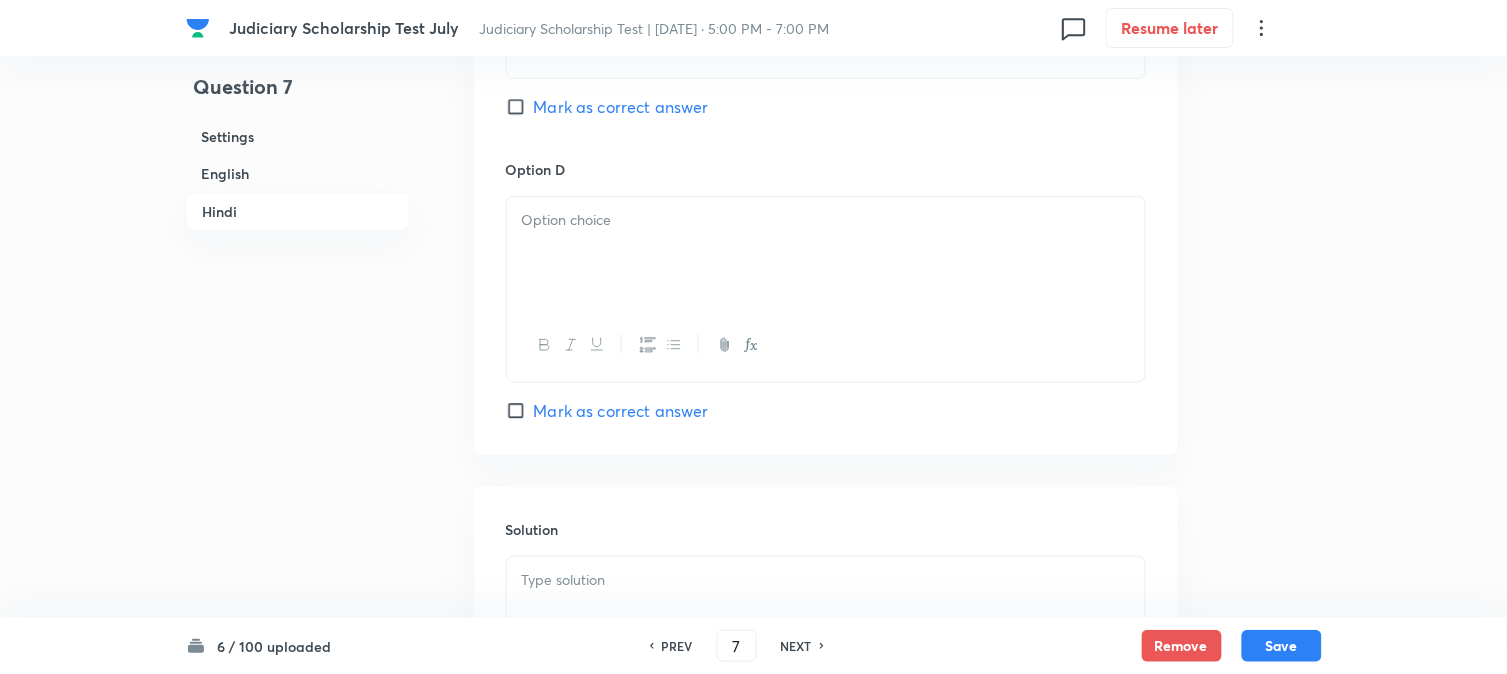 click at bounding box center (826, 253) 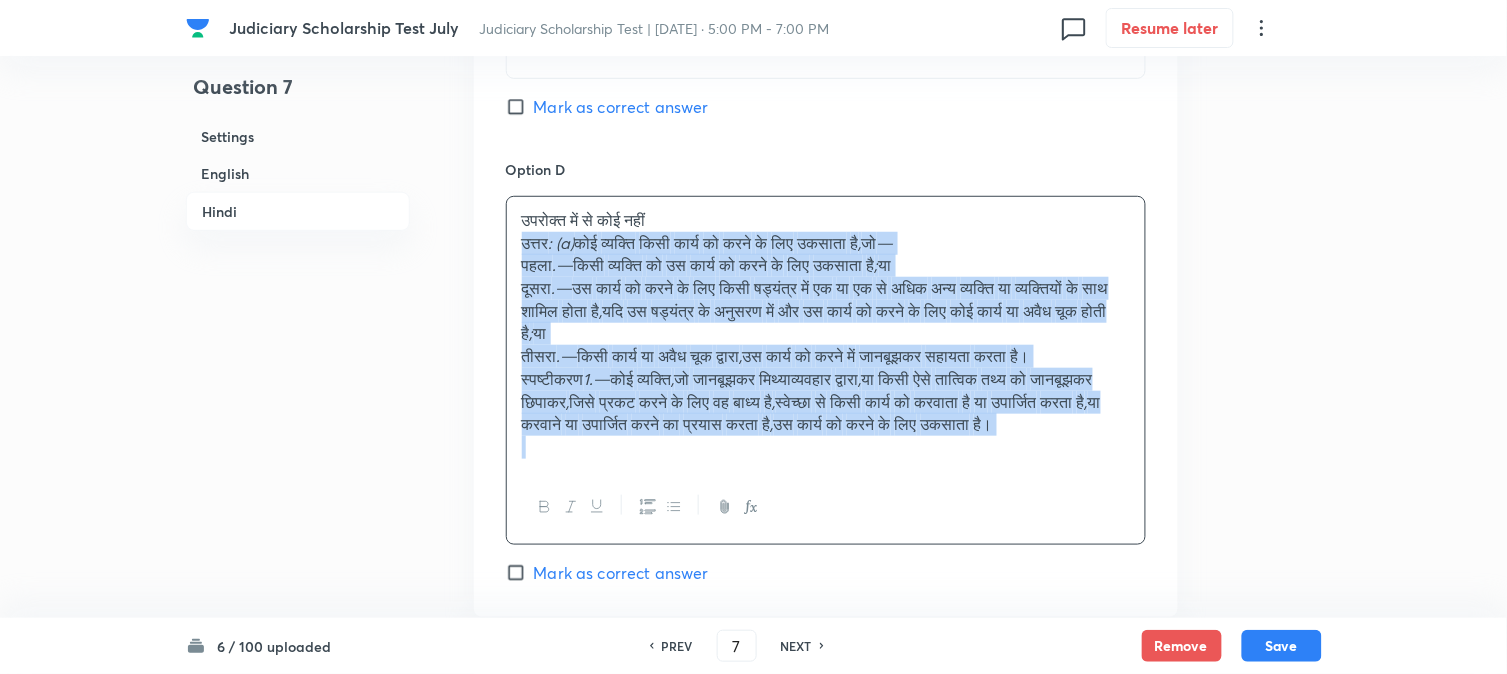 drag, startPoint x: 521, startPoint y: 247, endPoint x: 711, endPoint y: 531, distance: 341.69577 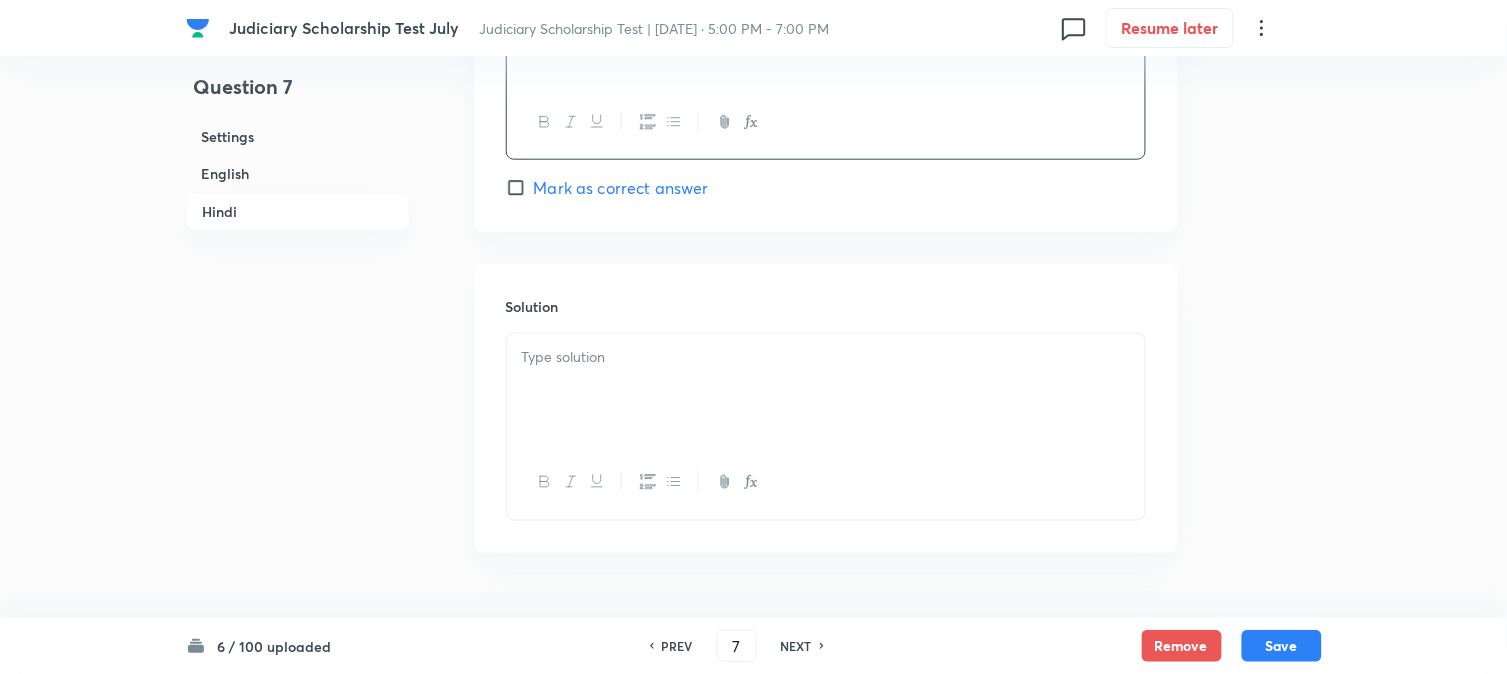 click at bounding box center (826, 357) 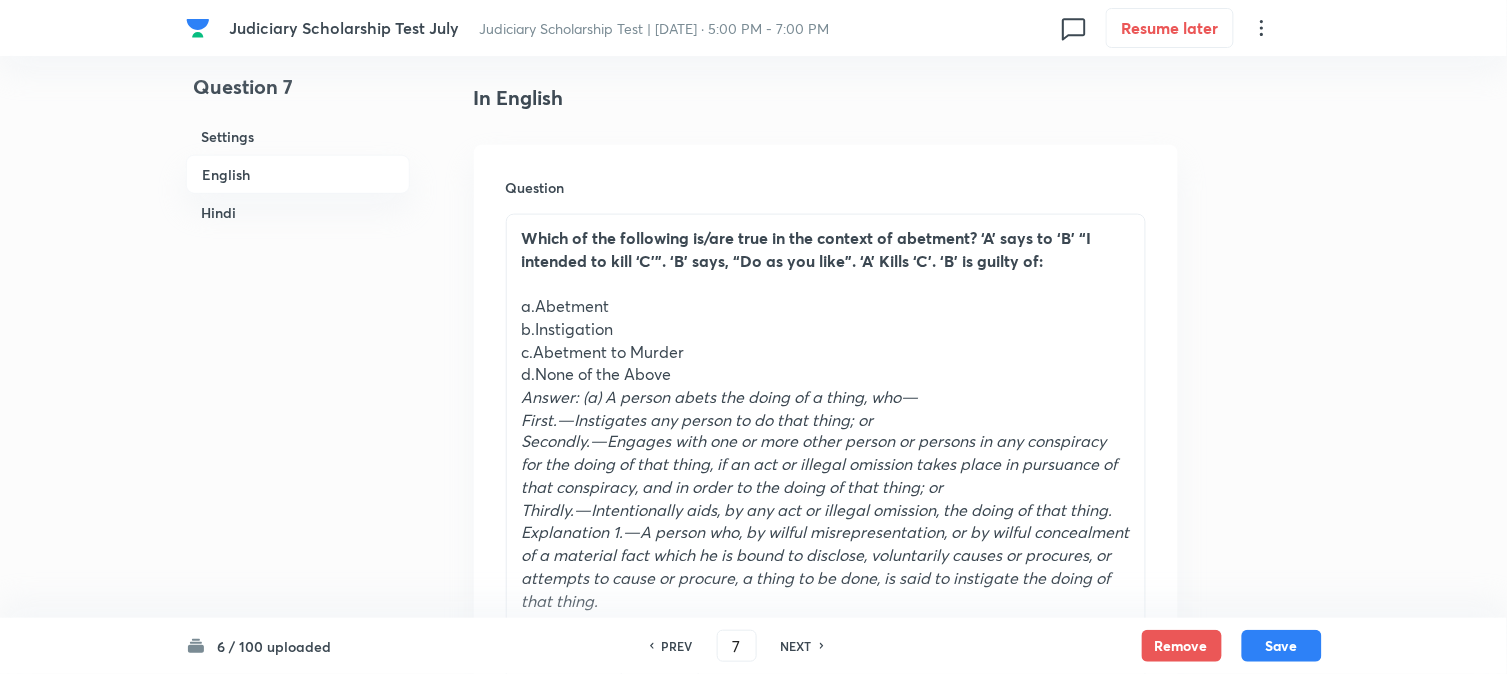 scroll, scrollTop: 462, scrollLeft: 0, axis: vertical 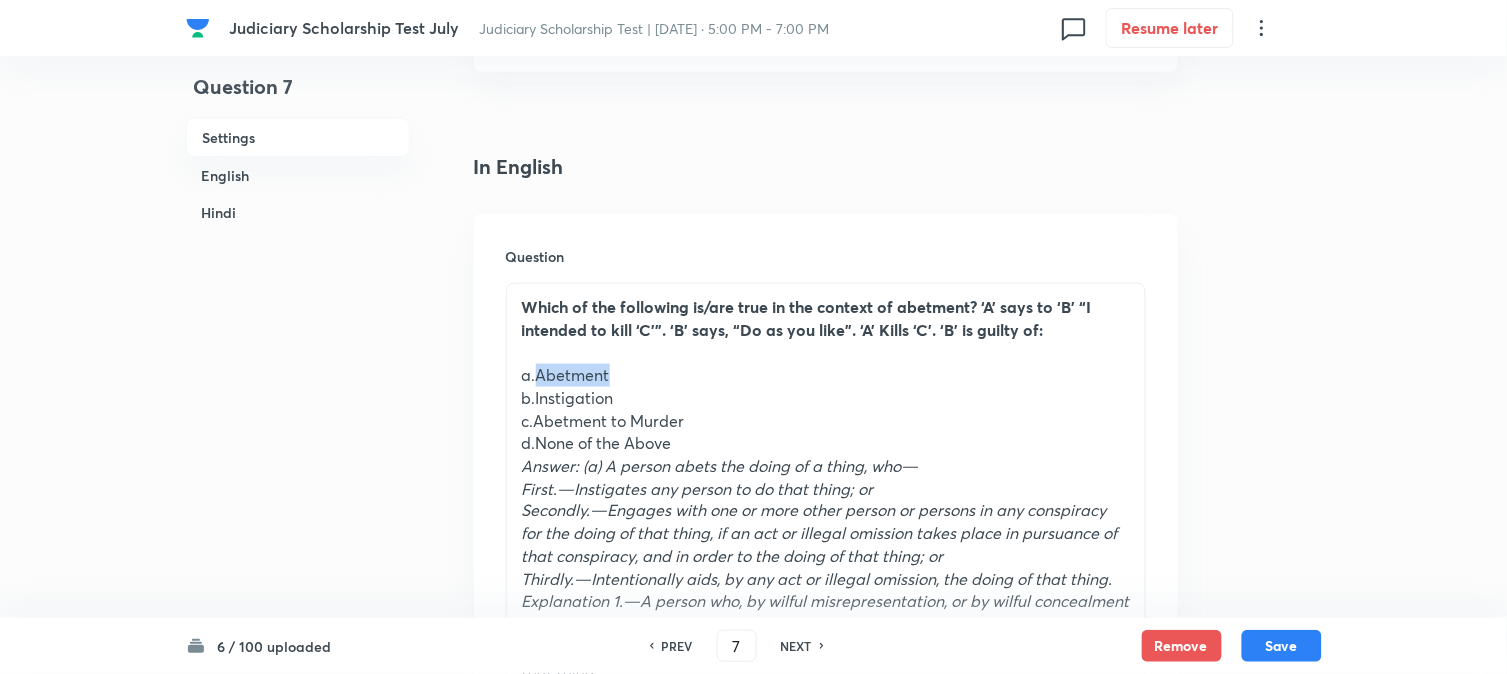 drag, startPoint x: 535, startPoint y: 370, endPoint x: 666, endPoint y: 371, distance: 131.00381 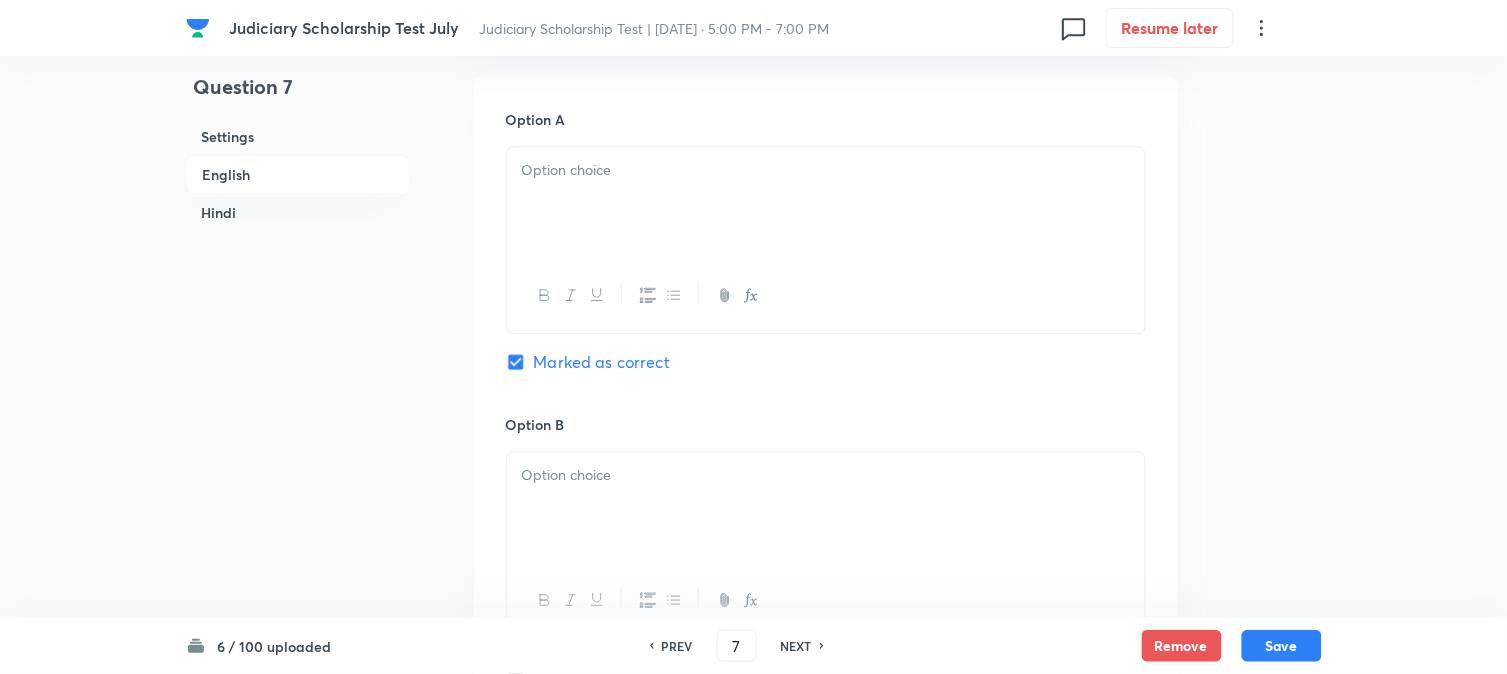 click at bounding box center (826, 203) 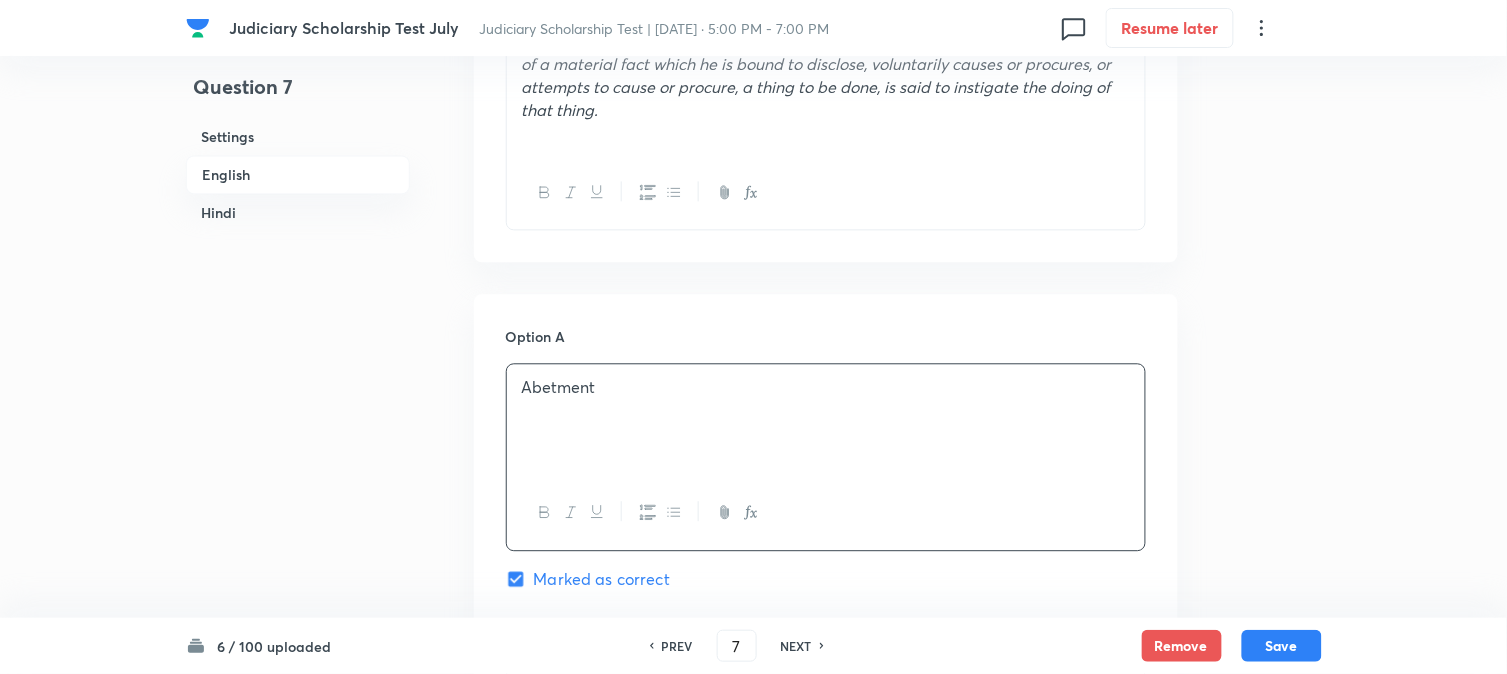 scroll, scrollTop: 684, scrollLeft: 0, axis: vertical 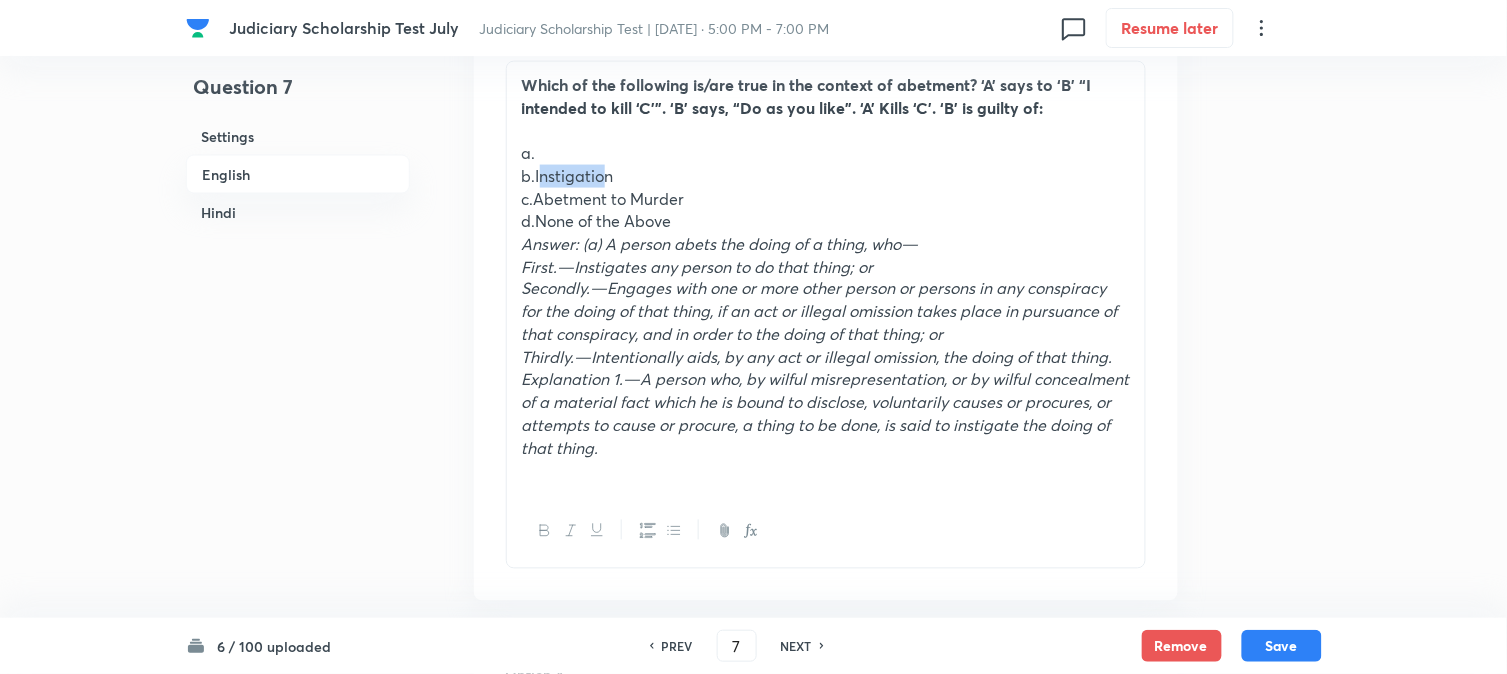 drag, startPoint x: 537, startPoint y: 173, endPoint x: 592, endPoint y: 173, distance: 55 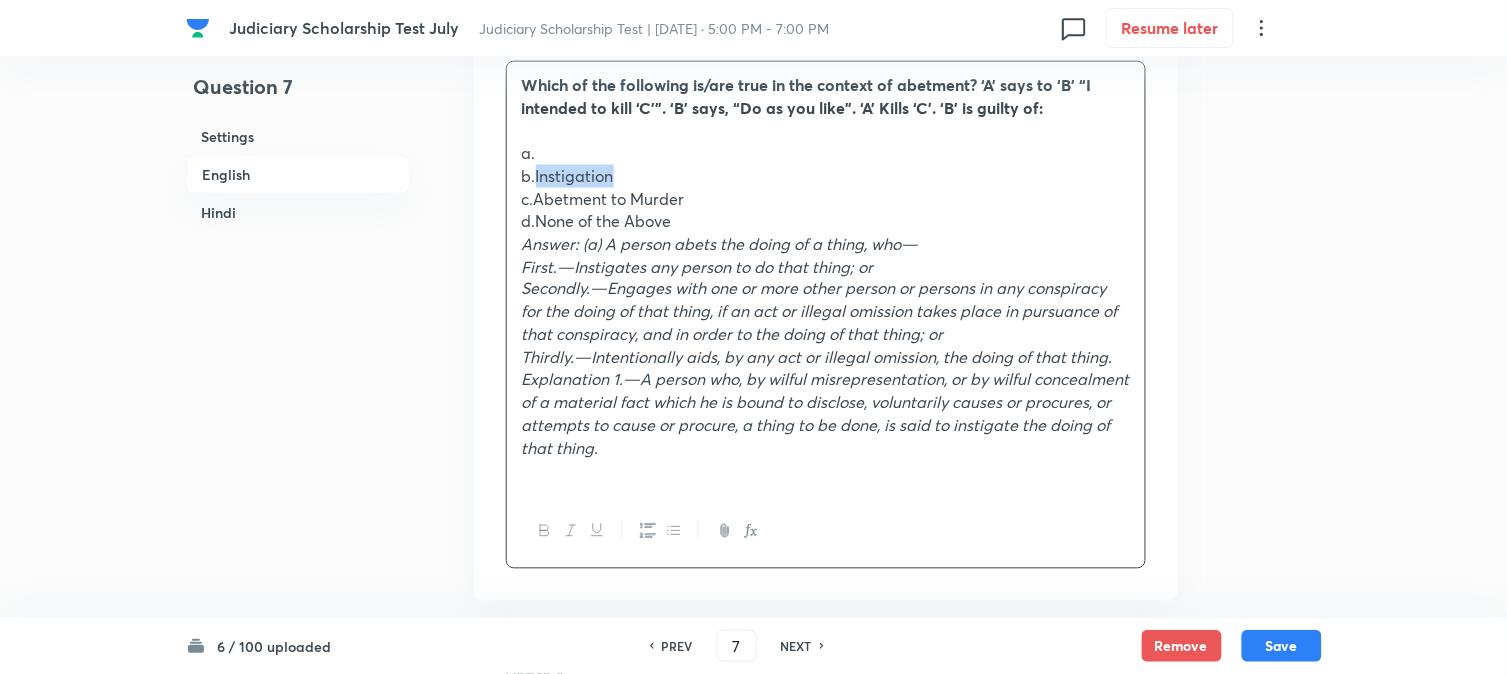 drag, startPoint x: 534, startPoint y: 175, endPoint x: 705, endPoint y: 165, distance: 171.29214 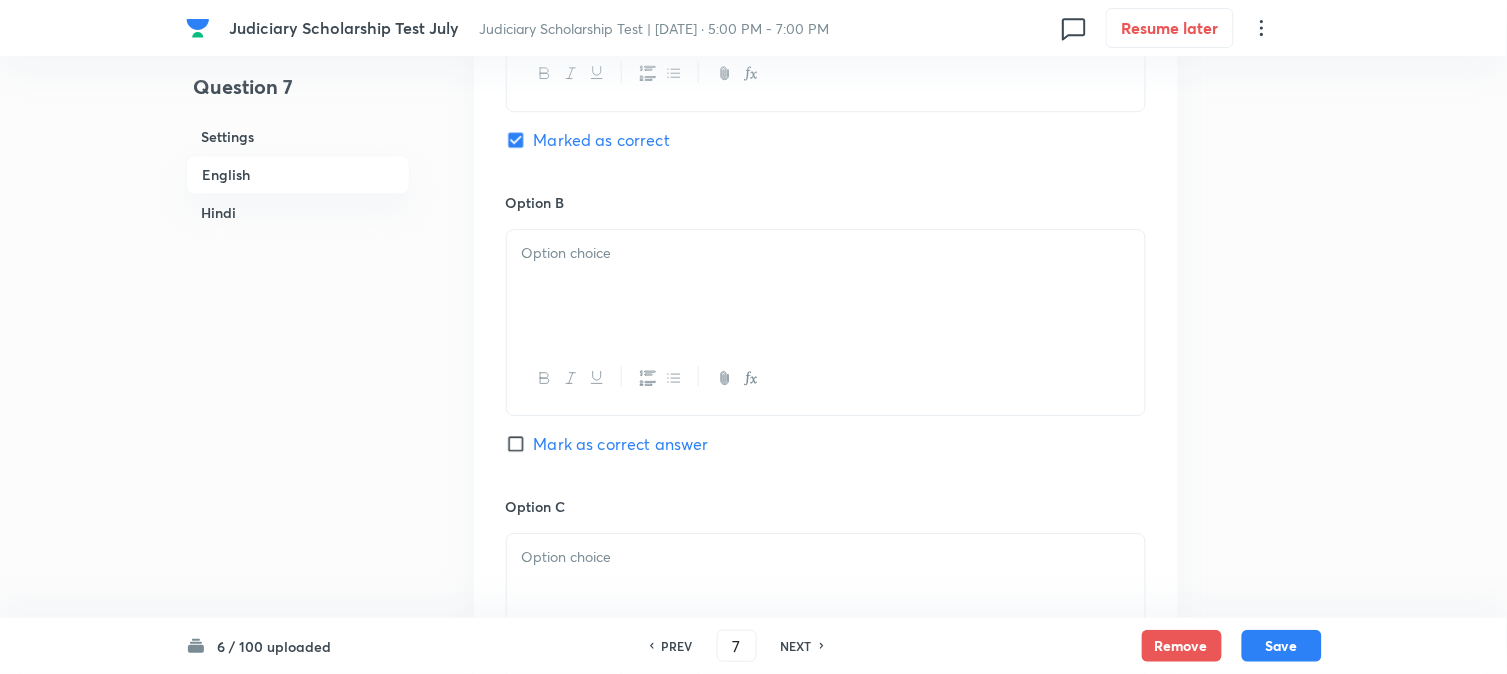 click at bounding box center (826, 286) 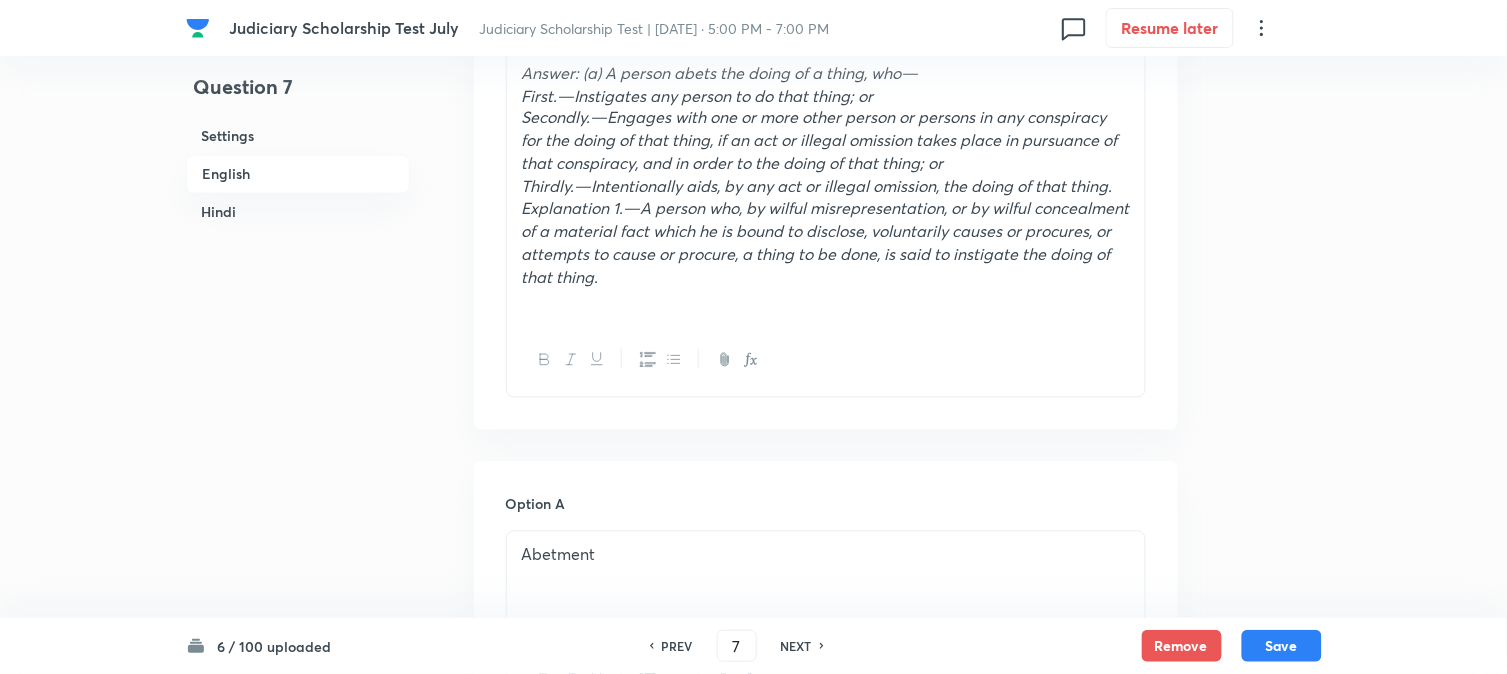 scroll, scrollTop: 462, scrollLeft: 0, axis: vertical 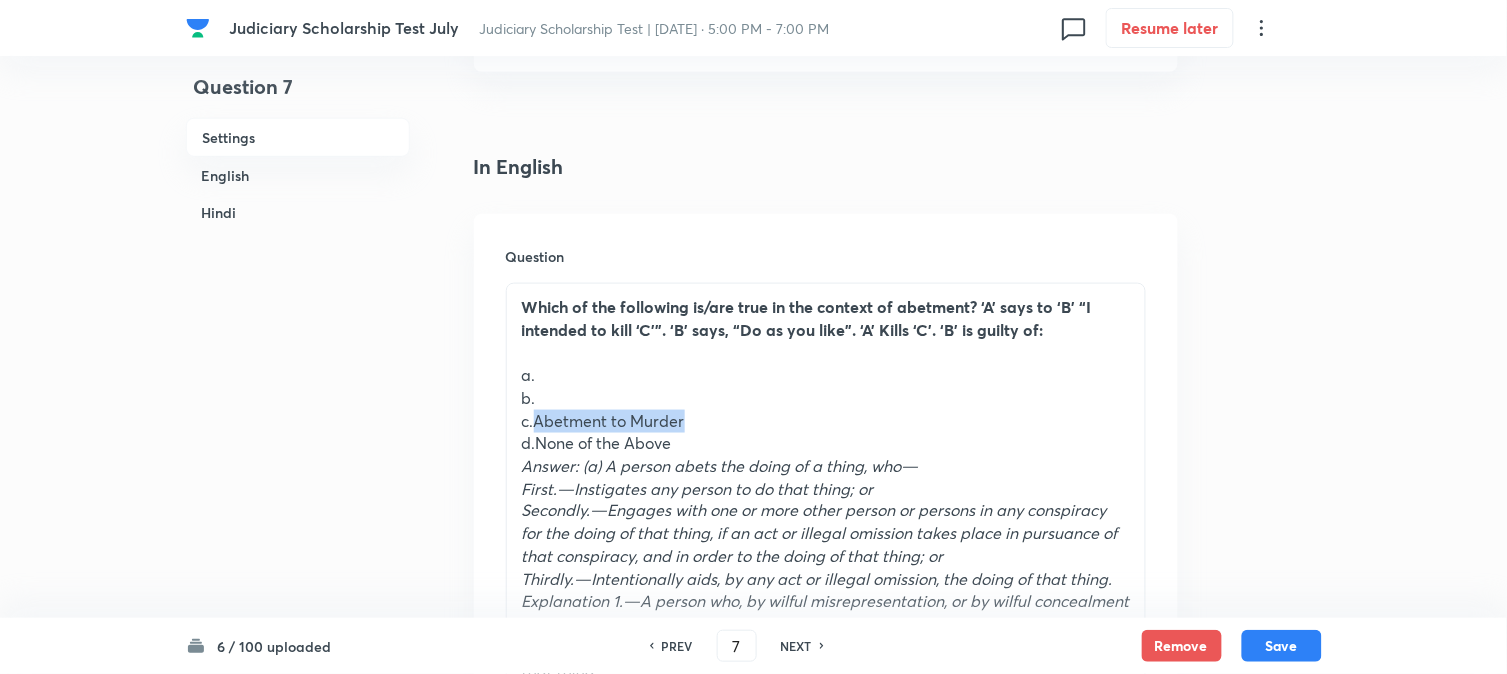 drag, startPoint x: 537, startPoint y: 428, endPoint x: 766, endPoint y: 418, distance: 229.21823 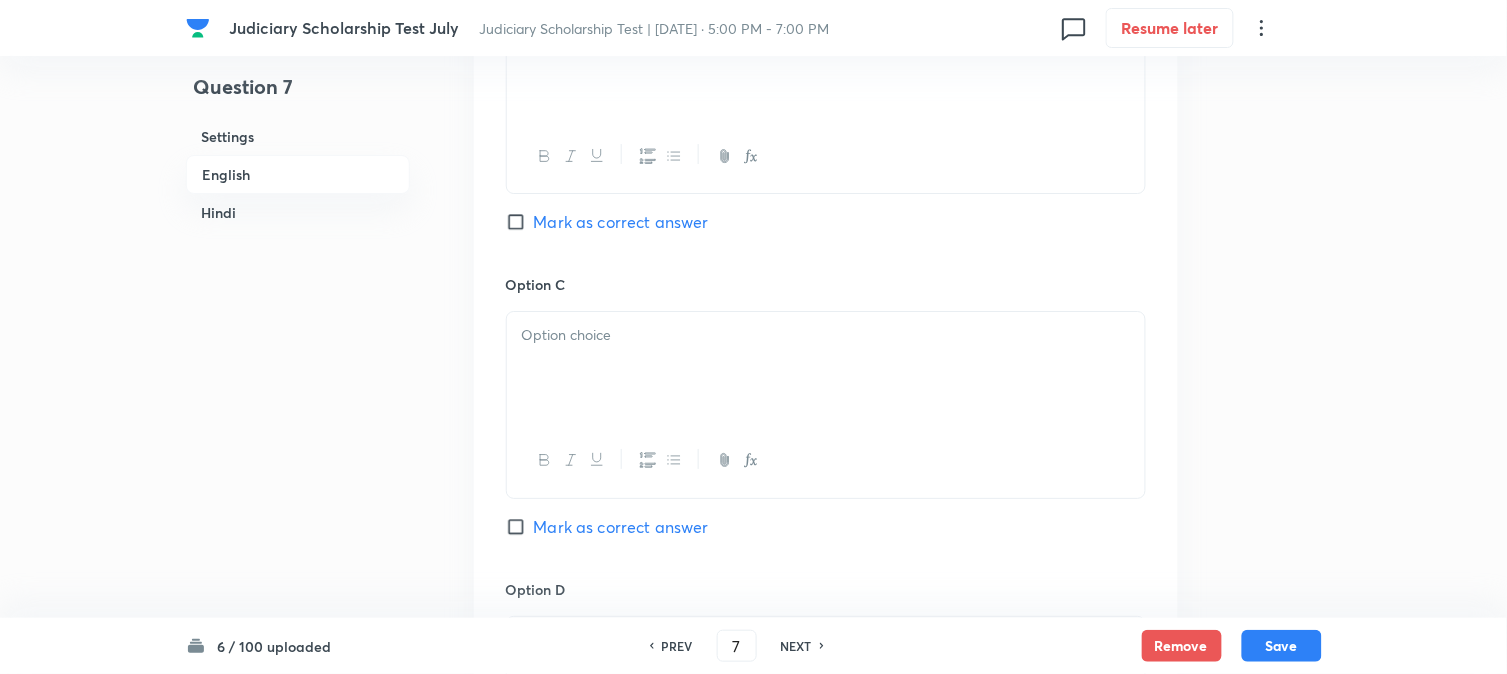 click at bounding box center [826, 368] 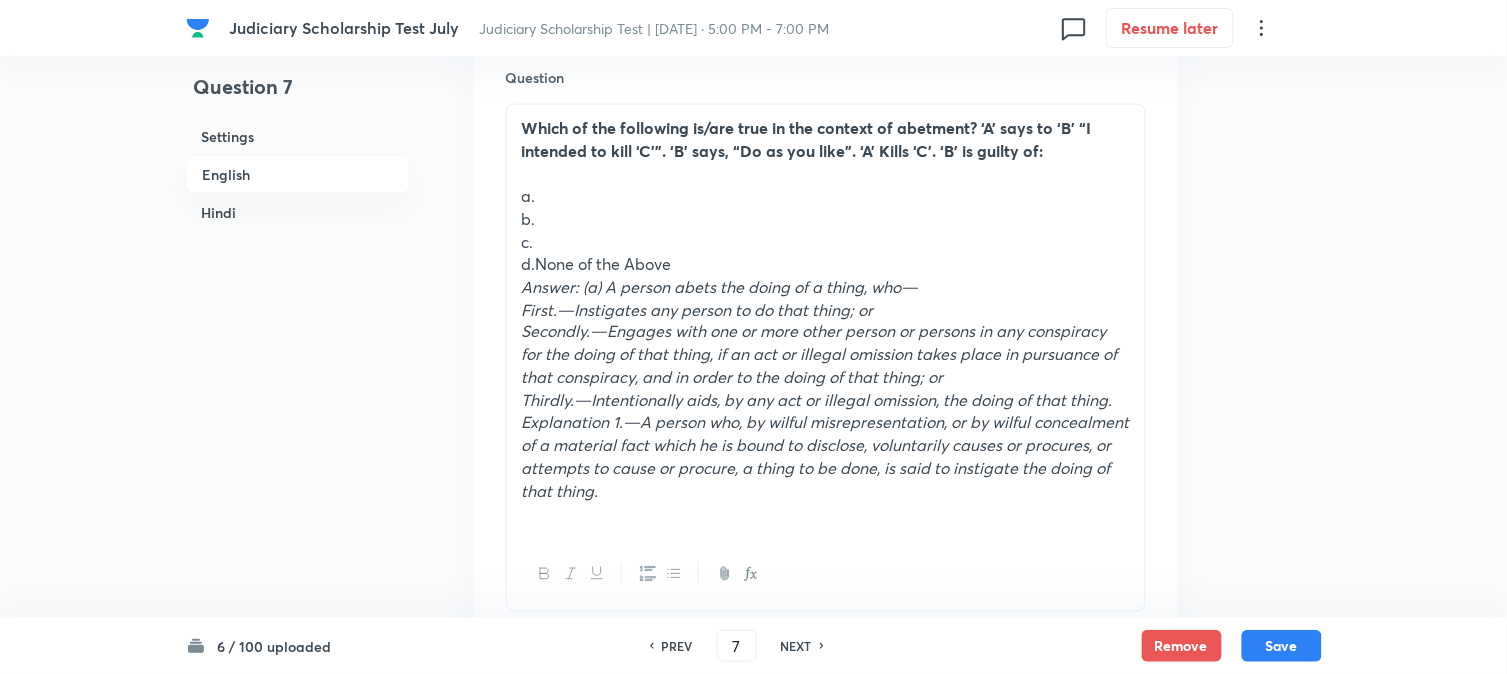 scroll, scrollTop: 573, scrollLeft: 0, axis: vertical 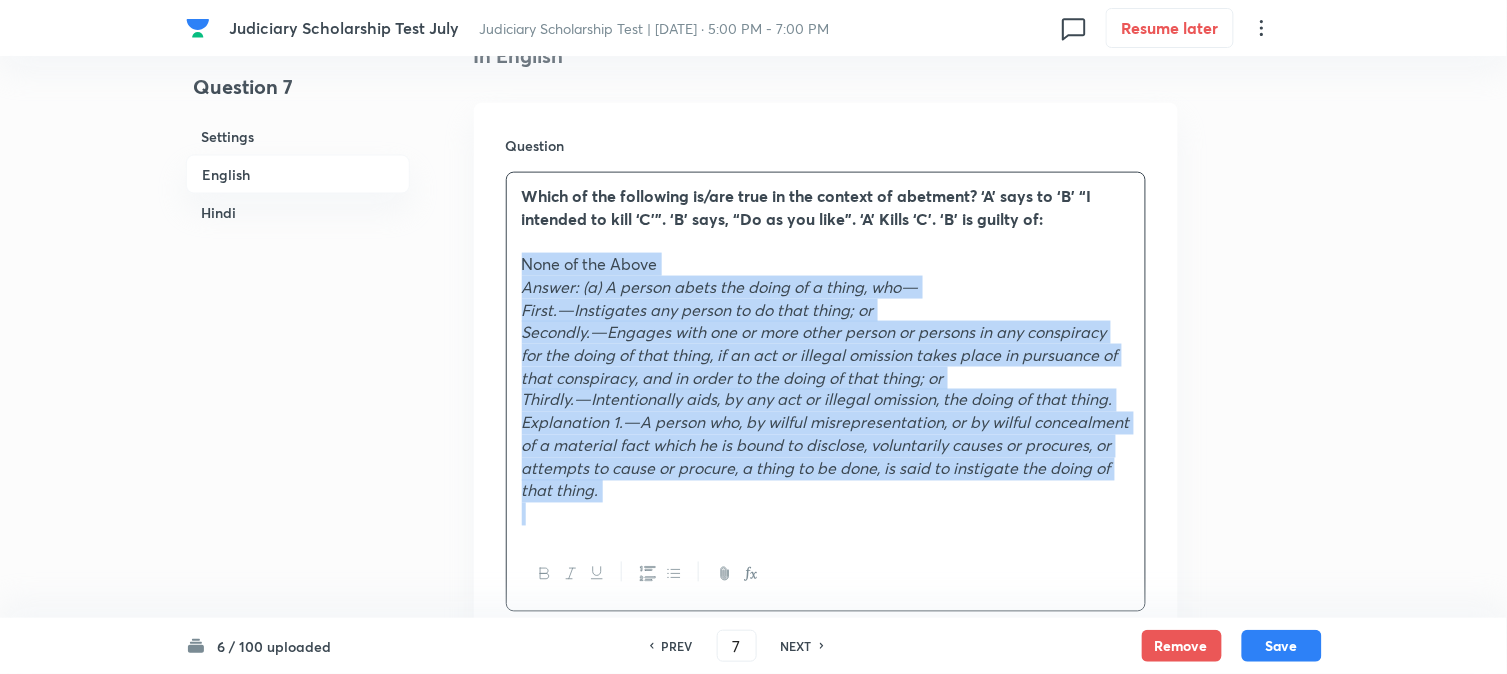 drag, startPoint x: 536, startPoint y: 340, endPoint x: 887, endPoint y: 581, distance: 425.77225 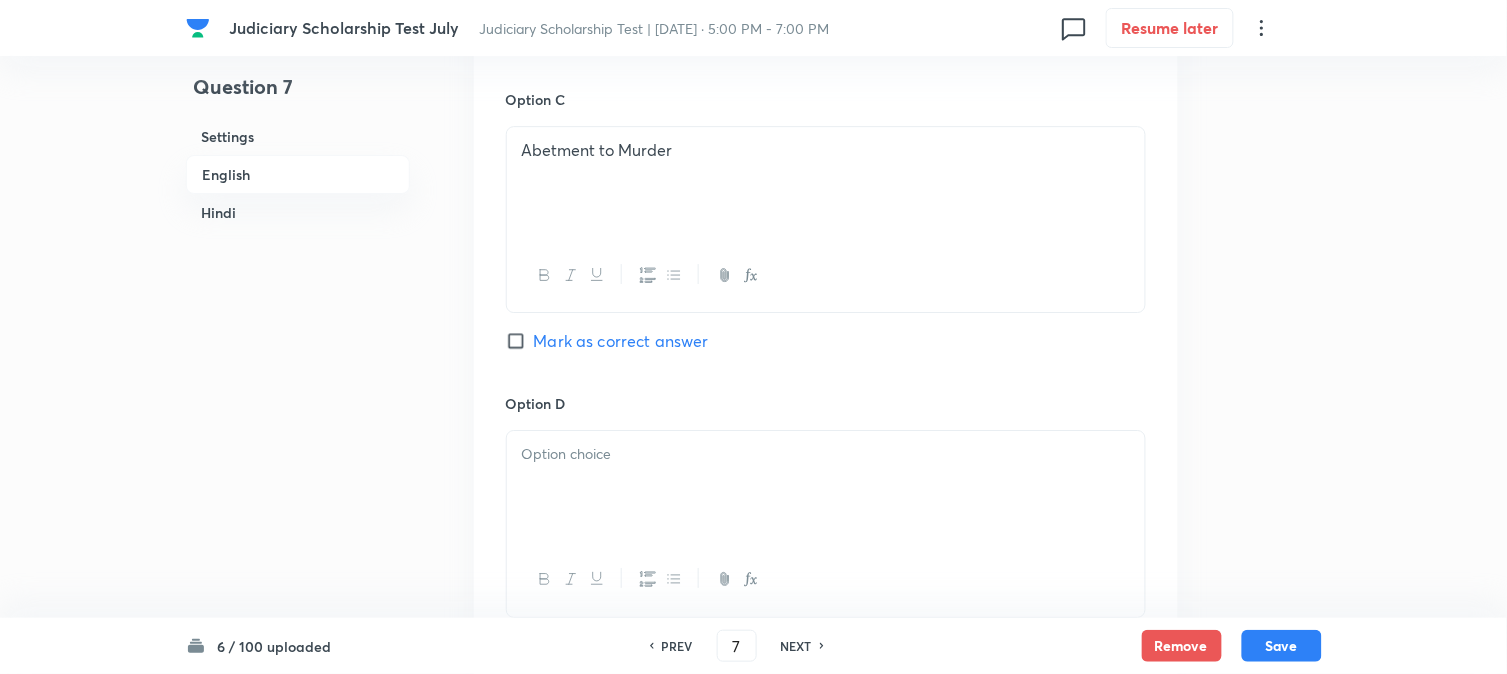 scroll, scrollTop: 1684, scrollLeft: 0, axis: vertical 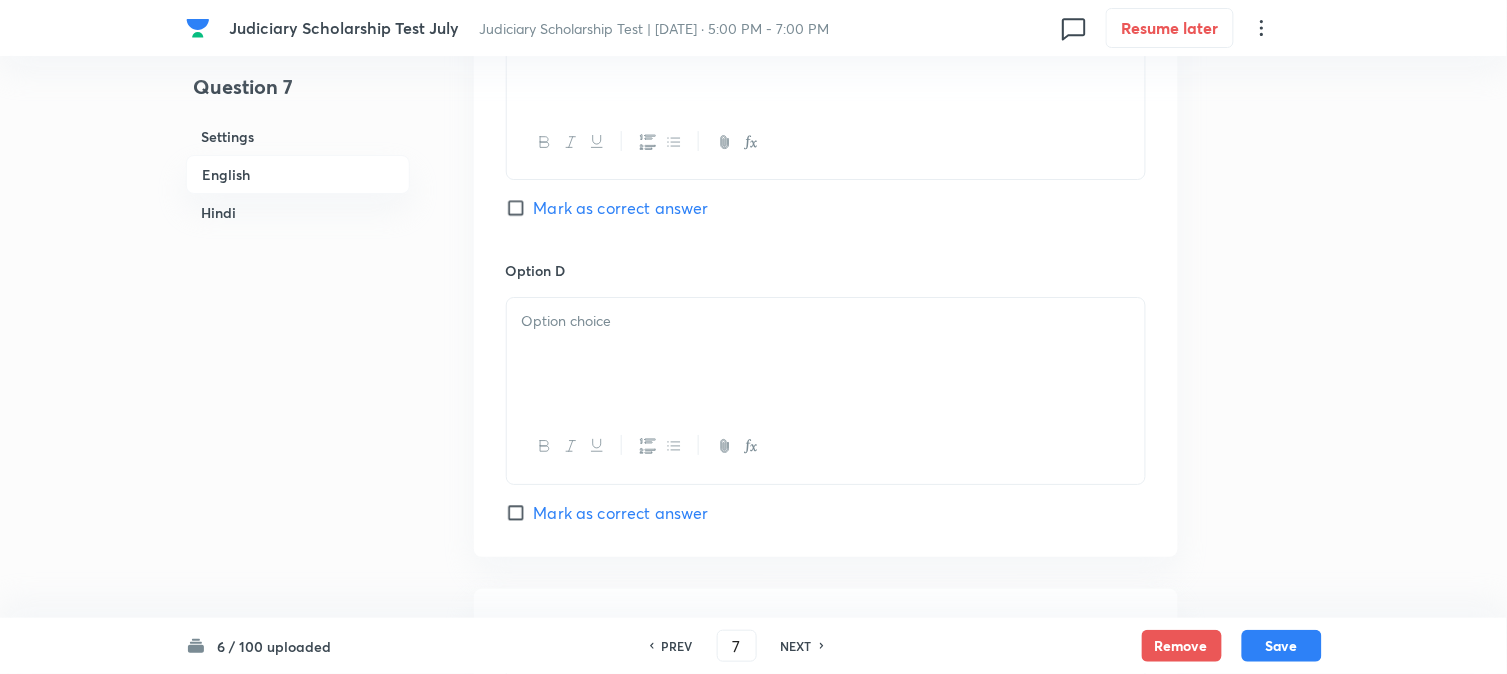 click at bounding box center (826, 354) 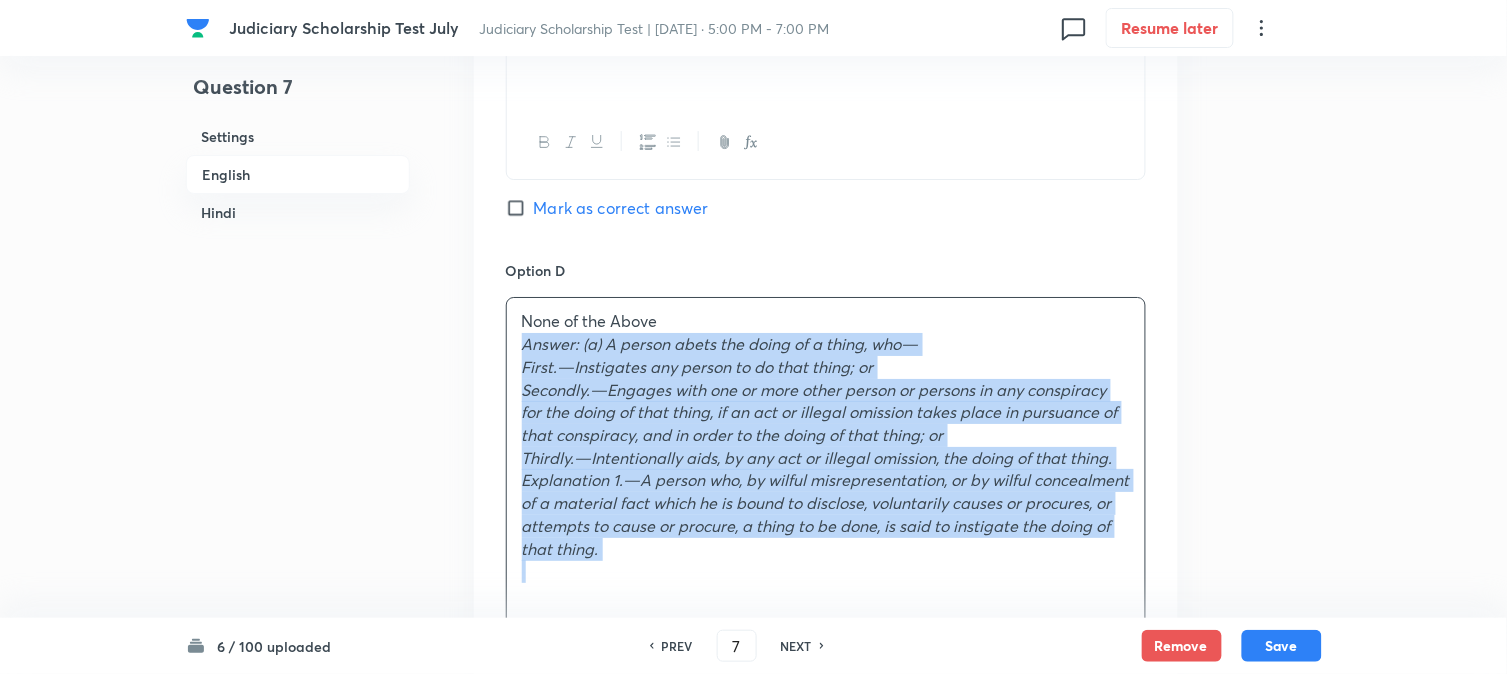 drag, startPoint x: 511, startPoint y: 351, endPoint x: 844, endPoint y: 625, distance: 431.2366 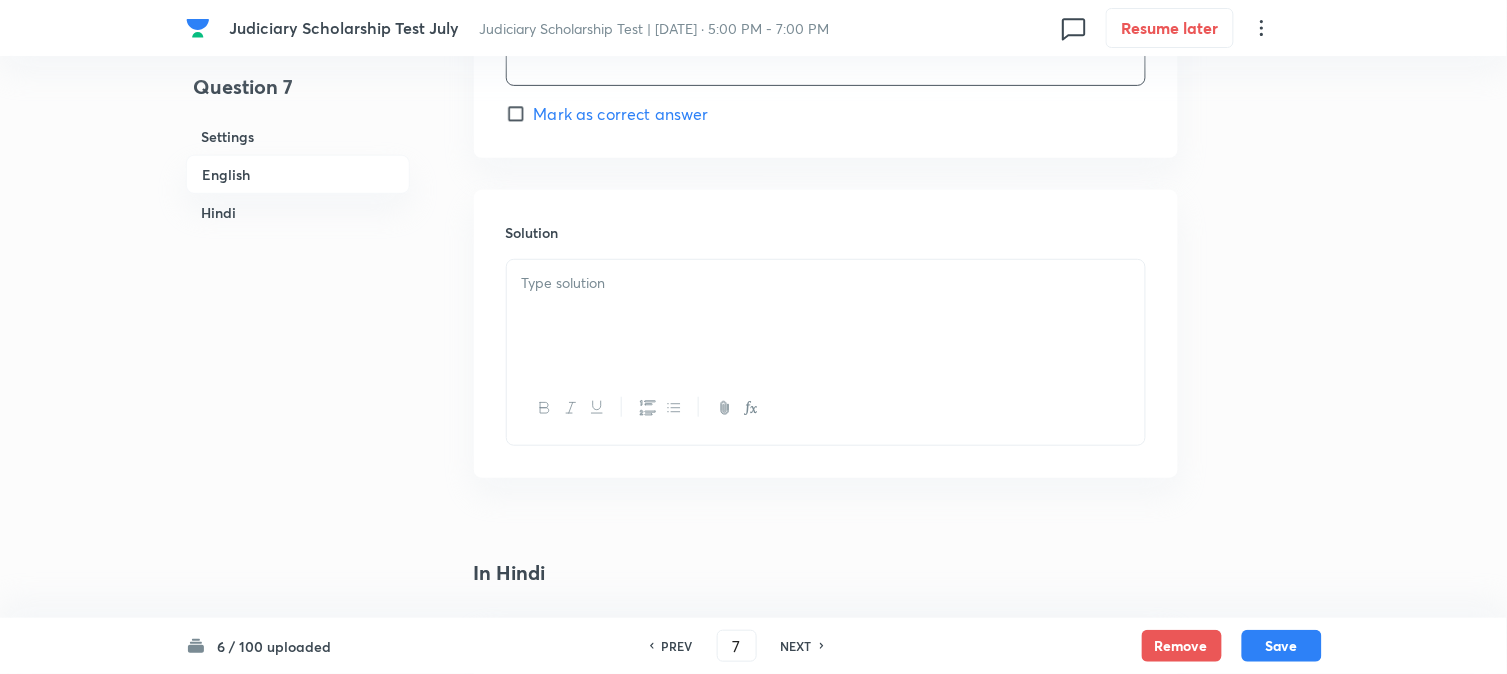 scroll, scrollTop: 2128, scrollLeft: 0, axis: vertical 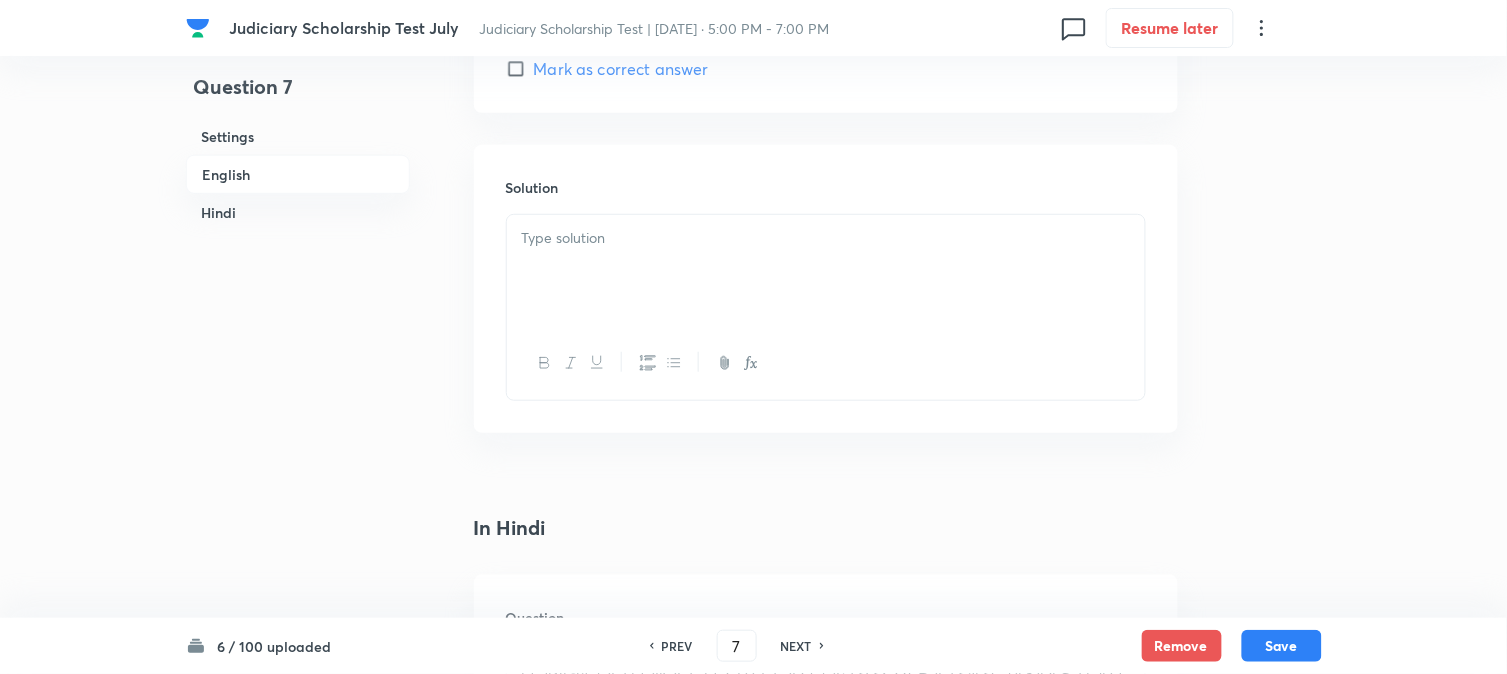 click at bounding box center (826, 363) 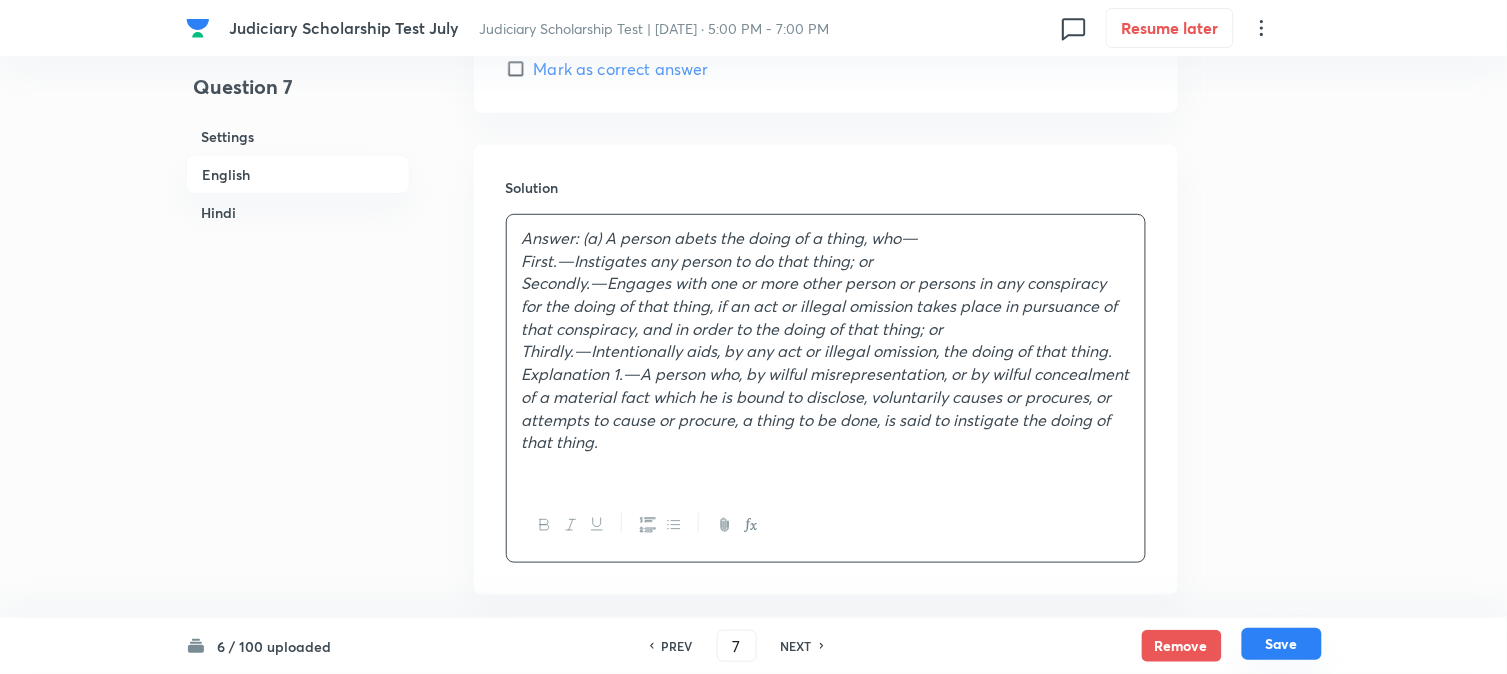 click on "Save" at bounding box center [1282, 644] 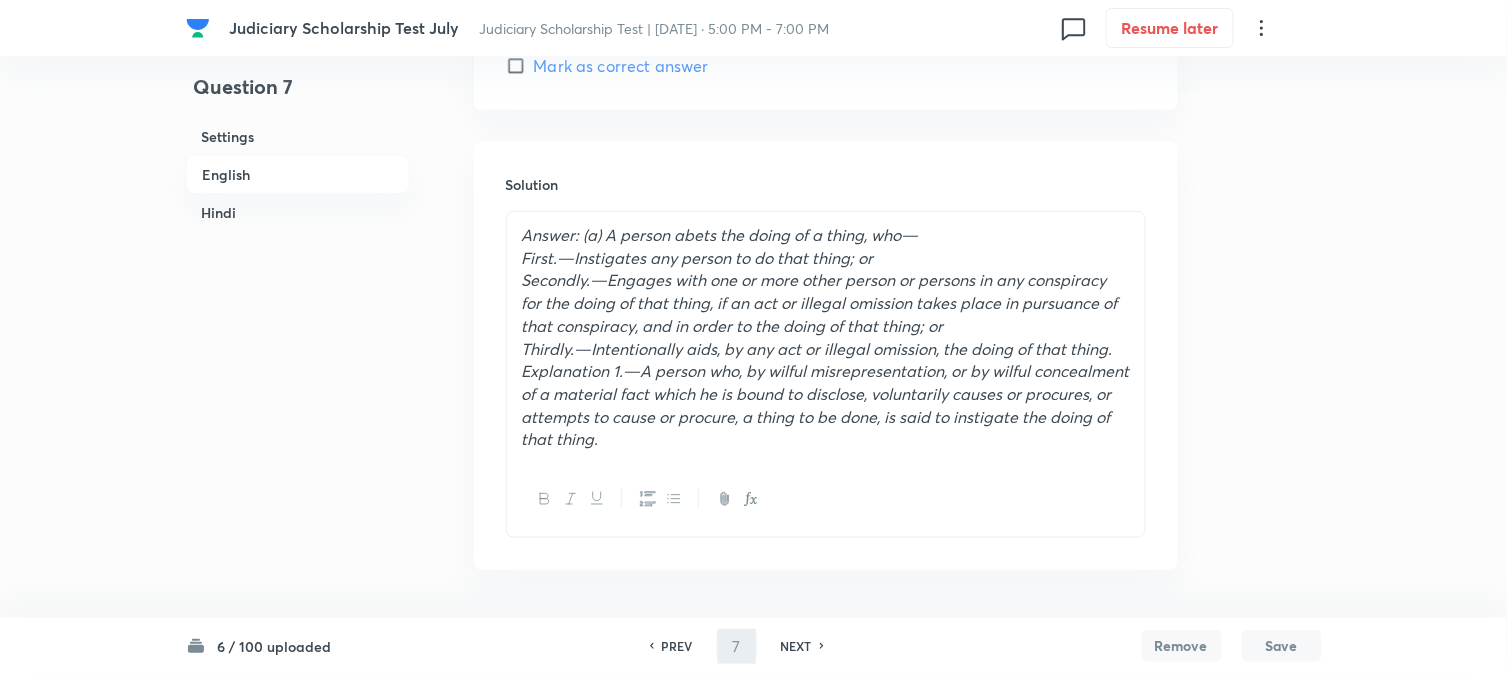 type on "8" 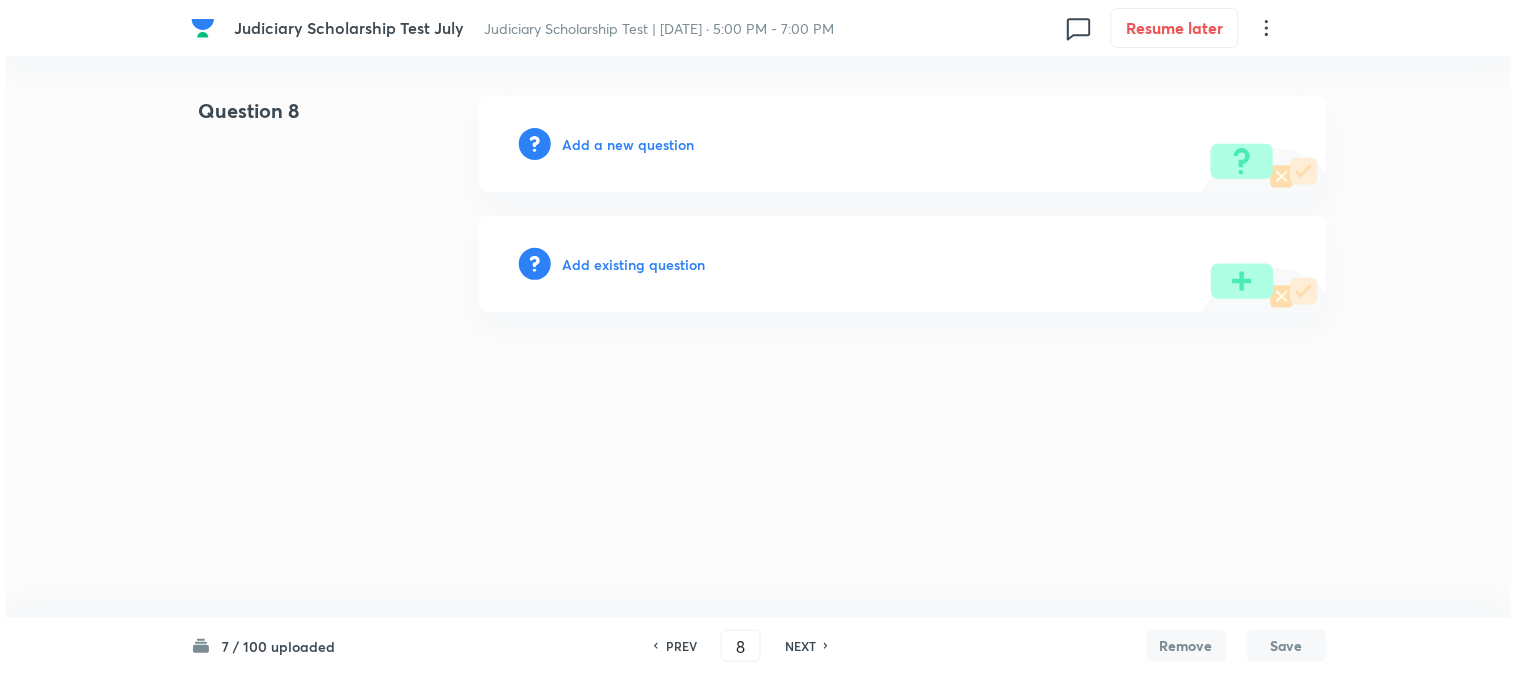 scroll, scrollTop: 0, scrollLeft: 0, axis: both 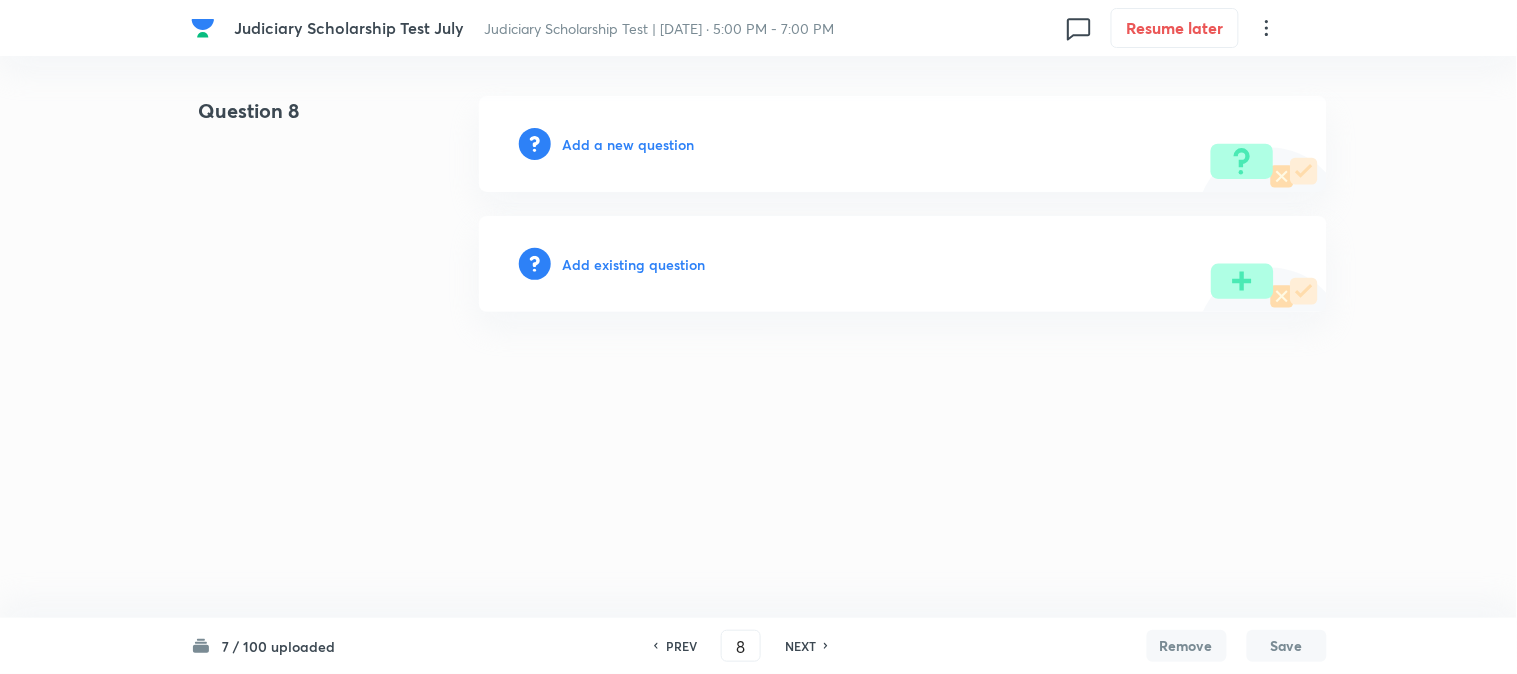 click on "Add a new question" at bounding box center (629, 144) 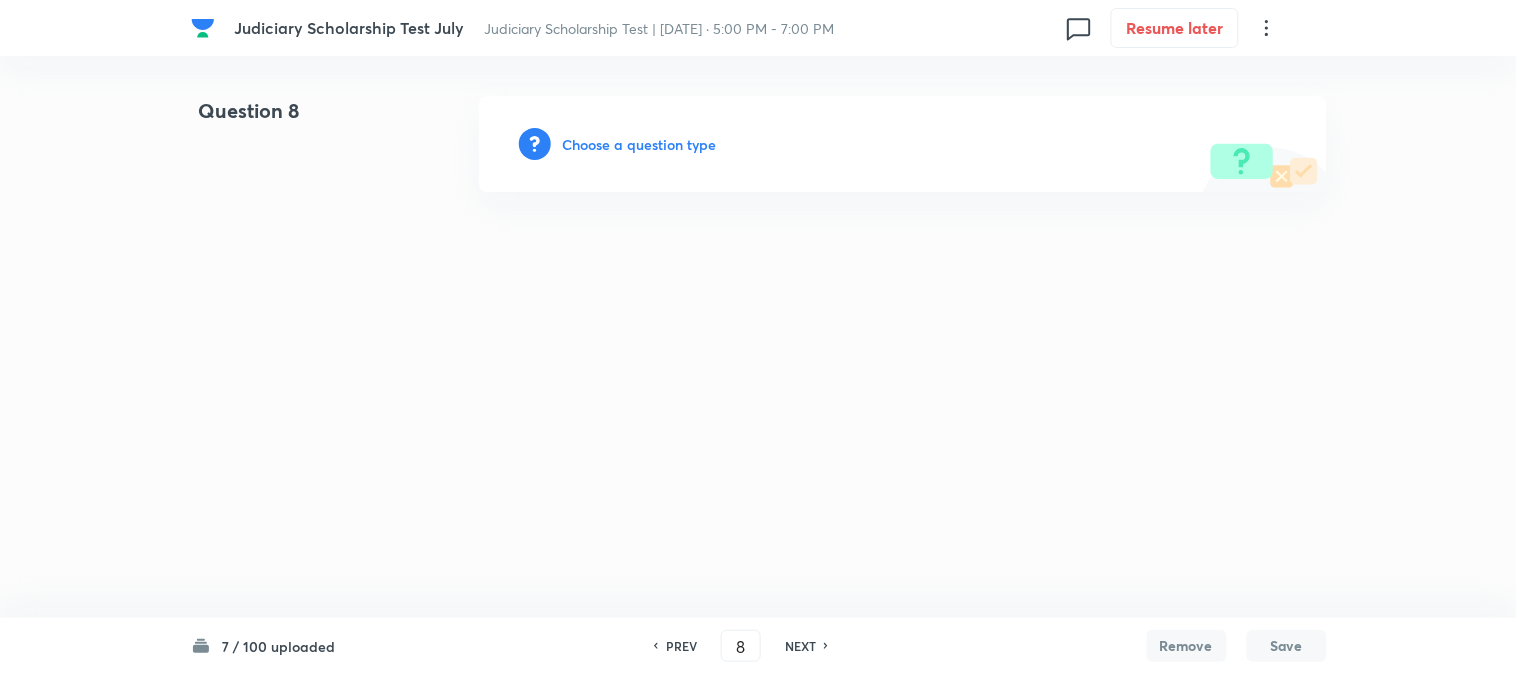 click on "Choose a question type" at bounding box center (640, 144) 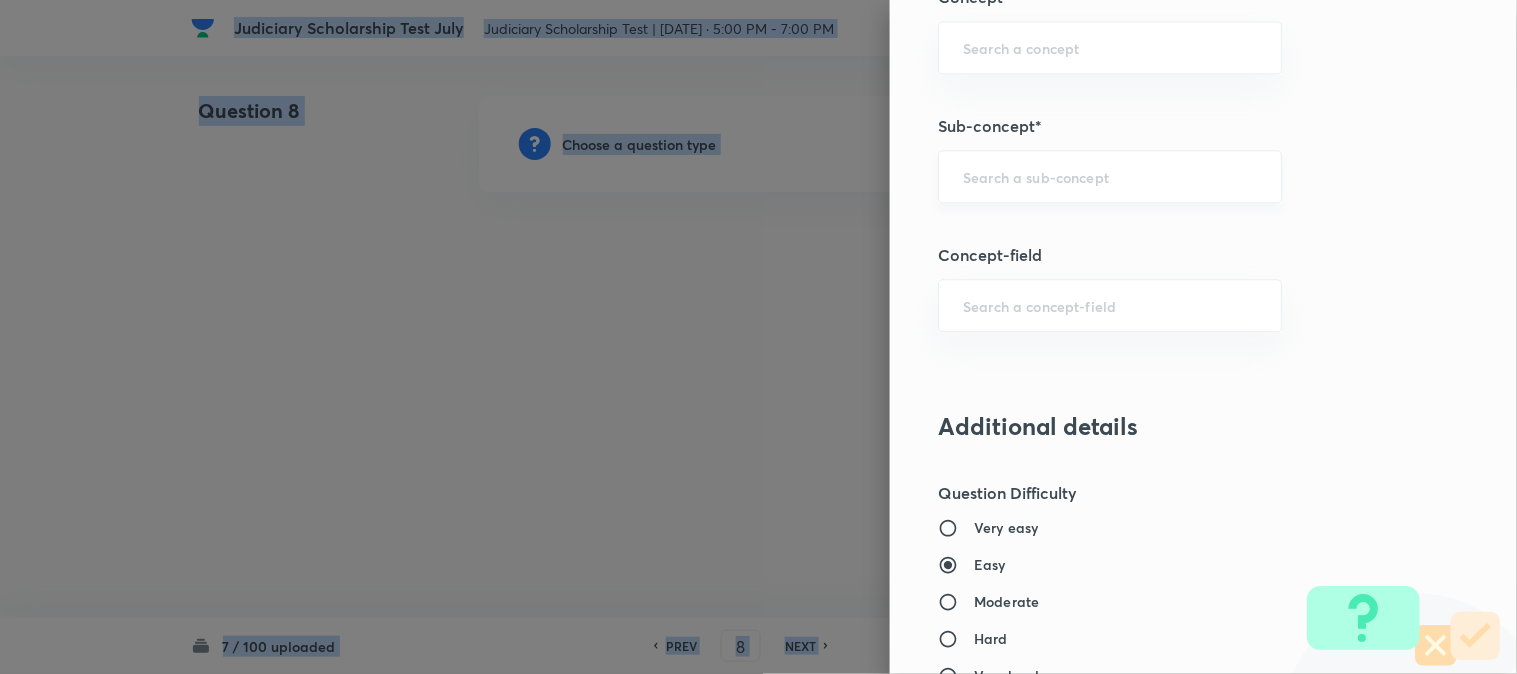 scroll, scrollTop: 1180, scrollLeft: 0, axis: vertical 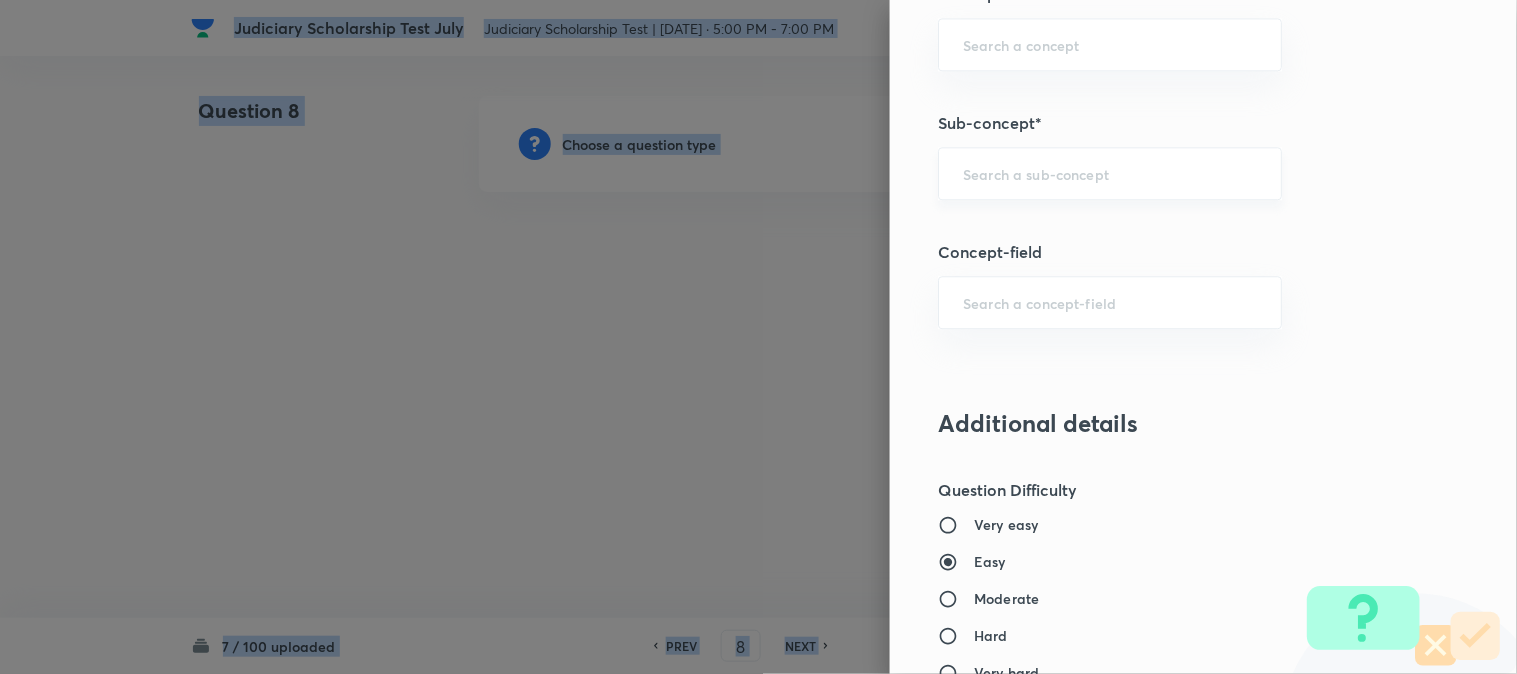 click on "​" at bounding box center [1110, 173] 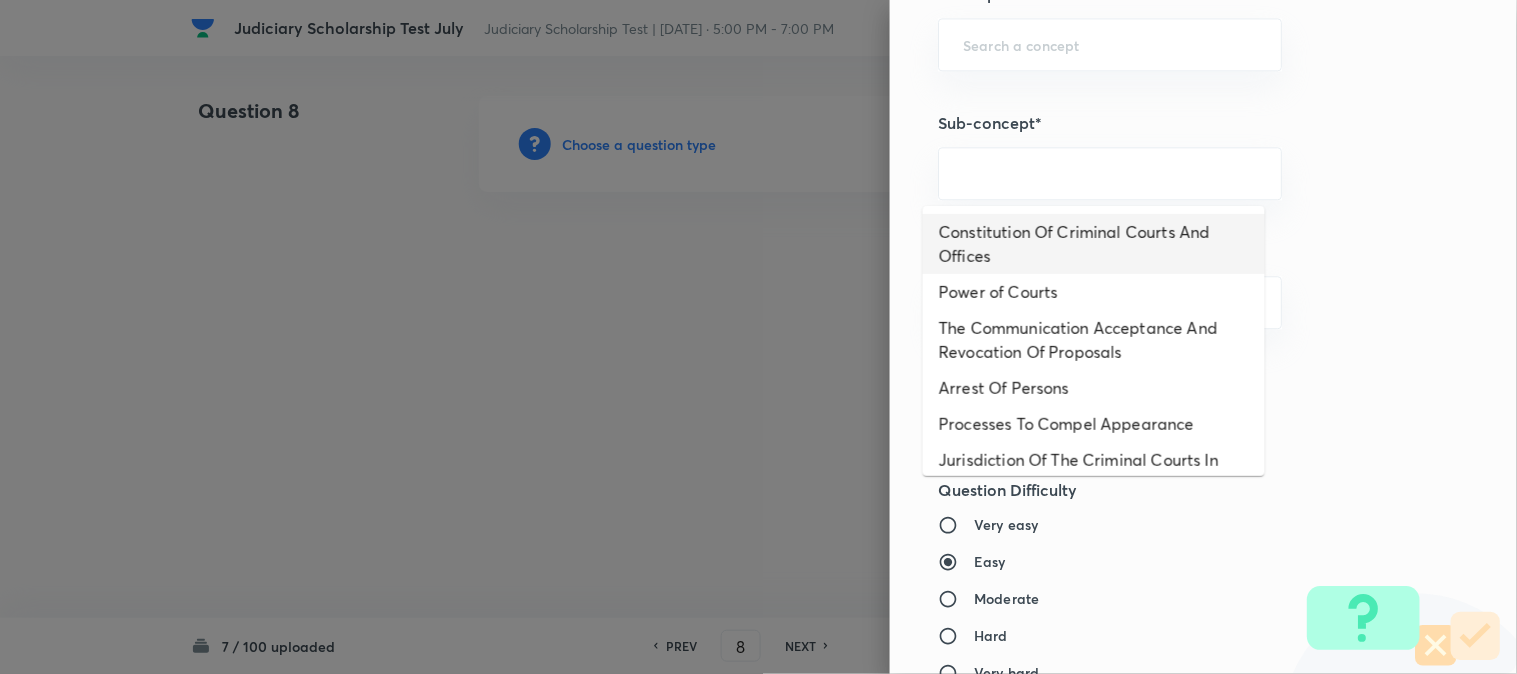 click on "Constitution Of Criminal Courts And Offices" at bounding box center (1094, 244) 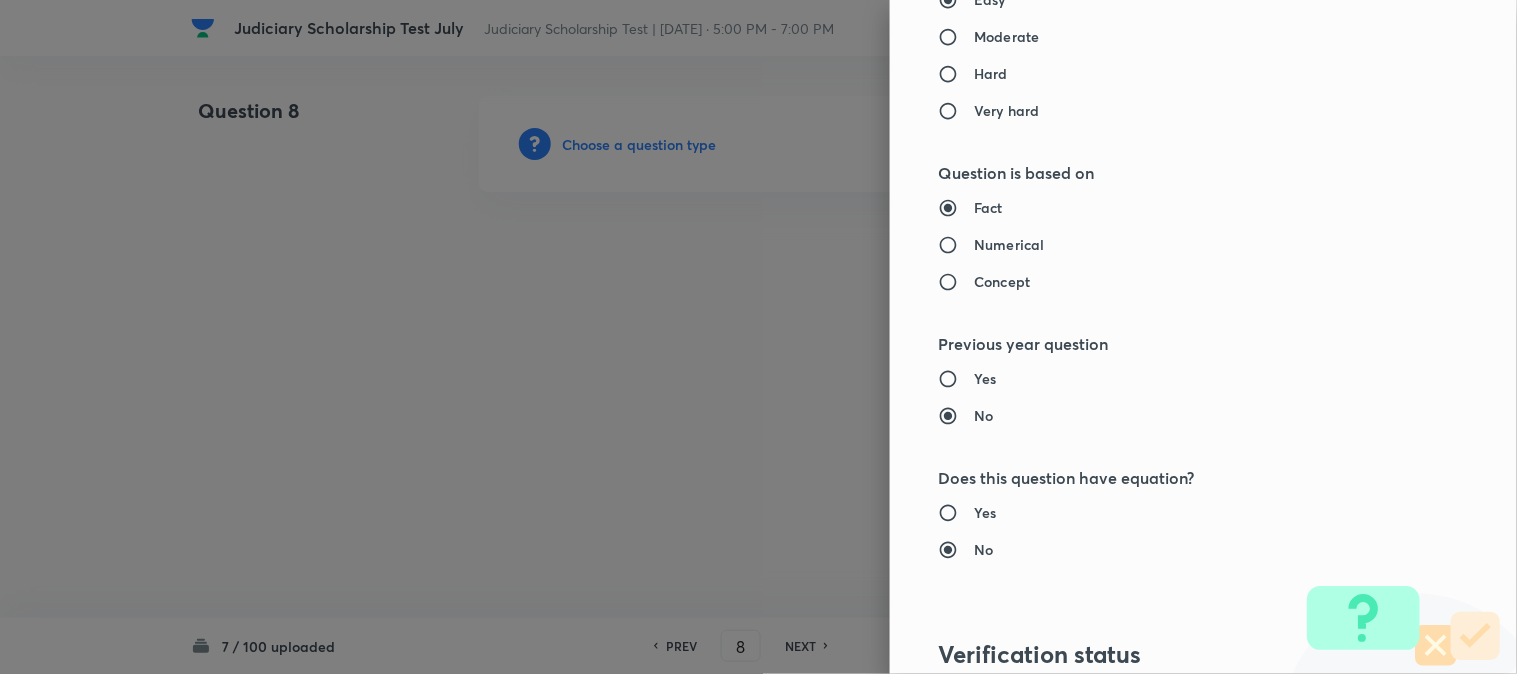 type on "Criminal Law" 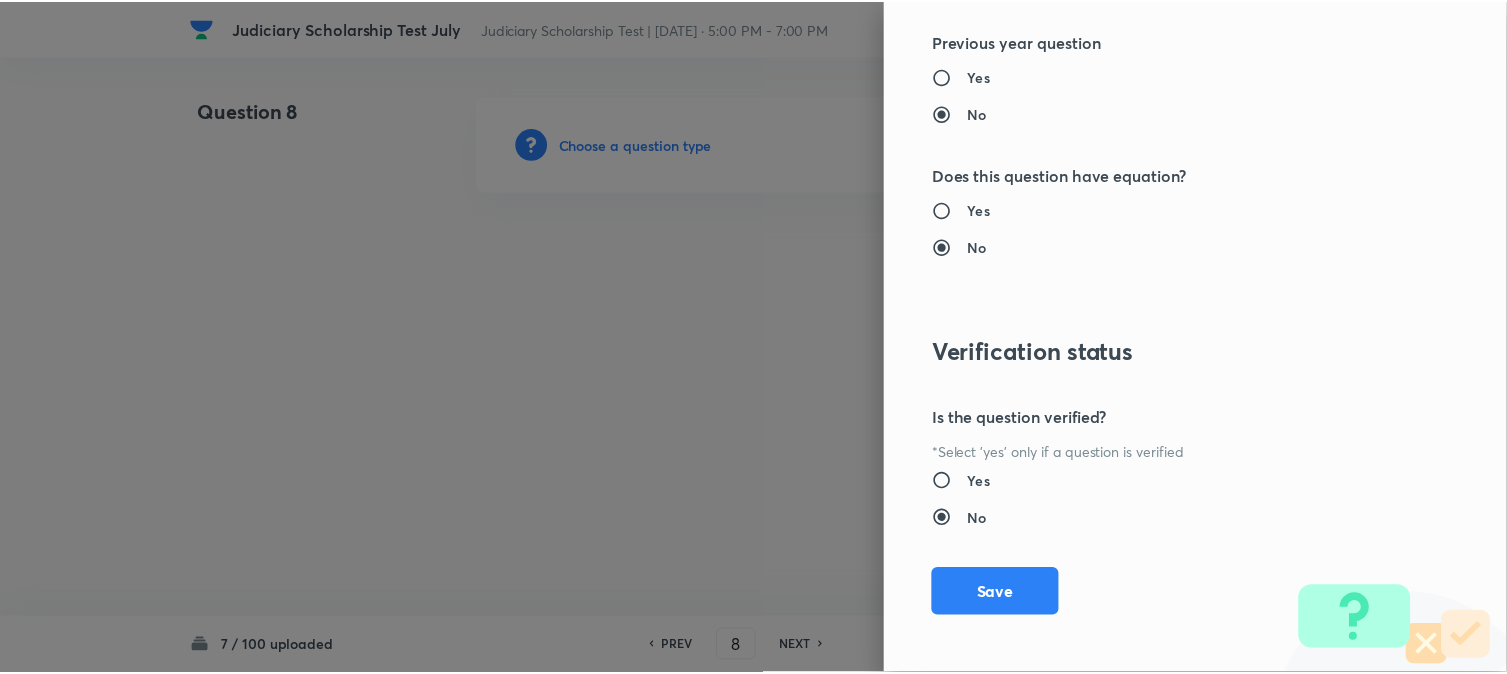 scroll, scrollTop: 2052, scrollLeft: 0, axis: vertical 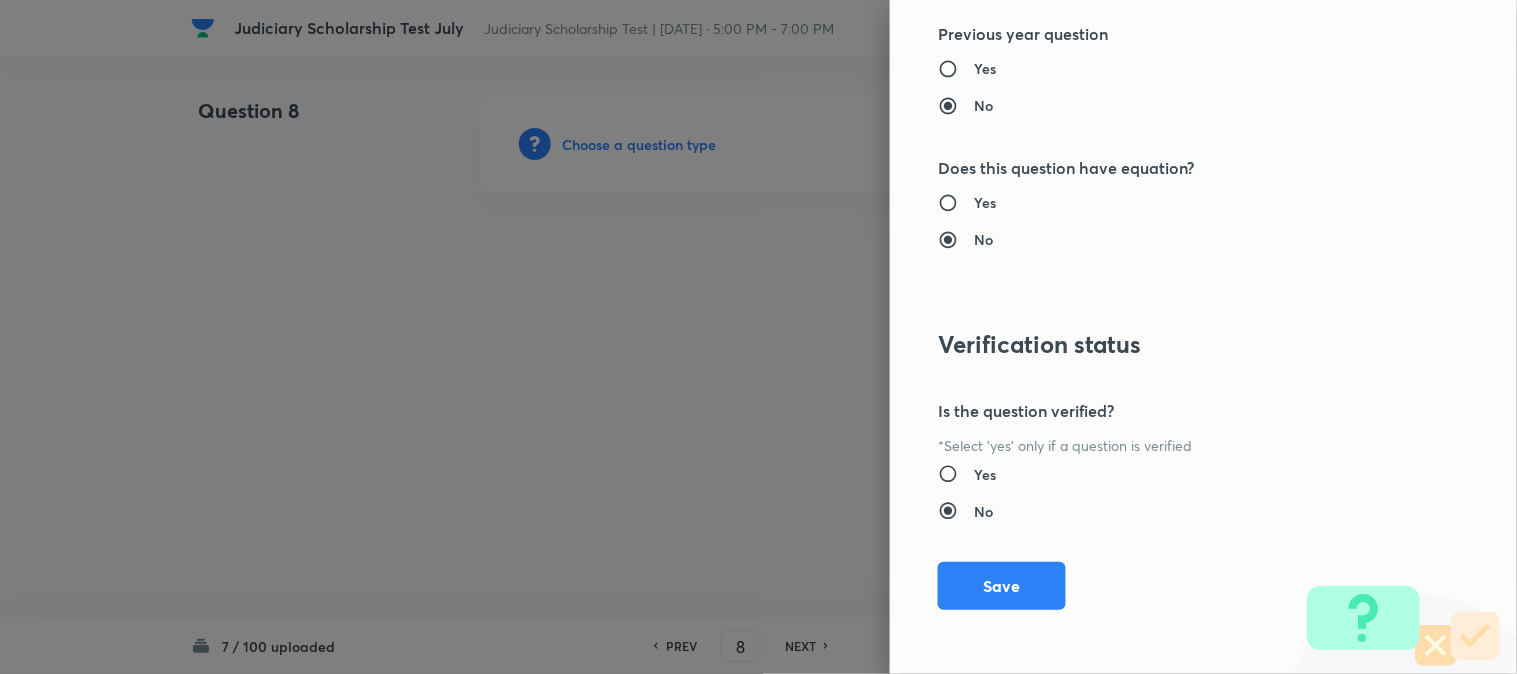 click on "Question settings Question type* Single choice correct Number of options* 2 3 4 5 Does this question have a passage?* Yes No Positive mark 1 ​ Negative Marks (Don’t add negative sign) 0 ​ Syllabus Topic group* Criminal Law ​ Topic* Criminal Procedure Code ​ Concept* Constitution Of Criminal Courts And Offices ​ Sub-concept* Constitution Of Criminal Courts And Offices ​ Concept-field ​ Additional details Question Difficulty Very easy Easy Moderate Hard Very hard Question is based on Fact Numerical Concept Previous year question Yes No Does this question have equation? Yes No Verification status Is the question verified? *Select 'yes' only if a question is verified Yes No Save" at bounding box center [1203, 337] 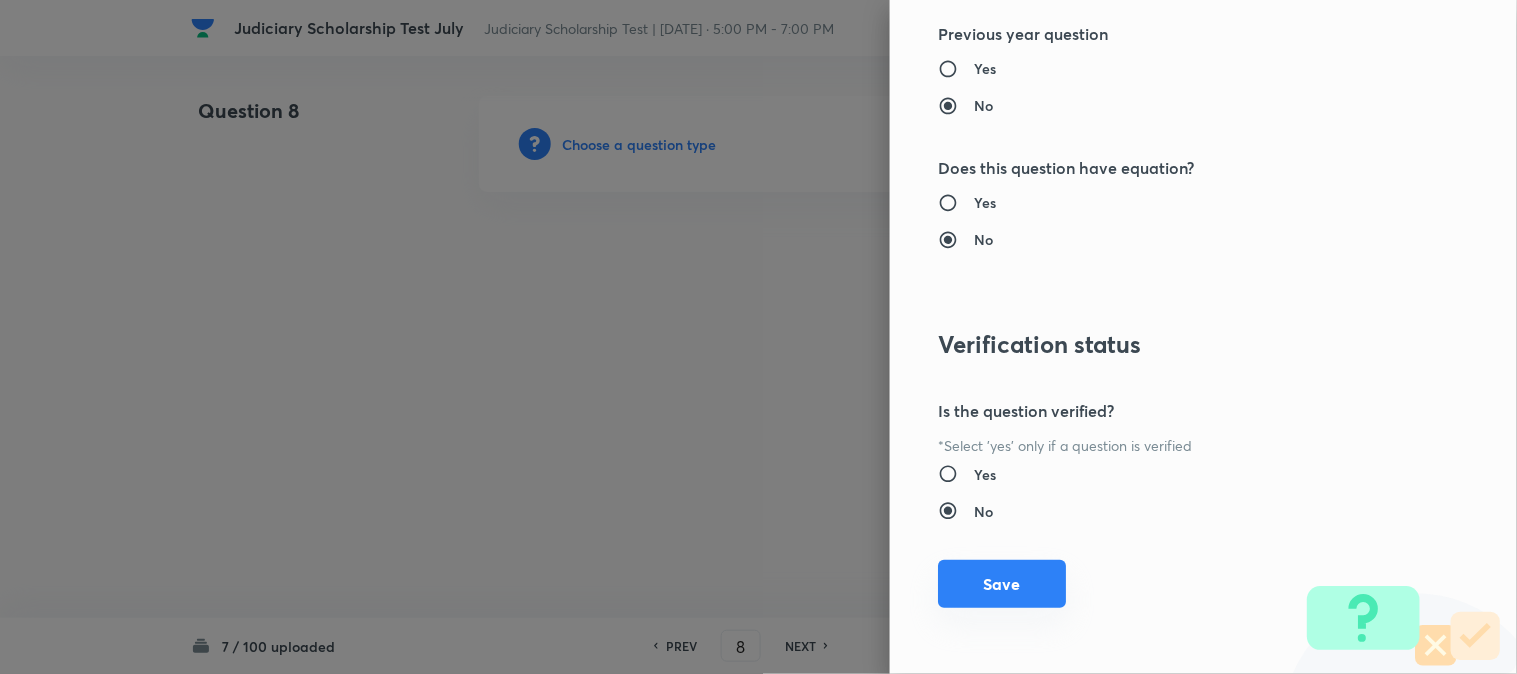 click on "Save" at bounding box center [1002, 584] 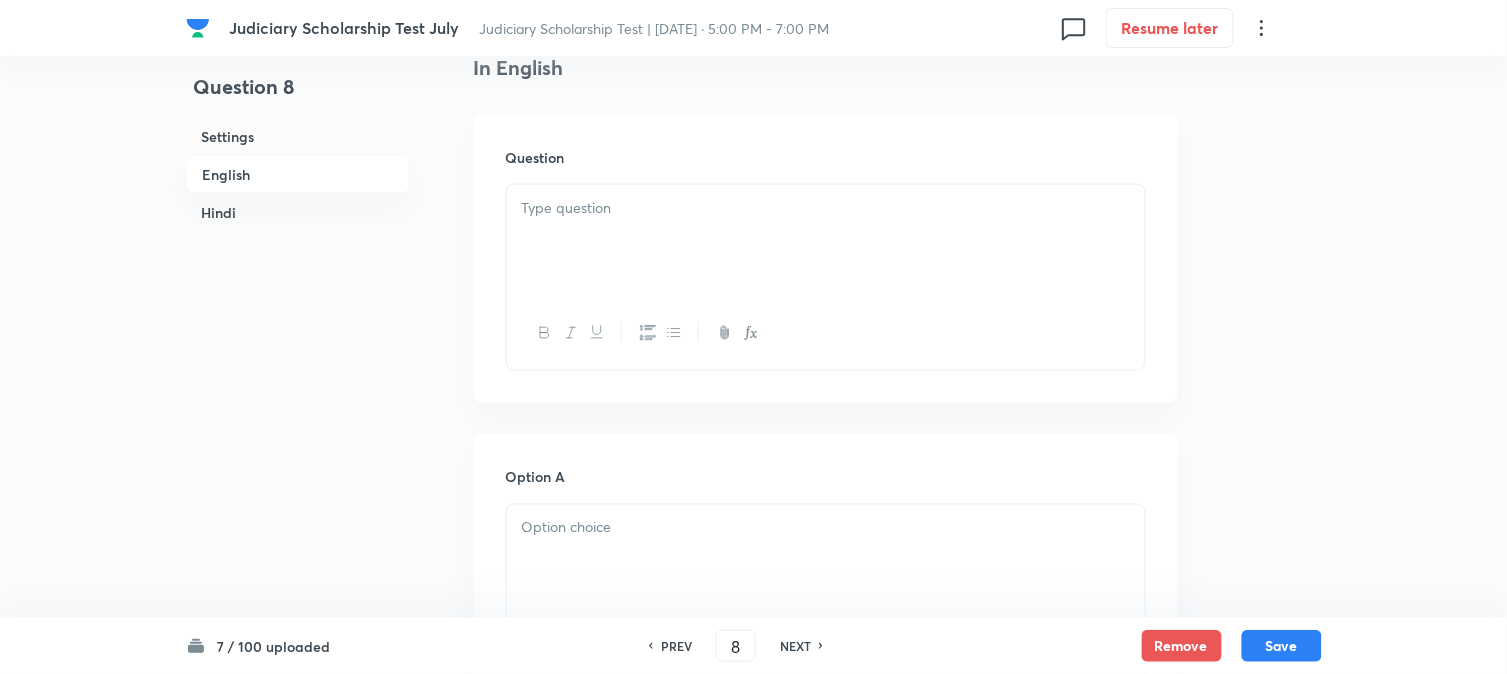 scroll, scrollTop: 590, scrollLeft: 0, axis: vertical 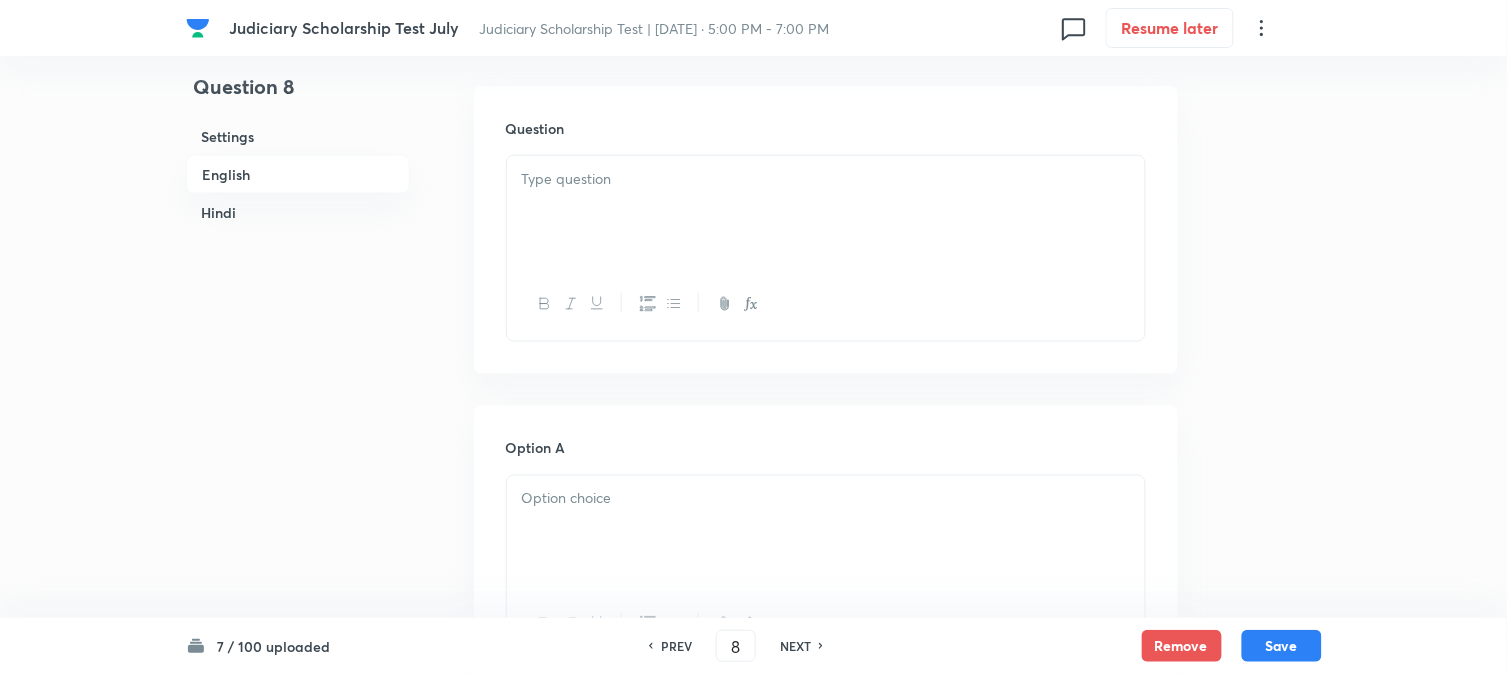 click at bounding box center (826, 212) 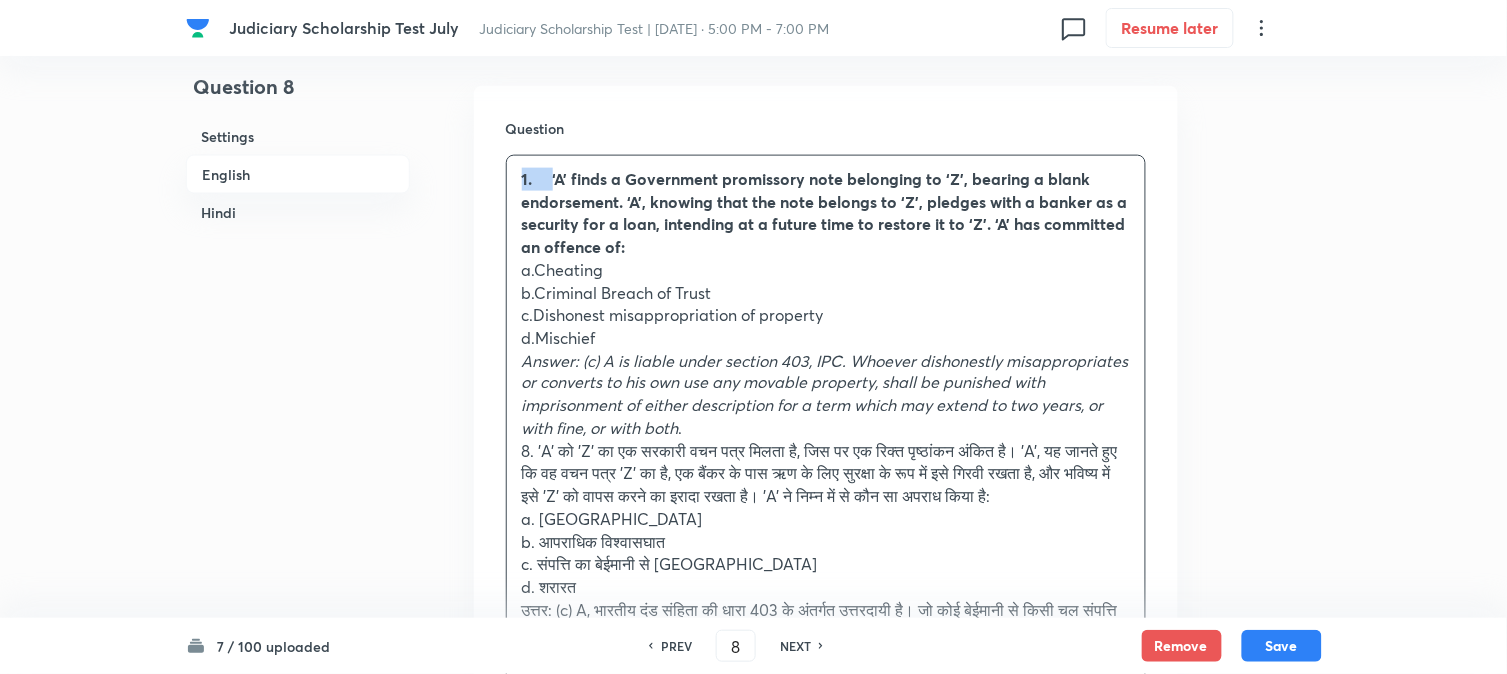 drag, startPoint x: 552, startPoint y: 172, endPoint x: 501, endPoint y: 147, distance: 56.797886 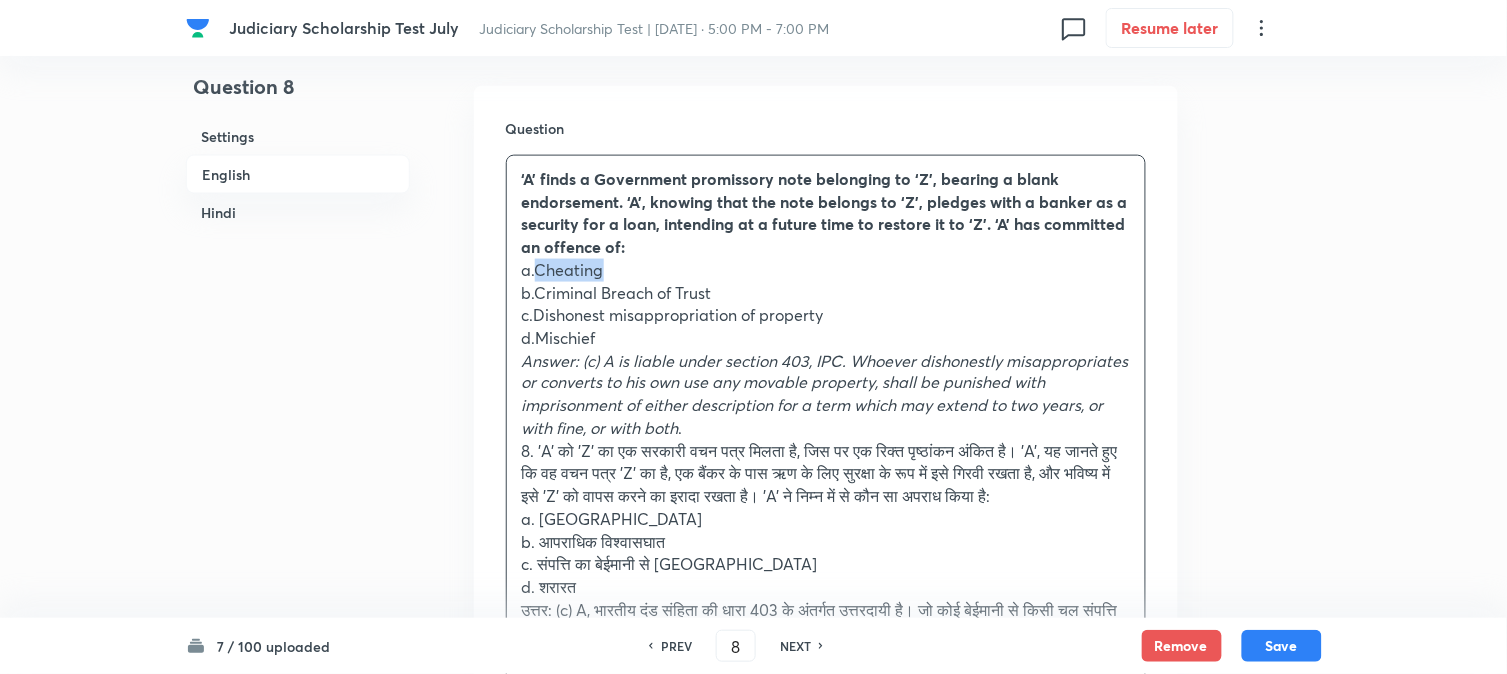 drag, startPoint x: 542, startPoint y: 258, endPoint x: 678, endPoint y: 266, distance: 136.23509 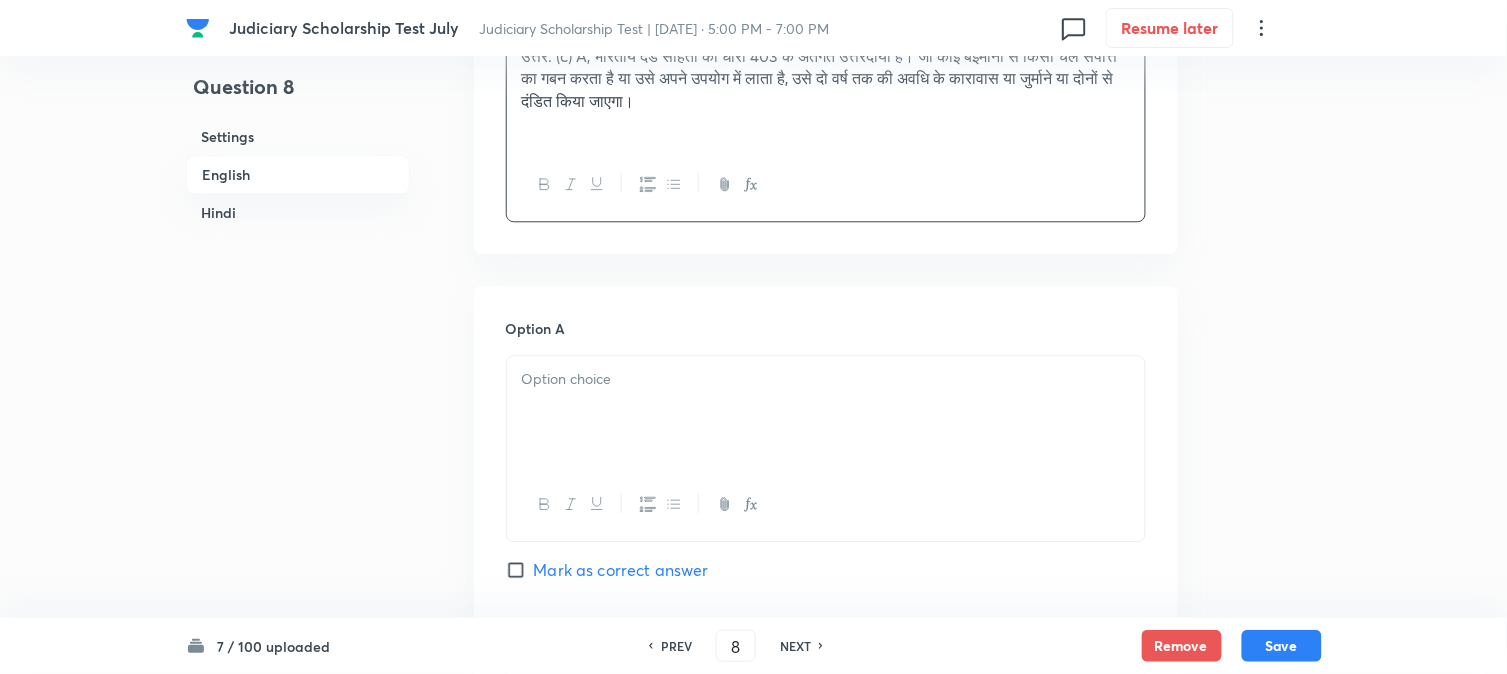click at bounding box center [826, 412] 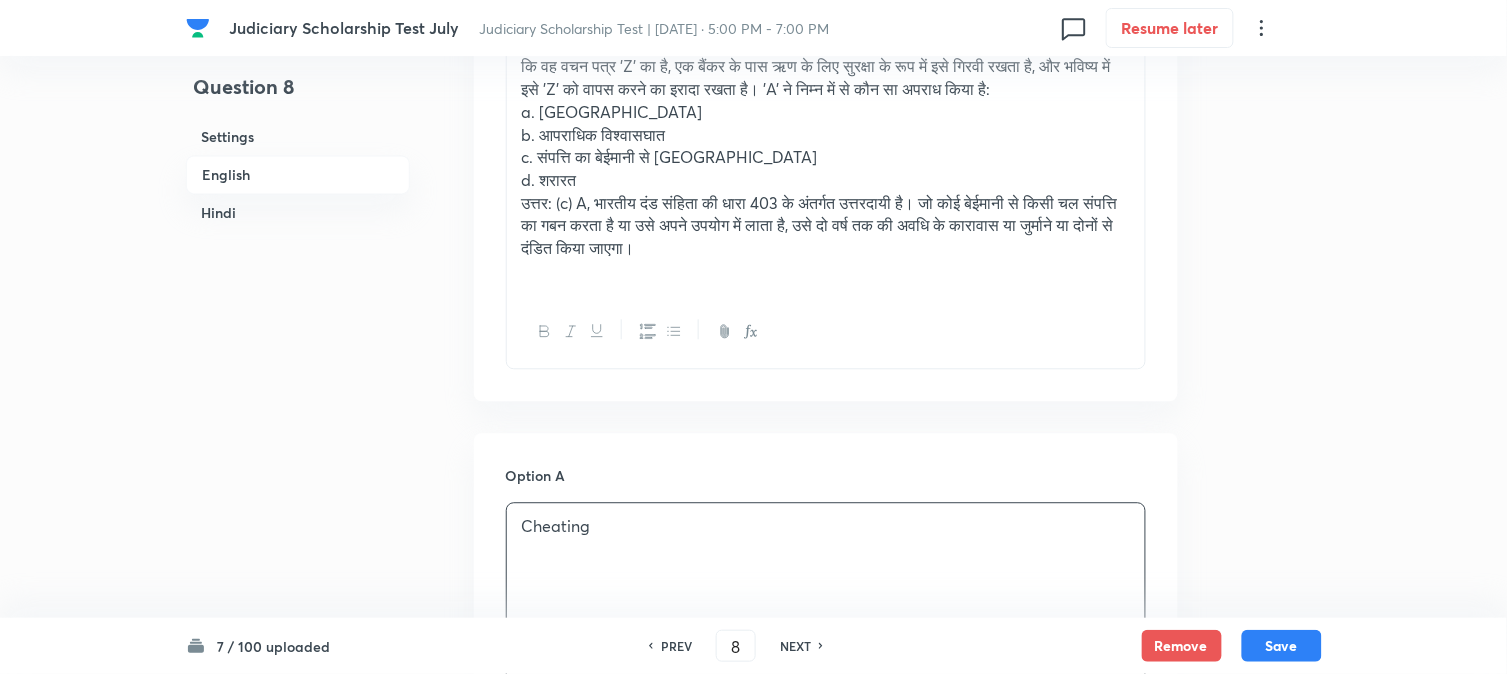 scroll, scrollTop: 812, scrollLeft: 0, axis: vertical 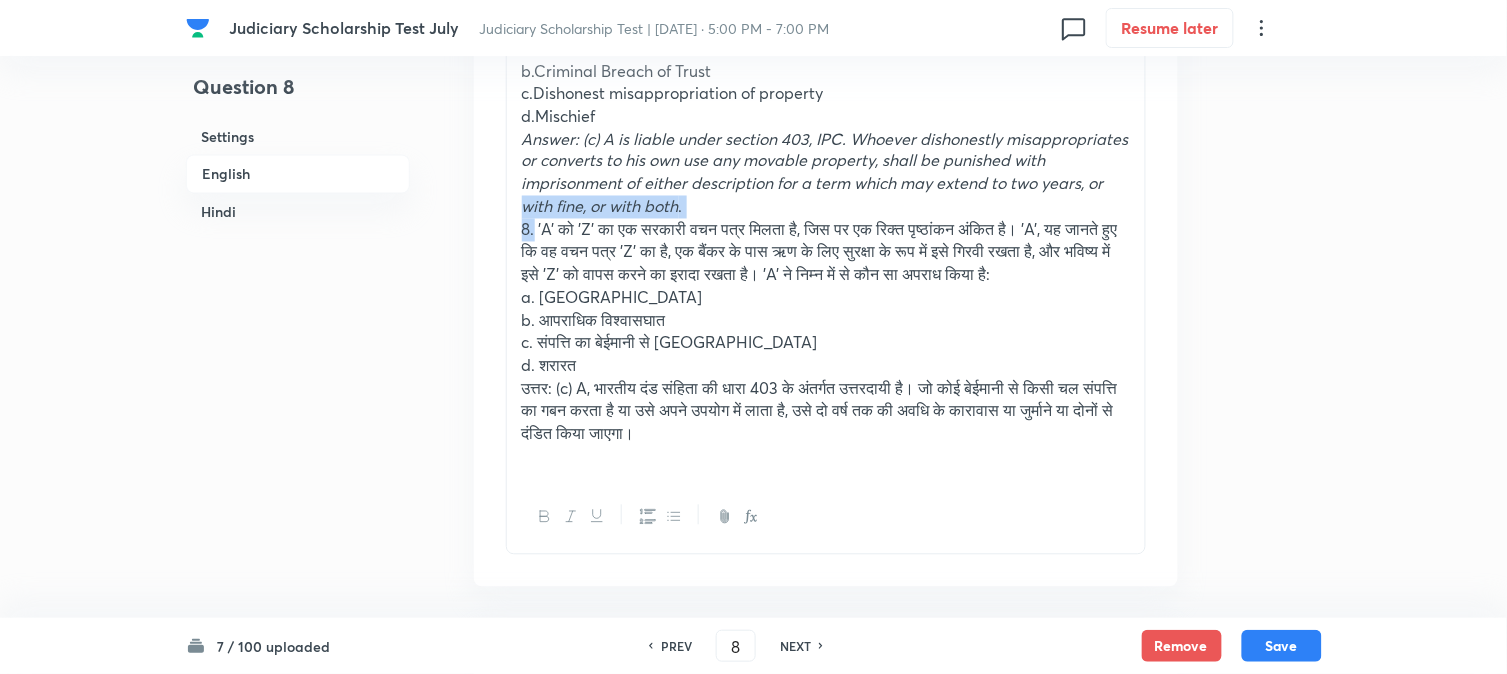 drag, startPoint x: 536, startPoint y: 231, endPoint x: 508, endPoint y: 210, distance: 35 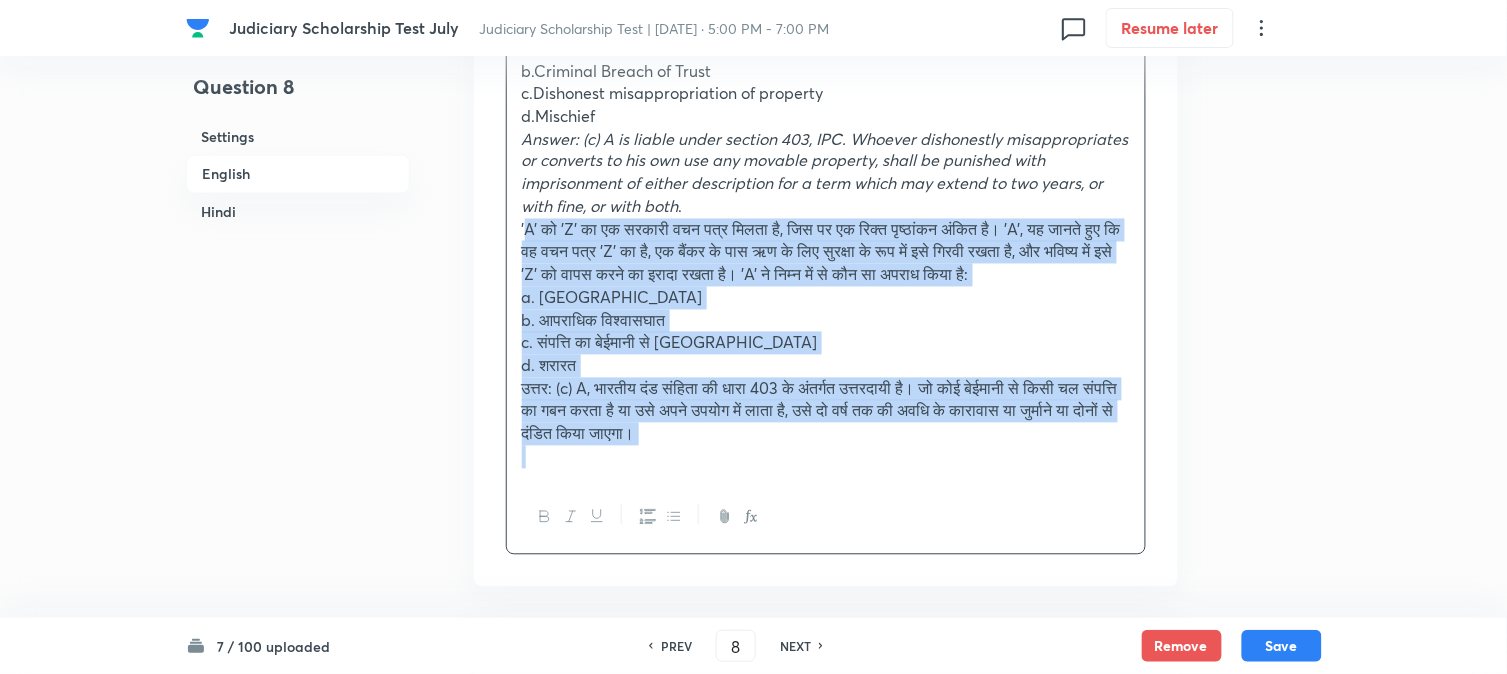 drag, startPoint x: 536, startPoint y: 220, endPoint x: 1064, endPoint y: 548, distance: 621.5851 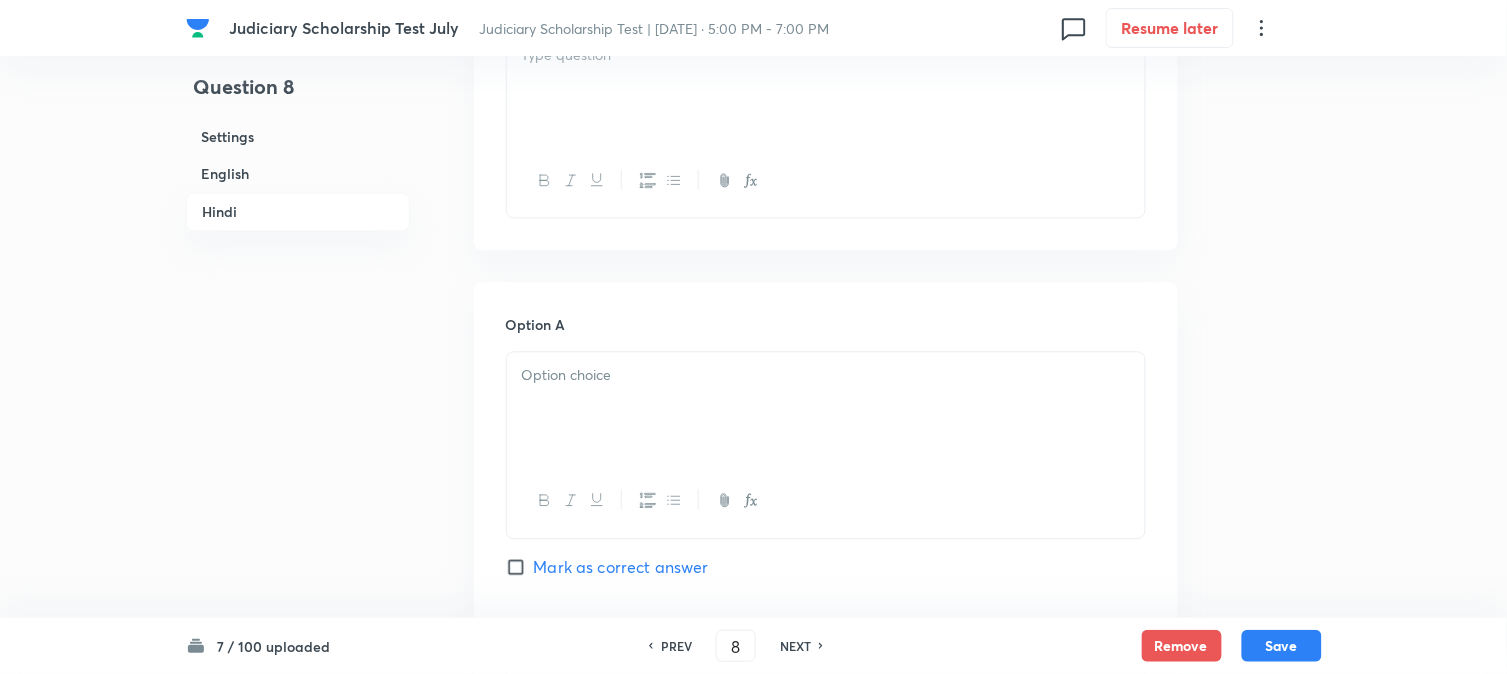click at bounding box center (826, 88) 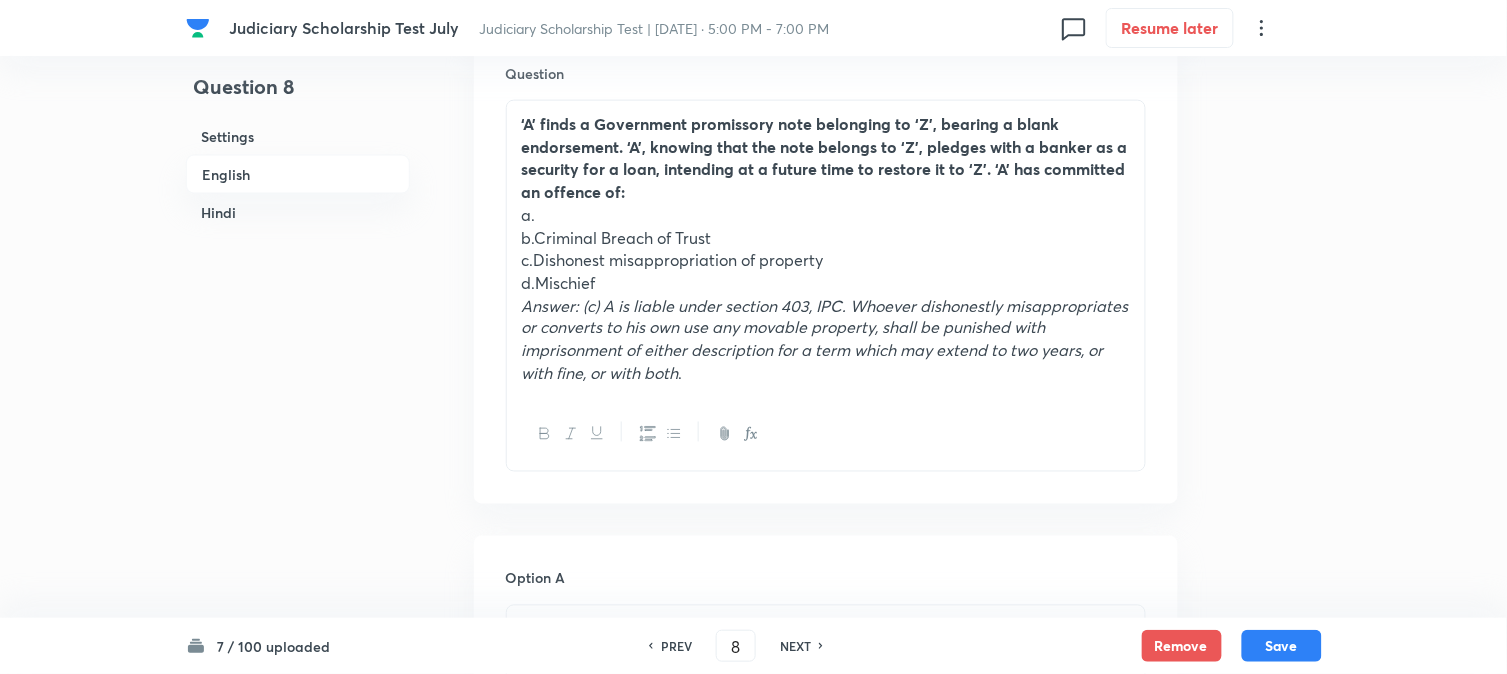scroll, scrollTop: 590, scrollLeft: 0, axis: vertical 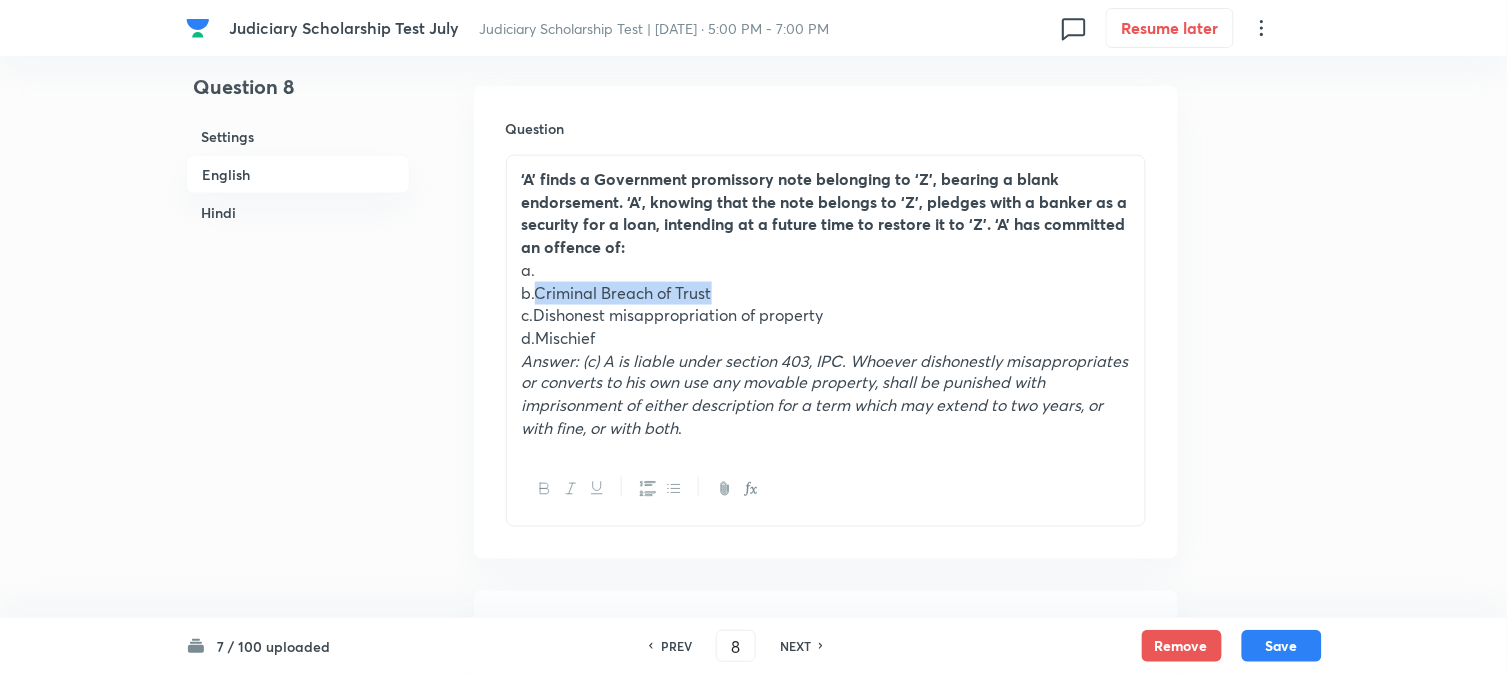 drag, startPoint x: 535, startPoint y: 286, endPoint x: 772, endPoint y: 285, distance: 237.0021 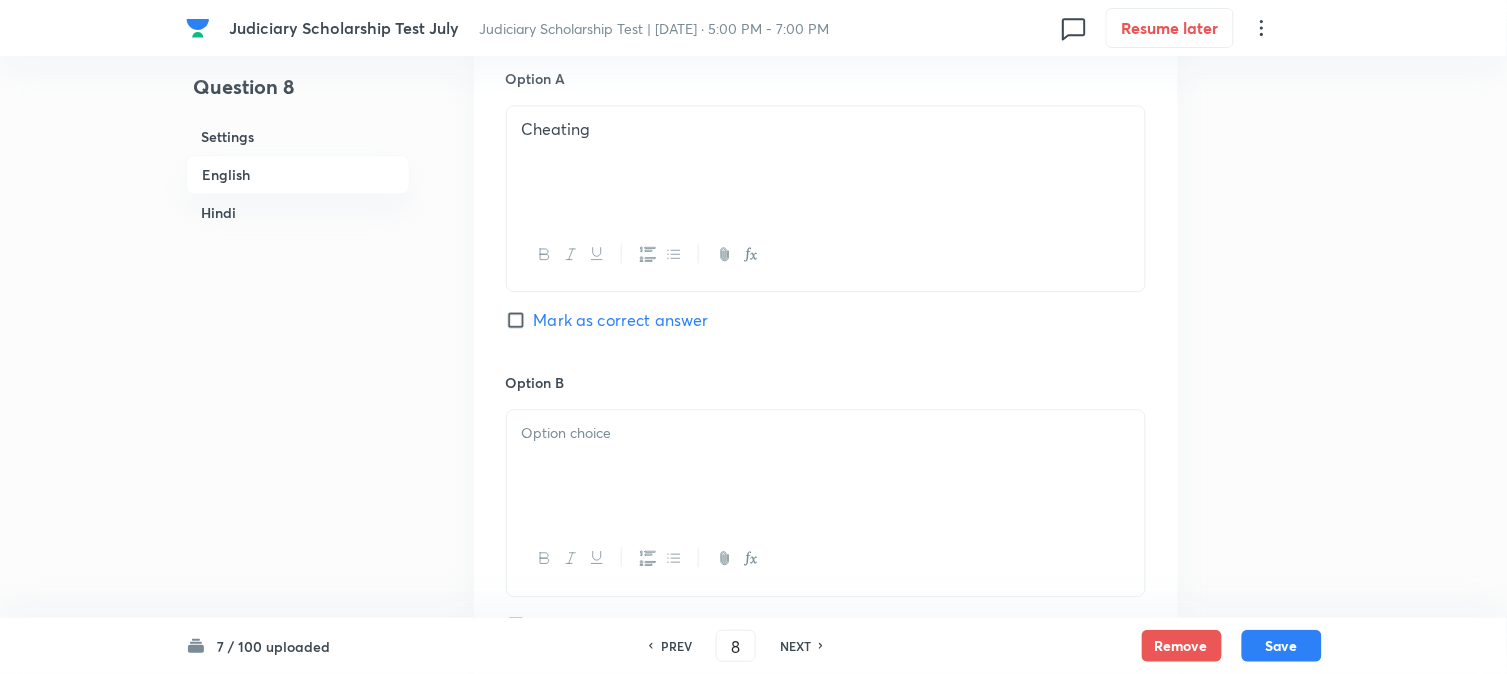 click at bounding box center (826, 466) 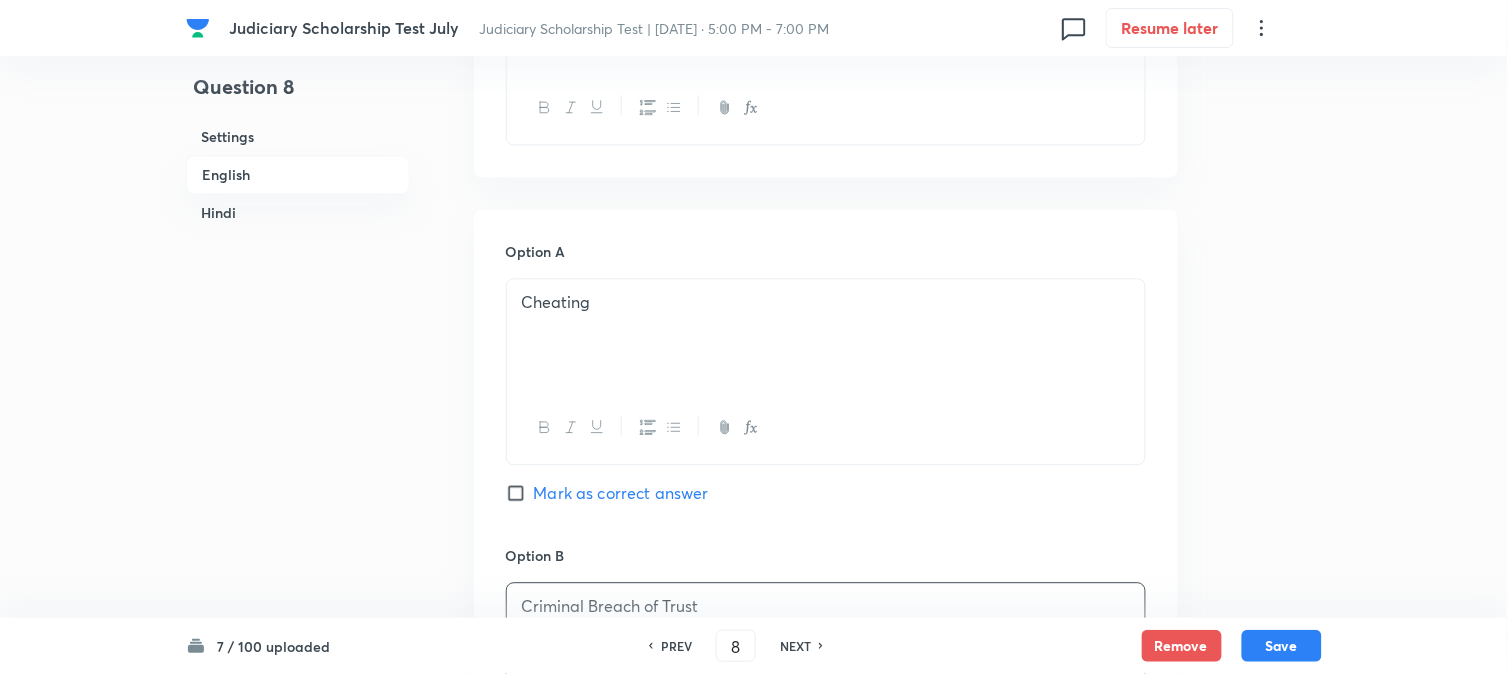 scroll, scrollTop: 590, scrollLeft: 0, axis: vertical 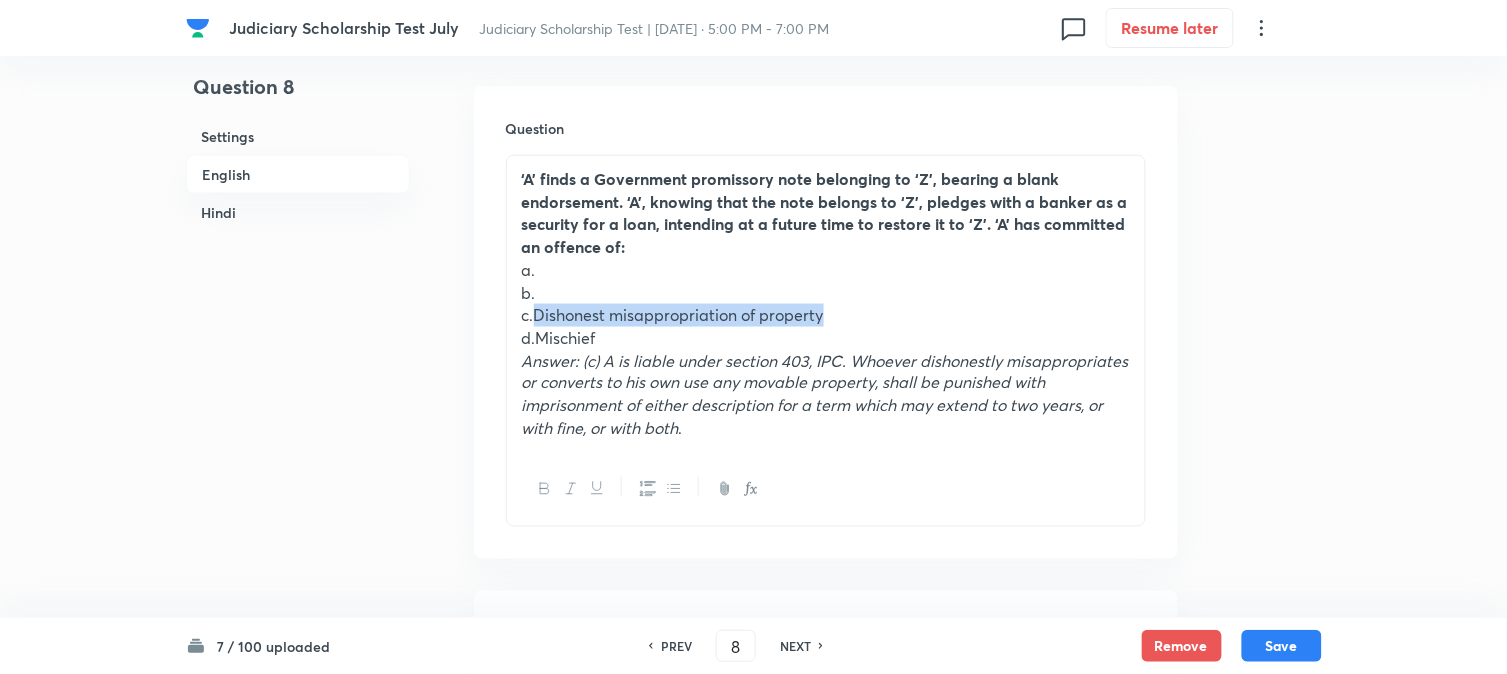 drag, startPoint x: 535, startPoint y: 312, endPoint x: 893, endPoint y: 307, distance: 358.0349 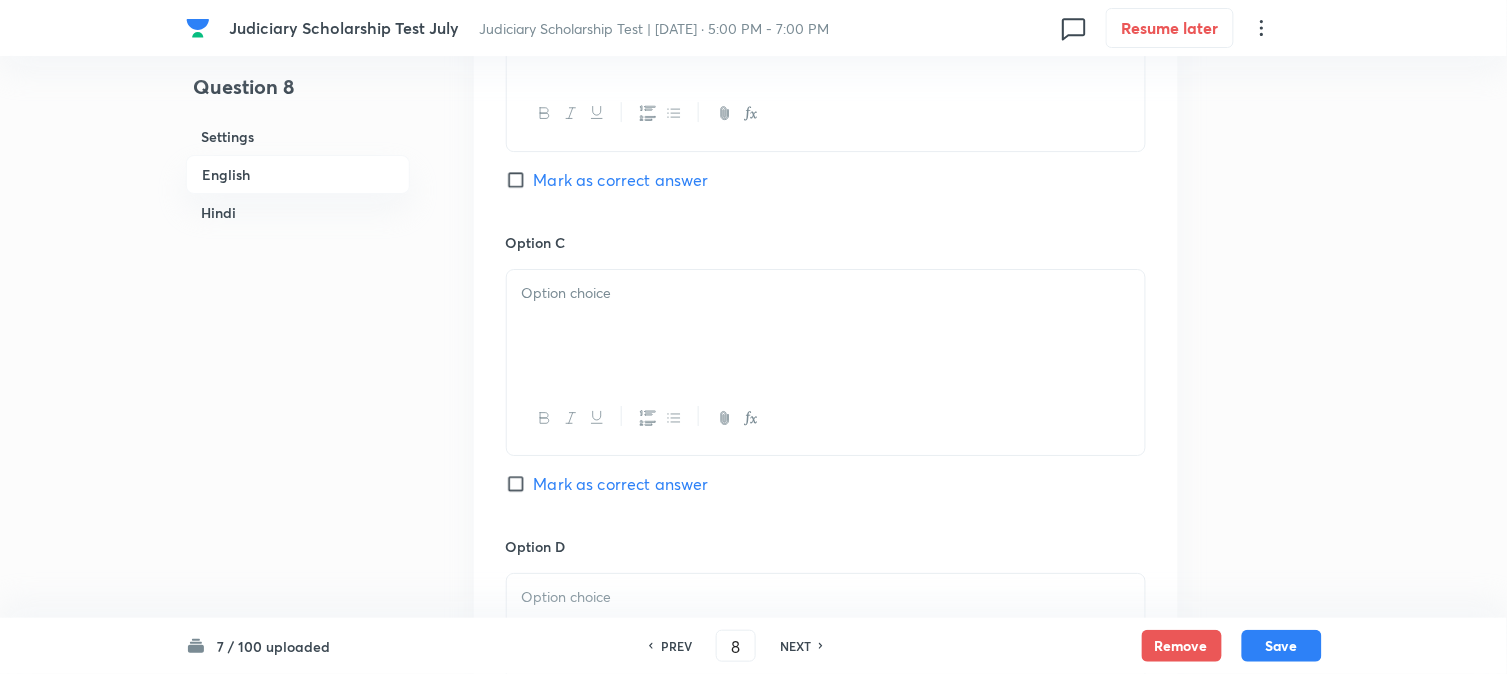 click at bounding box center (826, 326) 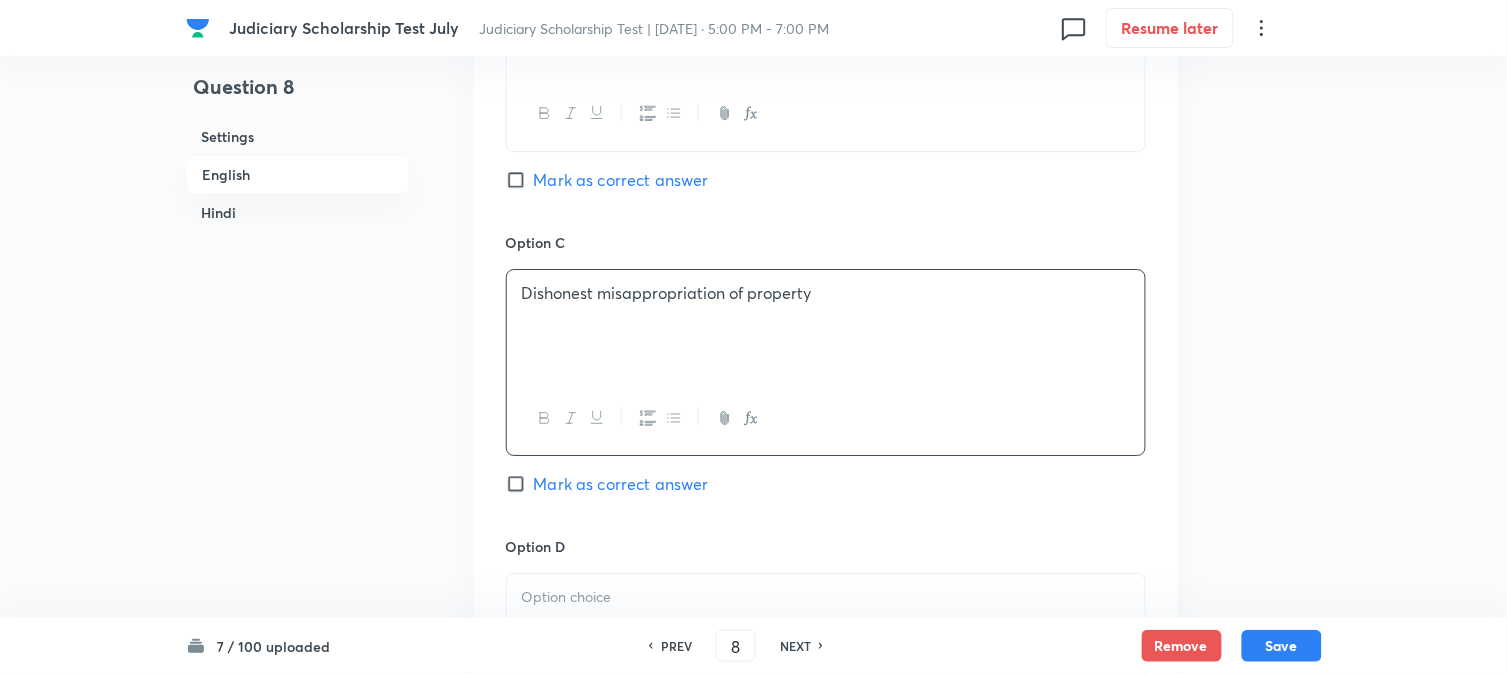 scroll, scrollTop: 701, scrollLeft: 0, axis: vertical 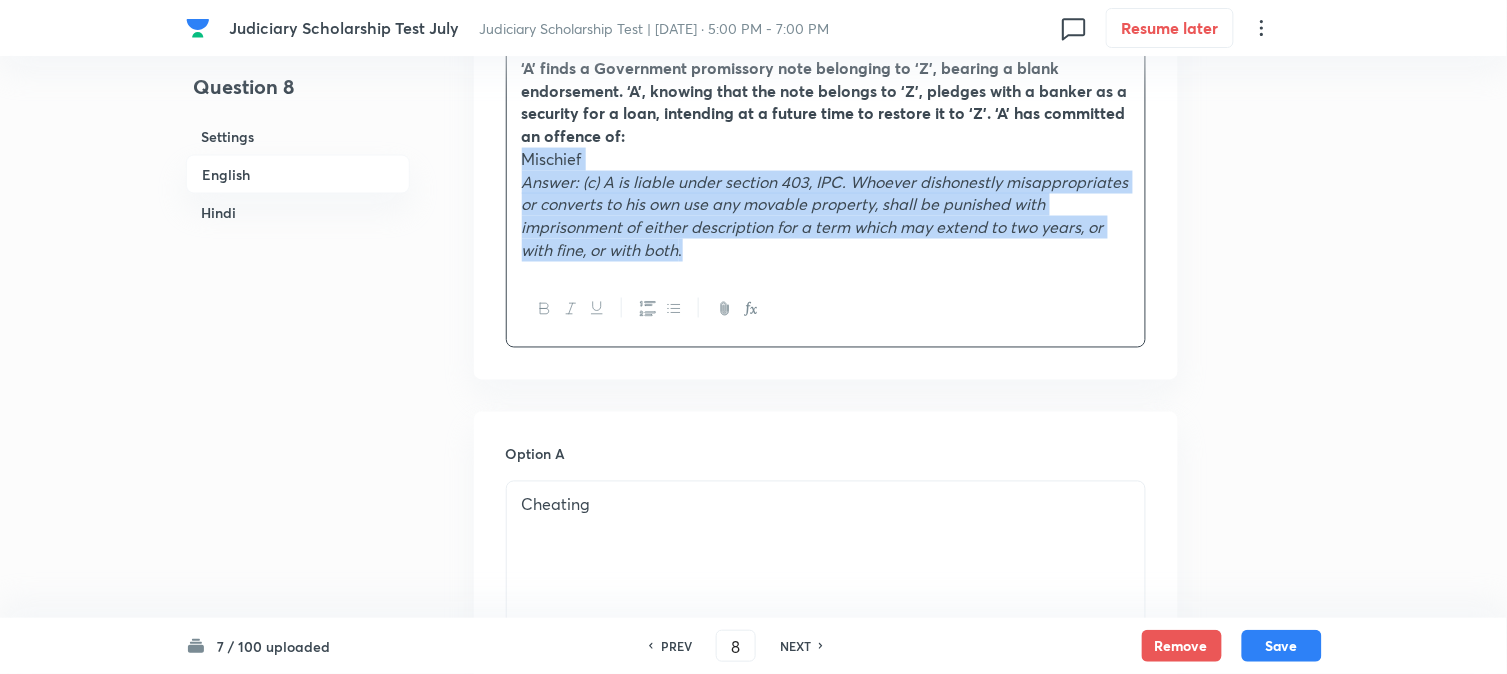 drag, startPoint x: 534, startPoint y: 224, endPoint x: 997, endPoint y: 353, distance: 480.635 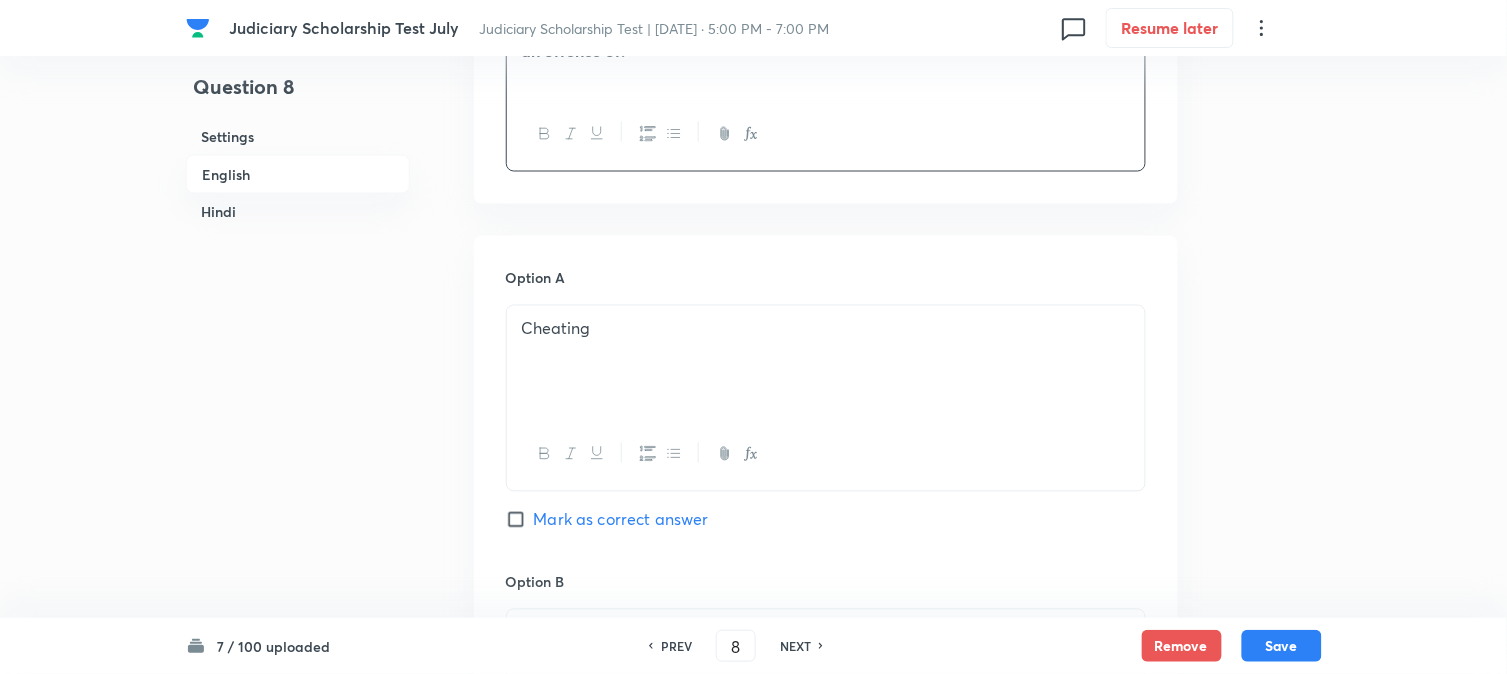 scroll, scrollTop: 1923, scrollLeft: 0, axis: vertical 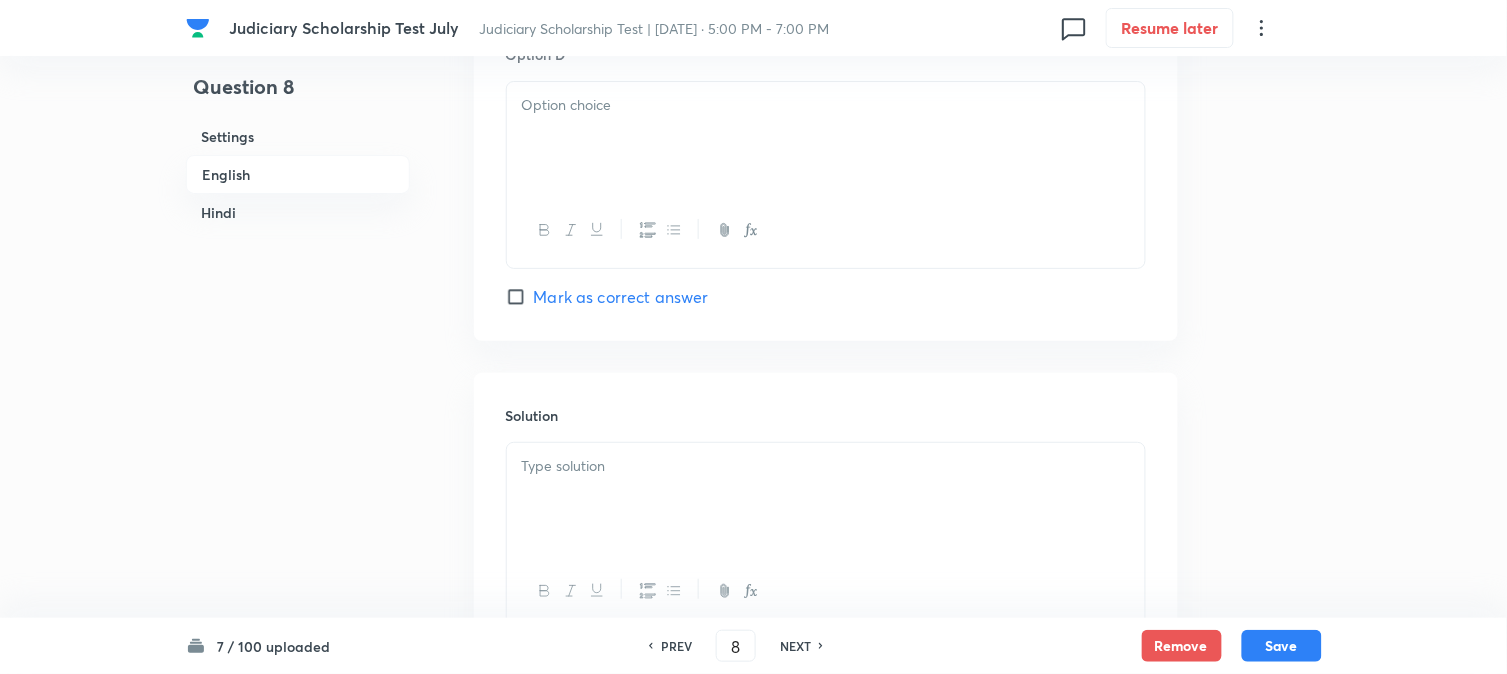 click at bounding box center [826, 138] 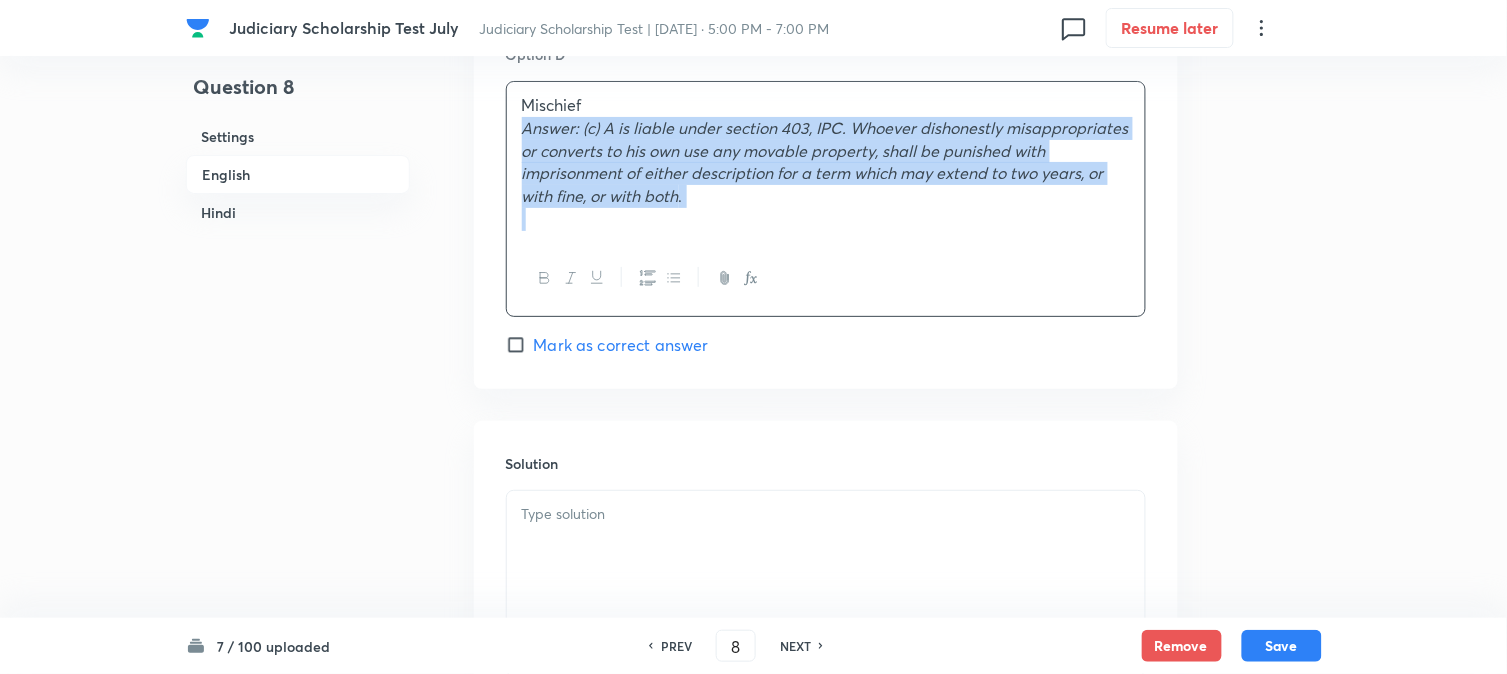 drag, startPoint x: 514, startPoint y: 128, endPoint x: 824, endPoint y: 256, distance: 335.38635 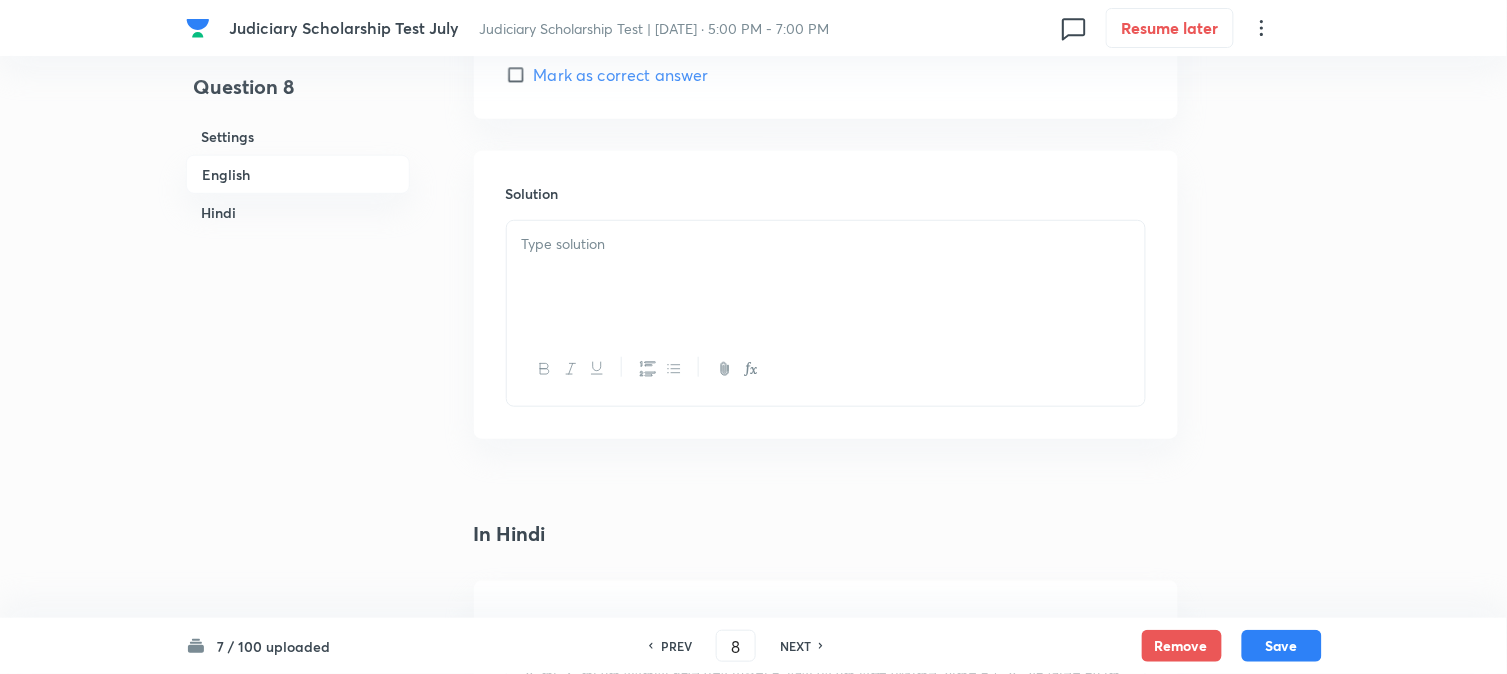 click at bounding box center [826, 277] 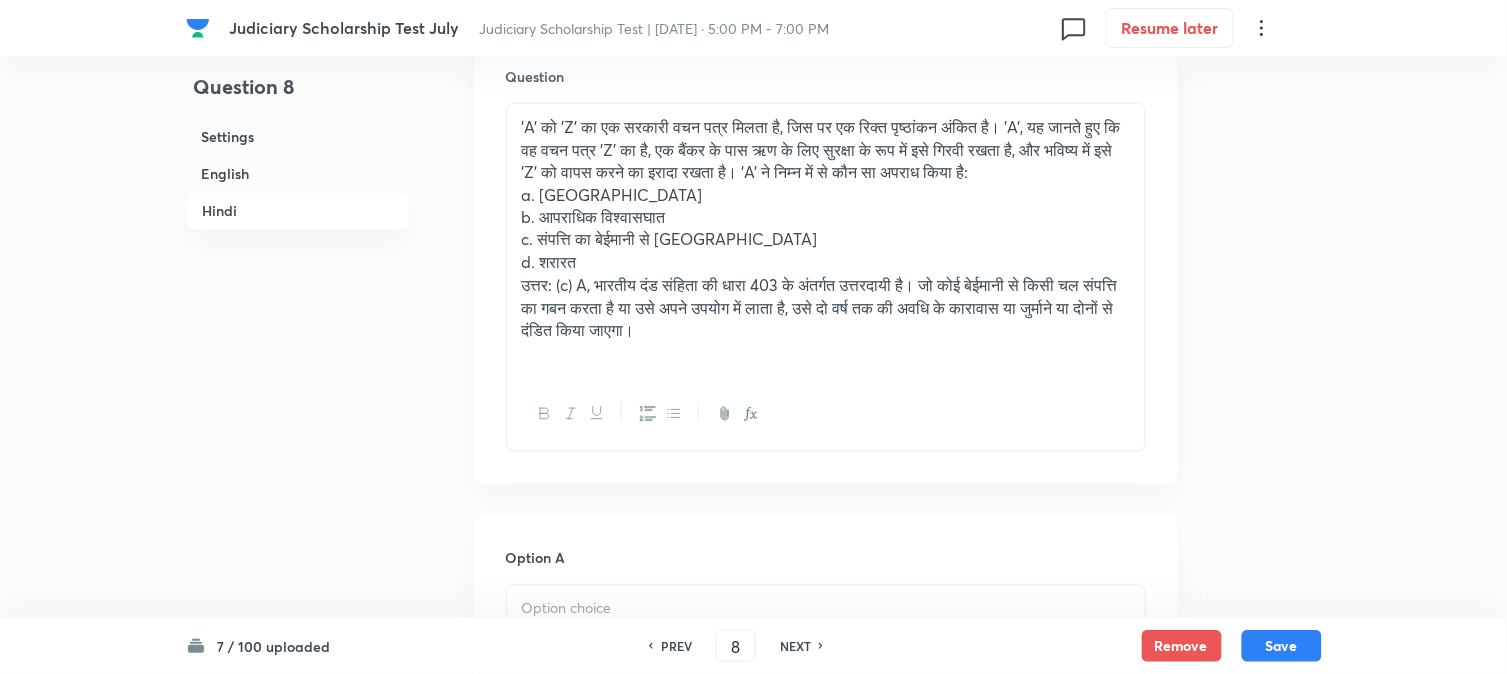 scroll, scrollTop: 2701, scrollLeft: 0, axis: vertical 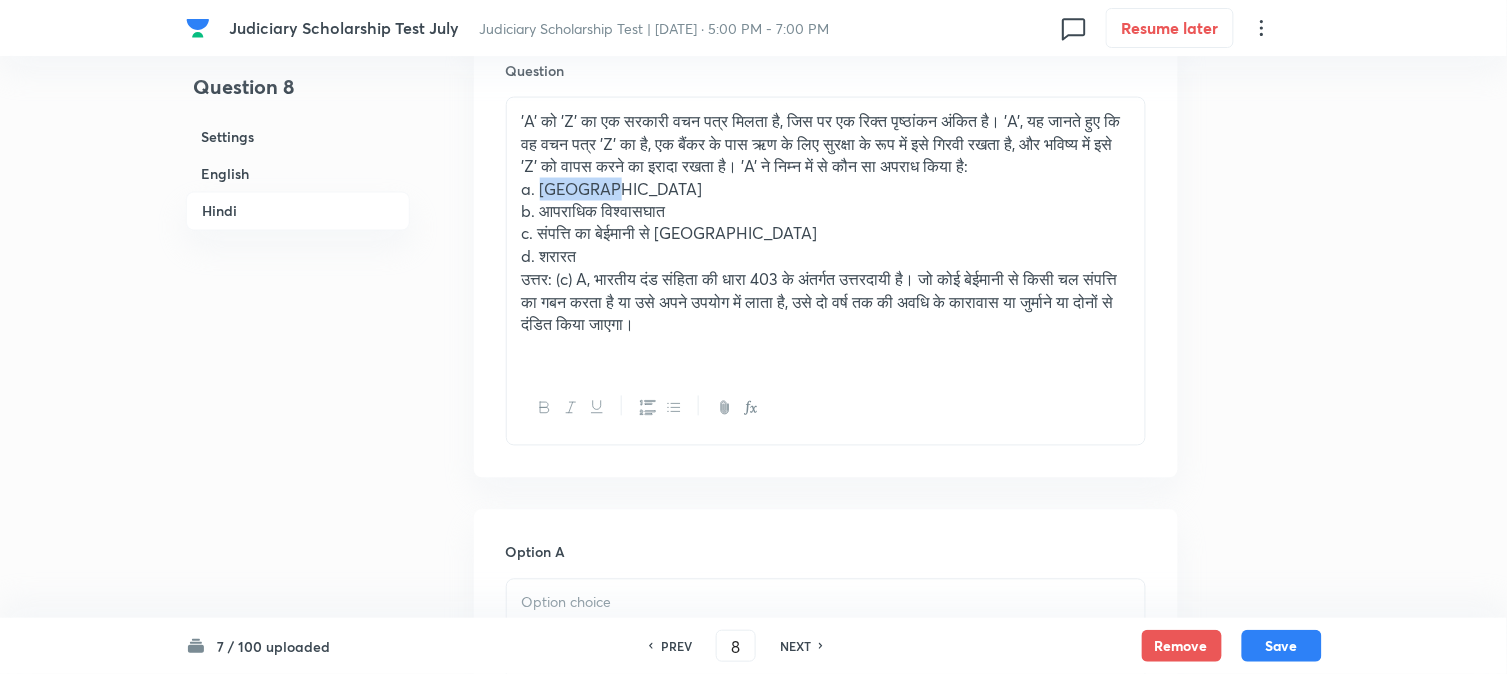 drag, startPoint x: 544, startPoint y: 192, endPoint x: 661, endPoint y: 187, distance: 117.10679 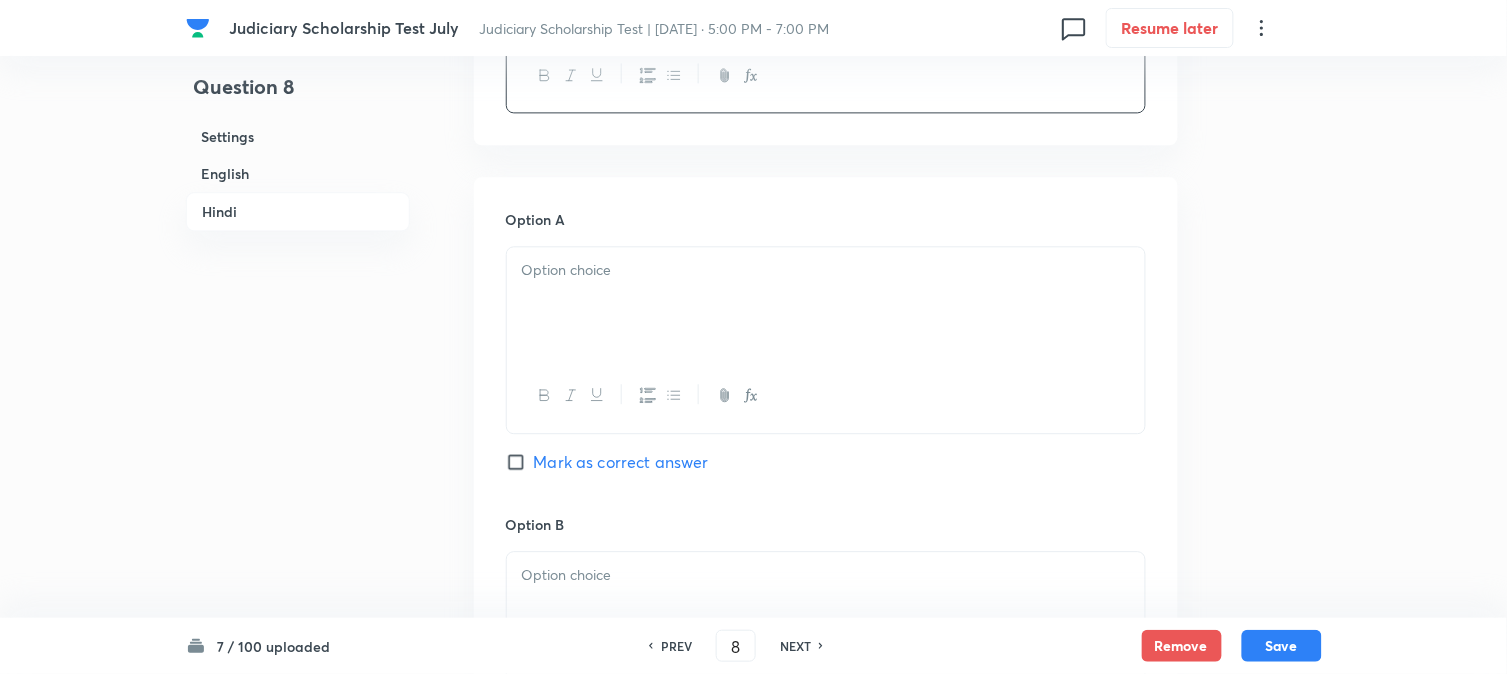 click at bounding box center (826, 303) 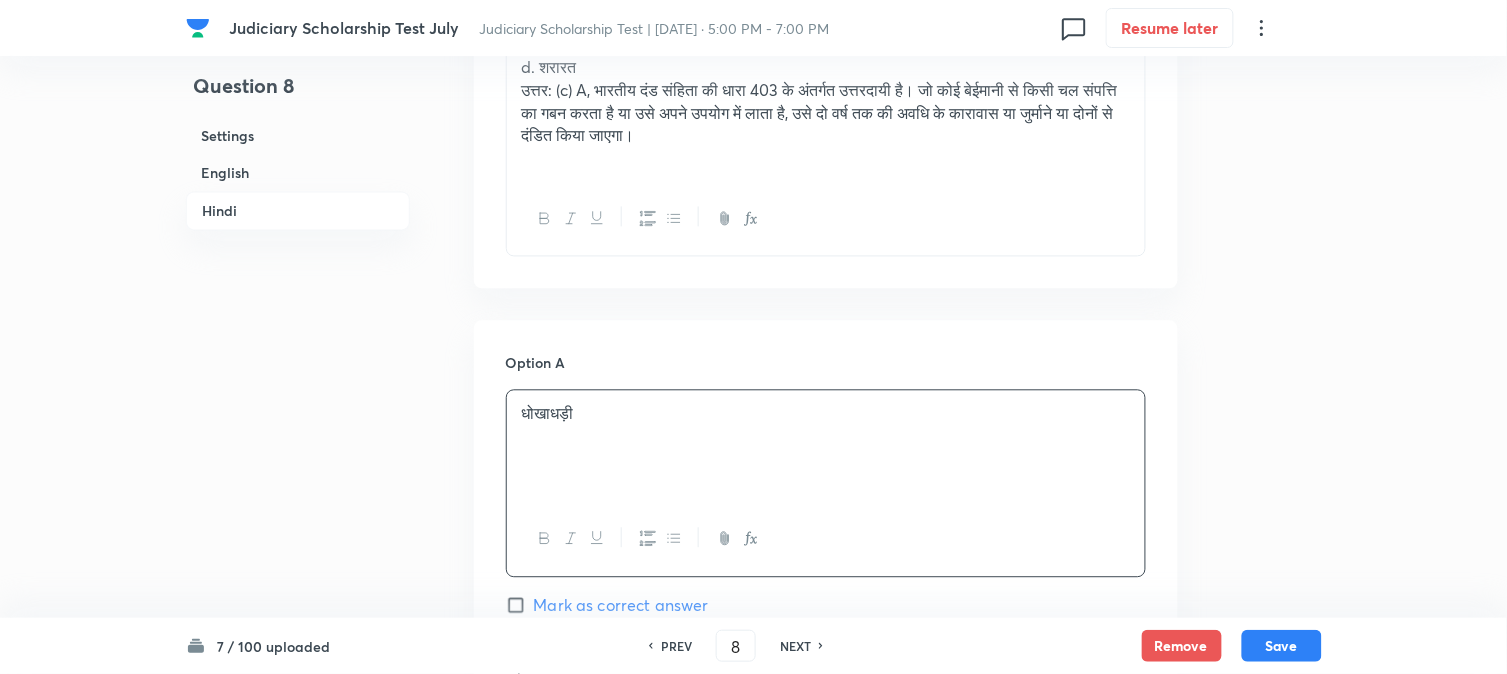 scroll, scrollTop: 2701, scrollLeft: 0, axis: vertical 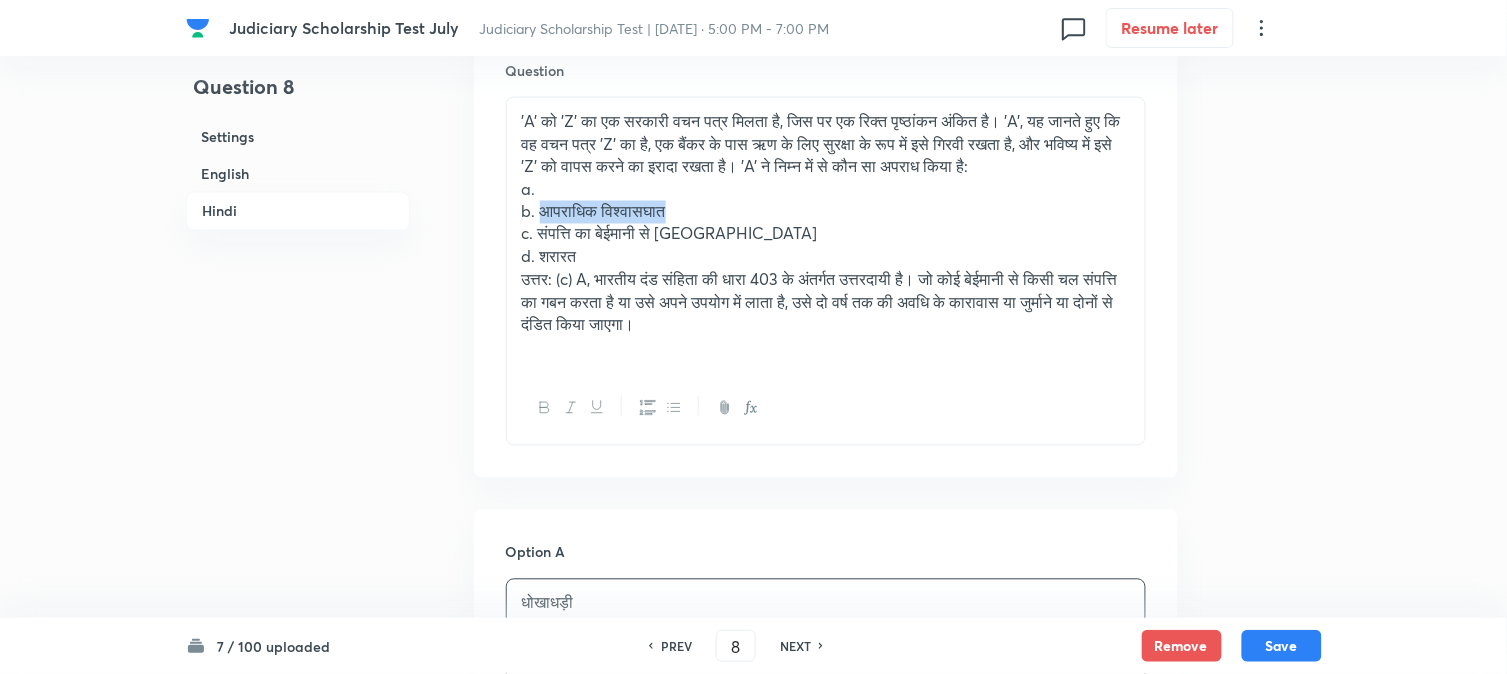 drag, startPoint x: 544, startPoint y: 224, endPoint x: 725, endPoint y: 223, distance: 181.00276 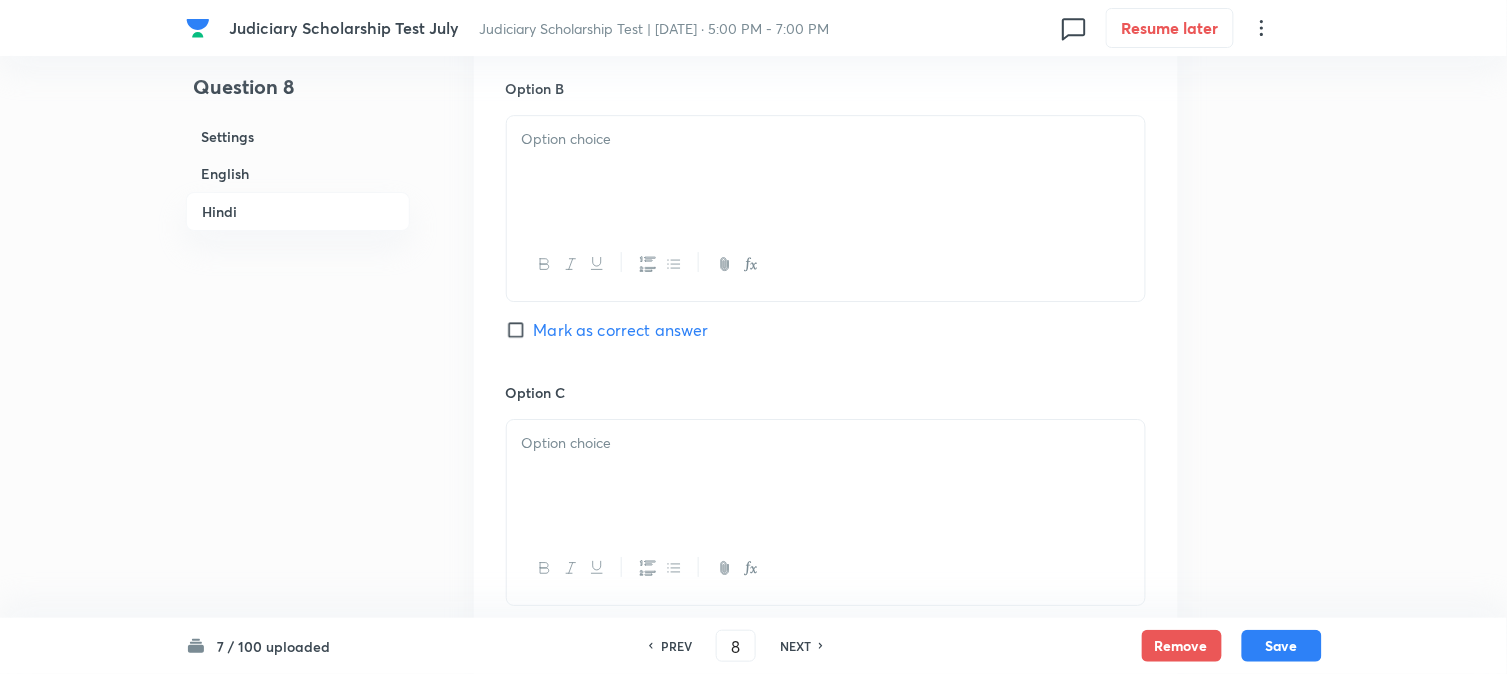 scroll, scrollTop: 3478, scrollLeft: 0, axis: vertical 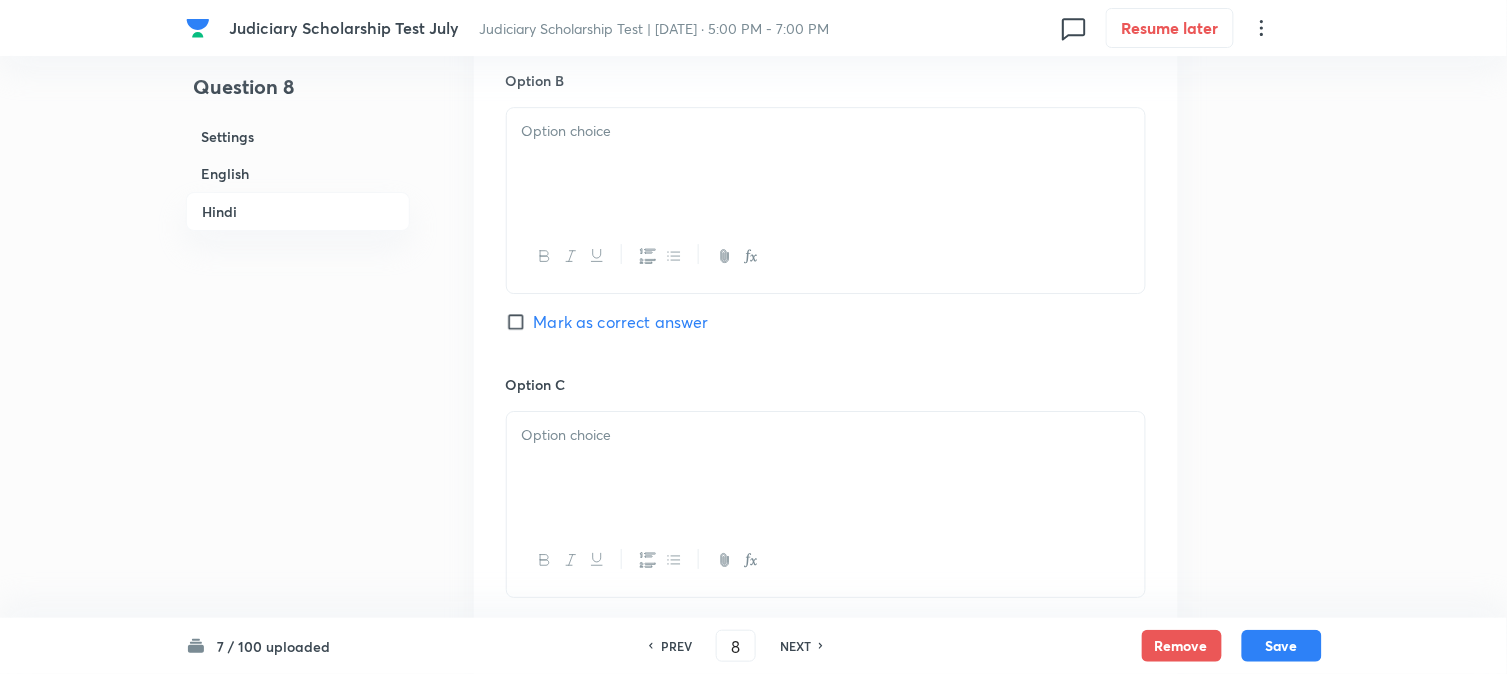click at bounding box center (826, 164) 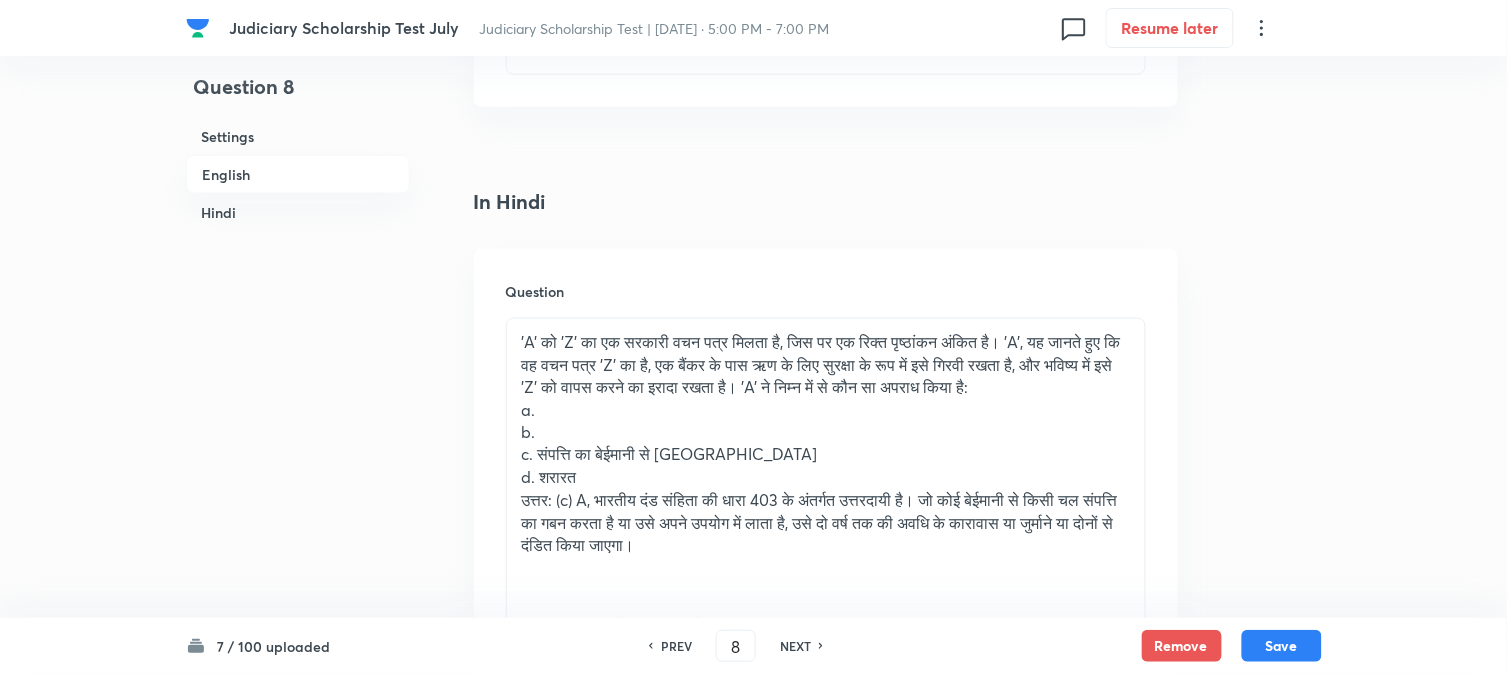scroll, scrollTop: 2478, scrollLeft: 0, axis: vertical 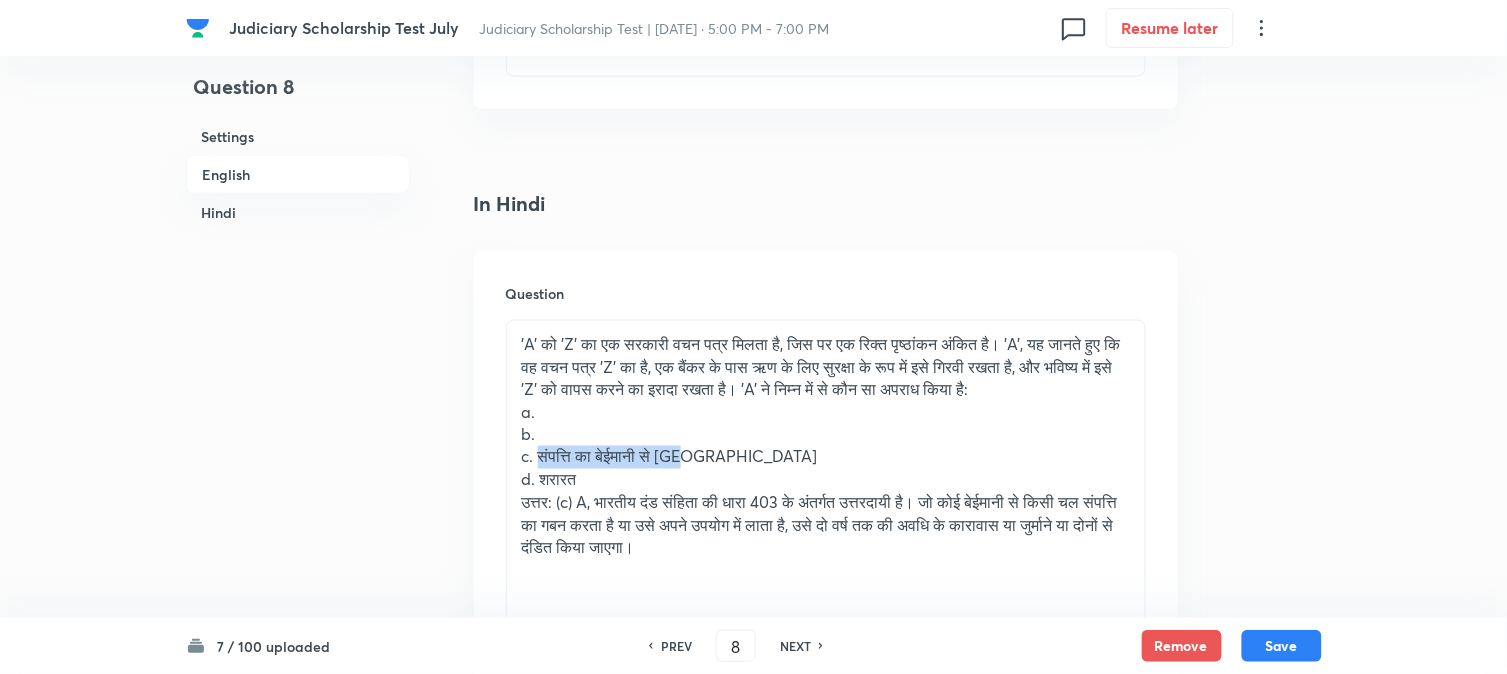drag, startPoint x: 538, startPoint y: 464, endPoint x: 784, endPoint y: 455, distance: 246.16458 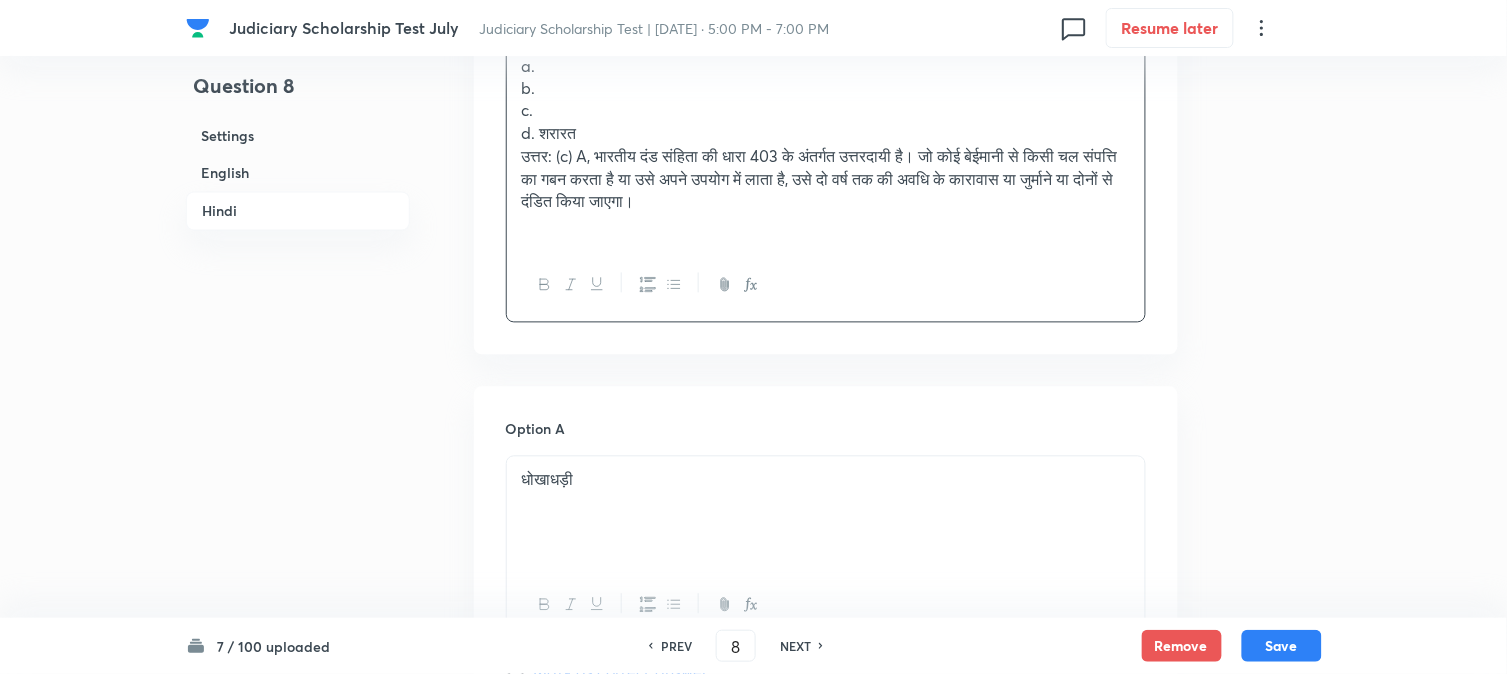 scroll, scrollTop: 3590, scrollLeft: 0, axis: vertical 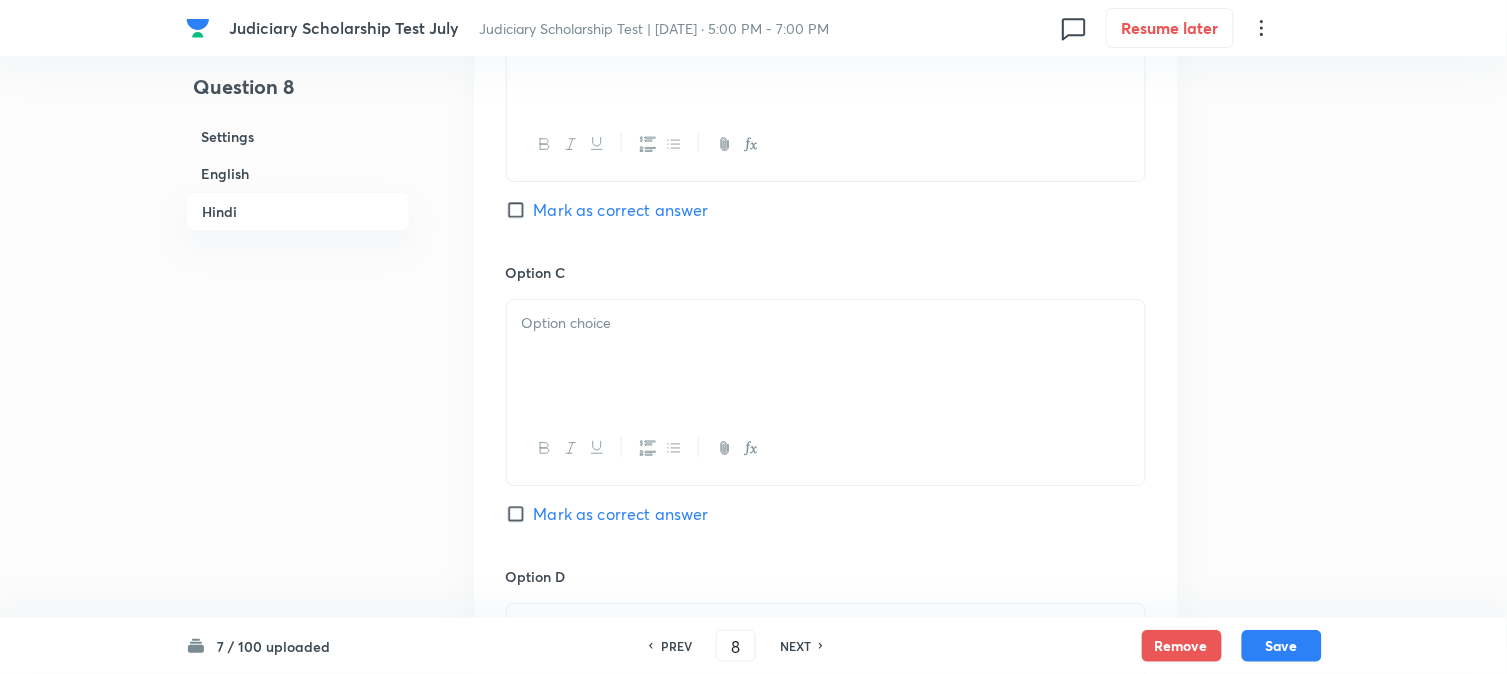click at bounding box center (826, 356) 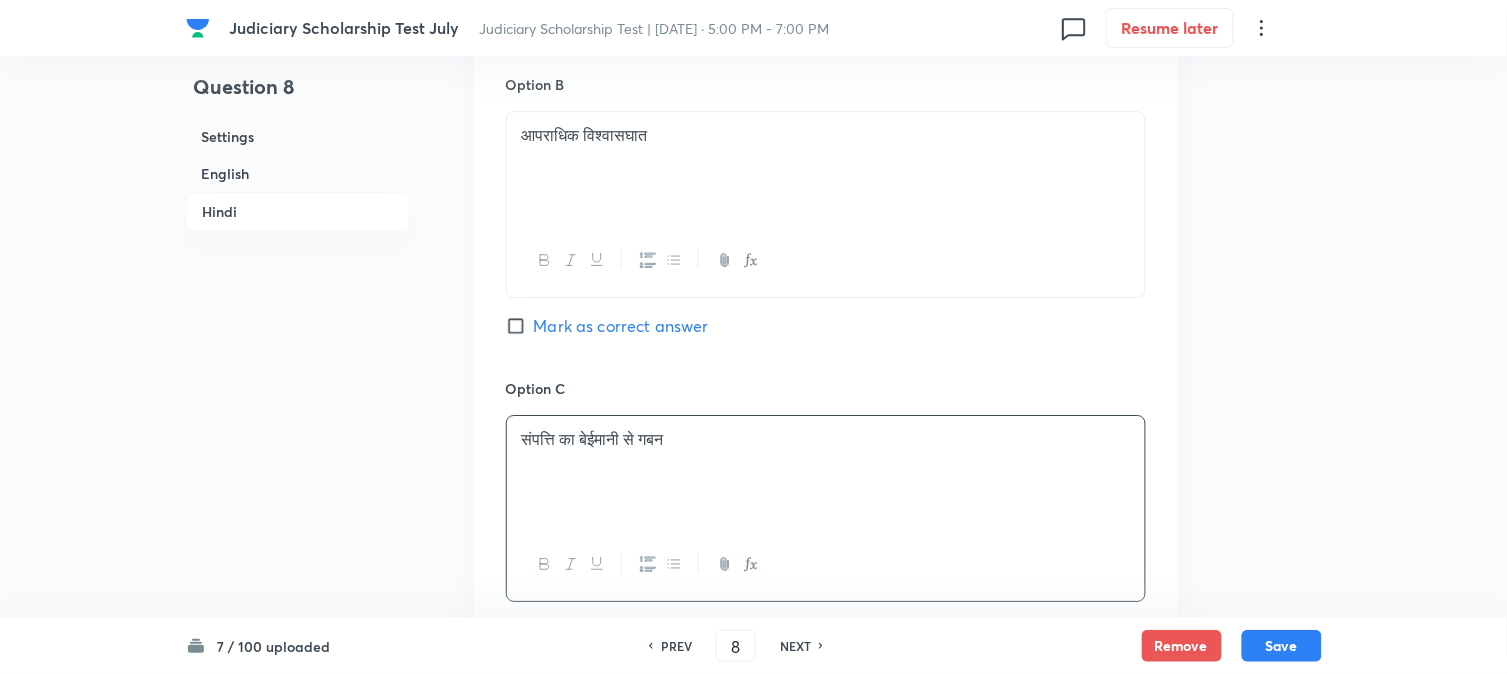 scroll, scrollTop: 3590, scrollLeft: 0, axis: vertical 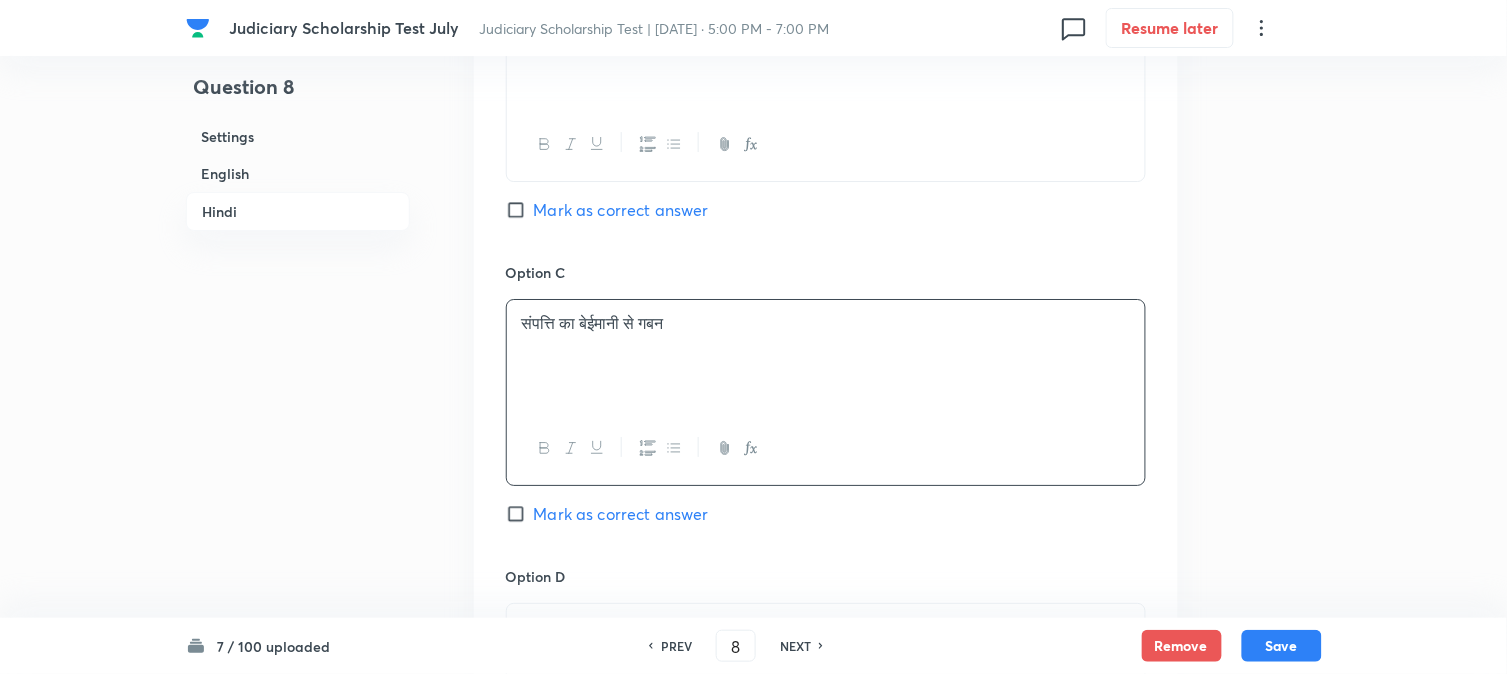 click on "Option C संपत्ति का बेईमानी से गबन  Mark as correct answer" at bounding box center (826, 414) 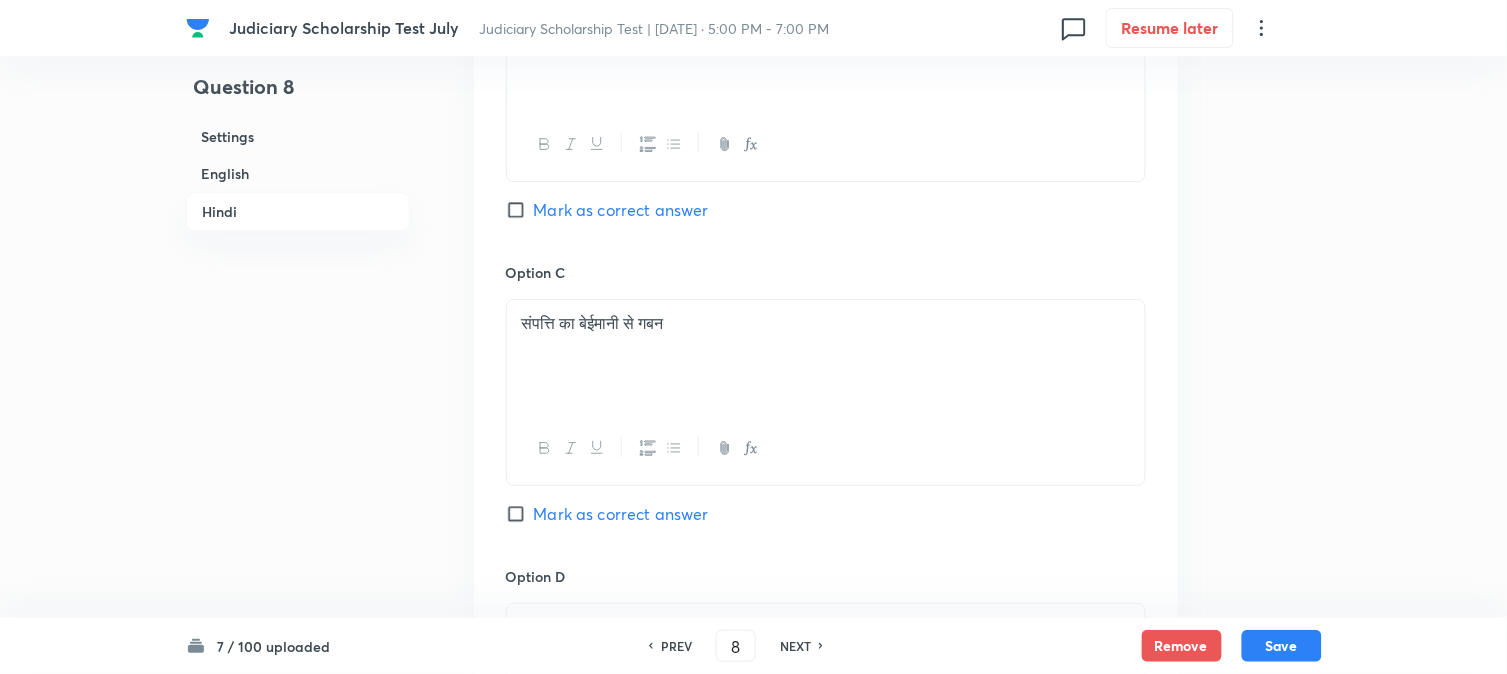 click on "Mark as correct answer" at bounding box center [621, 514] 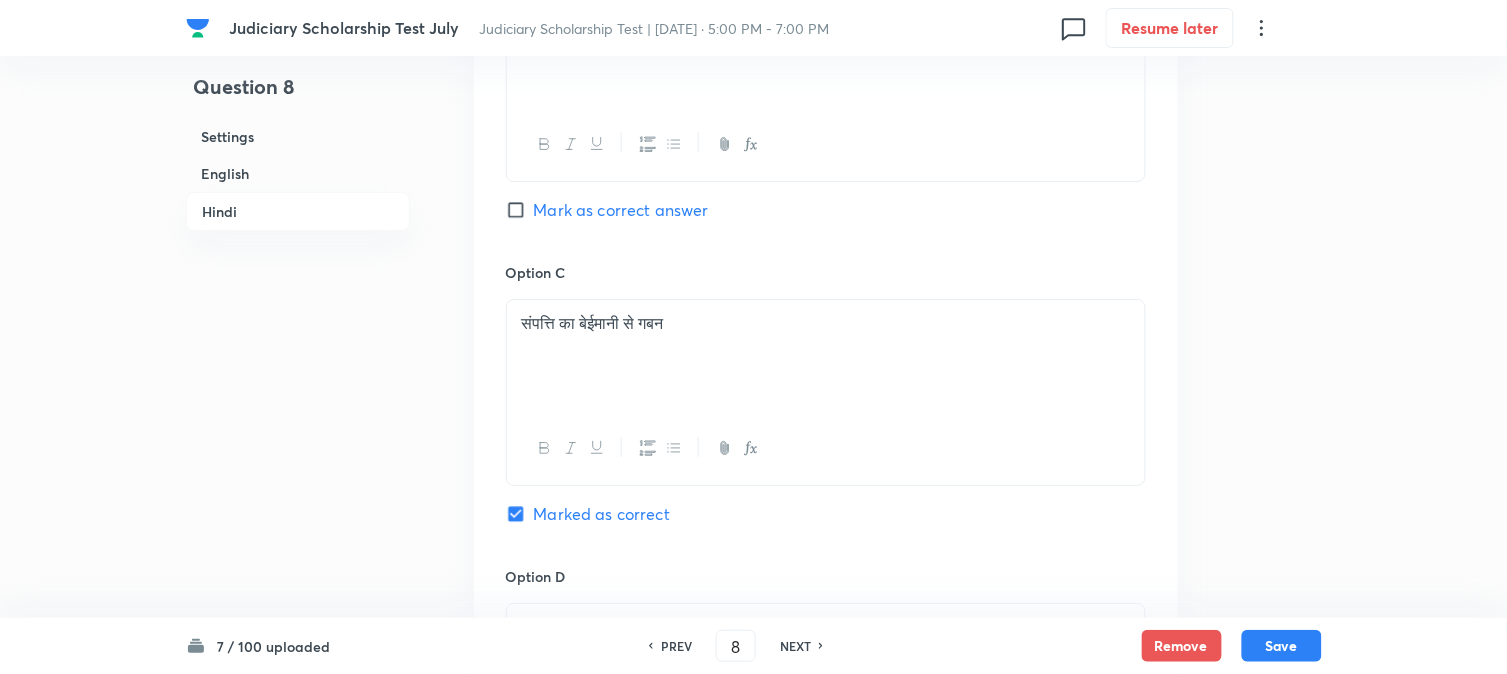 checkbox on "true" 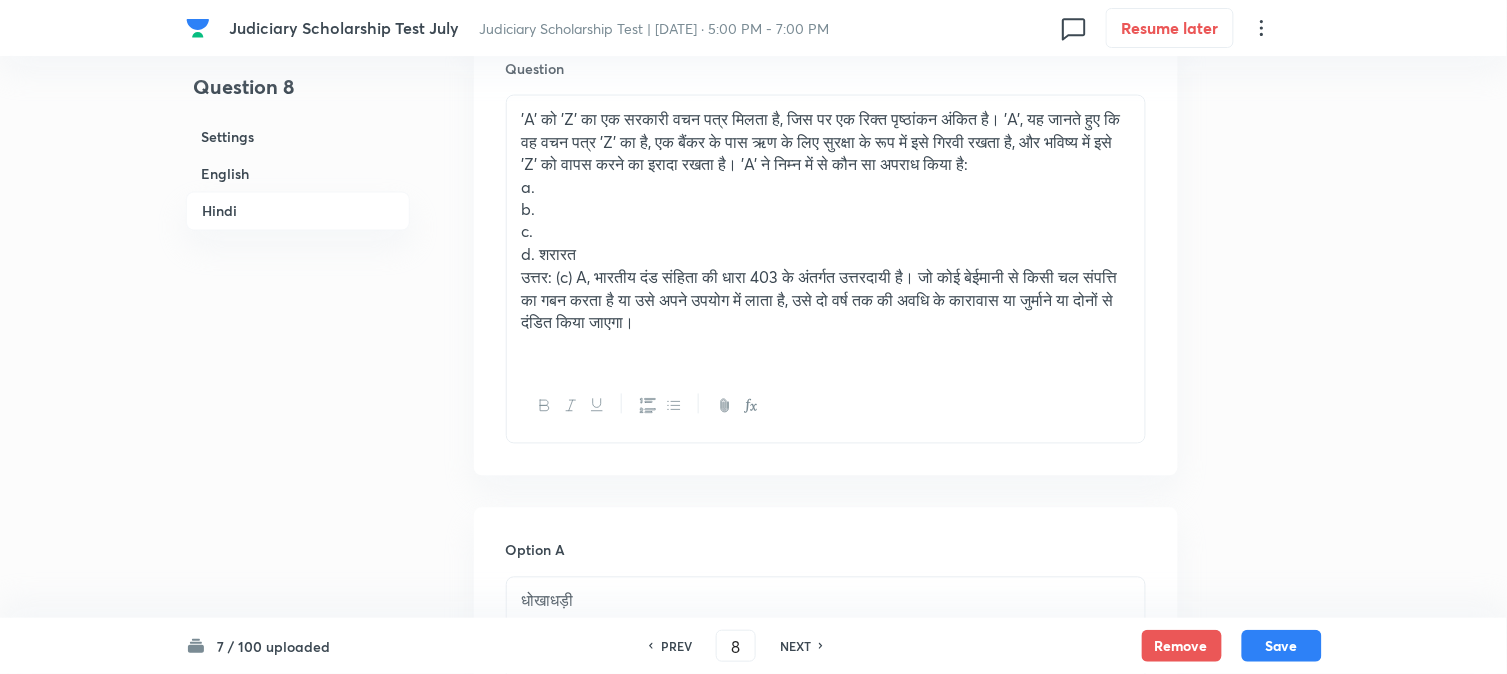 scroll, scrollTop: 2701, scrollLeft: 0, axis: vertical 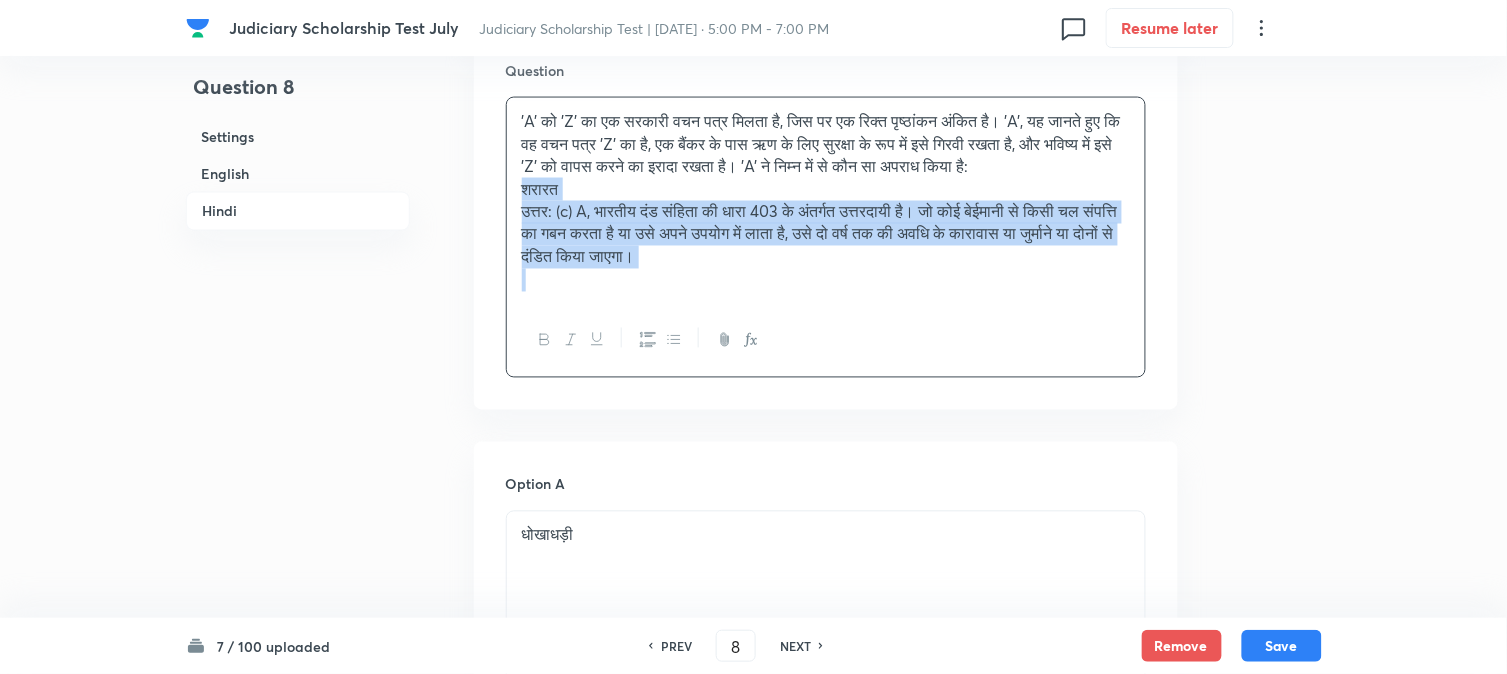 drag, startPoint x: 538, startPoint y: 256, endPoint x: 1042, endPoint y: 351, distance: 512.87524 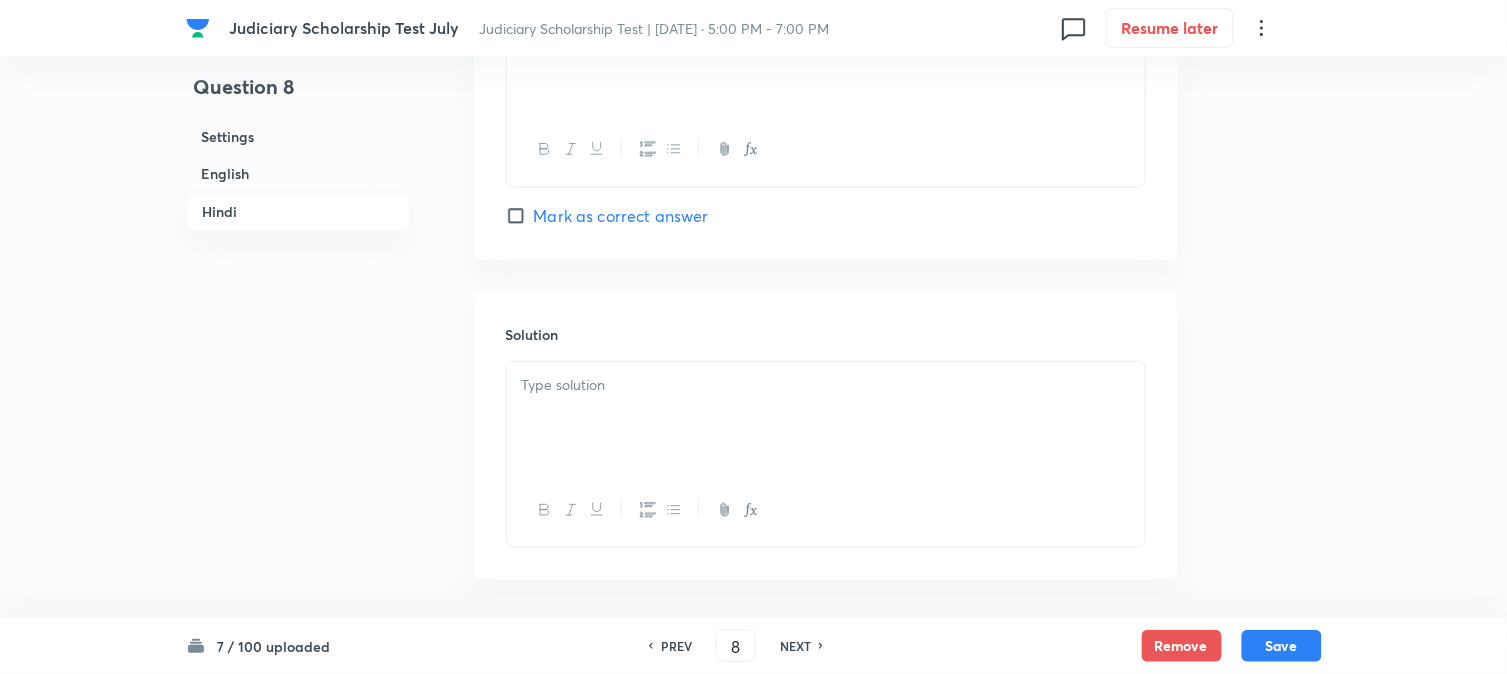 scroll, scrollTop: 3923, scrollLeft: 0, axis: vertical 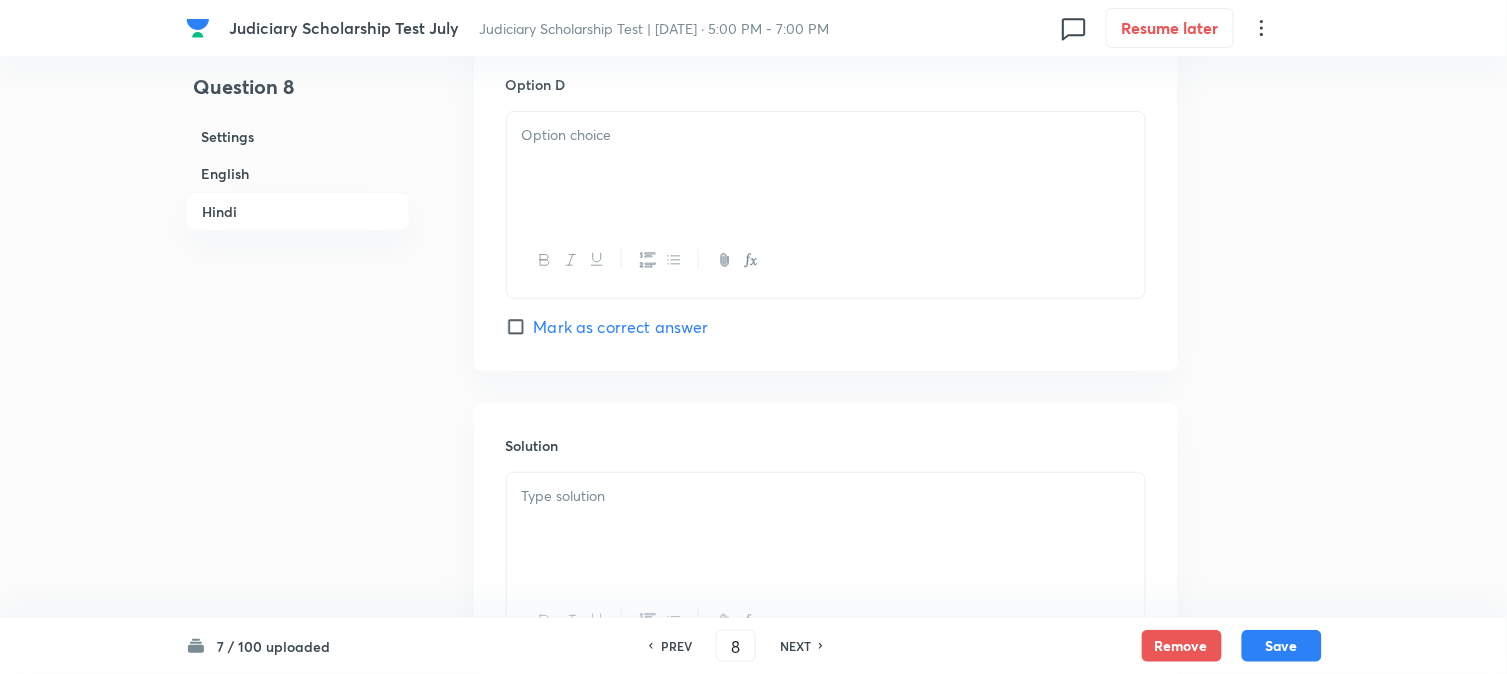 click at bounding box center [826, 168] 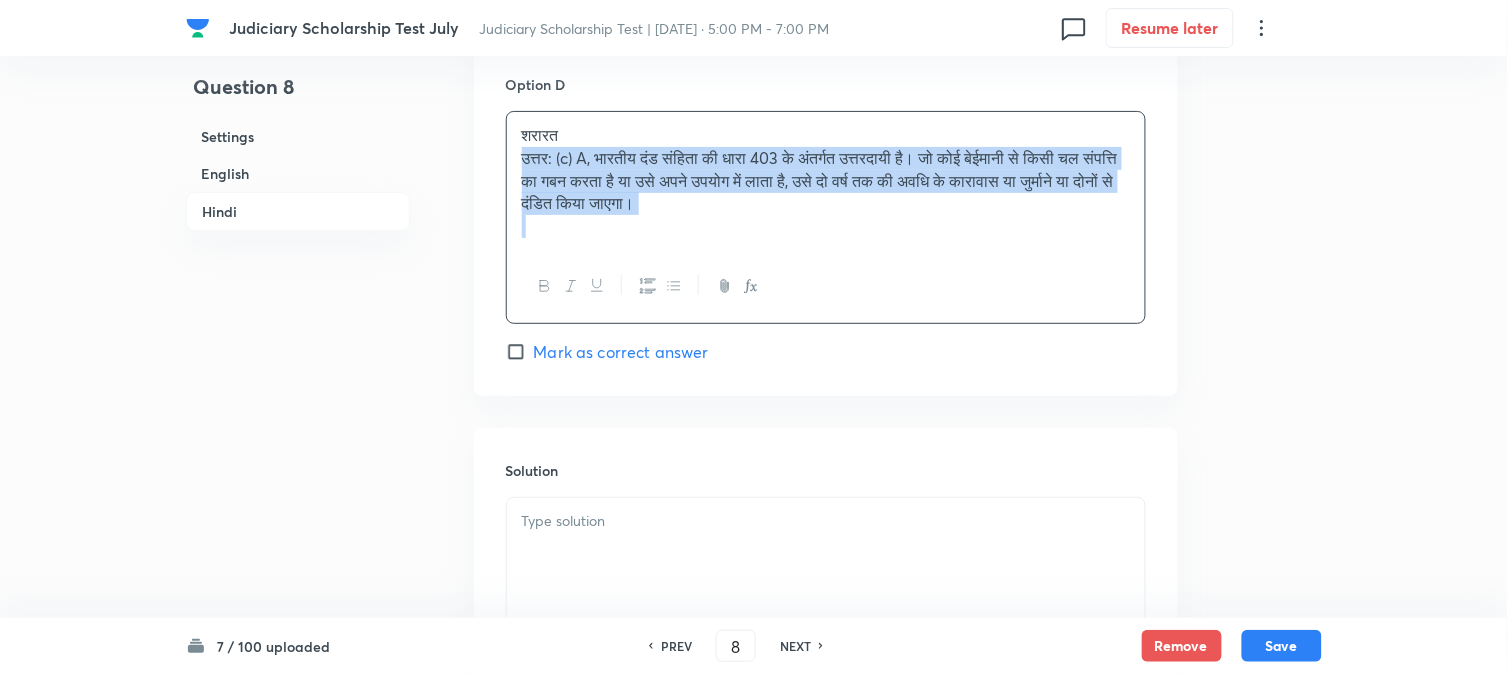 drag, startPoint x: 515, startPoint y: 166, endPoint x: 1160, endPoint y: 326, distance: 664.5487 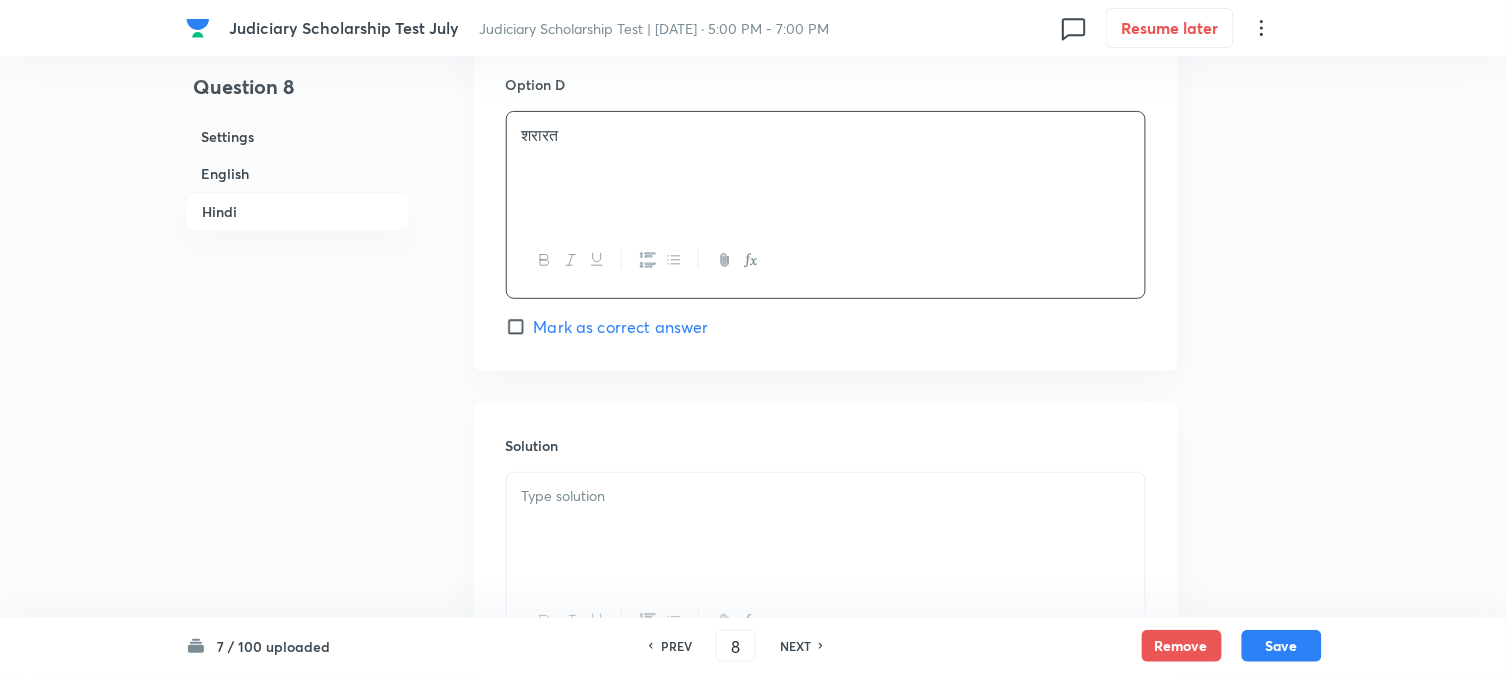 click at bounding box center [826, 496] 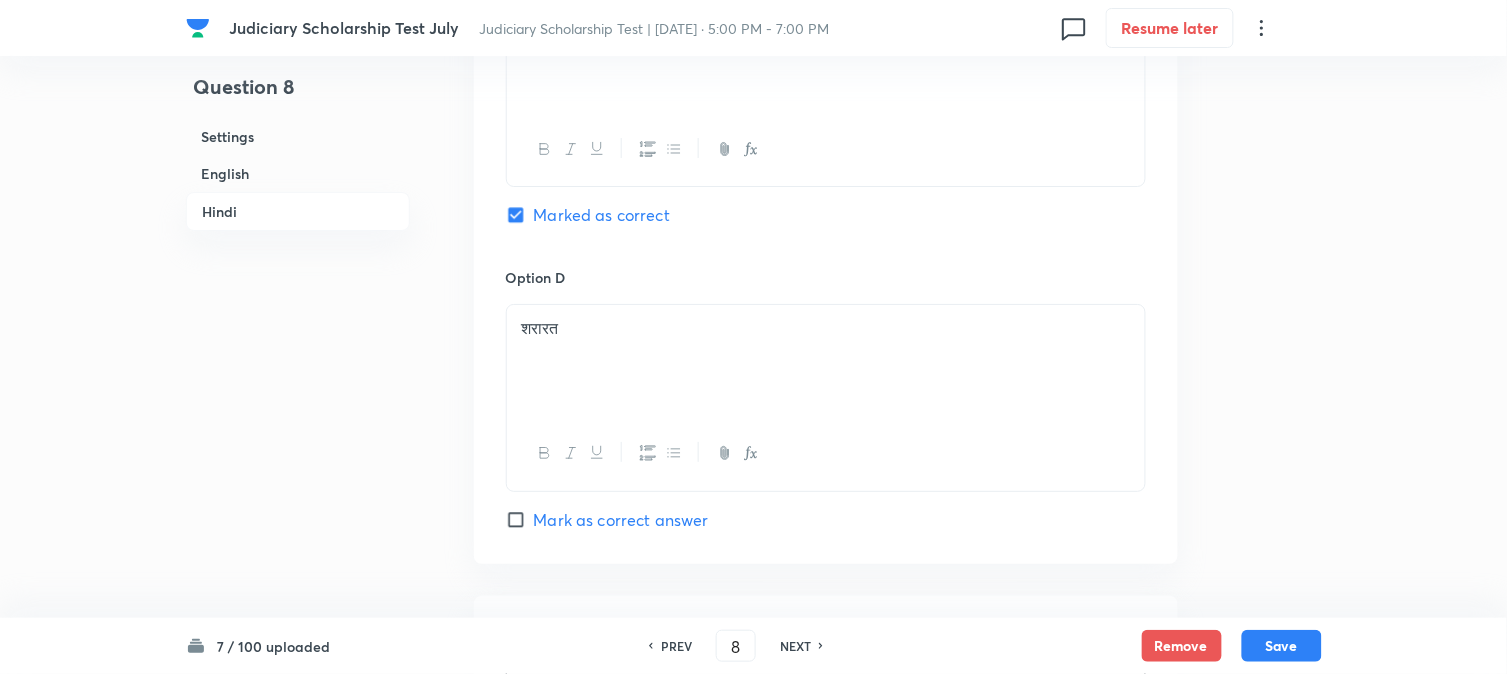 scroll, scrollTop: 3701, scrollLeft: 0, axis: vertical 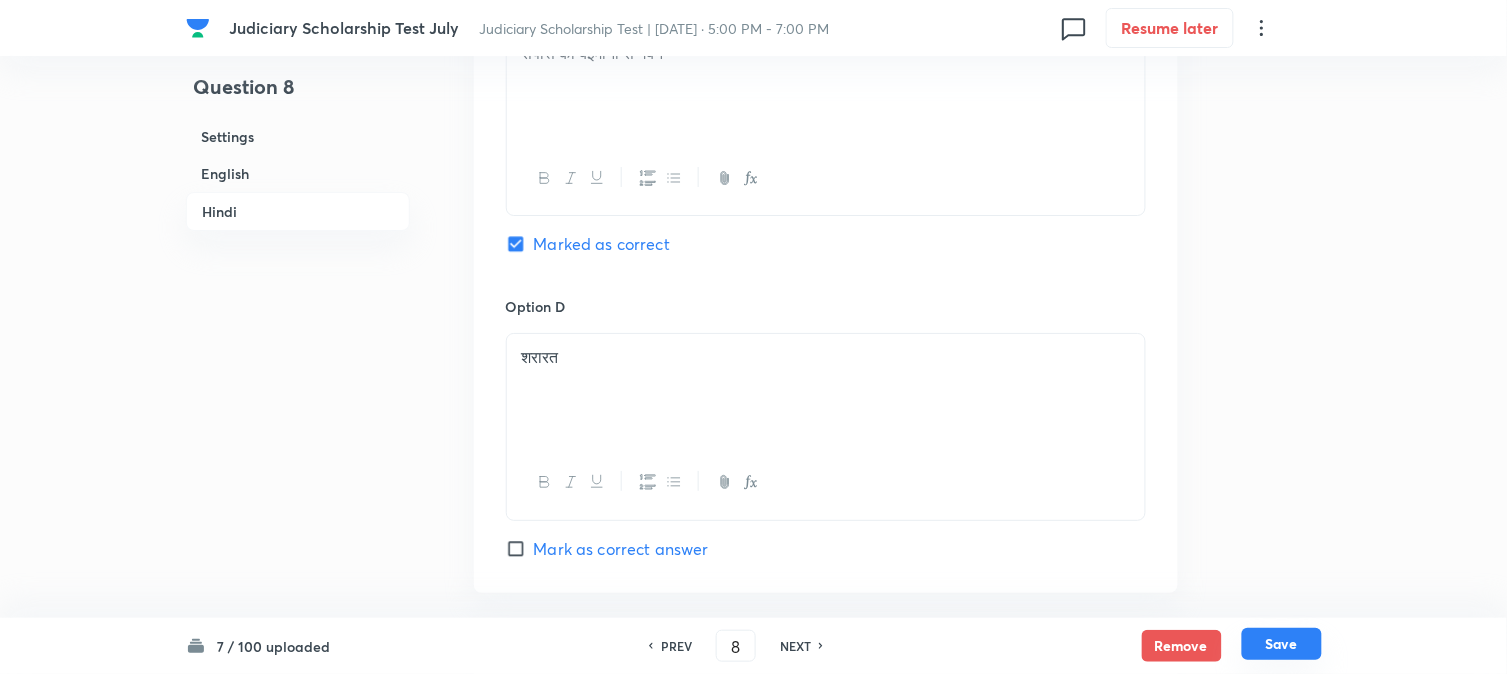 click on "Save" at bounding box center [1282, 644] 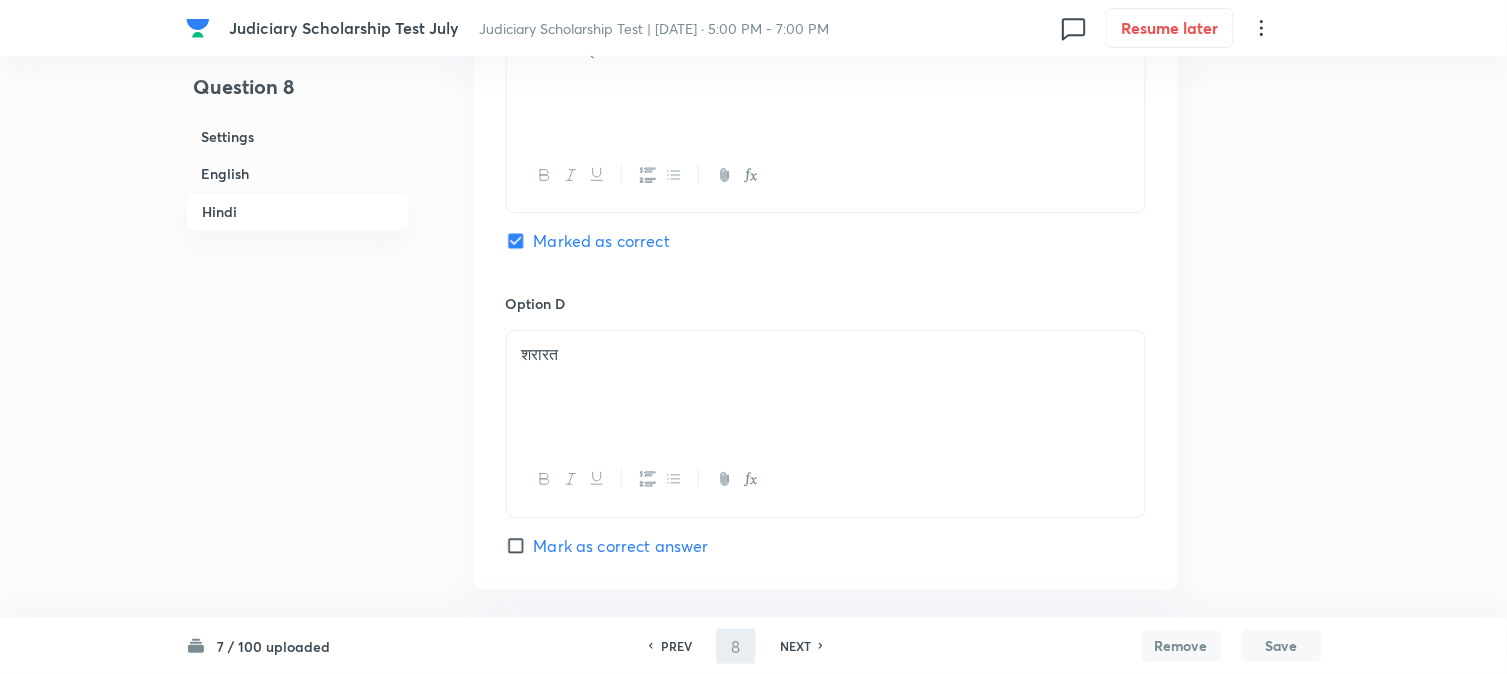 type on "9" 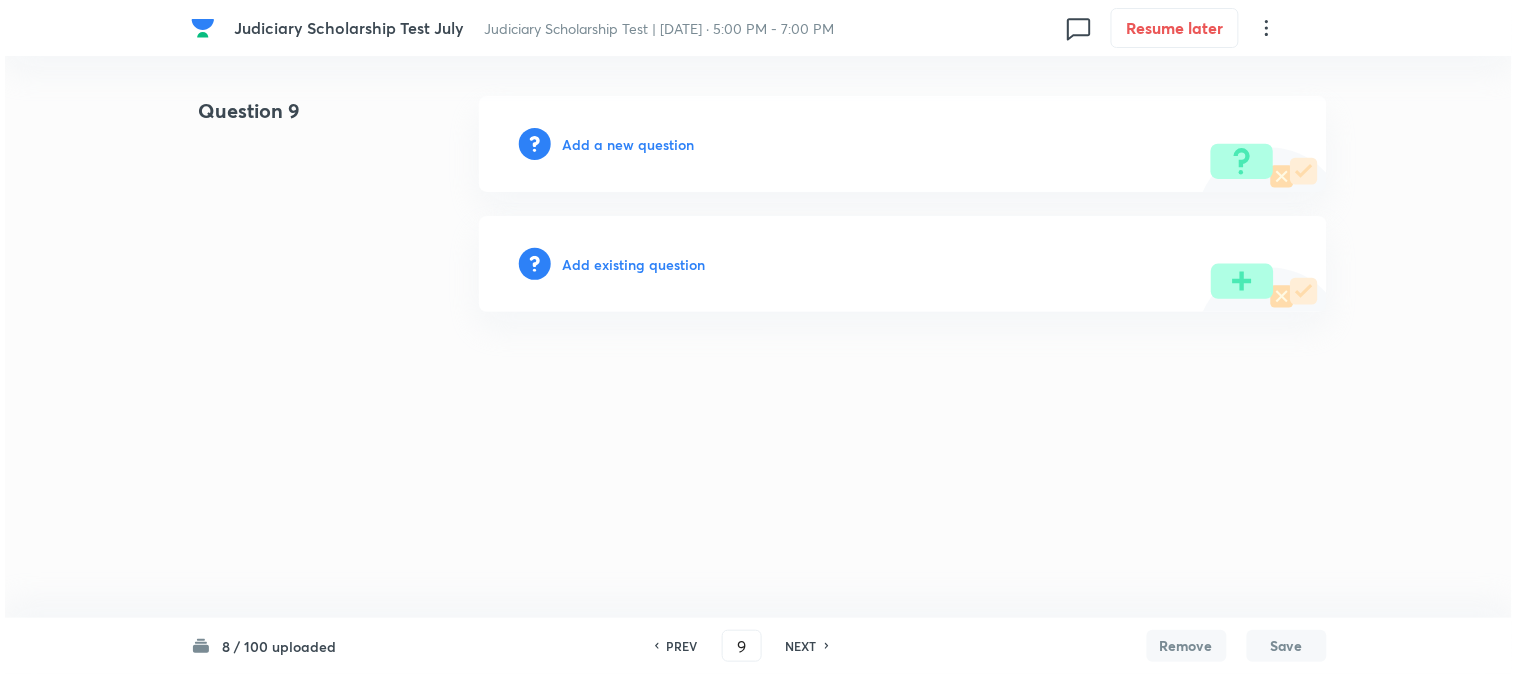 scroll, scrollTop: 0, scrollLeft: 0, axis: both 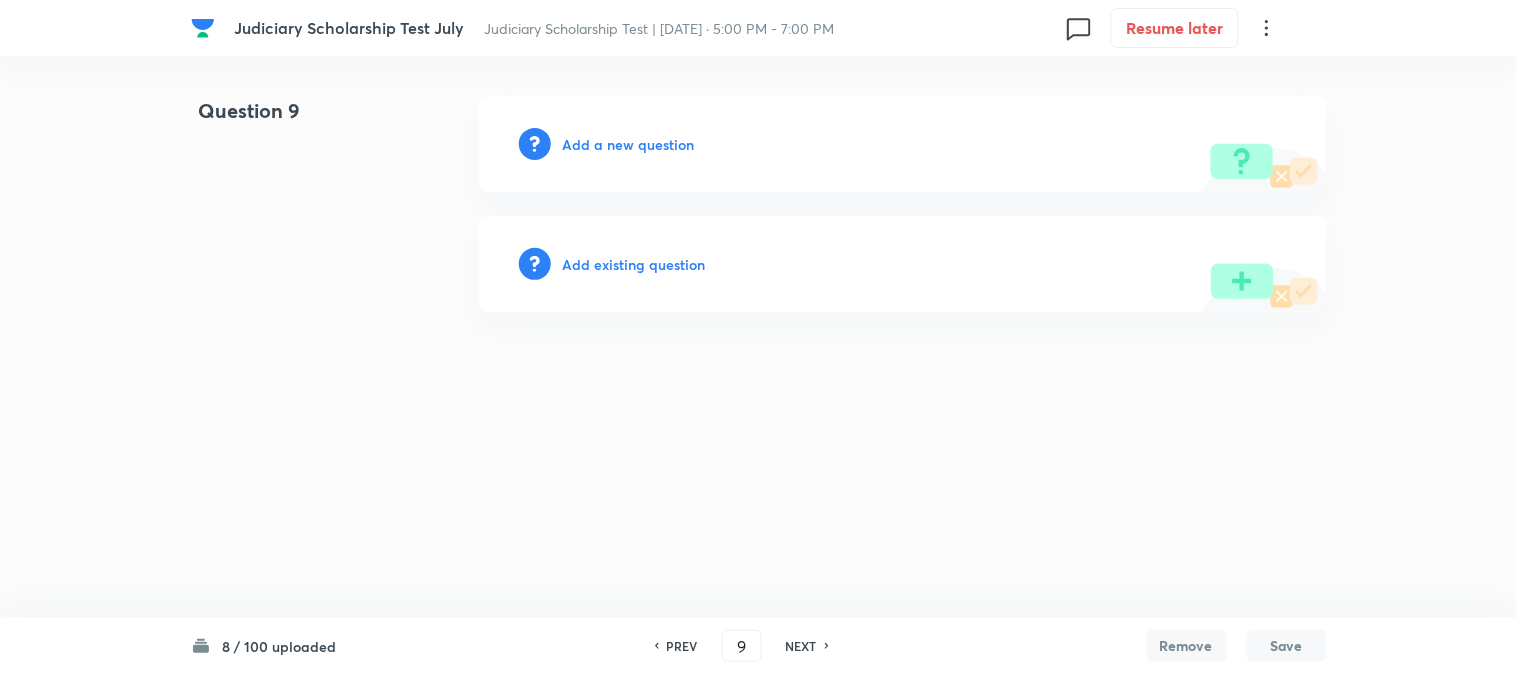 click on "Add a new question" at bounding box center [629, 144] 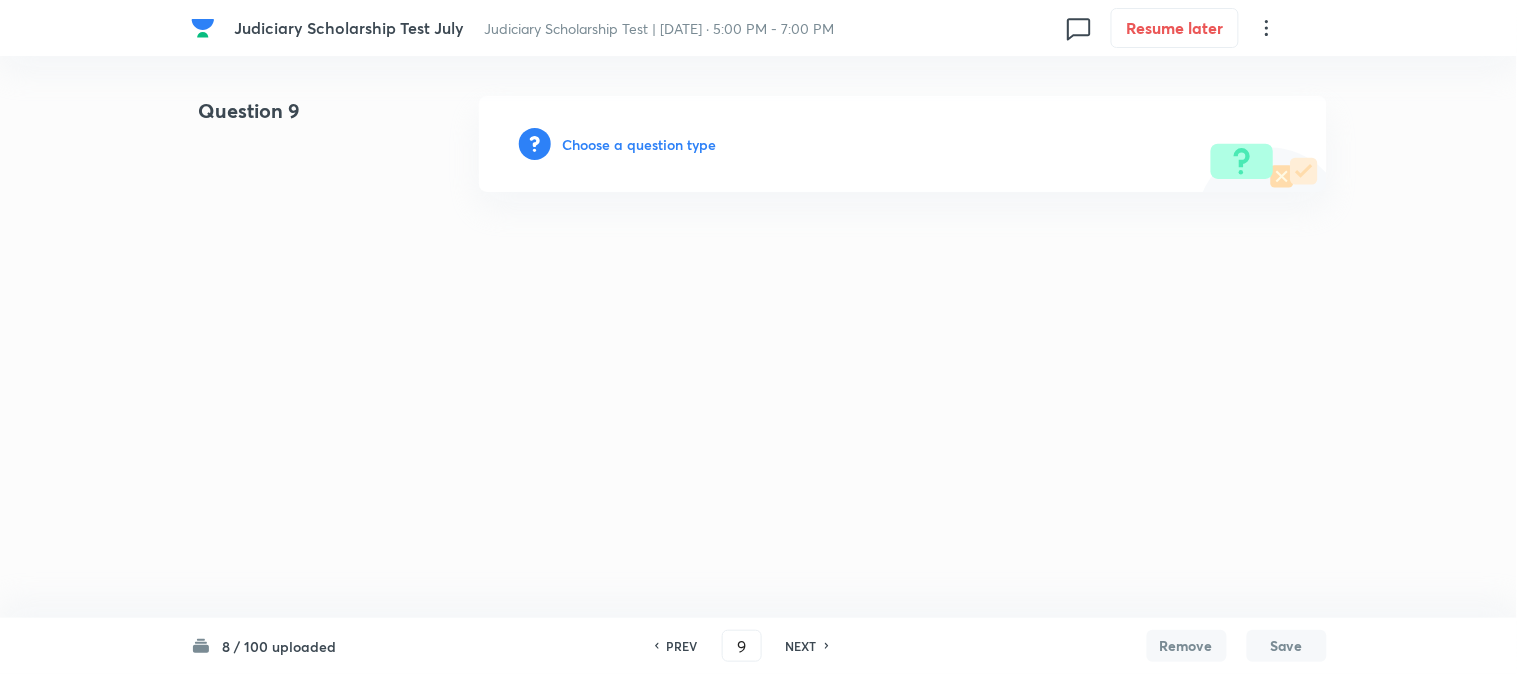 click on "Choose a question type" at bounding box center [640, 144] 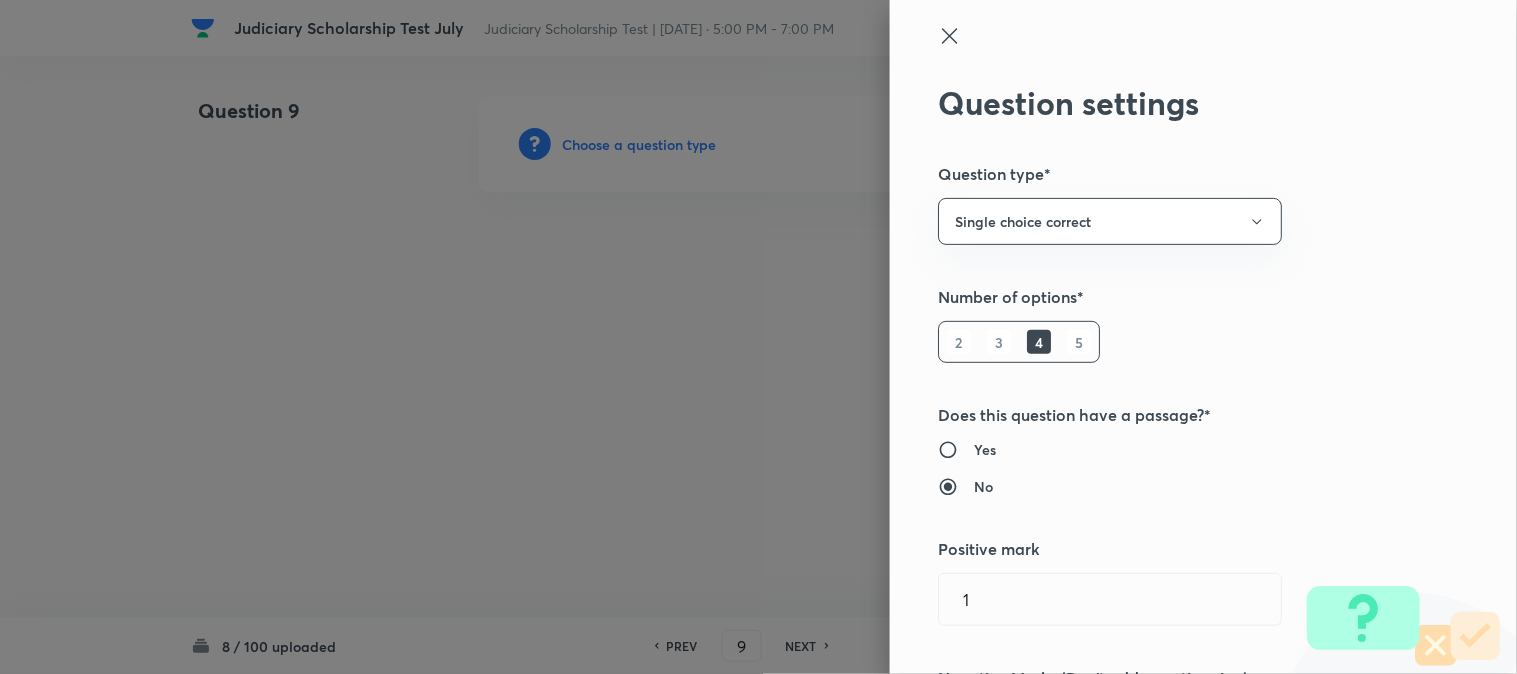 type 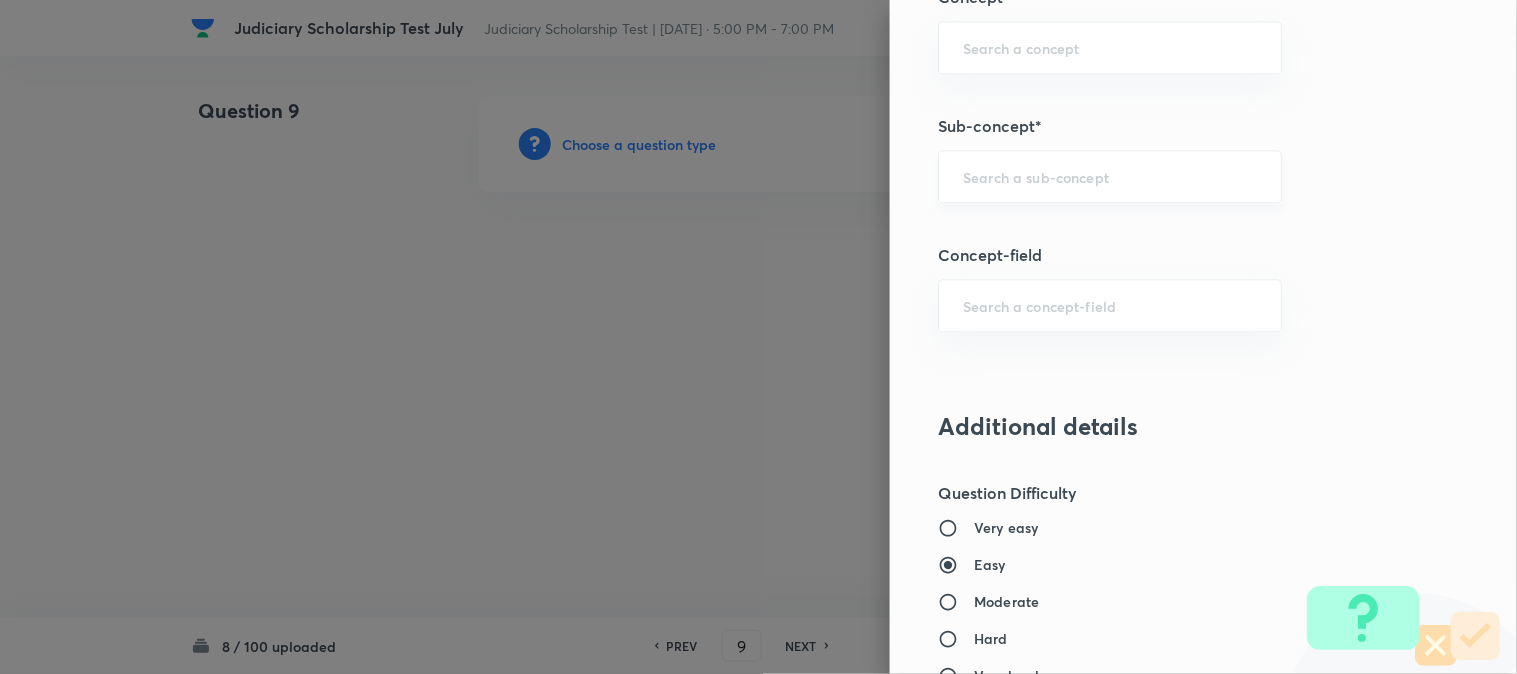 scroll, scrollTop: 1180, scrollLeft: 0, axis: vertical 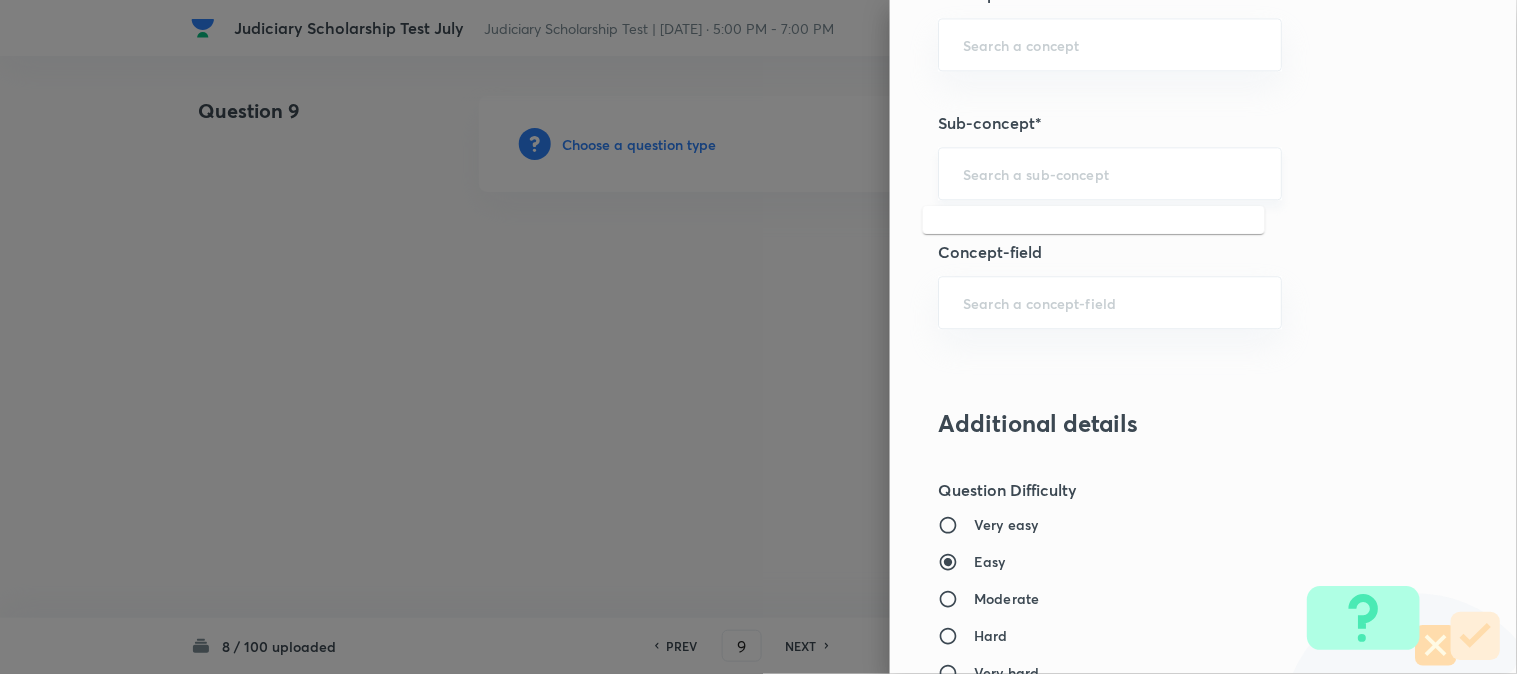 click at bounding box center (1110, 173) 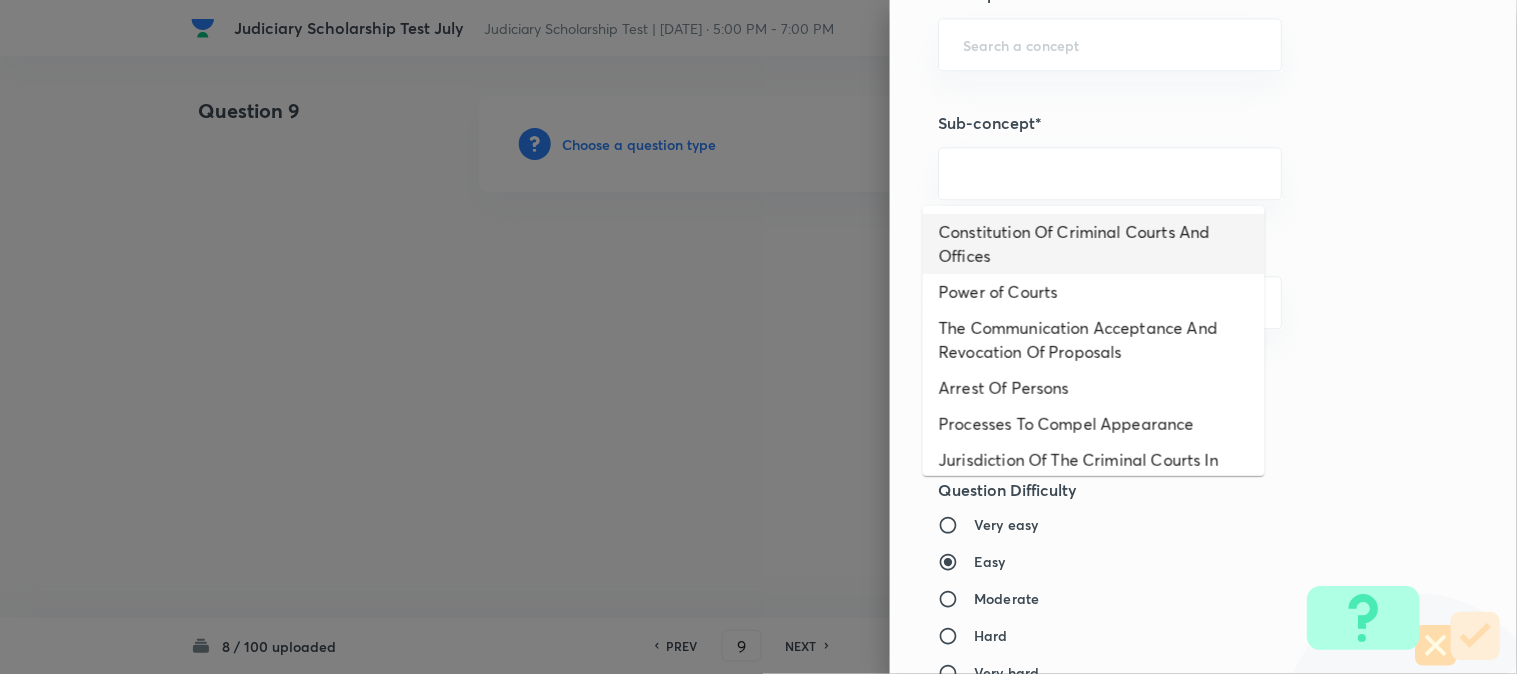 click on "Constitution Of Criminal Courts And Offices" at bounding box center [1094, 244] 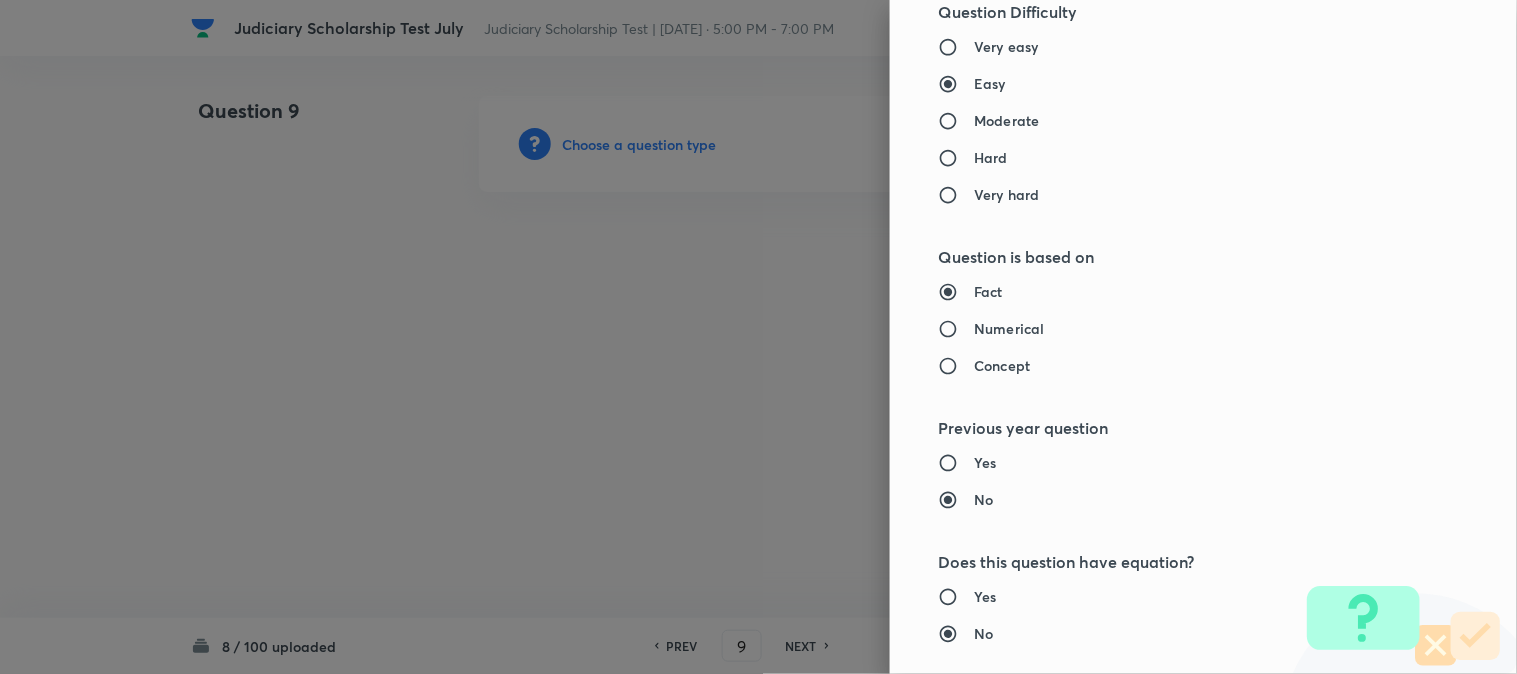 type on "Criminal Law" 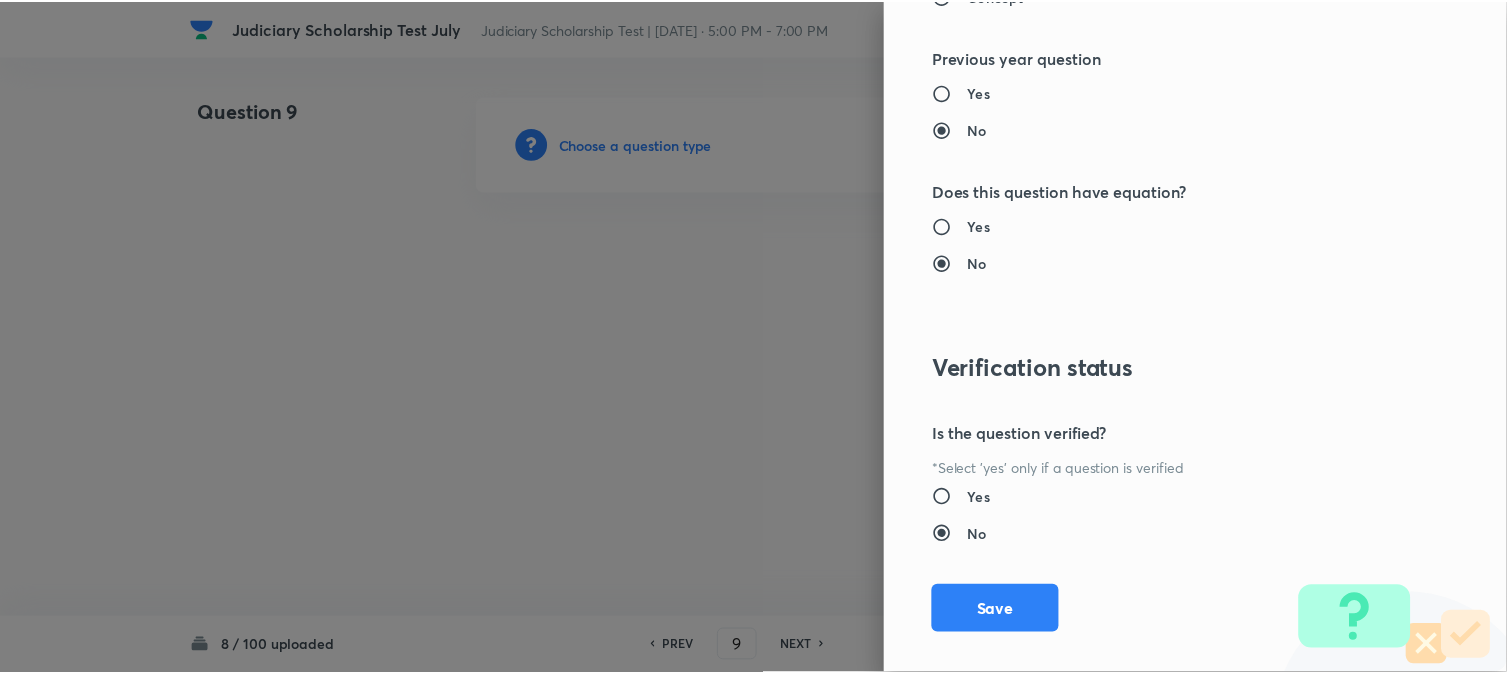 scroll, scrollTop: 2052, scrollLeft: 0, axis: vertical 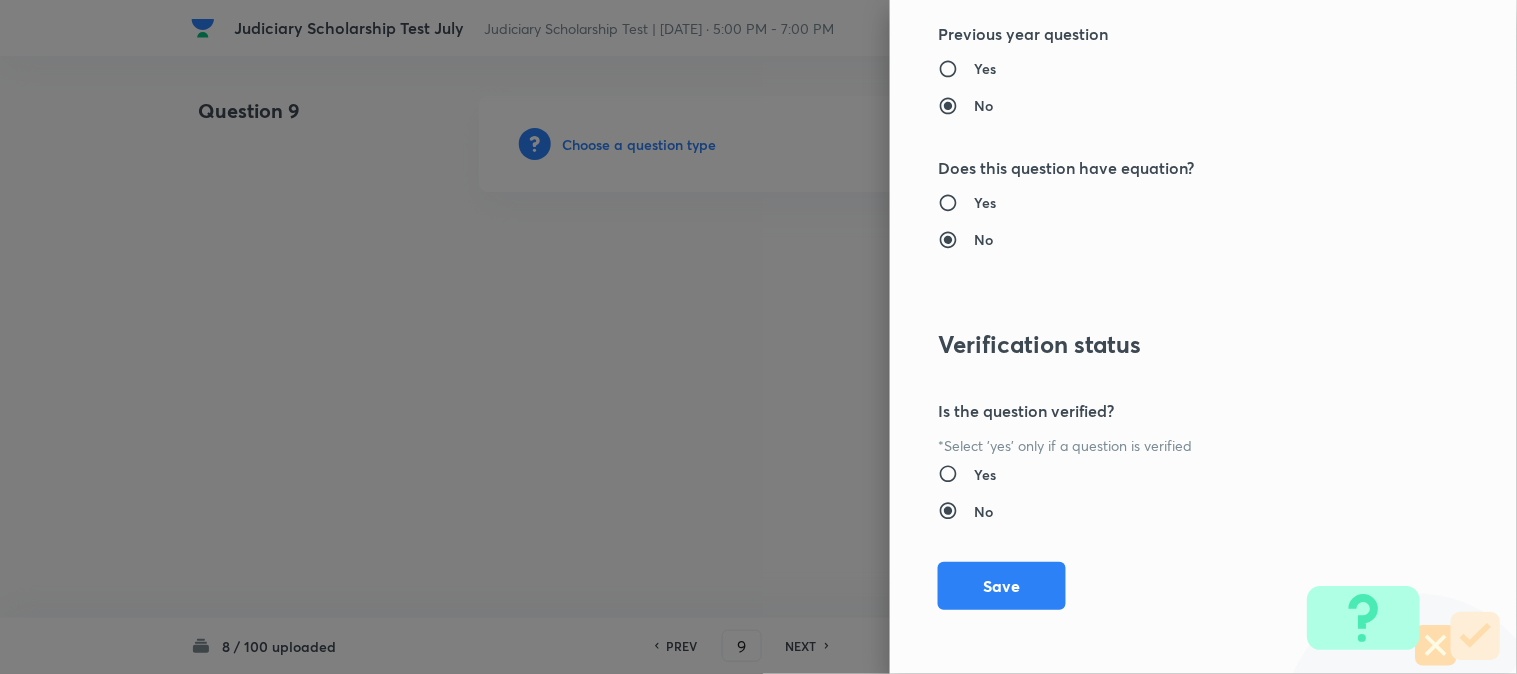 click on "Save" at bounding box center (1002, 586) 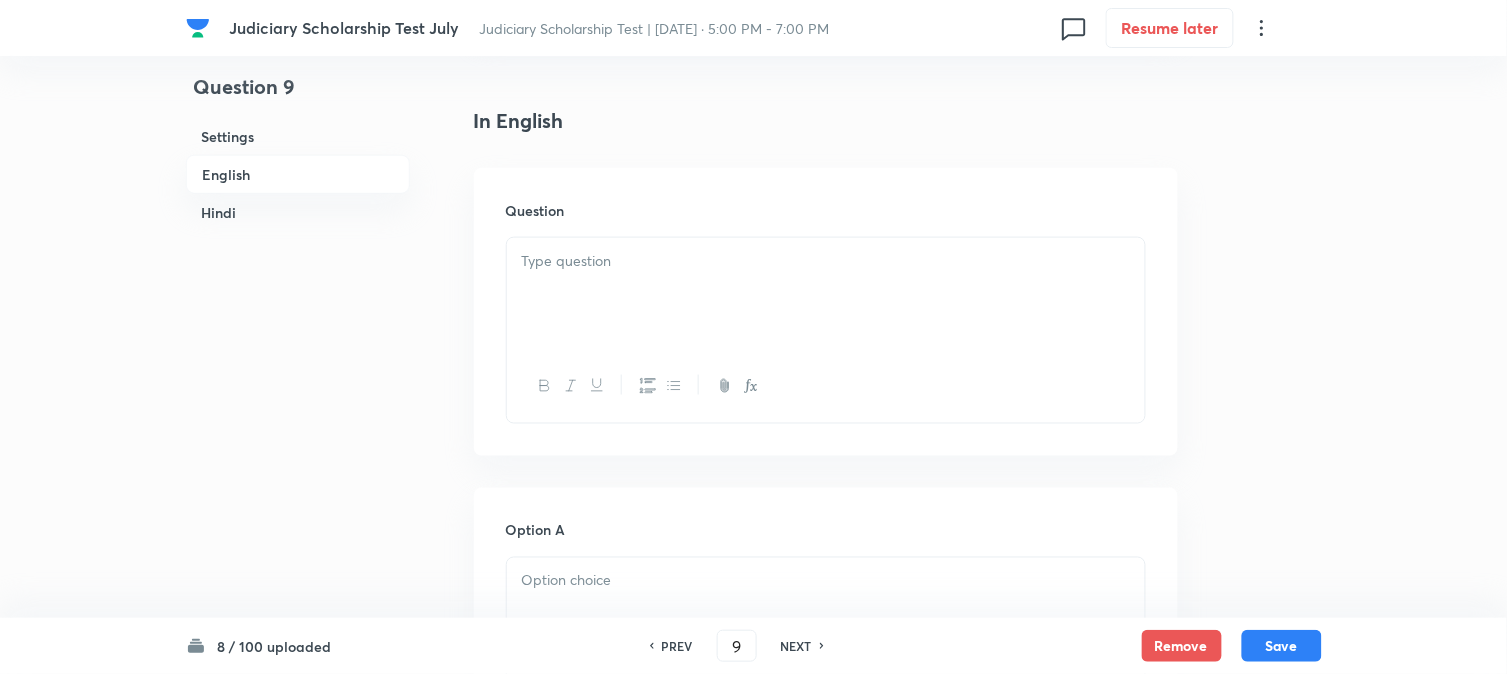 scroll, scrollTop: 590, scrollLeft: 0, axis: vertical 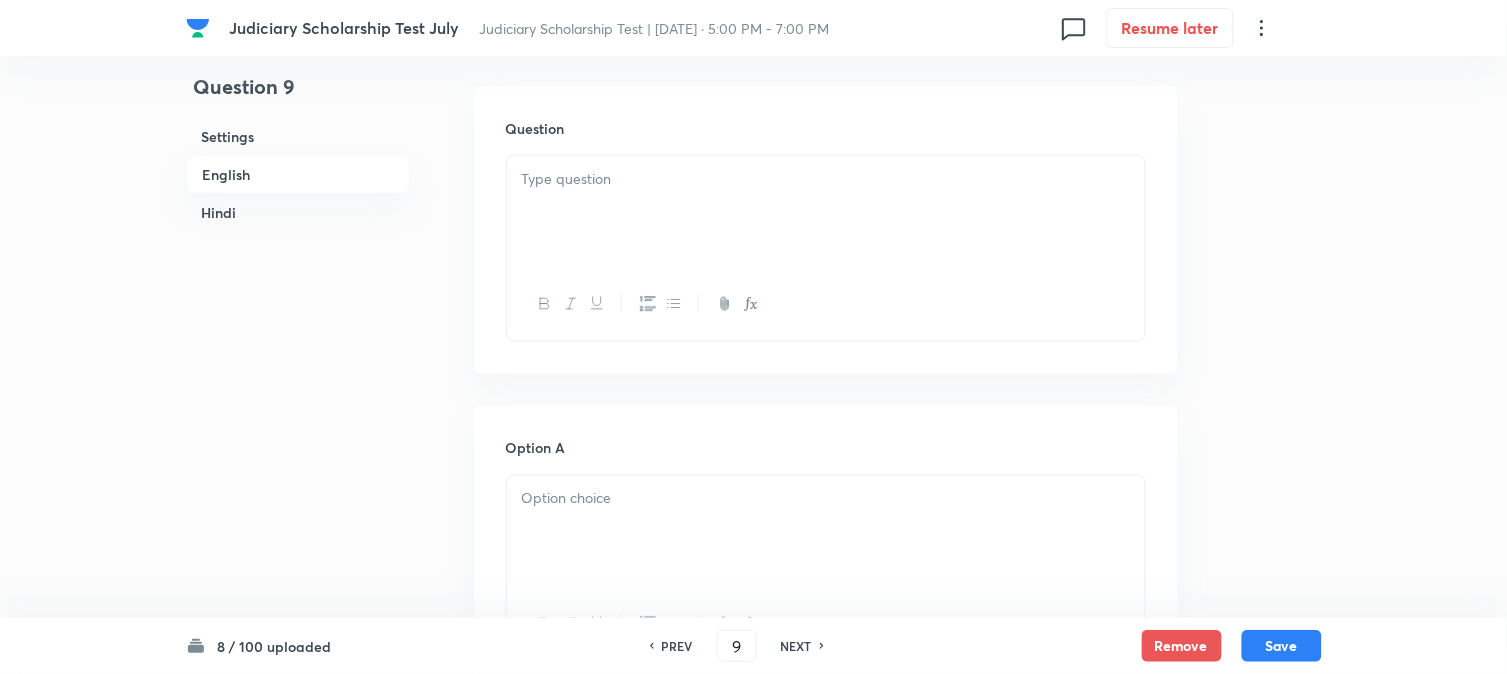 click at bounding box center (826, 179) 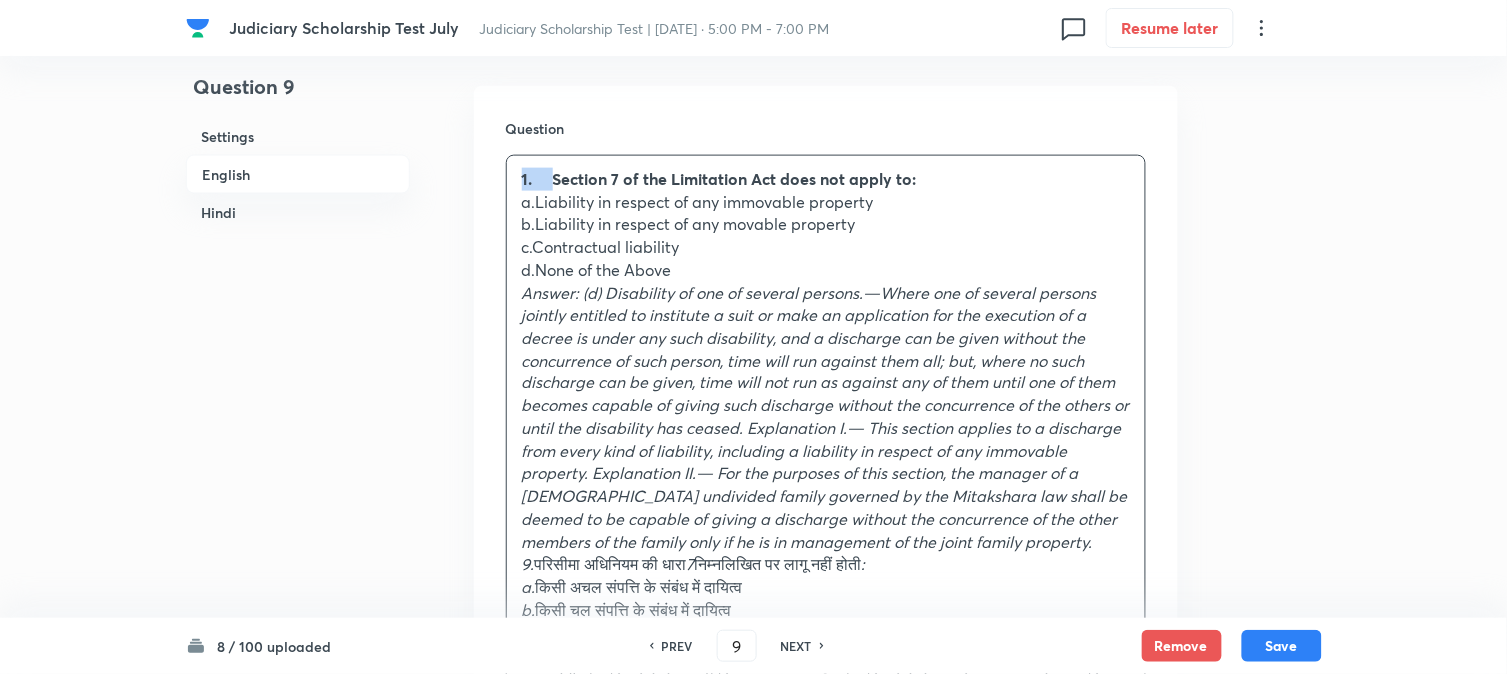 drag, startPoint x: 556, startPoint y: 180, endPoint x: 508, endPoint y: 170, distance: 49.0306 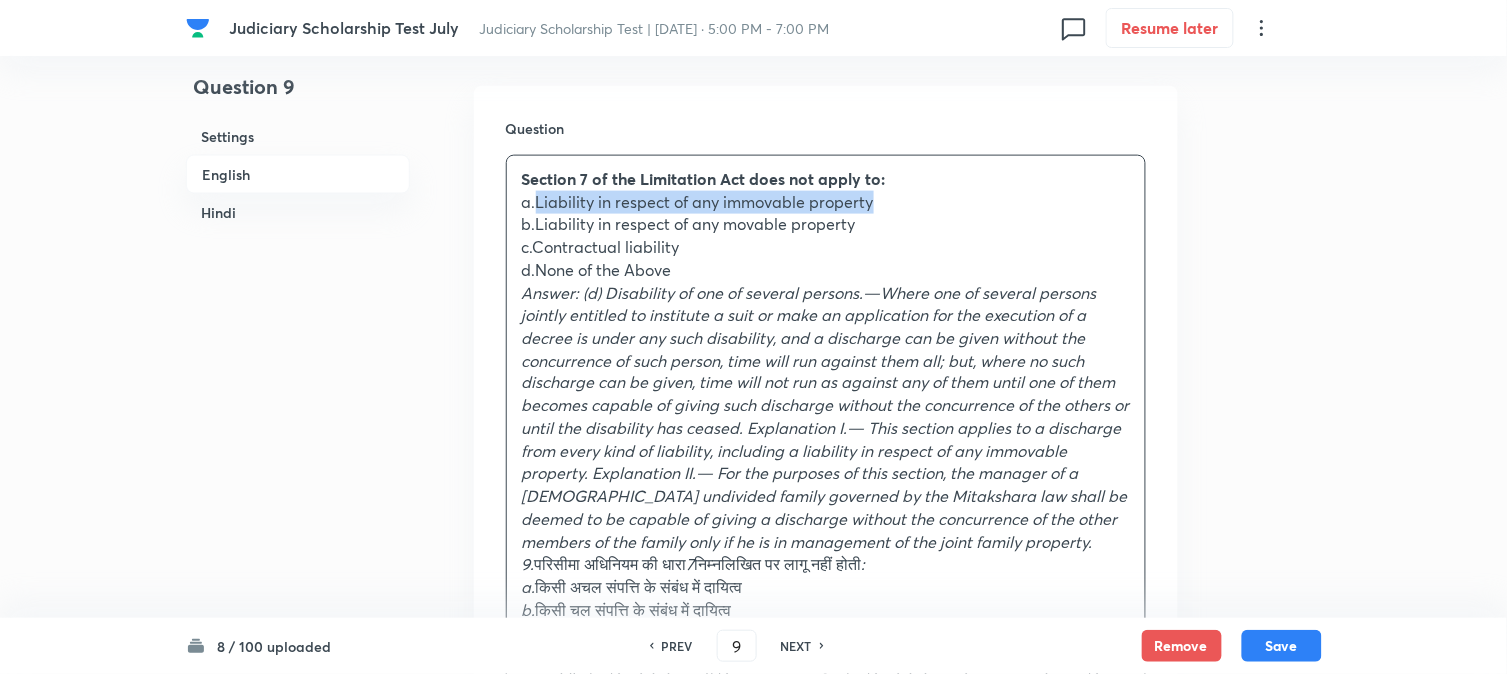 drag, startPoint x: 535, startPoint y: 197, endPoint x: 988, endPoint y: 198, distance: 453.0011 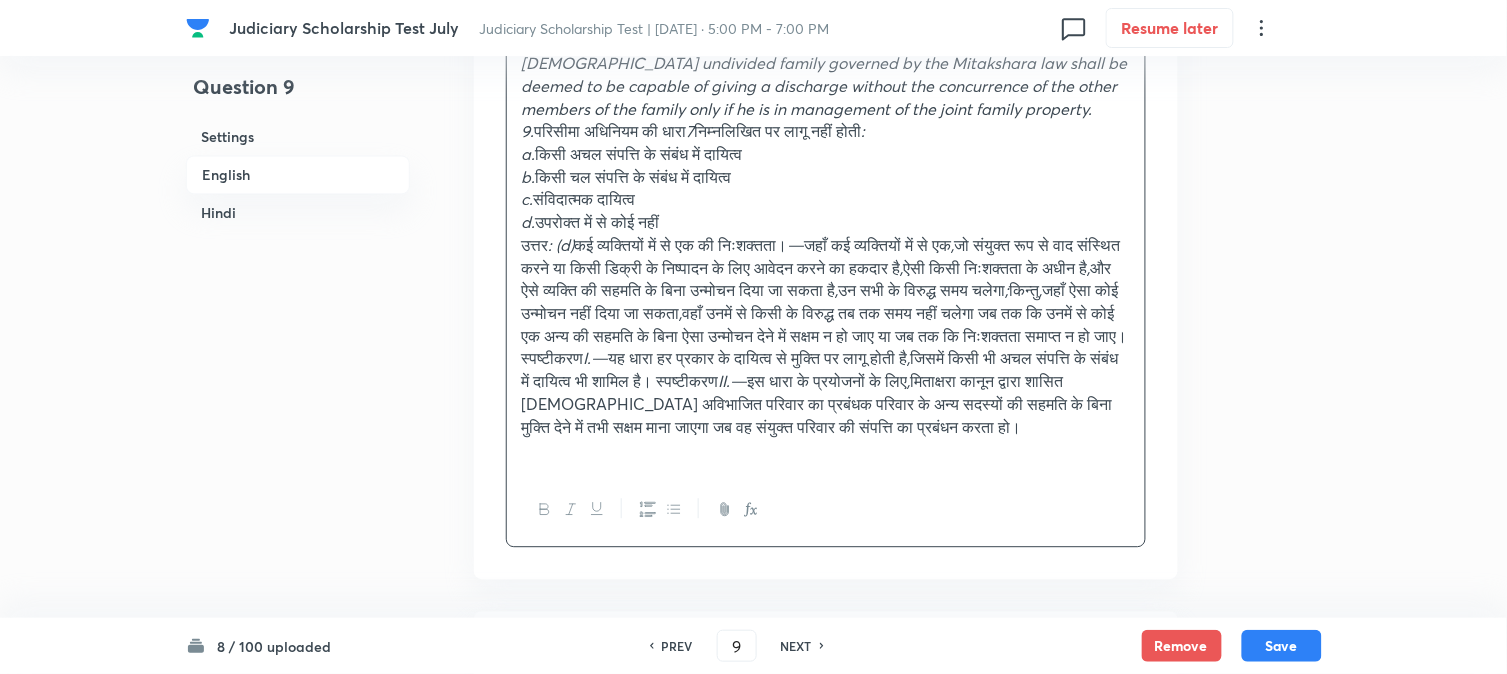 scroll, scrollTop: 1145, scrollLeft: 0, axis: vertical 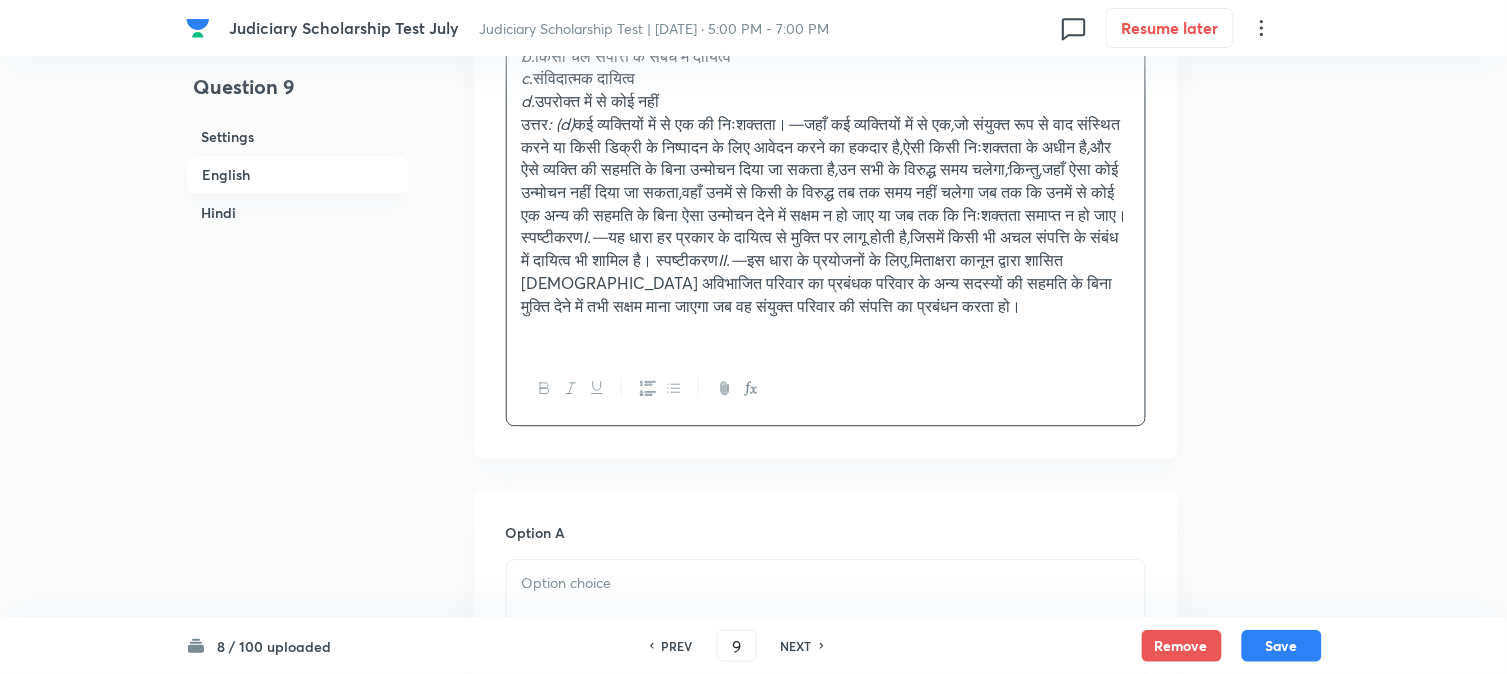 drag, startPoint x: 616, startPoint y: 616, endPoint x: 603, endPoint y: 601, distance: 19.849434 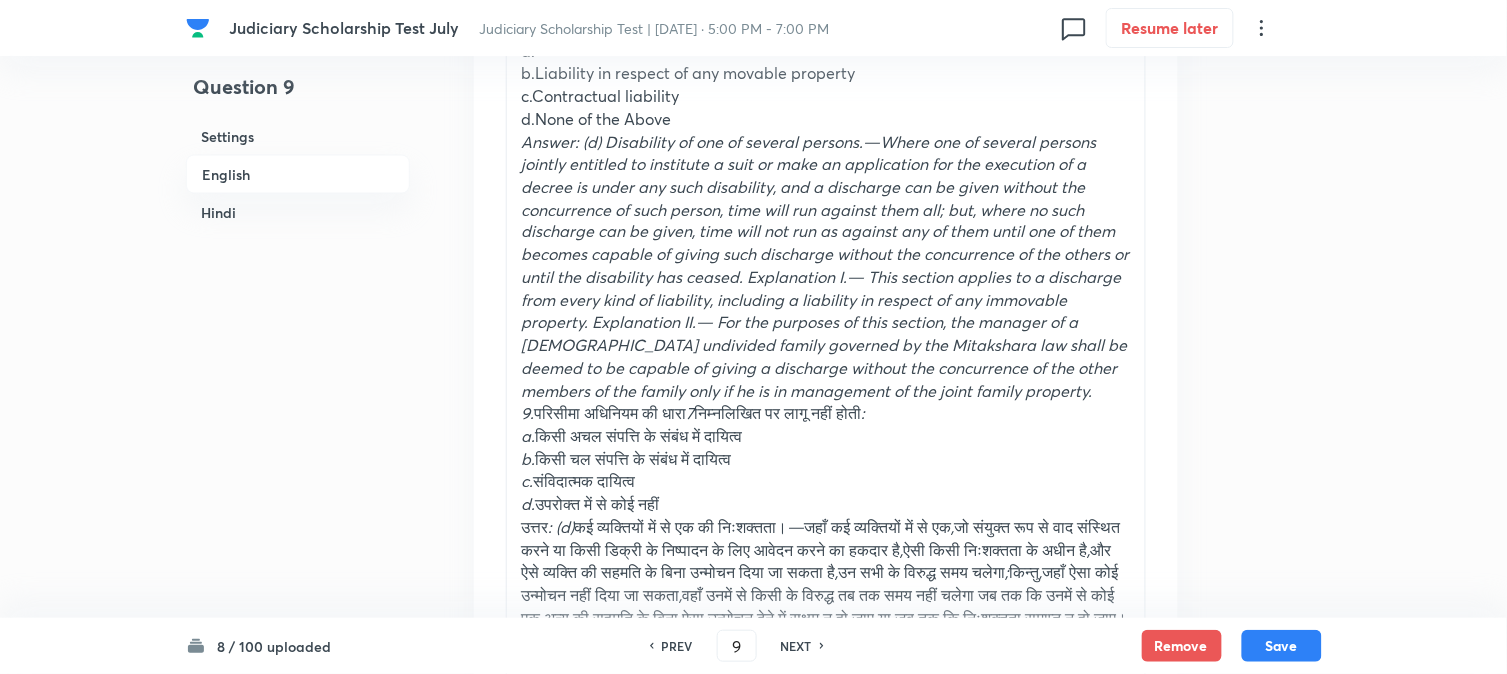 scroll, scrollTop: 701, scrollLeft: 0, axis: vertical 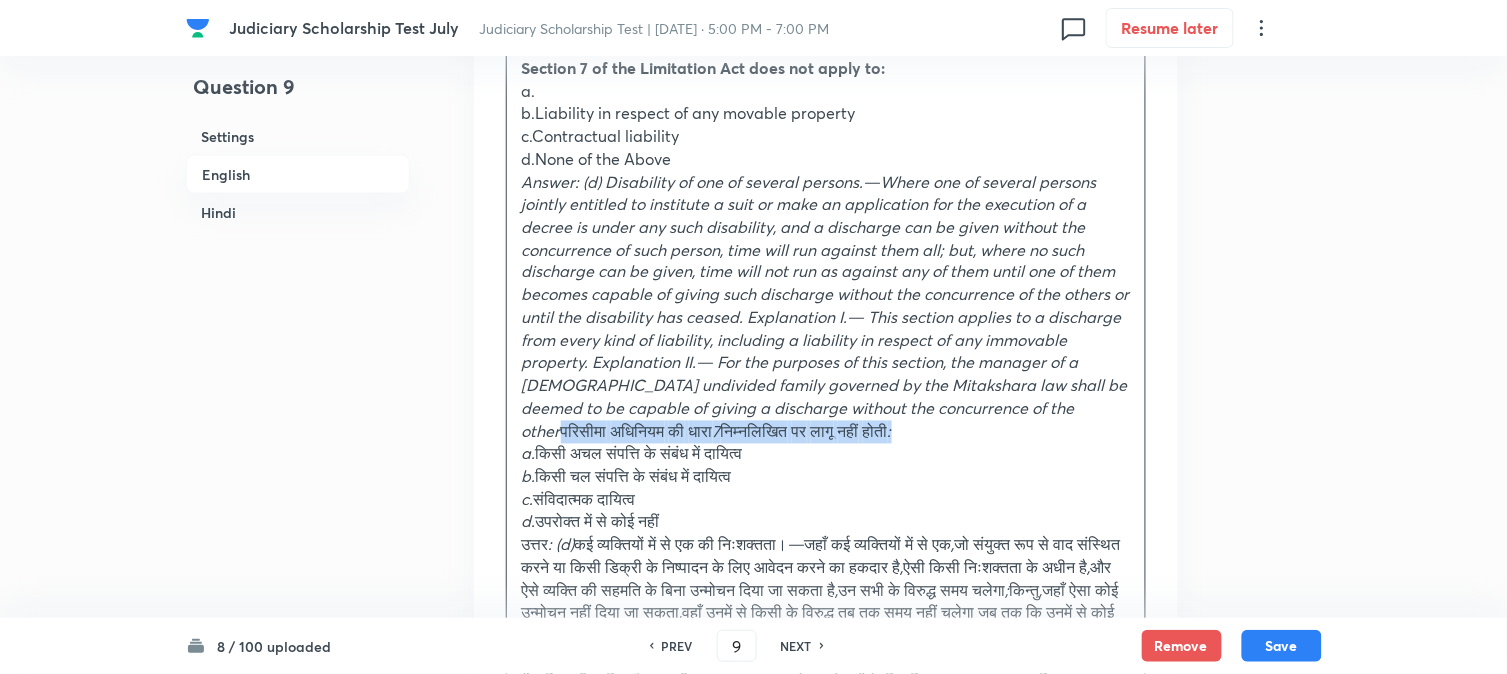 drag, startPoint x: 541, startPoint y: 454, endPoint x: 508, endPoint y: 443, distance: 34.785053 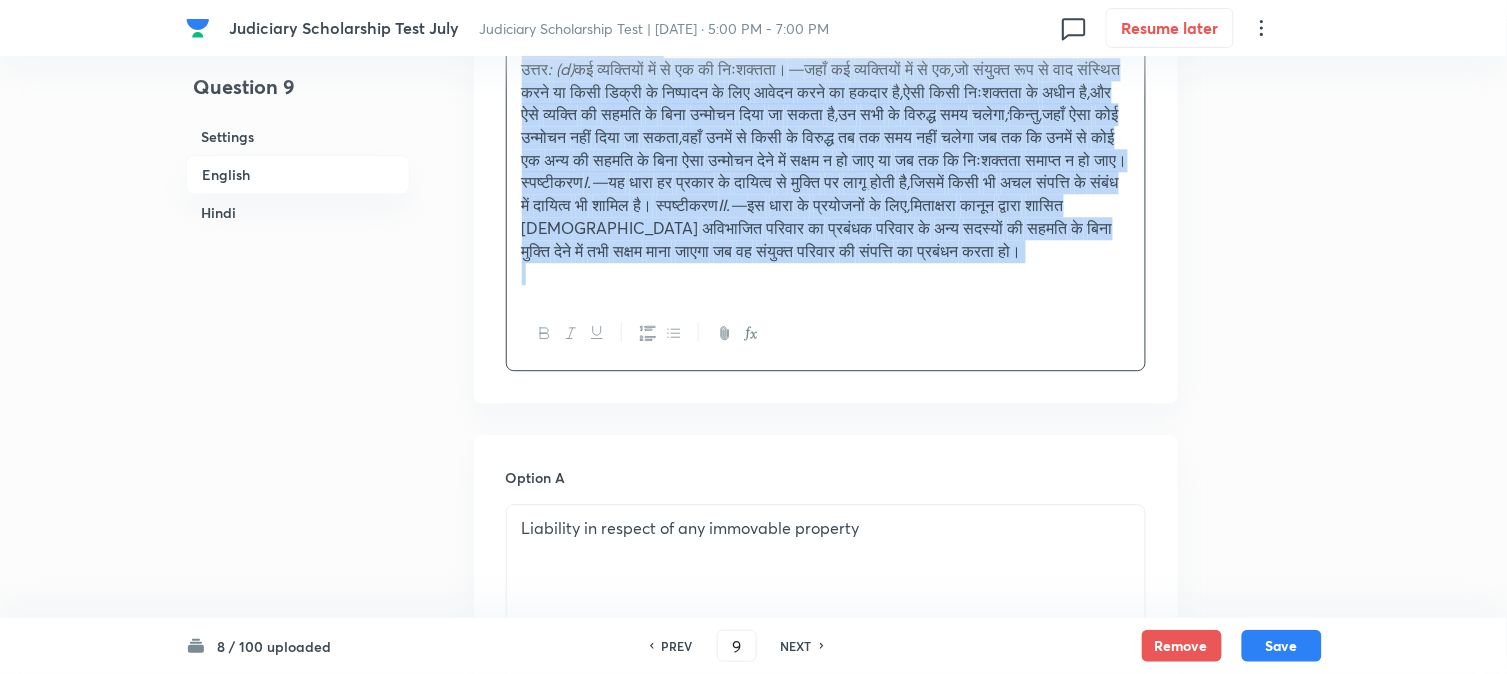 drag, startPoint x: 537, startPoint y: 453, endPoint x: 1312, endPoint y: 558, distance: 782.08057 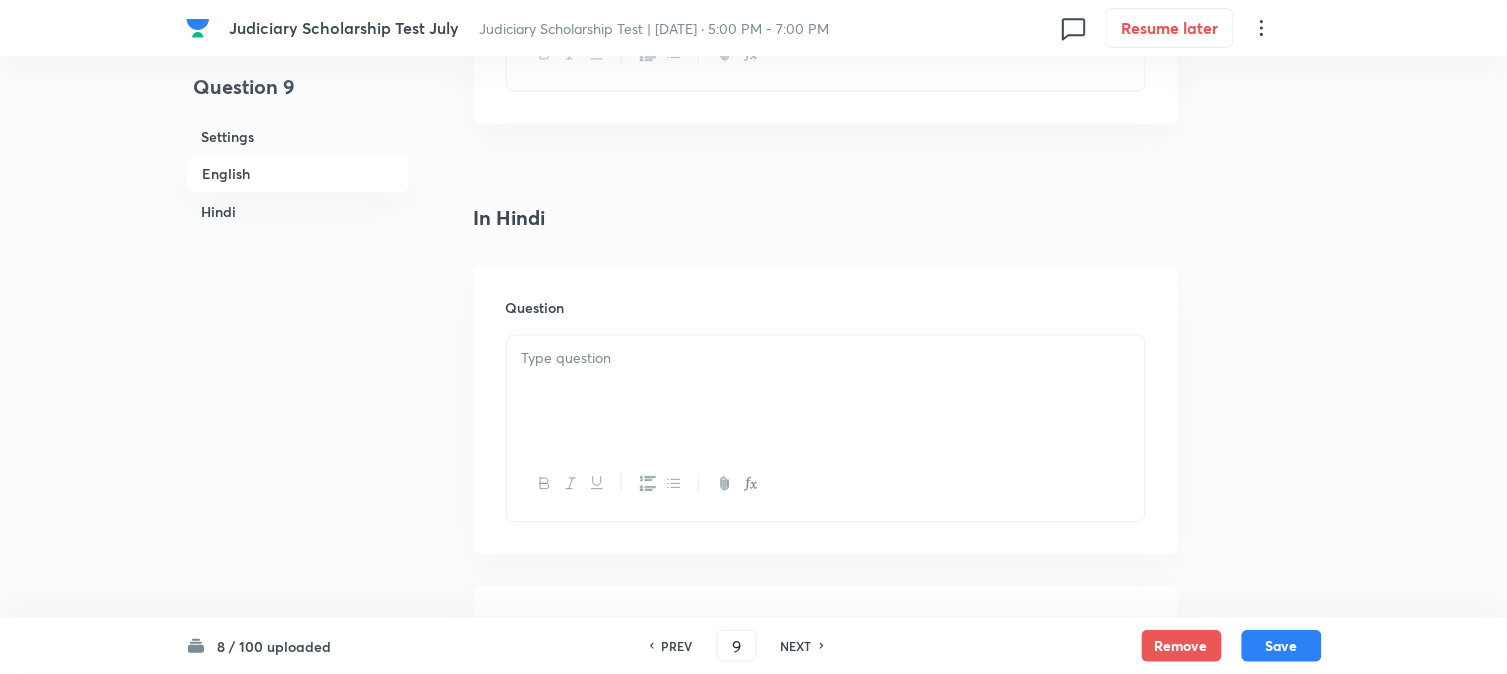 scroll, scrollTop: 2866, scrollLeft: 0, axis: vertical 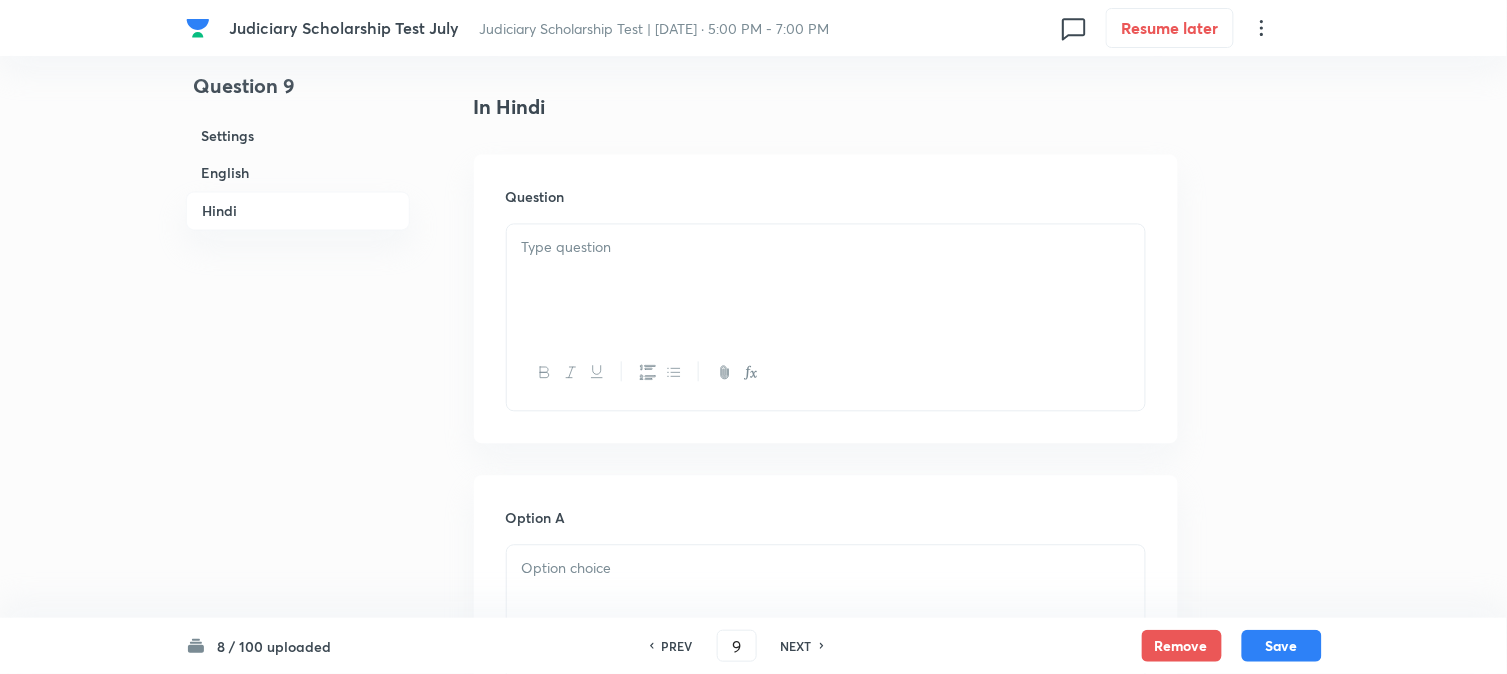 click at bounding box center (826, 281) 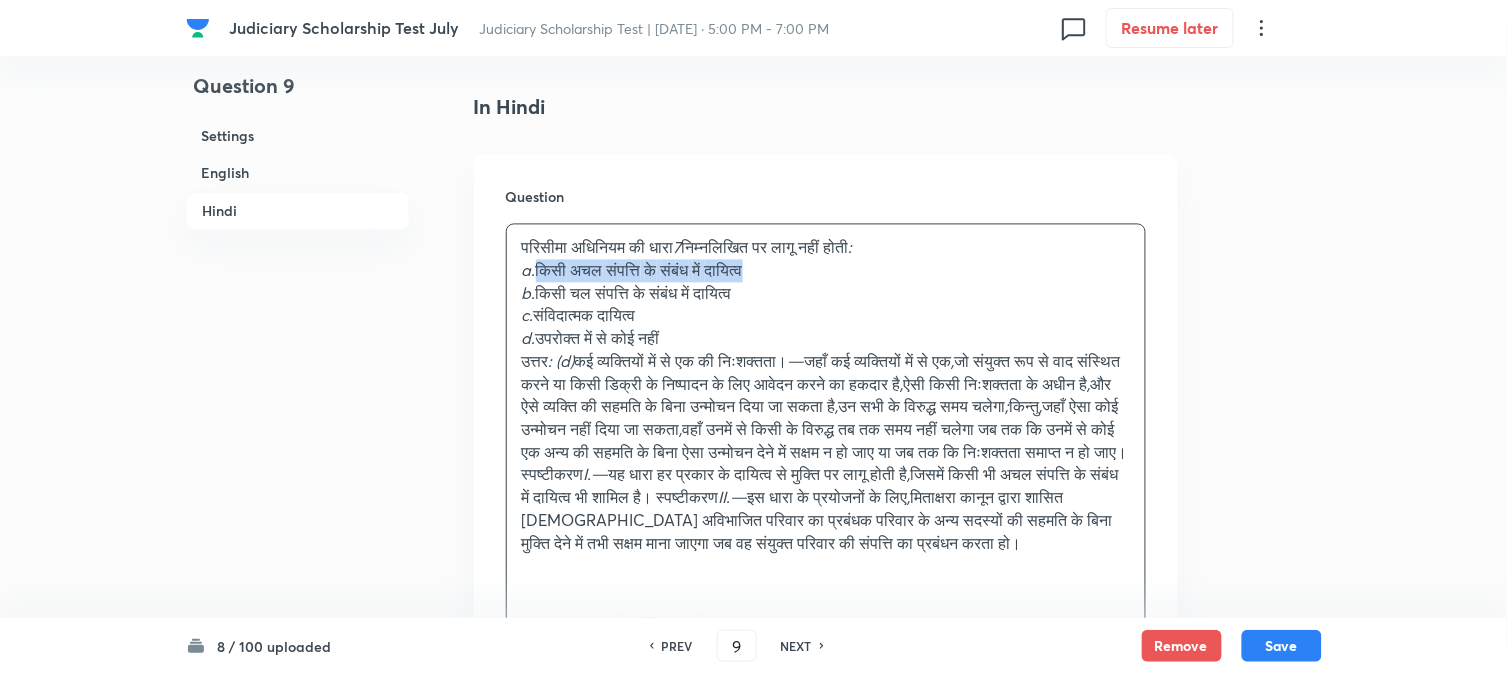 drag, startPoint x: 542, startPoint y: 265, endPoint x: 831, endPoint y: 273, distance: 289.11072 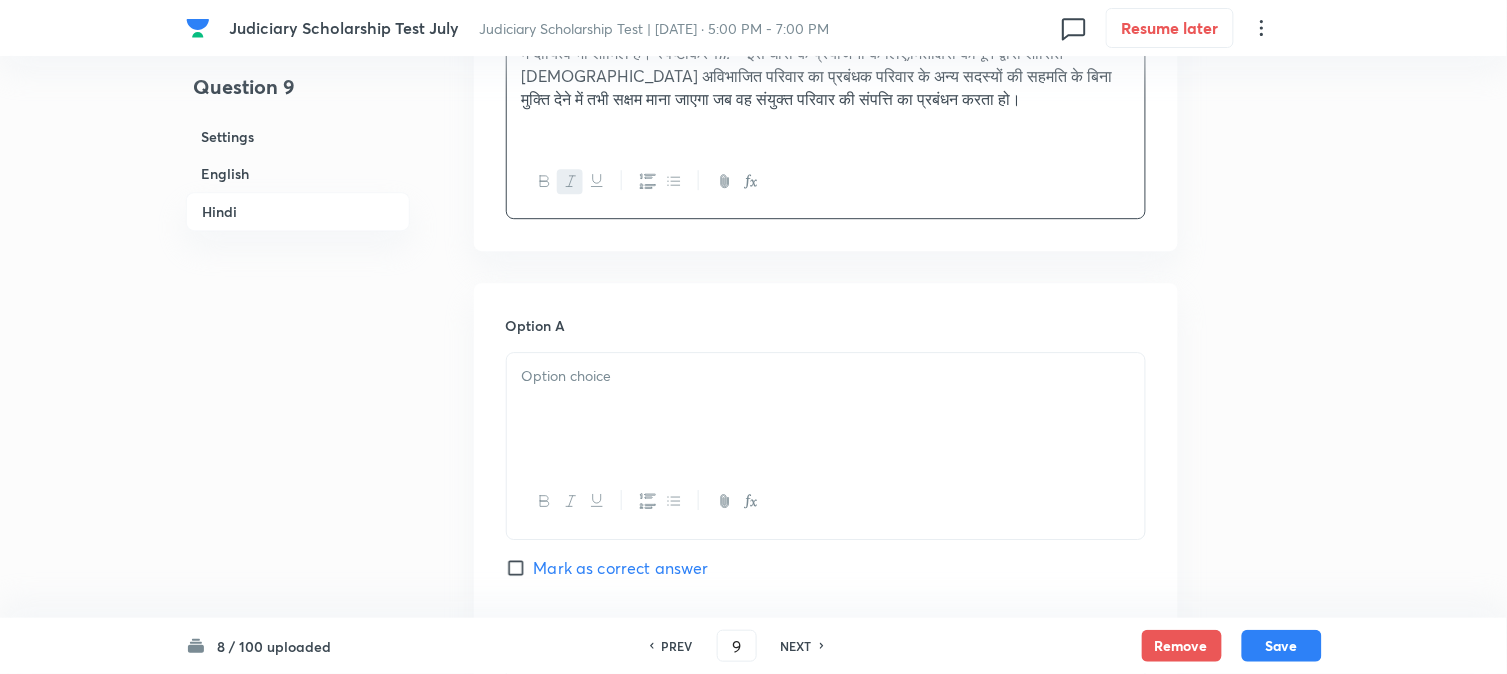 click at bounding box center [826, 409] 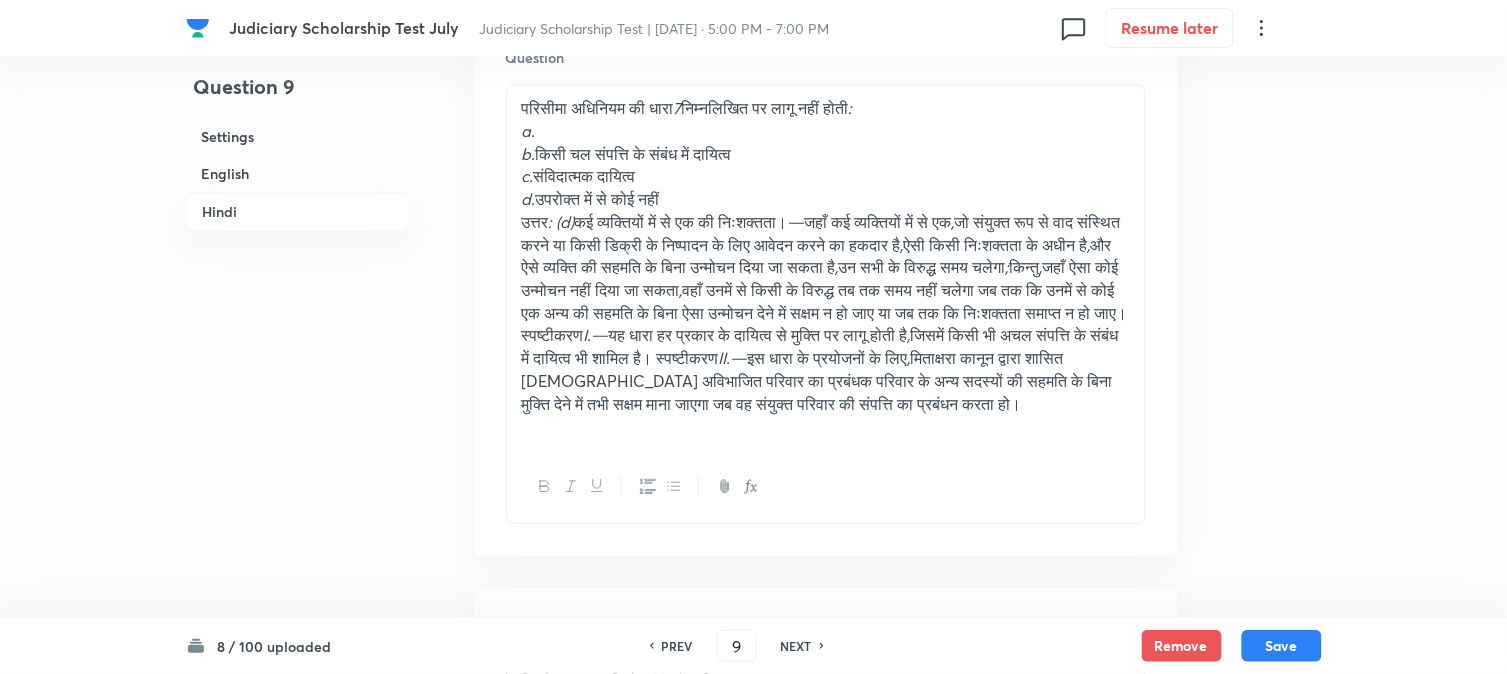 scroll, scrollTop: 2977, scrollLeft: 0, axis: vertical 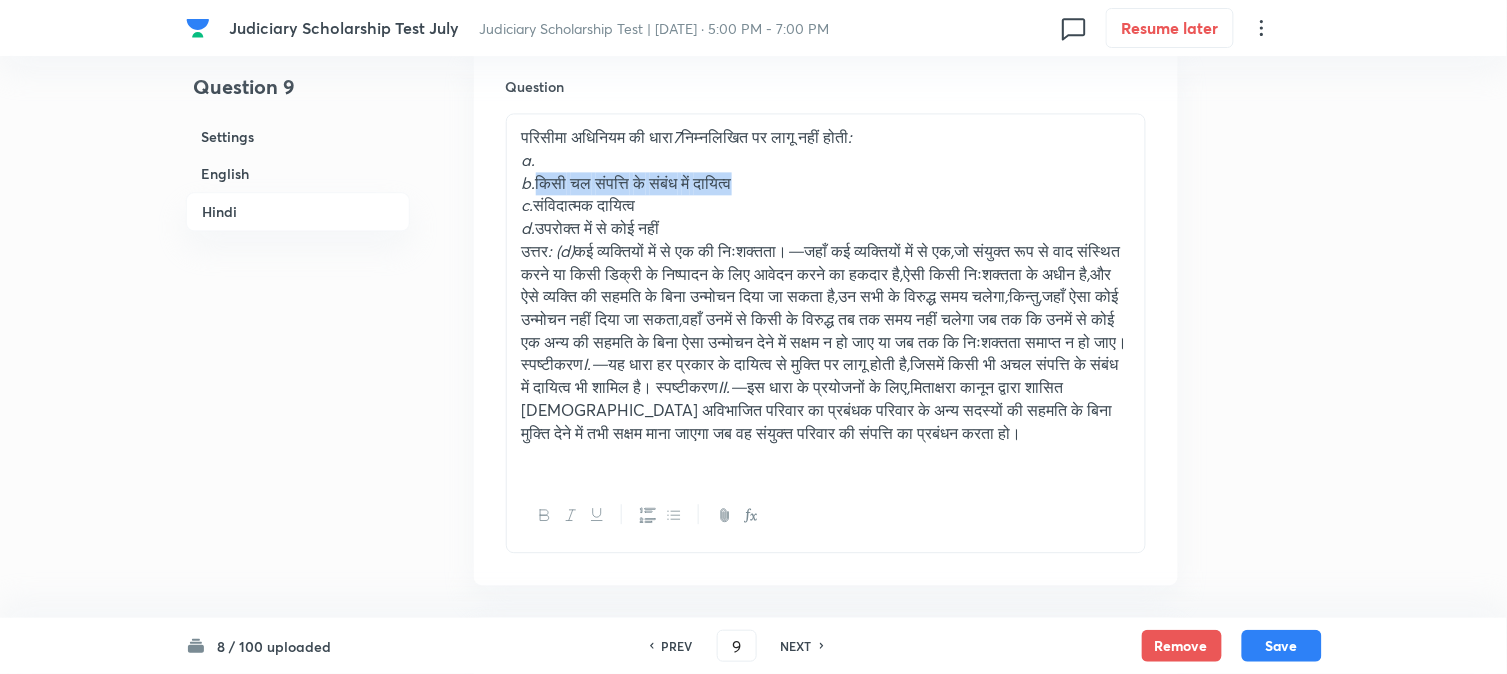 drag, startPoint x: 543, startPoint y: 177, endPoint x: 788, endPoint y: 182, distance: 245.05101 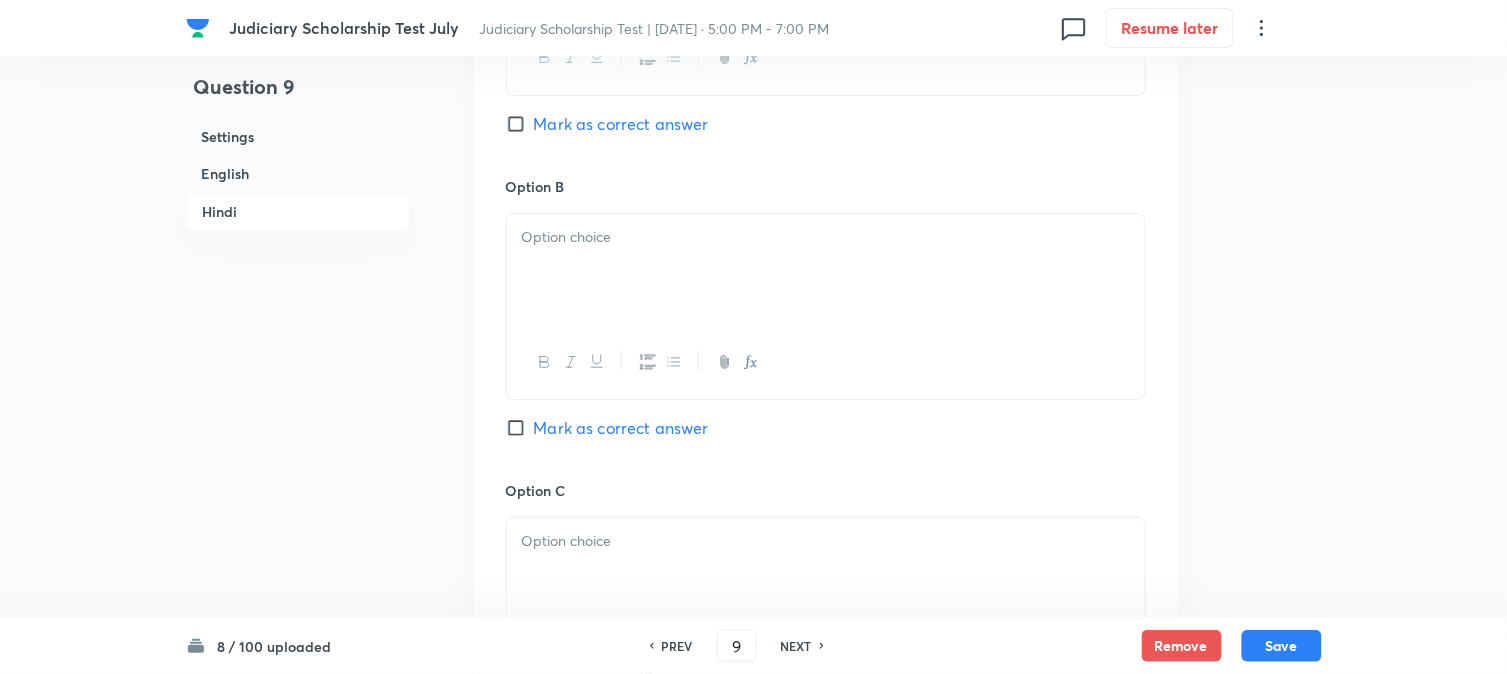 click at bounding box center (826, 270) 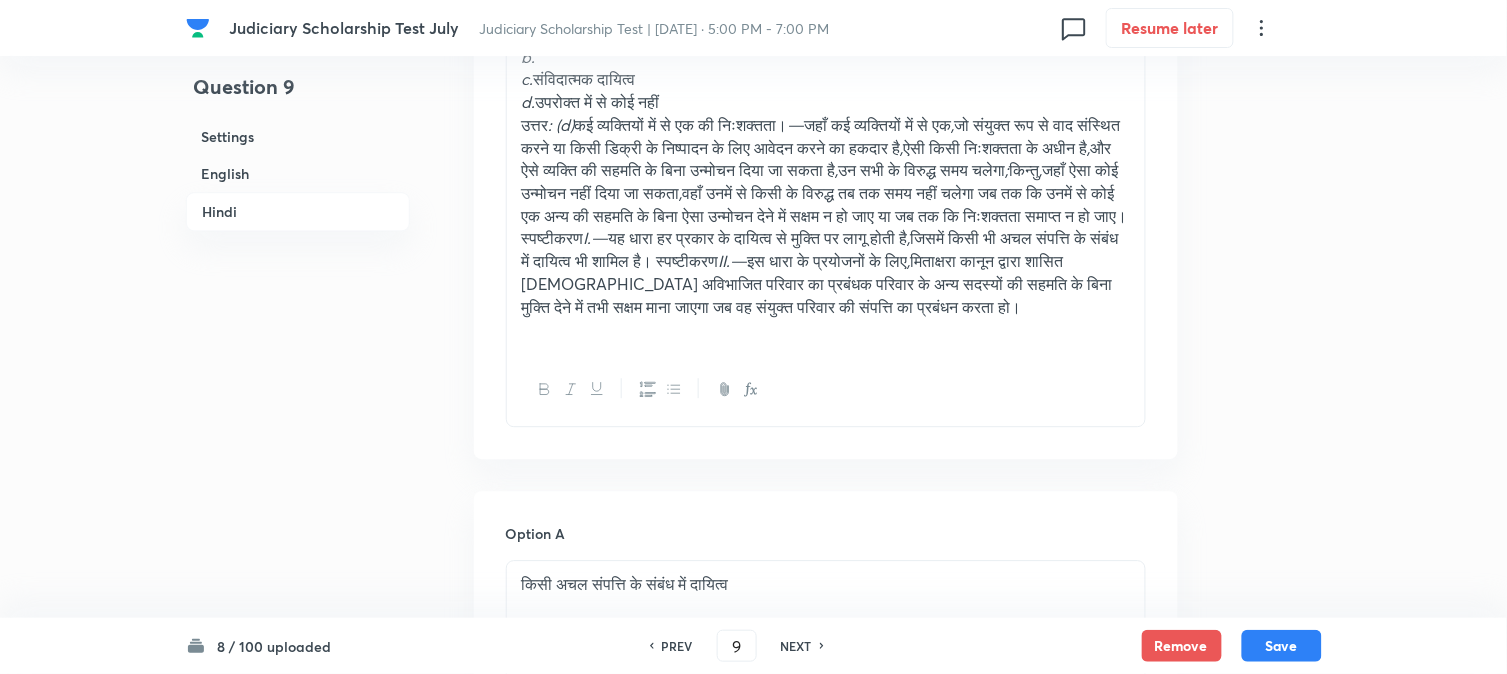 scroll, scrollTop: 3088, scrollLeft: 0, axis: vertical 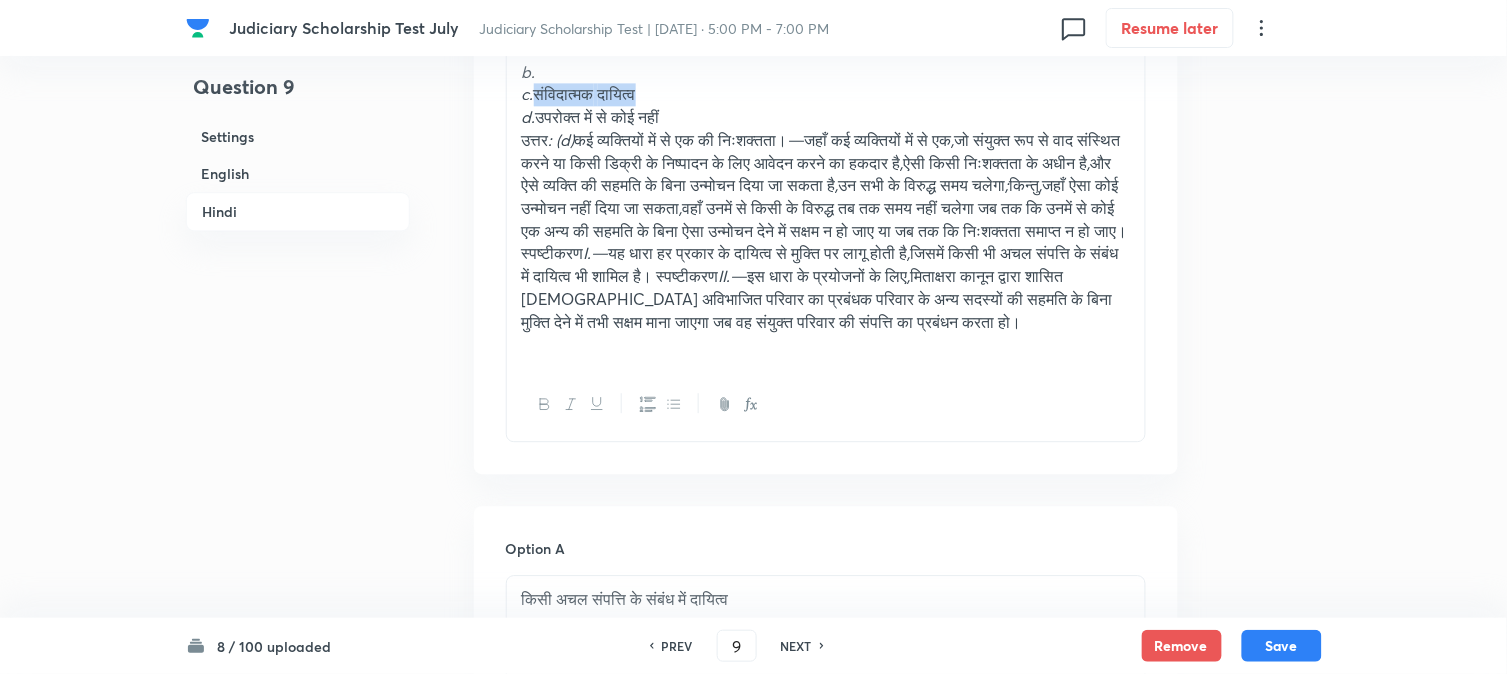 drag, startPoint x: 543, startPoint y: 88, endPoint x: 773, endPoint y: 88, distance: 230 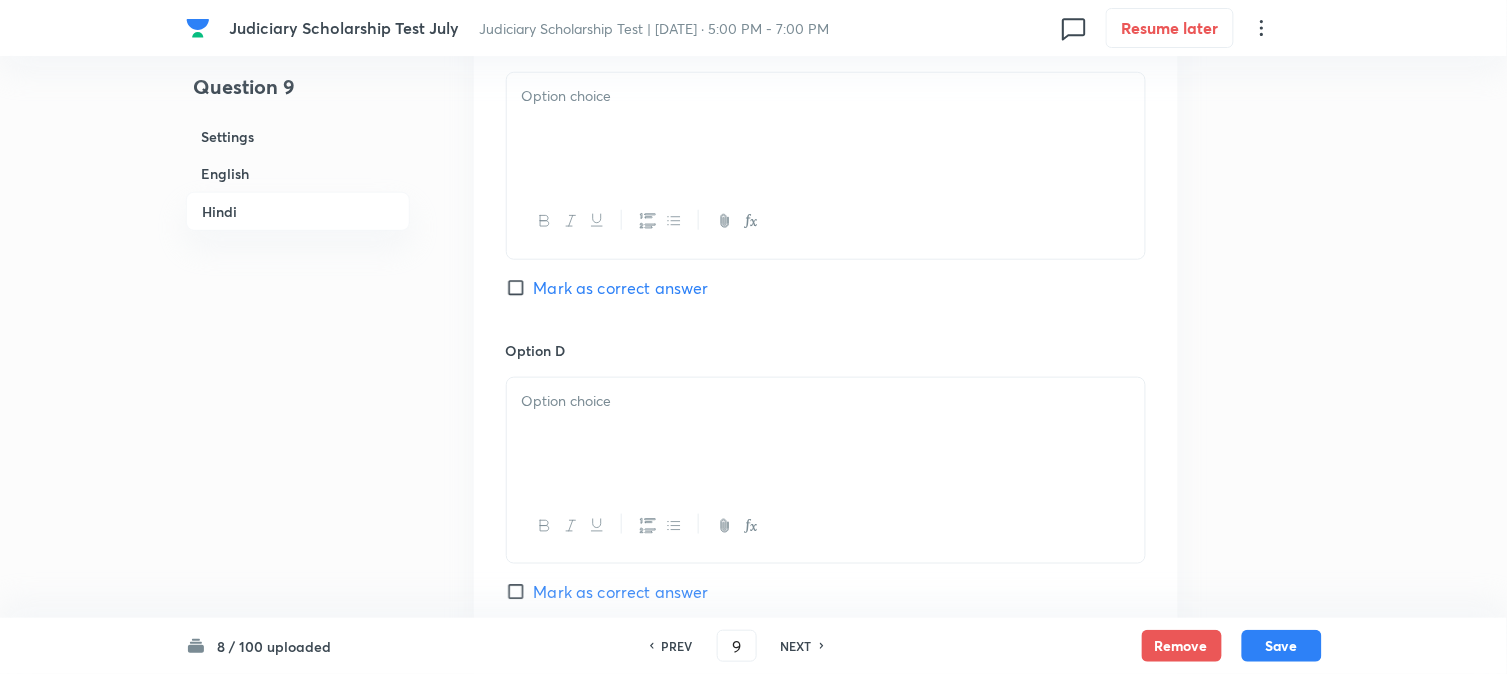 click at bounding box center [826, 129] 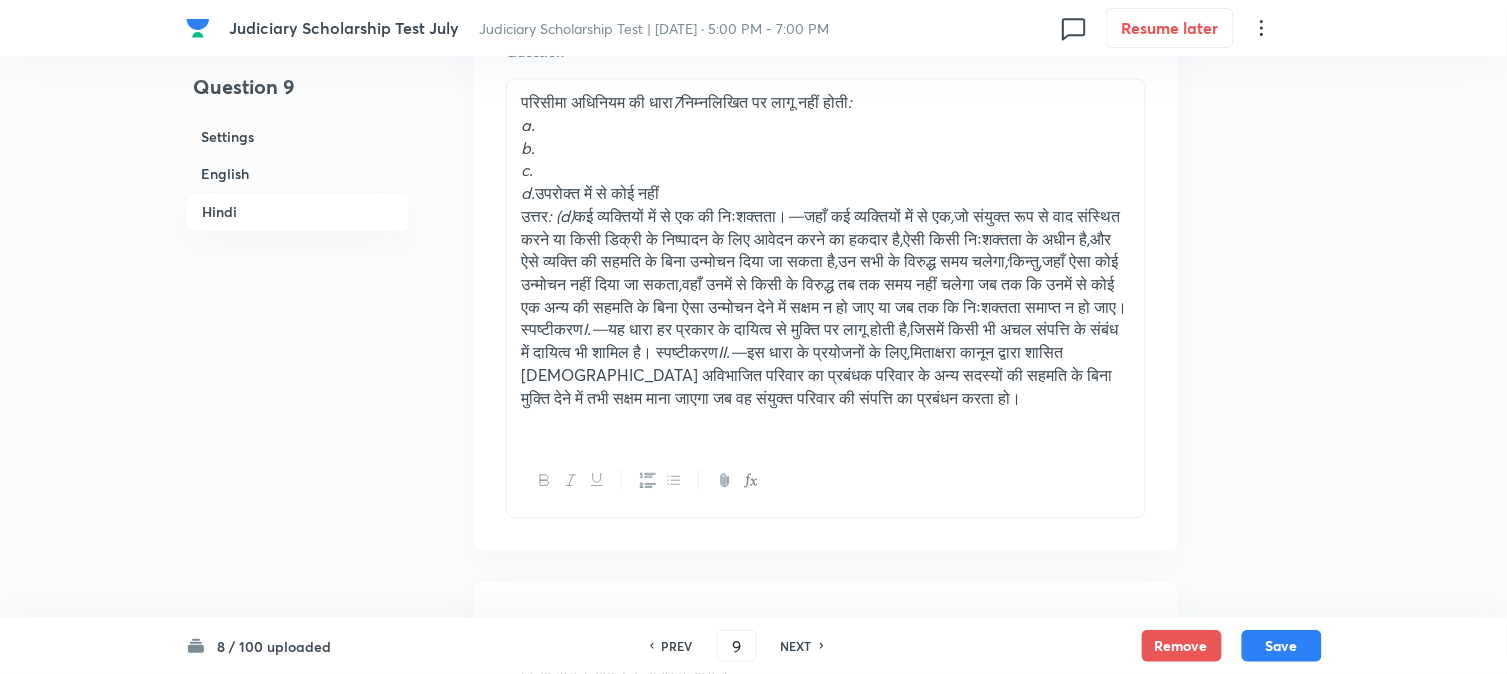 scroll, scrollTop: 2977, scrollLeft: 0, axis: vertical 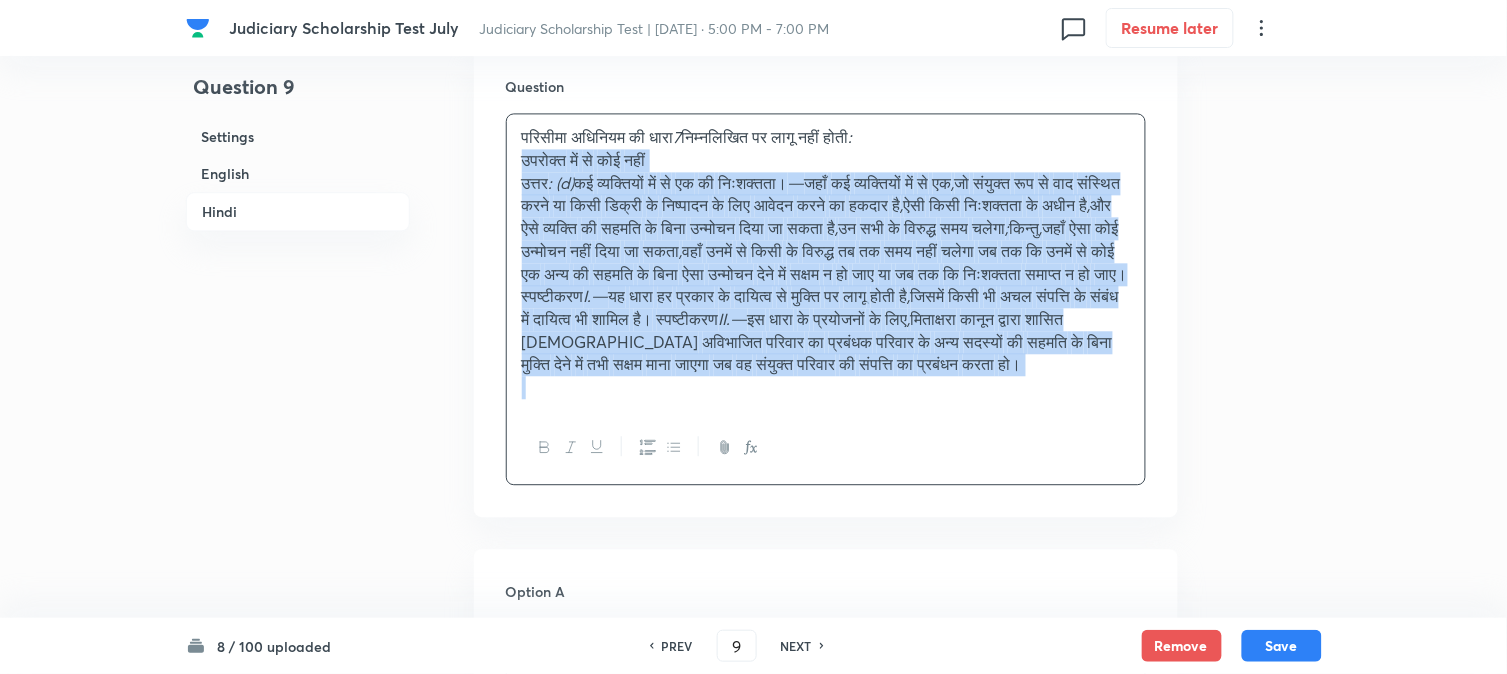 drag, startPoint x: 540, startPoint y: 234, endPoint x: 1155, endPoint y: 442, distance: 649.22186 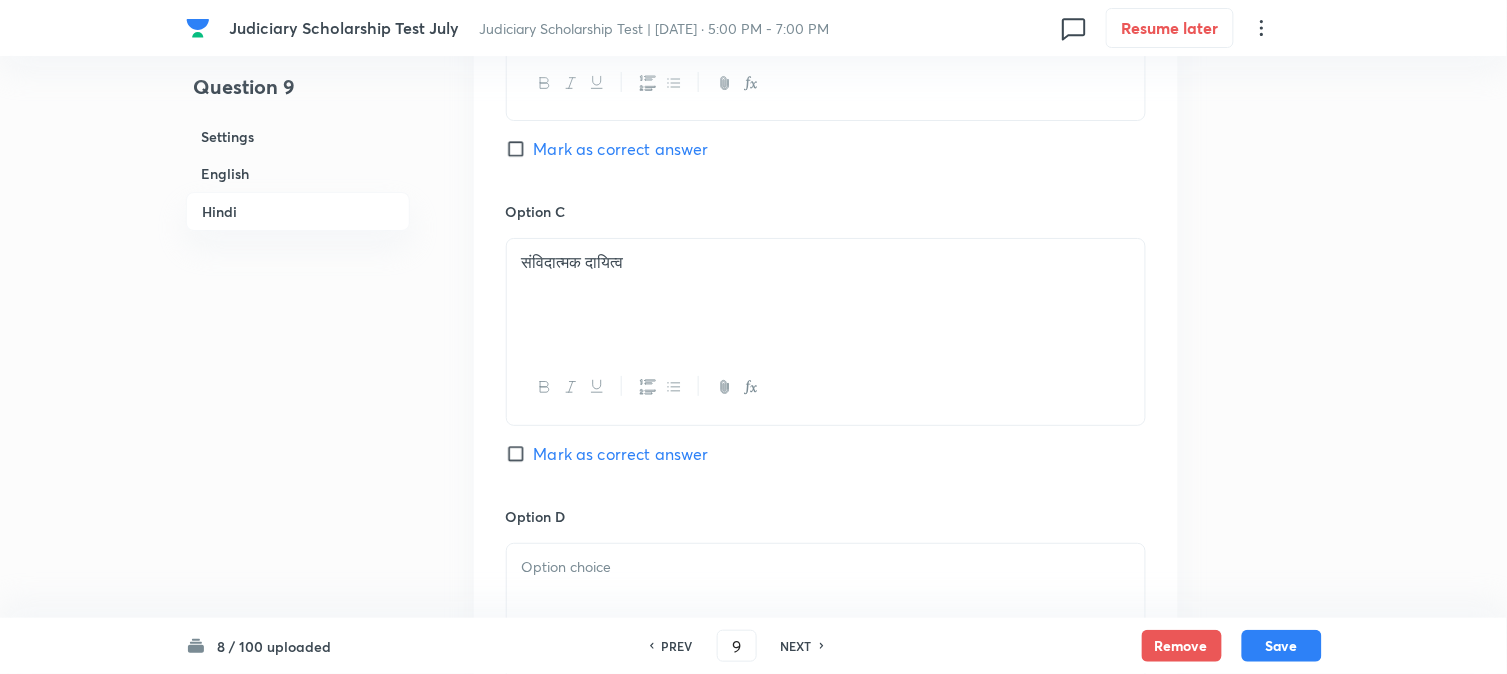 scroll, scrollTop: 4200, scrollLeft: 0, axis: vertical 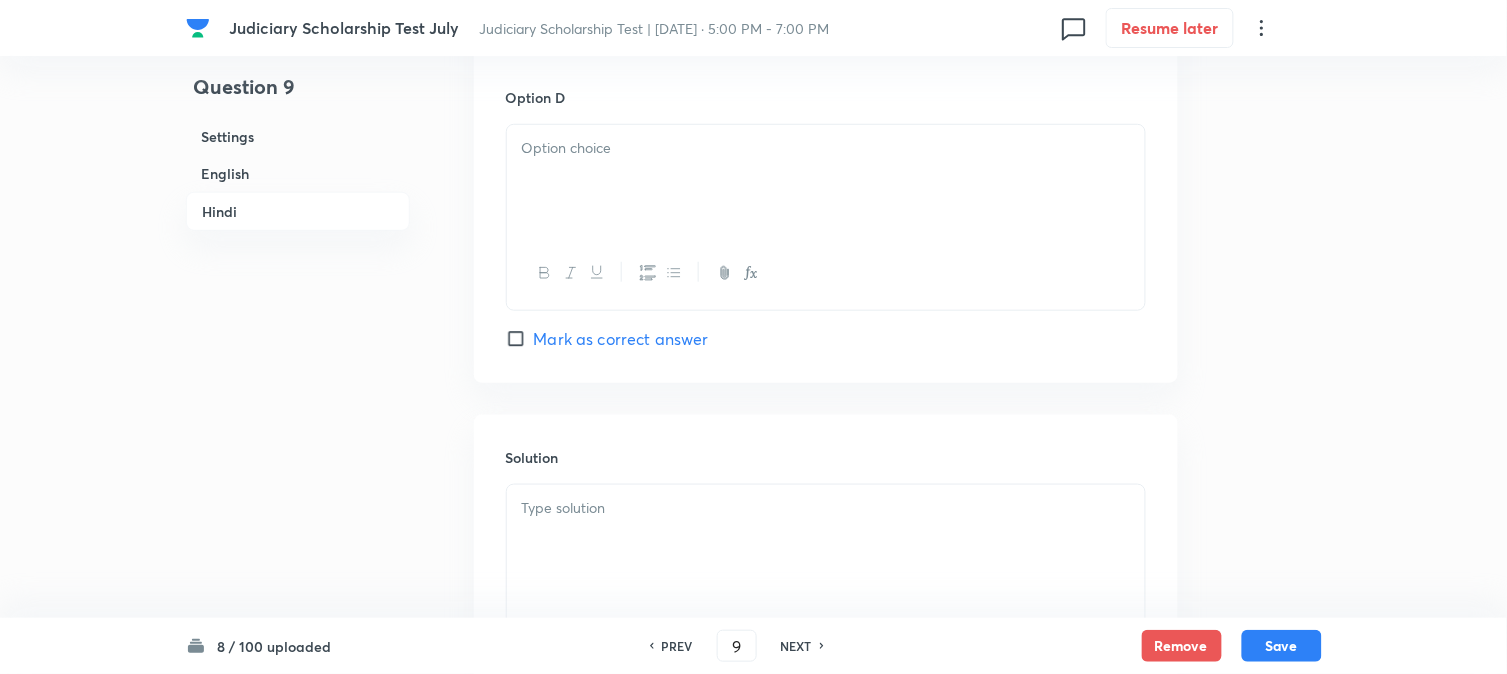 click at bounding box center (826, 181) 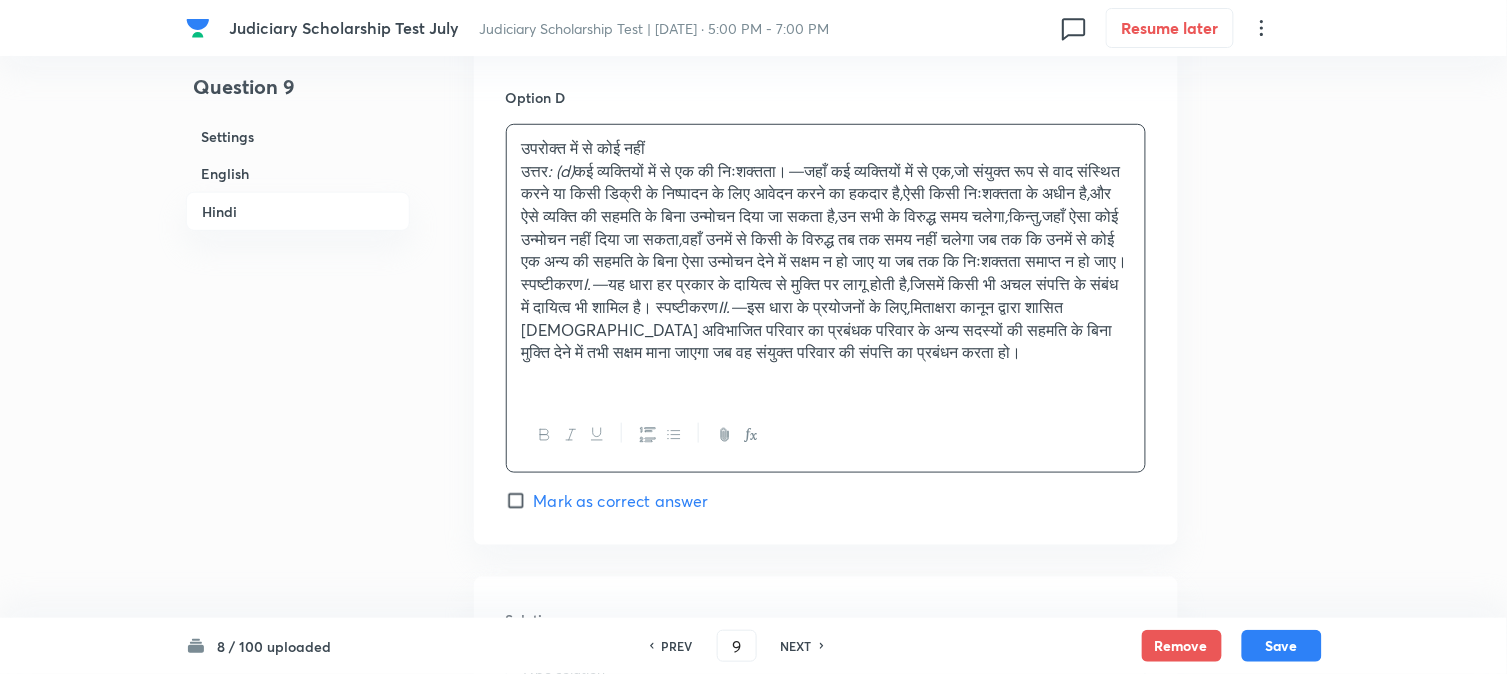 click on "उपरोक्त   में   से   कोई   नहीं उत्तर : (d)  कई   व्यक्तियों   में   से   एक   की   निःशक्तता। — जहाँ   कई   व्यक्तियों   में   से   एक ,  जो   संयुक्त   रूप   से   वाद   संस्थित   करने   या   किसी   डिक्री   के   निष्पादन   के   लिए   आवेदन   करने   का   हकदार   है ,  ऐसी   किसी   निःशक्तता   के   अधीन   है ,  और   ऐसे   व्यक्ति   की   सहमति   के   बिना   उन्मोचन   दिया   जा   सकता   है ,  उन   सभी   के   विरुद्ध   समय   चलेगा ;  किन्तु ,  जहाँ   ऐसा   कोई   उन्मोचन   नहीं" at bounding box center [826, 262] 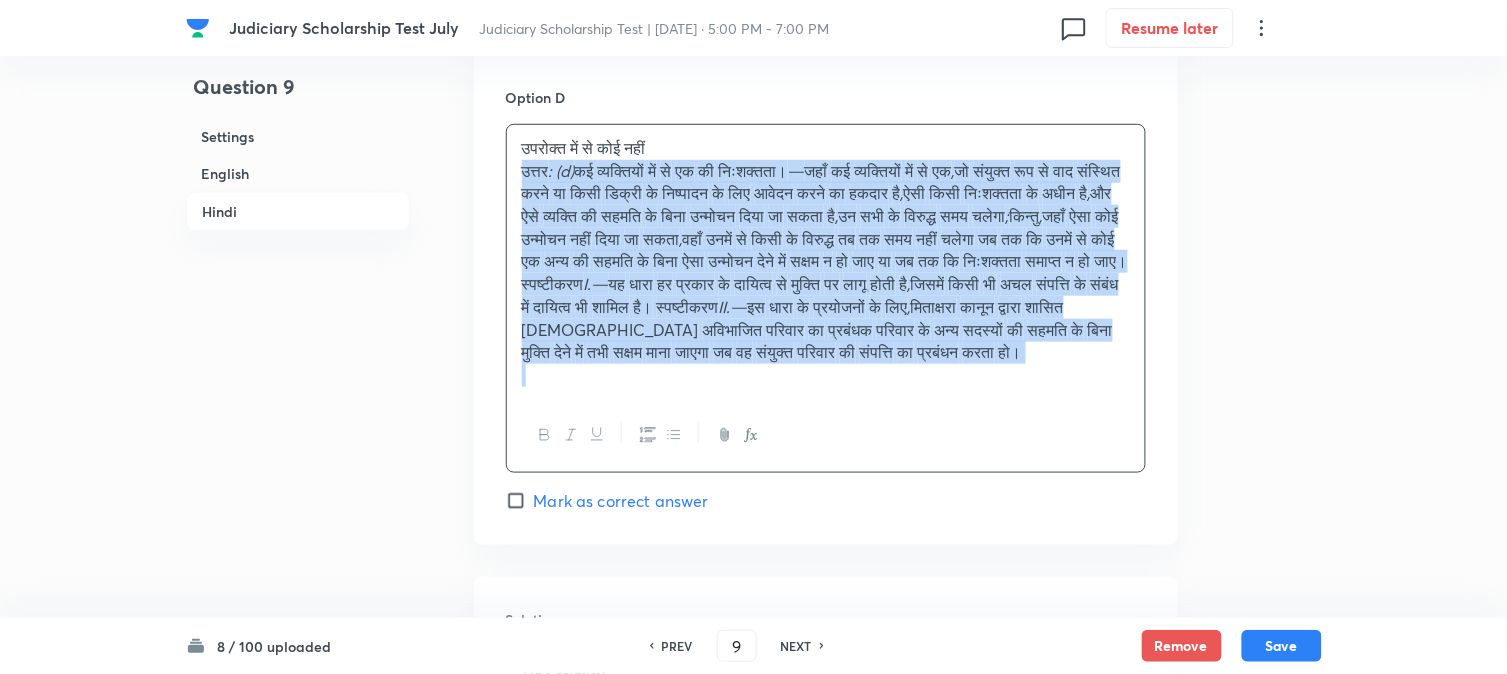 drag, startPoint x: 514, startPoint y: 176, endPoint x: 1123, endPoint y: 417, distance: 654.9519 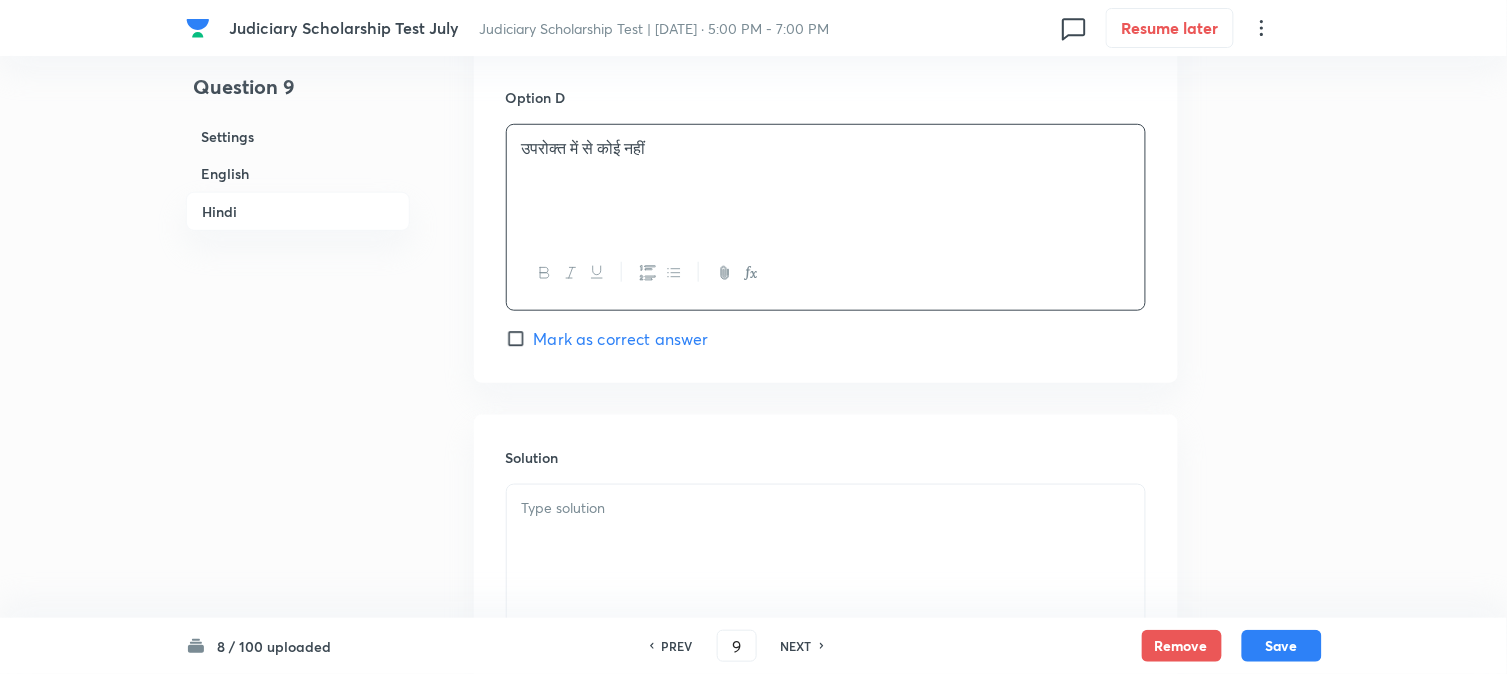 click on "Mark as correct answer" at bounding box center (621, 339) 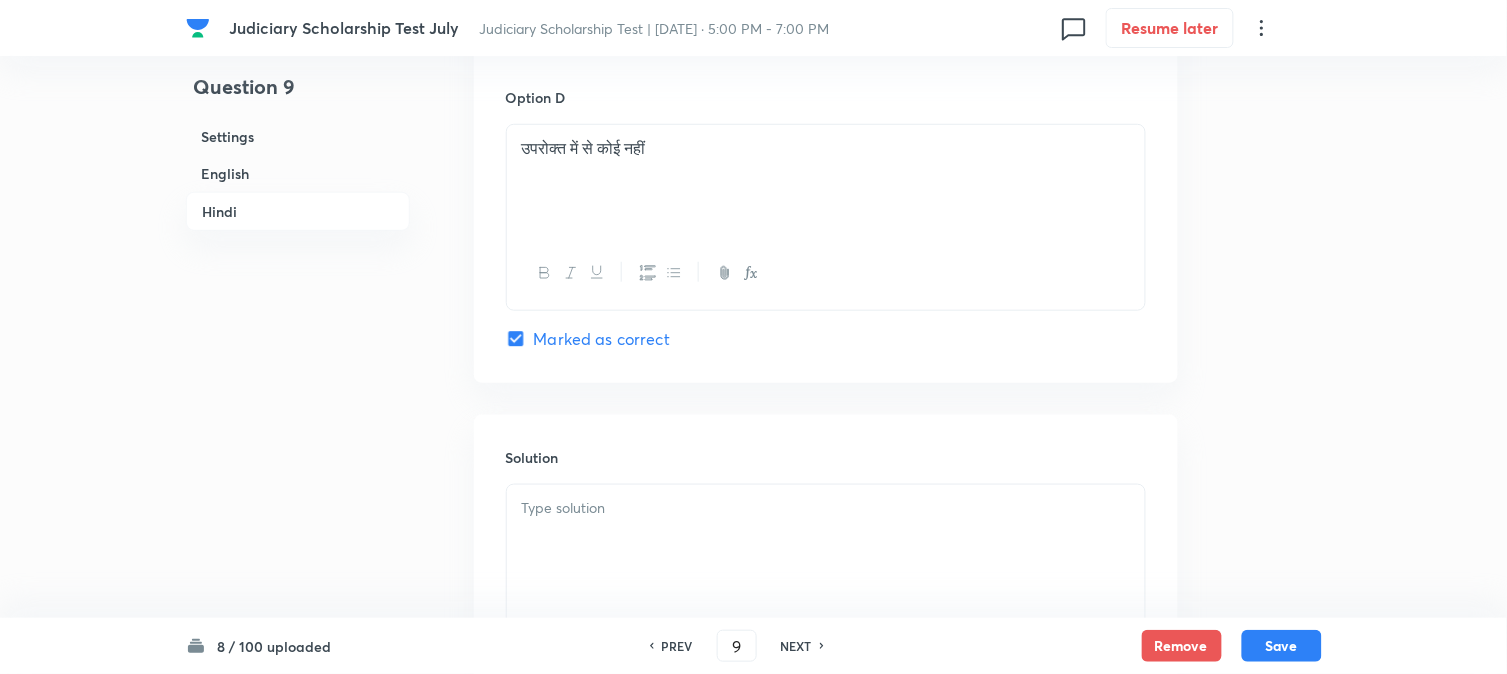 checkbox on "true" 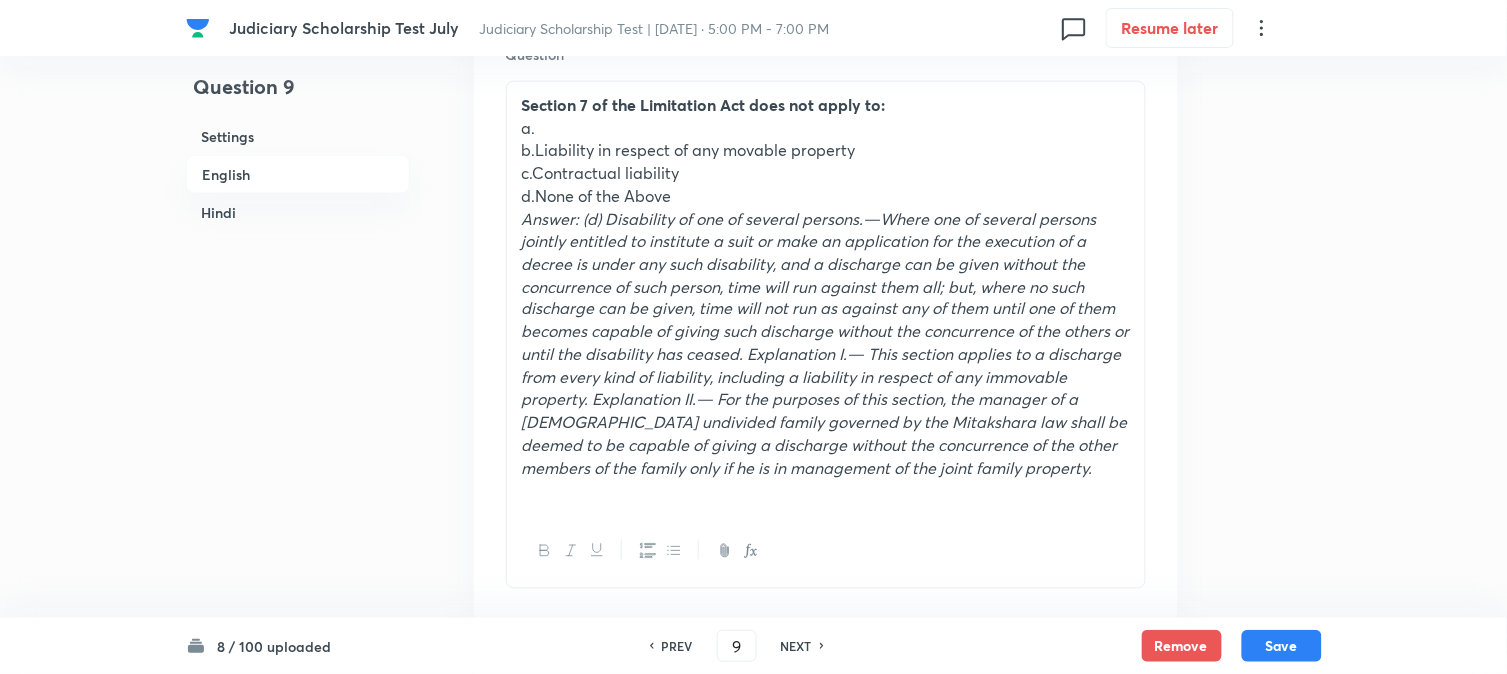 scroll, scrollTop: 553, scrollLeft: 0, axis: vertical 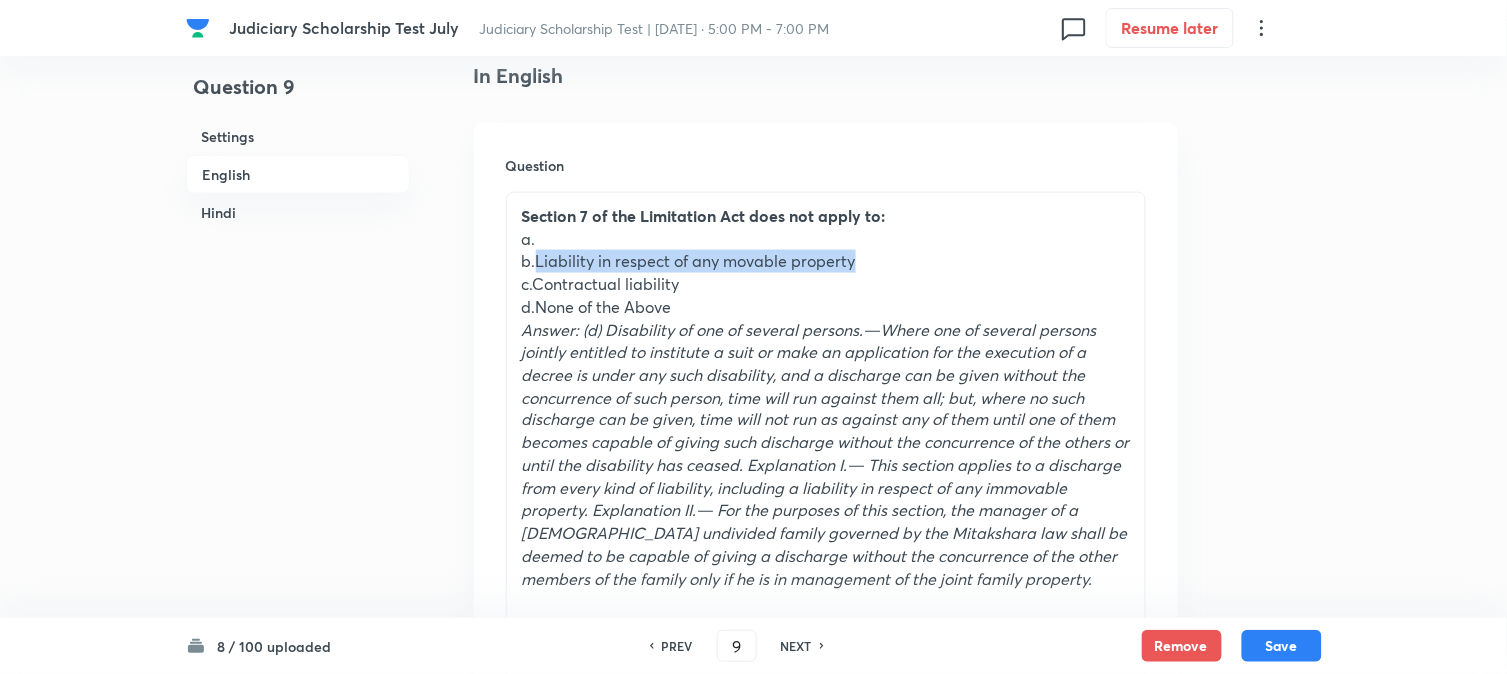 drag, startPoint x: 534, startPoint y: 257, endPoint x: 884, endPoint y: 261, distance: 350.02286 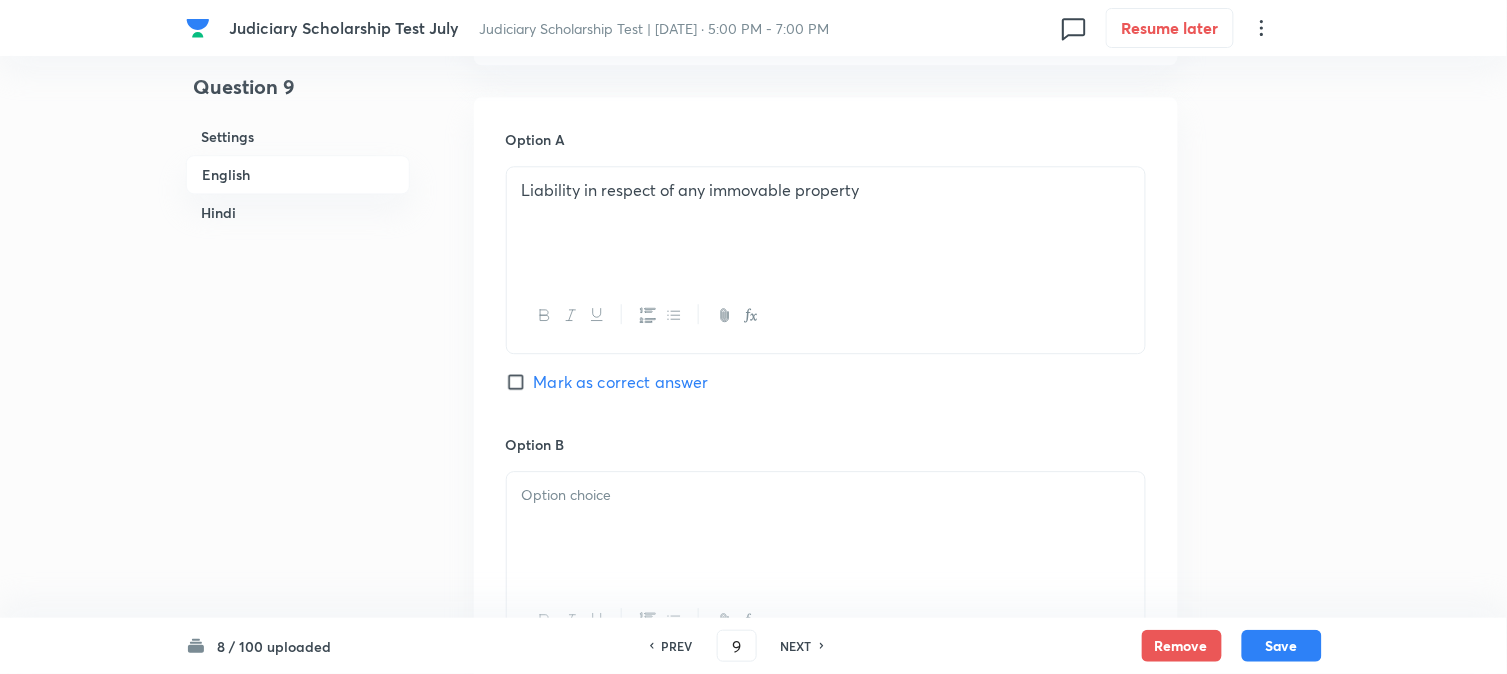 click at bounding box center [826, 528] 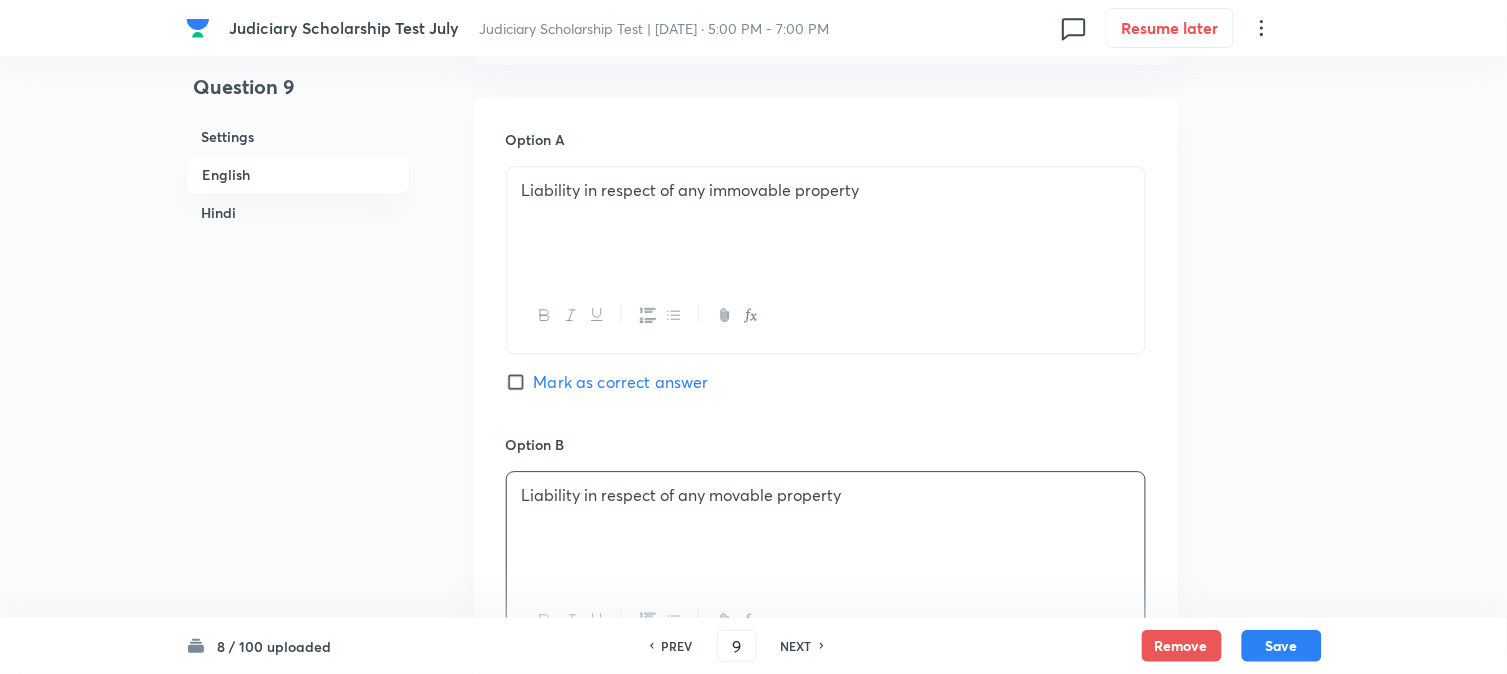 scroll, scrollTop: 664, scrollLeft: 0, axis: vertical 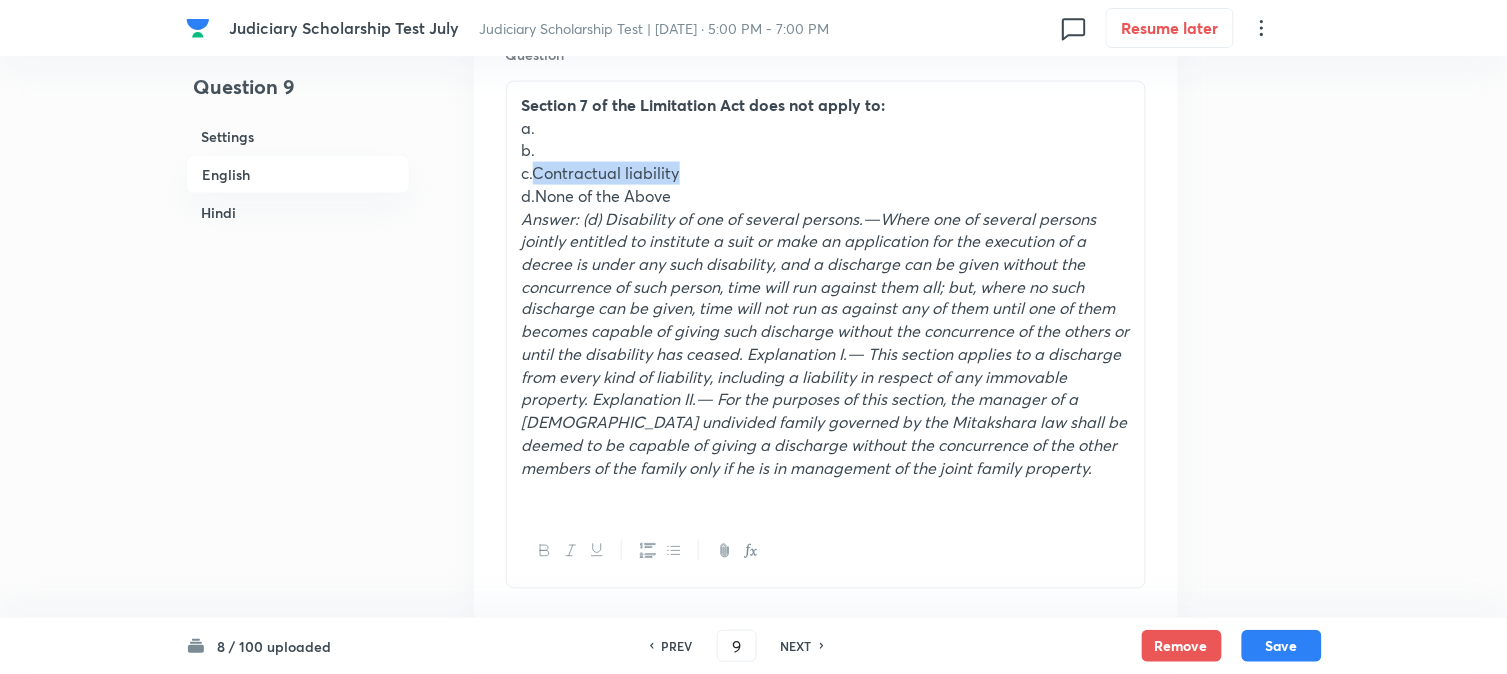 drag, startPoint x: 537, startPoint y: 163, endPoint x: 710, endPoint y: 163, distance: 173 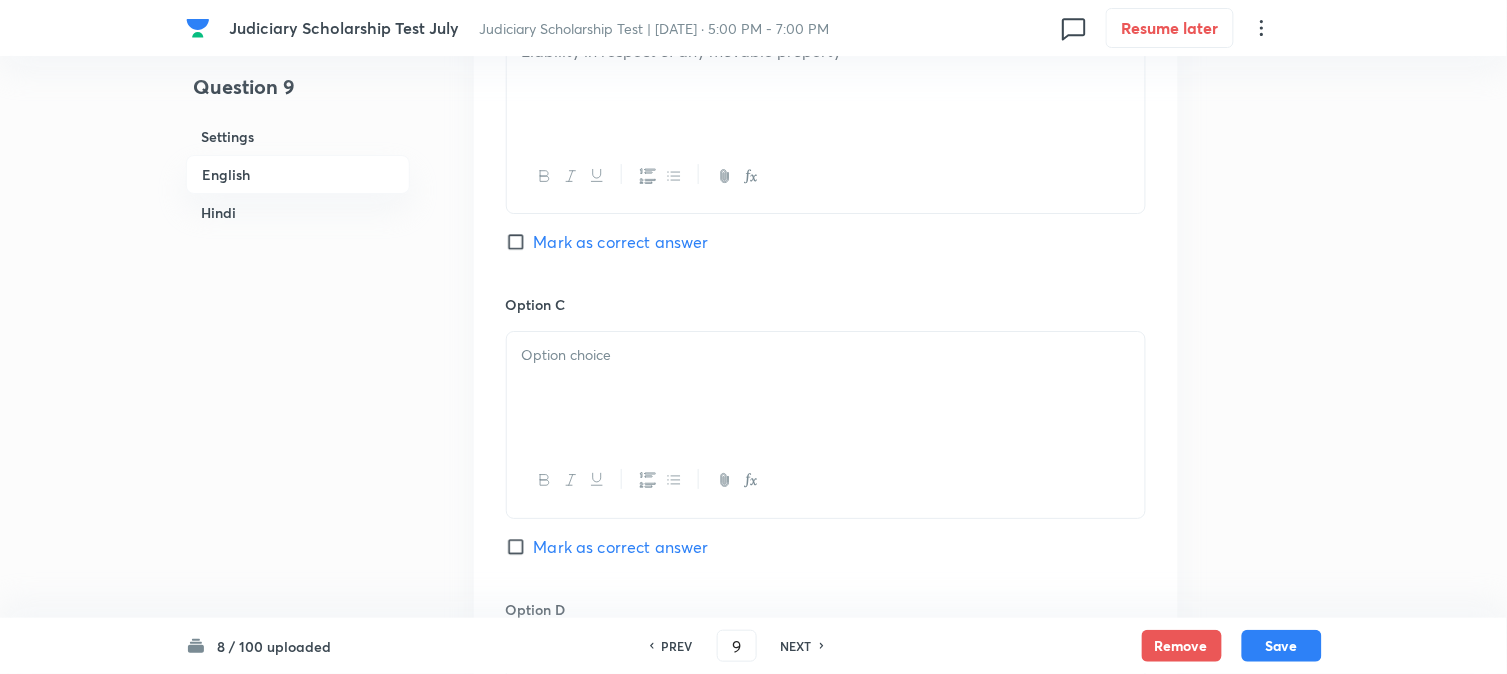 click at bounding box center [826, 388] 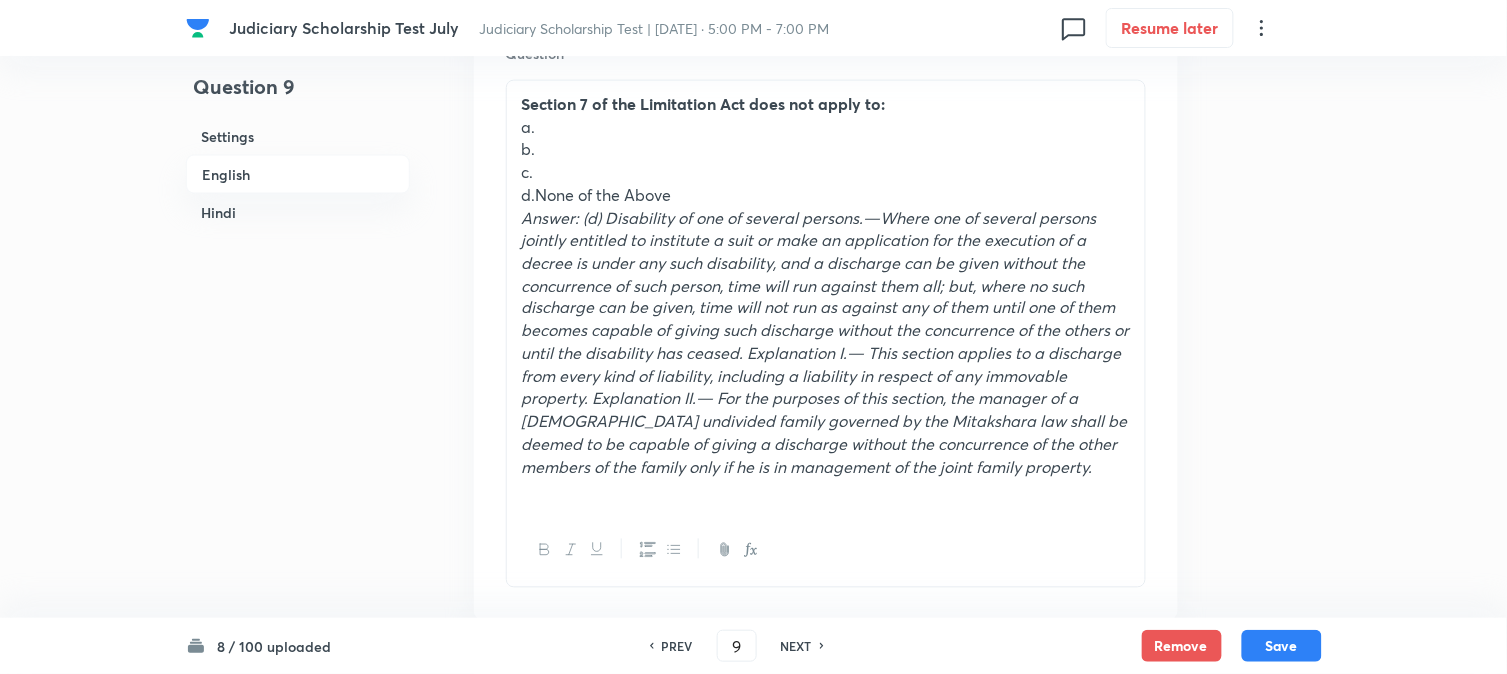 scroll, scrollTop: 664, scrollLeft: 0, axis: vertical 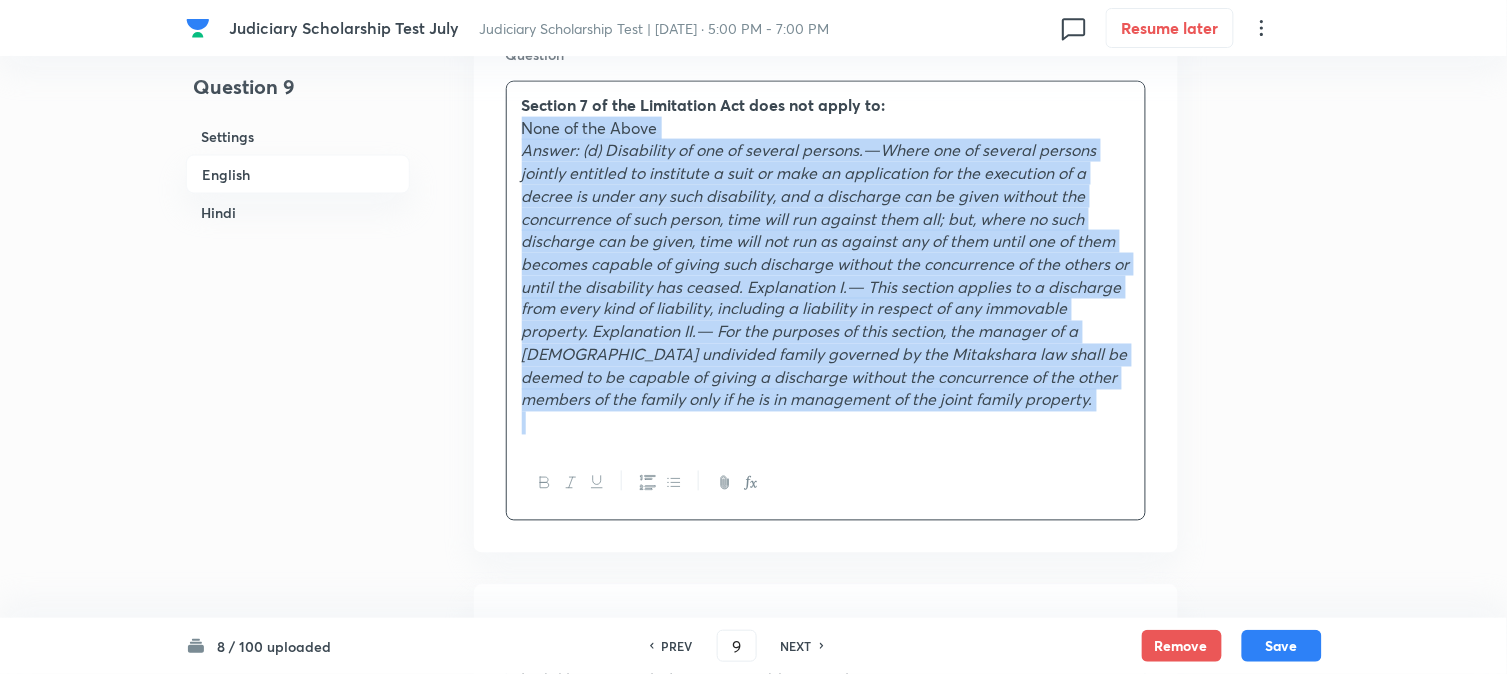 drag, startPoint x: 540, startPoint y: 190, endPoint x: 1400, endPoint y: 522, distance: 921.859 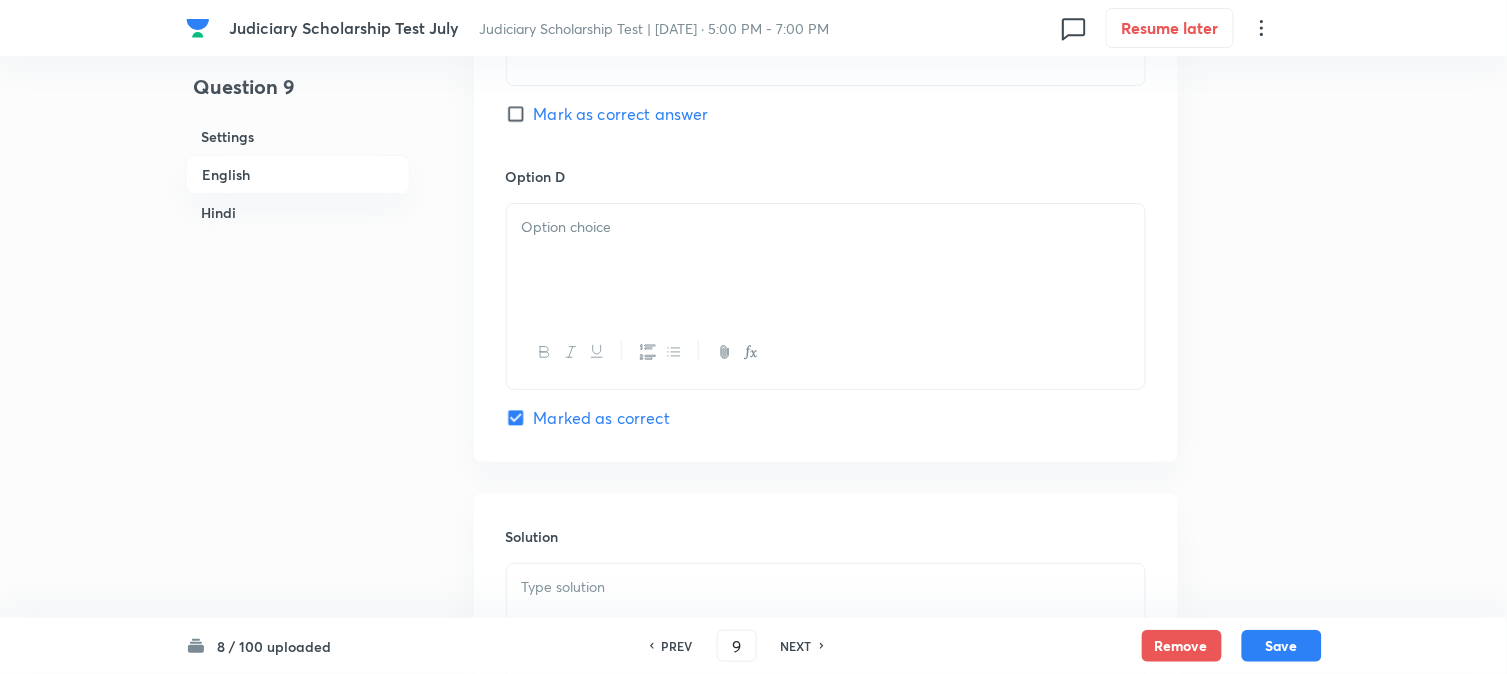 scroll, scrollTop: 1775, scrollLeft: 0, axis: vertical 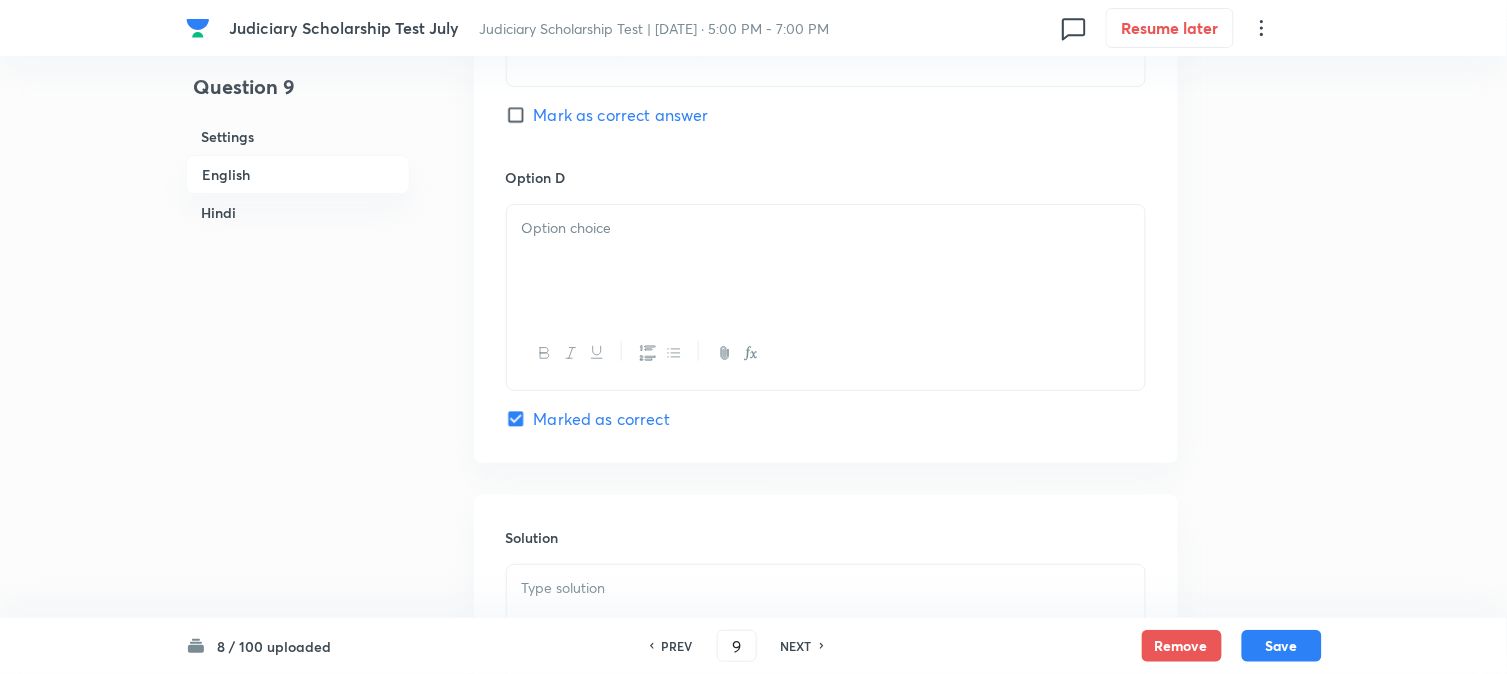 click at bounding box center [826, 261] 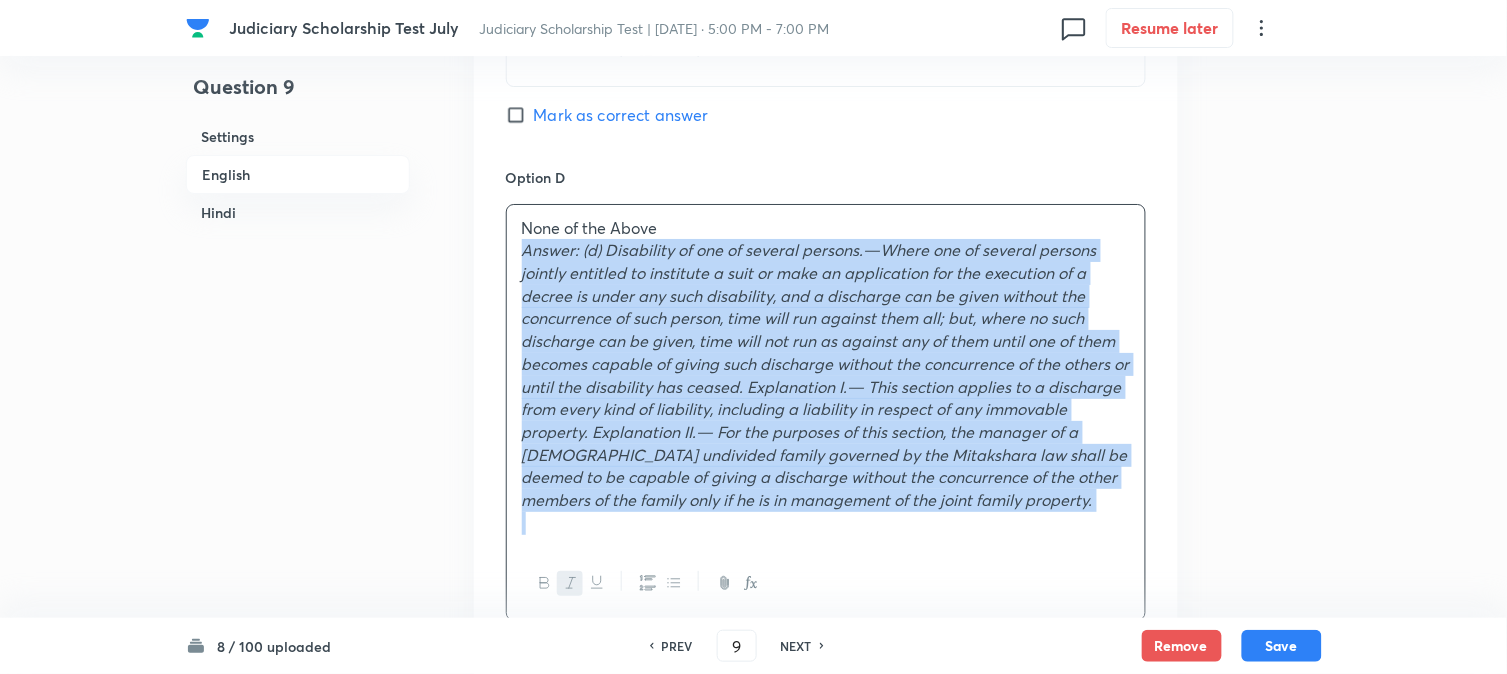 drag, startPoint x: 521, startPoint y: 248, endPoint x: 1334, endPoint y: 588, distance: 881.2315 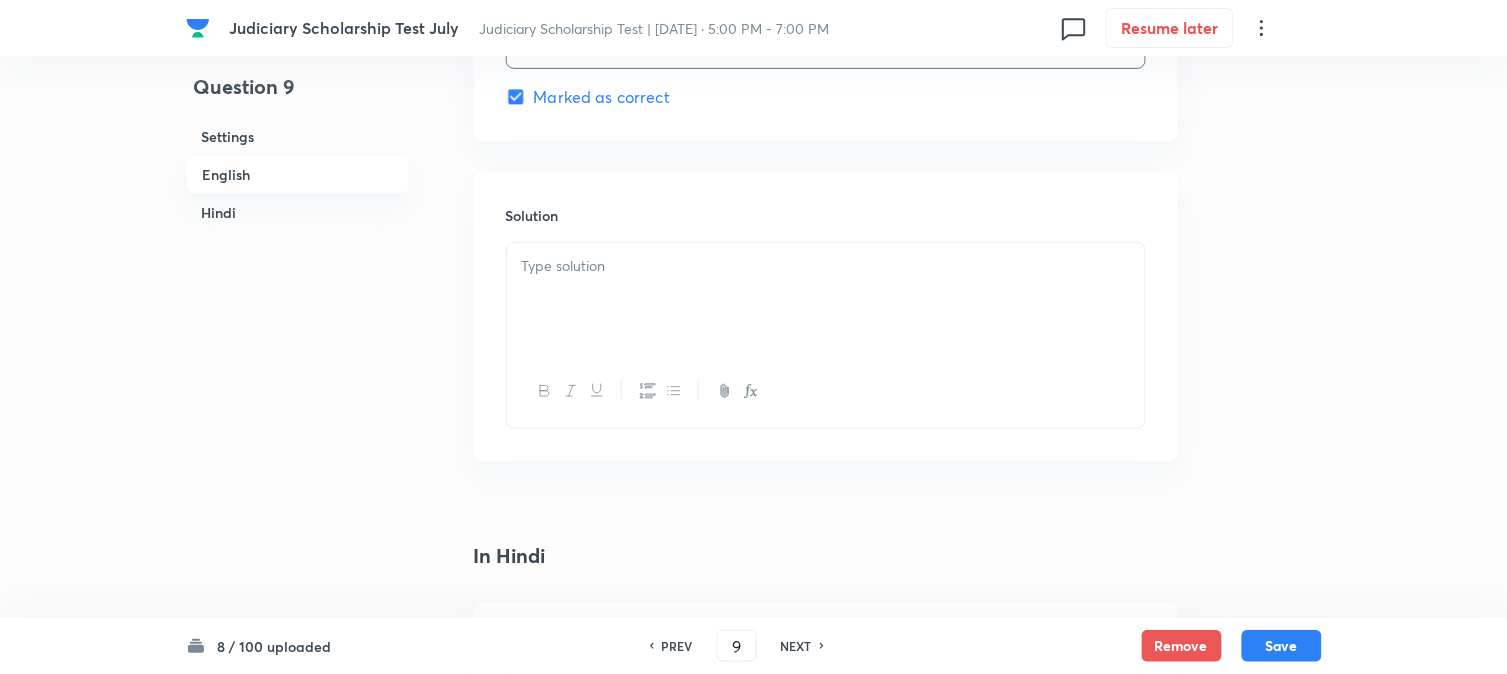 scroll, scrollTop: 2108, scrollLeft: 0, axis: vertical 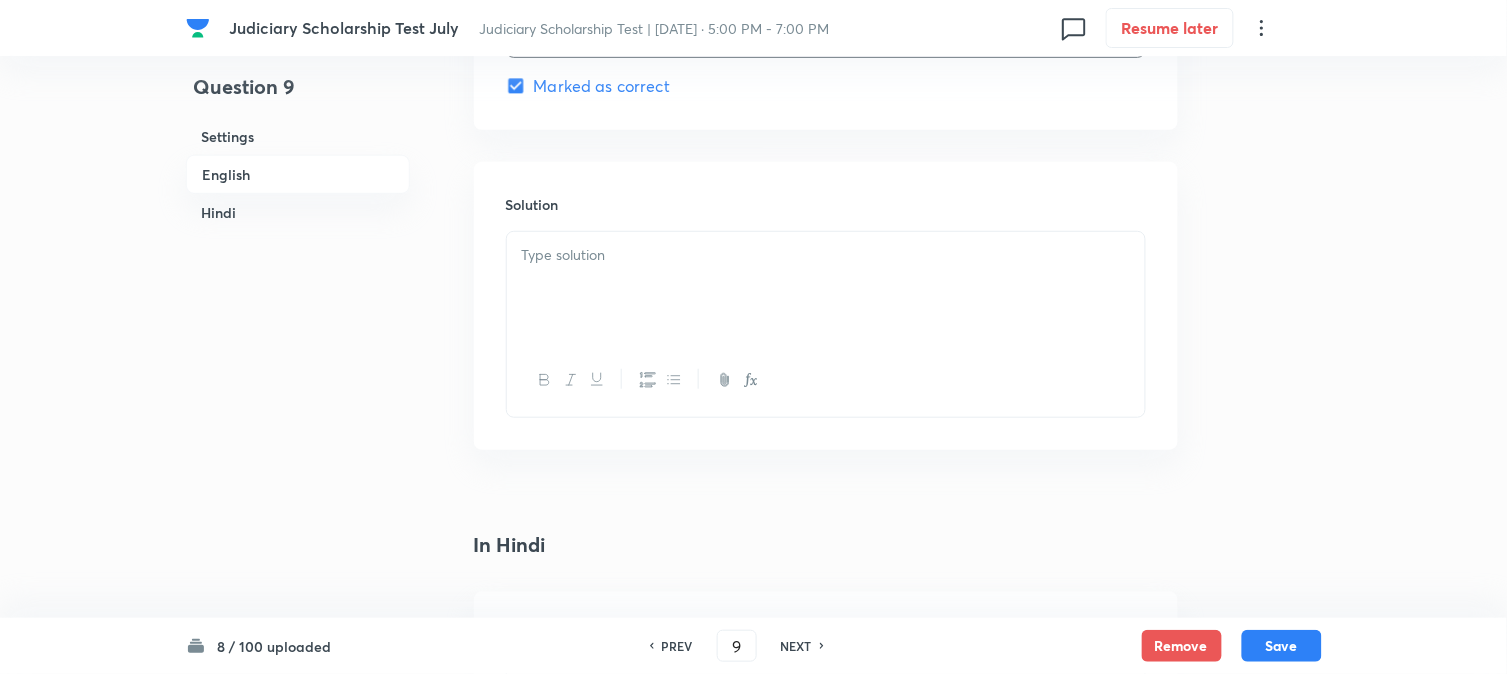 click at bounding box center (826, 288) 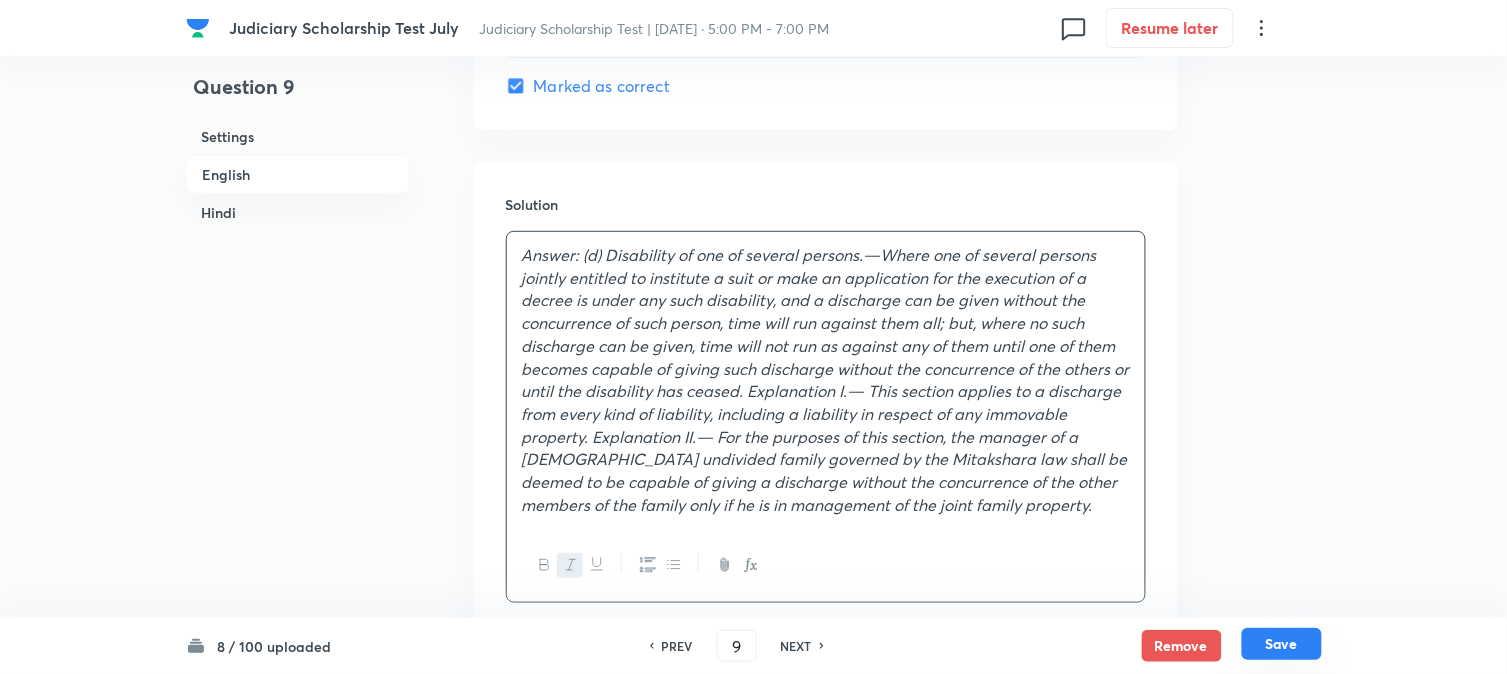 click on "Save" at bounding box center (1282, 644) 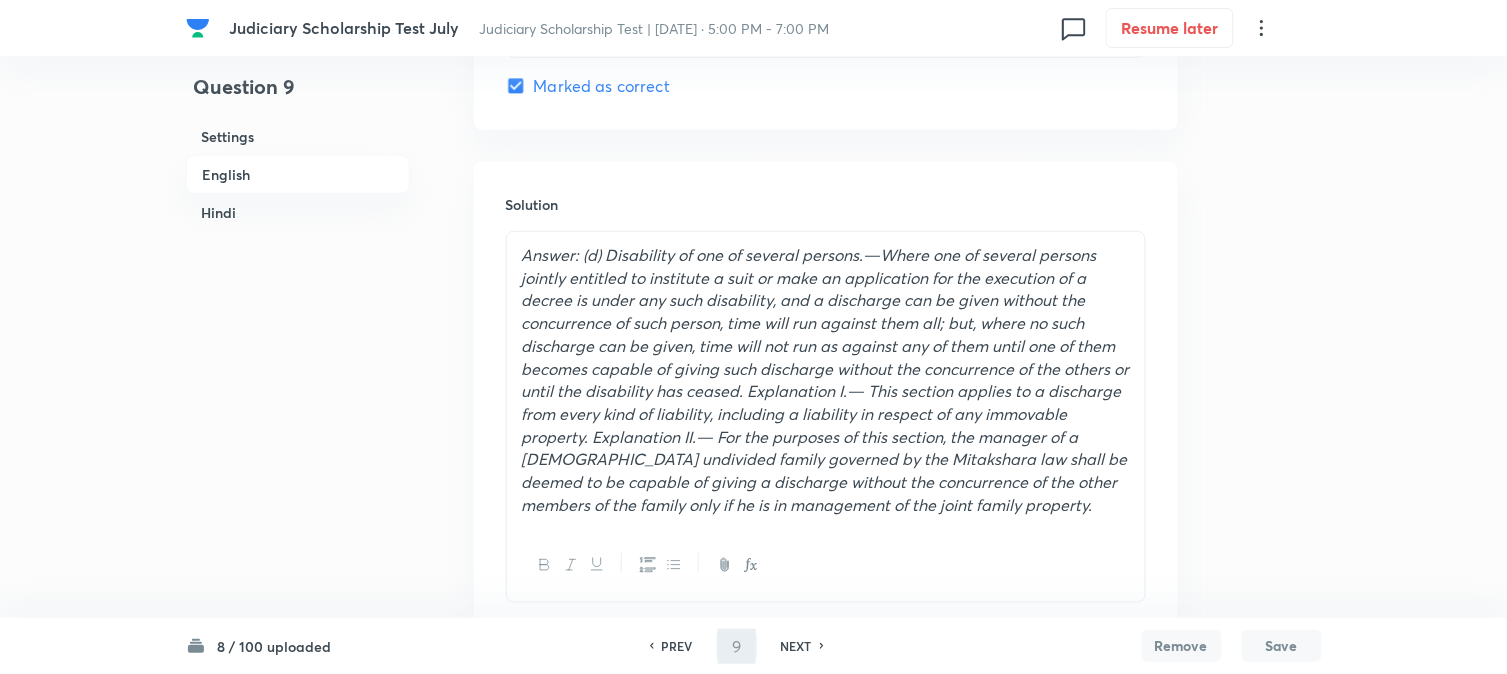 type on "10" 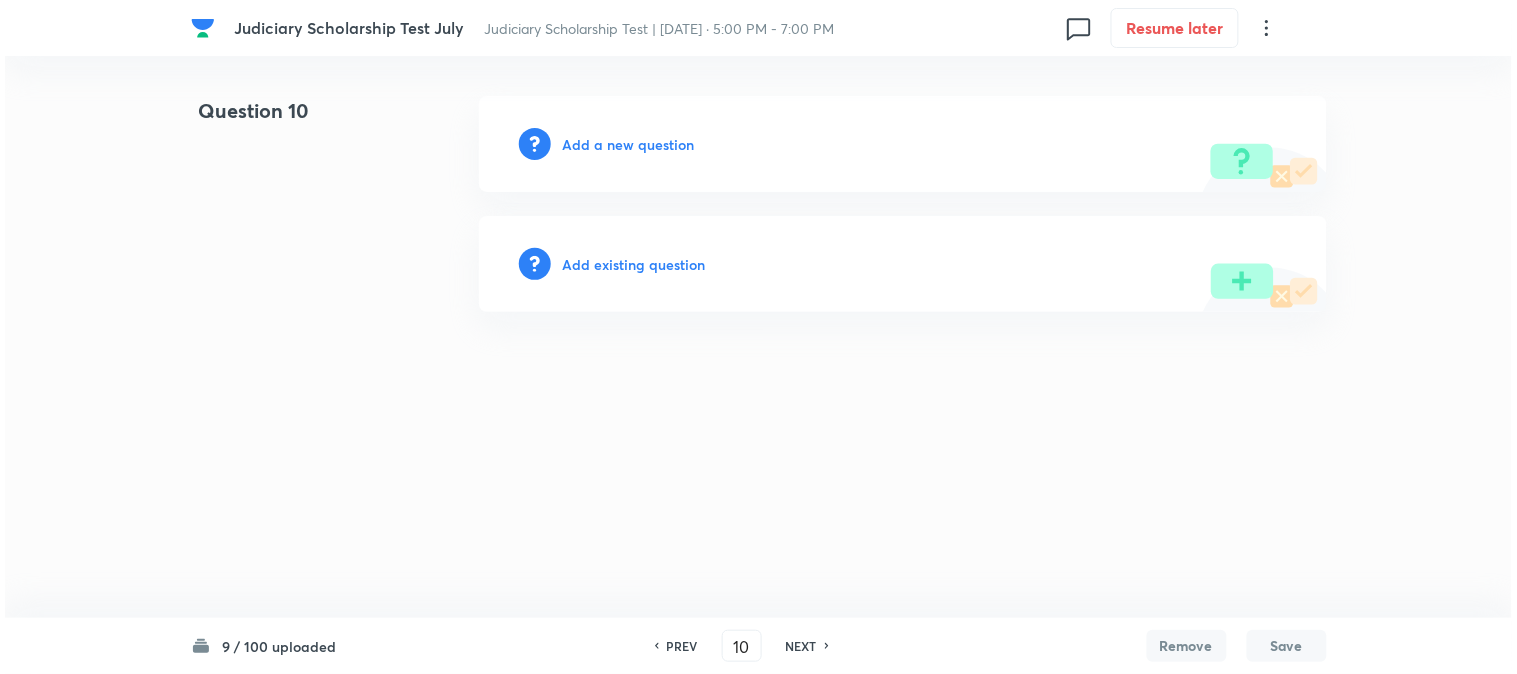scroll, scrollTop: 0, scrollLeft: 0, axis: both 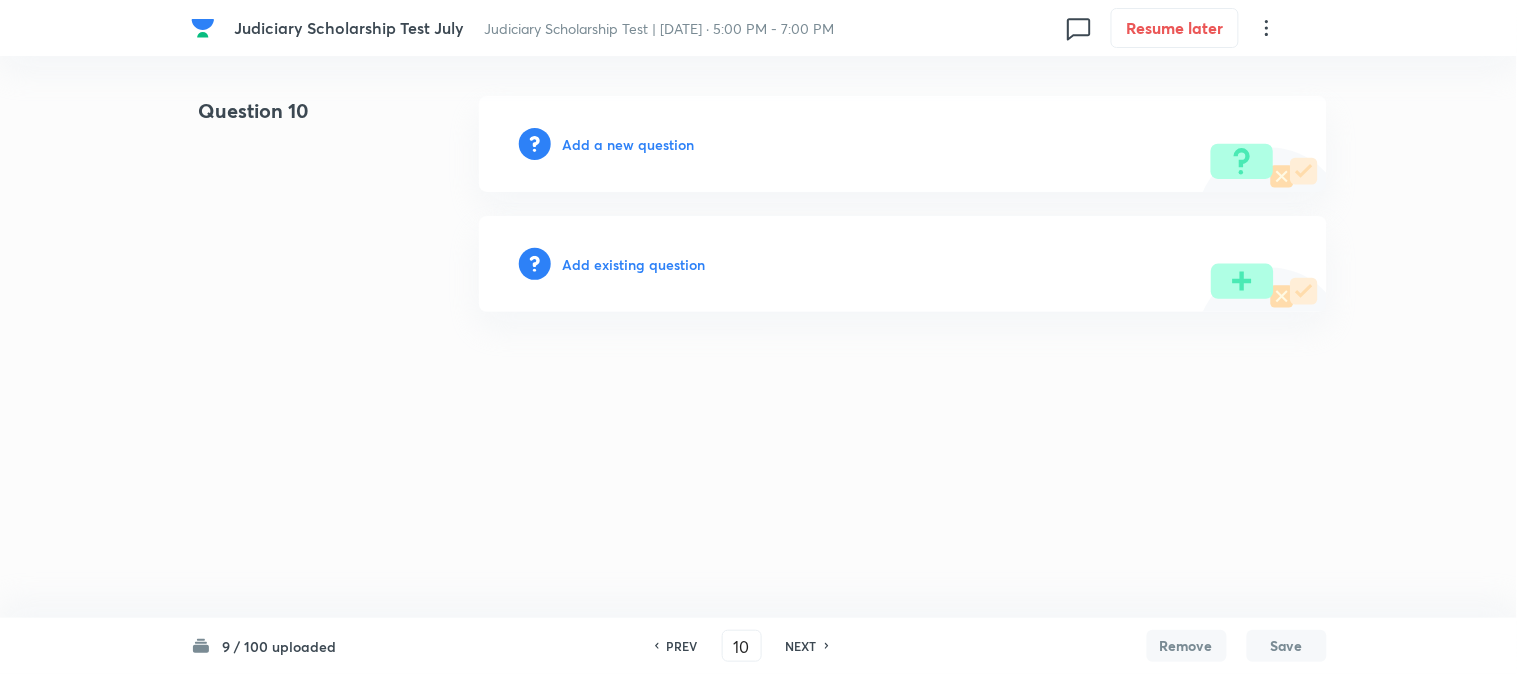 click on "Add a new question" at bounding box center (629, 144) 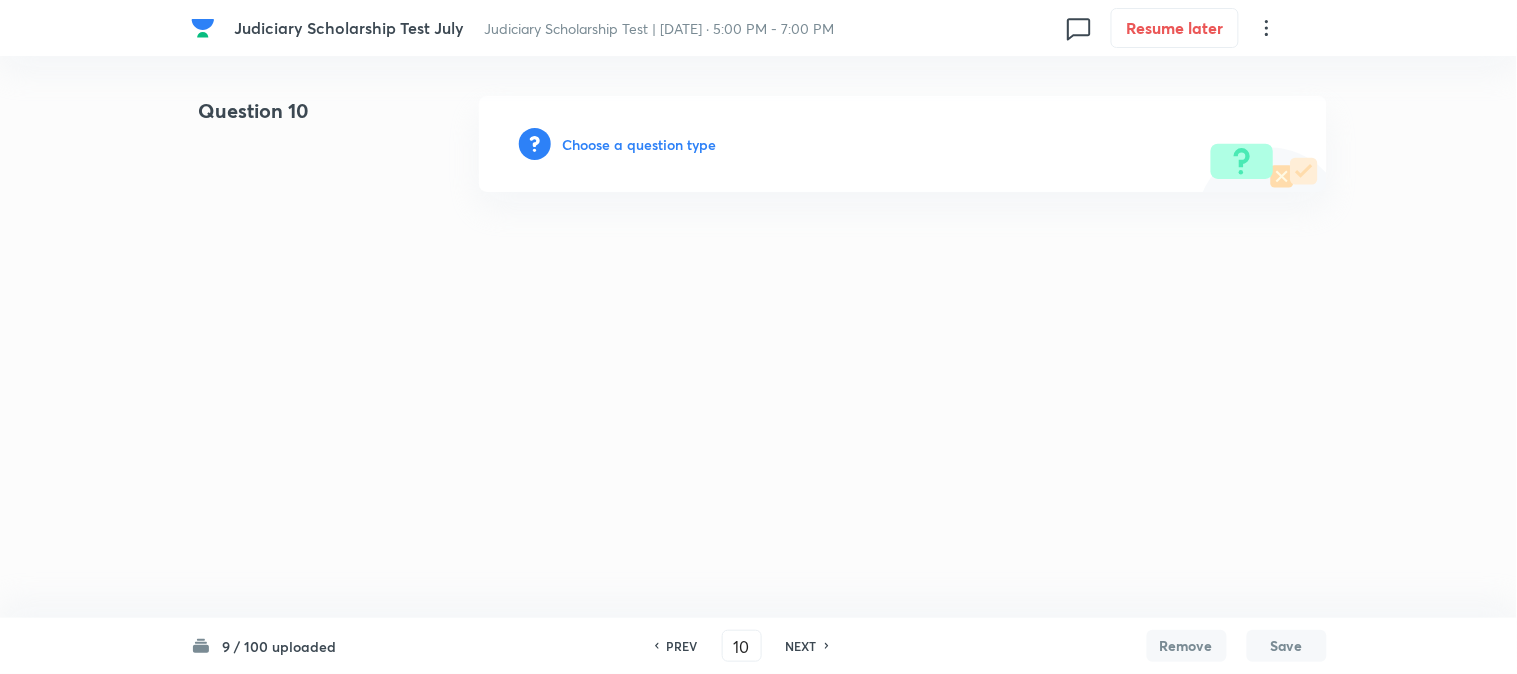 click on "Choose a question type" at bounding box center [640, 144] 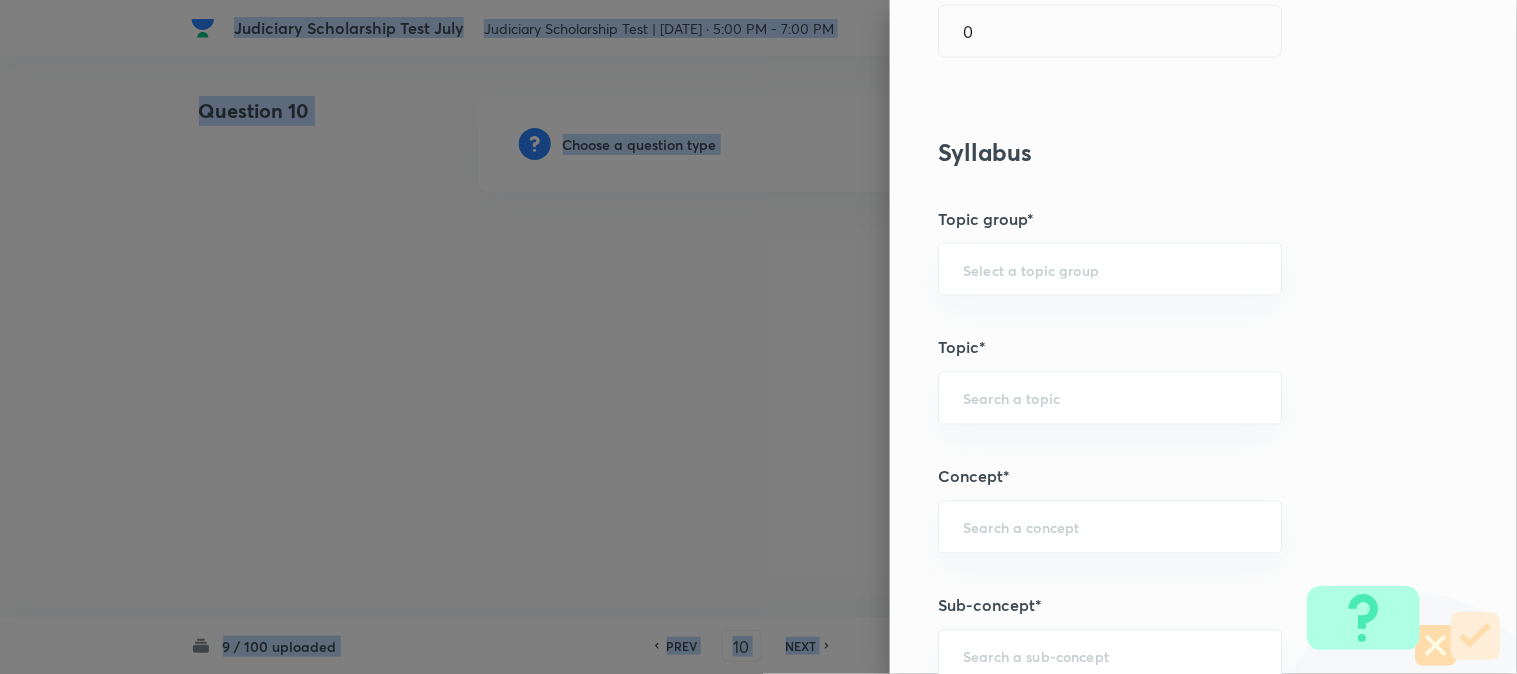 scroll, scrollTop: 1180, scrollLeft: 0, axis: vertical 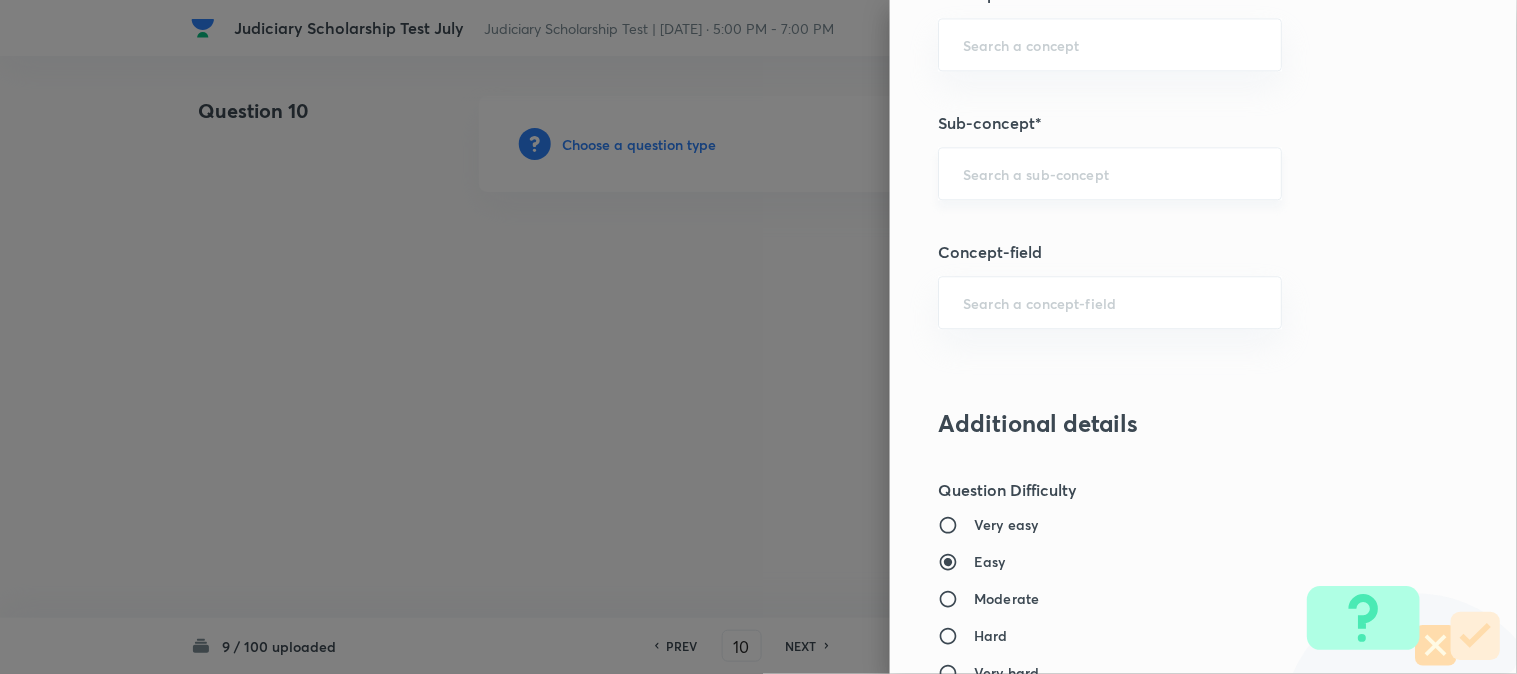 click at bounding box center (1110, 173) 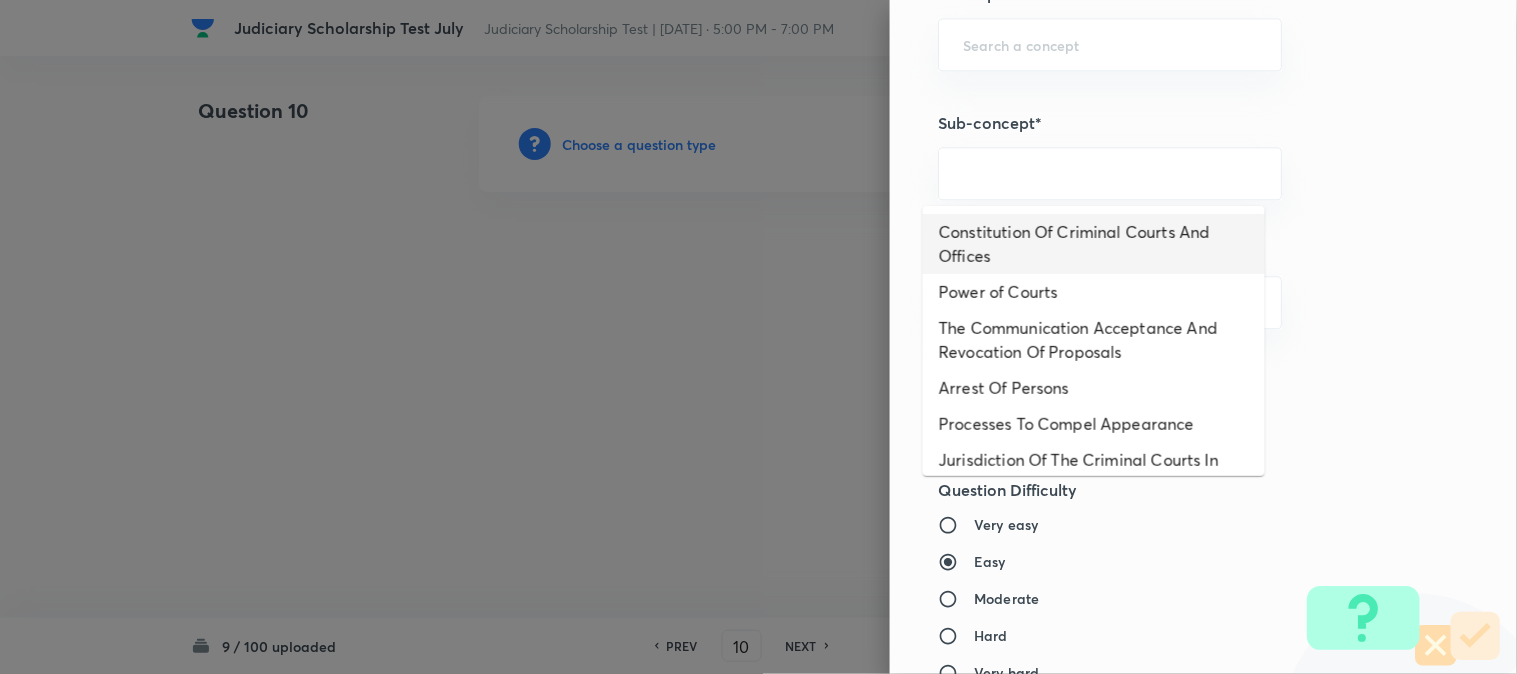 click on "Constitution Of Criminal Courts And Offices" at bounding box center [1094, 244] 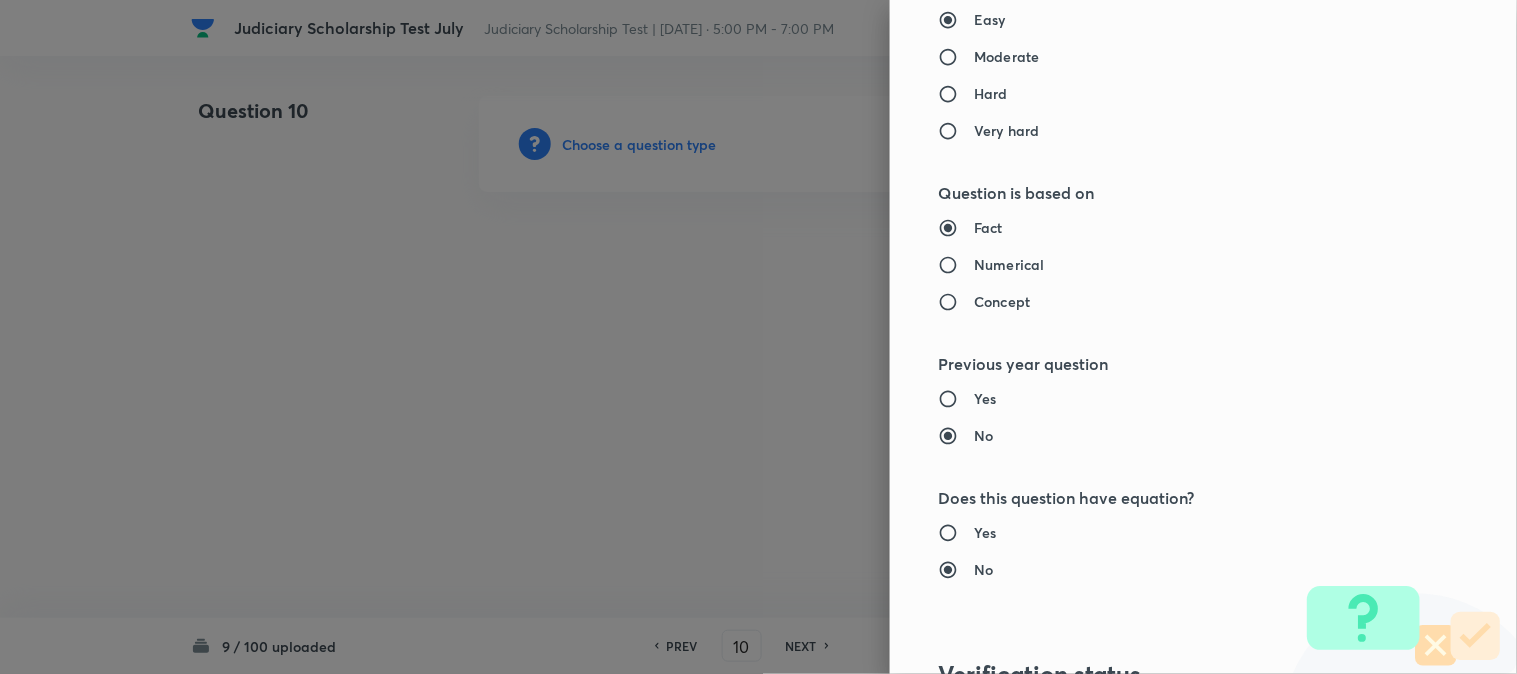 type on "Criminal Law" 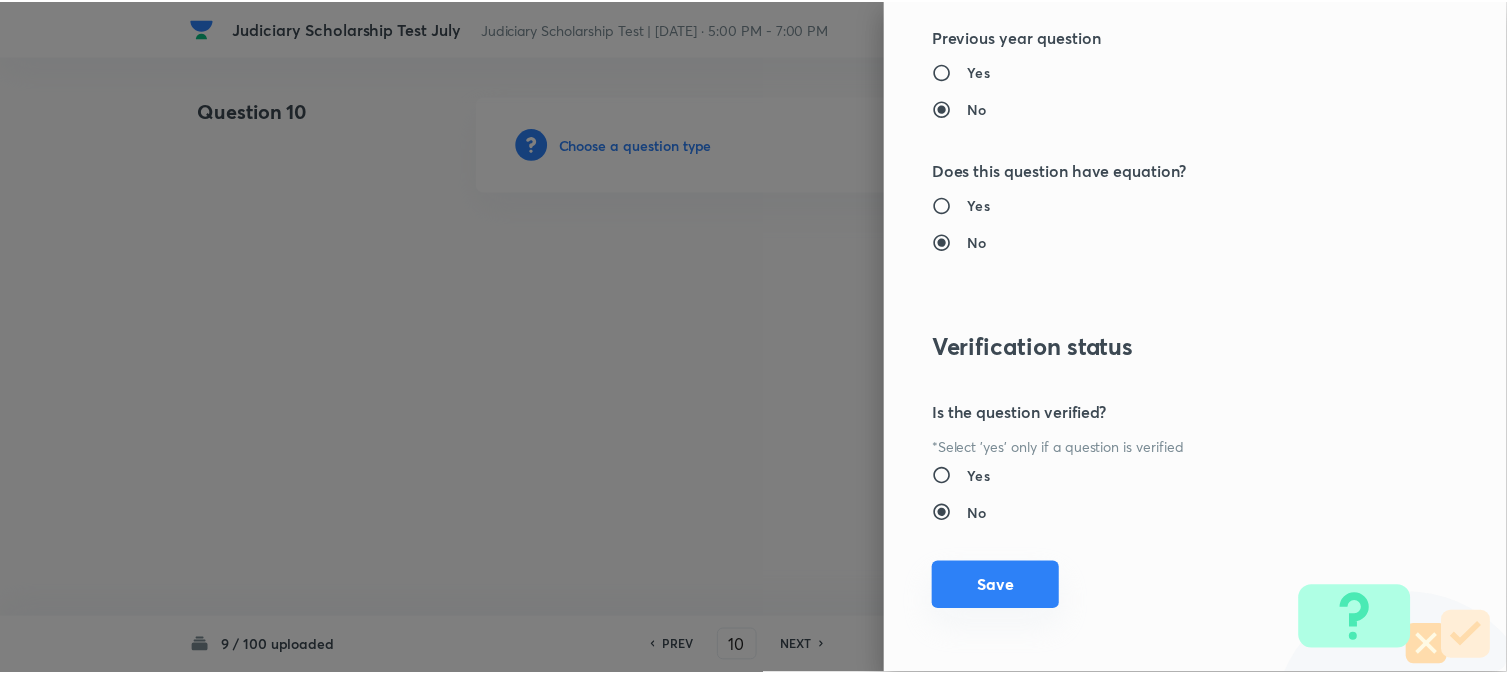 scroll, scrollTop: 2052, scrollLeft: 0, axis: vertical 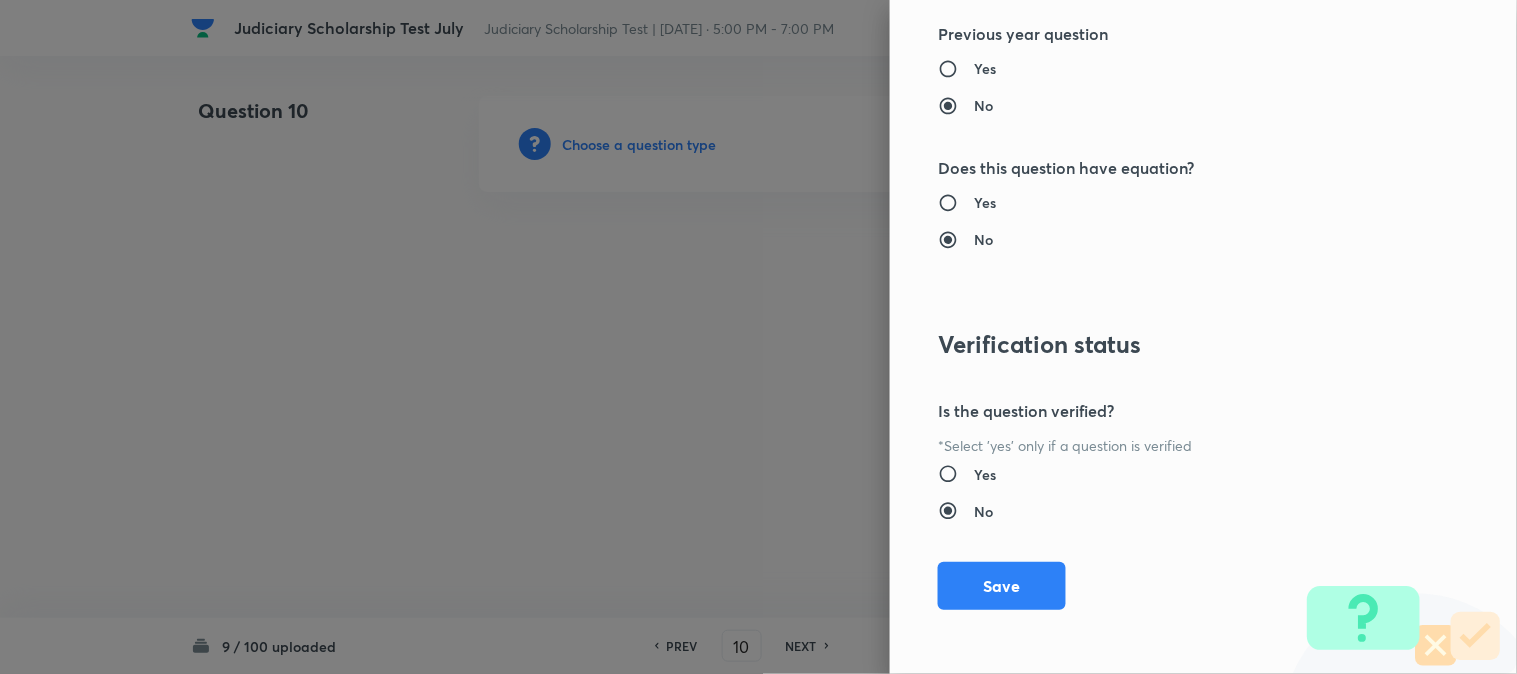 click on "Save" at bounding box center [1002, 586] 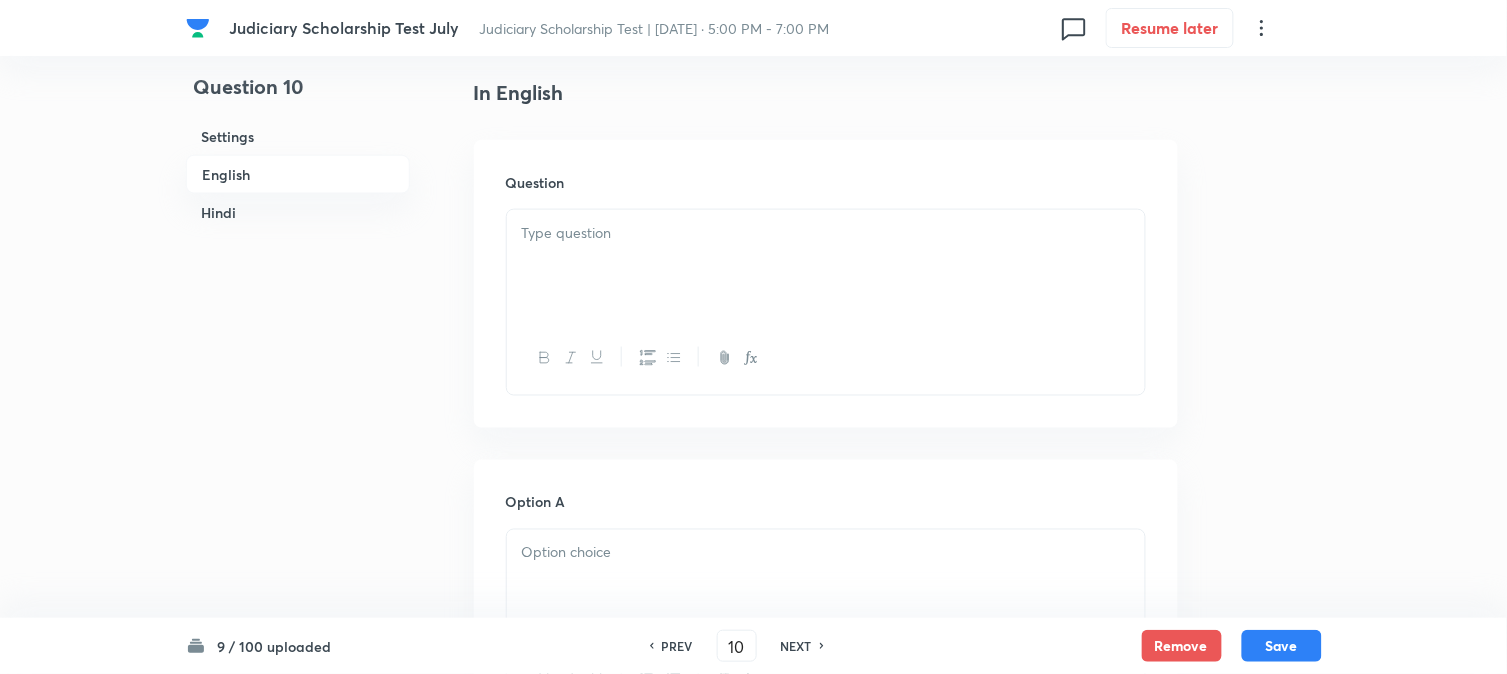 scroll, scrollTop: 590, scrollLeft: 0, axis: vertical 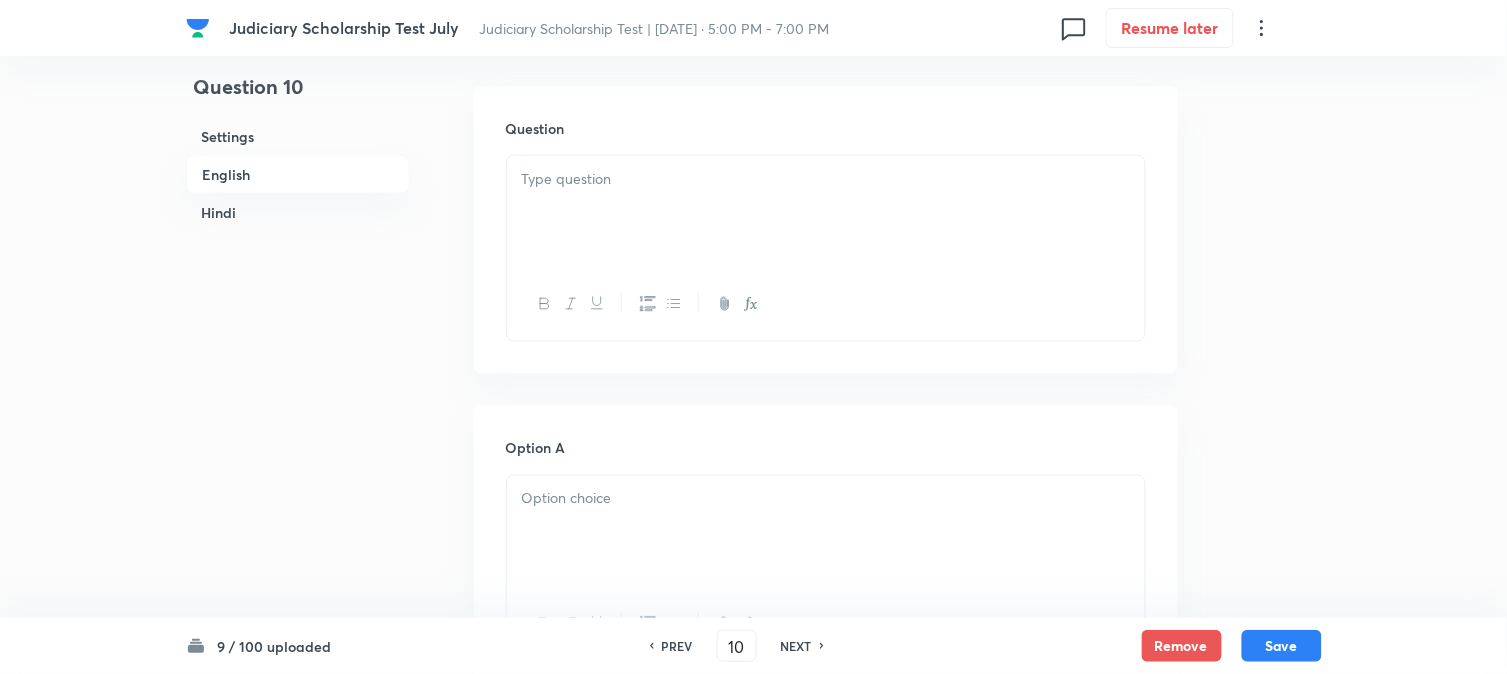 drag, startPoint x: 607, startPoint y: 201, endPoint x: 548, endPoint y: 255, distance: 79.98125 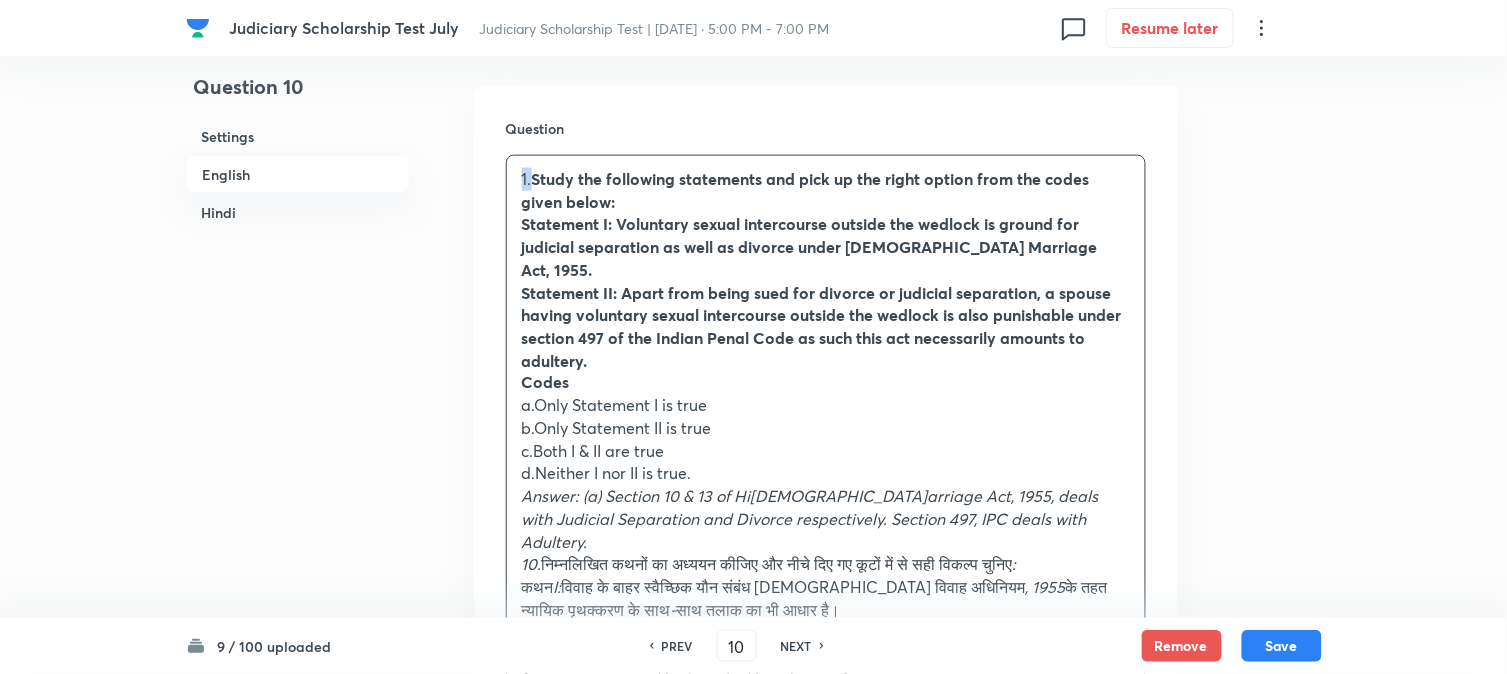 drag, startPoint x: 525, startPoint y: 174, endPoint x: 495, endPoint y: 154, distance: 36.05551 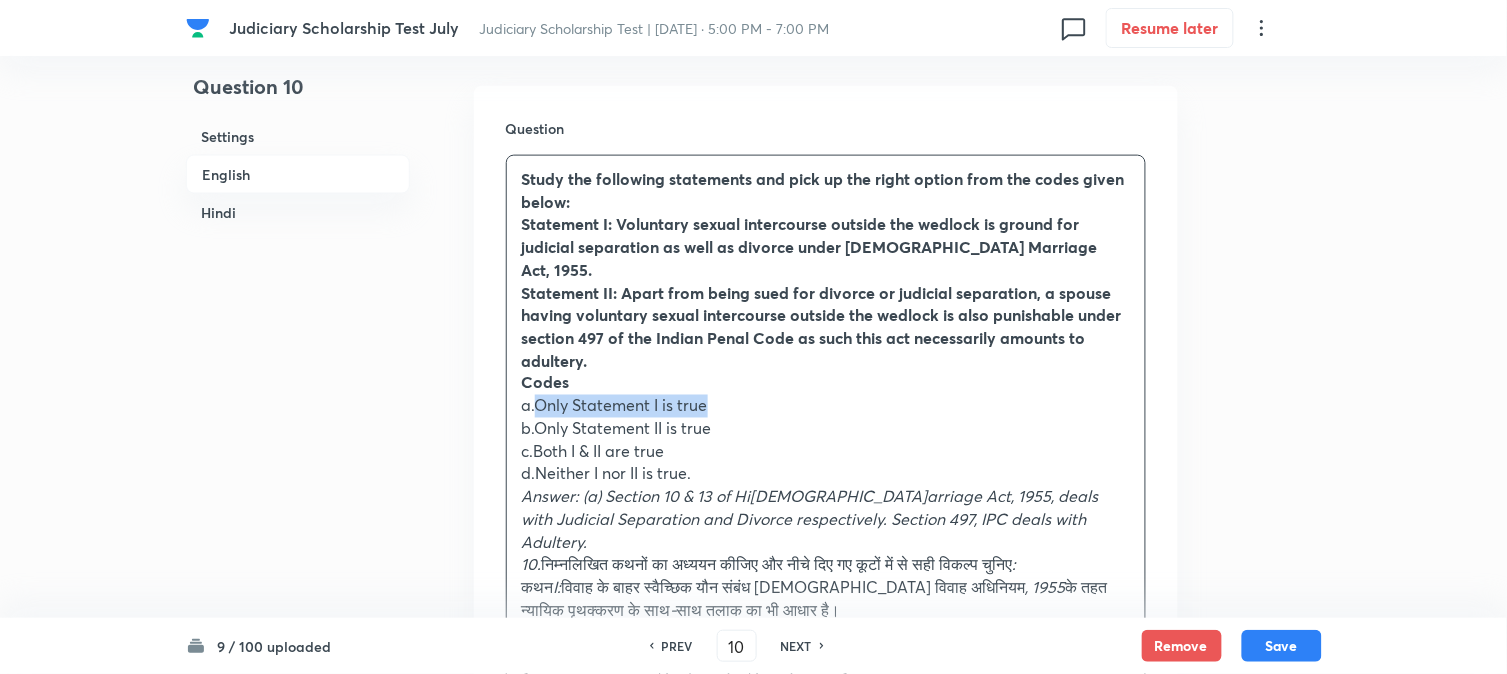 drag, startPoint x: 541, startPoint y: 383, endPoint x: 755, endPoint y: 388, distance: 214.05841 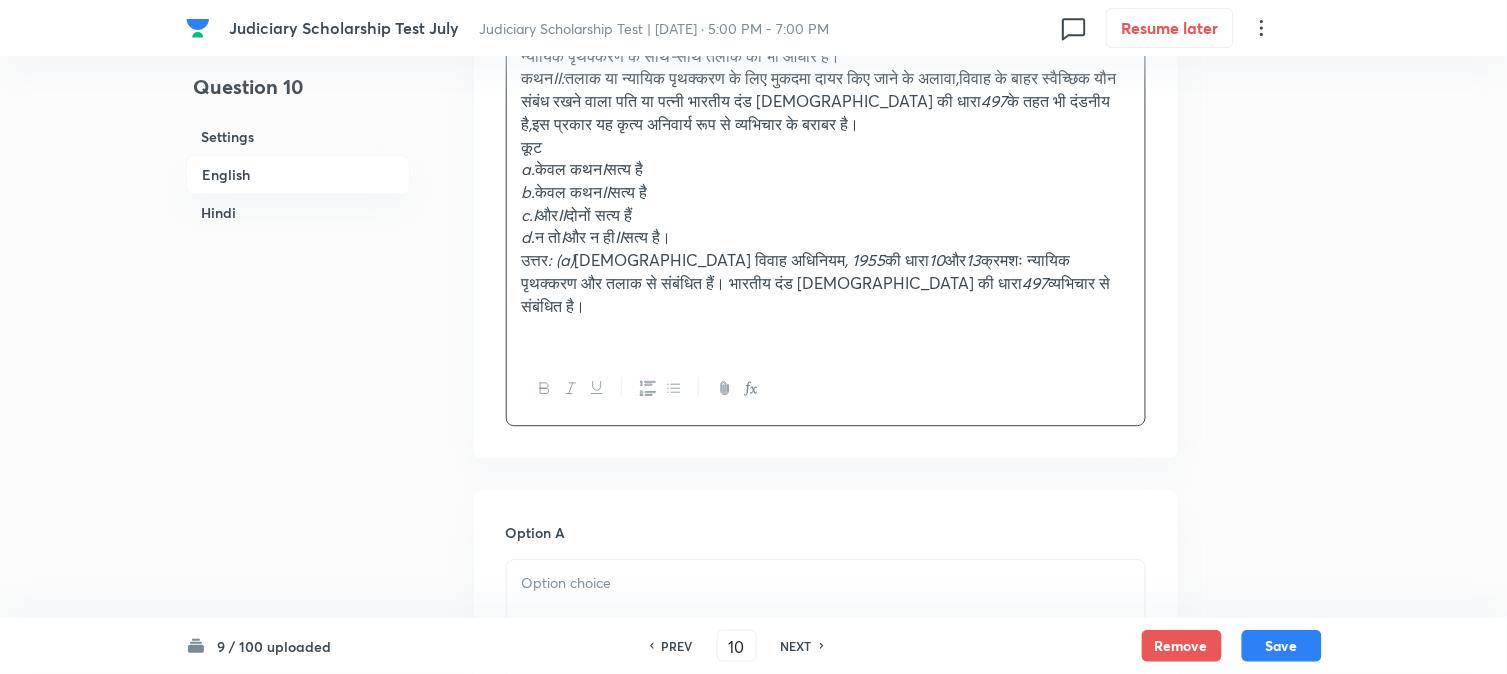click at bounding box center [826, 616] 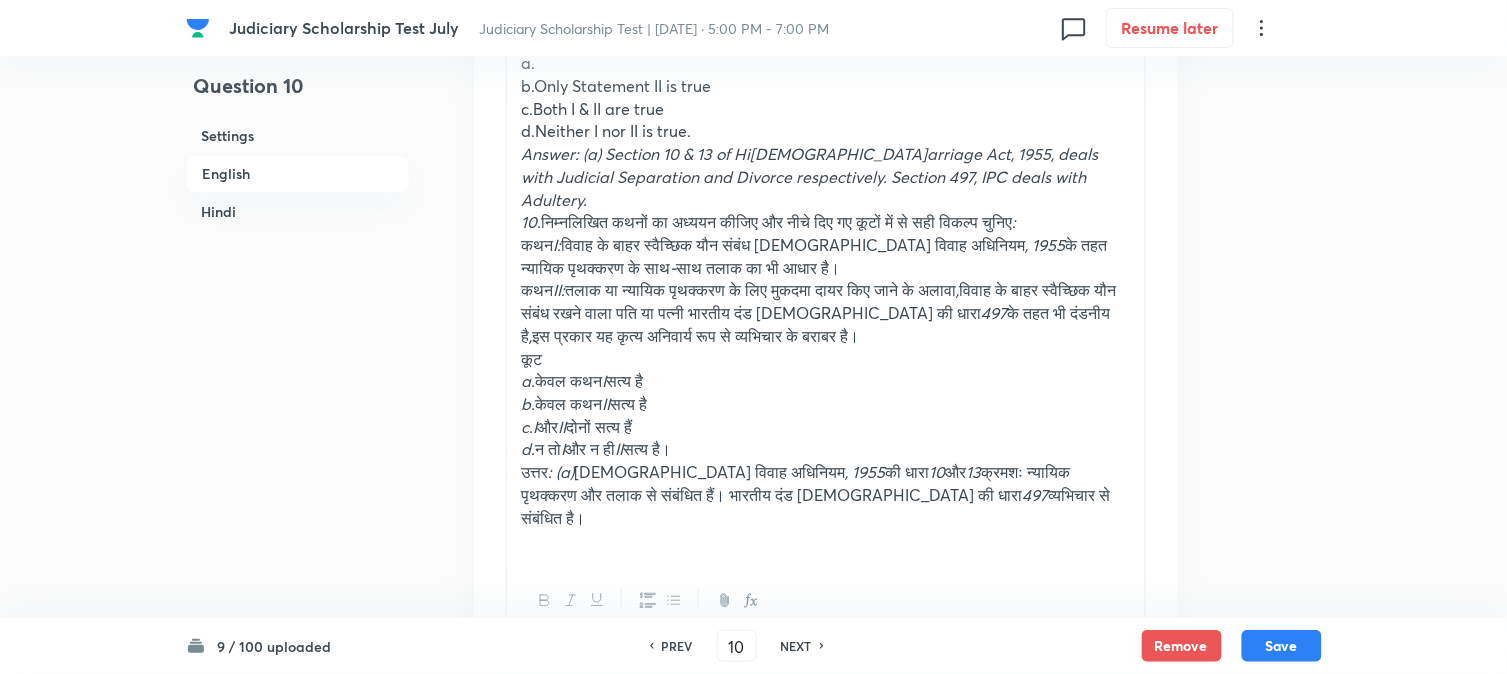 scroll, scrollTop: 923, scrollLeft: 0, axis: vertical 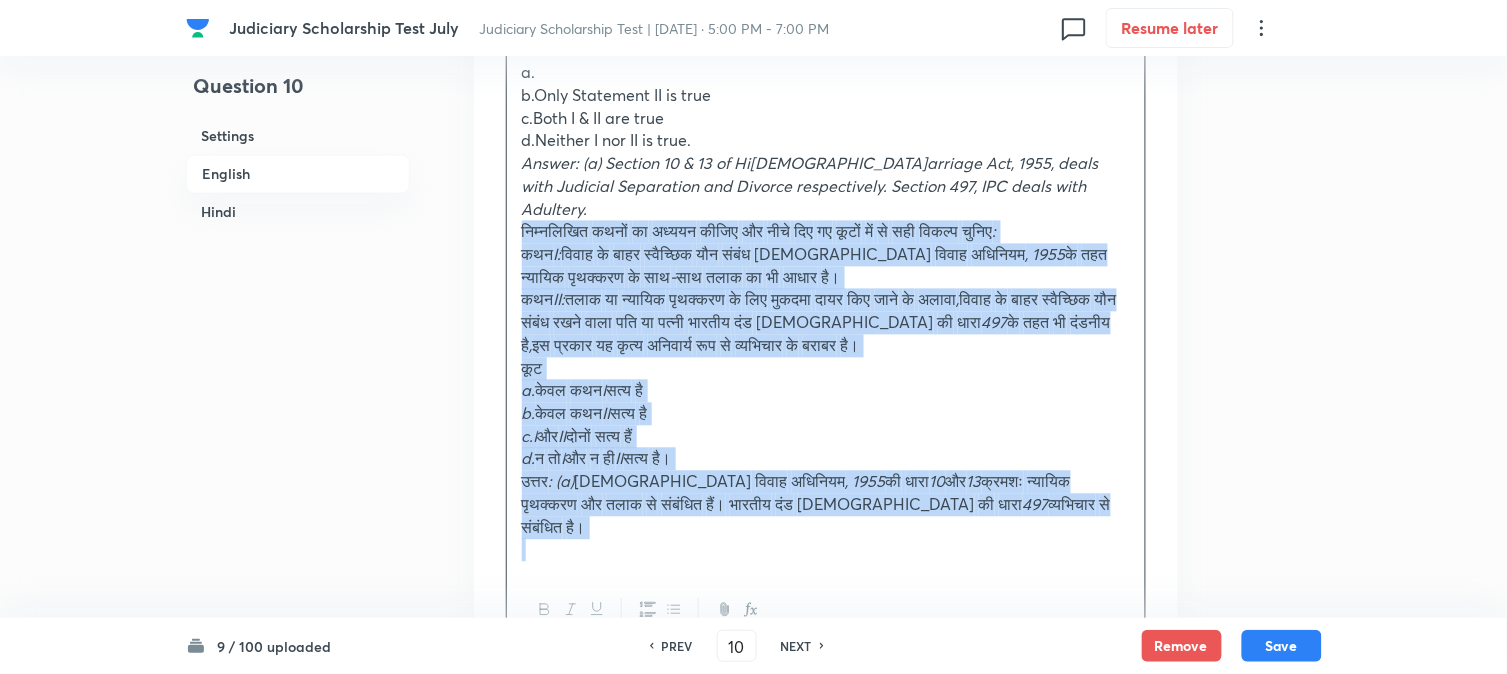 drag, startPoint x: 544, startPoint y: 178, endPoint x: 1124, endPoint y: 493, distance: 660.0189 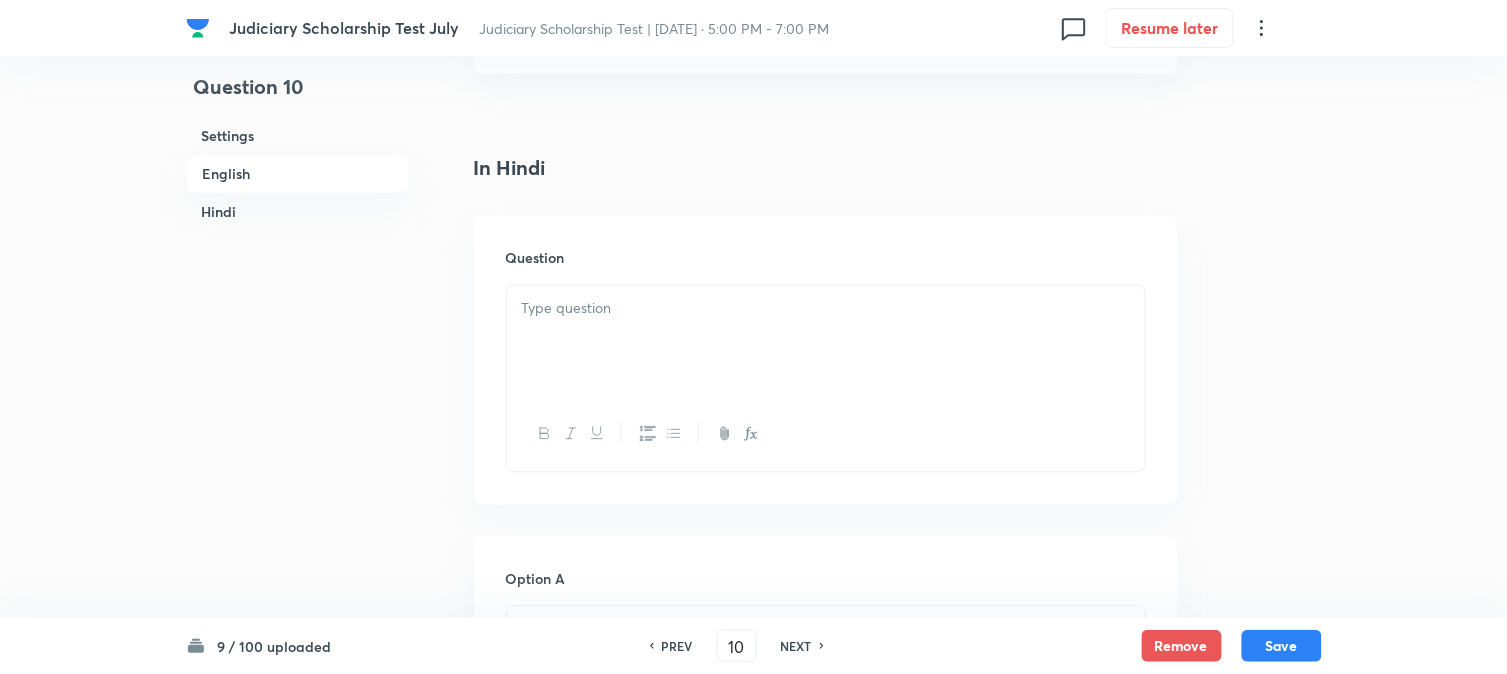 scroll, scrollTop: 2812, scrollLeft: 0, axis: vertical 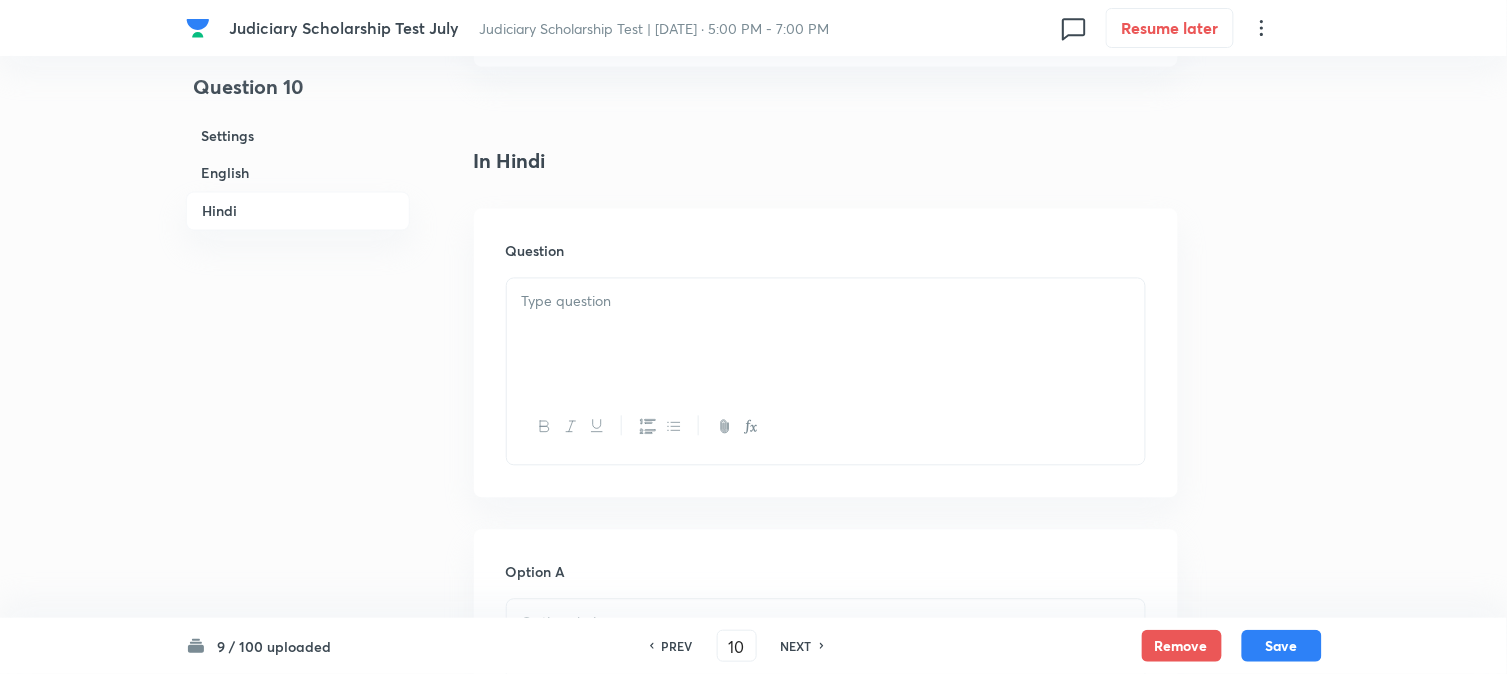 click at bounding box center [826, 335] 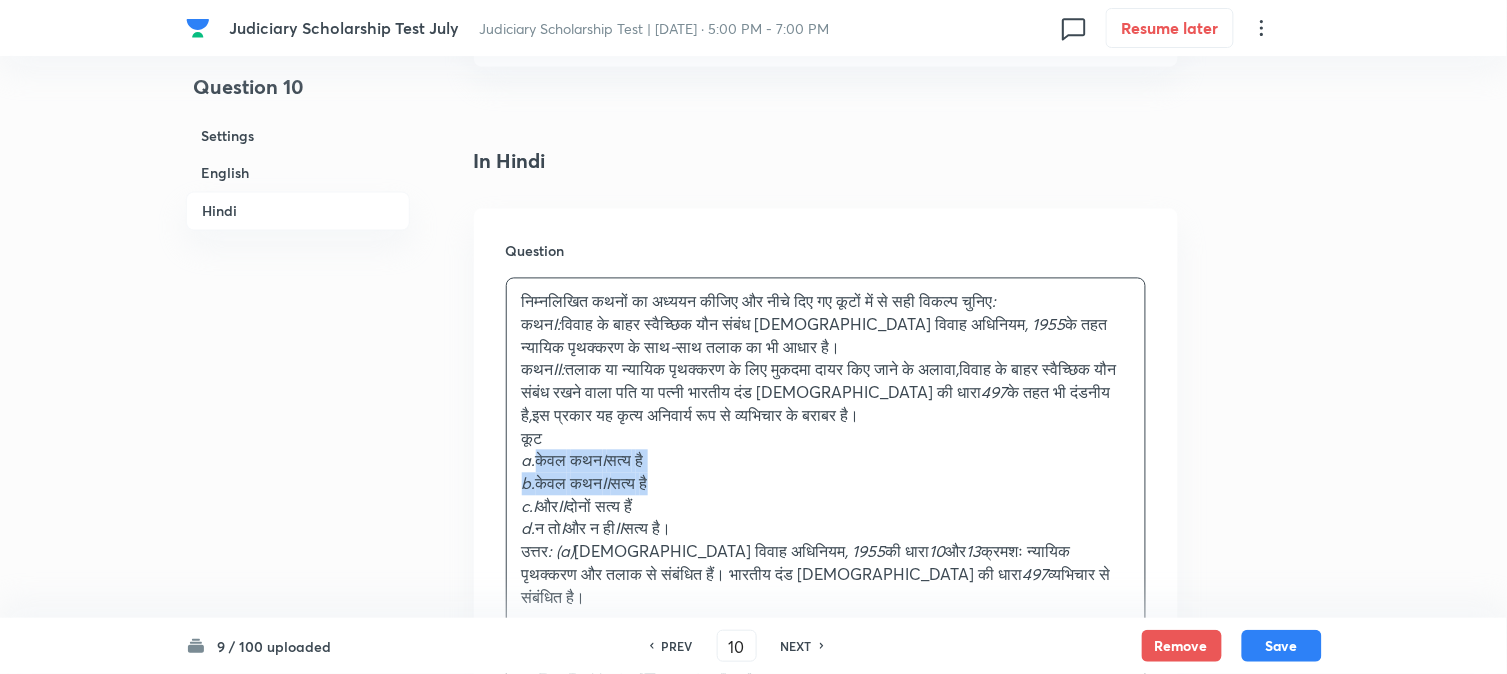 drag, startPoint x: 536, startPoint y: 425, endPoint x: 811, endPoint y: 435, distance: 275.18176 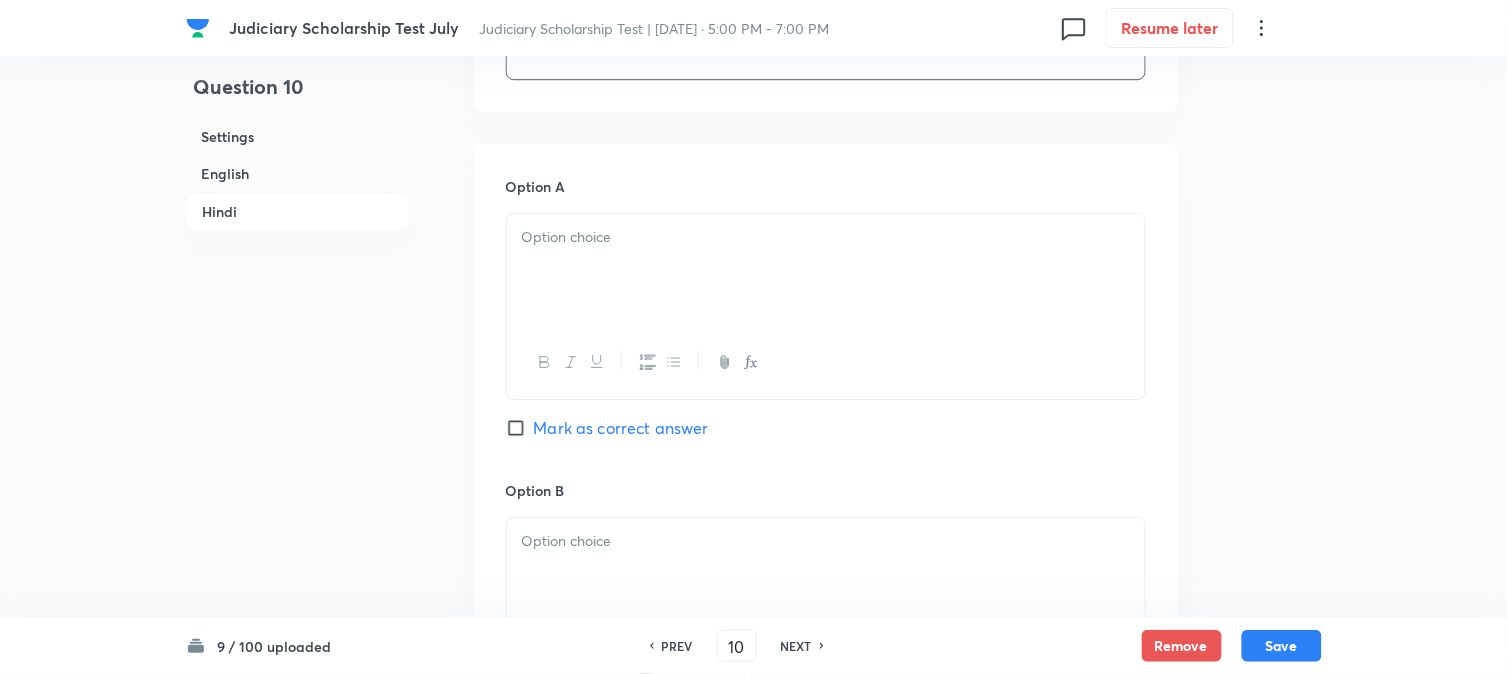 scroll, scrollTop: 3478, scrollLeft: 0, axis: vertical 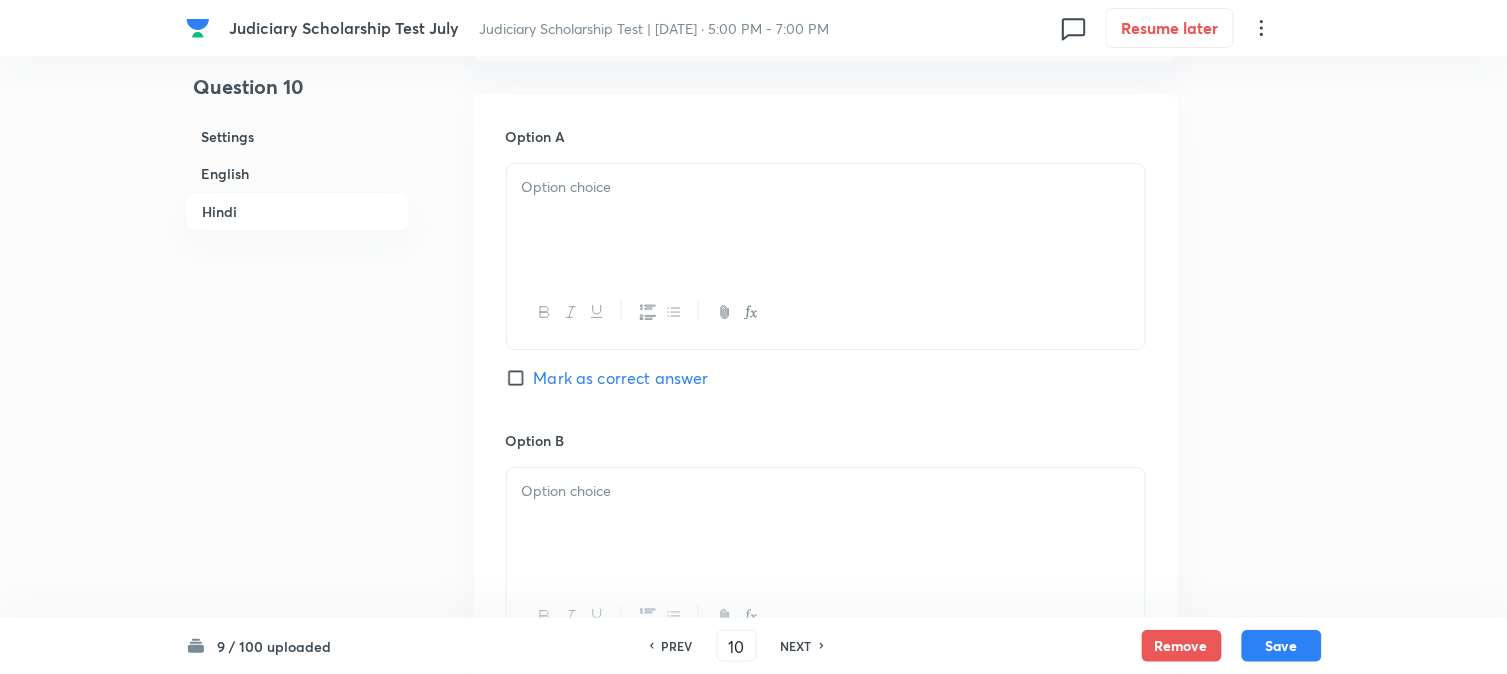 click at bounding box center [826, 220] 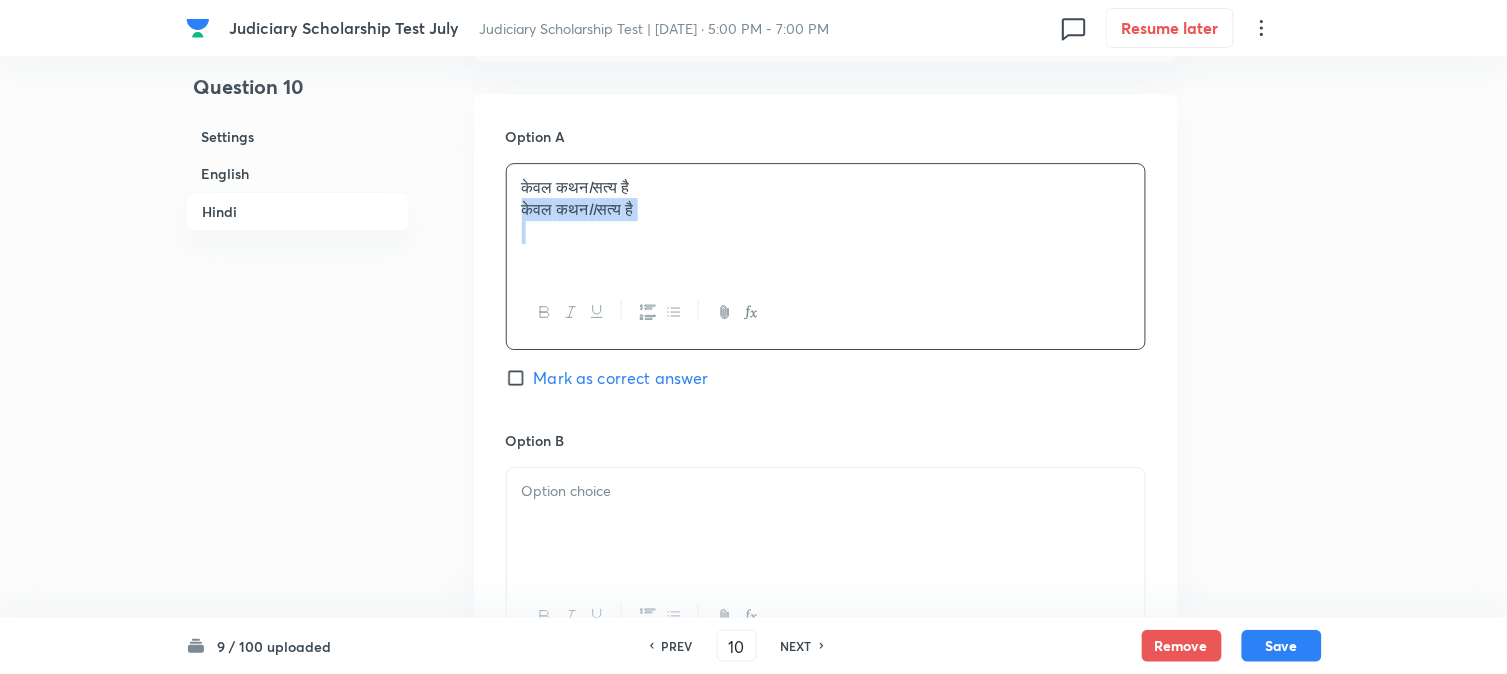 drag, startPoint x: 535, startPoint y: 142, endPoint x: 980, endPoint y: 226, distance: 452.8587 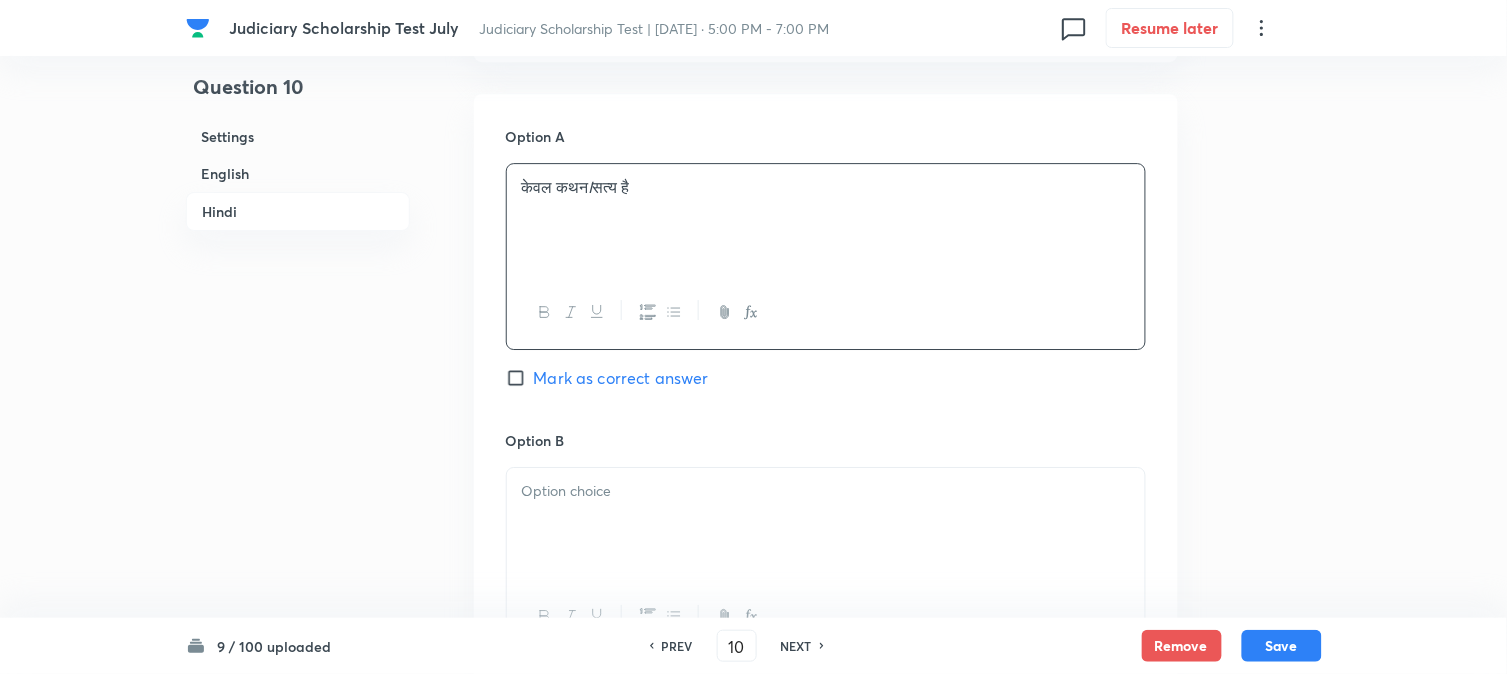 click at bounding box center (826, 491) 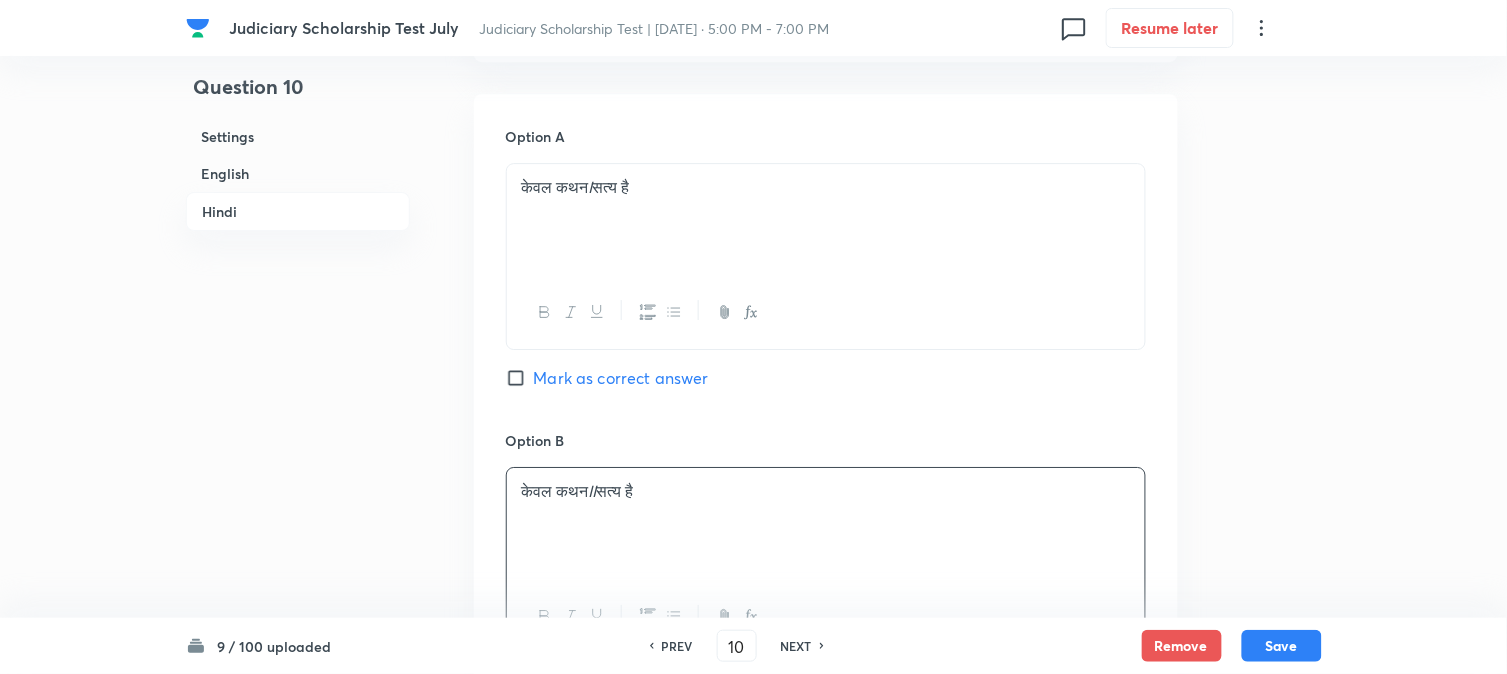 scroll, scrollTop: 2701, scrollLeft: 0, axis: vertical 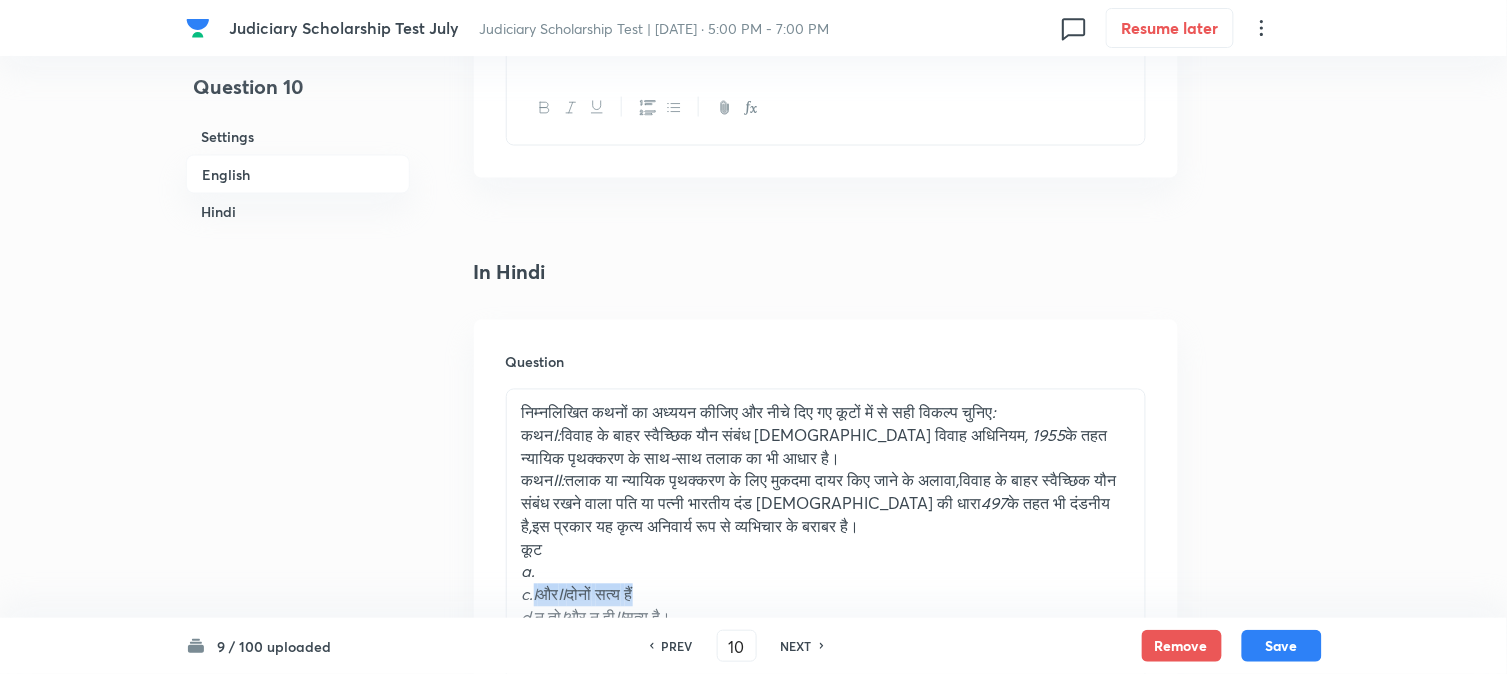 drag, startPoint x: 535, startPoint y: 548, endPoint x: 767, endPoint y: 552, distance: 232.03448 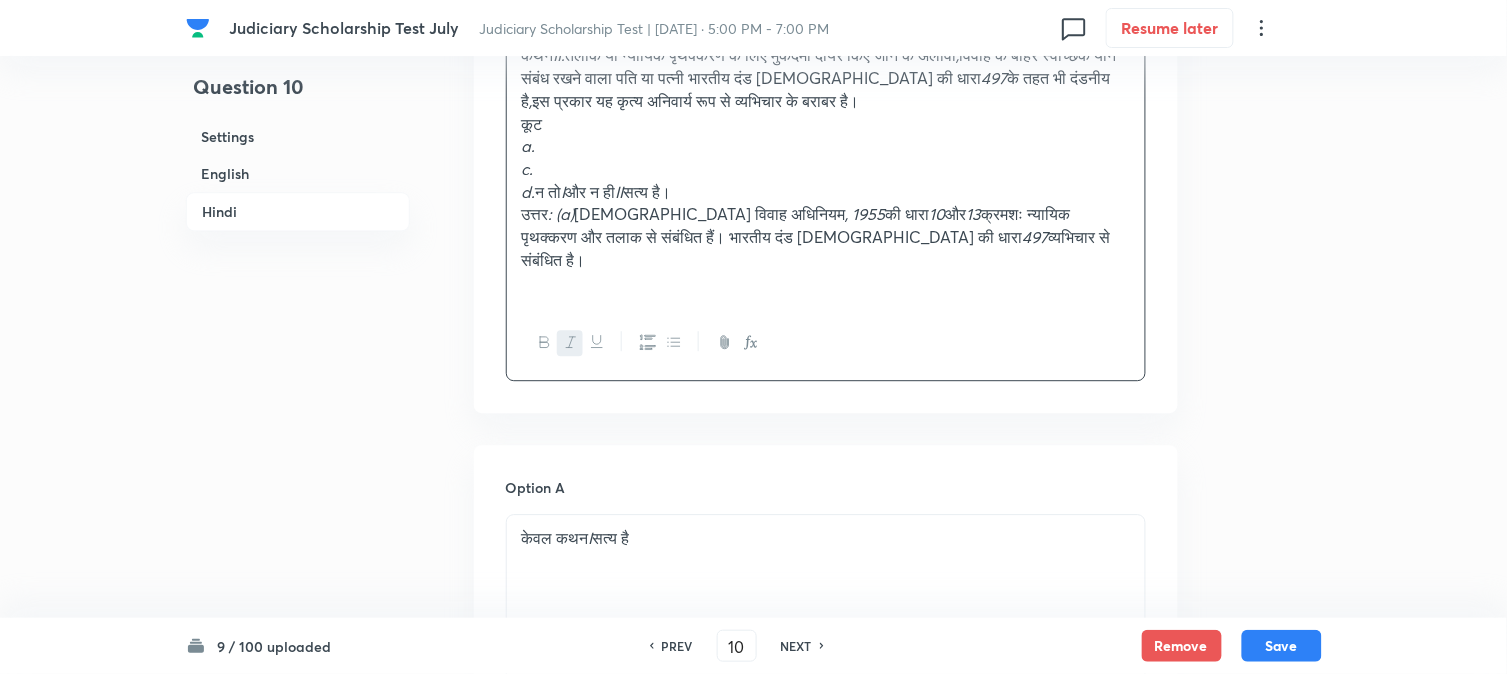 scroll, scrollTop: 3701, scrollLeft: 0, axis: vertical 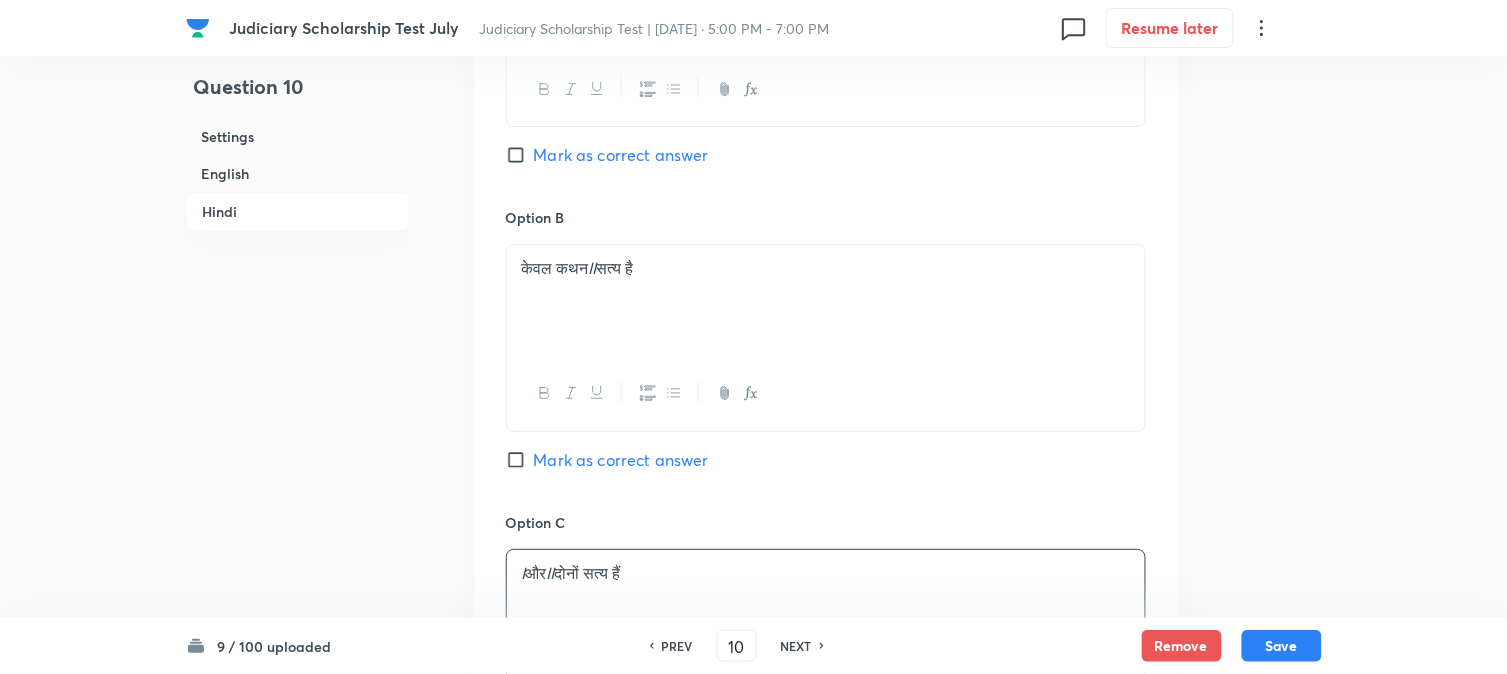 drag, startPoint x: 572, startPoint y: 548, endPoint x: 578, endPoint y: 560, distance: 13.416408 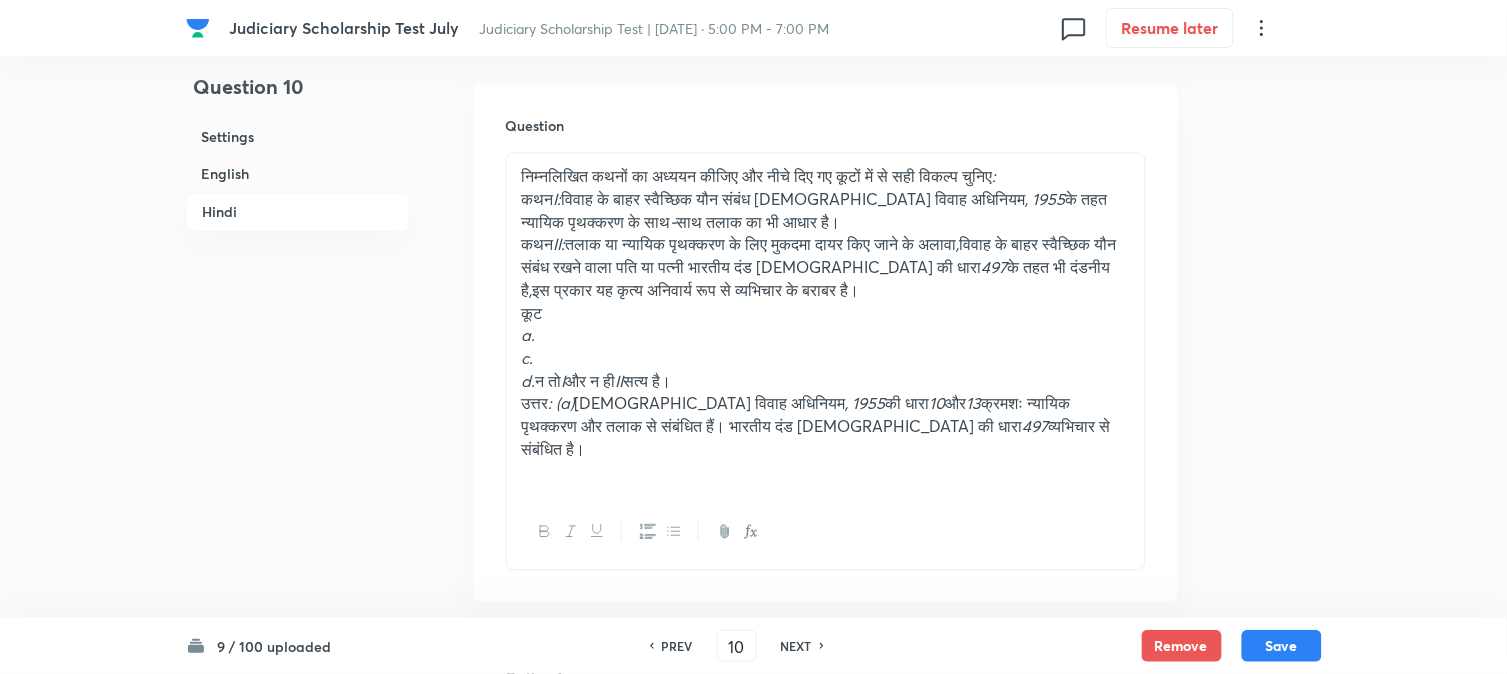 scroll, scrollTop: 2812, scrollLeft: 0, axis: vertical 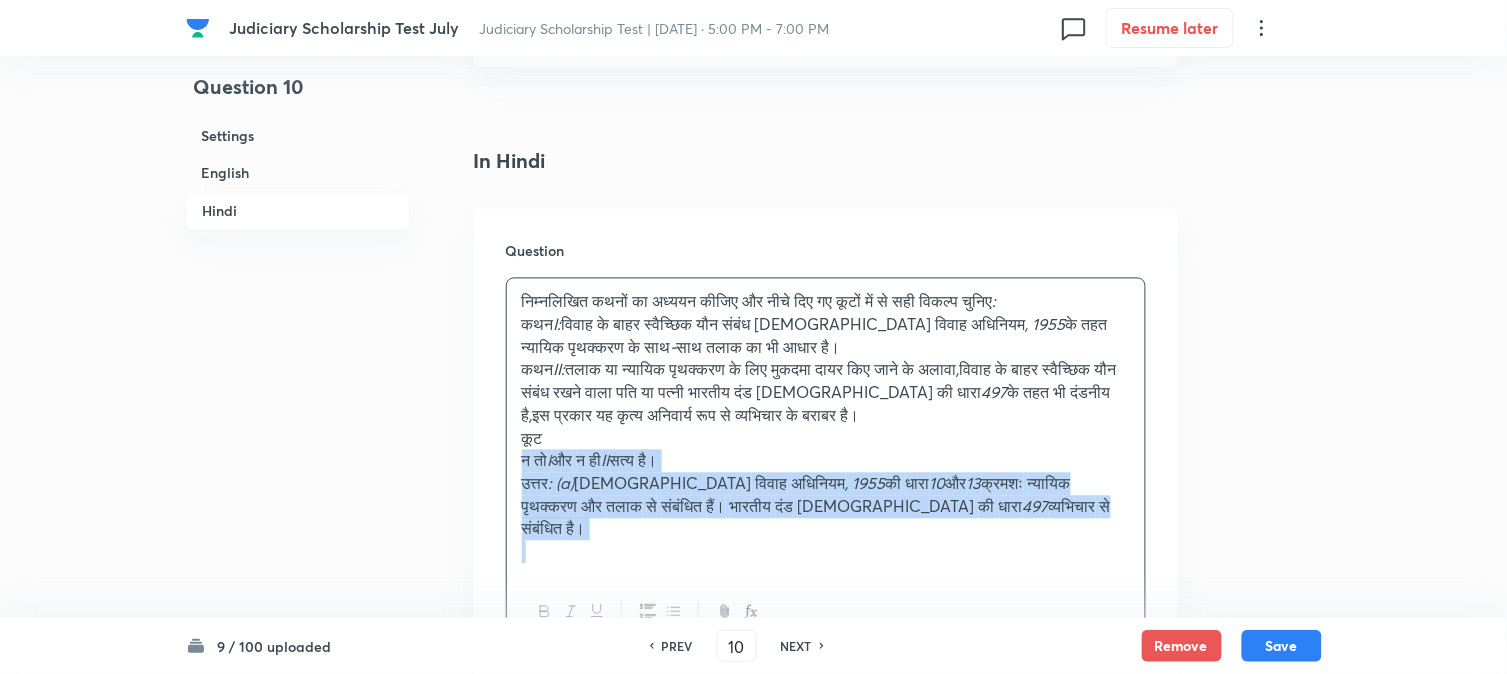 drag, startPoint x: 536, startPoint y: 464, endPoint x: 1252, endPoint y: 590, distance: 727.0021 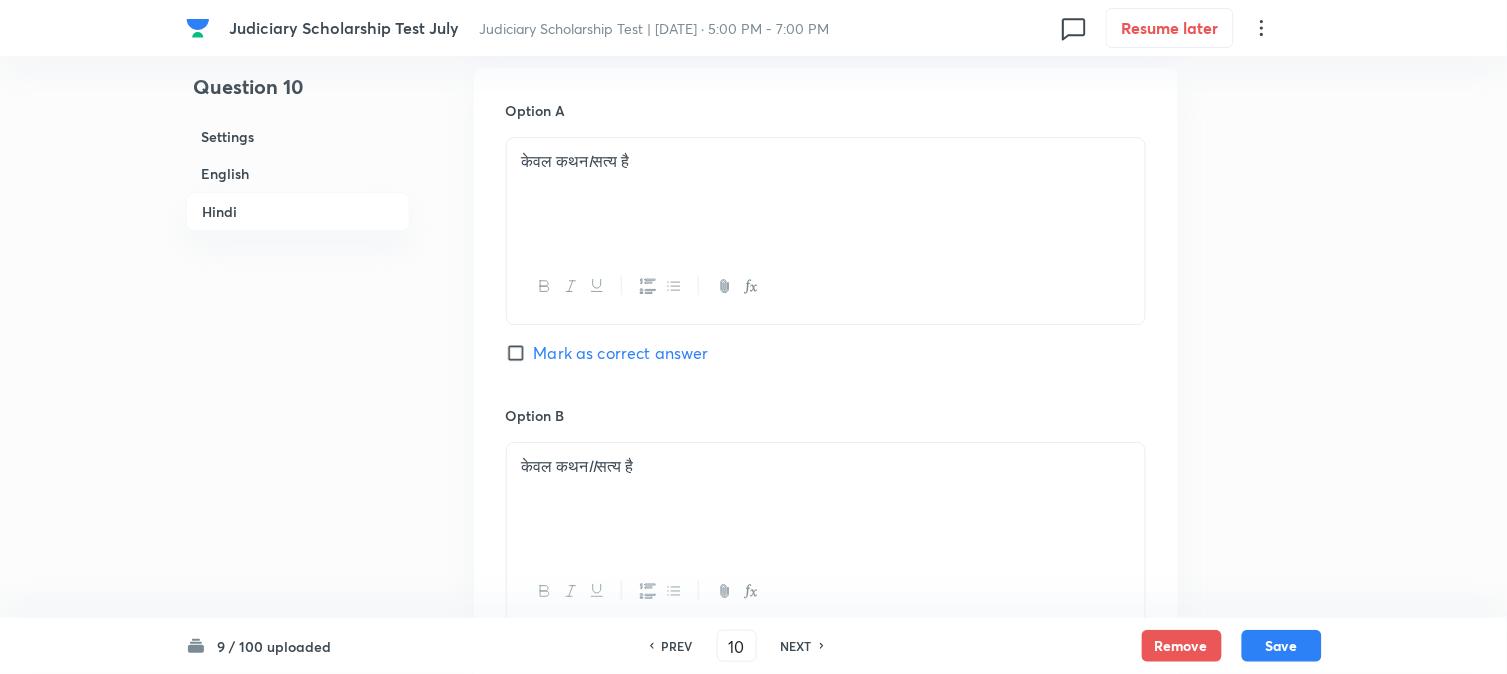 click on "Mark as correct answer" at bounding box center (621, 353) 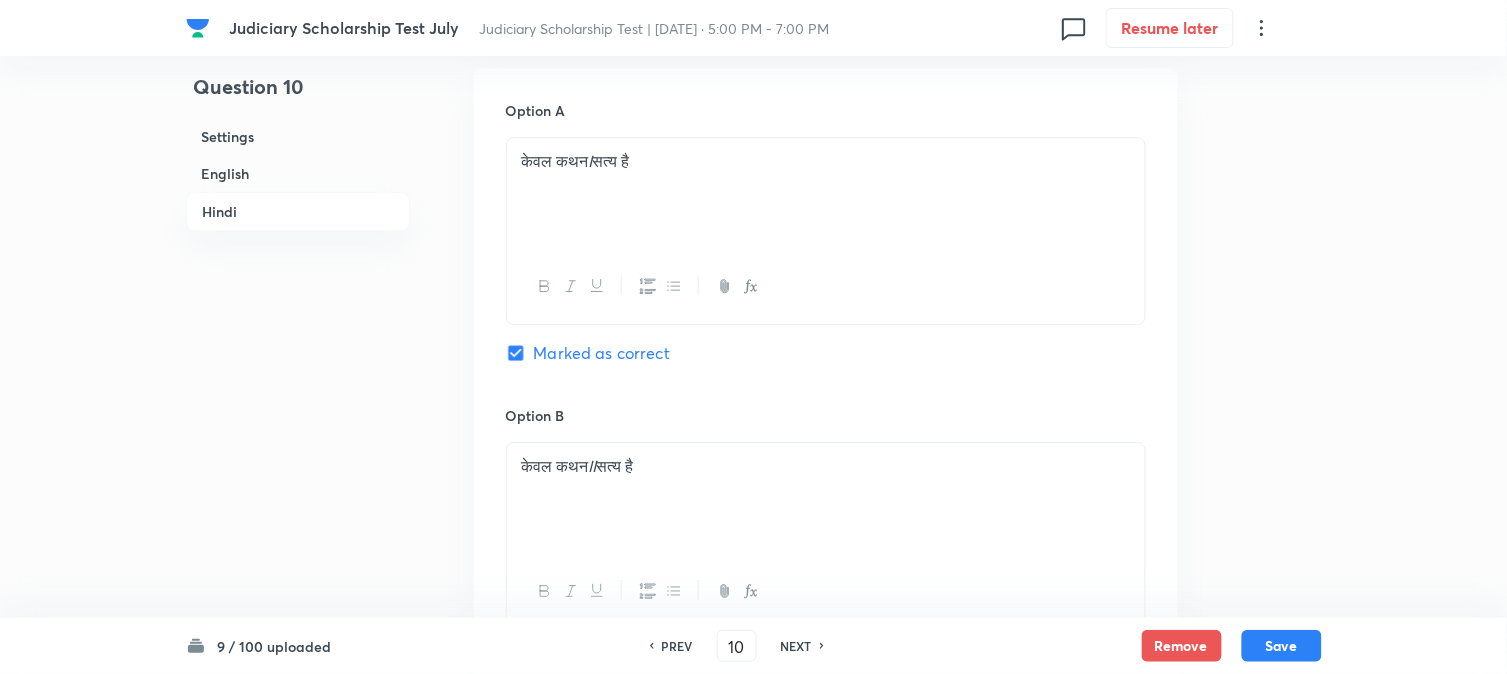 checkbox on "true" 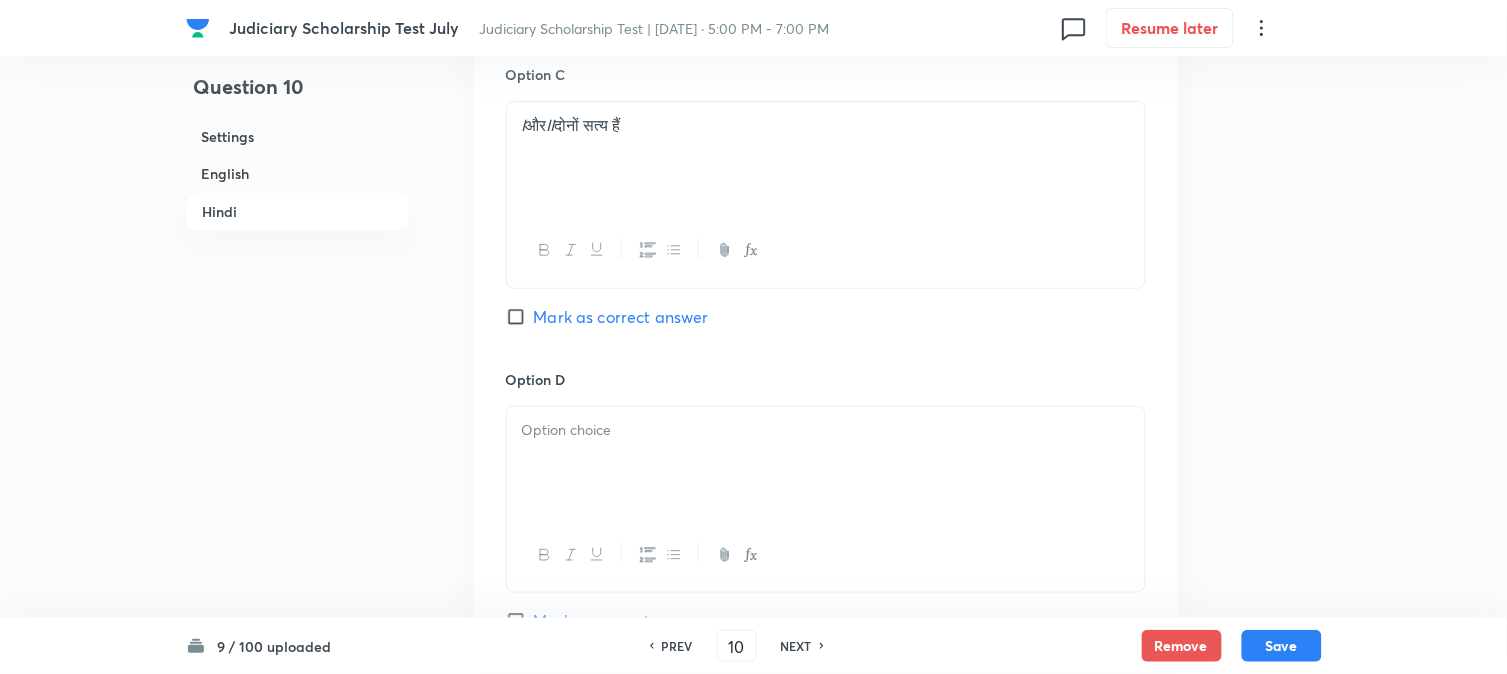 scroll, scrollTop: 4145, scrollLeft: 0, axis: vertical 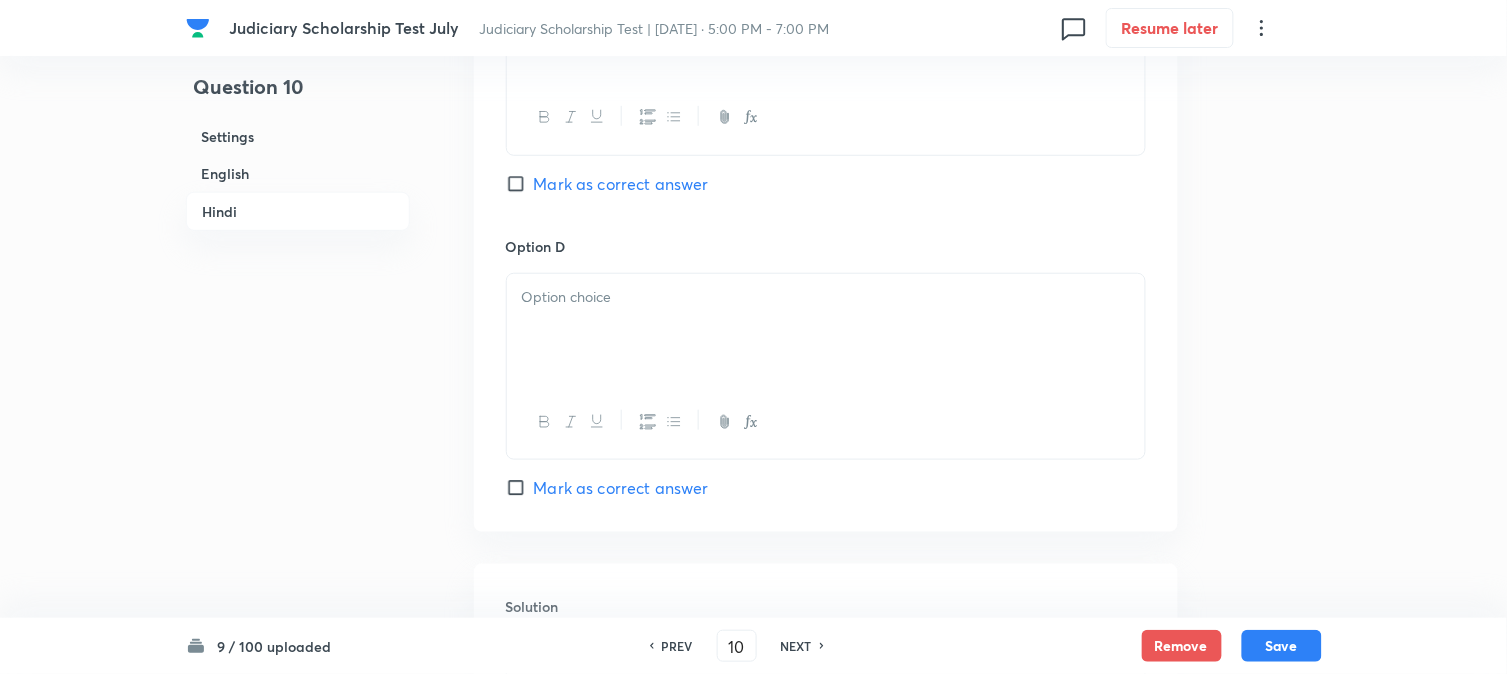 click at bounding box center (826, 330) 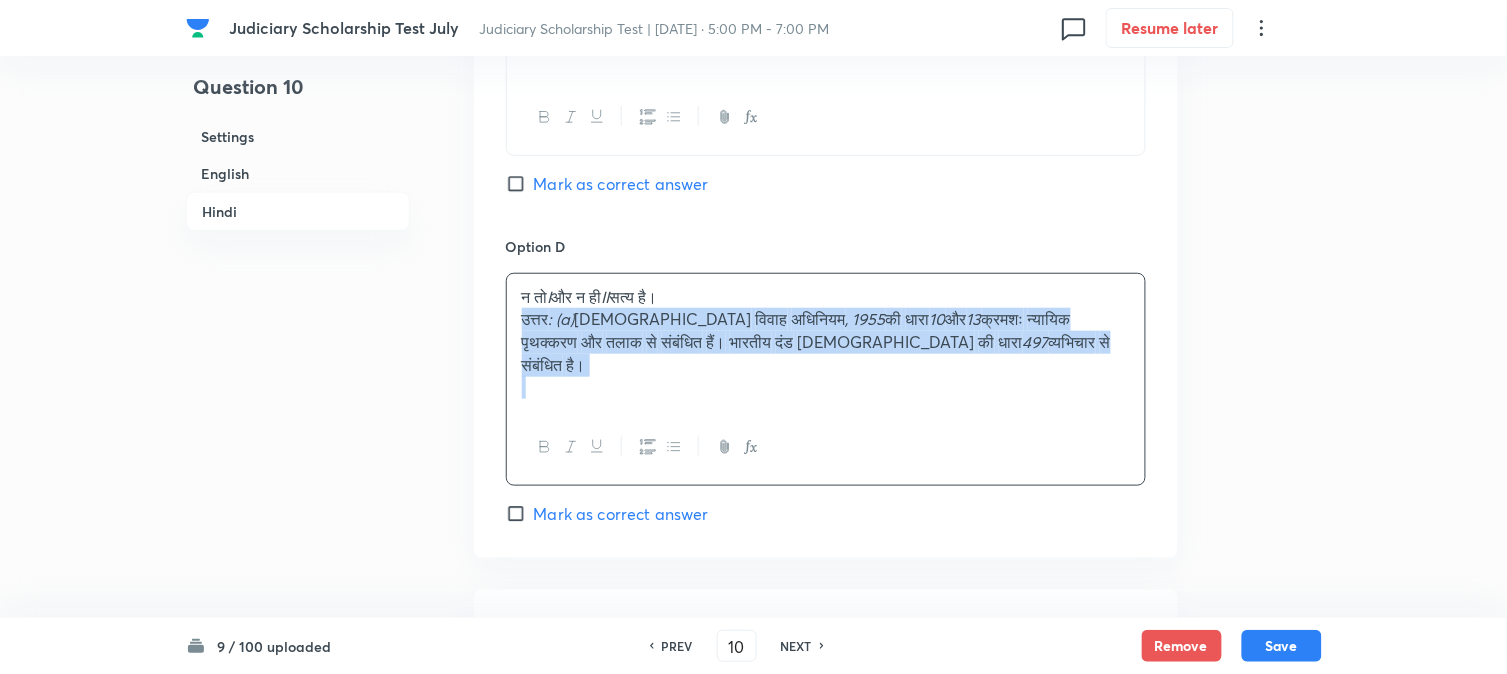 drag, startPoint x: 517, startPoint y: 285, endPoint x: 1285, endPoint y: 407, distance: 777.62976 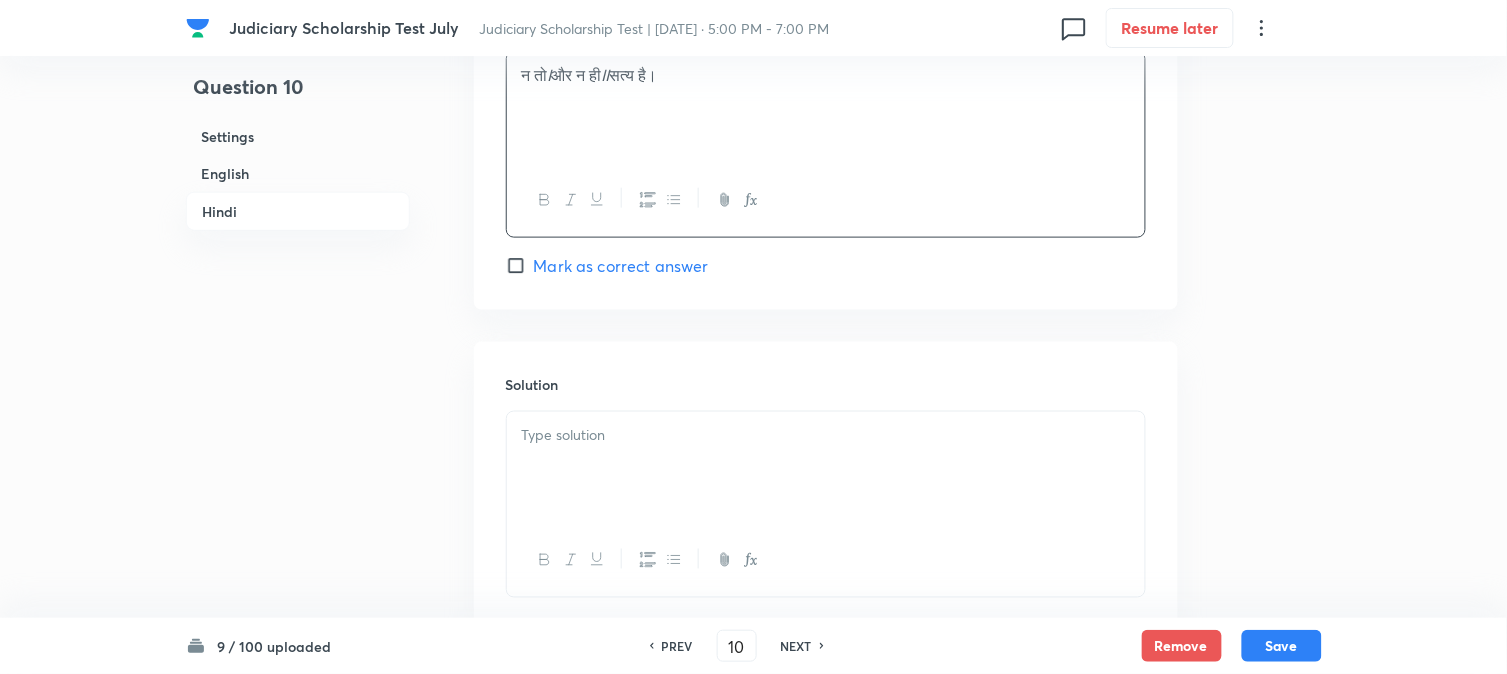 click at bounding box center (826, 468) 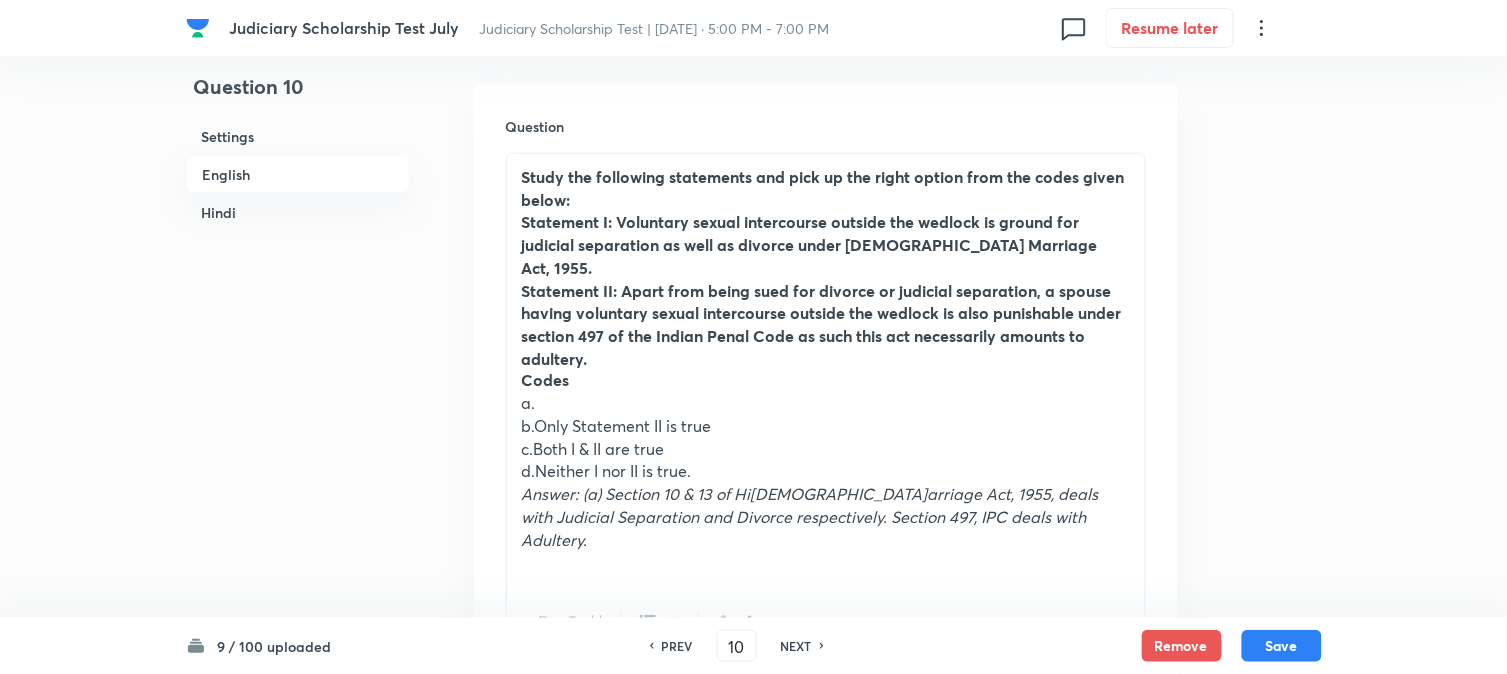 scroll, scrollTop: 701, scrollLeft: 0, axis: vertical 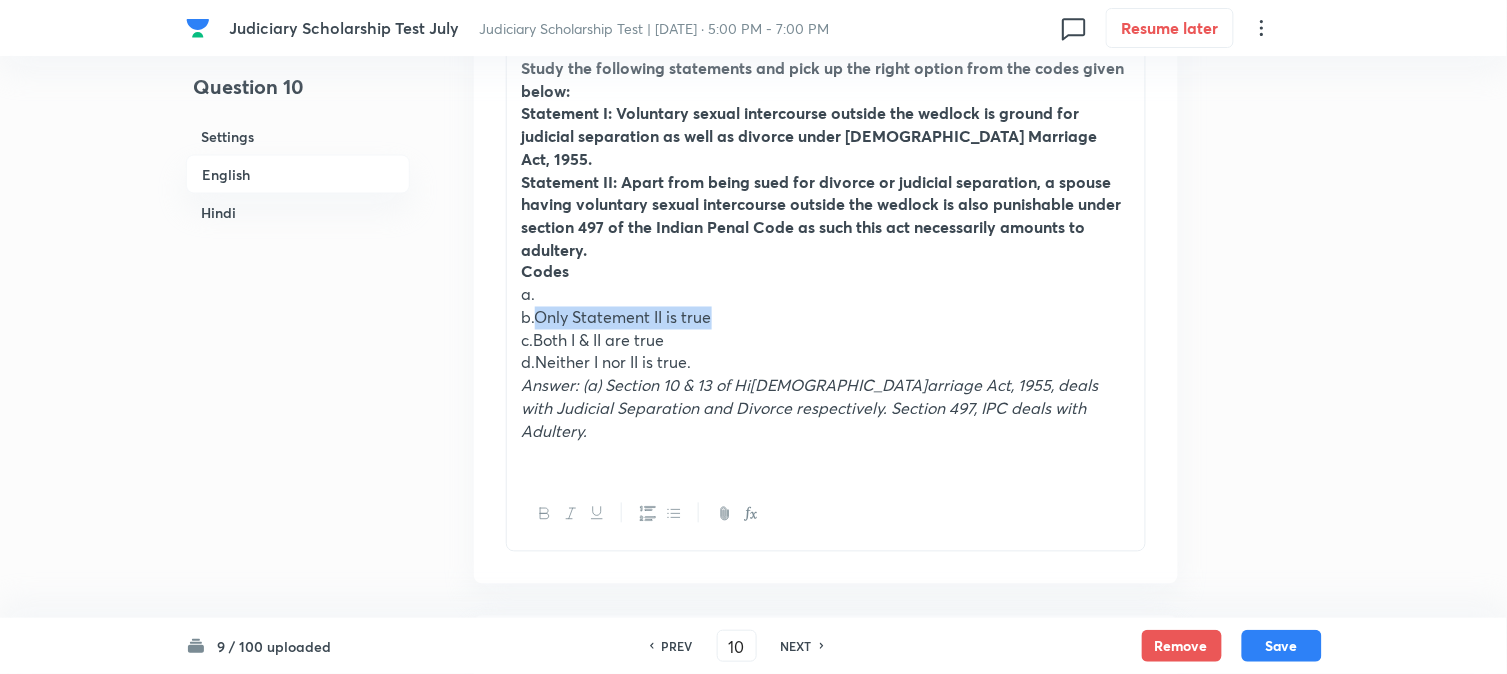 drag, startPoint x: 534, startPoint y: 291, endPoint x: 811, endPoint y: 291, distance: 277 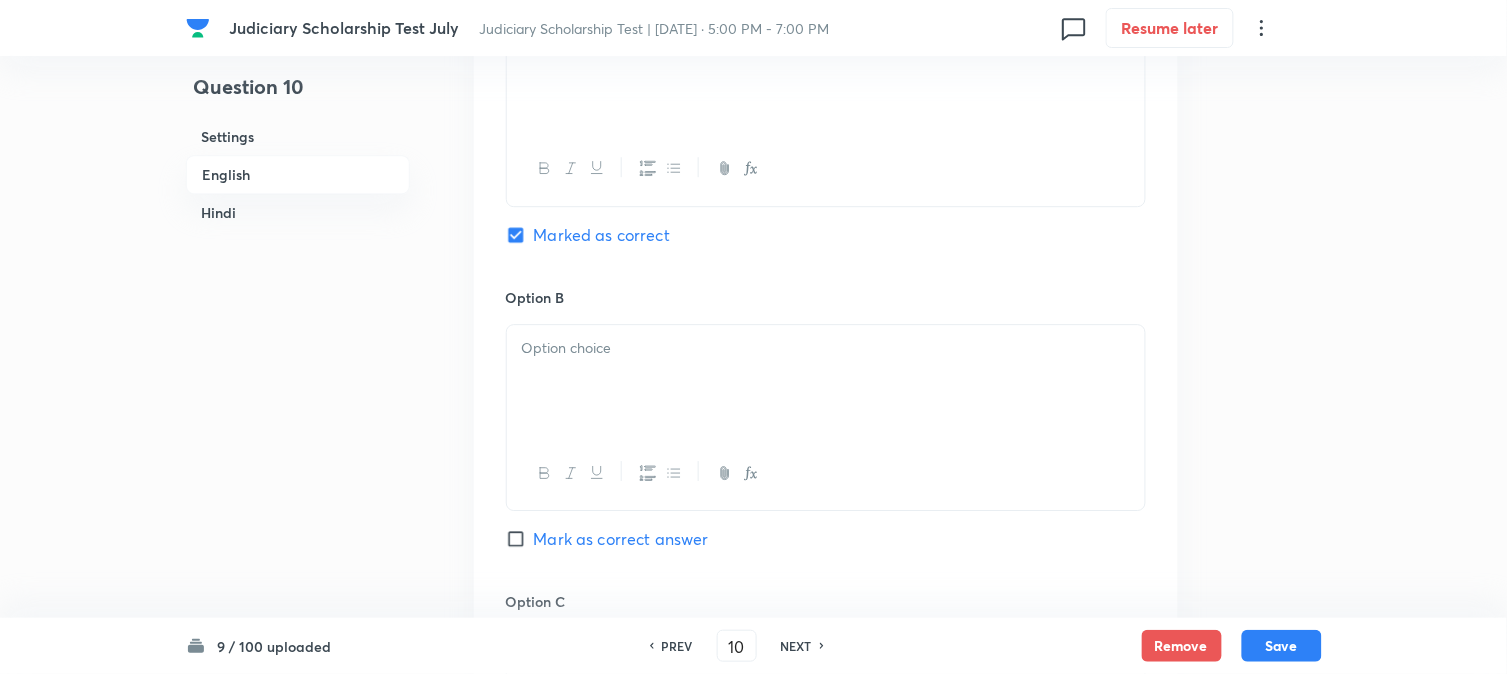 click at bounding box center (826, 381) 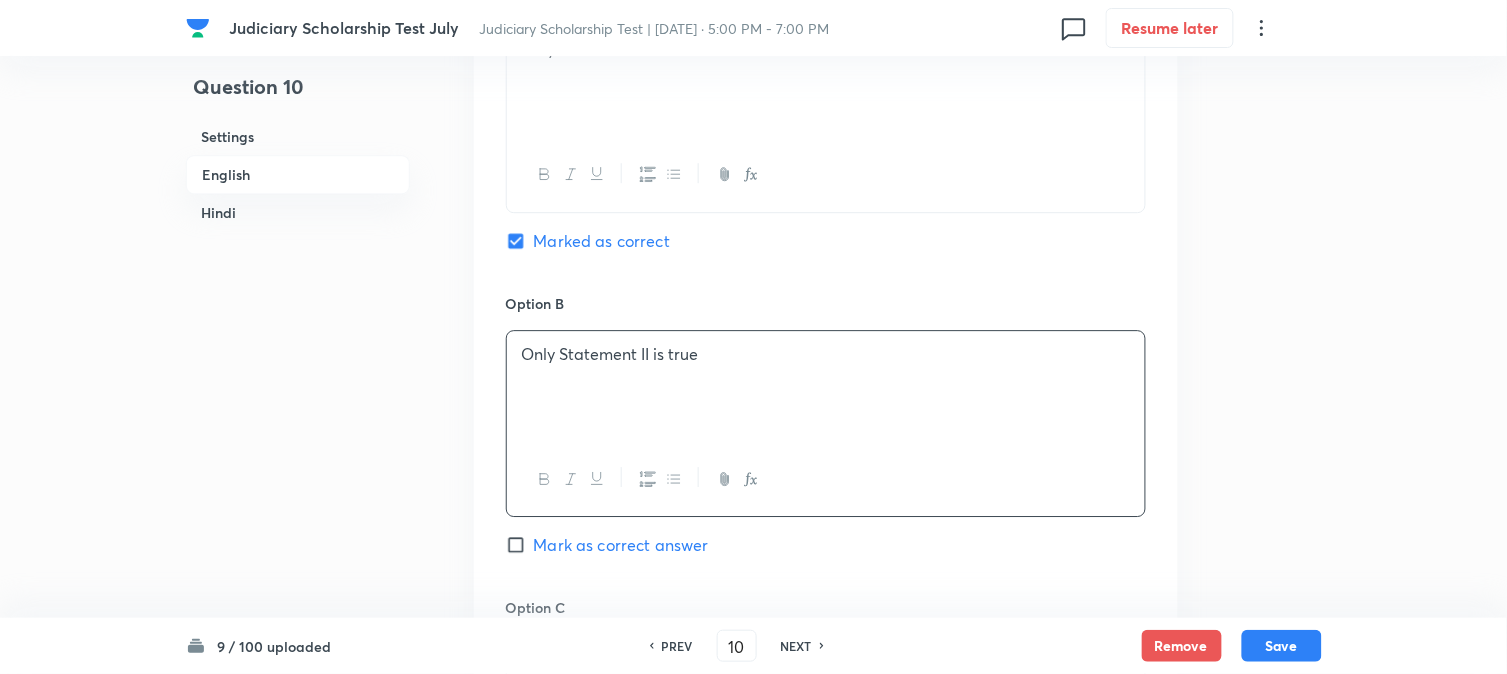 scroll, scrollTop: 812, scrollLeft: 0, axis: vertical 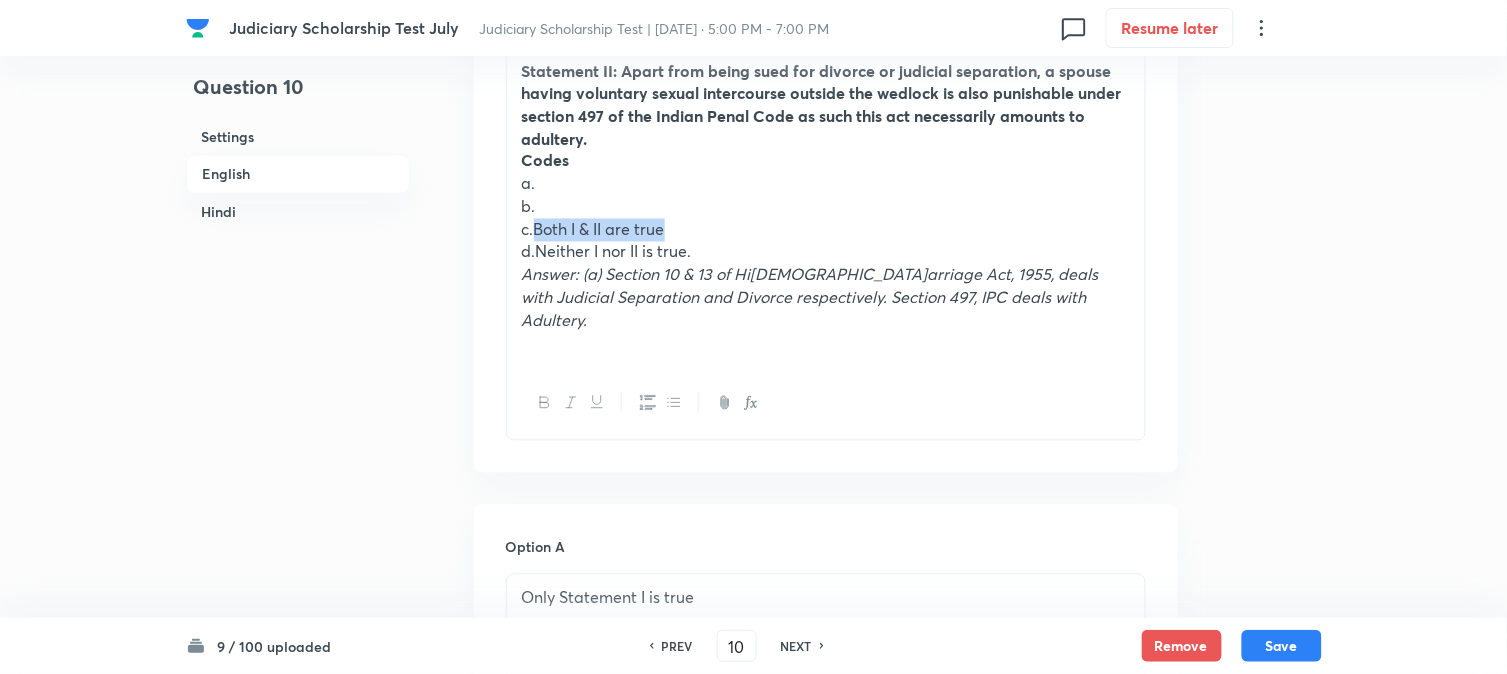 drag, startPoint x: 540, startPoint y: 207, endPoint x: 771, endPoint y: 208, distance: 231.00217 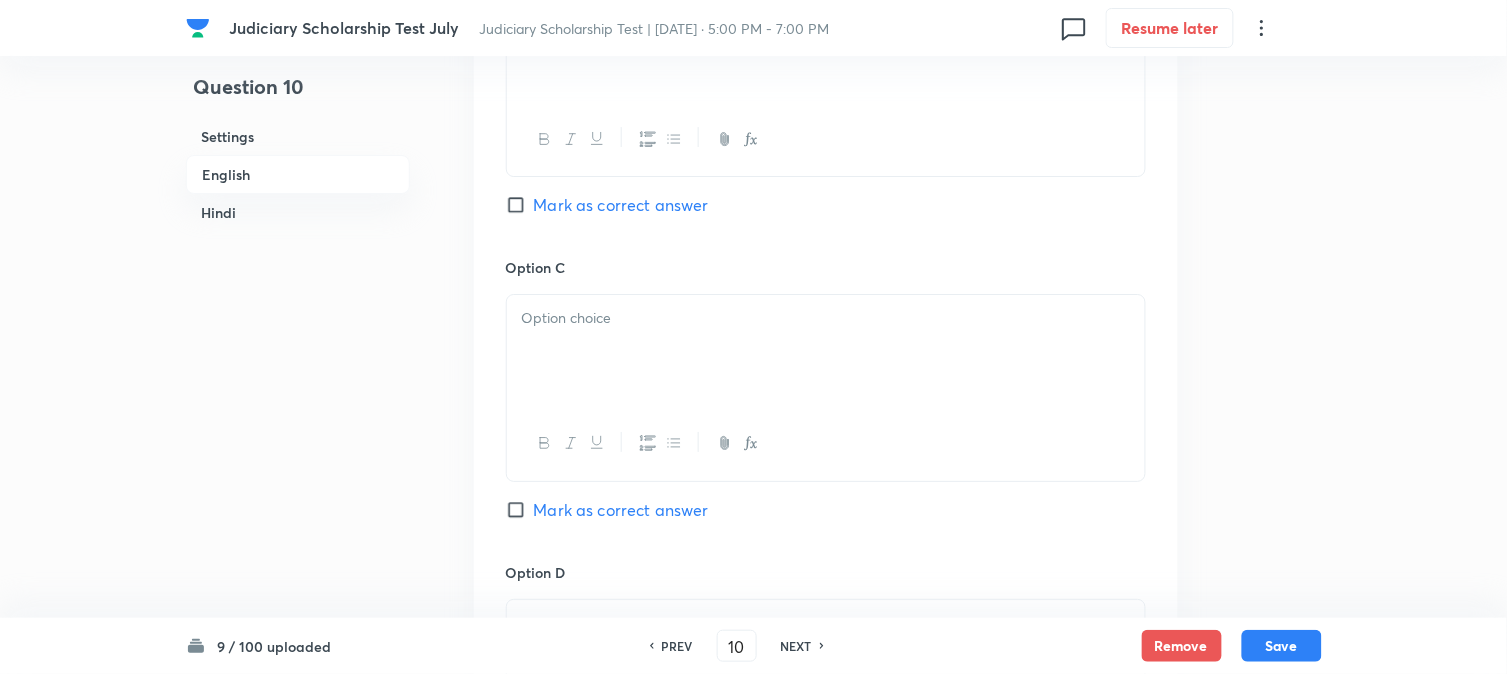 click at bounding box center [826, 351] 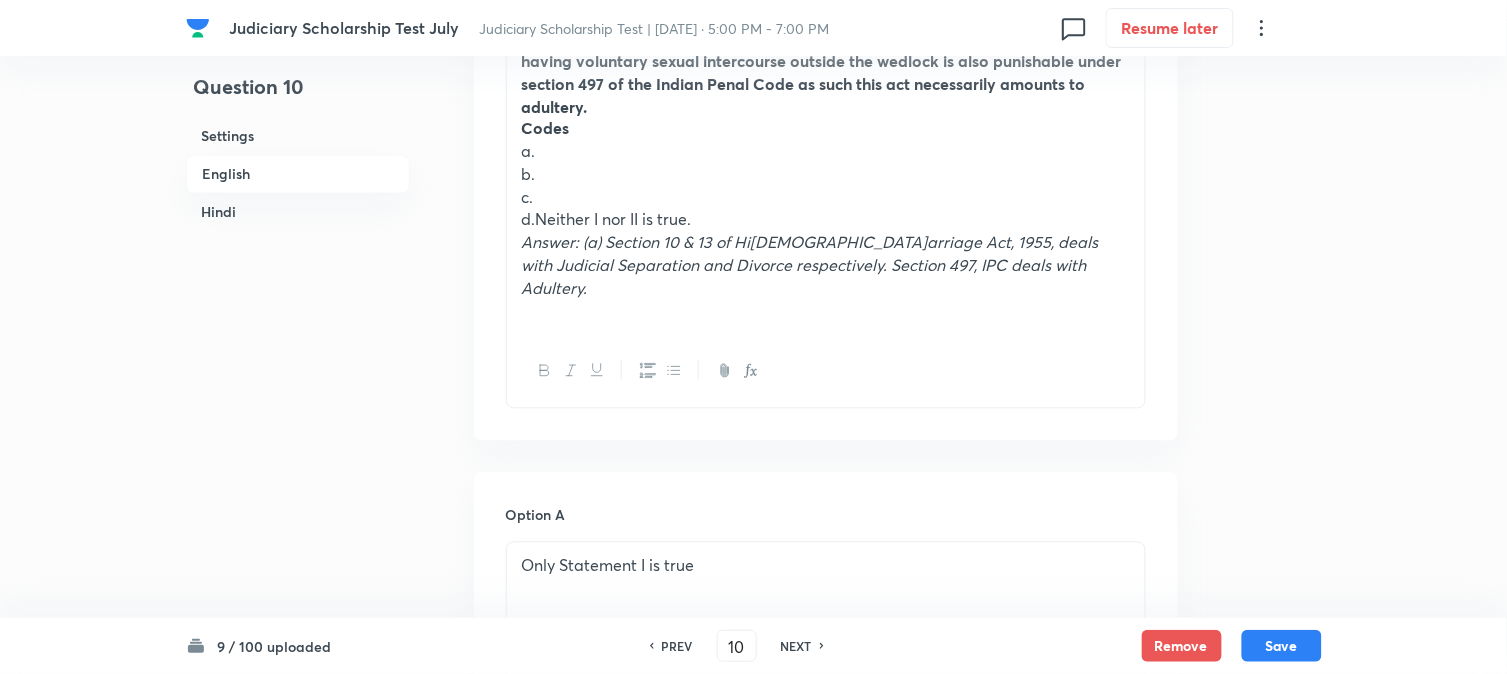 scroll, scrollTop: 812, scrollLeft: 0, axis: vertical 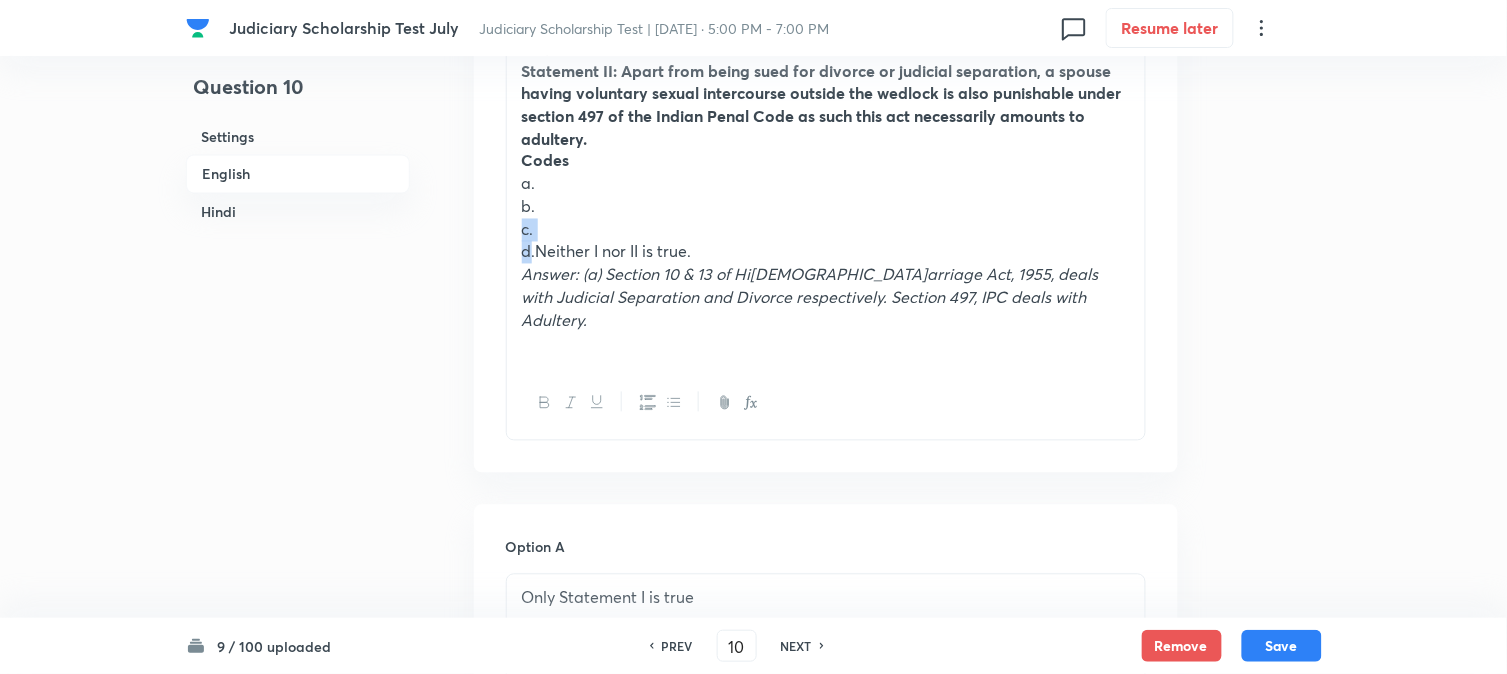 drag, startPoint x: 533, startPoint y: 234, endPoint x: 518, endPoint y: 200, distance: 37.161808 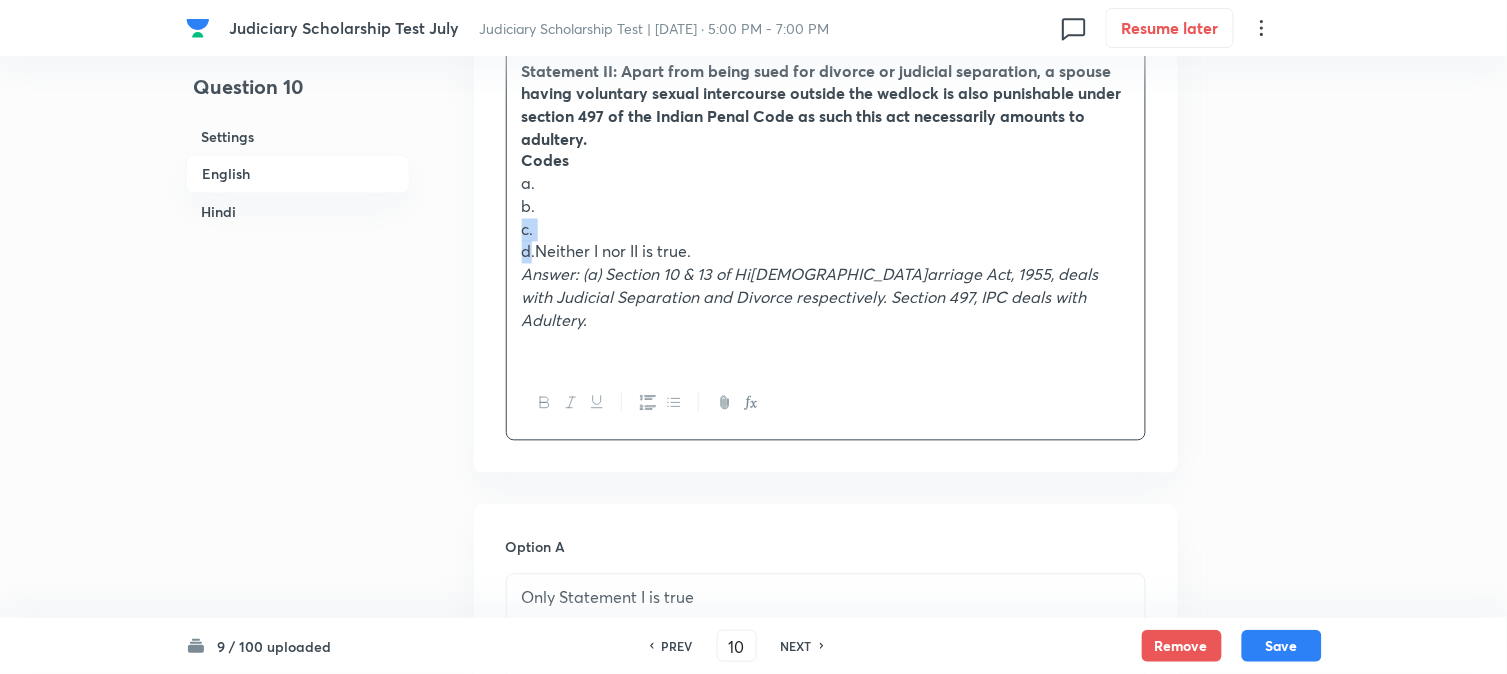 drag, startPoint x: 533, startPoint y: 224, endPoint x: 520, endPoint y: 201, distance: 26.41969 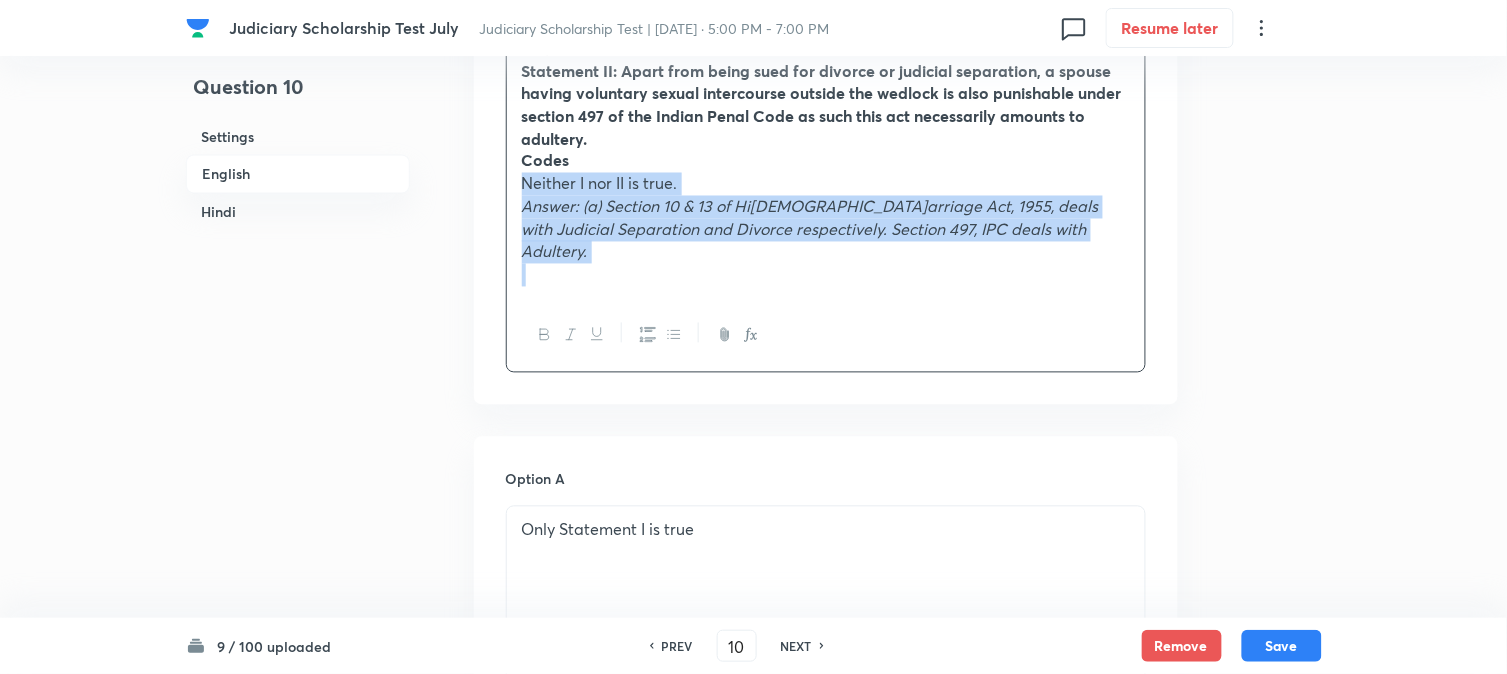 drag, startPoint x: 537, startPoint y: 228, endPoint x: 1324, endPoint y: 298, distance: 790.10693 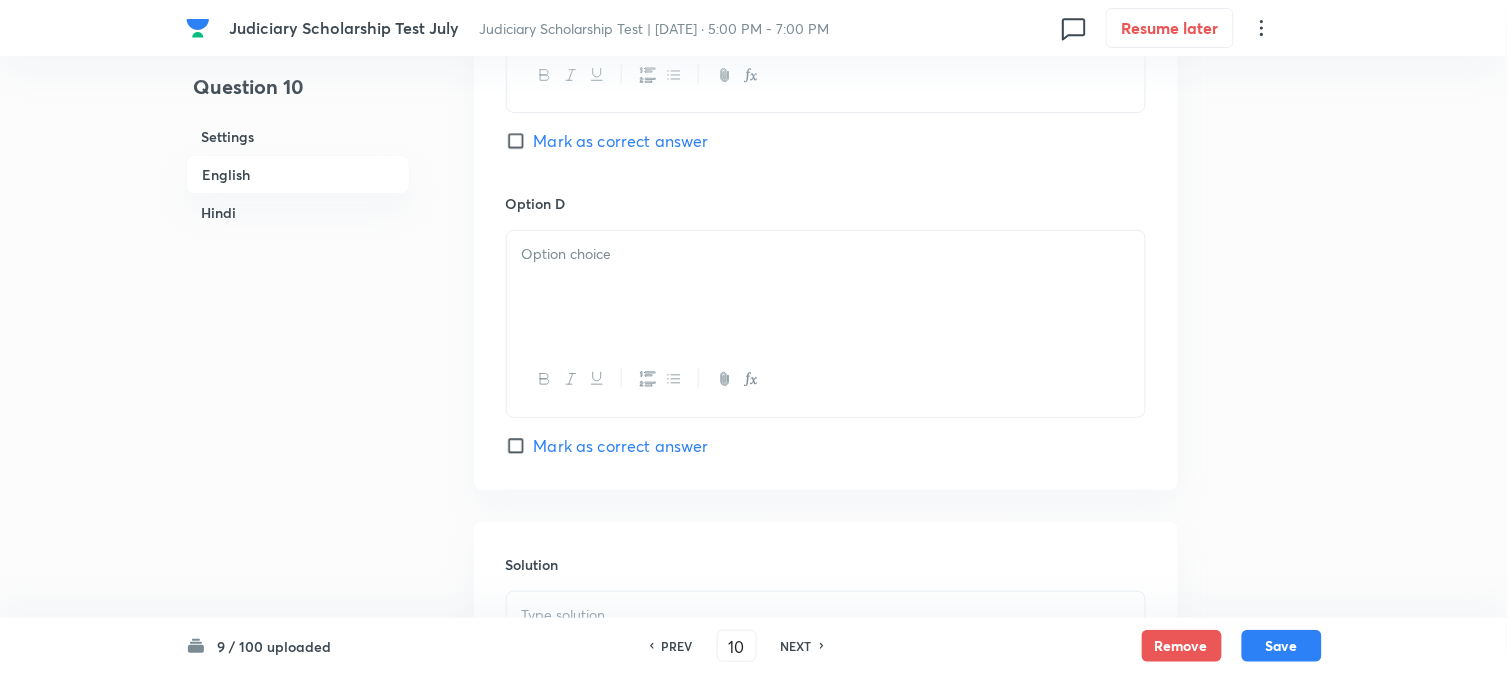 scroll, scrollTop: 1923, scrollLeft: 0, axis: vertical 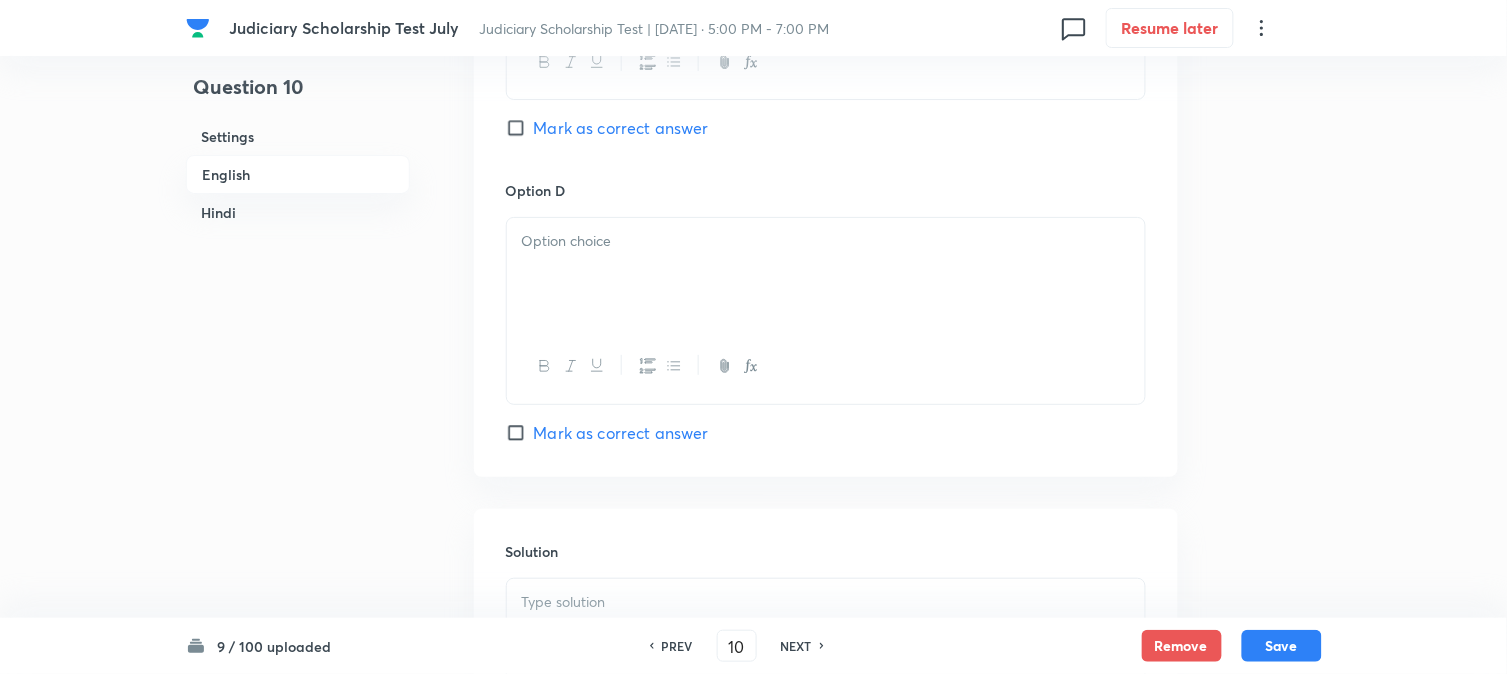 click at bounding box center (826, 274) 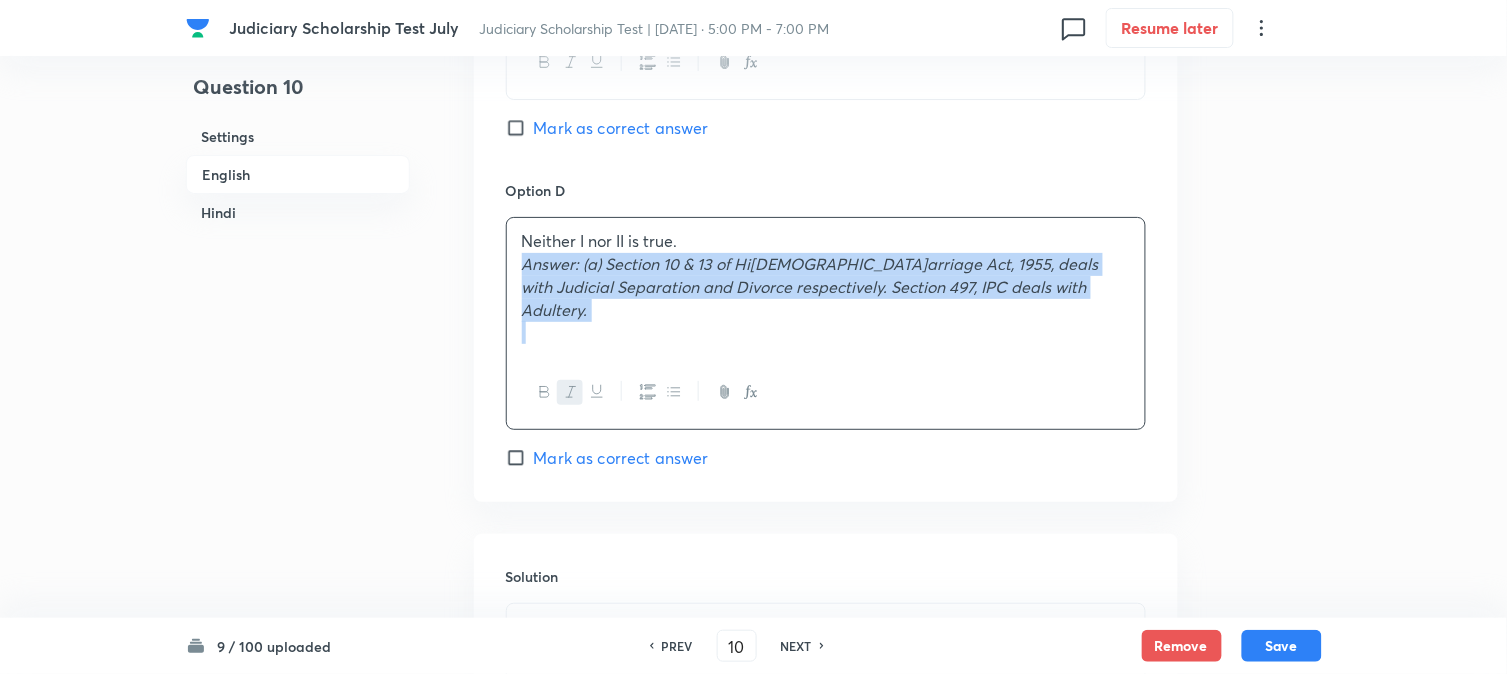 drag, startPoint x: 524, startPoint y: 243, endPoint x: 1248, endPoint y: 318, distance: 727.8743 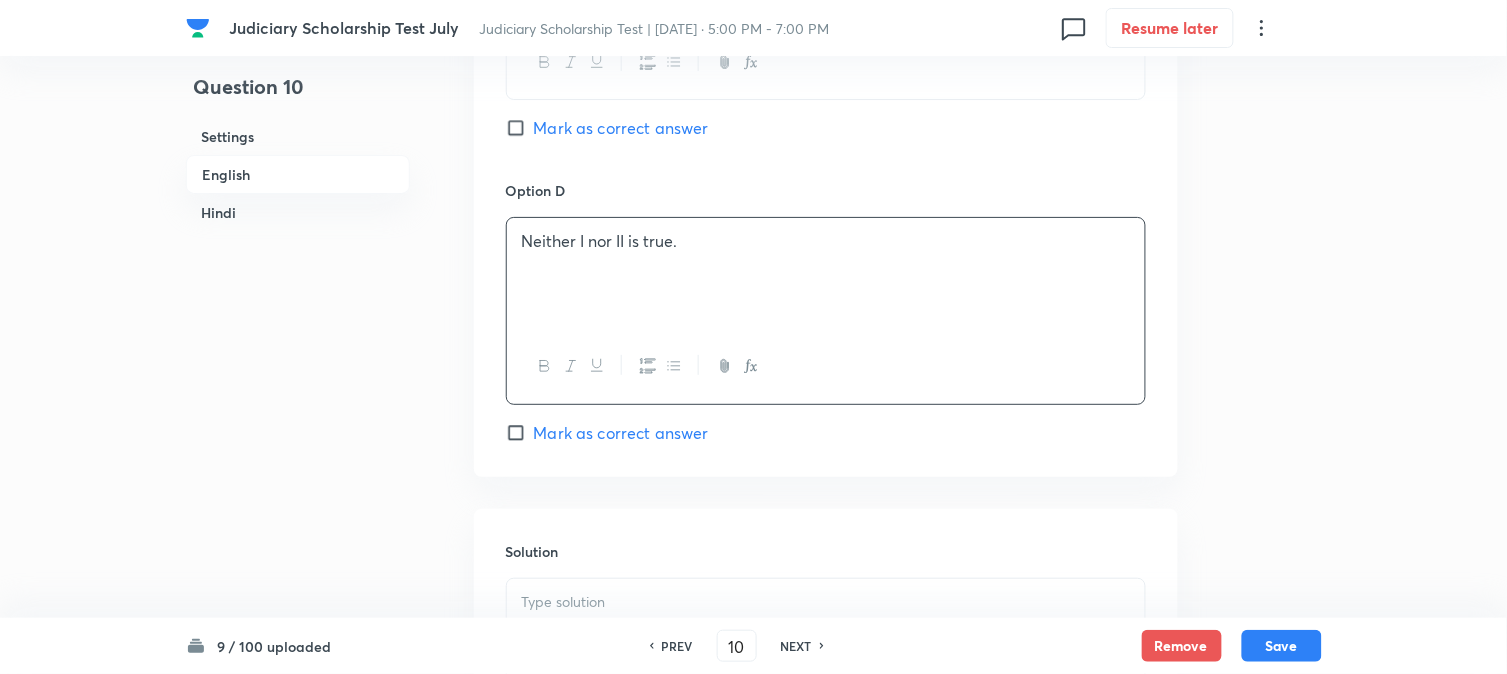 click on "Solution" at bounding box center (826, 653) 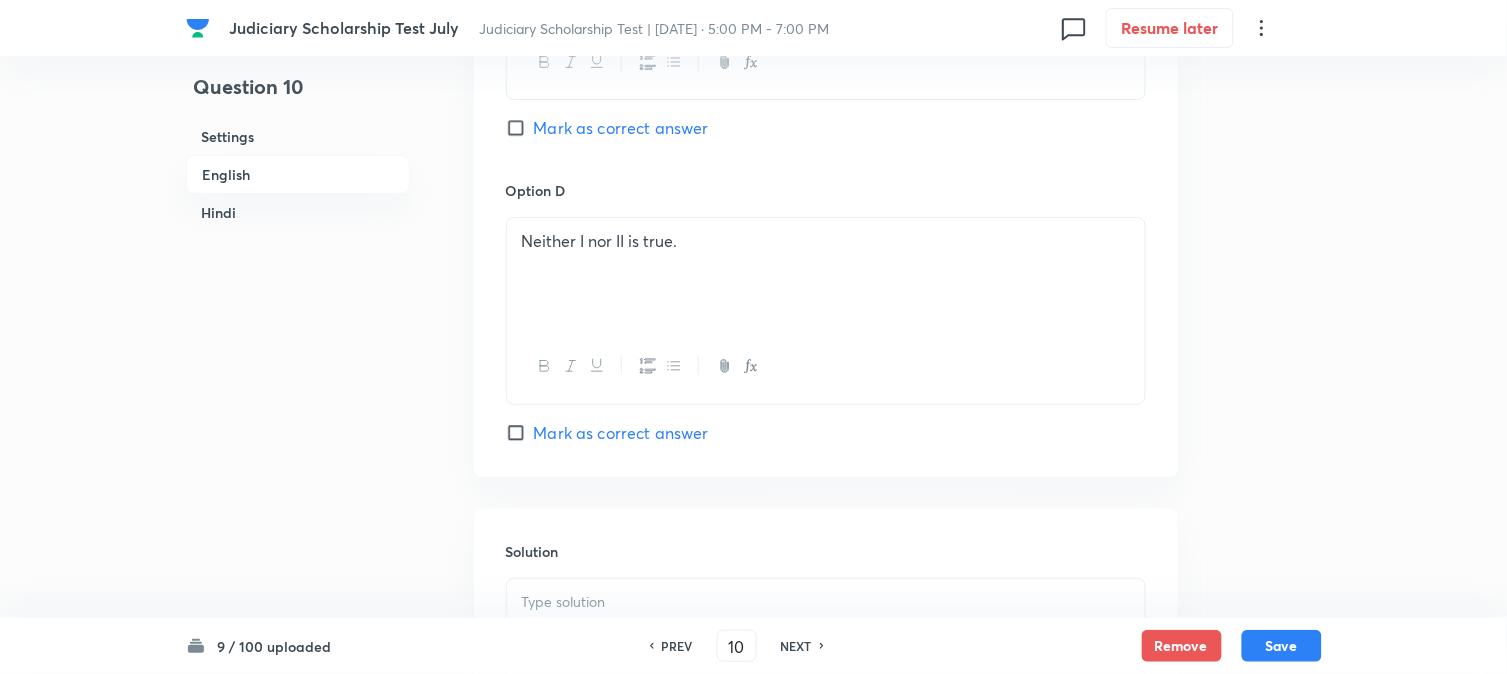 click at bounding box center (826, 635) 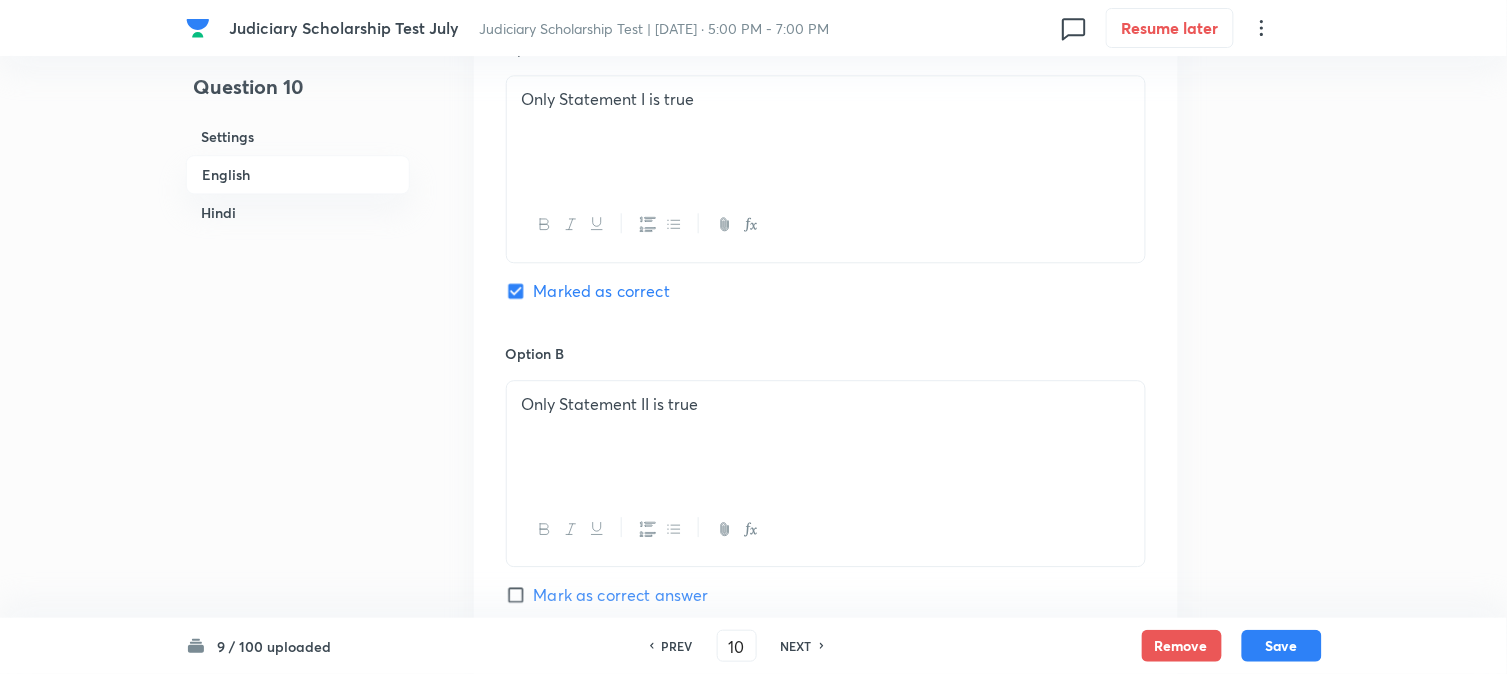scroll, scrollTop: 1145, scrollLeft: 0, axis: vertical 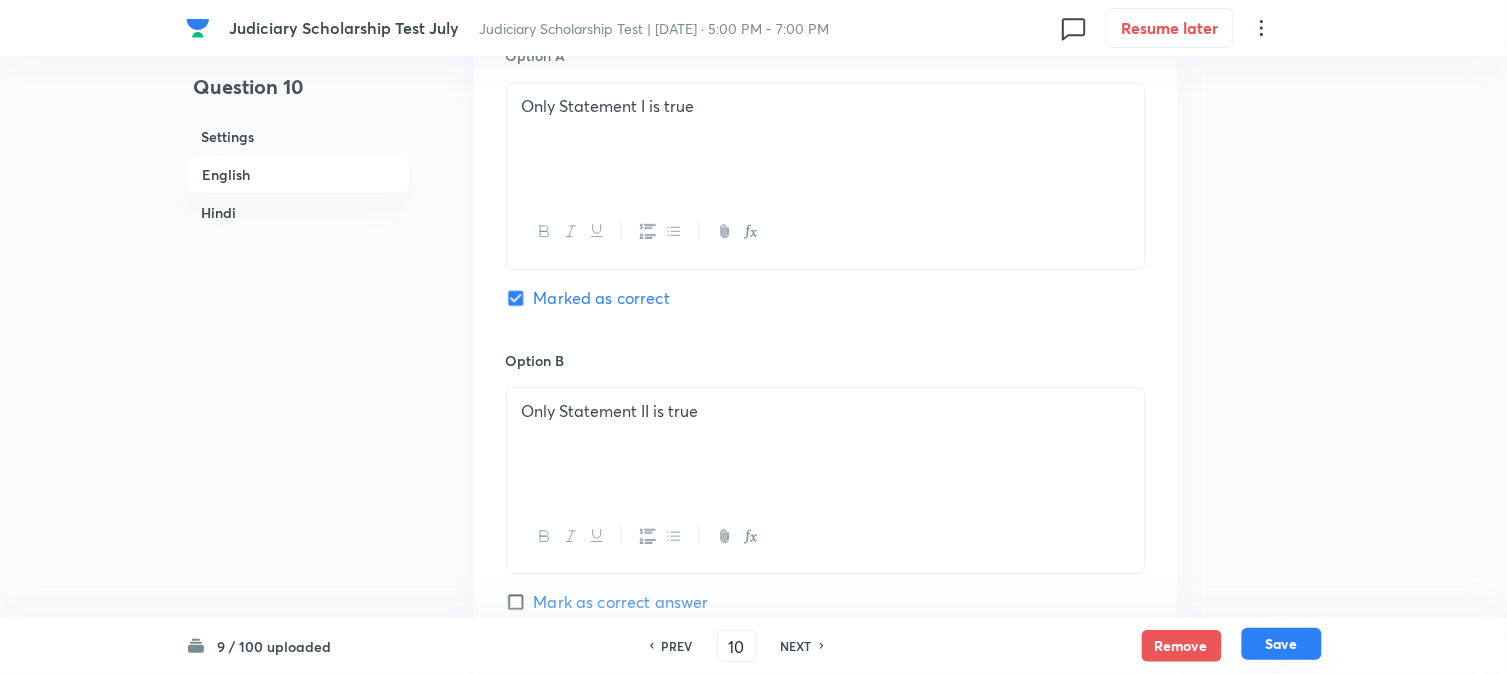 click on "Save" at bounding box center [1282, 644] 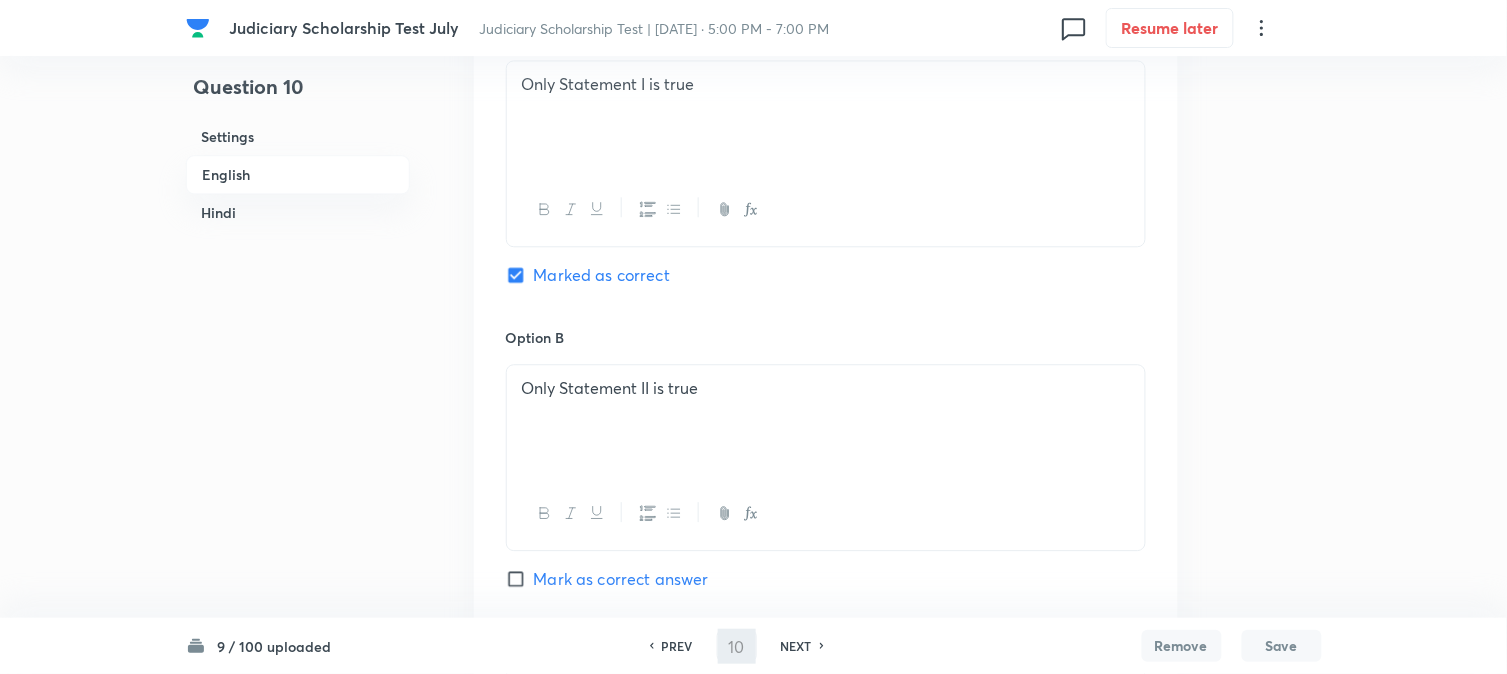 type on "11" 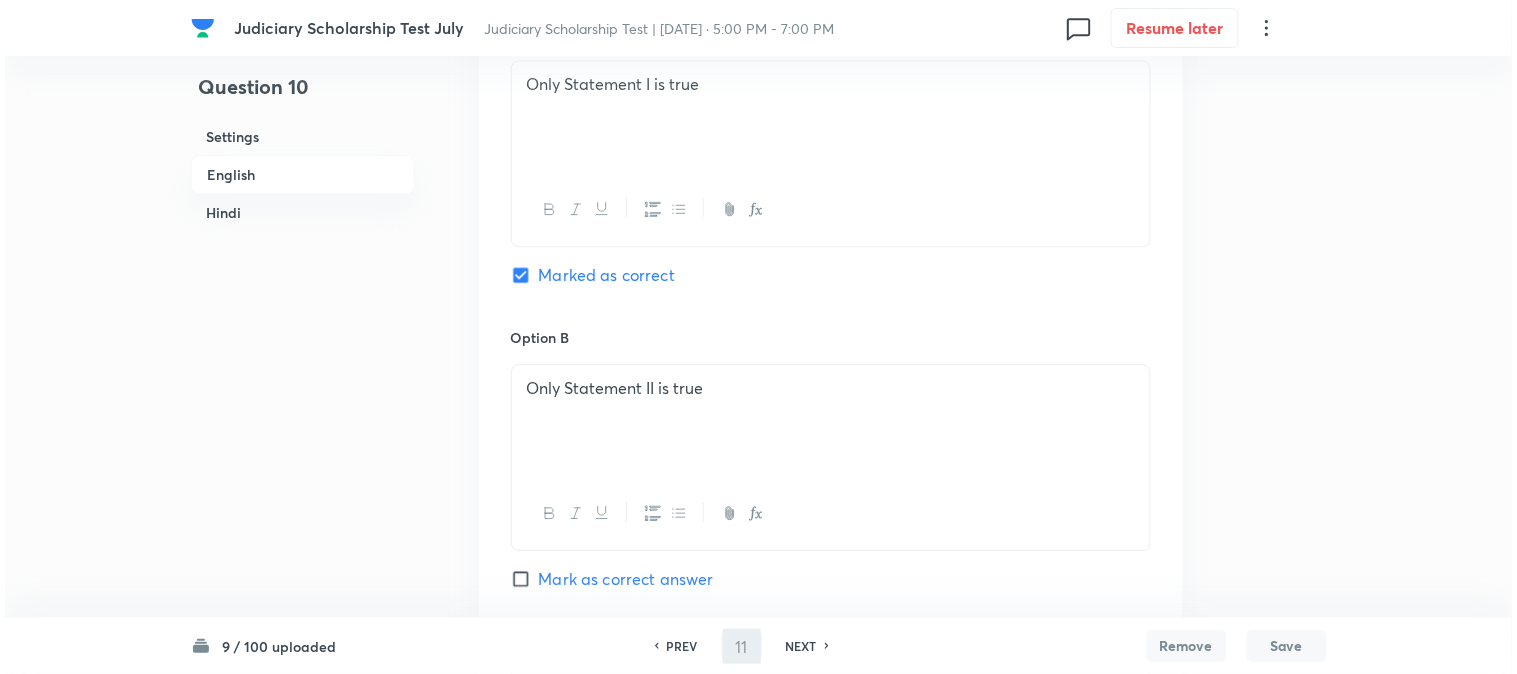 scroll, scrollTop: 0, scrollLeft: 0, axis: both 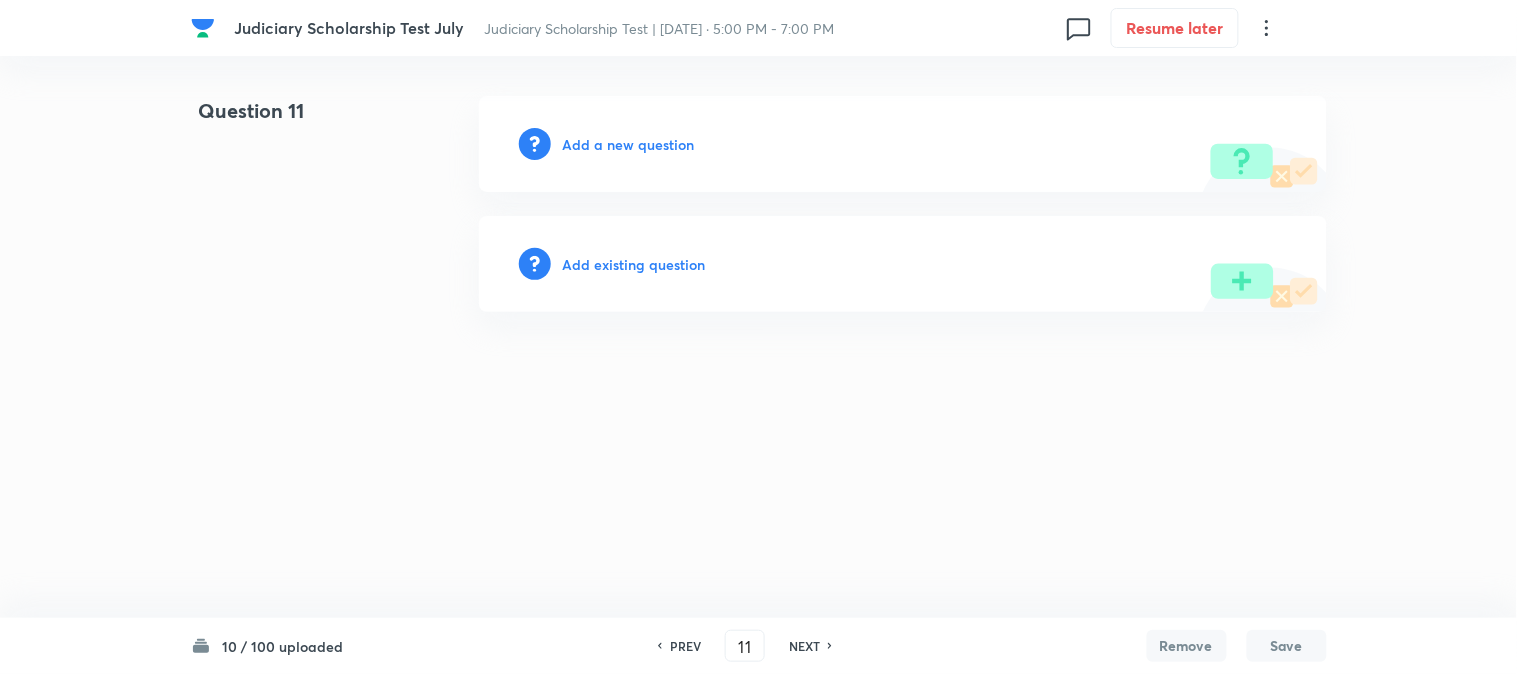 click on "Save" at bounding box center [1287, 646] 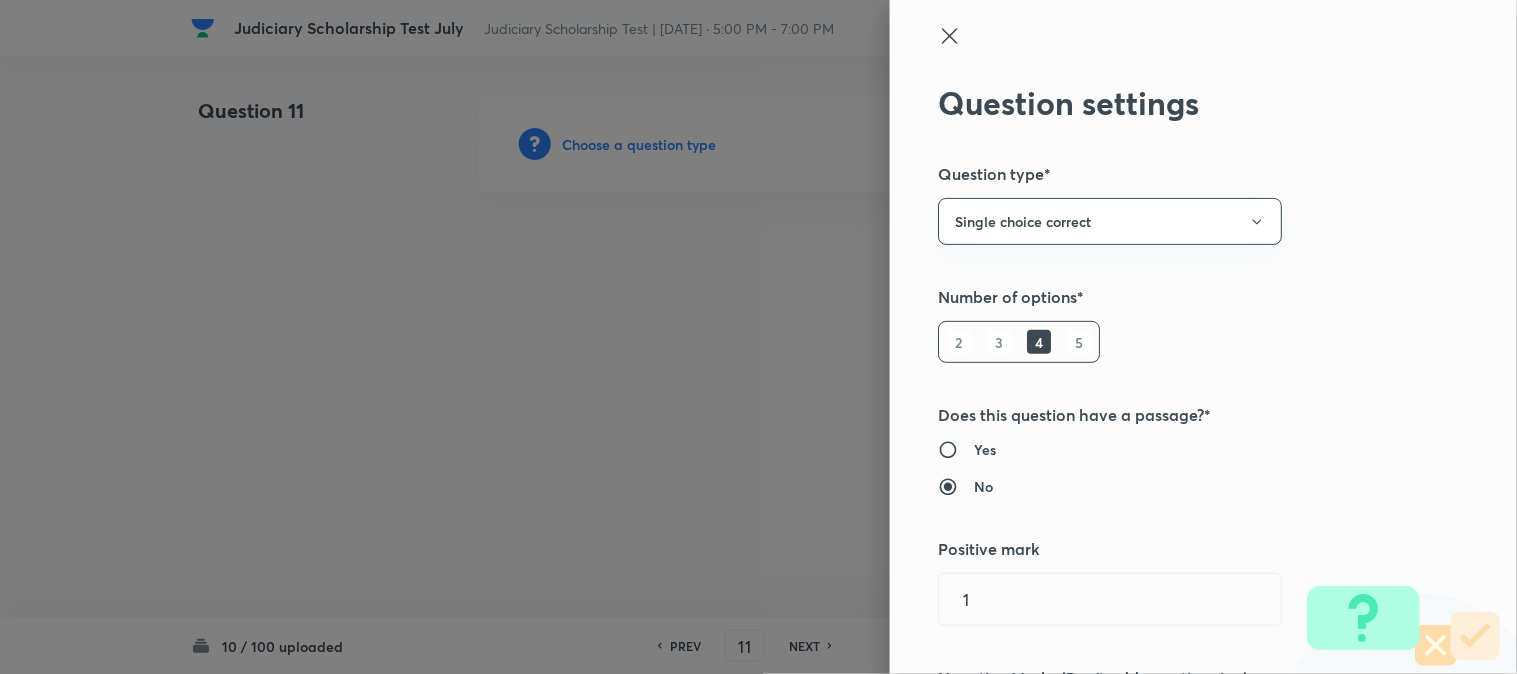 type 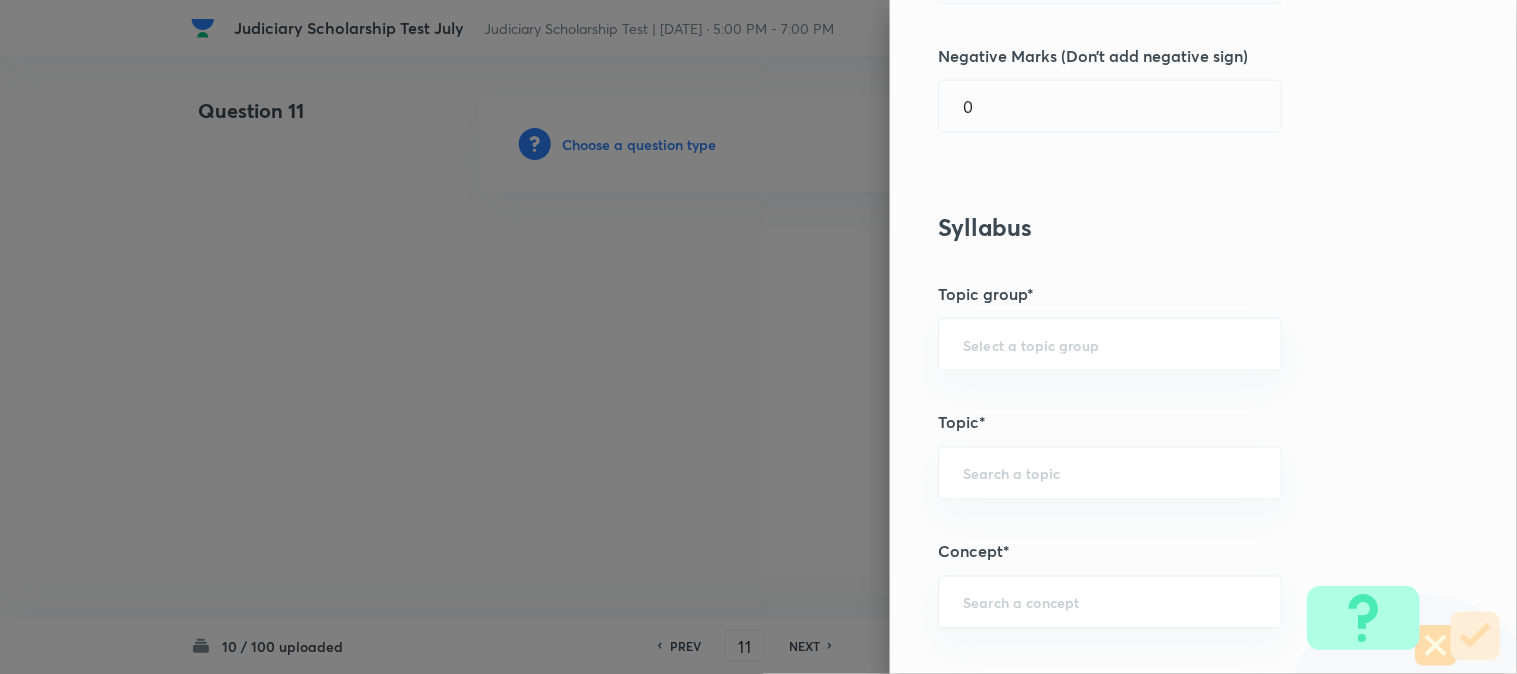 scroll, scrollTop: 1180, scrollLeft: 0, axis: vertical 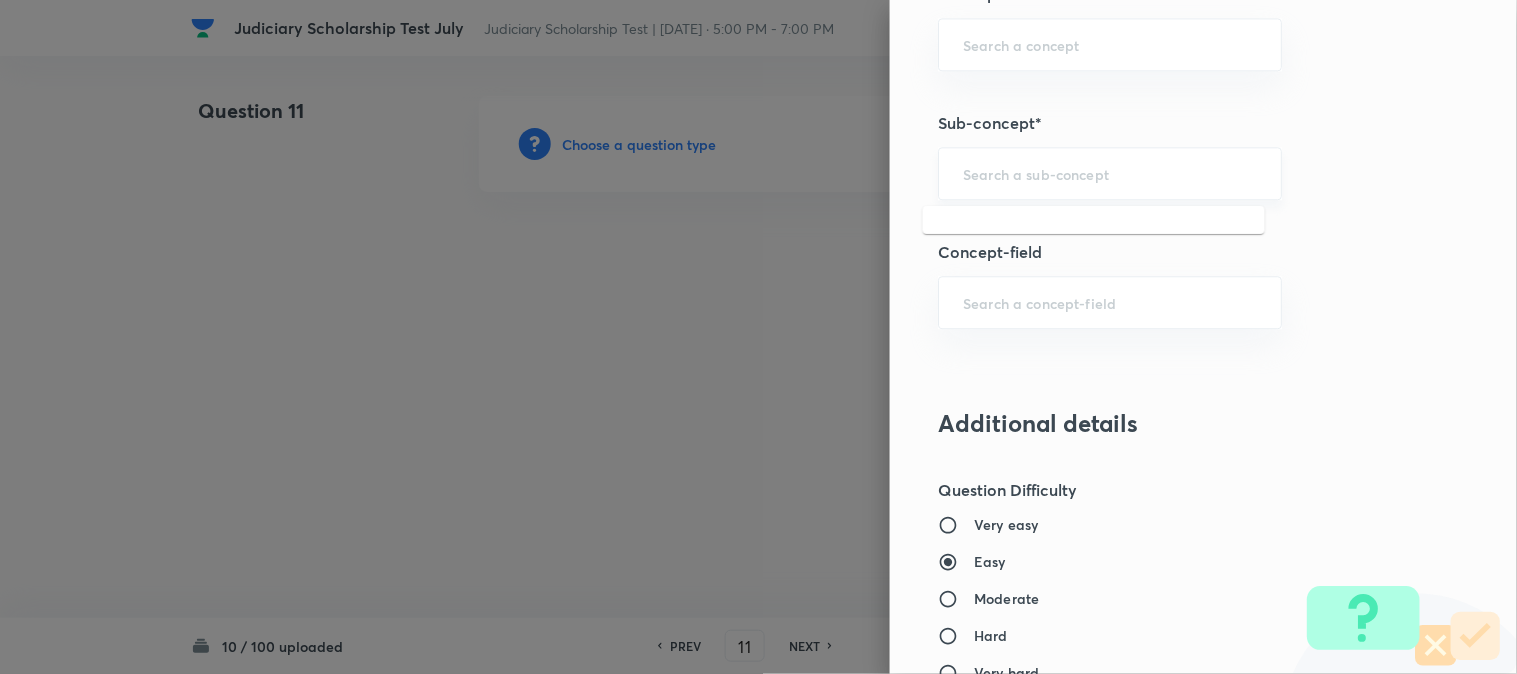 click at bounding box center [1110, 173] 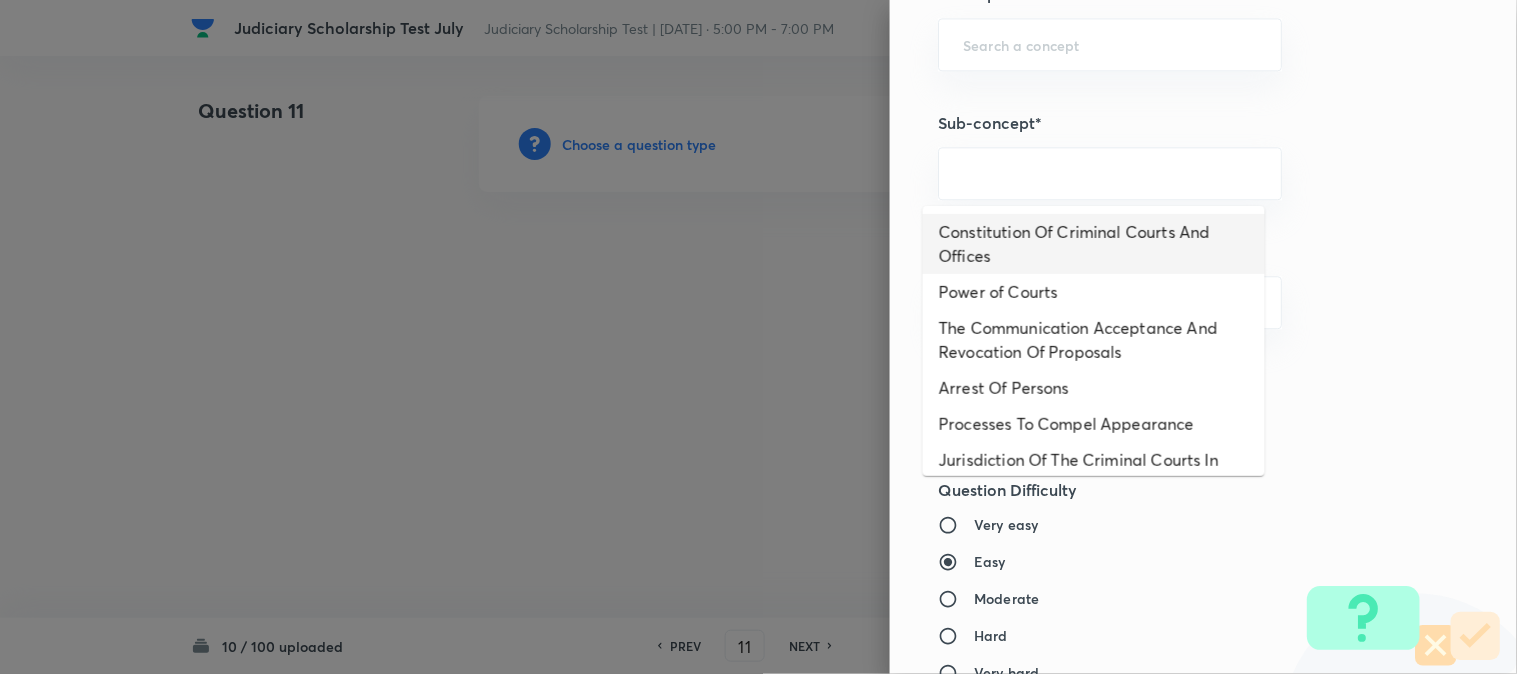click on "Constitution Of Criminal Courts And Offices" at bounding box center [1094, 244] 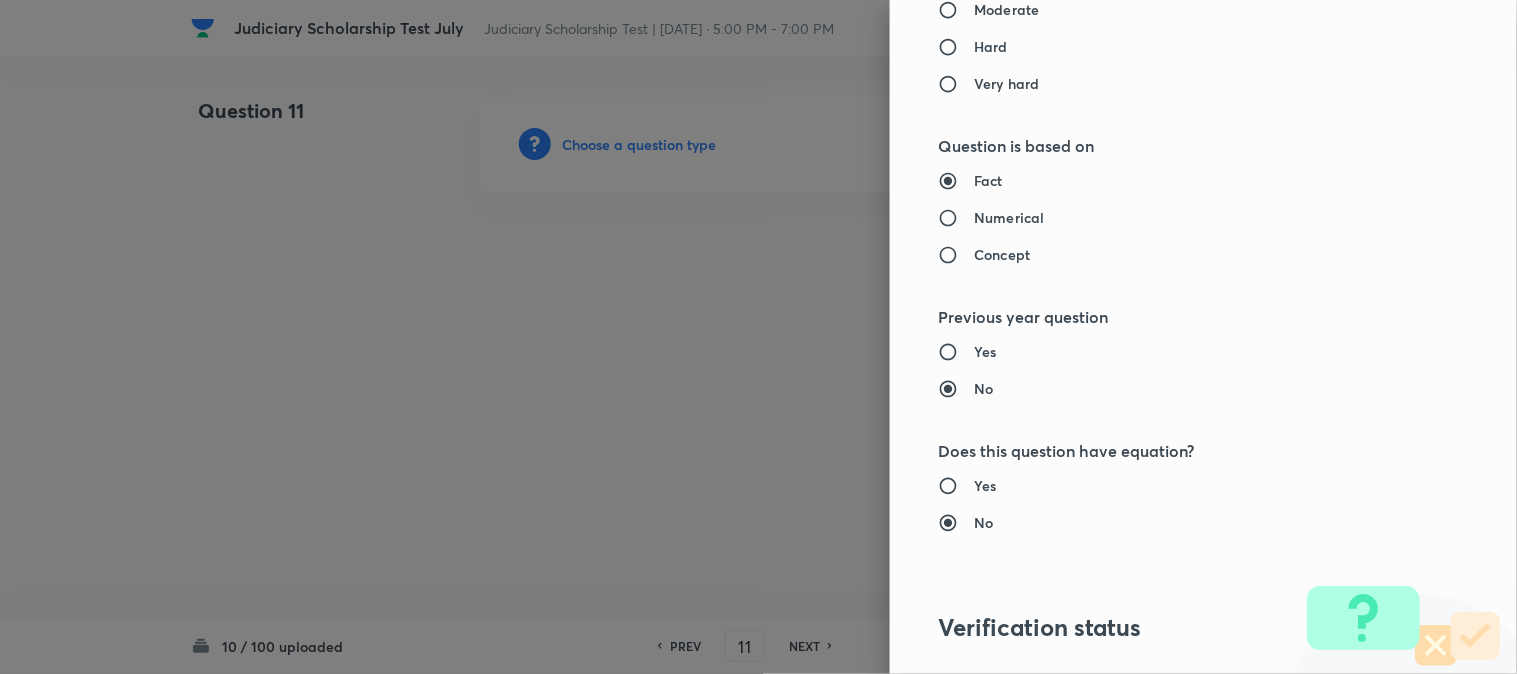 type on "Criminal Law" 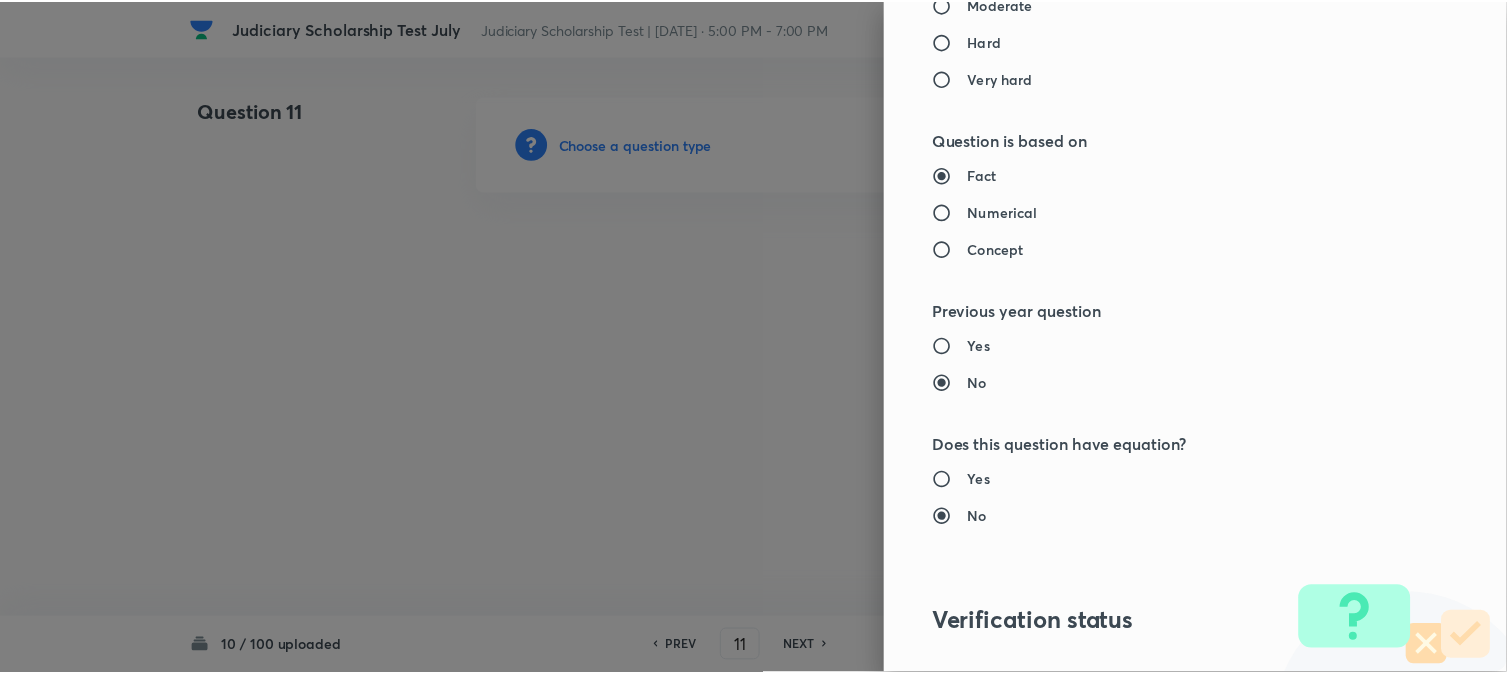 scroll, scrollTop: 2052, scrollLeft: 0, axis: vertical 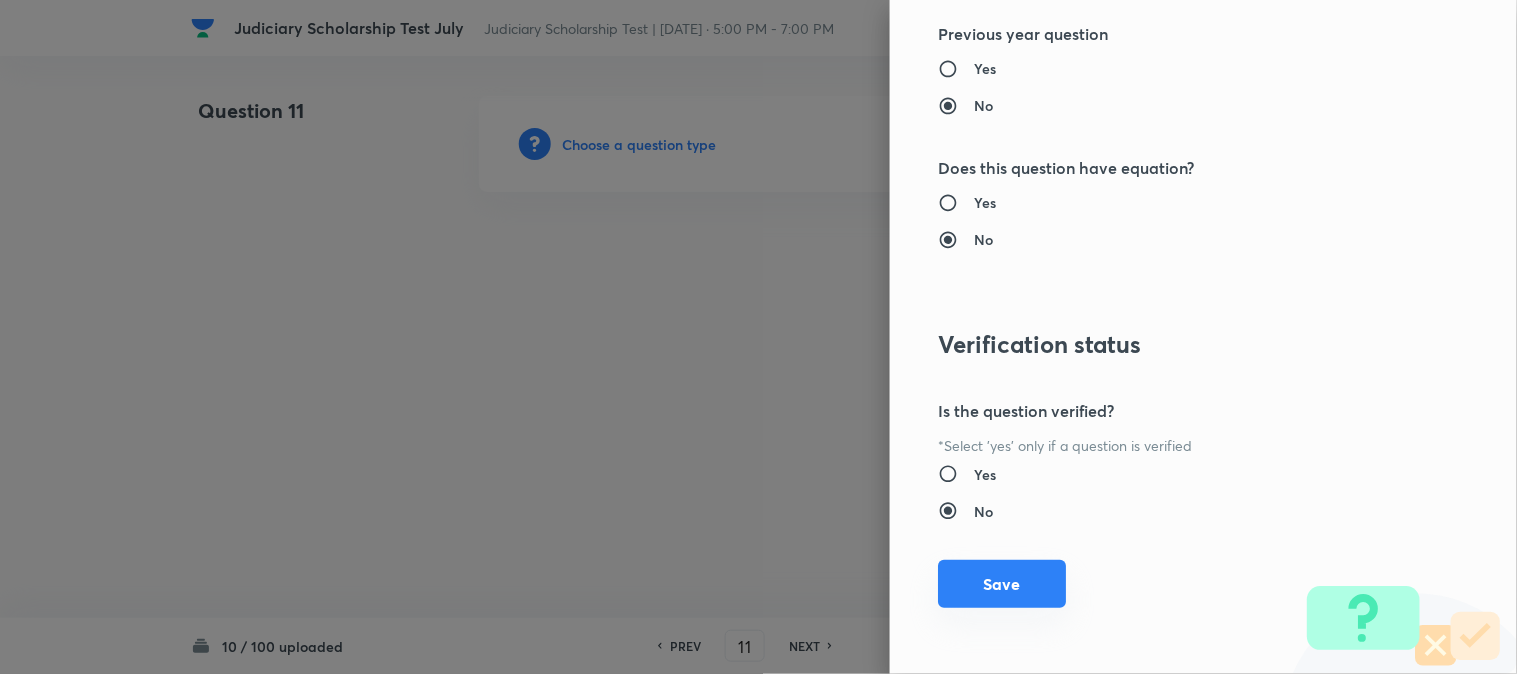 click on "Save" at bounding box center (1002, 584) 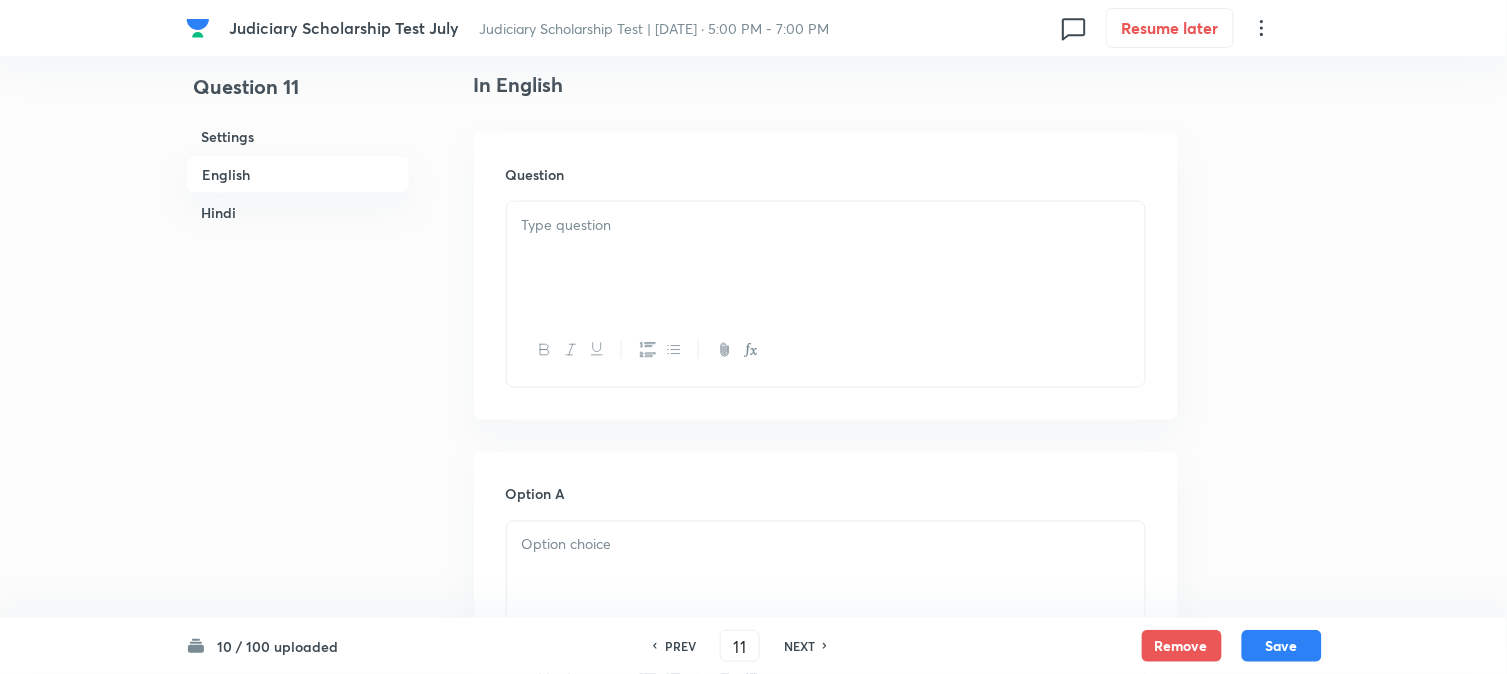 scroll, scrollTop: 590, scrollLeft: 0, axis: vertical 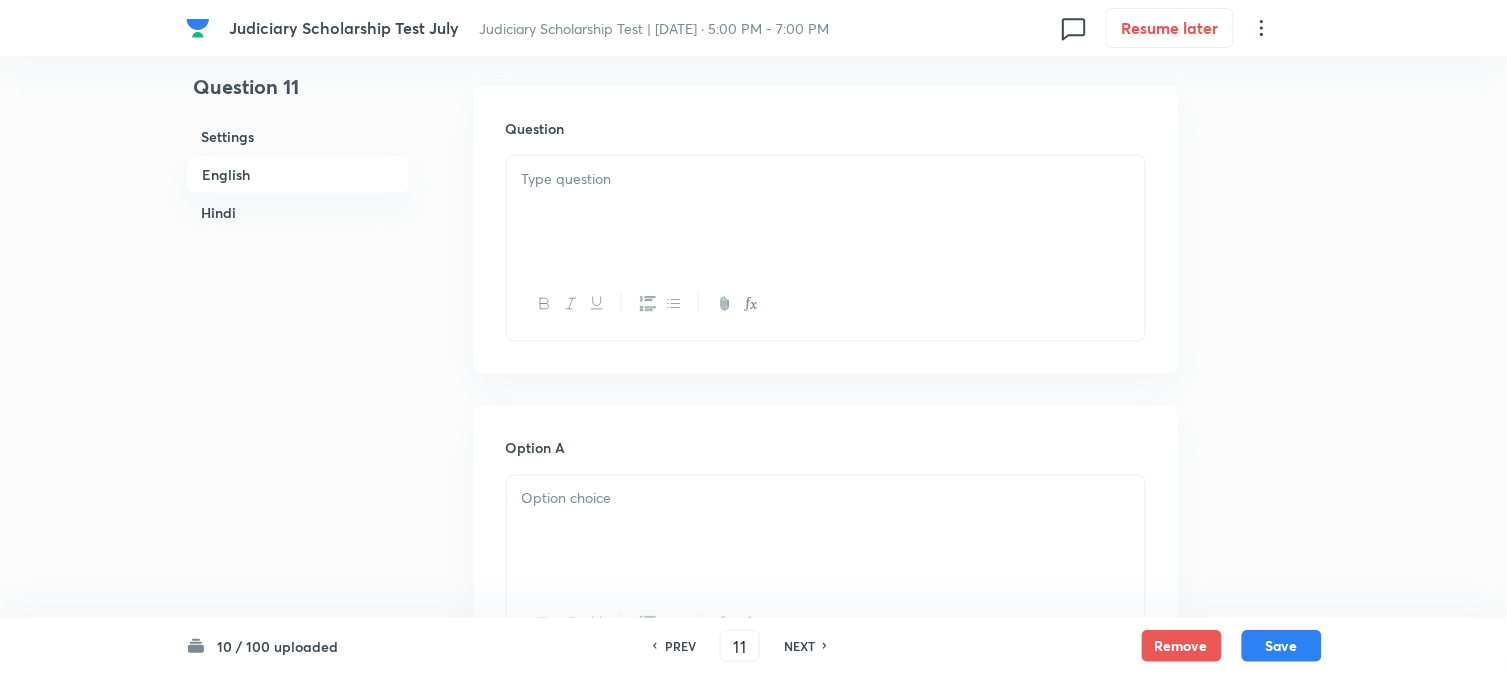 click at bounding box center (826, 179) 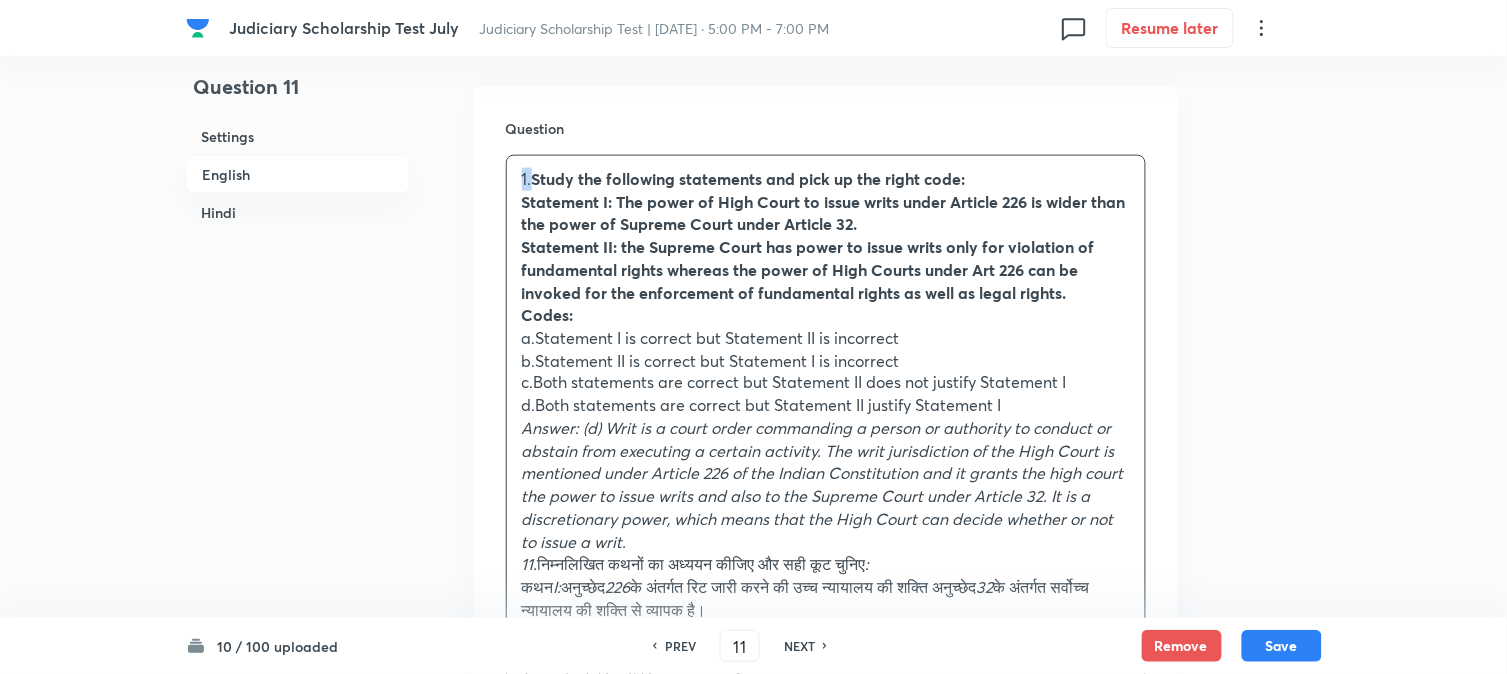 drag, startPoint x: 535, startPoint y: 182, endPoint x: 504, endPoint y: 160, distance: 38.013157 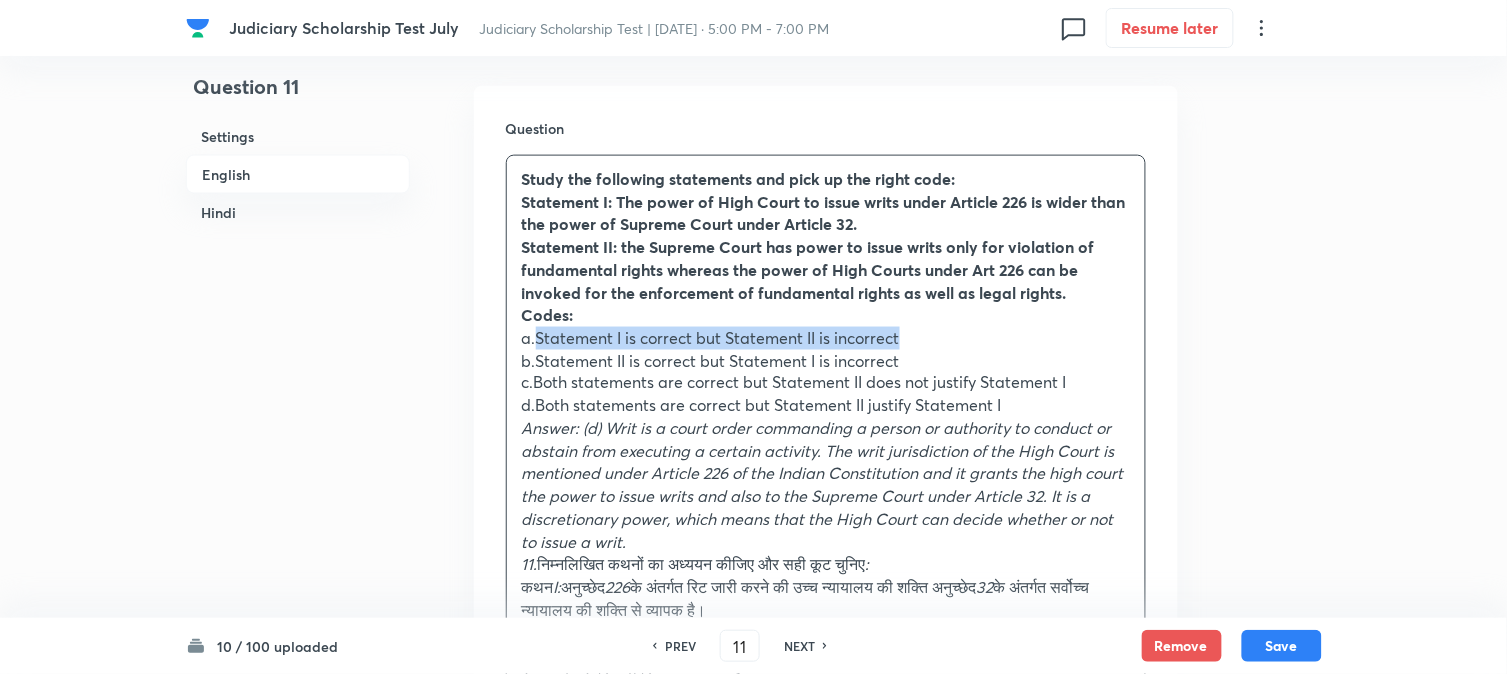 drag, startPoint x: 534, startPoint y: 362, endPoint x: 972, endPoint y: 354, distance: 438.07306 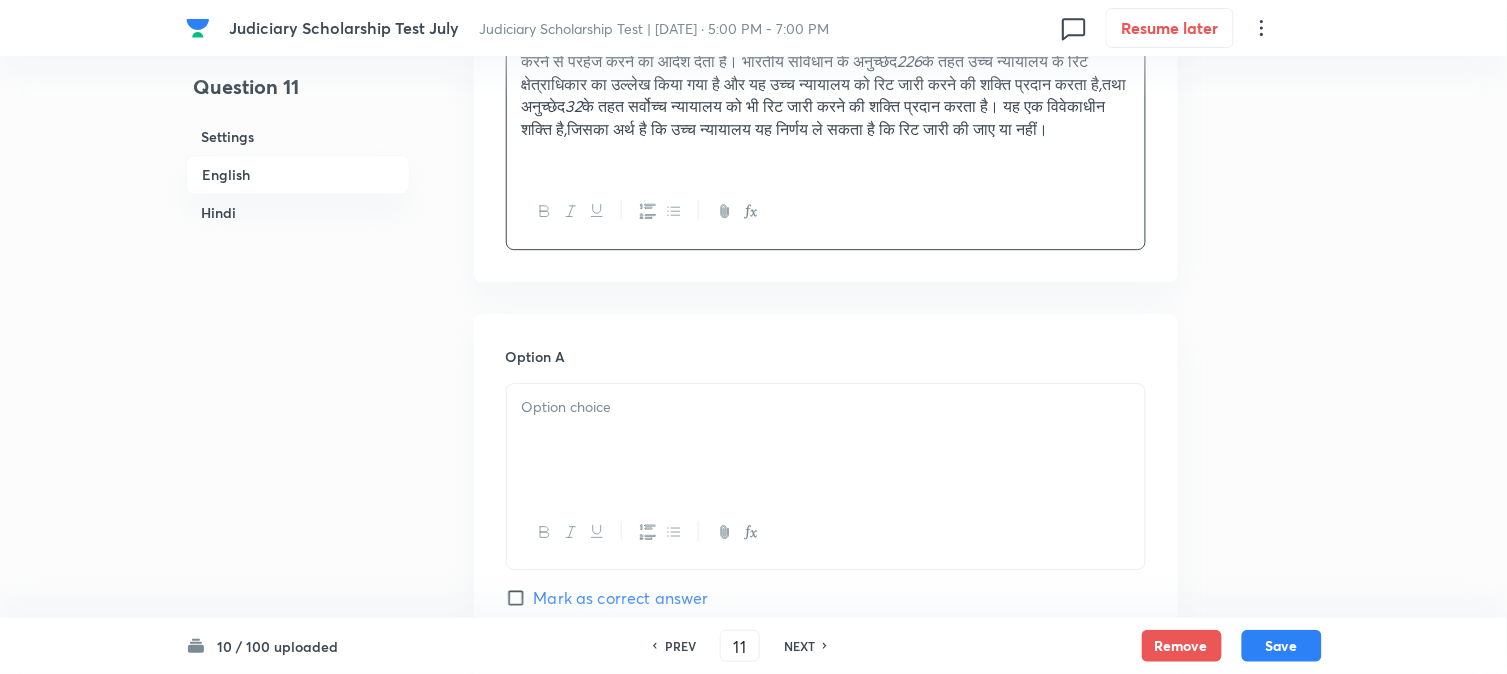 drag, startPoint x: 547, startPoint y: 480, endPoint x: 553, endPoint y: 493, distance: 14.3178215 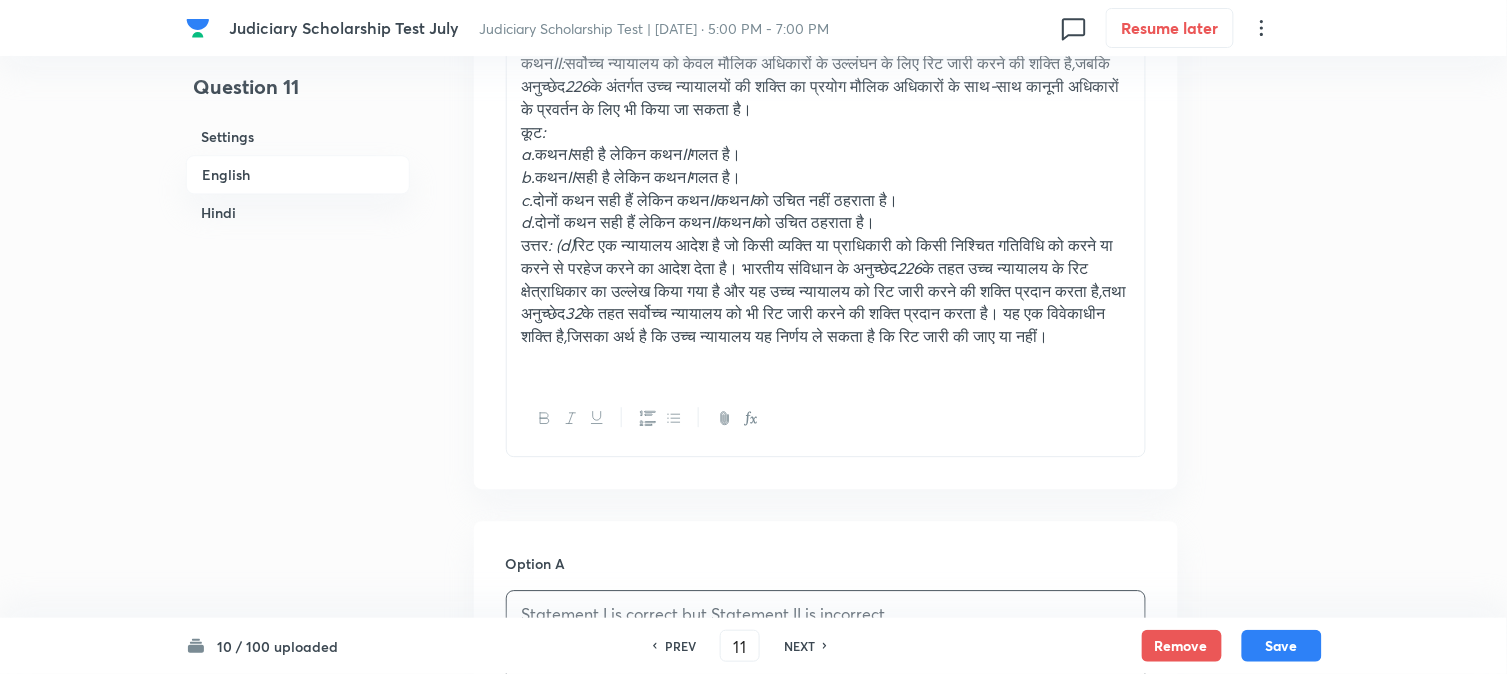 scroll, scrollTop: 812, scrollLeft: 0, axis: vertical 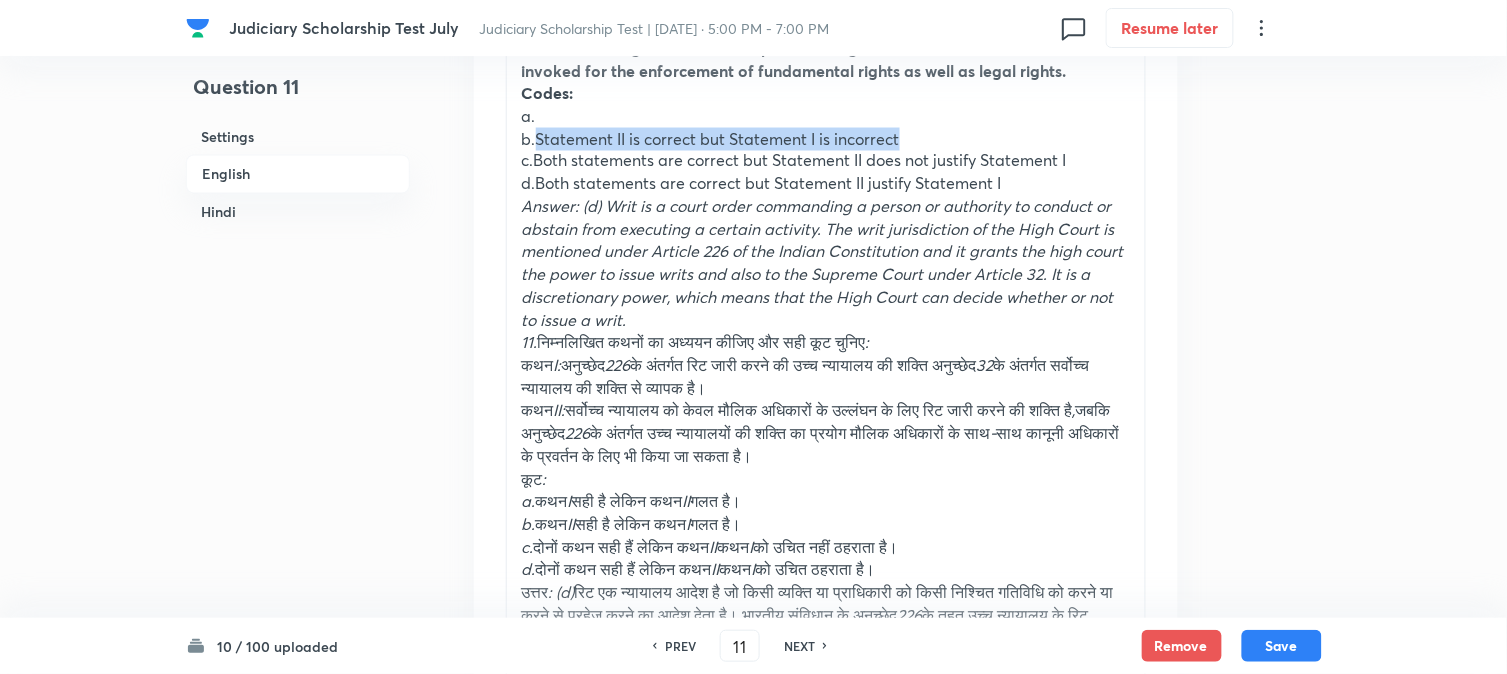 drag, startPoint x: 535, startPoint y: 162, endPoint x: 923, endPoint y: 168, distance: 388.0464 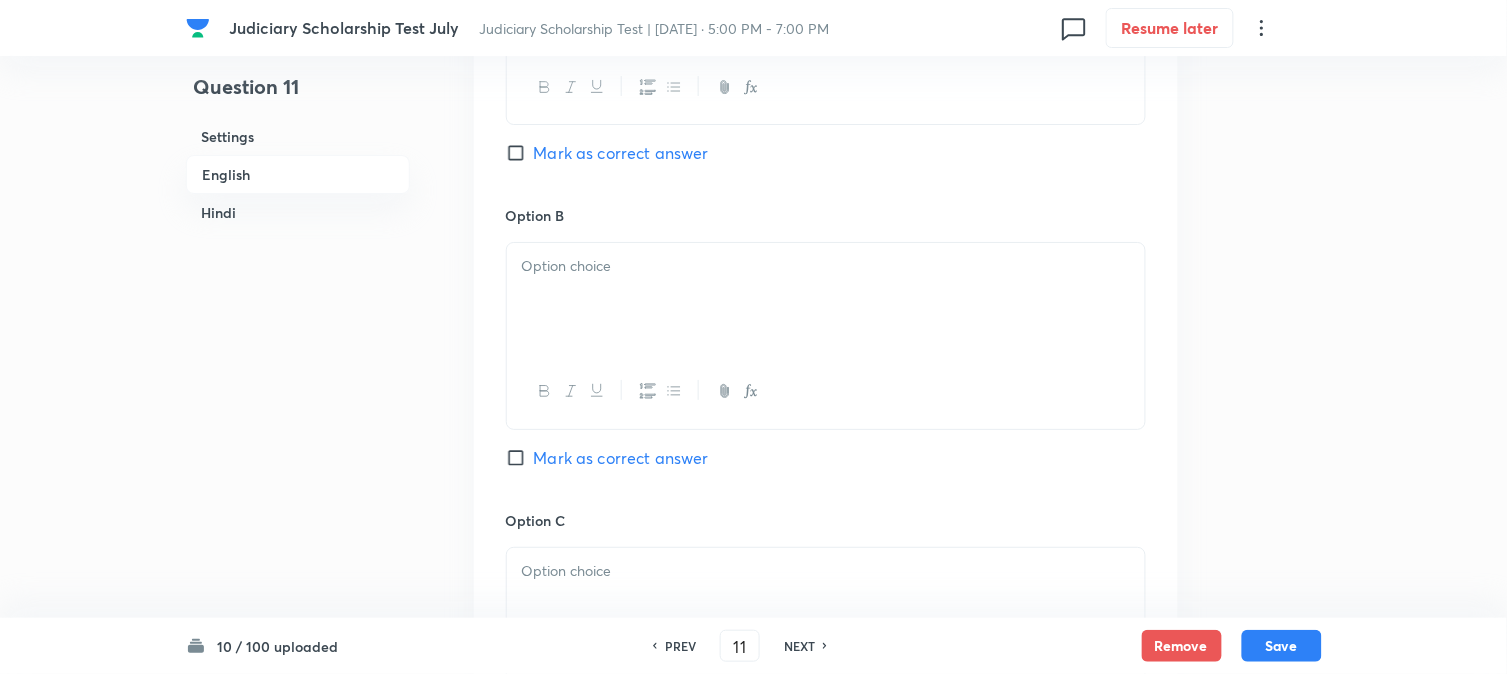 click at bounding box center (826, 299) 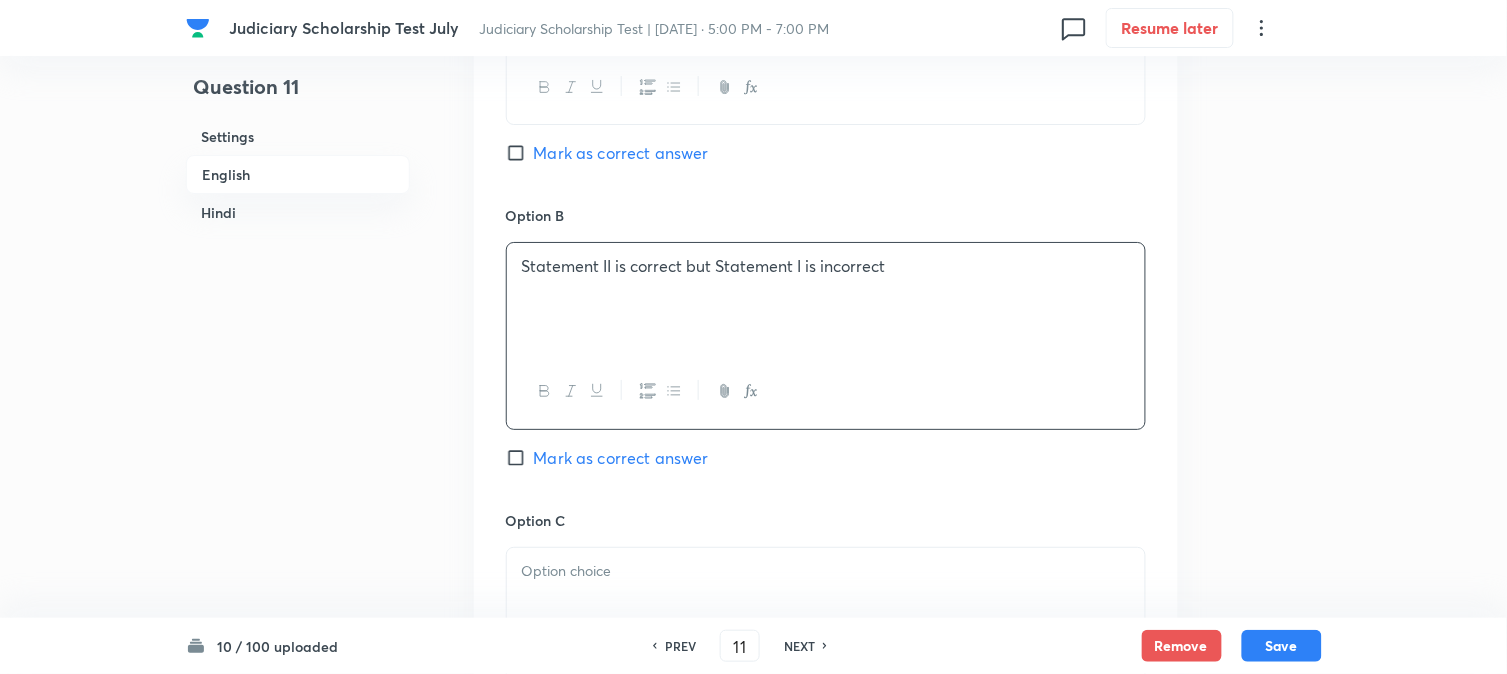 scroll, scrollTop: 923, scrollLeft: 0, axis: vertical 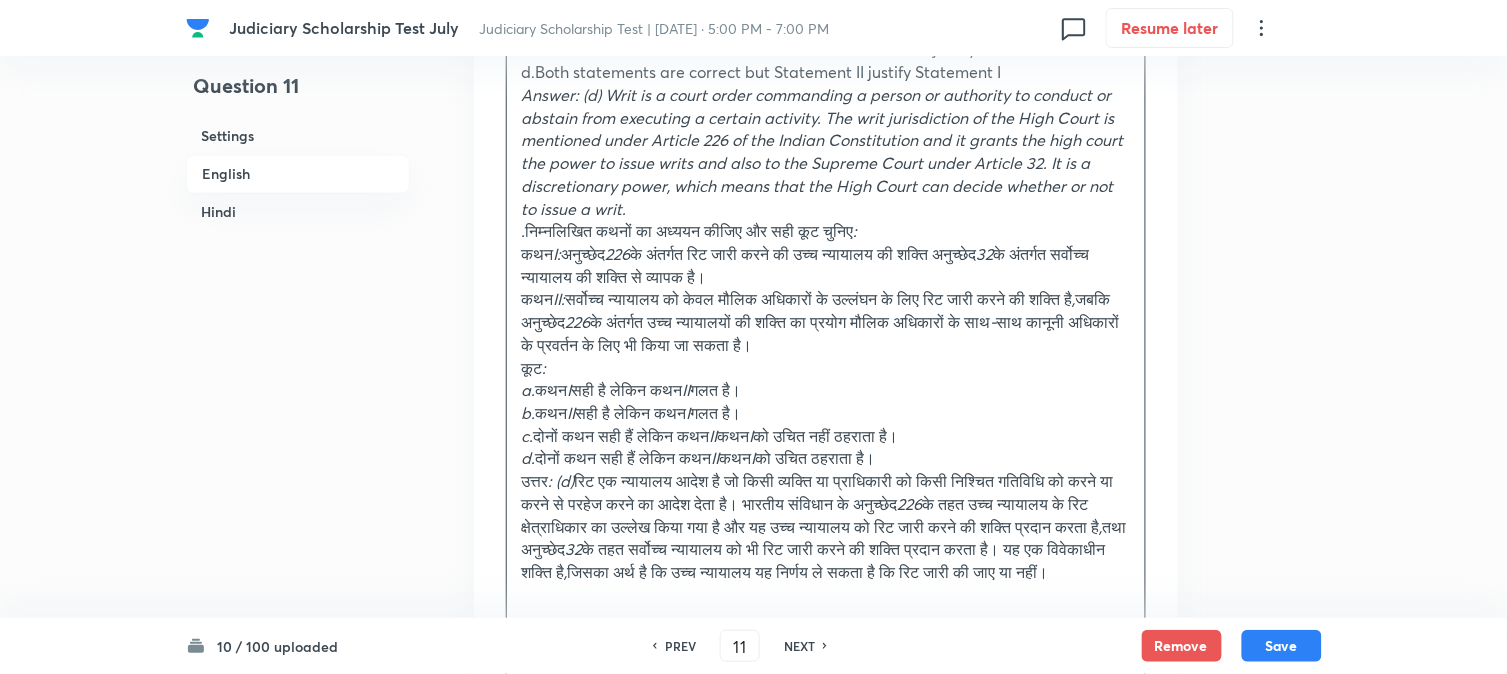 drag, startPoint x: 535, startPoint y: 256, endPoint x: 522, endPoint y: 253, distance: 13.341664 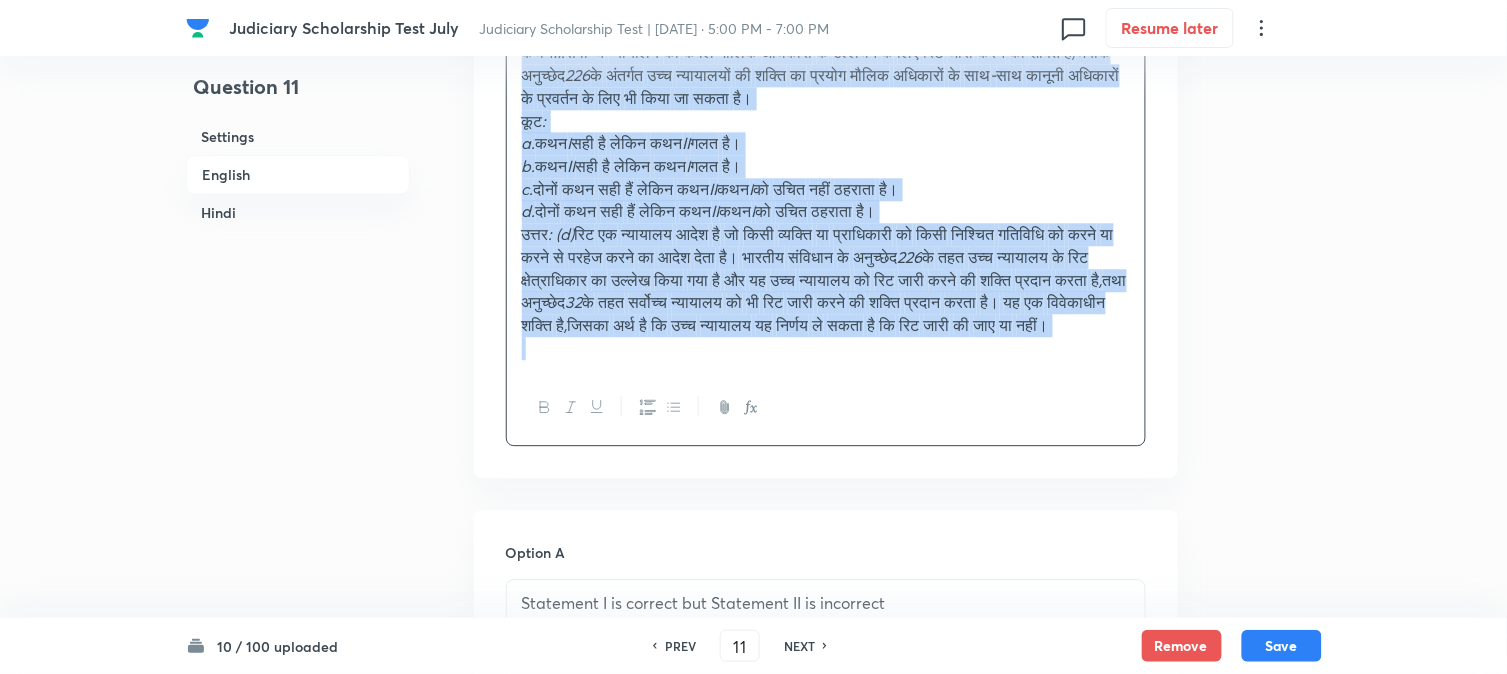 drag, startPoint x: 525, startPoint y: 250, endPoint x: 926, endPoint y: 666, distance: 577.8036 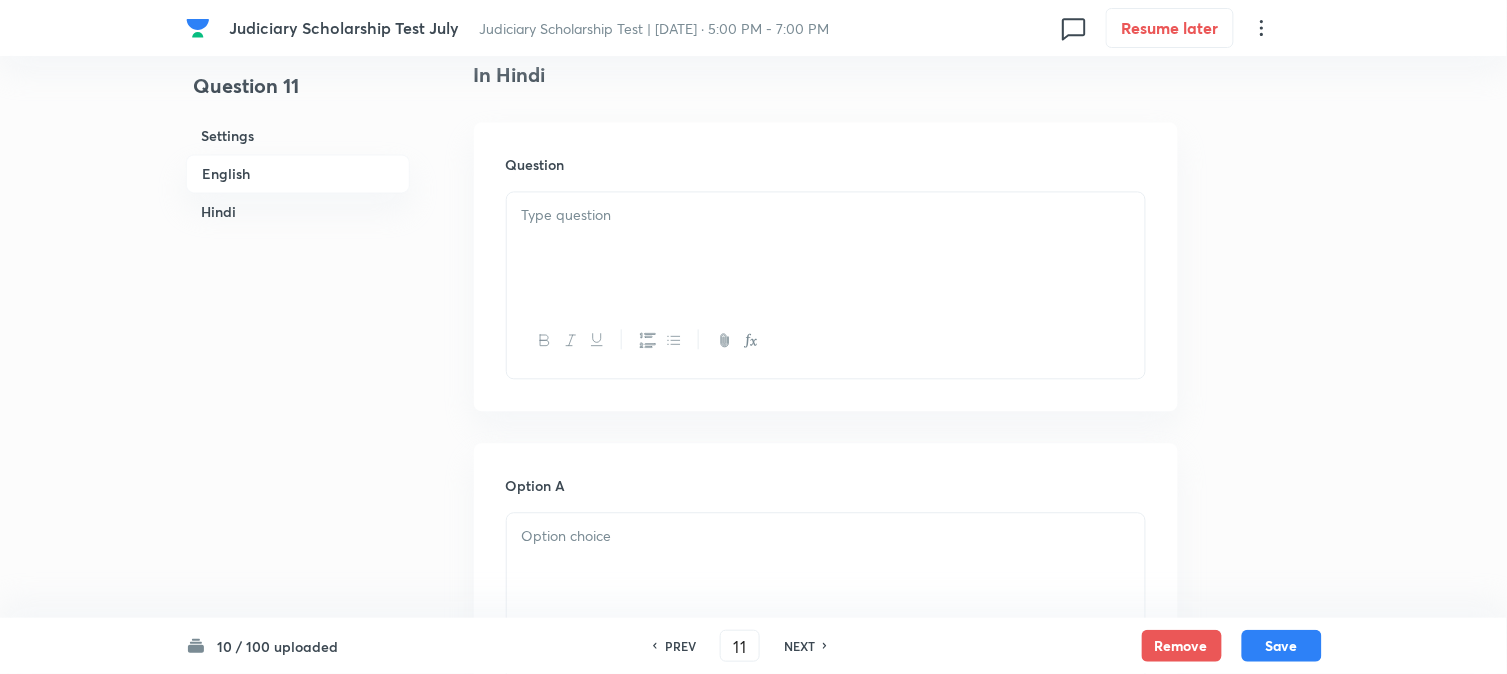 scroll, scrollTop: 2995, scrollLeft: 0, axis: vertical 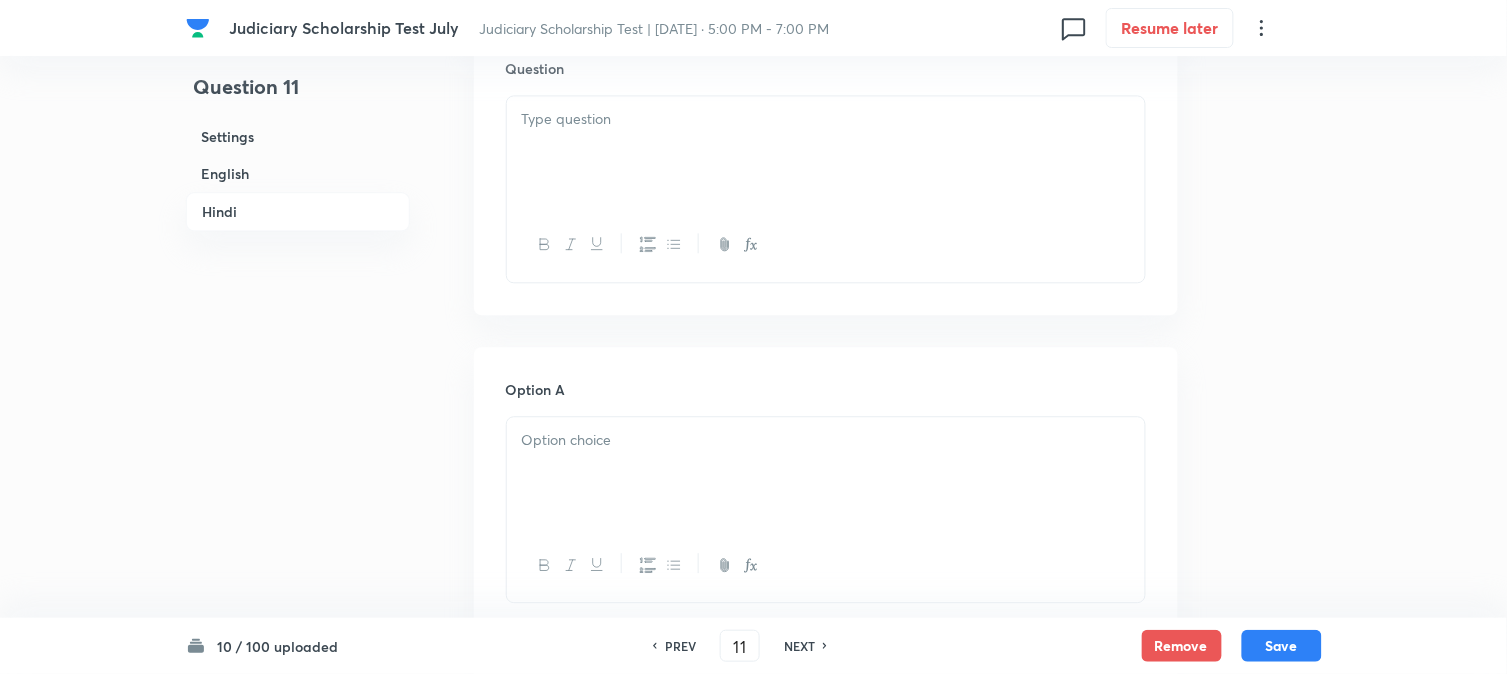 click at bounding box center (826, 152) 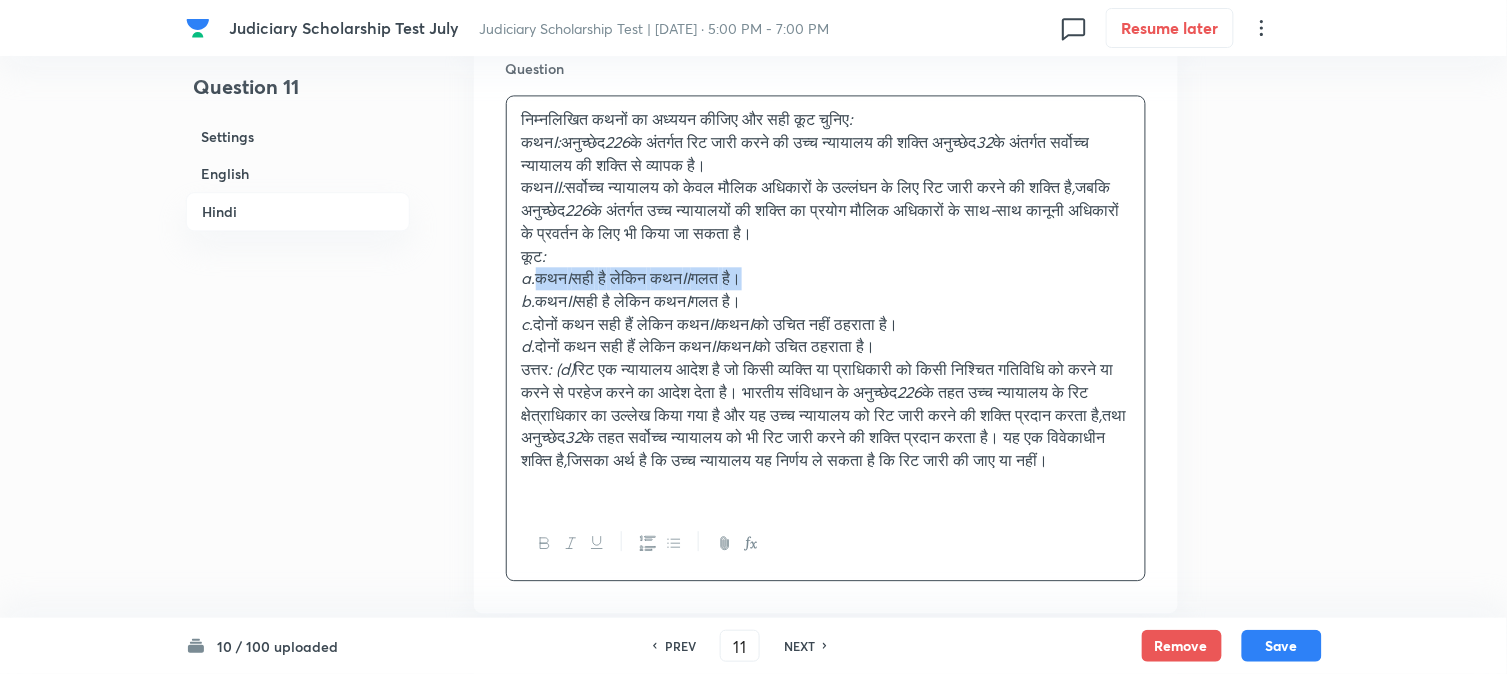 drag, startPoint x: 535, startPoint y: 303, endPoint x: 894, endPoint y: 302, distance: 359.0014 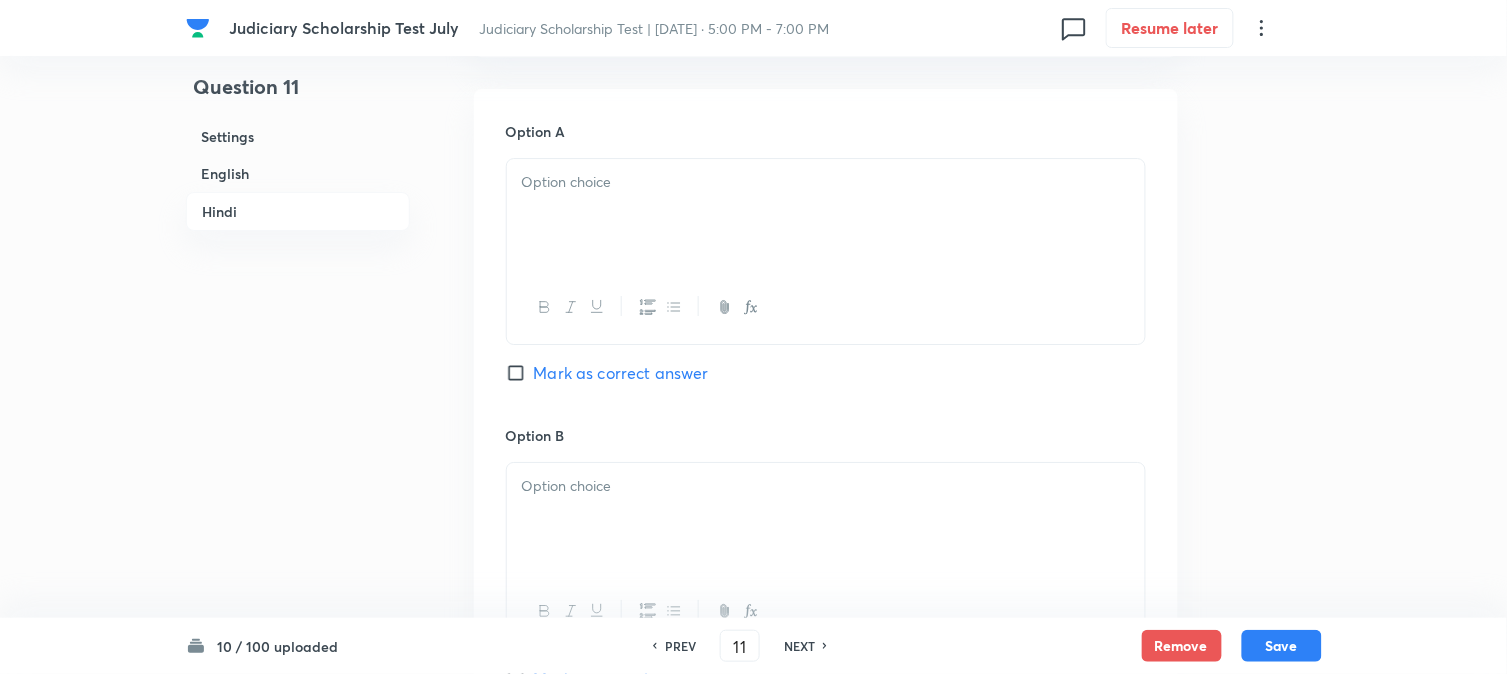 click at bounding box center [826, 215] 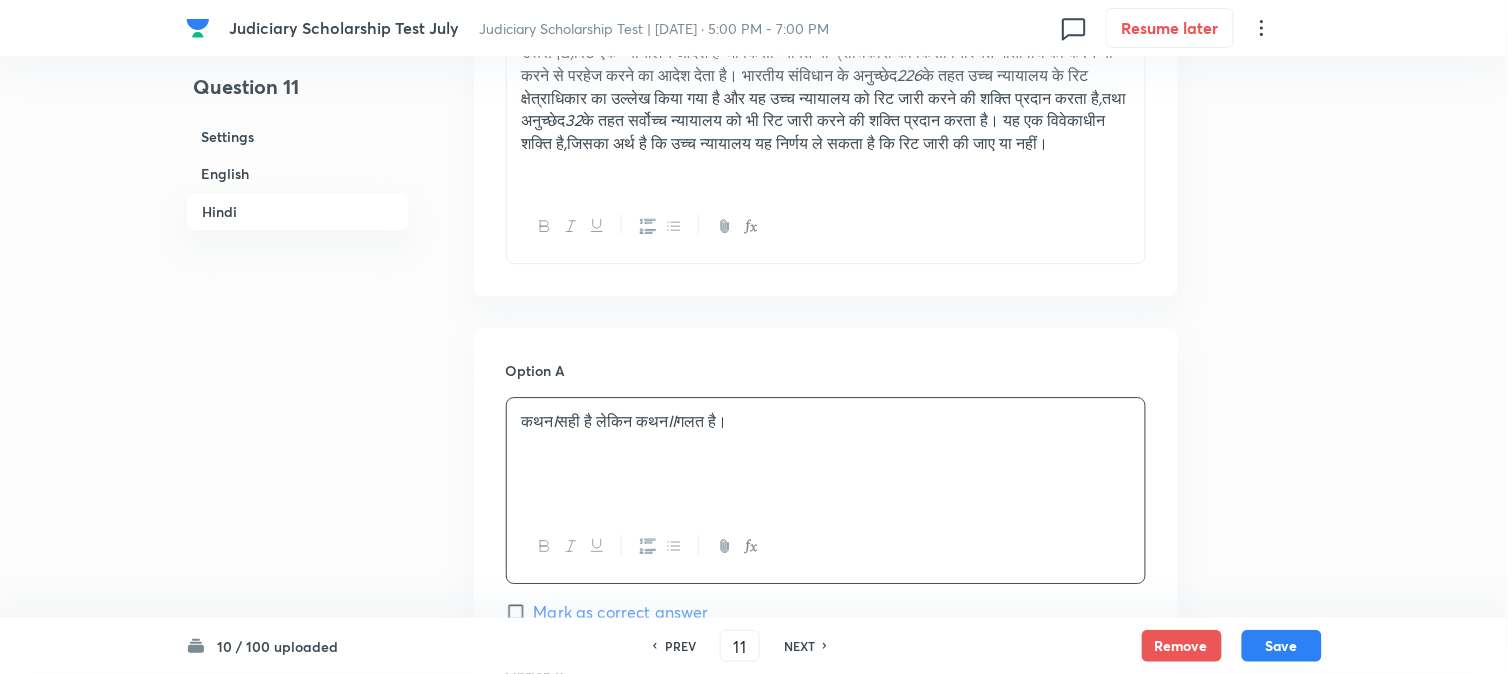 scroll, scrollTop: 2995, scrollLeft: 0, axis: vertical 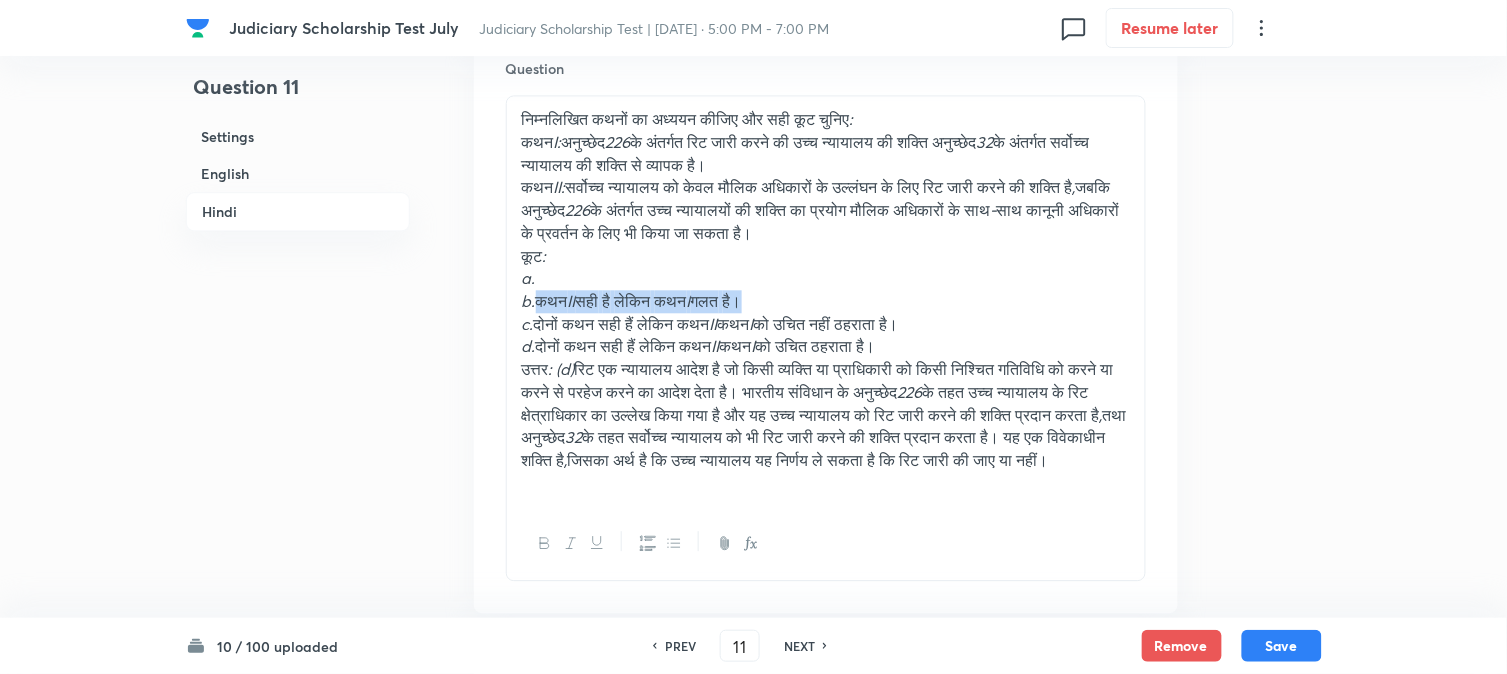 drag, startPoint x: 536, startPoint y: 318, endPoint x: 761, endPoint y: 307, distance: 225.26872 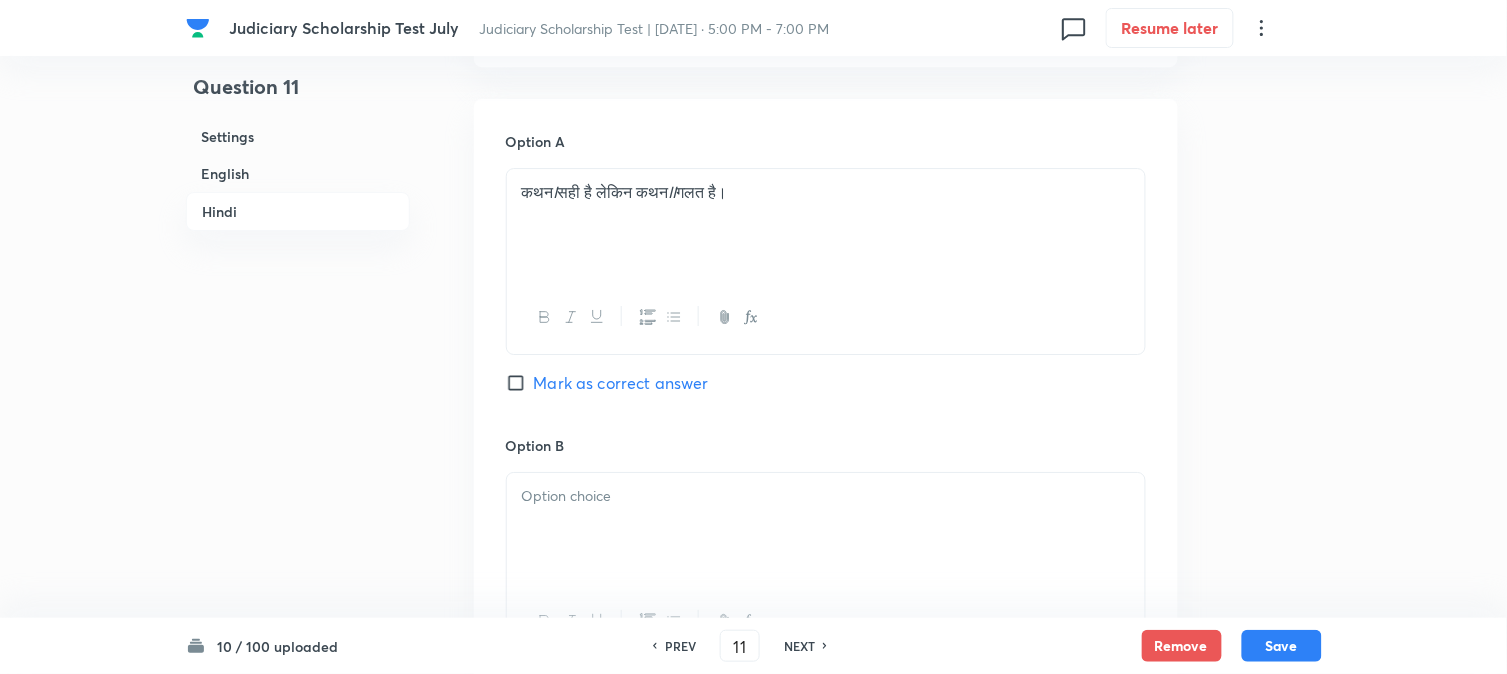 scroll, scrollTop: 3884, scrollLeft: 0, axis: vertical 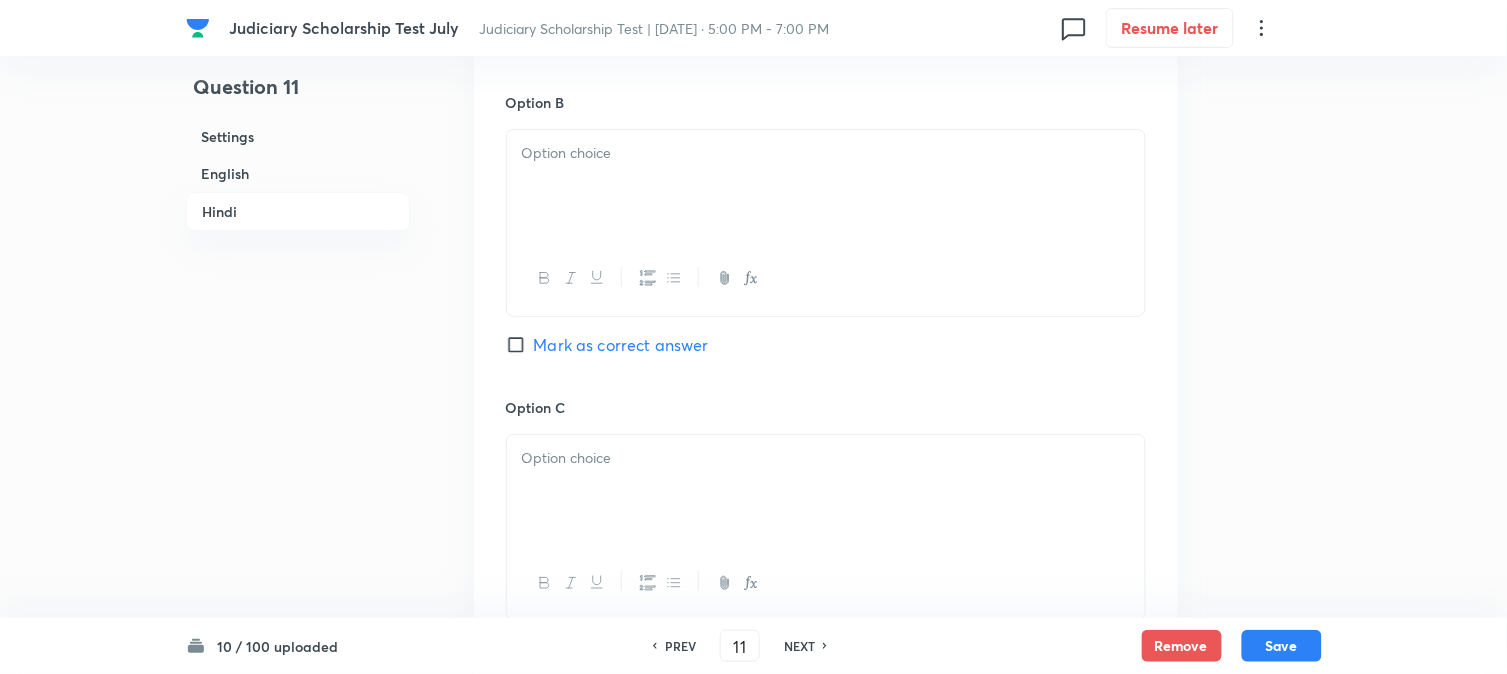 drag, startPoint x: 554, startPoint y: 316, endPoint x: 546, endPoint y: 265, distance: 51.62364 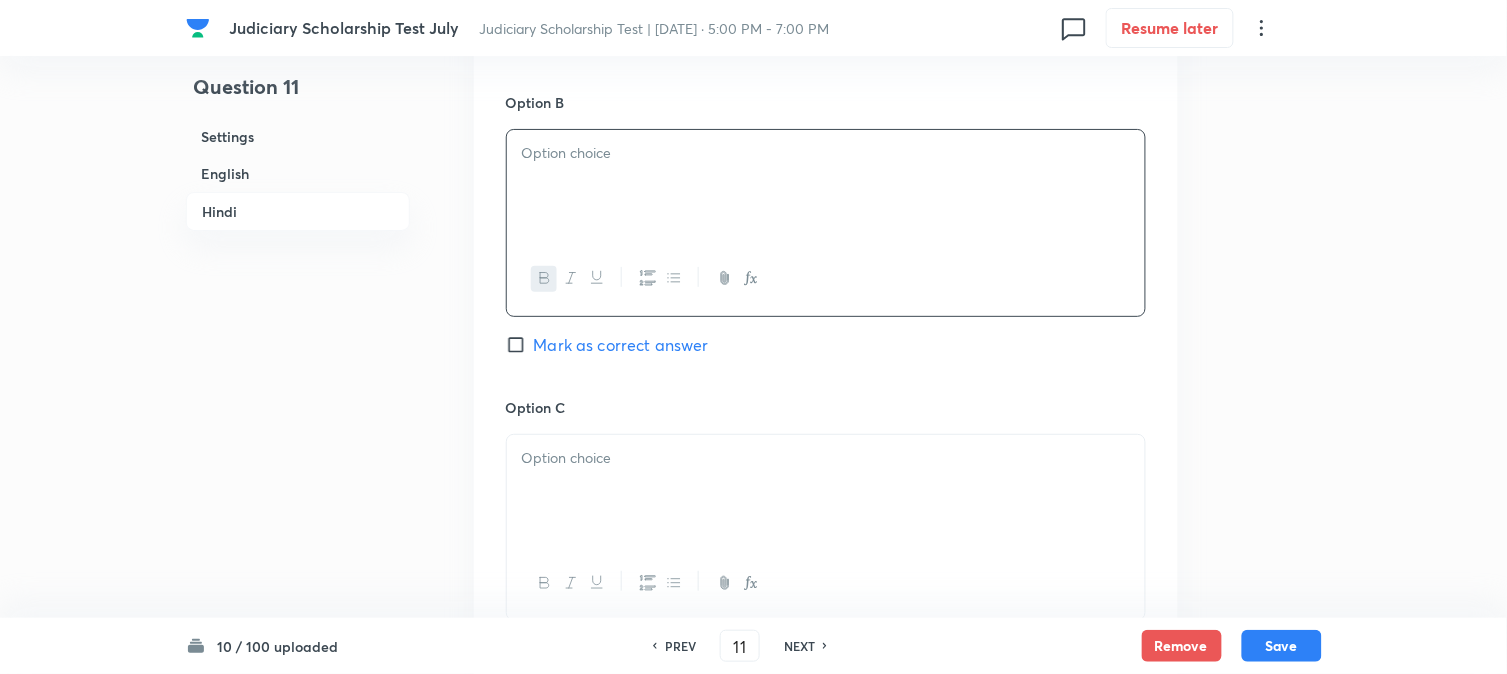 click on "﻿" at bounding box center (826, 186) 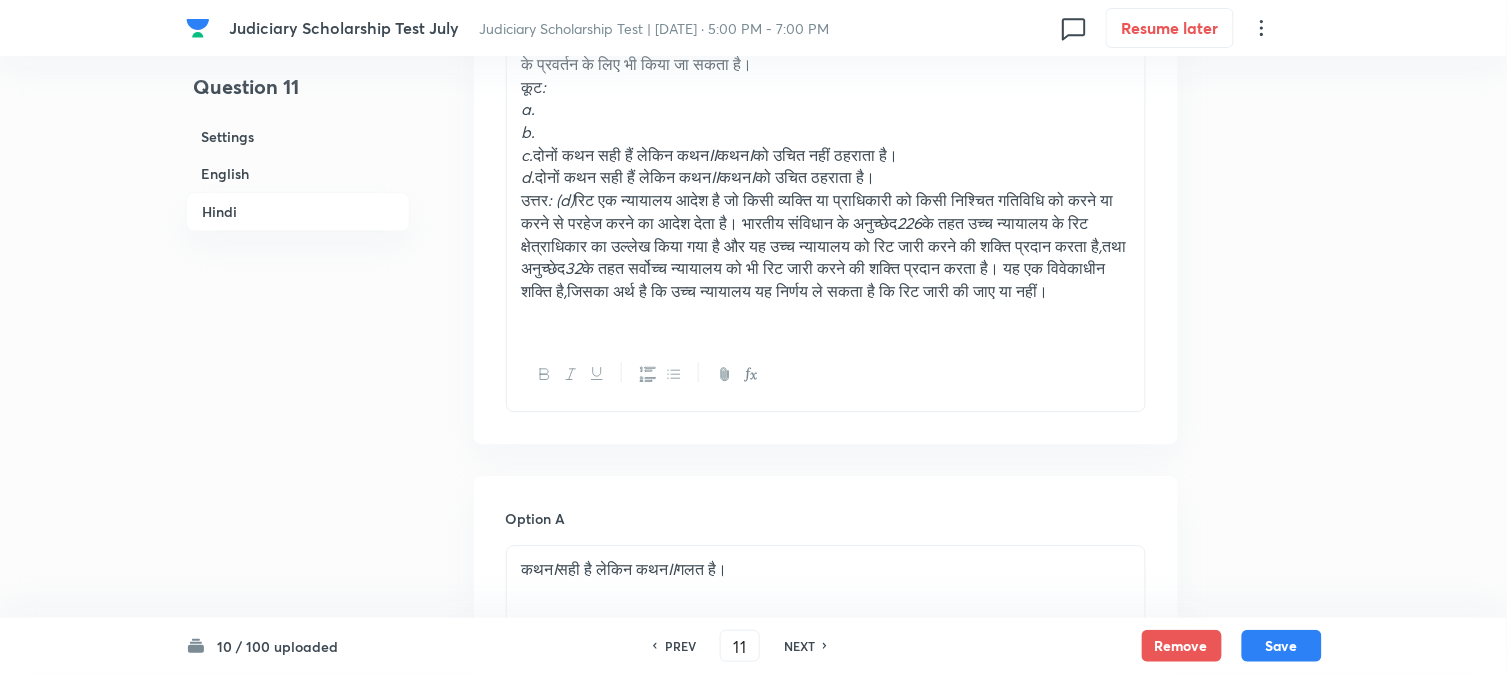 scroll, scrollTop: 3106, scrollLeft: 0, axis: vertical 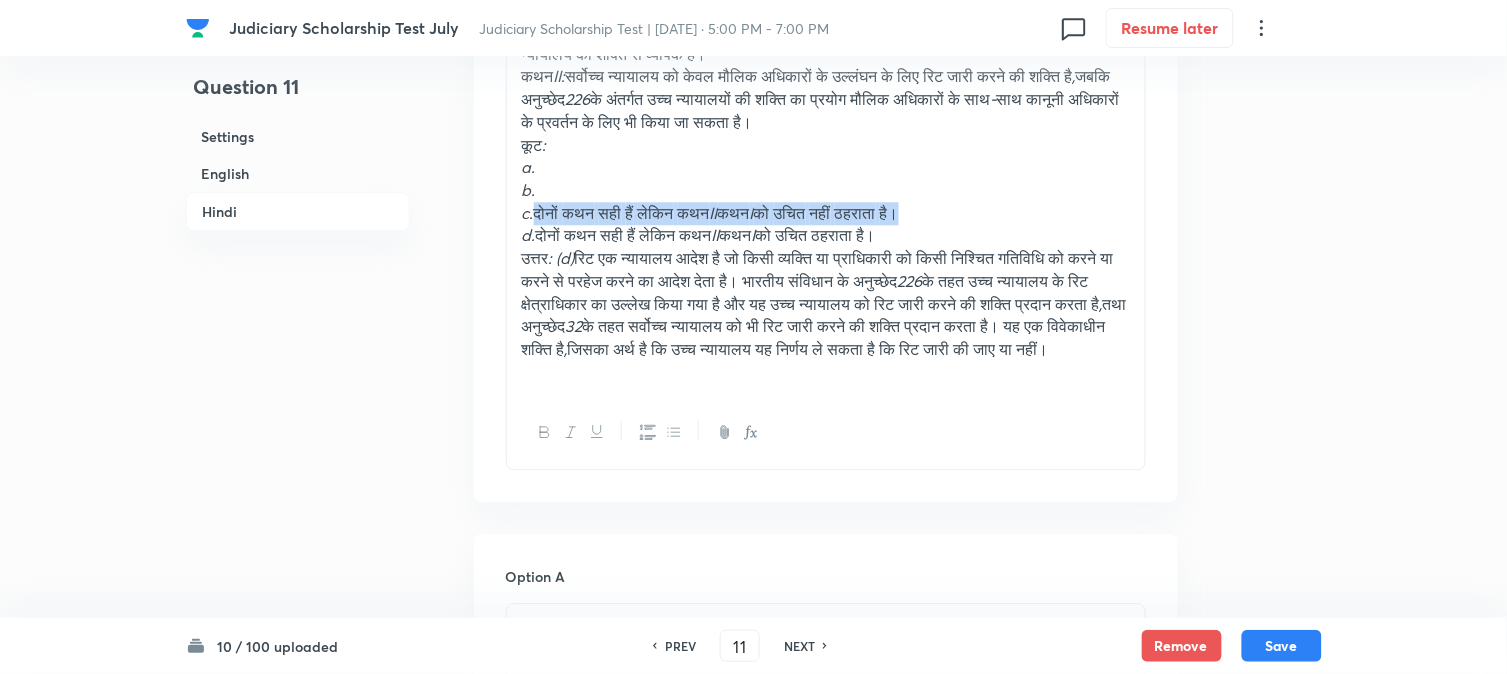 drag, startPoint x: 537, startPoint y: 234, endPoint x: 912, endPoint y: 235, distance: 375.00134 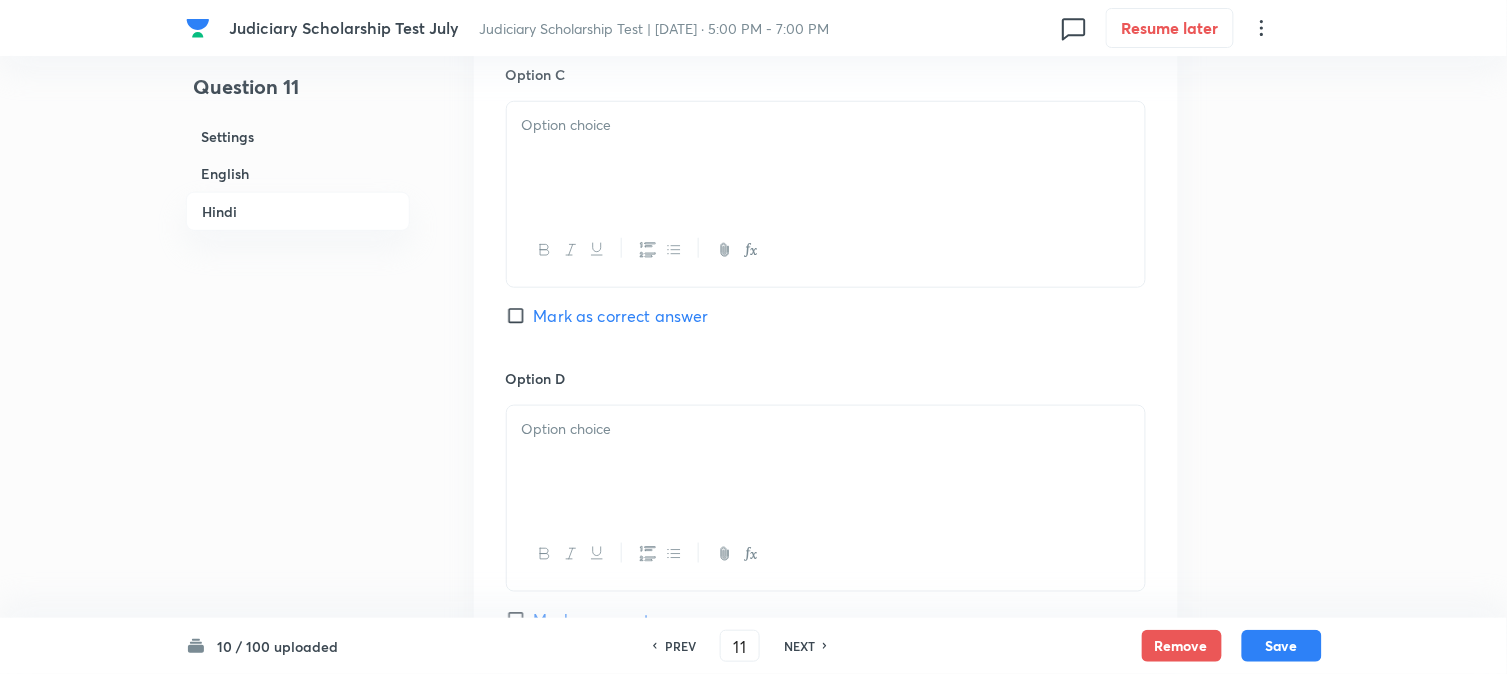 click at bounding box center [826, 158] 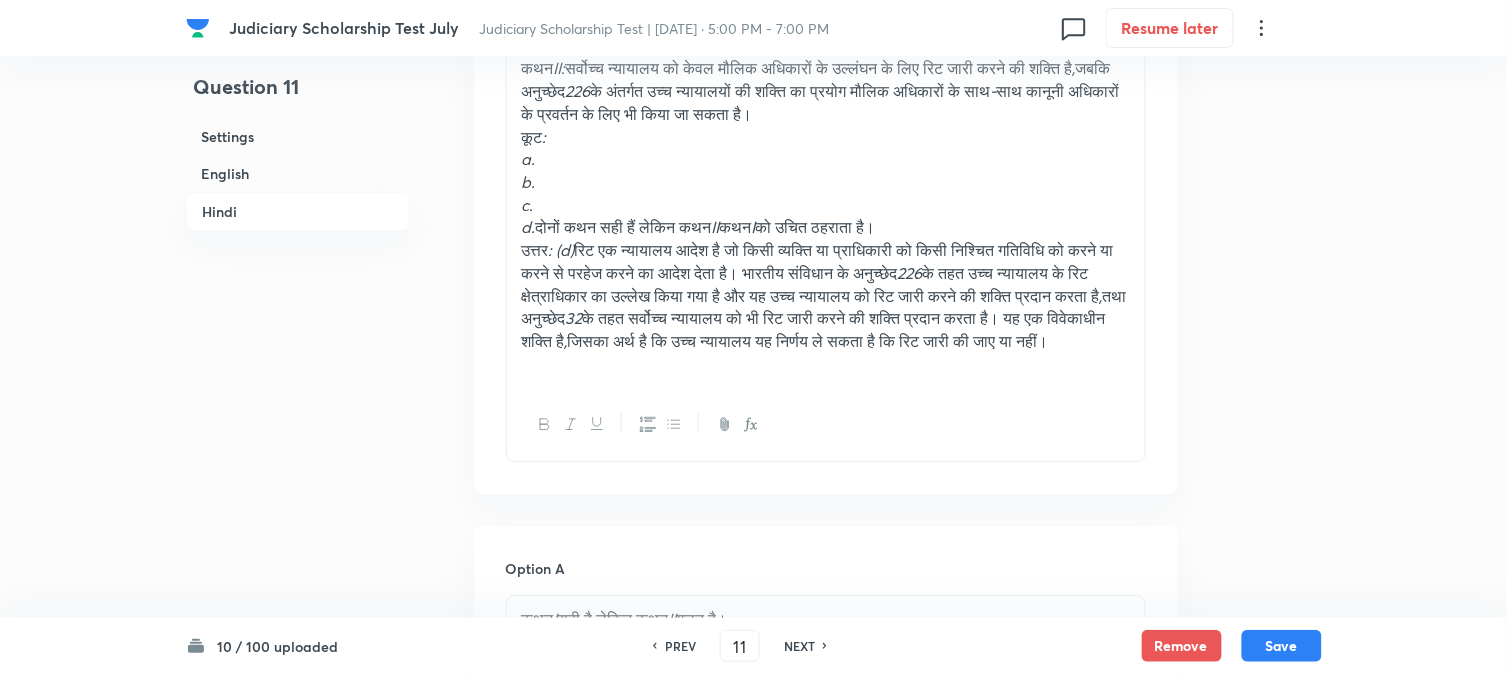scroll, scrollTop: 3106, scrollLeft: 0, axis: vertical 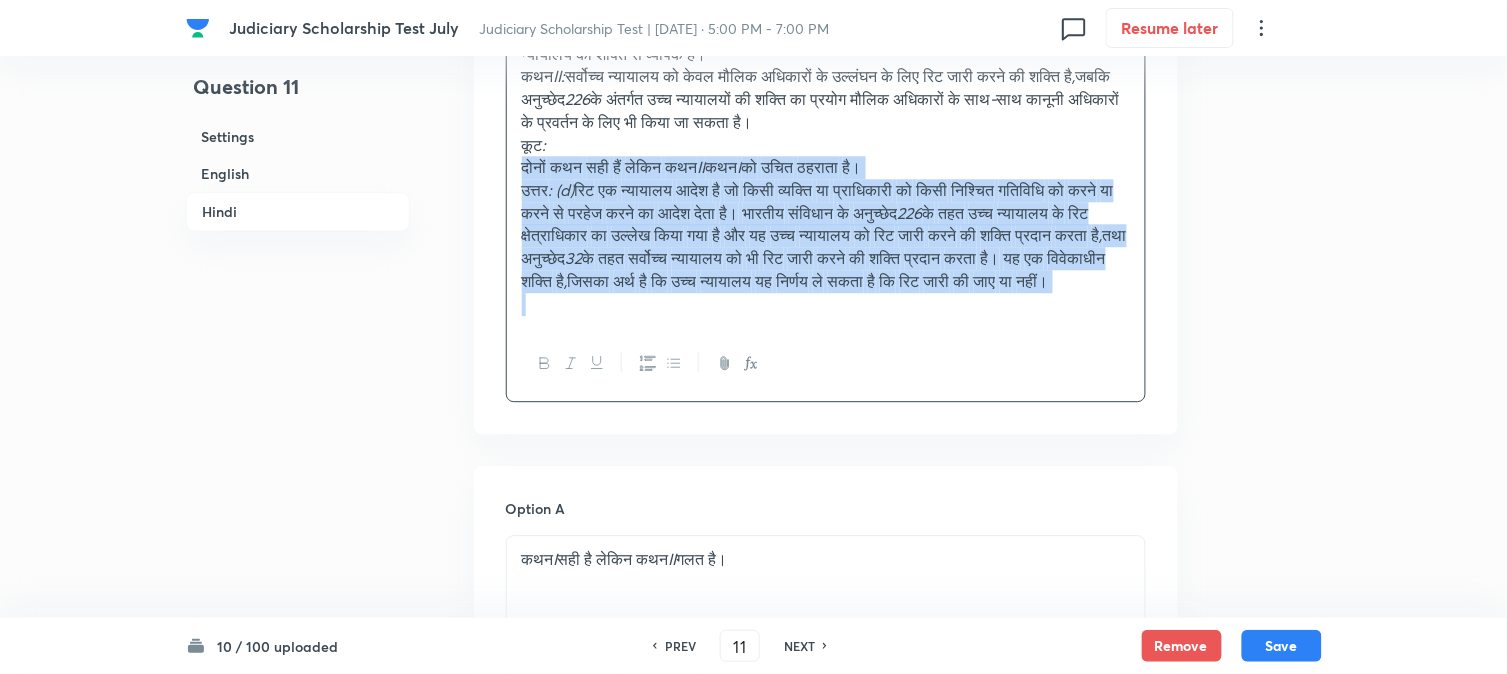 drag, startPoint x: 535, startPoint y: 254, endPoint x: 984, endPoint y: 442, distance: 486.76996 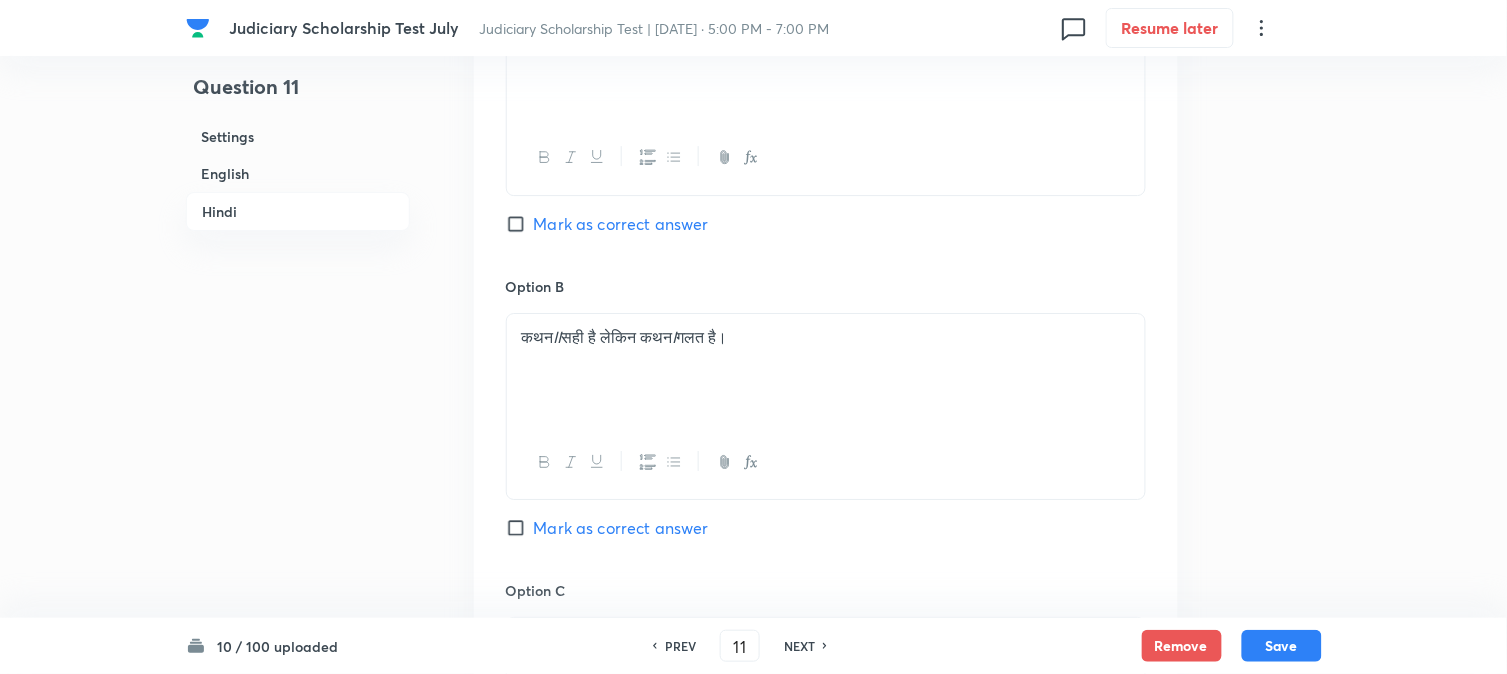 scroll, scrollTop: 4217, scrollLeft: 0, axis: vertical 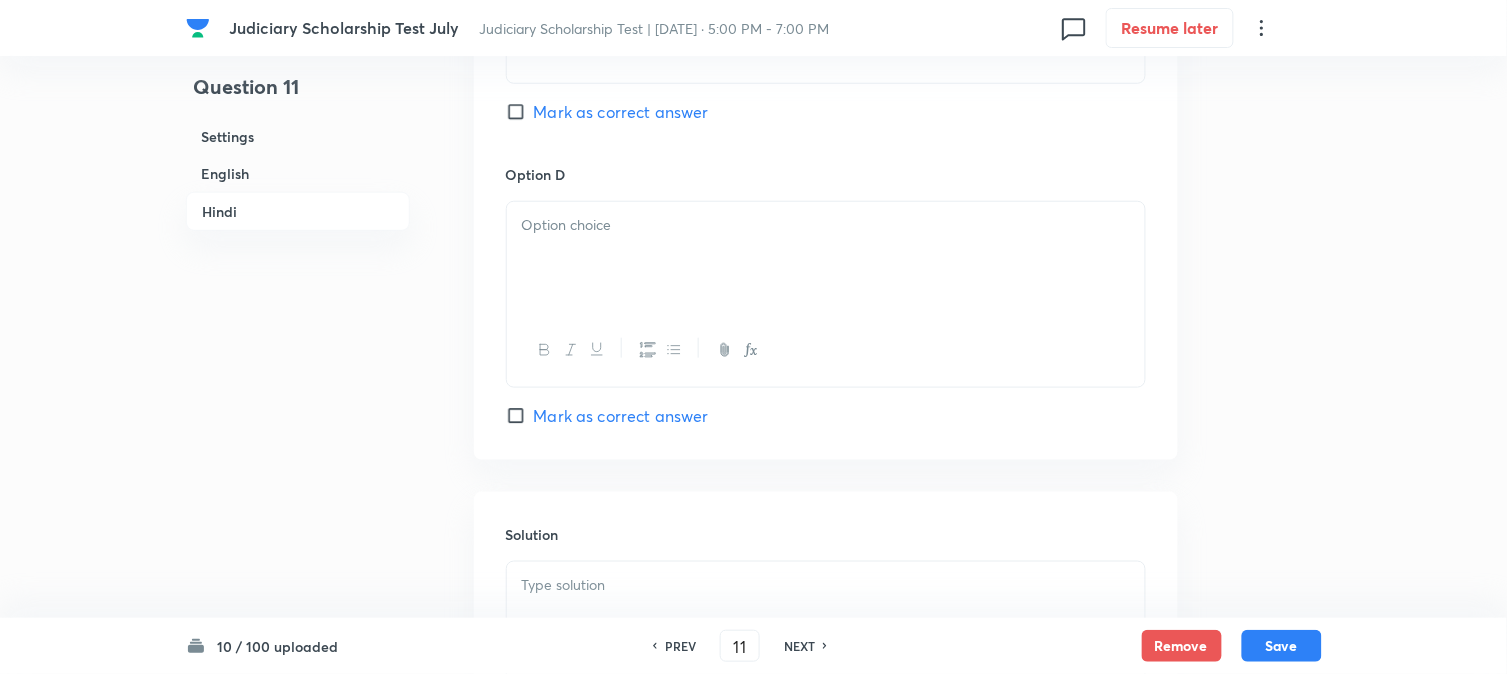 click at bounding box center [826, 258] 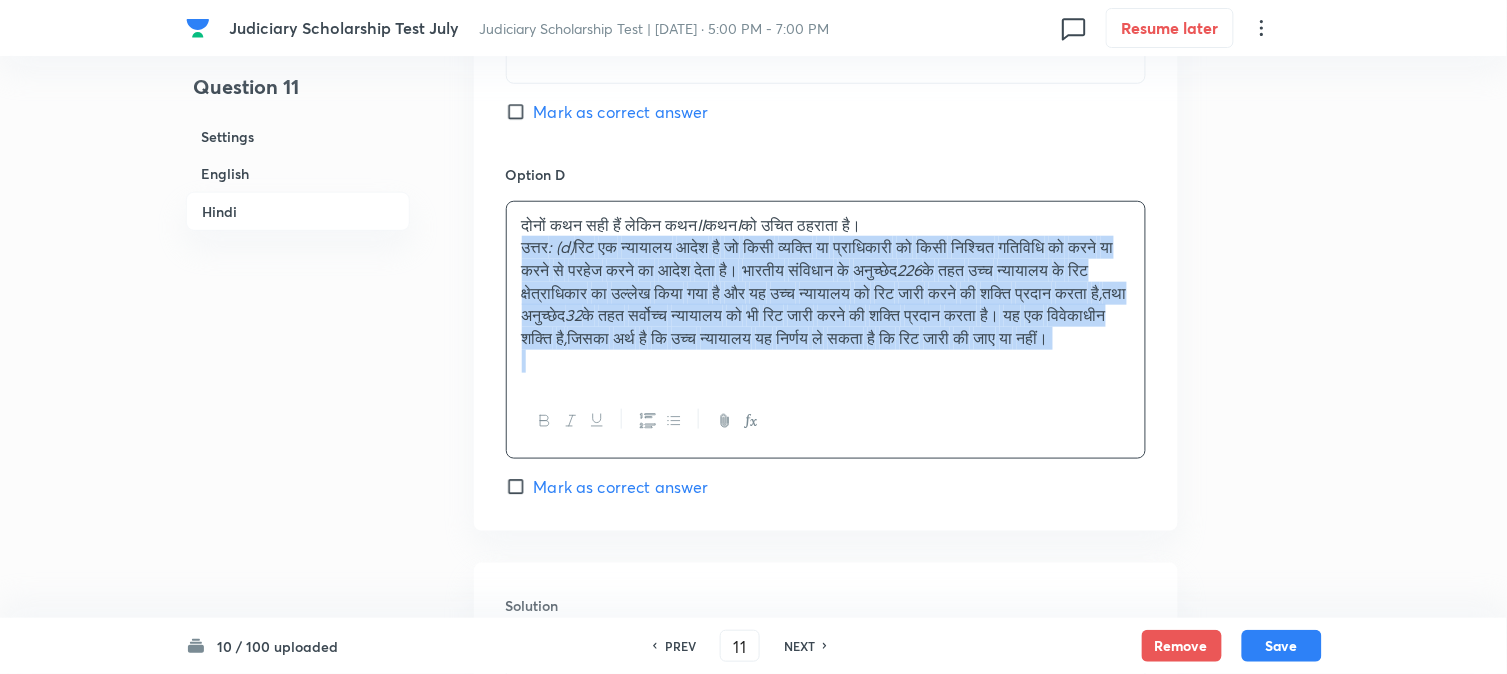 drag, startPoint x: 512, startPoint y: 284, endPoint x: 981, endPoint y: 478, distance: 507.54016 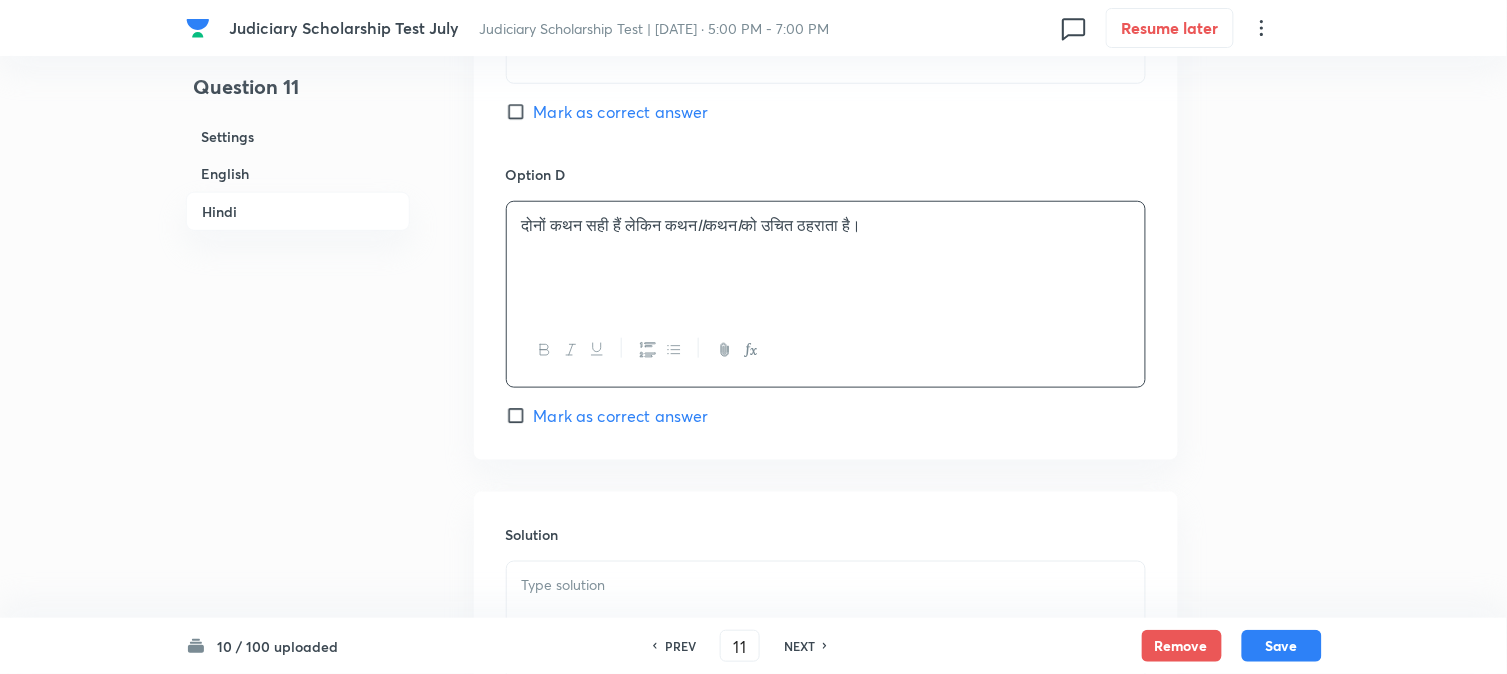 click on "Mark as correct answer" at bounding box center [621, 416] 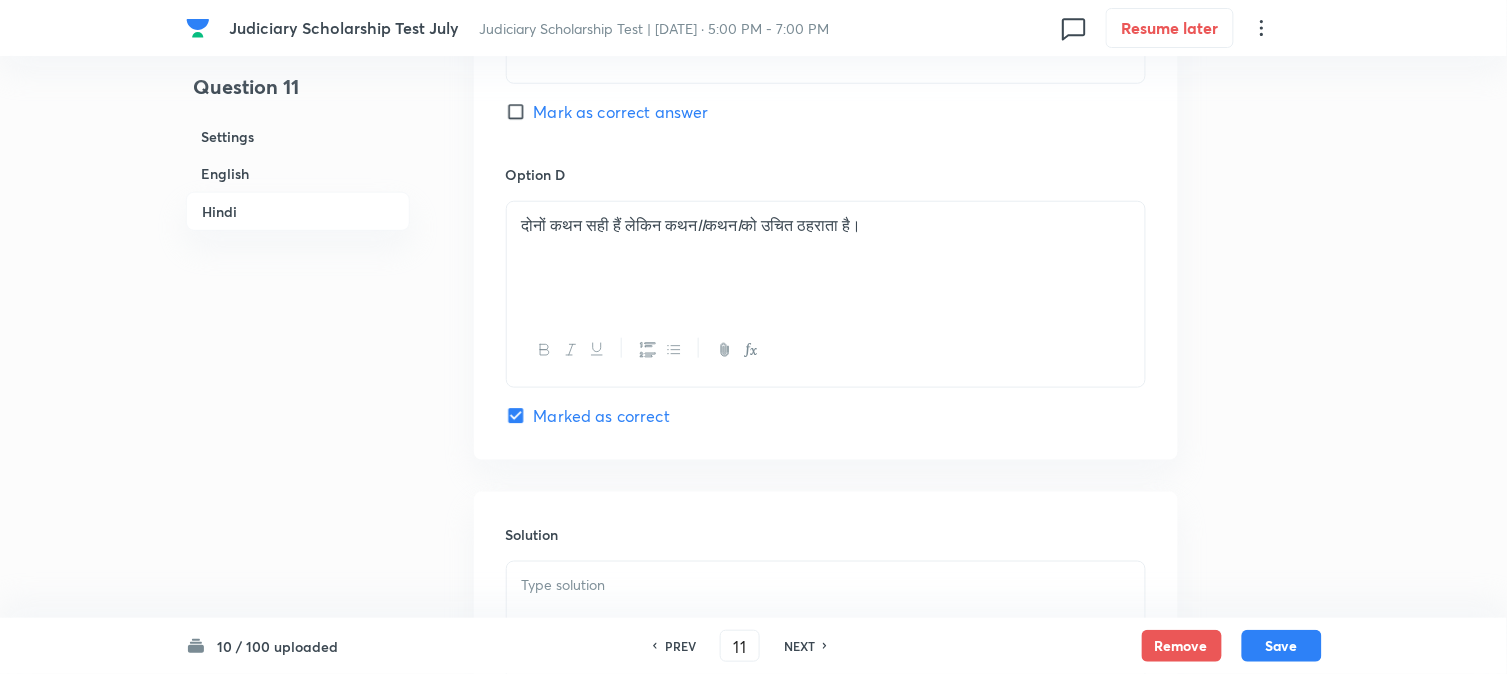 checkbox on "true" 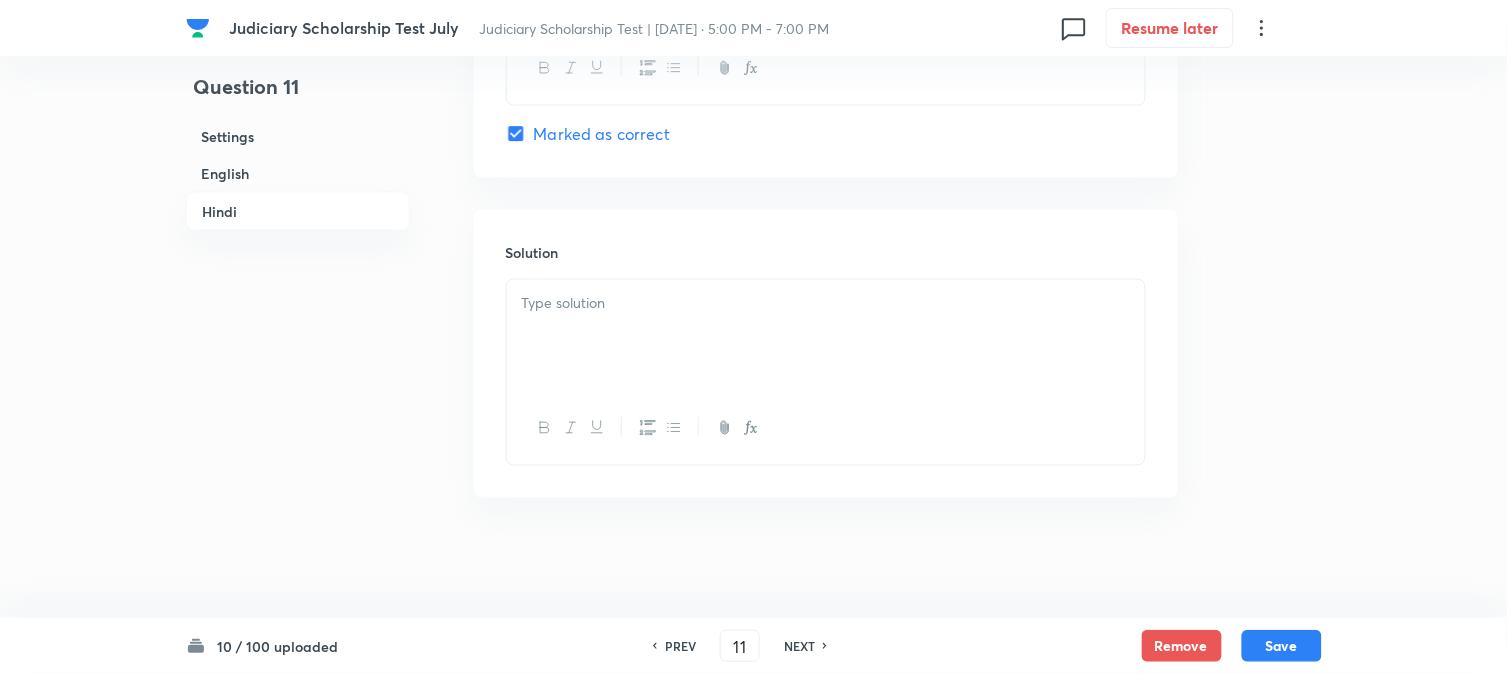 click at bounding box center (826, 336) 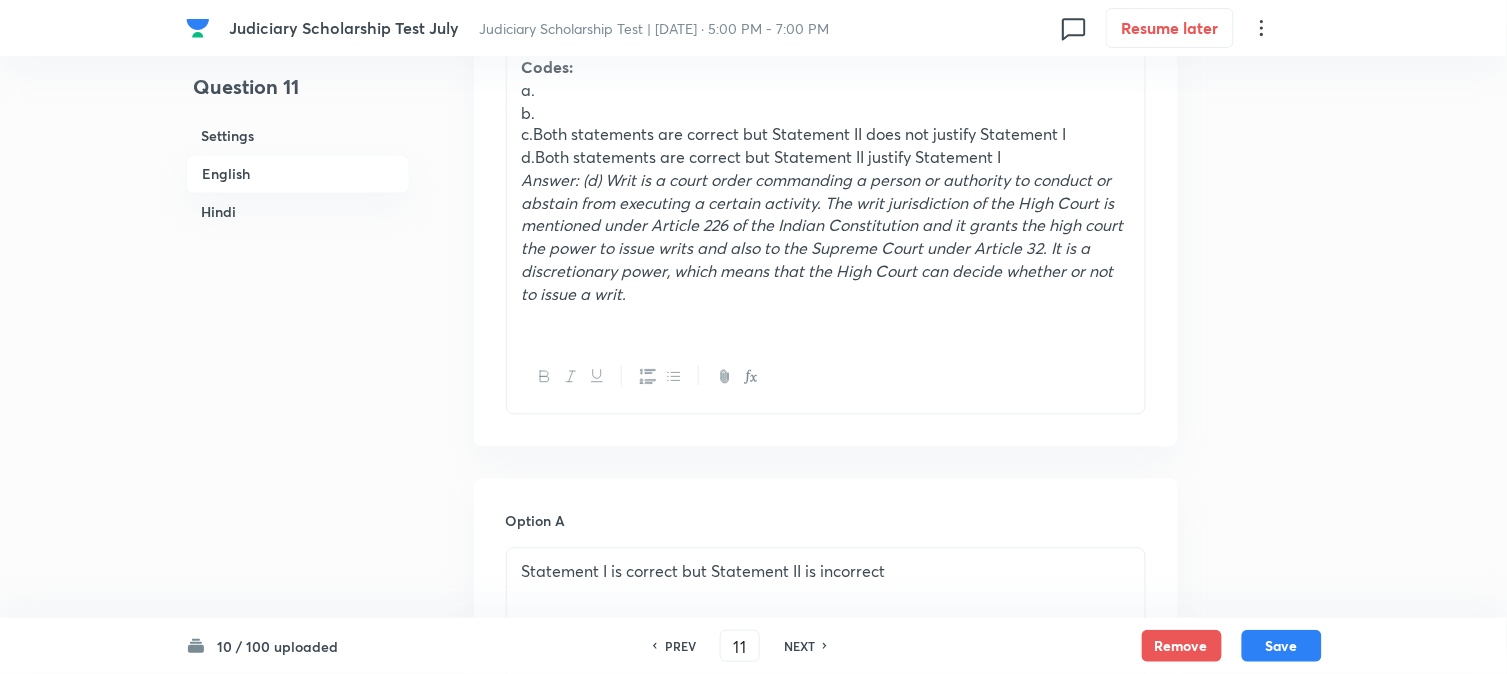 scroll, scrollTop: 642, scrollLeft: 0, axis: vertical 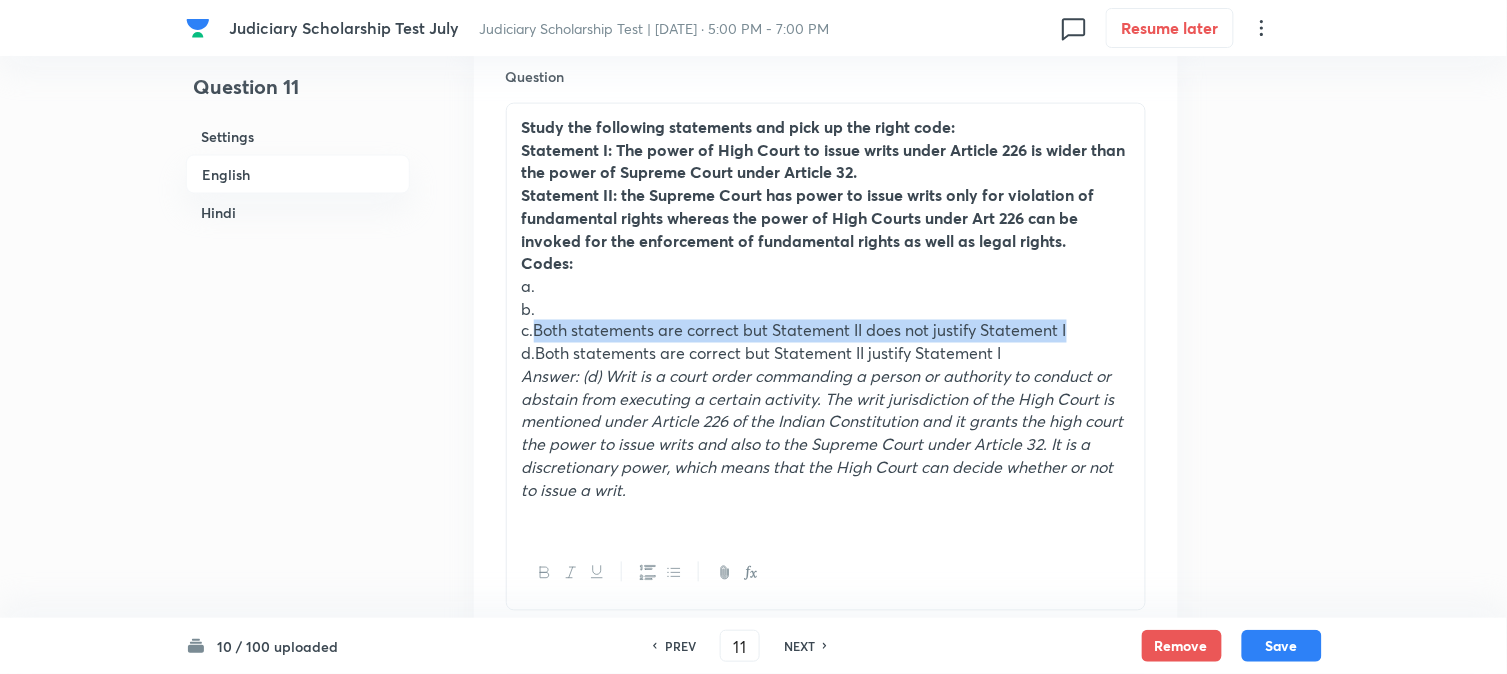drag, startPoint x: 537, startPoint y: 355, endPoint x: 1166, endPoint y: 350, distance: 629.0199 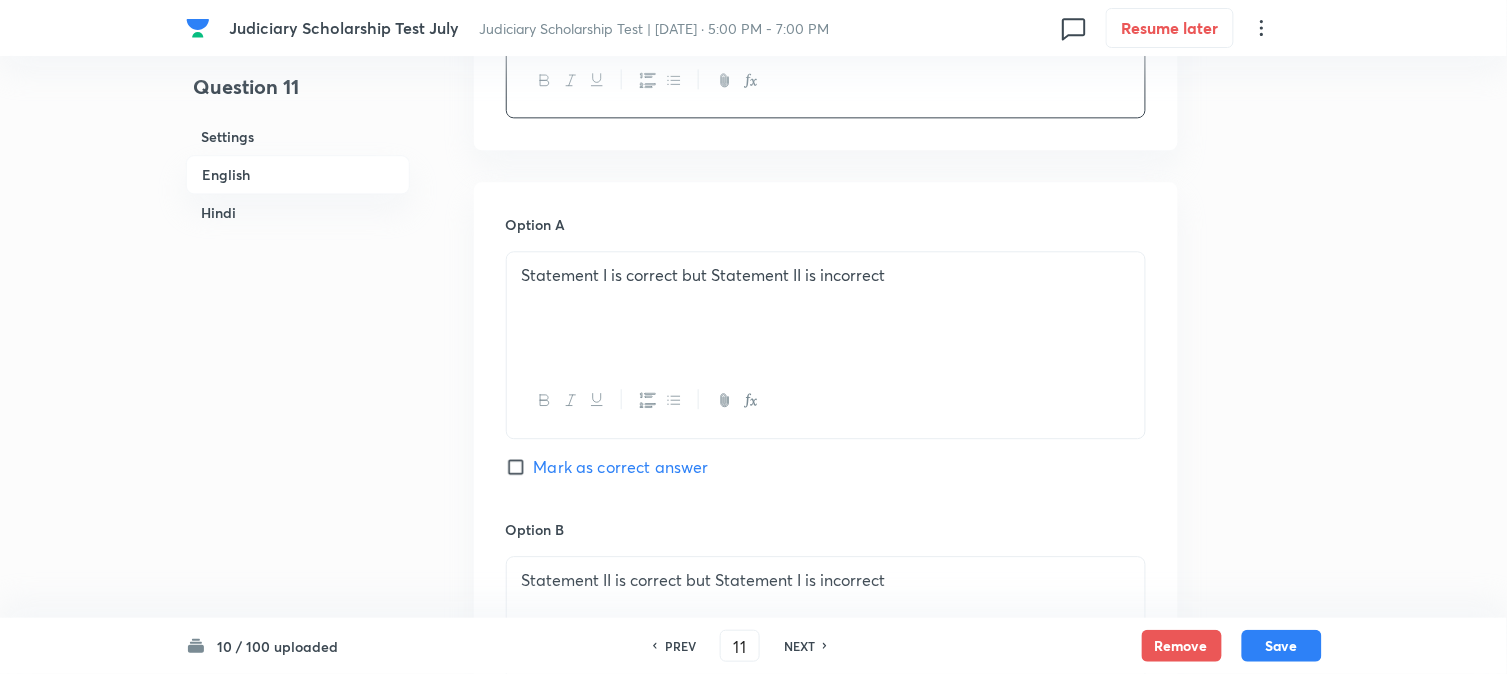 scroll, scrollTop: 1753, scrollLeft: 0, axis: vertical 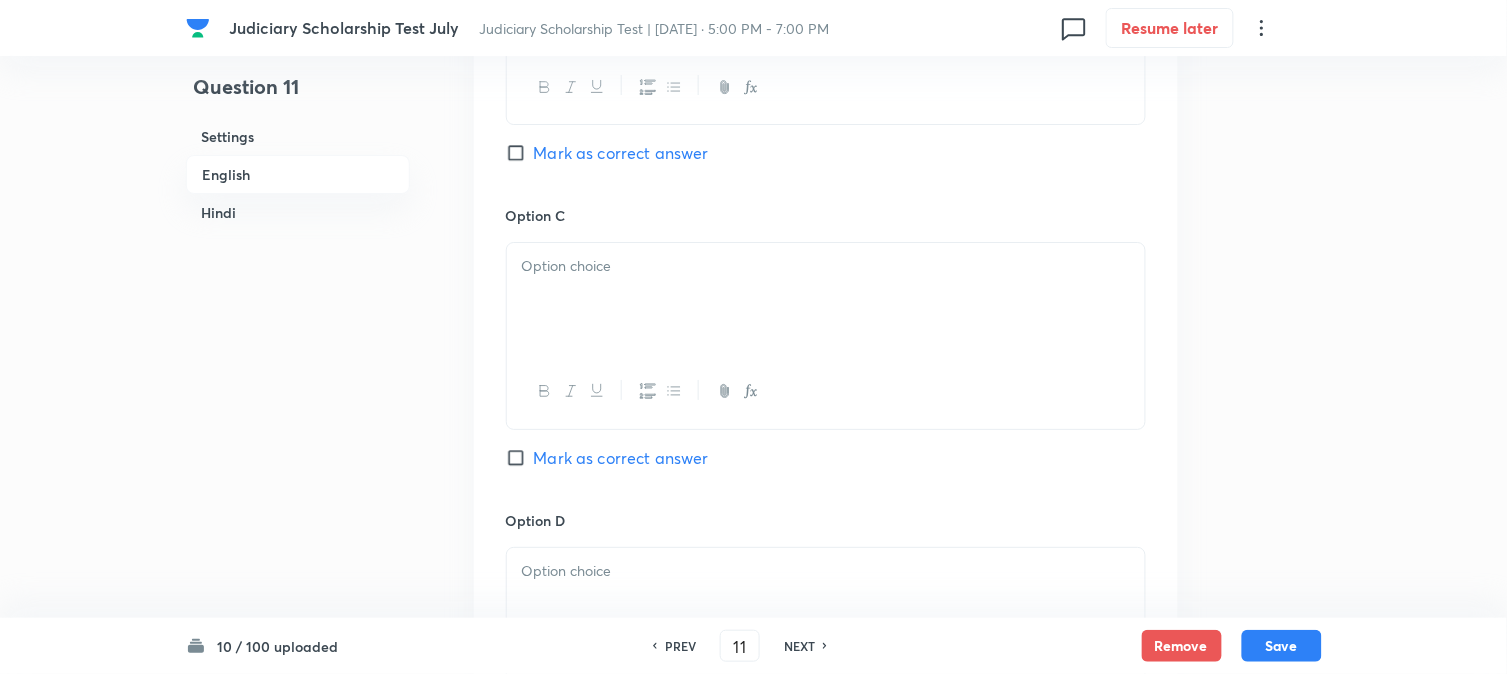 click on "Option A Statement I is correct but Statement II is incorrect  Mark as correct answer Option B Statement II is correct but Statement I is incorrect  Mark as correct answer Option C Mark as correct answer Option D Marked as correct" at bounding box center [826, 185] 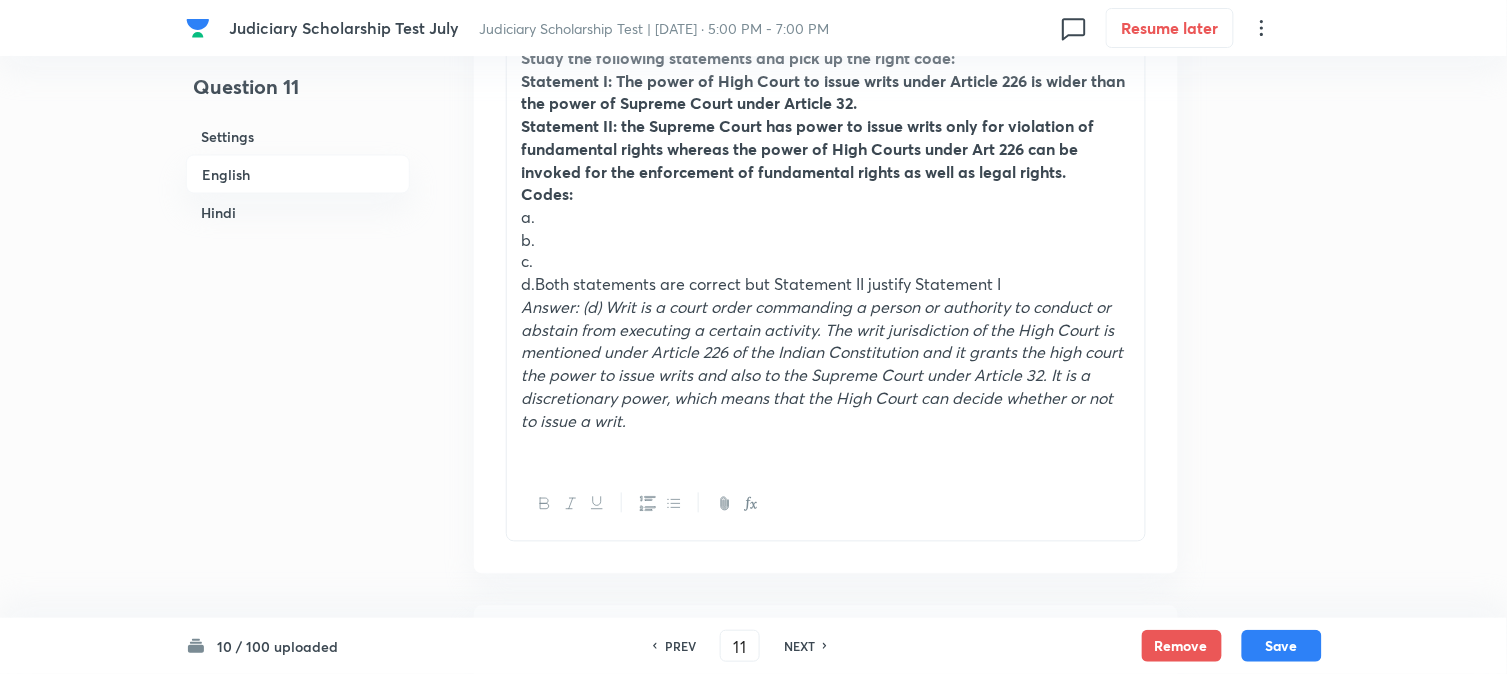scroll, scrollTop: 642, scrollLeft: 0, axis: vertical 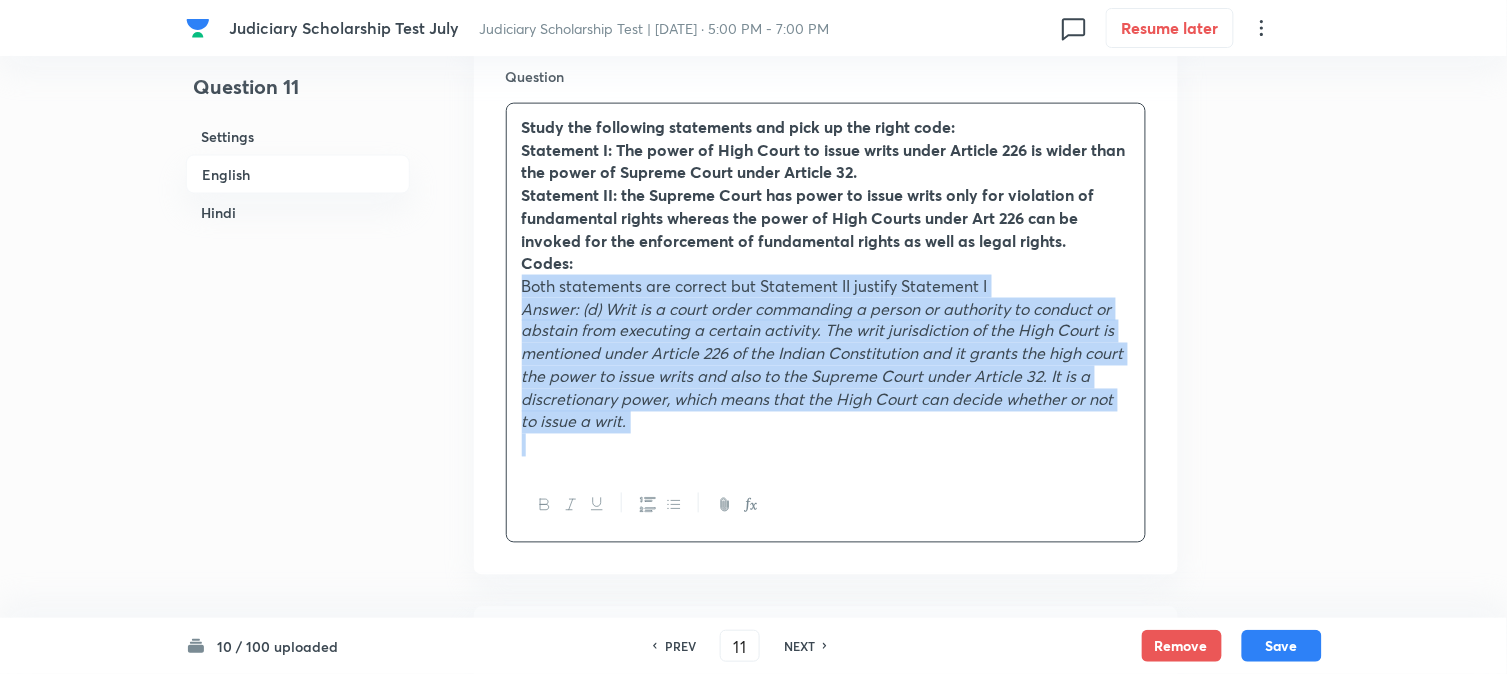 drag, startPoint x: 537, startPoint y: 370, endPoint x: 846, endPoint y: 547, distance: 356.1039 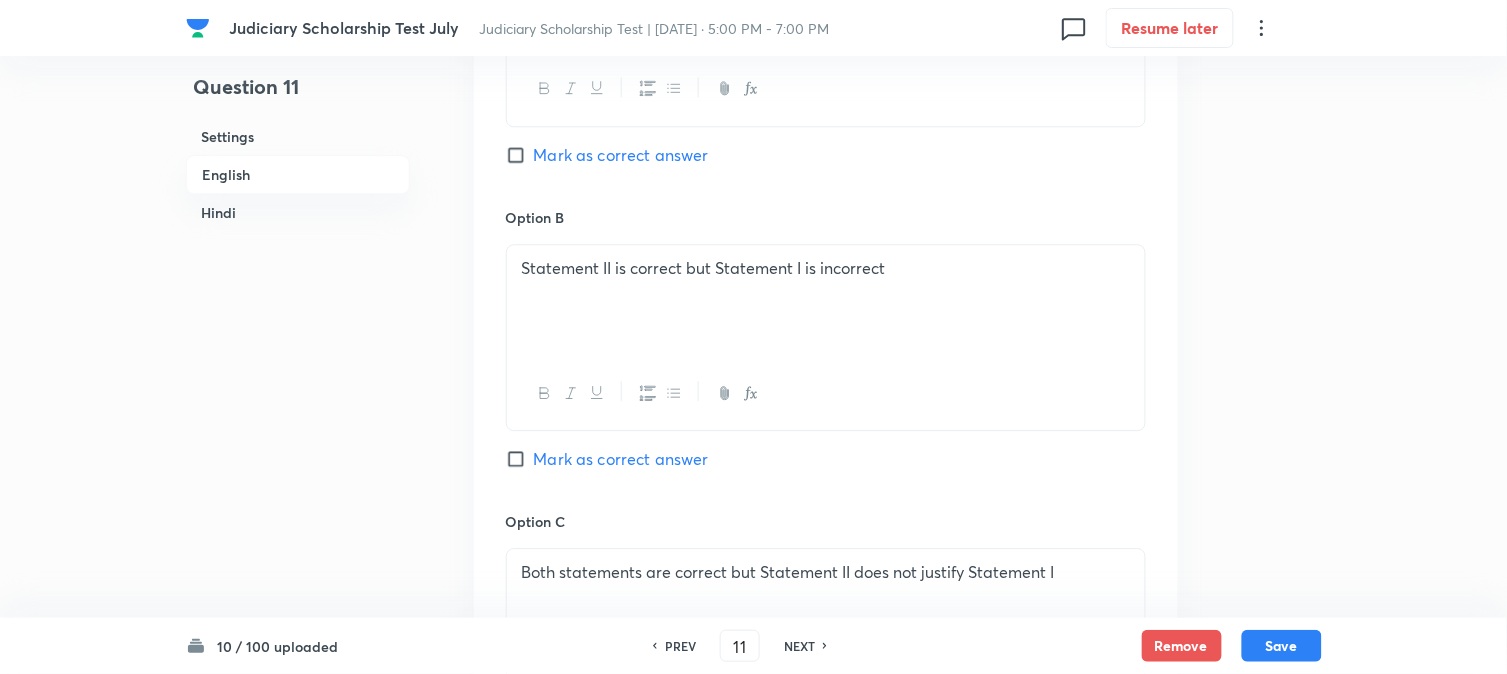 scroll, scrollTop: 1975, scrollLeft: 0, axis: vertical 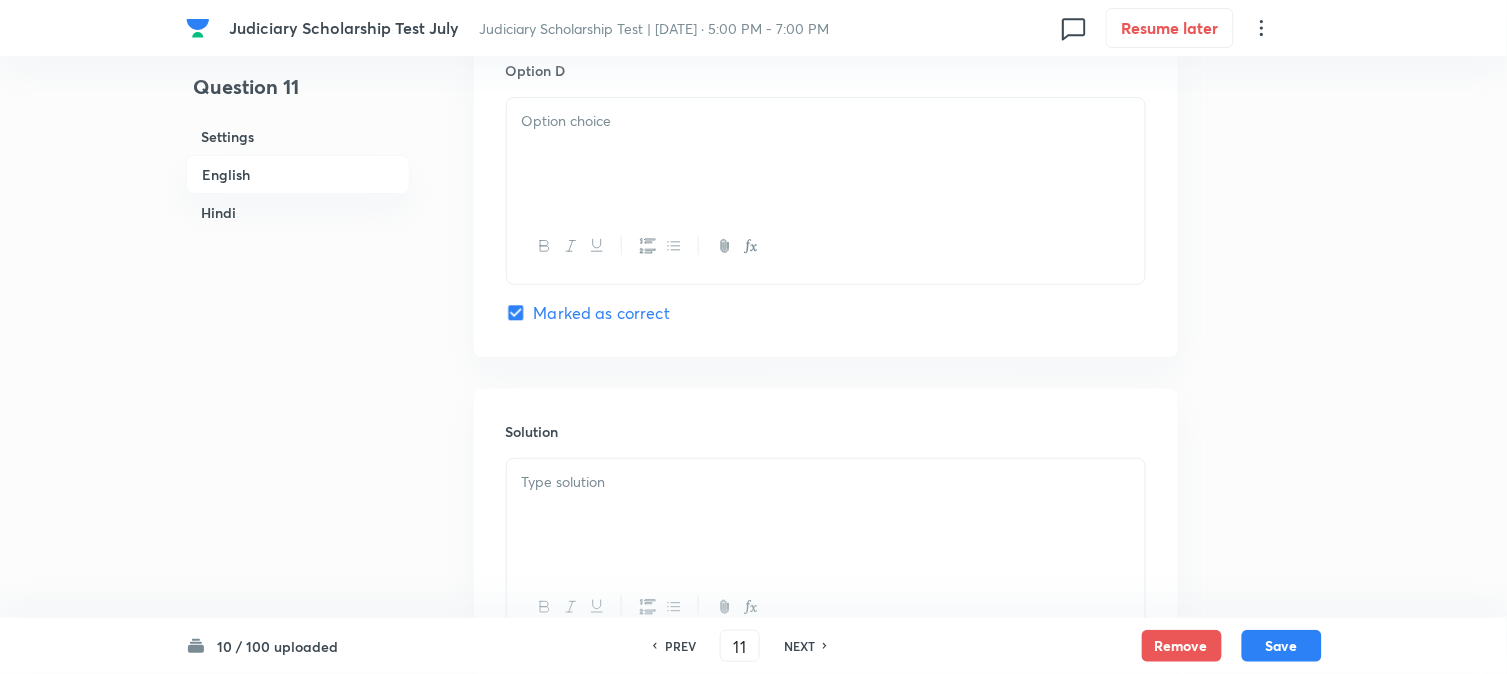 click at bounding box center [826, 154] 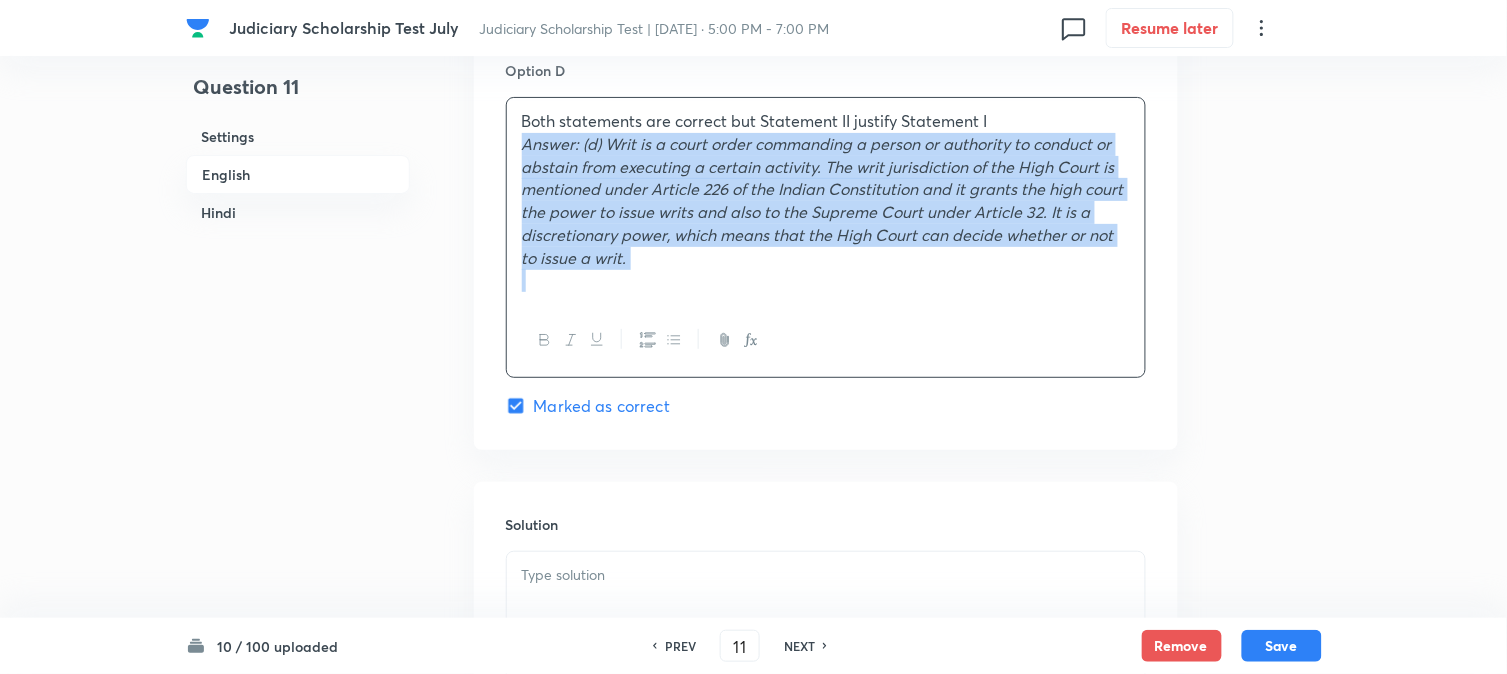 drag, startPoint x: 522, startPoint y: 168, endPoint x: 755, endPoint y: 340, distance: 289.60837 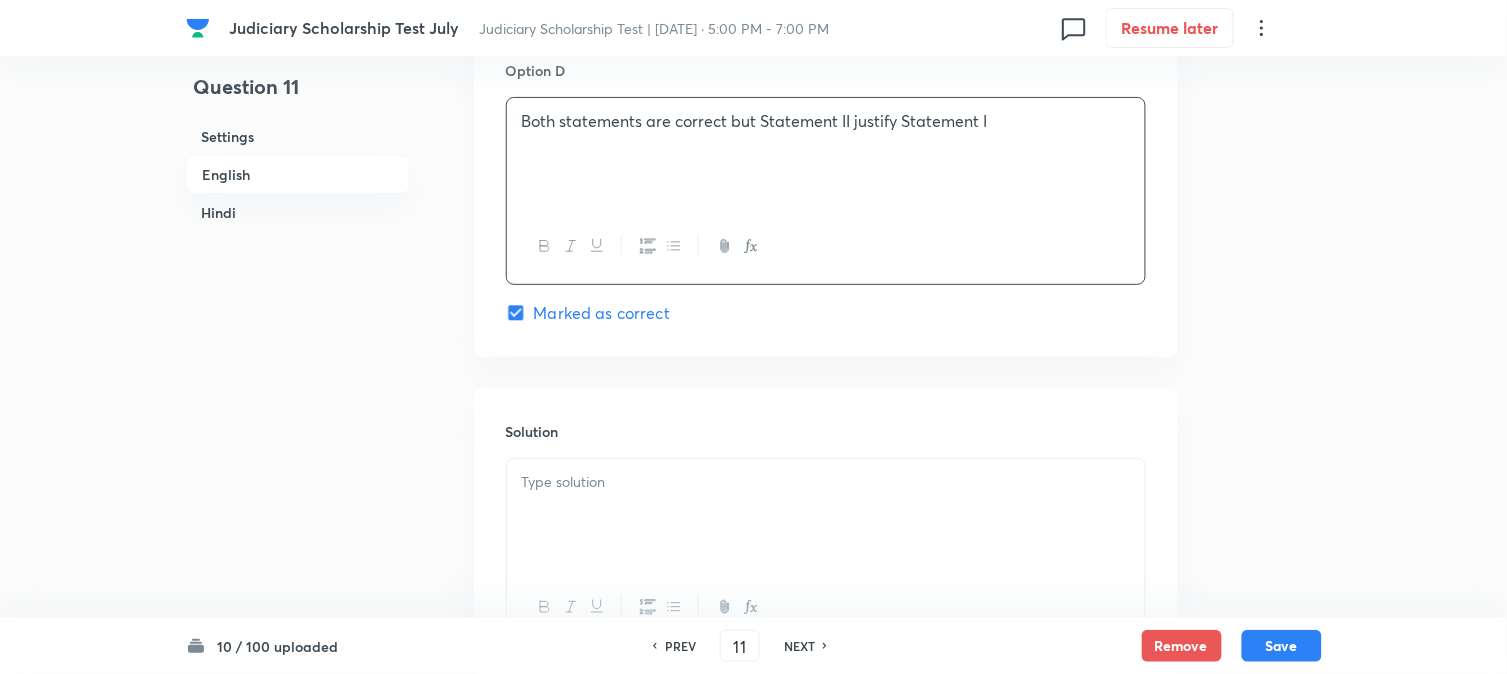 click at bounding box center [826, 515] 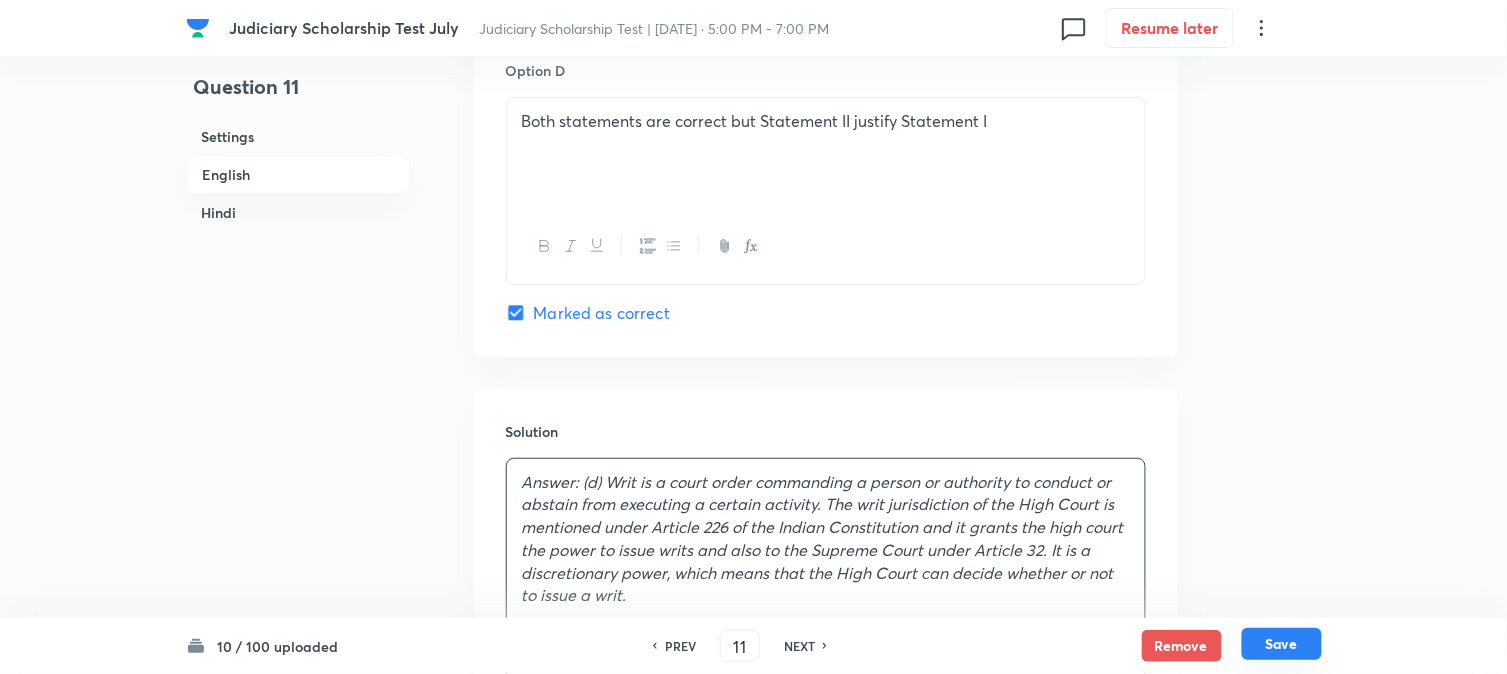 click on "Save" at bounding box center (1282, 644) 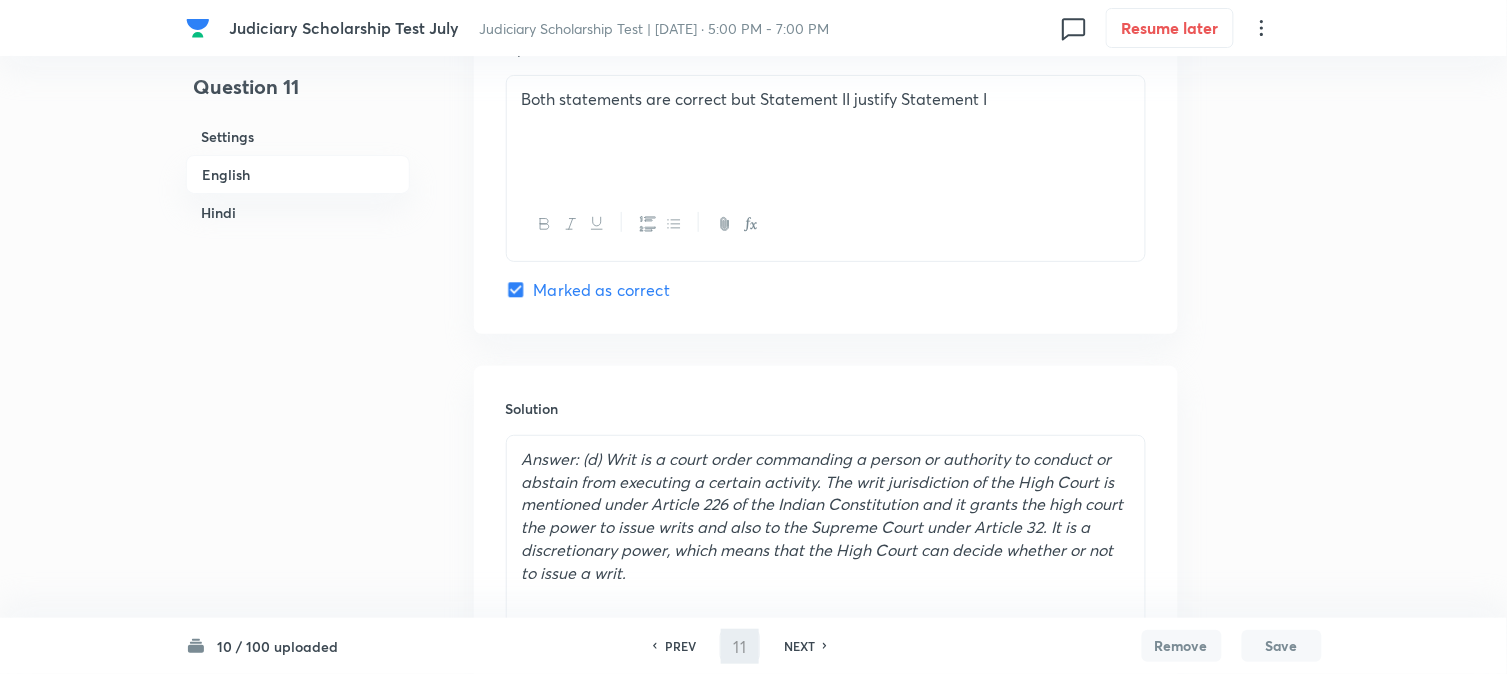 type on "12" 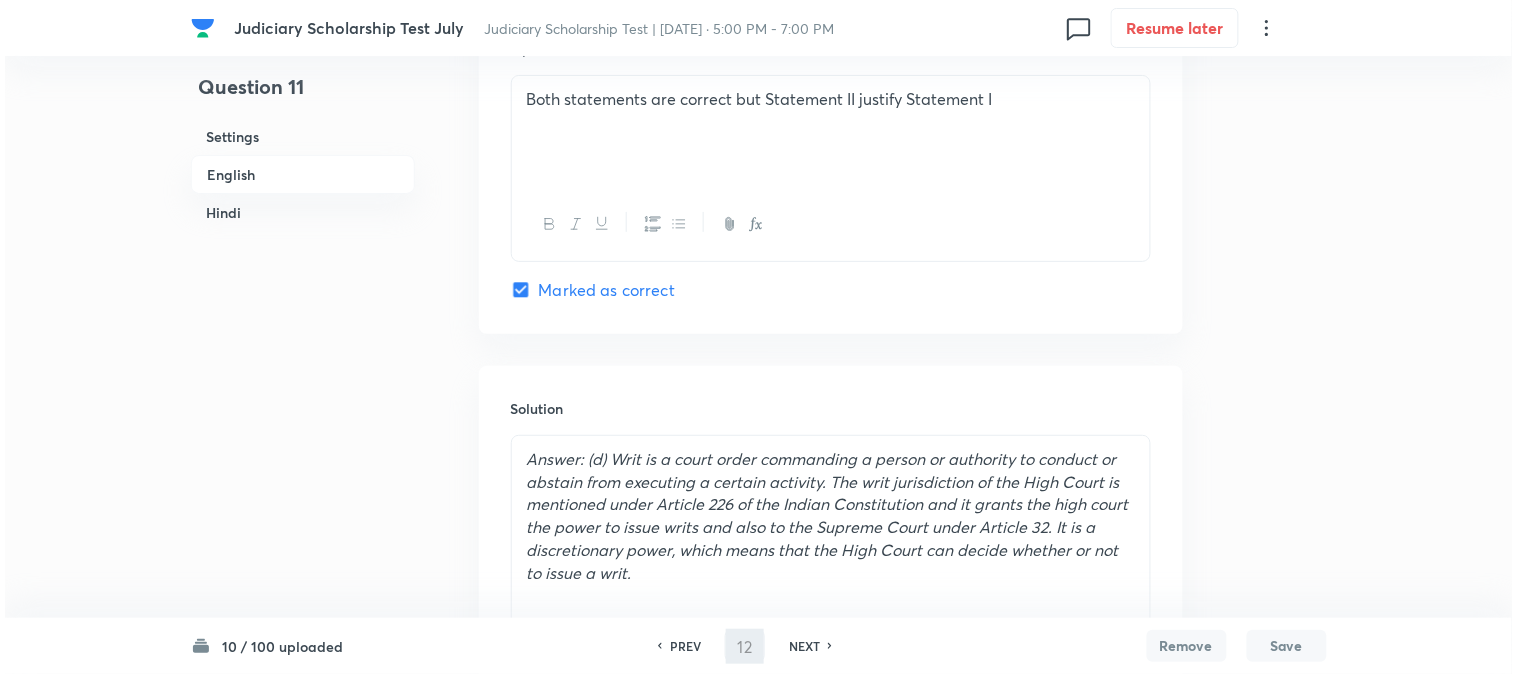 scroll, scrollTop: 0, scrollLeft: 0, axis: both 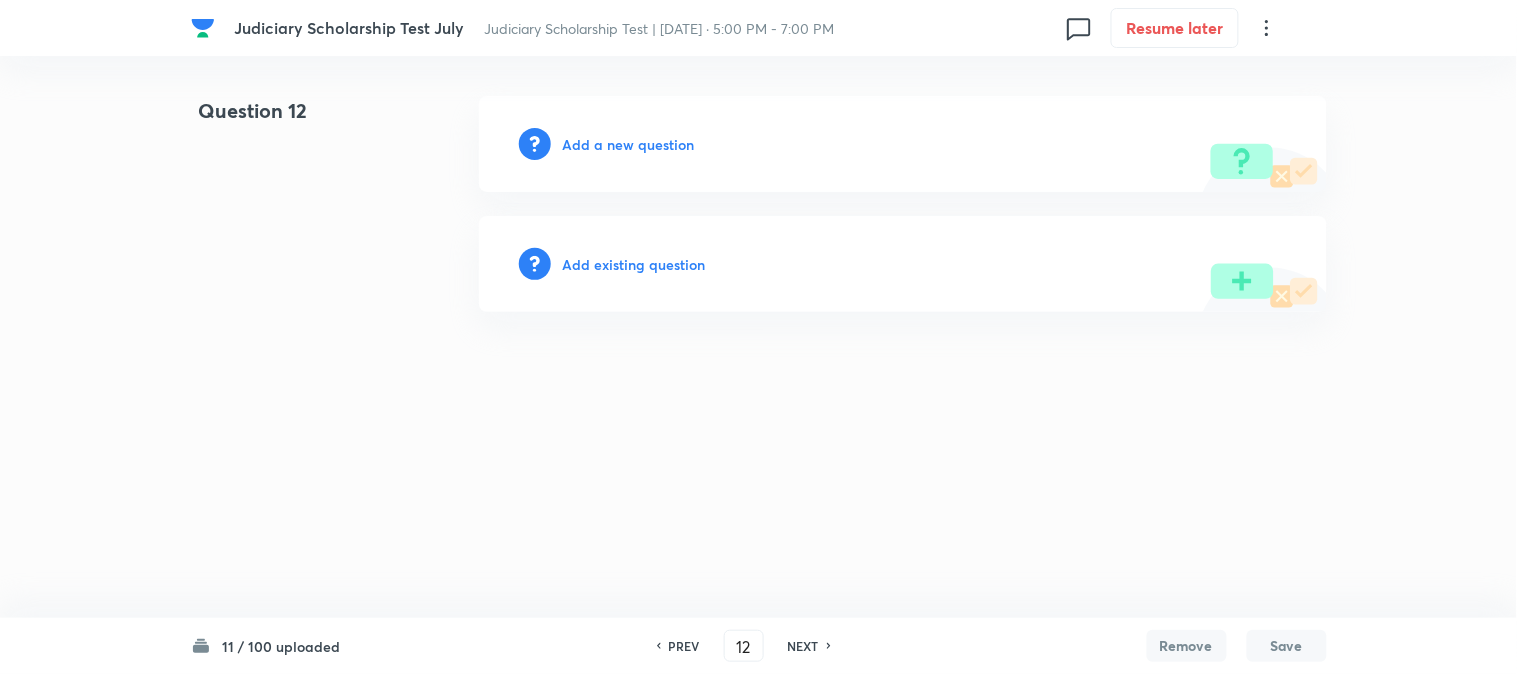 click on "Add a new question" at bounding box center (629, 144) 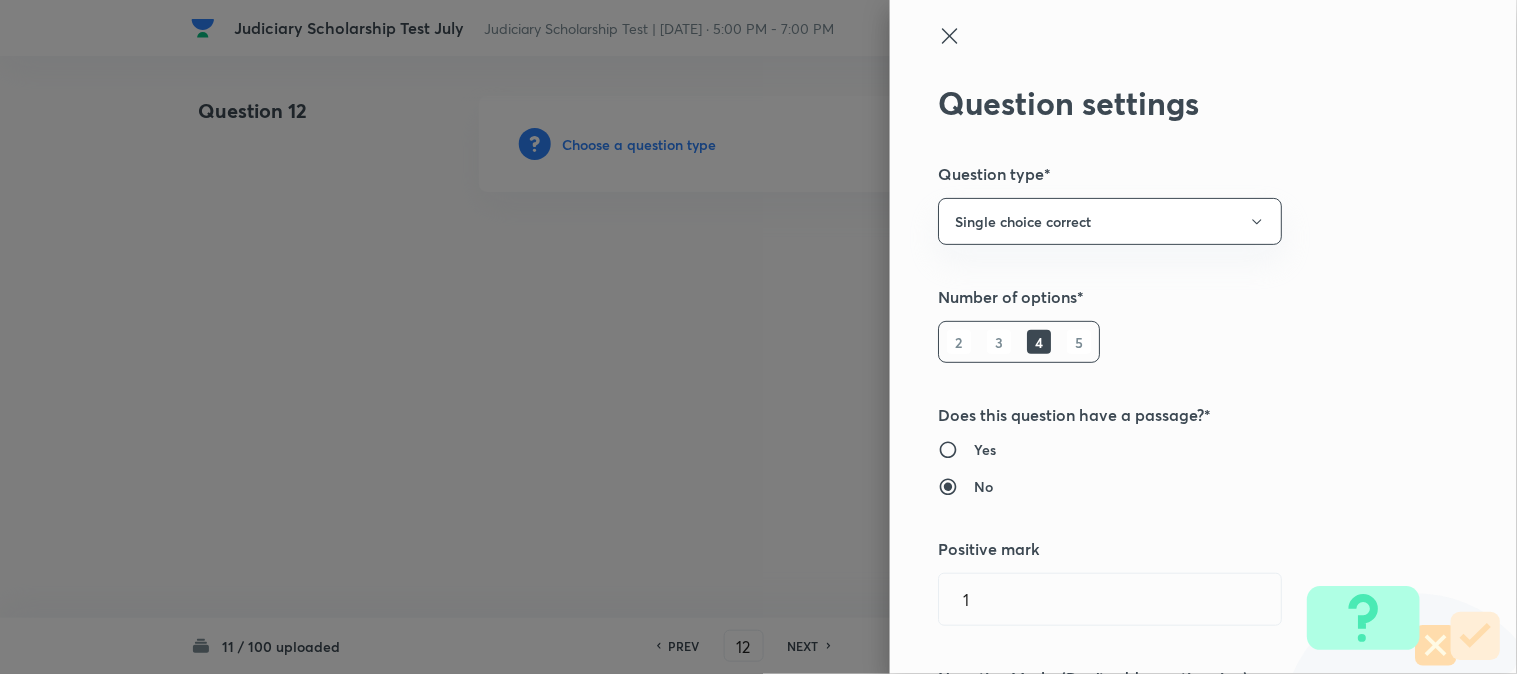 type 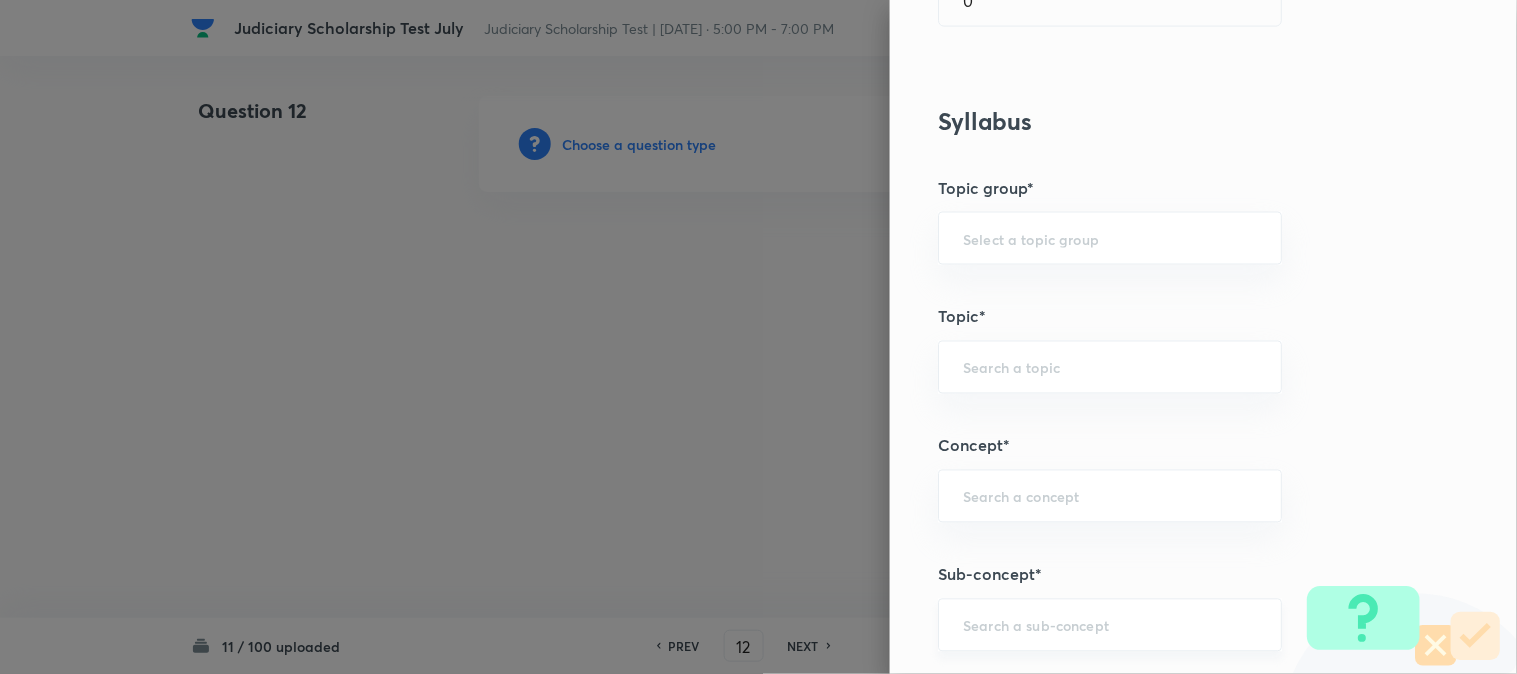 scroll, scrollTop: 1180, scrollLeft: 0, axis: vertical 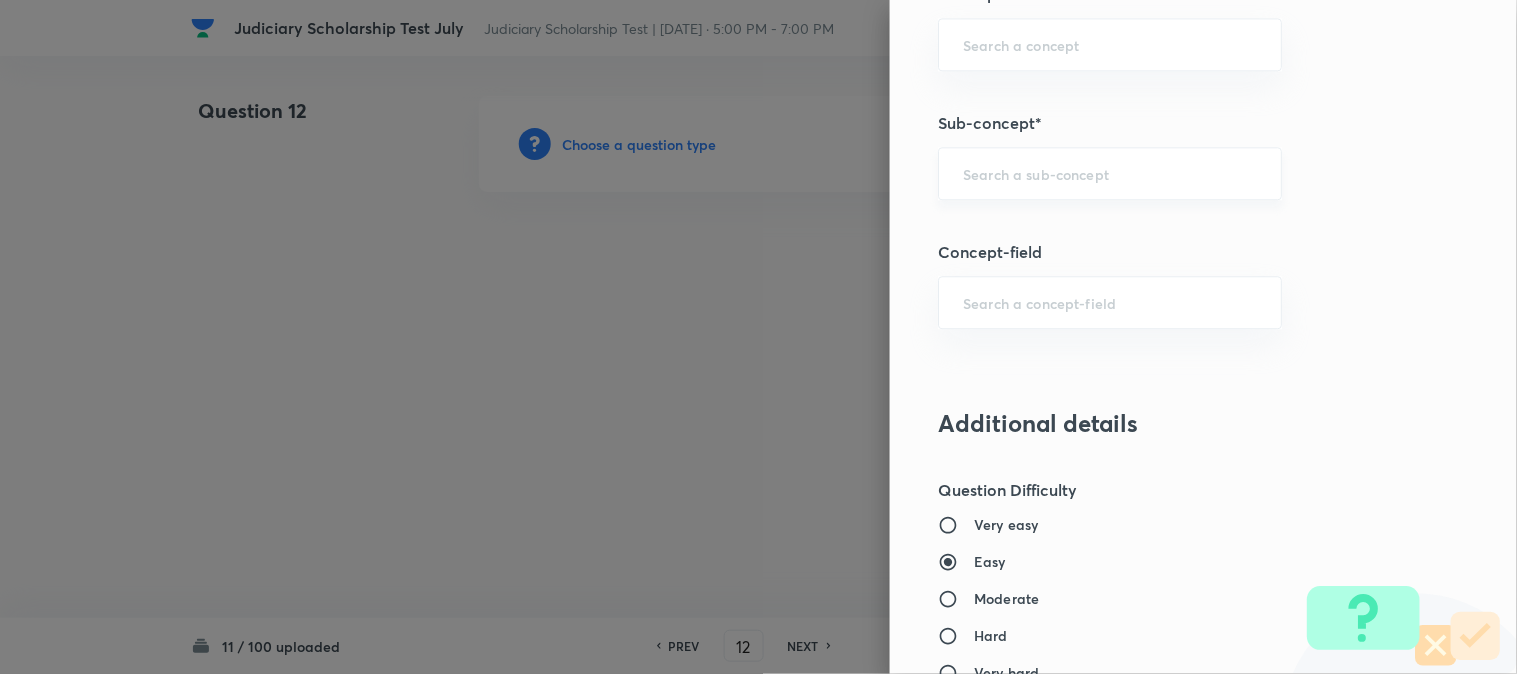 click at bounding box center [1110, 173] 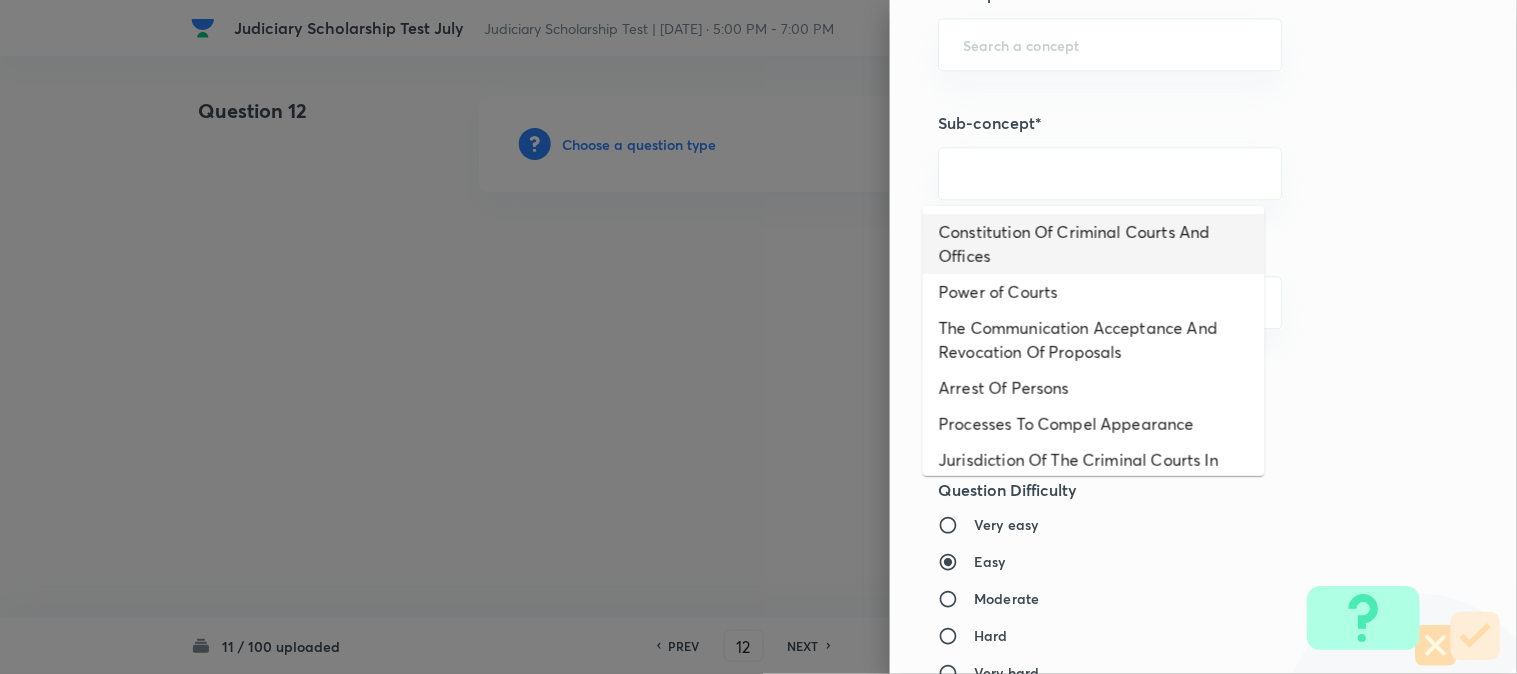 click on "Constitution Of Criminal Courts And Offices" at bounding box center (1094, 244) 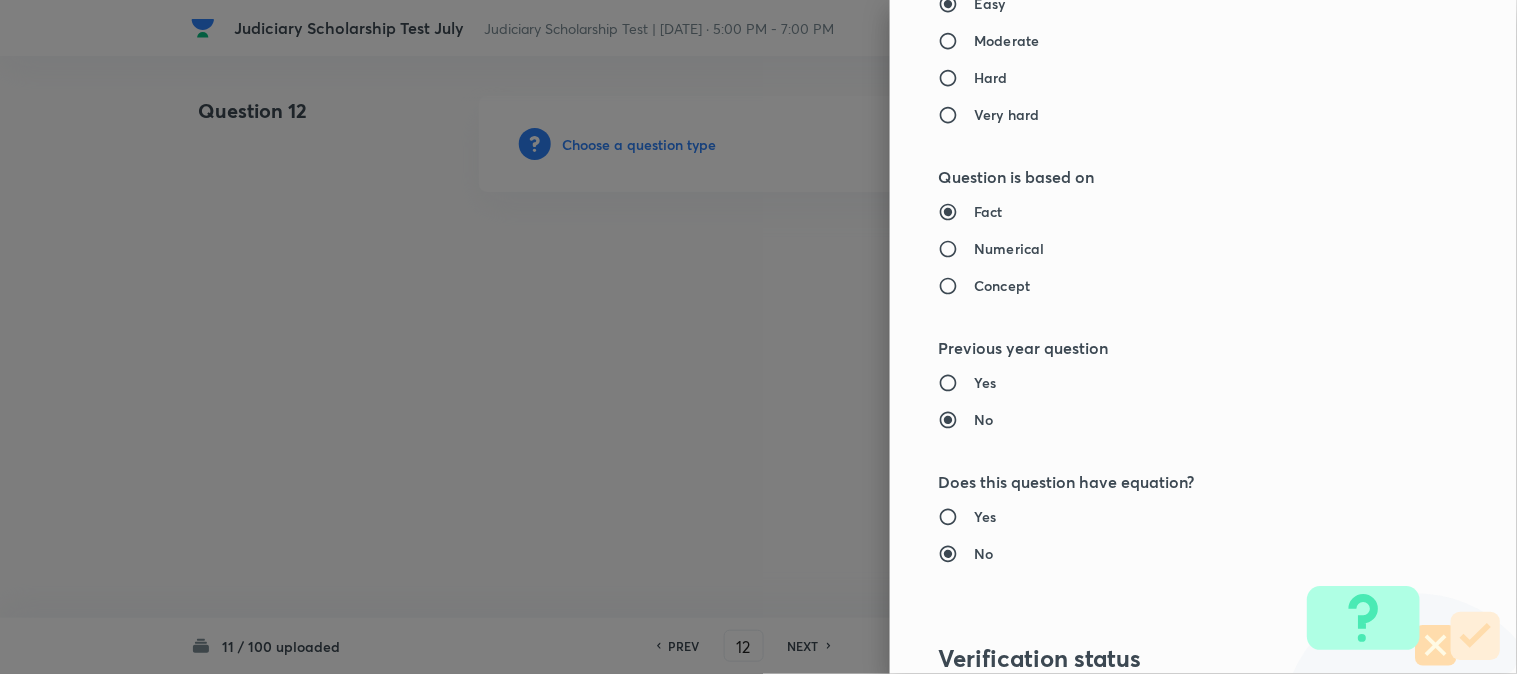 type on "Criminal Law" 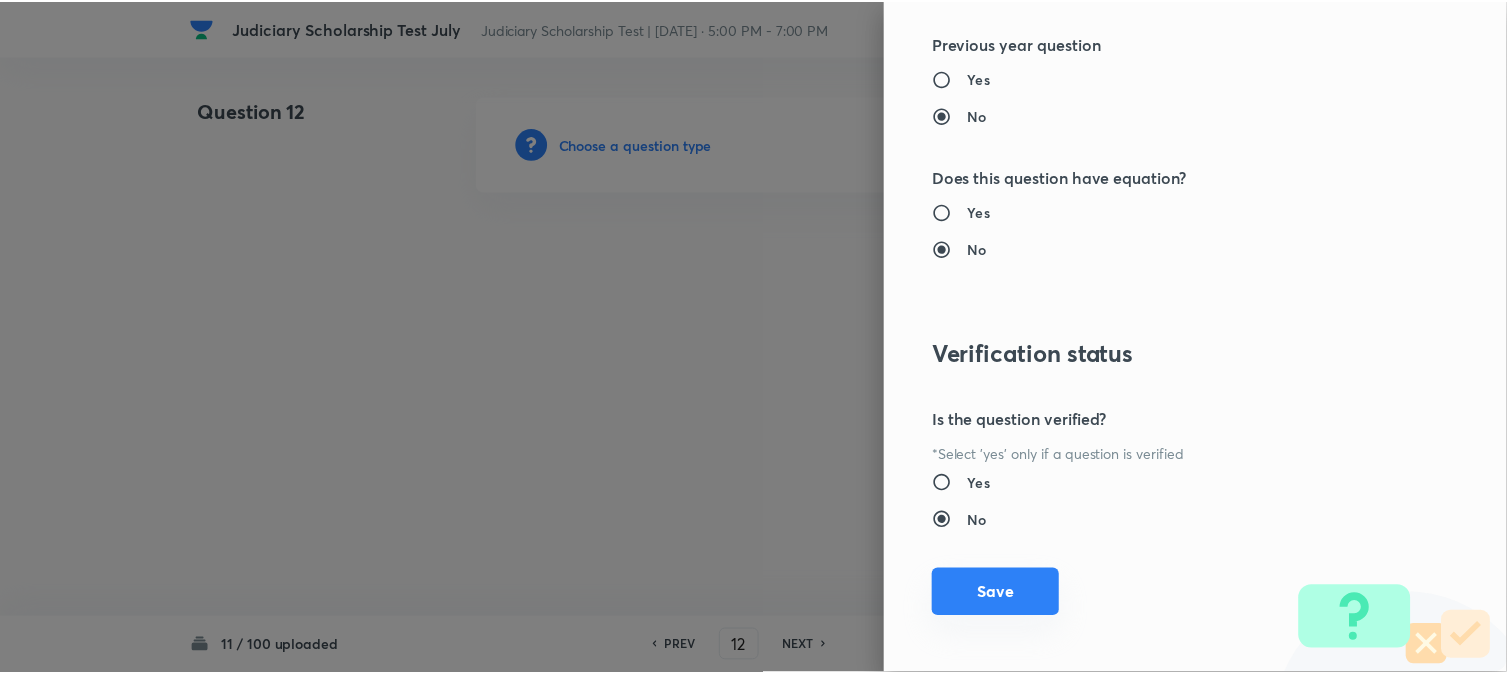scroll, scrollTop: 2052, scrollLeft: 0, axis: vertical 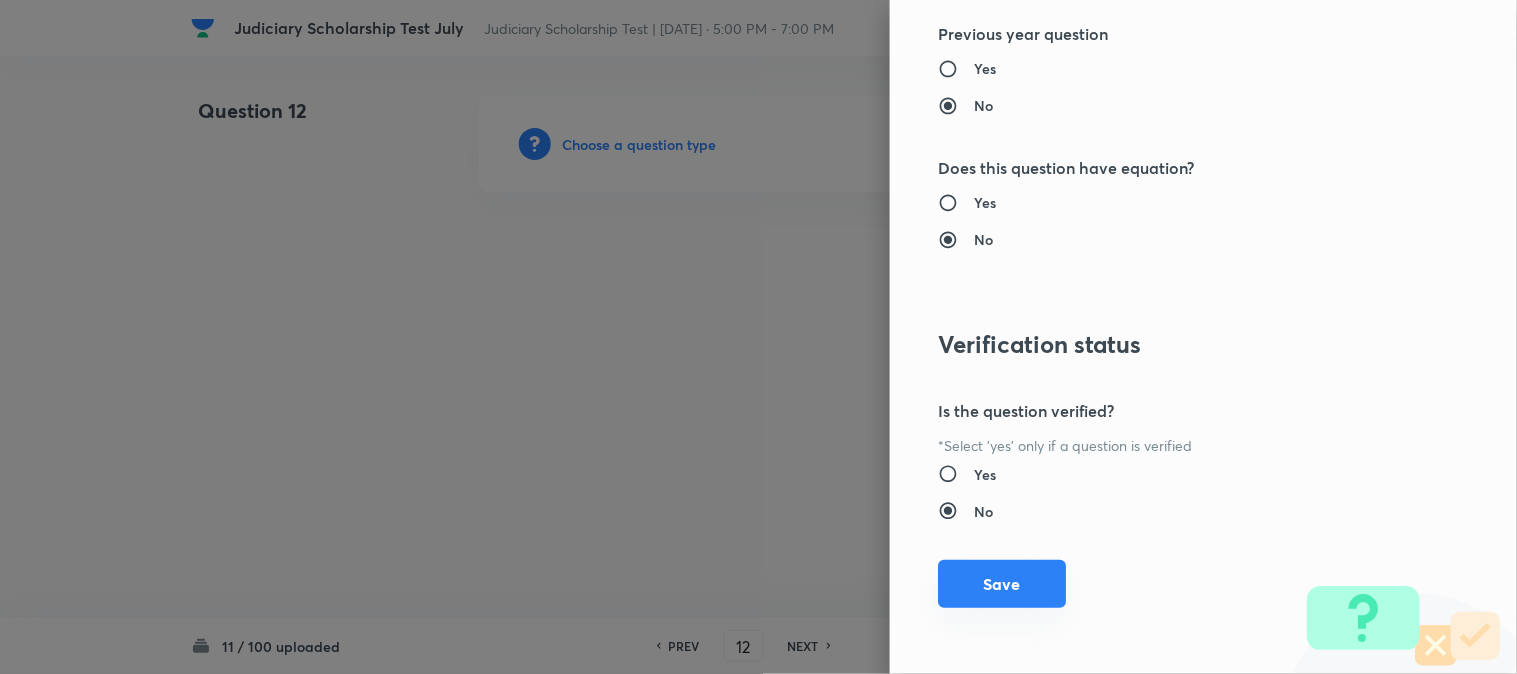 click on "Save" at bounding box center (1002, 584) 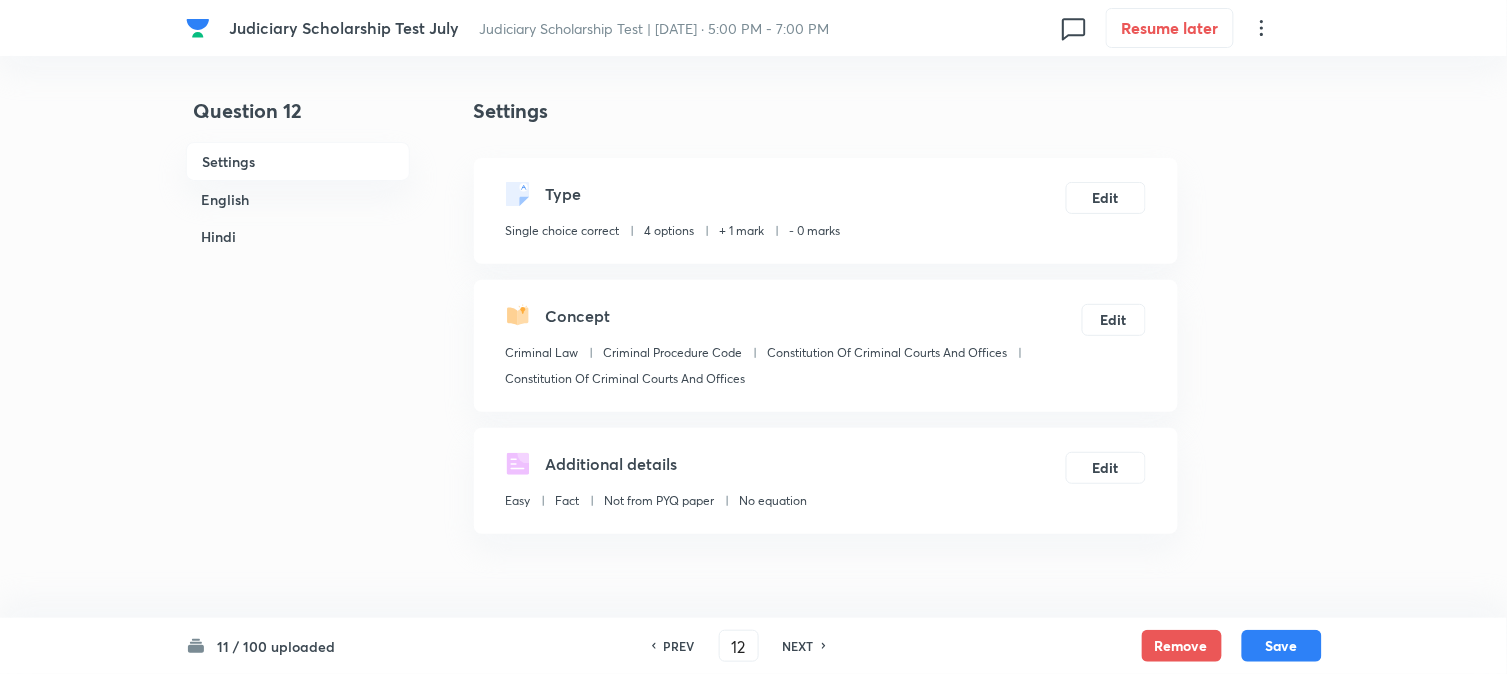 scroll, scrollTop: 590, scrollLeft: 0, axis: vertical 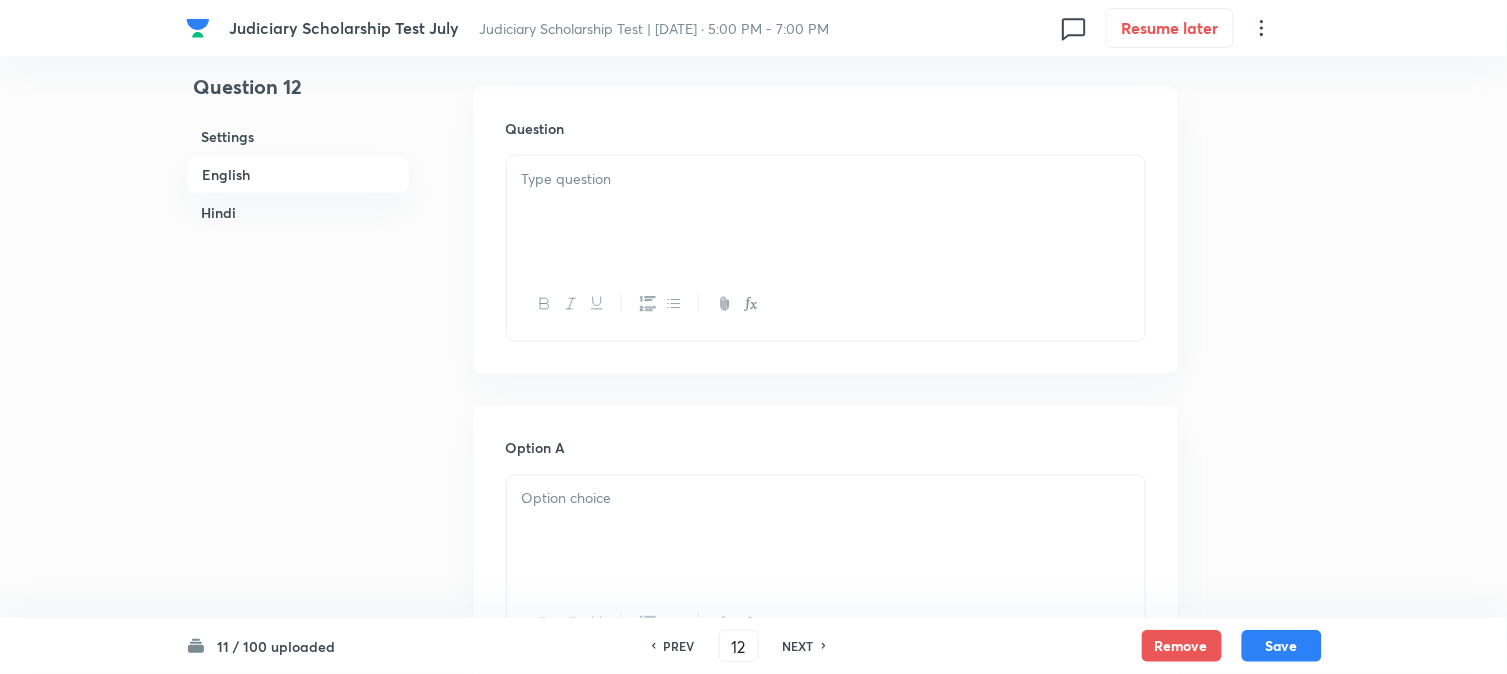click at bounding box center [826, 212] 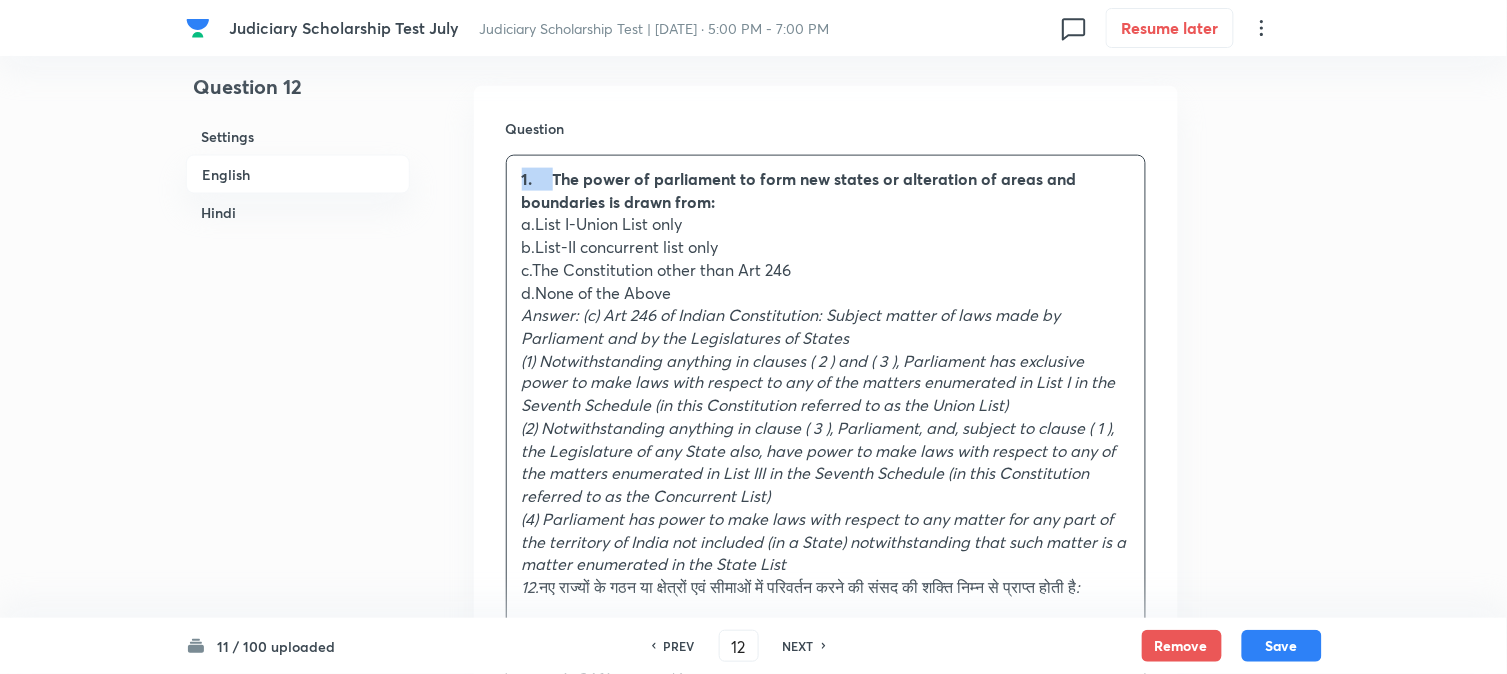 drag, startPoint x: 554, startPoint y: 171, endPoint x: 488, endPoint y: 166, distance: 66.189125 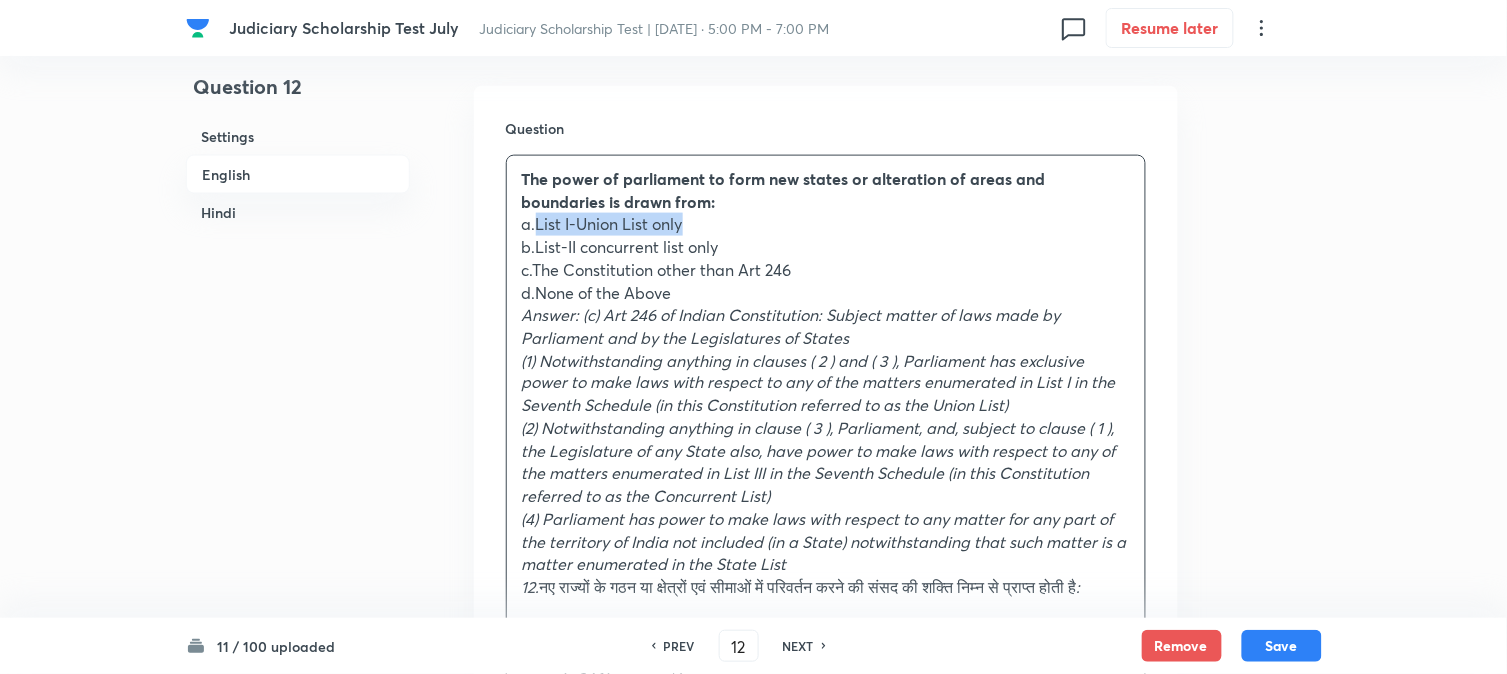 drag, startPoint x: 537, startPoint y: 222, endPoint x: 750, endPoint y: 220, distance: 213.00938 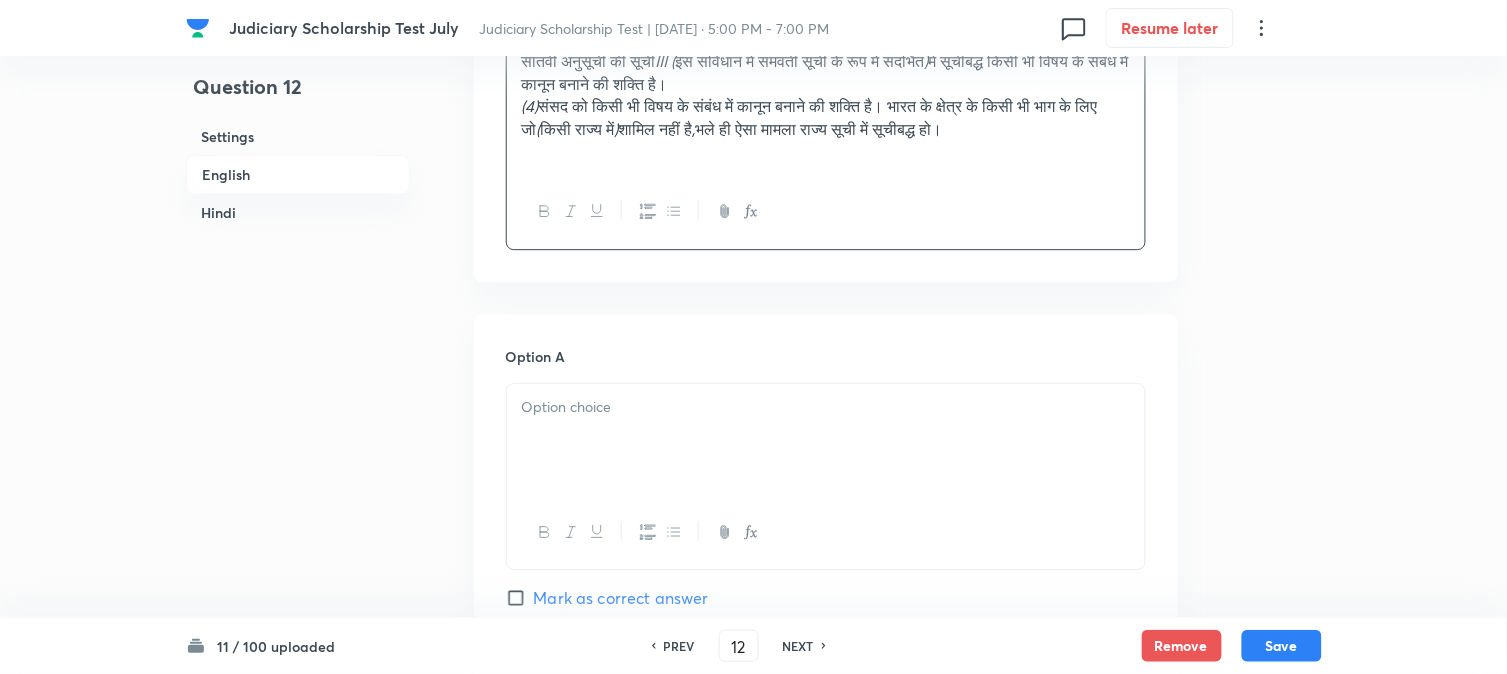 drag, startPoint x: 566, startPoint y: 504, endPoint x: 568, endPoint y: 515, distance: 11.18034 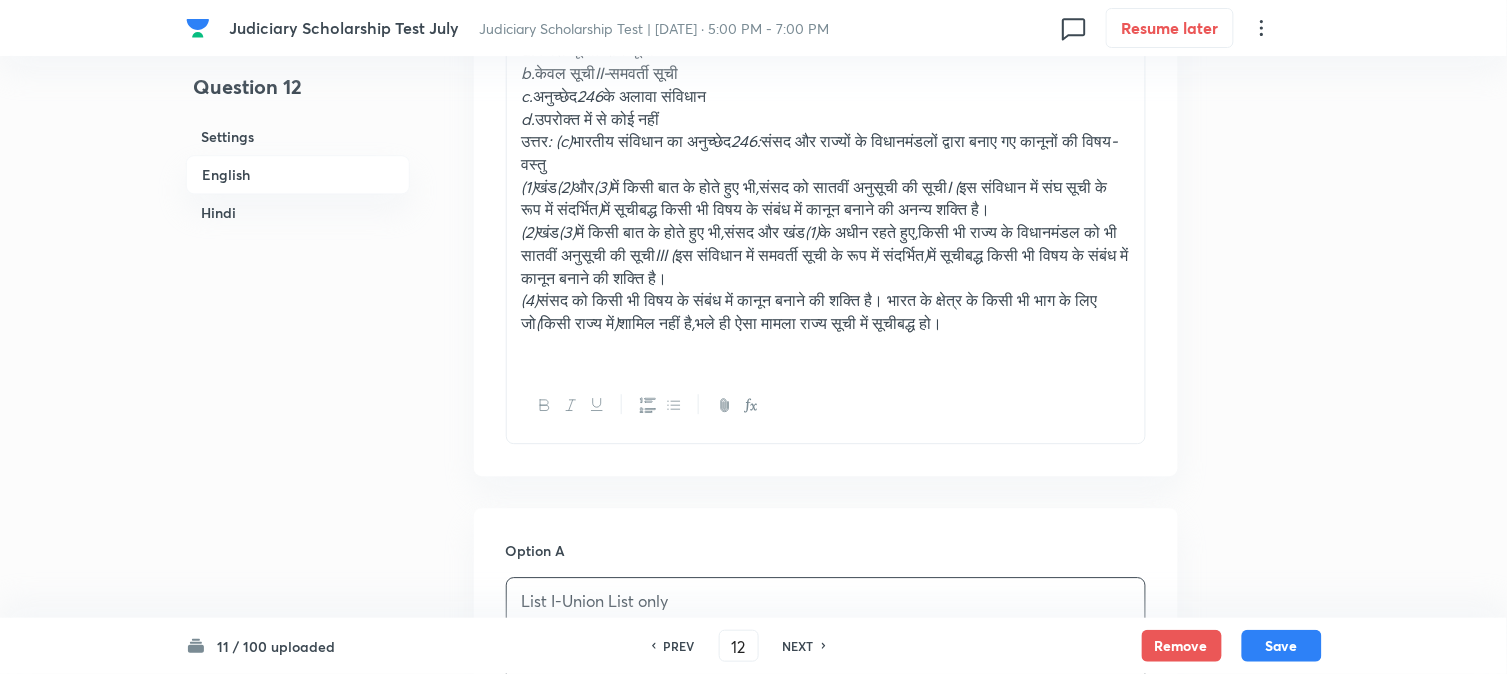 scroll, scrollTop: 812, scrollLeft: 0, axis: vertical 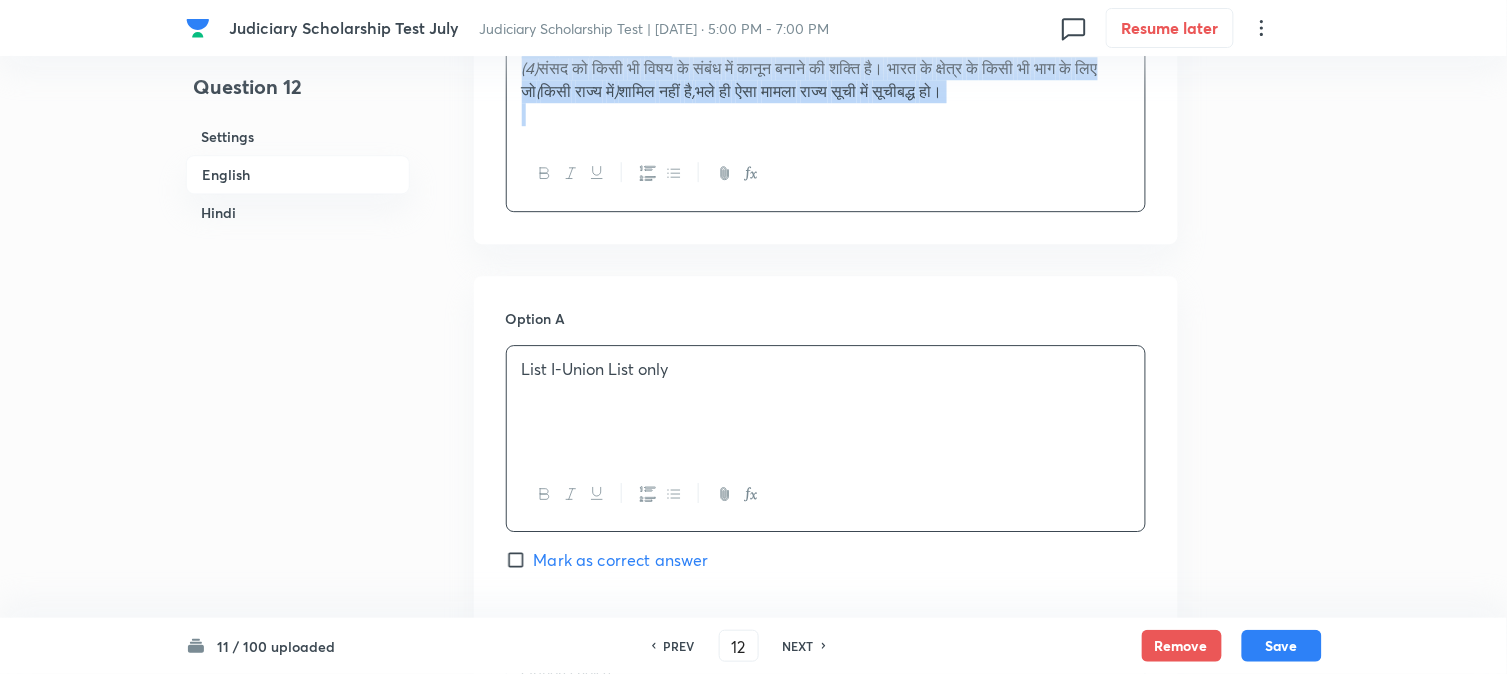 drag, startPoint x: 544, startPoint y: 364, endPoint x: 1211, endPoint y: 430, distance: 670.2574 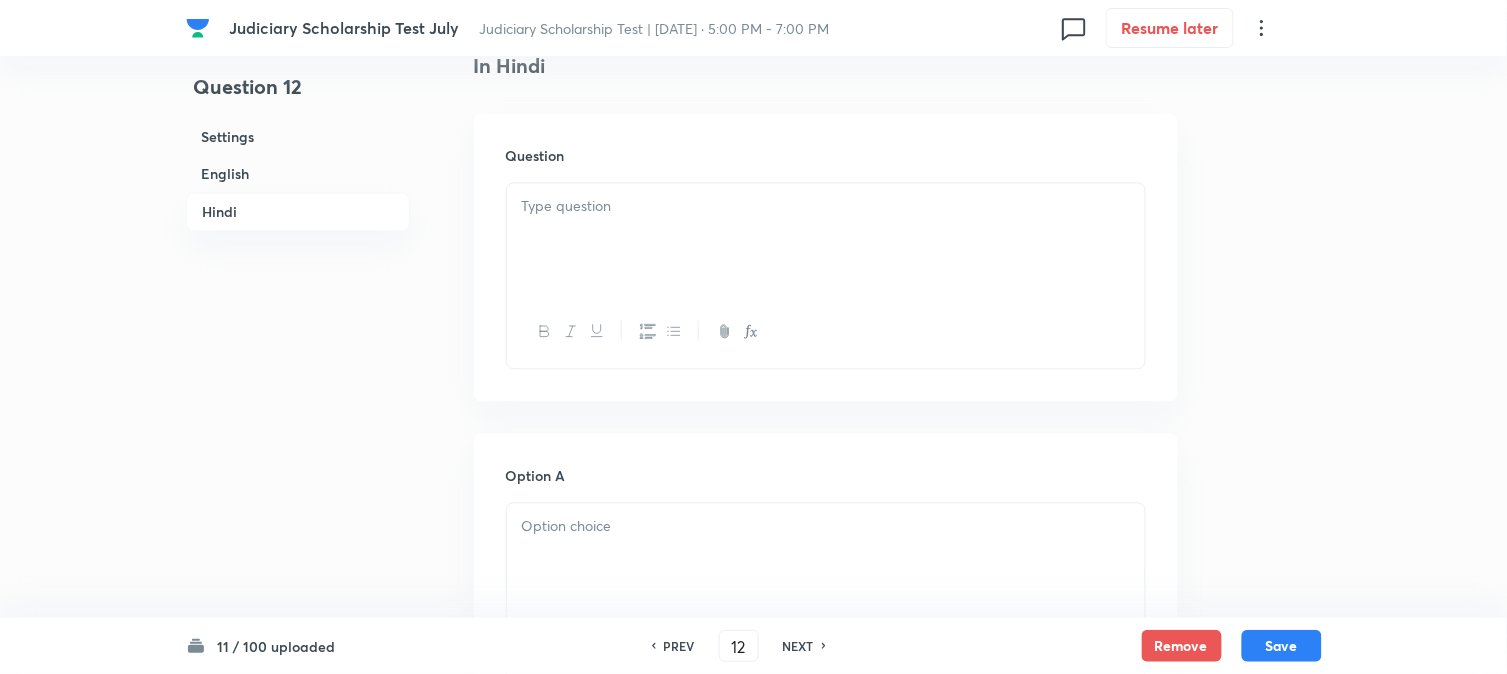 scroll, scrollTop: 2961, scrollLeft: 0, axis: vertical 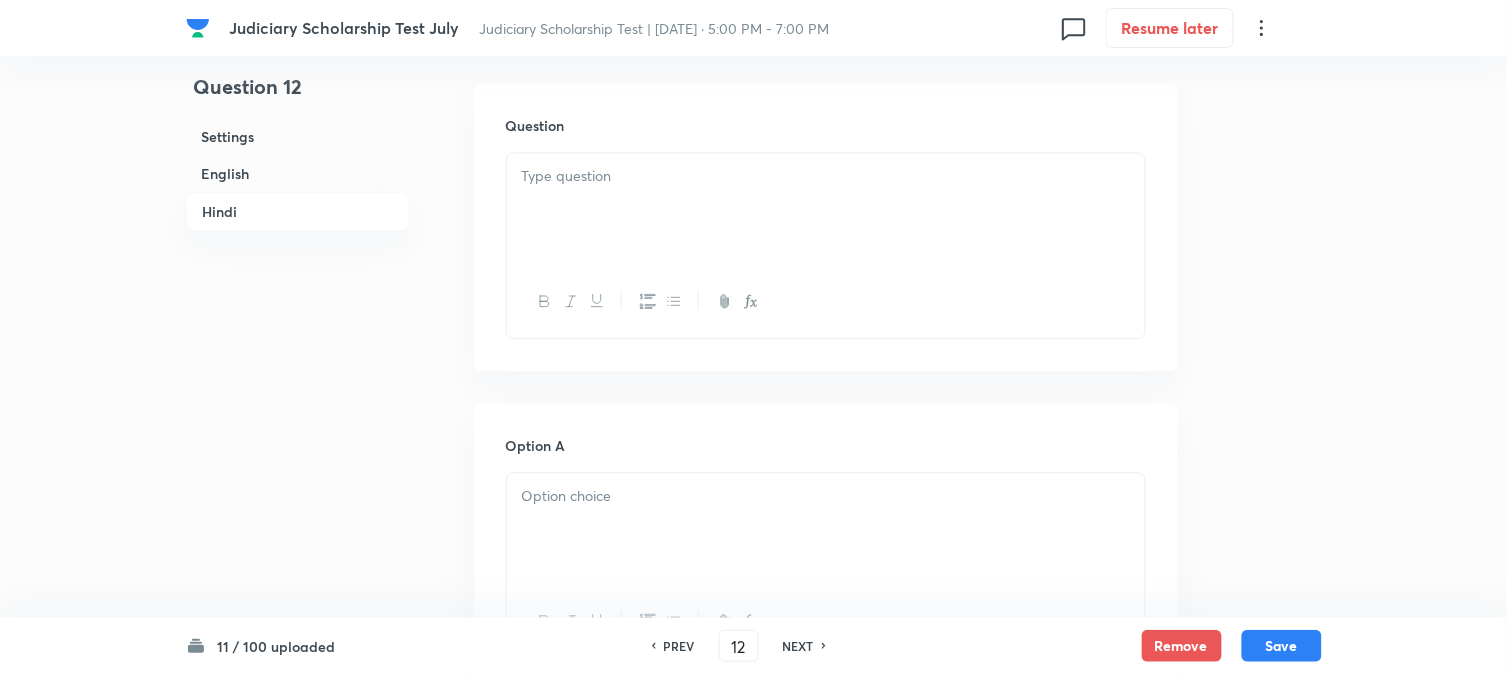 click at bounding box center [826, 209] 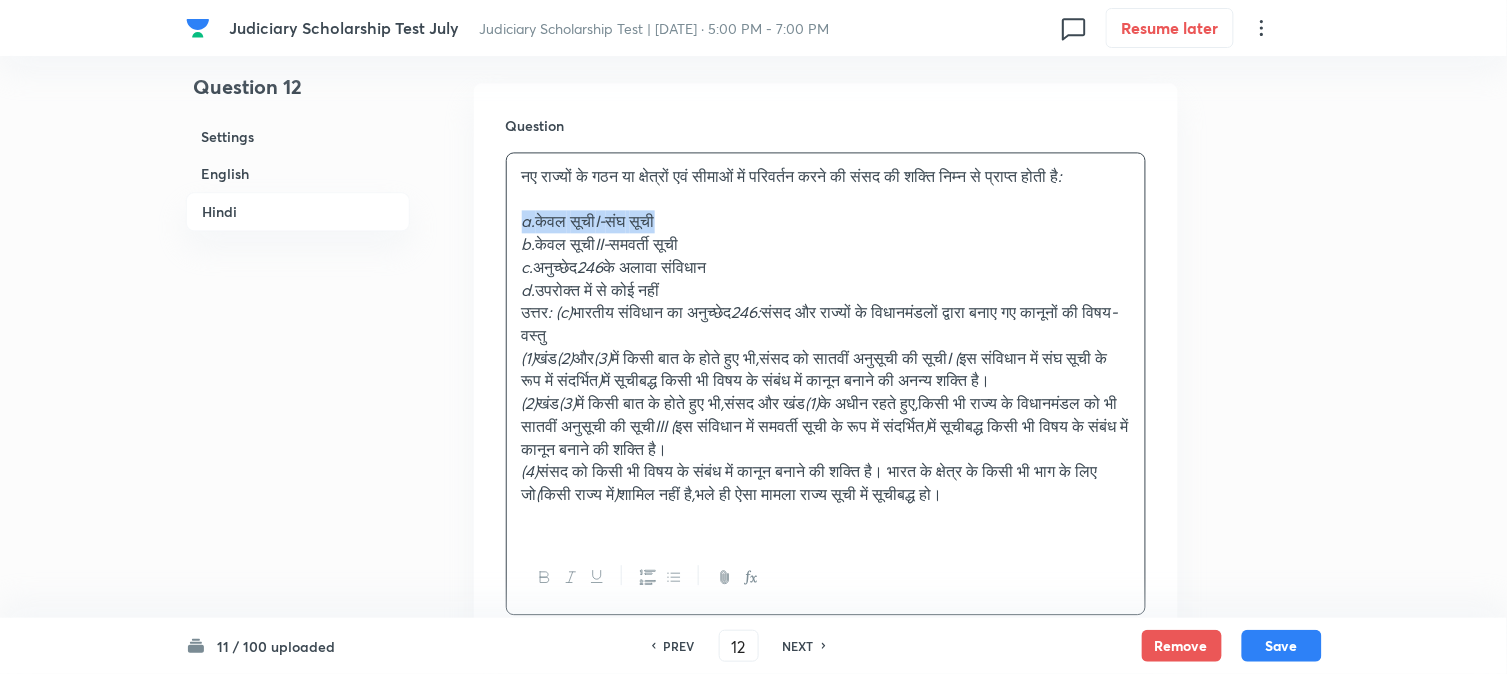 drag, startPoint x: 538, startPoint y: 213, endPoint x: 797, endPoint y: 223, distance: 259.193 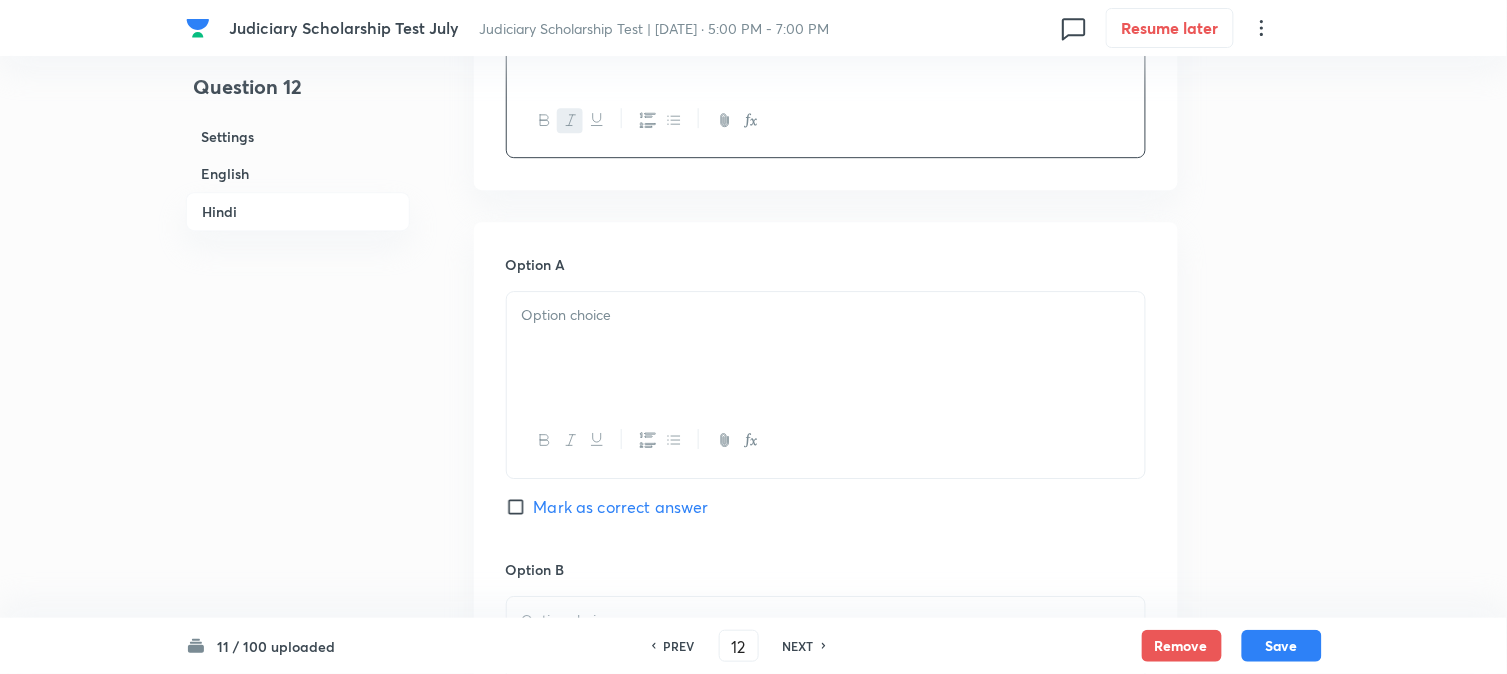 scroll, scrollTop: 3405, scrollLeft: 0, axis: vertical 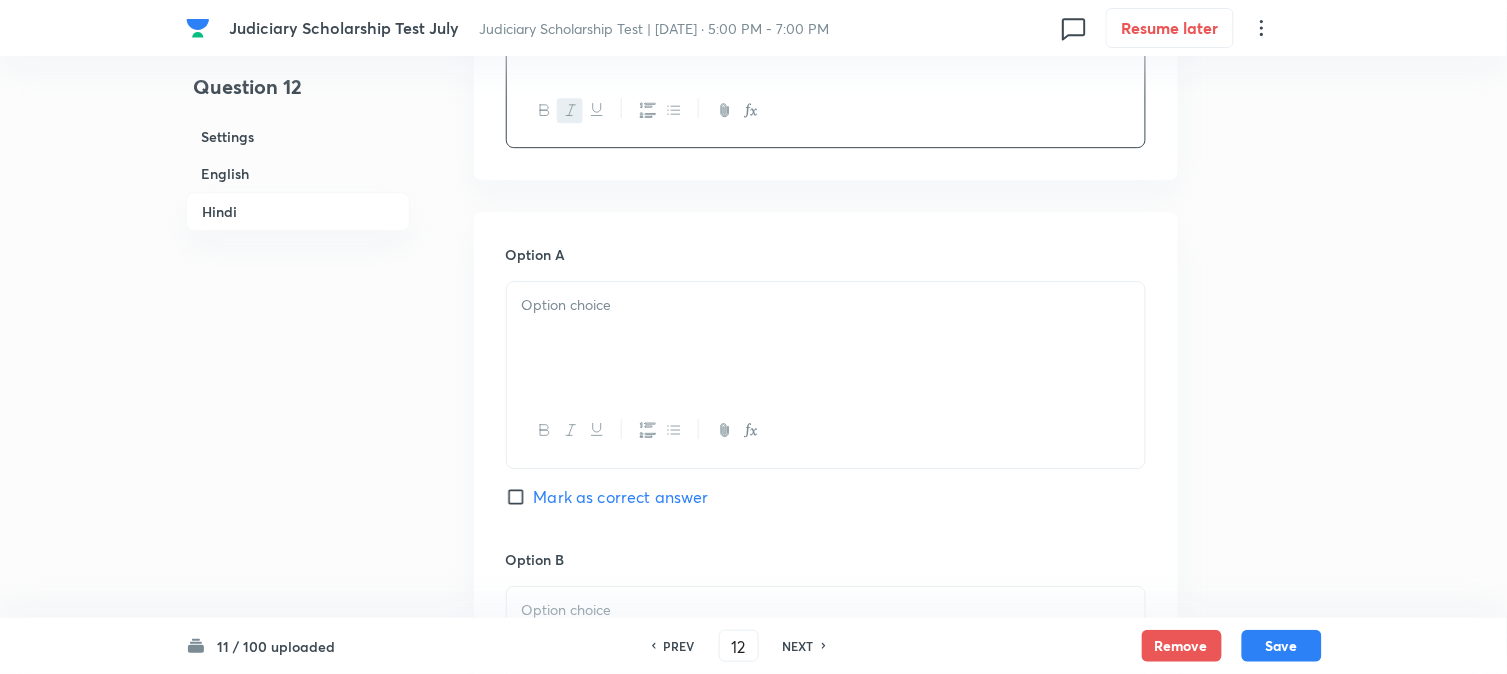 click at bounding box center [826, 338] 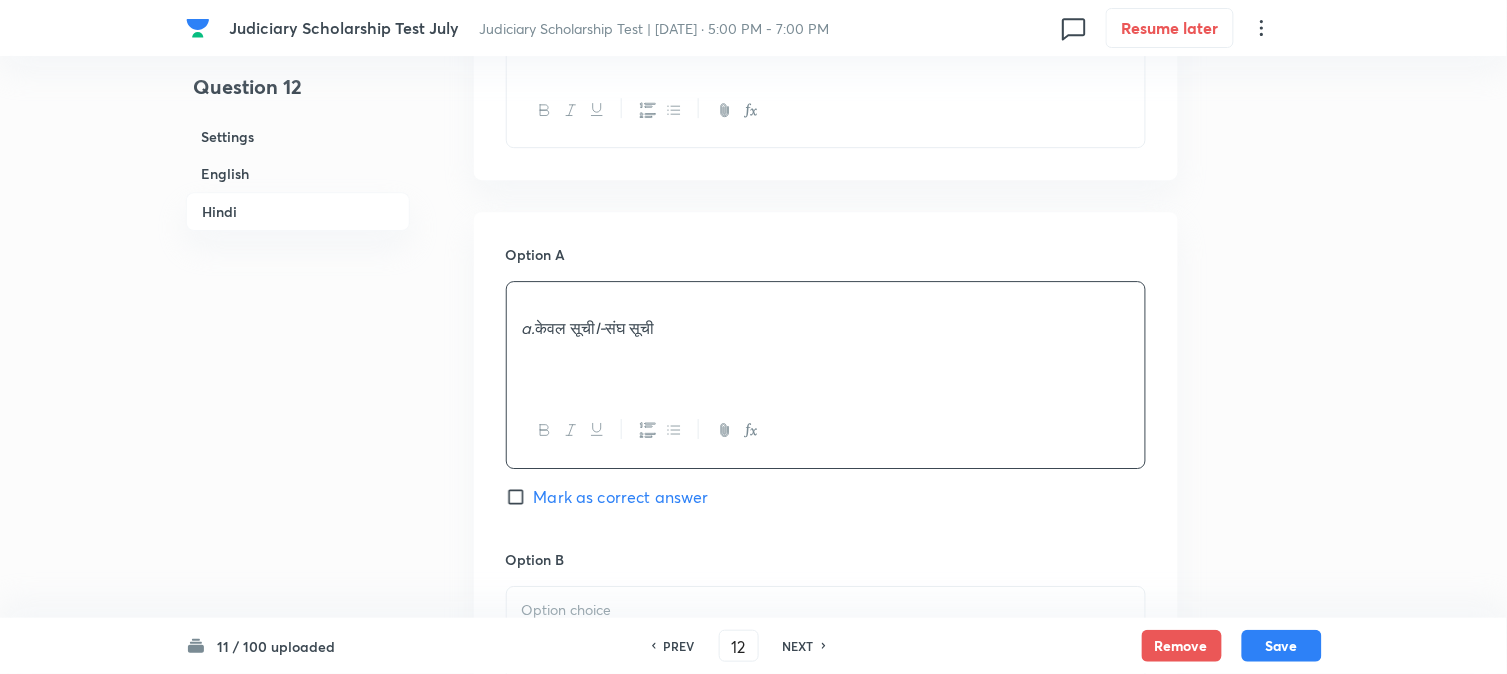 drag, startPoint x: 542, startPoint y: 352, endPoint x: 503, endPoint y: 318, distance: 51.739735 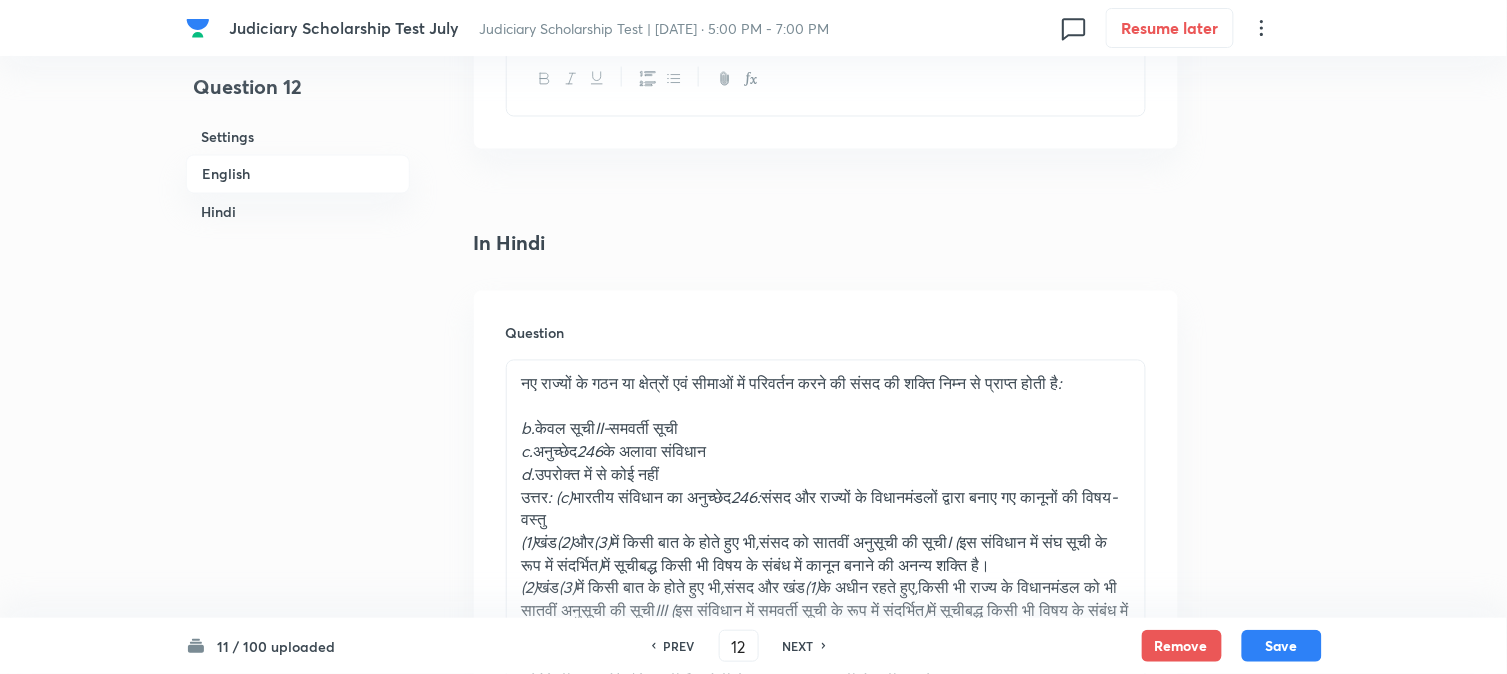 scroll, scrollTop: 2738, scrollLeft: 0, axis: vertical 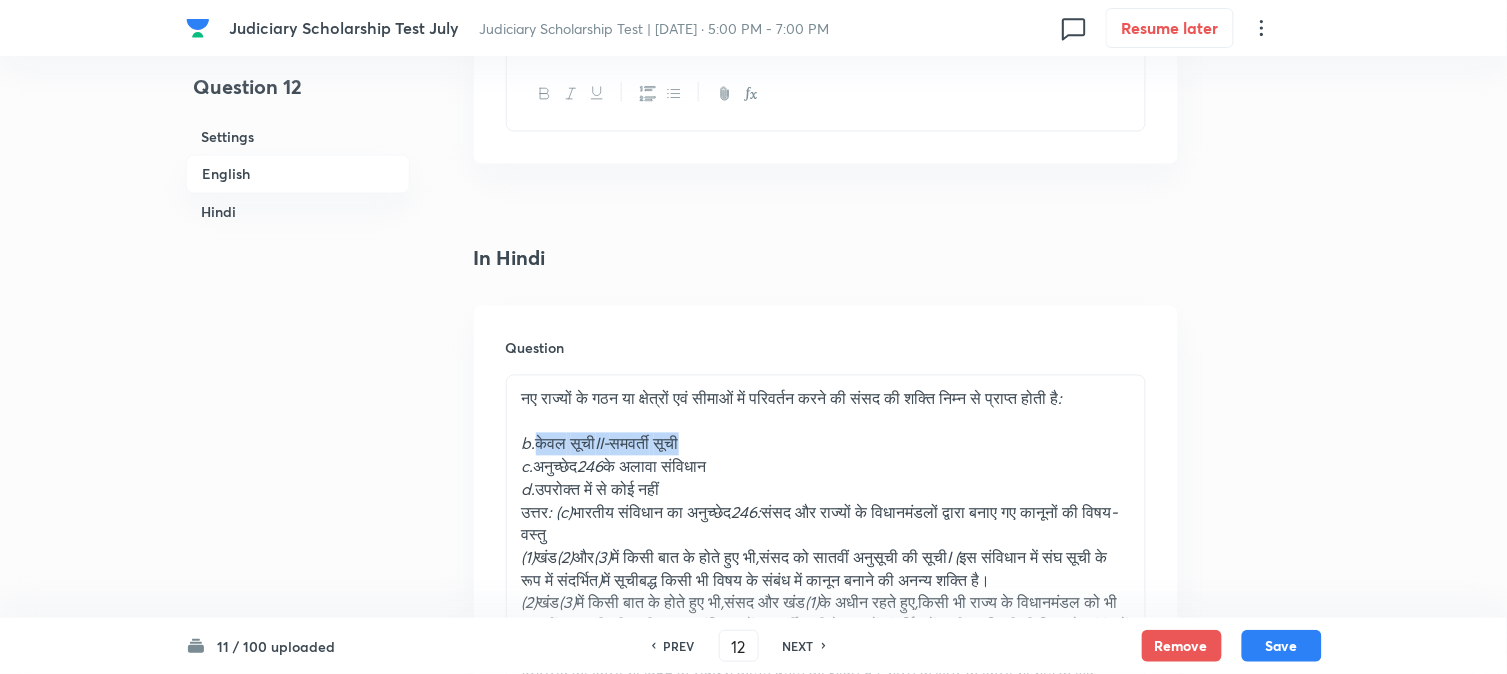 drag, startPoint x: 542, startPoint y: 448, endPoint x: 817, endPoint y: 450, distance: 275.00726 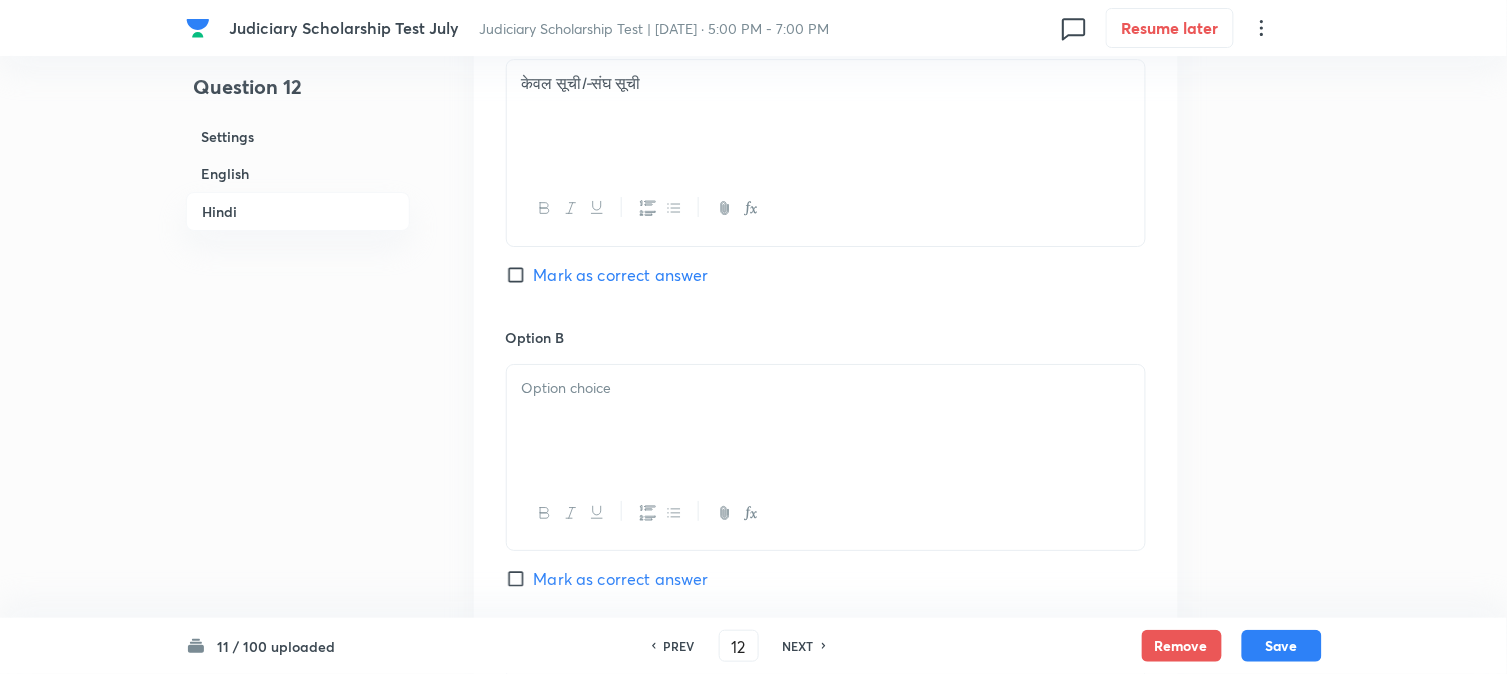 click at bounding box center (826, 421) 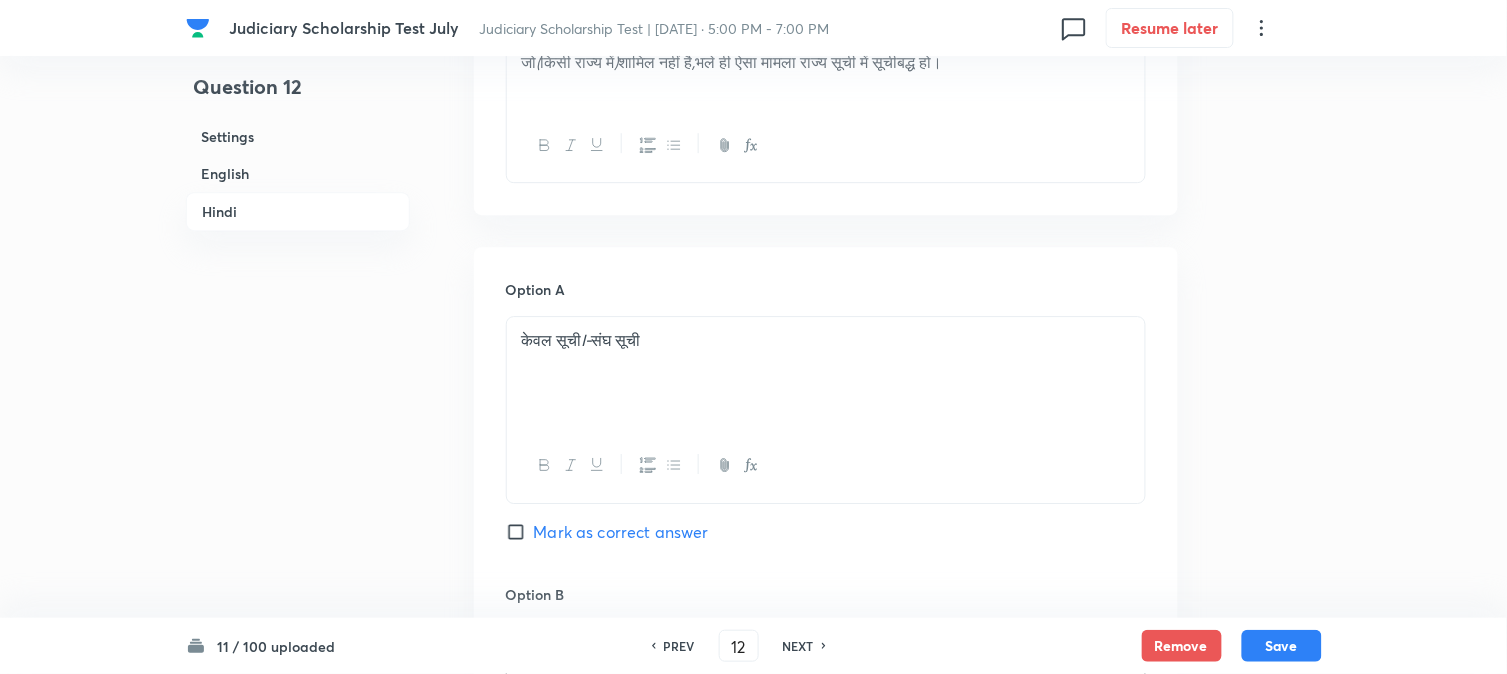 scroll, scrollTop: 2961, scrollLeft: 0, axis: vertical 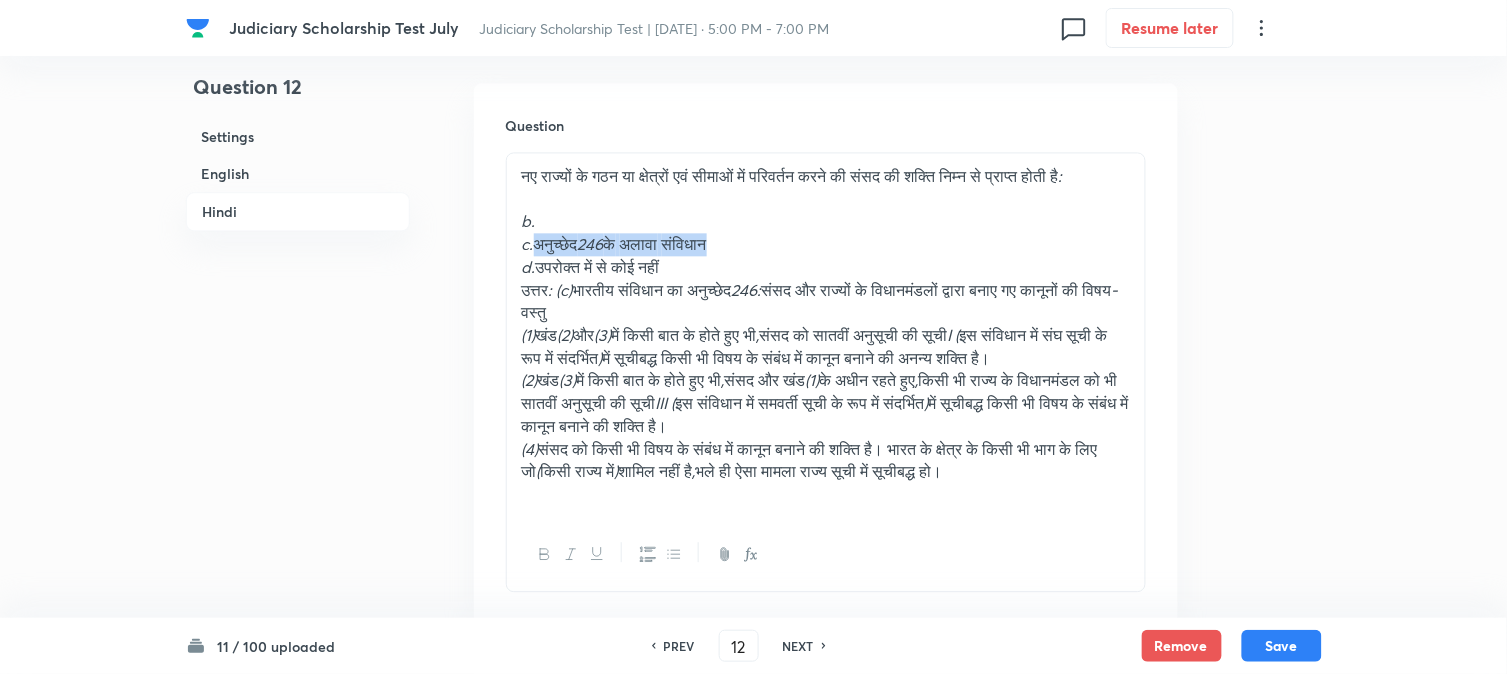 drag, startPoint x: 543, startPoint y: 246, endPoint x: 843, endPoint y: 241, distance: 300.04166 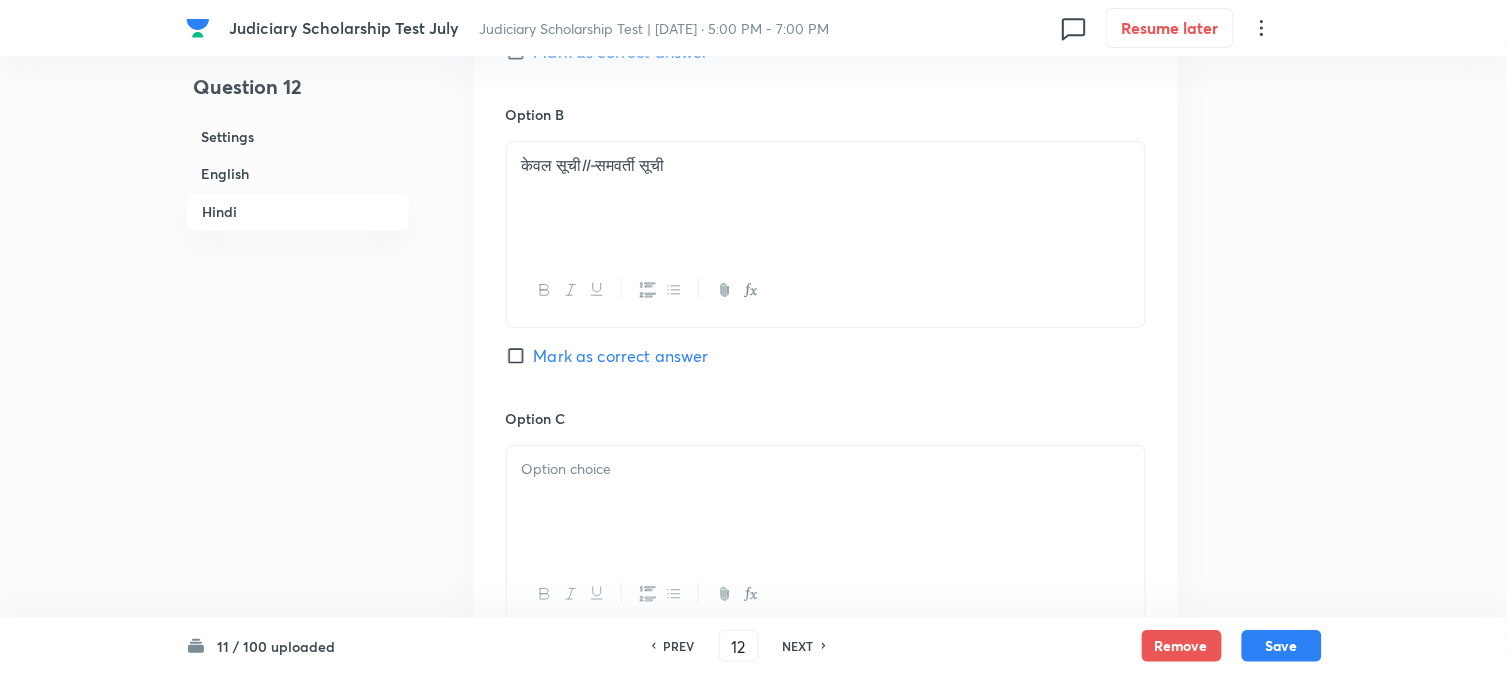 click at bounding box center [826, 502] 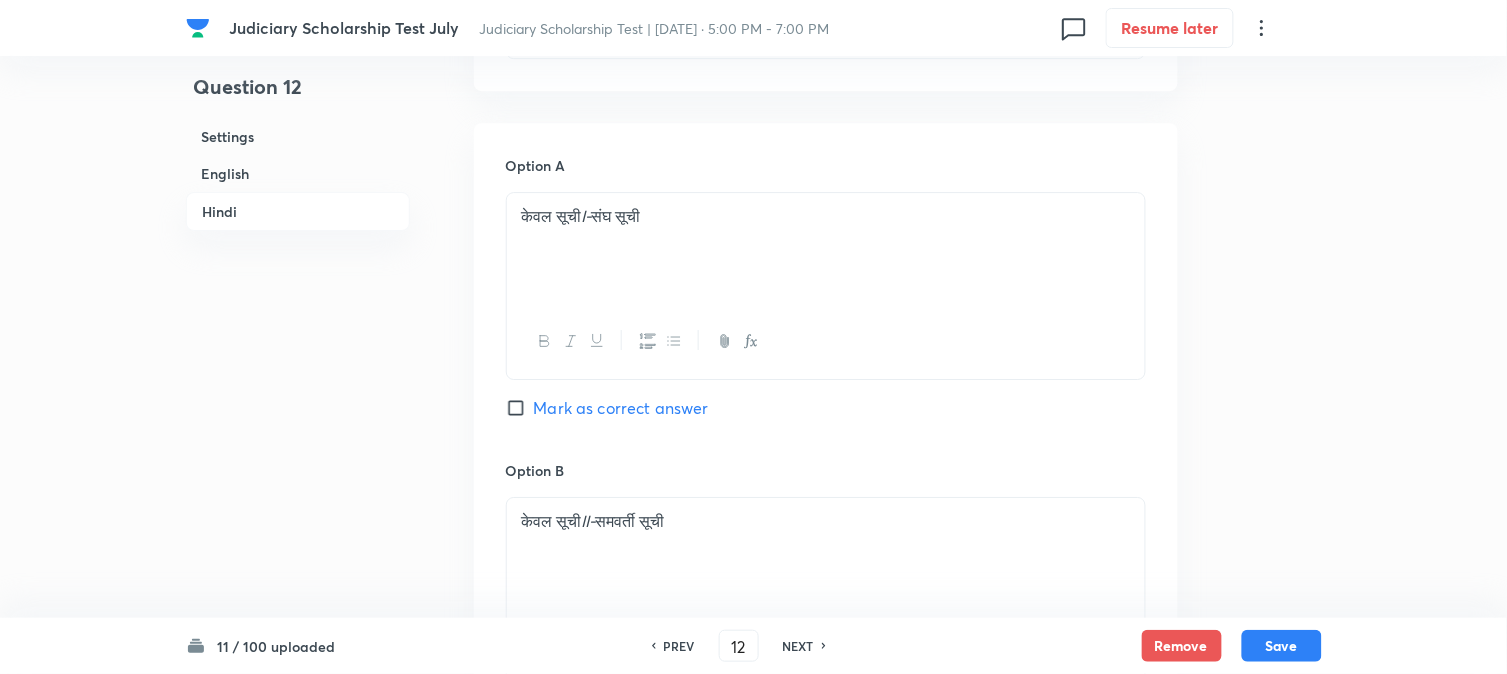 scroll, scrollTop: 3072, scrollLeft: 0, axis: vertical 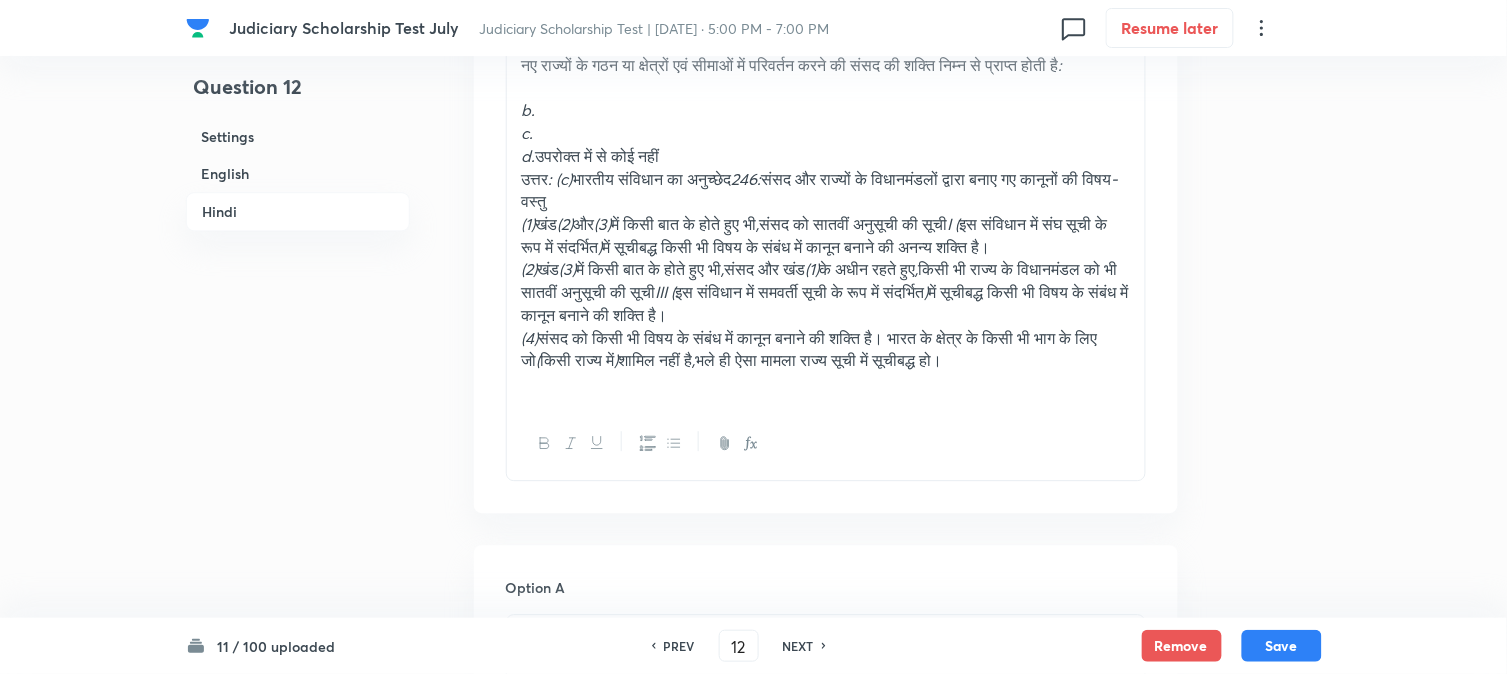 drag, startPoint x: 541, startPoint y: 155, endPoint x: 520, endPoint y: 117, distance: 43.416588 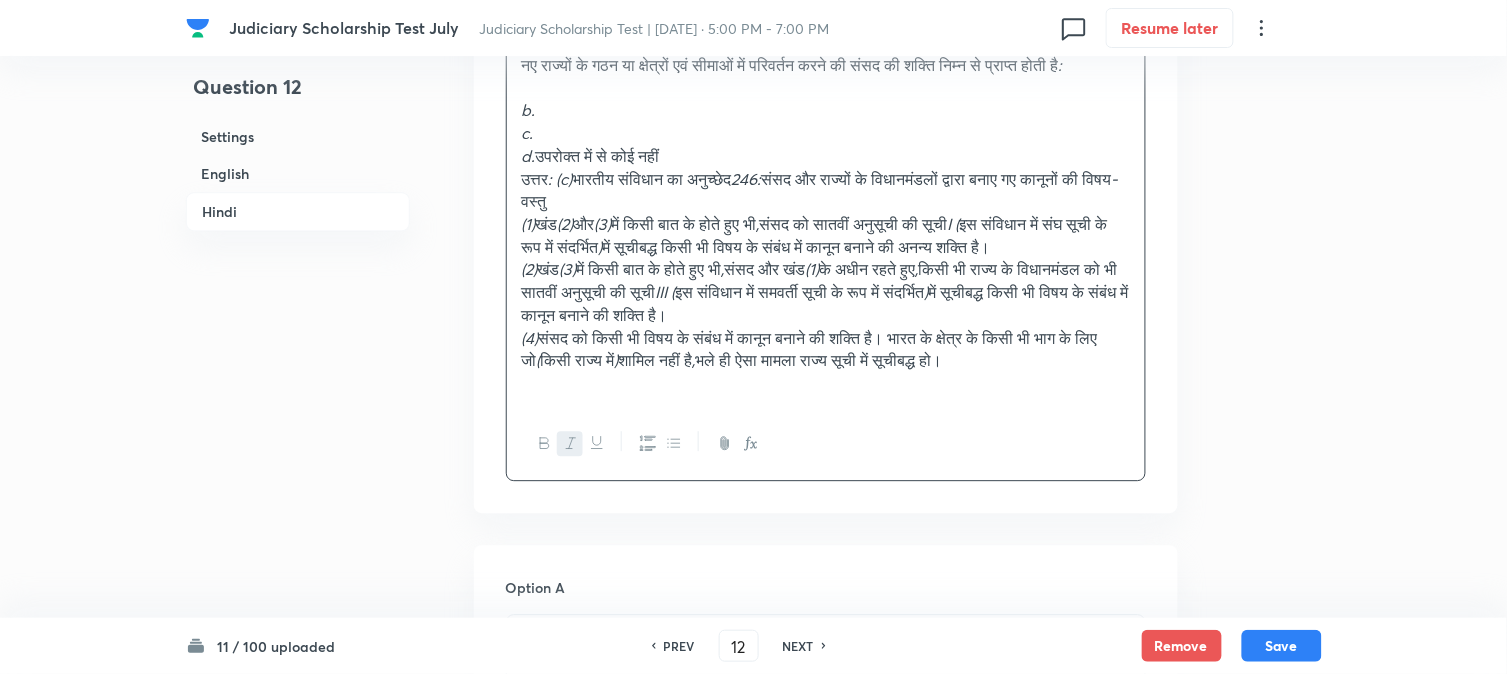 click on "नए   राज्यों   के   गठन   या   क्षेत्रों   एवं   सीमाओं   में   परिवर्तन   करने   की   संसद   की   शक्ति   निम्न   से   प्राप्त   होती   है :   b.  c.  d.  उपरोक्त   में   से   कोई   नहीं उत्तर : (c)  भारतीय   संविधान   का   अनुच्छेद  246:  संसद   और   राज्यों   के   विधानमंडलों   द्वारा   बनाए   गए   कानूनों   की   विषय - वस्तु (1)  खंड  (2)  और  (3)  में   किसी   बात   के   होते   हुए   भी ,  संसद   को   सातवीं   अनुसूची   की   सूची  I ( इस   संविधान   में   संघ   सूची   के   रूप   में   )" at bounding box center [826, 224] 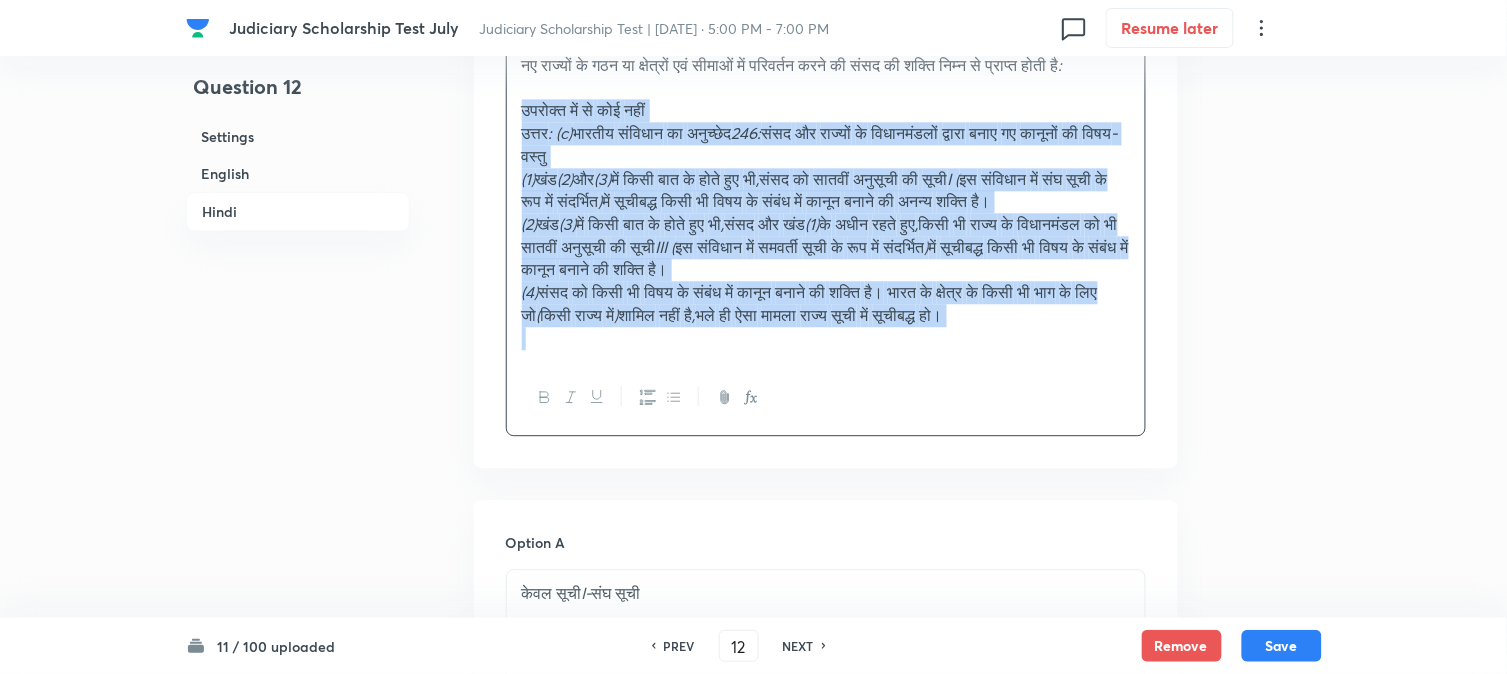 drag, startPoint x: 544, startPoint y: 156, endPoint x: 1170, endPoint y: 433, distance: 684.5473 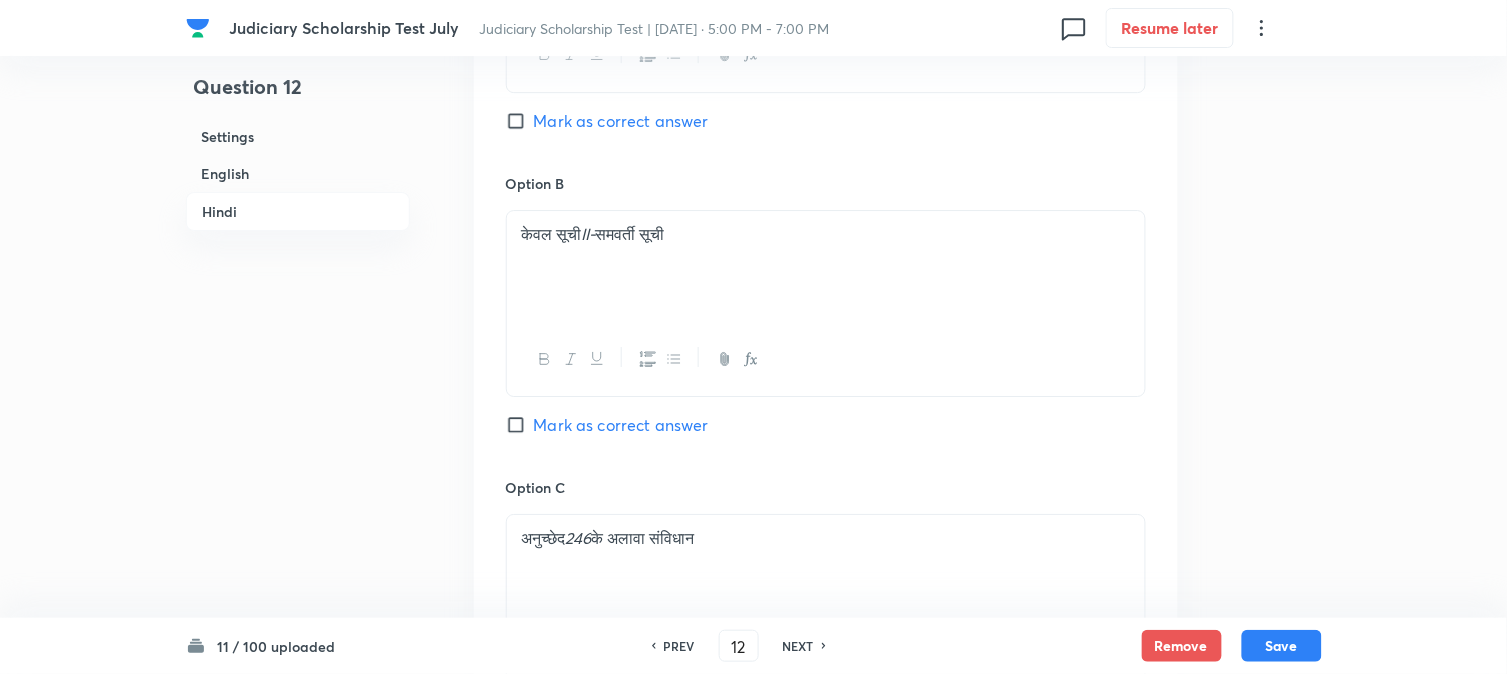 scroll, scrollTop: 4294, scrollLeft: 0, axis: vertical 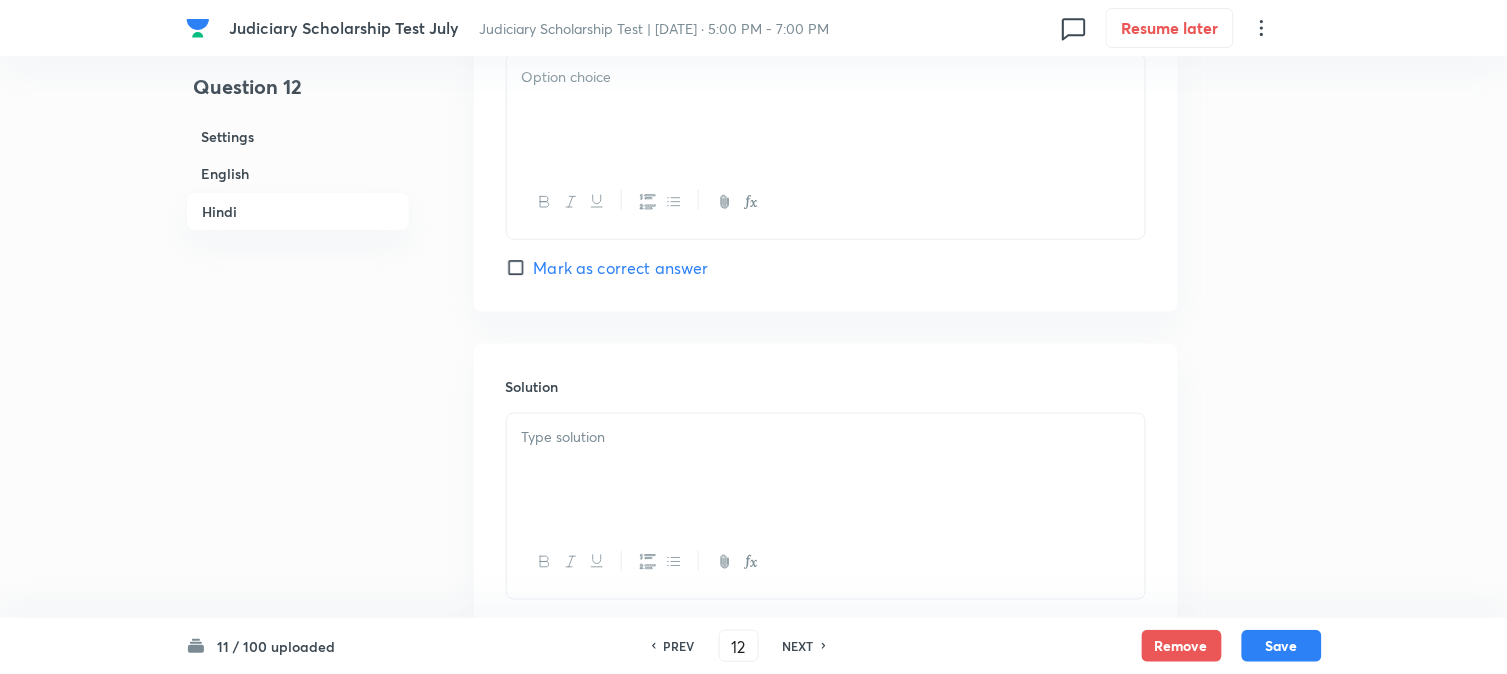click at bounding box center [826, 110] 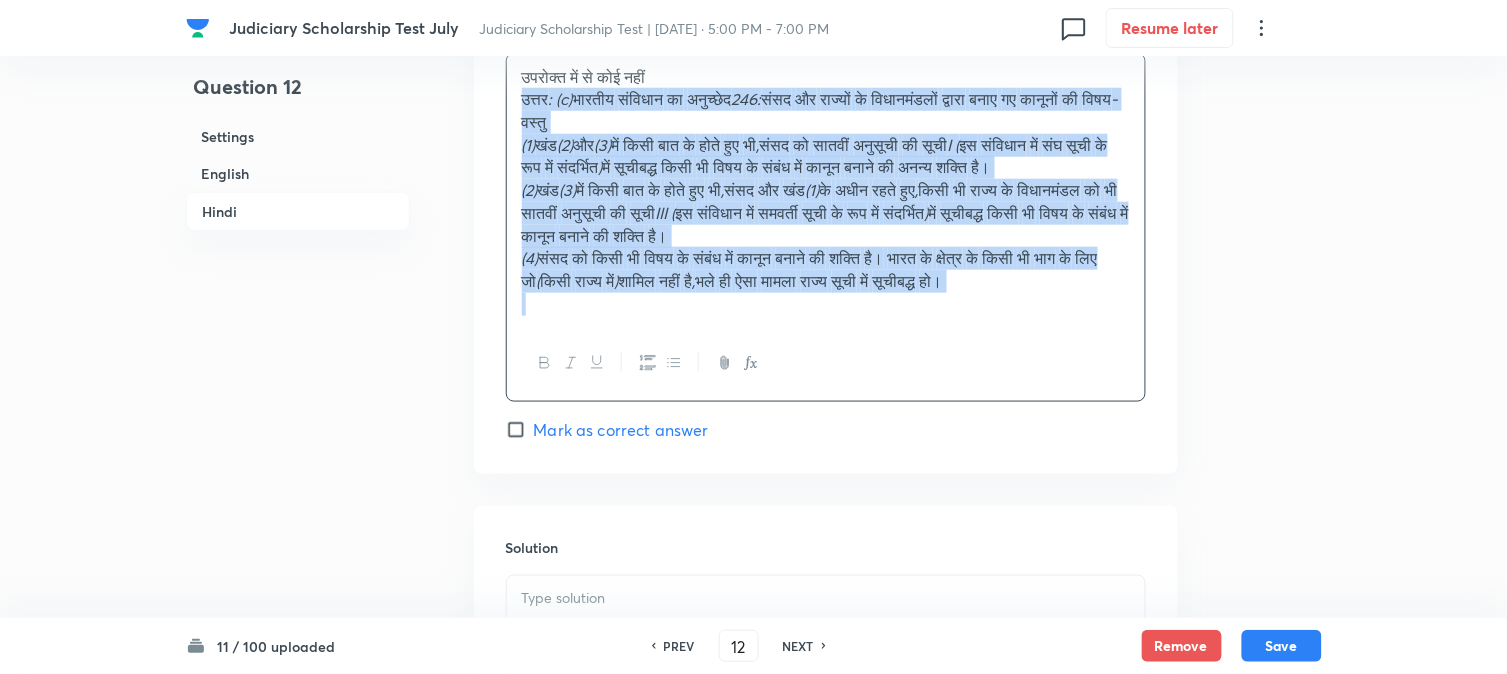 drag, startPoint x: 513, startPoint y: 105, endPoint x: 1220, endPoint y: 381, distance: 758.96313 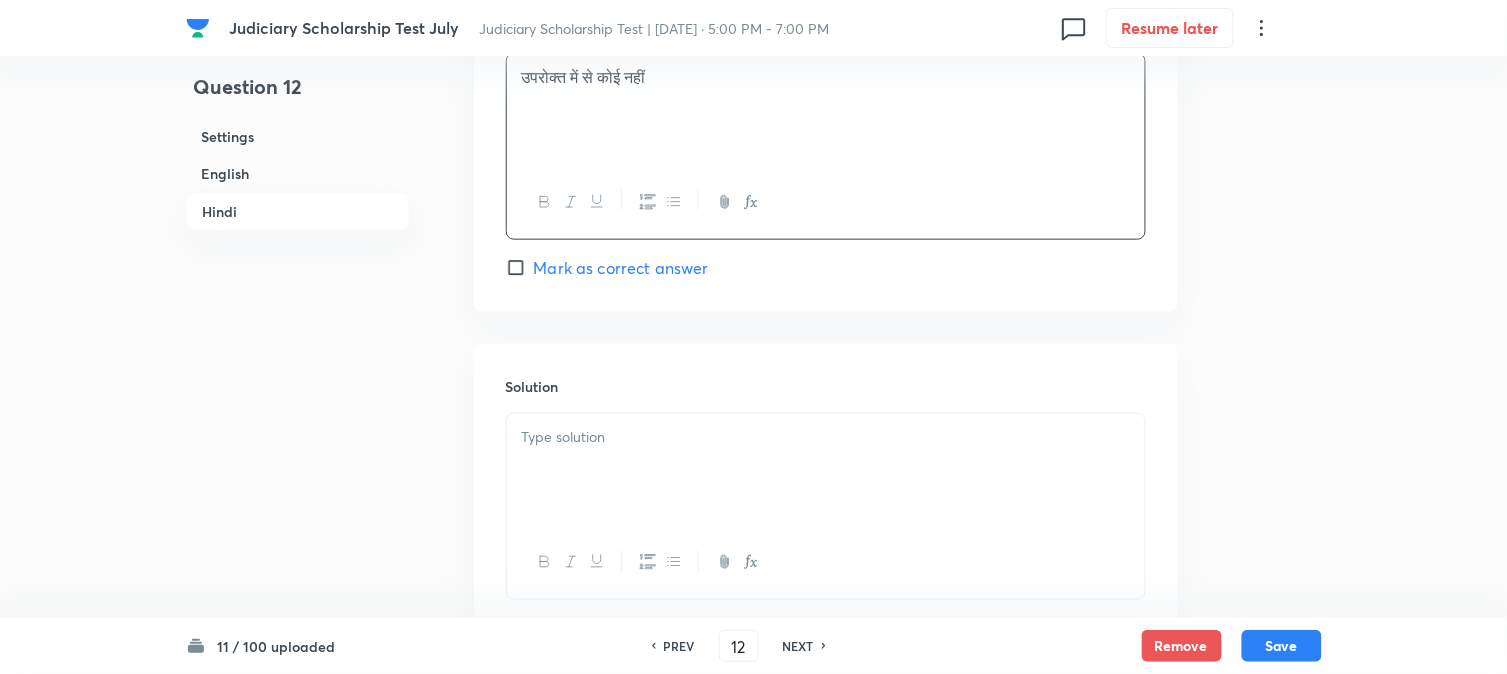 click at bounding box center [826, 470] 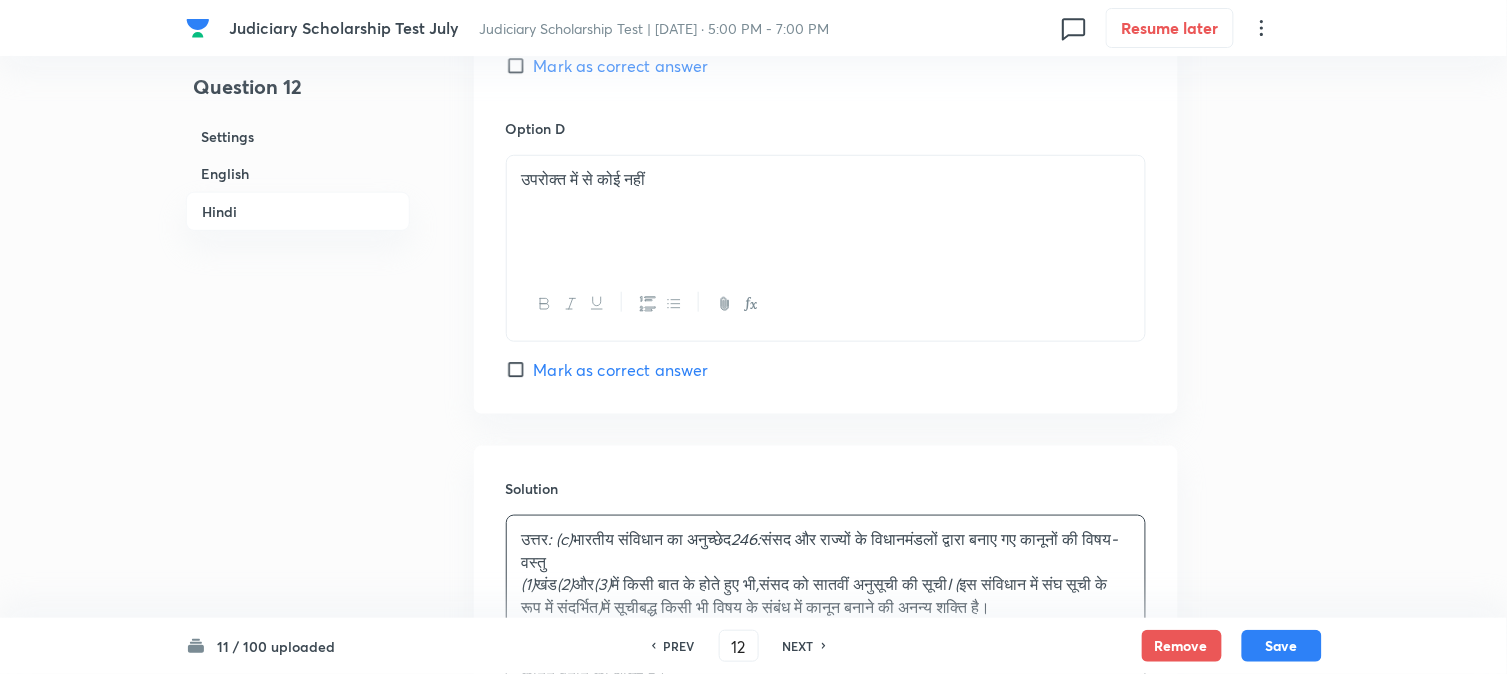 scroll, scrollTop: 4072, scrollLeft: 0, axis: vertical 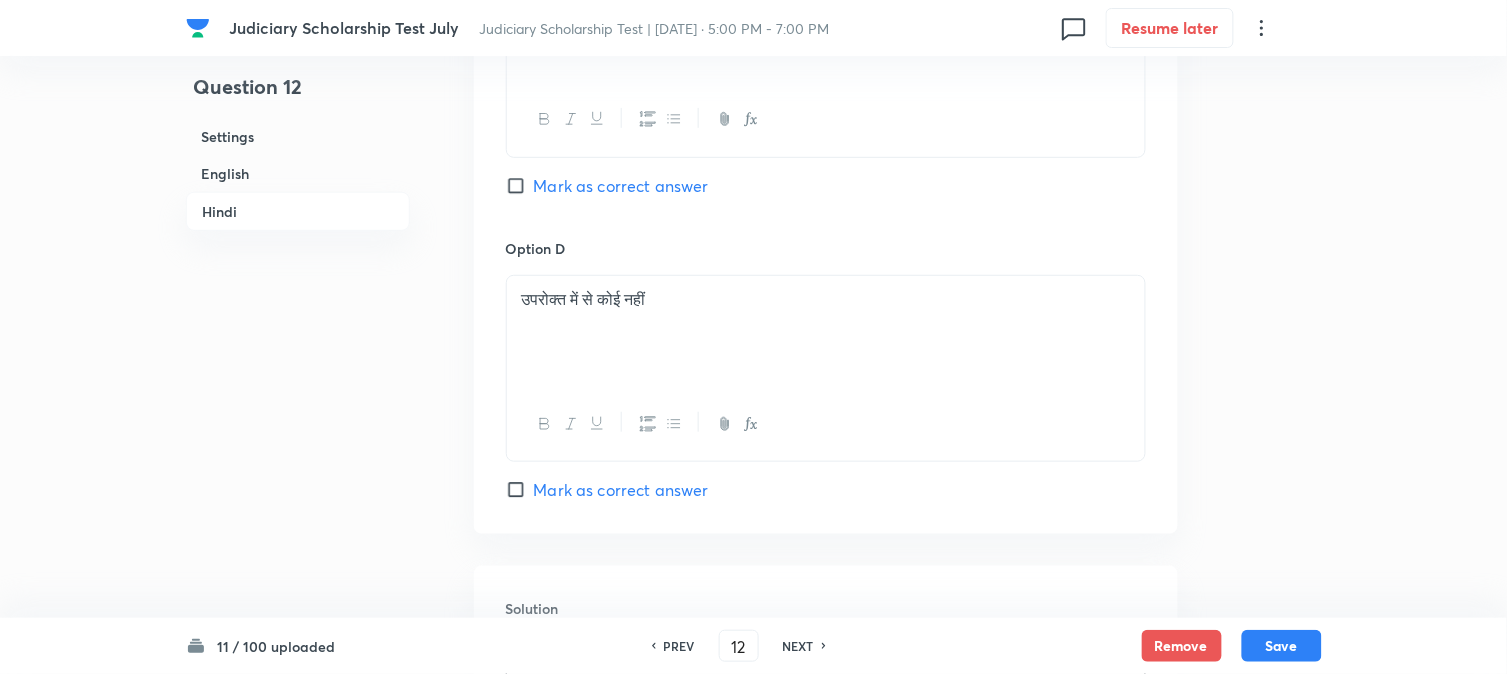 click on "Mark as correct answer" at bounding box center [621, 186] 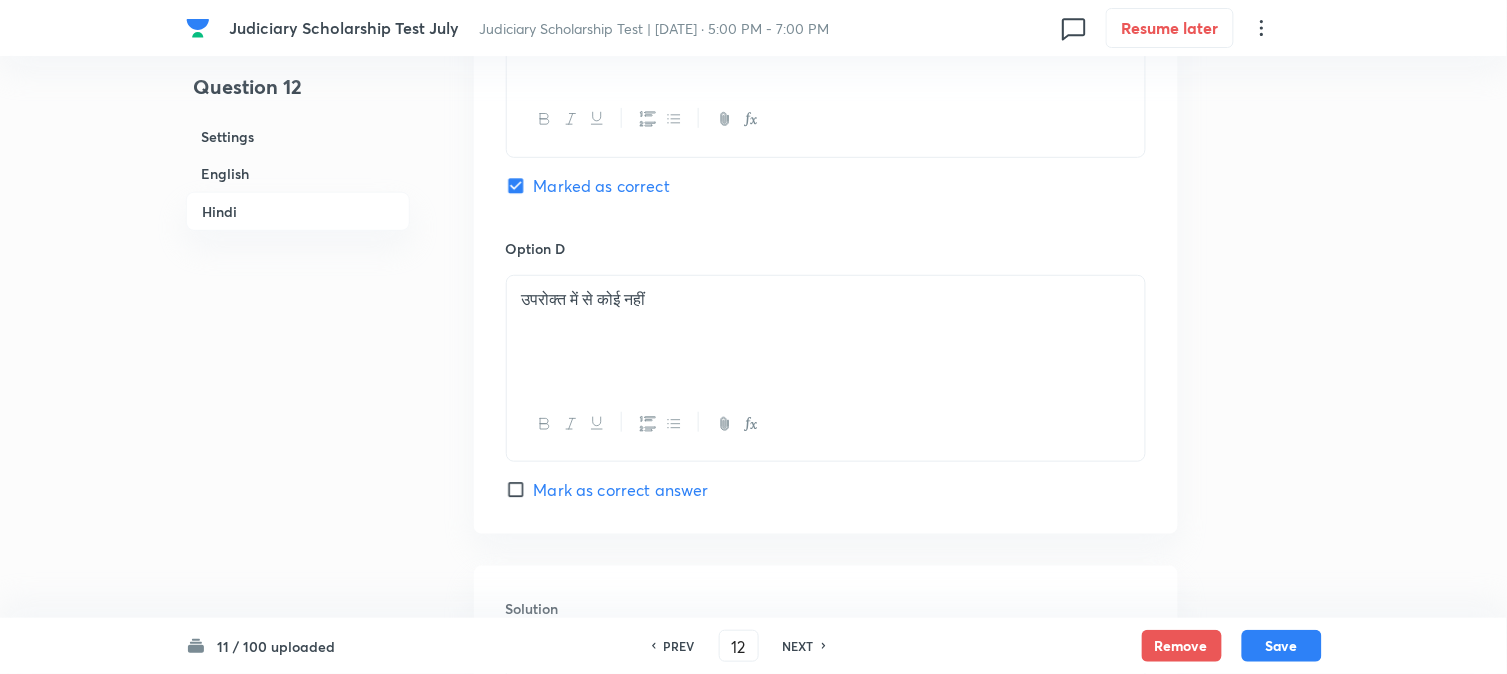 checkbox on "true" 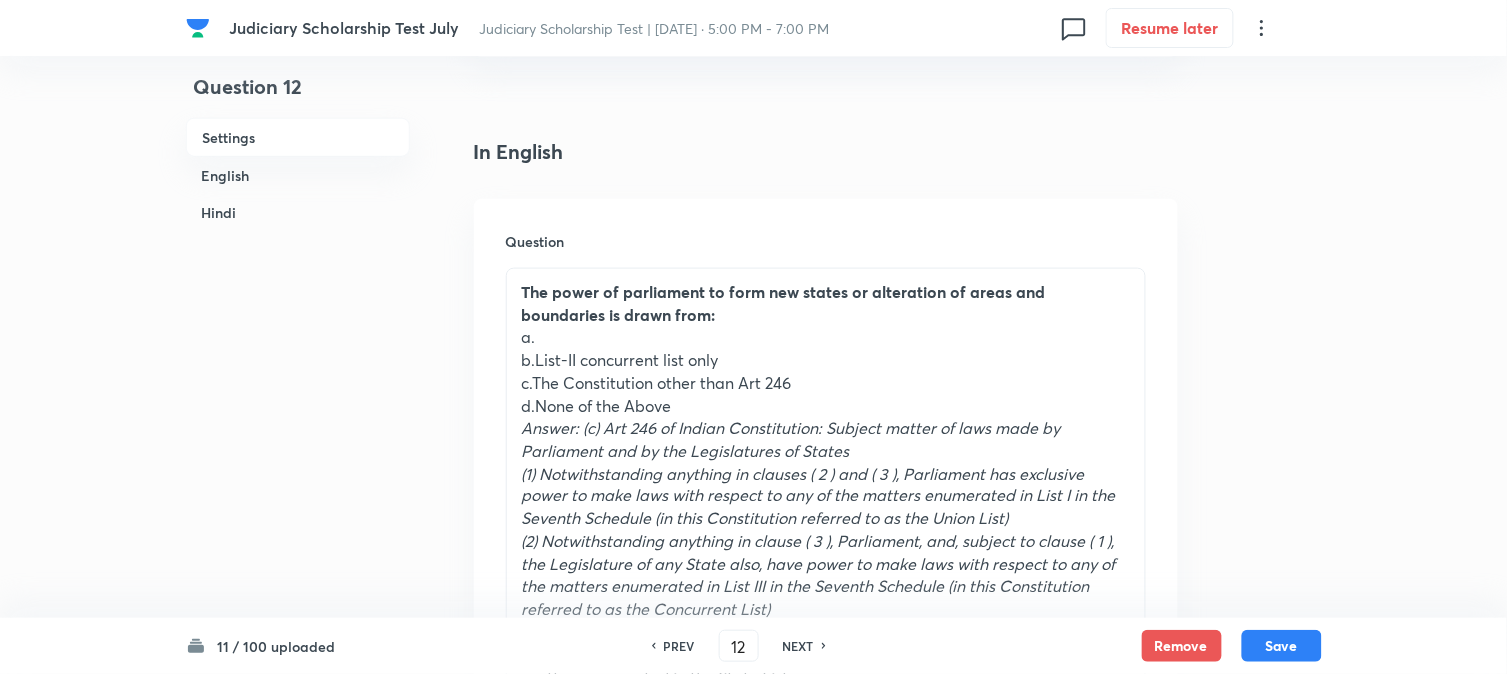 scroll, scrollTop: 516, scrollLeft: 0, axis: vertical 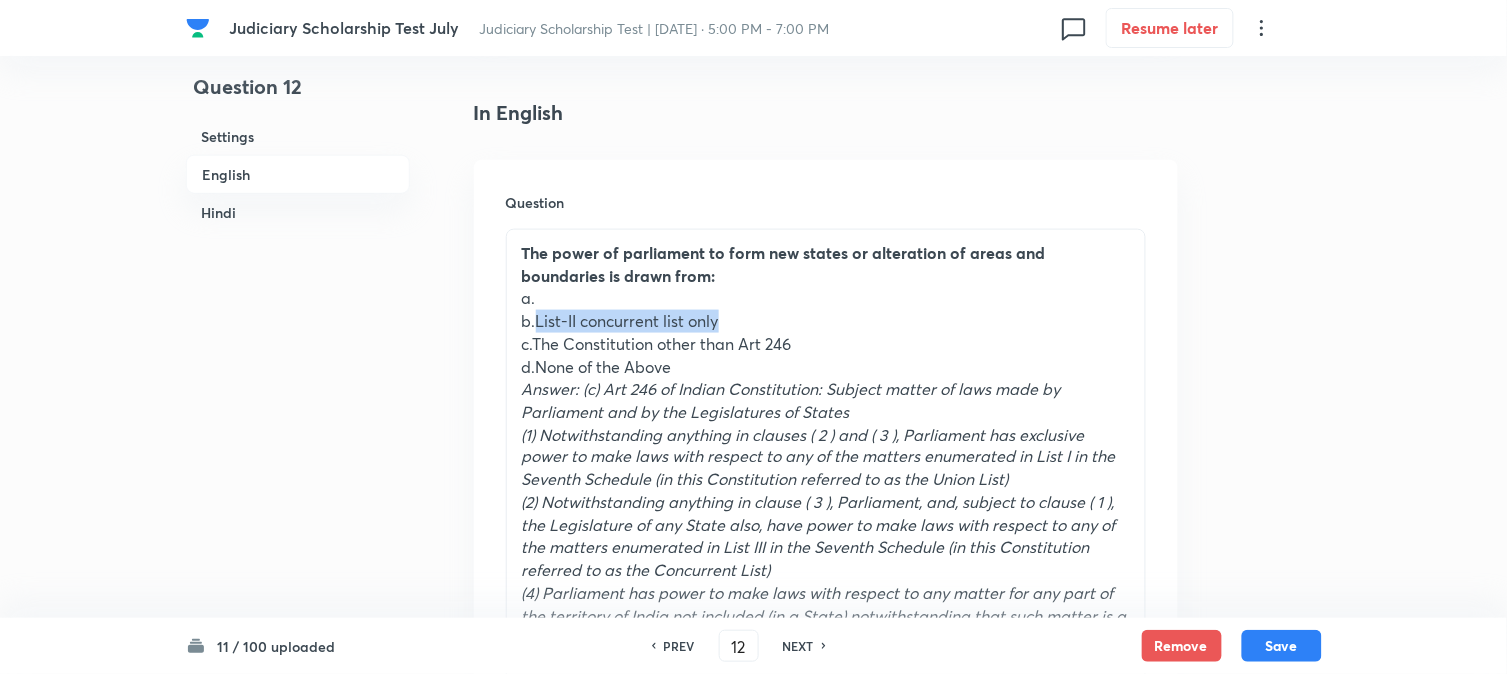 drag, startPoint x: 534, startPoint y: 320, endPoint x: 848, endPoint y: 320, distance: 314 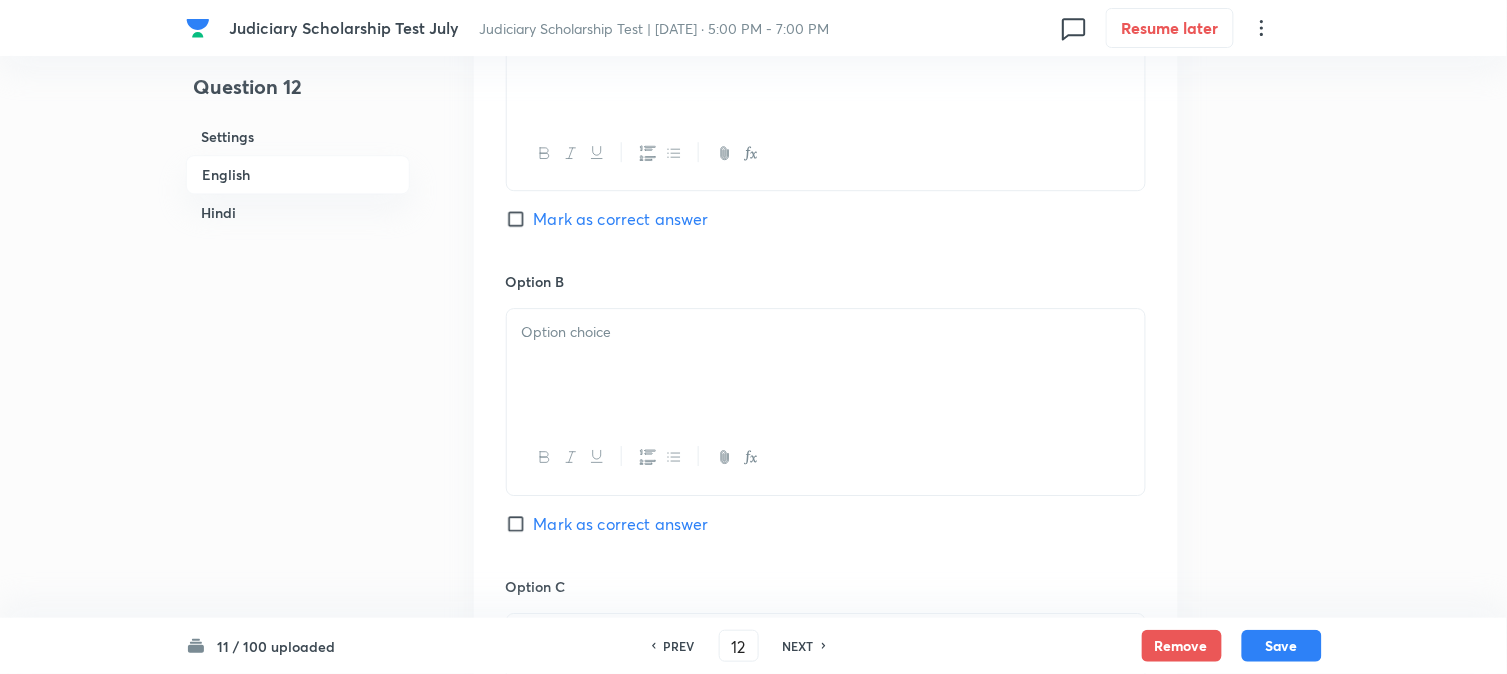 click at bounding box center [826, 365] 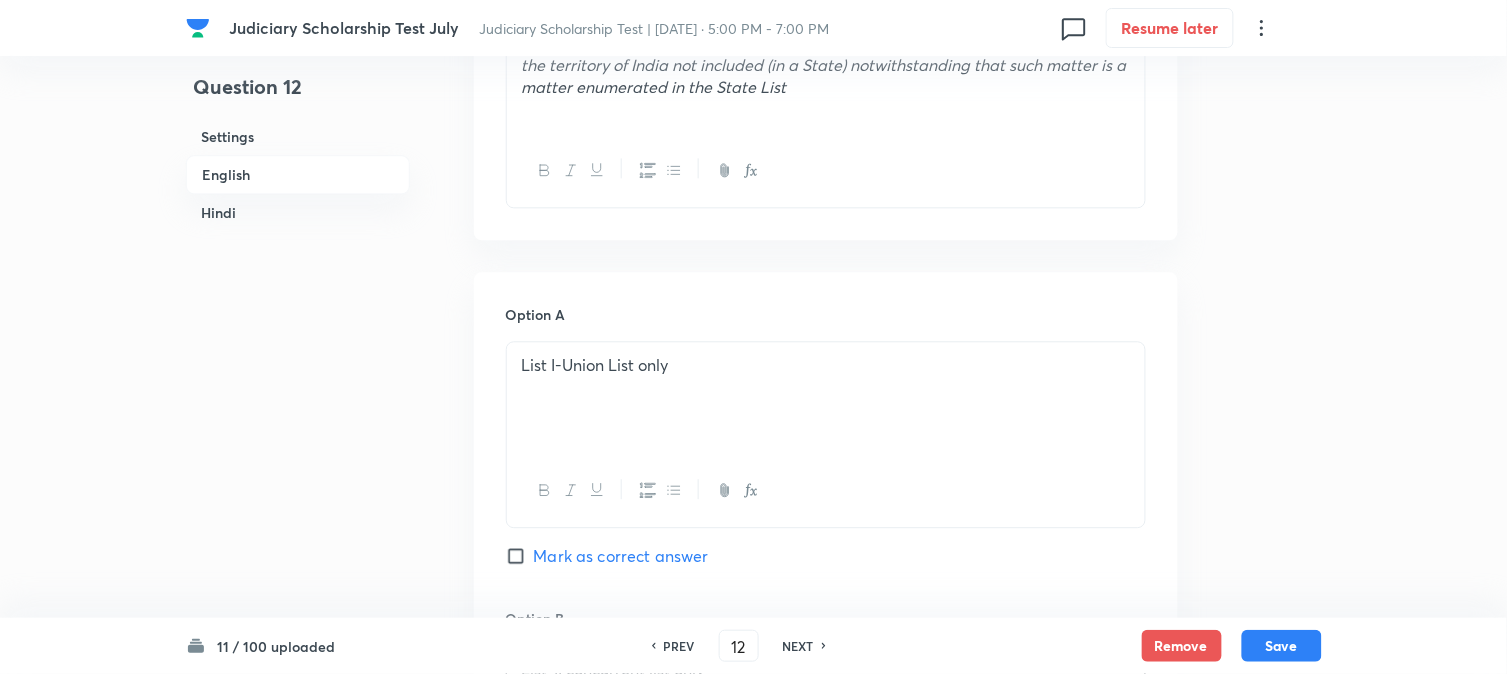 scroll, scrollTop: 627, scrollLeft: 0, axis: vertical 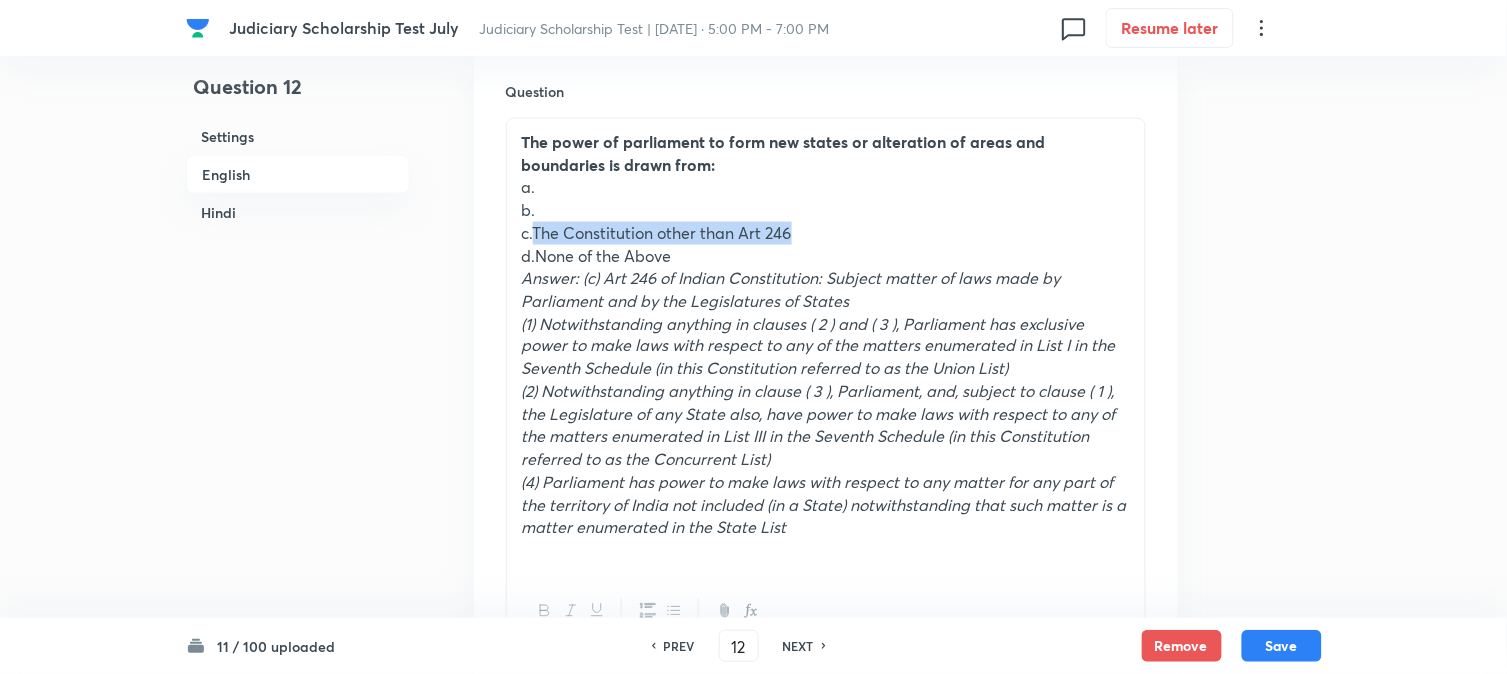 drag, startPoint x: 536, startPoint y: 226, endPoint x: 857, endPoint y: 228, distance: 321.00623 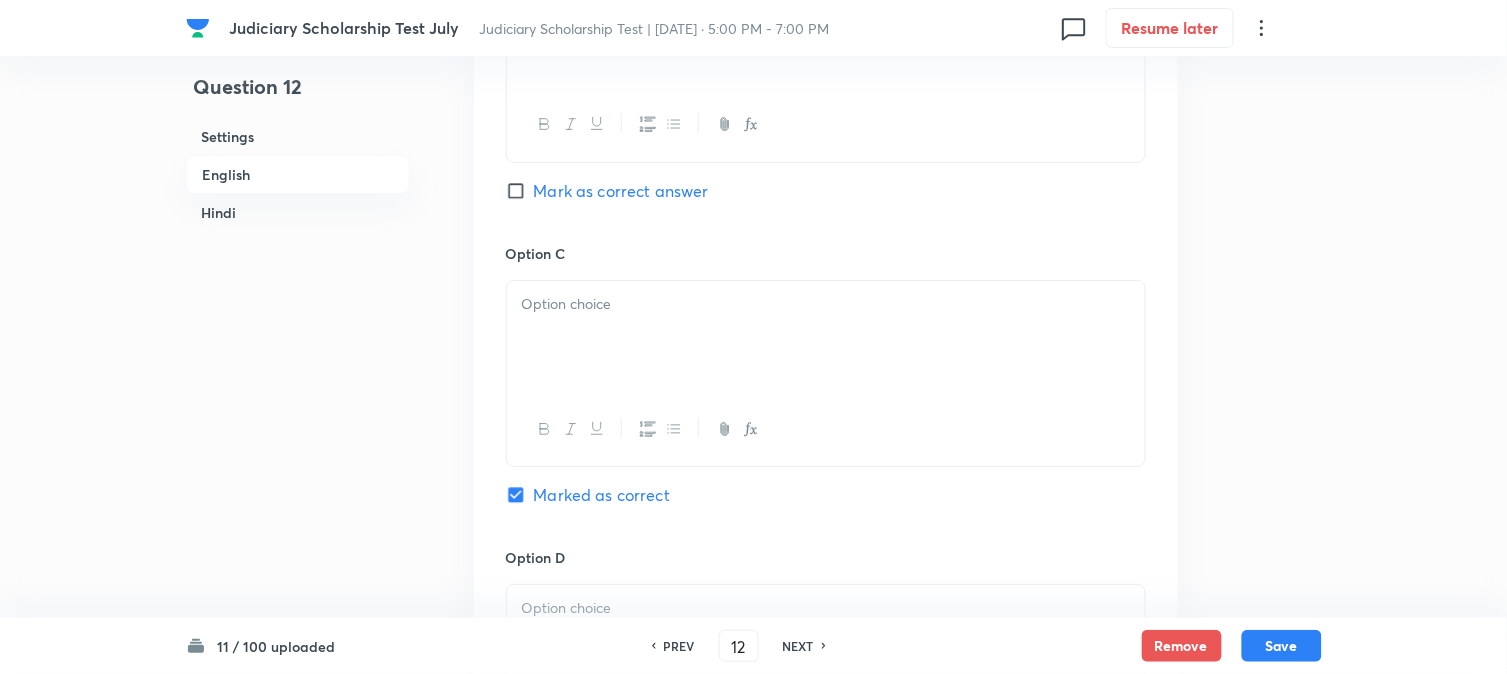 click at bounding box center [826, 337] 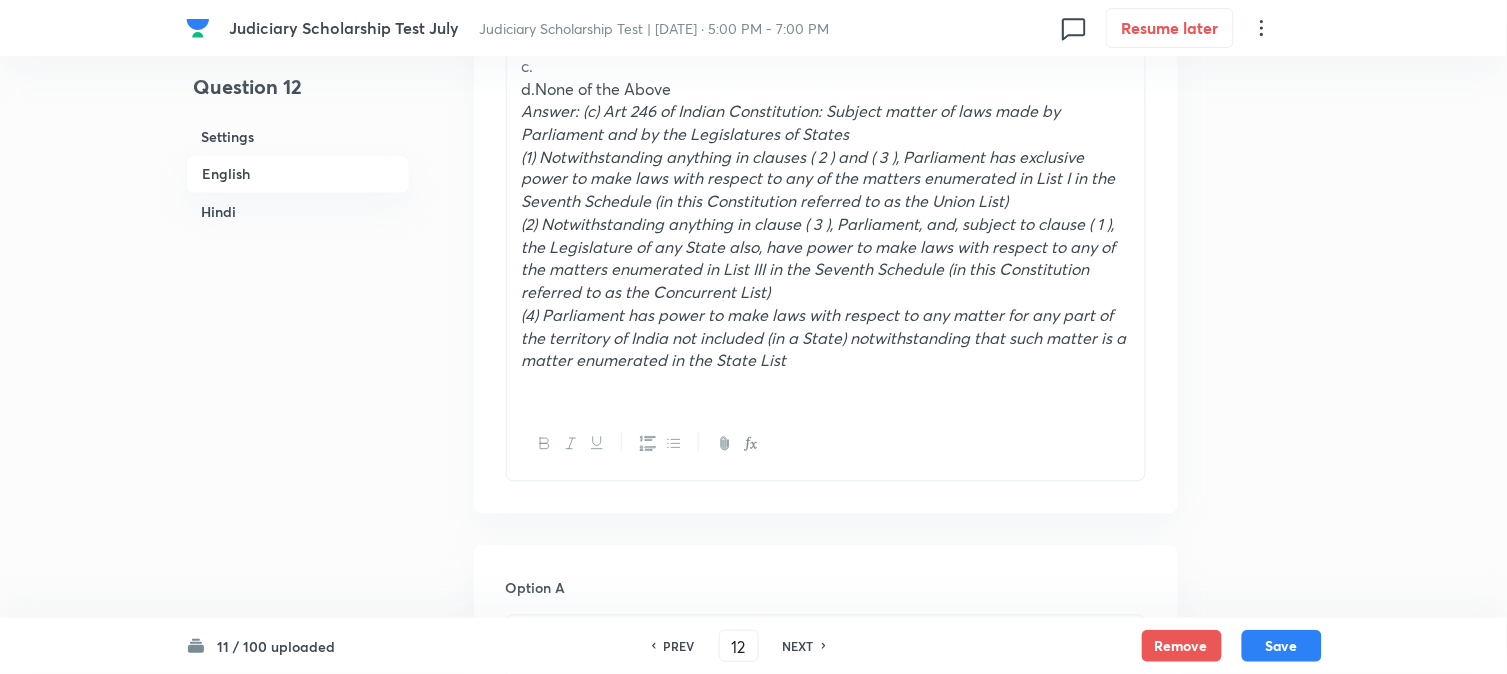 scroll, scrollTop: 738, scrollLeft: 0, axis: vertical 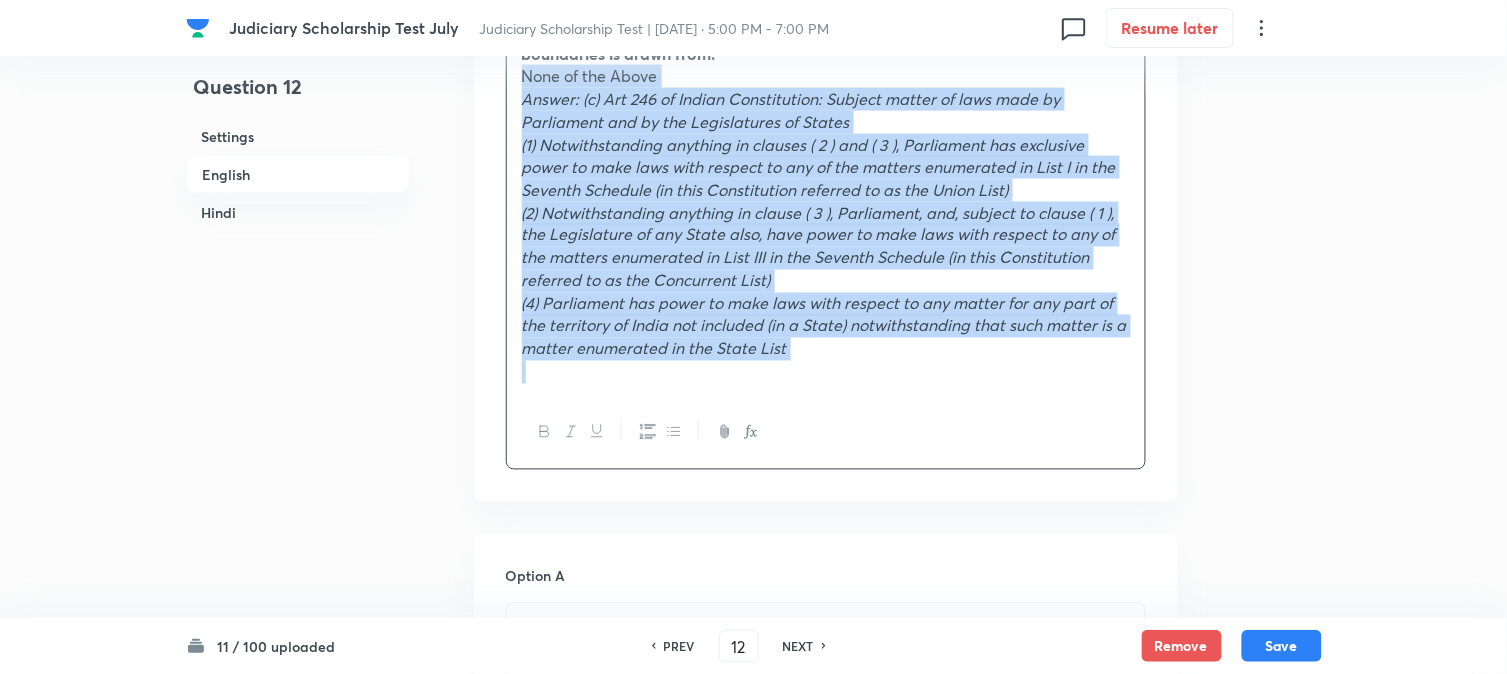 drag, startPoint x: 535, startPoint y: 136, endPoint x: 1053, endPoint y: 435, distance: 598.10114 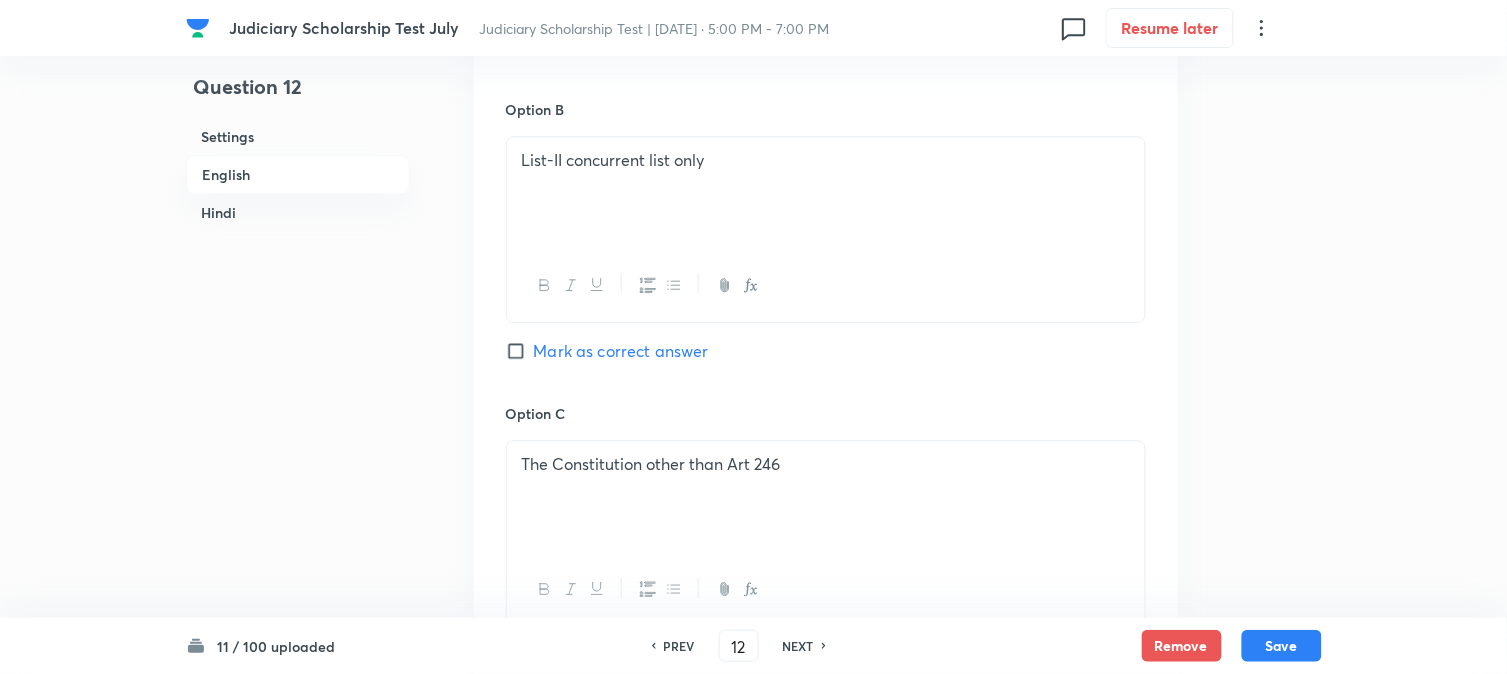 scroll, scrollTop: 1738, scrollLeft: 0, axis: vertical 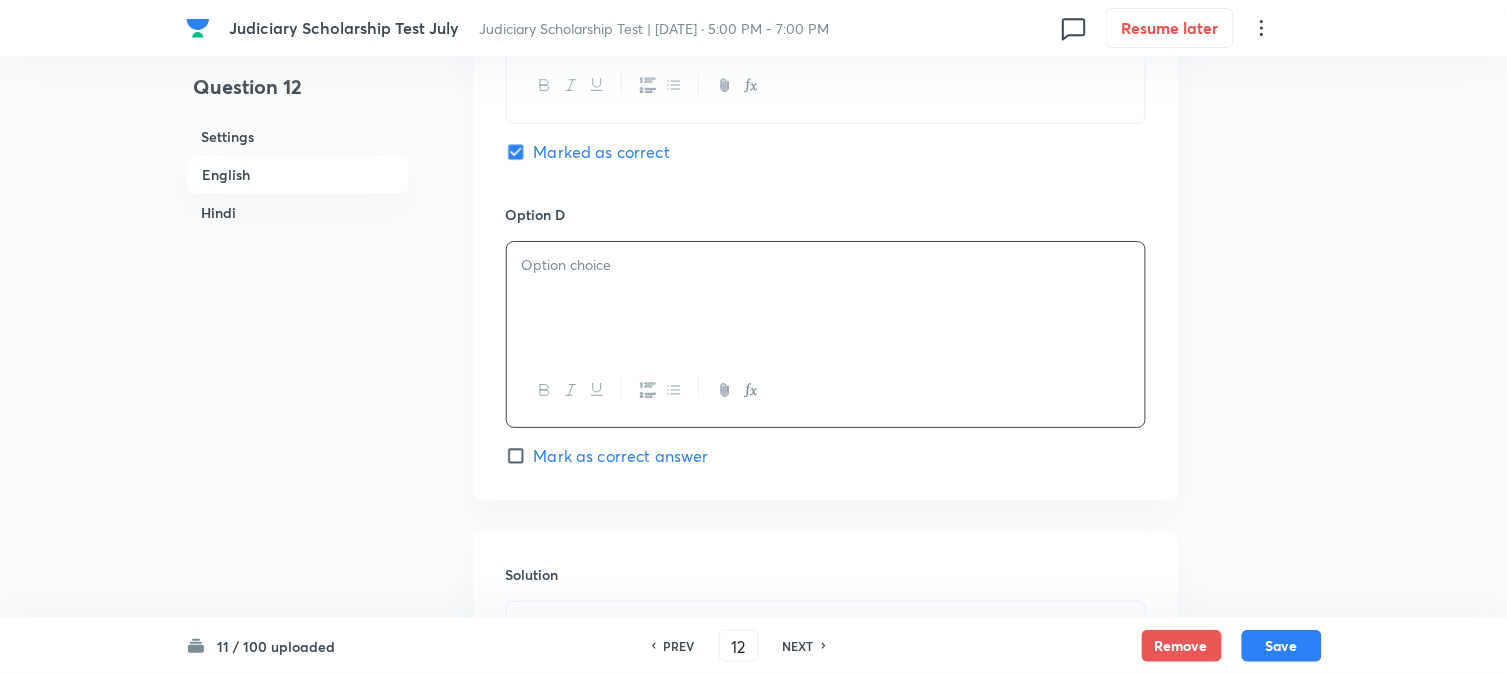 click at bounding box center (826, 298) 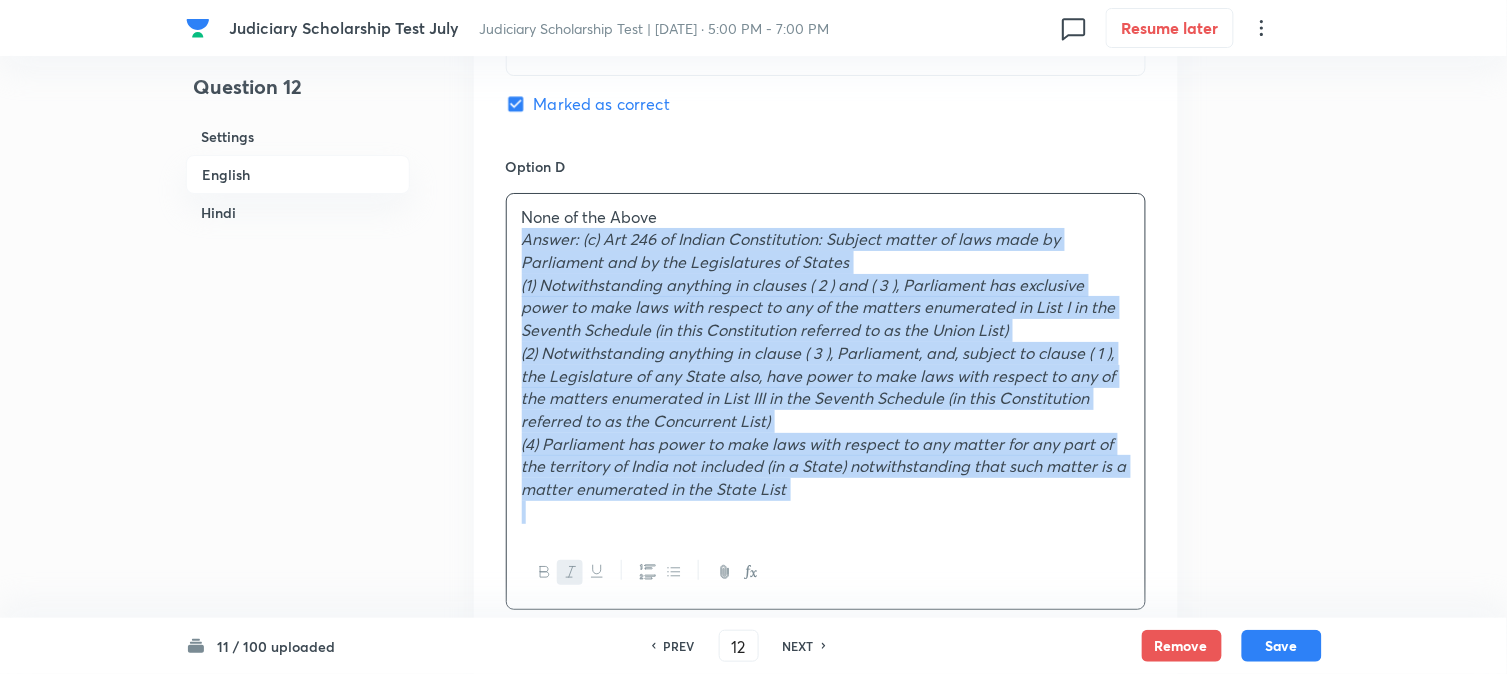 drag, startPoint x: 516, startPoint y: 290, endPoint x: 1118, endPoint y: 663, distance: 708.18994 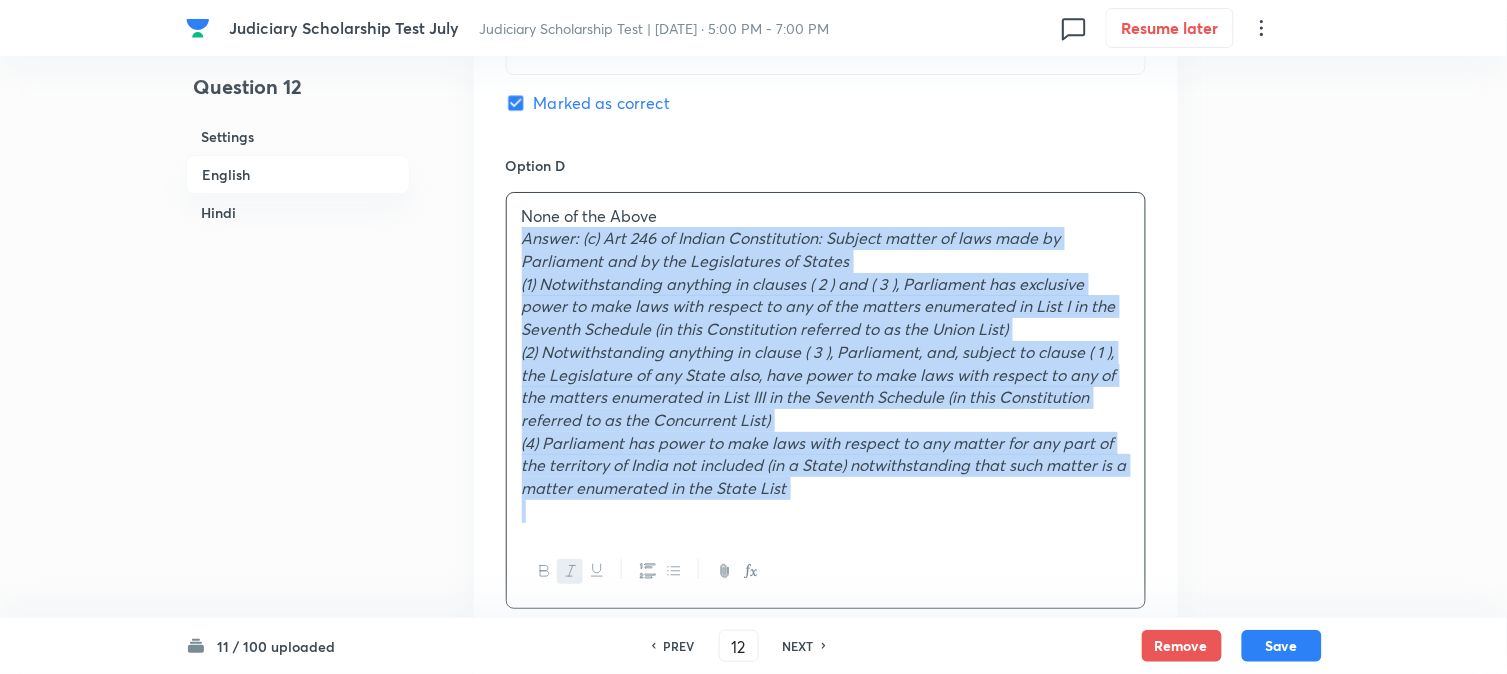 click on "Judiciary Scholarship Test July Judiciary Scholarship Test | [DATE] · 5:00 PM - 7:00 PM 0 Resume later Question 12 Settings English Hindi Settings Type Single choice correct 4 options + 1 mark - 0 marks Edit Concept Criminal Law Criminal Procedure Code Constitution Of Criminal Courts And Offices Constitution Of Criminal Courts And Offices Edit Additional details Easy Fact Not from PYQ paper No equation Edit In English Question The power of parliament to form new states or alteration of areas and boundaries is drawn from:                                                                                                            Option A List I-Union List only  Mark as correct answer Option B List-II concurrent list only  Mark as correct answer Option C The Constitution other than Art 246  Marked as correct Option D None of the Above Mark as correct answer Solution In Hindi Question नए     के" at bounding box center [753, 777] 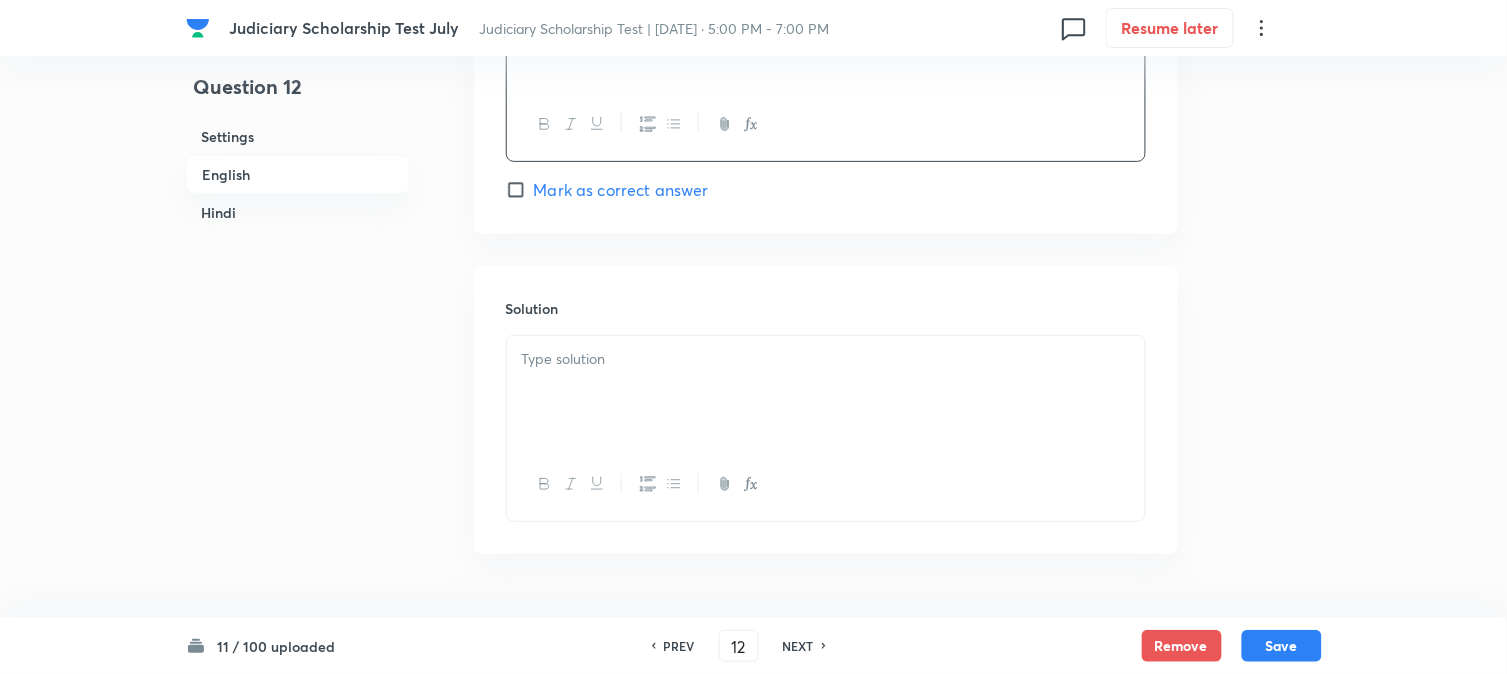 scroll, scrollTop: 2128, scrollLeft: 0, axis: vertical 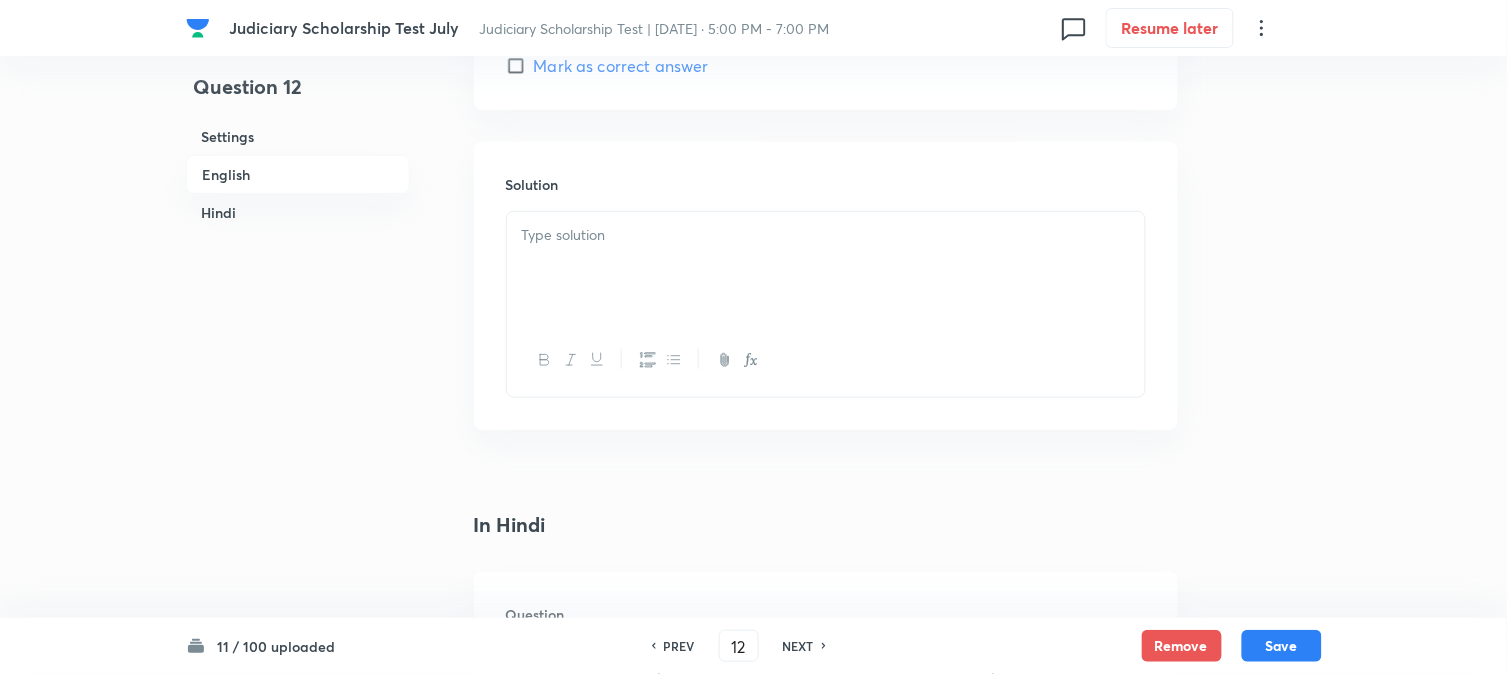 click at bounding box center (826, 268) 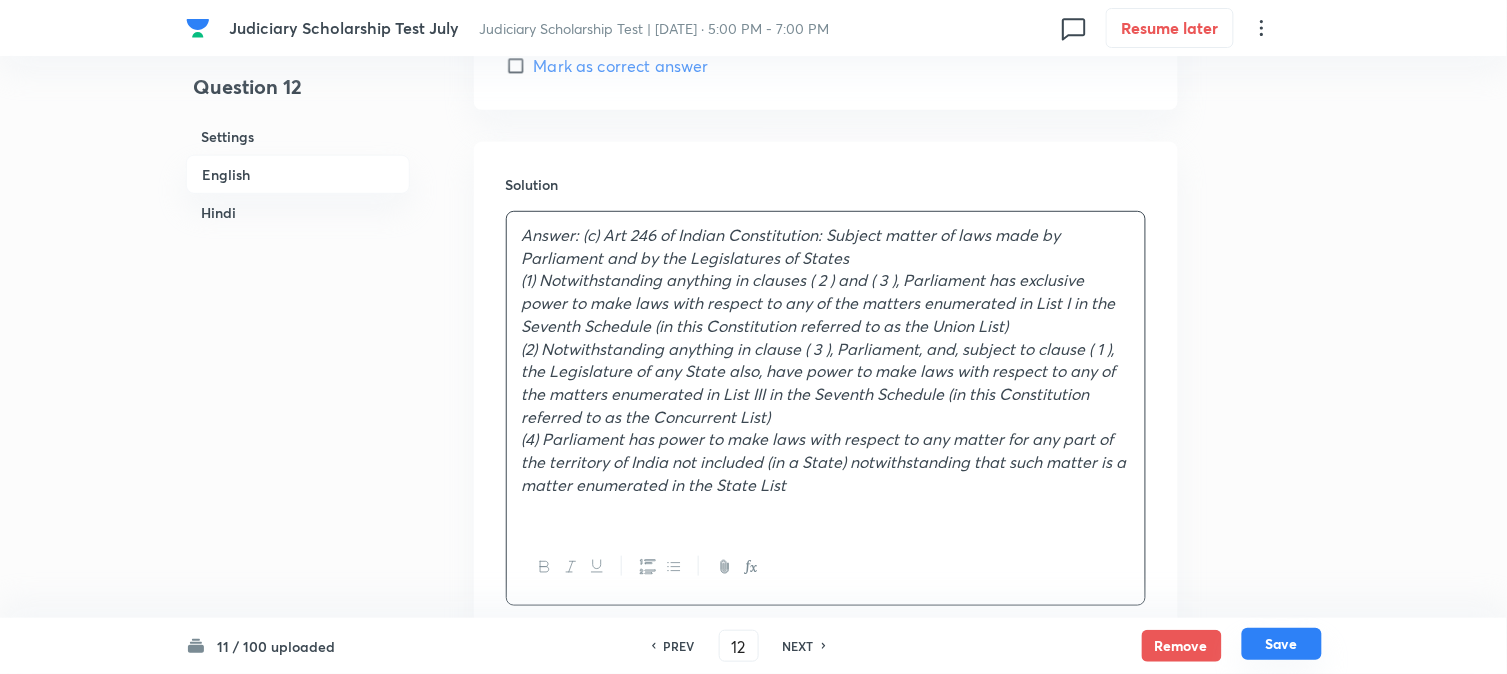 click on "Save" at bounding box center [1282, 644] 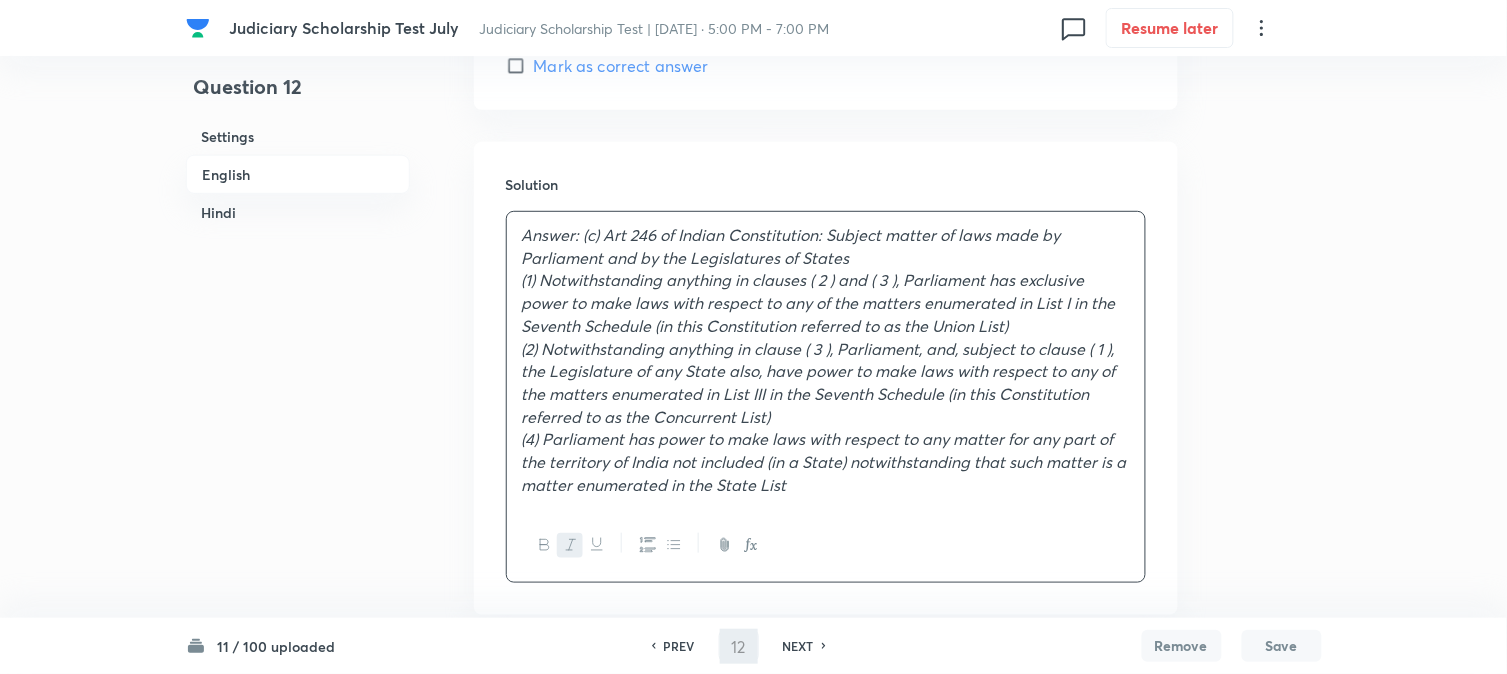 scroll, scrollTop: 1684, scrollLeft: 0, axis: vertical 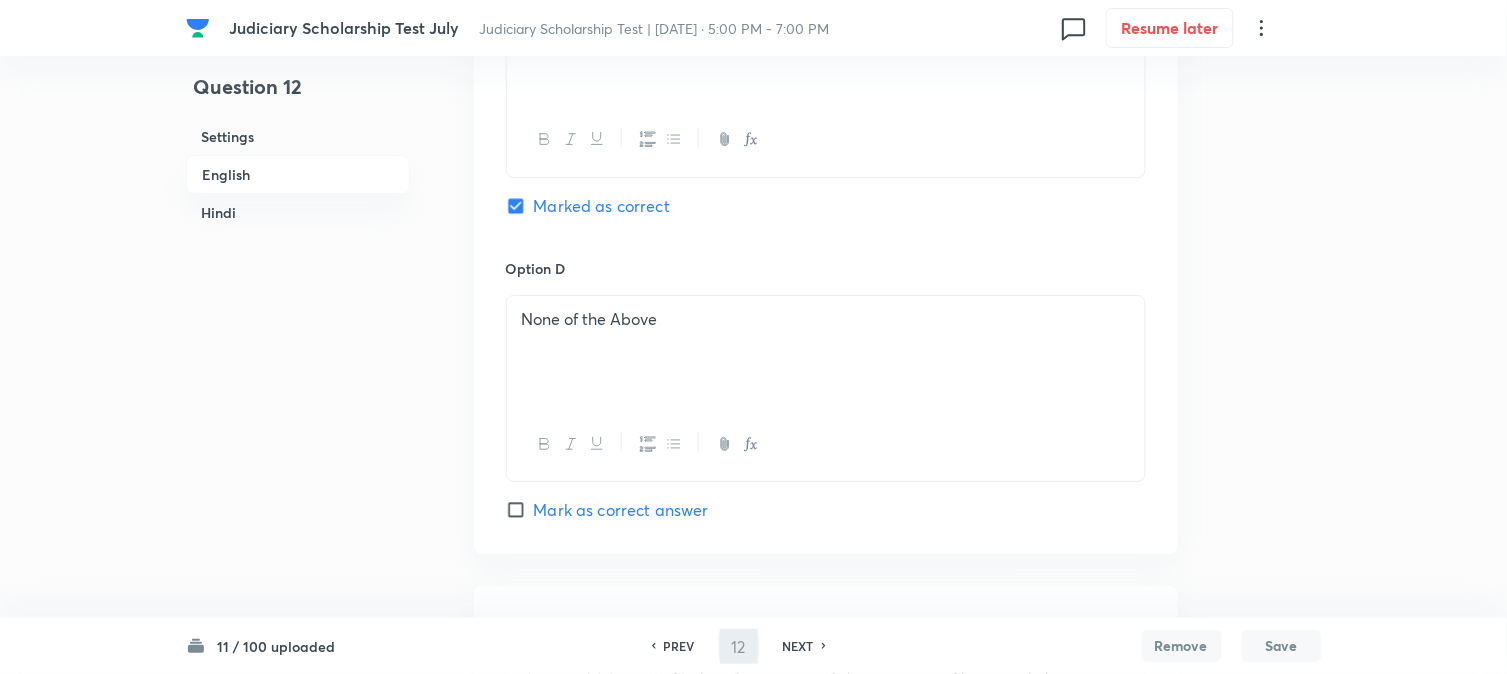 type on "13" 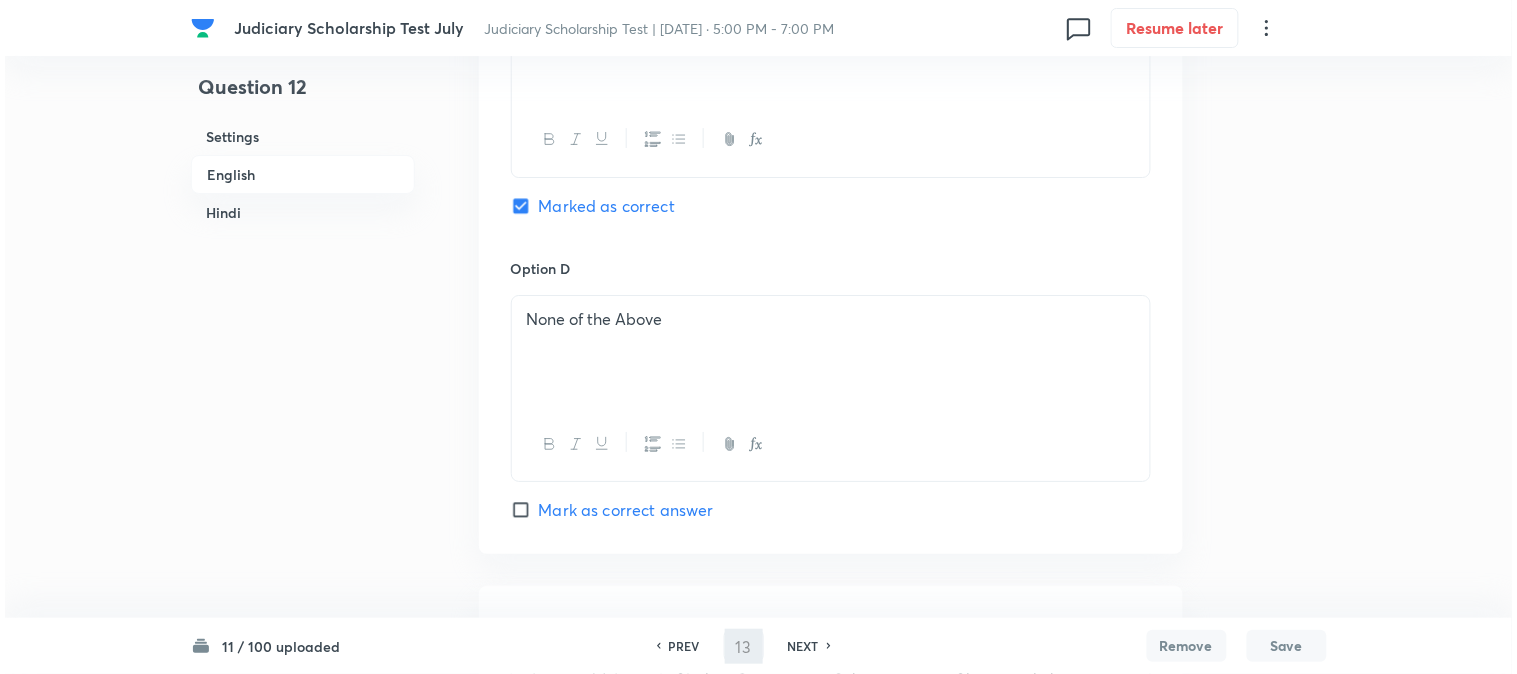 scroll, scrollTop: 0, scrollLeft: 0, axis: both 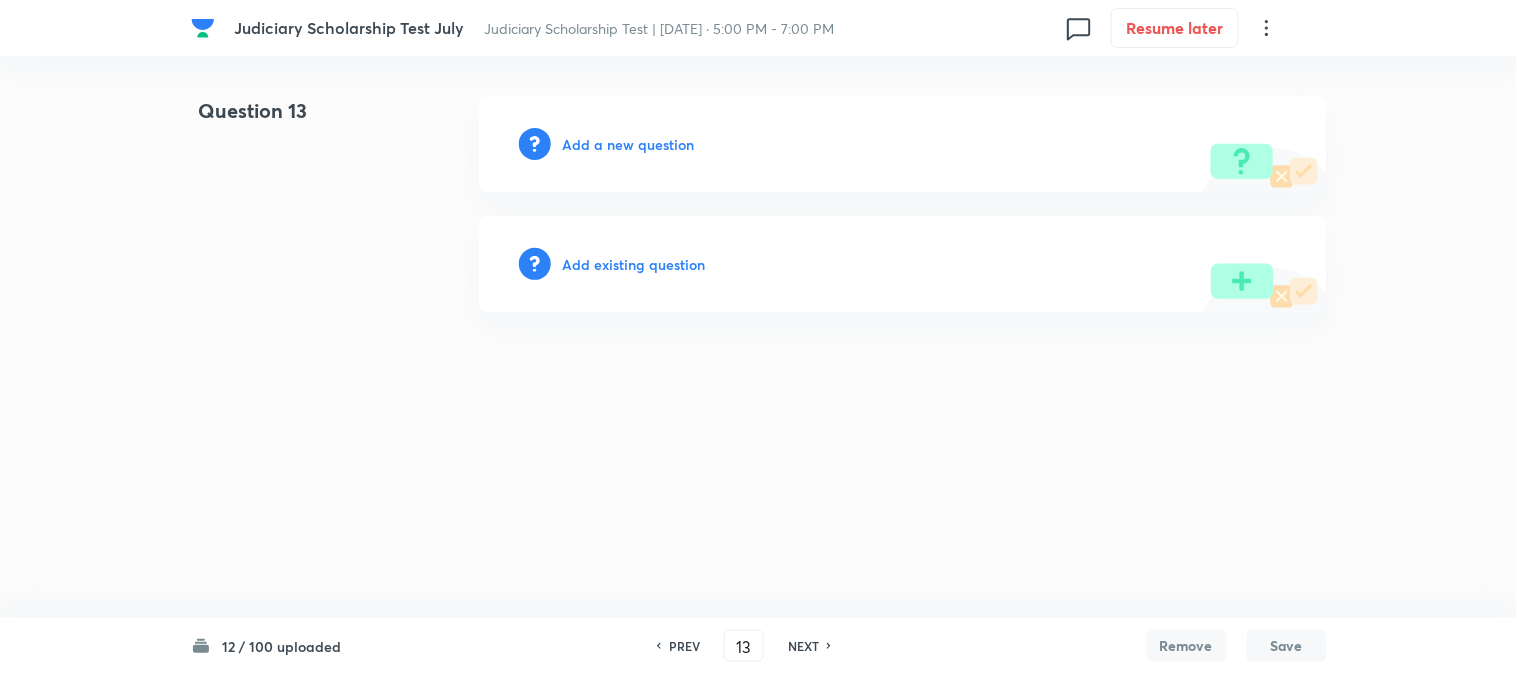 click on "Add a new question" at bounding box center [629, 144] 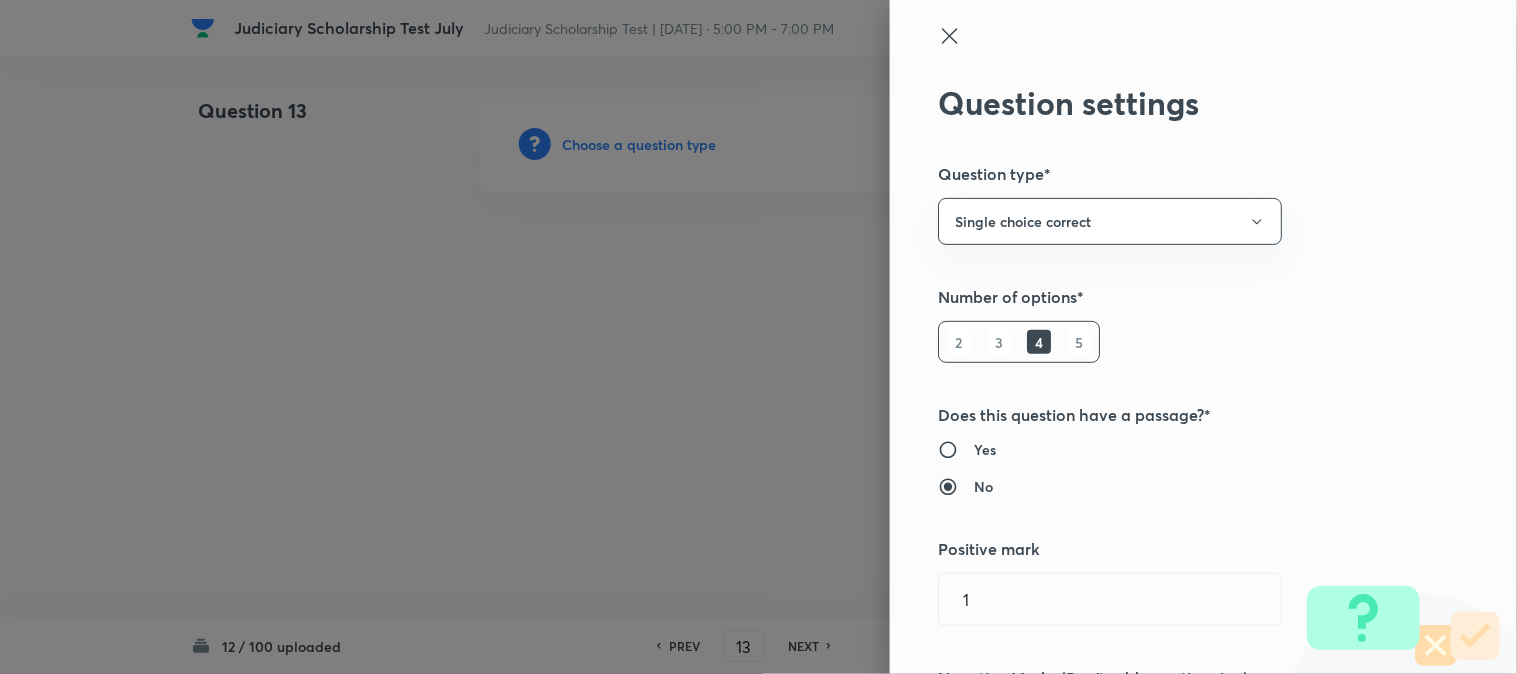 type 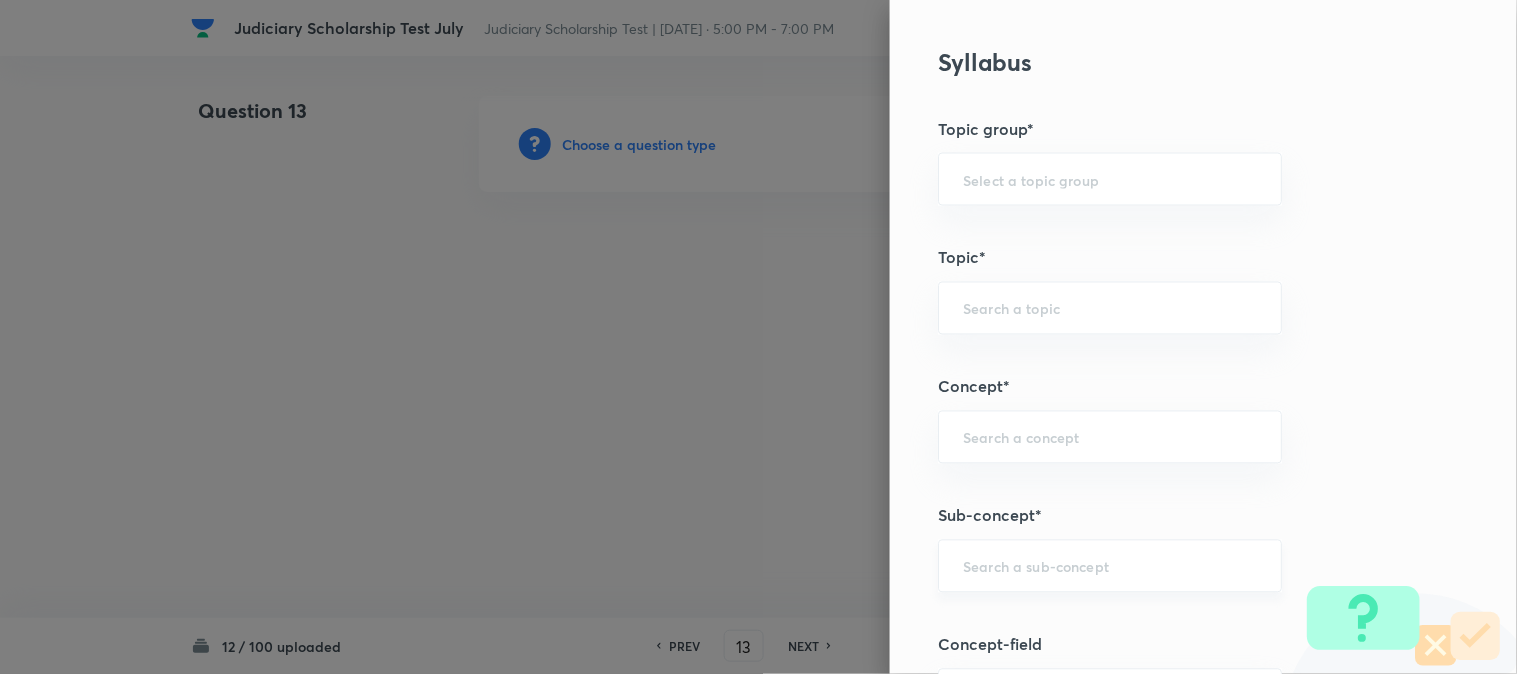 scroll, scrollTop: 1180, scrollLeft: 0, axis: vertical 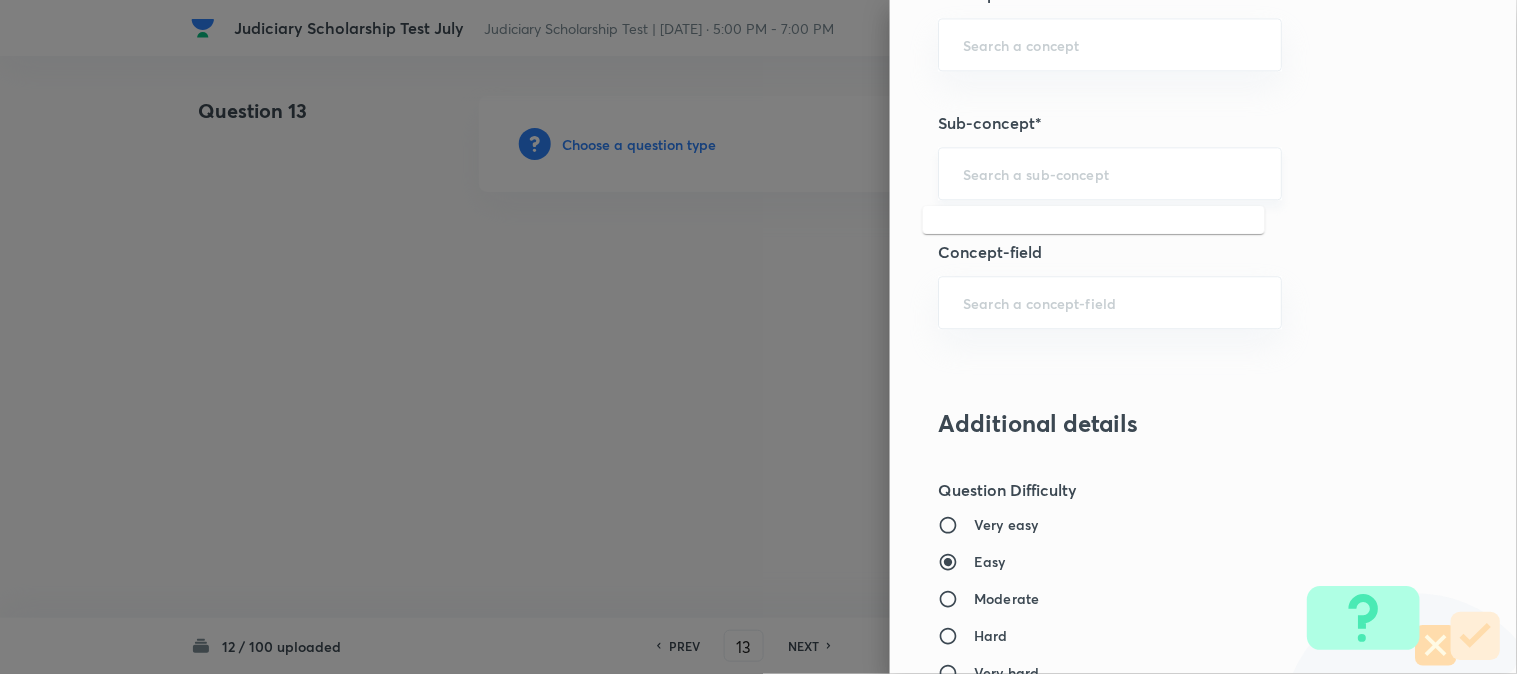click at bounding box center (1110, 173) 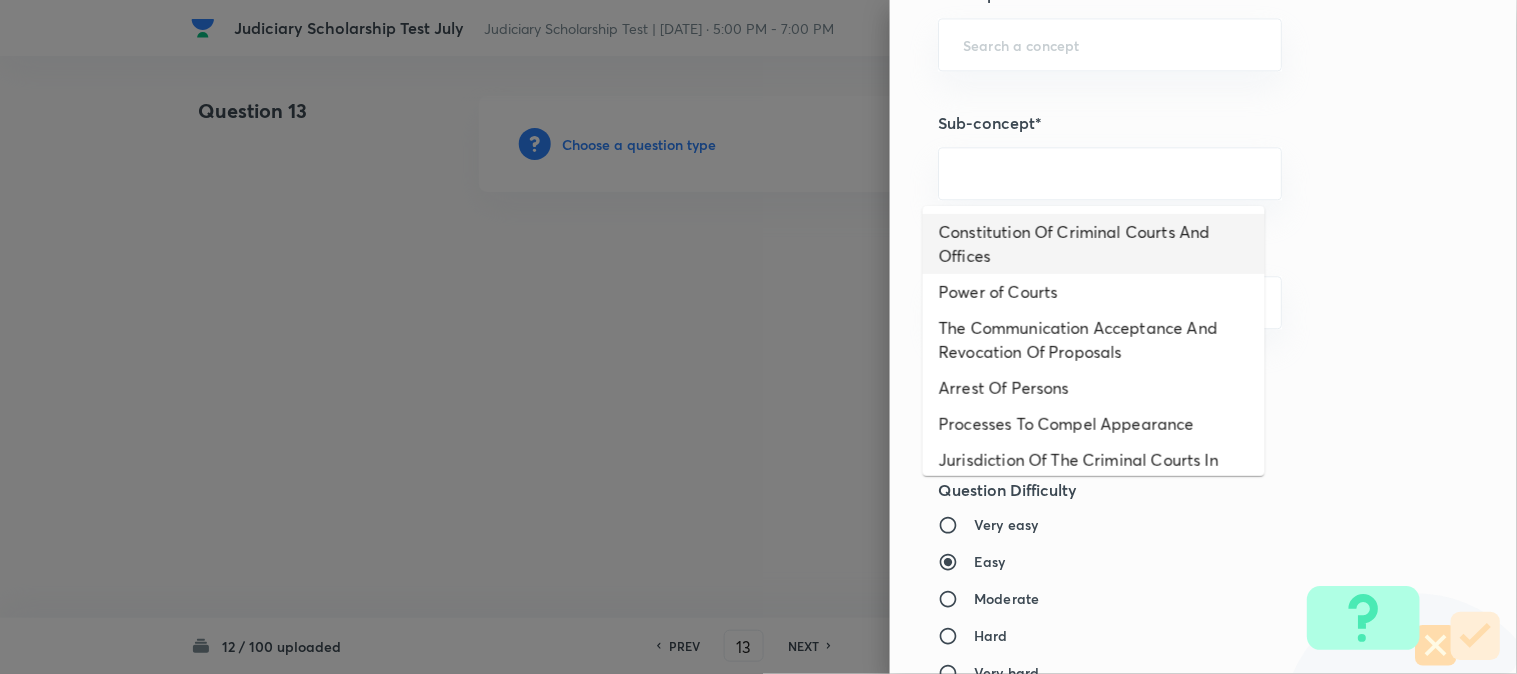 click on "Constitution Of Criminal Courts And Offices" at bounding box center [1094, 244] 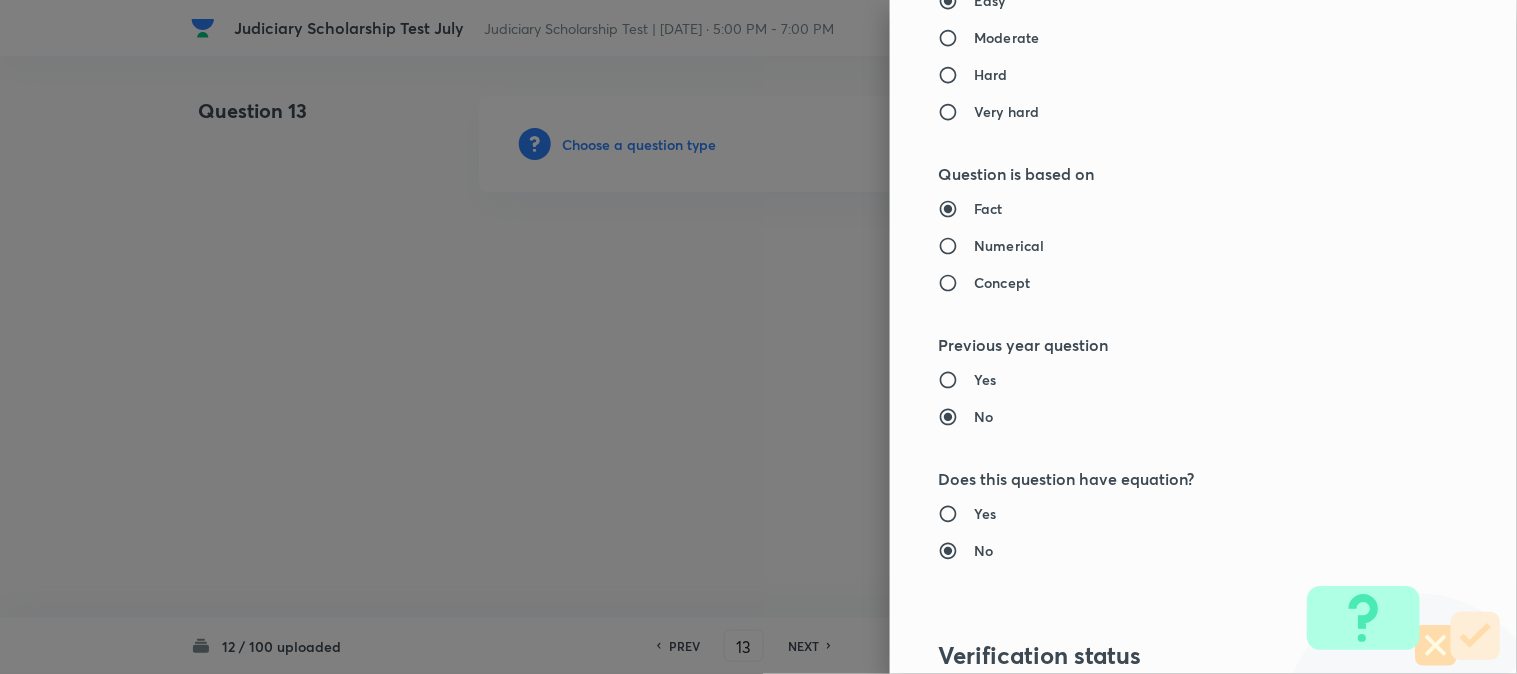 type on "Criminal Law" 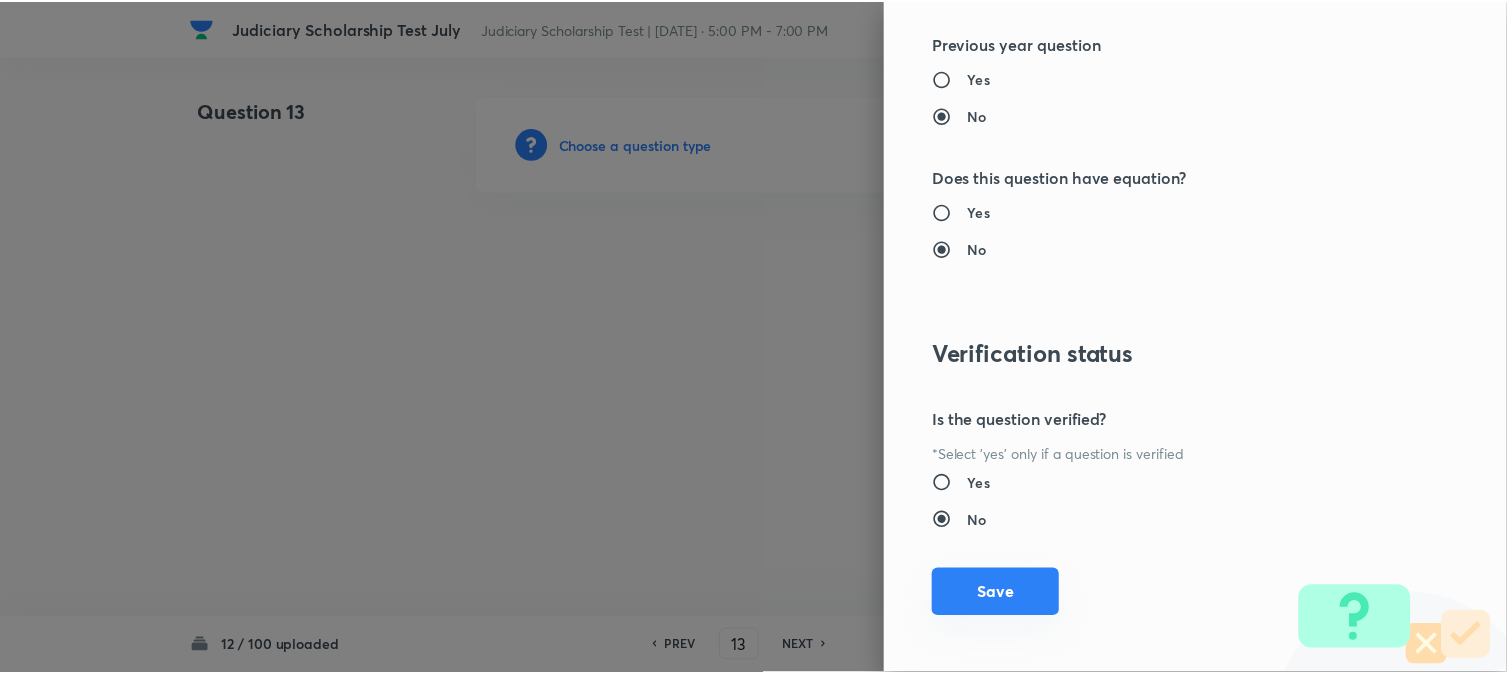 scroll, scrollTop: 2052, scrollLeft: 0, axis: vertical 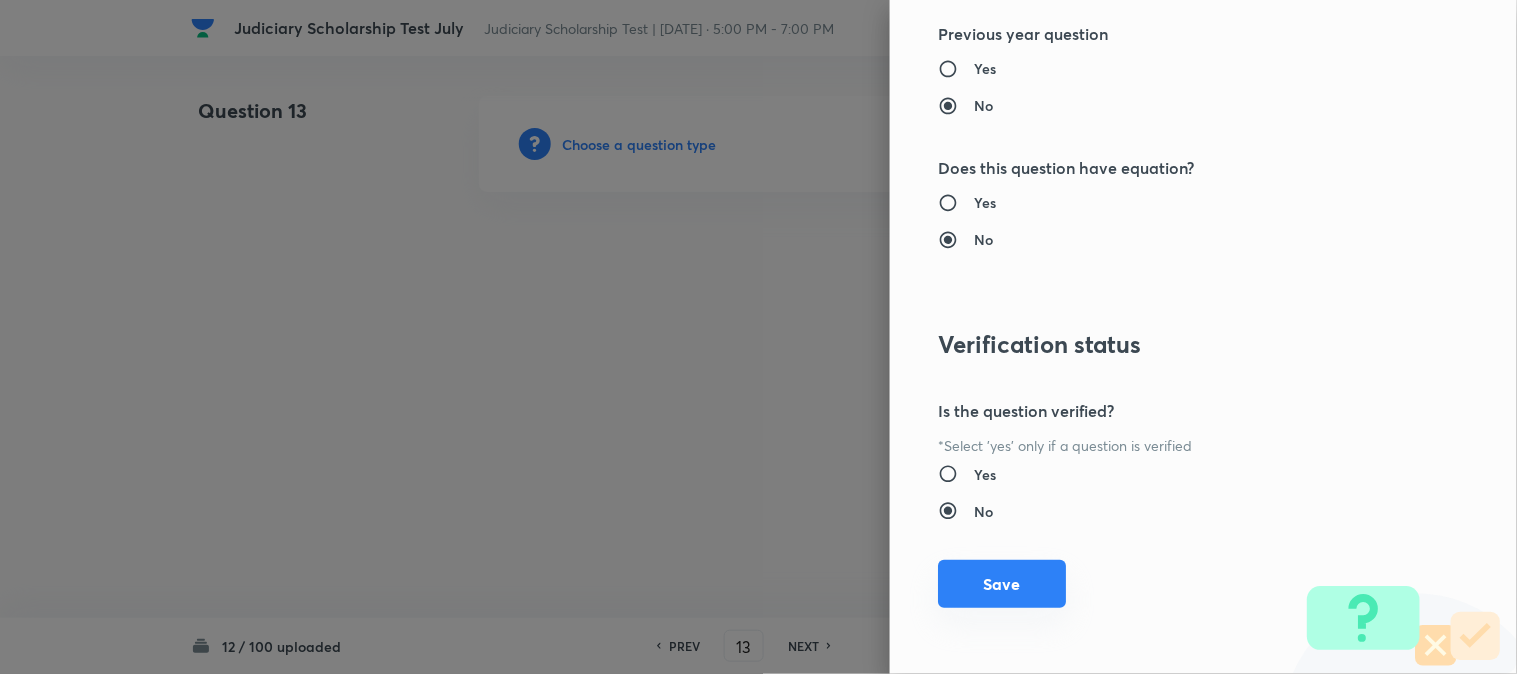 click on "Save" at bounding box center (1002, 584) 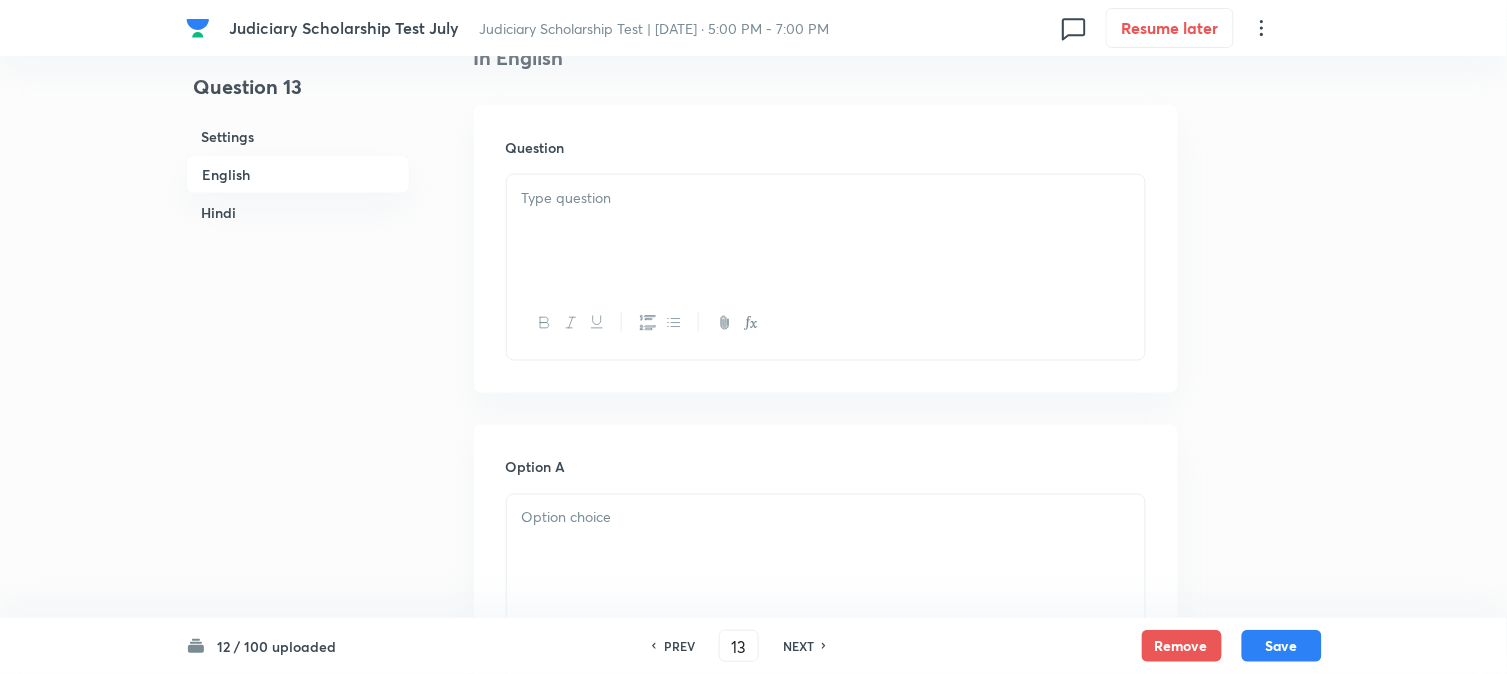 scroll, scrollTop: 590, scrollLeft: 0, axis: vertical 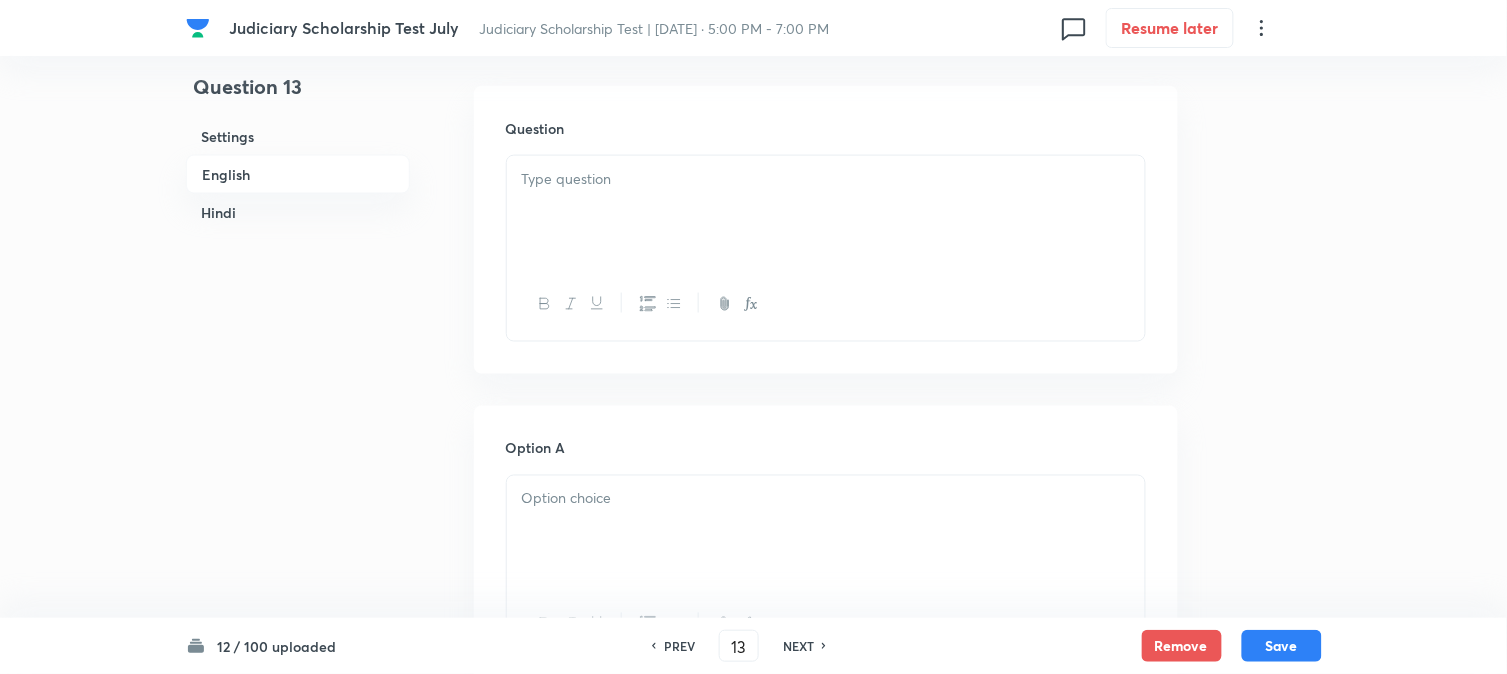 click at bounding box center (826, 179) 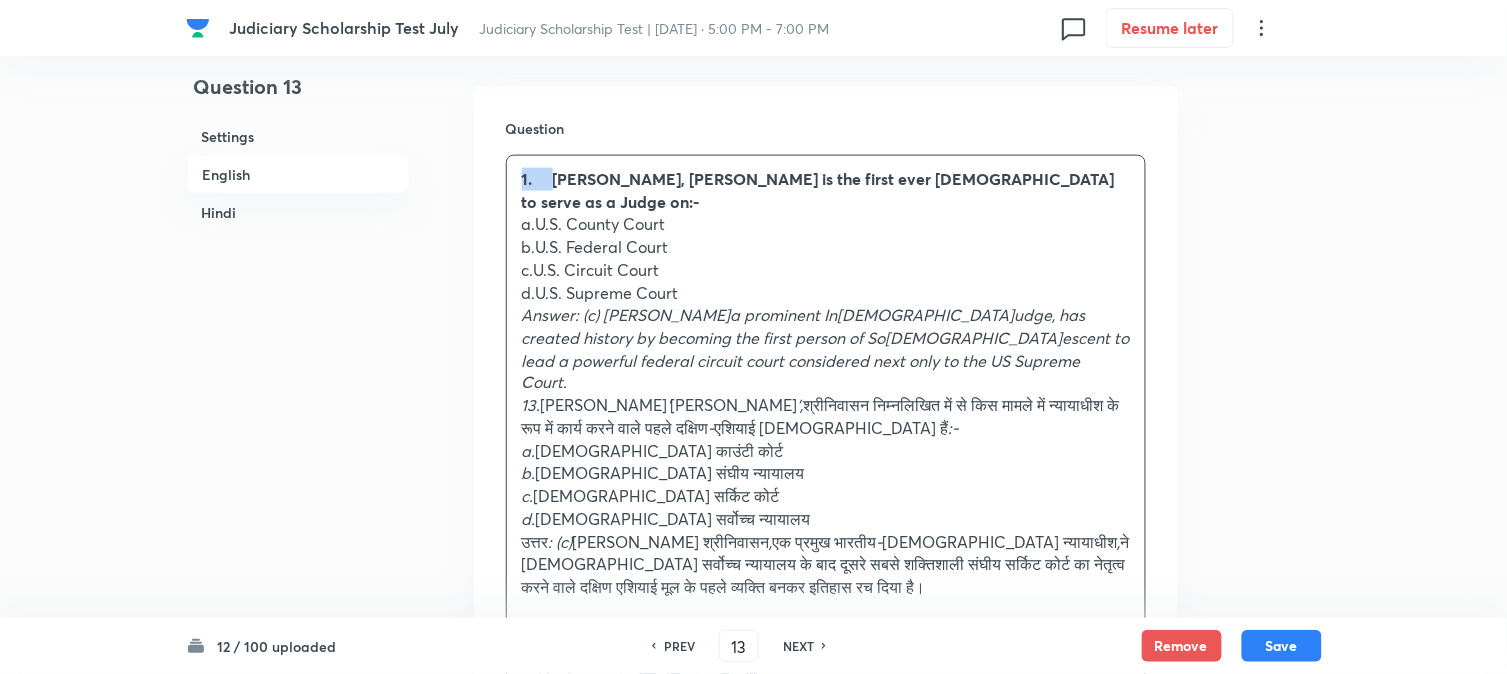 drag, startPoint x: 553, startPoint y: 177, endPoint x: 512, endPoint y: 163, distance: 43.32436 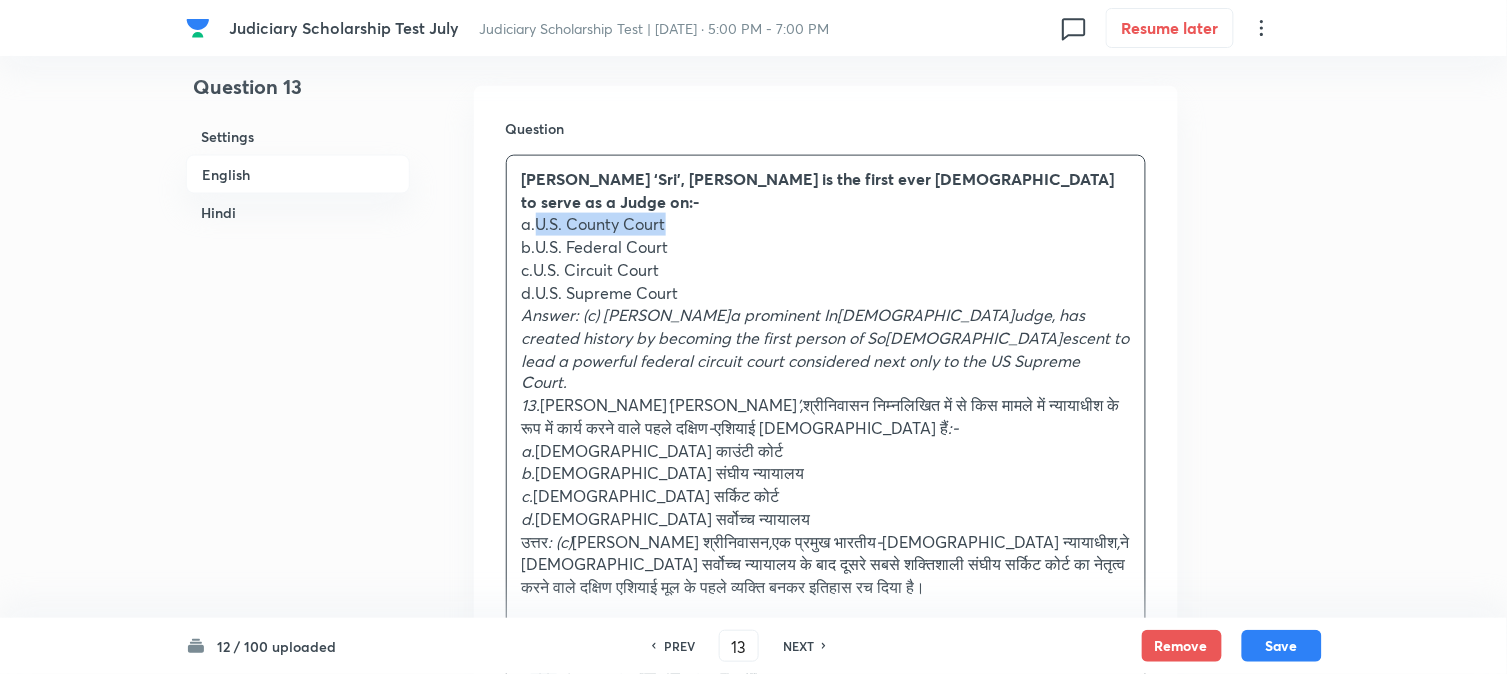 drag, startPoint x: 536, startPoint y: 221, endPoint x: 771, endPoint y: 223, distance: 235.00851 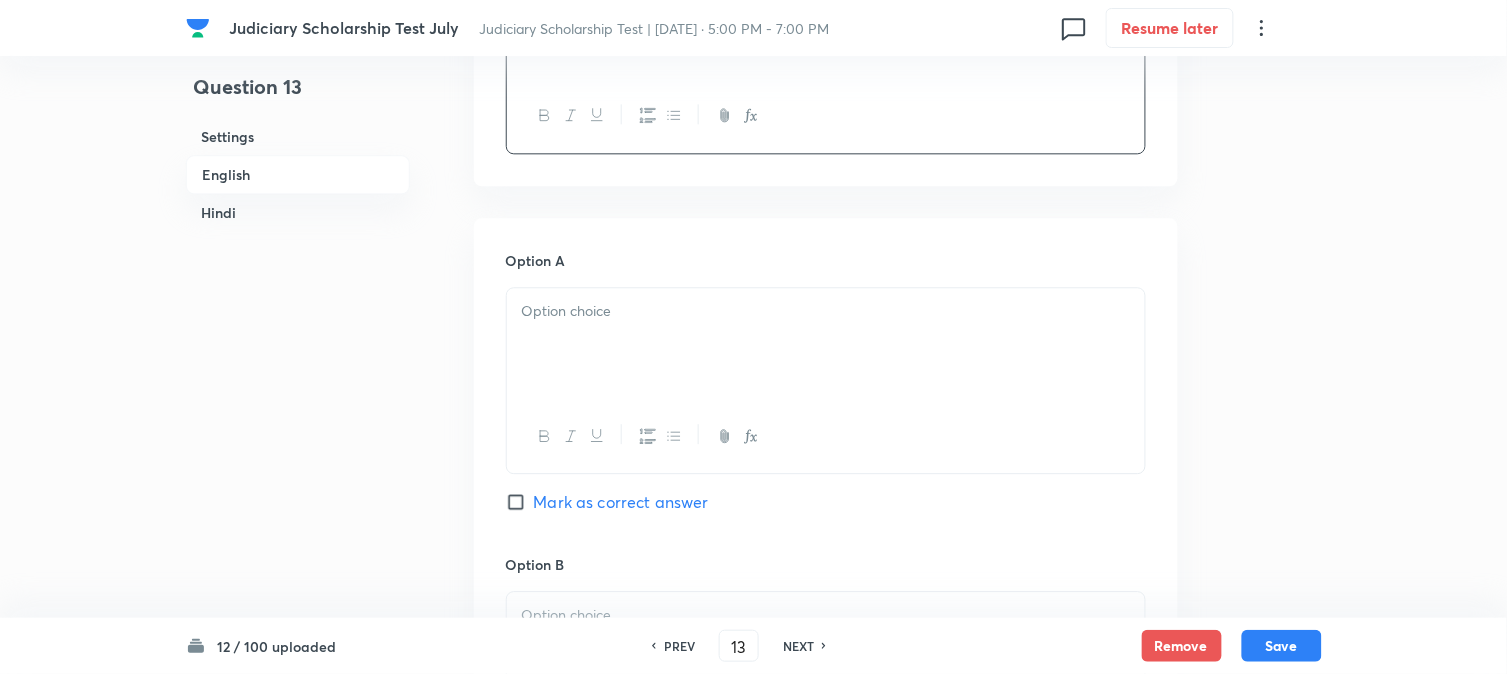 click at bounding box center (826, 344) 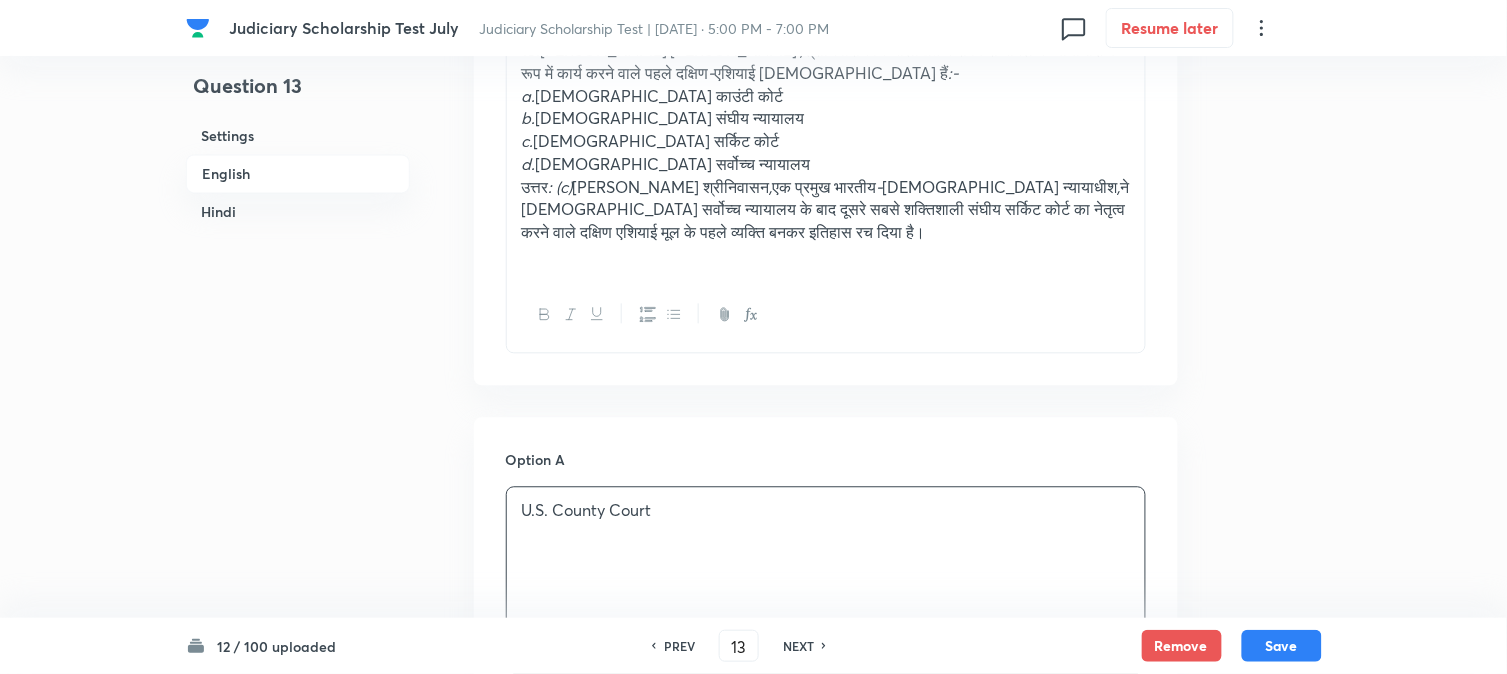 scroll, scrollTop: 590, scrollLeft: 0, axis: vertical 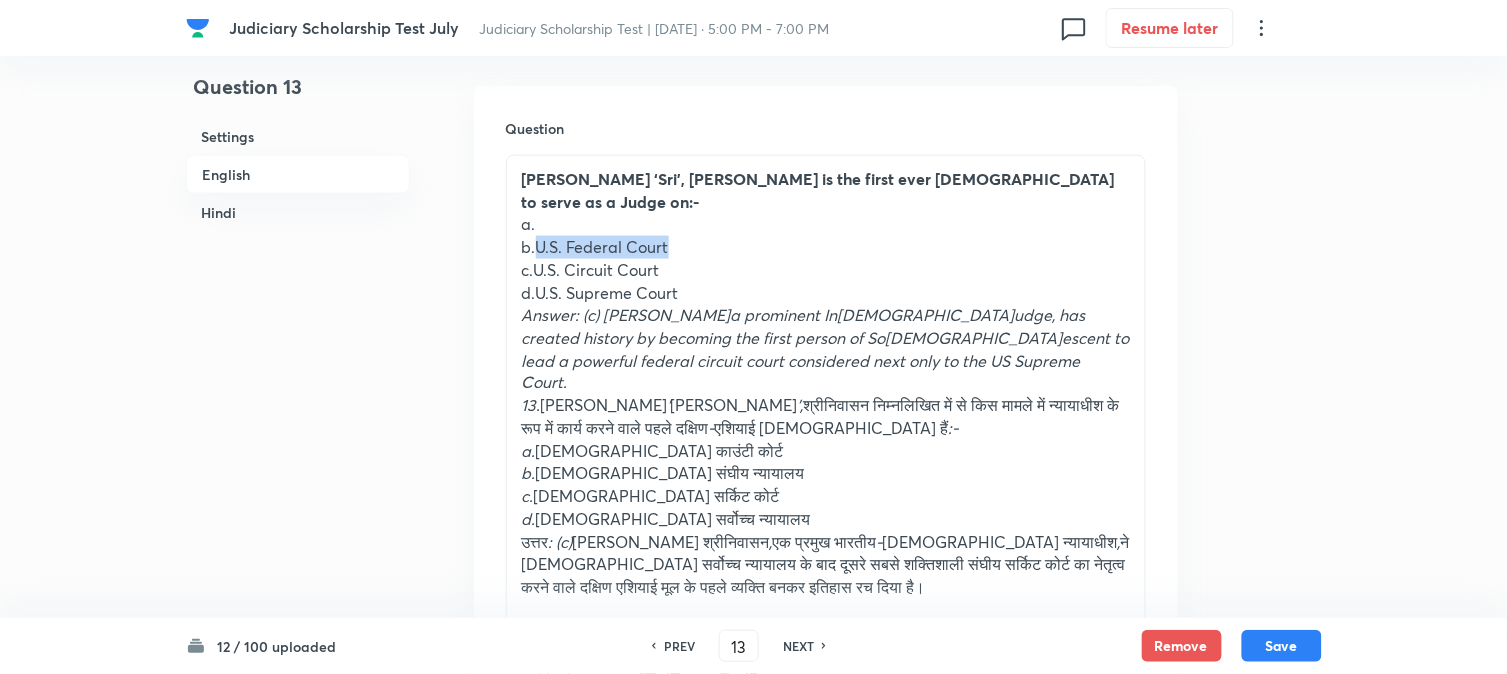 drag, startPoint x: 533, startPoint y: 250, endPoint x: 734, endPoint y: 238, distance: 201.3579 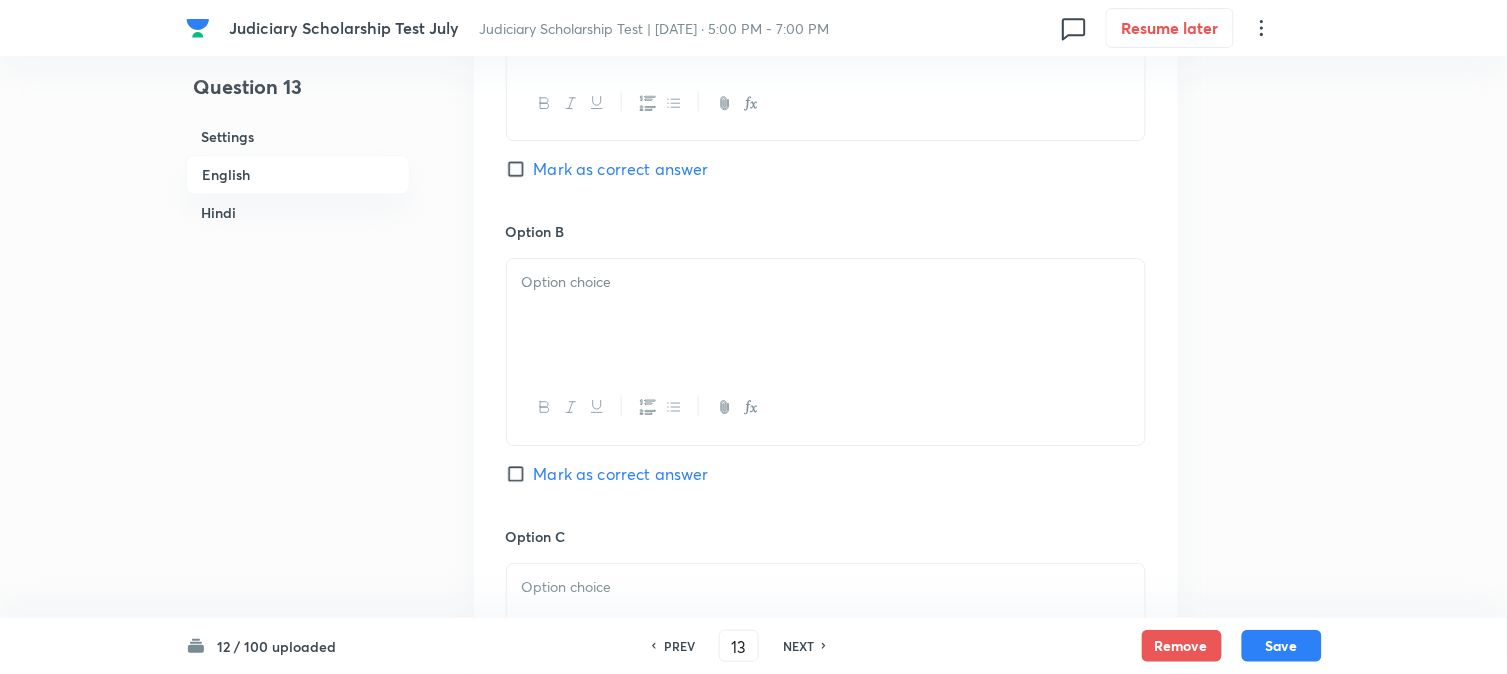 click at bounding box center [826, 315] 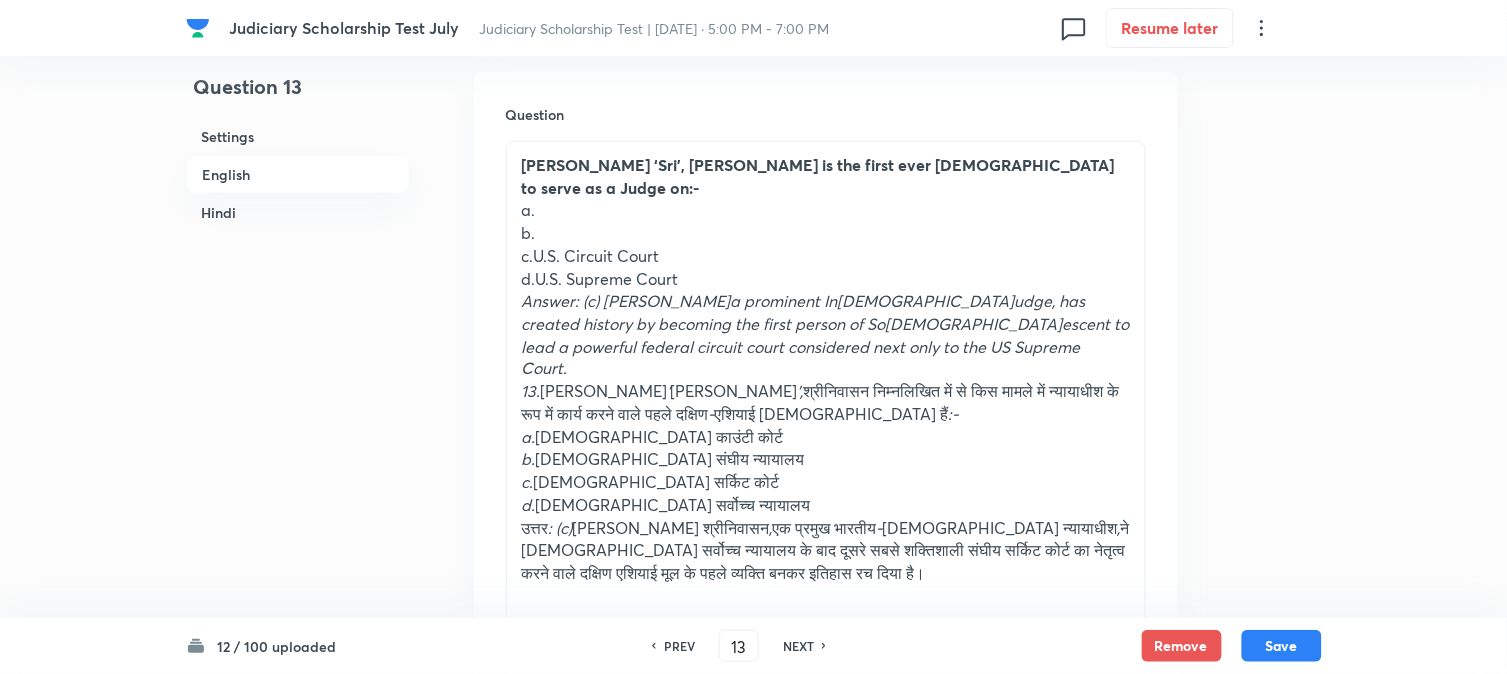 scroll, scrollTop: 590, scrollLeft: 0, axis: vertical 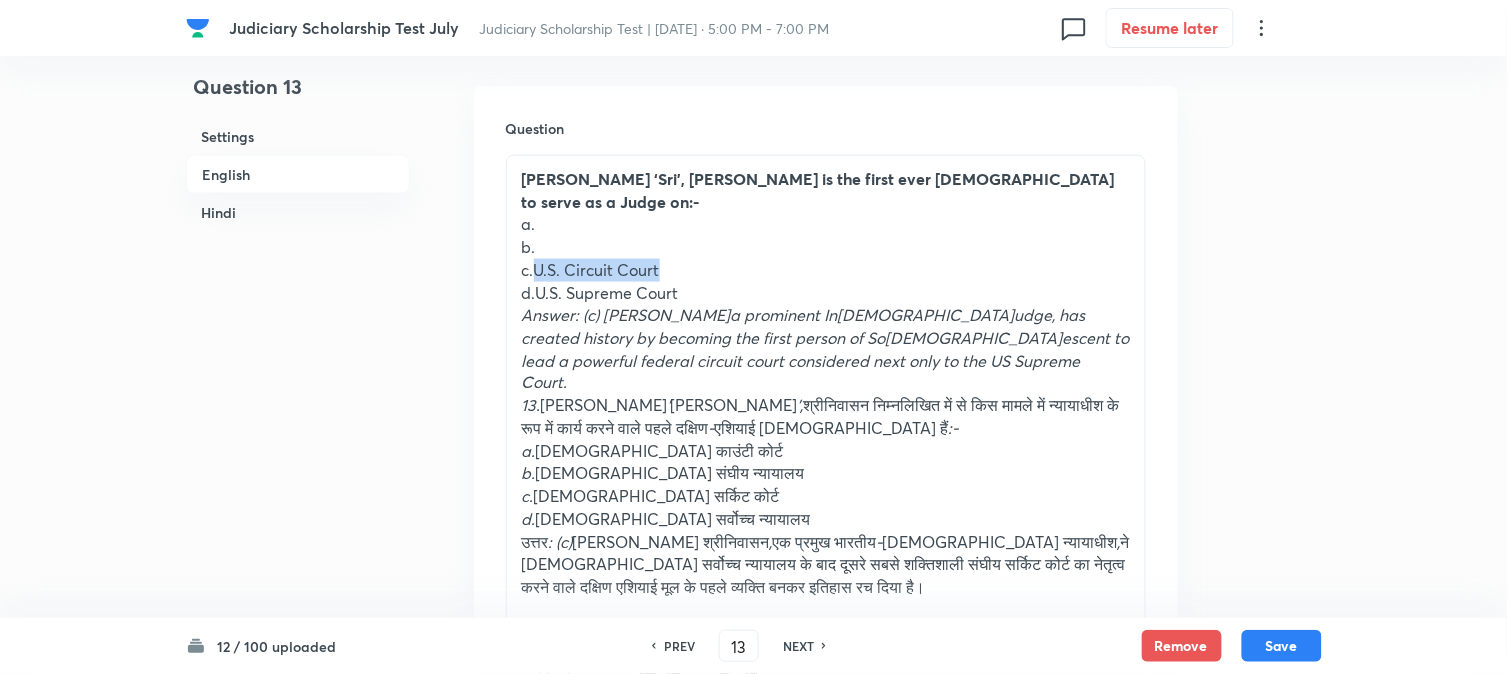 drag, startPoint x: 537, startPoint y: 270, endPoint x: 718, endPoint y: 262, distance: 181.17671 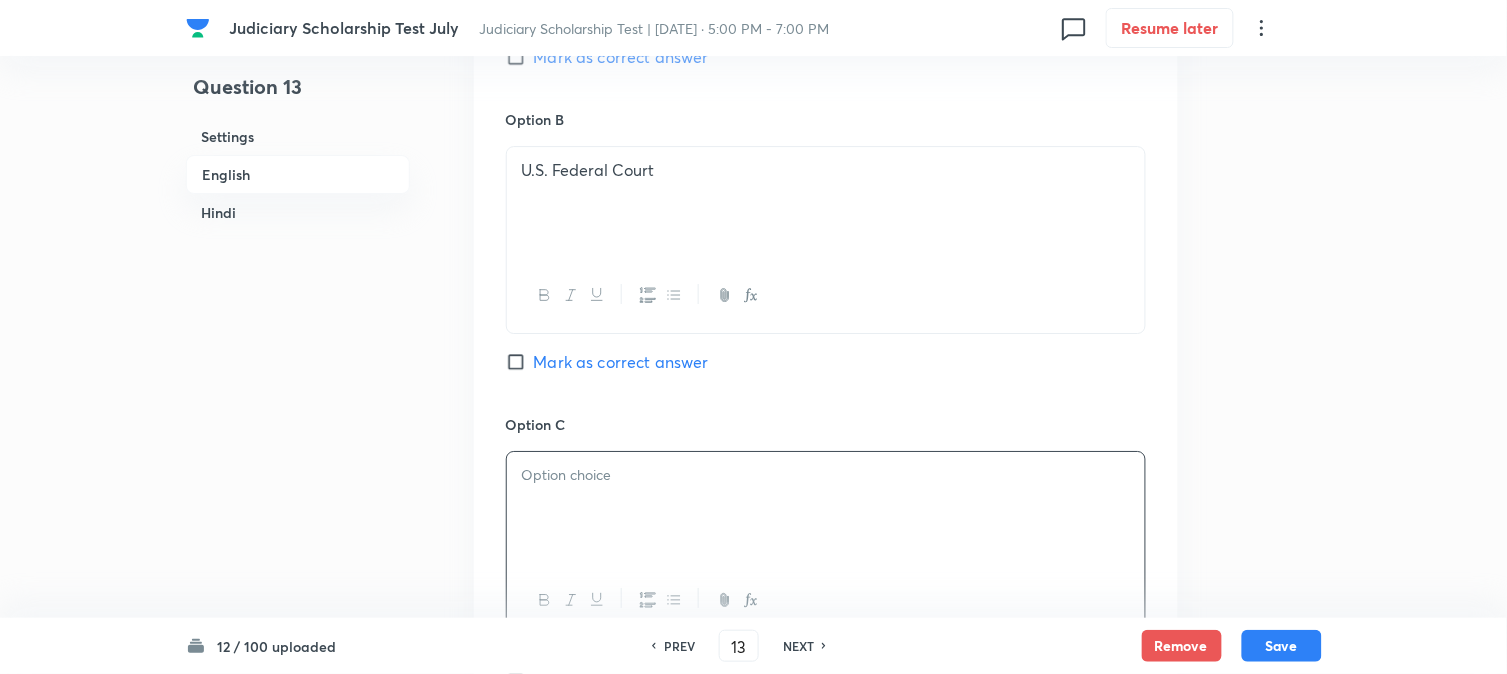 click at bounding box center [826, 475] 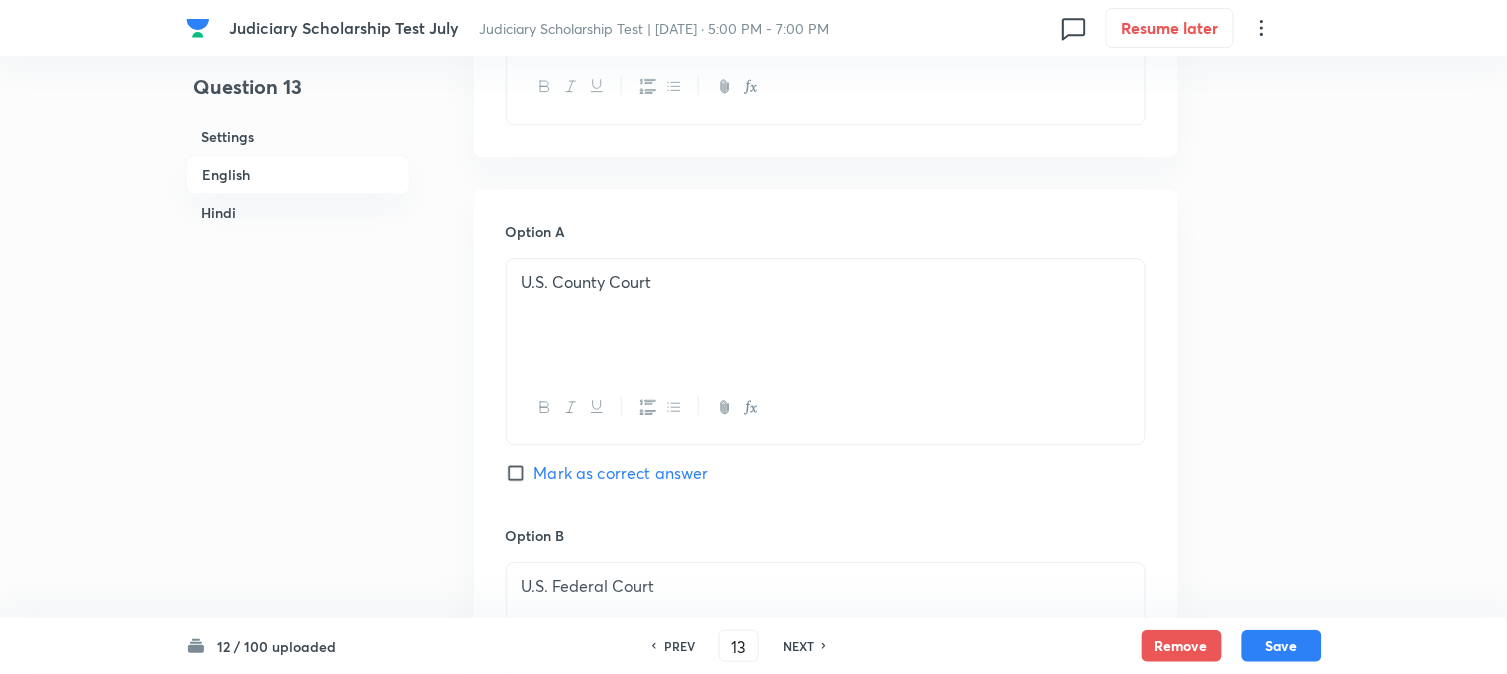 scroll, scrollTop: 701, scrollLeft: 0, axis: vertical 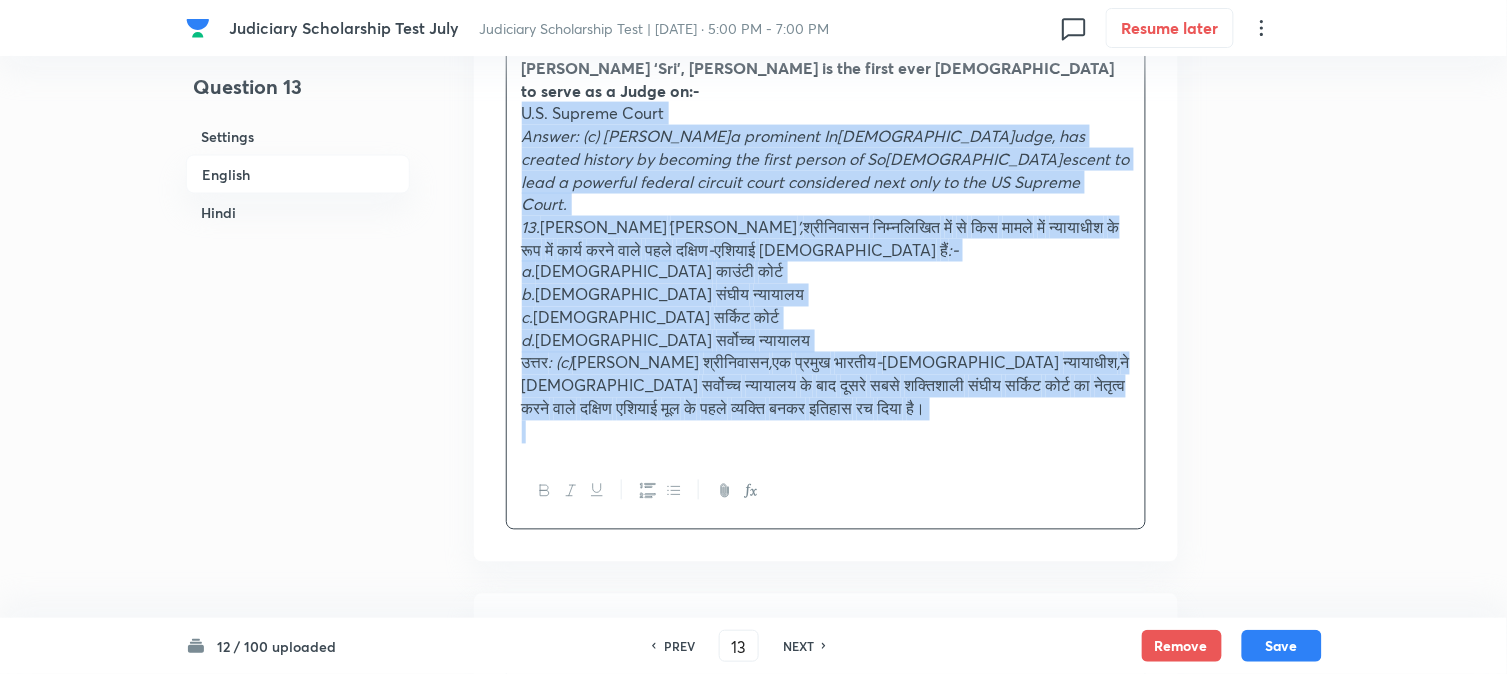 drag, startPoint x: 537, startPoint y: 182, endPoint x: 968, endPoint y: 427, distance: 495.7681 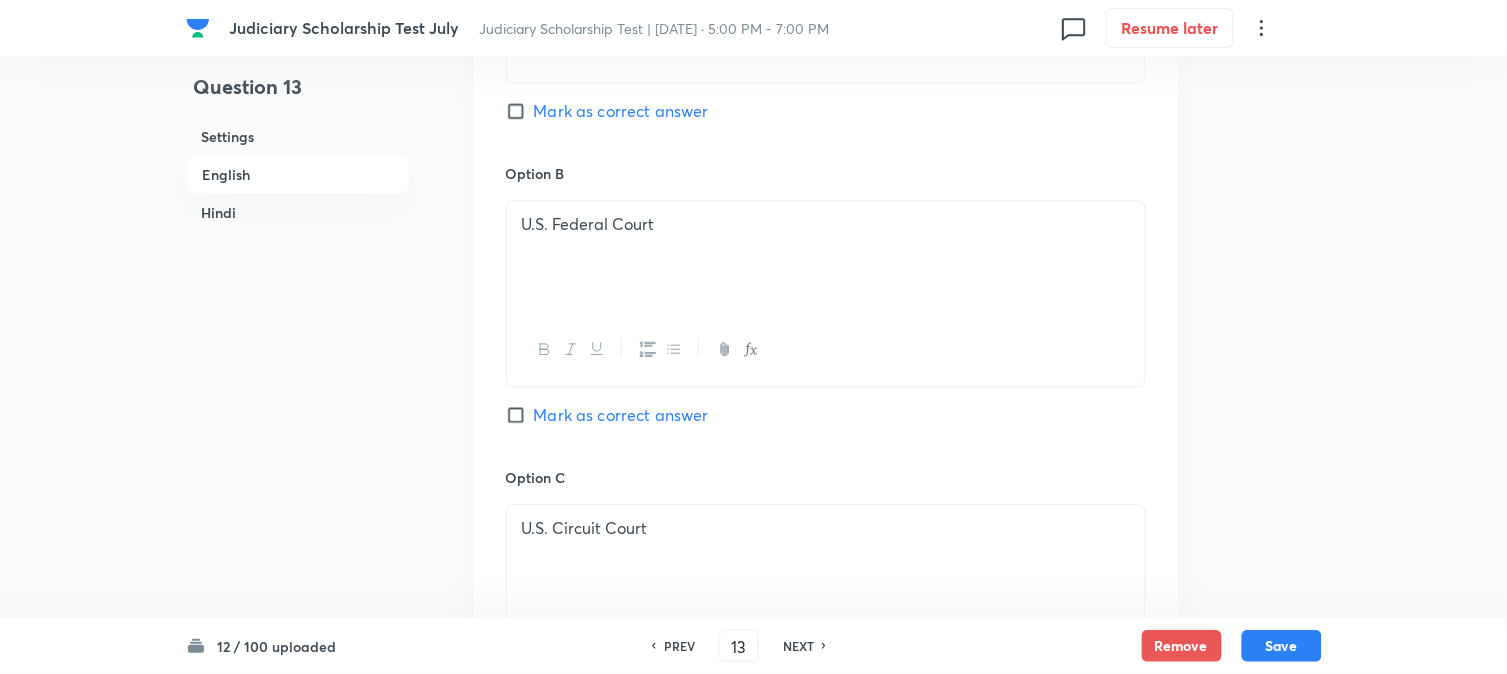 scroll, scrollTop: 1701, scrollLeft: 0, axis: vertical 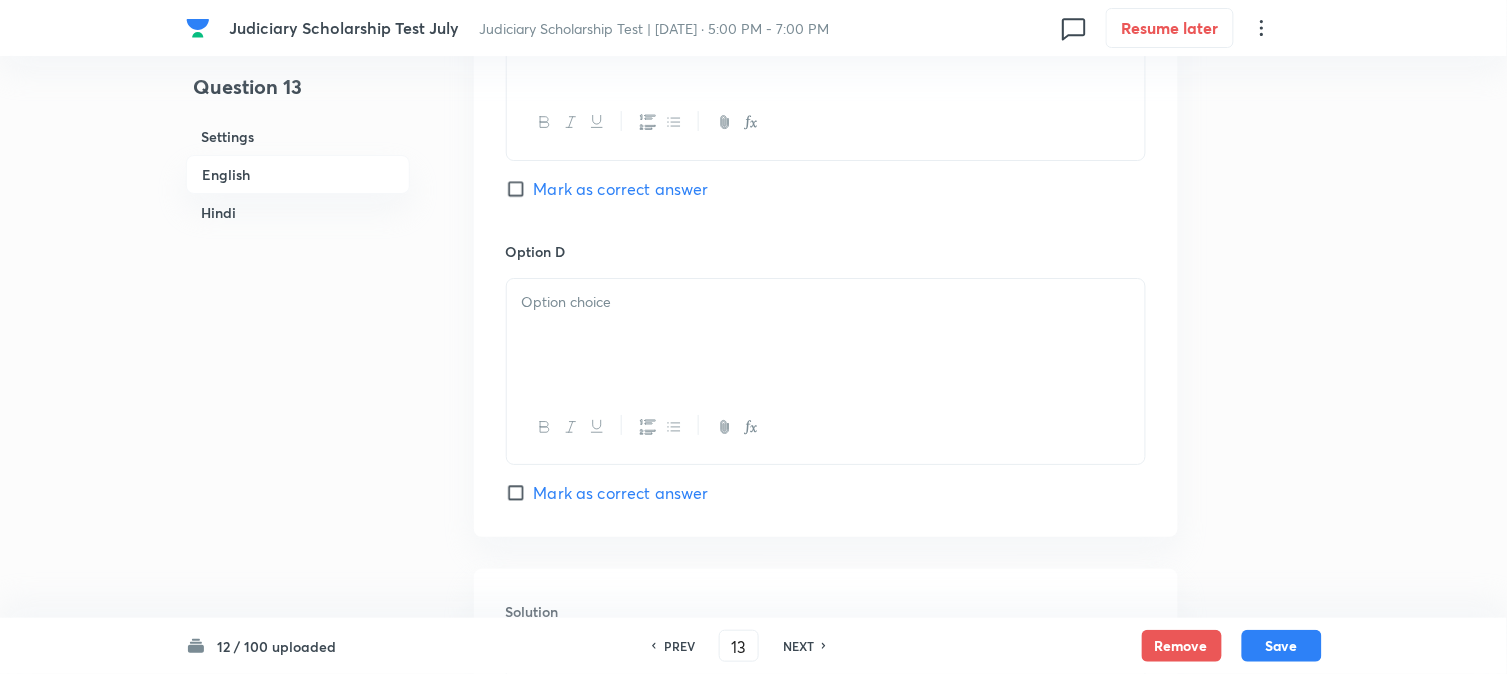 click at bounding box center (826, 302) 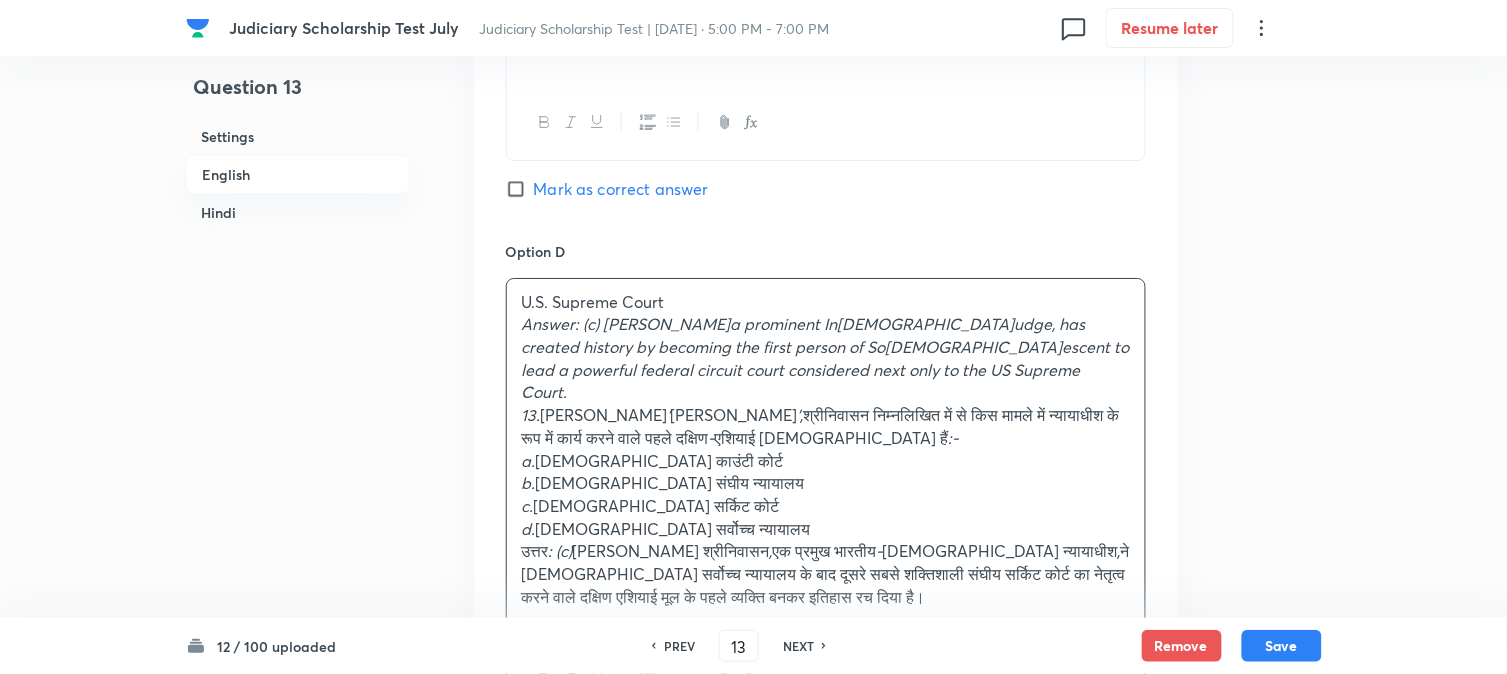 click on "Option C U.S. Circuit Court  Mark as correct answer" at bounding box center [826, 88] 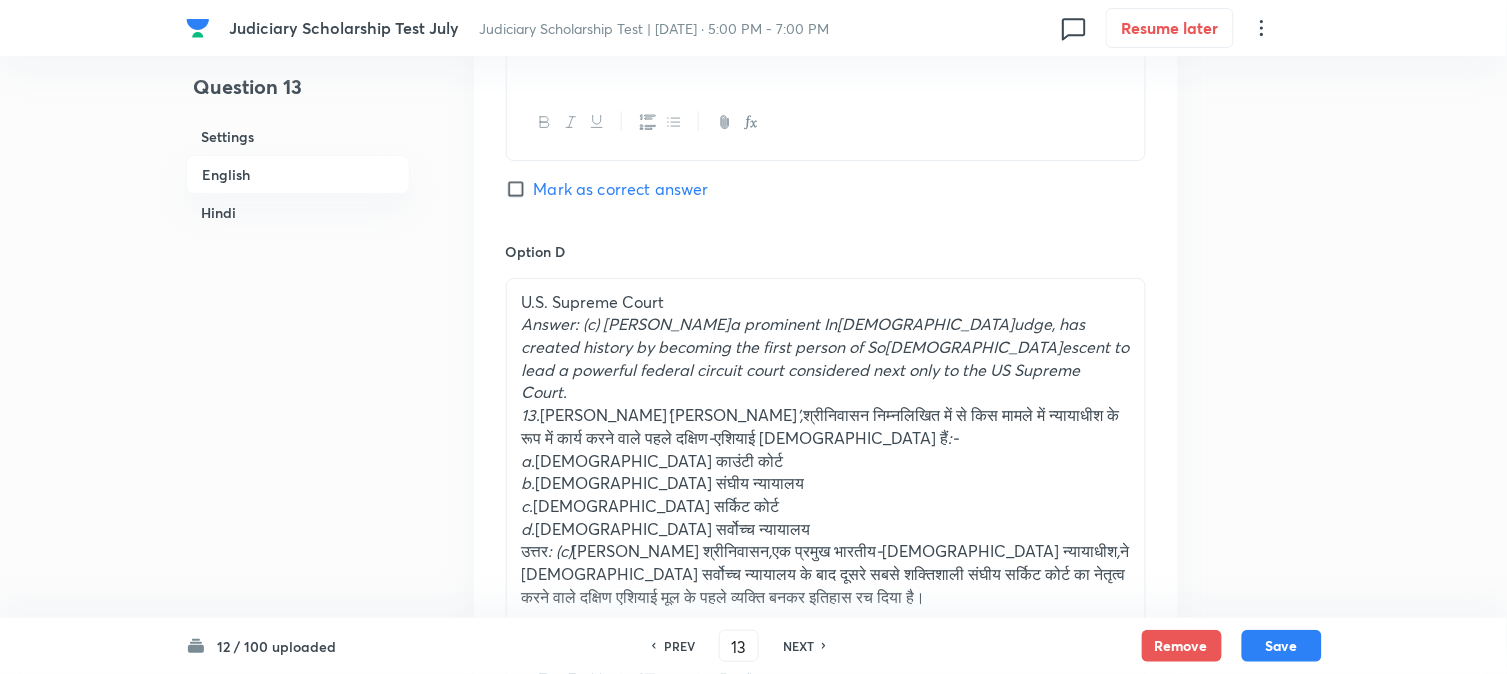 click on "Mark as correct answer" at bounding box center [621, 189] 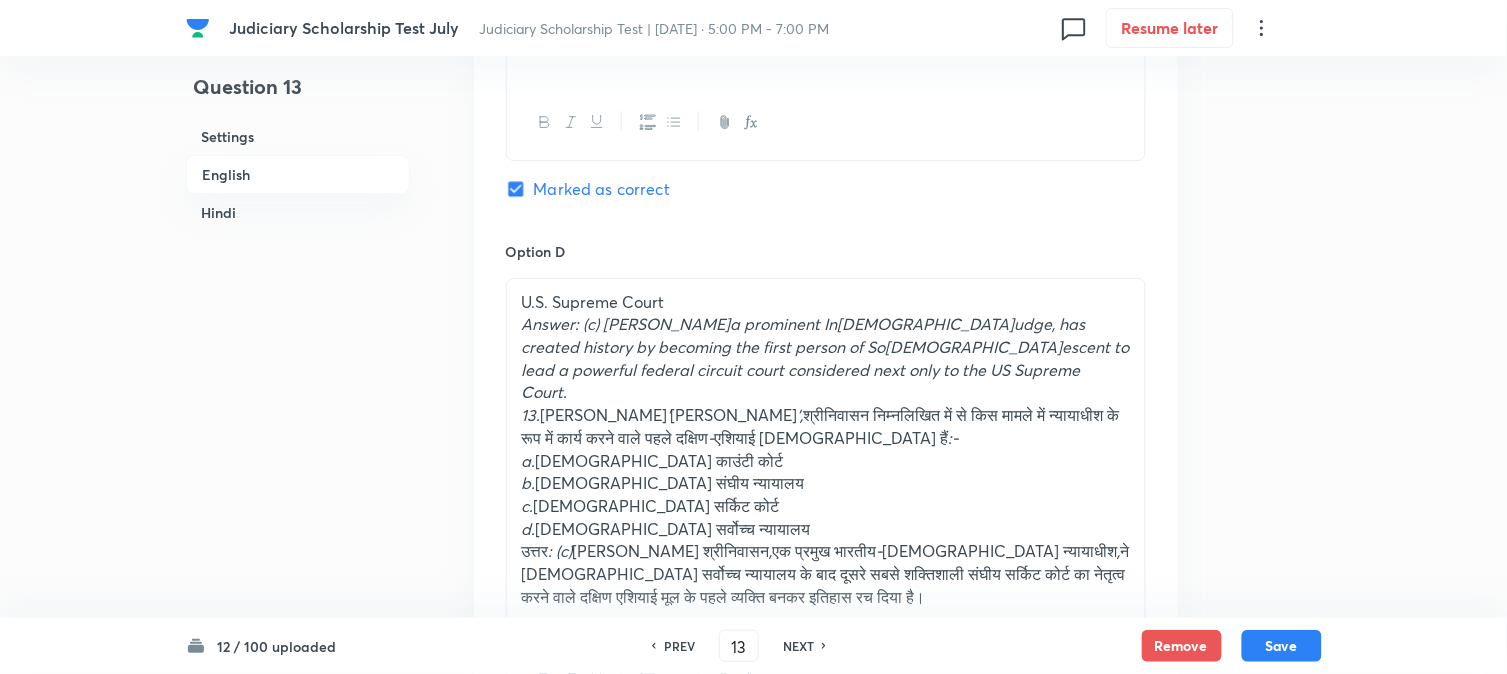 checkbox on "true" 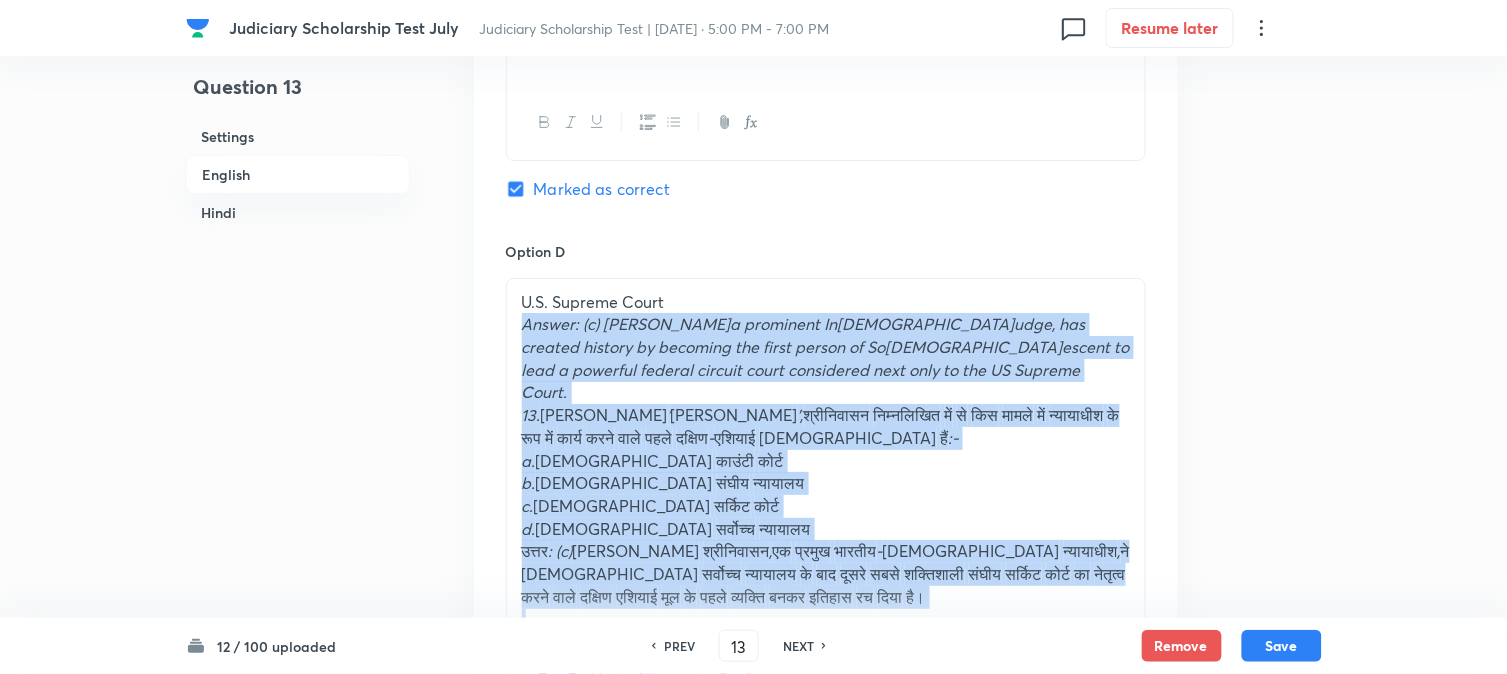 drag, startPoint x: 515, startPoint y: 323, endPoint x: 946, endPoint y: 651, distance: 541.61334 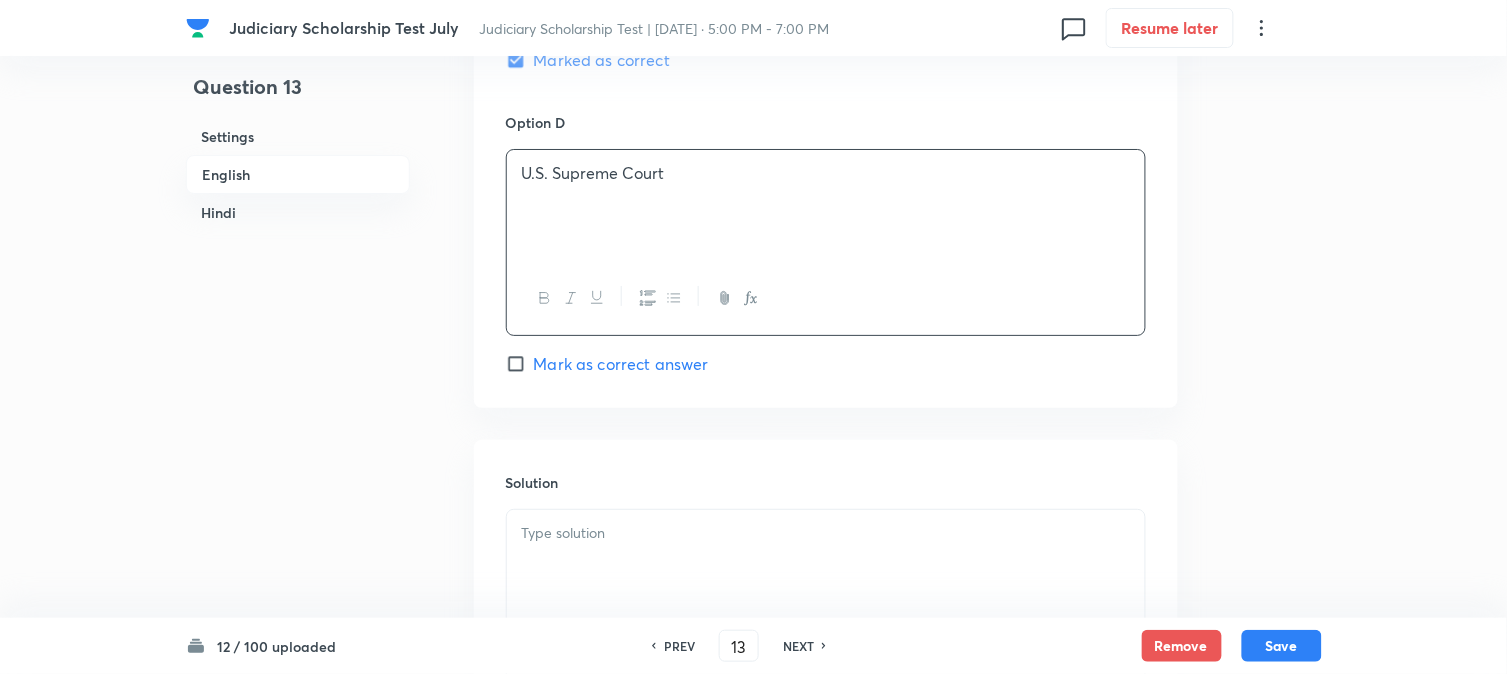 scroll, scrollTop: 2145, scrollLeft: 0, axis: vertical 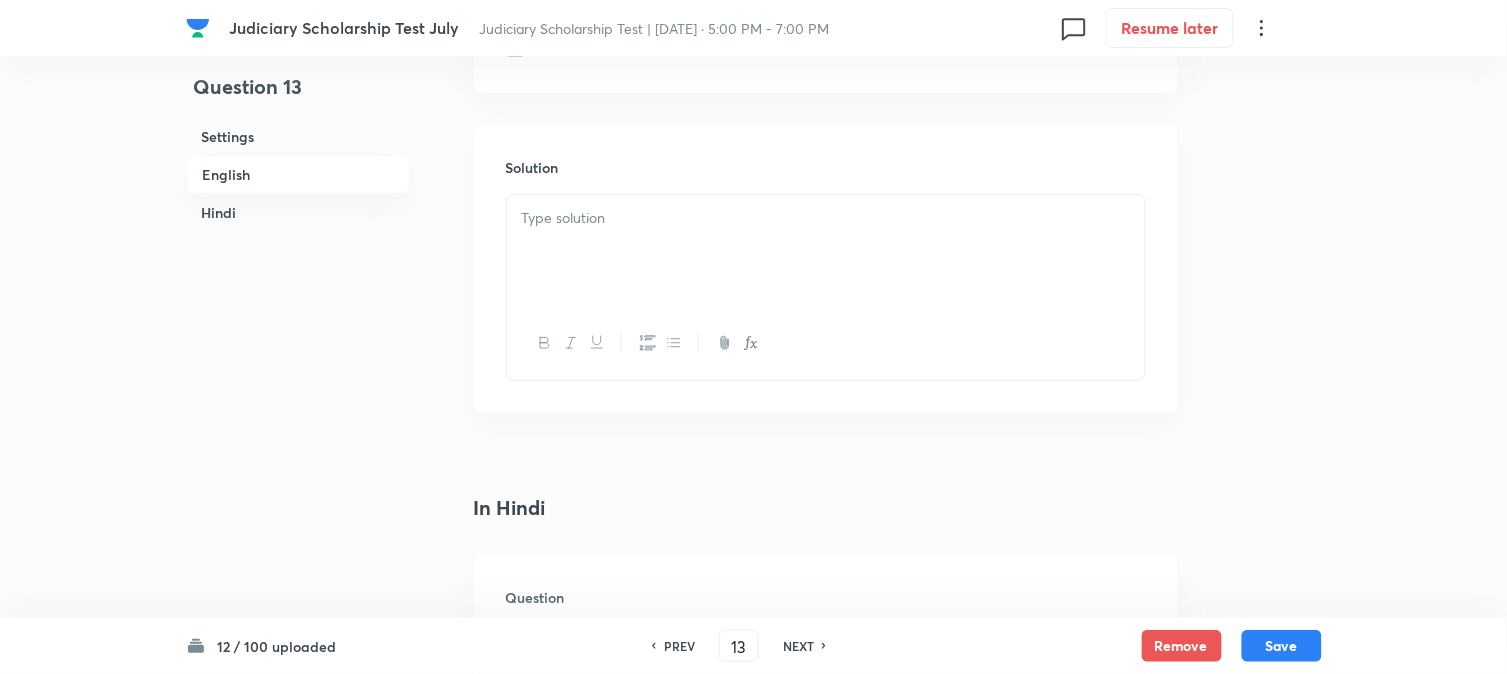 click at bounding box center [826, 251] 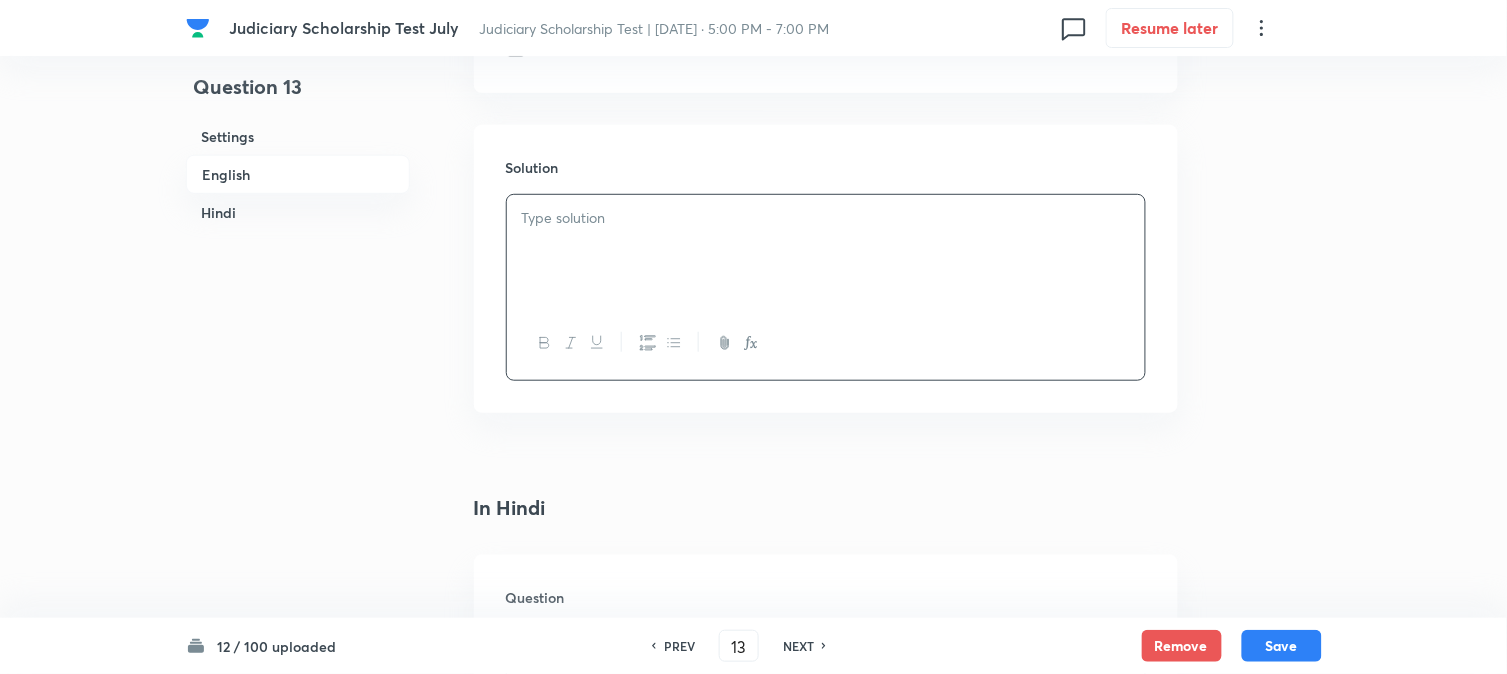 click at bounding box center [826, 251] 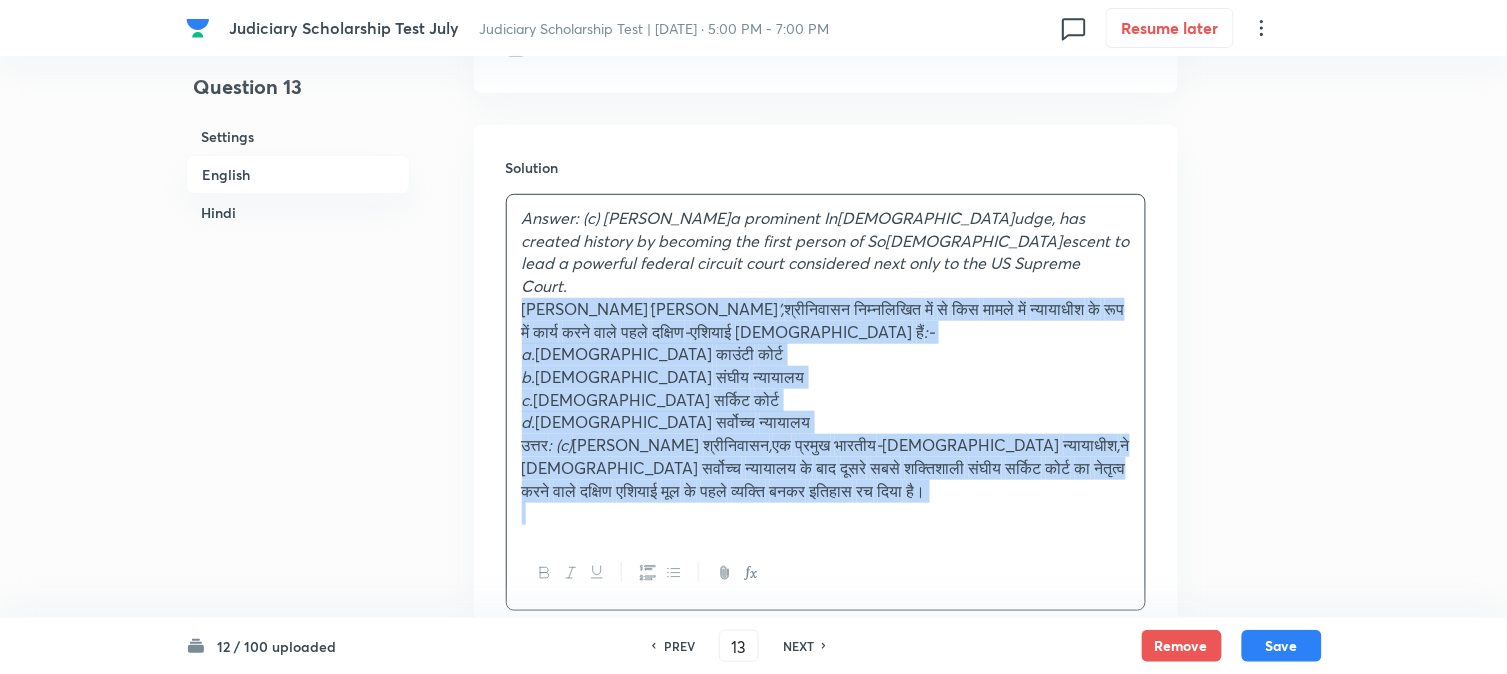 drag, startPoint x: 544, startPoint y: 285, endPoint x: 1027, endPoint y: 561, distance: 556.2958 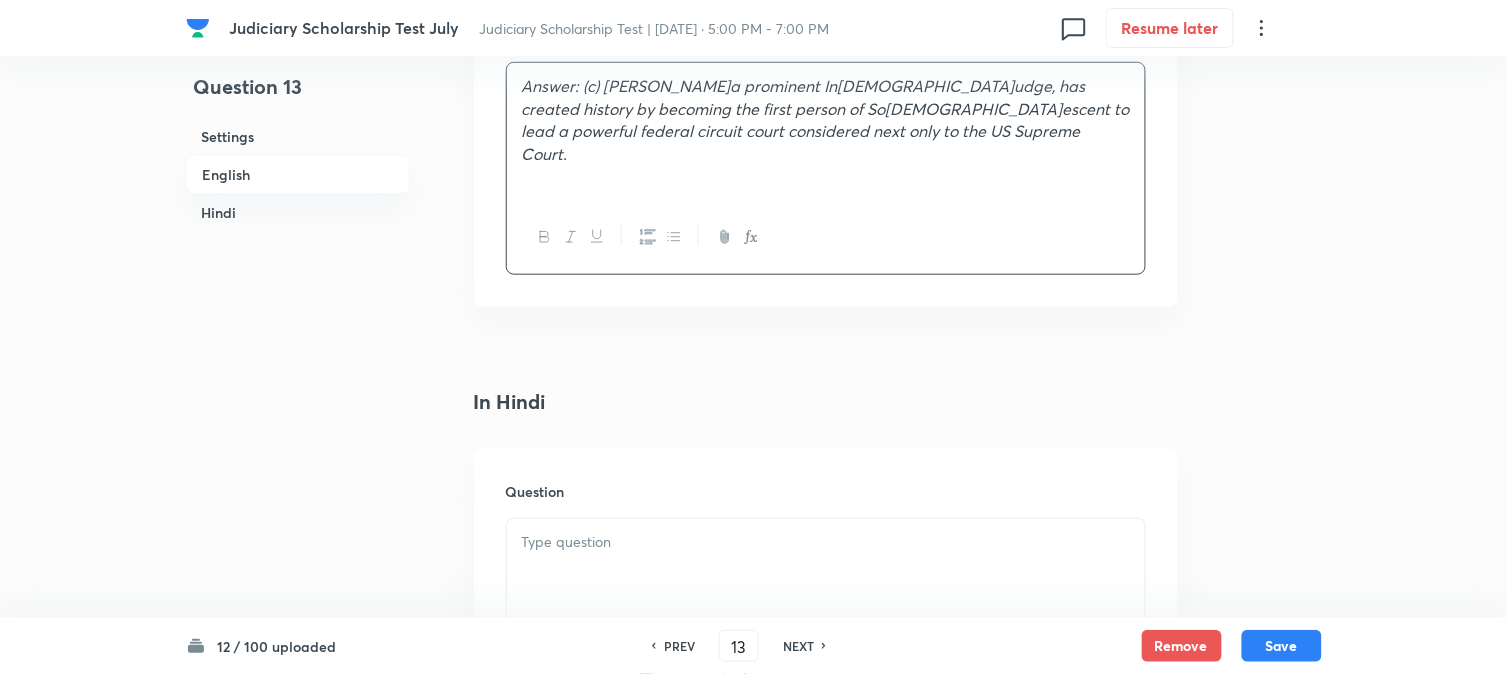 scroll, scrollTop: 2590, scrollLeft: 0, axis: vertical 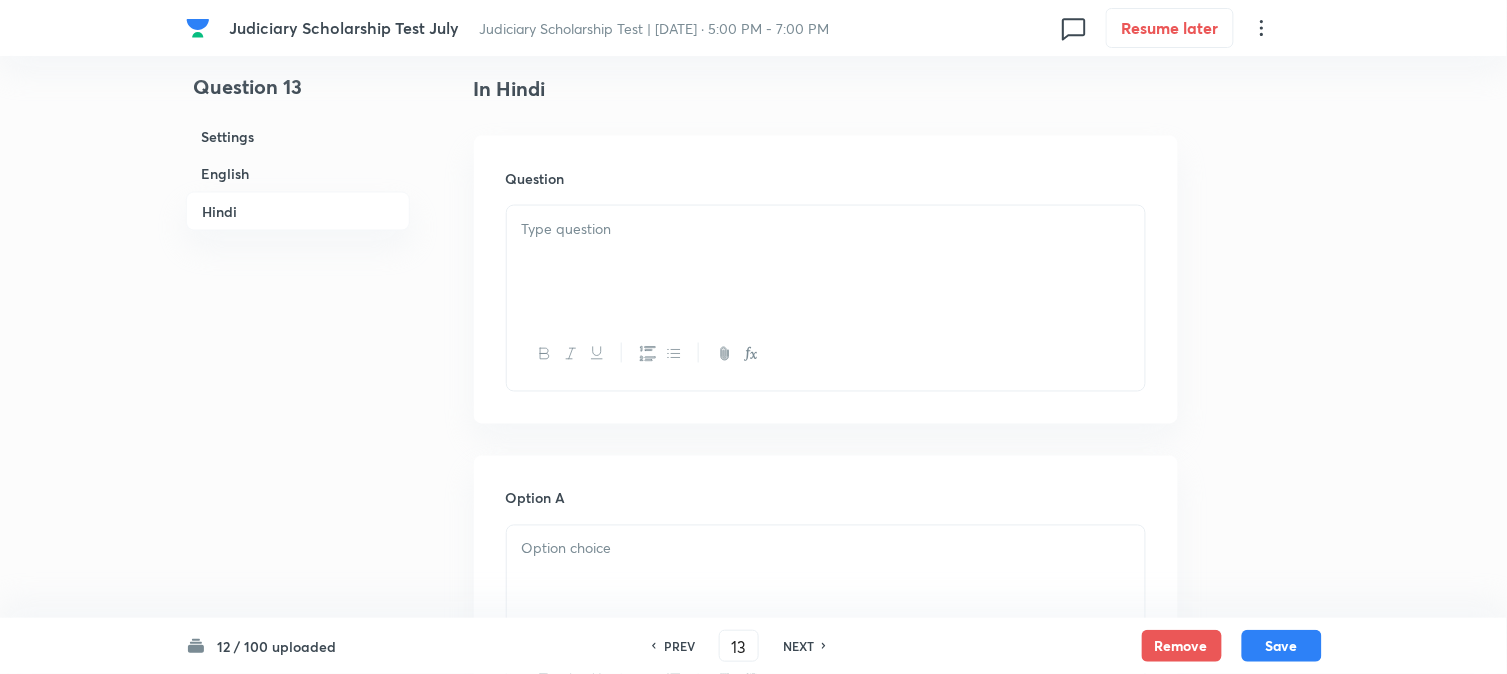 click at bounding box center [826, 262] 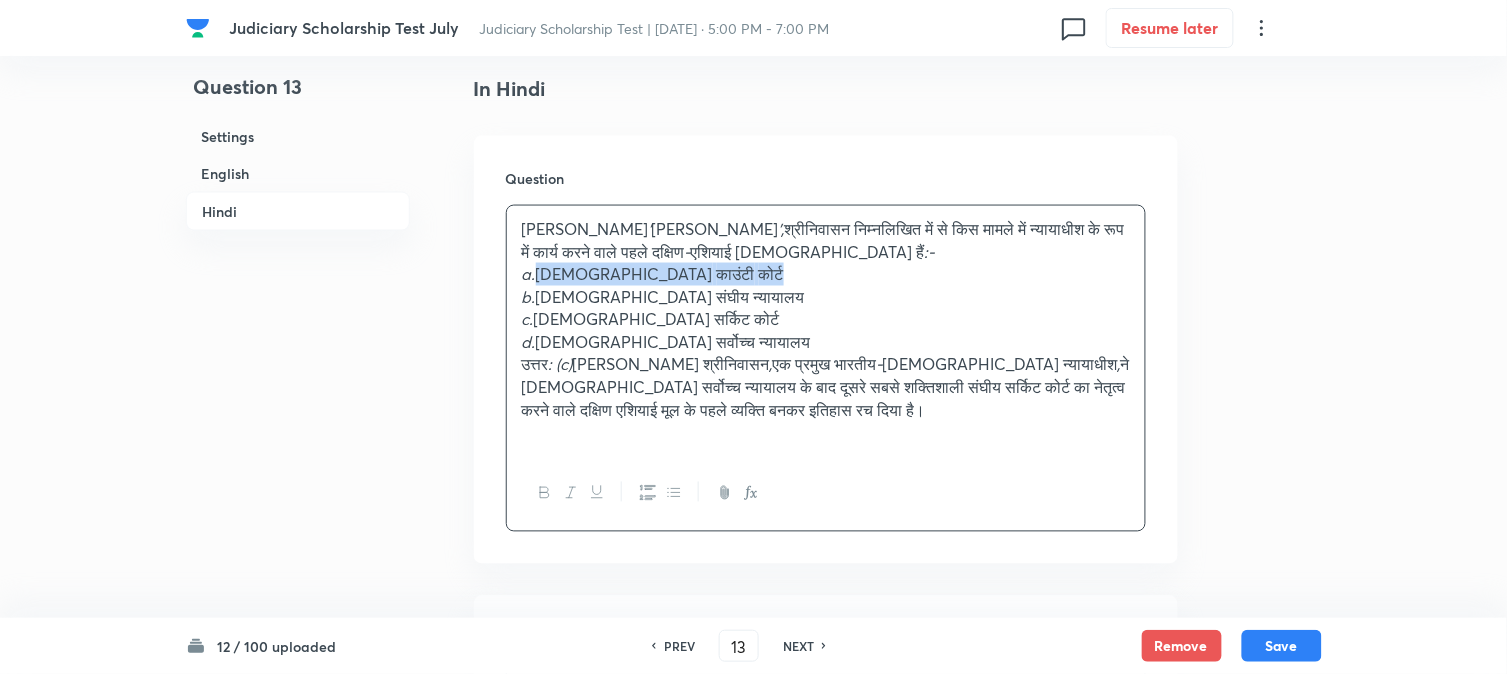 drag, startPoint x: 542, startPoint y: 253, endPoint x: 767, endPoint y: 253, distance: 225 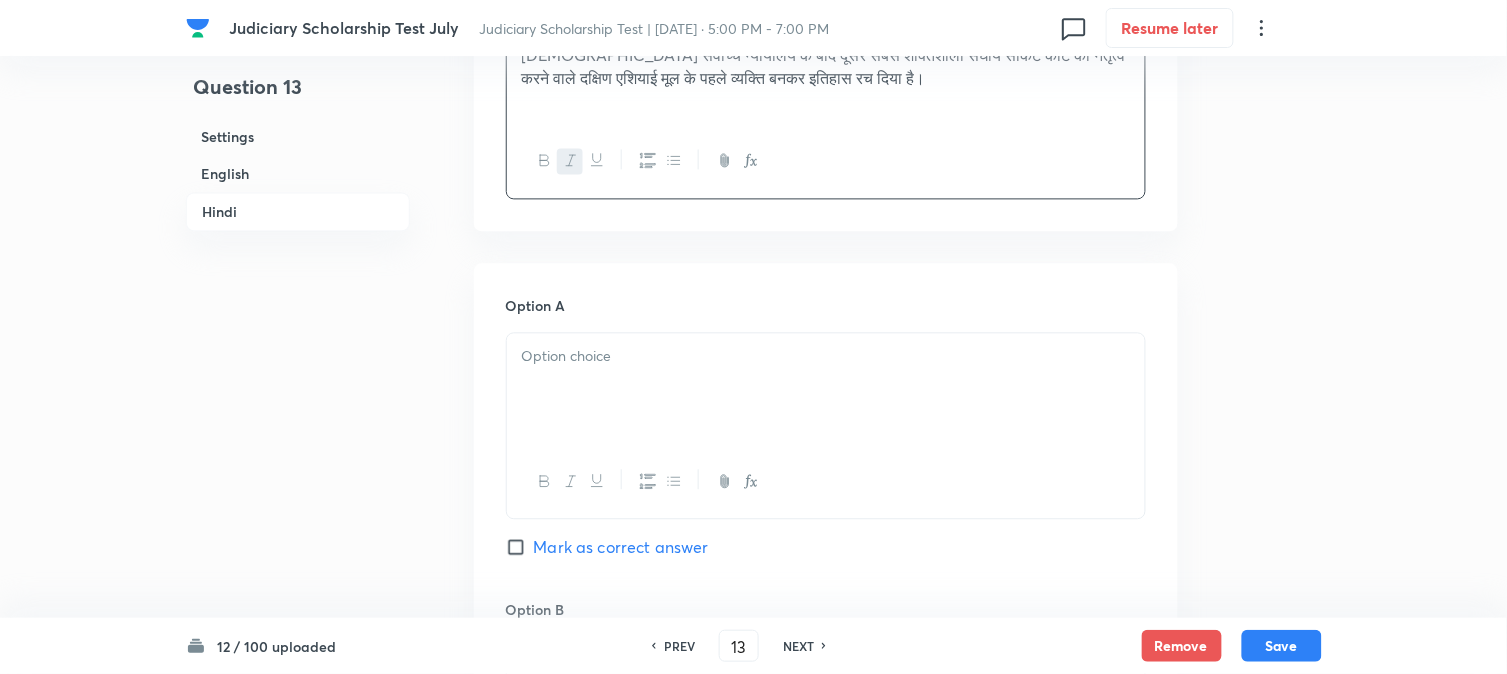 click at bounding box center (826, 356) 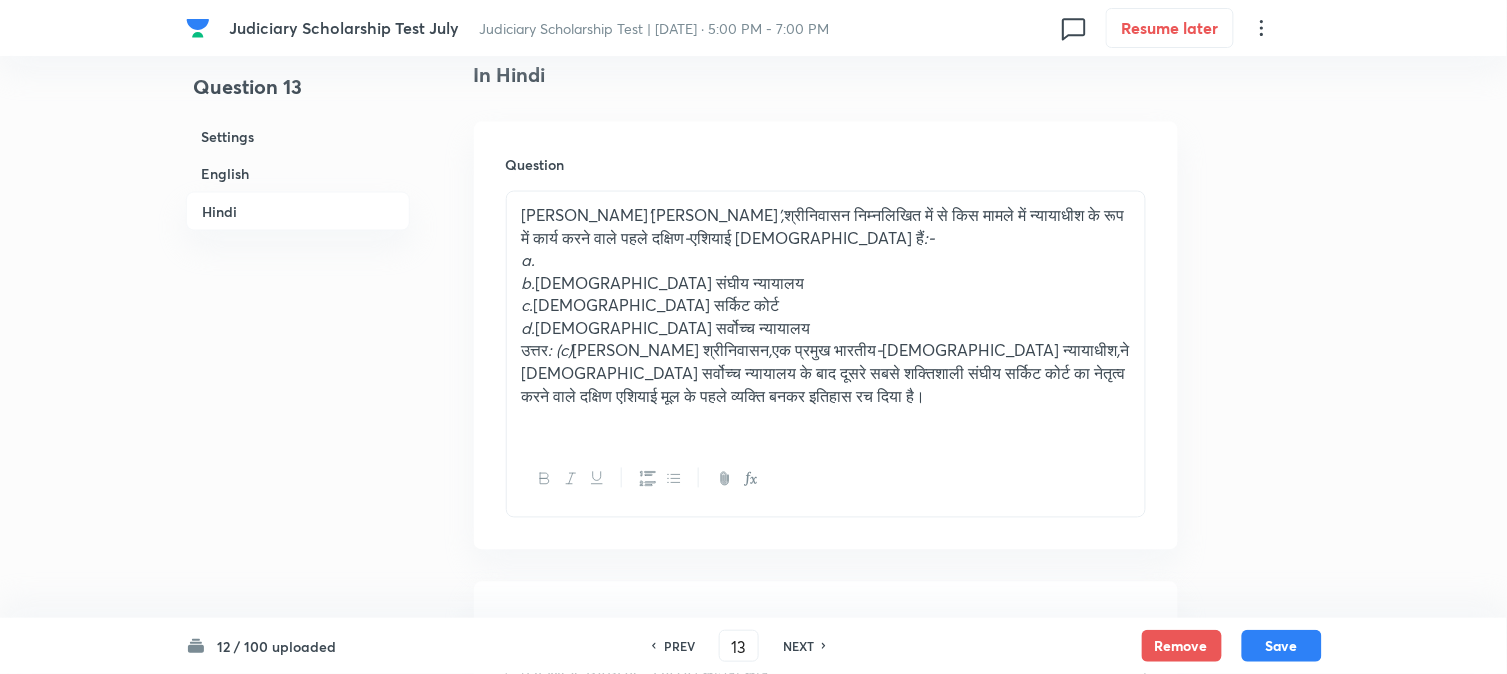scroll, scrollTop: 2590, scrollLeft: 0, axis: vertical 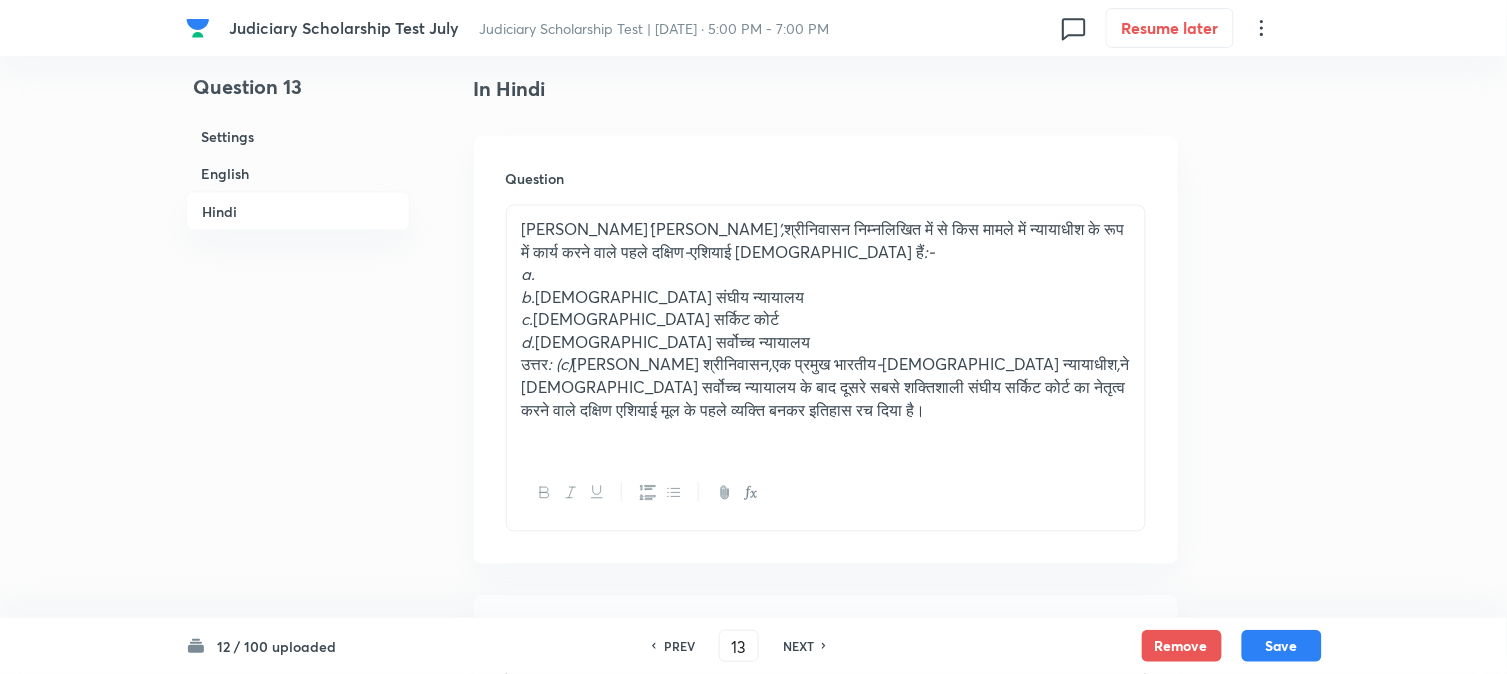 drag, startPoint x: 541, startPoint y: 274, endPoint x: 793, endPoint y: 255, distance: 252.71526 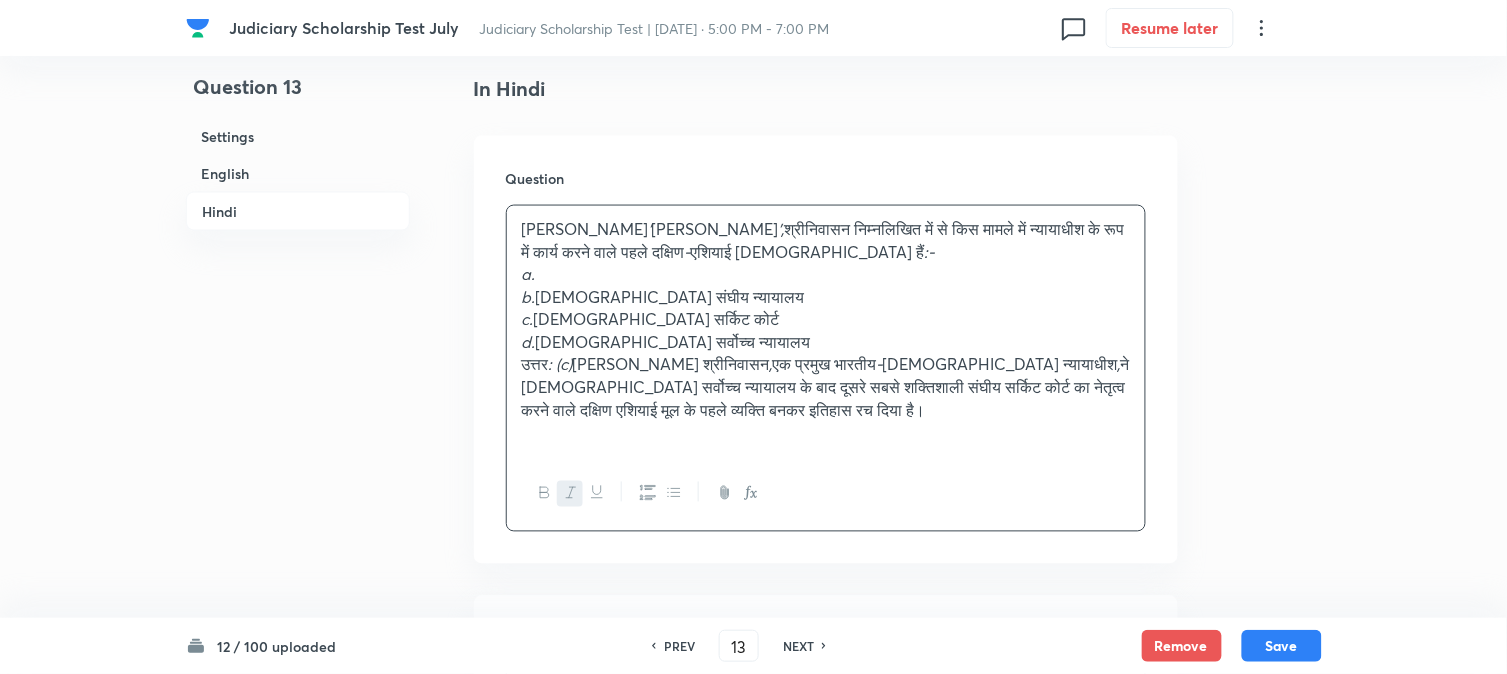 click on "a." at bounding box center (826, 274) 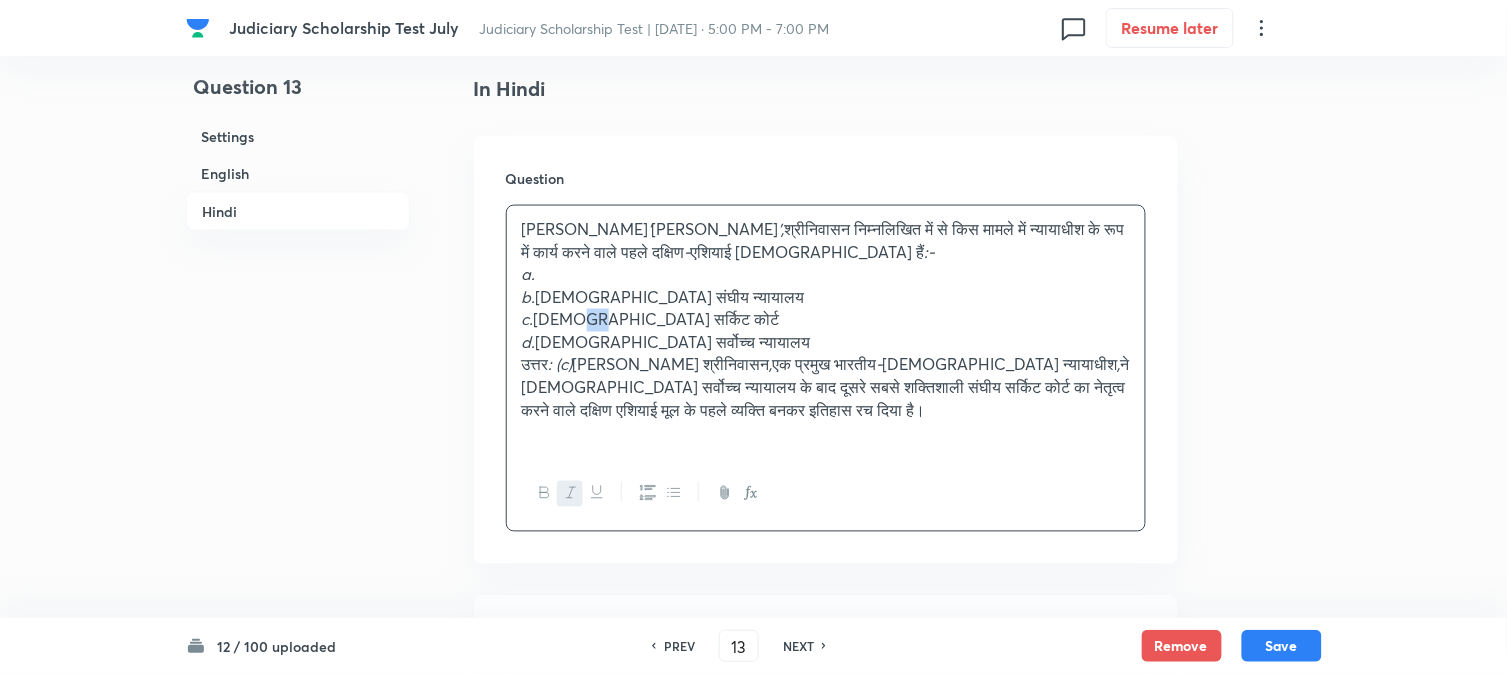click on "c.  अमेरिकी   सर्किट   कोर्ट" at bounding box center [826, 320] 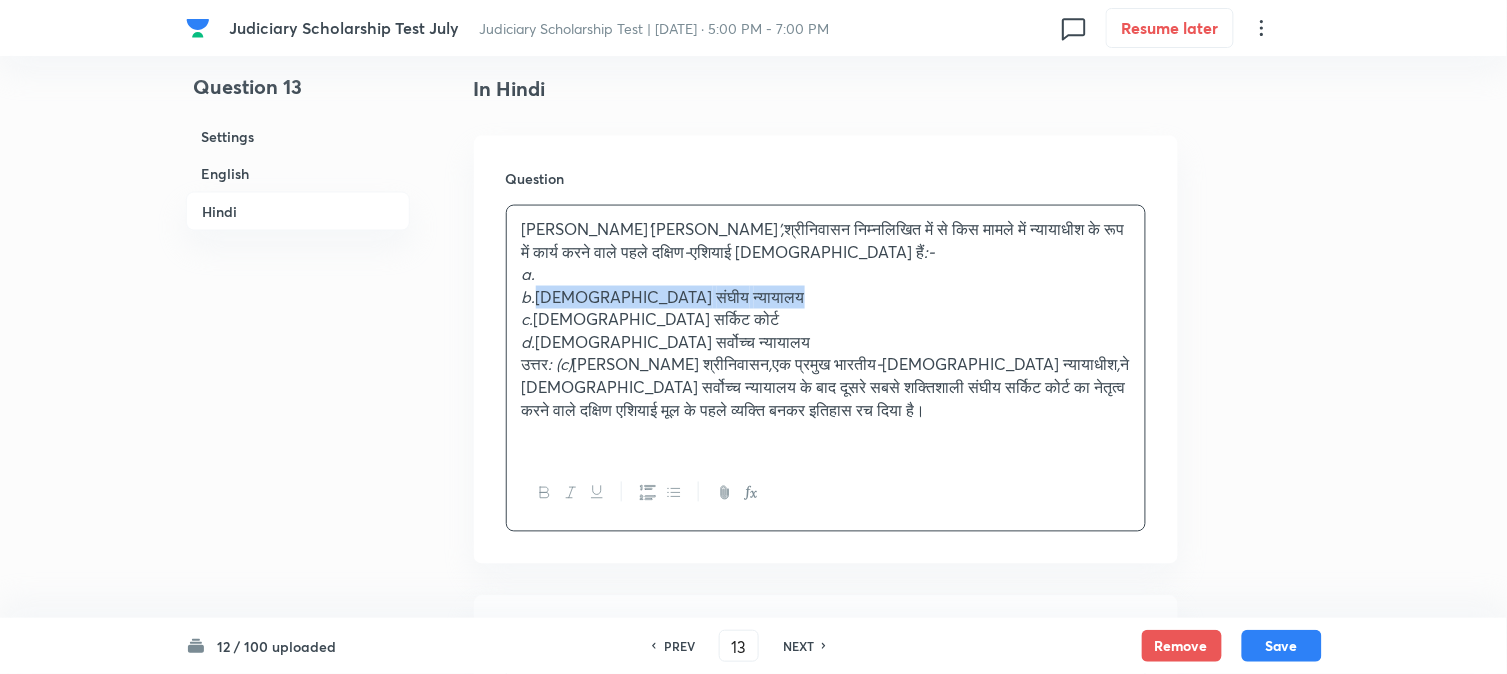 drag, startPoint x: 541, startPoint y: 284, endPoint x: 832, endPoint y: 278, distance: 291.06186 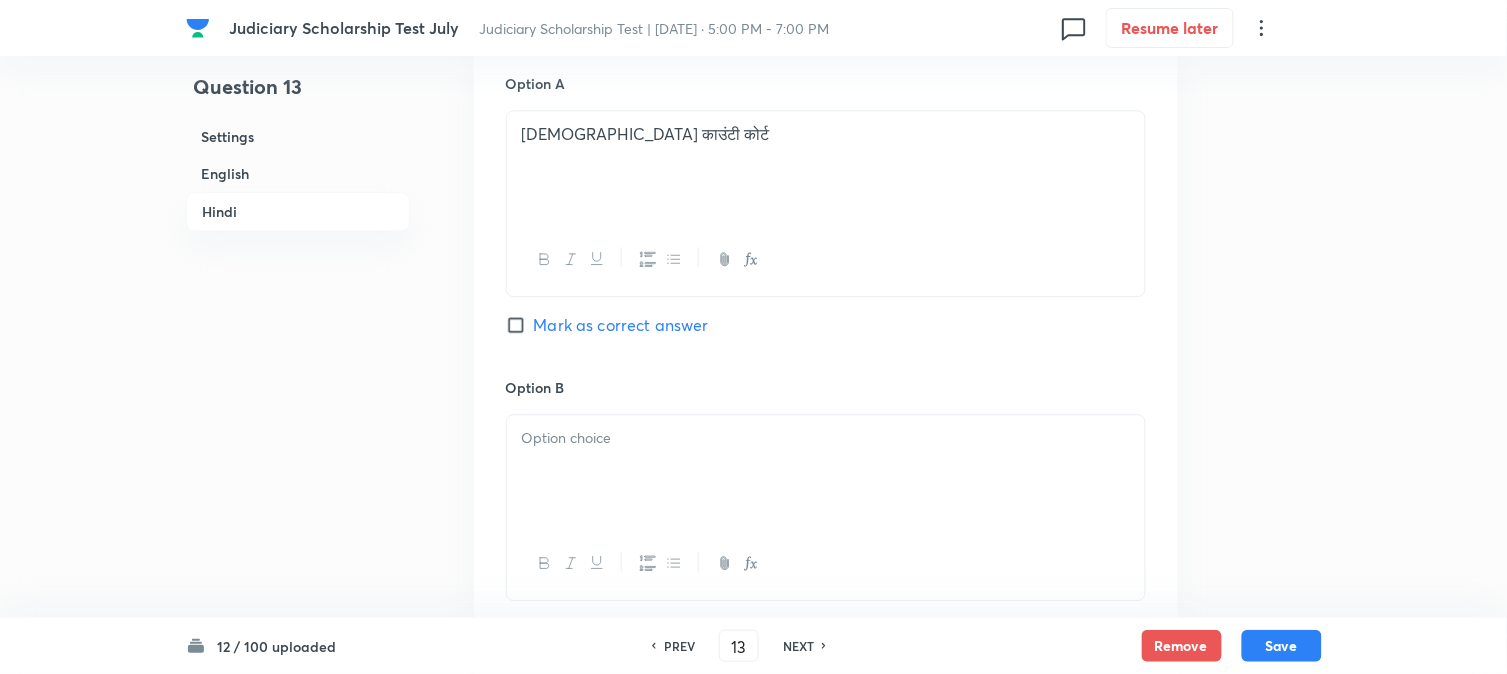 click at bounding box center [826, 471] 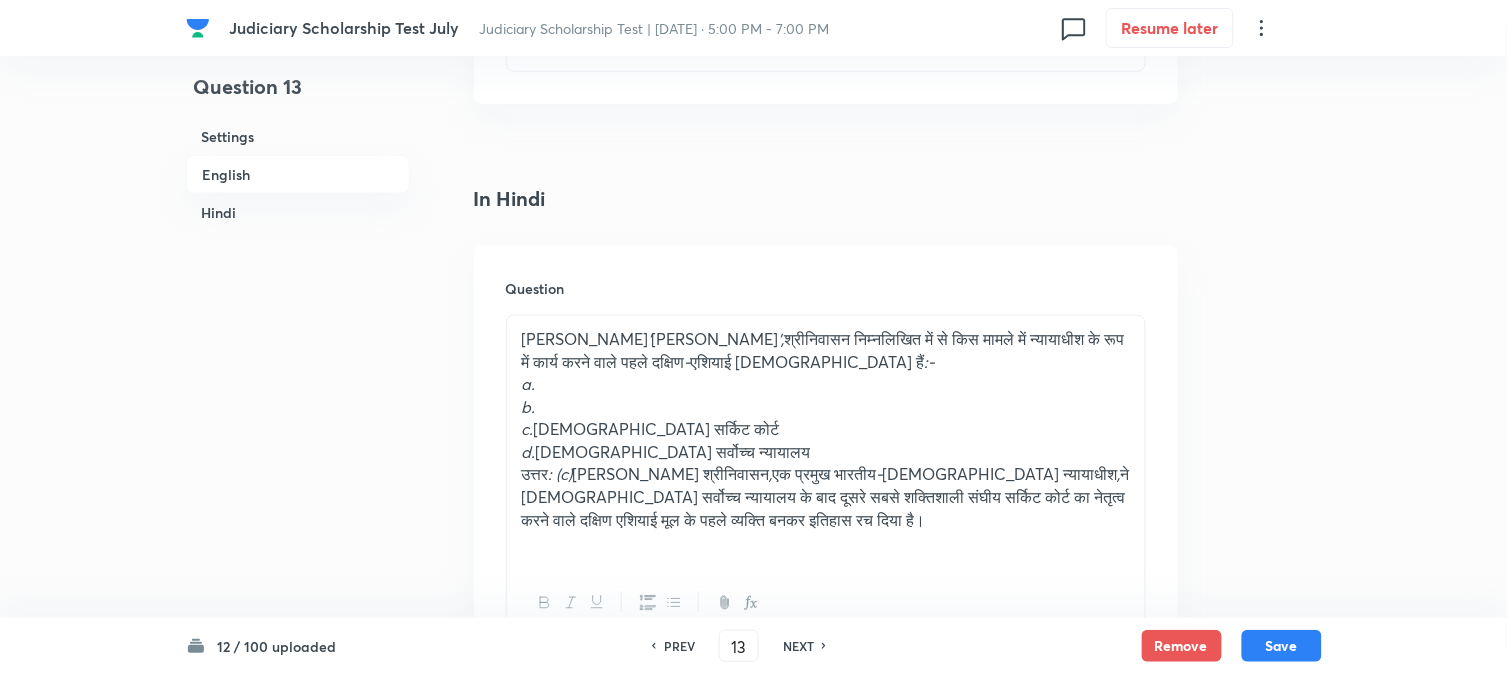 scroll, scrollTop: 2478, scrollLeft: 0, axis: vertical 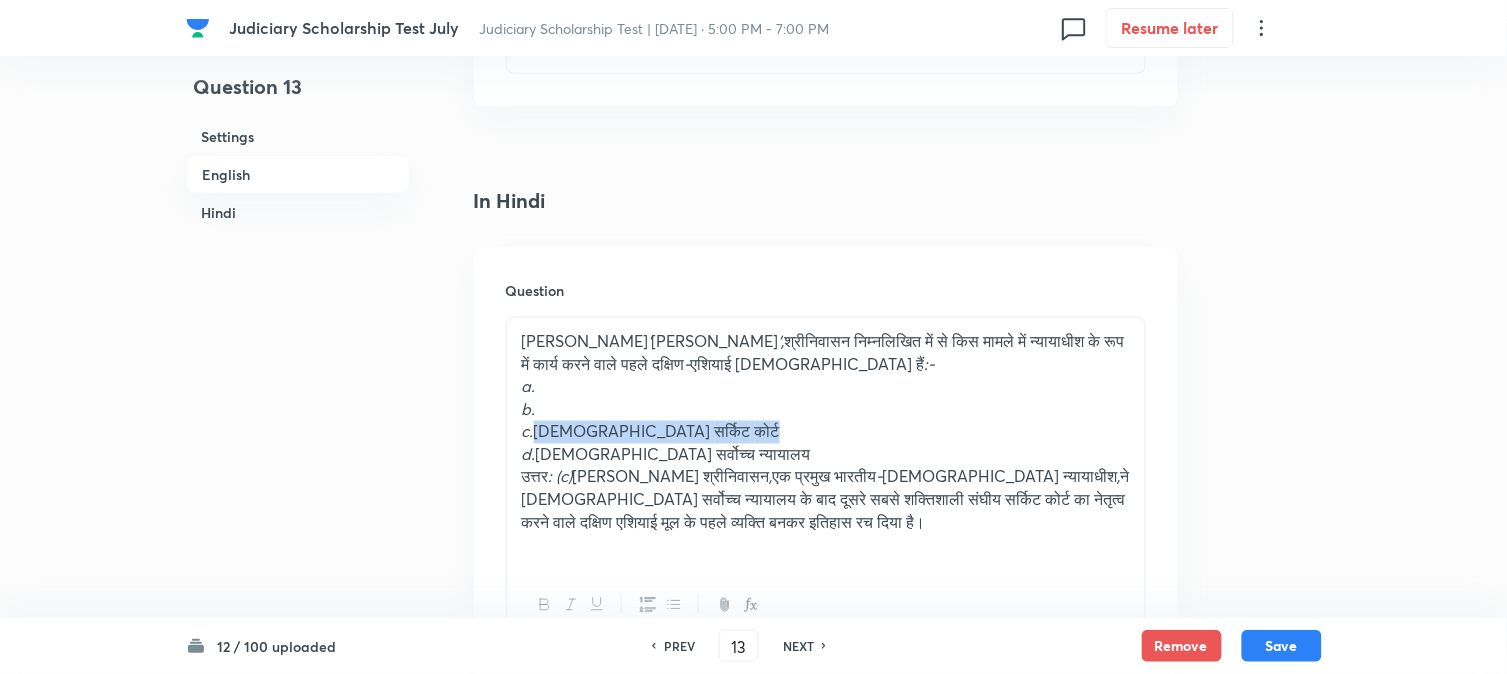 drag, startPoint x: 540, startPoint y: 414, endPoint x: 832, endPoint y: 410, distance: 292.0274 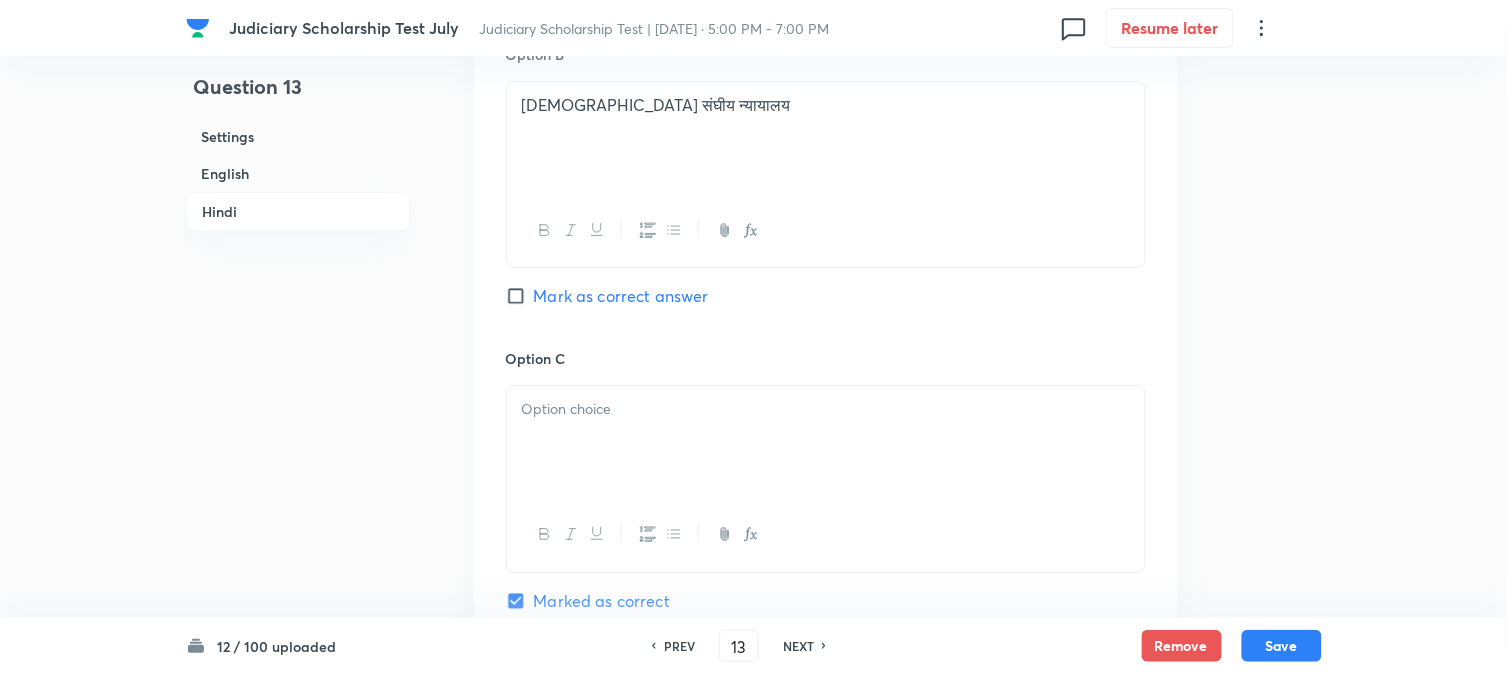click at bounding box center [826, 442] 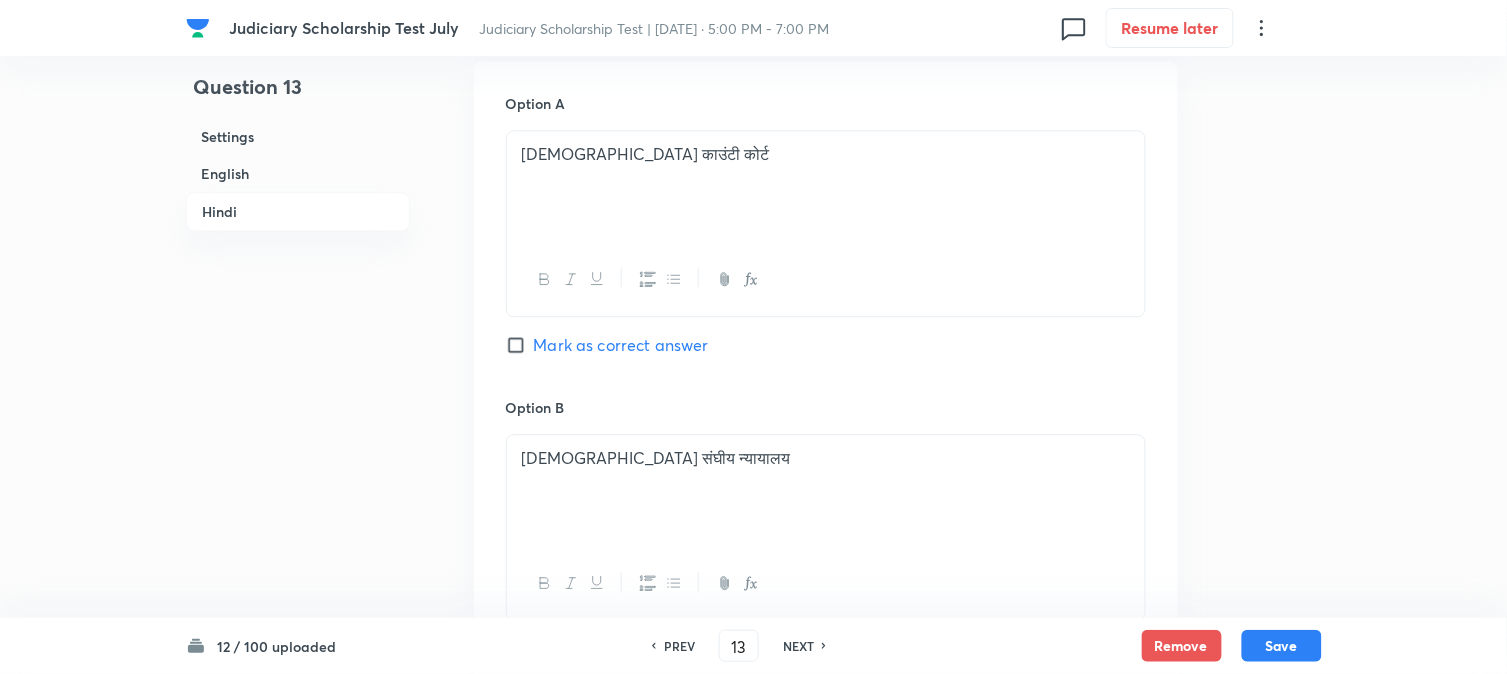 scroll, scrollTop: 2701, scrollLeft: 0, axis: vertical 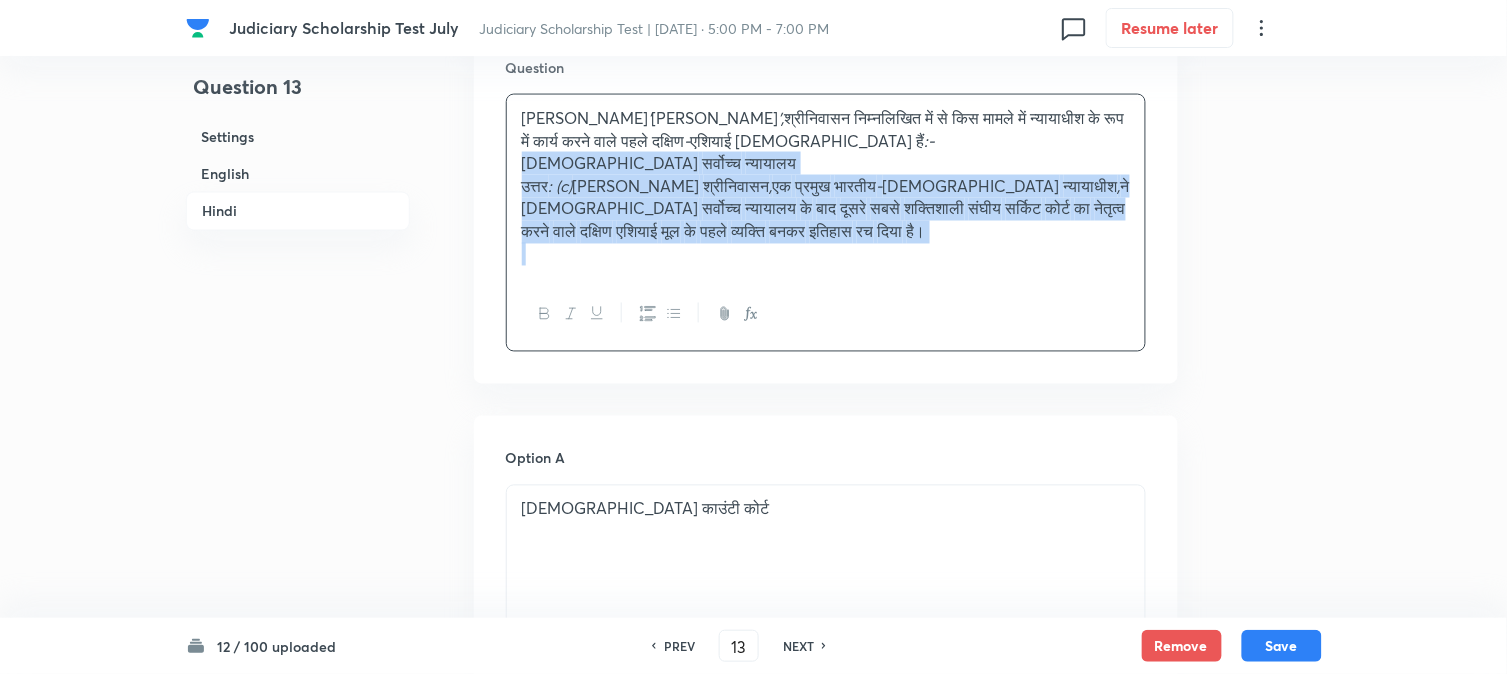 drag, startPoint x: 535, startPoint y: 202, endPoint x: 1002, endPoint y: 308, distance: 478.8789 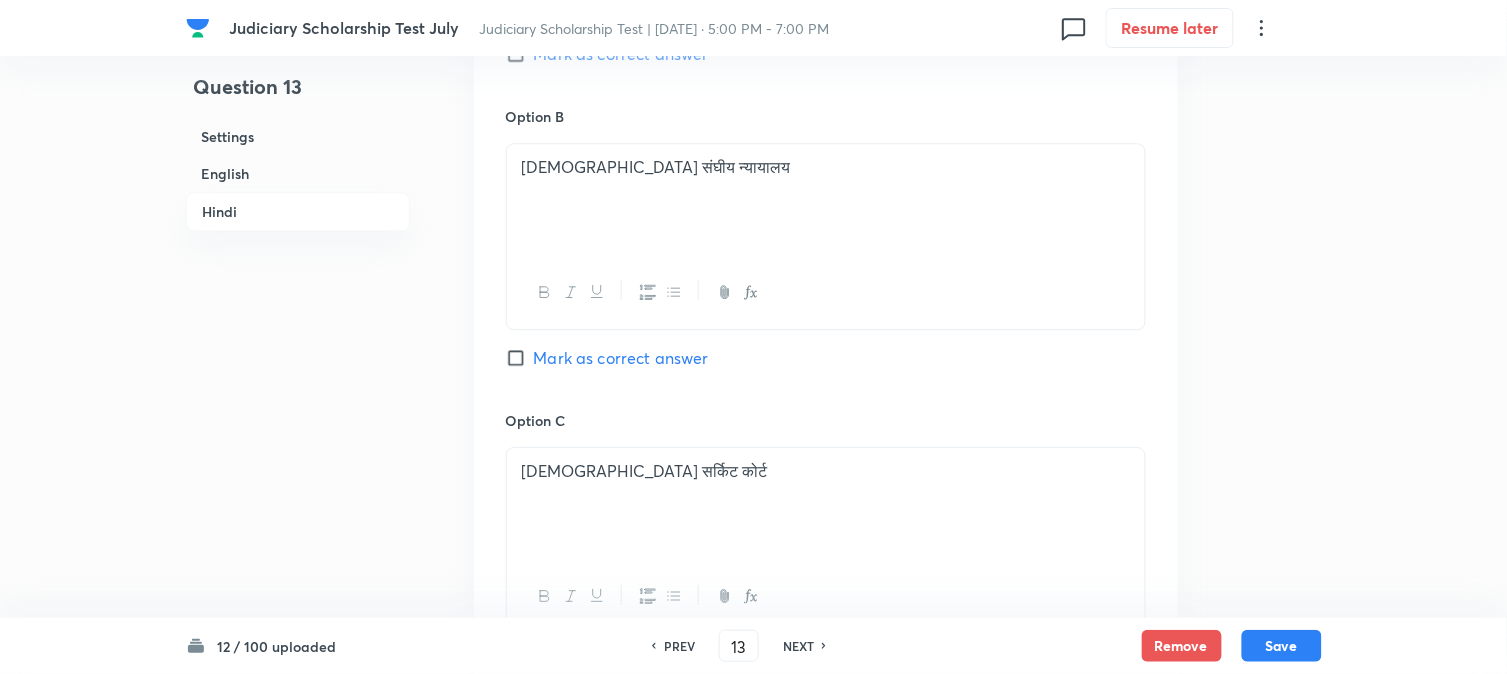 scroll, scrollTop: 3812, scrollLeft: 0, axis: vertical 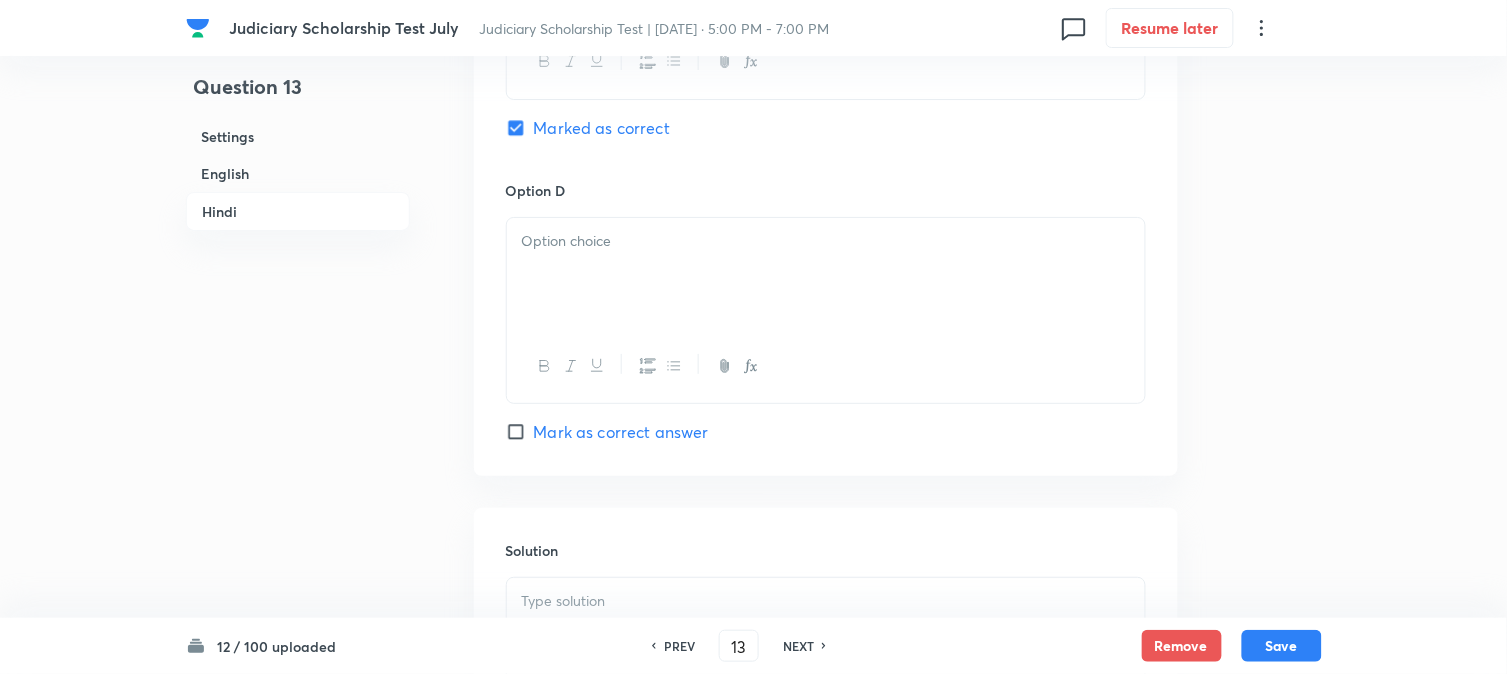 click at bounding box center [826, 274] 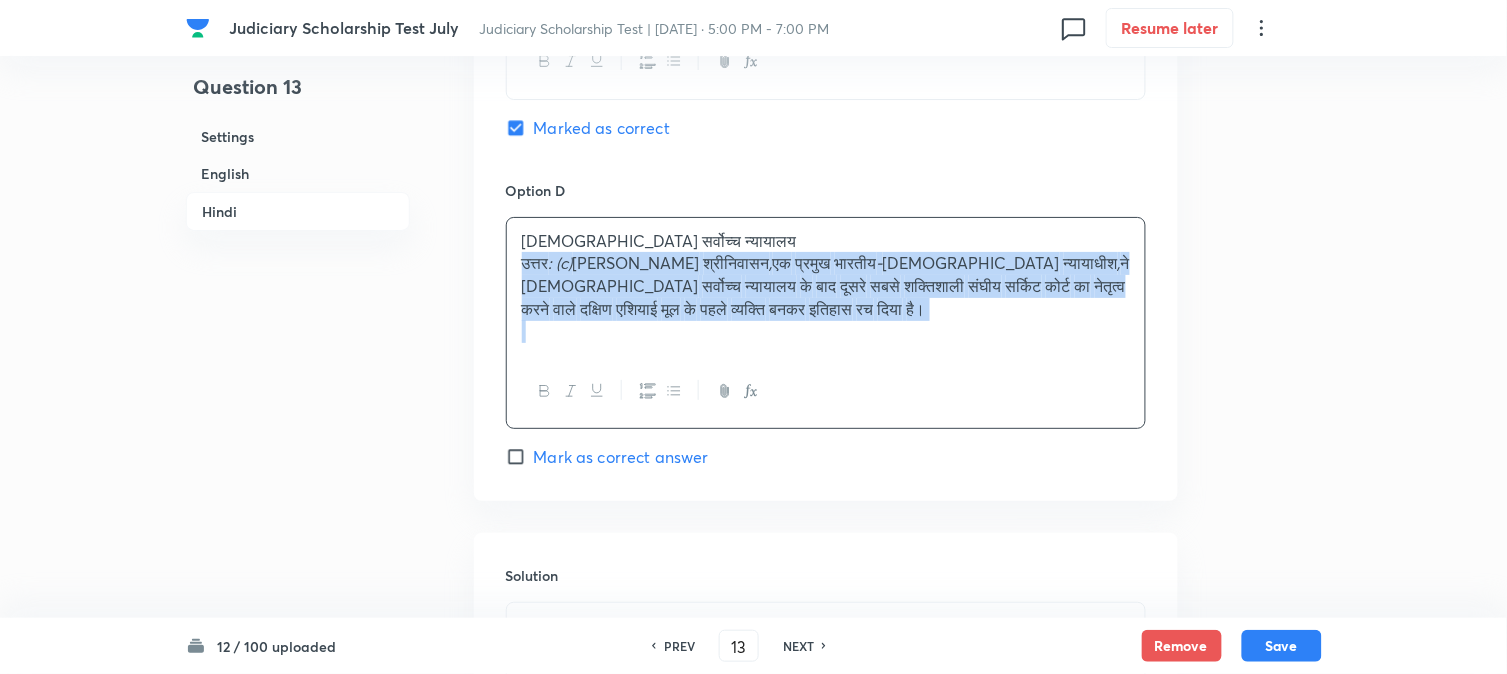 drag, startPoint x: 512, startPoint y: 245, endPoint x: 1005, endPoint y: 360, distance: 506.23514 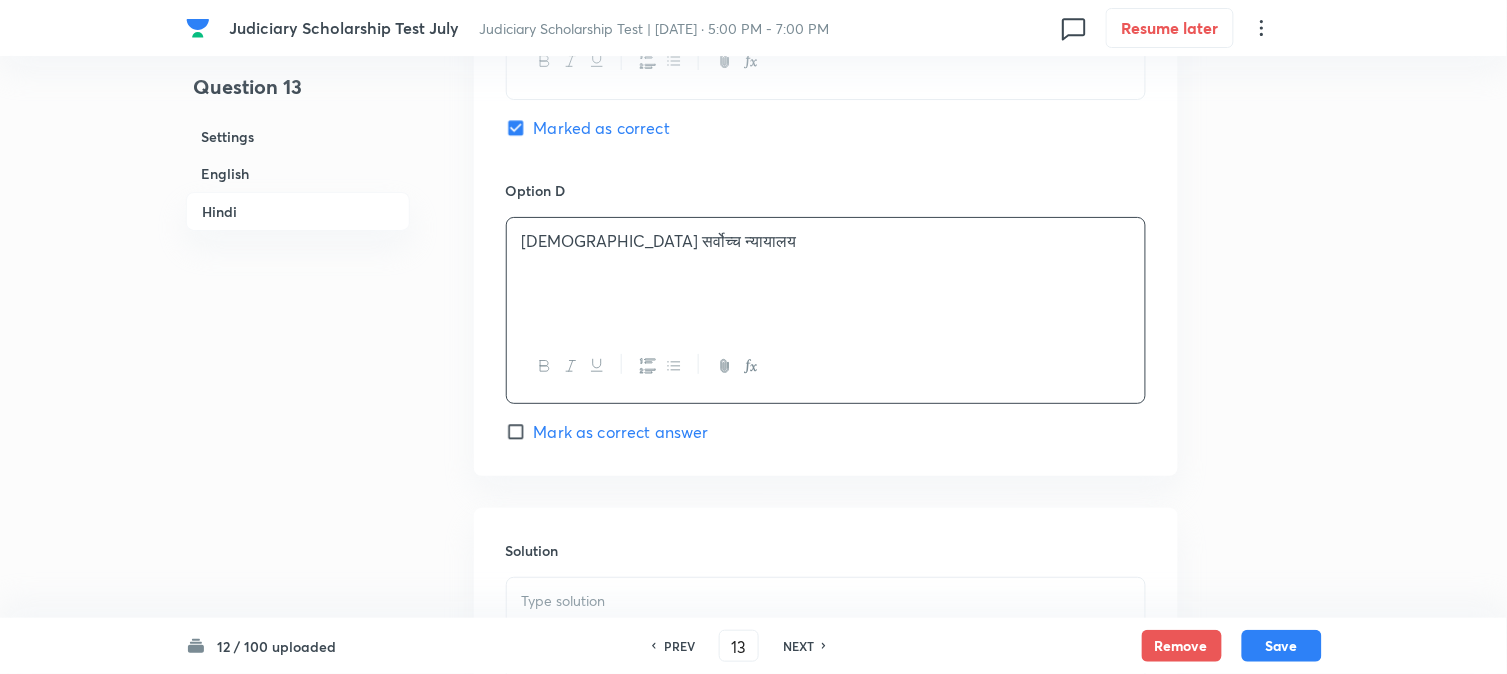 click at bounding box center (826, 634) 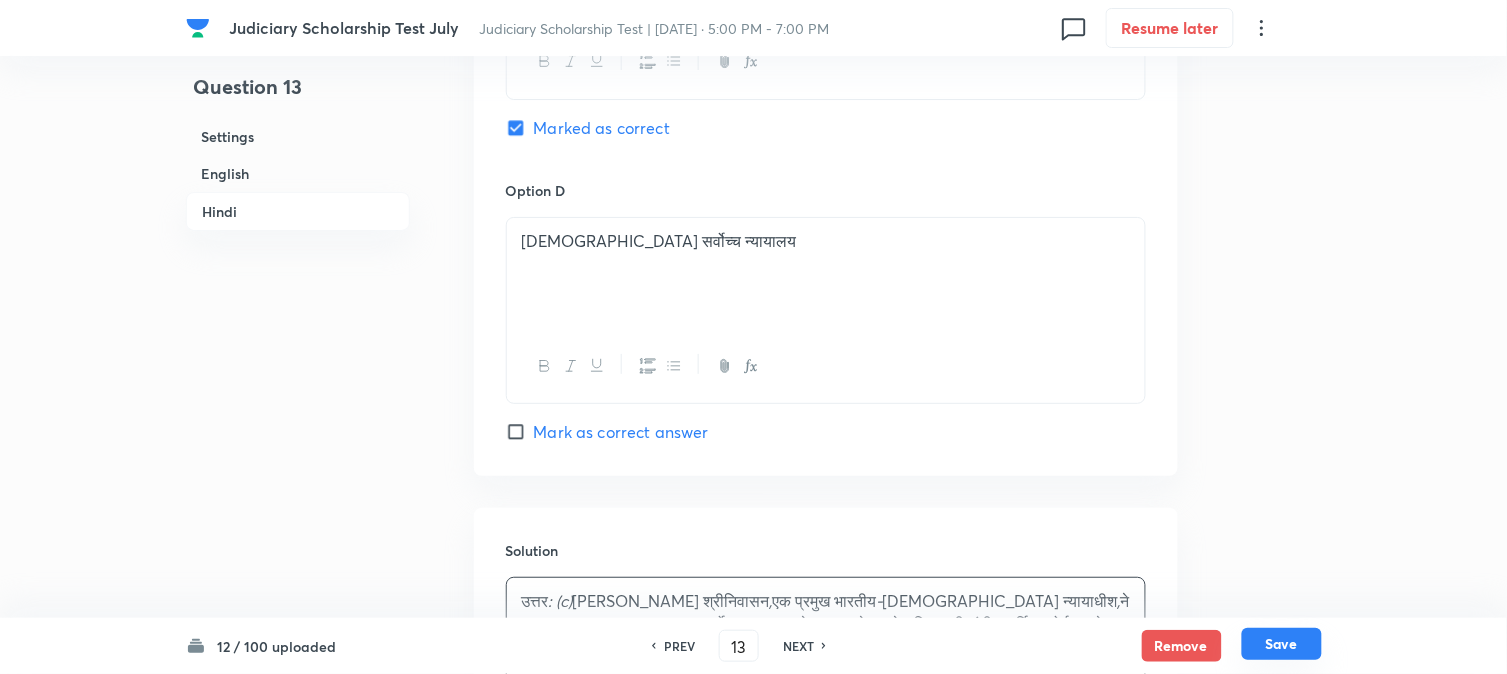 click on "Save" at bounding box center [1282, 644] 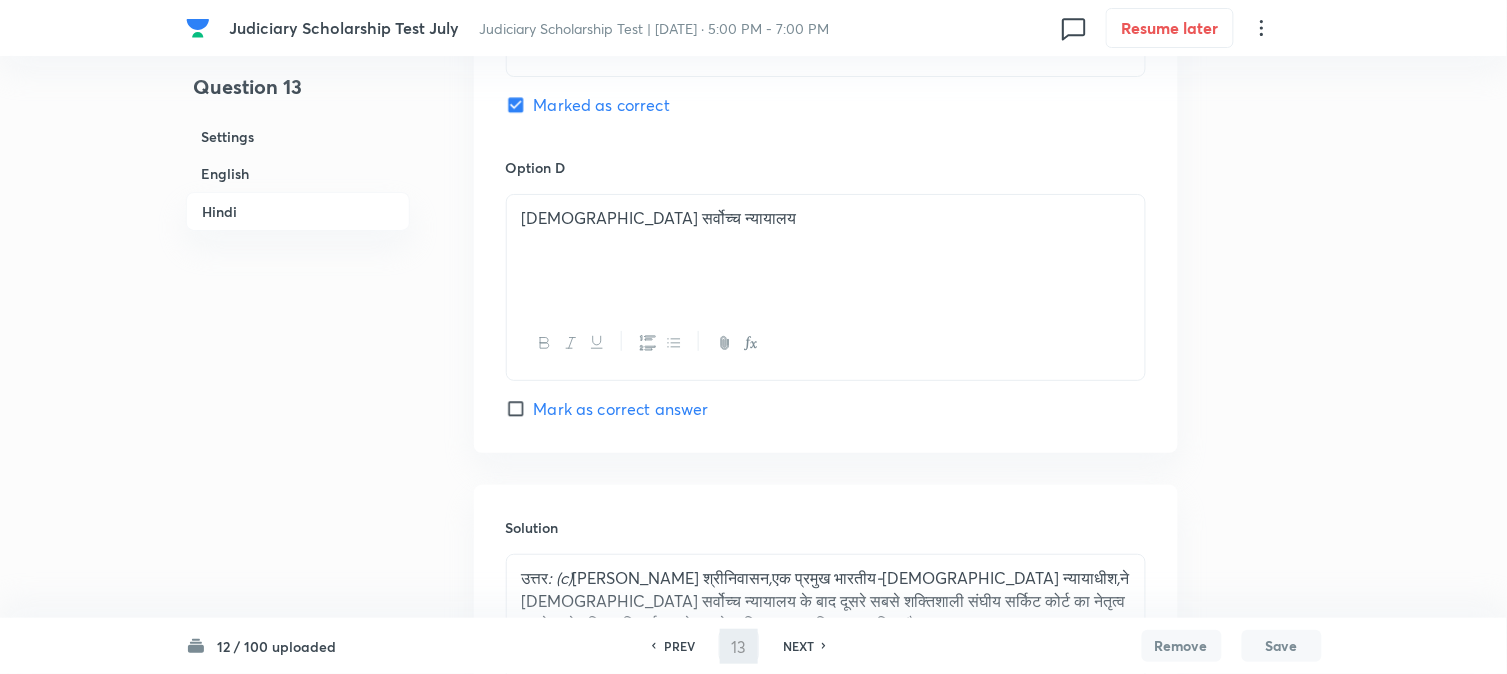 type on "14" 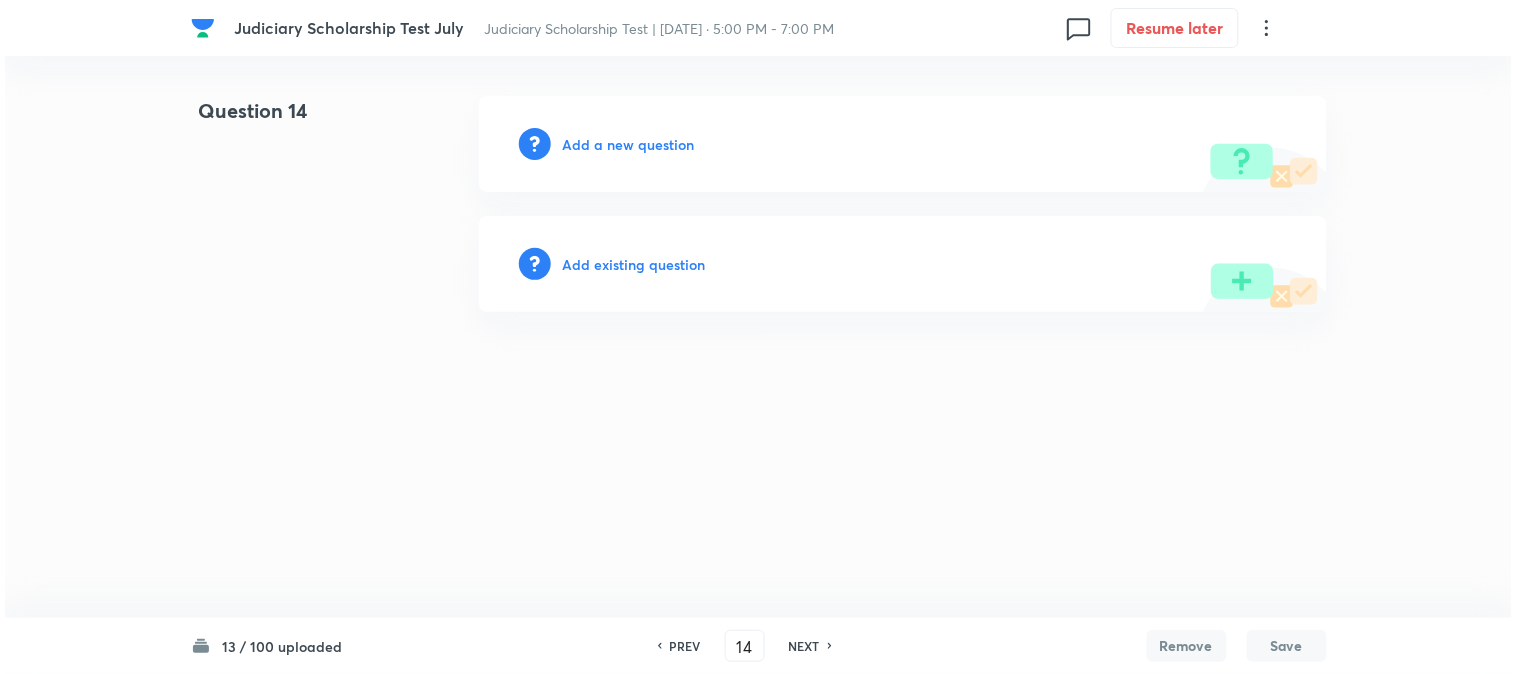 scroll, scrollTop: 0, scrollLeft: 0, axis: both 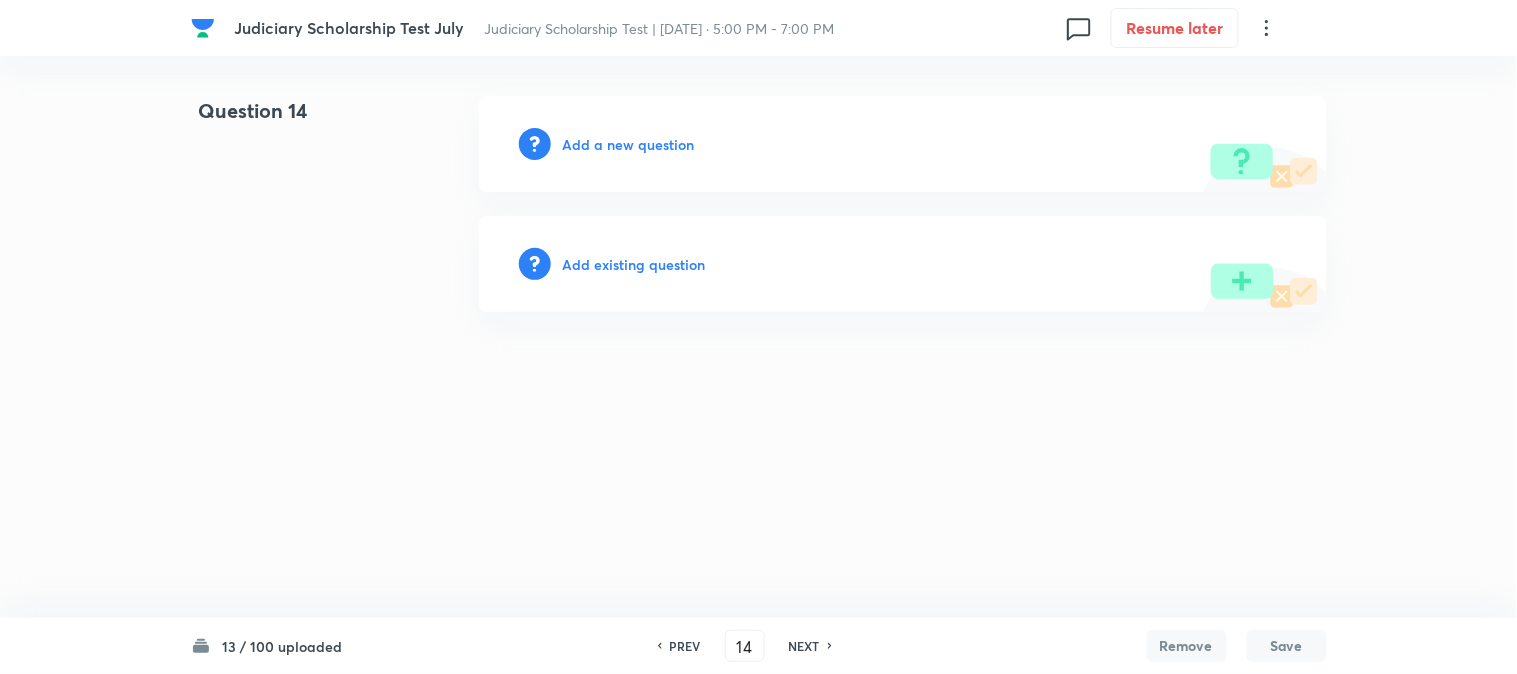 click on "Add a new question" at bounding box center (629, 144) 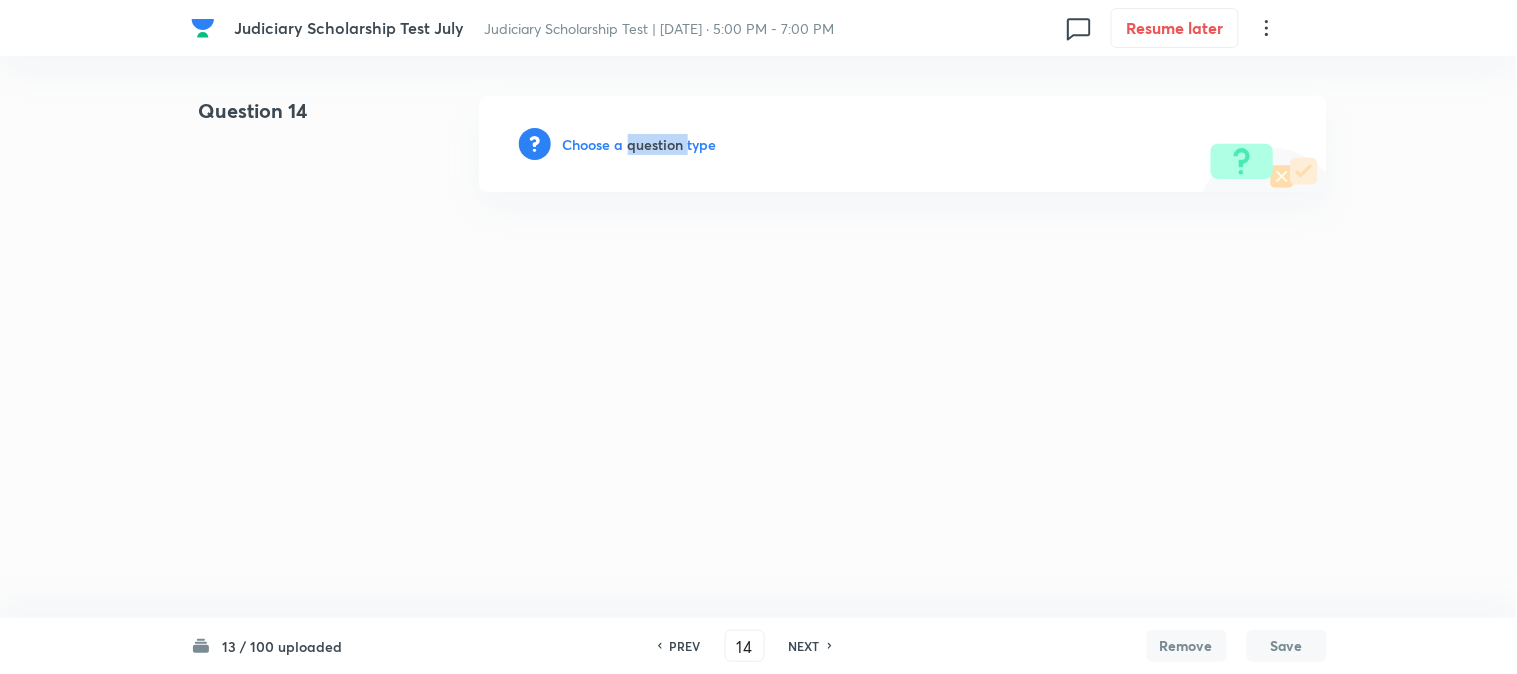 click on "Choose a question type" at bounding box center (640, 144) 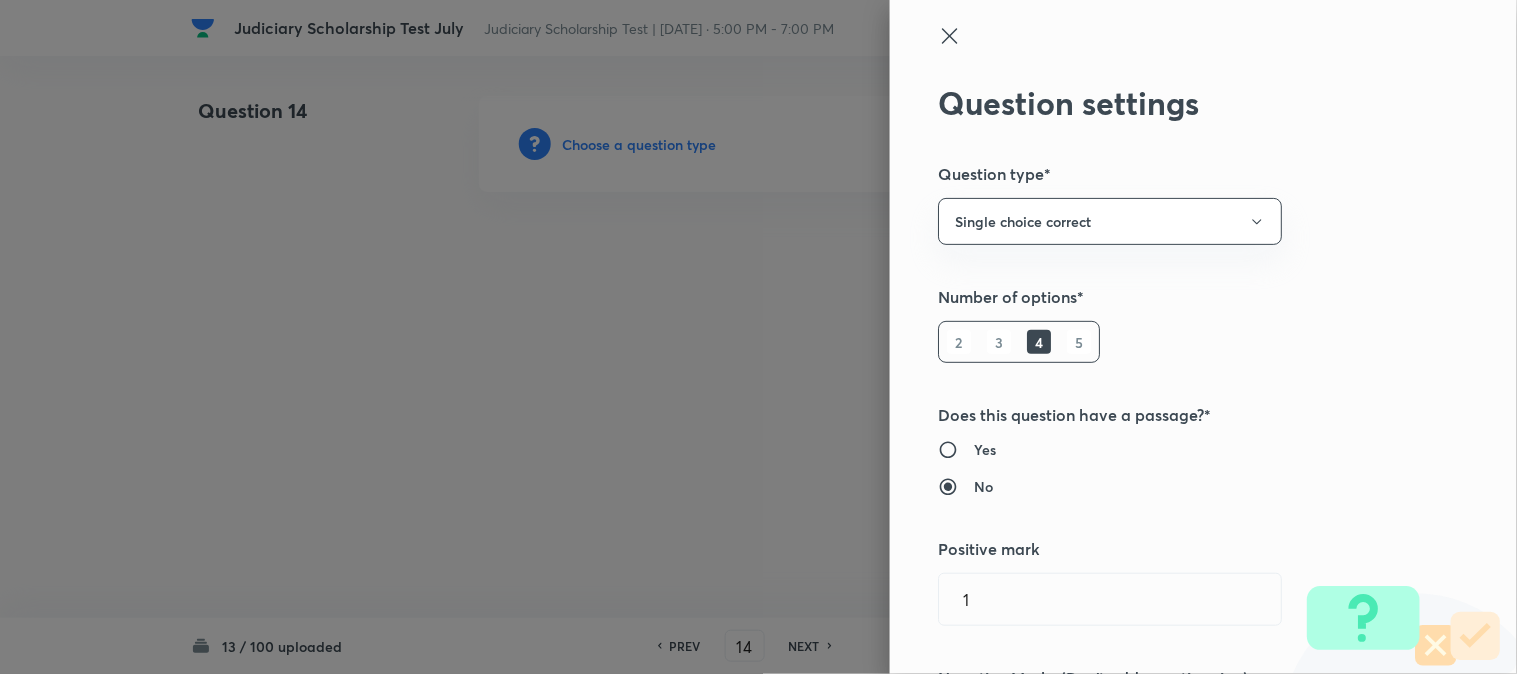 type 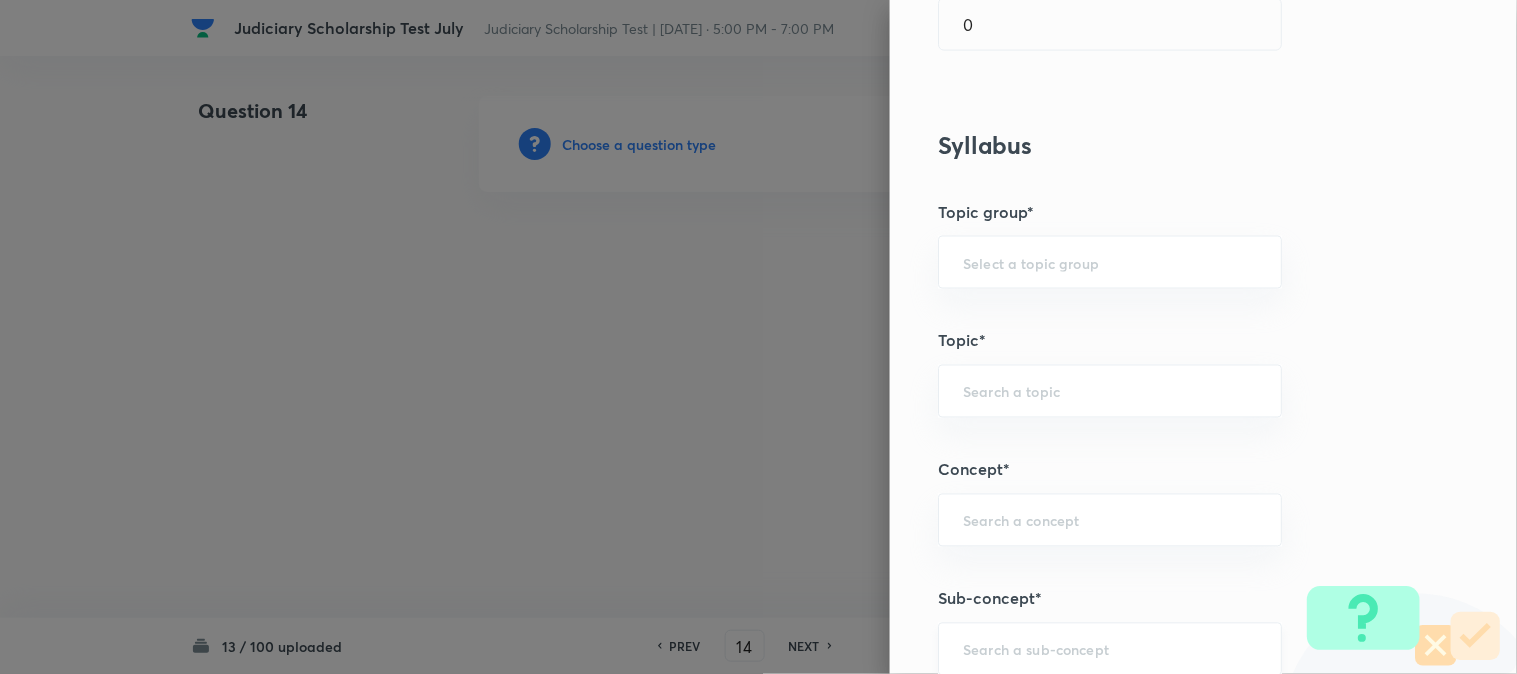 scroll, scrollTop: 1180, scrollLeft: 0, axis: vertical 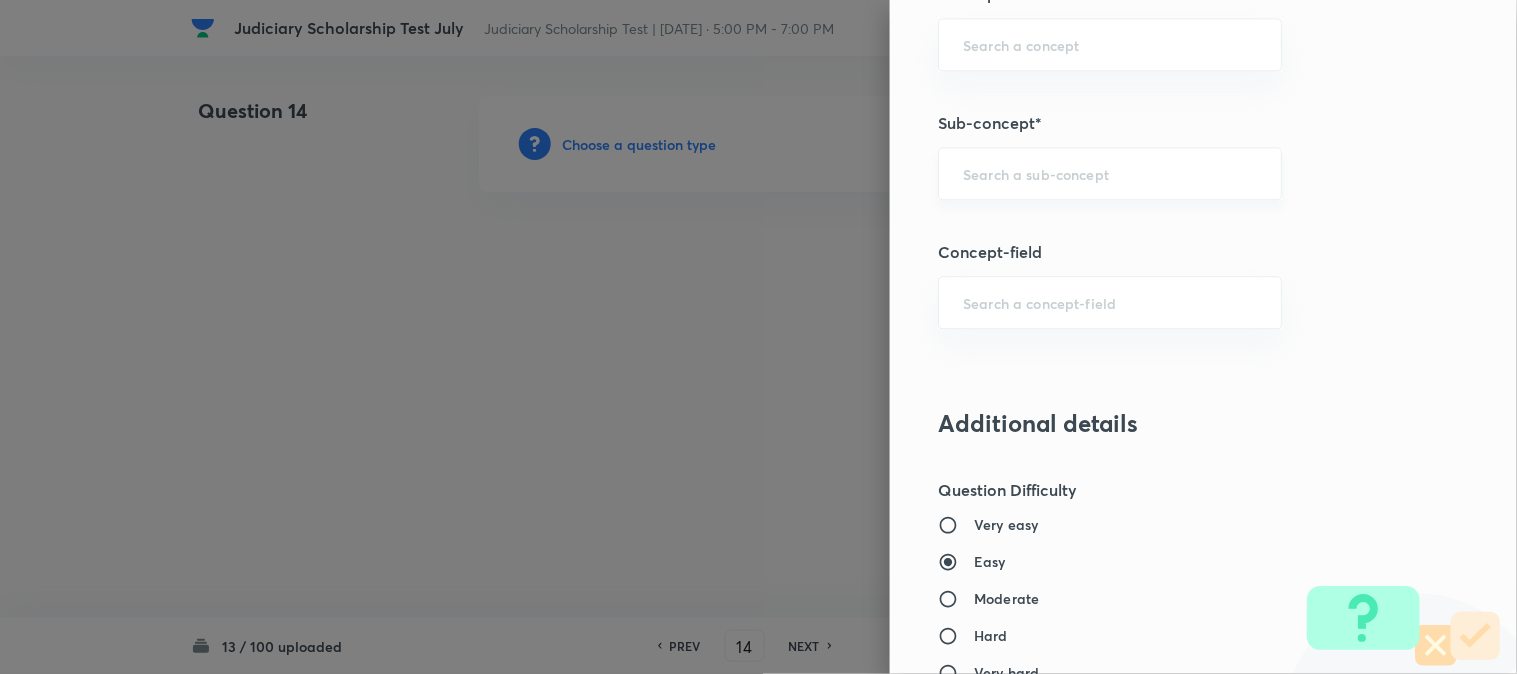 click at bounding box center [1110, 173] 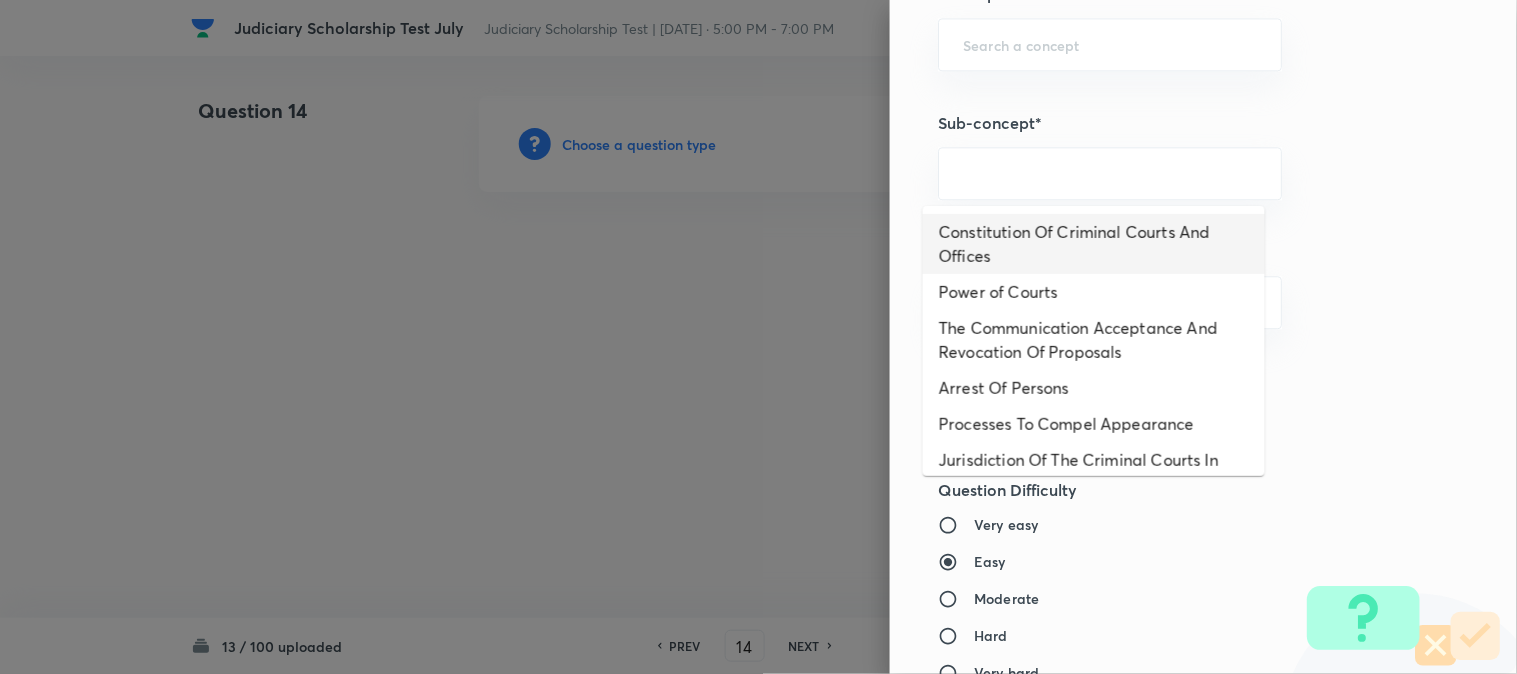 click on "Constitution Of Criminal Courts And Offices" at bounding box center [1094, 244] 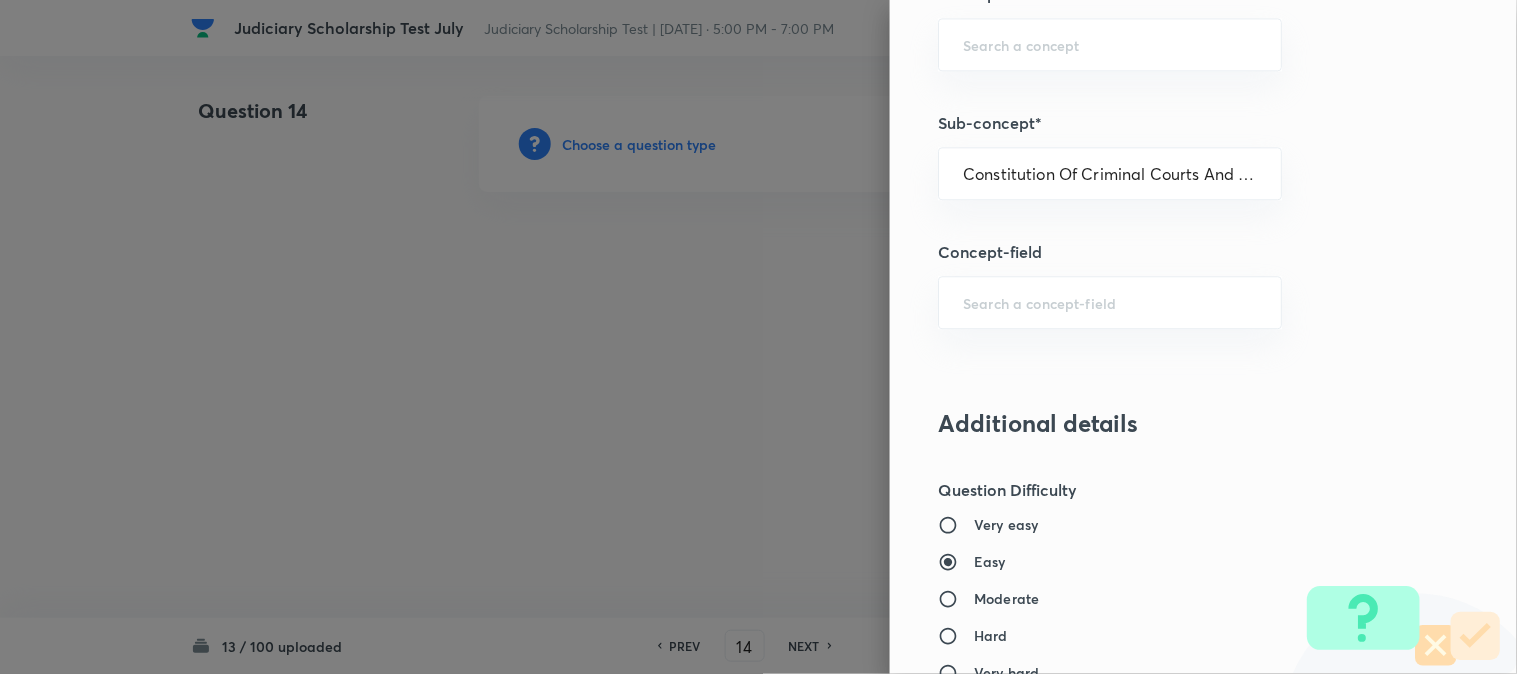 type on "Criminal Law" 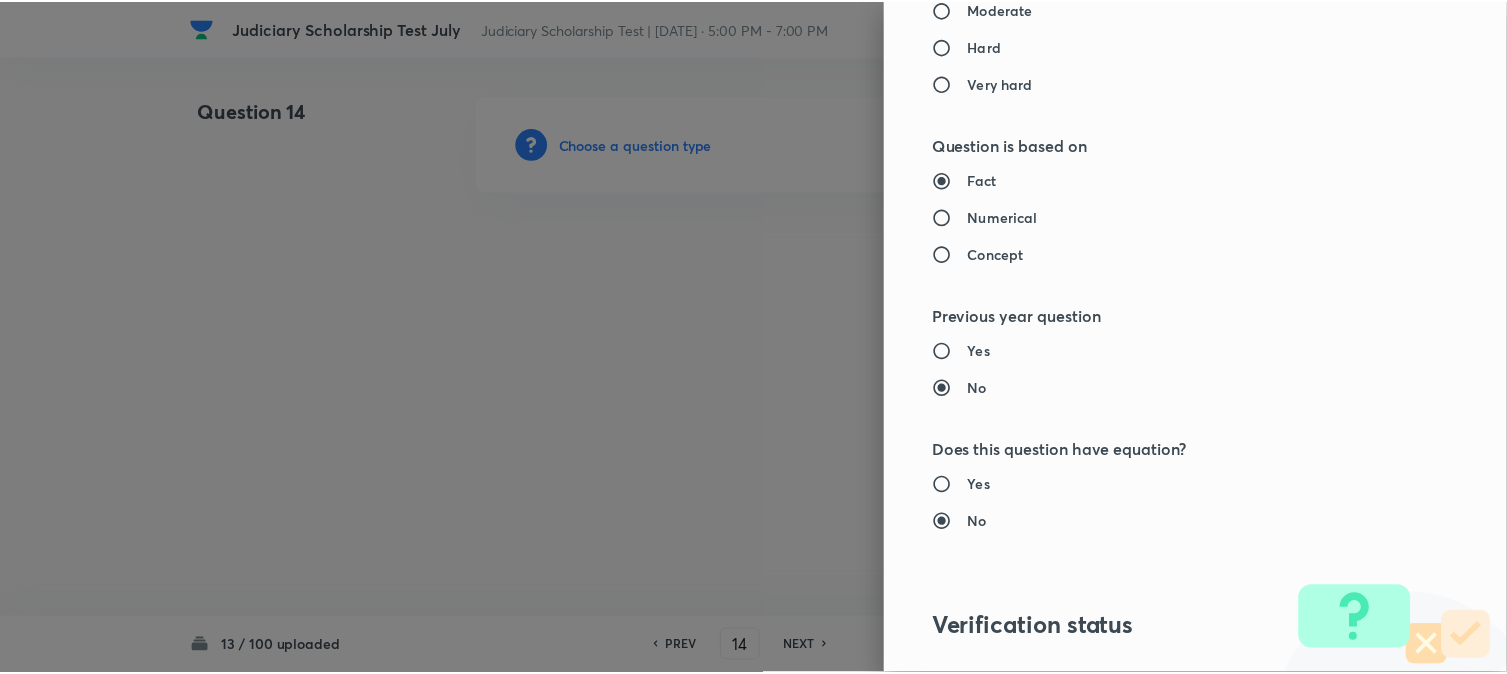scroll, scrollTop: 2052, scrollLeft: 0, axis: vertical 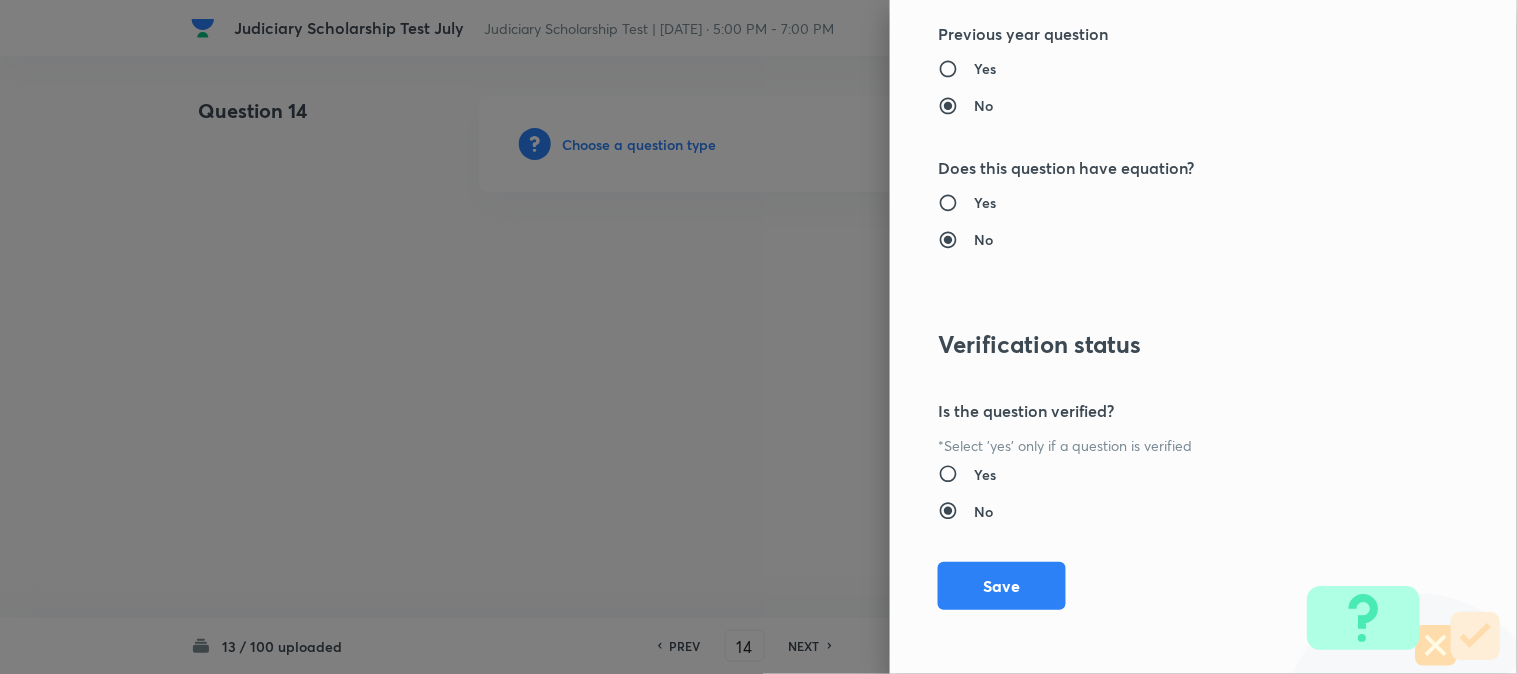 drag, startPoint x: 1018, startPoint y: 577, endPoint x: 1095, endPoint y: 654, distance: 108.89445 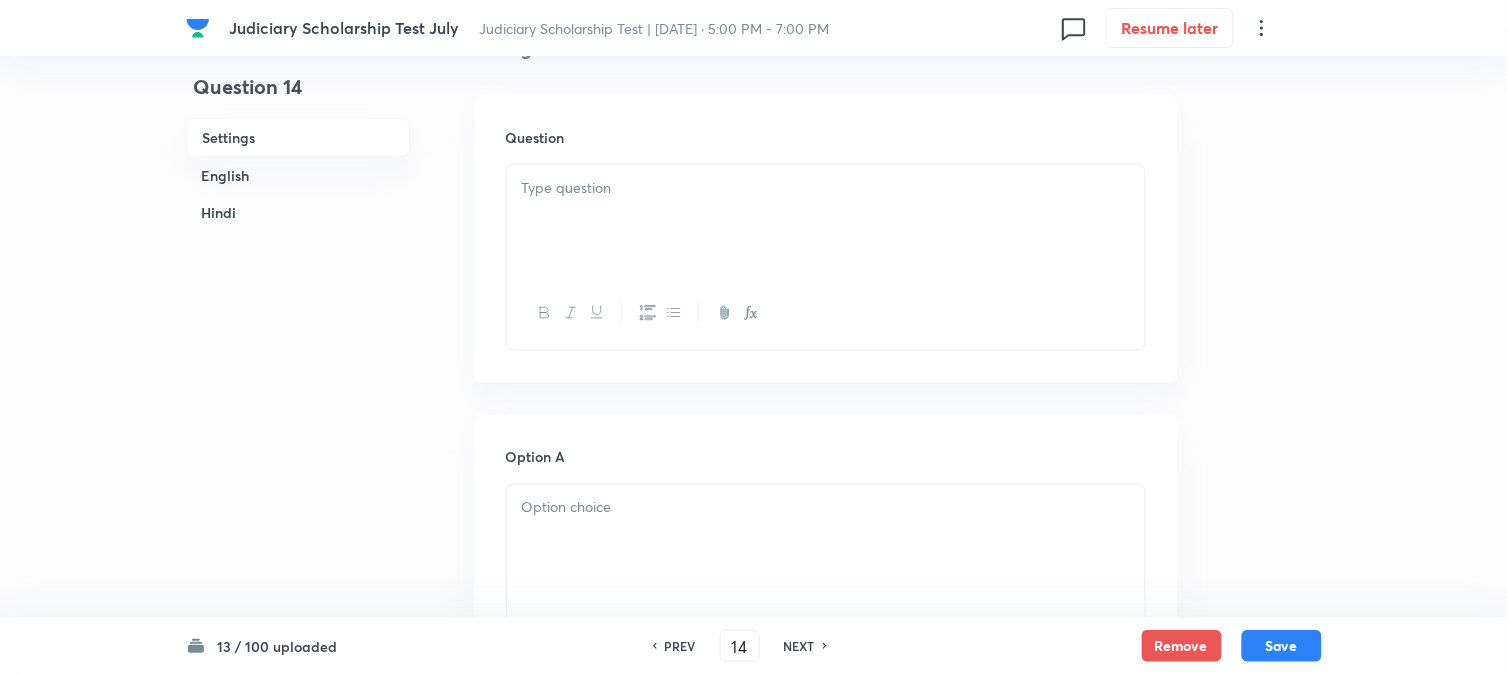 scroll, scrollTop: 590, scrollLeft: 0, axis: vertical 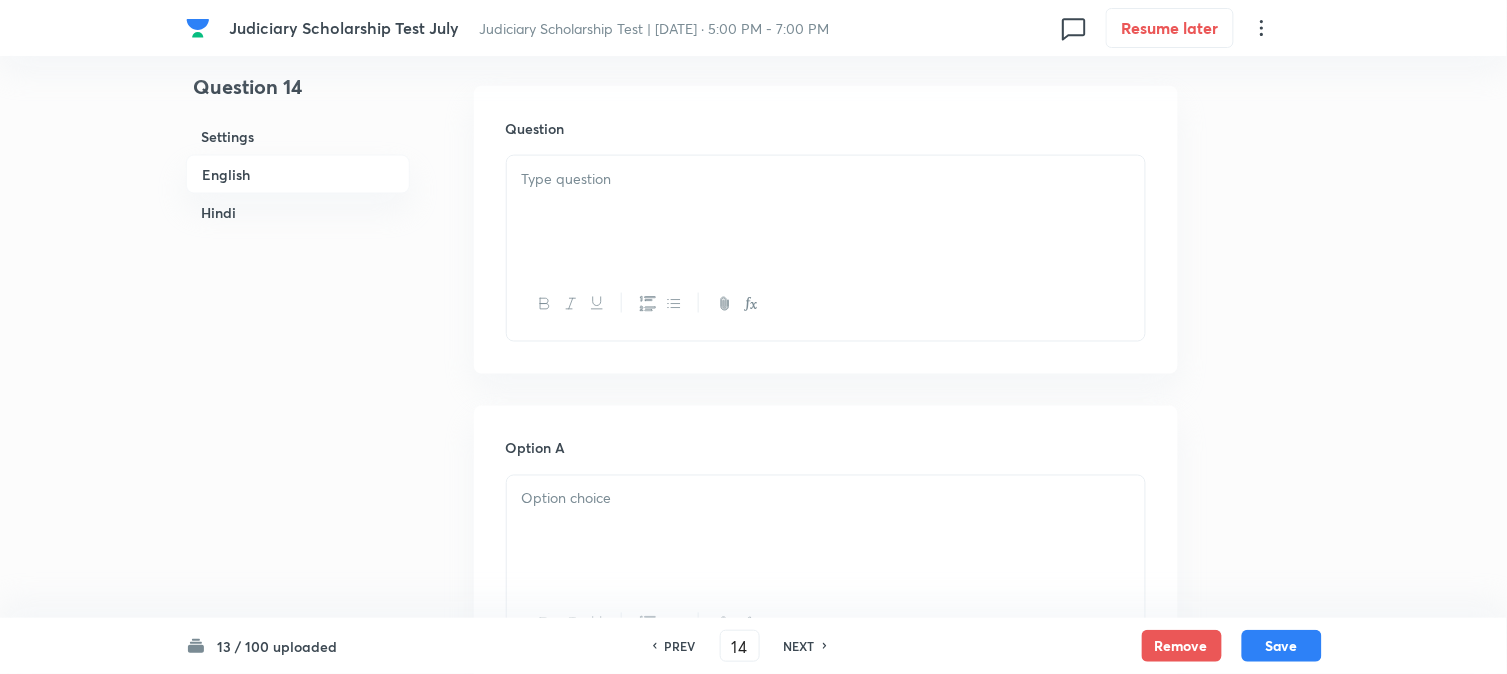 click at bounding box center [826, 212] 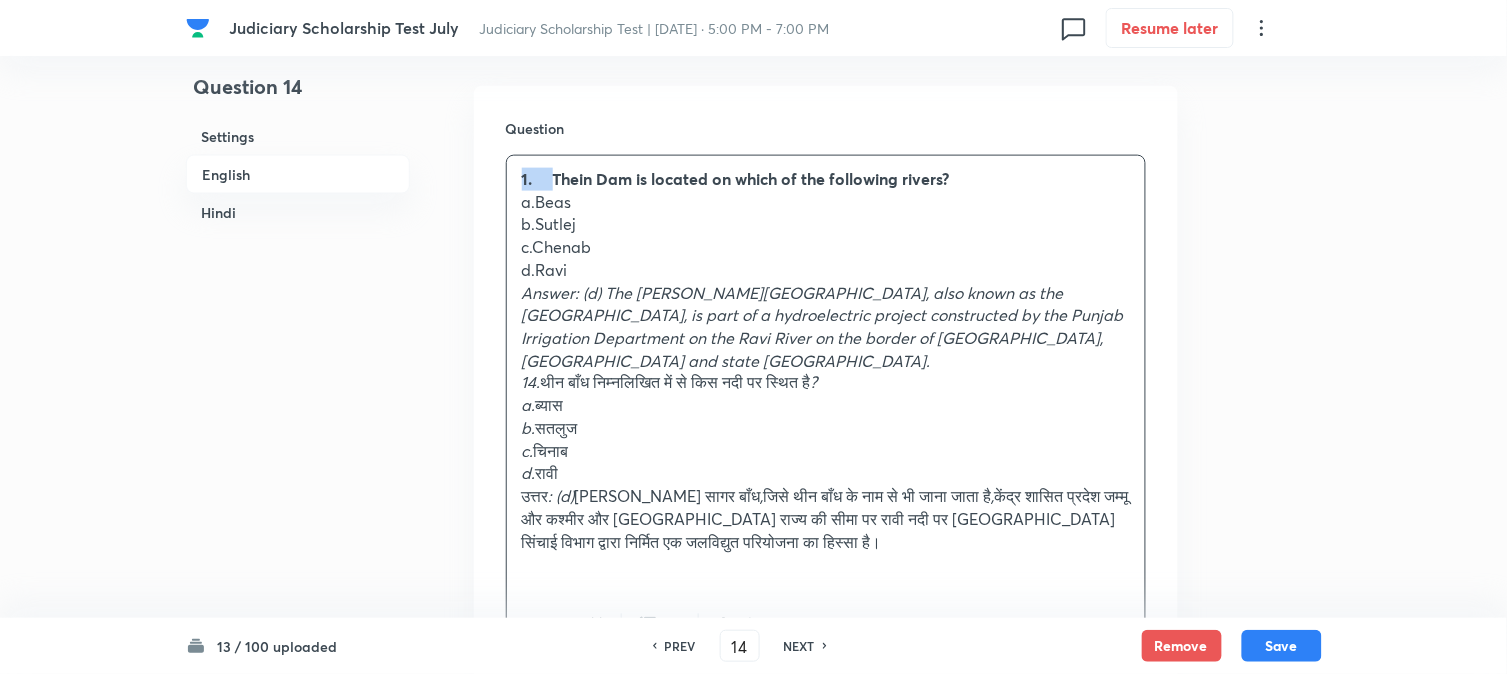 drag, startPoint x: 554, startPoint y: 175, endPoint x: 486, endPoint y: 166, distance: 68.593 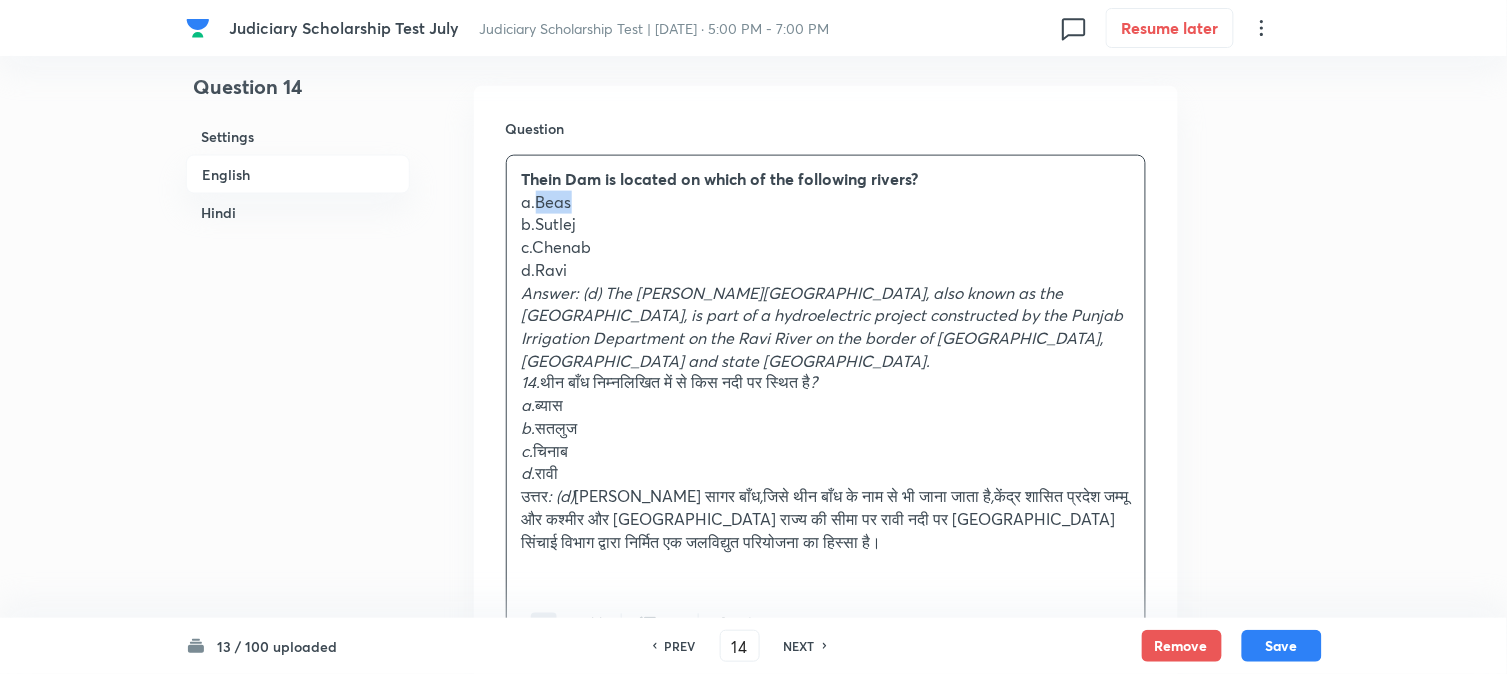 drag, startPoint x: 536, startPoint y: 197, endPoint x: 602, endPoint y: 197, distance: 66 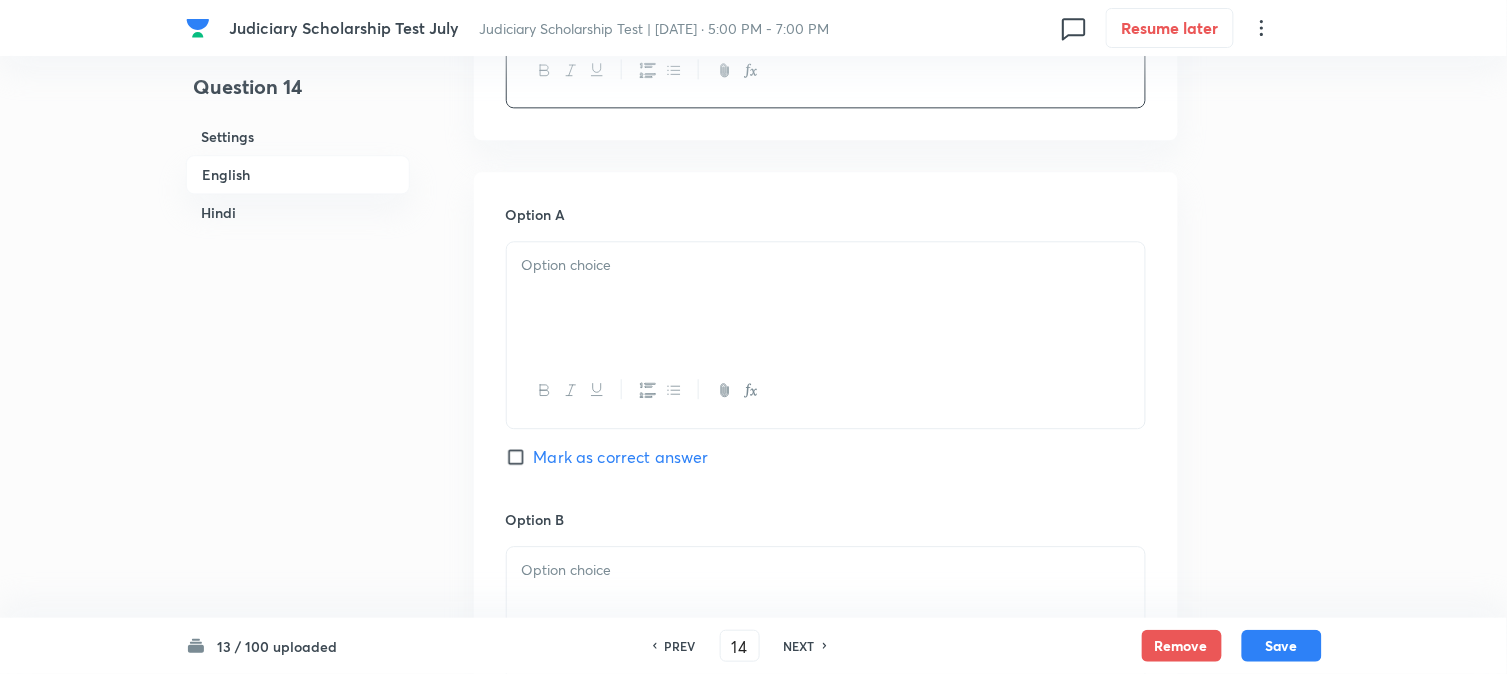 click at bounding box center [826, 298] 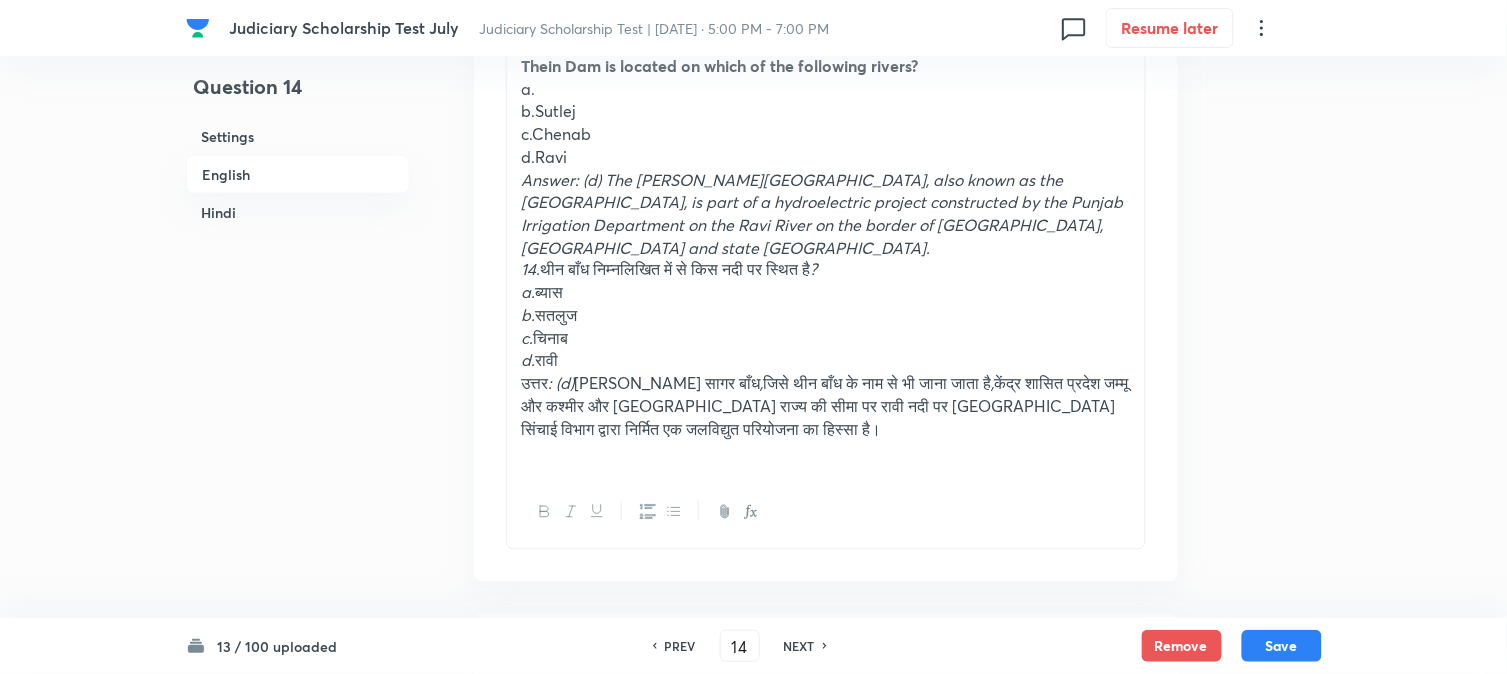 scroll, scrollTop: 701, scrollLeft: 0, axis: vertical 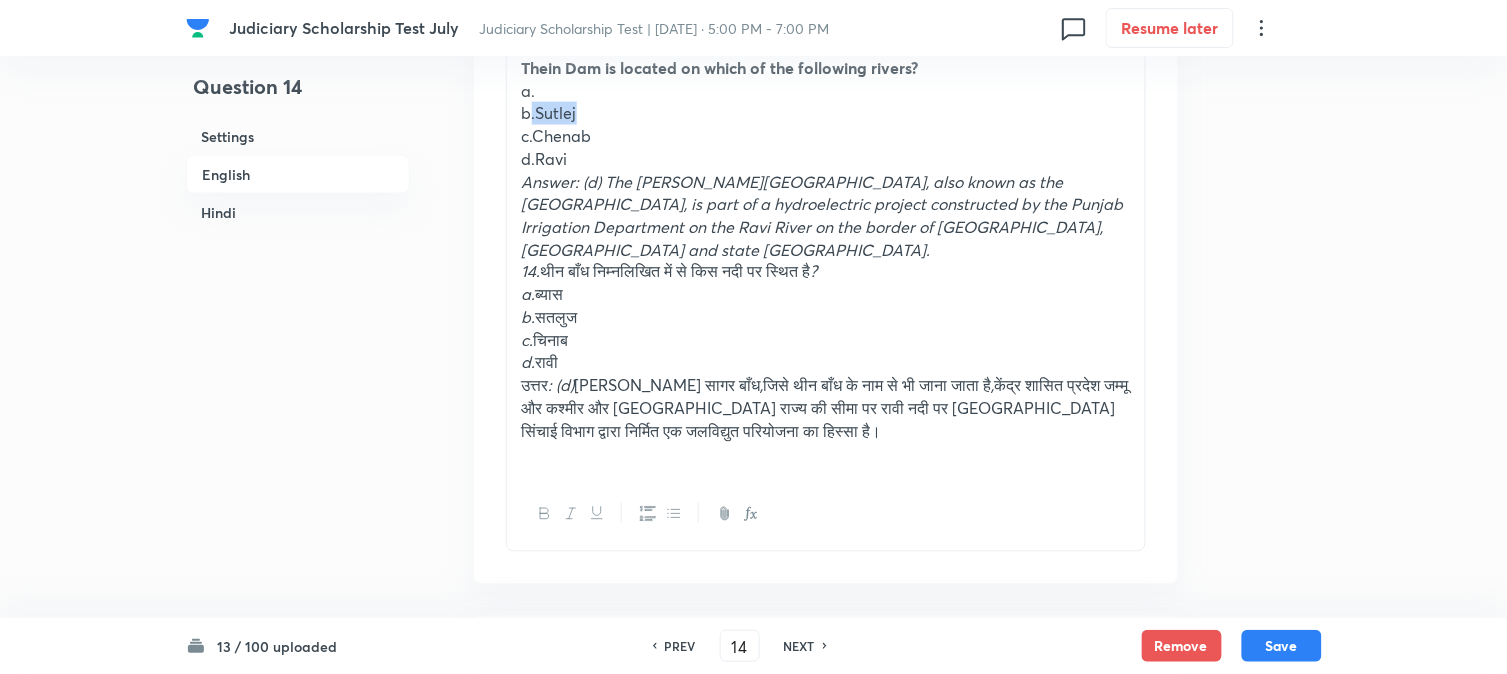 drag, startPoint x: 533, startPoint y: 111, endPoint x: 623, endPoint y: 108, distance: 90.04999 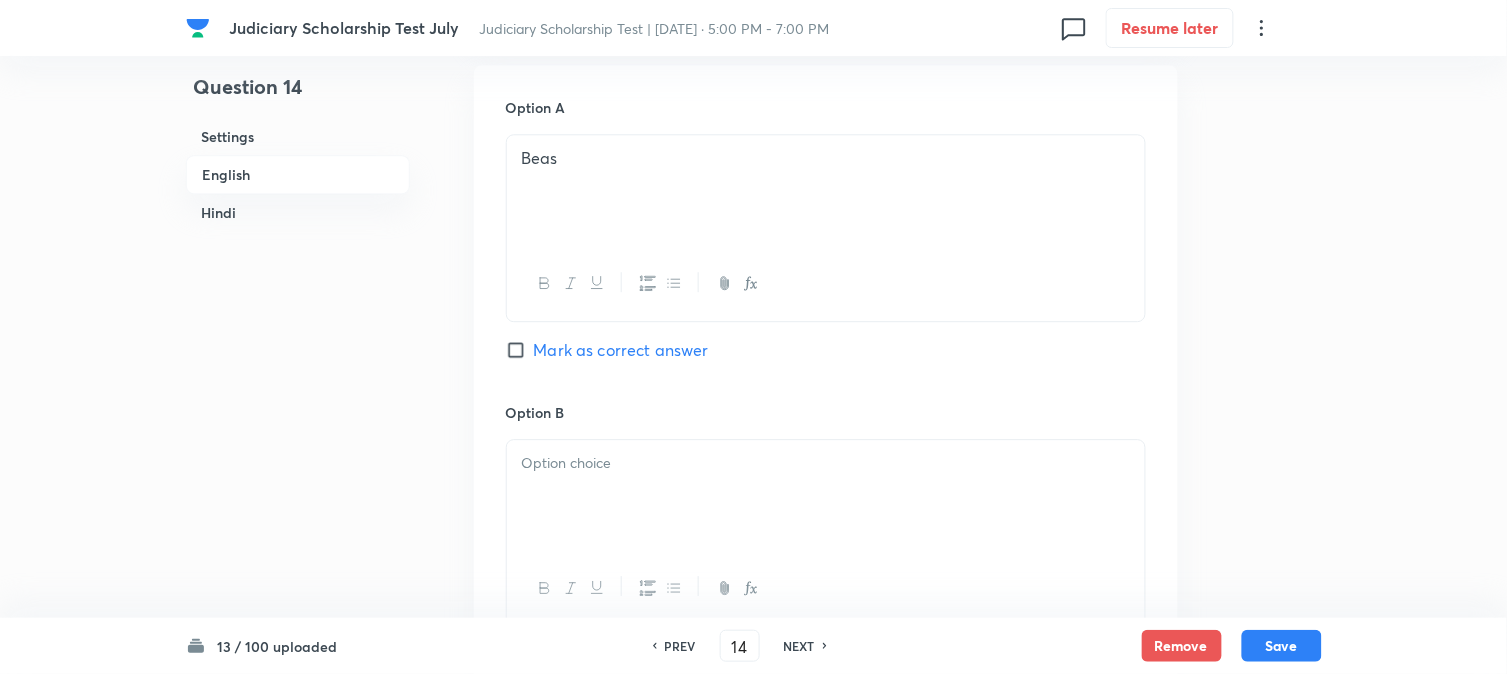 scroll, scrollTop: 1256, scrollLeft: 0, axis: vertical 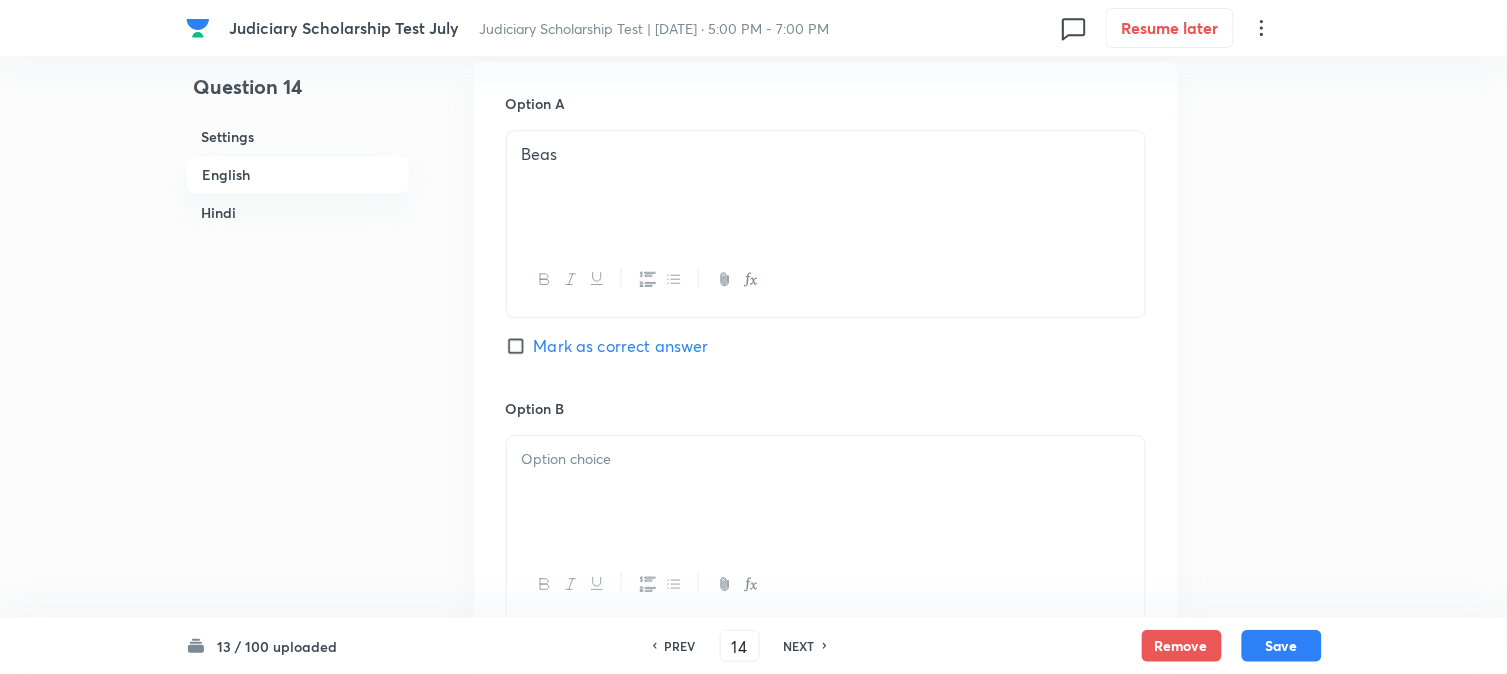 click at bounding box center [826, 279] 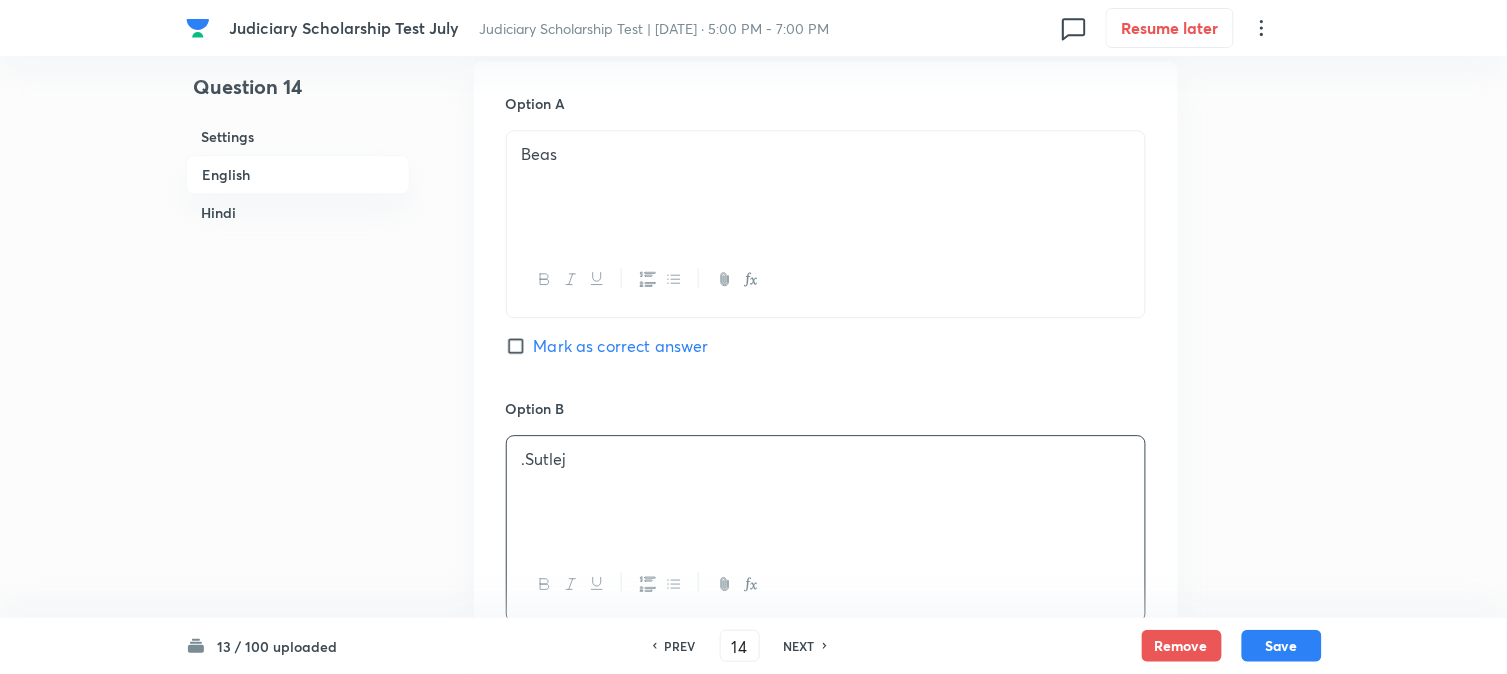 click on ".Sutlej" at bounding box center [826, 459] 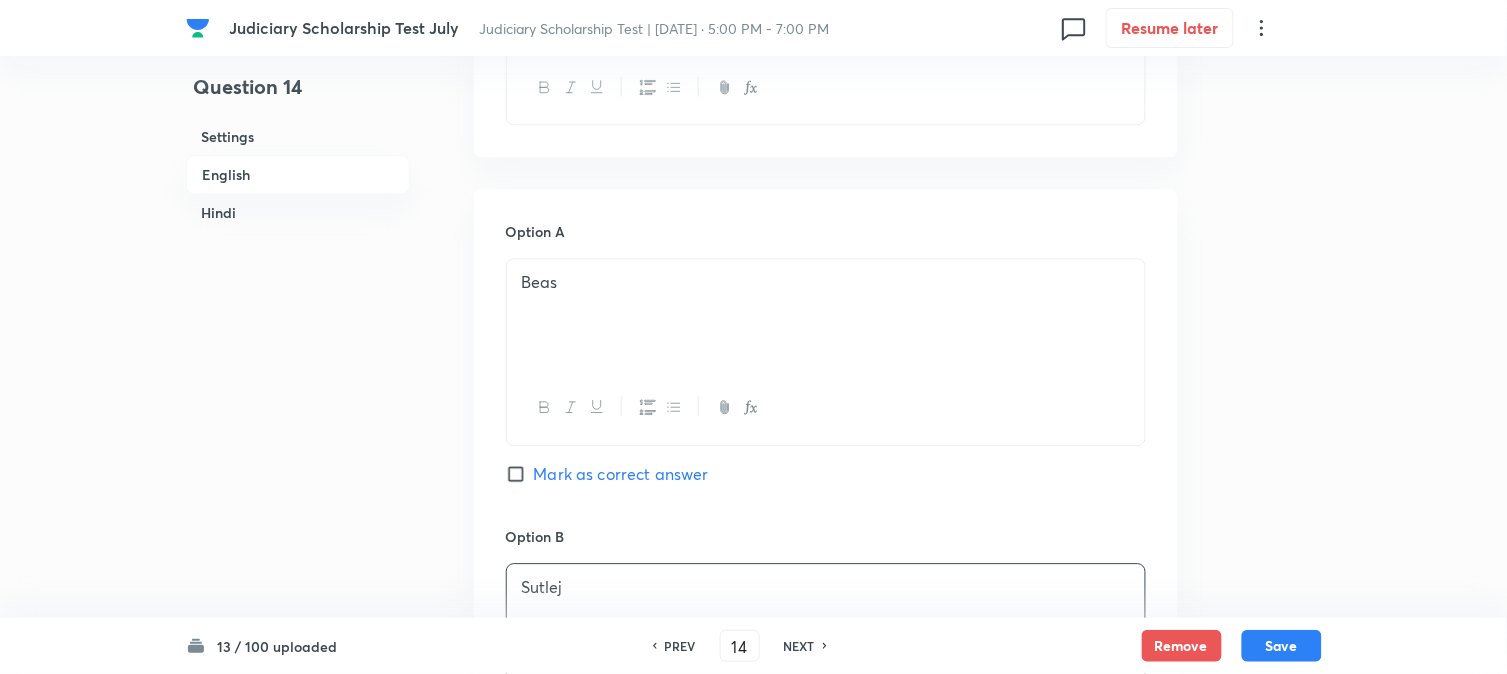 scroll, scrollTop: 701, scrollLeft: 0, axis: vertical 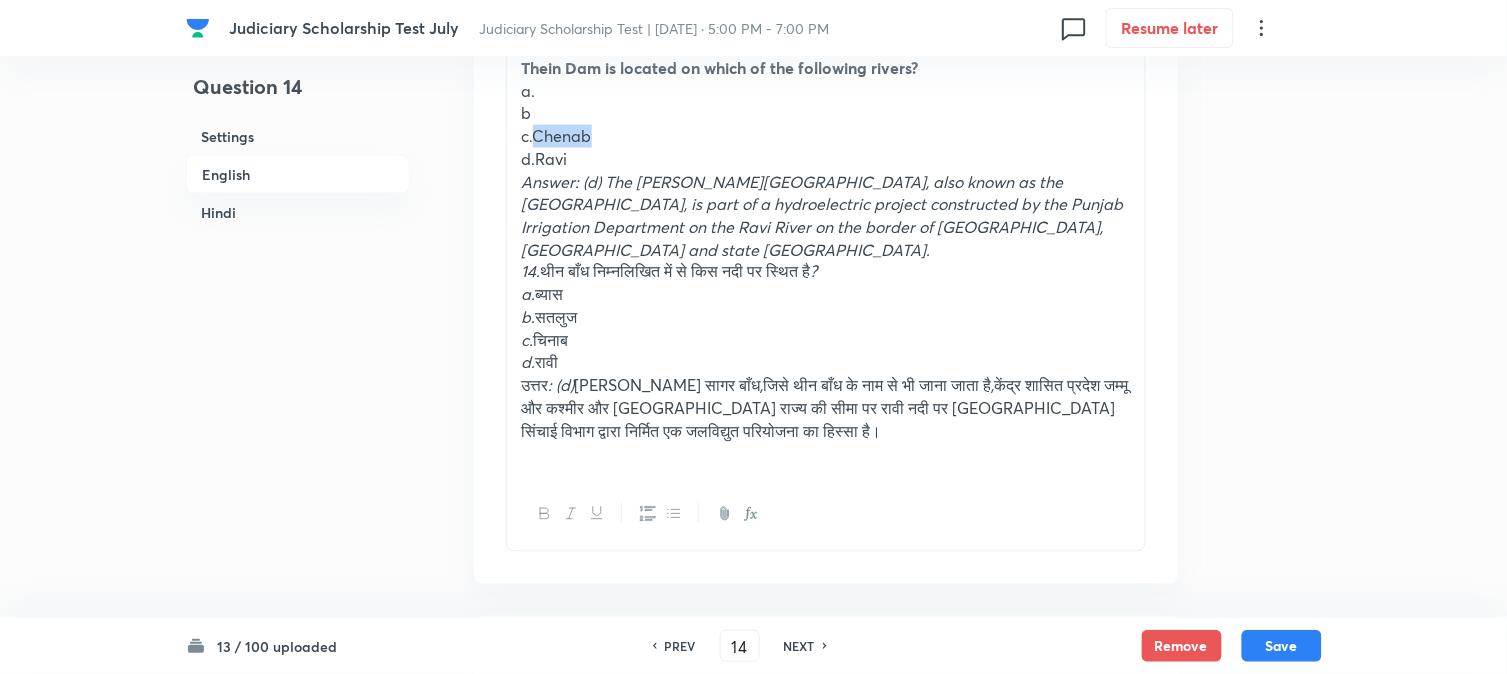 drag, startPoint x: 534, startPoint y: 131, endPoint x: 660, endPoint y: 138, distance: 126.1943 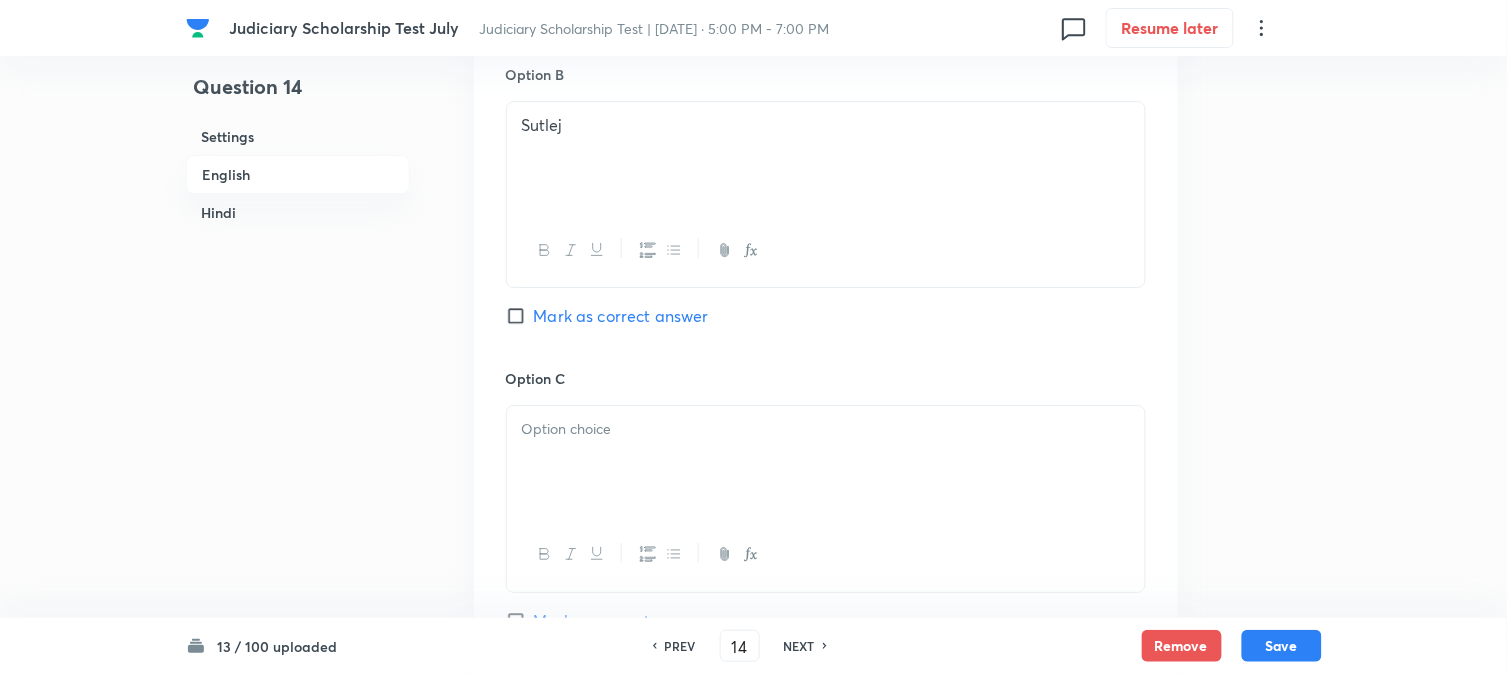 click at bounding box center (826, 462) 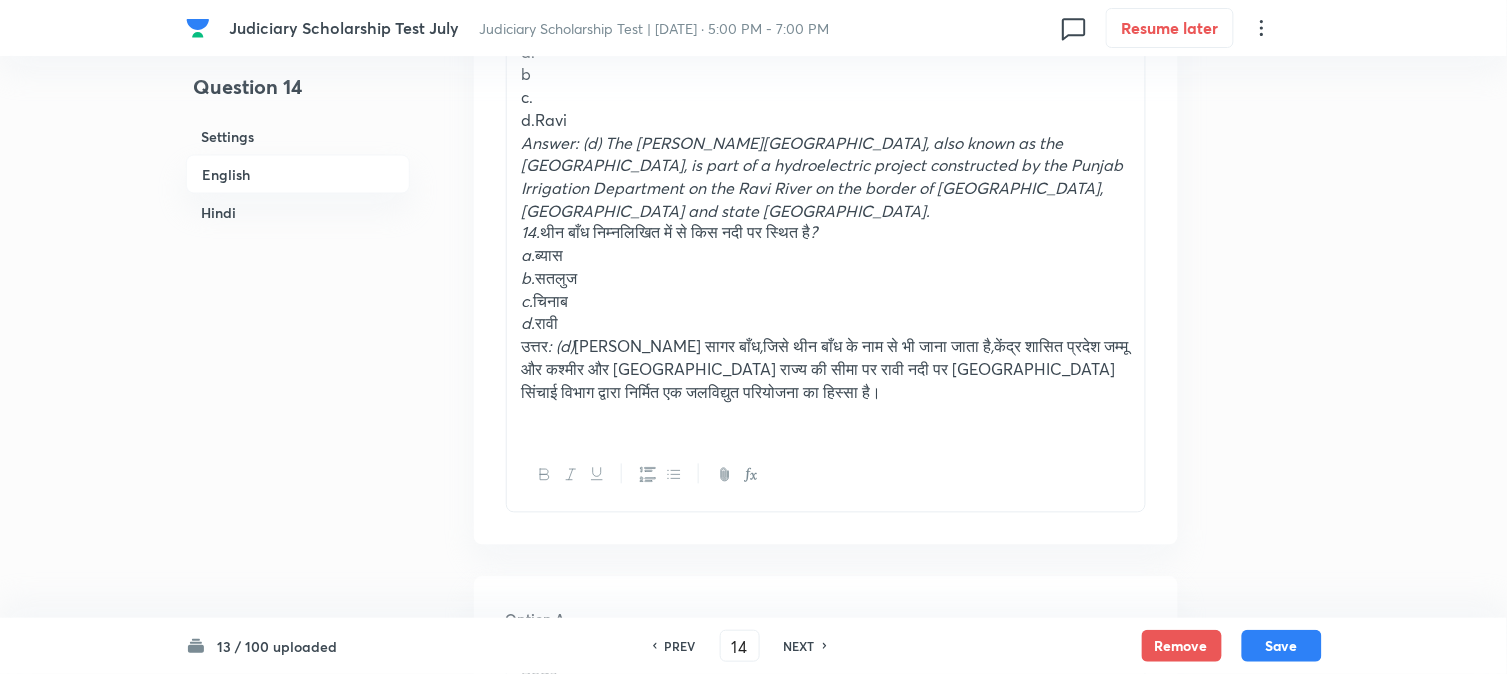 scroll, scrollTop: 701, scrollLeft: 0, axis: vertical 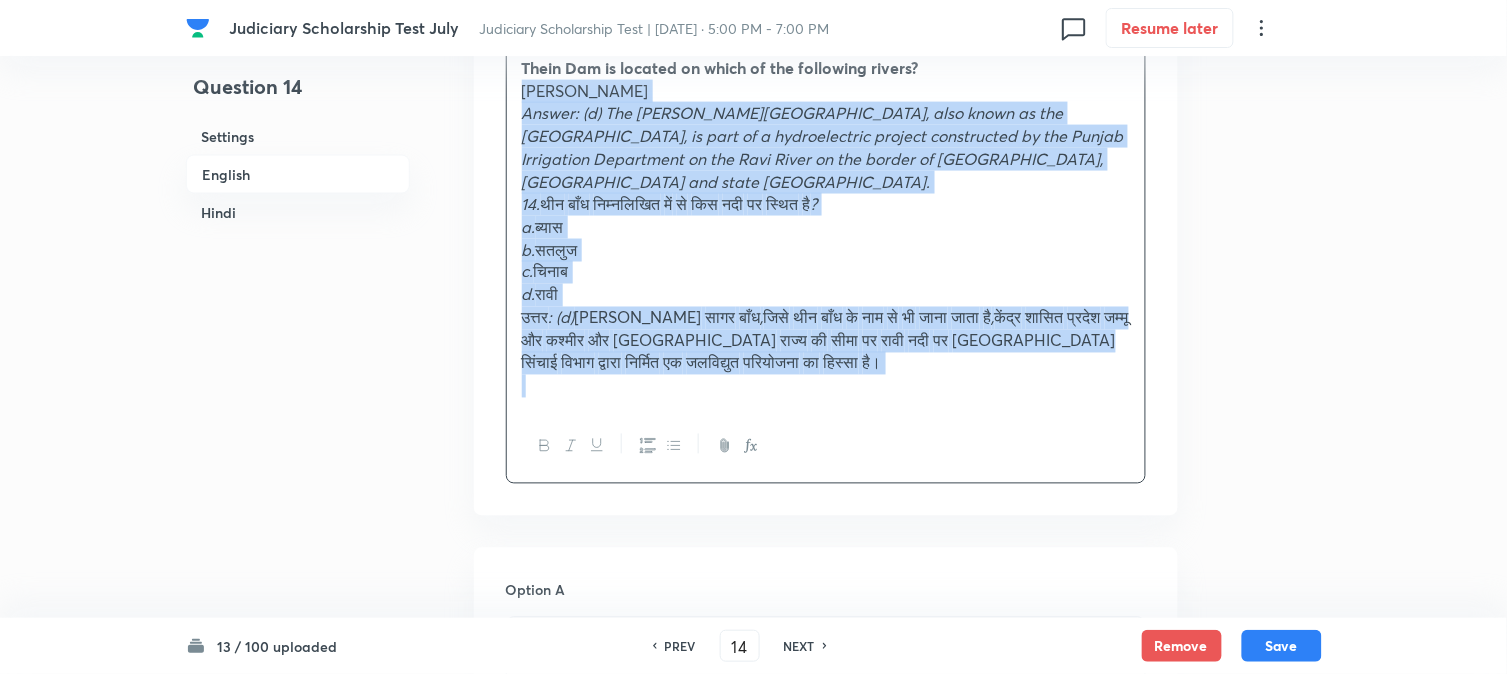 drag, startPoint x: 537, startPoint y: 161, endPoint x: 1042, endPoint y: 447, distance: 580.3628 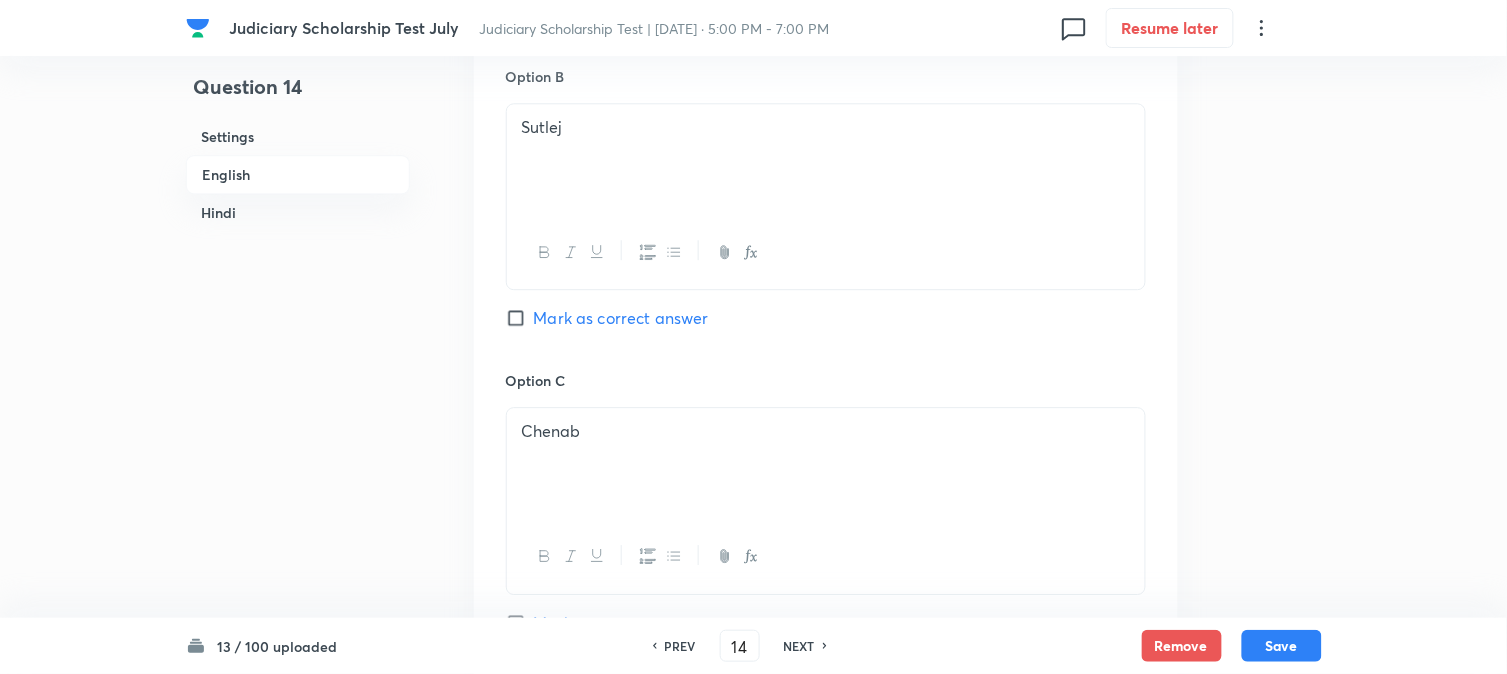 scroll, scrollTop: 1701, scrollLeft: 0, axis: vertical 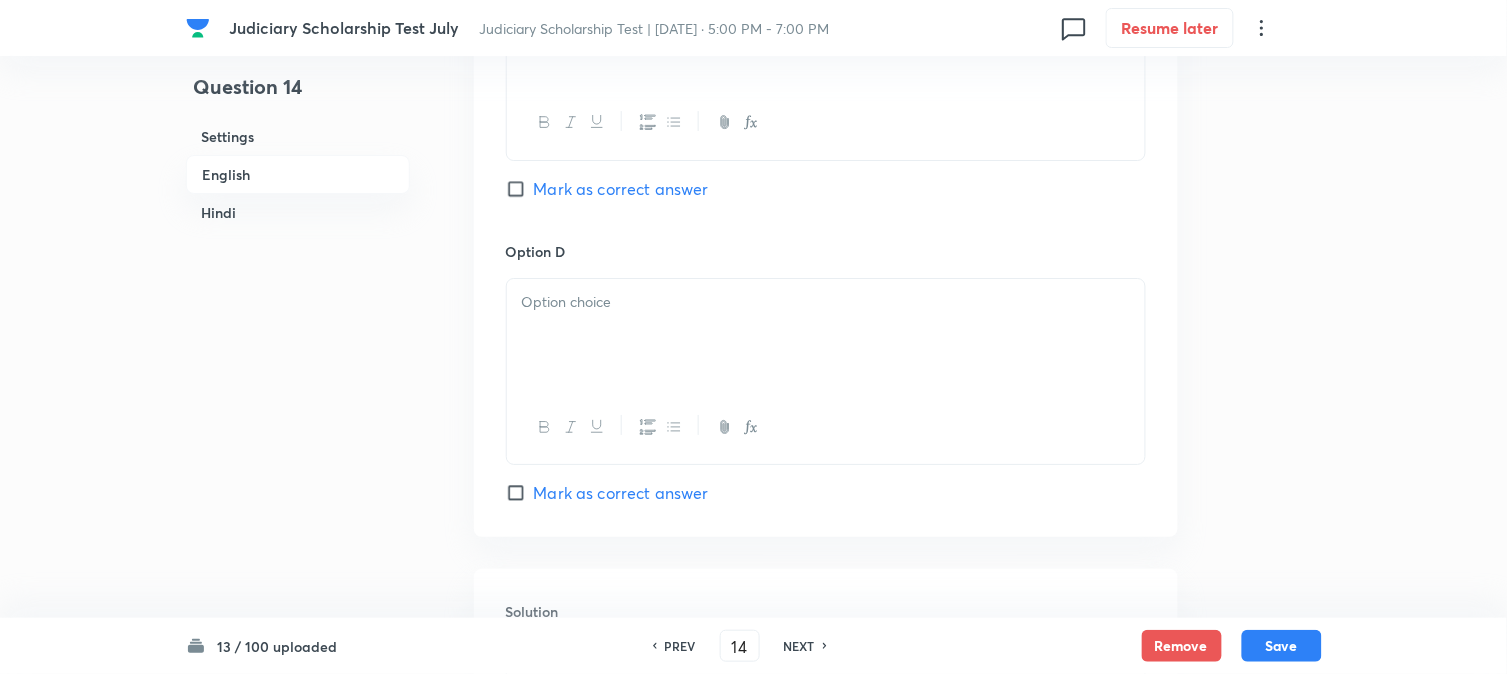 click at bounding box center [826, 335] 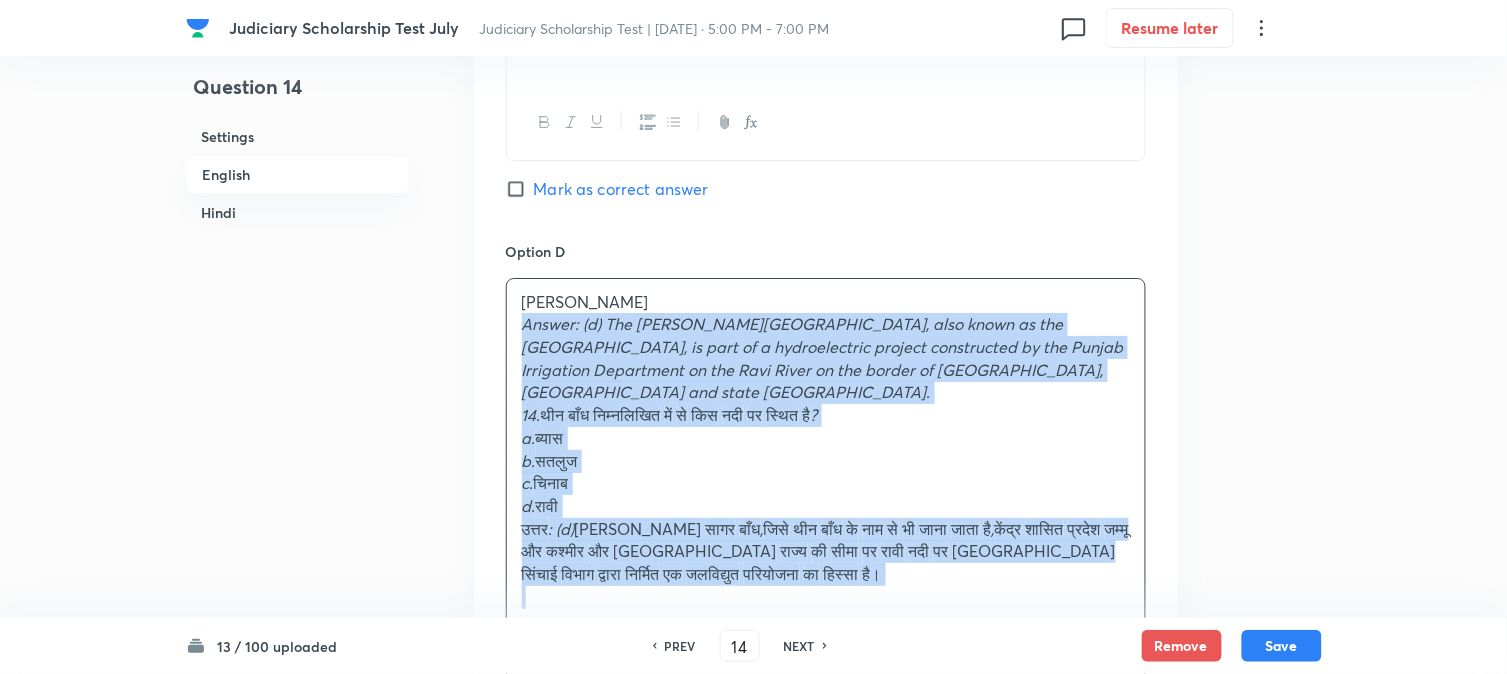 drag, startPoint x: 532, startPoint y: 338, endPoint x: 887, endPoint y: 603, distance: 443.00113 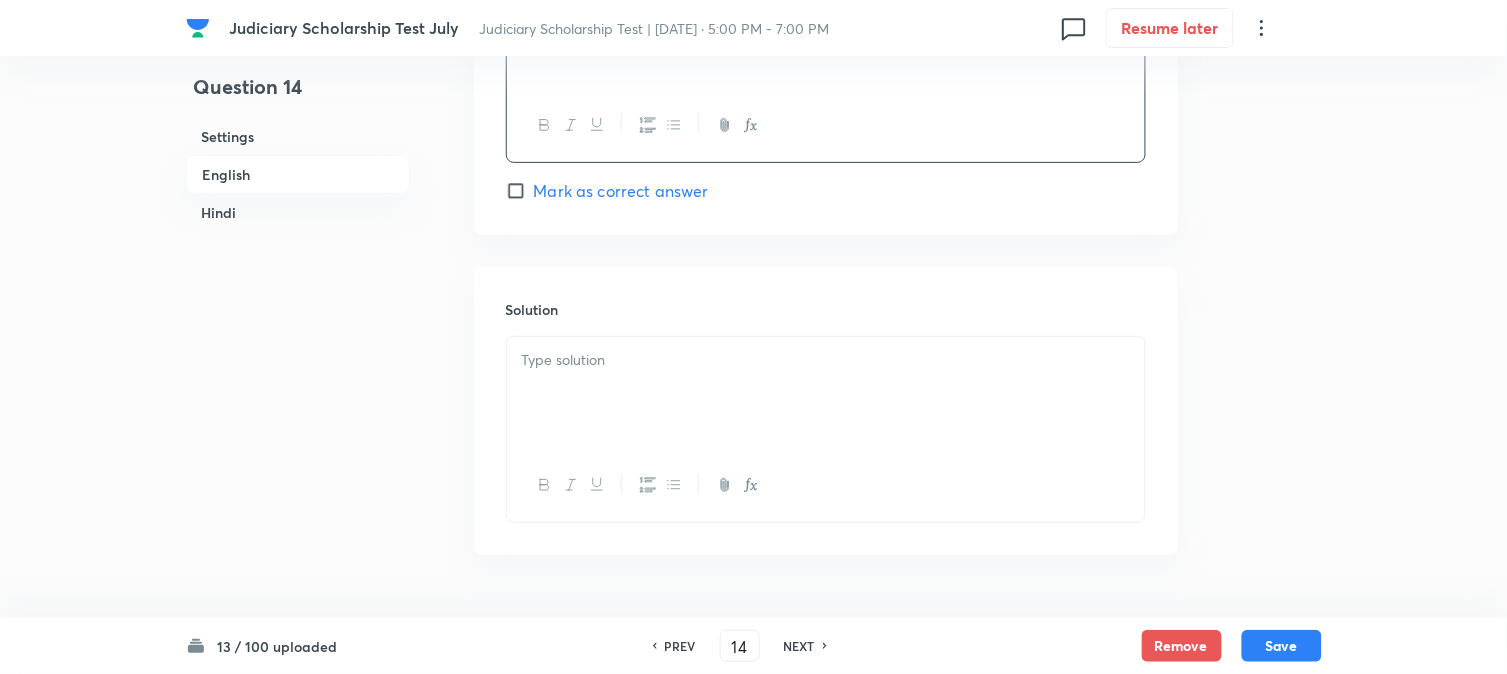 scroll, scrollTop: 2034, scrollLeft: 0, axis: vertical 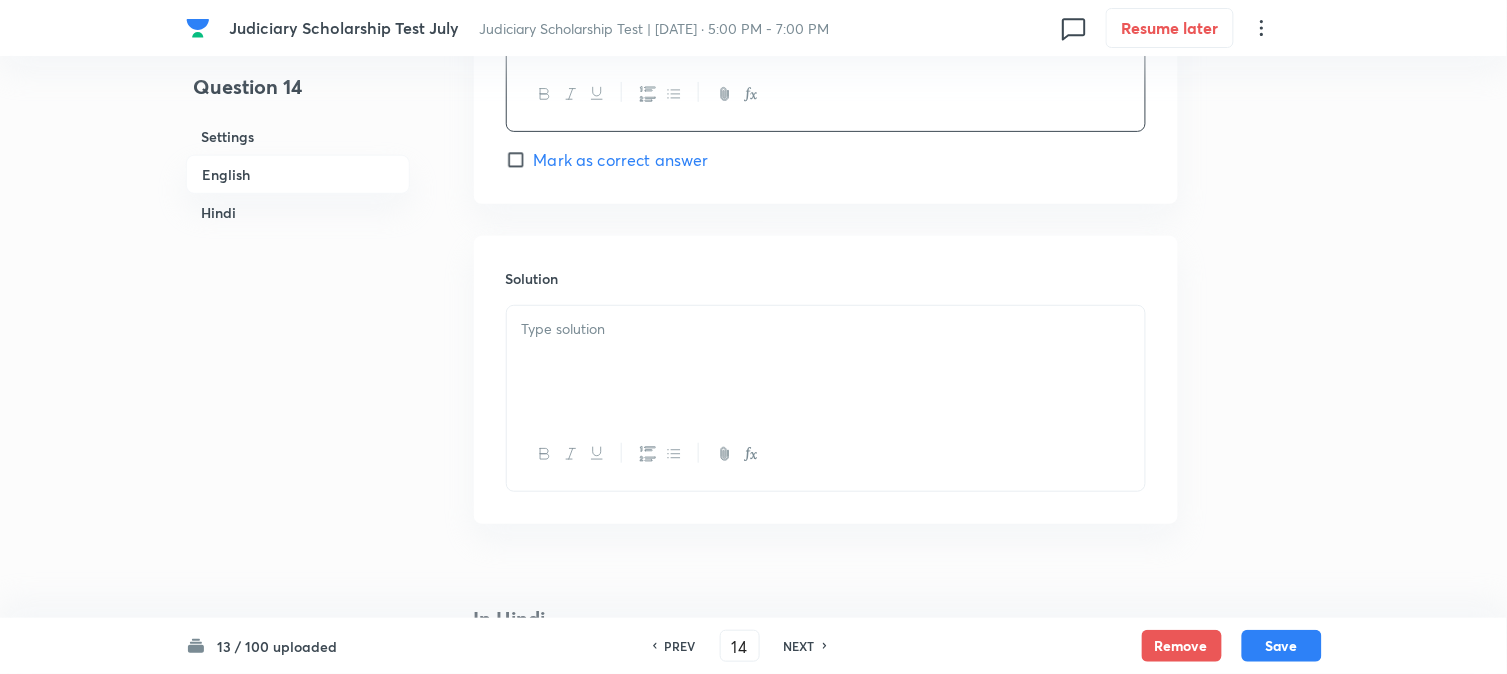 click on "Mark as correct answer" at bounding box center [621, 160] 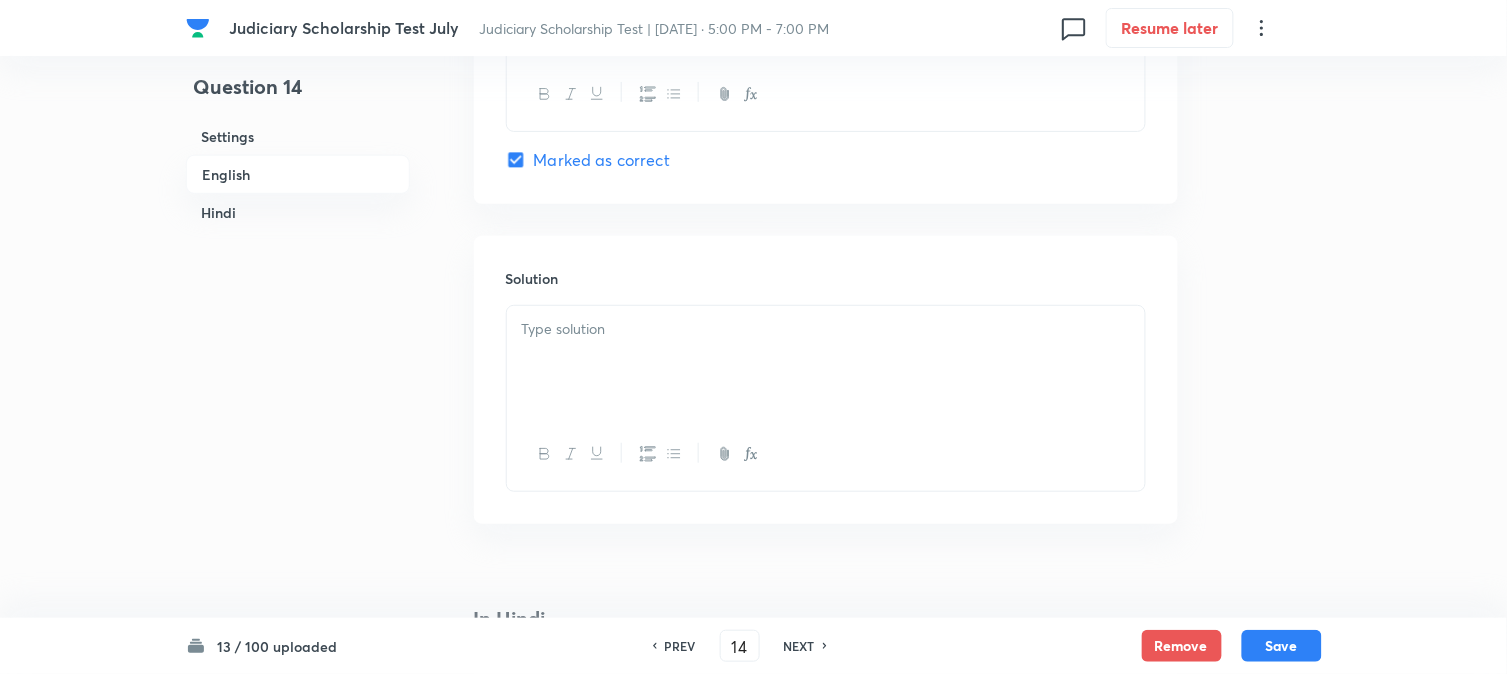 checkbox on "true" 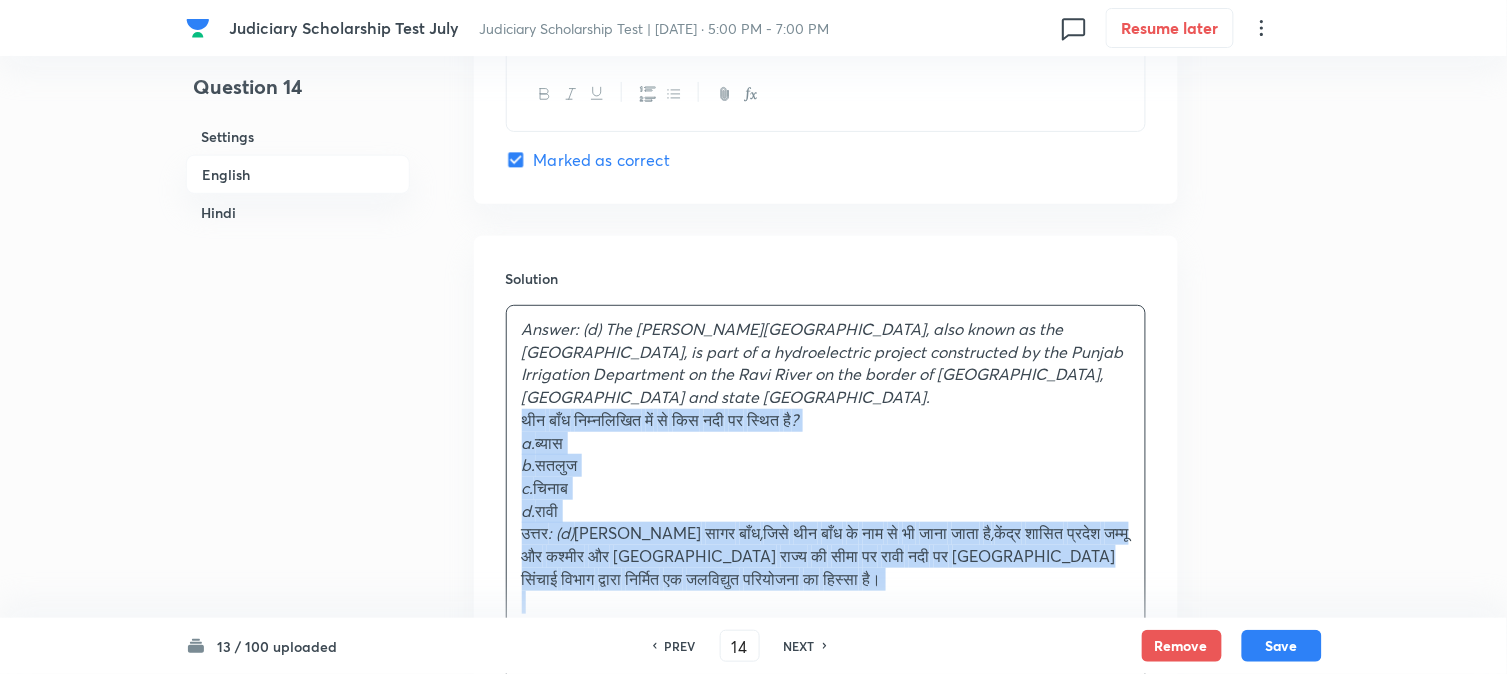 drag, startPoint x: 543, startPoint y: 400, endPoint x: 977, endPoint y: 648, distance: 499.86 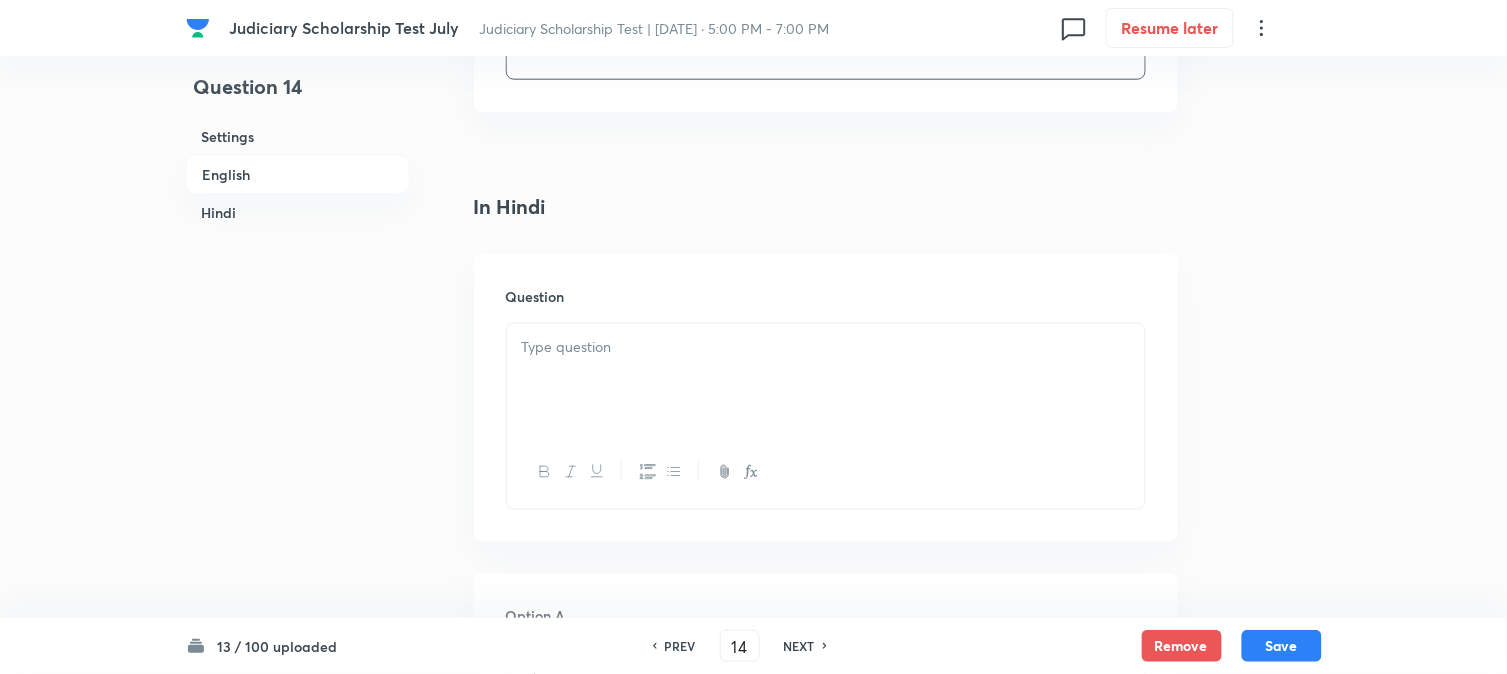 scroll, scrollTop: 2478, scrollLeft: 0, axis: vertical 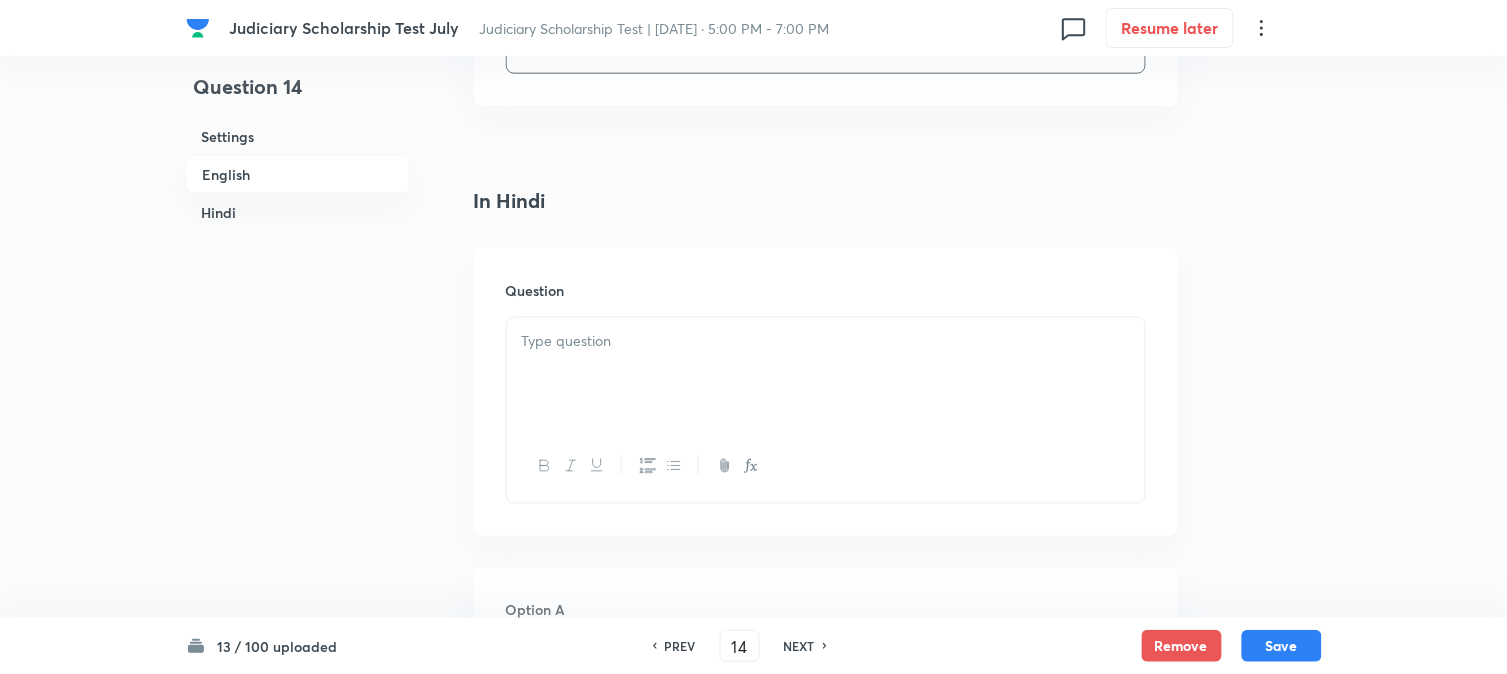 click at bounding box center [826, 374] 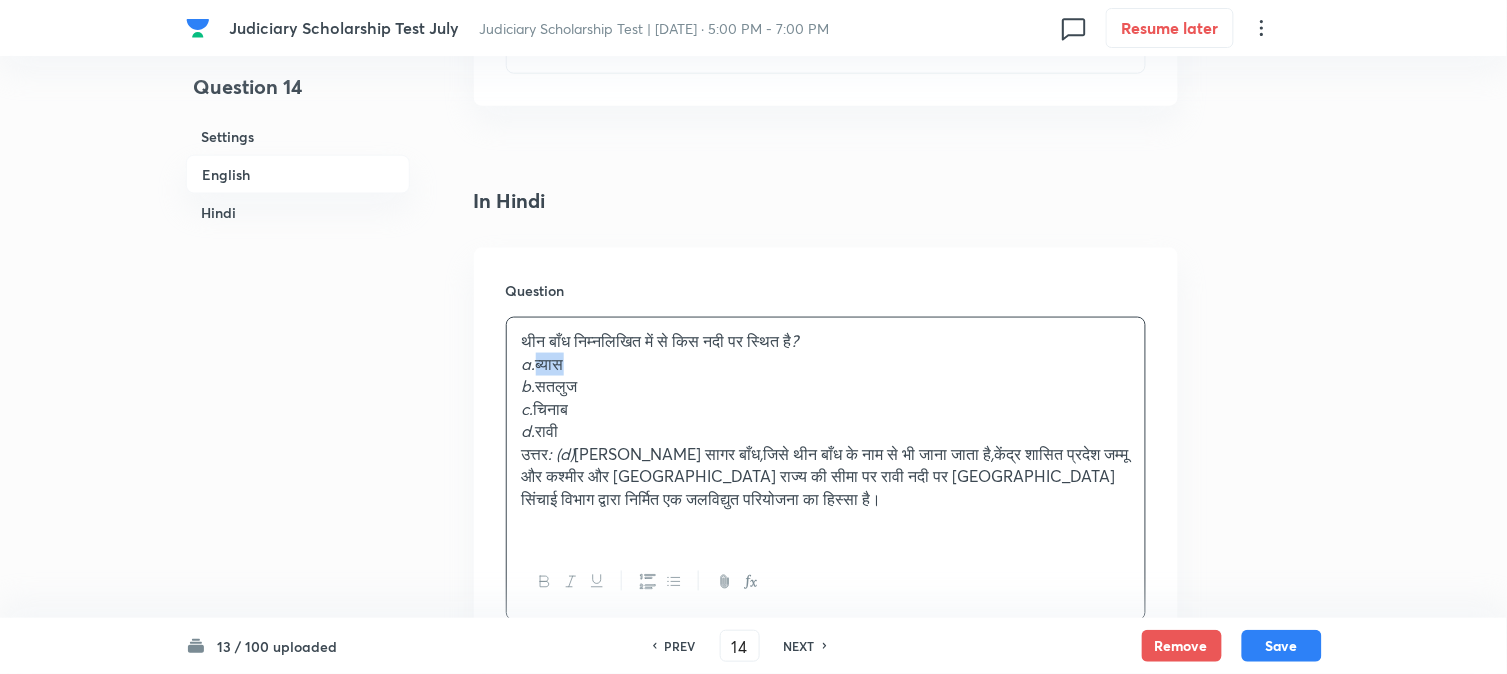 drag, startPoint x: 538, startPoint y: 344, endPoint x: 618, endPoint y: 344, distance: 80 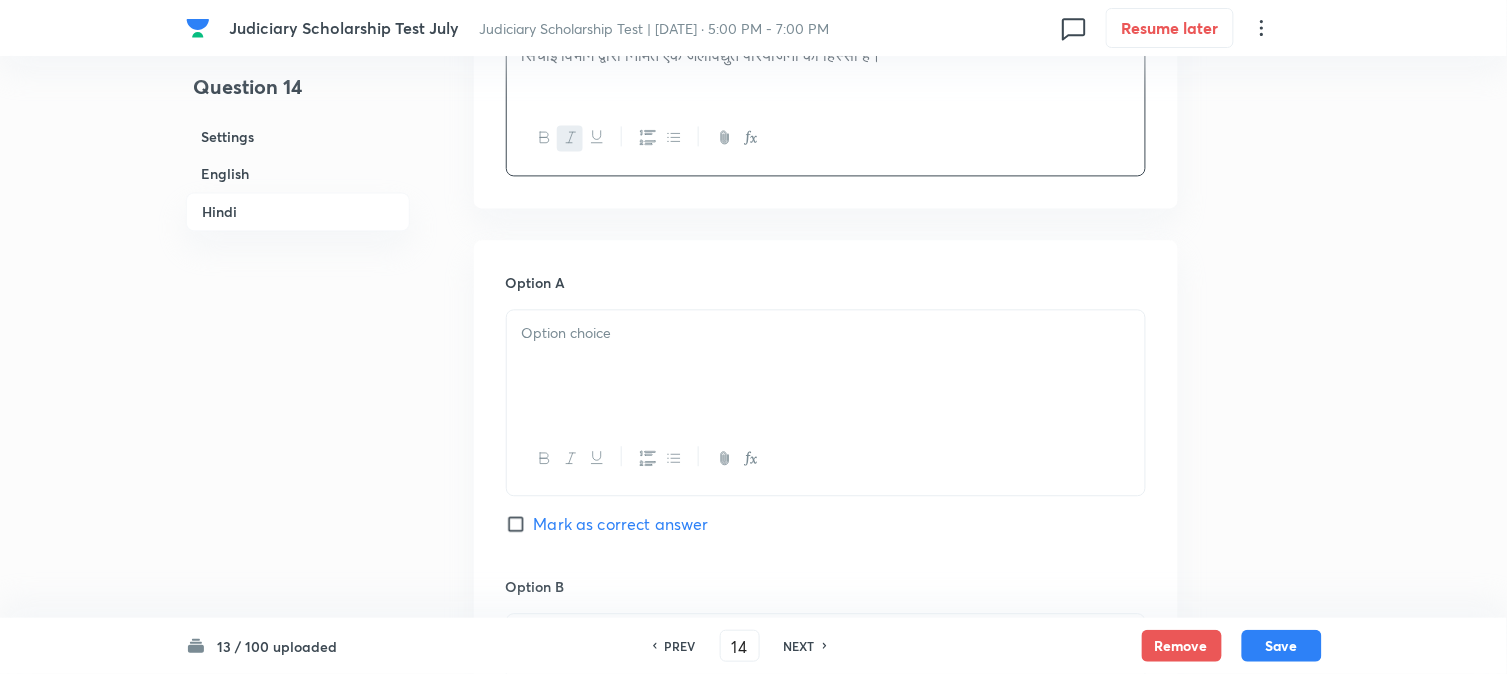 click at bounding box center [826, 366] 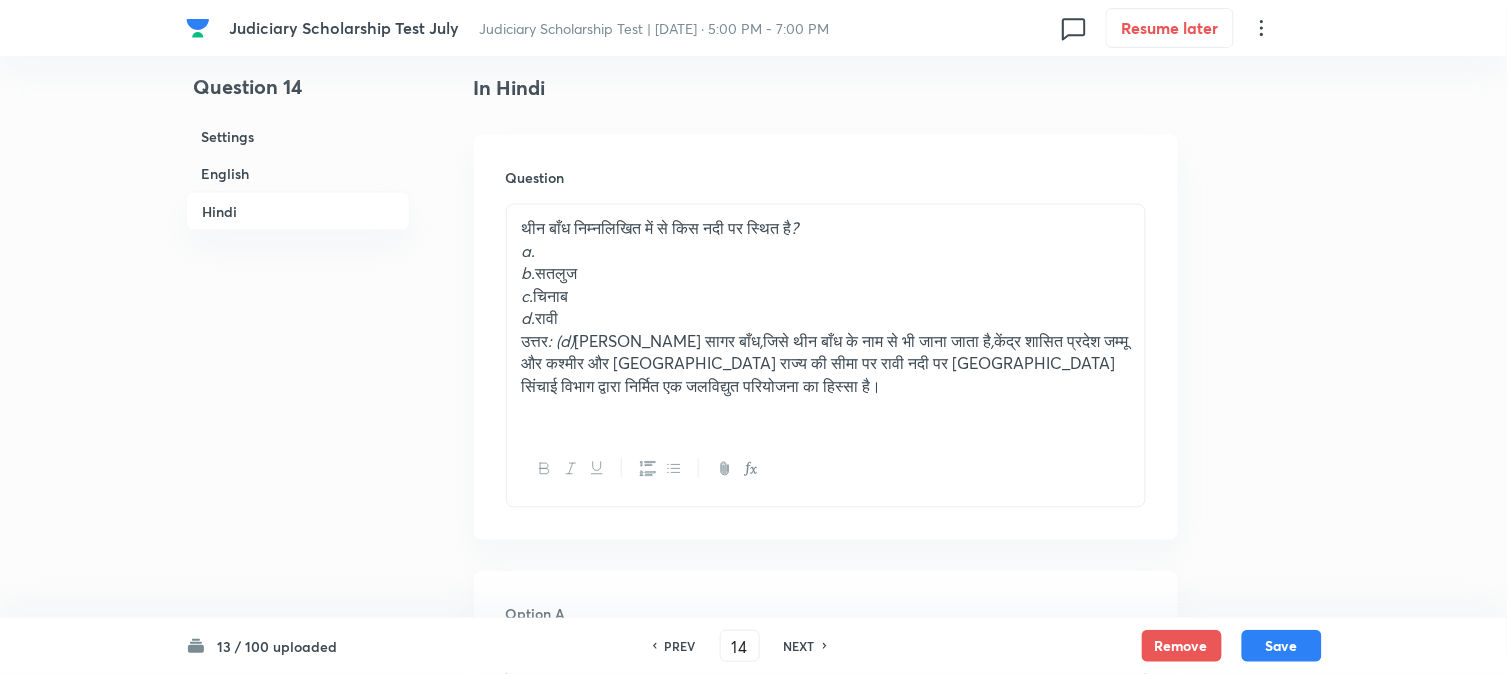 scroll, scrollTop: 2590, scrollLeft: 0, axis: vertical 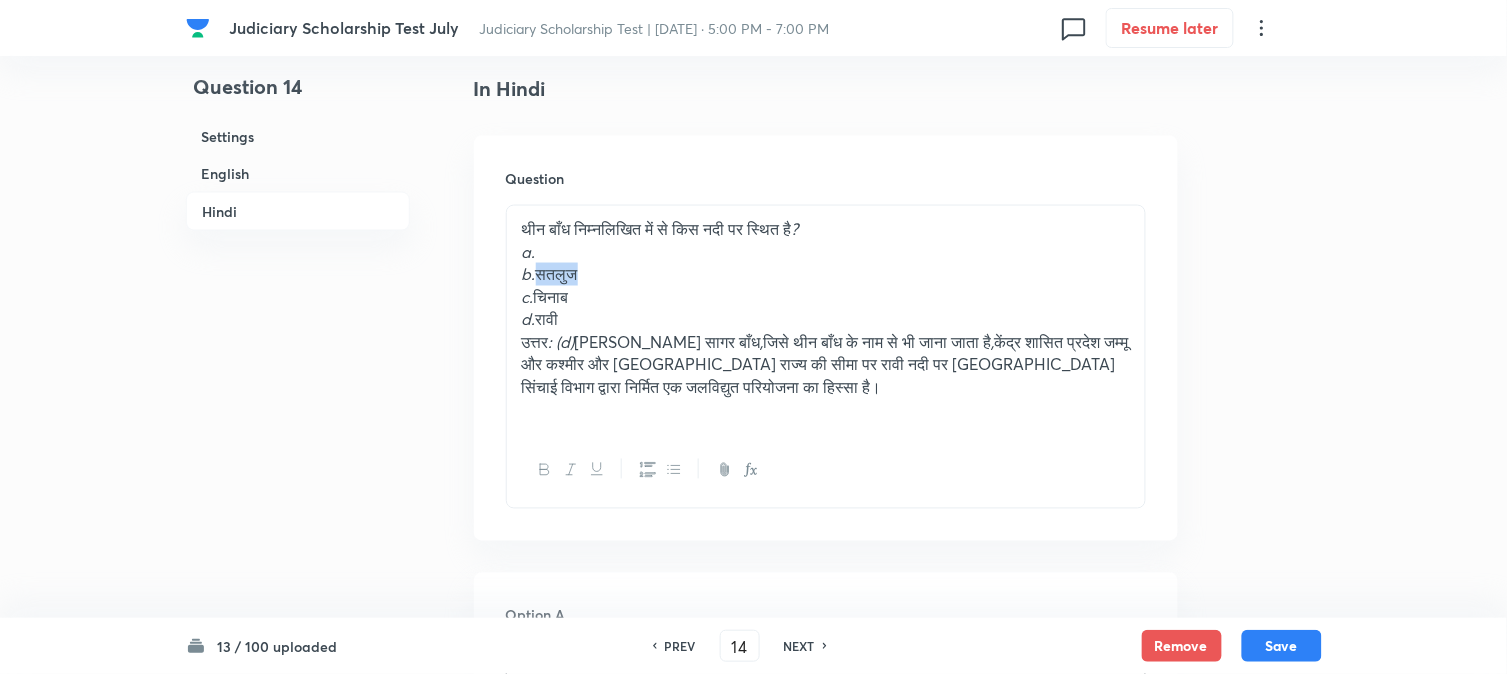 drag, startPoint x: 543, startPoint y: 257, endPoint x: 645, endPoint y: 261, distance: 102.0784 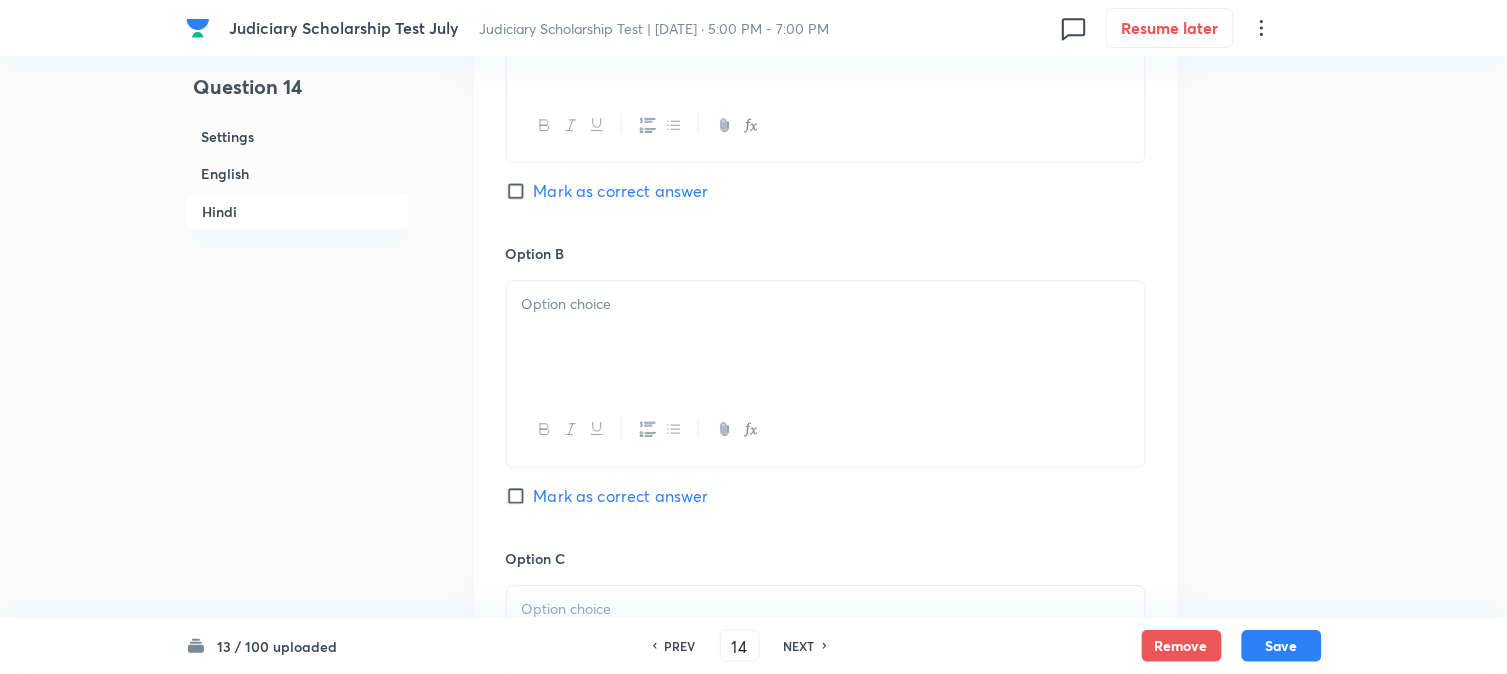 click at bounding box center (826, 337) 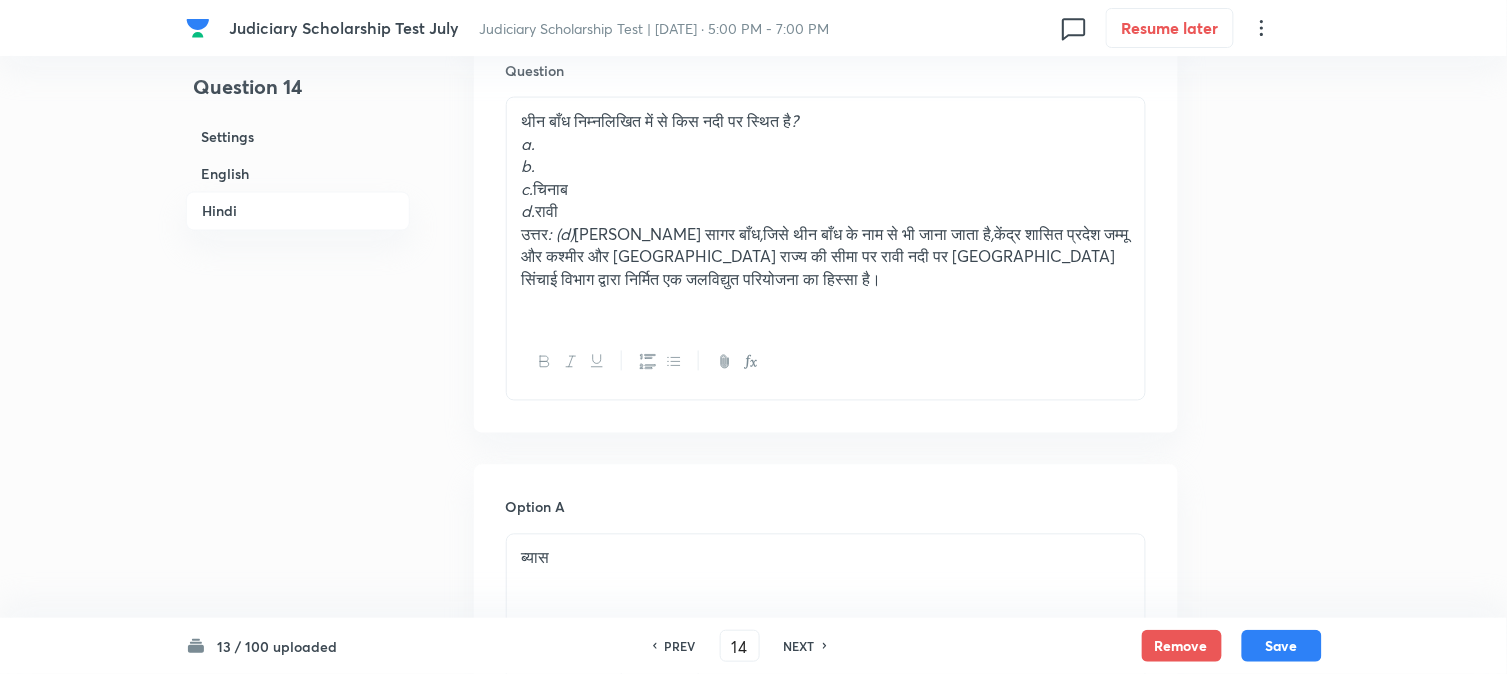 scroll, scrollTop: 2590, scrollLeft: 0, axis: vertical 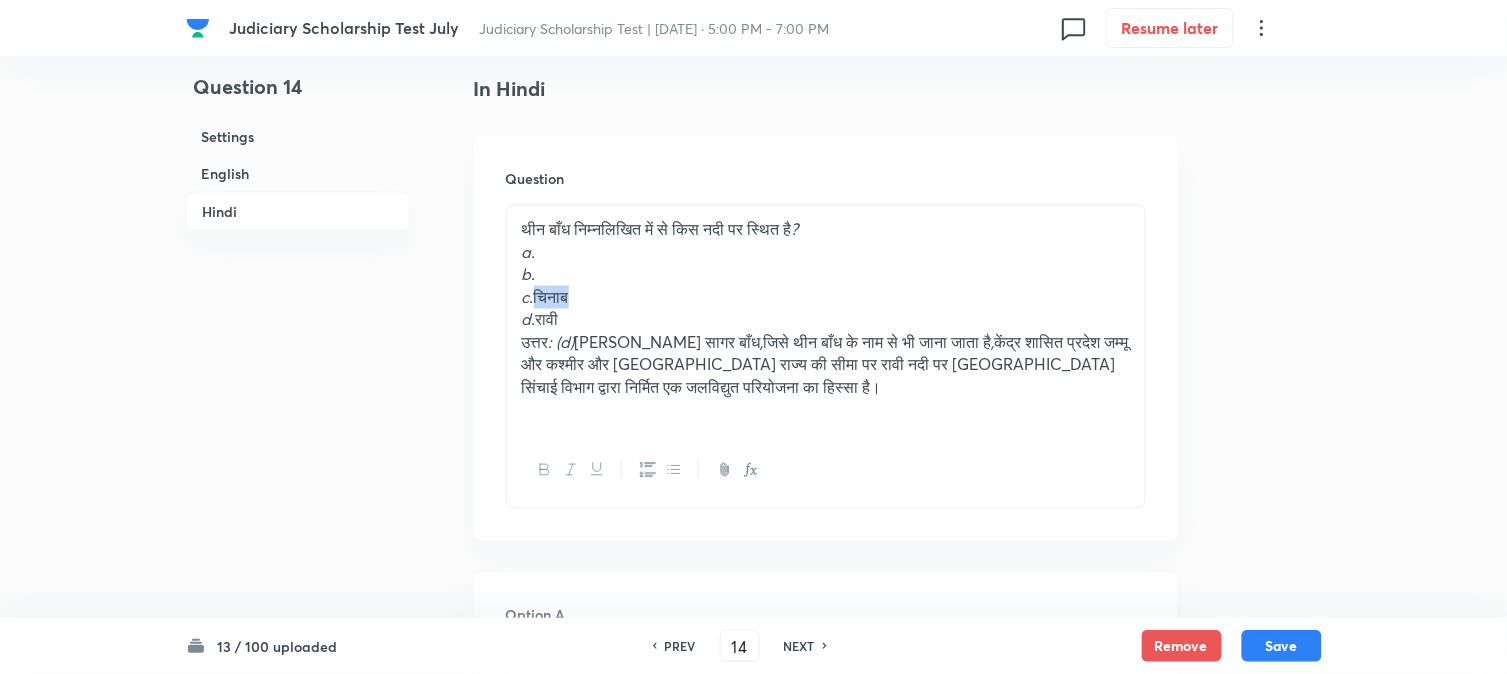 drag, startPoint x: 538, startPoint y: 274, endPoint x: 634, endPoint y: 275, distance: 96.00521 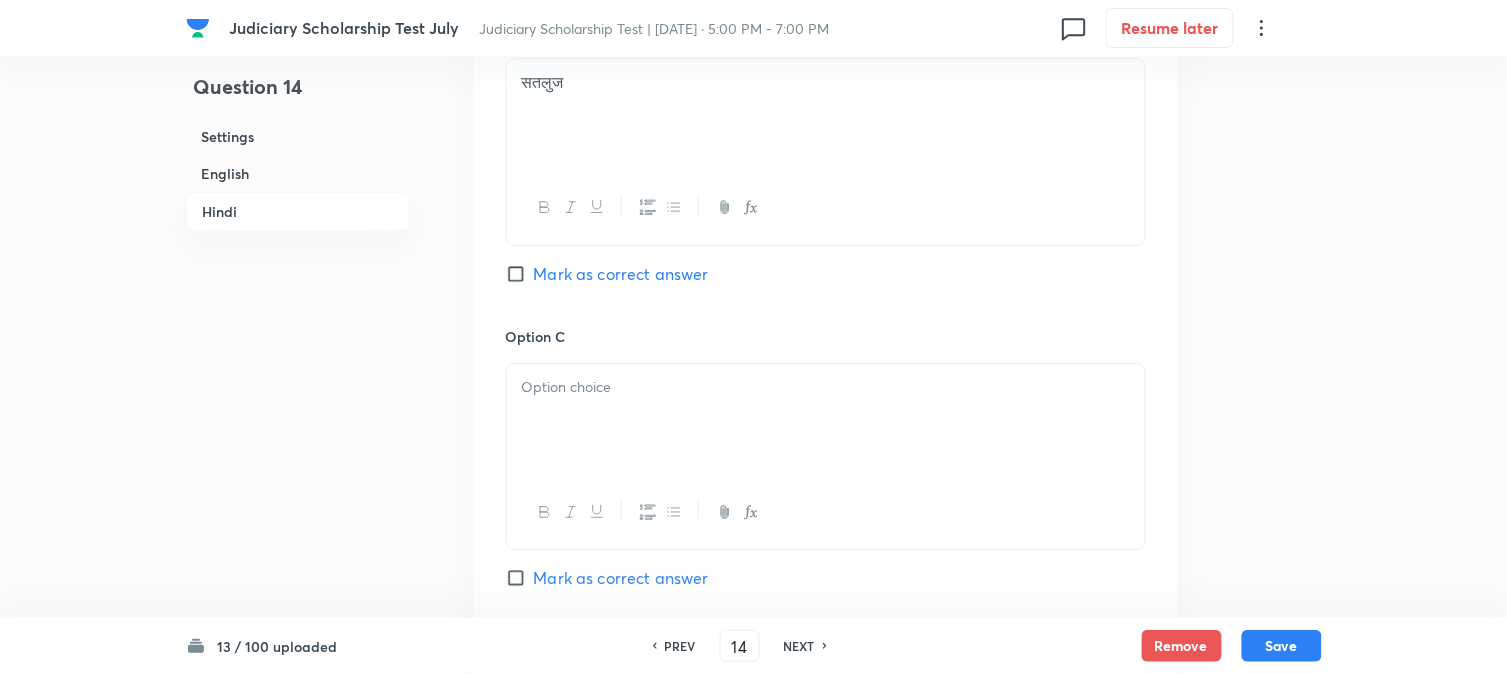 click at bounding box center (826, 420) 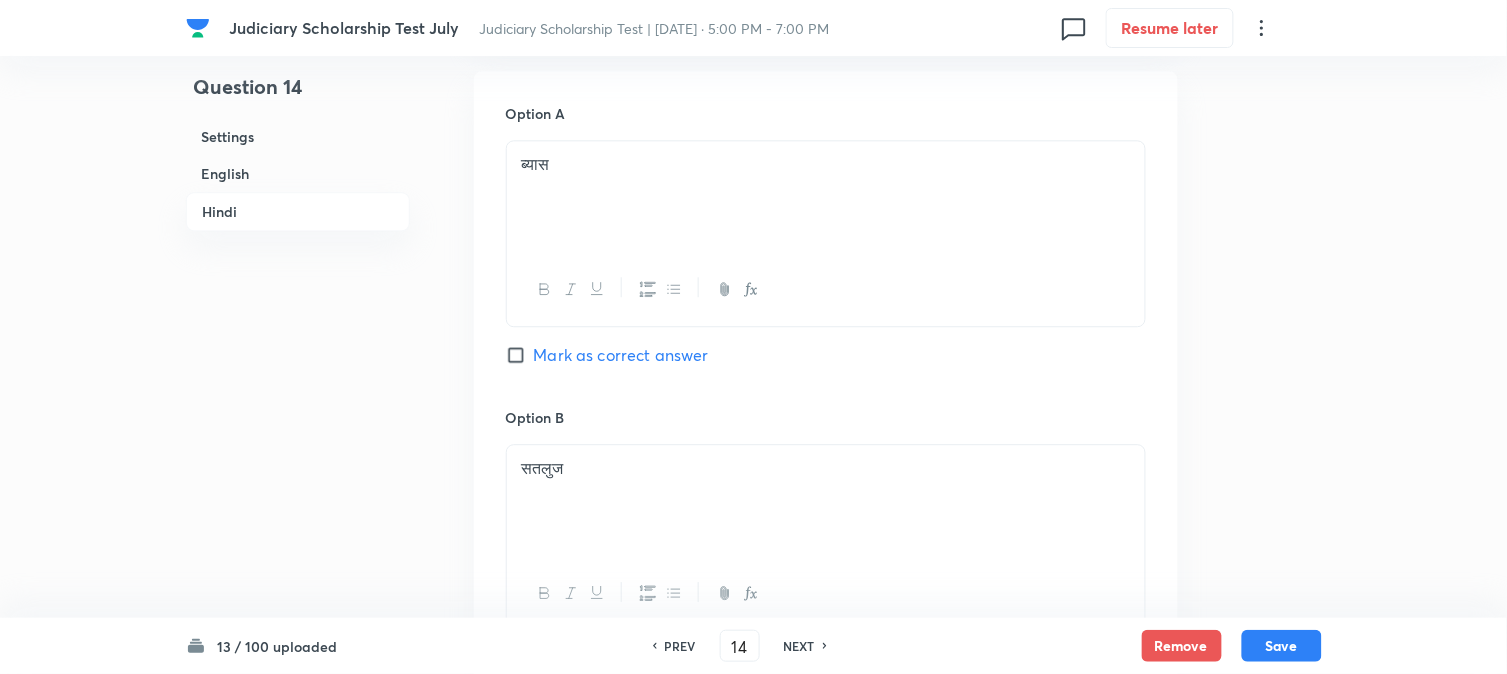 scroll, scrollTop: 2590, scrollLeft: 0, axis: vertical 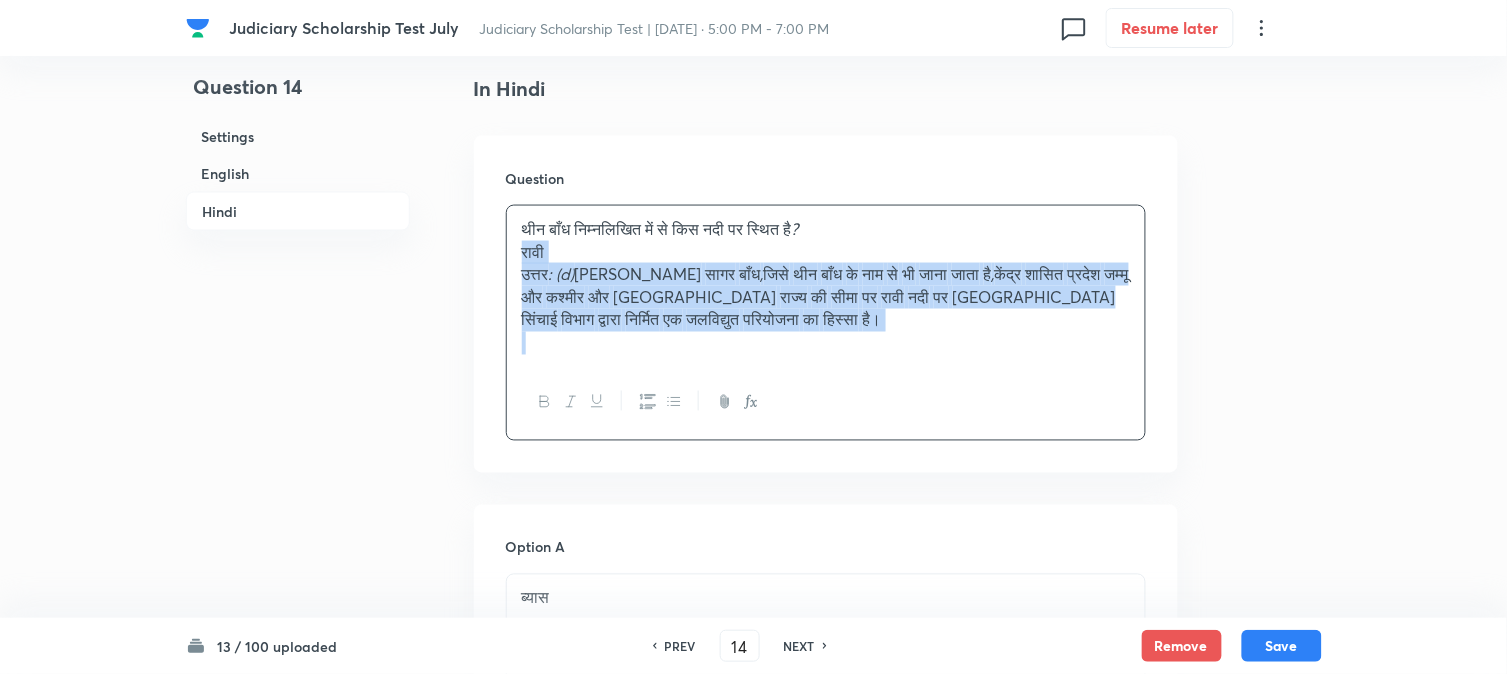 drag, startPoint x: 544, startPoint y: 297, endPoint x: 908, endPoint y: 357, distance: 368.91193 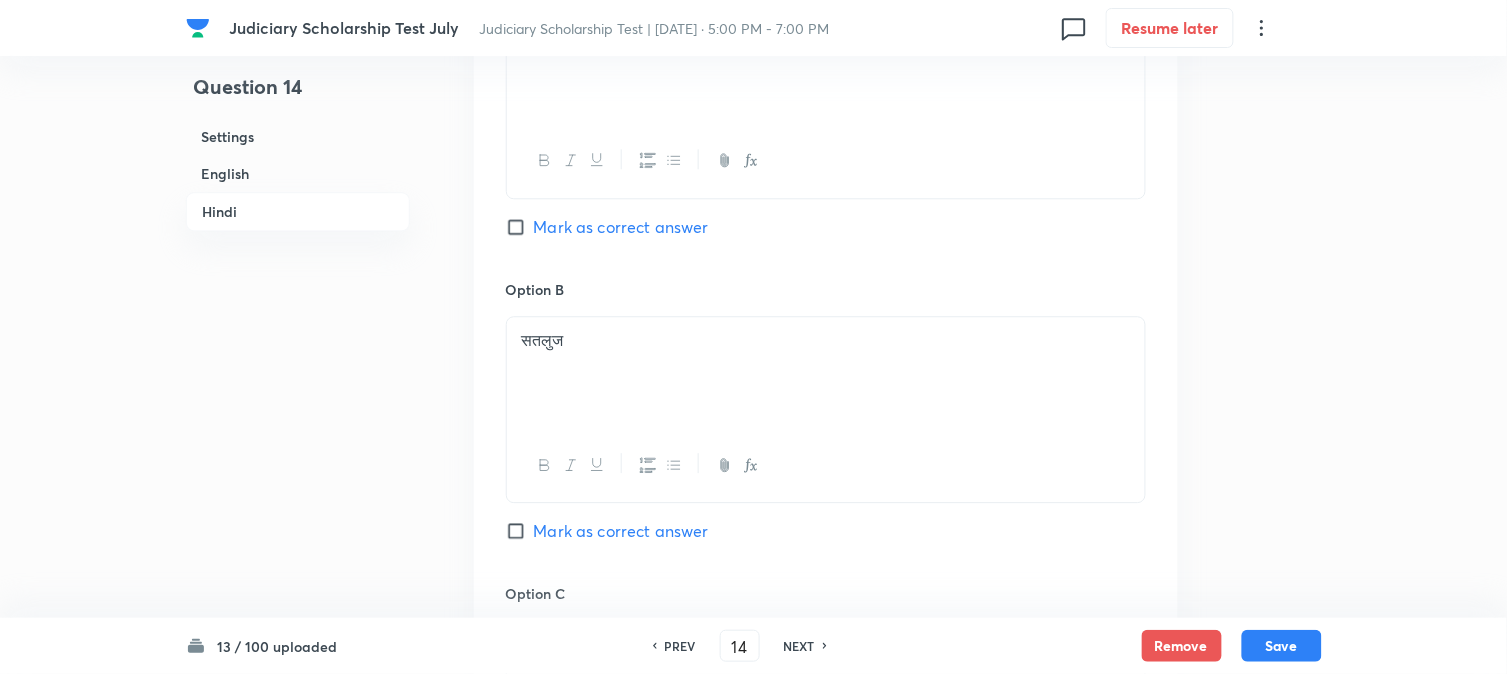scroll, scrollTop: 3590, scrollLeft: 0, axis: vertical 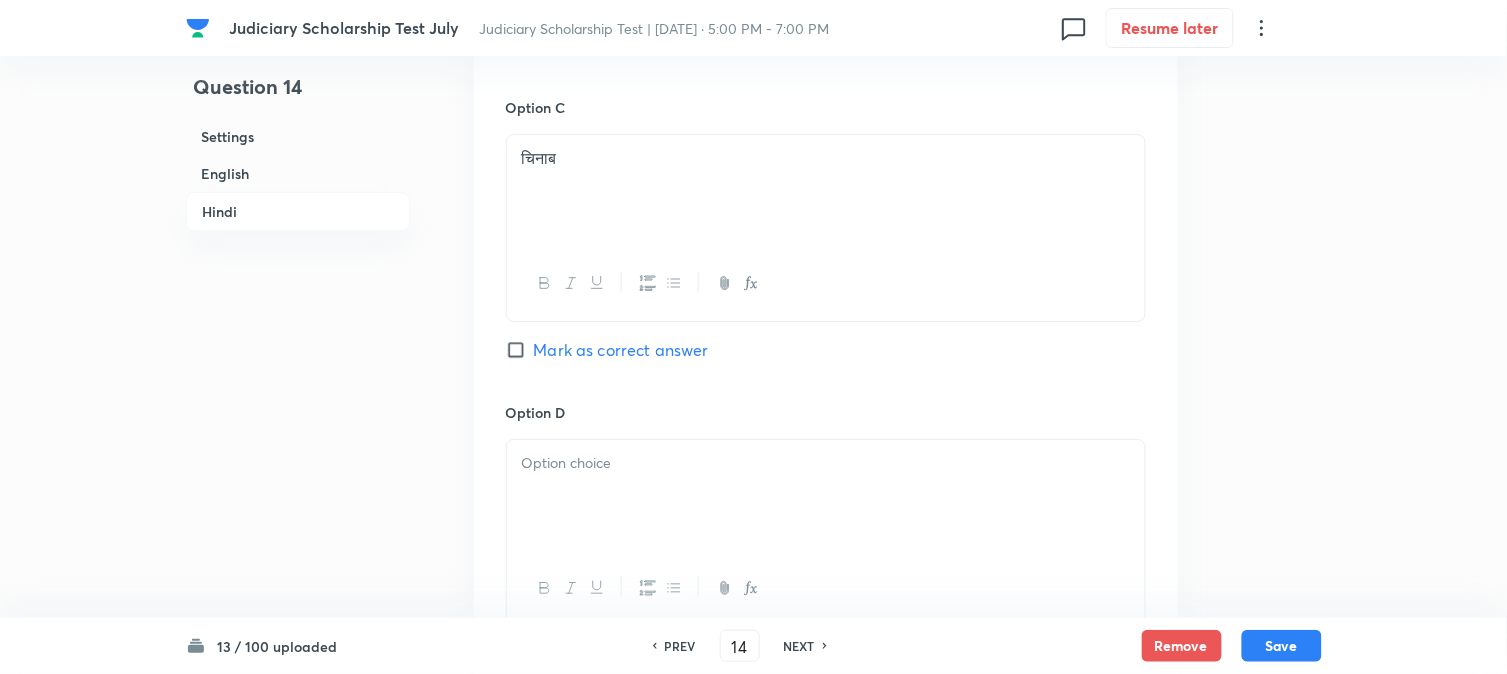 click at bounding box center [826, 463] 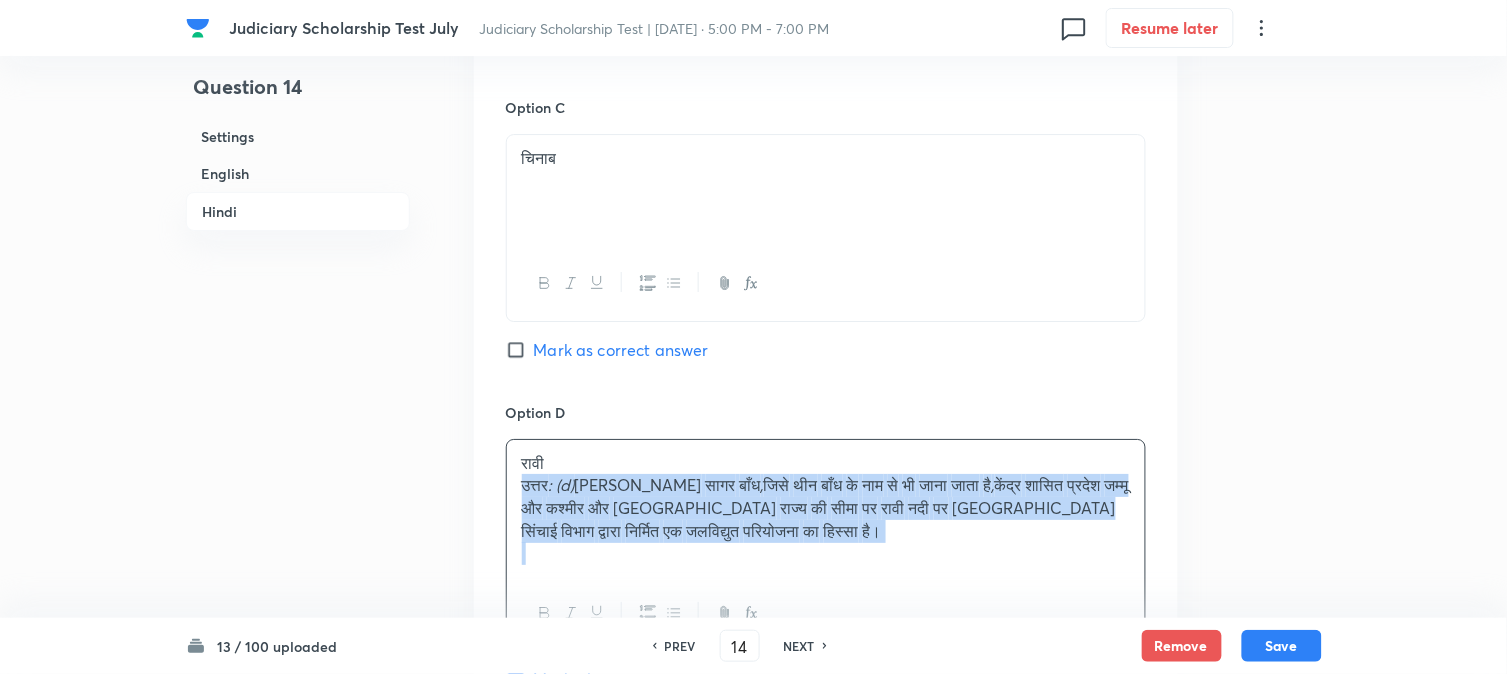 drag, startPoint x: 522, startPoint y: 468, endPoint x: 966, endPoint y: 552, distance: 451.8761 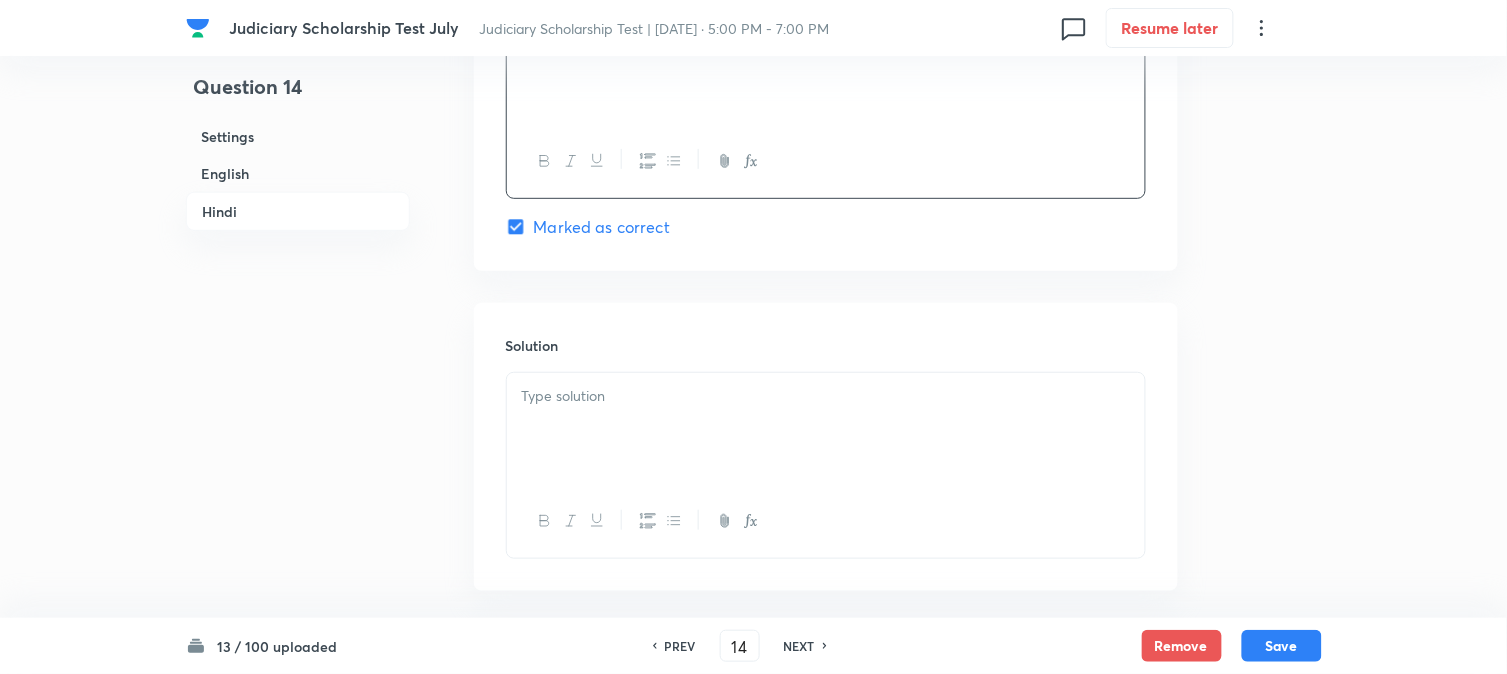 scroll, scrollTop: 4034, scrollLeft: 0, axis: vertical 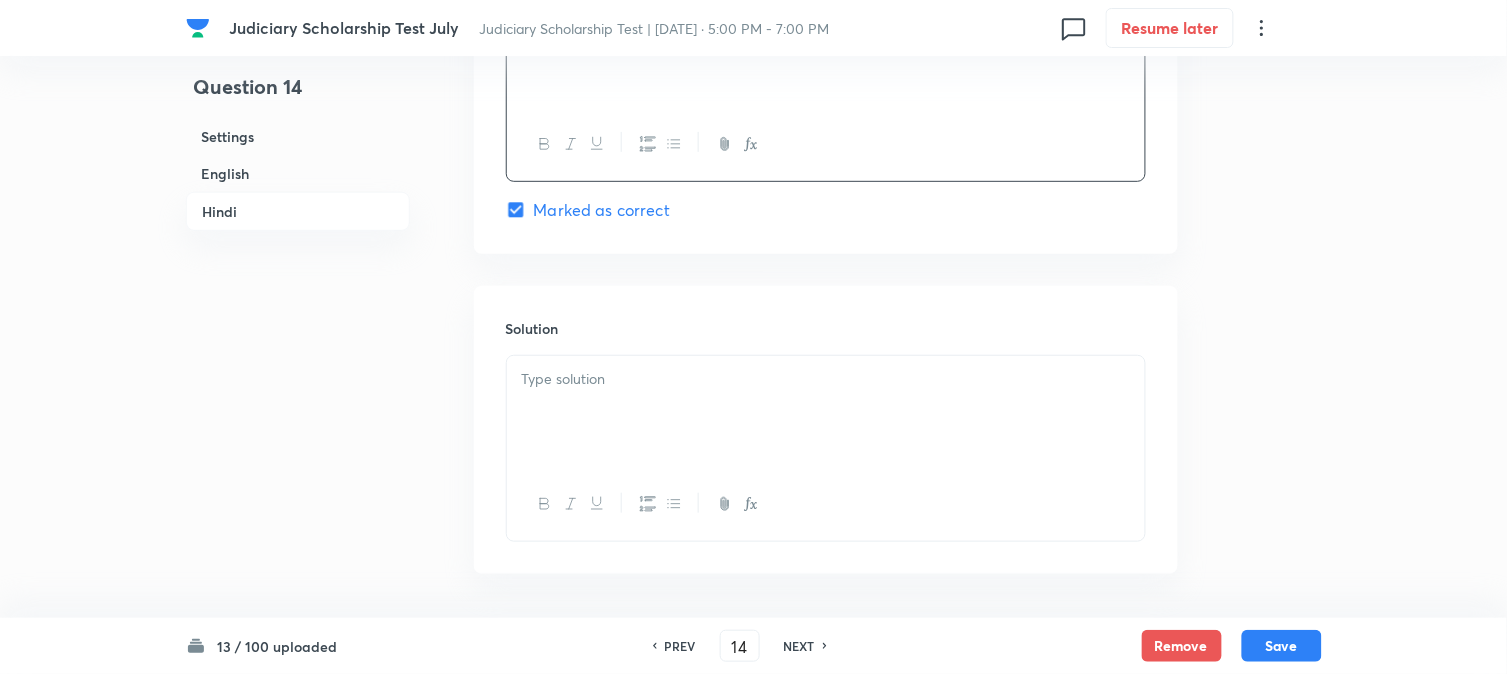 click at bounding box center [826, 412] 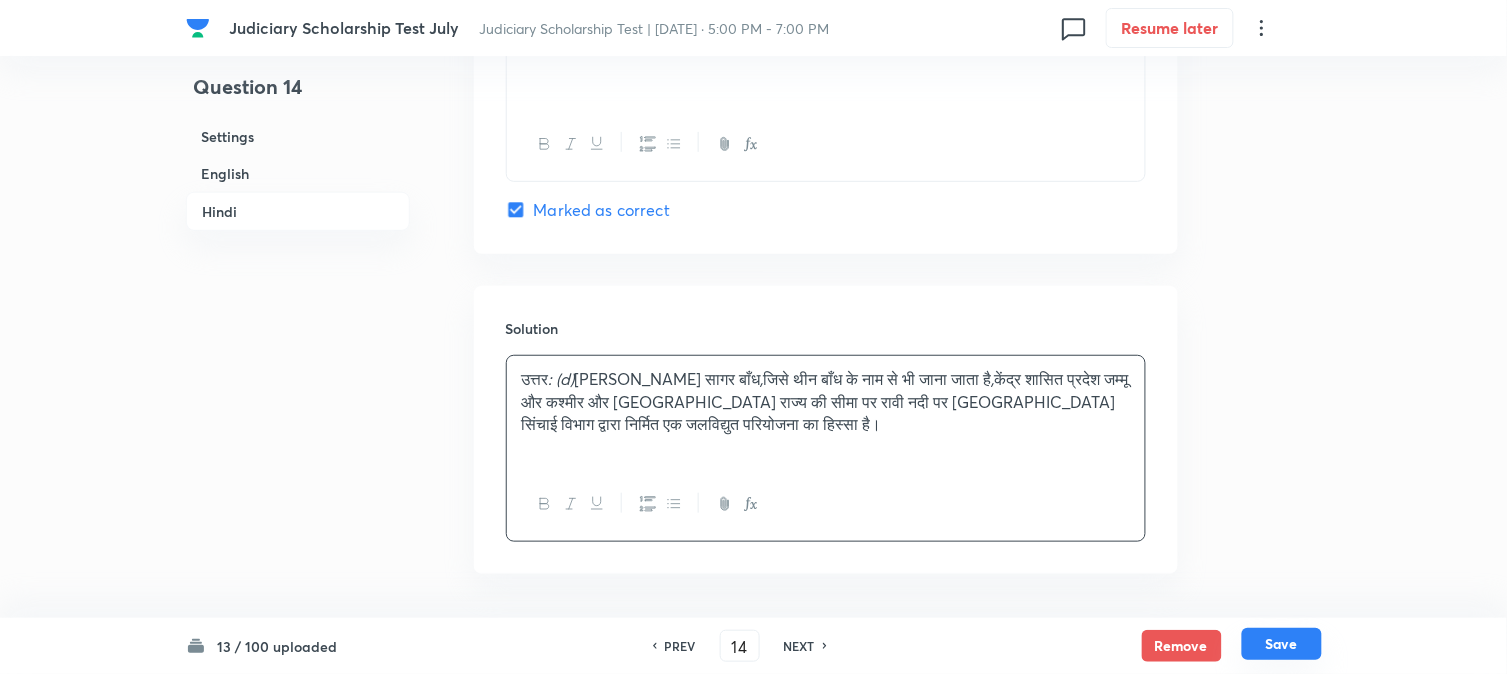 click on "Save" at bounding box center (1282, 644) 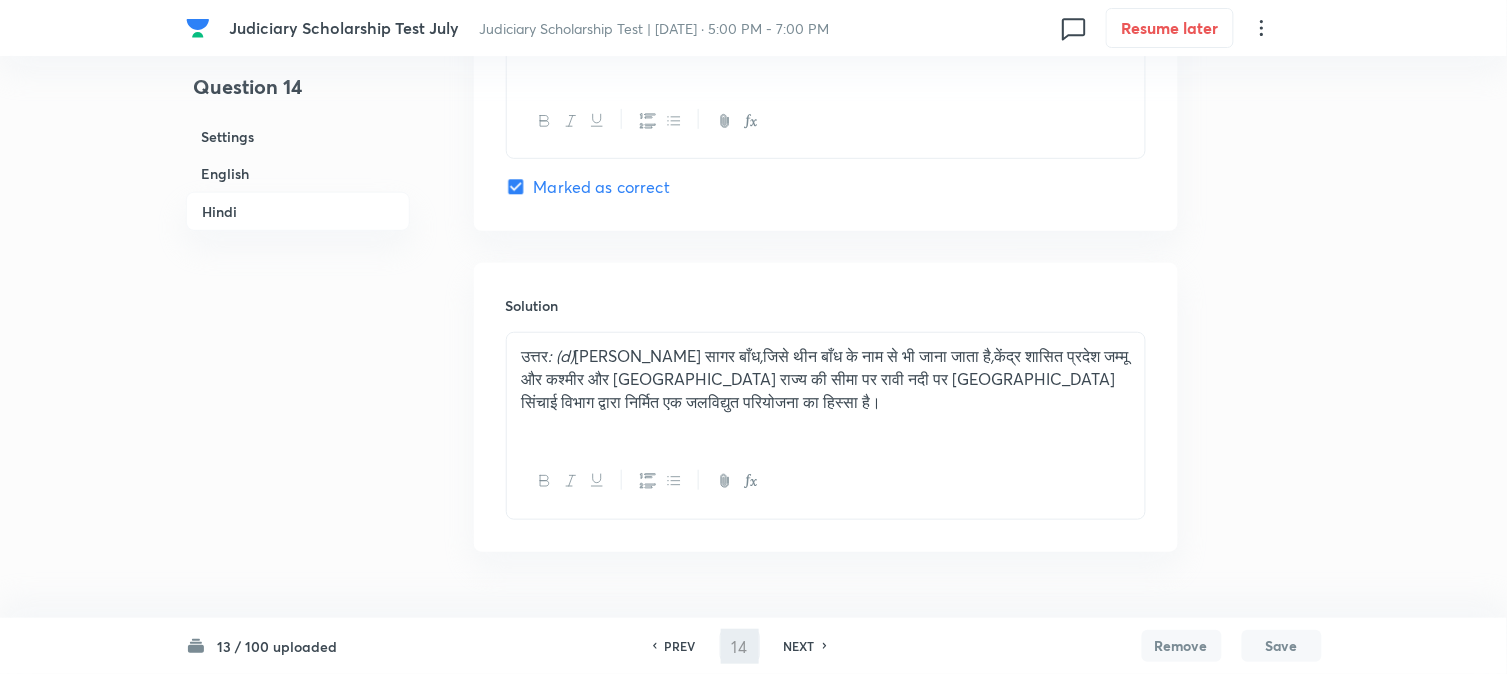 type on "15" 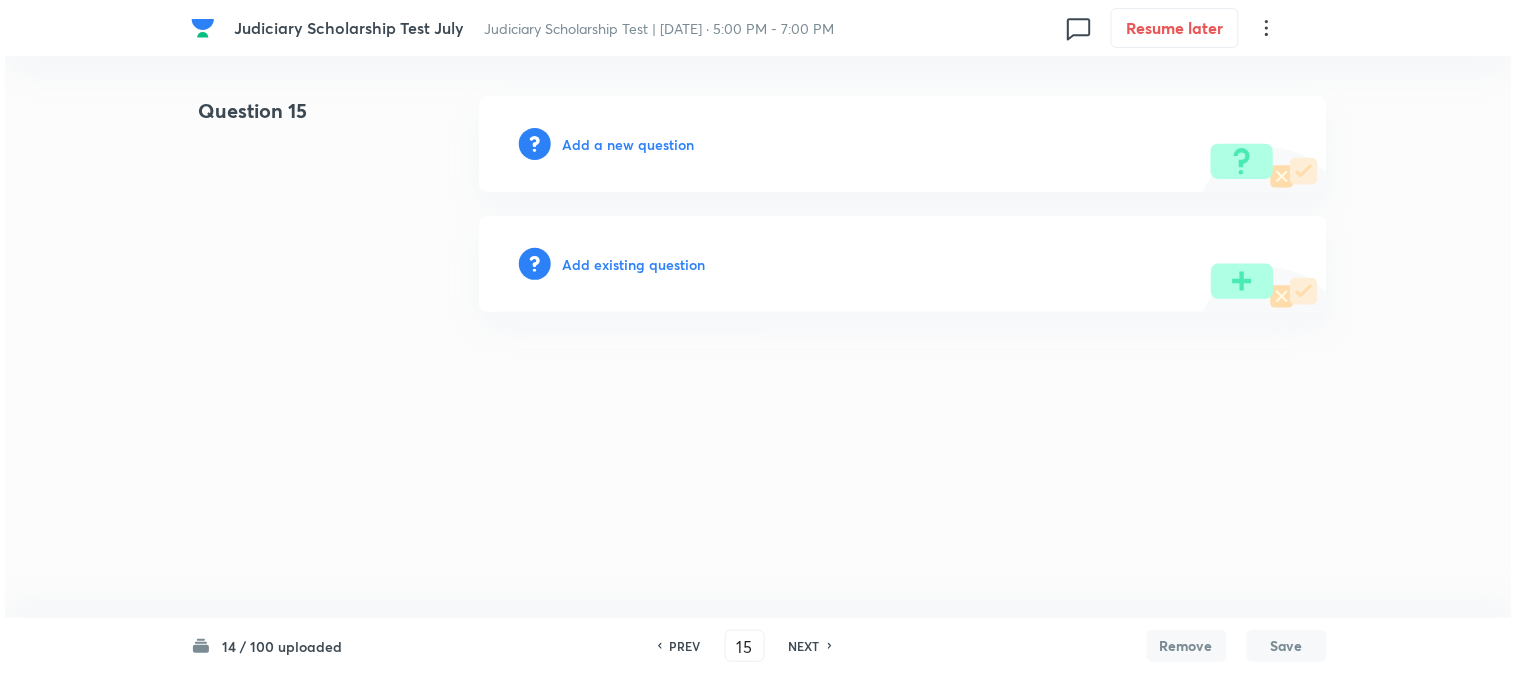 scroll, scrollTop: 0, scrollLeft: 0, axis: both 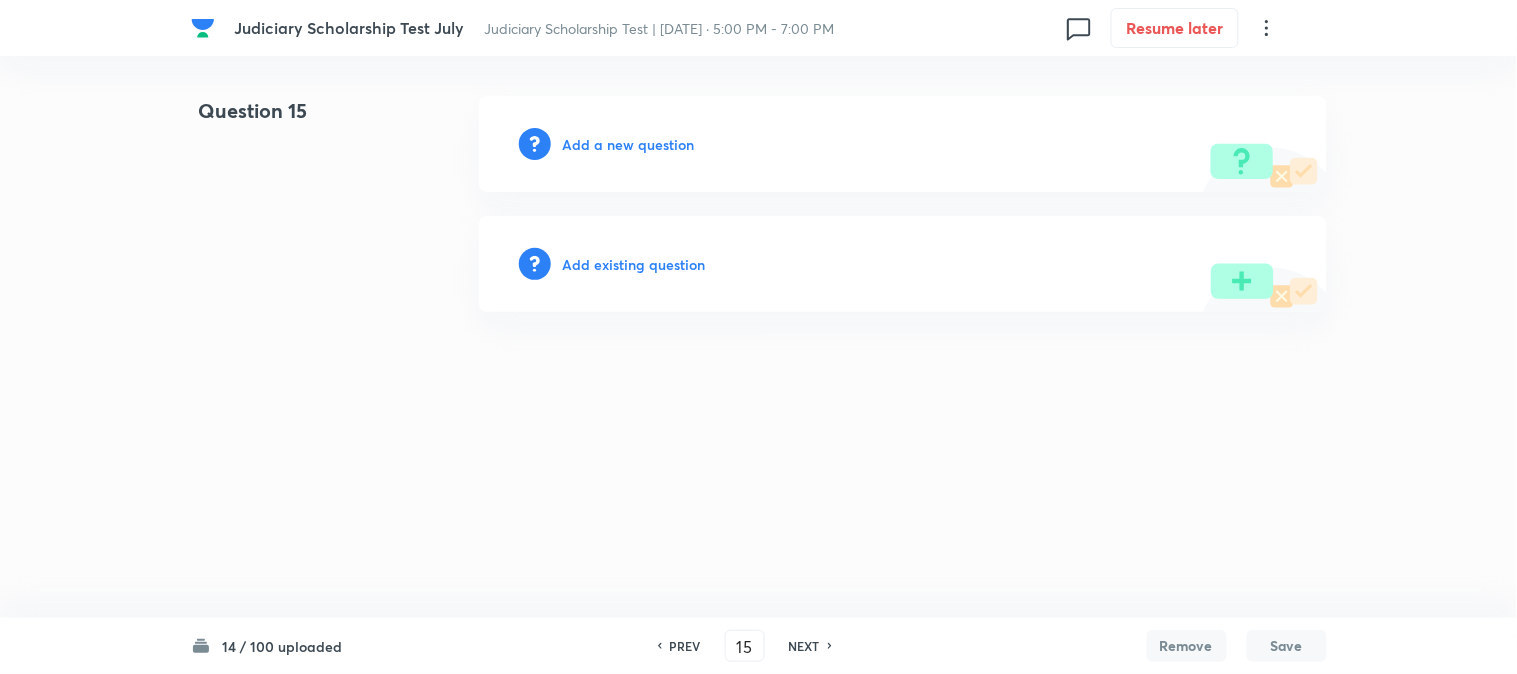click on "Add a new question" at bounding box center (629, 144) 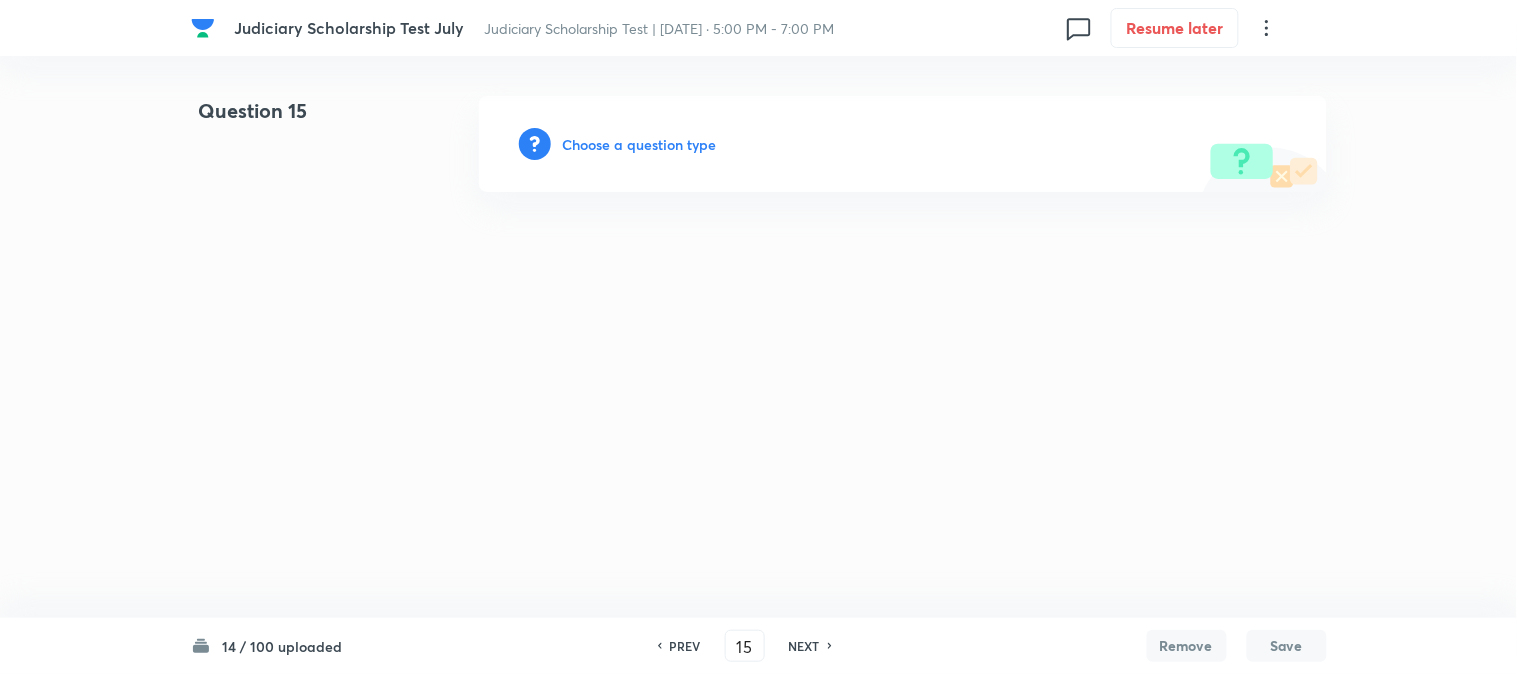 click on "Choose a question type" at bounding box center [640, 144] 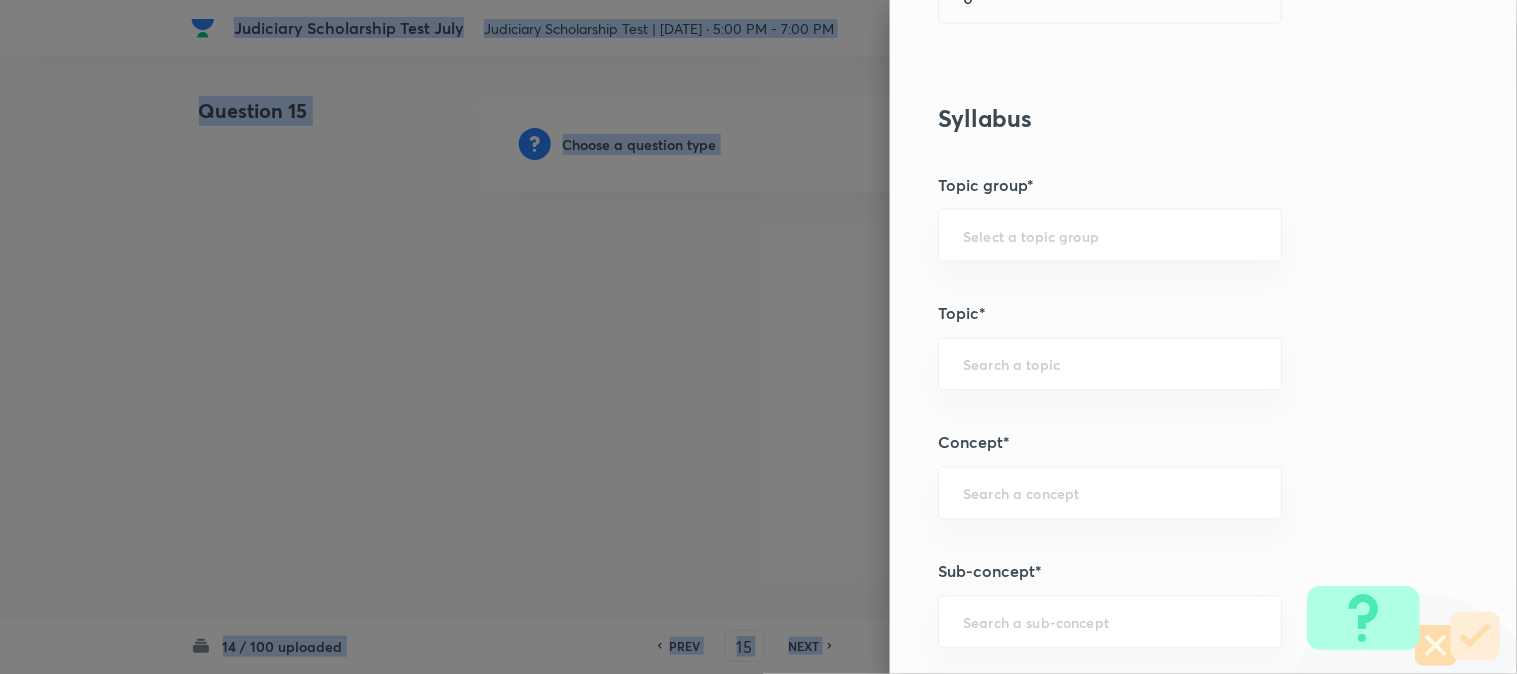 scroll, scrollTop: 1180, scrollLeft: 0, axis: vertical 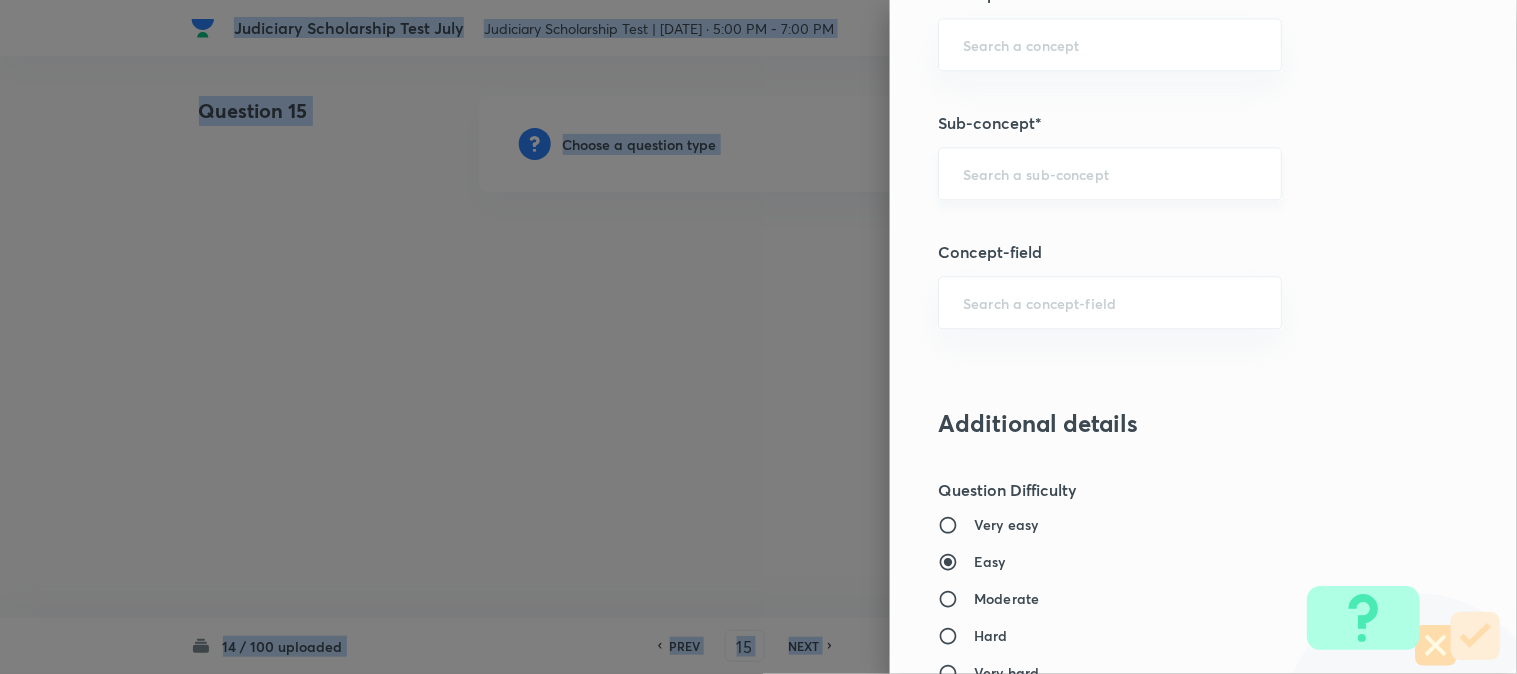 click on "​" at bounding box center [1110, 173] 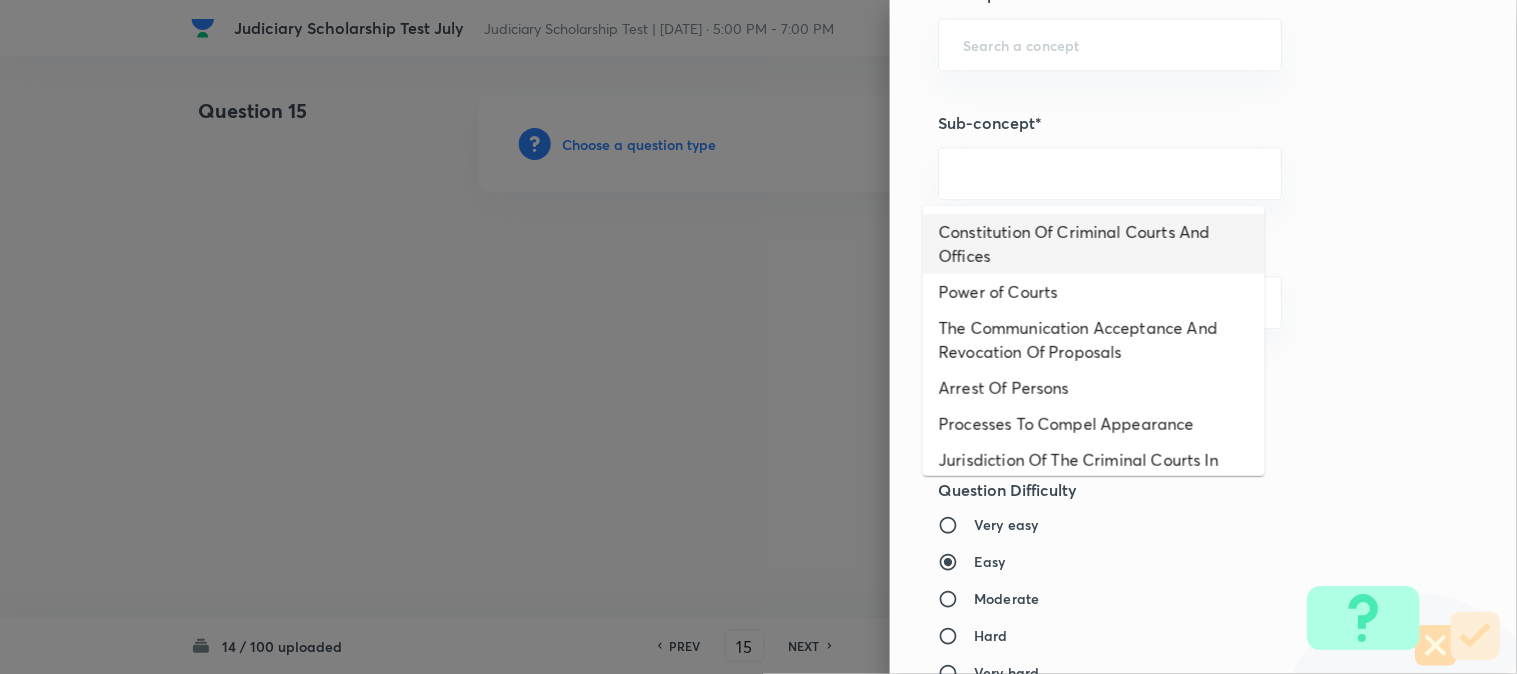 click on "Constitution Of Criminal Courts And Offices" at bounding box center (1094, 244) 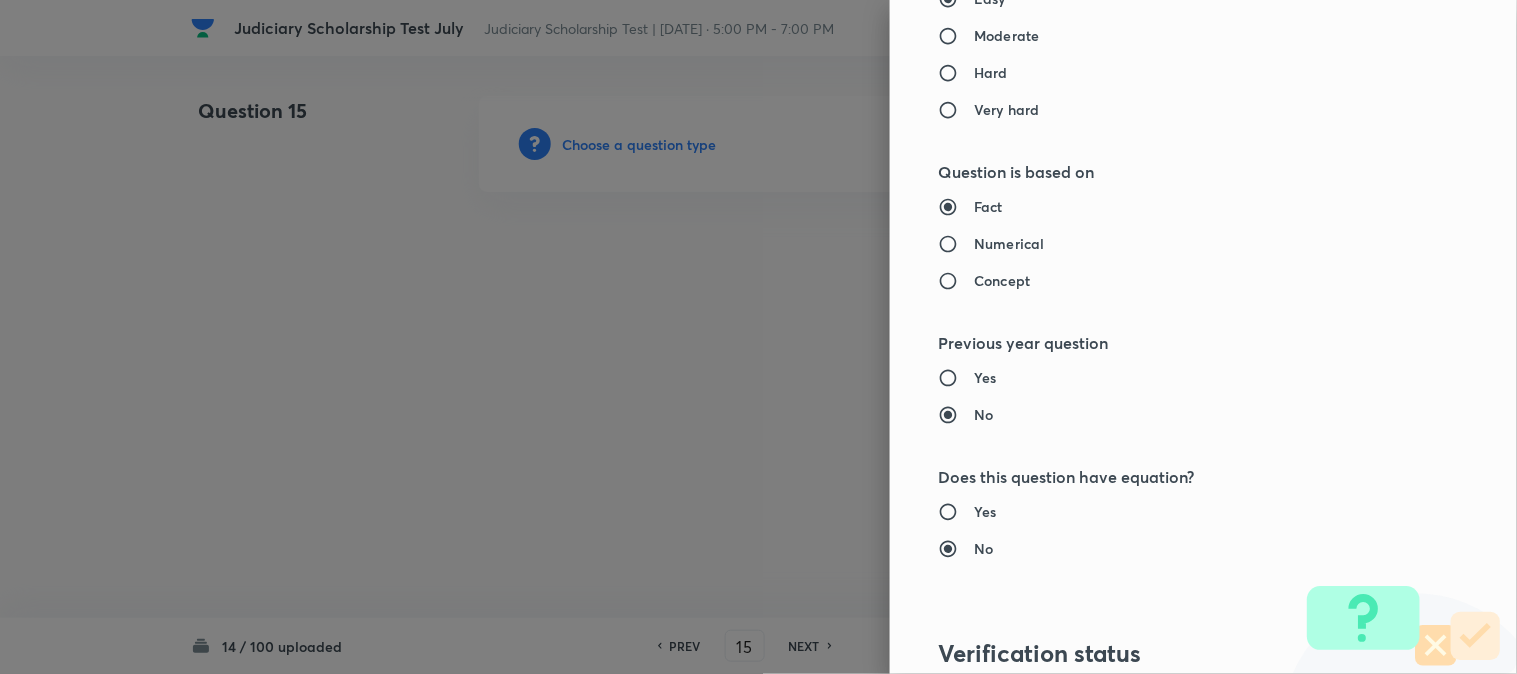 type on "Criminal Law" 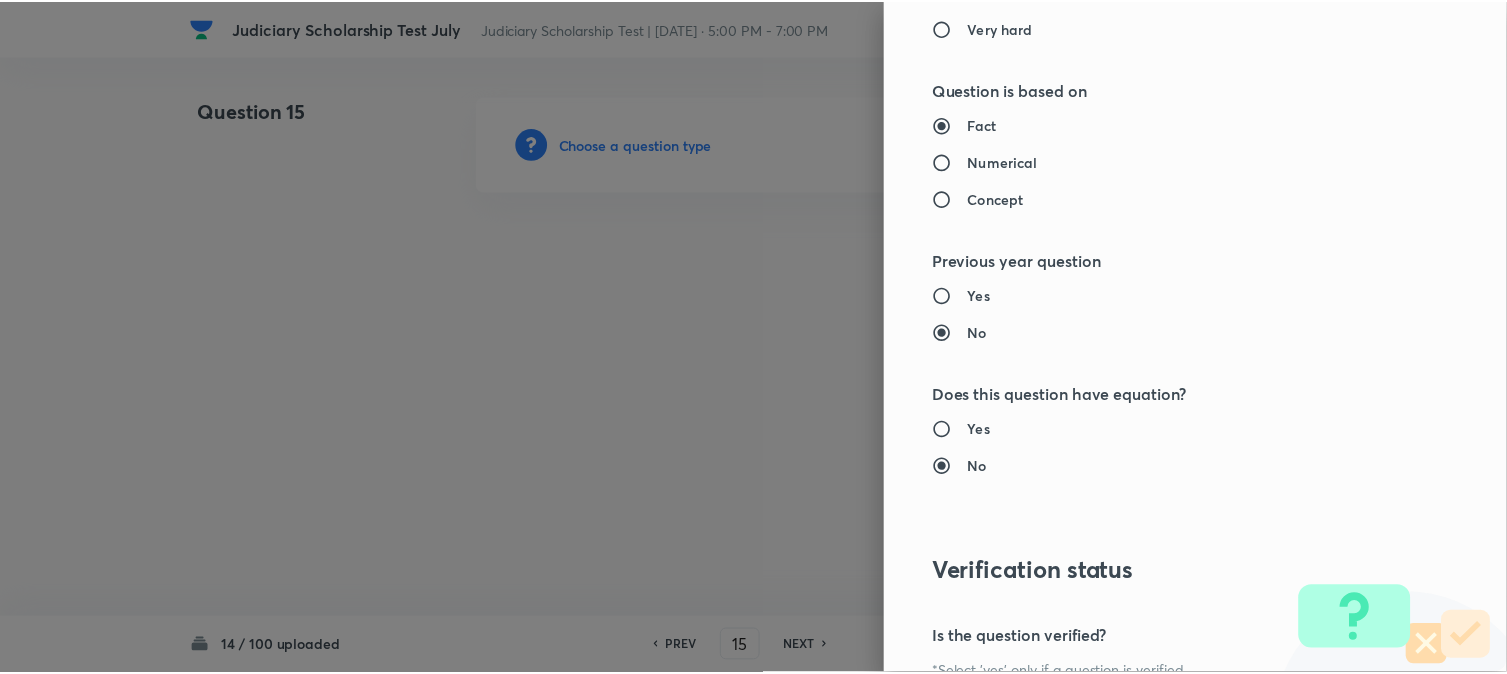 scroll, scrollTop: 2052, scrollLeft: 0, axis: vertical 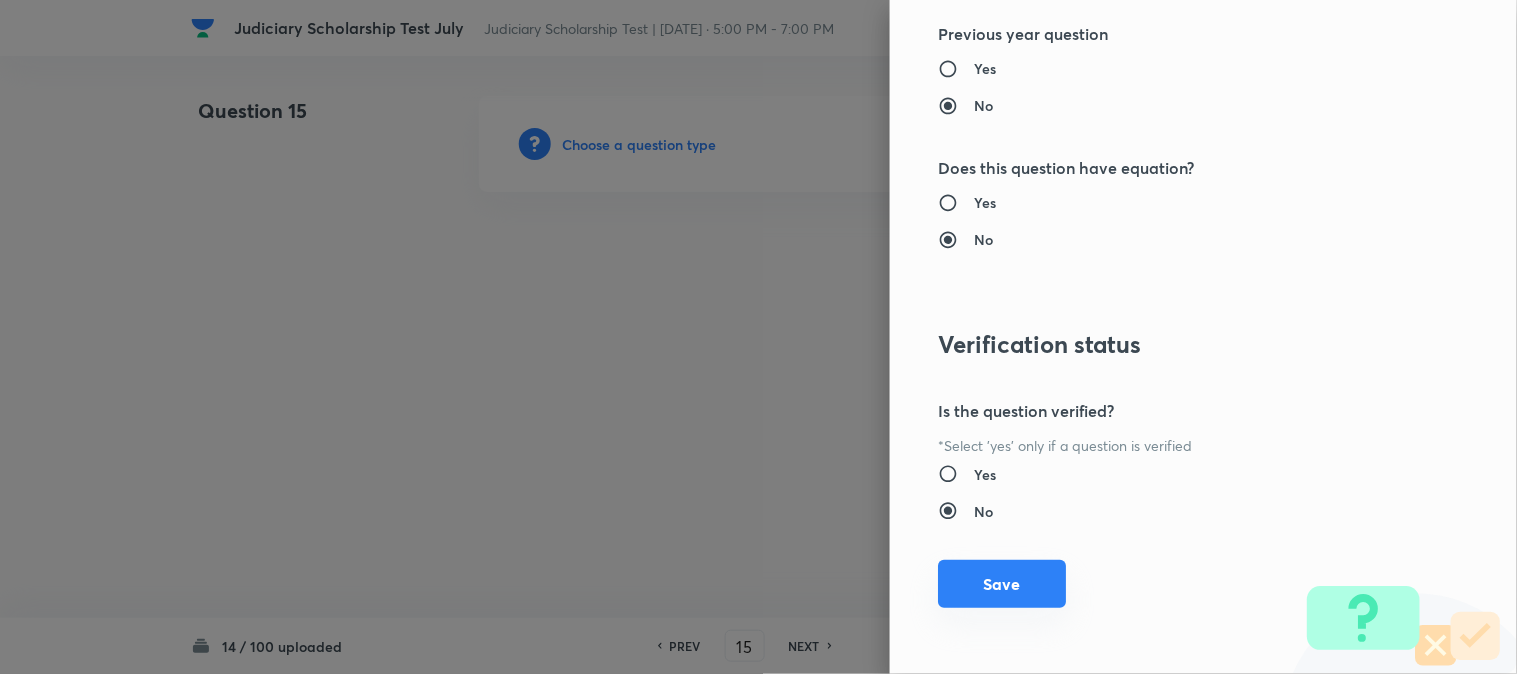 drag, startPoint x: 1008, startPoint y: 573, endPoint x: 1015, endPoint y: 586, distance: 14.764823 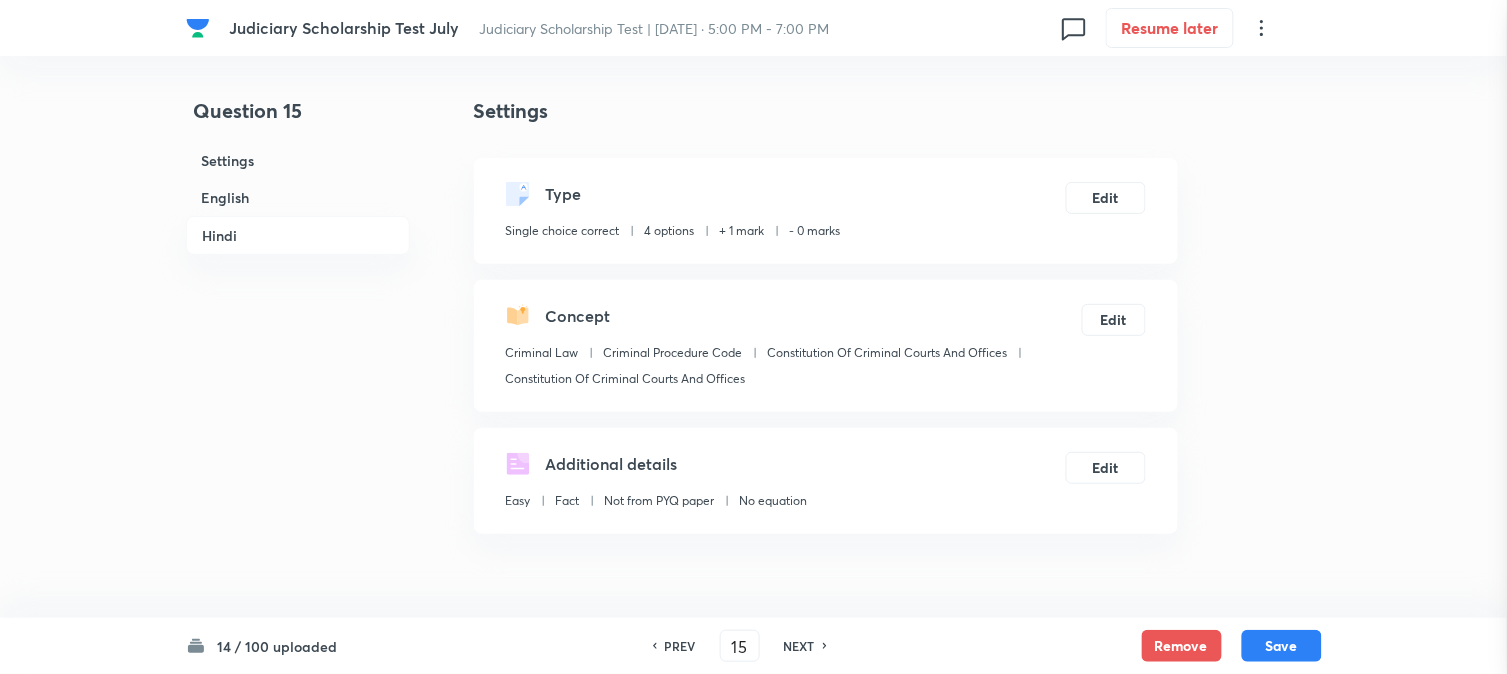 click on "Question settings Question type* Single choice correct Number of options* 2 3 4 5 Does this question have a passage?* Yes No Positive mark 1 ​ Negative Marks (Don’t add negative sign) 0 ​ Syllabus Topic group* Criminal Law ​ Topic* Criminal Procedure Code ​ Concept* Constitution Of Criminal Courts And Offices ​ Sub-concept* Constitution Of Criminal Courts And Offices ​ Concept-field ​ Additional details Question Difficulty Very easy Easy Moderate Hard Very hard Question is based on Fact Numerical Concept Previous year question Yes No Does this question have equation? Yes No Verification status Is the question verified? *Select 'yes' only if a question is verified Yes No Save" at bounding box center [753, 337] 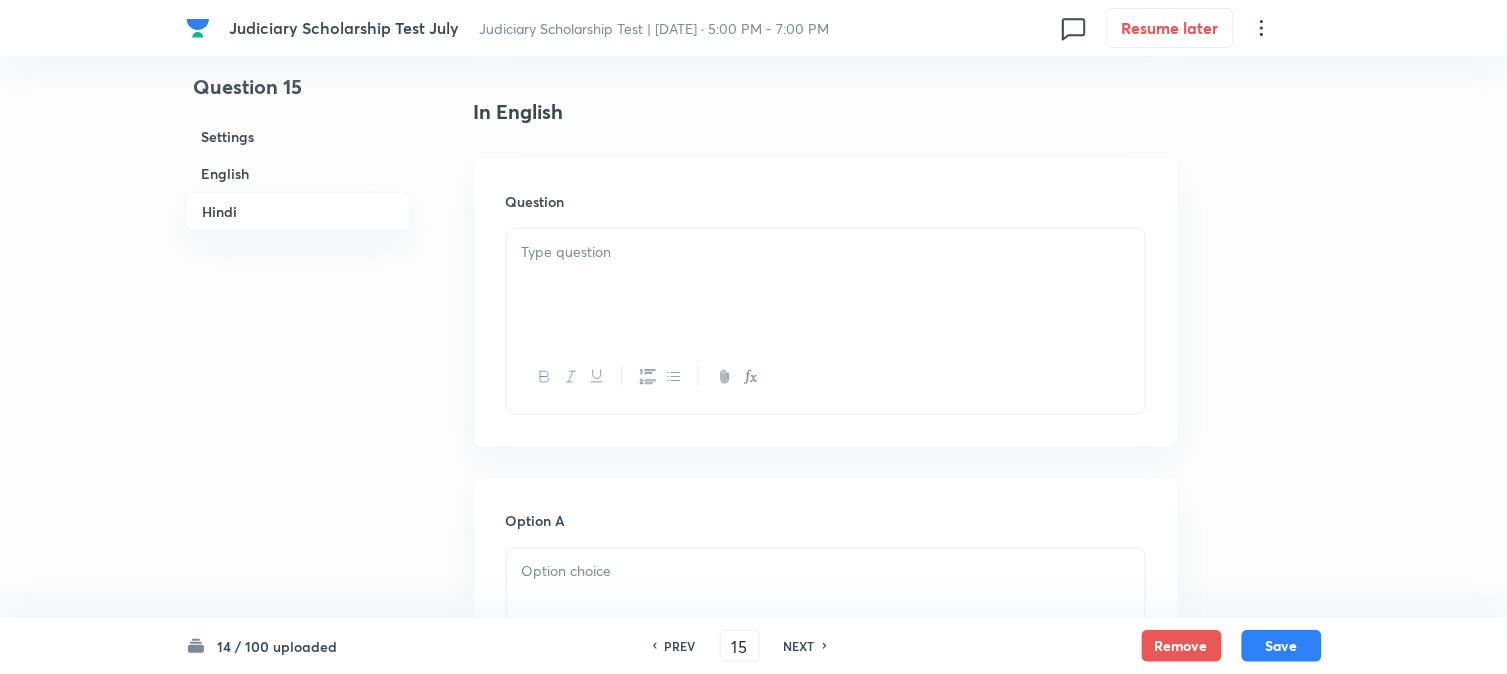 scroll, scrollTop: 590, scrollLeft: 0, axis: vertical 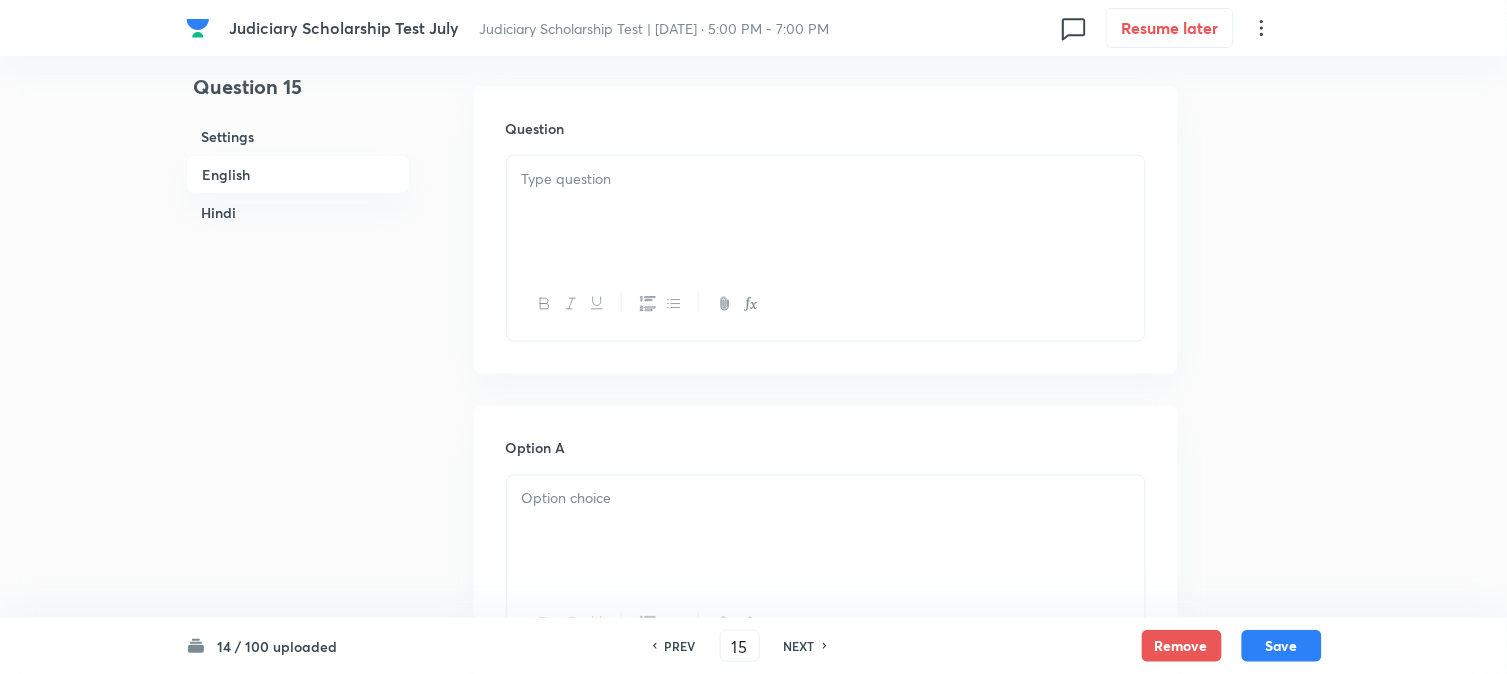 click at bounding box center (826, 179) 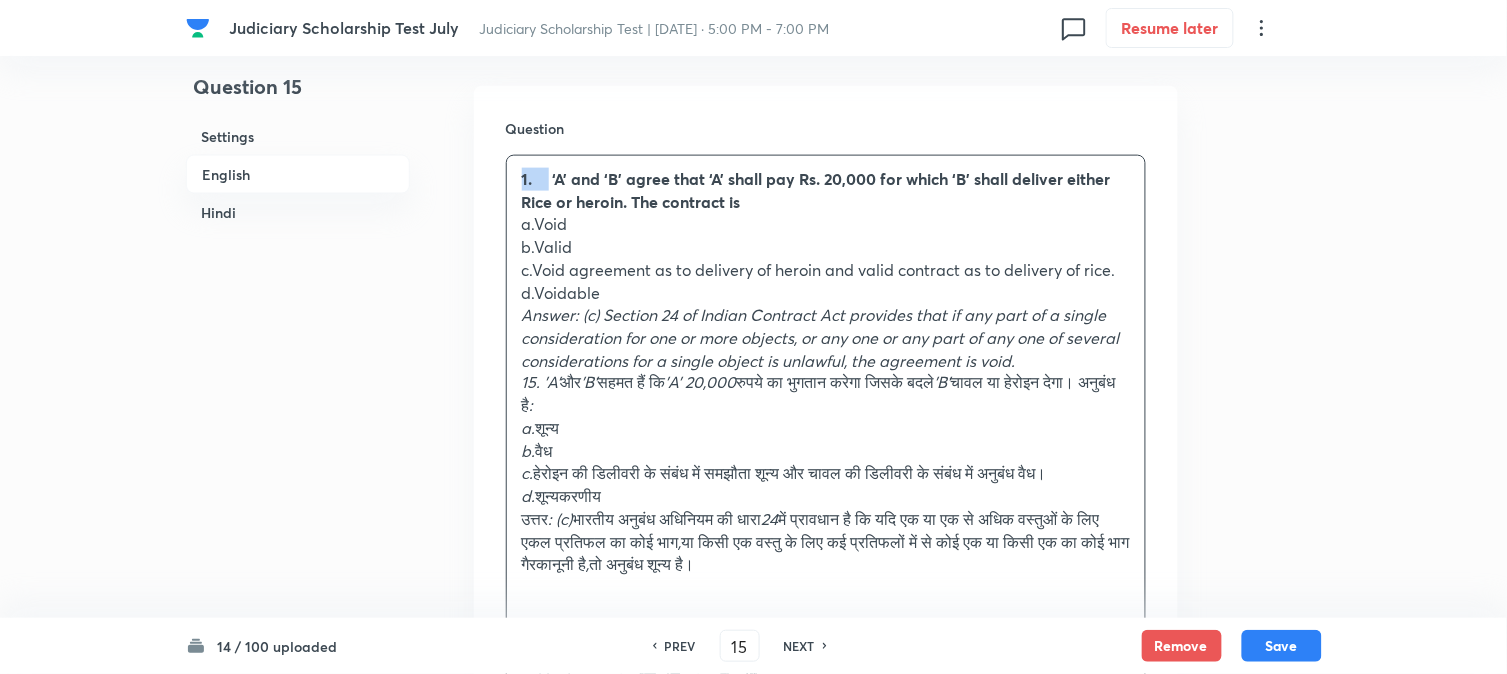 drag, startPoint x: 550, startPoint y: 175, endPoint x: 513, endPoint y: 163, distance: 38.8973 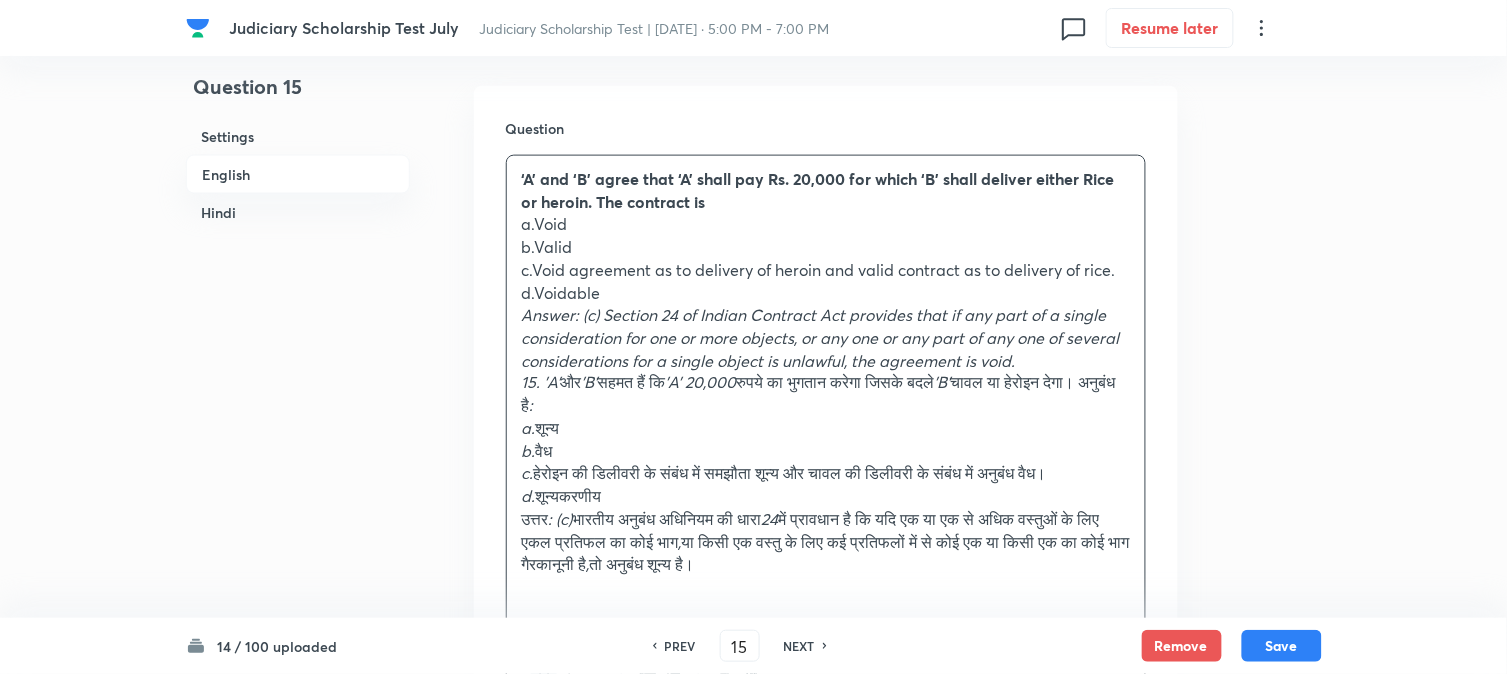 click on "‘A’ and ‘B’ agree that ‘A’ shall pay Rs. 20,000 for which ‘B’ shall deliver either Rice or heroin. The contract is" at bounding box center [818, 190] 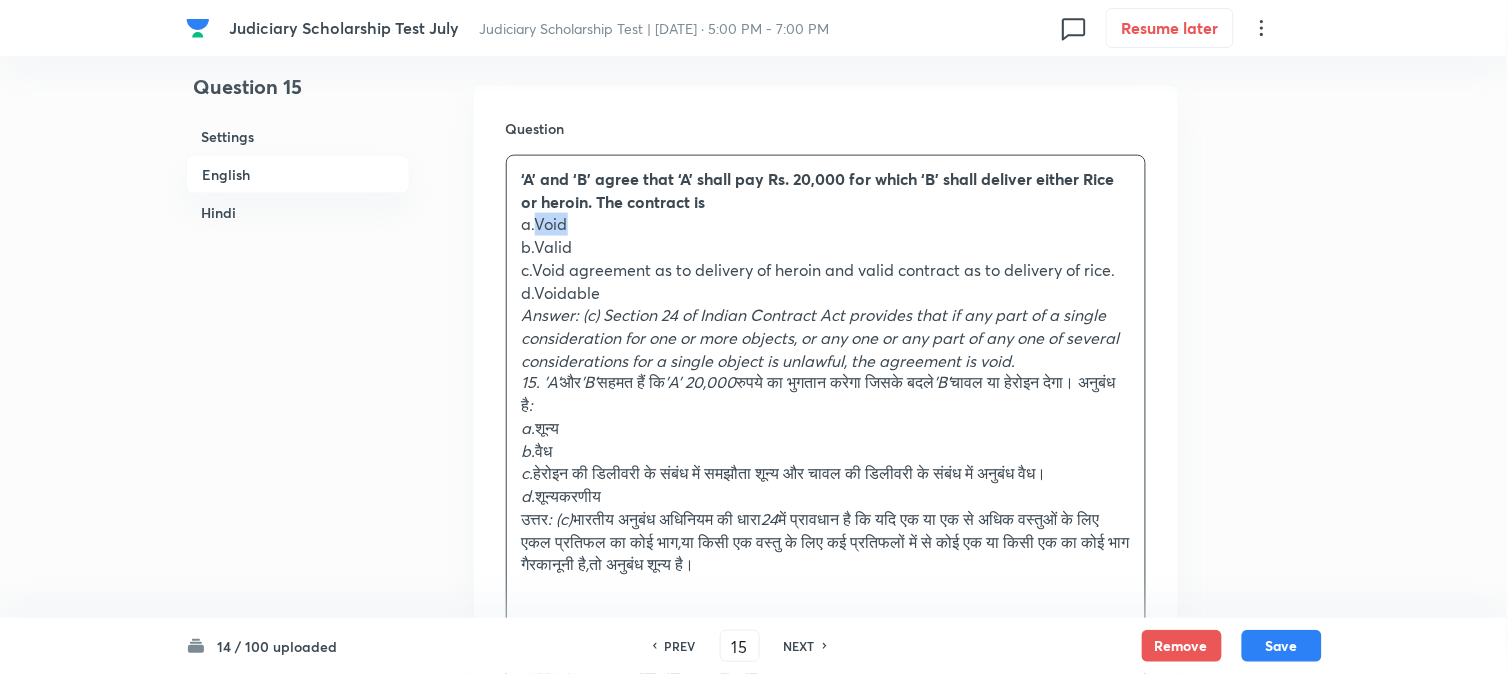 drag, startPoint x: 537, startPoint y: 227, endPoint x: 623, endPoint y: 222, distance: 86.145226 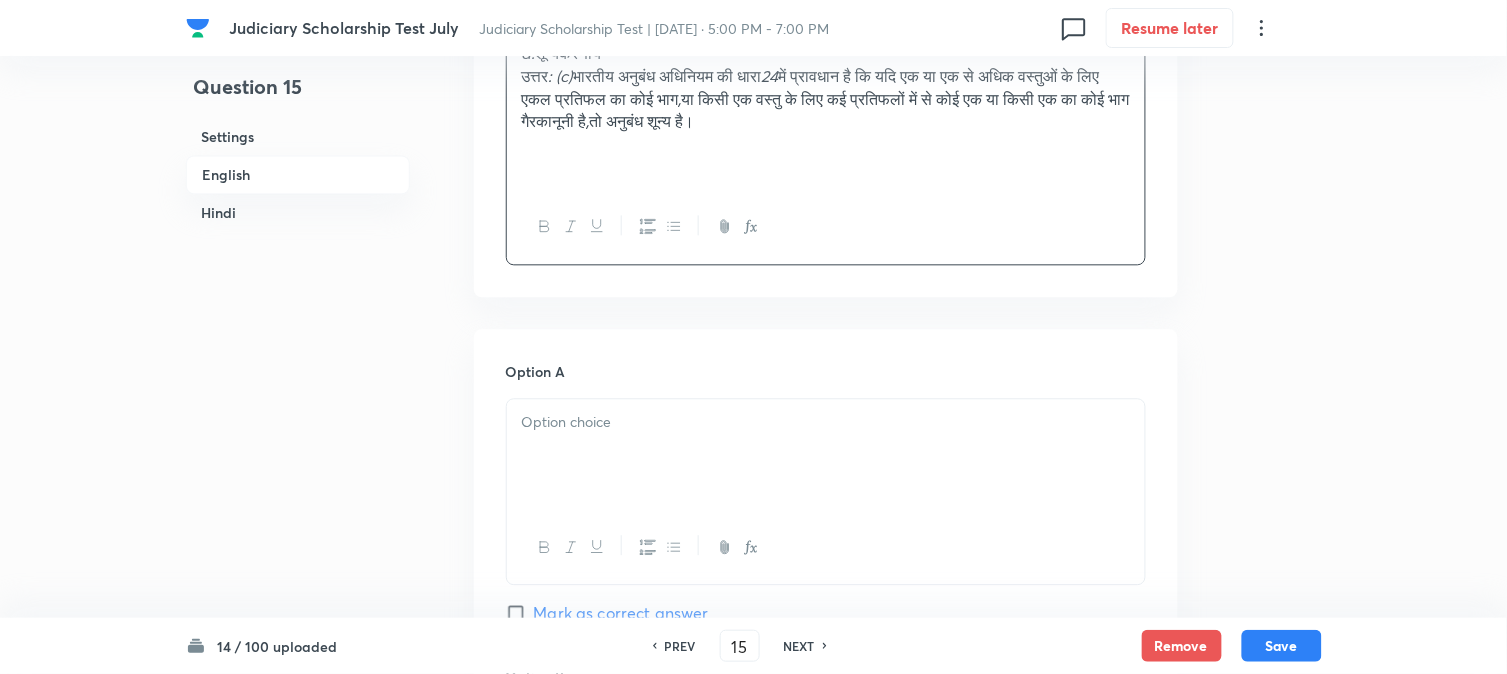 click at bounding box center (826, 455) 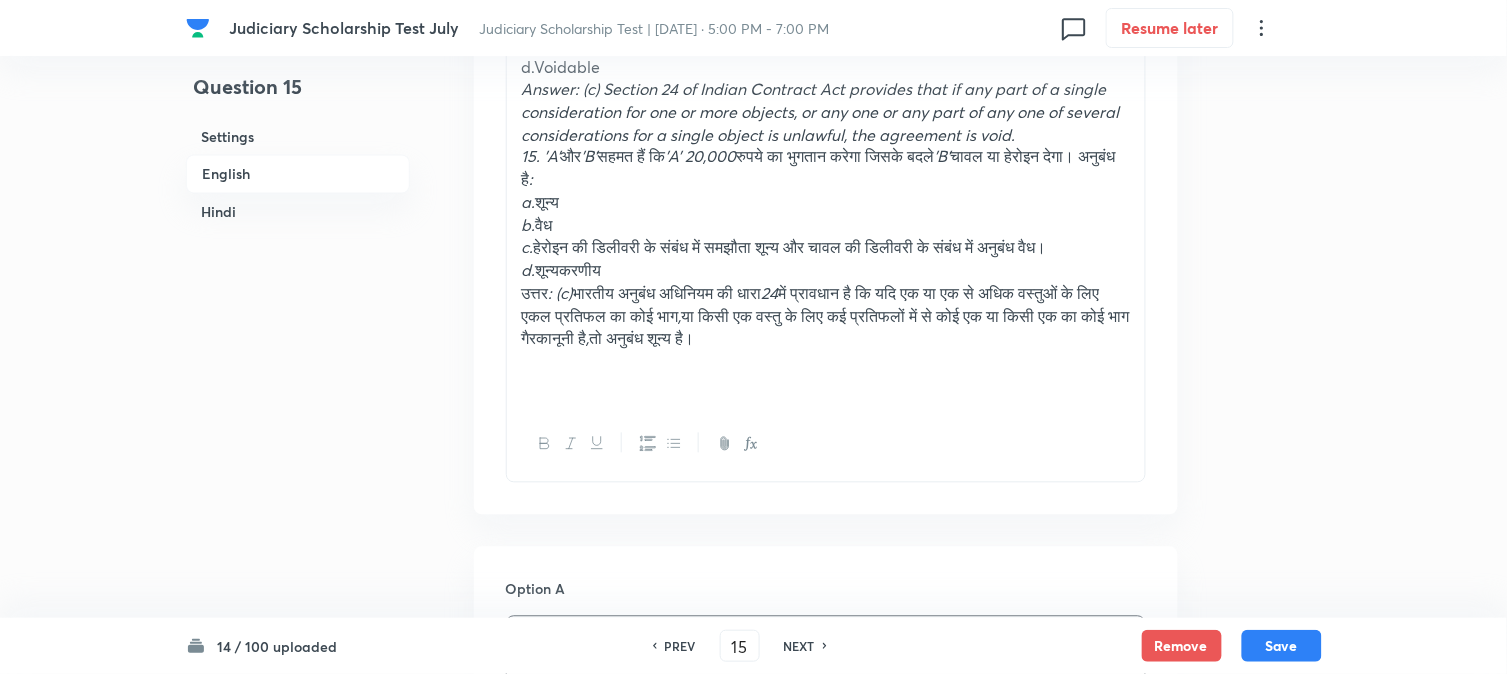 scroll, scrollTop: 590, scrollLeft: 0, axis: vertical 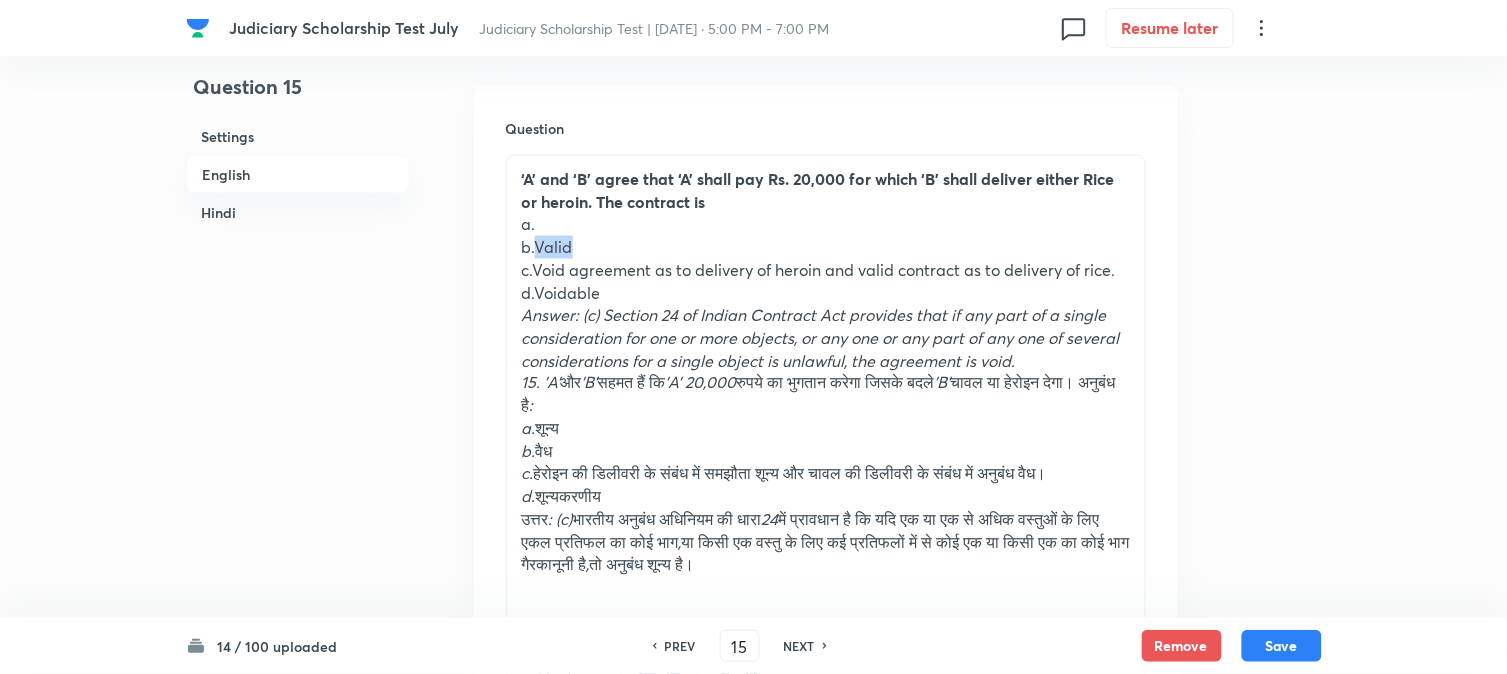 drag, startPoint x: 537, startPoint y: 244, endPoint x: 647, endPoint y: 243, distance: 110.00455 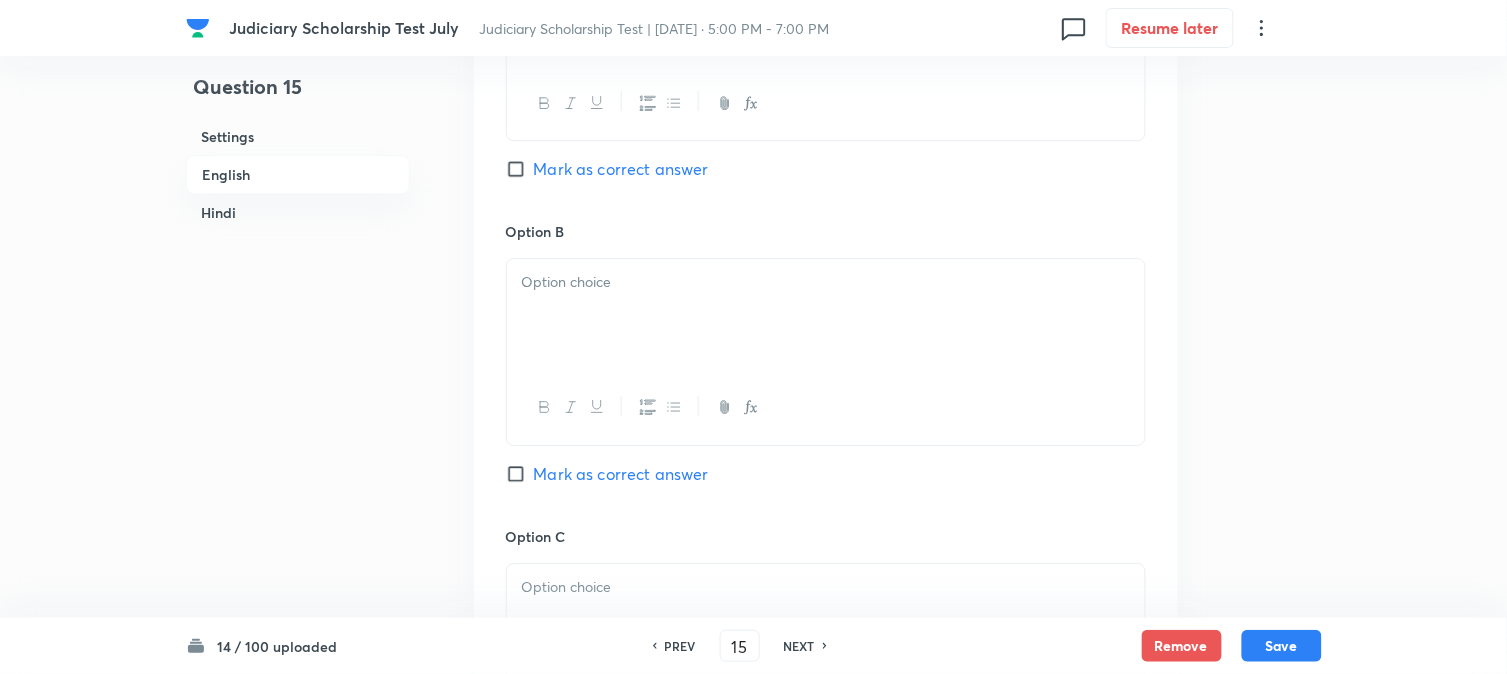 click at bounding box center (826, 315) 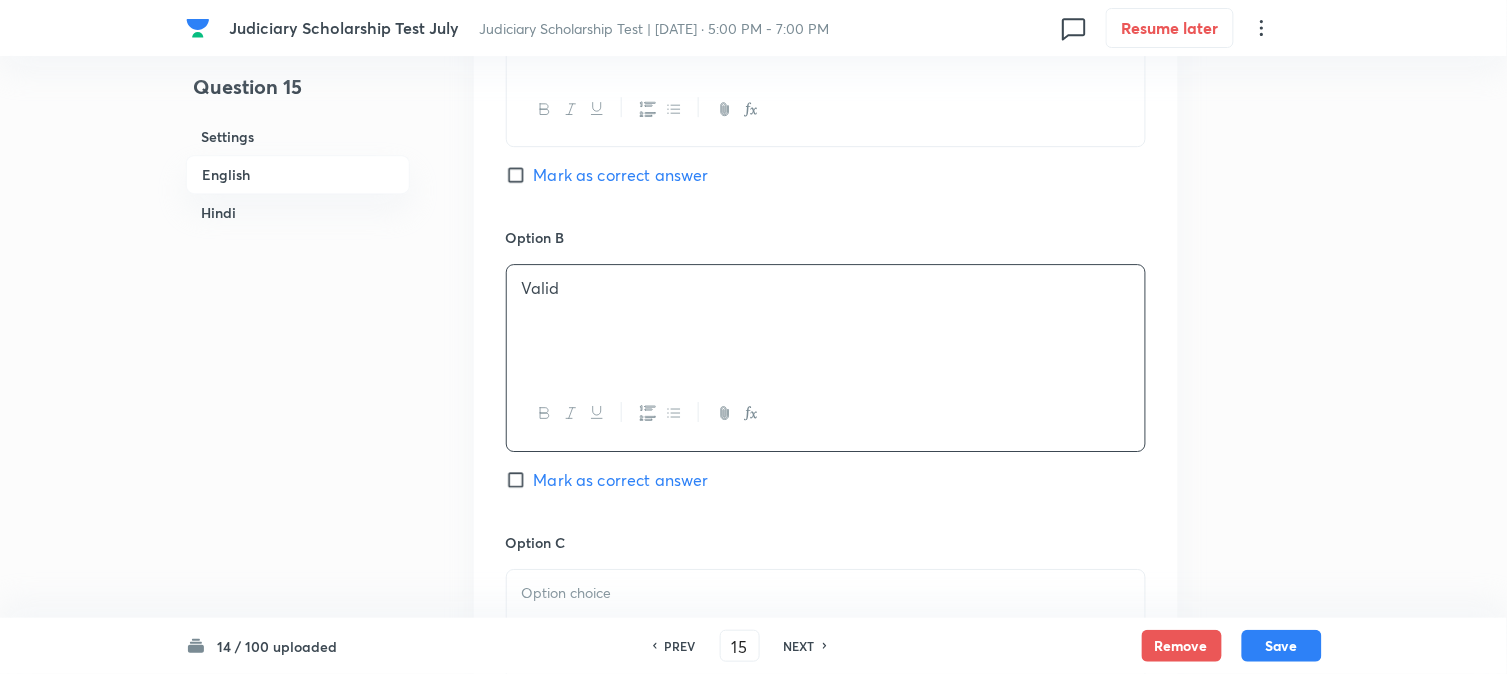 scroll, scrollTop: 590, scrollLeft: 0, axis: vertical 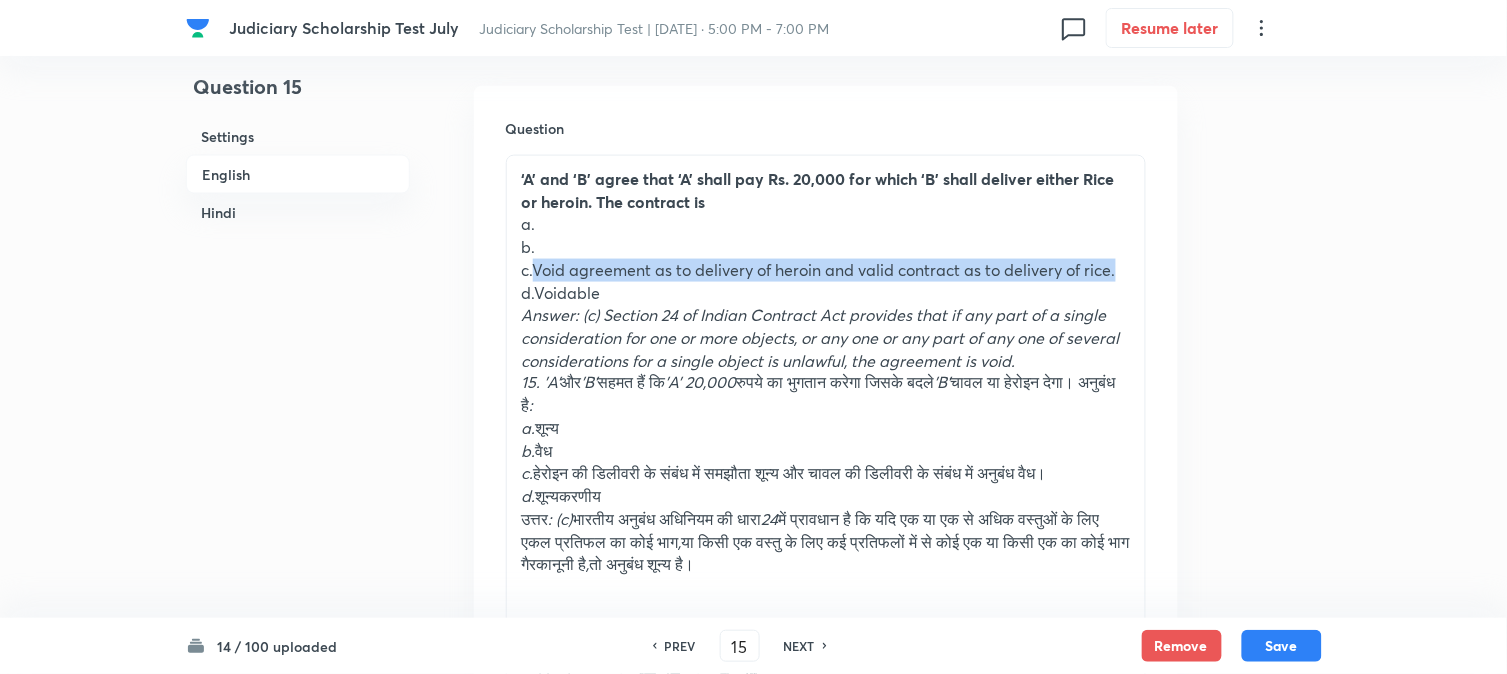drag, startPoint x: 534, startPoint y: 272, endPoint x: 1068, endPoint y: 278, distance: 534.0337 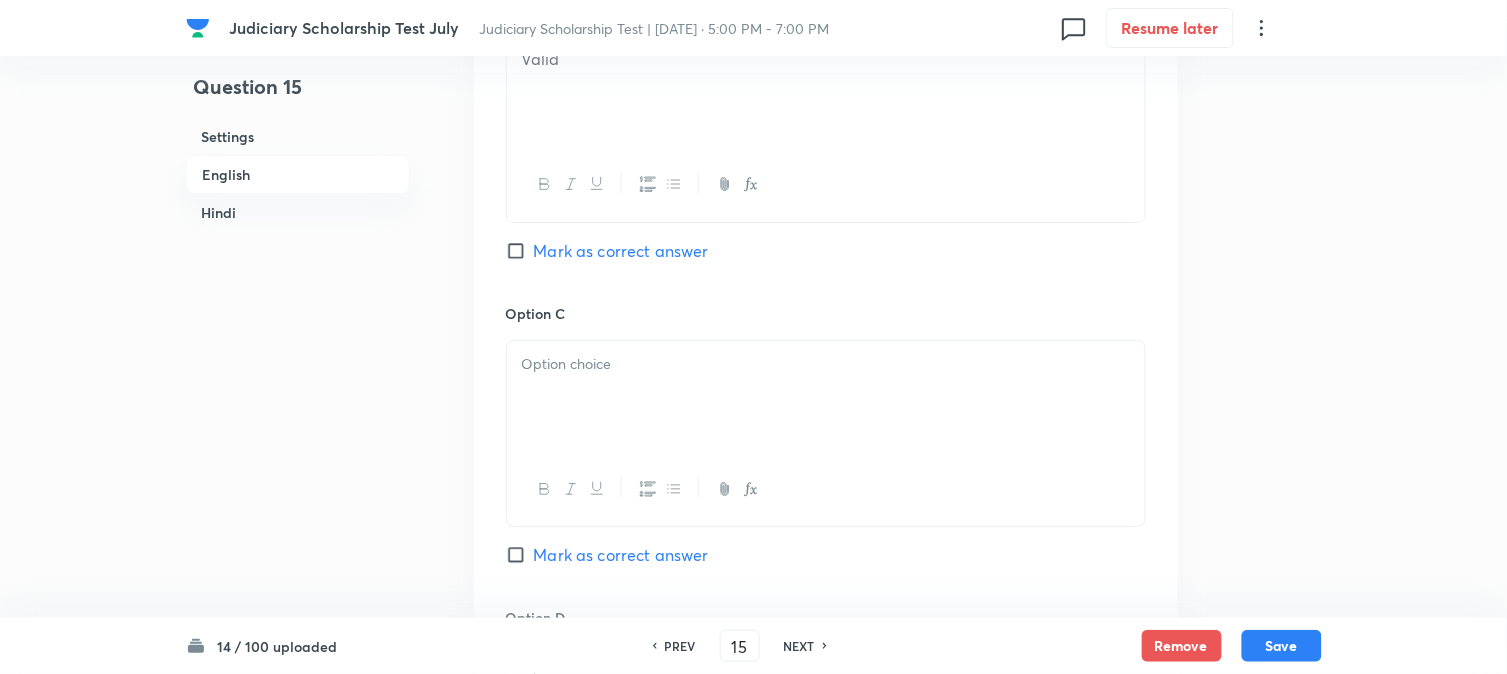 drag, startPoint x: 552, startPoint y: 412, endPoint x: 557, endPoint y: 421, distance: 10.29563 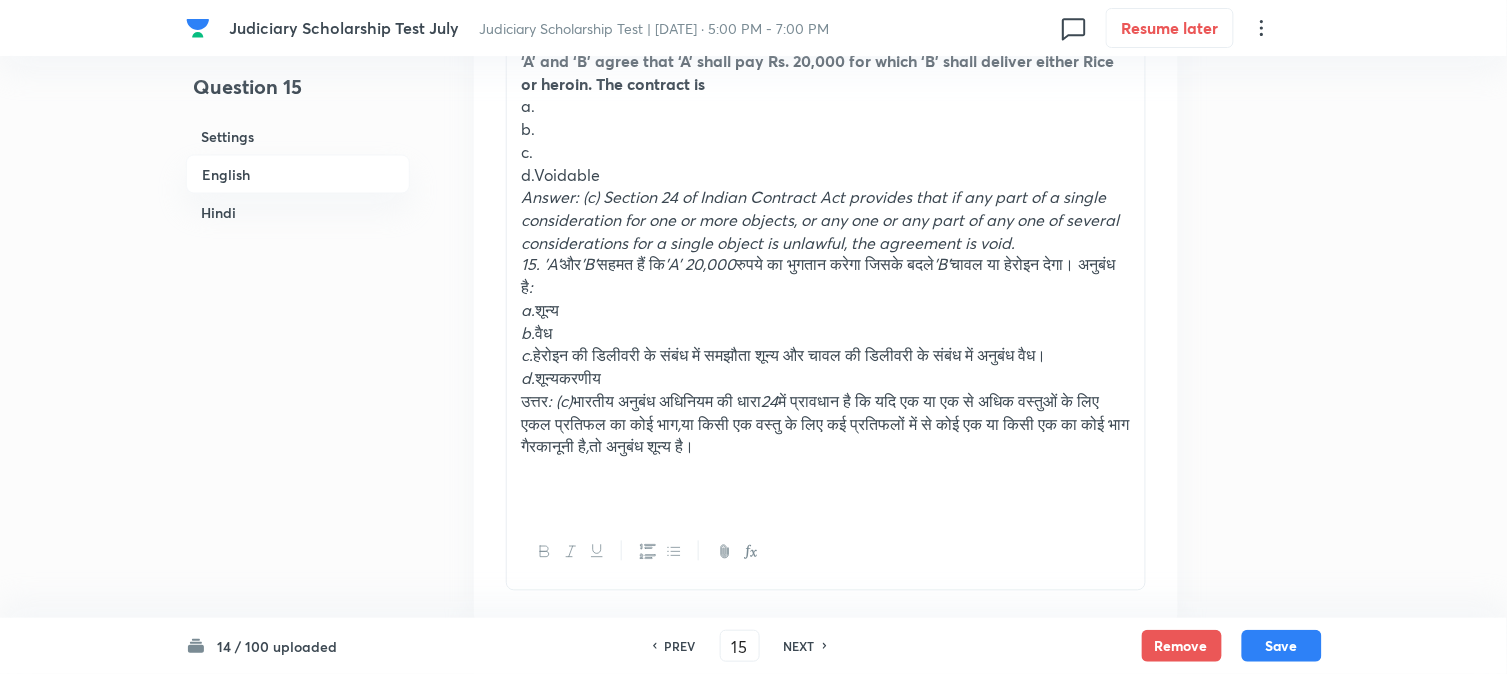 scroll, scrollTop: 701, scrollLeft: 0, axis: vertical 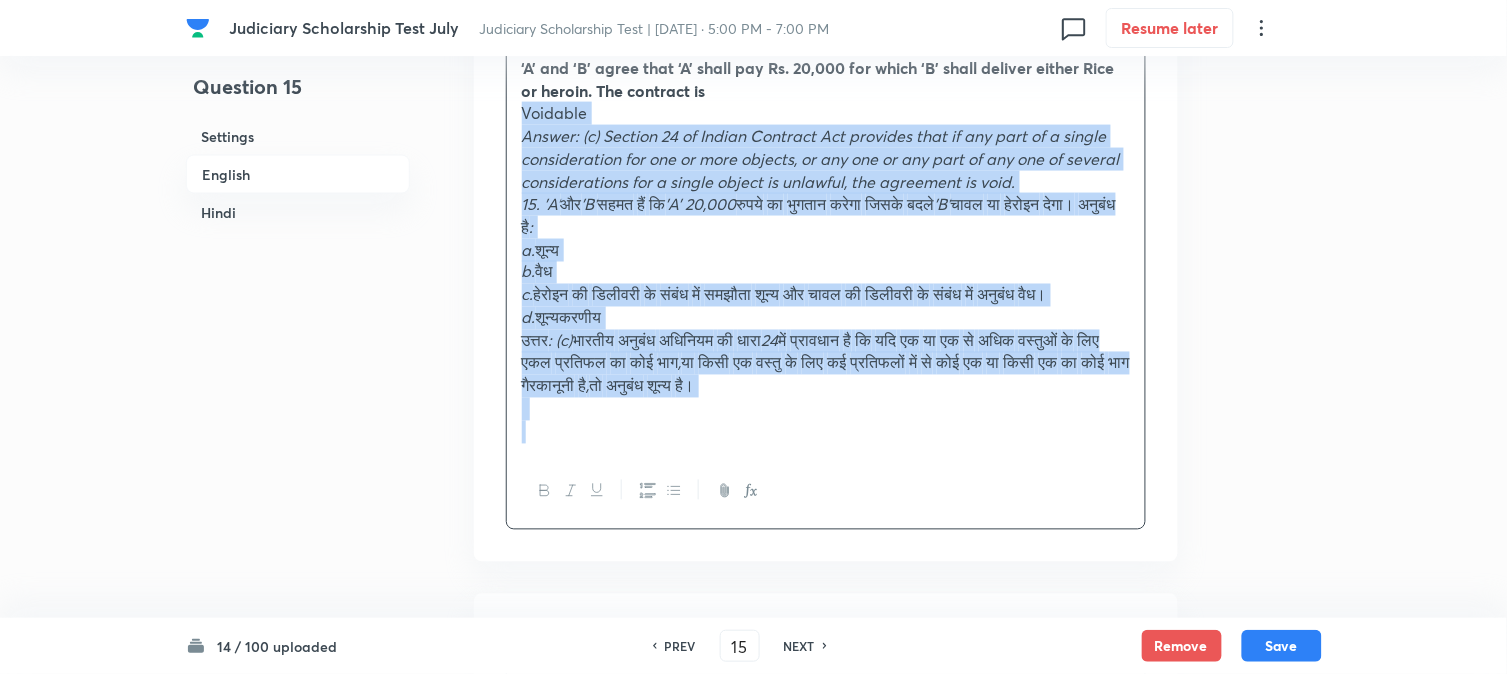 drag, startPoint x: 538, startPoint y: 175, endPoint x: 1112, endPoint y: 438, distance: 631.3834 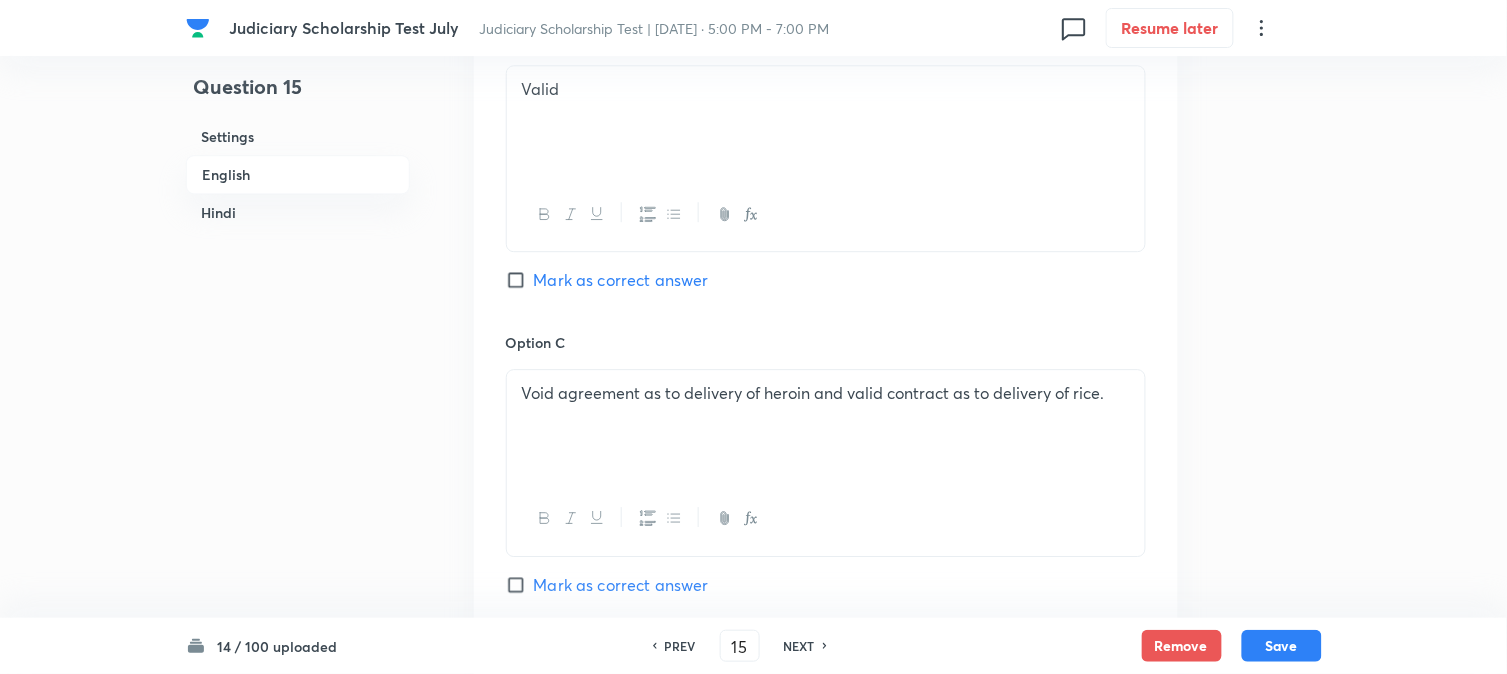 scroll, scrollTop: 1812, scrollLeft: 0, axis: vertical 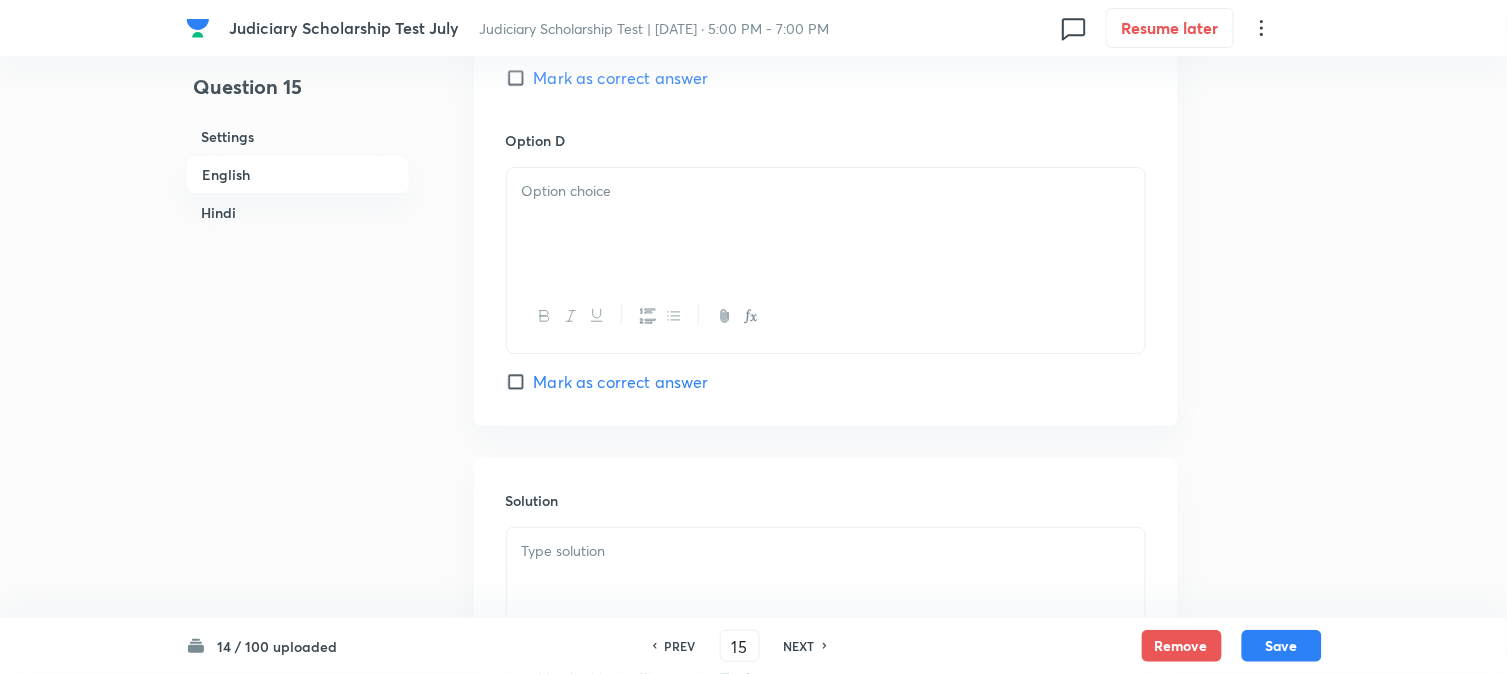 click on "Mark as correct answer" at bounding box center (621, 78) 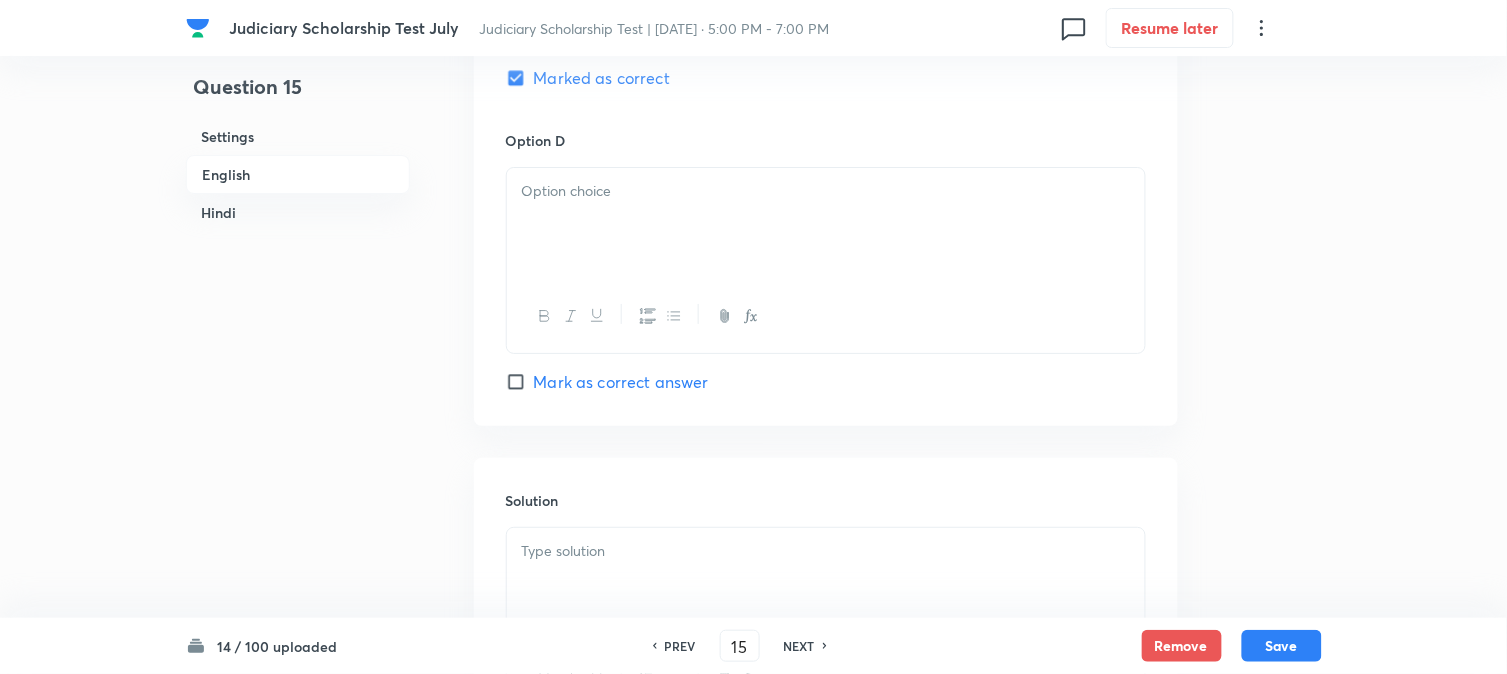 checkbox on "true" 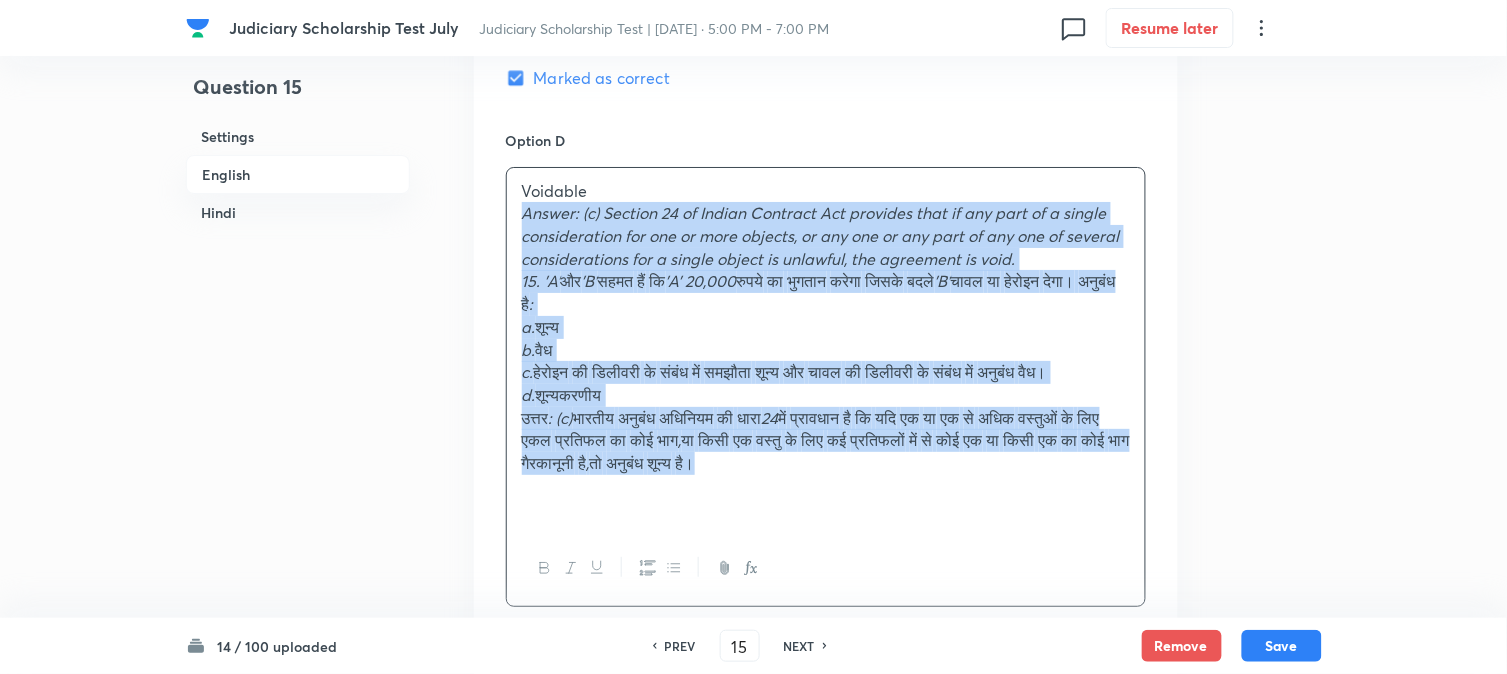 drag, startPoint x: 513, startPoint y: 222, endPoint x: 920, endPoint y: 467, distance: 475.05157 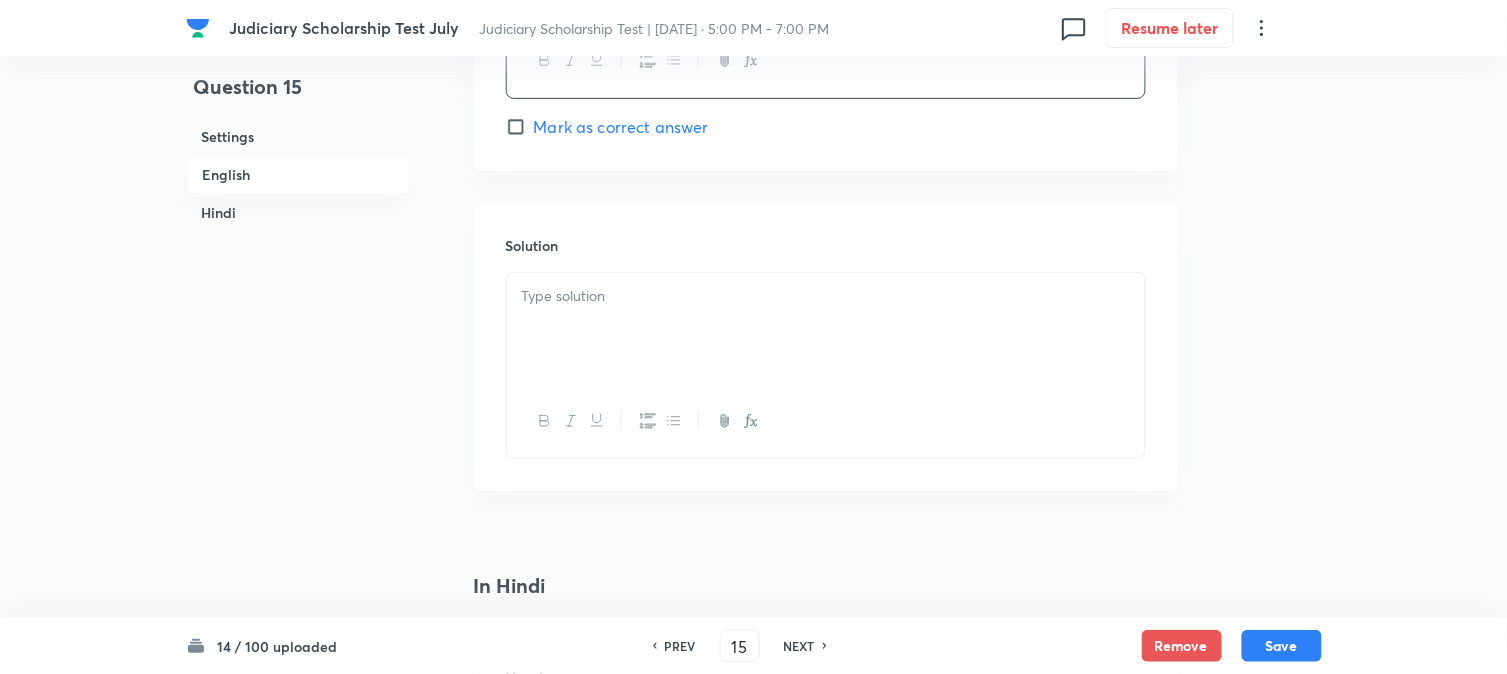 scroll, scrollTop: 2145, scrollLeft: 0, axis: vertical 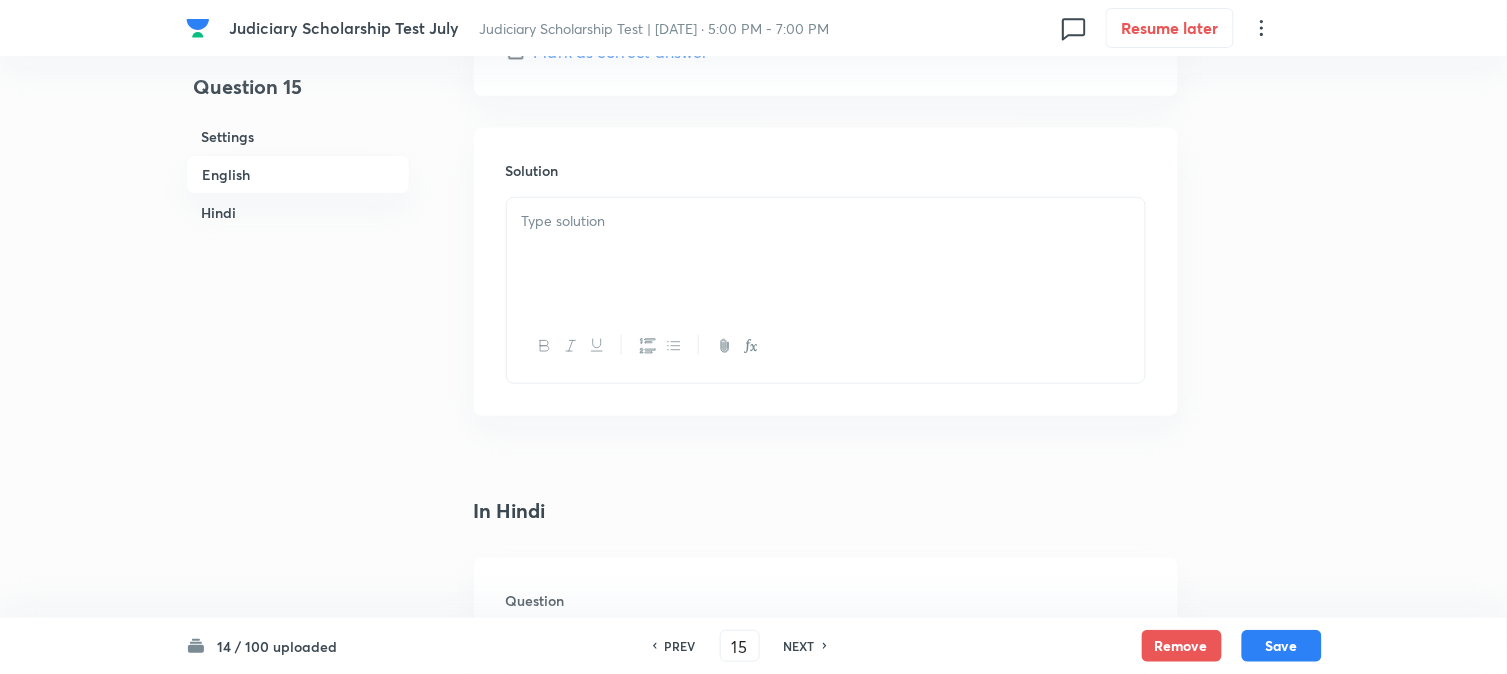 click at bounding box center (826, 254) 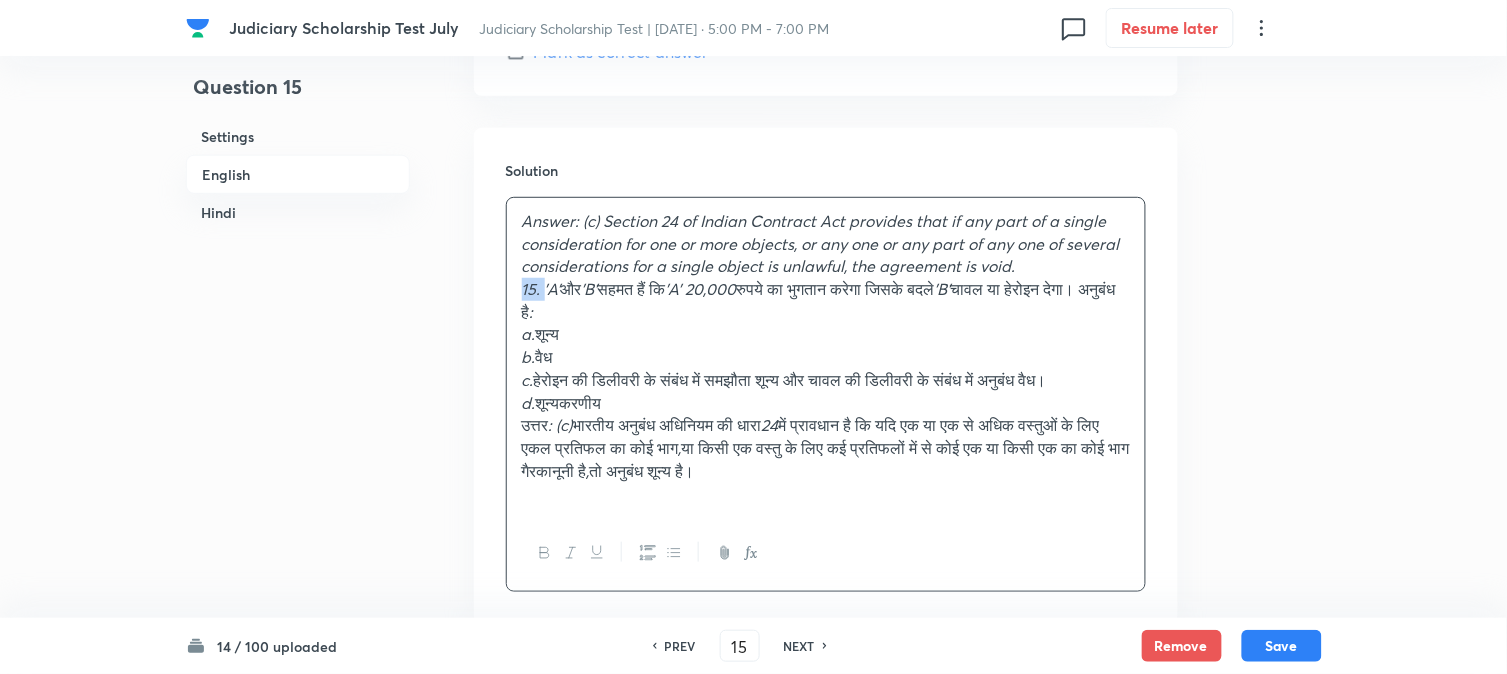 drag, startPoint x: 543, startPoint y: 288, endPoint x: 524, endPoint y: 283, distance: 19.646883 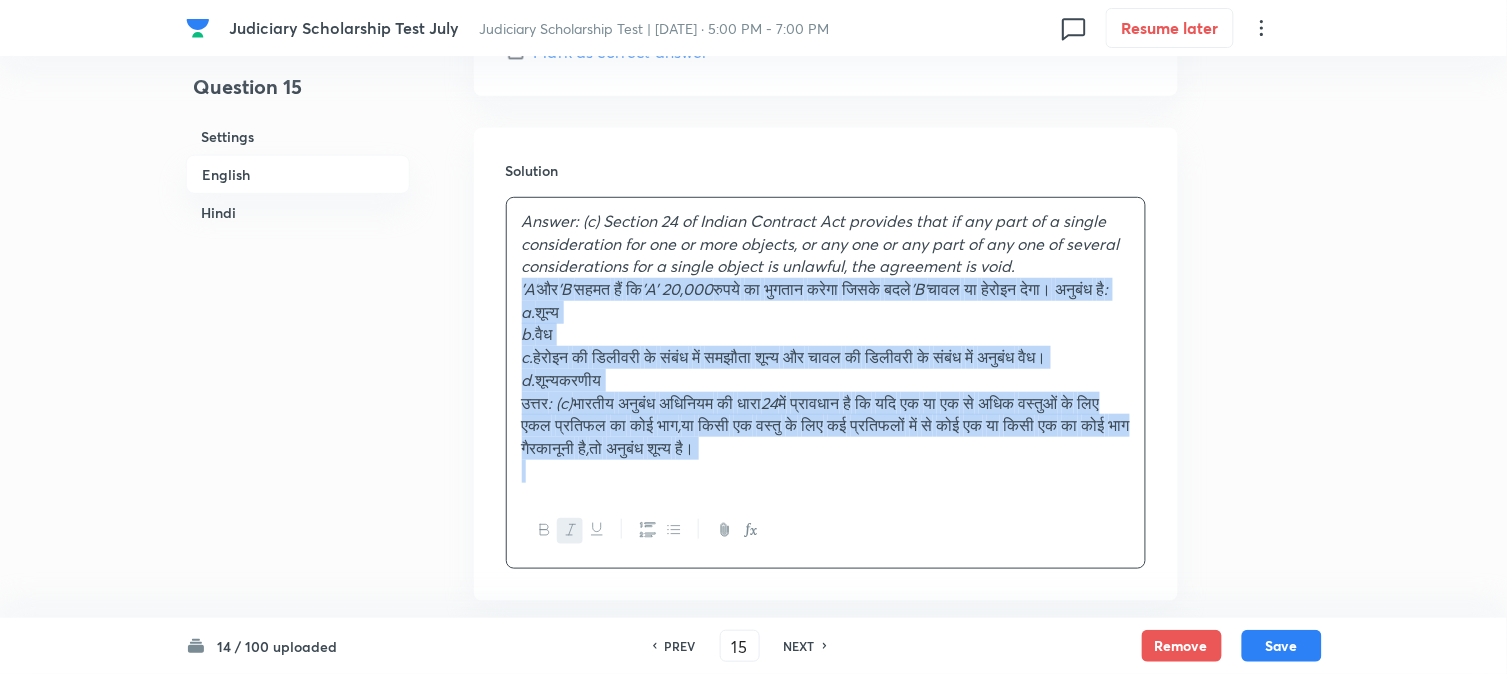 drag, startPoint x: 514, startPoint y: 294, endPoint x: 1246, endPoint y: 567, distance: 781.2509 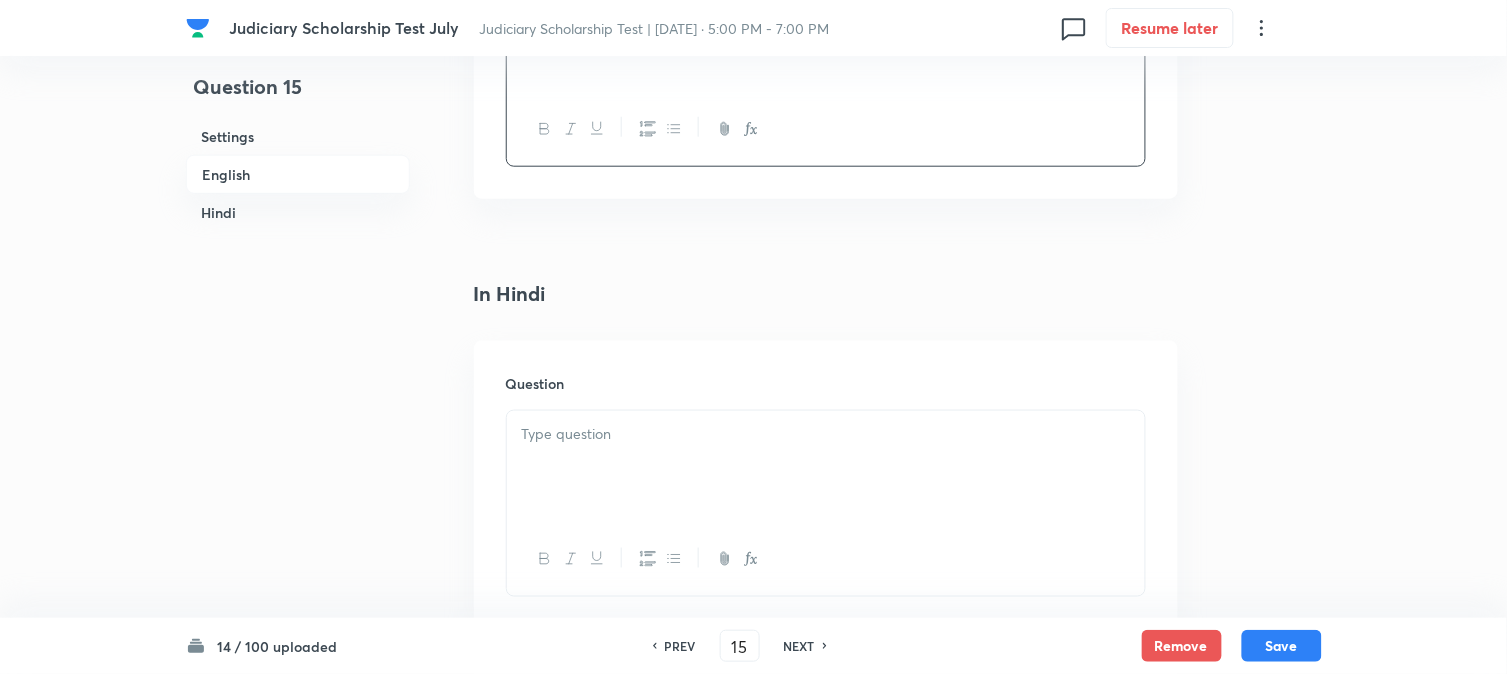 scroll, scrollTop: 2367, scrollLeft: 0, axis: vertical 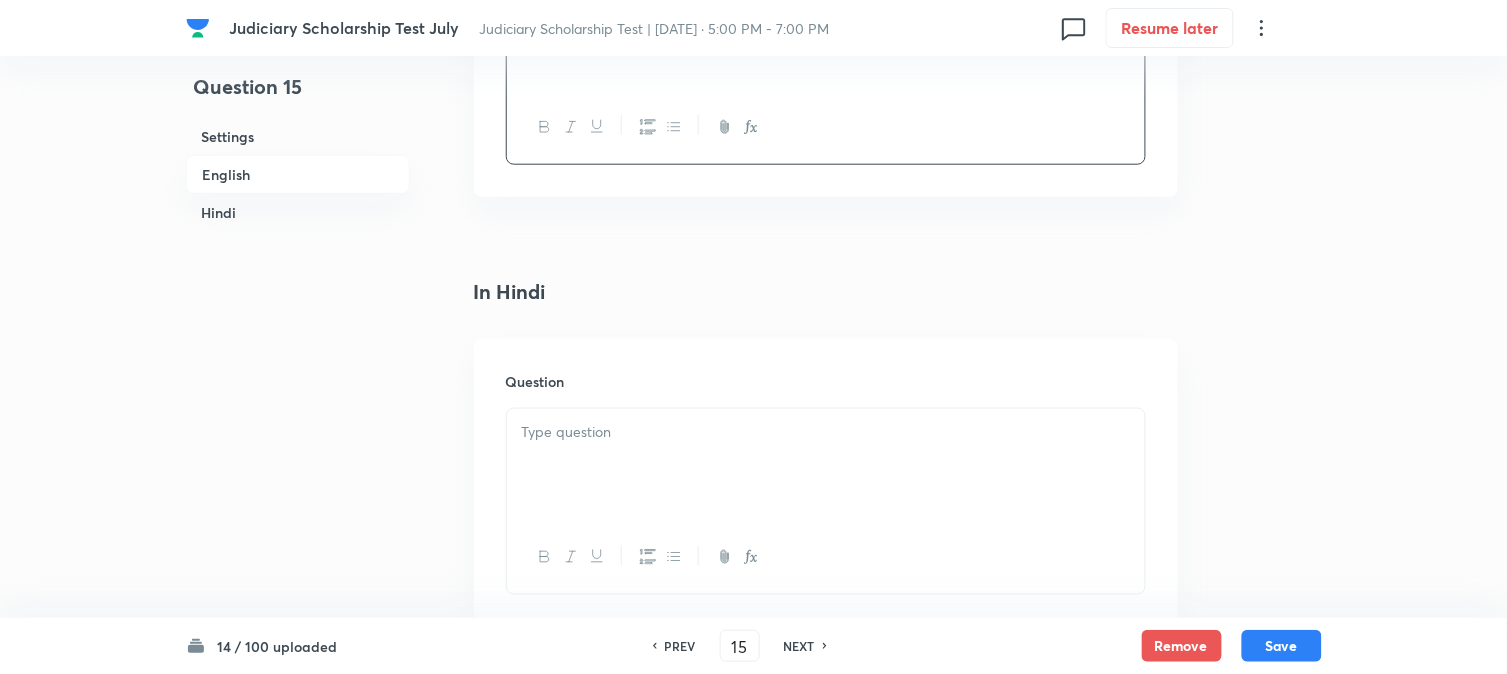click at bounding box center [826, 465] 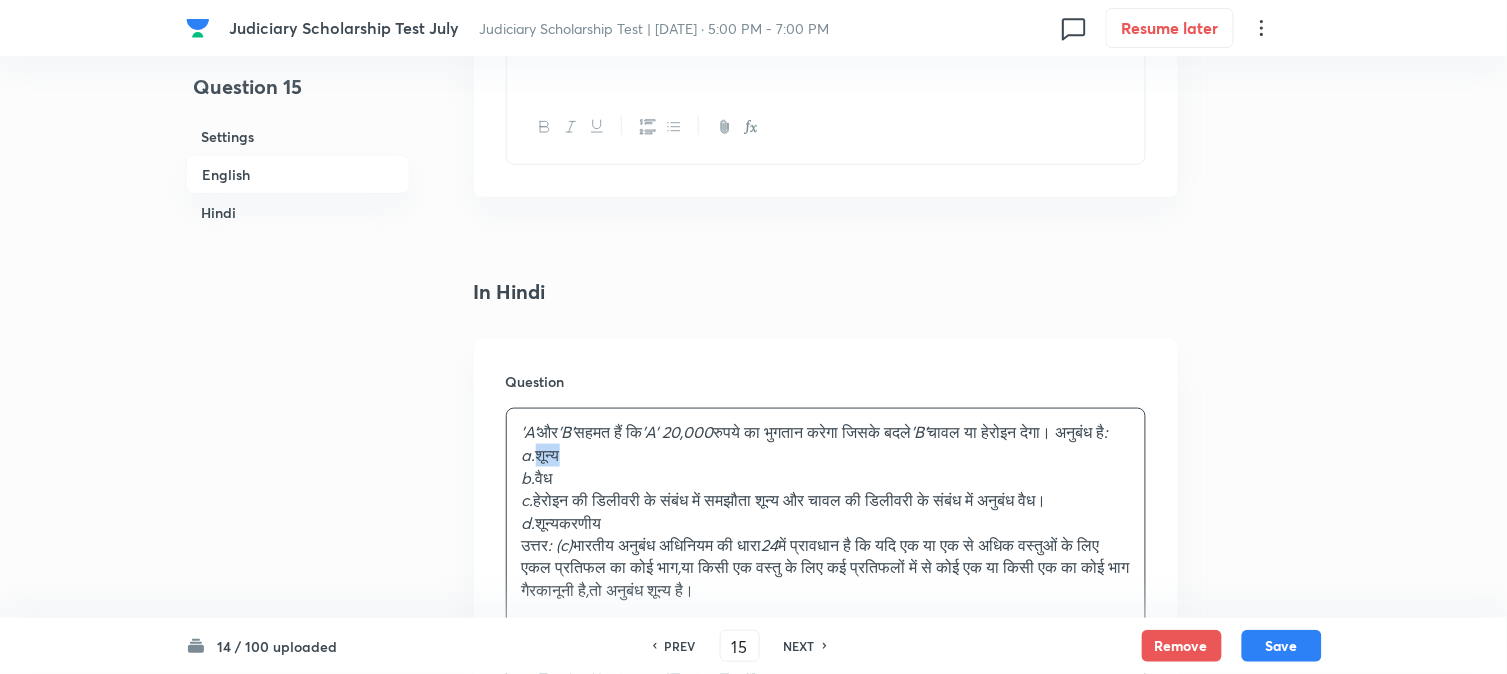 drag, startPoint x: 536, startPoint y: 477, endPoint x: 610, endPoint y: 481, distance: 74.10803 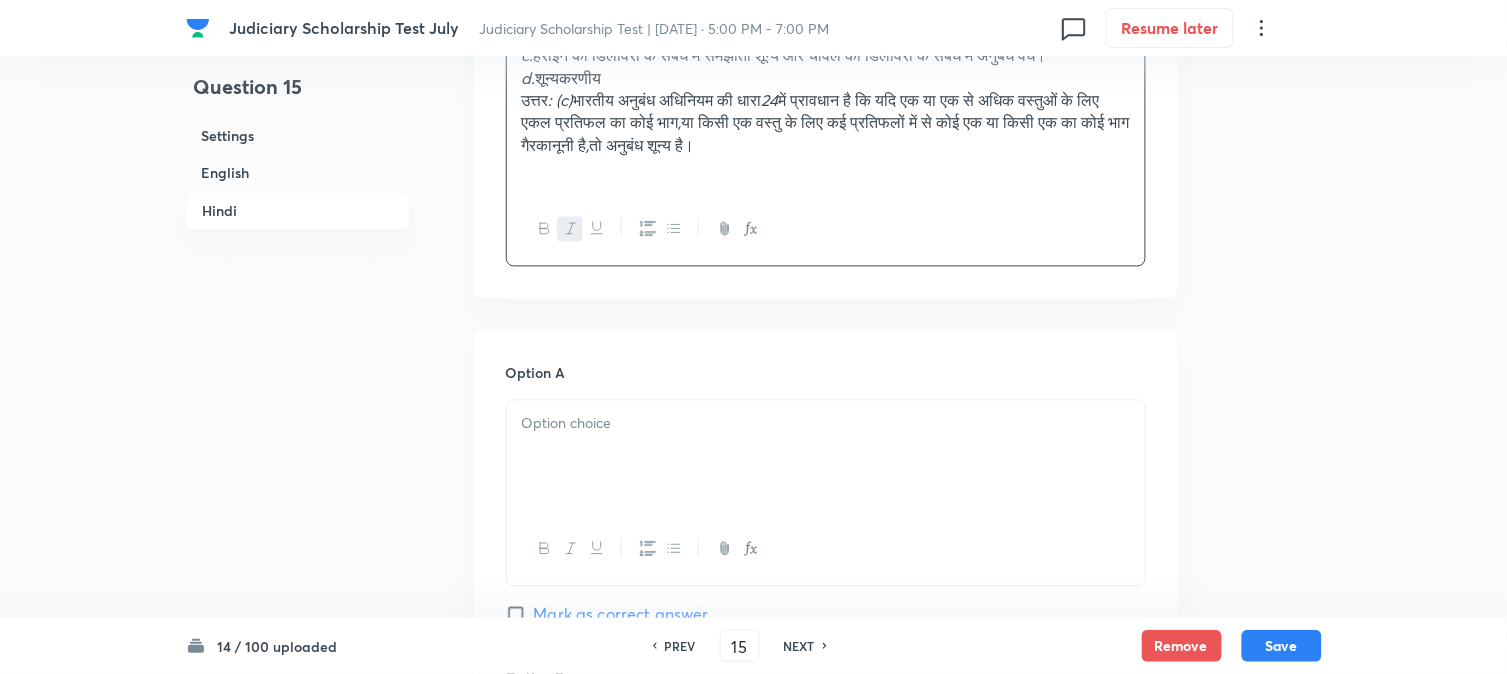 click at bounding box center (826, 457) 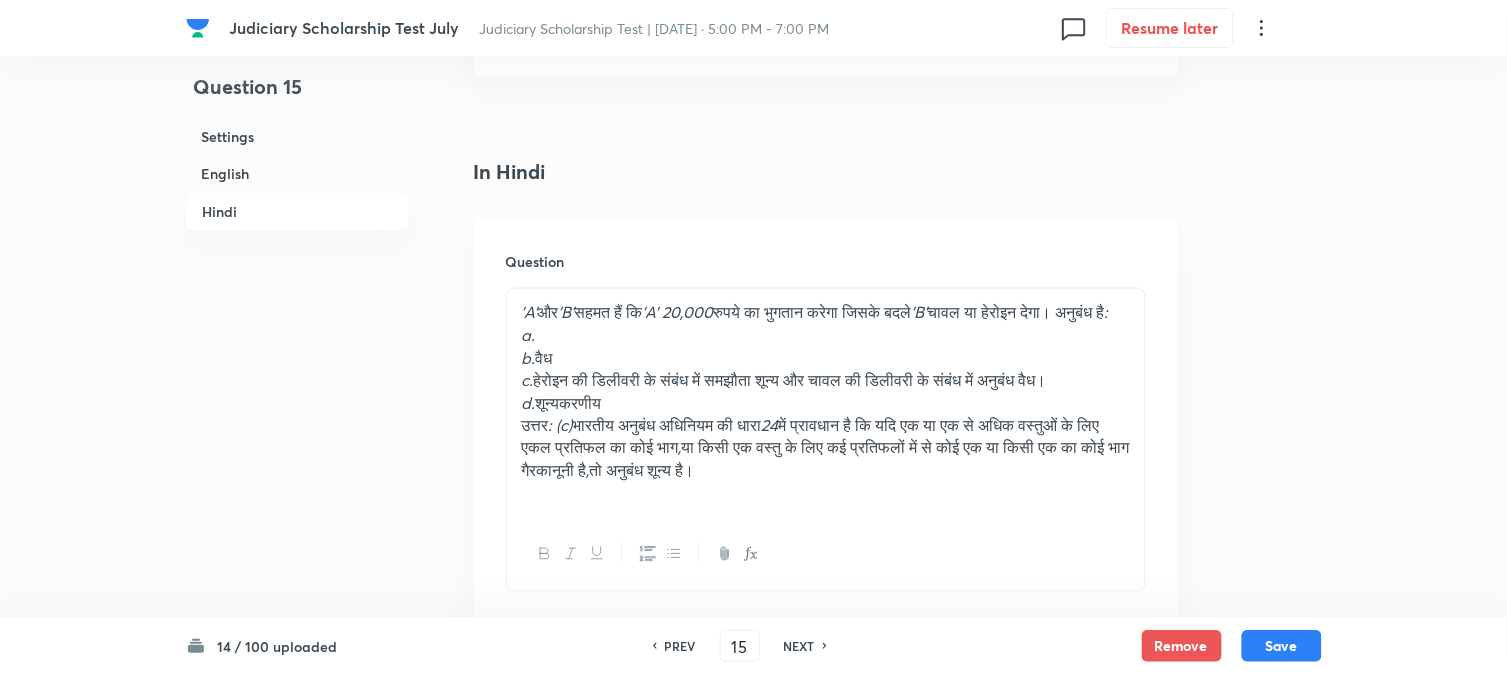 scroll, scrollTop: 2478, scrollLeft: 0, axis: vertical 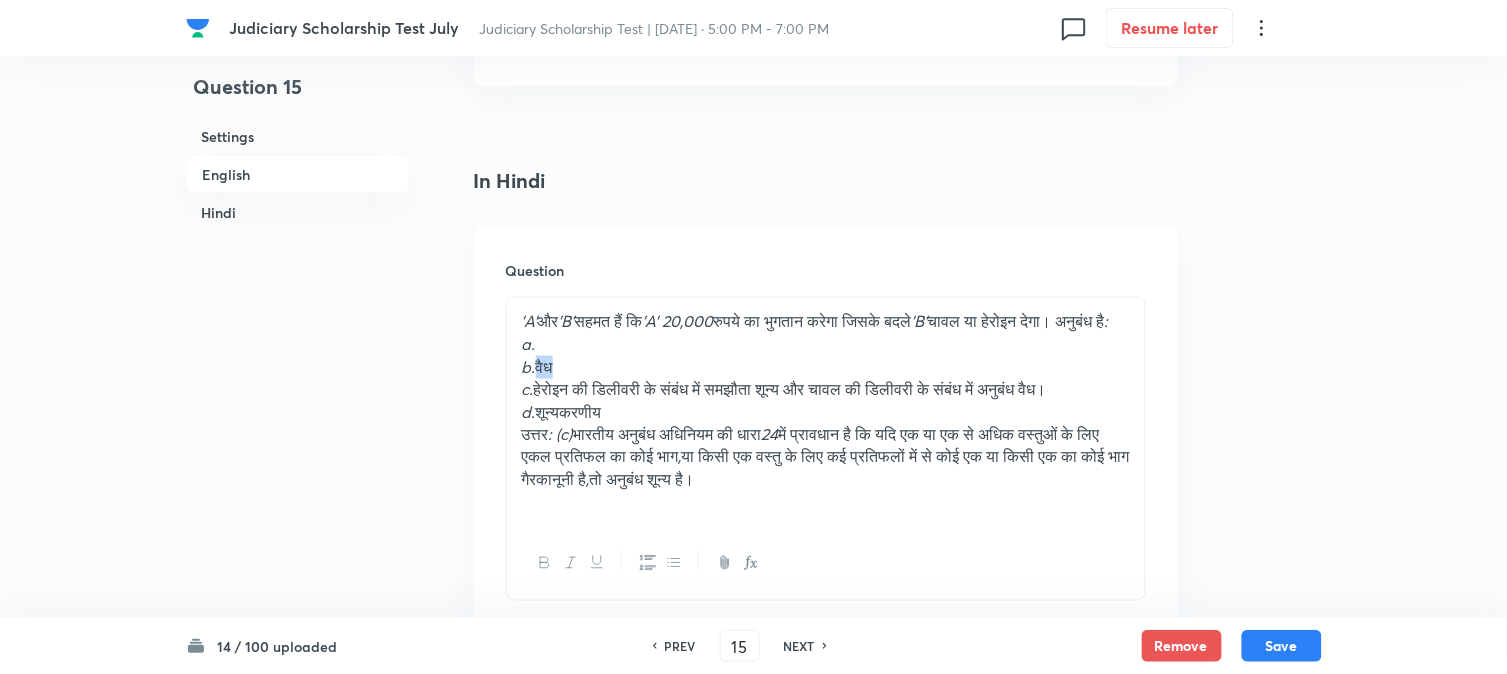 drag, startPoint x: 537, startPoint y: 396, endPoint x: 623, endPoint y: 395, distance: 86.00581 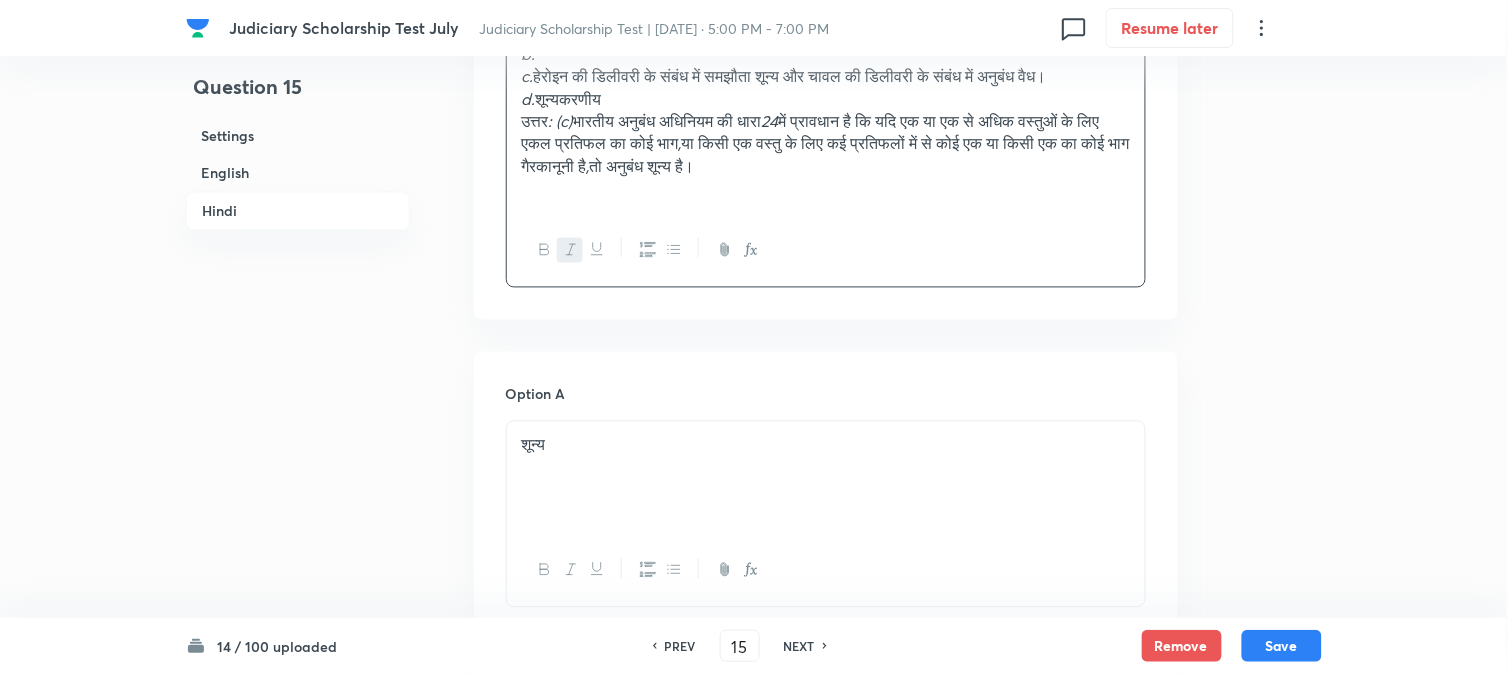 scroll, scrollTop: 3256, scrollLeft: 0, axis: vertical 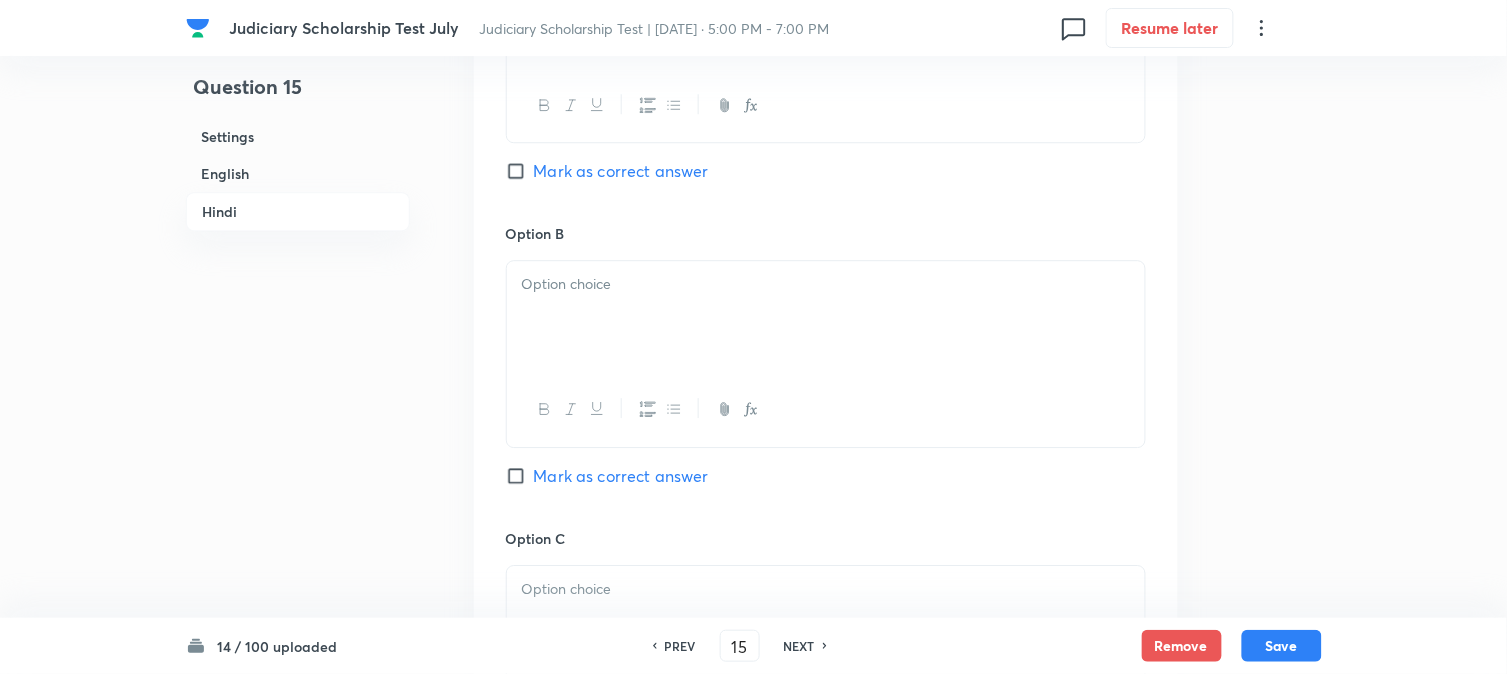 click at bounding box center [826, 317] 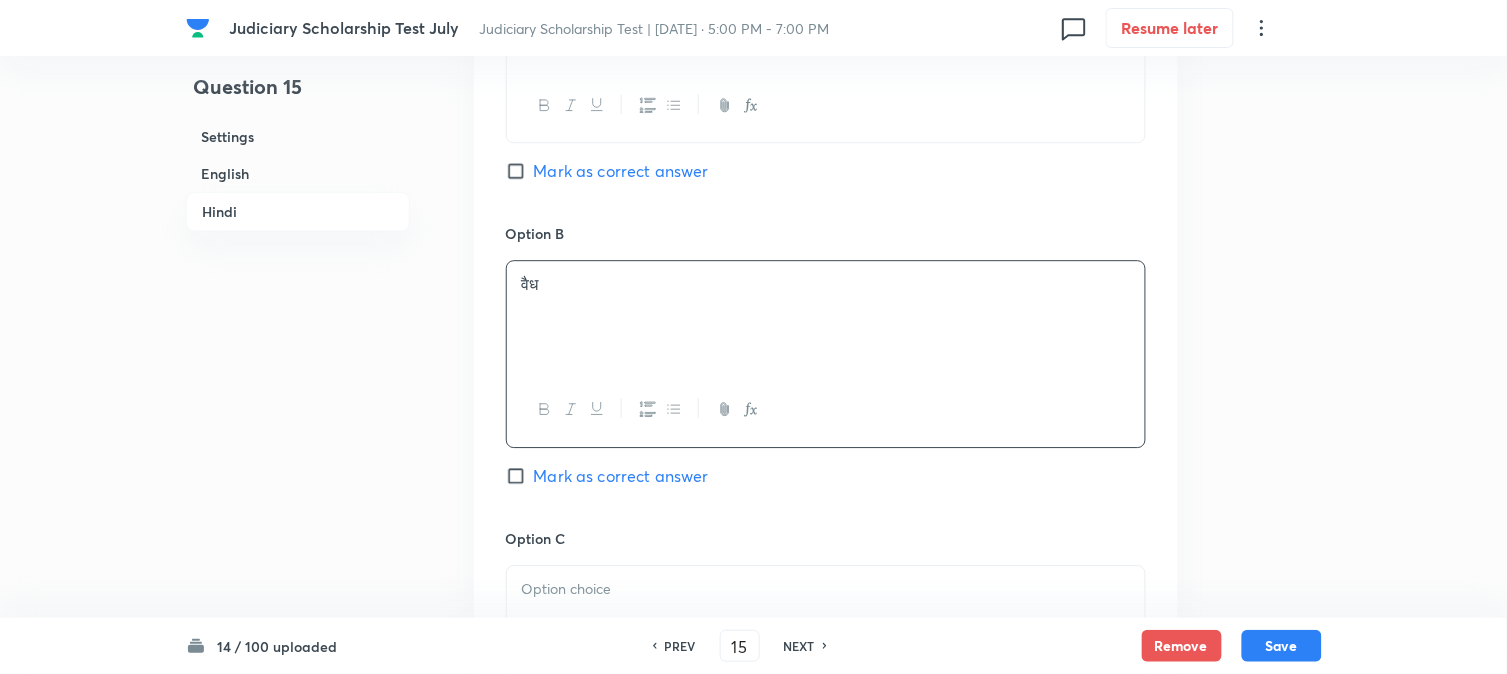 scroll, scrollTop: 2478, scrollLeft: 0, axis: vertical 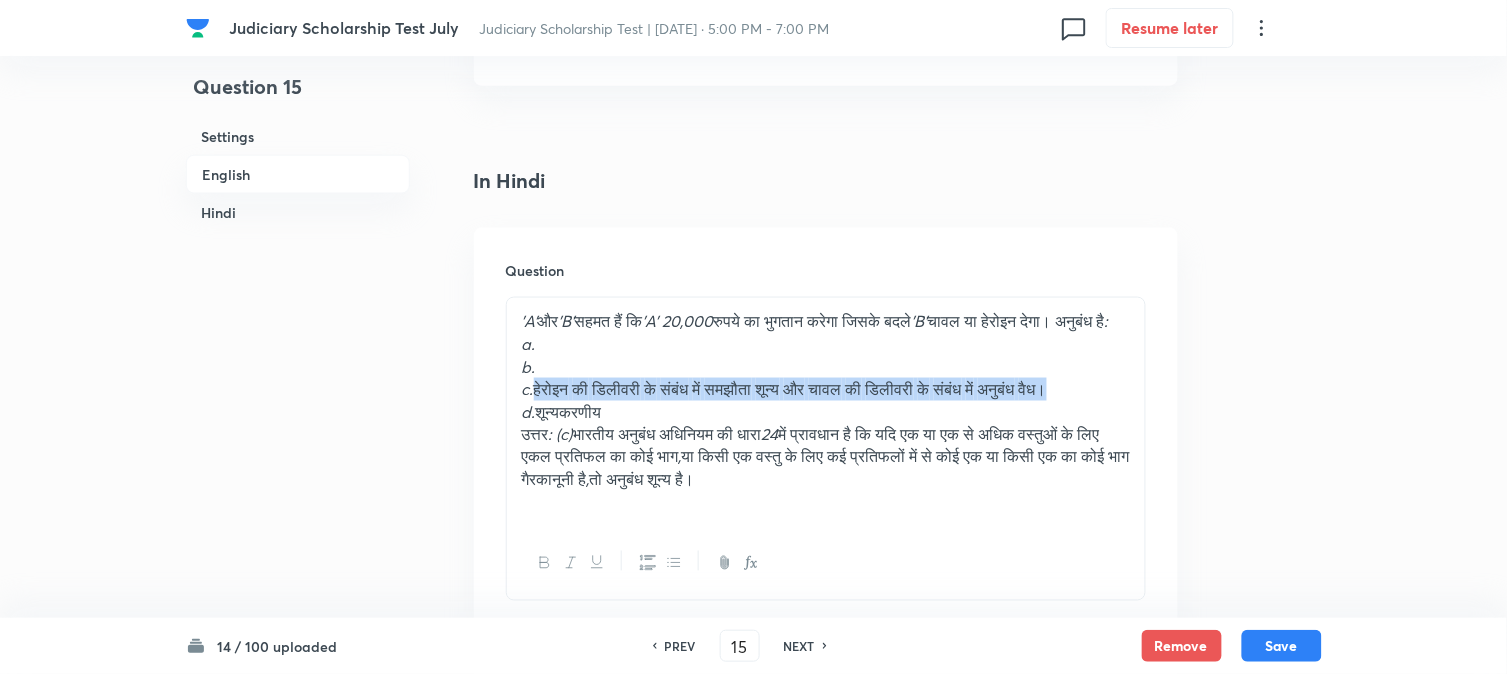 drag, startPoint x: 538, startPoint y: 408, endPoint x: 1226, endPoint y: 411, distance: 688.00653 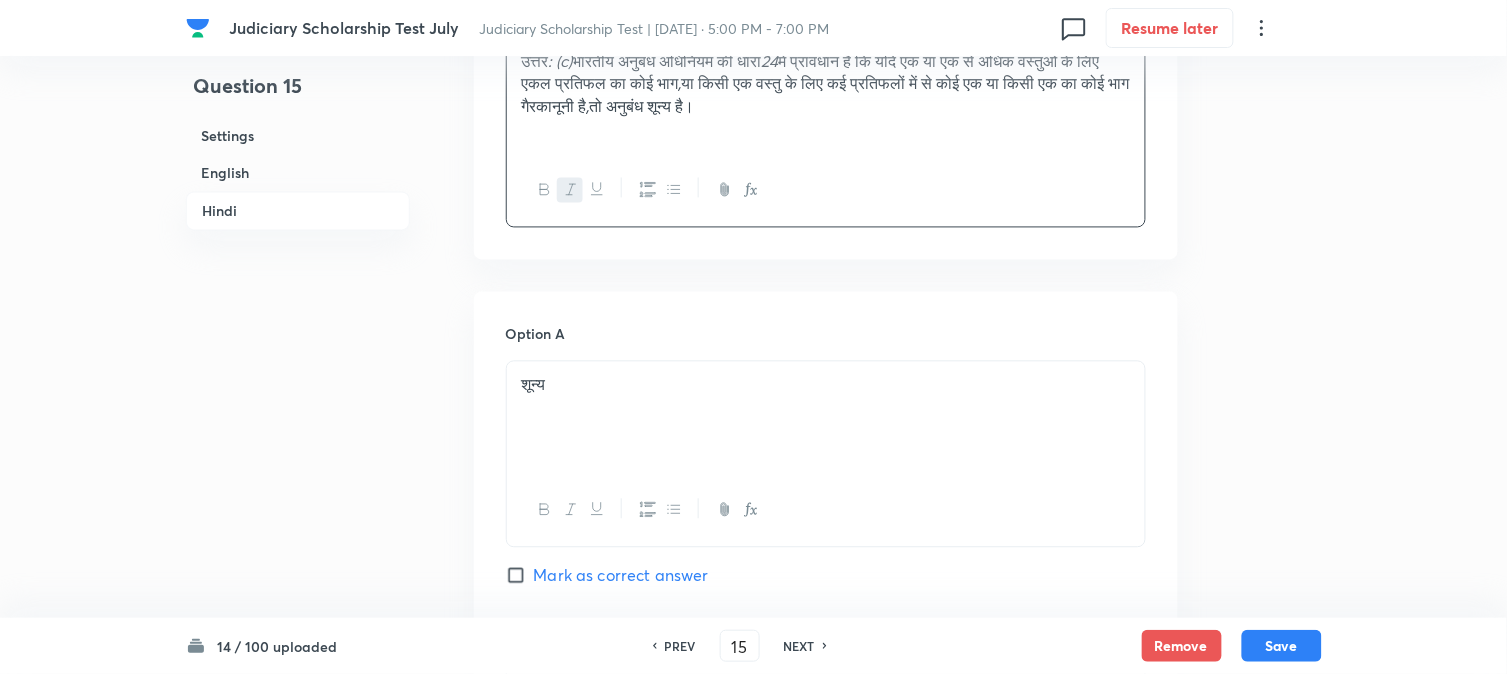 scroll, scrollTop: 3590, scrollLeft: 0, axis: vertical 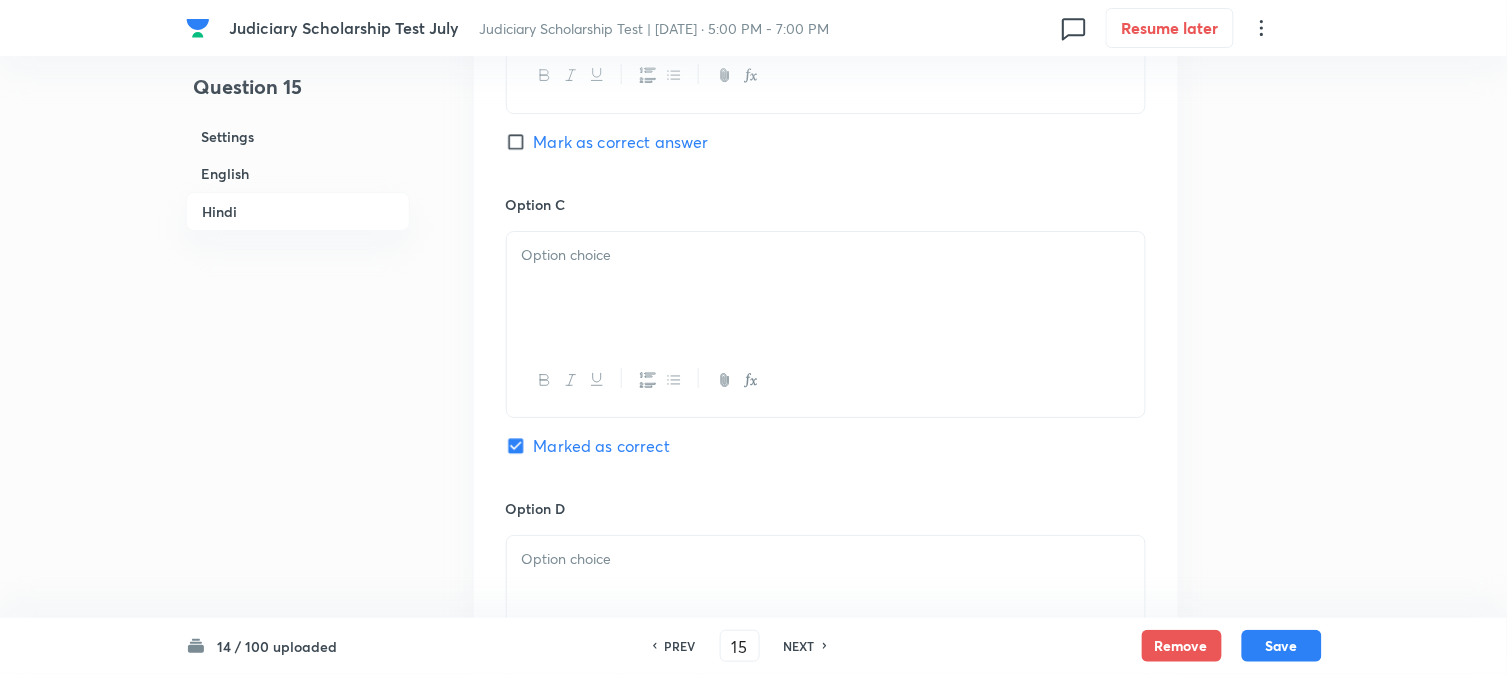 click at bounding box center (826, 380) 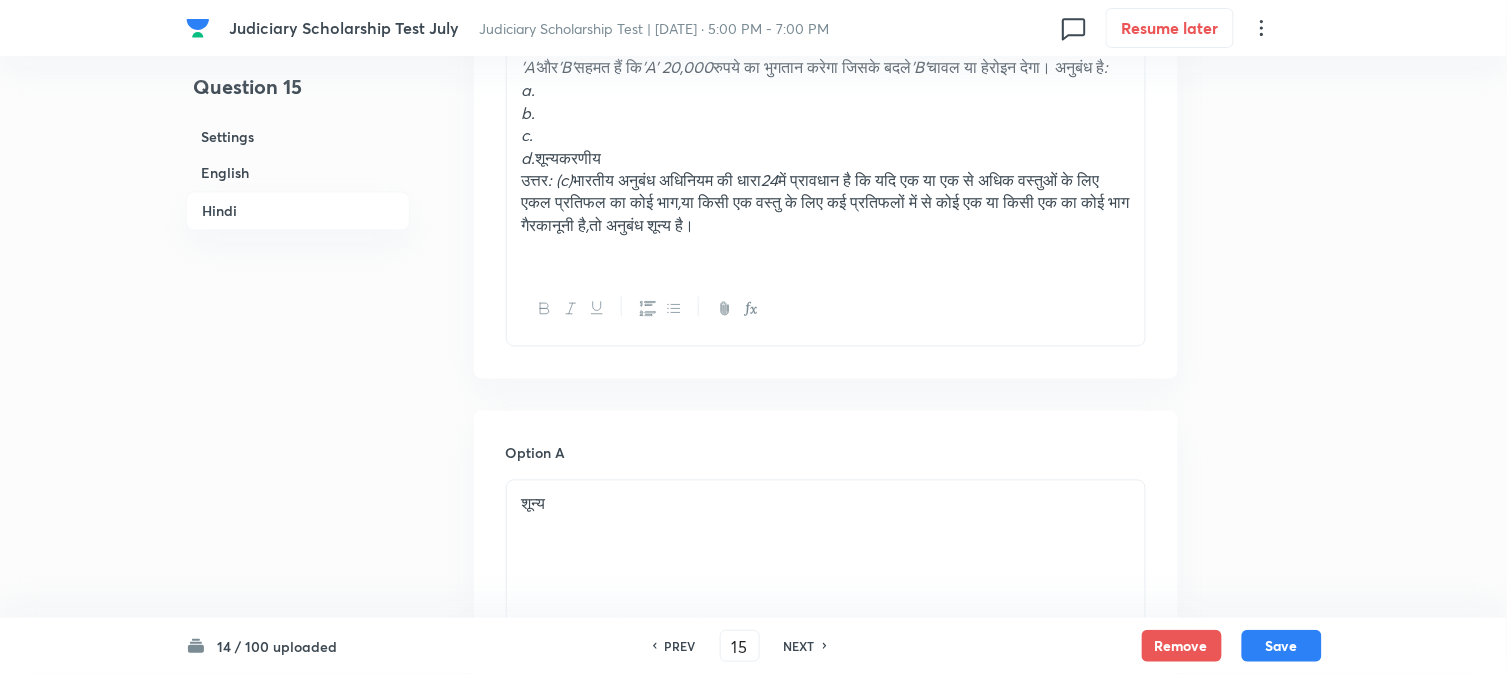 scroll, scrollTop: 2701, scrollLeft: 0, axis: vertical 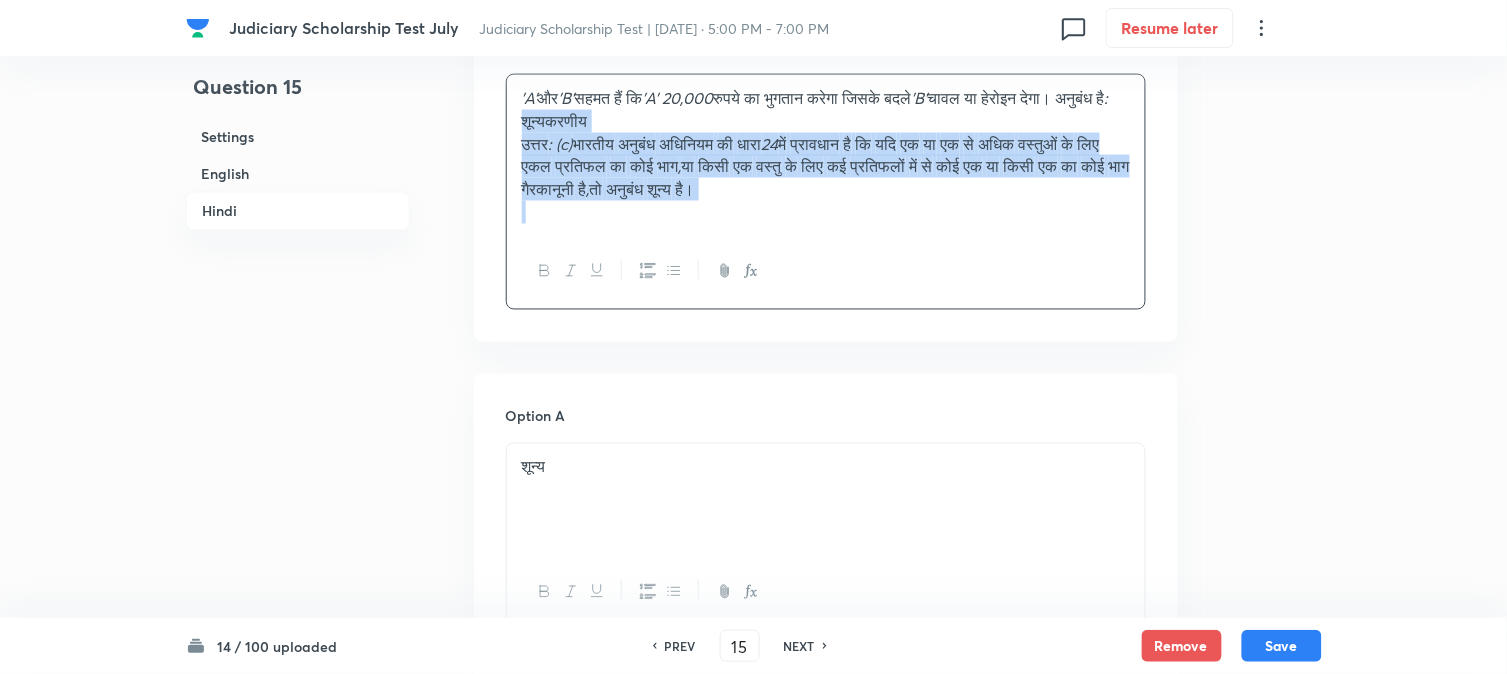 drag, startPoint x: 540, startPoint y: 213, endPoint x: 1242, endPoint y: 308, distance: 708.3989 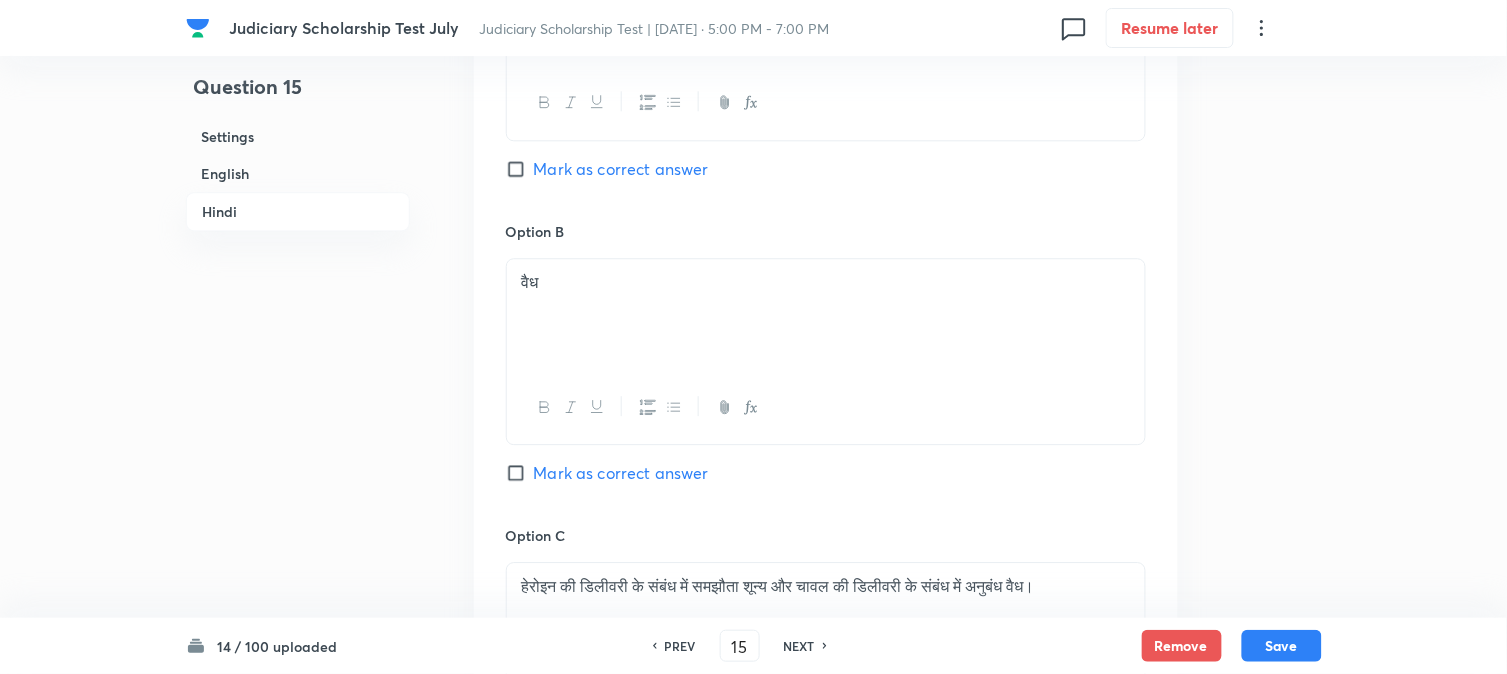 scroll, scrollTop: 3701, scrollLeft: 0, axis: vertical 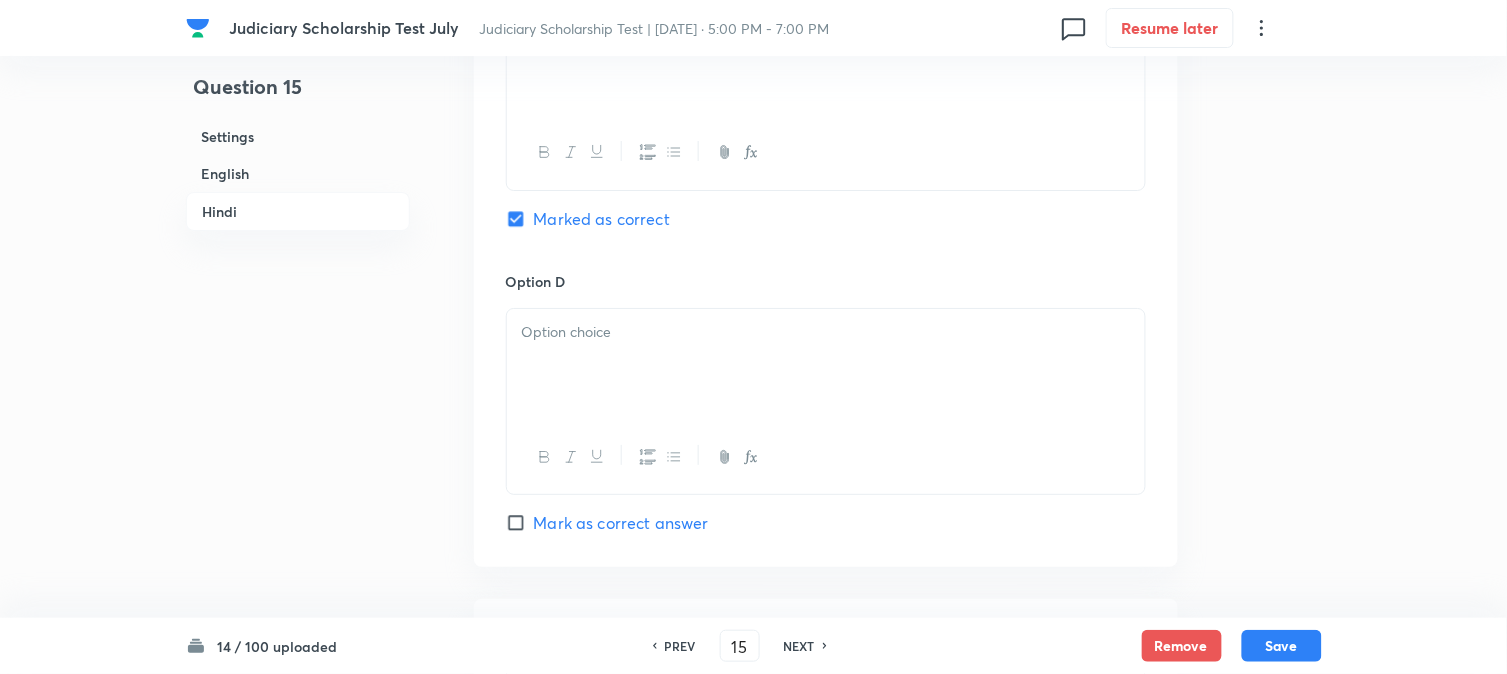 click at bounding box center [826, 365] 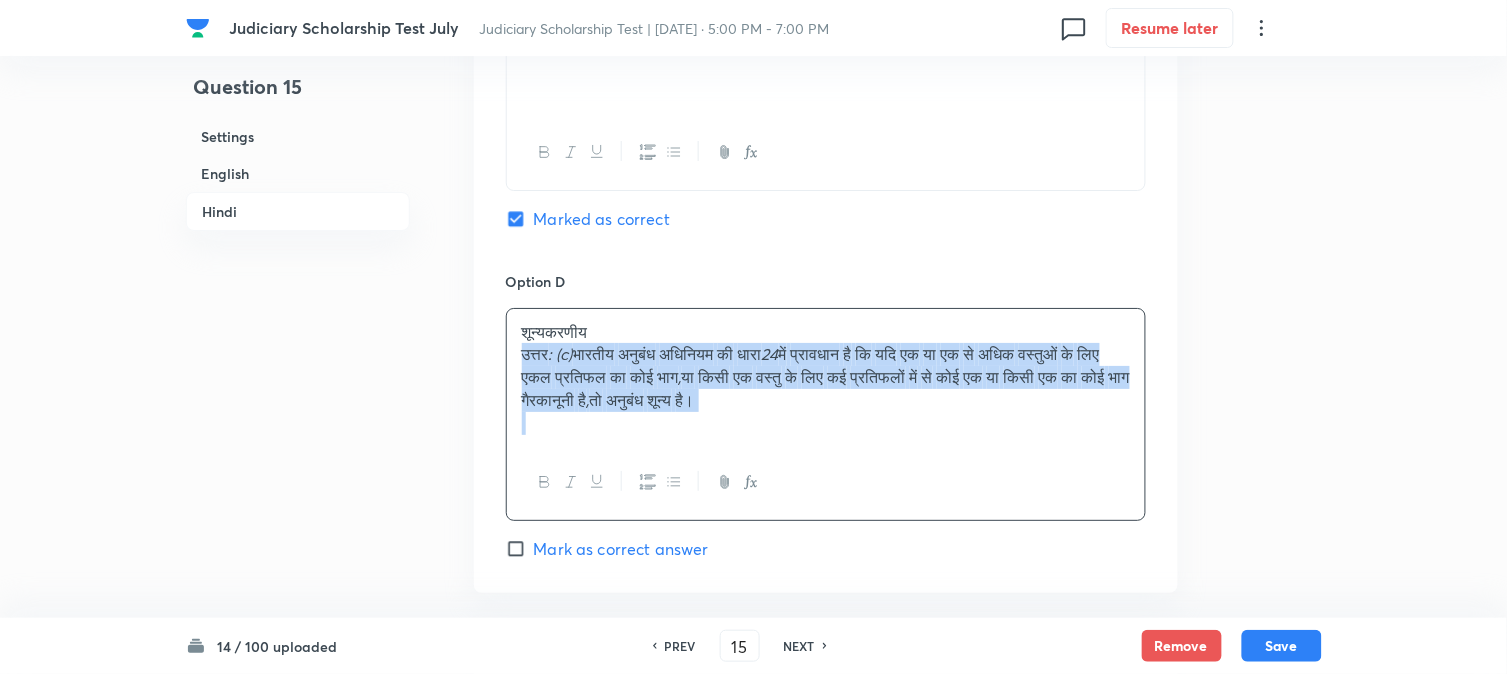drag, startPoint x: 522, startPoint y: 358, endPoint x: 1245, endPoint y: 452, distance: 729.085 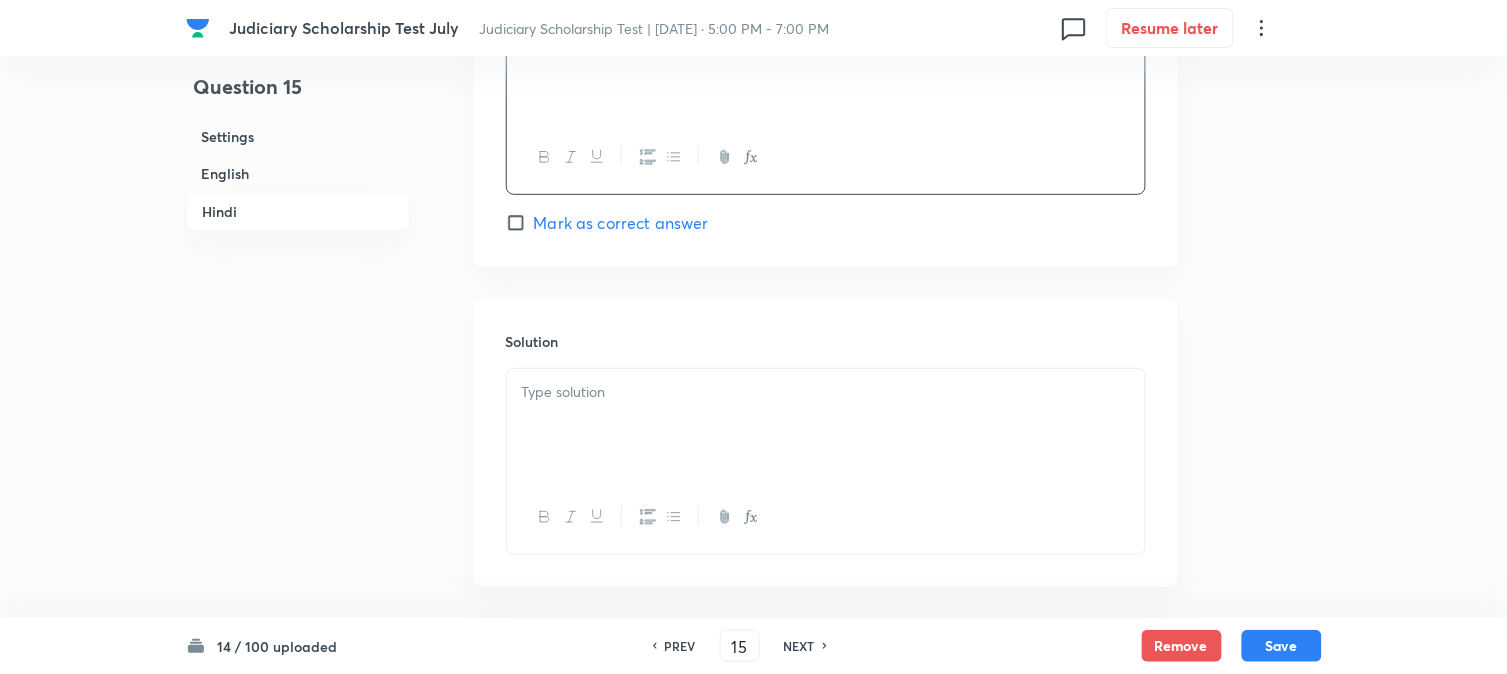 scroll, scrollTop: 4034, scrollLeft: 0, axis: vertical 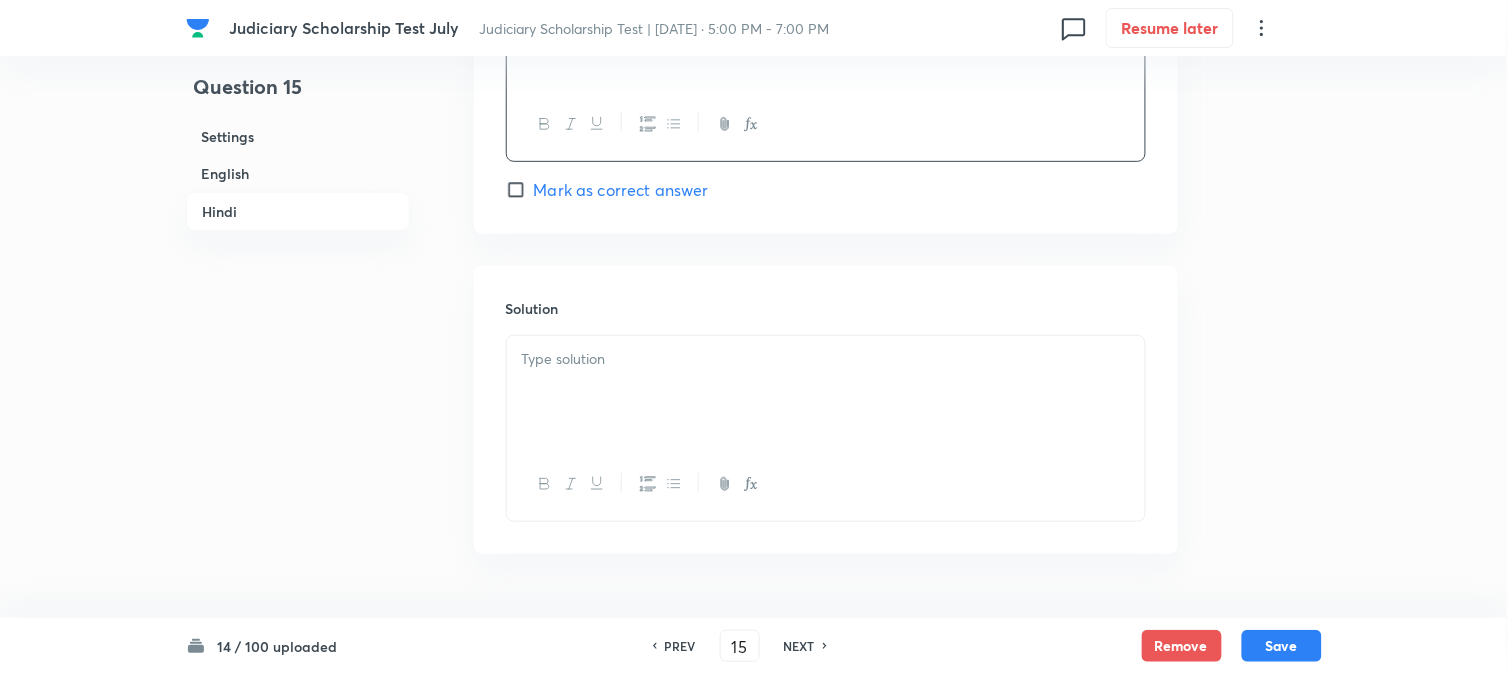 click at bounding box center [826, 359] 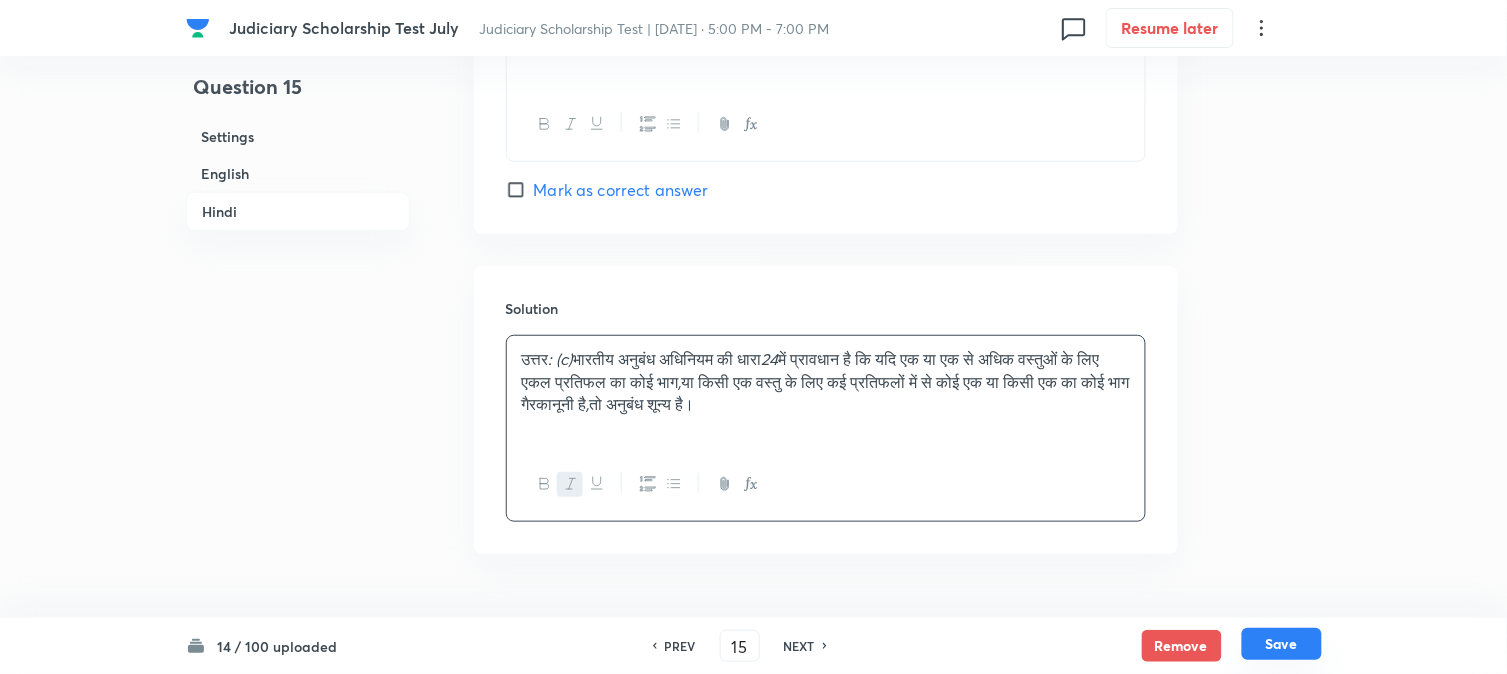 click on "Save" at bounding box center [1282, 644] 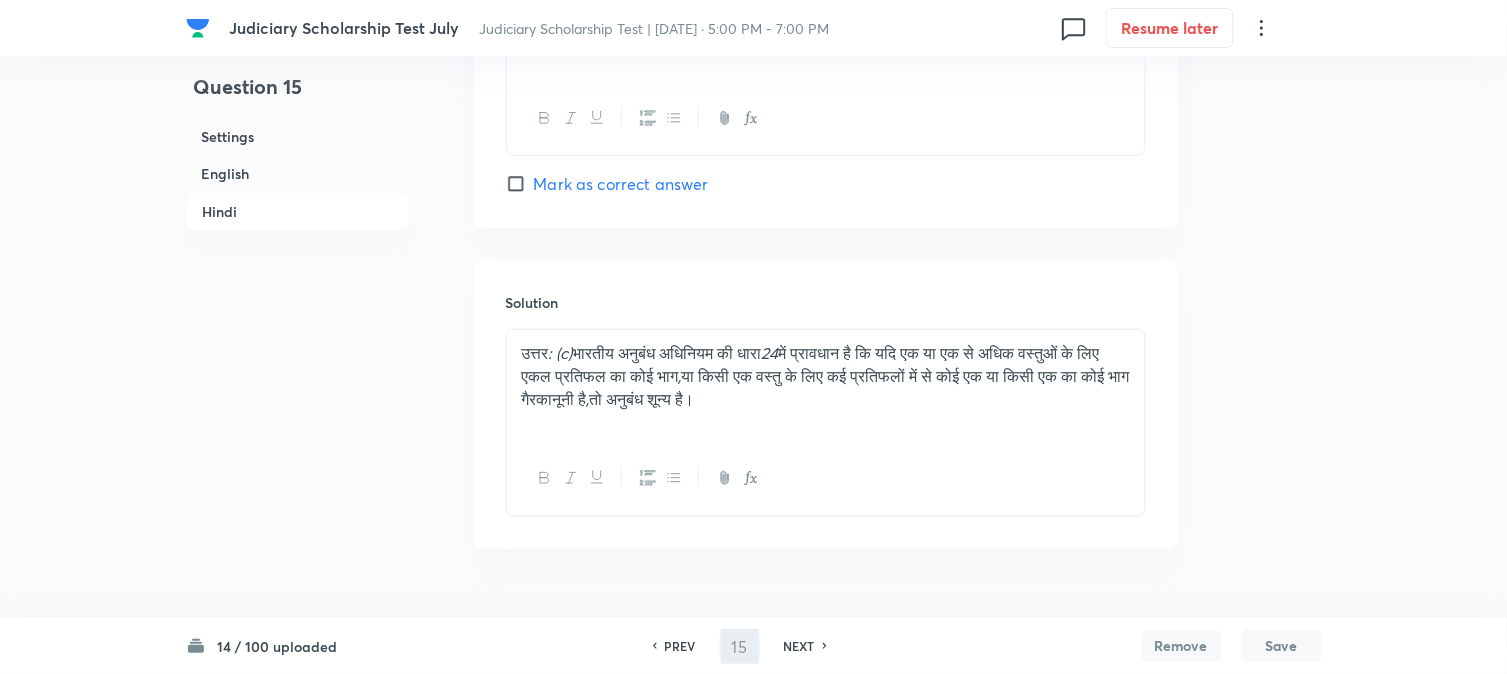 type on "16" 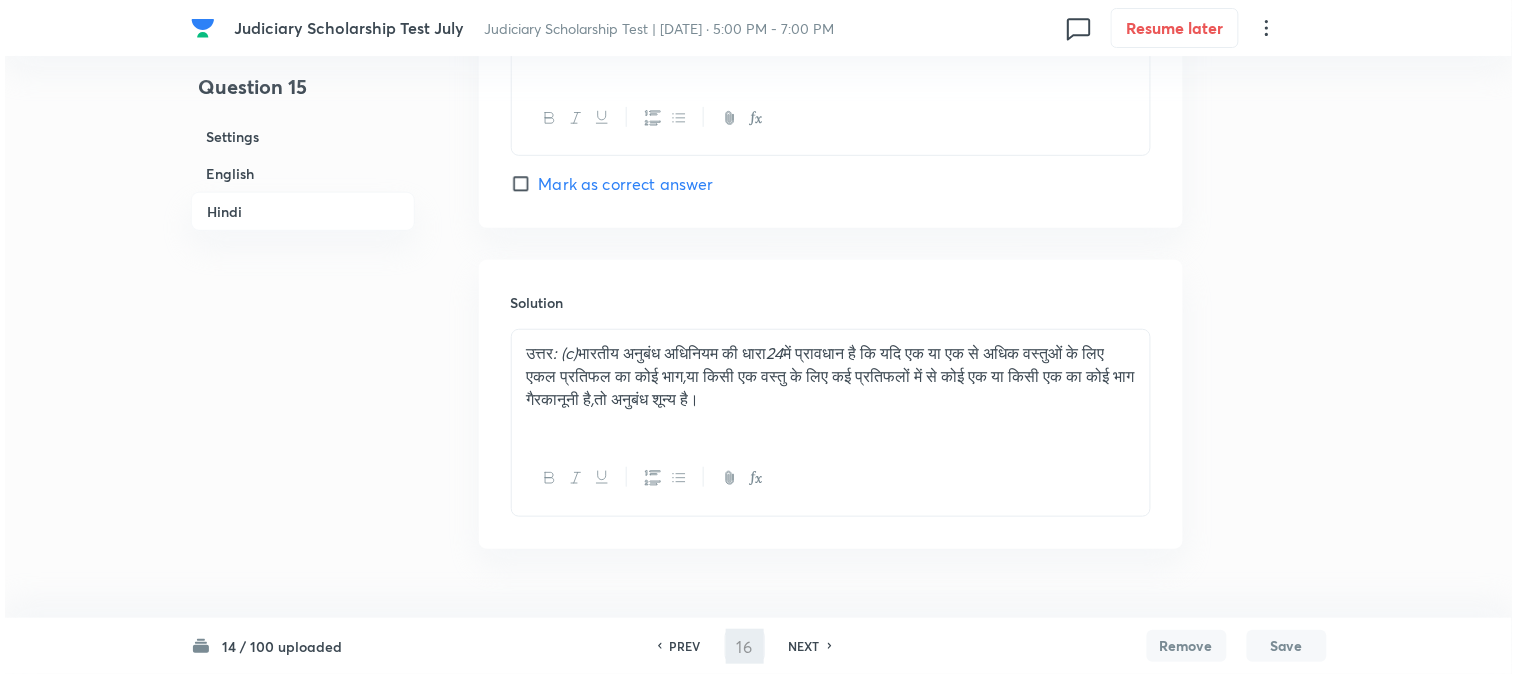 scroll, scrollTop: 0, scrollLeft: 0, axis: both 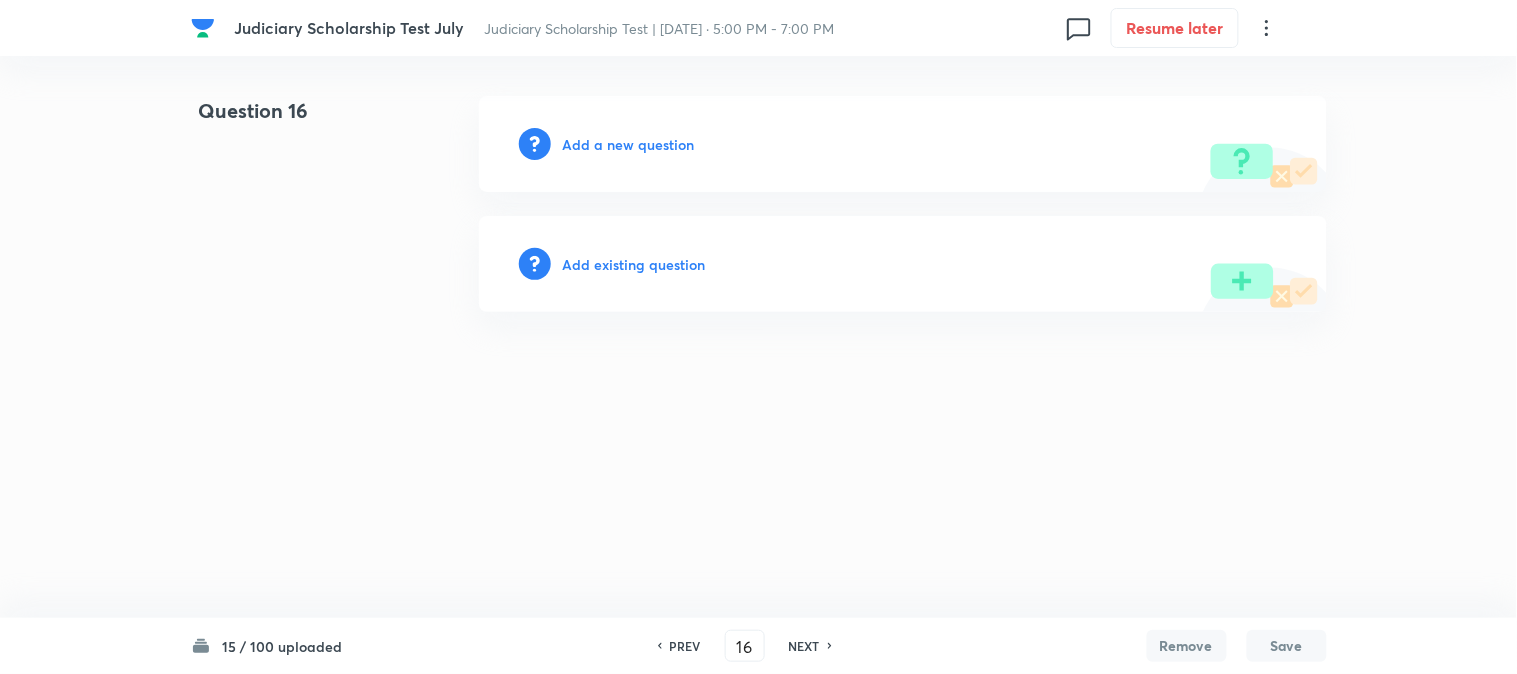 drag, startPoint x: 597, startPoint y: 127, endPoint x: 614, endPoint y: 141, distance: 22.022715 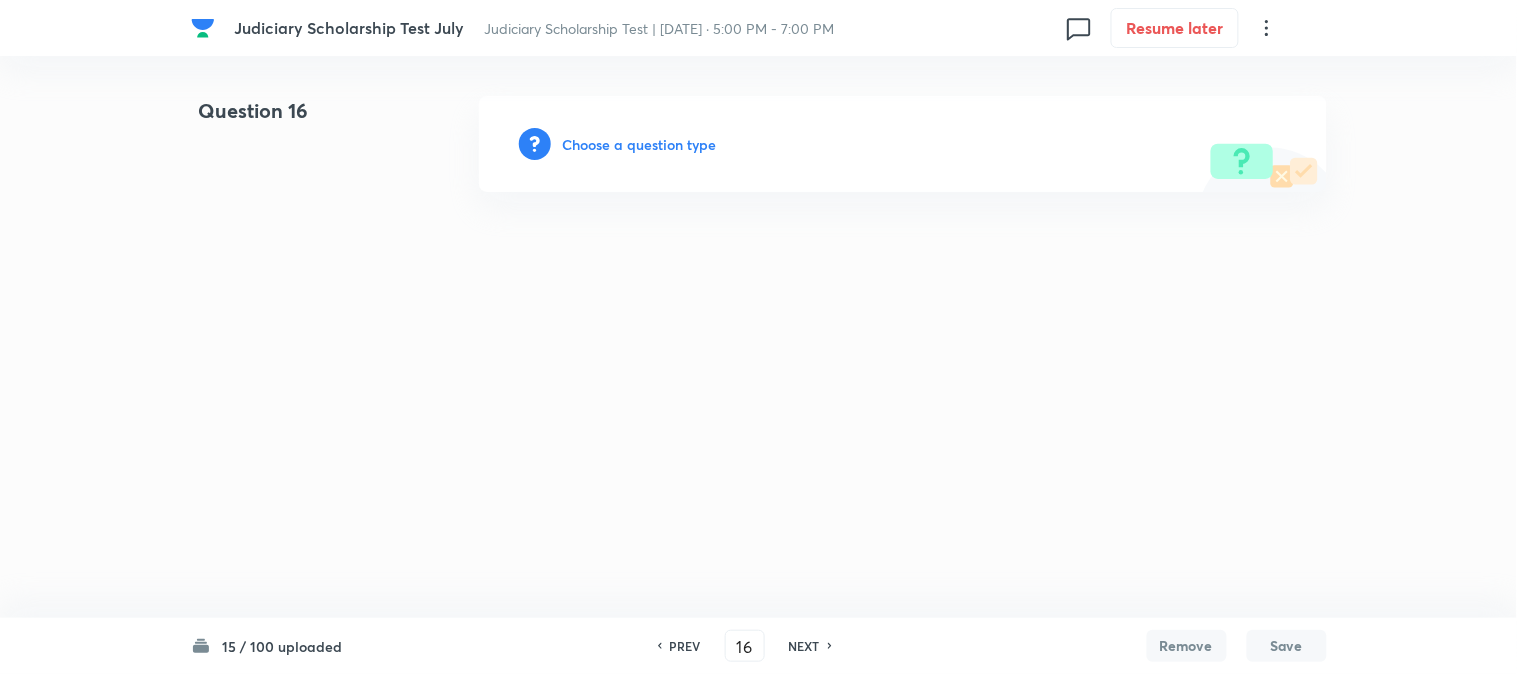 click on "Choose a question type" at bounding box center (640, 144) 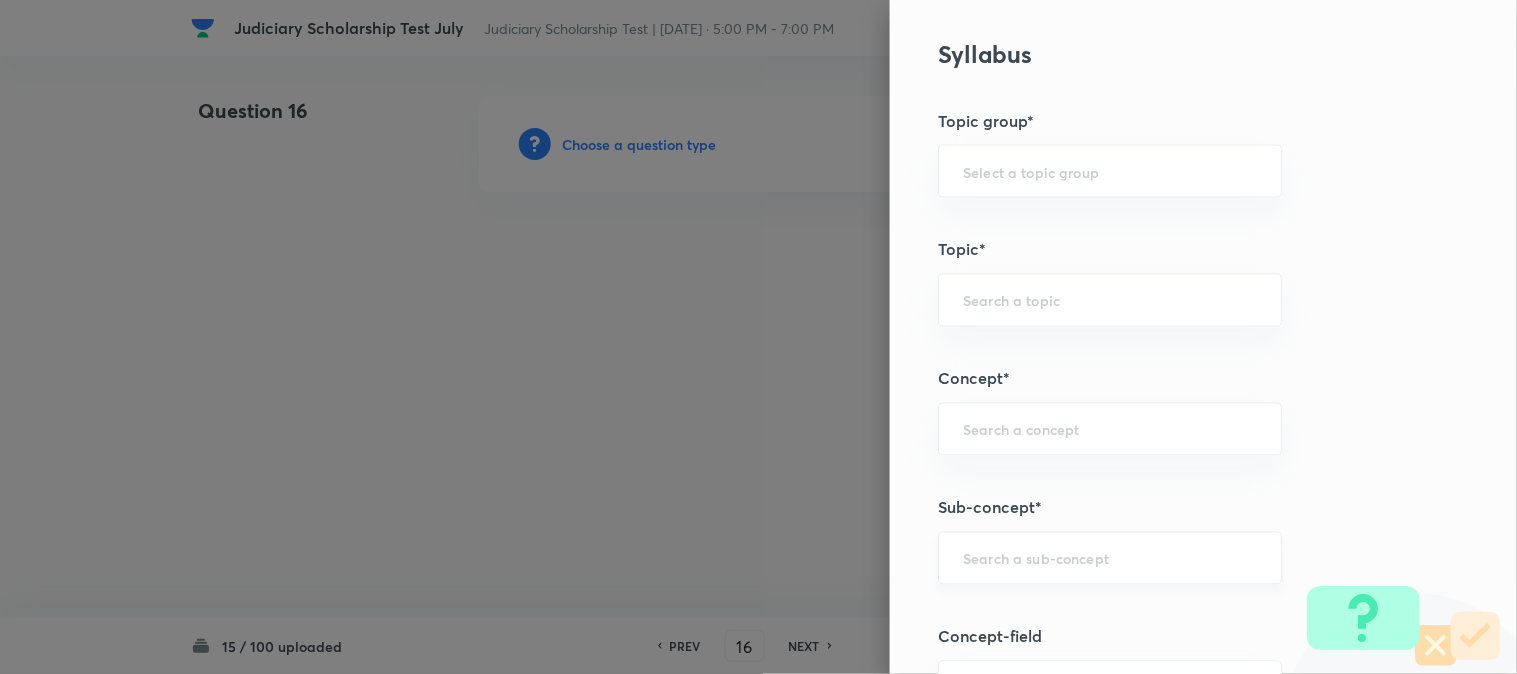 scroll, scrollTop: 1180, scrollLeft: 0, axis: vertical 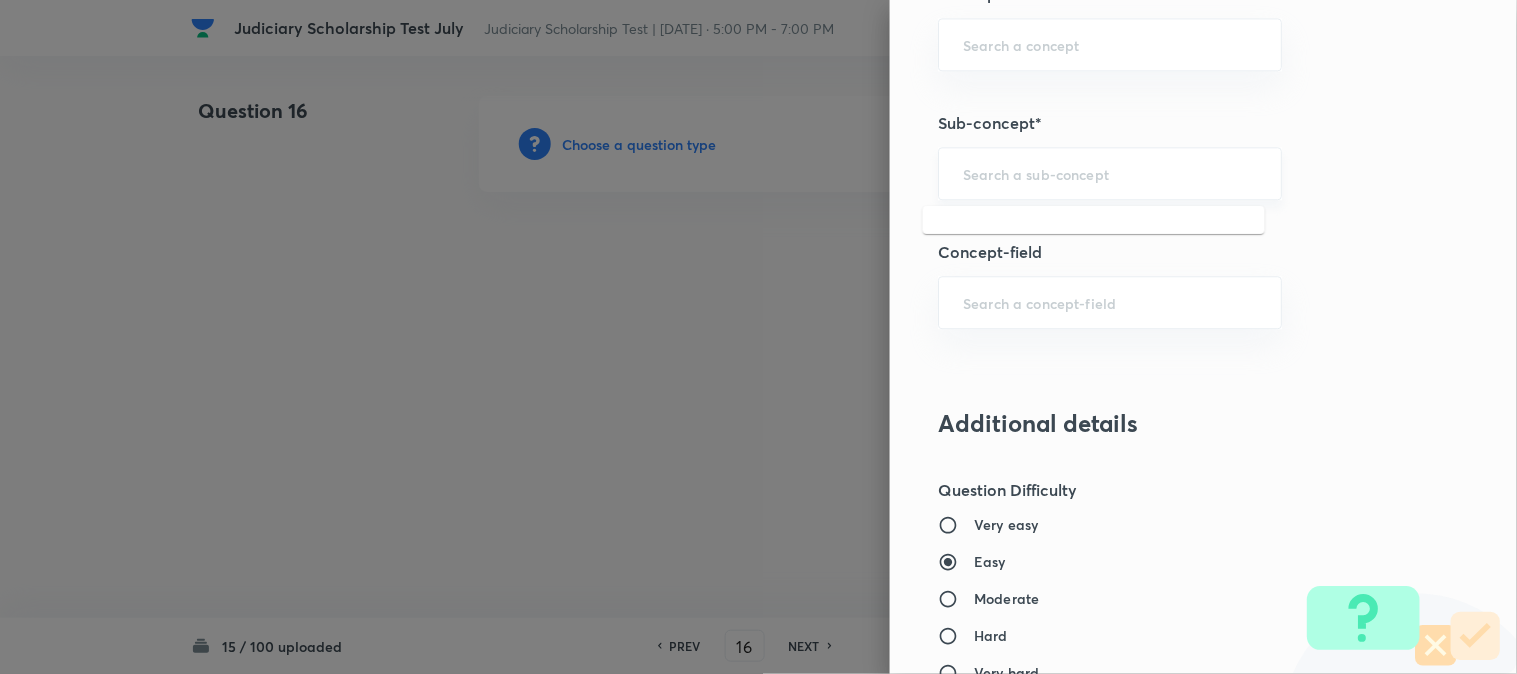 click at bounding box center [1110, 173] 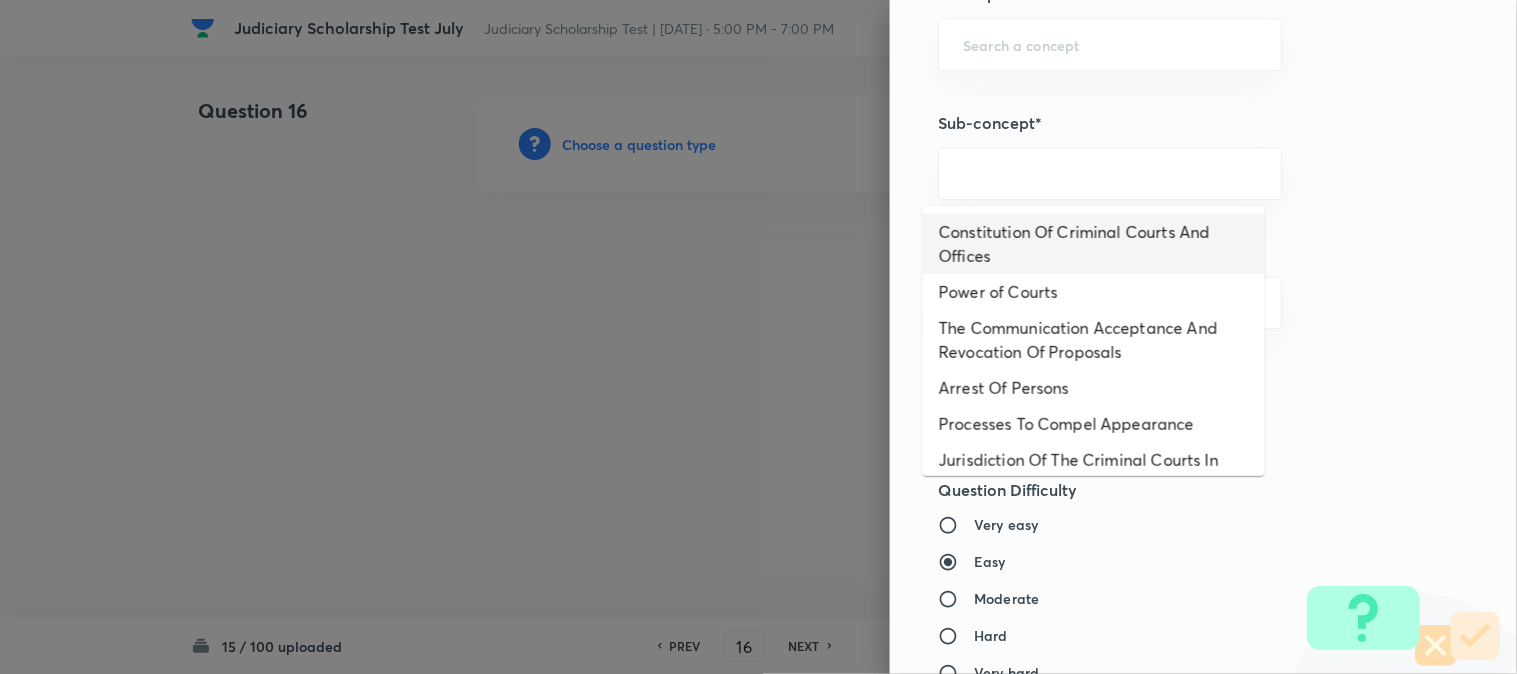 click on "Constitution Of Criminal Courts And Offices" at bounding box center (1094, 244) 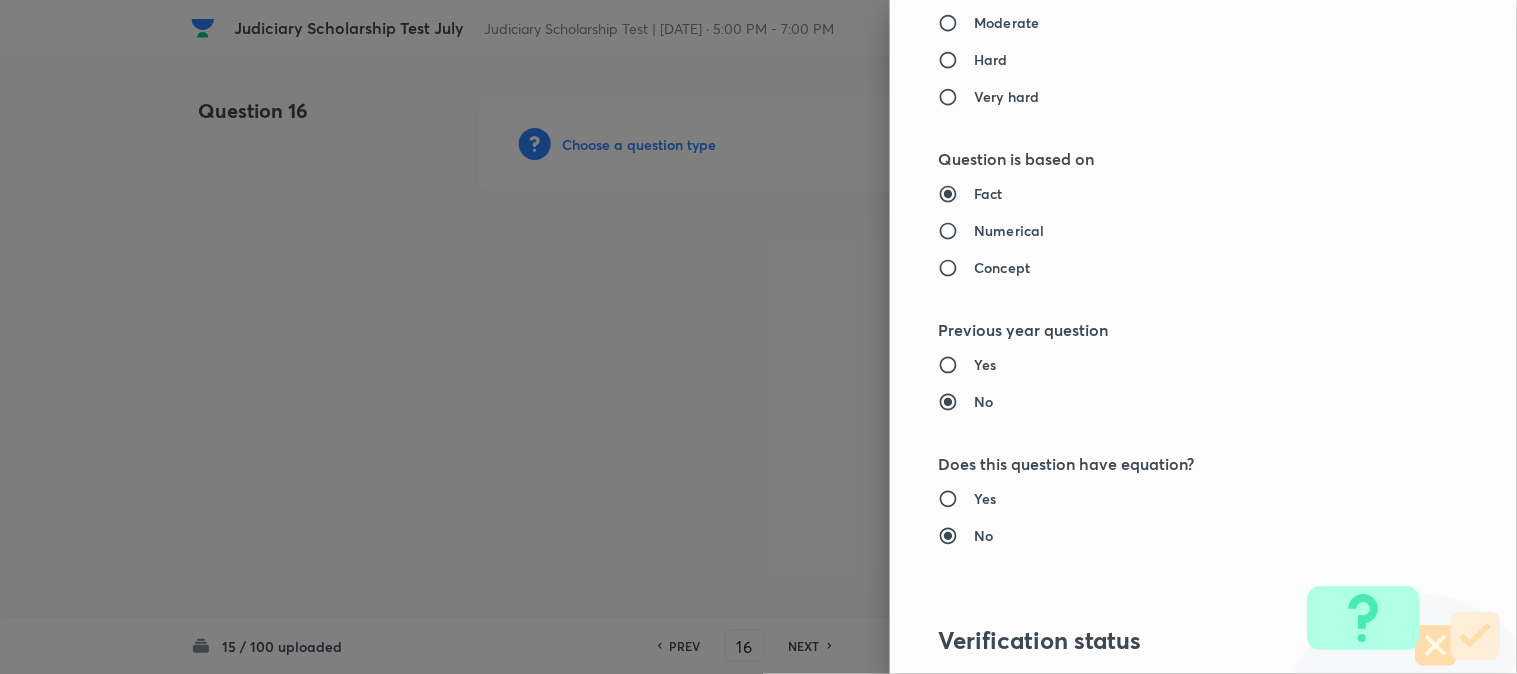 type on "Criminal Law" 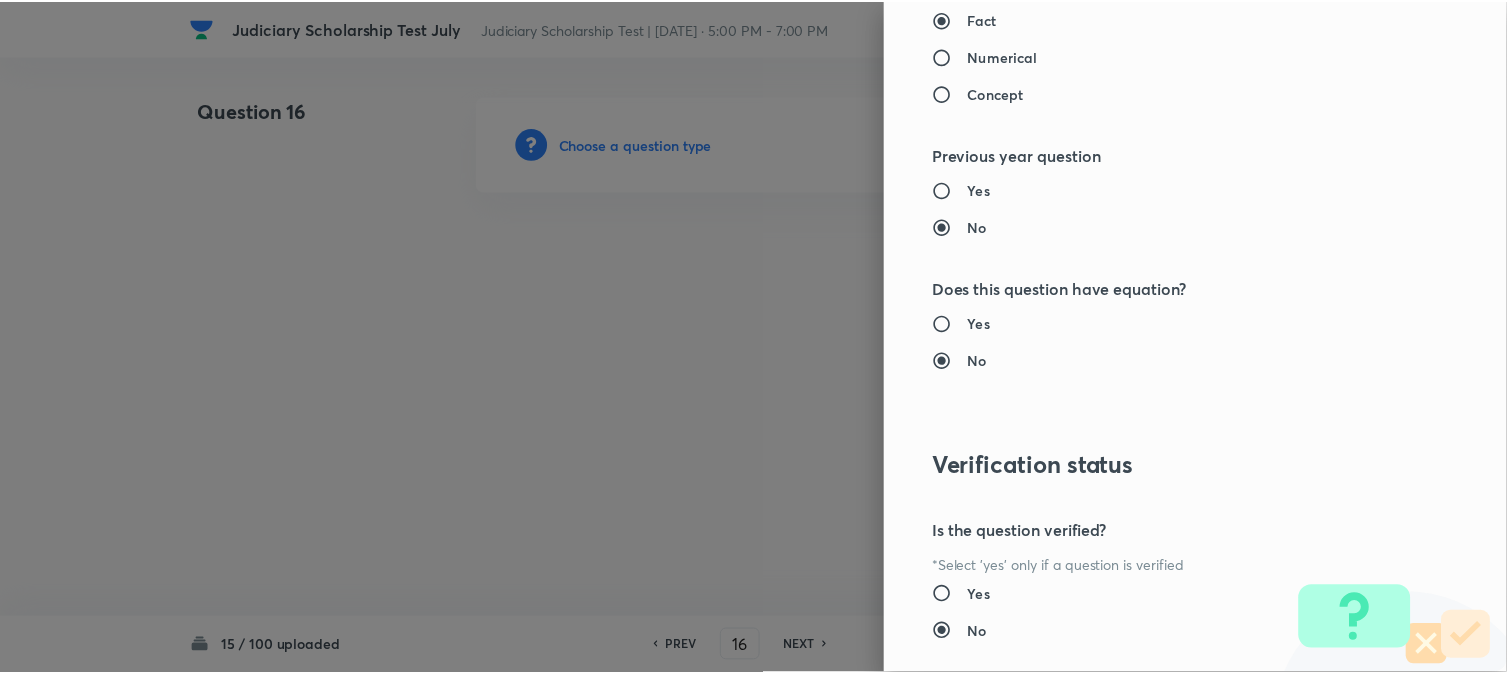 scroll, scrollTop: 2052, scrollLeft: 0, axis: vertical 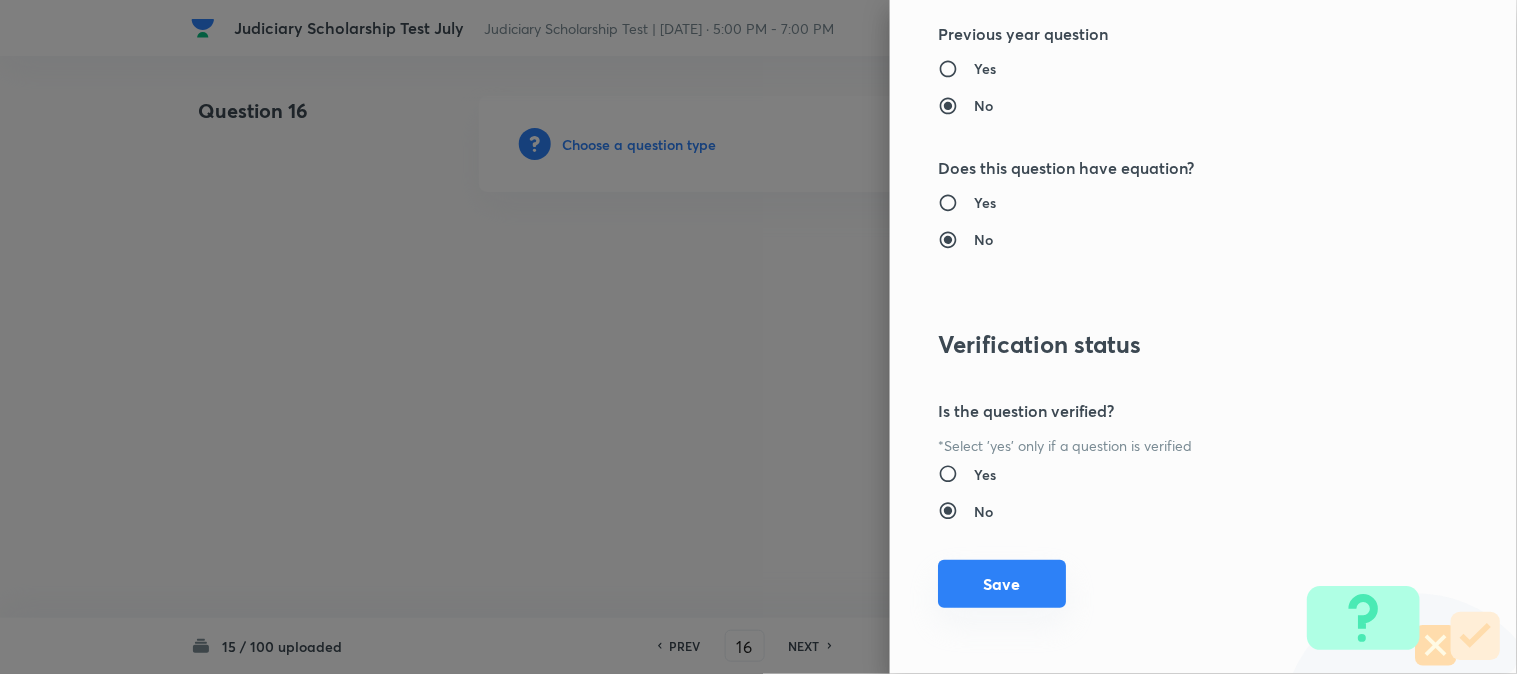 click on "Save" at bounding box center [1002, 584] 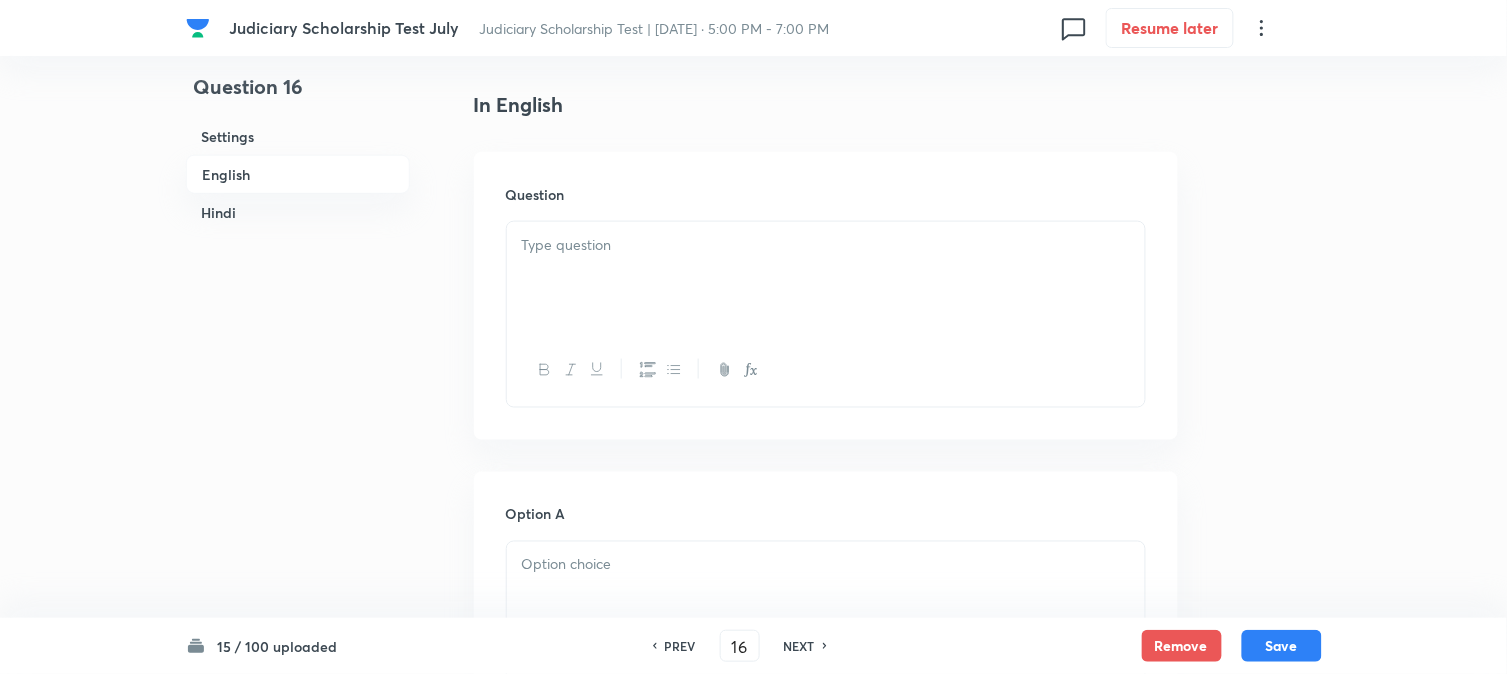 scroll, scrollTop: 590, scrollLeft: 0, axis: vertical 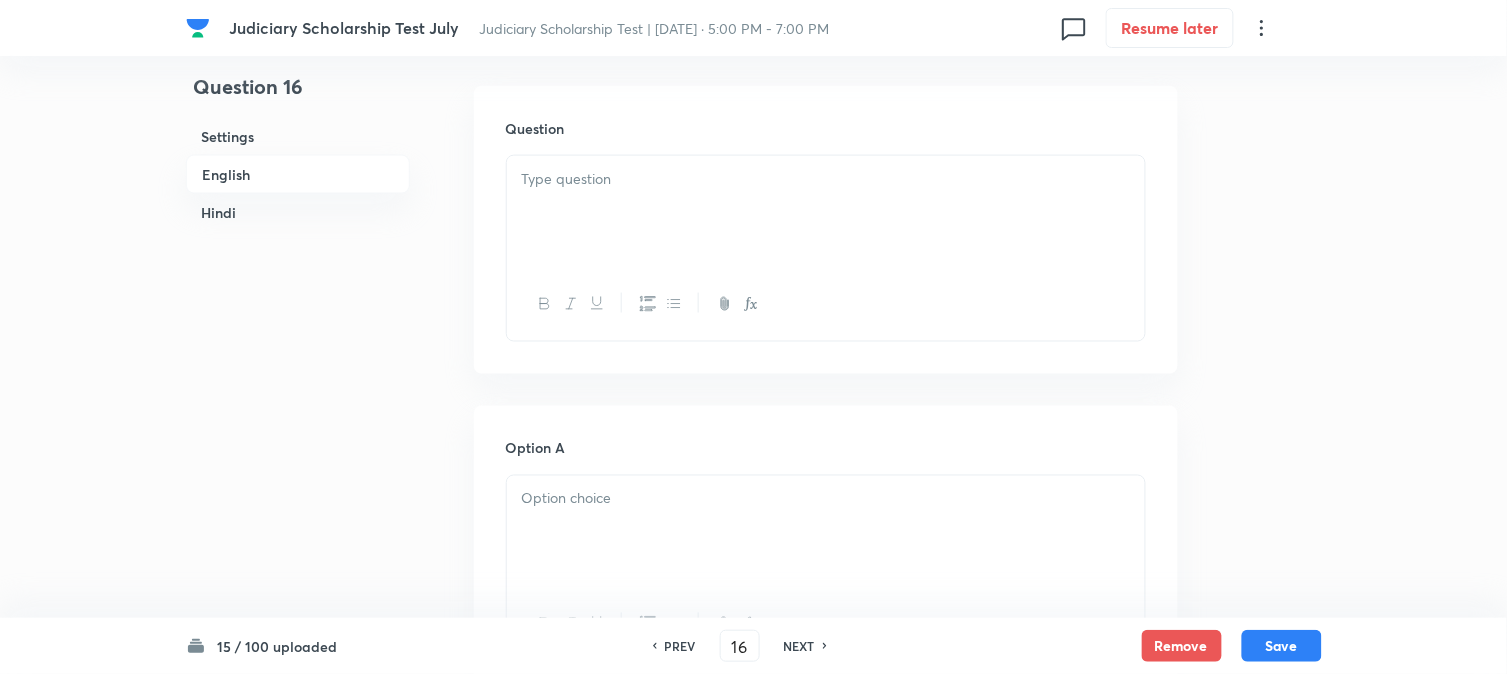 click at bounding box center [826, 212] 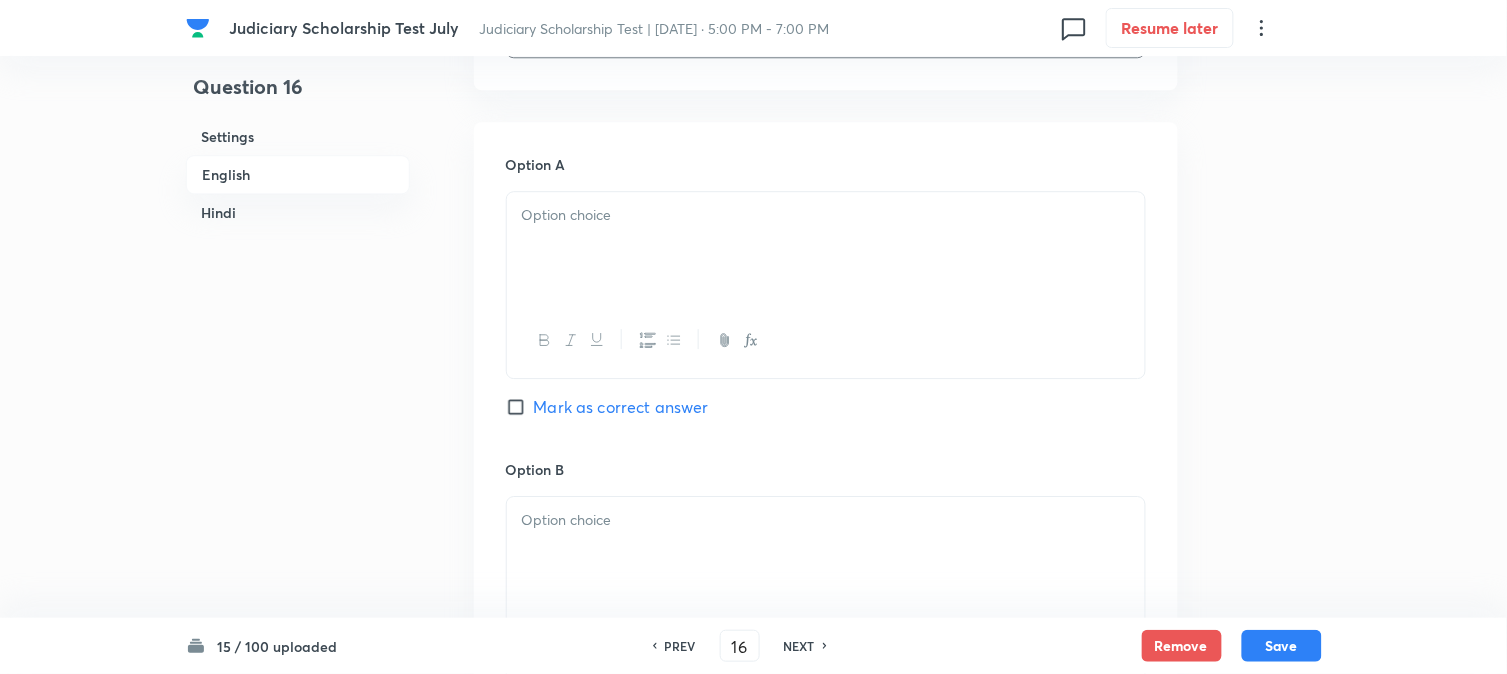 drag, startPoint x: 543, startPoint y: 473, endPoint x: 1144, endPoint y: 425, distance: 602.91376 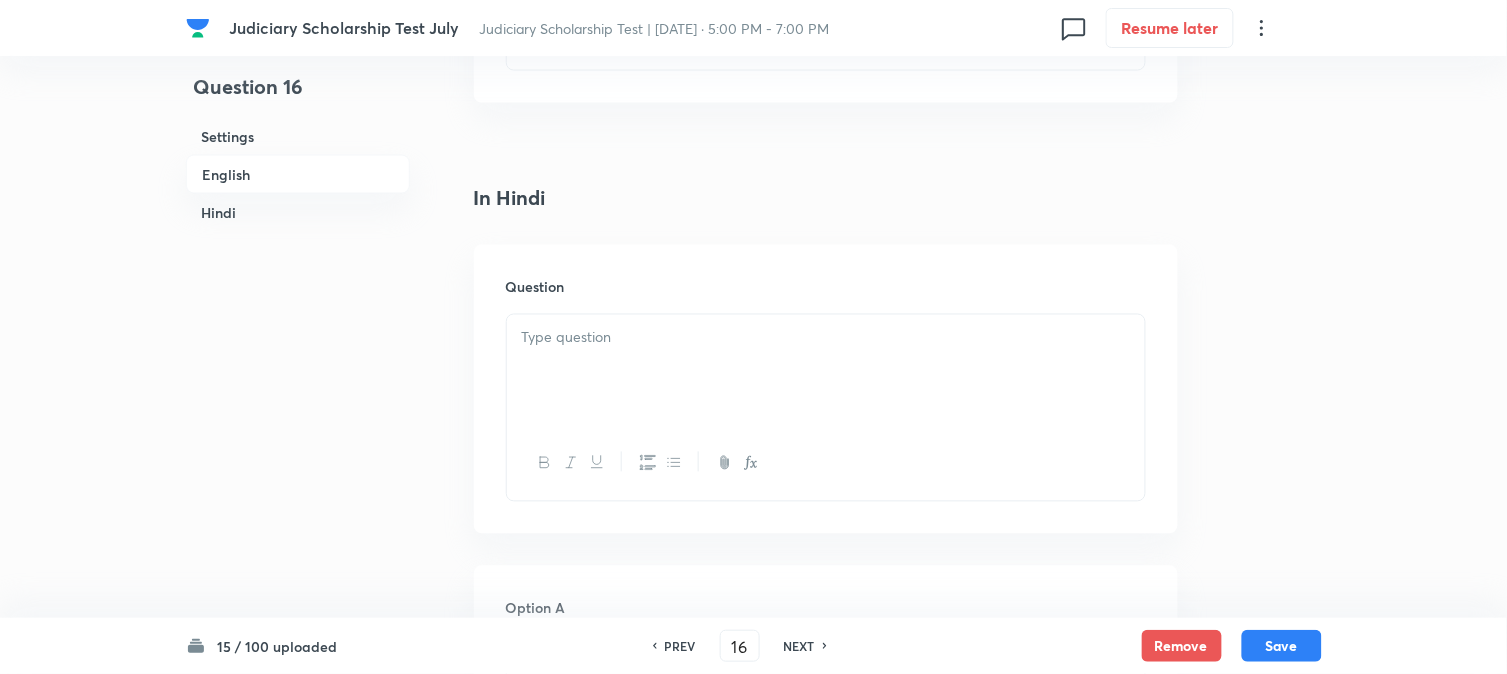 scroll, scrollTop: 2687, scrollLeft: 0, axis: vertical 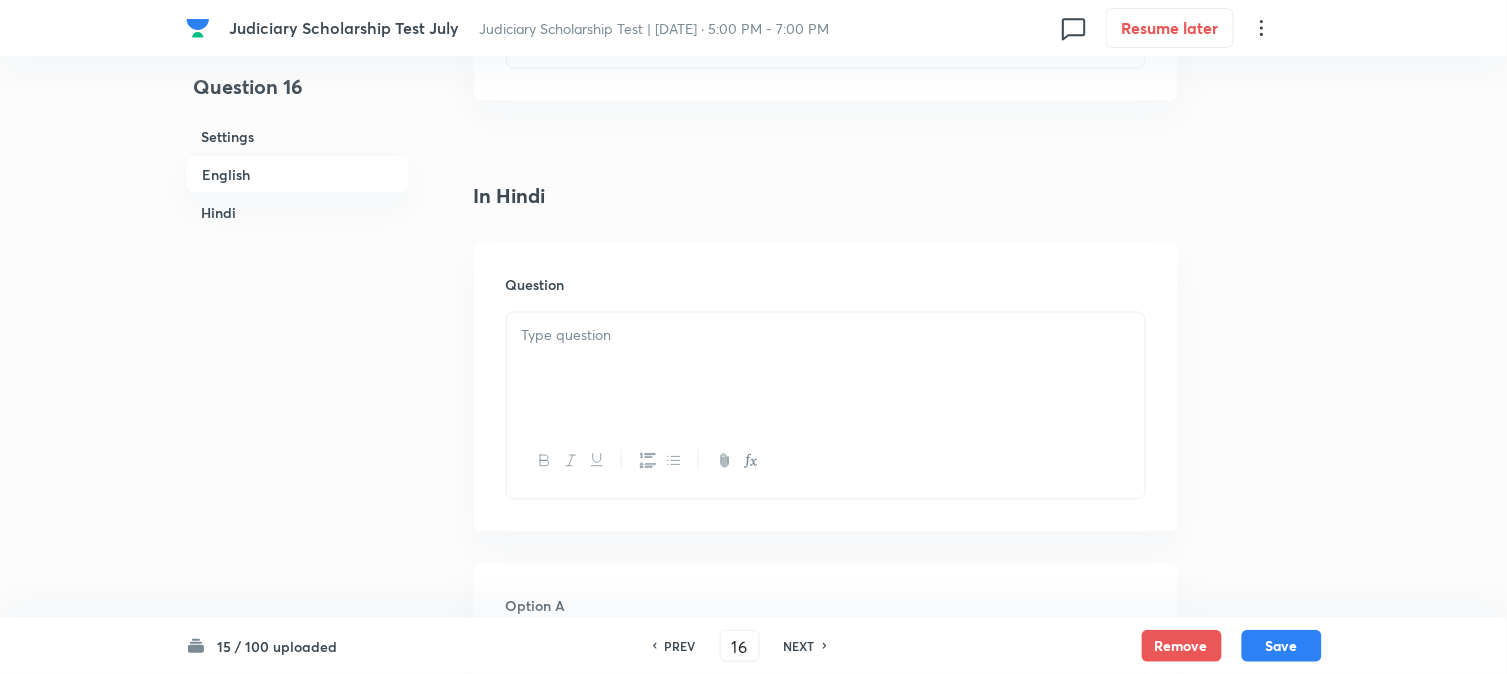 click at bounding box center [826, 369] 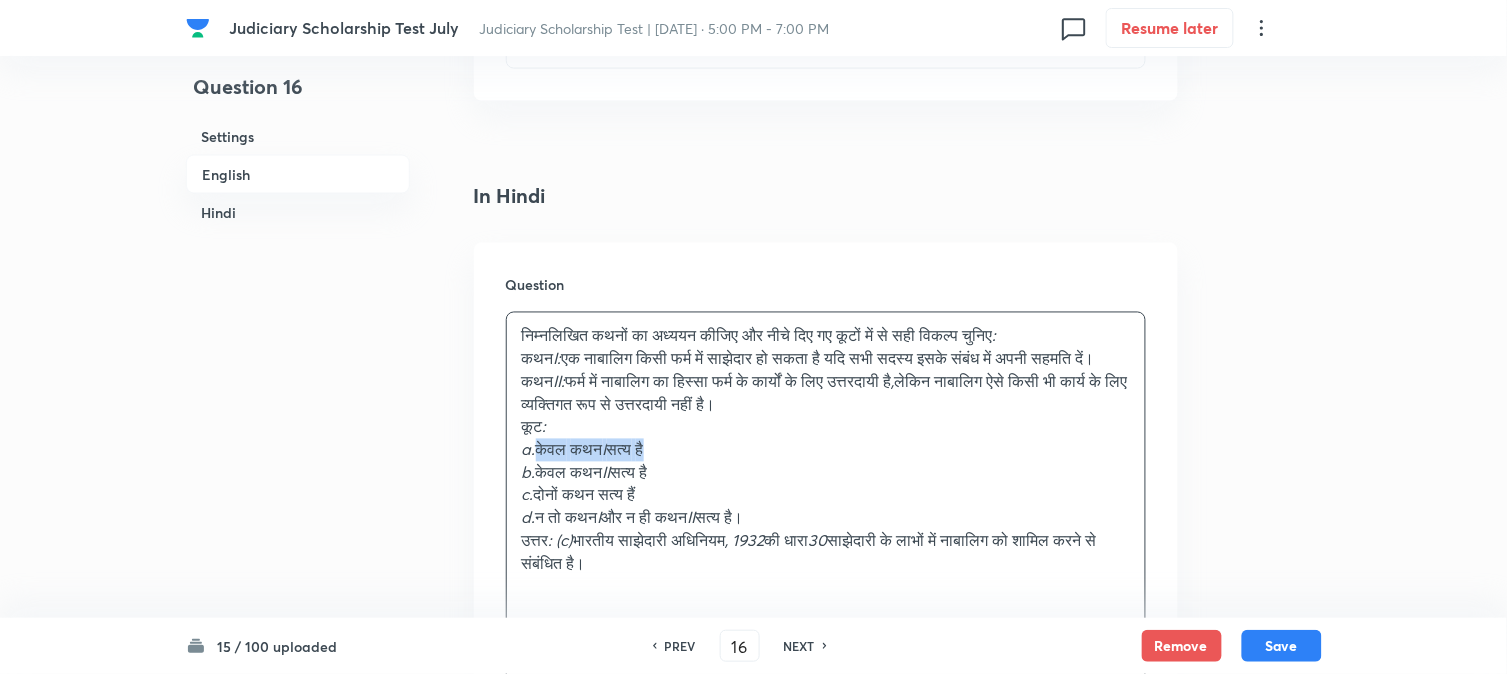 drag, startPoint x: 538, startPoint y: 480, endPoint x: 768, endPoint y: 480, distance: 230 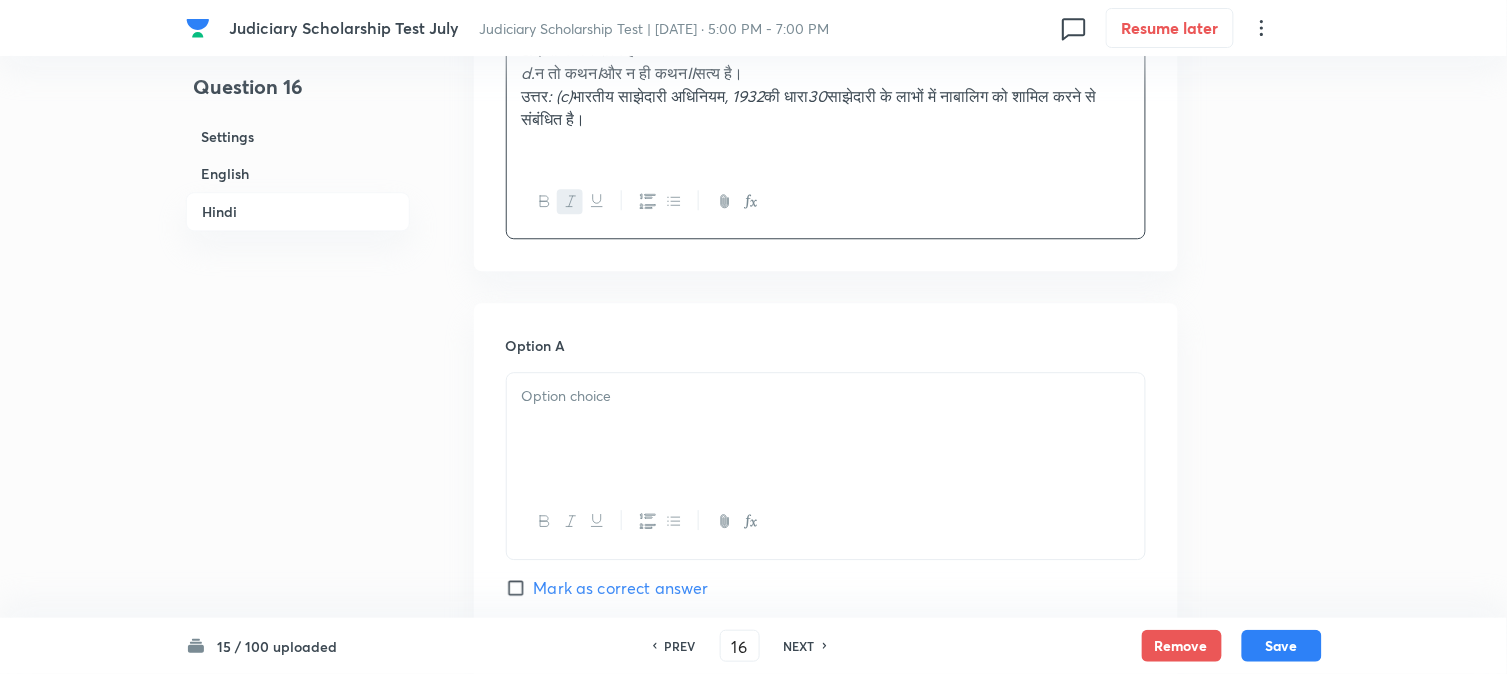 click at bounding box center [826, 429] 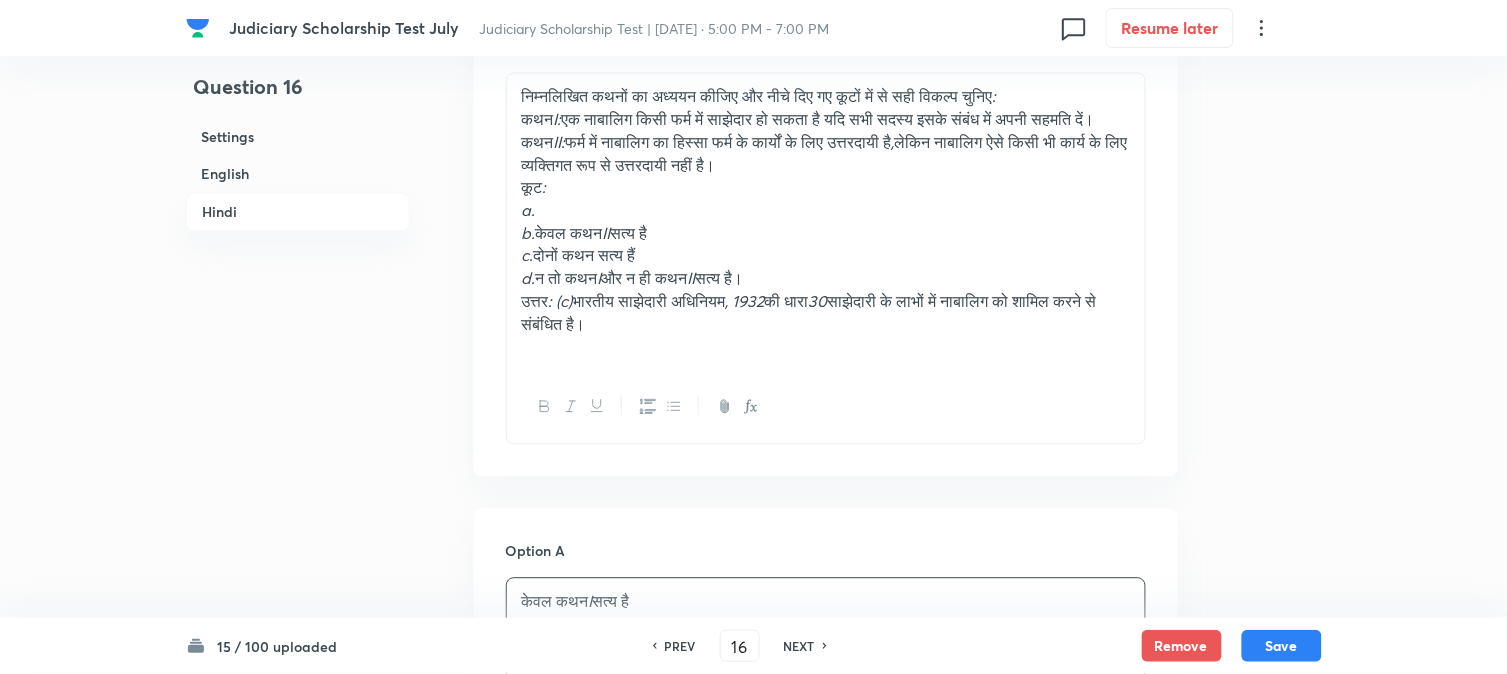 scroll, scrollTop: 2910, scrollLeft: 0, axis: vertical 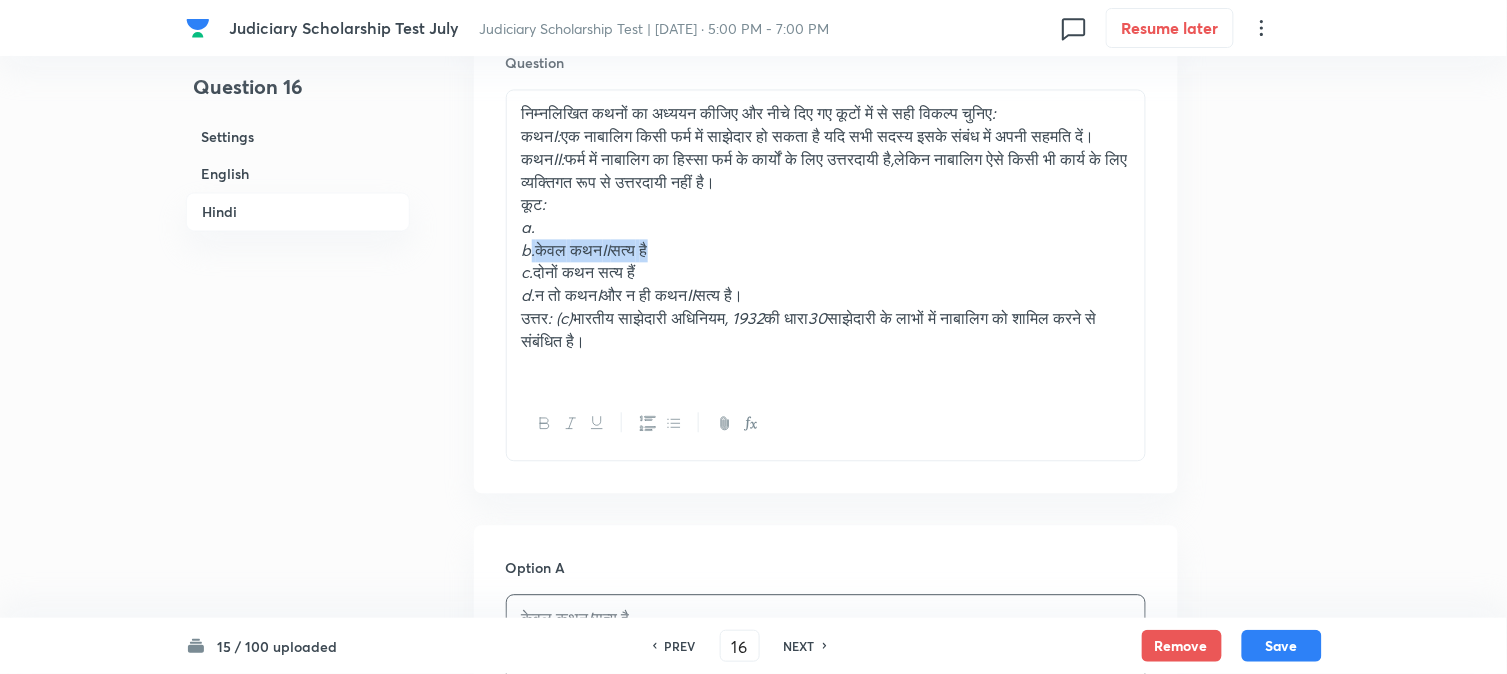 drag, startPoint x: 533, startPoint y: 271, endPoint x: 785, endPoint y: 277, distance: 252.07141 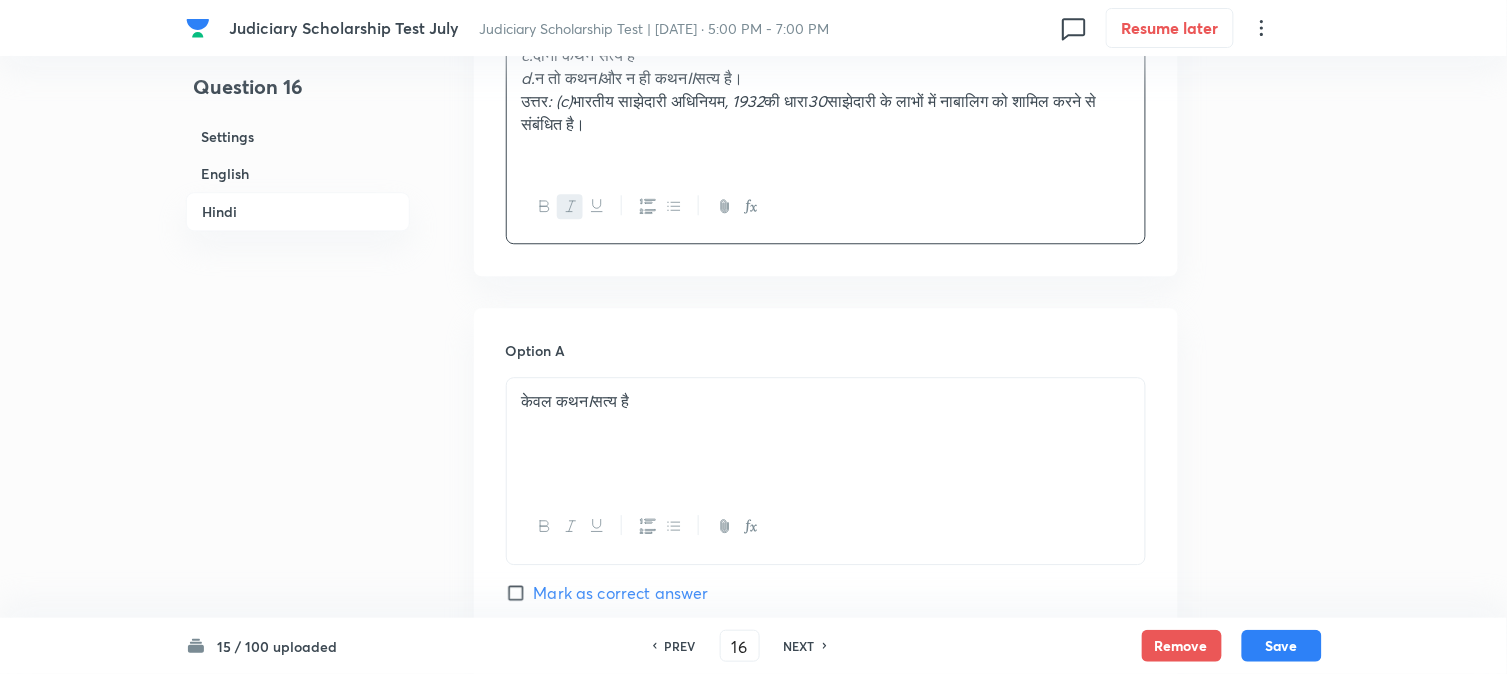scroll, scrollTop: 3465, scrollLeft: 0, axis: vertical 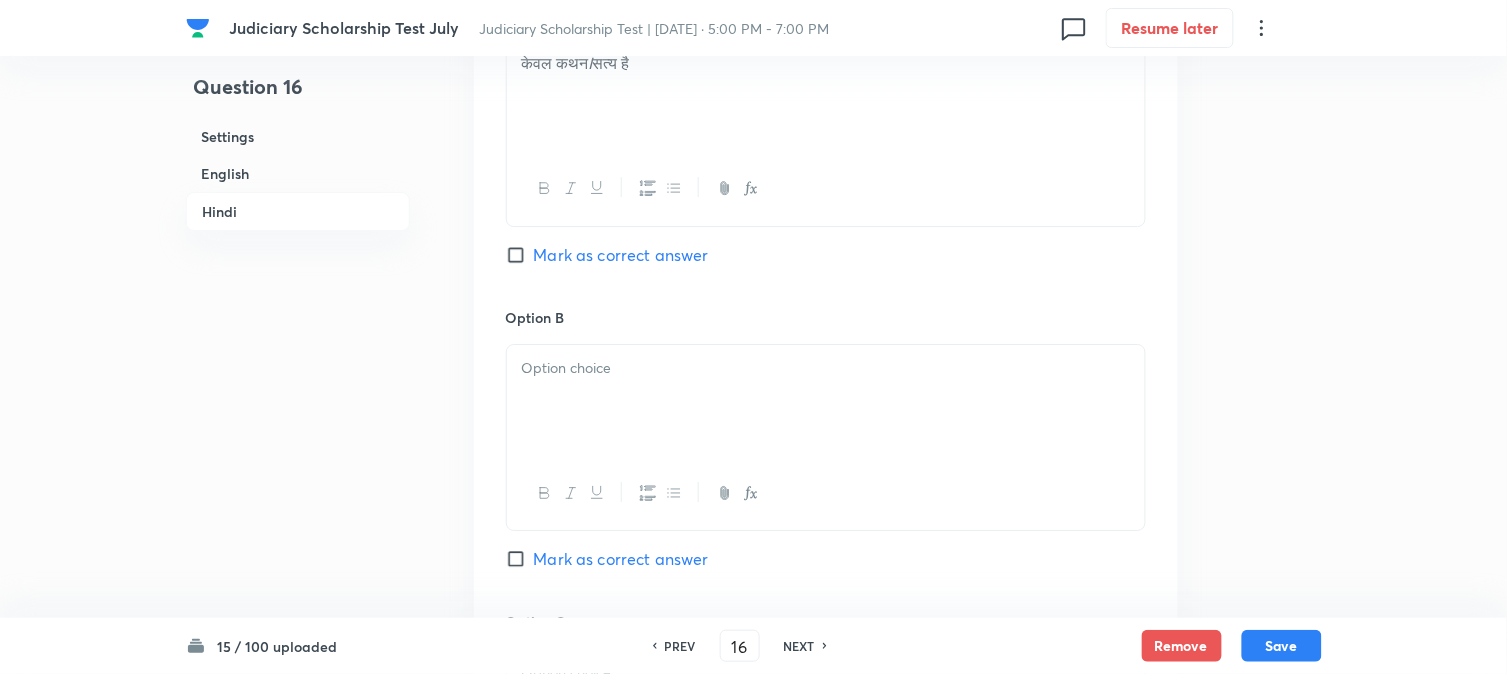 drag, startPoint x: 555, startPoint y: 447, endPoint x: 536, endPoint y: 427, distance: 27.58623 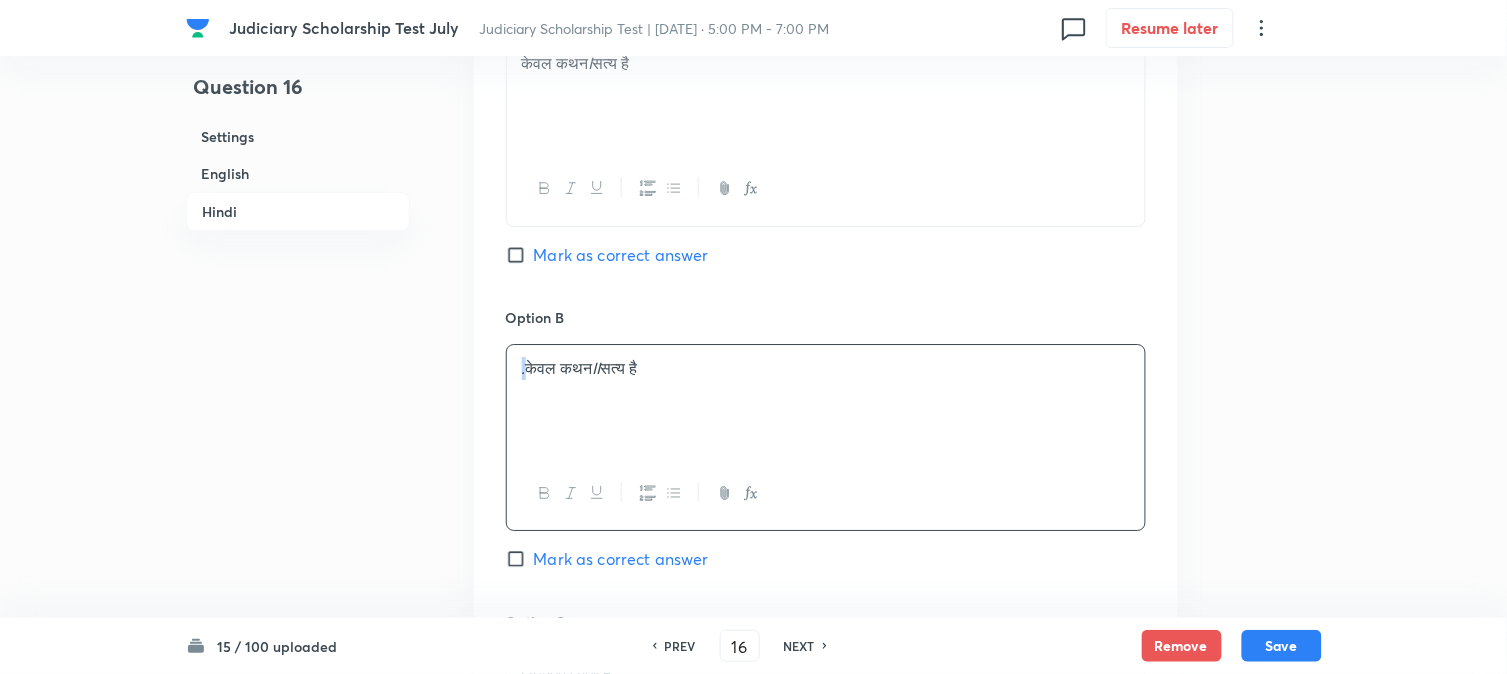 drag, startPoint x: 528, startPoint y: 402, endPoint x: 496, endPoint y: 381, distance: 38.27532 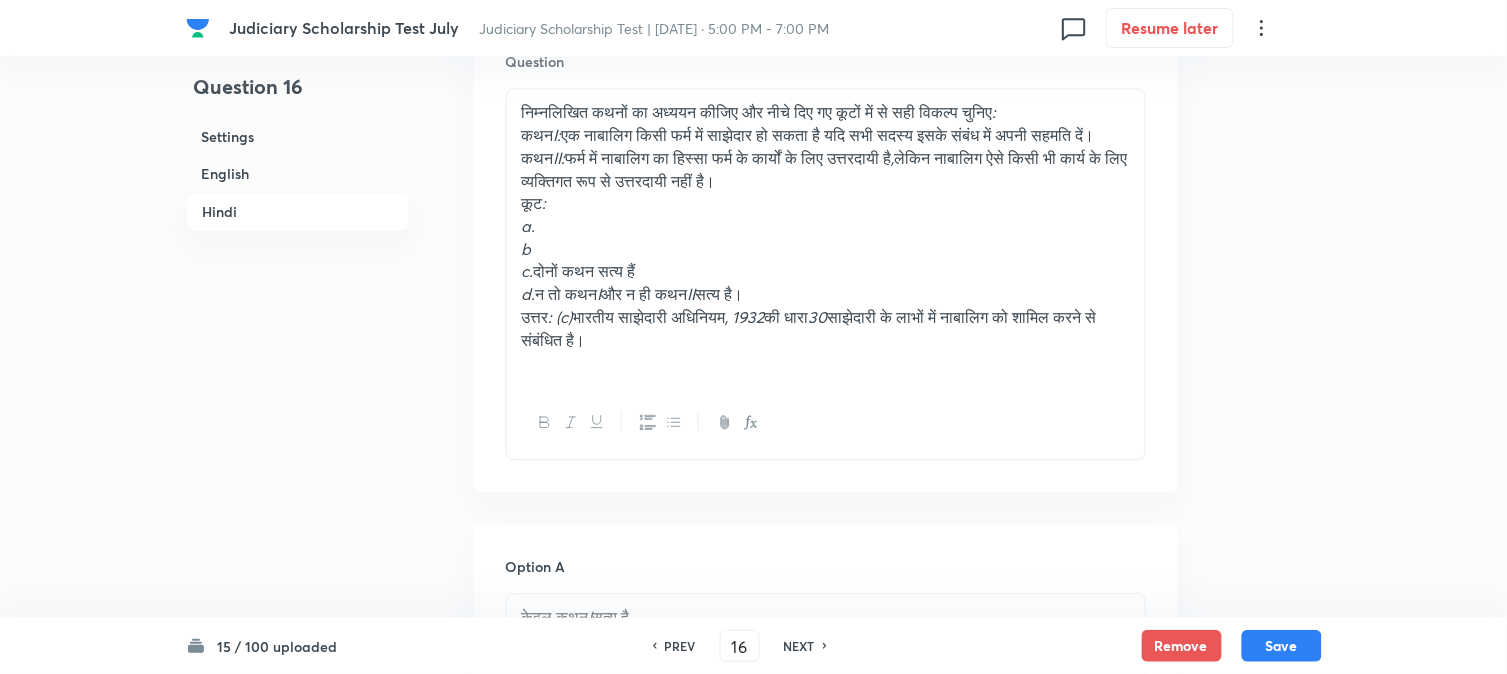 scroll, scrollTop: 2910, scrollLeft: 0, axis: vertical 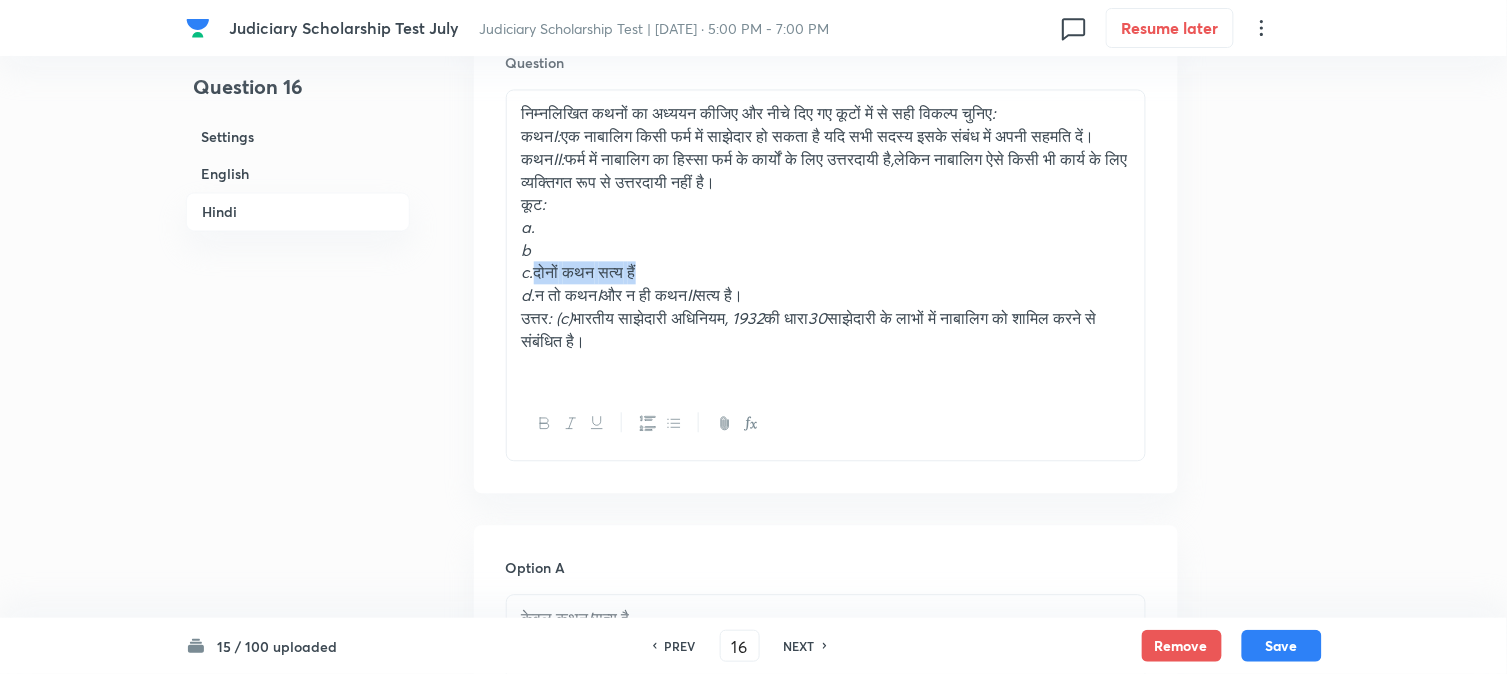 drag, startPoint x: 537, startPoint y: 295, endPoint x: 748, endPoint y: 295, distance: 211 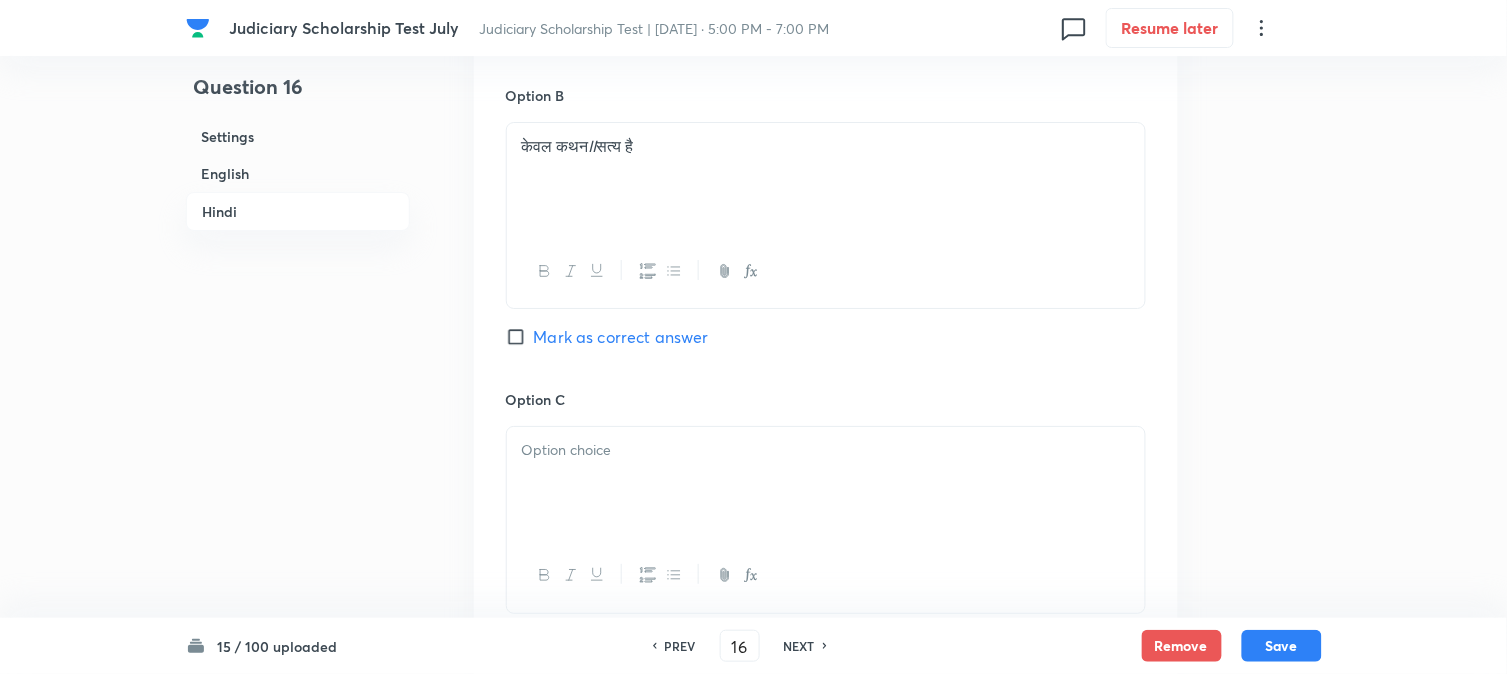click at bounding box center (826, 483) 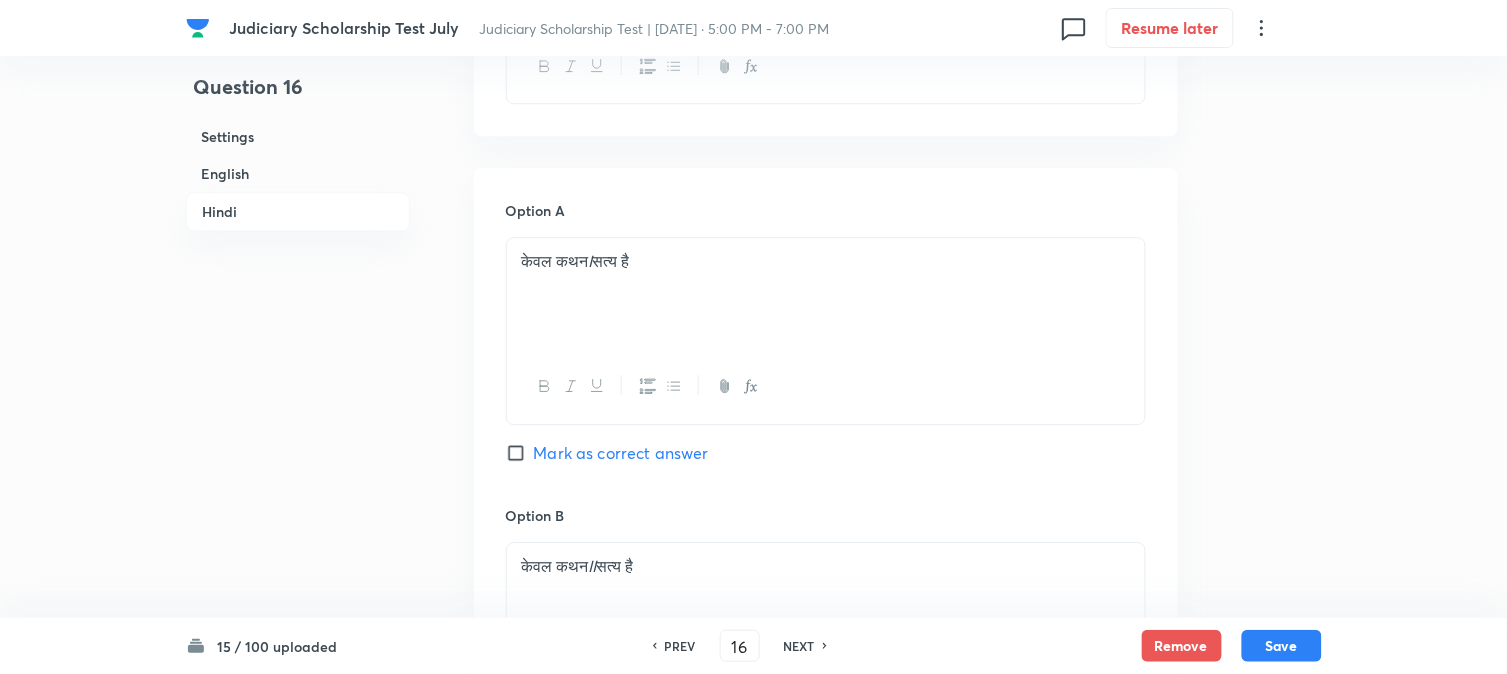 scroll, scrollTop: 2910, scrollLeft: 0, axis: vertical 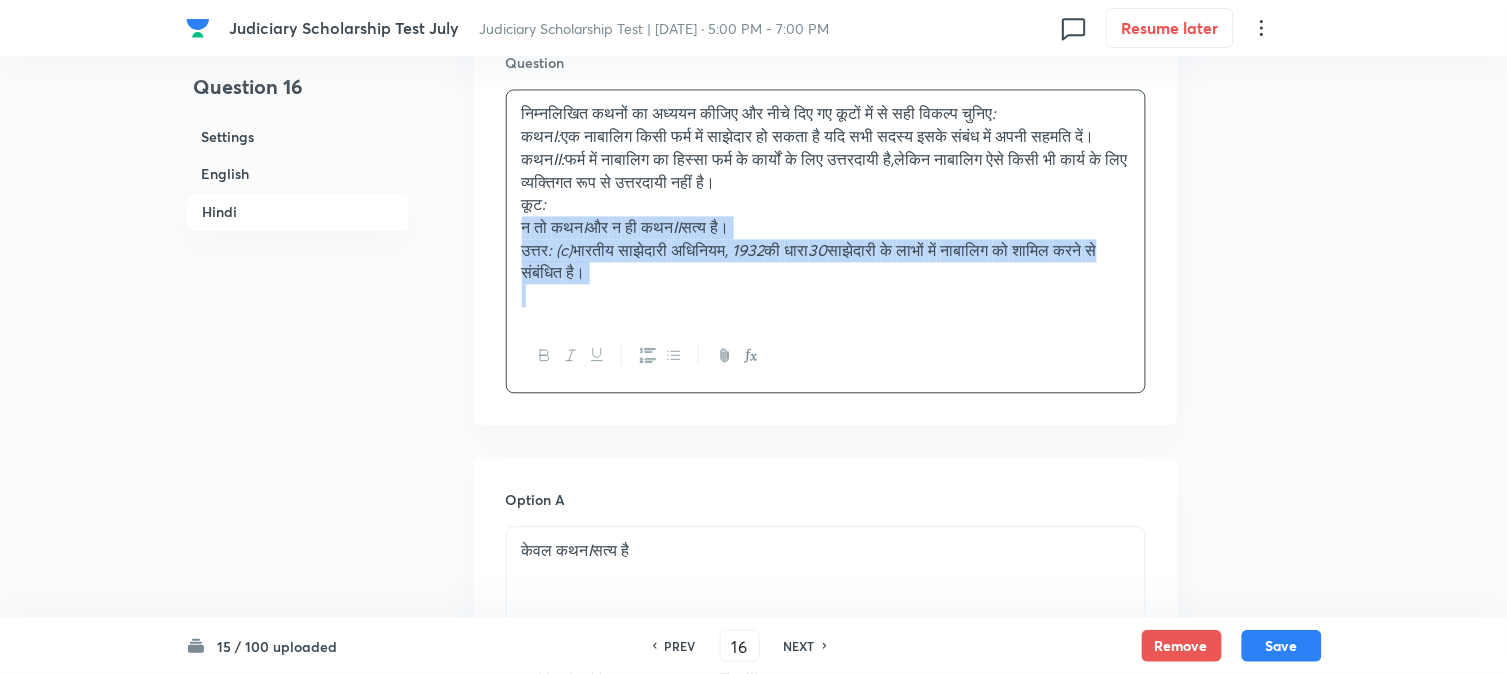 drag, startPoint x: 537, startPoint y: 321, endPoint x: 761, endPoint y: 340, distance: 224.80435 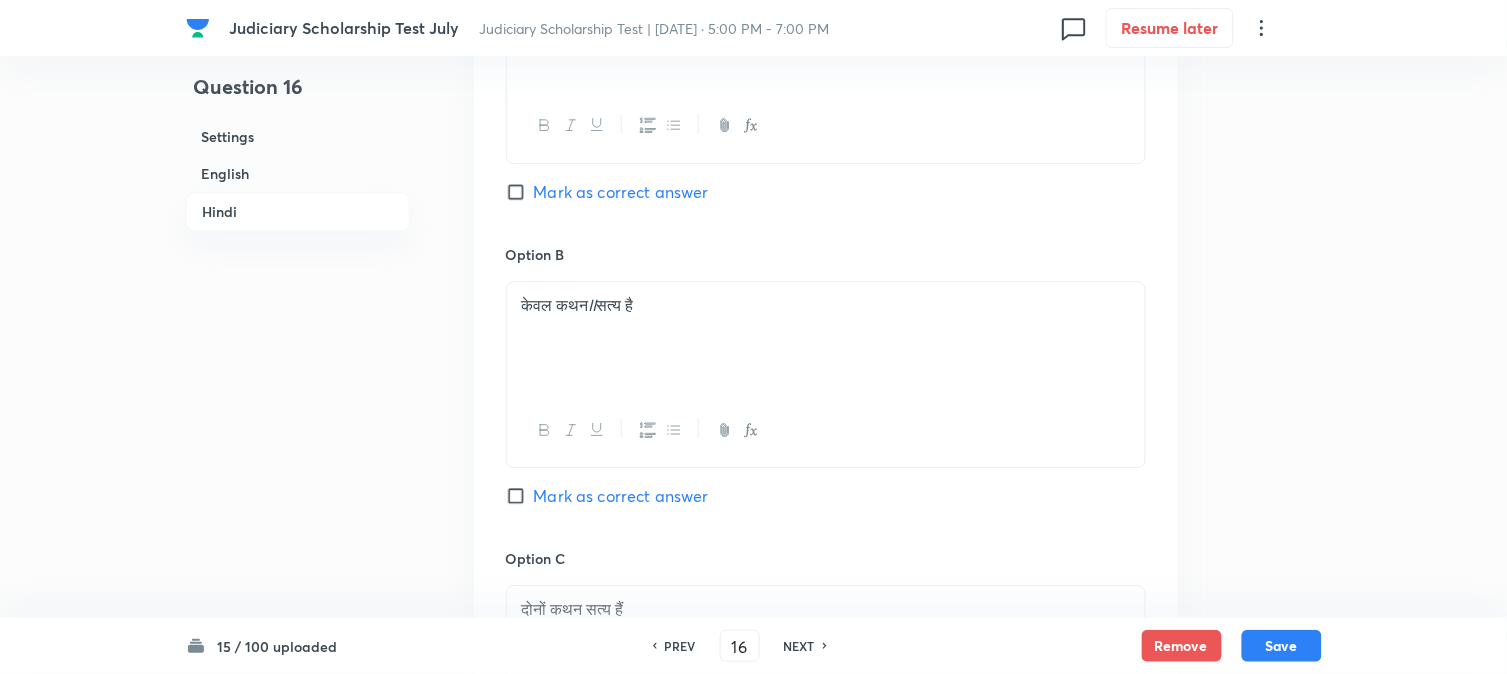 scroll, scrollTop: 4021, scrollLeft: 0, axis: vertical 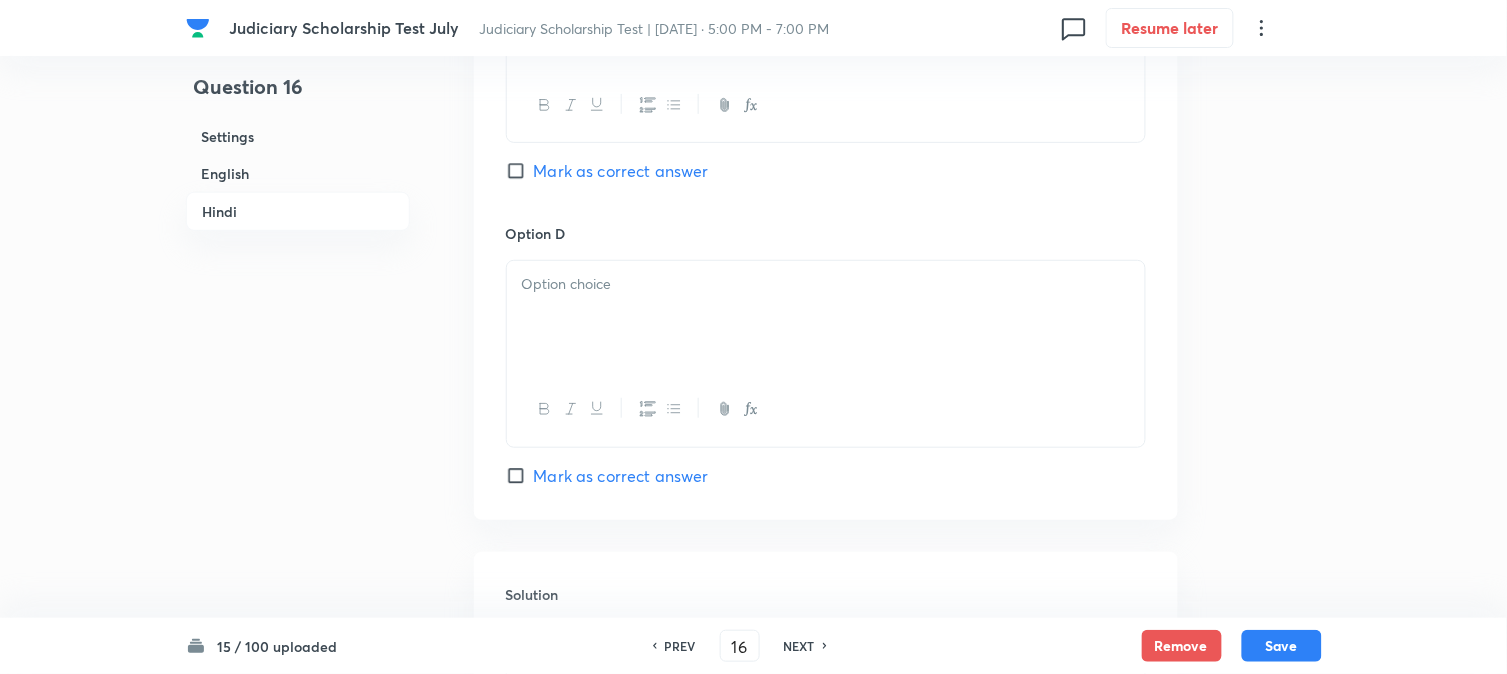 click on "Mark as correct answer" at bounding box center [621, 171] 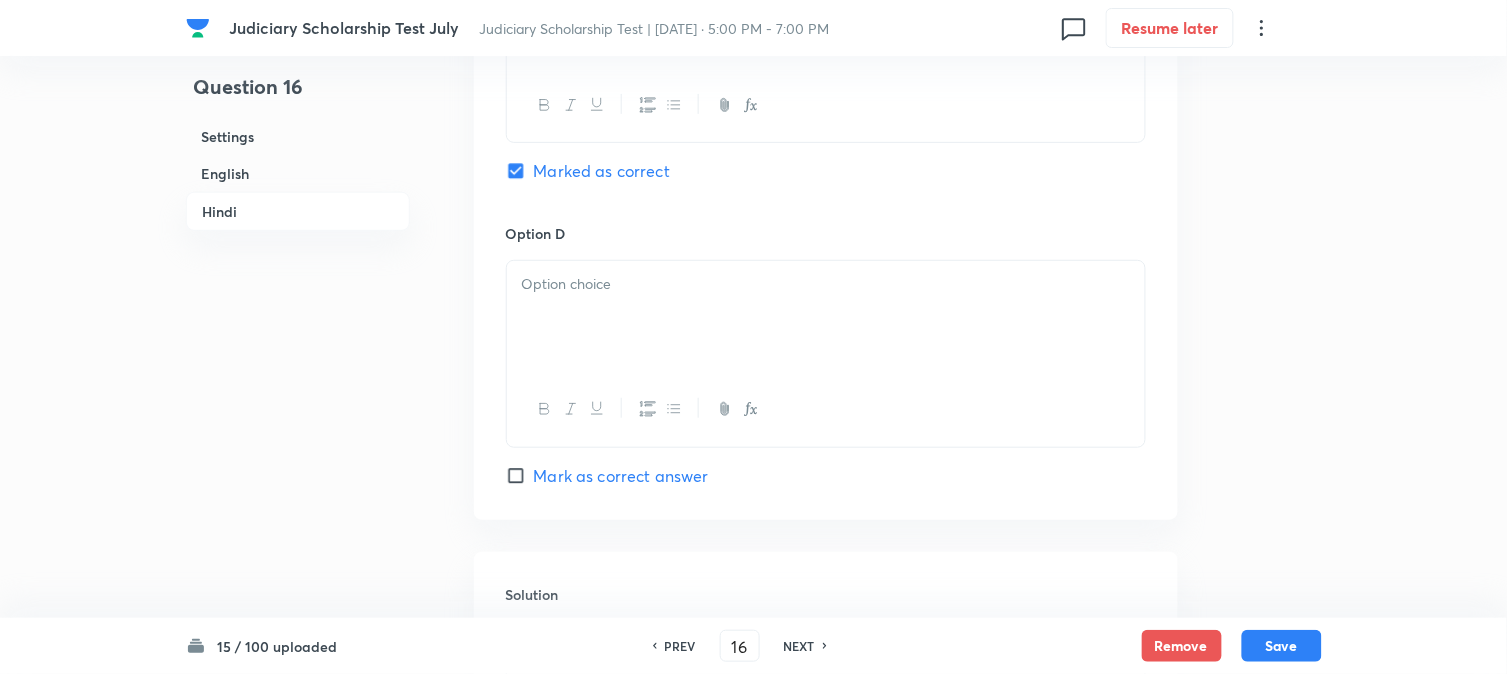 checkbox on "true" 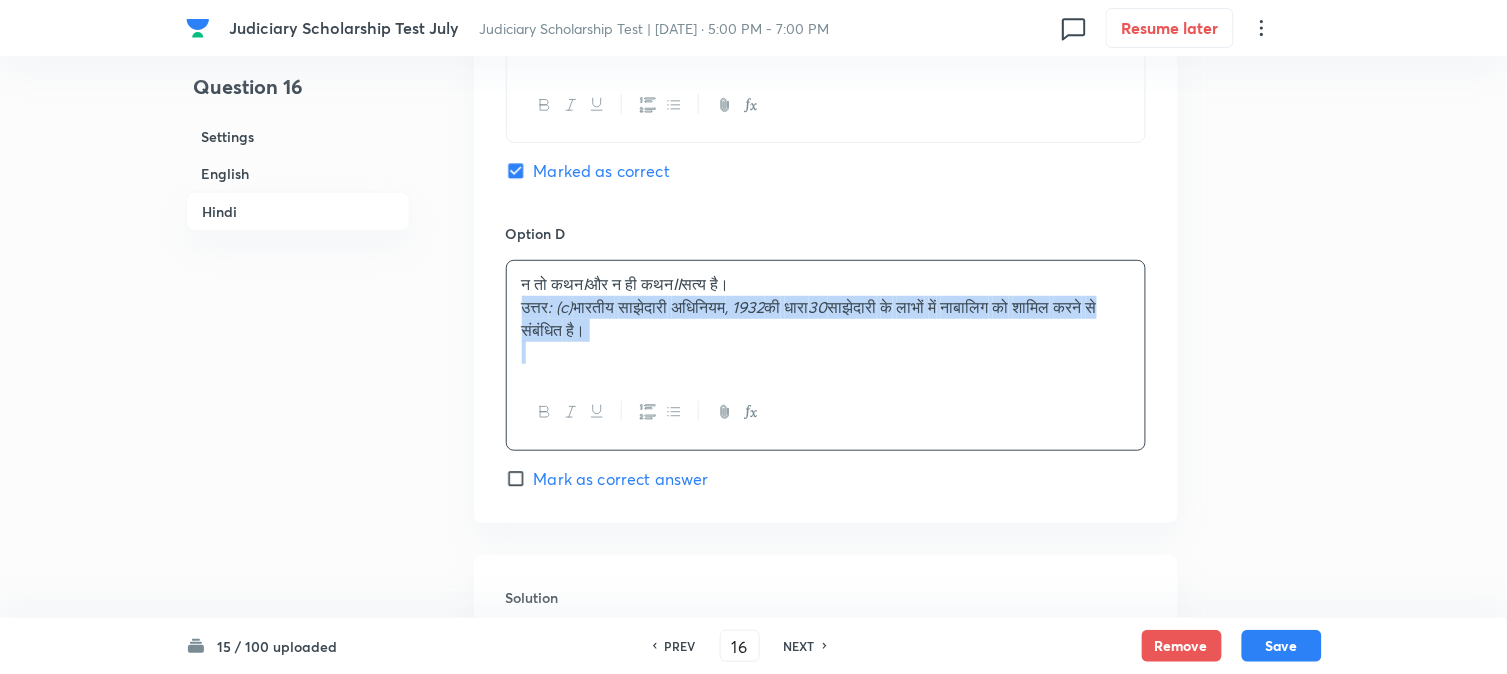 drag, startPoint x: 512, startPoint y: 326, endPoint x: 875, endPoint y: 407, distance: 371.9274 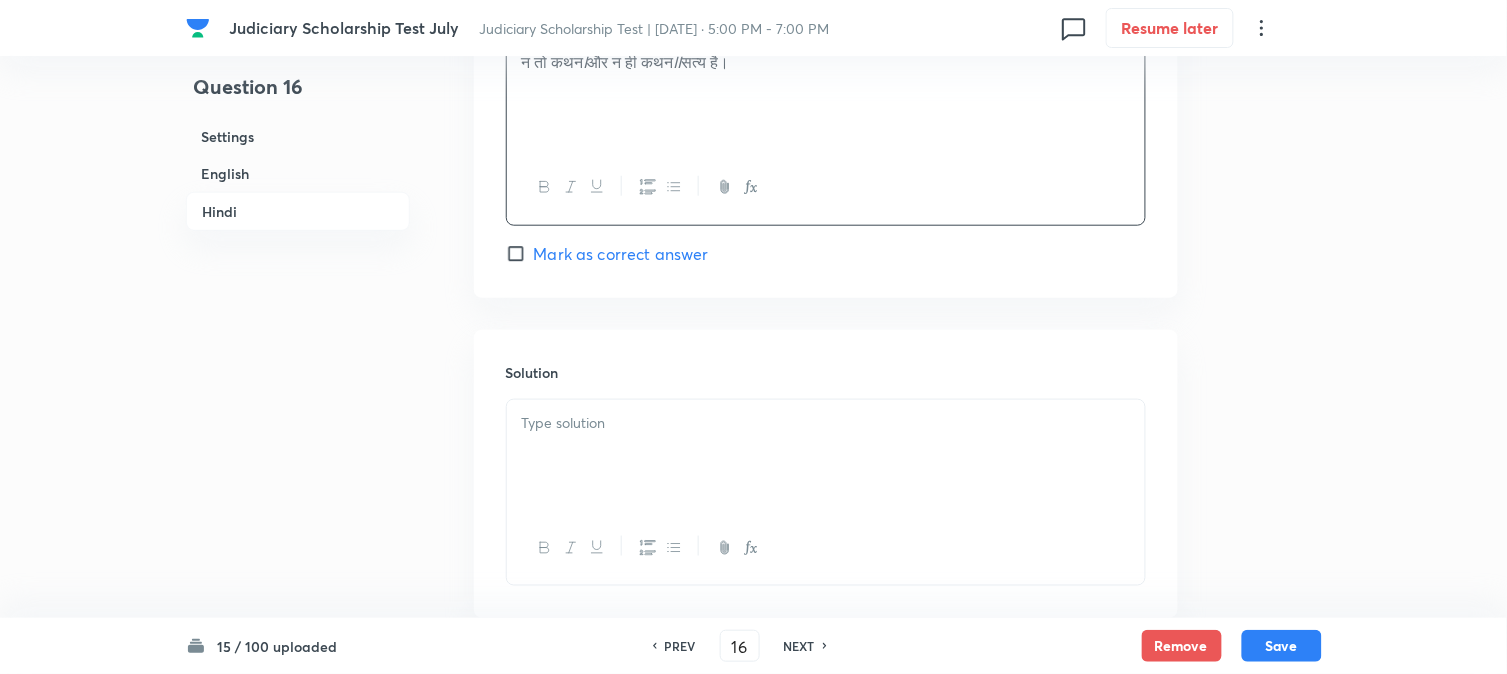 click at bounding box center [826, 456] 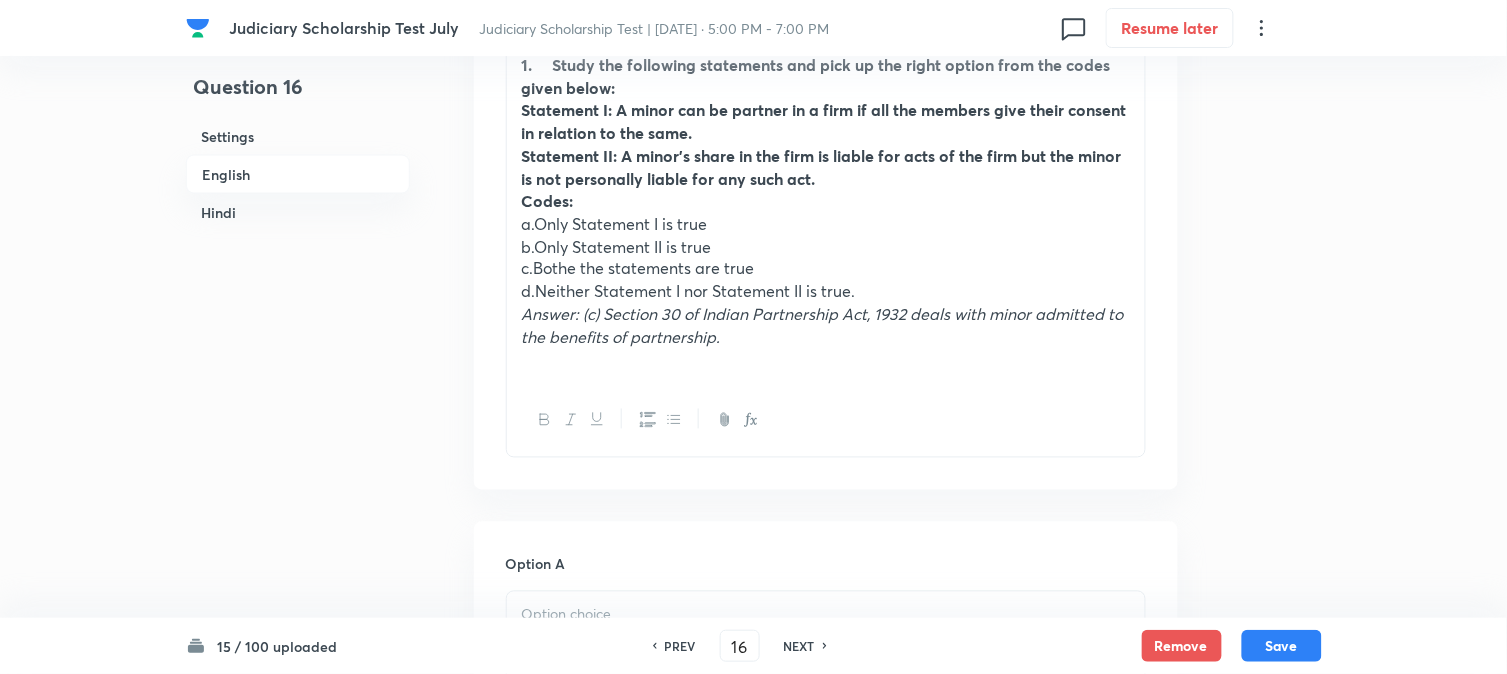 scroll, scrollTop: 576, scrollLeft: 0, axis: vertical 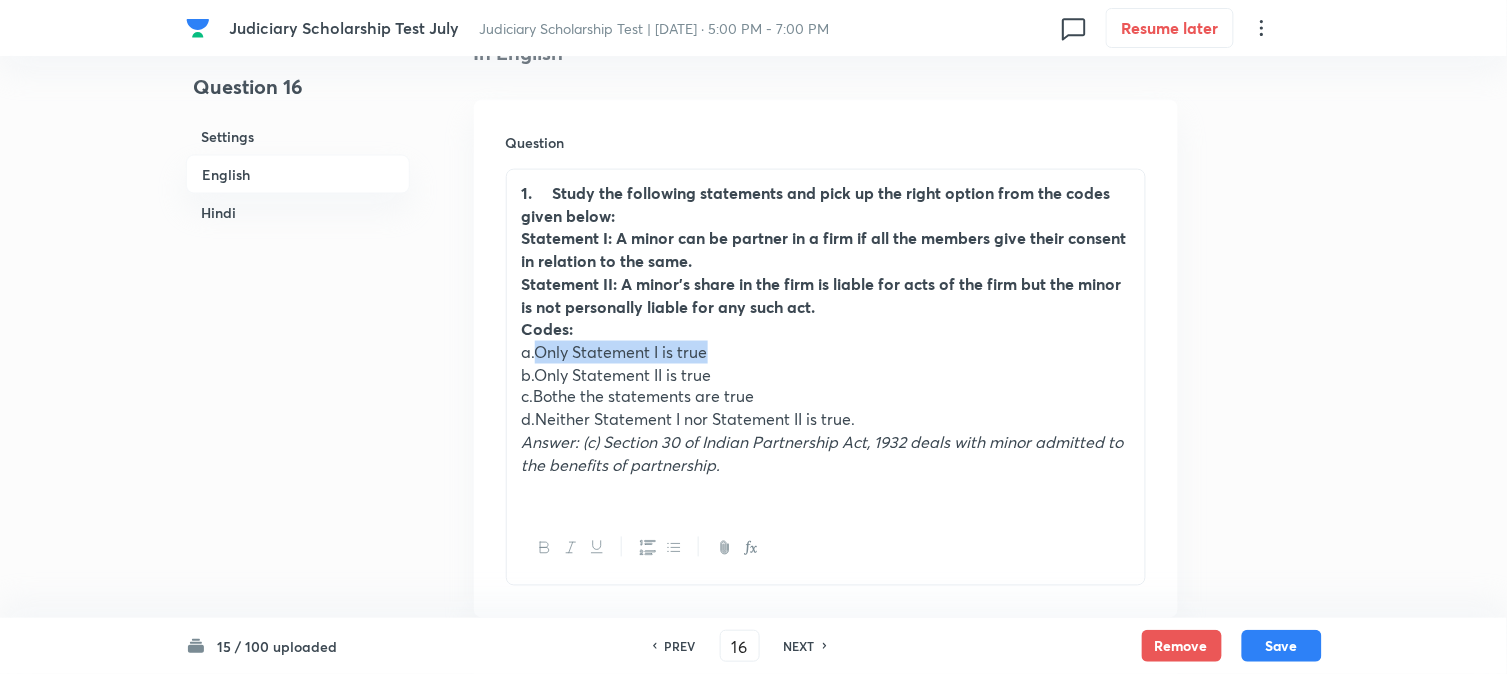 drag, startPoint x: 538, startPoint y: 342, endPoint x: 805, endPoint y: 343, distance: 267.00186 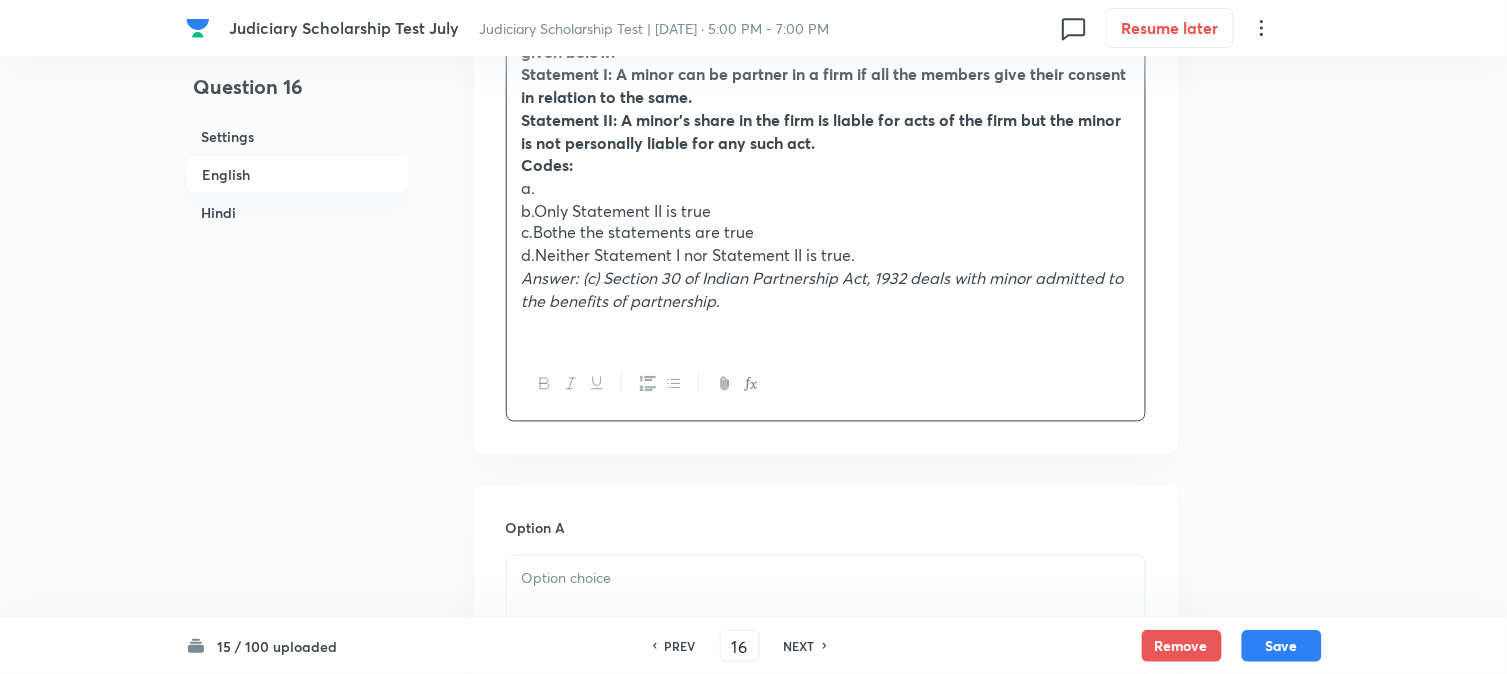scroll, scrollTop: 1021, scrollLeft: 0, axis: vertical 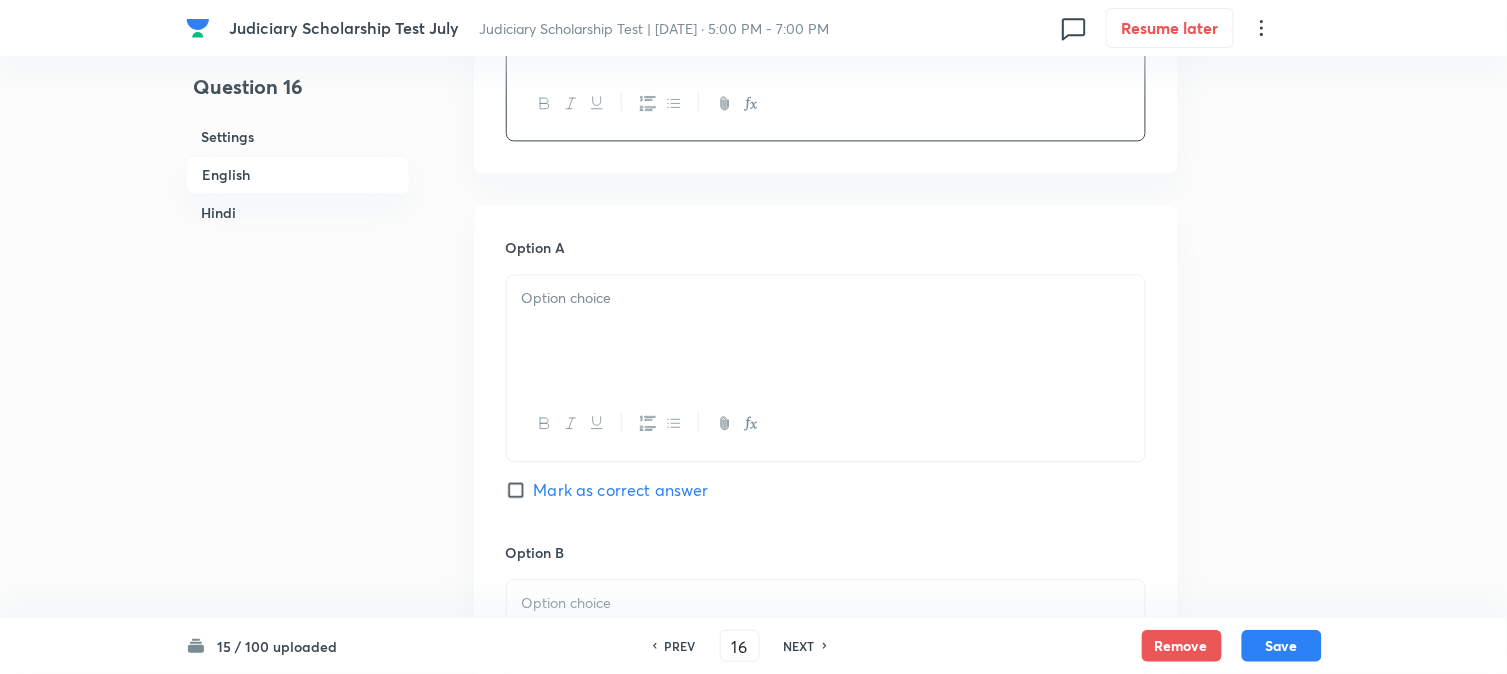 click at bounding box center [826, 331] 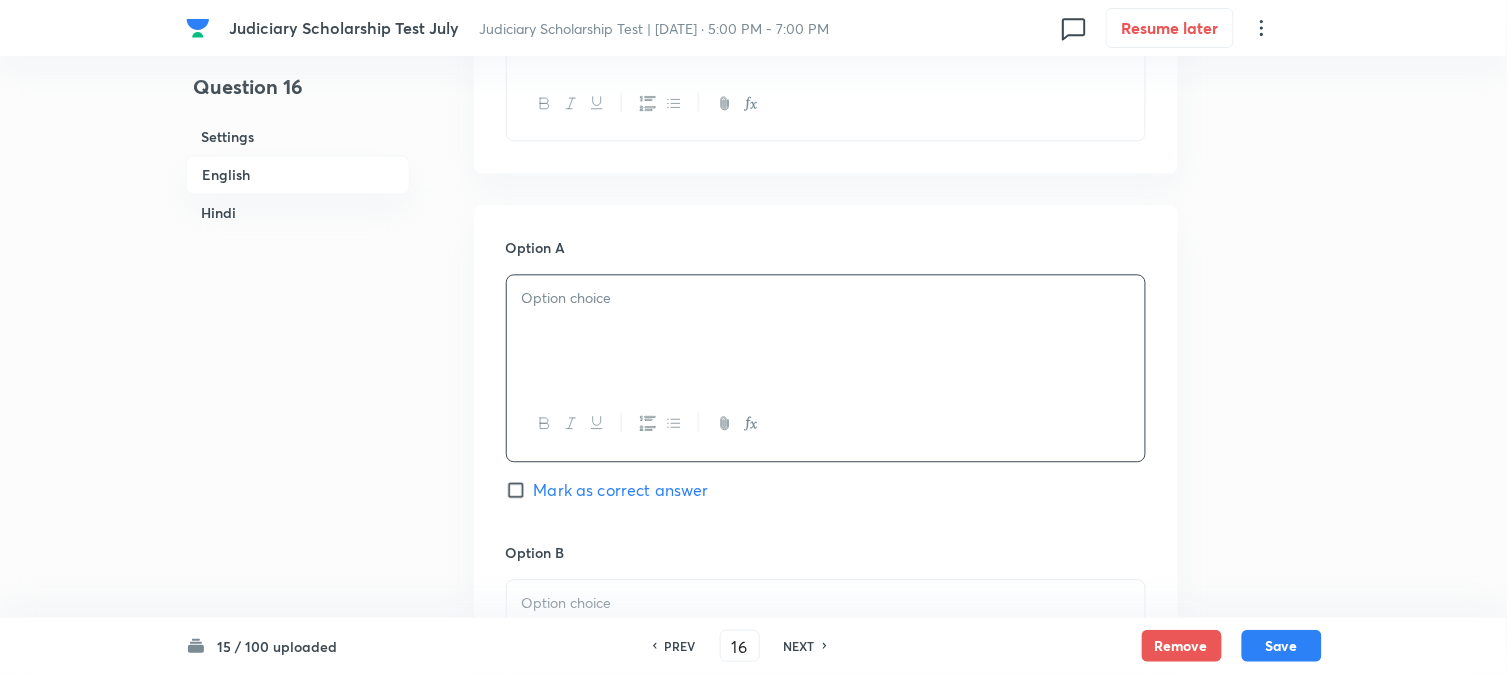 click at bounding box center [826, 331] 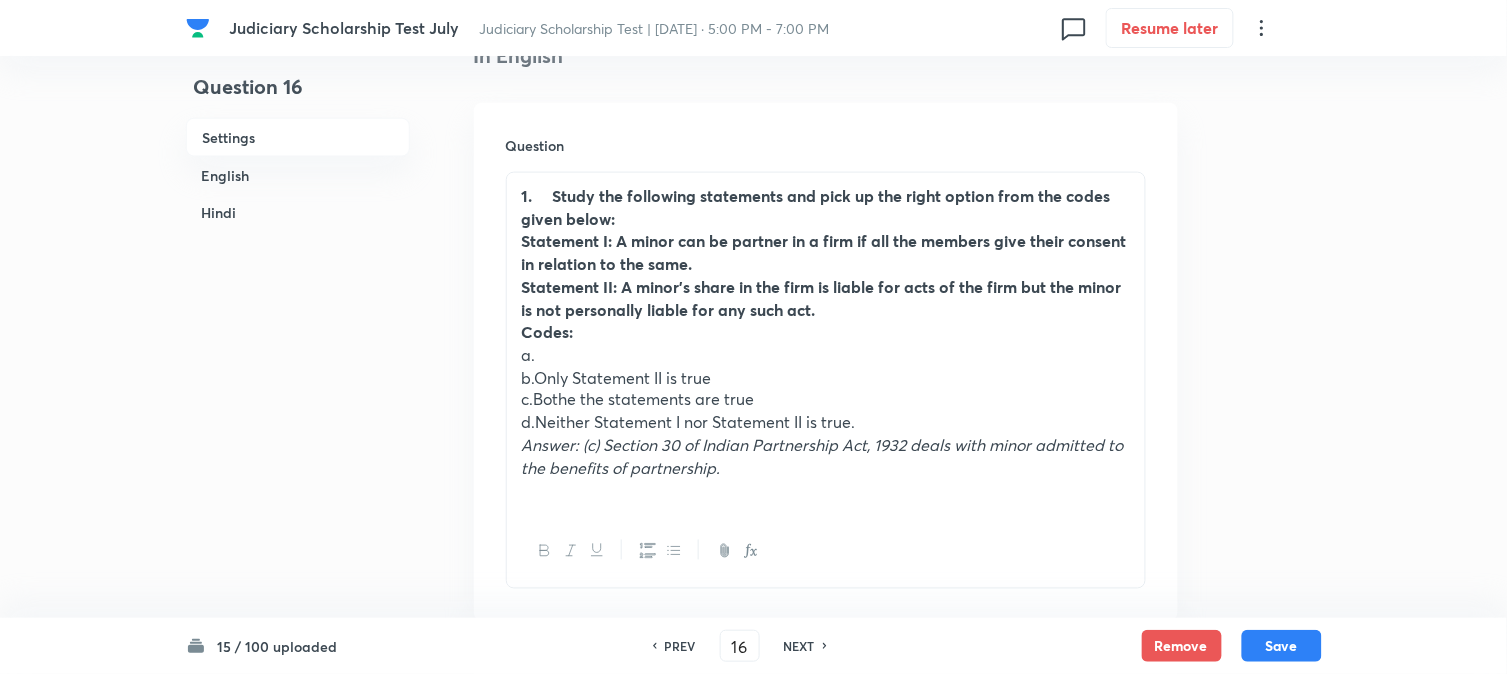 scroll, scrollTop: 465, scrollLeft: 0, axis: vertical 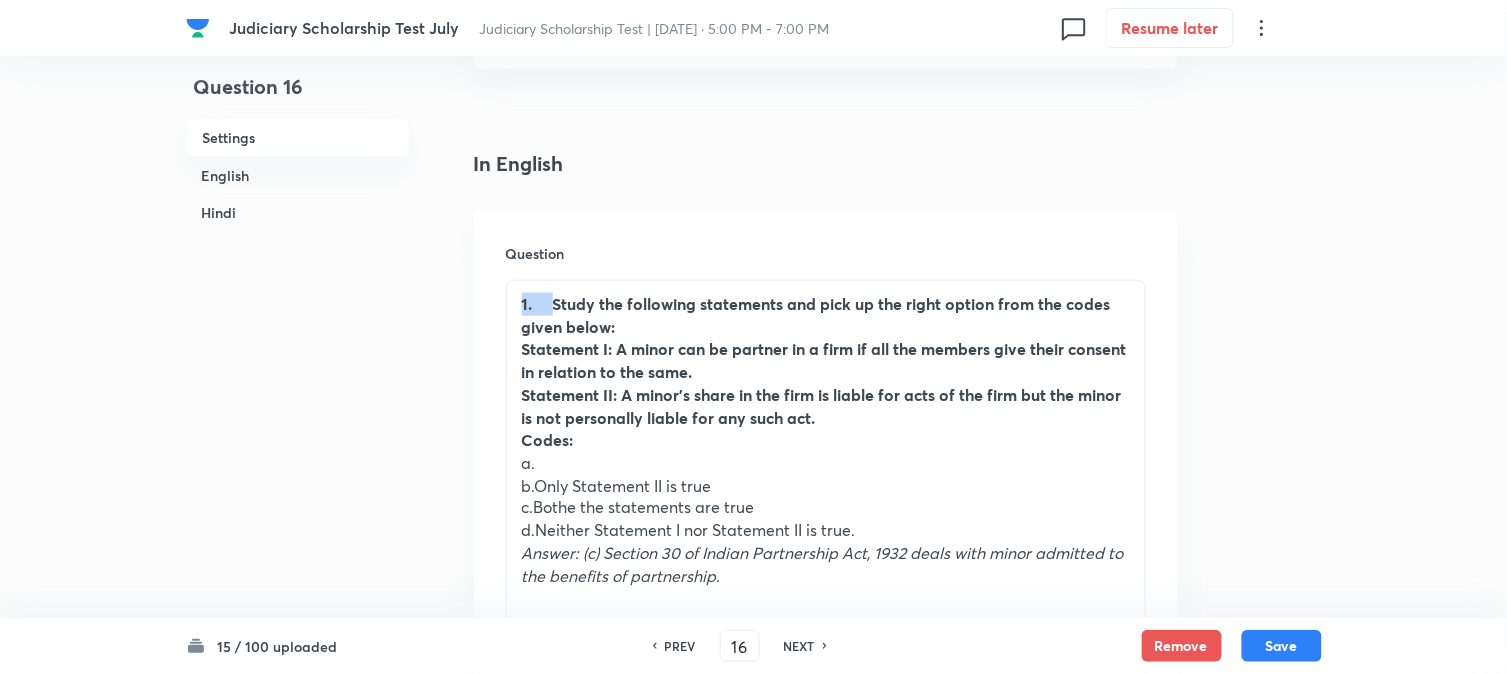 drag, startPoint x: 556, startPoint y: 304, endPoint x: 512, endPoint y: 301, distance: 44.102154 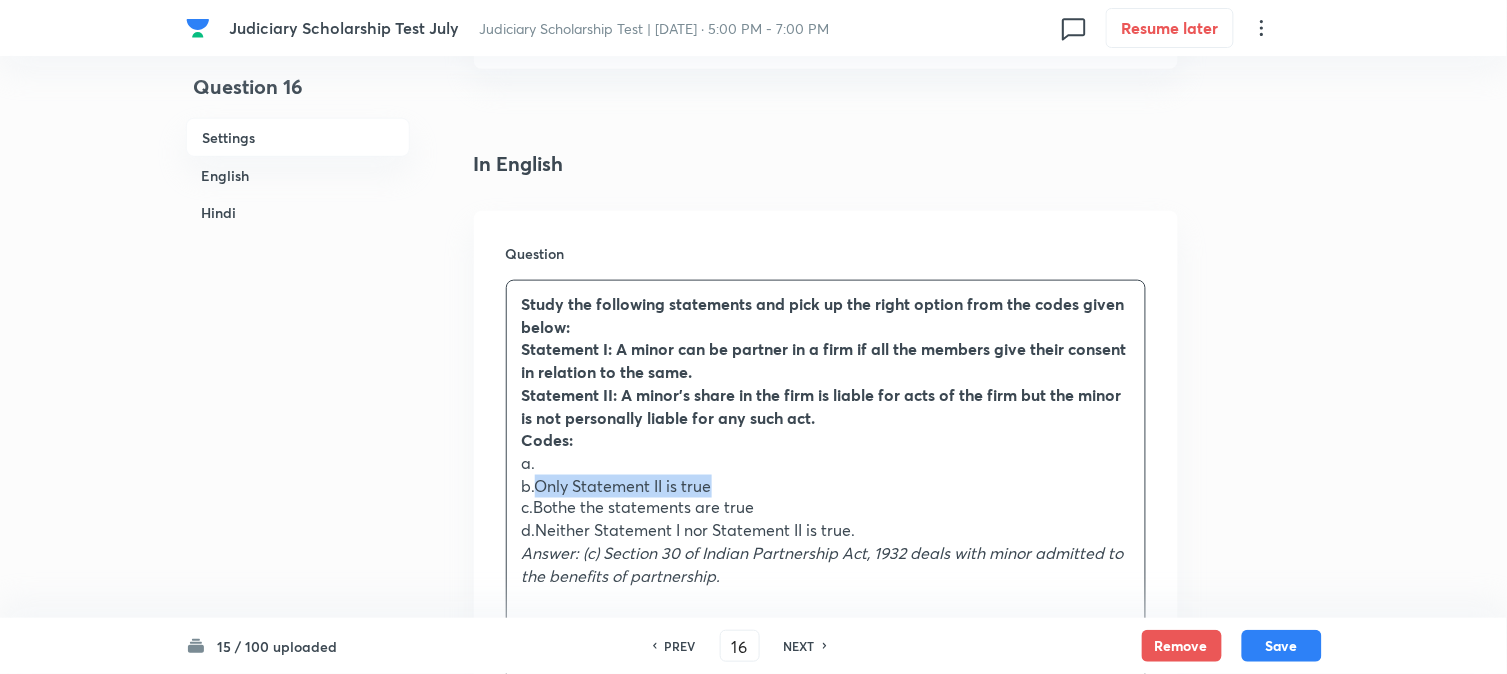 drag, startPoint x: 538, startPoint y: 481, endPoint x: 738, endPoint y: 476, distance: 200.06248 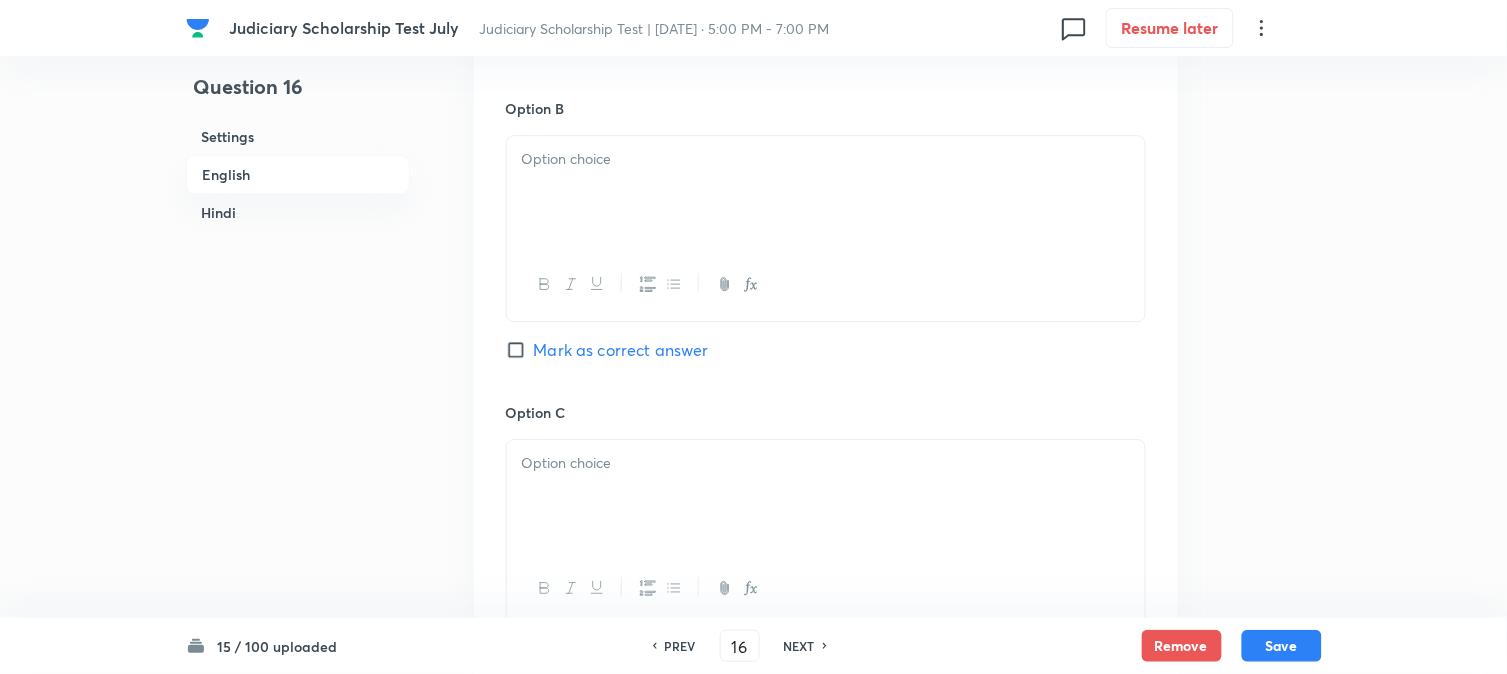 click at bounding box center [826, 192] 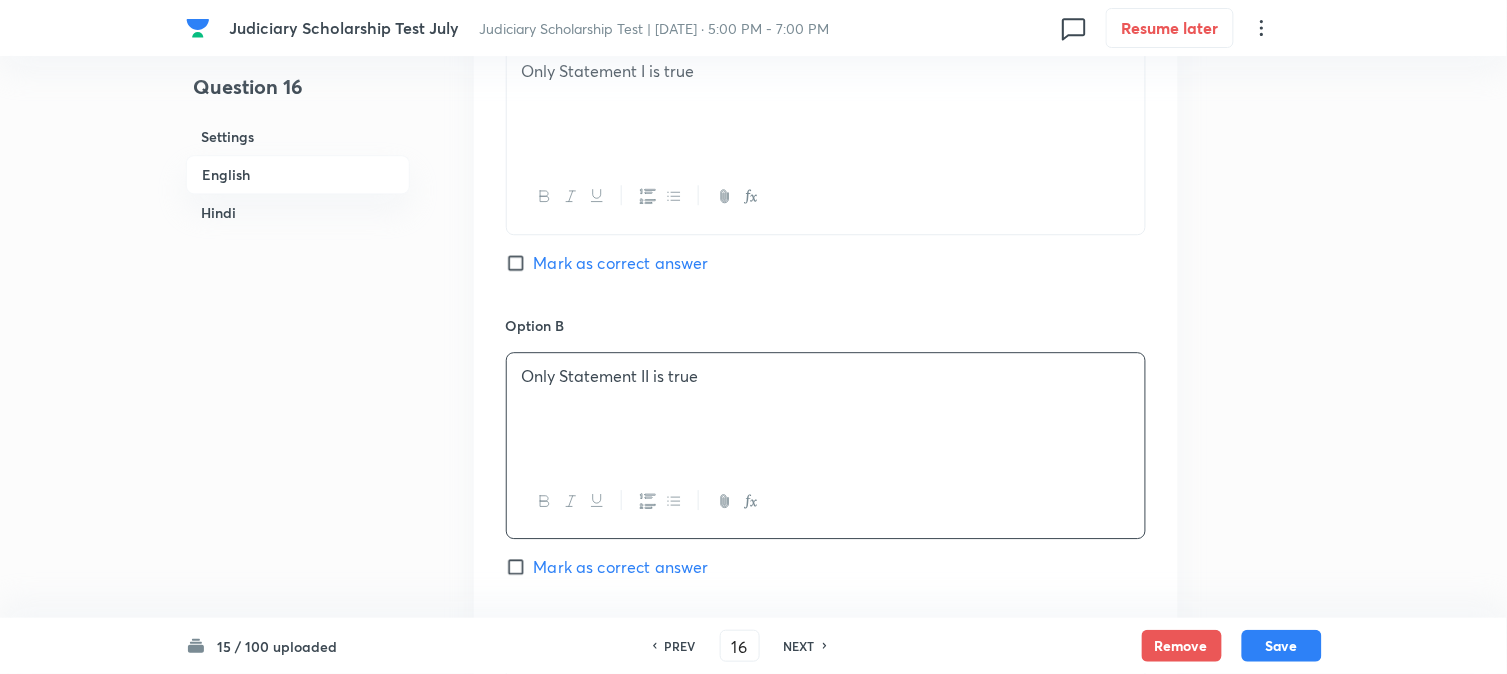 scroll, scrollTop: 798, scrollLeft: 0, axis: vertical 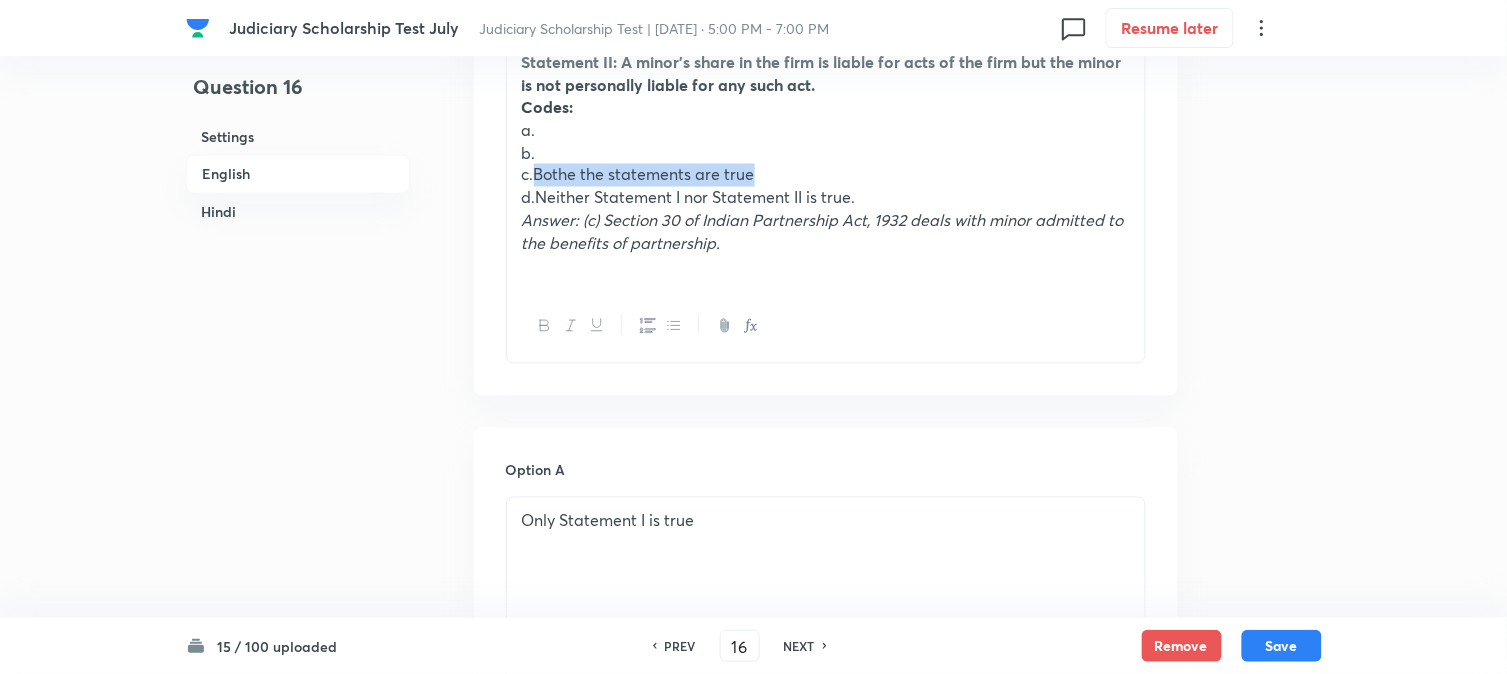 drag, startPoint x: 535, startPoint y: 170, endPoint x: 817, endPoint y: 172, distance: 282.00708 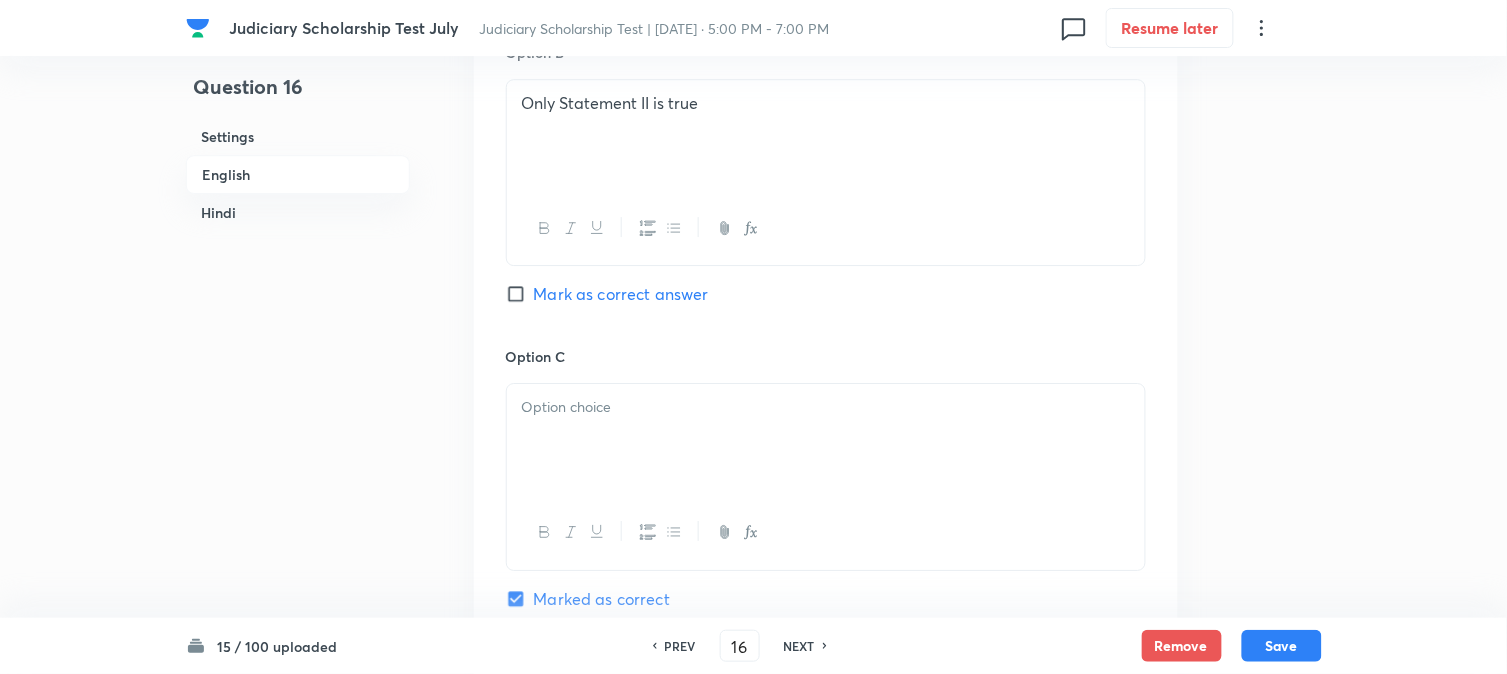 scroll, scrollTop: 1576, scrollLeft: 0, axis: vertical 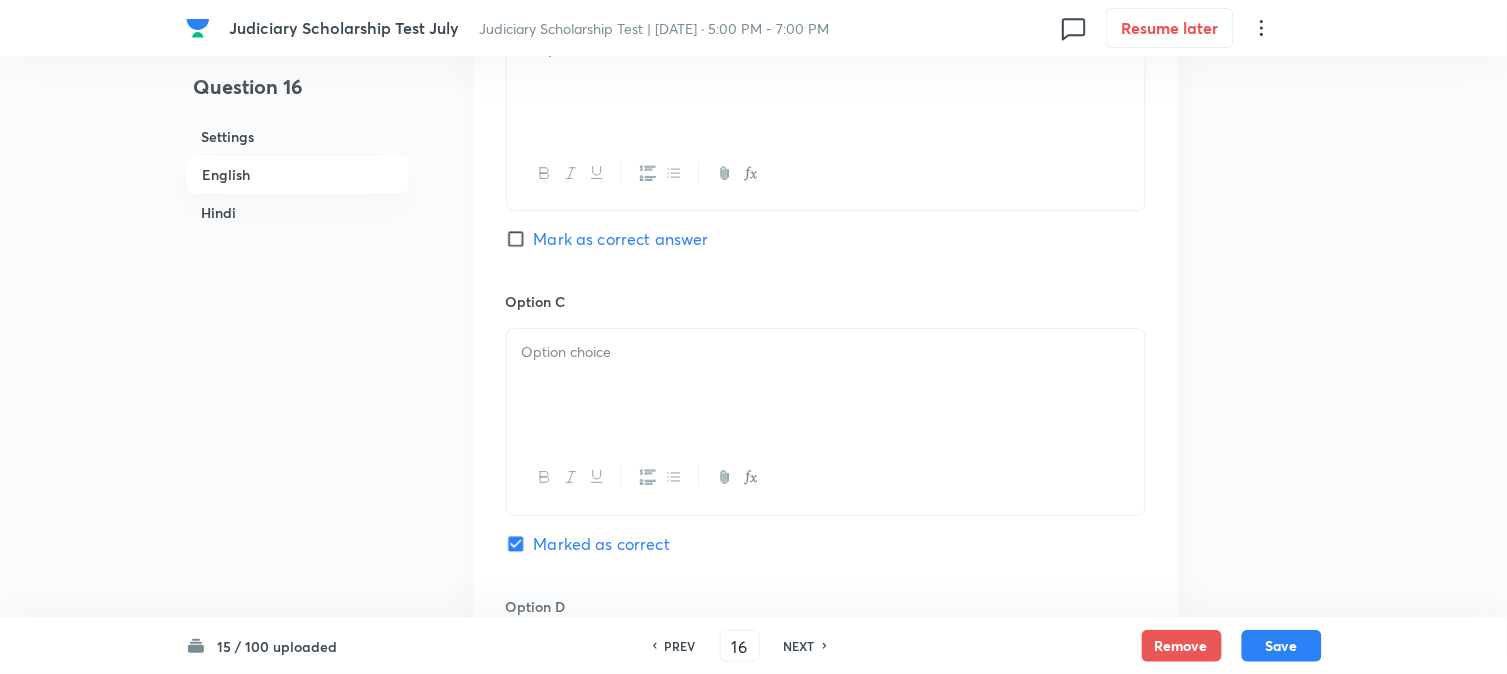click at bounding box center (826, 352) 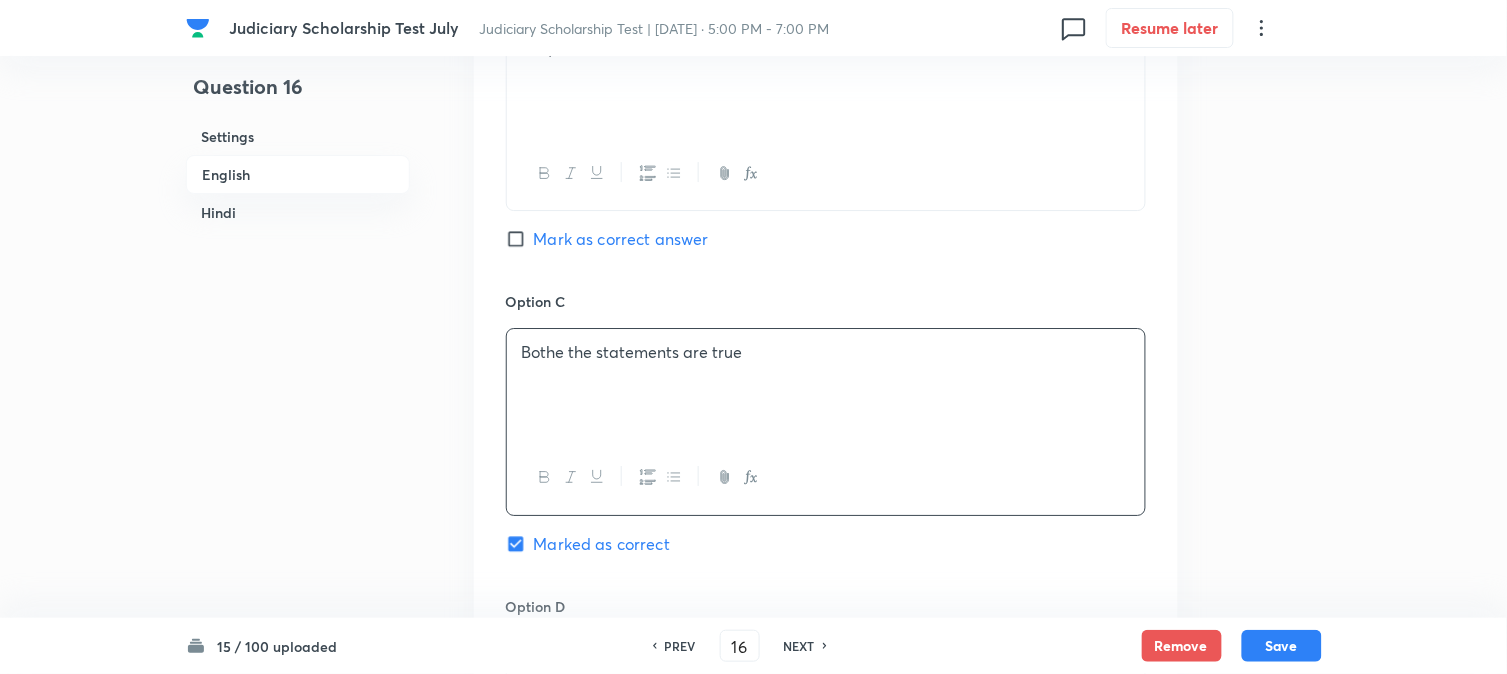 click on "Bothe the statements are true" at bounding box center (826, 352) 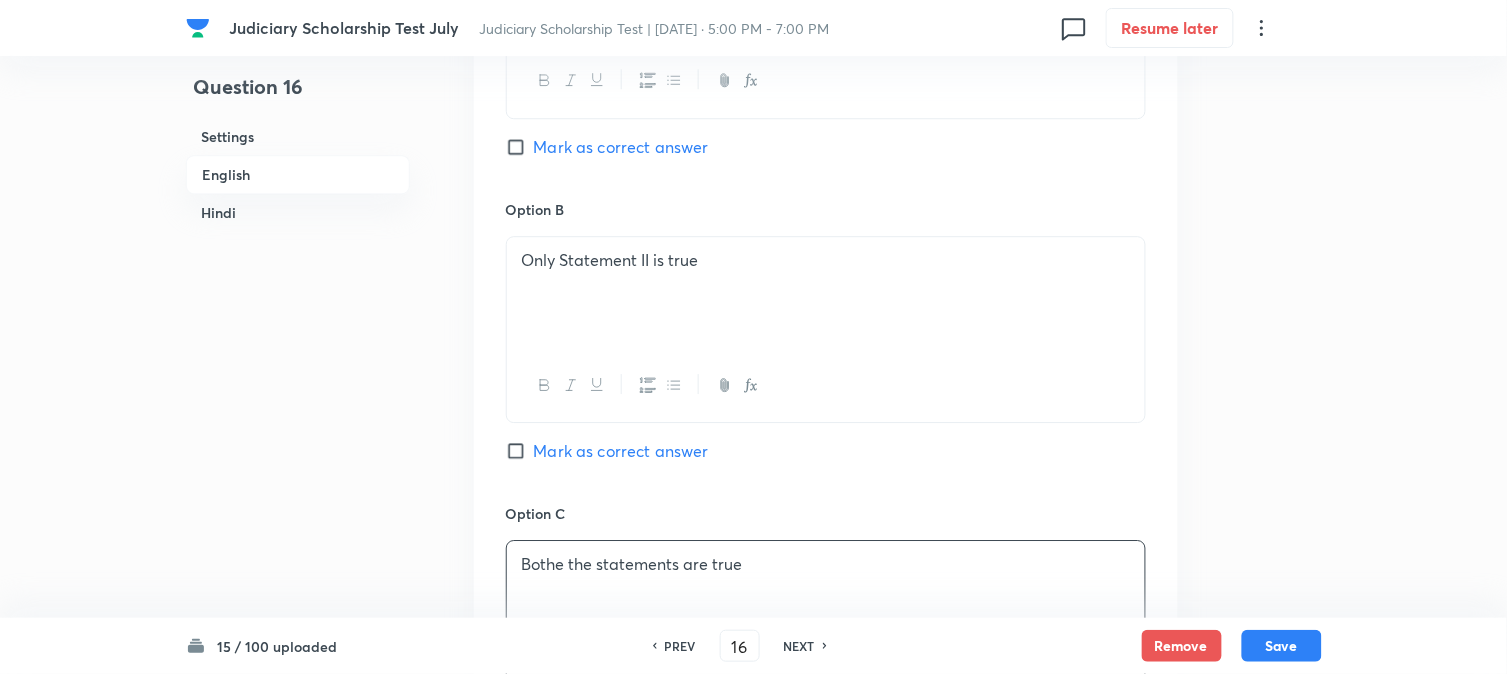 scroll, scrollTop: 1354, scrollLeft: 0, axis: vertical 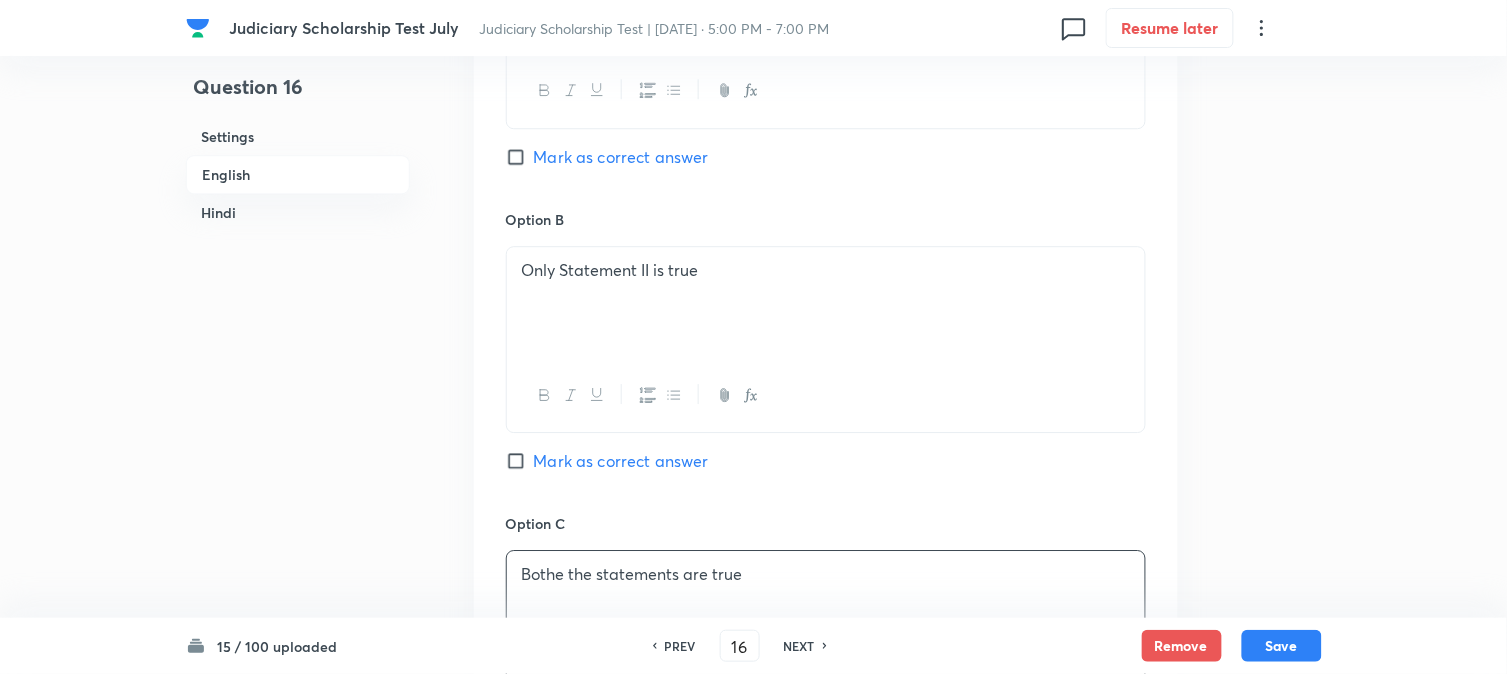 type 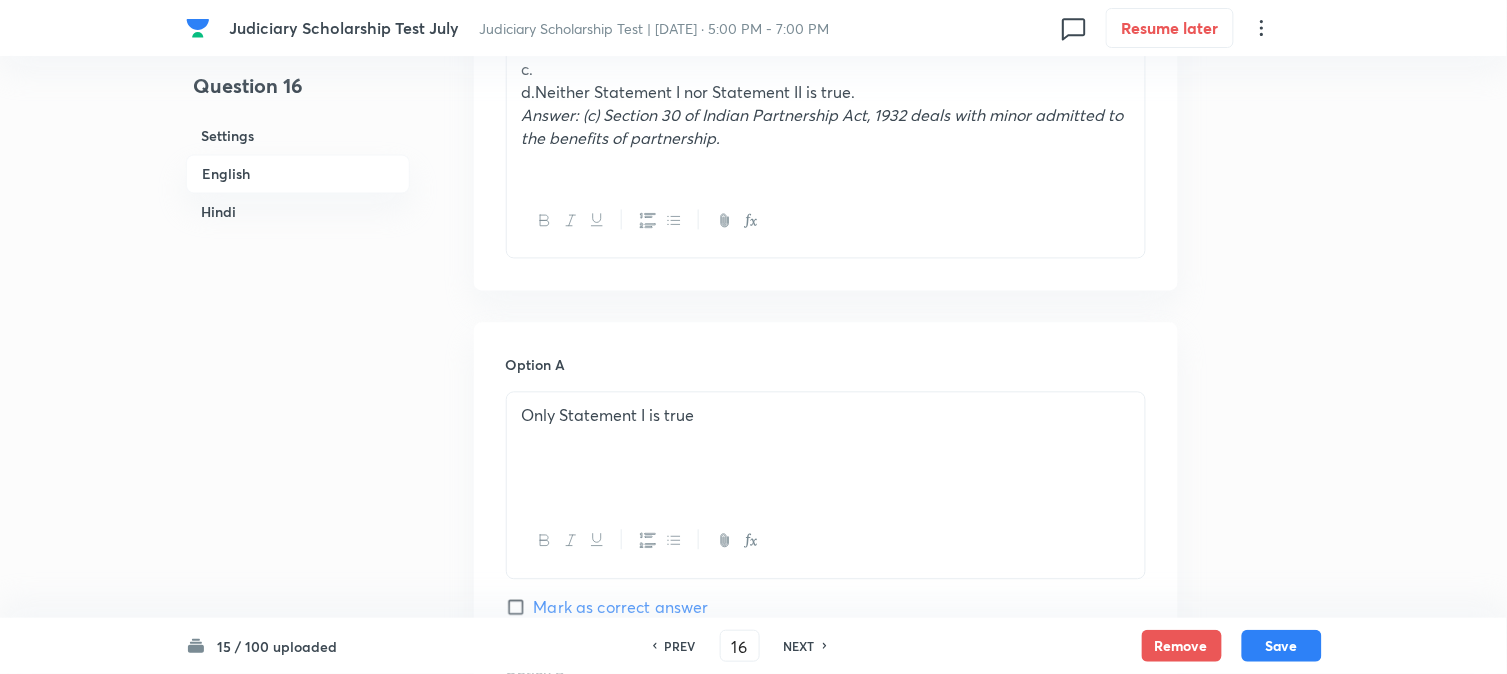scroll, scrollTop: 798, scrollLeft: 0, axis: vertical 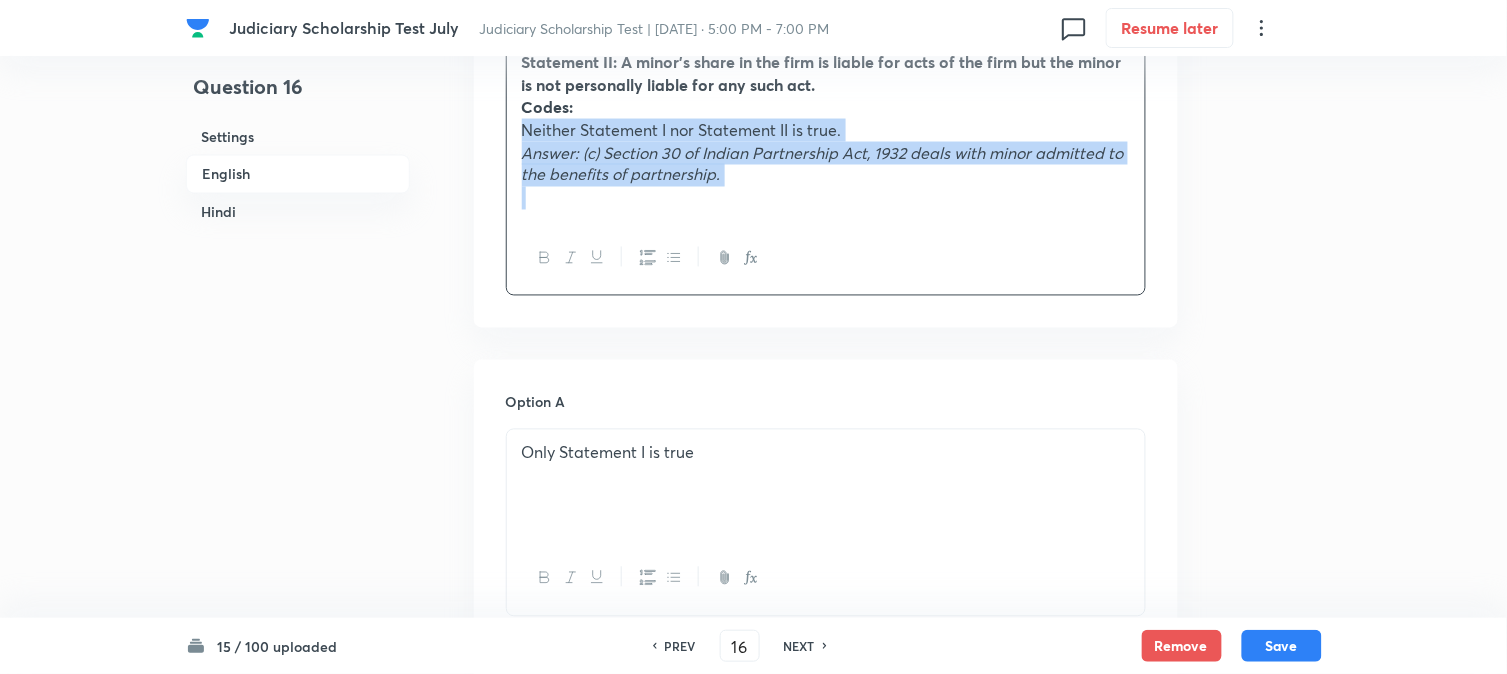 drag, startPoint x: 538, startPoint y: 198, endPoint x: 953, endPoint y: 228, distance: 416.08292 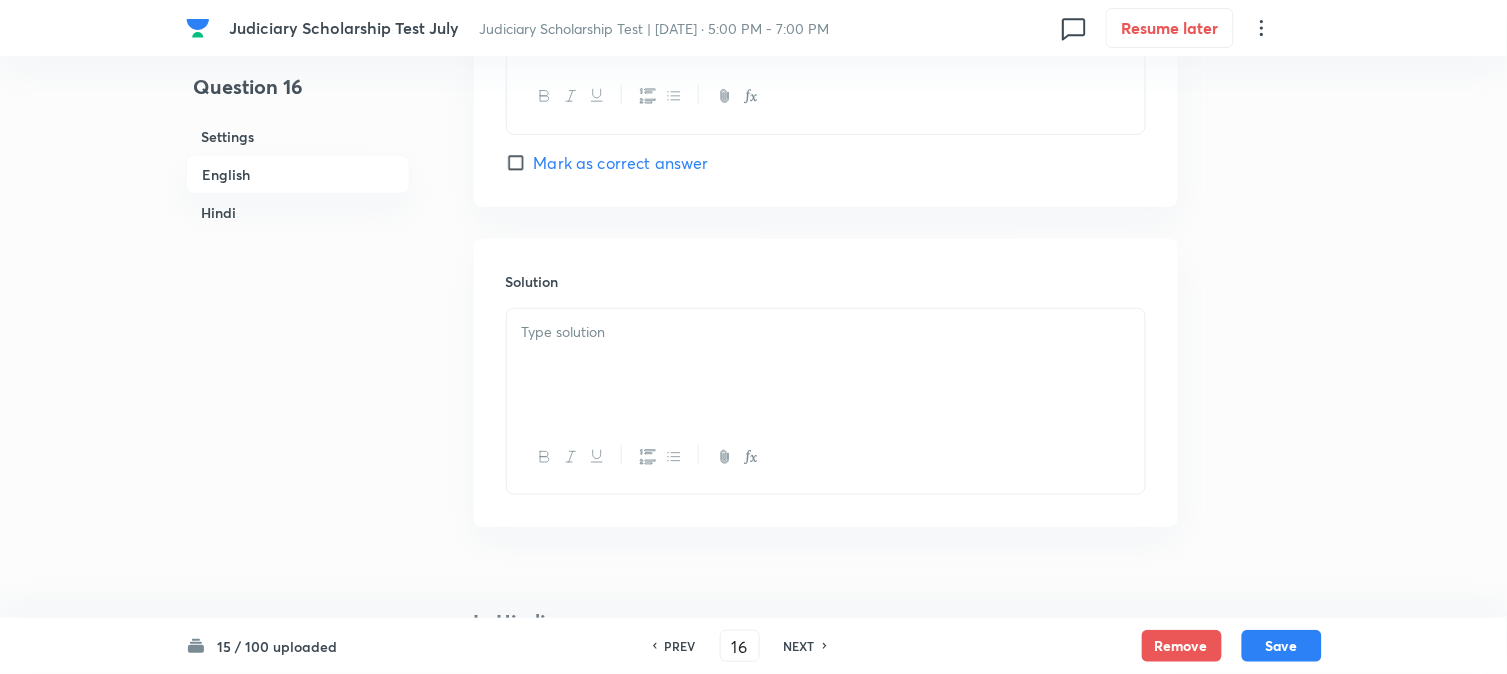 scroll, scrollTop: 1910, scrollLeft: 0, axis: vertical 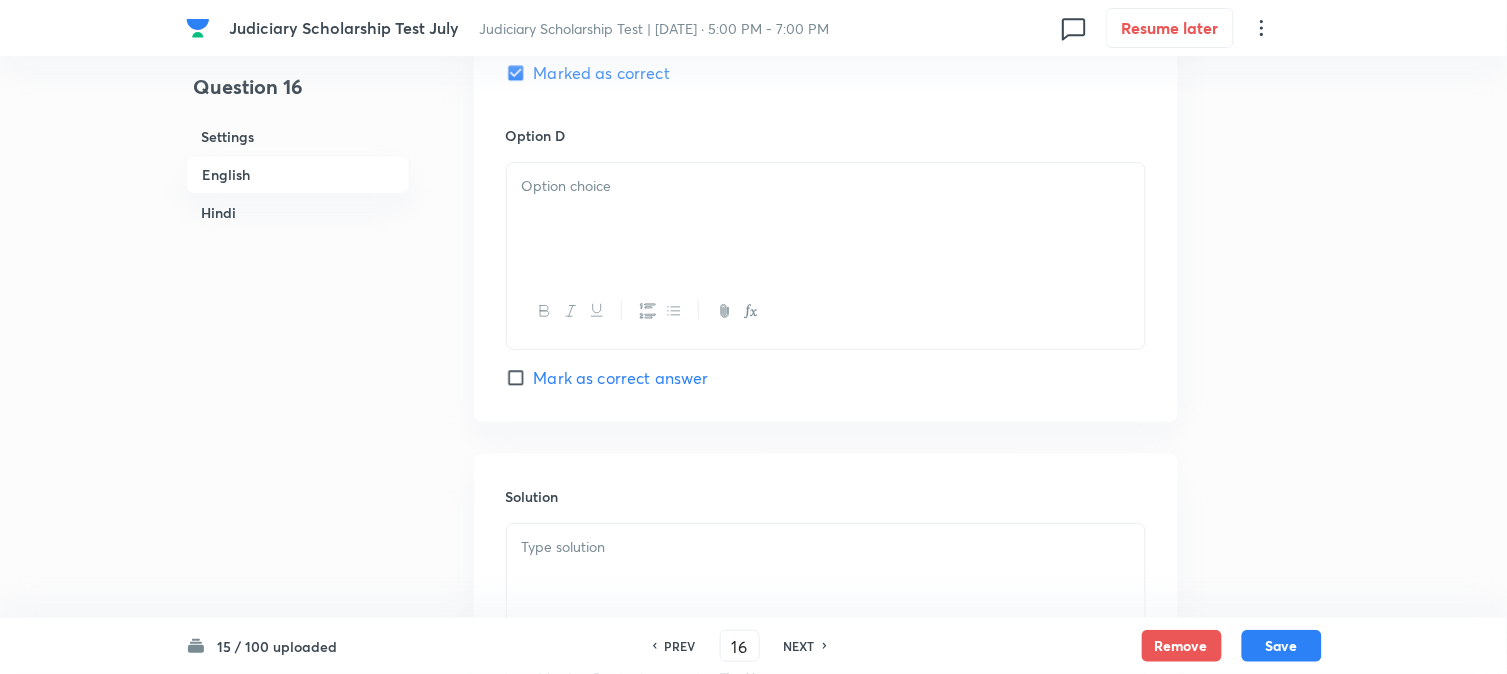 click at bounding box center [826, 219] 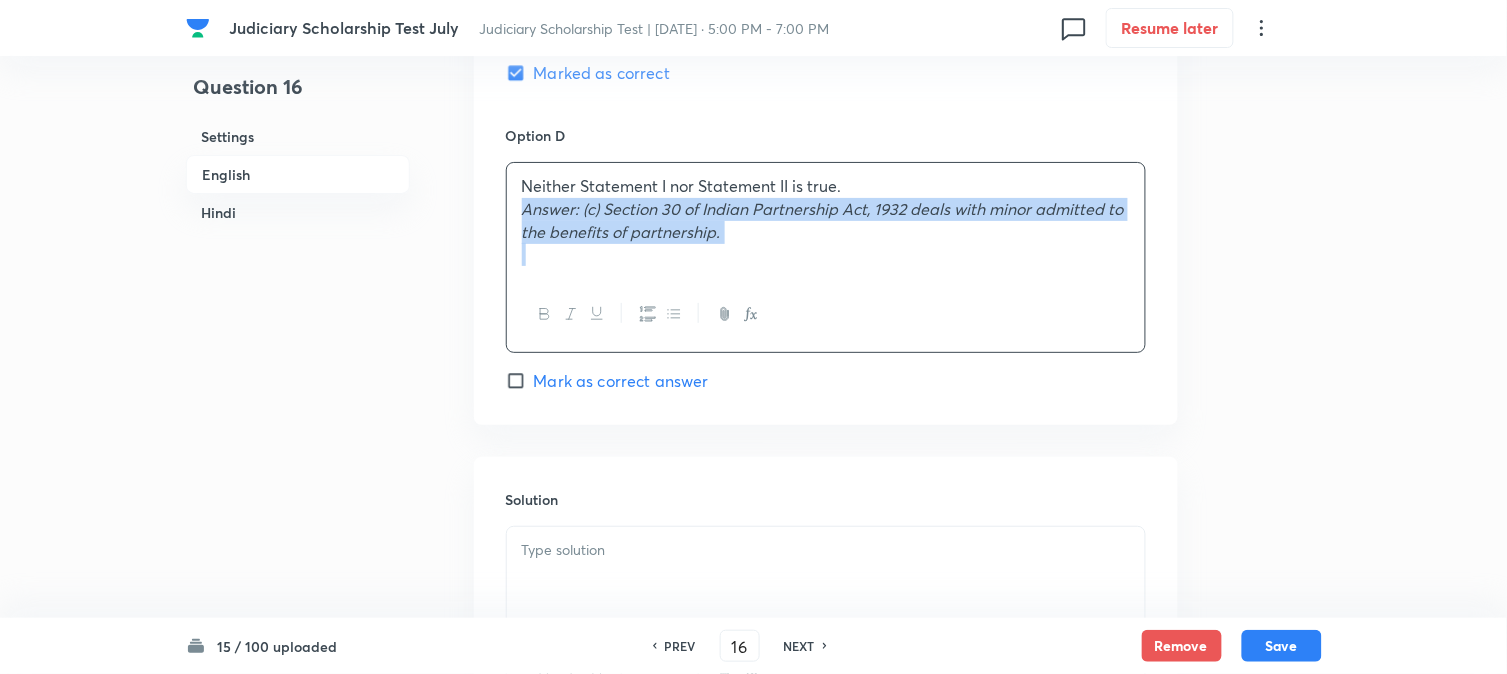 drag, startPoint x: 520, startPoint y: 217, endPoint x: 914, endPoint y: 263, distance: 396.67618 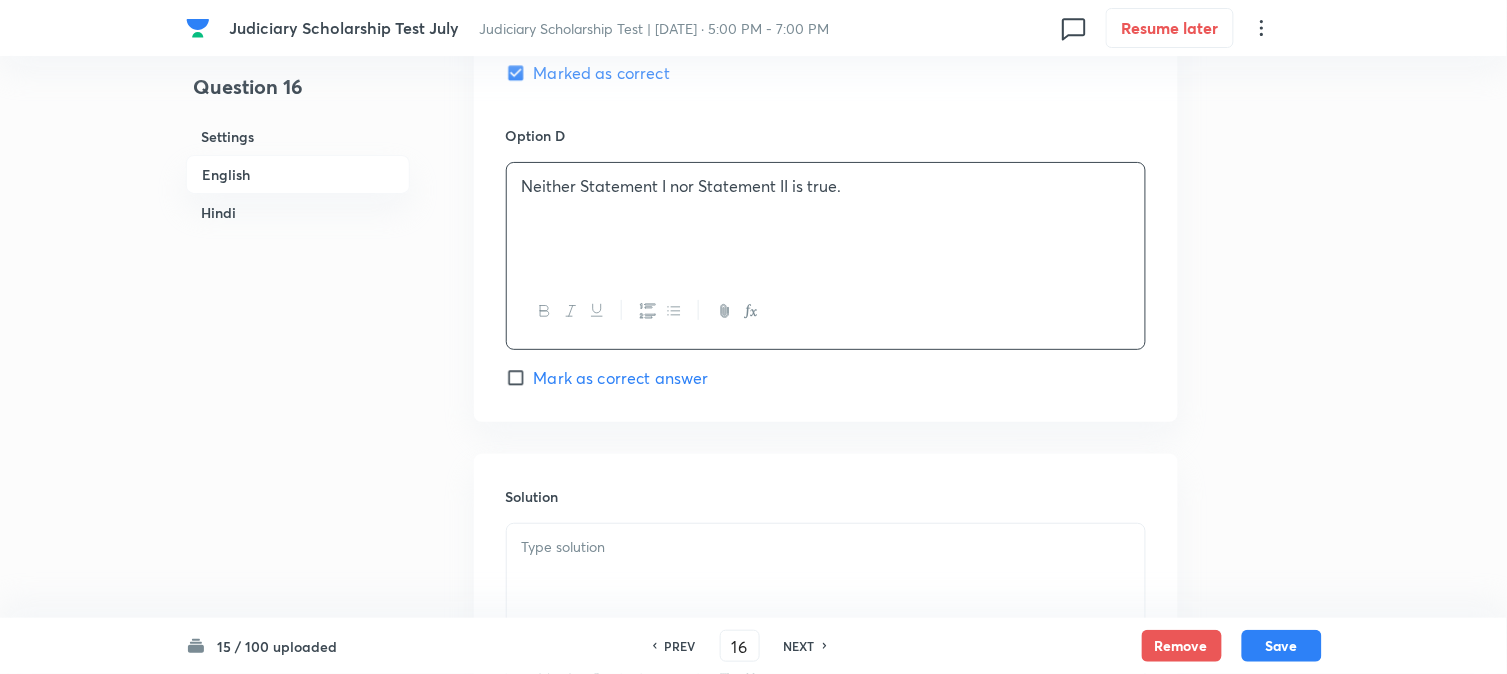 click at bounding box center [826, 547] 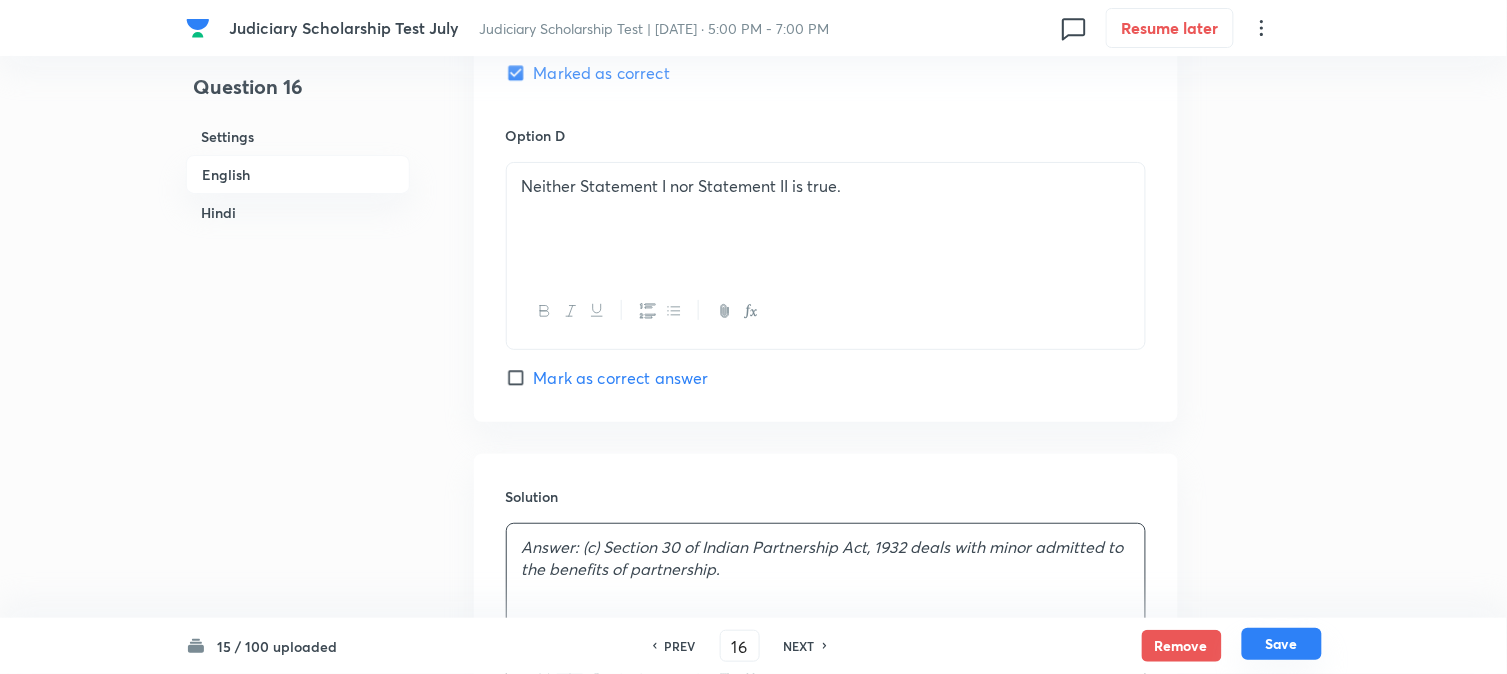 click on "Save" at bounding box center [1282, 644] 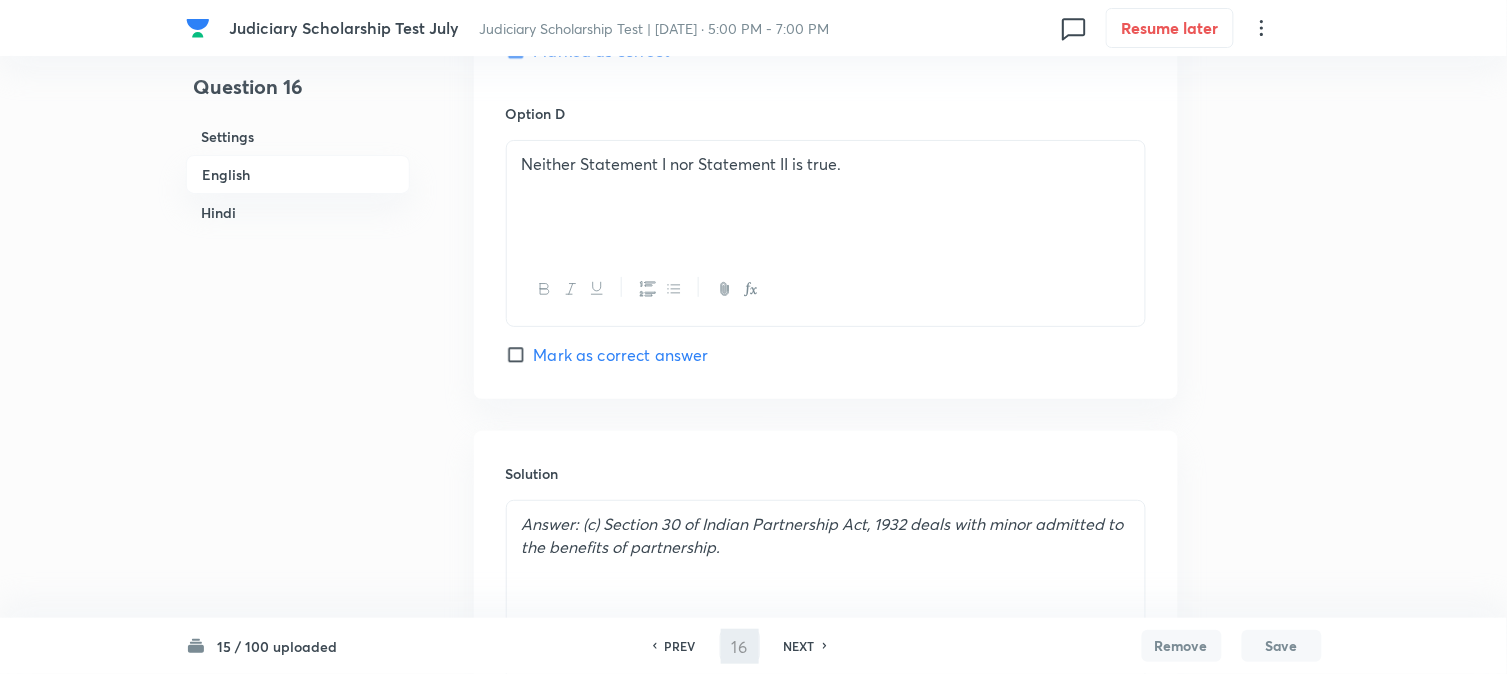 type on "17" 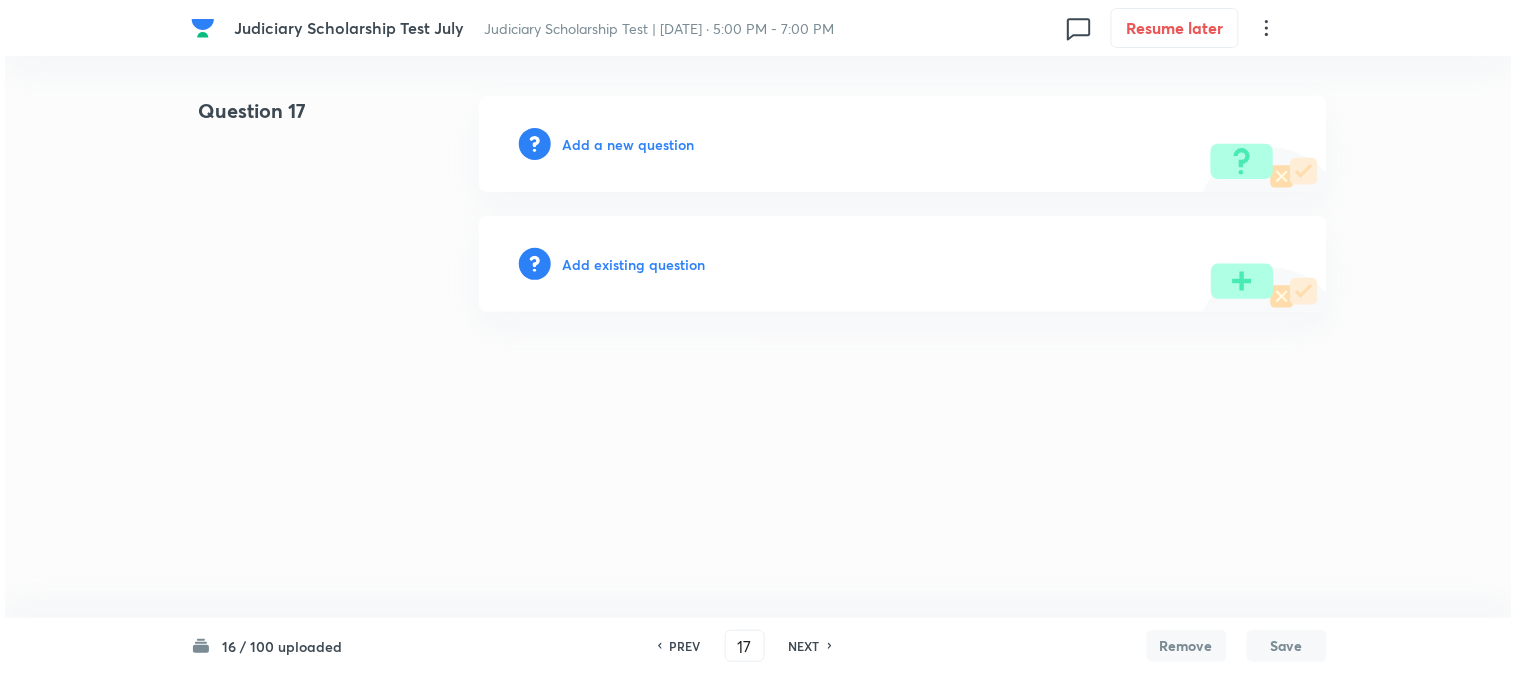scroll, scrollTop: 0, scrollLeft: 0, axis: both 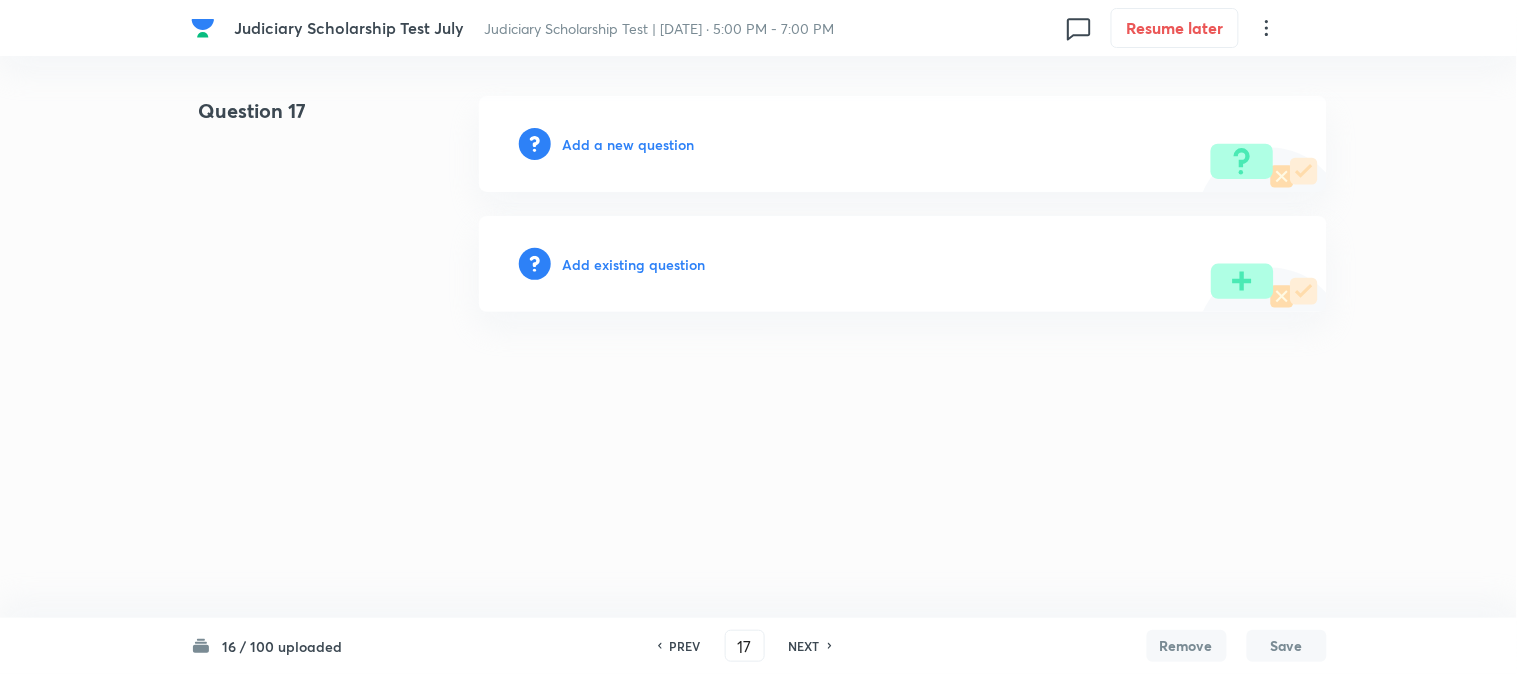 click on "Add a new question" at bounding box center [629, 144] 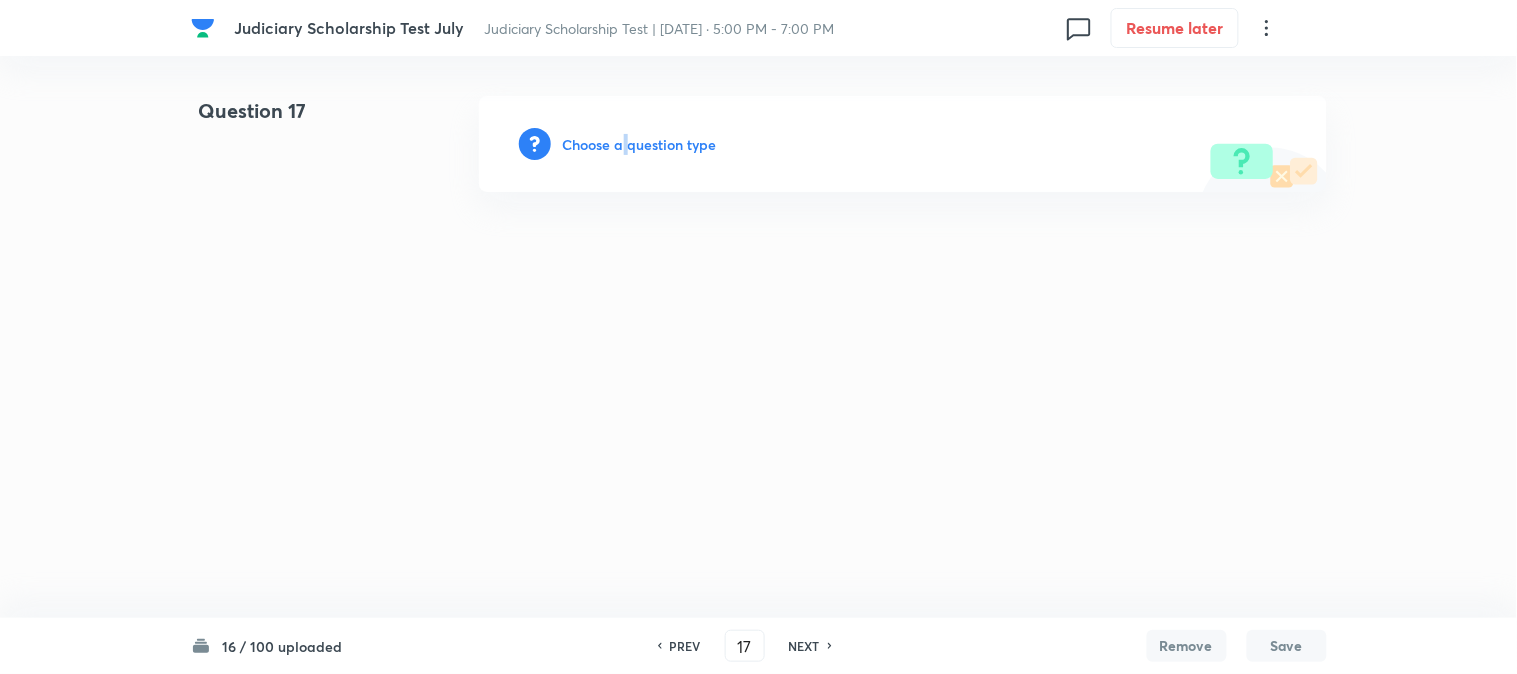 click on "Choose a question type" at bounding box center [640, 144] 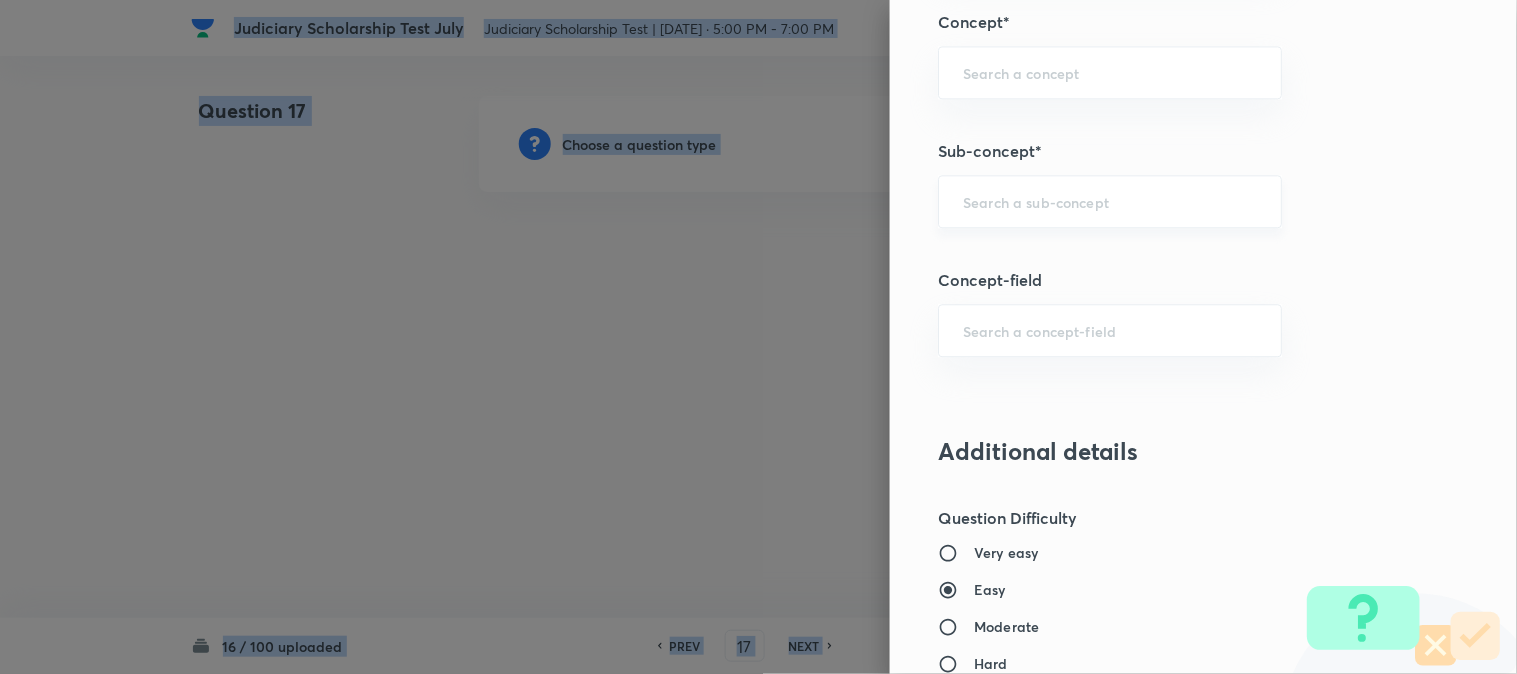scroll, scrollTop: 1180, scrollLeft: 0, axis: vertical 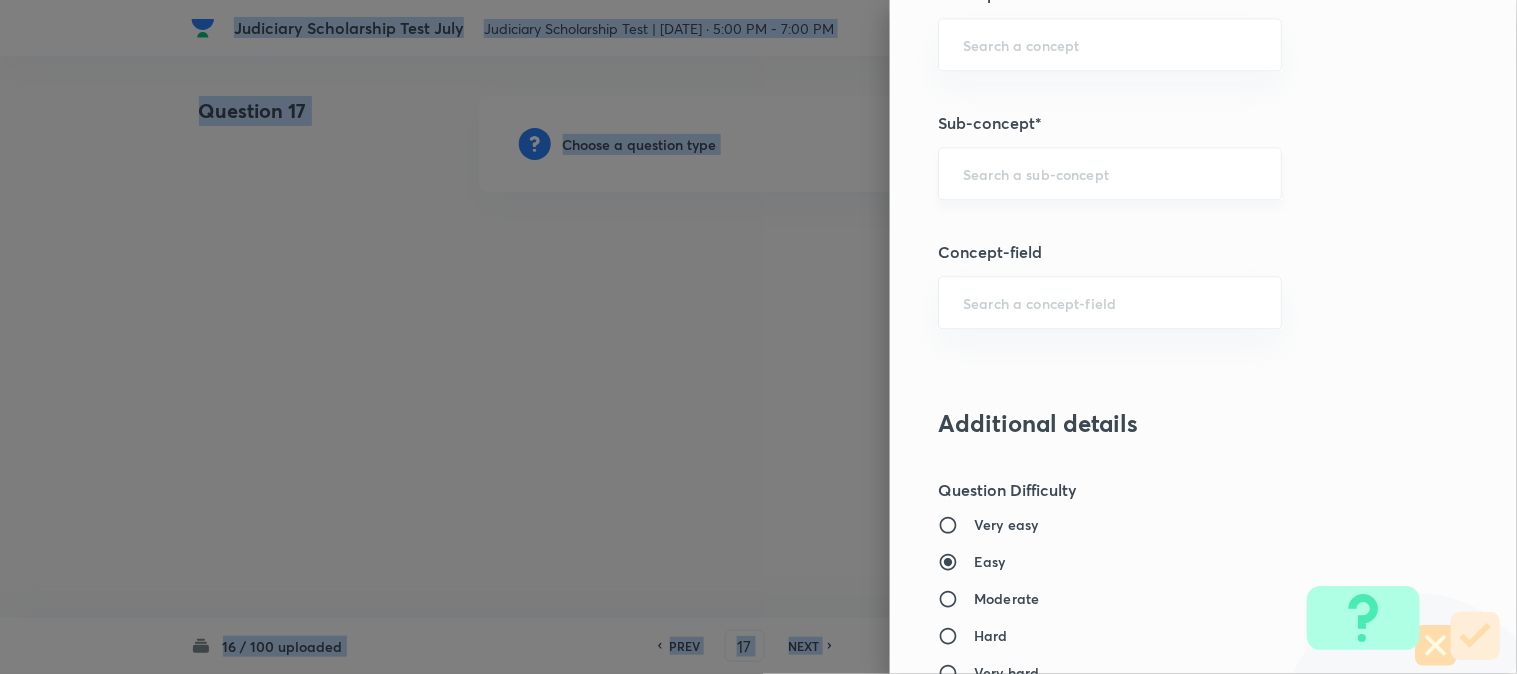 click on "​" at bounding box center [1110, 173] 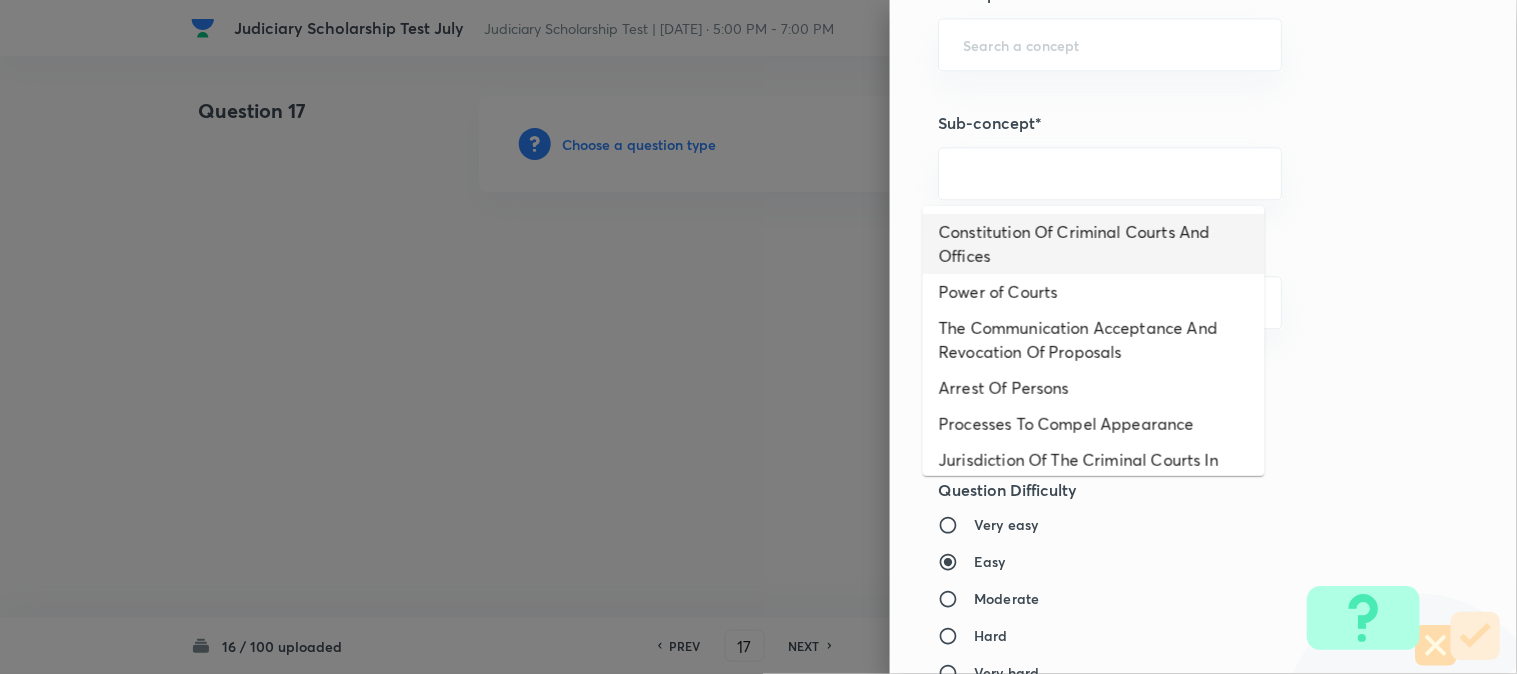 click on "Constitution Of Criminal Courts And Offices" at bounding box center [1094, 244] 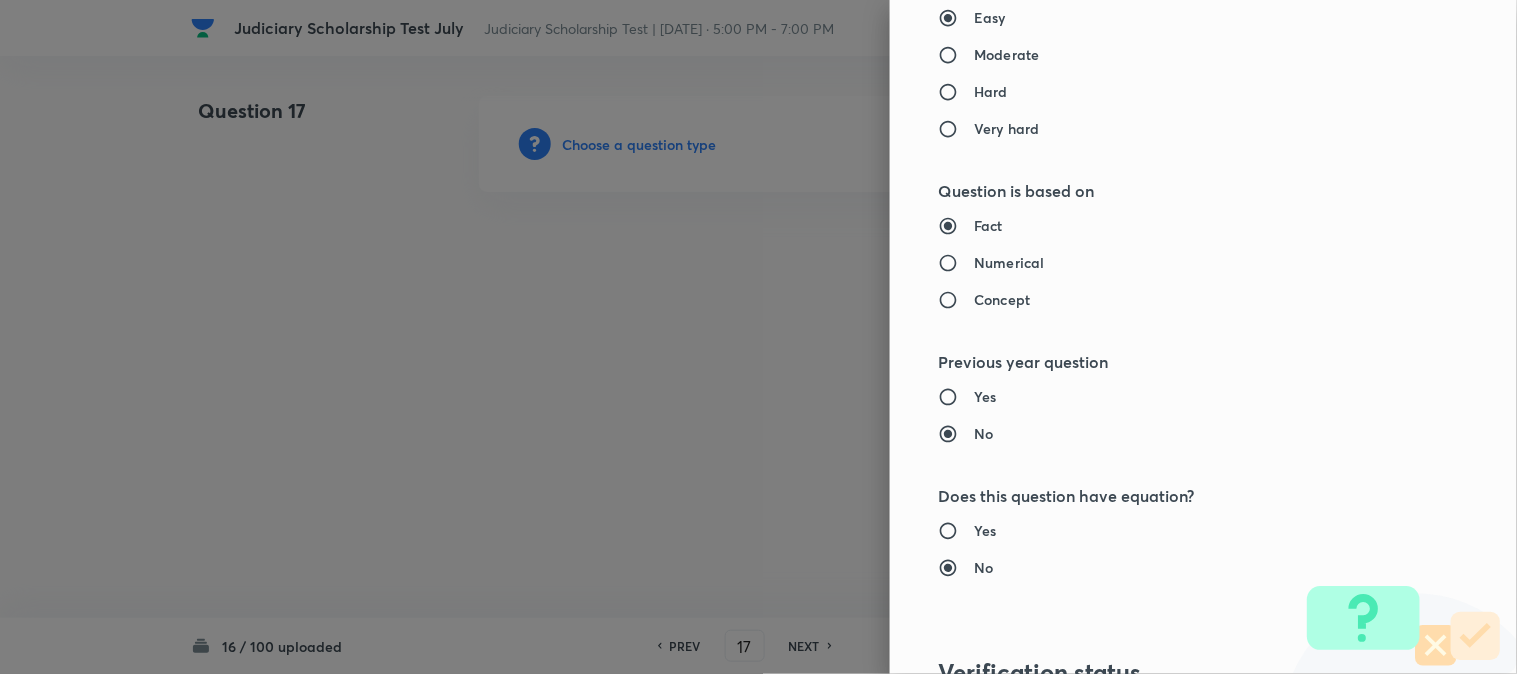 type on "Criminal Law" 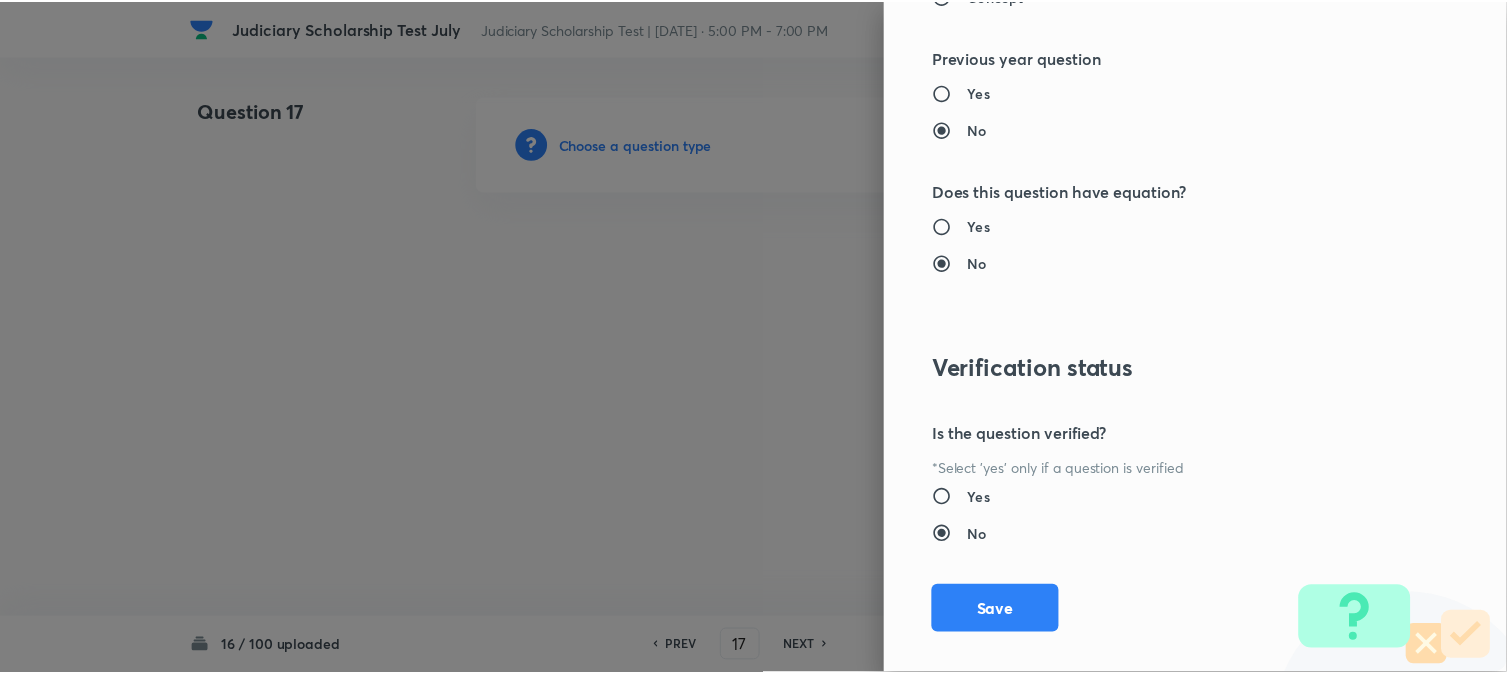 scroll, scrollTop: 2052, scrollLeft: 0, axis: vertical 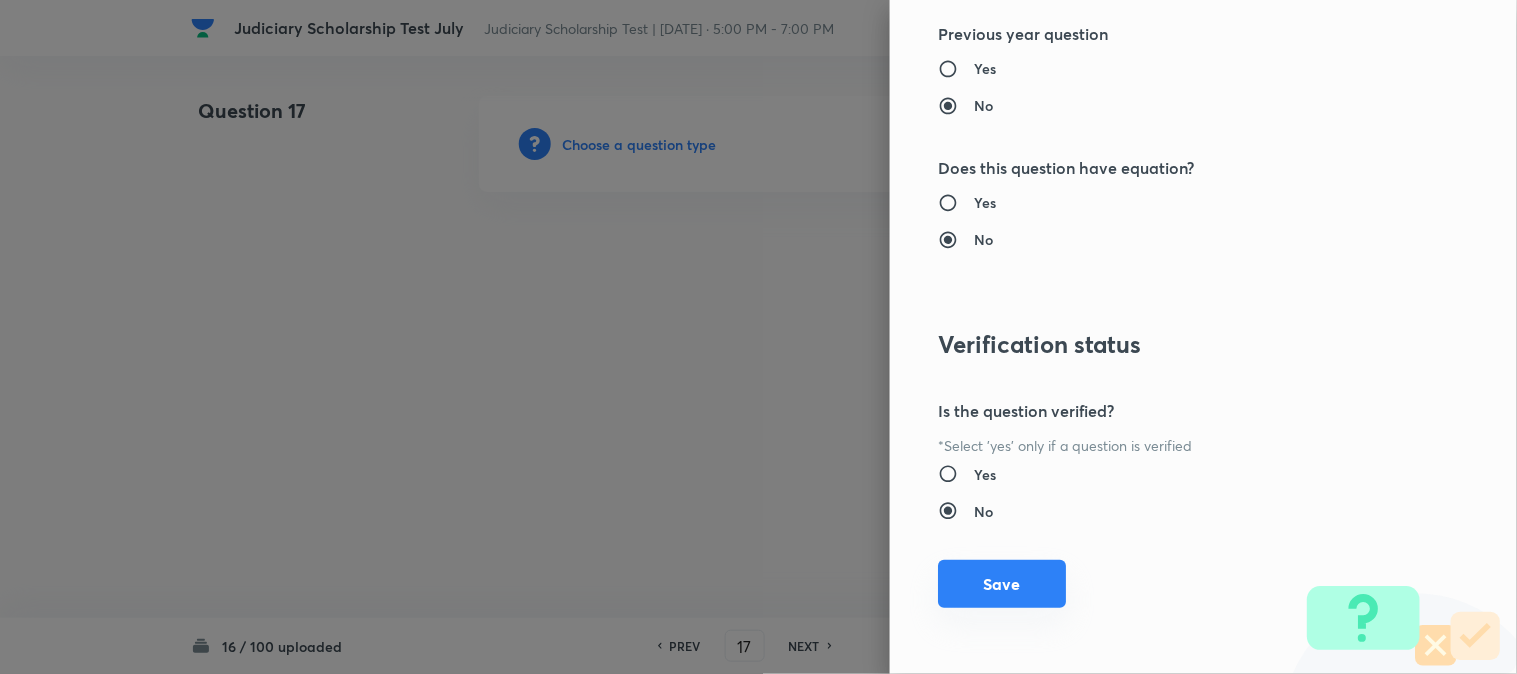 click on "Save" at bounding box center (1002, 584) 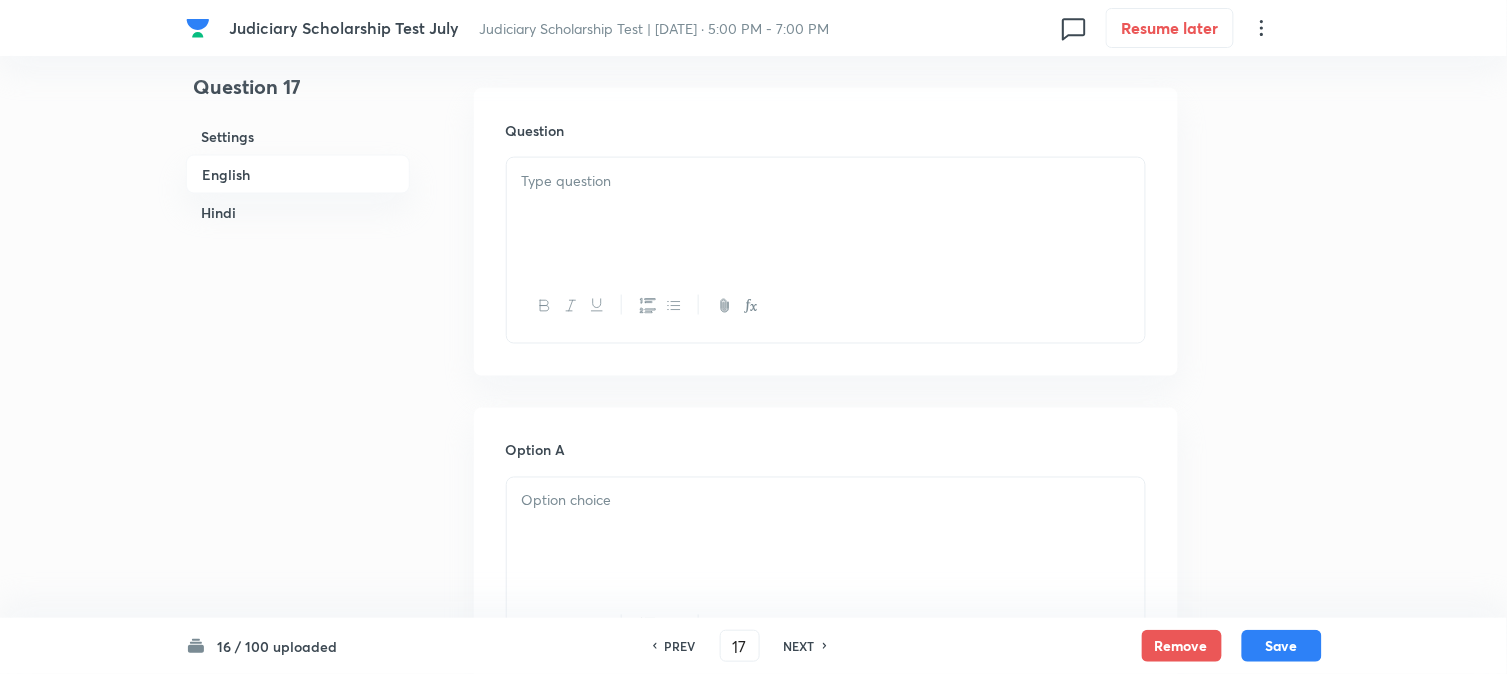 scroll, scrollTop: 590, scrollLeft: 0, axis: vertical 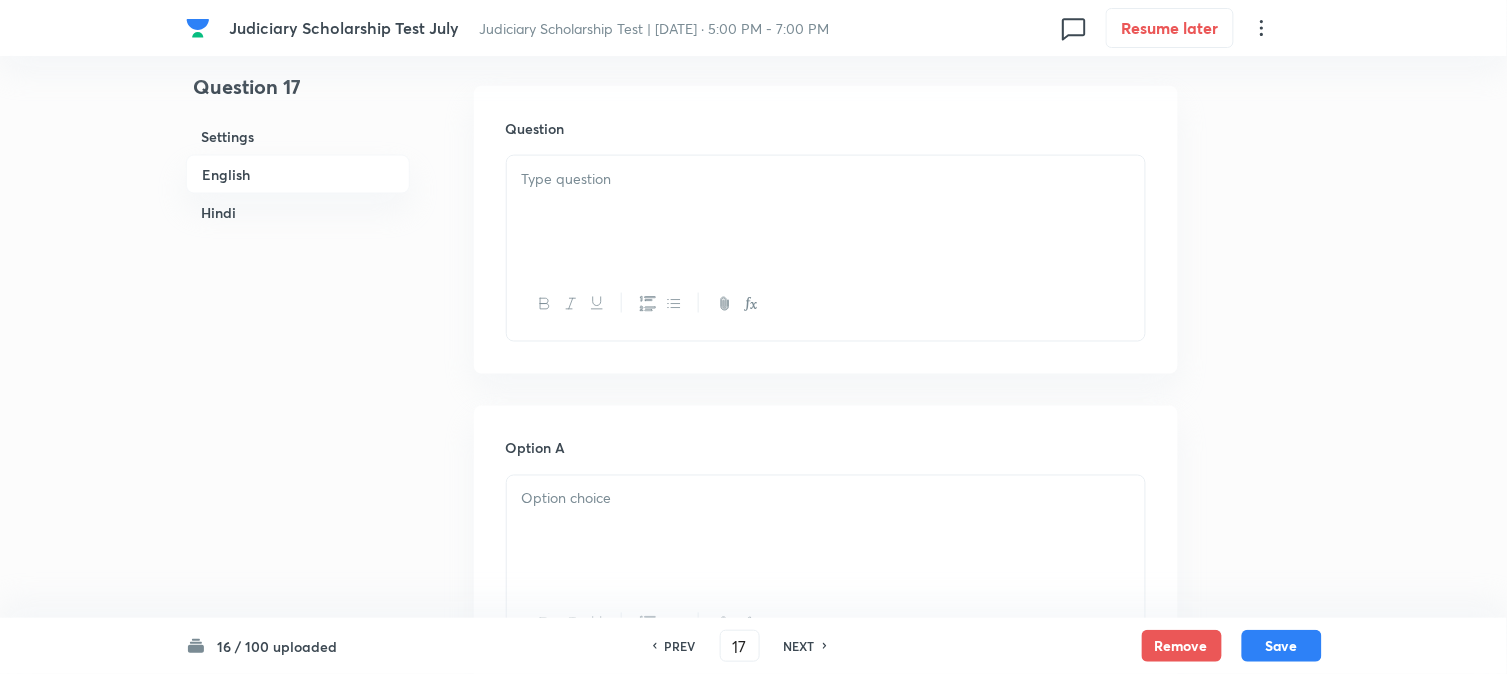 click at bounding box center (826, 212) 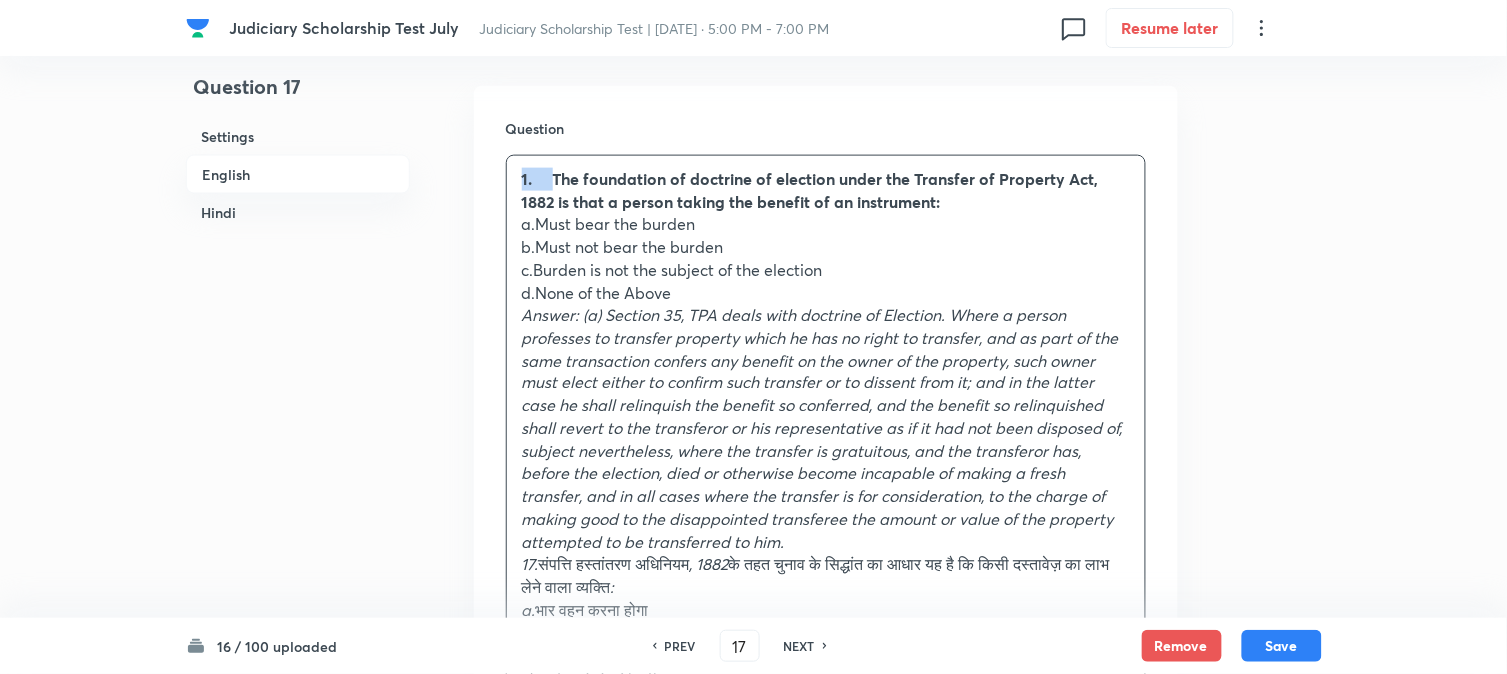 drag, startPoint x: 555, startPoint y: 167, endPoint x: 488, endPoint y: 222, distance: 86.683334 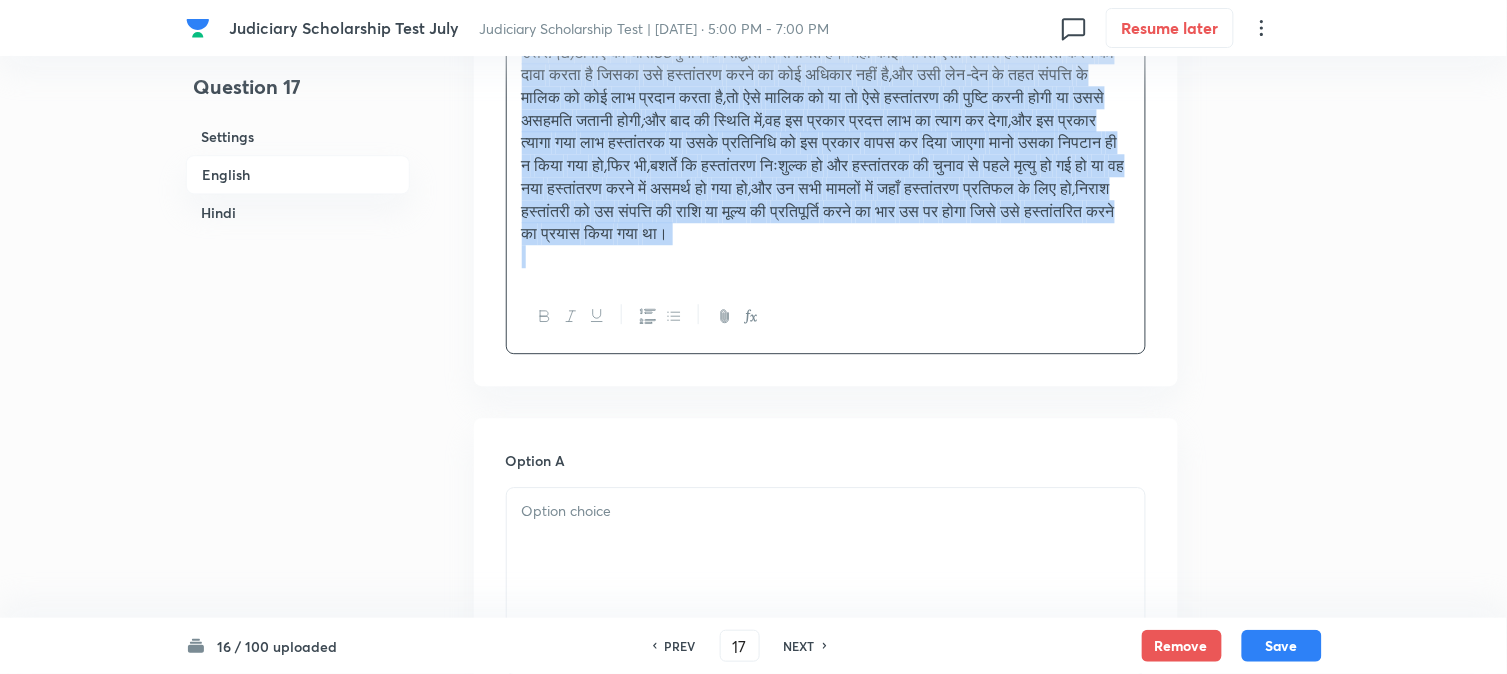 drag, startPoint x: 542, startPoint y: 566, endPoint x: 1244, endPoint y: 488, distance: 706.32007 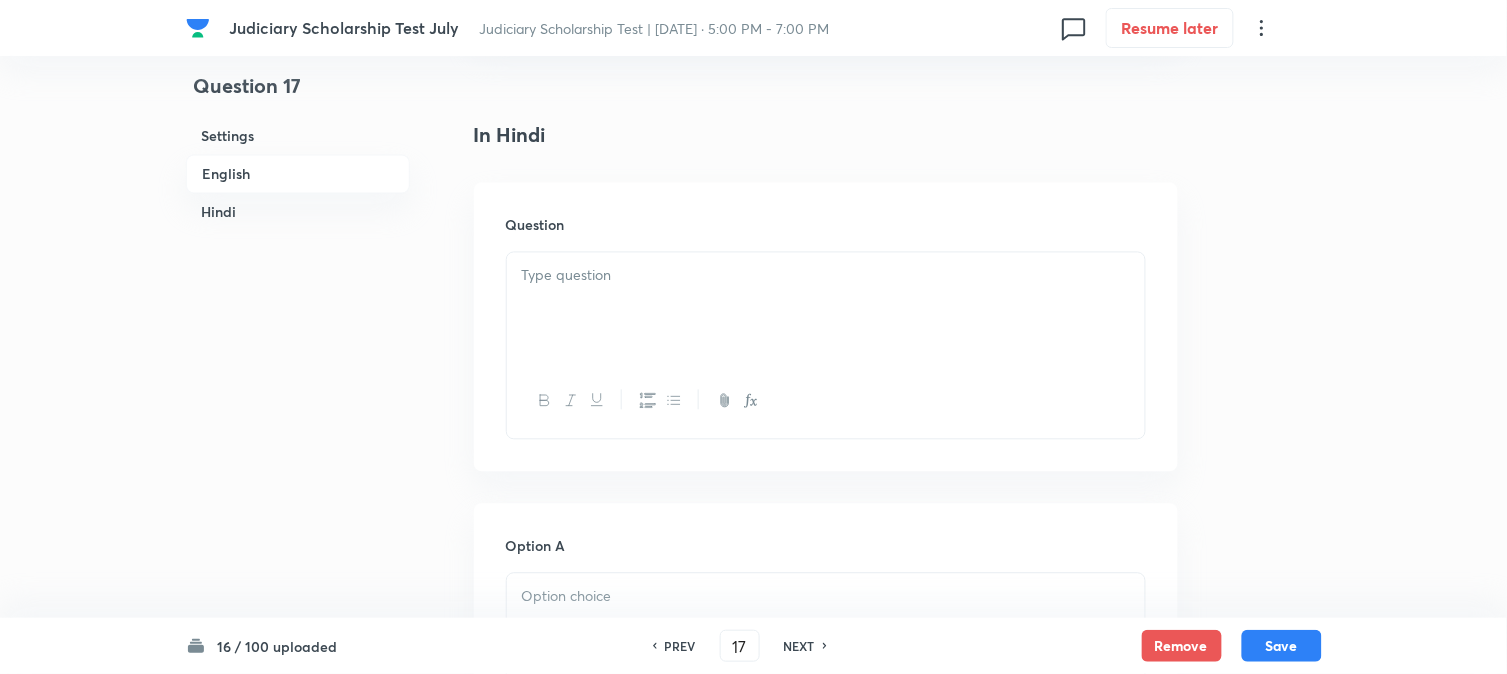 scroll, scrollTop: 2906, scrollLeft: 0, axis: vertical 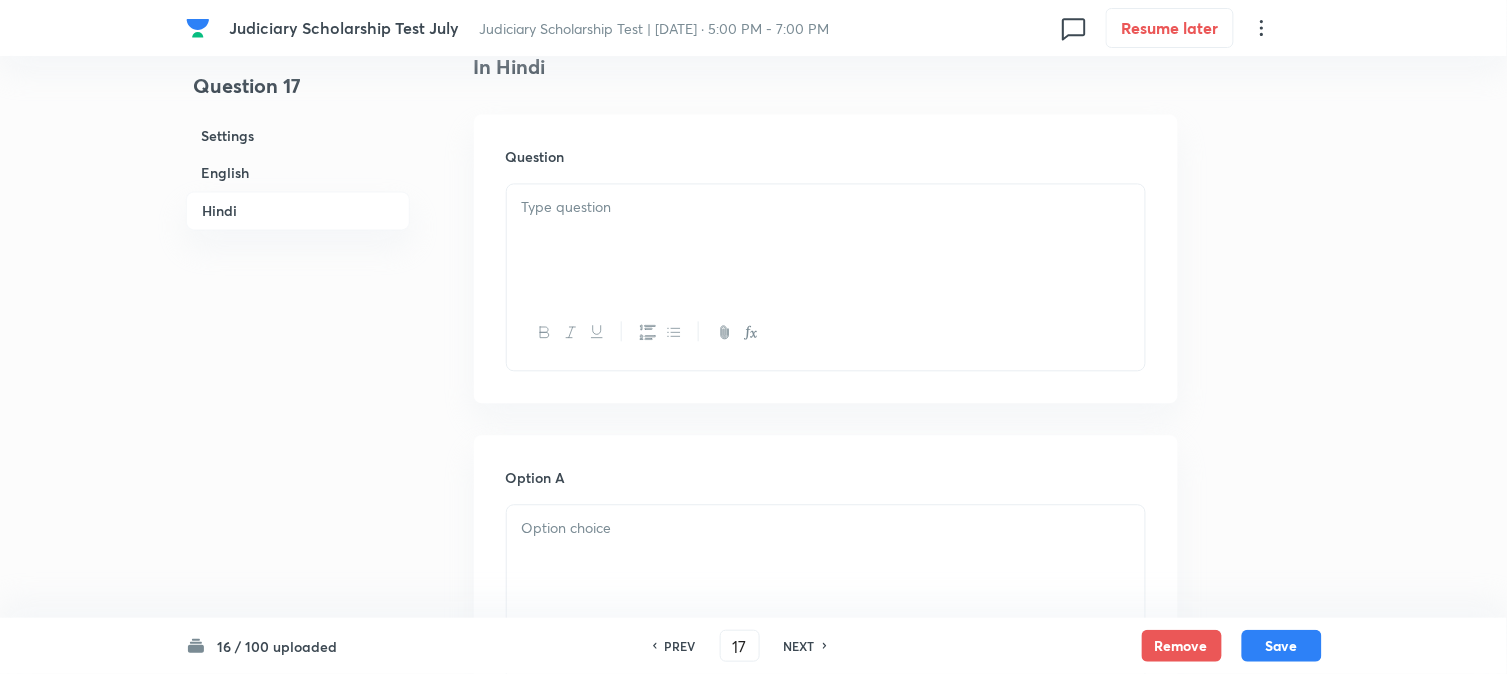 click at bounding box center [826, 208] 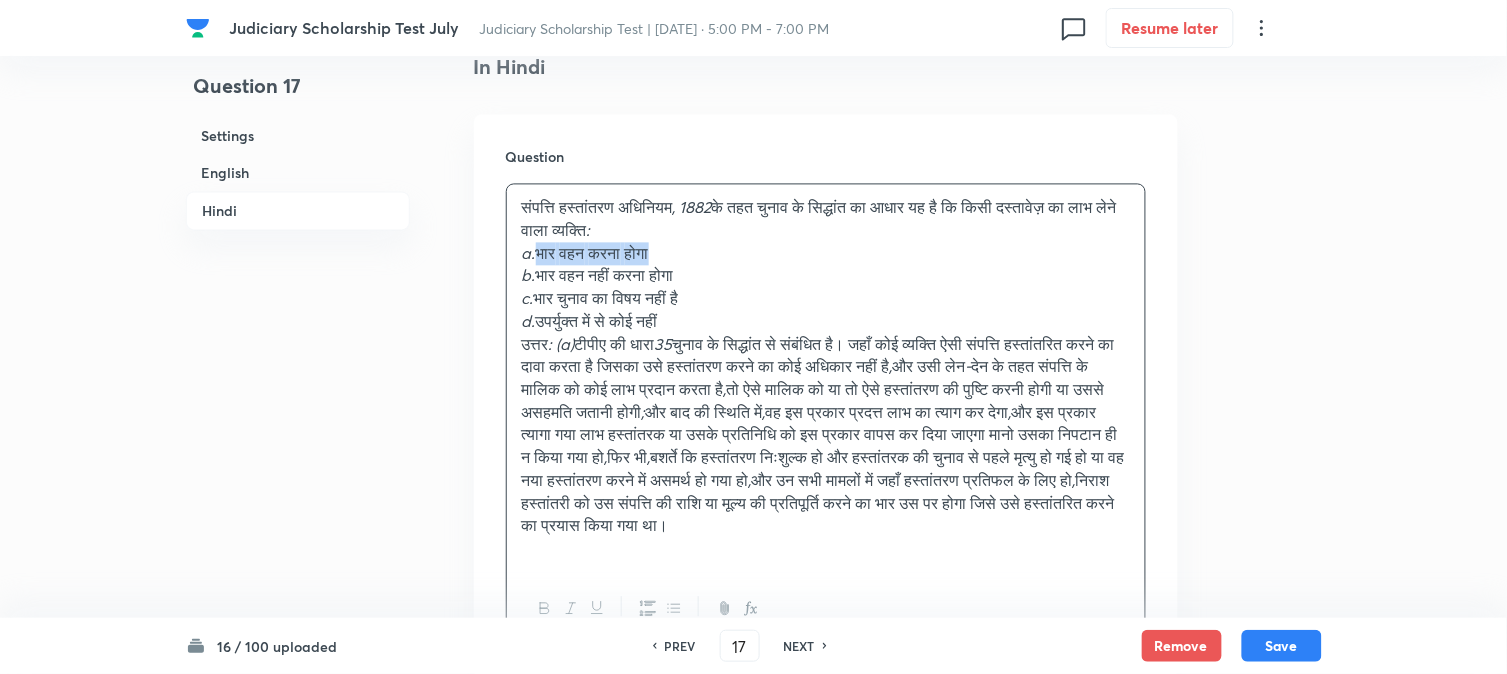drag, startPoint x: 541, startPoint y: 256, endPoint x: 774, endPoint y: 260, distance: 233.03433 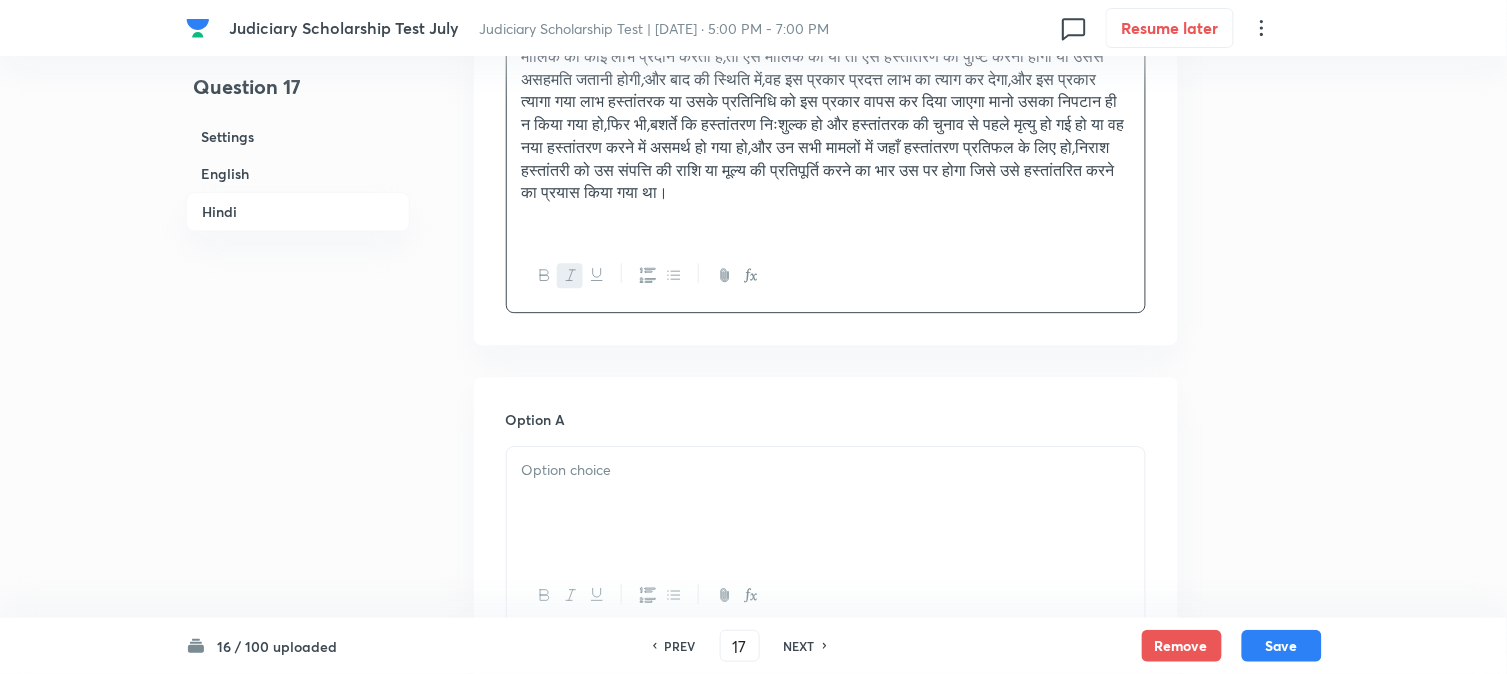 click at bounding box center [826, 503] 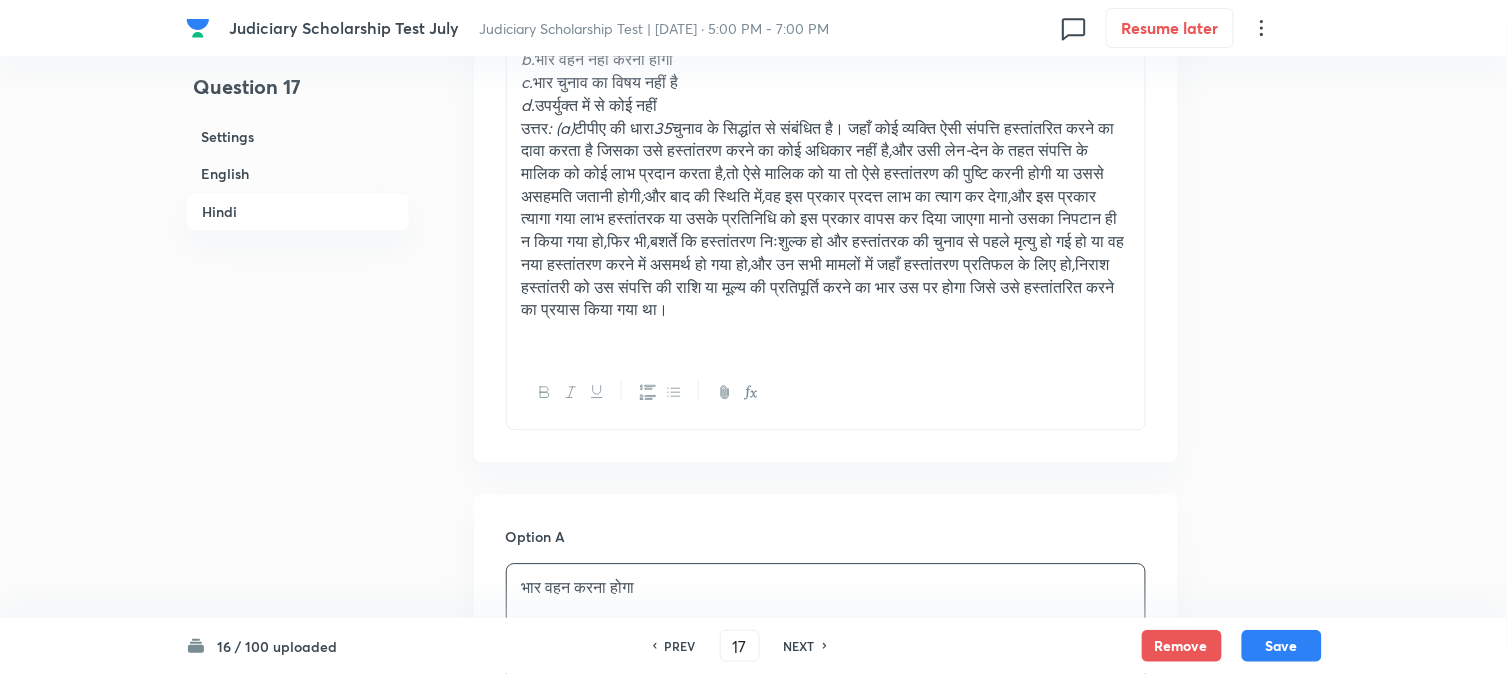scroll, scrollTop: 2906, scrollLeft: 0, axis: vertical 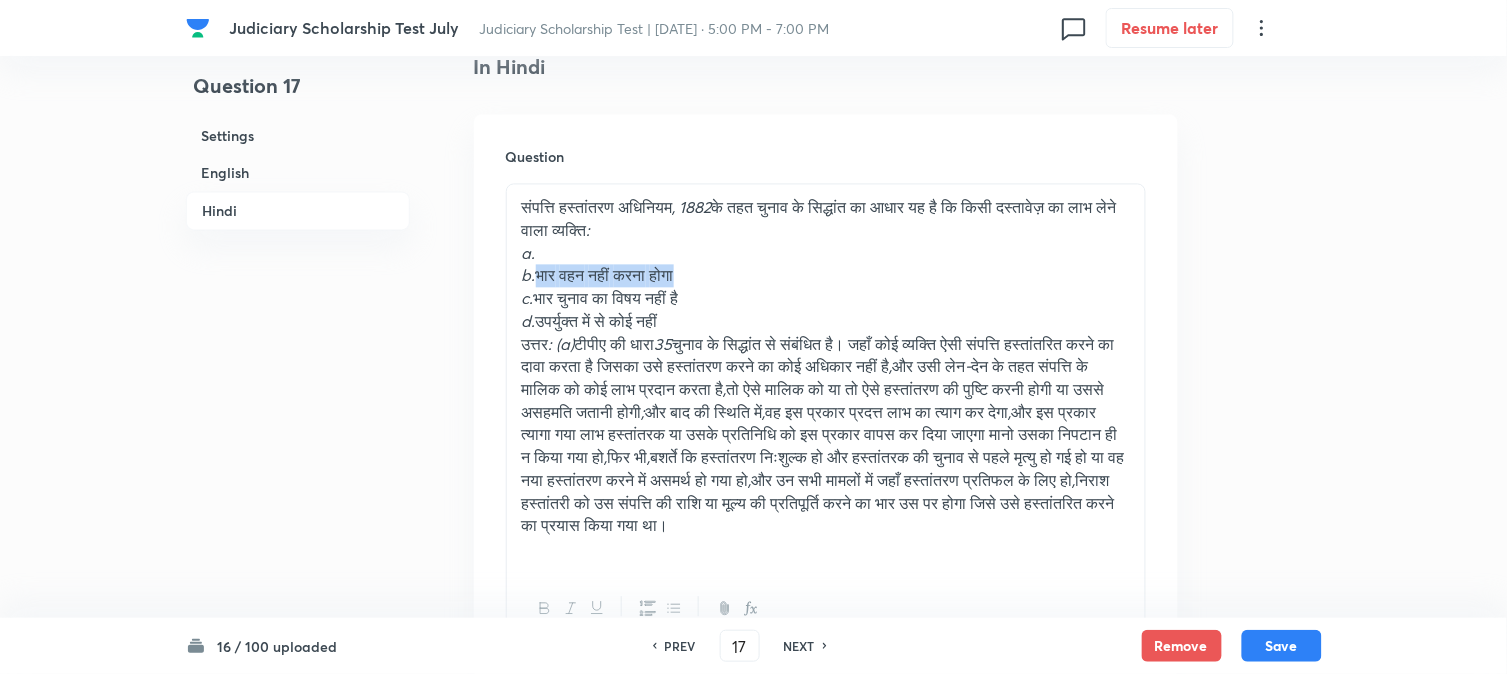 drag, startPoint x: 538, startPoint y: 281, endPoint x: 831, endPoint y: 282, distance: 293.0017 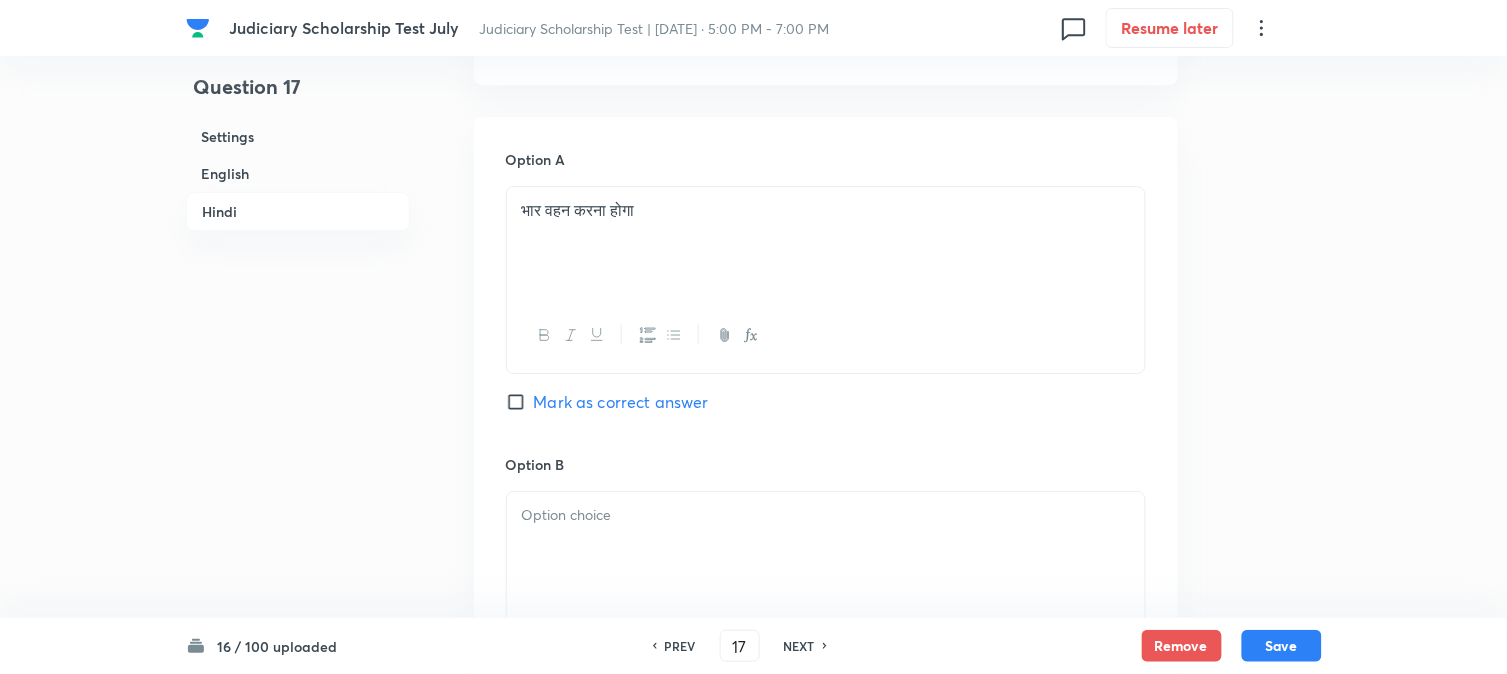 scroll, scrollTop: 3684, scrollLeft: 0, axis: vertical 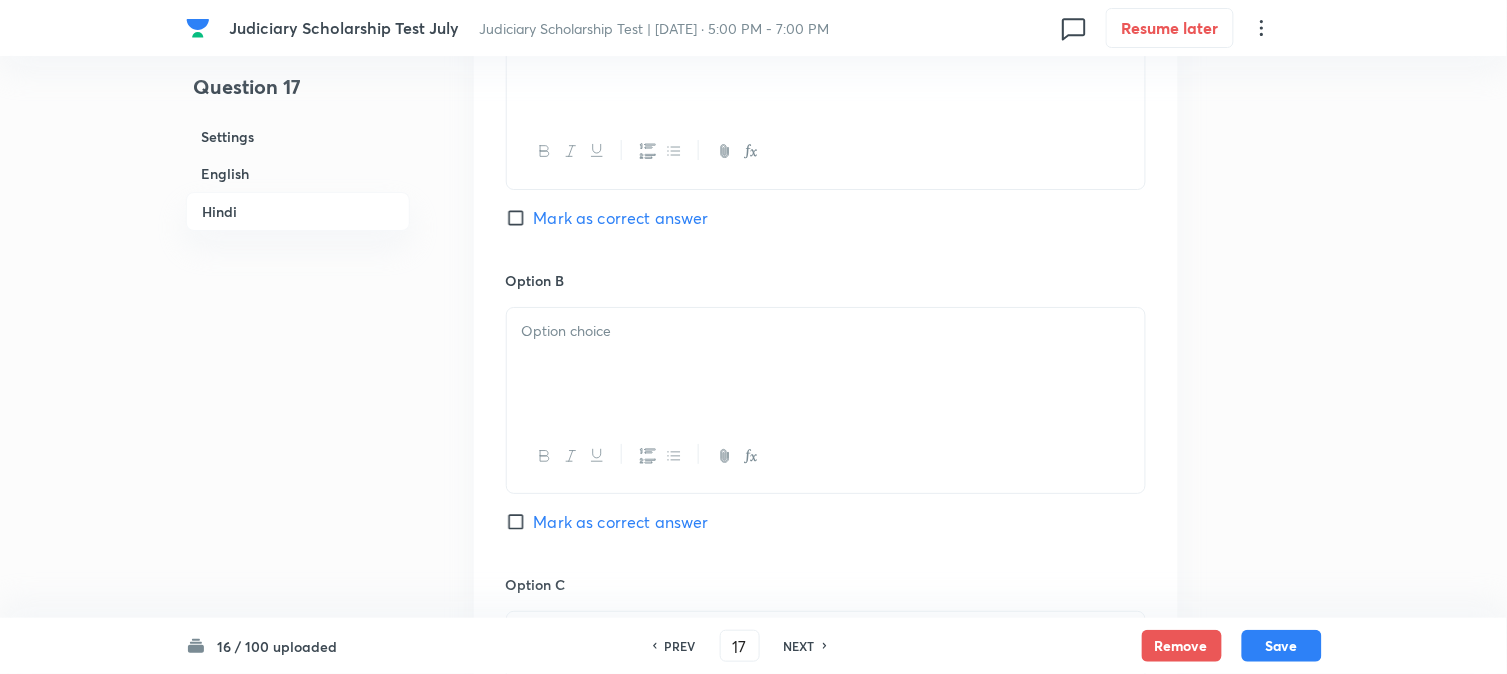 click at bounding box center [826, 364] 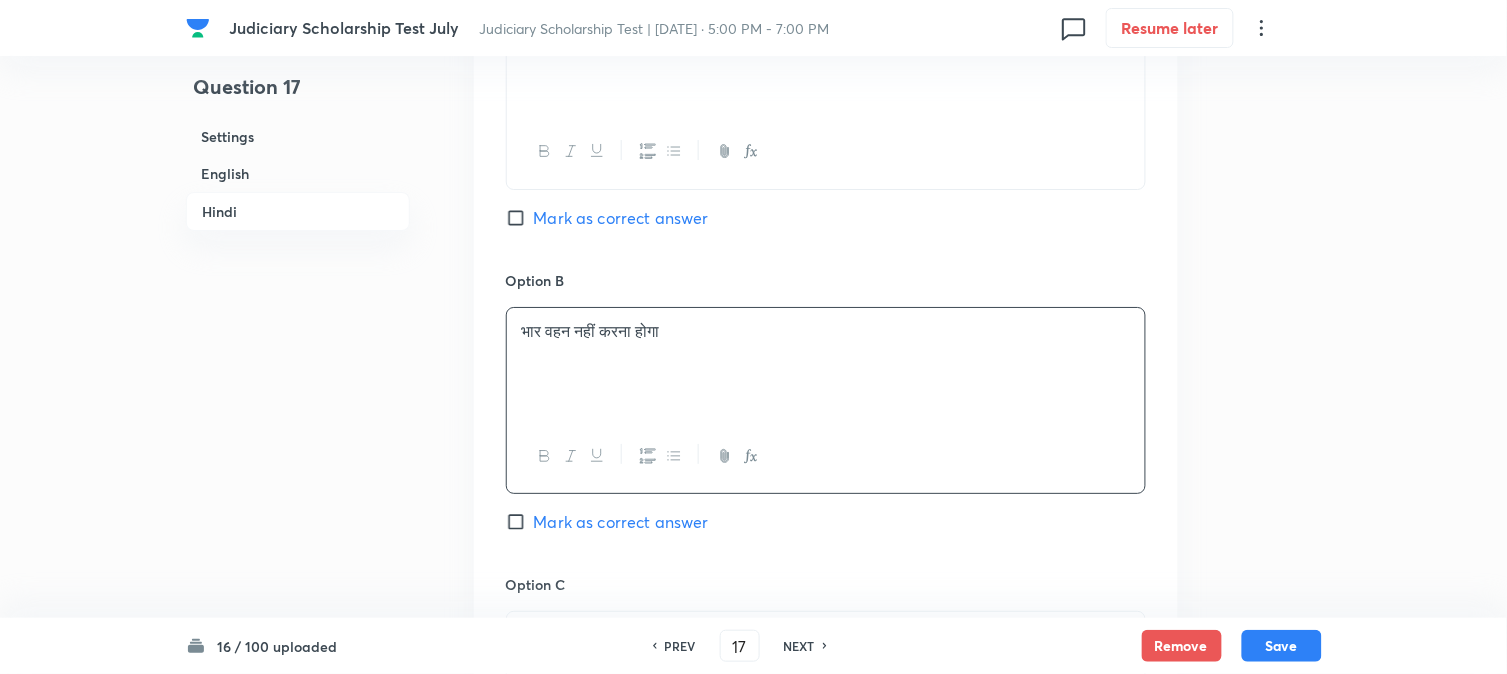 click on "Mark as correct answer" at bounding box center (621, 218) 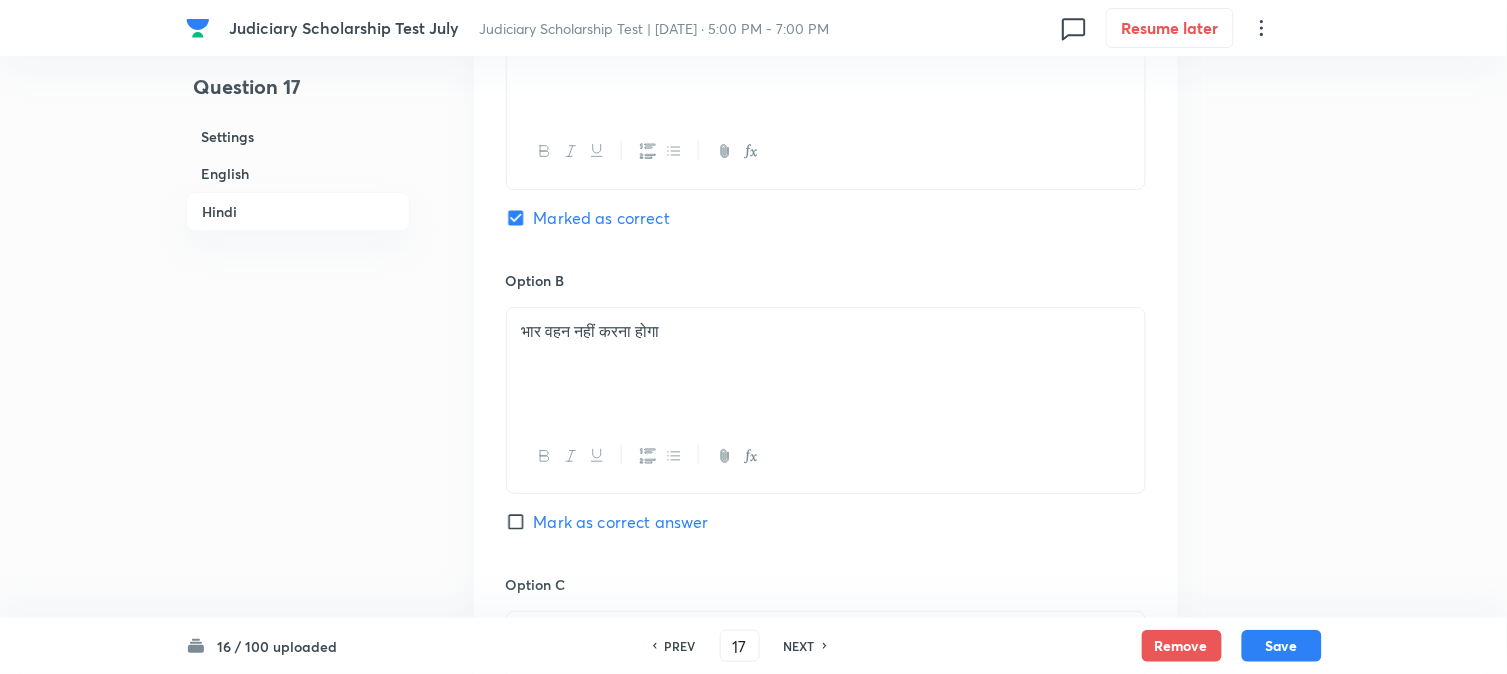 checkbox on "true" 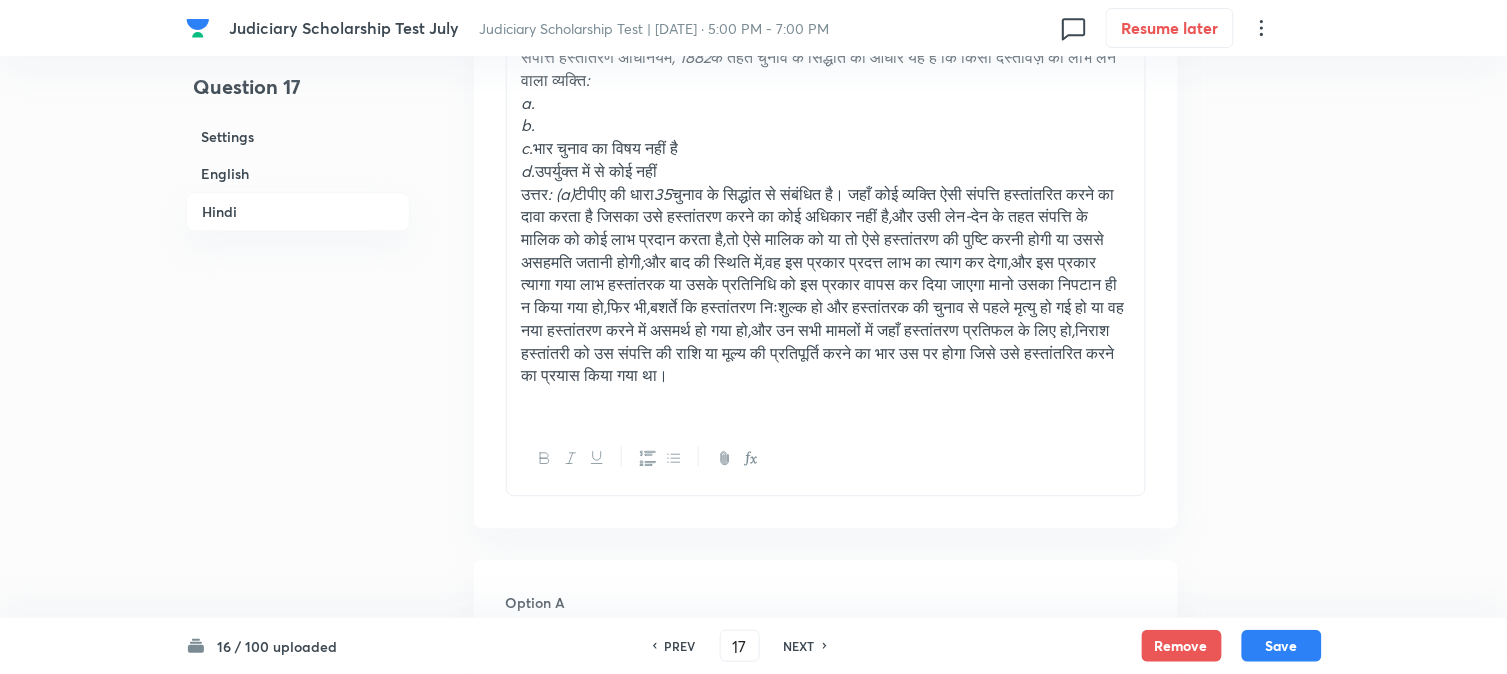 scroll, scrollTop: 3017, scrollLeft: 0, axis: vertical 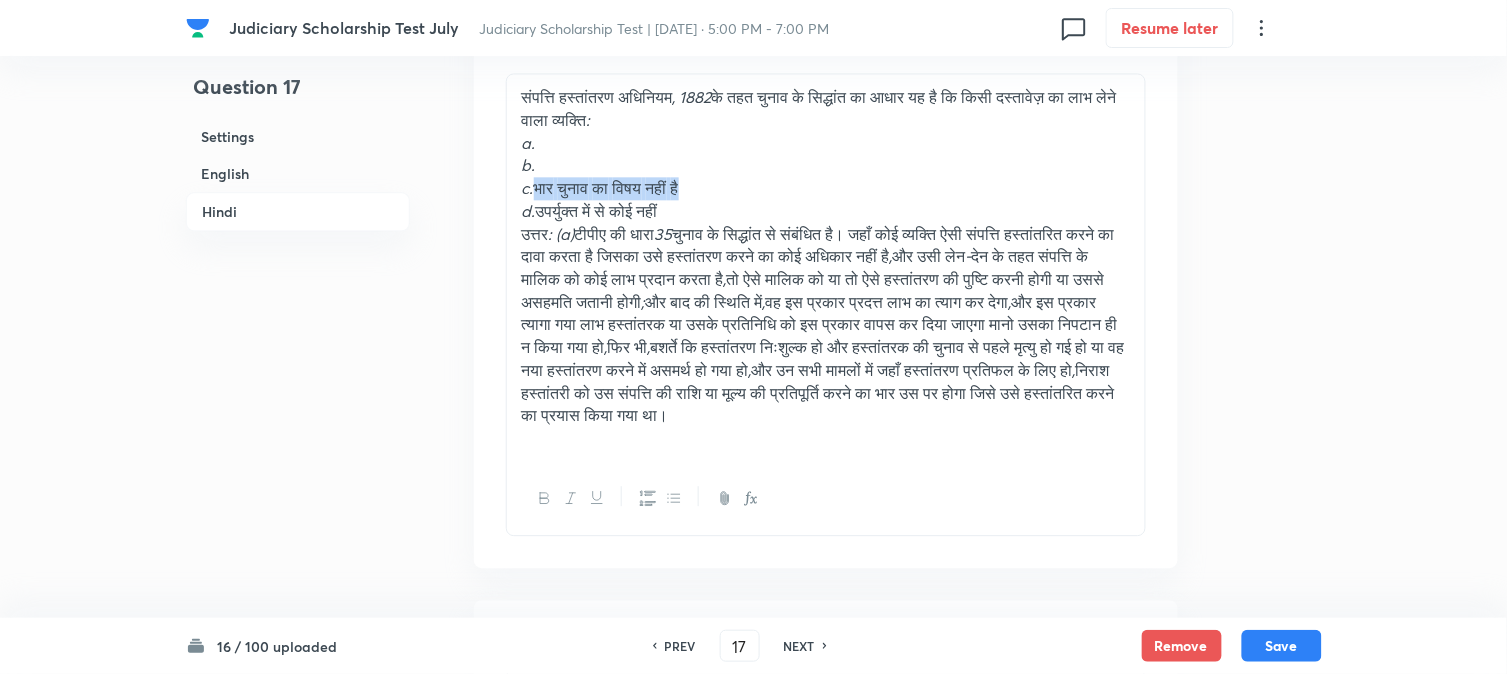 drag, startPoint x: 537, startPoint y: 186, endPoint x: 827, endPoint y: 188, distance: 290.0069 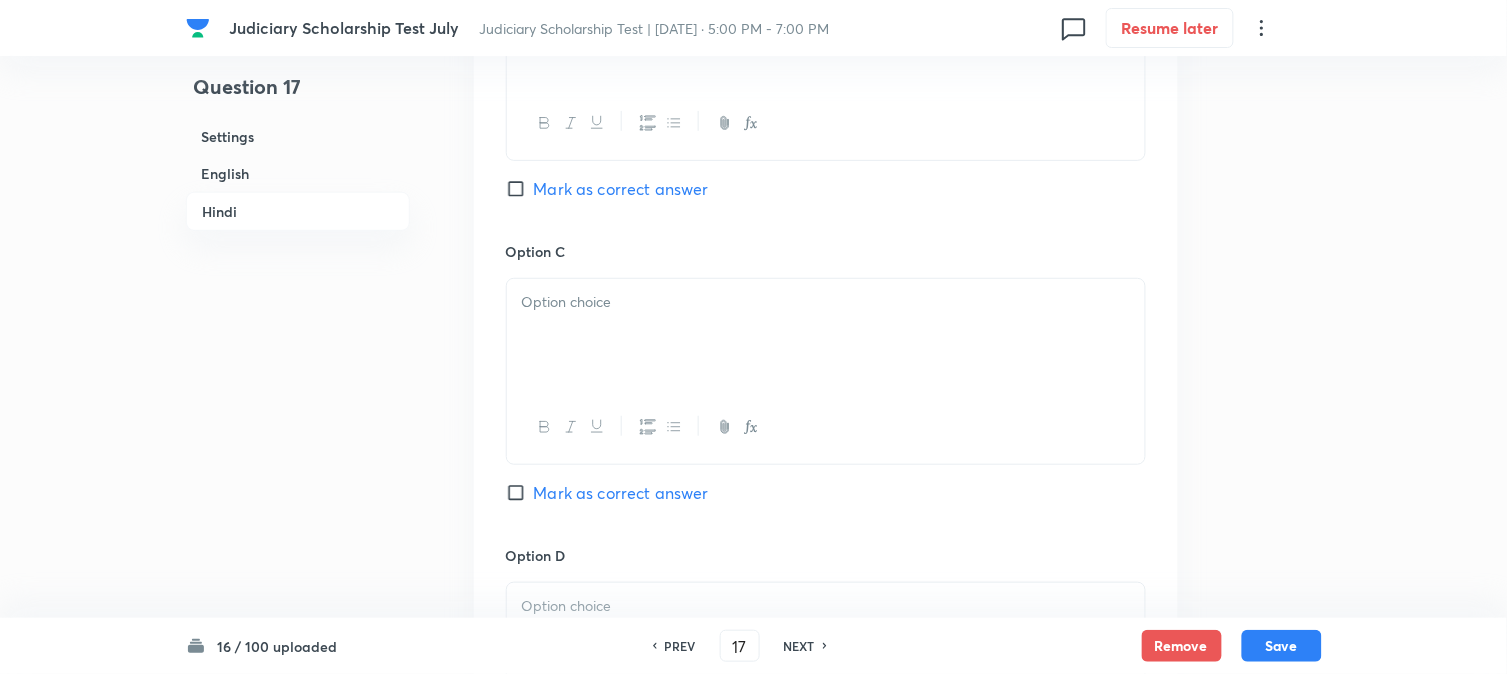 click at bounding box center [826, 335] 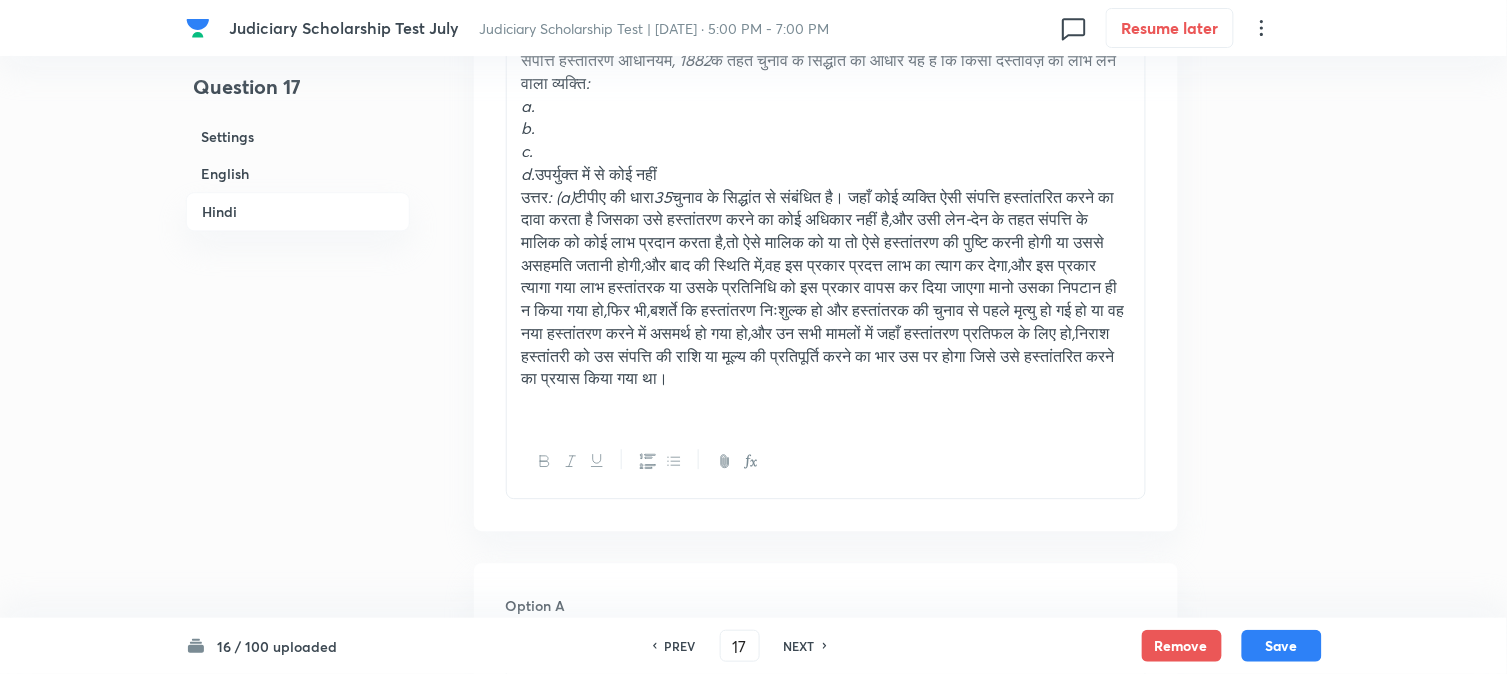 scroll, scrollTop: 3017, scrollLeft: 0, axis: vertical 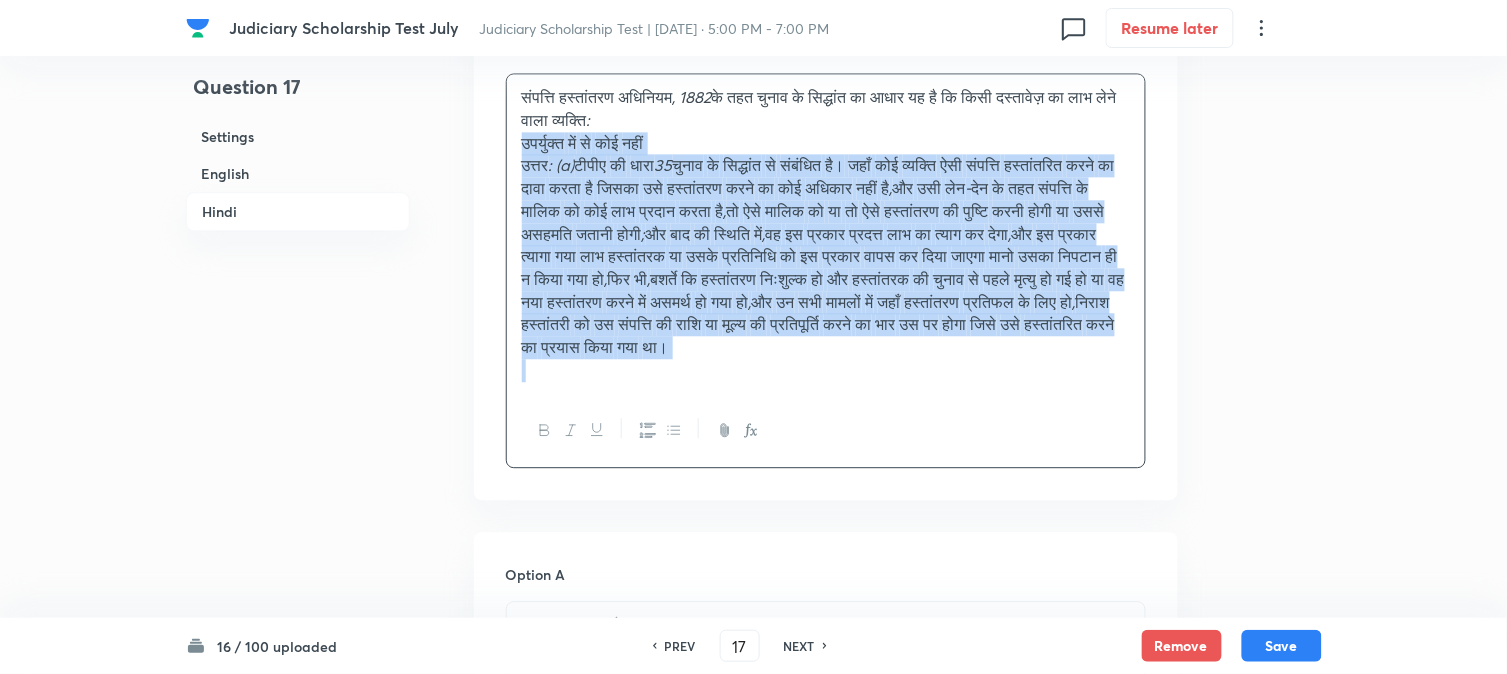 drag, startPoint x: 535, startPoint y: 210, endPoint x: 1323, endPoint y: 417, distance: 814.7349 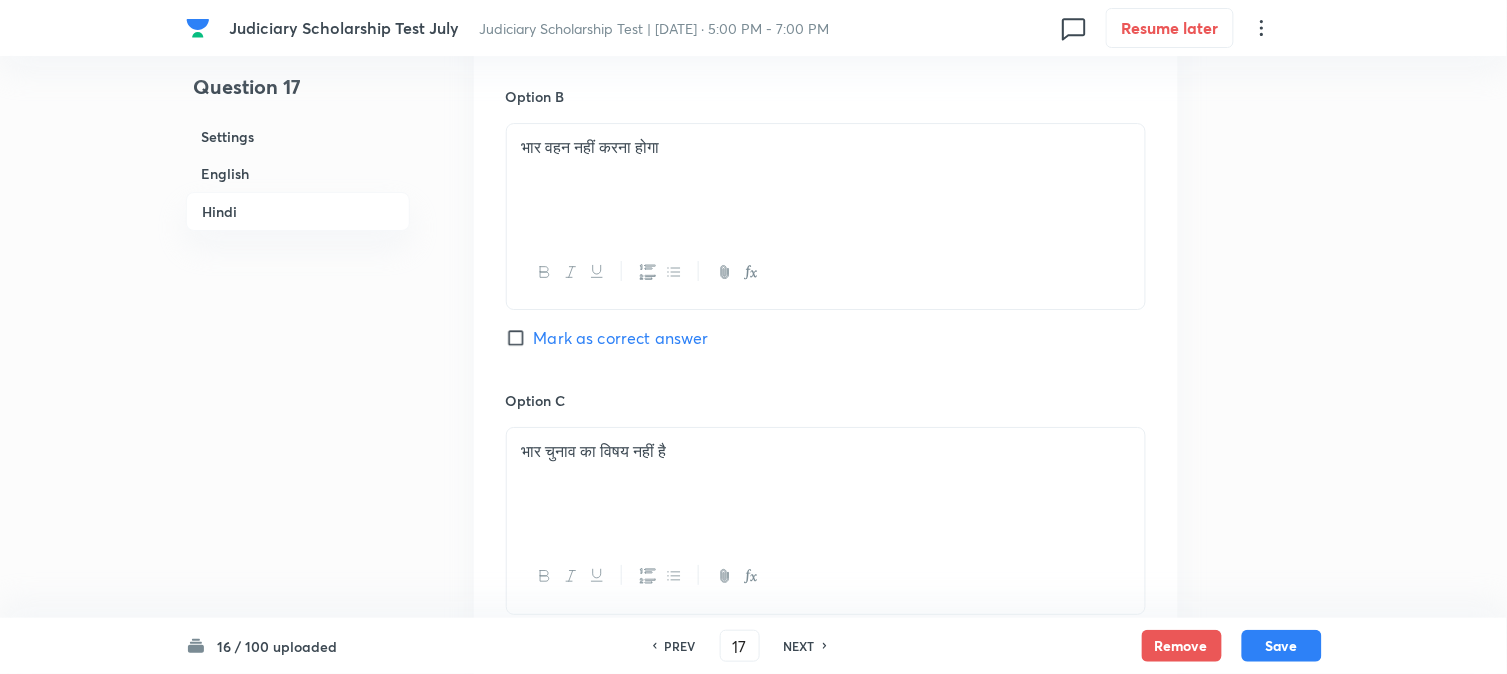 scroll, scrollTop: 4128, scrollLeft: 0, axis: vertical 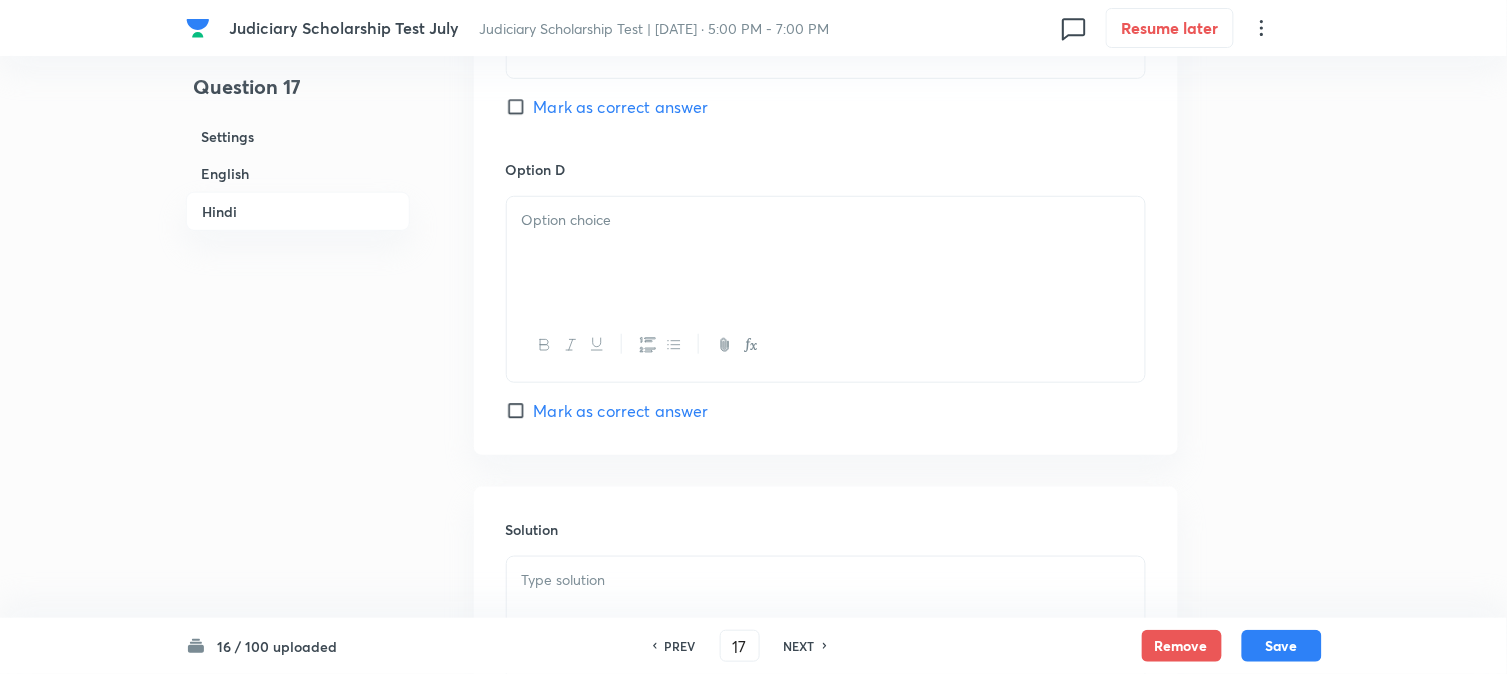 click at bounding box center [826, 253] 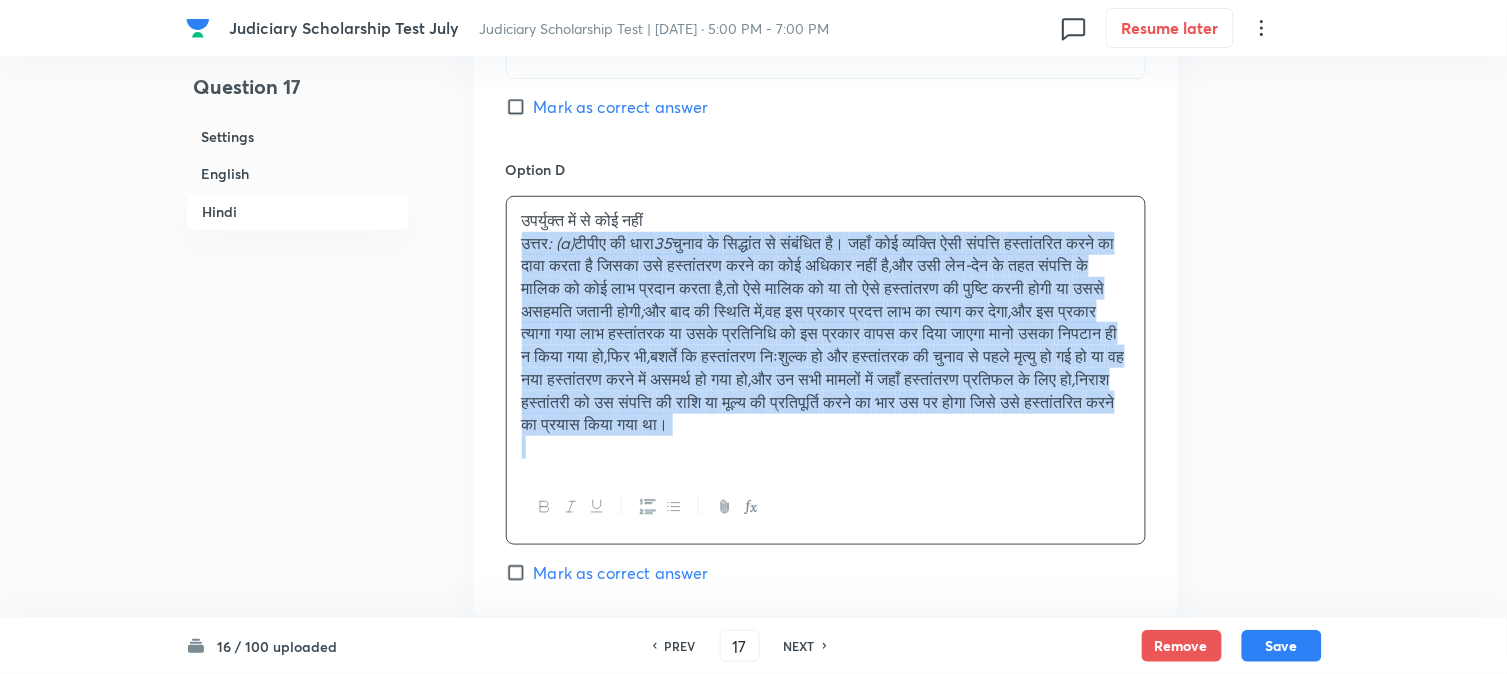 drag, startPoint x: 517, startPoint y: 246, endPoint x: 1303, endPoint y: 443, distance: 810.31165 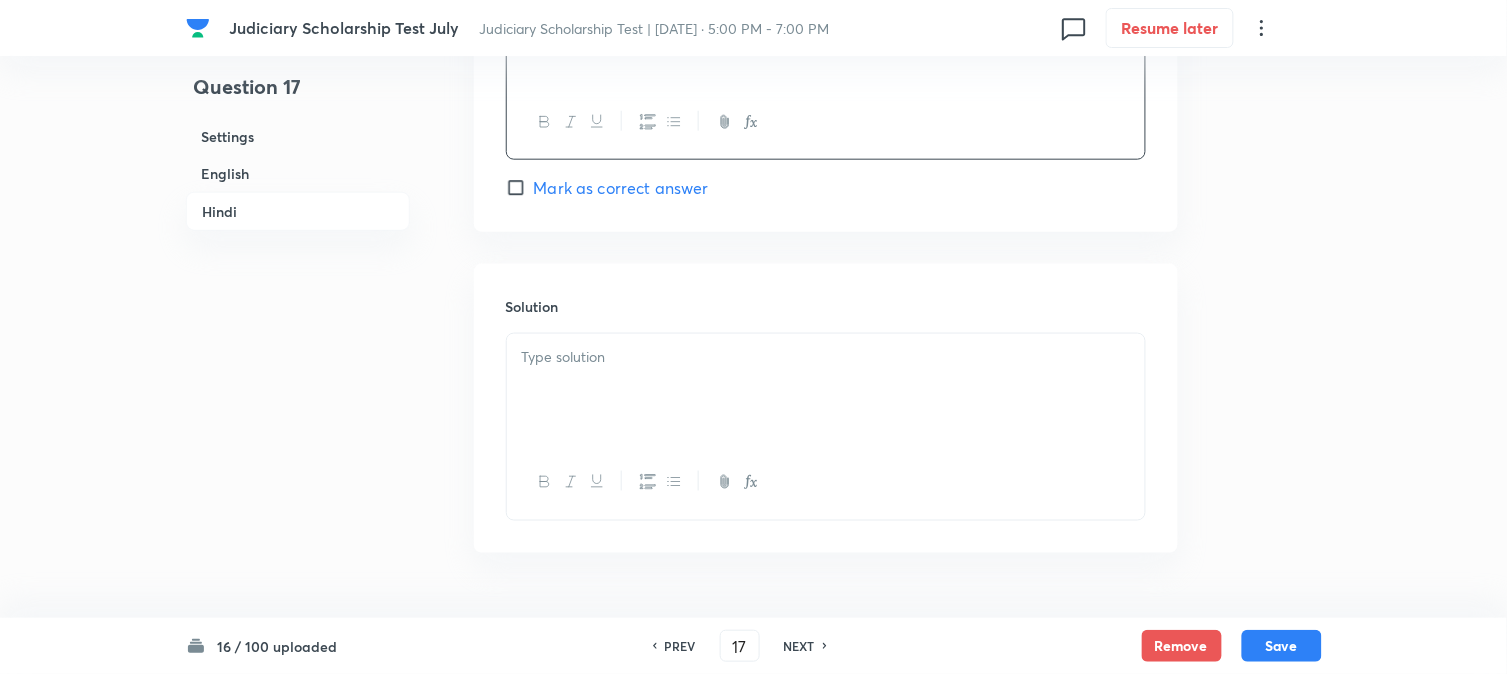 click at bounding box center [826, 390] 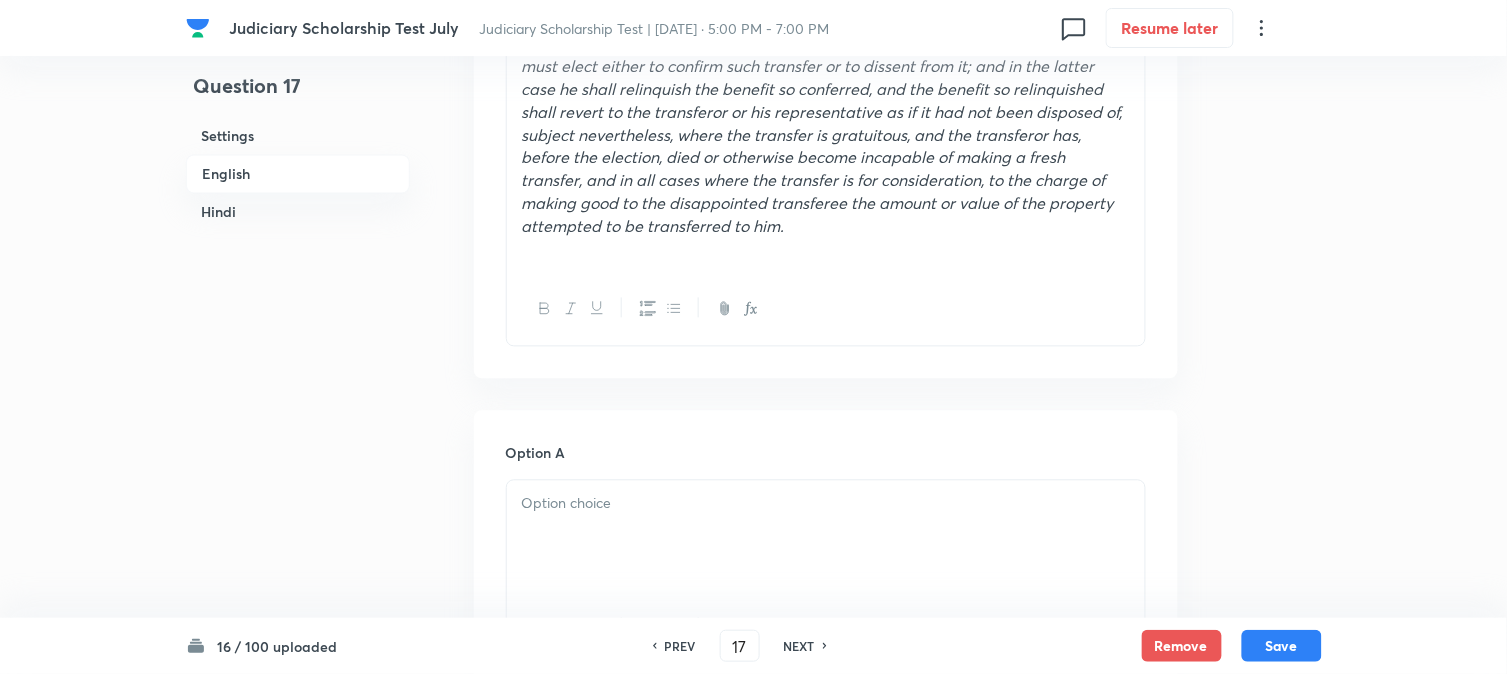 scroll, scrollTop: 684, scrollLeft: 0, axis: vertical 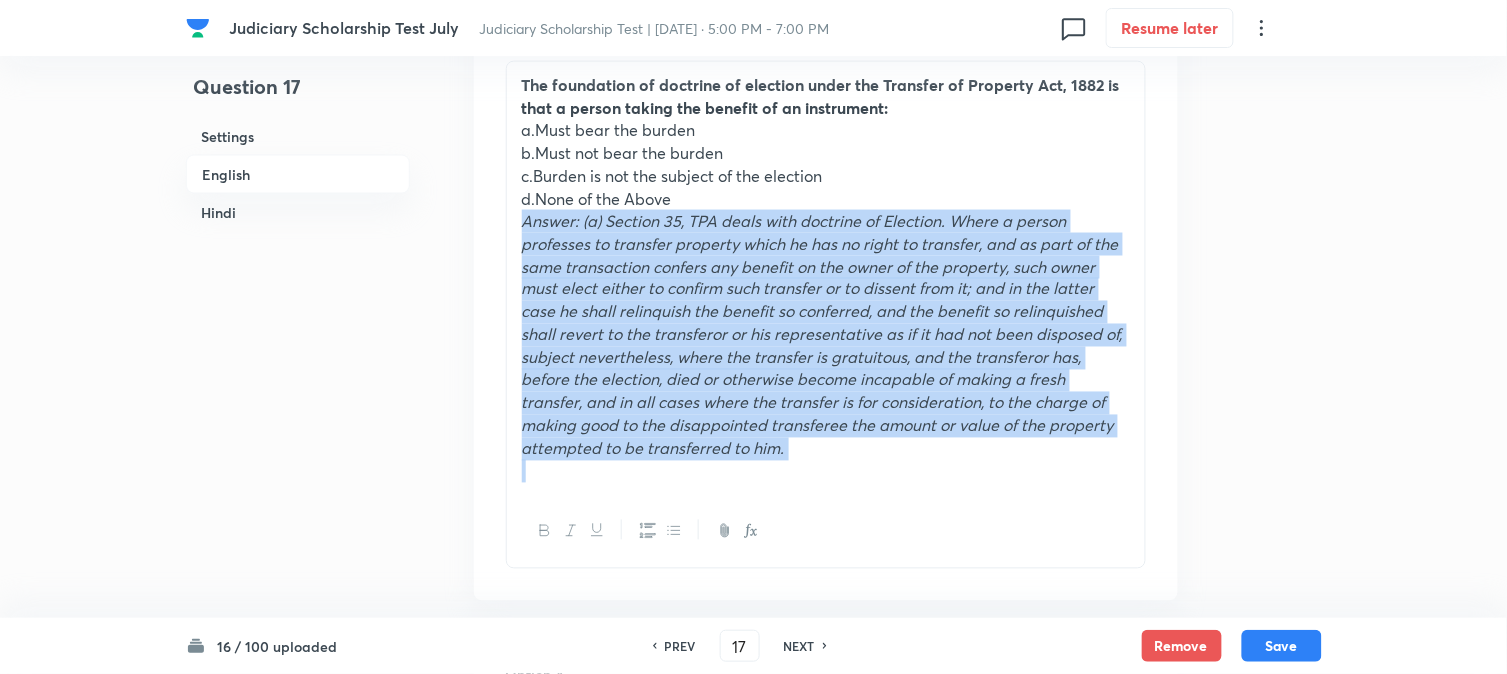 drag, startPoint x: 600, startPoint y: 286, endPoint x: 1084, endPoint y: 537, distance: 545.2128 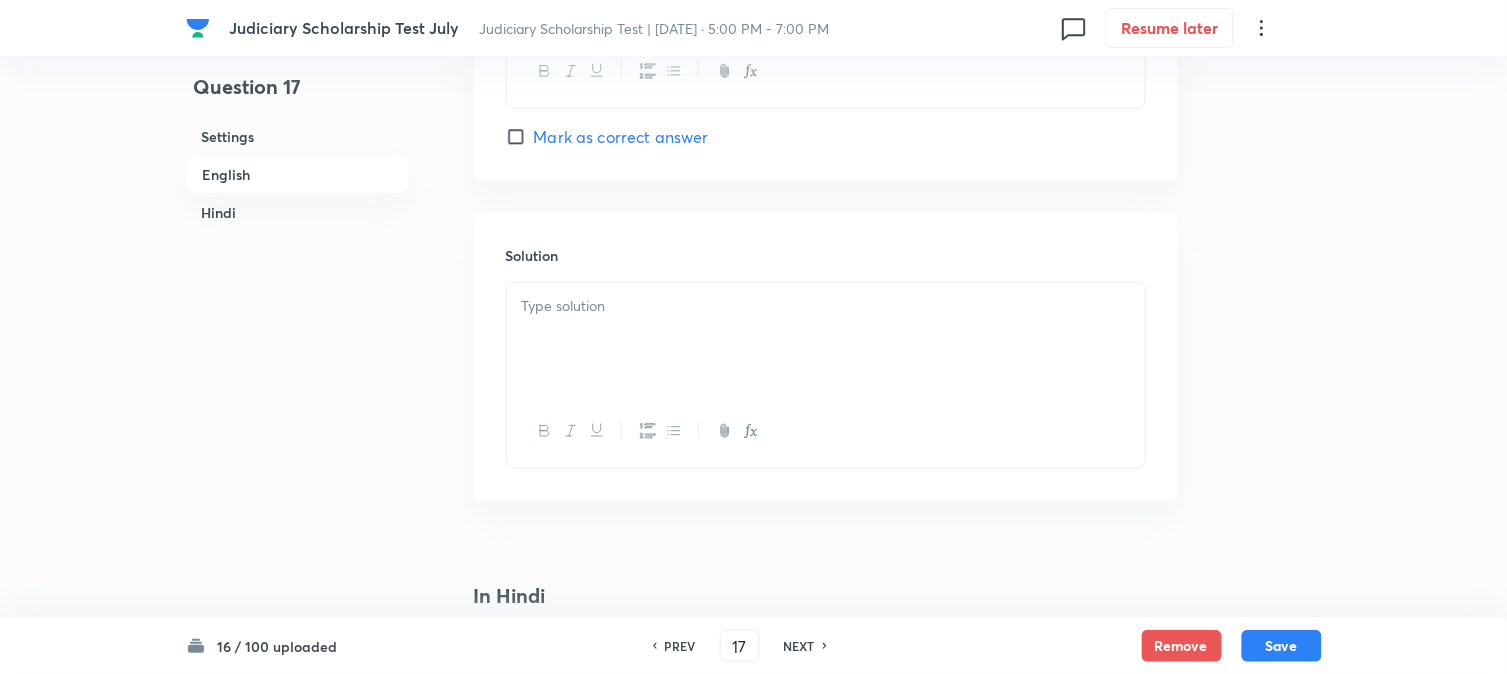 click at bounding box center [826, 339] 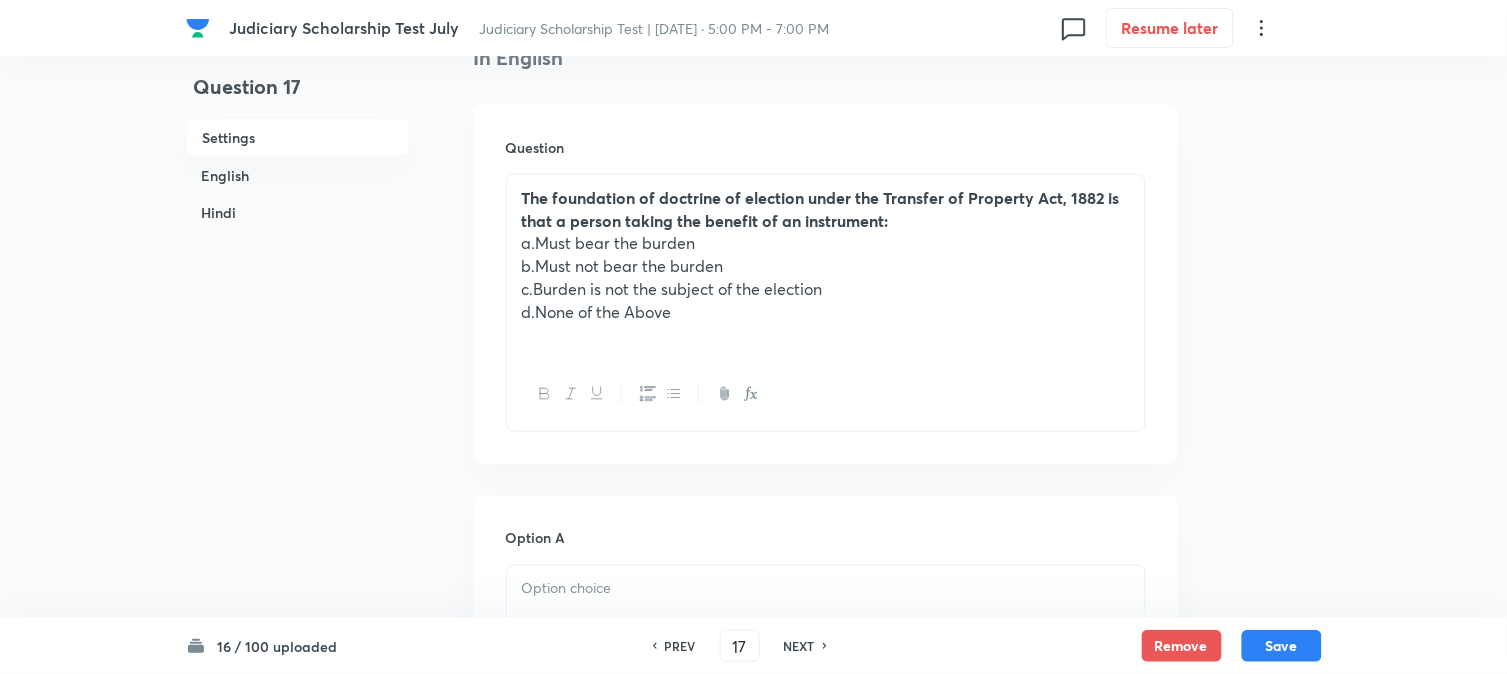 scroll, scrollTop: 462, scrollLeft: 0, axis: vertical 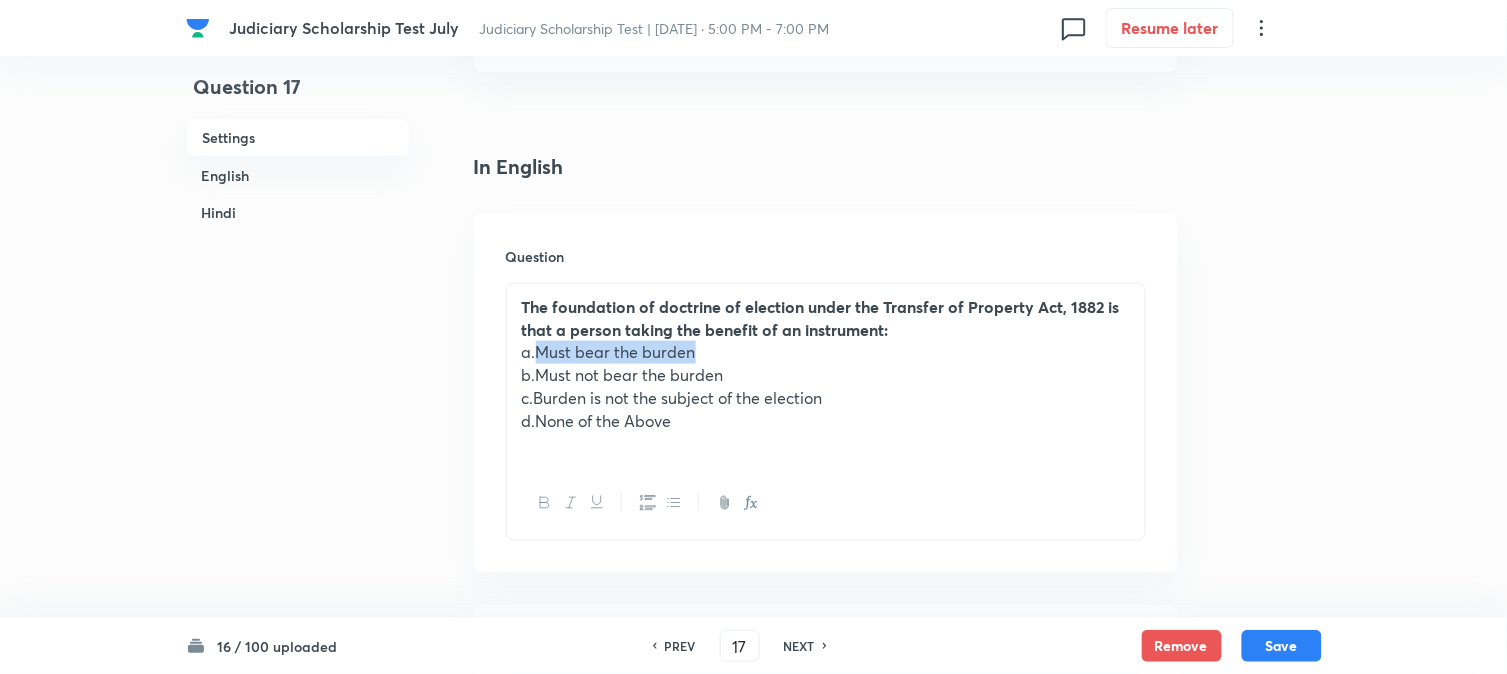 drag, startPoint x: 534, startPoint y: 354, endPoint x: 798, endPoint y: 354, distance: 264 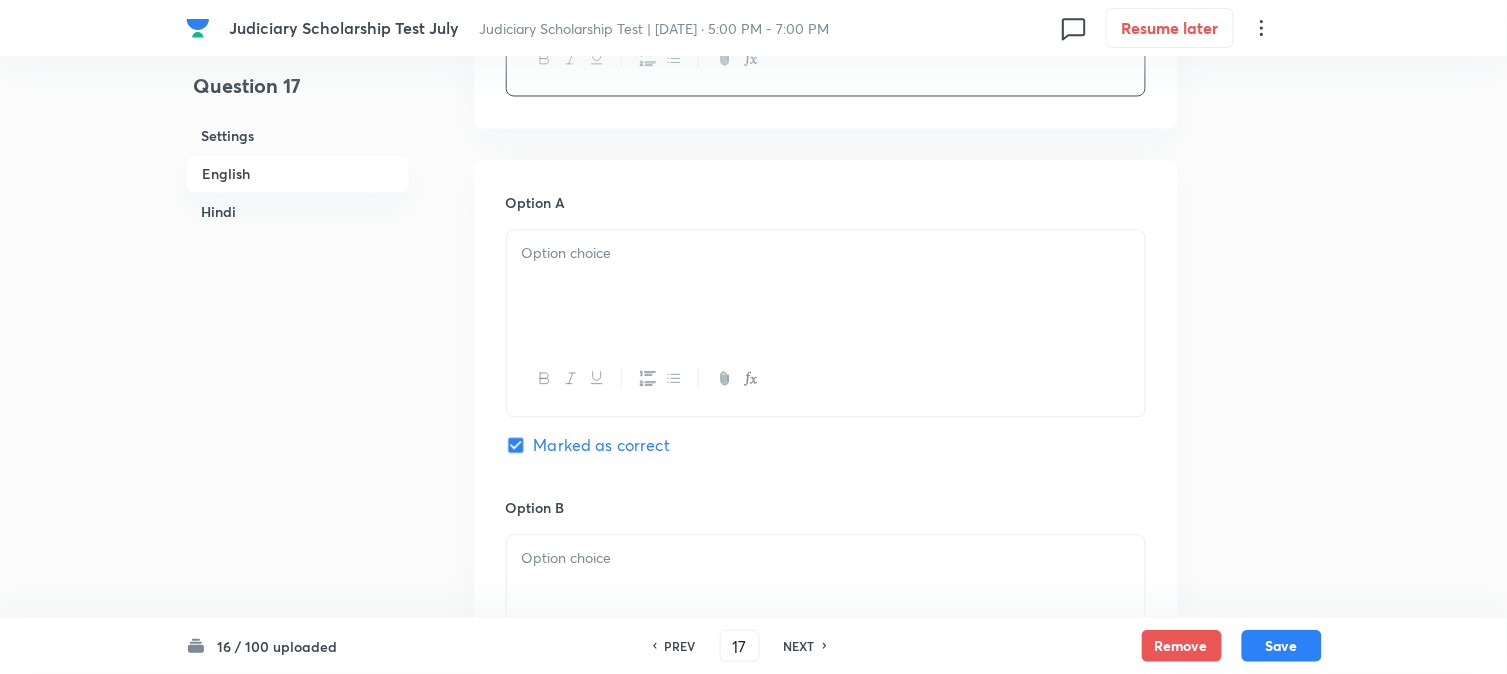 click at bounding box center (826, 287) 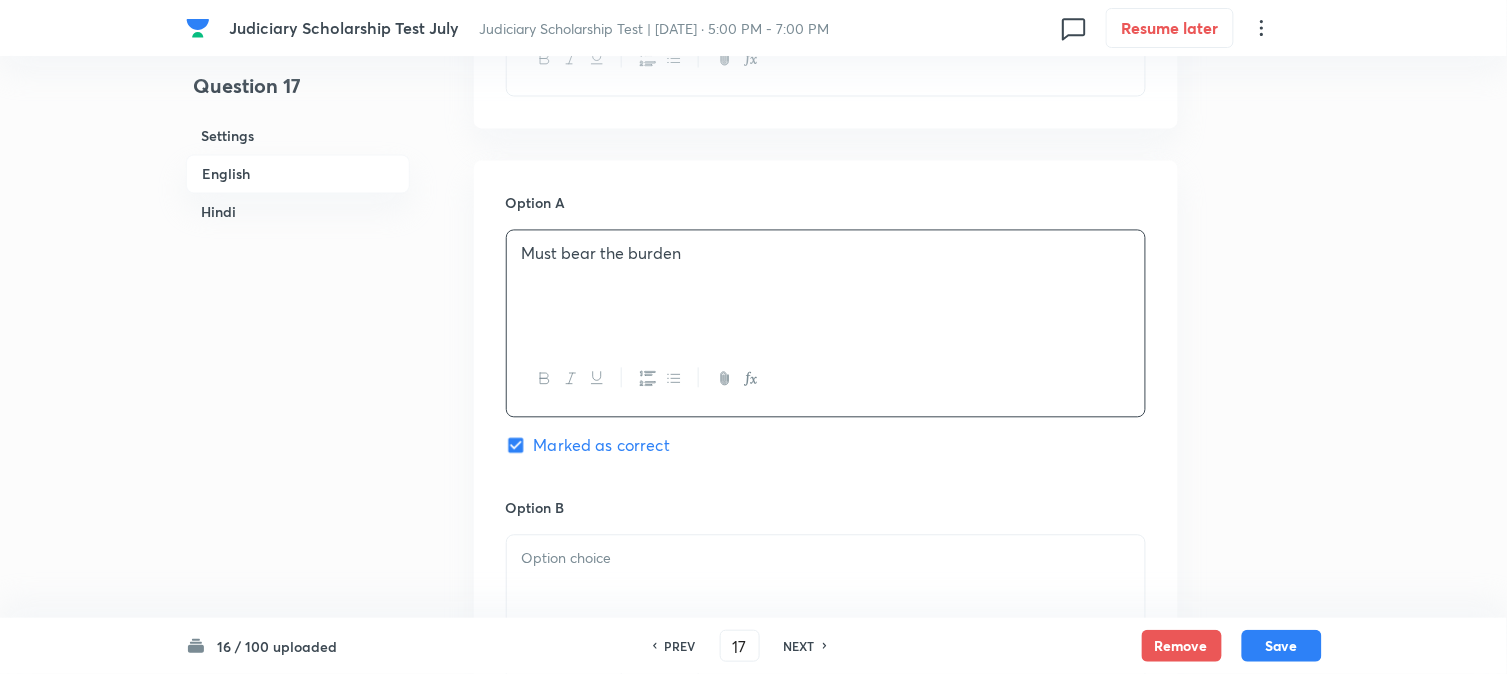 scroll, scrollTop: 462, scrollLeft: 0, axis: vertical 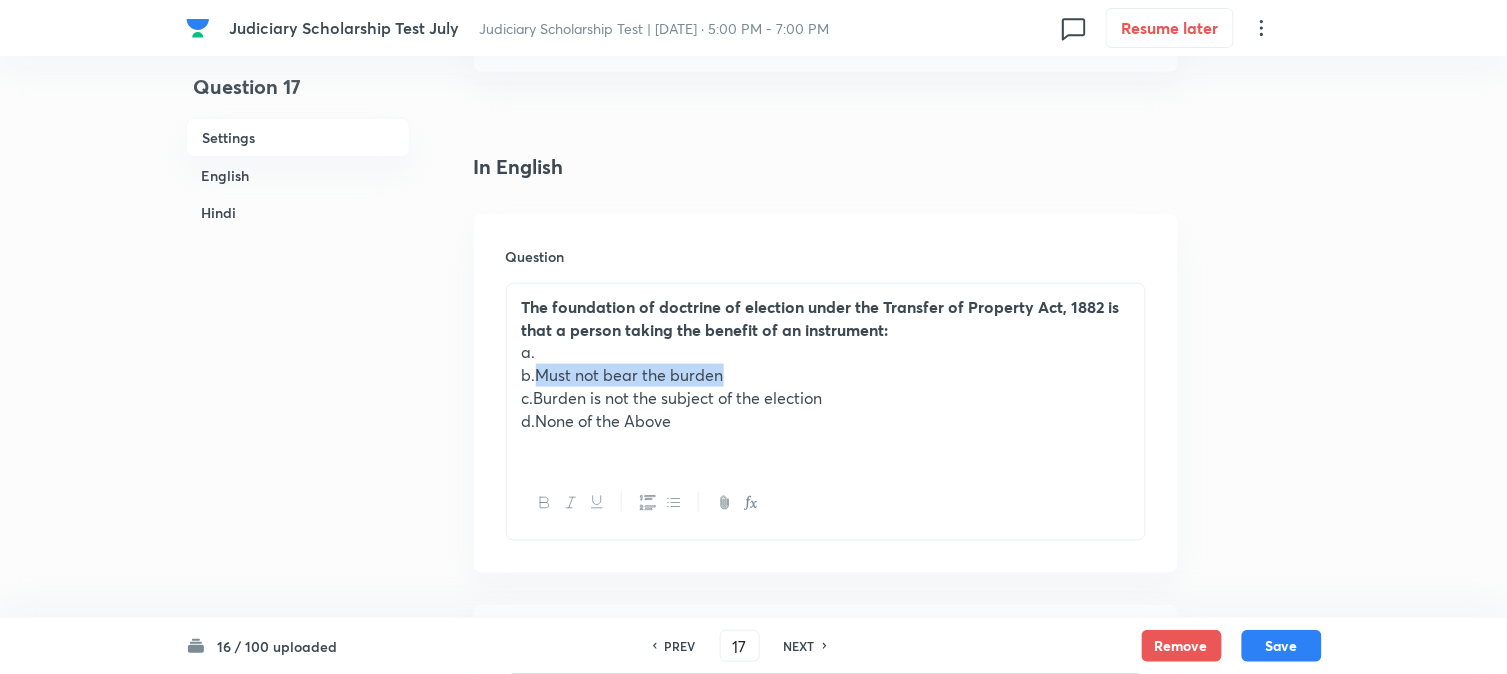 drag, startPoint x: 540, startPoint y: 374, endPoint x: 832, endPoint y: 374, distance: 292 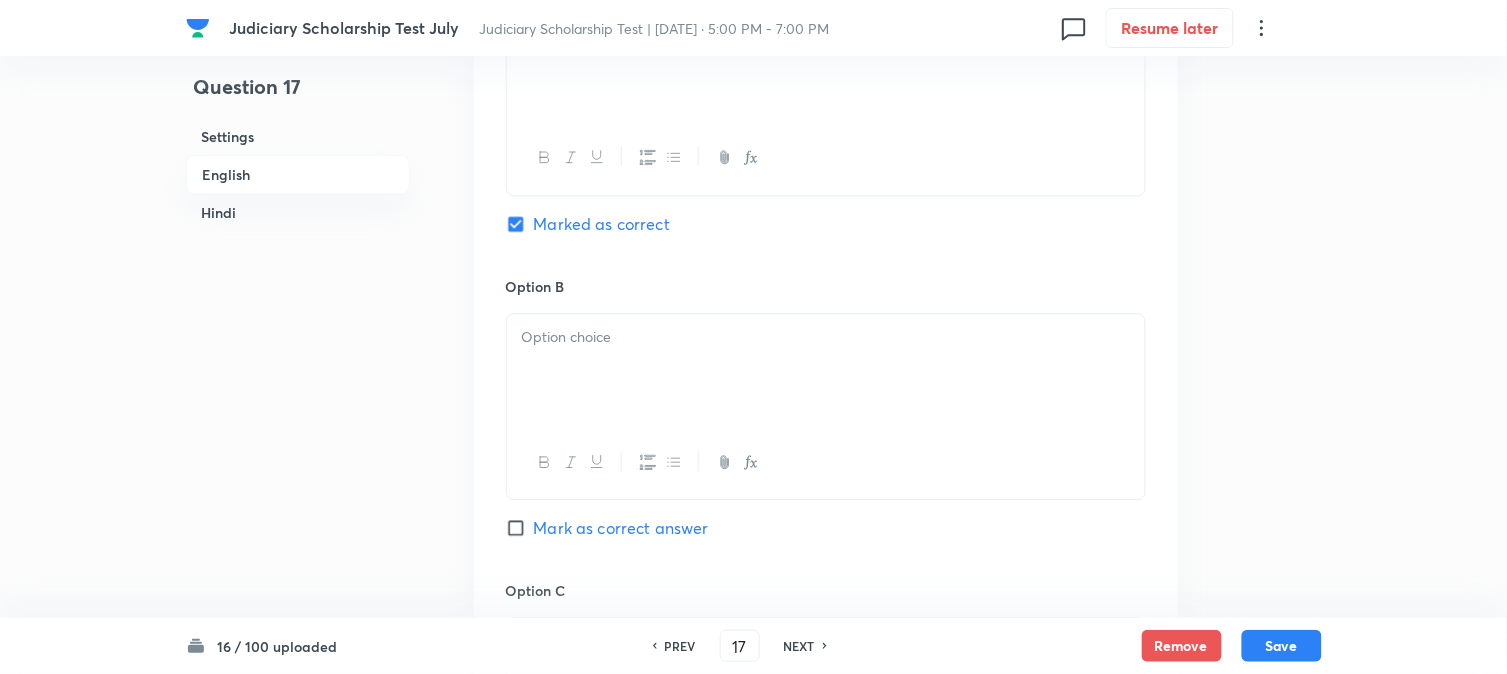 click at bounding box center [826, 370] 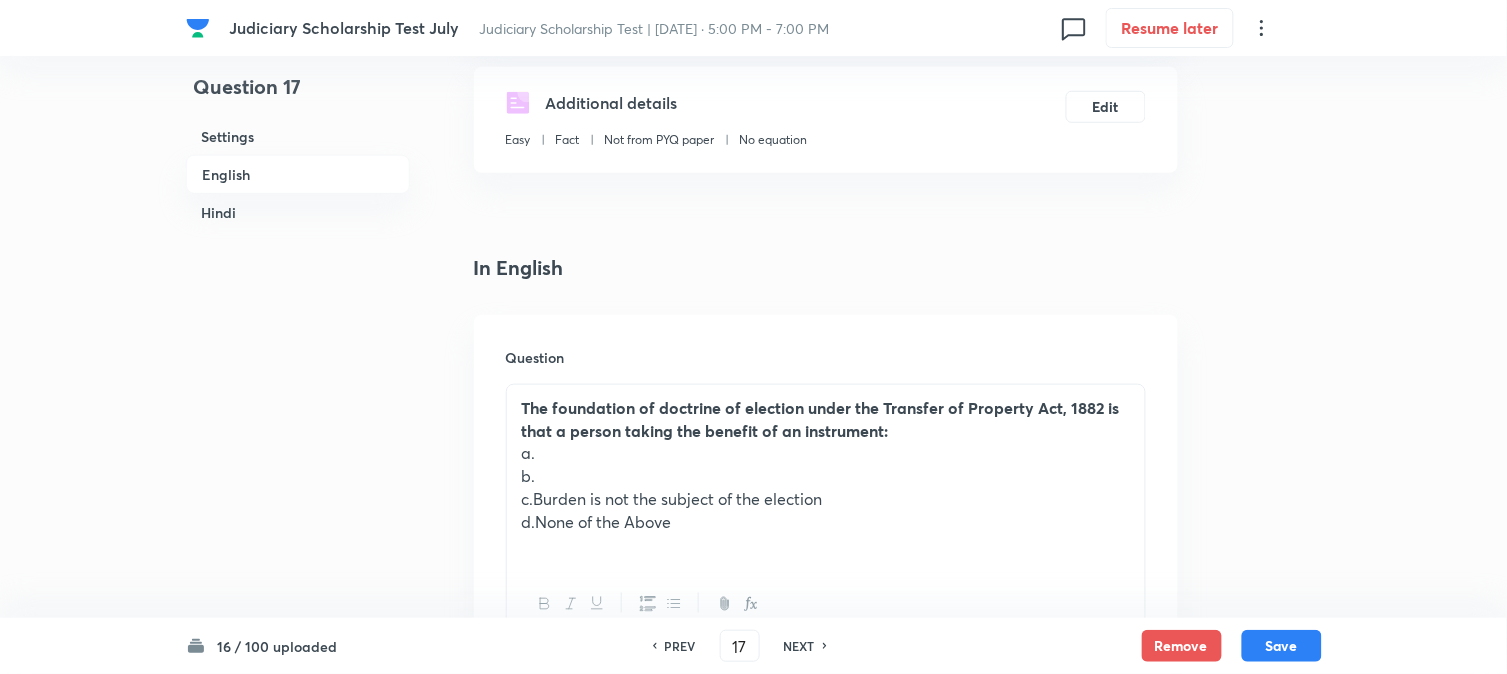 scroll, scrollTop: 351, scrollLeft: 0, axis: vertical 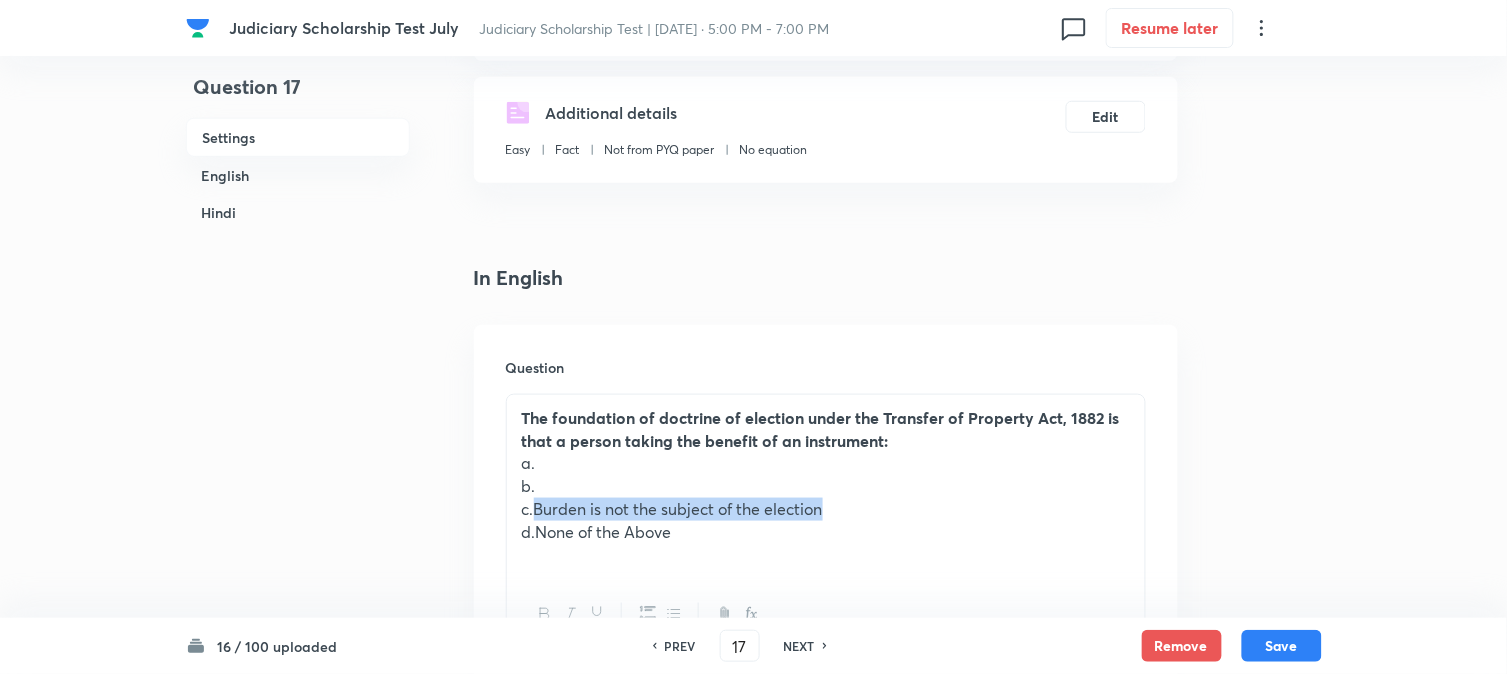 drag, startPoint x: 536, startPoint y: 507, endPoint x: 901, endPoint y: 501, distance: 365.04932 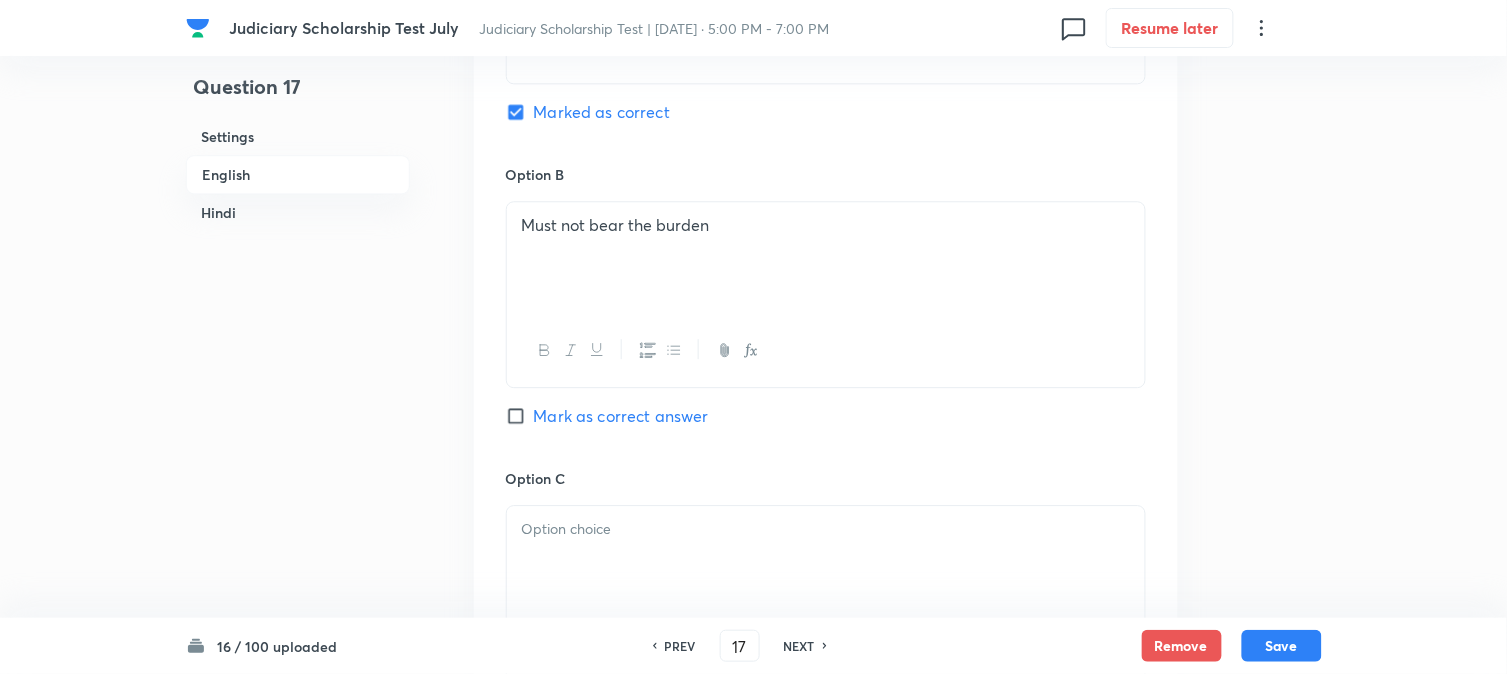 click at bounding box center (826, 562) 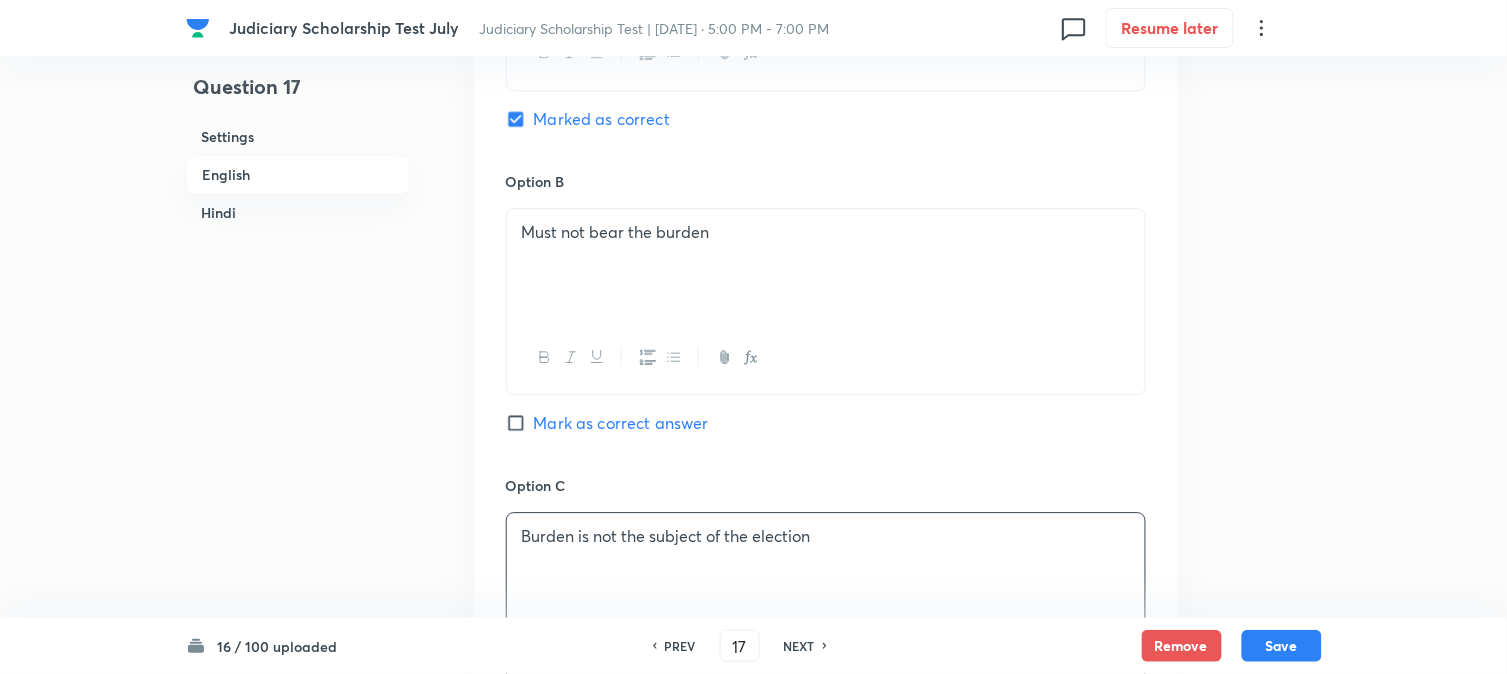 scroll, scrollTop: 462, scrollLeft: 0, axis: vertical 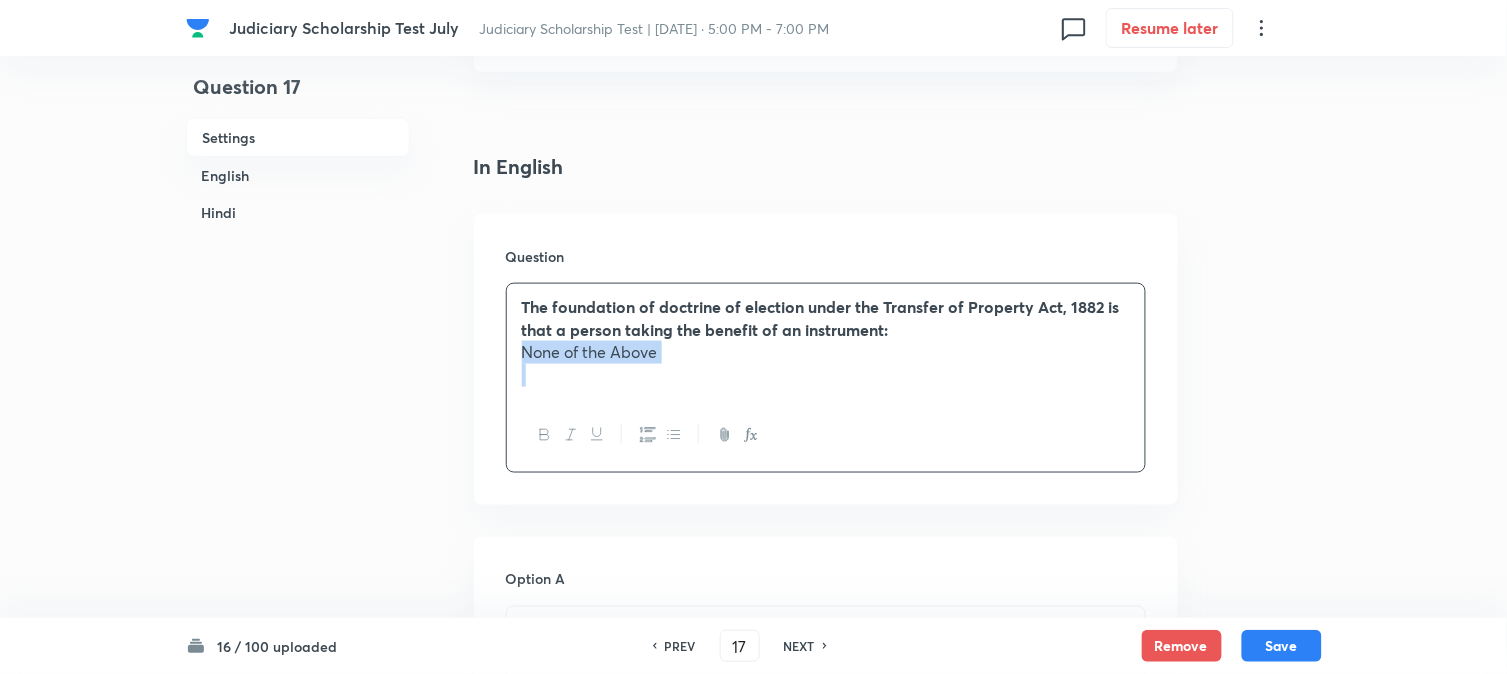 drag, startPoint x: 537, startPoint y: 425, endPoint x: 910, endPoint y: 411, distance: 373.26263 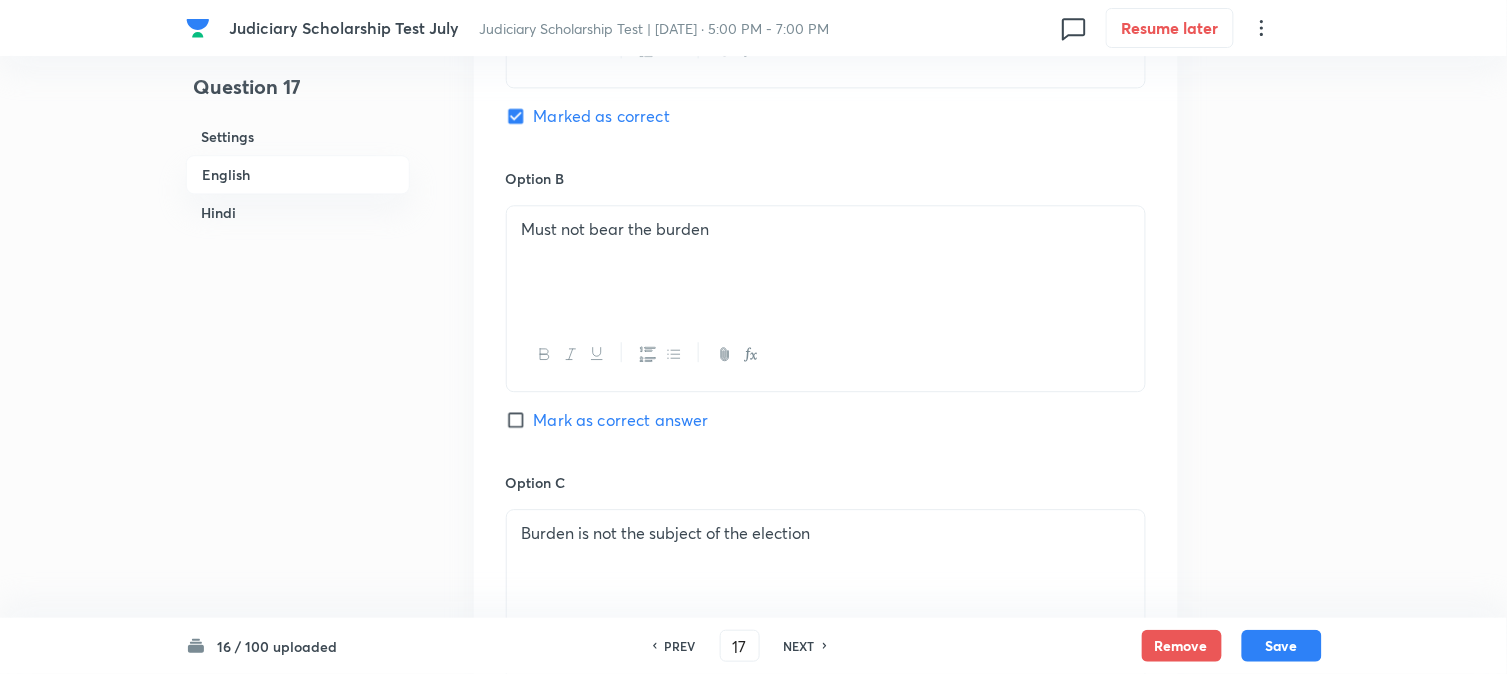 scroll, scrollTop: 1462, scrollLeft: 0, axis: vertical 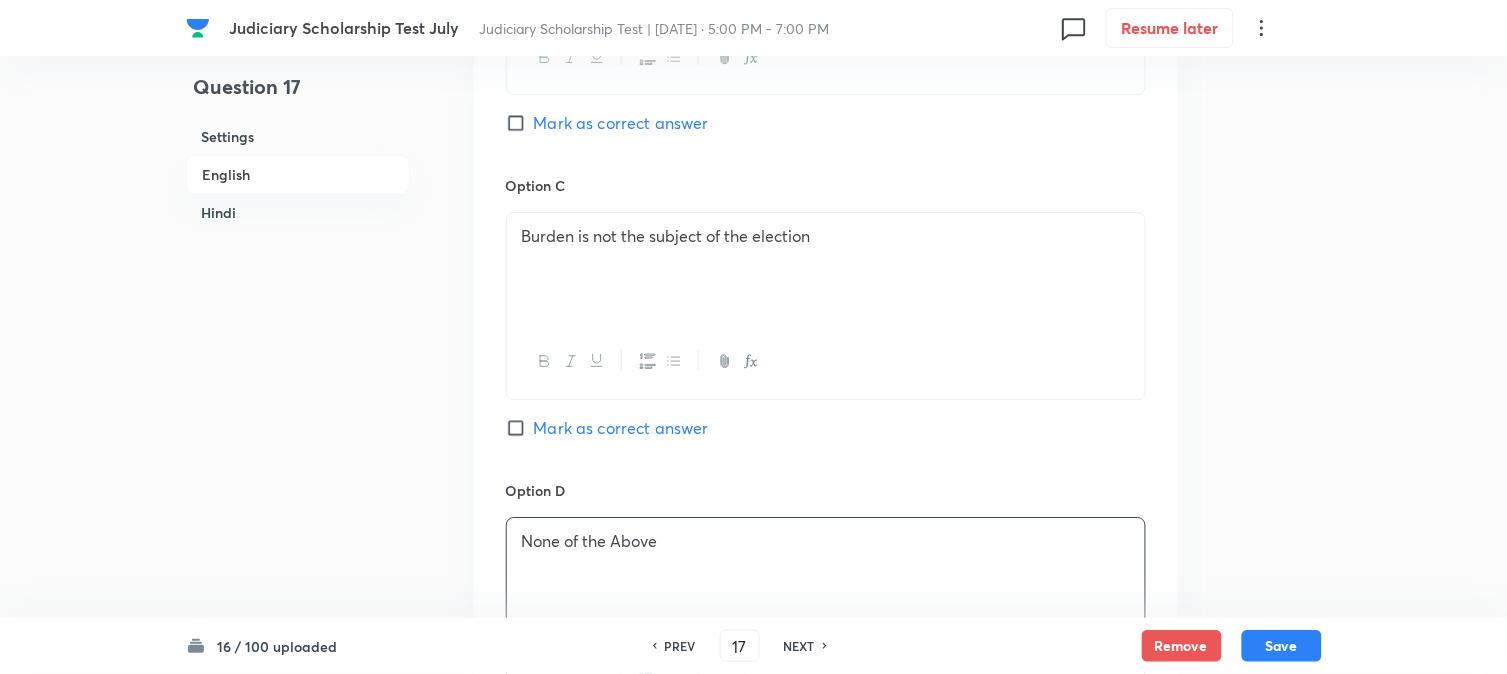 click on "None of the Above" at bounding box center (826, 574) 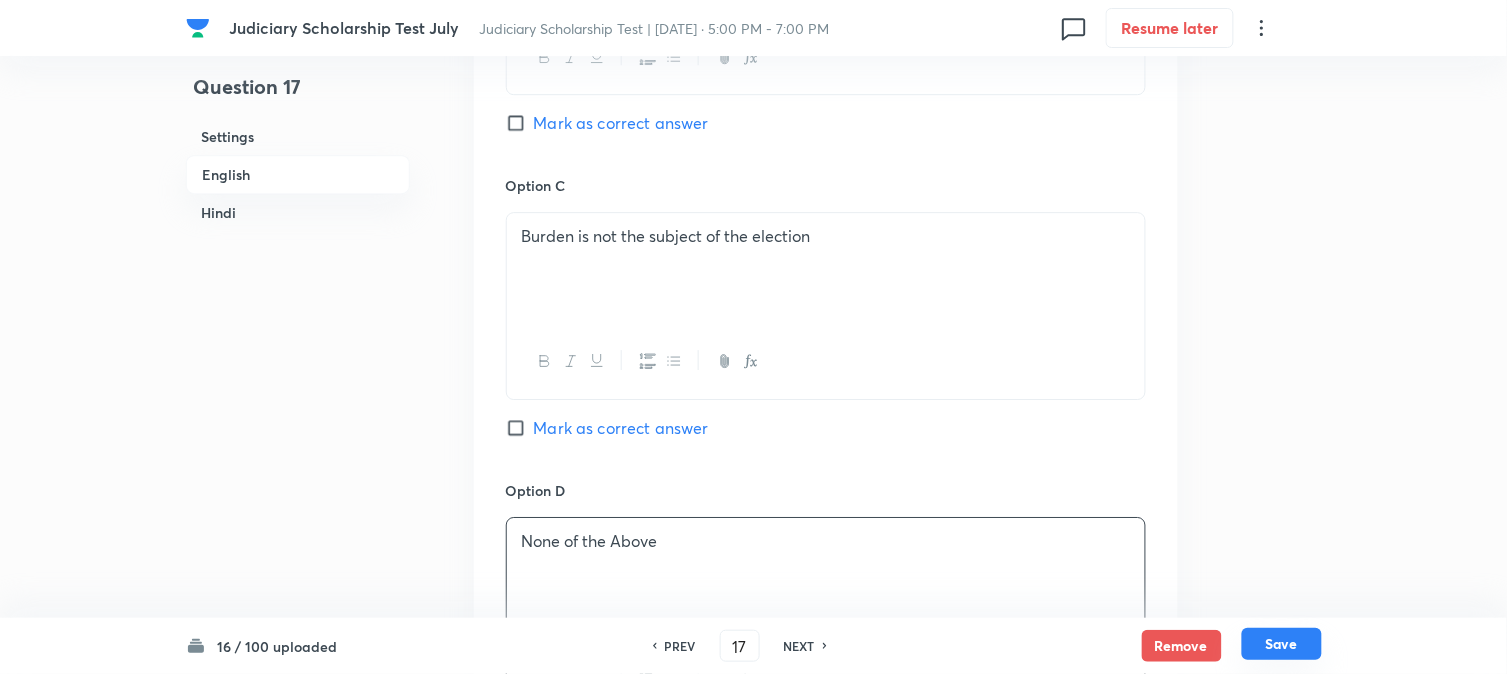 click on "Save" at bounding box center (1282, 644) 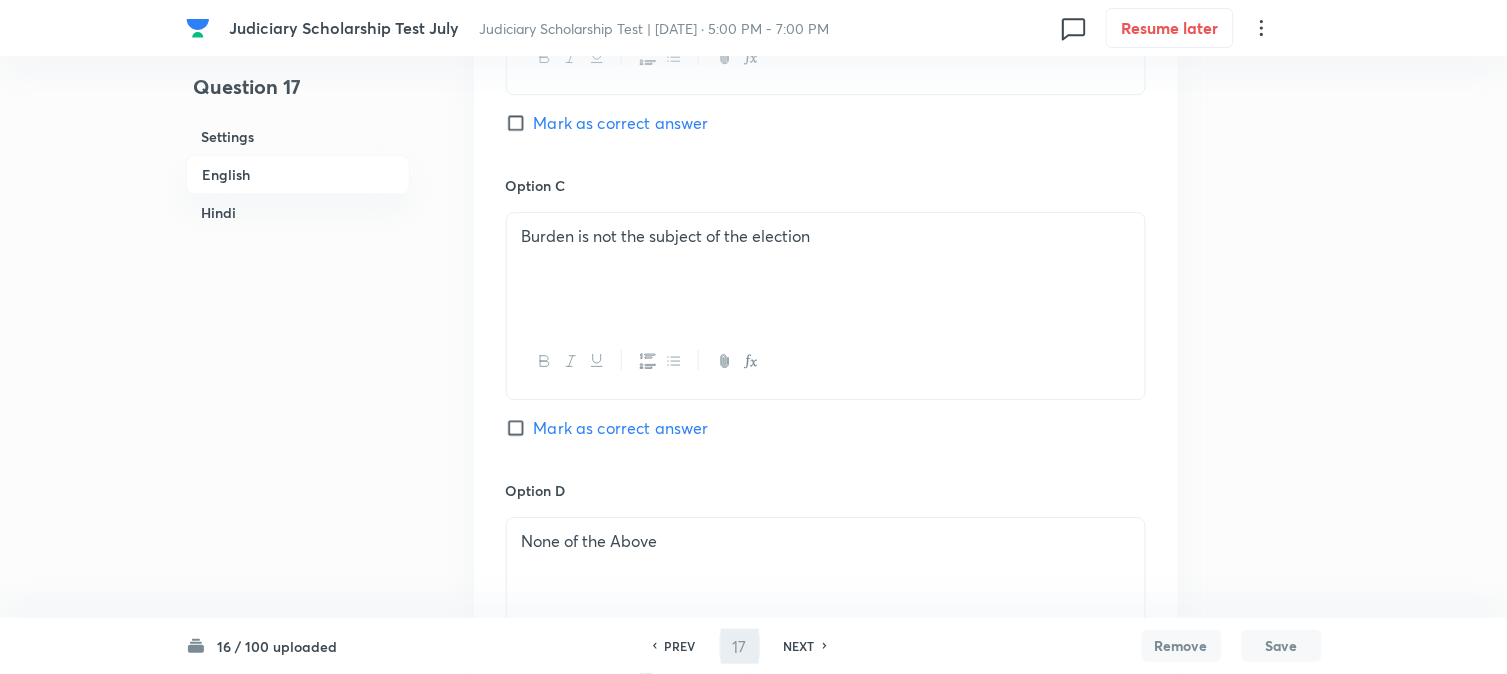 click on "Mark as correct answer" at bounding box center (621, 123) 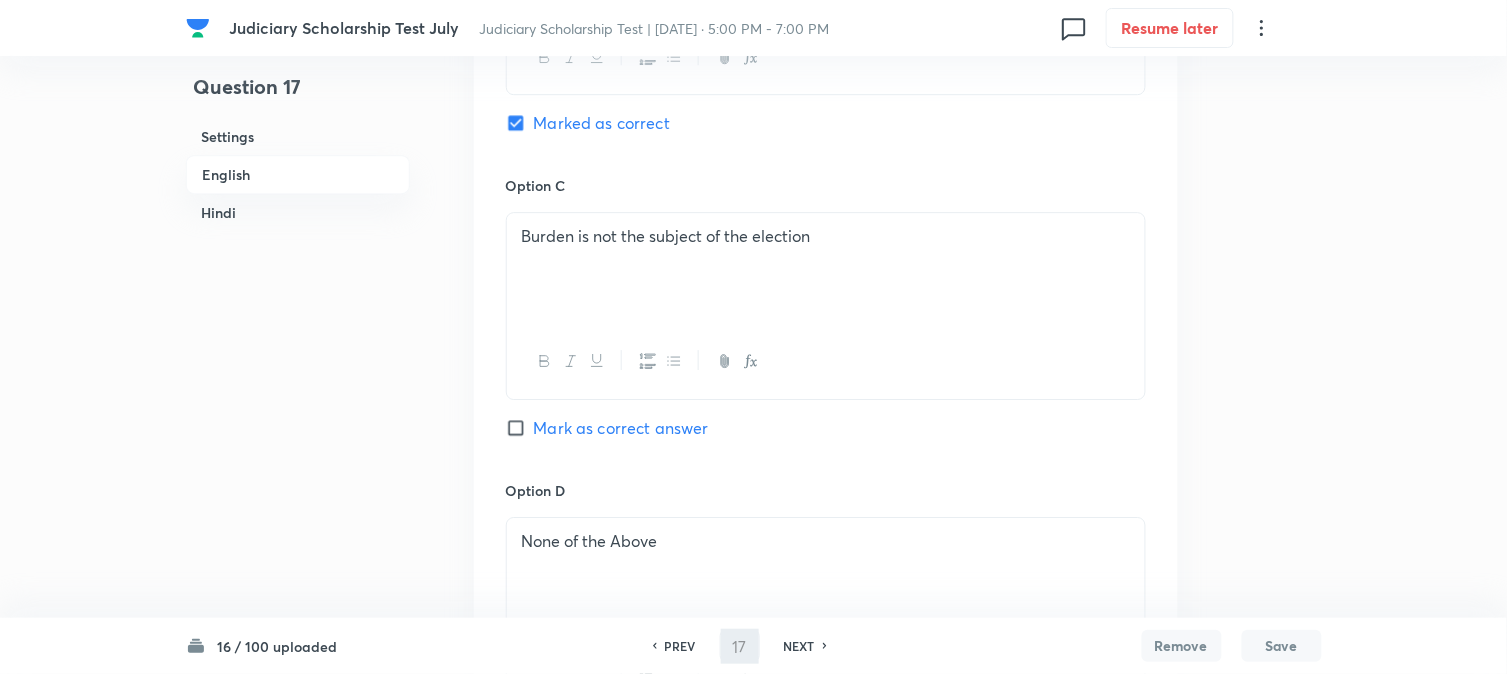 click on "Option B Must not bear the burden  Marked as correct" at bounding box center (826, 23) 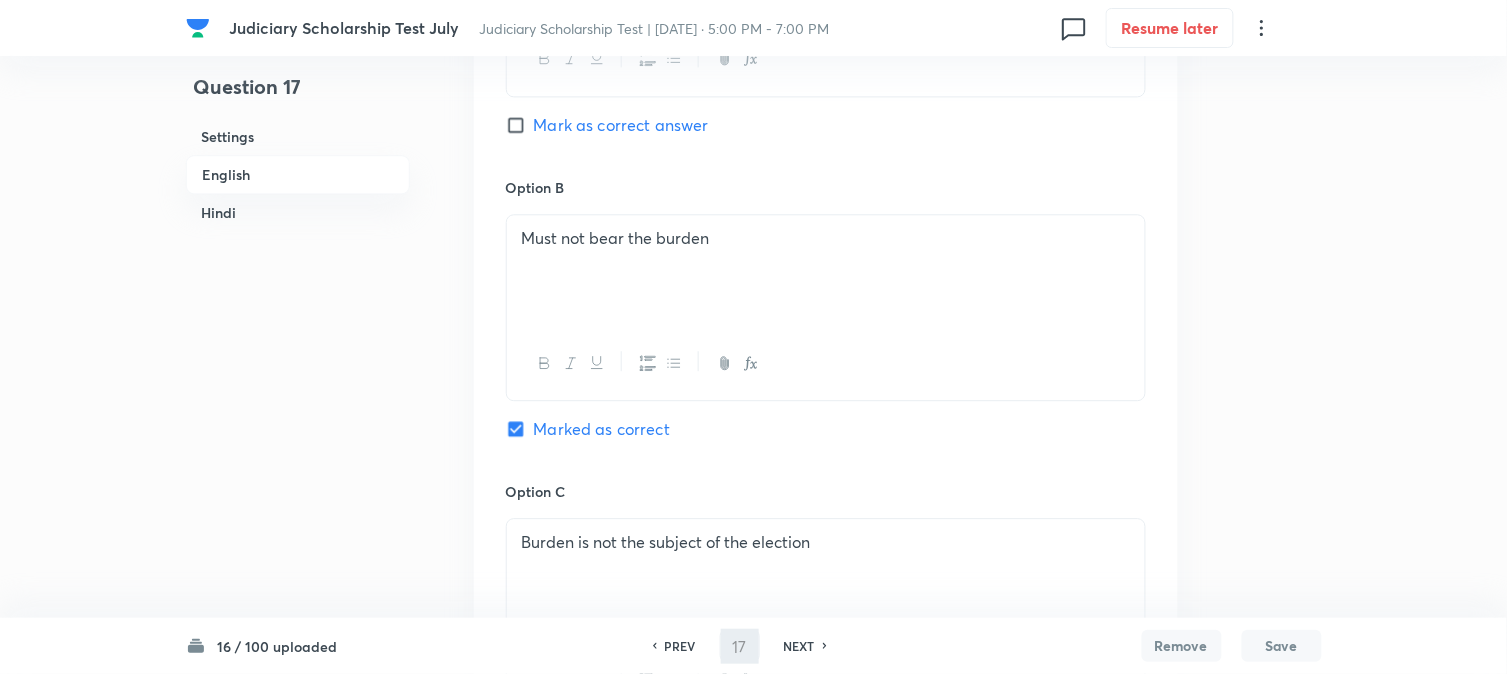 scroll, scrollTop: 1017, scrollLeft: 0, axis: vertical 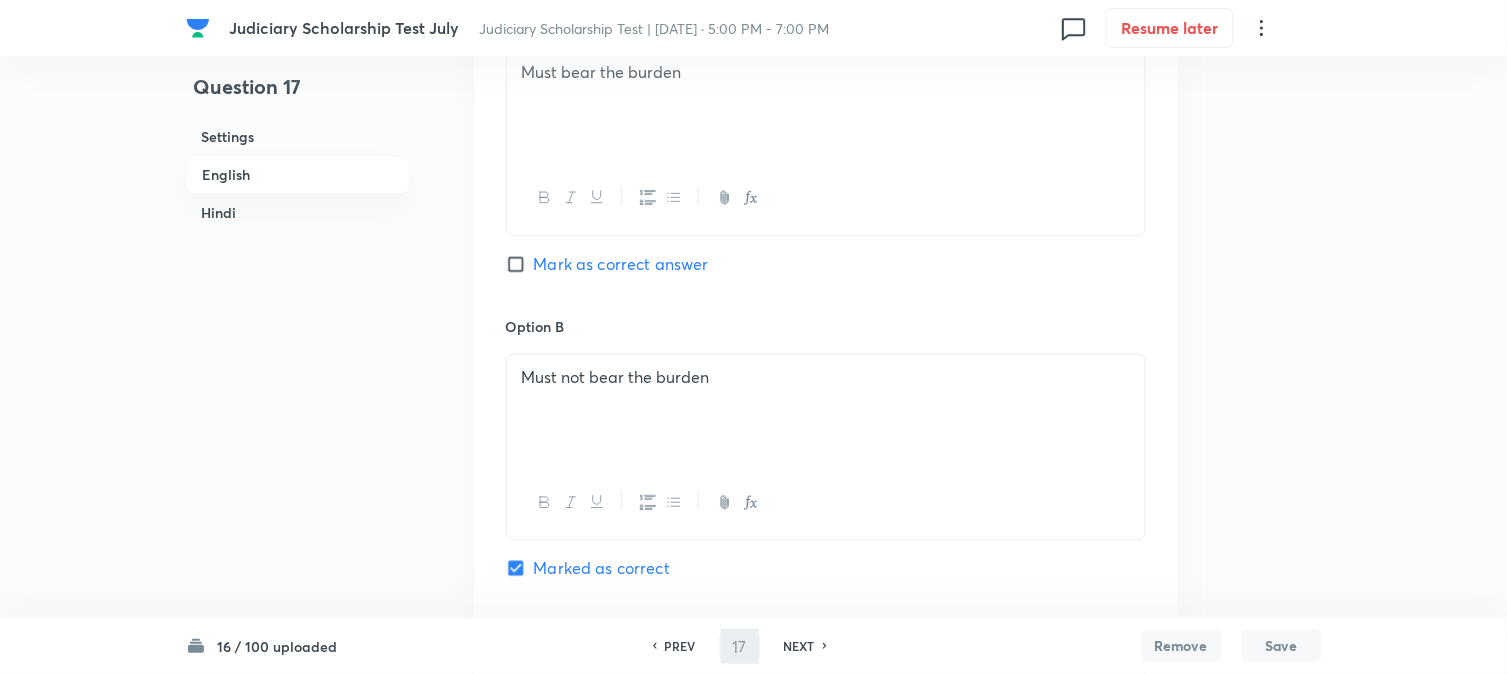 click on "Option A Must bear the burden  Mark as correct answer" at bounding box center [826, 163] 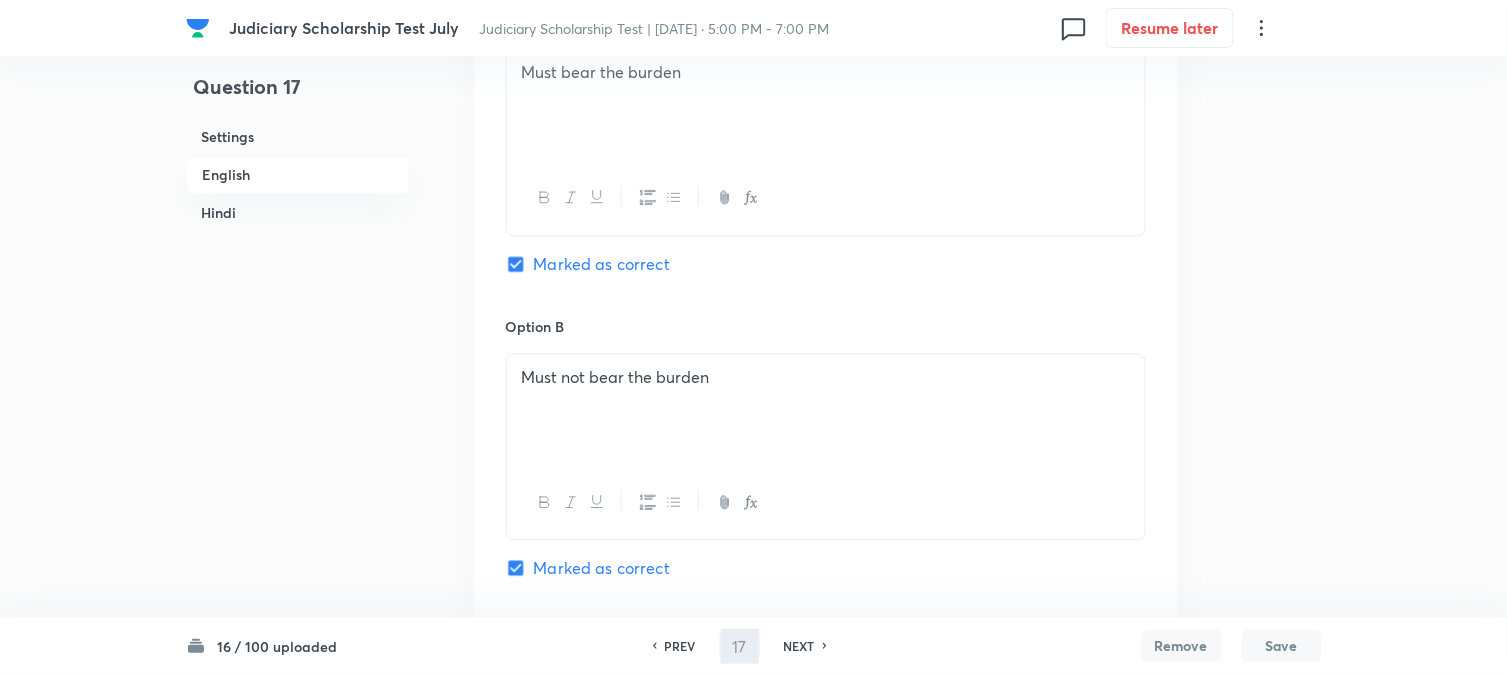 checkbox on "false" 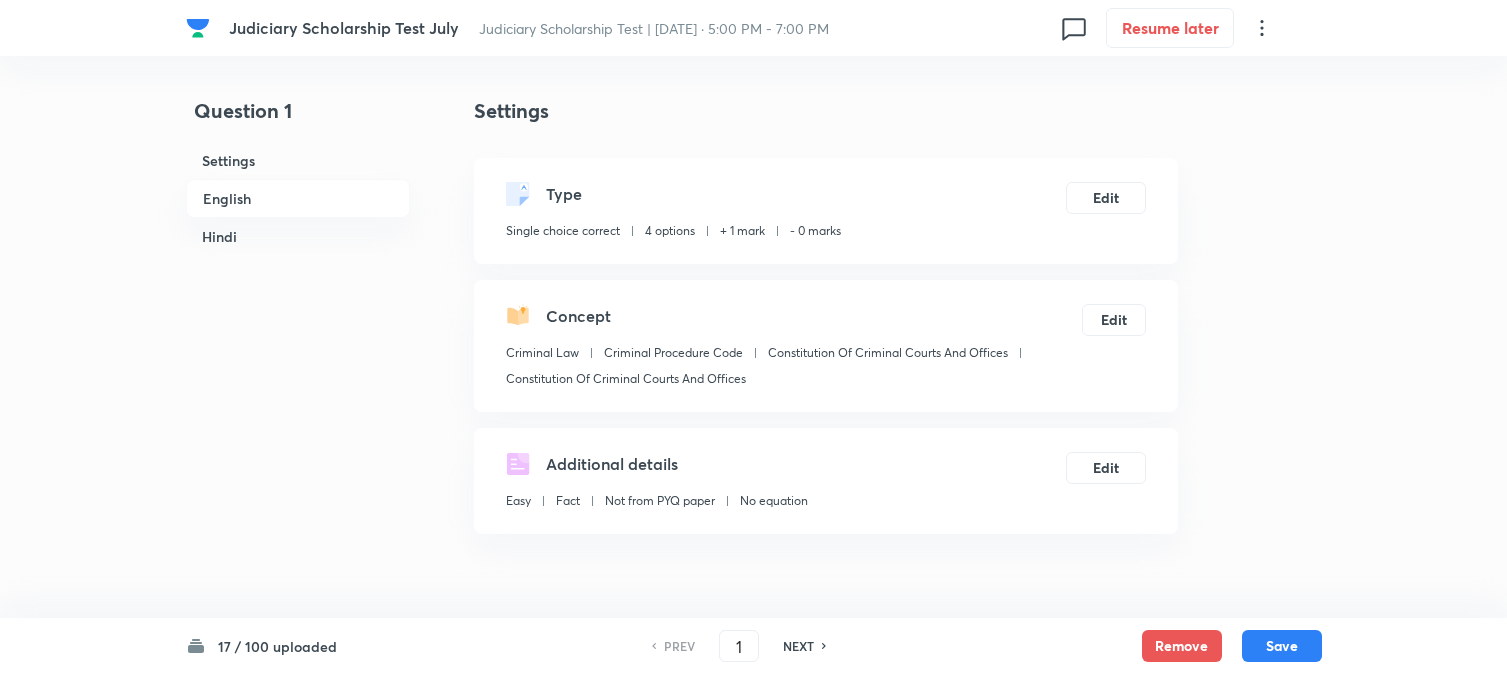 scroll, scrollTop: 1017, scrollLeft: 0, axis: vertical 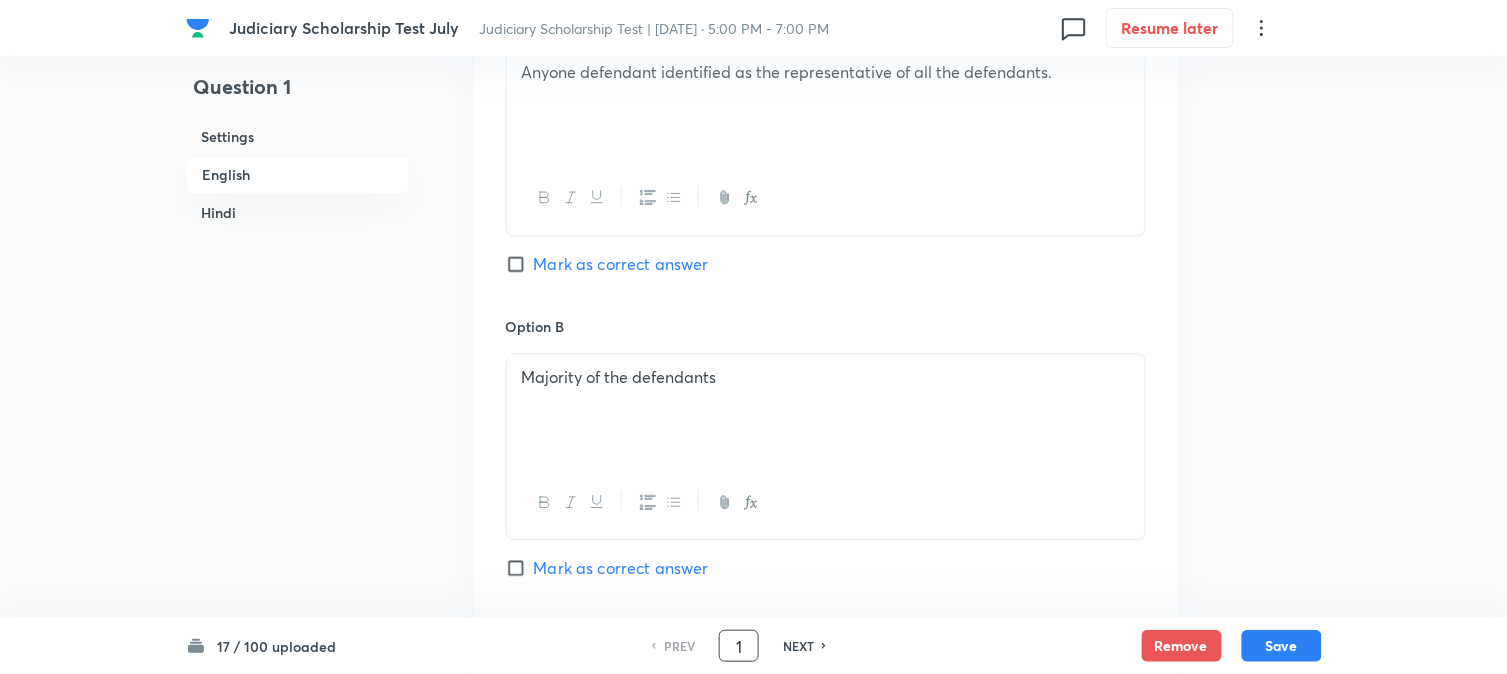 click on "1" at bounding box center (739, 646) 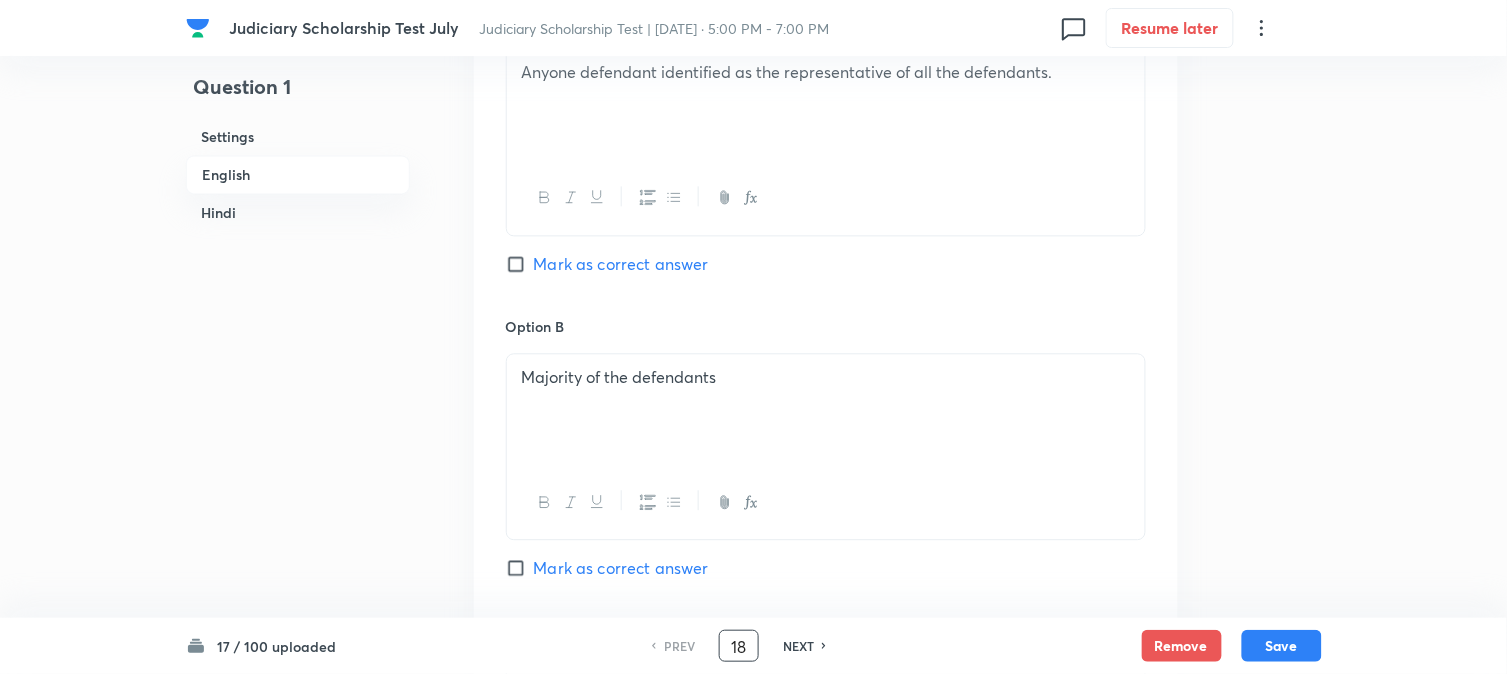 type on "18" 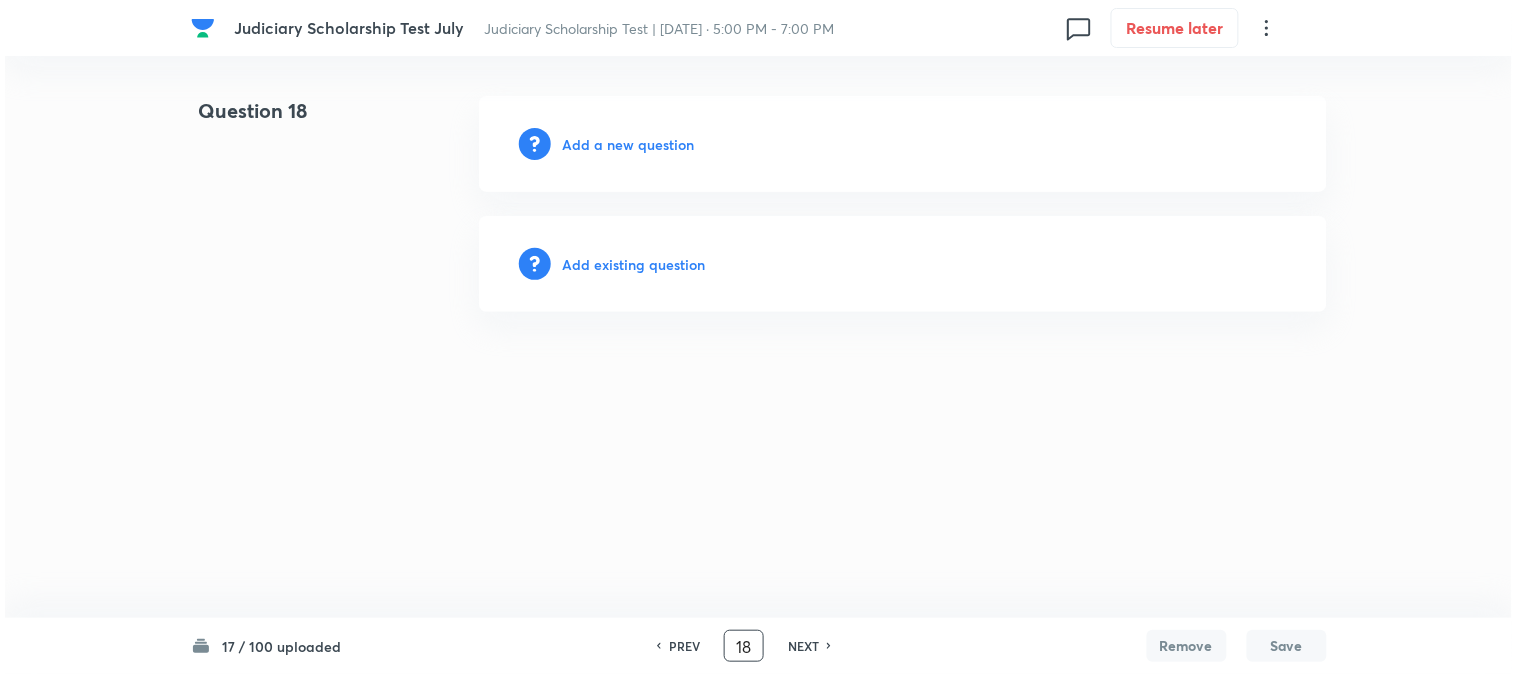 scroll, scrollTop: 0, scrollLeft: 0, axis: both 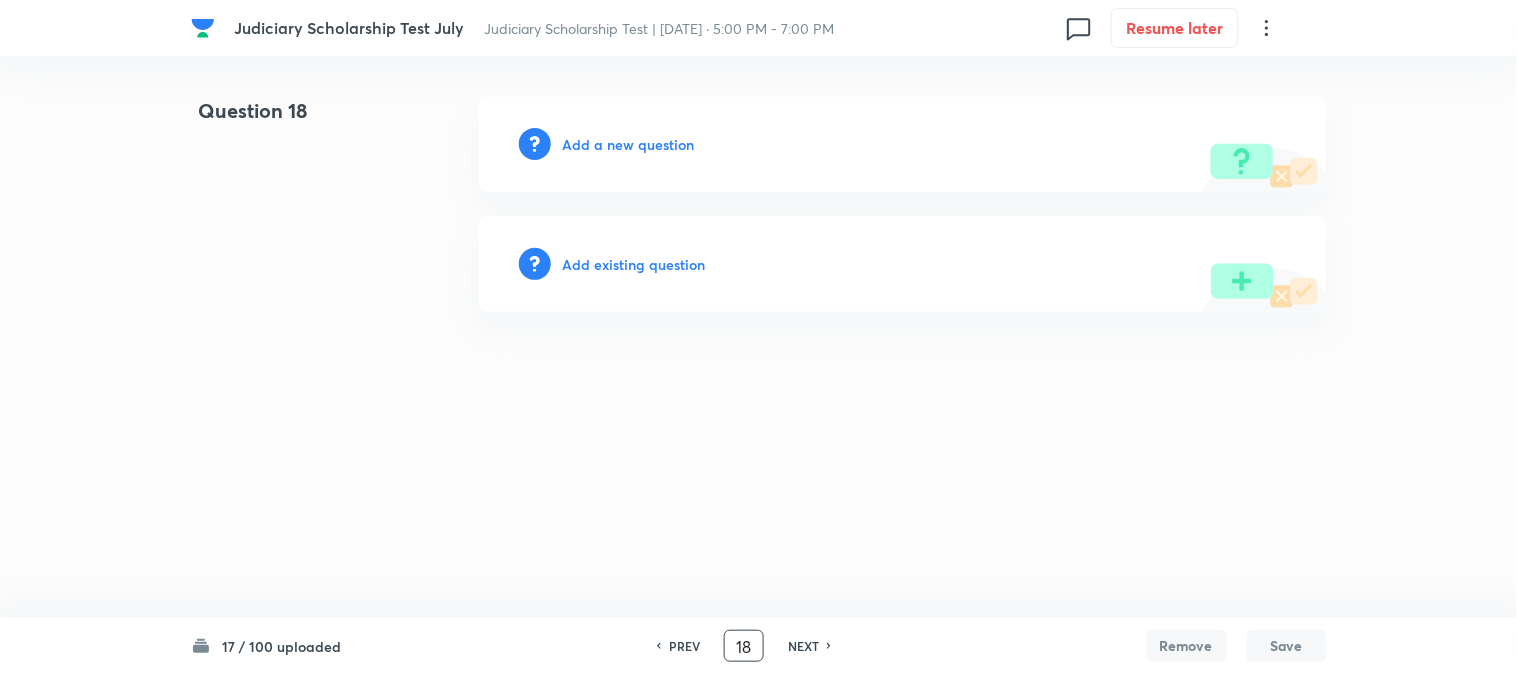 click on "Add a new question" at bounding box center [629, 144] 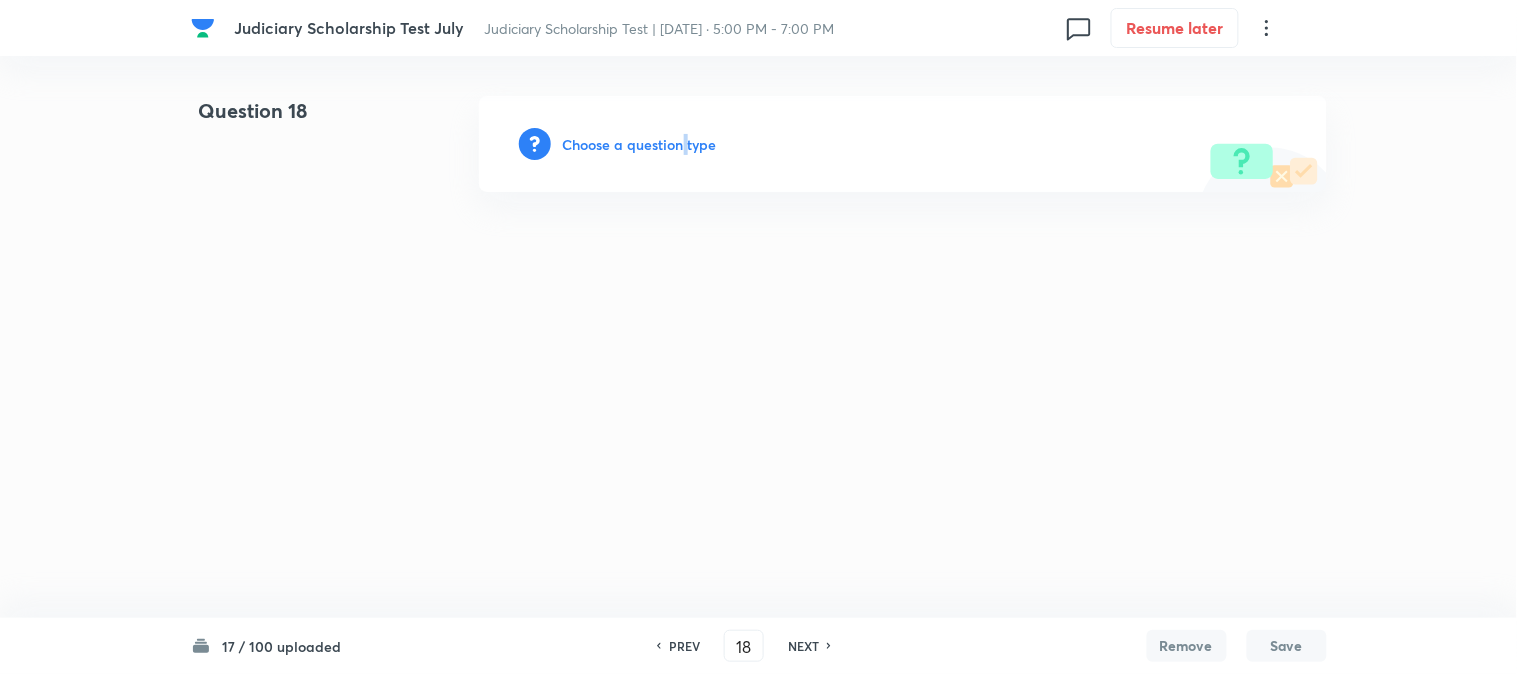click on "Choose a question type" at bounding box center [640, 144] 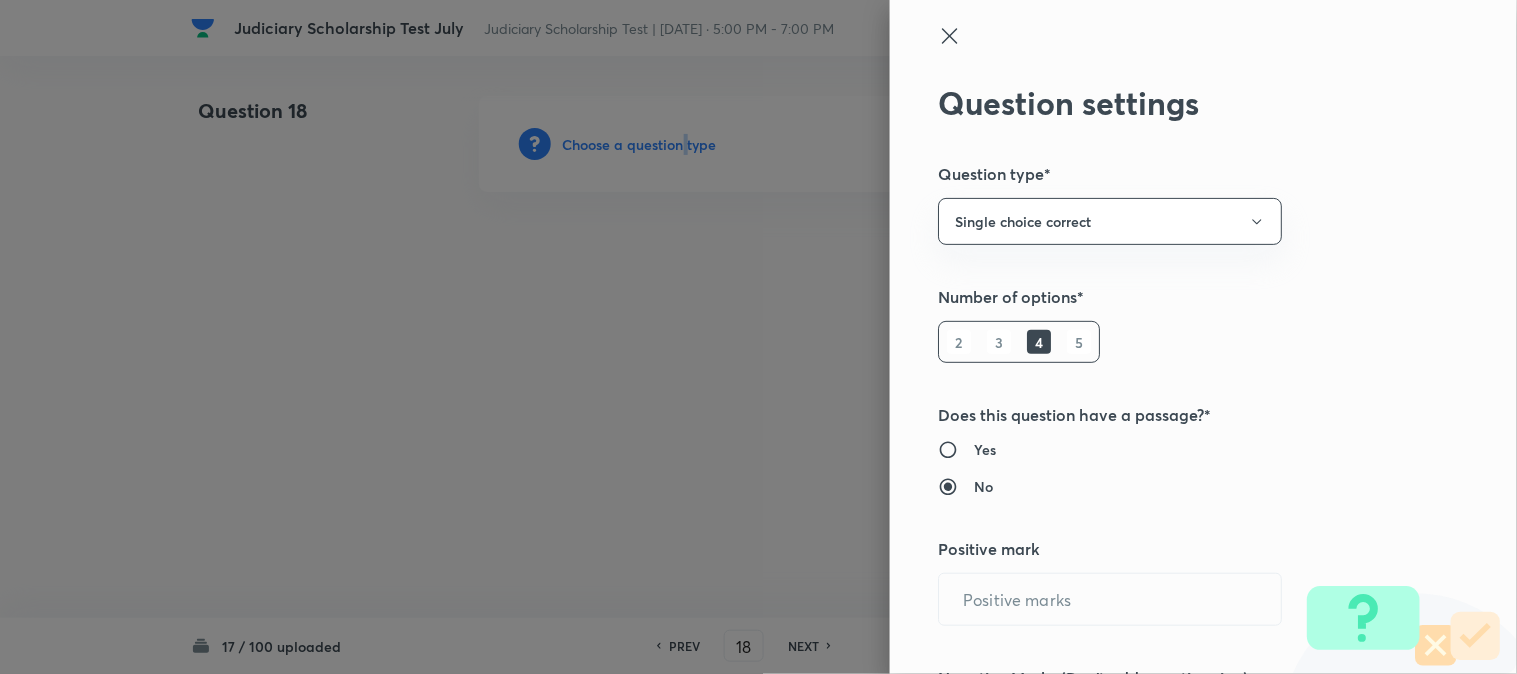 type on "1" 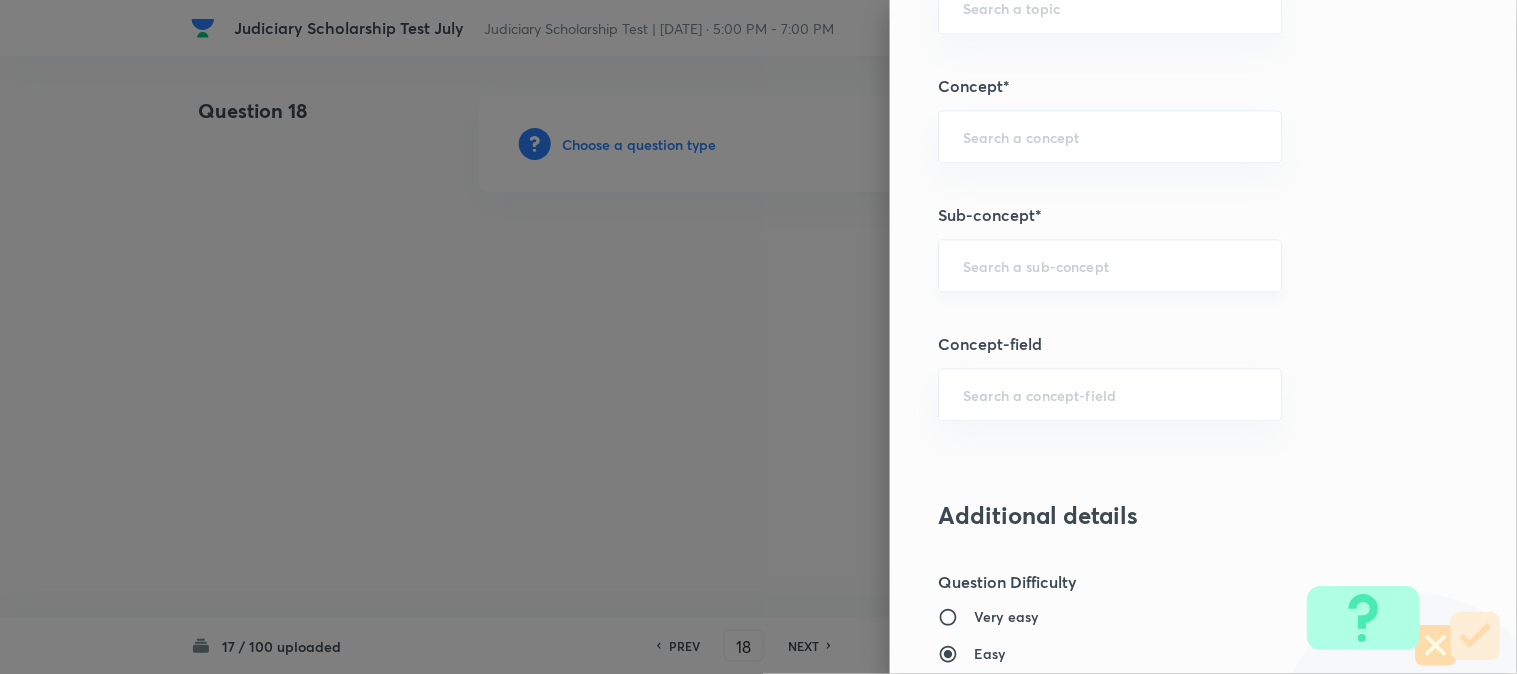 scroll, scrollTop: 1180, scrollLeft: 0, axis: vertical 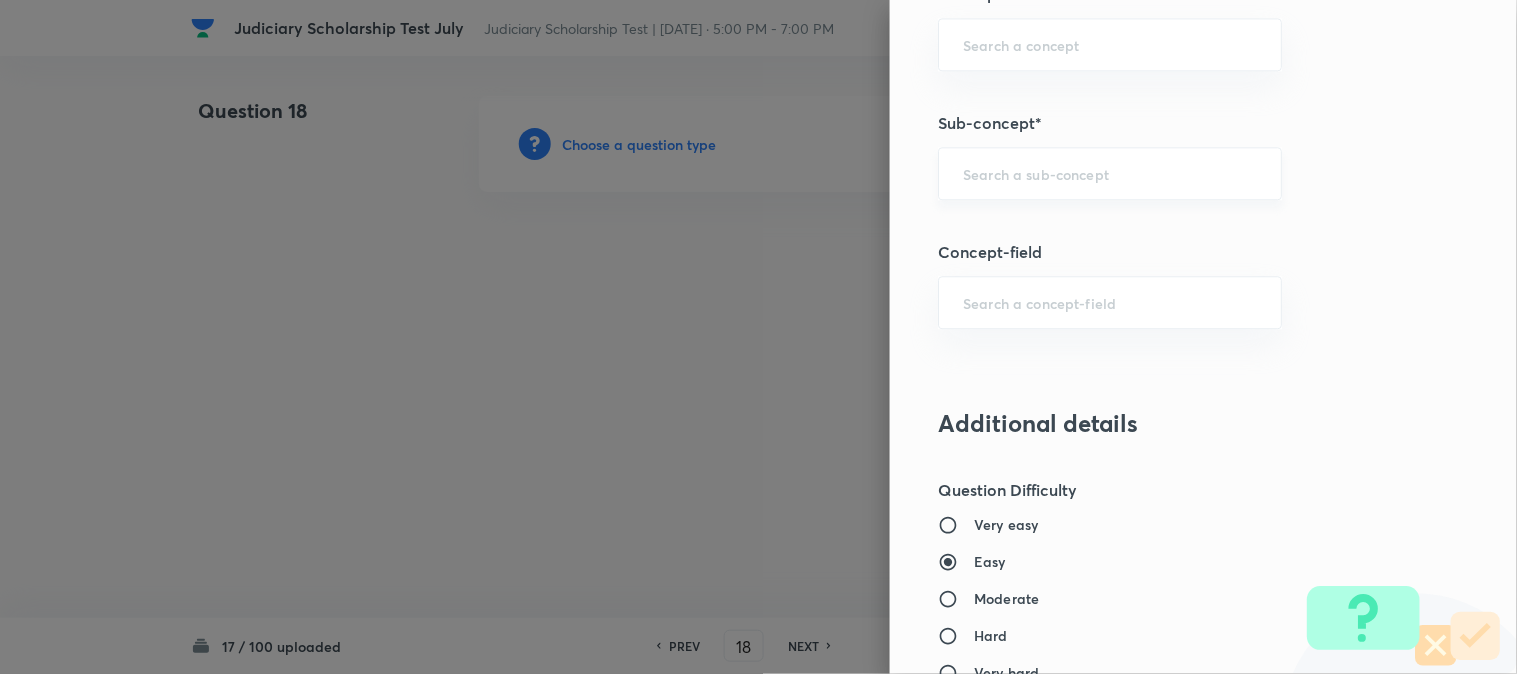click at bounding box center (1110, 173) 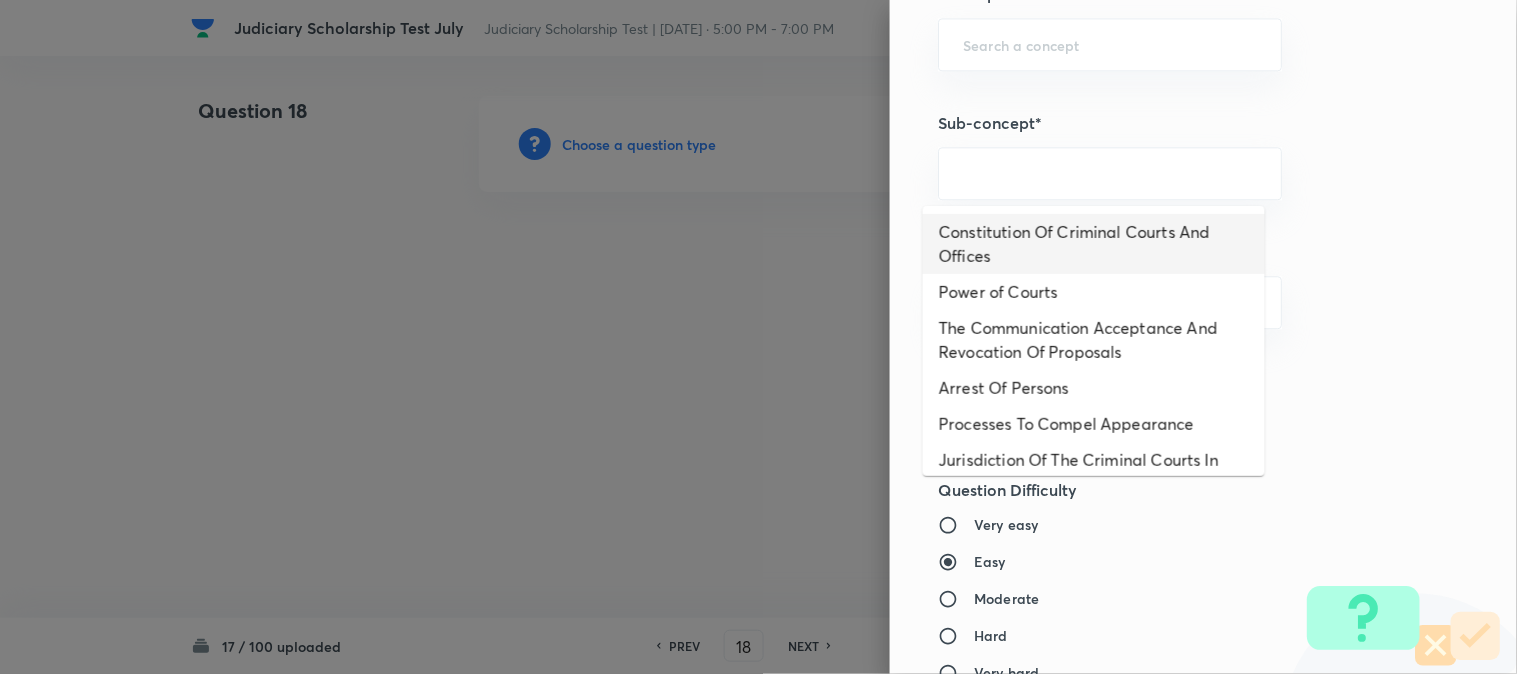 click on "Constitution Of Criminal Courts And Offices" at bounding box center [1094, 244] 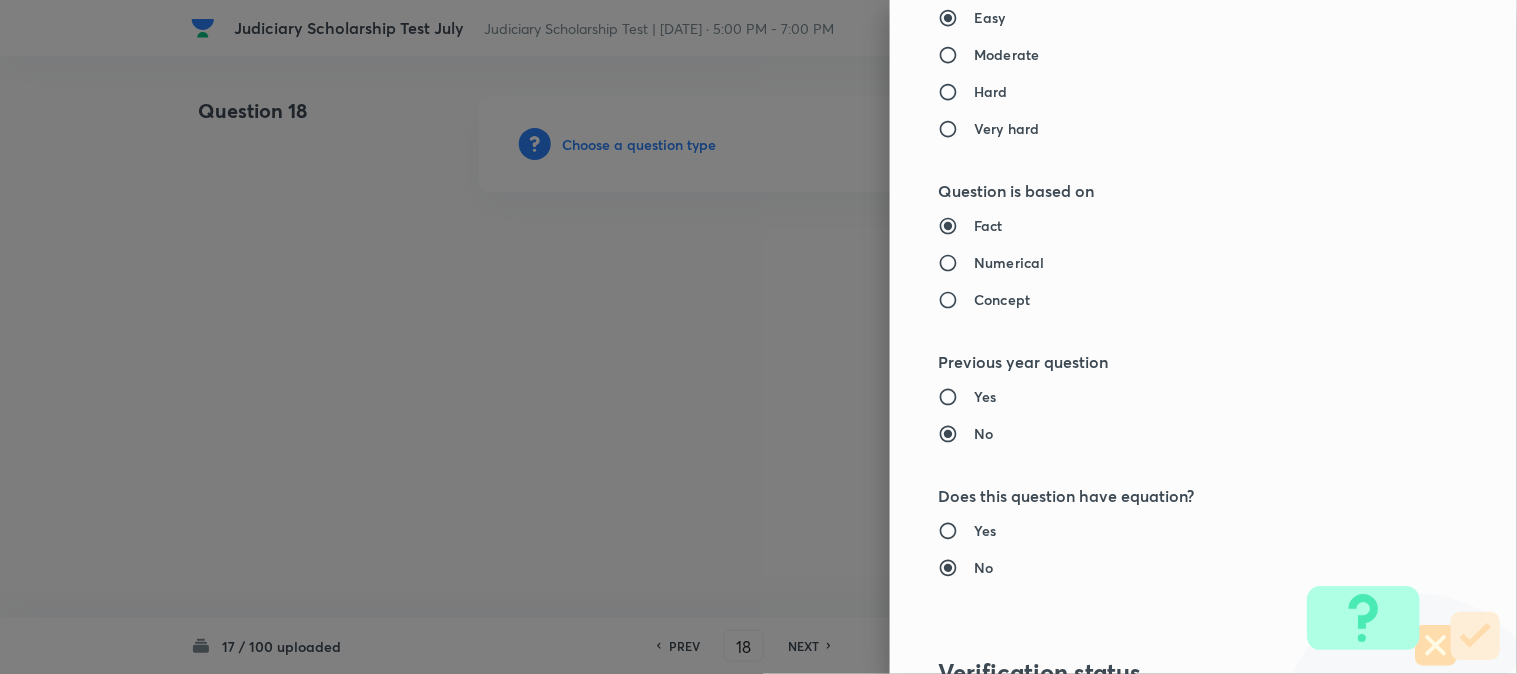 type on "Criminal Law" 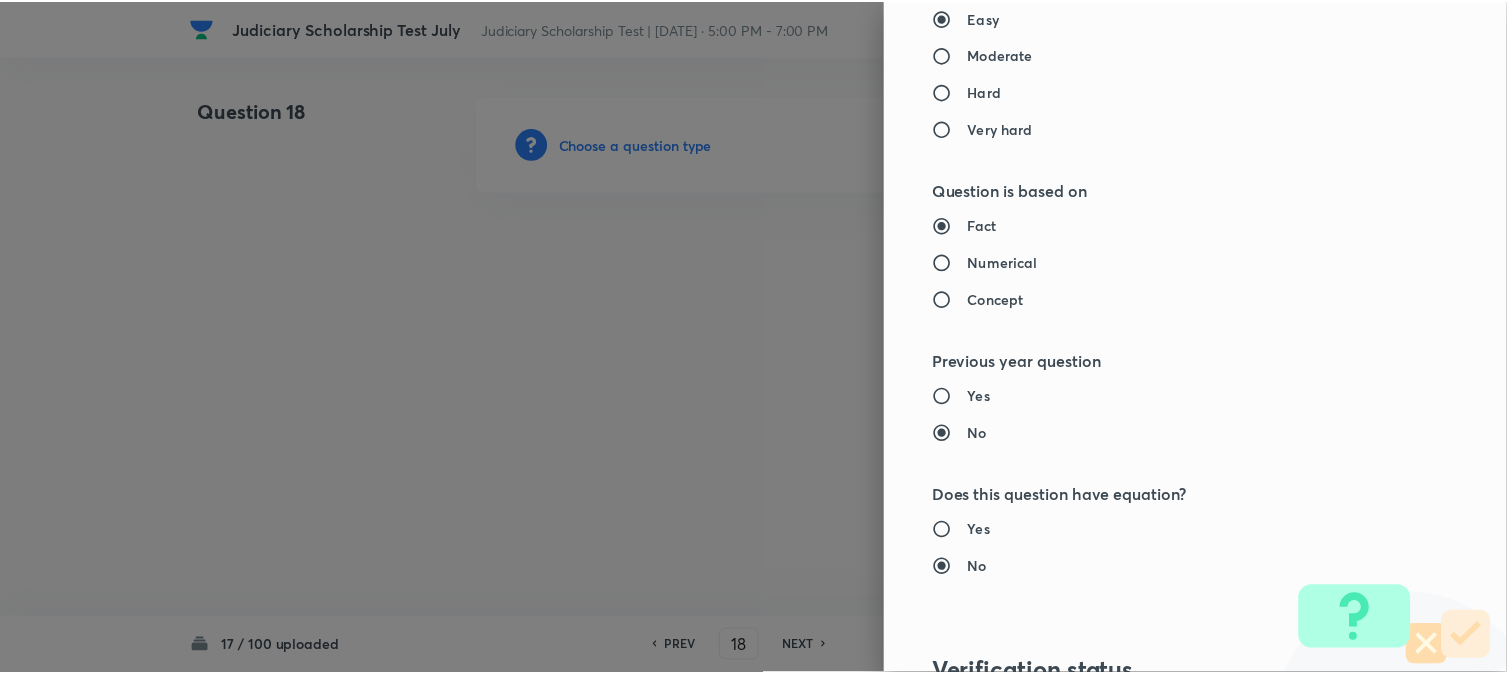 scroll, scrollTop: 2052, scrollLeft: 0, axis: vertical 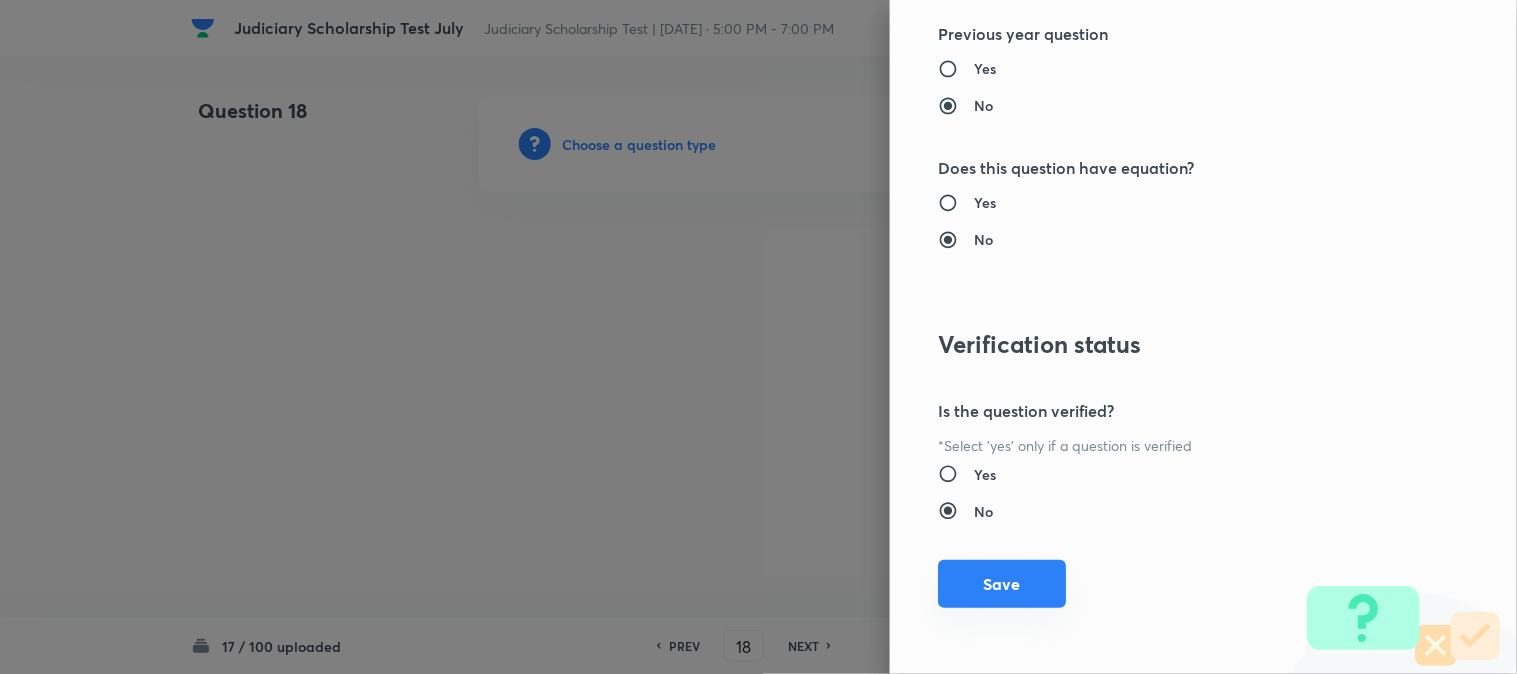 click on "Save" at bounding box center [1002, 584] 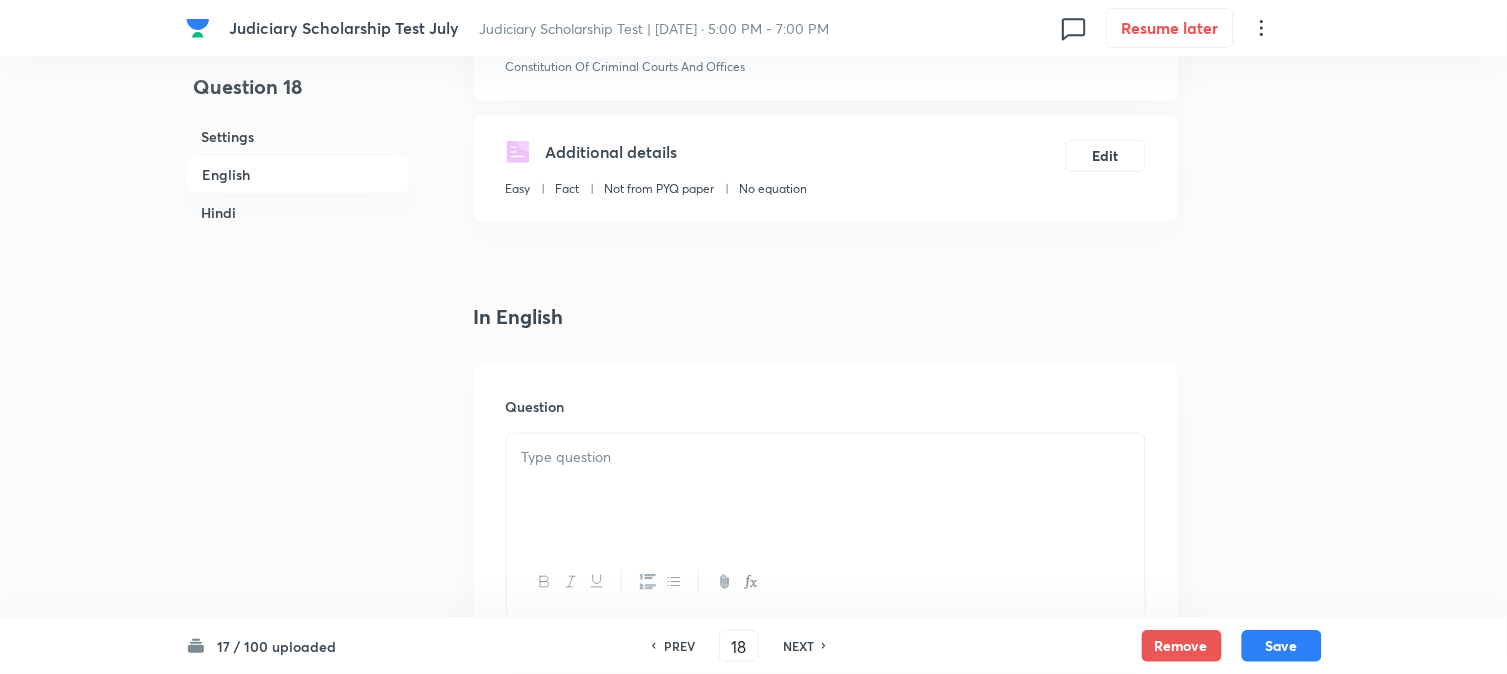scroll, scrollTop: 590, scrollLeft: 0, axis: vertical 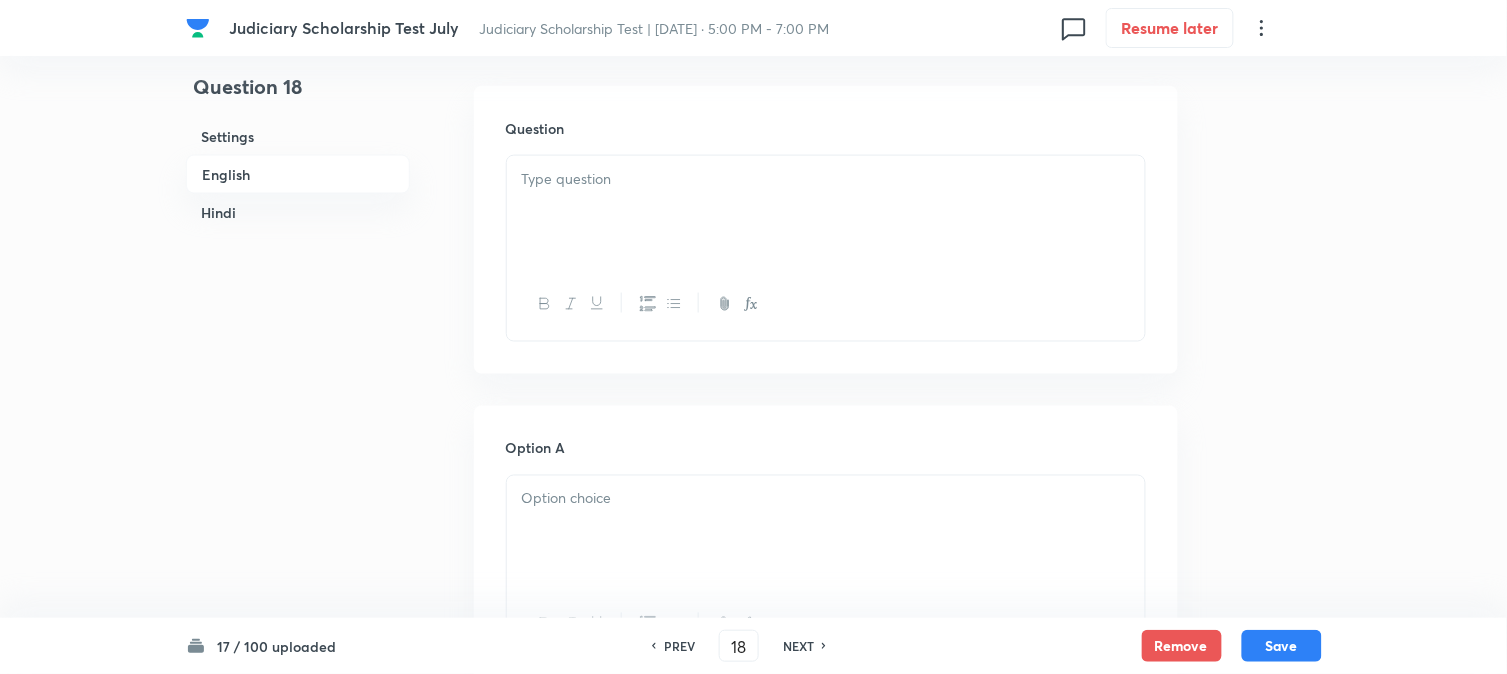 click at bounding box center [826, 212] 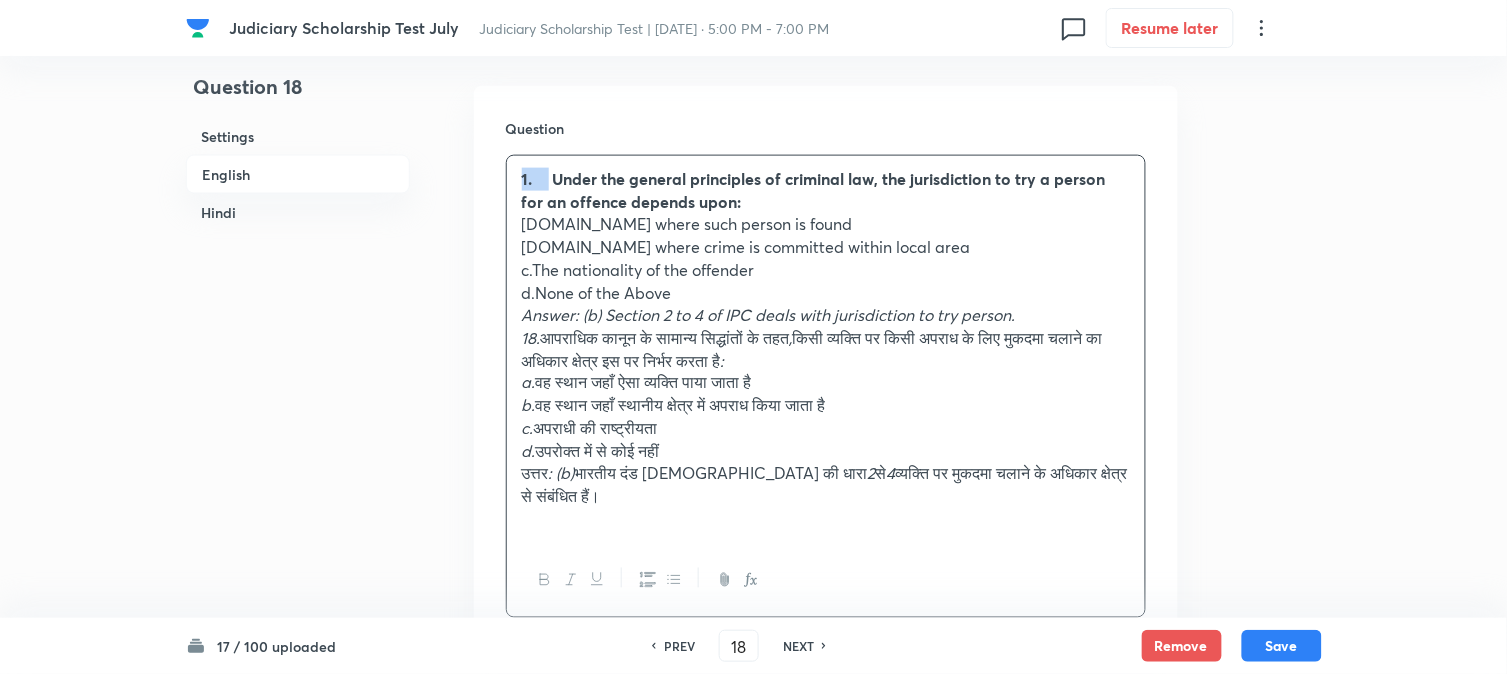 drag, startPoint x: 551, startPoint y: 173, endPoint x: 505, endPoint y: 164, distance: 46.872166 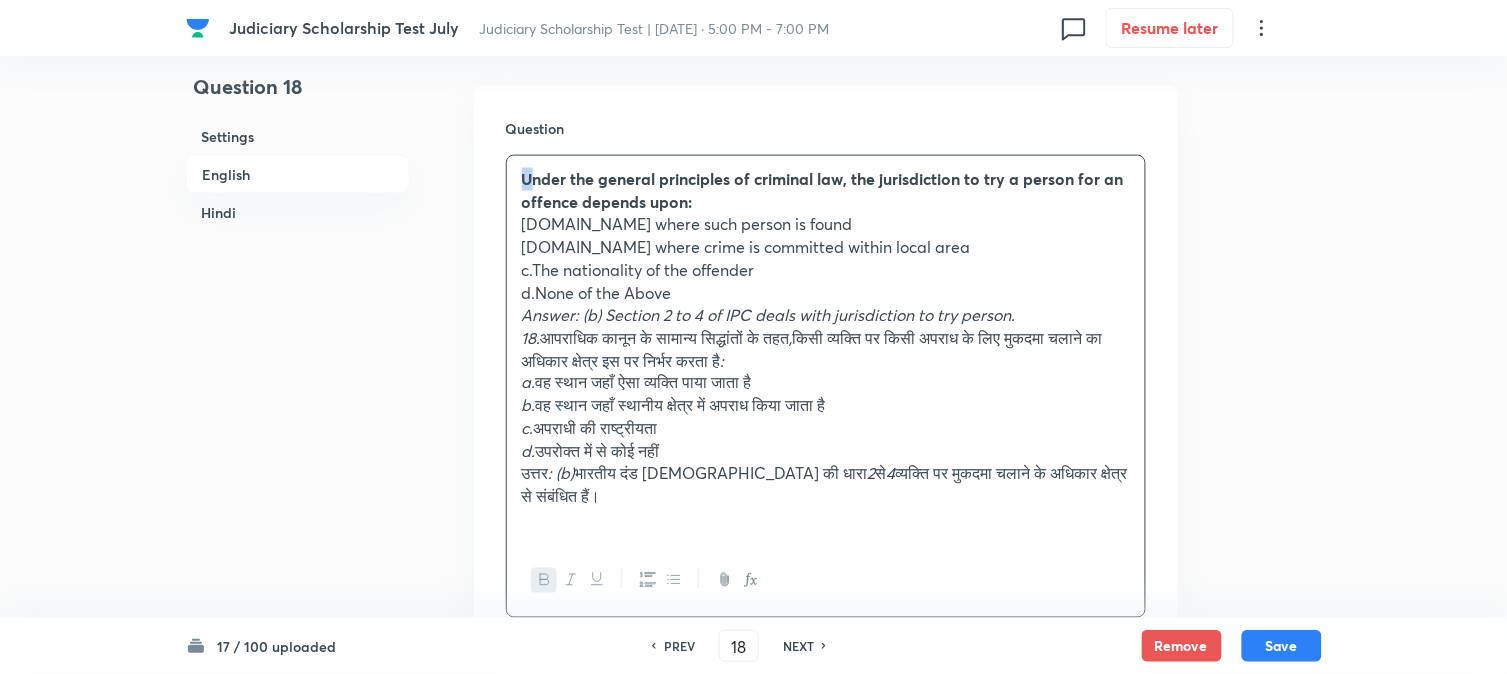 drag, startPoint x: 524, startPoint y: 170, endPoint x: 510, endPoint y: 161, distance: 16.643316 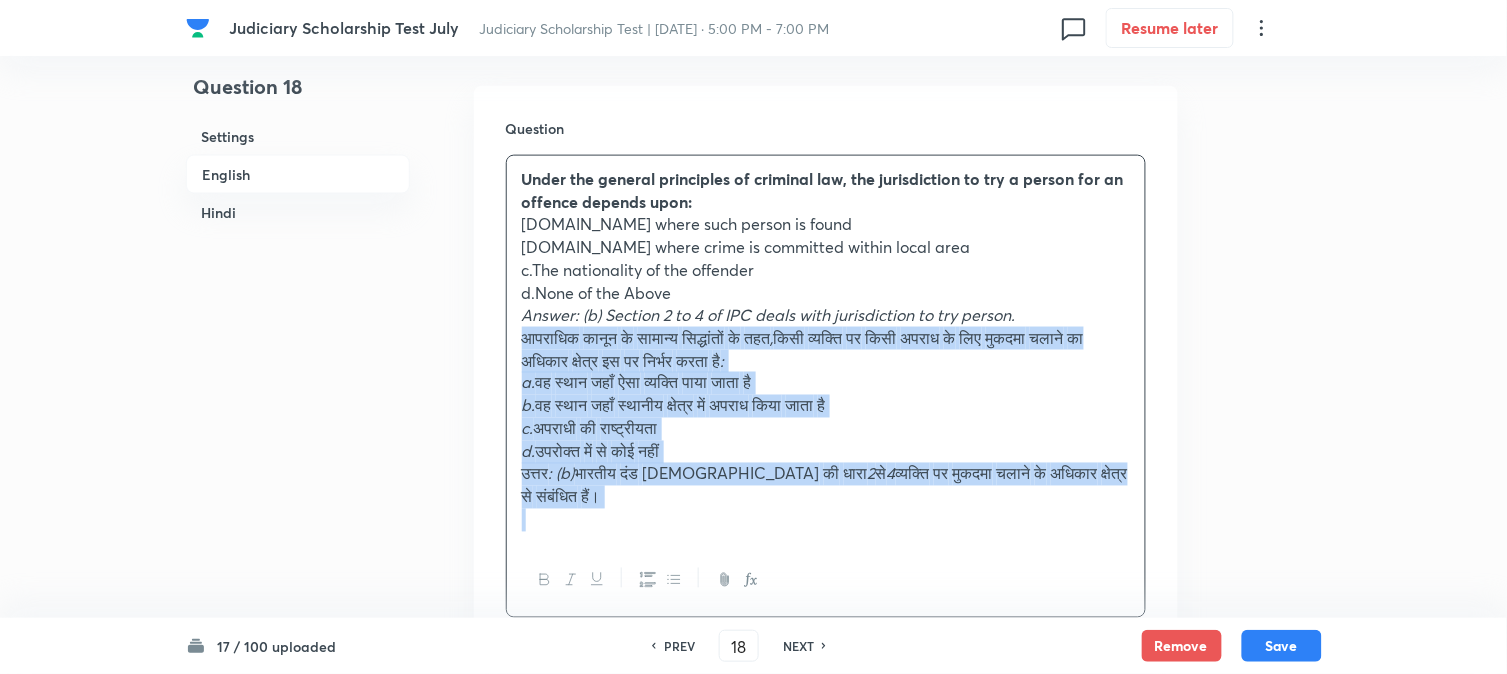 drag, startPoint x: 546, startPoint y: 330, endPoint x: 664, endPoint y: 581, distance: 277.35358 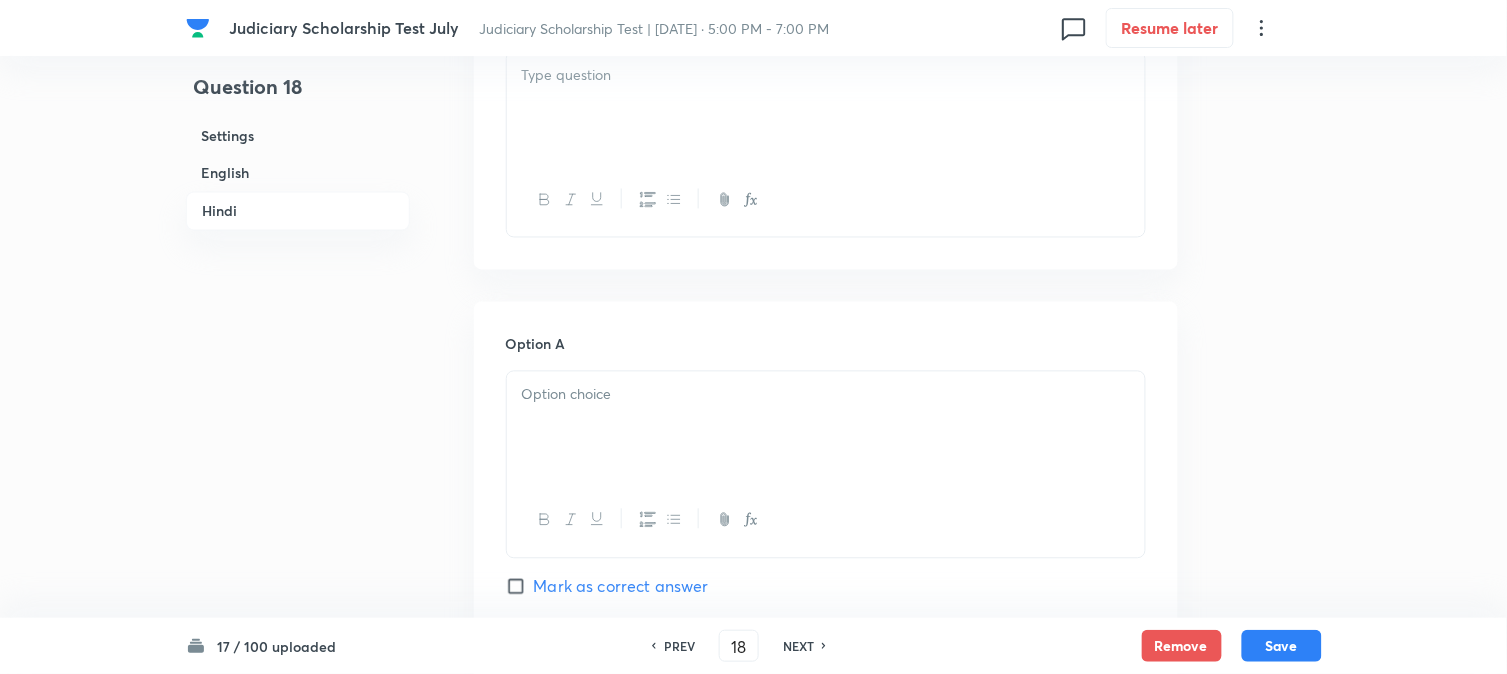 click at bounding box center [826, 108] 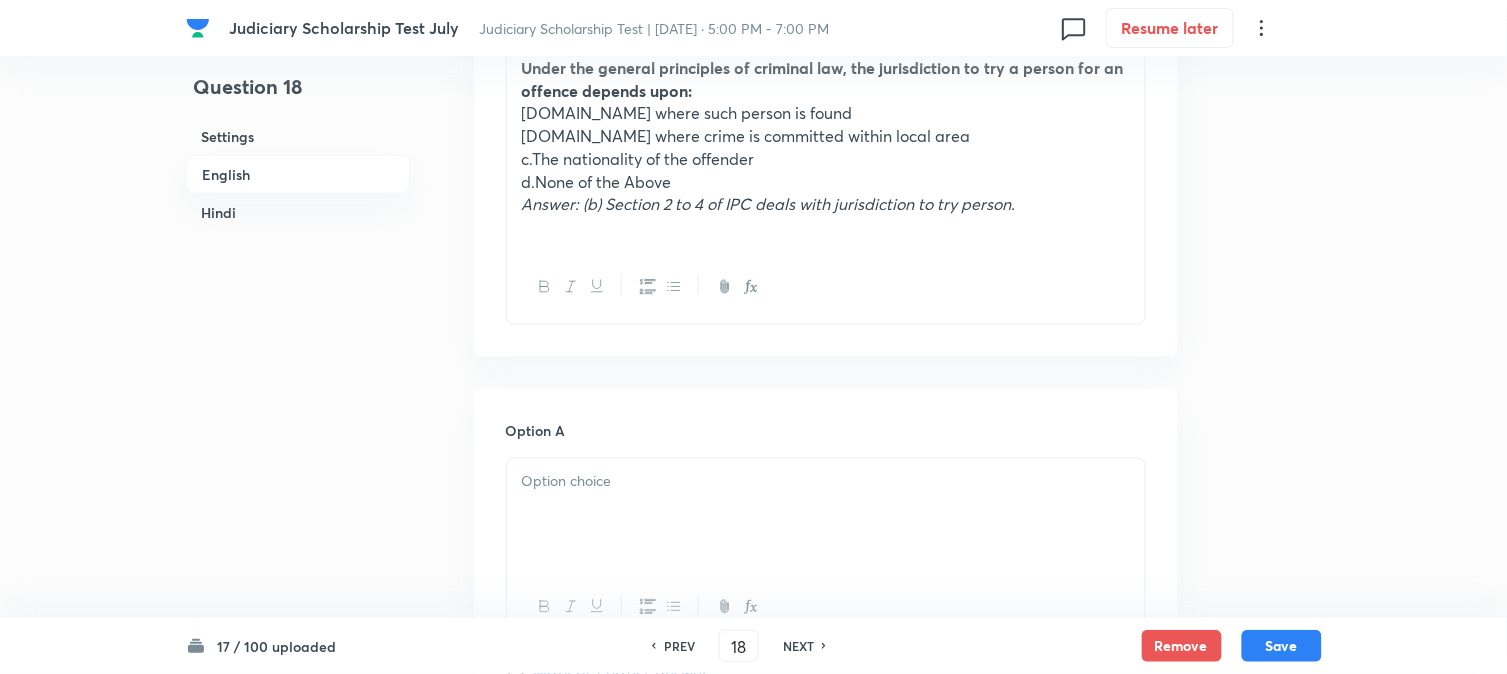 scroll, scrollTop: 367, scrollLeft: 0, axis: vertical 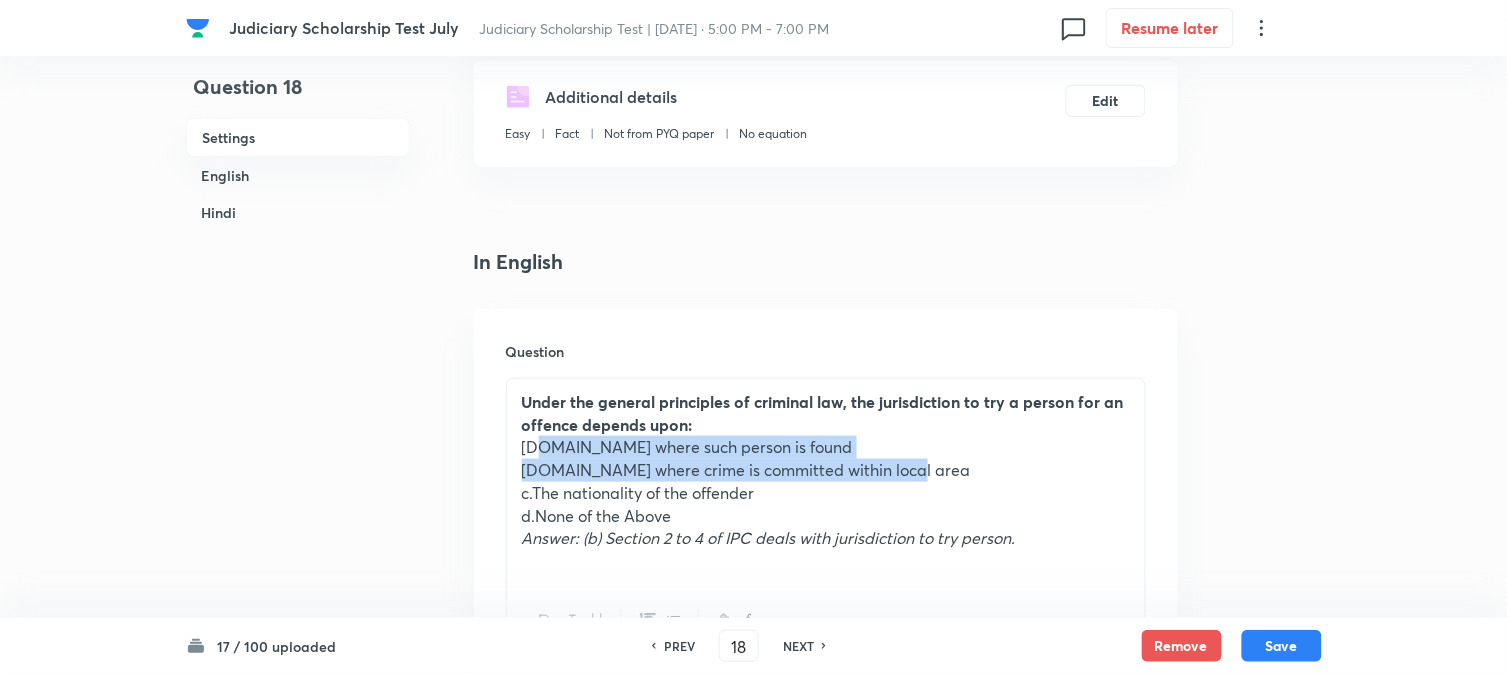 drag, startPoint x: 540, startPoint y: 442, endPoint x: 922, endPoint y: 443, distance: 382.0013 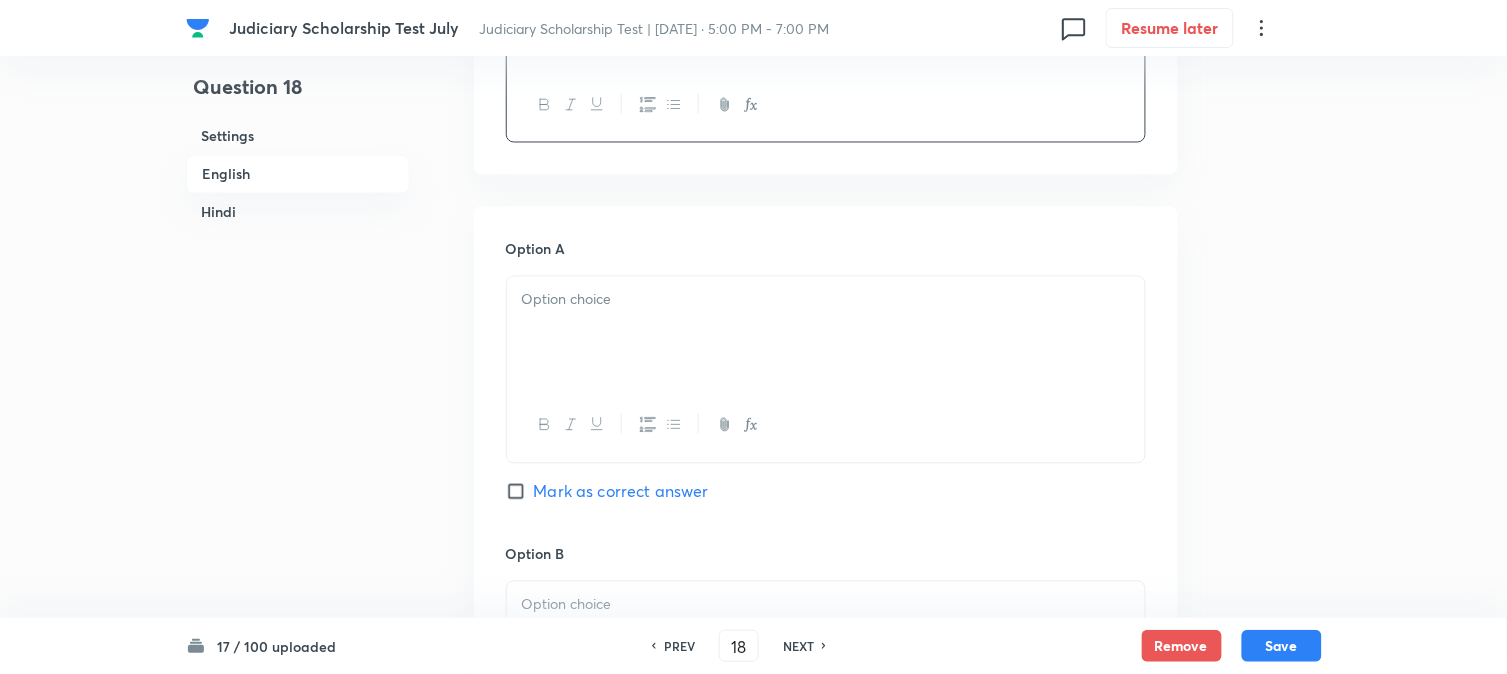 scroll, scrollTop: 923, scrollLeft: 0, axis: vertical 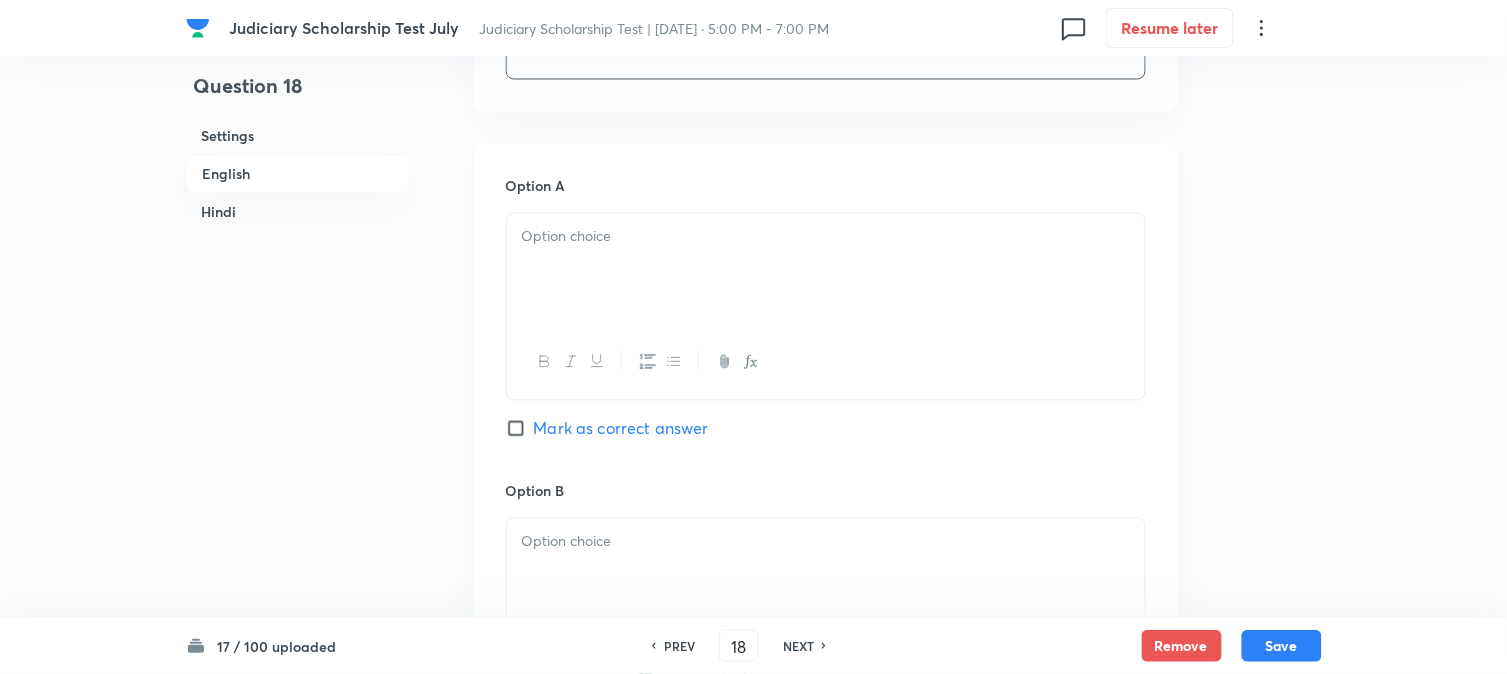 click at bounding box center (826, 270) 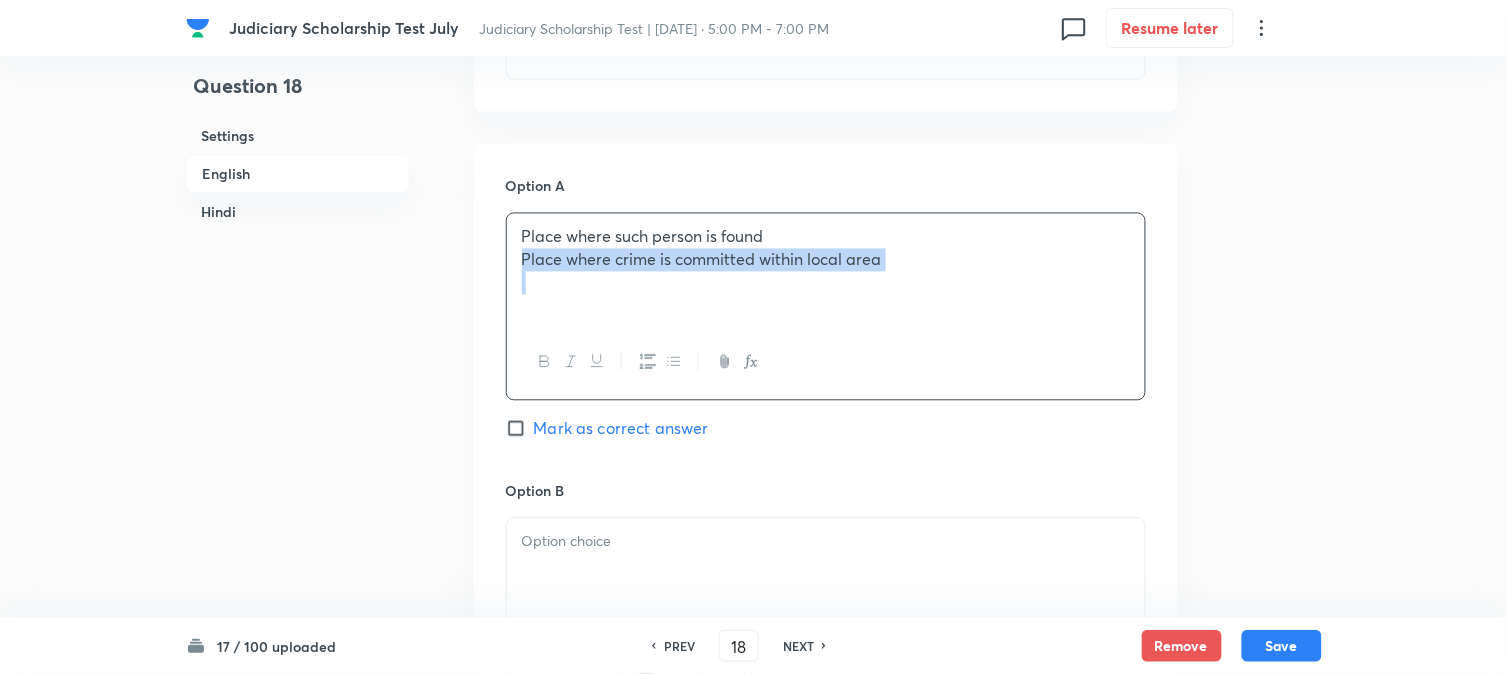 drag, startPoint x: 538, startPoint y: 270, endPoint x: 1175, endPoint y: 280, distance: 637.0785 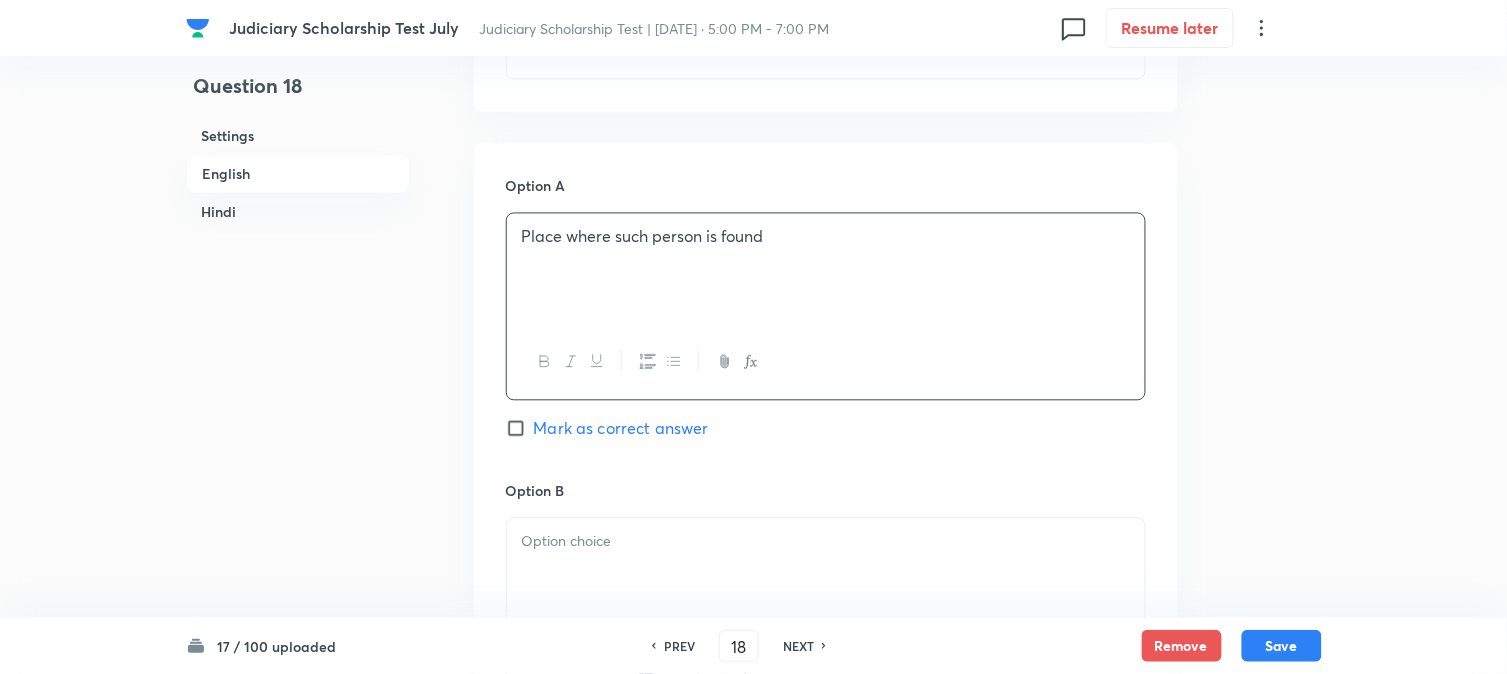 click at bounding box center (826, 575) 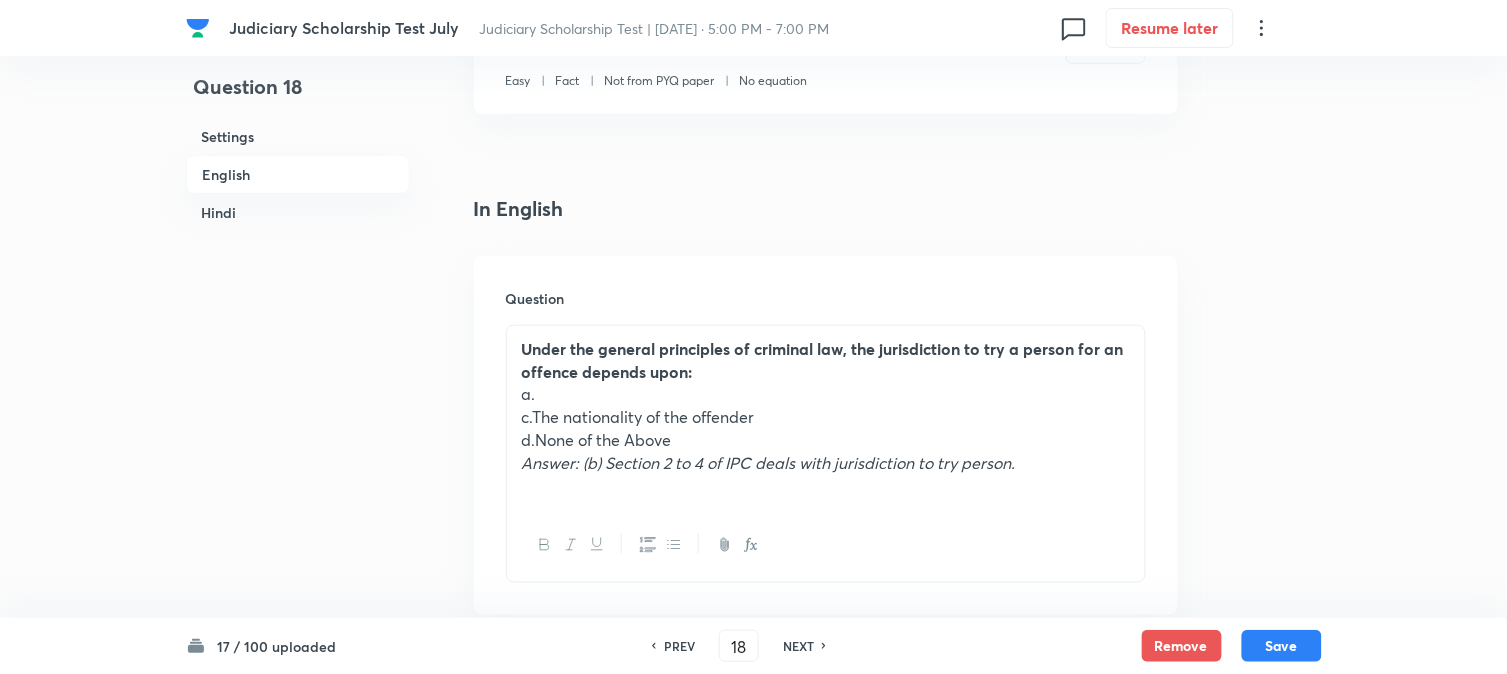 scroll, scrollTop: 590, scrollLeft: 0, axis: vertical 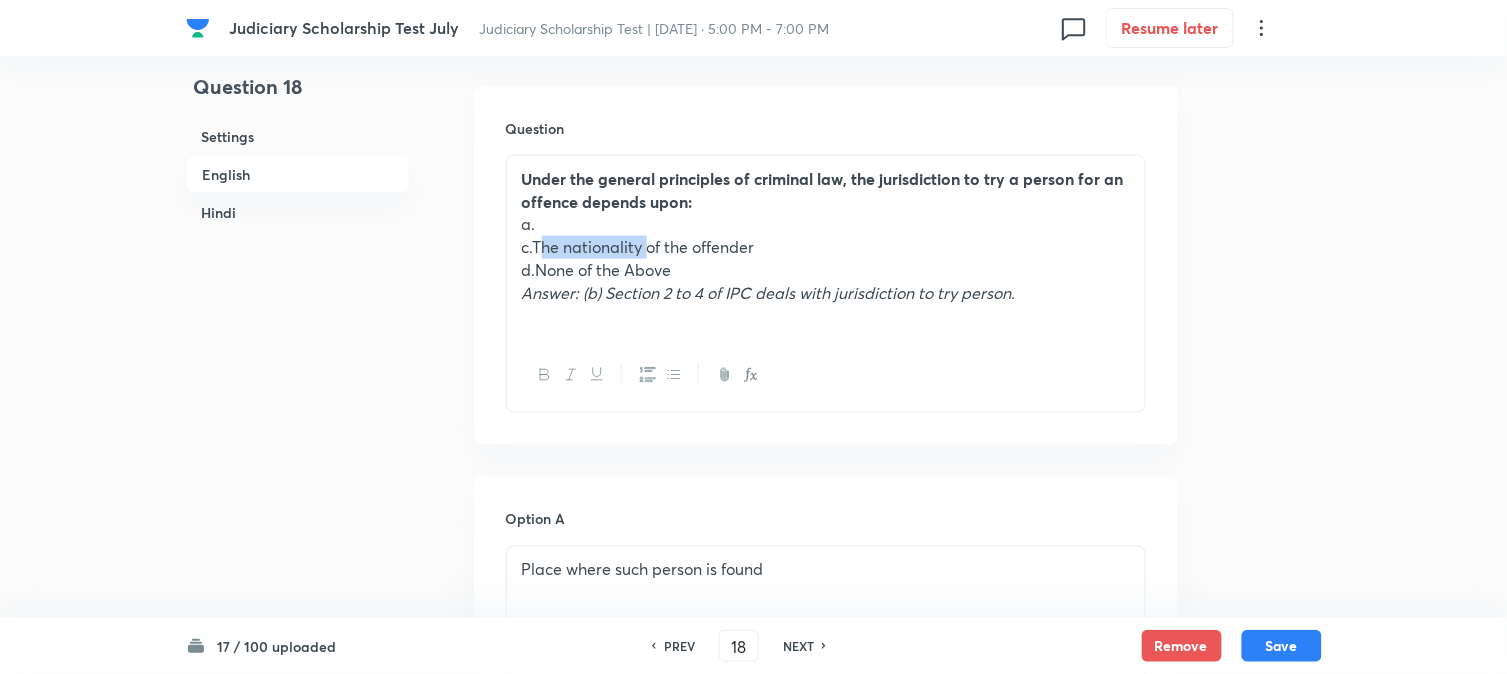 drag, startPoint x: 537, startPoint y: 245, endPoint x: 643, endPoint y: 246, distance: 106.004715 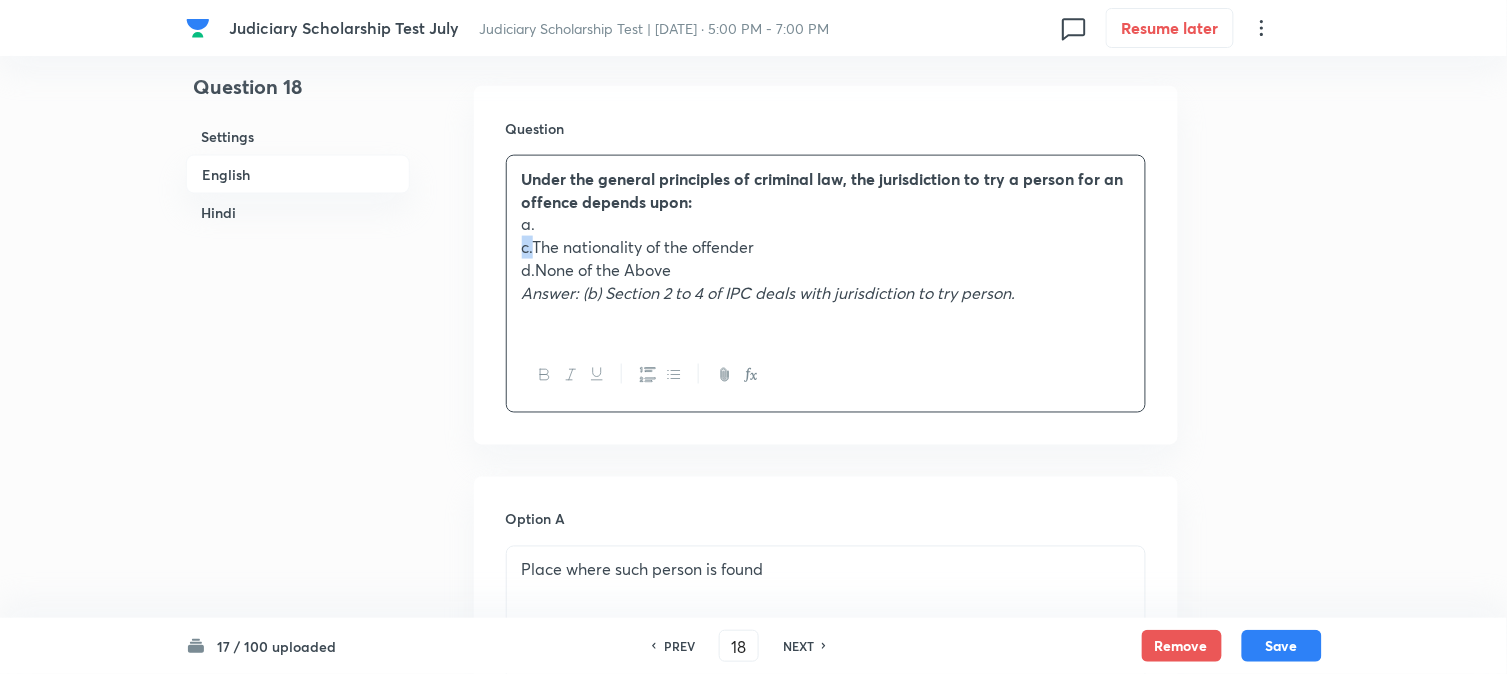 drag, startPoint x: 533, startPoint y: 238, endPoint x: 950, endPoint y: 231, distance: 417.05875 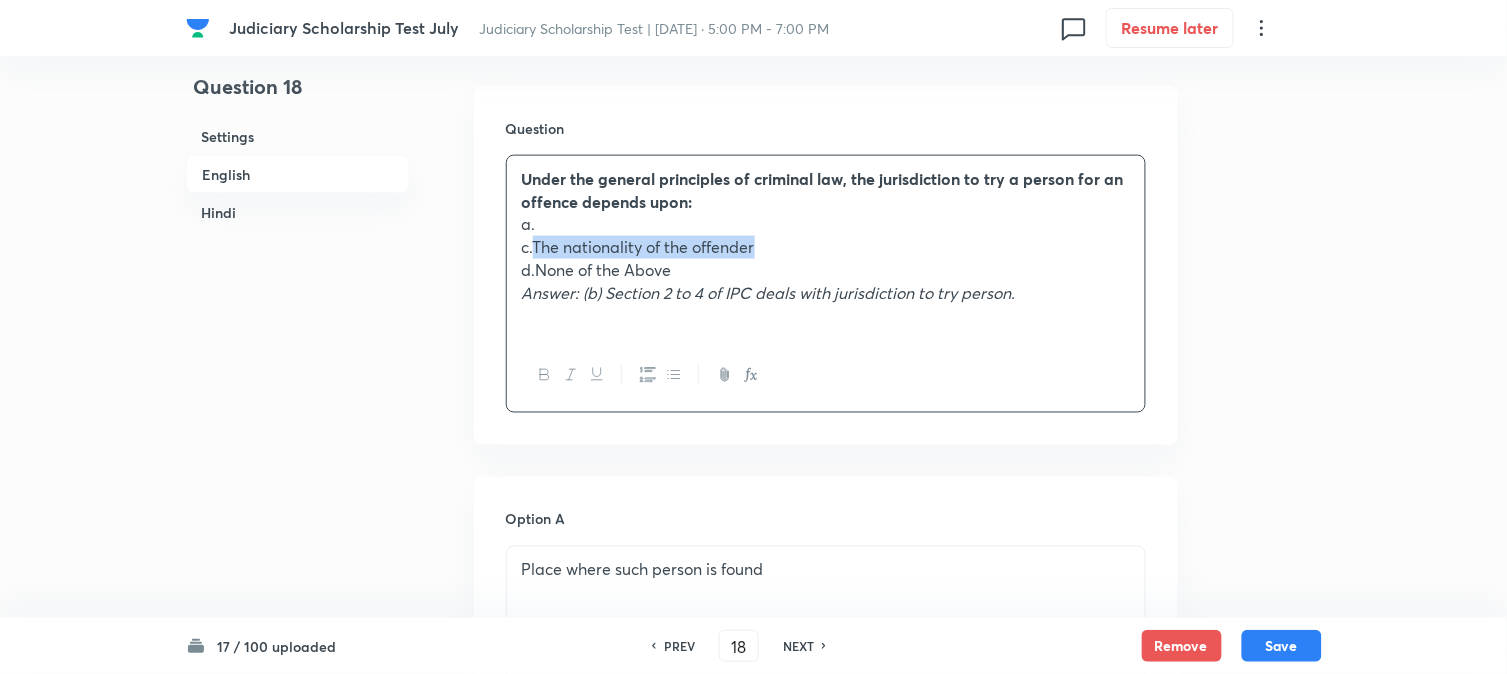 drag, startPoint x: 534, startPoint y: 245, endPoint x: 887, endPoint y: 253, distance: 353.09064 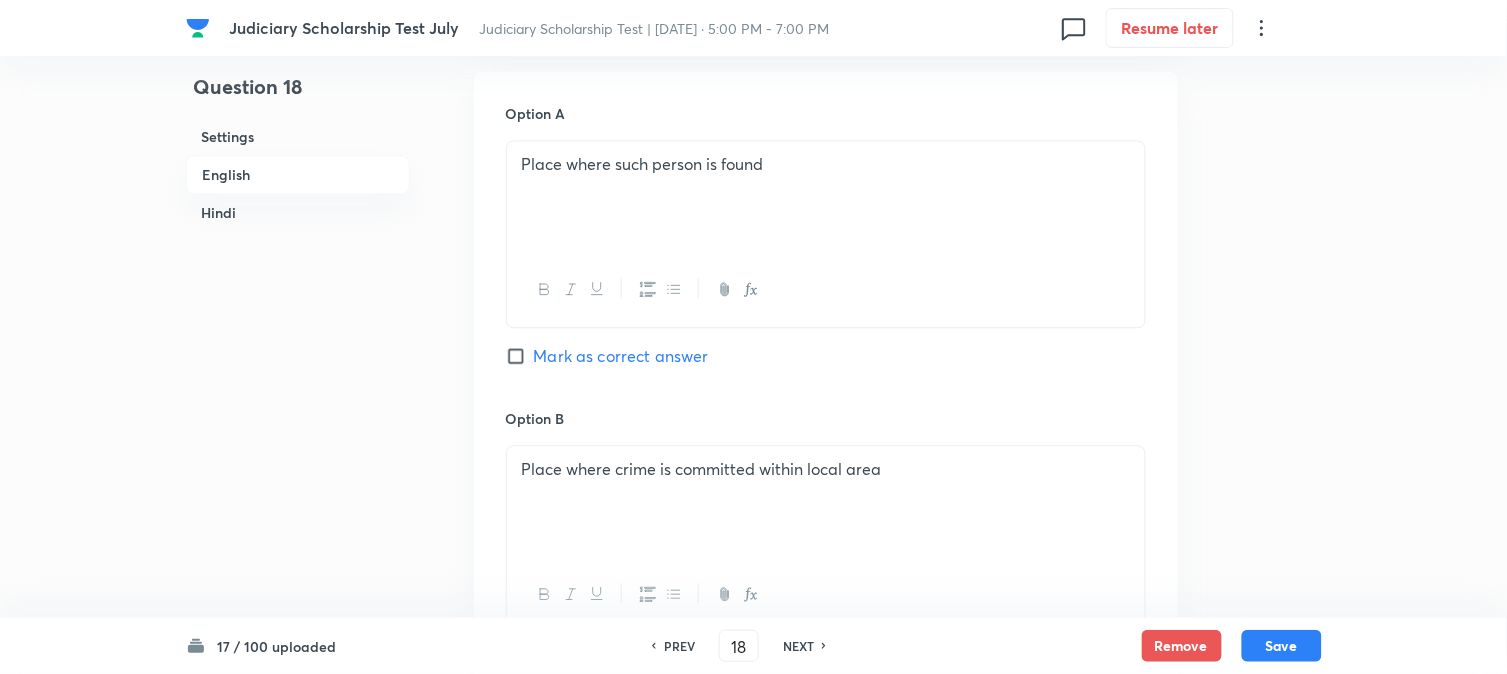 scroll, scrollTop: 1701, scrollLeft: 0, axis: vertical 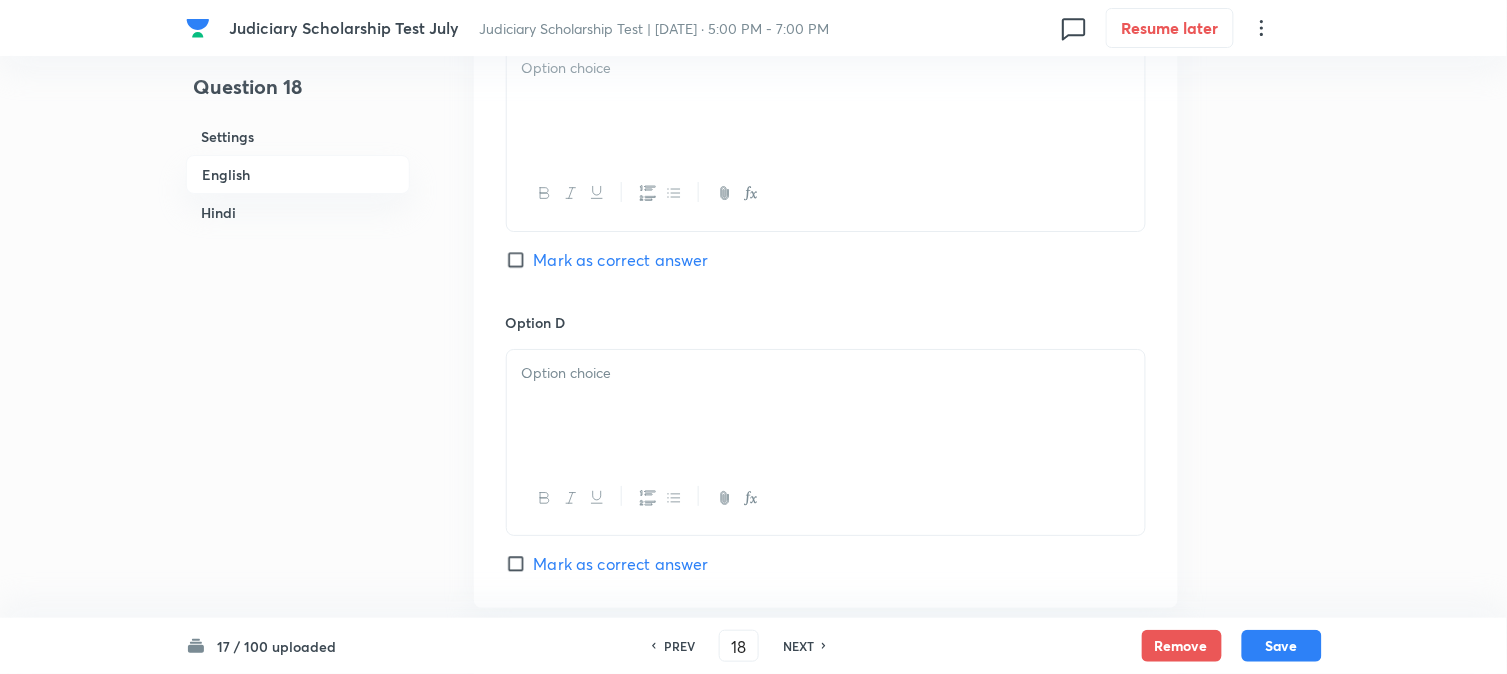 click at bounding box center (826, 101) 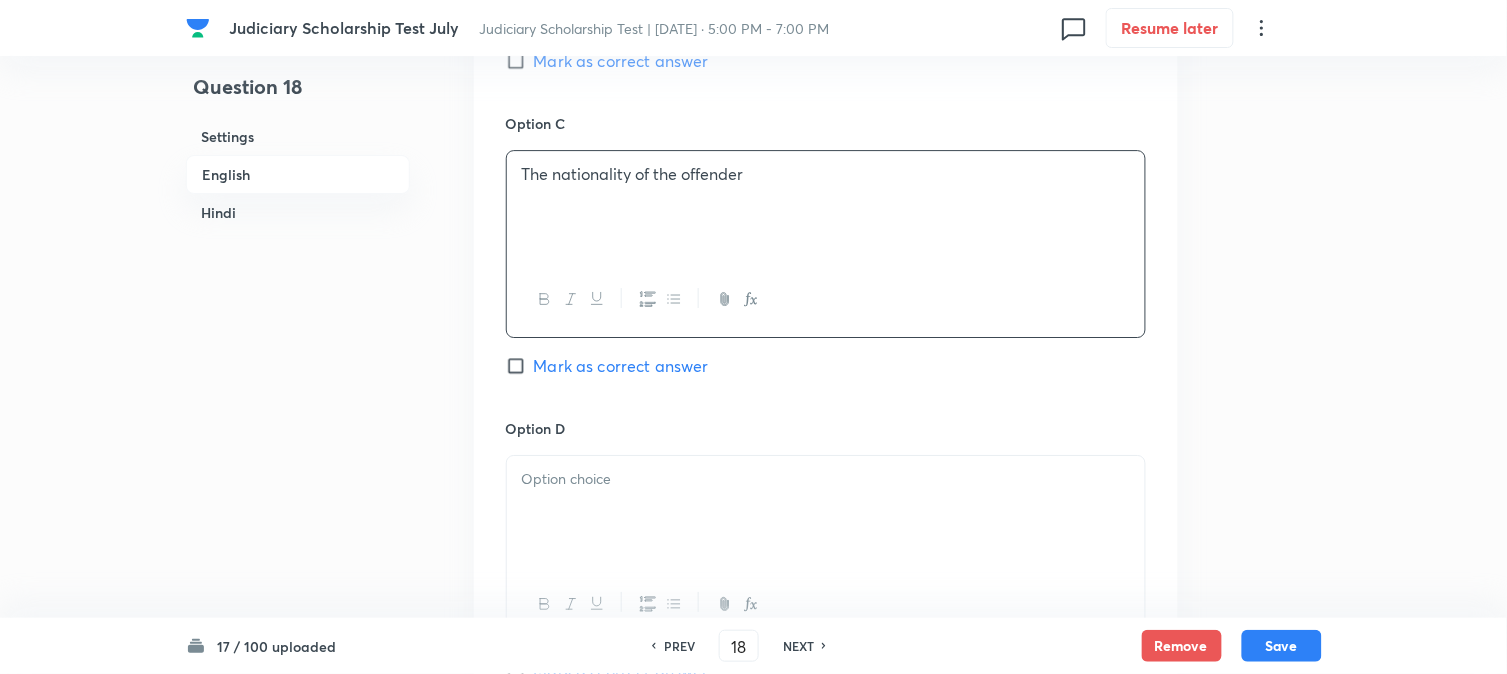 scroll, scrollTop: 1590, scrollLeft: 0, axis: vertical 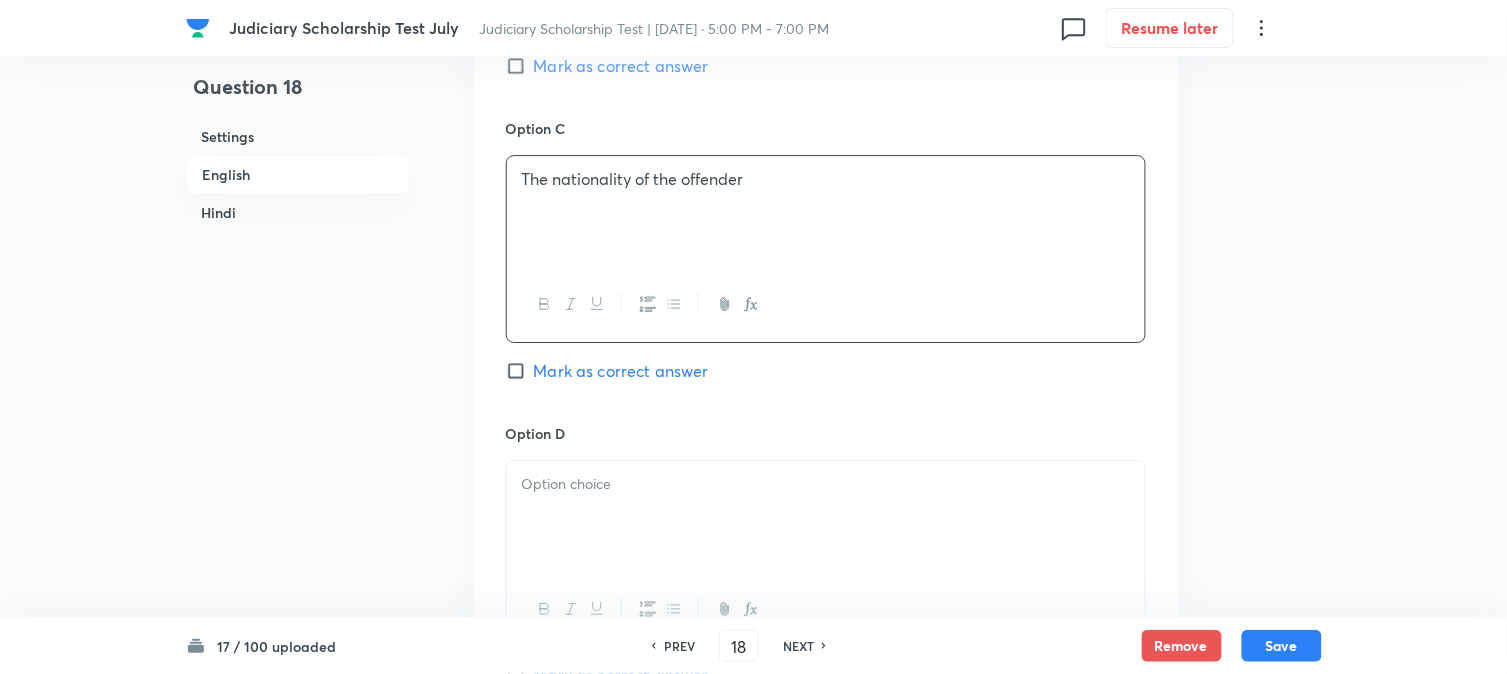 click on "Mark as correct answer" at bounding box center [621, 66] 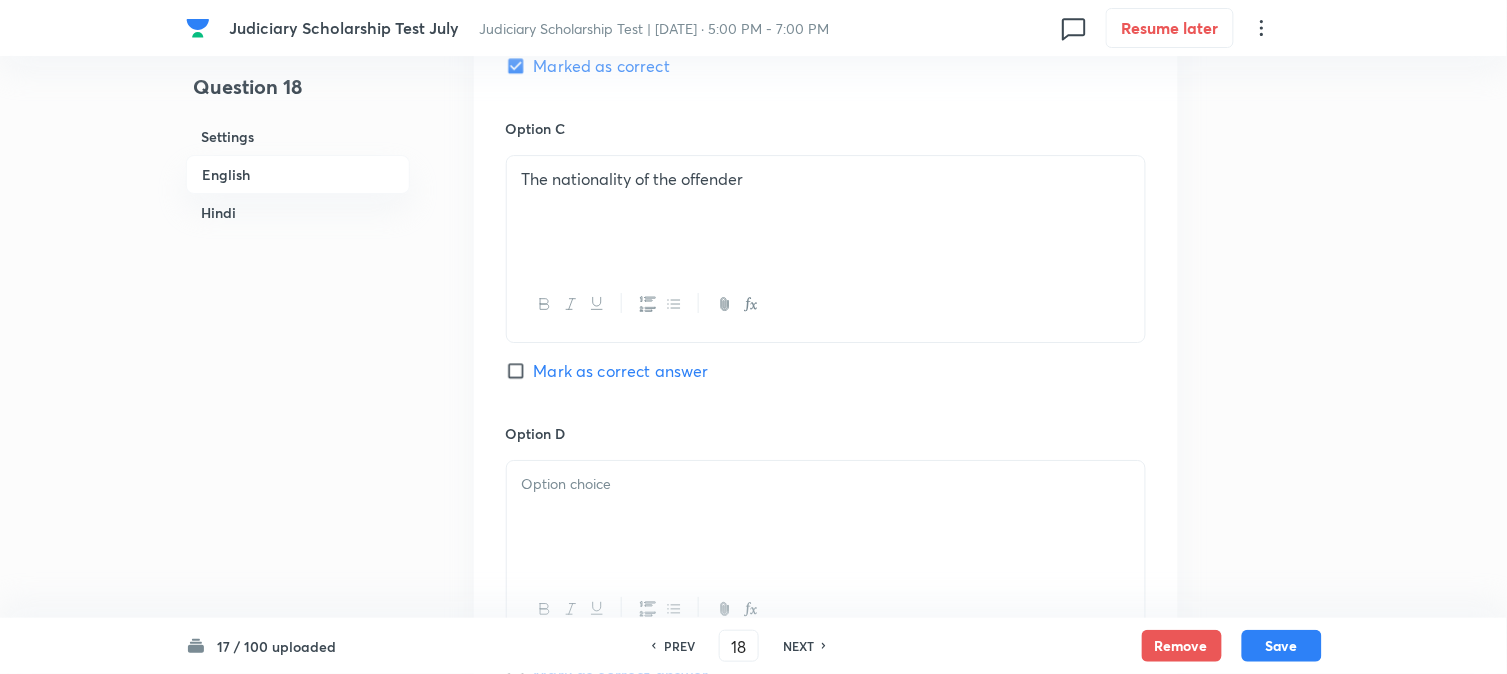 checkbox on "true" 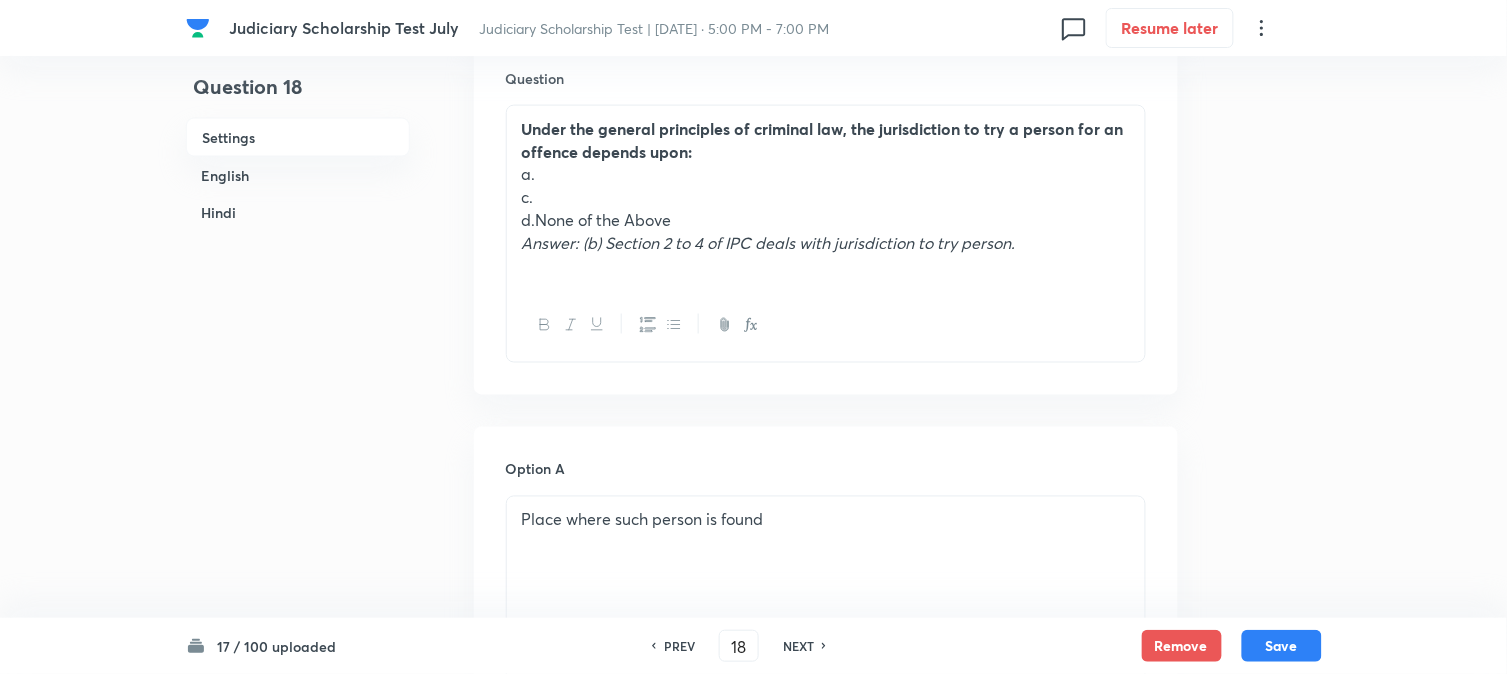 scroll, scrollTop: 478, scrollLeft: 0, axis: vertical 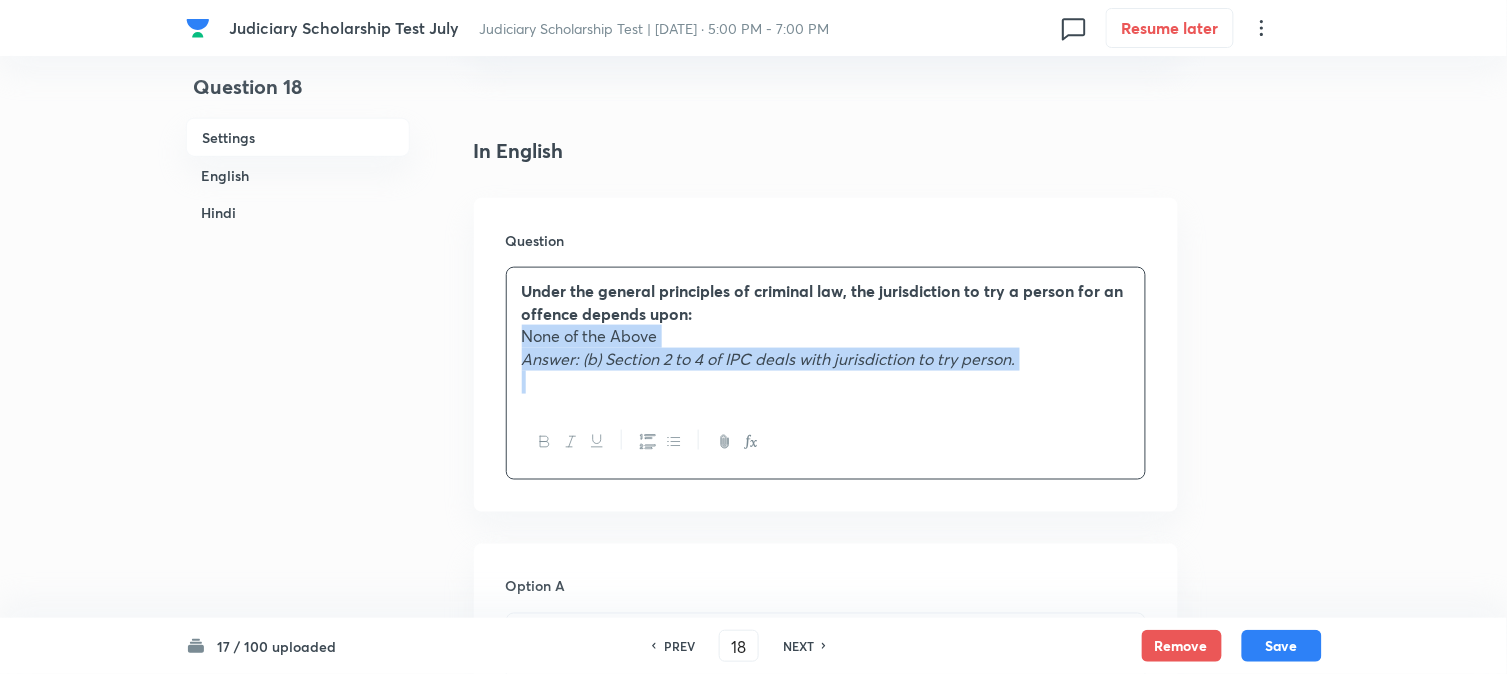 drag, startPoint x: 534, startPoint y: 376, endPoint x: 1296, endPoint y: 432, distance: 764.055 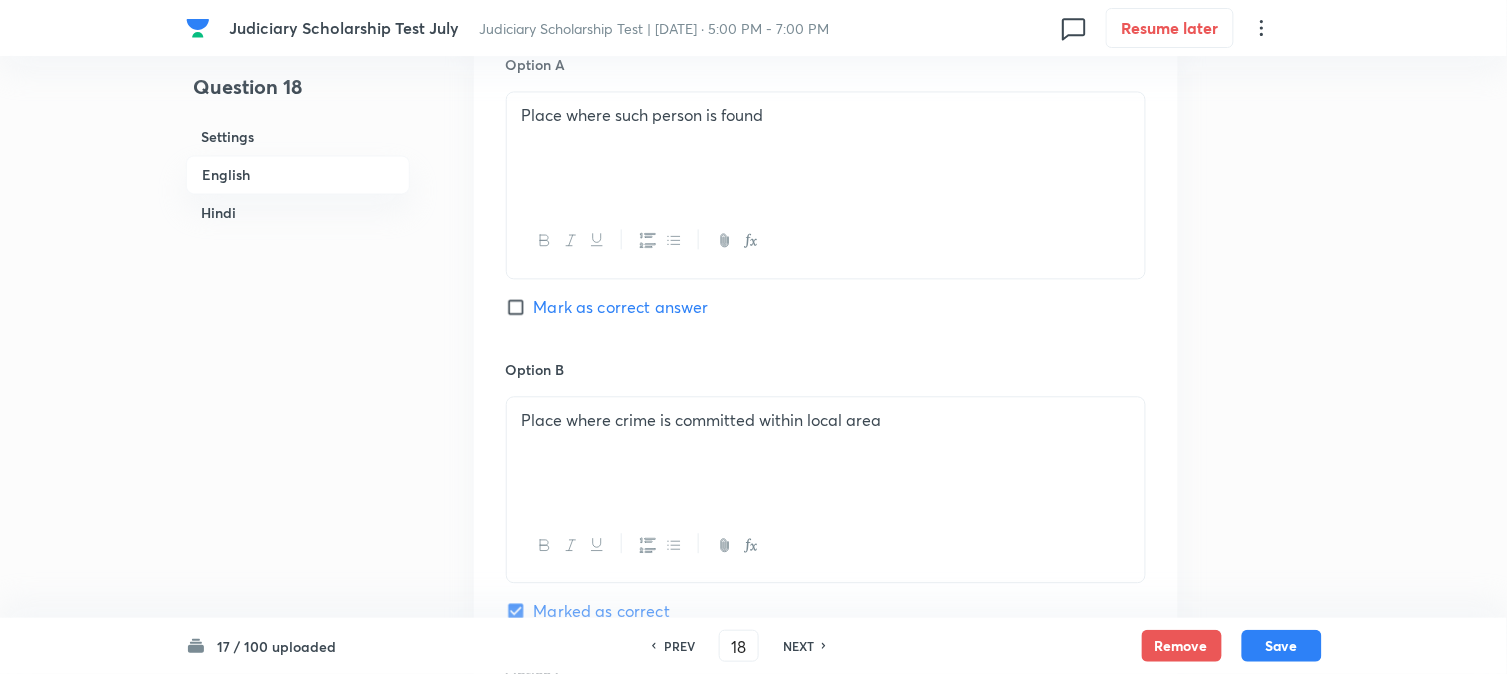 scroll, scrollTop: 1590, scrollLeft: 0, axis: vertical 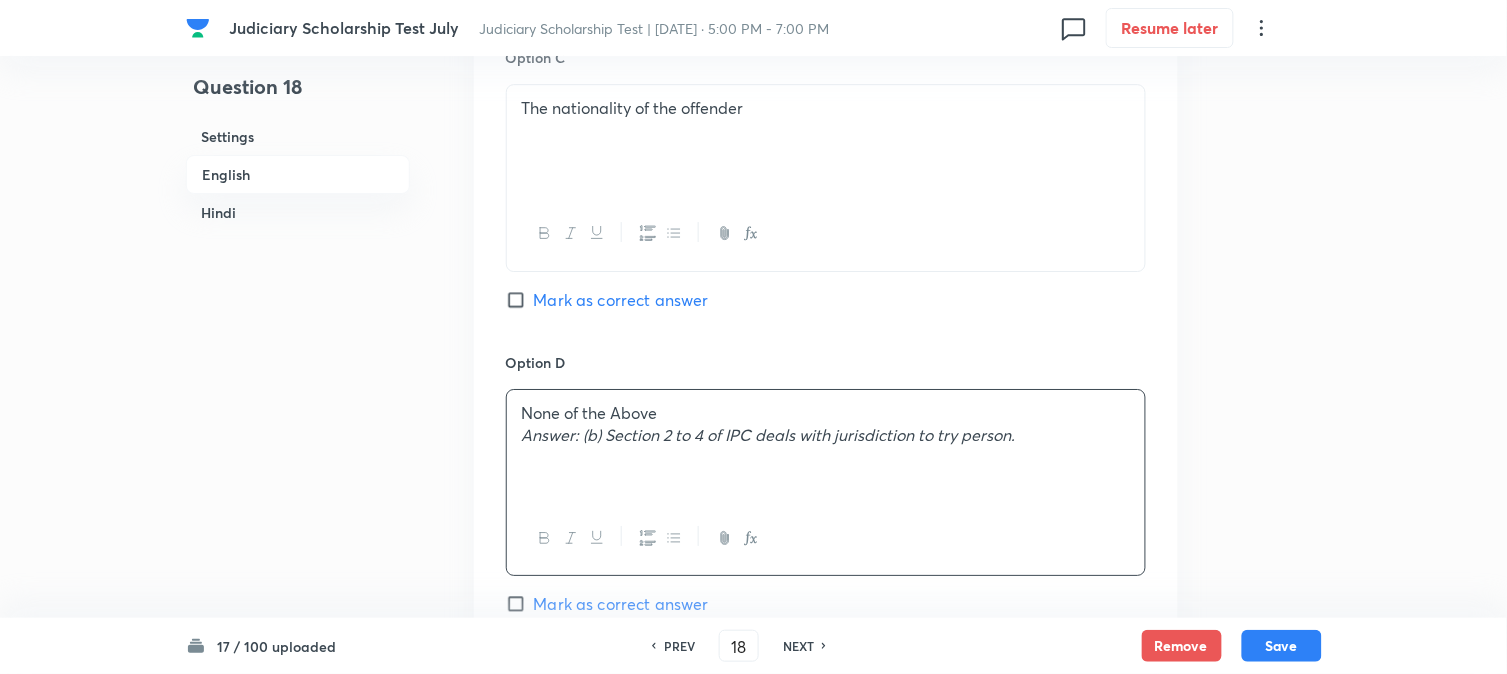 click on "None of the Above Answer: (b) Section 2 to 4 of IPC deals with jurisdiction to try person." at bounding box center [826, 446] 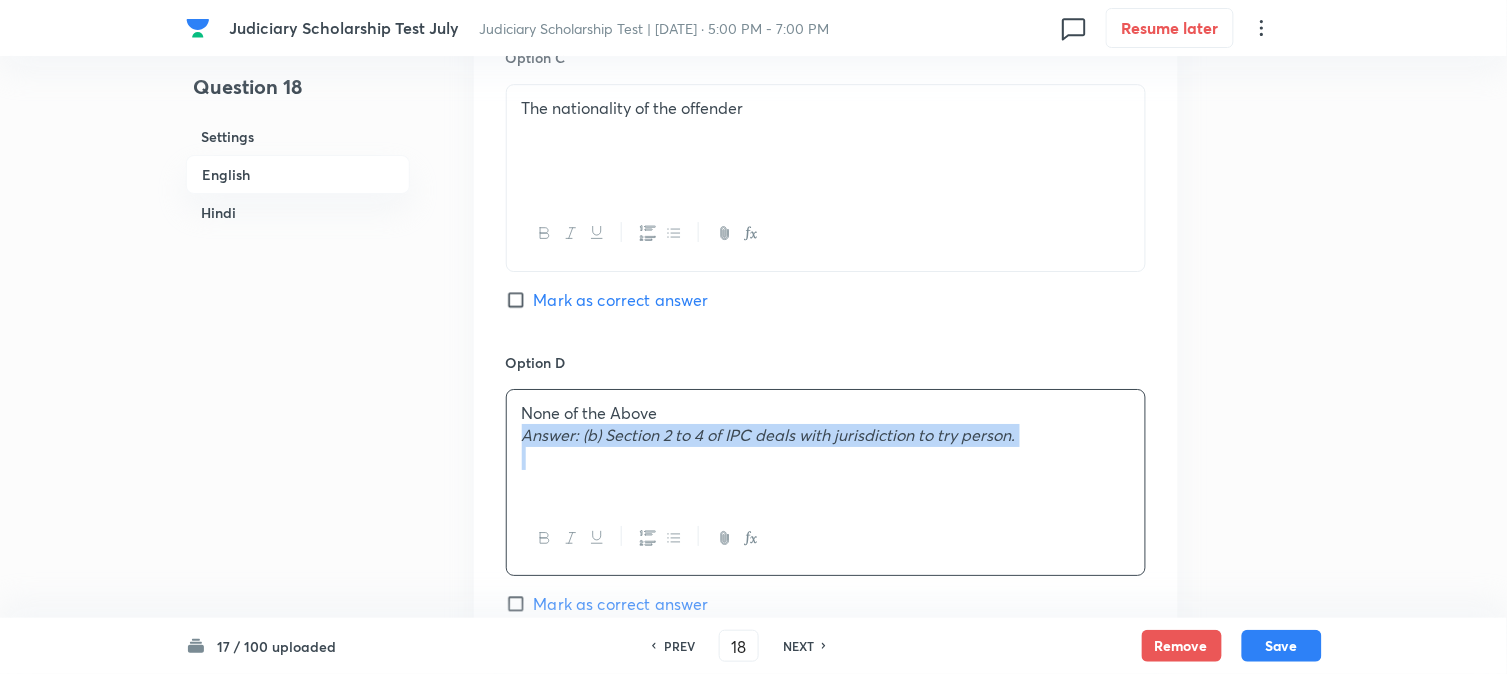 drag, startPoint x: 520, startPoint y: 437, endPoint x: 1213, endPoint y: 468, distance: 693.693 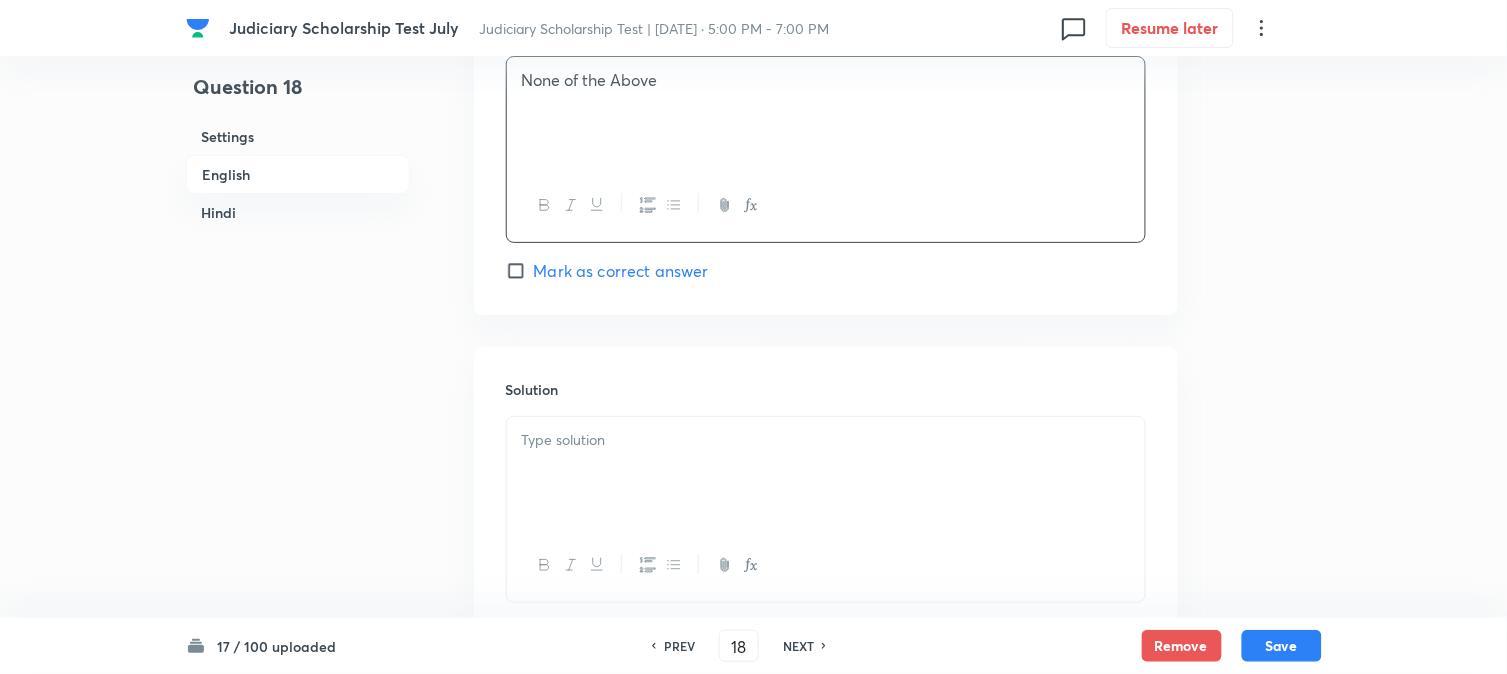 drag, startPoint x: 575, startPoint y: 437, endPoint x: 581, endPoint y: 466, distance: 29.614185 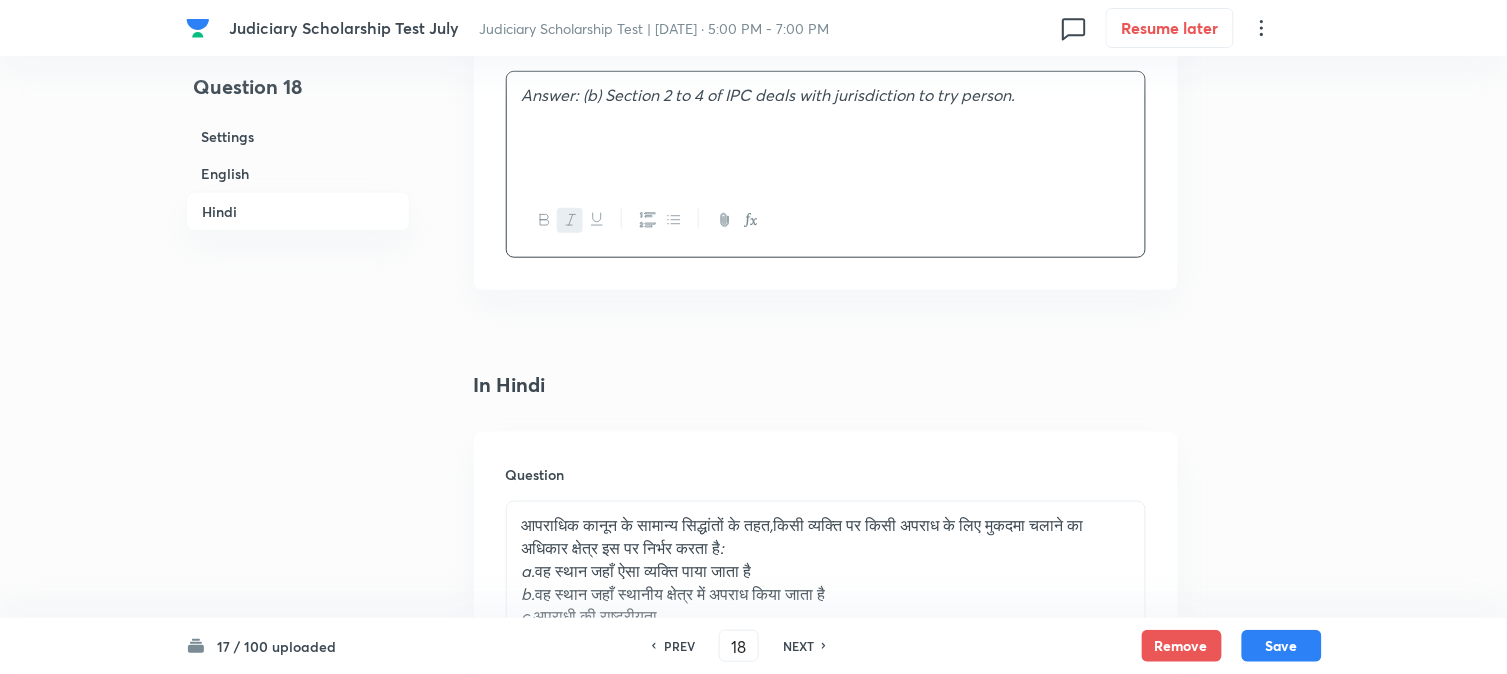 scroll, scrollTop: 2590, scrollLeft: 0, axis: vertical 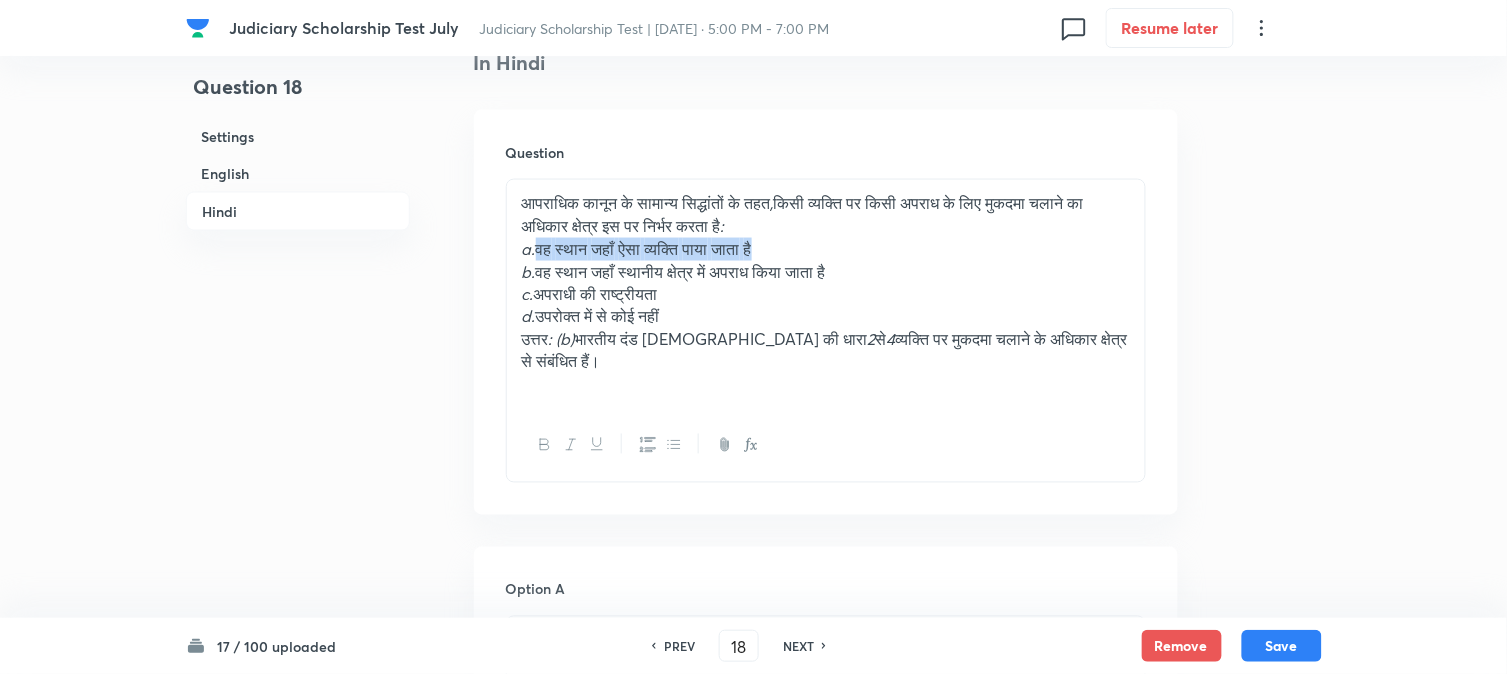 drag, startPoint x: 535, startPoint y: 254, endPoint x: 703, endPoint y: 272, distance: 168.96153 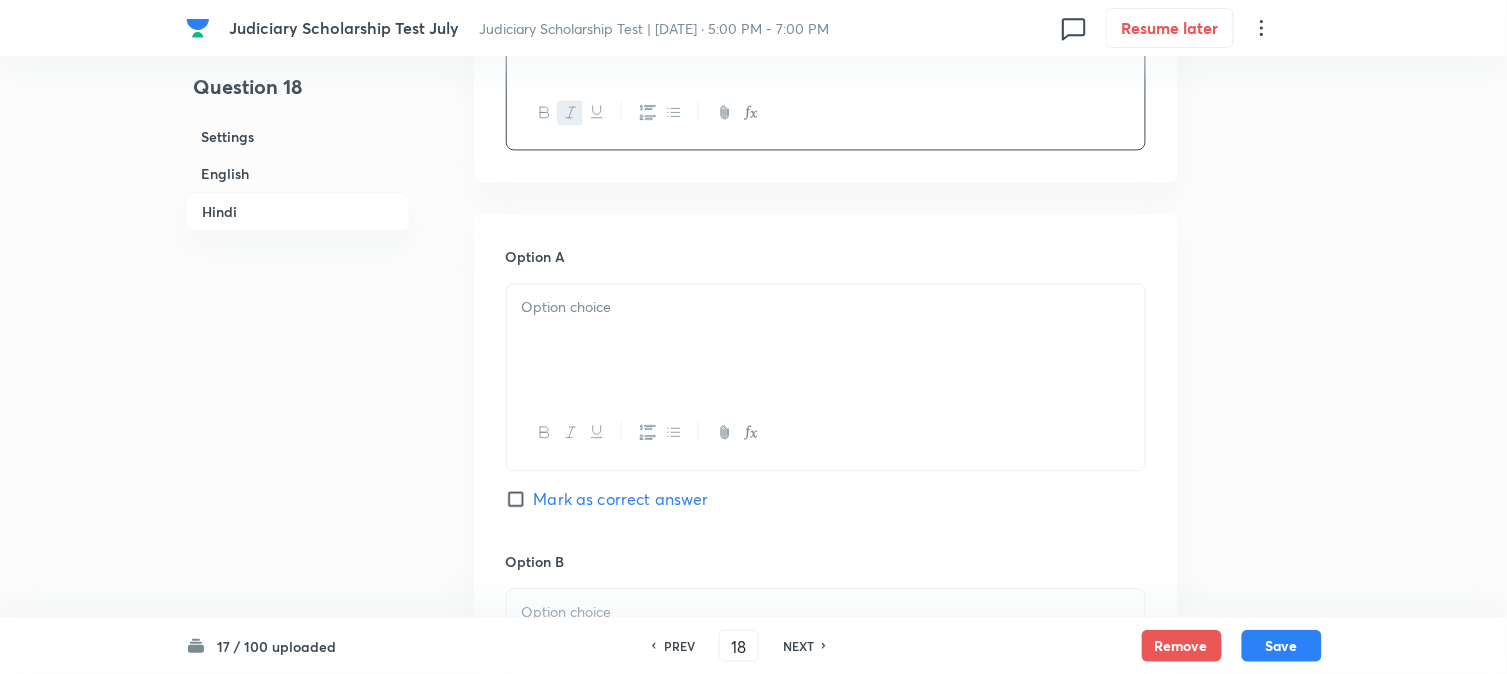 click at bounding box center [826, 340] 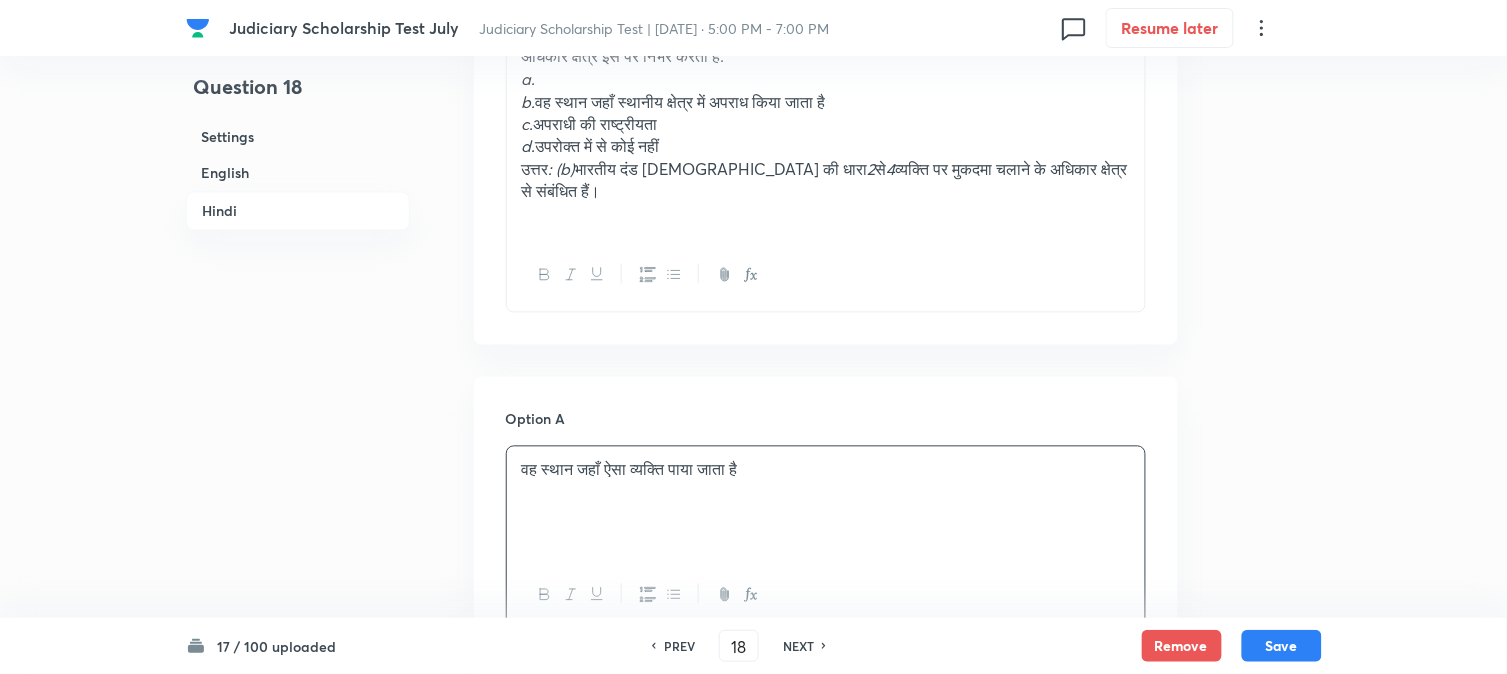 scroll, scrollTop: 2590, scrollLeft: 0, axis: vertical 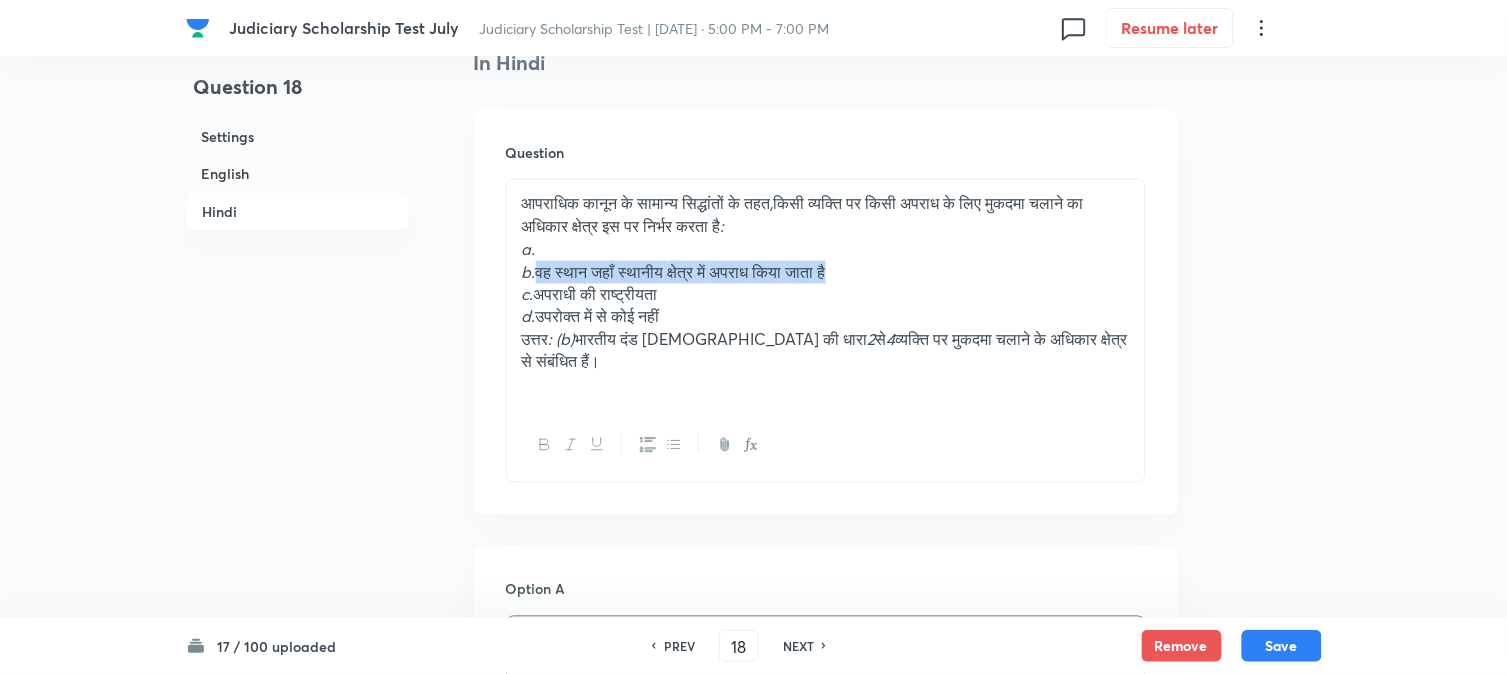 drag, startPoint x: 537, startPoint y: 273, endPoint x: 1038, endPoint y: 284, distance: 501.12076 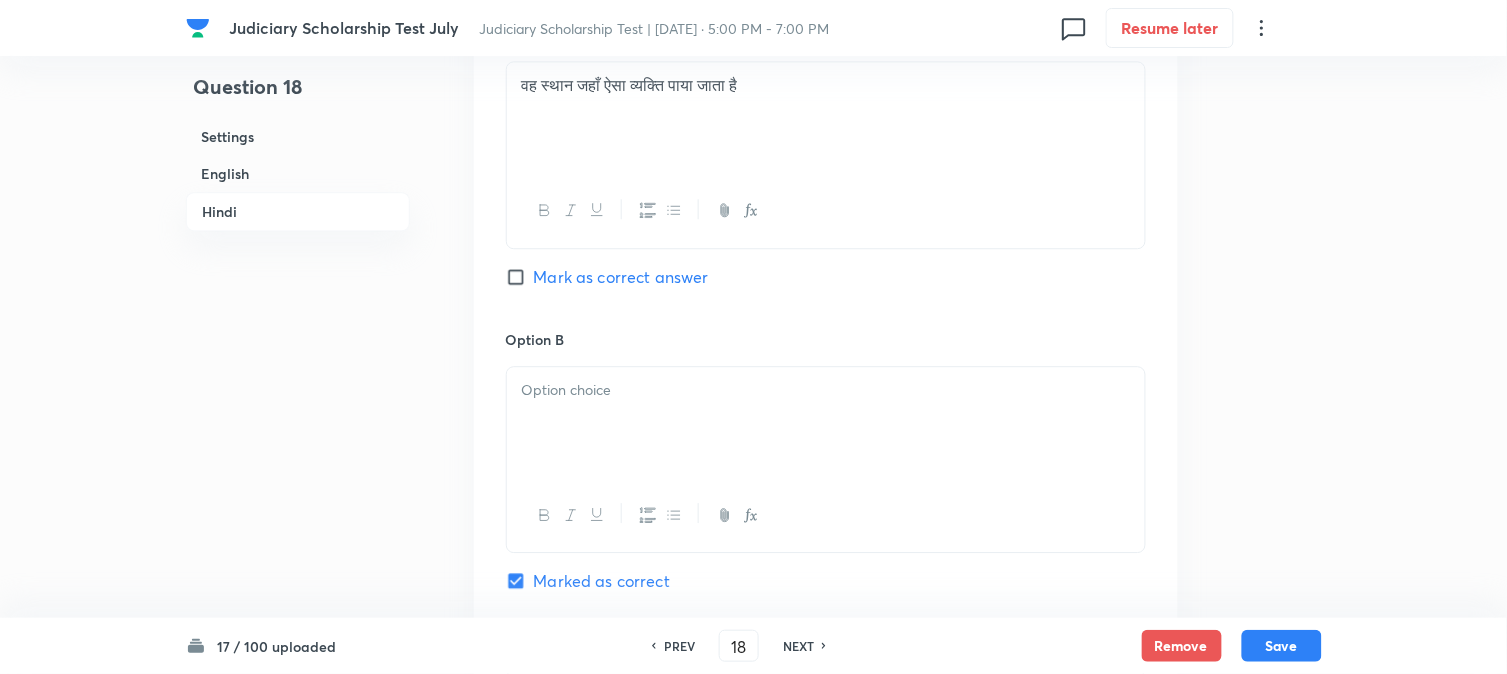 click at bounding box center [826, 423] 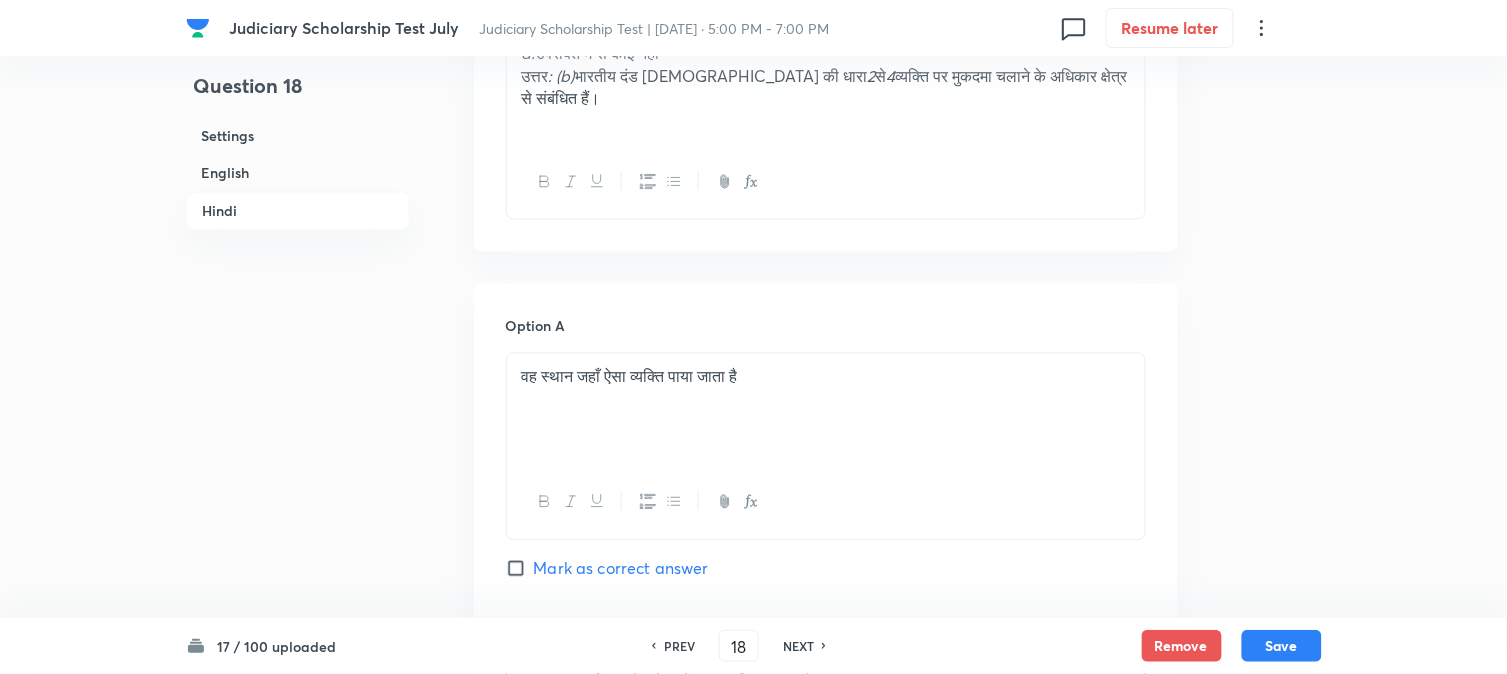 scroll, scrollTop: 2590, scrollLeft: 0, axis: vertical 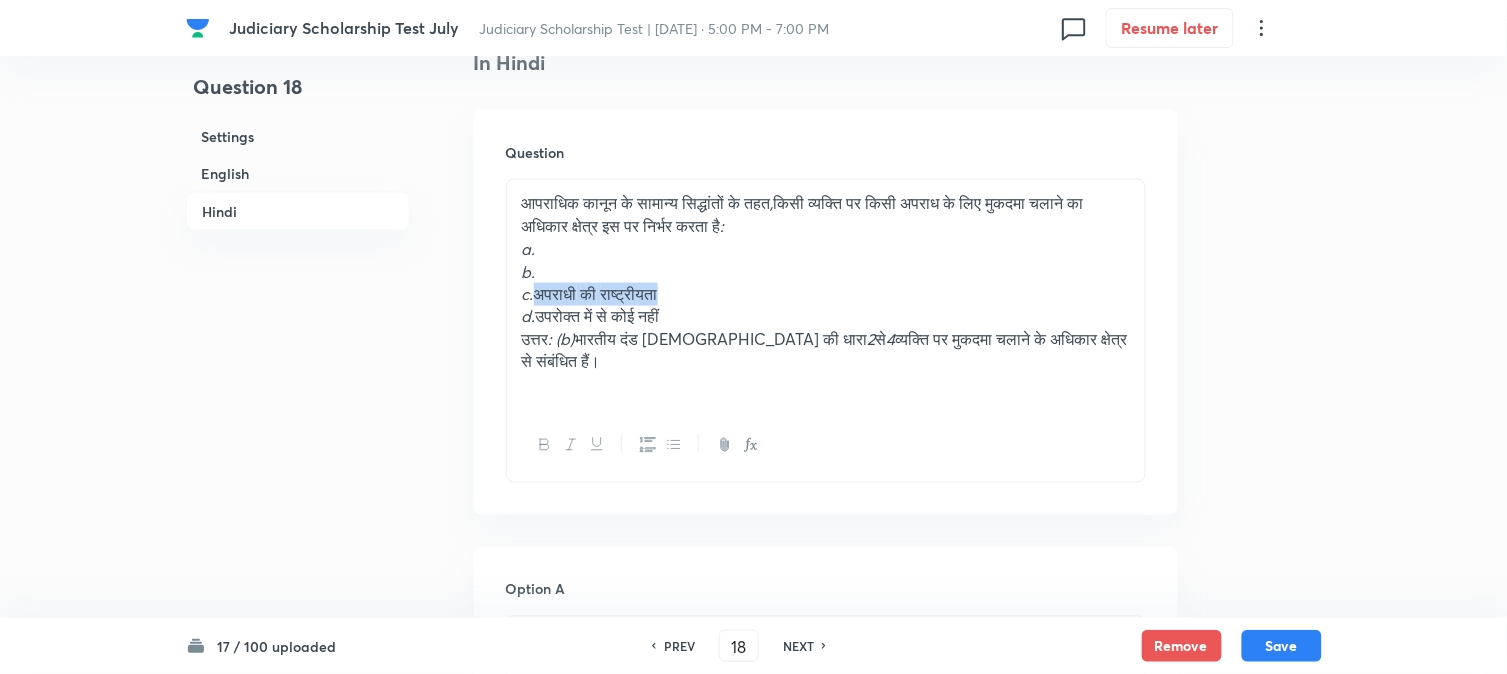 drag, startPoint x: 540, startPoint y: 297, endPoint x: 820, endPoint y: 295, distance: 280.00714 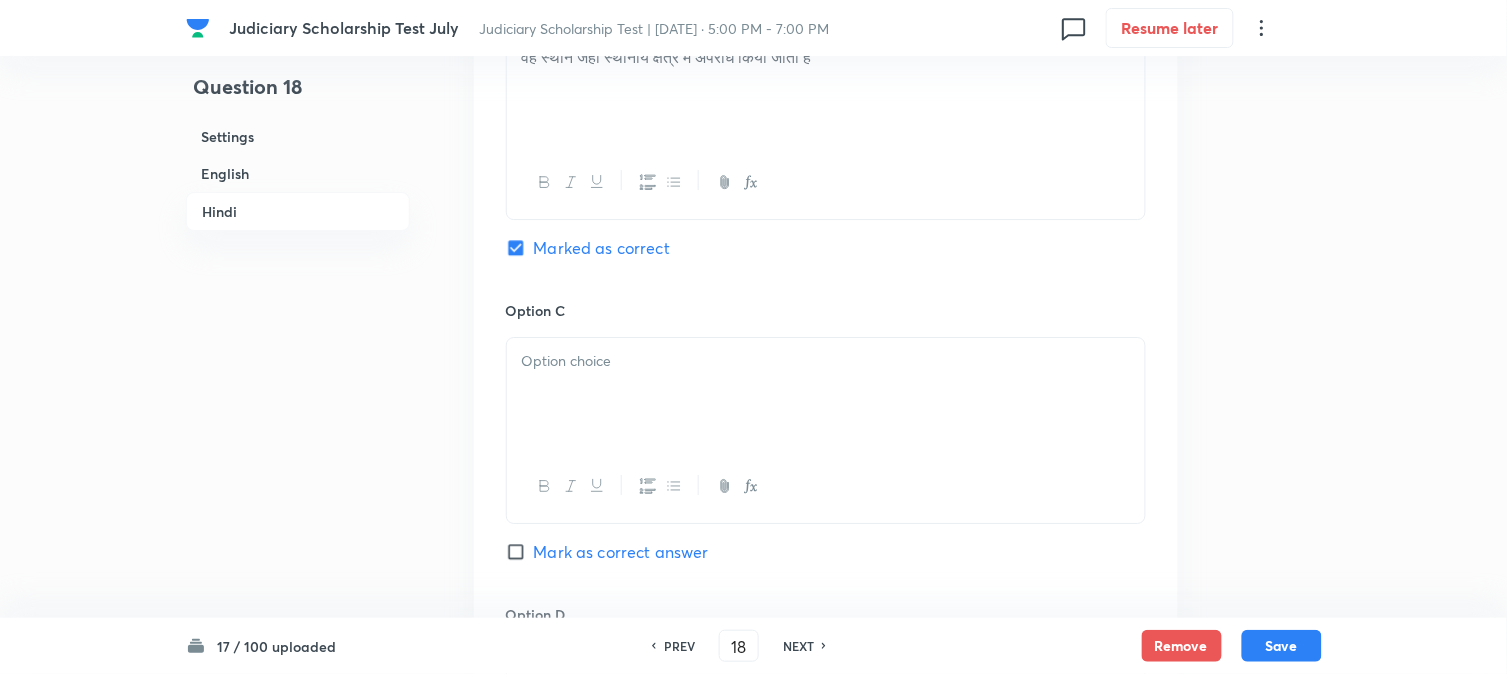 click at bounding box center [826, 394] 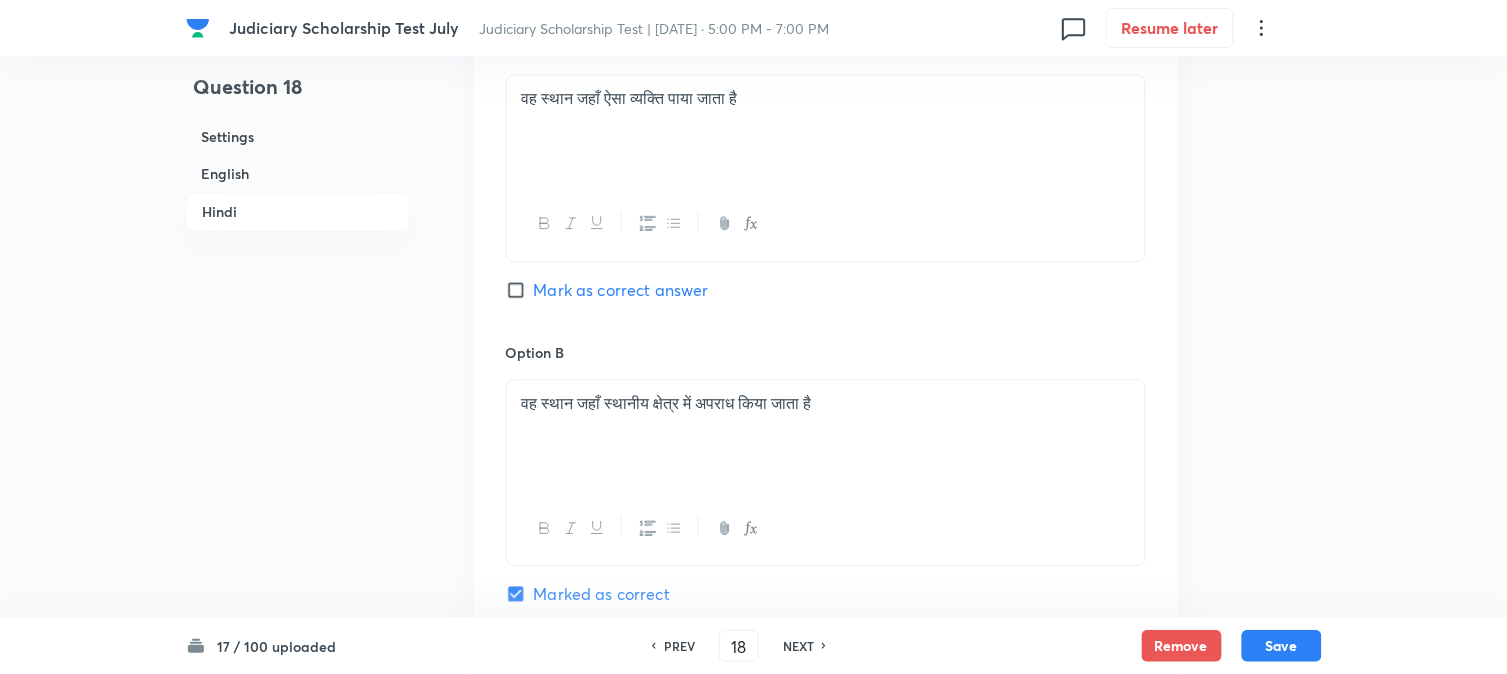 scroll, scrollTop: 2701, scrollLeft: 0, axis: vertical 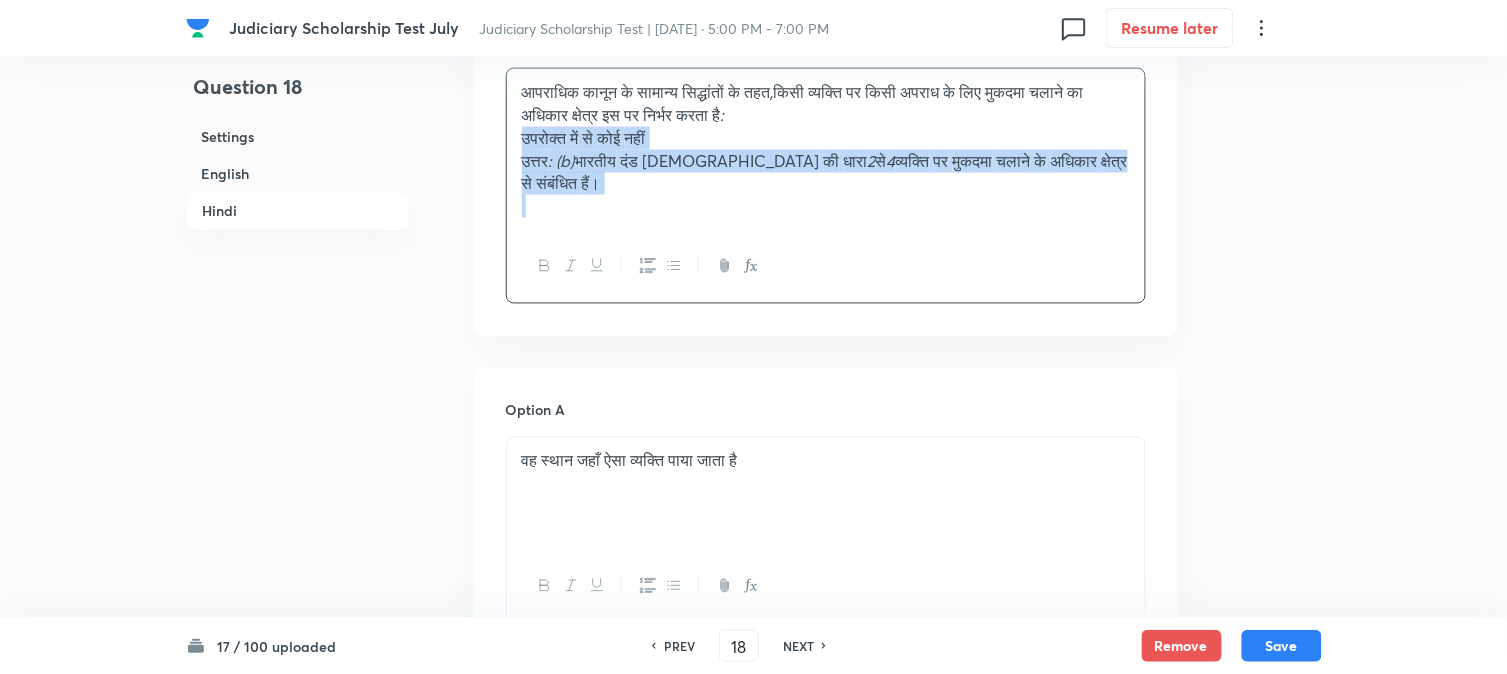 drag, startPoint x: 541, startPoint y: 207, endPoint x: 733, endPoint y: 277, distance: 204.36243 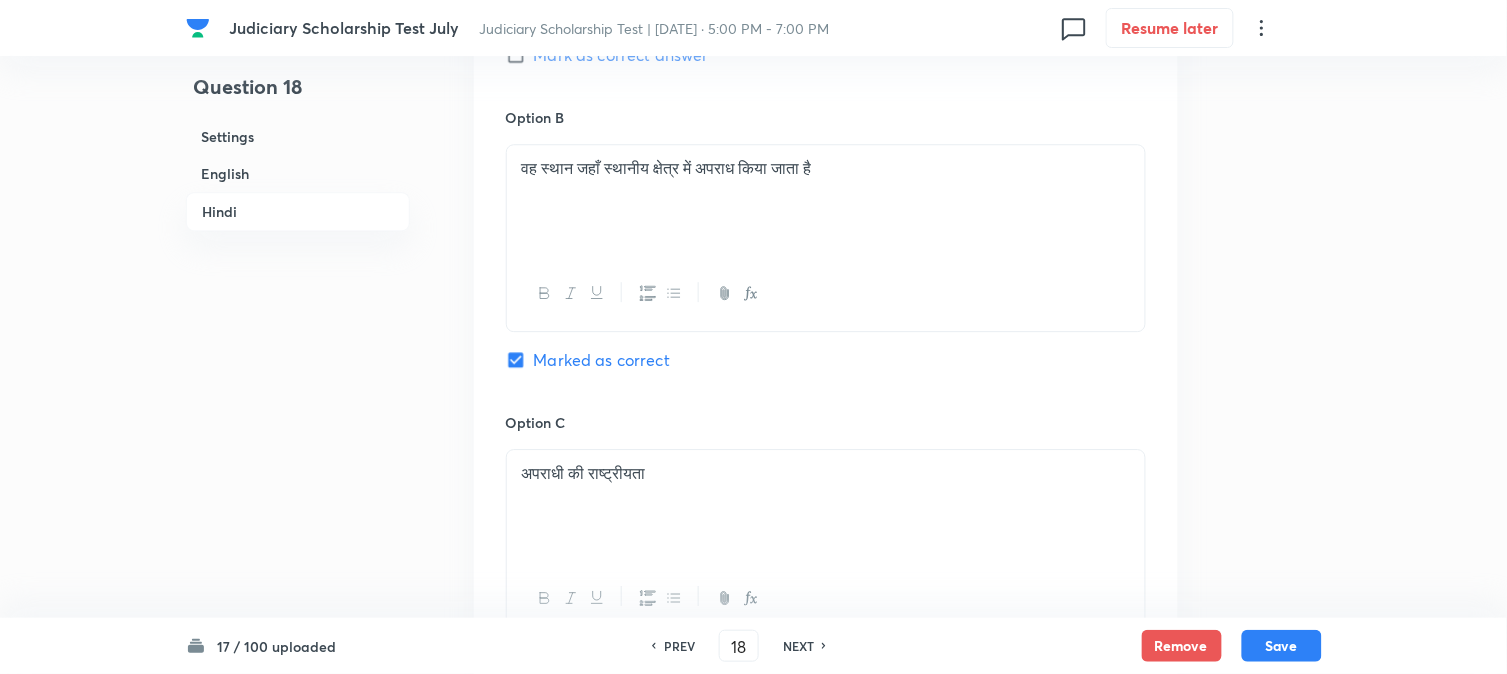 scroll, scrollTop: 3701, scrollLeft: 0, axis: vertical 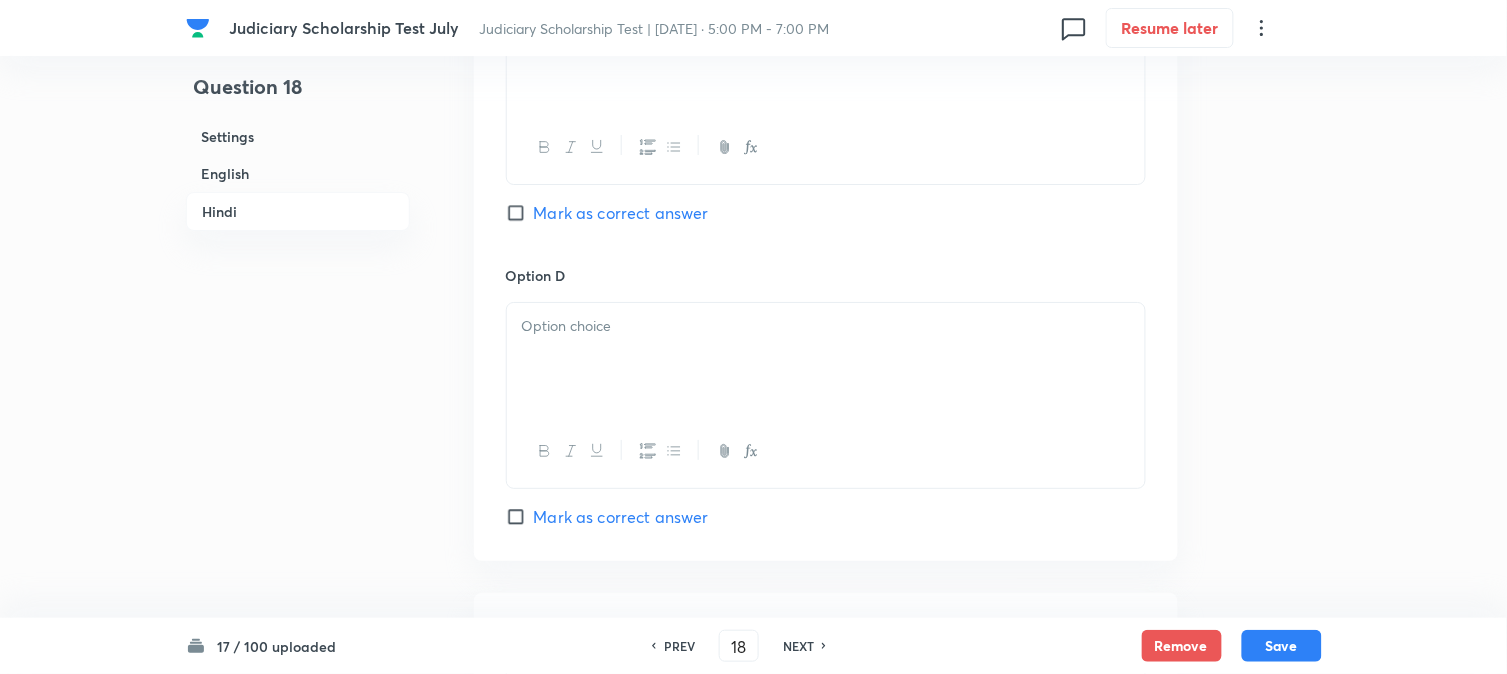 click at bounding box center [826, 359] 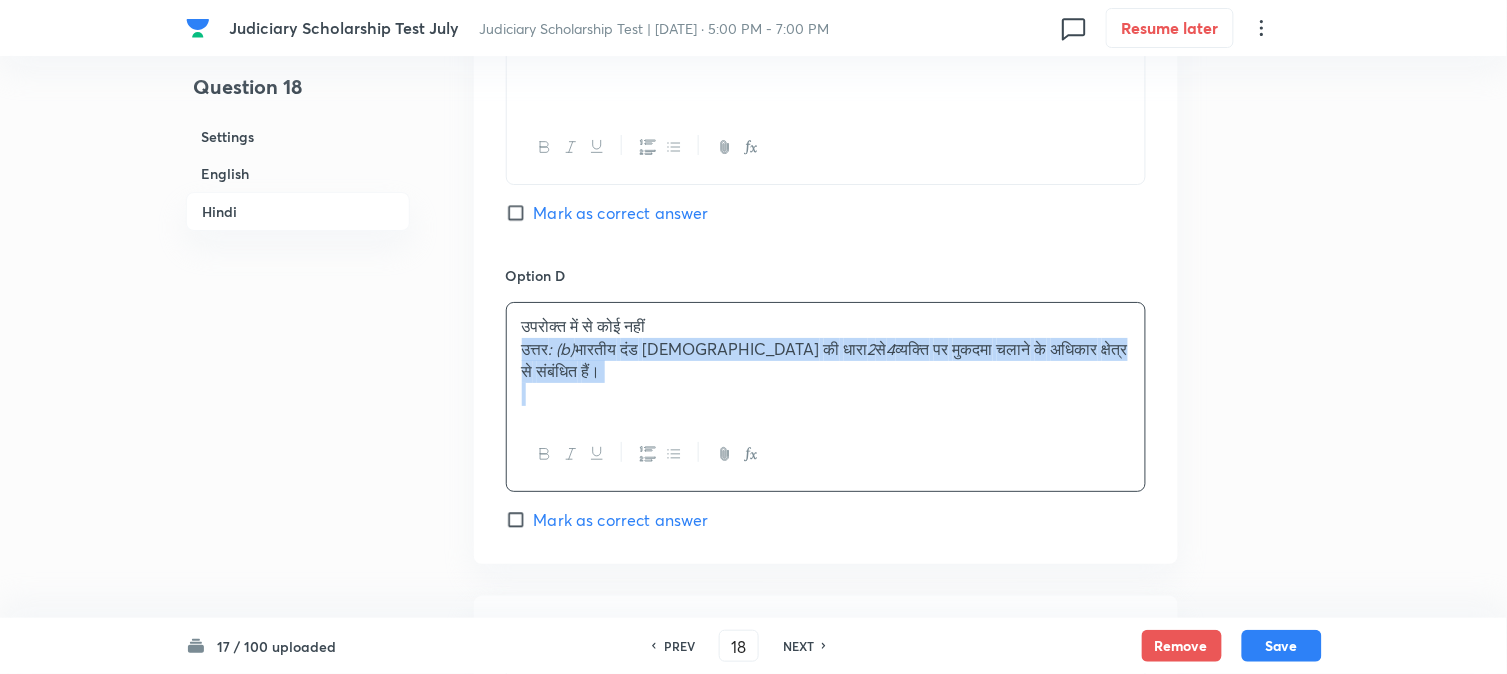 drag, startPoint x: 516, startPoint y: 352, endPoint x: 652, endPoint y: 435, distance: 159.3267 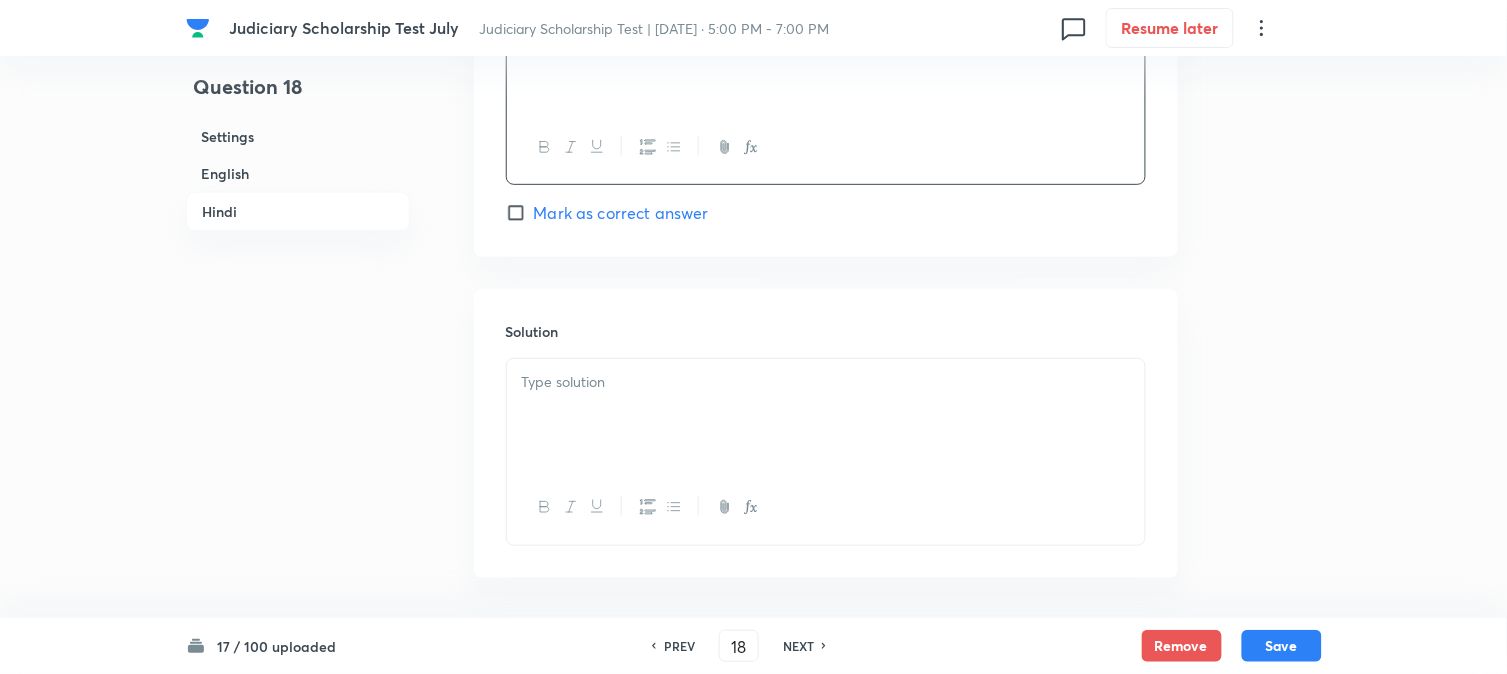scroll, scrollTop: 4034, scrollLeft: 0, axis: vertical 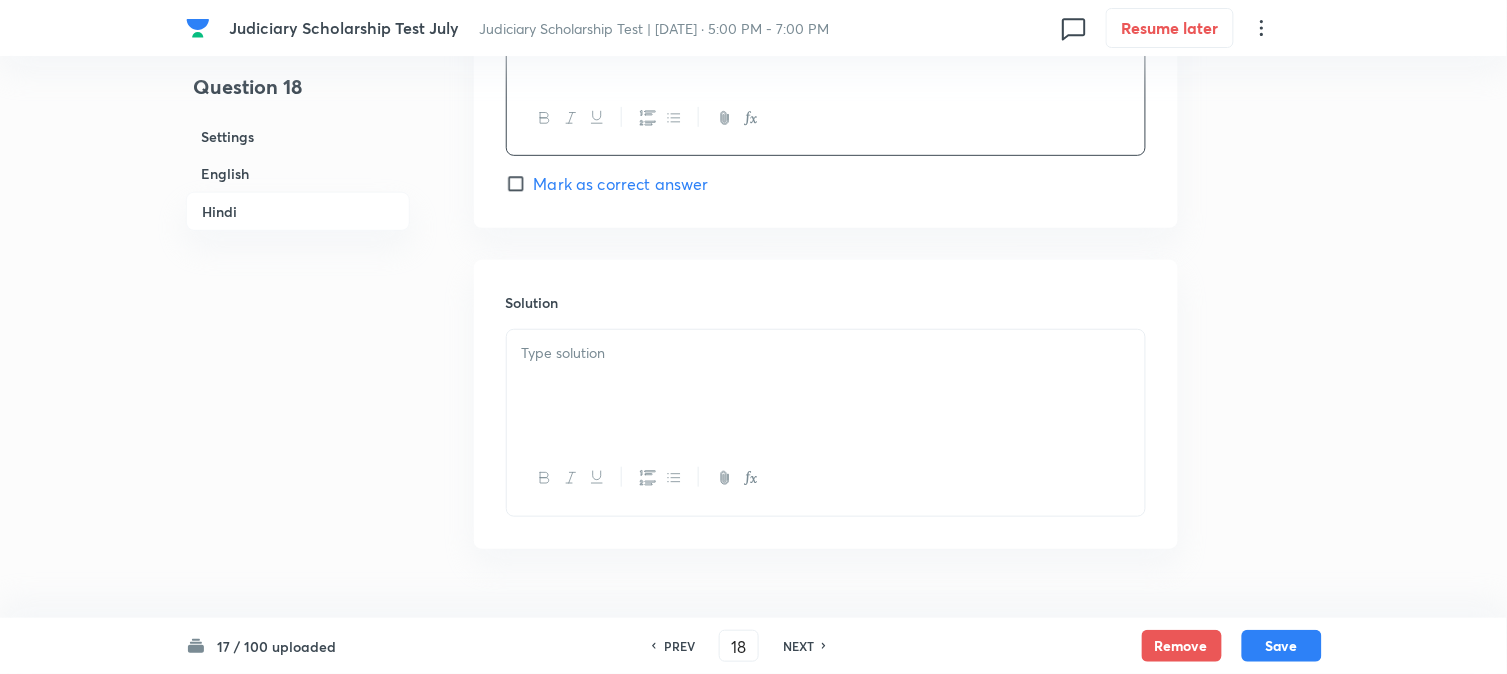 click at bounding box center (826, 386) 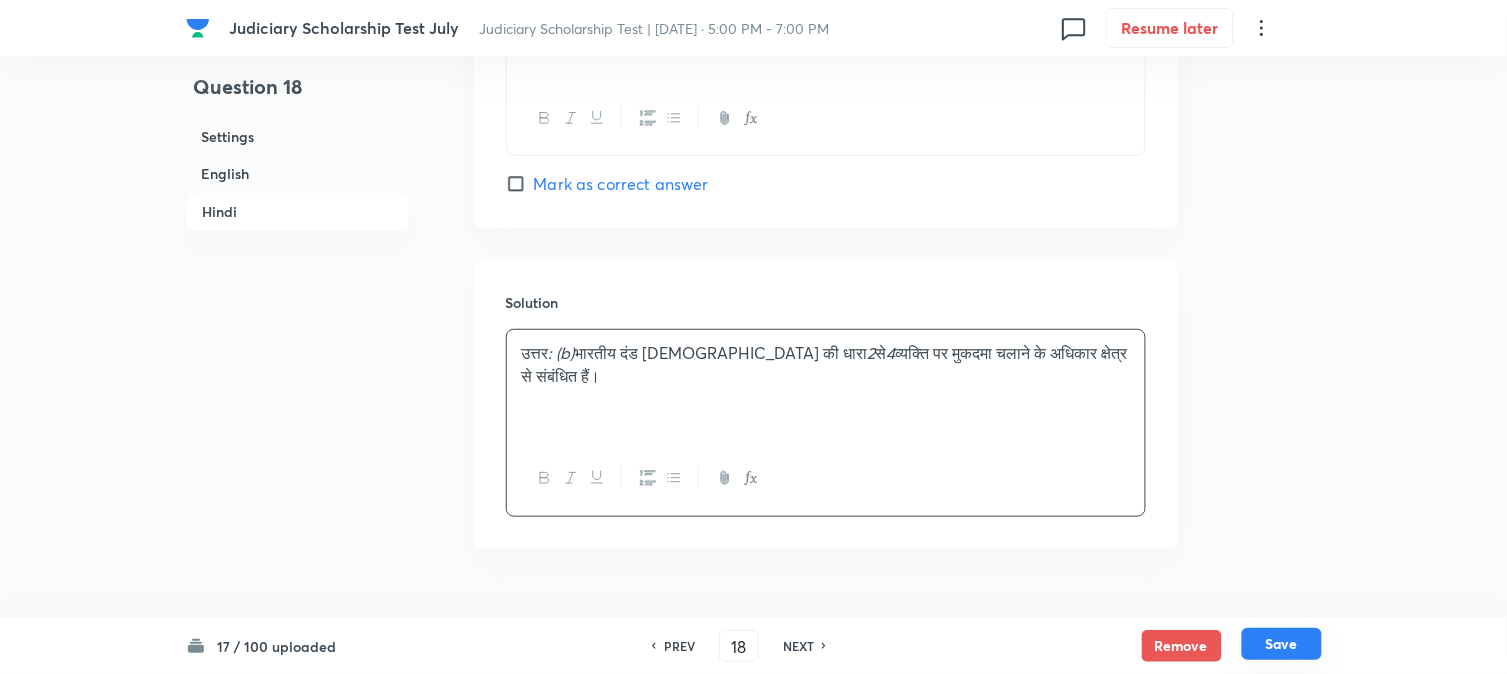 click on "Save" at bounding box center [1282, 644] 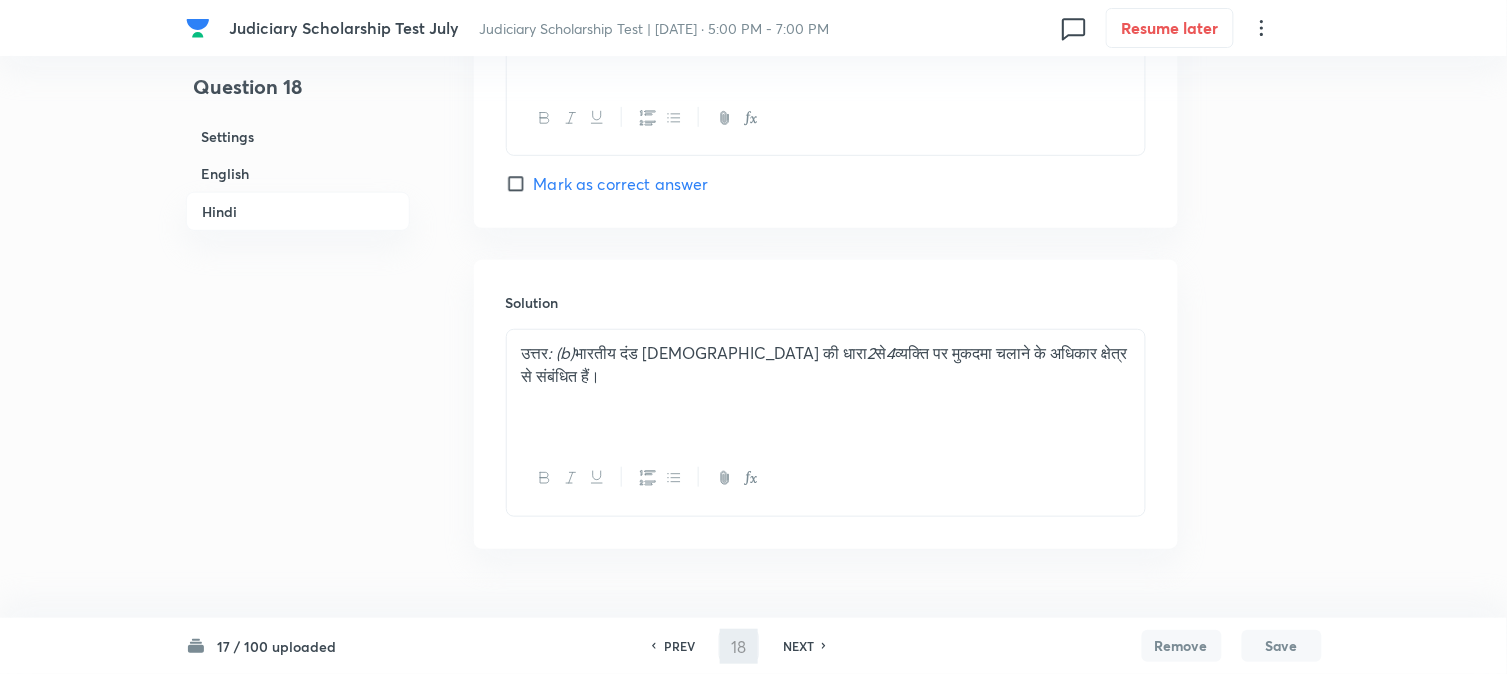 type on "19" 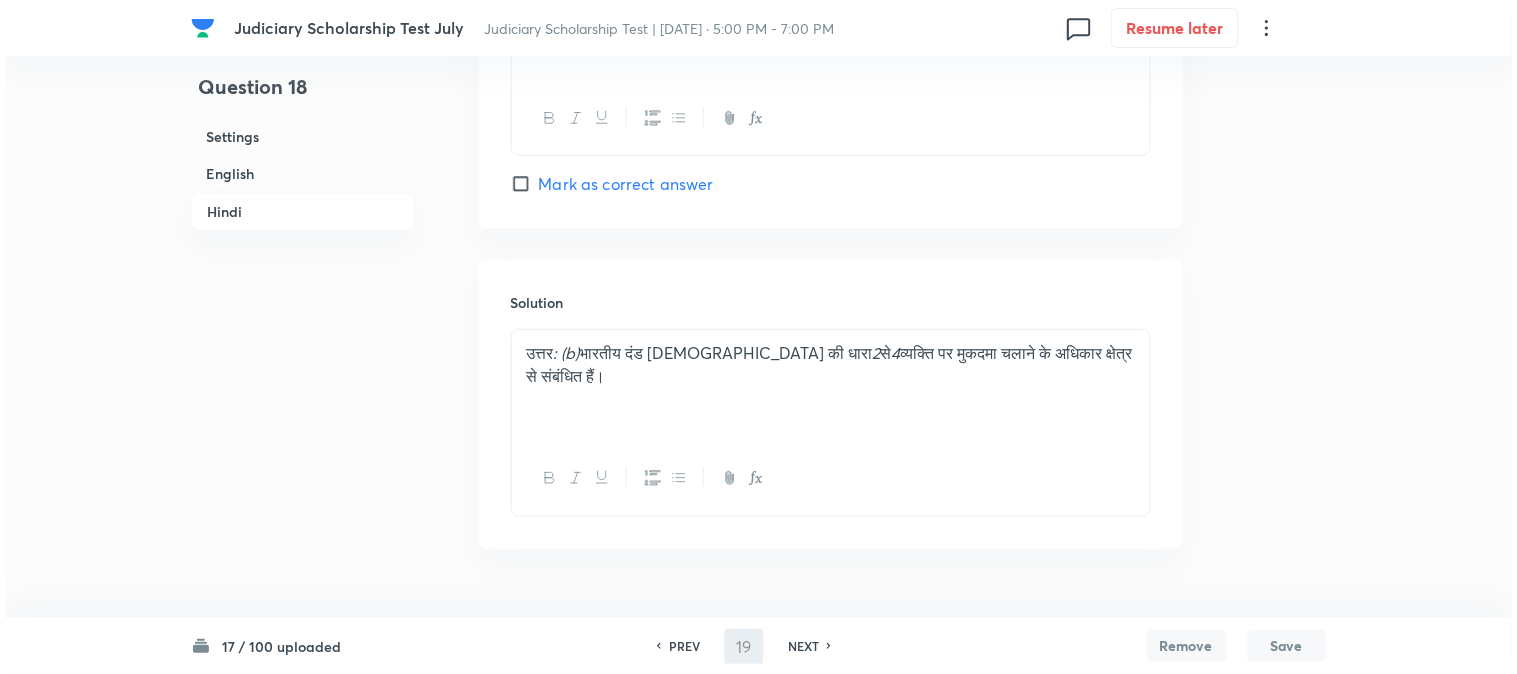 scroll, scrollTop: 0, scrollLeft: 0, axis: both 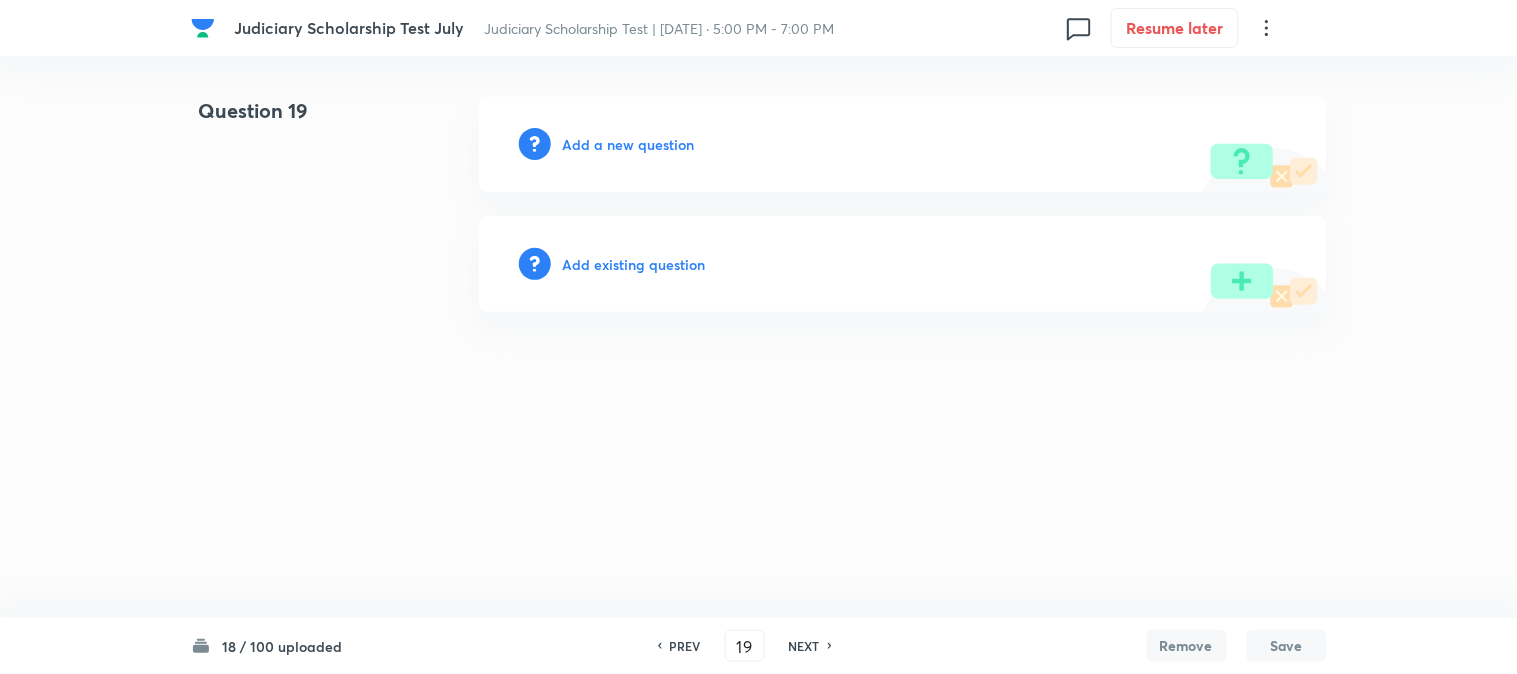 click on "Add a new question" at bounding box center (629, 144) 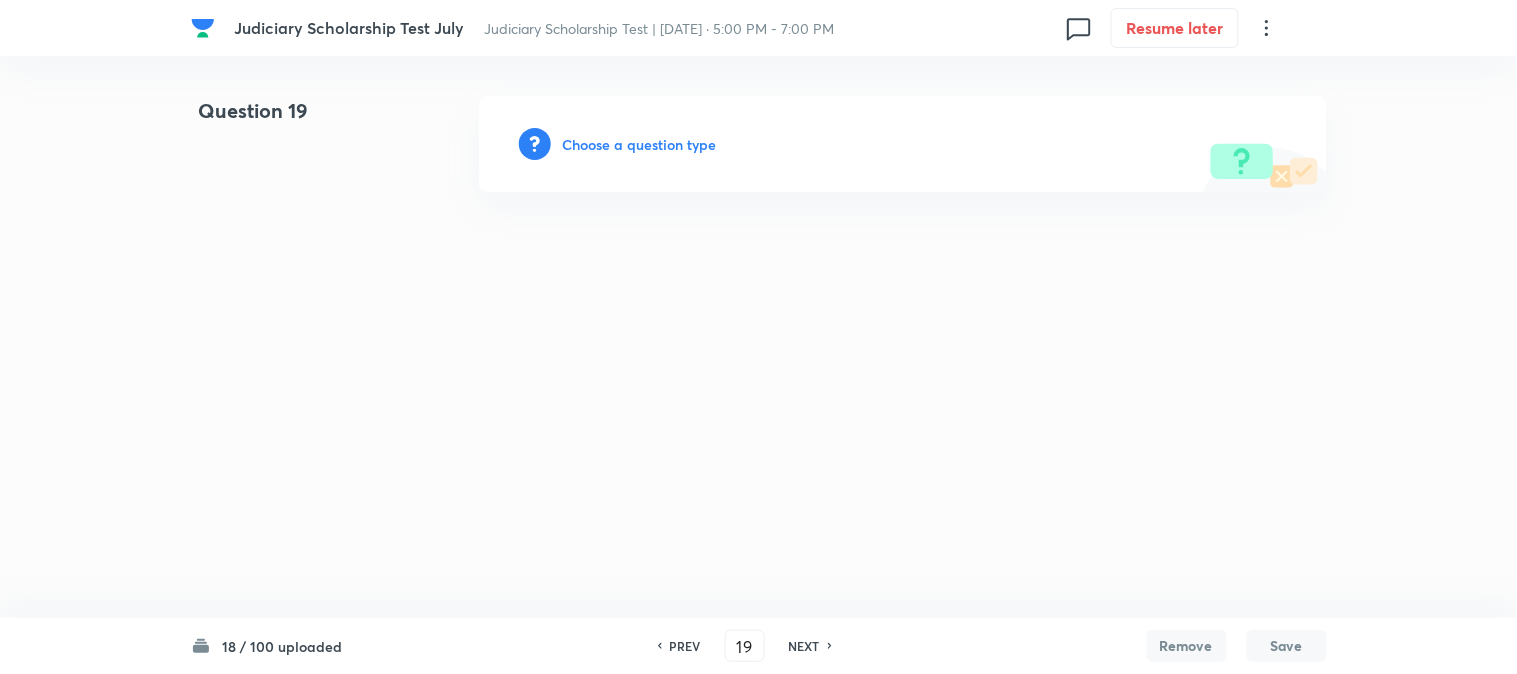 click on "Choose a question type" at bounding box center [640, 144] 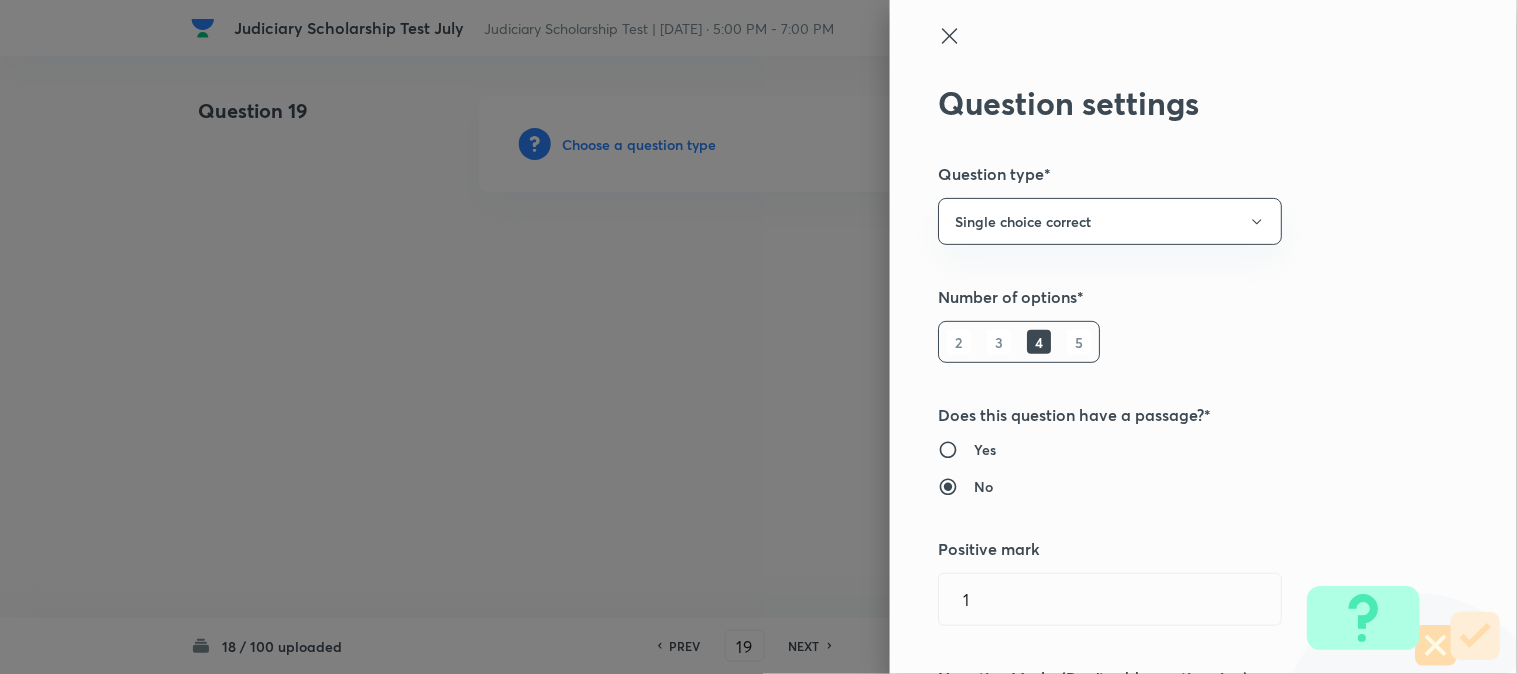 click at bounding box center [758, 337] 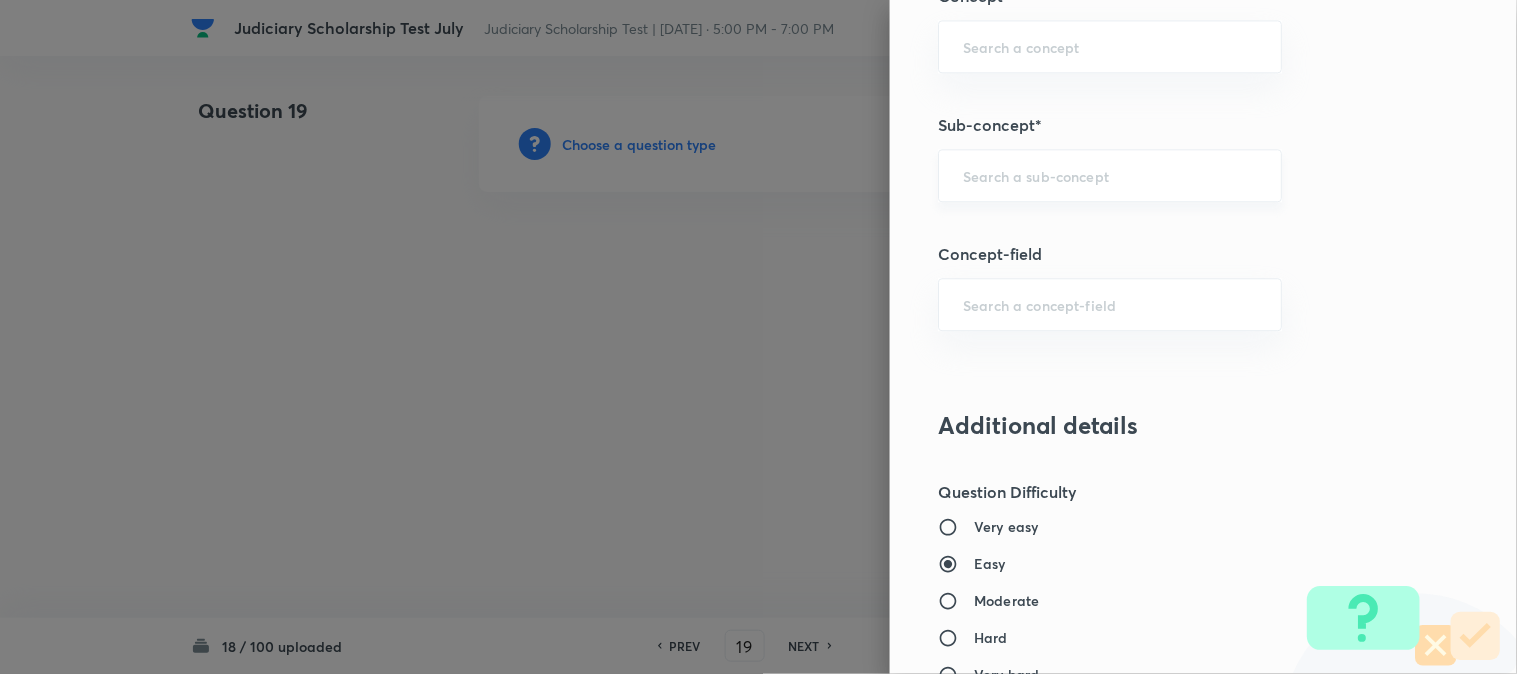 scroll, scrollTop: 1180, scrollLeft: 0, axis: vertical 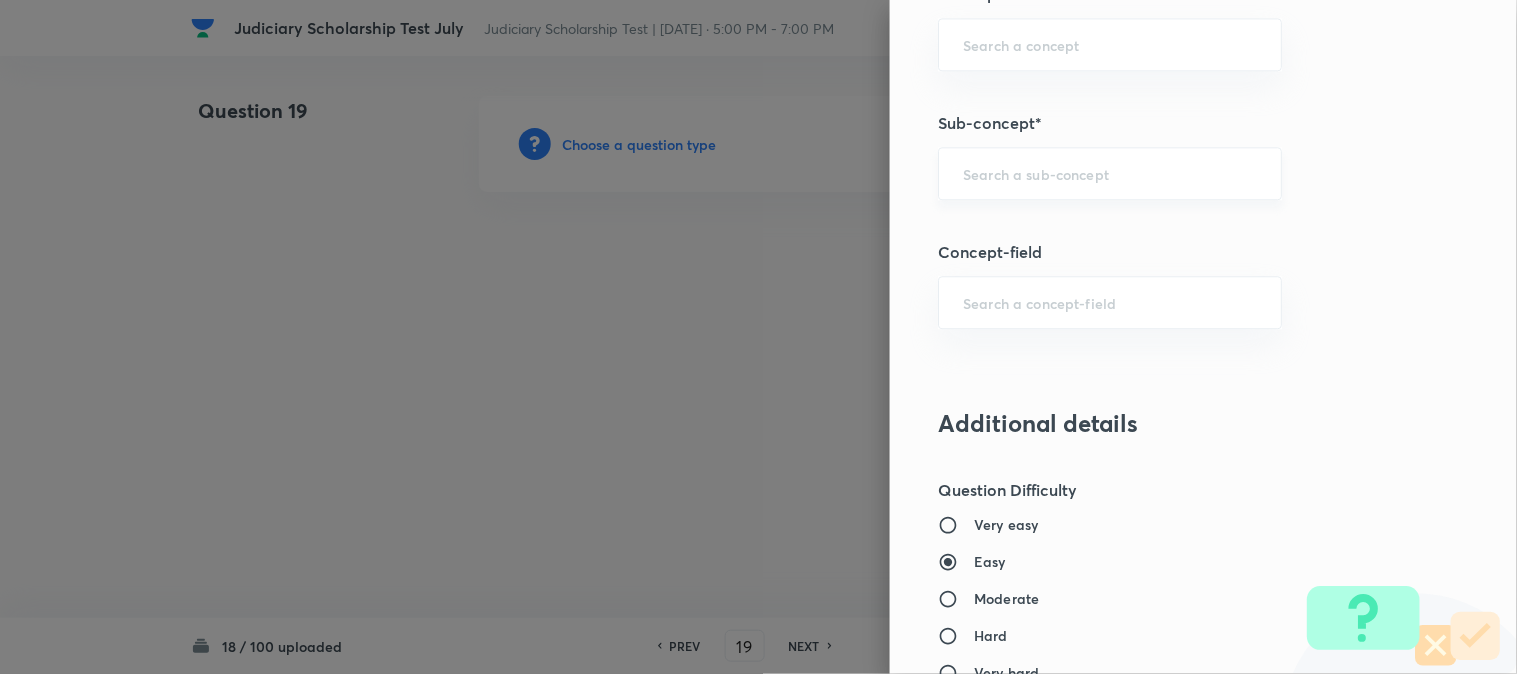 click on "​" at bounding box center [1110, 173] 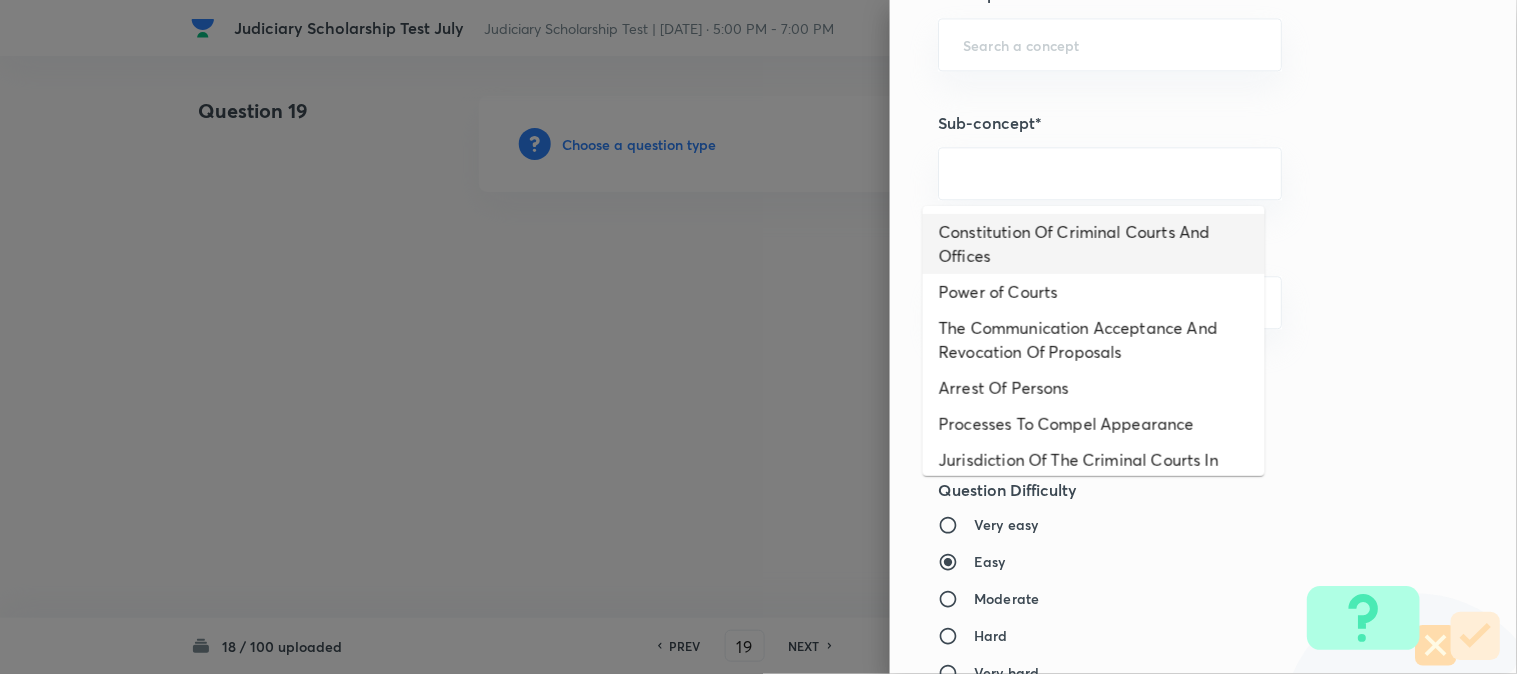 click on "Constitution Of Criminal Courts And Offices" at bounding box center [1094, 244] 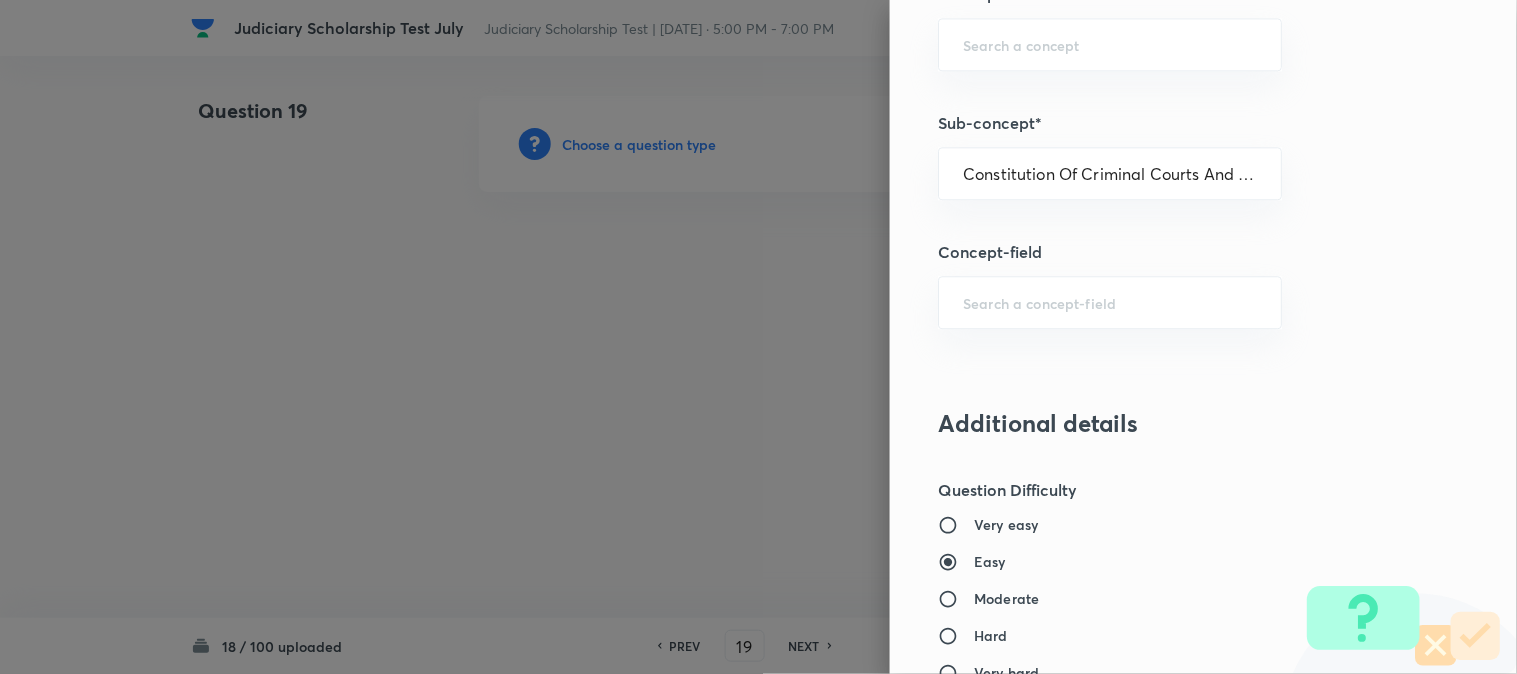 type on "Criminal Law" 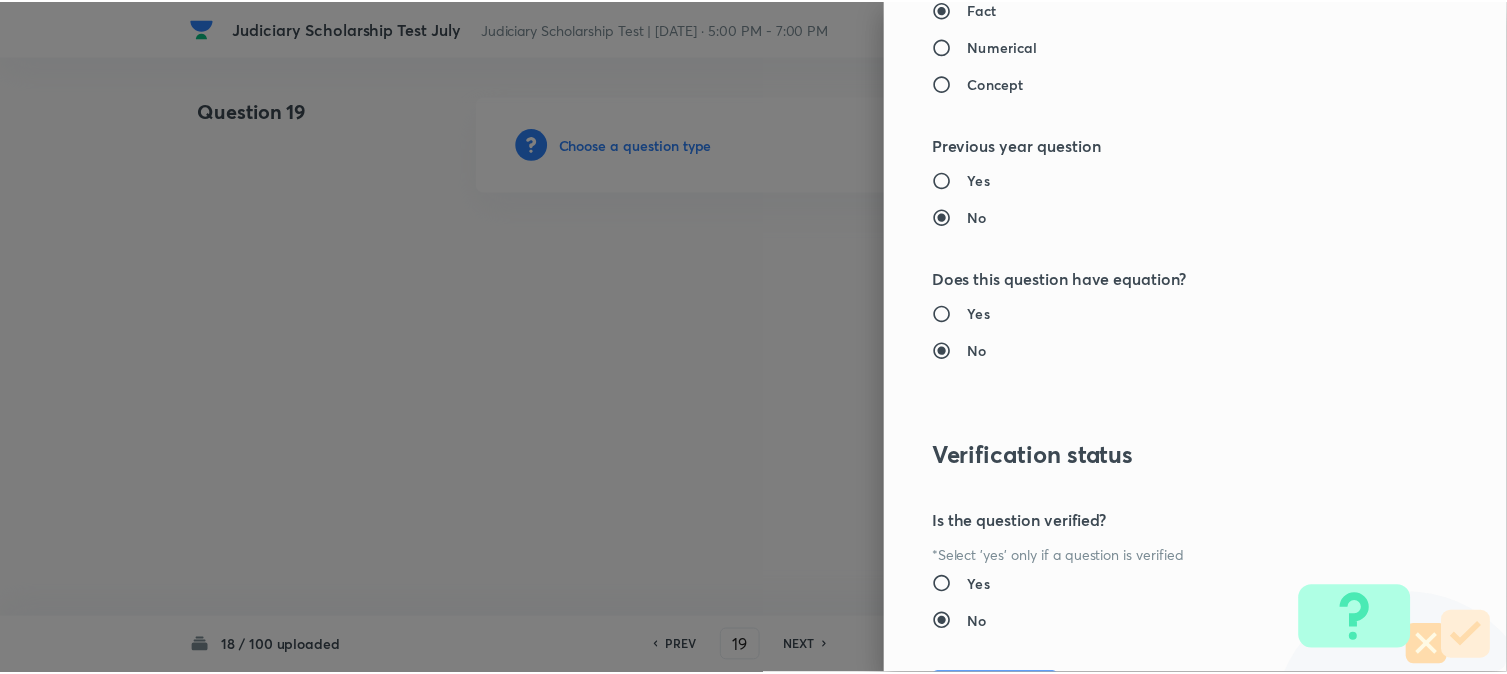 scroll, scrollTop: 2052, scrollLeft: 0, axis: vertical 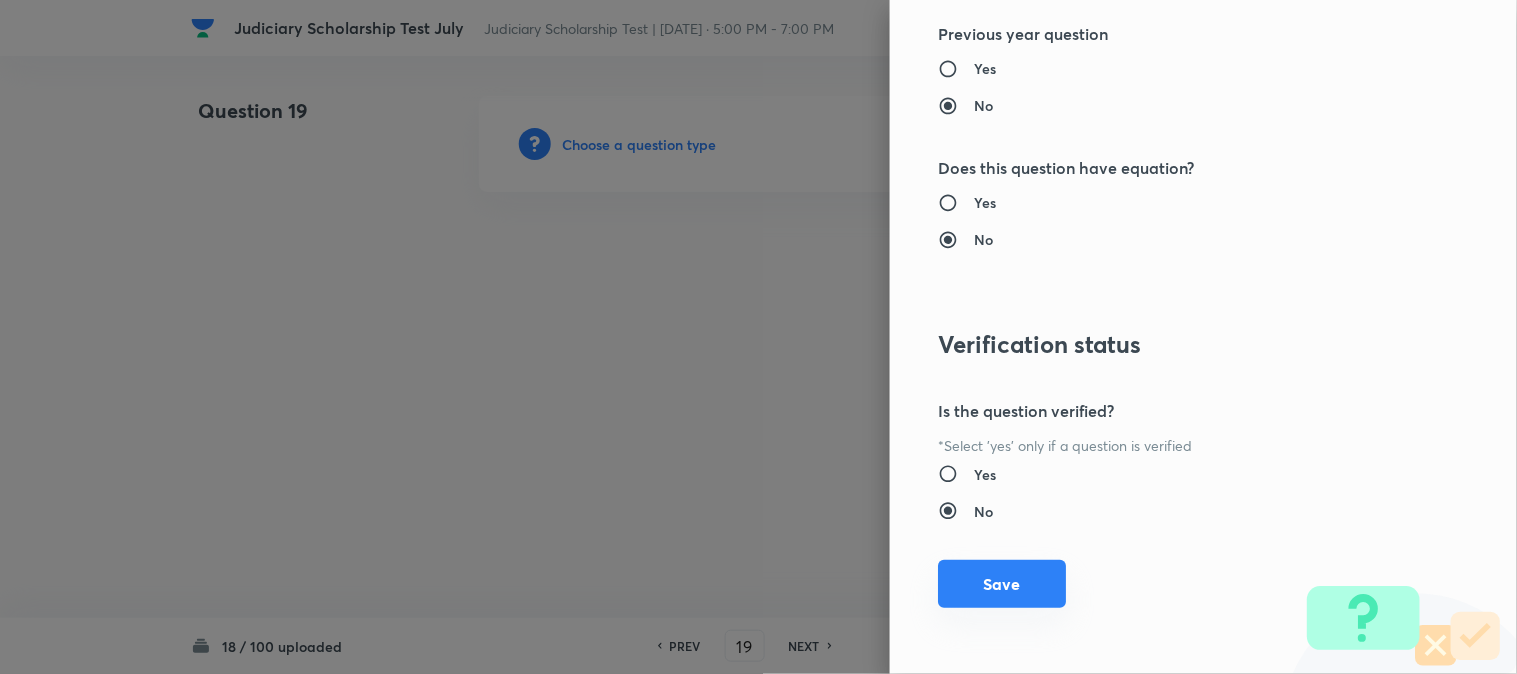 click on "Save" at bounding box center [1002, 584] 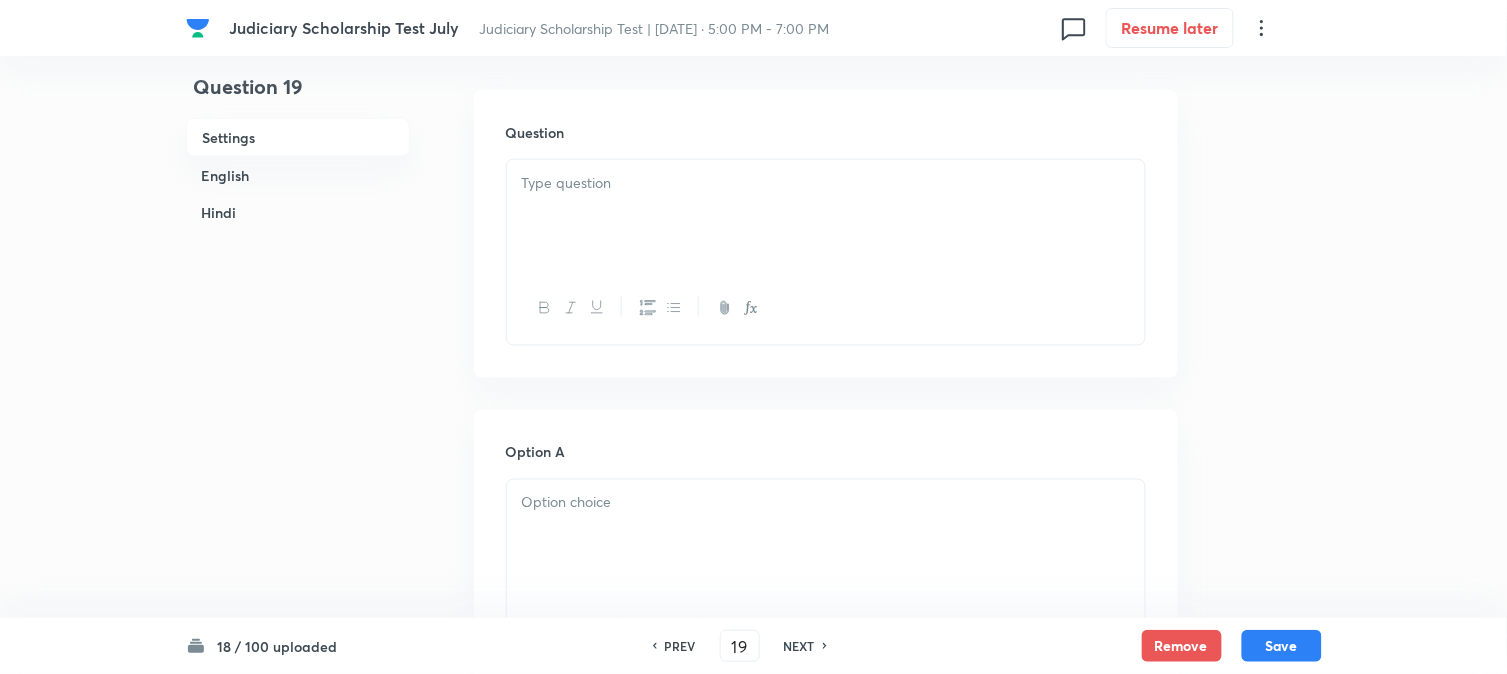 scroll, scrollTop: 590, scrollLeft: 0, axis: vertical 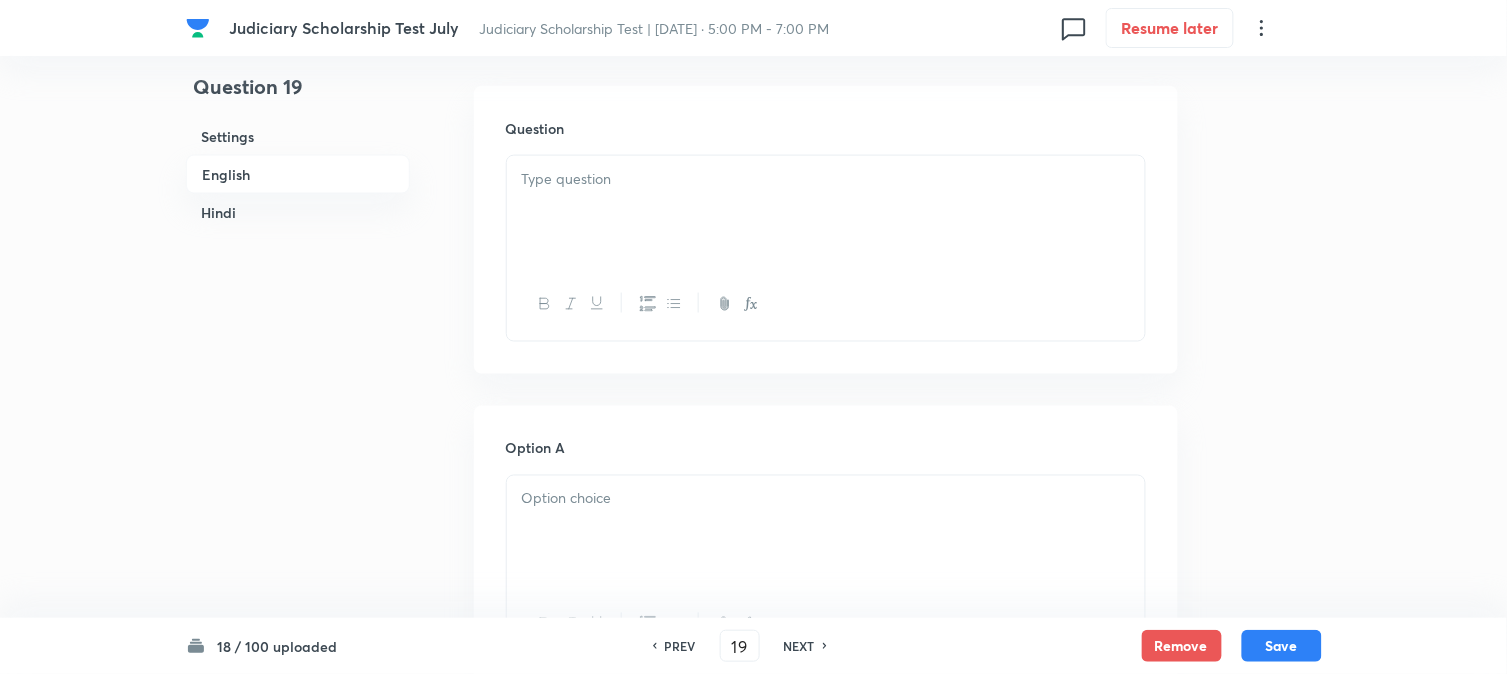 click at bounding box center (826, 212) 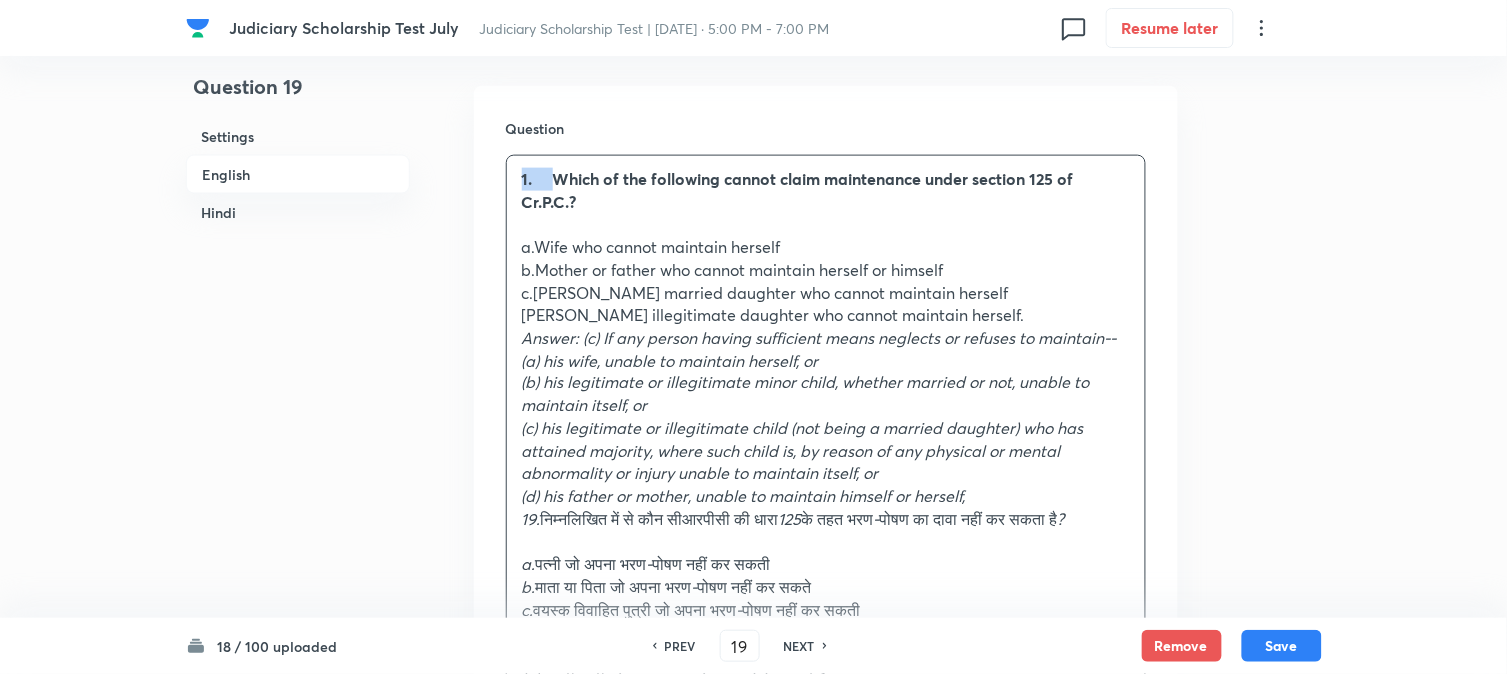 drag, startPoint x: 554, startPoint y: 180, endPoint x: 518, endPoint y: 164, distance: 39.39543 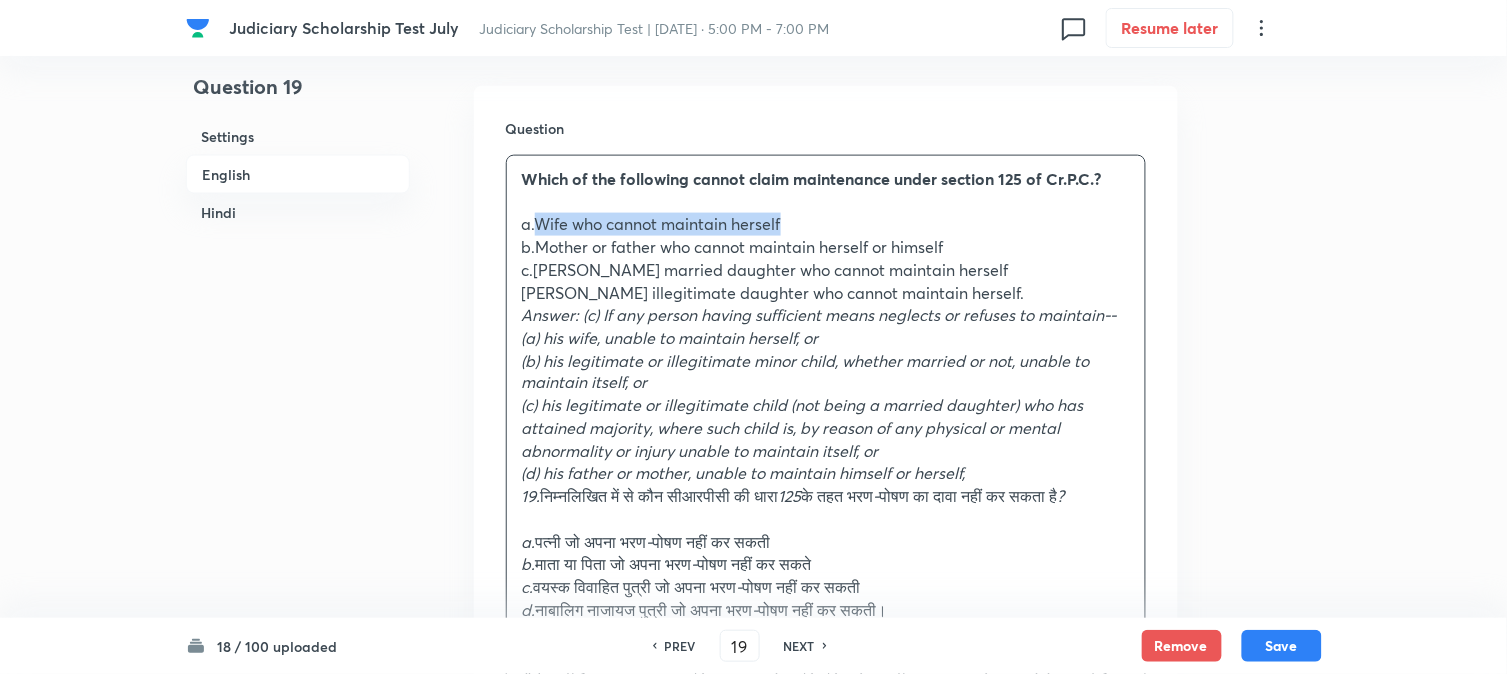 drag, startPoint x: 540, startPoint y: 236, endPoint x: 872, endPoint y: 241, distance: 332.03766 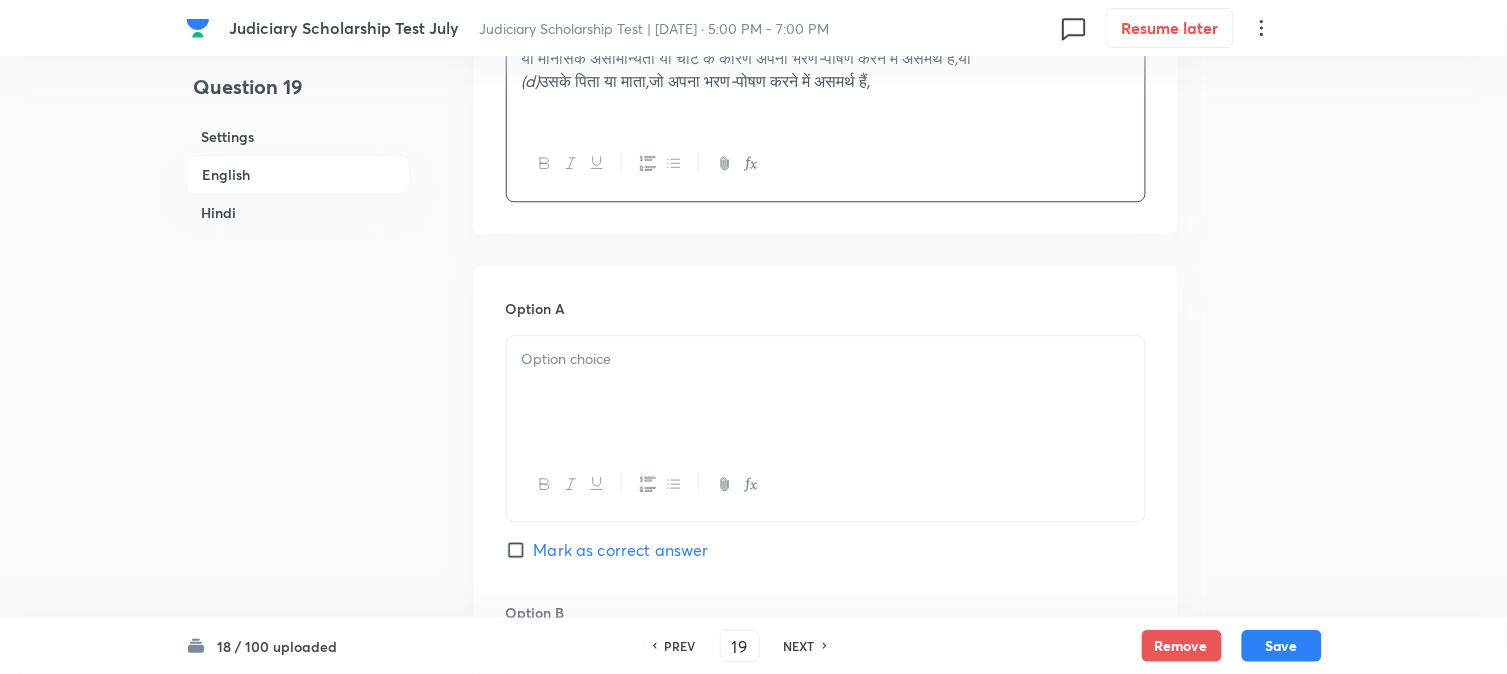 click at bounding box center [826, 359] 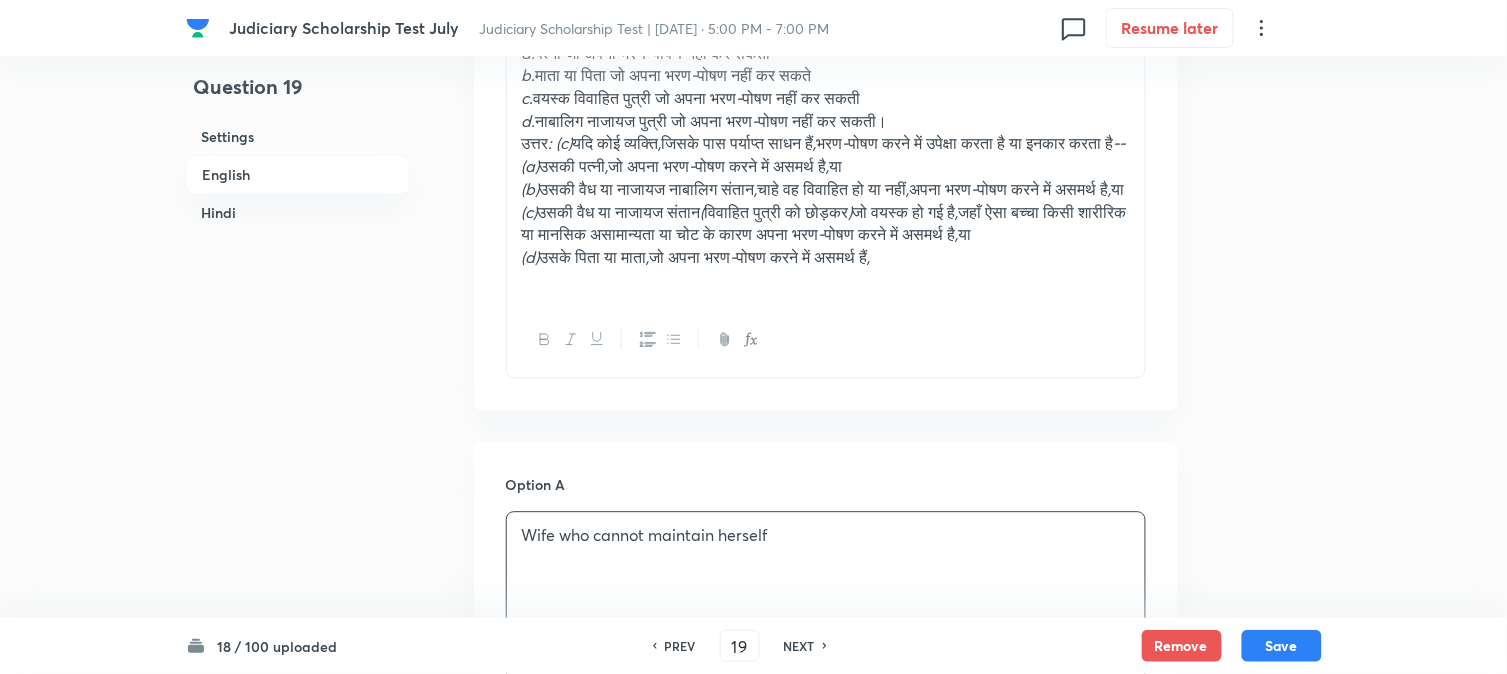 scroll, scrollTop: 812, scrollLeft: 0, axis: vertical 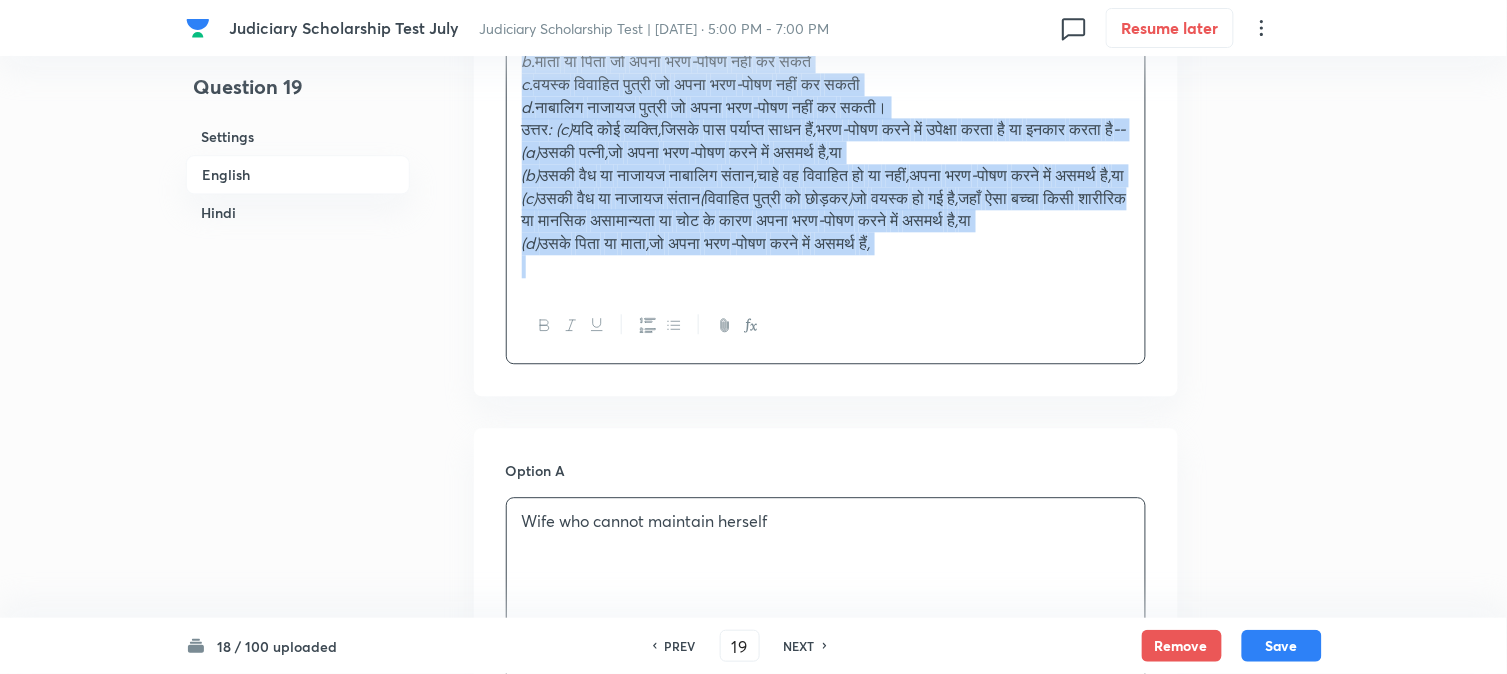 drag, startPoint x: 548, startPoint y: 296, endPoint x: 1141, endPoint y: 574, distance: 654.92975 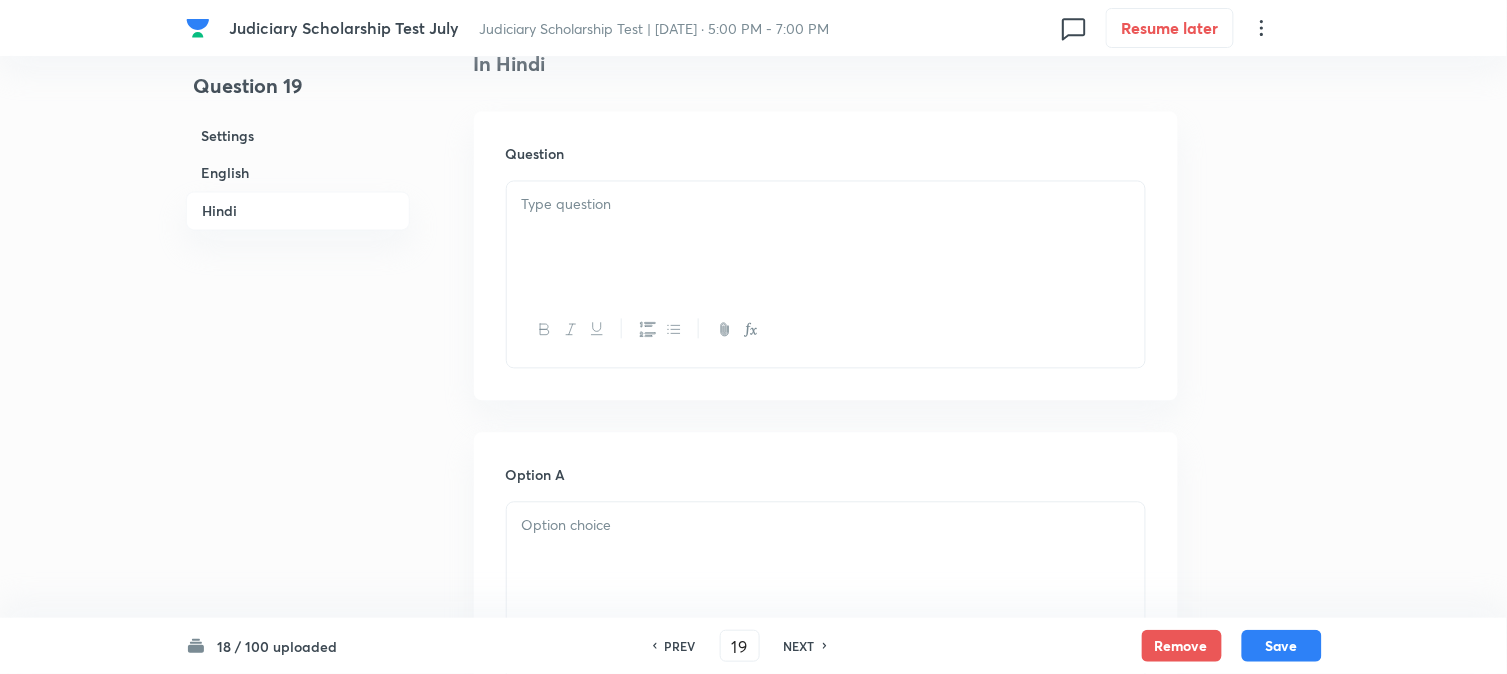scroll, scrollTop: 2872, scrollLeft: 0, axis: vertical 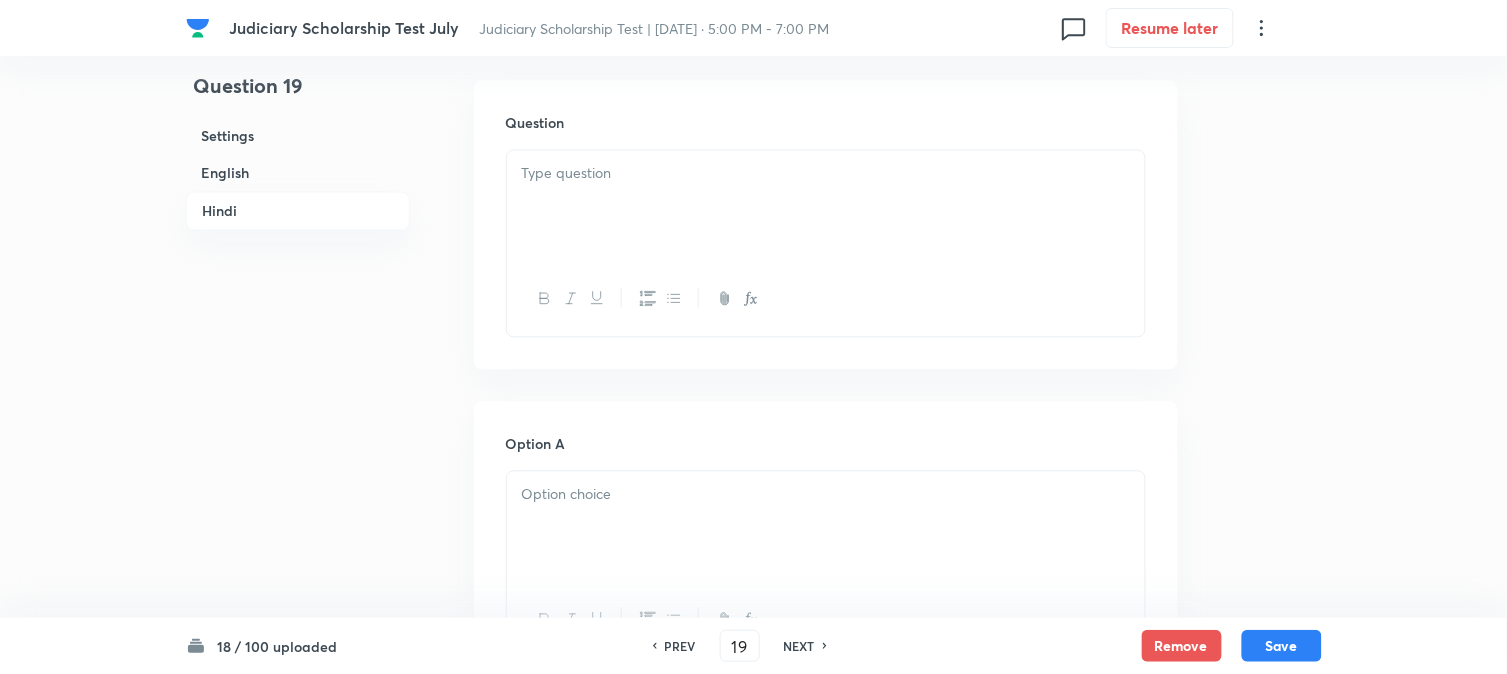 click at bounding box center [826, 207] 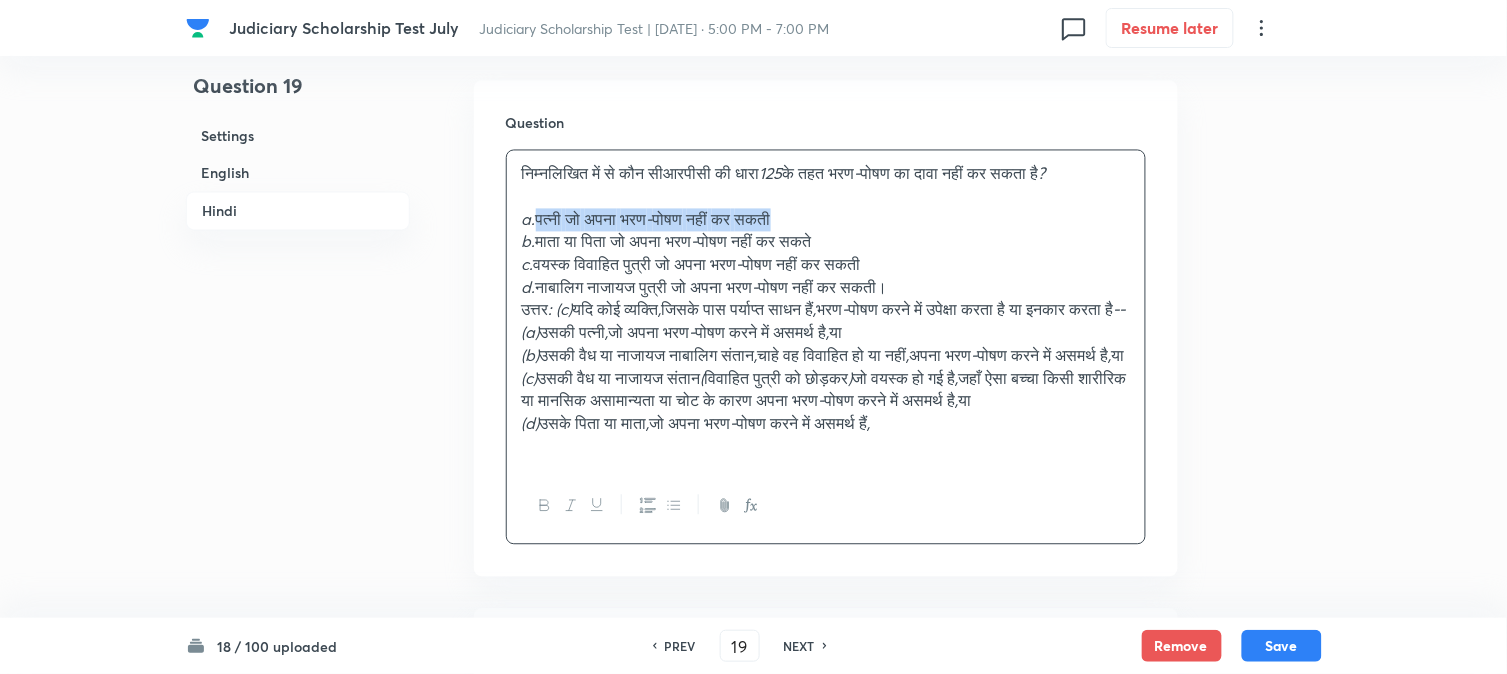 drag, startPoint x: 542, startPoint y: 238, endPoint x: 924, endPoint y: 245, distance: 382.06412 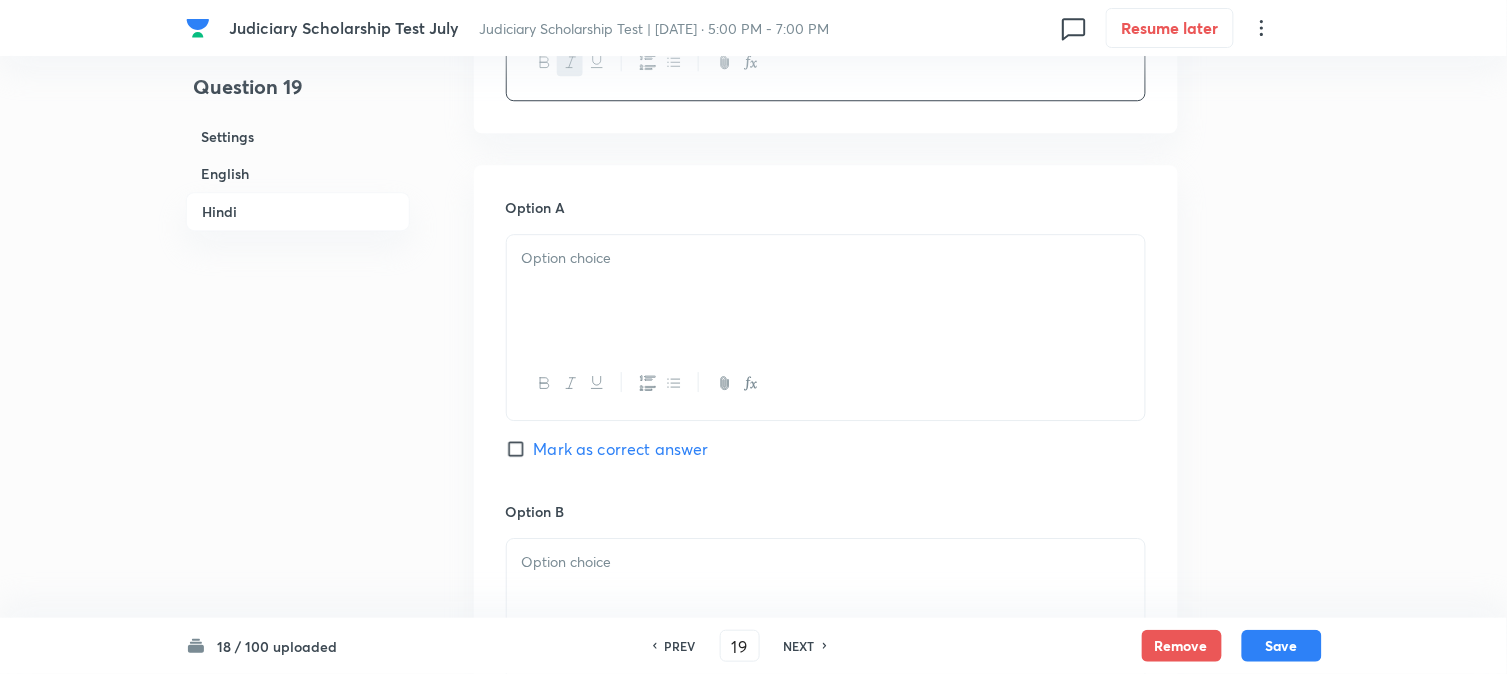click at bounding box center (826, 291) 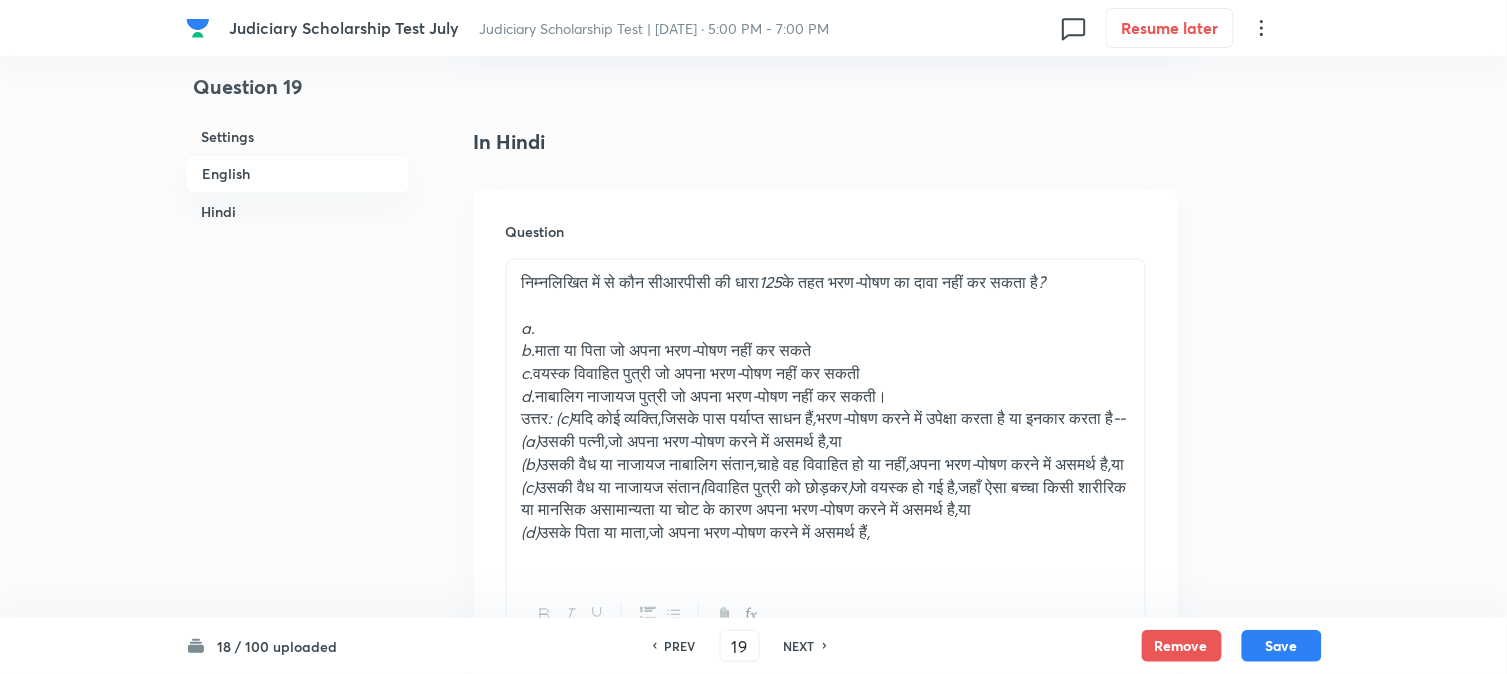 scroll, scrollTop: 2761, scrollLeft: 0, axis: vertical 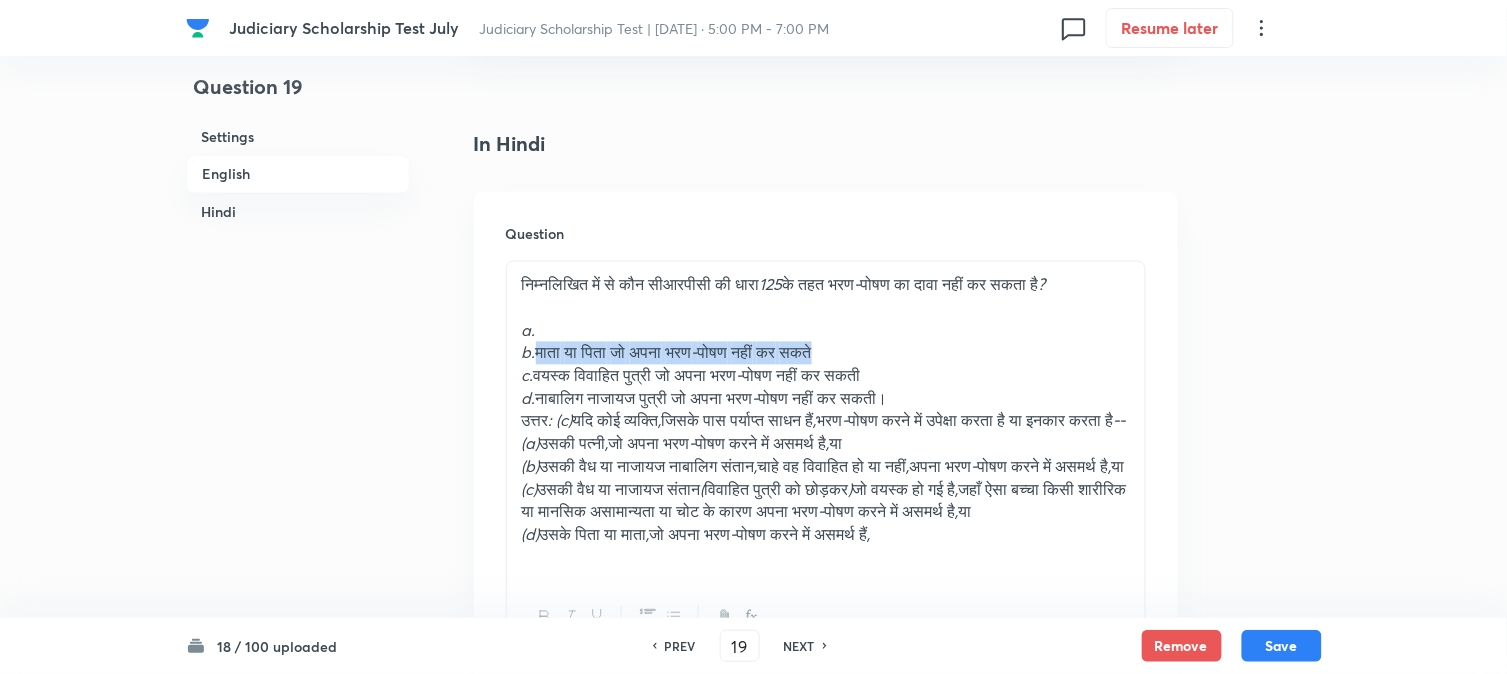 drag, startPoint x: 546, startPoint y: 377, endPoint x: 922, endPoint y: 378, distance: 376.00134 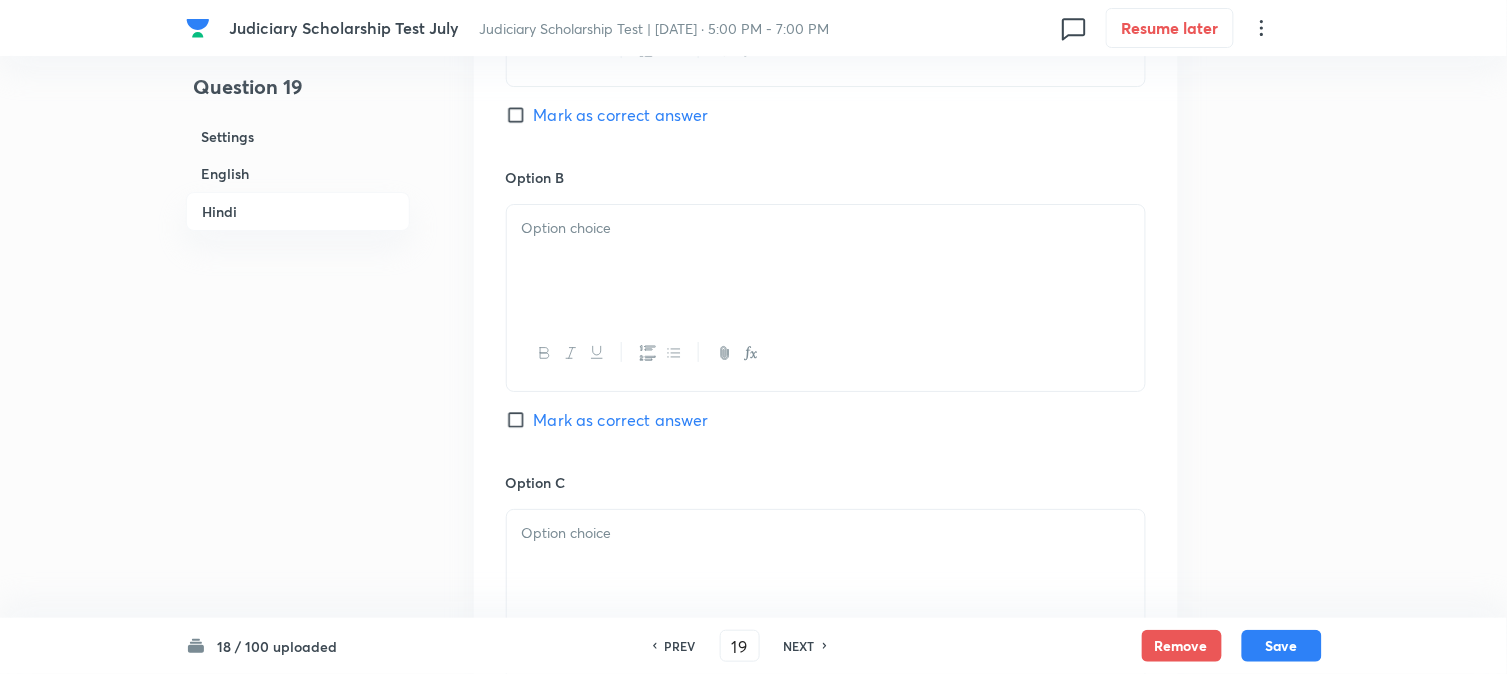 click at bounding box center (826, 261) 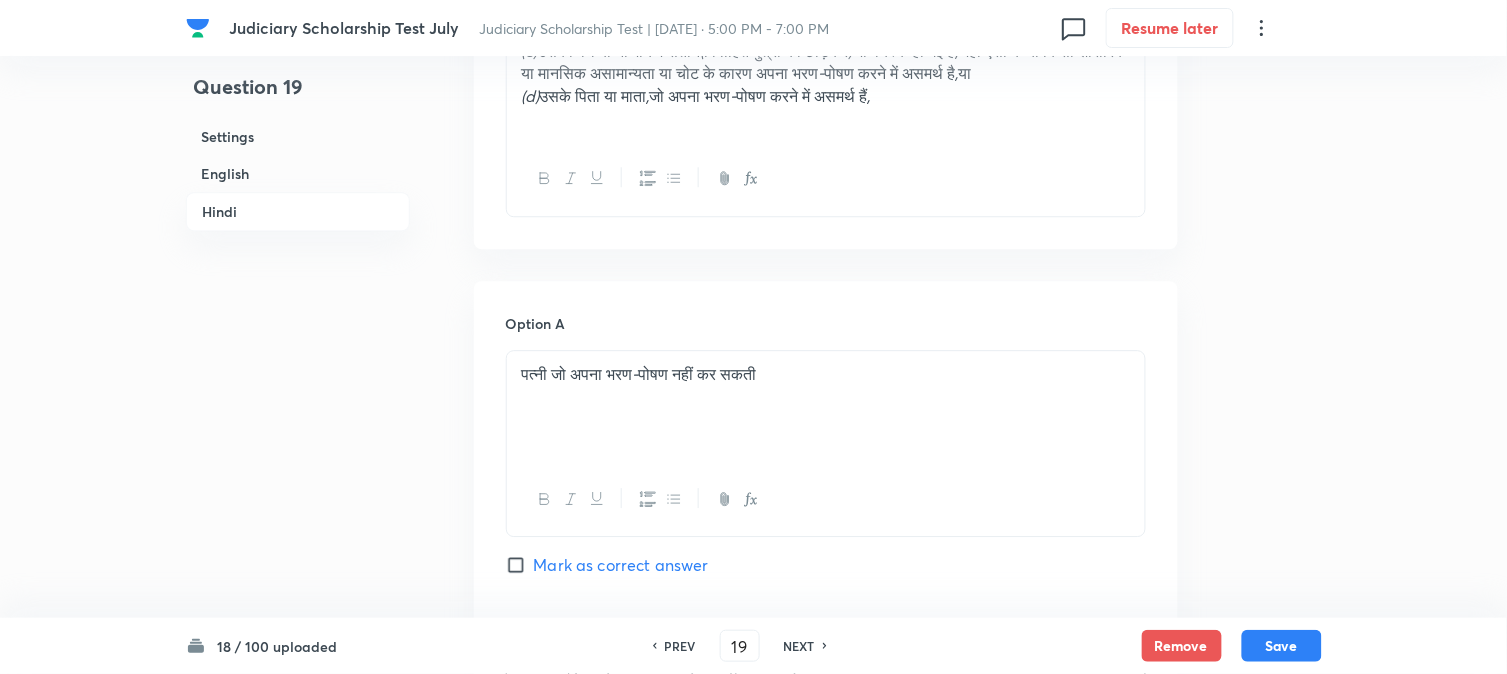 scroll, scrollTop: 2872, scrollLeft: 0, axis: vertical 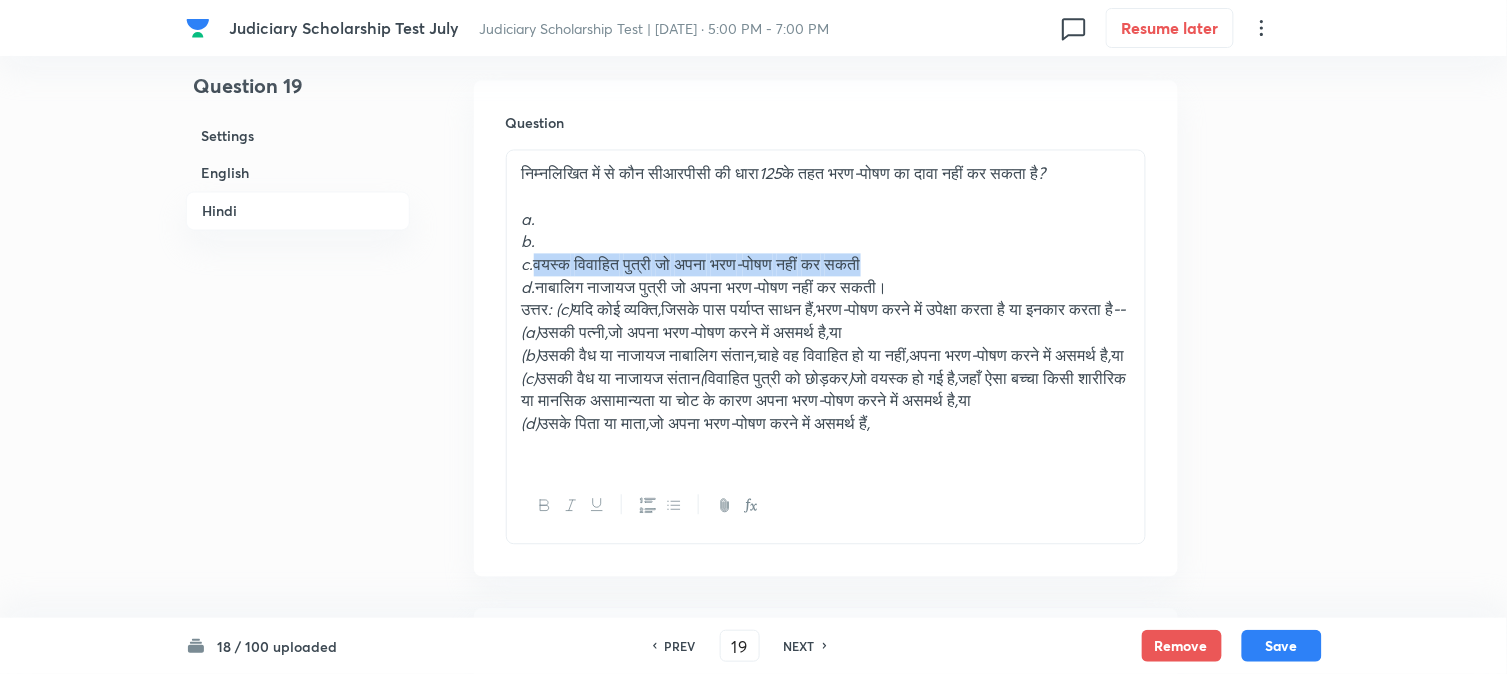 drag, startPoint x: 537, startPoint y: 293, endPoint x: 941, endPoint y: 298, distance: 404.03094 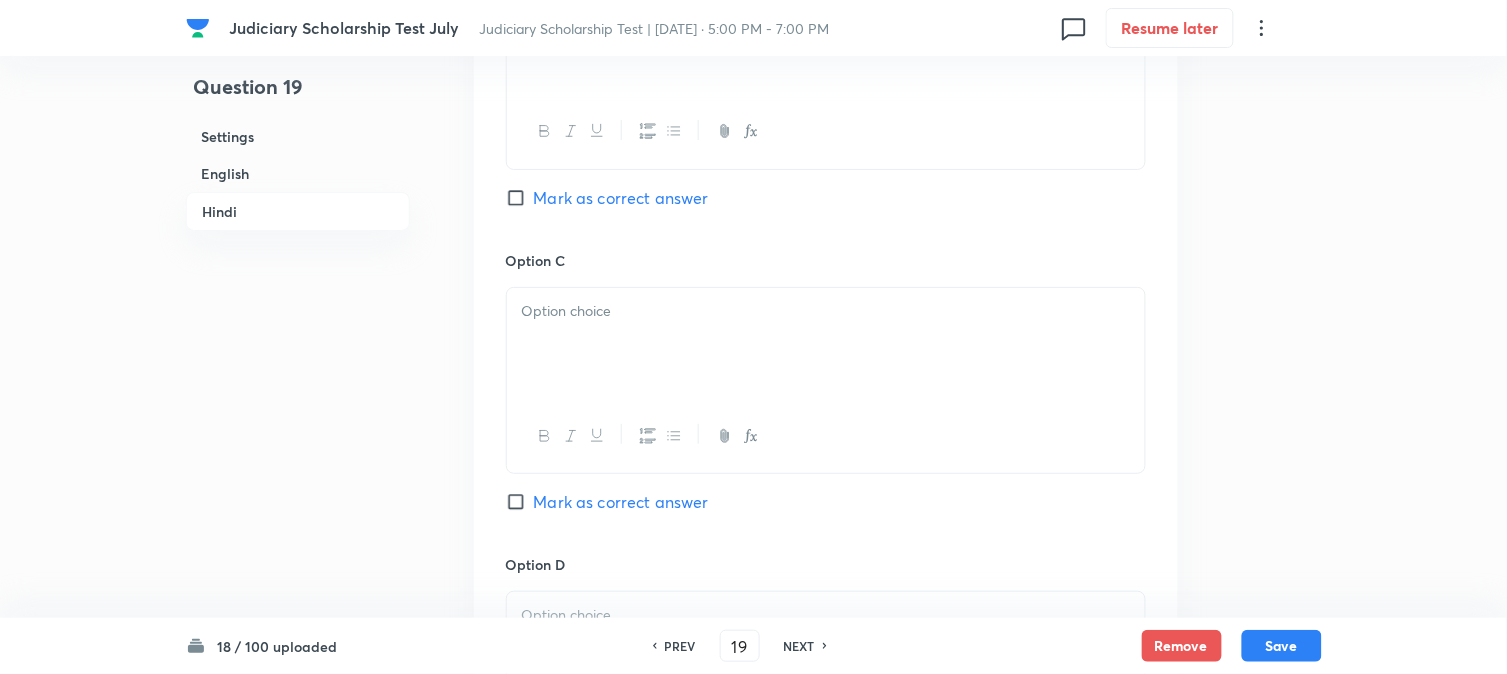 click at bounding box center [826, 344] 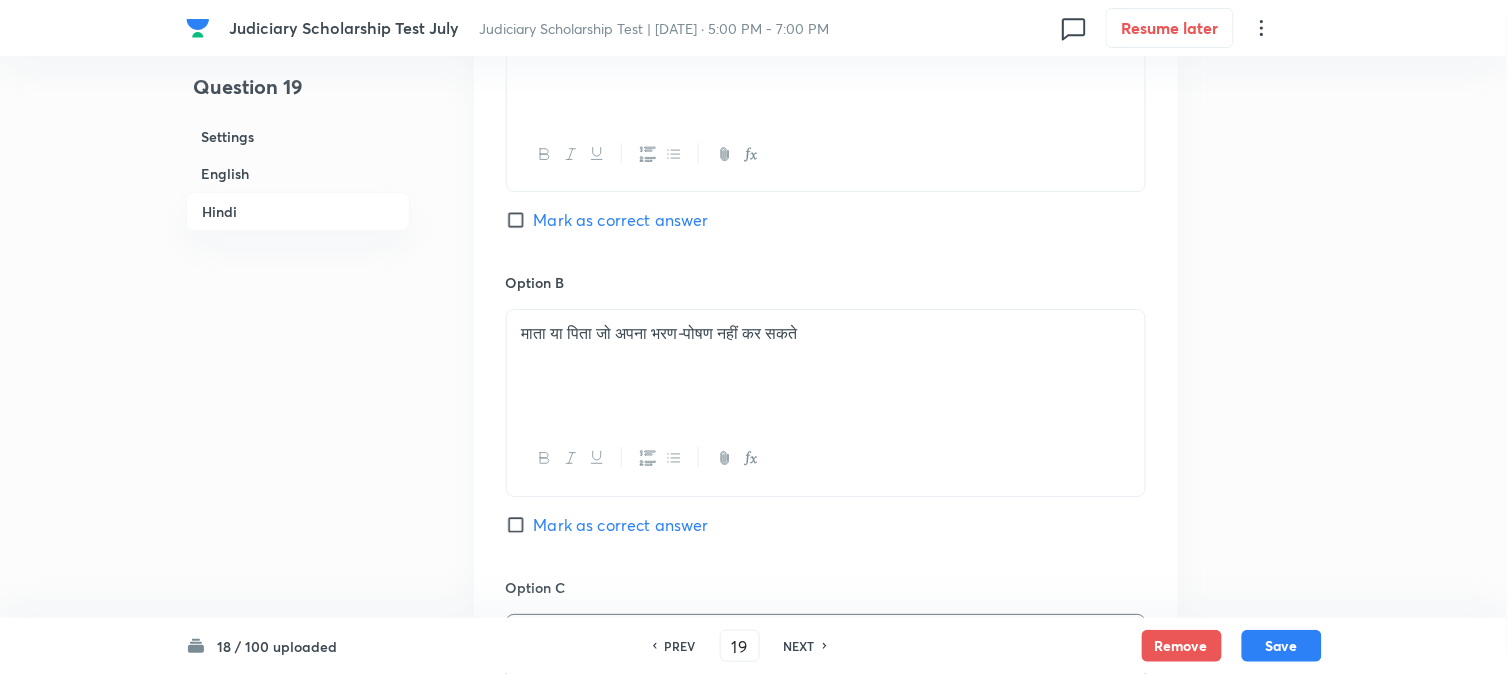 scroll, scrollTop: 2983, scrollLeft: 0, axis: vertical 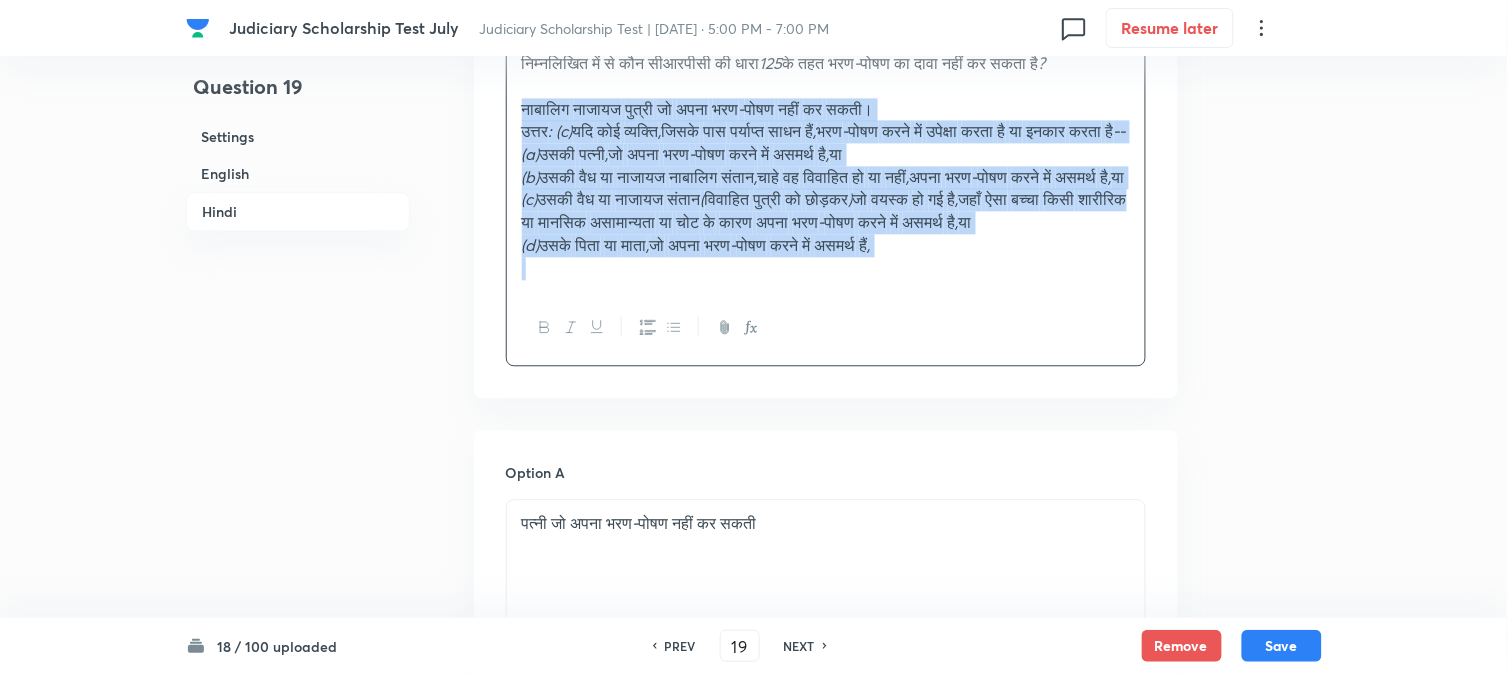 drag, startPoint x: 537, startPoint y: 197, endPoint x: 1243, endPoint y: 438, distance: 746.0007 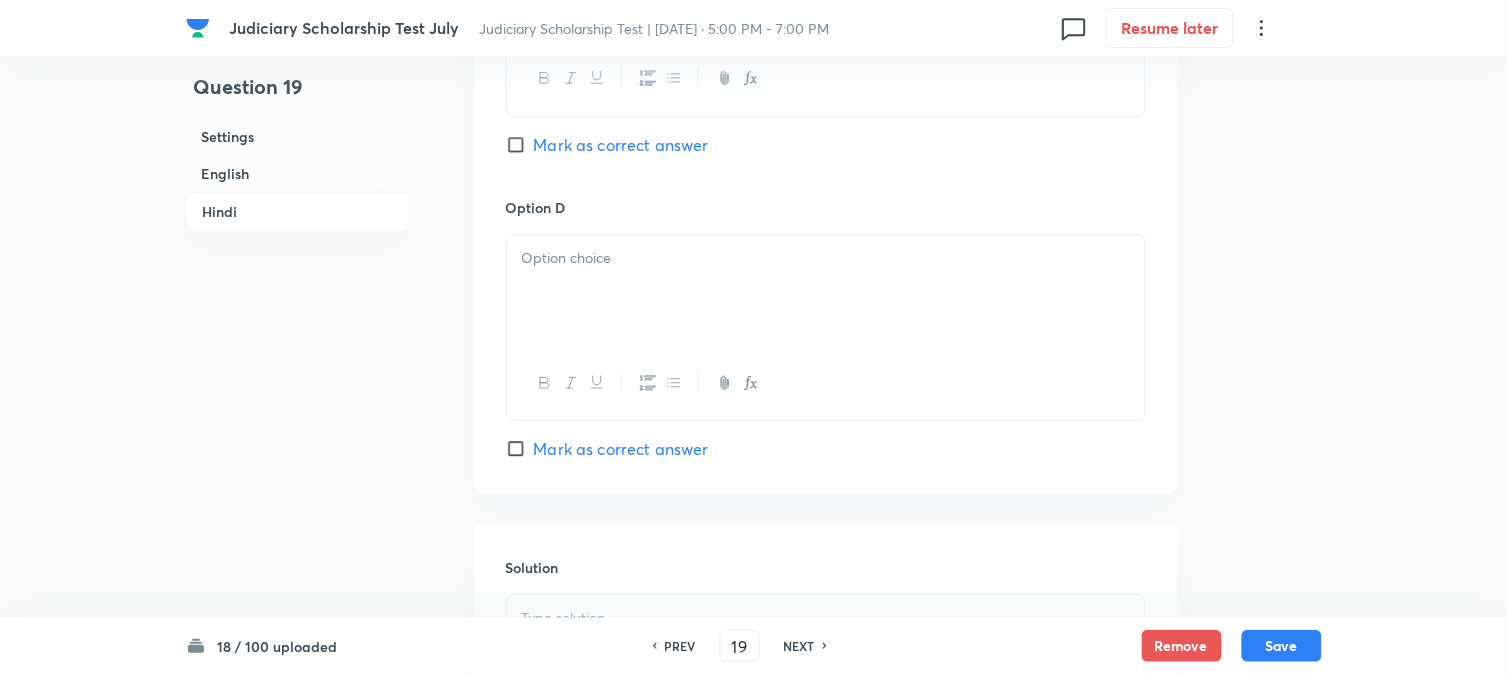 scroll, scrollTop: 3983, scrollLeft: 0, axis: vertical 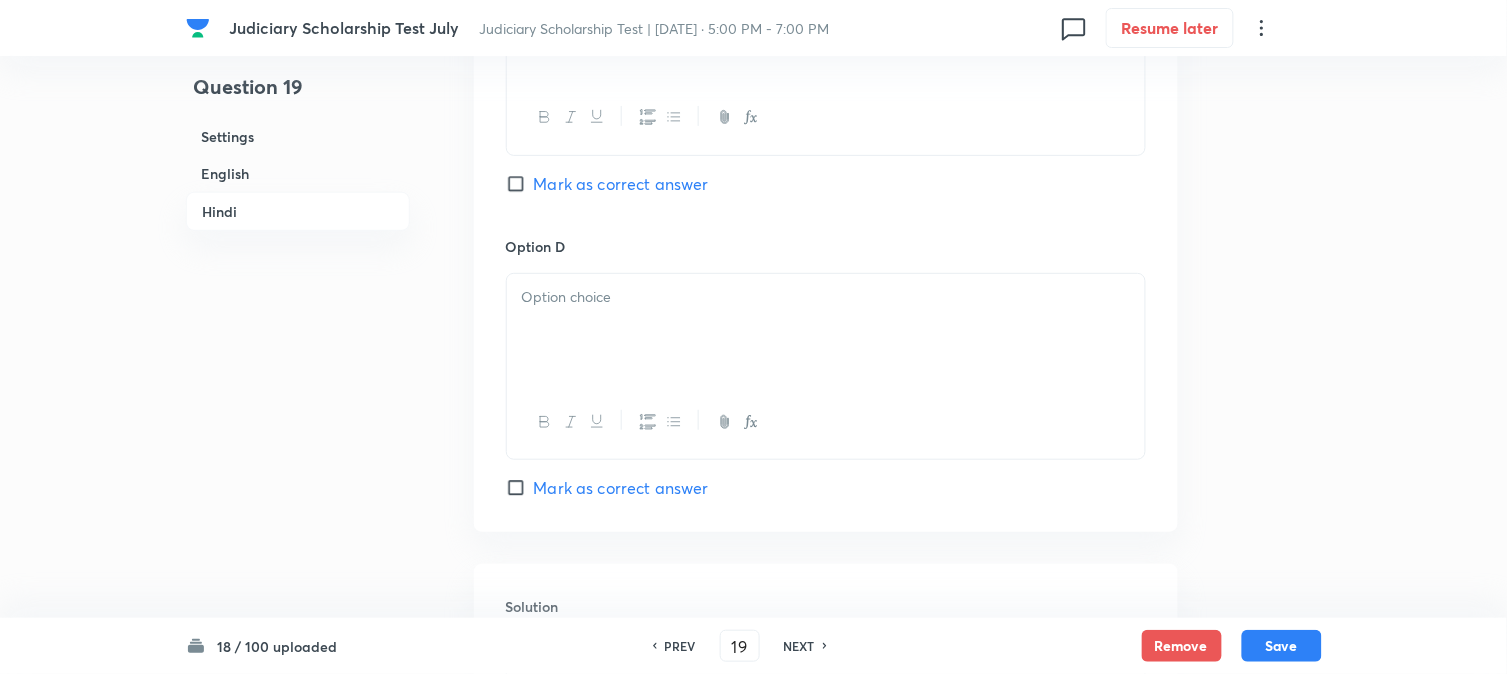 click on "Mark as correct answer" at bounding box center (621, 184) 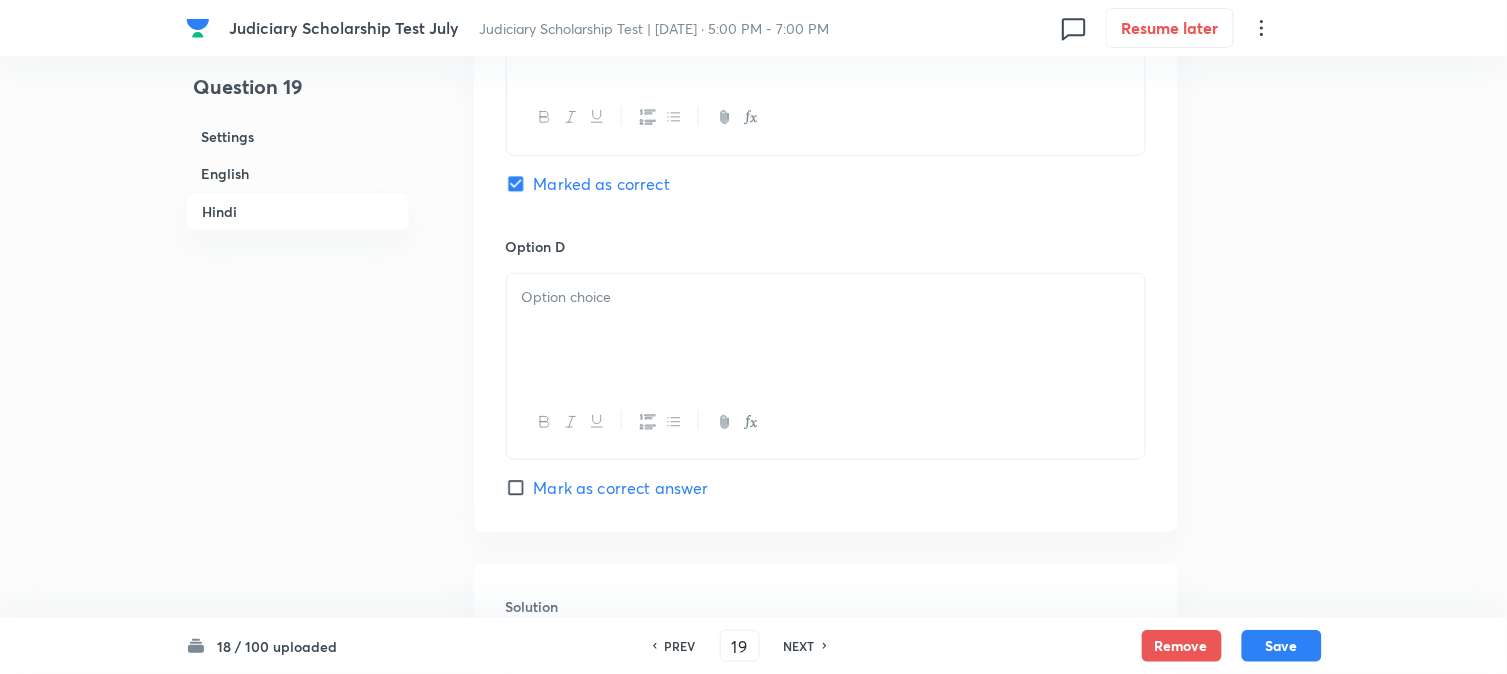 checkbox on "true" 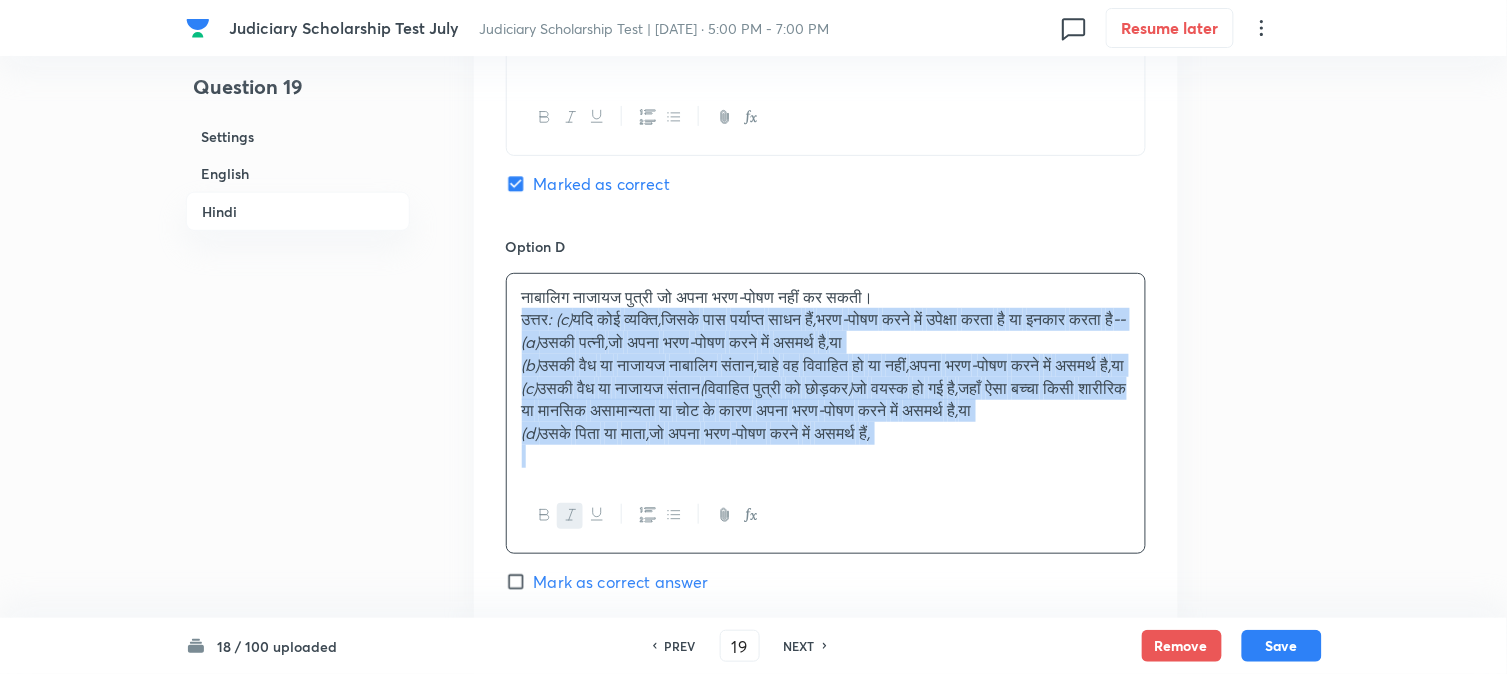 drag, startPoint x: 515, startPoint y: 348, endPoint x: 968, endPoint y: 386, distance: 454.59103 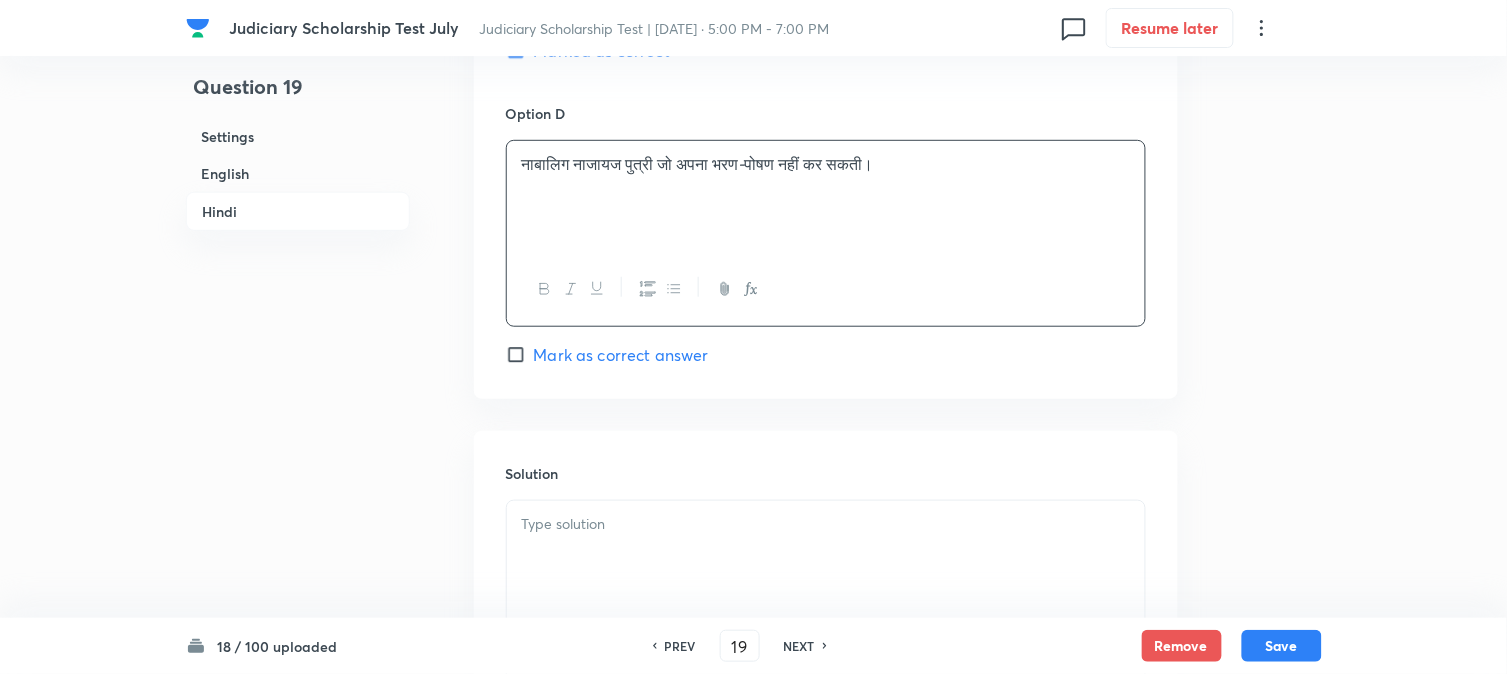 scroll, scrollTop: 4316, scrollLeft: 0, axis: vertical 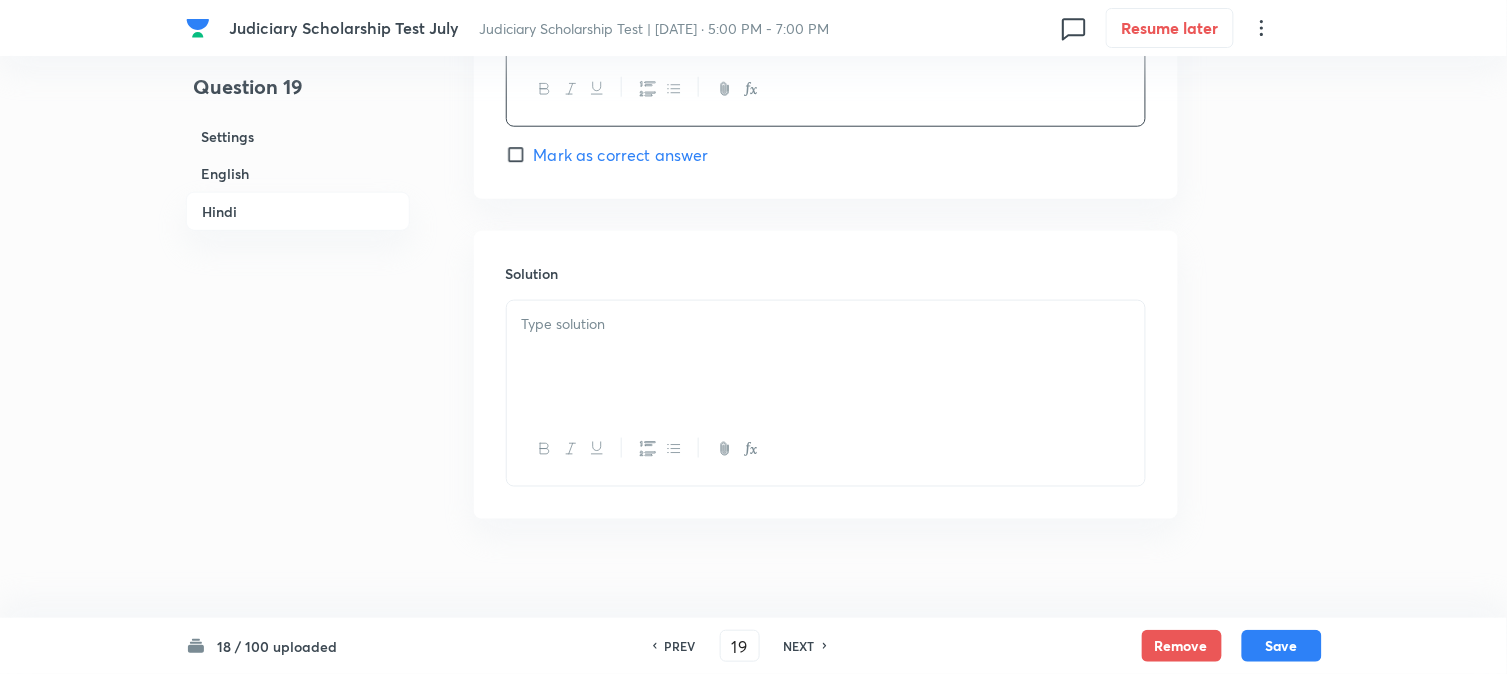 click at bounding box center (826, 449) 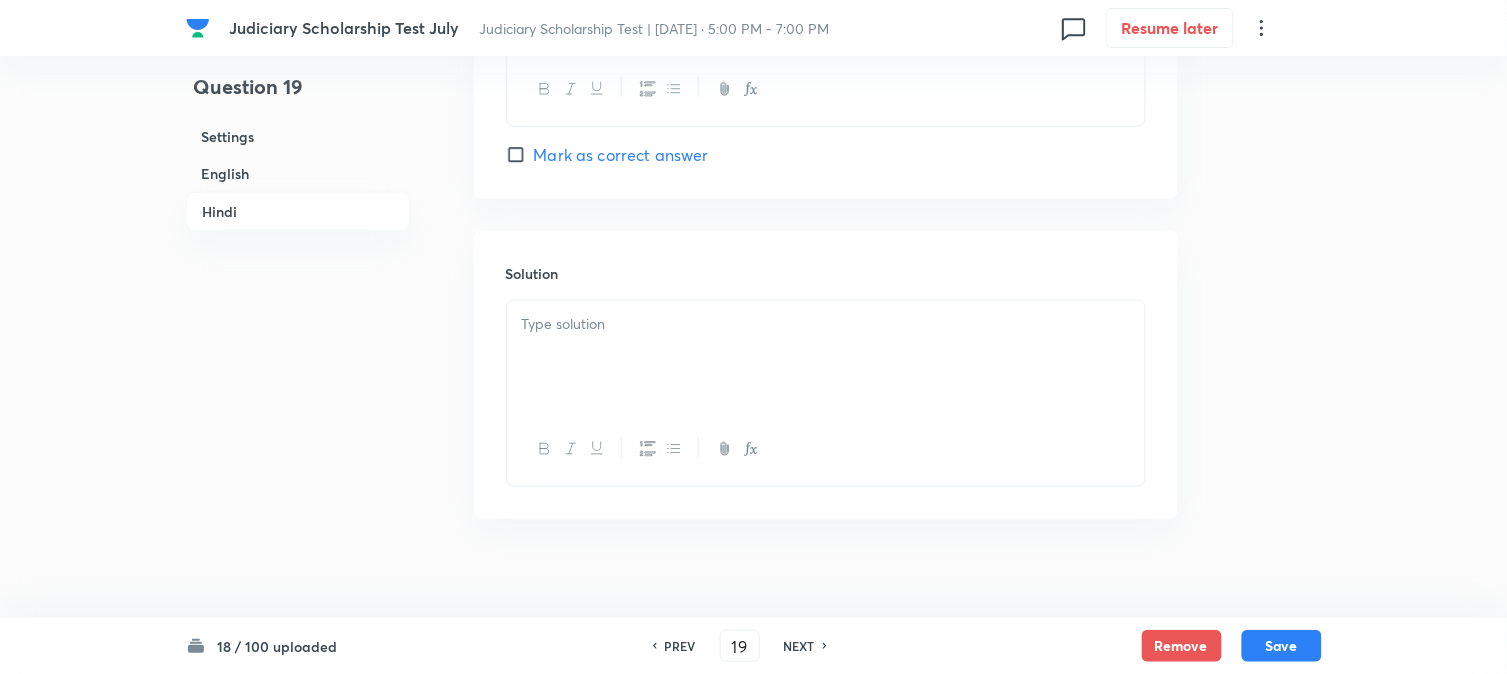 click at bounding box center (826, 357) 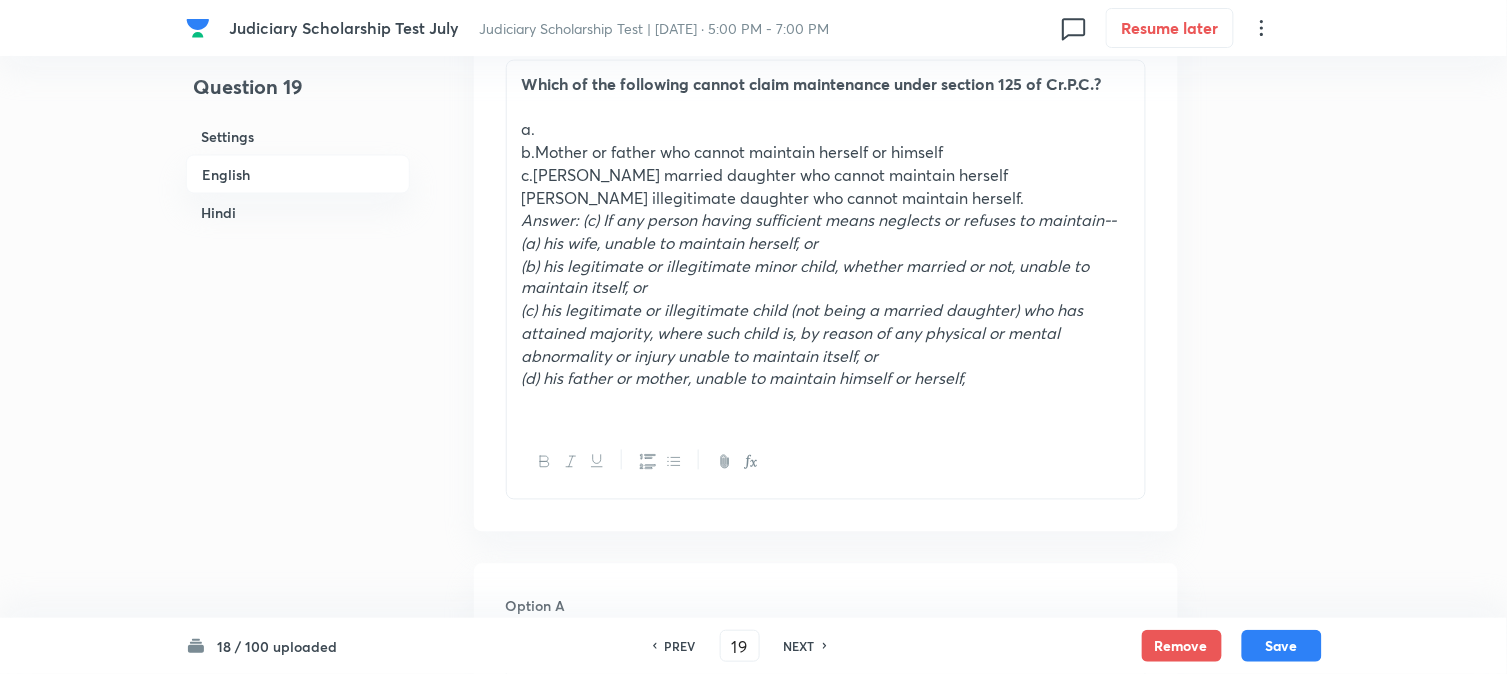 scroll, scrollTop: 538, scrollLeft: 0, axis: vertical 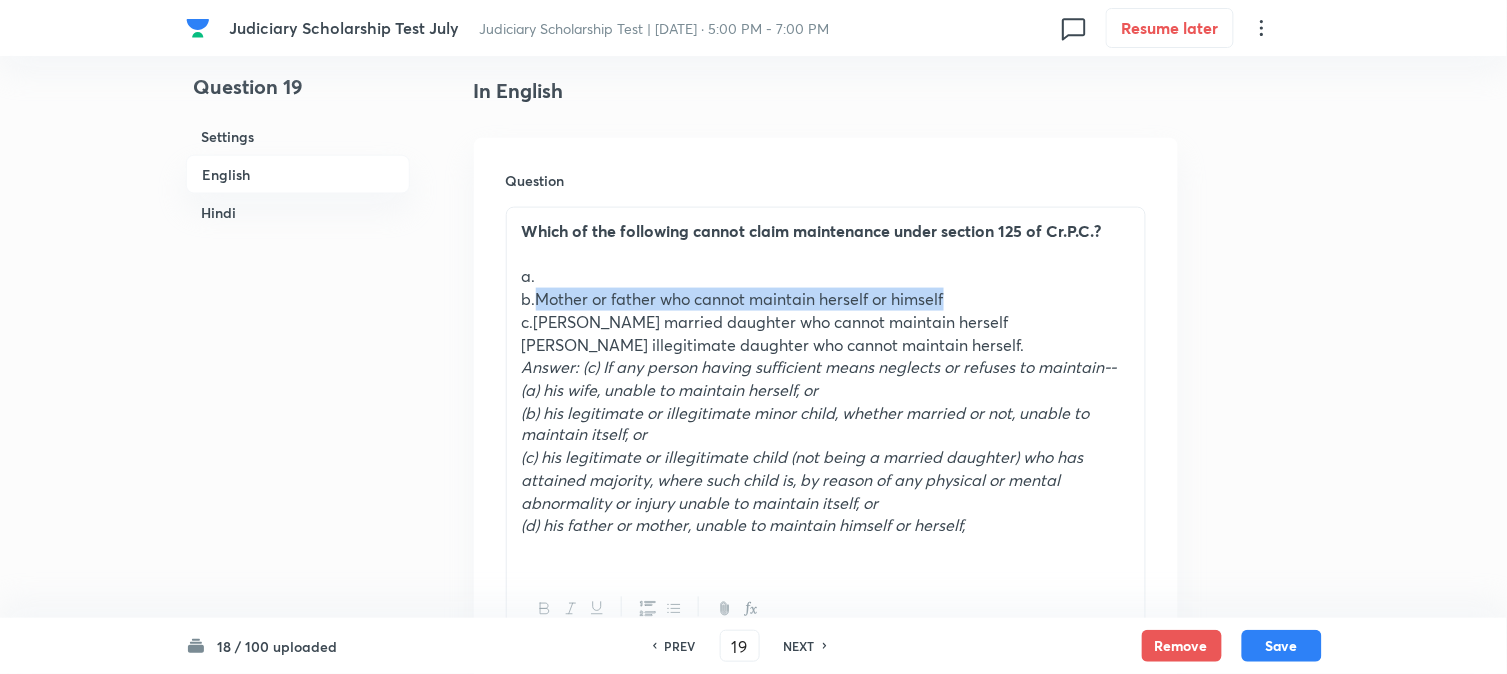 drag, startPoint x: 538, startPoint y: 318, endPoint x: 1131, endPoint y: 320, distance: 593.00336 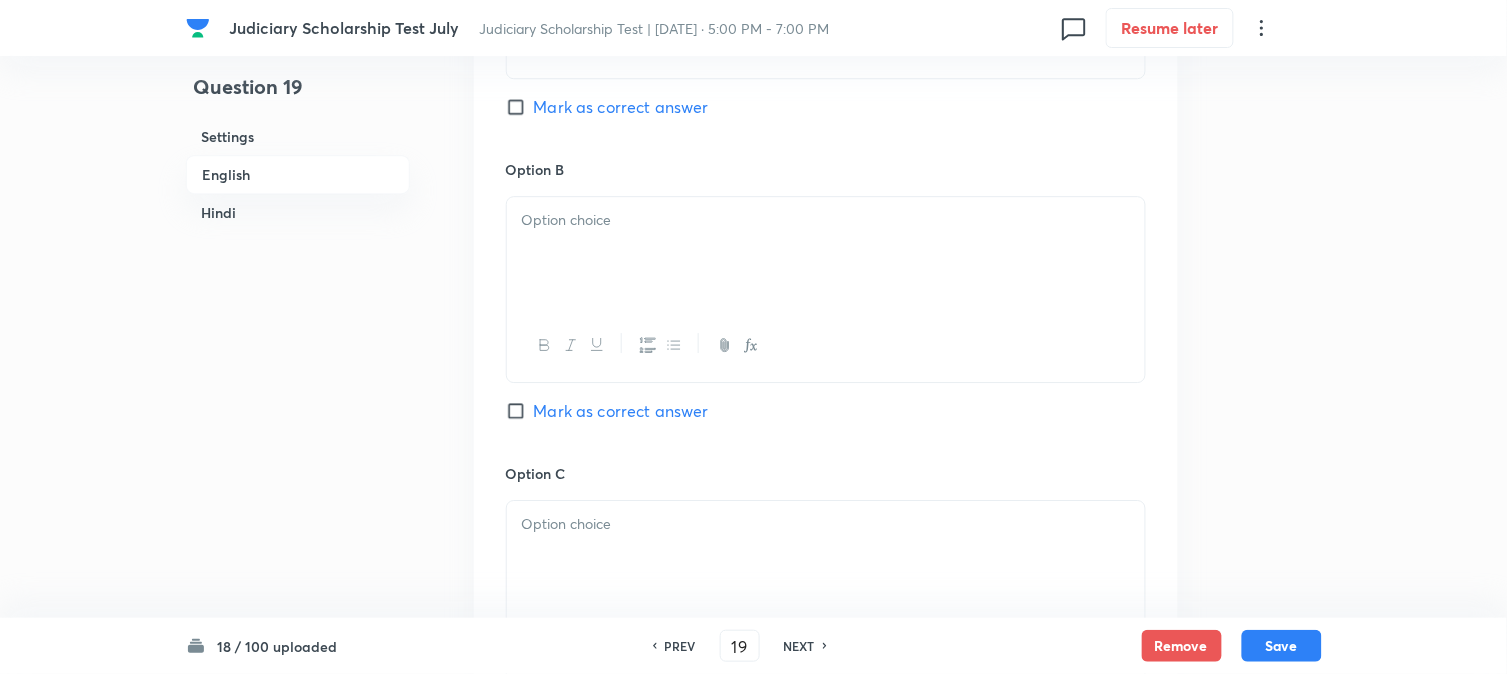 click at bounding box center [826, 253] 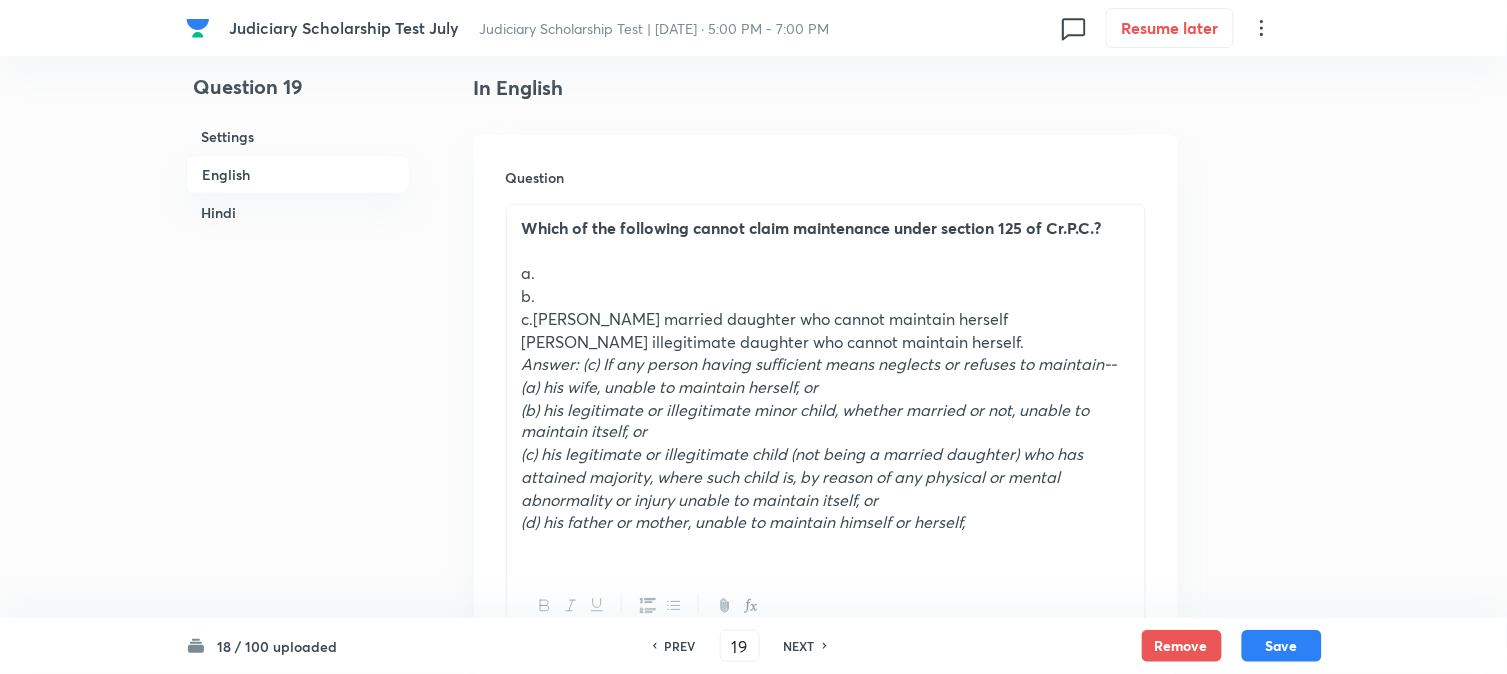 scroll, scrollTop: 538, scrollLeft: 0, axis: vertical 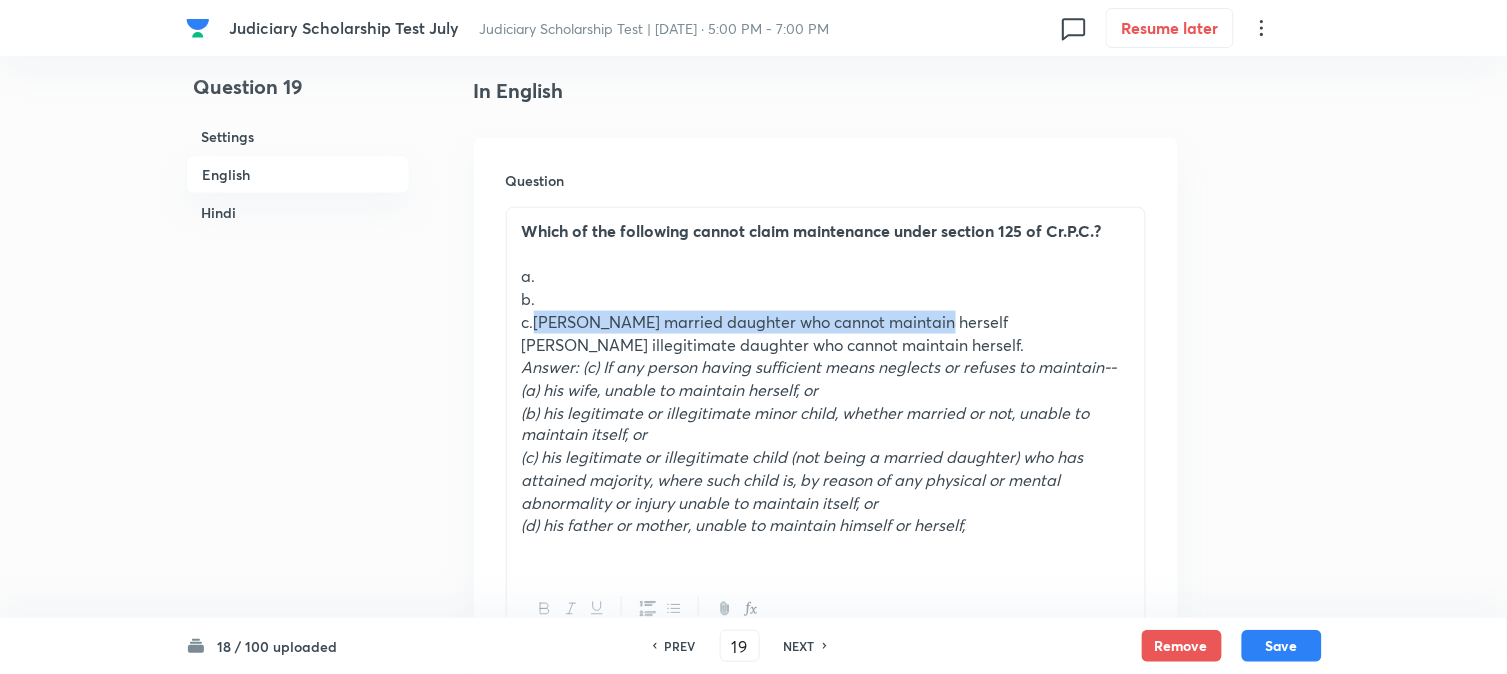 drag, startPoint x: 540, startPoint y: 340, endPoint x: 1077, endPoint y: 334, distance: 537.0335 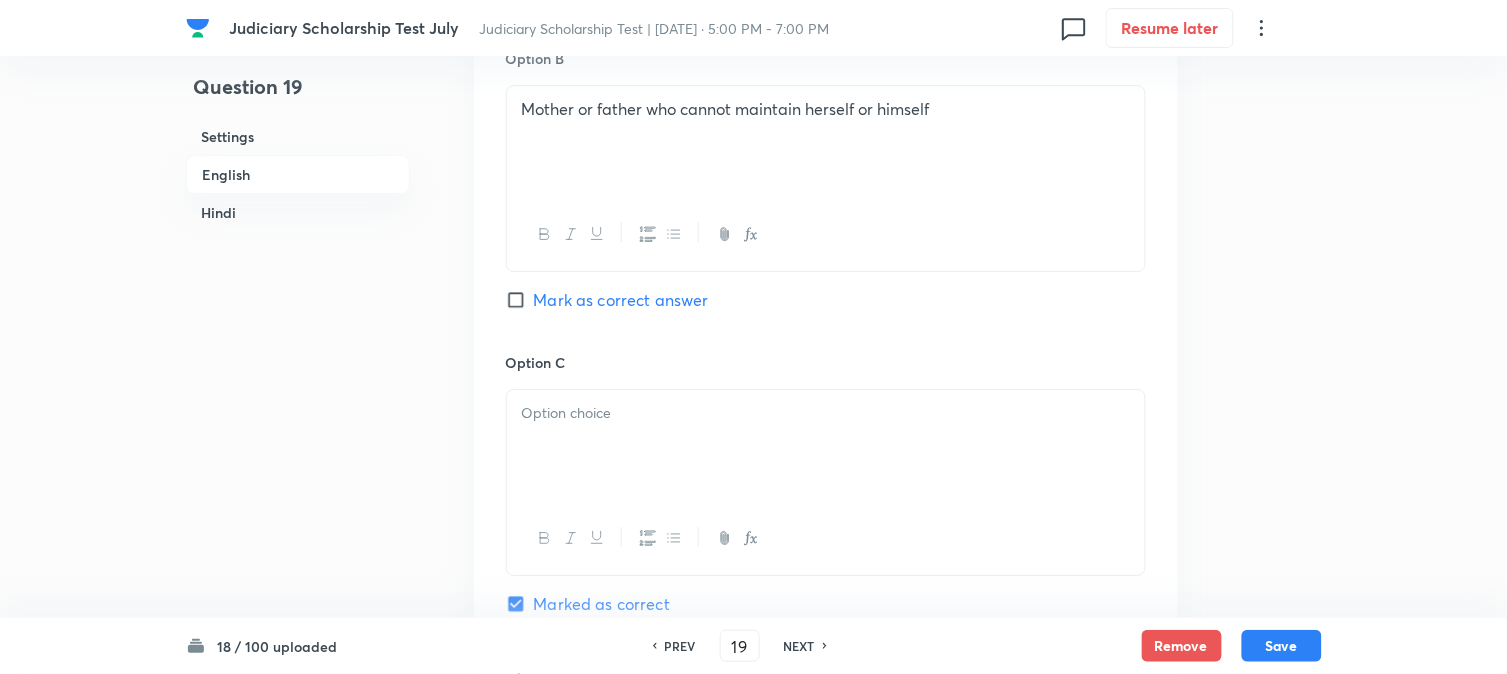 drag, startPoint x: 571, startPoint y: 462, endPoint x: 574, endPoint y: 472, distance: 10.440307 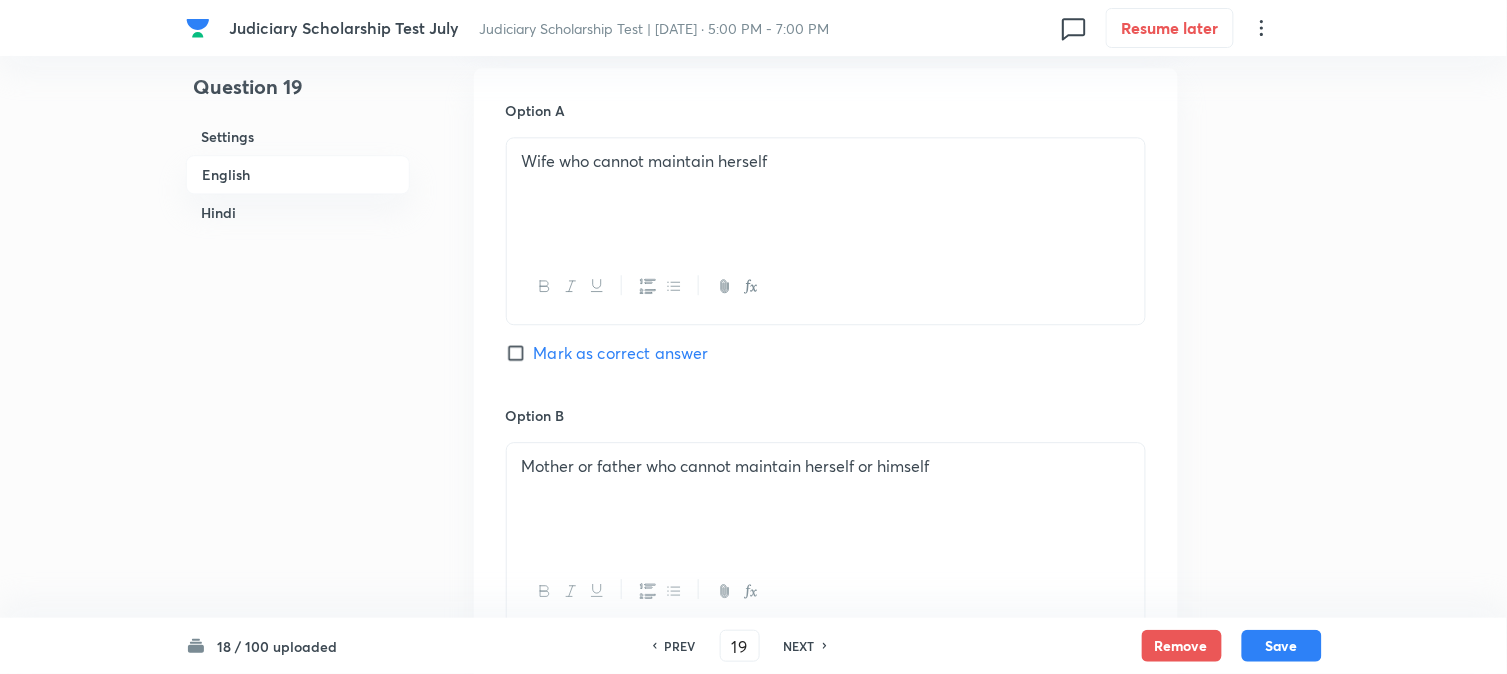 scroll, scrollTop: 650, scrollLeft: 0, axis: vertical 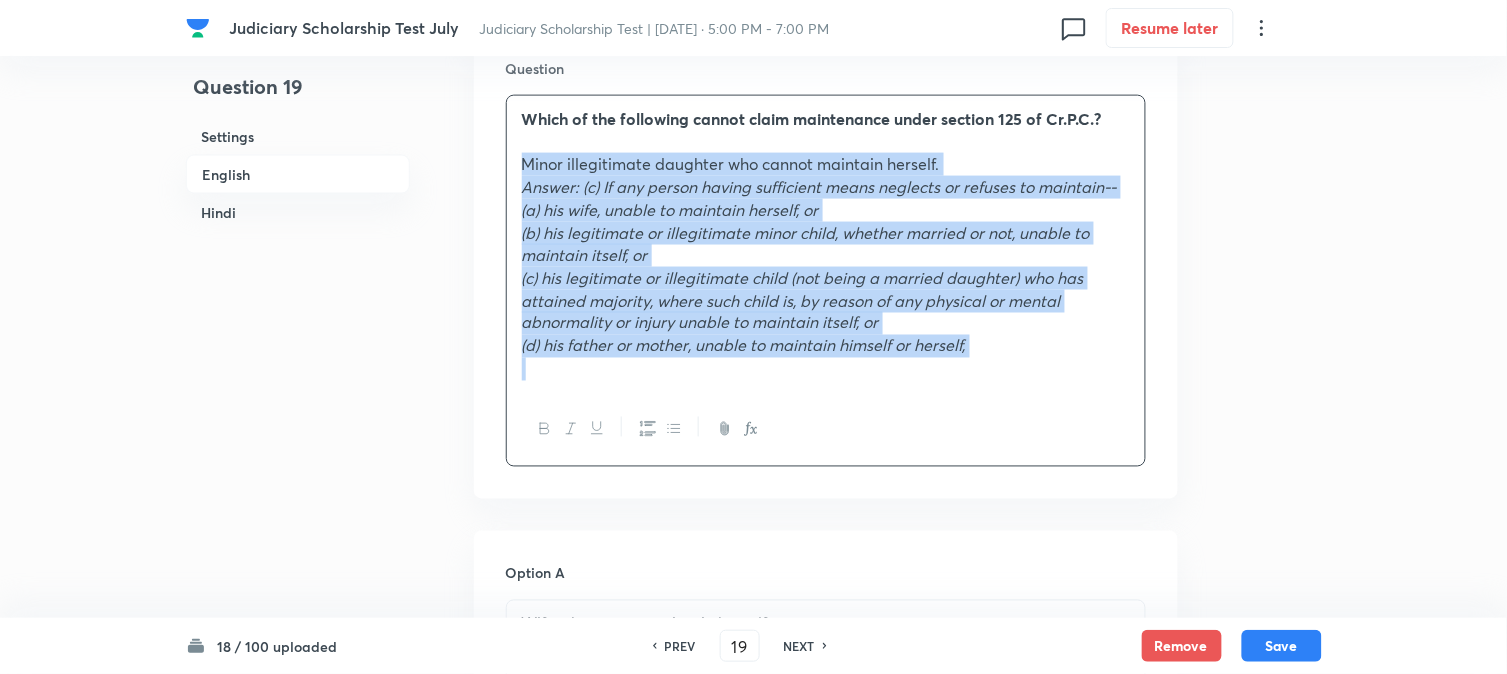 drag, startPoint x: 538, startPoint y: 252, endPoint x: 1332, endPoint y: 455, distance: 819.5395 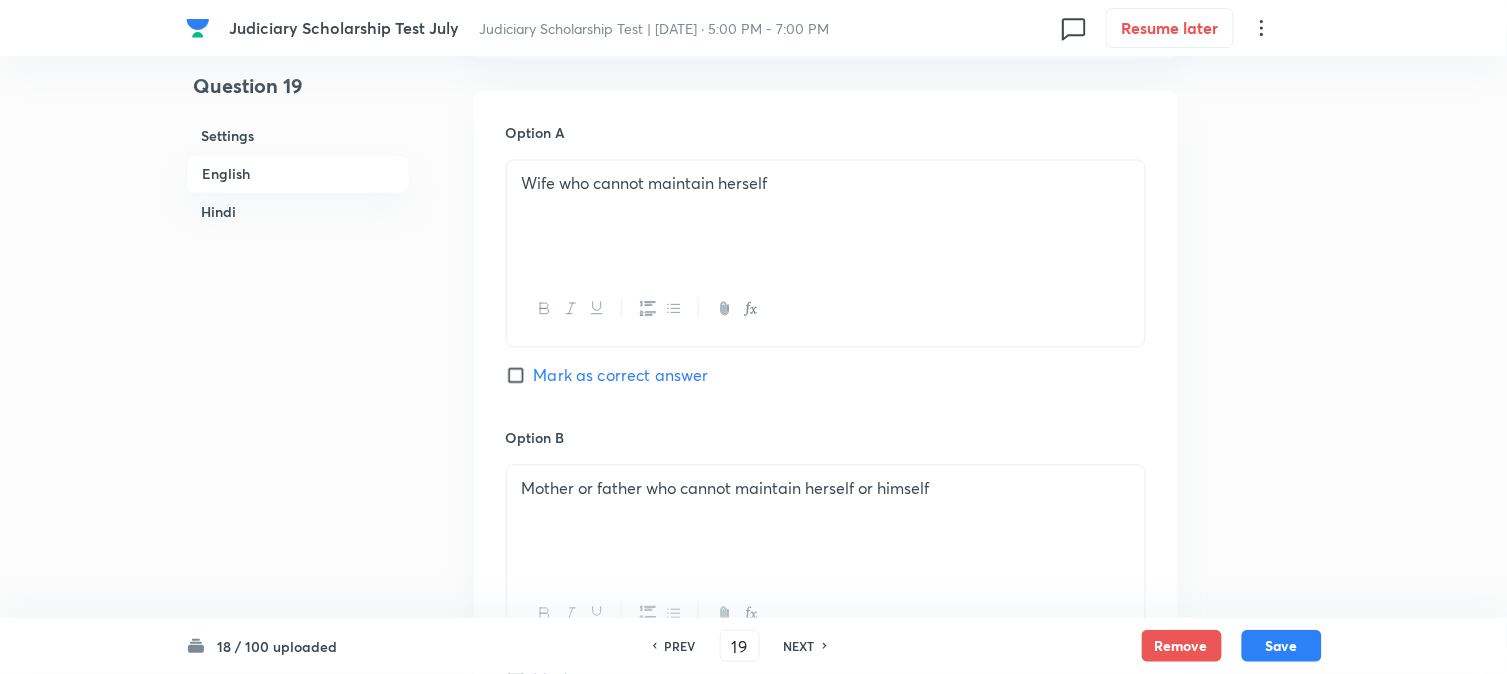 scroll, scrollTop: 1650, scrollLeft: 0, axis: vertical 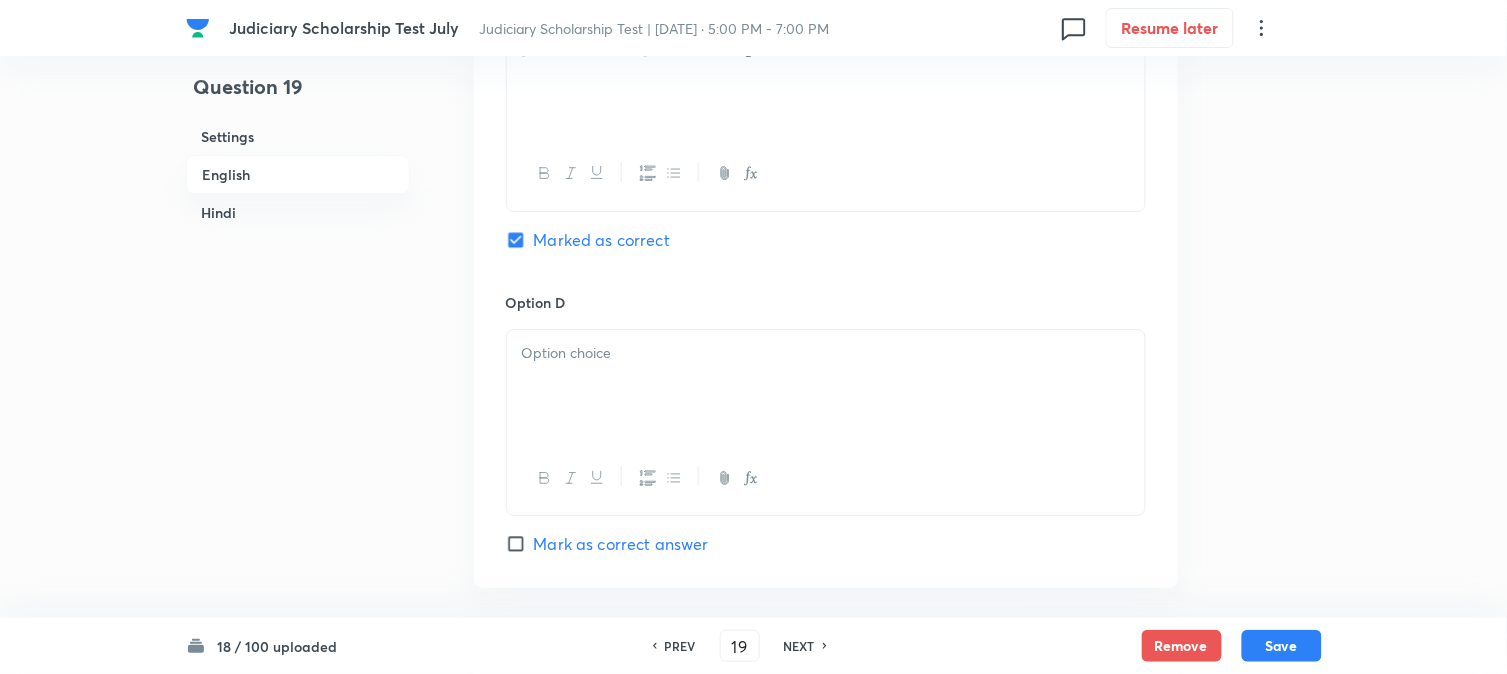 click at bounding box center (826, 353) 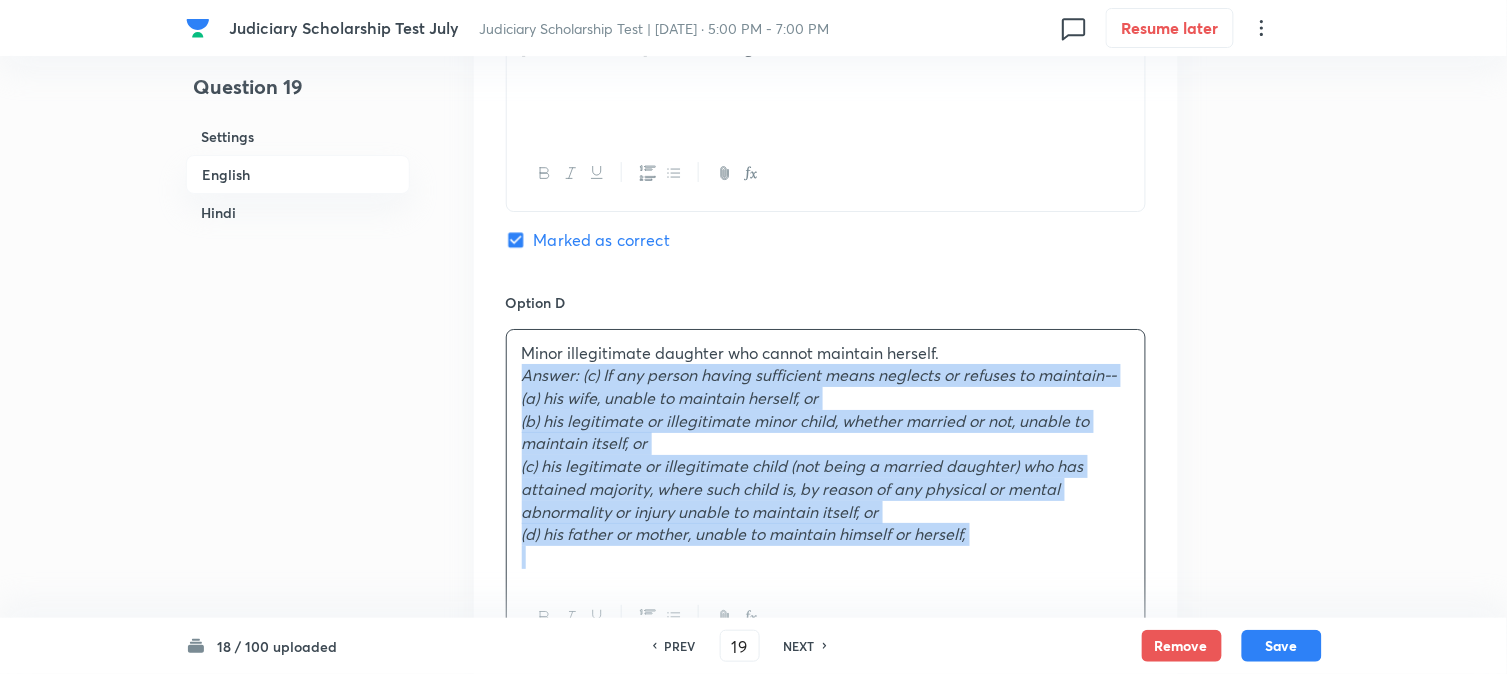 drag, startPoint x: 514, startPoint y: 382, endPoint x: 1325, endPoint y: 577, distance: 834.1139 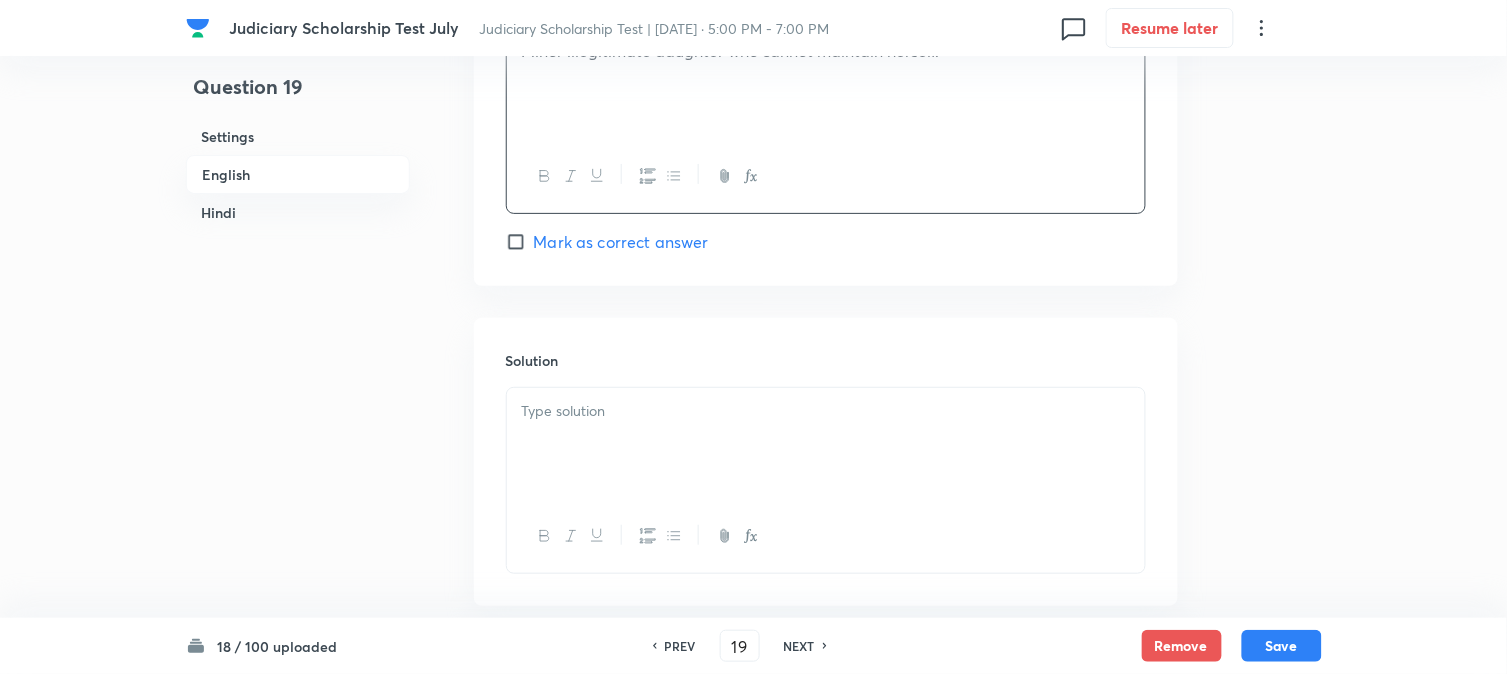 scroll, scrollTop: 1983, scrollLeft: 0, axis: vertical 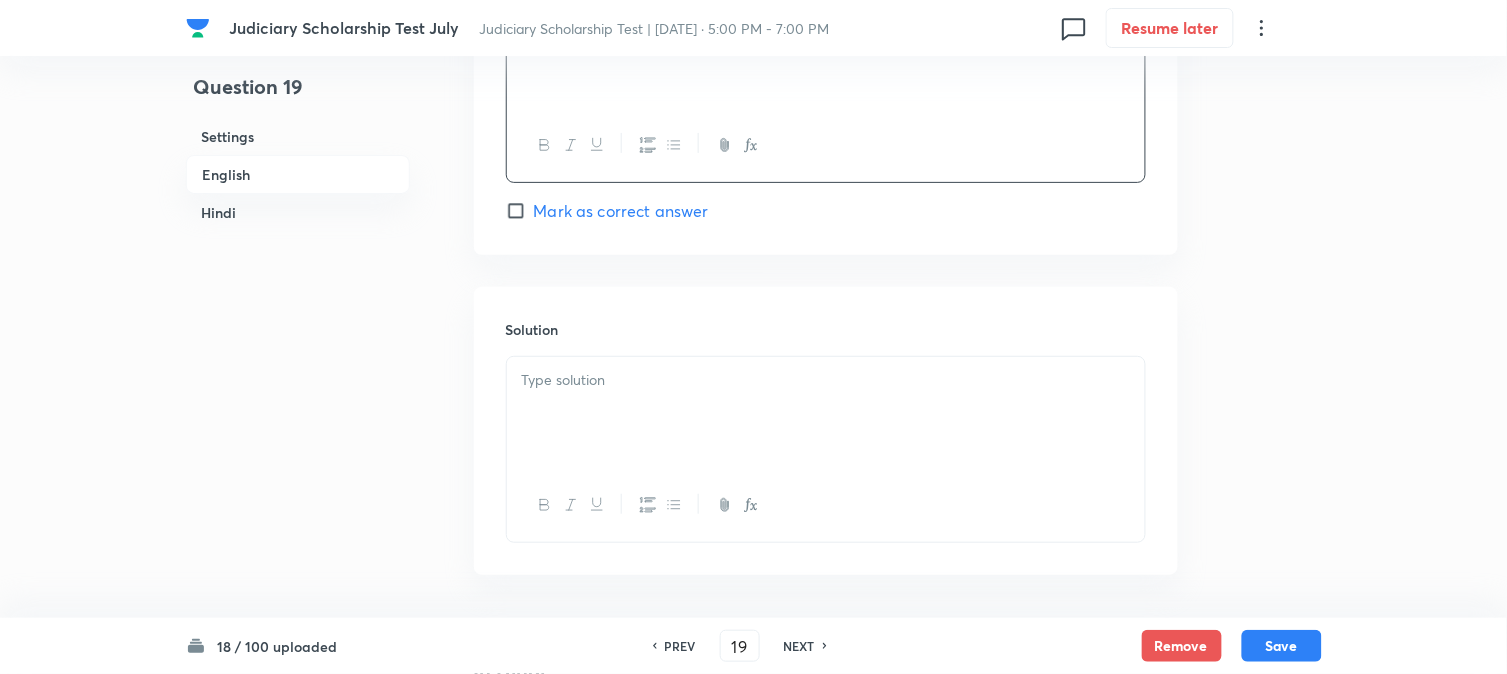 click at bounding box center [826, 413] 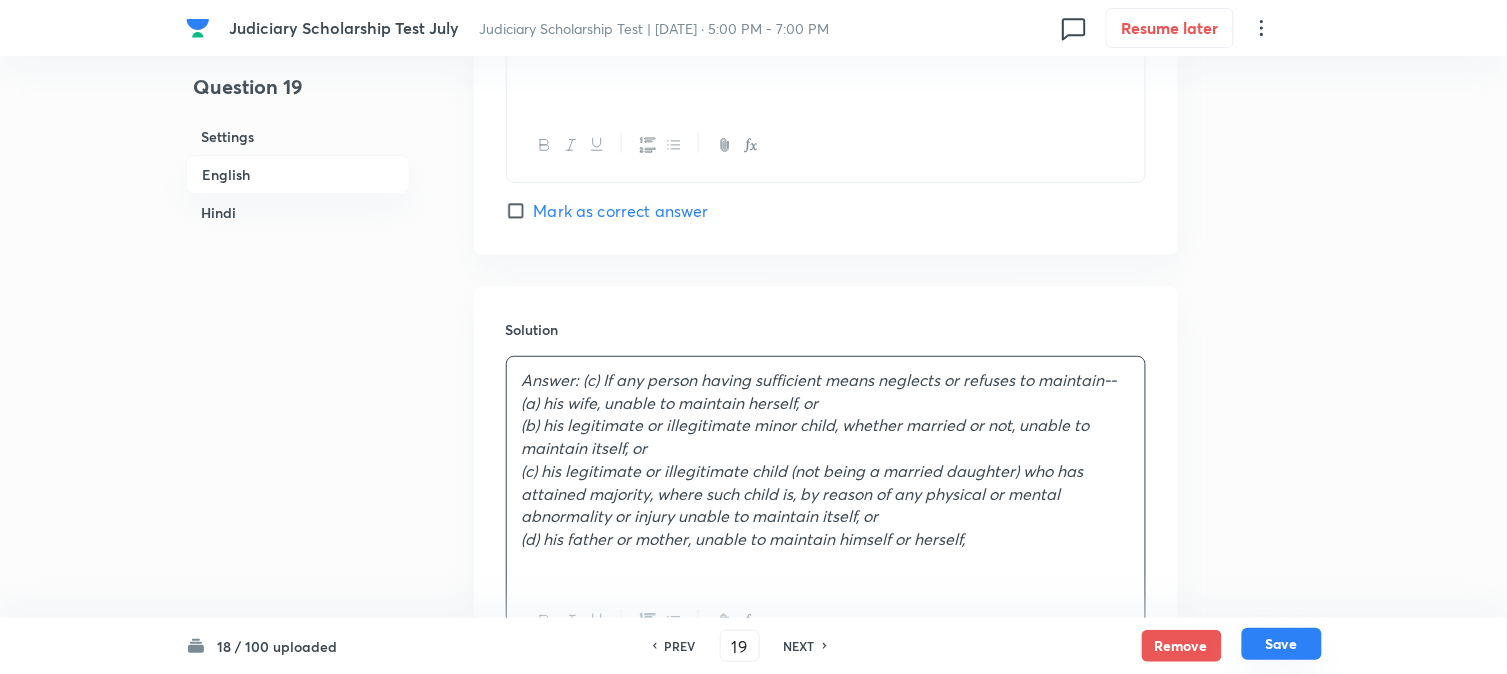 click on "Save" at bounding box center [1282, 644] 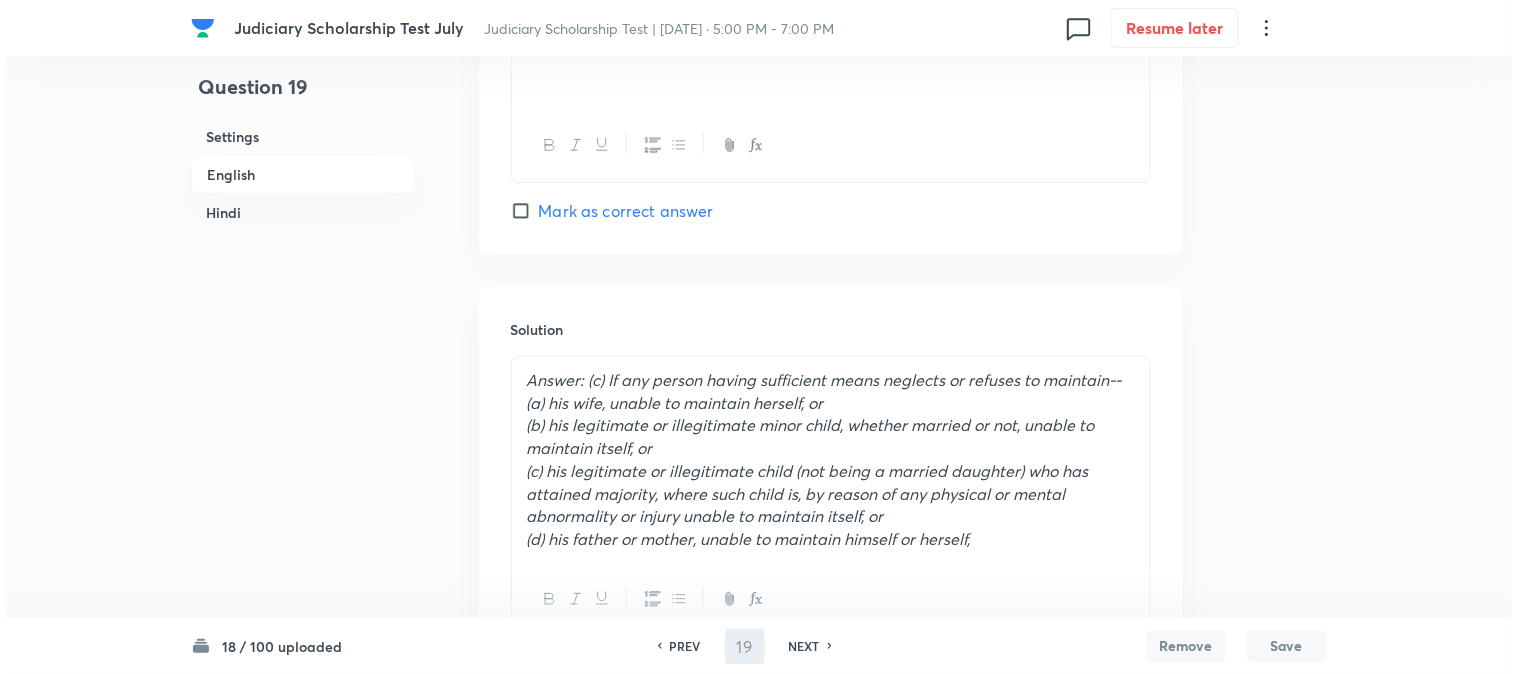 scroll, scrollTop: 0, scrollLeft: 0, axis: both 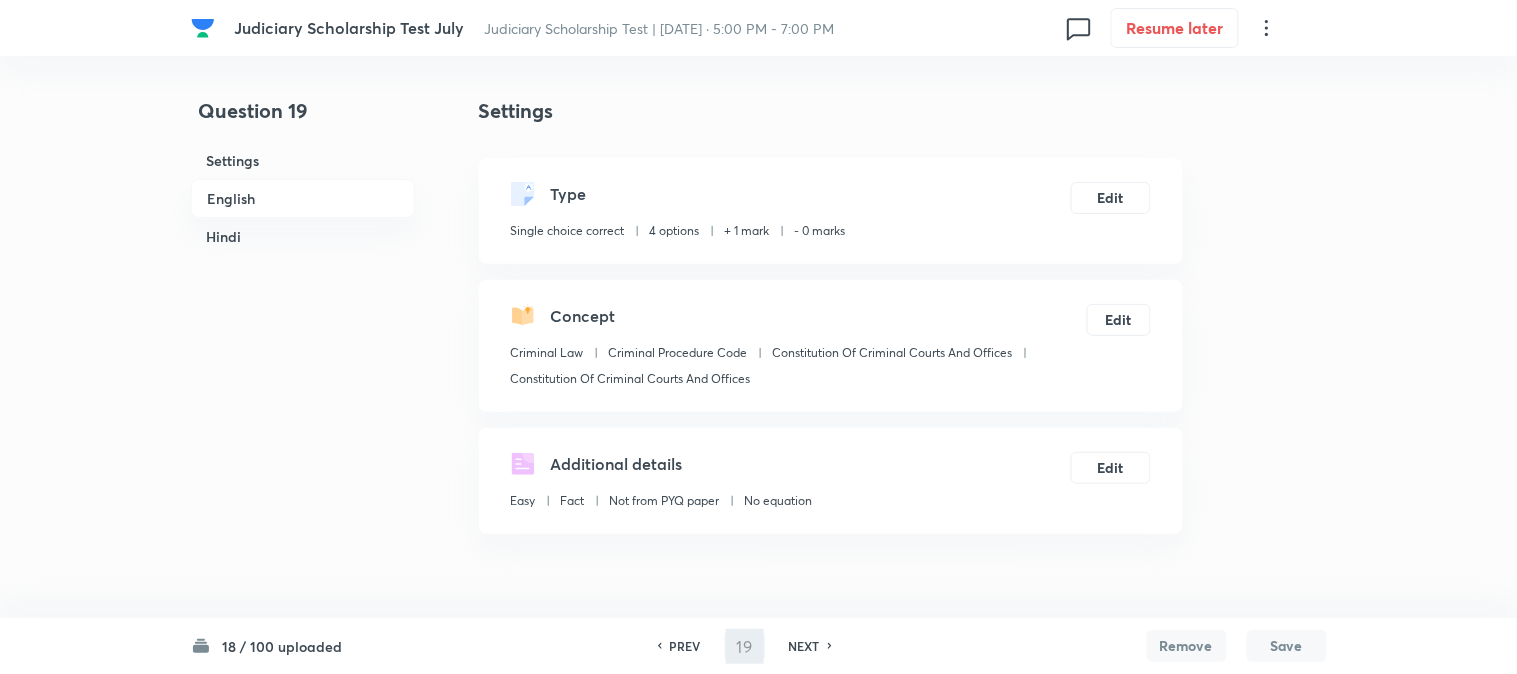 type on "20" 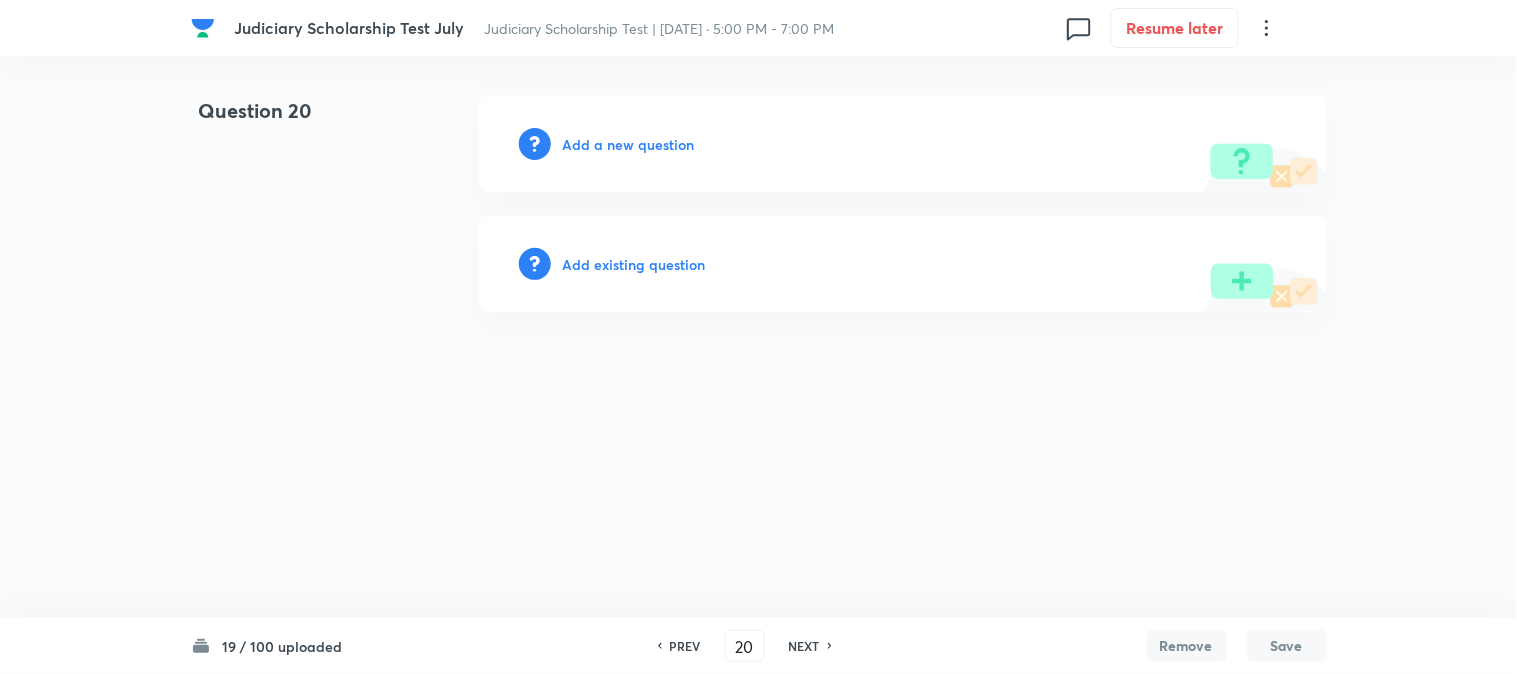 click on "Add a new question" at bounding box center [903, 144] 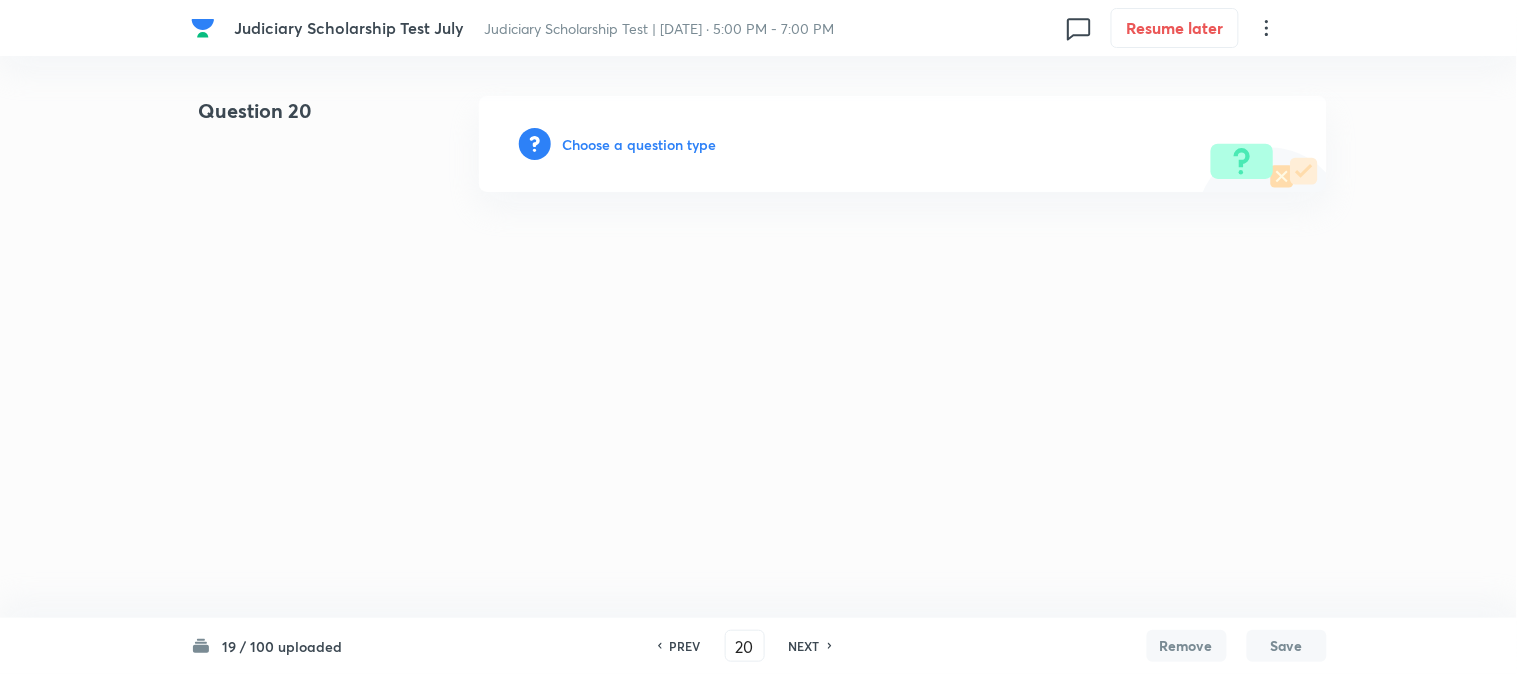 click on "Choose a question type" at bounding box center [640, 144] 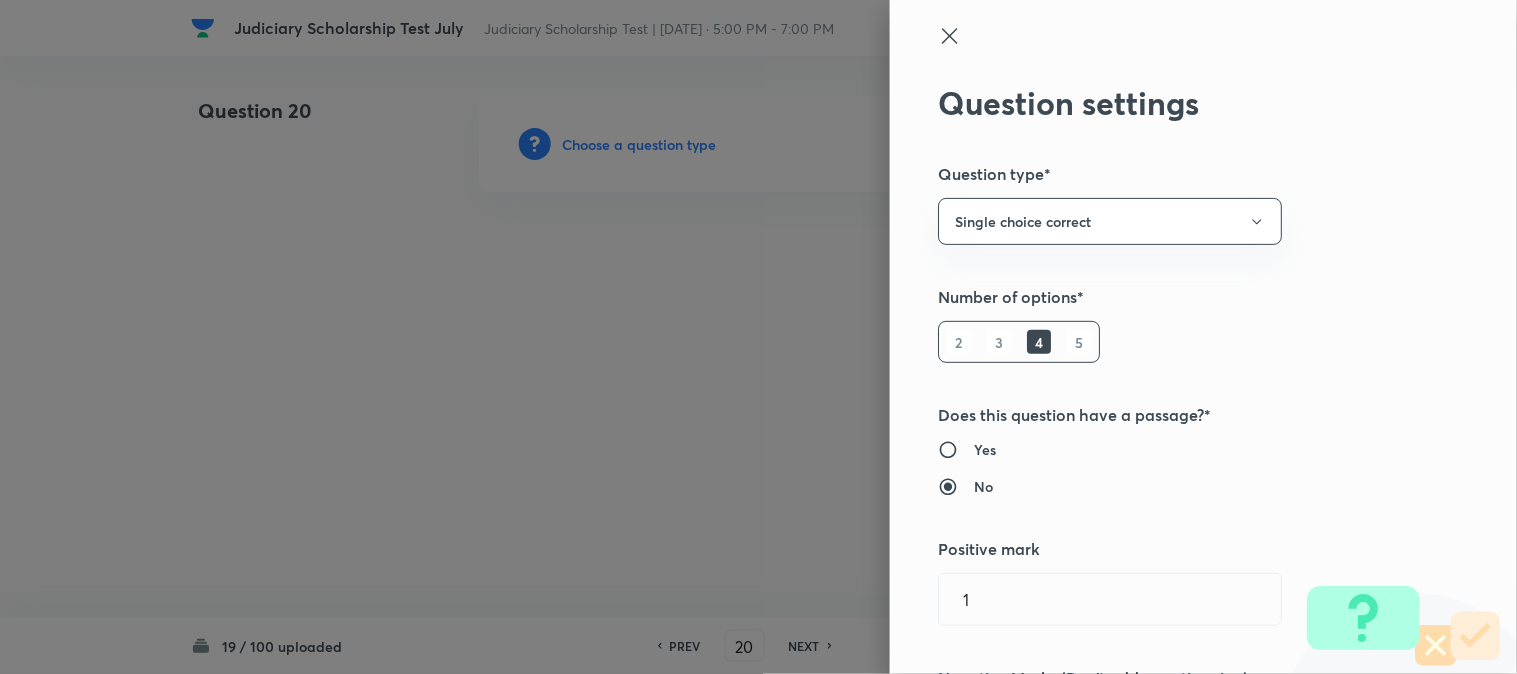 click at bounding box center (758, 337) 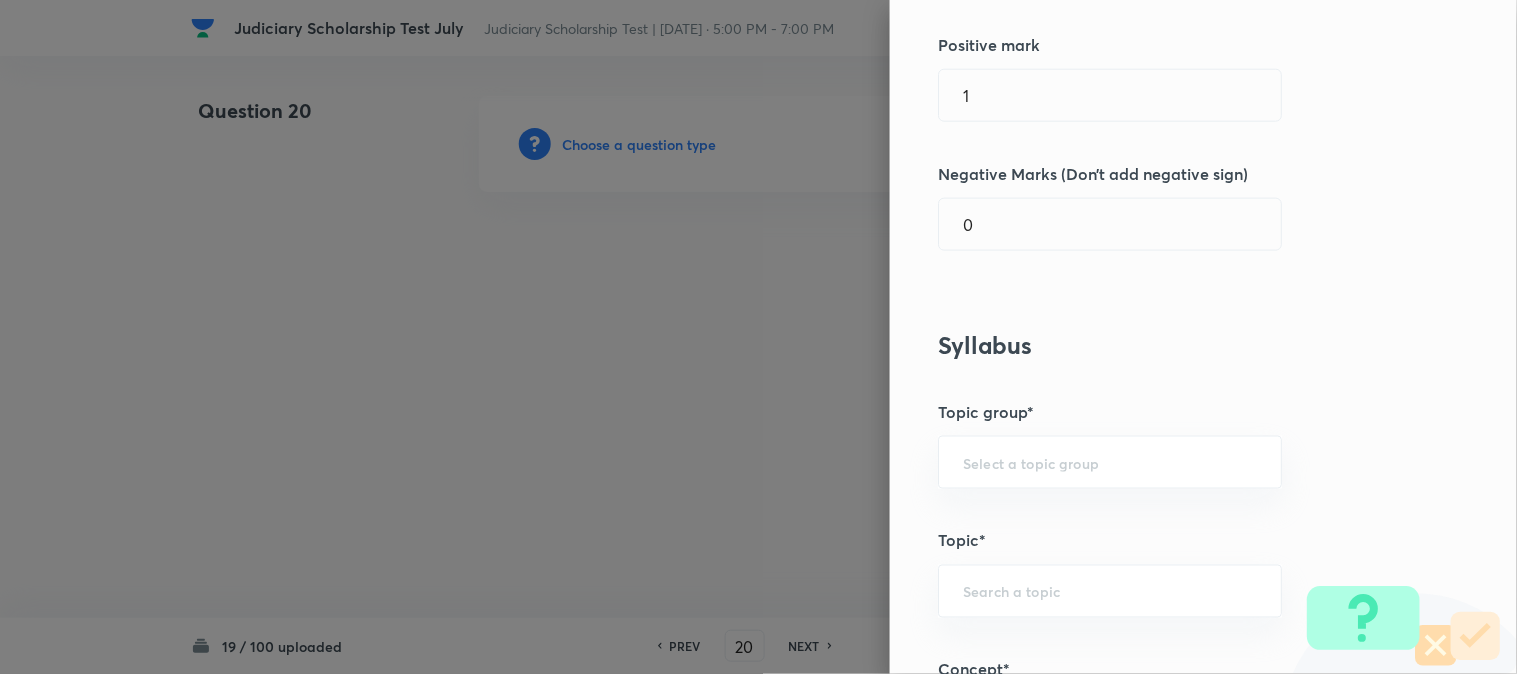 scroll, scrollTop: 1180, scrollLeft: 0, axis: vertical 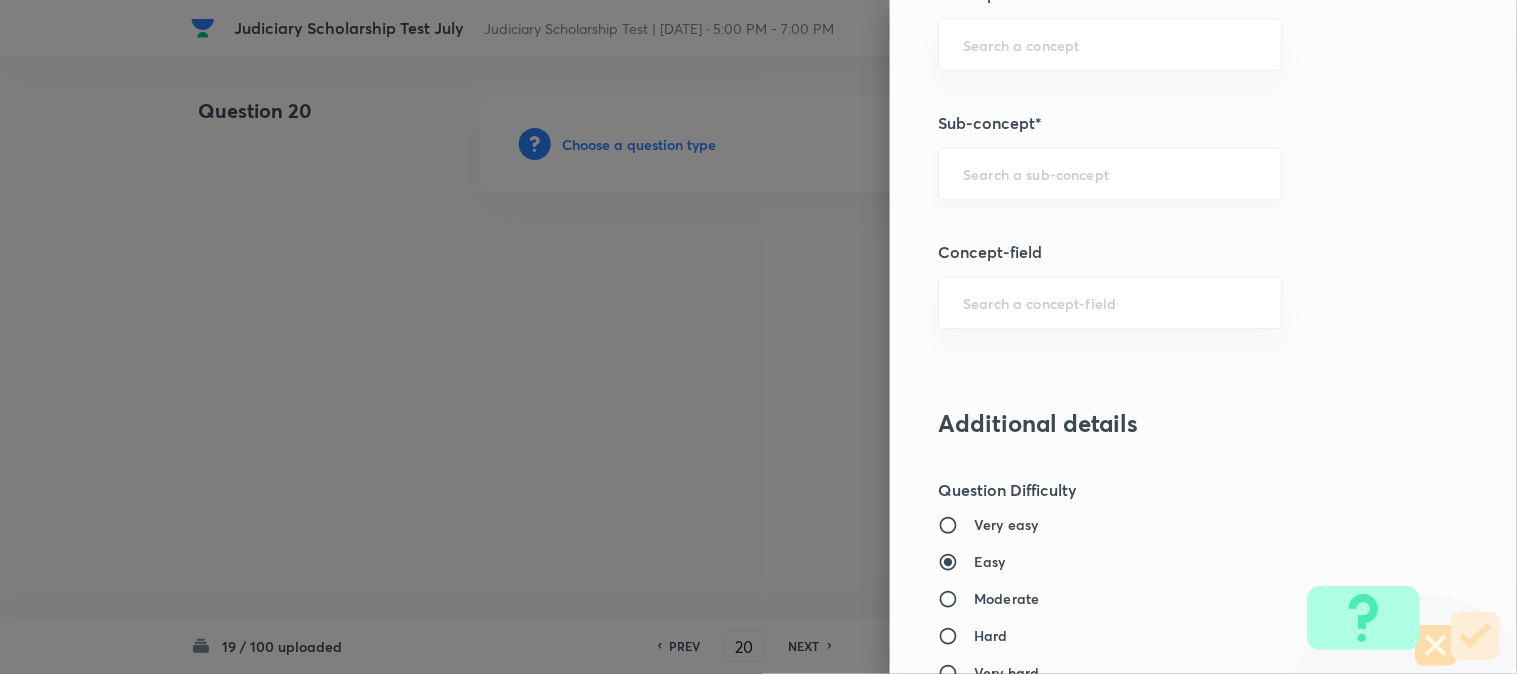 click on "​" at bounding box center (1110, 173) 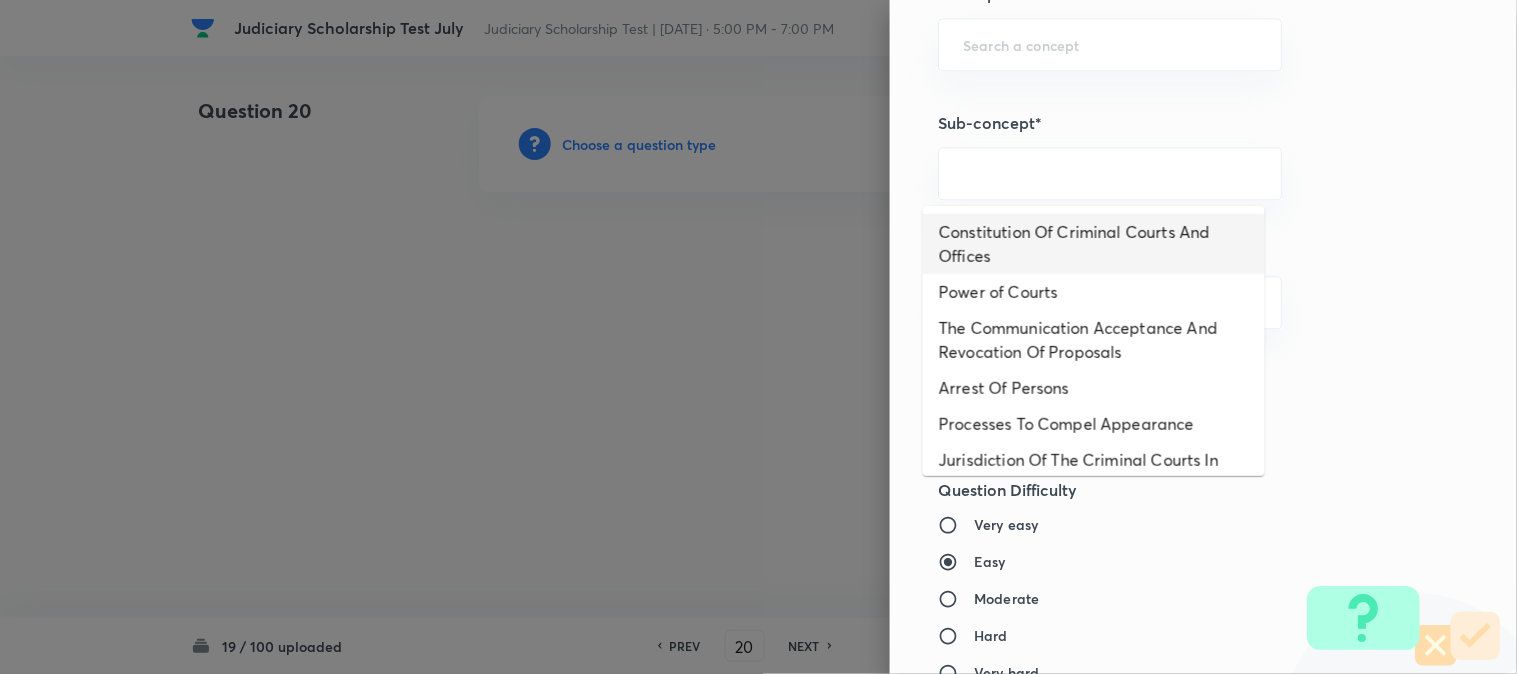 click on "Constitution Of Criminal Courts And Offices" at bounding box center [1094, 244] 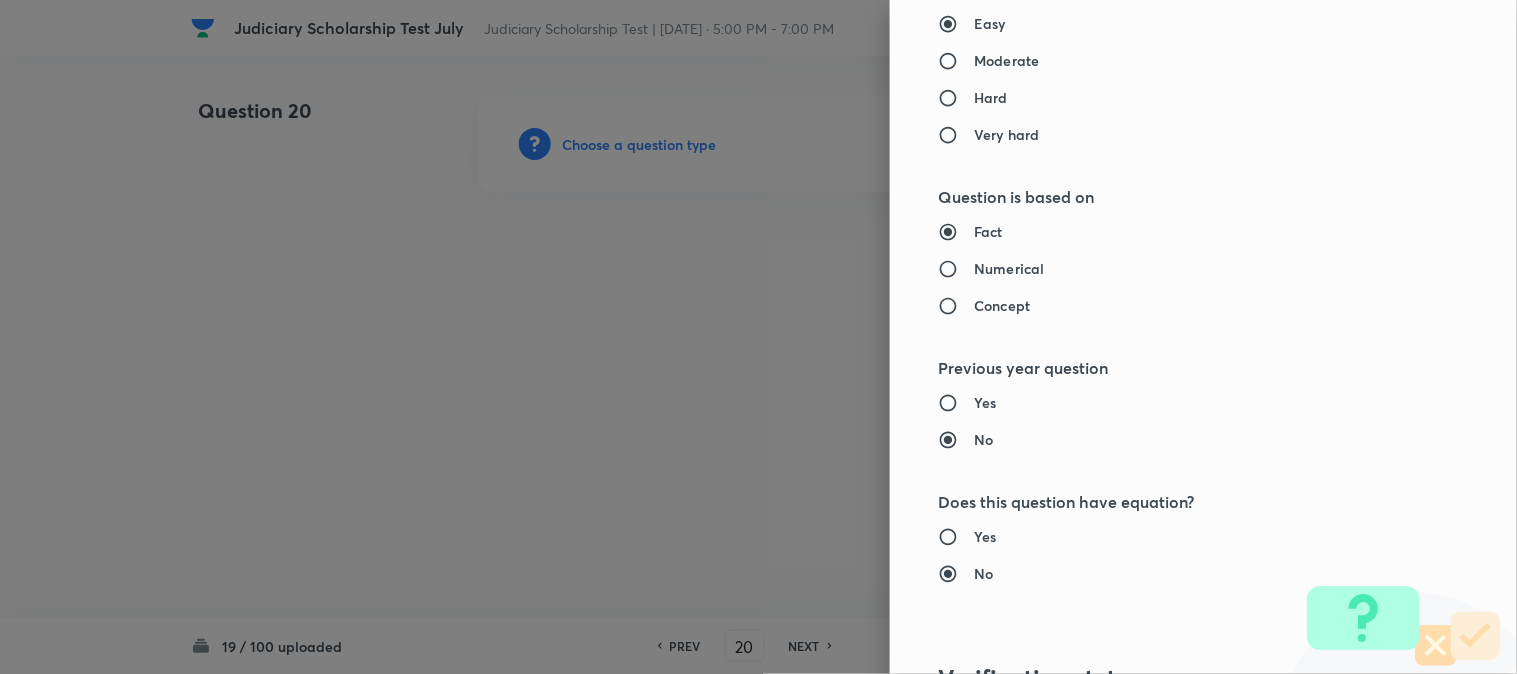type on "Criminal Law" 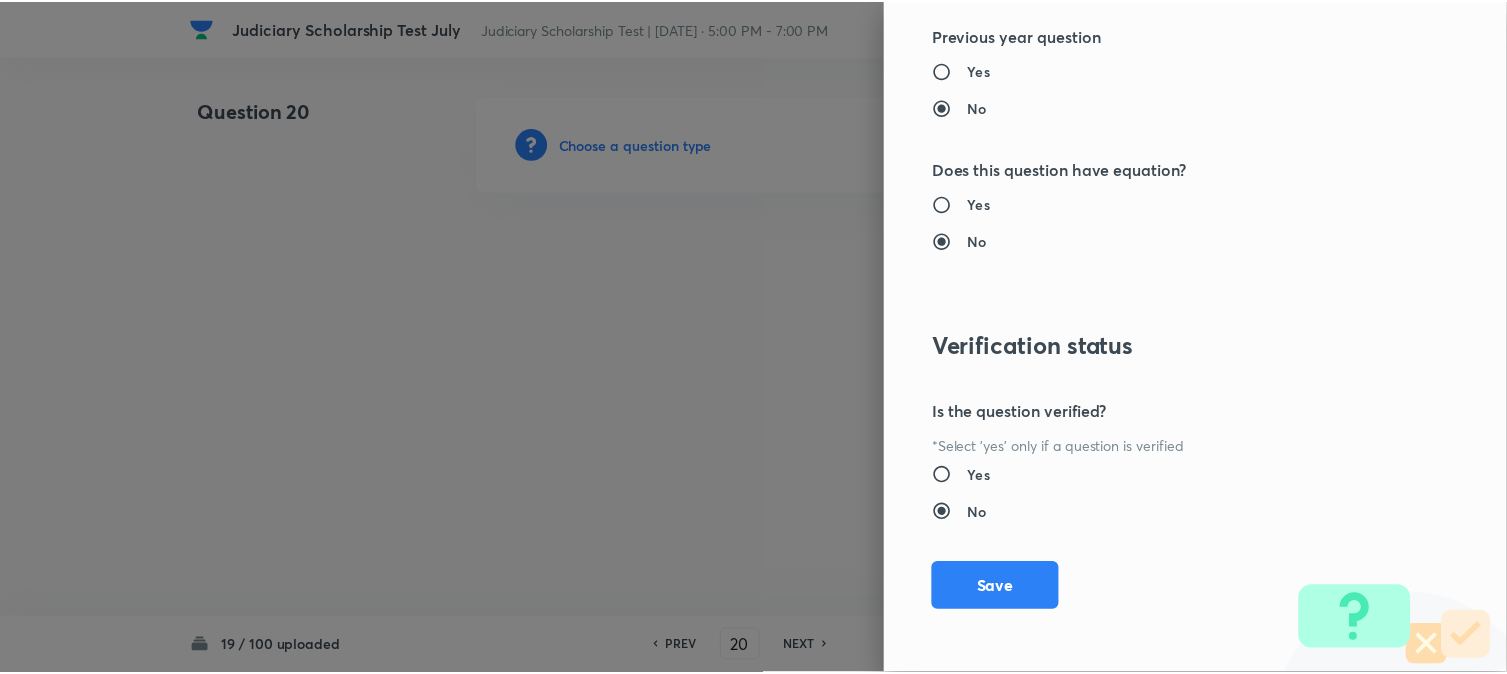 scroll, scrollTop: 2052, scrollLeft: 0, axis: vertical 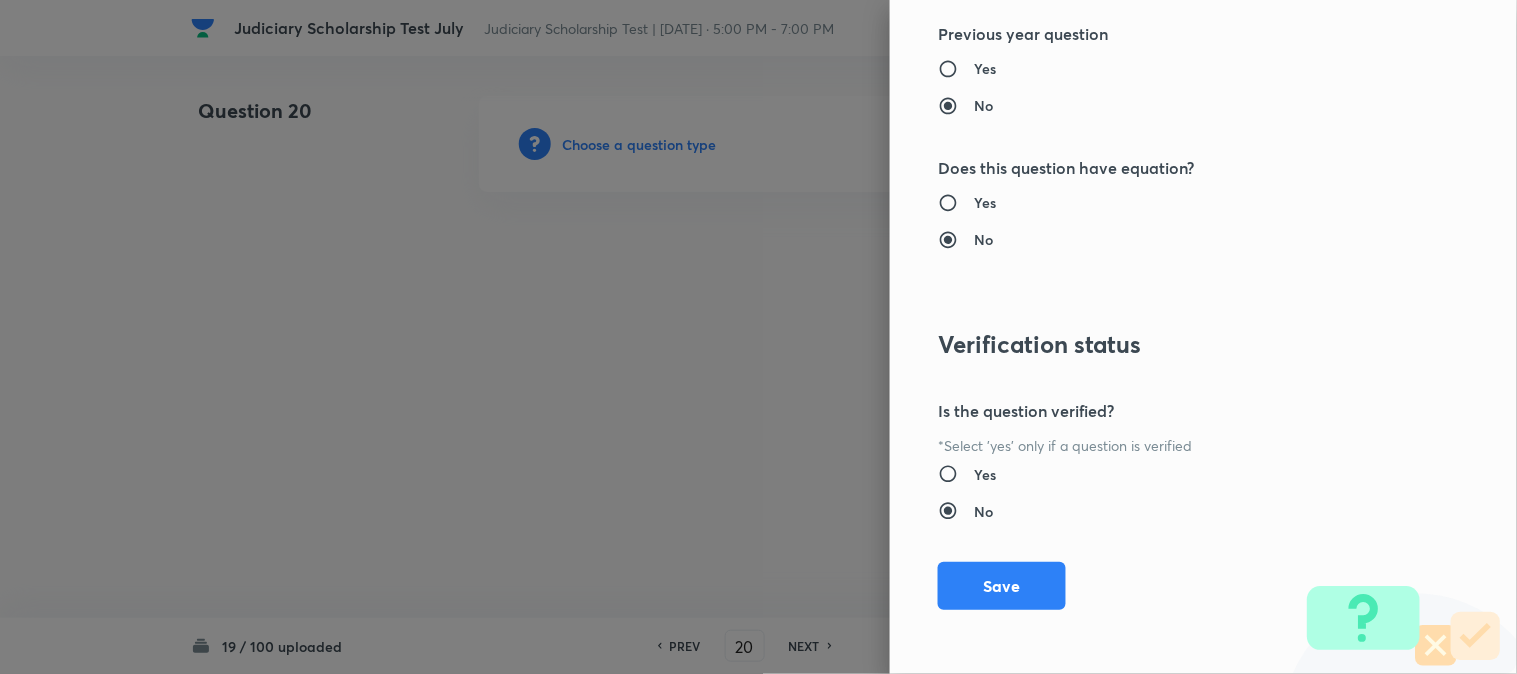 click on "Question settings Question type* Single choice correct Number of options* 2 3 4 5 Does this question have a passage?* Yes No Positive mark 1 ​ Negative Marks (Don’t add negative sign) 0 ​ Syllabus Topic group* Criminal Law ​ Topic* Criminal Procedure Code ​ Concept* Constitution Of Criminal Courts And Offices ​ Sub-concept* Constitution Of Criminal Courts And Offices ​ Concept-field ​ Additional details Question Difficulty Very easy Easy Moderate Hard Very hard Question is based on Fact Numerical Concept Previous year question Yes No Does this question have equation? Yes No Verification status Is the question verified? *Select 'yes' only if a question is verified Yes No Save" at bounding box center (1203, 337) 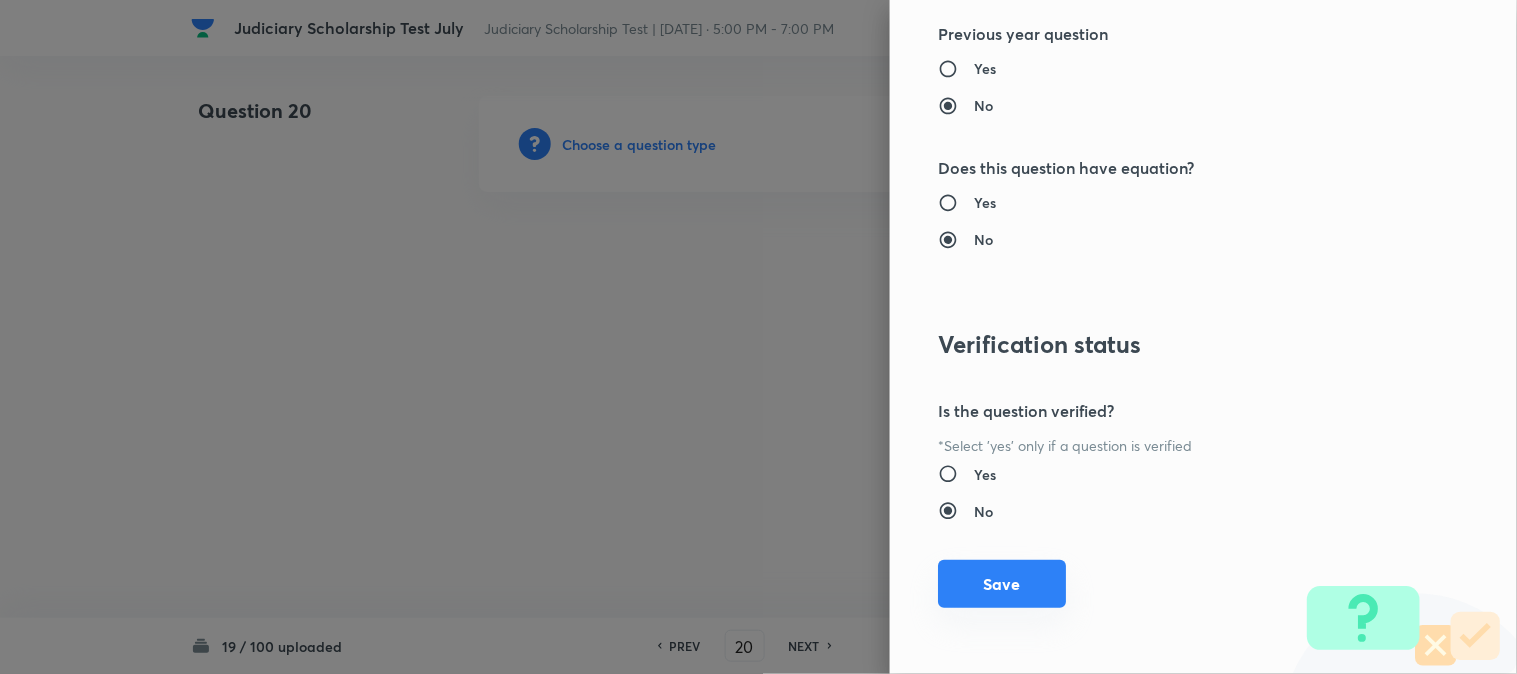 click on "Save" at bounding box center (1002, 584) 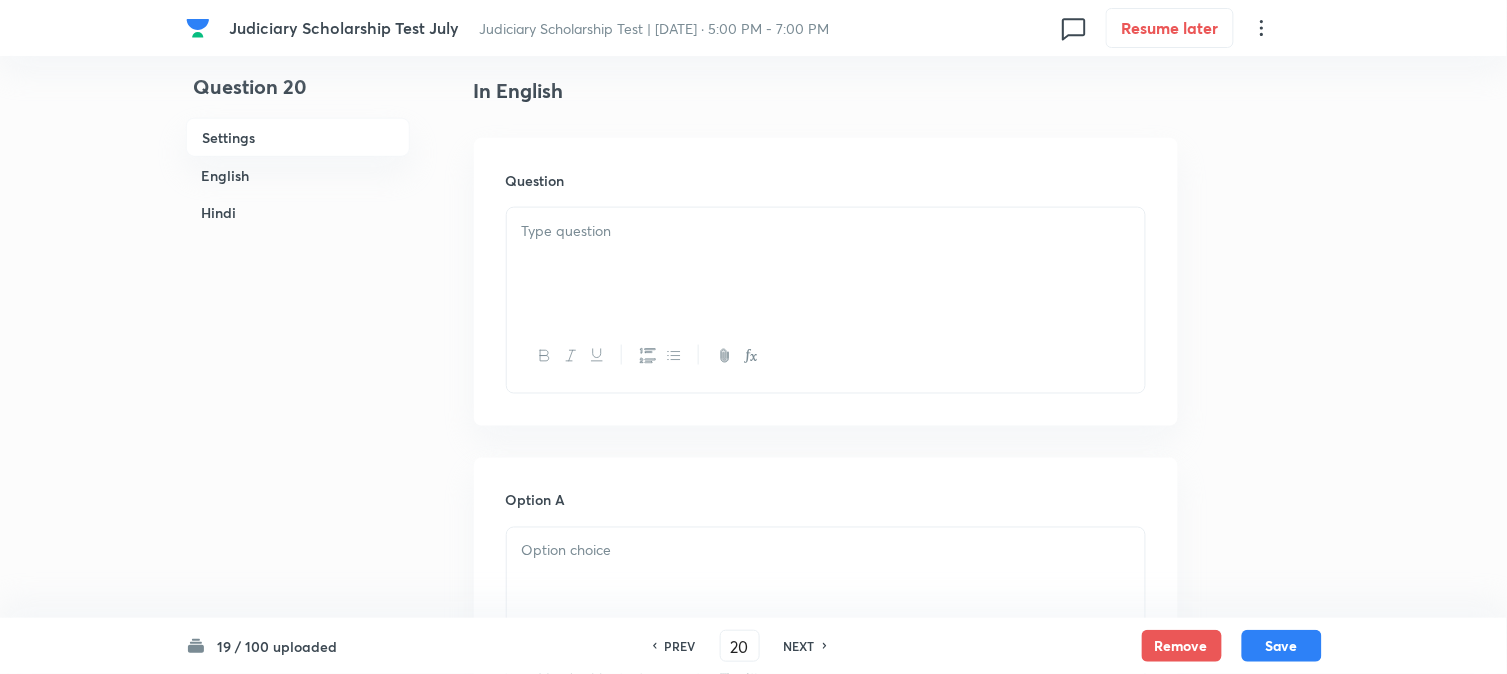 scroll, scrollTop: 590, scrollLeft: 0, axis: vertical 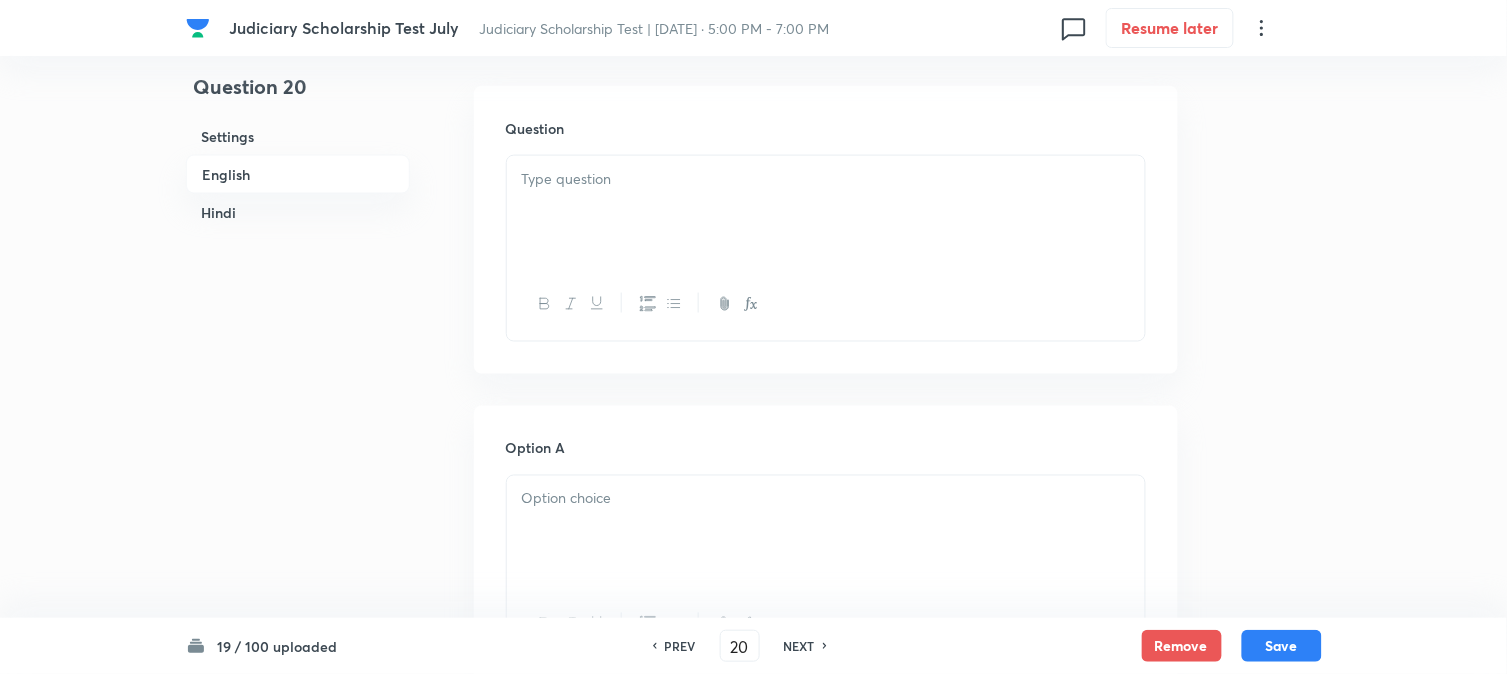 drag, startPoint x: 590, startPoint y: 202, endPoint x: 566, endPoint y: 223, distance: 31.890438 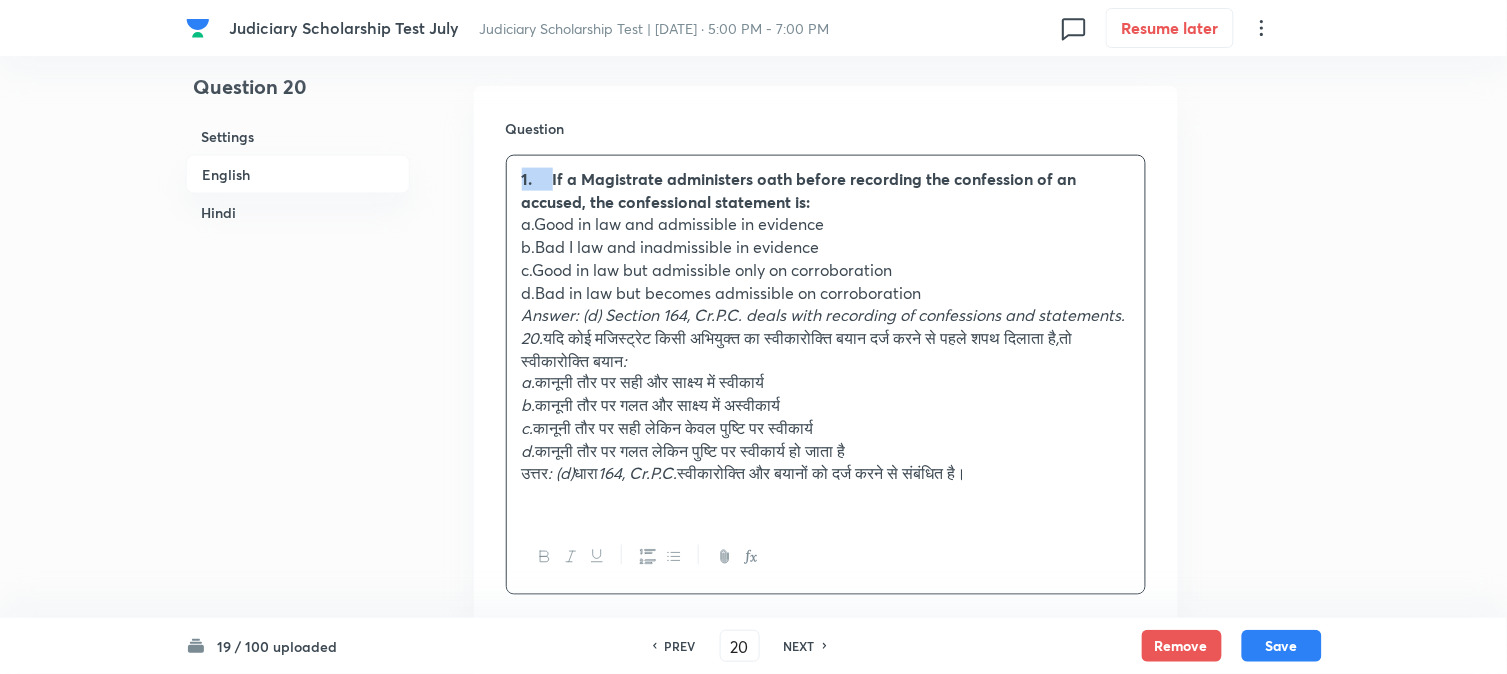 drag, startPoint x: 552, startPoint y: 176, endPoint x: 491, endPoint y: 168, distance: 61.522354 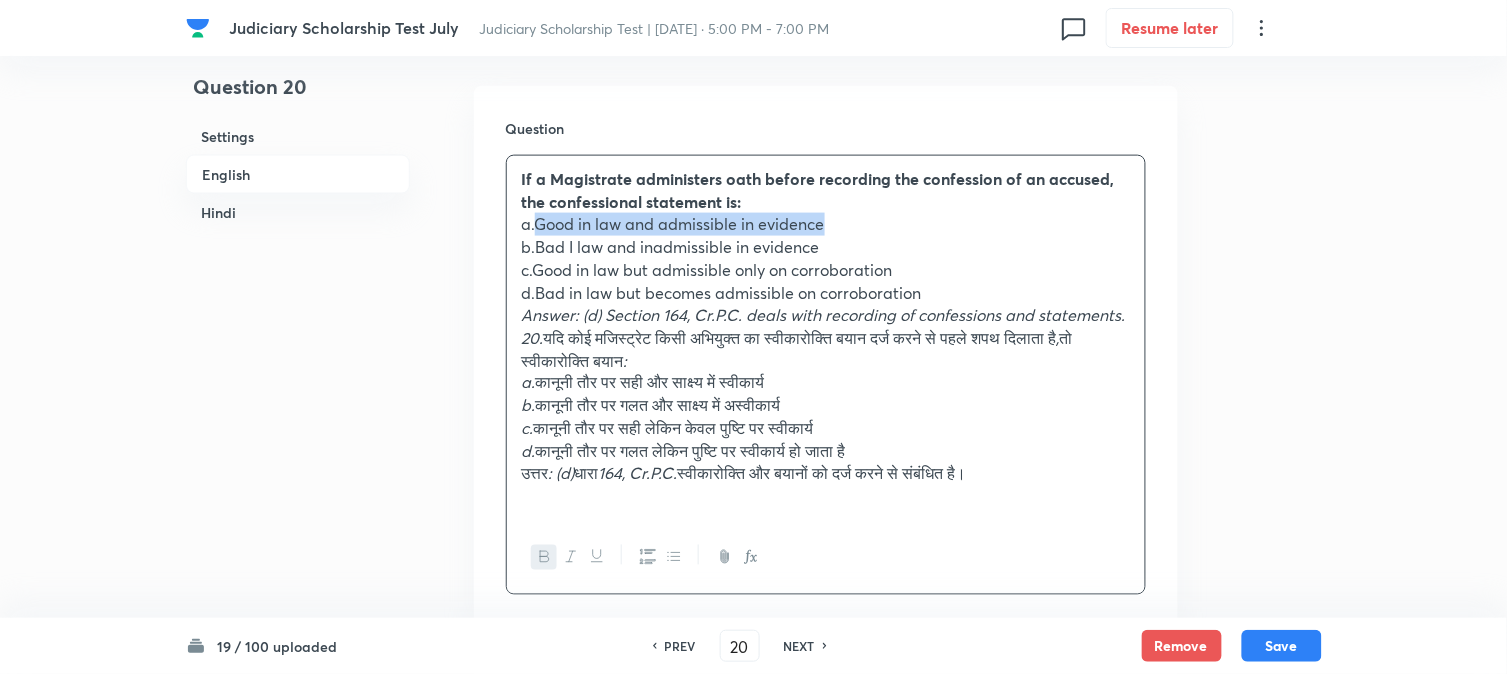 drag, startPoint x: 538, startPoint y: 224, endPoint x: 914, endPoint y: 233, distance: 376.1077 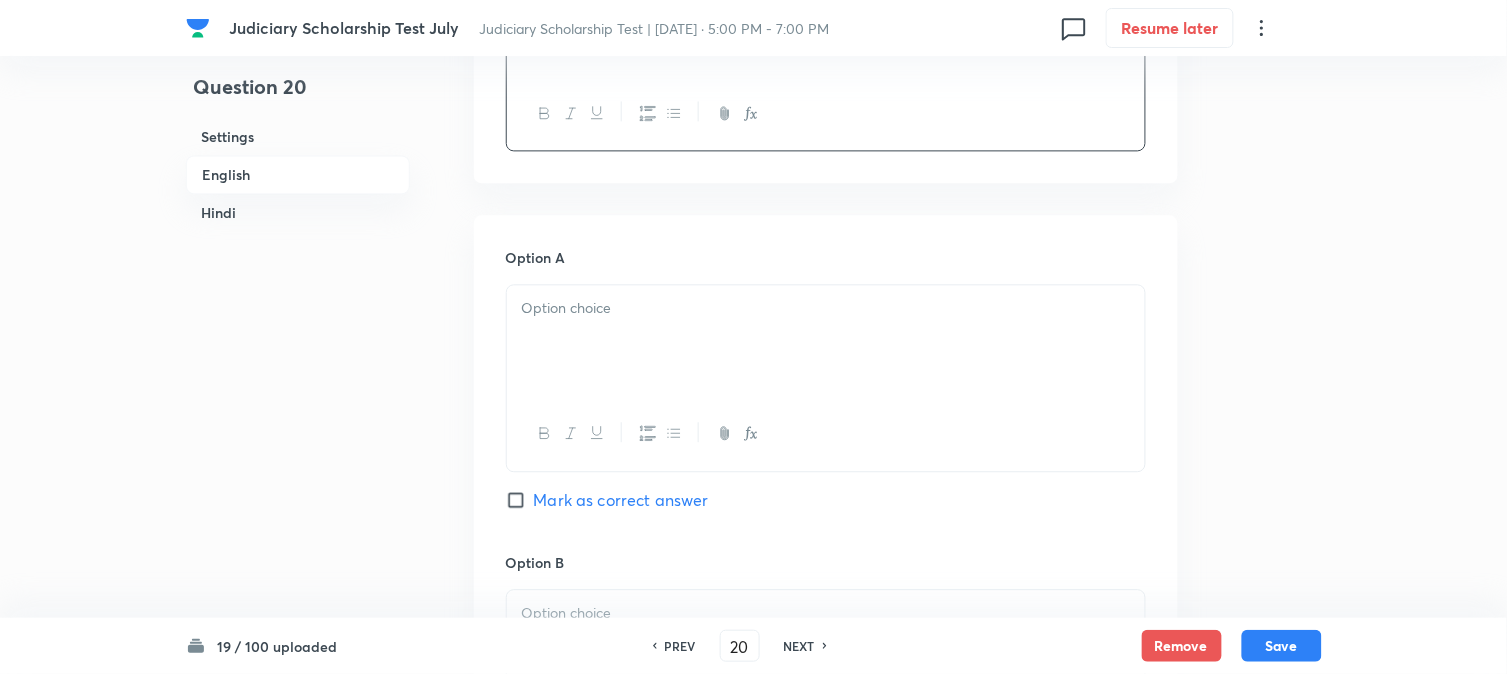 click at bounding box center [826, 341] 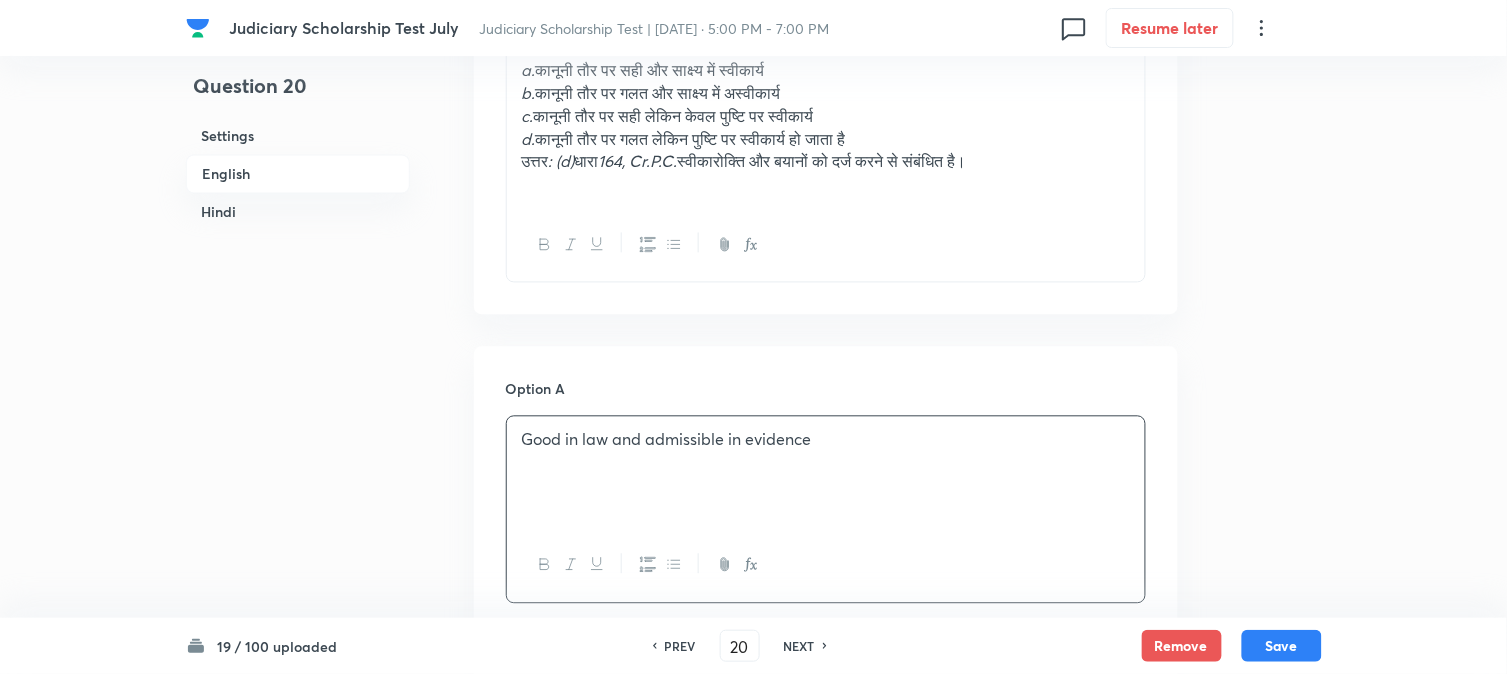 scroll, scrollTop: 701, scrollLeft: 0, axis: vertical 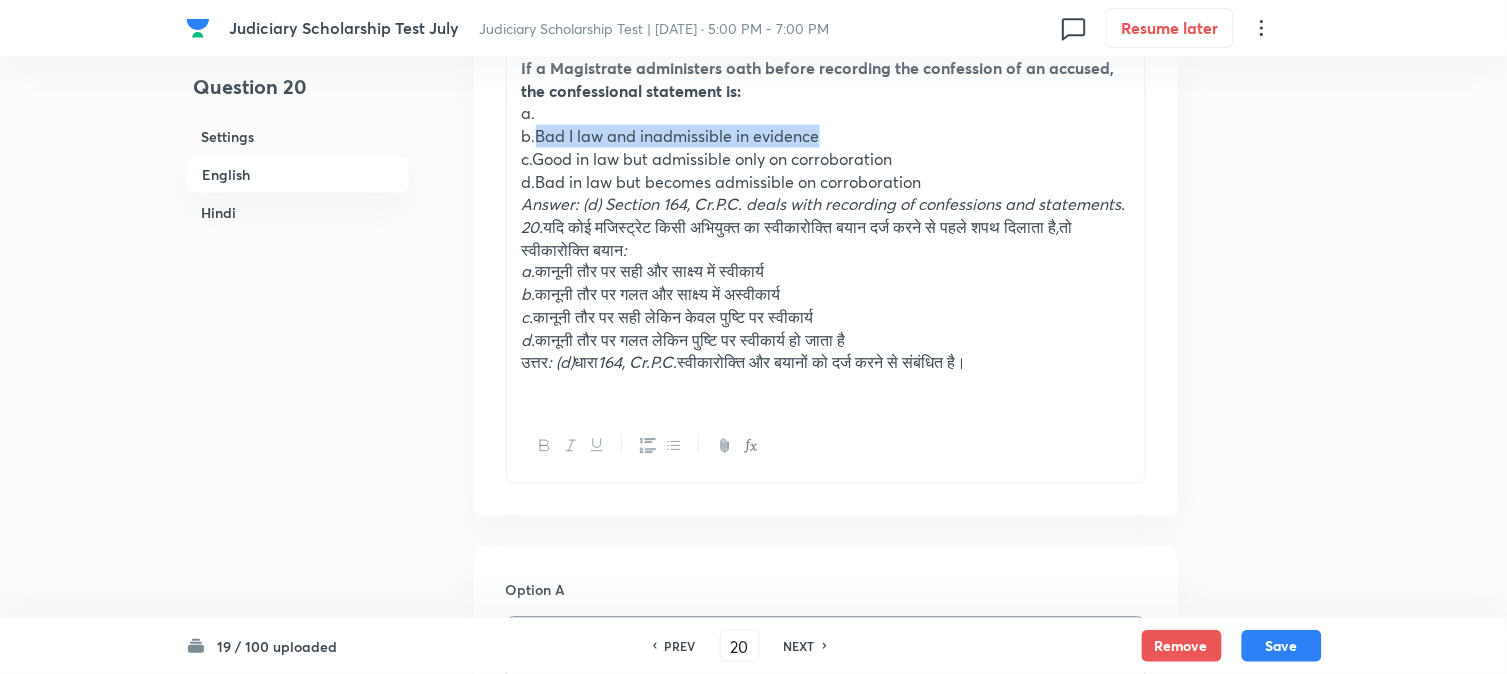 drag, startPoint x: 536, startPoint y: 131, endPoint x: 894, endPoint y: 145, distance: 358.27365 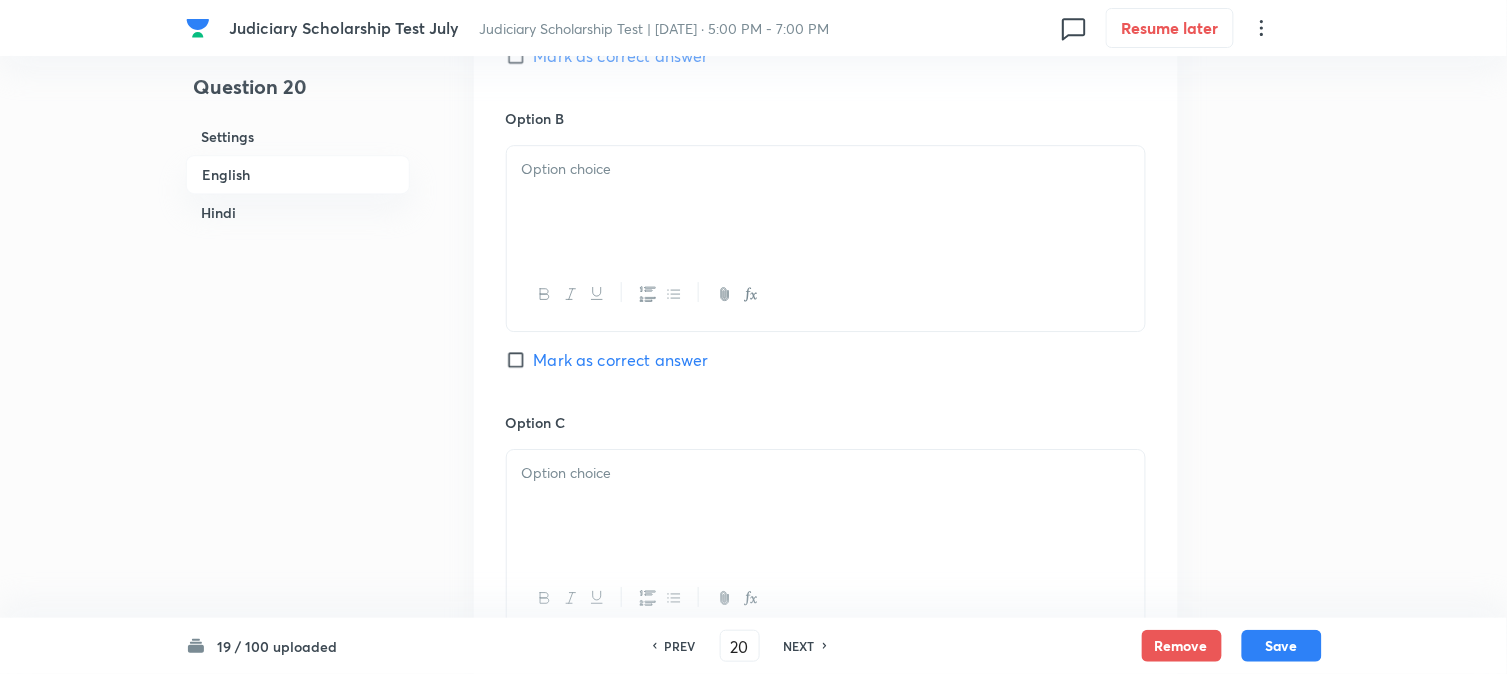 click at bounding box center (826, 202) 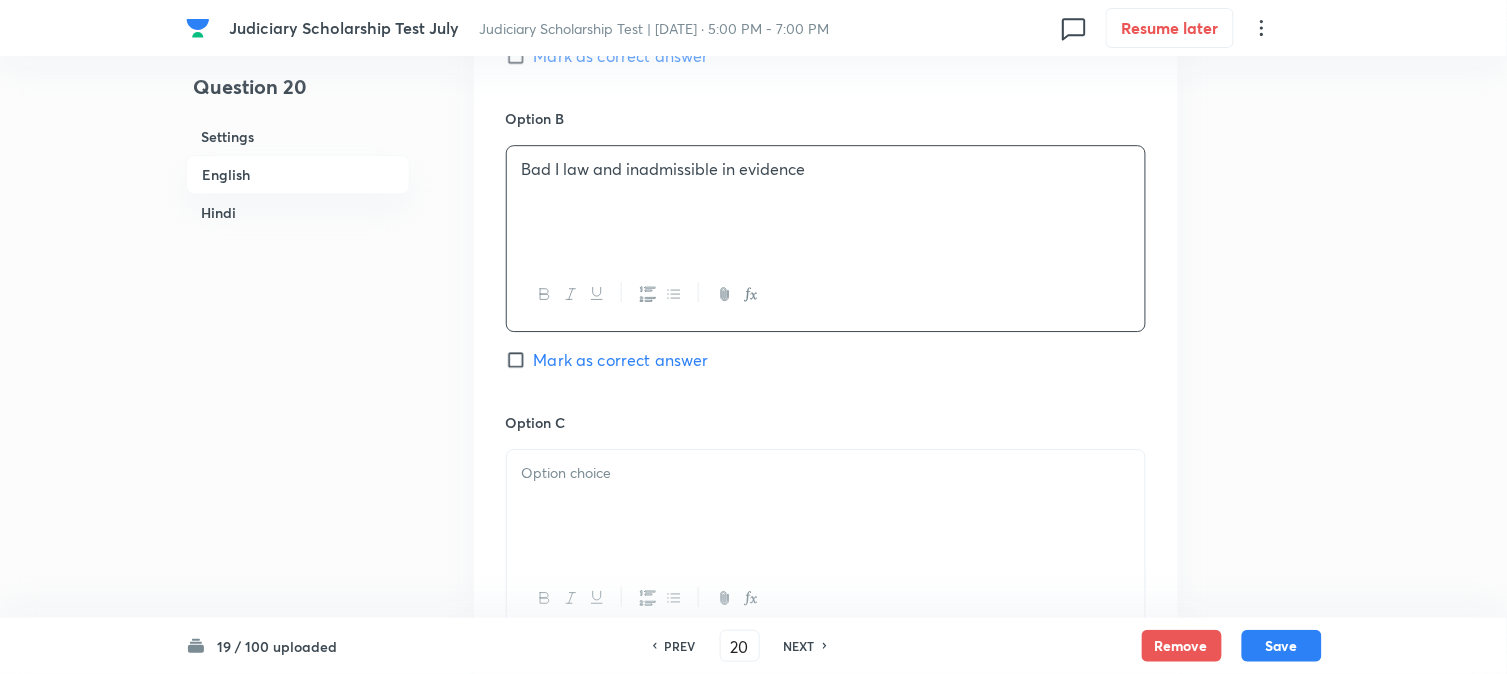 scroll, scrollTop: 701, scrollLeft: 0, axis: vertical 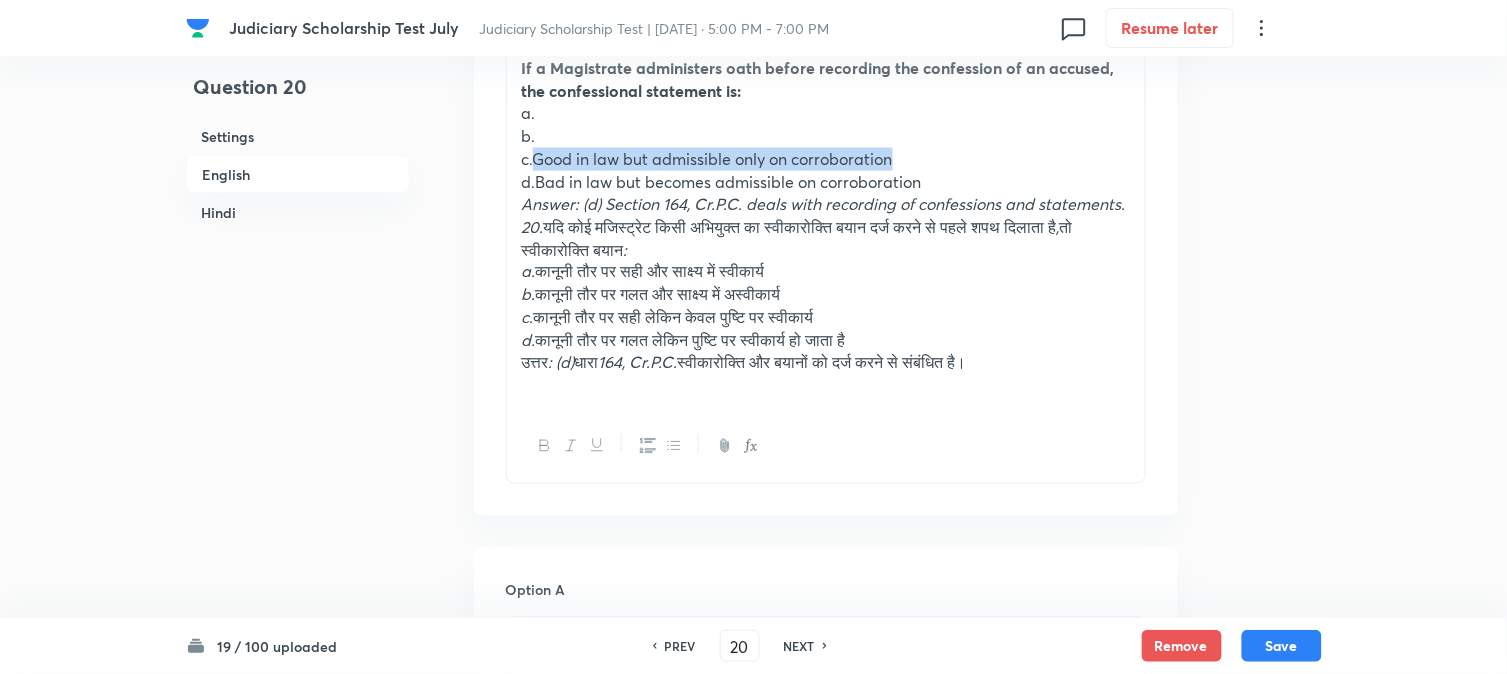 drag, startPoint x: 538, startPoint y: 156, endPoint x: 963, endPoint y: 150, distance: 425.04236 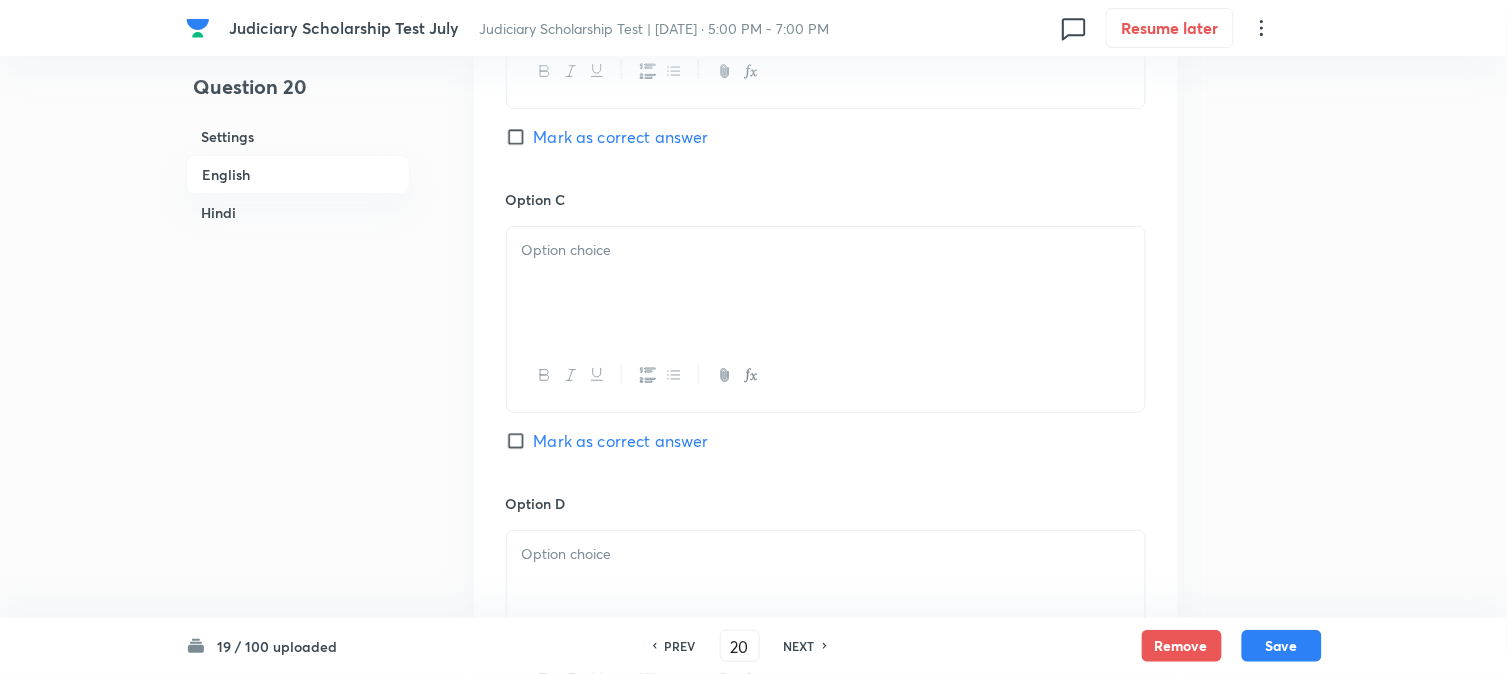 click at bounding box center [826, 283] 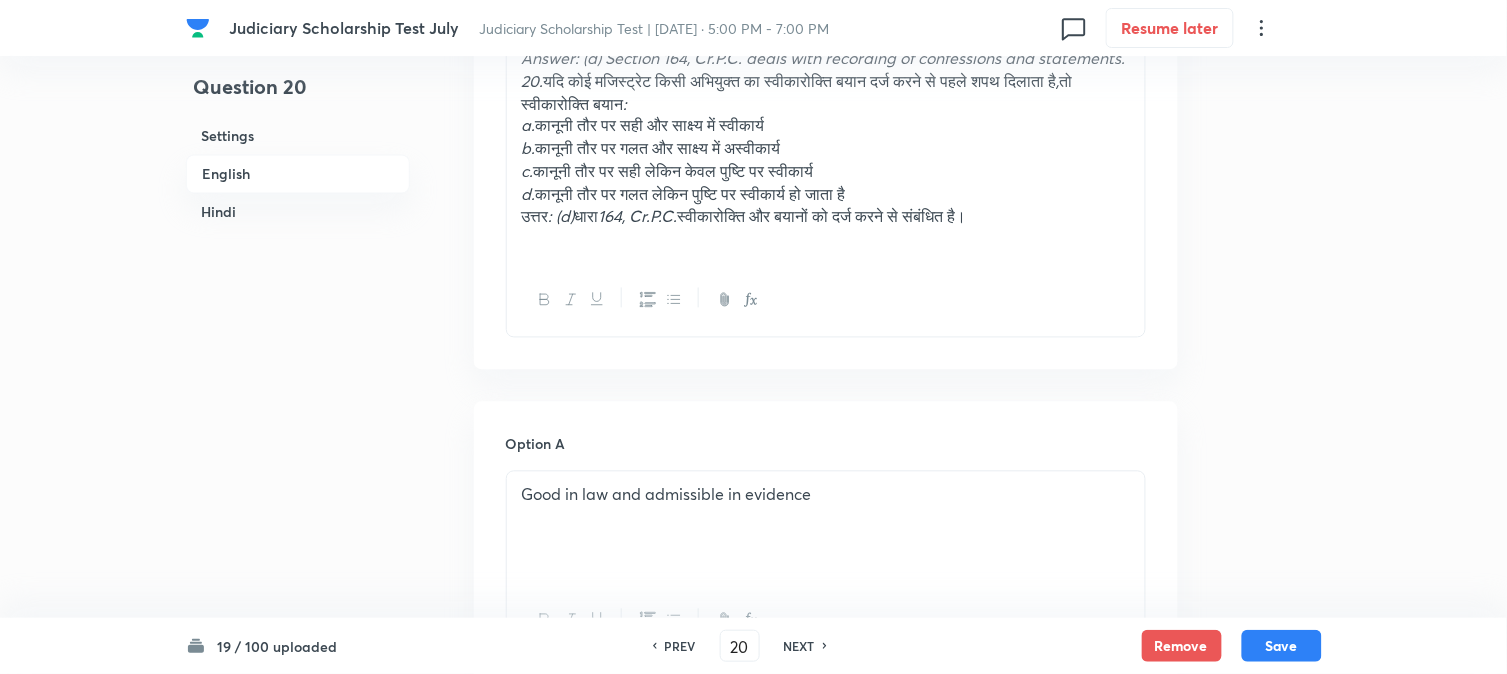 scroll, scrollTop: 701, scrollLeft: 0, axis: vertical 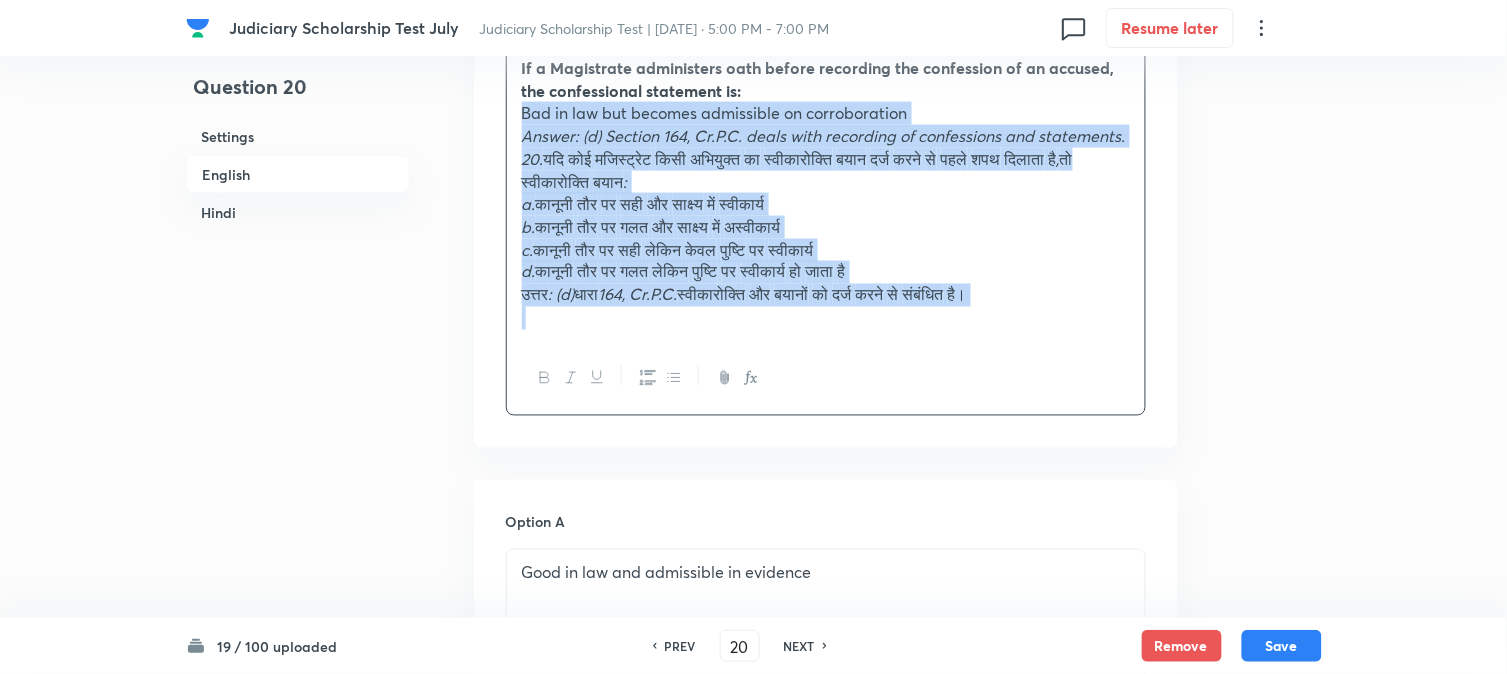 drag, startPoint x: 535, startPoint y: 182, endPoint x: 1368, endPoint y: 408, distance: 863.1135 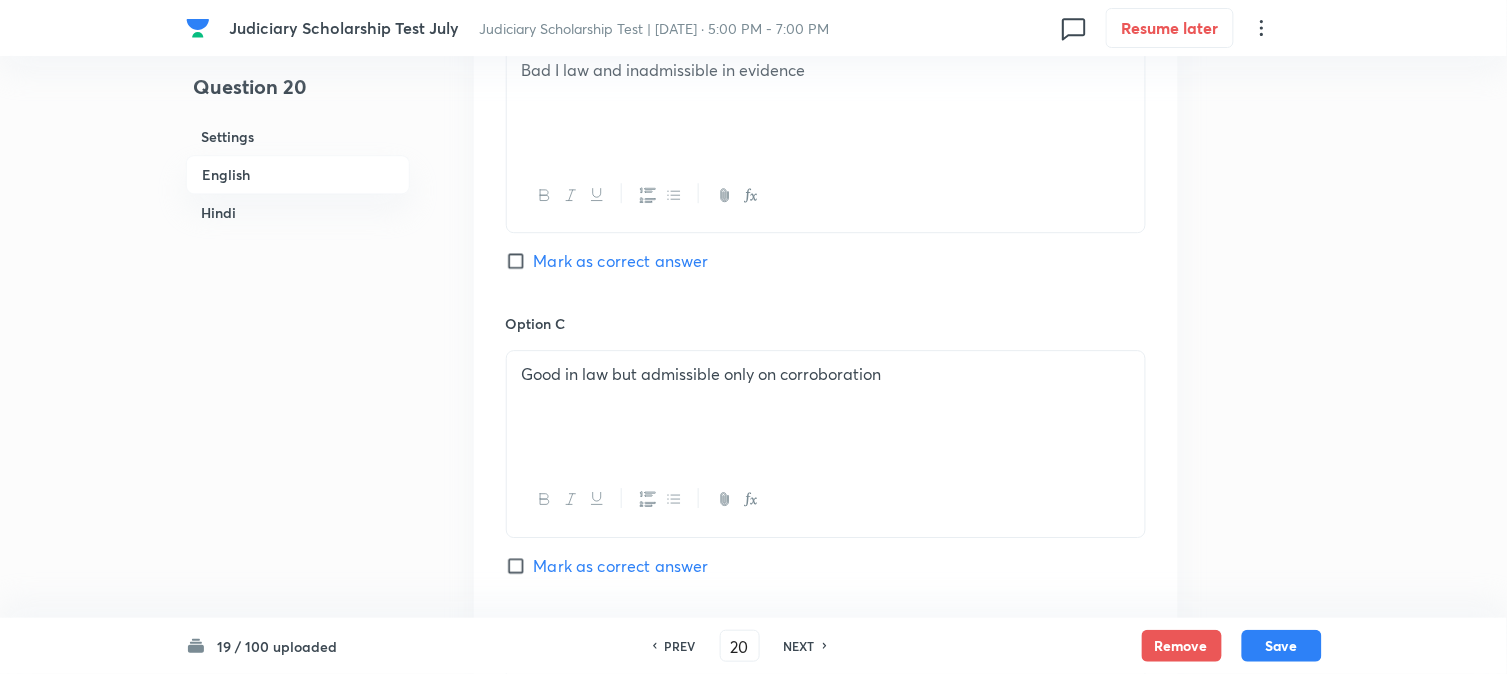 scroll, scrollTop: 1812, scrollLeft: 0, axis: vertical 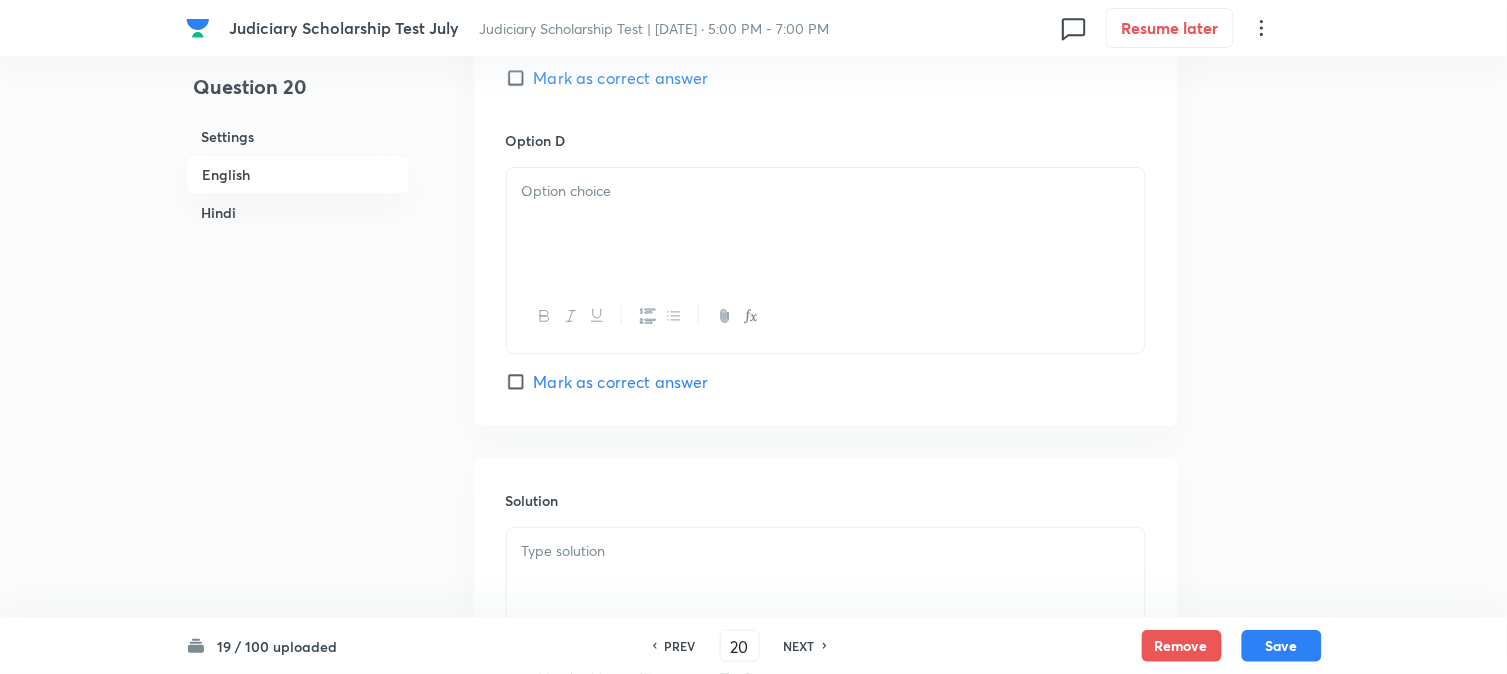 click at bounding box center (826, 224) 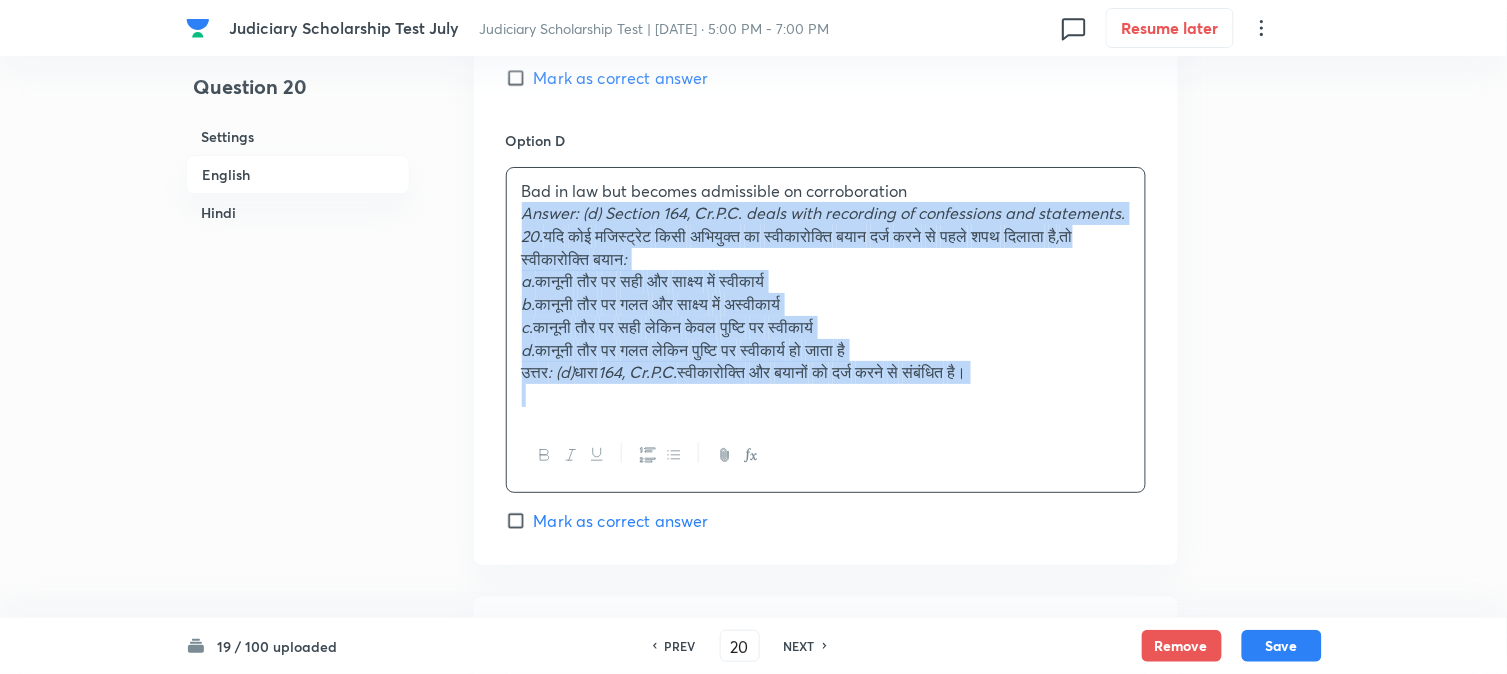 drag, startPoint x: 521, startPoint y: 210, endPoint x: 1241, endPoint y: 432, distance: 753.44806 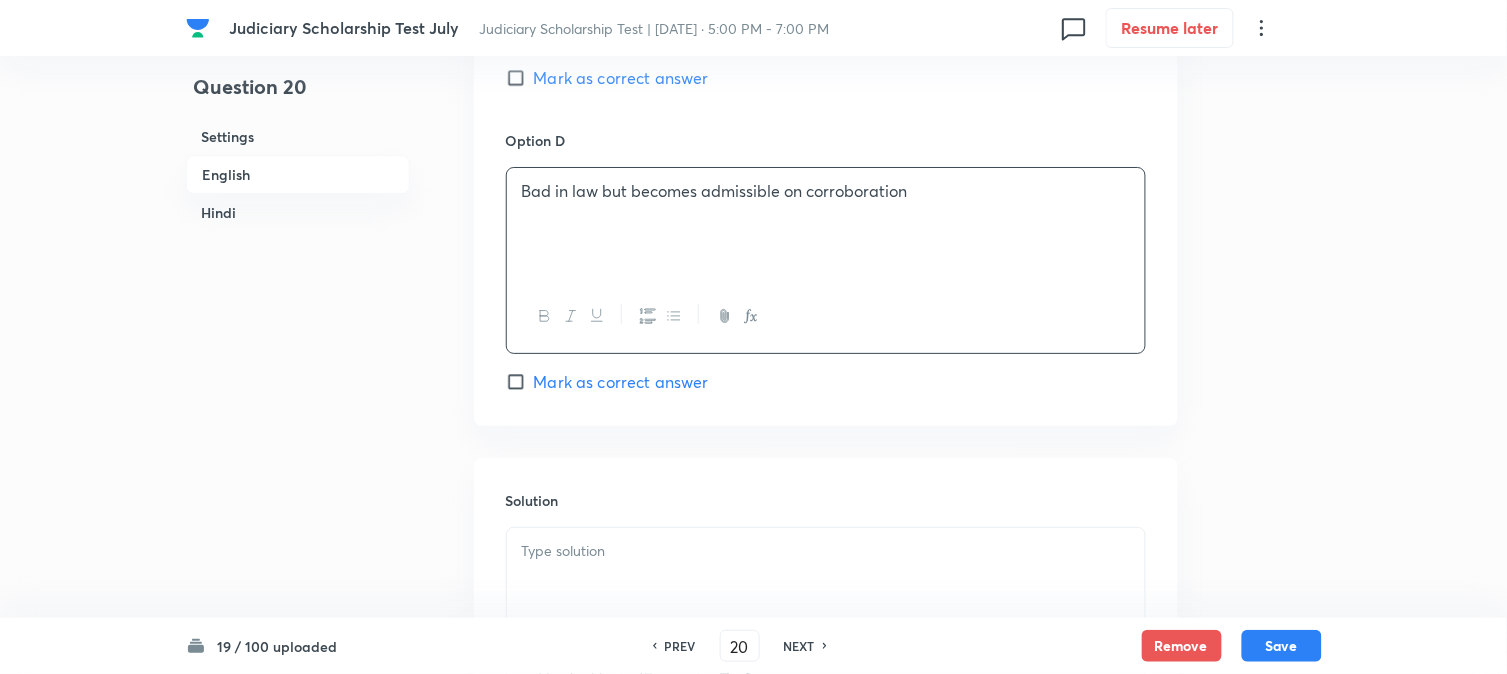 click on "Mark as correct answer" at bounding box center (621, 382) 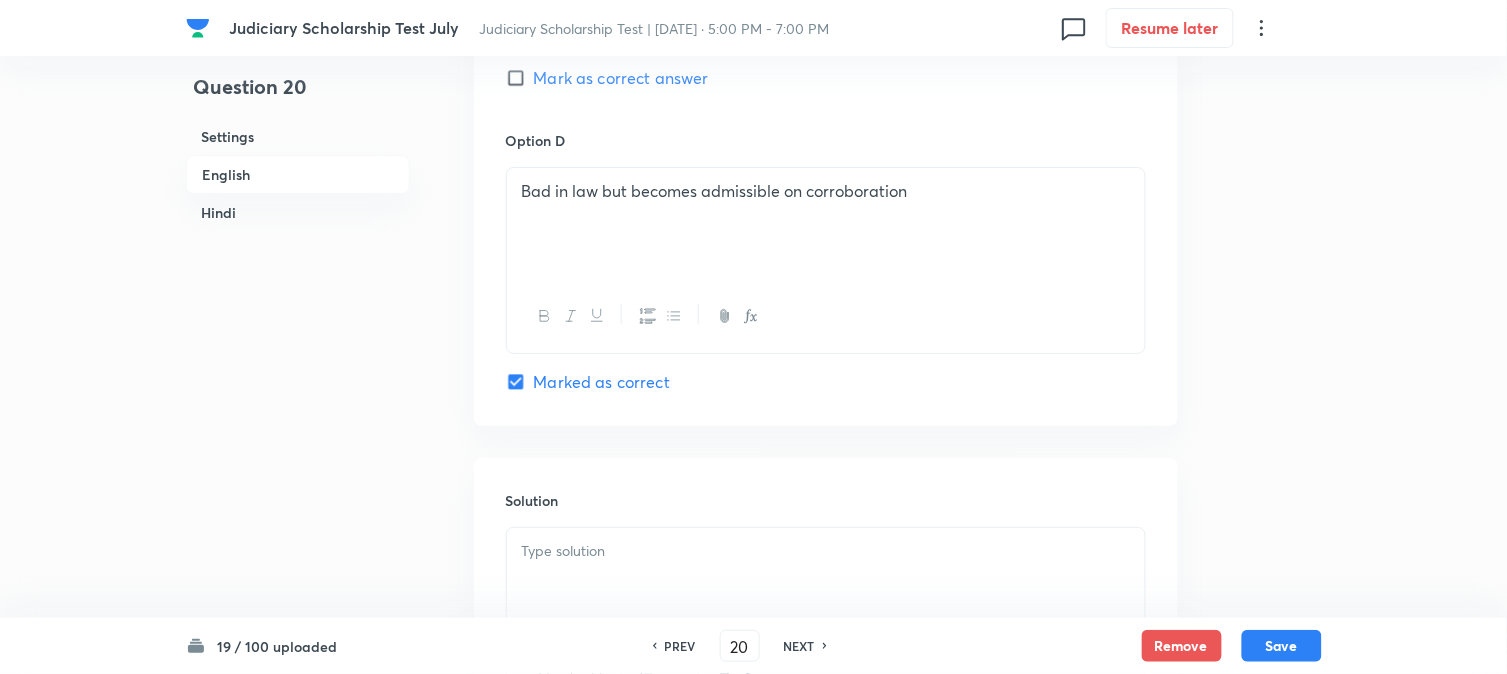 checkbox on "true" 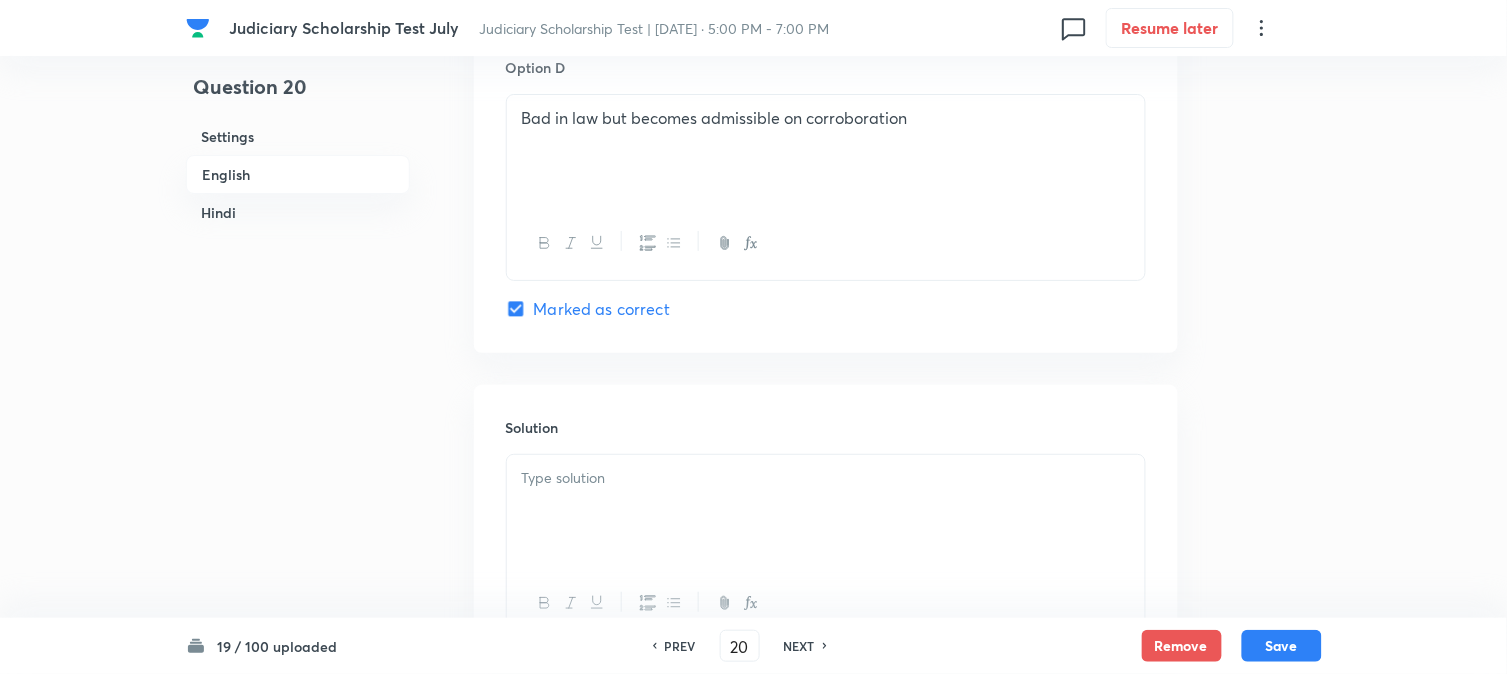 scroll, scrollTop: 2034, scrollLeft: 0, axis: vertical 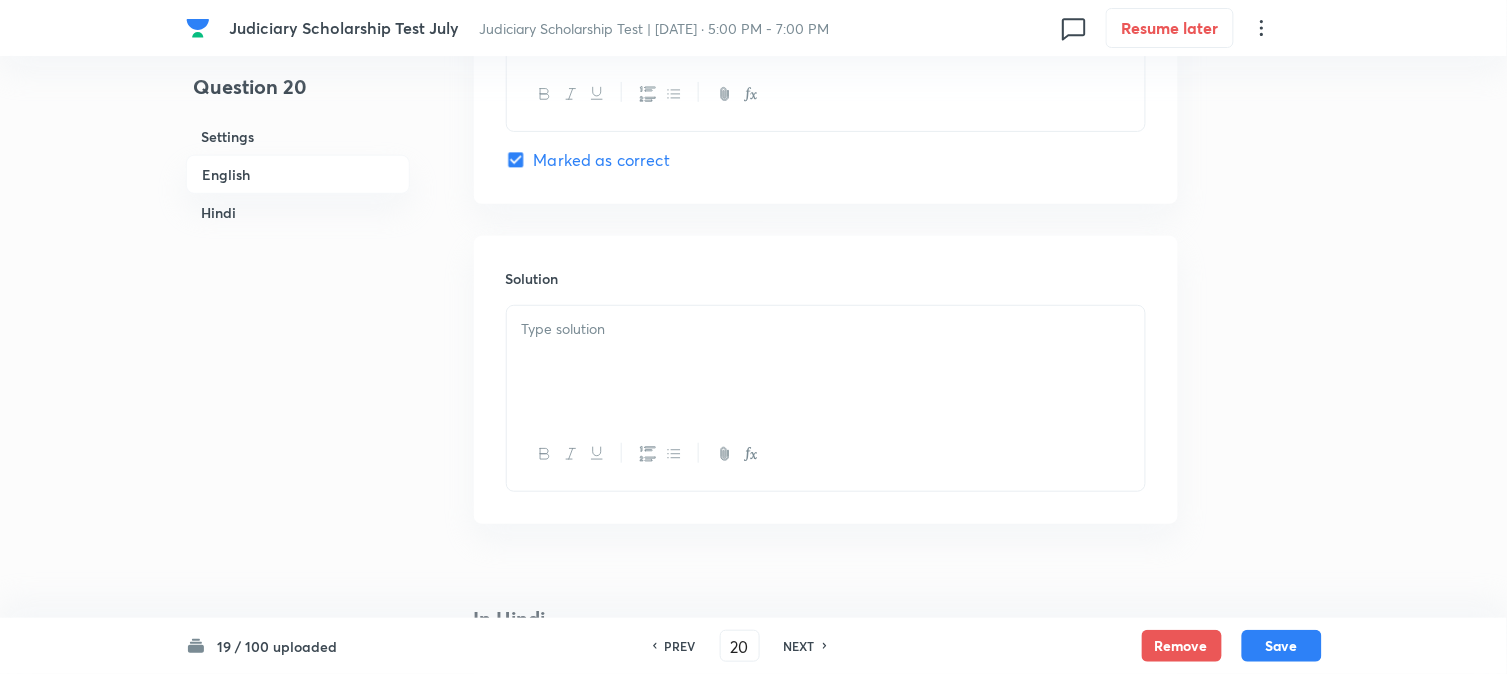 click on "Solution" at bounding box center (826, 380) 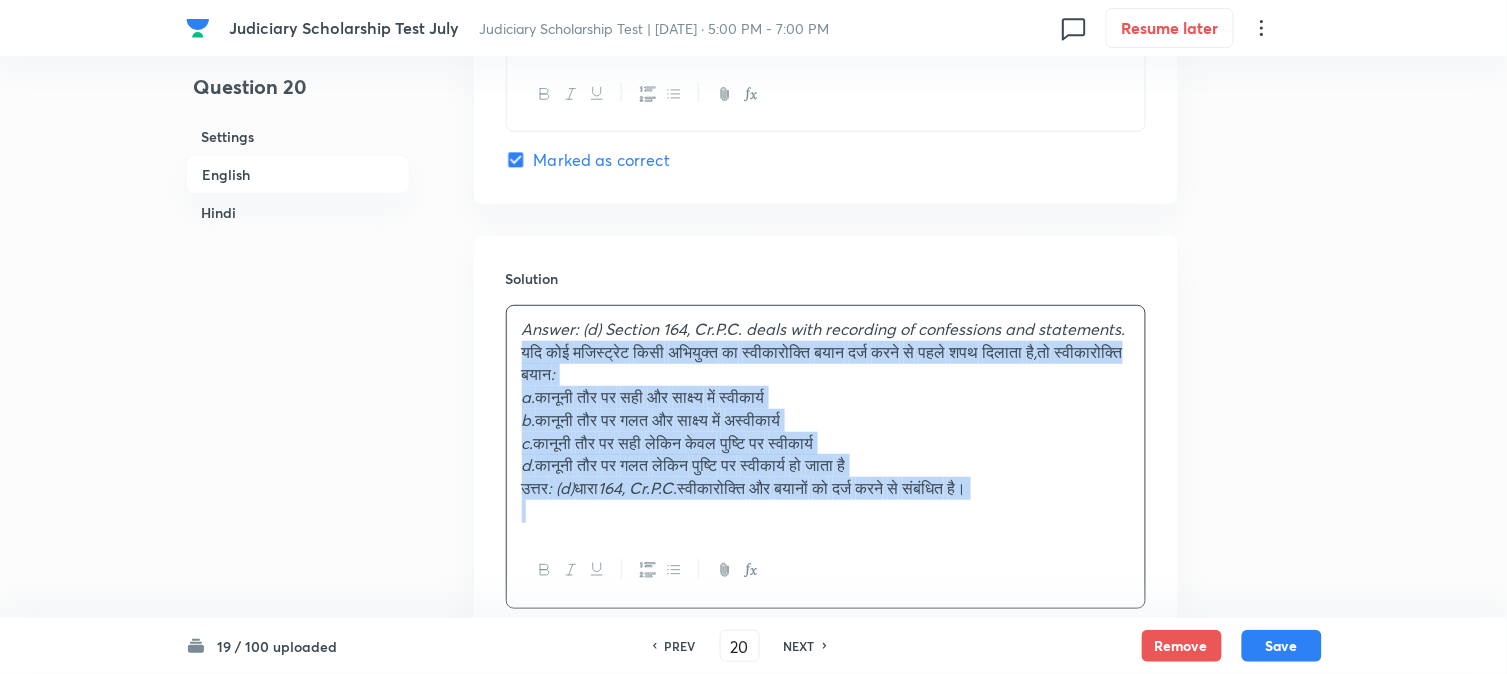 drag, startPoint x: 551, startPoint y: 356, endPoint x: 1250, endPoint y: 578, distance: 733.40643 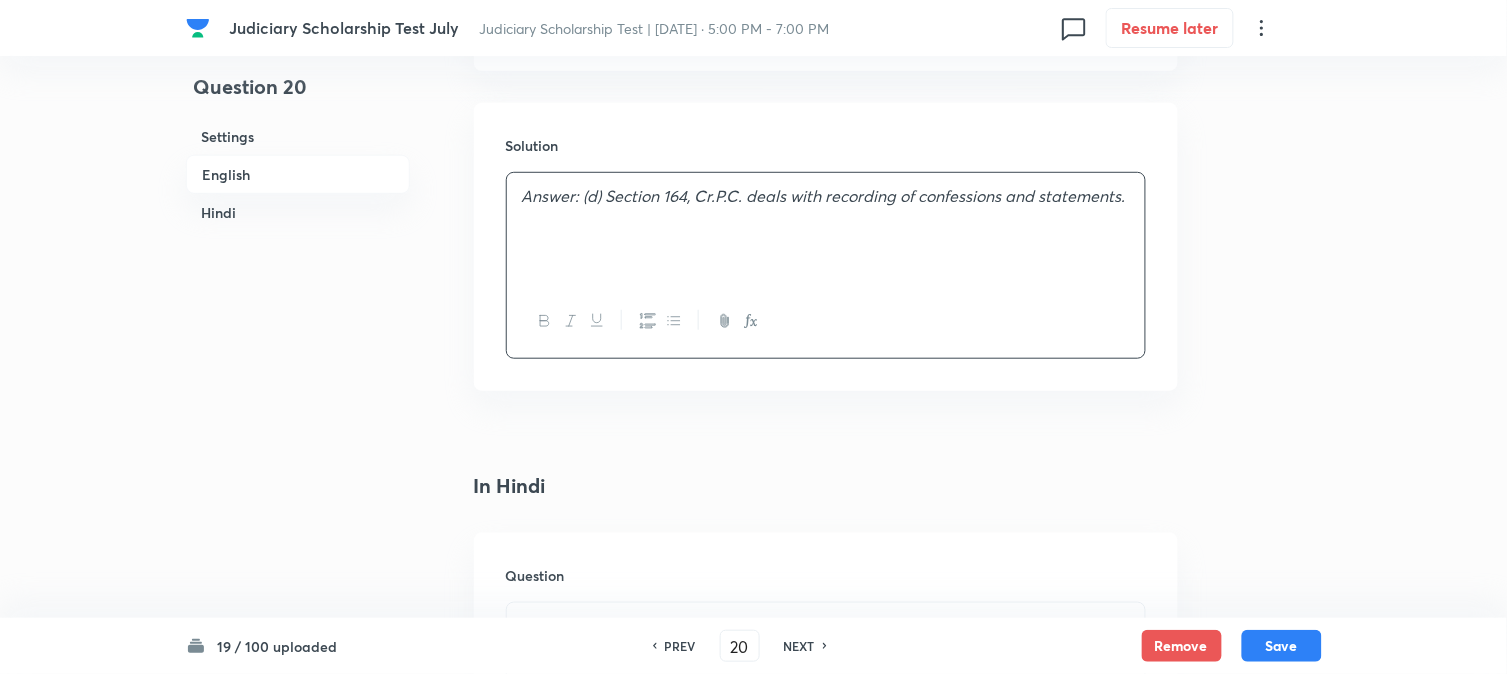 scroll, scrollTop: 2367, scrollLeft: 0, axis: vertical 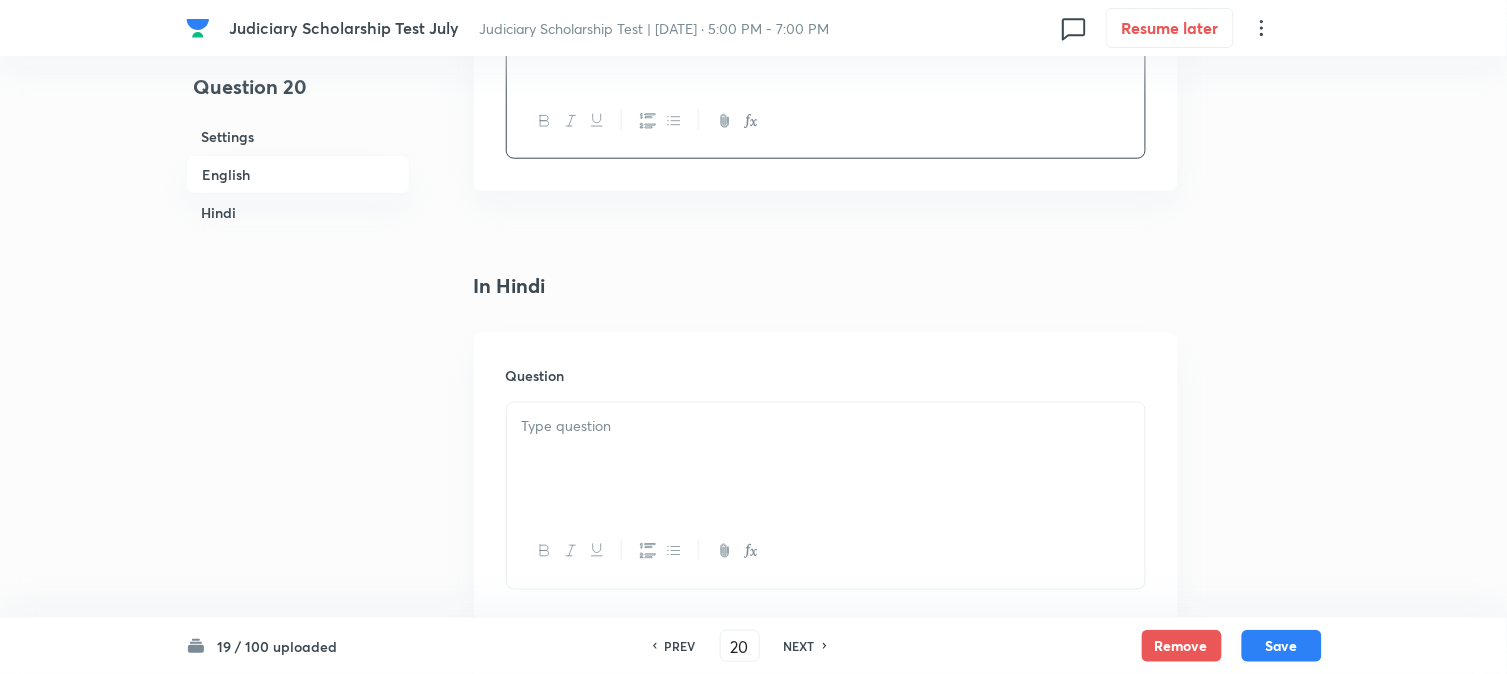 click at bounding box center (826, 459) 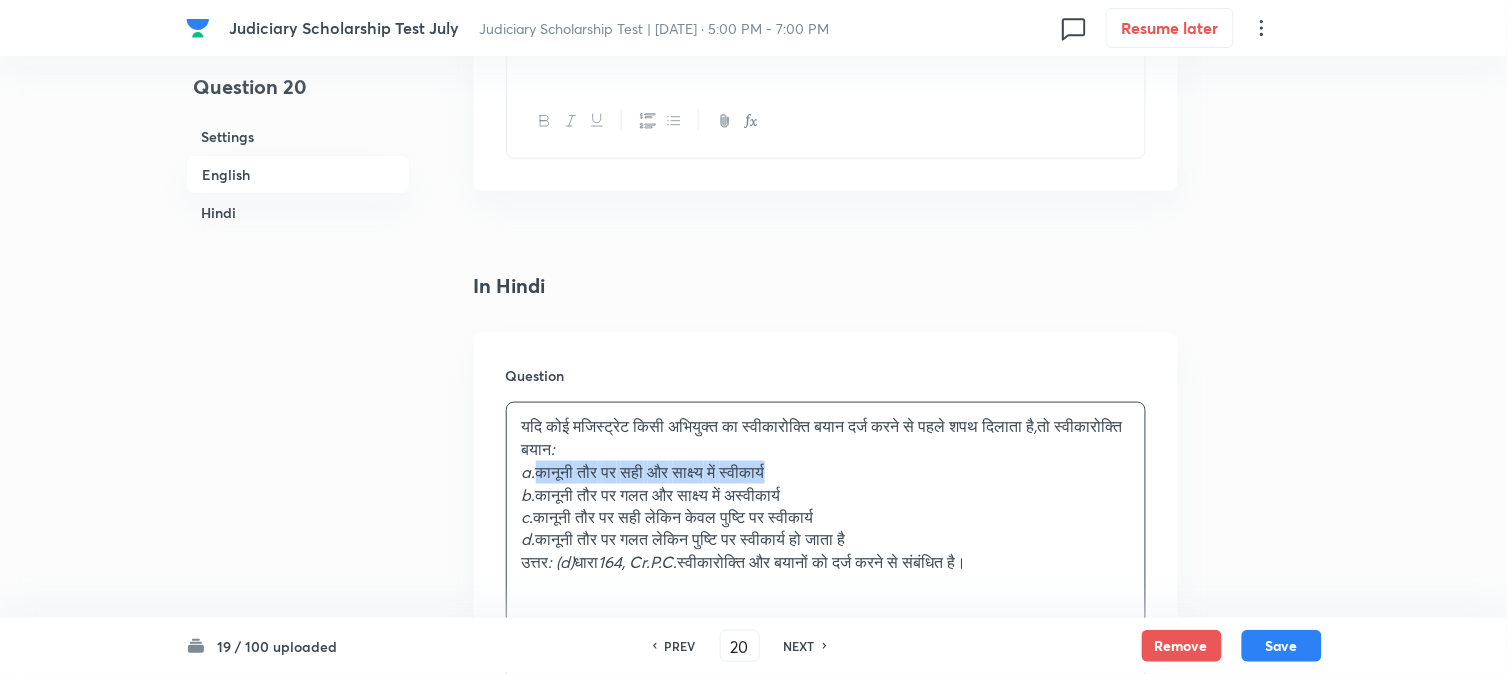 drag, startPoint x: 536, startPoint y: 475, endPoint x: 891, endPoint y: 478, distance: 355.01266 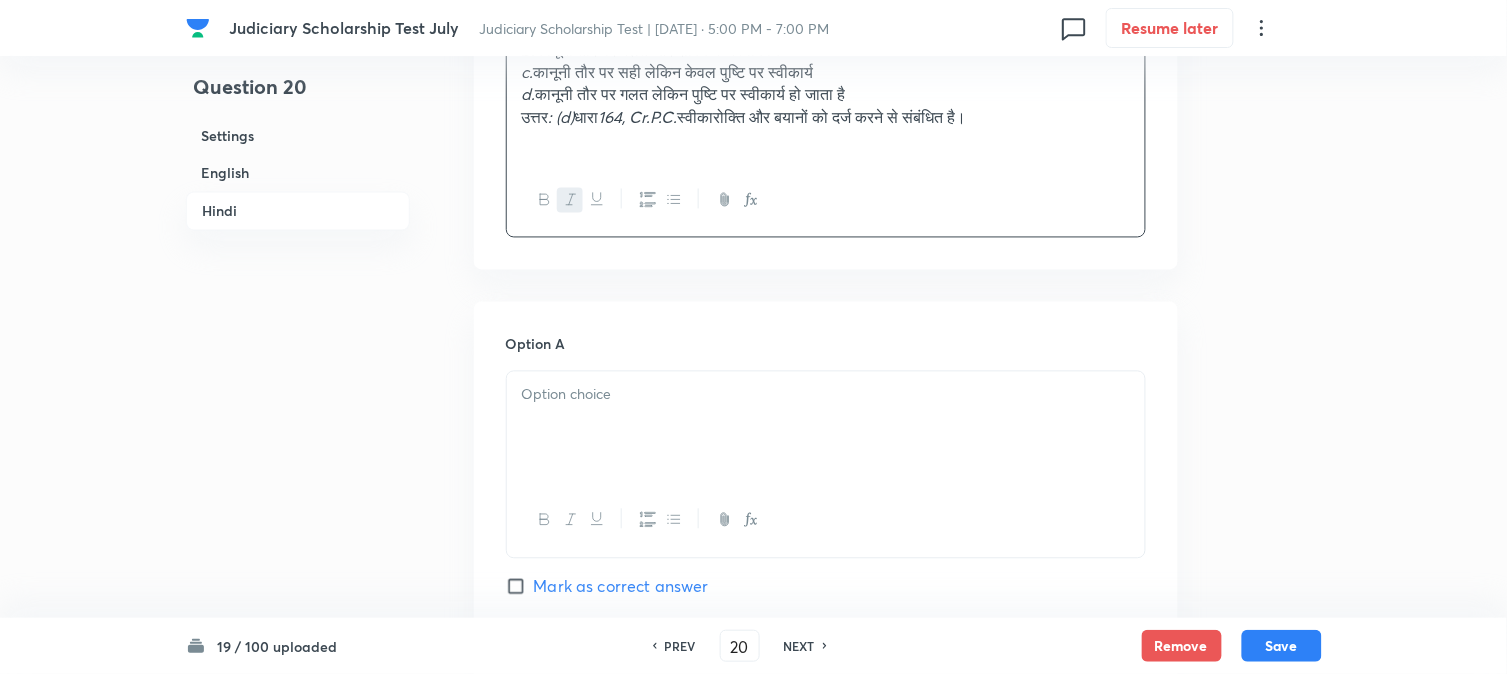 click at bounding box center (826, 428) 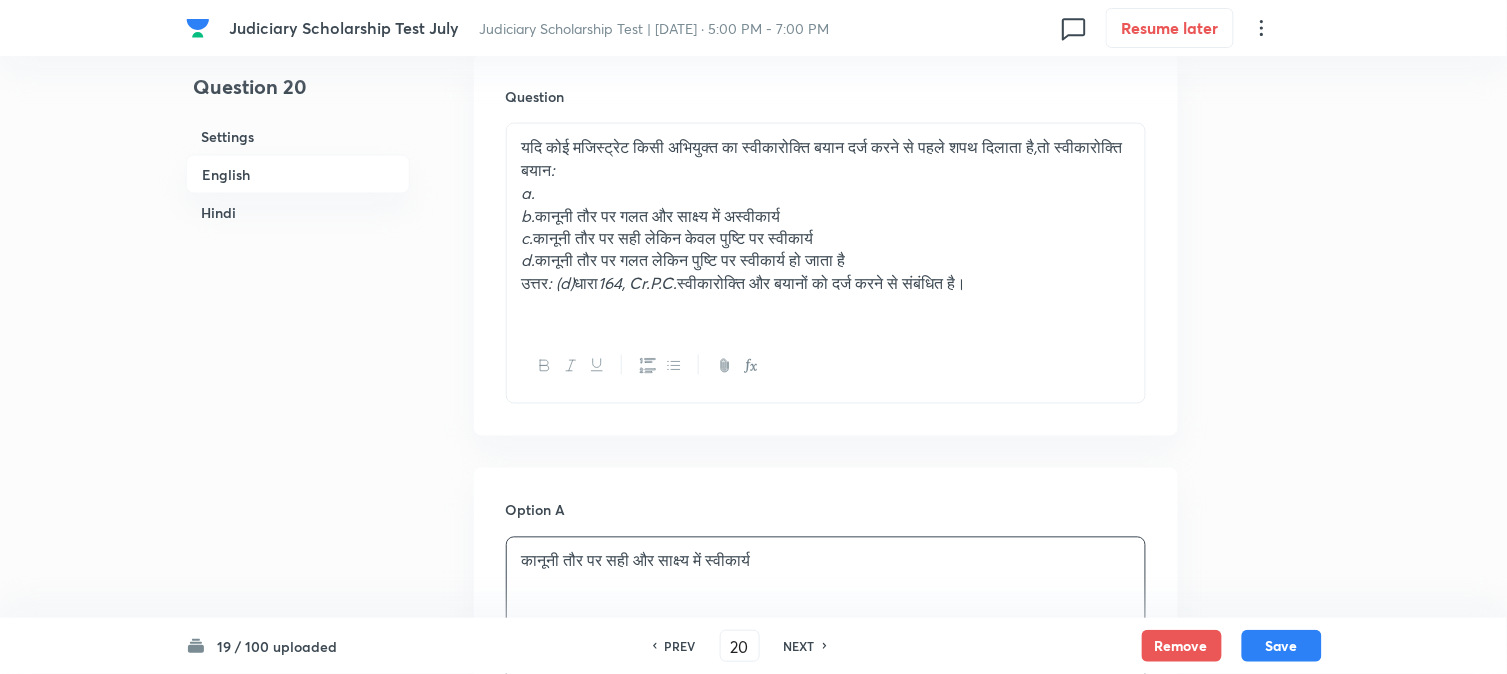 scroll, scrollTop: 2478, scrollLeft: 0, axis: vertical 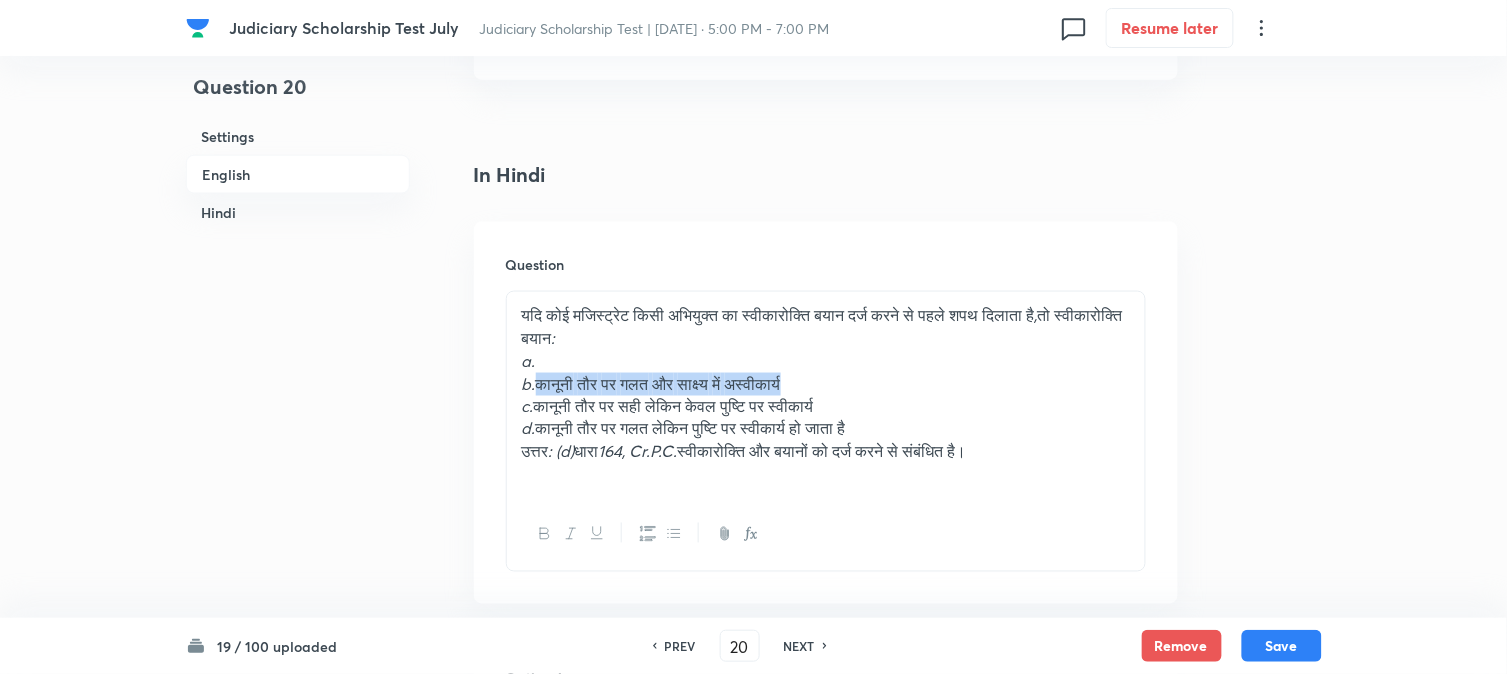 drag, startPoint x: 537, startPoint y: 381, endPoint x: 968, endPoint y: 384, distance: 431.01044 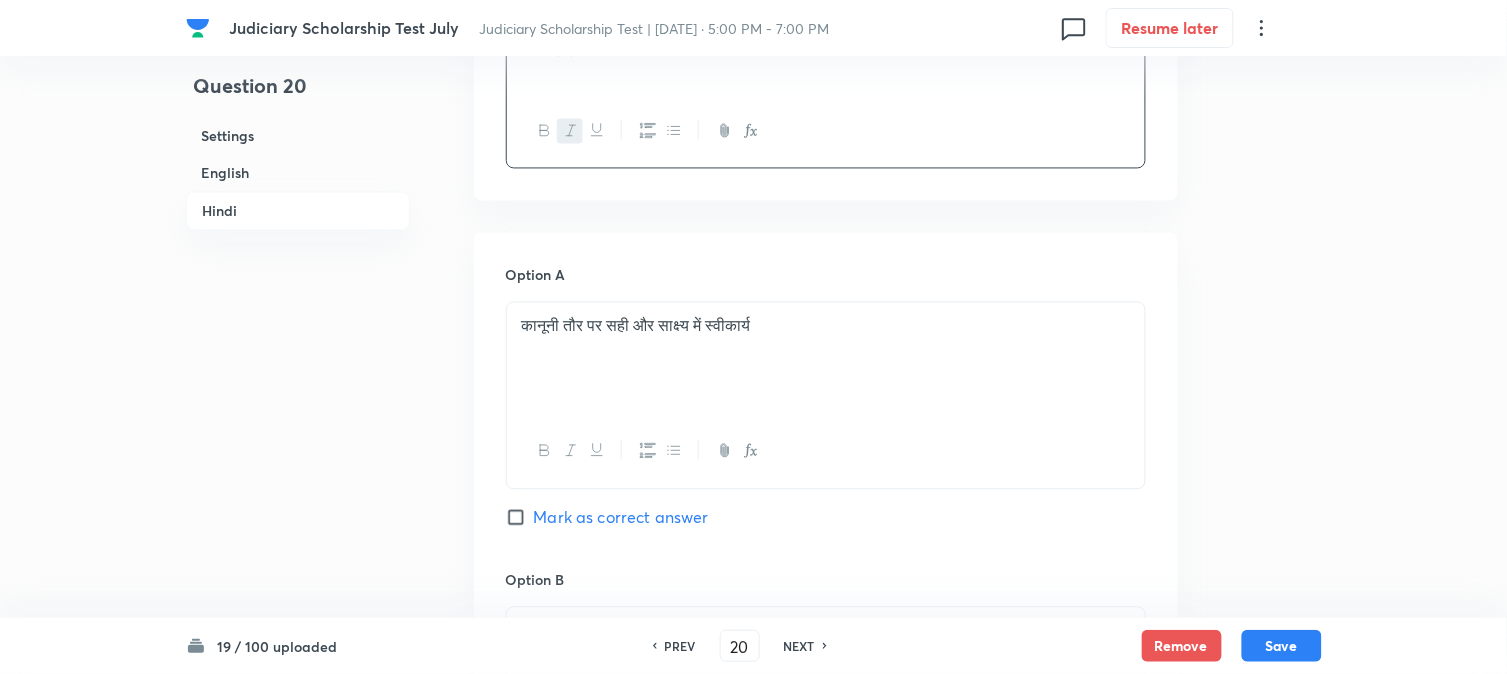 scroll, scrollTop: 3256, scrollLeft: 0, axis: vertical 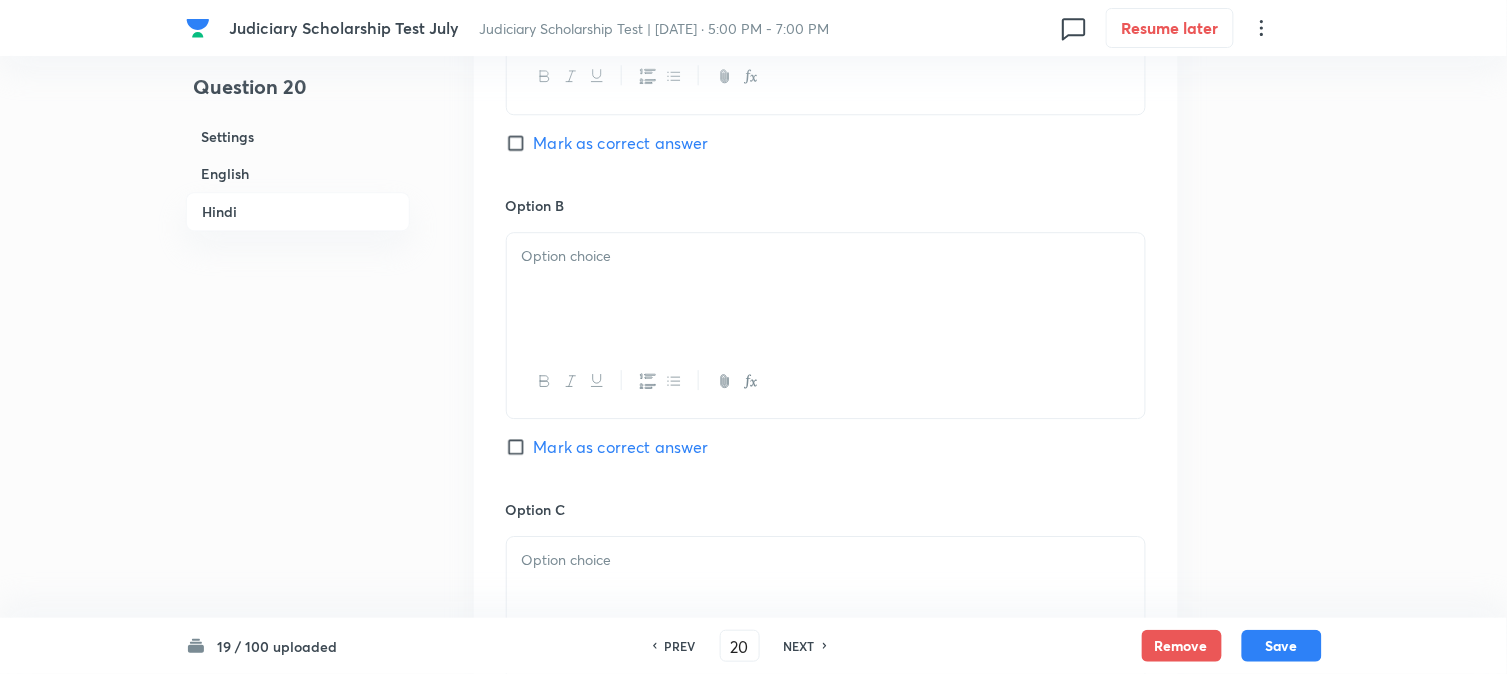 click at bounding box center (826, 381) 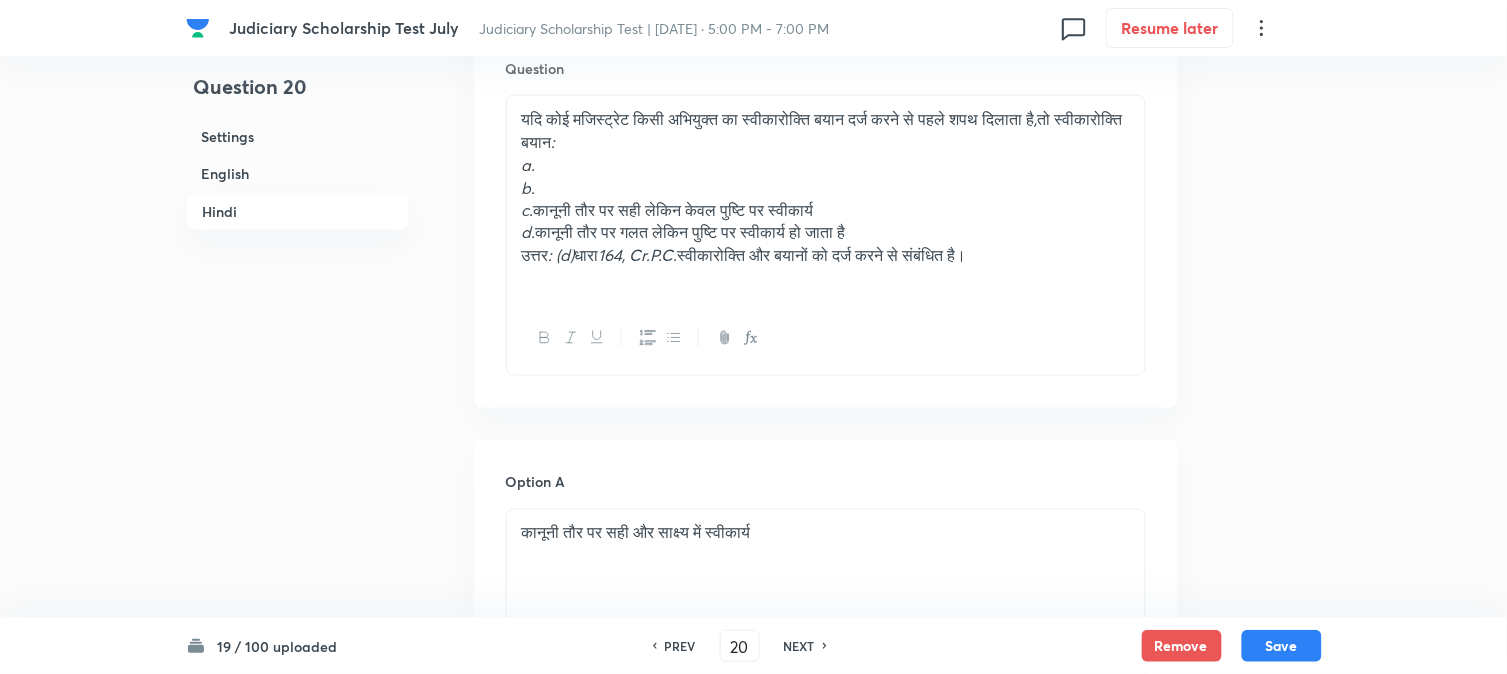 scroll, scrollTop: 2590, scrollLeft: 0, axis: vertical 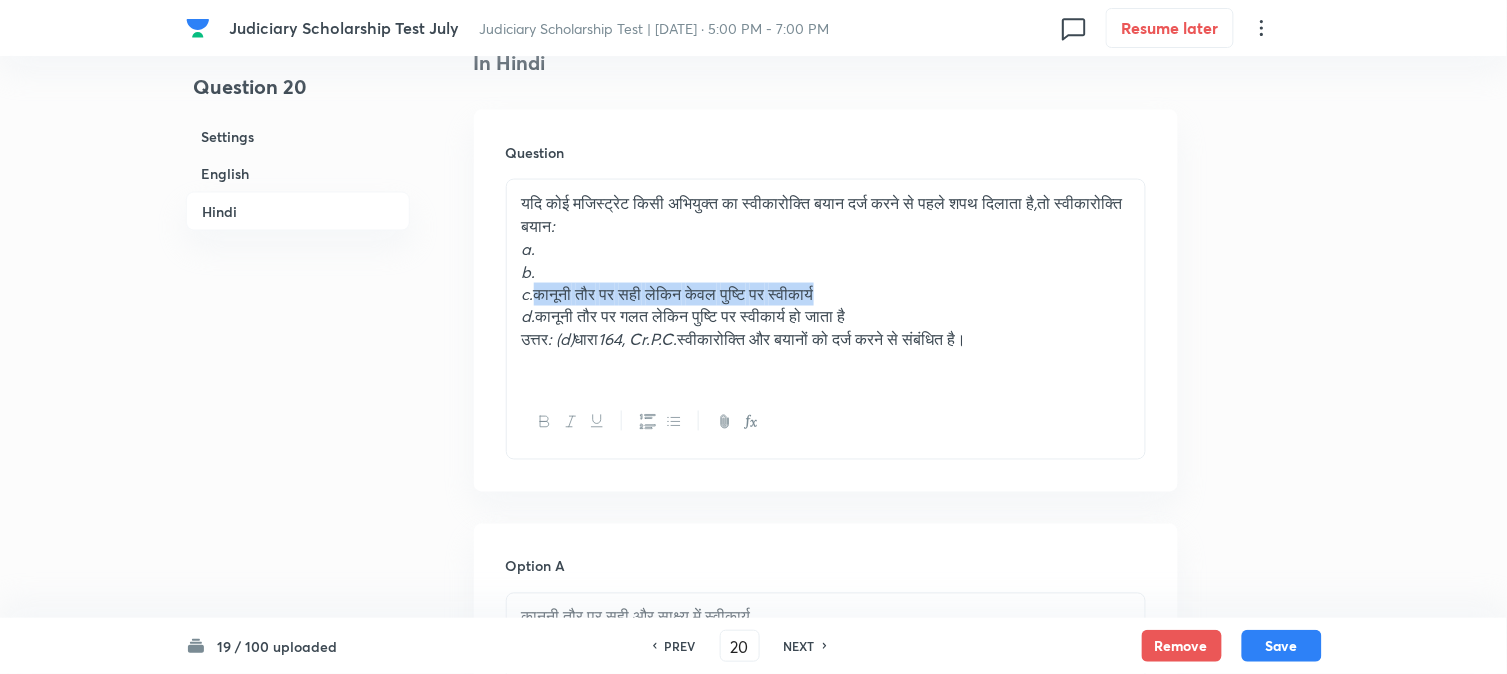 drag, startPoint x: 538, startPoint y: 296, endPoint x: 970, endPoint y: 300, distance: 432.01852 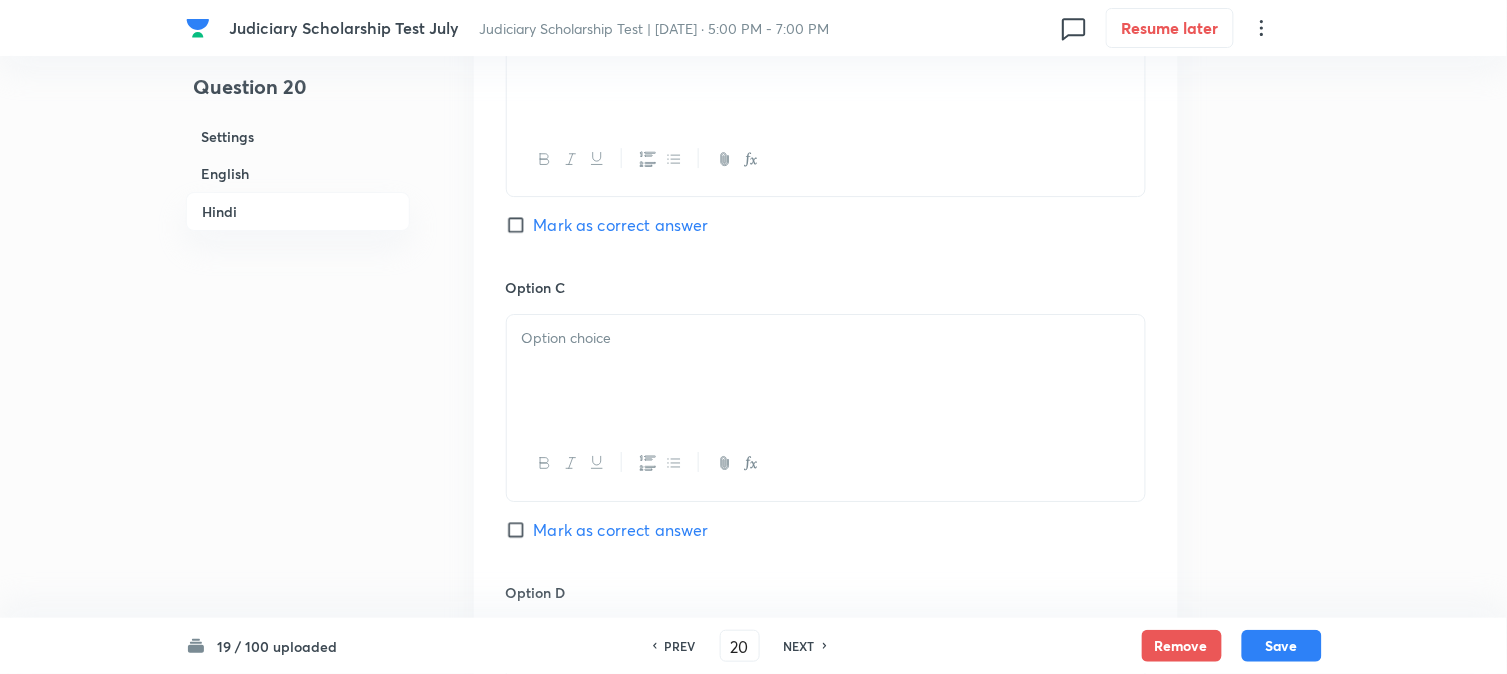 click at bounding box center [826, 338] 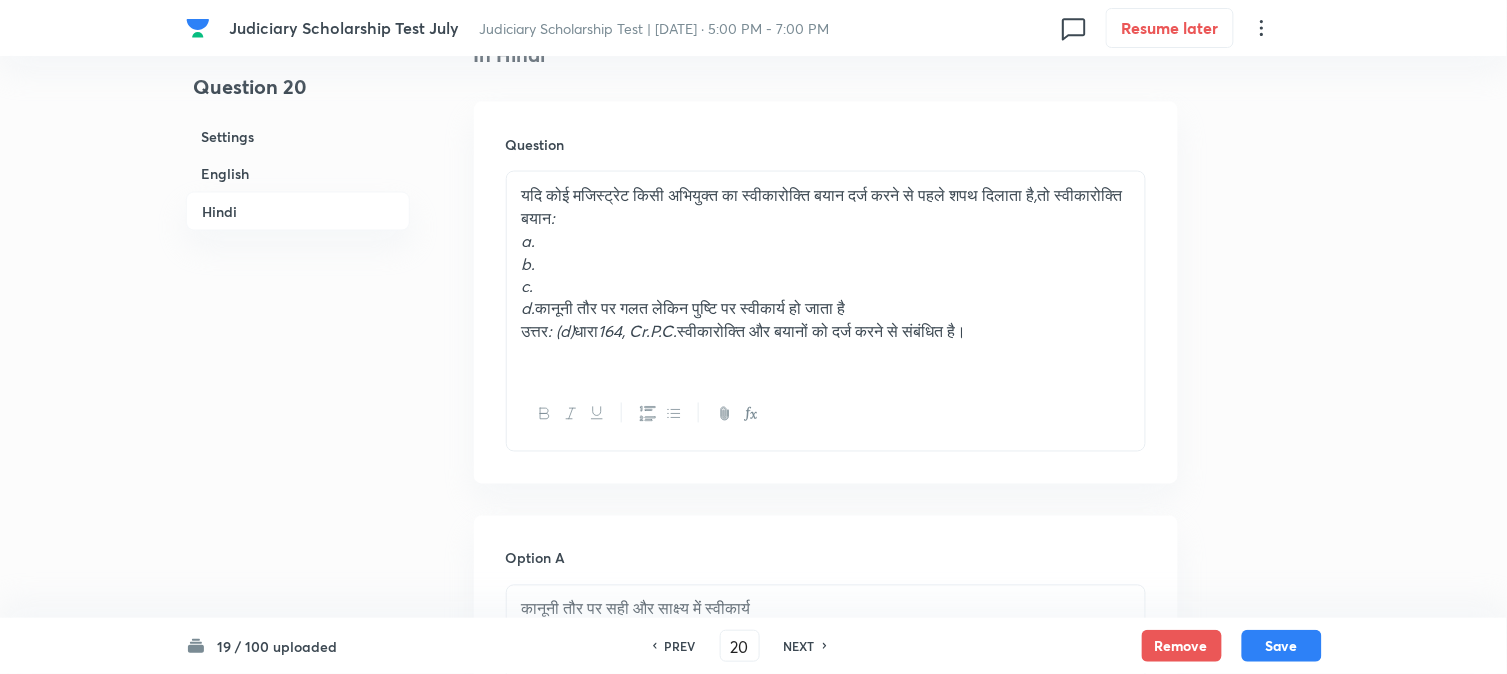 scroll, scrollTop: 2590, scrollLeft: 0, axis: vertical 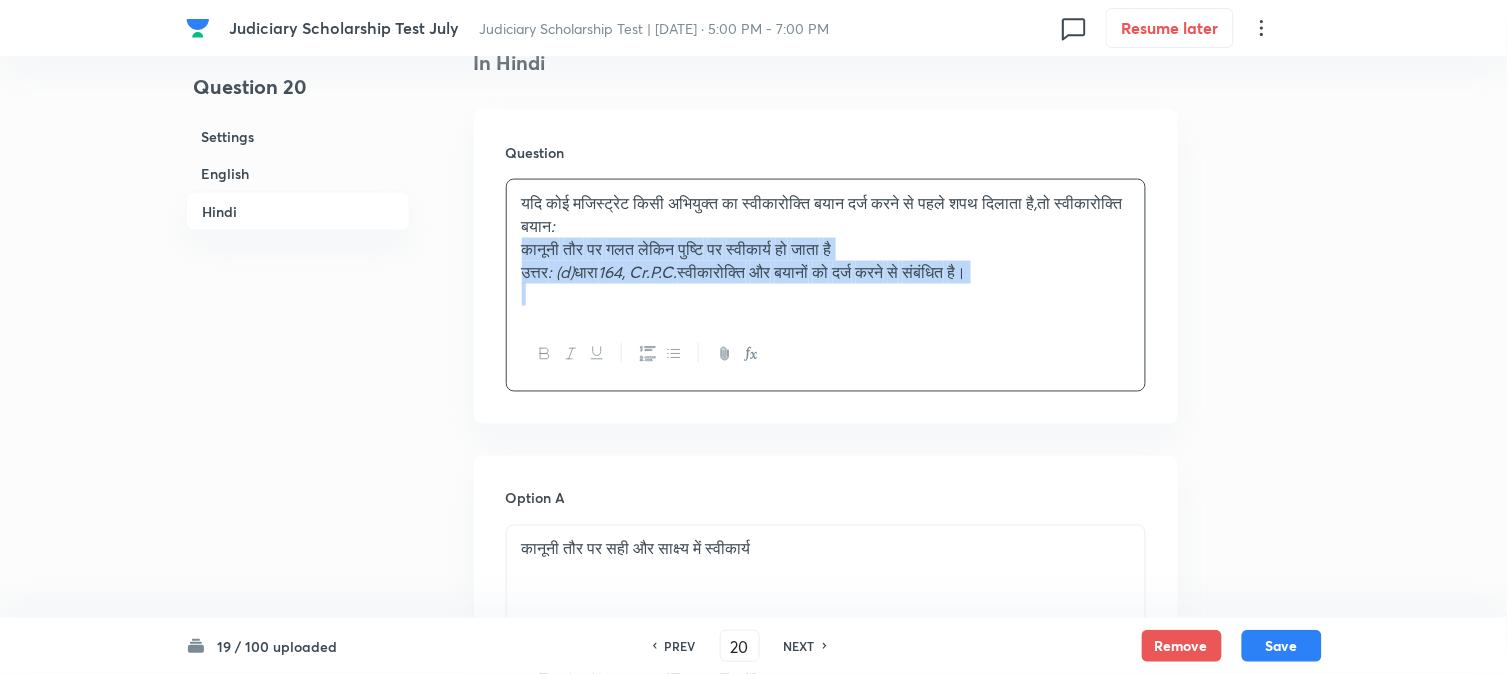 drag, startPoint x: 534, startPoint y: 318, endPoint x: 1423, endPoint y: 380, distance: 891.15936 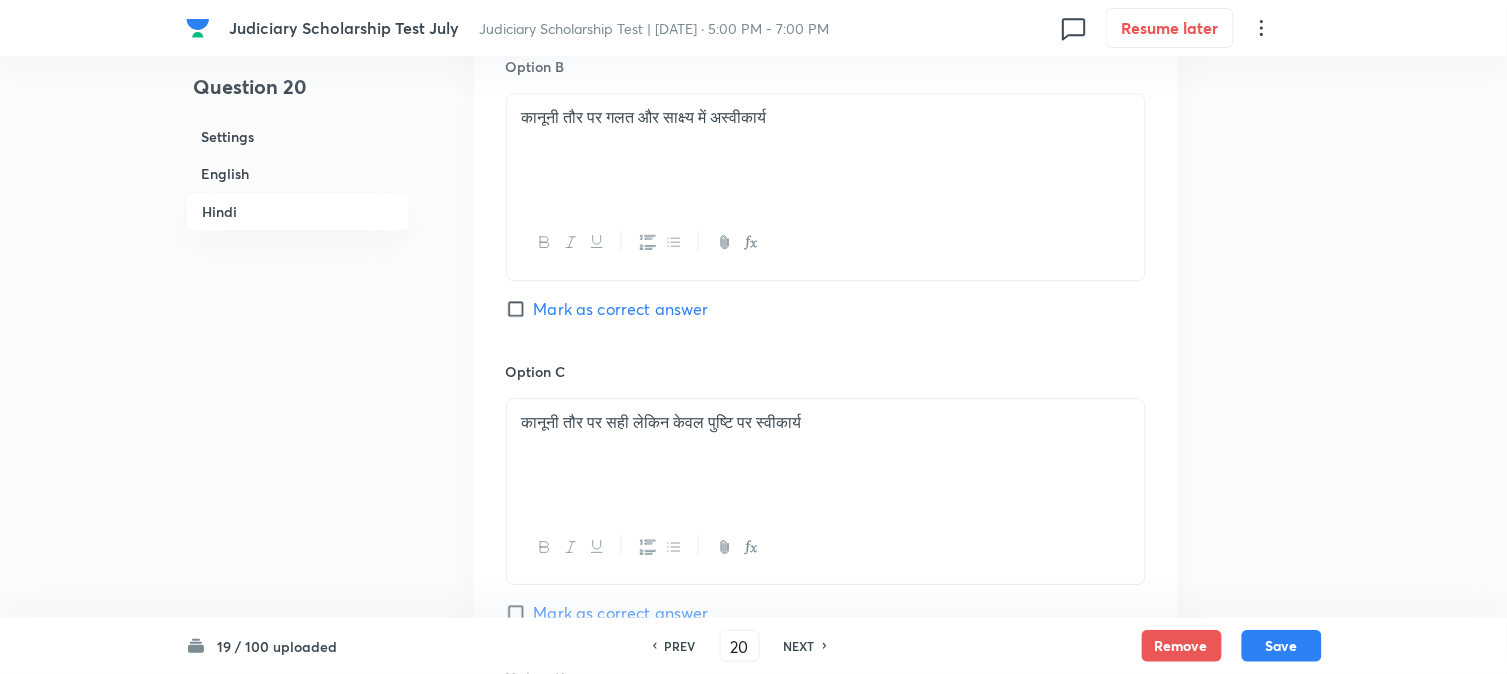 scroll, scrollTop: 3590, scrollLeft: 0, axis: vertical 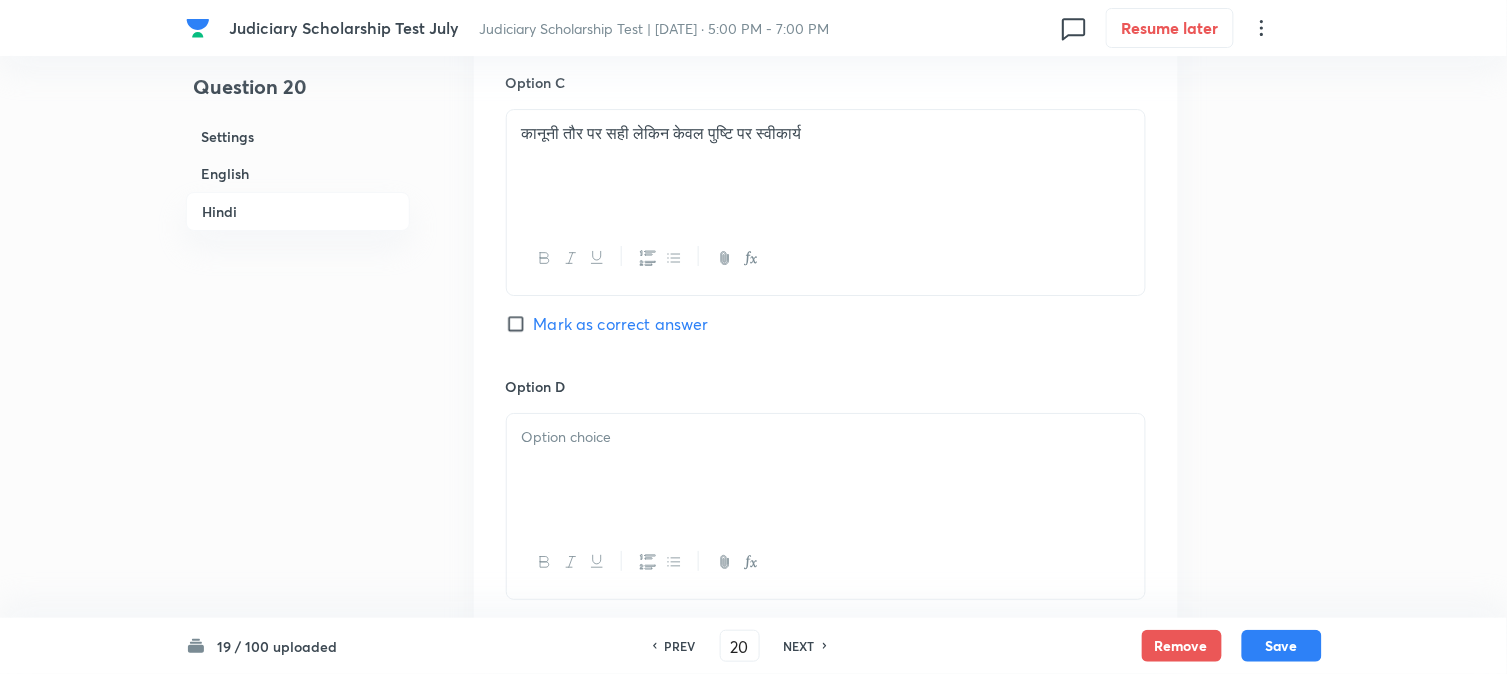 click at bounding box center [826, 470] 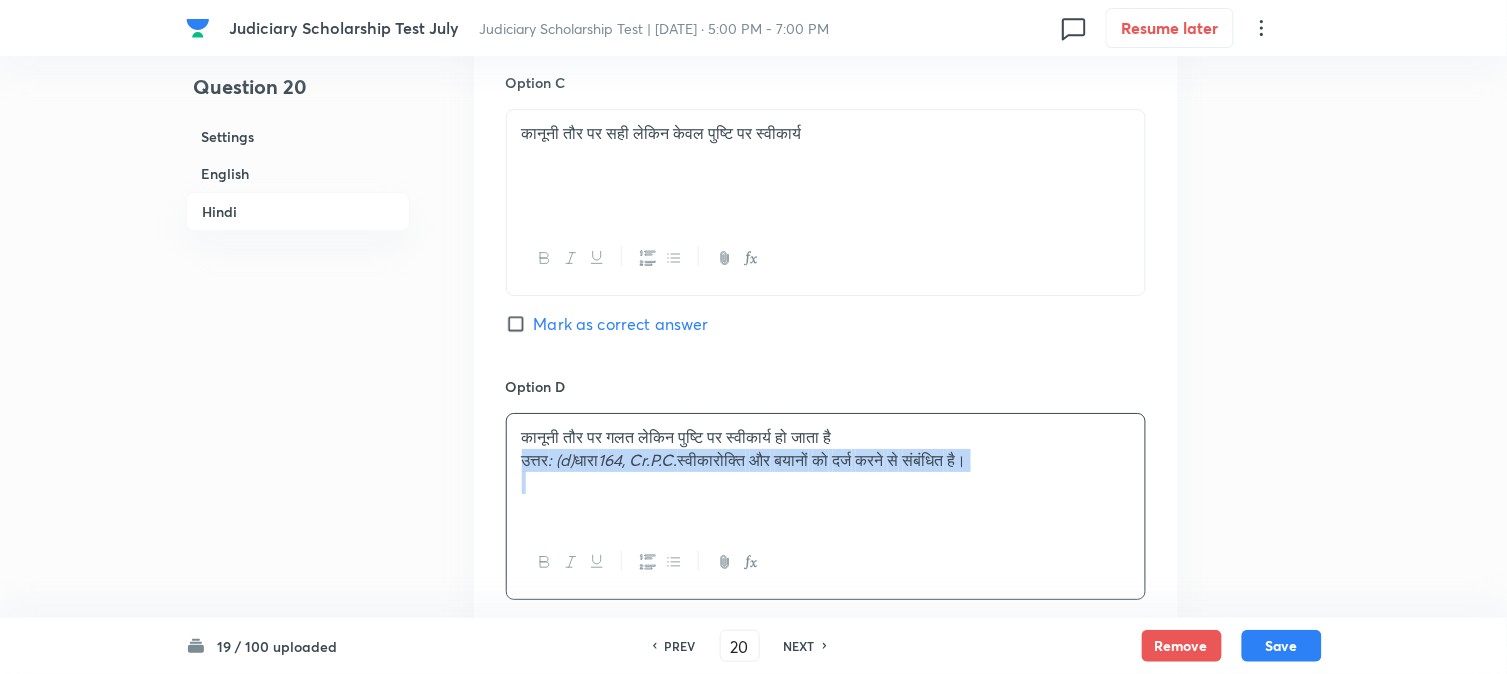drag, startPoint x: 520, startPoint y: 468, endPoint x: 1293, endPoint y: 515, distance: 774.42755 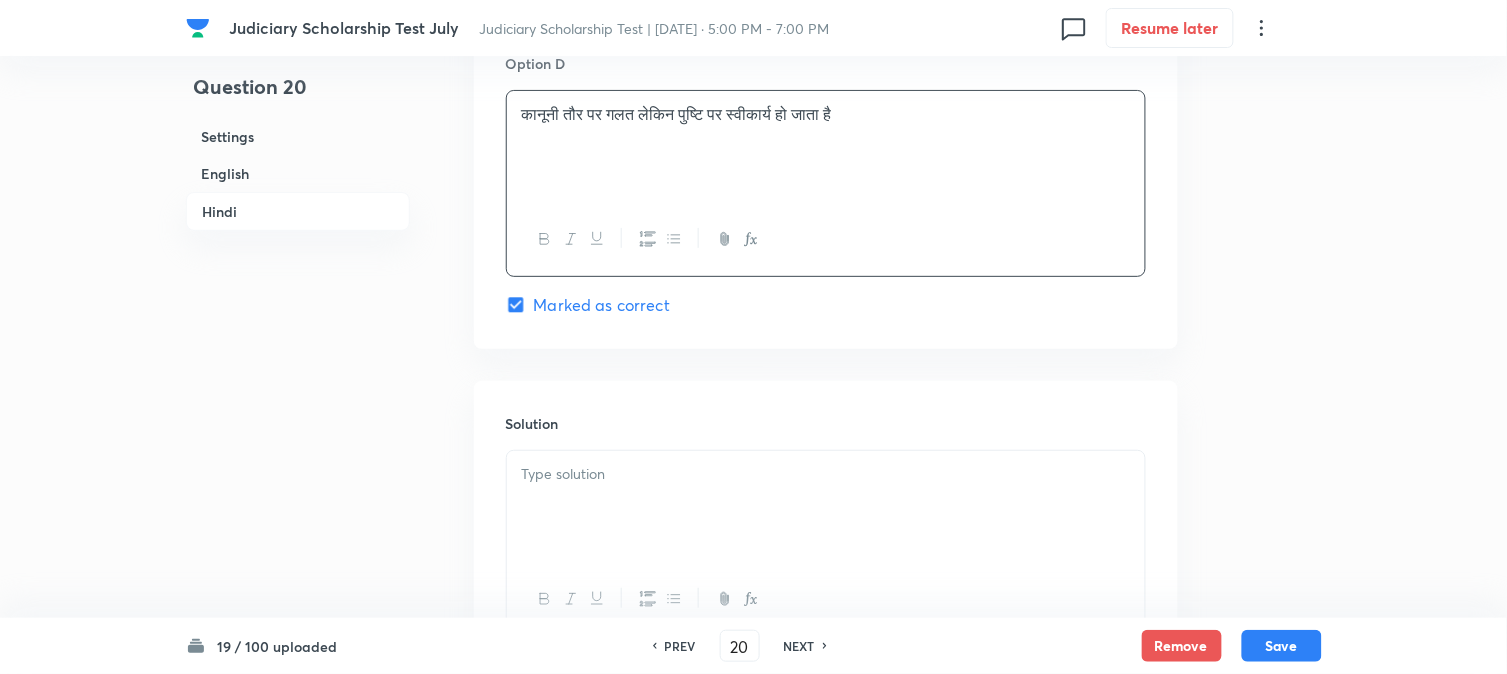 scroll, scrollTop: 3923, scrollLeft: 0, axis: vertical 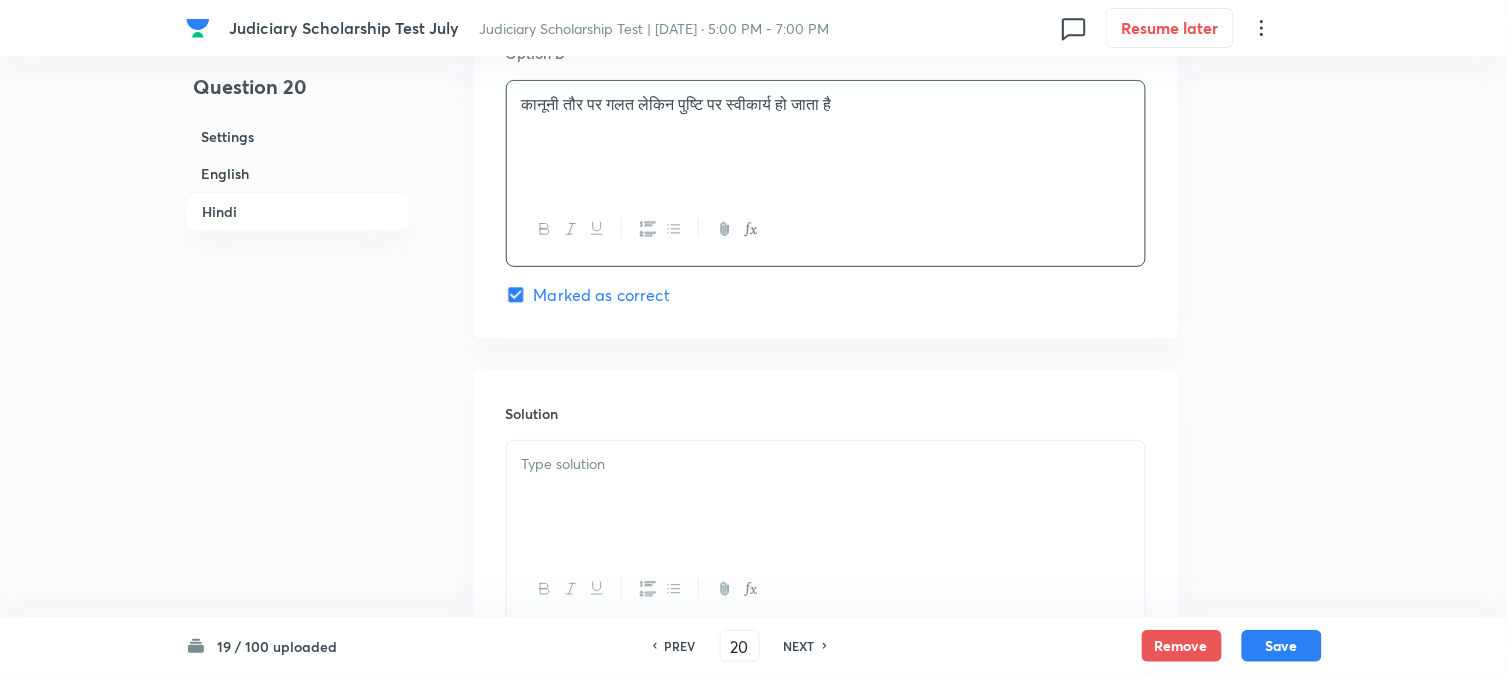 click at bounding box center [826, 497] 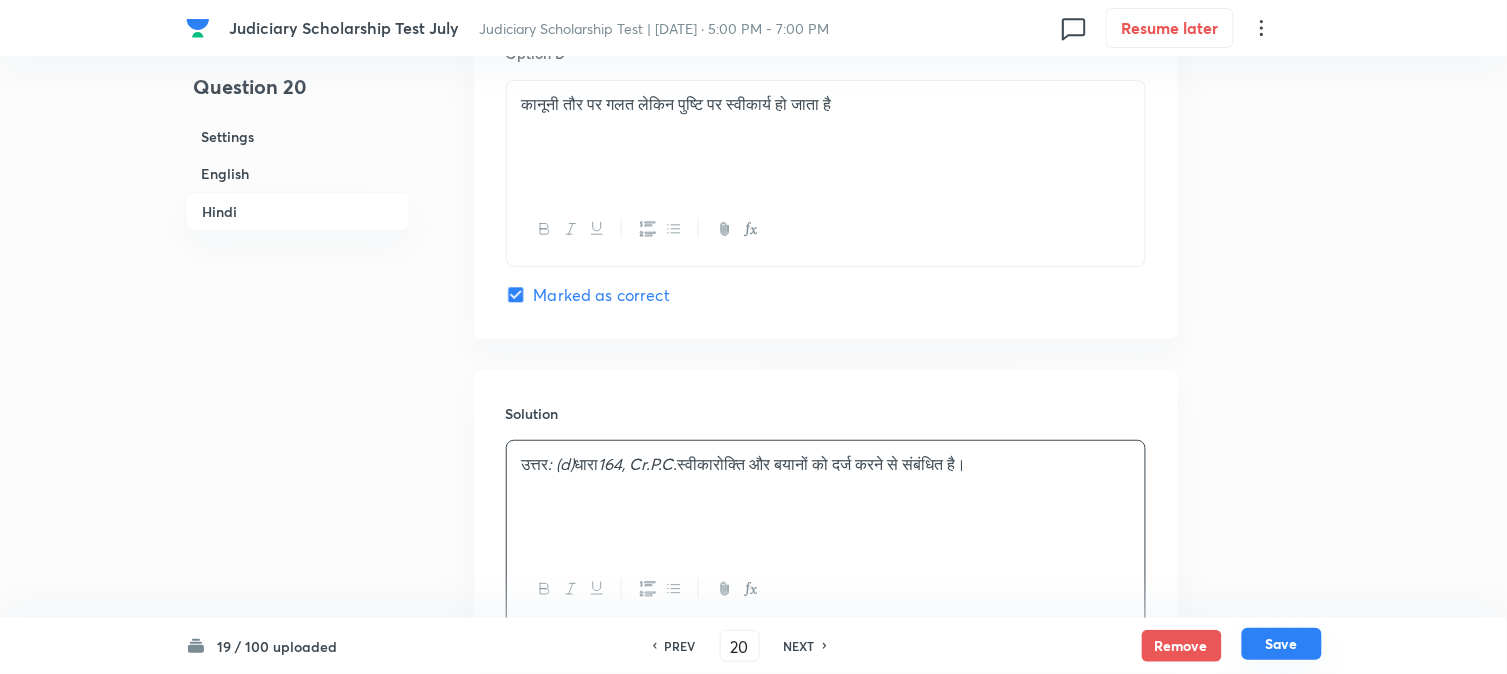 click on "Save" at bounding box center (1282, 644) 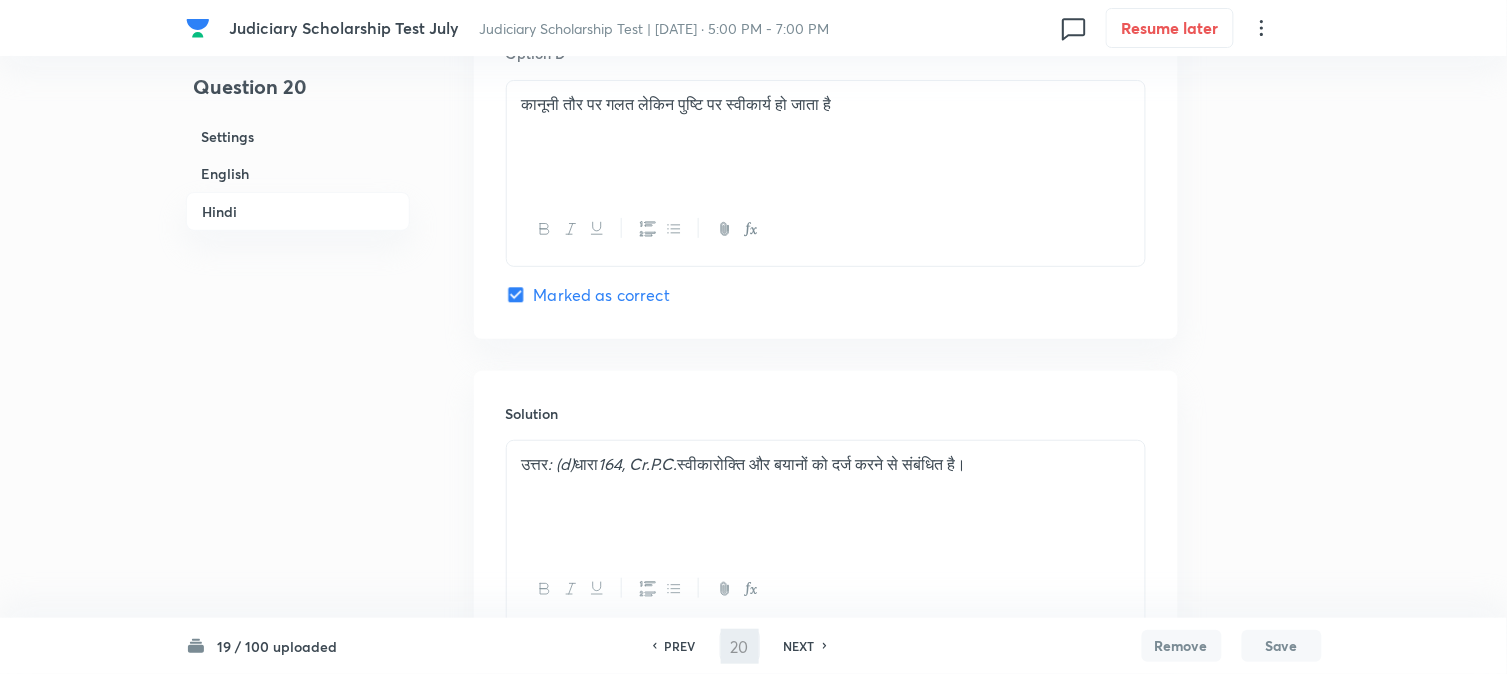 type on "21" 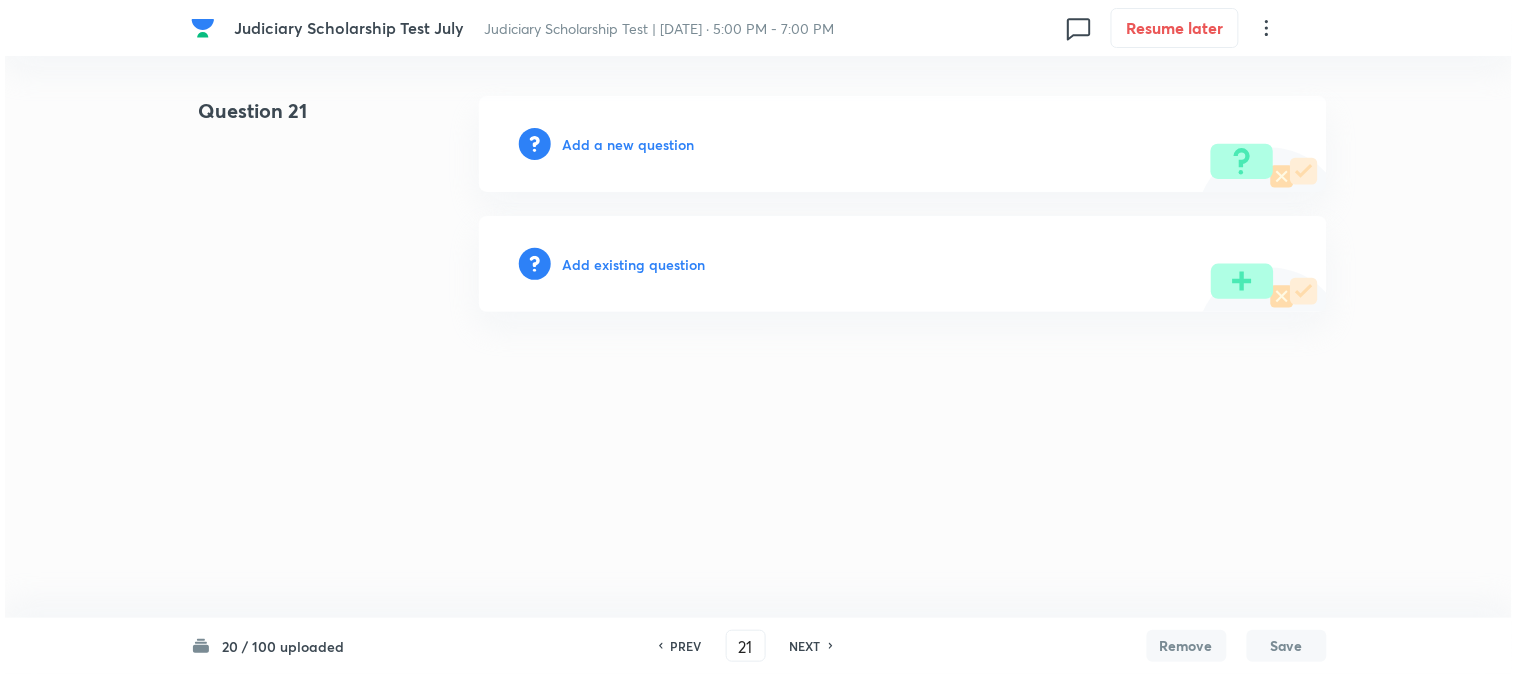 scroll, scrollTop: 0, scrollLeft: 0, axis: both 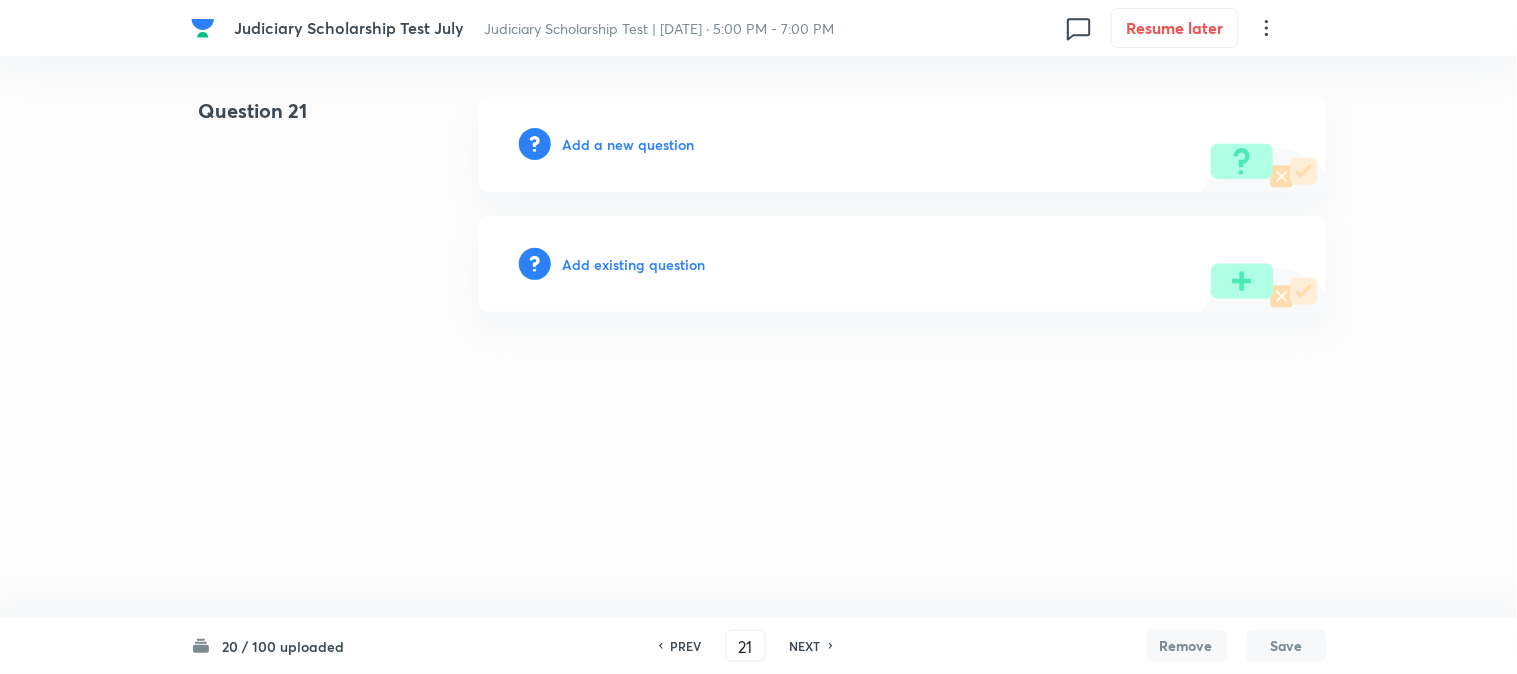 click on "Add a new question" at bounding box center (629, 144) 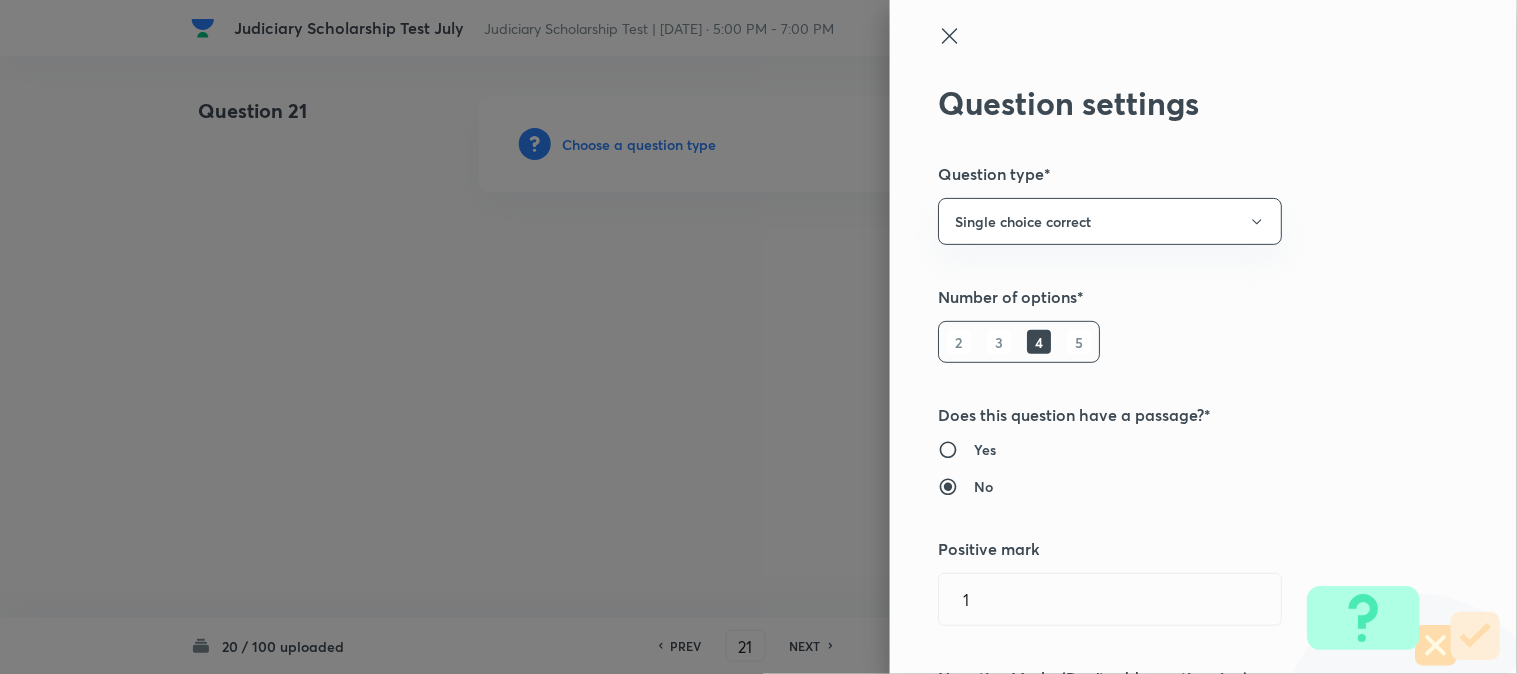 type on "Criminal Law" 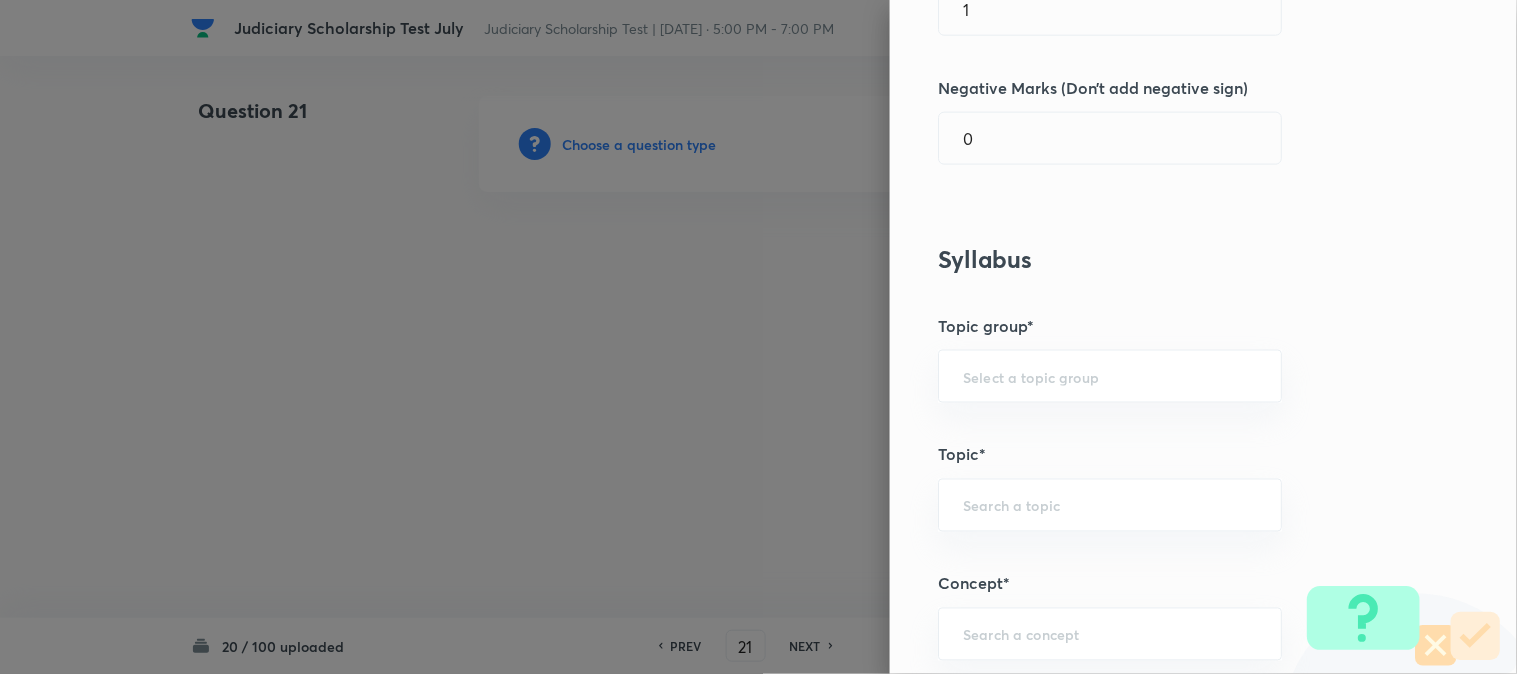 scroll, scrollTop: 1180, scrollLeft: 0, axis: vertical 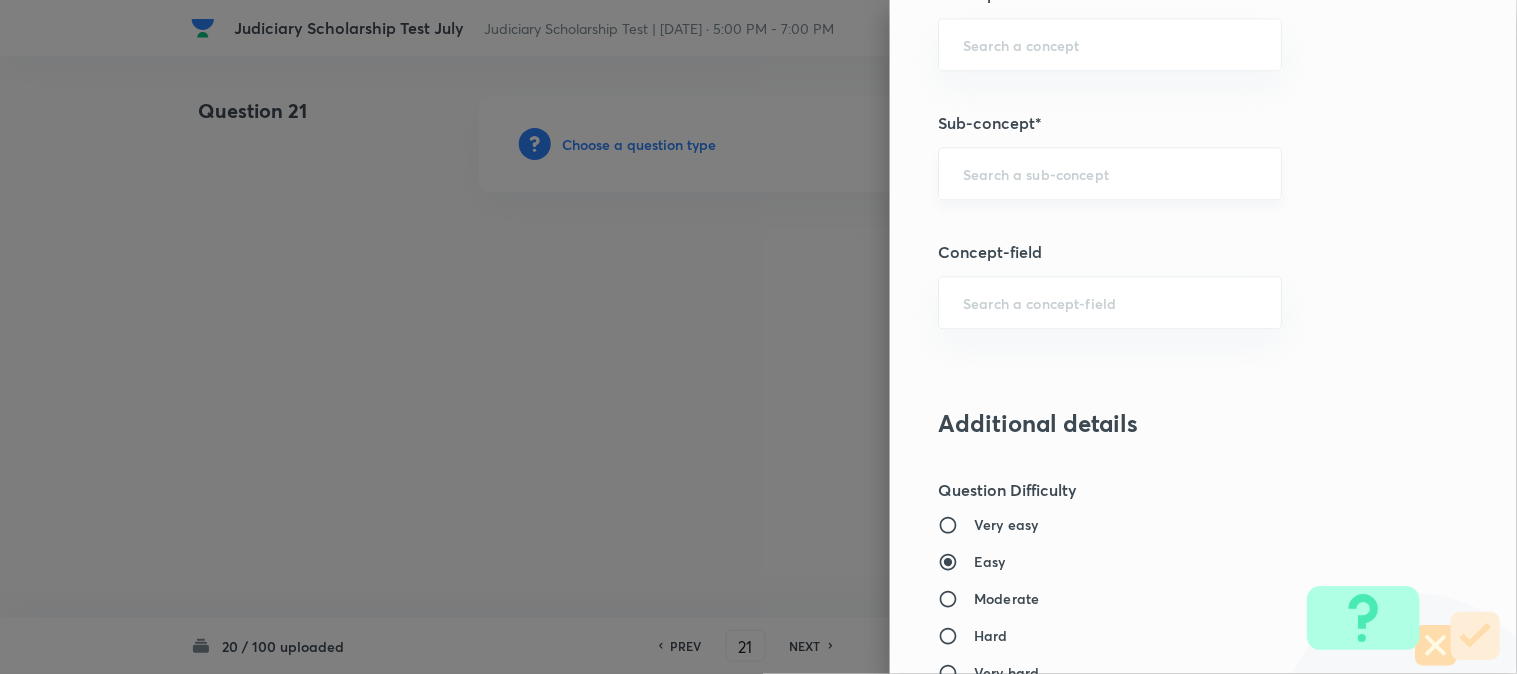 click on "​" at bounding box center [1110, 173] 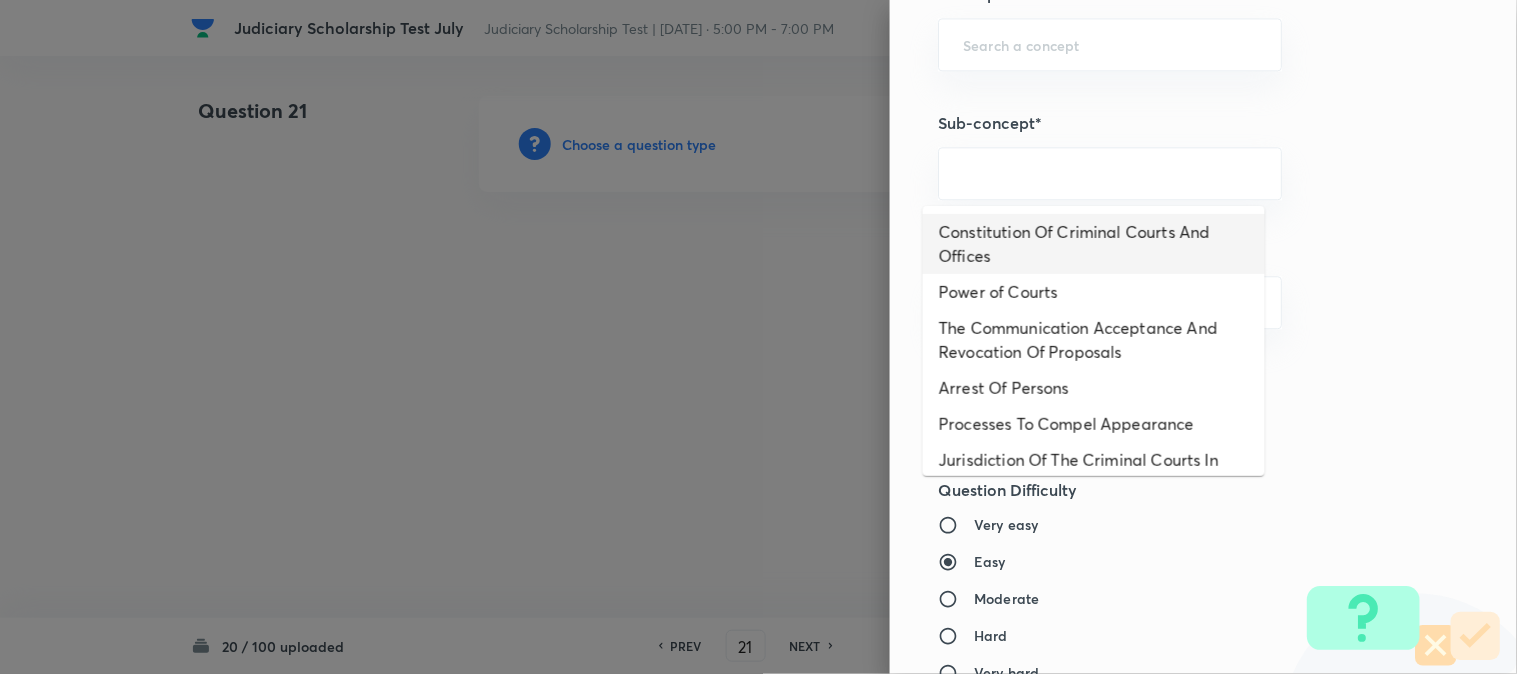 click on "Constitution Of Criminal Courts And Offices" at bounding box center [1094, 244] 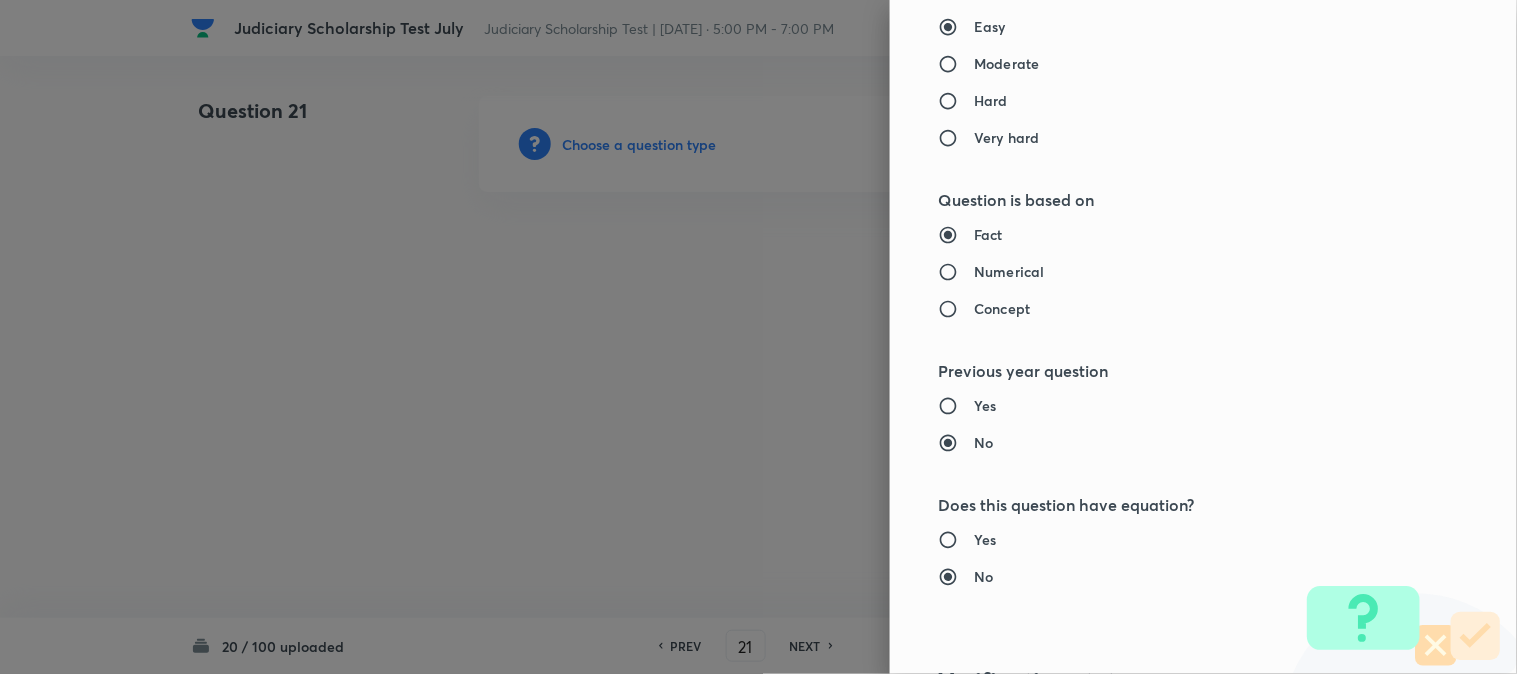 type on "Criminal Law" 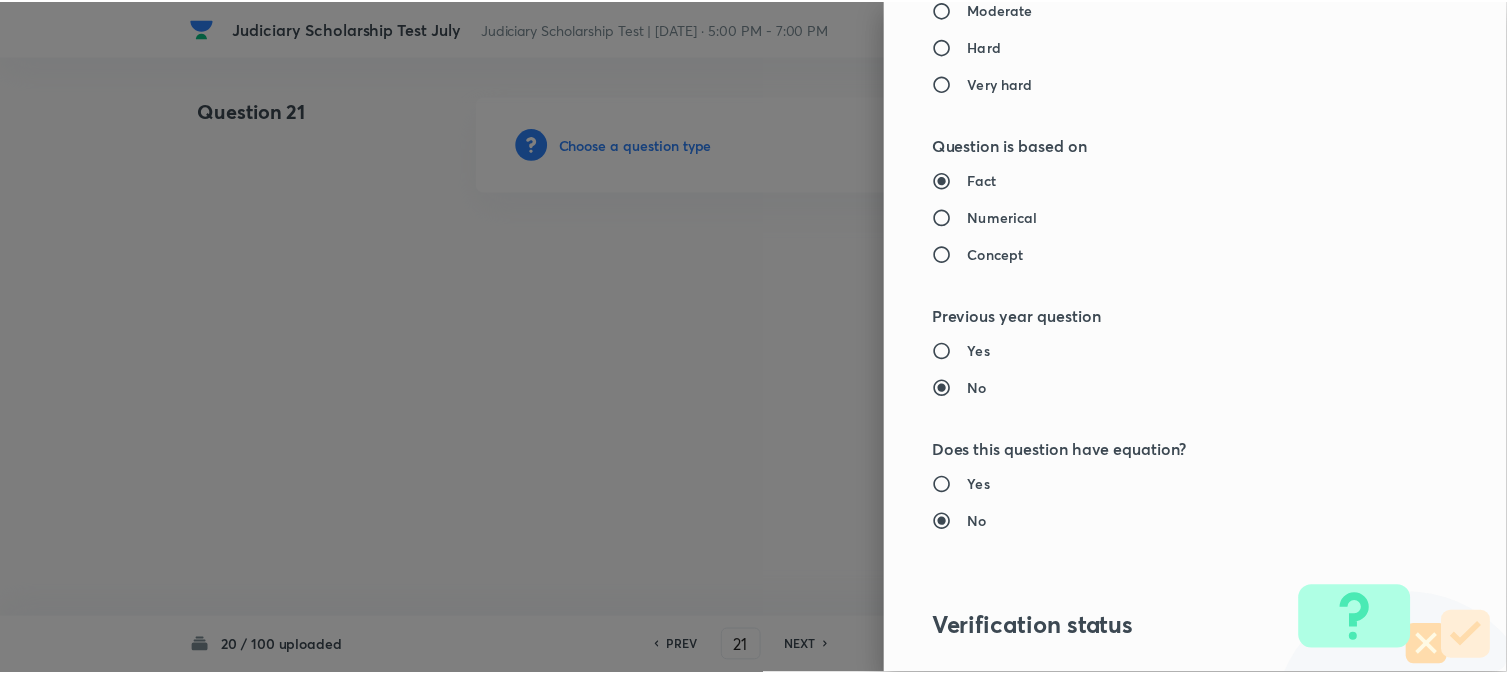 scroll, scrollTop: 2052, scrollLeft: 0, axis: vertical 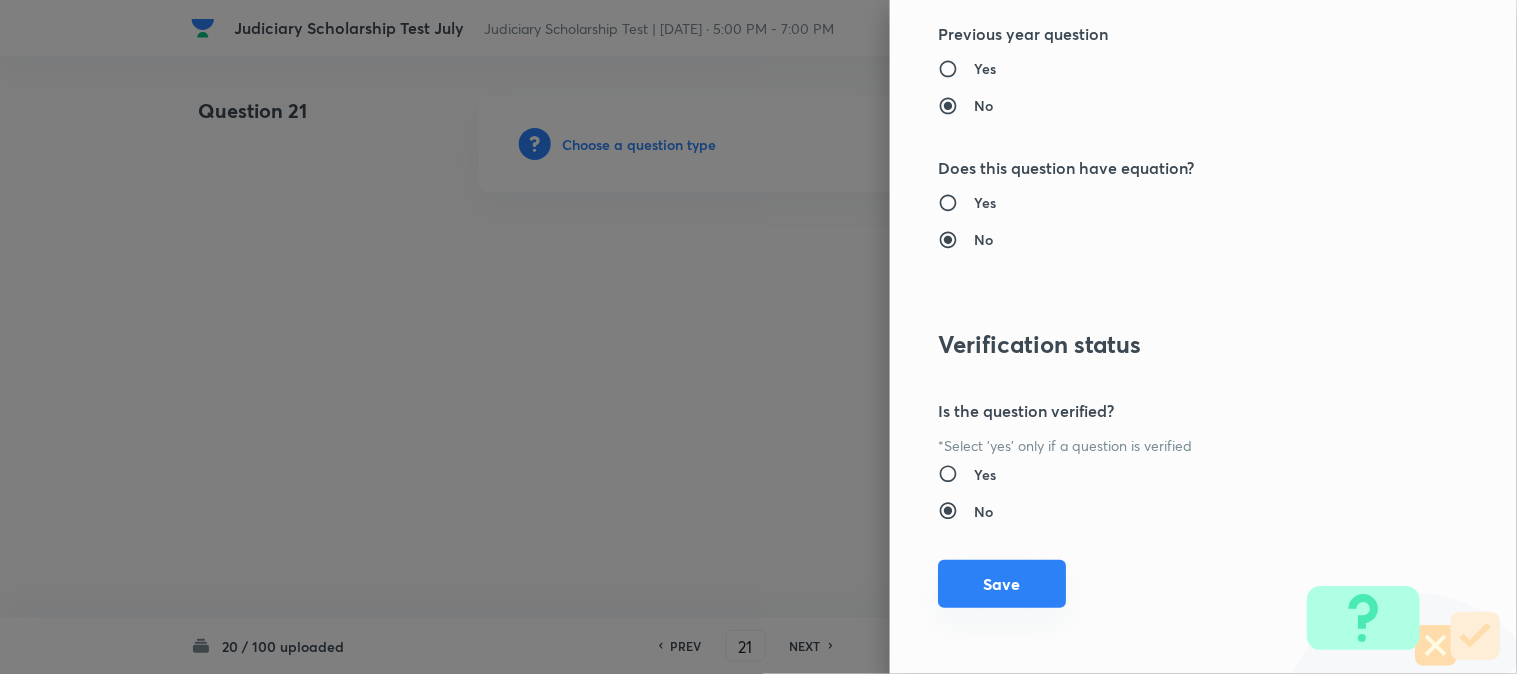 click on "Save" at bounding box center [1002, 584] 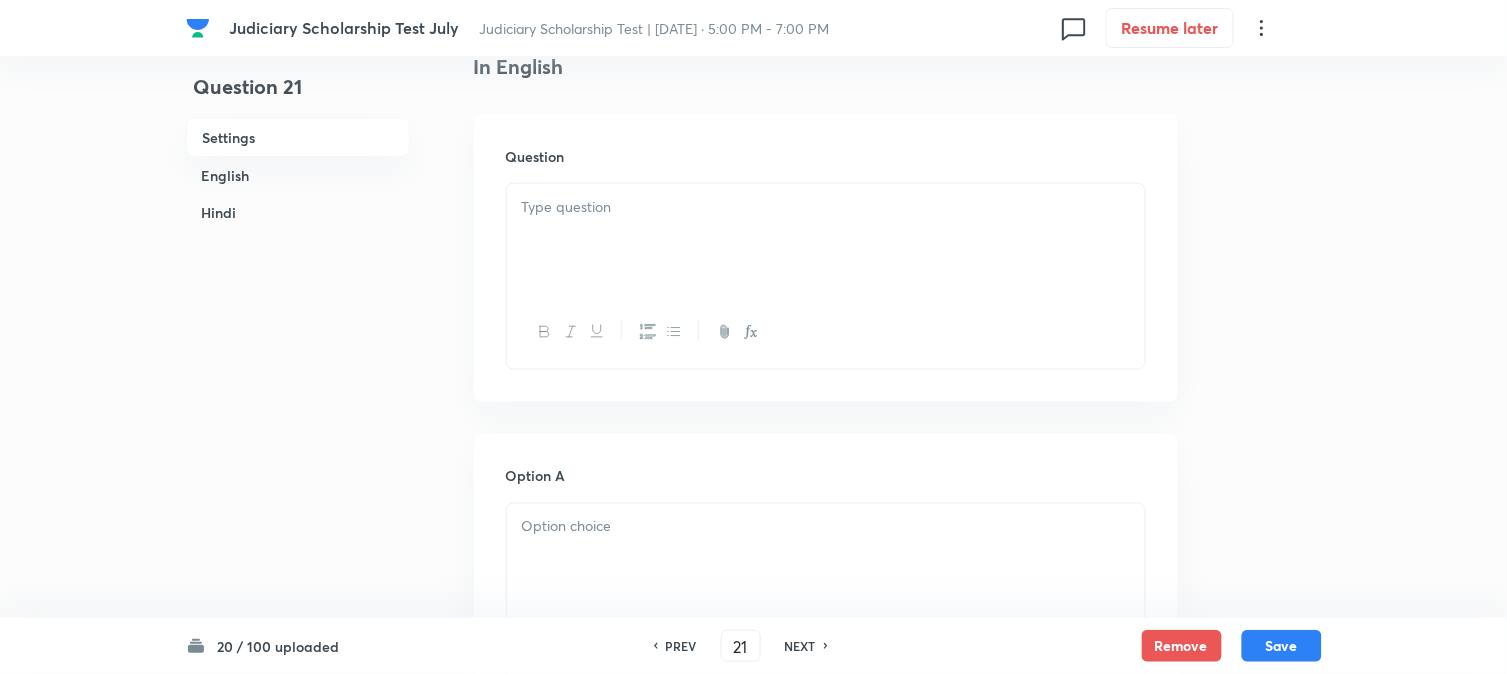 scroll, scrollTop: 590, scrollLeft: 0, axis: vertical 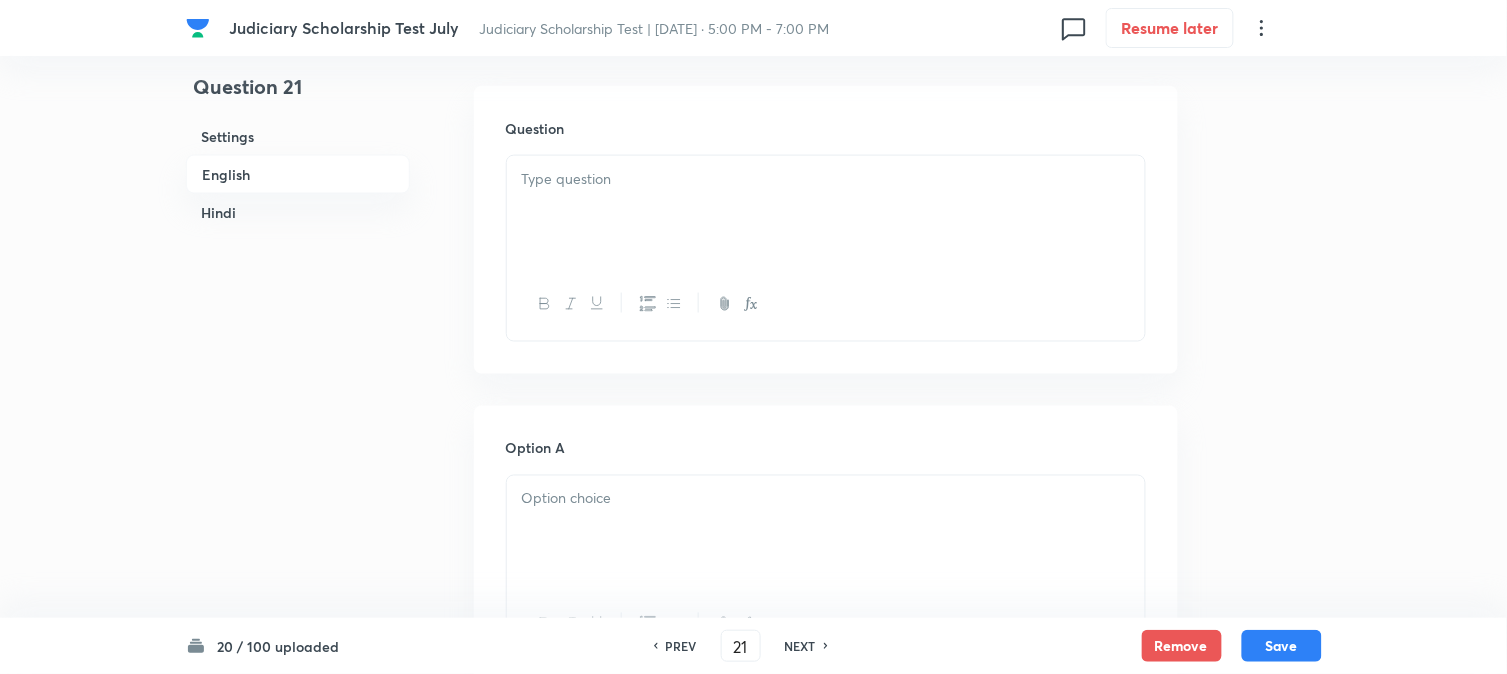 drag, startPoint x: 555, startPoint y: 188, endPoint x: 517, endPoint y: 245, distance: 68.50548 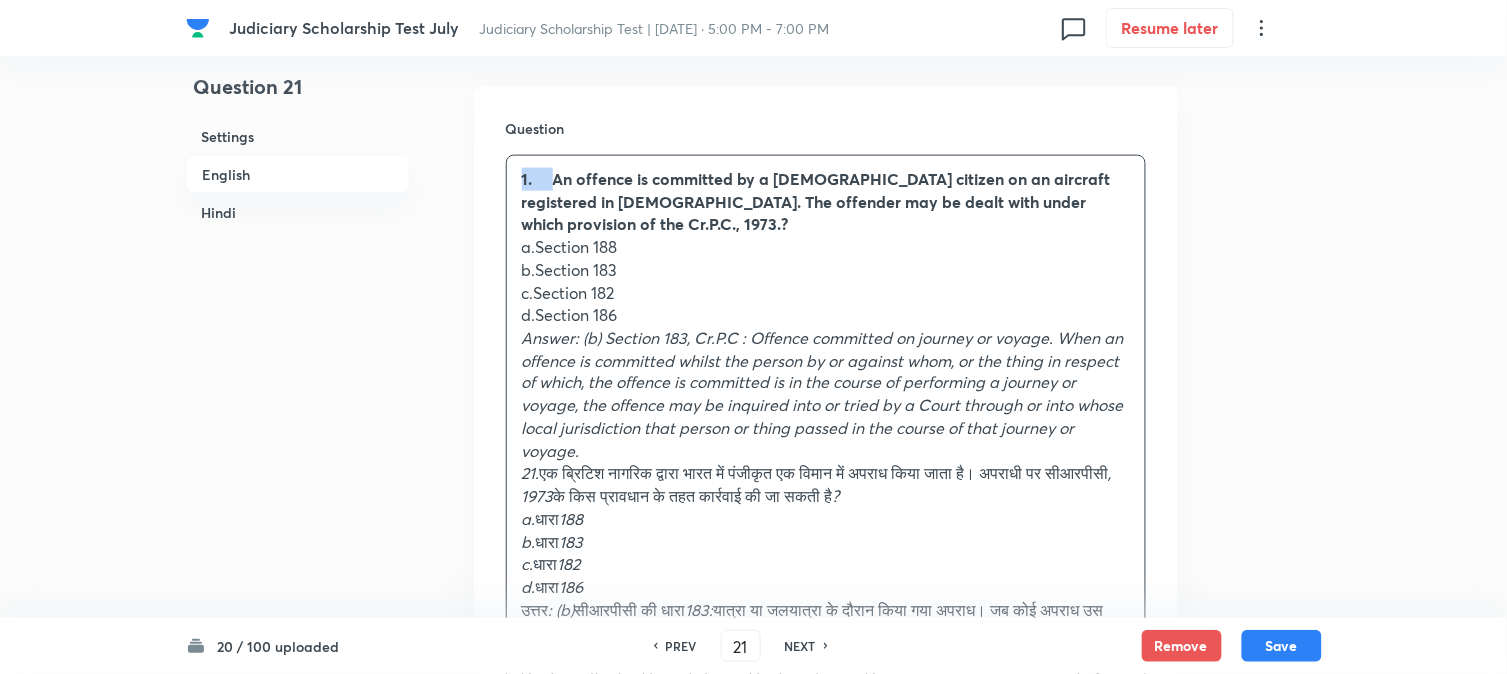 drag, startPoint x: 552, startPoint y: 172, endPoint x: 498, endPoint y: 164, distance: 54.589375 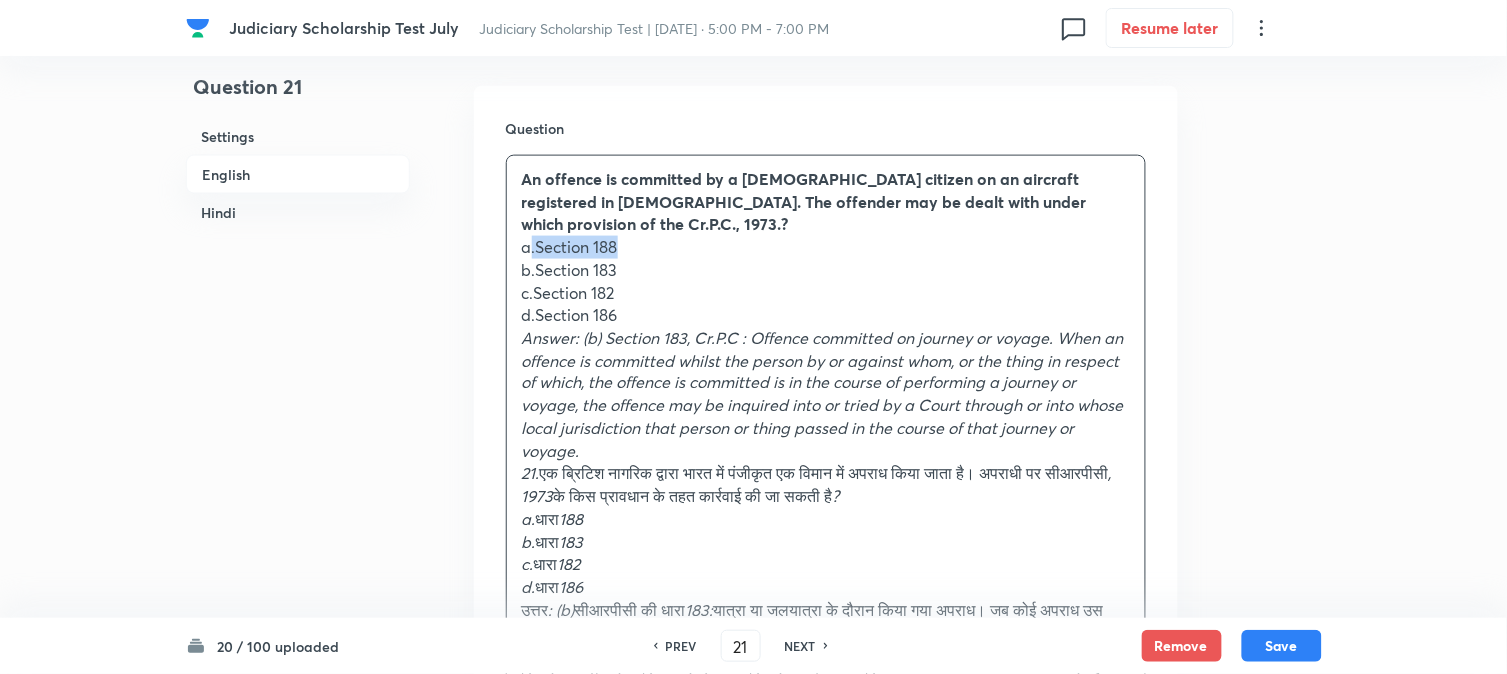 drag, startPoint x: 535, startPoint y: 217, endPoint x: 661, endPoint y: 221, distance: 126.06348 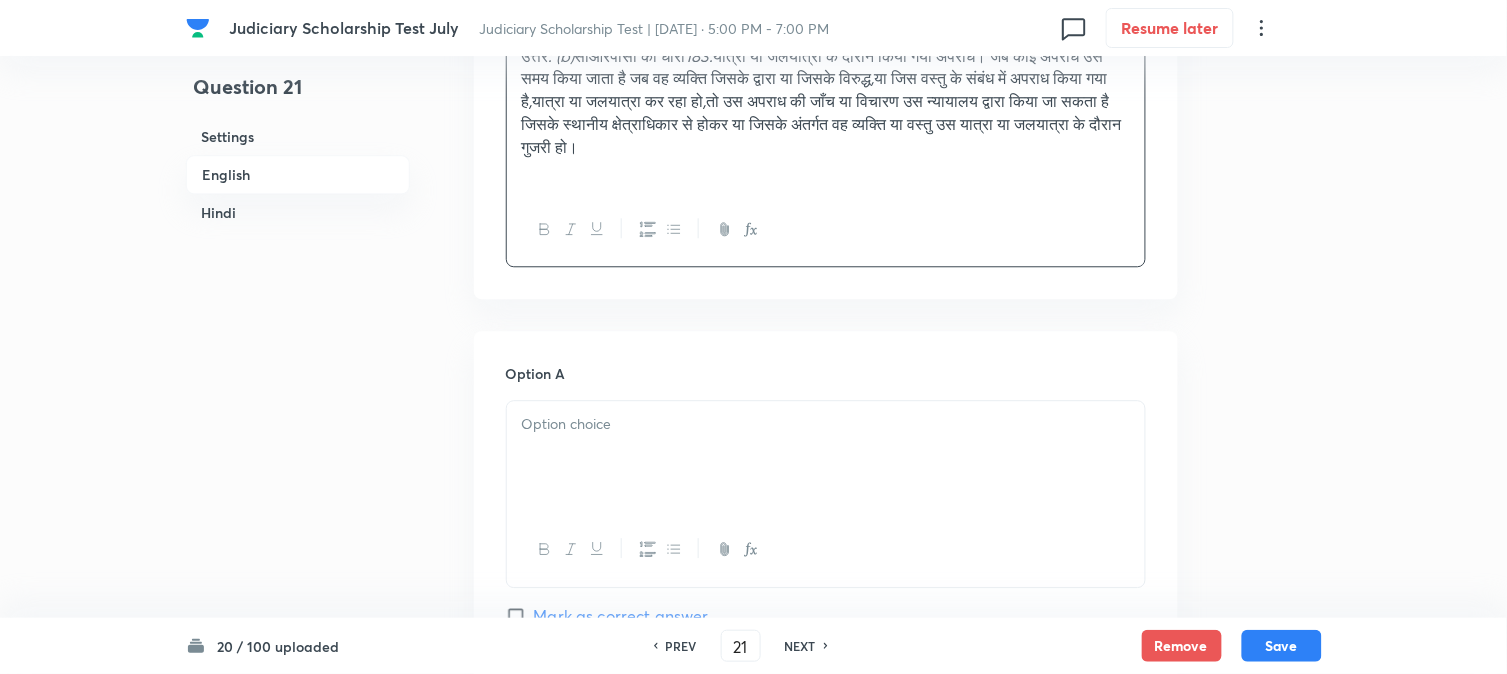 click at bounding box center [826, 457] 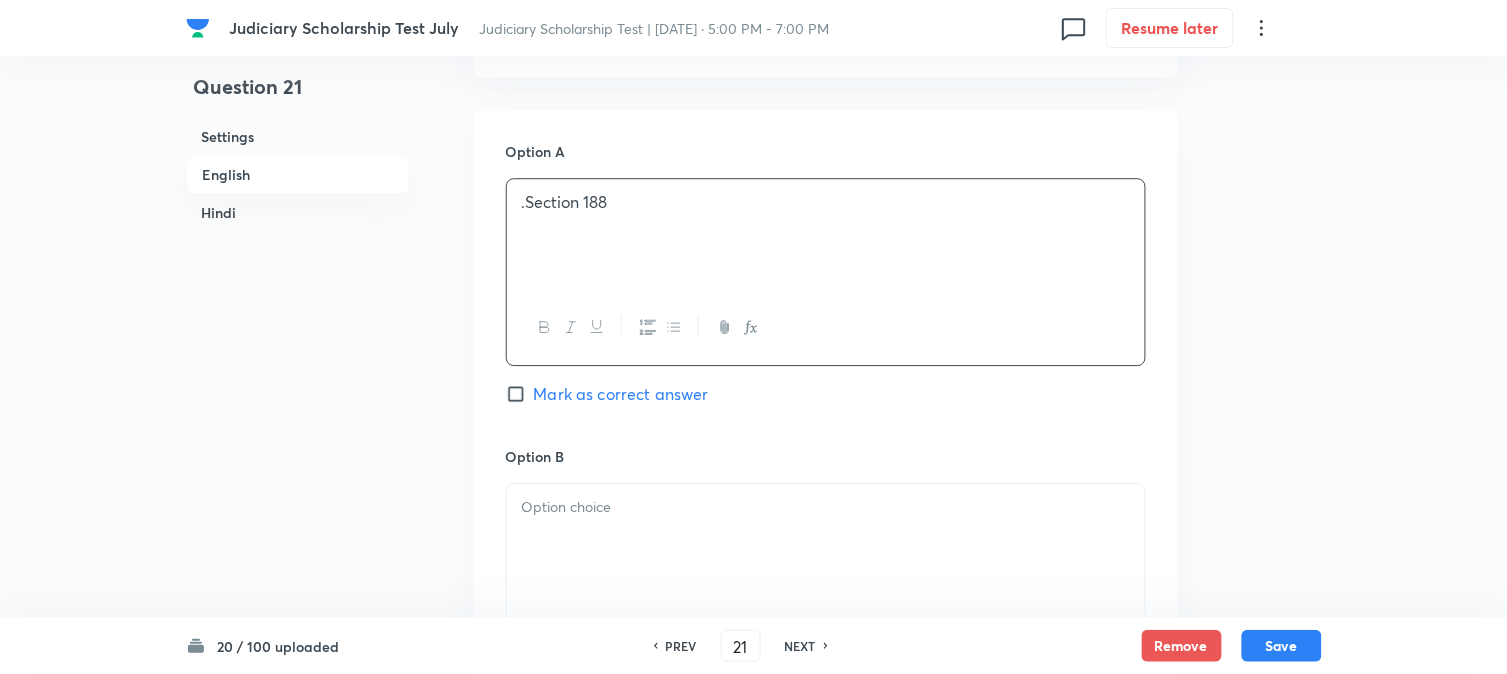 scroll, scrollTop: 1478, scrollLeft: 0, axis: vertical 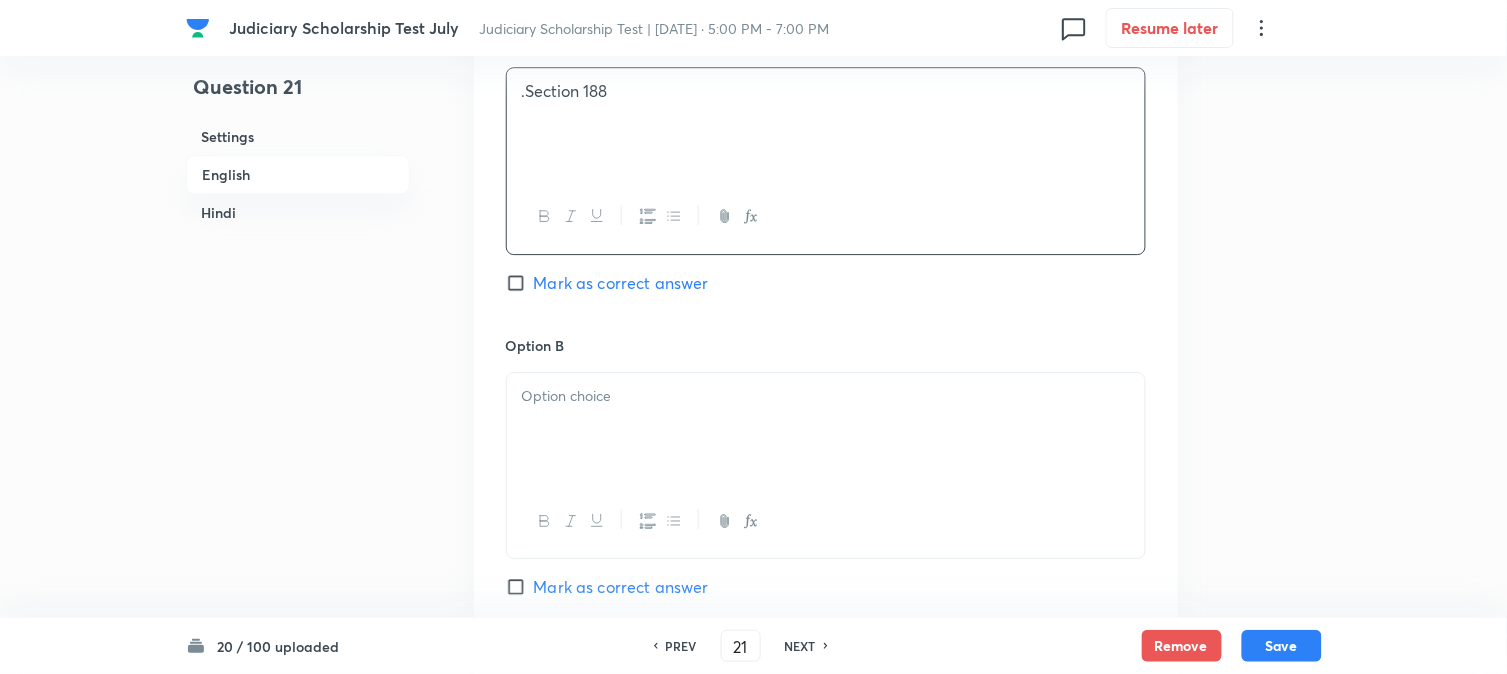 paste 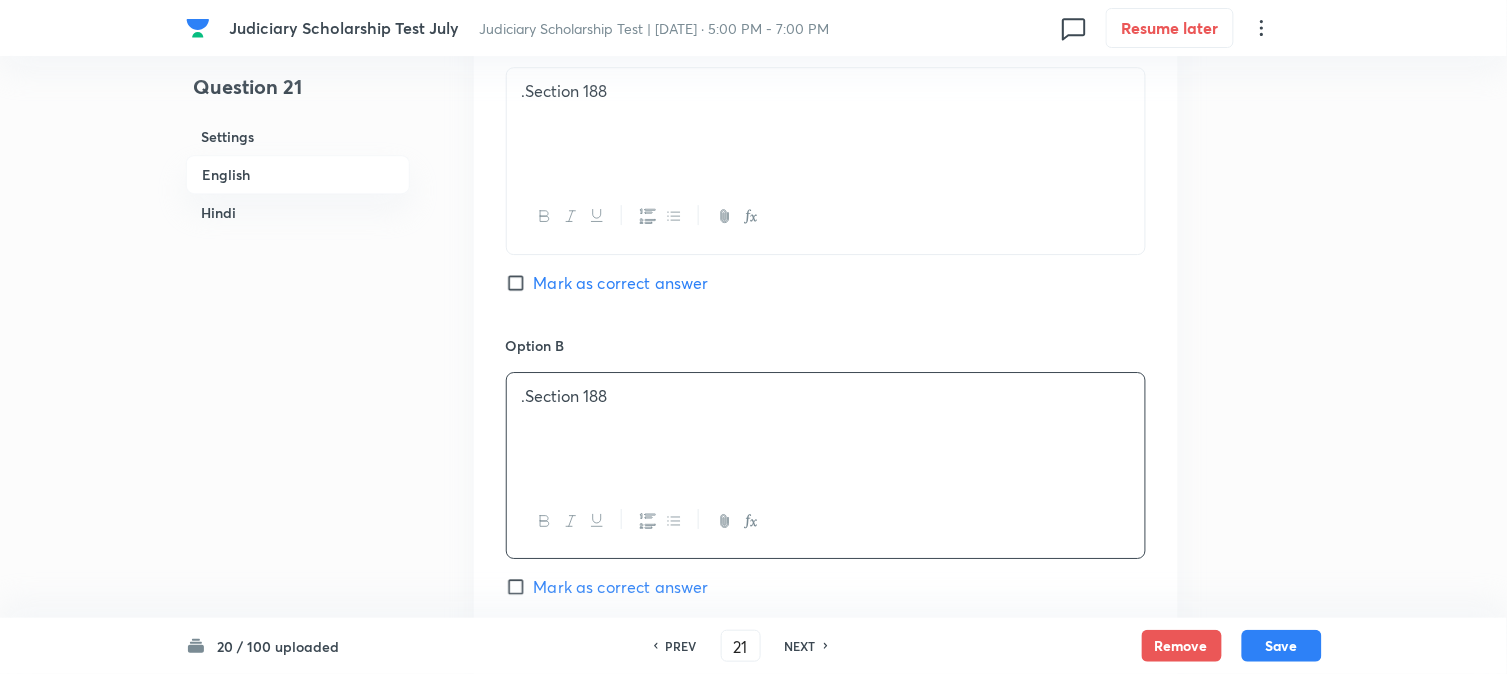 click on ".Section 188" at bounding box center (826, 429) 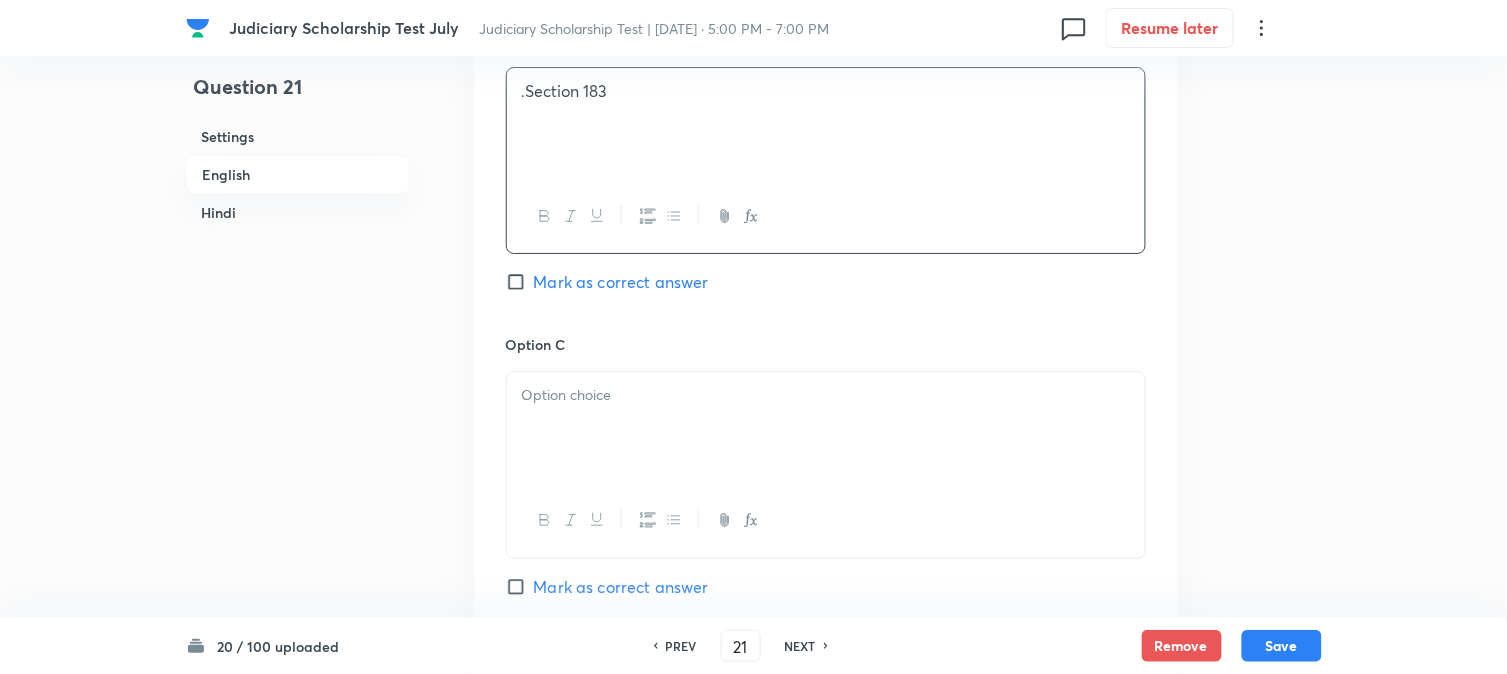 scroll, scrollTop: 1812, scrollLeft: 0, axis: vertical 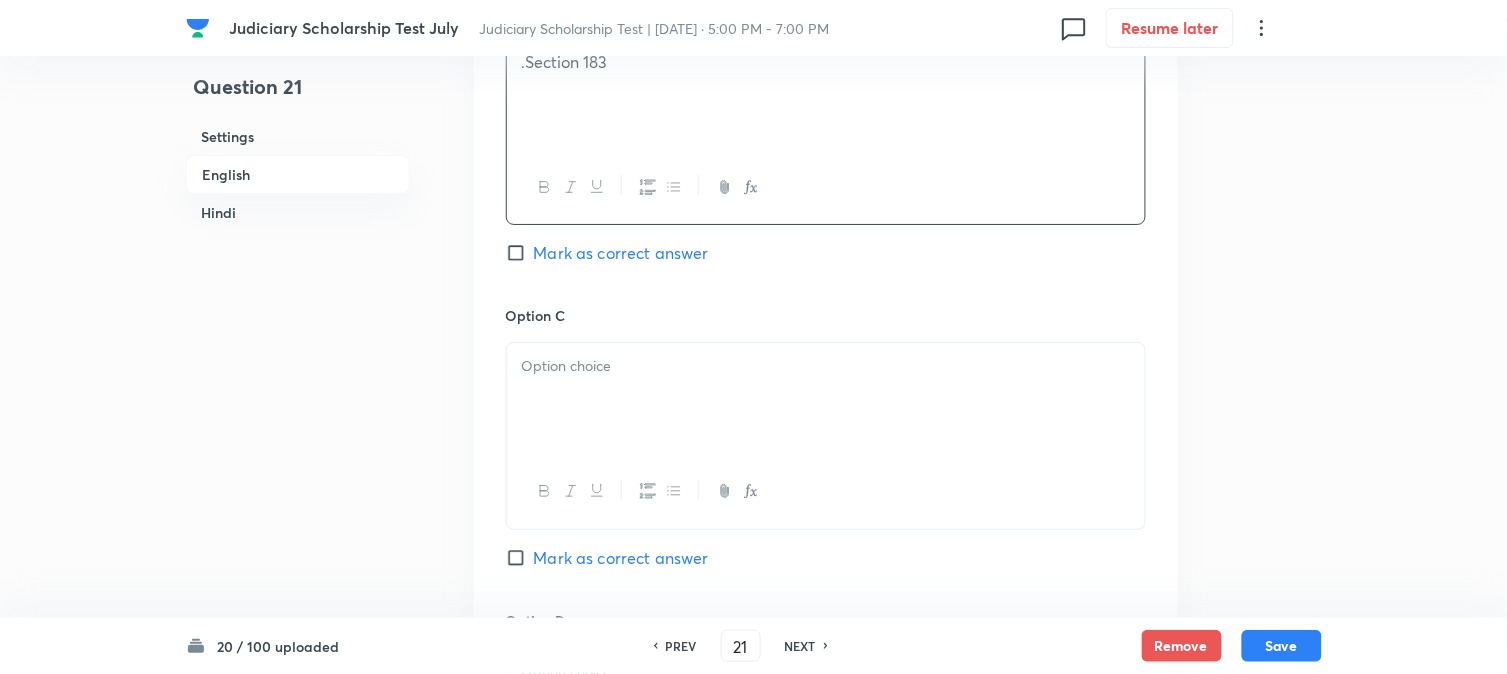 click at bounding box center (826, 399) 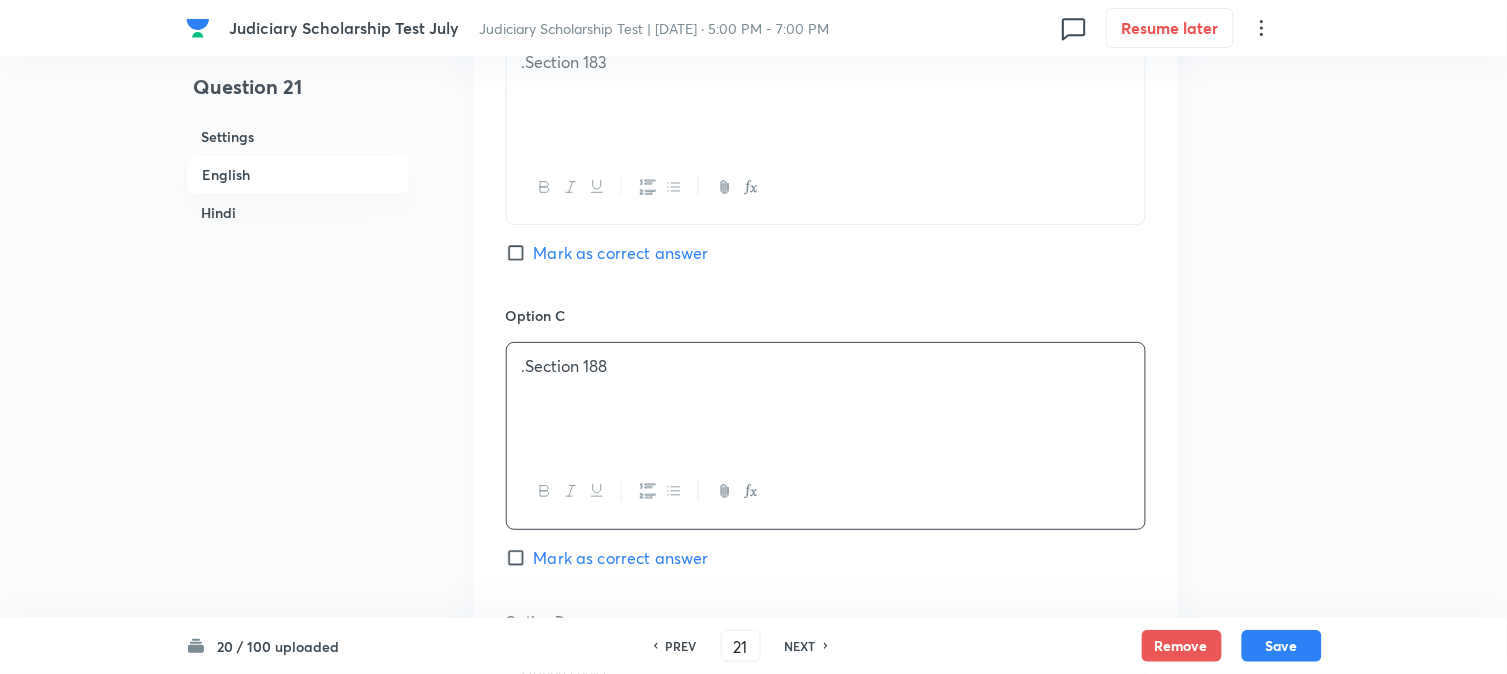 type 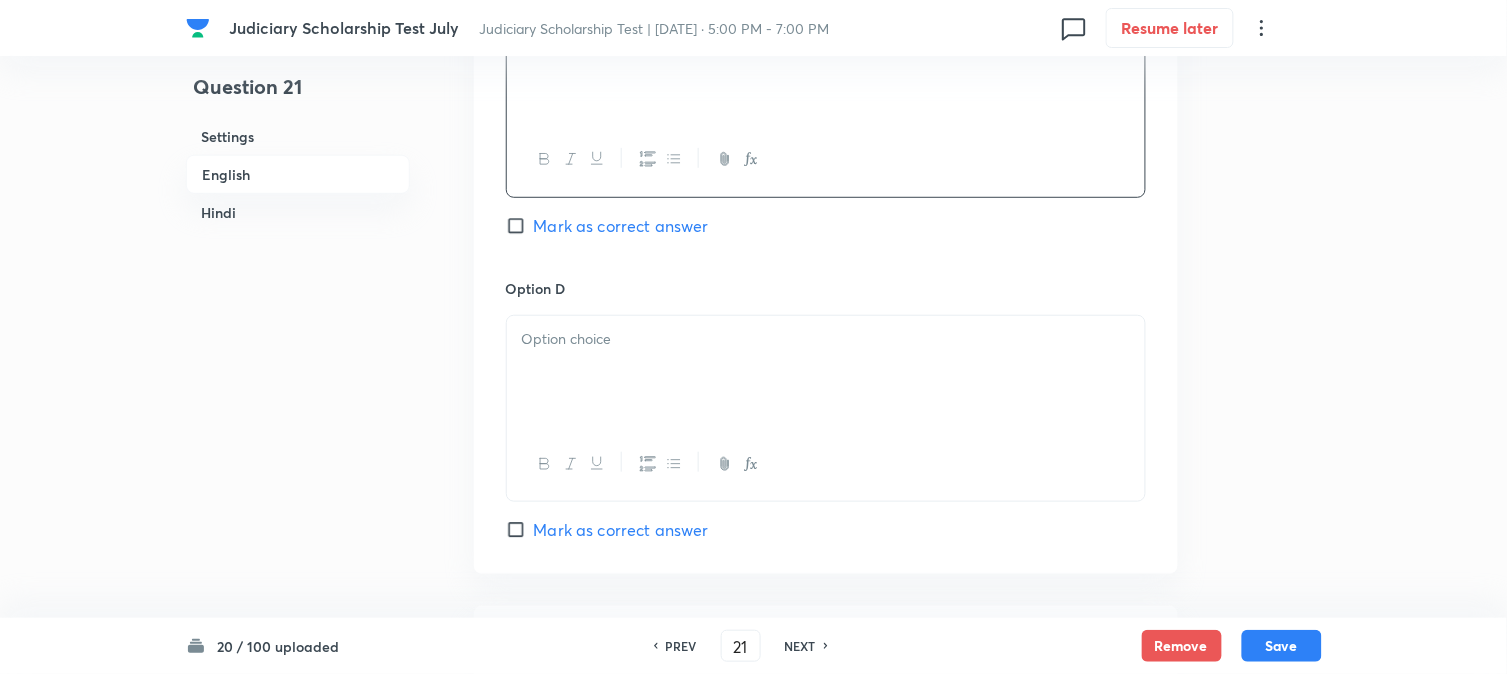 scroll, scrollTop: 2145, scrollLeft: 0, axis: vertical 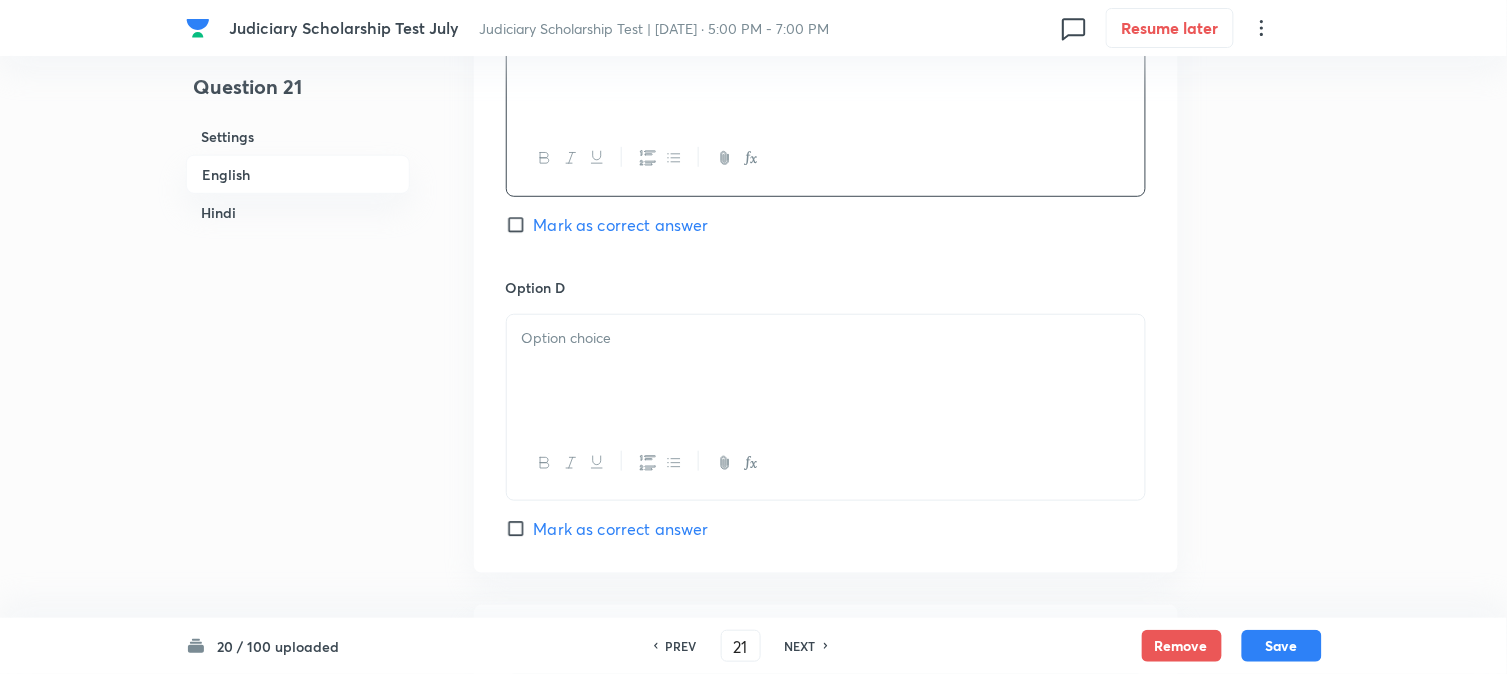 click at bounding box center [826, 371] 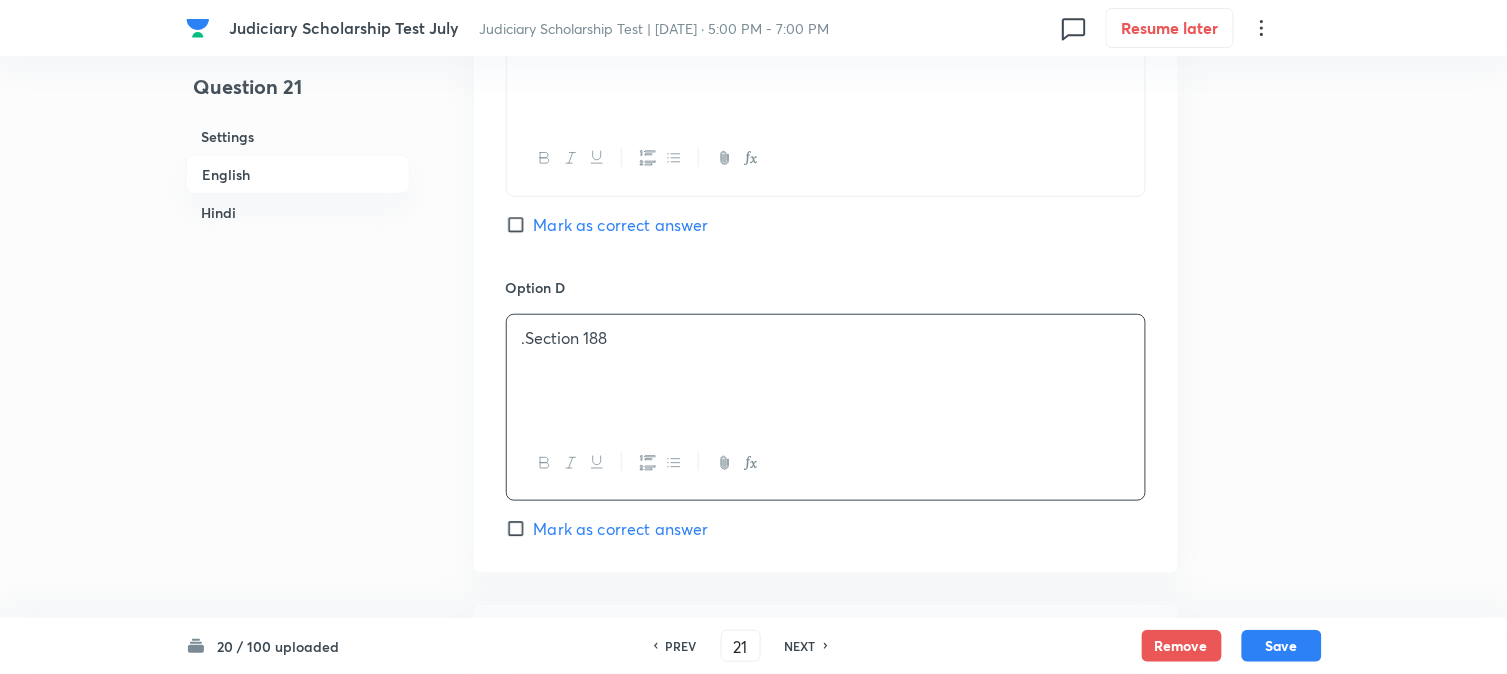 type 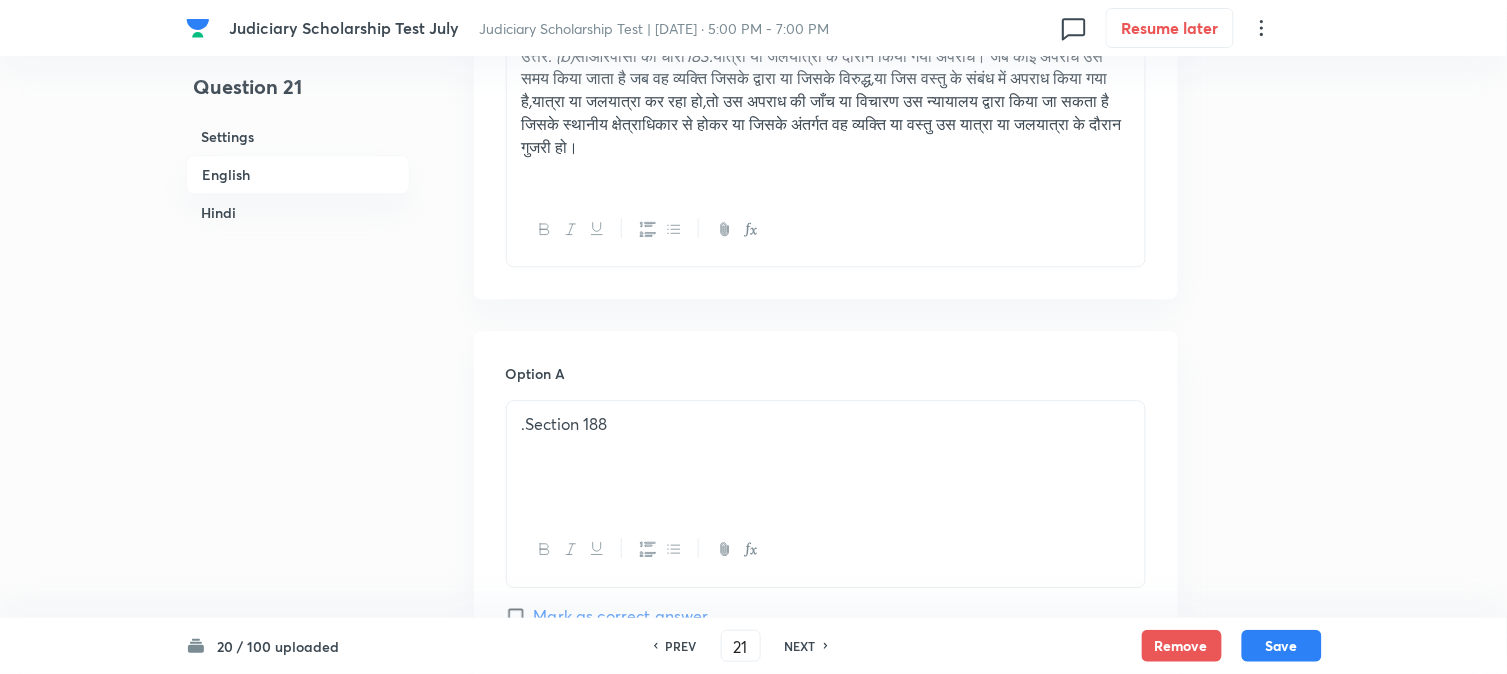 scroll, scrollTop: 478, scrollLeft: 0, axis: vertical 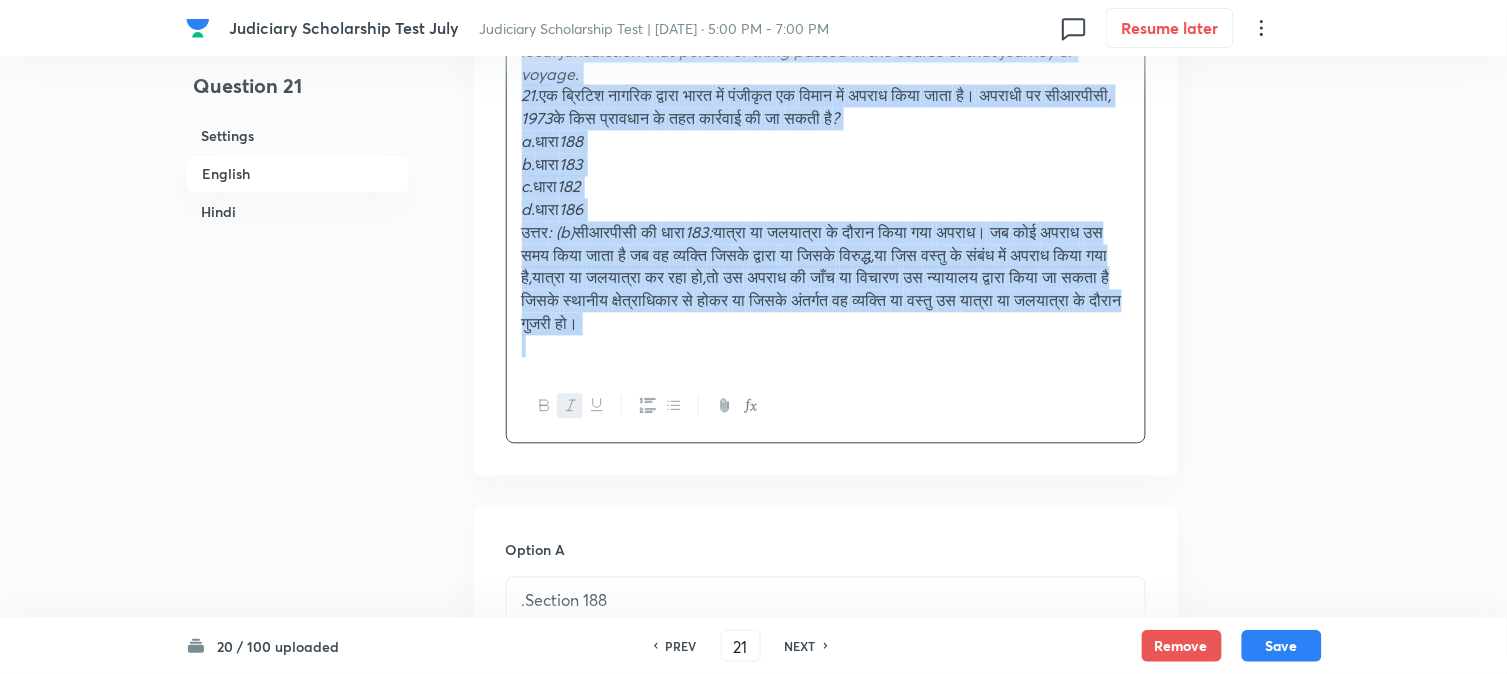 drag, startPoint x: 523, startPoint y: 423, endPoint x: 970, endPoint y: 498, distance: 453.2483 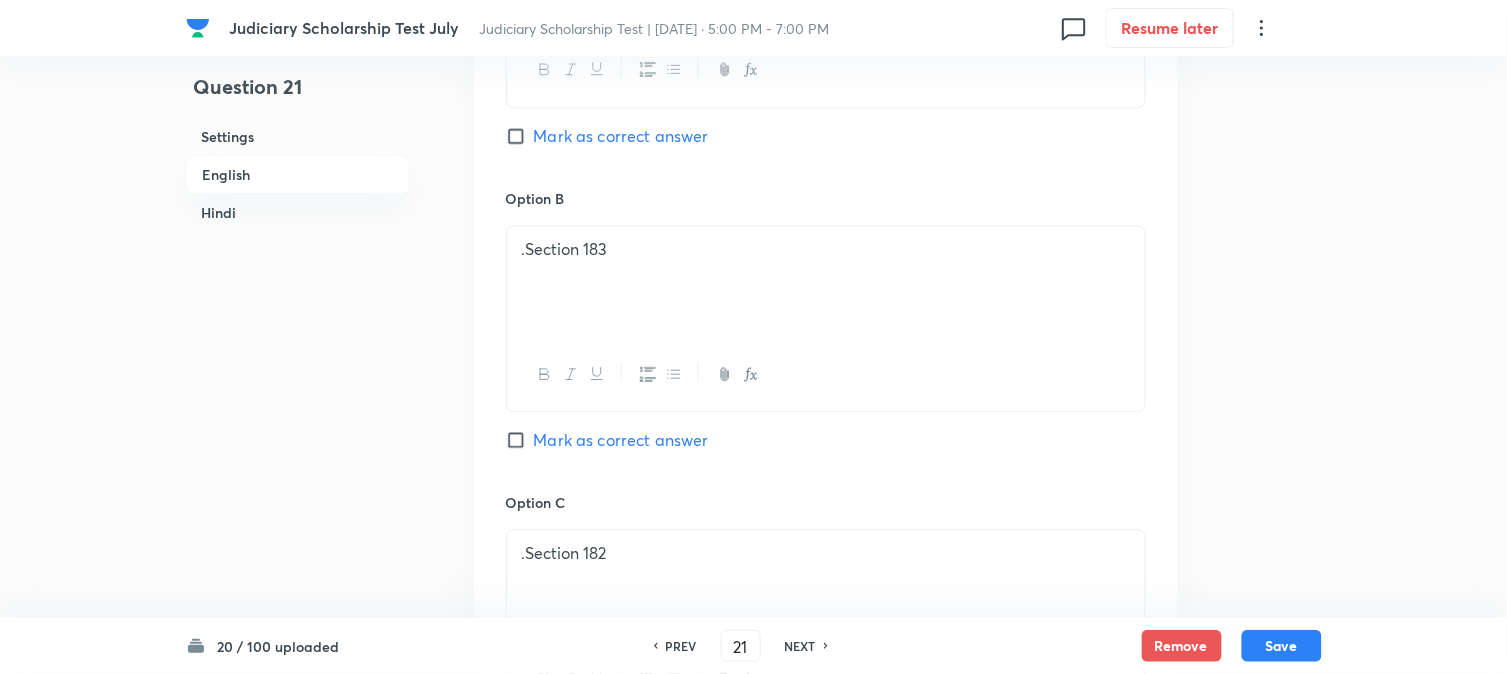 scroll, scrollTop: 1211, scrollLeft: 0, axis: vertical 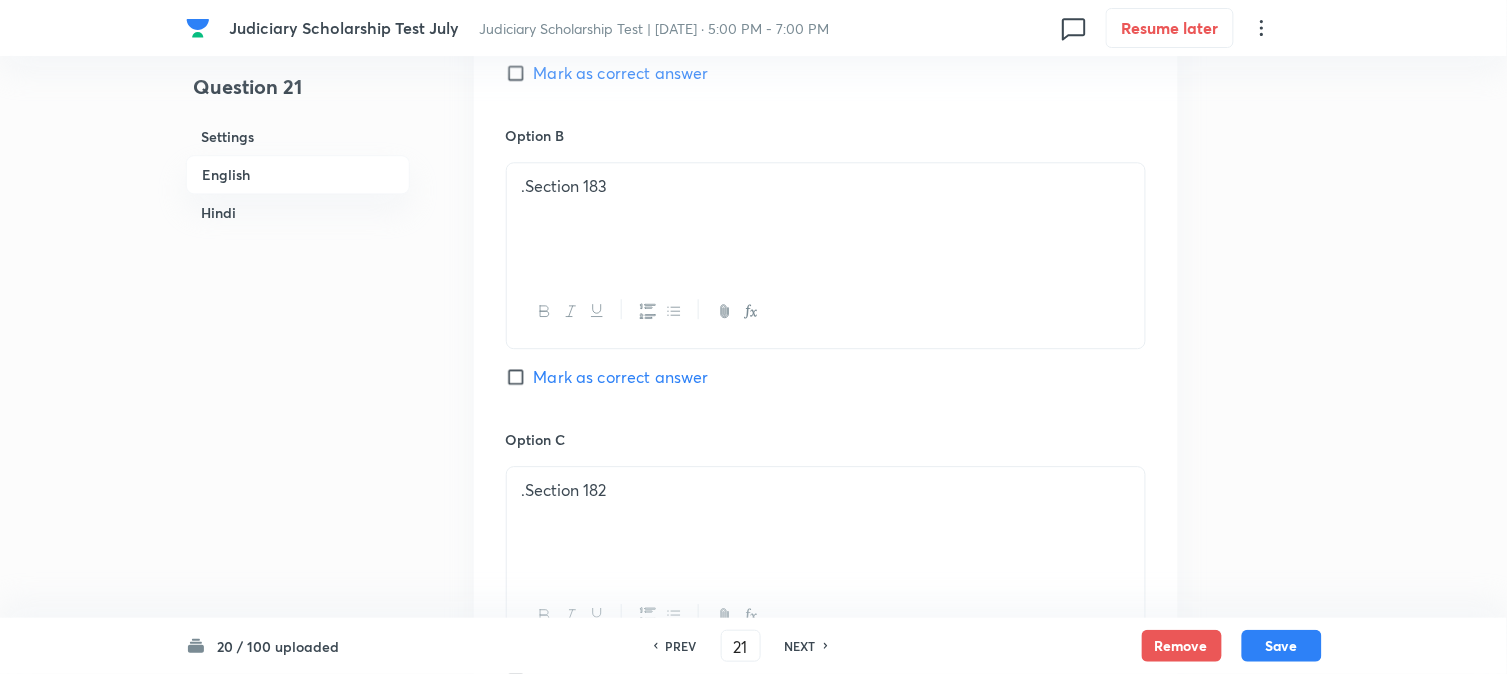click on "Mark as correct answer" at bounding box center (621, 377) 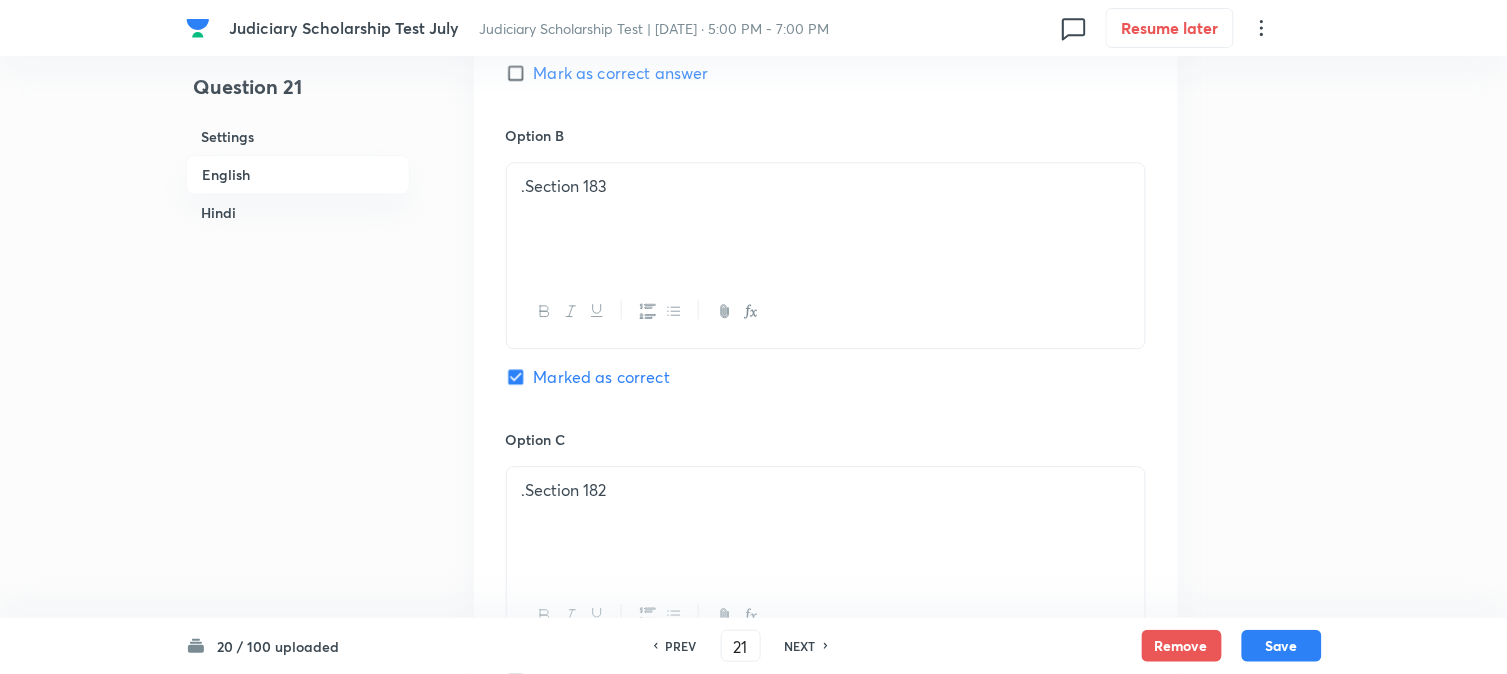 checkbox on "true" 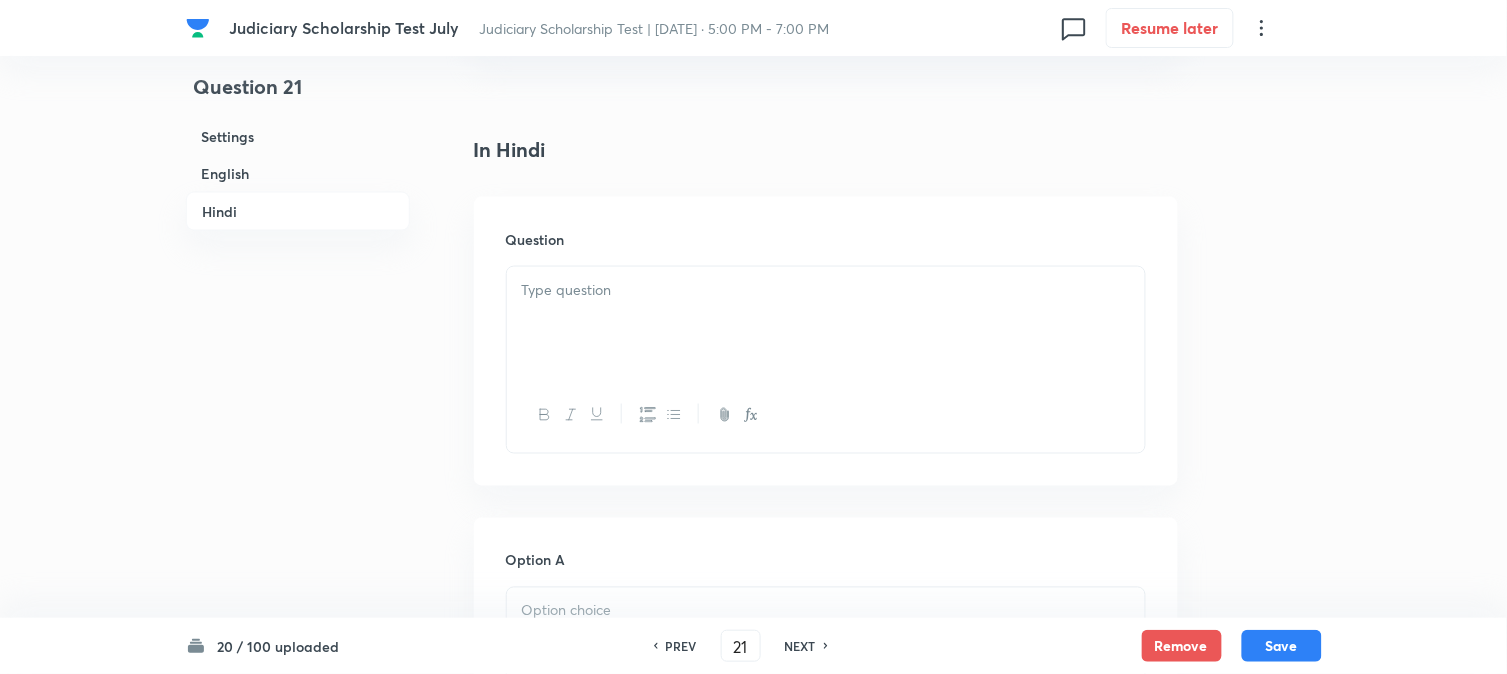 scroll, scrollTop: 2544, scrollLeft: 0, axis: vertical 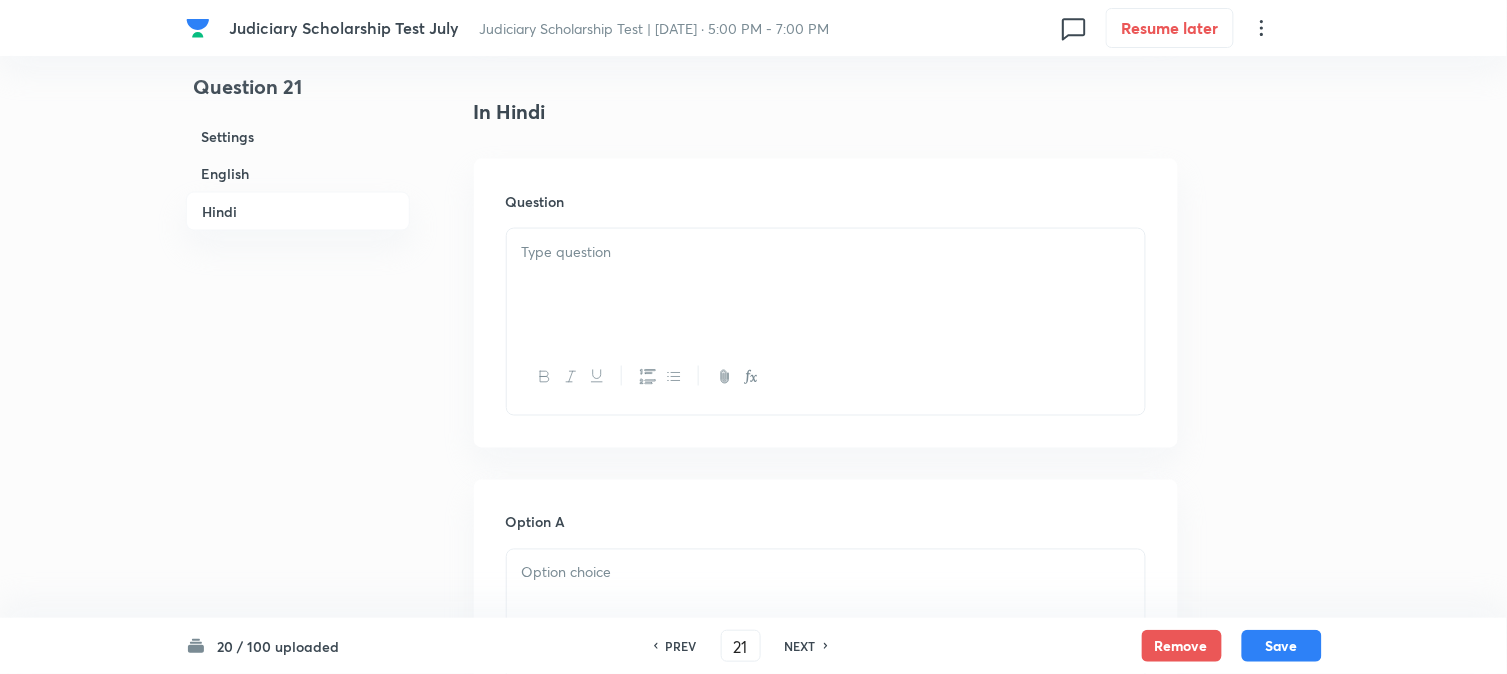 click at bounding box center [826, 285] 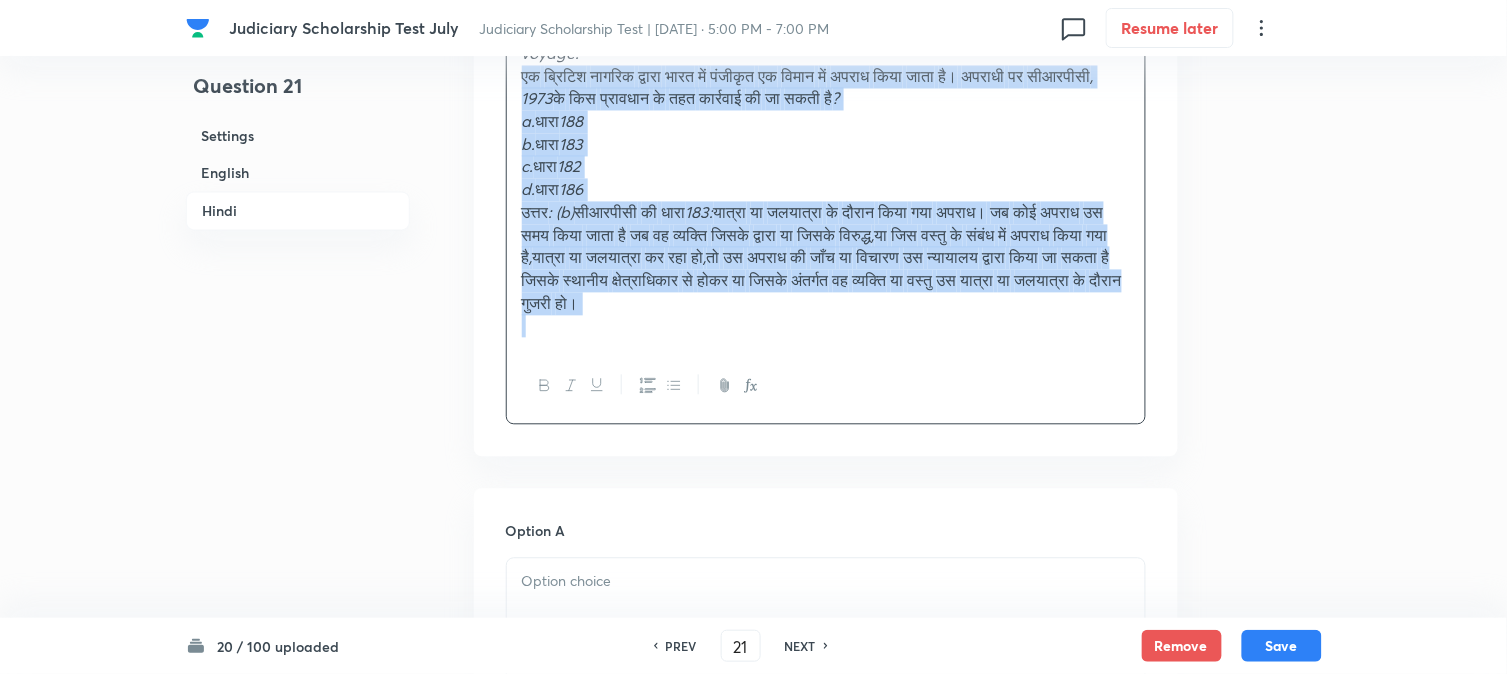 drag, startPoint x: 543, startPoint y: 388, endPoint x: 1025, endPoint y: 566, distance: 513.8171 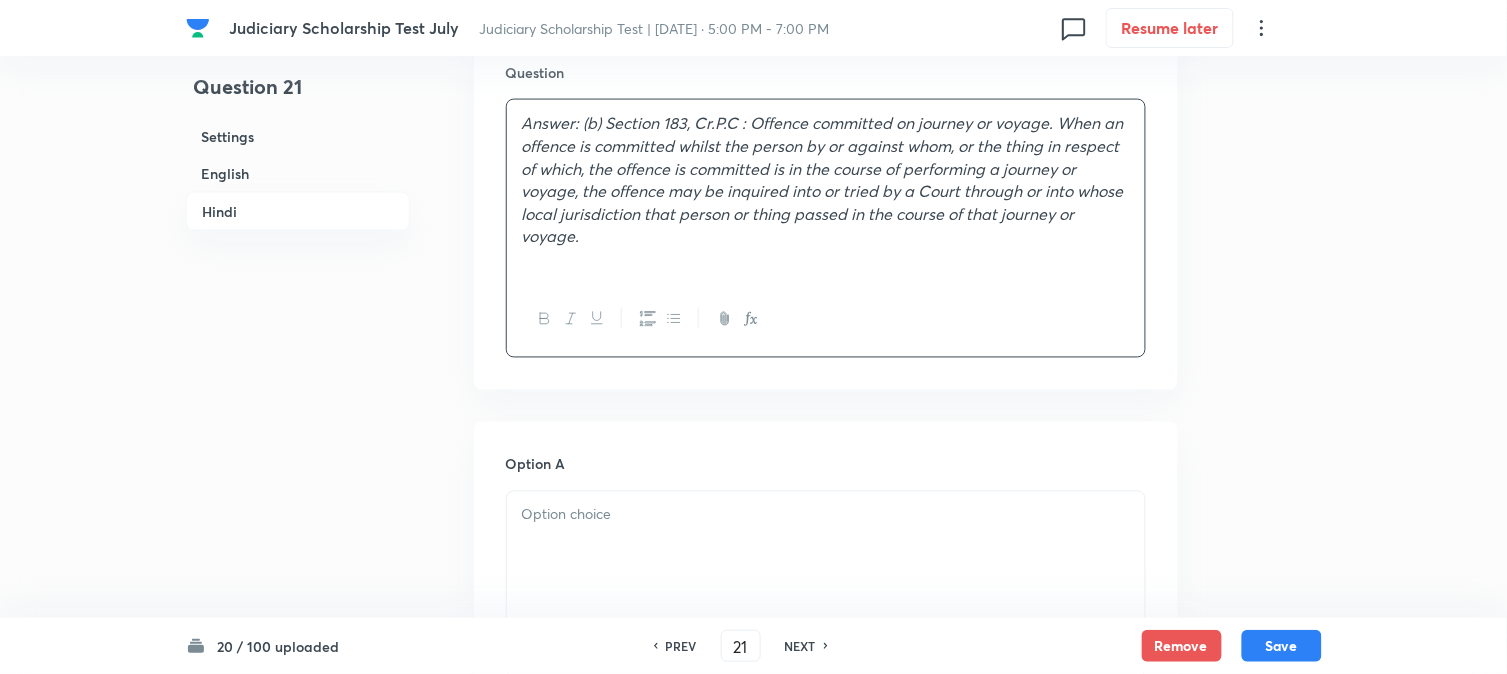 scroll, scrollTop: 2634, scrollLeft: 0, axis: vertical 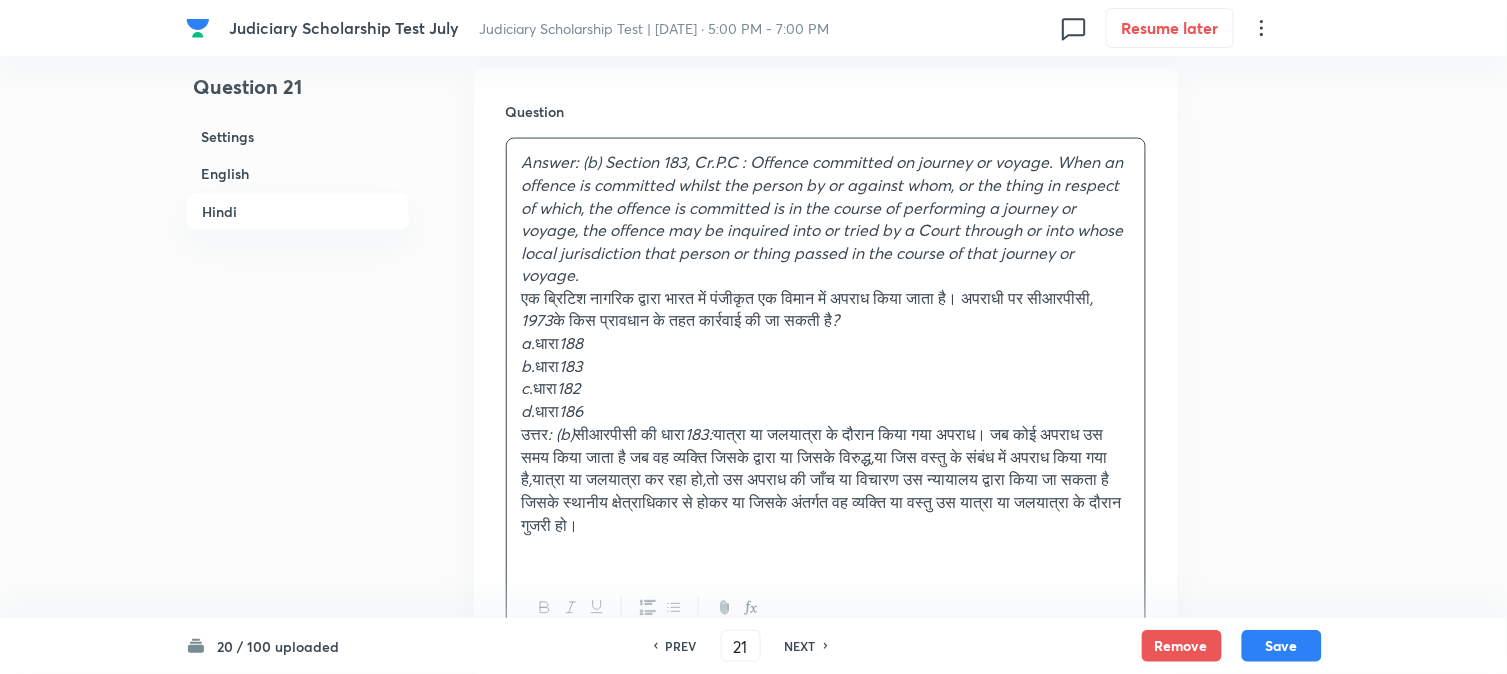 click on "एक   ब्रिटिश   नागरिक   द्वारा   भारत   में   पंजीकृत   एक   विमान   में   अपराध   किया   जाता   है।   अपराधी   पर   सीआरपीसी , 1973  के   किस   प्रावधान   के   तहत   कार्रवाई   की   जा   सकती   है ?" at bounding box center [826, 310] 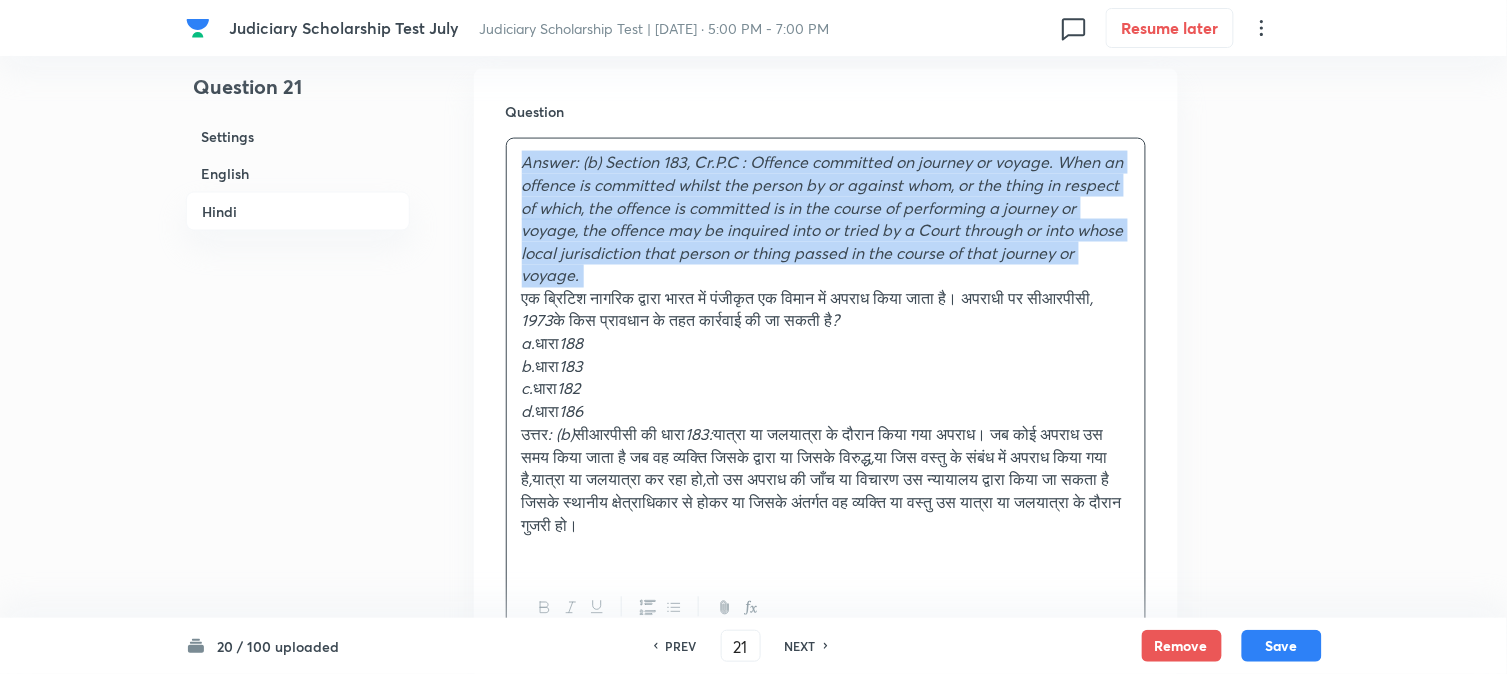 drag, startPoint x: 515, startPoint y: 296, endPoint x: 512, endPoint y: 155, distance: 141.0319 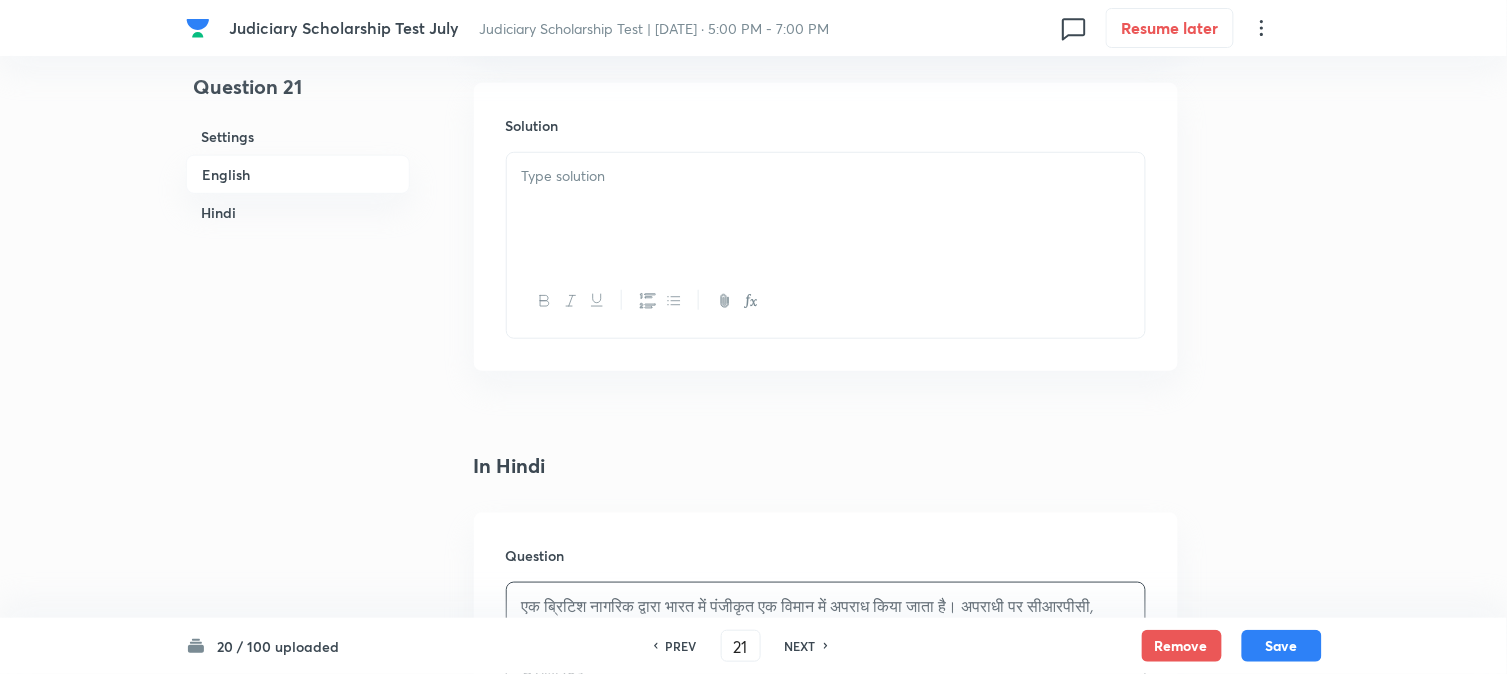 click at bounding box center (826, 209) 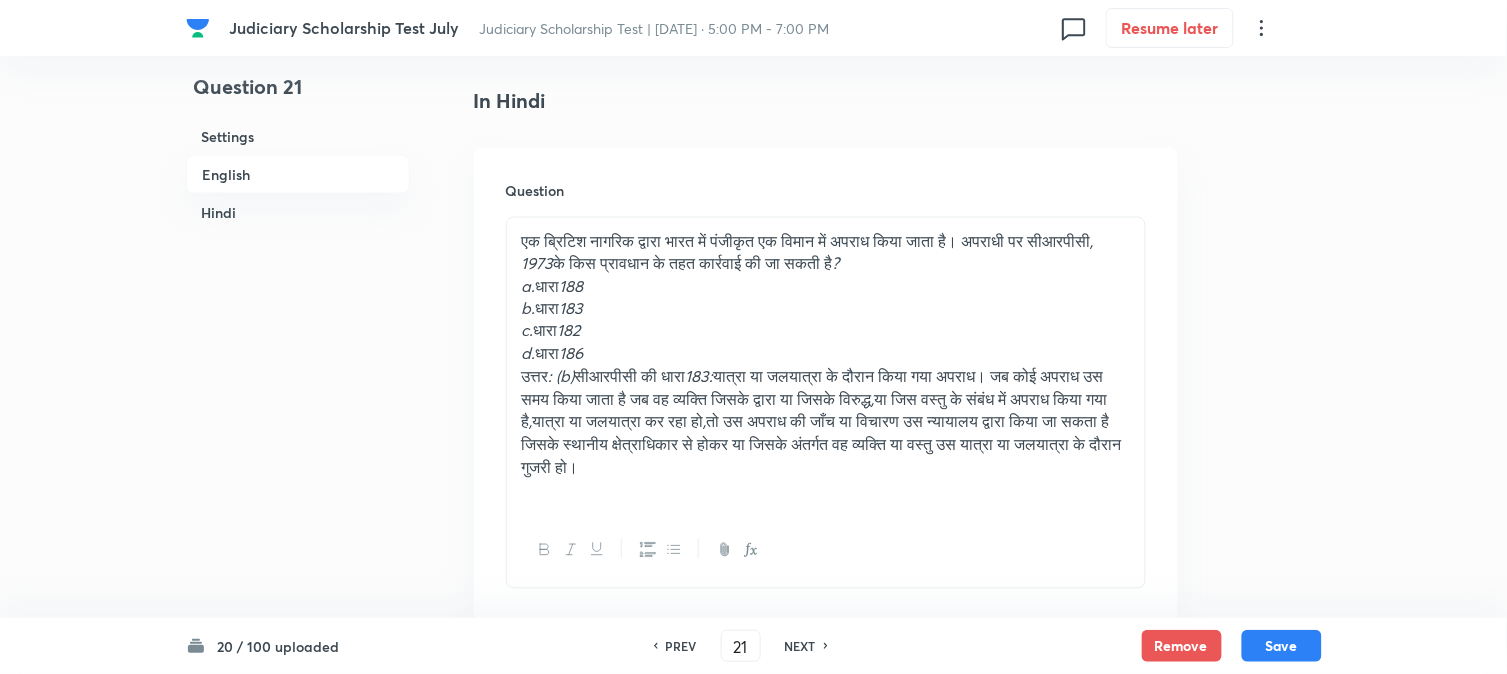 scroll, scrollTop: 2634, scrollLeft: 0, axis: vertical 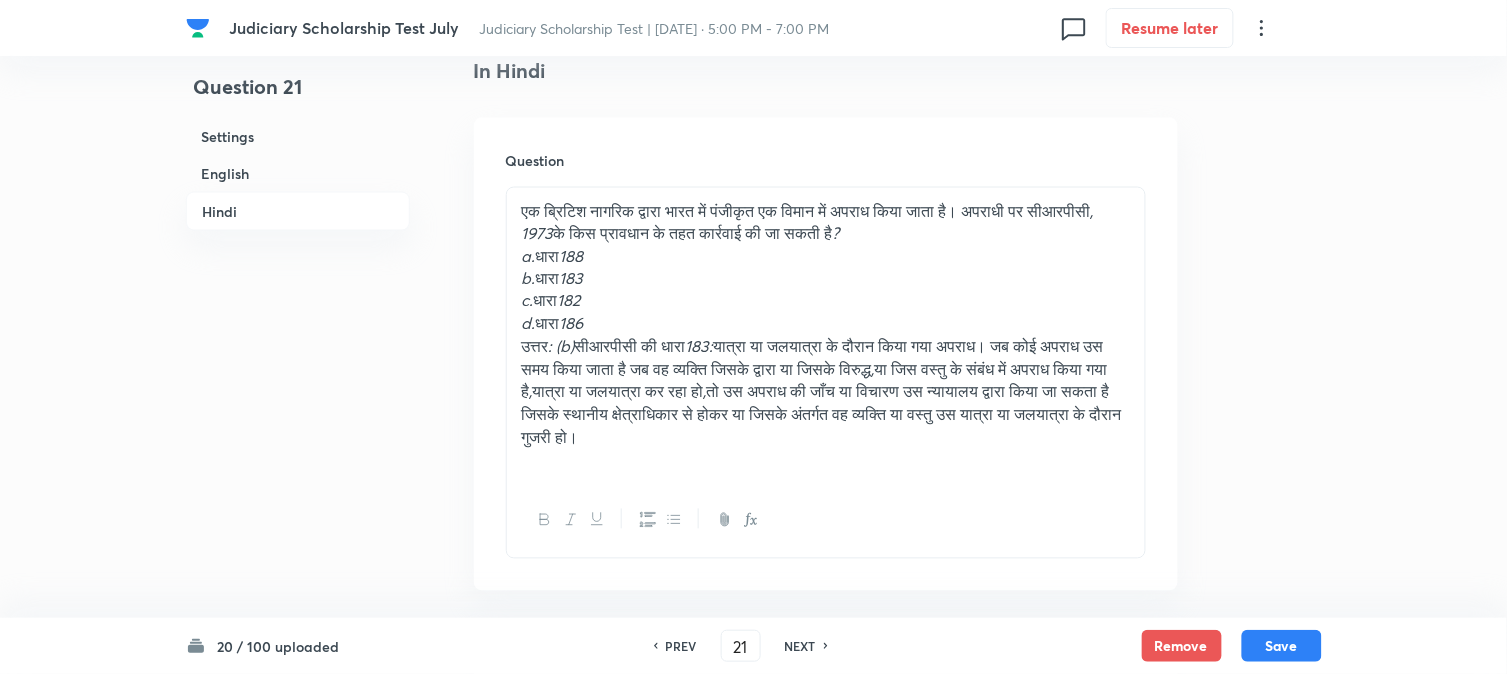 drag, startPoint x: 541, startPoint y: 260, endPoint x: 640, endPoint y: 260, distance: 99 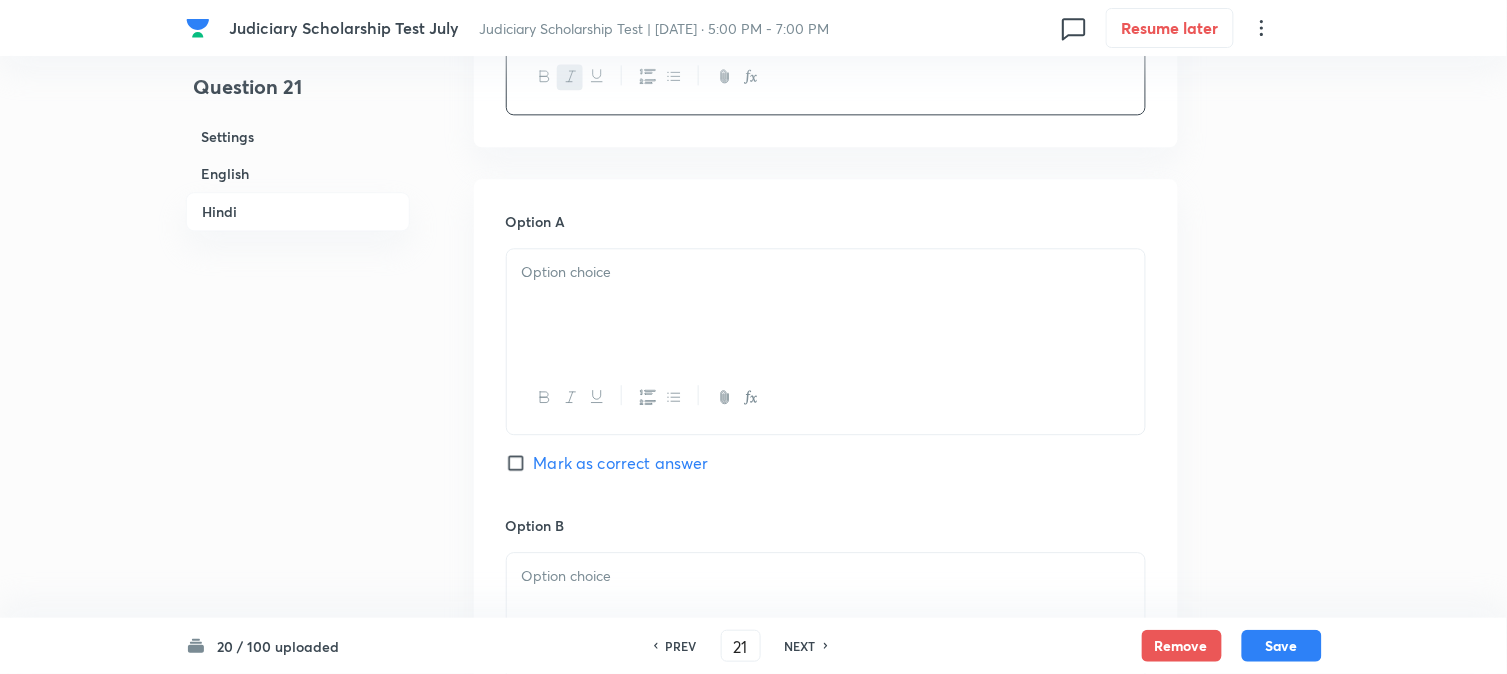 click at bounding box center (826, 305) 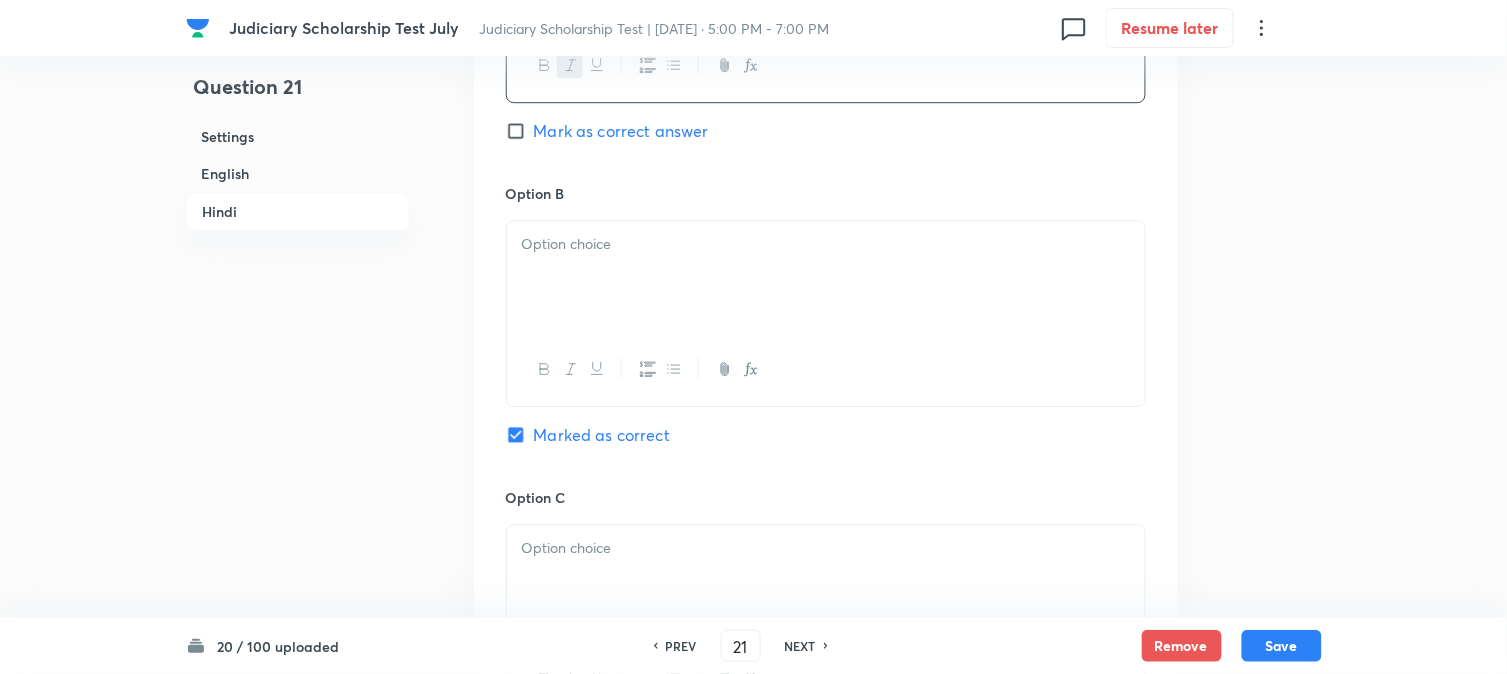 scroll, scrollTop: 3412, scrollLeft: 0, axis: vertical 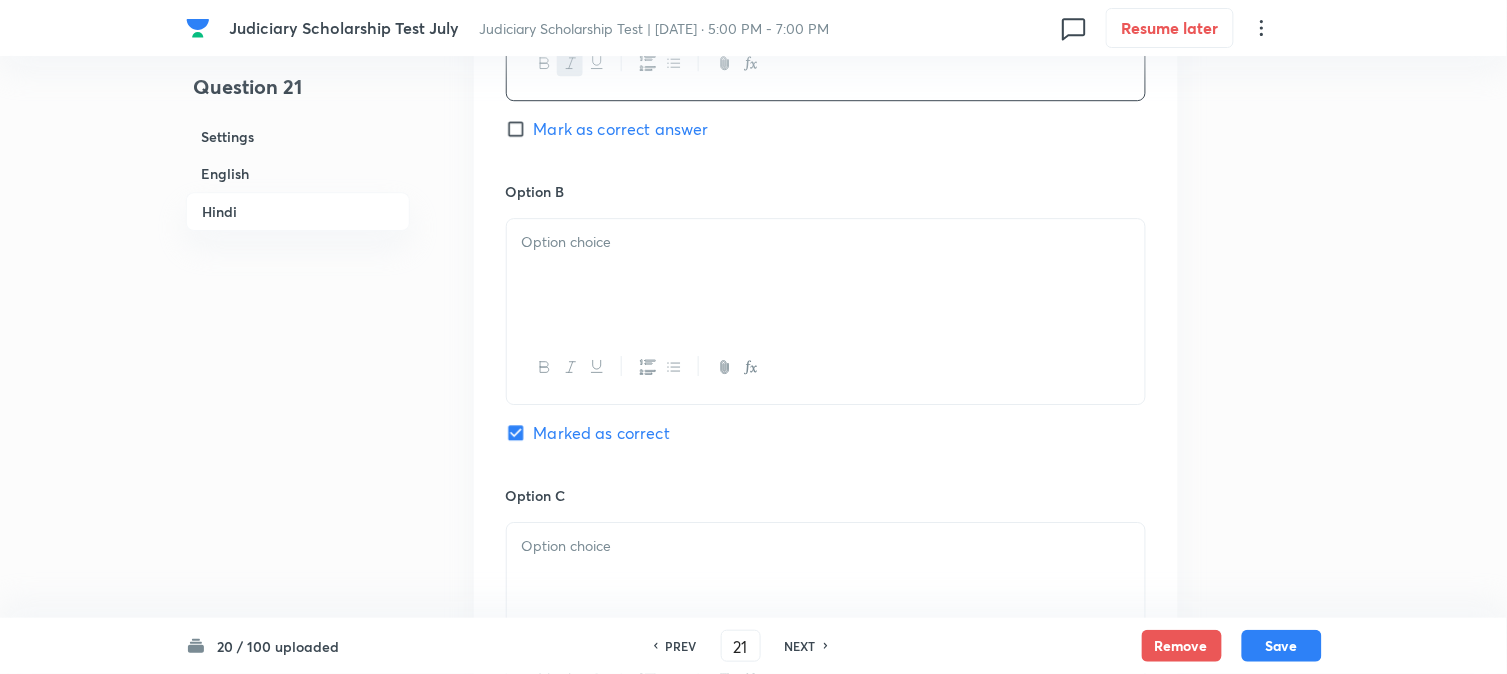 paste 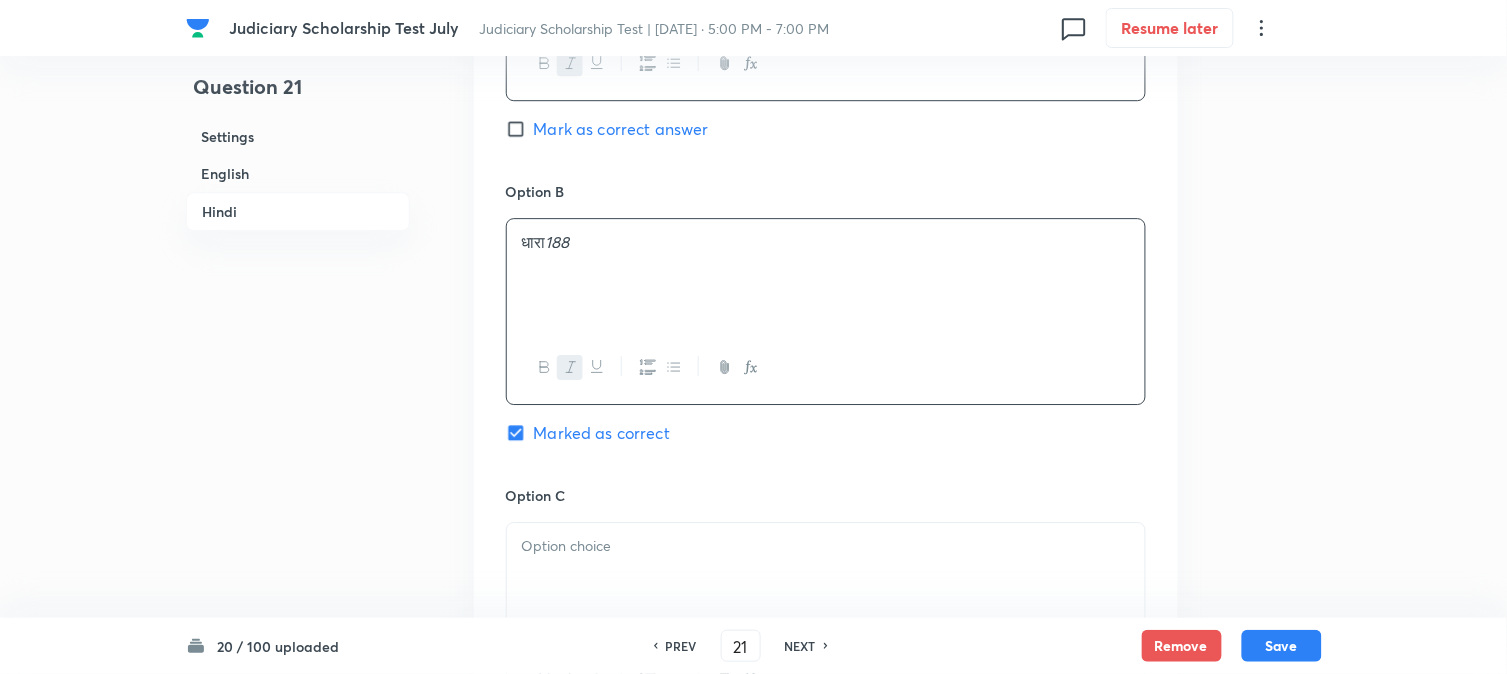 click on "धारा  188" at bounding box center [826, 275] 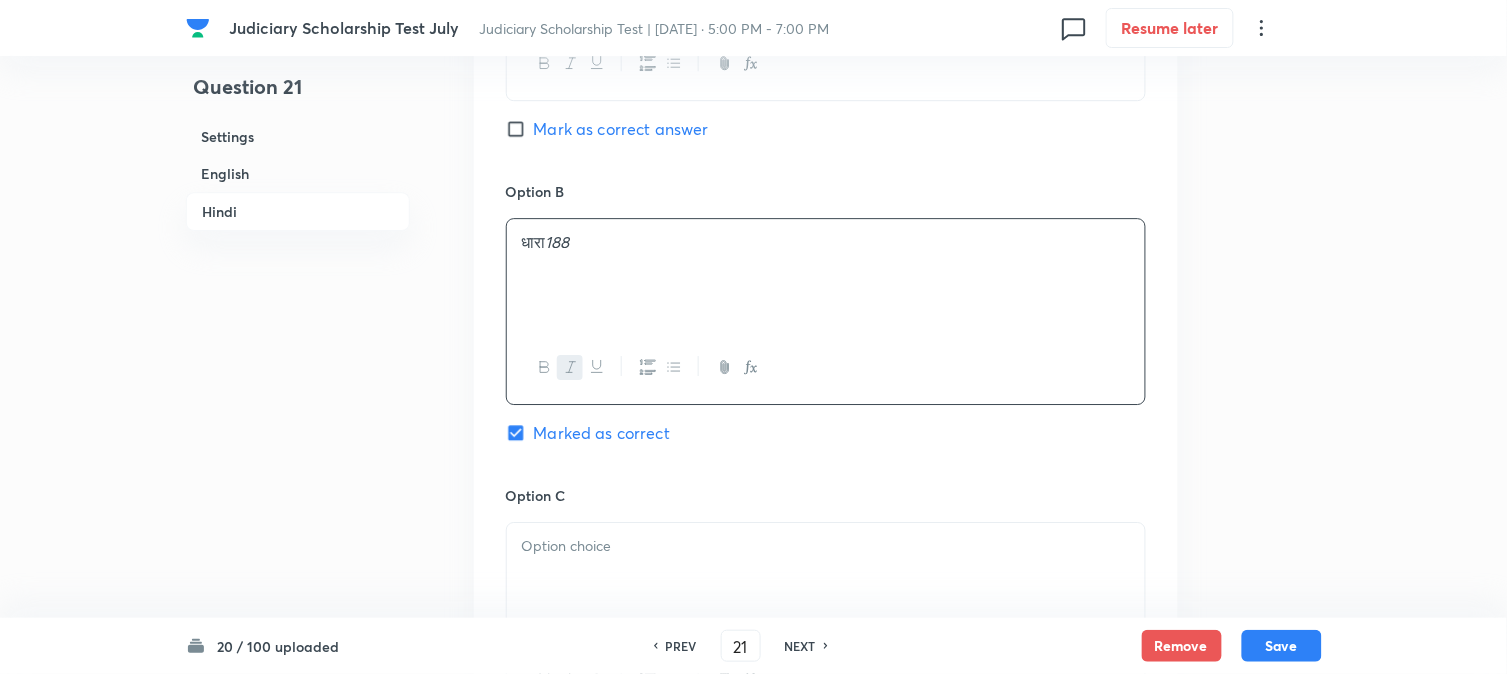 type 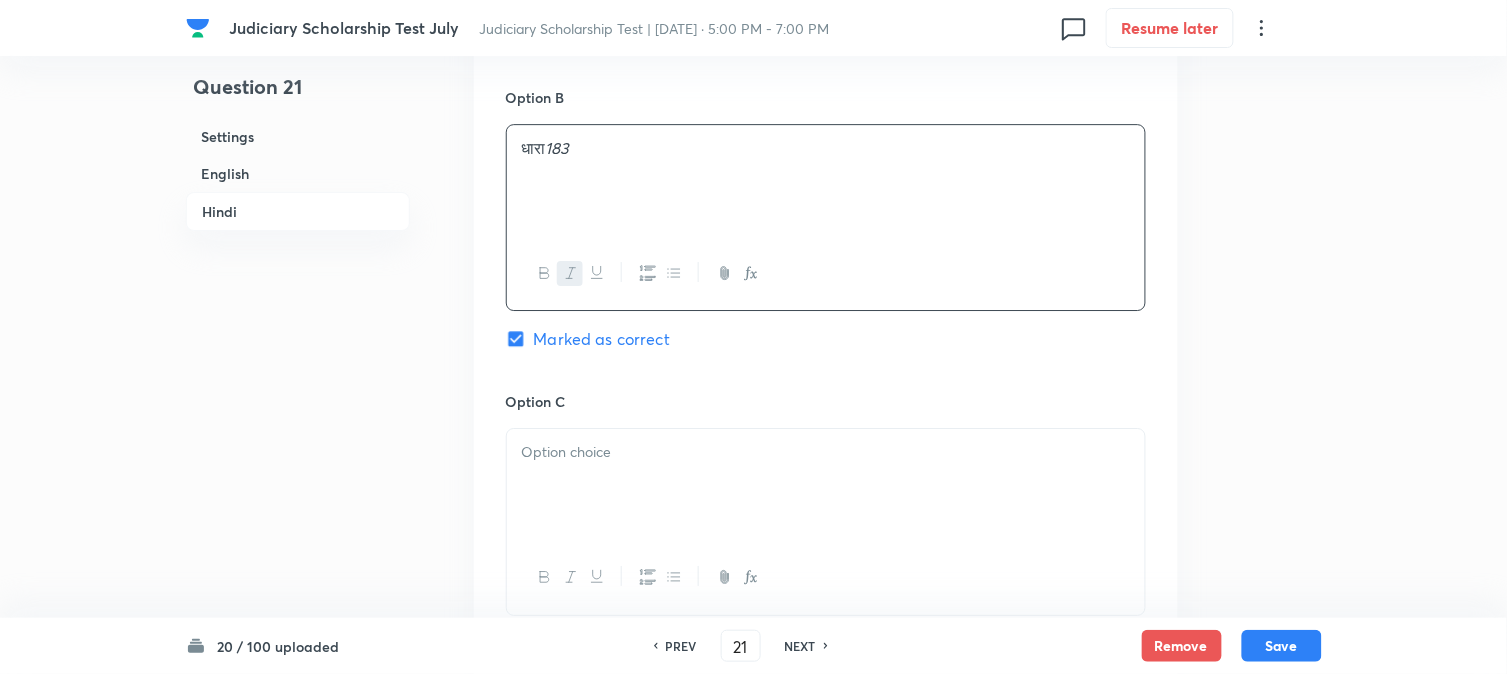 scroll, scrollTop: 3634, scrollLeft: 0, axis: vertical 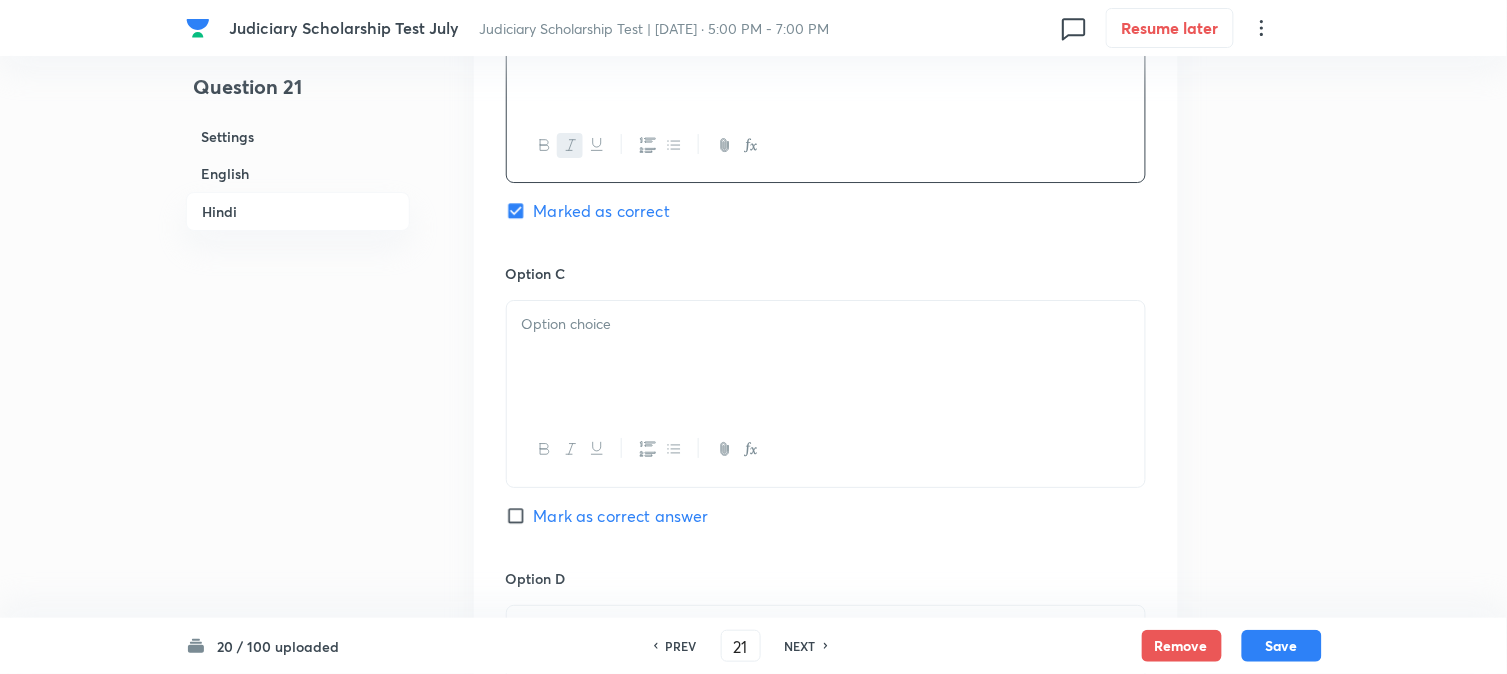 click at bounding box center (826, 324) 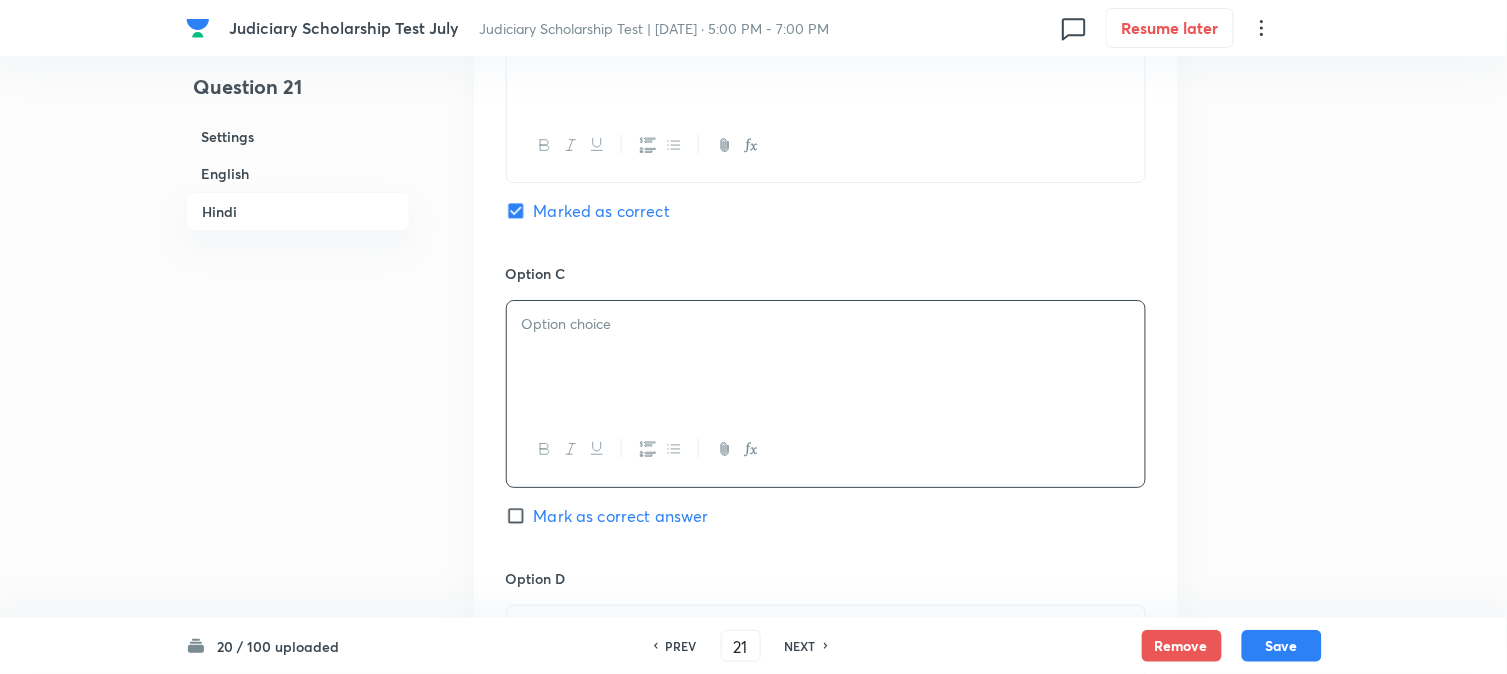 paste 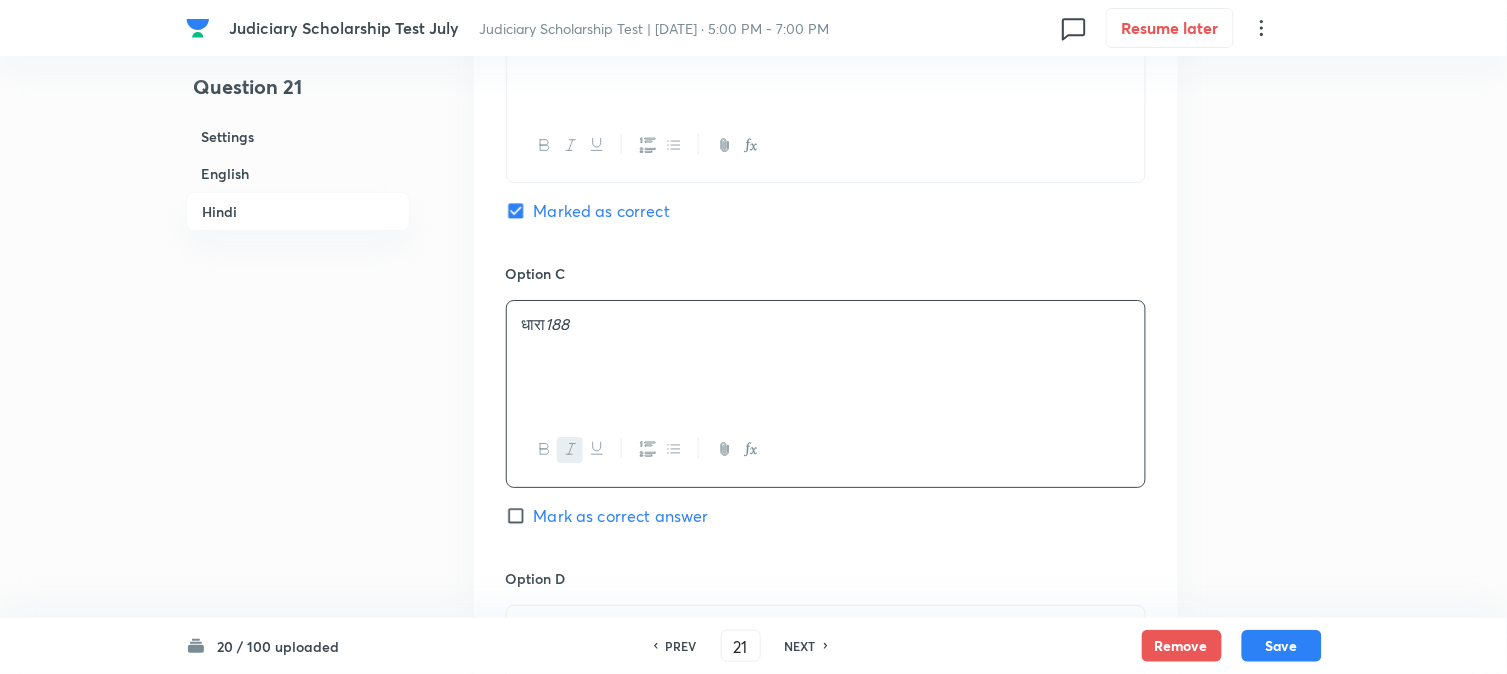 type 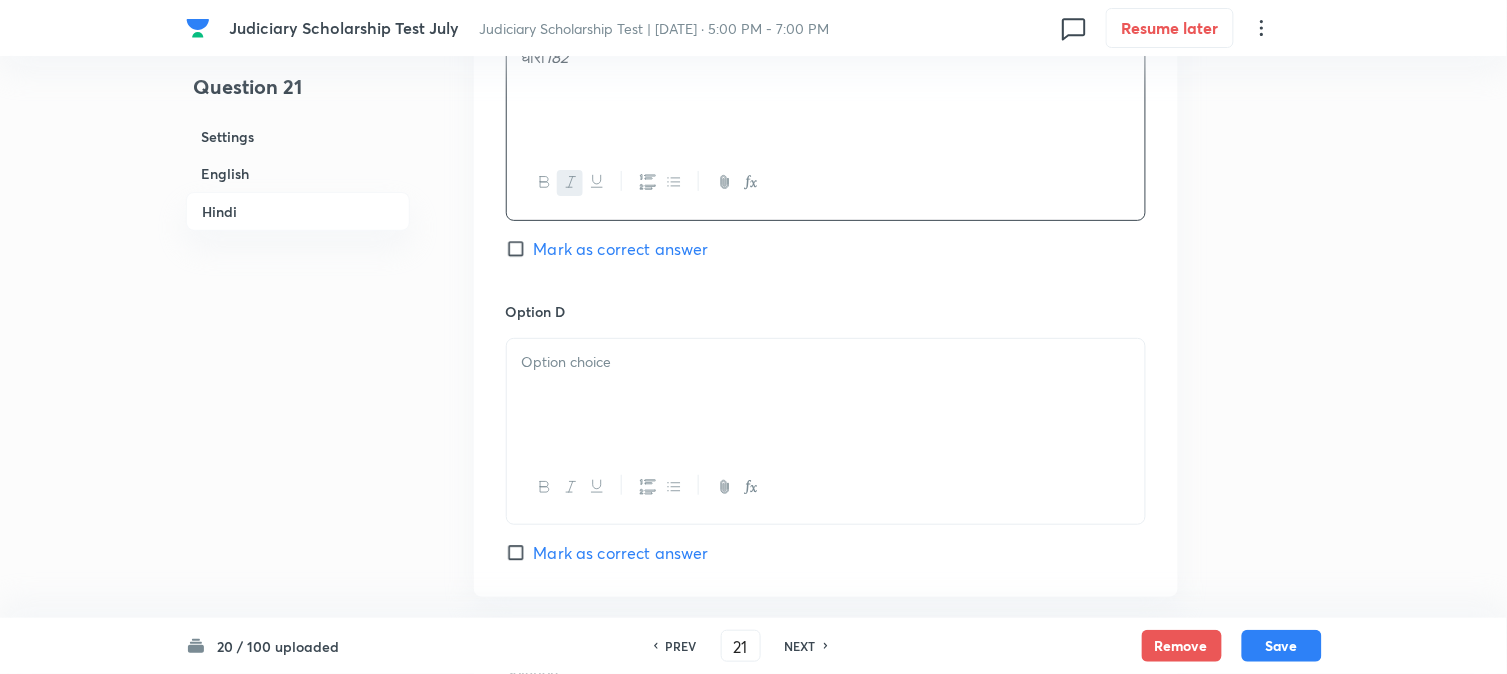 scroll, scrollTop: 3967, scrollLeft: 0, axis: vertical 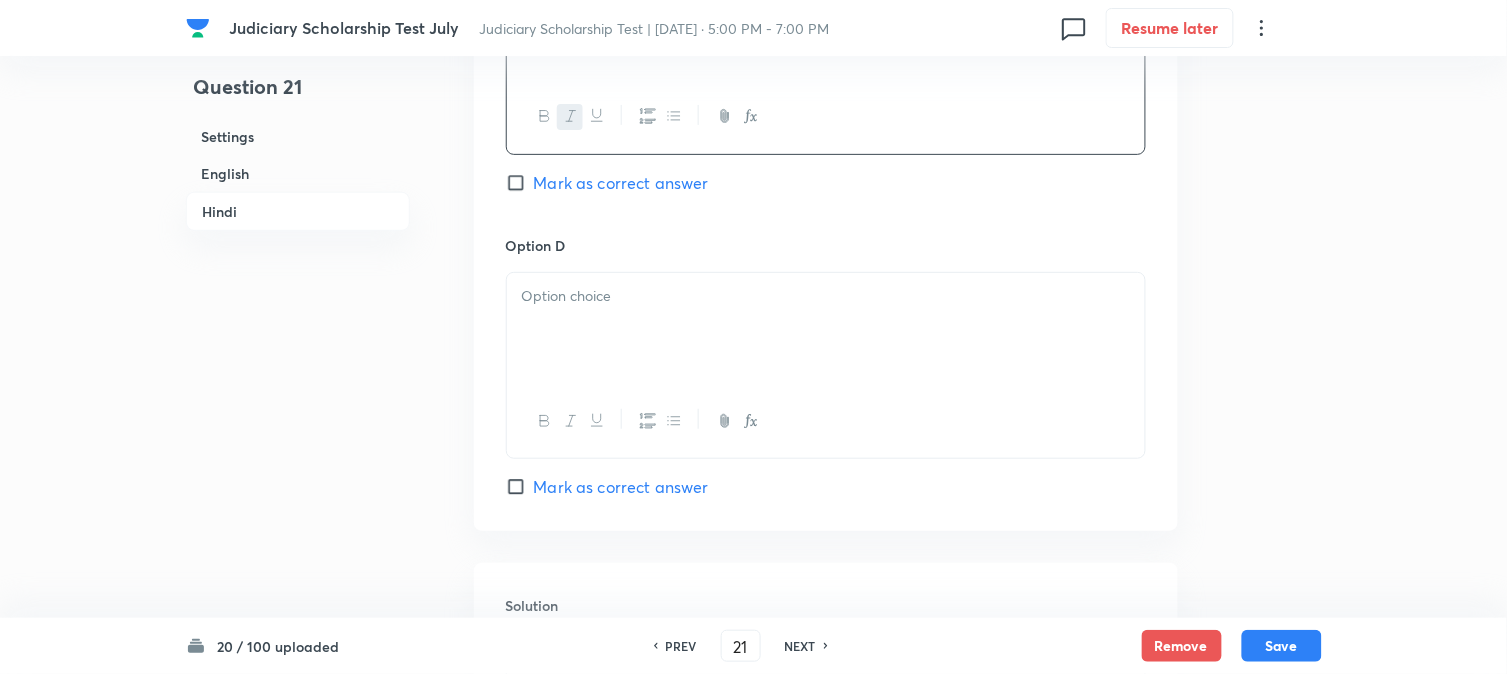 click at bounding box center (826, 329) 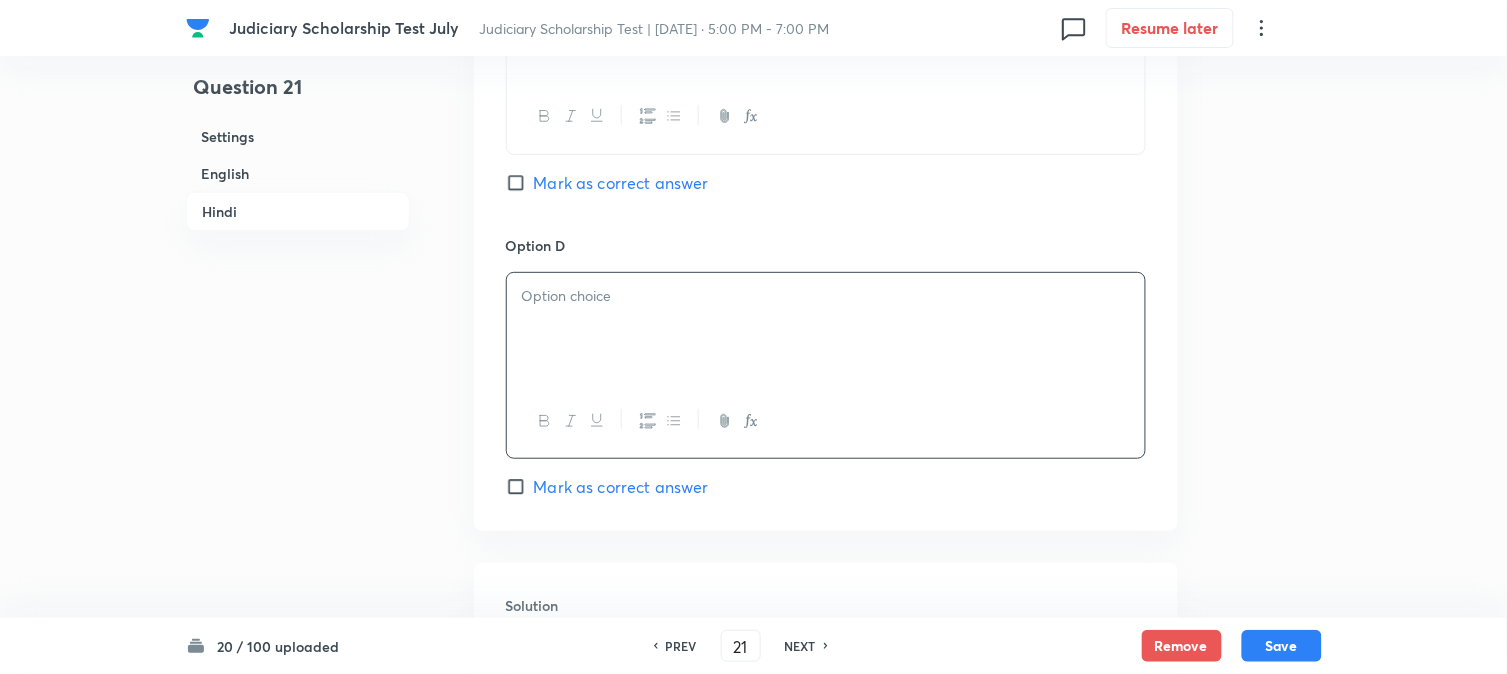 paste 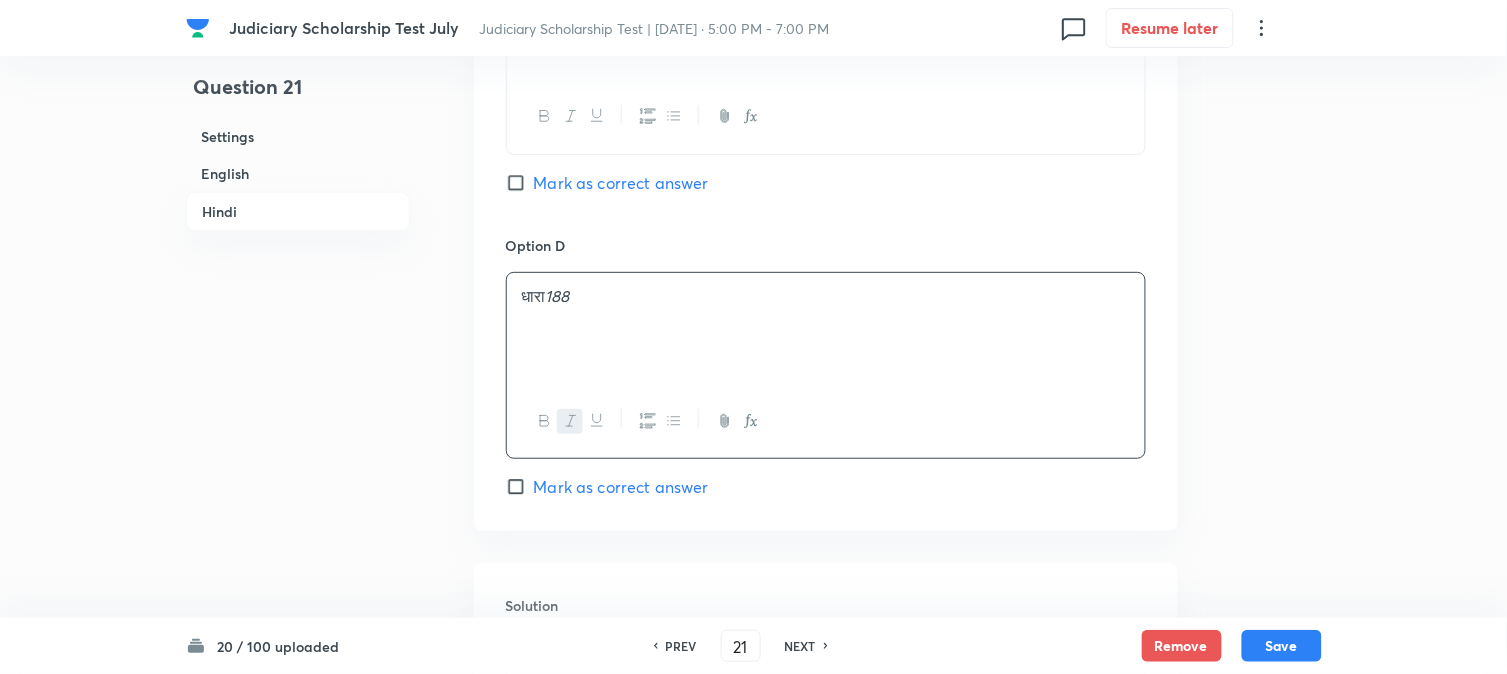 type 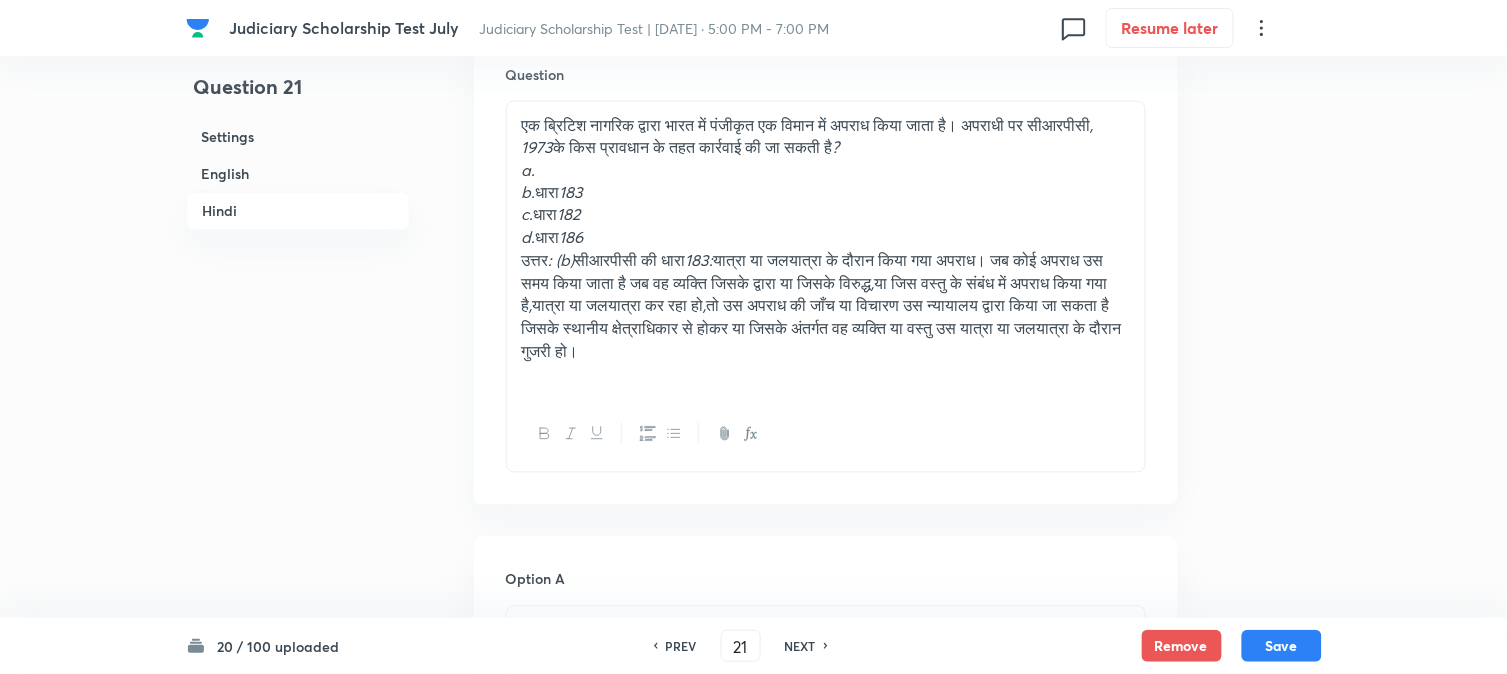scroll, scrollTop: 2634, scrollLeft: 0, axis: vertical 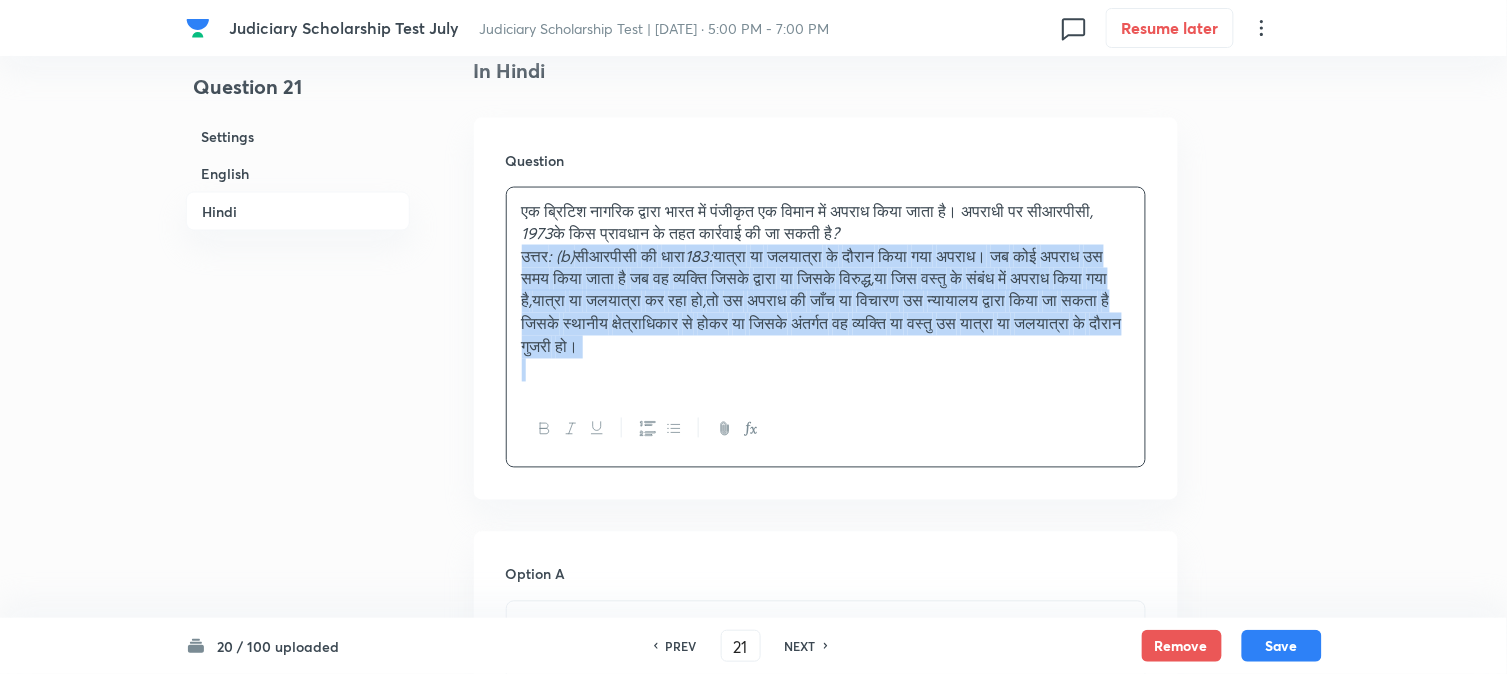 drag, startPoint x: 517, startPoint y: 345, endPoint x: 913, endPoint y: 348, distance: 396.01135 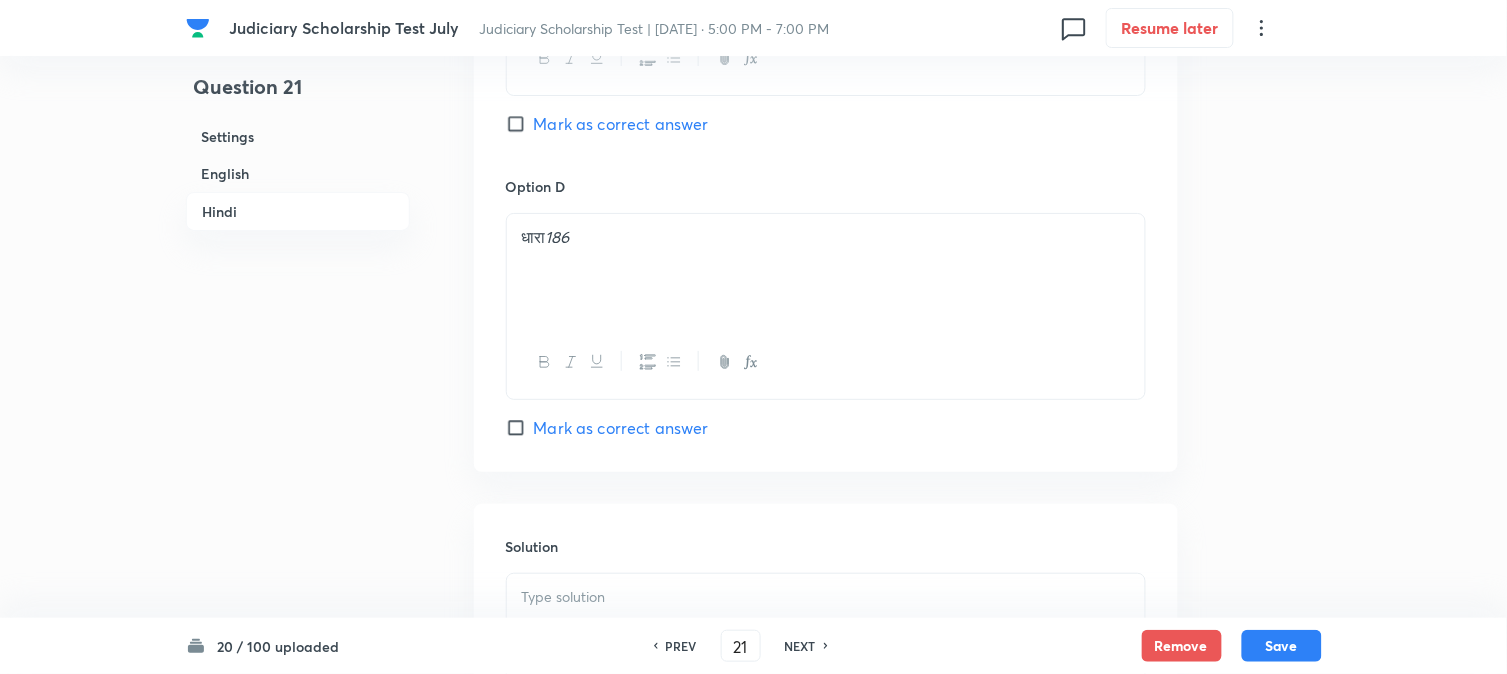 scroll, scrollTop: 4078, scrollLeft: 0, axis: vertical 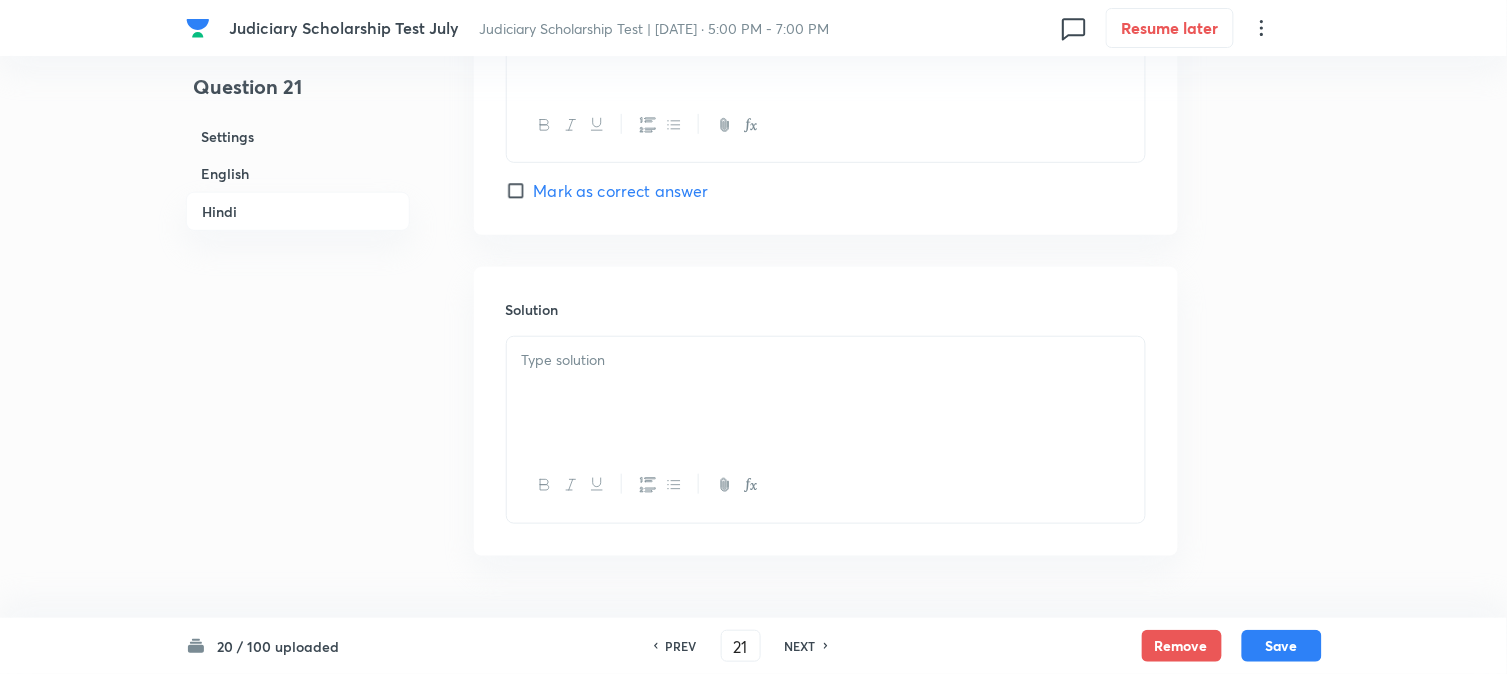 click at bounding box center [826, 393] 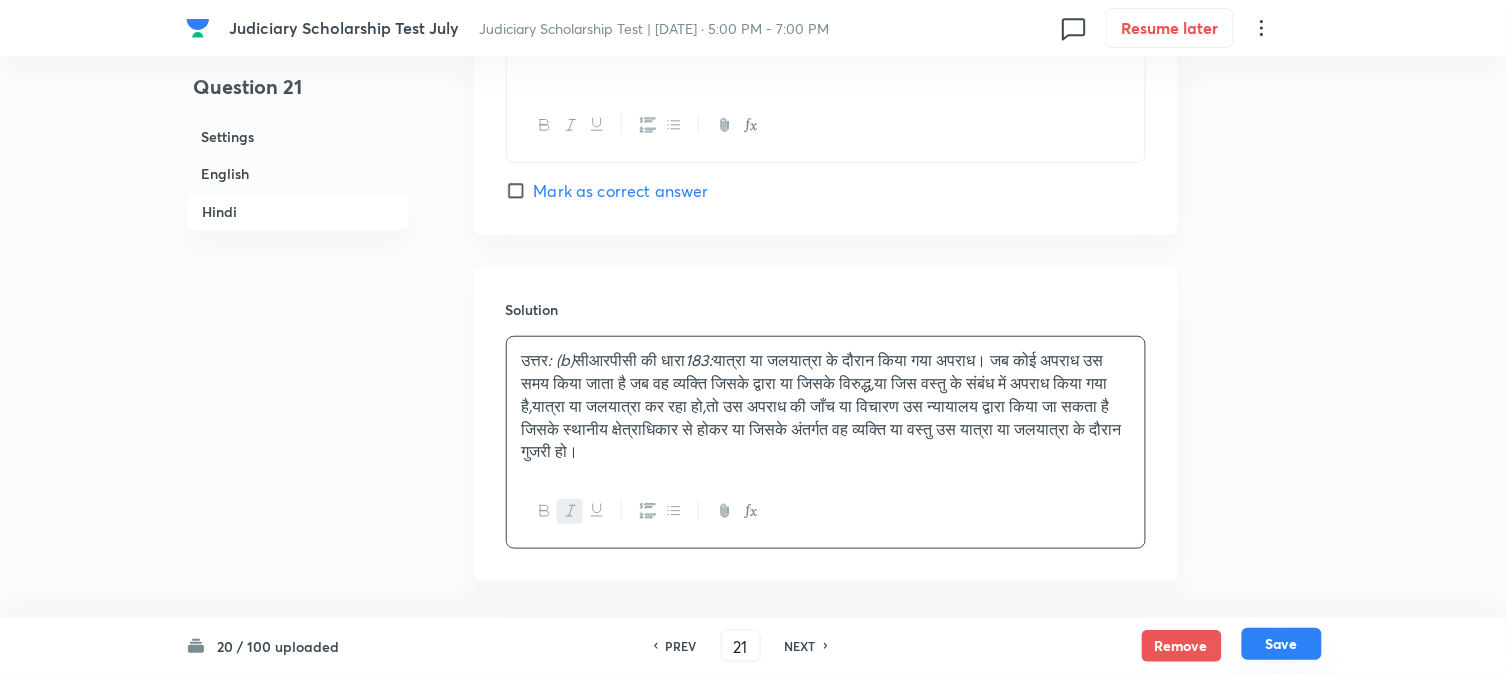 click on "Save" at bounding box center [1282, 644] 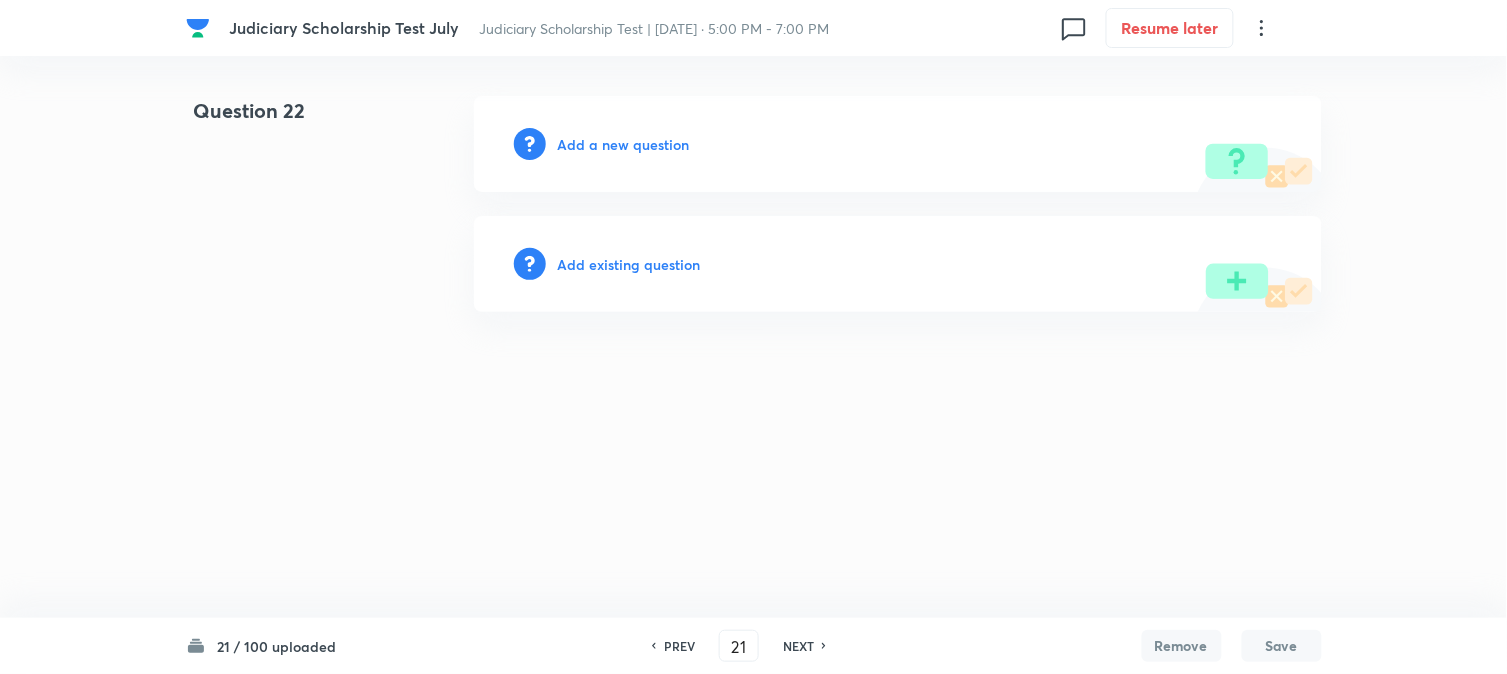 type on "22" 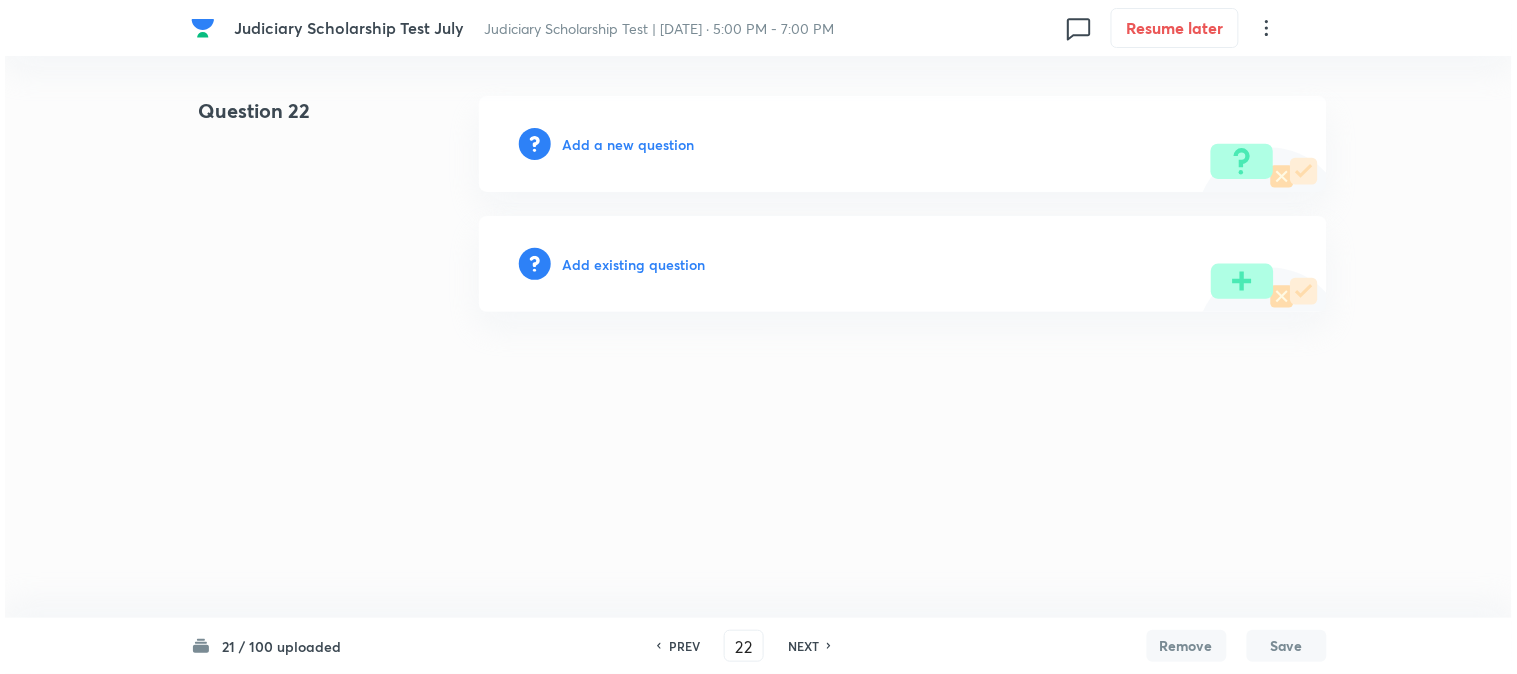 scroll, scrollTop: 0, scrollLeft: 0, axis: both 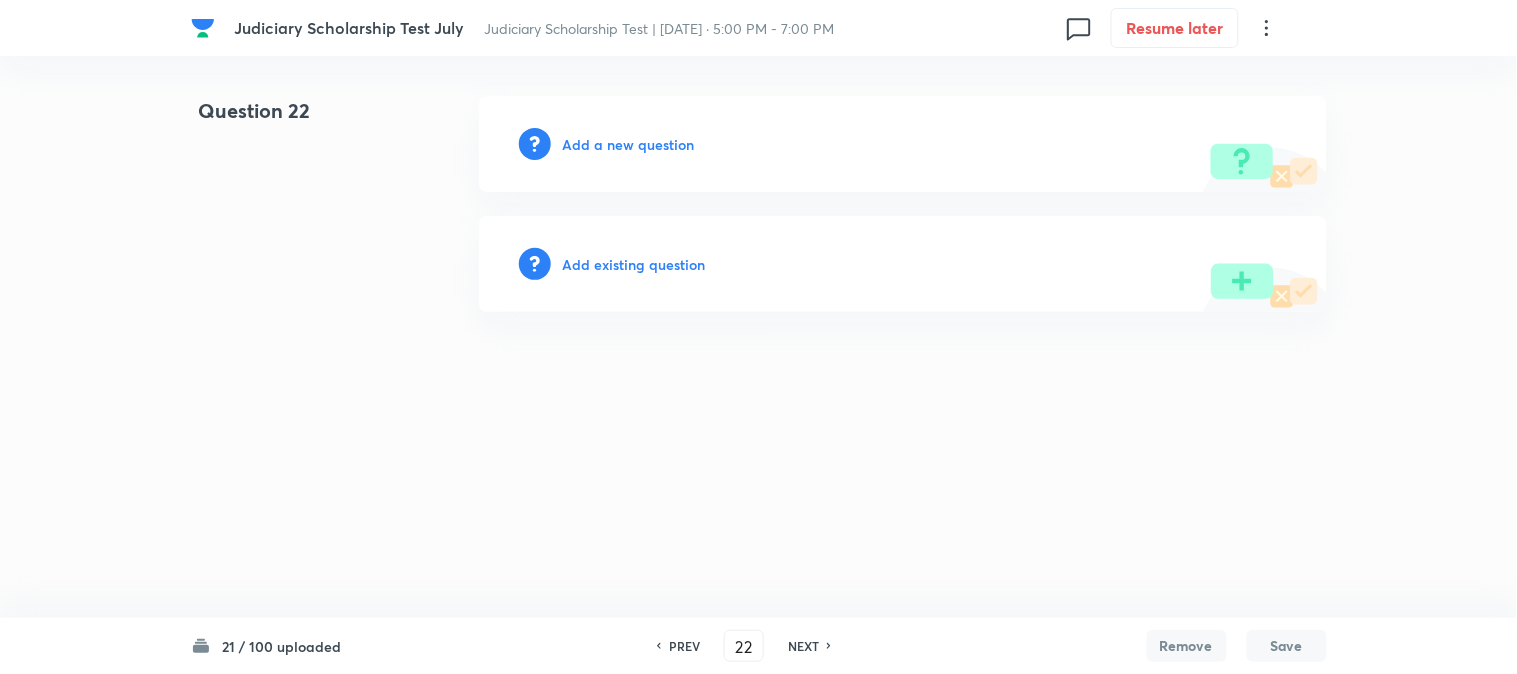 click on "Add a new question" at bounding box center [903, 144] 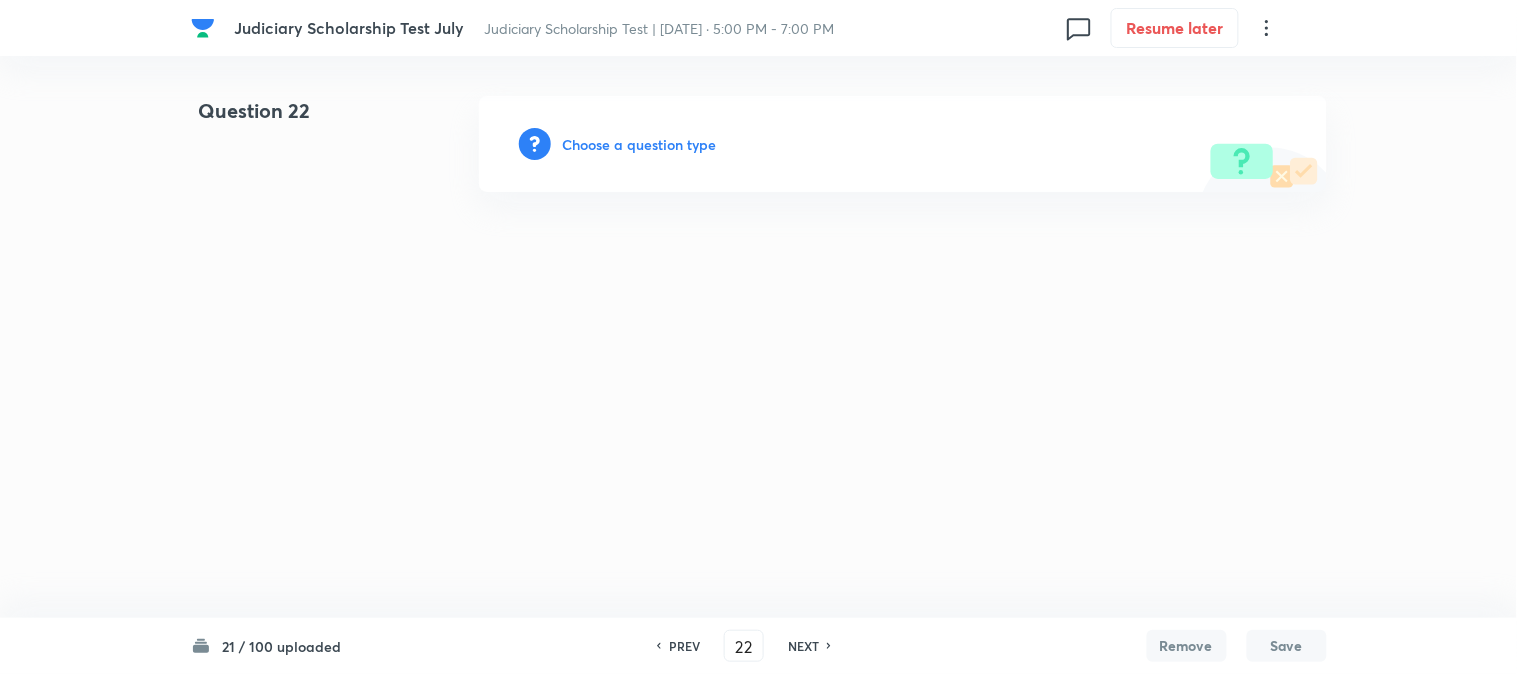 click on "Choose a question type" at bounding box center [640, 144] 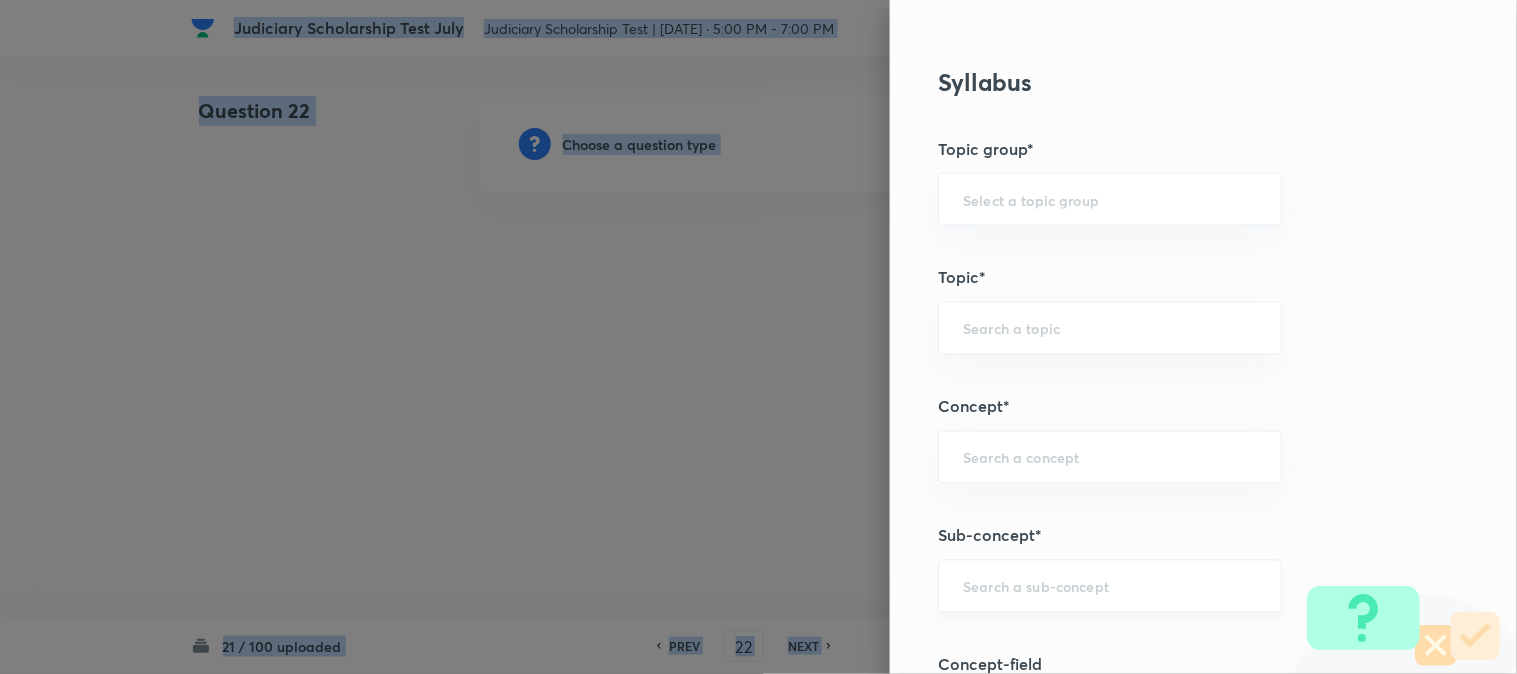 scroll, scrollTop: 1180, scrollLeft: 0, axis: vertical 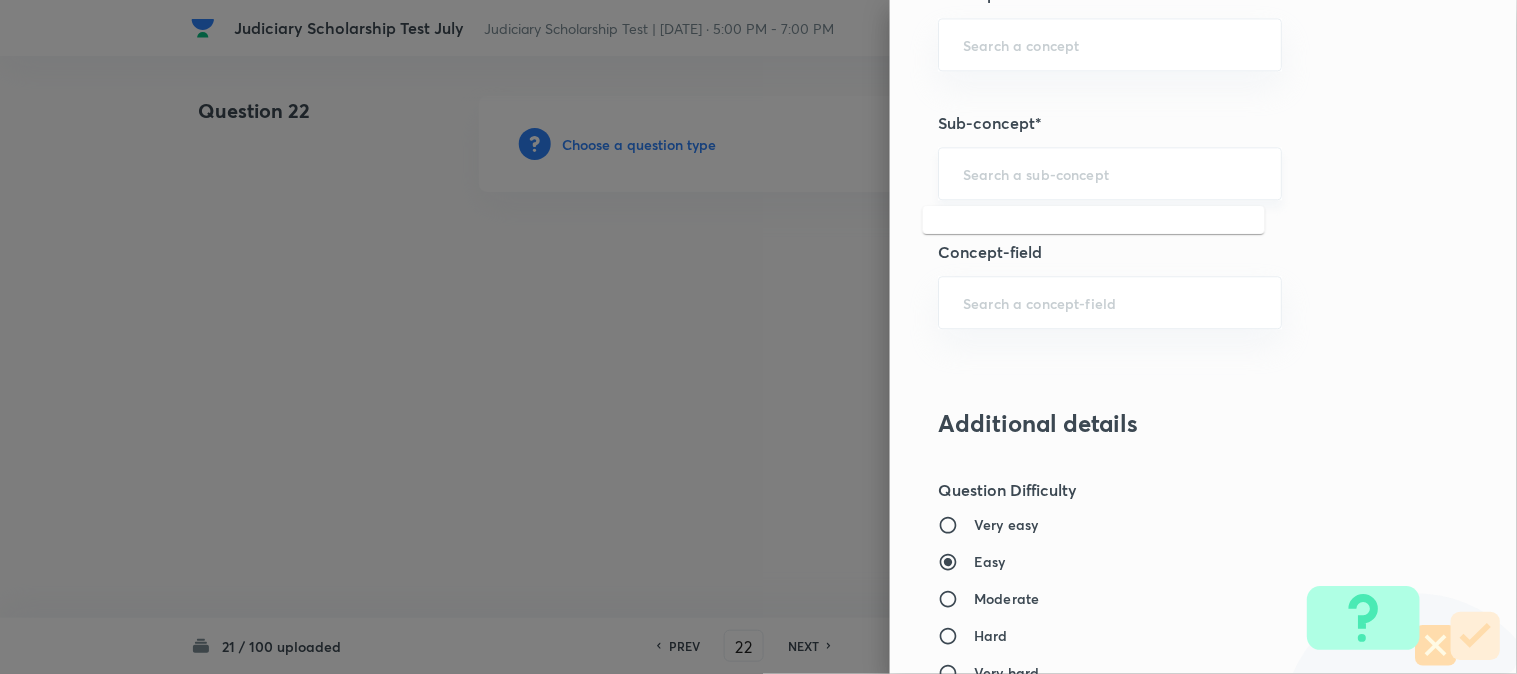 click at bounding box center [1110, 173] 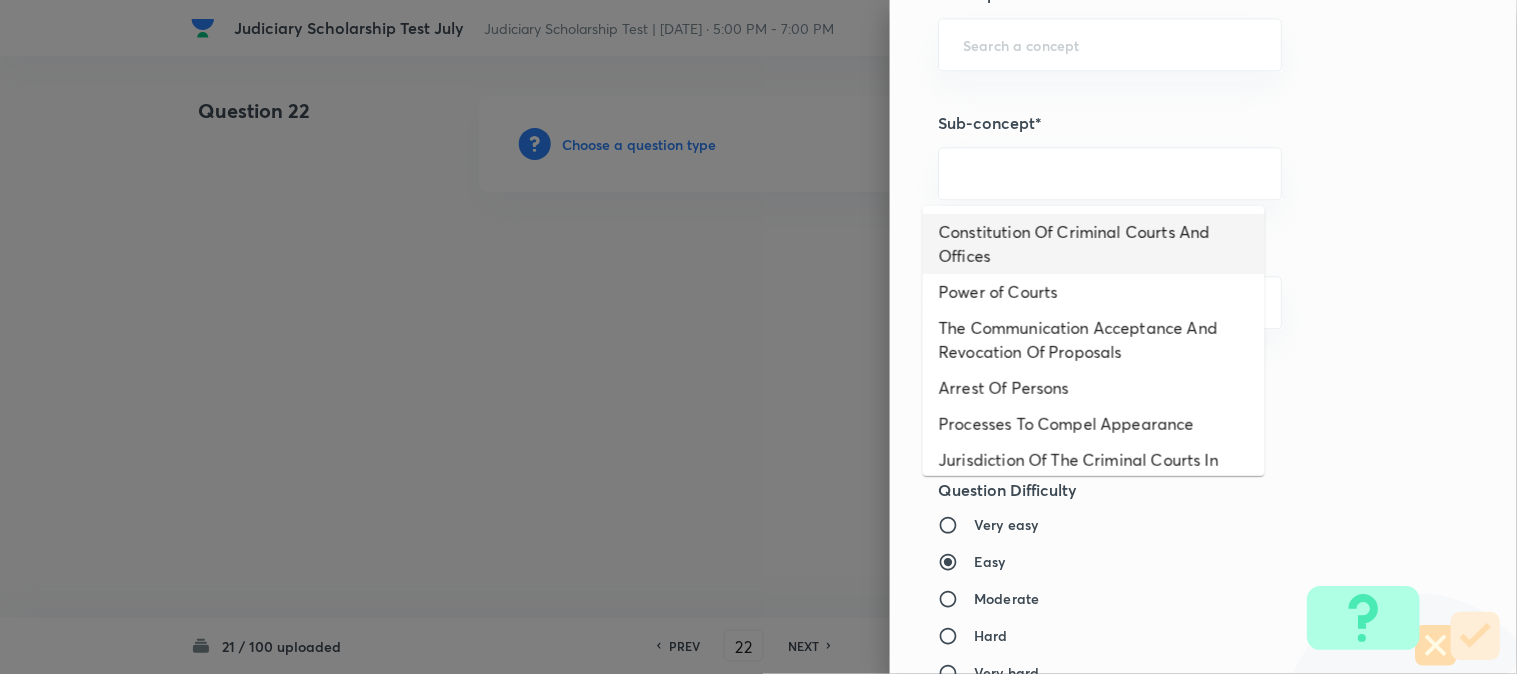 click on "Constitution Of Criminal Courts And Offices" at bounding box center [1094, 244] 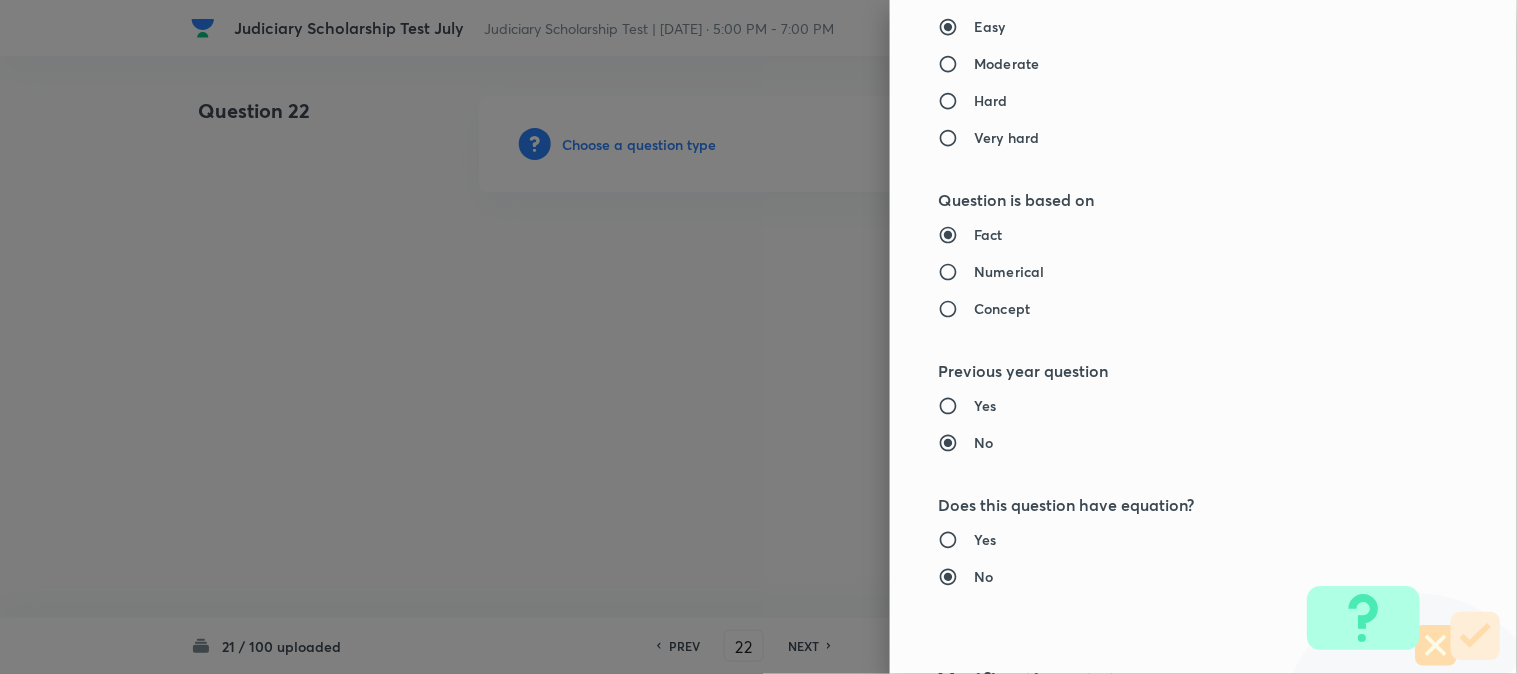 type on "Criminal Law" 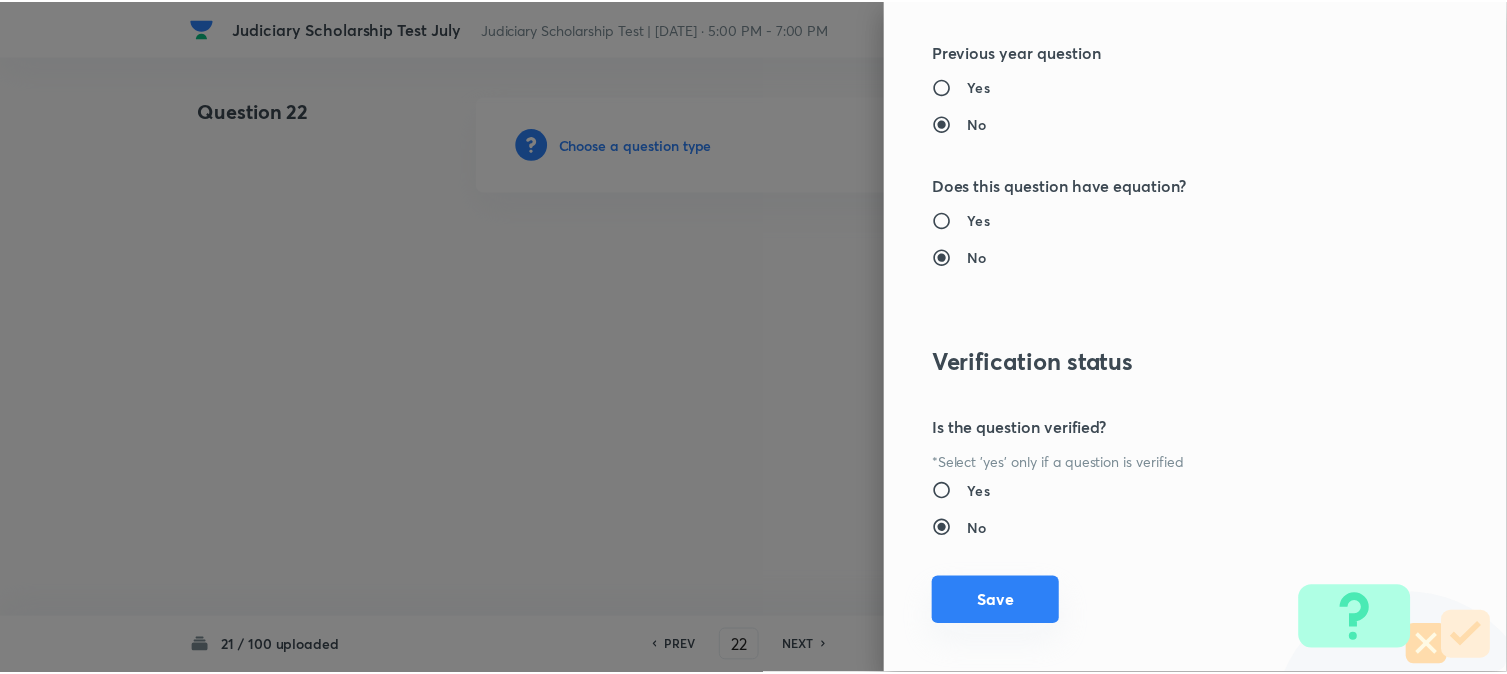 scroll, scrollTop: 2052, scrollLeft: 0, axis: vertical 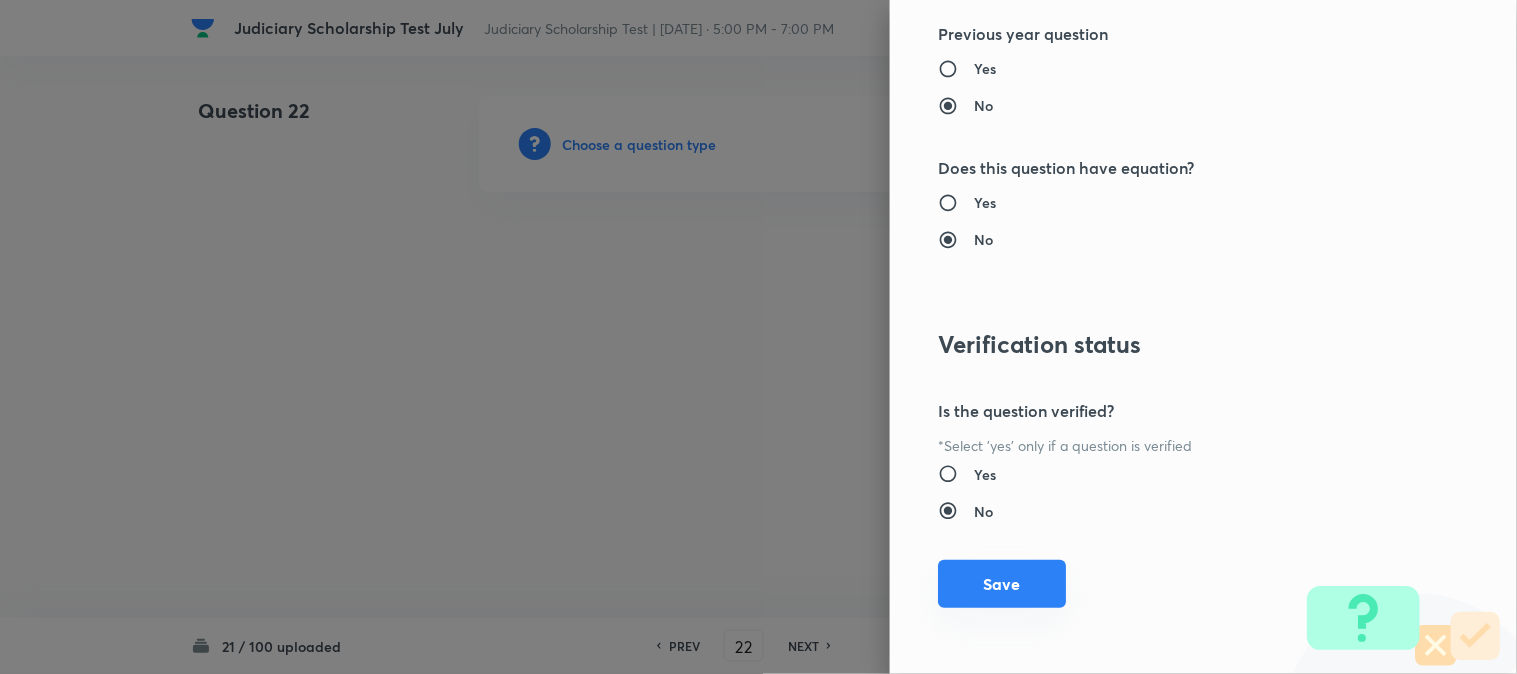 click on "Save" at bounding box center [1002, 584] 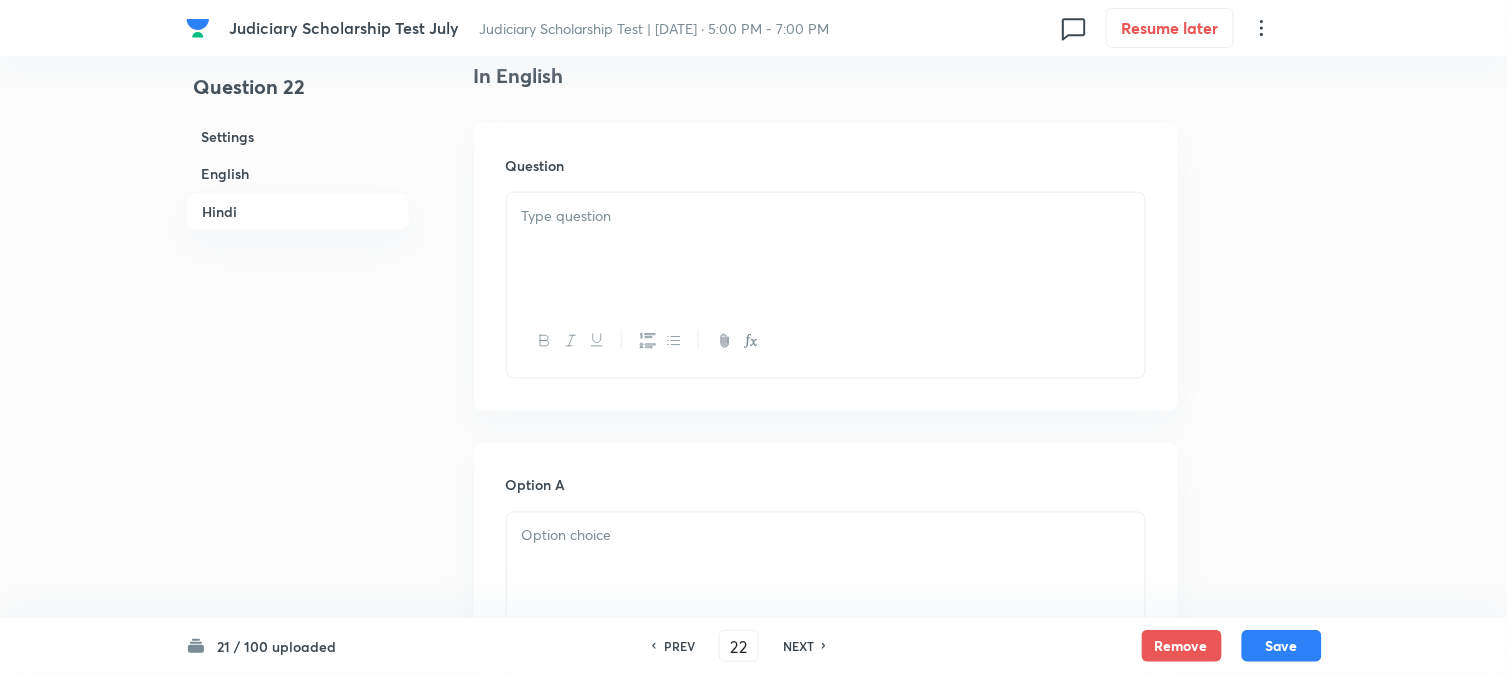 scroll, scrollTop: 590, scrollLeft: 0, axis: vertical 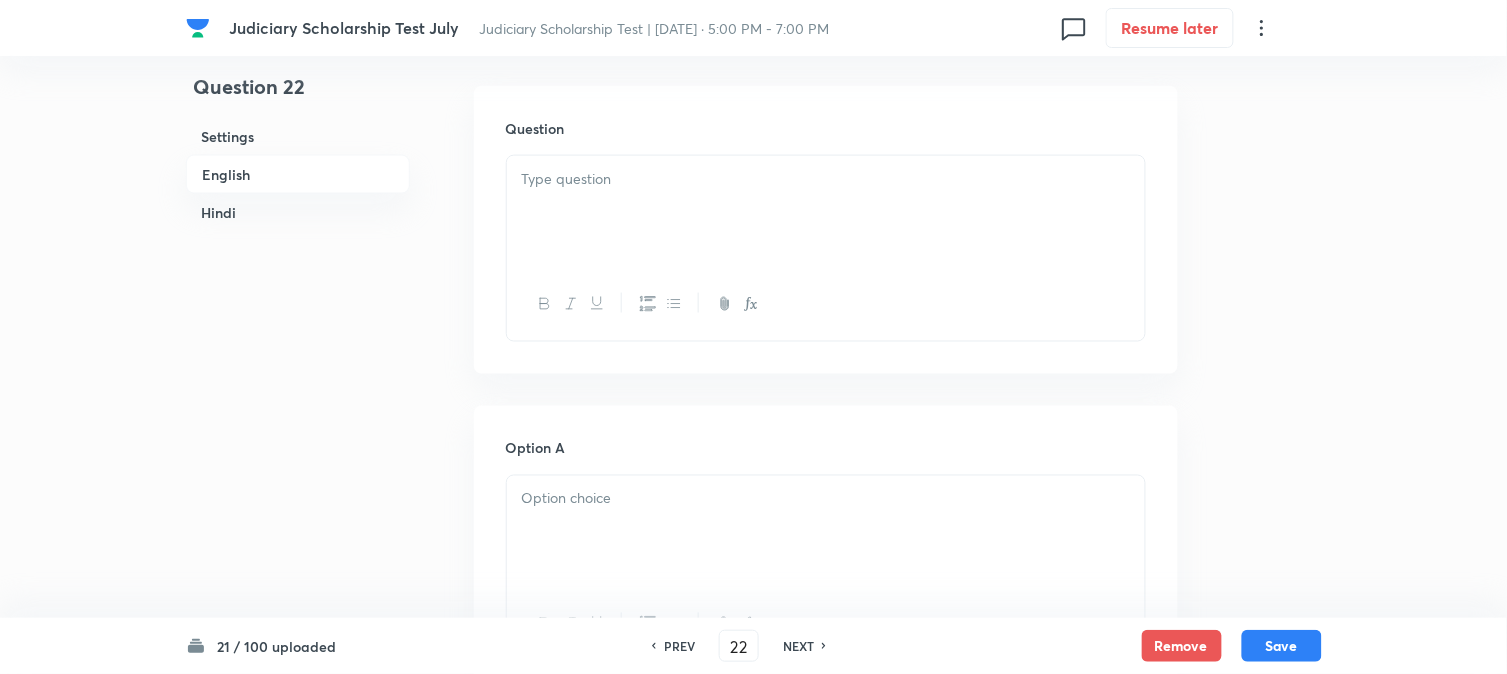 drag, startPoint x: 544, startPoint y: 157, endPoint x: 563, endPoint y: 240, distance: 85.146935 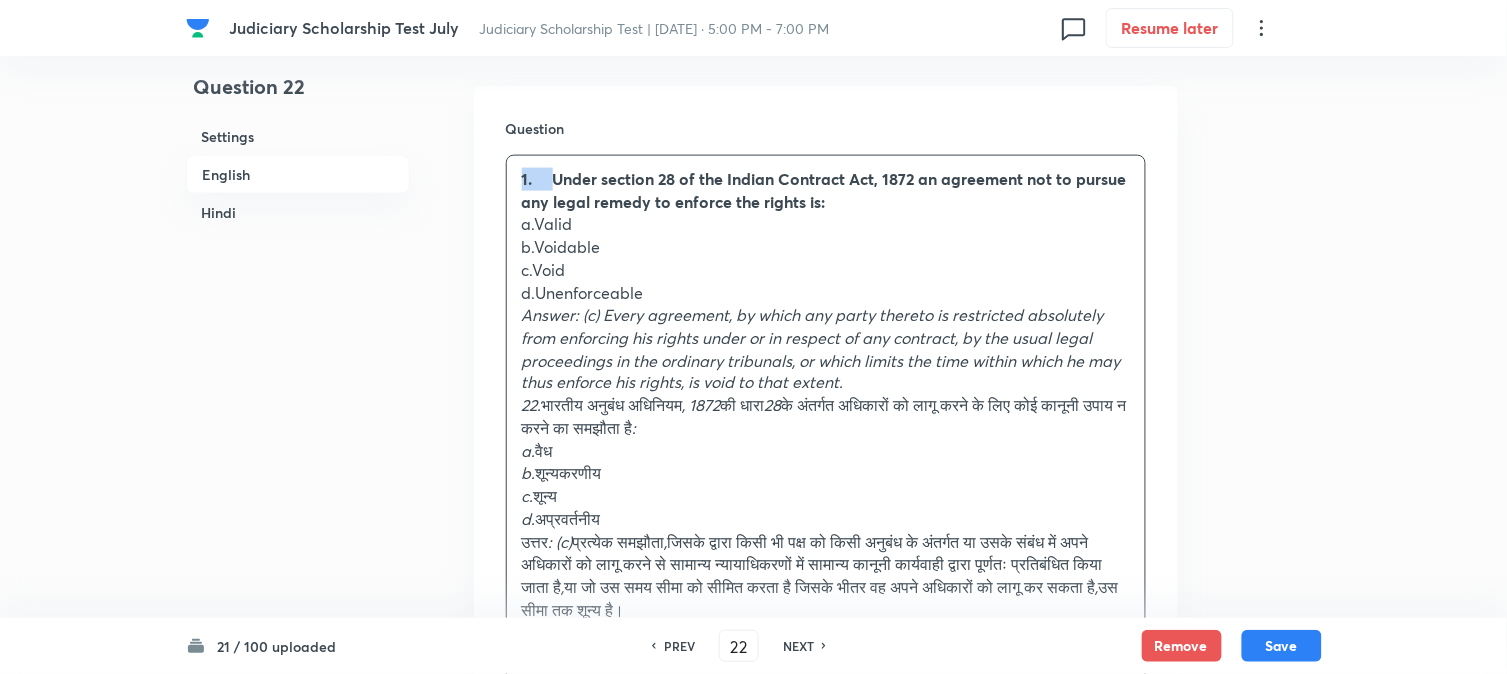 drag, startPoint x: 553, startPoint y: 178, endPoint x: 506, endPoint y: 174, distance: 47.169907 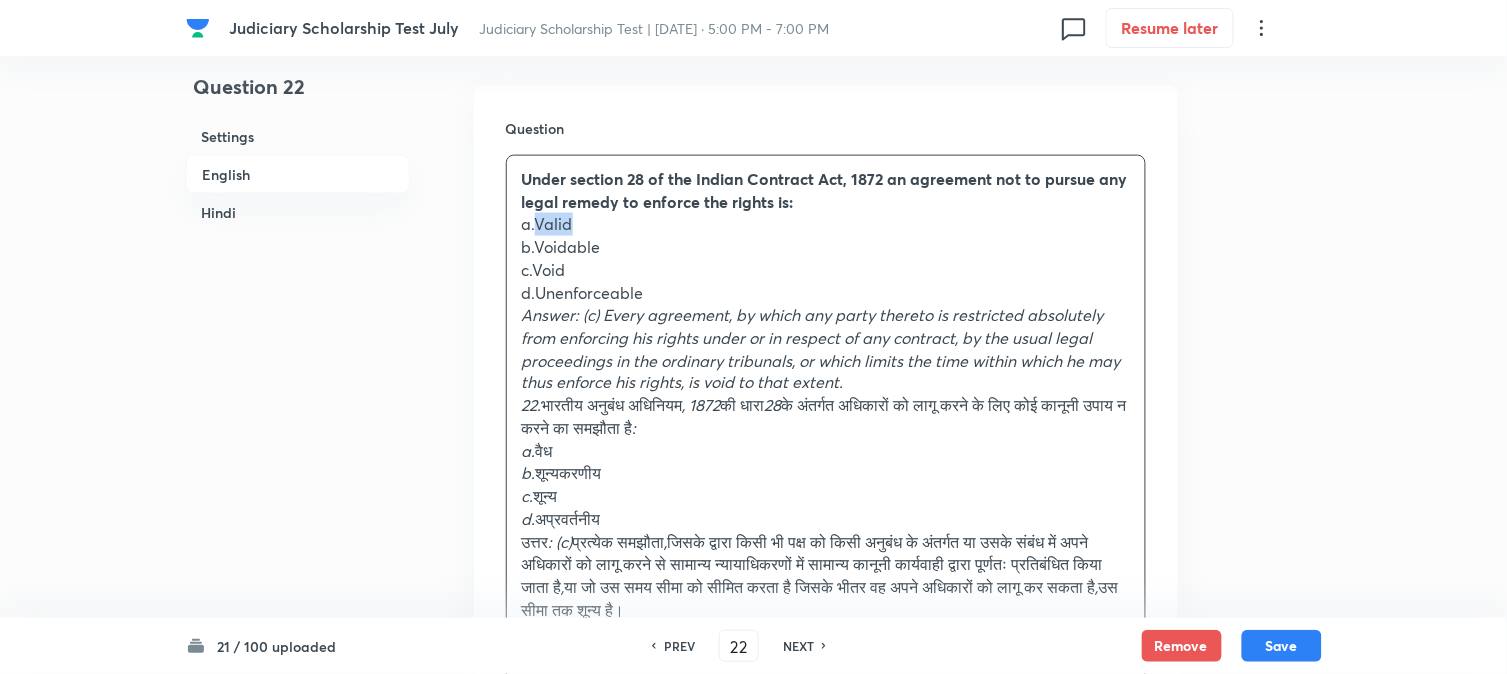 drag, startPoint x: 533, startPoint y: 218, endPoint x: 640, endPoint y: 232, distance: 107.912 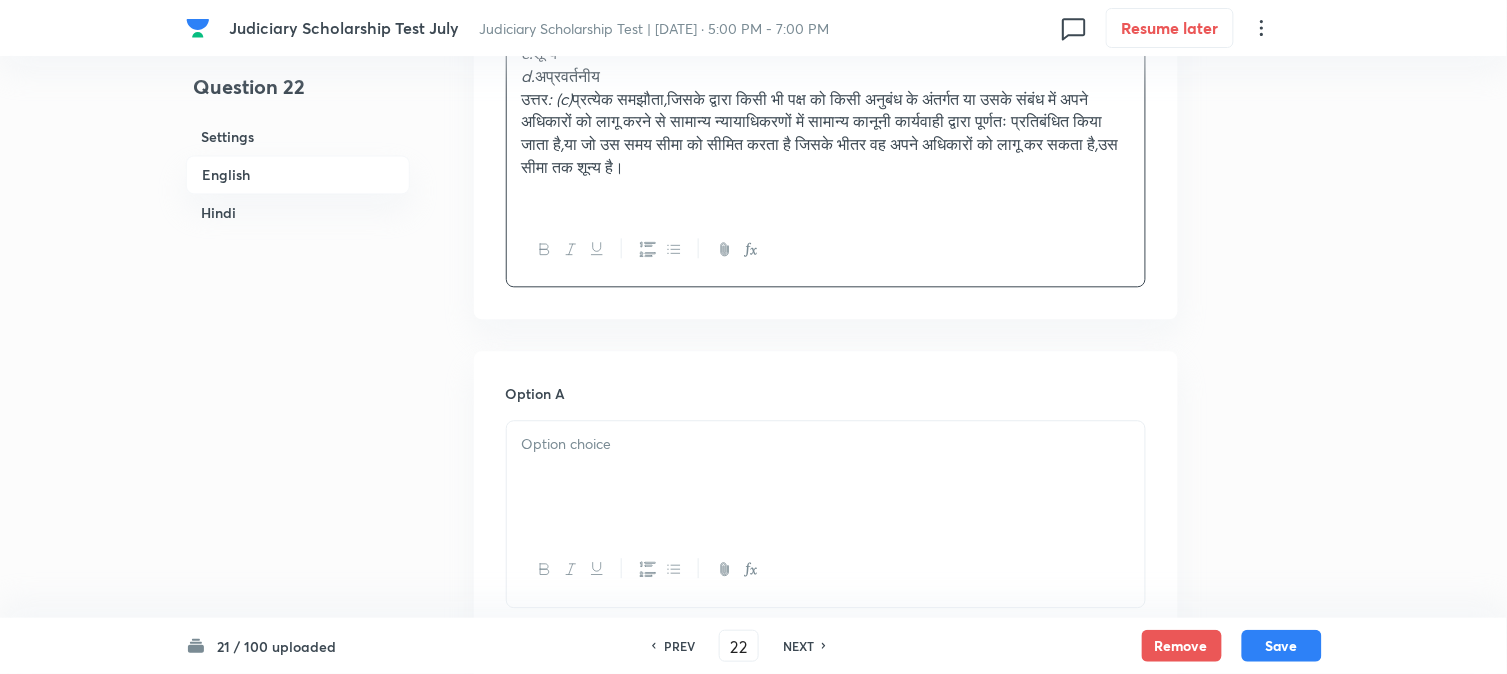 click at bounding box center [826, 477] 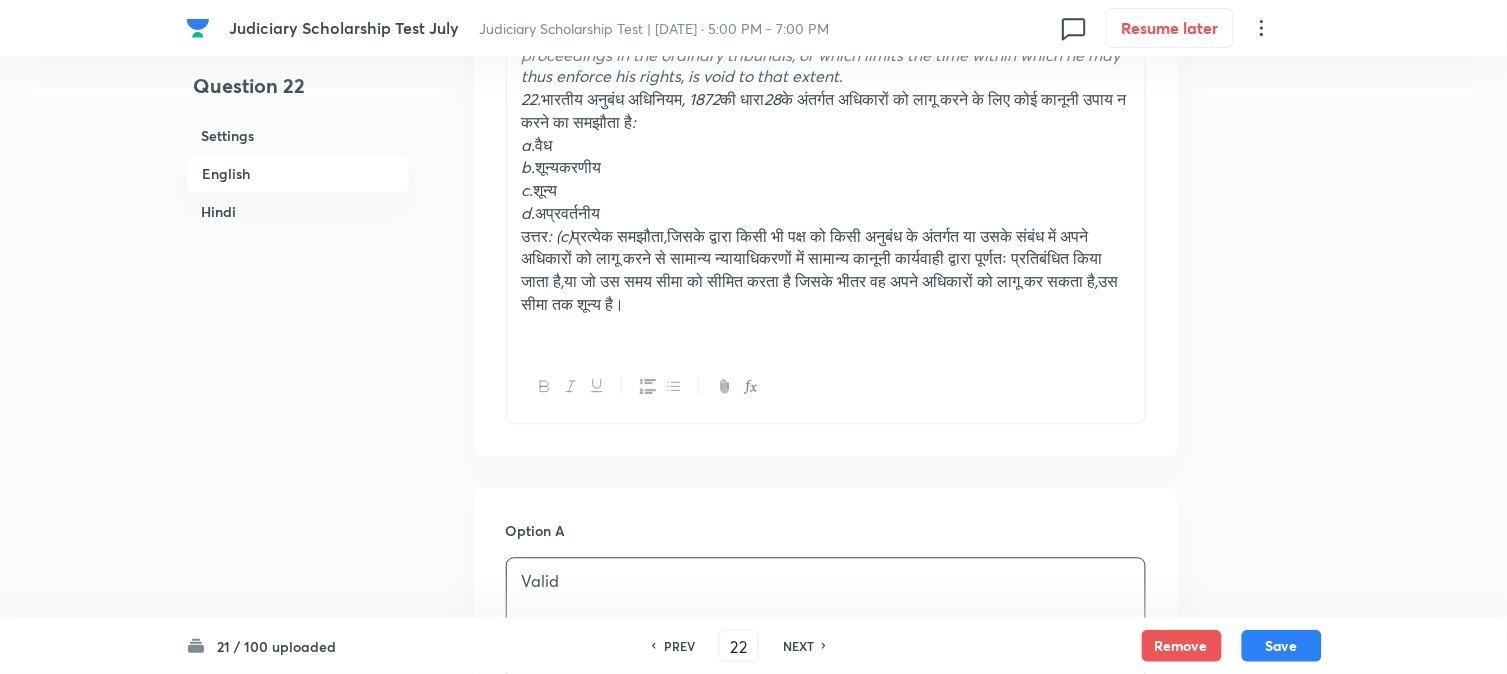 scroll, scrollTop: 701, scrollLeft: 0, axis: vertical 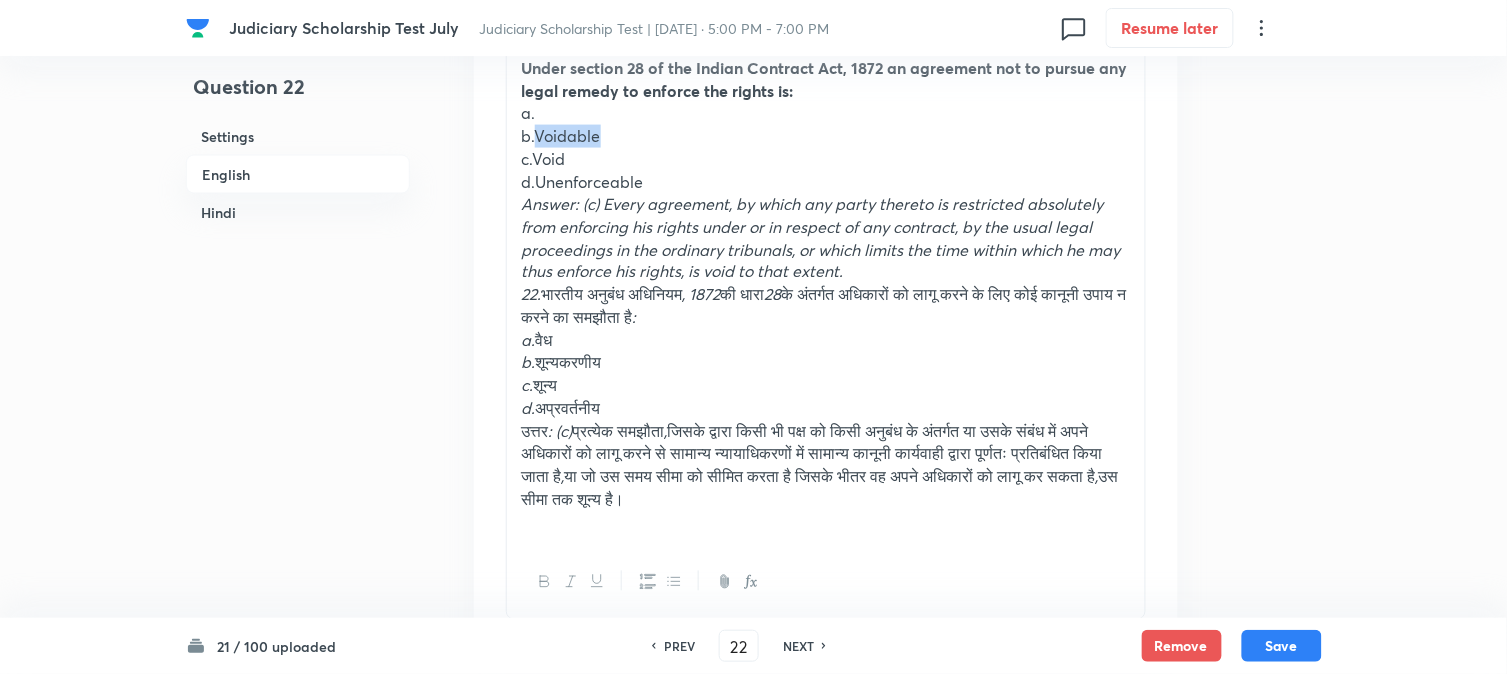 drag, startPoint x: 535, startPoint y: 126, endPoint x: 665, endPoint y: 137, distance: 130.46455 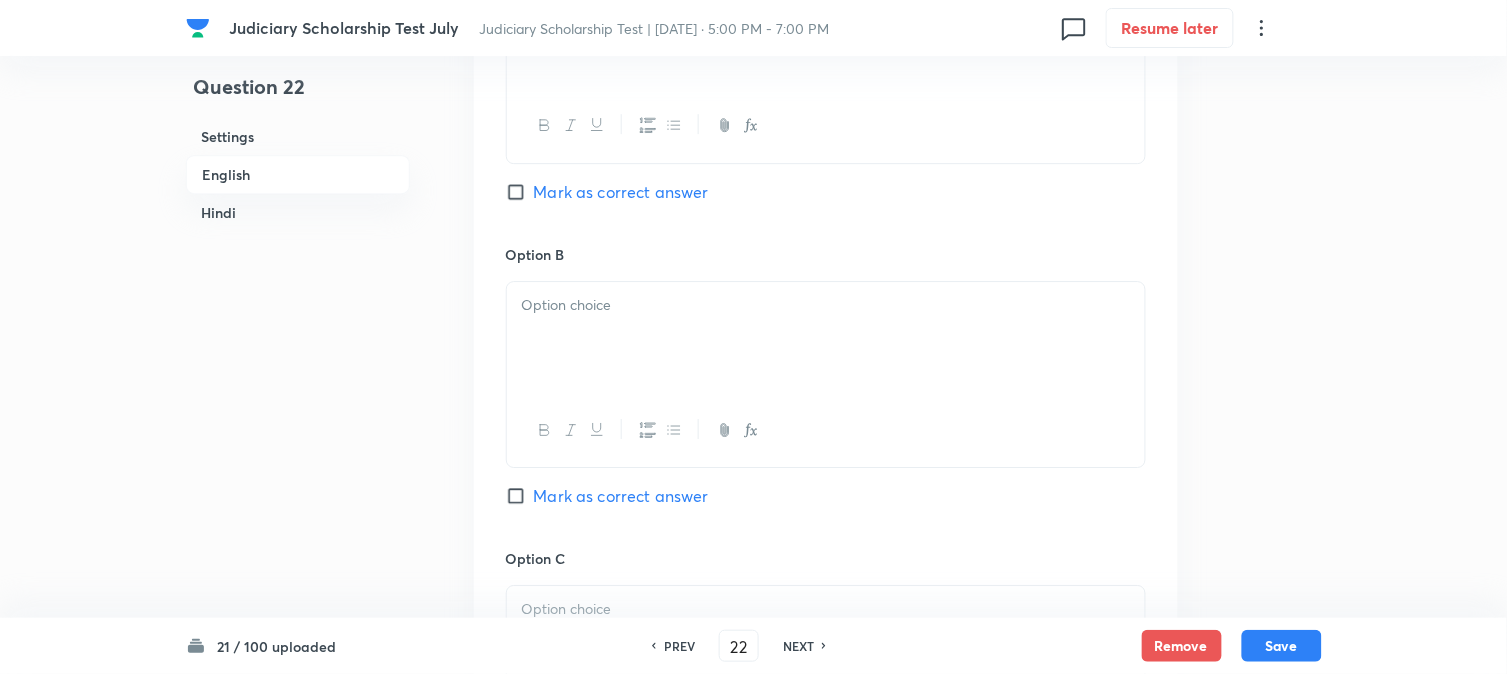 click at bounding box center [826, 338] 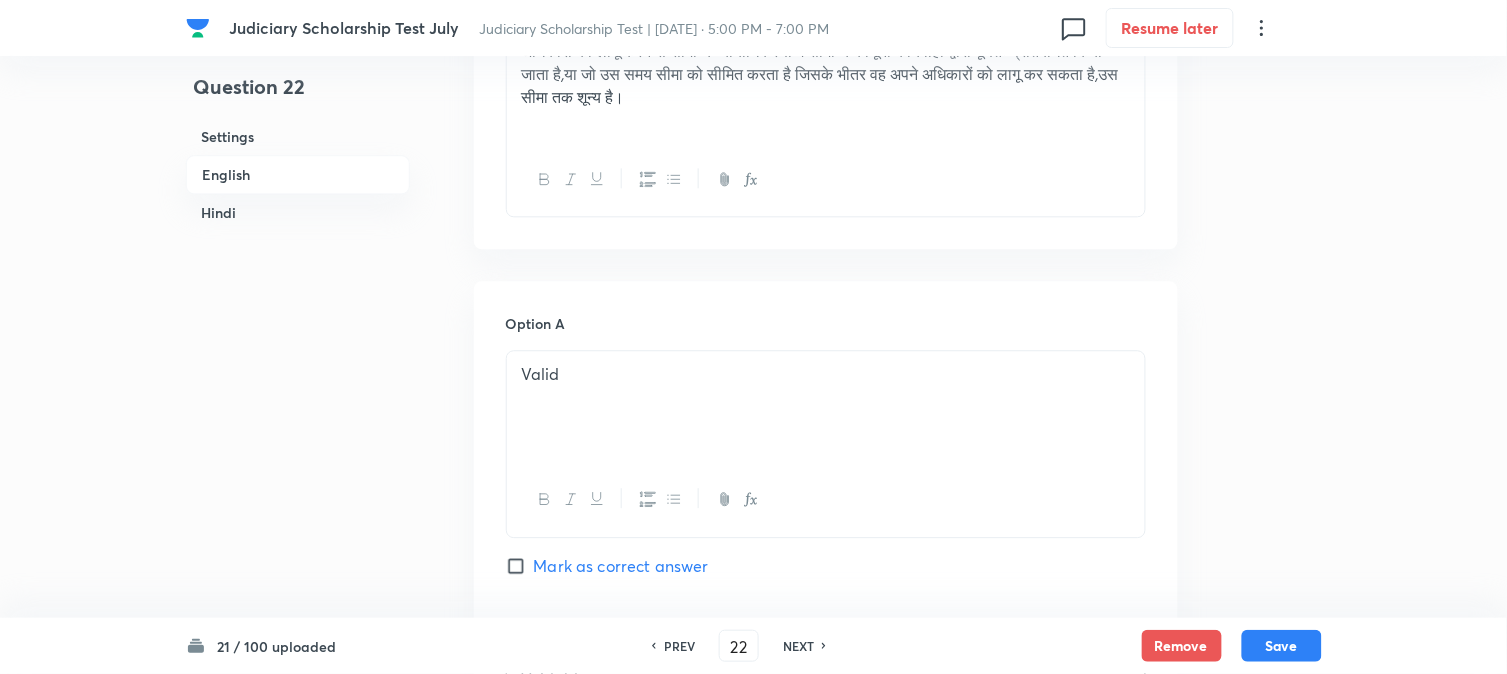 scroll, scrollTop: 701, scrollLeft: 0, axis: vertical 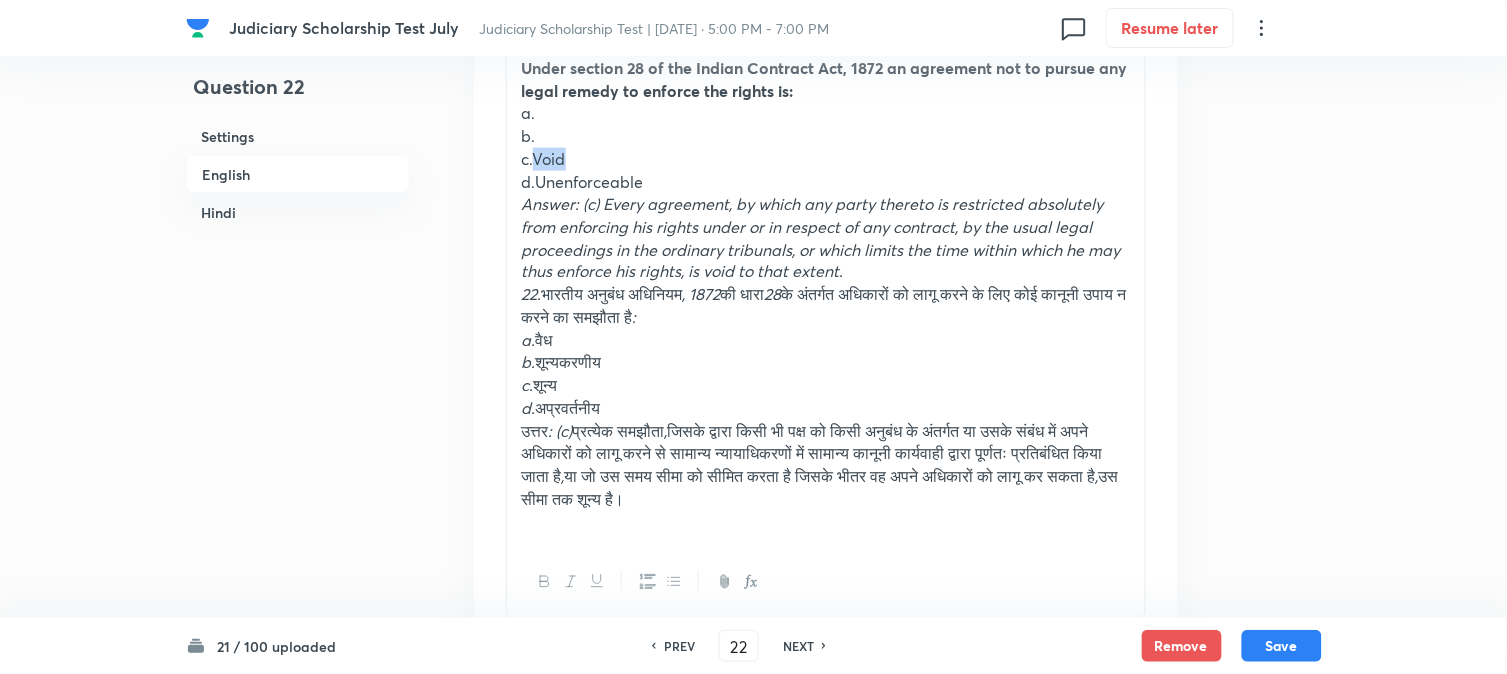 drag, startPoint x: 536, startPoint y: 151, endPoint x: 631, endPoint y: 147, distance: 95.084175 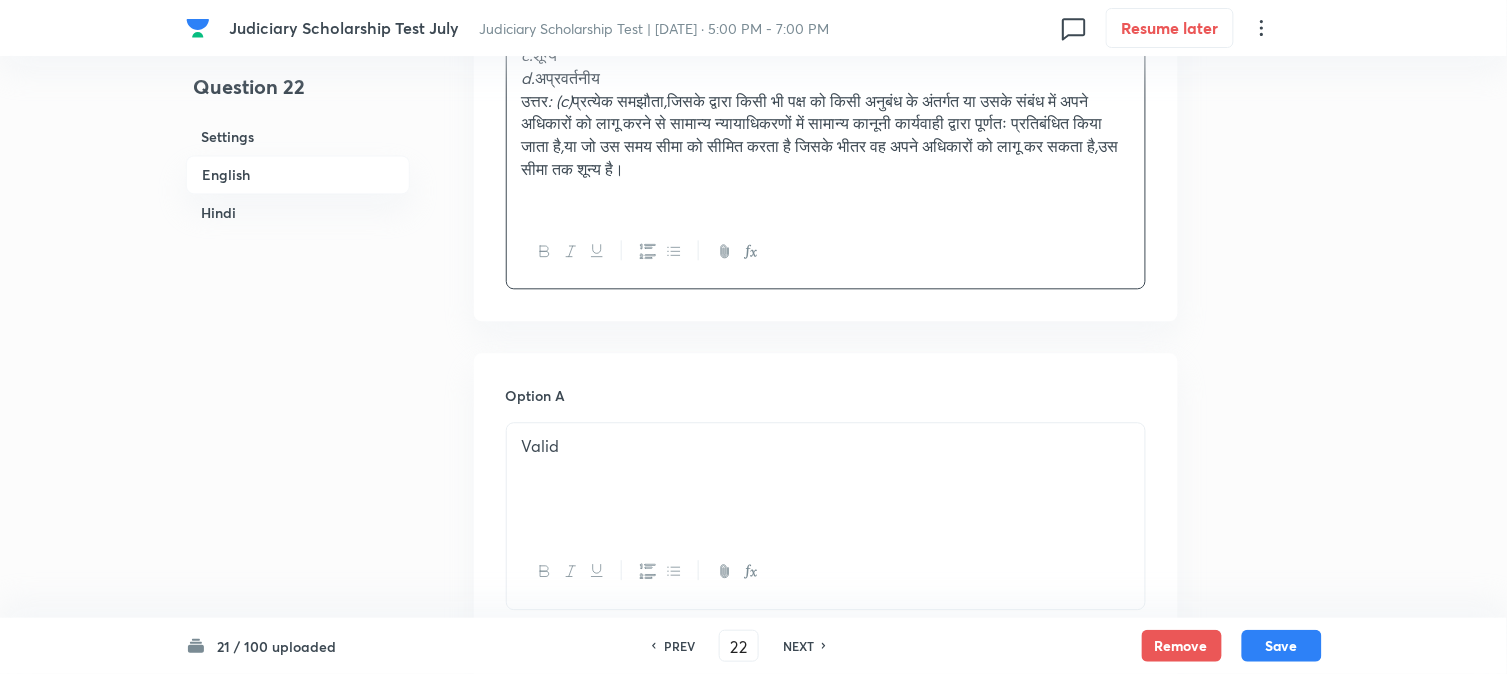 scroll, scrollTop: 1590, scrollLeft: 0, axis: vertical 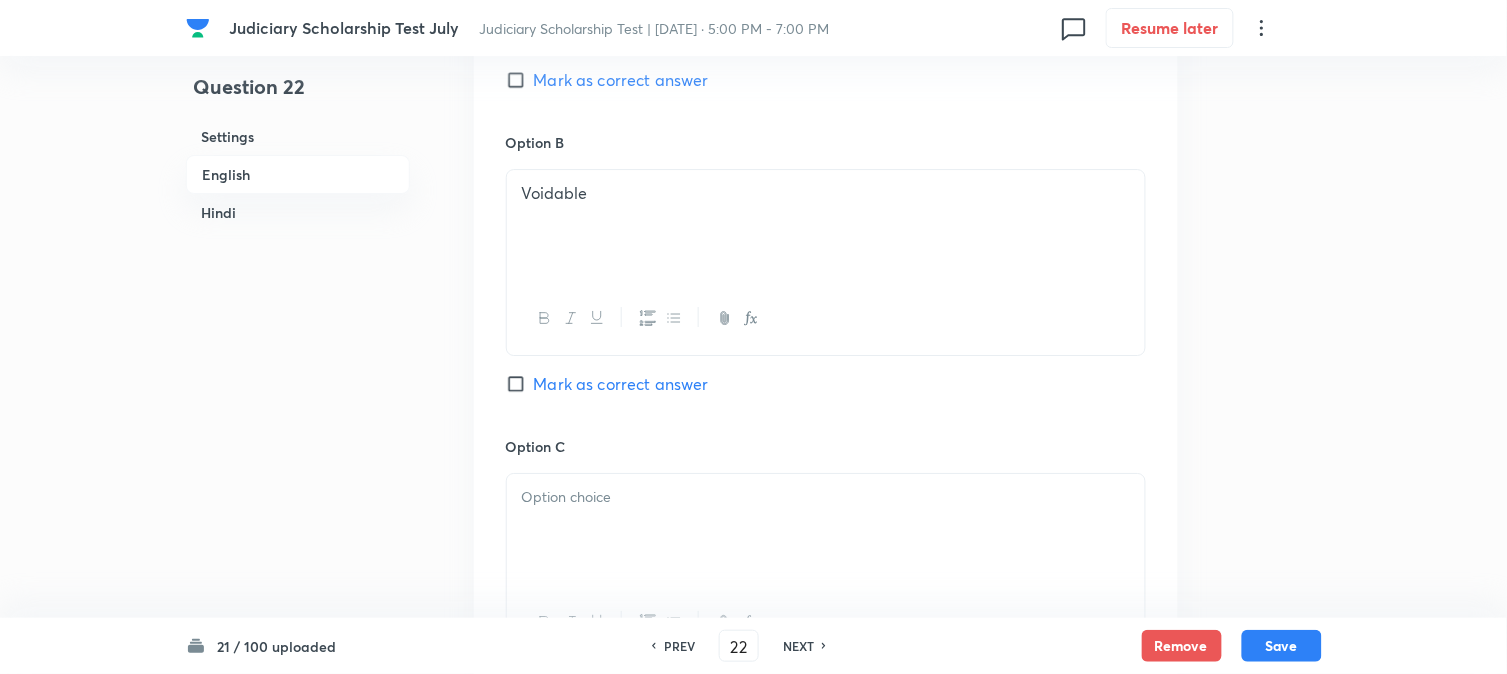 drag, startPoint x: 553, startPoint y: 508, endPoint x: 555, endPoint y: 521, distance: 13.152946 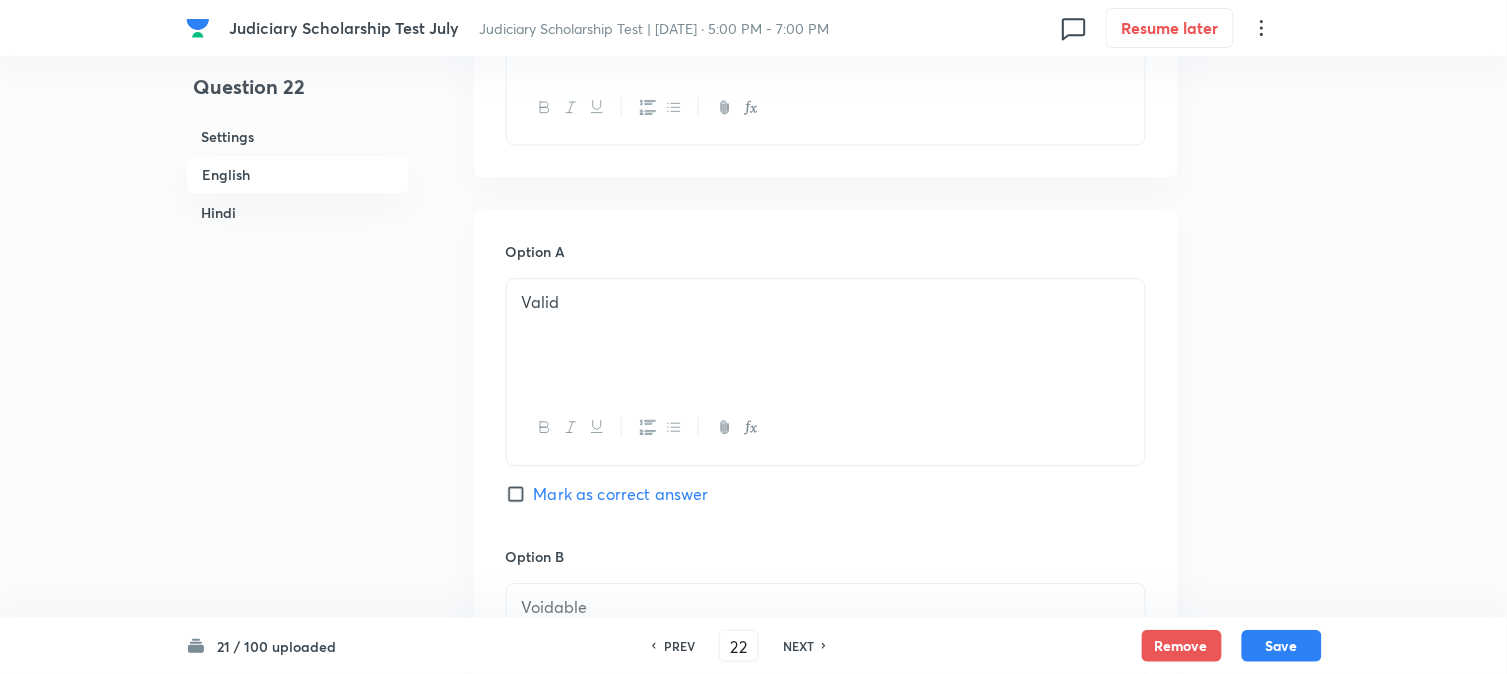 scroll, scrollTop: 590, scrollLeft: 0, axis: vertical 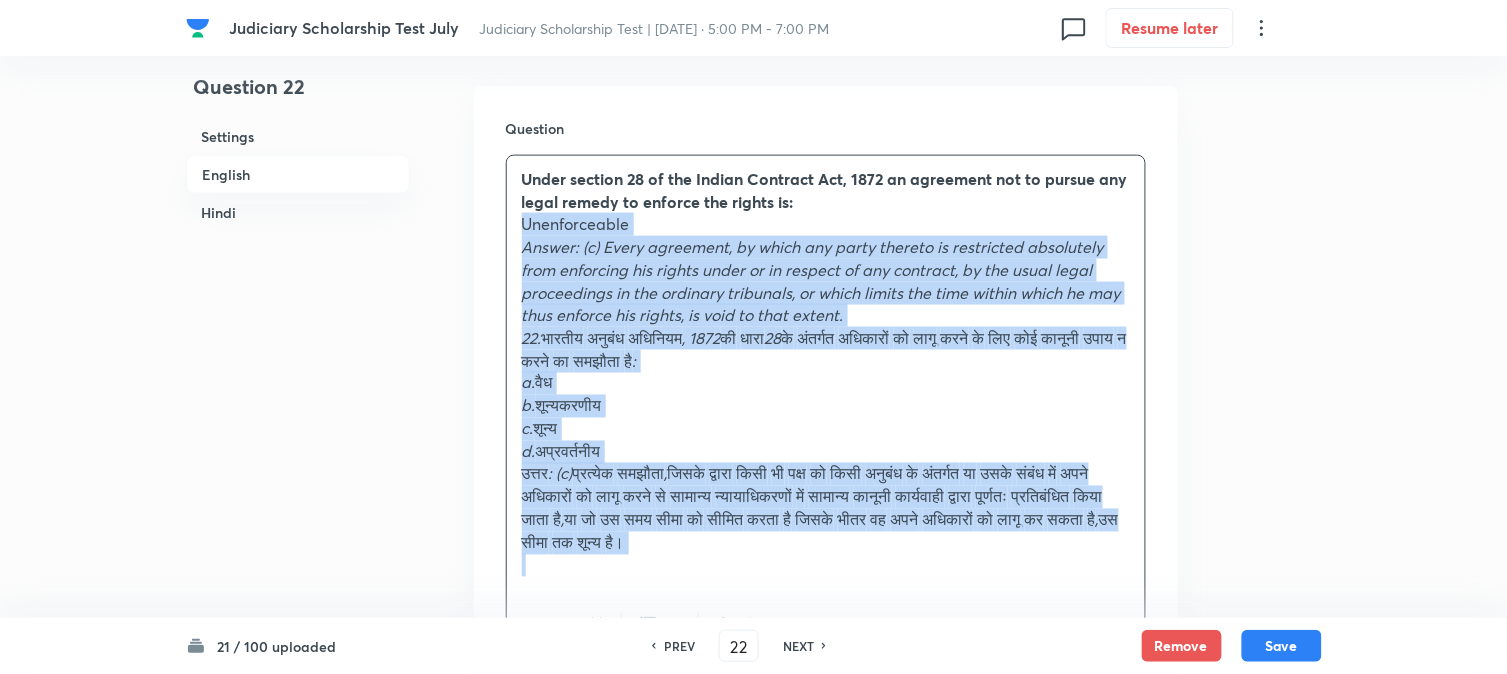 drag, startPoint x: 536, startPoint y: 295, endPoint x: 1028, endPoint y: 574, distance: 565.60144 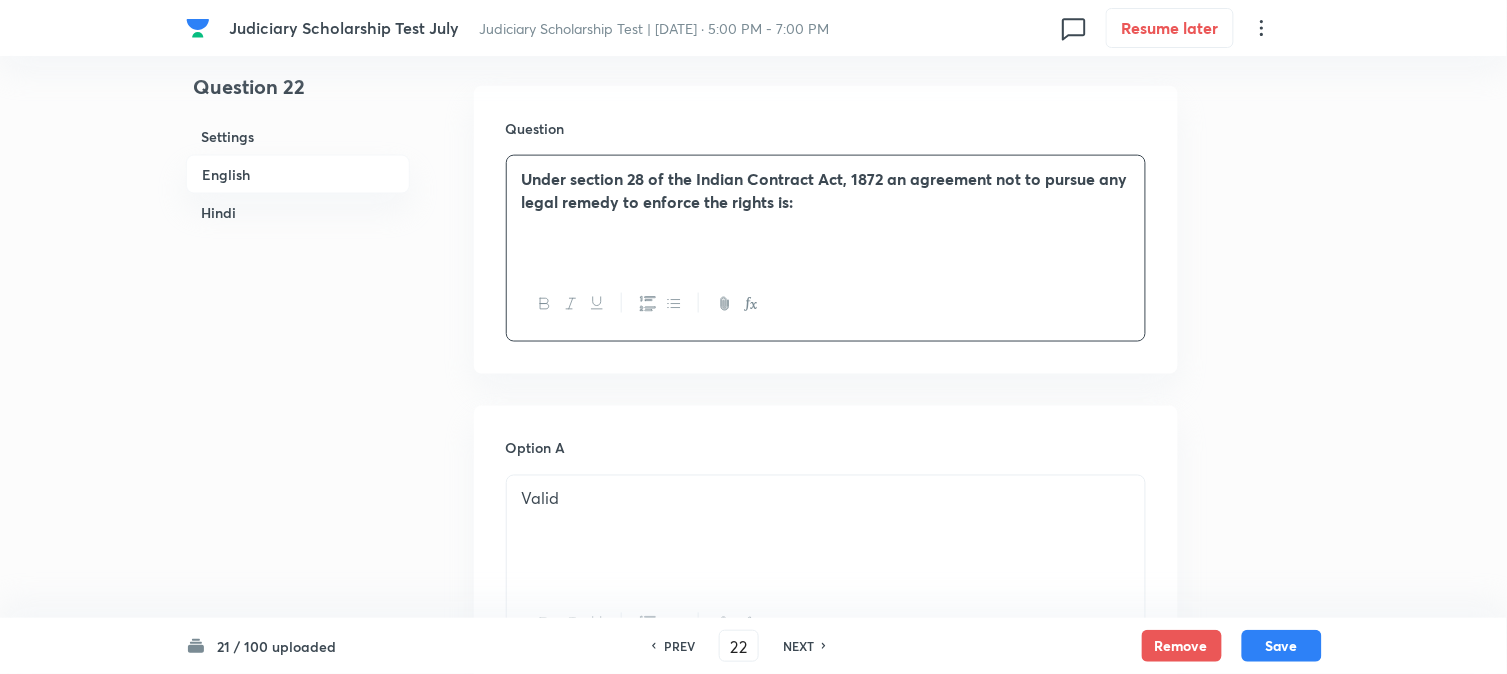 scroll, scrollTop: 1701, scrollLeft: 0, axis: vertical 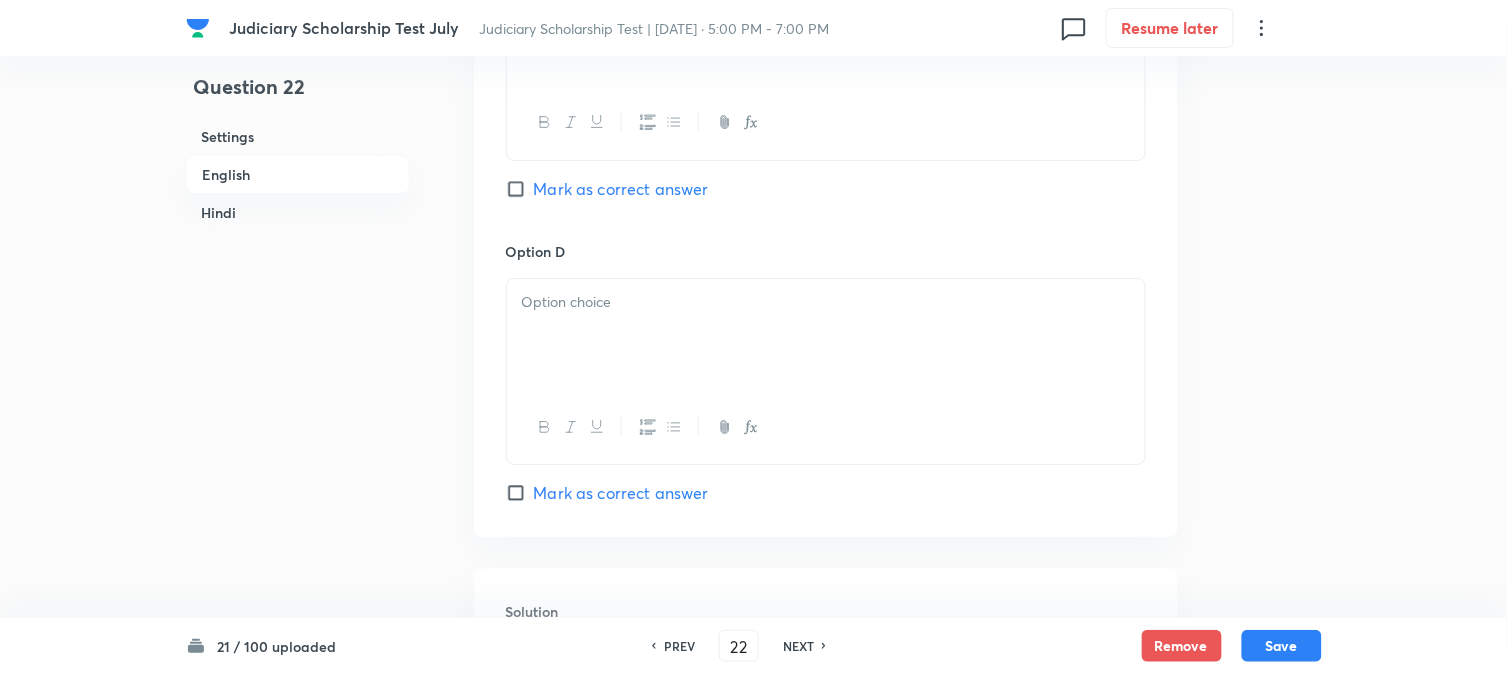 click on "Mark as correct answer" at bounding box center (621, 189) 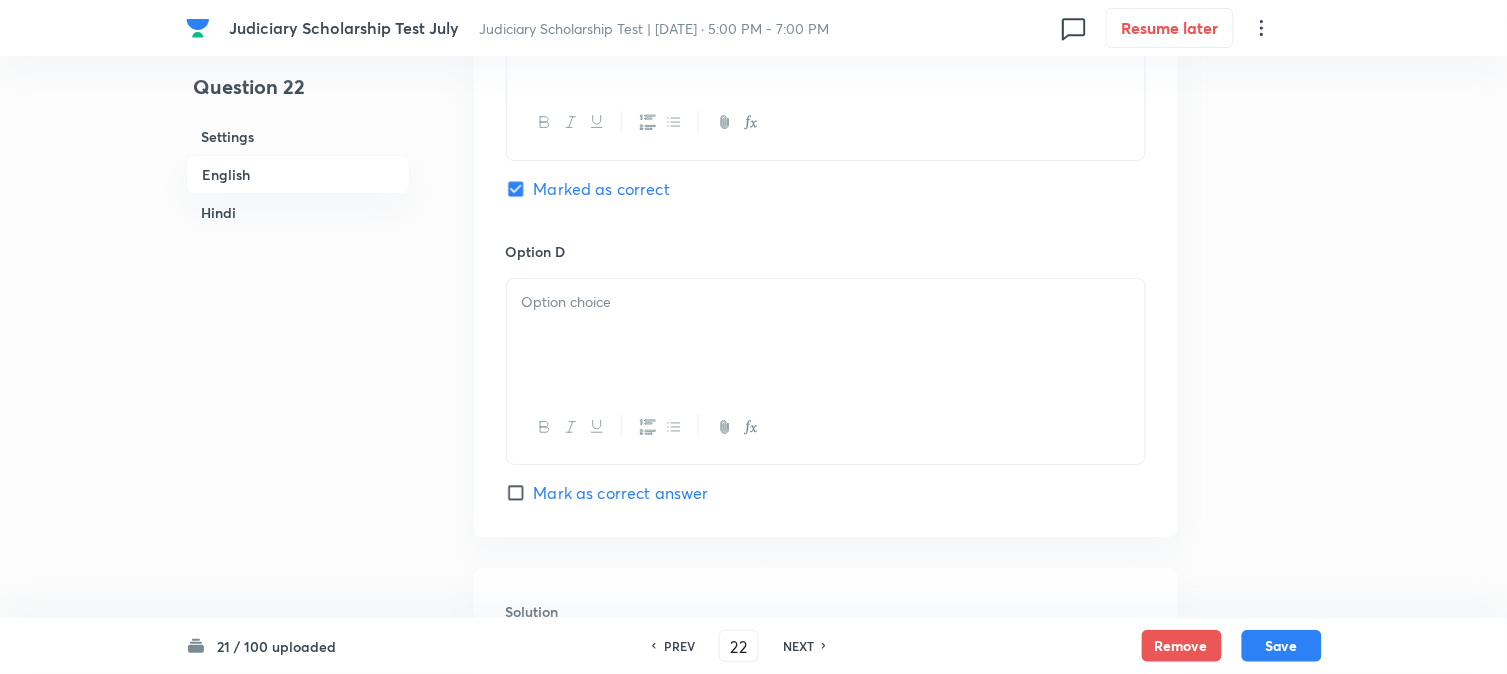 checkbox on "true" 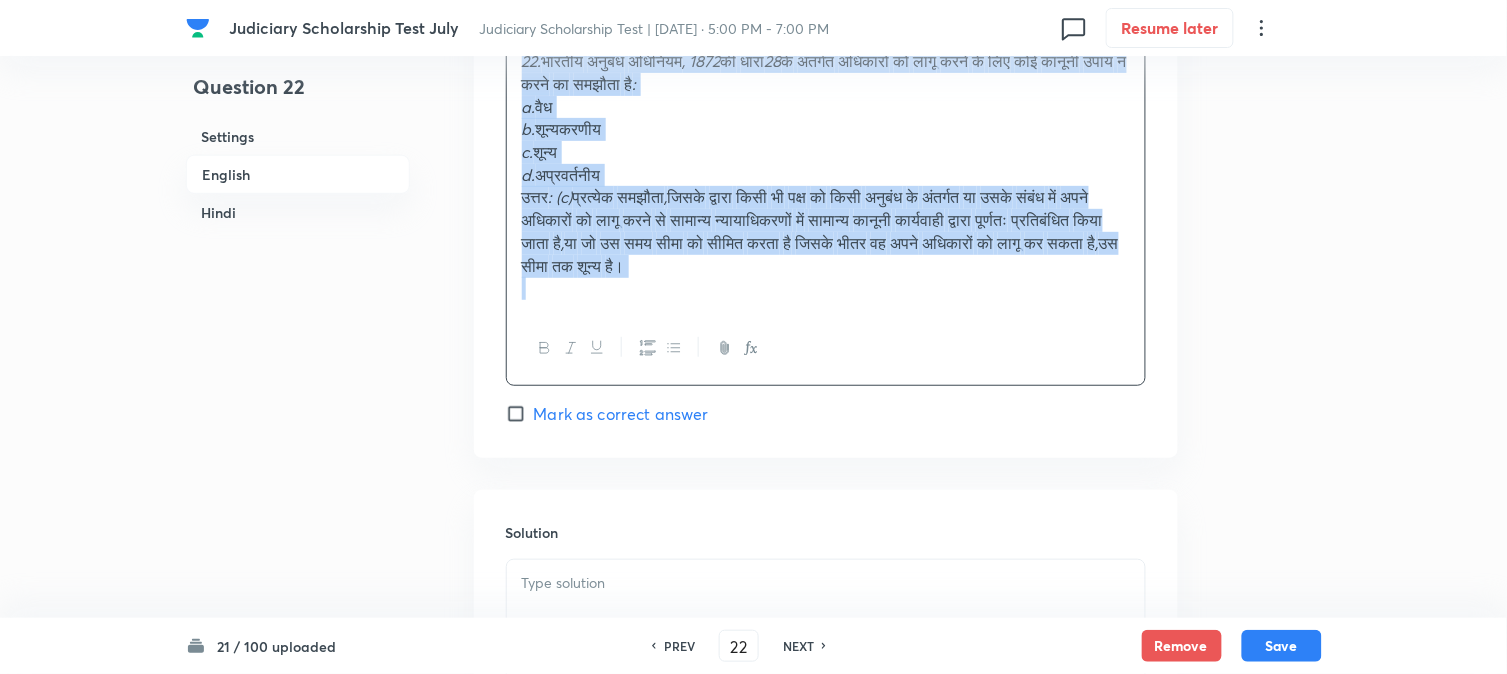 drag, startPoint x: 516, startPoint y: 320, endPoint x: 1235, endPoint y: 536, distance: 750.7443 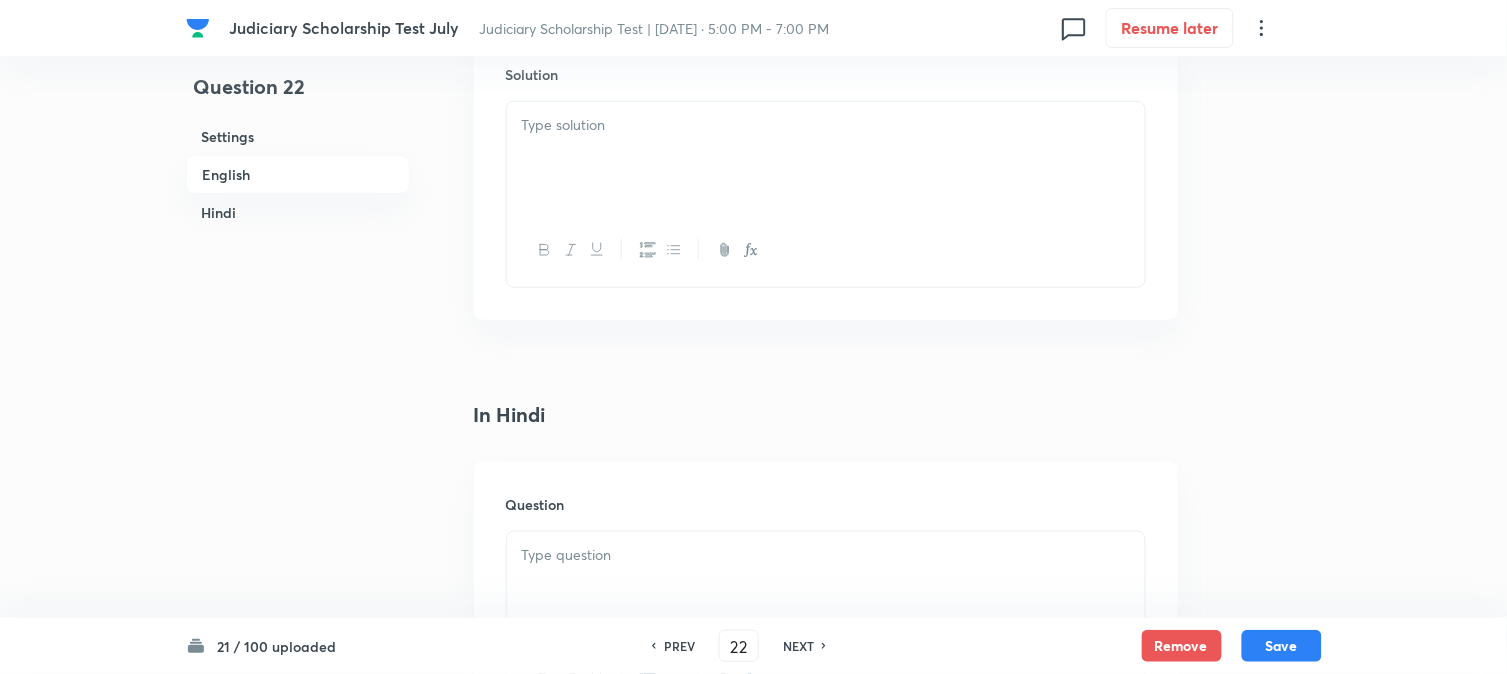 scroll, scrollTop: 2277, scrollLeft: 0, axis: vertical 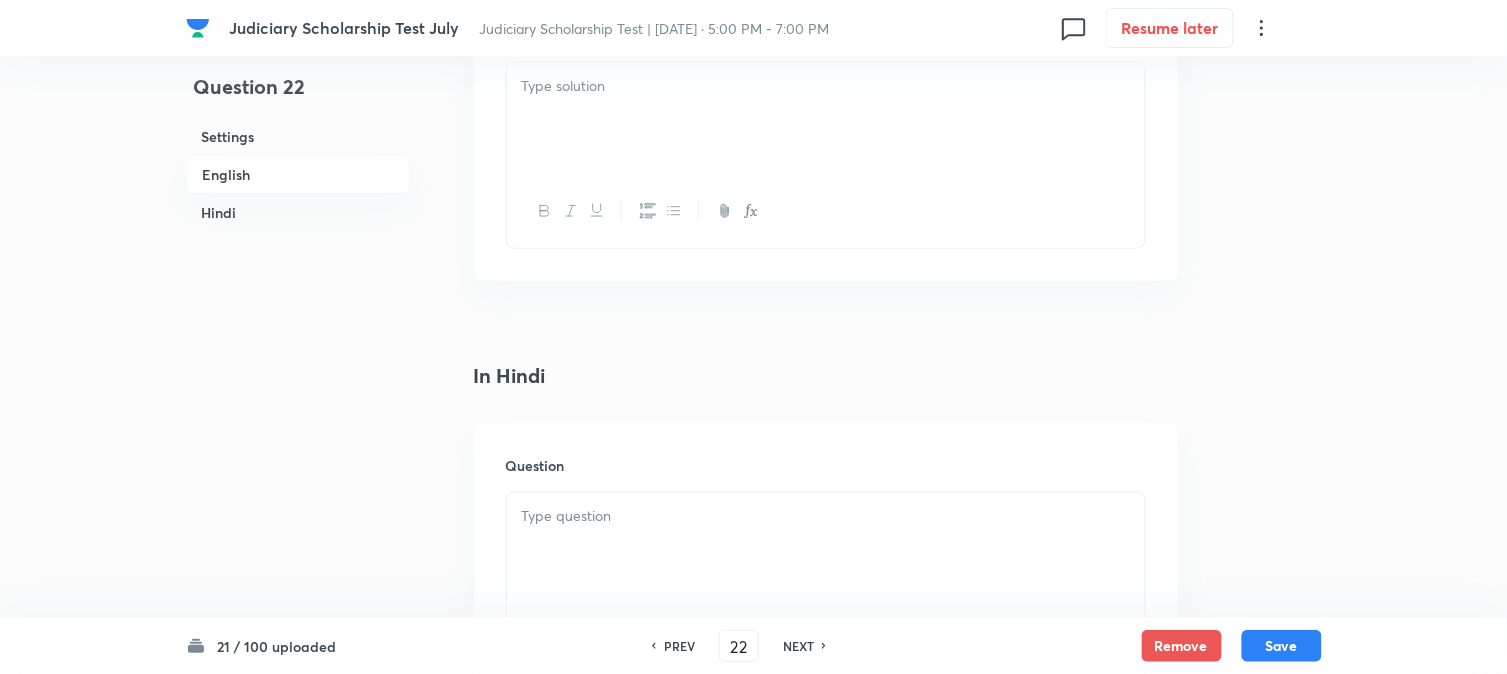 click at bounding box center [826, 119] 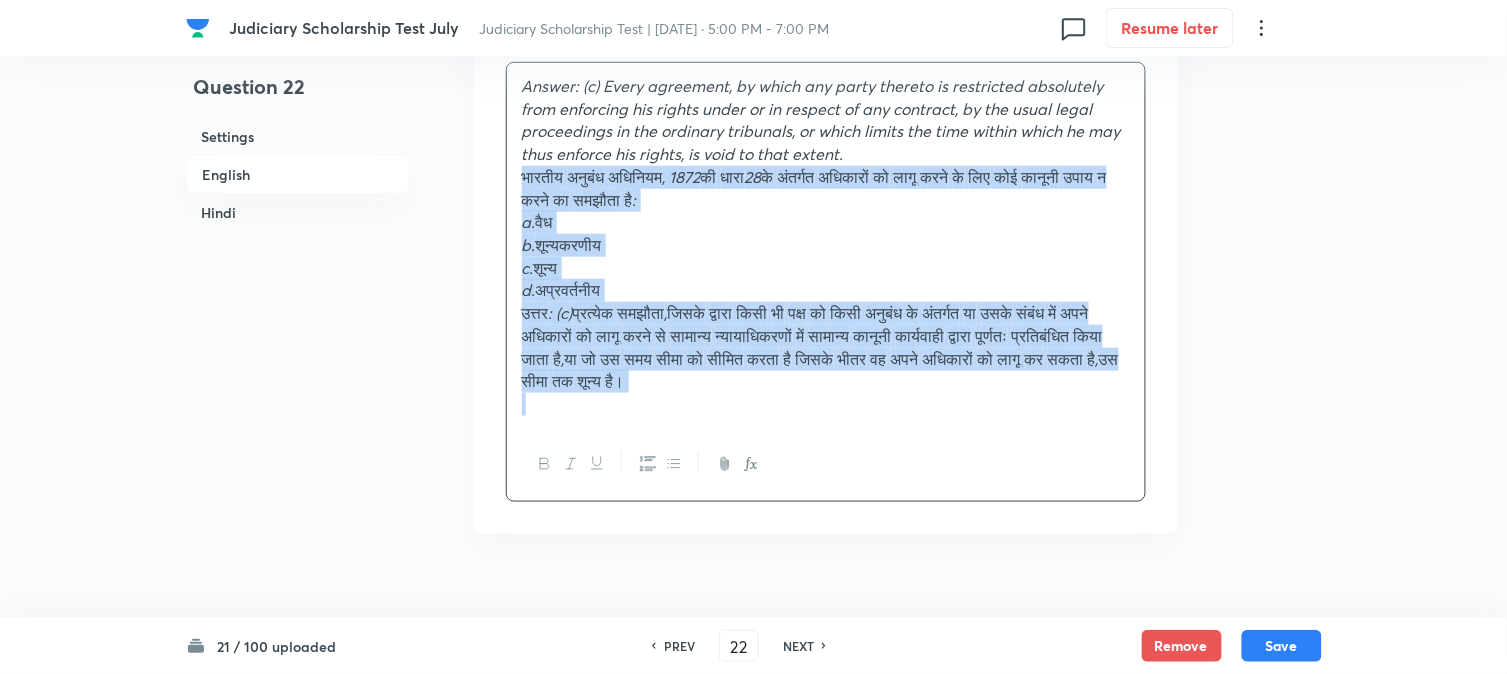 drag, startPoint x: 545, startPoint y: 180, endPoint x: 1163, endPoint y: 470, distance: 682.6595 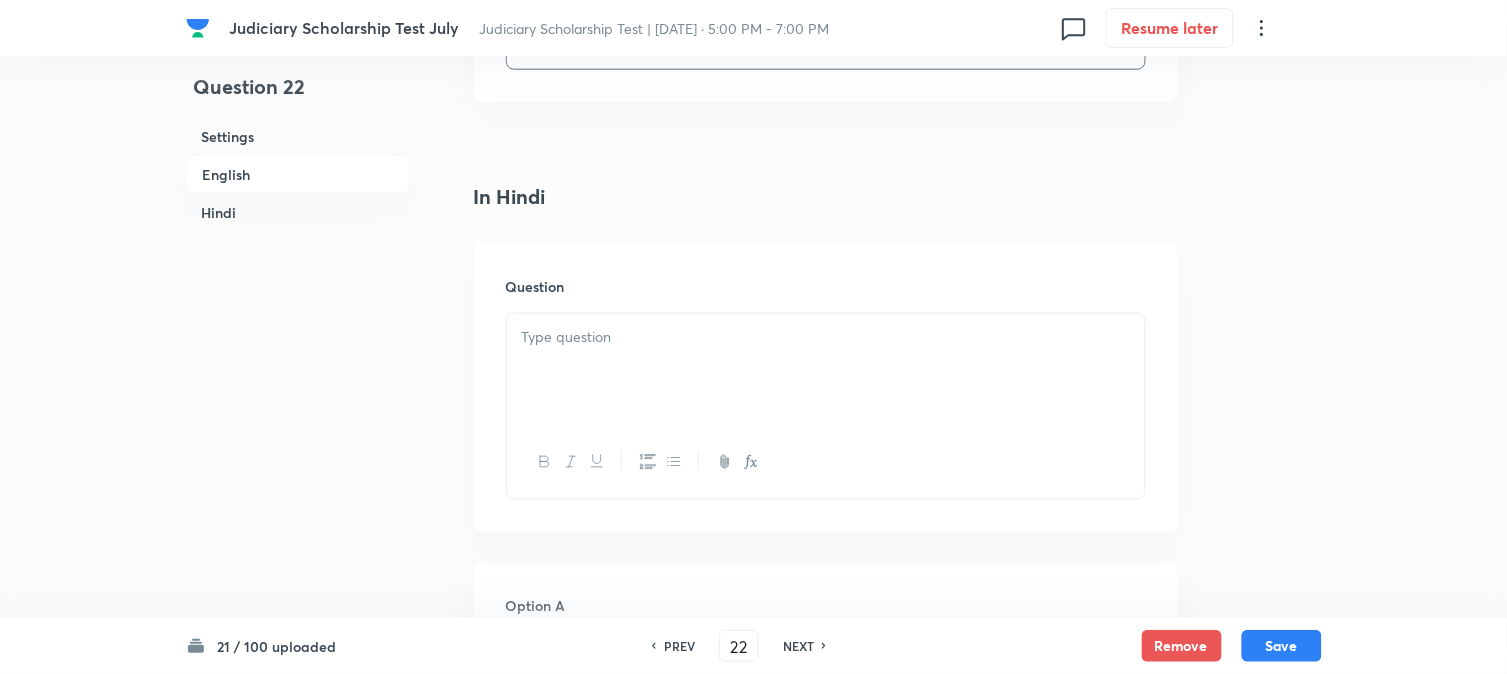scroll, scrollTop: 2500, scrollLeft: 0, axis: vertical 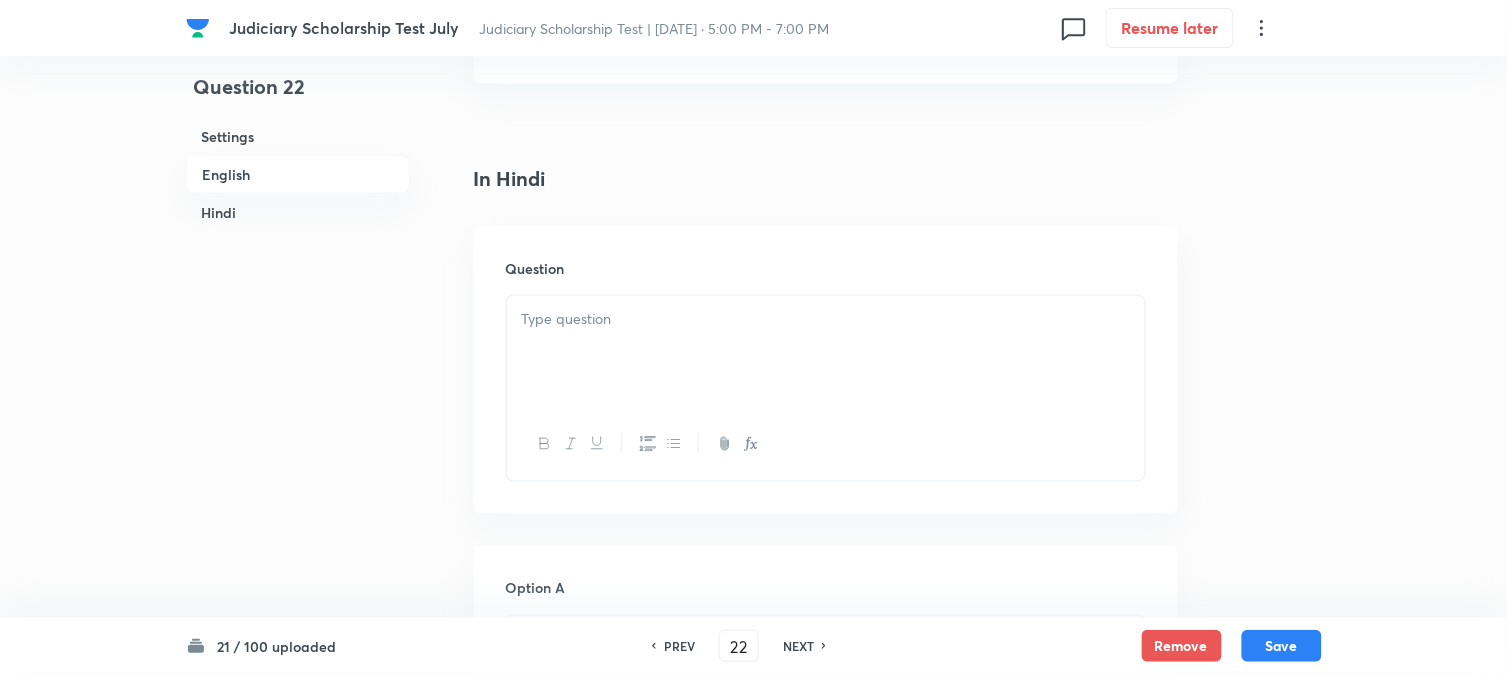 click at bounding box center [826, 352] 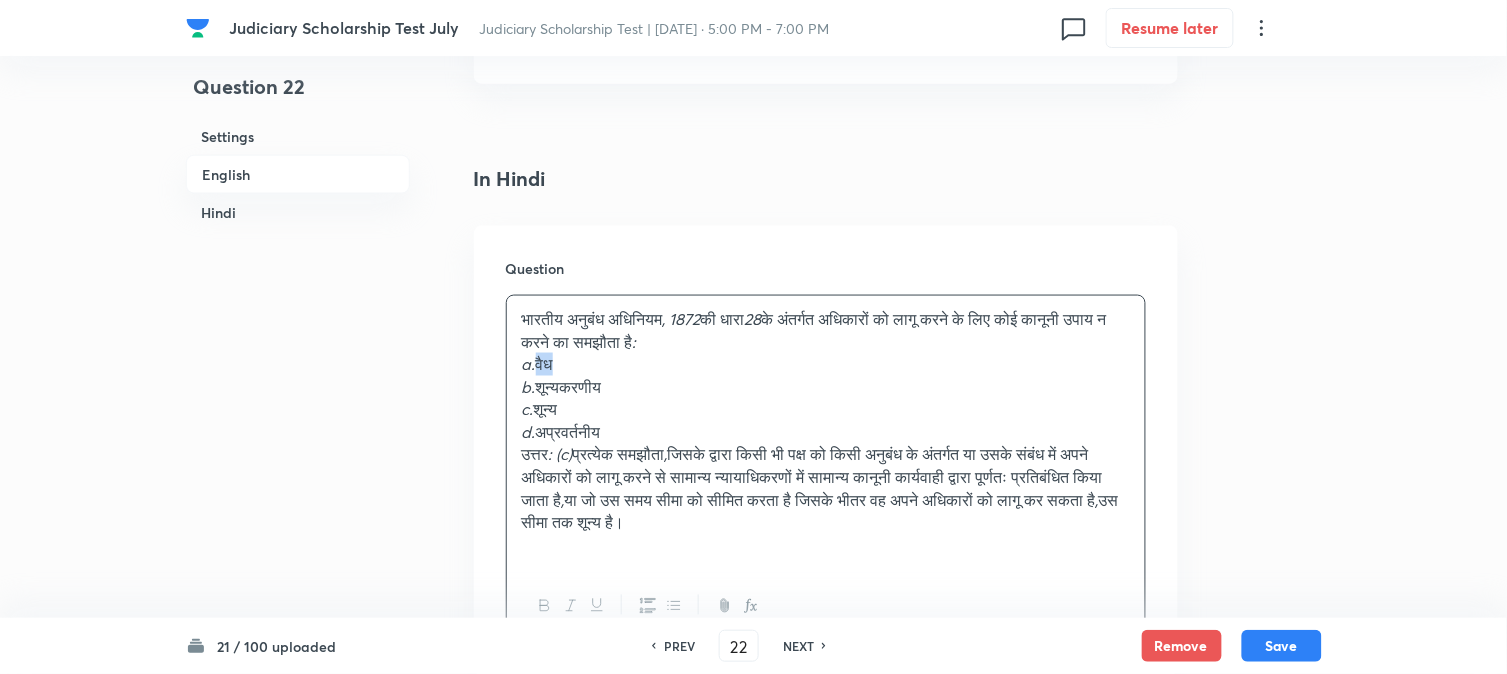 drag, startPoint x: 537, startPoint y: 358, endPoint x: 637, endPoint y: 363, distance: 100.12492 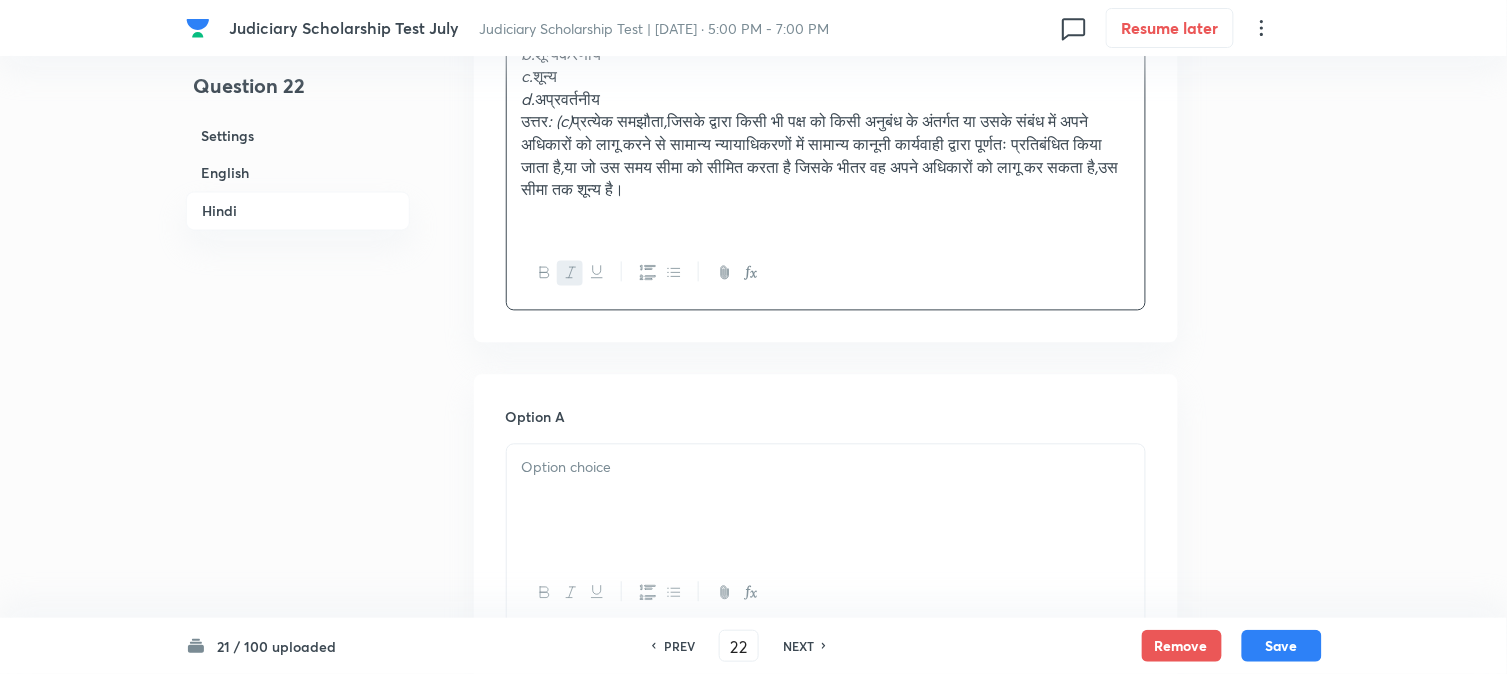 click at bounding box center [826, 468] 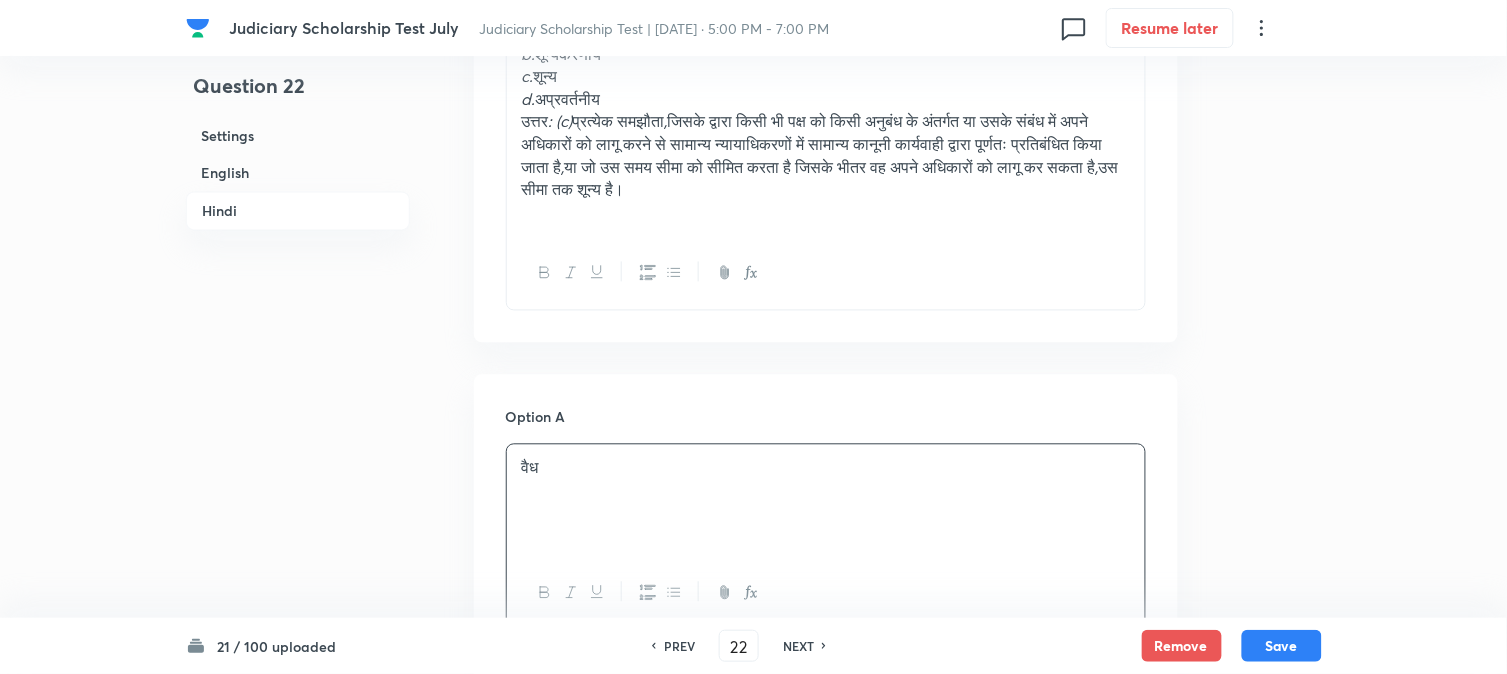 scroll, scrollTop: 2500, scrollLeft: 0, axis: vertical 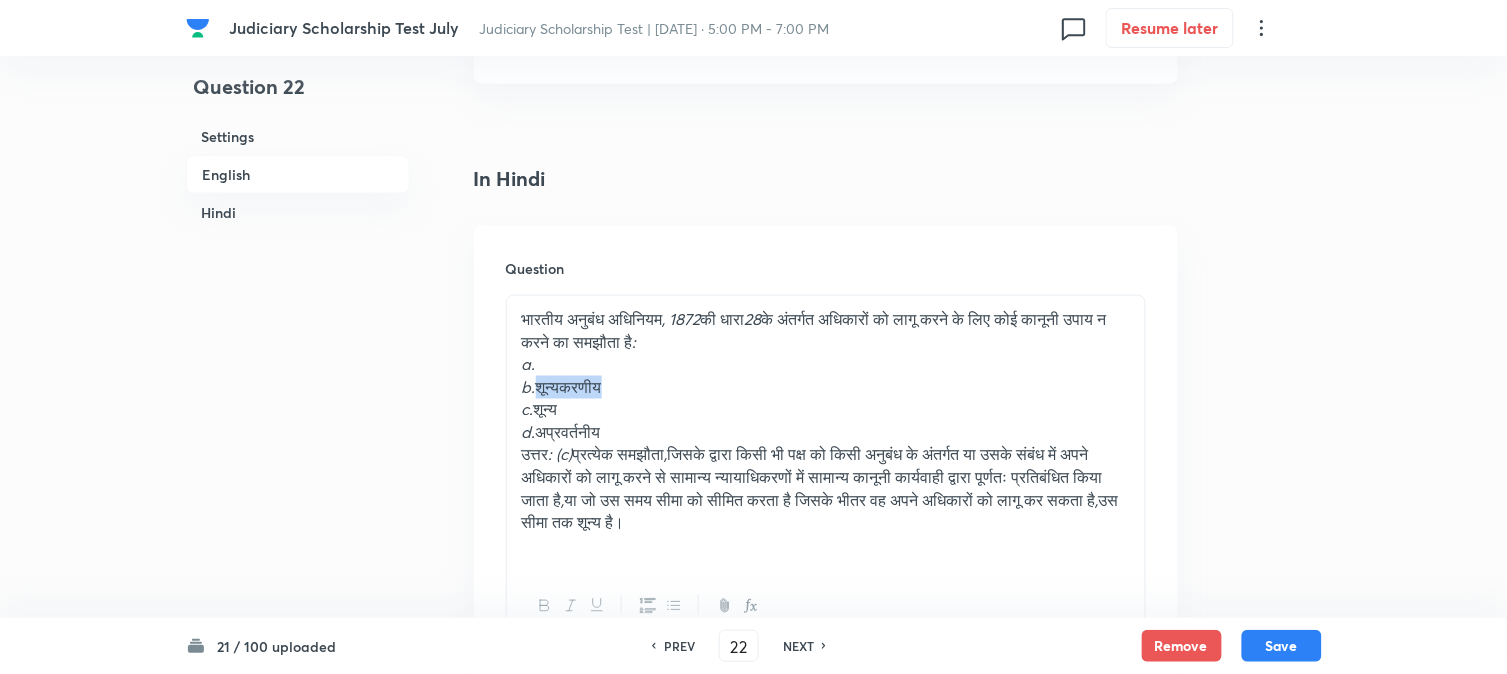 drag, startPoint x: 541, startPoint y: 390, endPoint x: 677, endPoint y: 382, distance: 136.23509 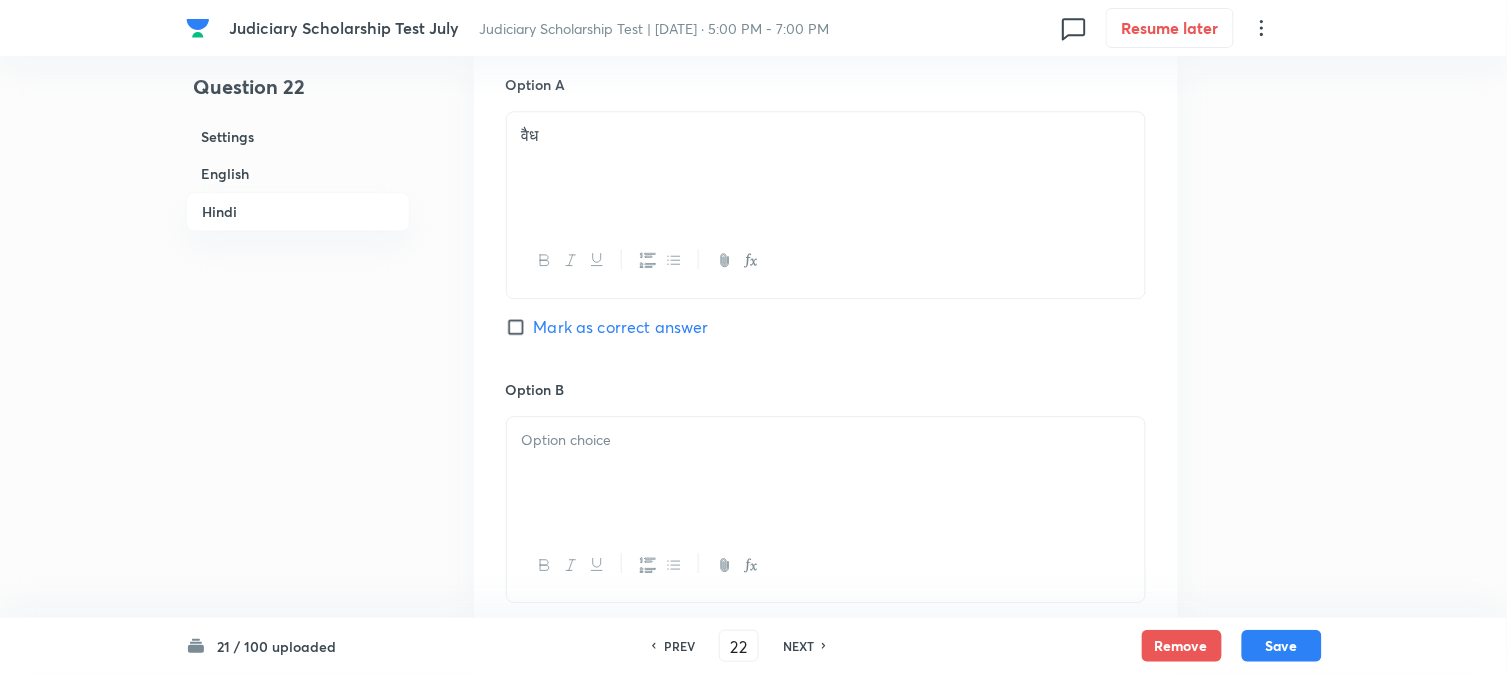 click at bounding box center [826, 473] 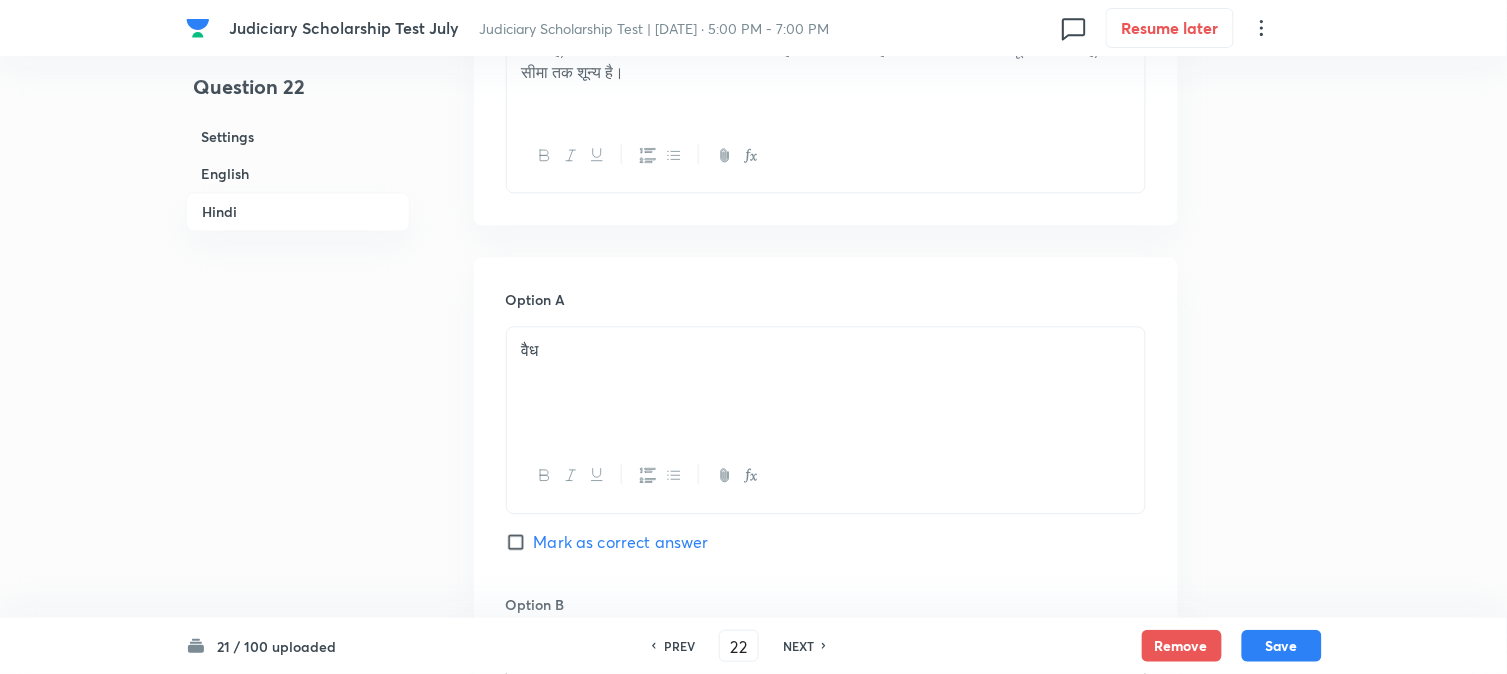 scroll, scrollTop: 2722, scrollLeft: 0, axis: vertical 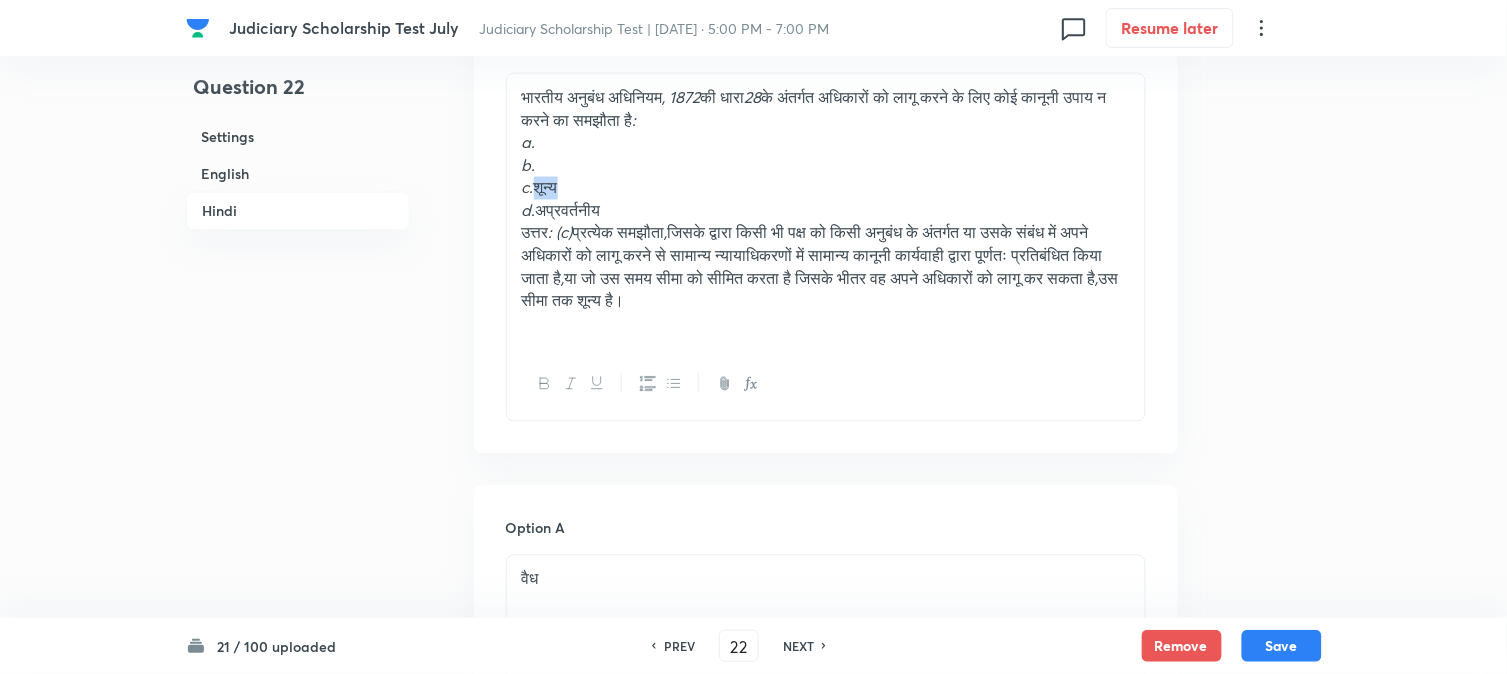 drag, startPoint x: 542, startPoint y: 191, endPoint x: 618, endPoint y: 192, distance: 76.00658 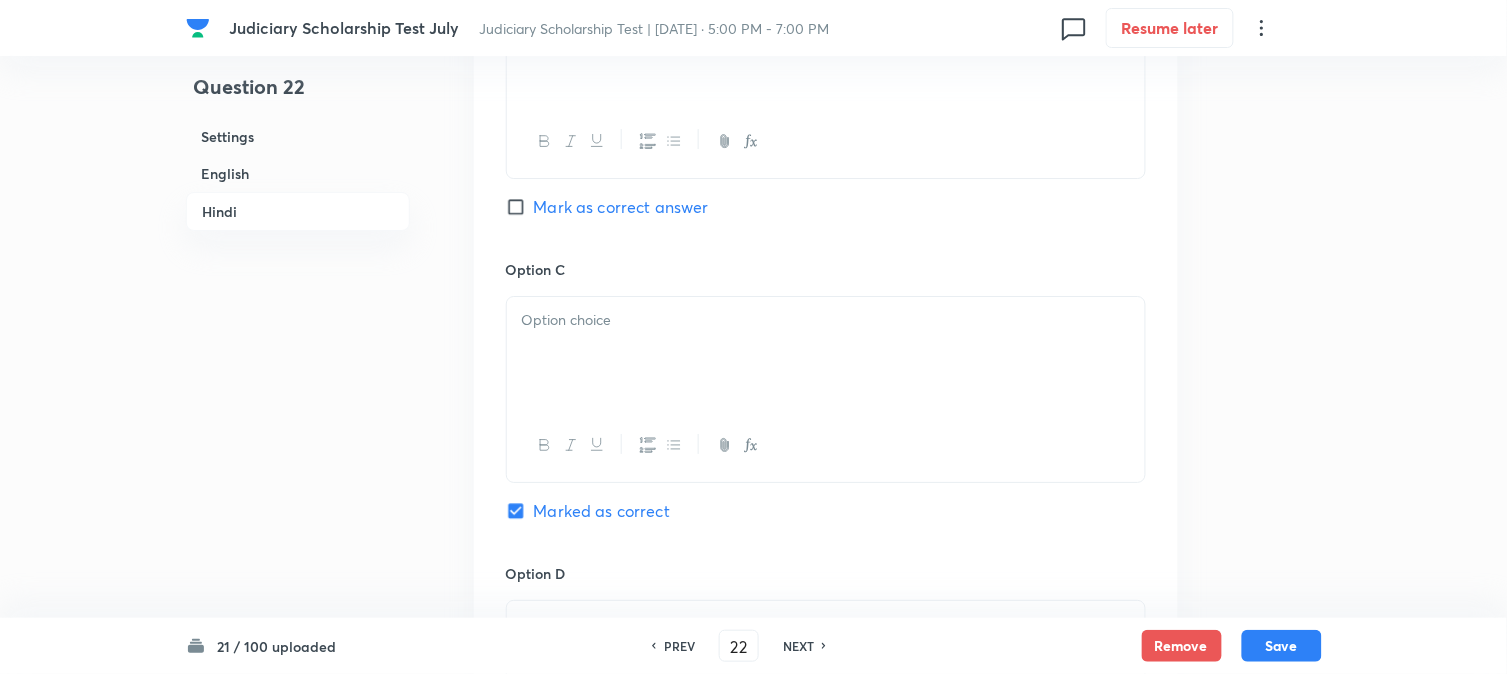 scroll, scrollTop: 3611, scrollLeft: 0, axis: vertical 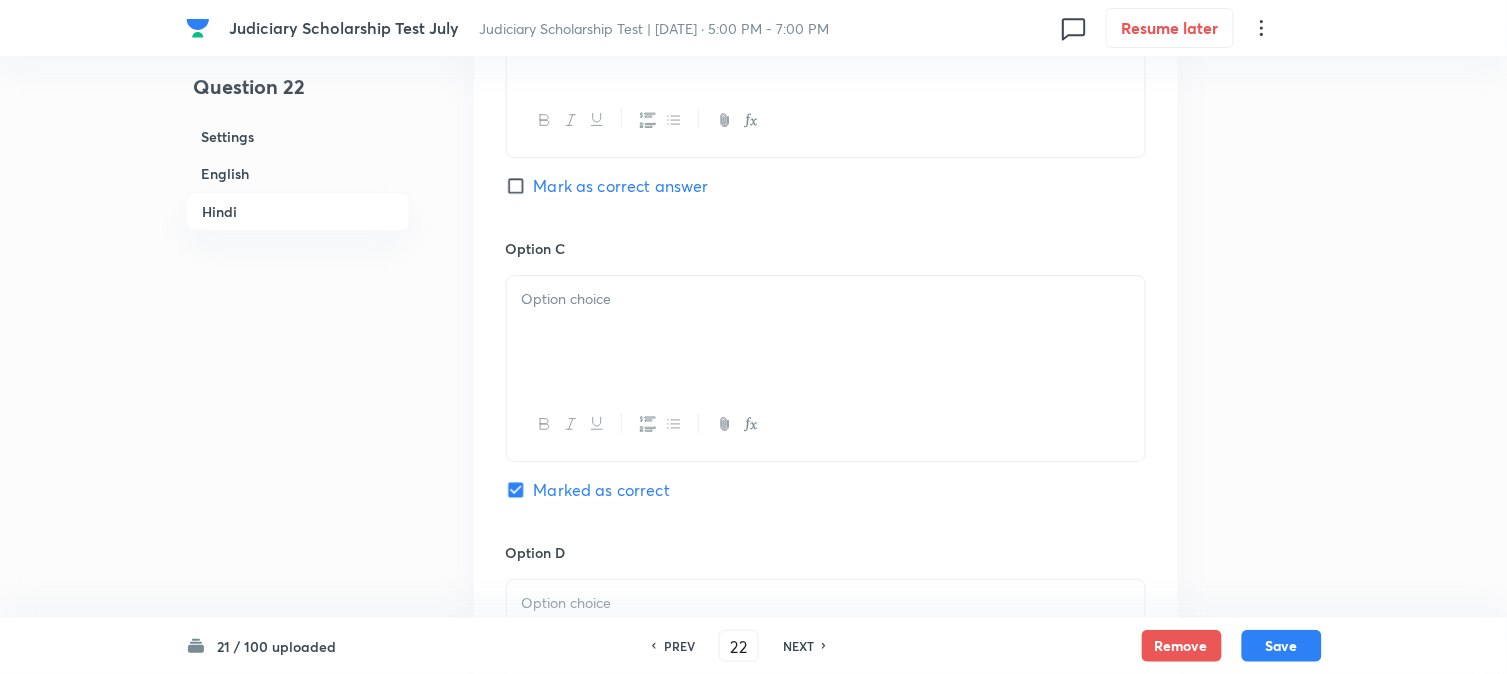 click at bounding box center (826, 424) 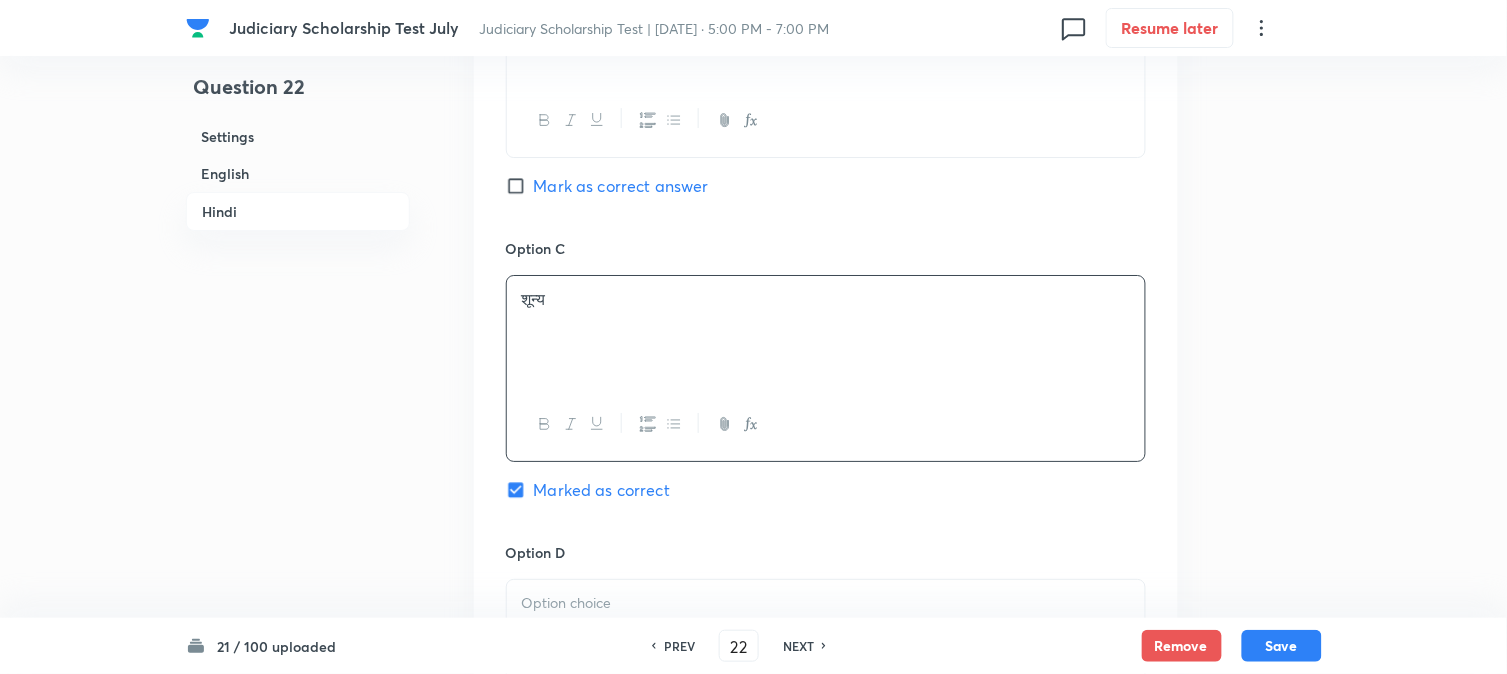 scroll, scrollTop: 2722, scrollLeft: 0, axis: vertical 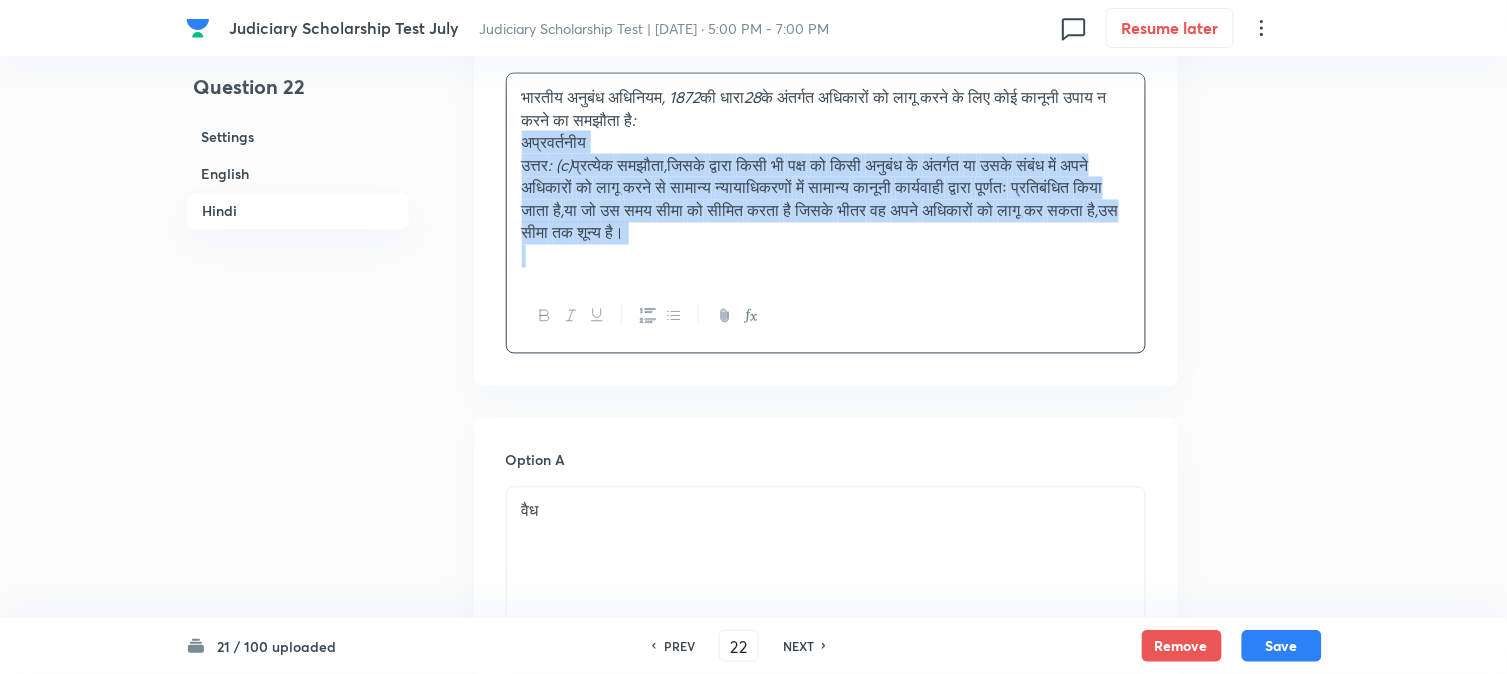 drag, startPoint x: 545, startPoint y: 215, endPoint x: 1195, endPoint y: 387, distance: 672.37195 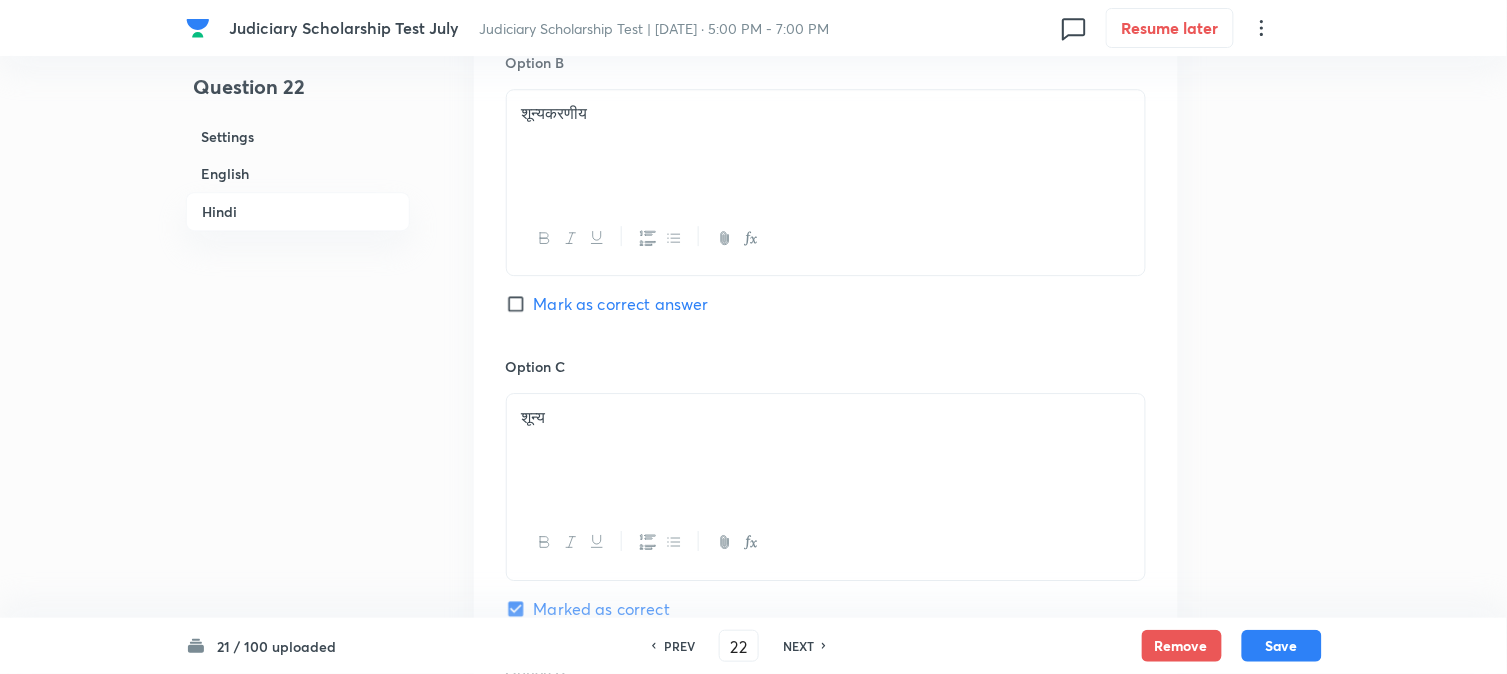 scroll, scrollTop: 3722, scrollLeft: 0, axis: vertical 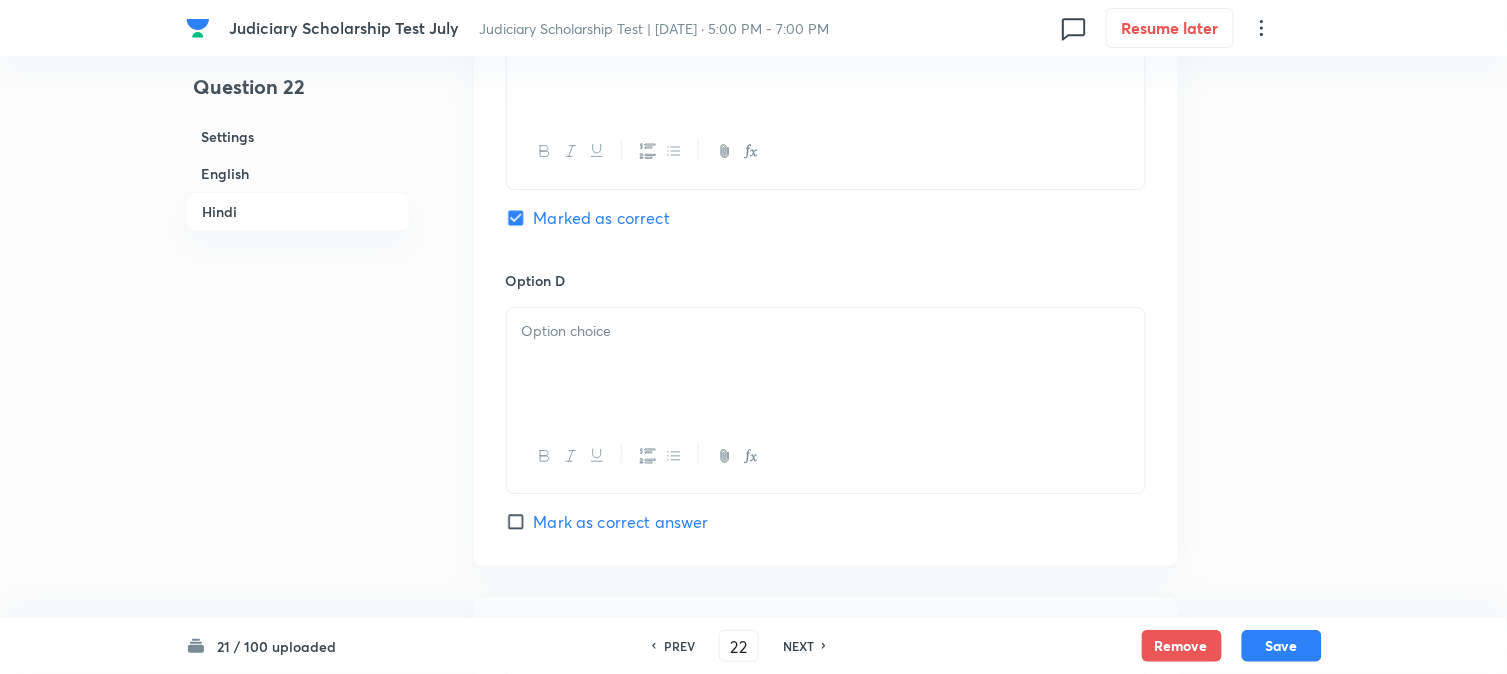 click at bounding box center (826, 364) 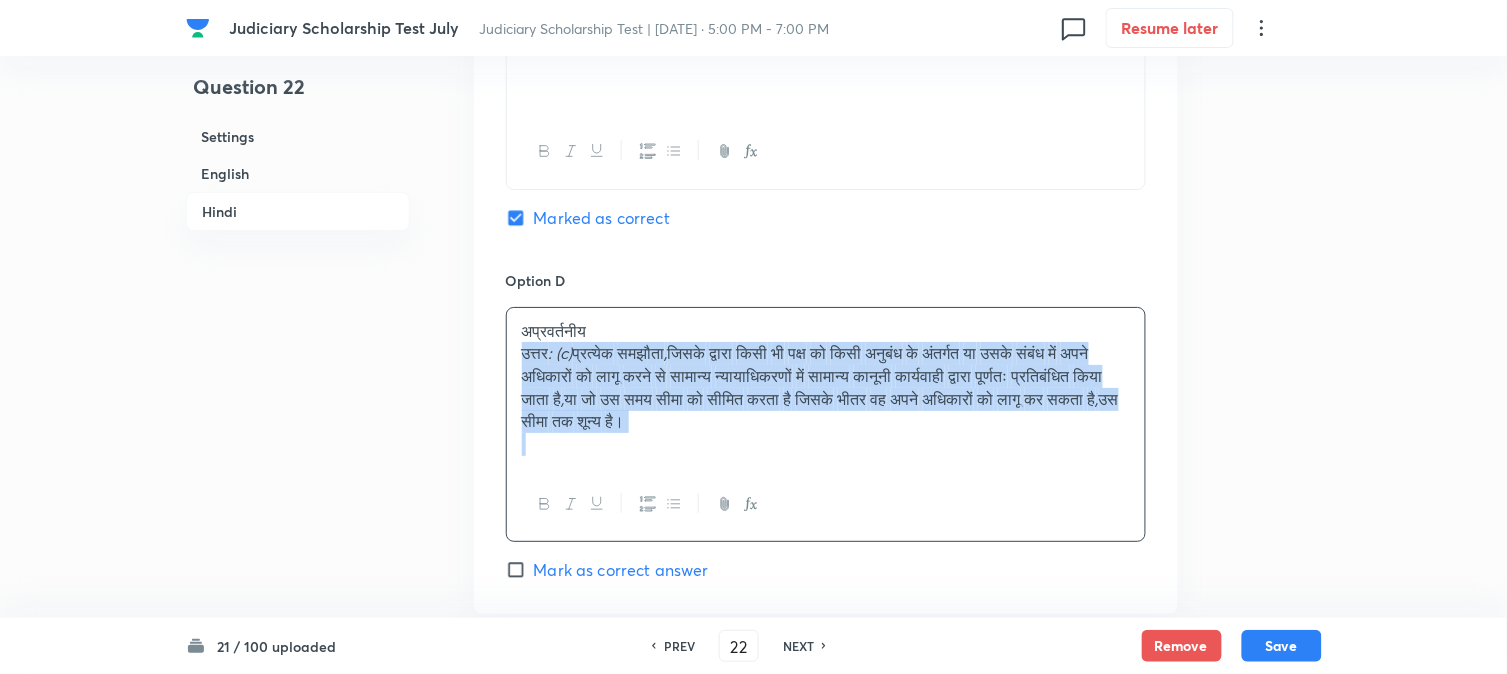 drag, startPoint x: 518, startPoint y: 364, endPoint x: 1181, endPoint y: 474, distance: 672.06323 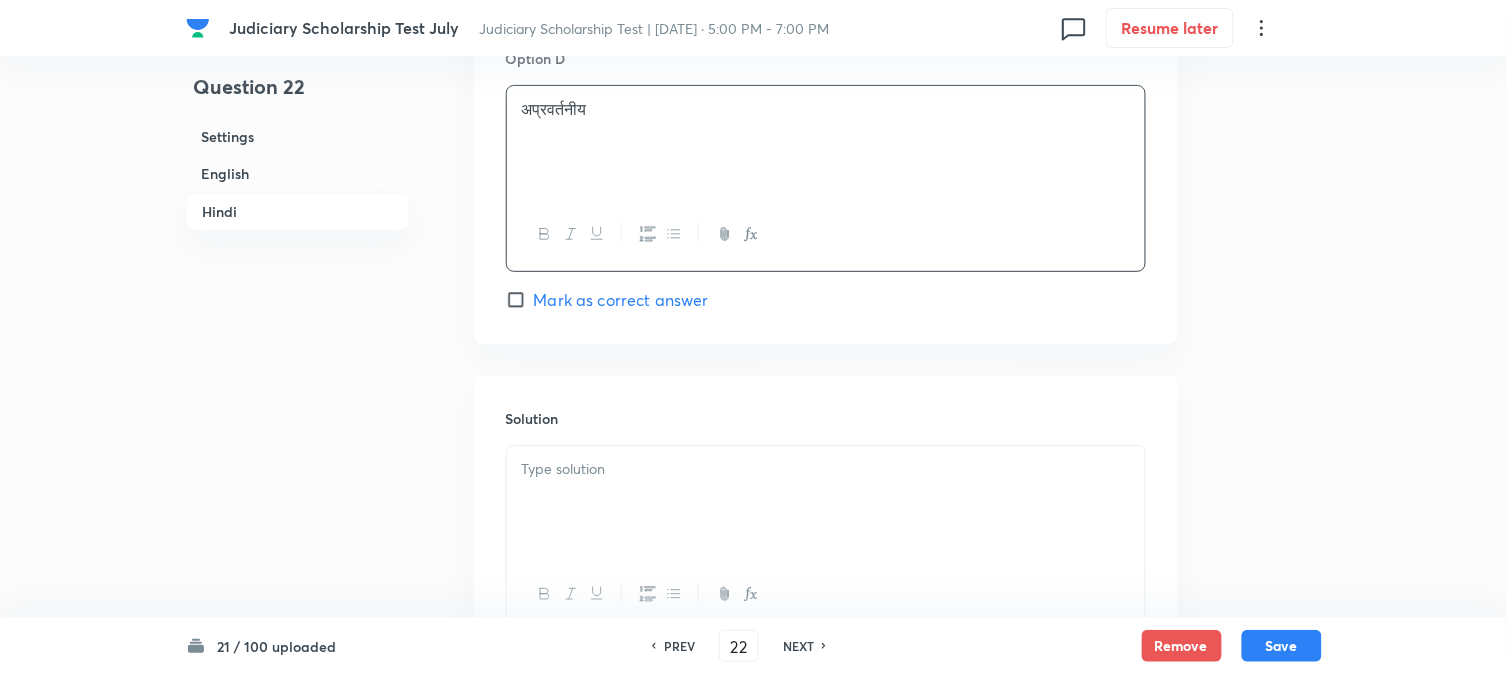 drag, startPoint x: 586, startPoint y: 486, endPoint x: 593, endPoint y: 505, distance: 20.248457 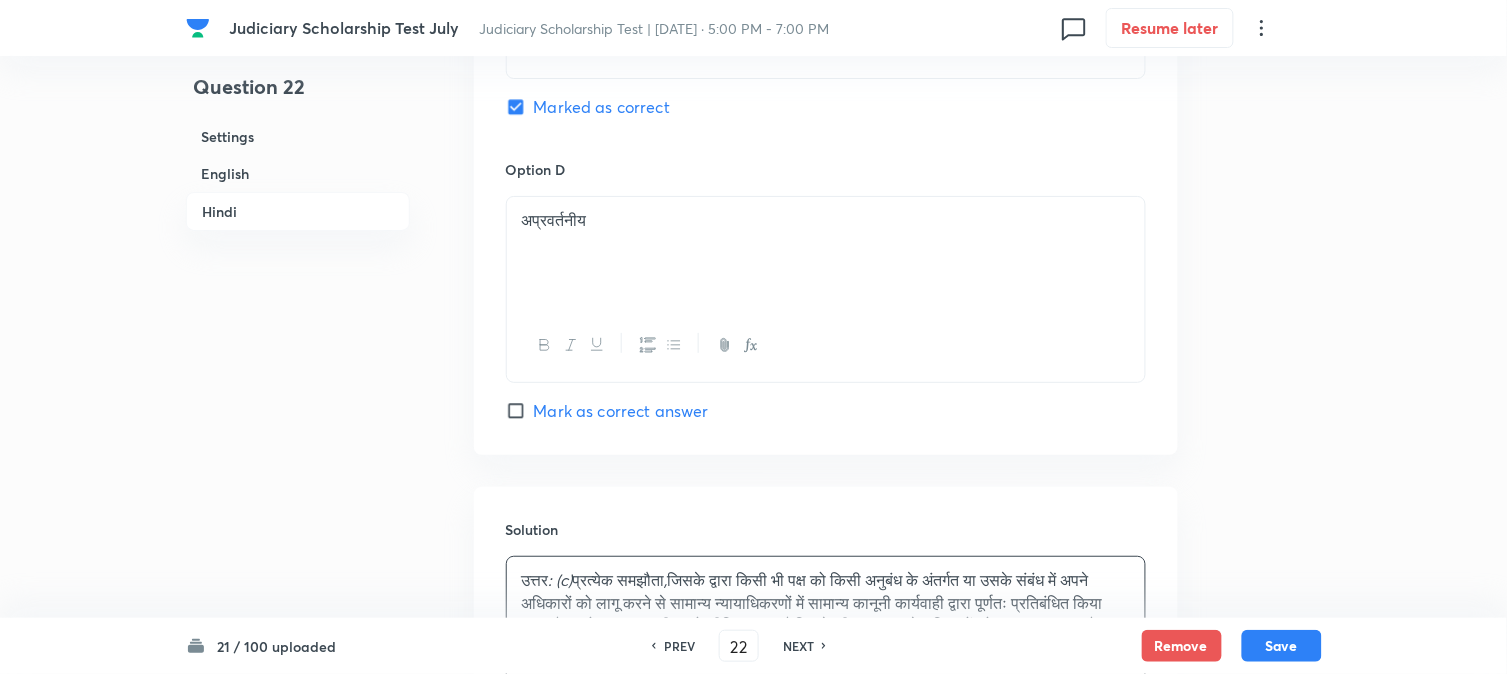 scroll, scrollTop: 3722, scrollLeft: 0, axis: vertical 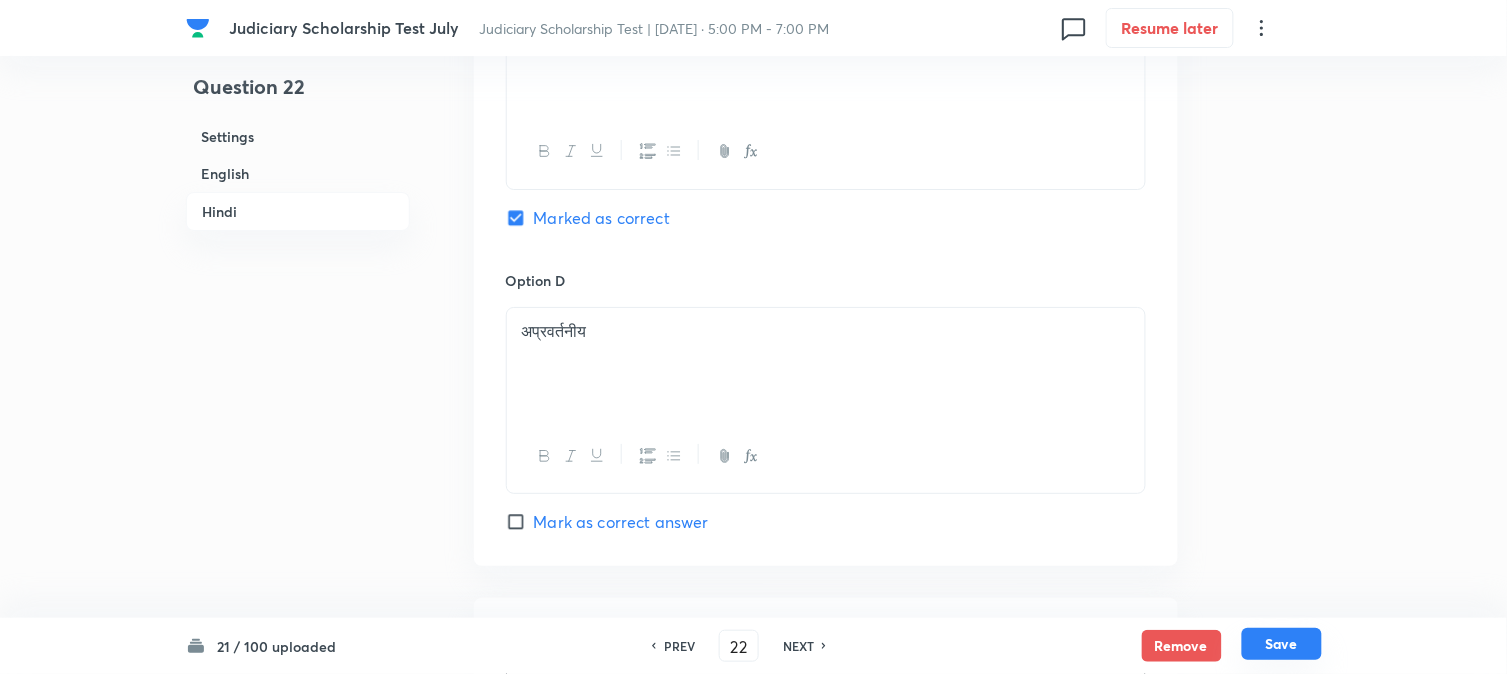 click on "Save" at bounding box center (1282, 644) 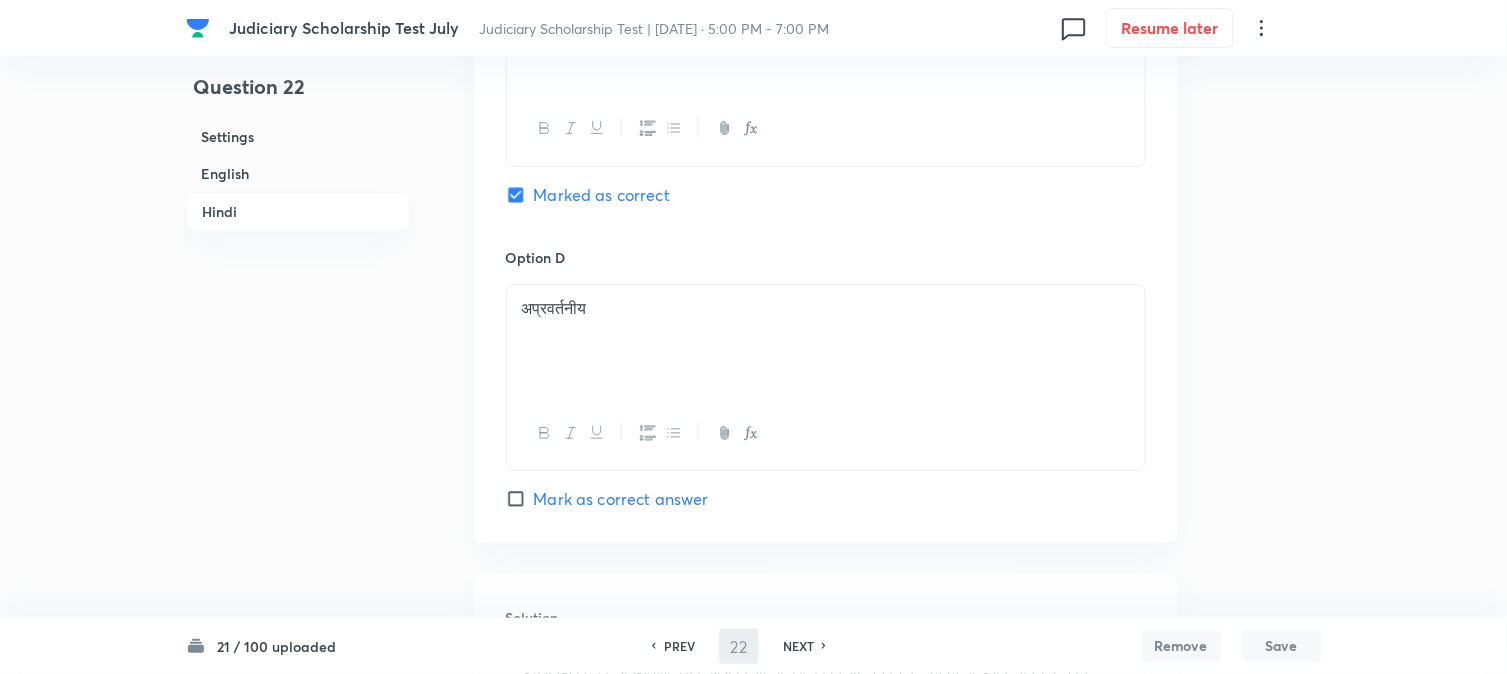 type on "23" 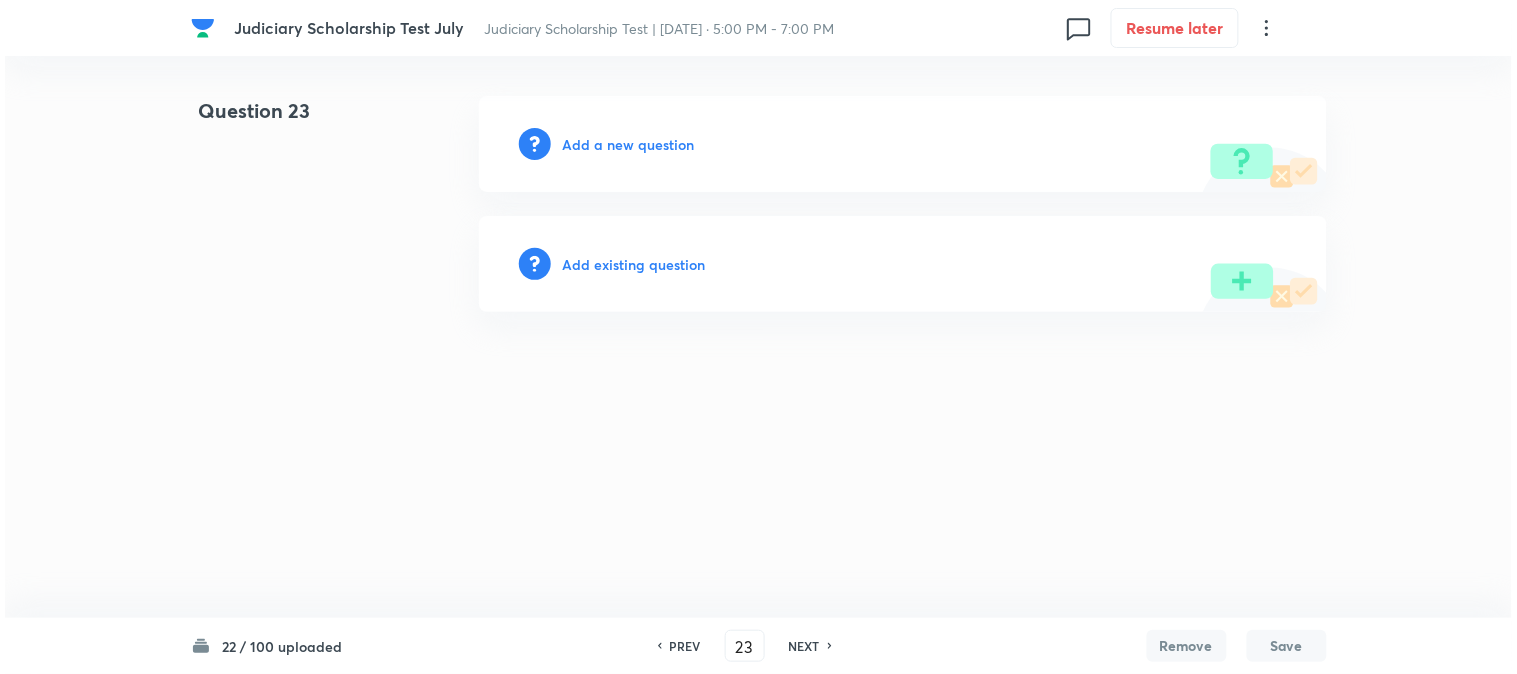 scroll, scrollTop: 0, scrollLeft: 0, axis: both 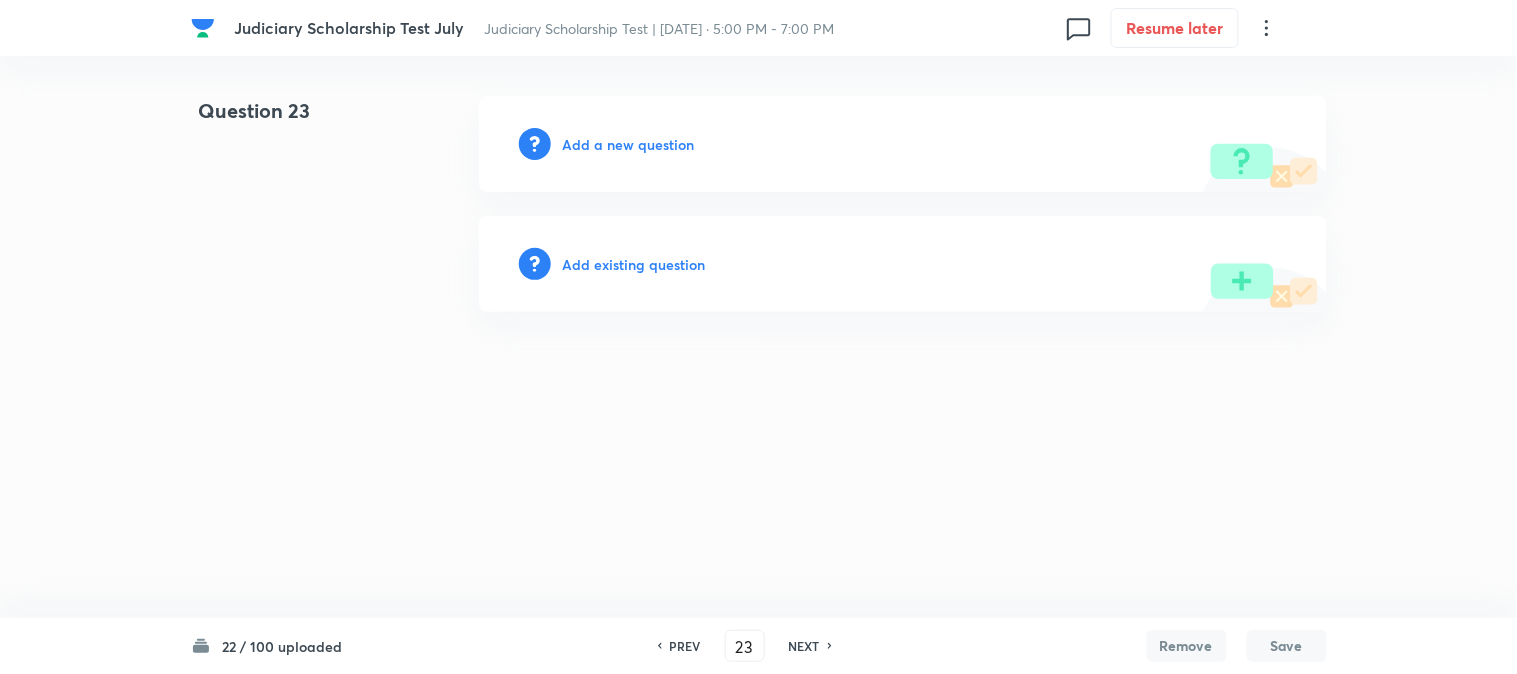 click on "Add a new question" at bounding box center (629, 144) 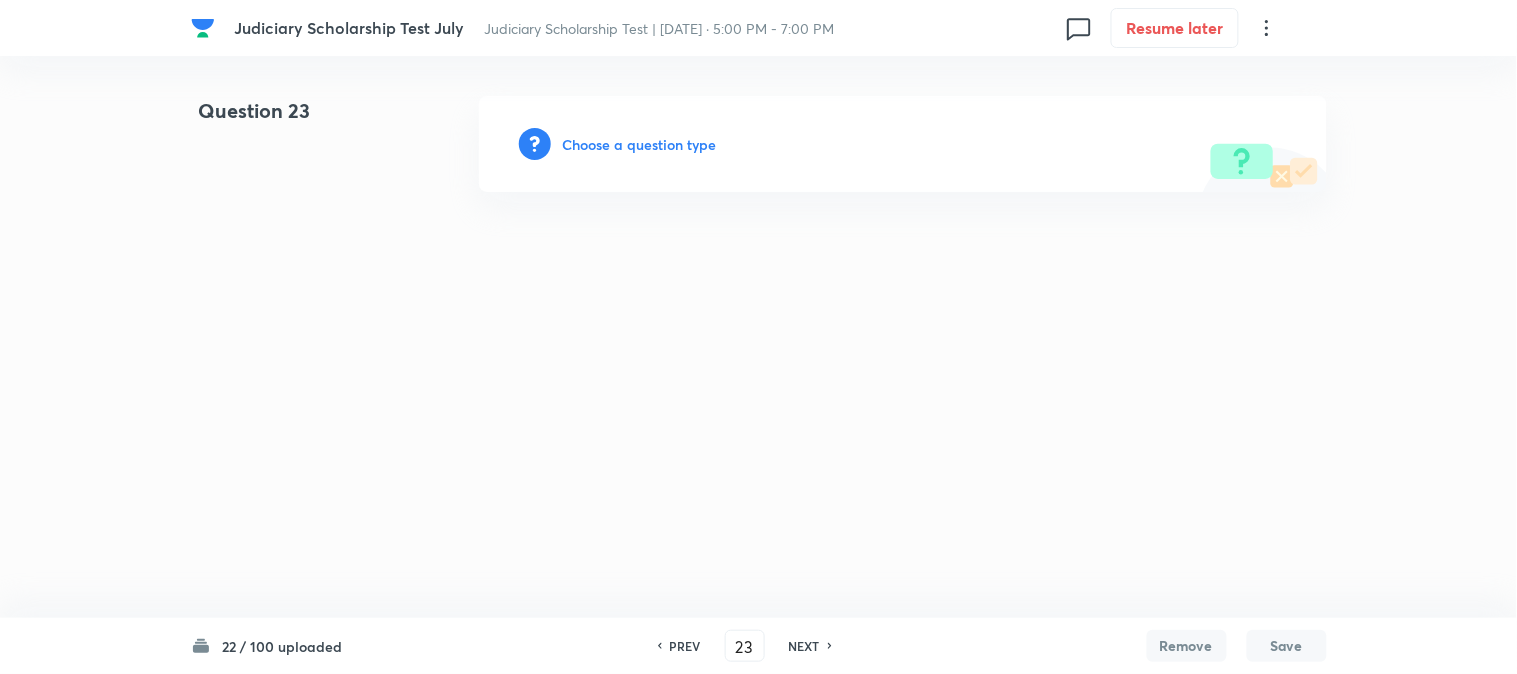click on "Choose a question type" at bounding box center [640, 144] 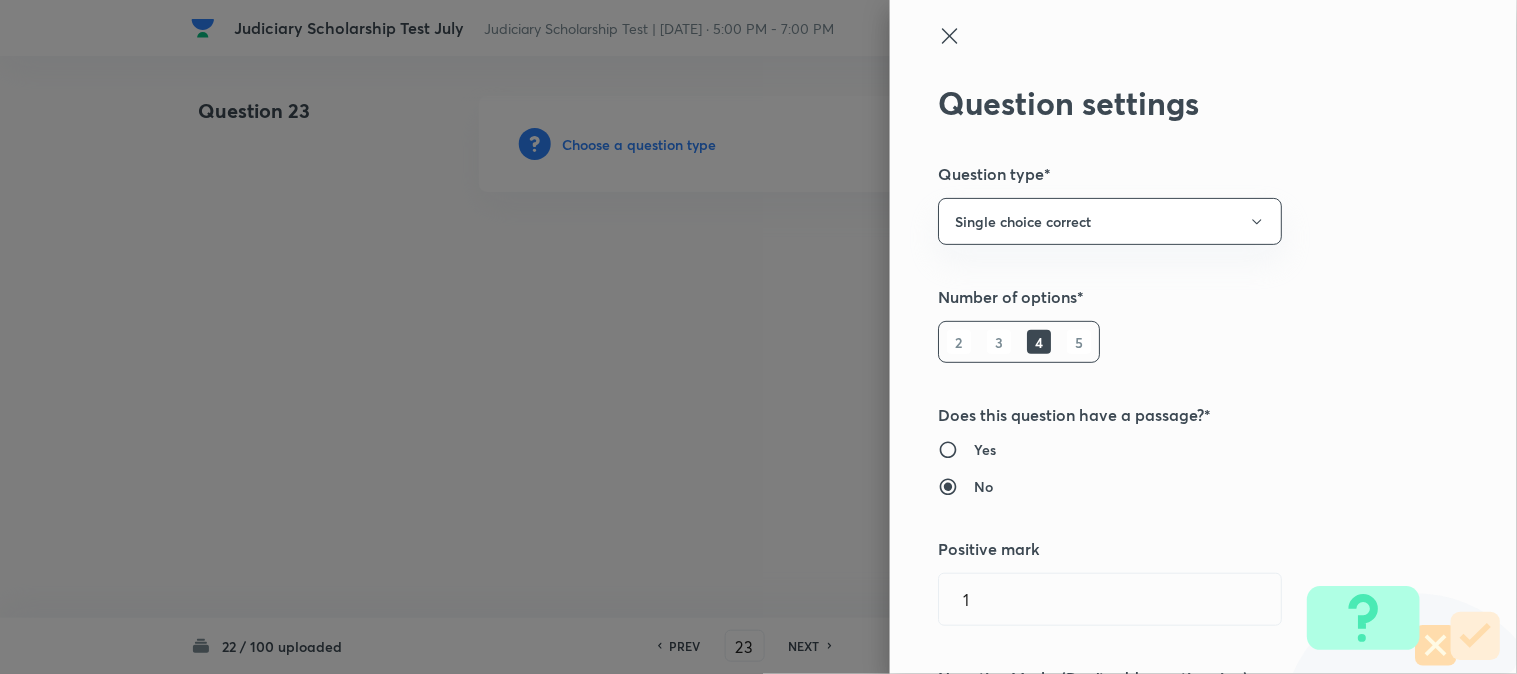 click at bounding box center [758, 337] 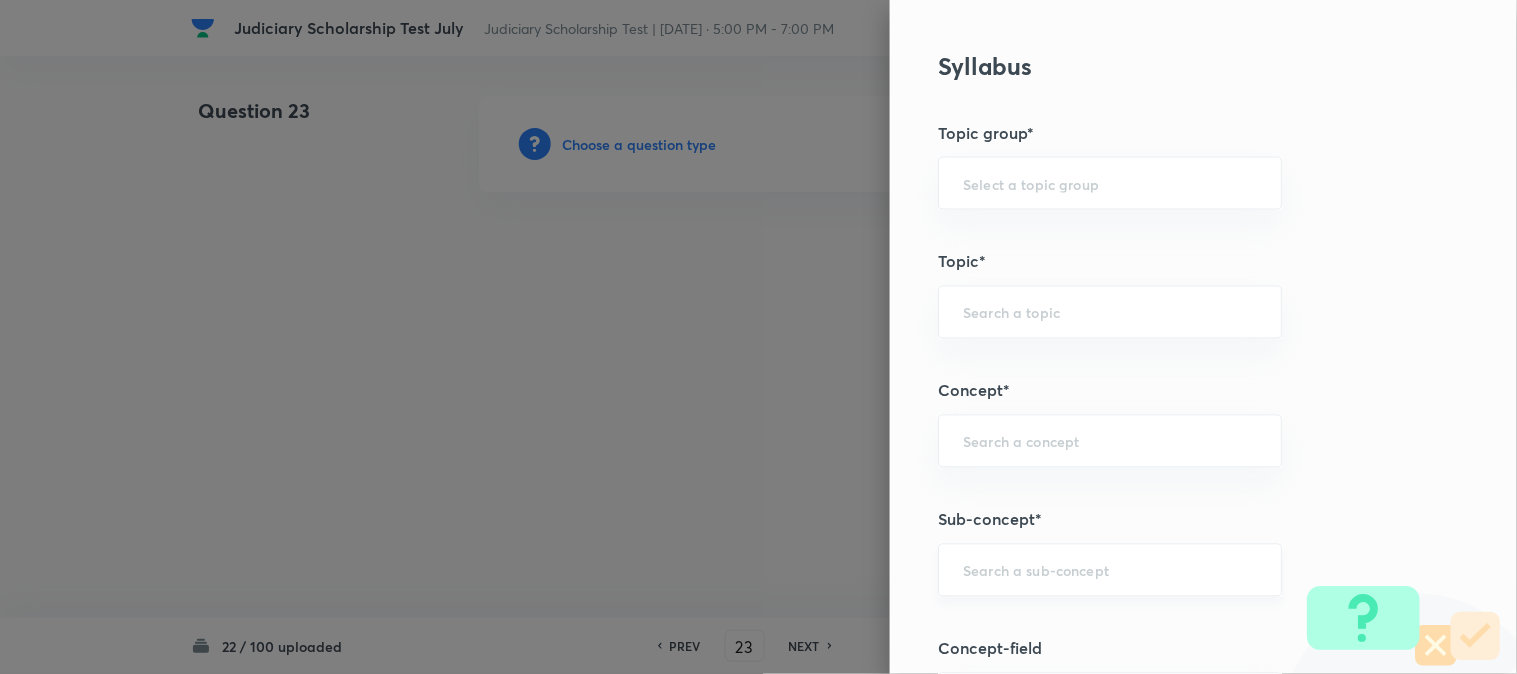 scroll, scrollTop: 1180, scrollLeft: 0, axis: vertical 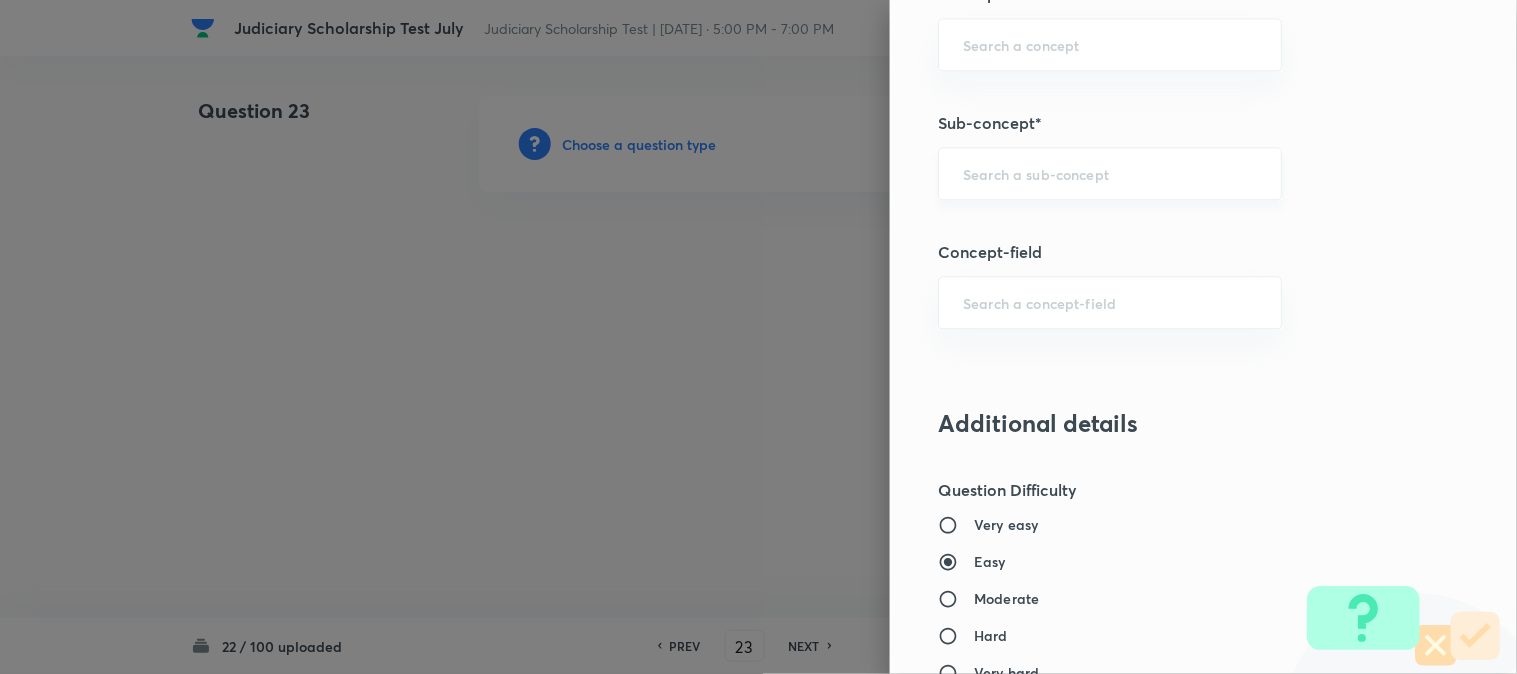 click on "​" at bounding box center [1110, 173] 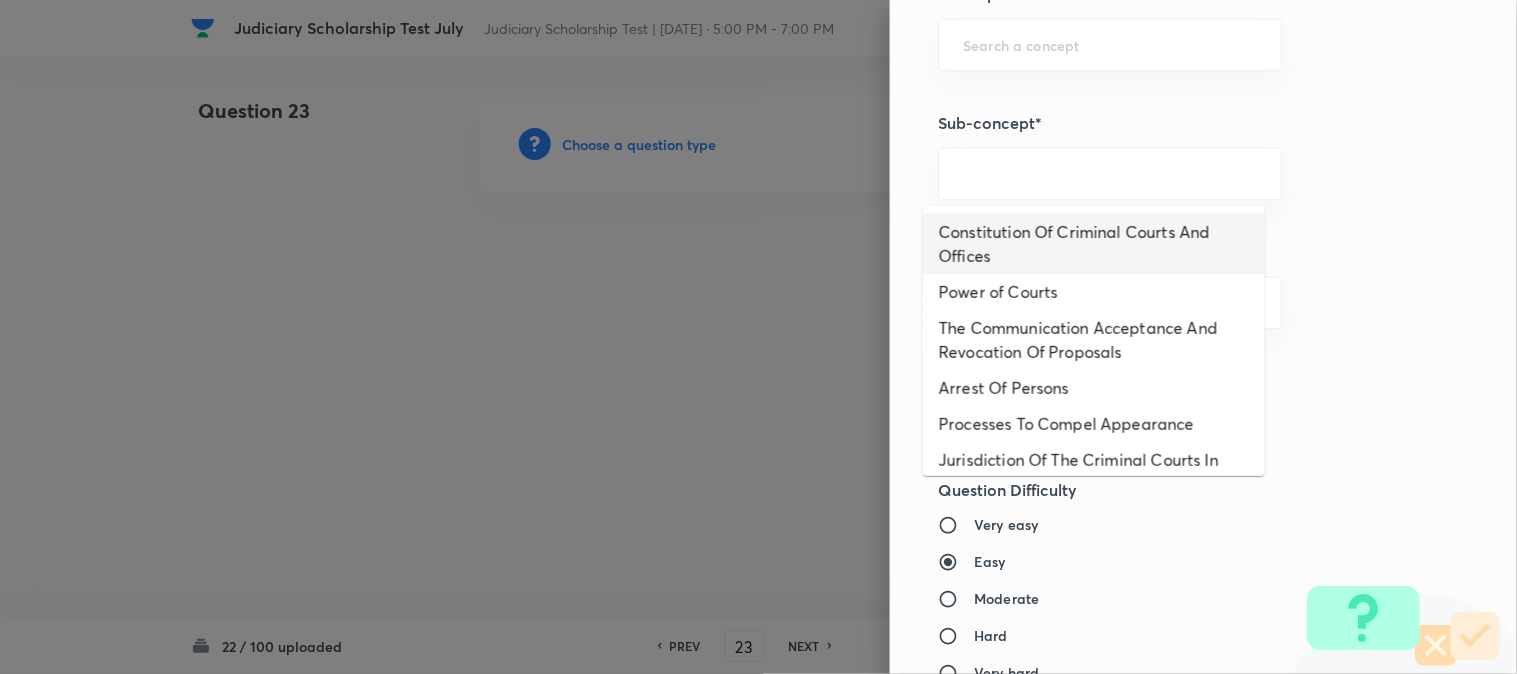 click on "Constitution Of Criminal Courts And Offices" at bounding box center (1094, 244) 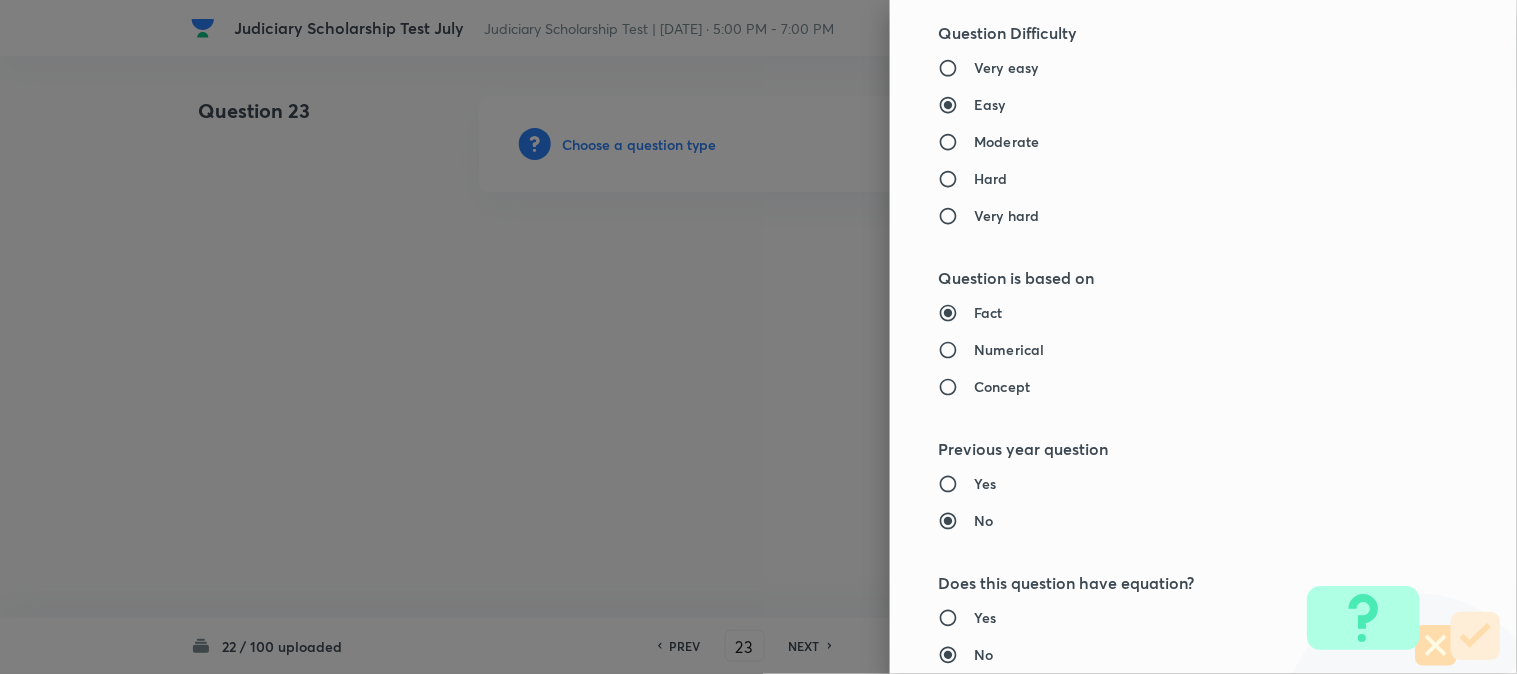 type on "Criminal Law" 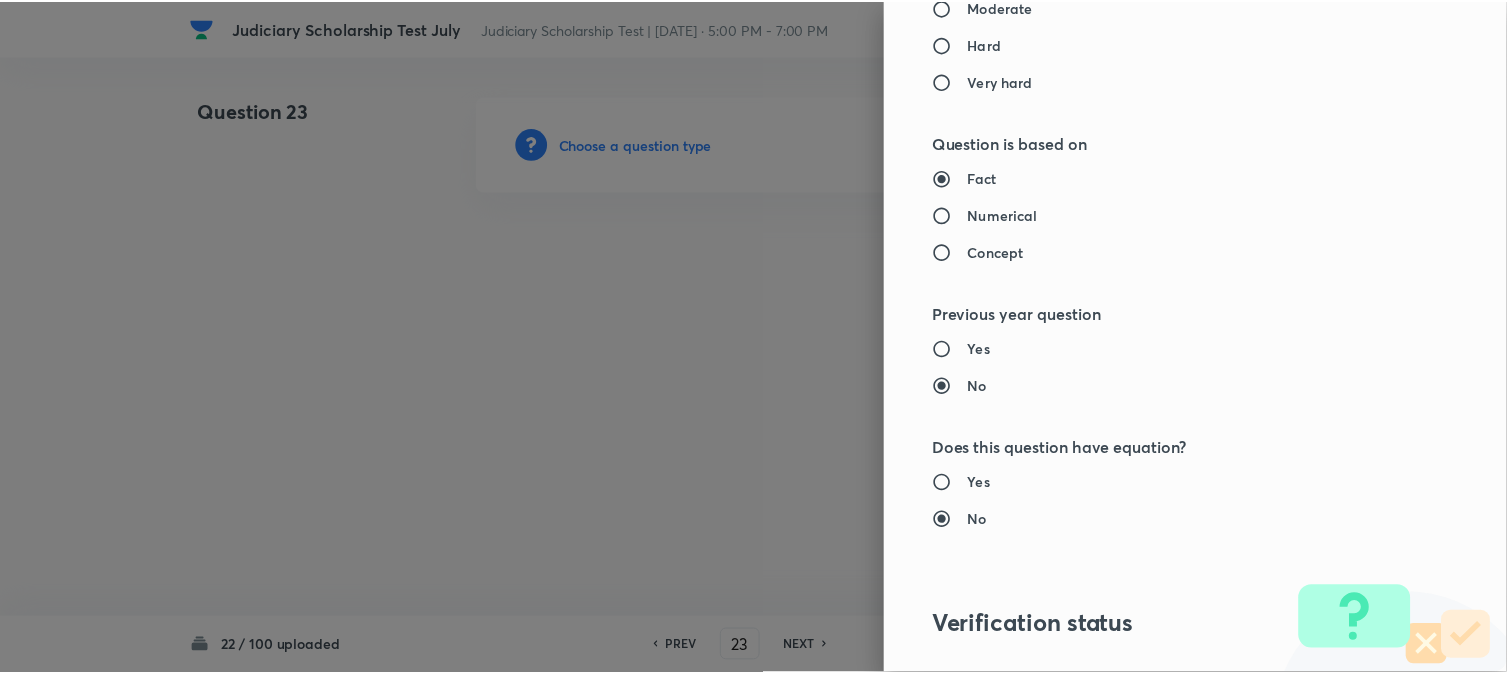 scroll, scrollTop: 2052, scrollLeft: 0, axis: vertical 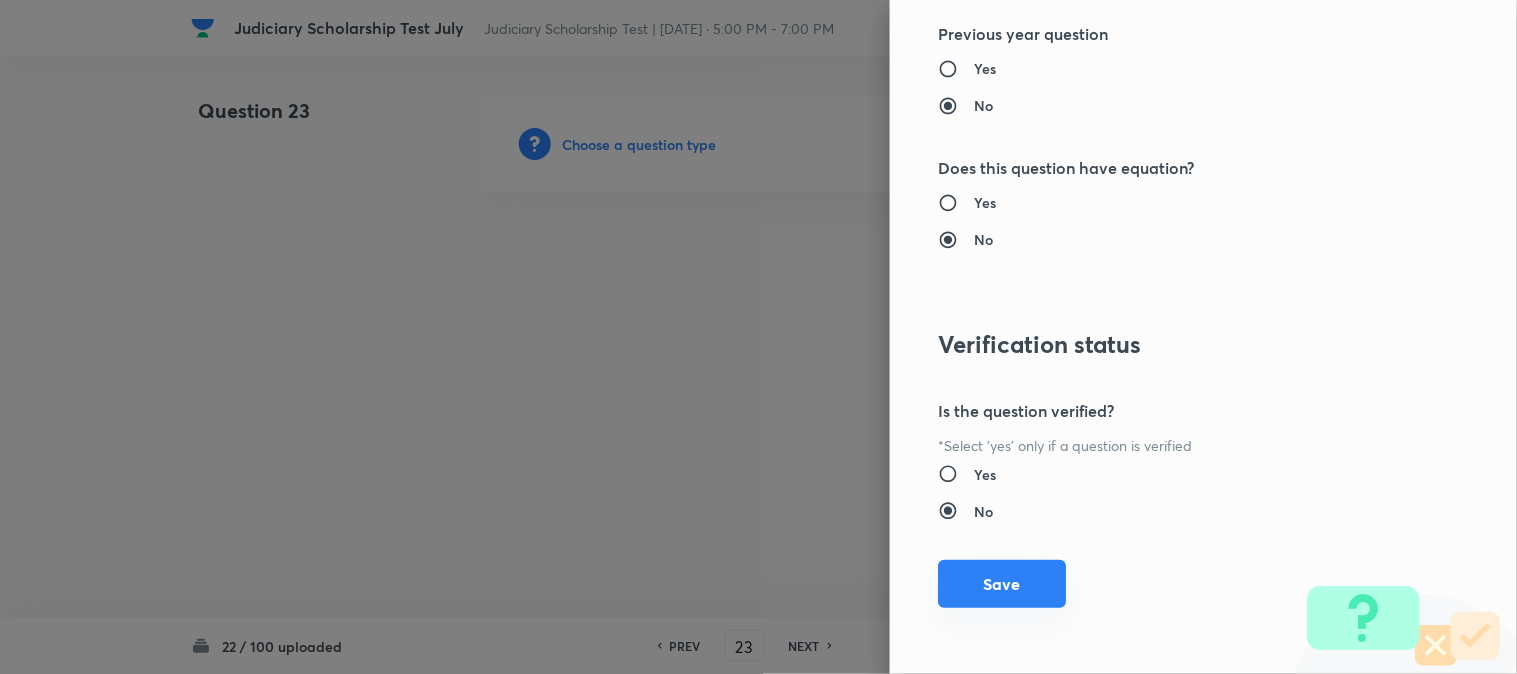 click on "Save" at bounding box center [1002, 584] 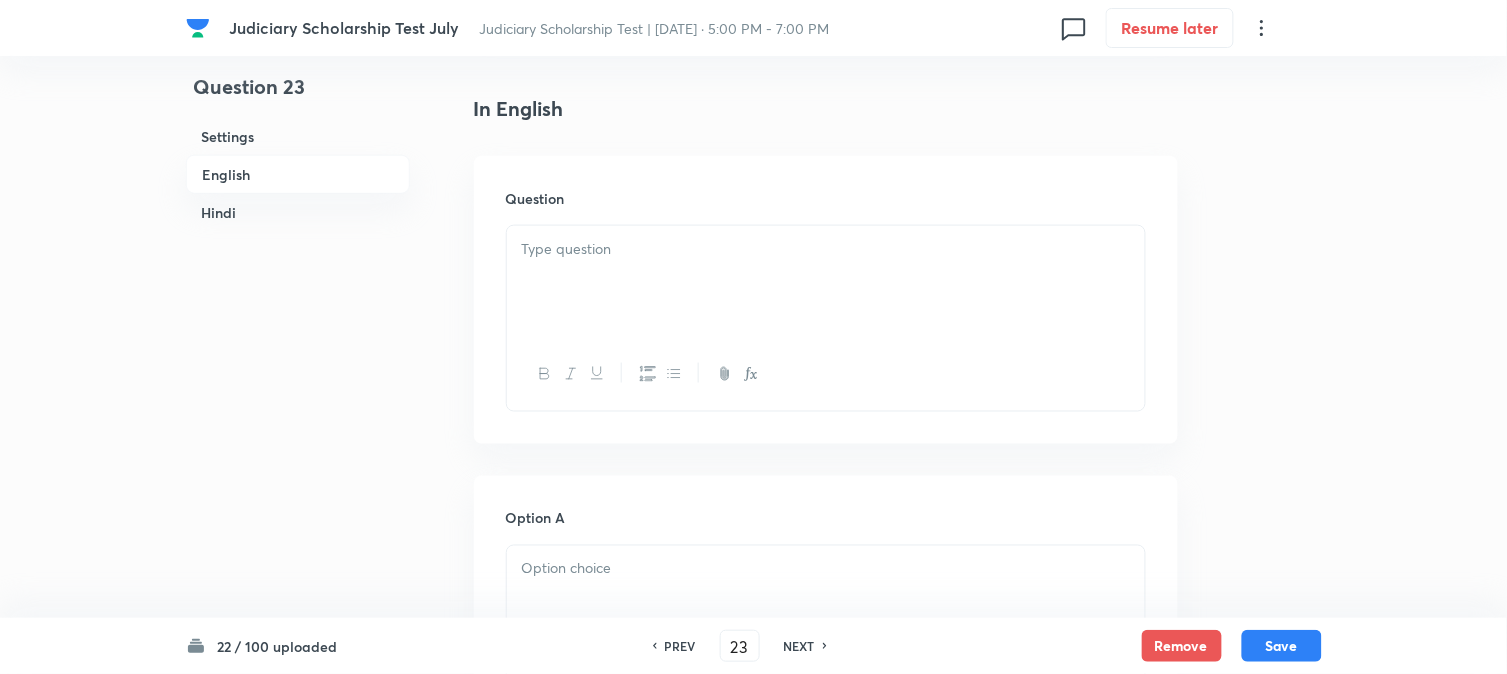 scroll, scrollTop: 590, scrollLeft: 0, axis: vertical 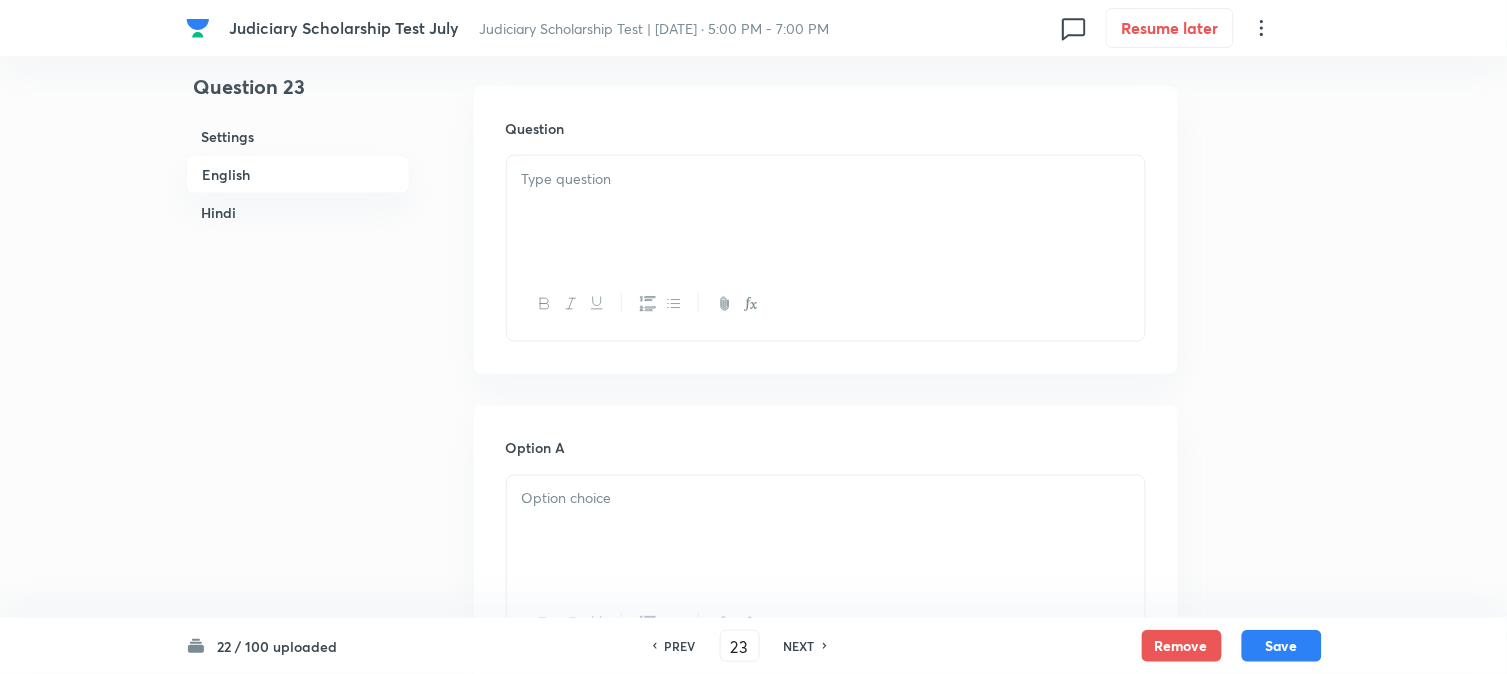 click at bounding box center (826, 179) 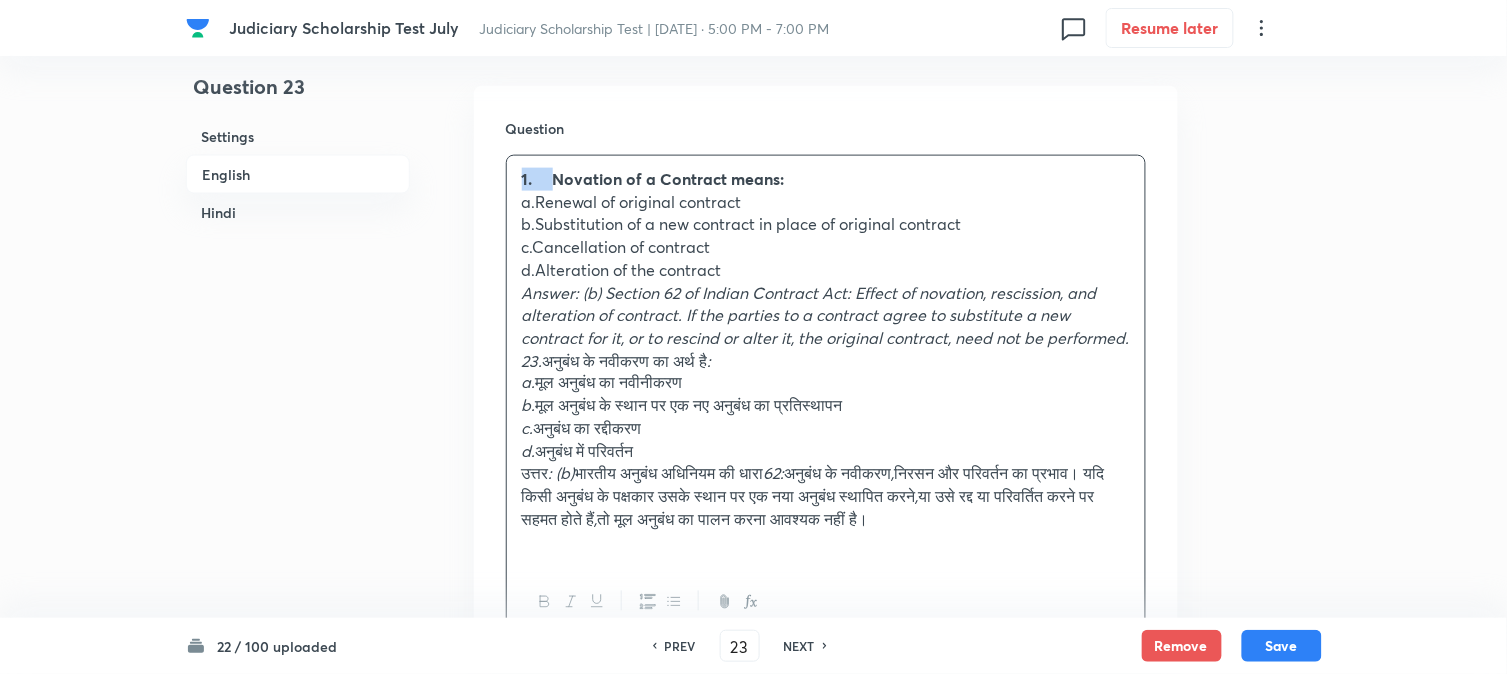 drag, startPoint x: 553, startPoint y: 178, endPoint x: 493, endPoint y: 162, distance: 62.0967 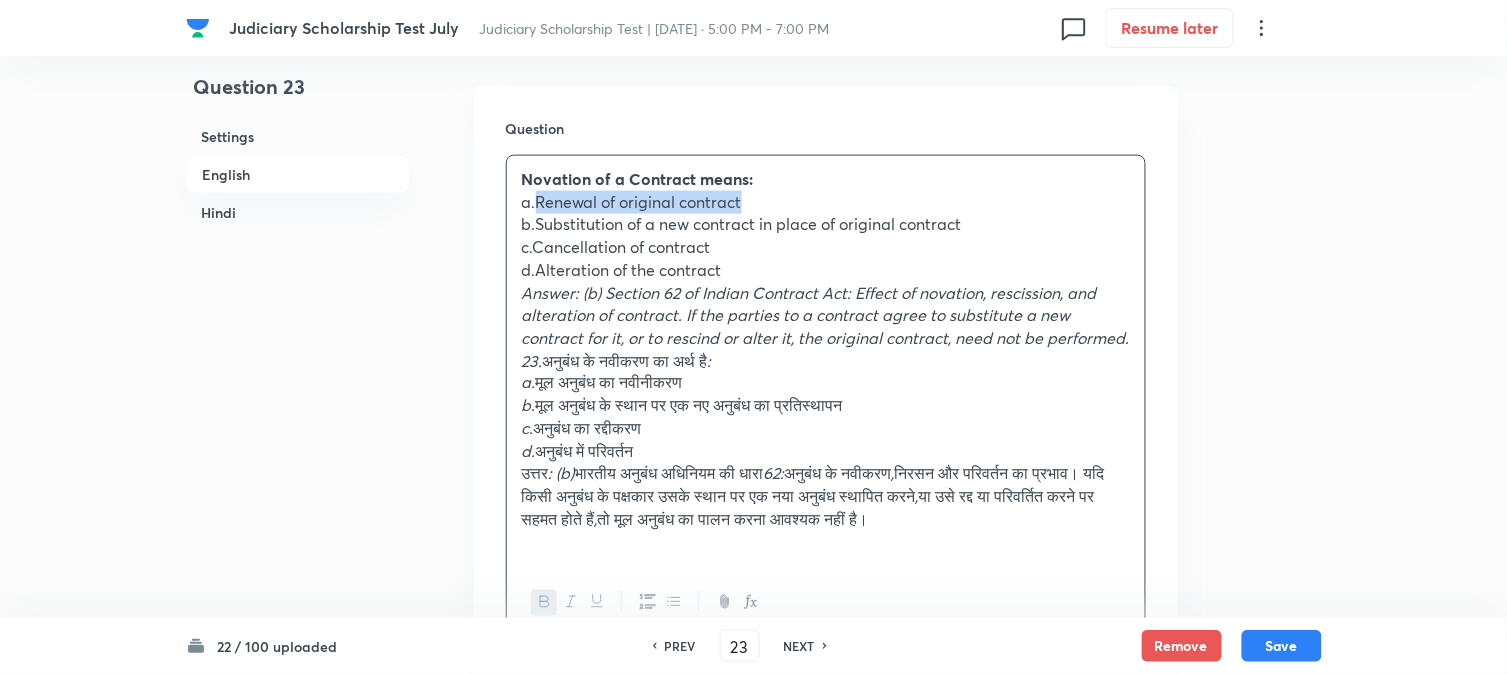 drag, startPoint x: 536, startPoint y: 193, endPoint x: 841, endPoint y: 201, distance: 305.1049 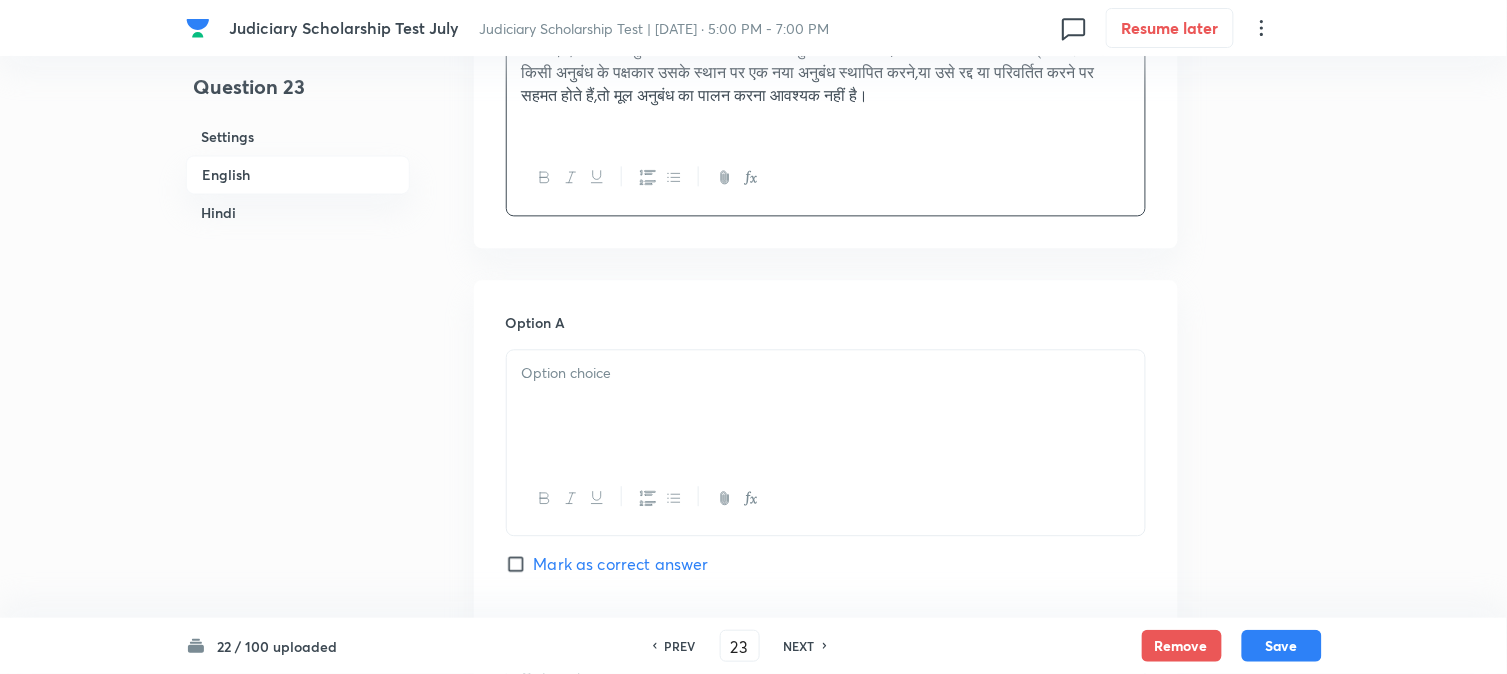 scroll, scrollTop: 1034, scrollLeft: 0, axis: vertical 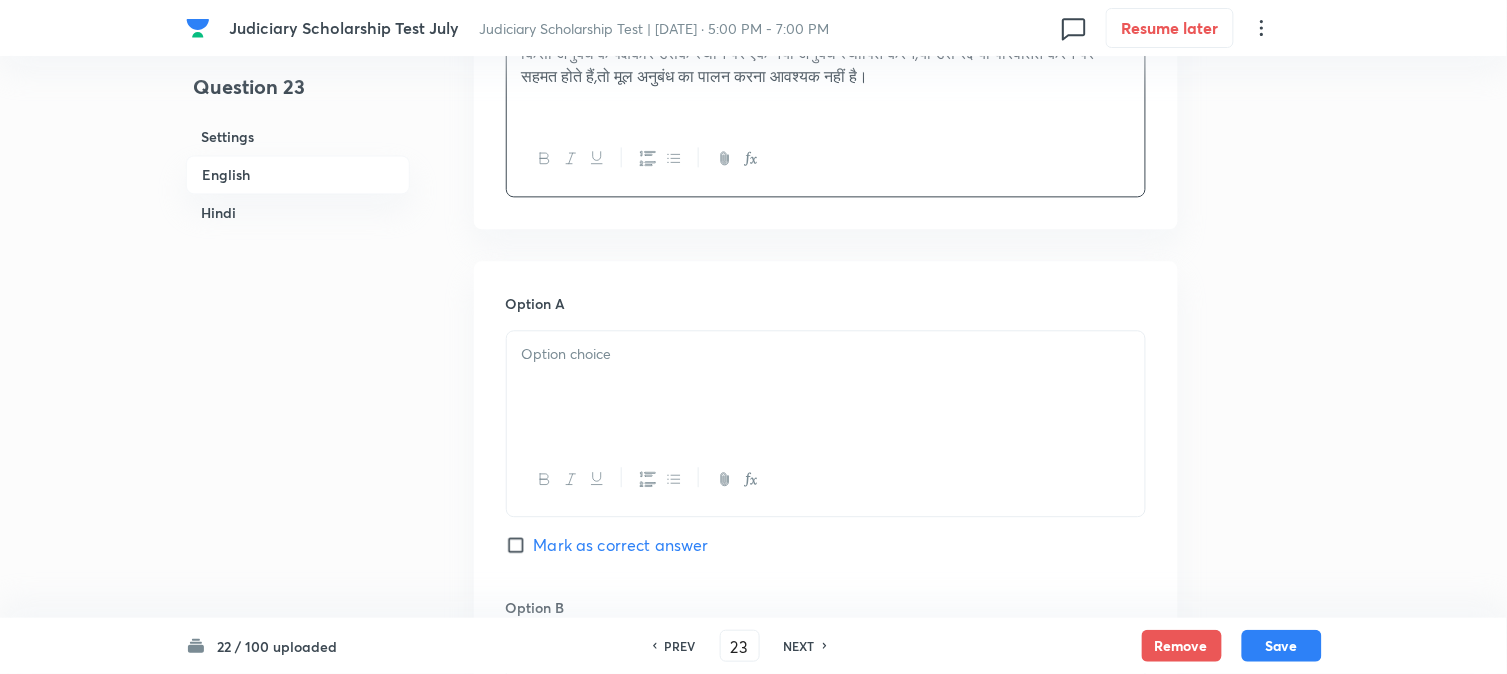 click at bounding box center [826, 387] 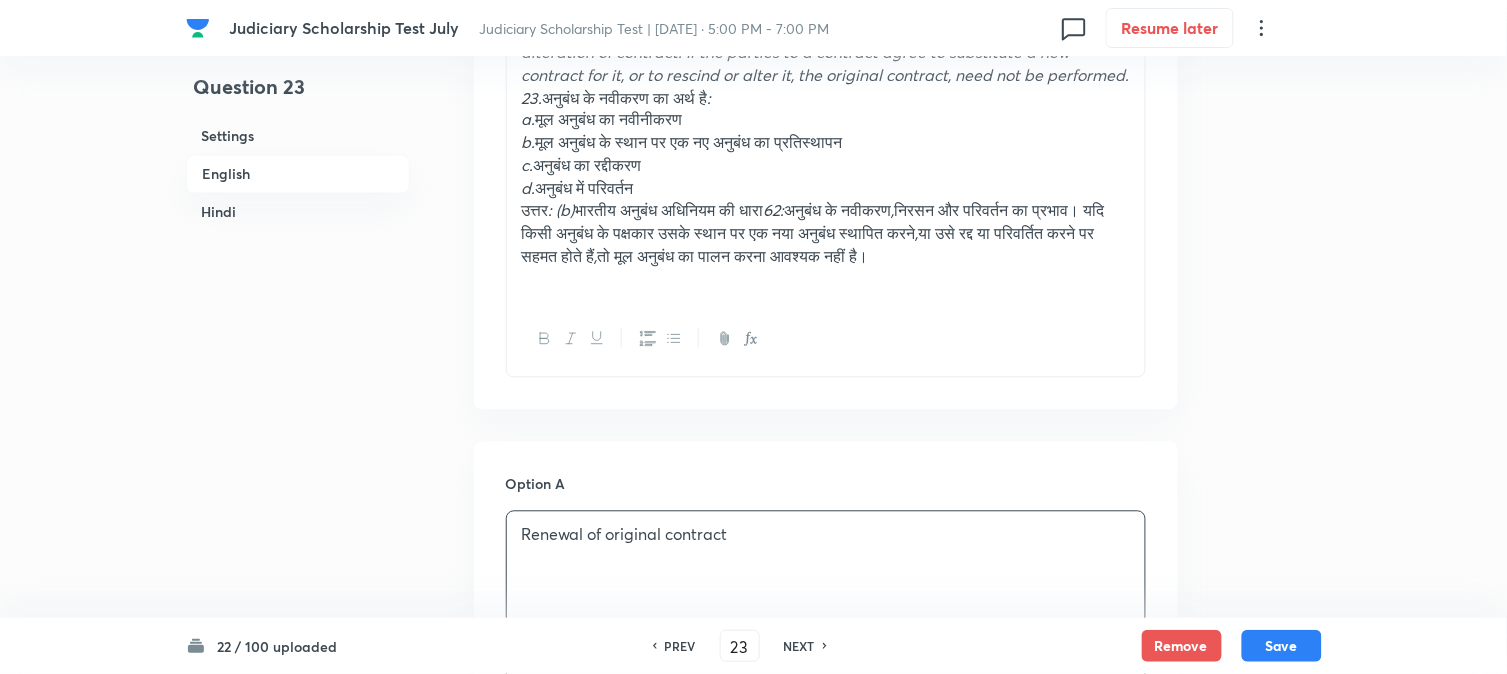 scroll, scrollTop: 590, scrollLeft: 0, axis: vertical 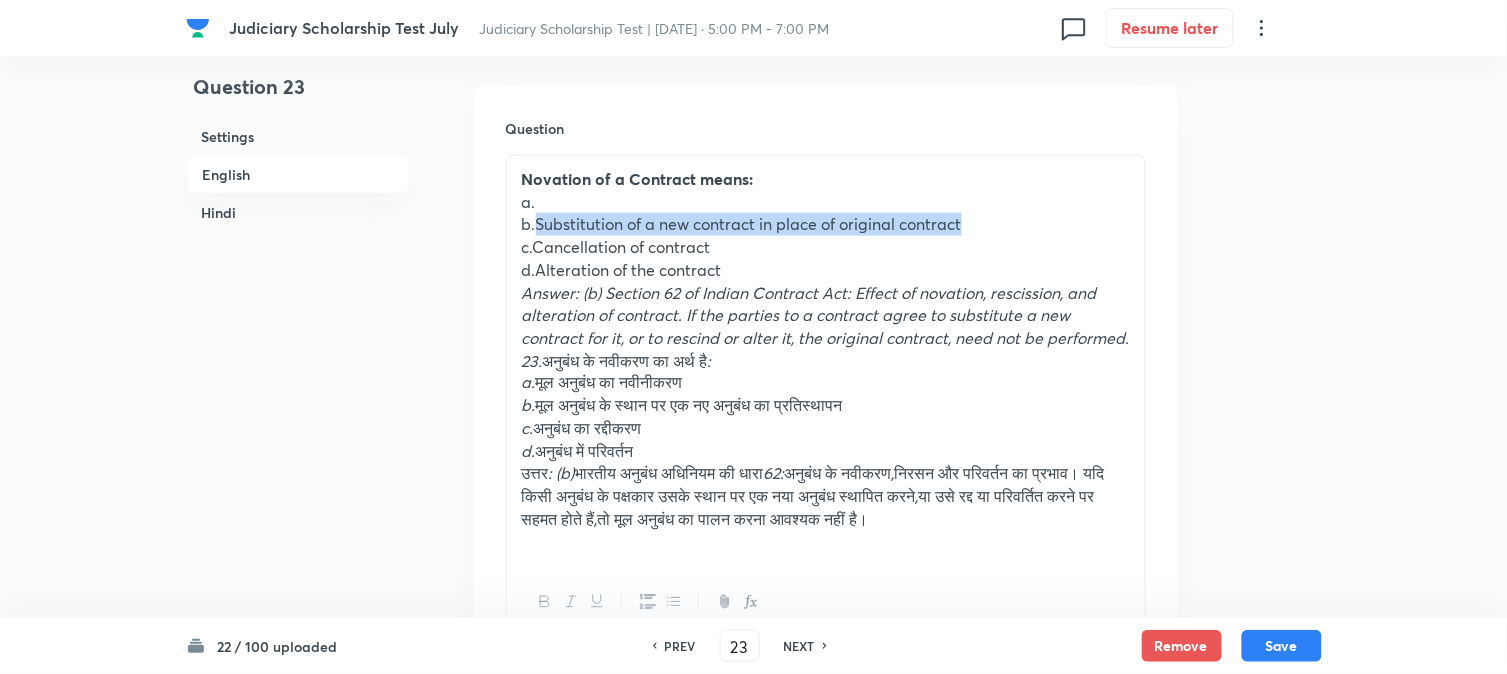 drag, startPoint x: 536, startPoint y: 223, endPoint x: 1082, endPoint y: 224, distance: 546.0009 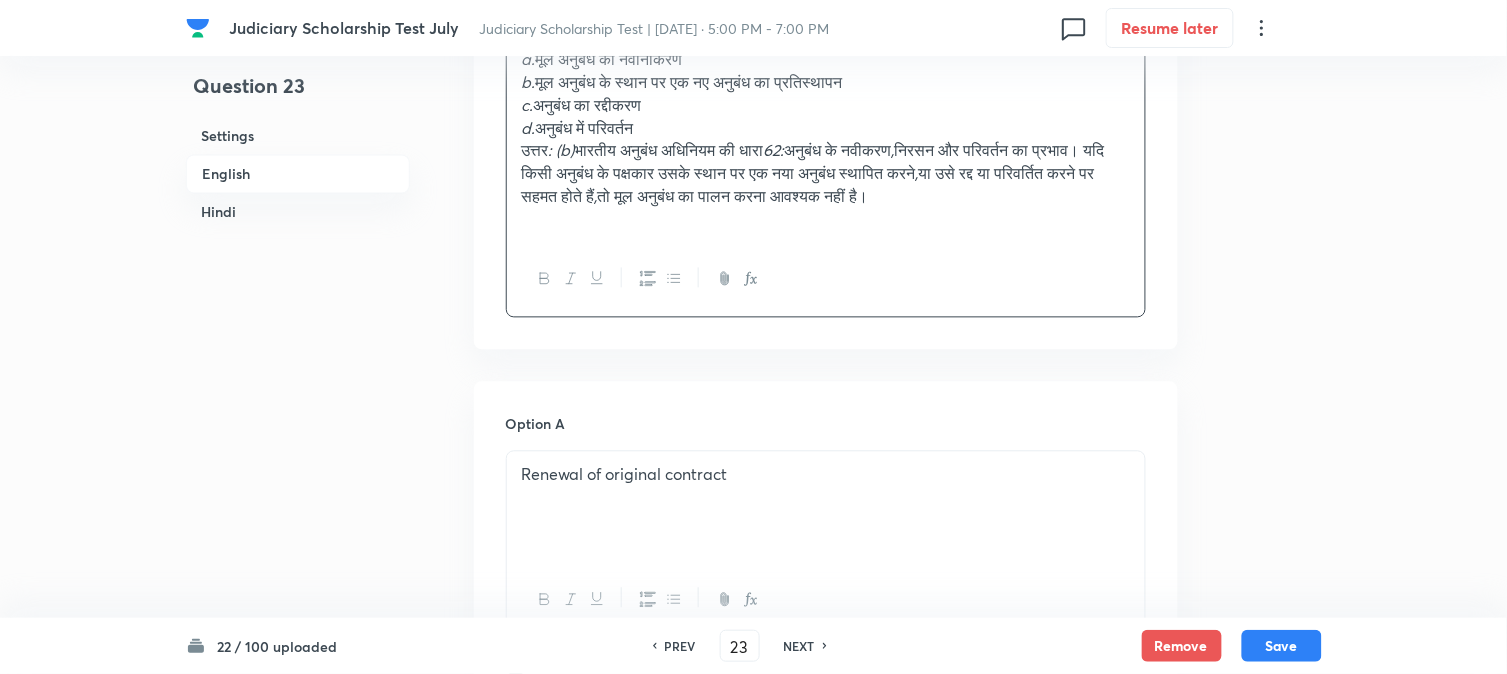 scroll, scrollTop: 1256, scrollLeft: 0, axis: vertical 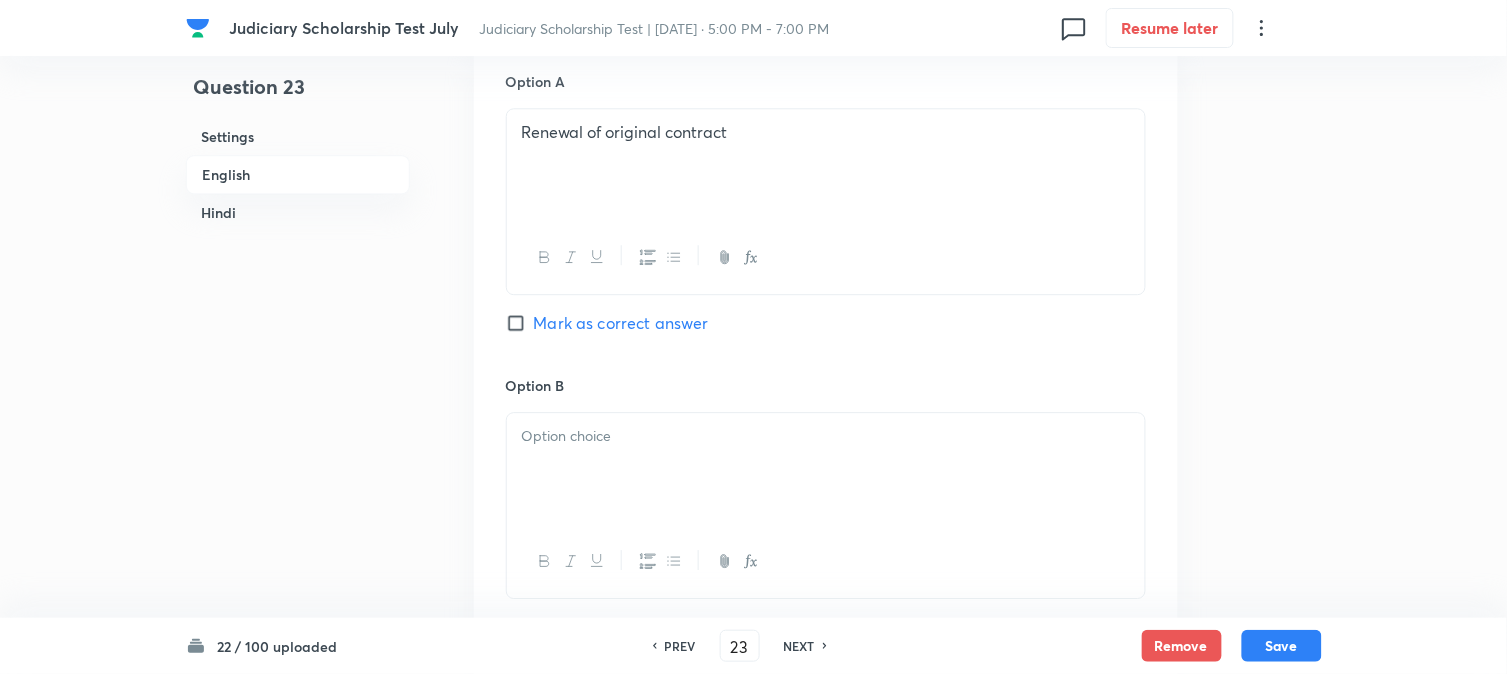 click at bounding box center (826, 469) 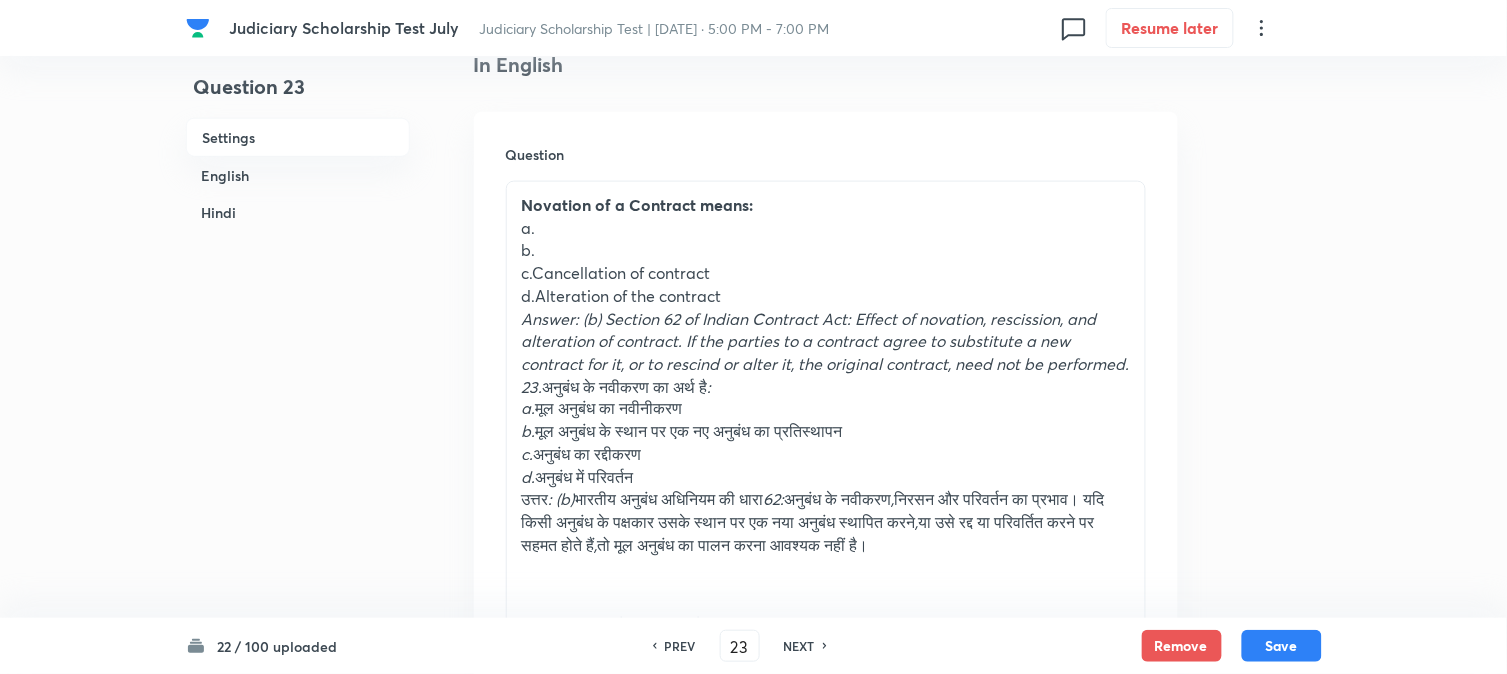 scroll, scrollTop: 367, scrollLeft: 0, axis: vertical 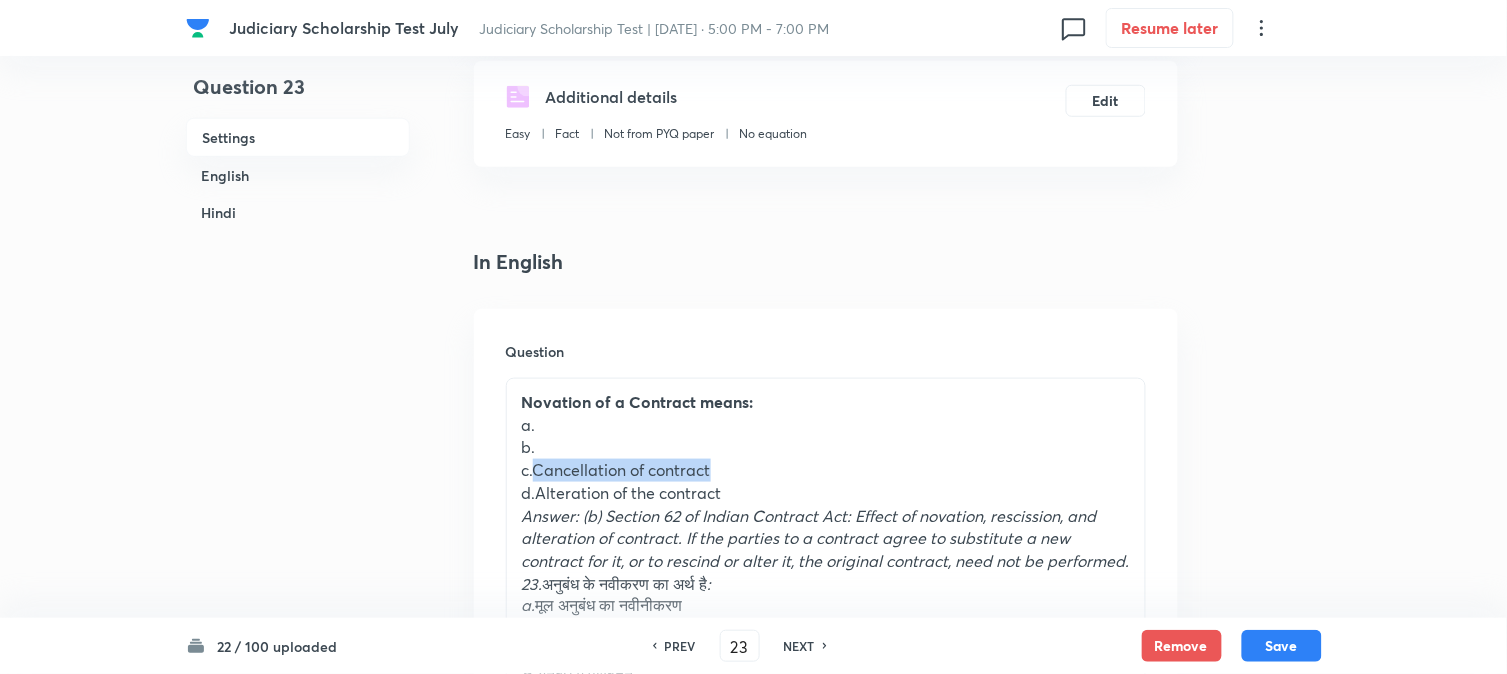 drag, startPoint x: 536, startPoint y: 465, endPoint x: 750, endPoint y: 464, distance: 214.00233 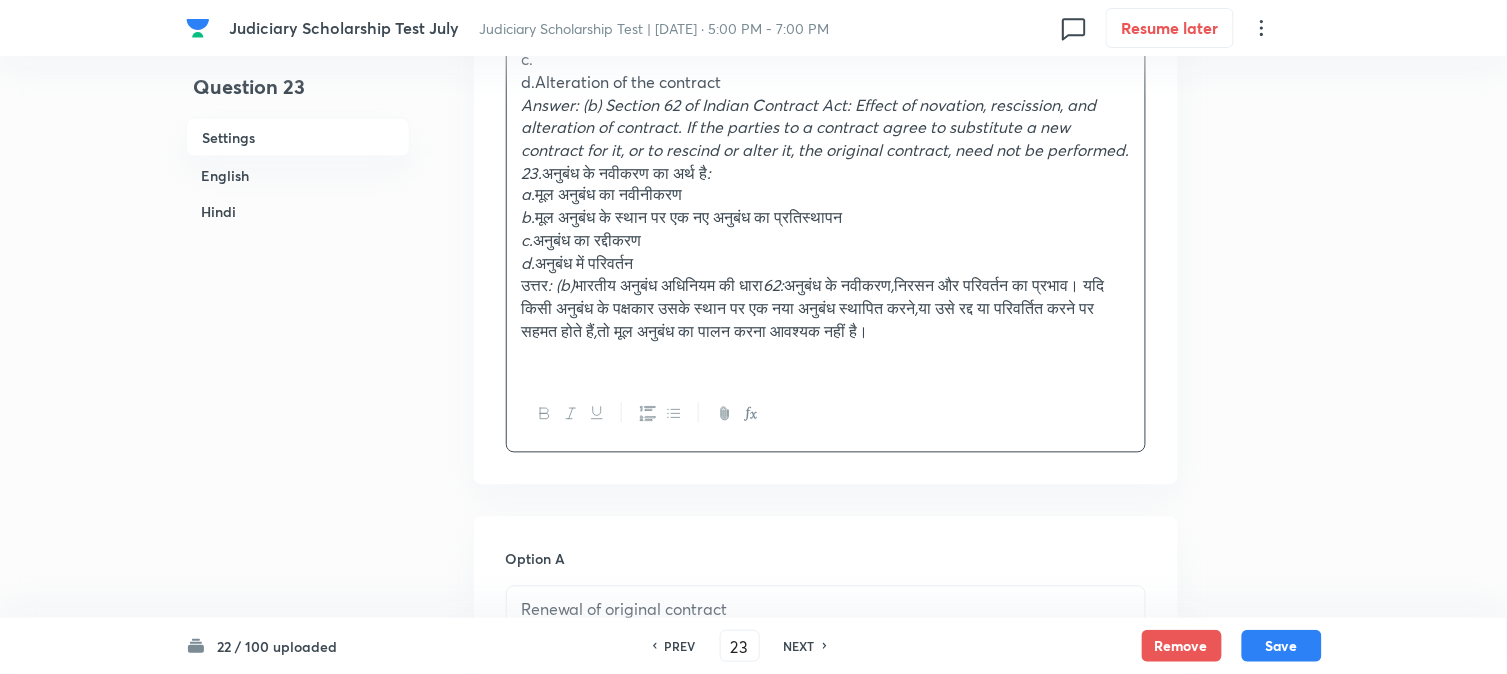 scroll, scrollTop: 1478, scrollLeft: 0, axis: vertical 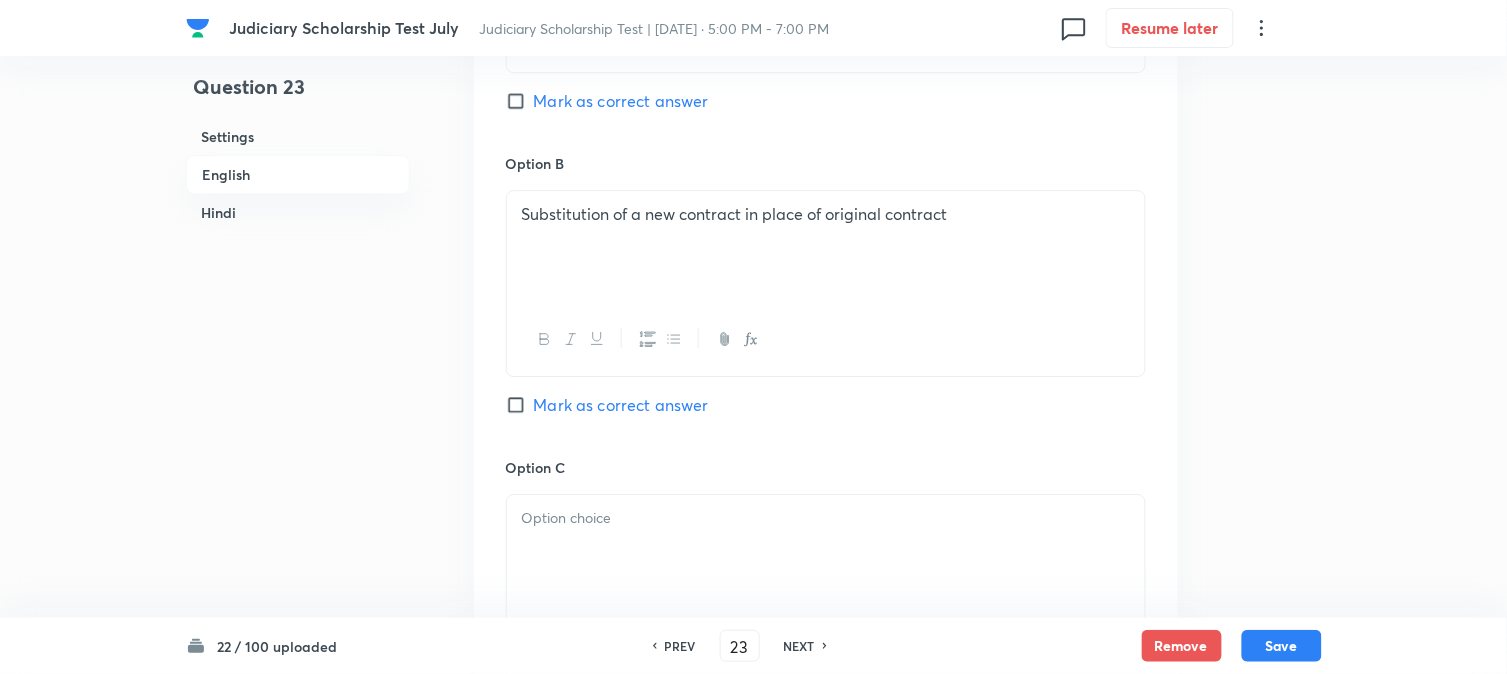 click at bounding box center (826, 551) 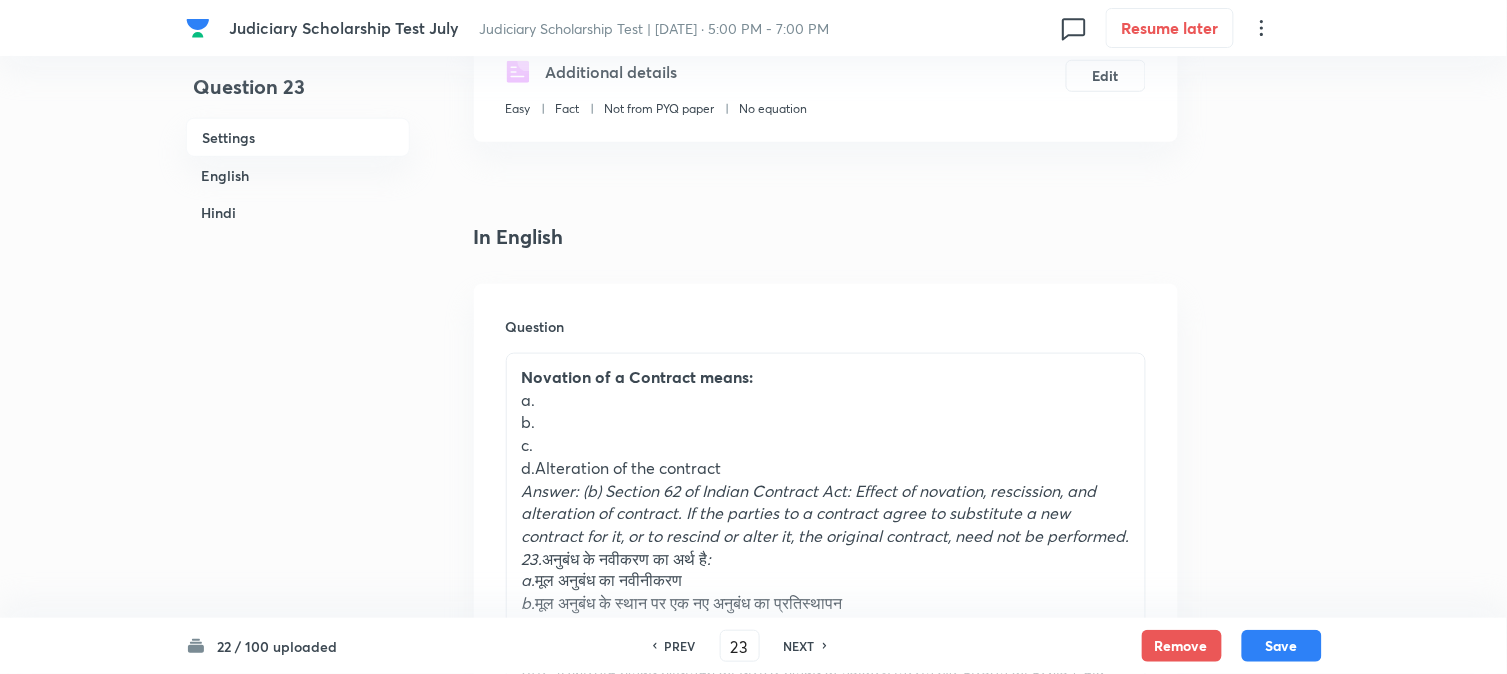 scroll, scrollTop: 367, scrollLeft: 0, axis: vertical 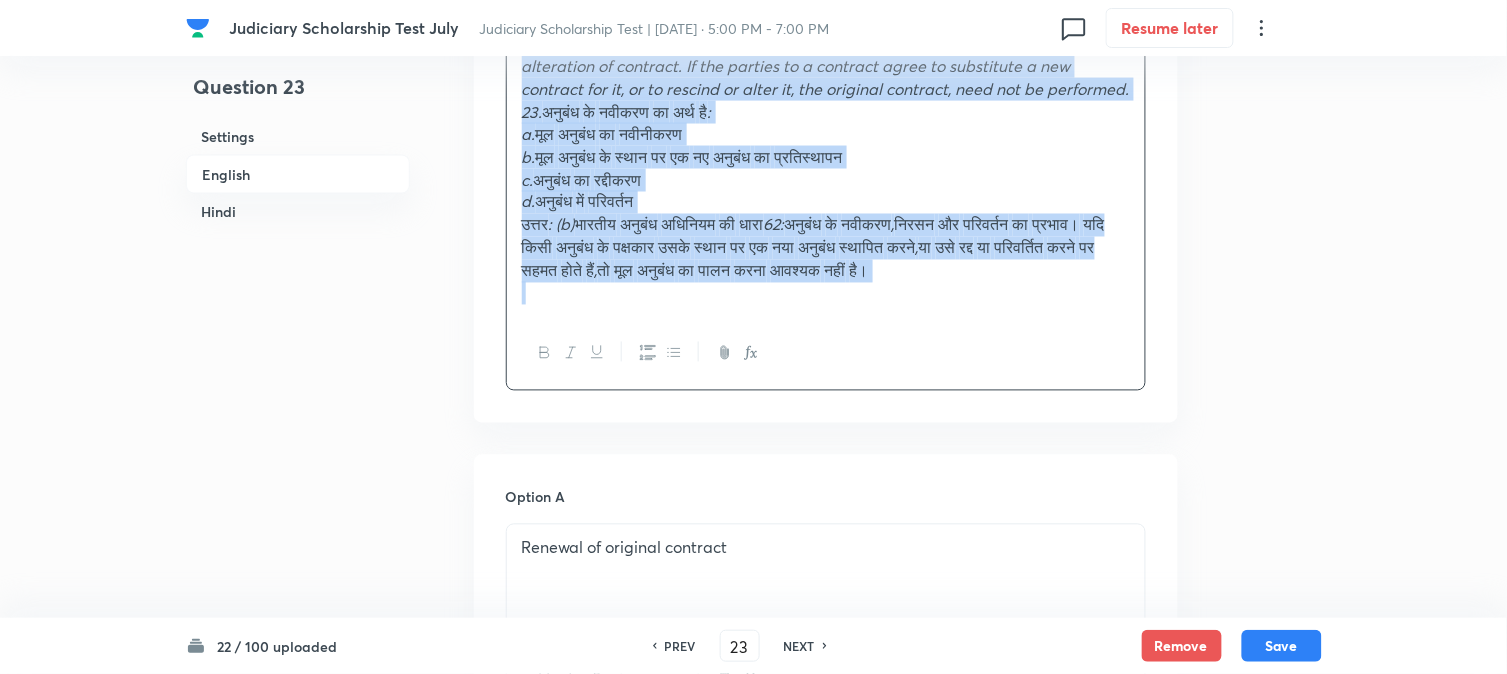 drag, startPoint x: 540, startPoint y: 487, endPoint x: 1000, endPoint y: 438, distance: 462.60242 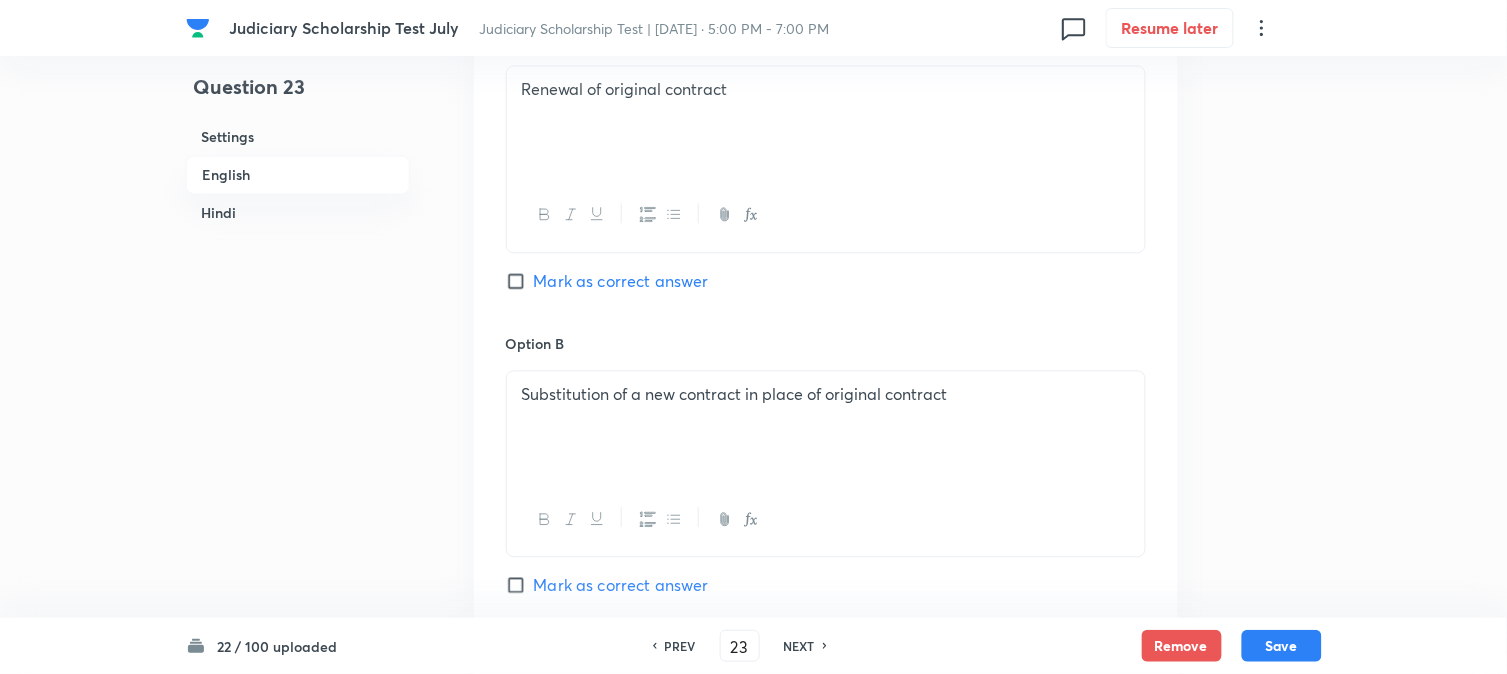 scroll, scrollTop: 1882, scrollLeft: 0, axis: vertical 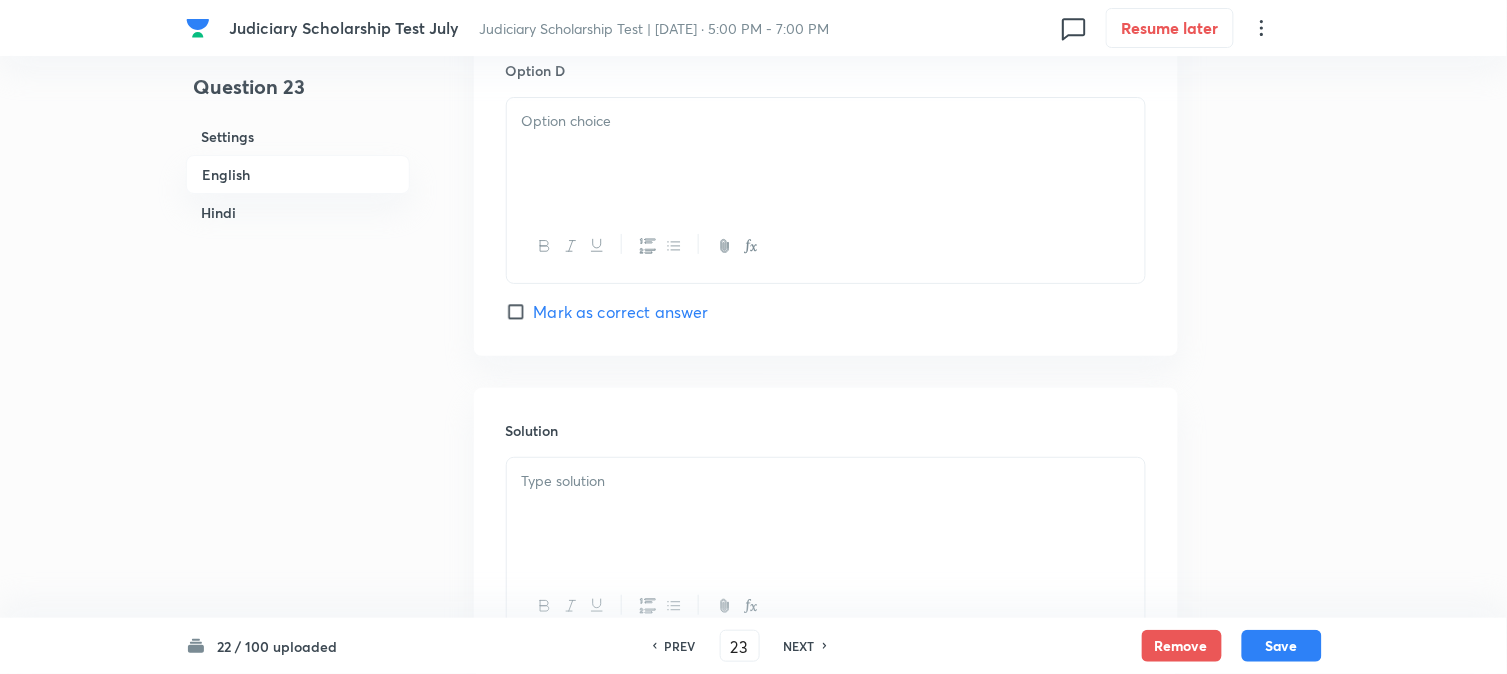 click at bounding box center [826, 154] 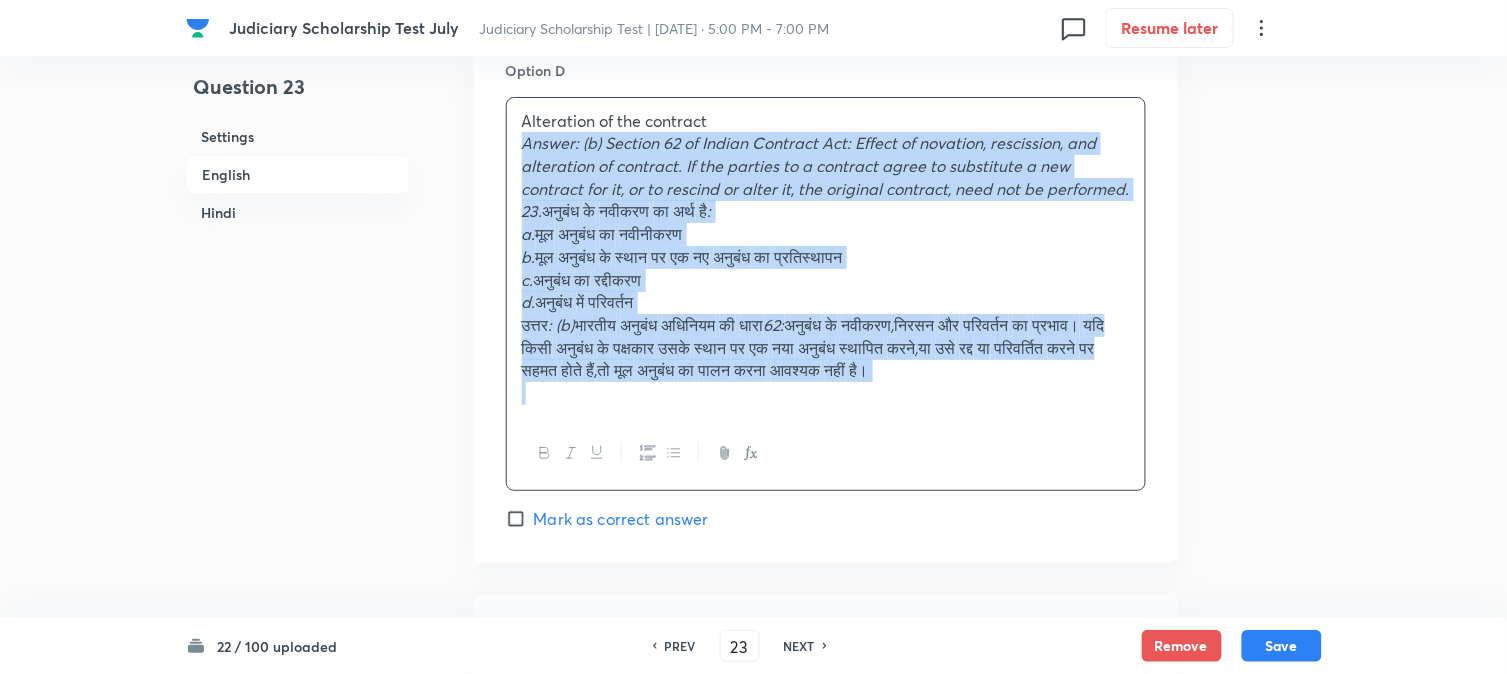 drag, startPoint x: 521, startPoint y: 146, endPoint x: 1302, endPoint y: 532, distance: 871.1814 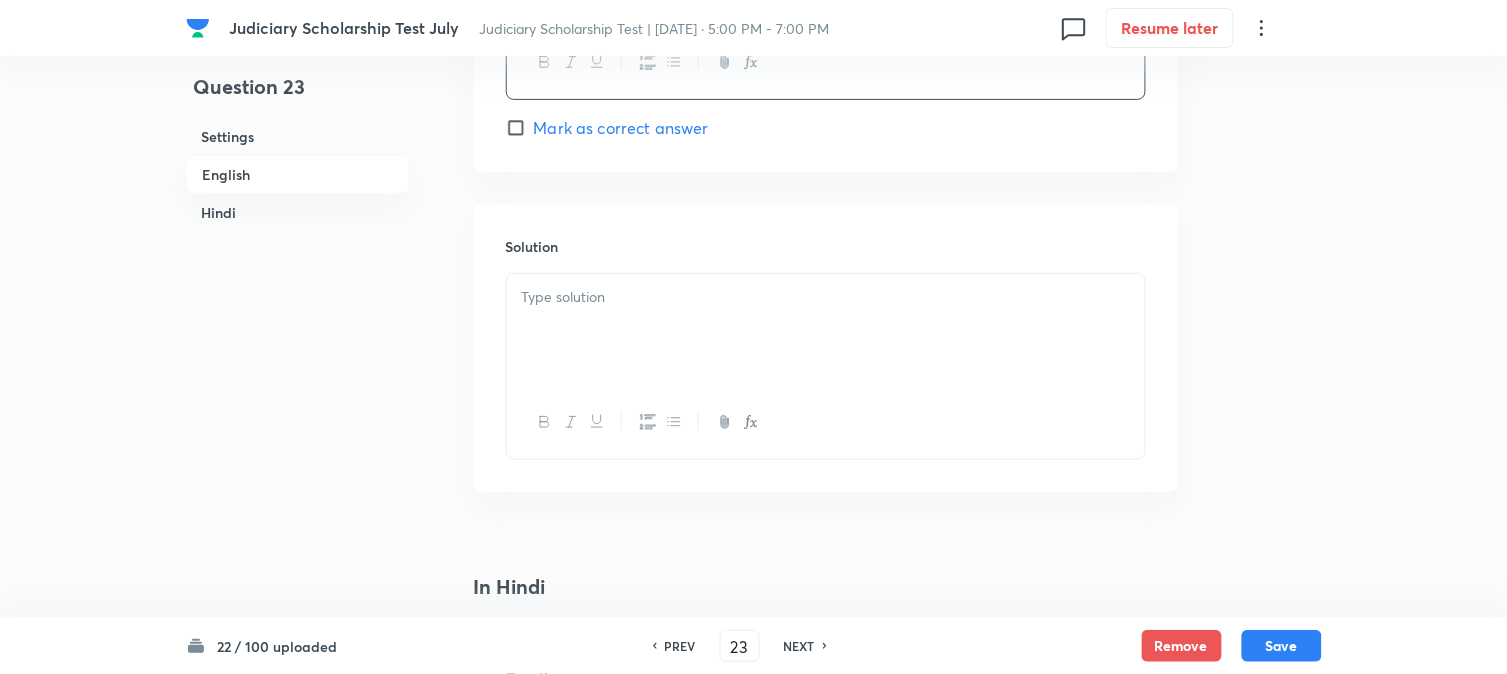 scroll, scrollTop: 2104, scrollLeft: 0, axis: vertical 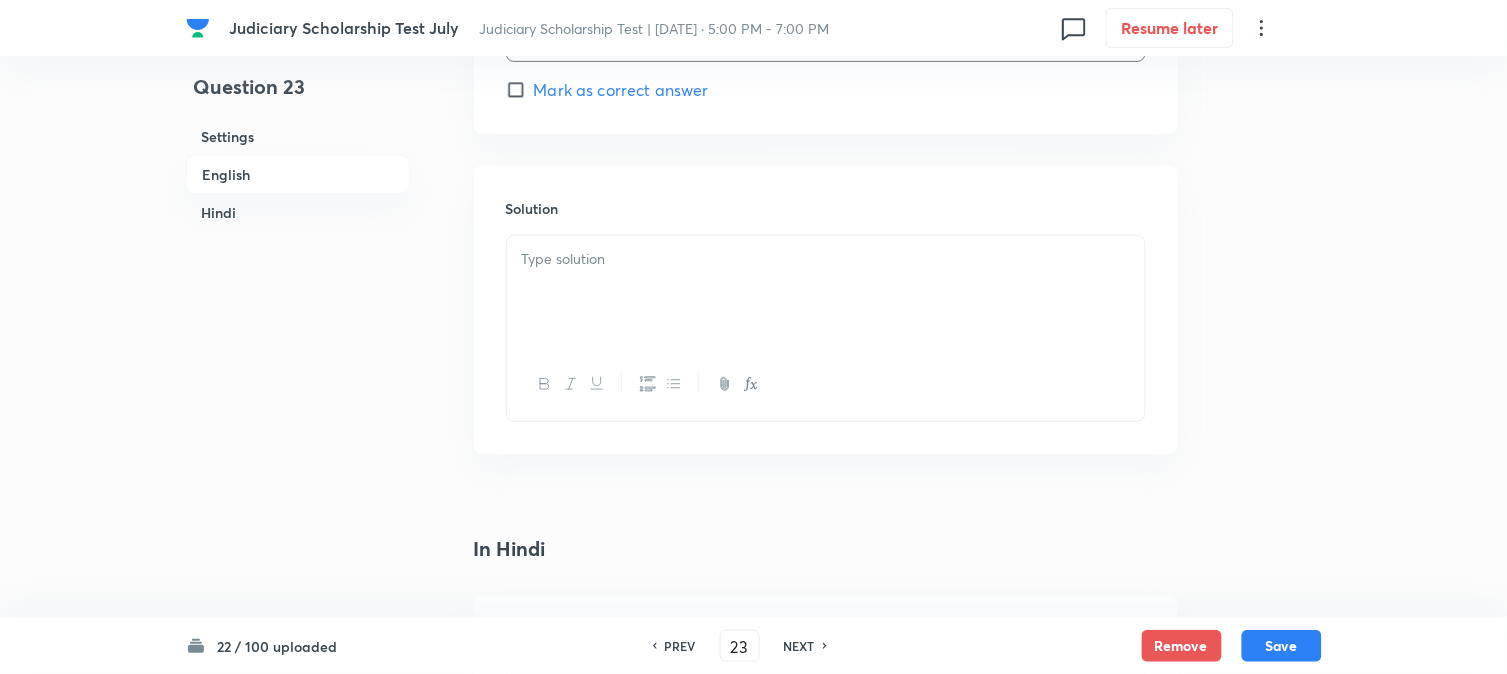 click at bounding box center (826, 292) 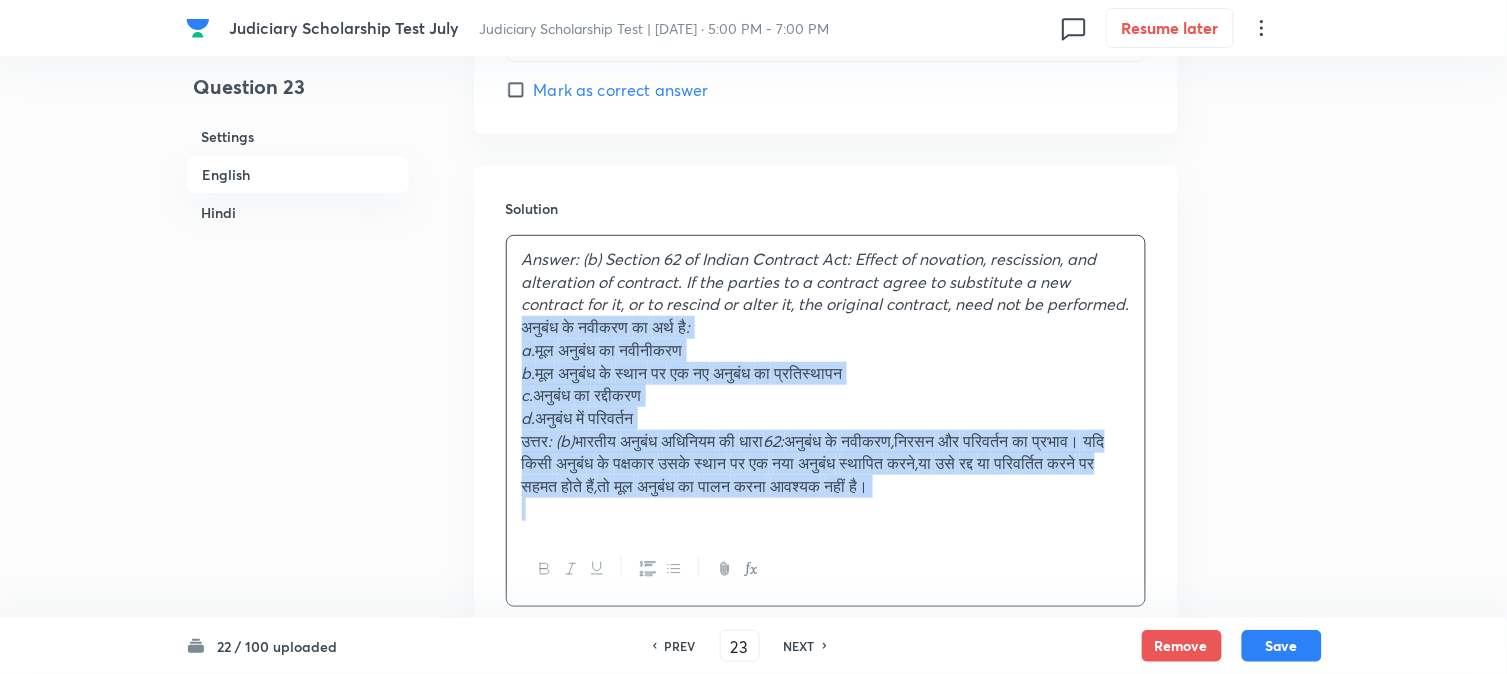 drag, startPoint x: 546, startPoint y: 353, endPoint x: 1236, endPoint y: 565, distance: 721.8338 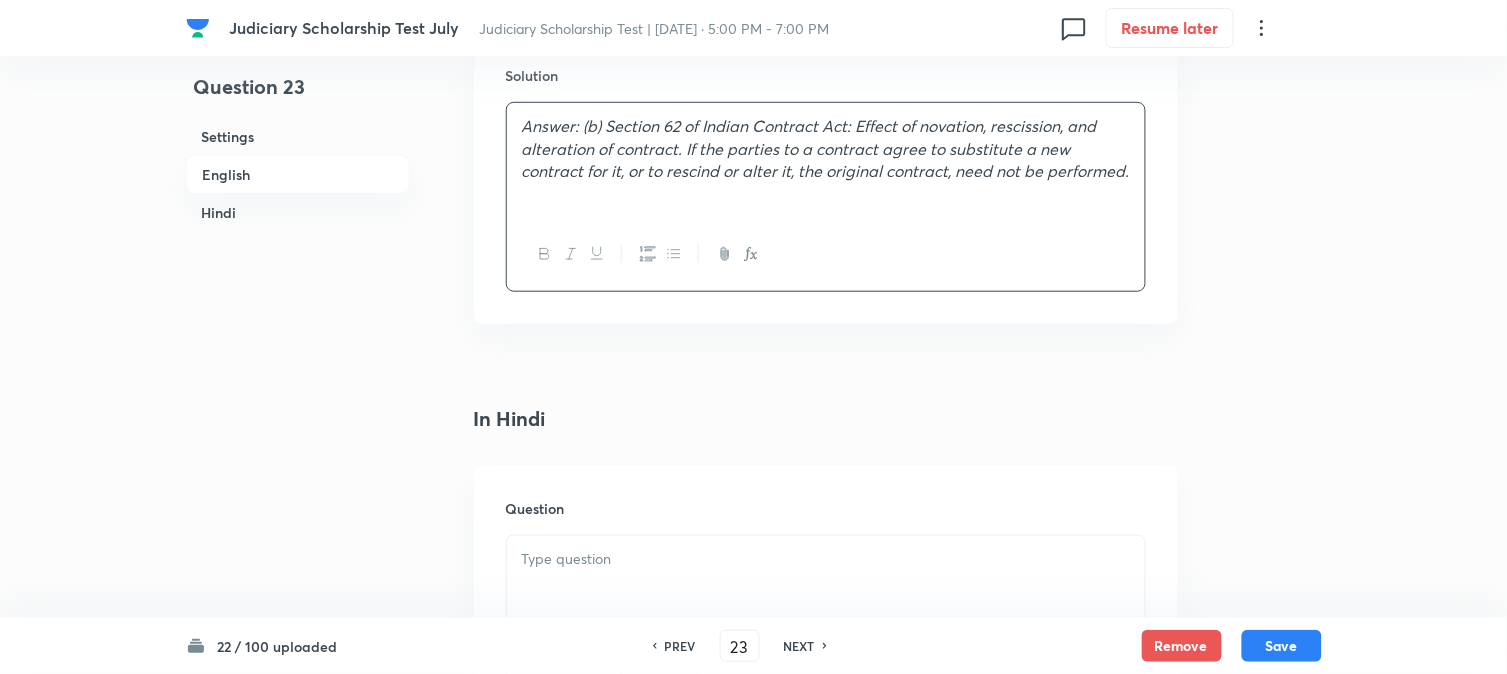 scroll, scrollTop: 2437, scrollLeft: 0, axis: vertical 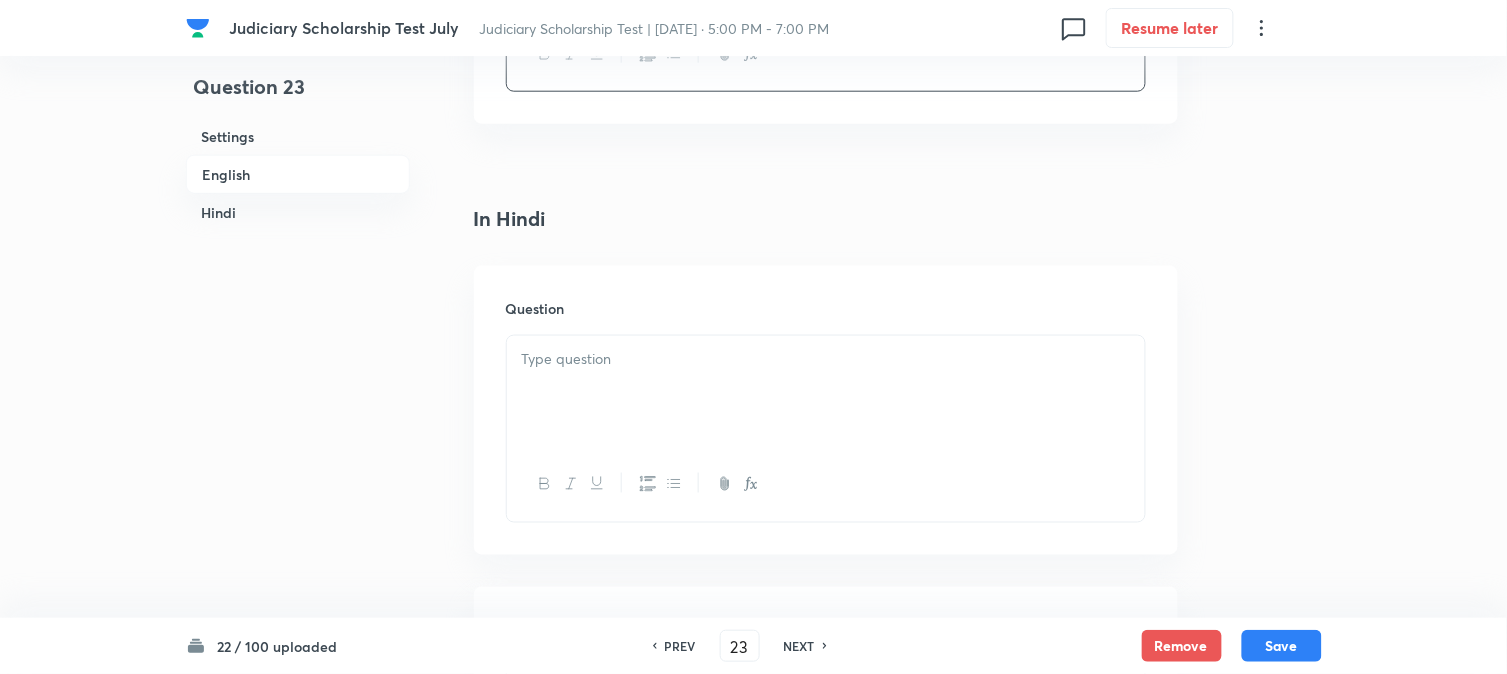 click at bounding box center (826, 392) 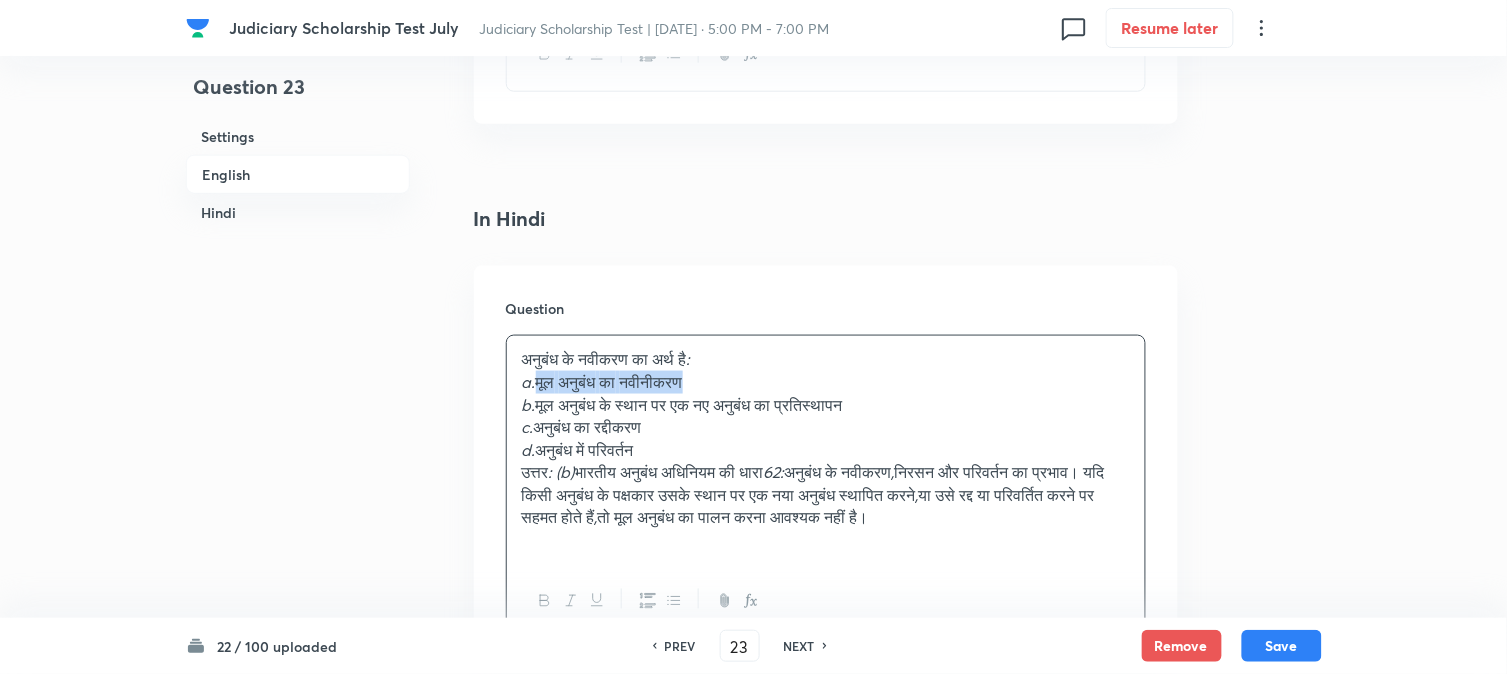 drag, startPoint x: 540, startPoint y: 406, endPoint x: 897, endPoint y: 396, distance: 357.14 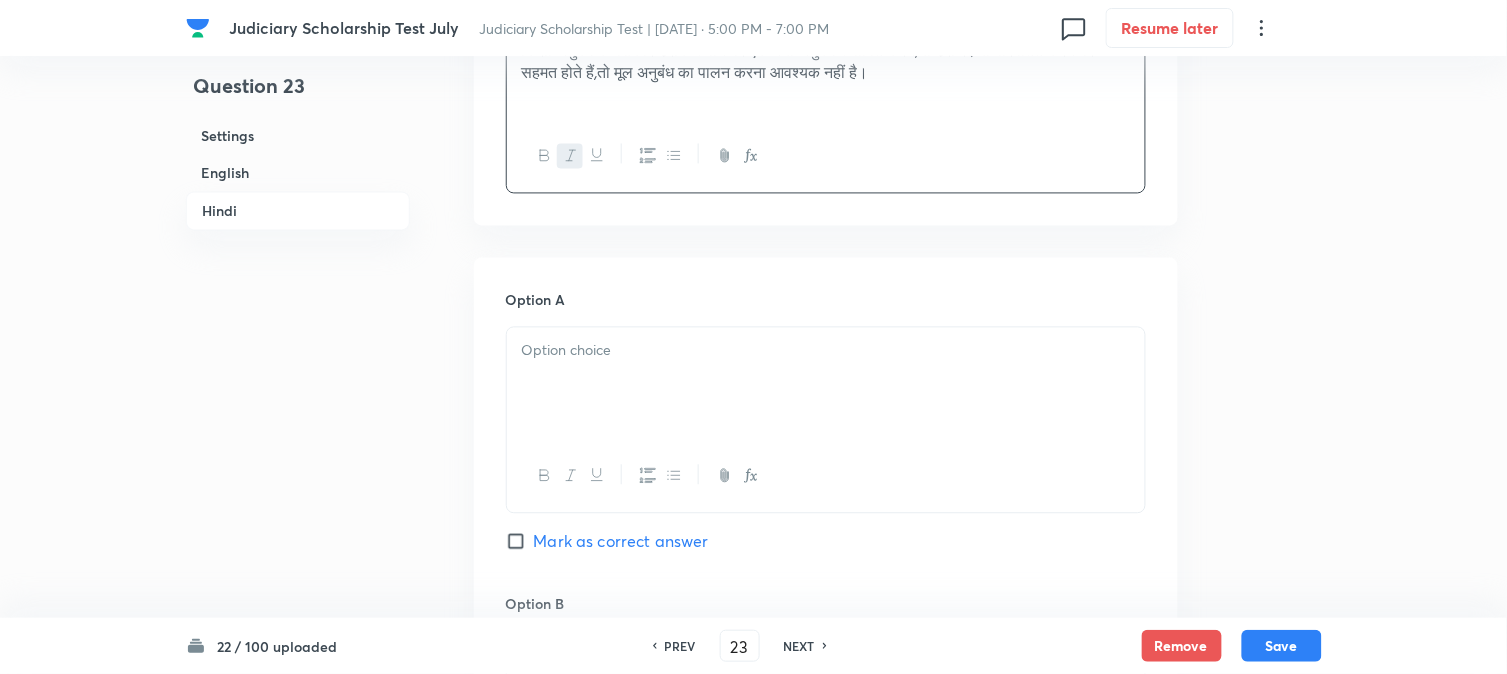 click at bounding box center [826, 384] 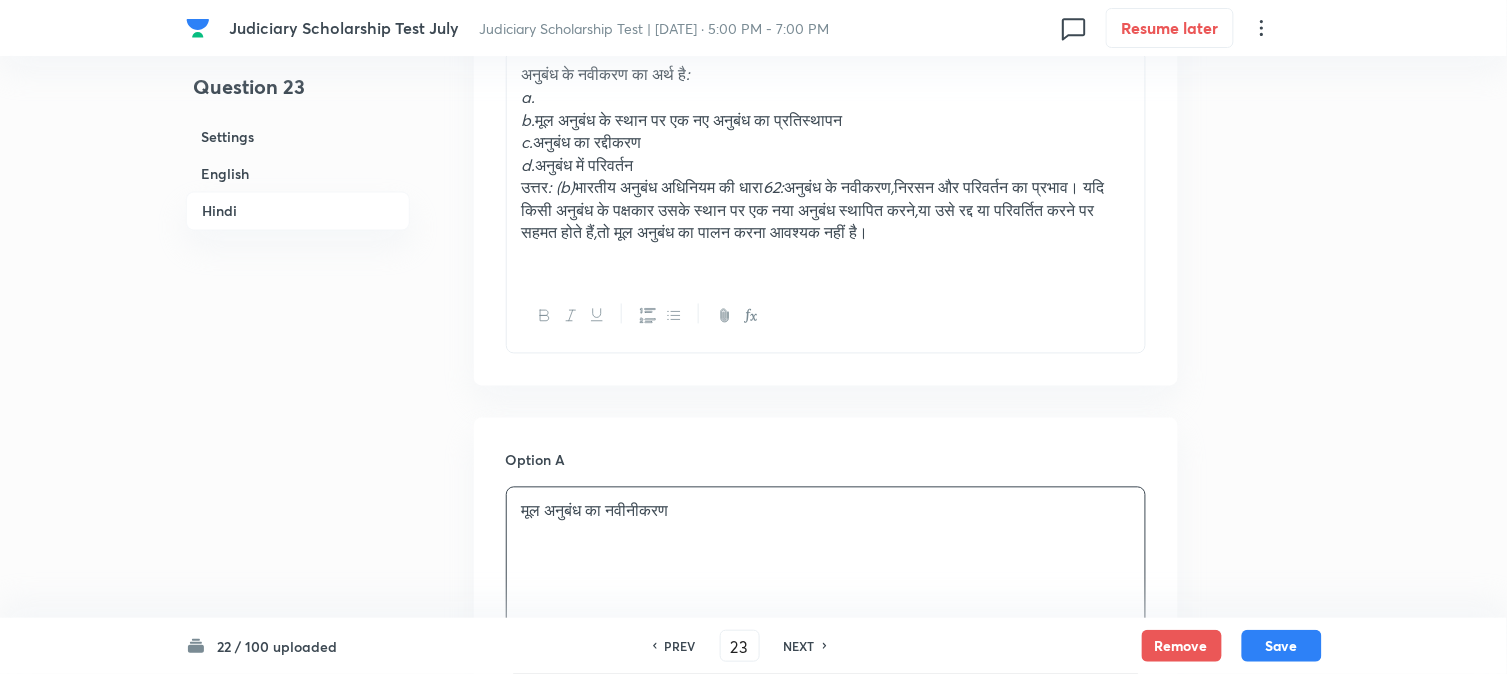 scroll, scrollTop: 2548, scrollLeft: 0, axis: vertical 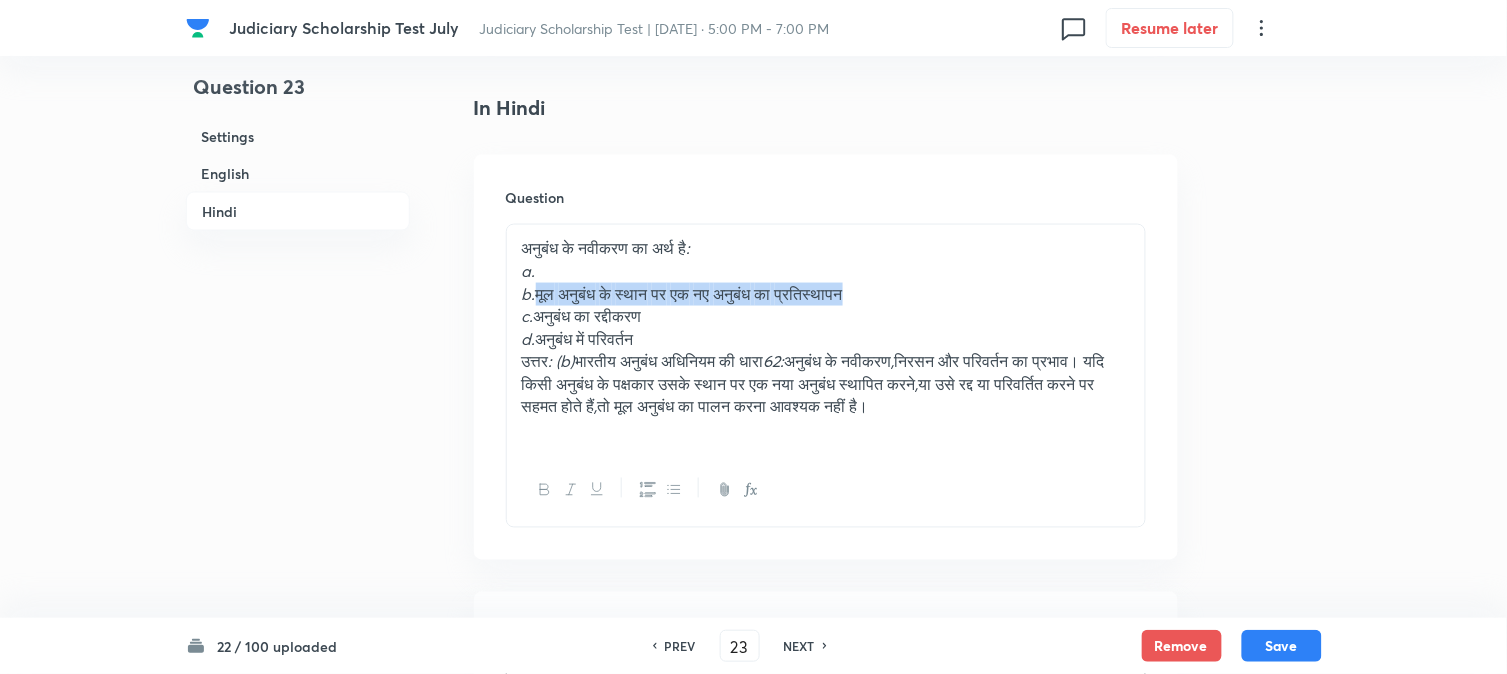 drag, startPoint x: 540, startPoint y: 318, endPoint x: 1017, endPoint y: 325, distance: 477.05136 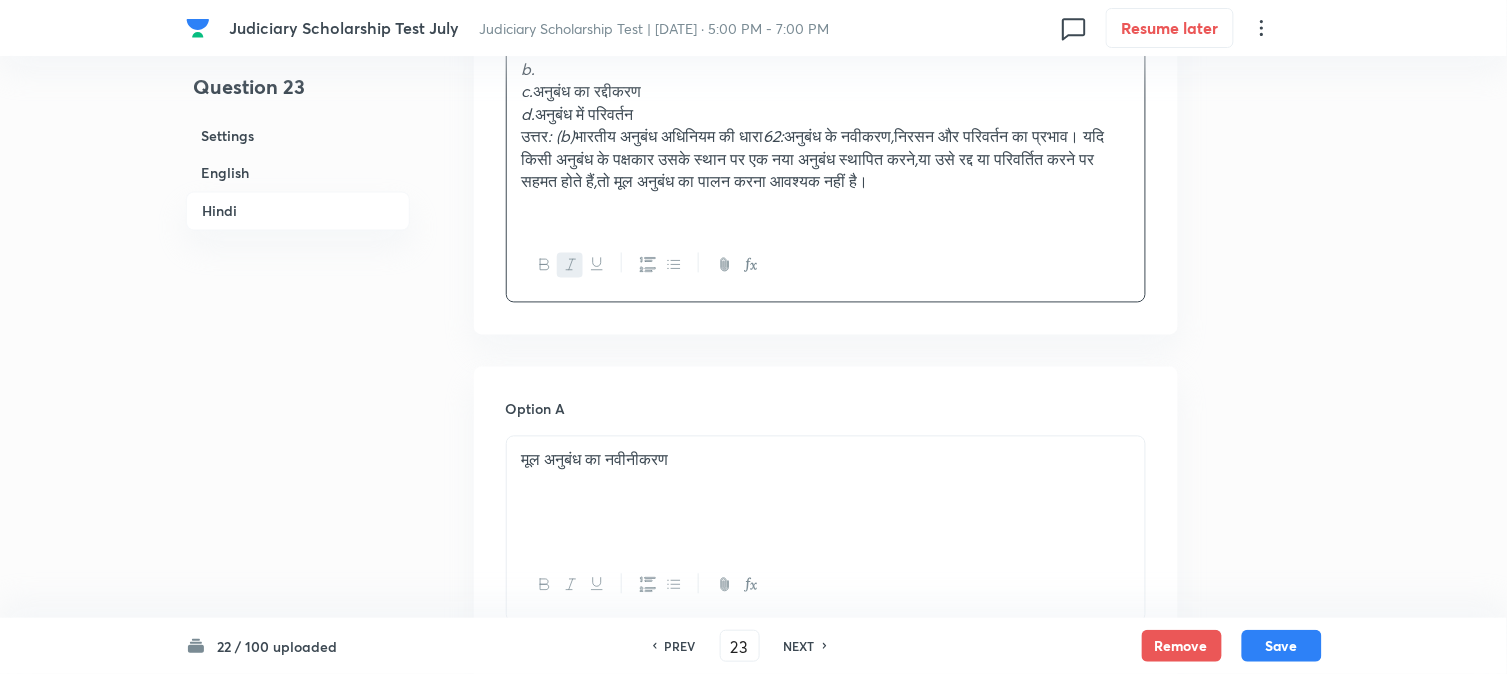 scroll, scrollTop: 3215, scrollLeft: 0, axis: vertical 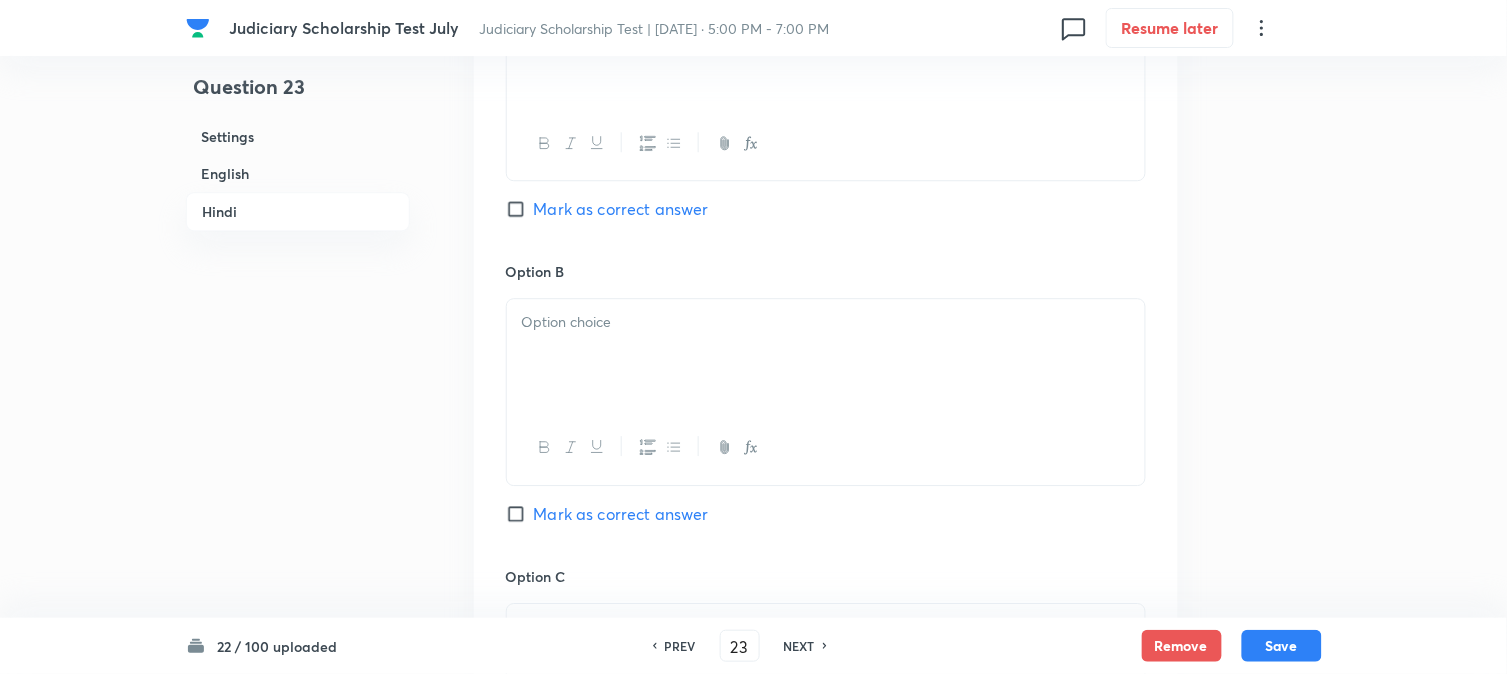 click at bounding box center (826, 355) 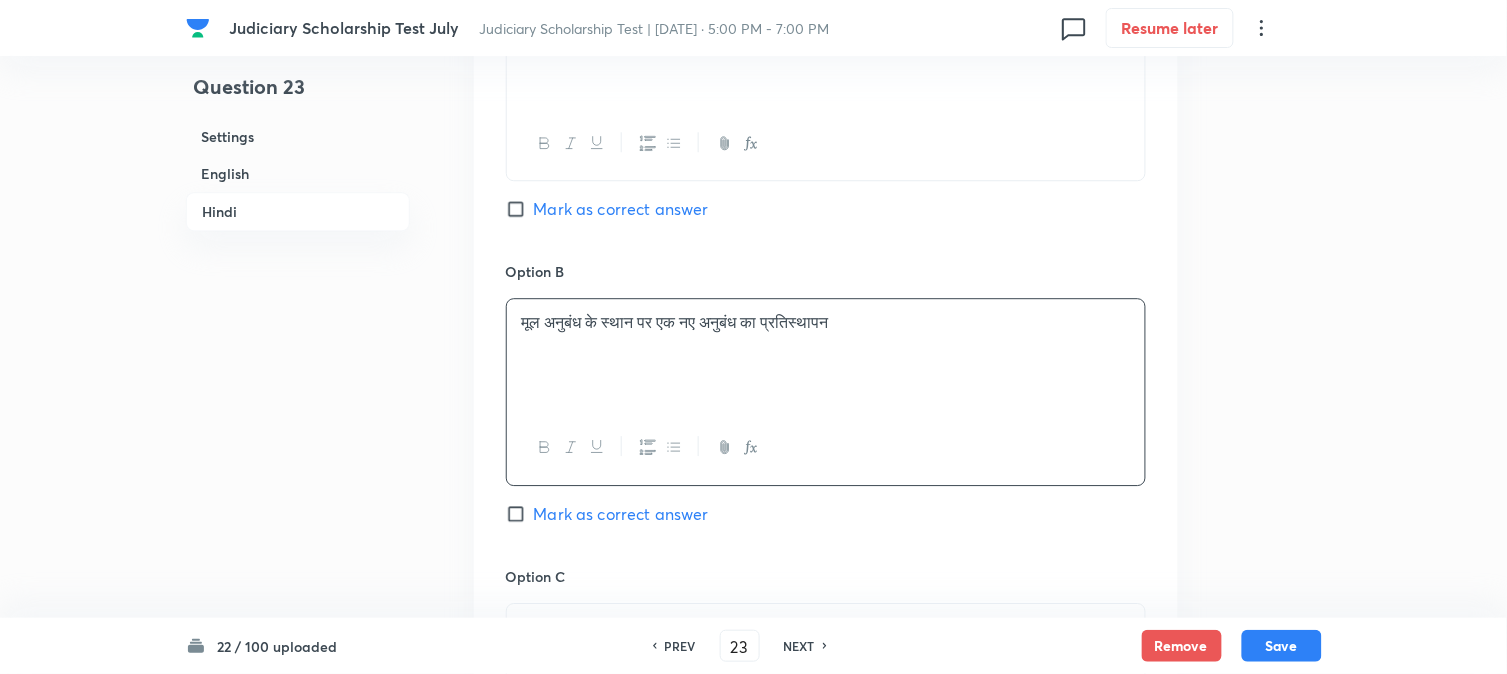 click on "Mark as correct answer" at bounding box center (621, 514) 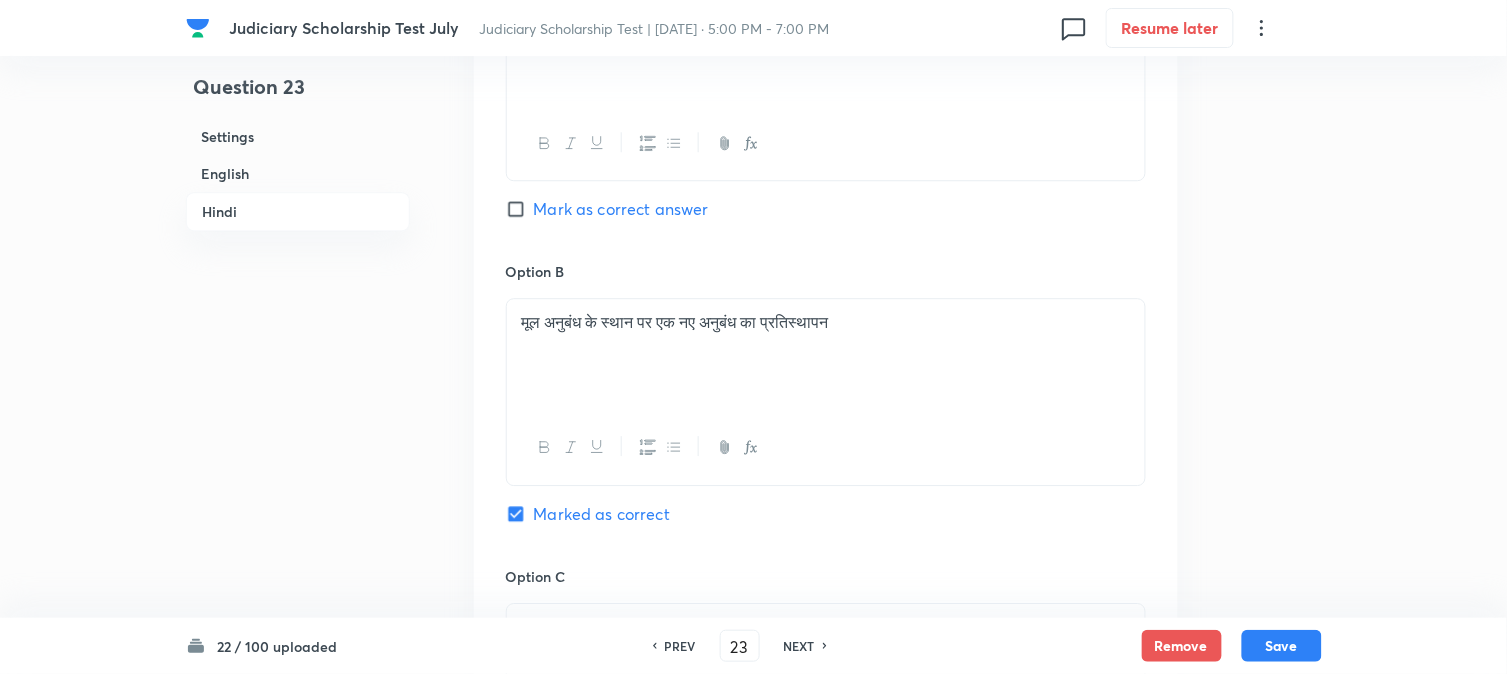 checkbox on "true" 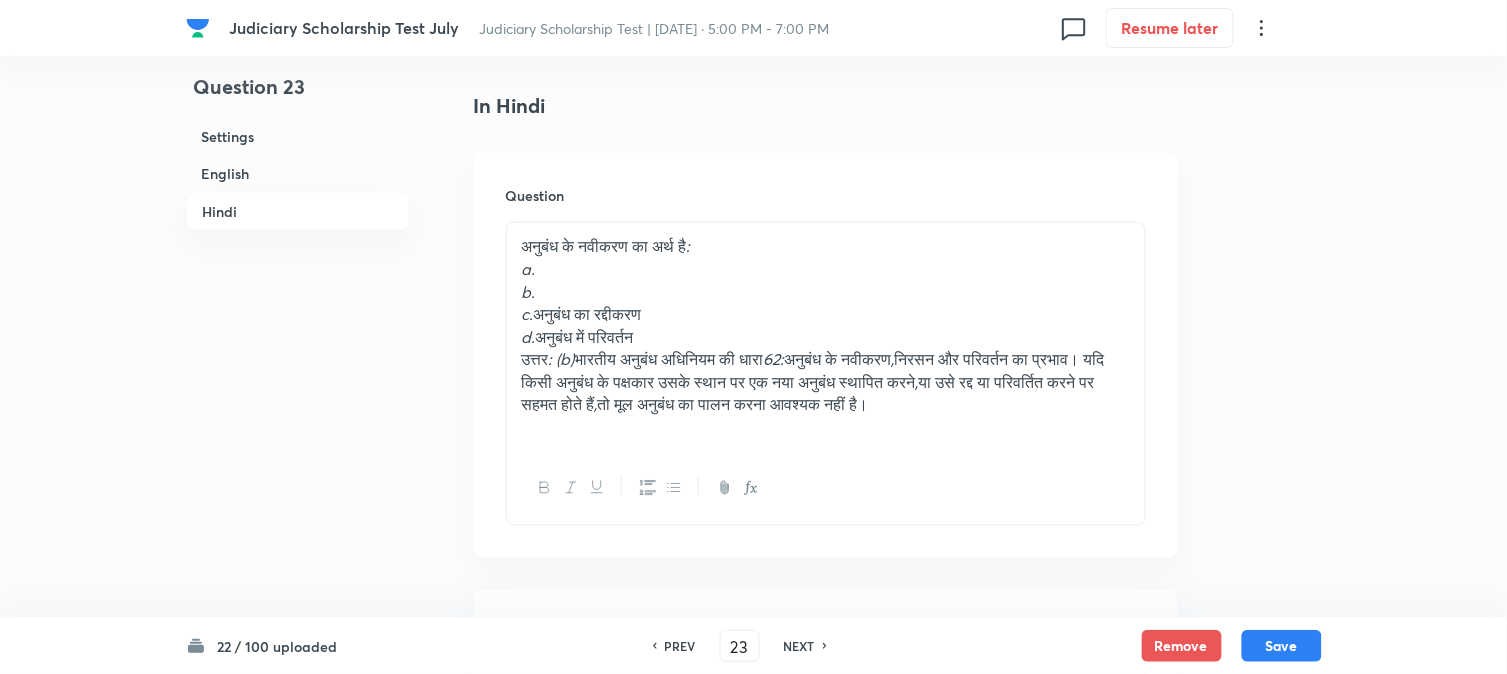 scroll, scrollTop: 2548, scrollLeft: 0, axis: vertical 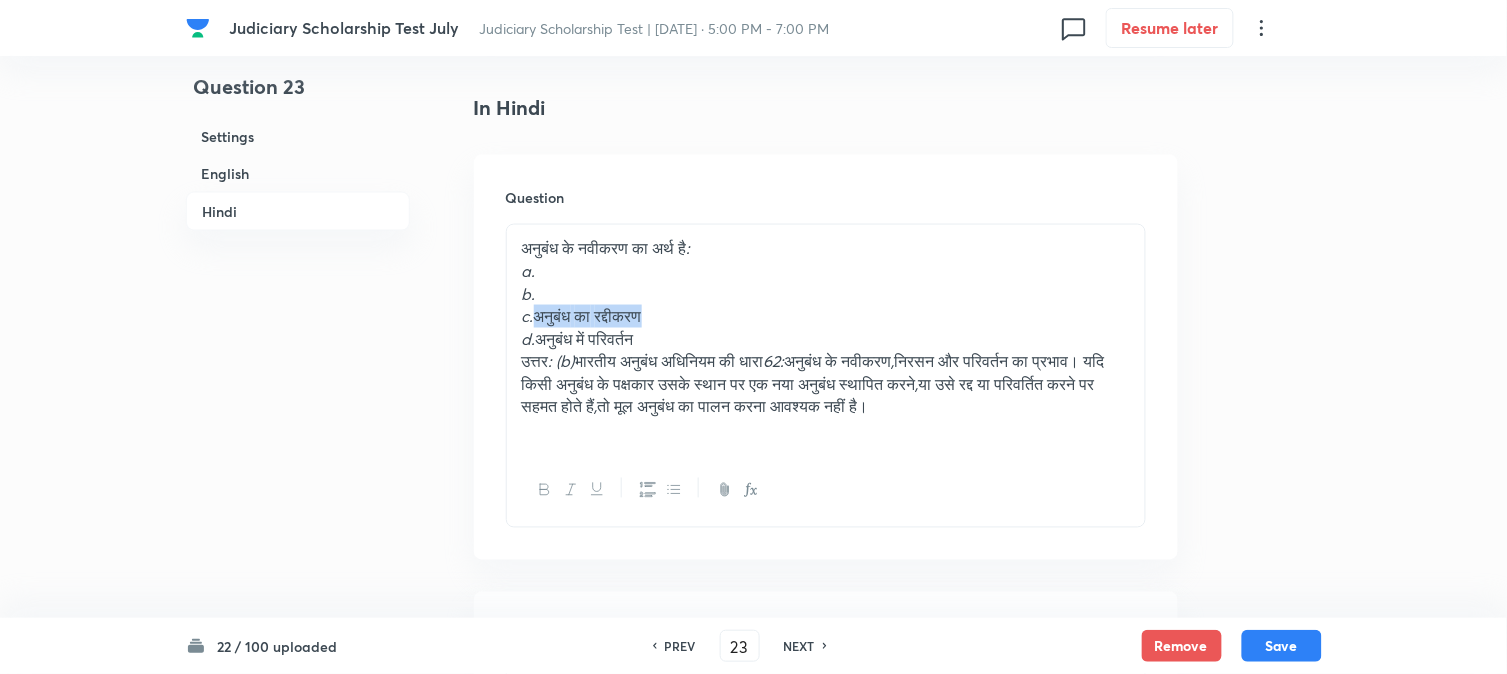 drag, startPoint x: 541, startPoint y: 334, endPoint x: 870, endPoint y: 343, distance: 329.12308 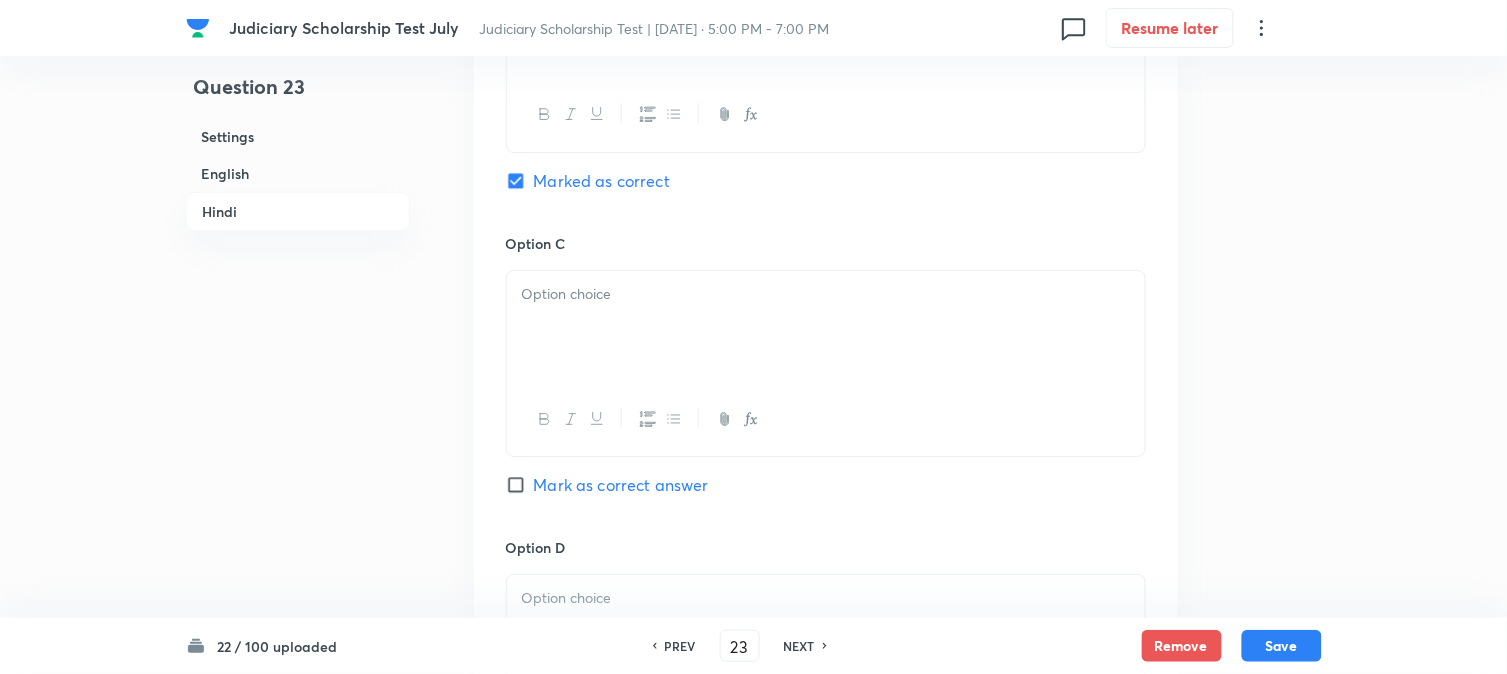 click at bounding box center [826, 327] 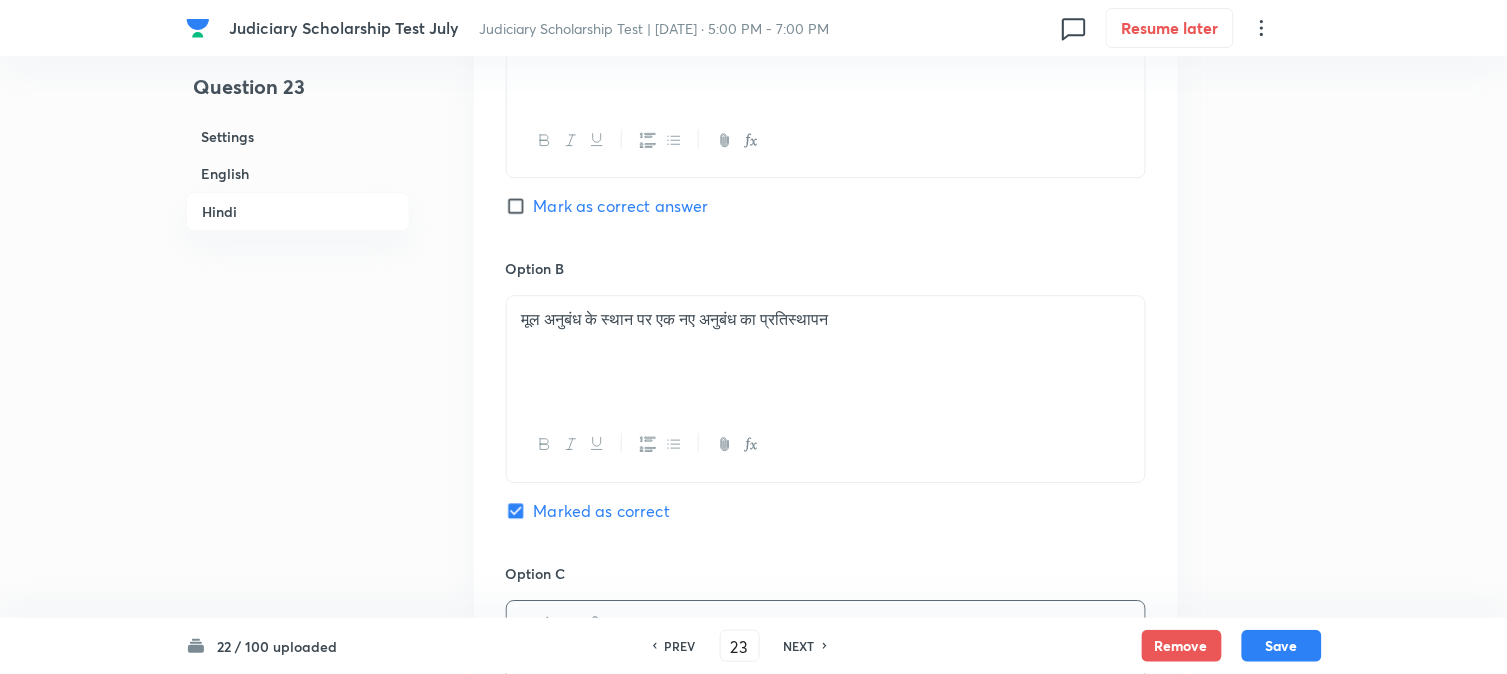 scroll, scrollTop: 2548, scrollLeft: 0, axis: vertical 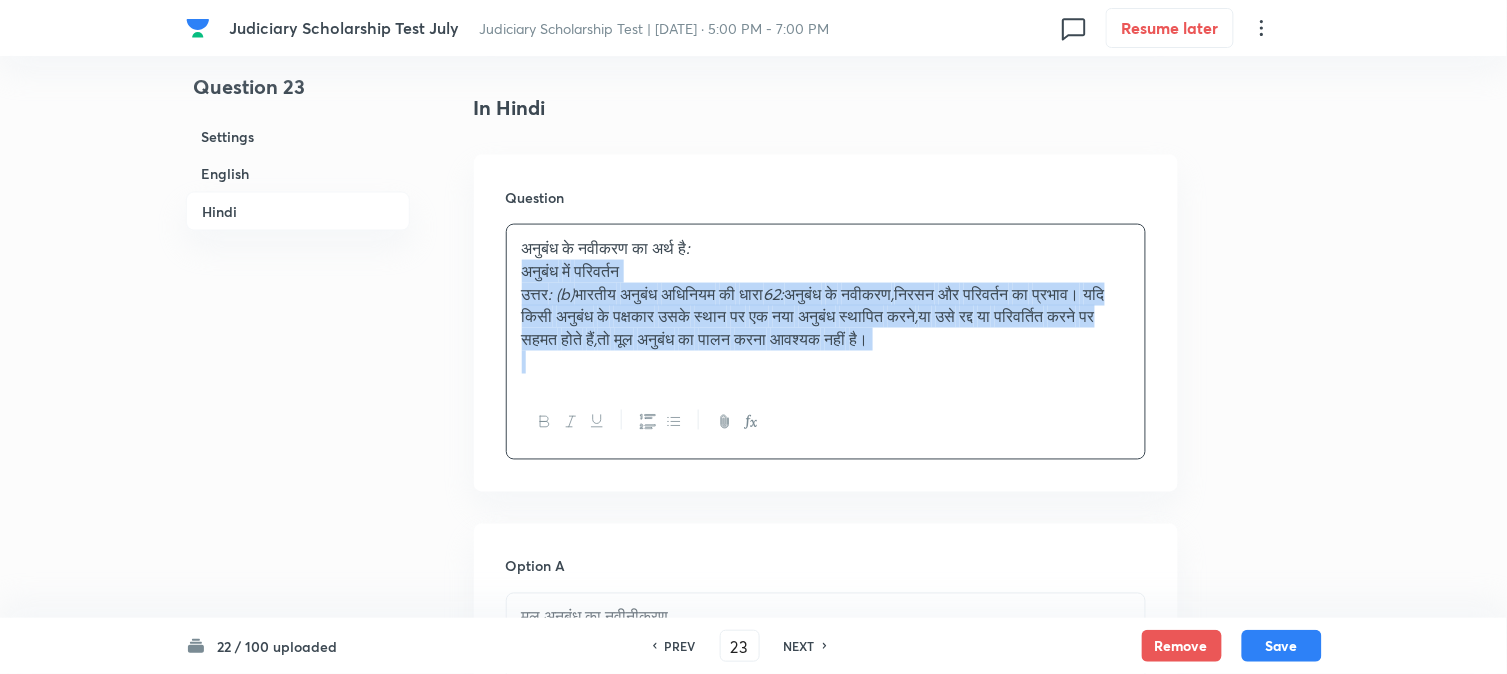drag, startPoint x: 541, startPoint y: 366, endPoint x: 1472, endPoint y: 544, distance: 947.8634 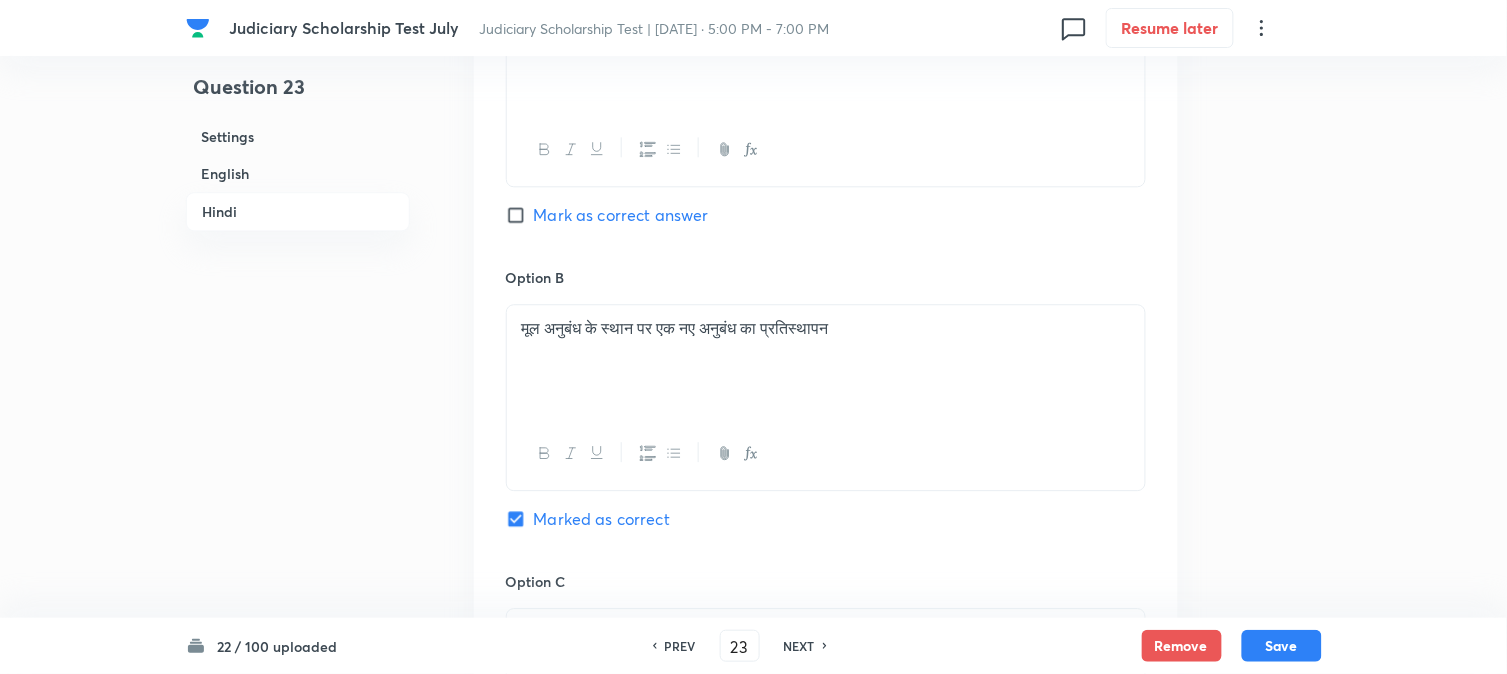 scroll, scrollTop: 3548, scrollLeft: 0, axis: vertical 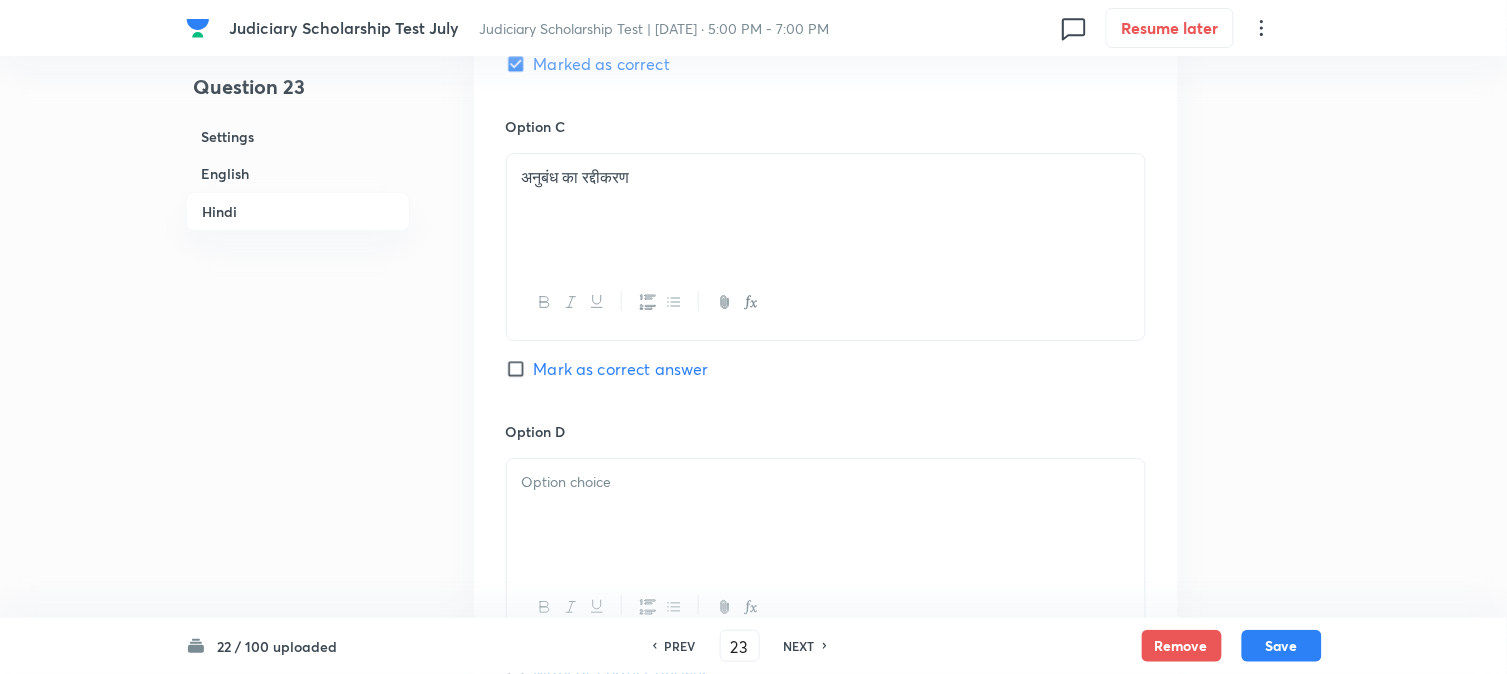 click at bounding box center (826, 482) 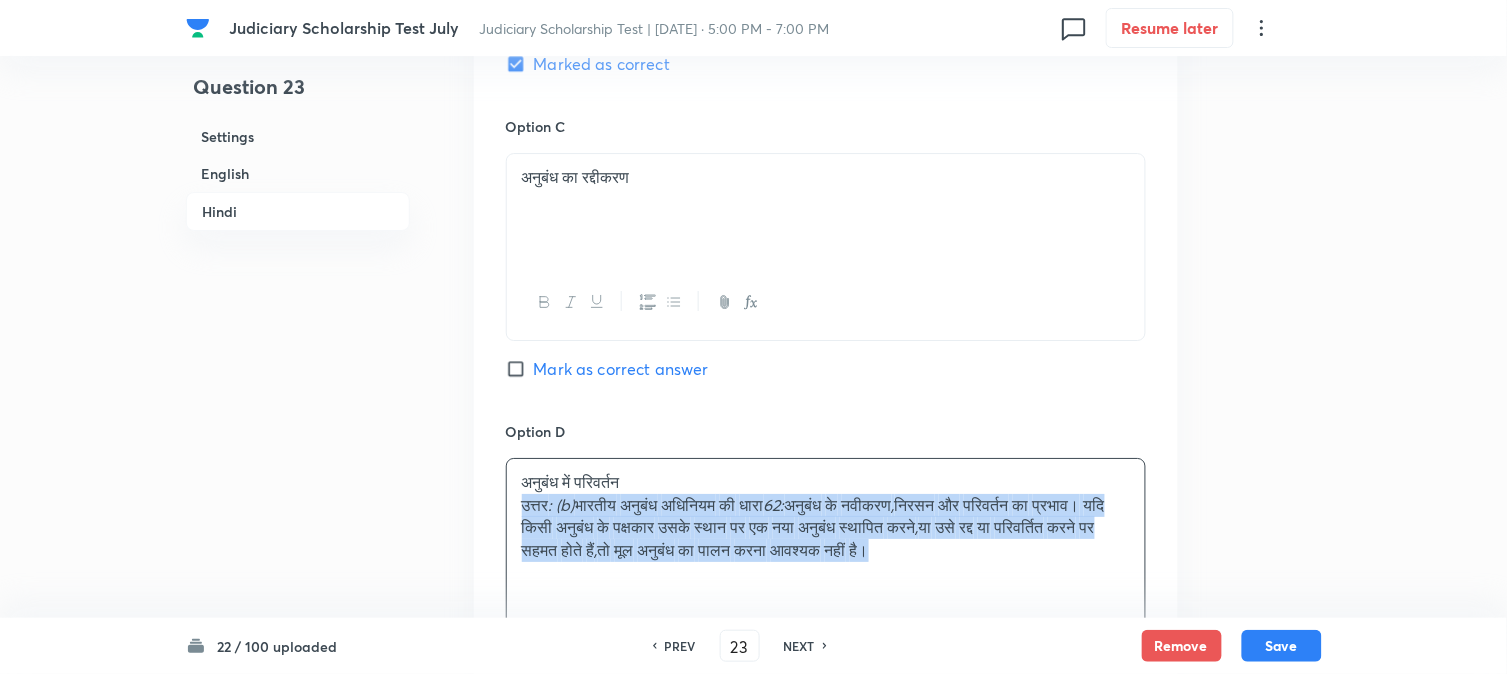 drag, startPoint x: 518, startPoint y: 524, endPoint x: 1242, endPoint y: 583, distance: 726.4 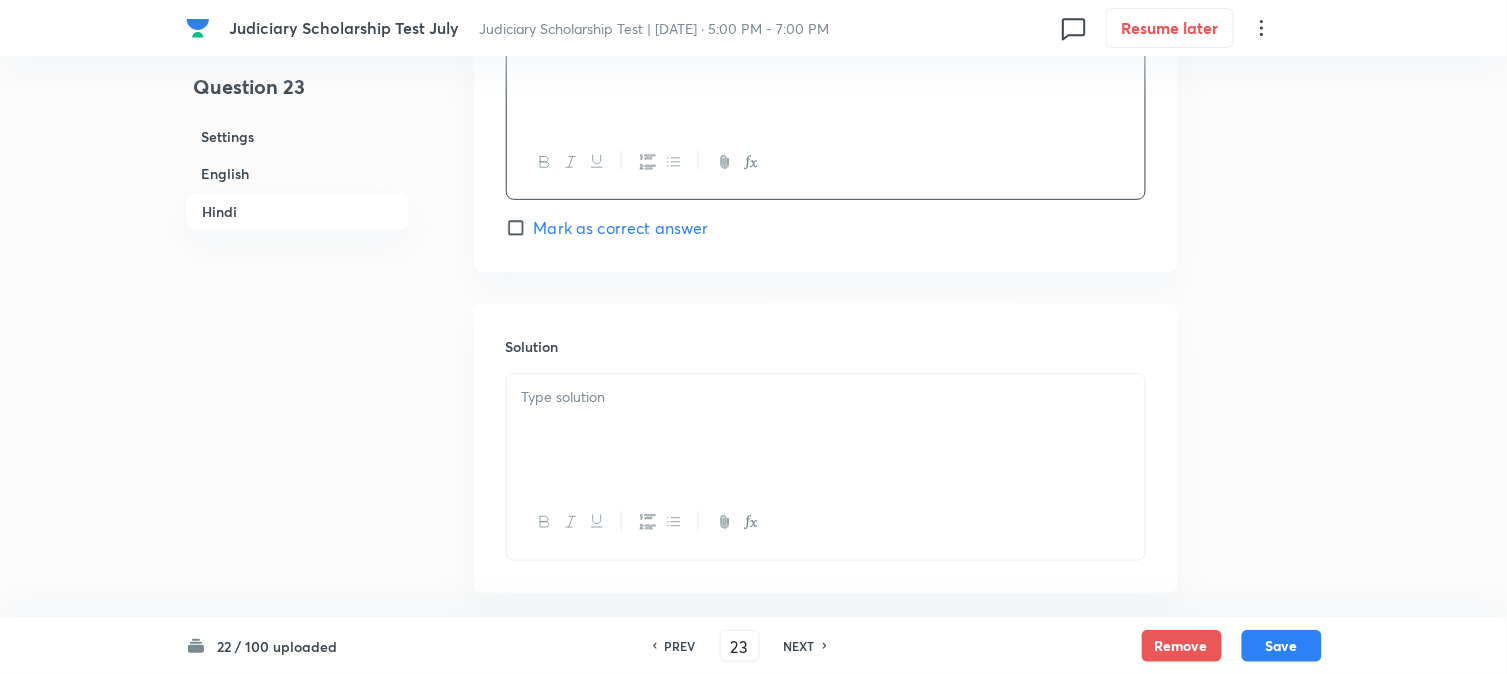 click at bounding box center (826, 430) 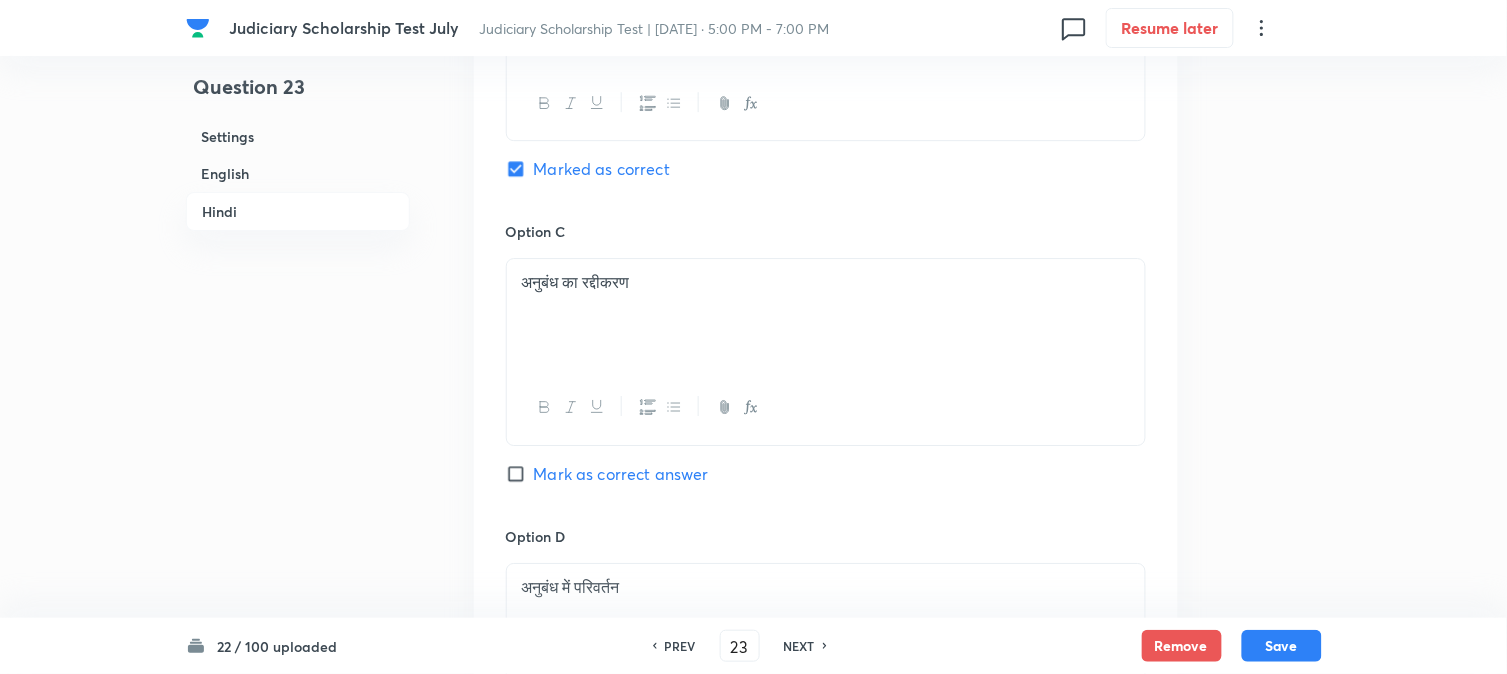 scroll, scrollTop: 3437, scrollLeft: 0, axis: vertical 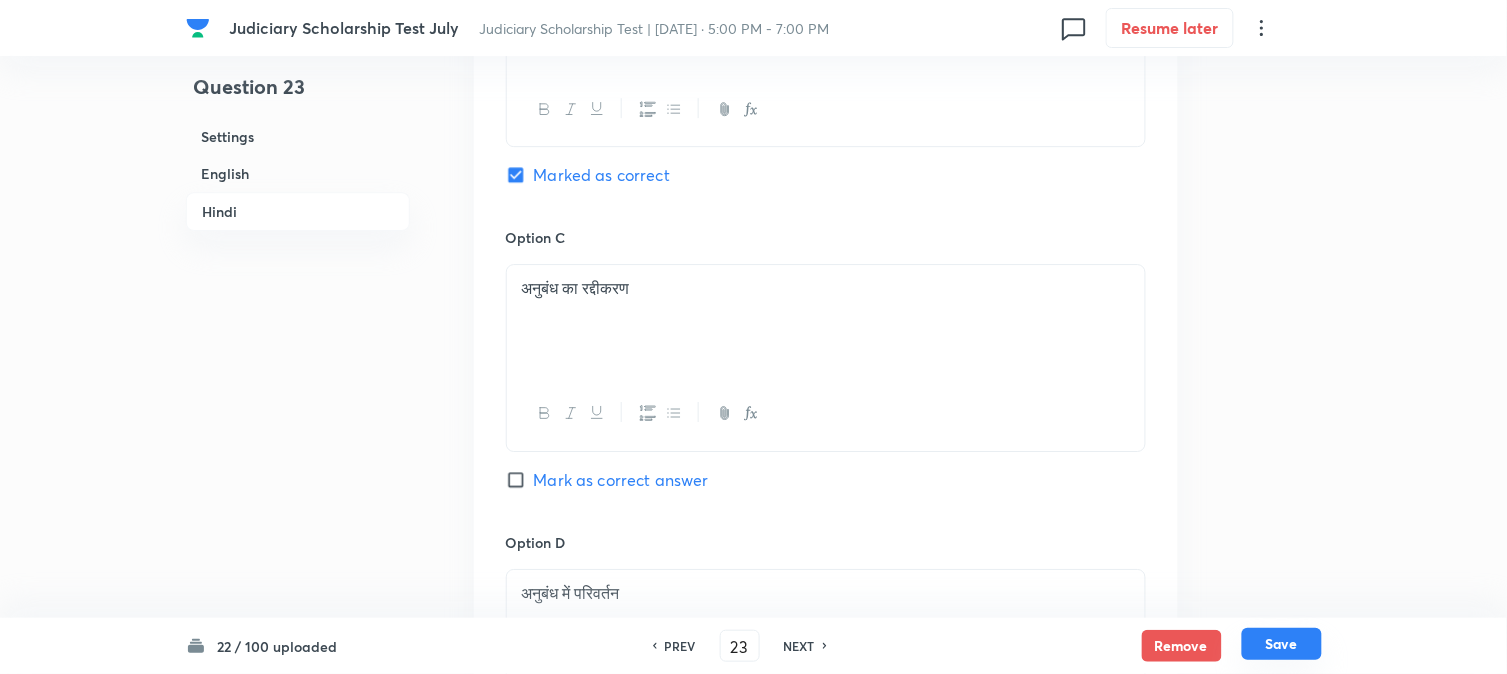 click on "Save" at bounding box center (1282, 644) 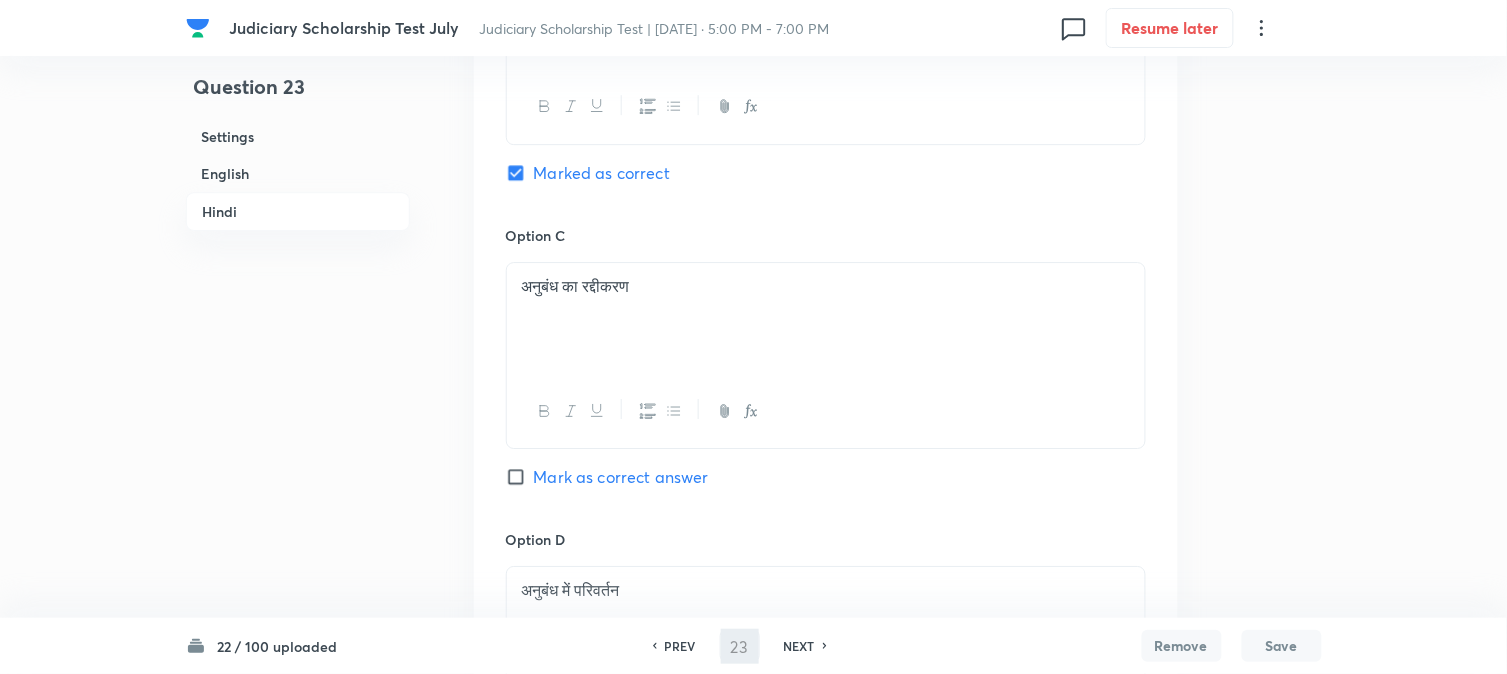 type on "24" 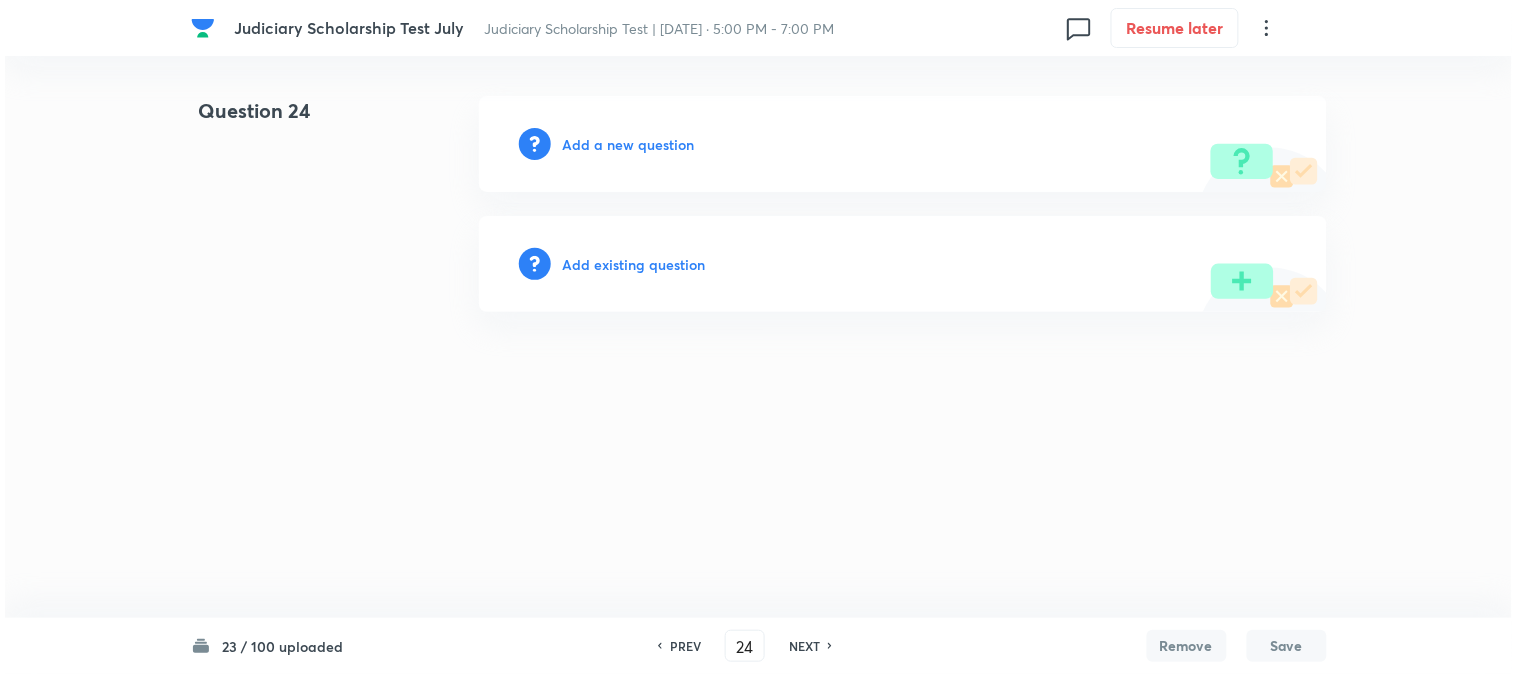 scroll, scrollTop: 0, scrollLeft: 0, axis: both 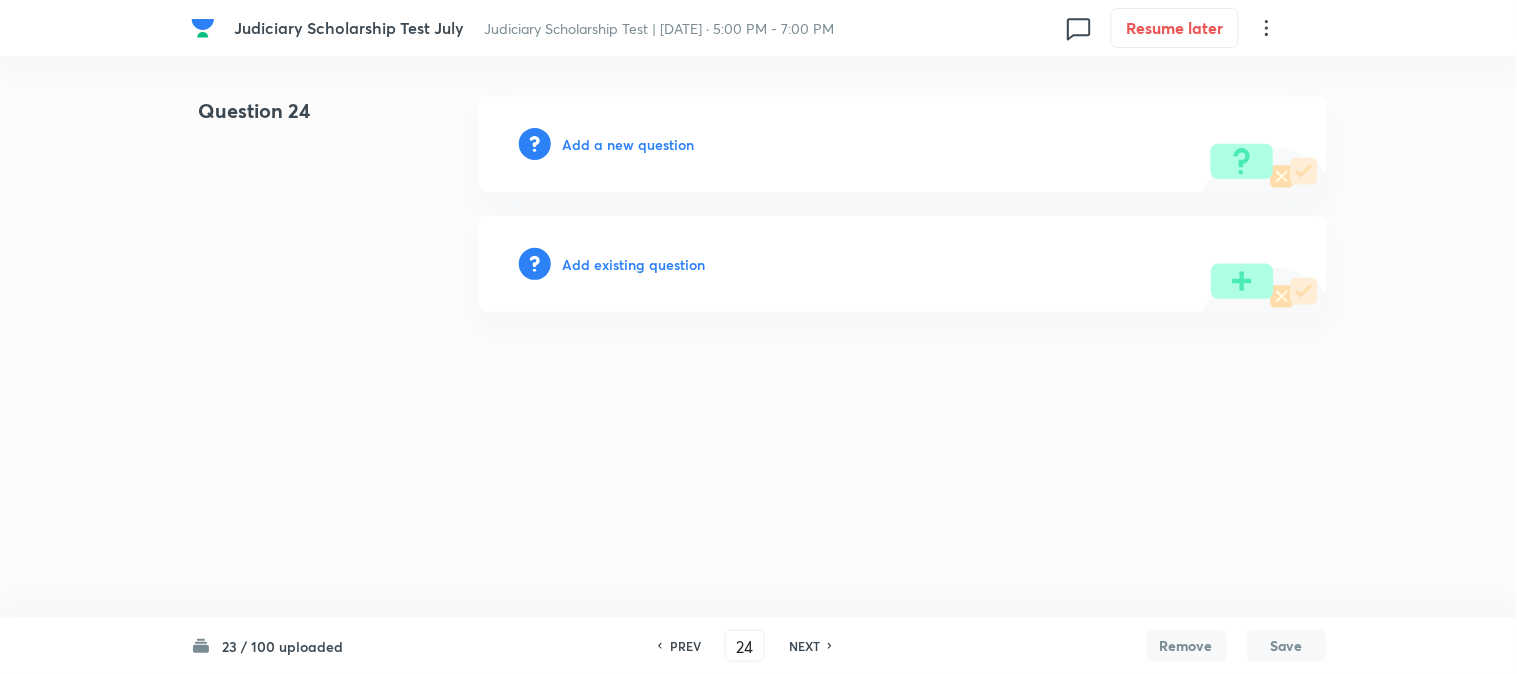 click on "Add a new question" at bounding box center [629, 144] 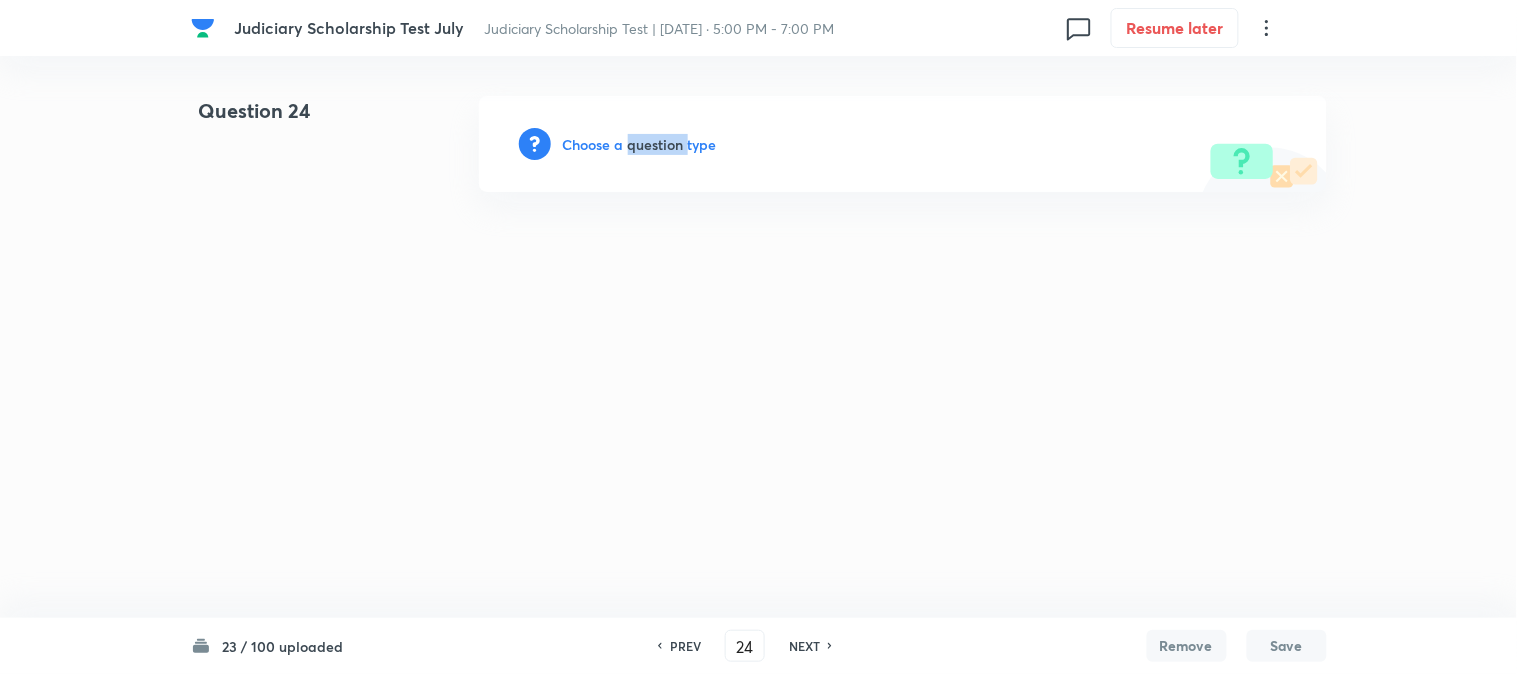 click on "Choose a question type" at bounding box center (640, 144) 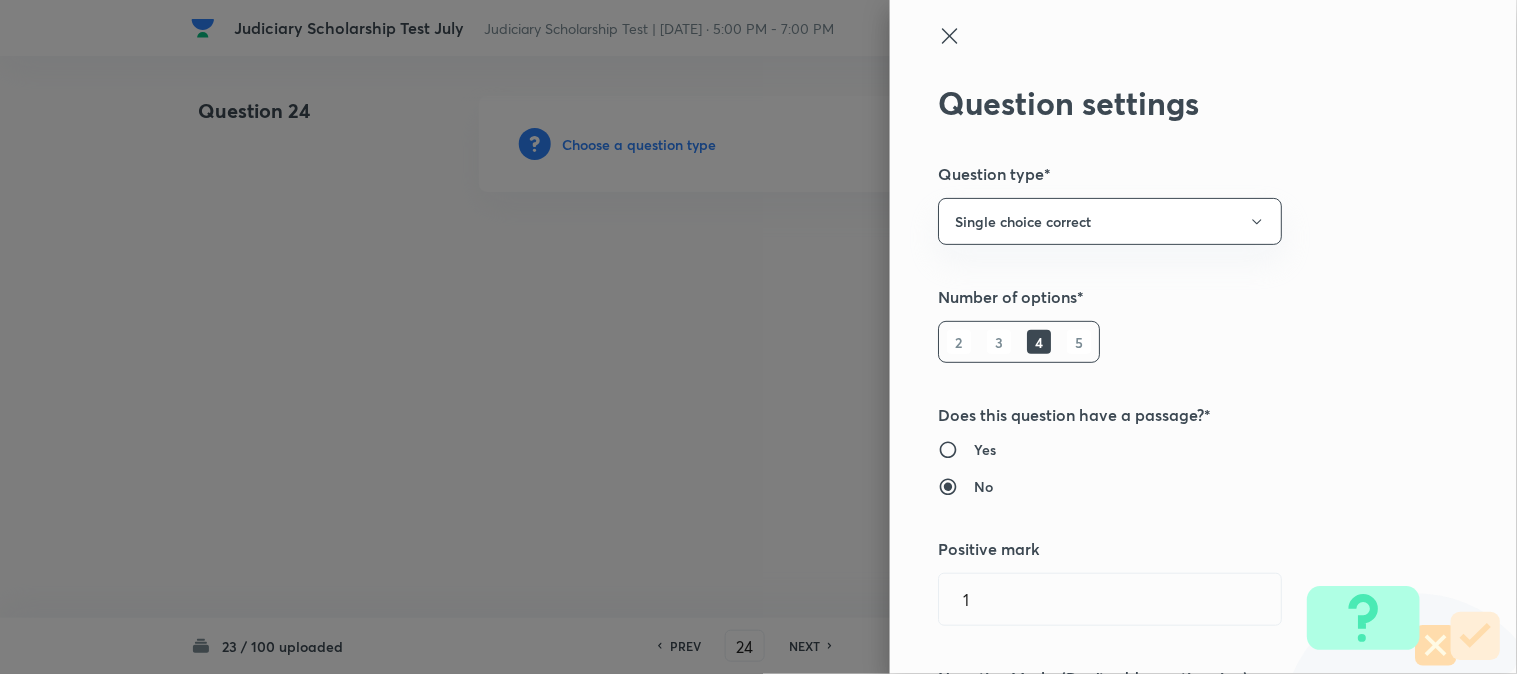 click at bounding box center [758, 337] 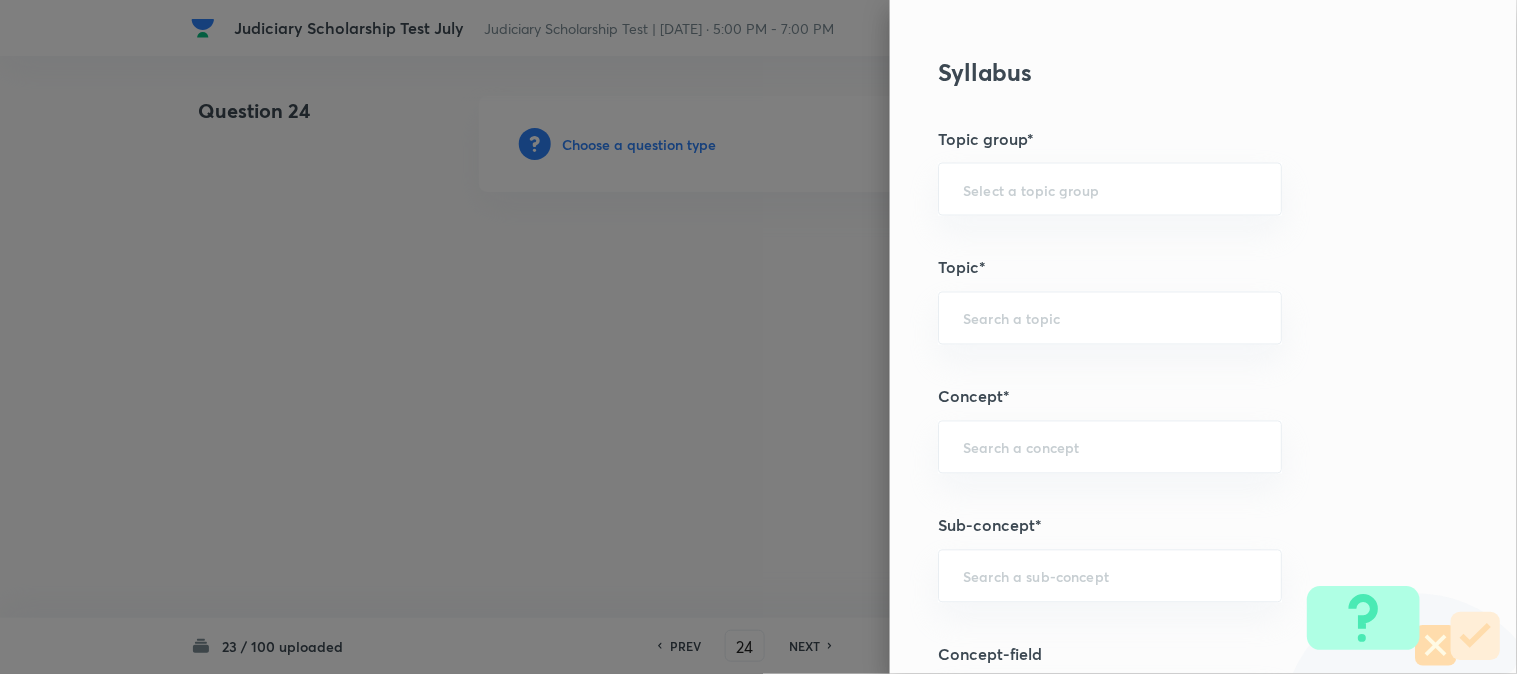 scroll, scrollTop: 1180, scrollLeft: 0, axis: vertical 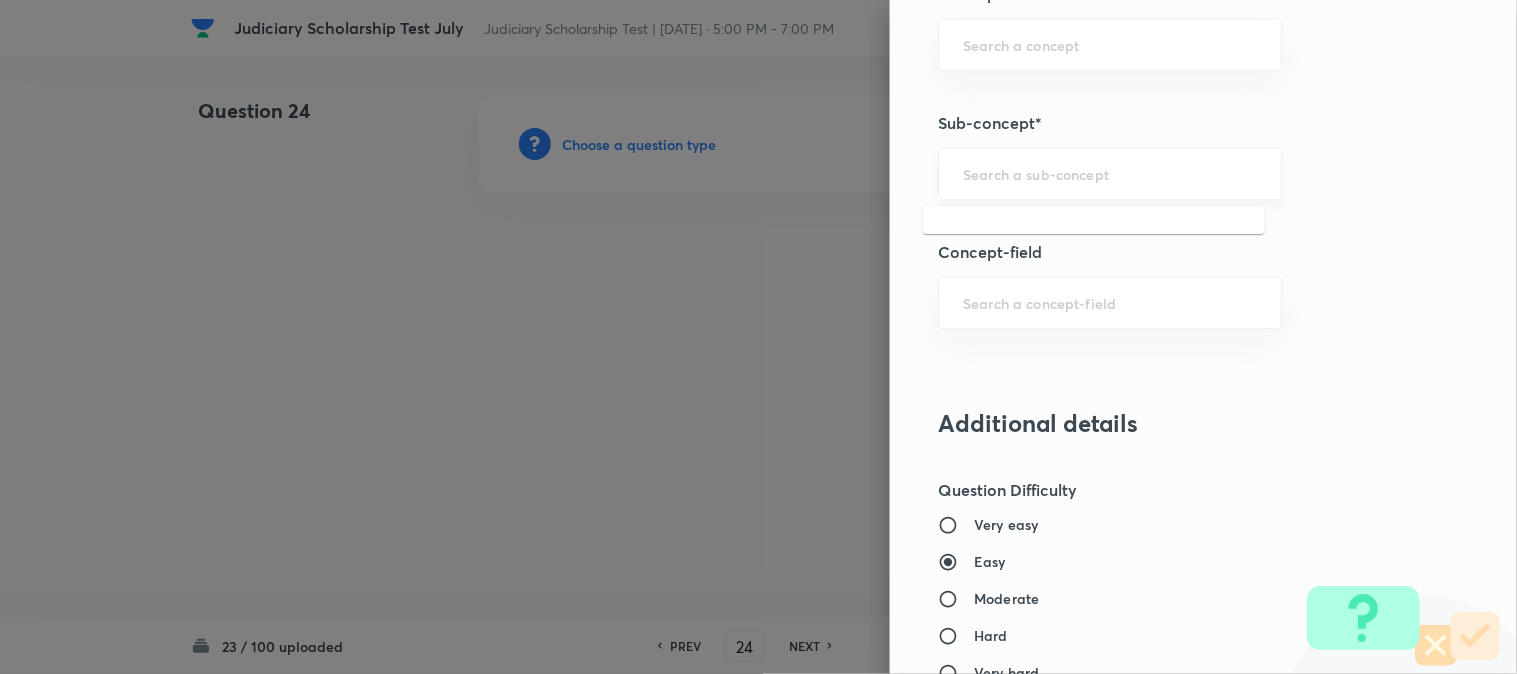 click at bounding box center (1110, 173) 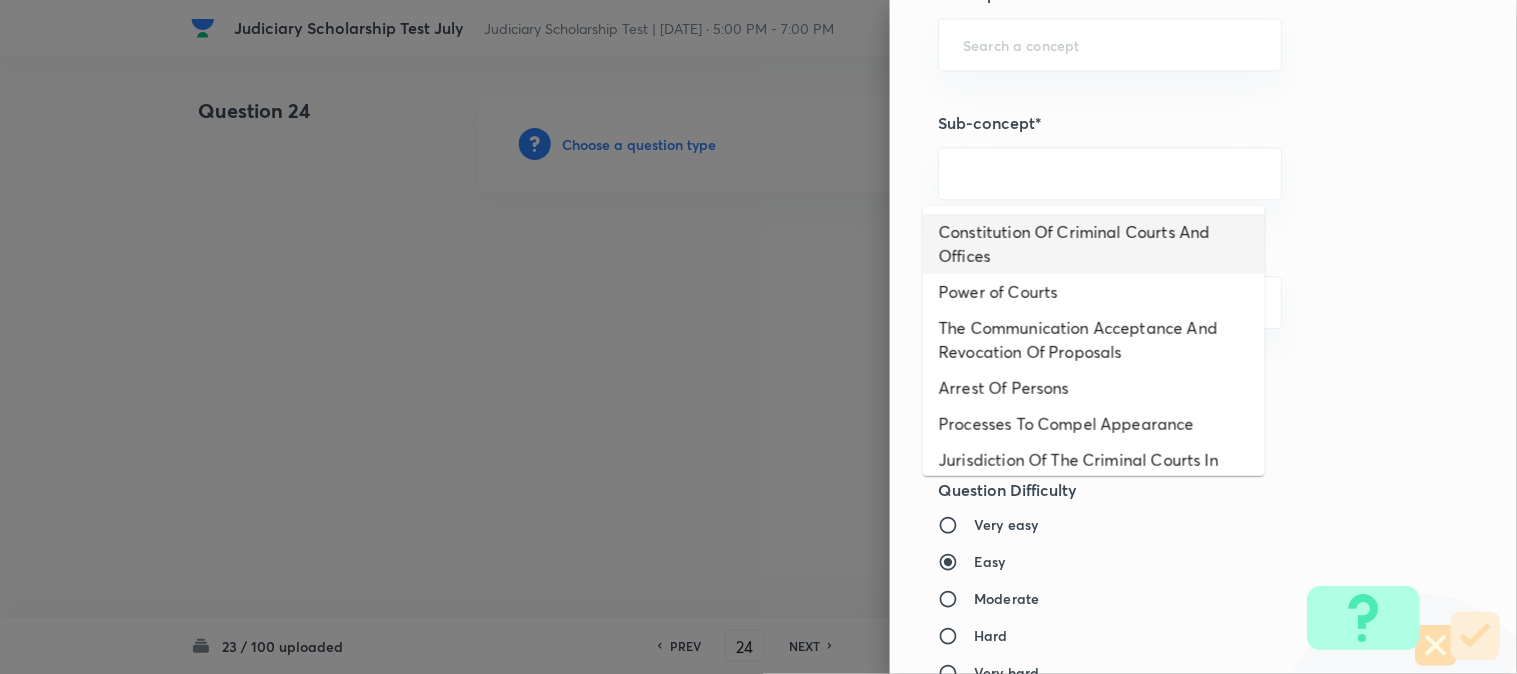 click on "Constitution Of Criminal Courts And Offices" at bounding box center [1094, 244] 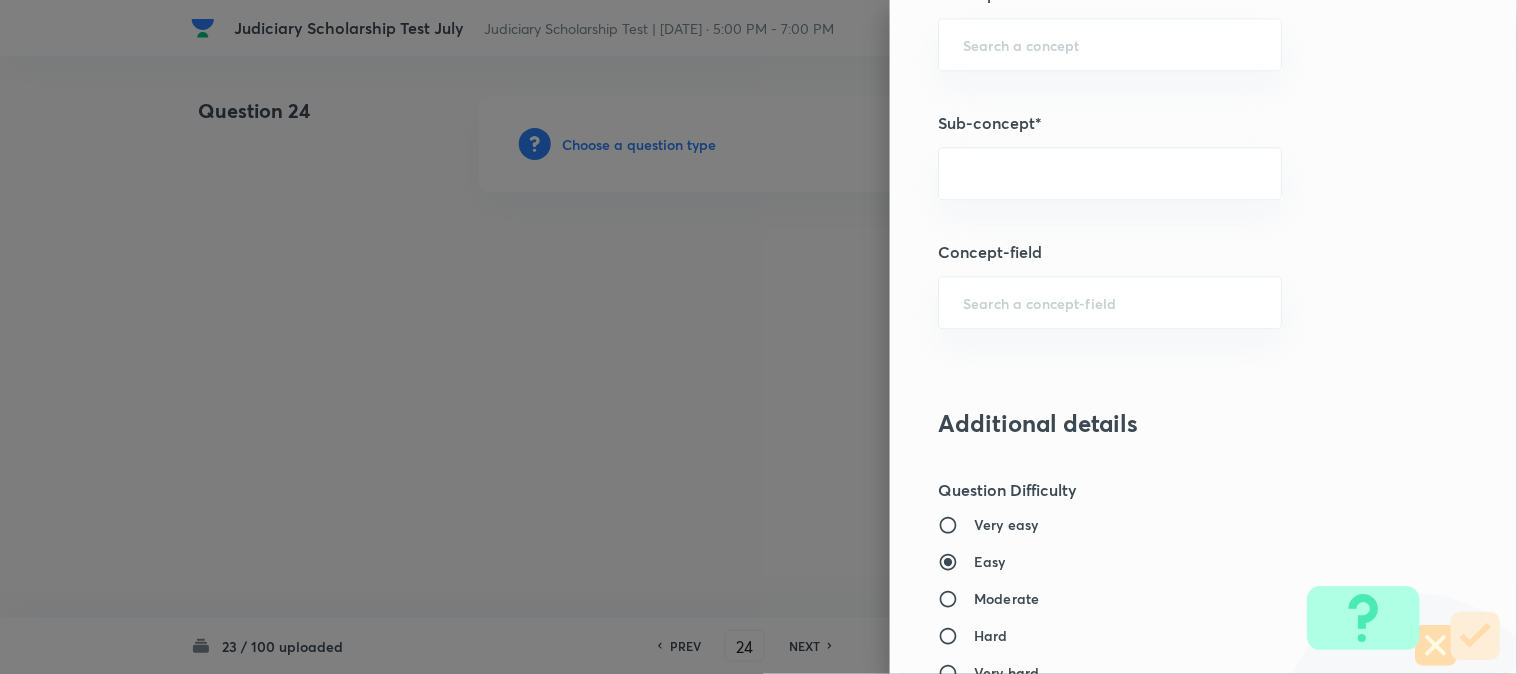 type on "Constitution Of Criminal Courts And Offices" 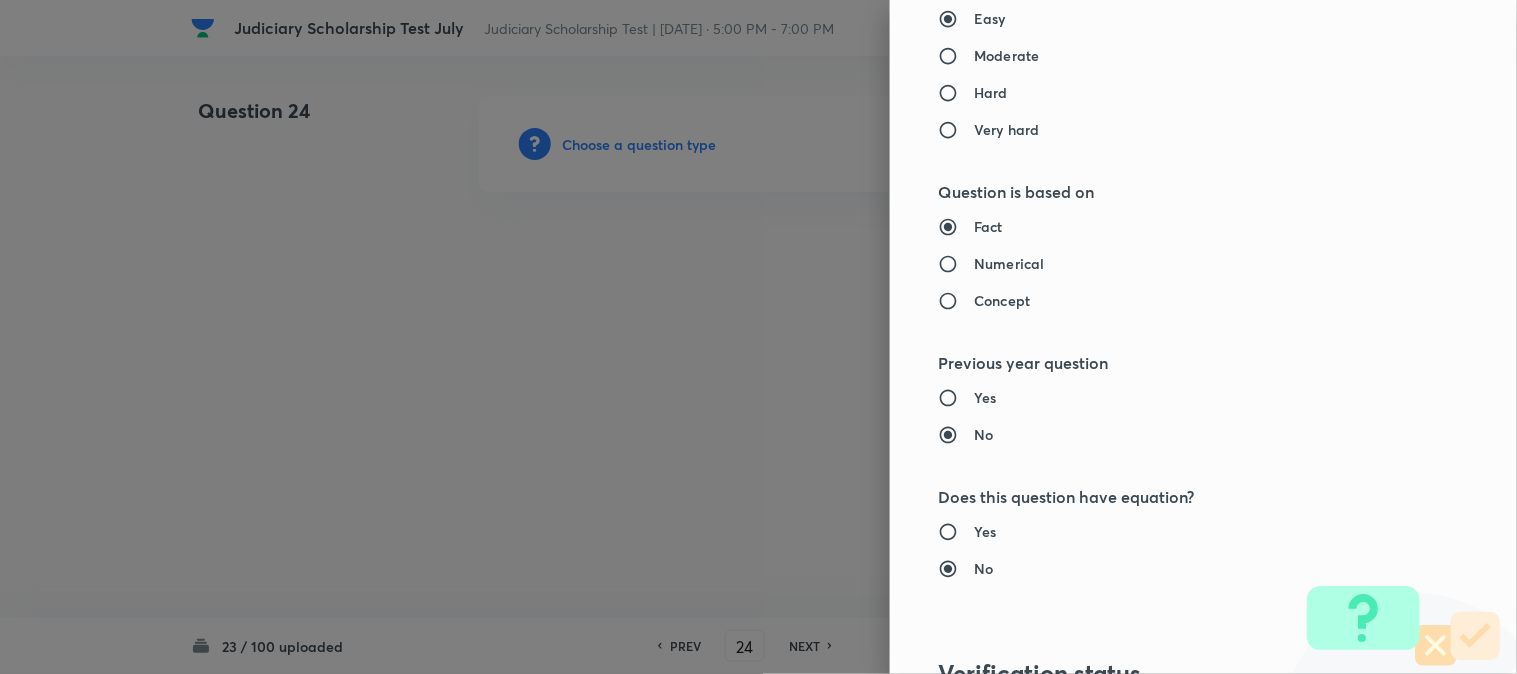 type on "Criminal Law" 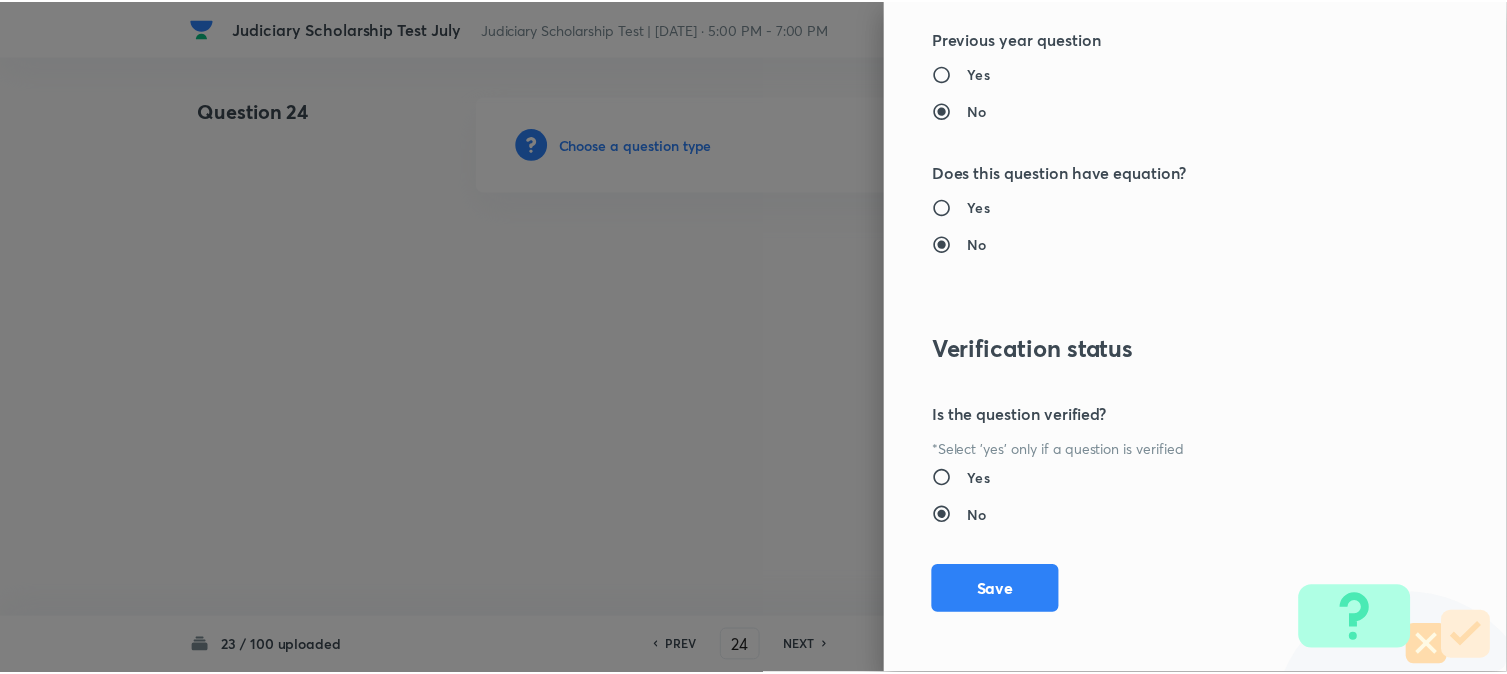 scroll, scrollTop: 2052, scrollLeft: 0, axis: vertical 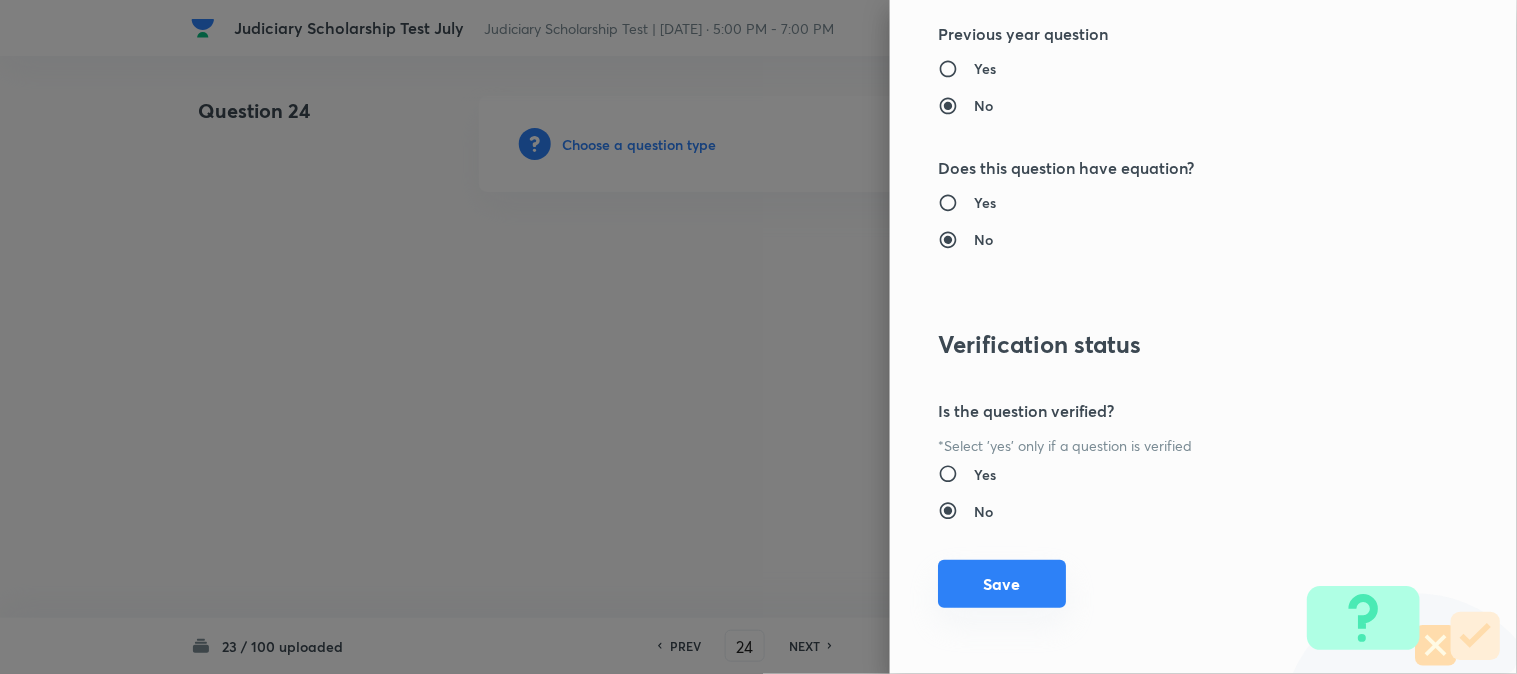click on "Save" at bounding box center [1002, 584] 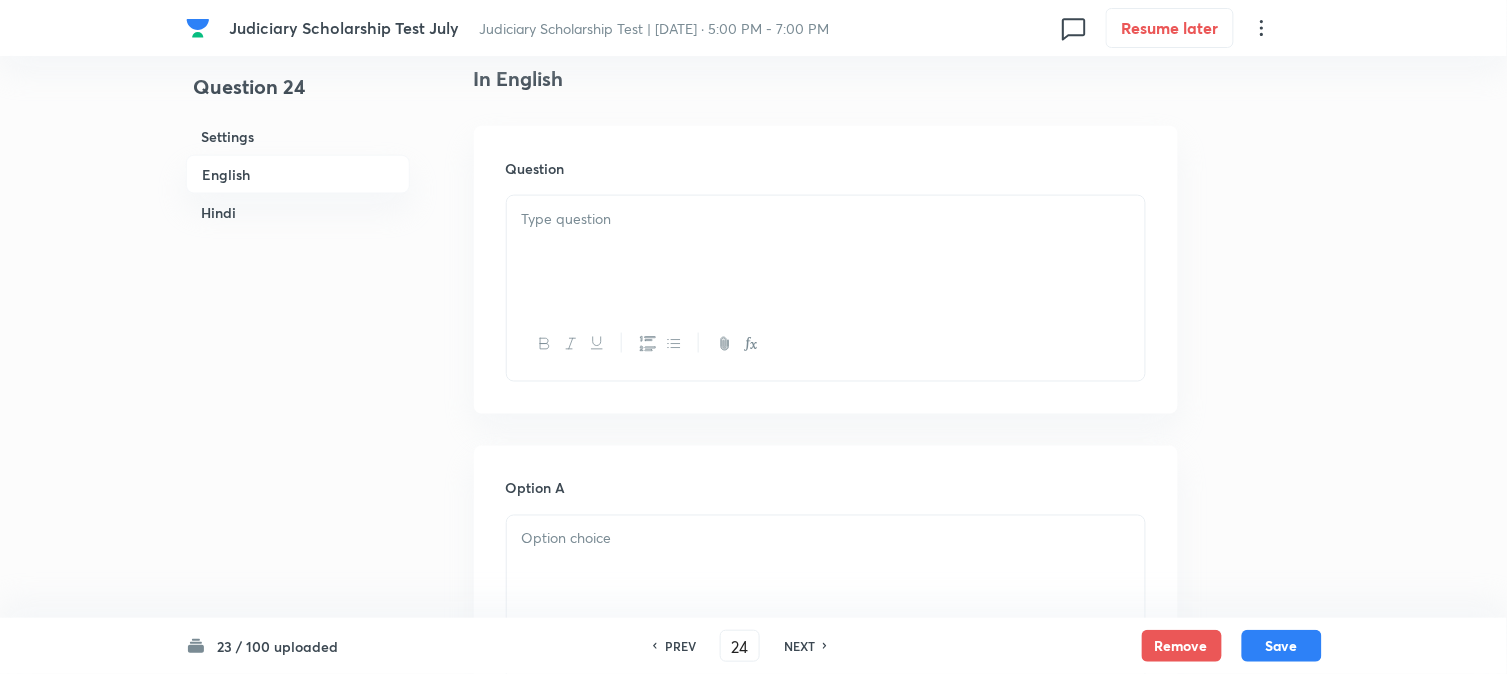 scroll, scrollTop: 590, scrollLeft: 0, axis: vertical 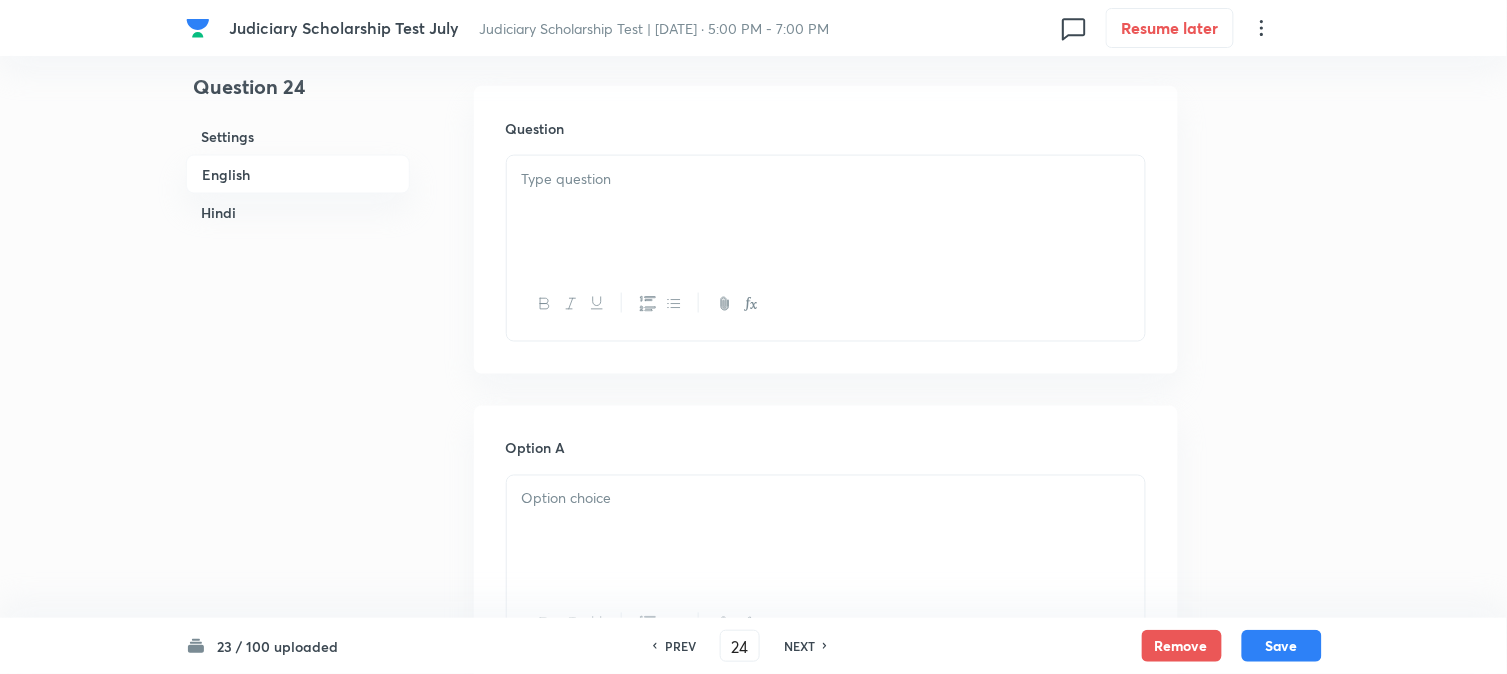 click at bounding box center (826, 212) 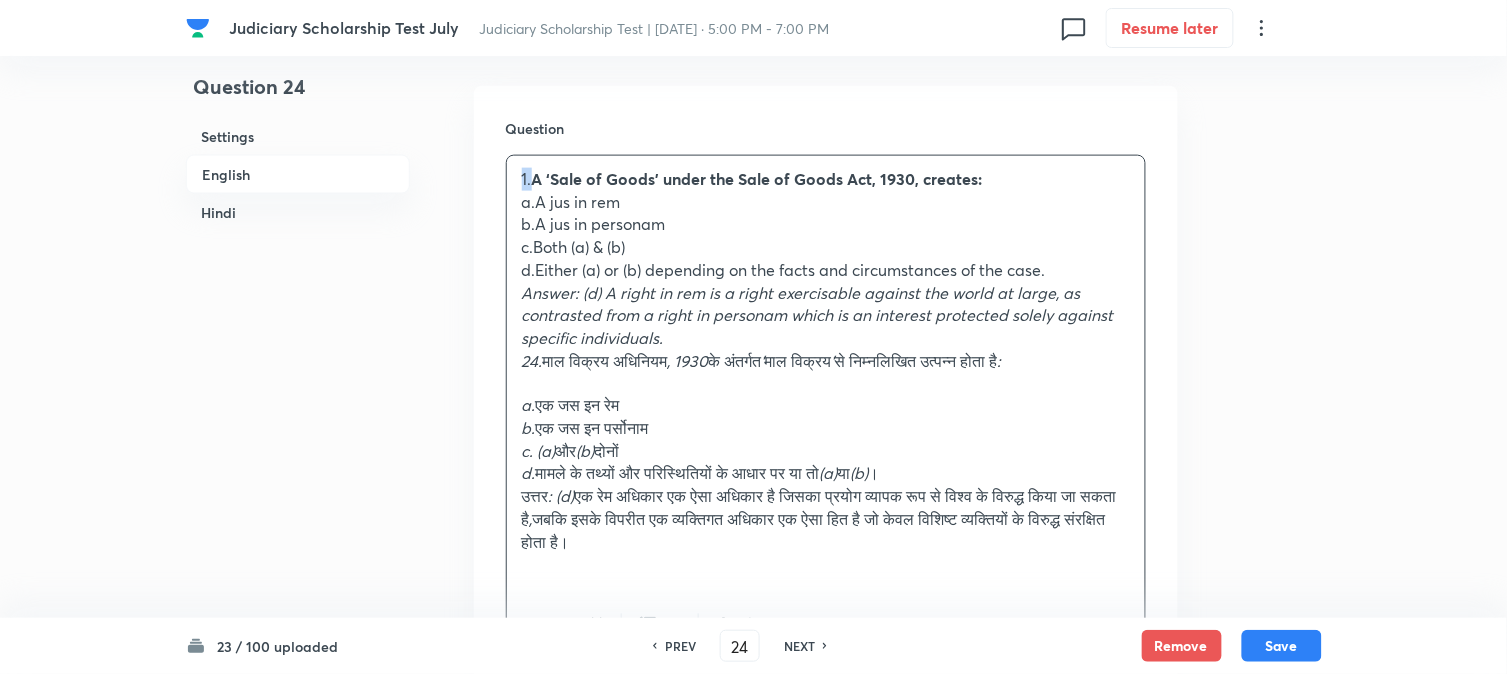 drag, startPoint x: 533, startPoint y: 176, endPoint x: 504, endPoint y: 156, distance: 35.22783 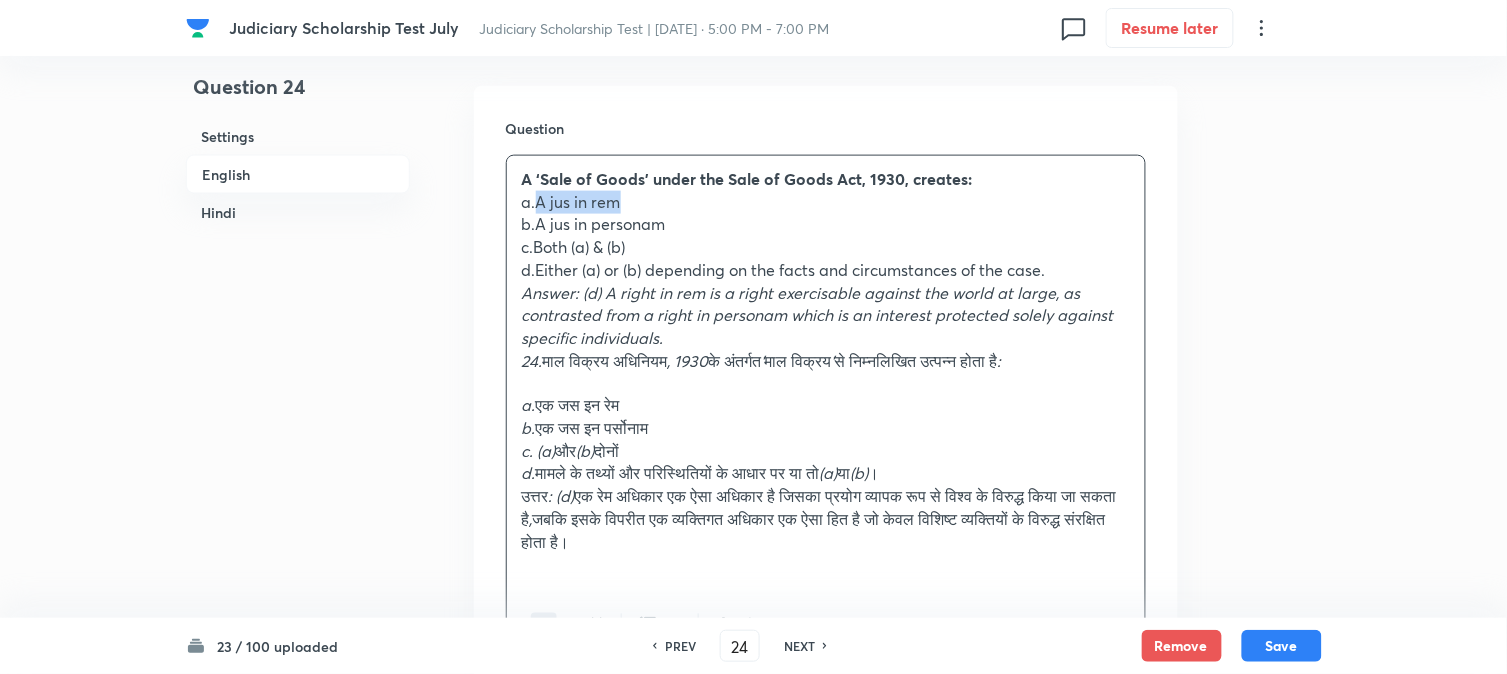 drag, startPoint x: 537, startPoint y: 196, endPoint x: 737, endPoint y: 196, distance: 200 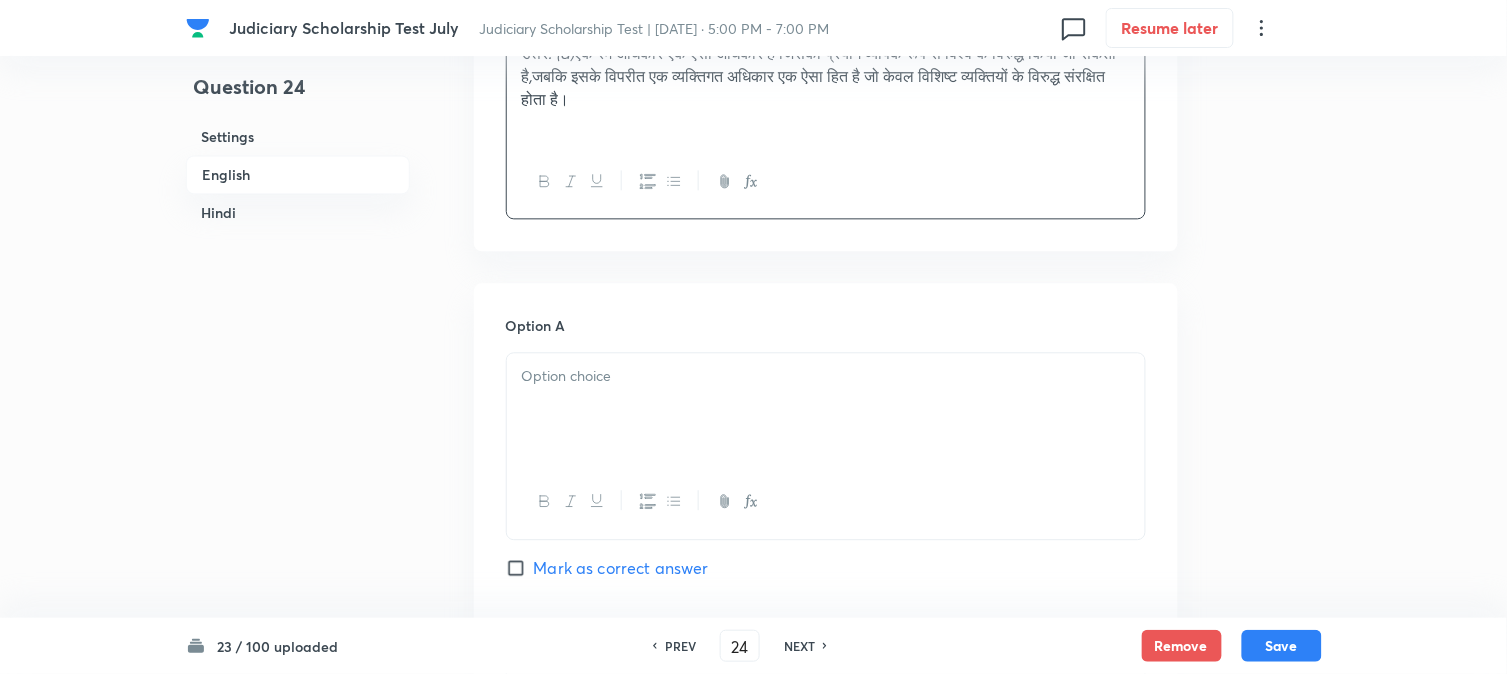 click at bounding box center [826, 409] 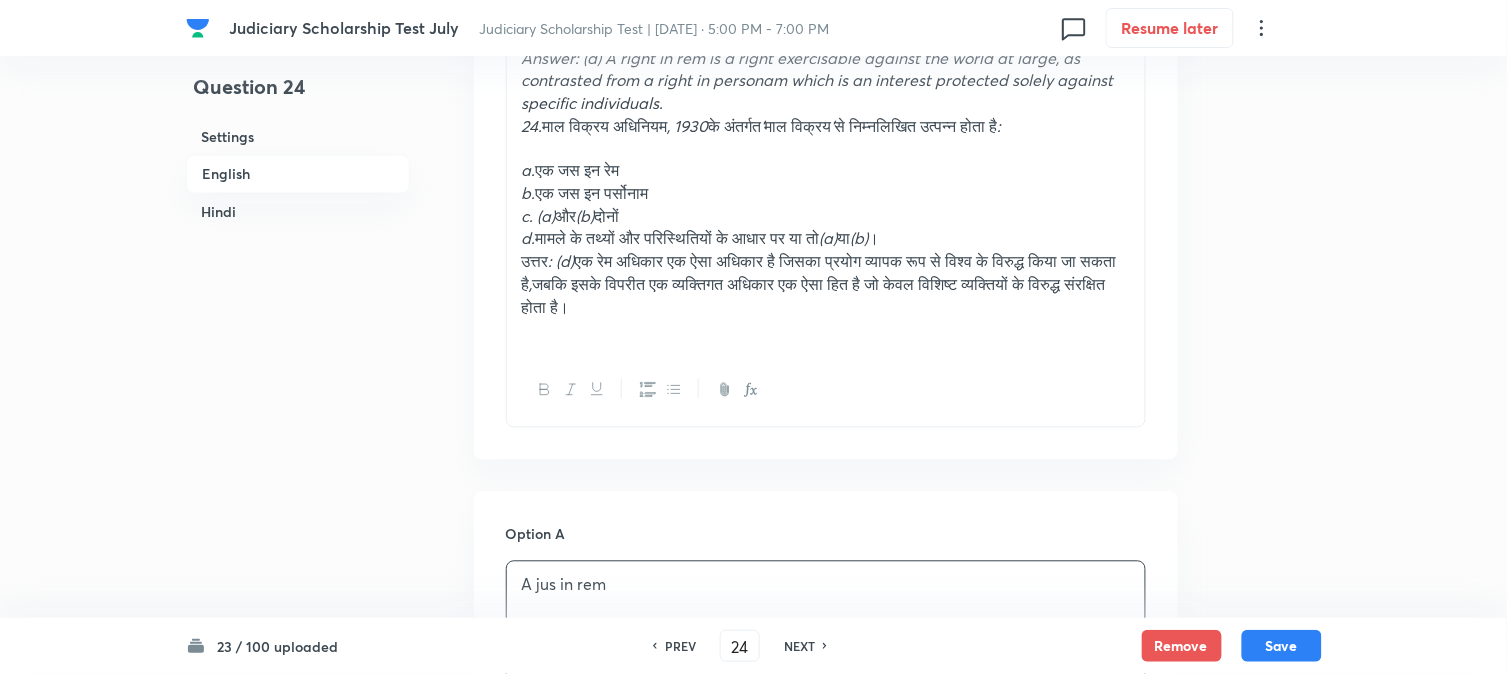 scroll, scrollTop: 590, scrollLeft: 0, axis: vertical 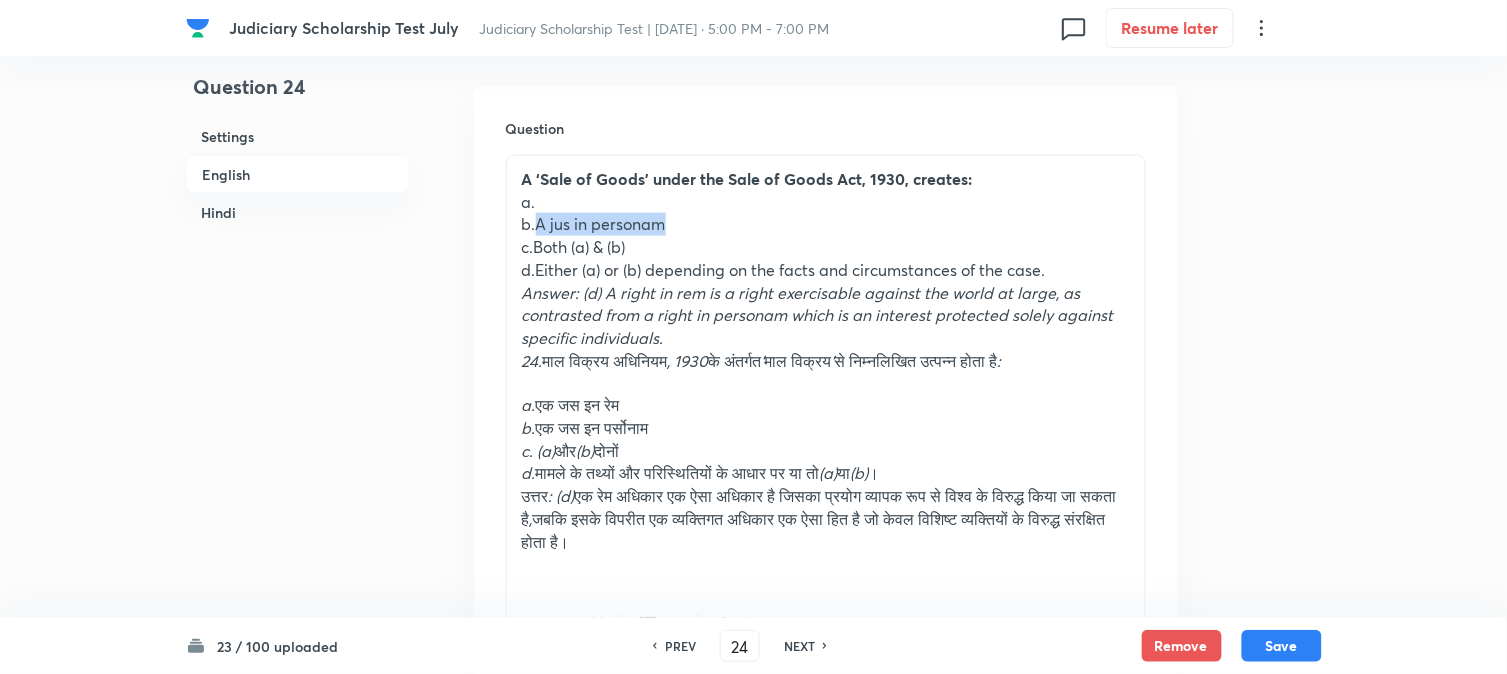 drag, startPoint x: 538, startPoint y: 223, endPoint x: 788, endPoint y: 225, distance: 250.008 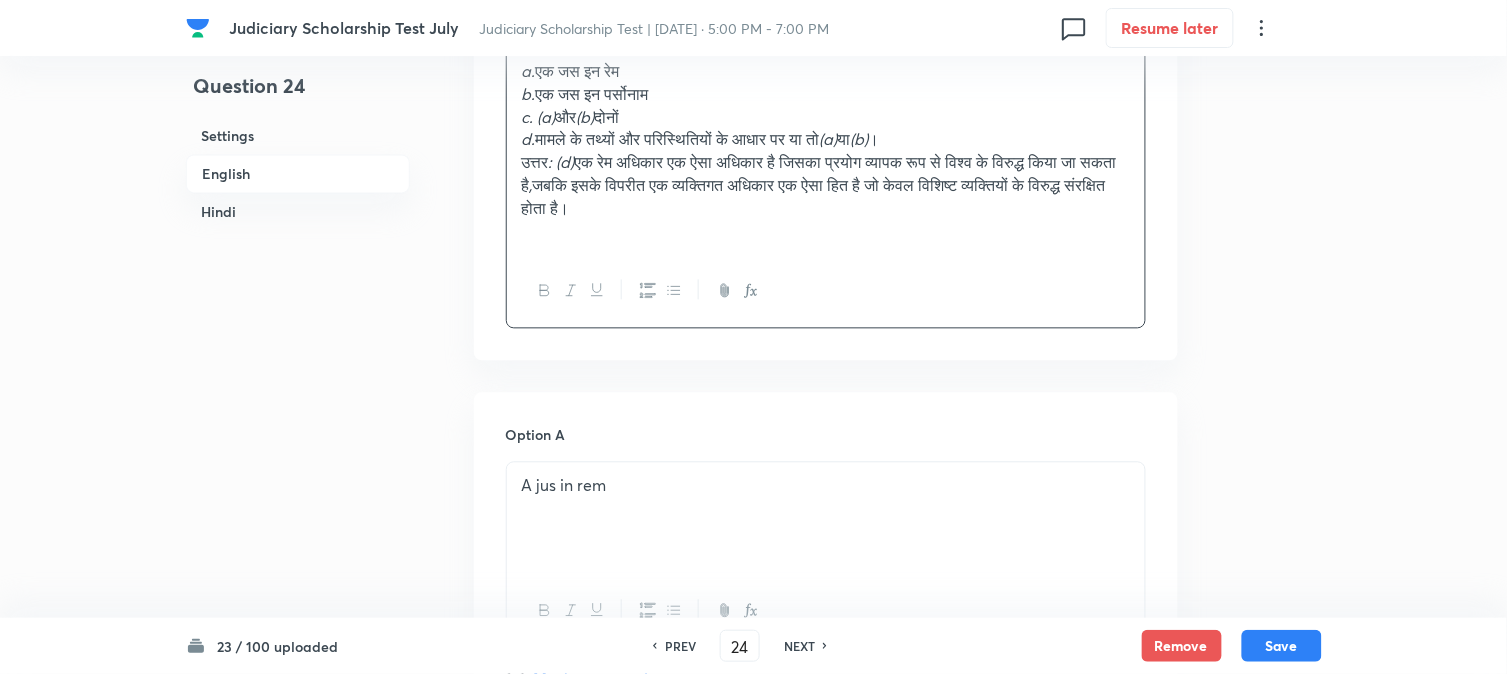 scroll, scrollTop: 1478, scrollLeft: 0, axis: vertical 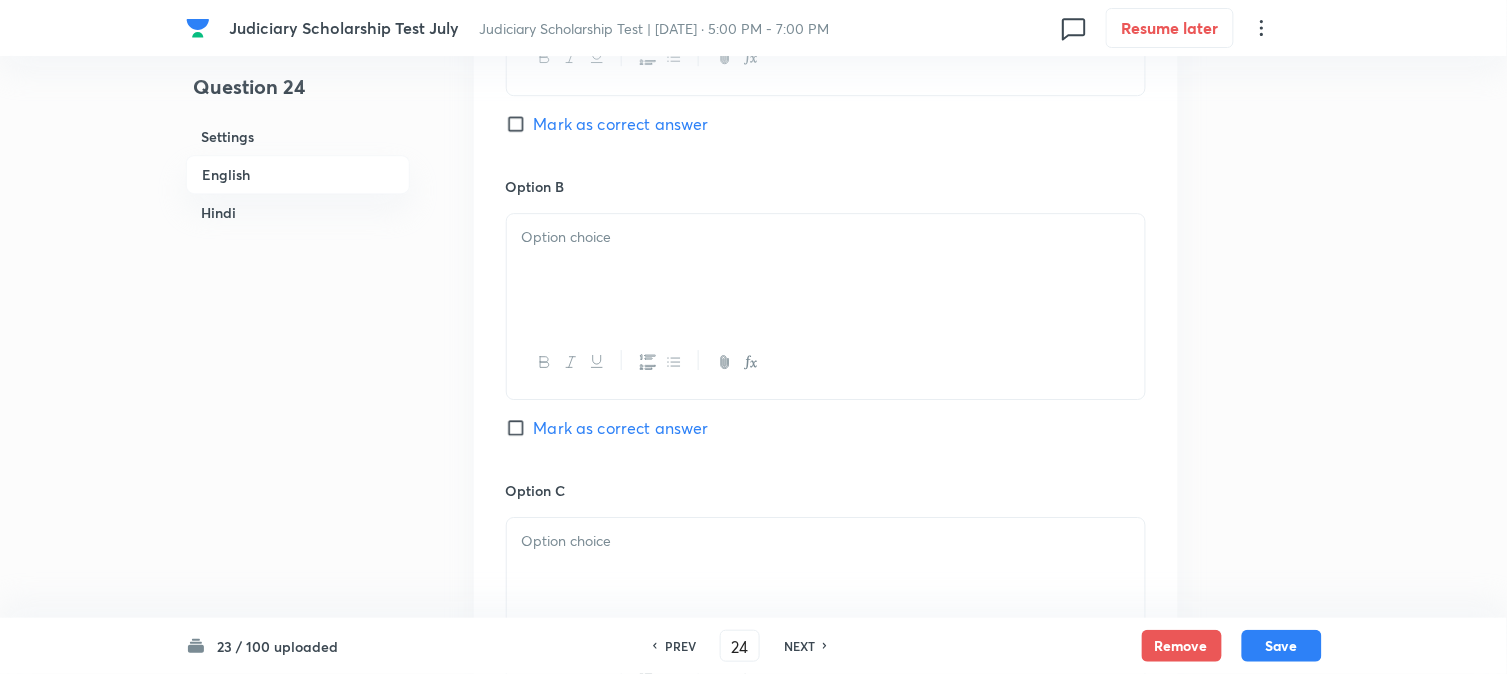 click at bounding box center (826, 362) 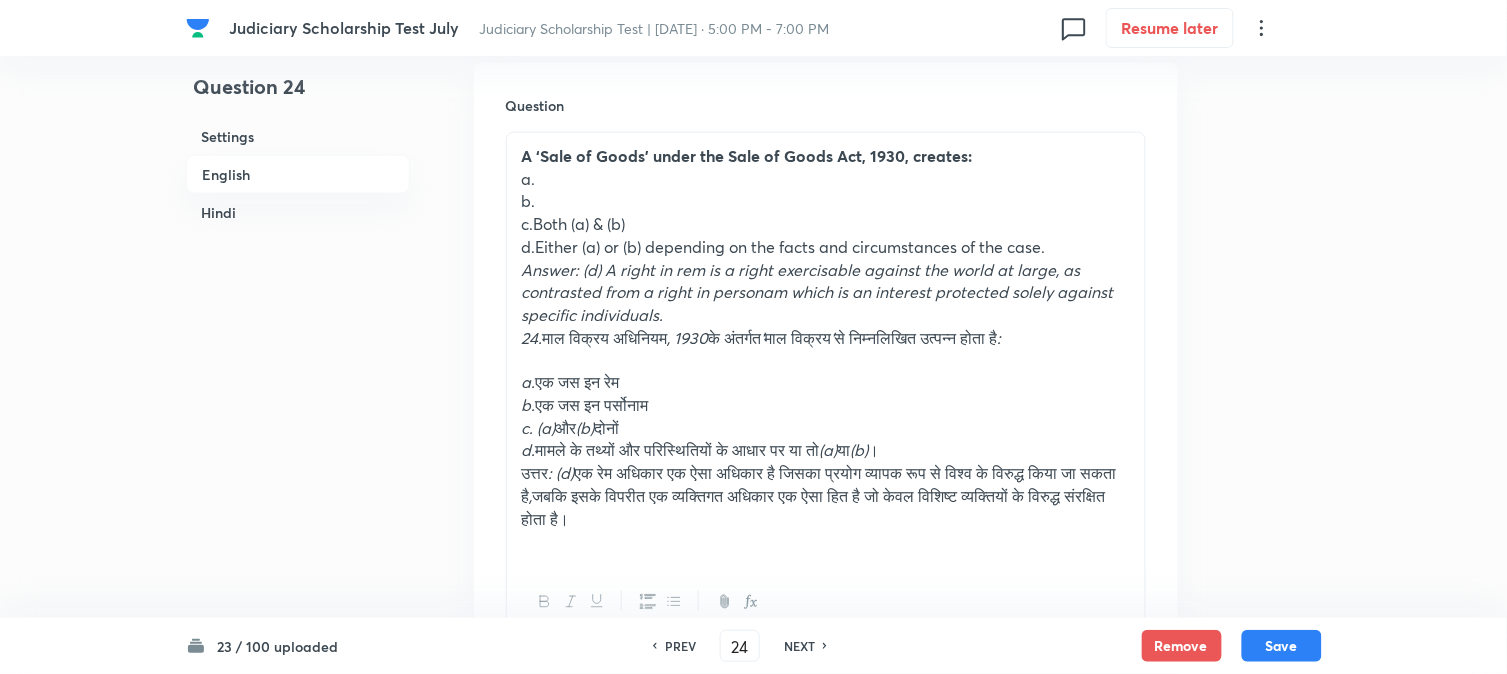 scroll, scrollTop: 590, scrollLeft: 0, axis: vertical 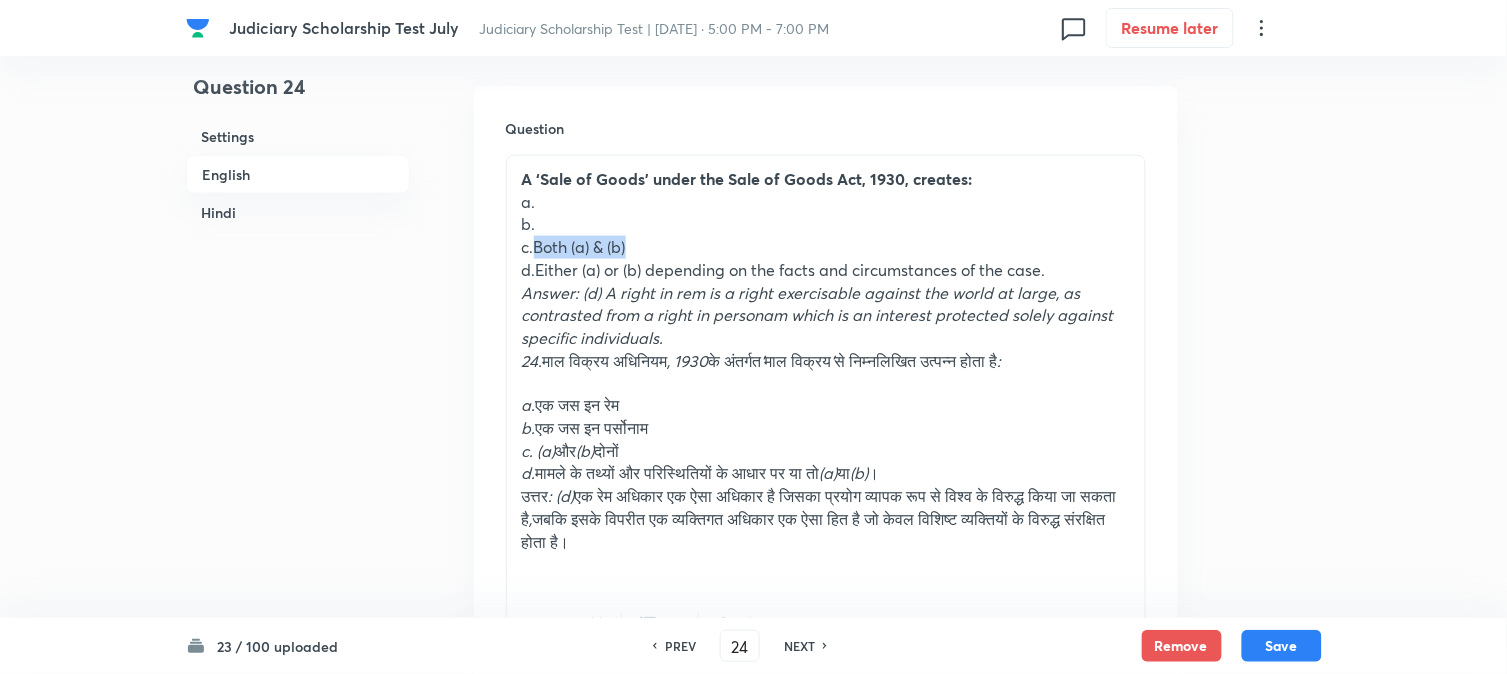 drag, startPoint x: 534, startPoint y: 244, endPoint x: 793, endPoint y: 246, distance: 259.00772 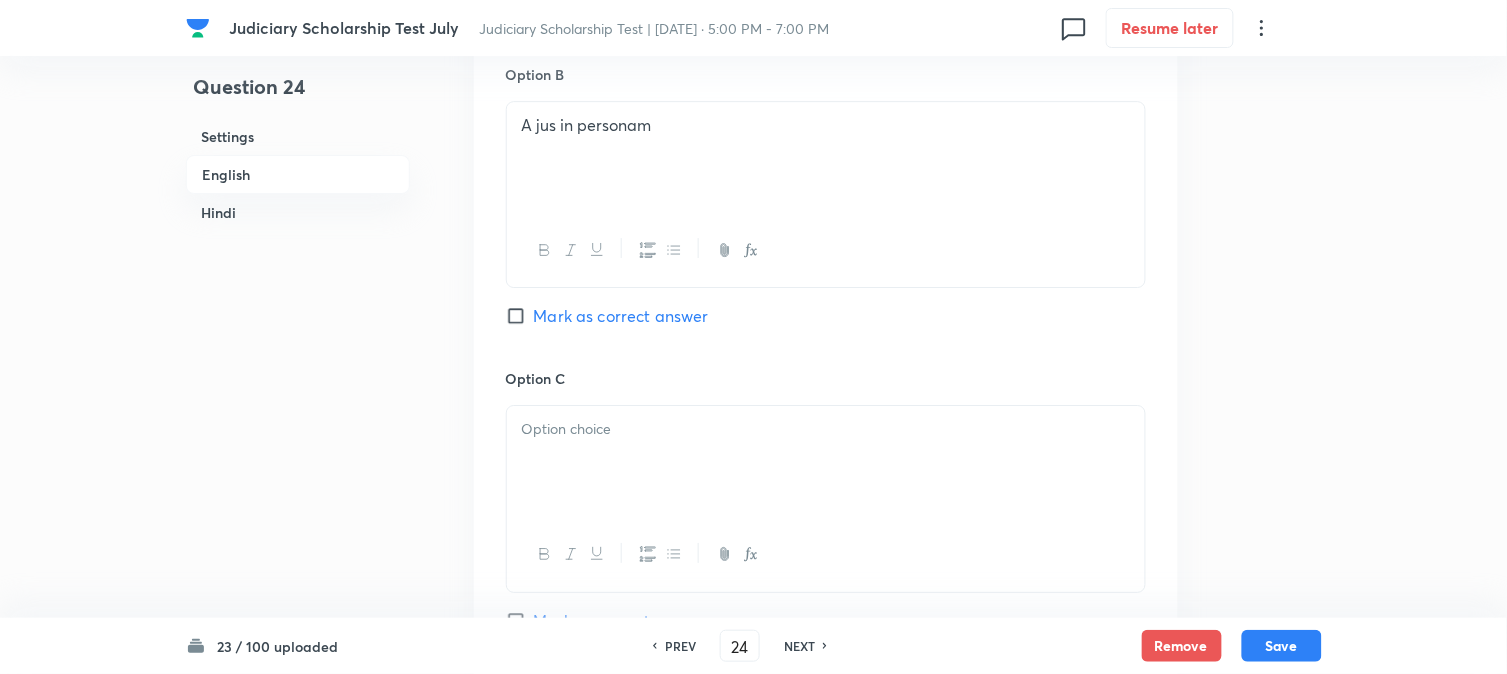 click at bounding box center (826, 462) 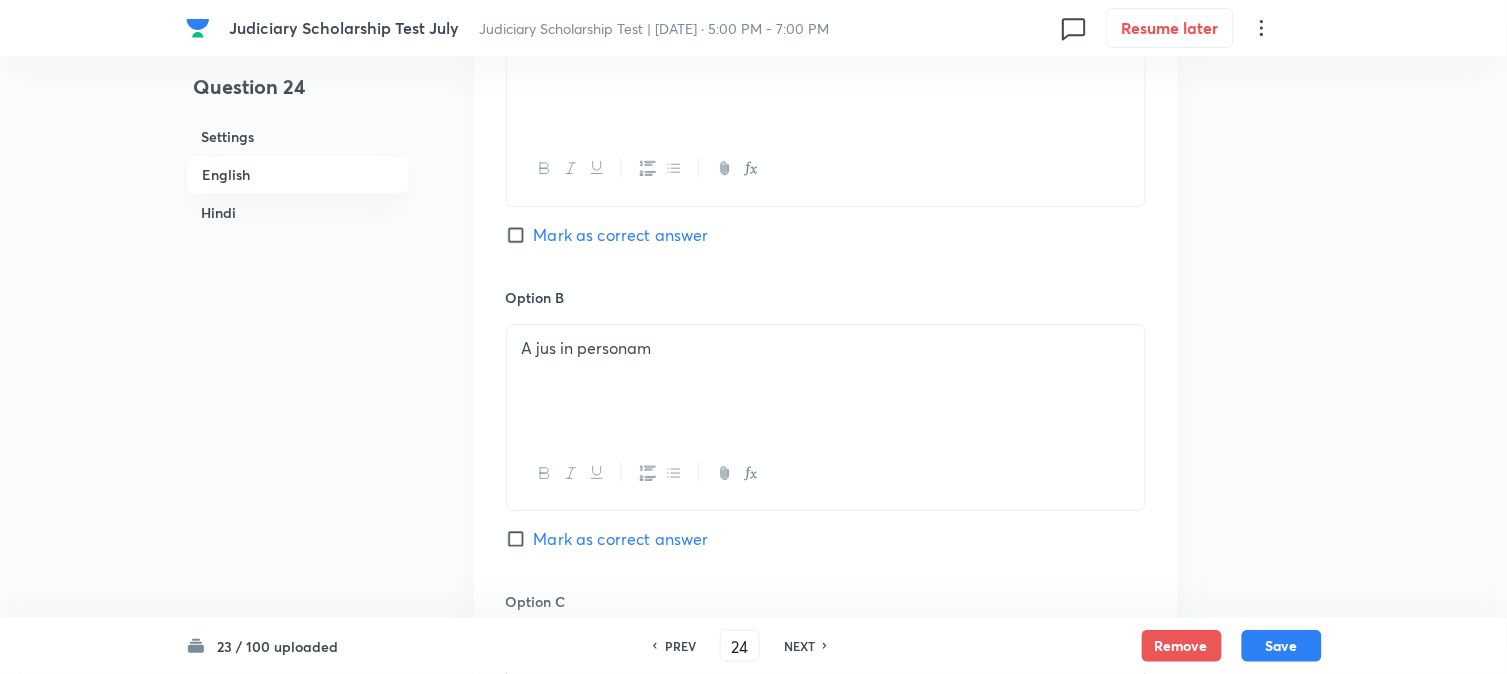click on "Mark as correct answer" at bounding box center (621, 235) 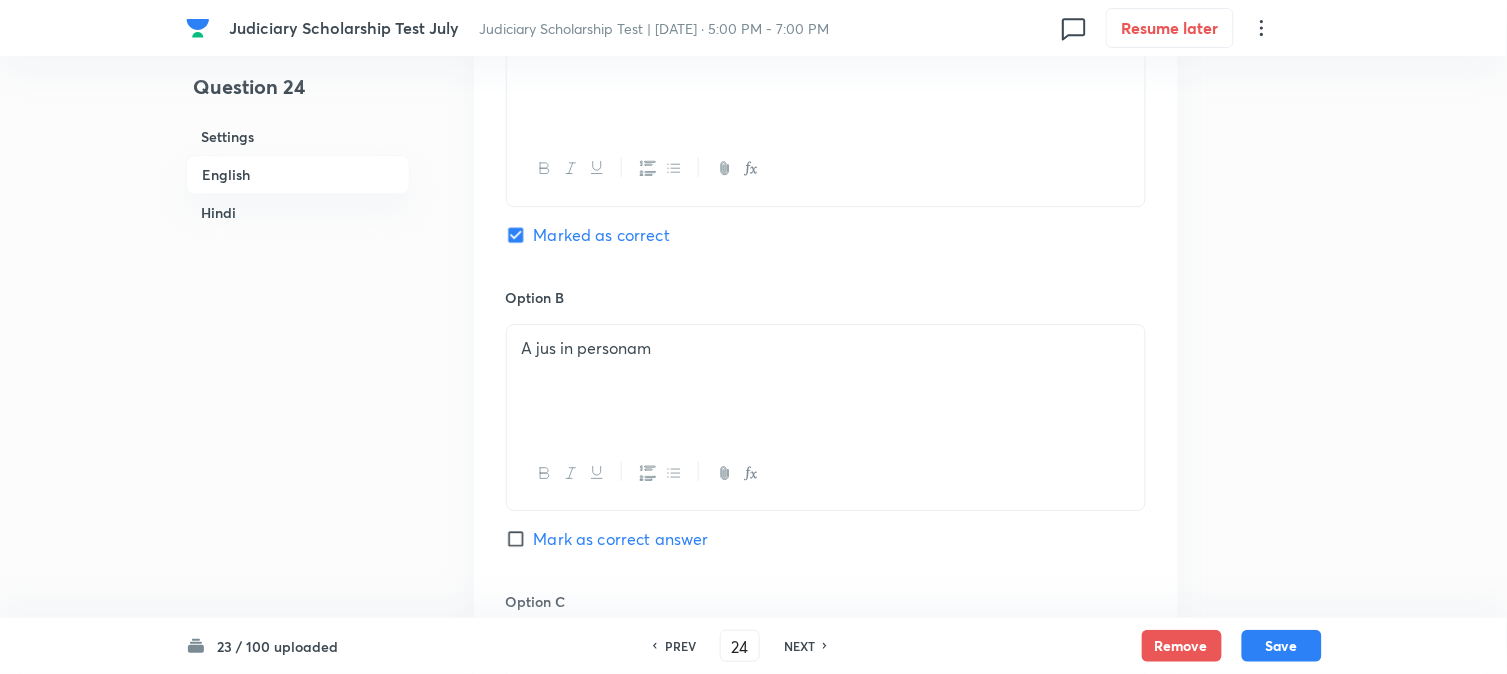checkbox on "true" 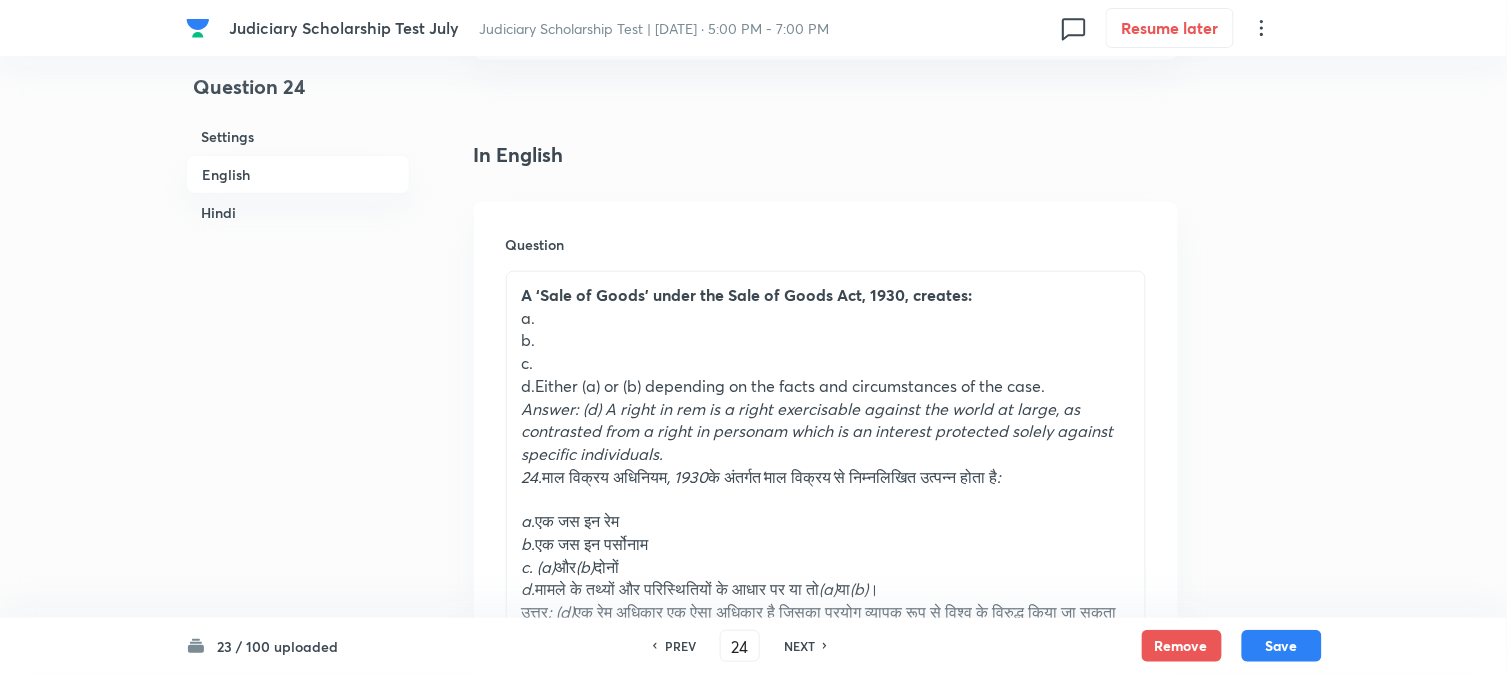 scroll, scrollTop: 590, scrollLeft: 0, axis: vertical 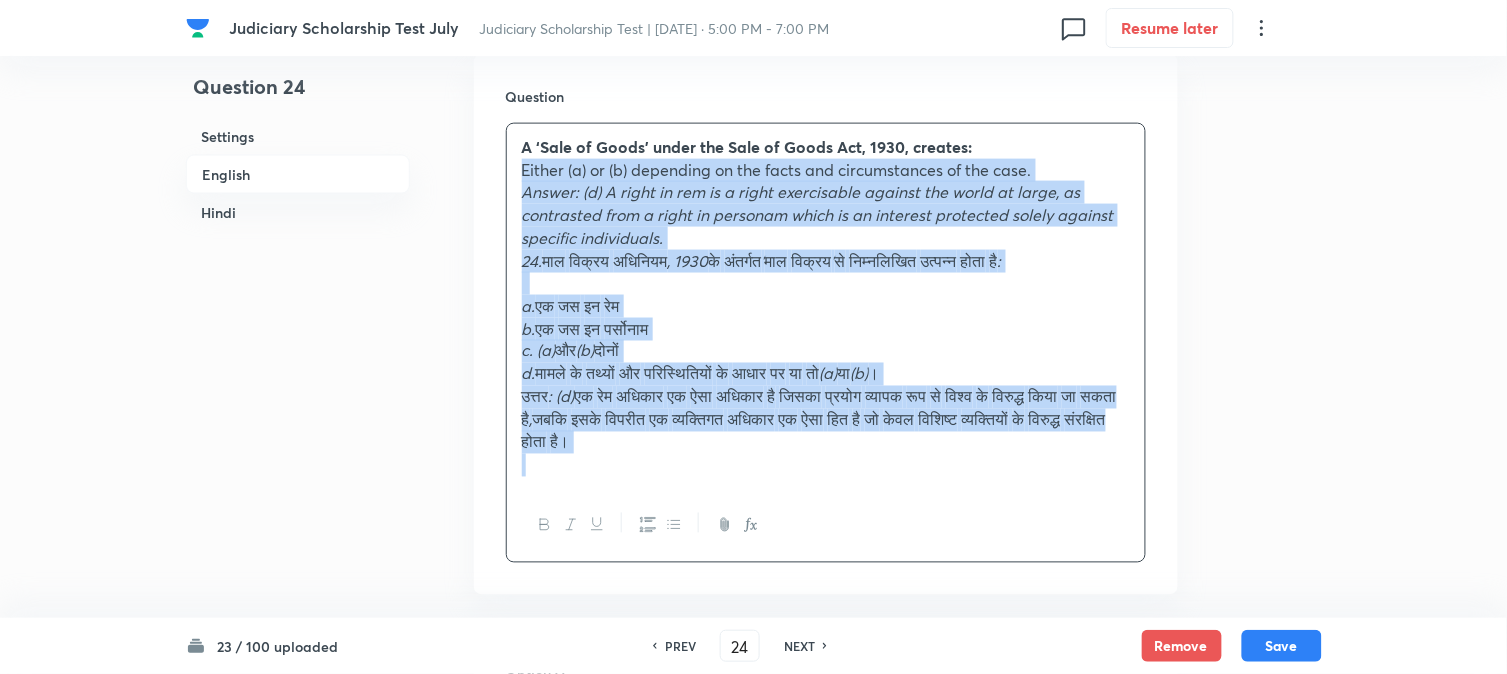 drag, startPoint x: 537, startPoint y: 263, endPoint x: 1067, endPoint y: 650, distance: 656.2538 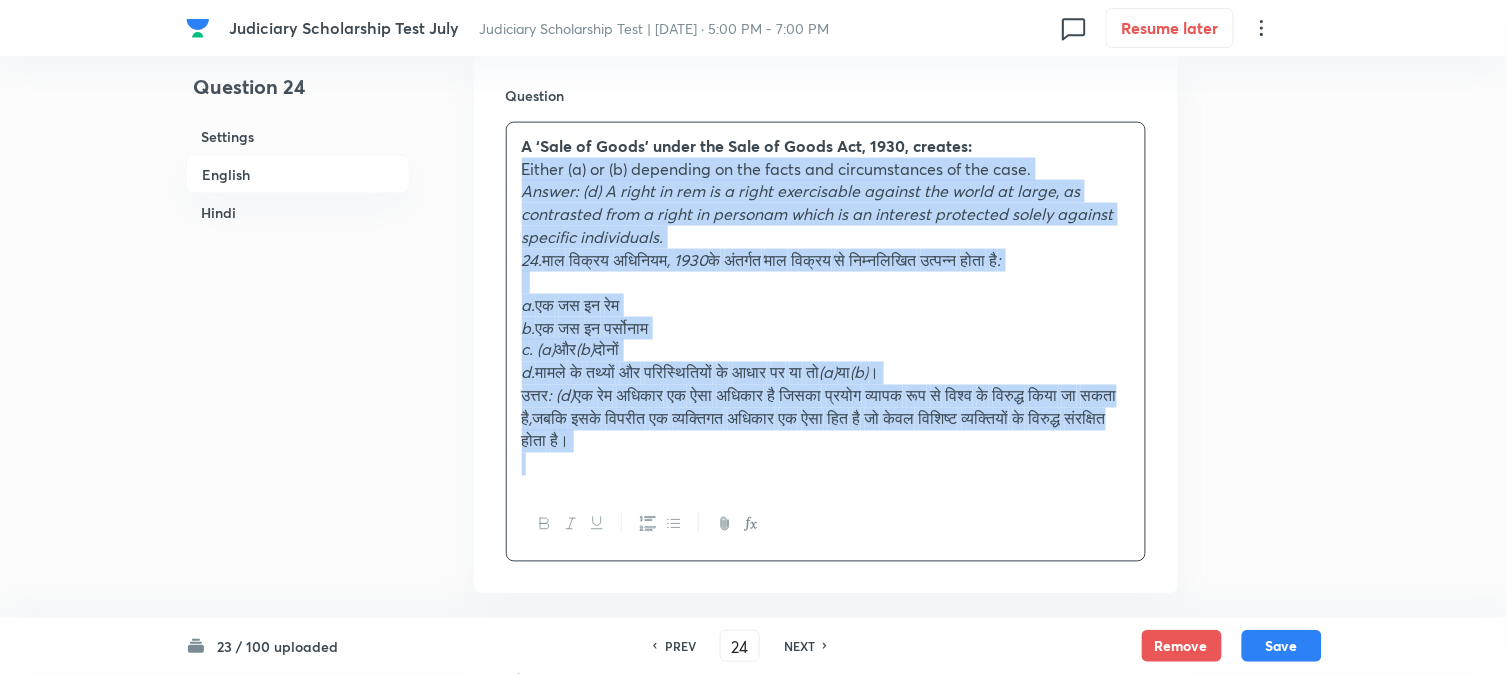 click on "Judiciary Scholarship Test July Judiciary Scholarship Test | Jul 14, 2025 · 5:00 PM - 7:00 PM 0 Resume later Question 24 Settings English Hindi Settings Type Single choice correct 4 options + 1 mark - 0 marks Edit Concept Criminal Law Criminal Procedure Code Constitution Of Criminal Courts And Offices Constitution Of Criminal Courts And Offices Edit Additional details Easy Fact Not from PYQ paper No equation Edit In English Question A ‘Sale of Goods’ under the Sale of Goods Act, 1930, creates:                Either (a) or (b) depending on the facts and circumstances of the case. Answer: (d) A right in rem is a right exercisable against the world at large, as contrasted from a right in personam which is an interest protected solely against specific individuals. 24.  माल   विक्रय   अधिनियम , 1930  के   अंतर्गत  ' माल   विक्रय '  से   निम्नलिखित   उत्पन्न   होता   है :   a." at bounding box center (753, 1882) 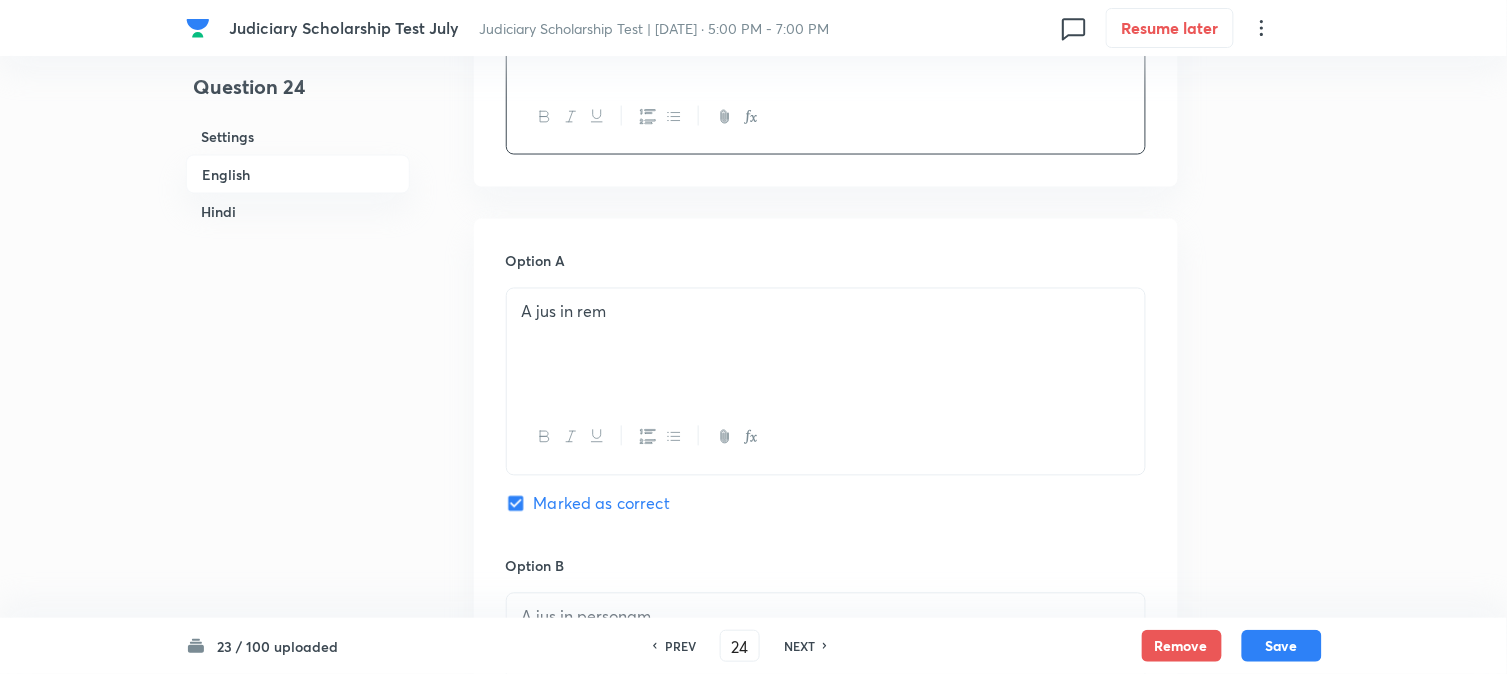scroll, scrollTop: 1746, scrollLeft: 0, axis: vertical 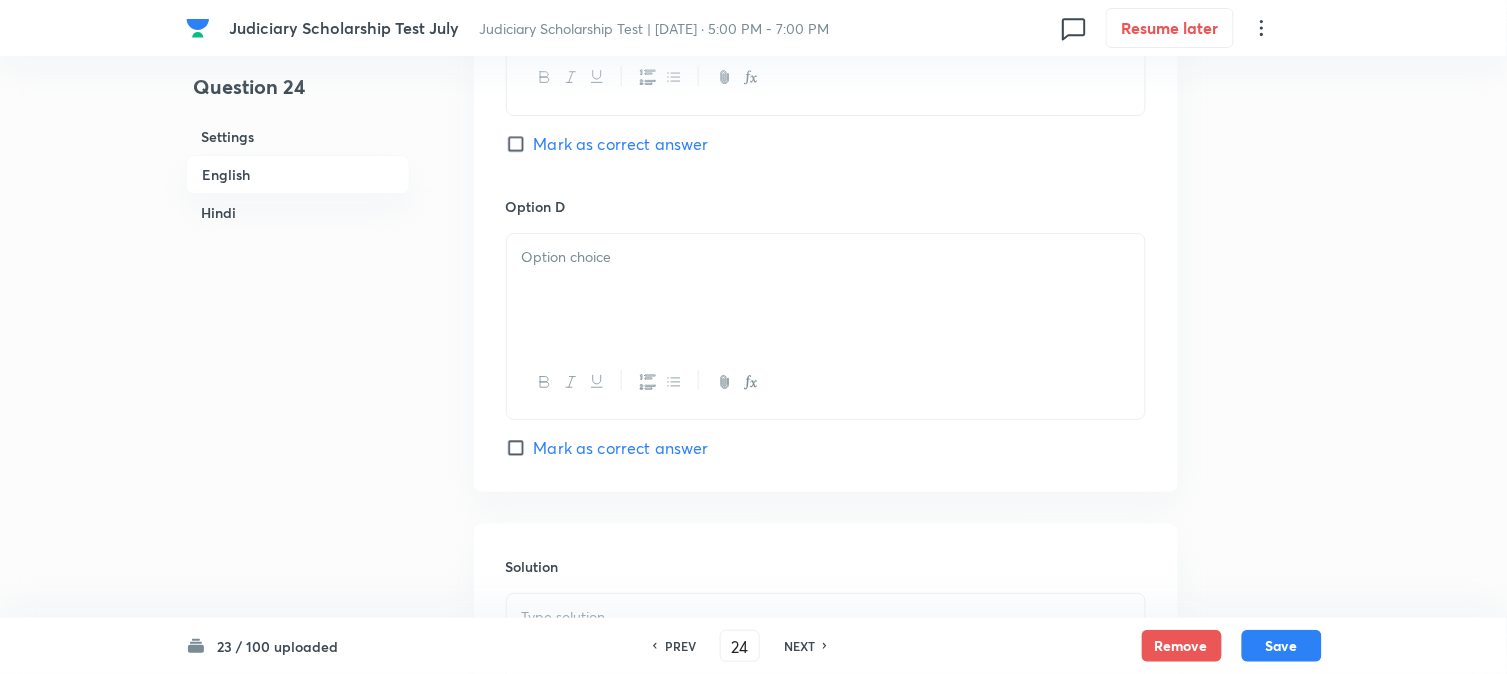 click at bounding box center [826, 290] 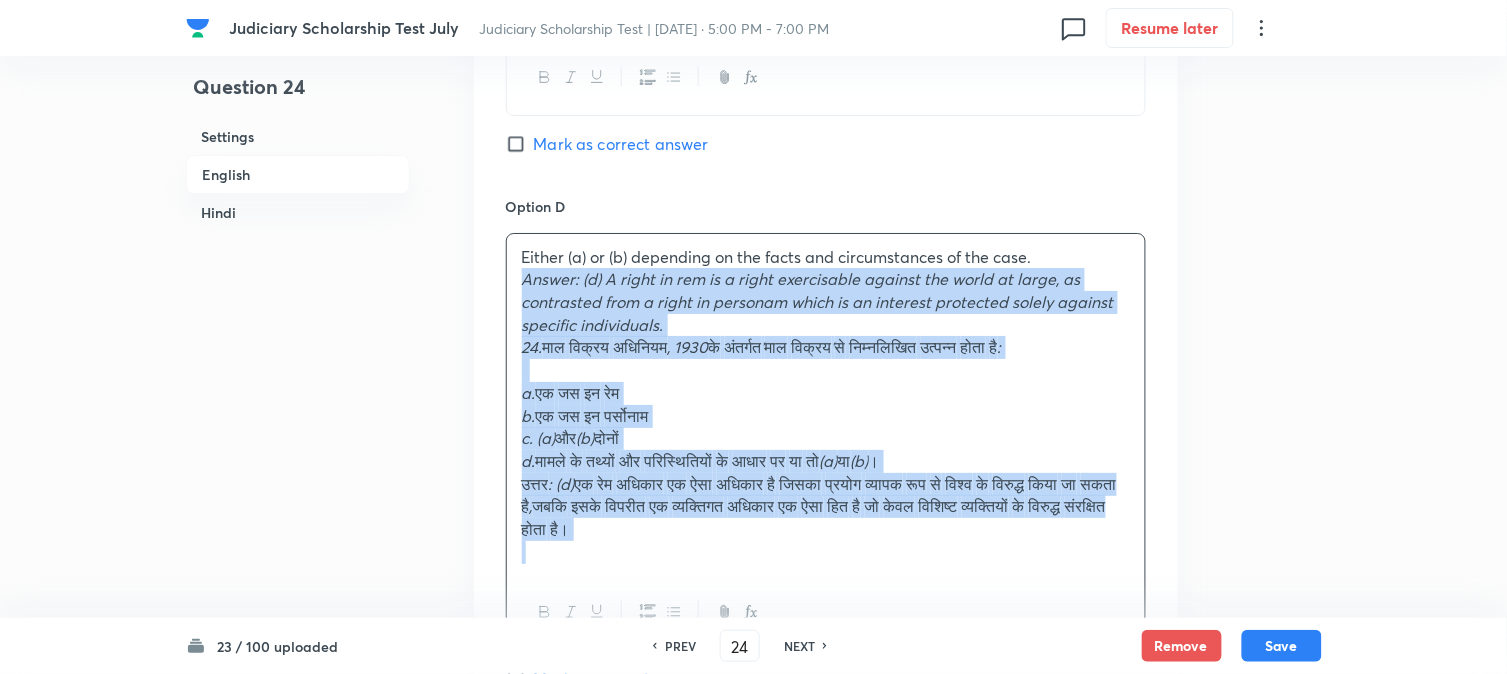 drag, startPoint x: 506, startPoint y: 281, endPoint x: 916, endPoint y: 562, distance: 497.0523 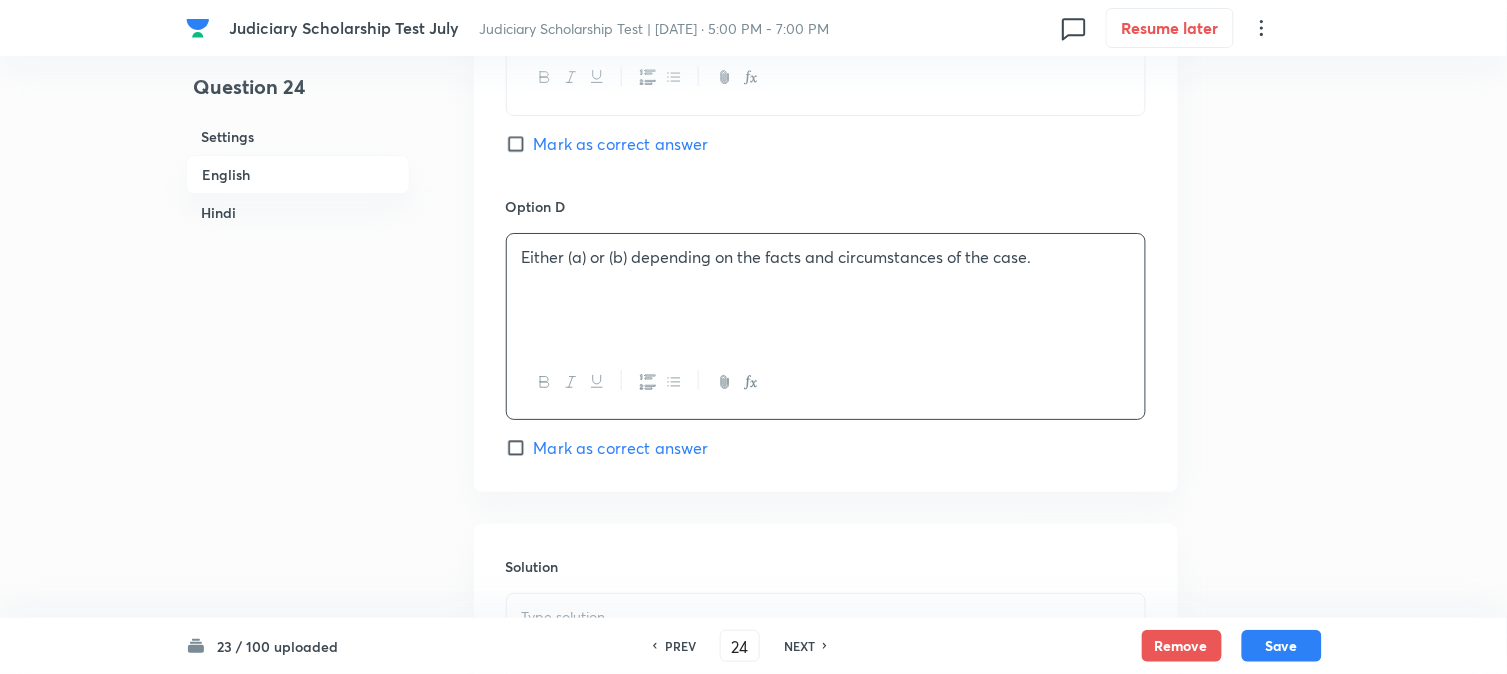 click on "Mark as correct answer" at bounding box center (621, 448) 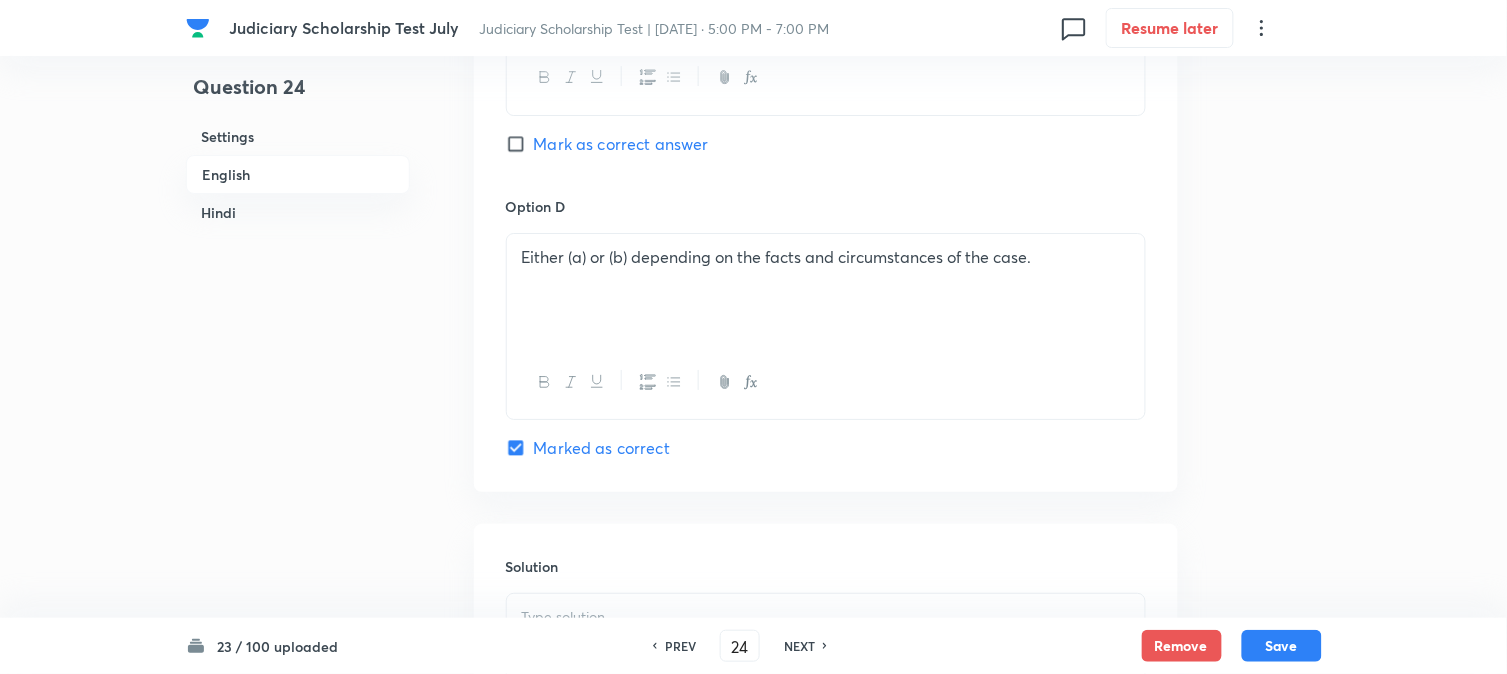 checkbox on "false" 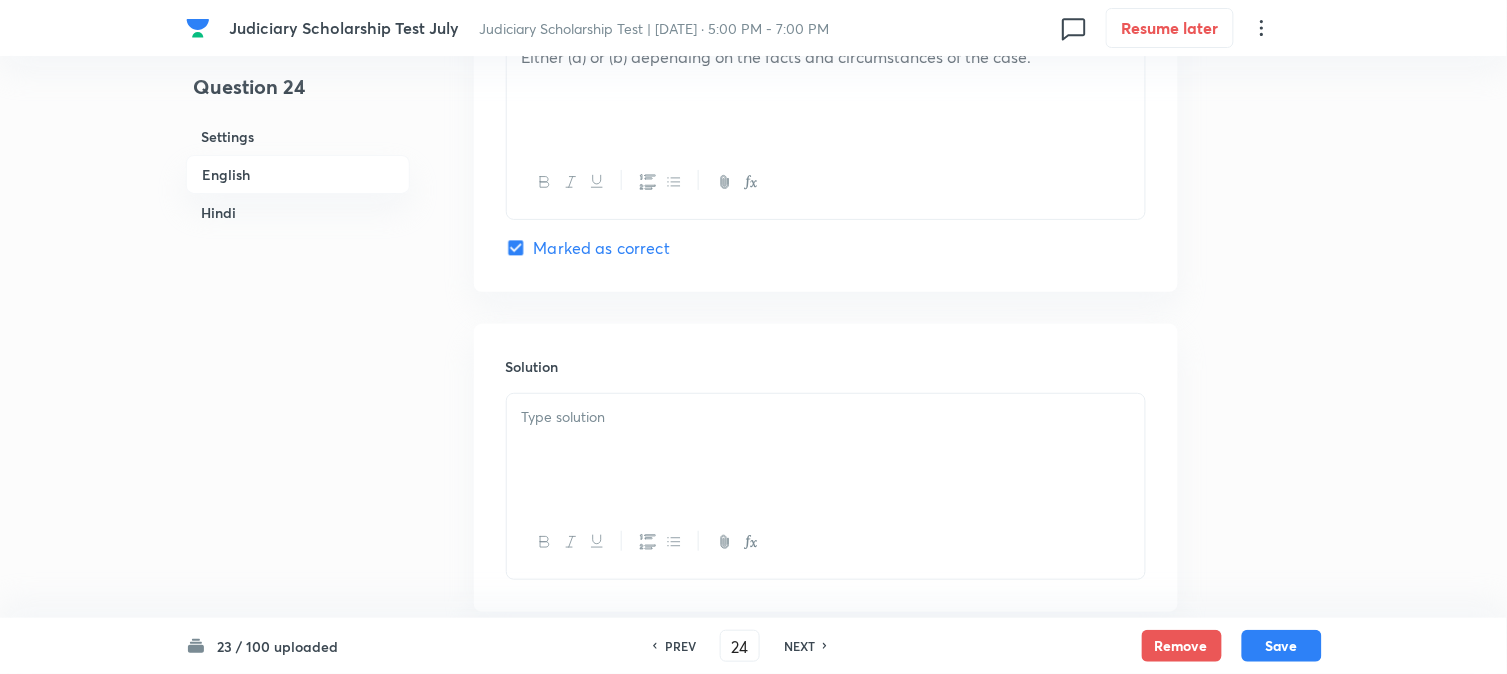 scroll, scrollTop: 1968, scrollLeft: 0, axis: vertical 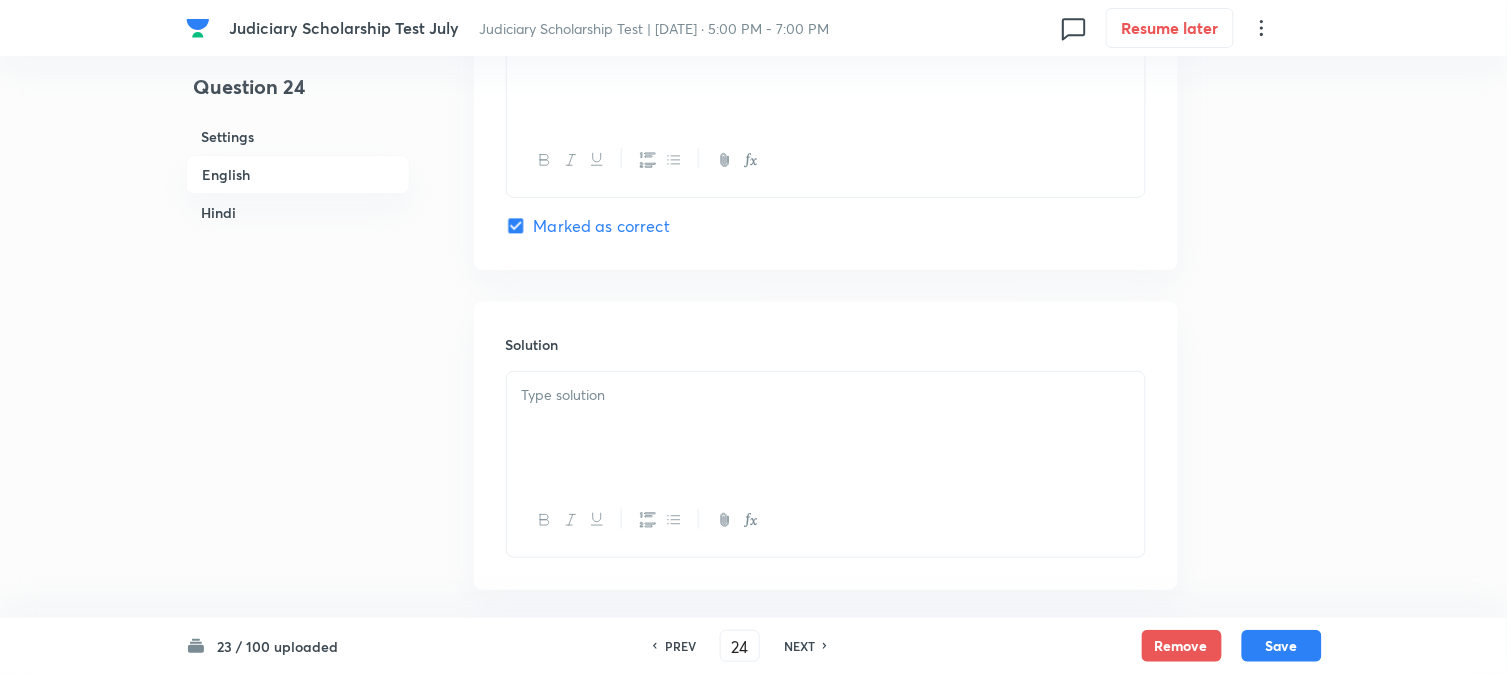 click on "Solution" at bounding box center (826, 446) 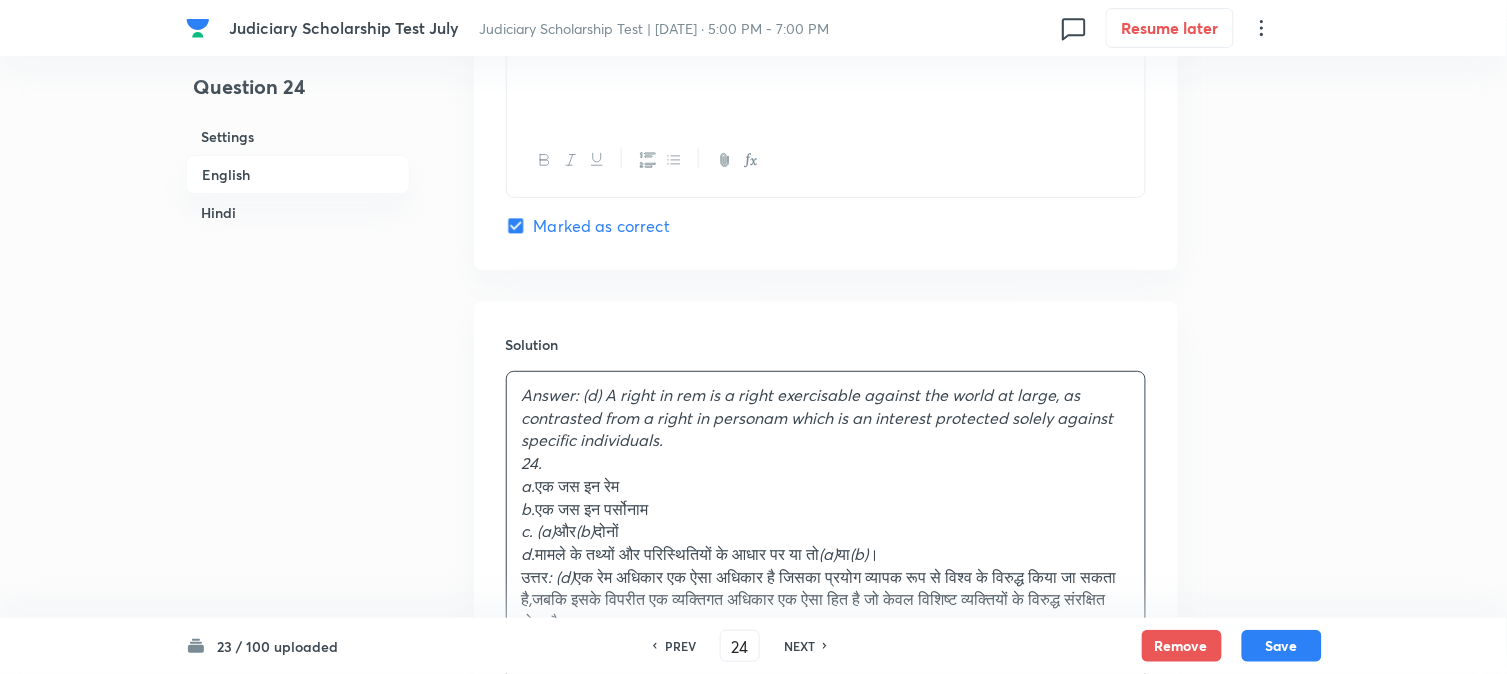 drag, startPoint x: 548, startPoint y: 458, endPoint x: 494, endPoint y: 482, distance: 59.093147 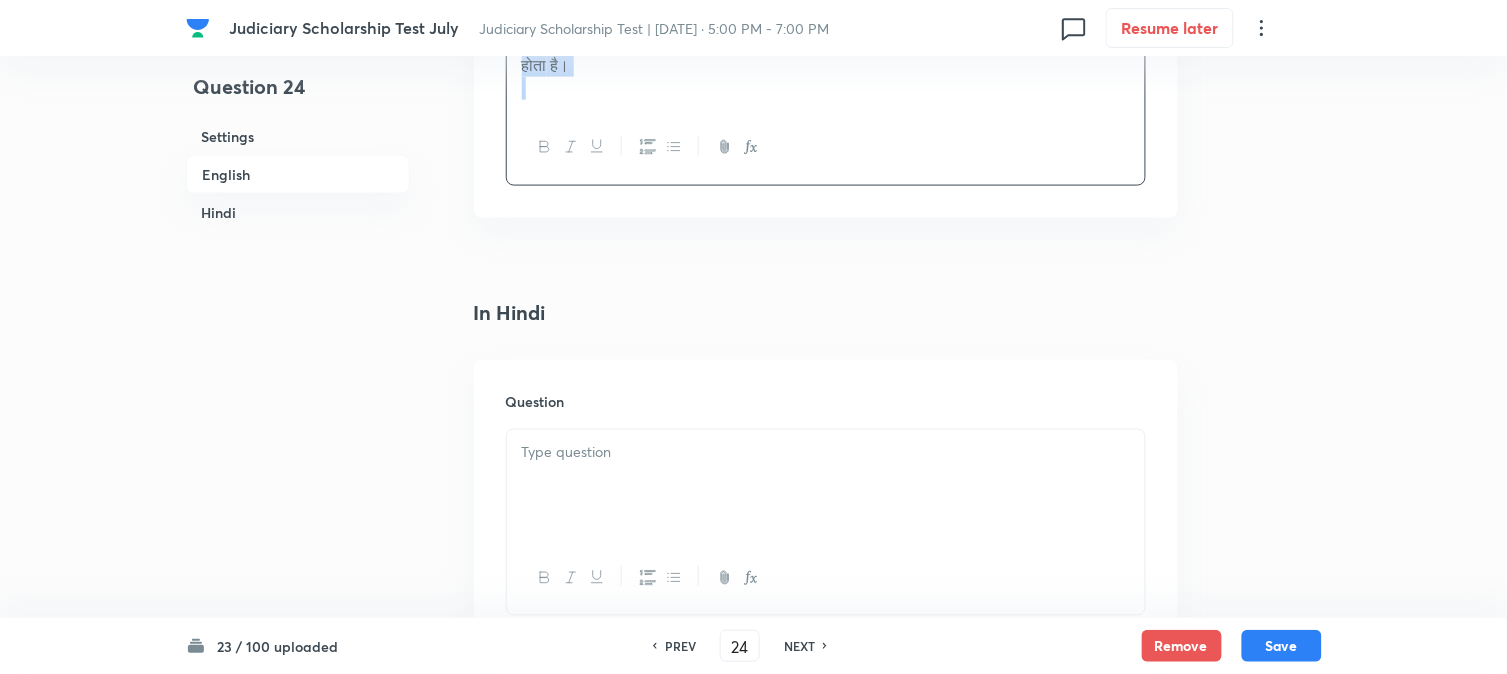 scroll, scrollTop: 2563, scrollLeft: 0, axis: vertical 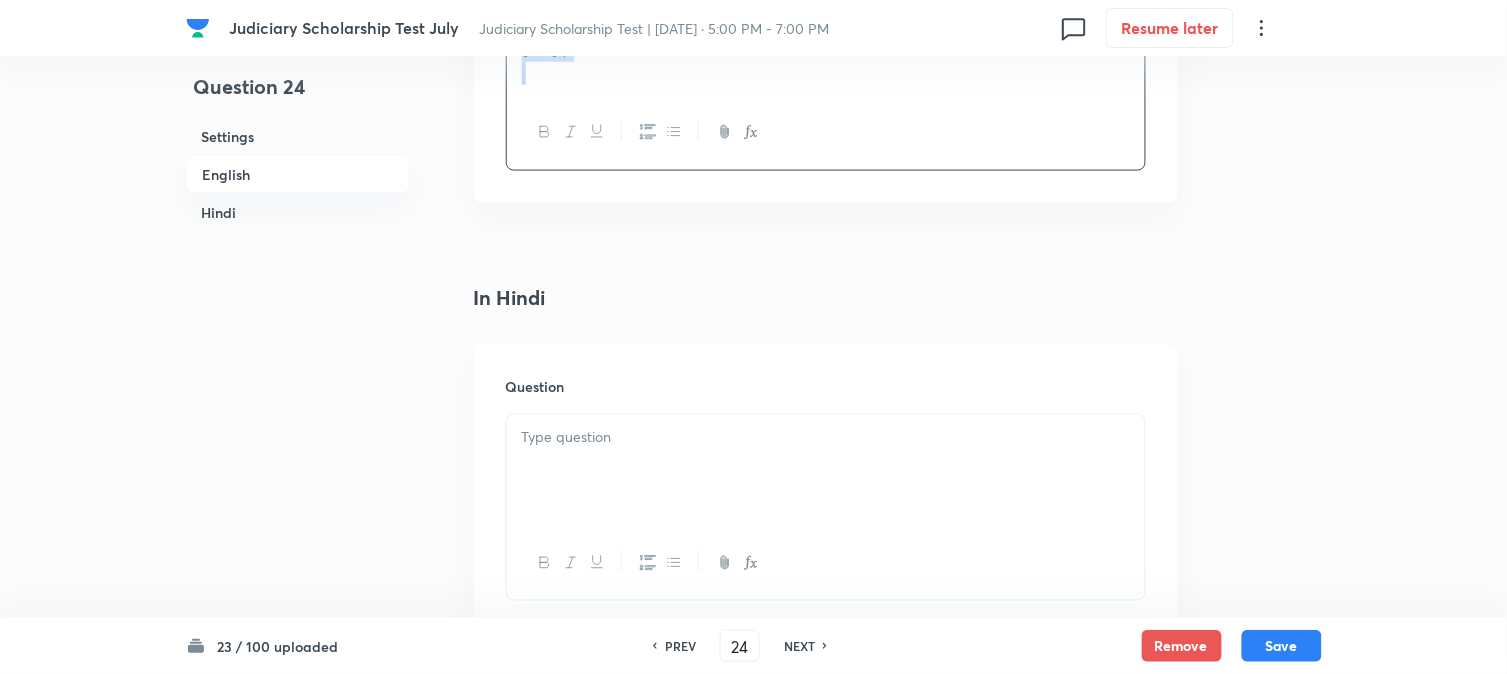 drag, startPoint x: 548, startPoint y: 460, endPoint x: 1145, endPoint y: 484, distance: 597.48224 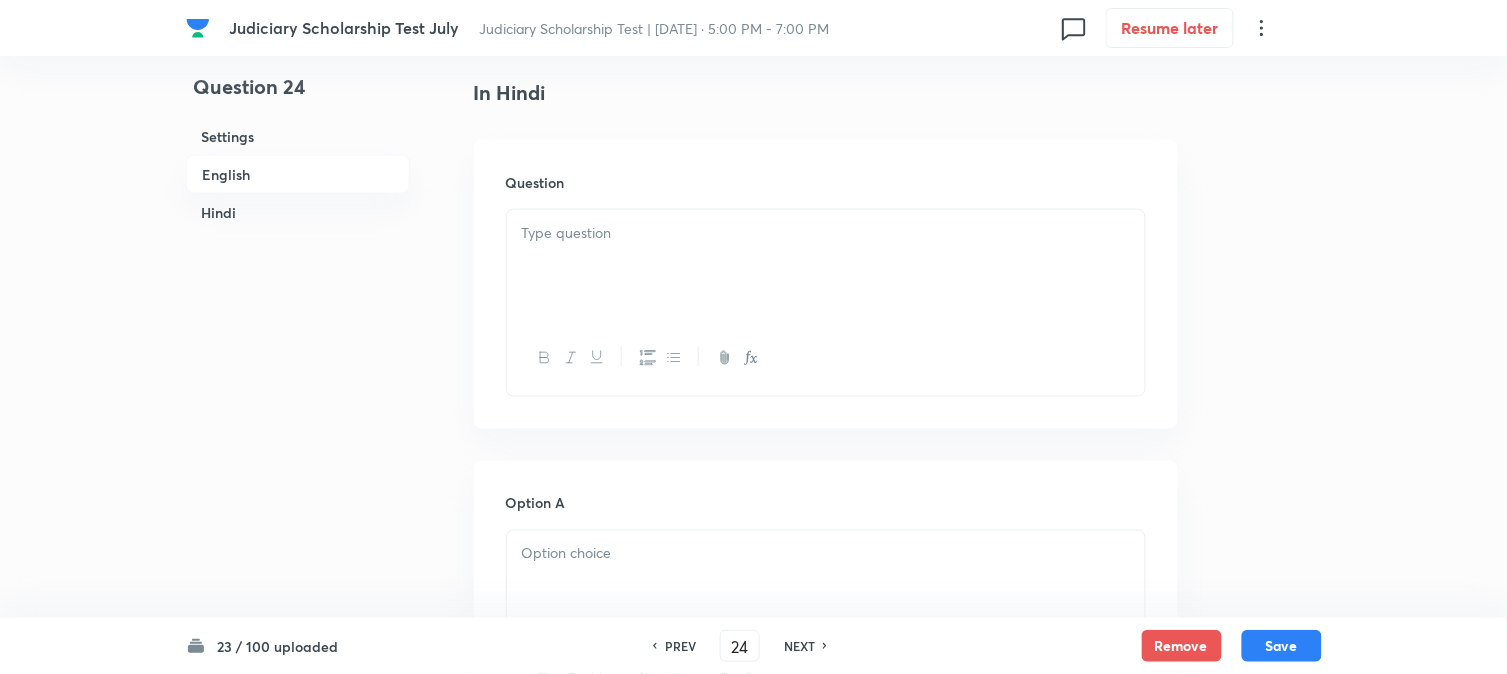 click at bounding box center [826, 266] 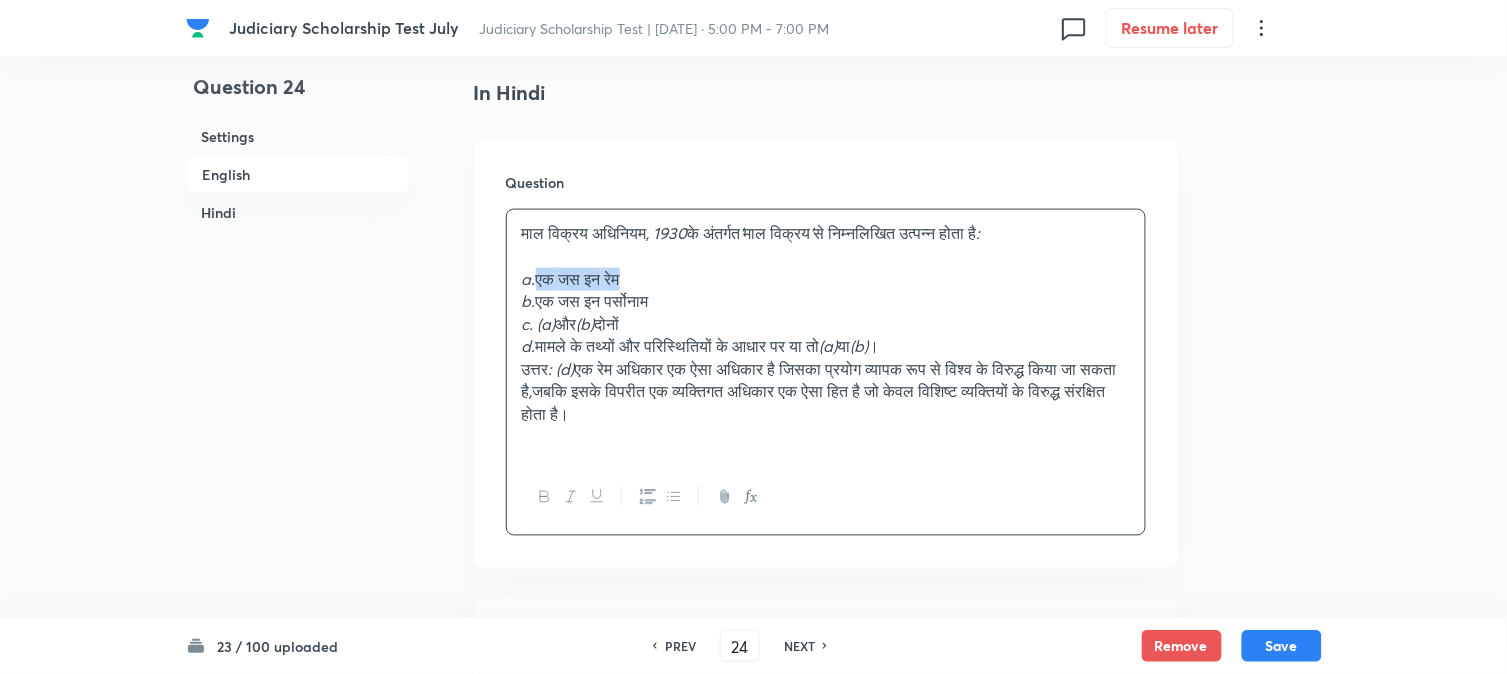 drag, startPoint x: 538, startPoint y: 274, endPoint x: 711, endPoint y: 274, distance: 173 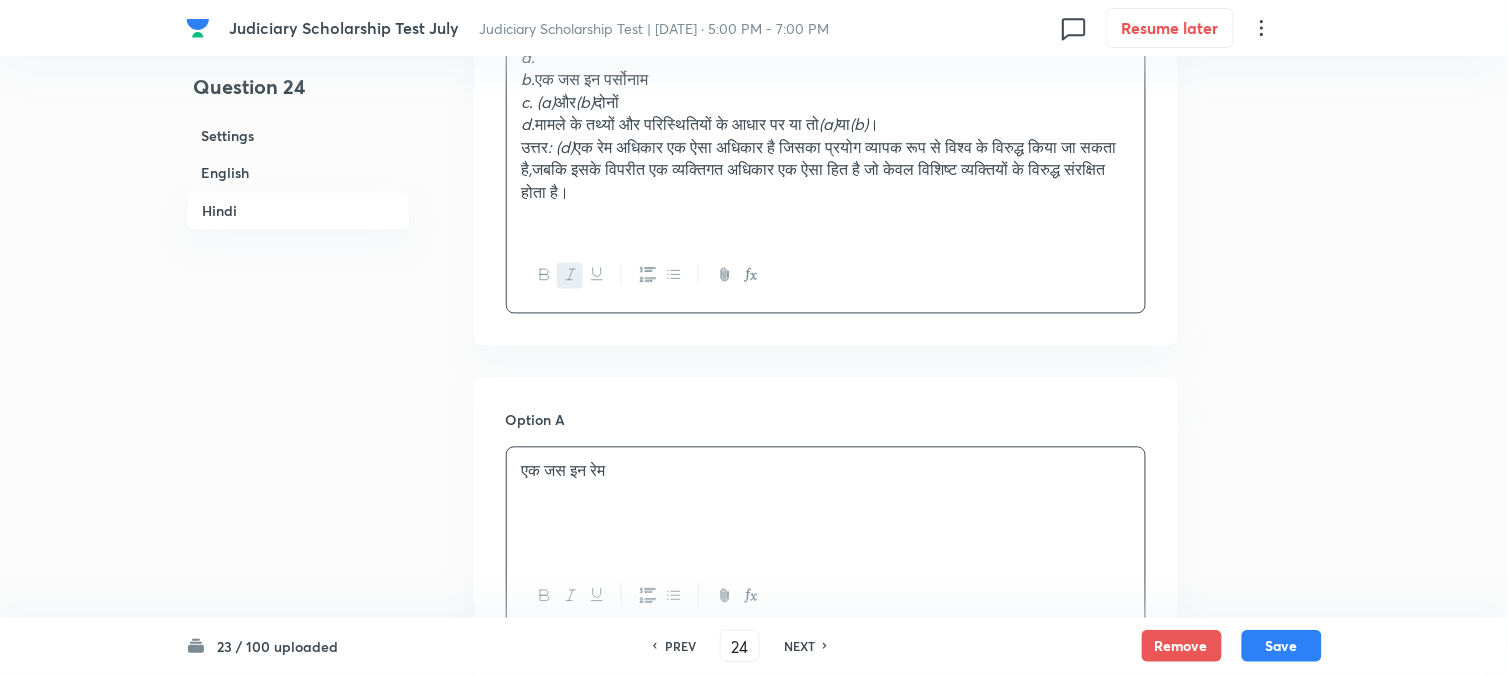 click on "एक   जस   इन   रेम" at bounding box center (826, 504) 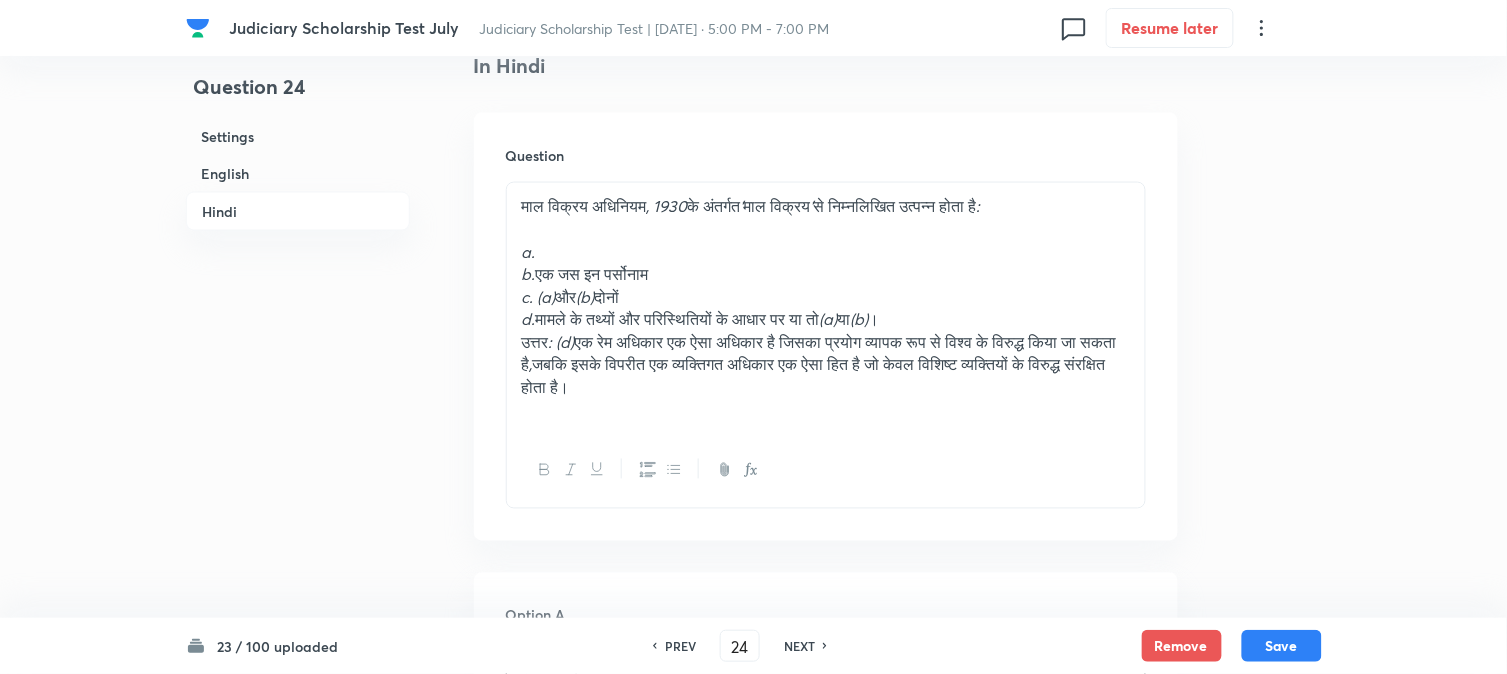 scroll, scrollTop: 2563, scrollLeft: 0, axis: vertical 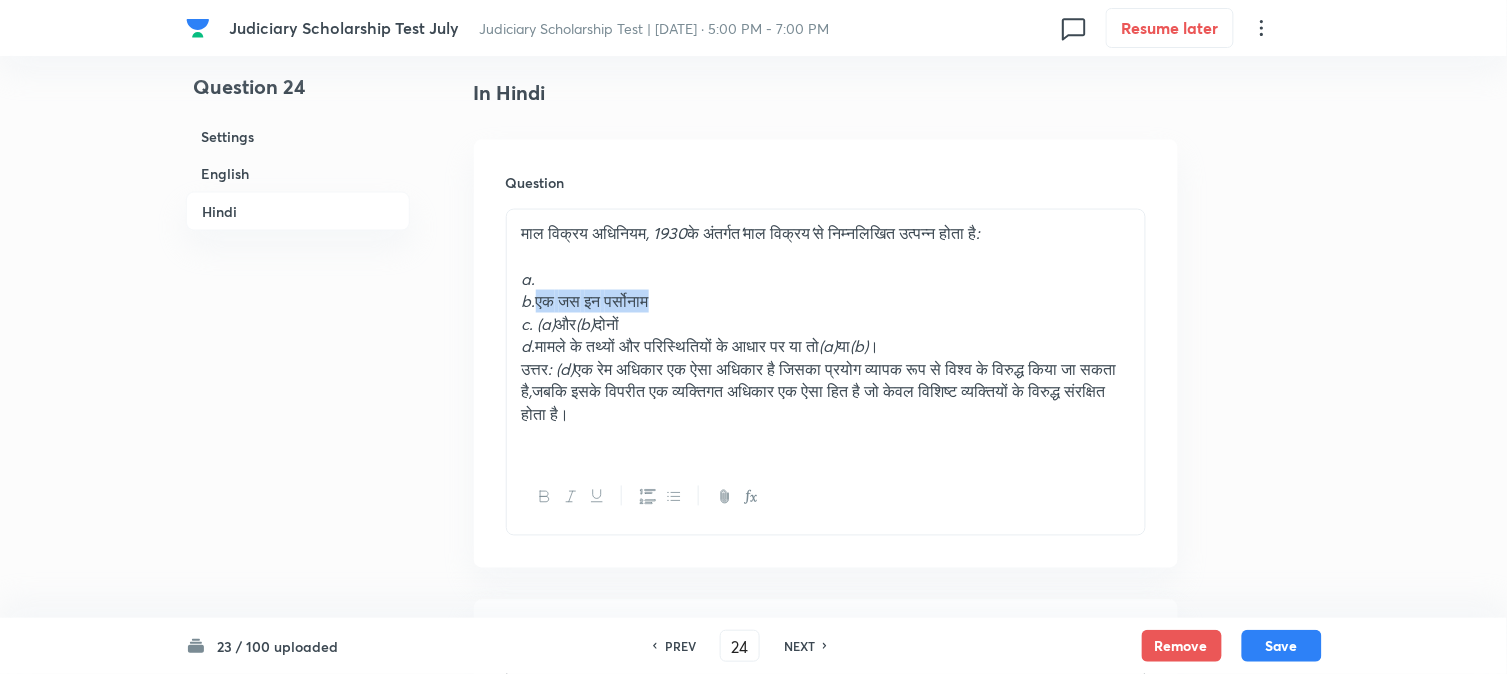 drag, startPoint x: 537, startPoint y: 303, endPoint x: 758, endPoint y: 304, distance: 221.00226 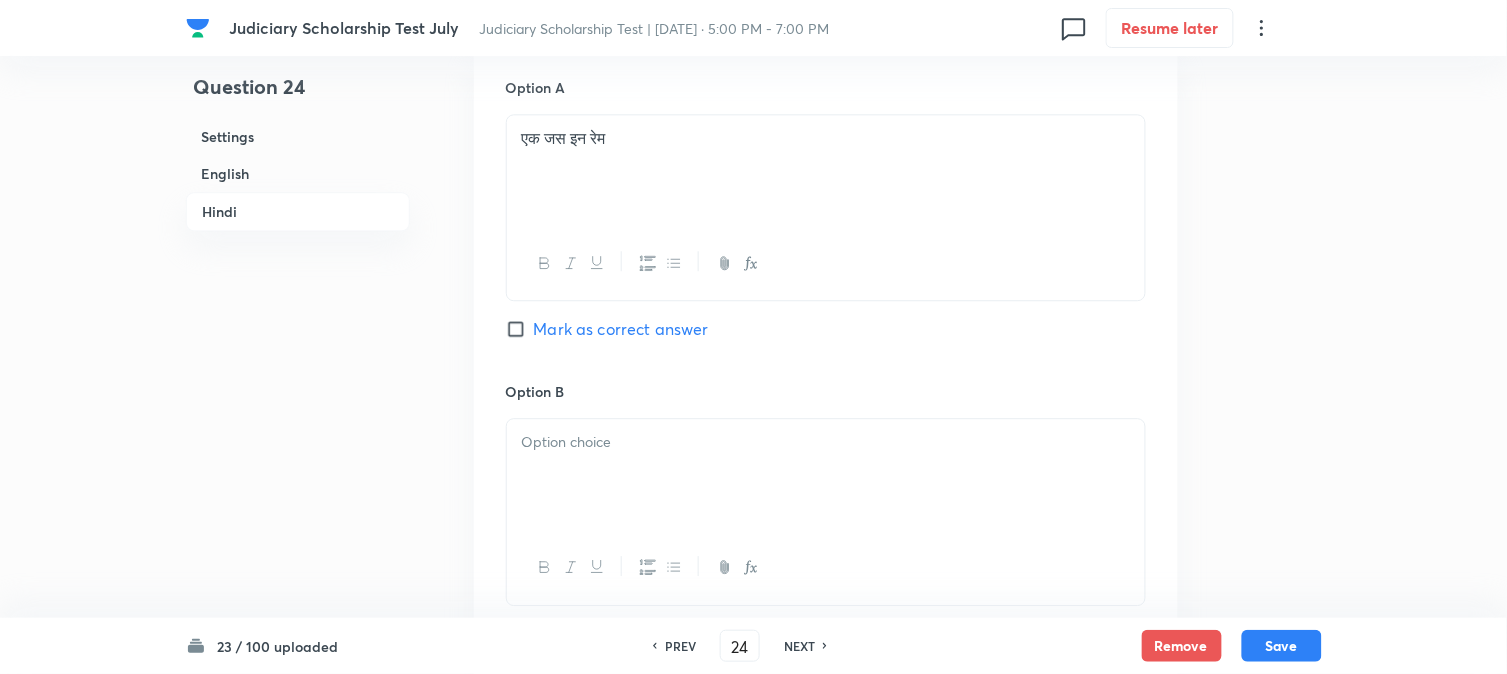 click at bounding box center (826, 475) 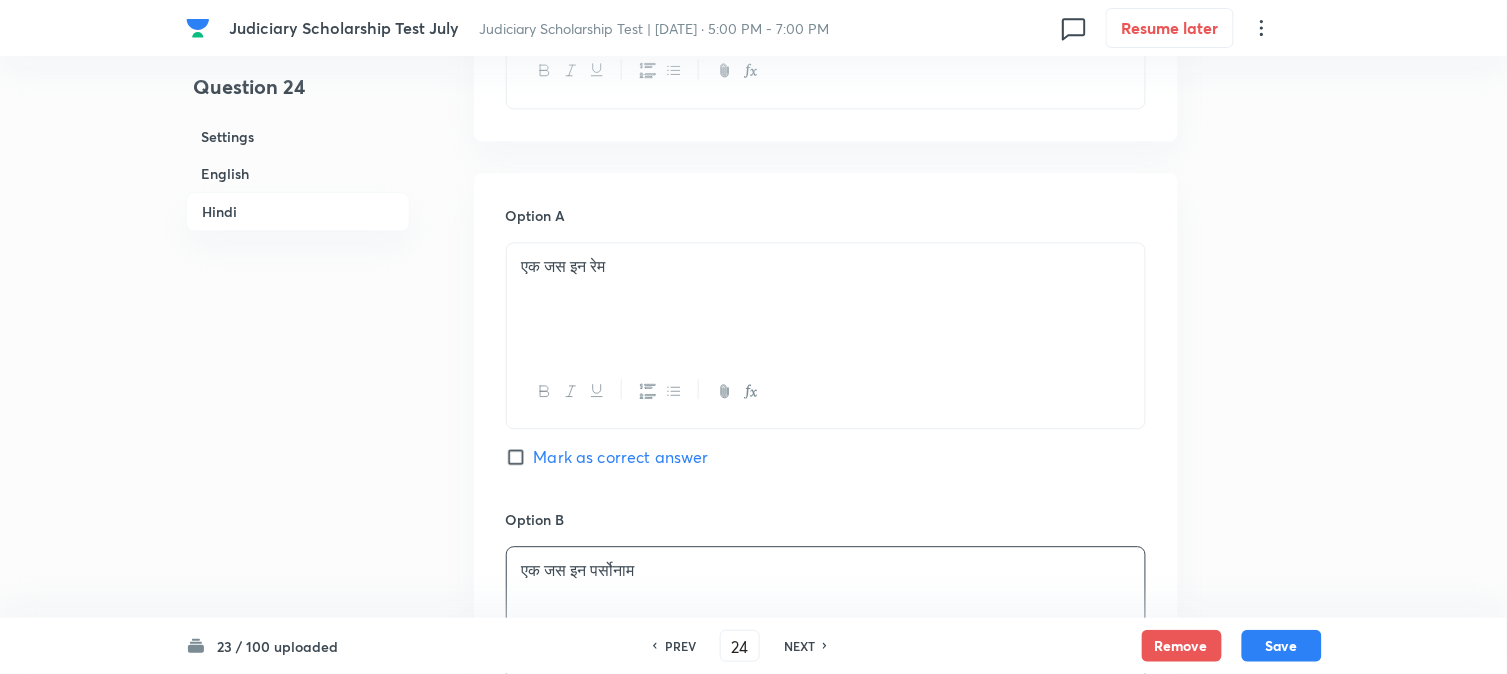 scroll, scrollTop: 2674, scrollLeft: 0, axis: vertical 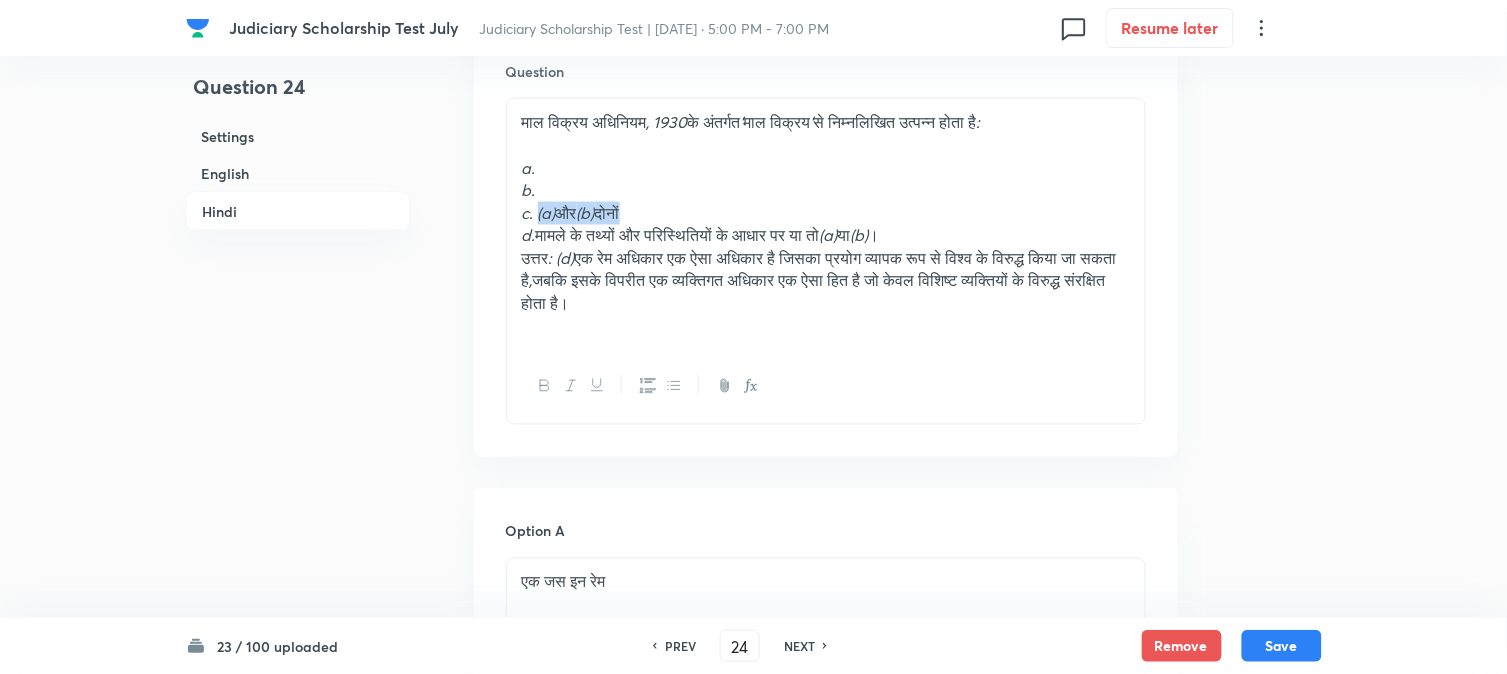 drag, startPoint x: 537, startPoint y: 218, endPoint x: 777, endPoint y: 215, distance: 240.01875 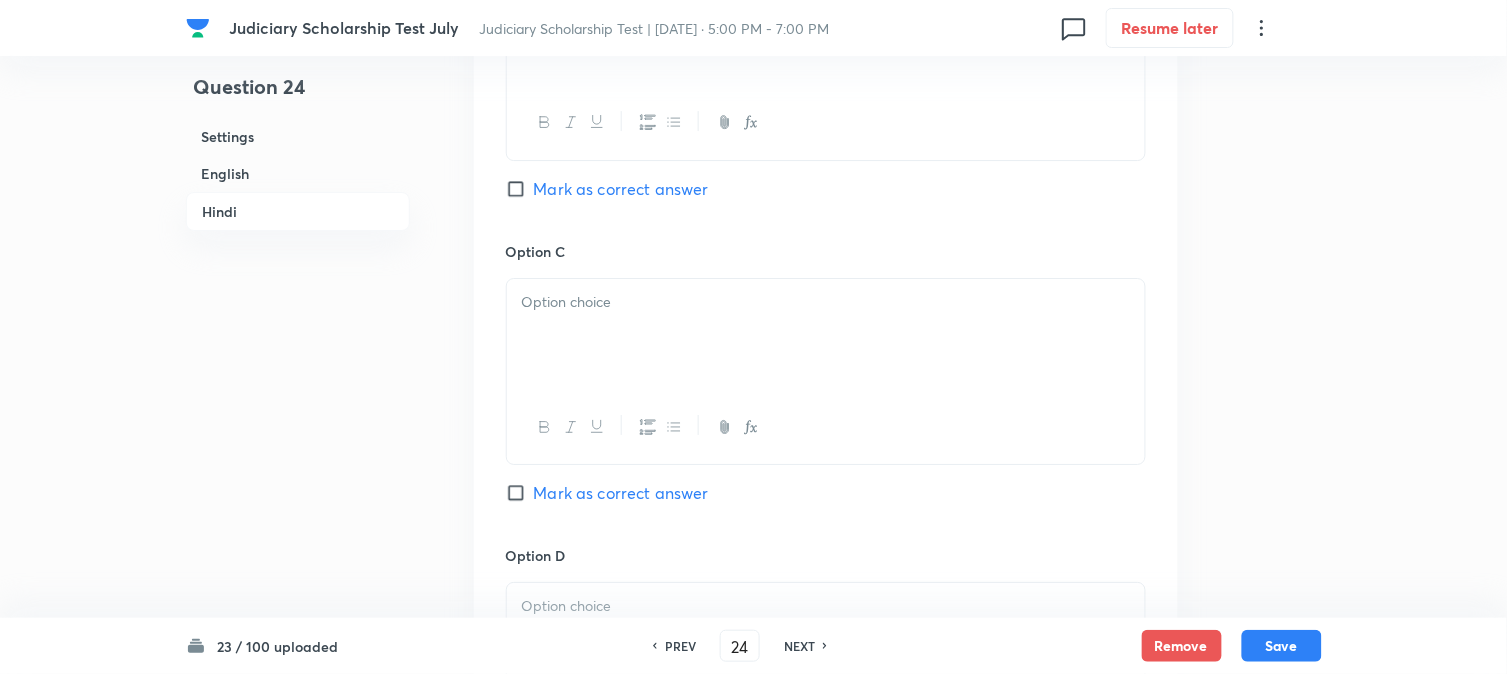 click at bounding box center (826, 335) 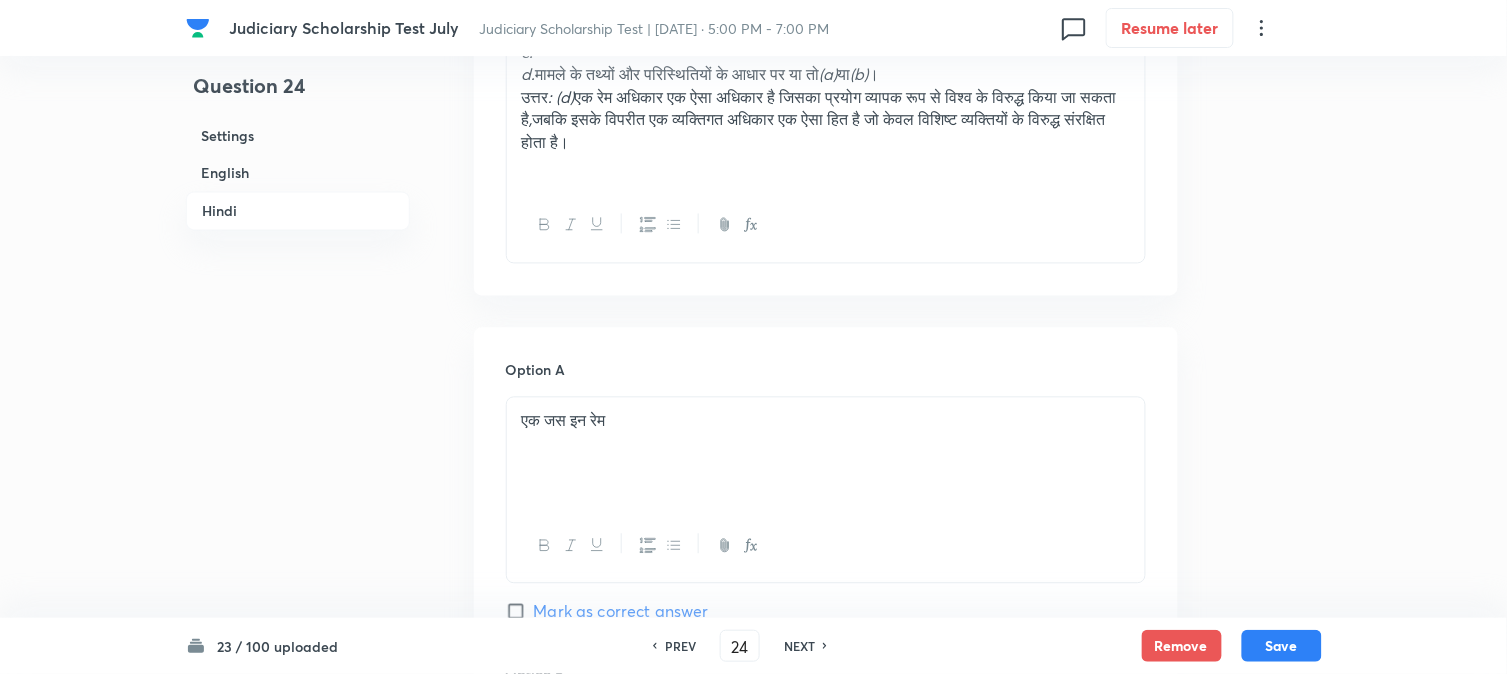 scroll, scrollTop: 2674, scrollLeft: 0, axis: vertical 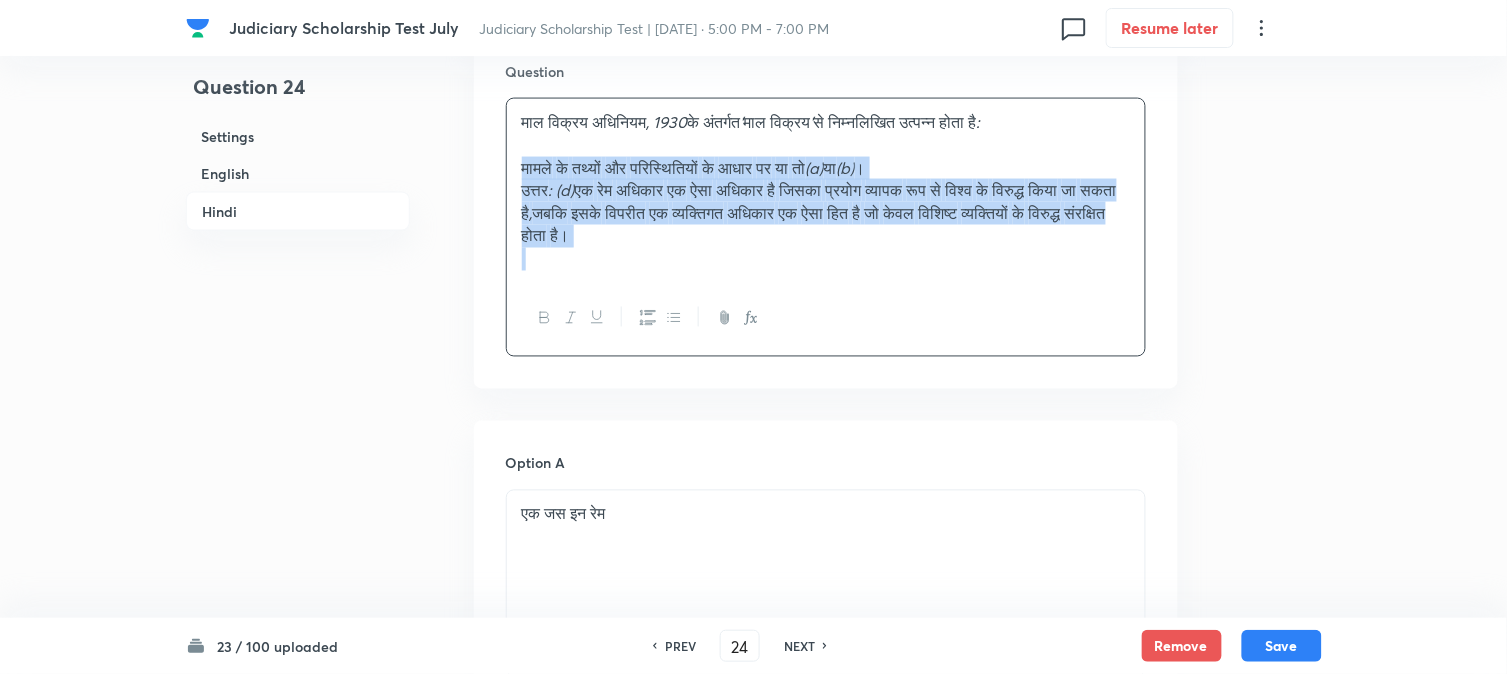 drag, startPoint x: 536, startPoint y: 231, endPoint x: 1047, endPoint y: 330, distance: 520.5017 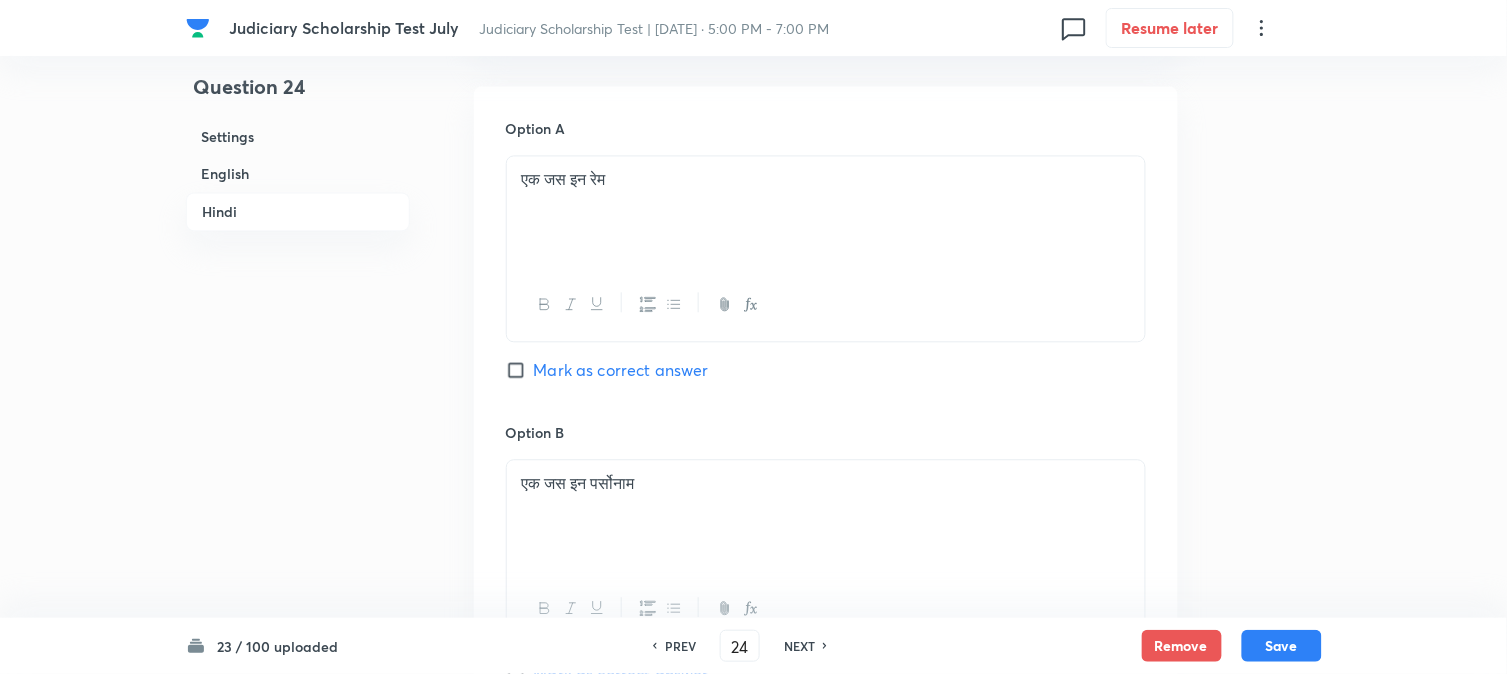 scroll, scrollTop: 3896, scrollLeft: 0, axis: vertical 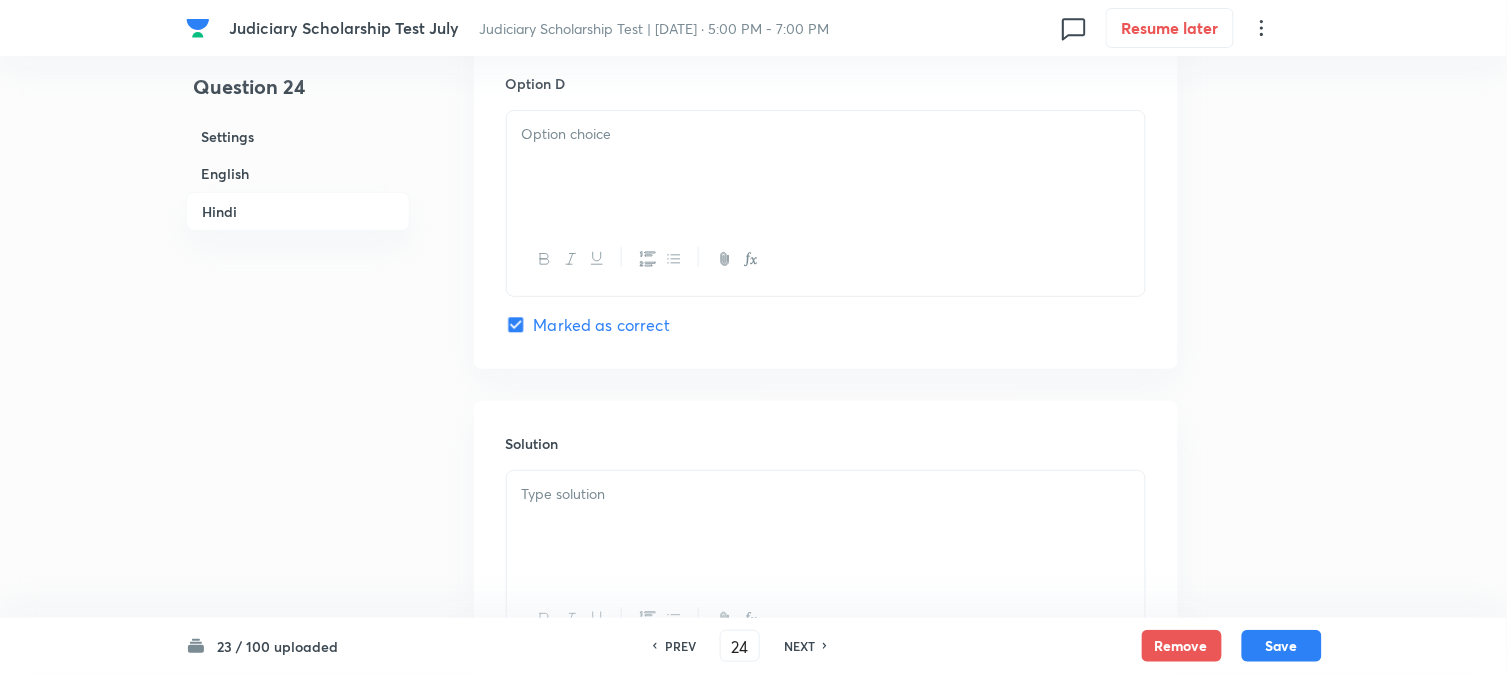 click at bounding box center [826, 167] 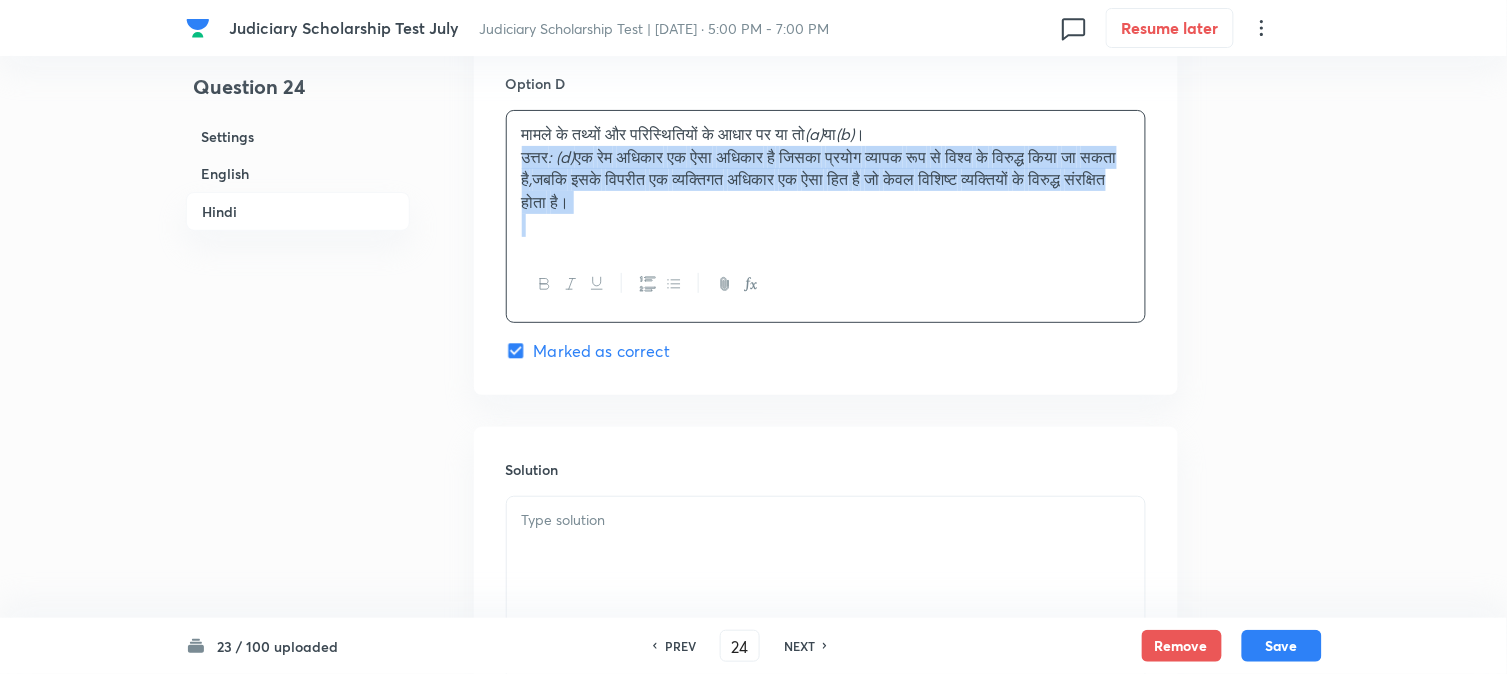 drag, startPoint x: 511, startPoint y: 158, endPoint x: 1005, endPoint y: 268, distance: 506.09882 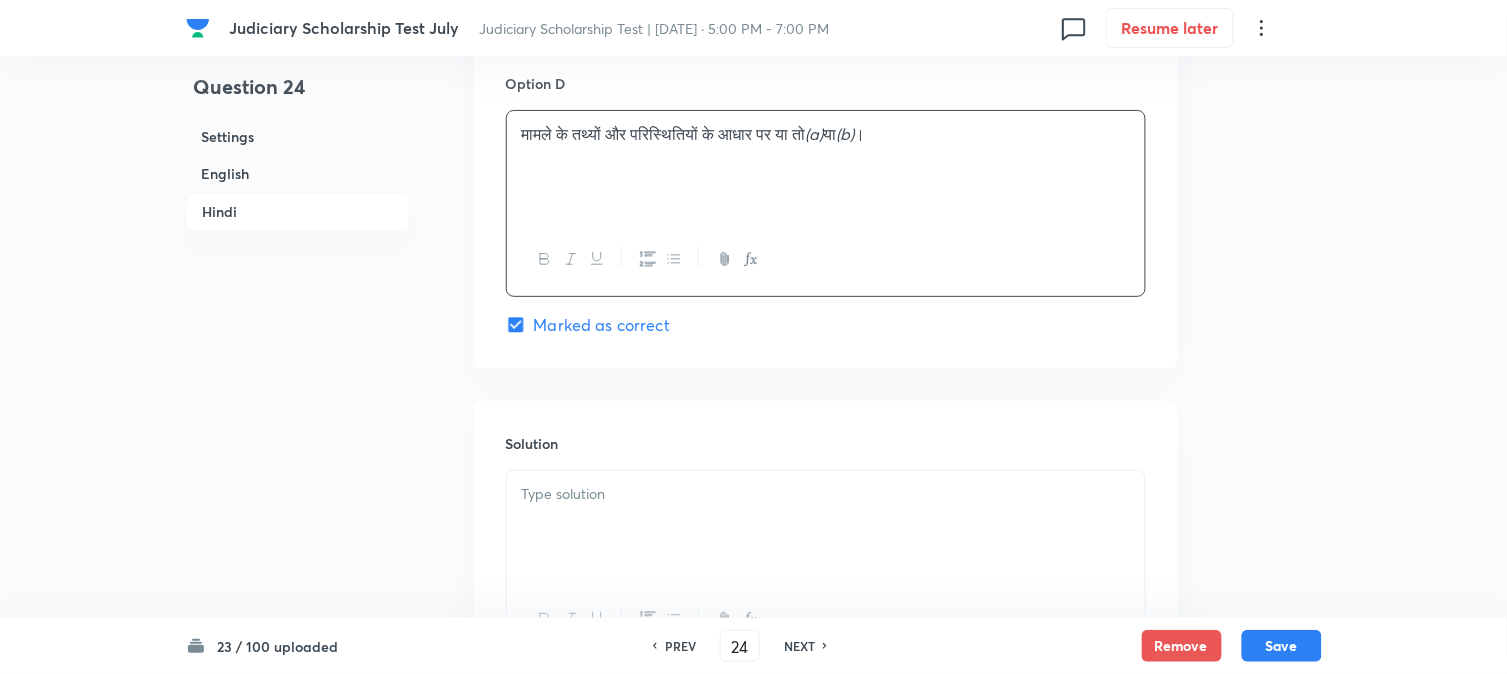click at bounding box center (826, 527) 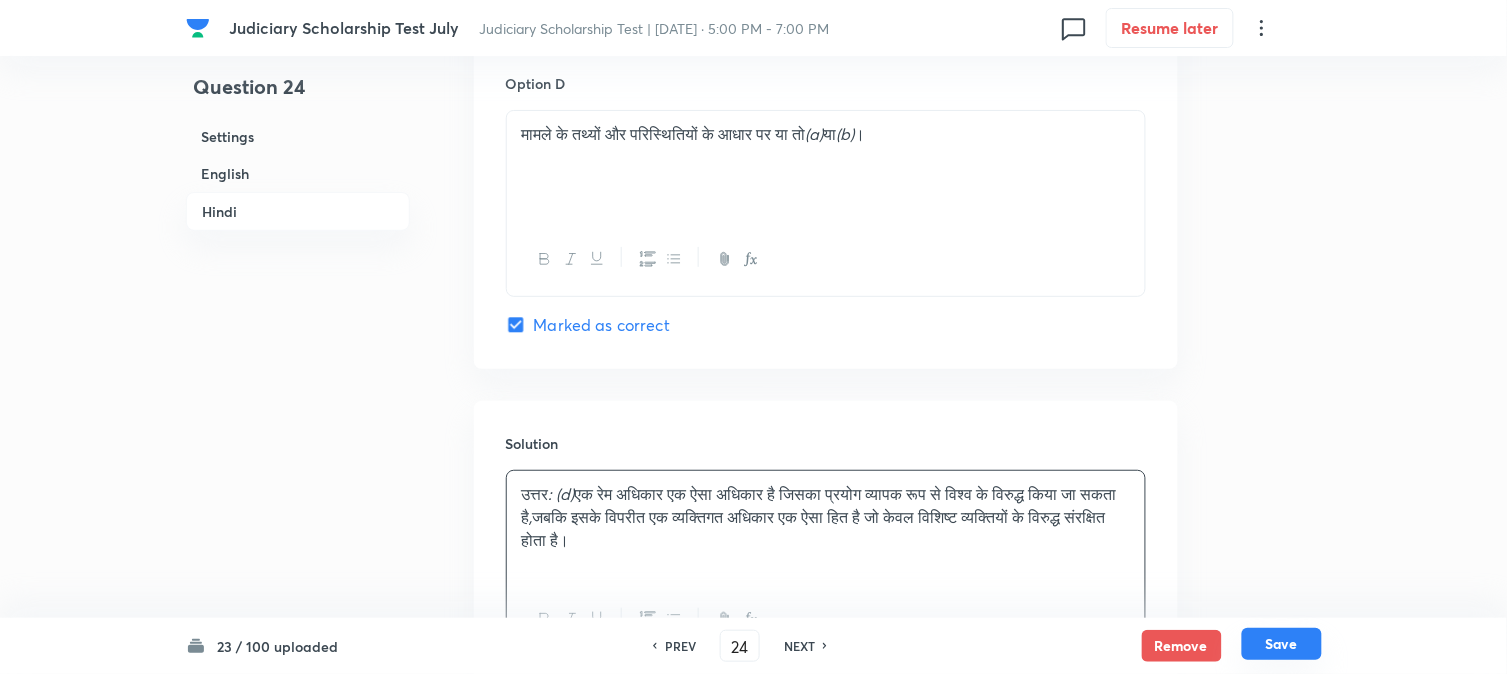 click on "Save" at bounding box center [1282, 644] 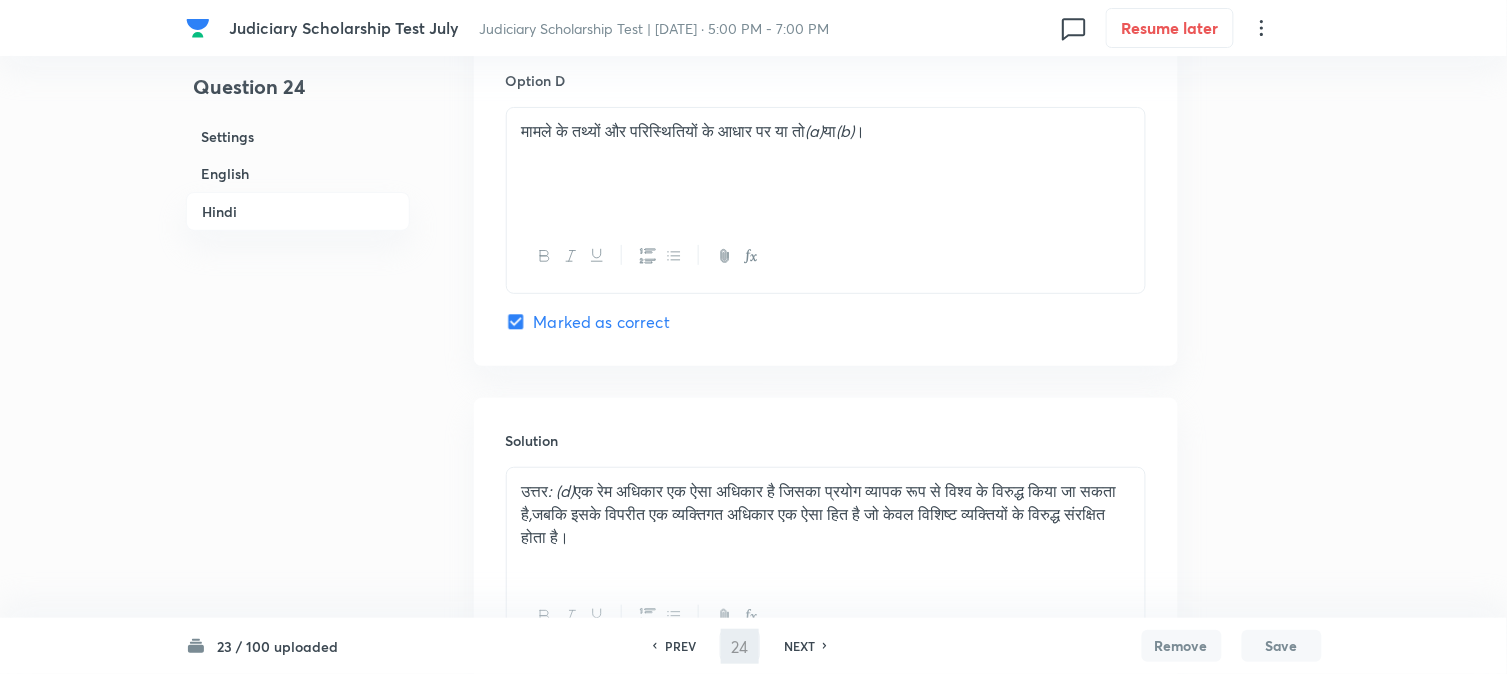 type on "25" 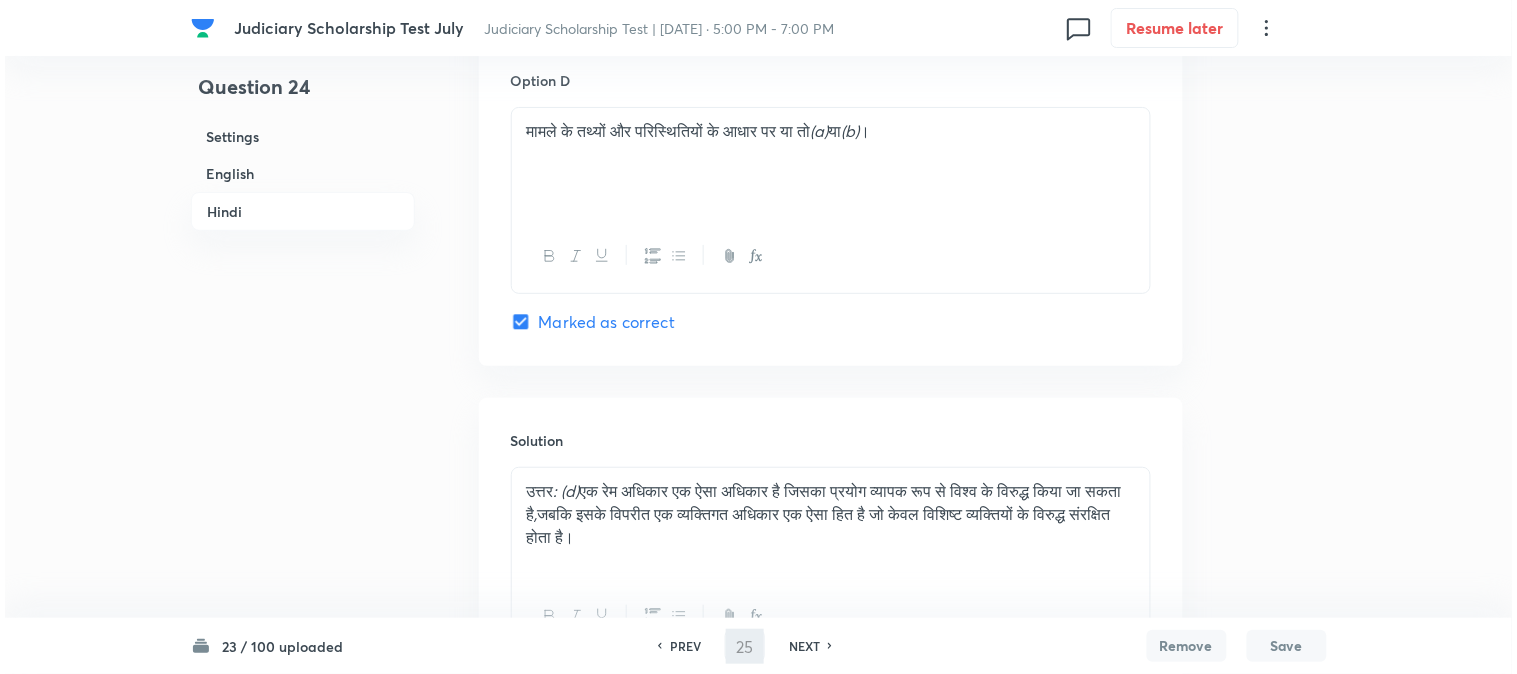 scroll, scrollTop: 0, scrollLeft: 0, axis: both 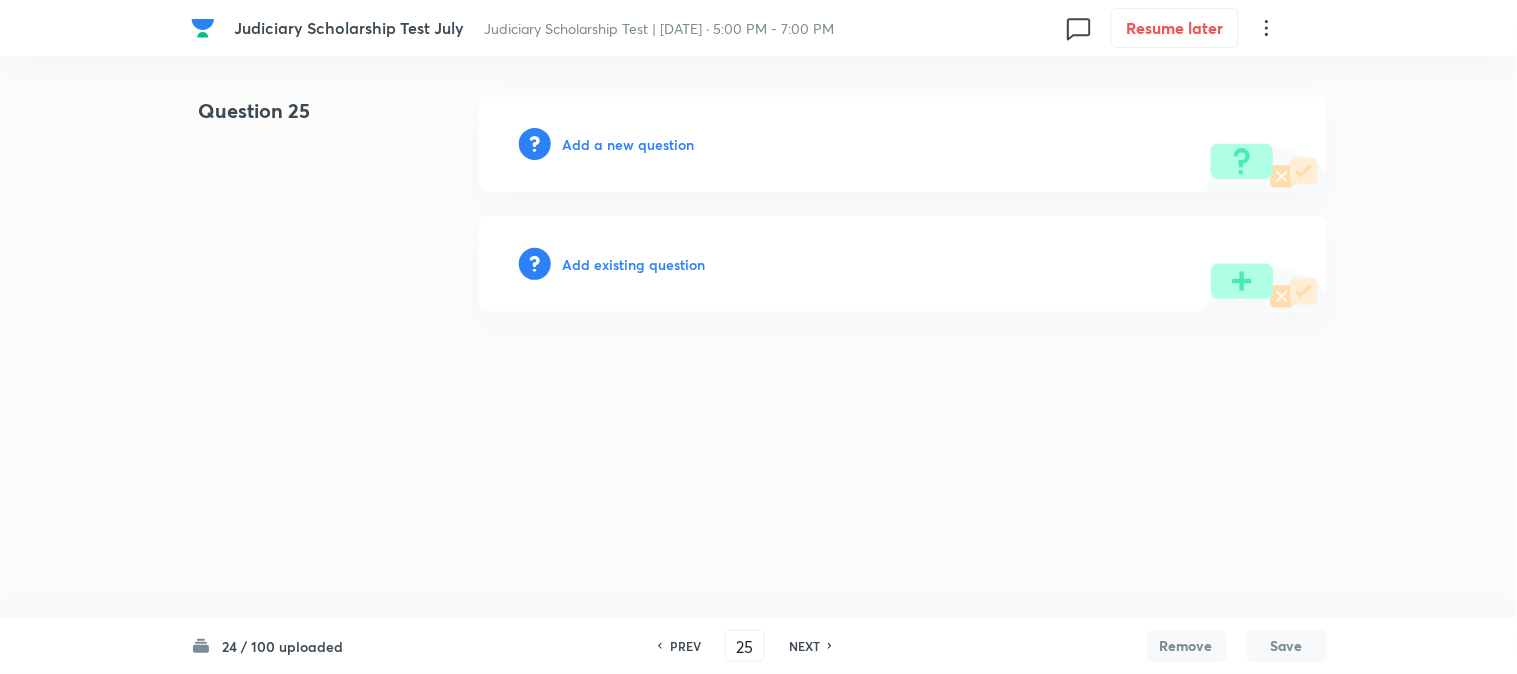 click on "Add a new question" at bounding box center (629, 144) 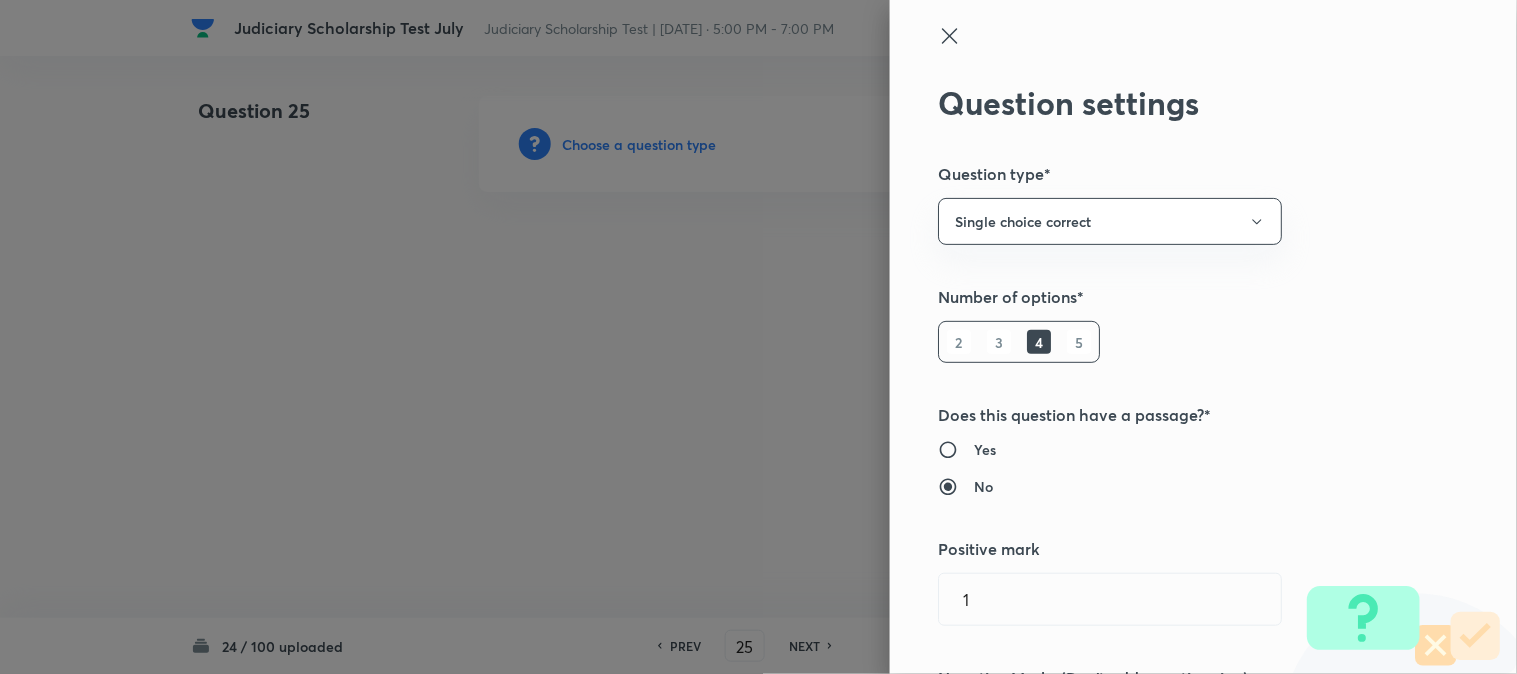 type 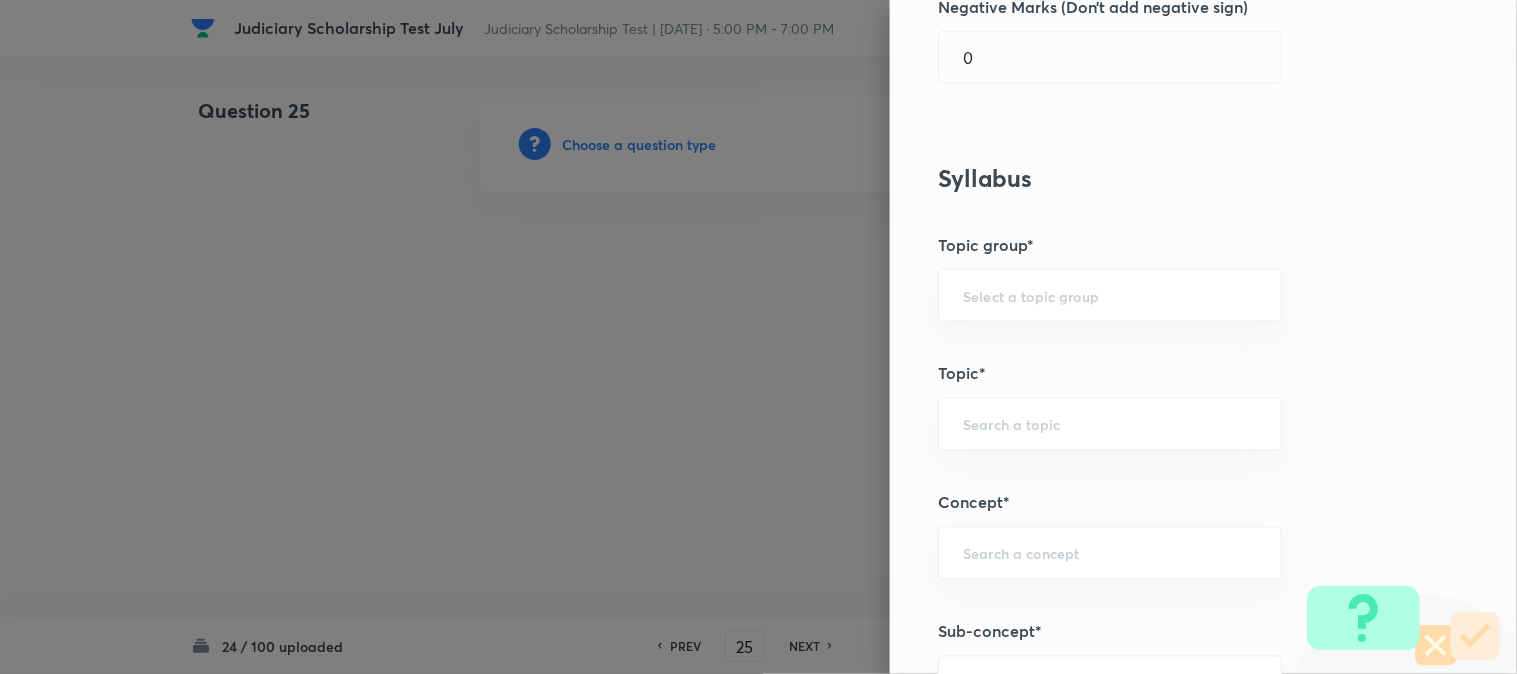 scroll, scrollTop: 1180, scrollLeft: 0, axis: vertical 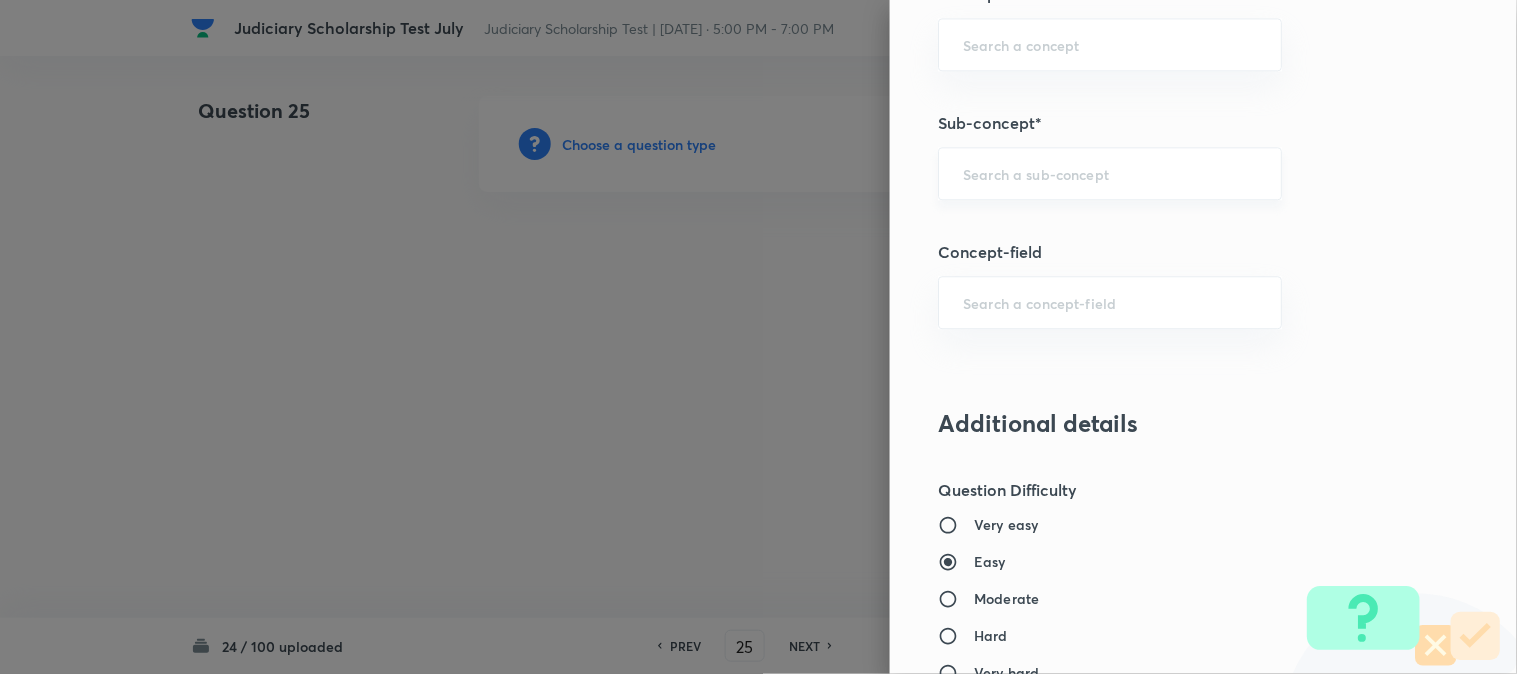 click on "​" at bounding box center (1110, 173) 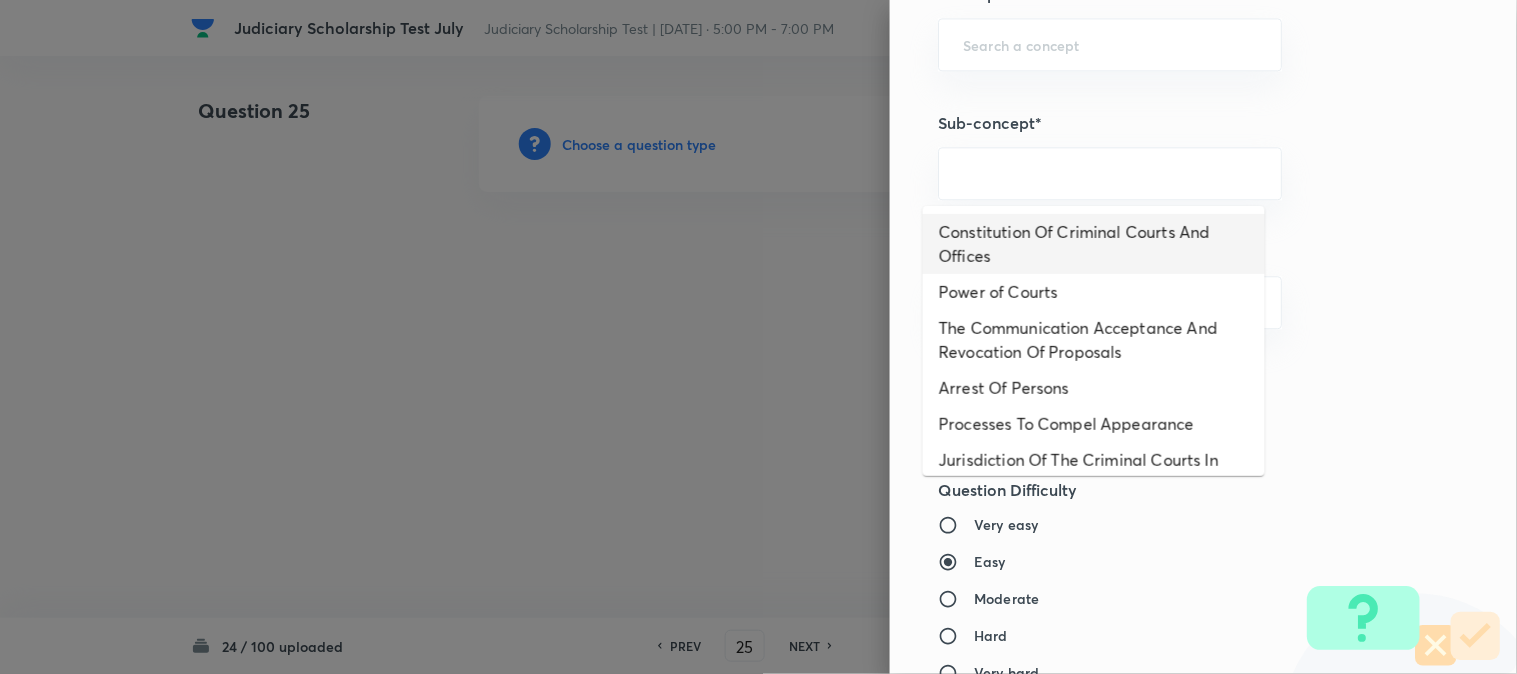 click on "Constitution Of Criminal Courts And Offices" at bounding box center (1094, 244) 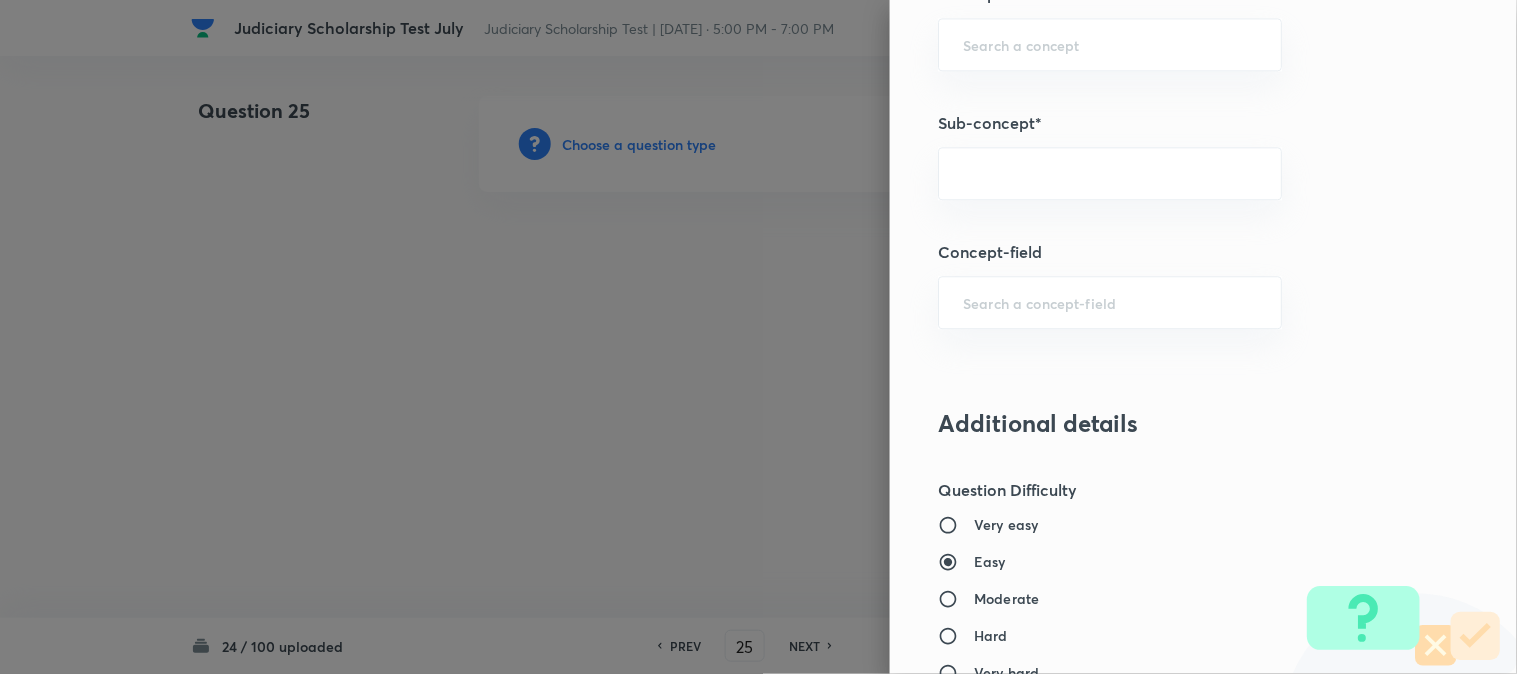 type on "Constitution Of Criminal Courts And Offices" 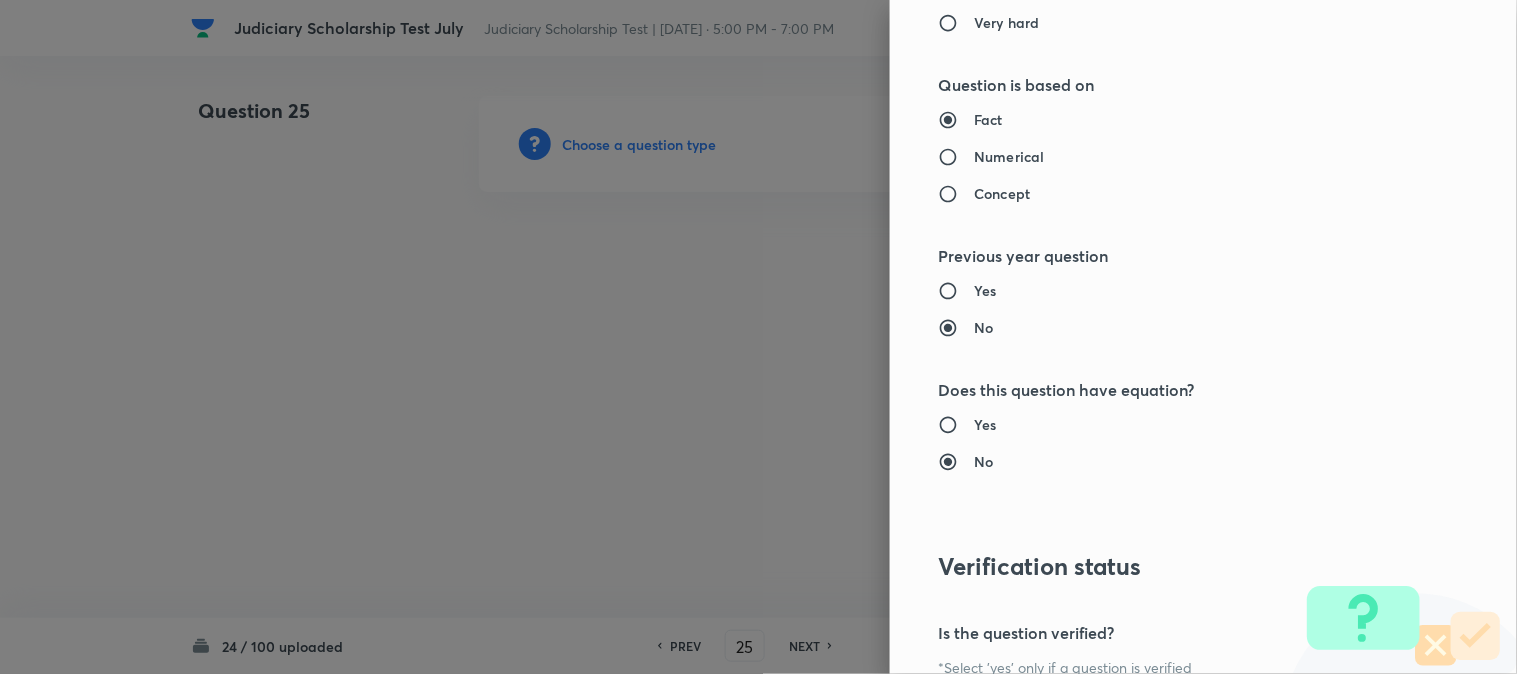 type on "Criminal Law" 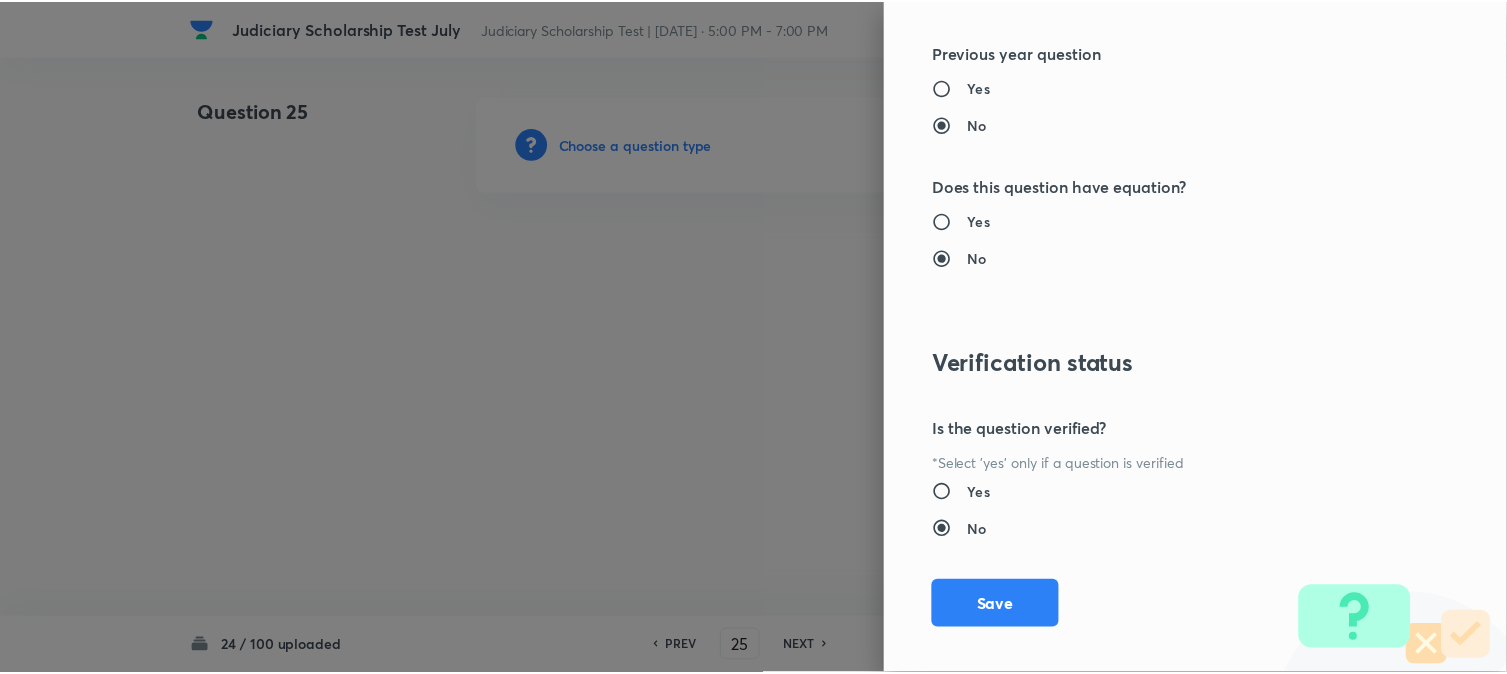 scroll, scrollTop: 2052, scrollLeft: 0, axis: vertical 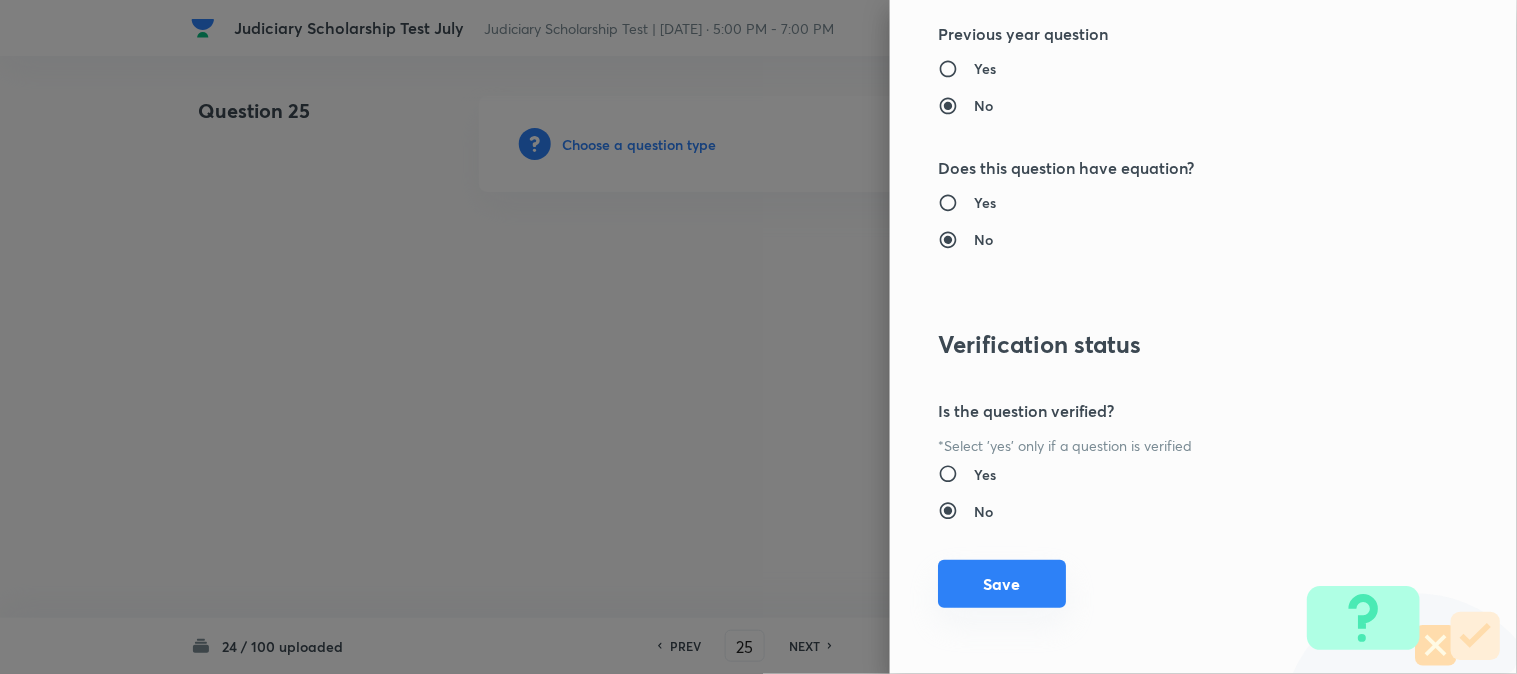 click on "Save" at bounding box center [1002, 584] 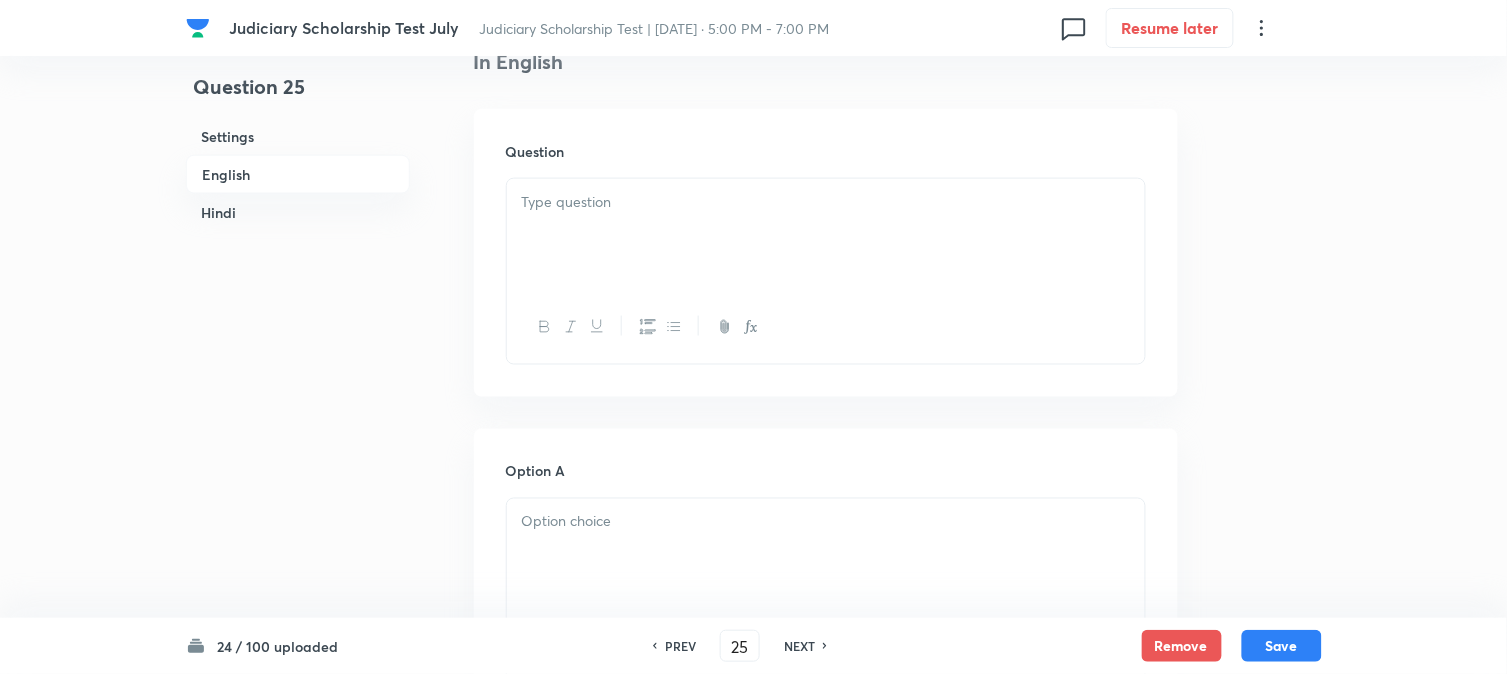 scroll, scrollTop: 590, scrollLeft: 0, axis: vertical 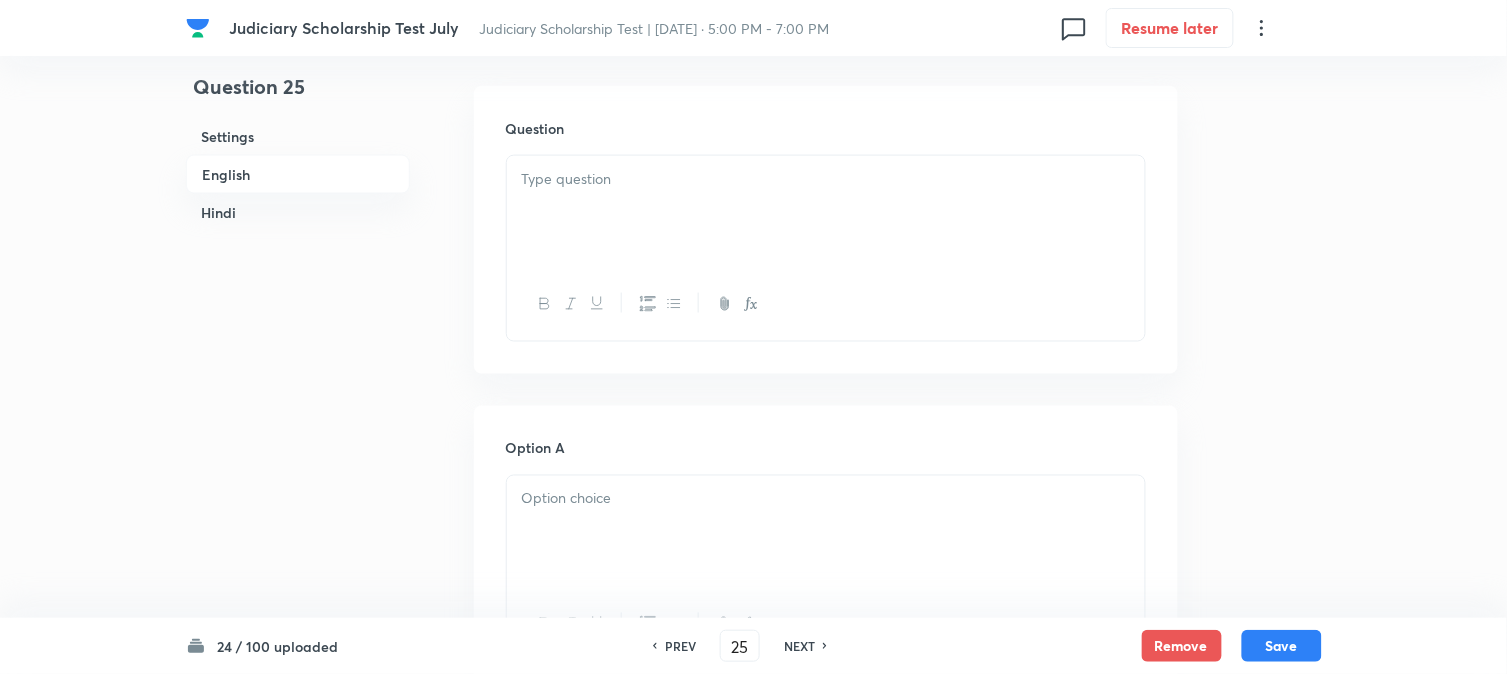 click at bounding box center (826, 212) 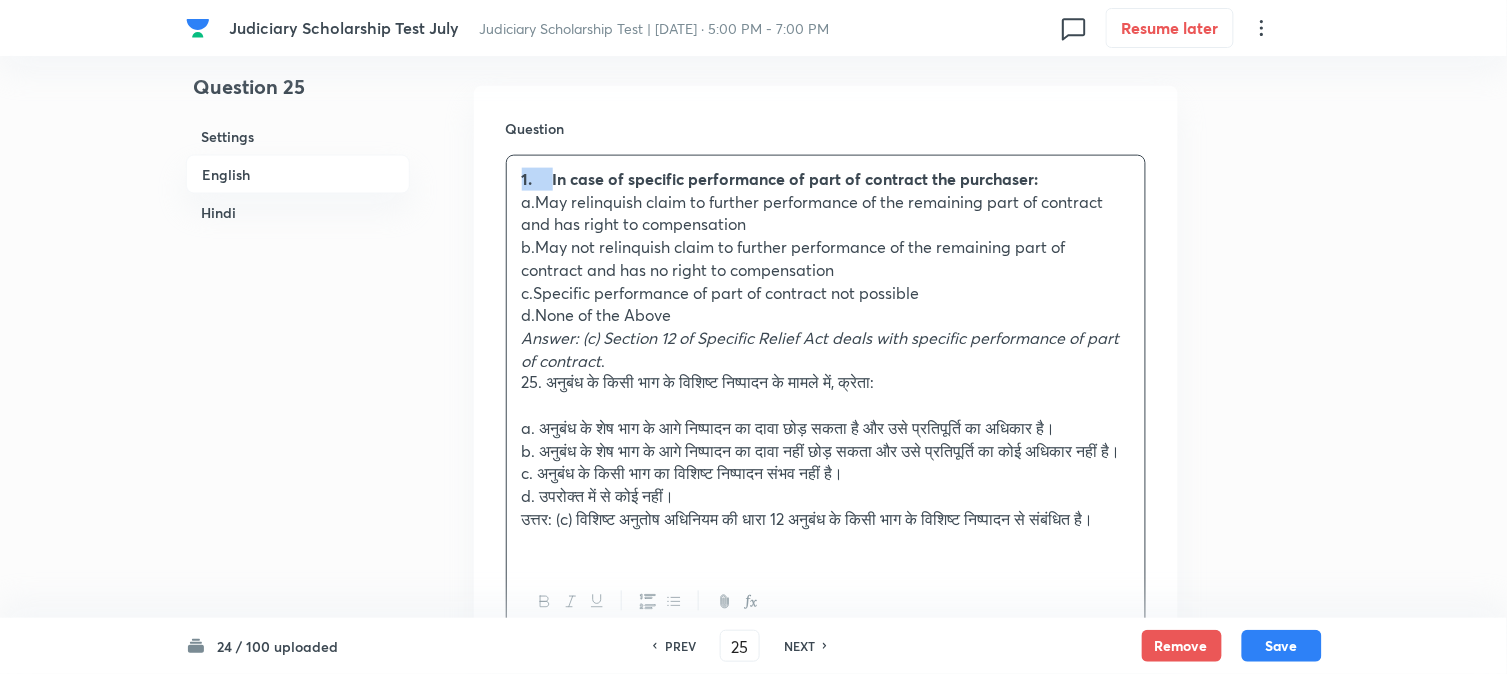 drag, startPoint x: 552, startPoint y: 180, endPoint x: 514, endPoint y: 155, distance: 45.486263 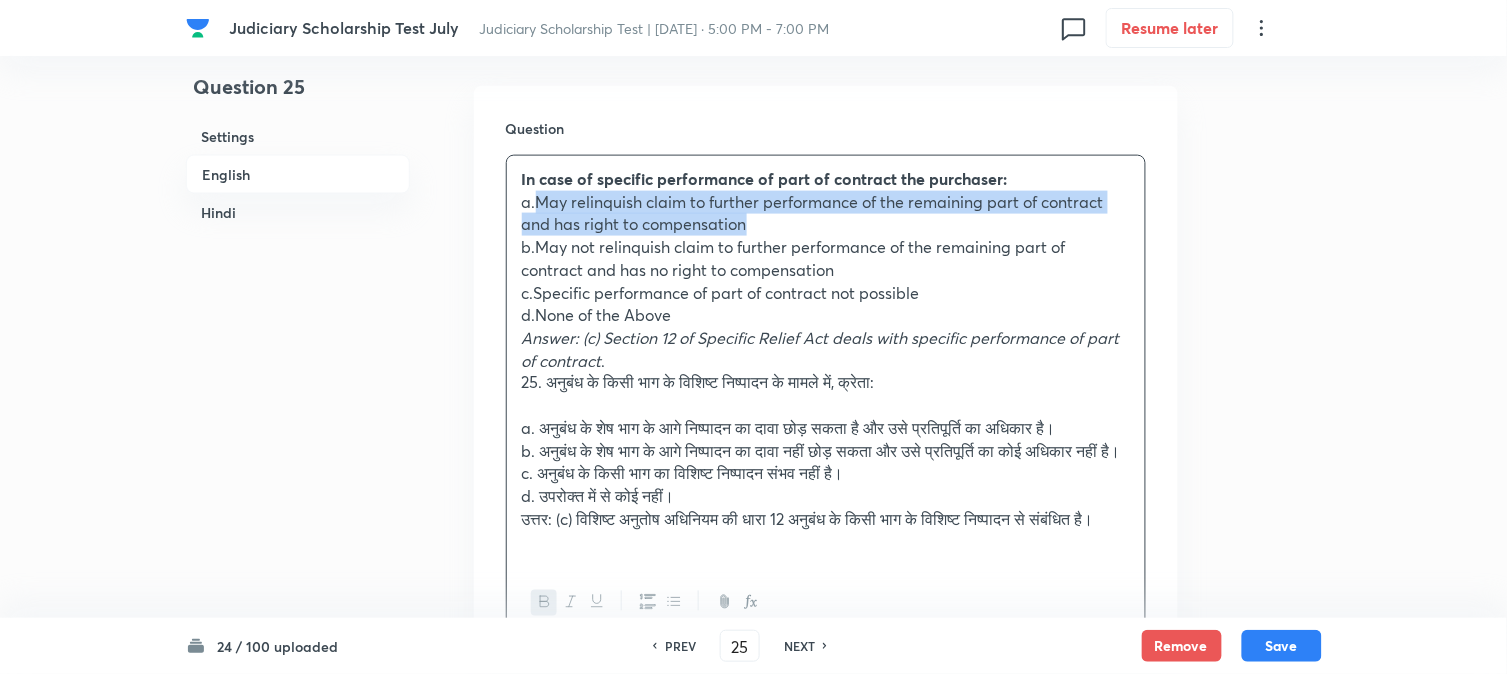 drag, startPoint x: 545, startPoint y: 191, endPoint x: 828, endPoint y: 228, distance: 285.40848 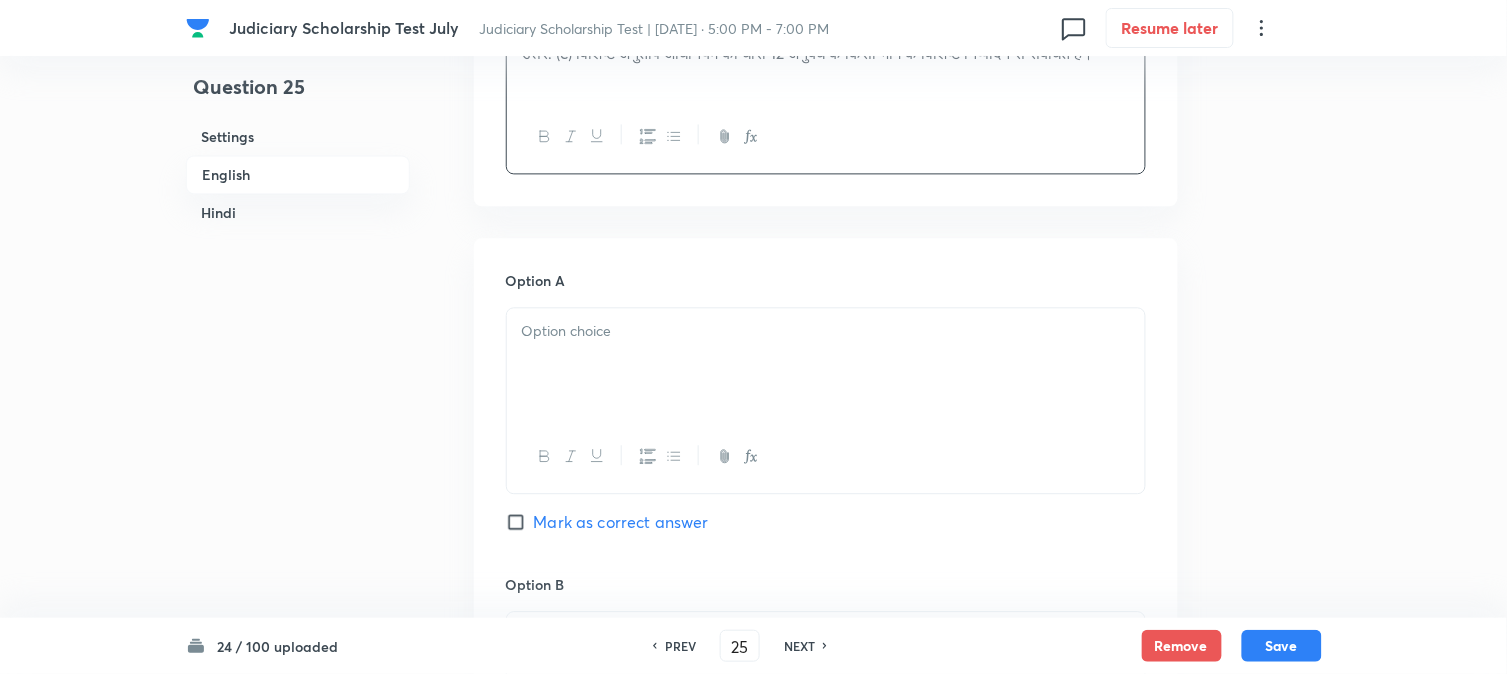 click at bounding box center (826, 364) 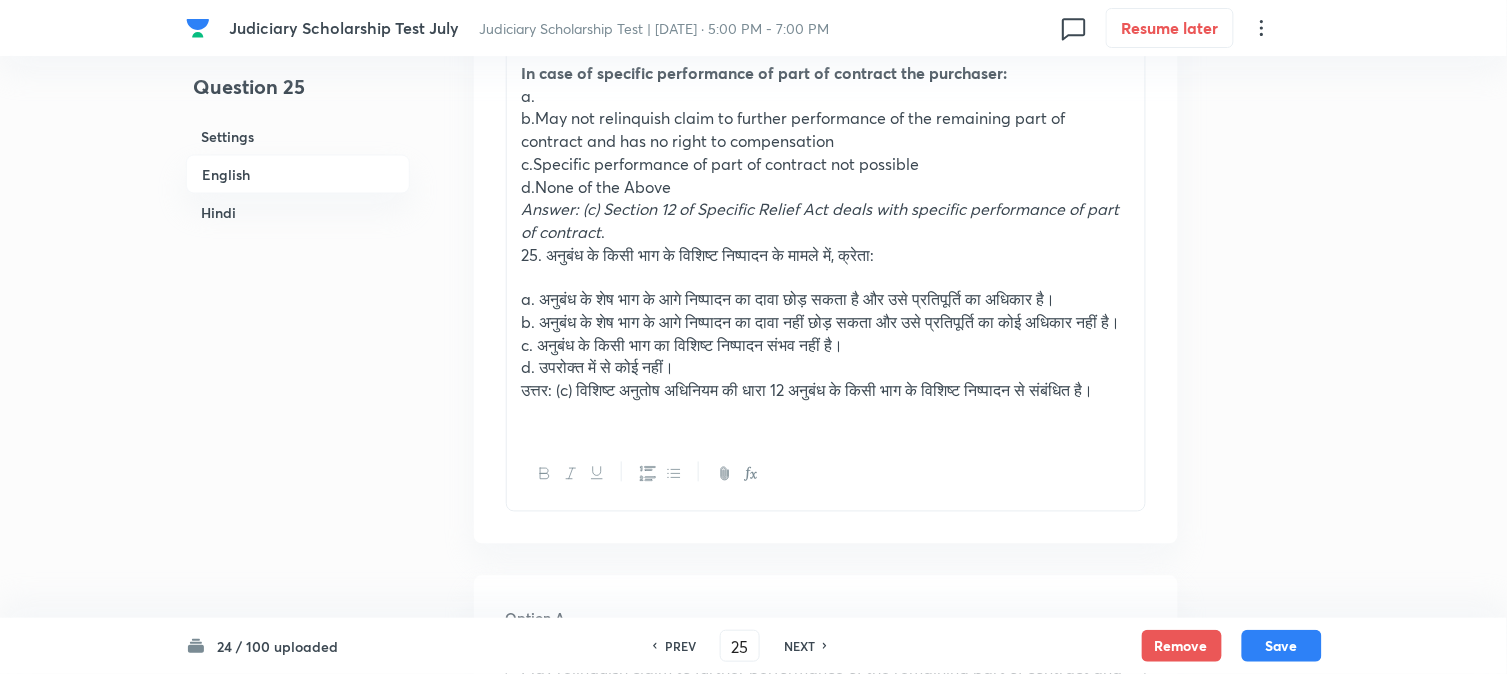 scroll, scrollTop: 590, scrollLeft: 0, axis: vertical 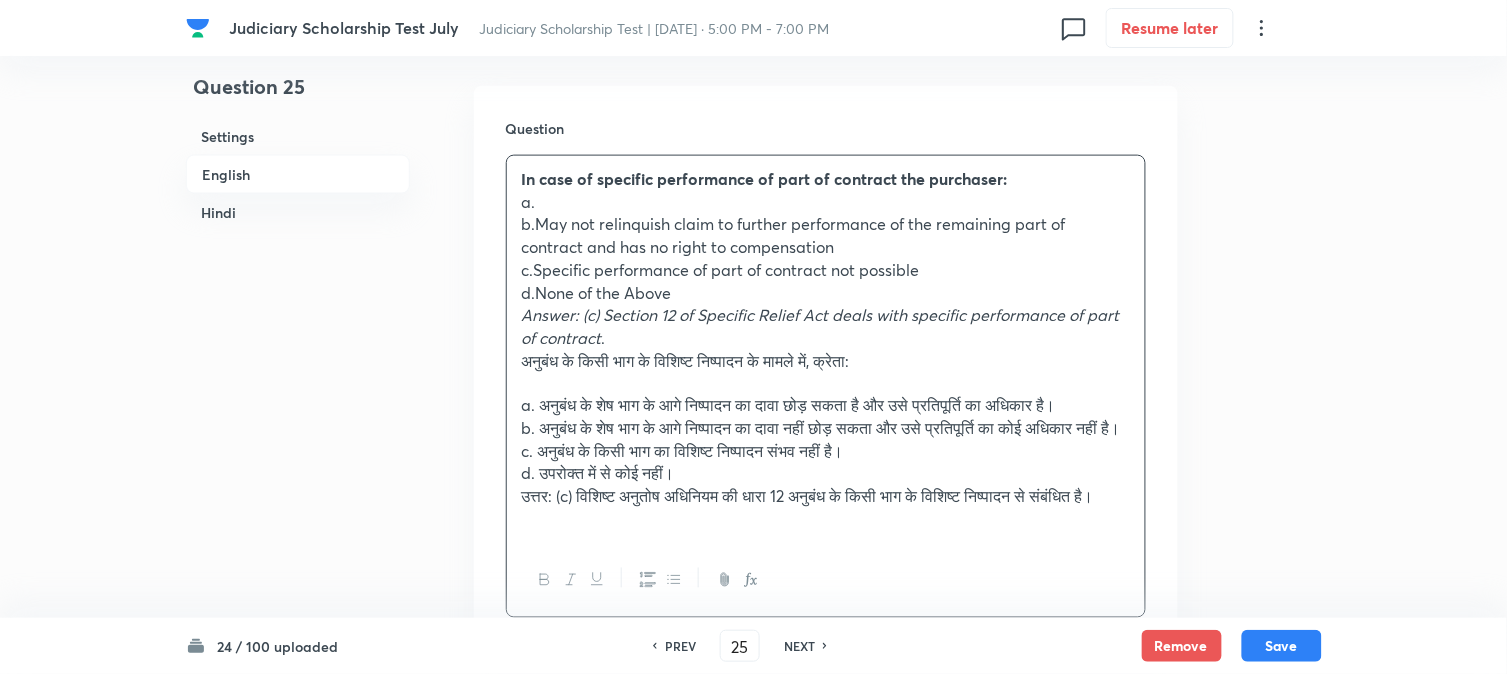drag, startPoint x: 551, startPoint y: 361, endPoint x: 516, endPoint y: 361, distance: 35 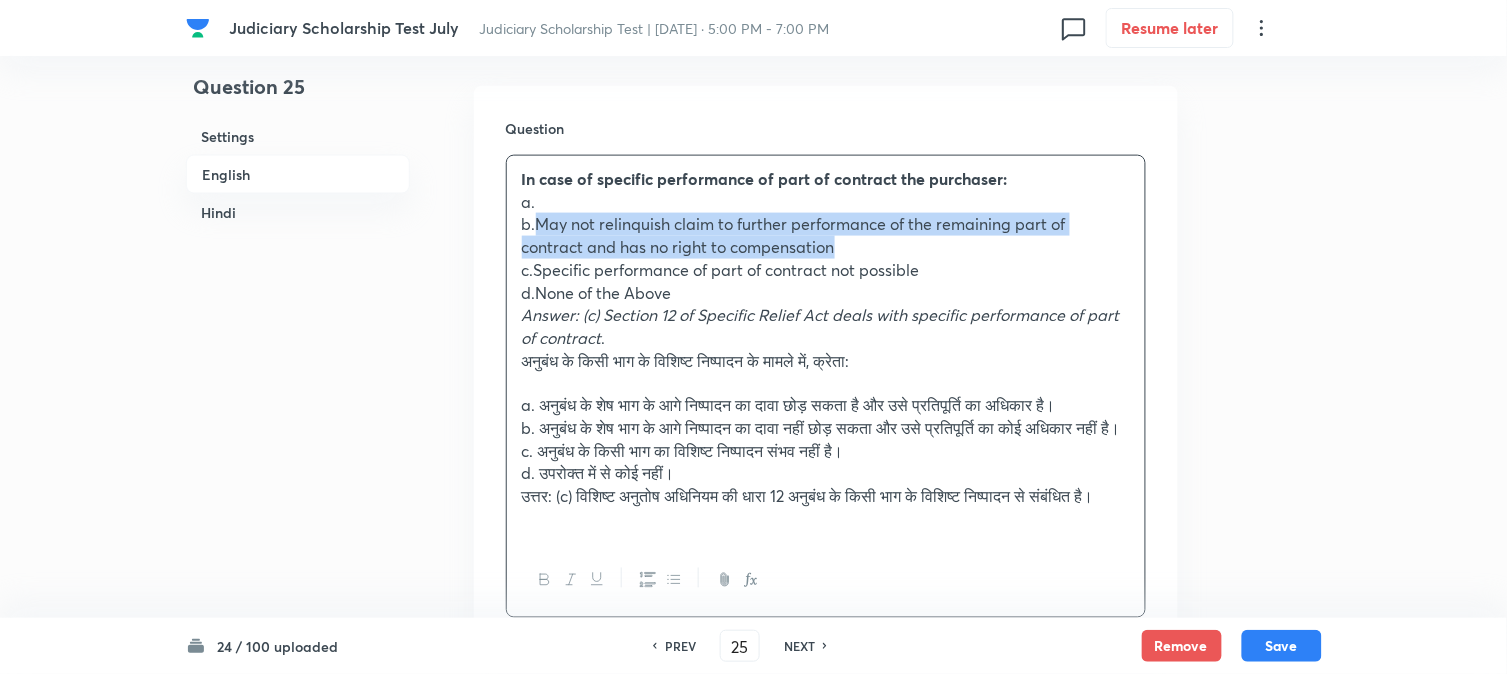 drag, startPoint x: 536, startPoint y: 222, endPoint x: 905, endPoint y: 236, distance: 369.26547 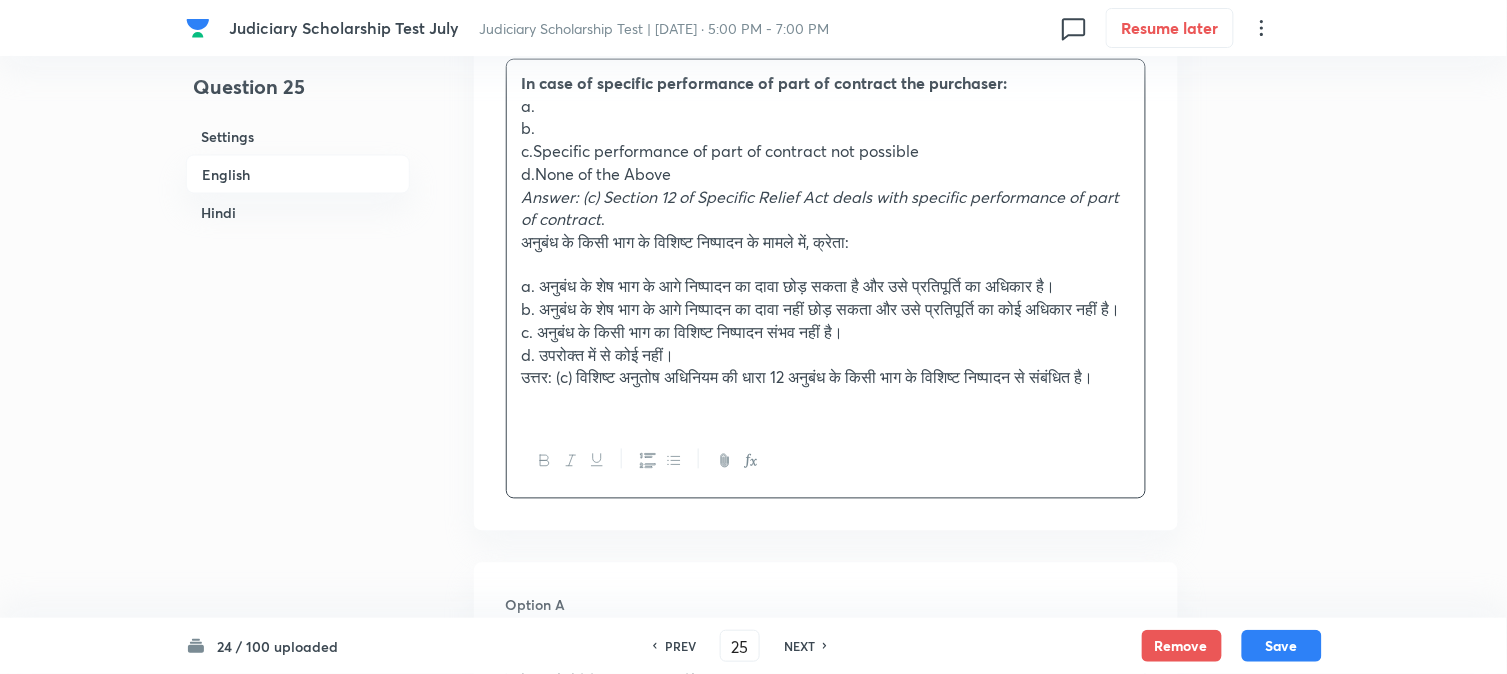 scroll, scrollTop: 1145, scrollLeft: 0, axis: vertical 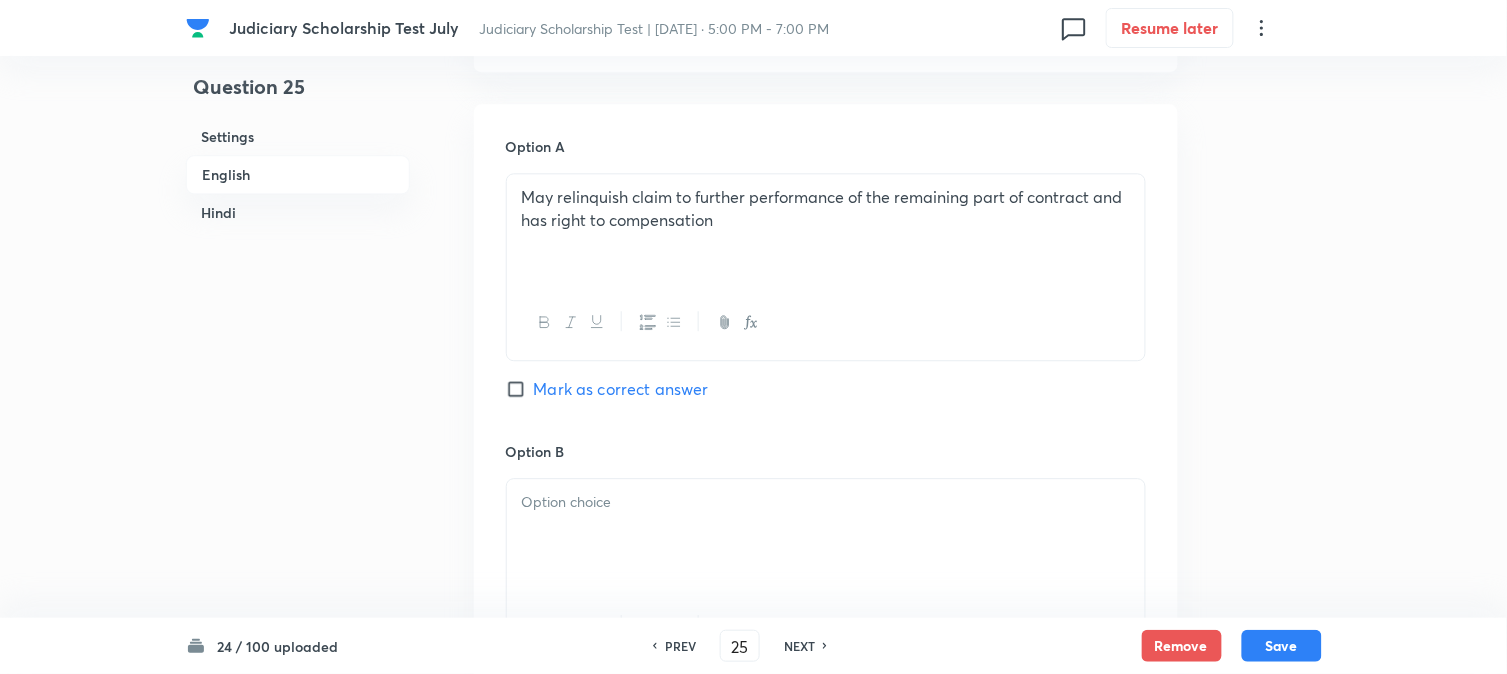 click at bounding box center [826, 535] 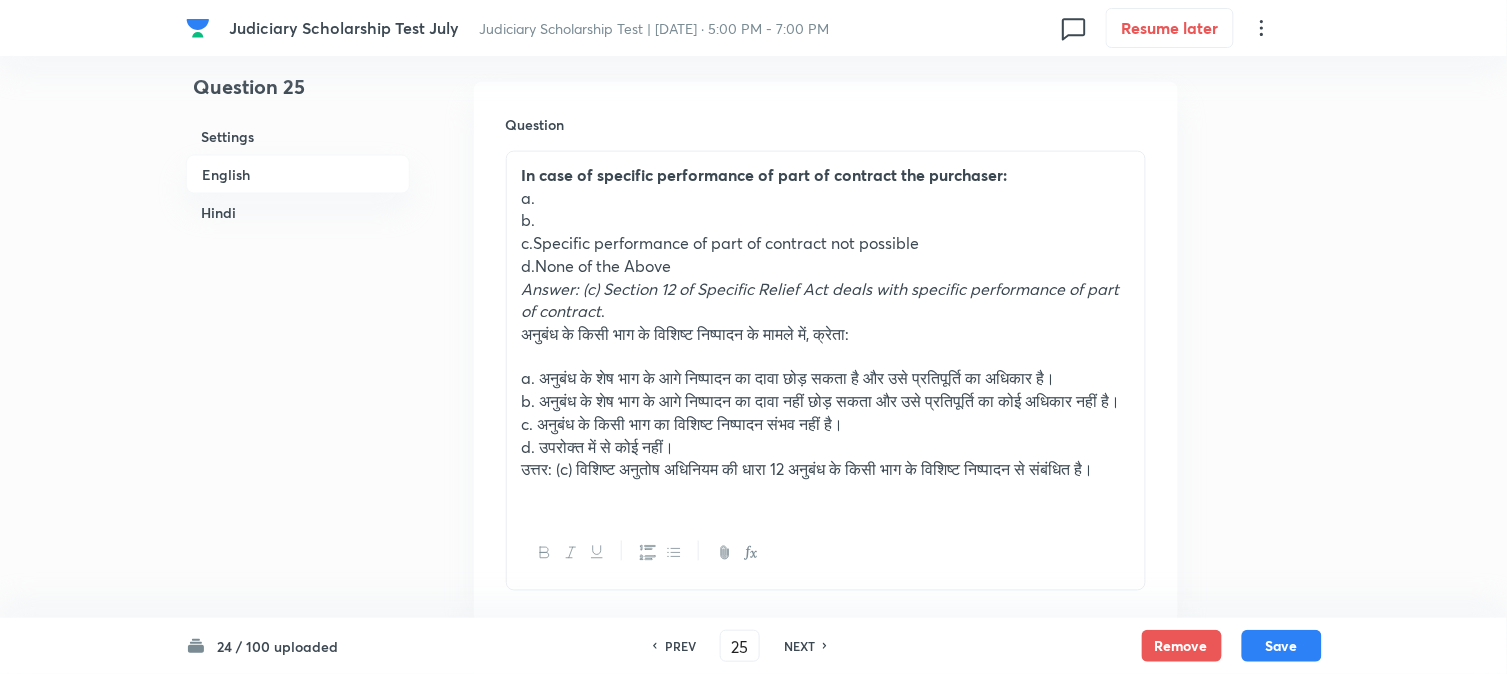 scroll, scrollTop: 590, scrollLeft: 0, axis: vertical 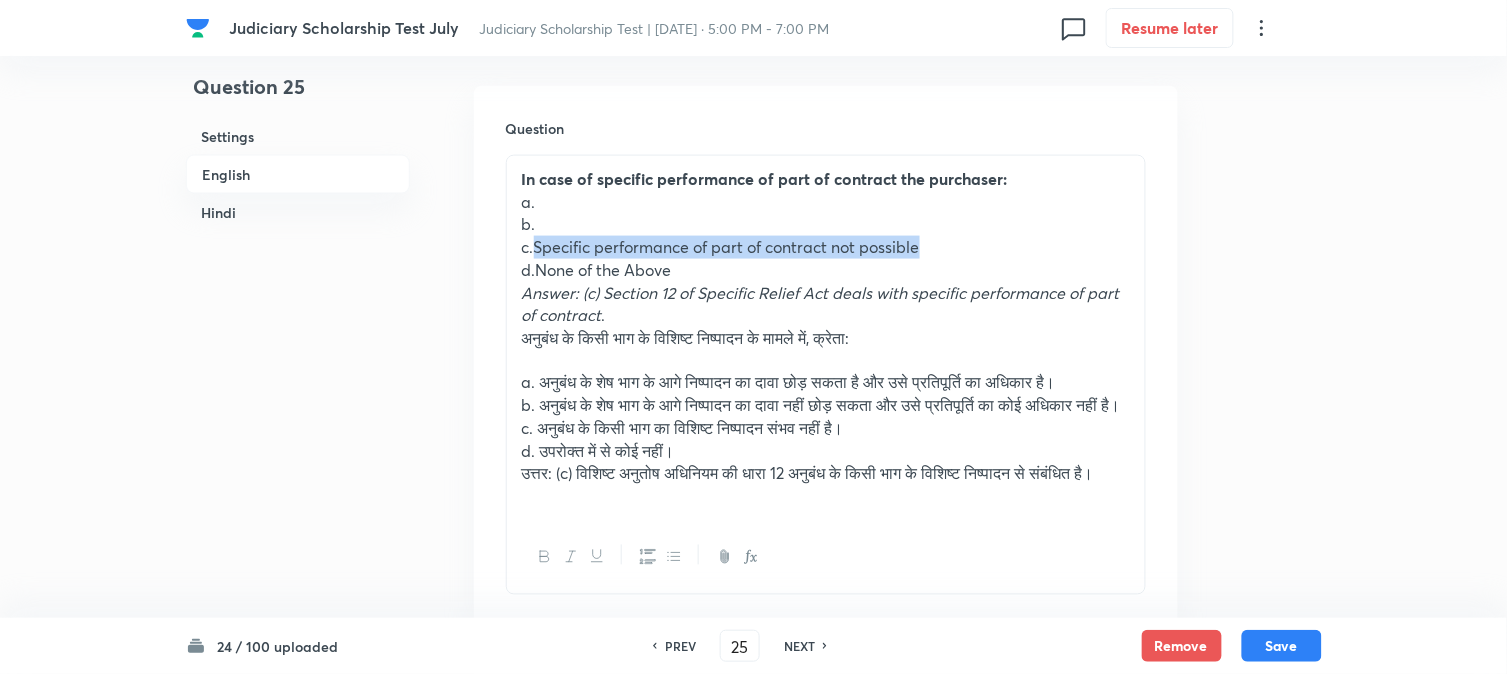 drag, startPoint x: 535, startPoint y: 244, endPoint x: 1004, endPoint y: 240, distance: 469.01706 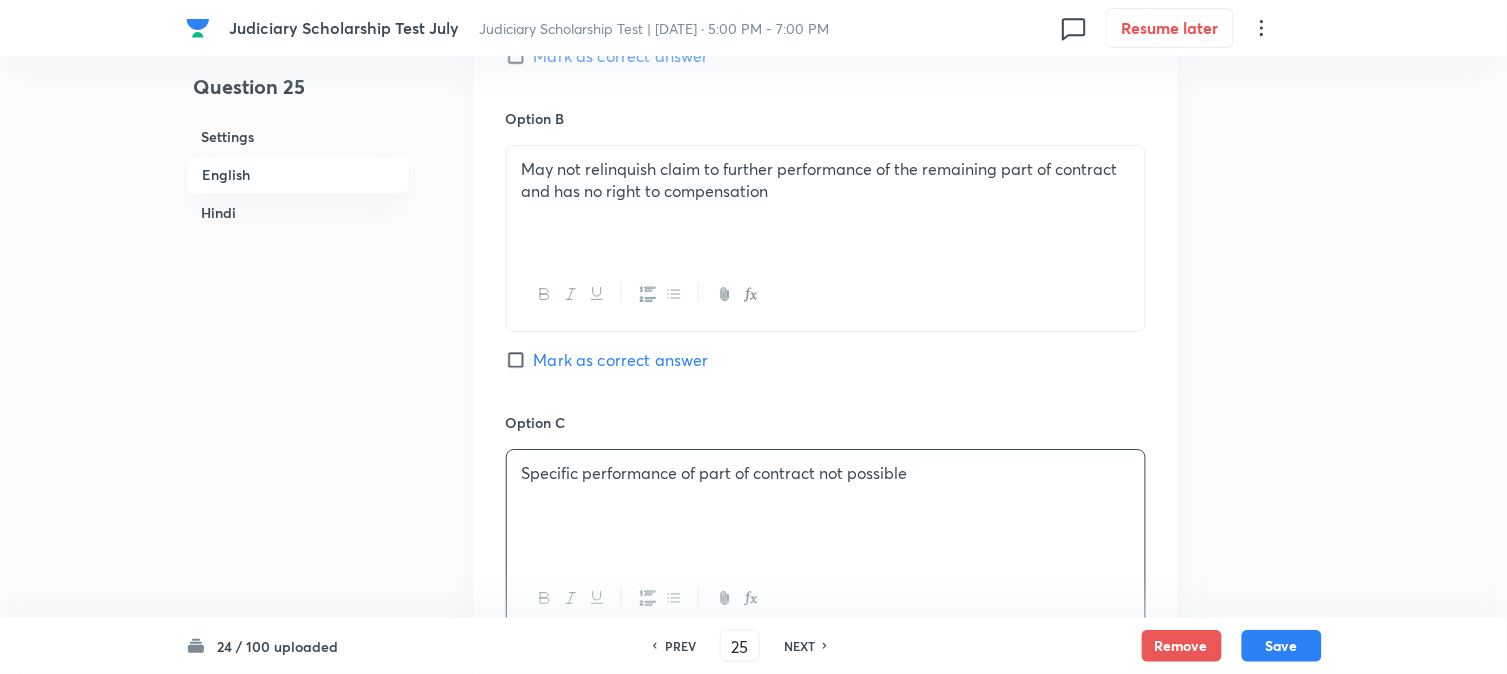 drag, startPoint x: 581, startPoint y: 523, endPoint x: 581, endPoint y: 538, distance: 15 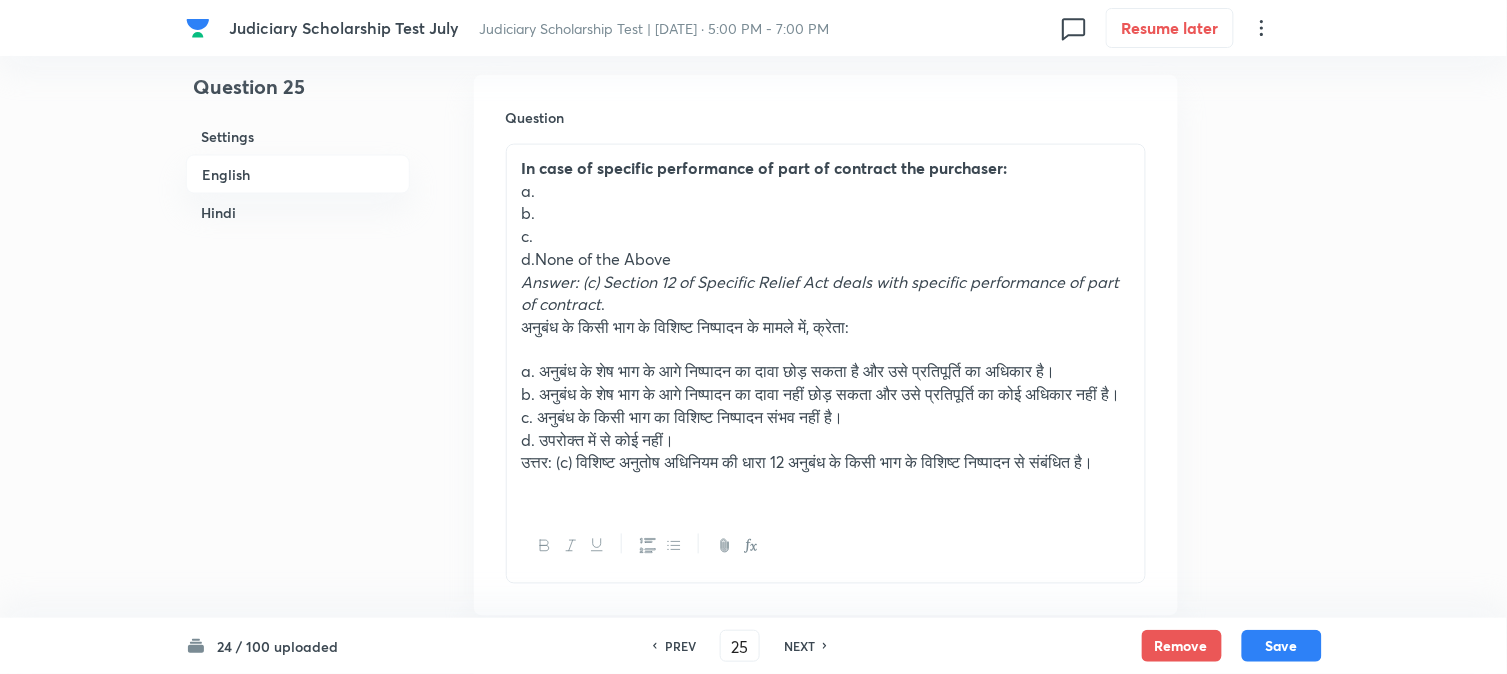 scroll, scrollTop: 590, scrollLeft: 0, axis: vertical 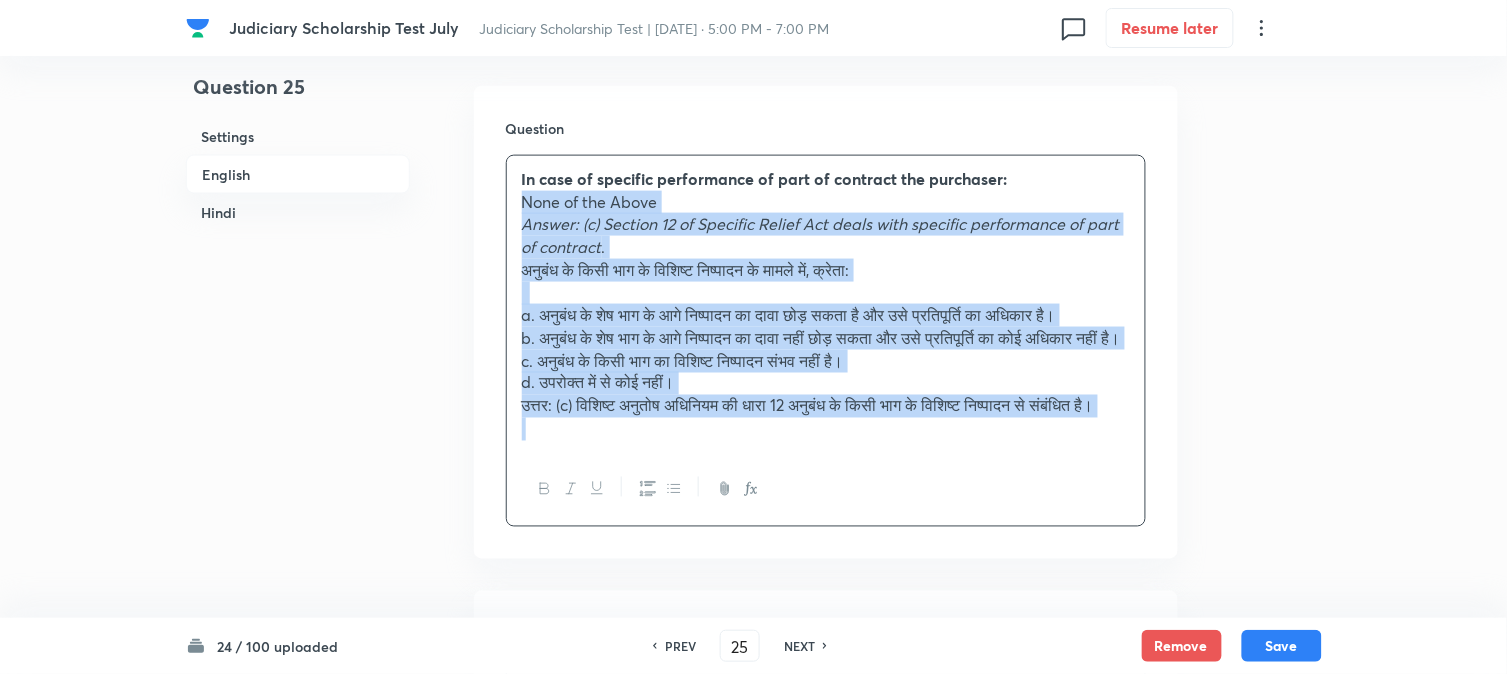drag, startPoint x: 535, startPoint y: 256, endPoint x: 841, endPoint y: 564, distance: 434.16586 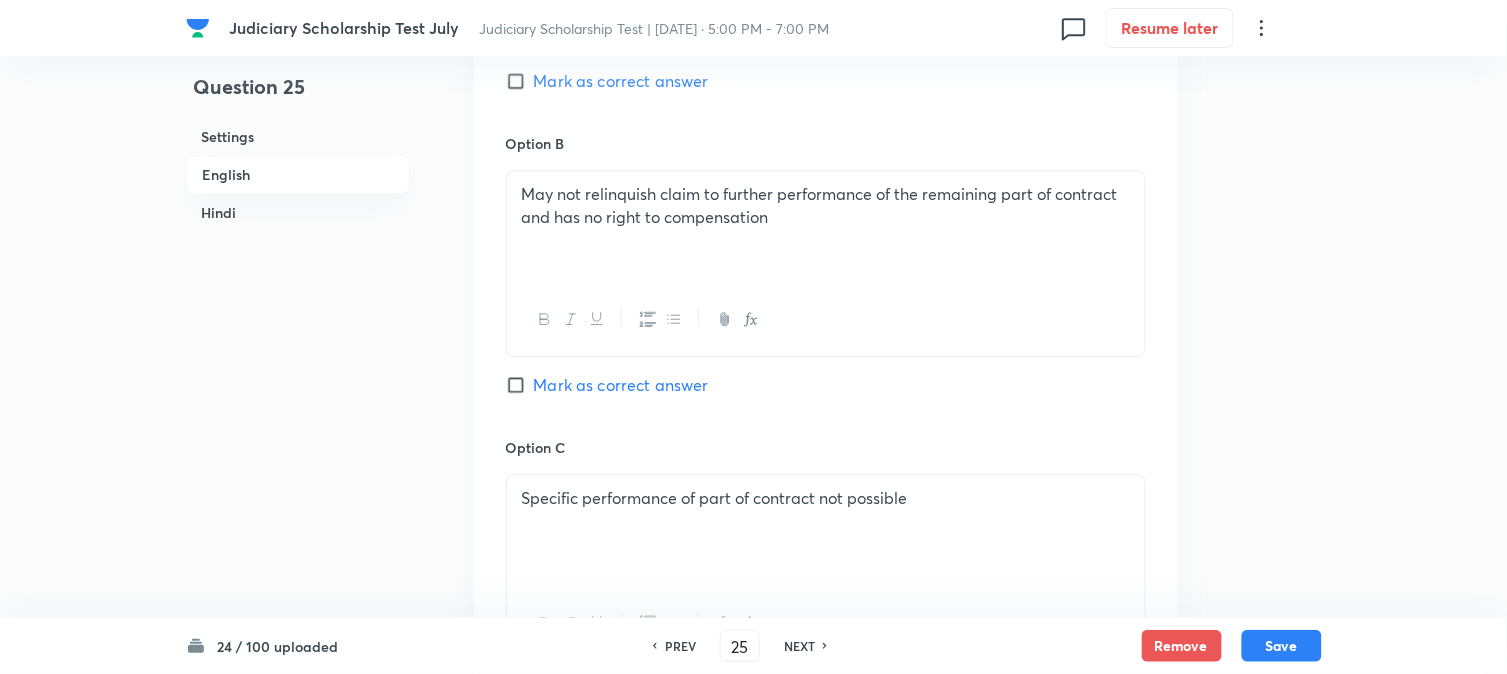 scroll, scrollTop: 1812, scrollLeft: 0, axis: vertical 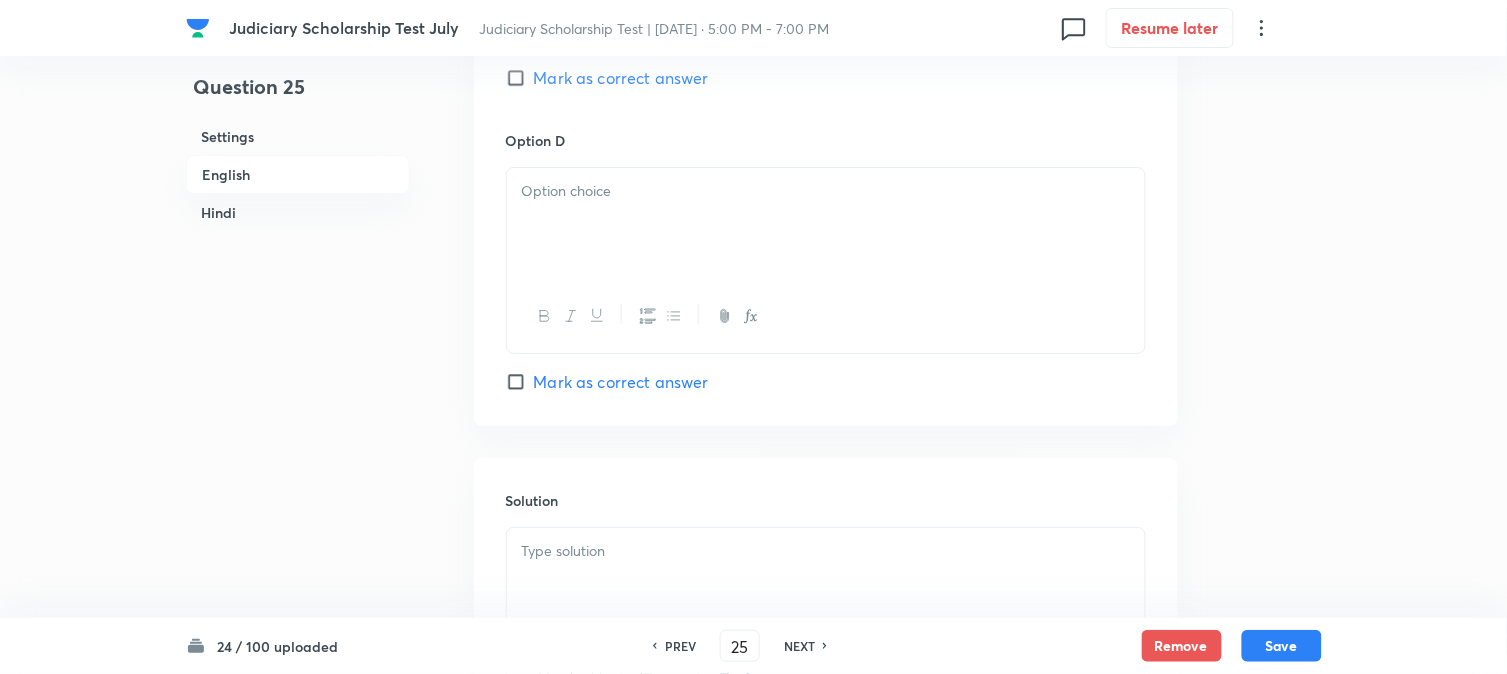 click on "Mark as correct answer" at bounding box center [621, 78] 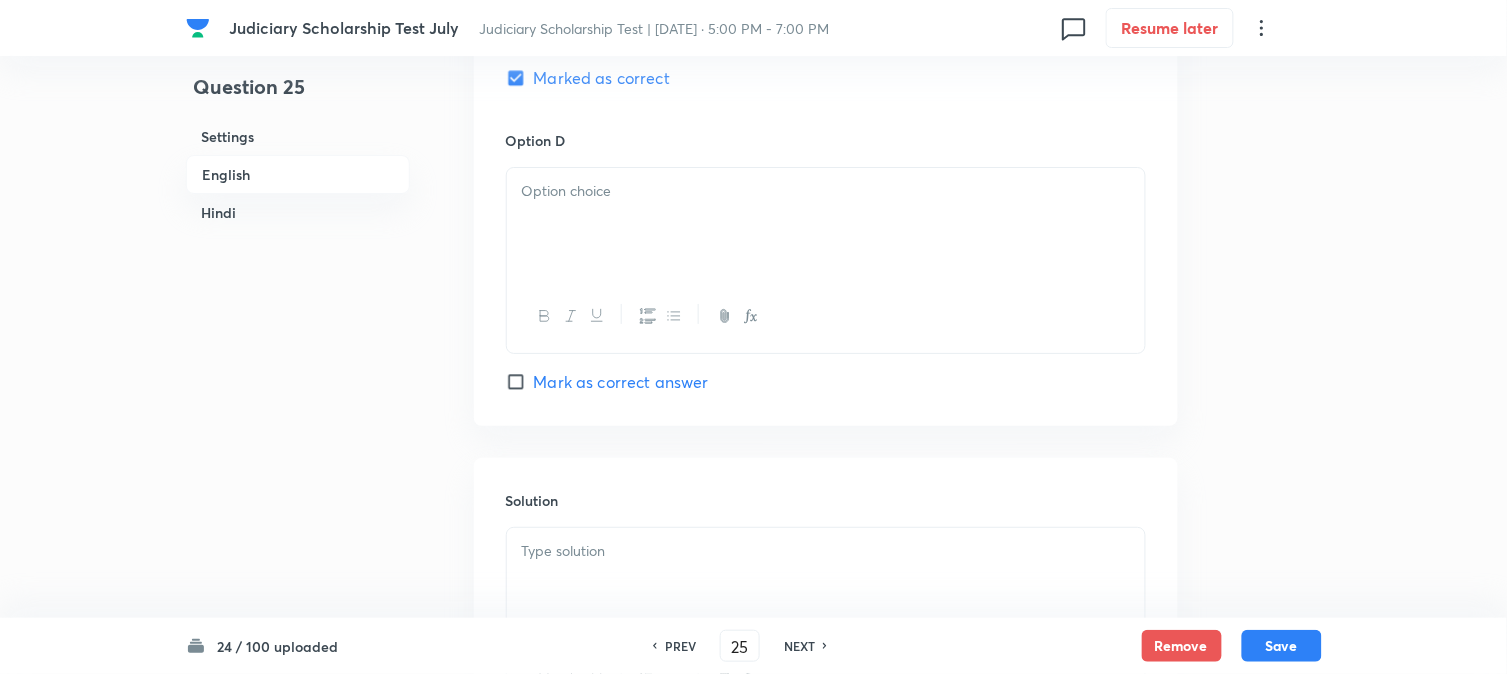 checkbox on "true" 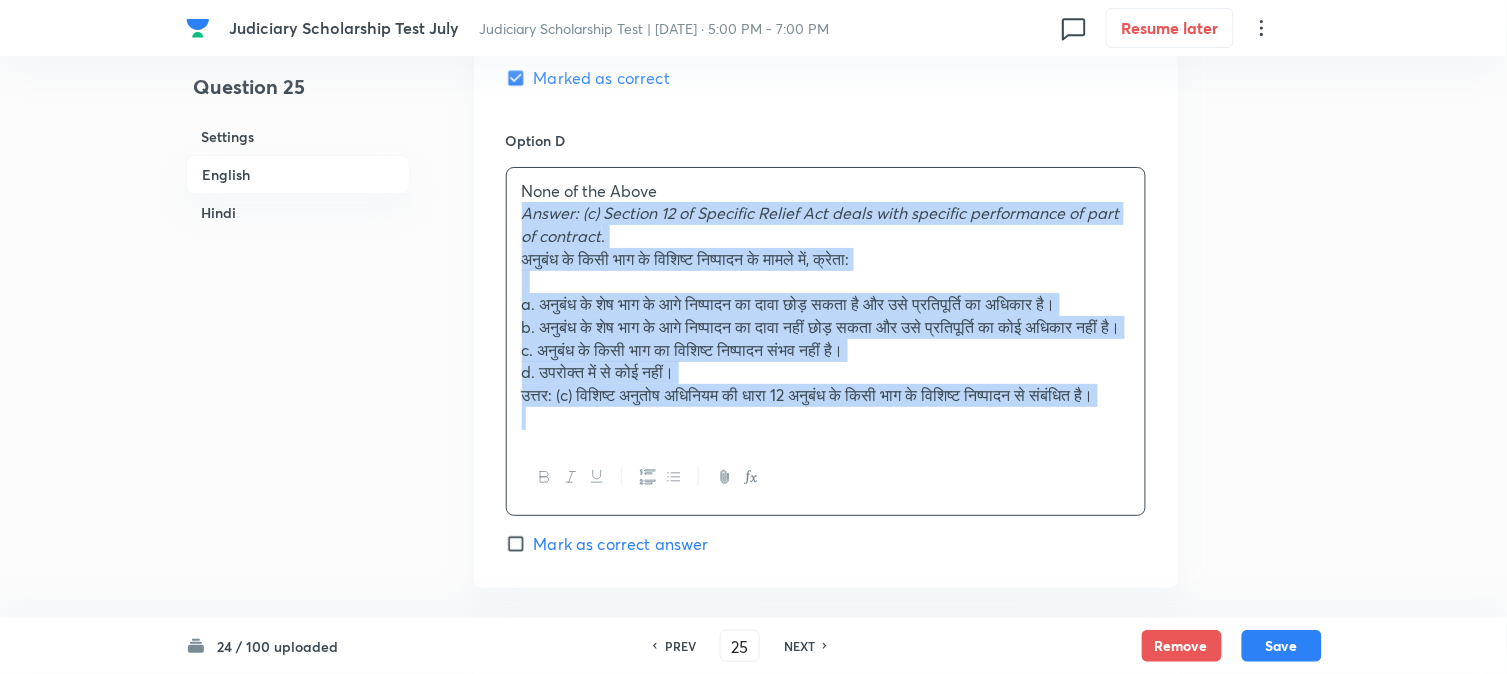 drag, startPoint x: 557, startPoint y: 275, endPoint x: 660, endPoint y: 463, distance: 214.36652 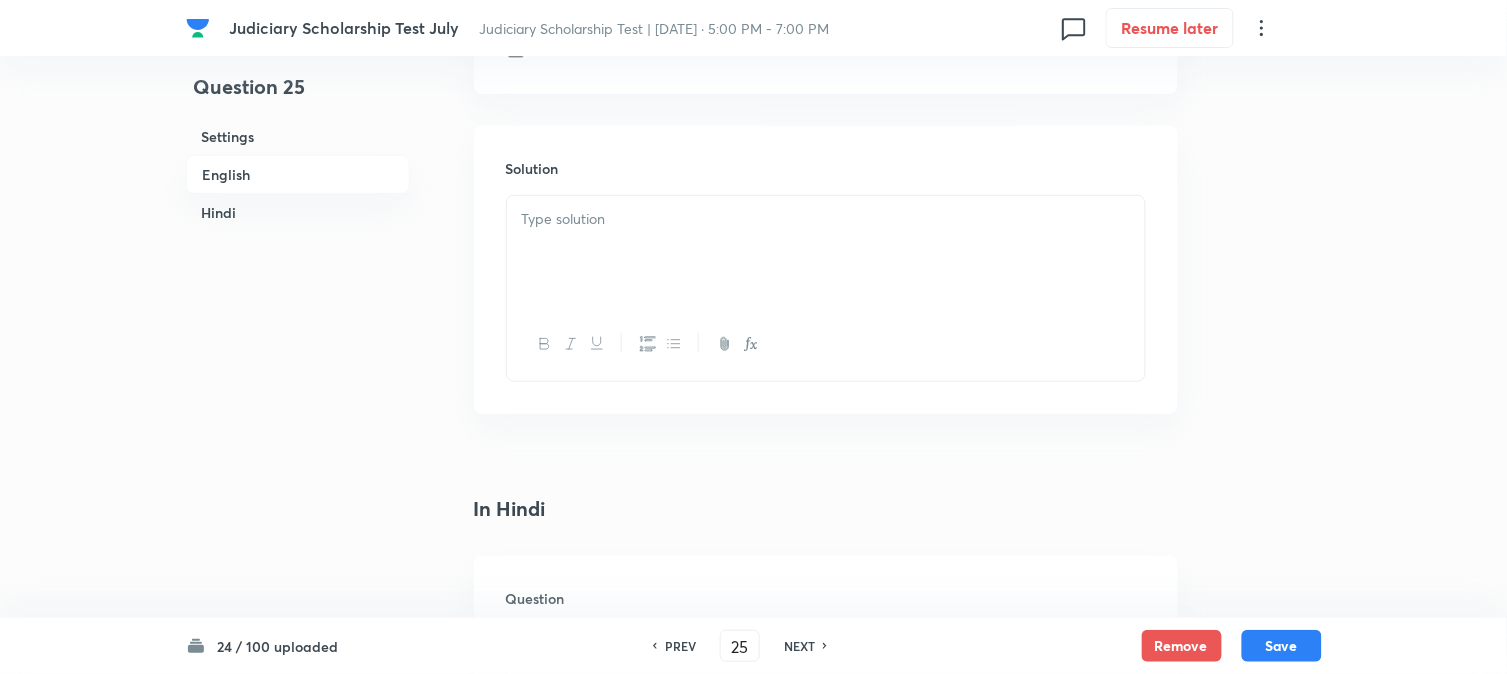 scroll, scrollTop: 2145, scrollLeft: 0, axis: vertical 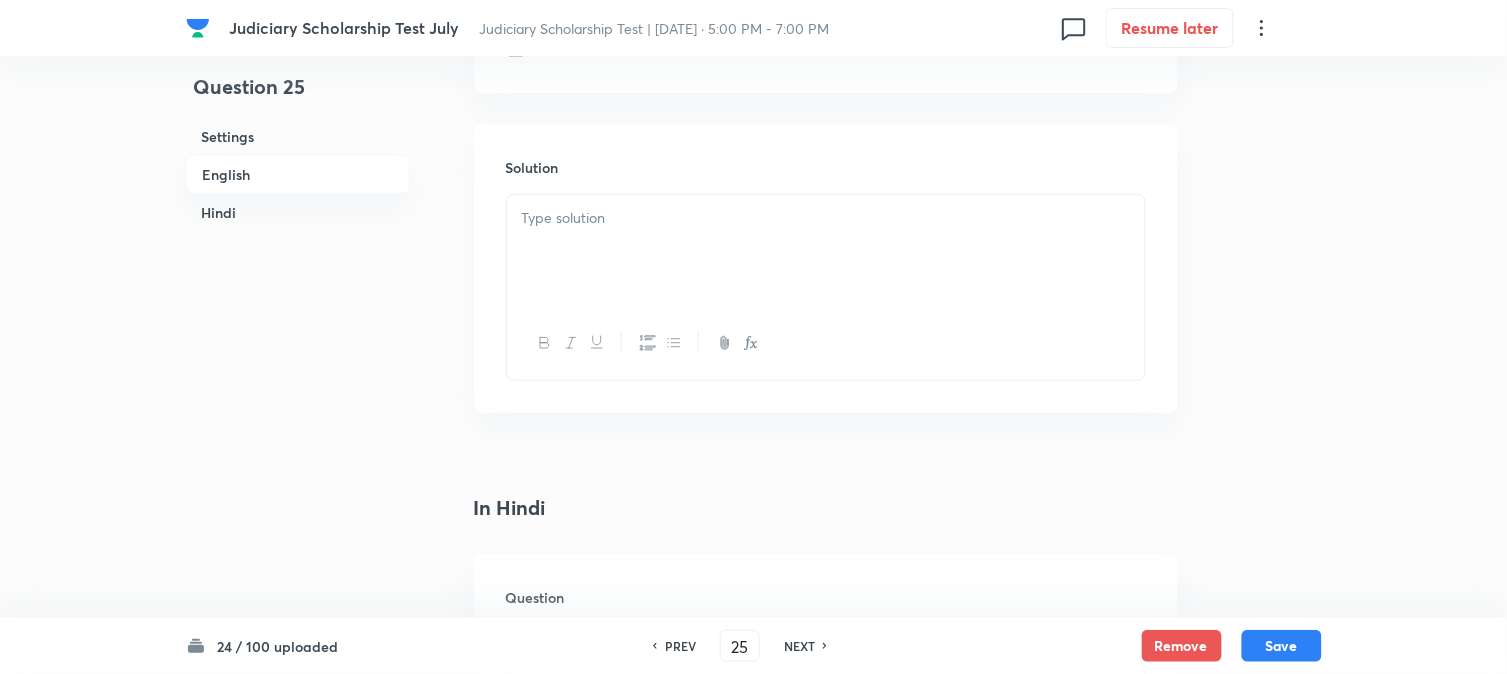 click at bounding box center (826, 251) 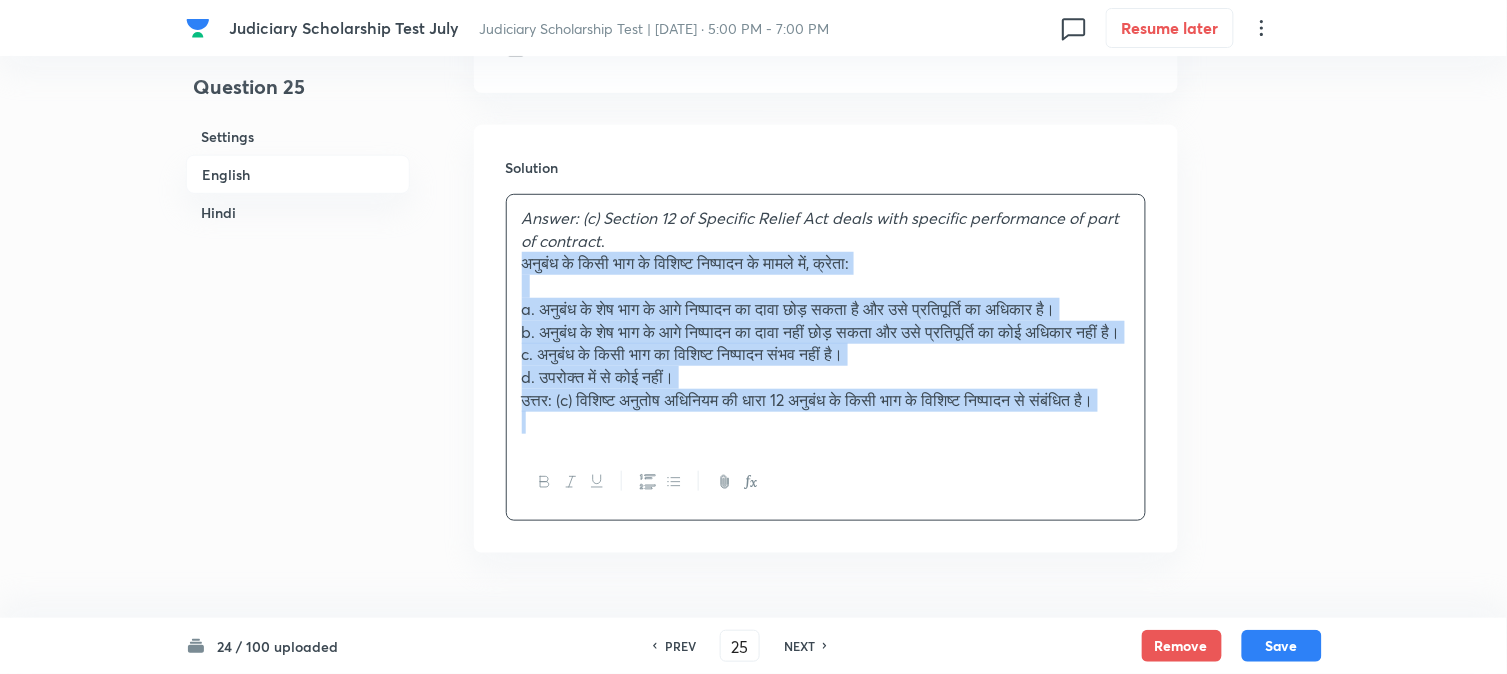 drag, startPoint x: 521, startPoint y: 266, endPoint x: 706, endPoint y: 542, distance: 332.26645 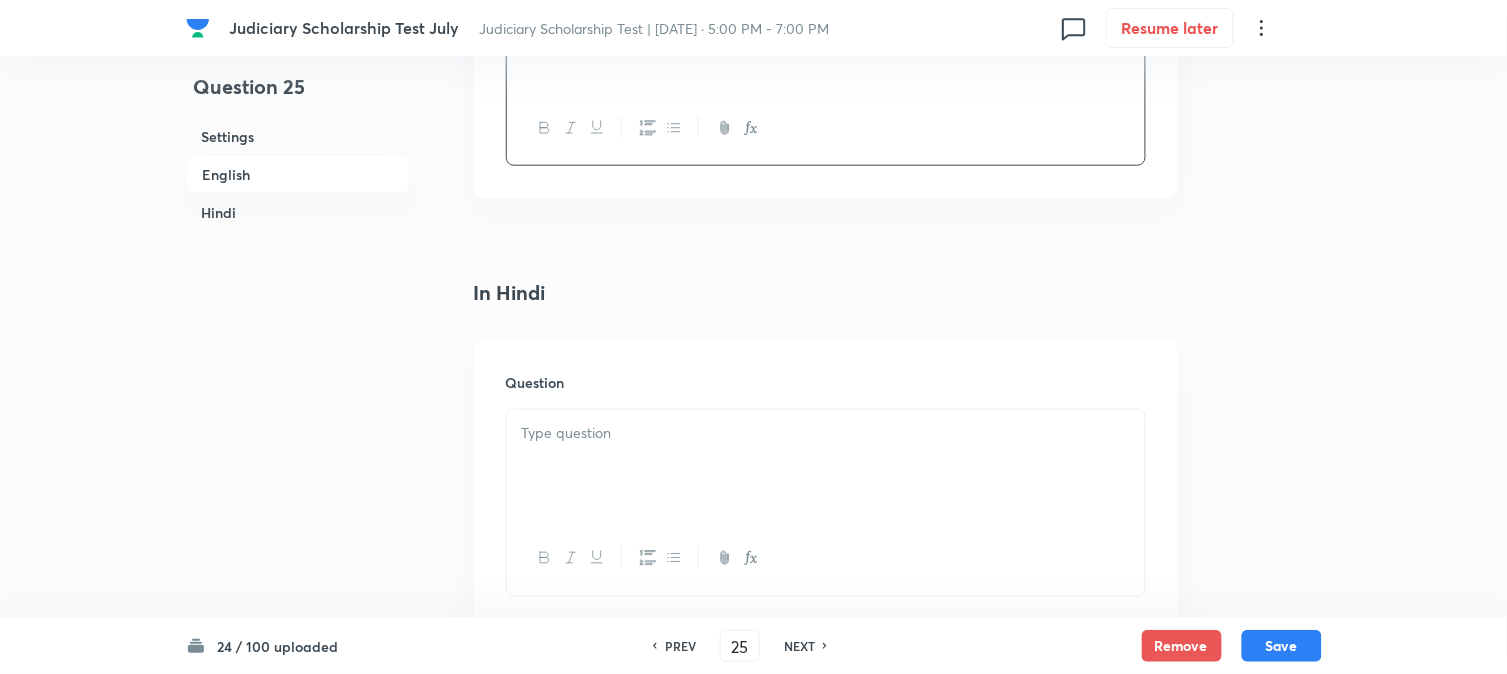 scroll, scrollTop: 2367, scrollLeft: 0, axis: vertical 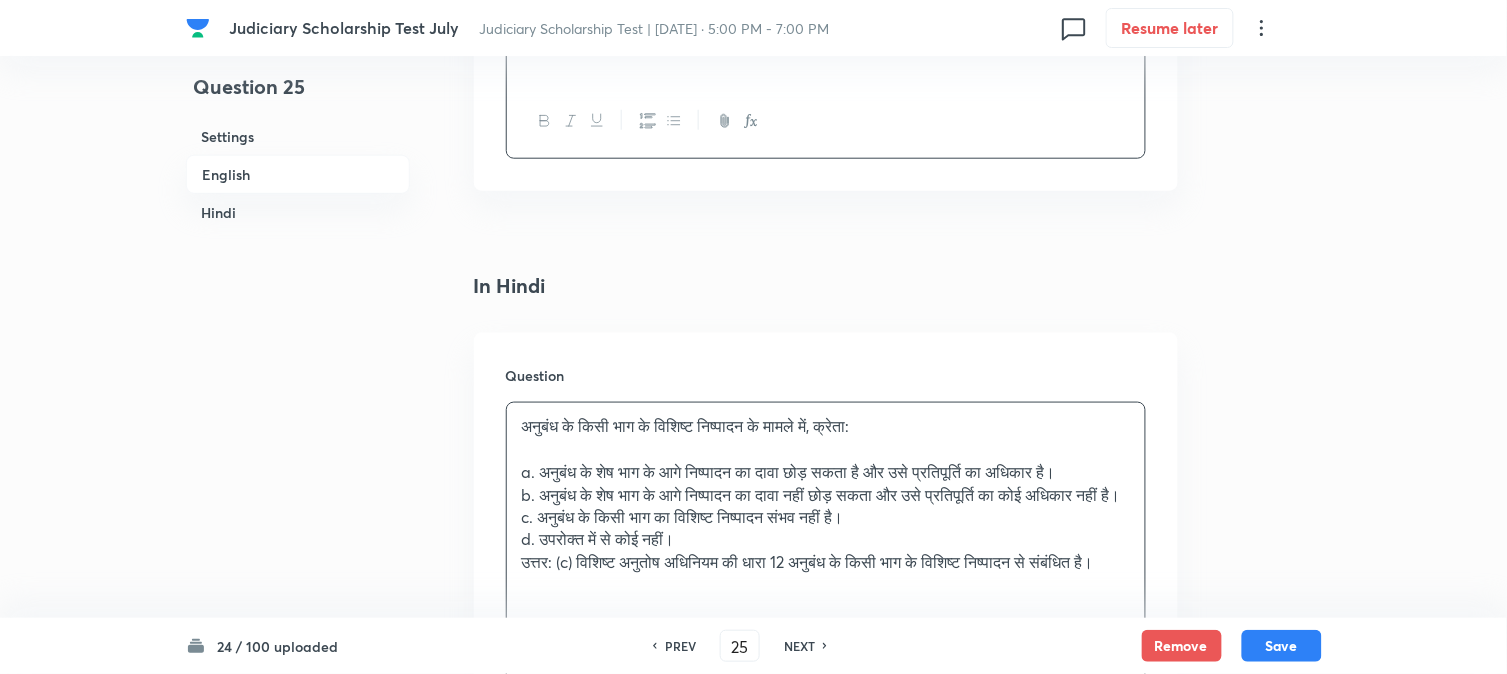 click on "अनुबंध के किसी भाग के विशिष्ट निष्पादन के मामले में, क्रेता:   a. अनुबंध के शेष भाग के आगे निष्पादन का दावा छोड़ सकता है और उसे प्रतिपूर्ति का अधिकार है। b. अनुबंध के शेष भाग के आगे निष्पादन का दावा नहीं छोड़ सकता और उसे प्रतिपूर्ति का कोई अधिकार नहीं है। c. अनुबंध के किसी भाग का विशिष्ट निष्पादन संभव नहीं है। d. उपरोक्त में से कोई नहीं।" at bounding box center (826, 506) 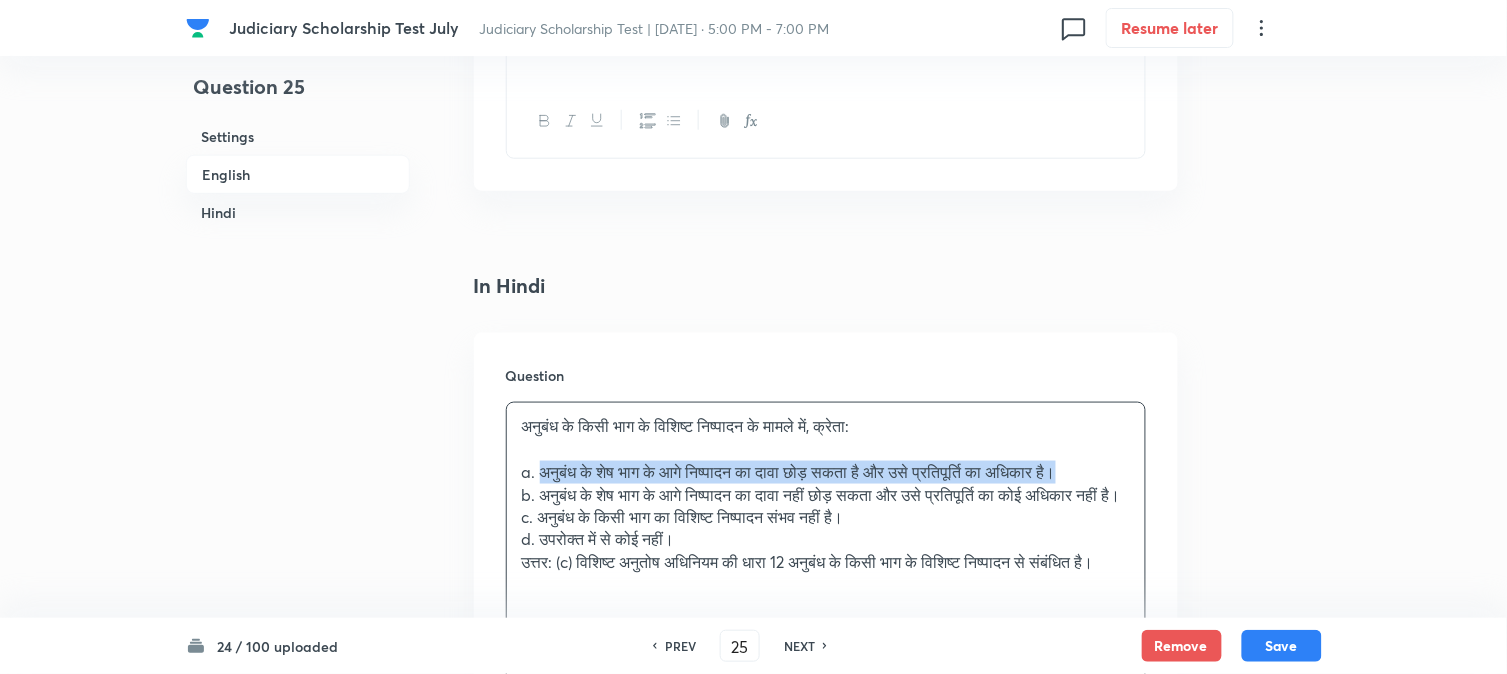 drag, startPoint x: 540, startPoint y: 464, endPoint x: 1174, endPoint y: 473, distance: 634.0639 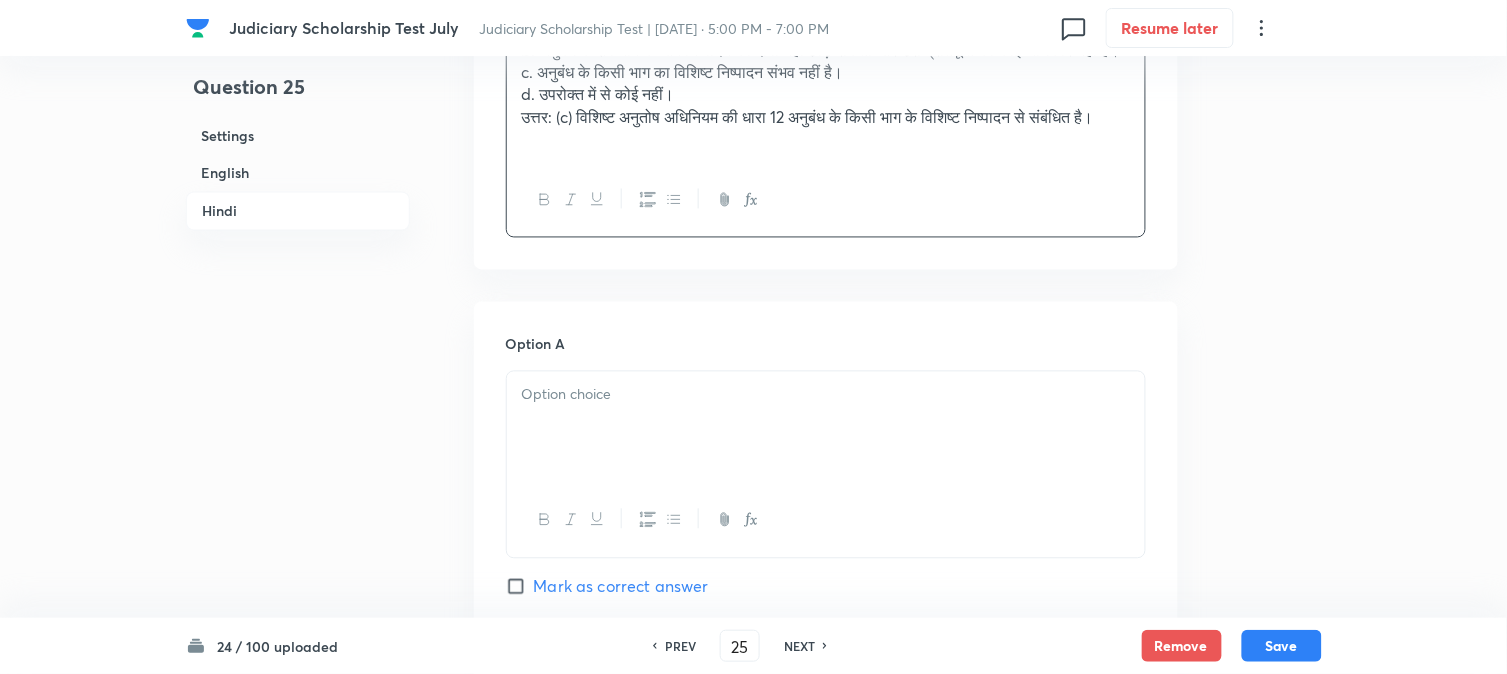 click at bounding box center [826, 428] 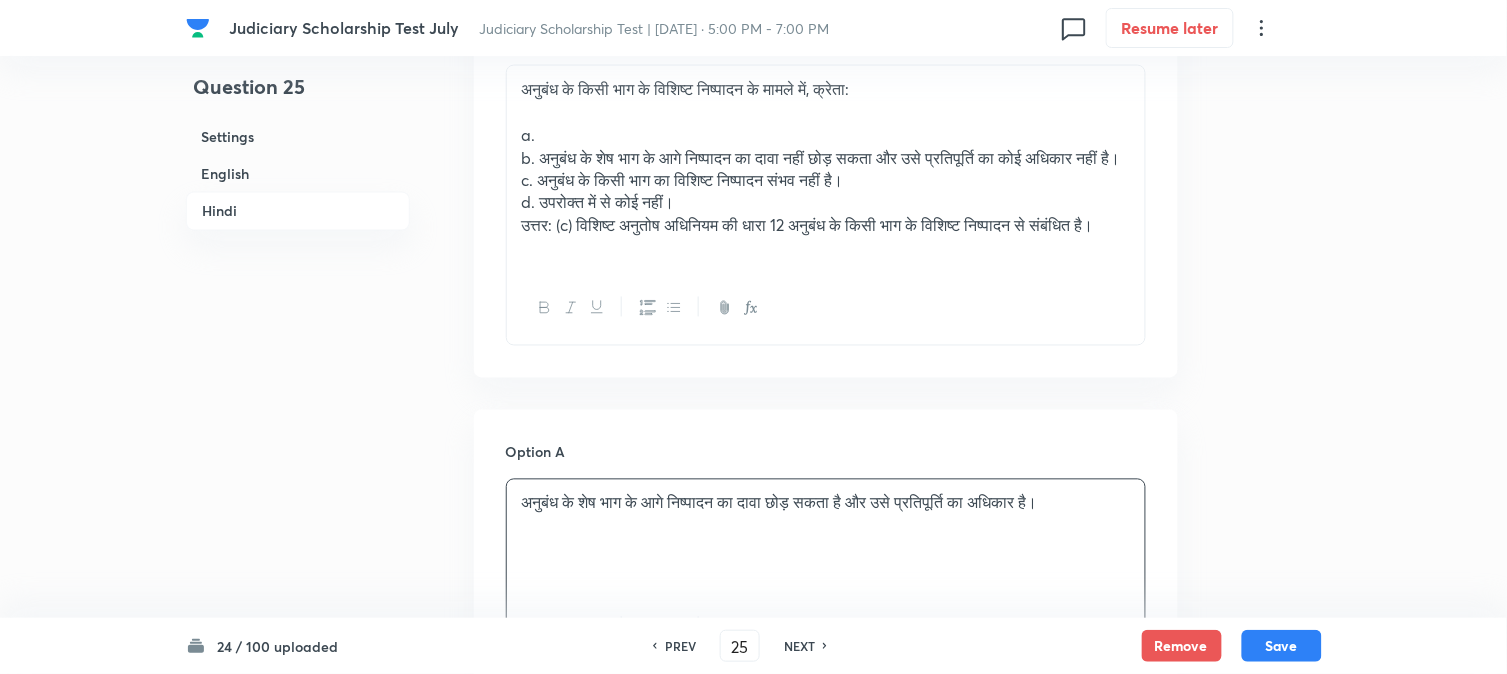 scroll, scrollTop: 2478, scrollLeft: 0, axis: vertical 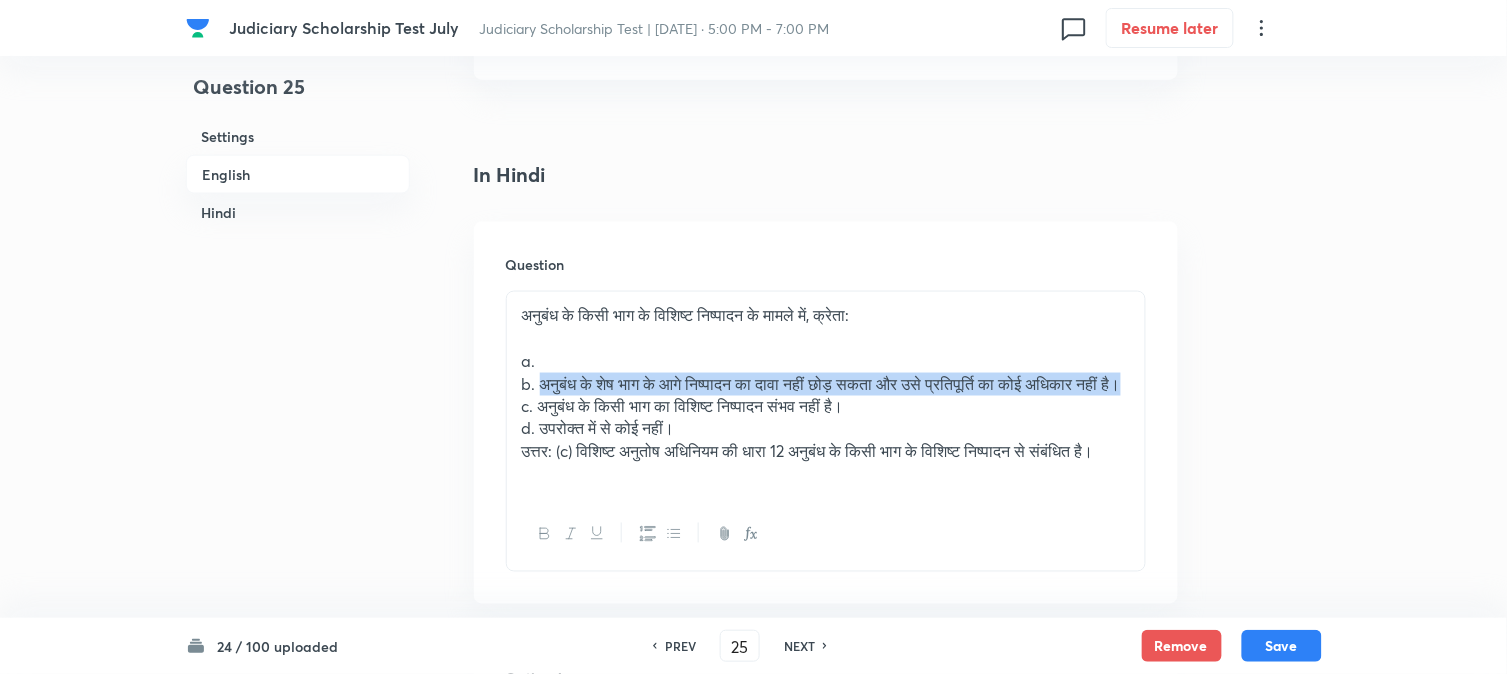 drag, startPoint x: 544, startPoint y: 384, endPoint x: 647, endPoint y: 411, distance: 106.48004 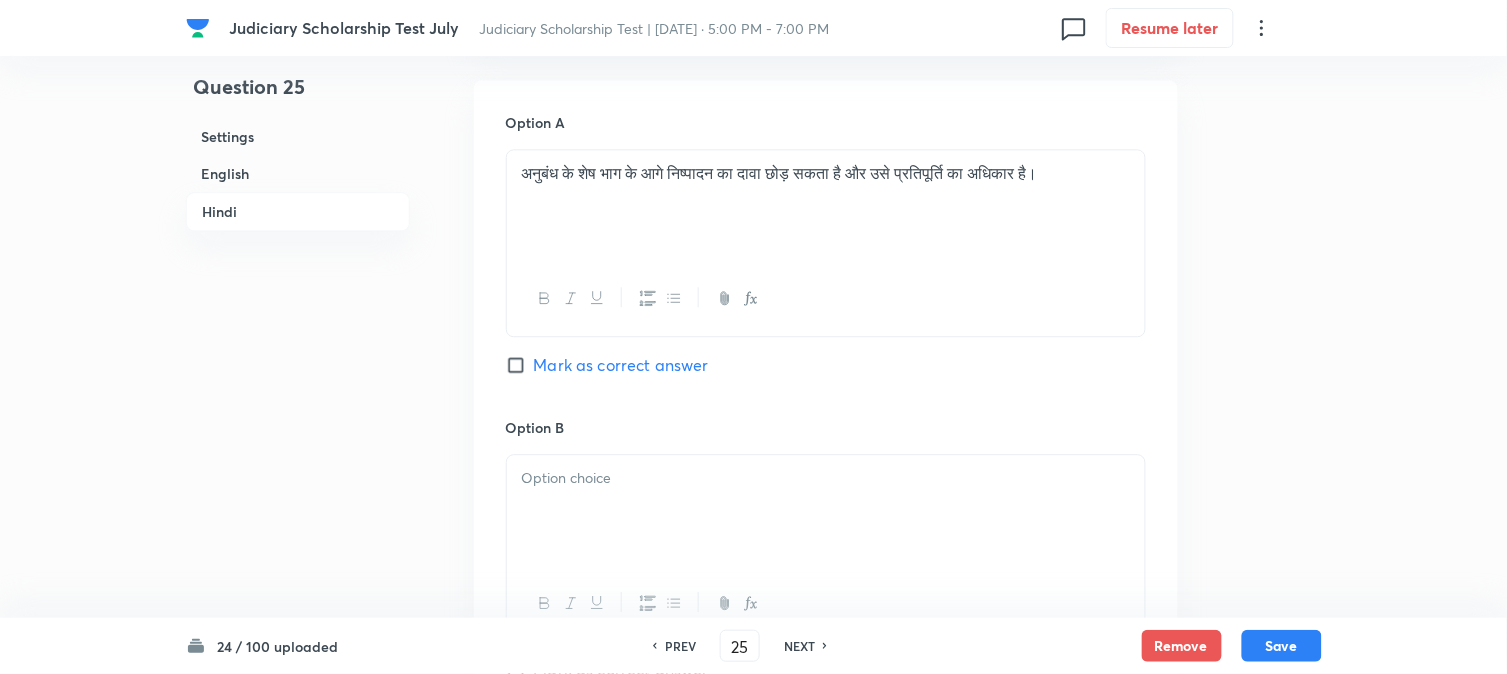 click at bounding box center (826, 511) 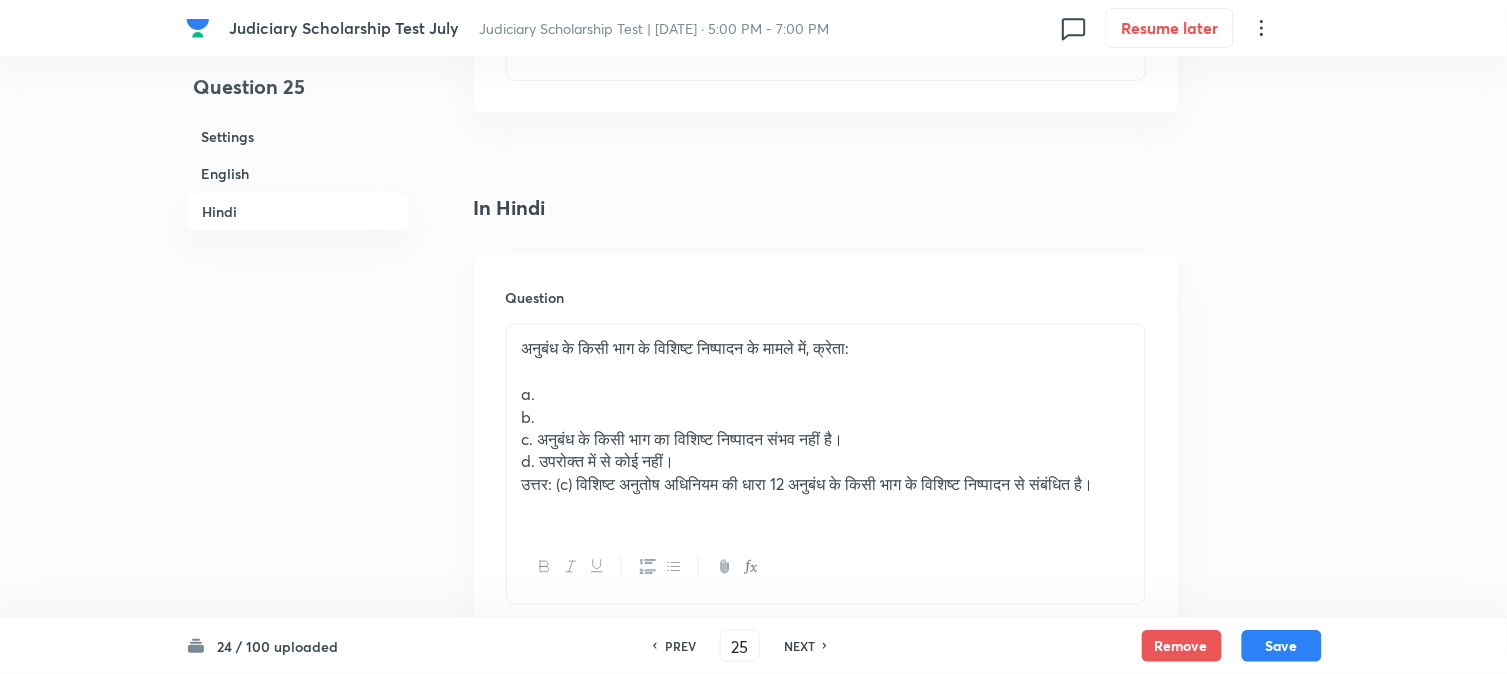 scroll, scrollTop: 2701, scrollLeft: 0, axis: vertical 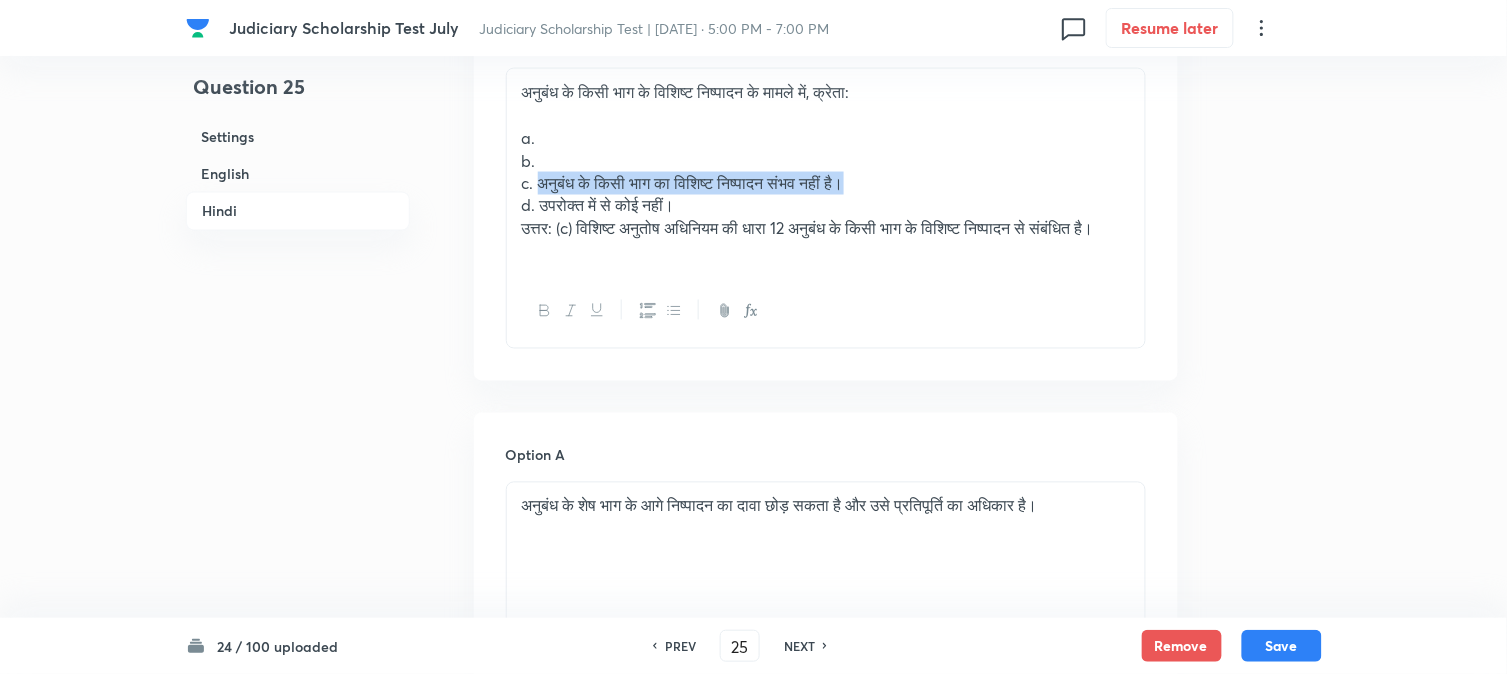 drag, startPoint x: 542, startPoint y: 177, endPoint x: 974, endPoint y: 193, distance: 432.2962 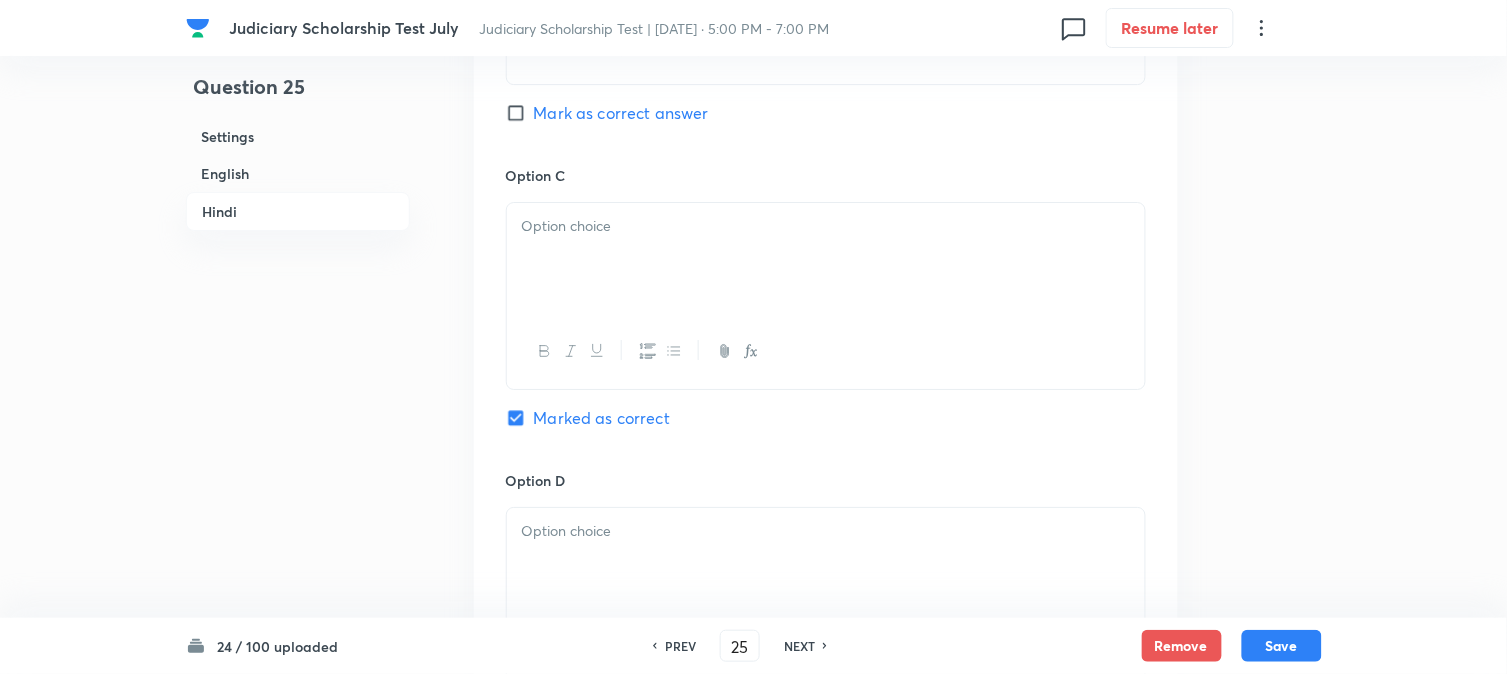 drag, startPoint x: 566, startPoint y: 283, endPoint x: 554, endPoint y: 291, distance: 14.422205 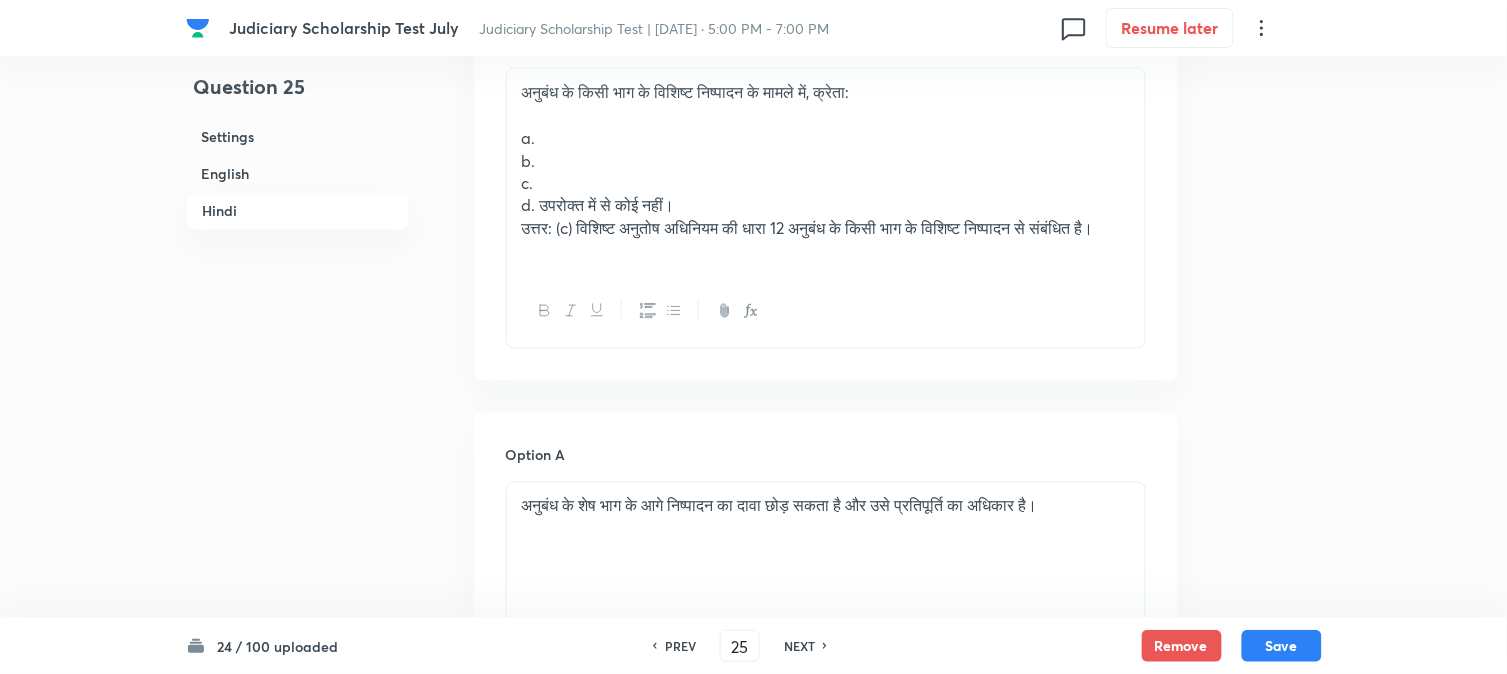 scroll, scrollTop: 2590, scrollLeft: 0, axis: vertical 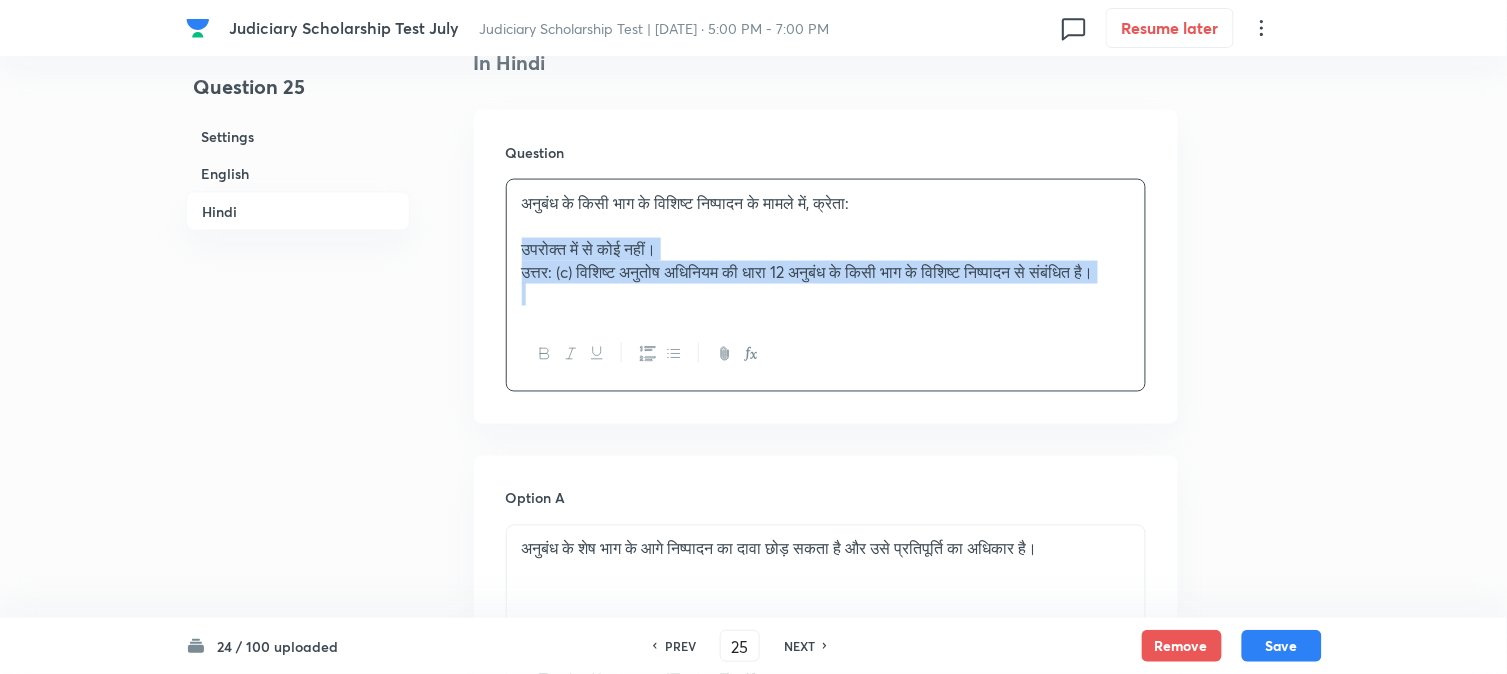 drag, startPoint x: 542, startPoint y: 331, endPoint x: 687, endPoint y: 348, distance: 145.99315 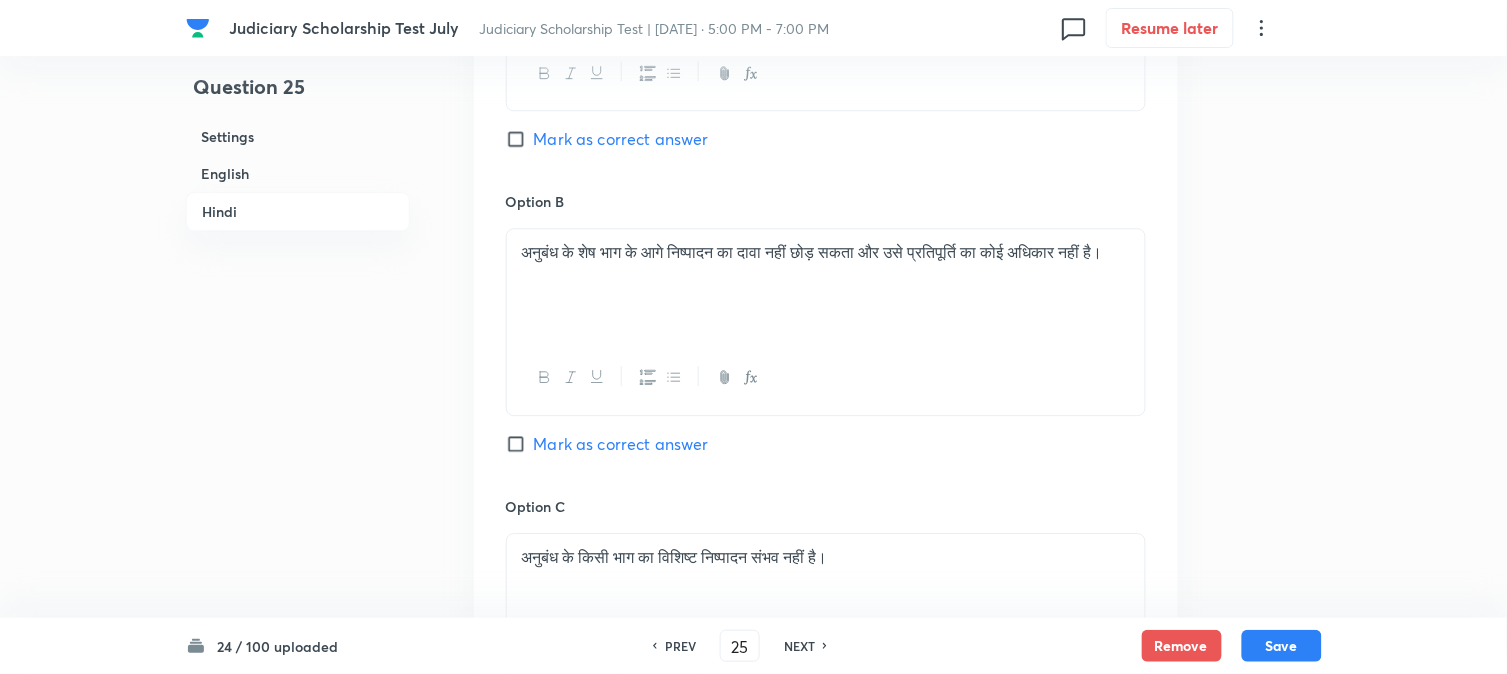 scroll, scrollTop: 3701, scrollLeft: 0, axis: vertical 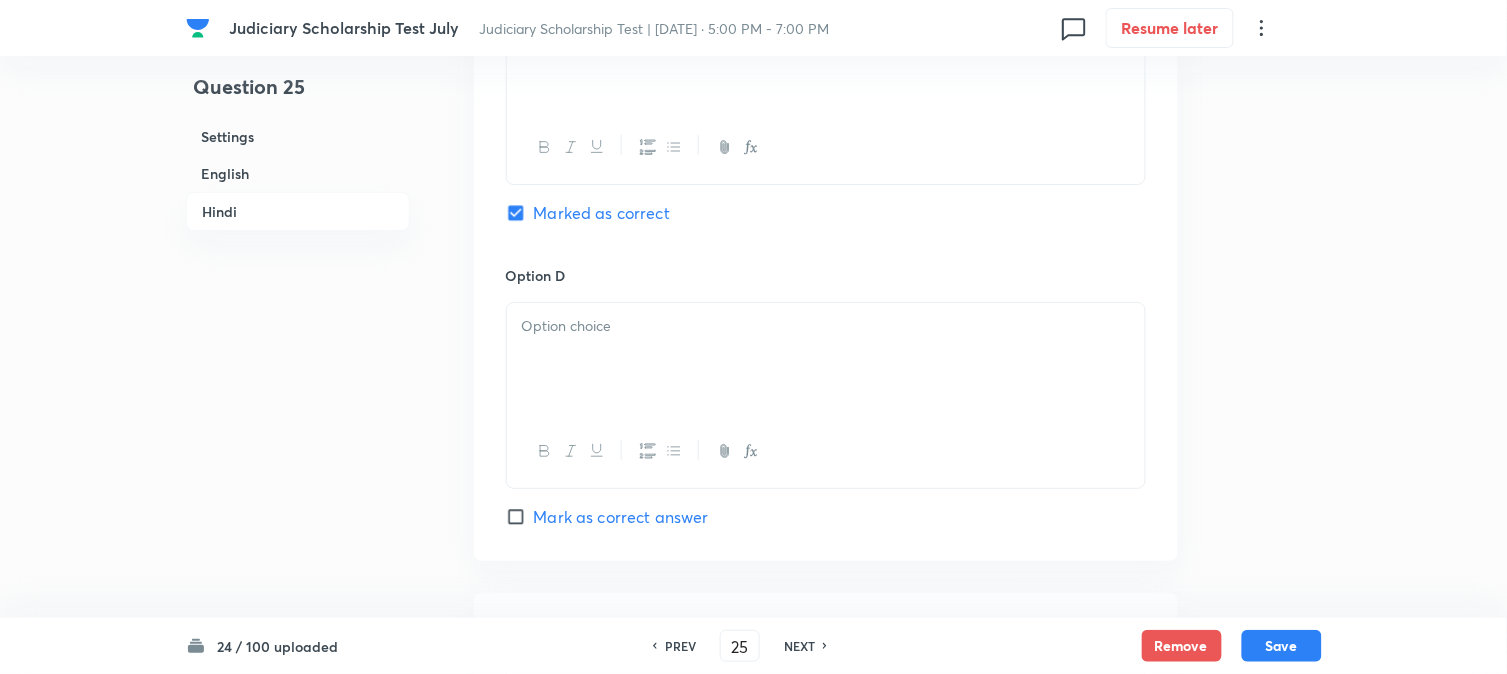 click at bounding box center [826, 359] 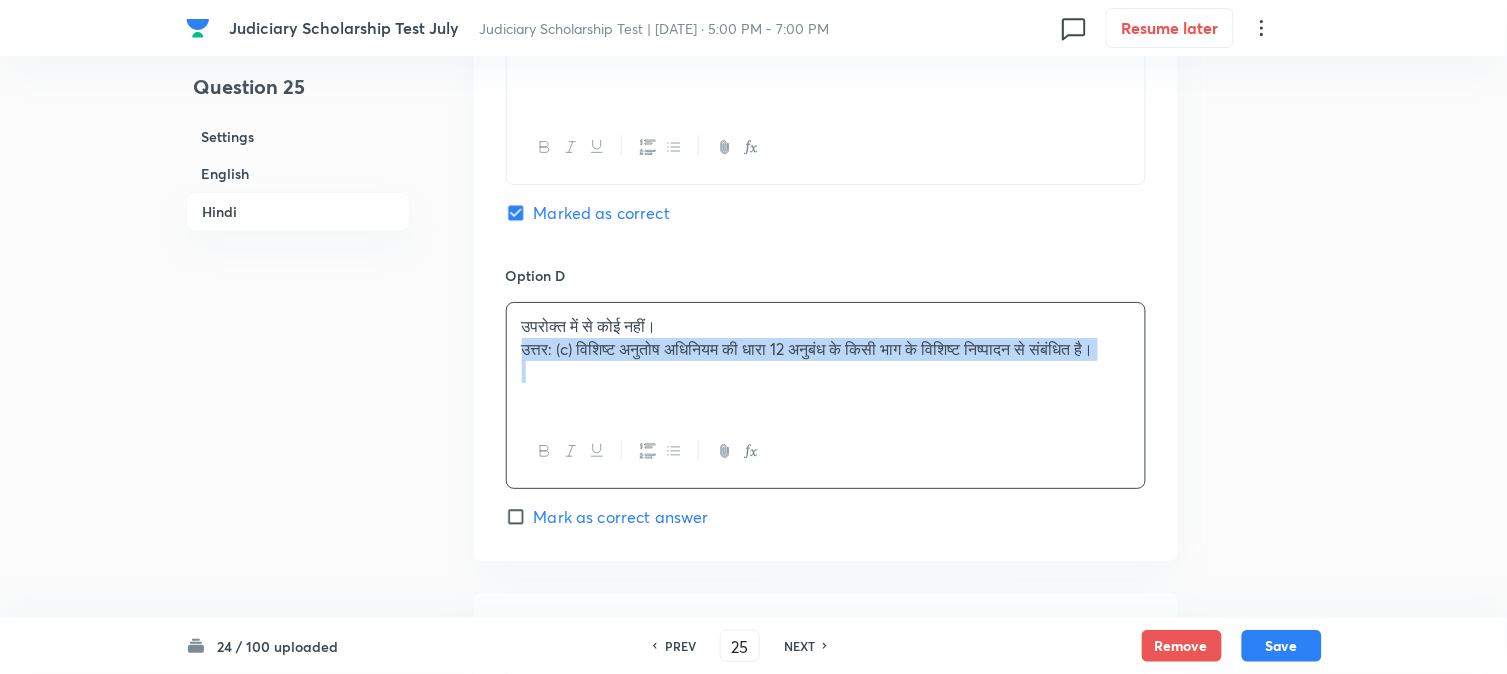 drag, startPoint x: 521, startPoint y: 354, endPoint x: 583, endPoint y: 393, distance: 73.24616 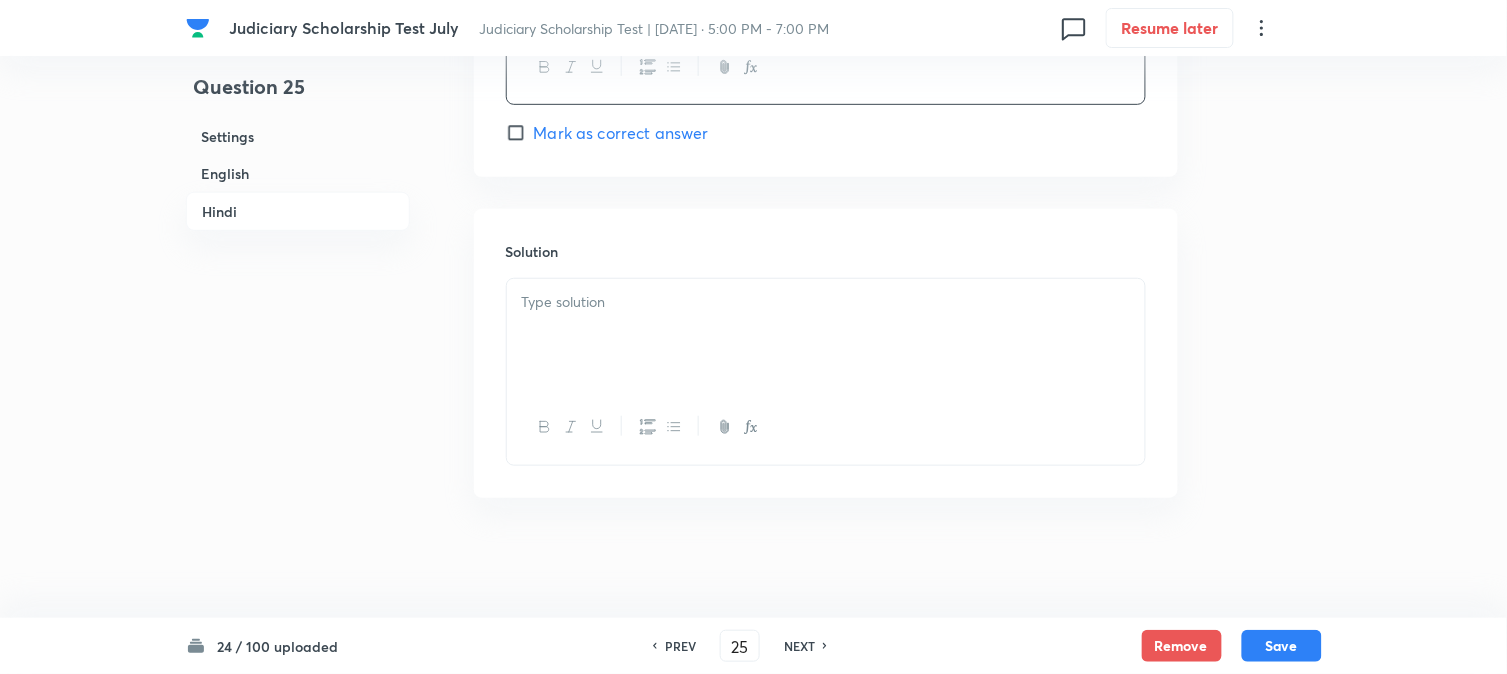 scroll, scrollTop: 4093, scrollLeft: 0, axis: vertical 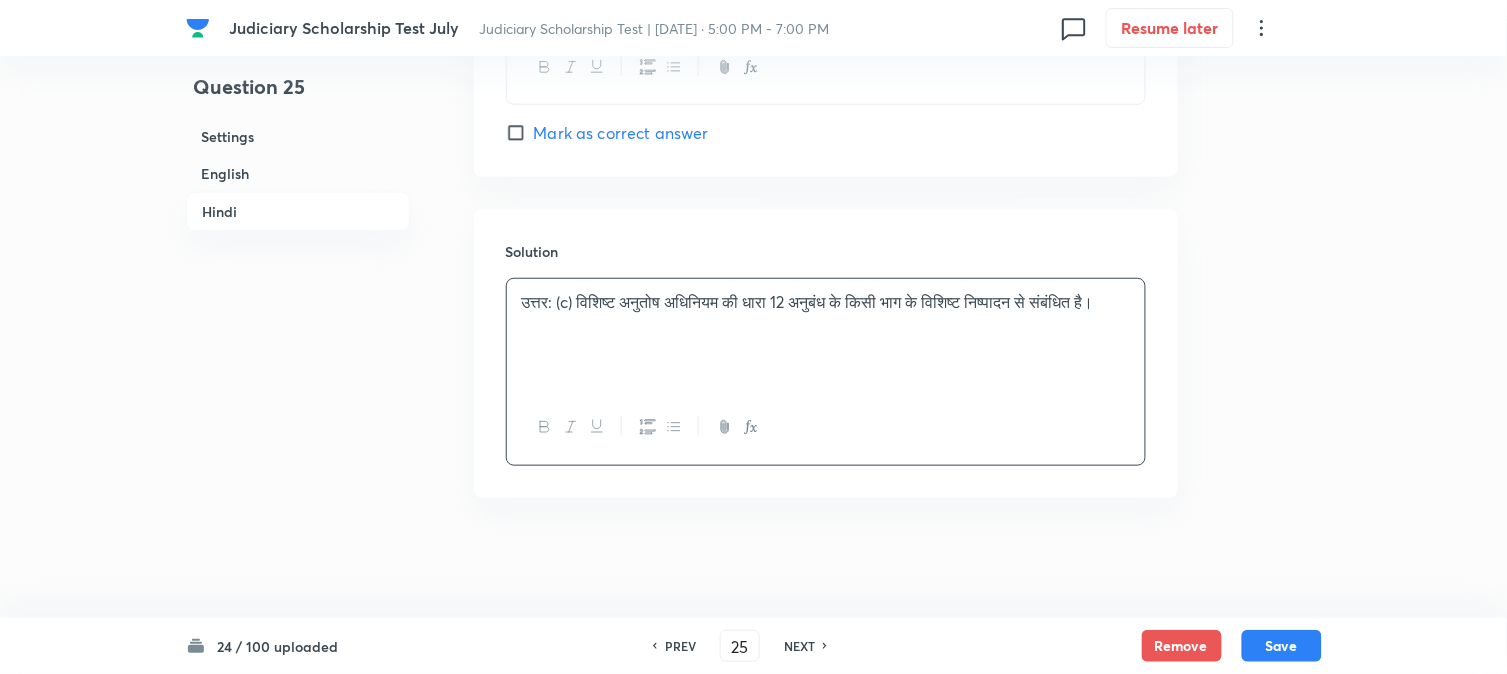 click on "24 / 100 uploaded
PREV 25 ​ NEXT Remove Save" at bounding box center [754, 646] 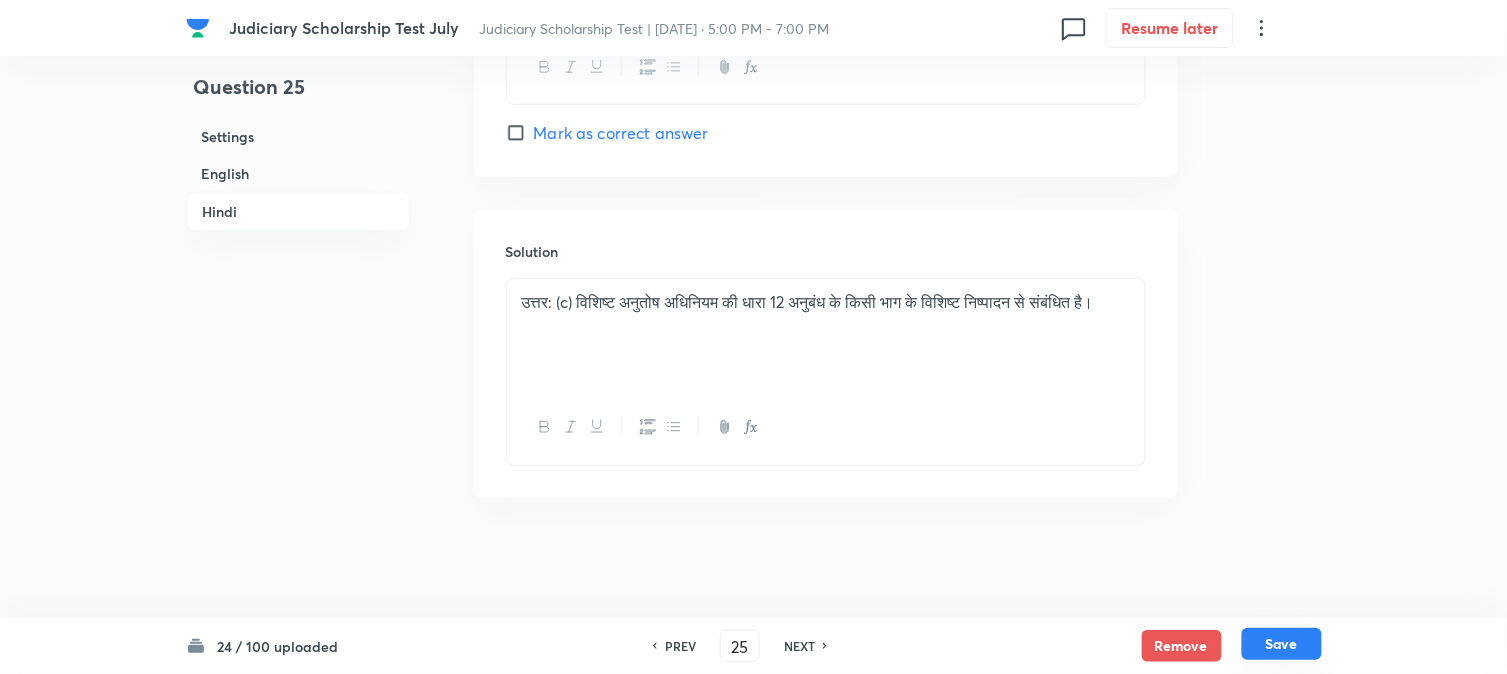 click on "Save" at bounding box center (1282, 644) 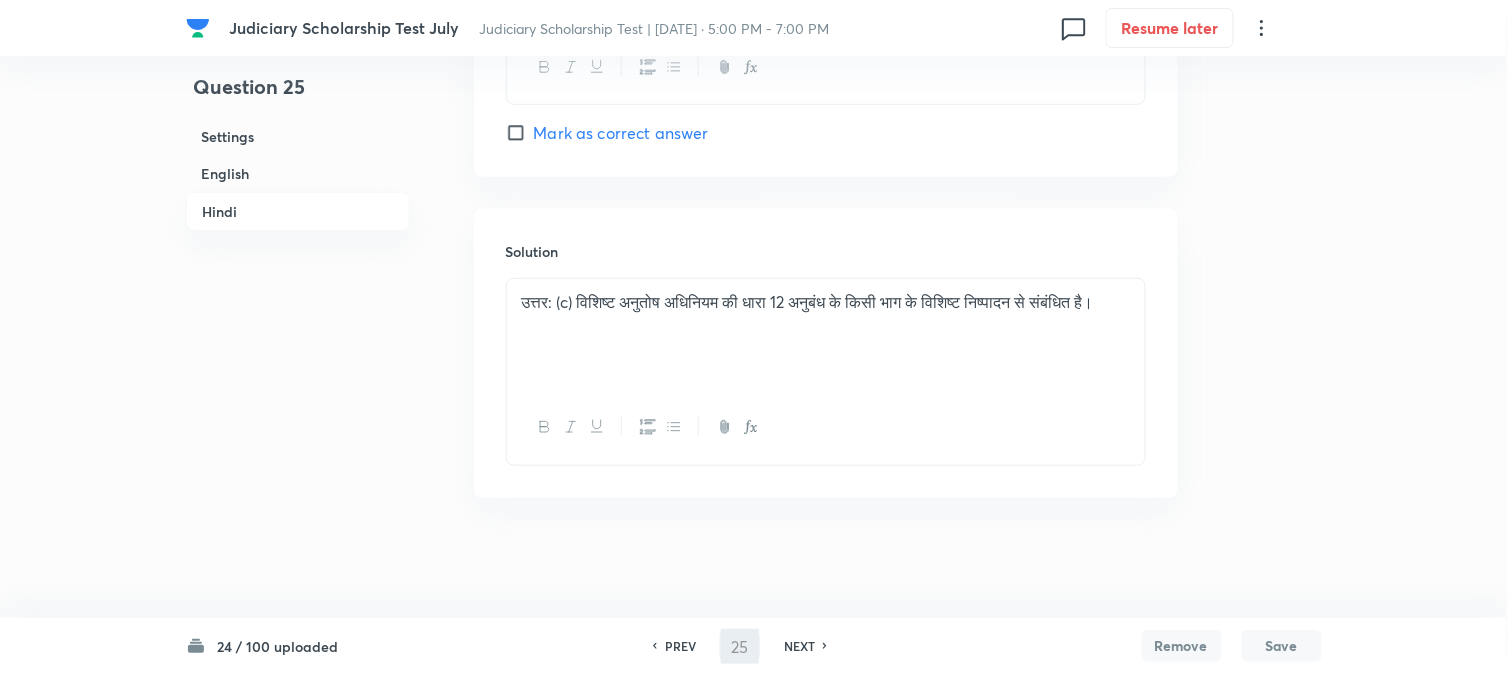 type on "26" 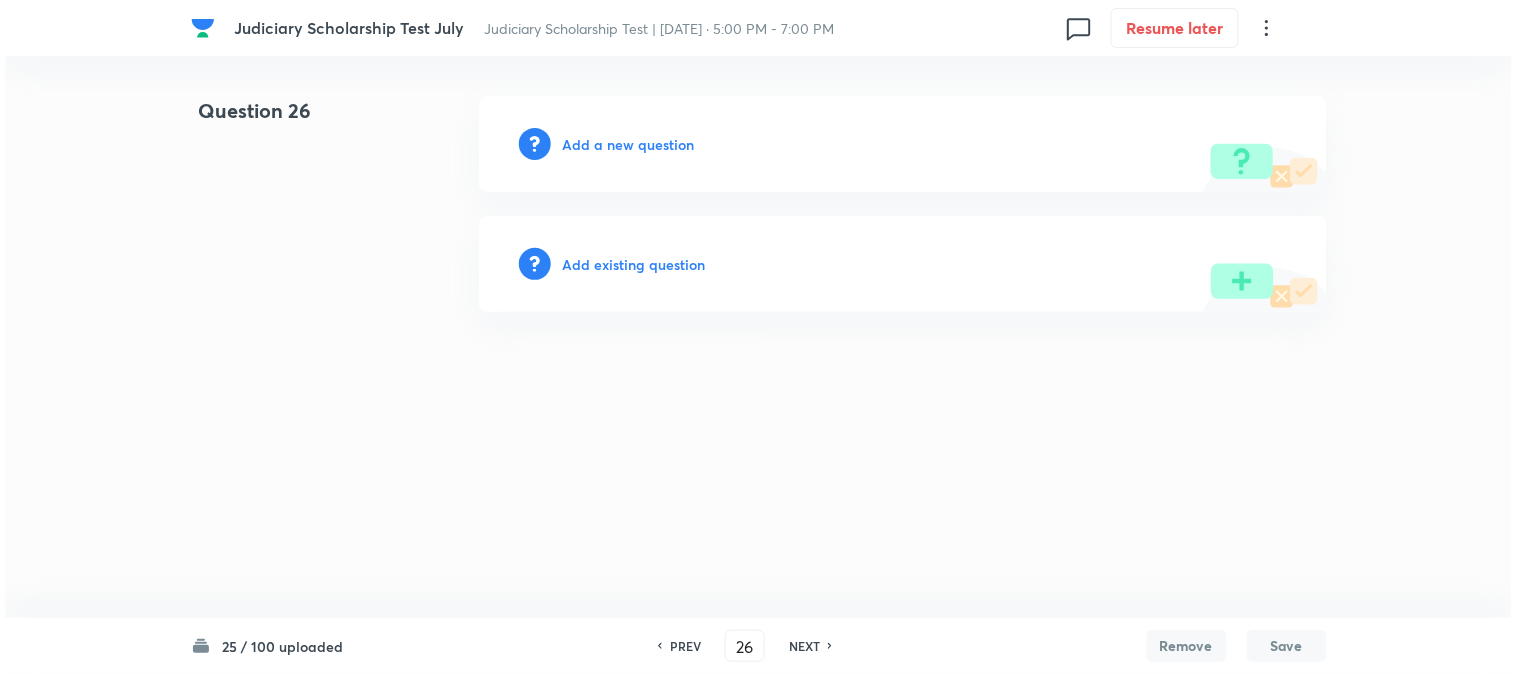 scroll, scrollTop: 0, scrollLeft: 0, axis: both 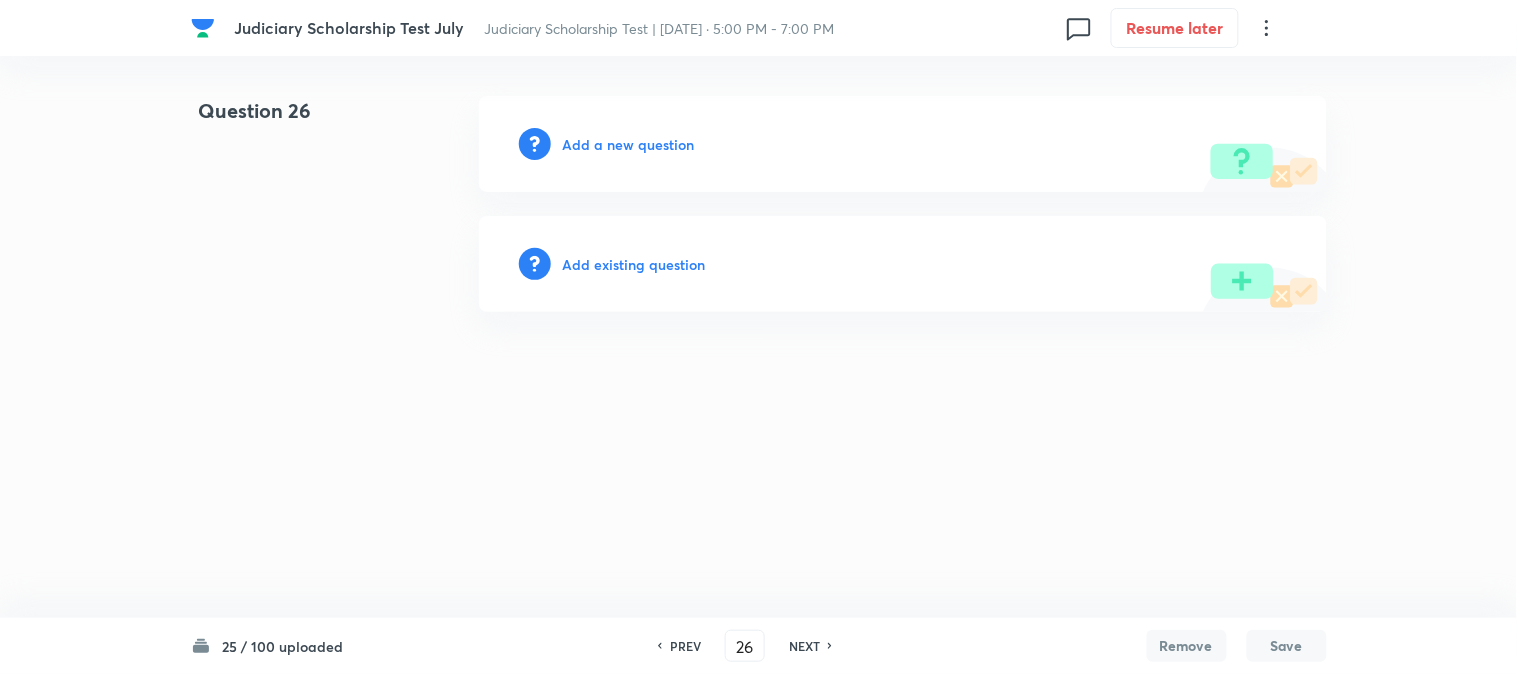 click on "Add a new question" at bounding box center [629, 144] 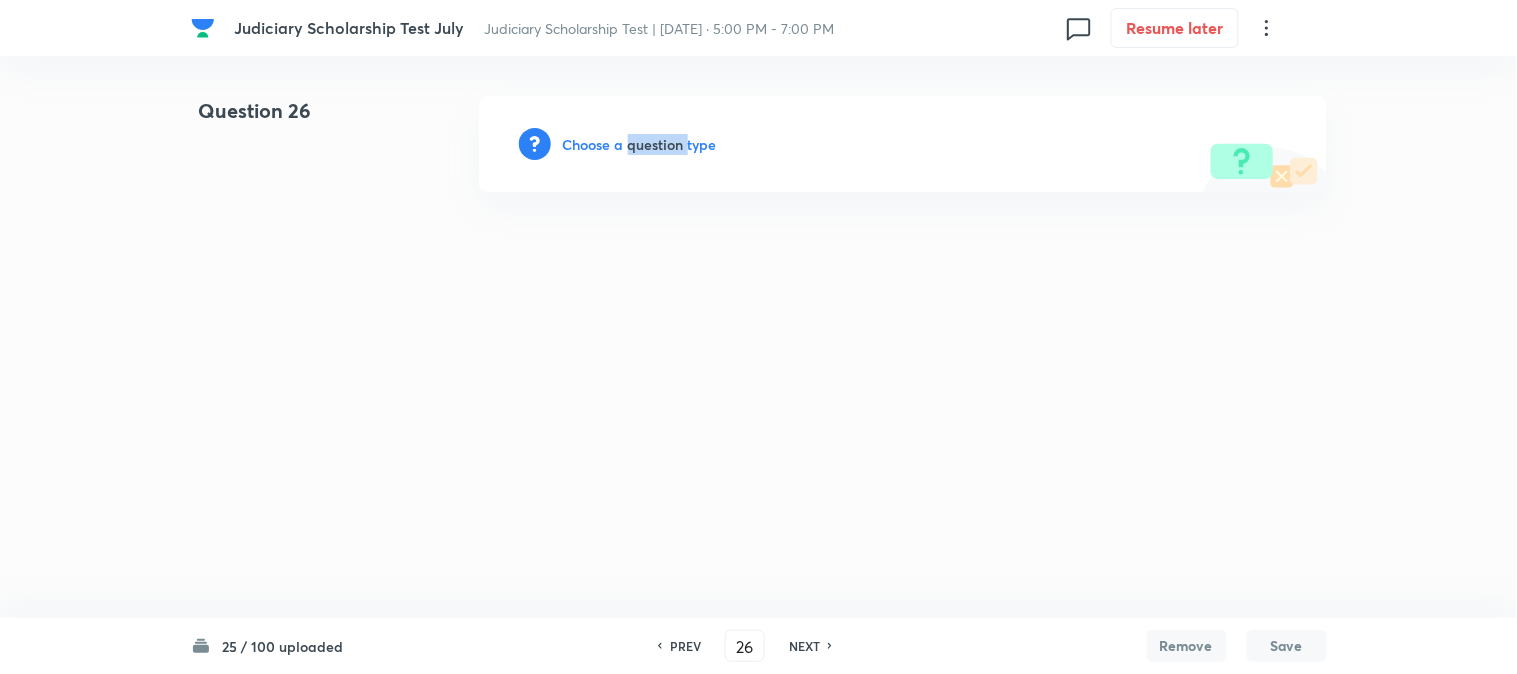click on "Choose a question type" at bounding box center (640, 144) 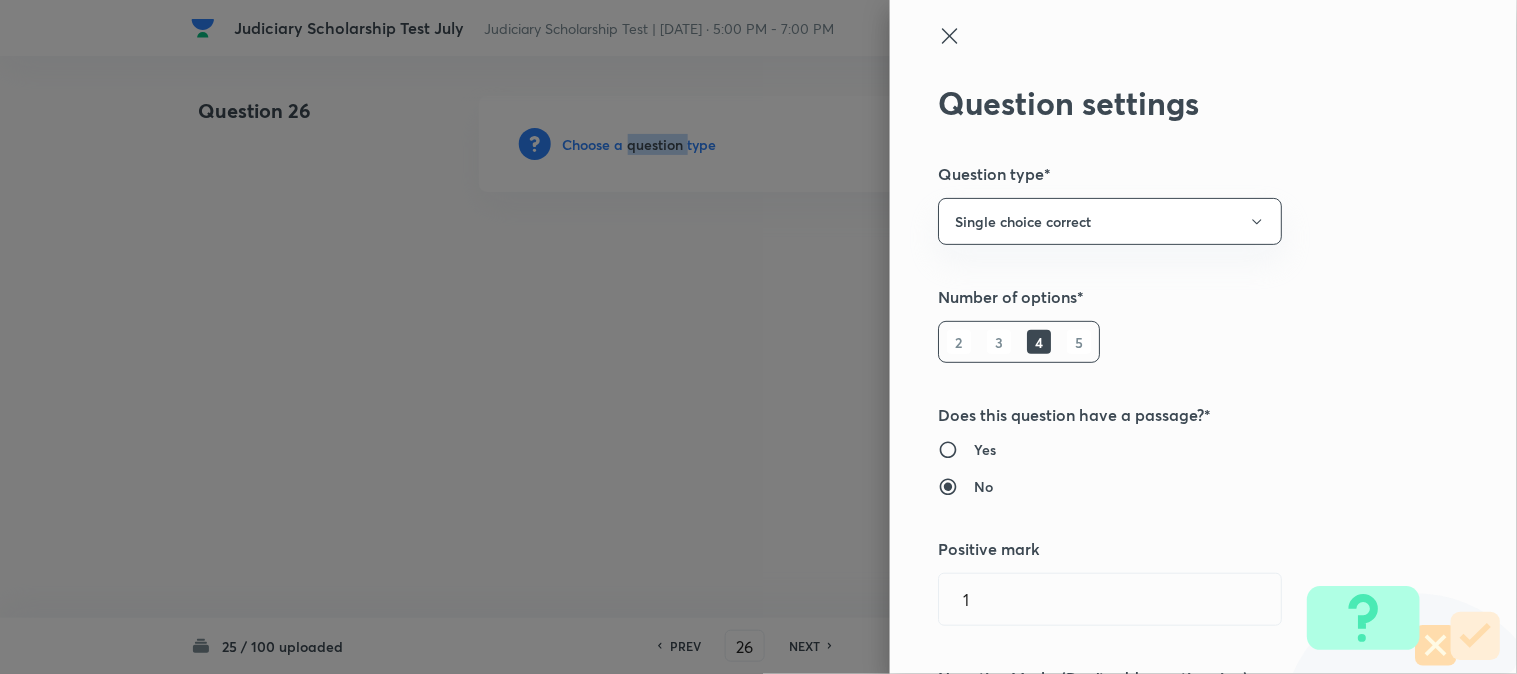 click at bounding box center [758, 337] 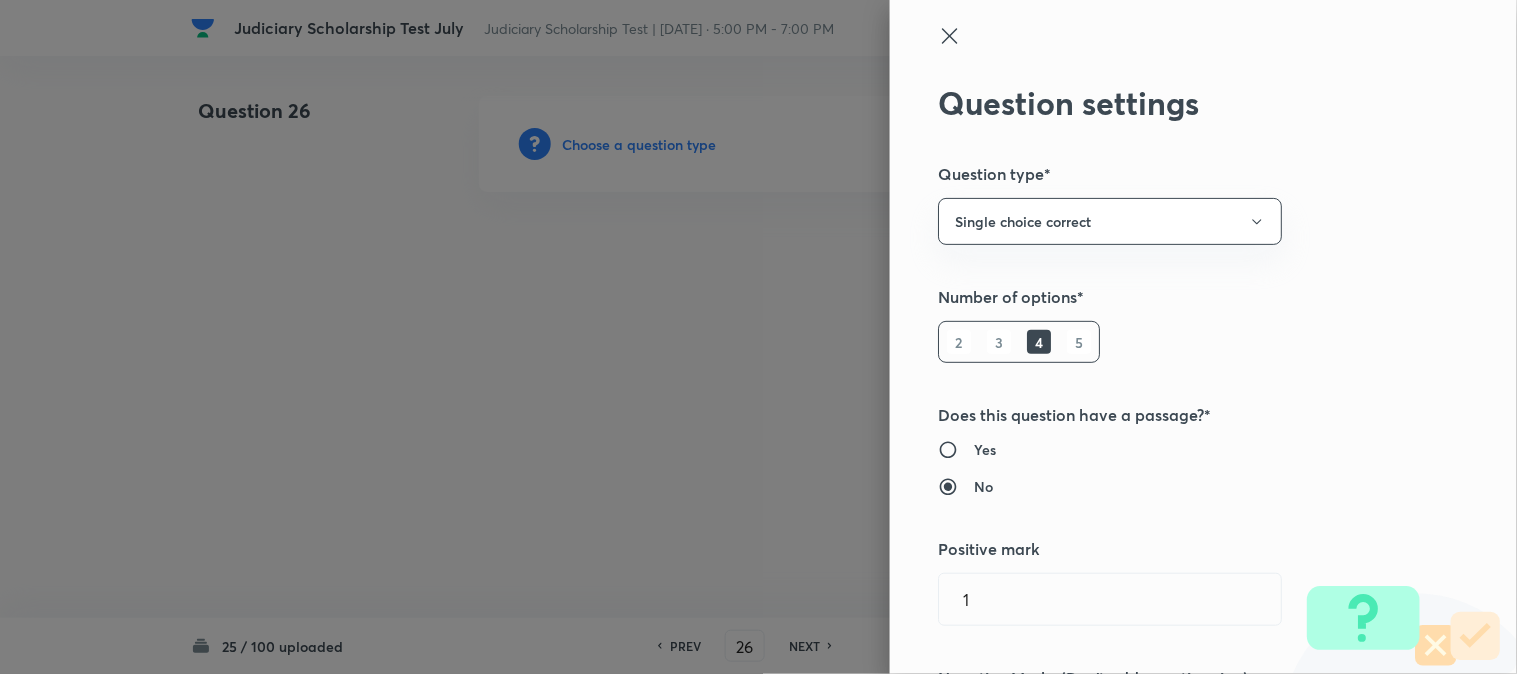 type 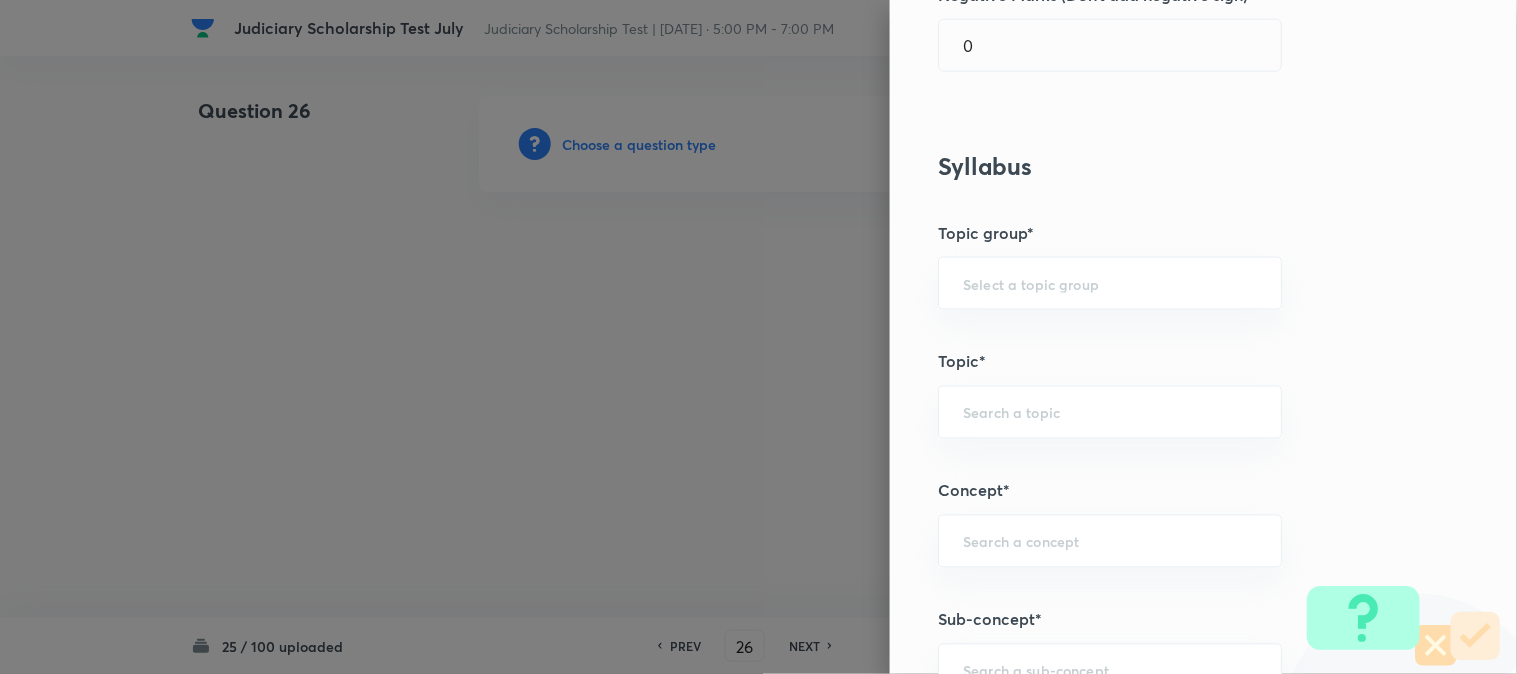 scroll, scrollTop: 1180, scrollLeft: 0, axis: vertical 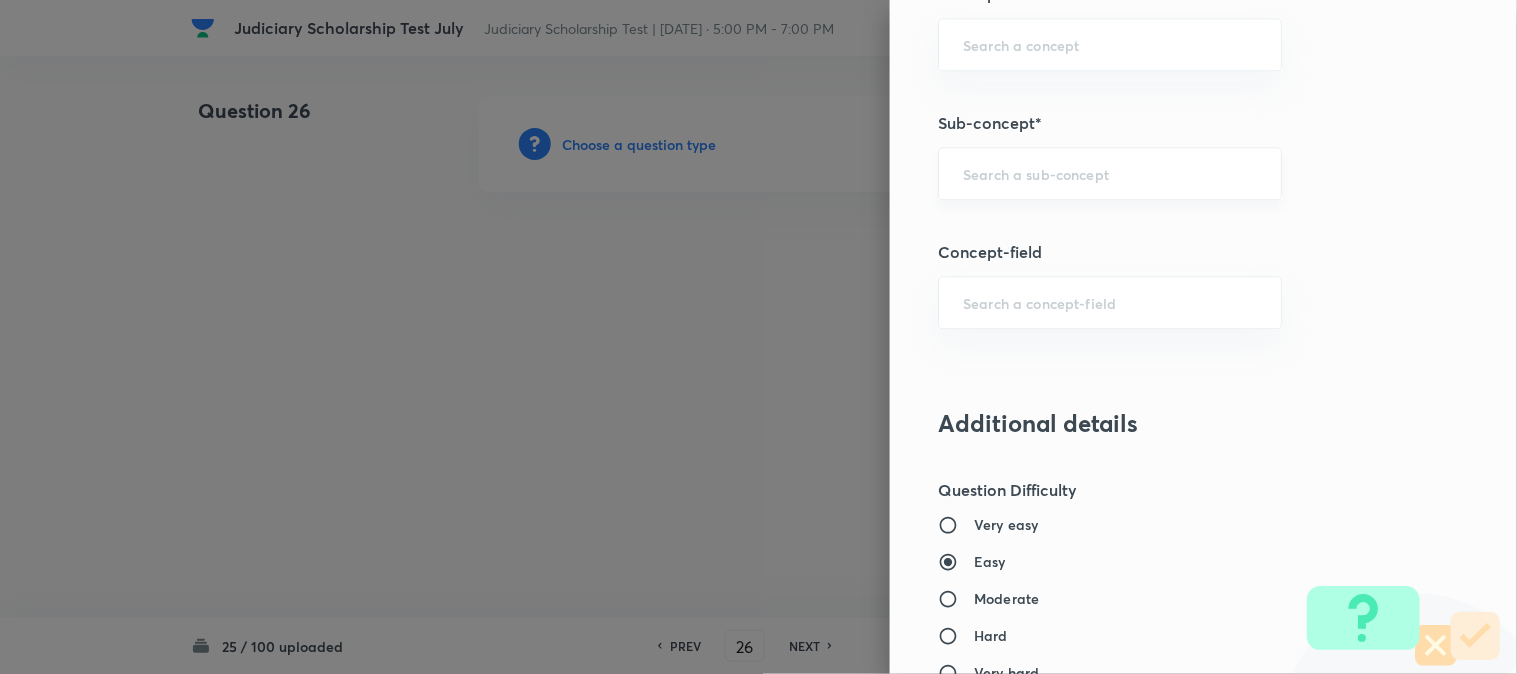 click at bounding box center (1110, 173) 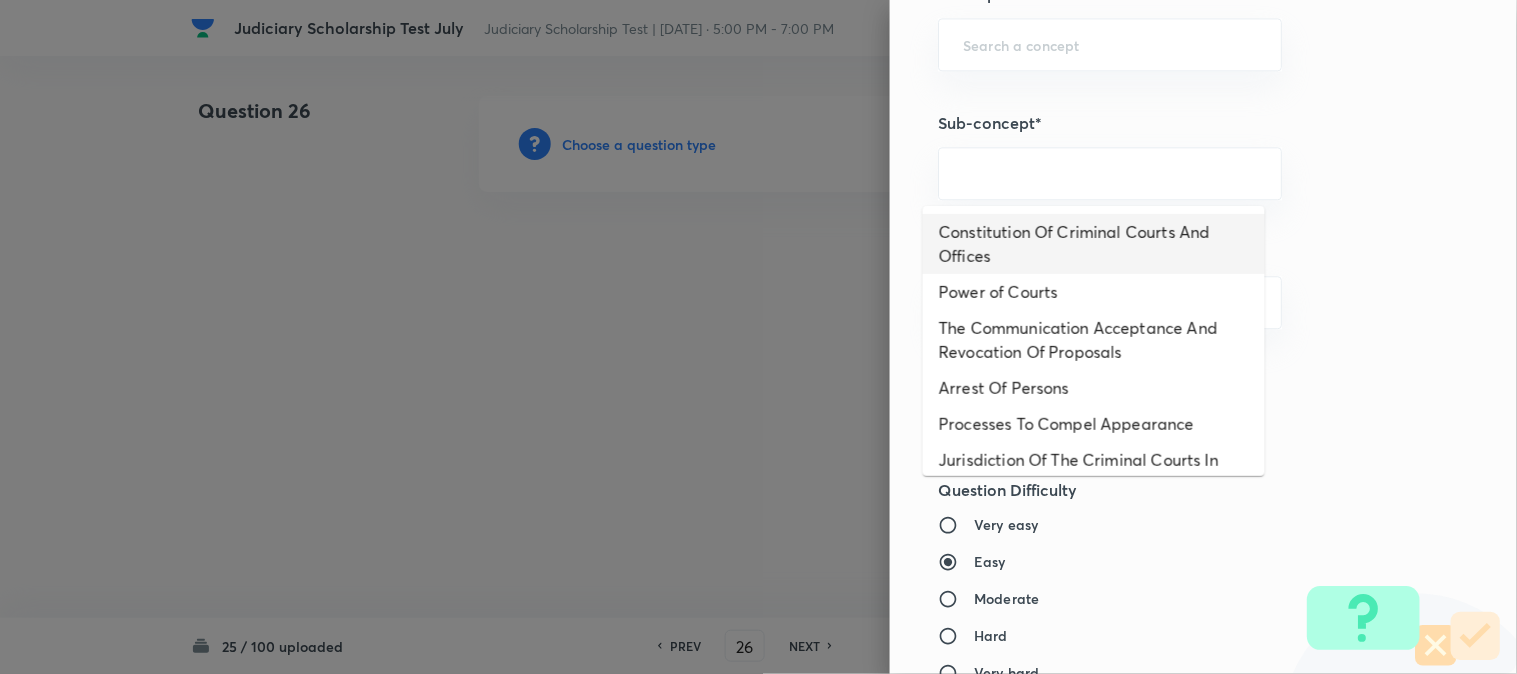 click on "Constitution Of Criminal Courts And Offices" at bounding box center (1094, 244) 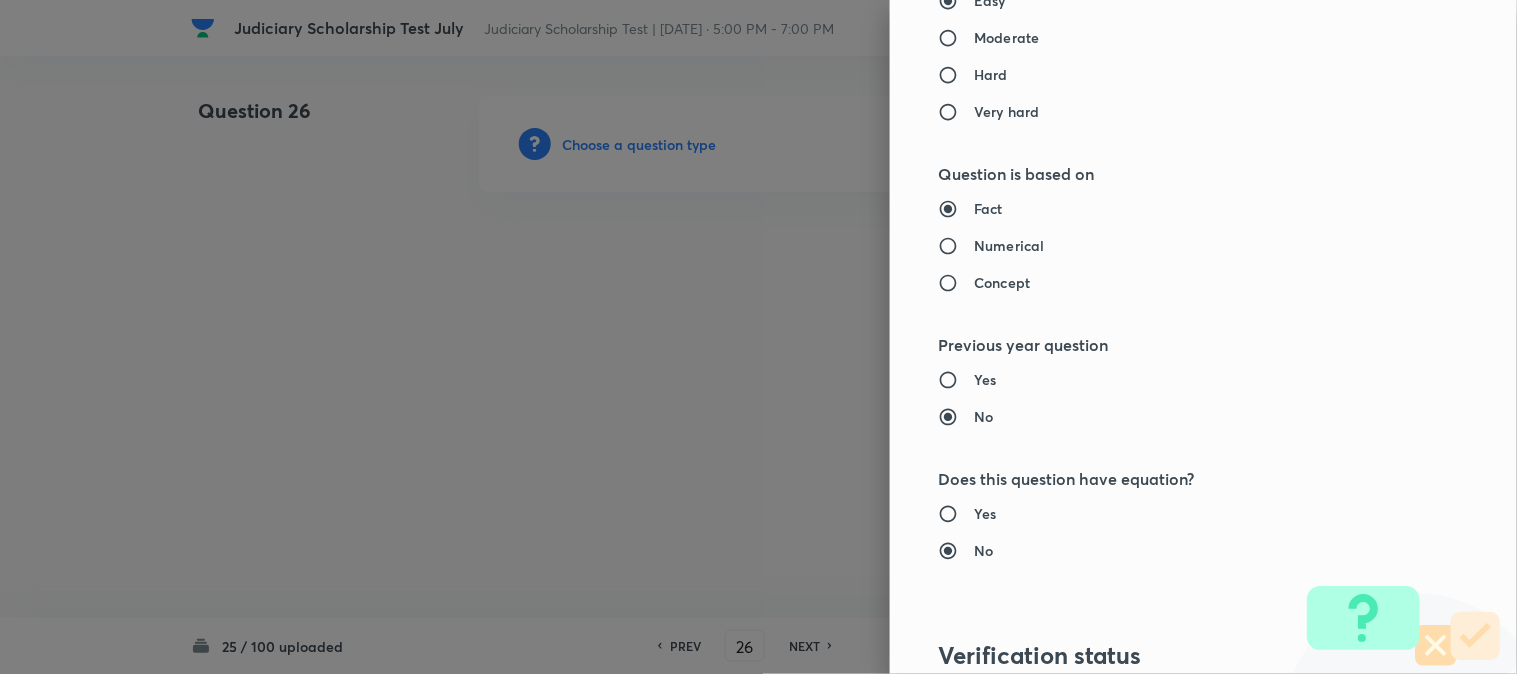 type on "Criminal Law" 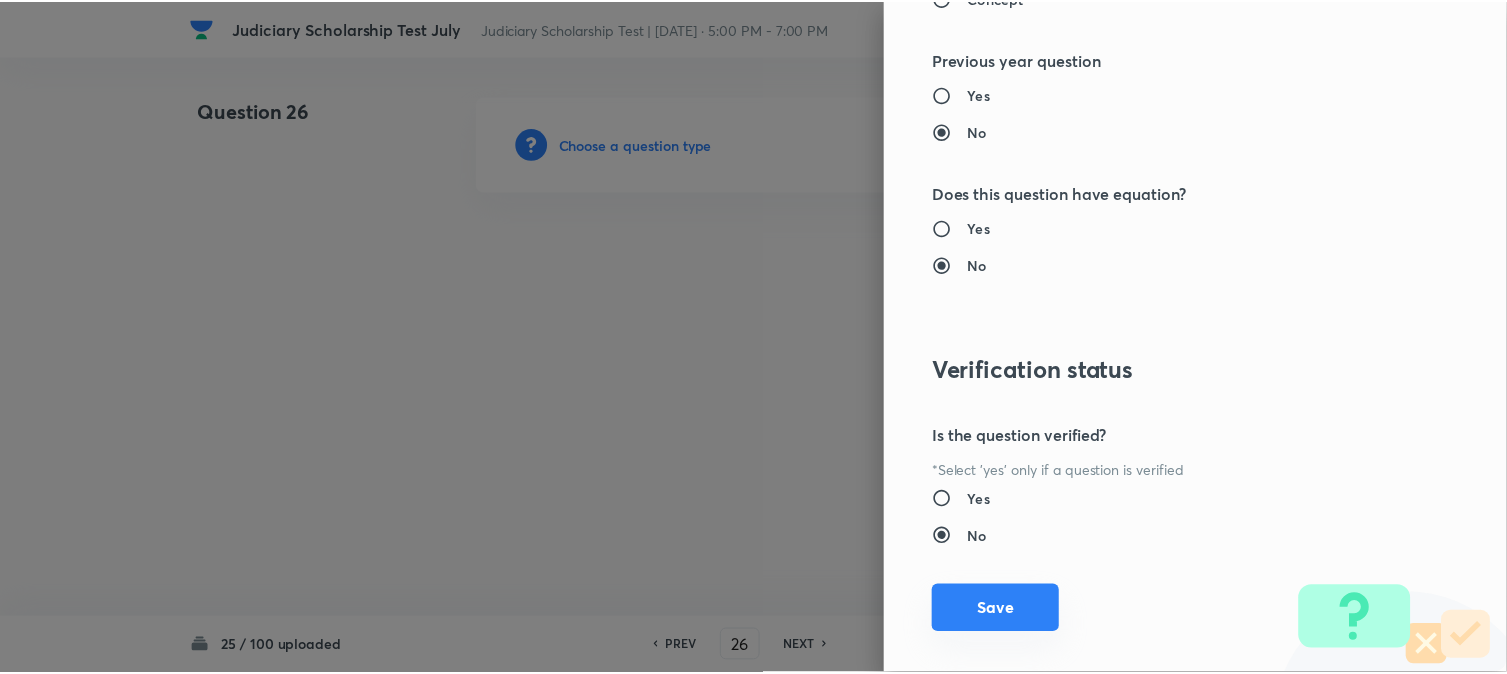scroll, scrollTop: 2052, scrollLeft: 0, axis: vertical 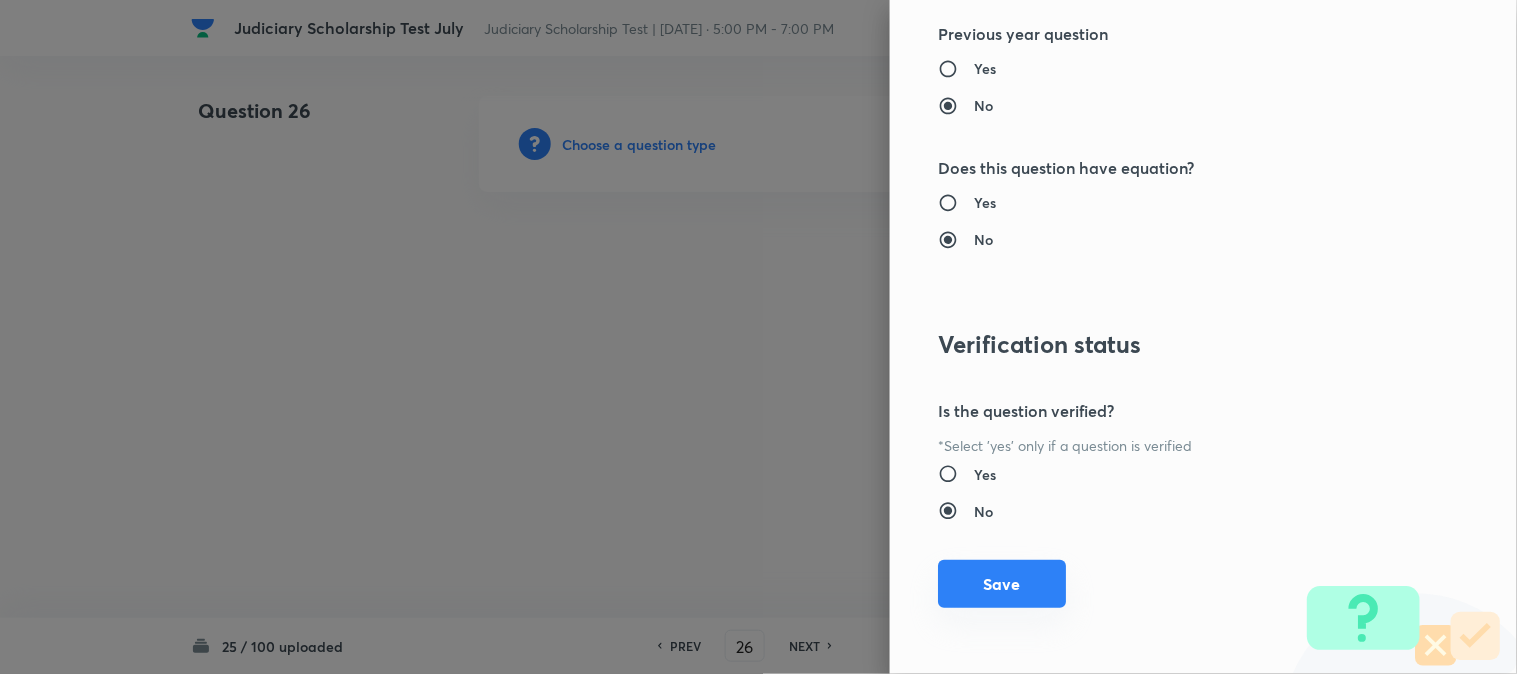 click on "Save" at bounding box center [1002, 584] 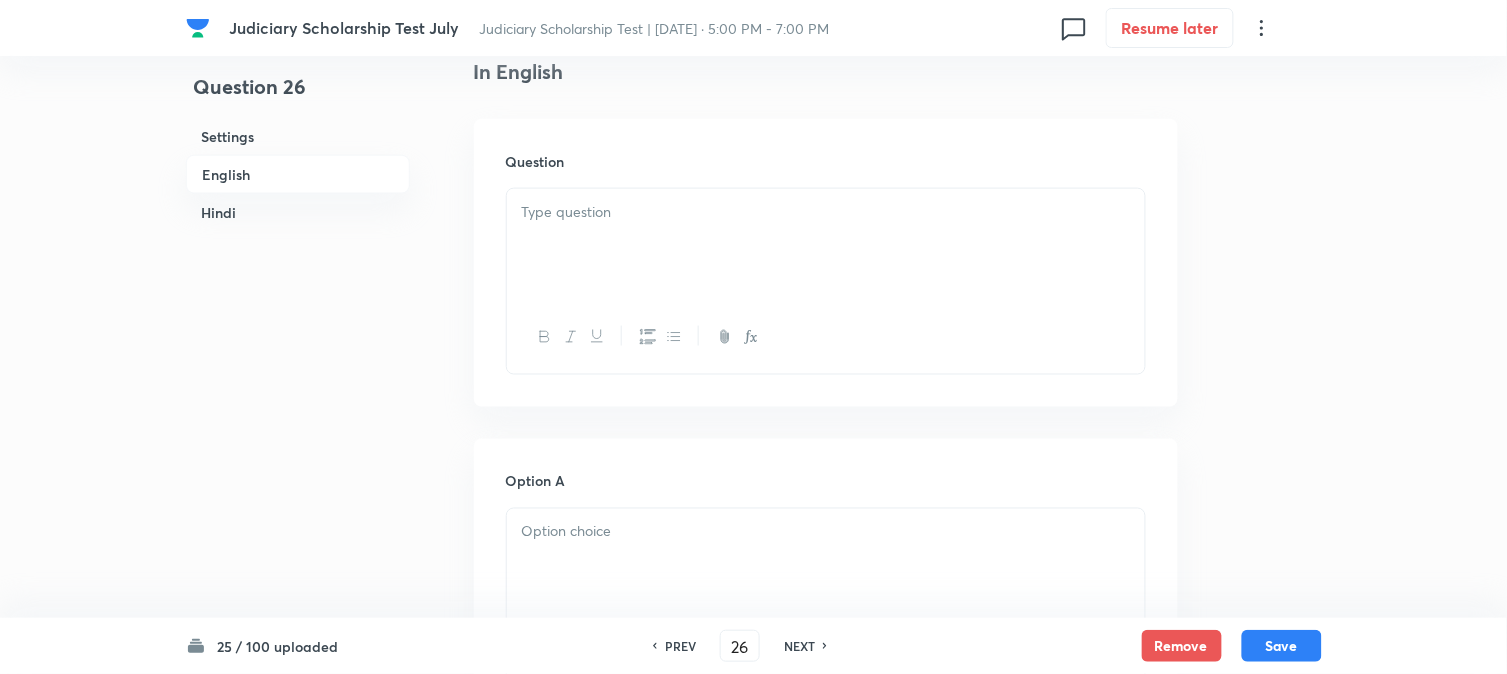 scroll, scrollTop: 590, scrollLeft: 0, axis: vertical 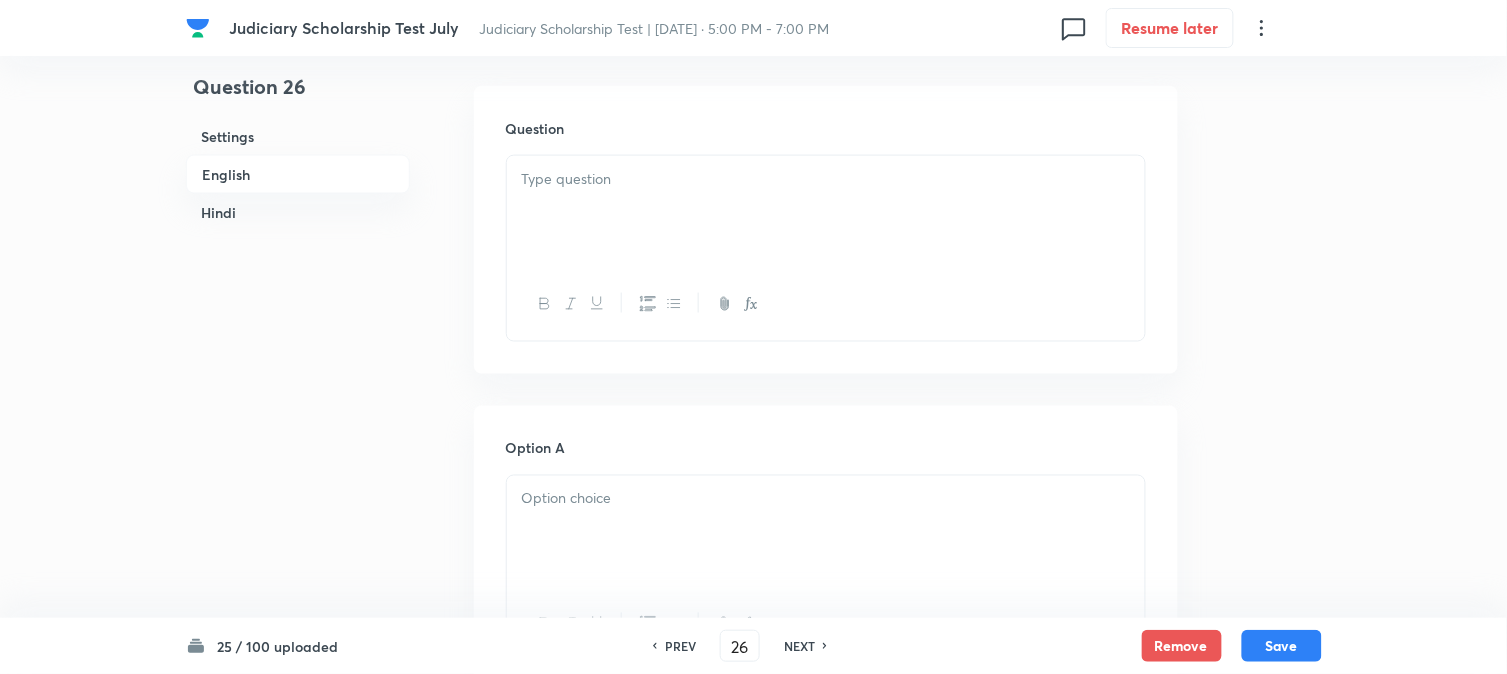 click at bounding box center (826, 179) 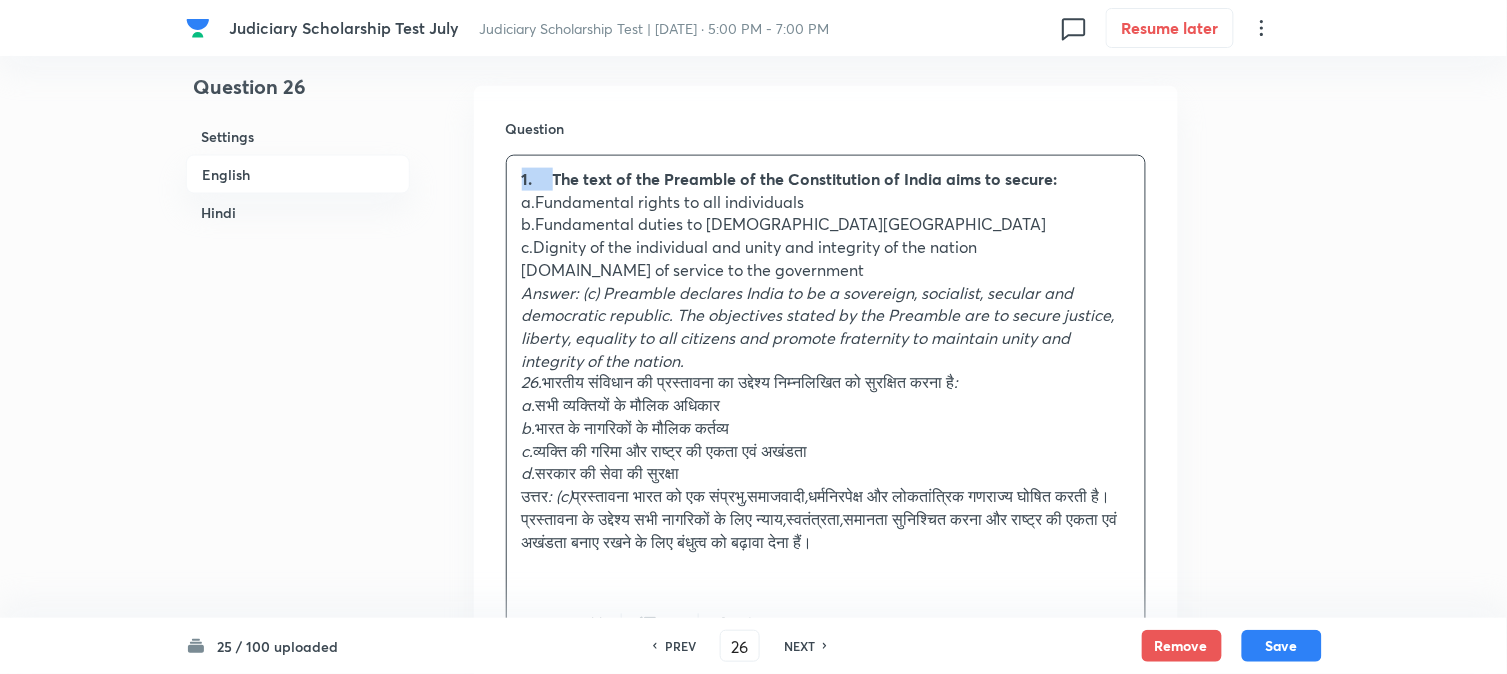 drag, startPoint x: 554, startPoint y: 174, endPoint x: 493, endPoint y: 173, distance: 61.008198 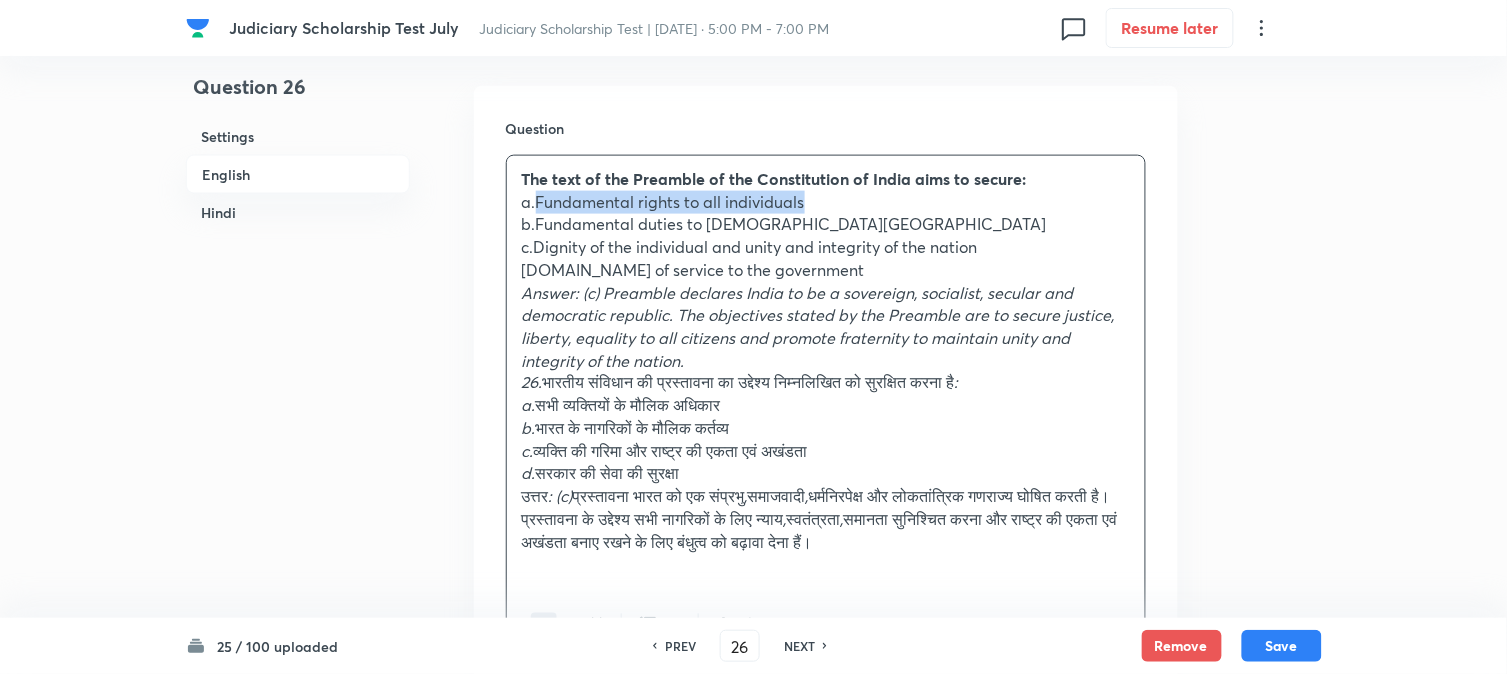 drag, startPoint x: 535, startPoint y: 200, endPoint x: 900, endPoint y: 195, distance: 365.03424 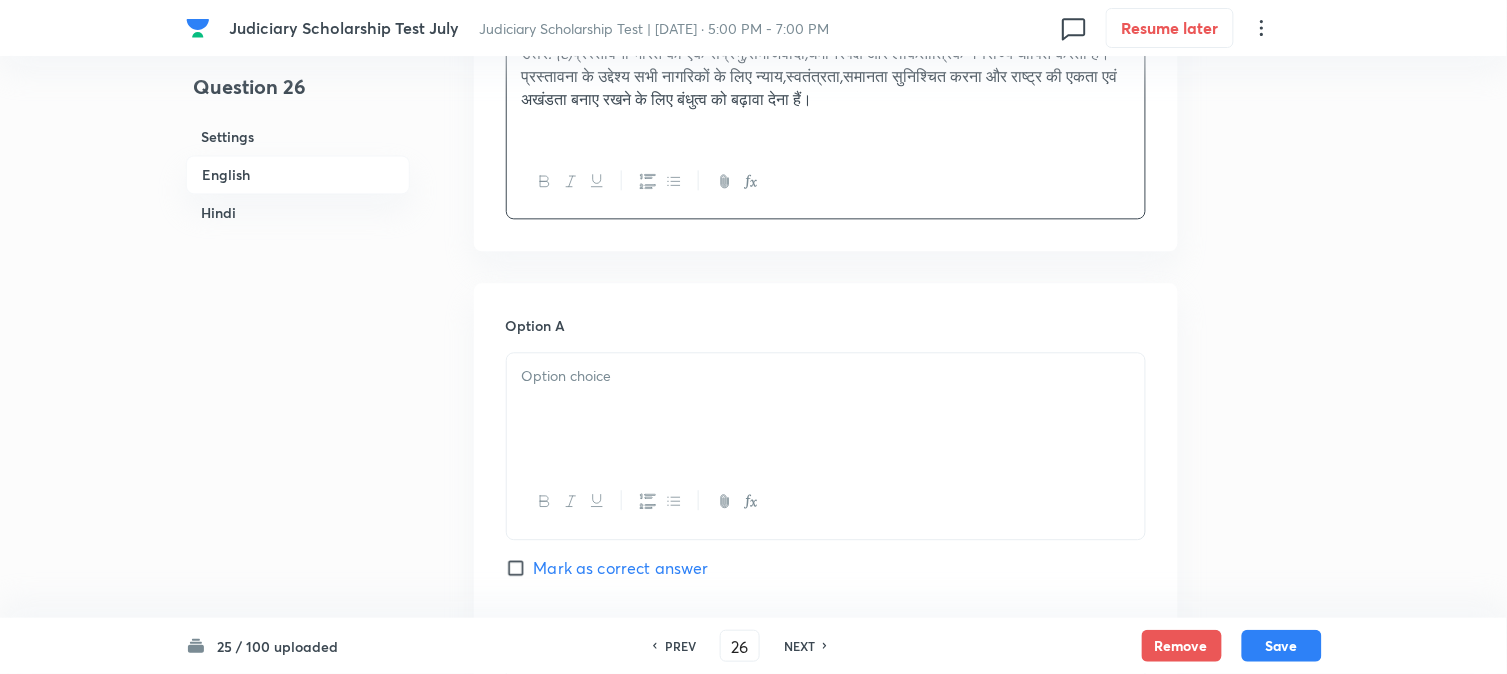click at bounding box center (826, 409) 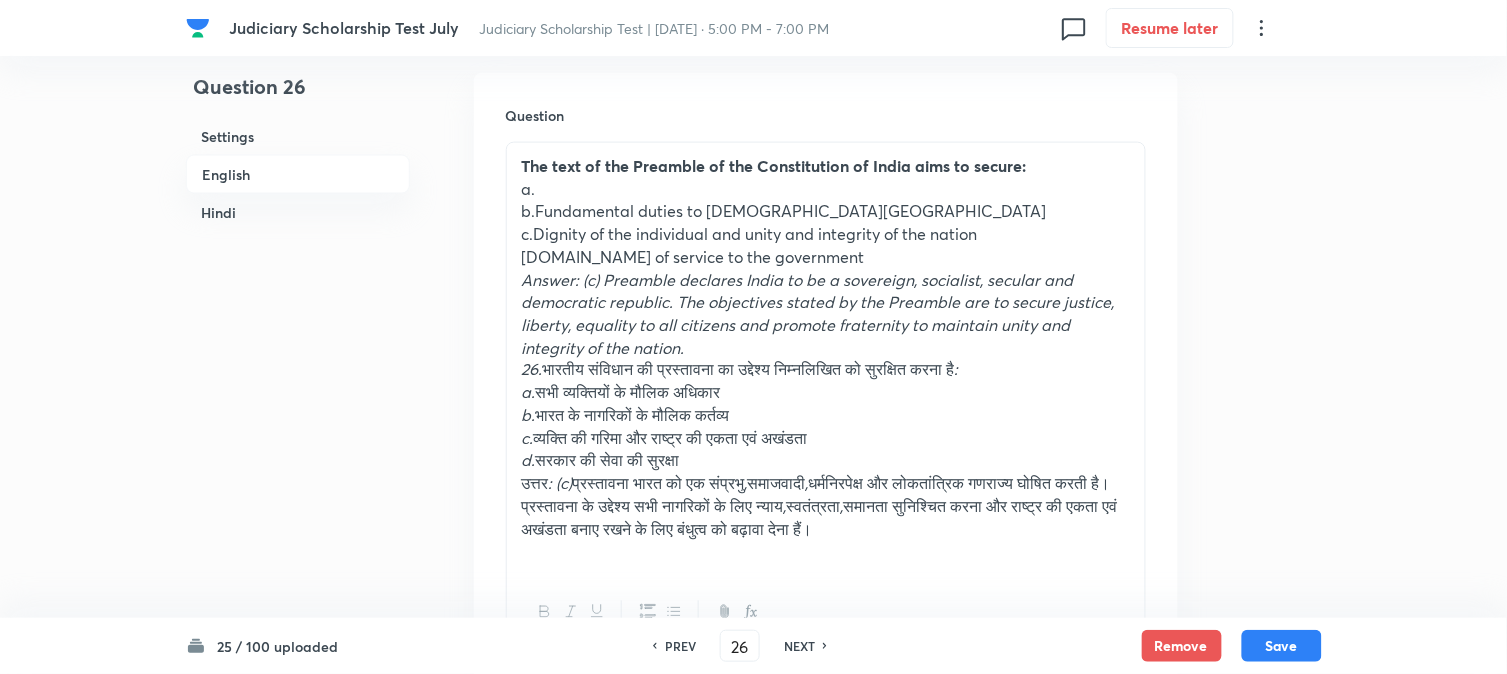 scroll, scrollTop: 590, scrollLeft: 0, axis: vertical 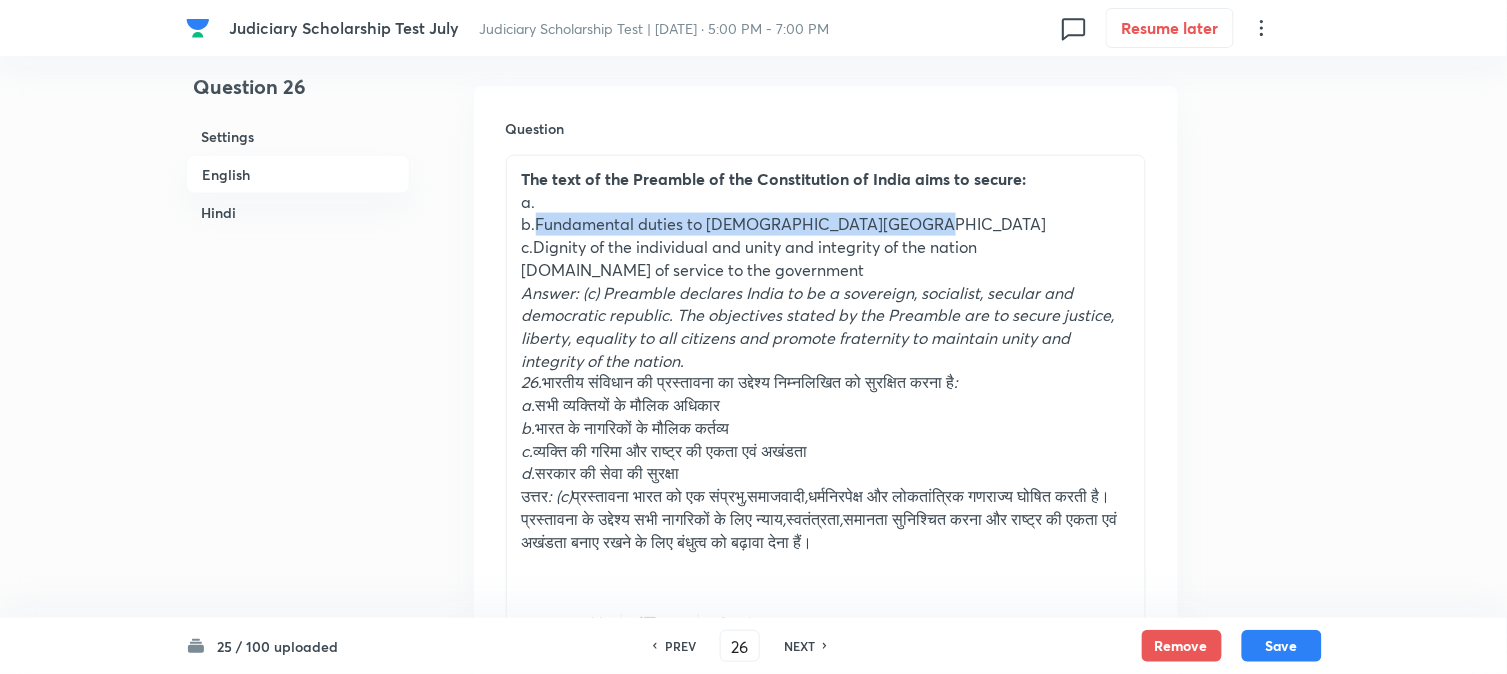 drag, startPoint x: 535, startPoint y: 216, endPoint x: 923, endPoint y: 218, distance: 388.00516 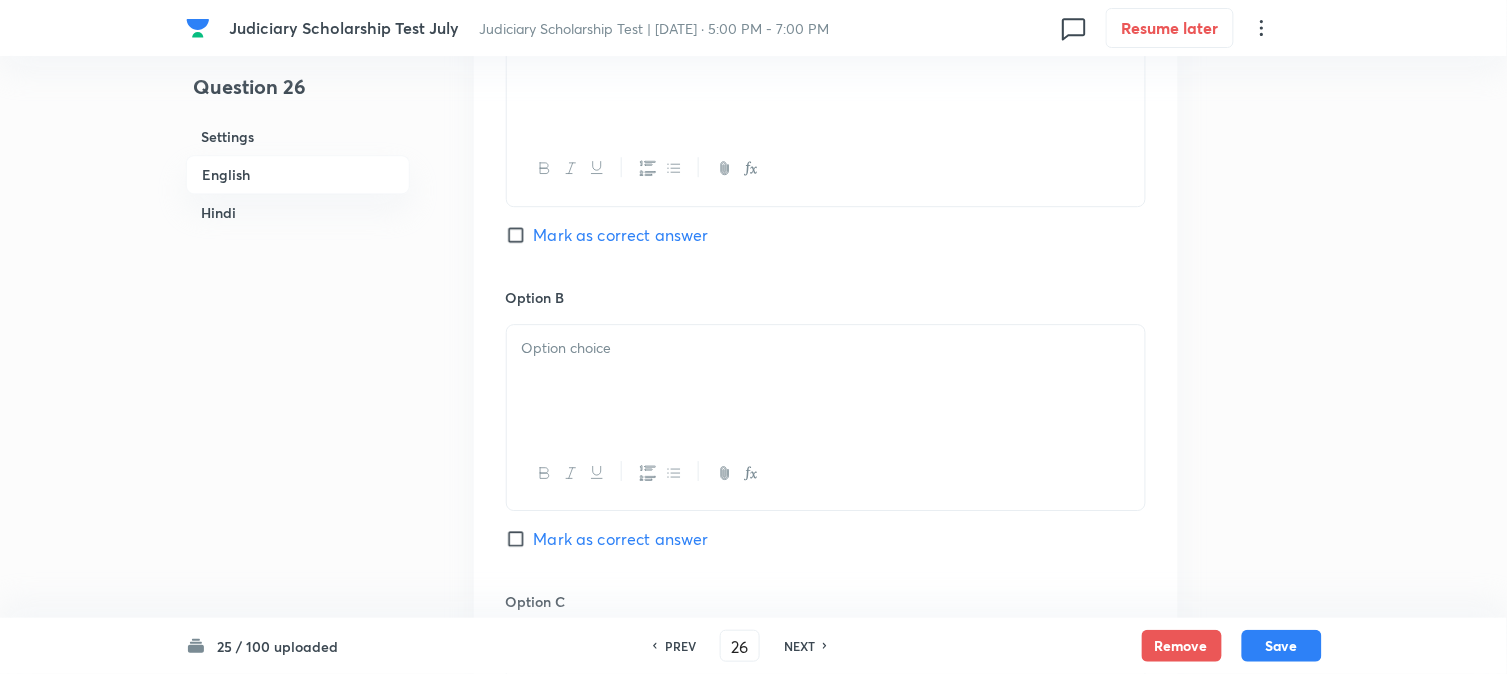 click at bounding box center (826, 381) 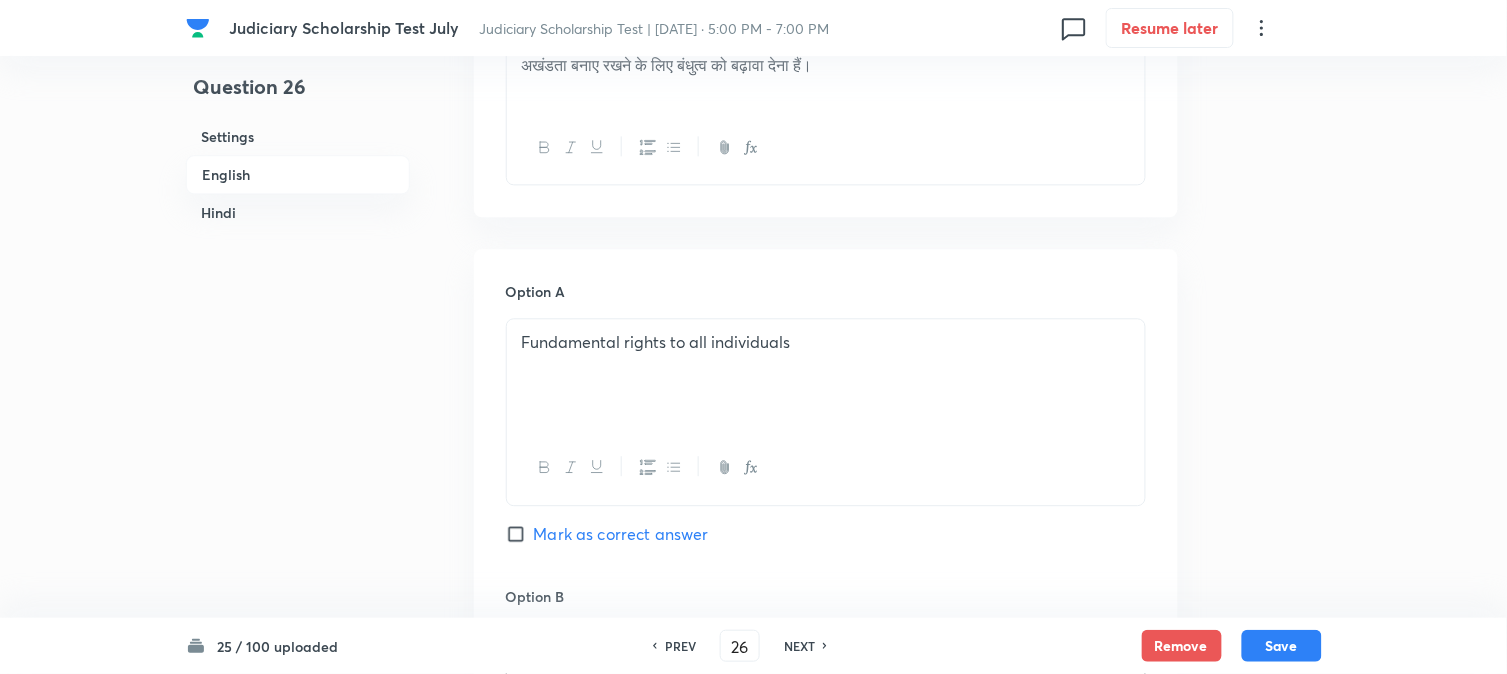 scroll, scrollTop: 701, scrollLeft: 0, axis: vertical 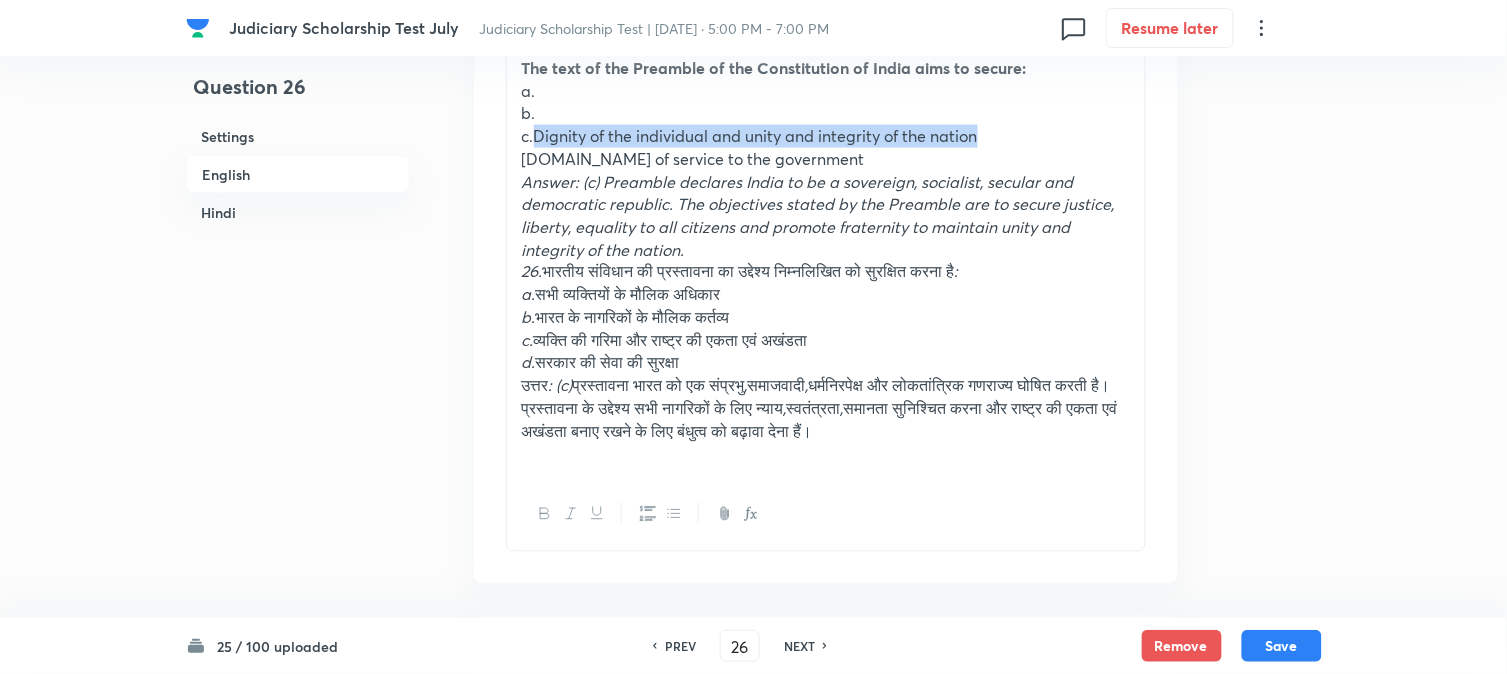 drag, startPoint x: 532, startPoint y: 134, endPoint x: 945, endPoint y: 171, distance: 414.65408 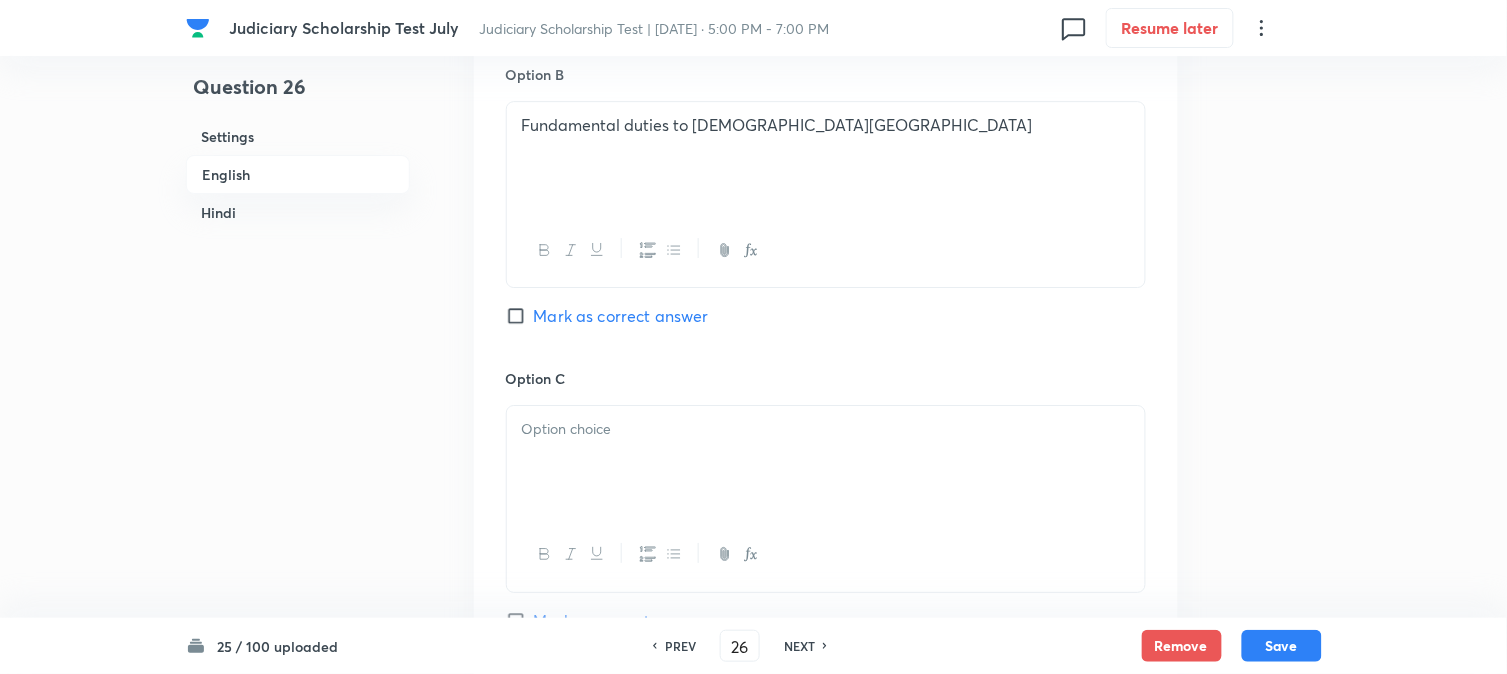click at bounding box center [826, 462] 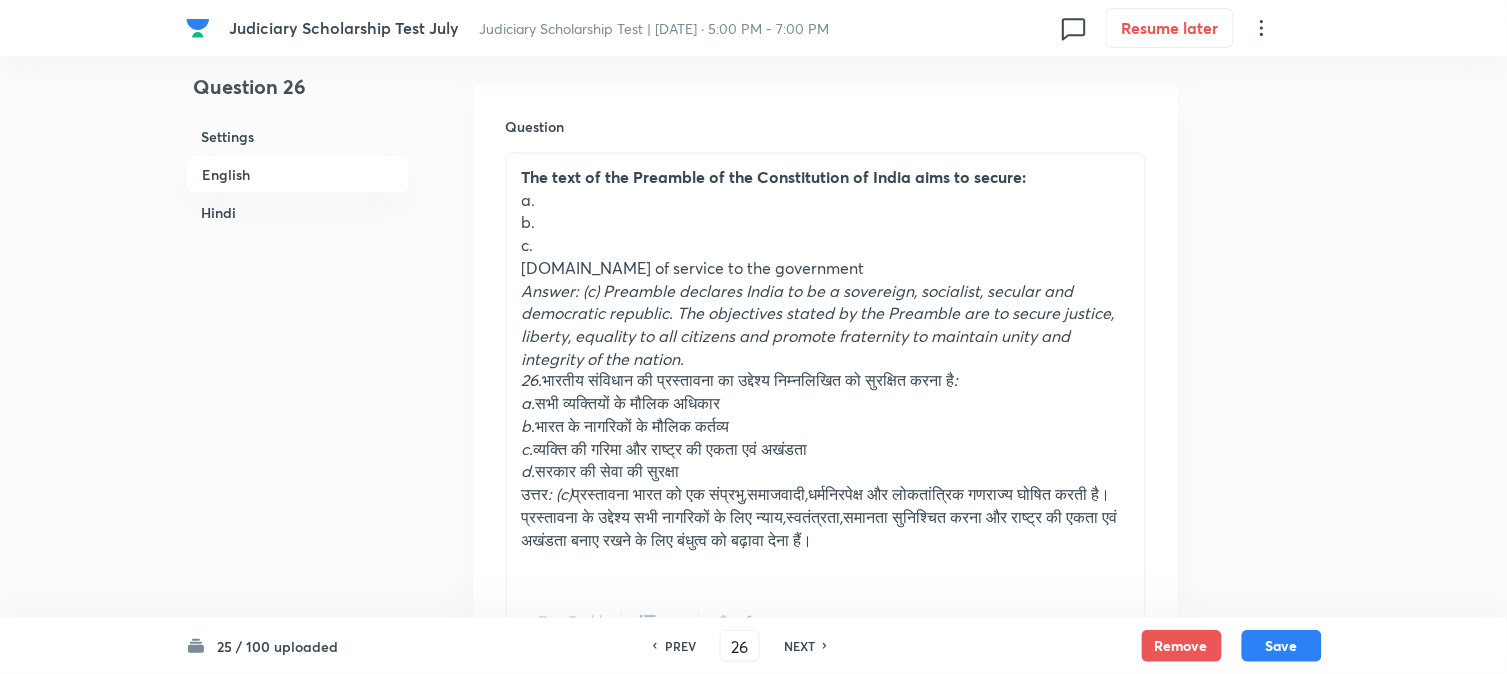 scroll, scrollTop: 590, scrollLeft: 0, axis: vertical 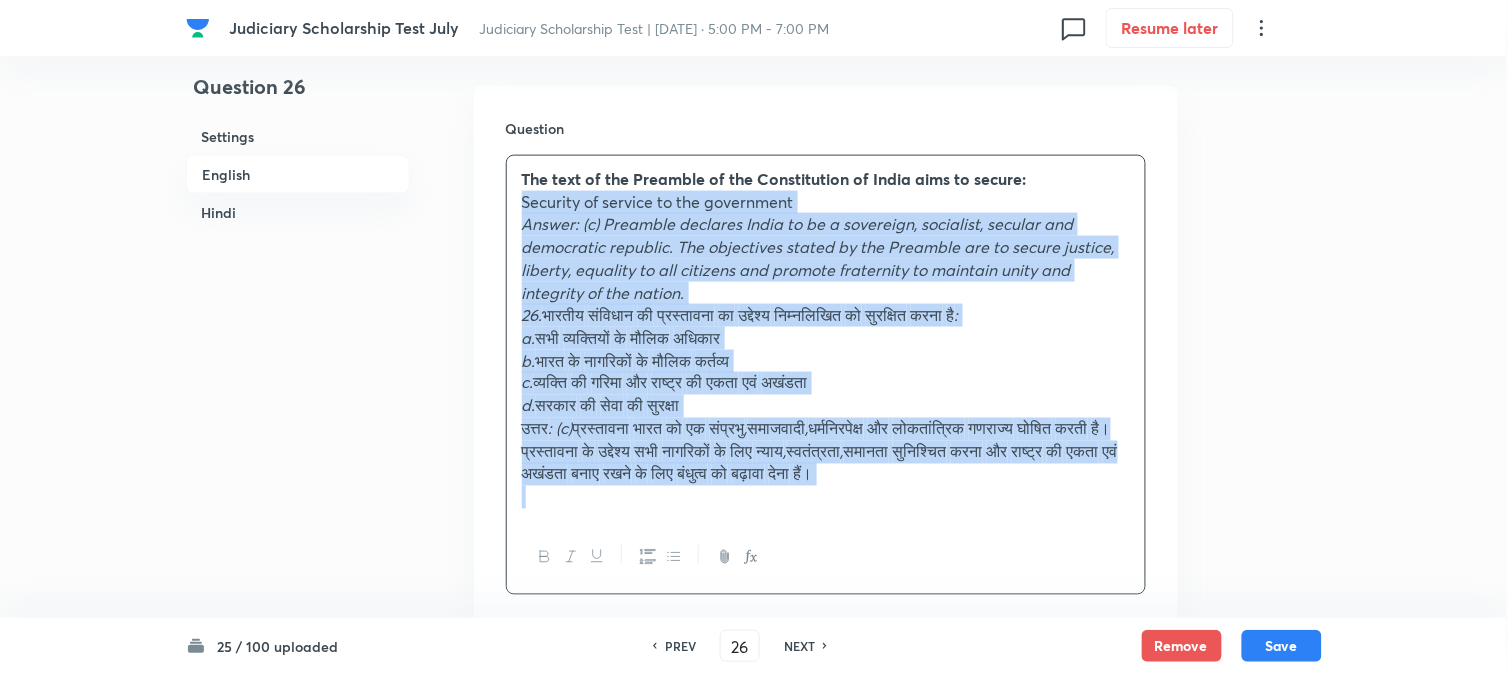 drag, startPoint x: 538, startPoint y: 268, endPoint x: 1195, endPoint y: 530, distance: 707.3139 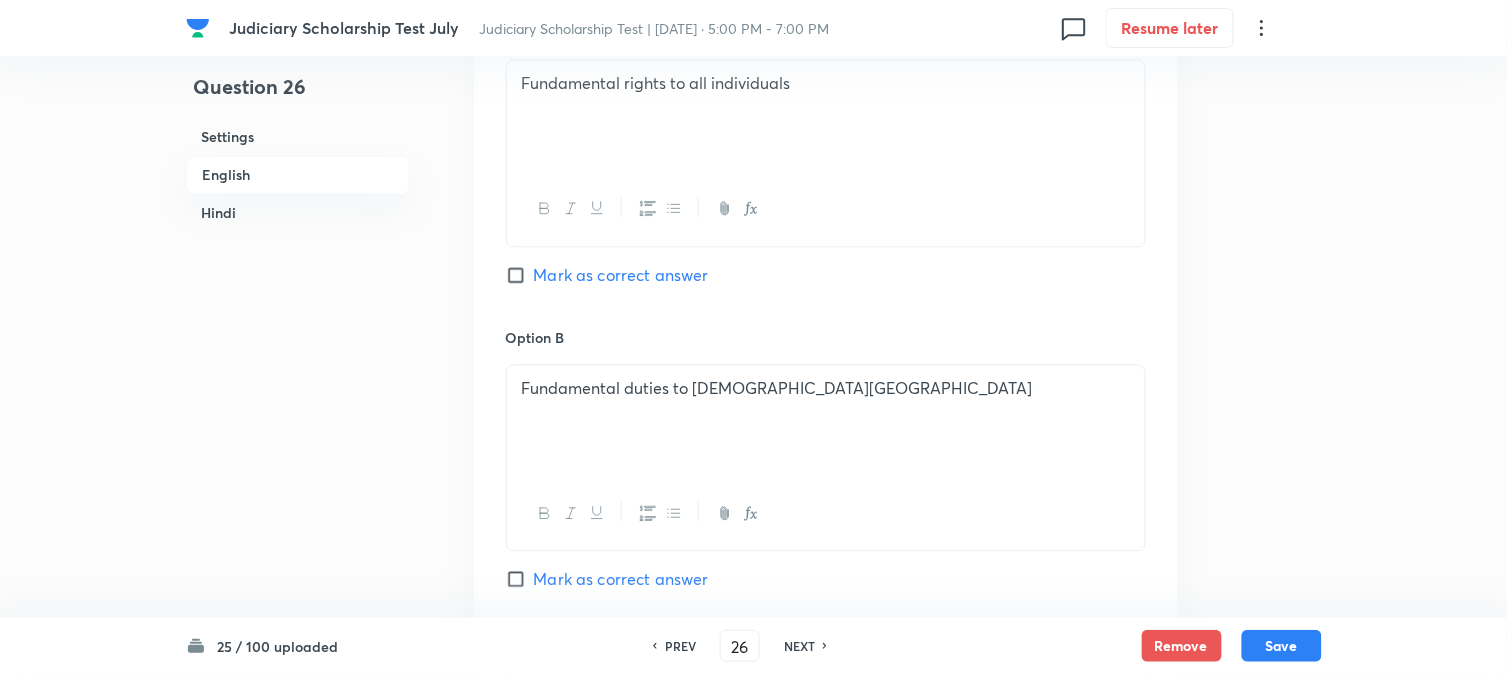 scroll, scrollTop: 1590, scrollLeft: 0, axis: vertical 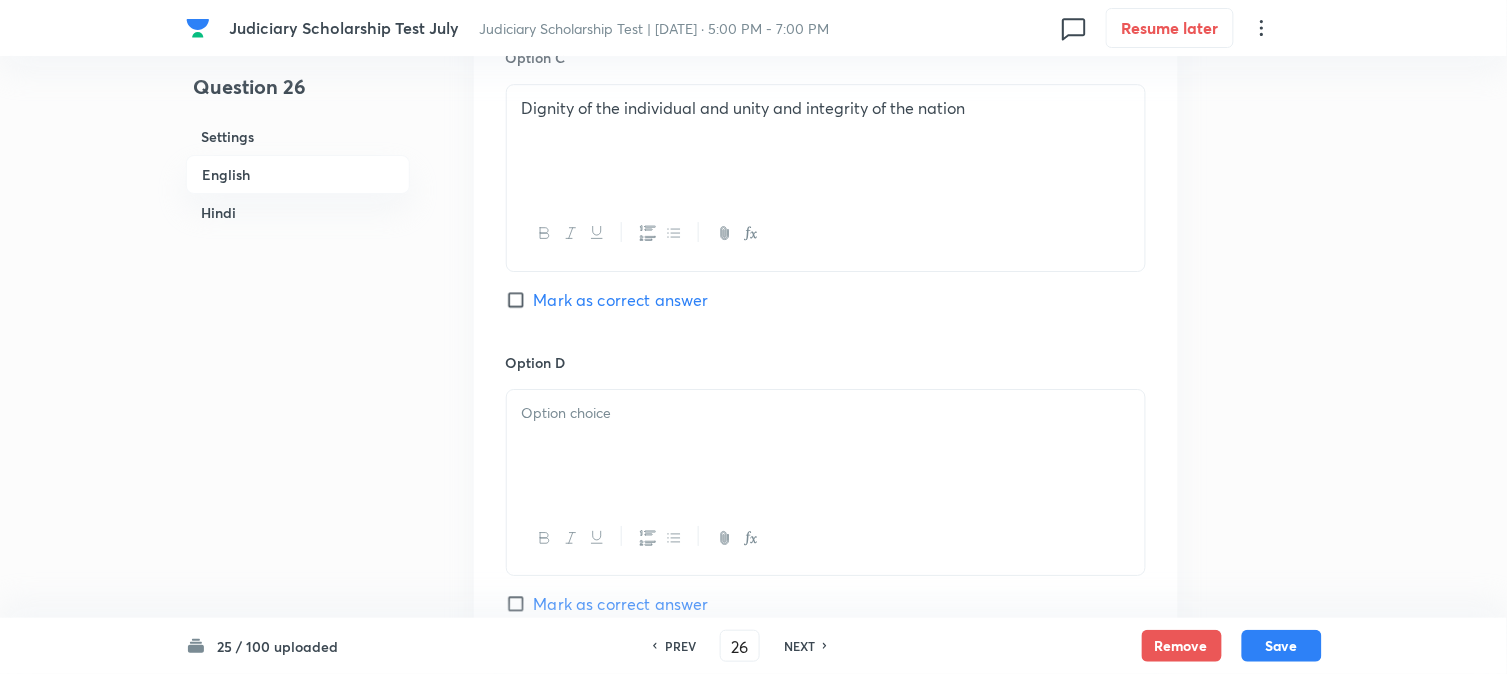 click on "Mark as correct answer" at bounding box center [621, 300] 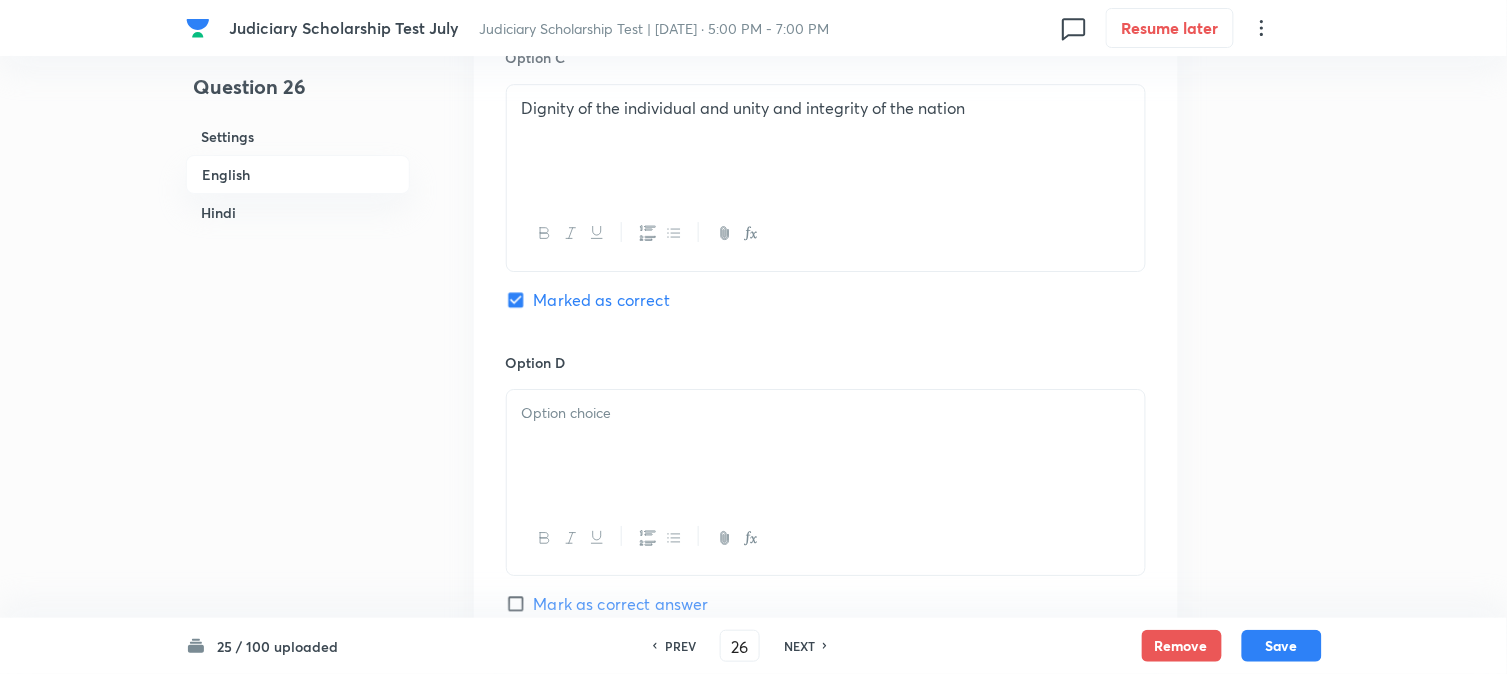 checkbox on "true" 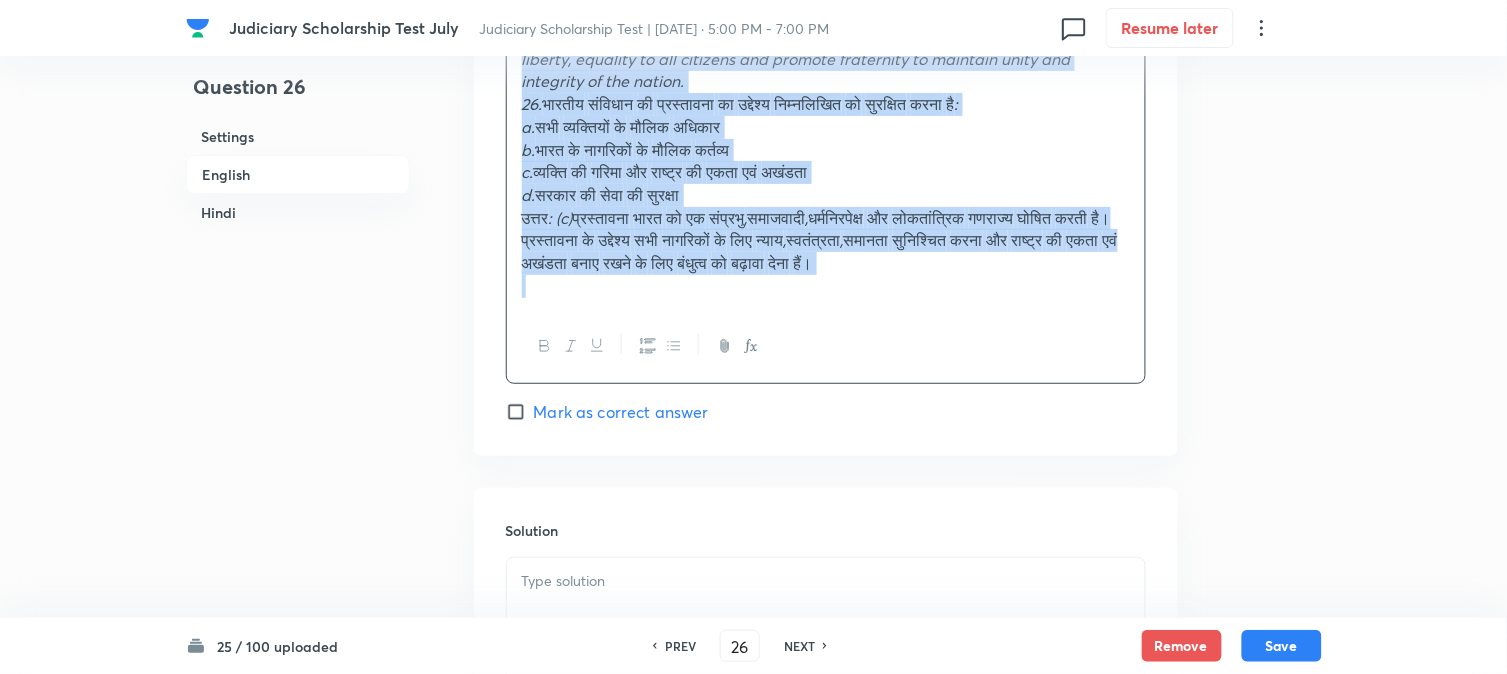 scroll, scrollTop: 2034, scrollLeft: 0, axis: vertical 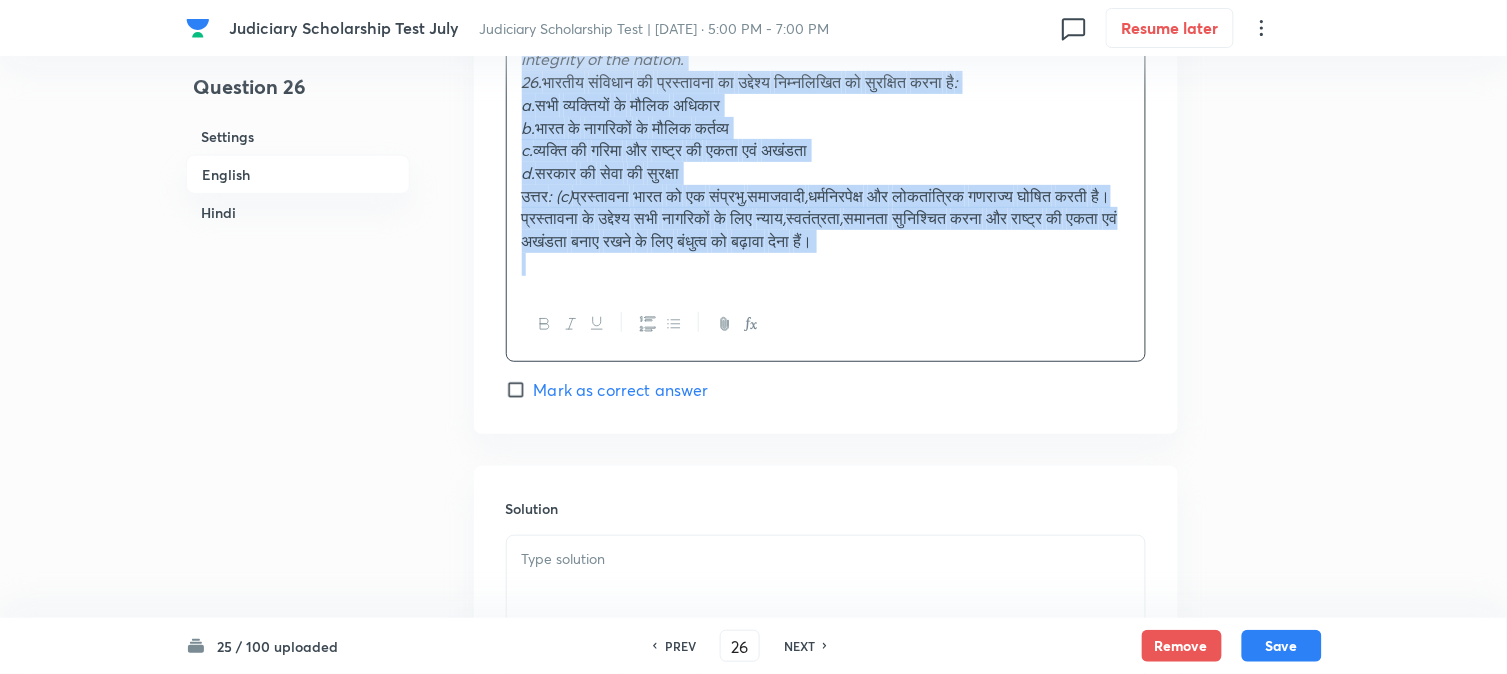 drag, startPoint x: 521, startPoint y: 445, endPoint x: 1088, endPoint y: 405, distance: 568.4092 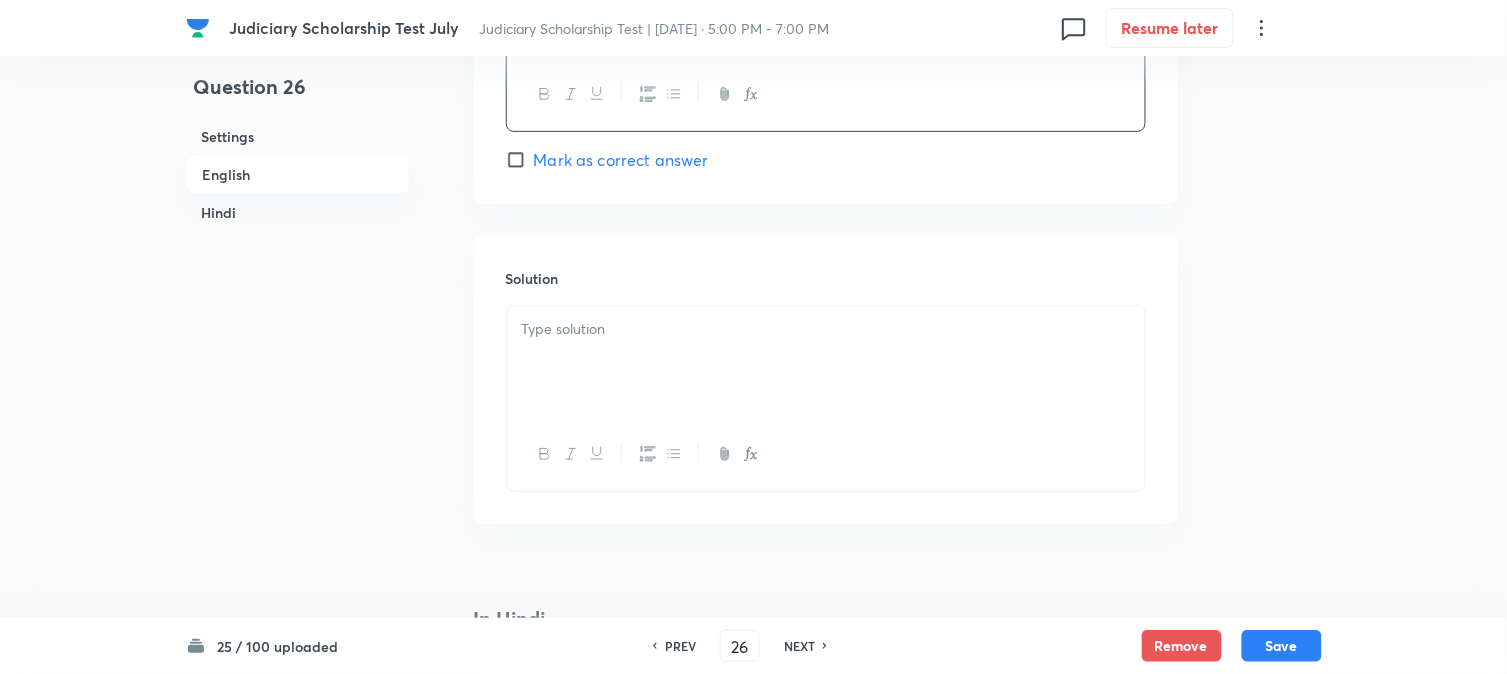 click at bounding box center (826, 362) 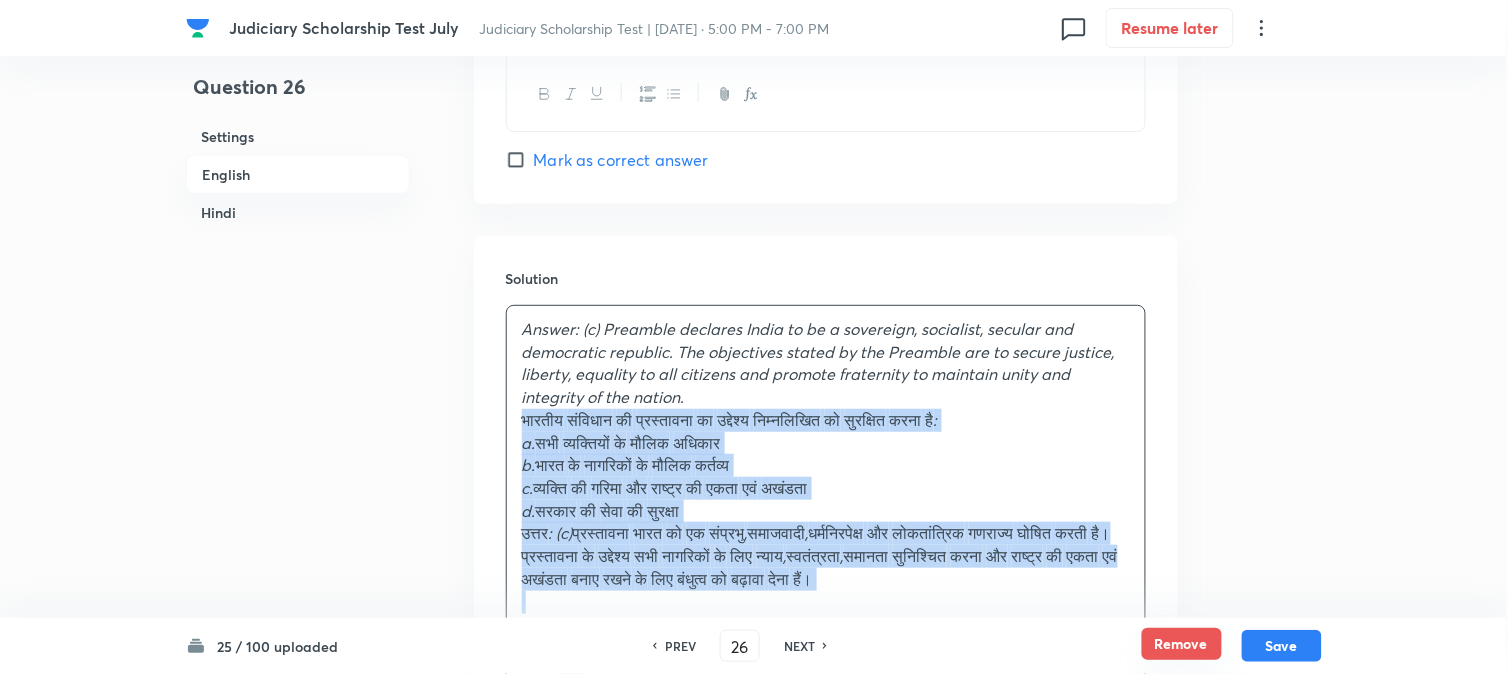 drag, startPoint x: 543, startPoint y: 416, endPoint x: 1196, endPoint y: 642, distance: 691.00287 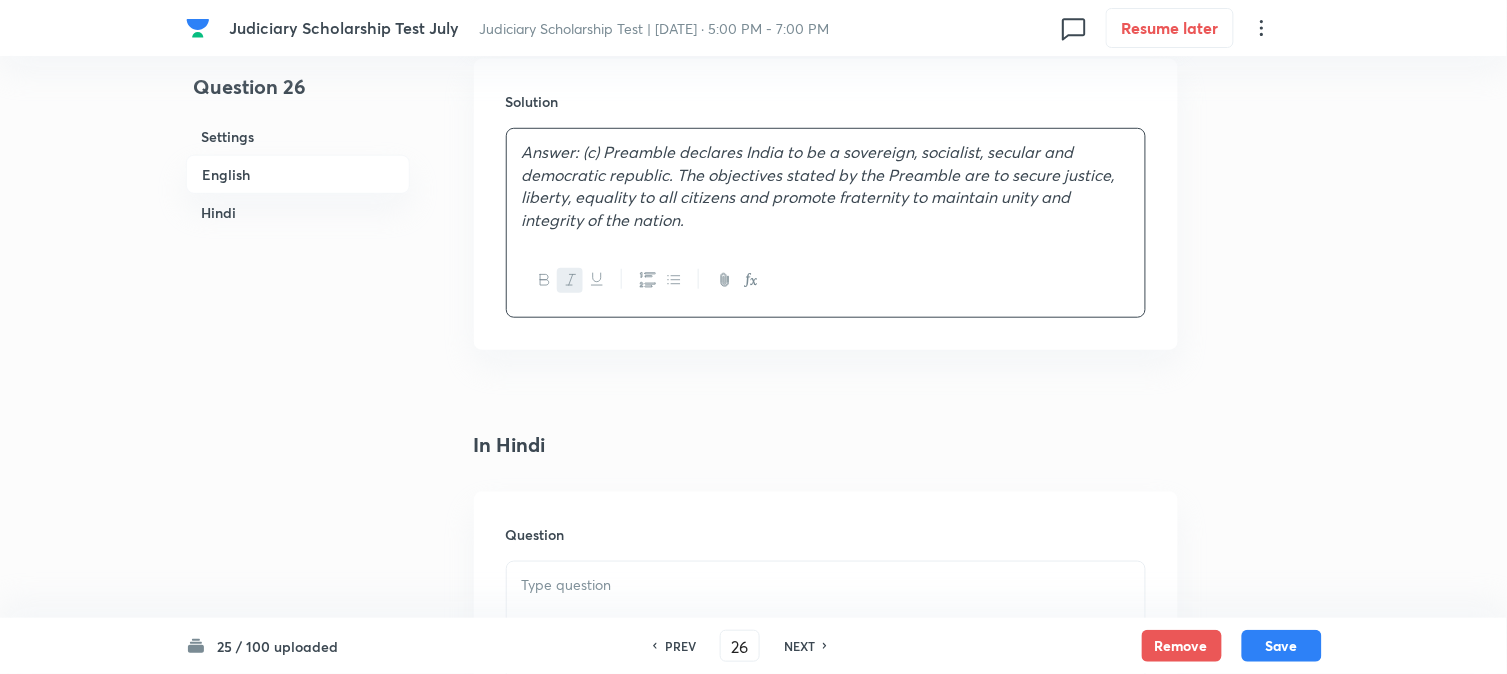 scroll, scrollTop: 2478, scrollLeft: 0, axis: vertical 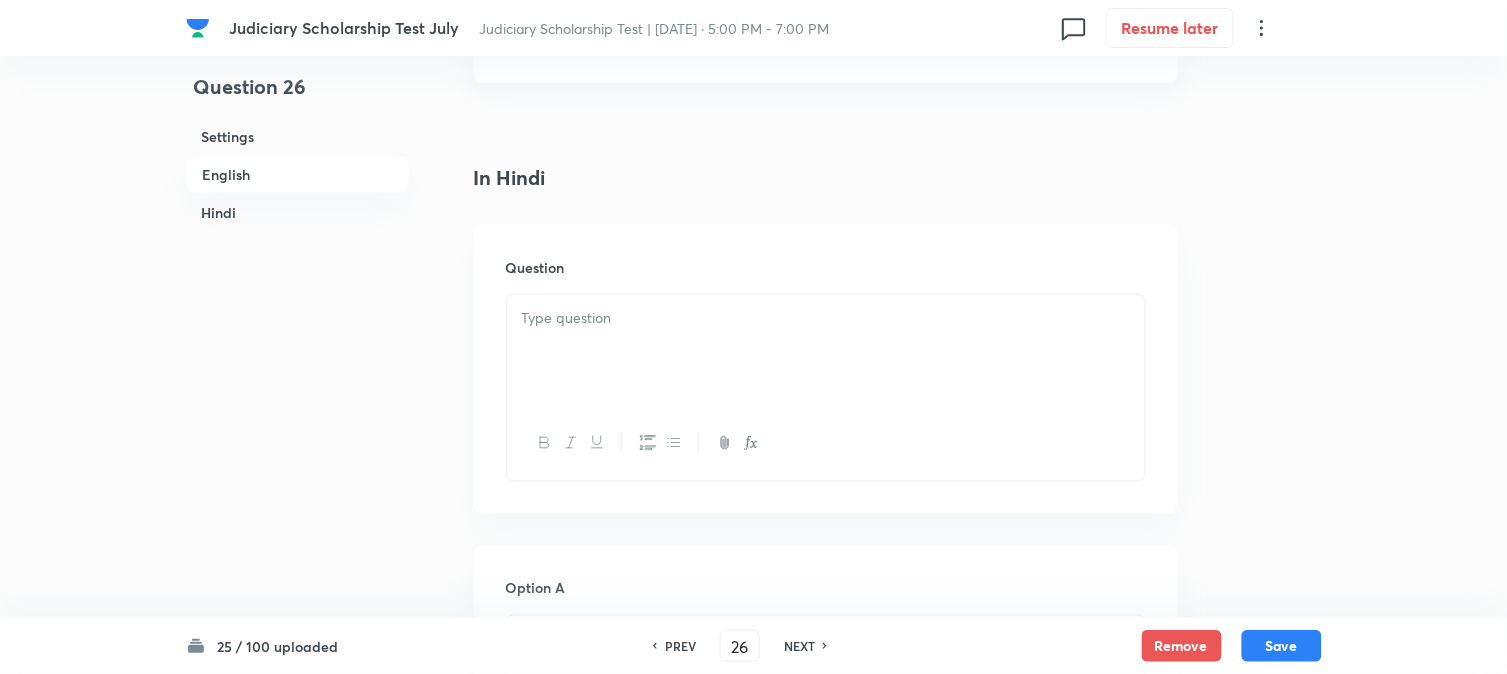 click at bounding box center [826, 351] 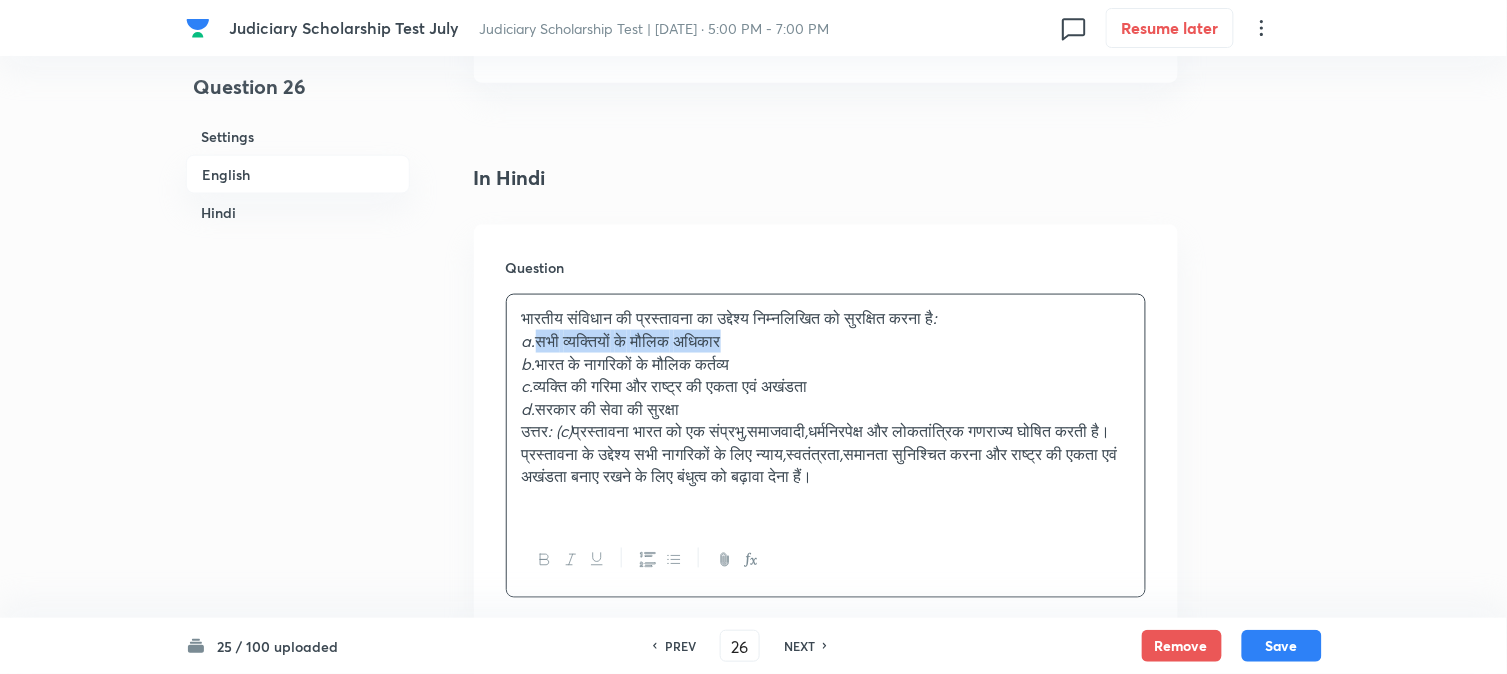 drag, startPoint x: 544, startPoint y: 343, endPoint x: 830, endPoint y: 340, distance: 286.01575 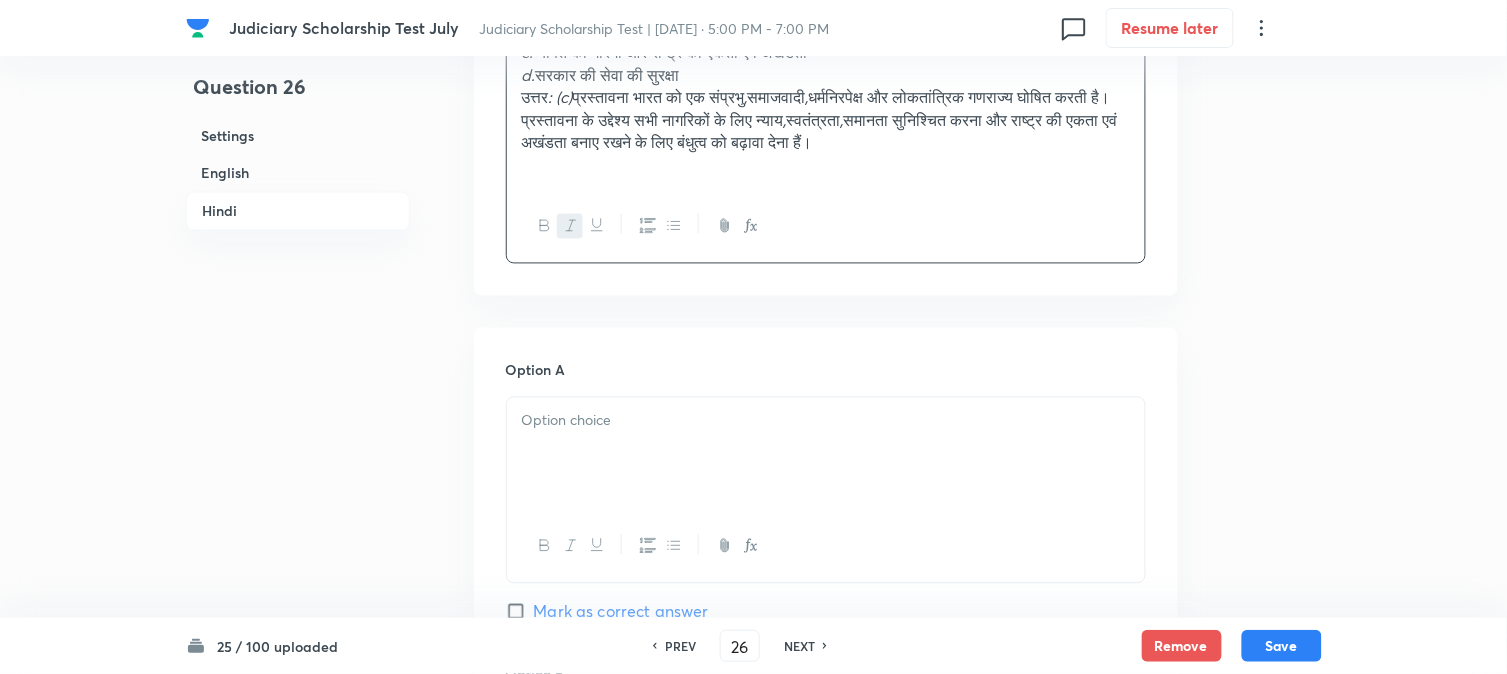 click at bounding box center [826, 454] 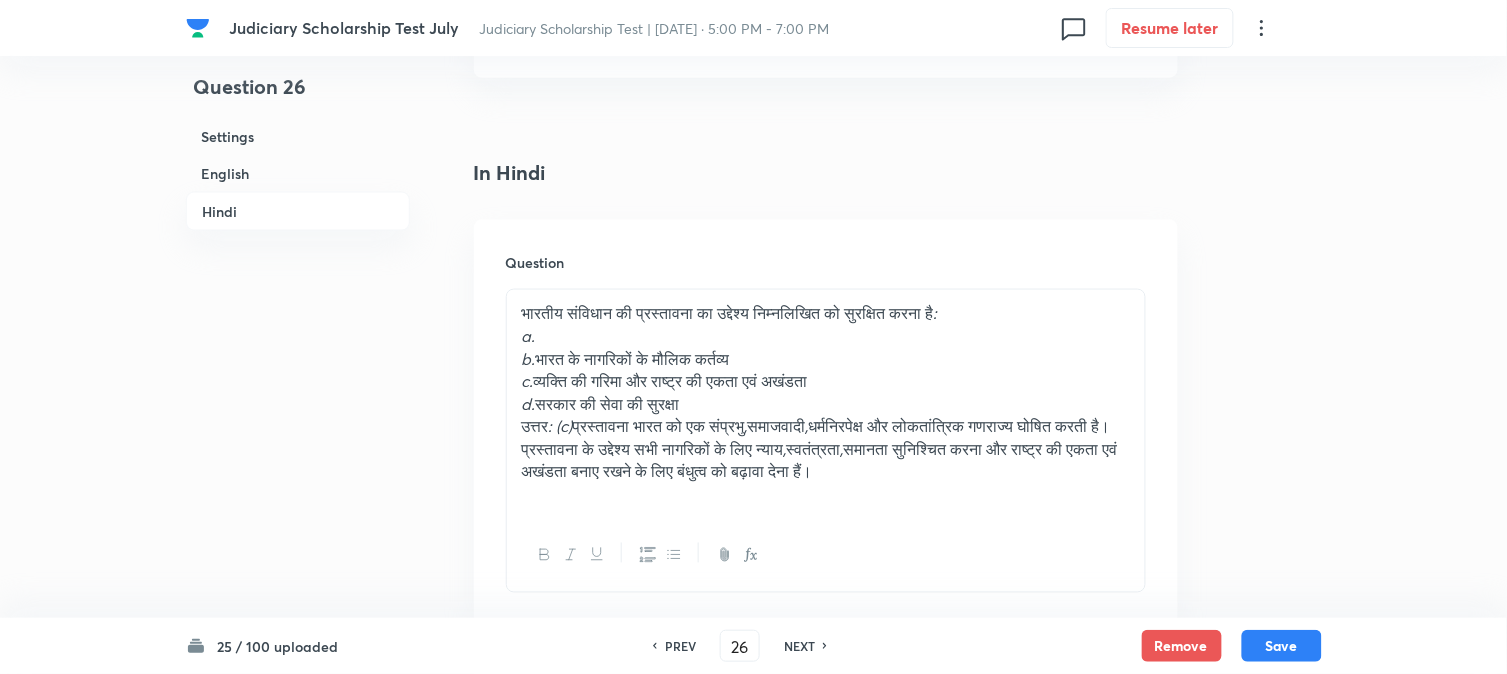 scroll, scrollTop: 2478, scrollLeft: 0, axis: vertical 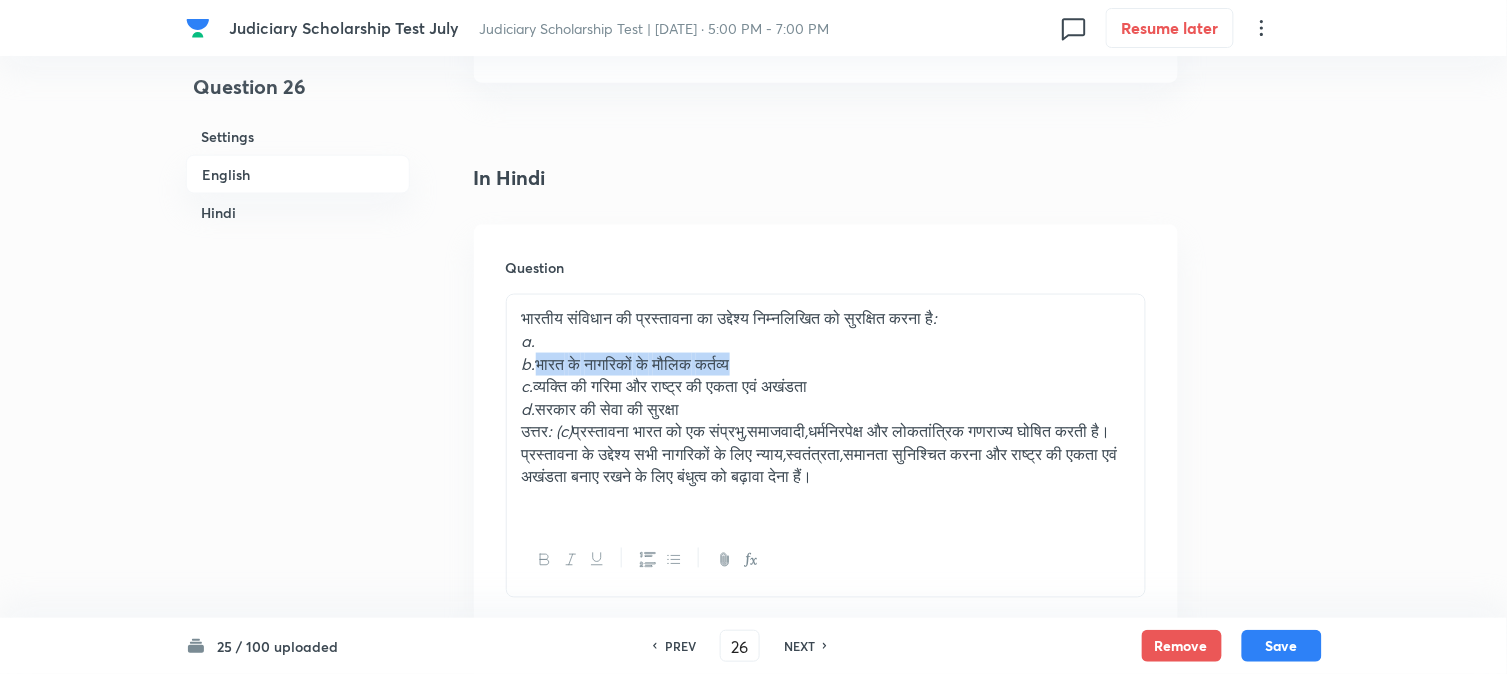 drag, startPoint x: 540, startPoint y: 374, endPoint x: 937, endPoint y: 372, distance: 397.00504 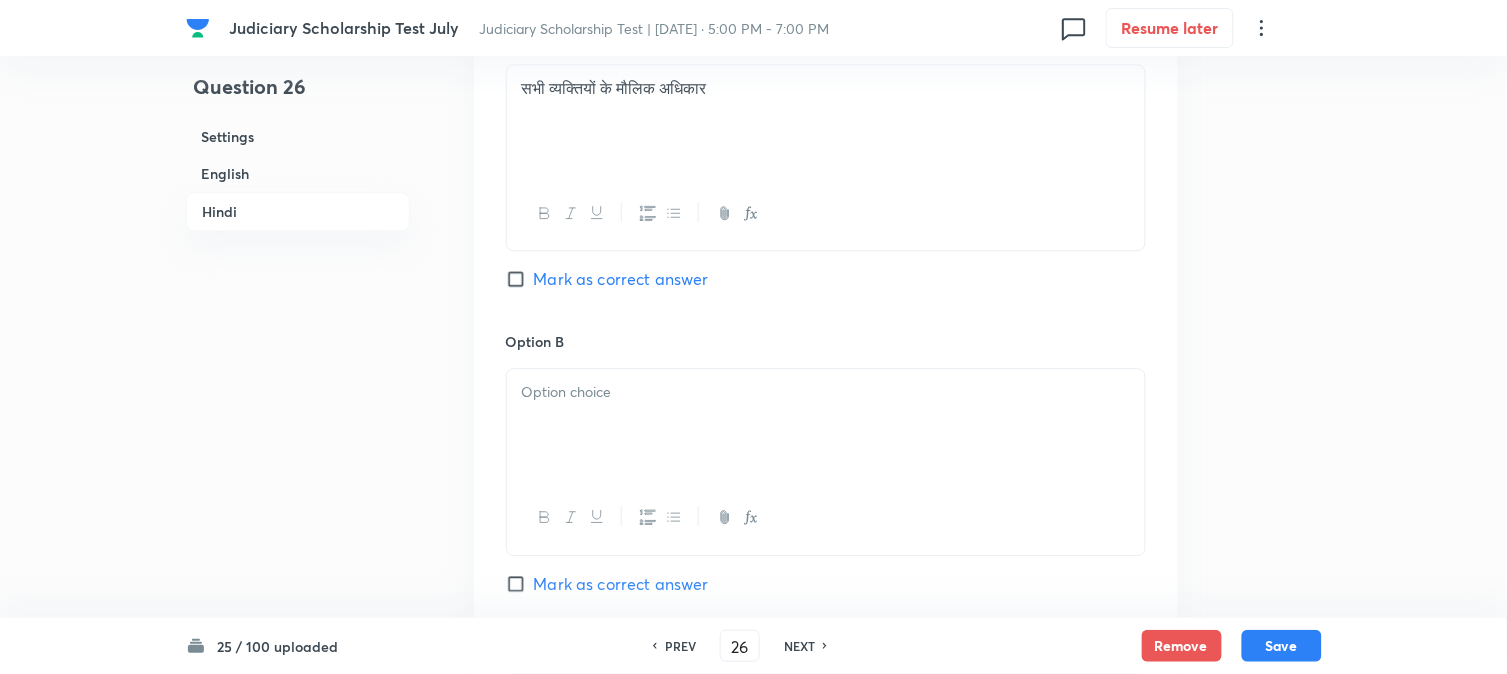 click at bounding box center [826, 425] 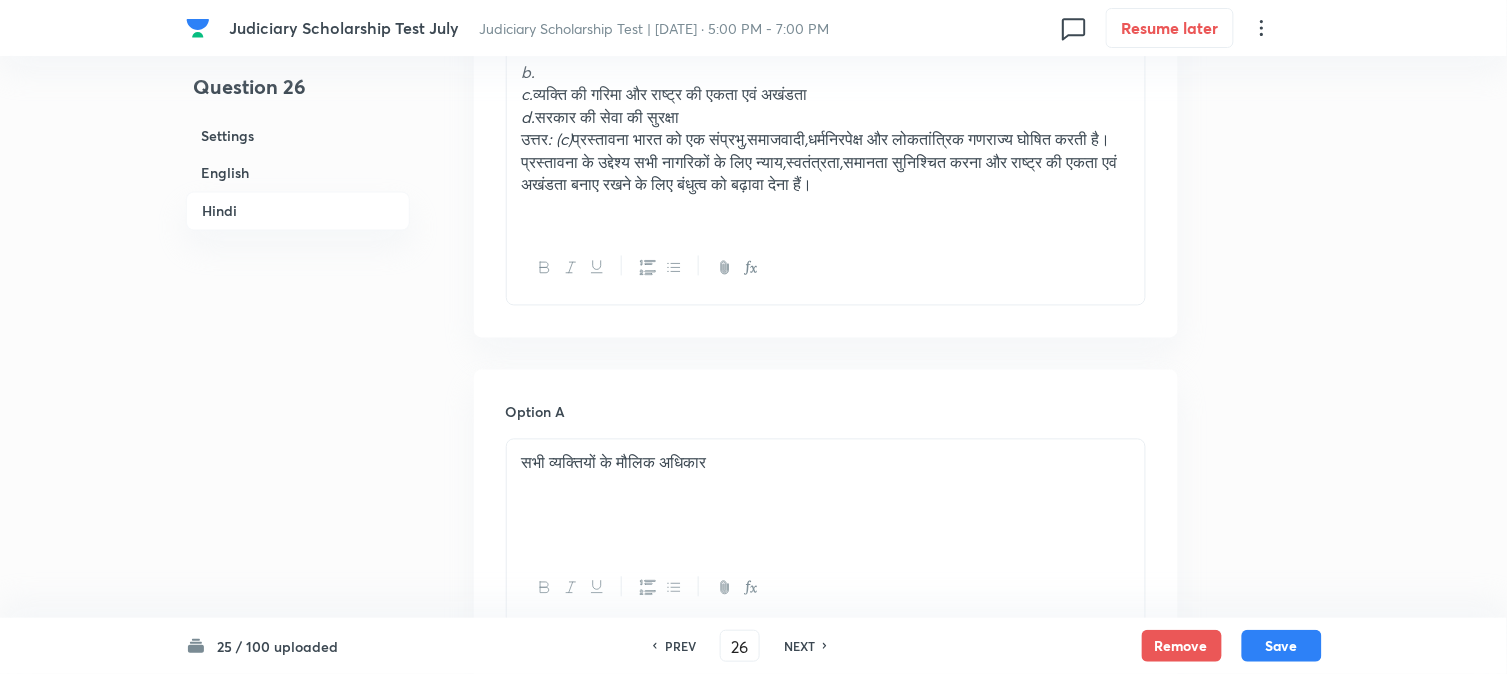 scroll, scrollTop: 2478, scrollLeft: 0, axis: vertical 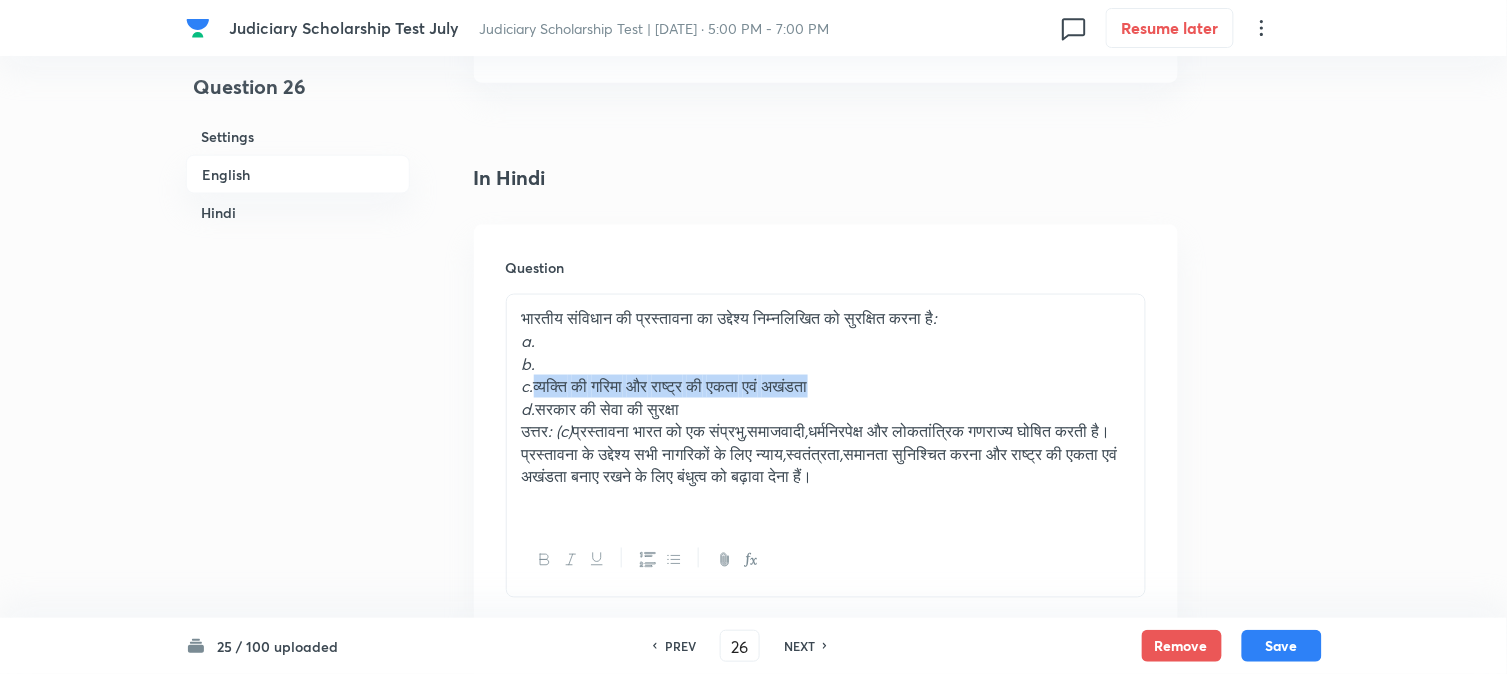 drag, startPoint x: 540, startPoint y: 390, endPoint x: 998, endPoint y: 385, distance: 458.02728 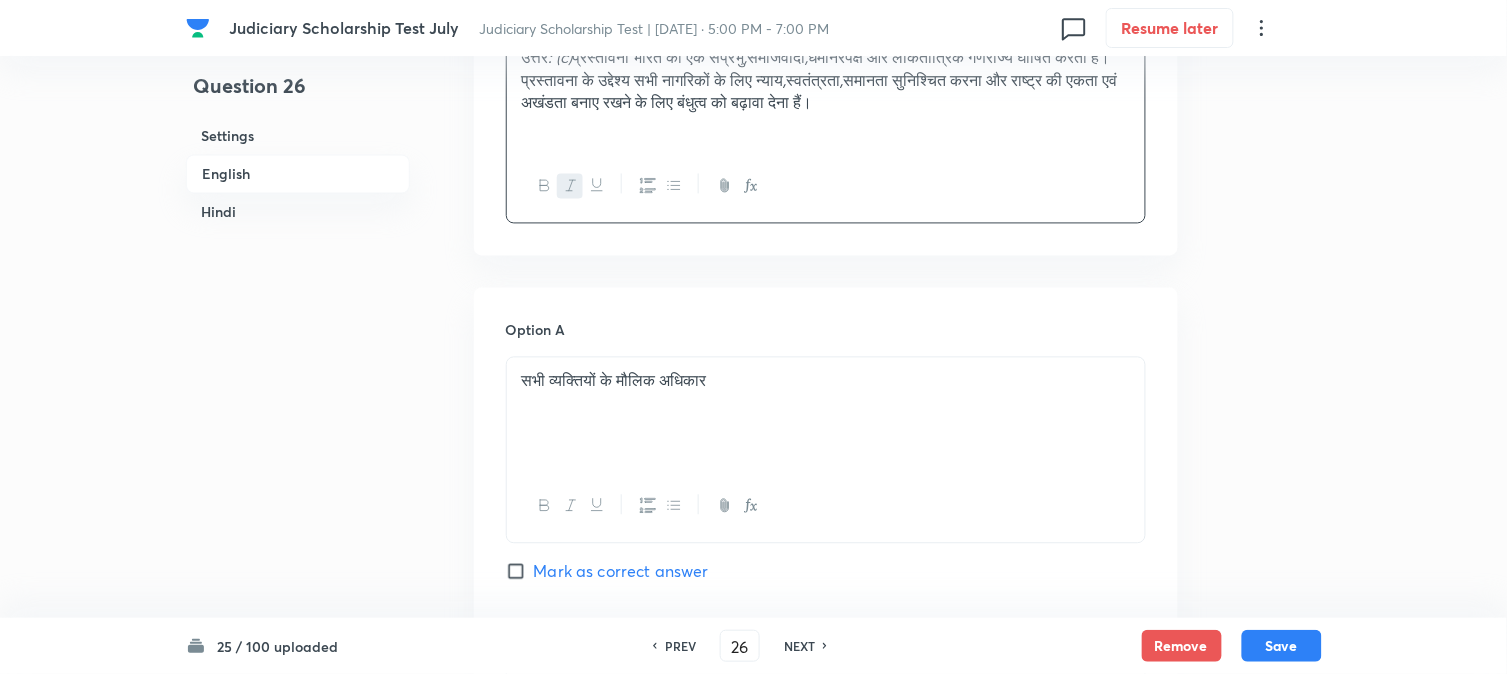 scroll, scrollTop: 3256, scrollLeft: 0, axis: vertical 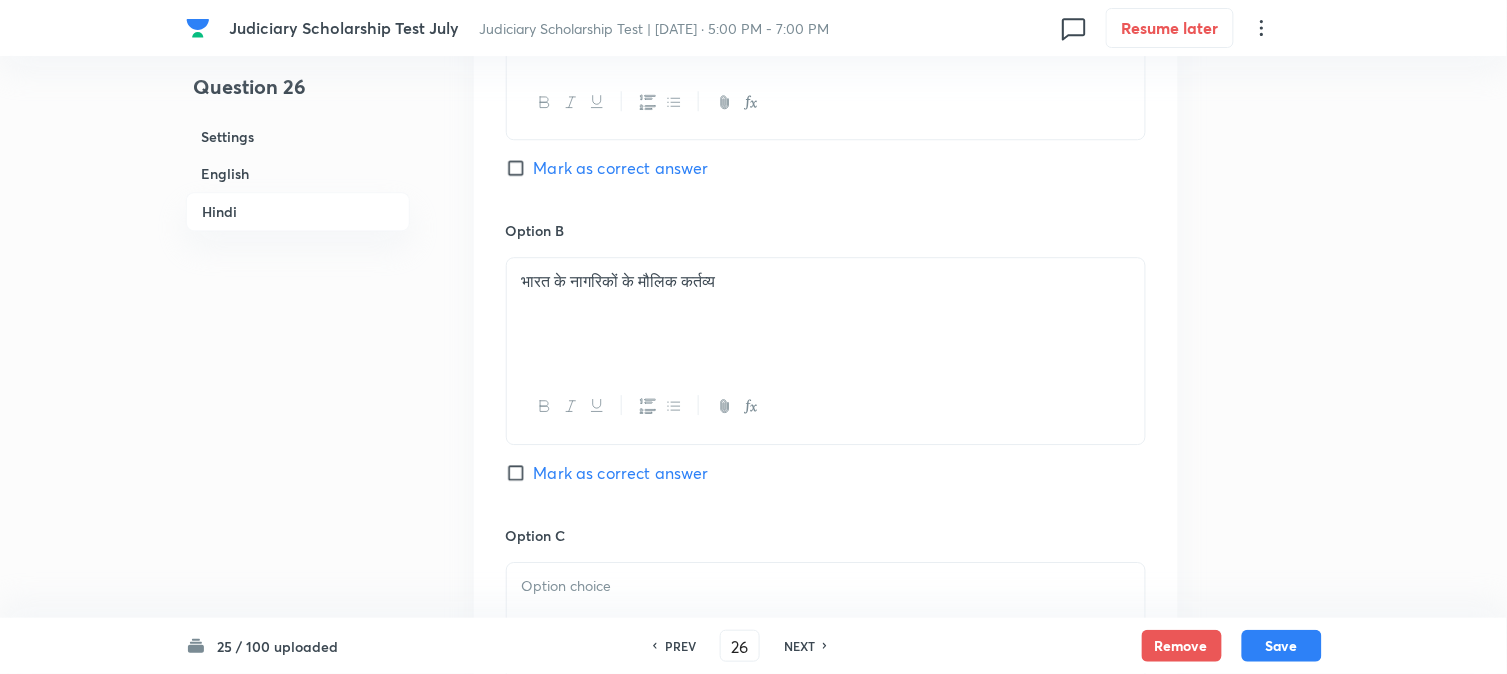 click at bounding box center (826, 586) 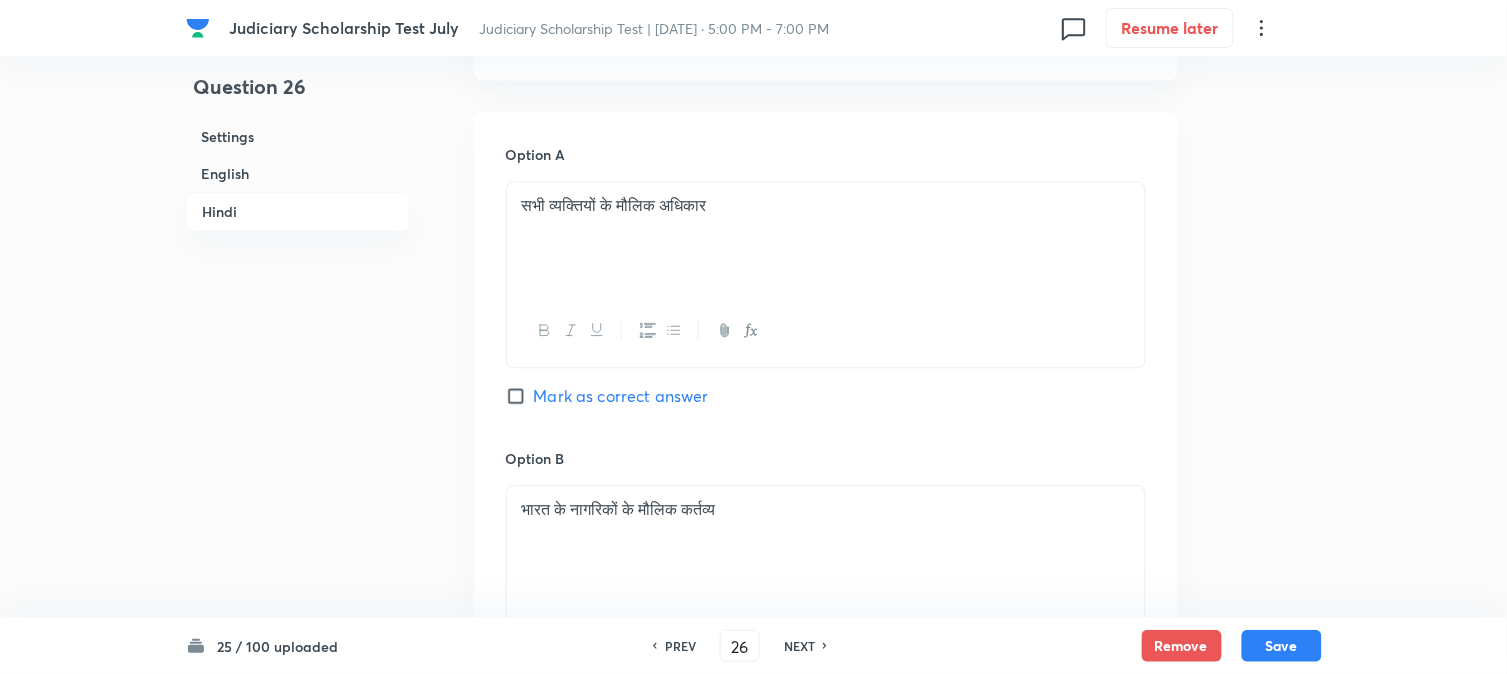 scroll, scrollTop: 2701, scrollLeft: 0, axis: vertical 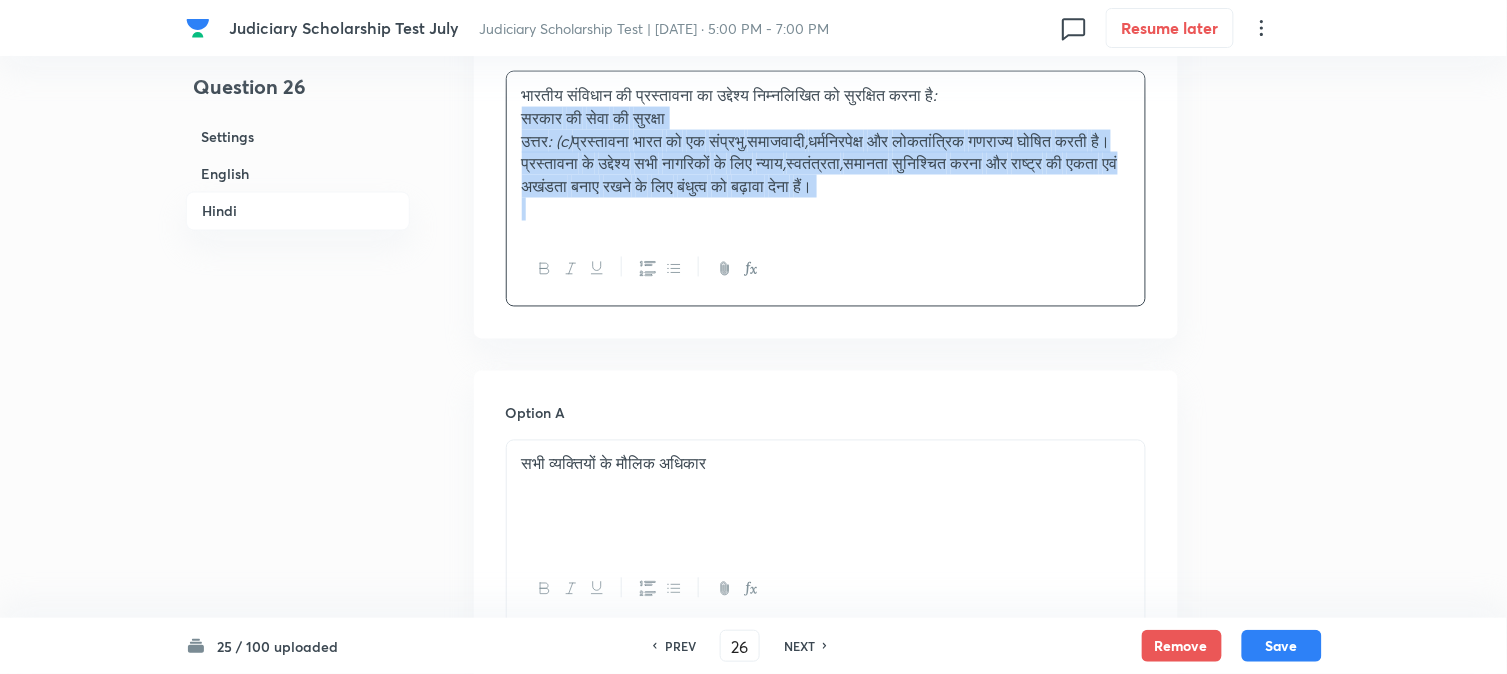 drag, startPoint x: 541, startPoint y: 184, endPoint x: 1258, endPoint y: 324, distance: 730.5402 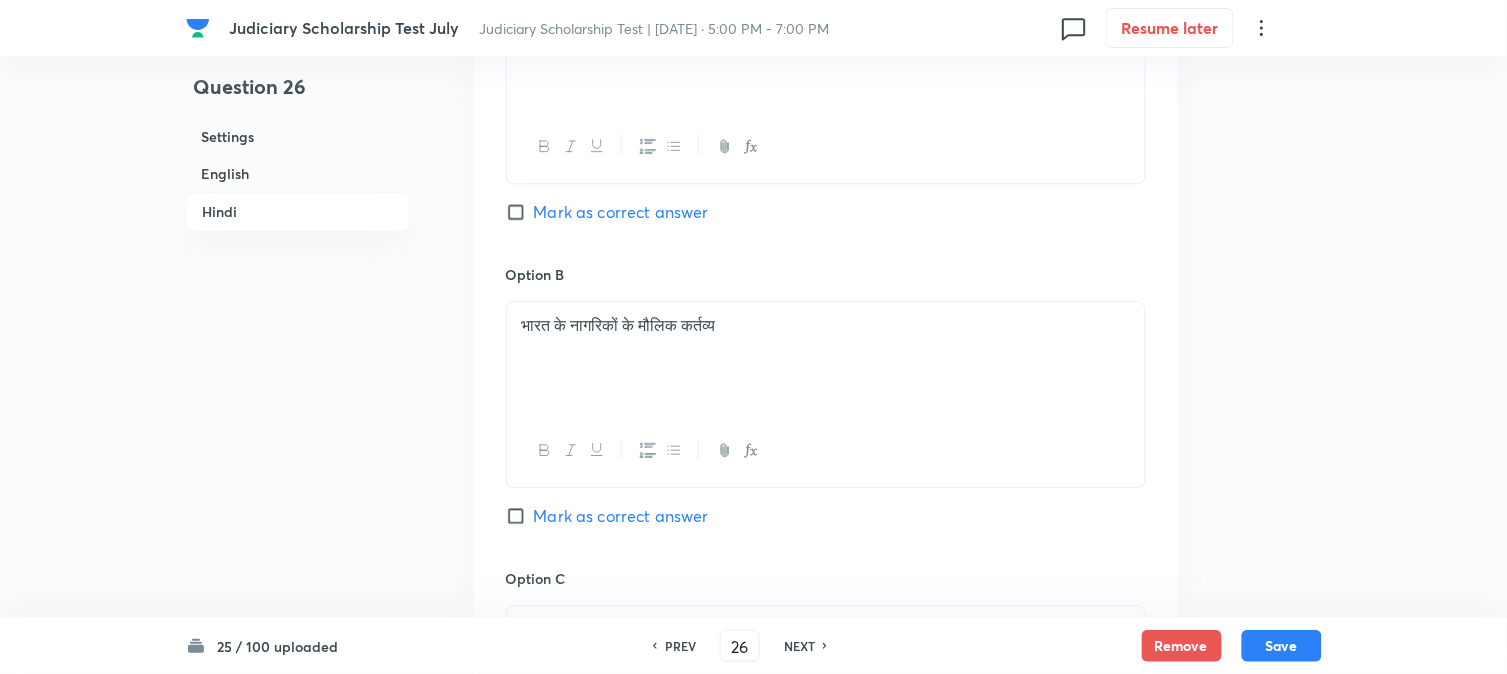 scroll, scrollTop: 3701, scrollLeft: 0, axis: vertical 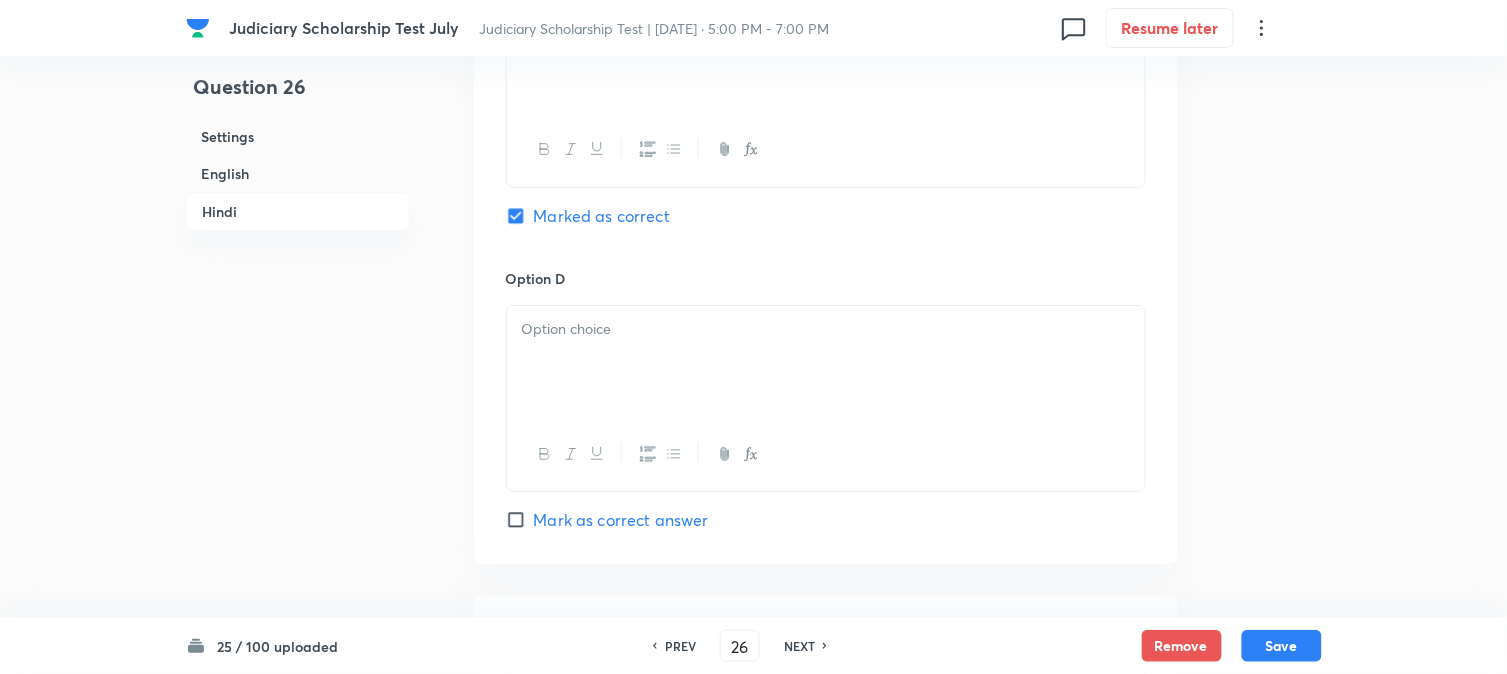 click at bounding box center (826, 362) 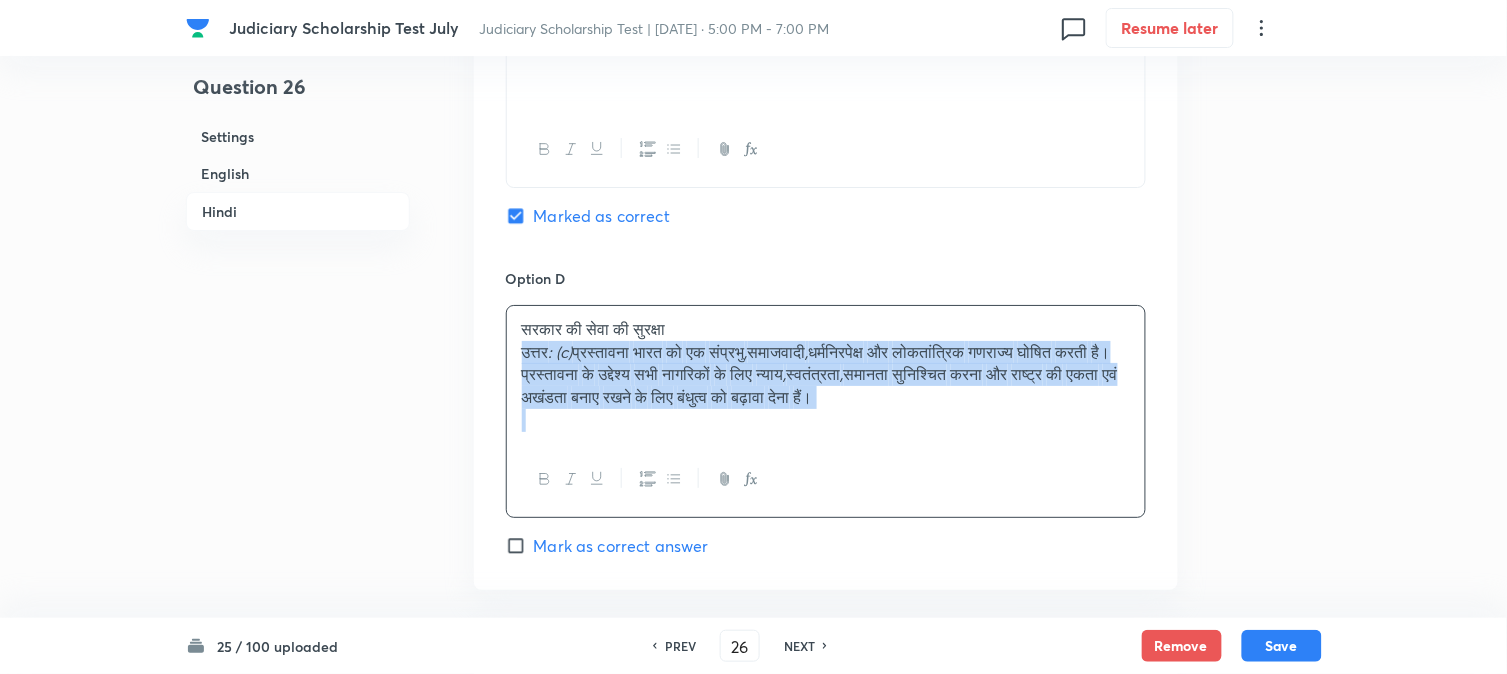 drag, startPoint x: 514, startPoint y: 362, endPoint x: 1200, endPoint y: 456, distance: 692.4103 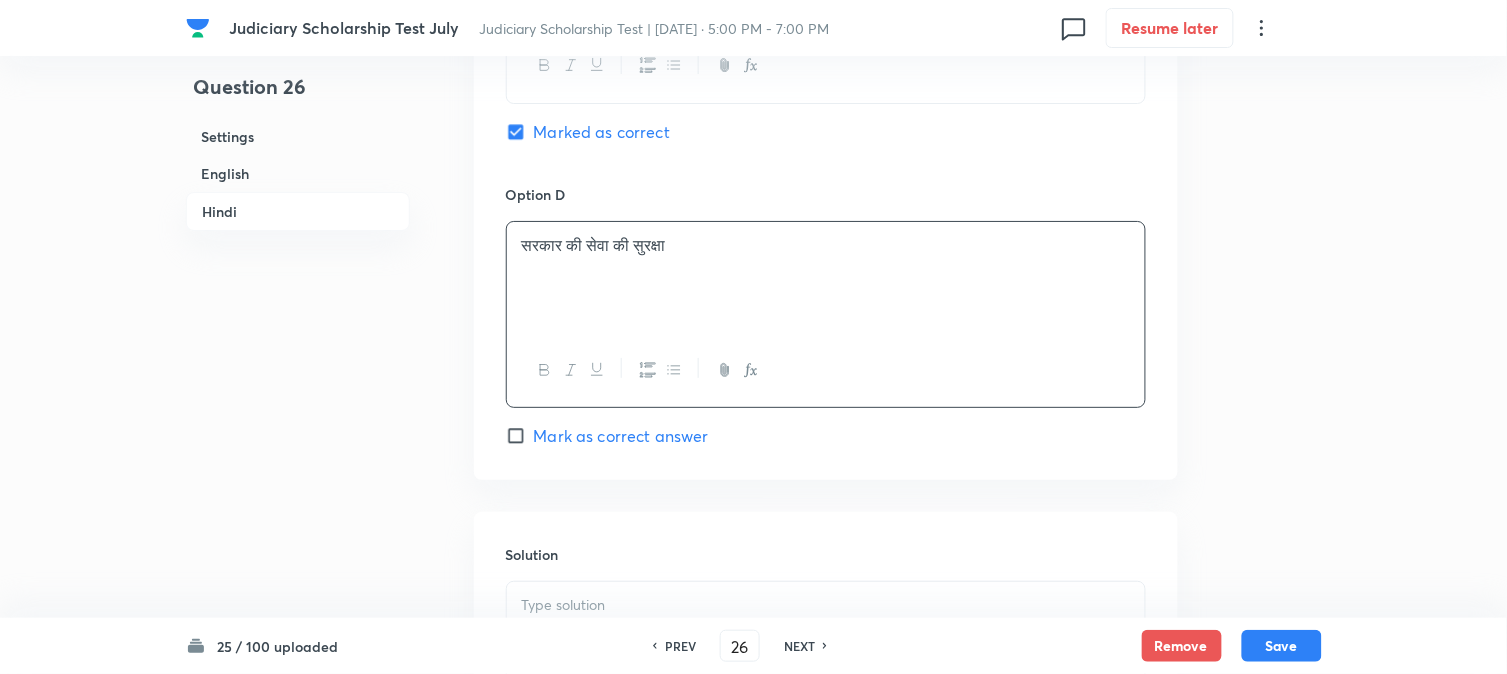 scroll, scrollTop: 4034, scrollLeft: 0, axis: vertical 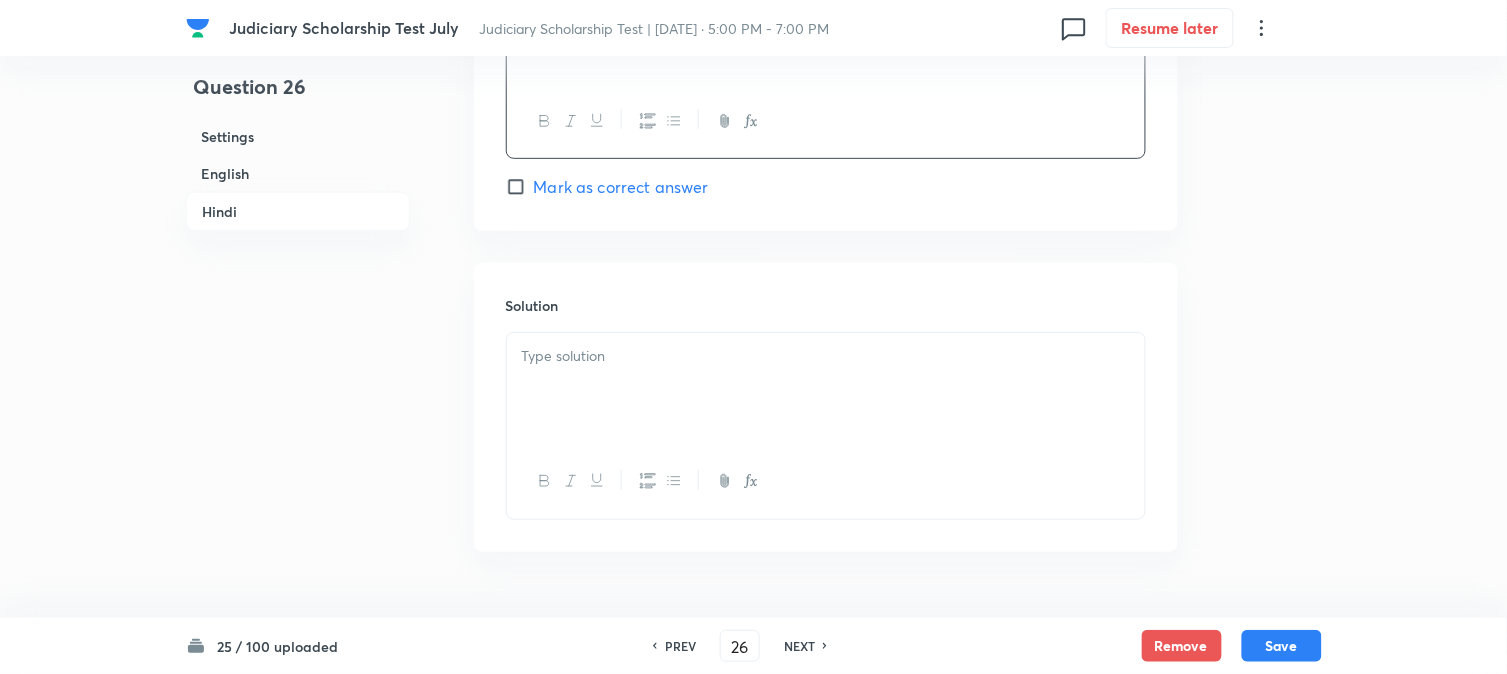 click at bounding box center [826, 389] 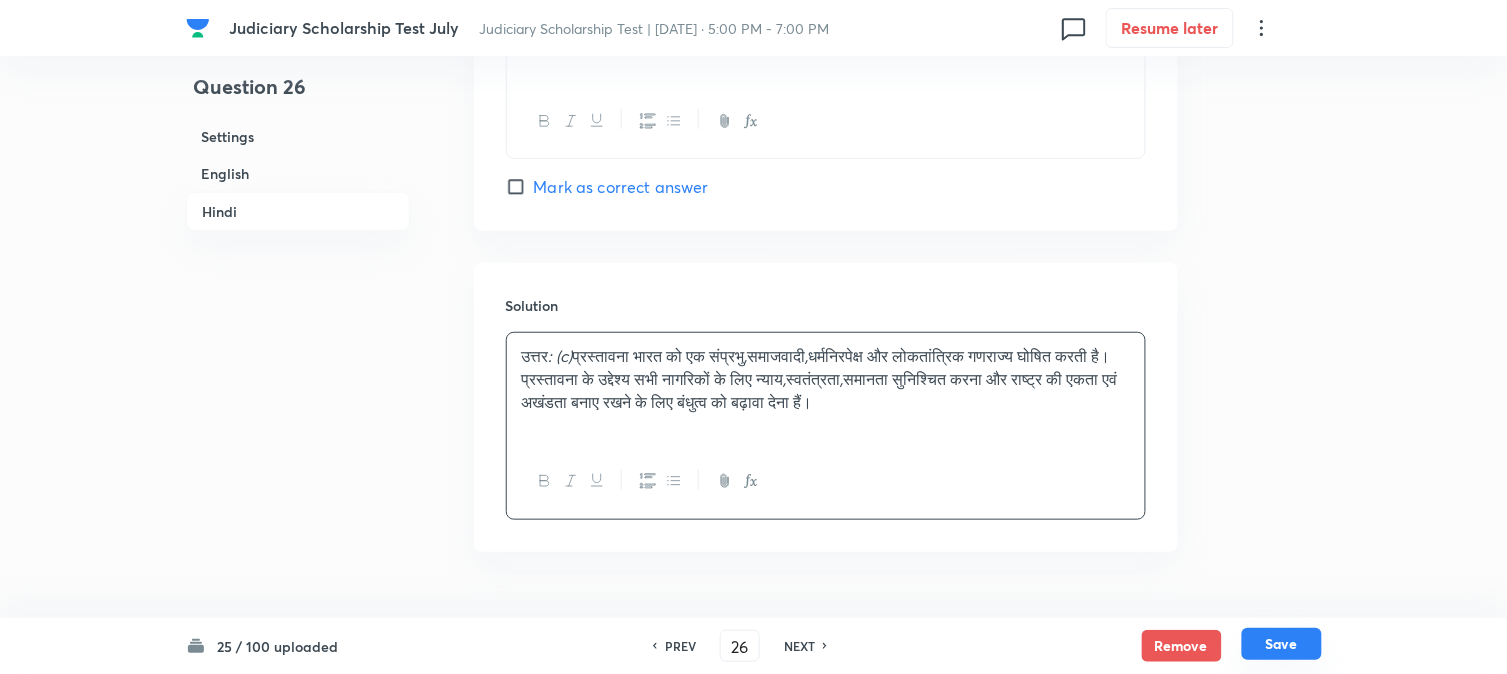 click on "Save" at bounding box center [1282, 644] 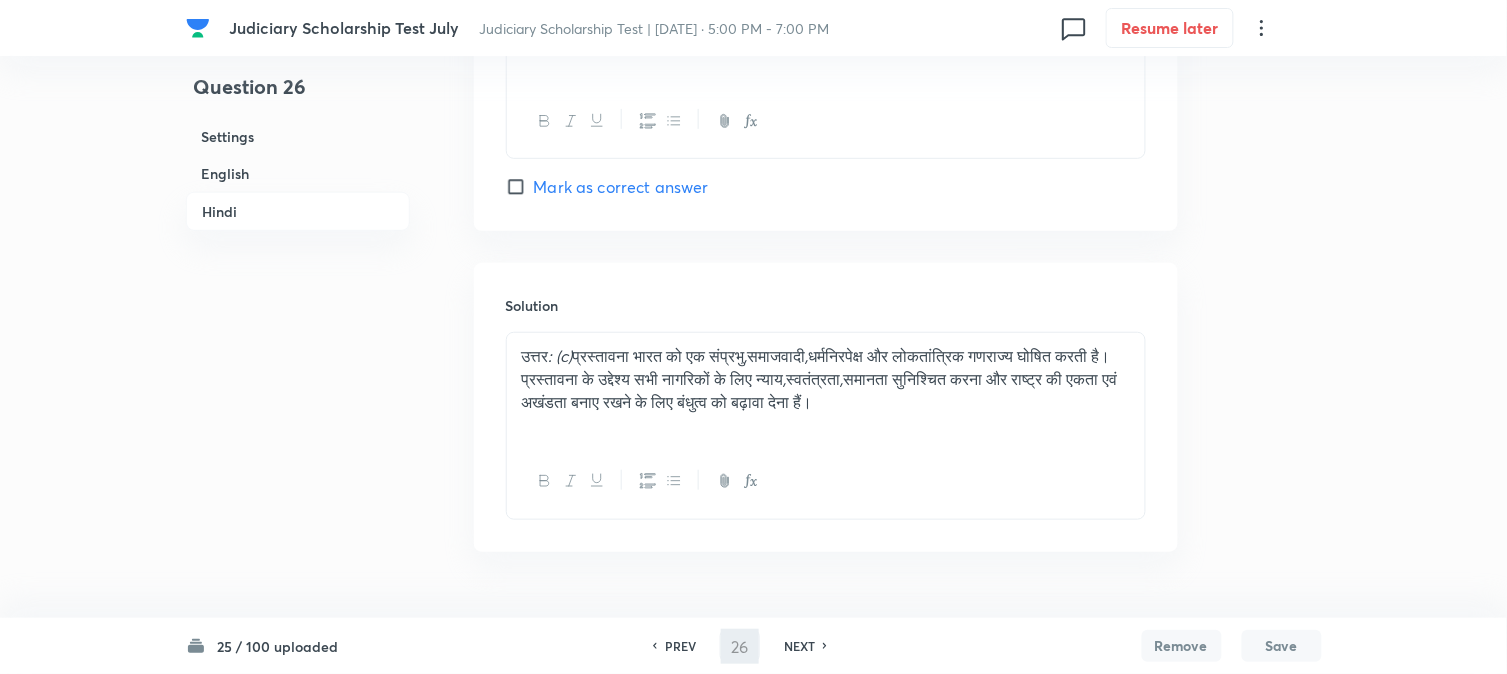 type on "27" 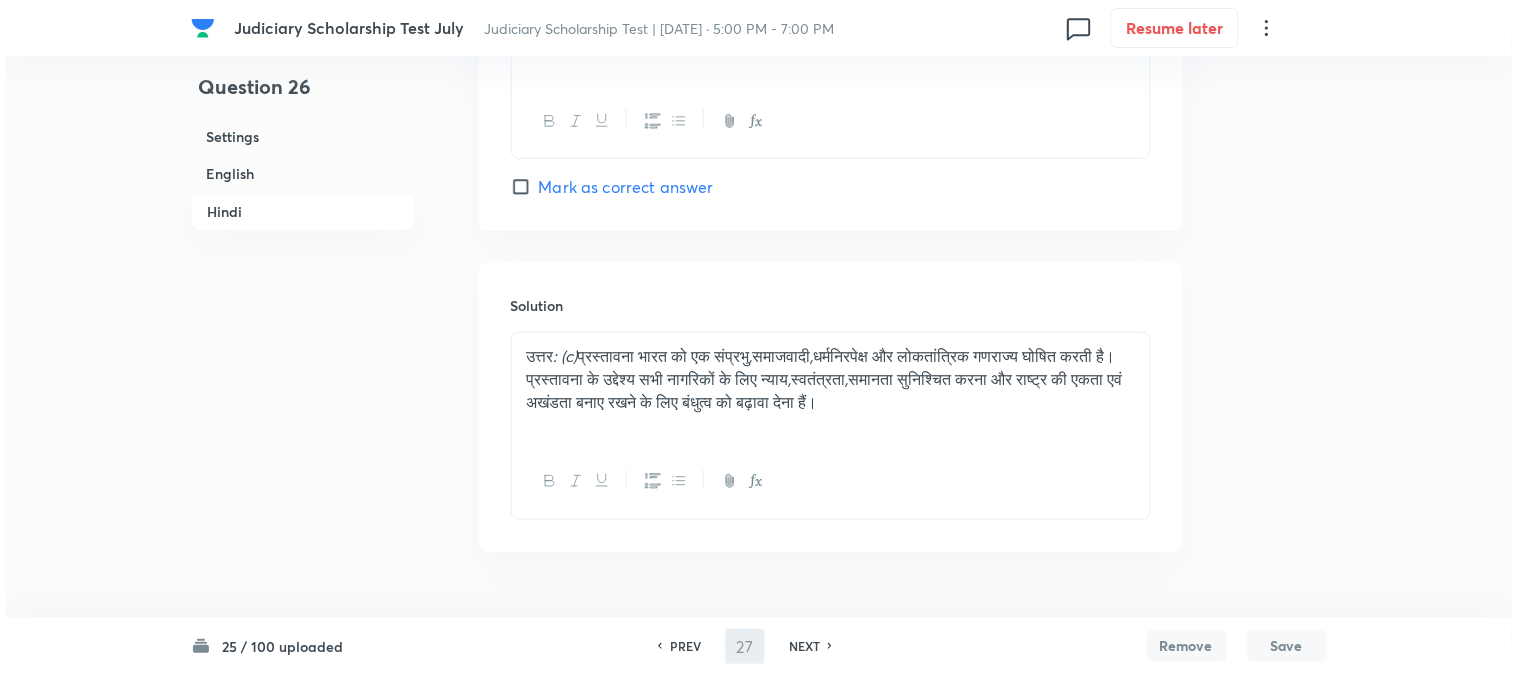 scroll, scrollTop: 0, scrollLeft: 0, axis: both 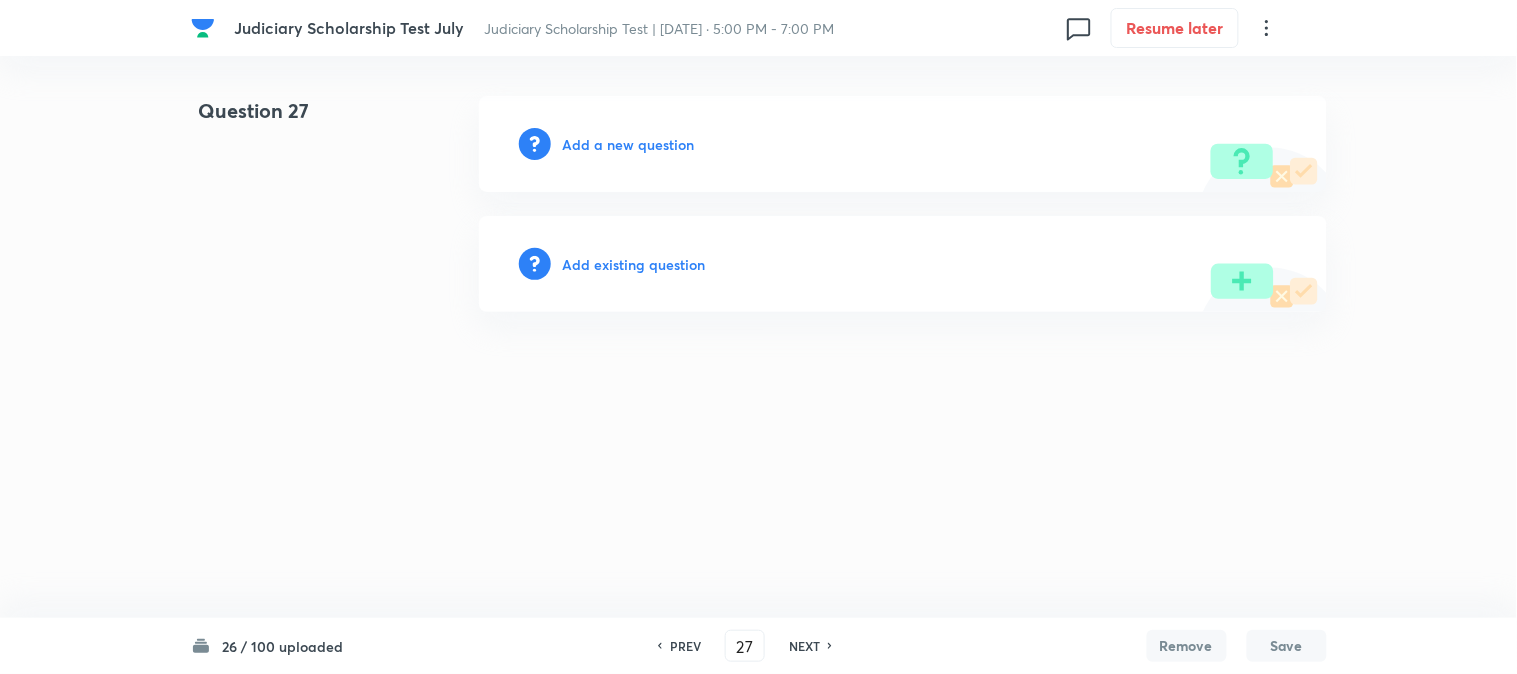 click on "Add a new question" at bounding box center (903, 144) 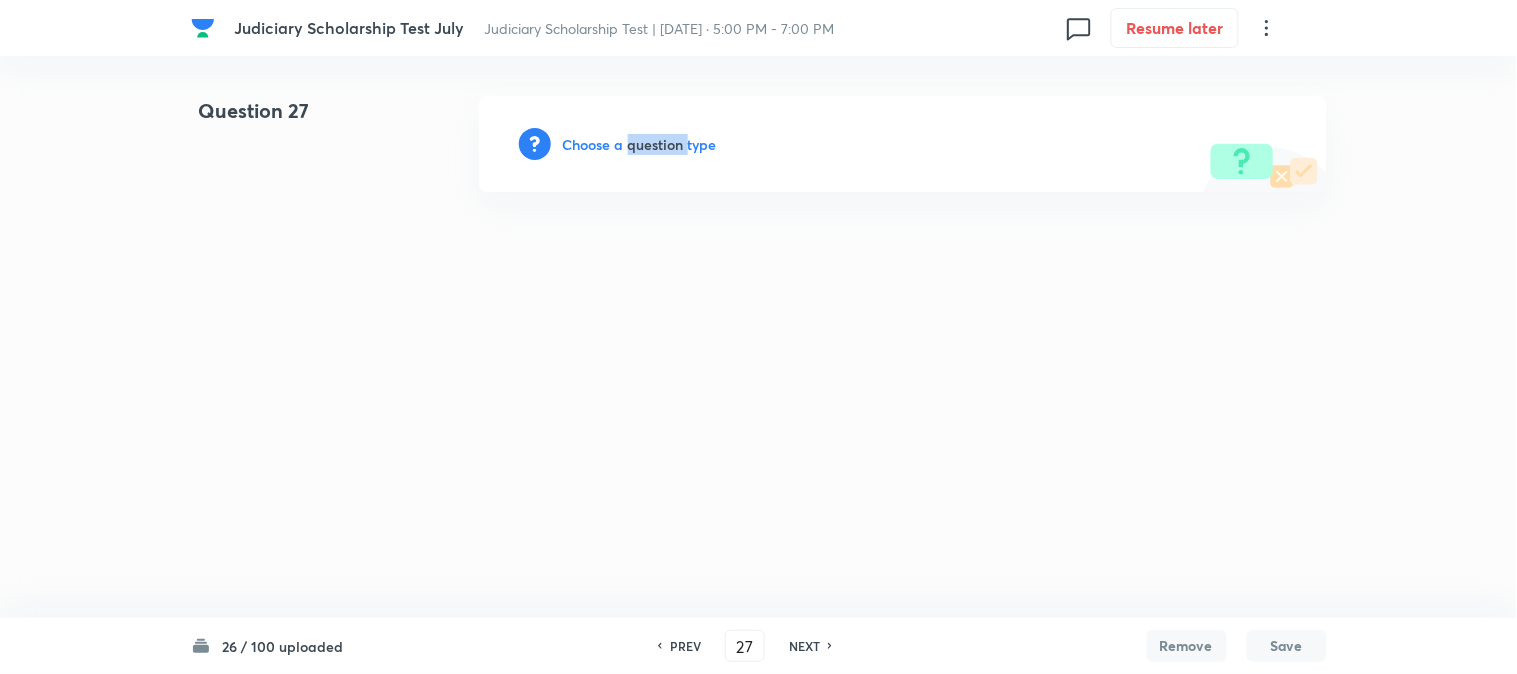click on "Choose a question type" at bounding box center (640, 144) 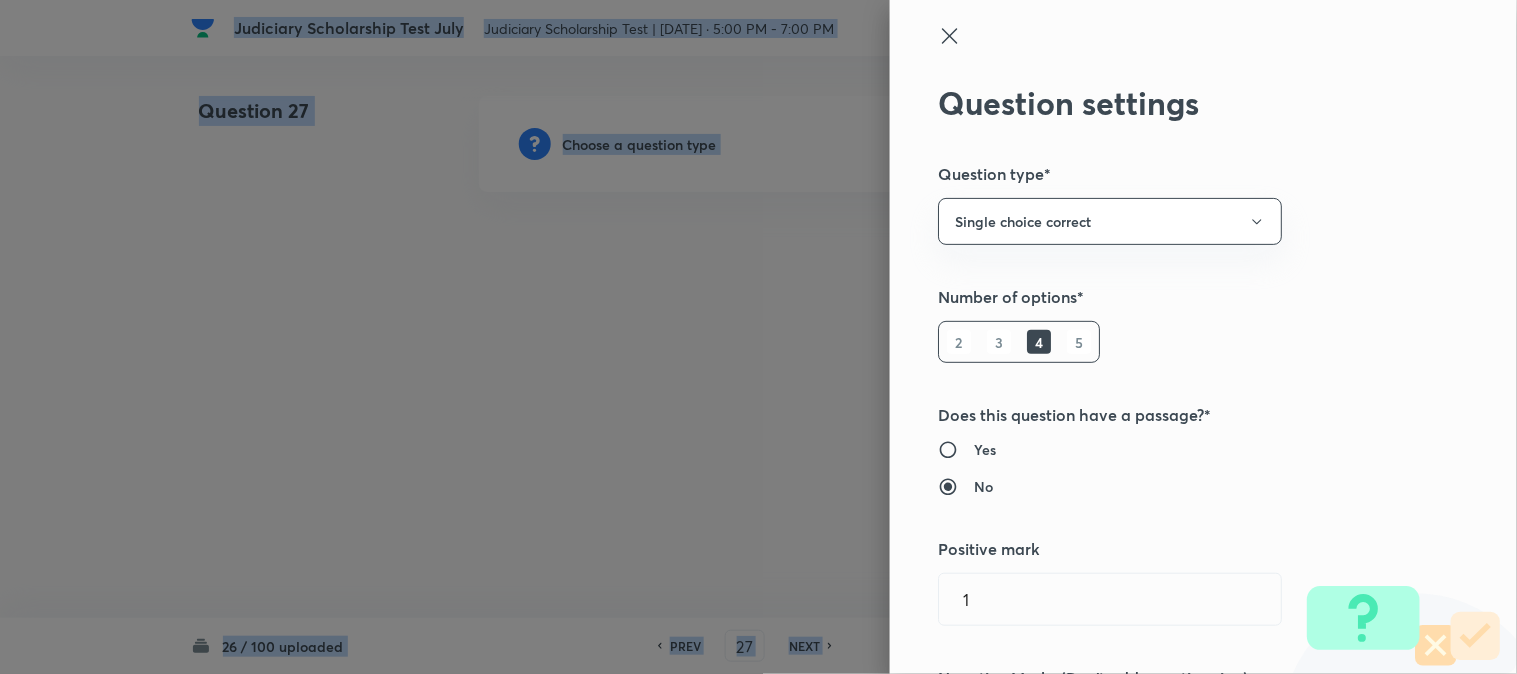 click at bounding box center [758, 337] 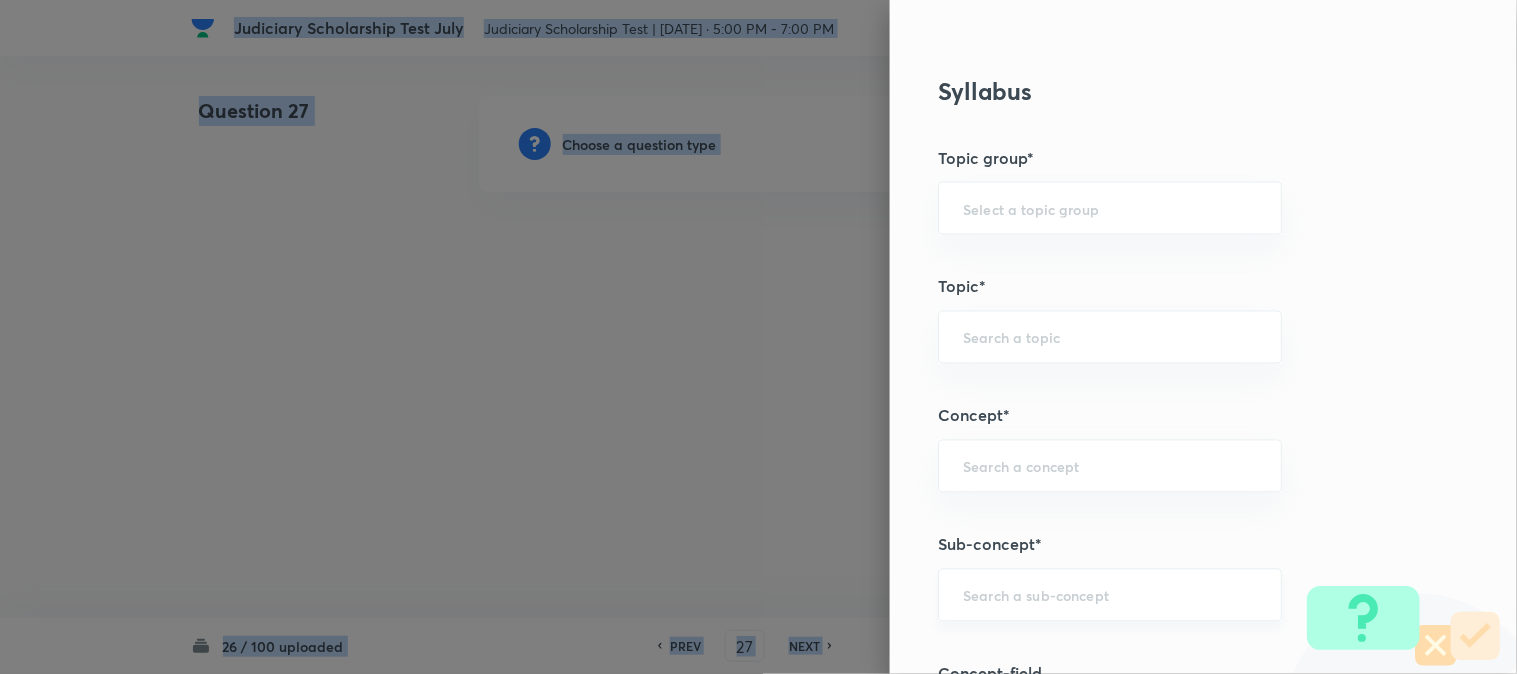 scroll, scrollTop: 1180, scrollLeft: 0, axis: vertical 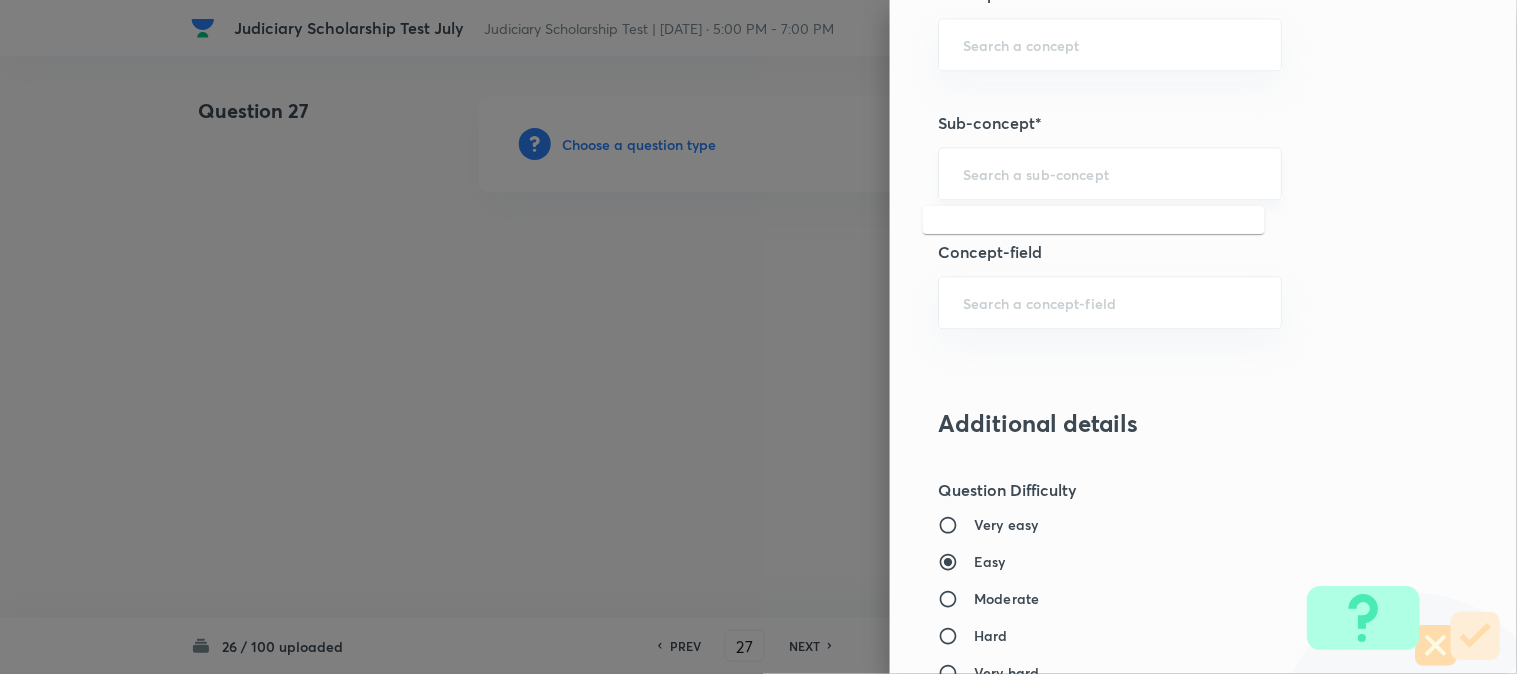 click at bounding box center [1110, 173] 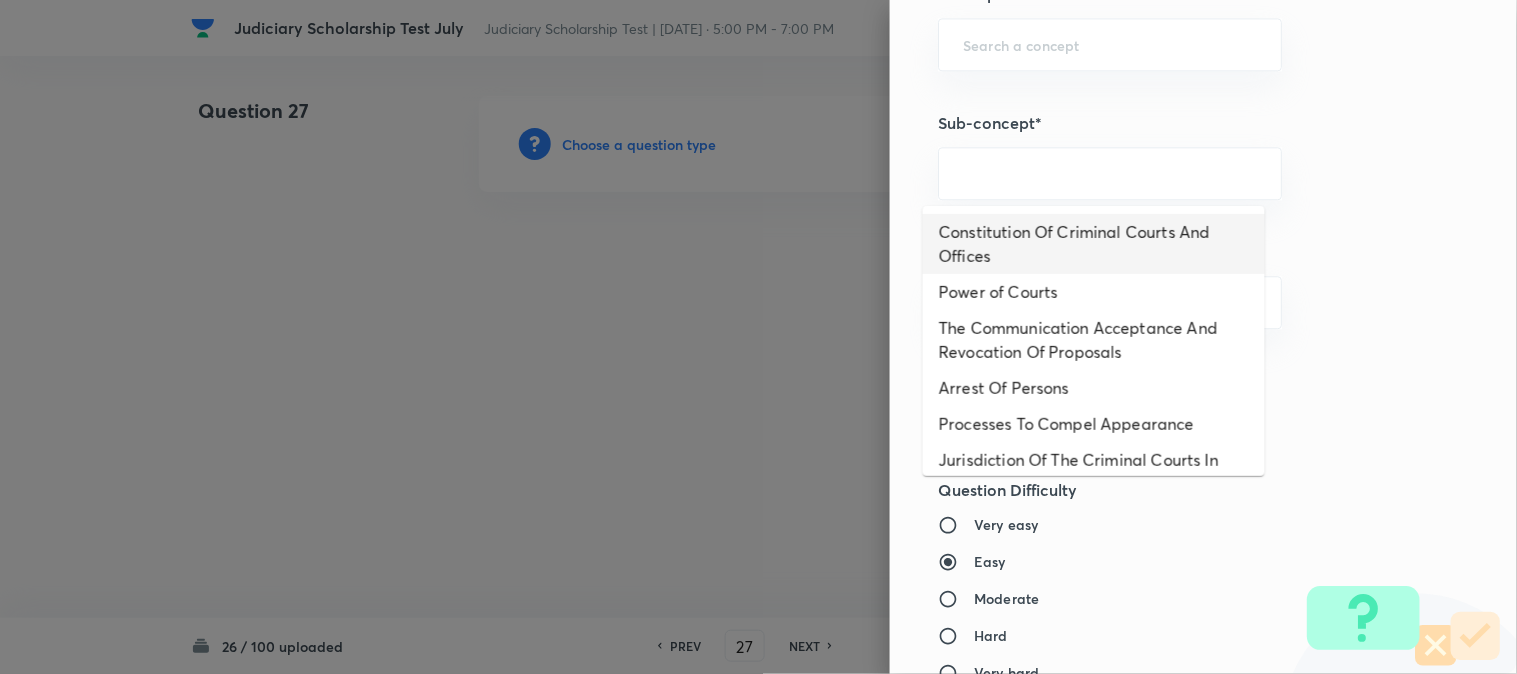click on "Constitution Of Criminal Courts And Offices" at bounding box center [1094, 244] 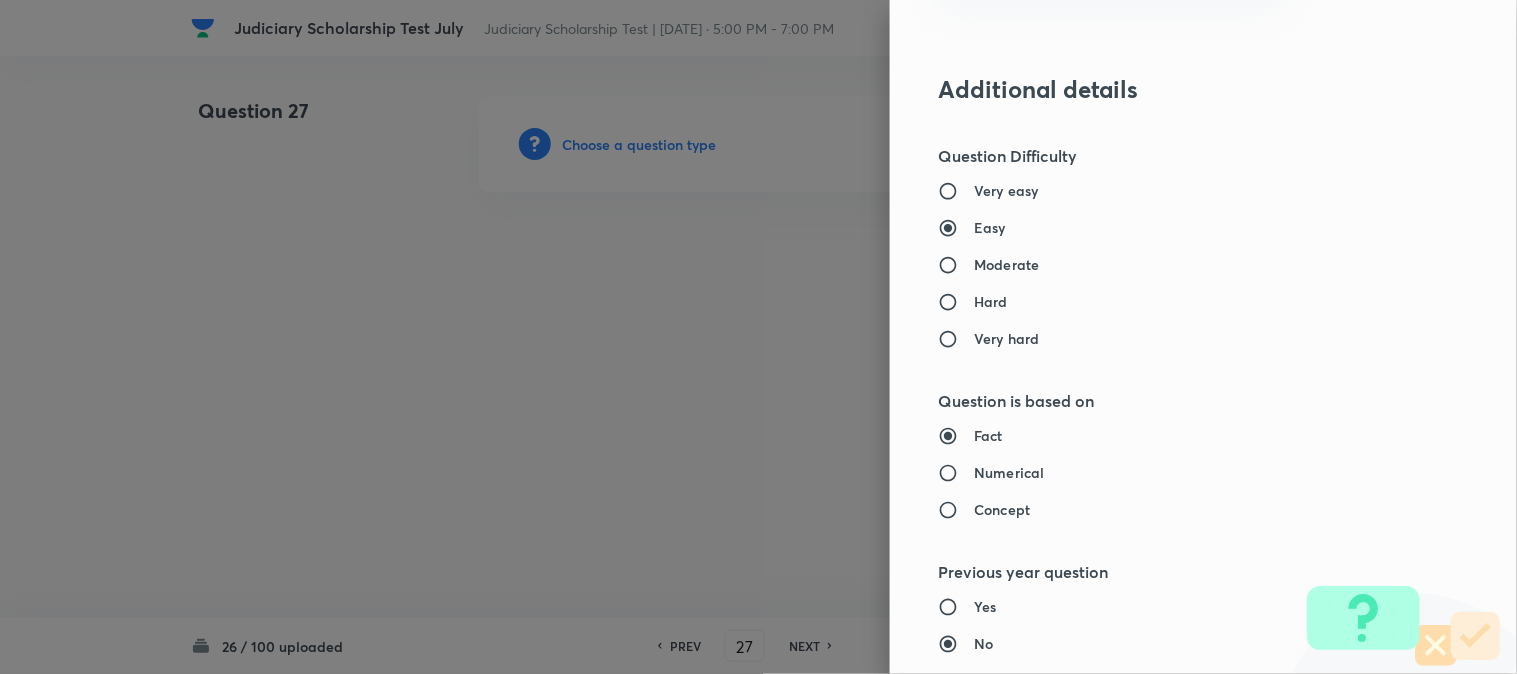 type on "Criminal Law" 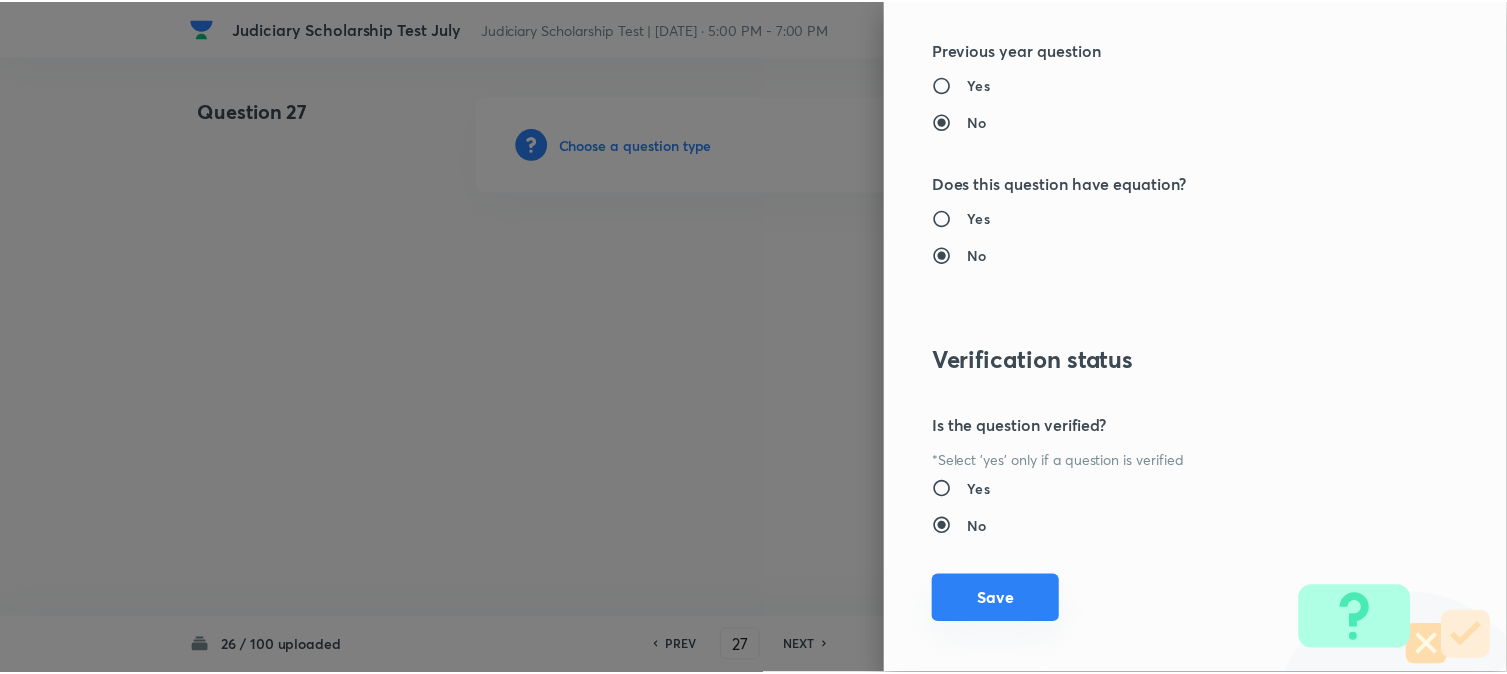 scroll, scrollTop: 2052, scrollLeft: 0, axis: vertical 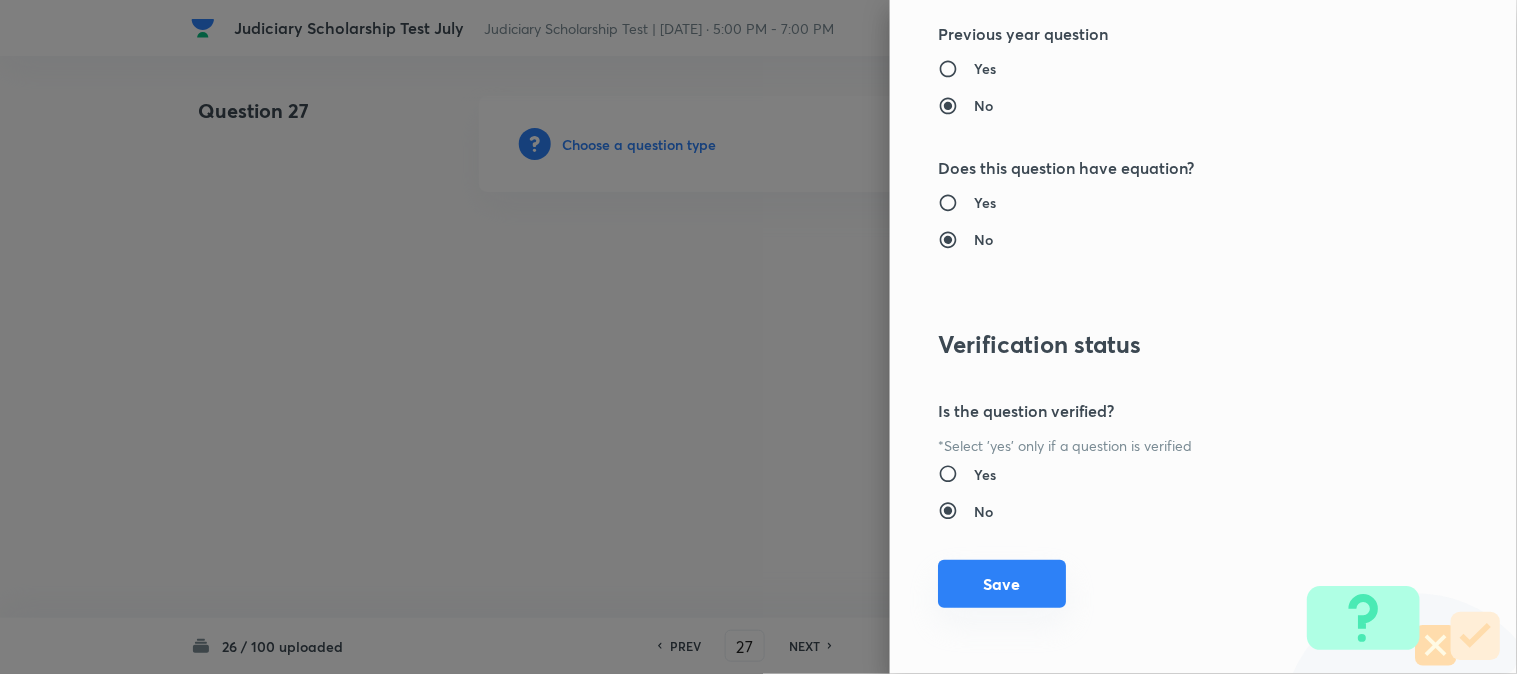 click on "Save" at bounding box center [1002, 584] 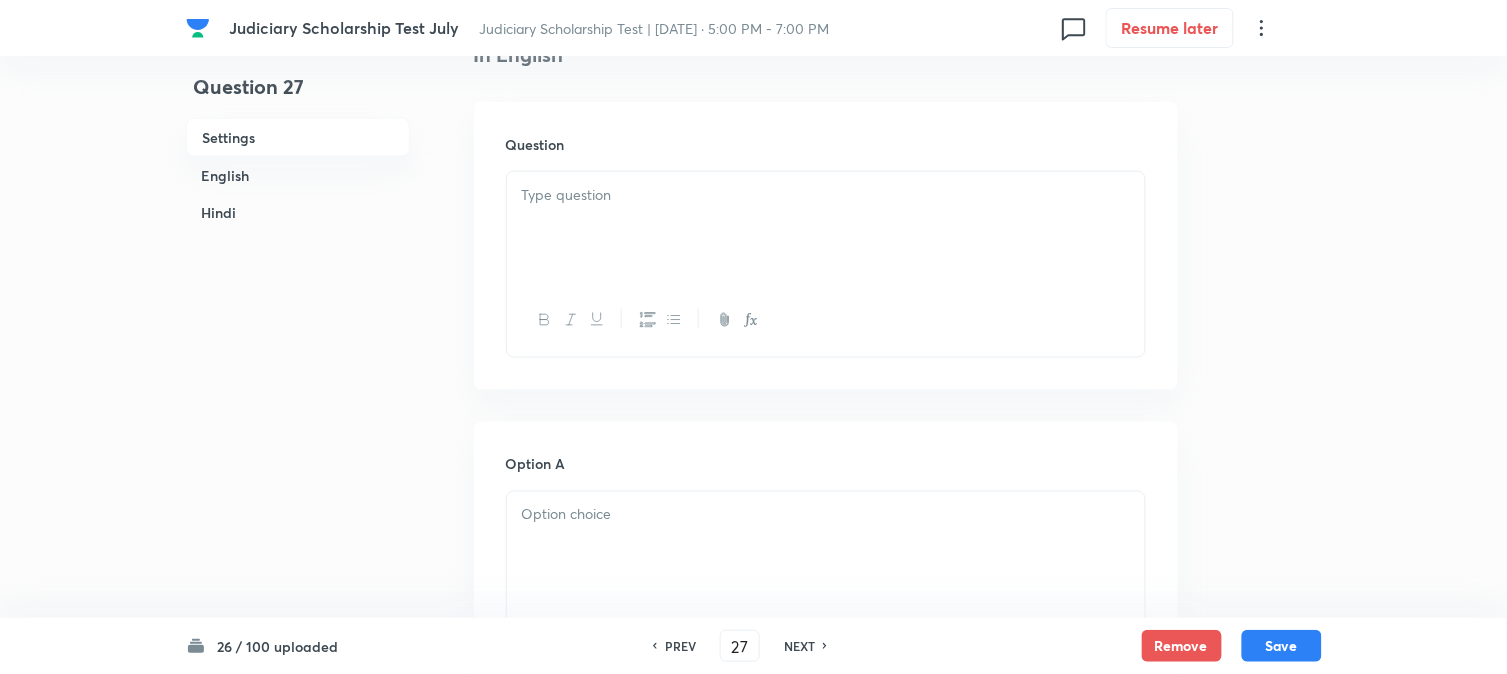 scroll, scrollTop: 590, scrollLeft: 0, axis: vertical 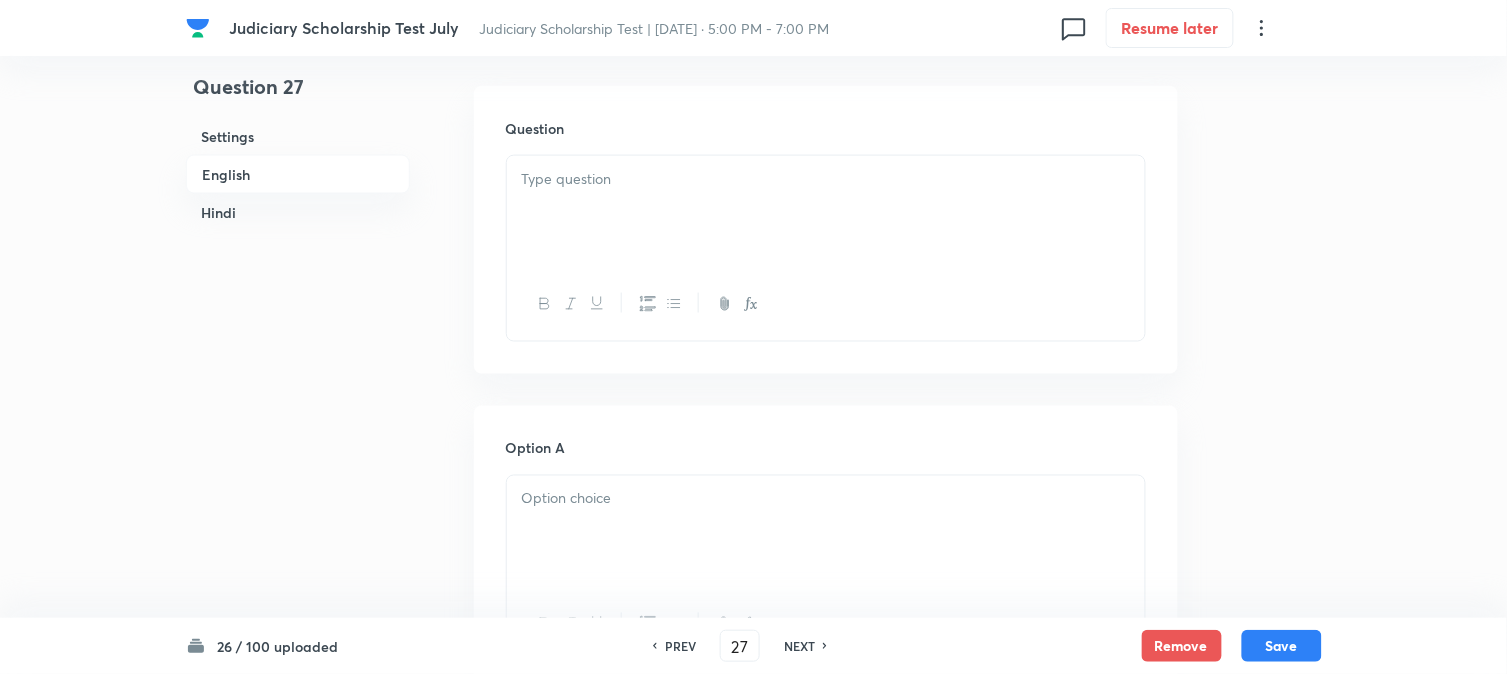 click at bounding box center [826, 212] 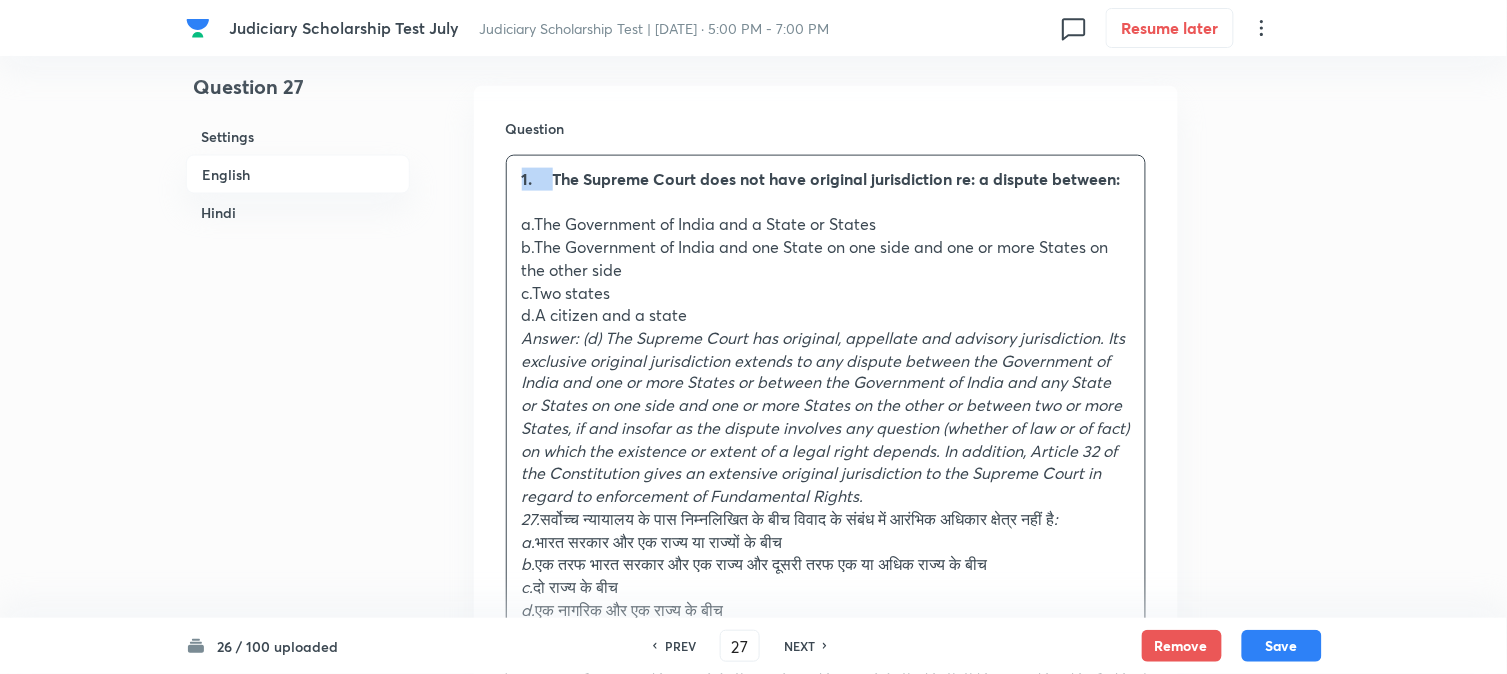 drag, startPoint x: 555, startPoint y: 172, endPoint x: 505, endPoint y: 155, distance: 52.810986 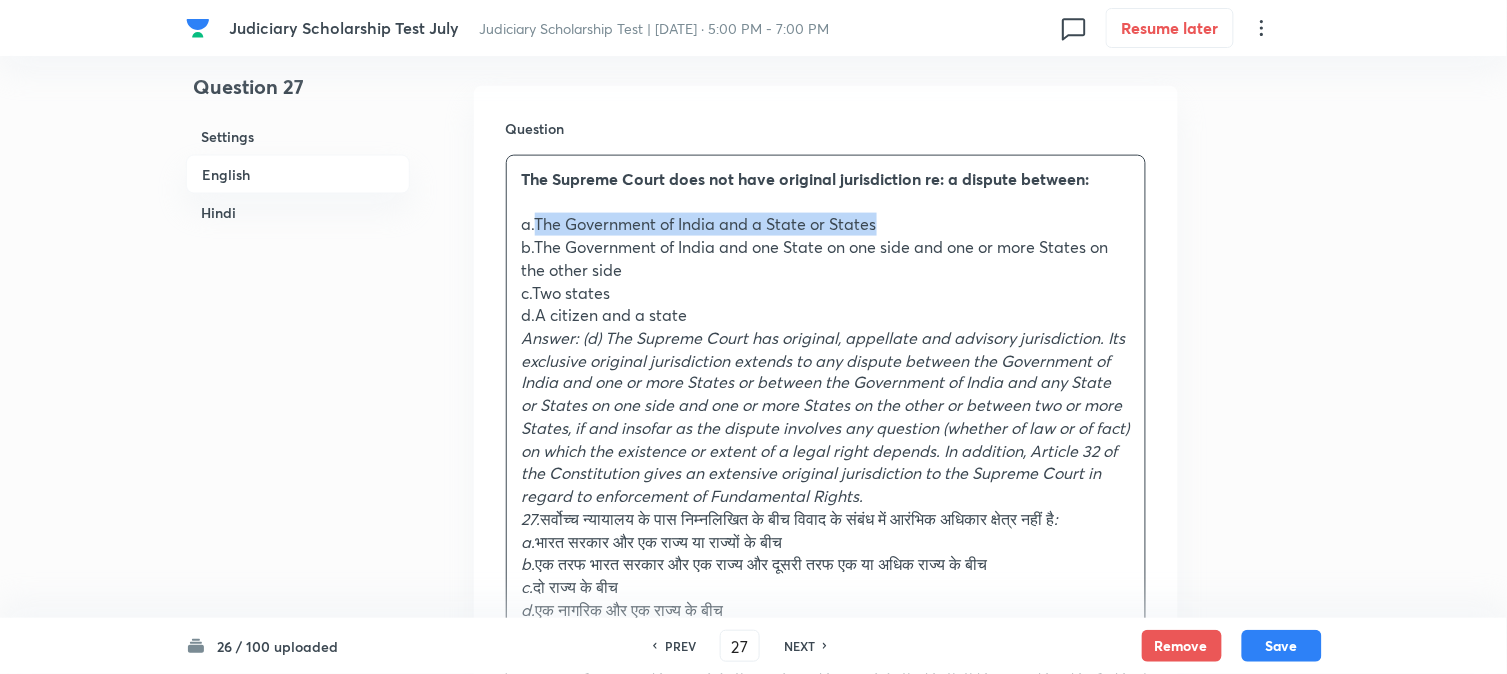 drag, startPoint x: 534, startPoint y: 221, endPoint x: 978, endPoint y: 220, distance: 444.00113 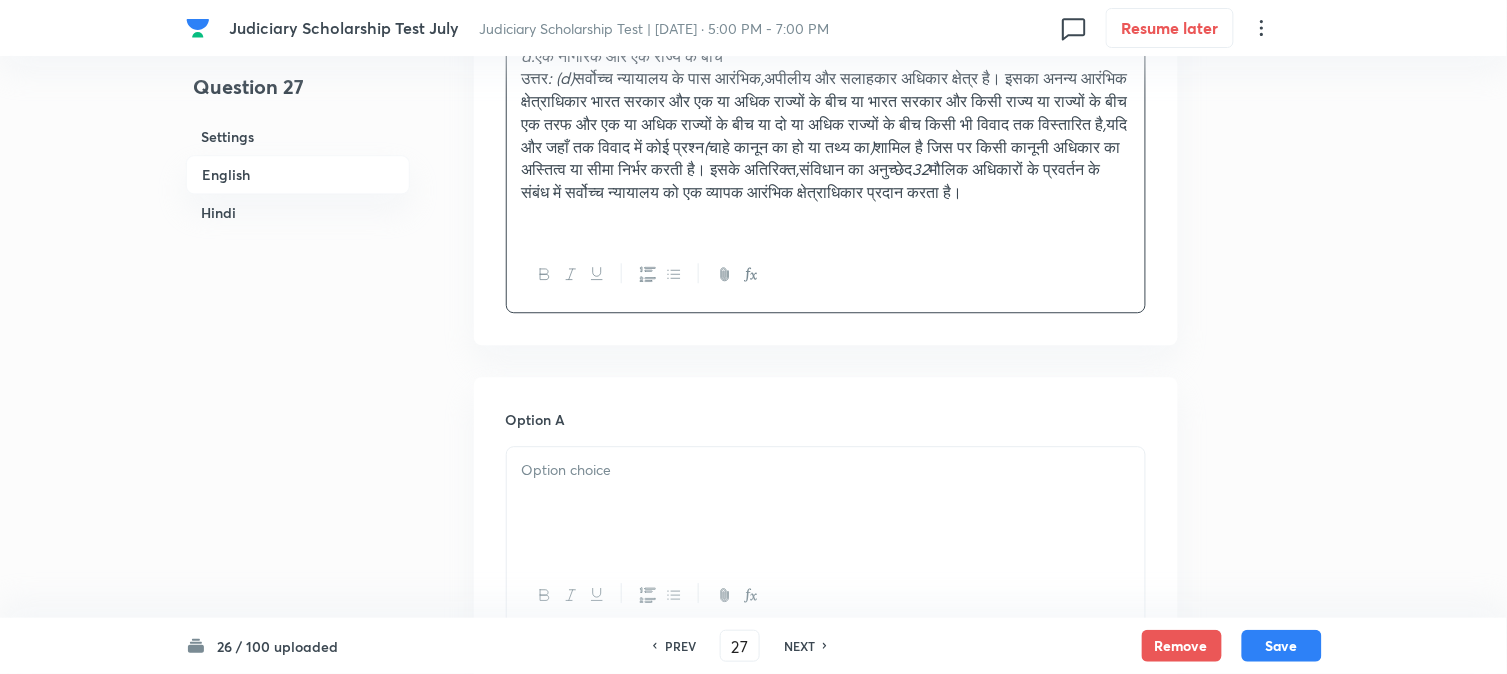 click at bounding box center (826, 503) 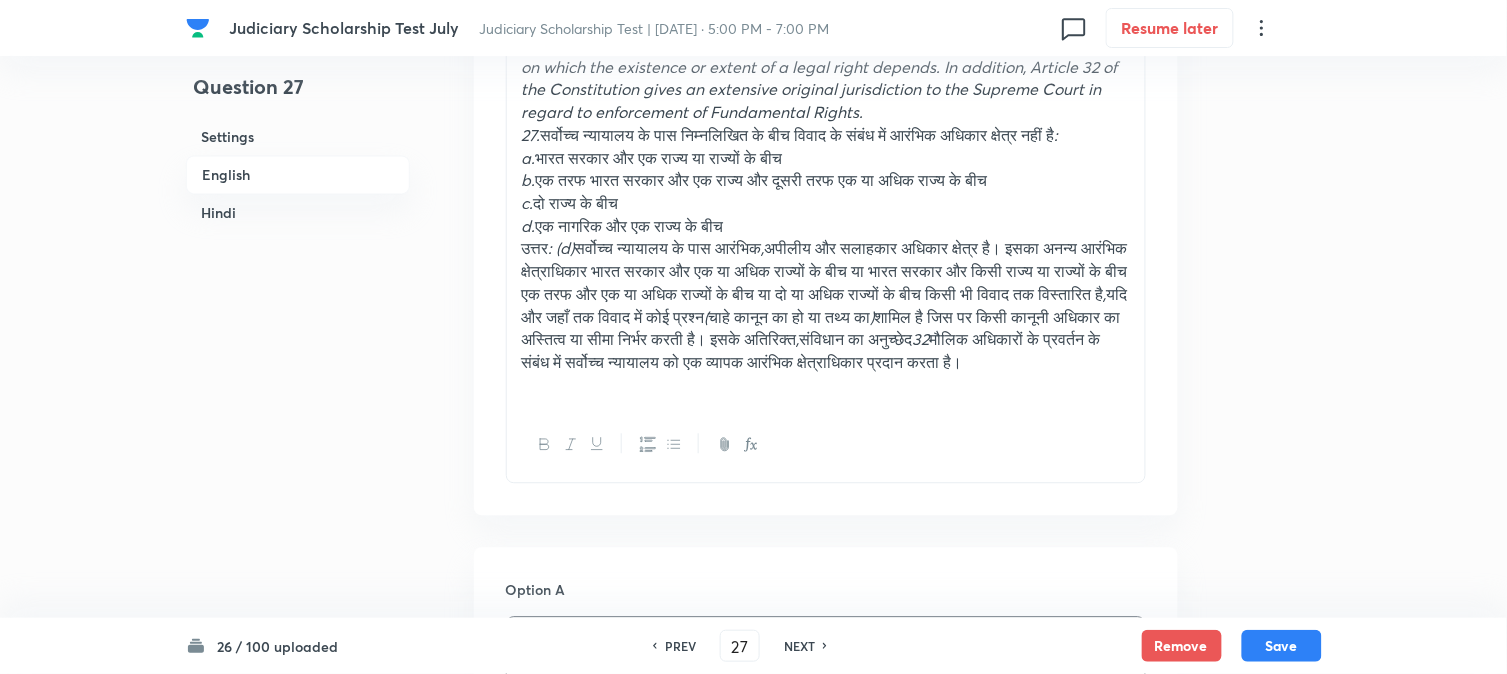 scroll, scrollTop: 701, scrollLeft: 0, axis: vertical 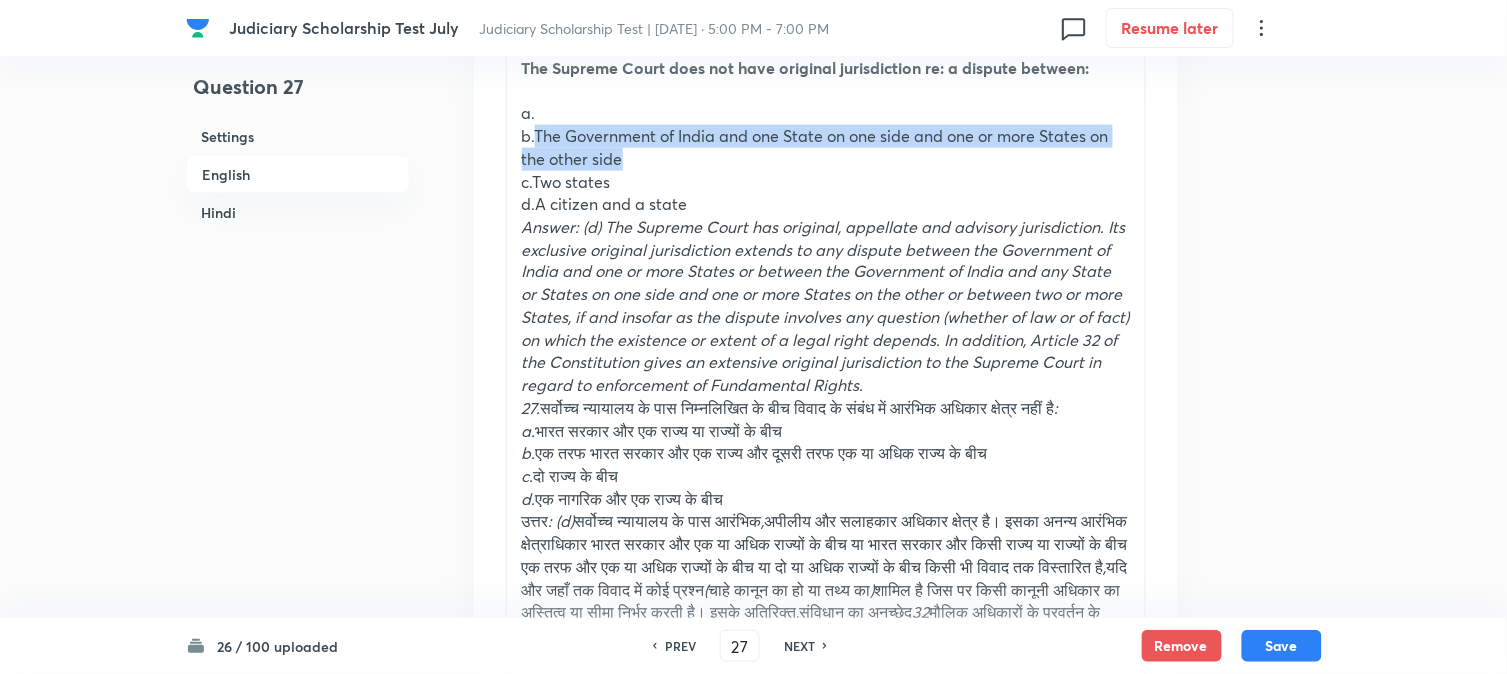 drag, startPoint x: 536, startPoint y: 136, endPoint x: 642, endPoint y: 161, distance: 108.90822 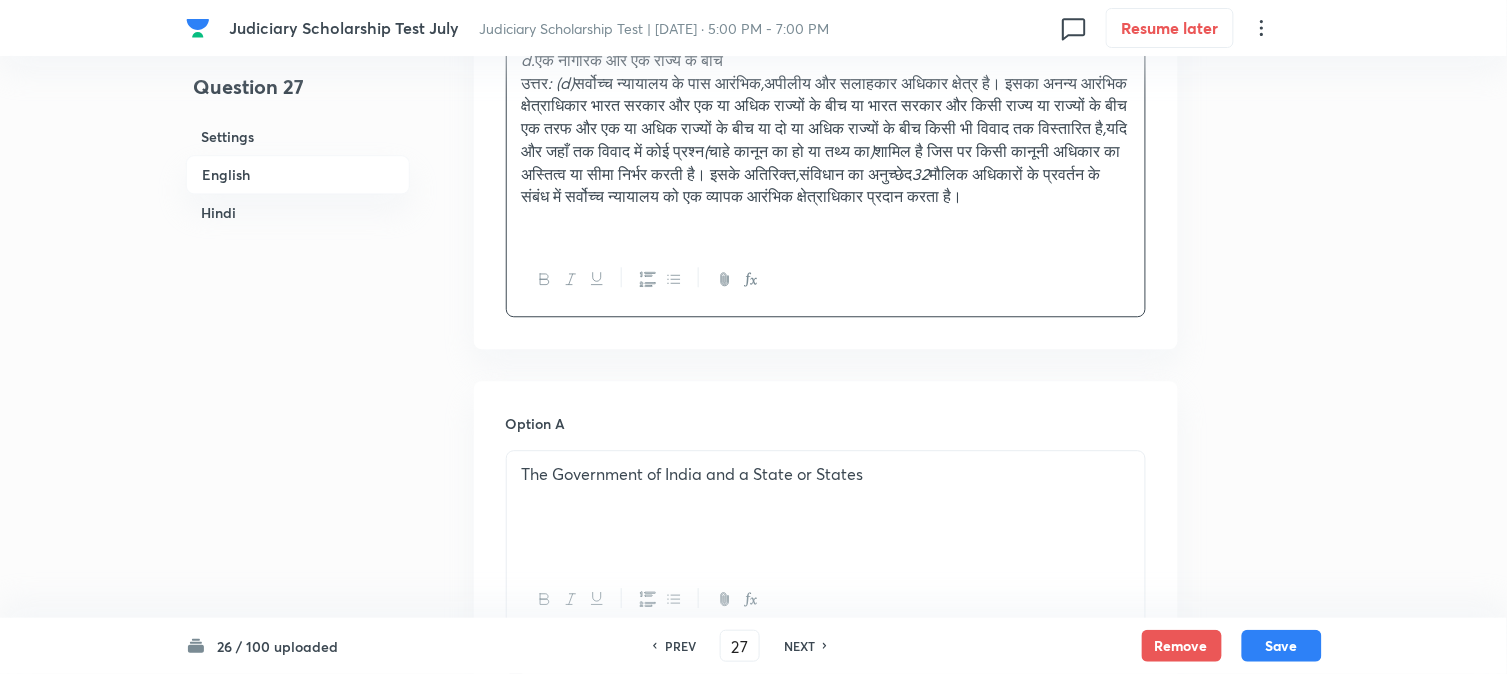 scroll, scrollTop: 1590, scrollLeft: 0, axis: vertical 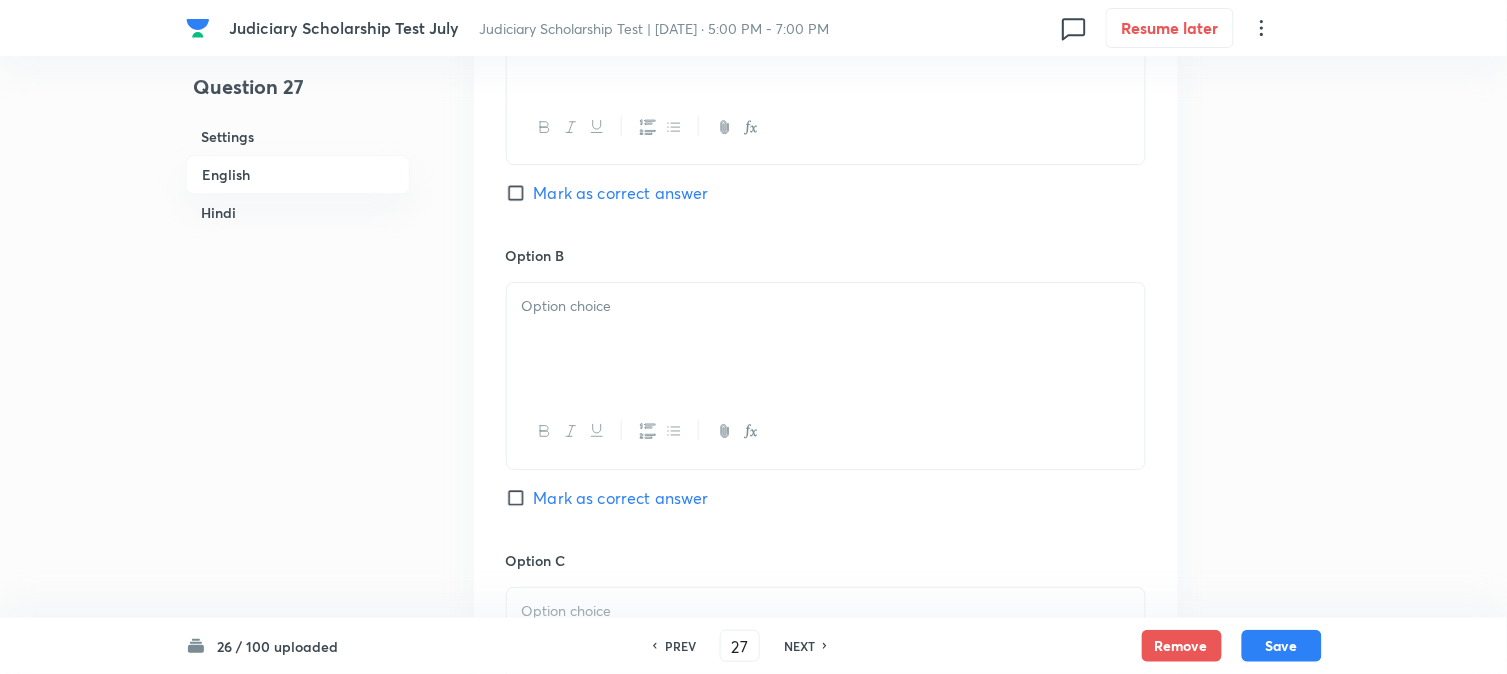click at bounding box center (826, 339) 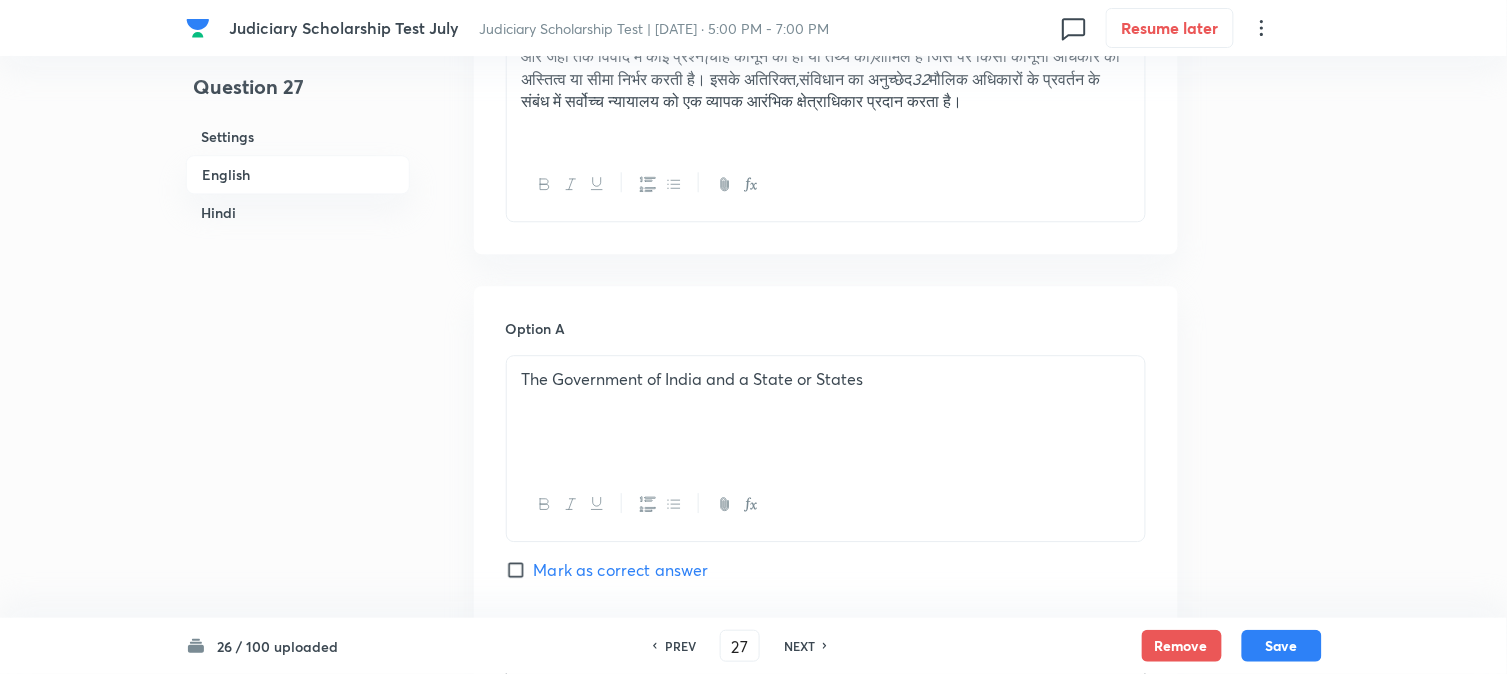 scroll, scrollTop: 590, scrollLeft: 0, axis: vertical 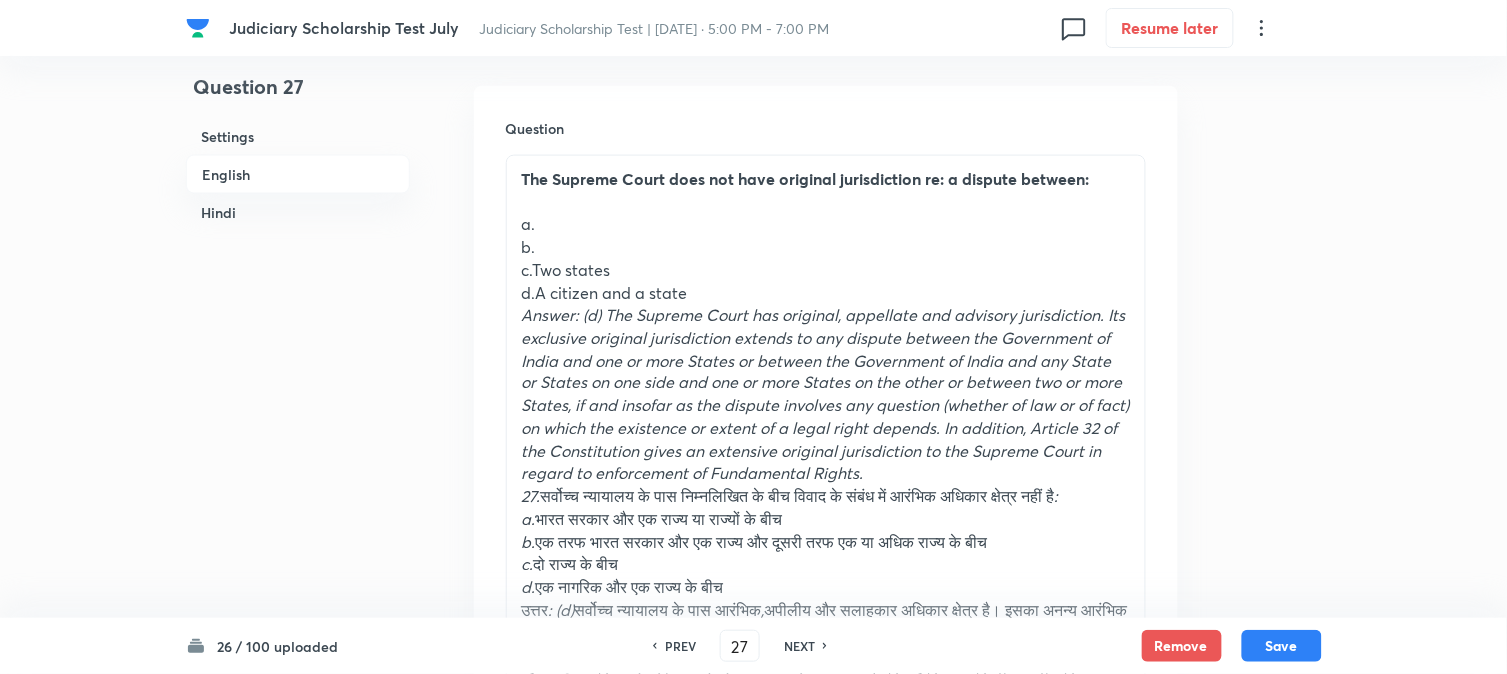 click on "c.Two states" at bounding box center (826, 270) 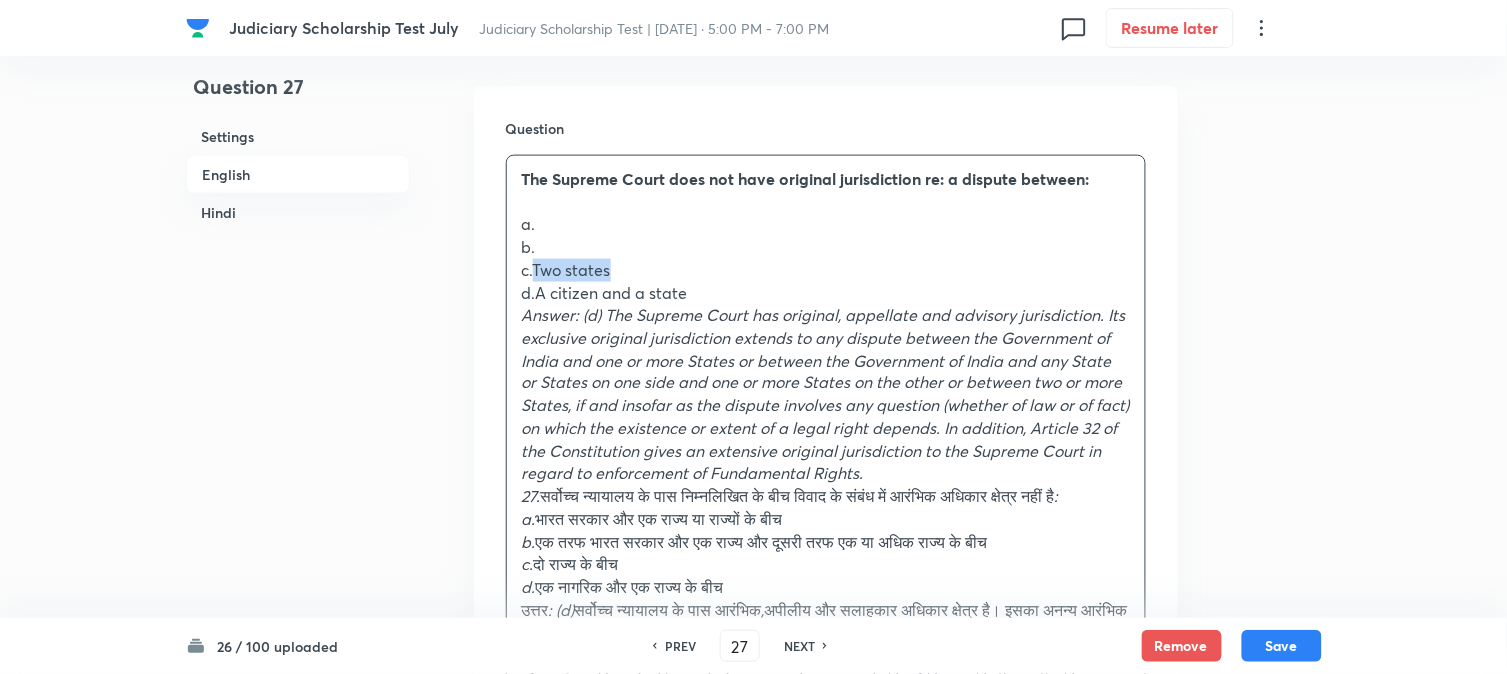 drag, startPoint x: 532, startPoint y: 265, endPoint x: 706, endPoint y: 262, distance: 174.02586 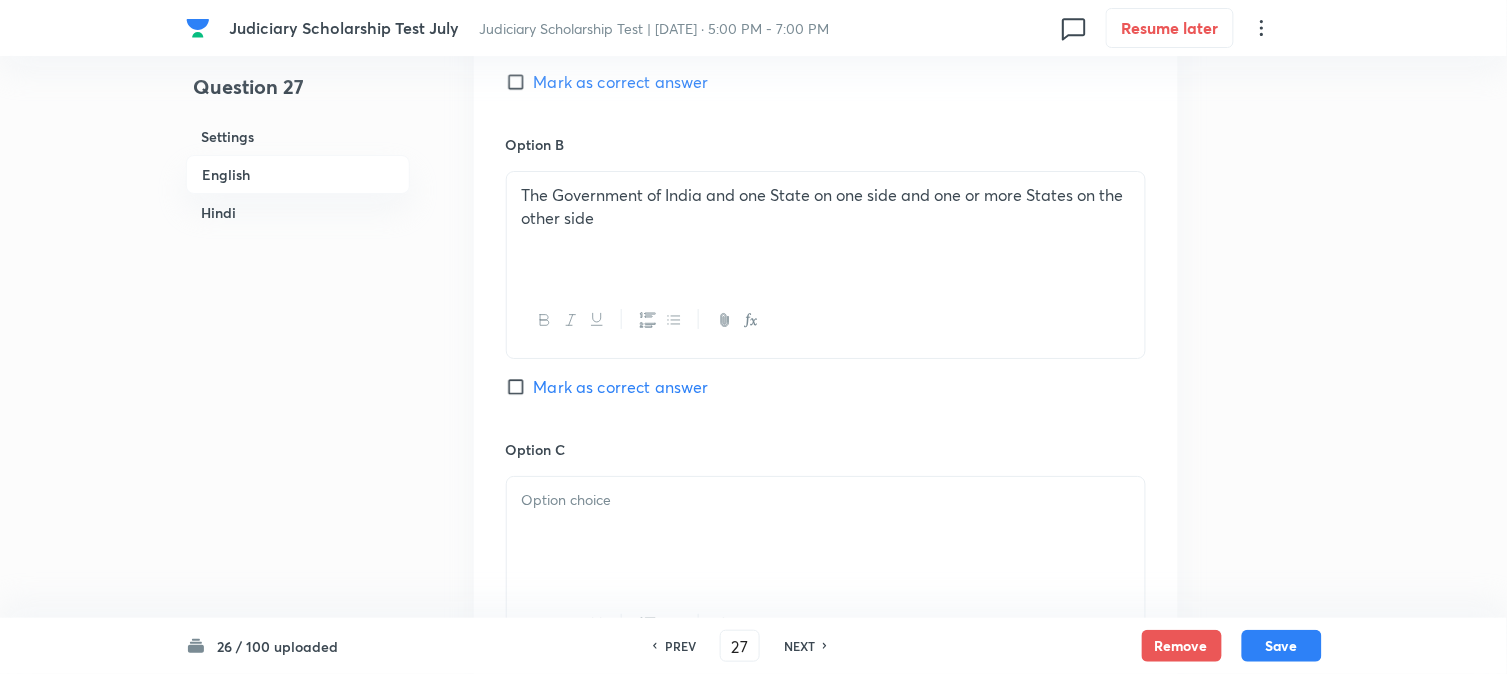 click at bounding box center [826, 533] 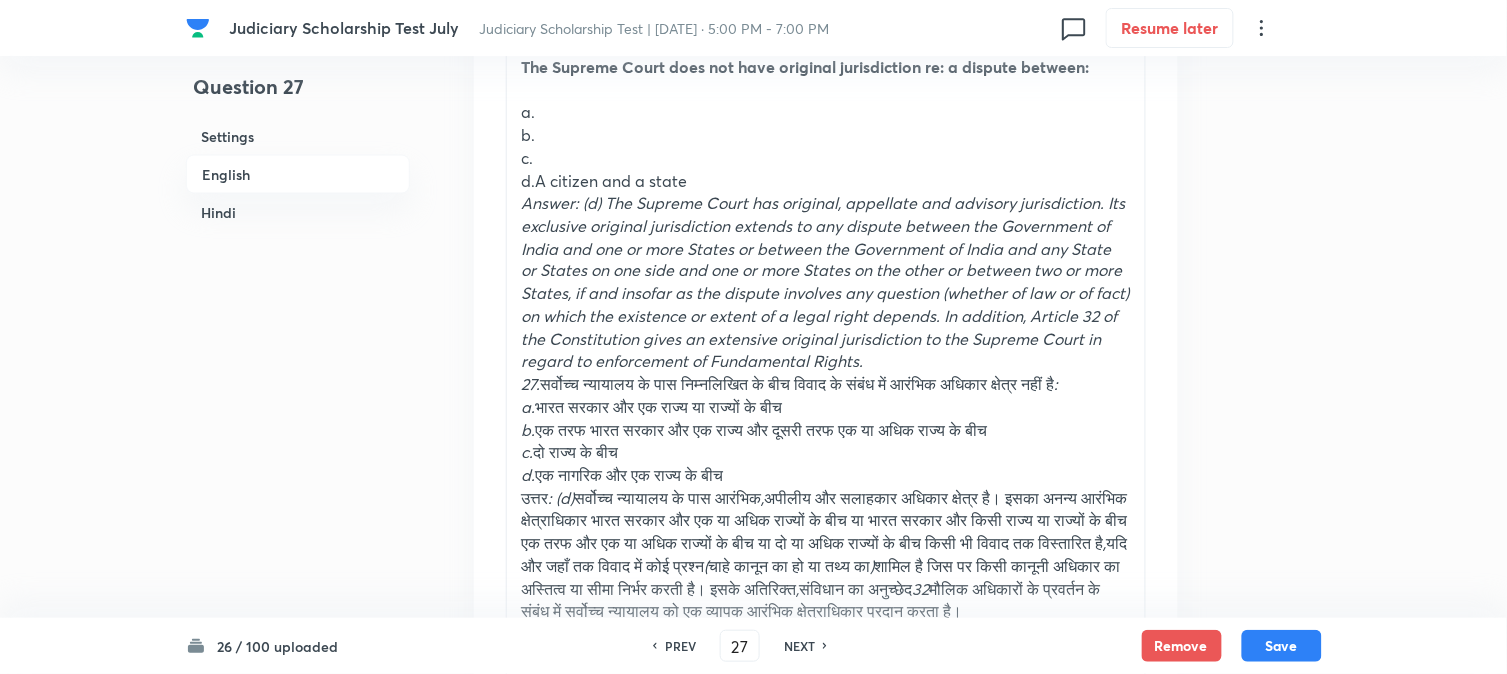 scroll, scrollTop: 701, scrollLeft: 0, axis: vertical 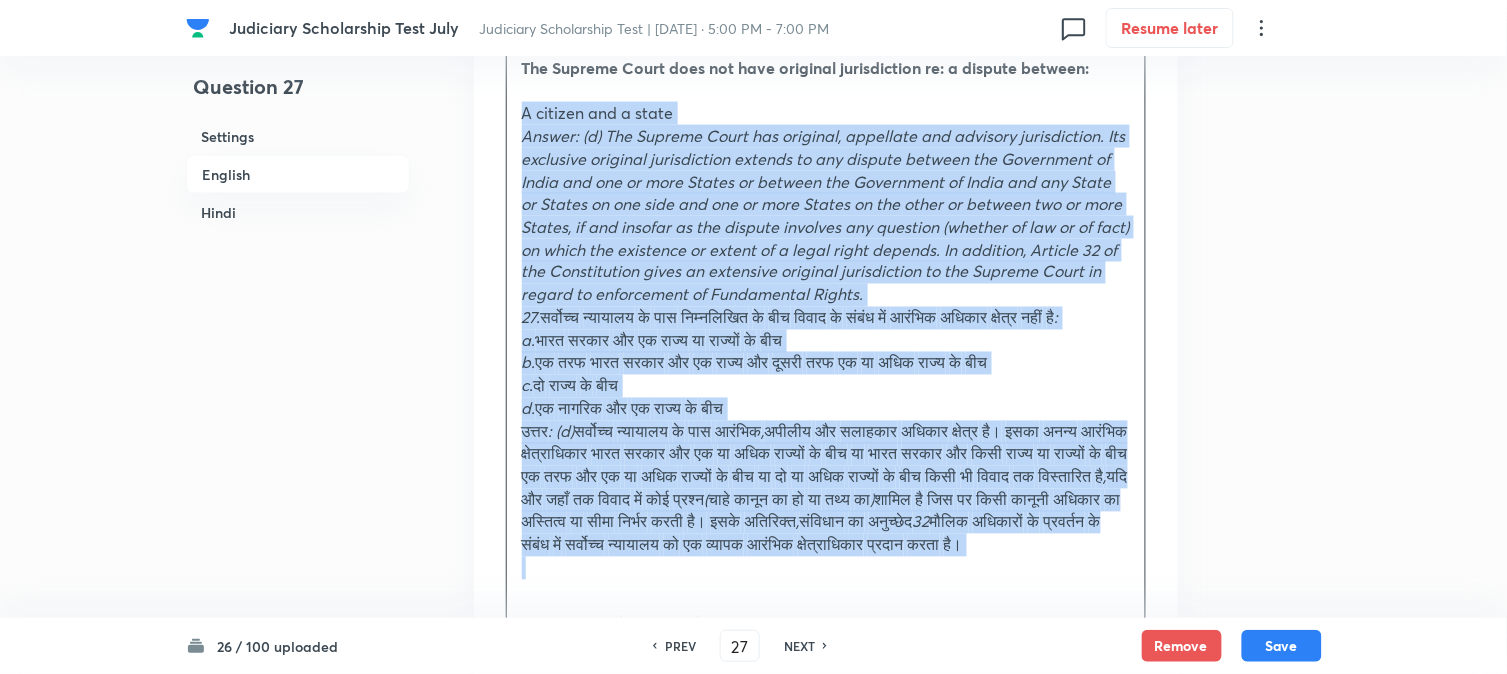 drag, startPoint x: 538, startPoint y: 174, endPoint x: 1074, endPoint y: 566, distance: 664.0482 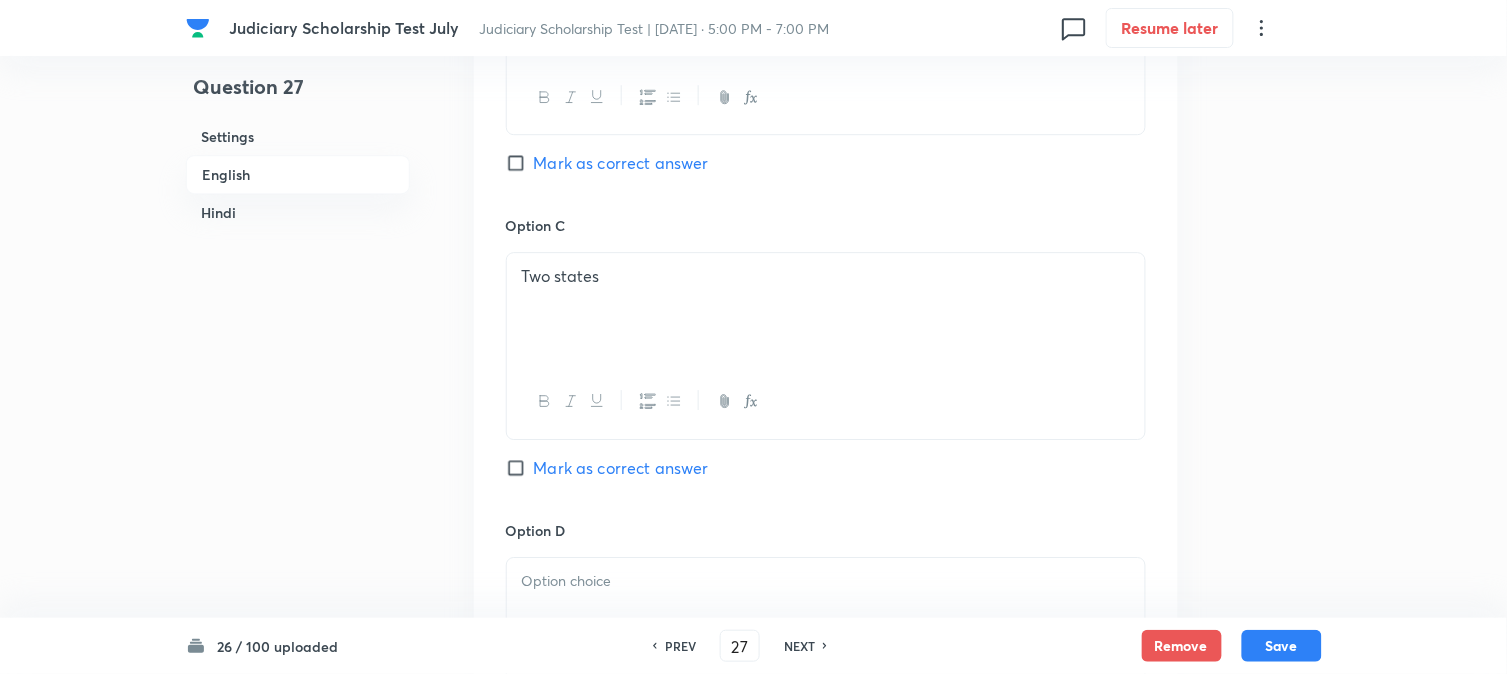 scroll, scrollTop: 1923, scrollLeft: 0, axis: vertical 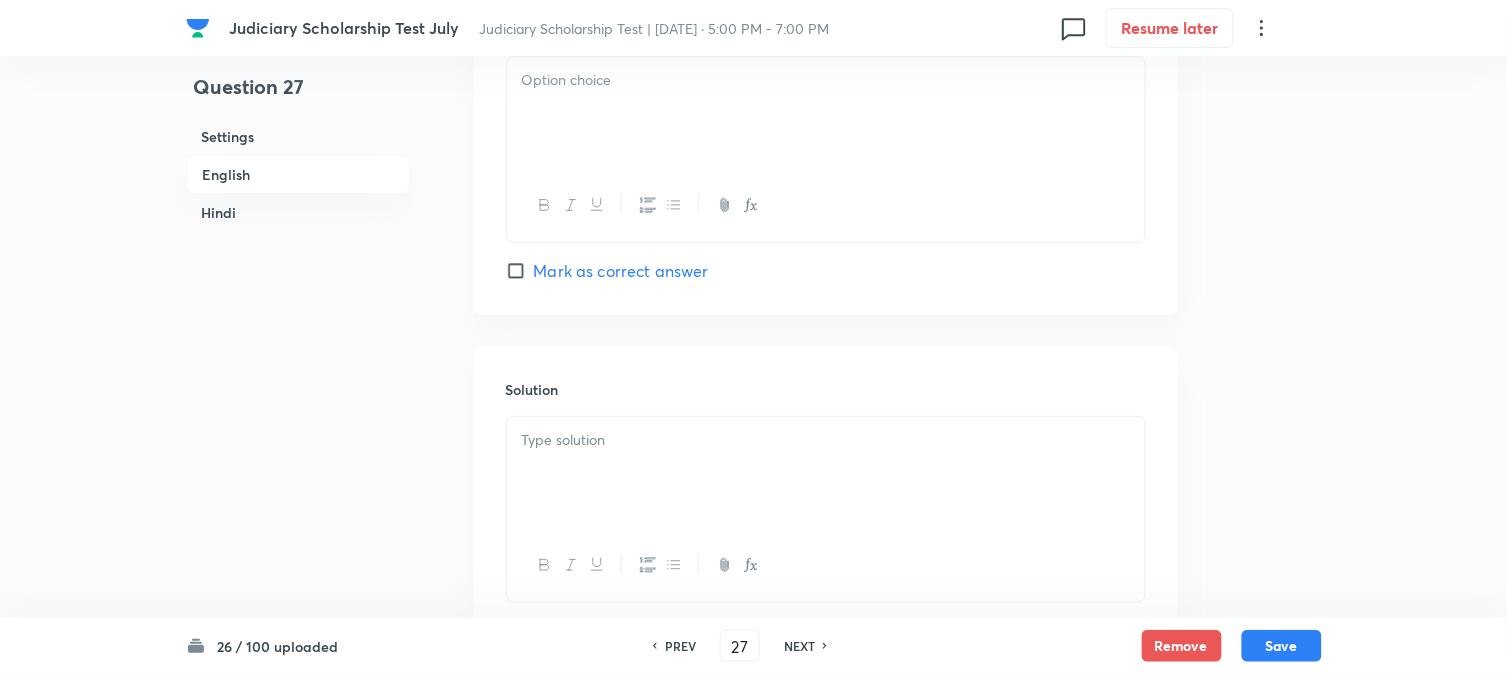 click at bounding box center (826, 113) 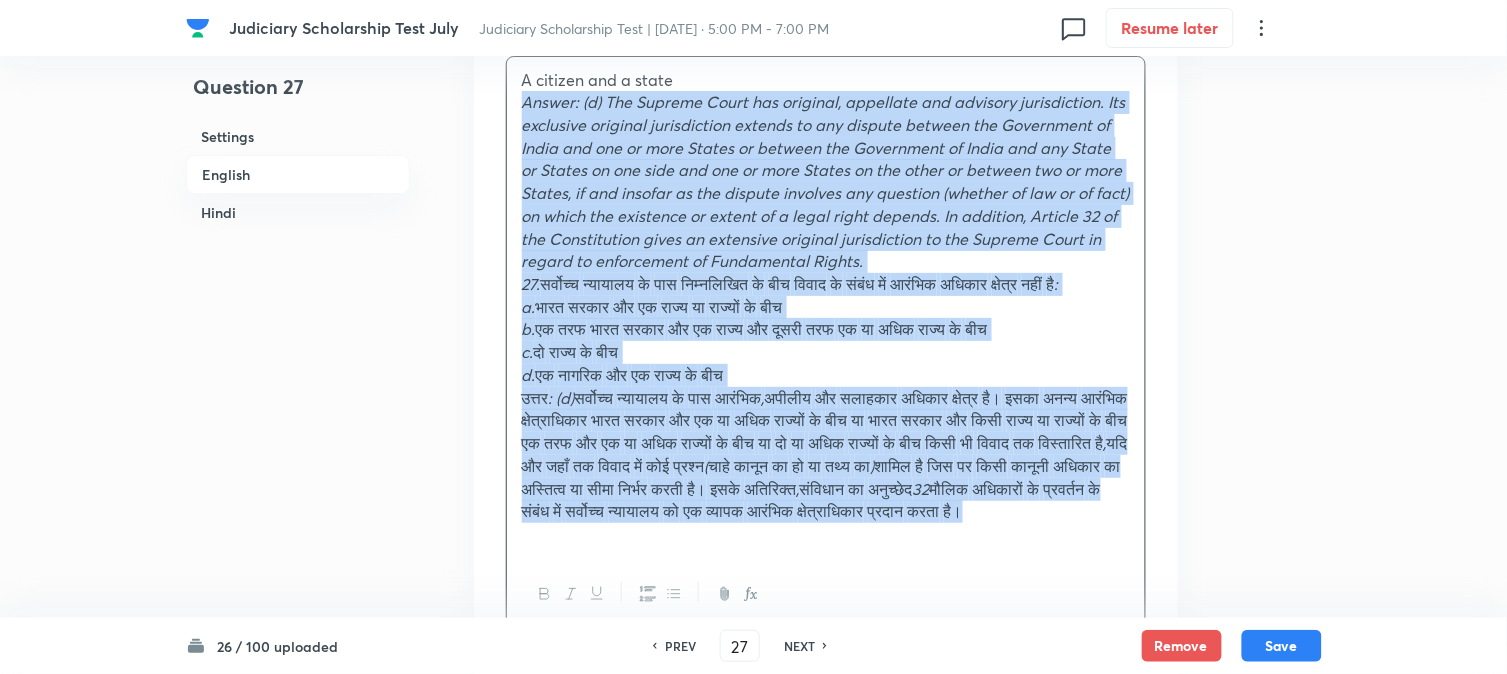 drag, startPoint x: 513, startPoint y: 104, endPoint x: 861, endPoint y: 530, distance: 550.0727 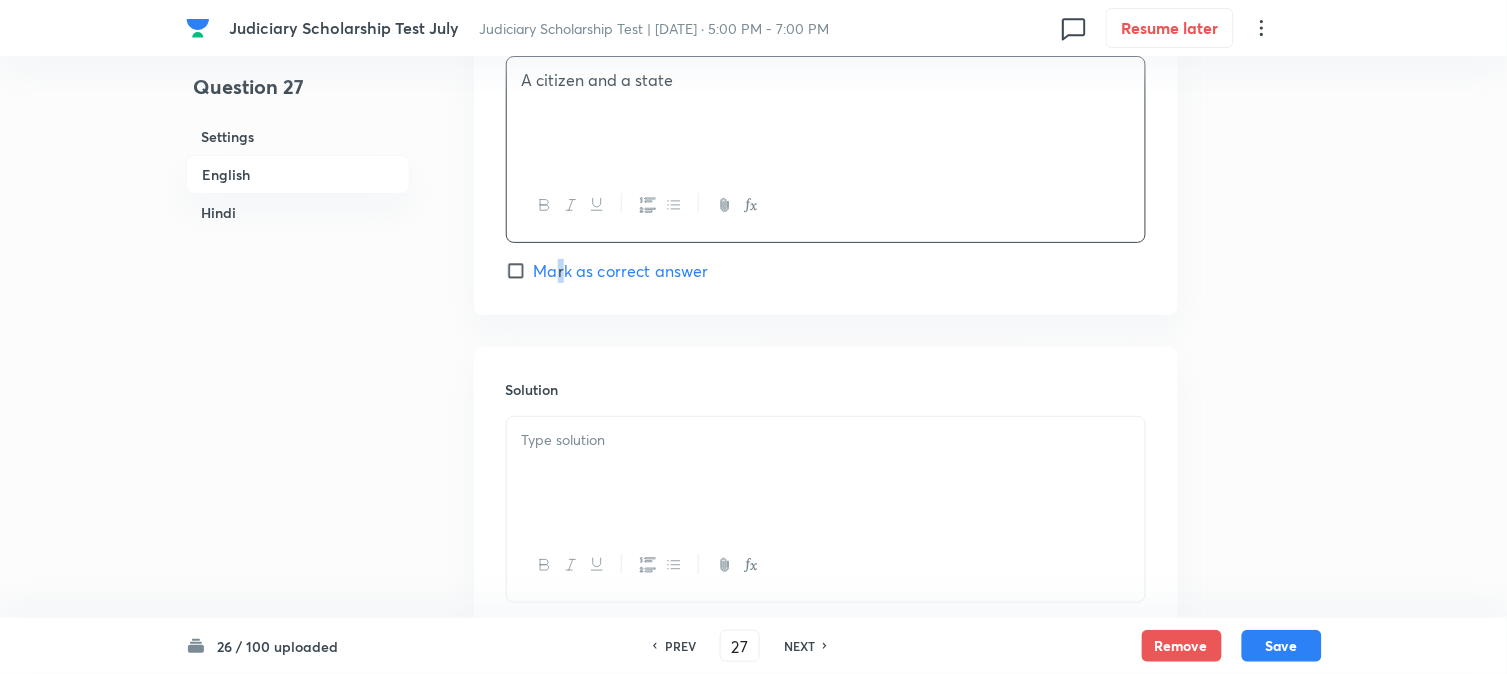click on "Mark as correct answer" at bounding box center (621, 271) 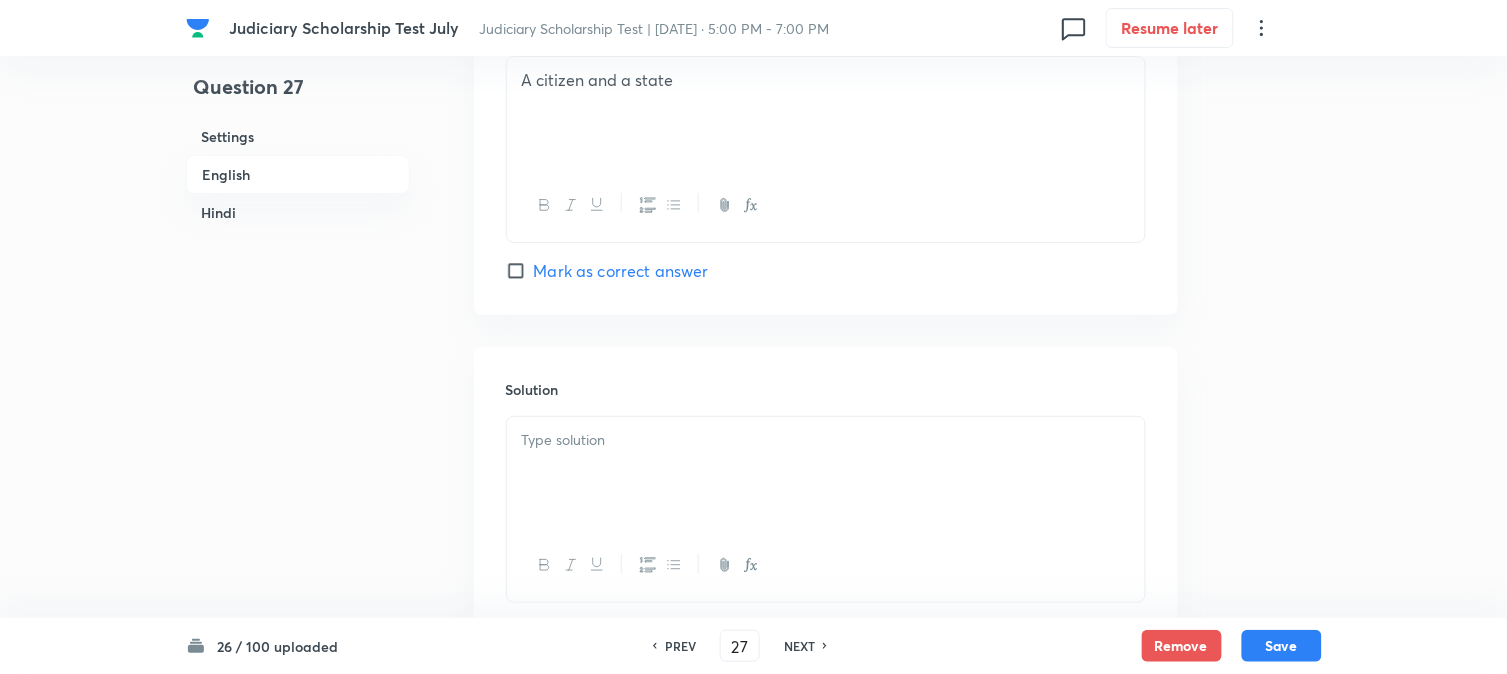 click at bounding box center (826, 473) 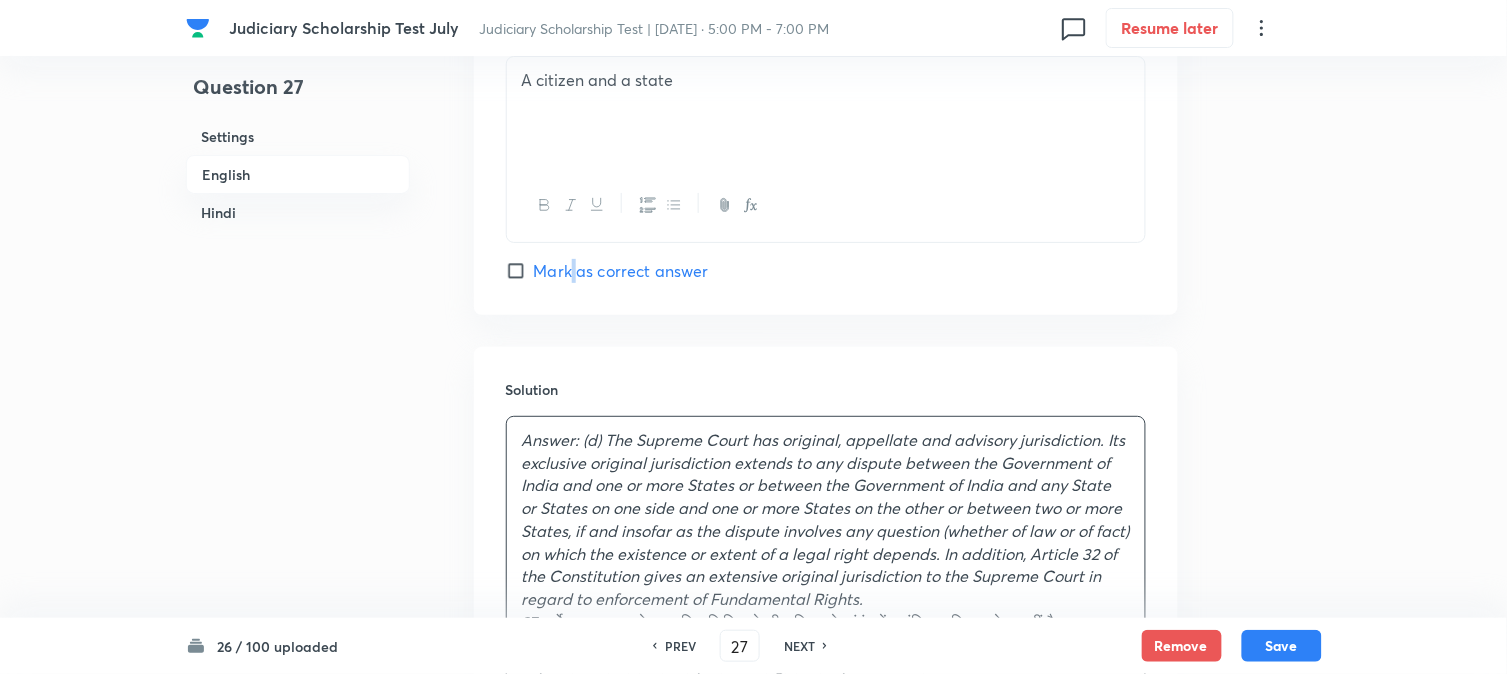 click on "Mark as correct answer" at bounding box center [621, 271] 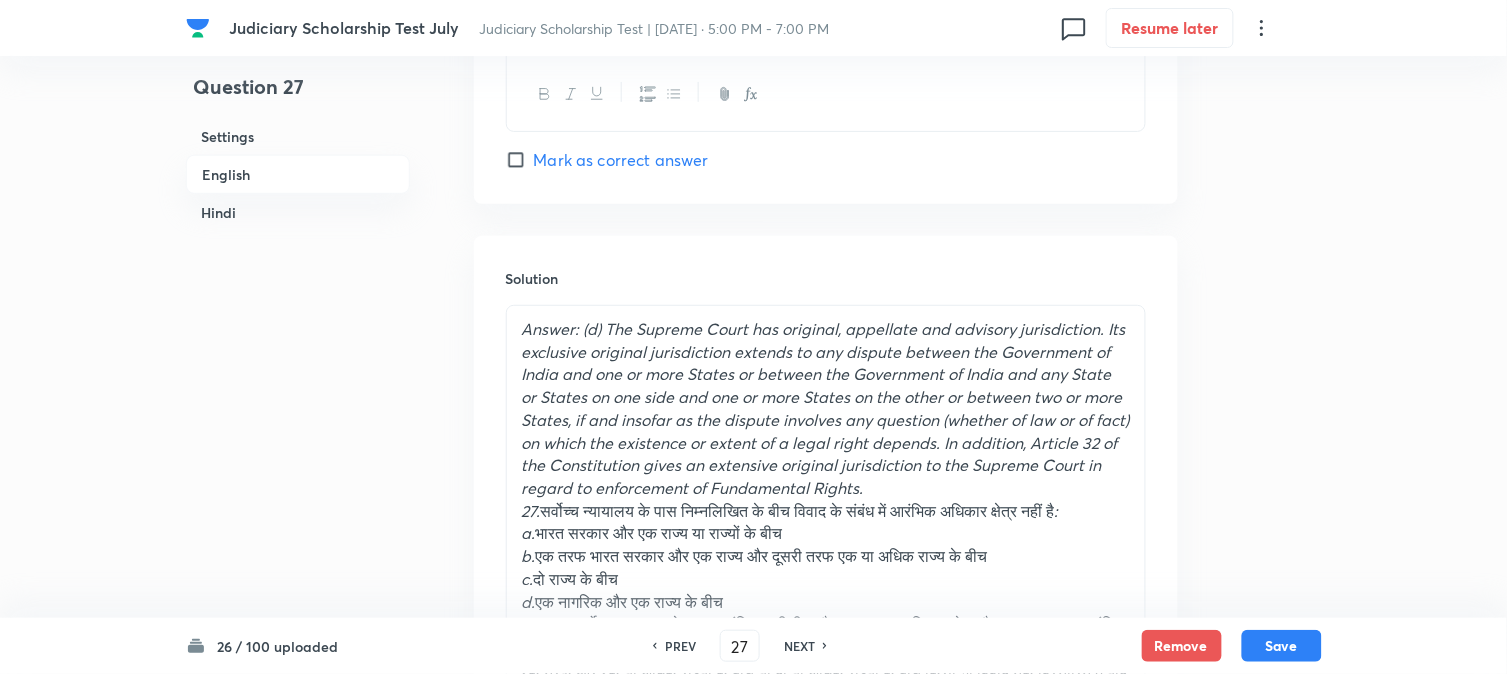 click on "Mark as correct answer" at bounding box center (621, 160) 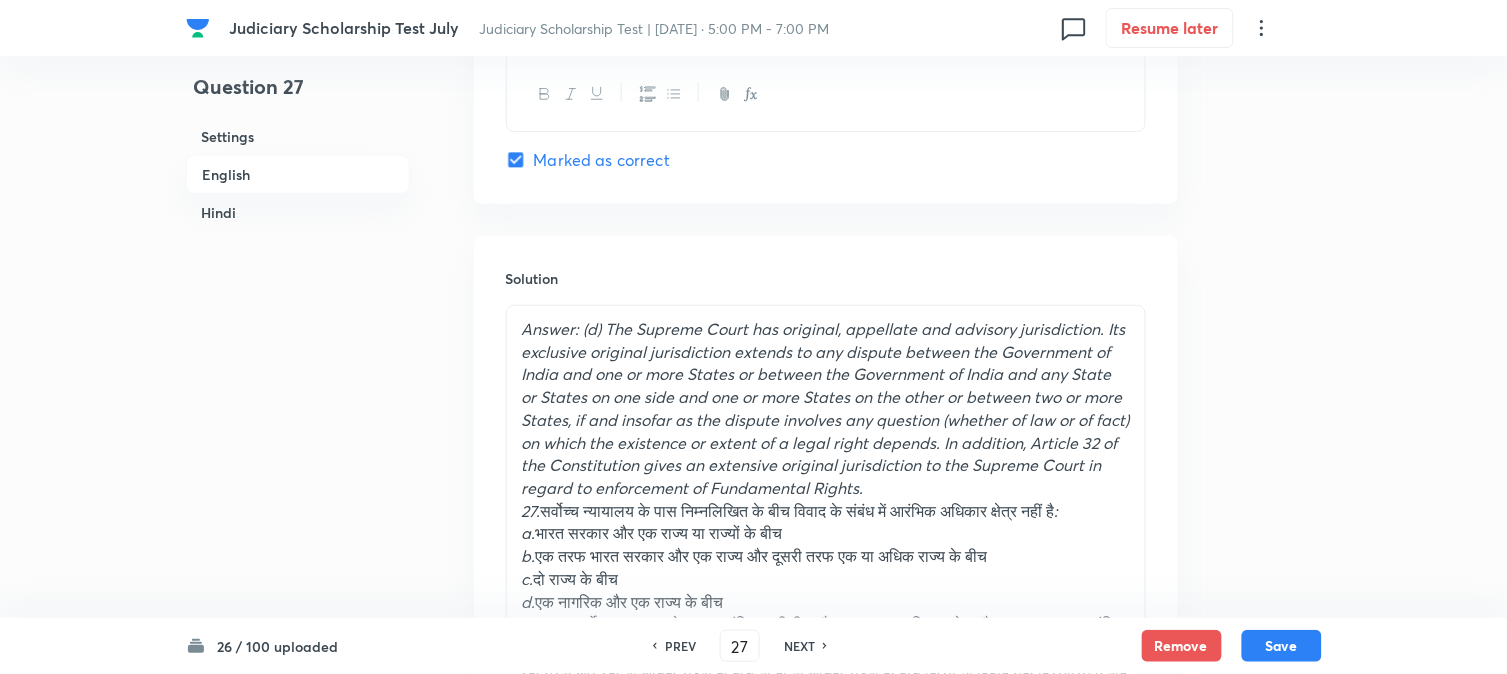 checkbox on "true" 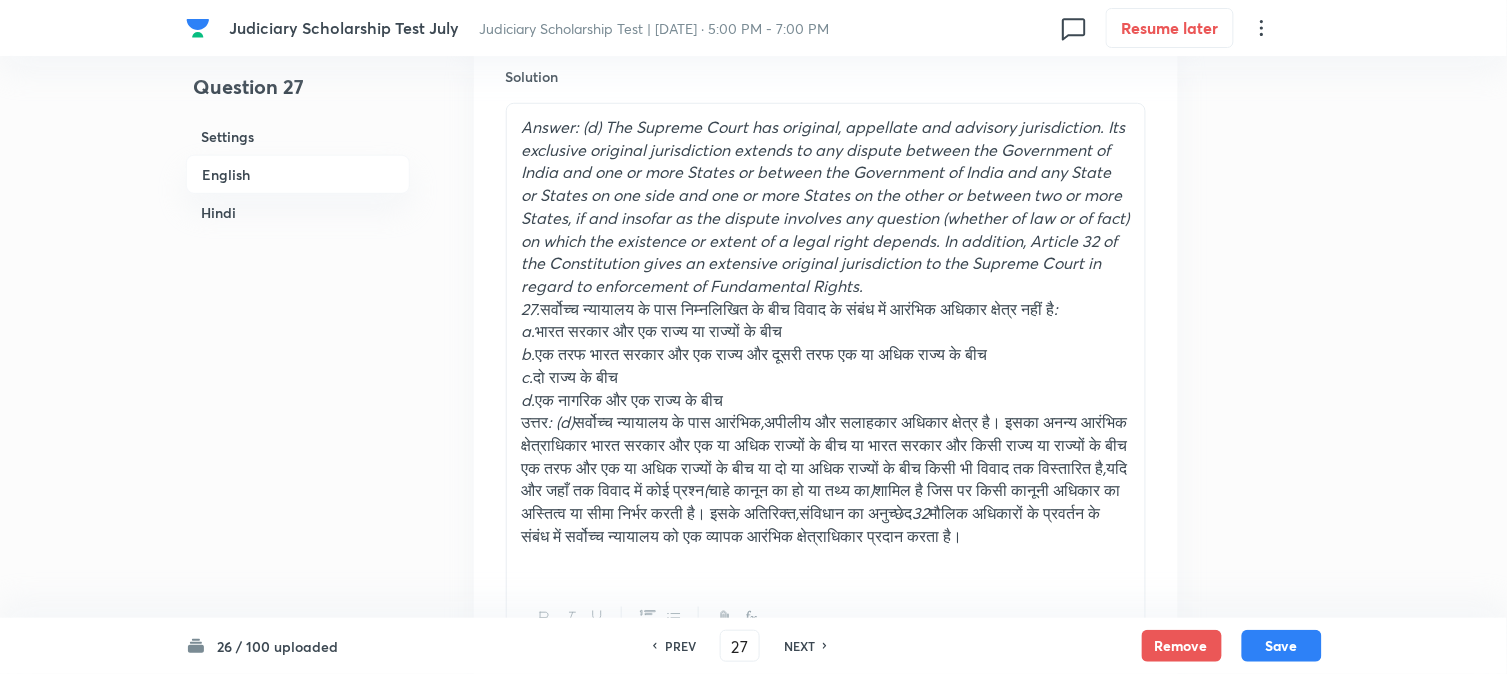 scroll, scrollTop: 2256, scrollLeft: 0, axis: vertical 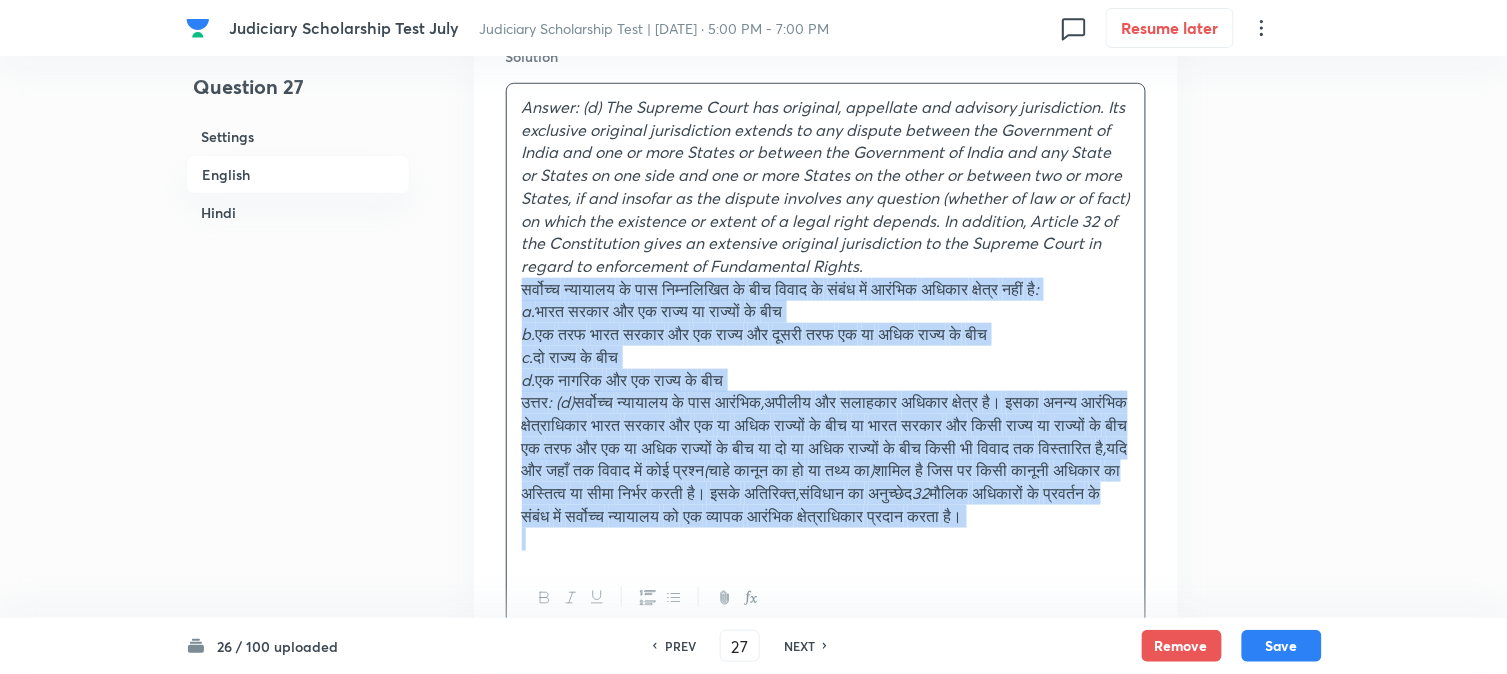 drag, startPoint x: 543, startPoint y: 284, endPoint x: 1004, endPoint y: 626, distance: 574.0078 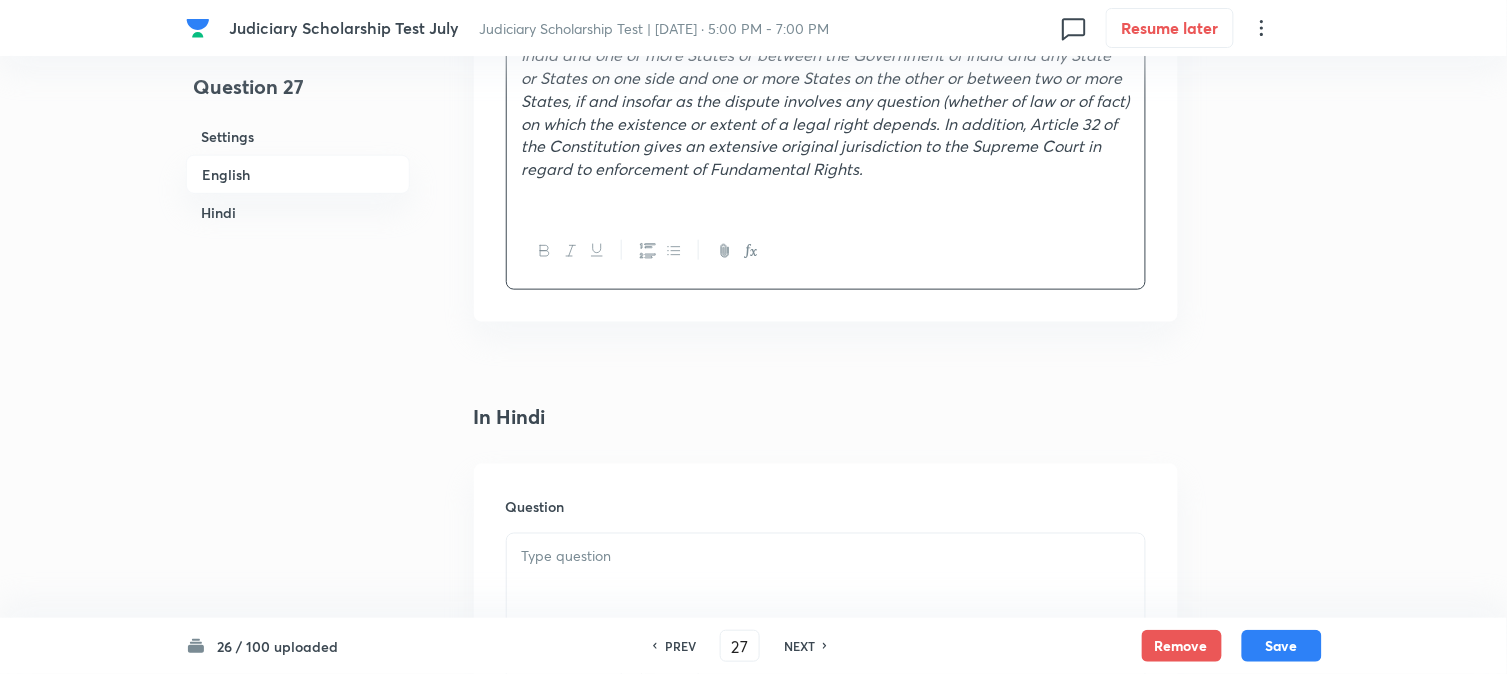 scroll, scrollTop: 2478, scrollLeft: 0, axis: vertical 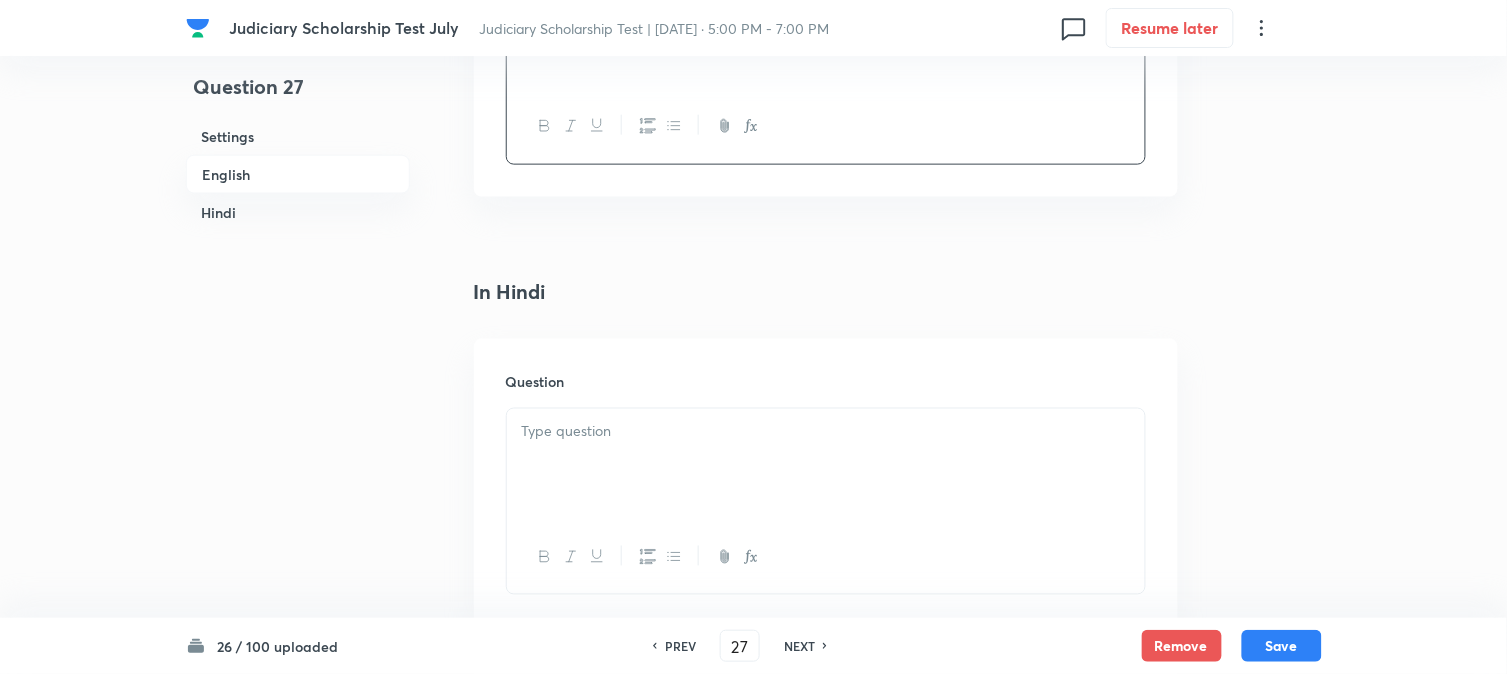 click at bounding box center [826, 465] 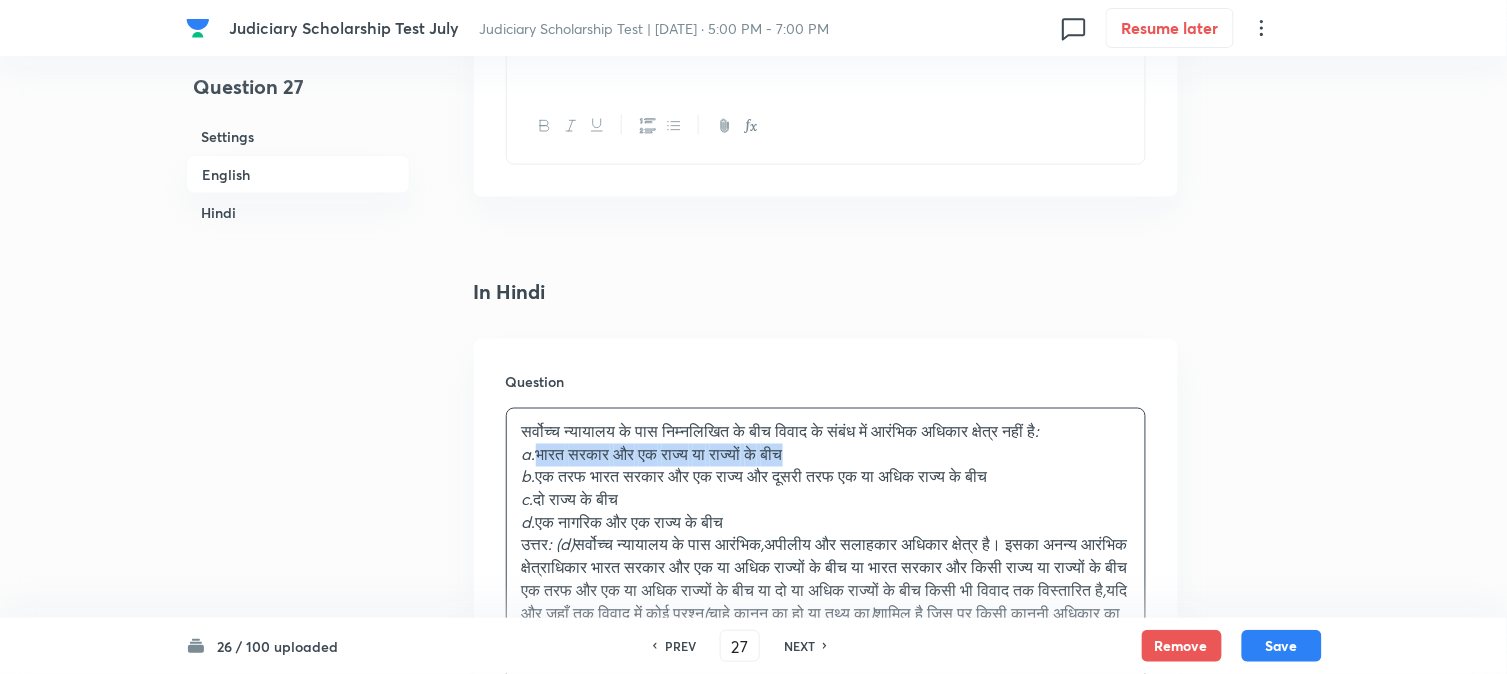 drag, startPoint x: 538, startPoint y: 460, endPoint x: 1055, endPoint y: 458, distance: 517.00385 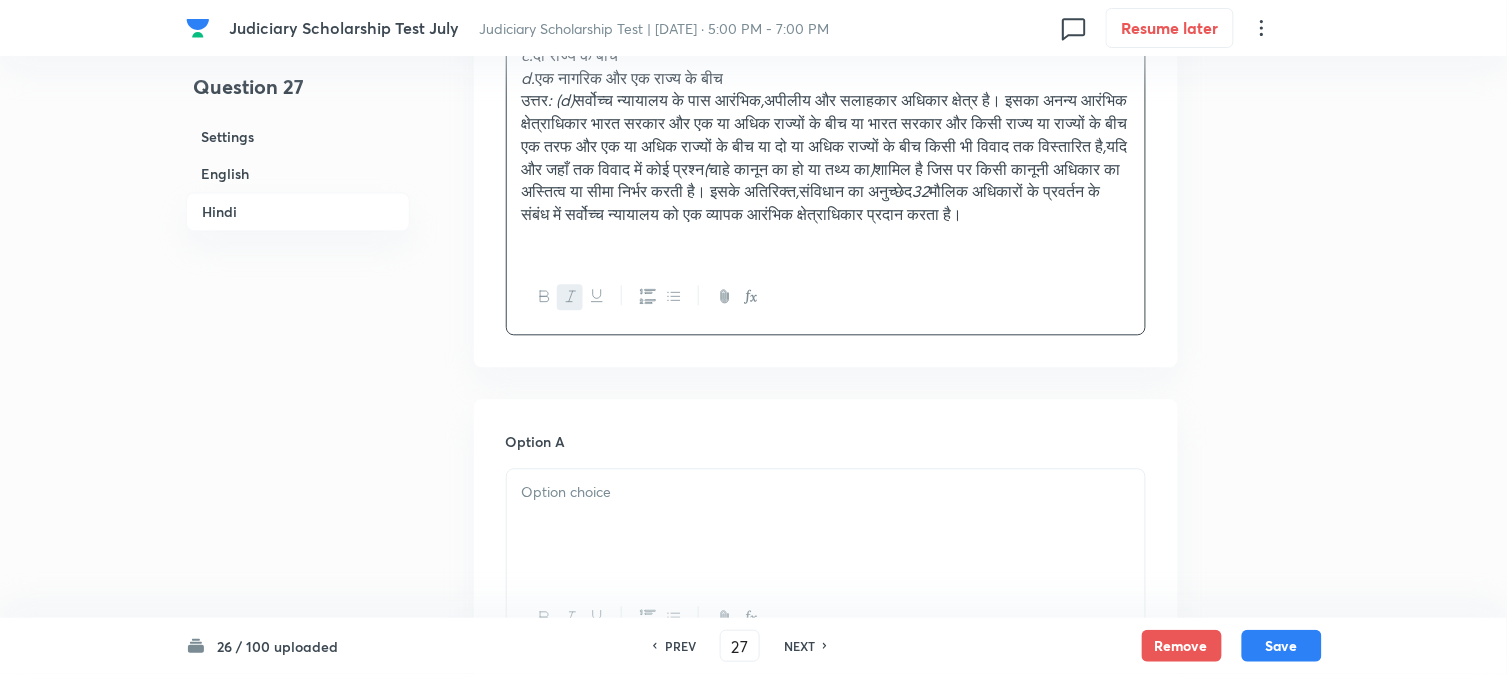 click at bounding box center (826, 525) 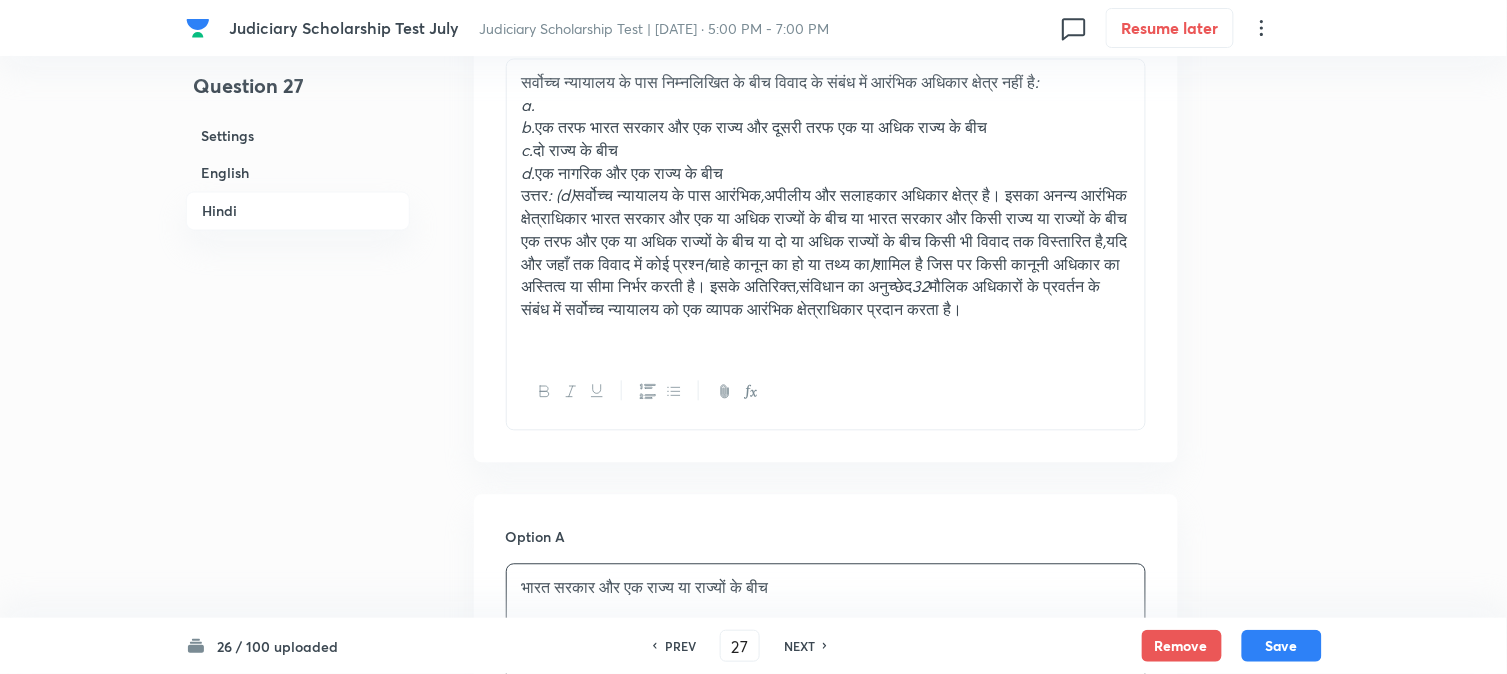 scroll, scrollTop: 2701, scrollLeft: 0, axis: vertical 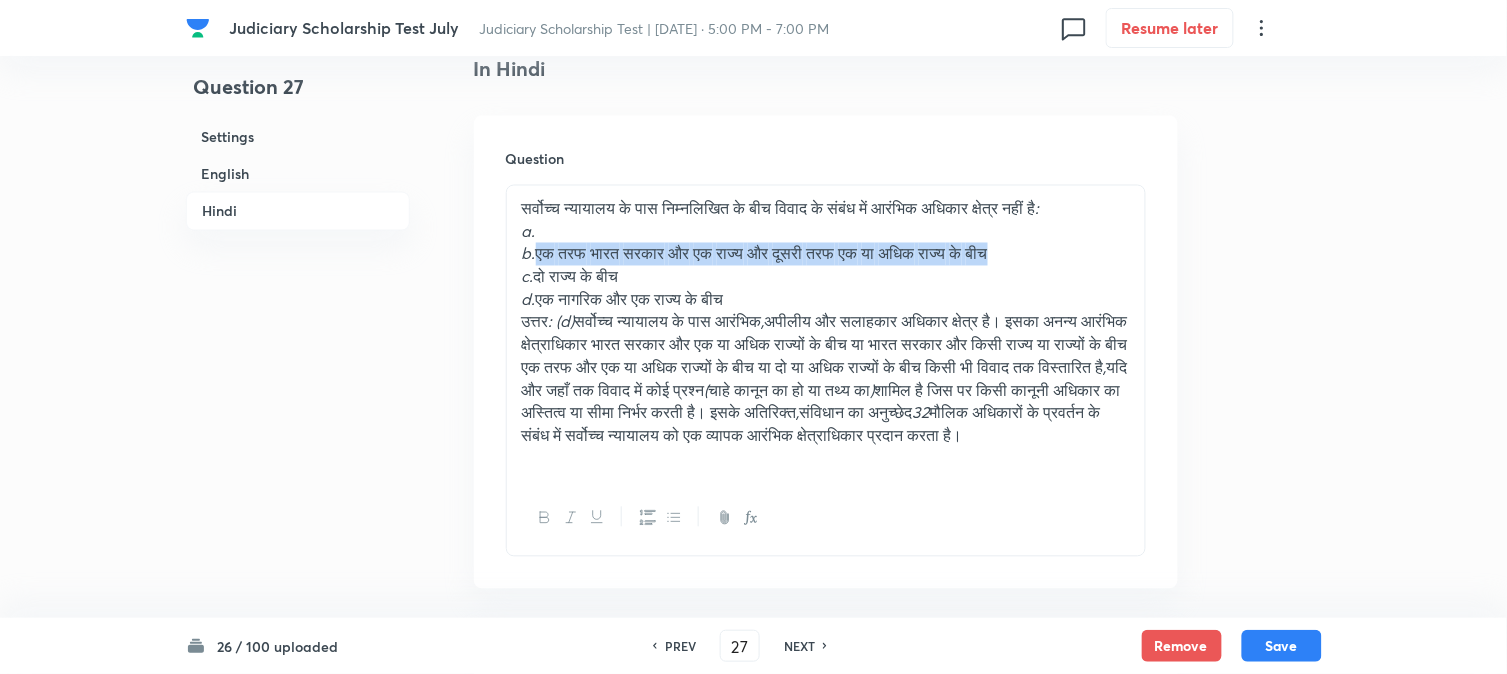 drag, startPoint x: 543, startPoint y: 248, endPoint x: 892, endPoint y: 268, distance: 349.5726 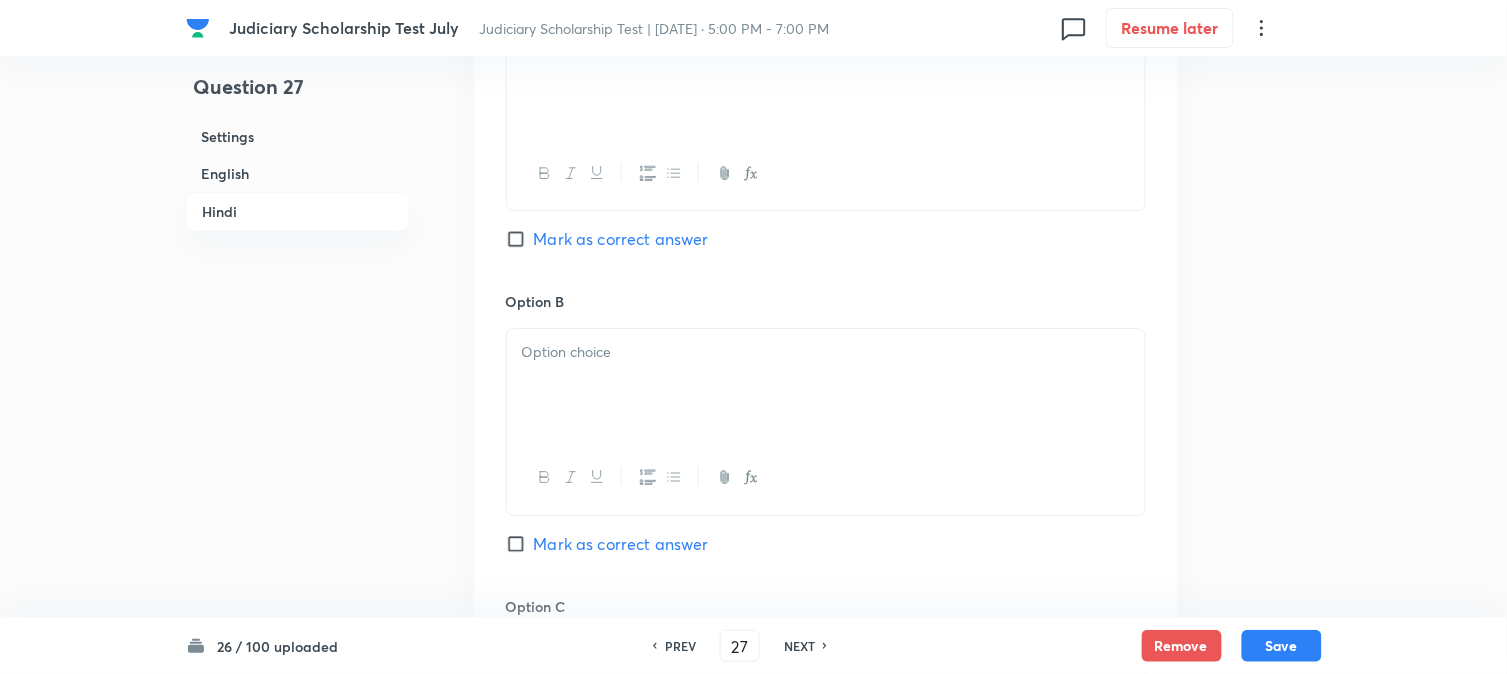 click at bounding box center [826, 385] 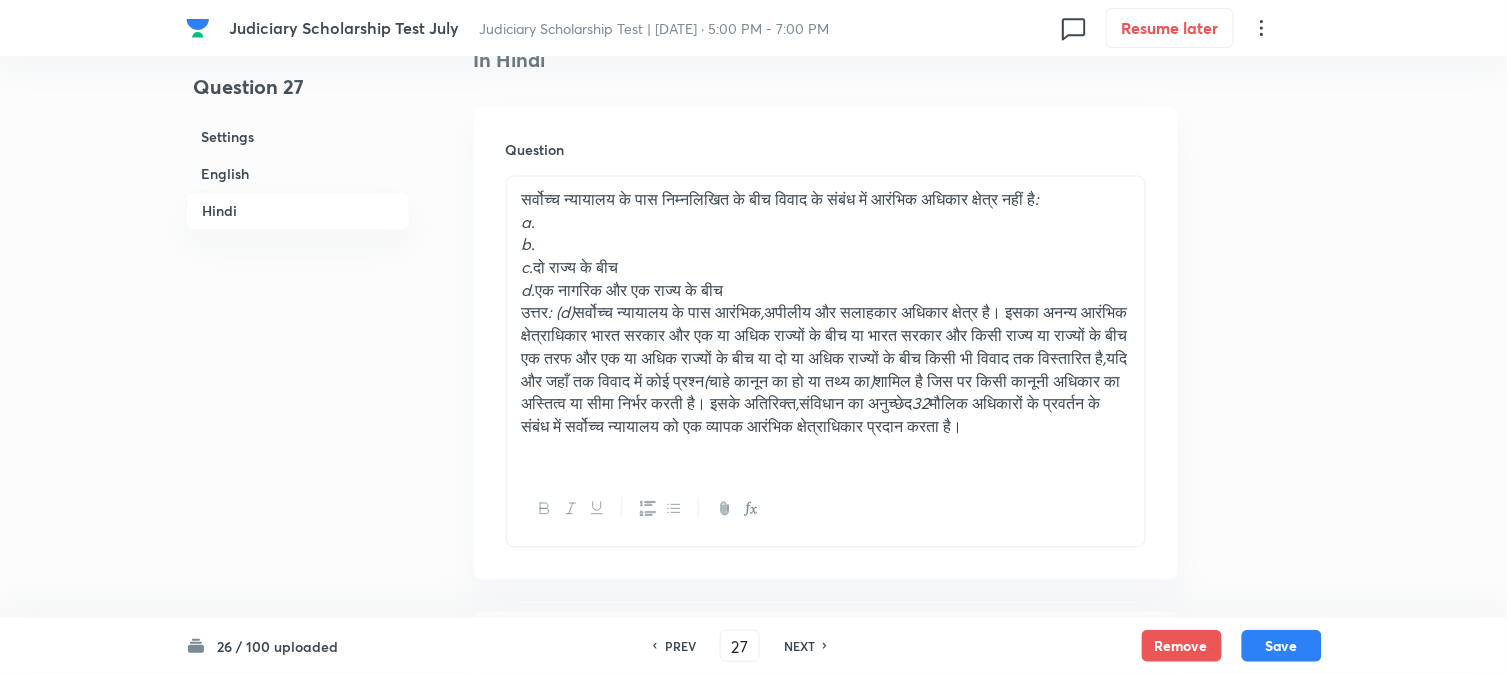 scroll, scrollTop: 2701, scrollLeft: 0, axis: vertical 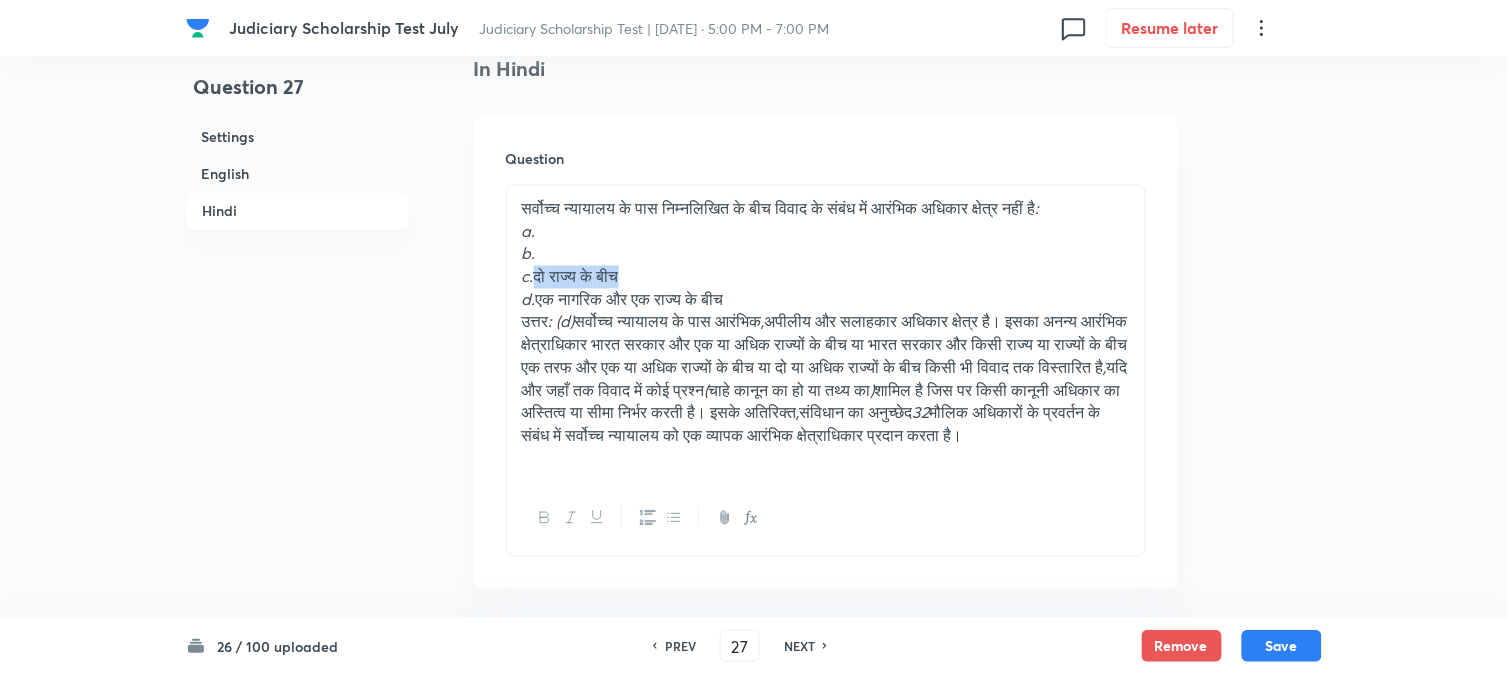 drag, startPoint x: 536, startPoint y: 283, endPoint x: 777, endPoint y: 276, distance: 241.10164 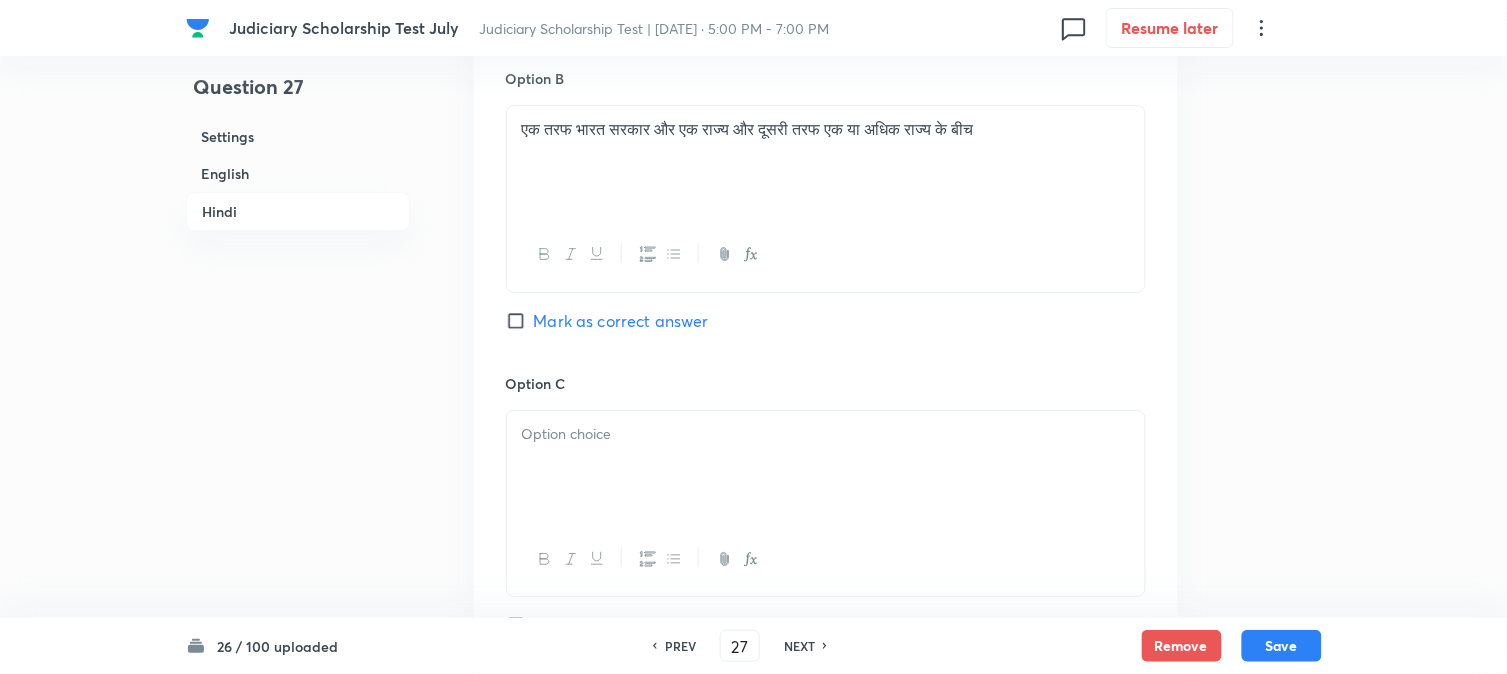 click at bounding box center (826, 467) 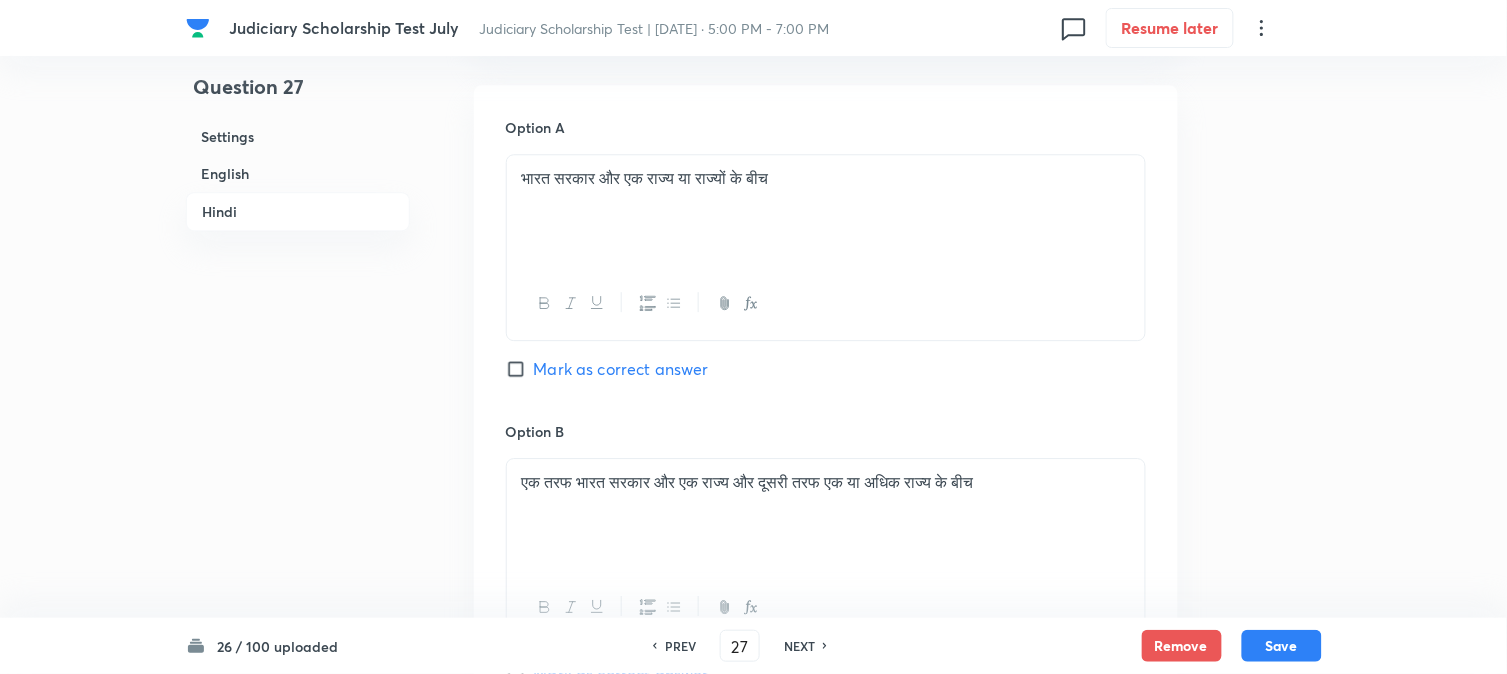 scroll, scrollTop: 2812, scrollLeft: 0, axis: vertical 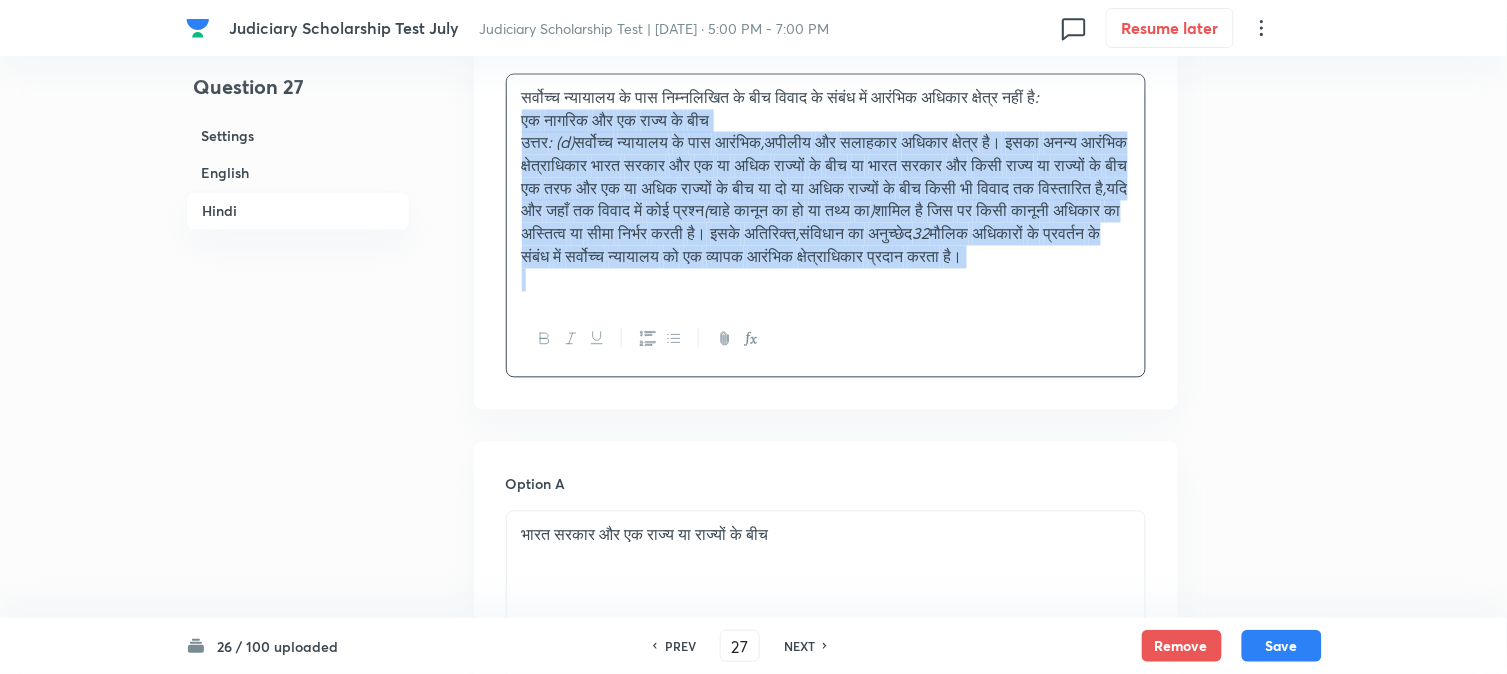 drag, startPoint x: 538, startPoint y: 192, endPoint x: 941, endPoint y: 333, distance: 426.9543 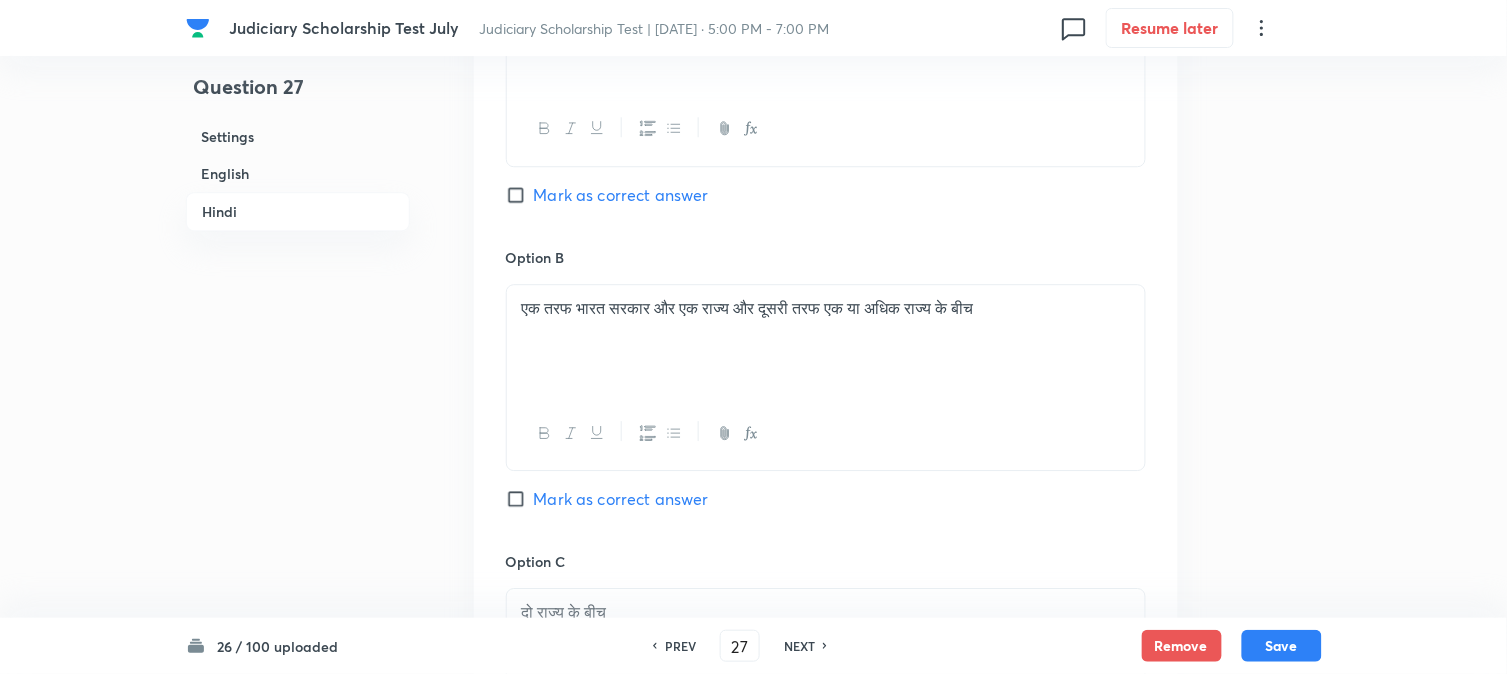 scroll, scrollTop: 3590, scrollLeft: 0, axis: vertical 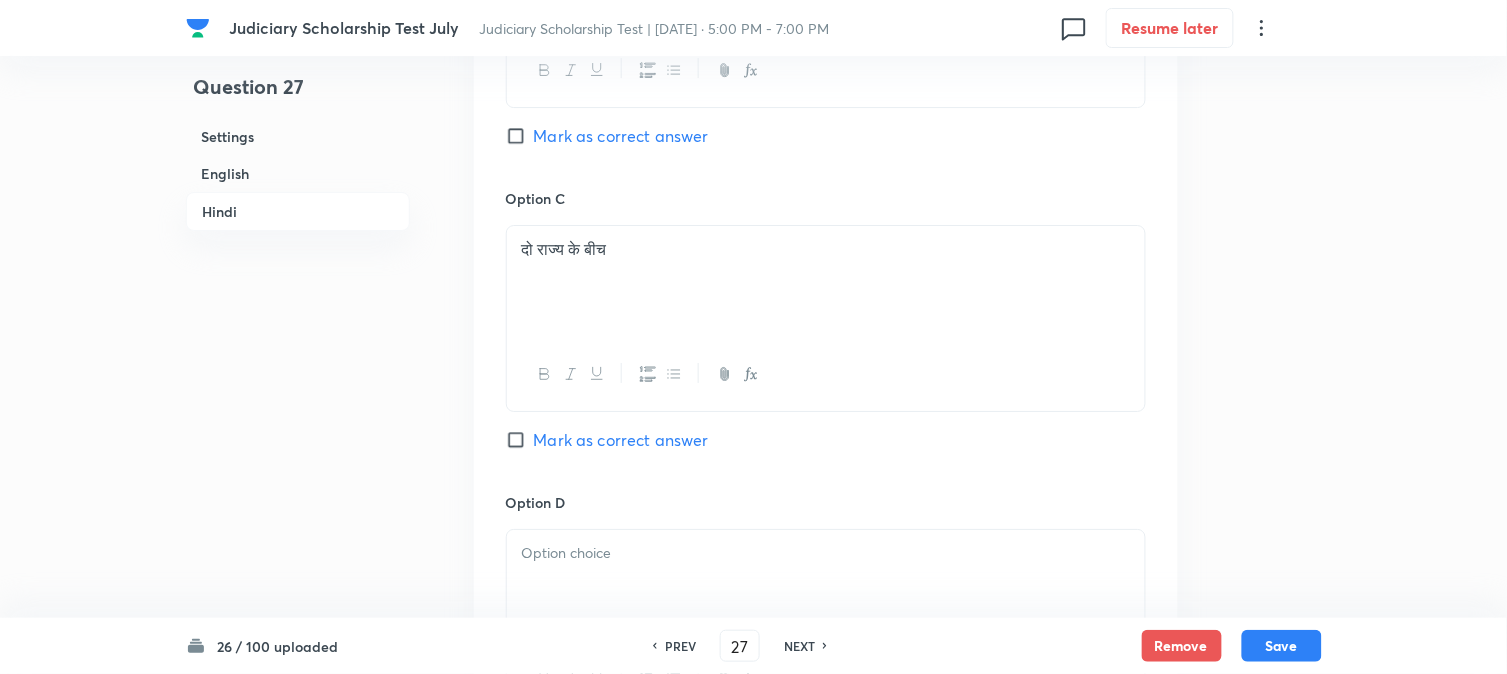 click at bounding box center [826, 586] 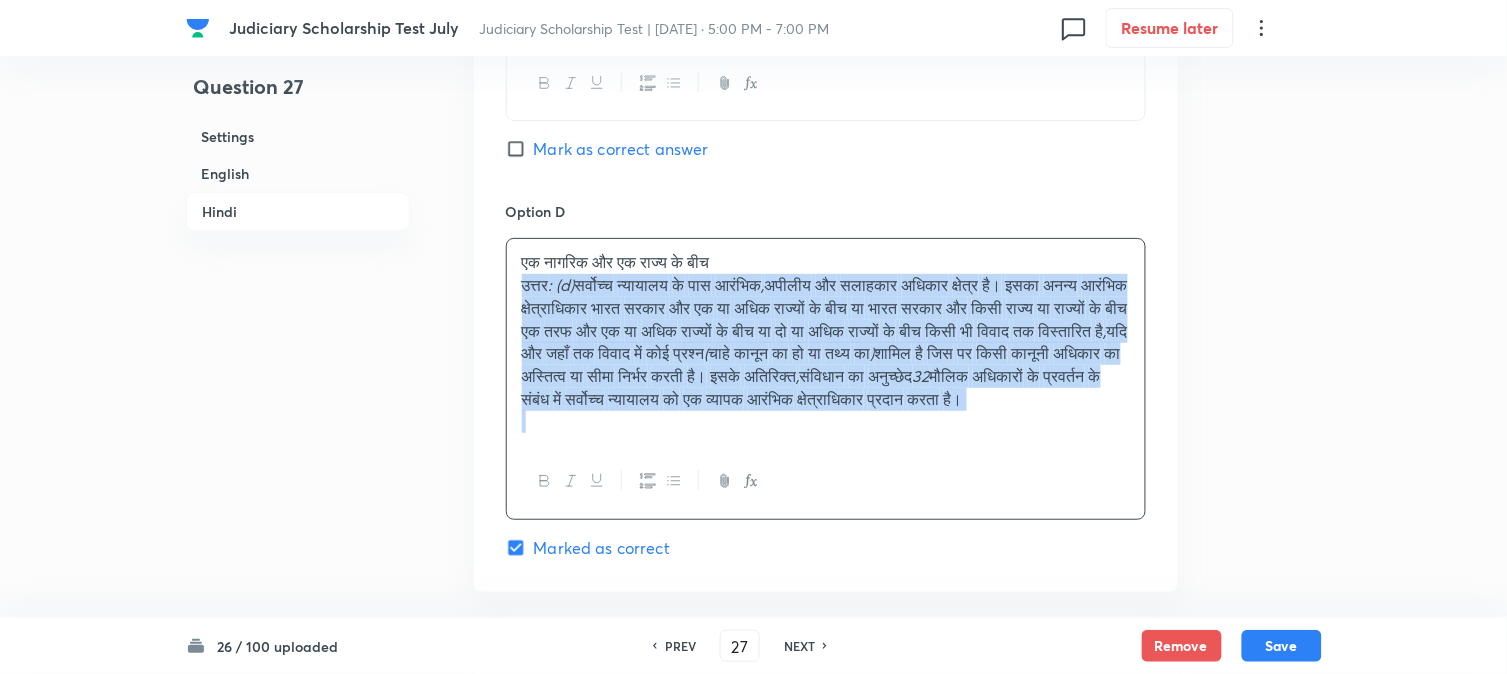 scroll, scrollTop: 4193, scrollLeft: 0, axis: vertical 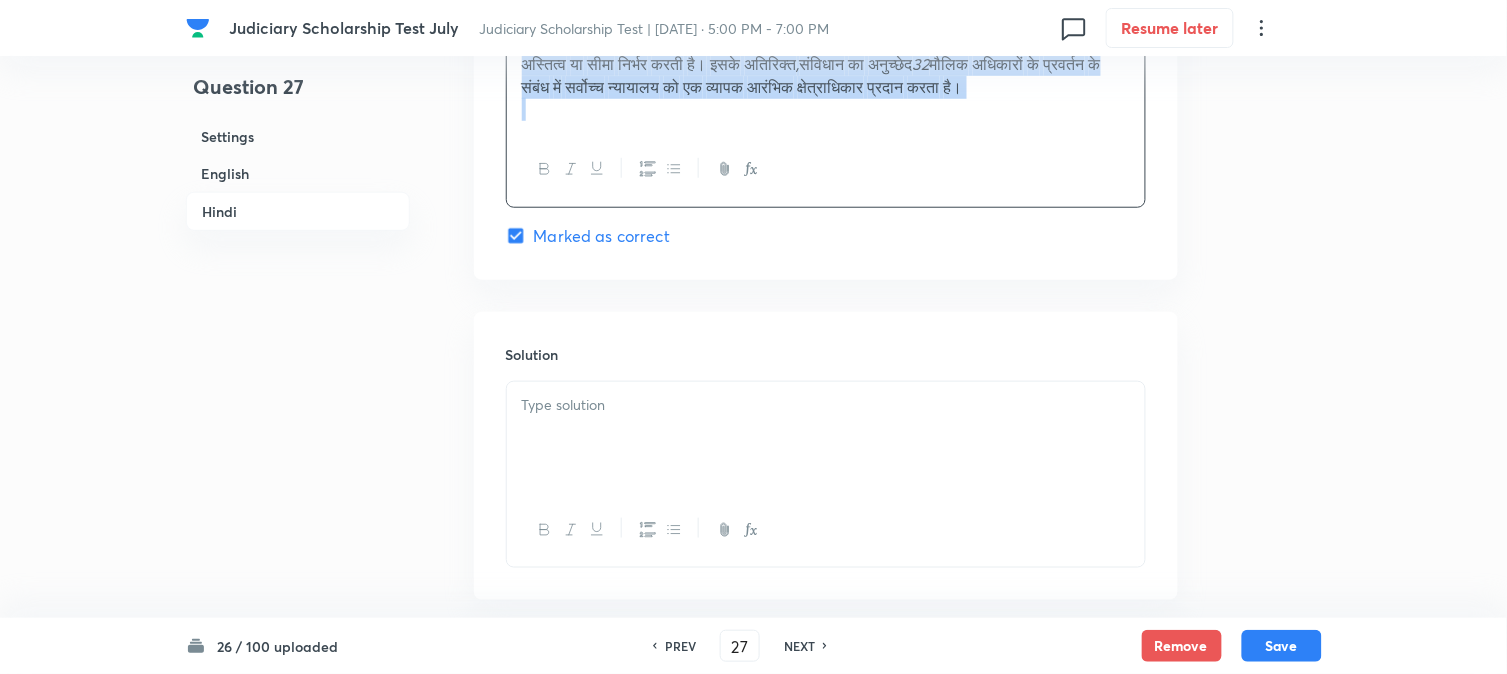 drag, startPoint x: 524, startPoint y: 574, endPoint x: 1141, endPoint y: 510, distance: 620.3104 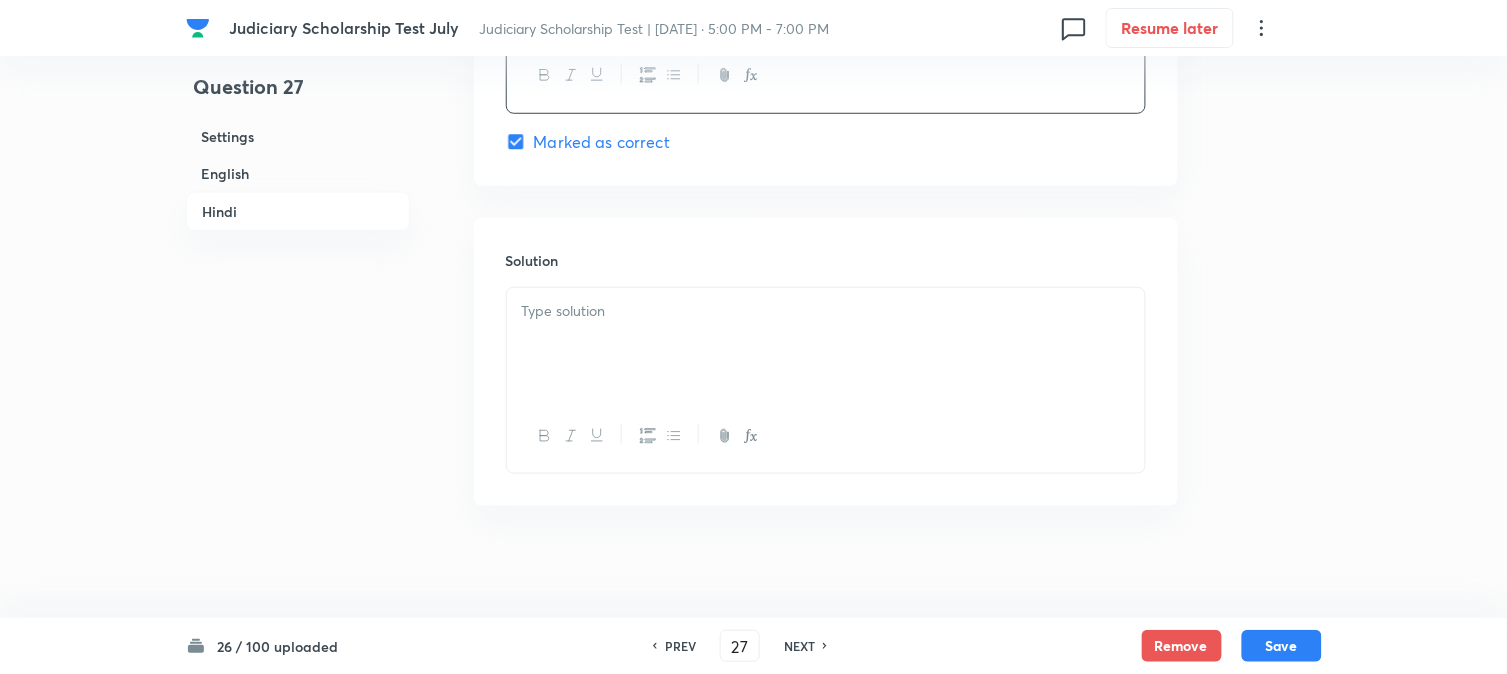 click at bounding box center [826, 436] 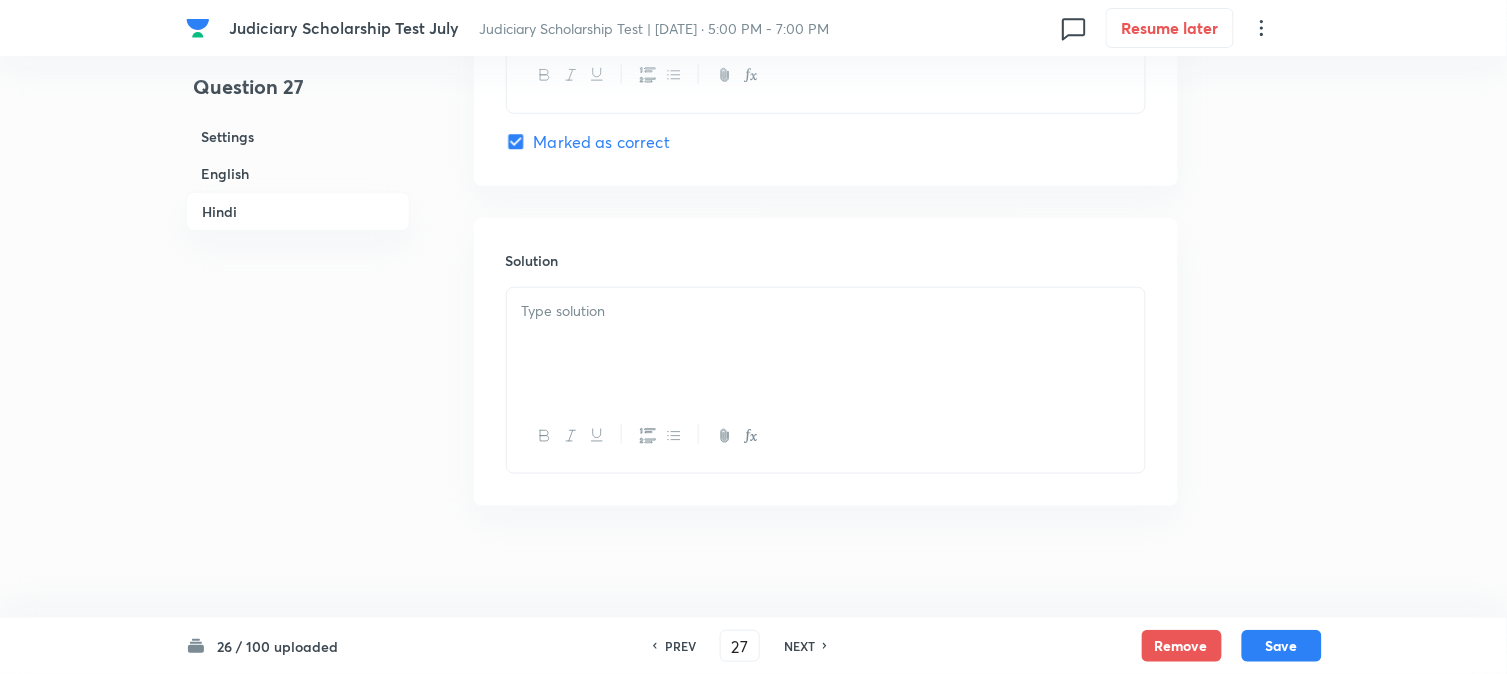 click at bounding box center [826, 344] 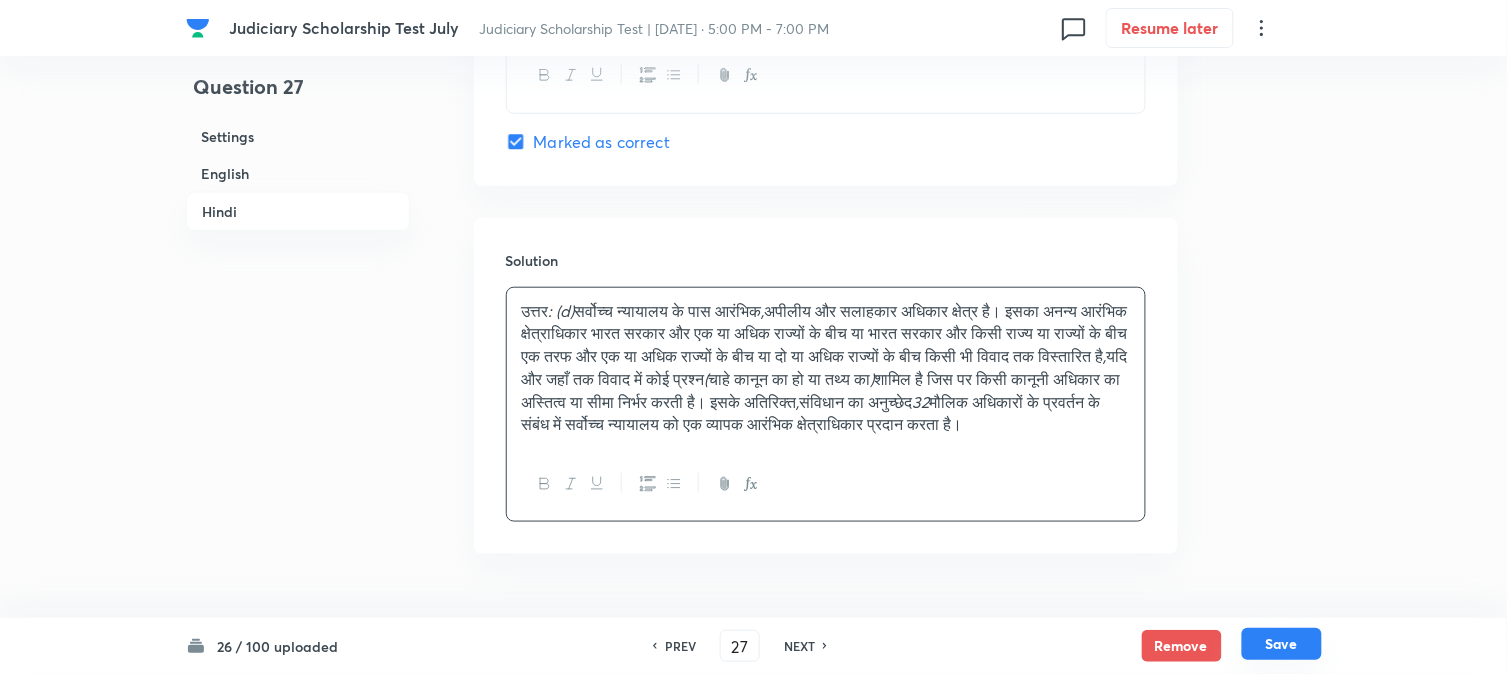 click on "Save" at bounding box center (1282, 644) 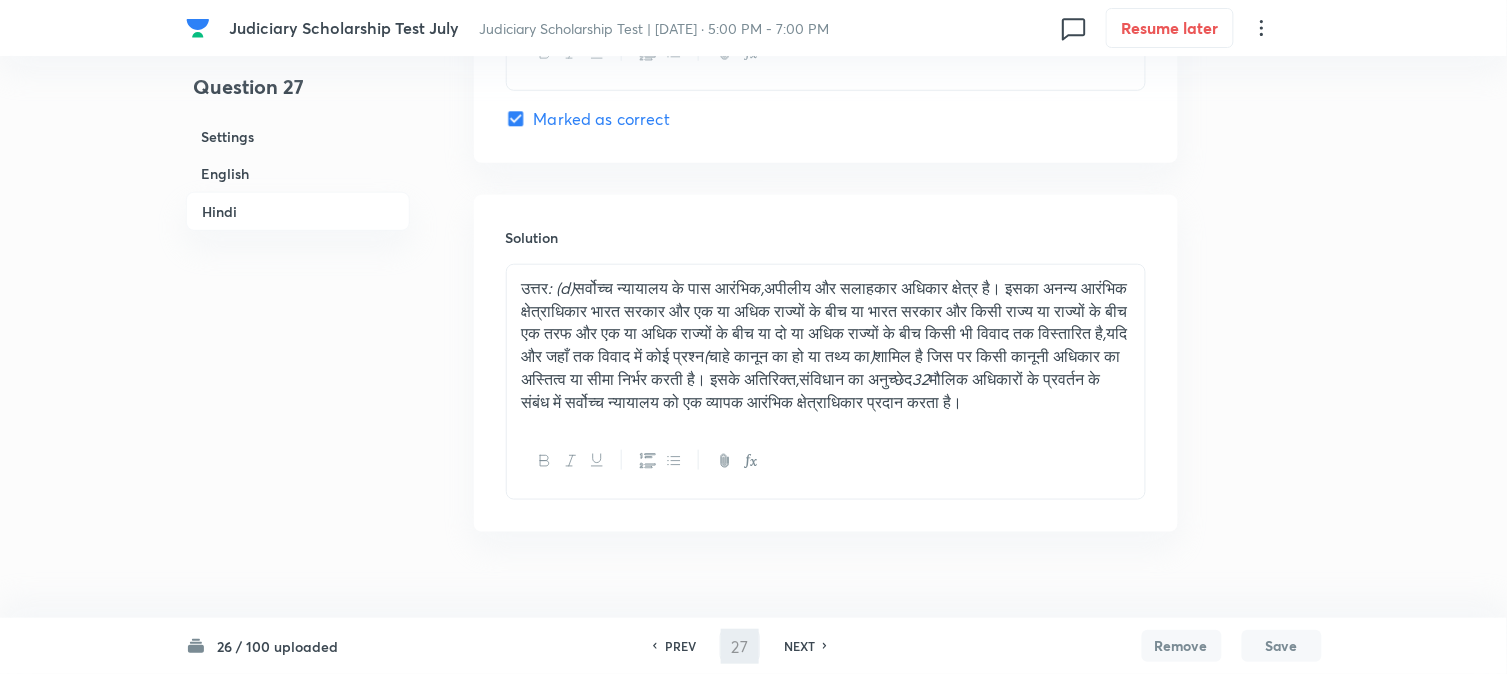 type on "28" 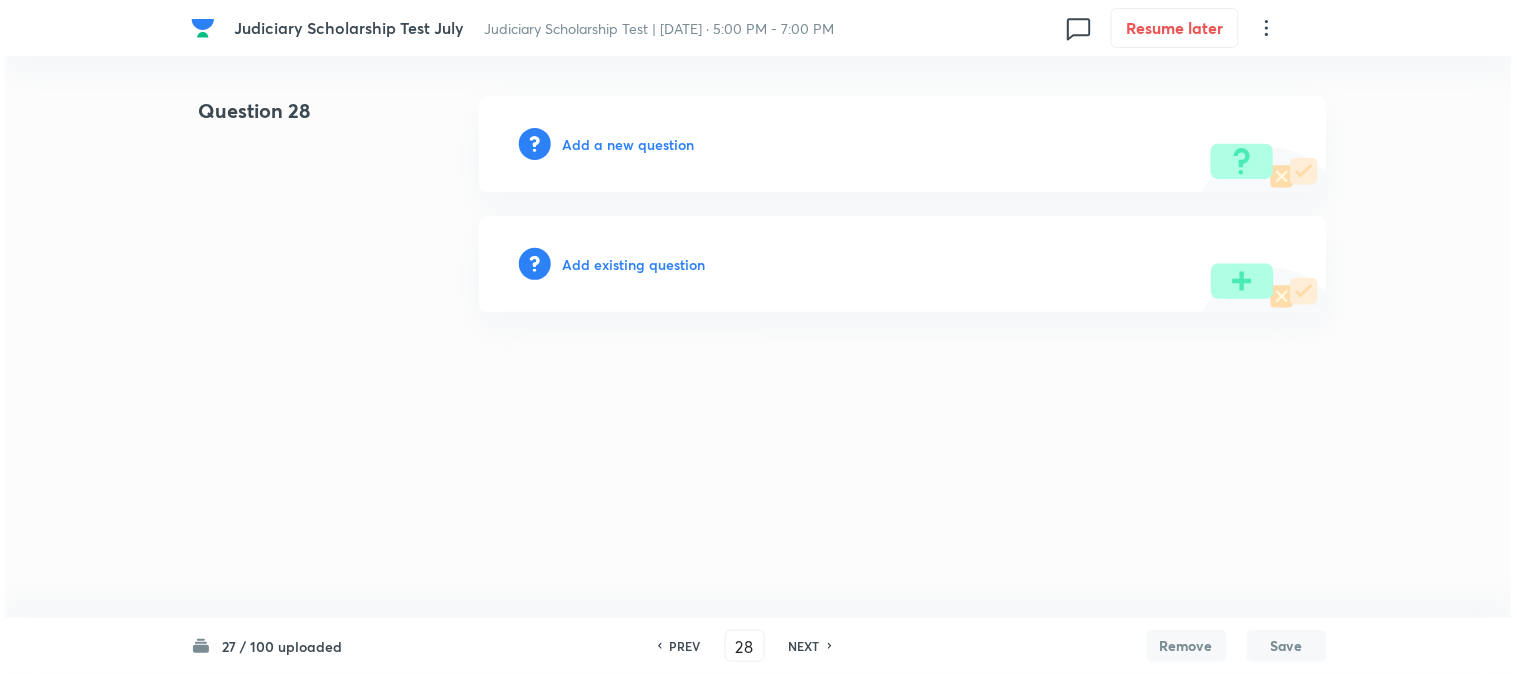scroll, scrollTop: 0, scrollLeft: 0, axis: both 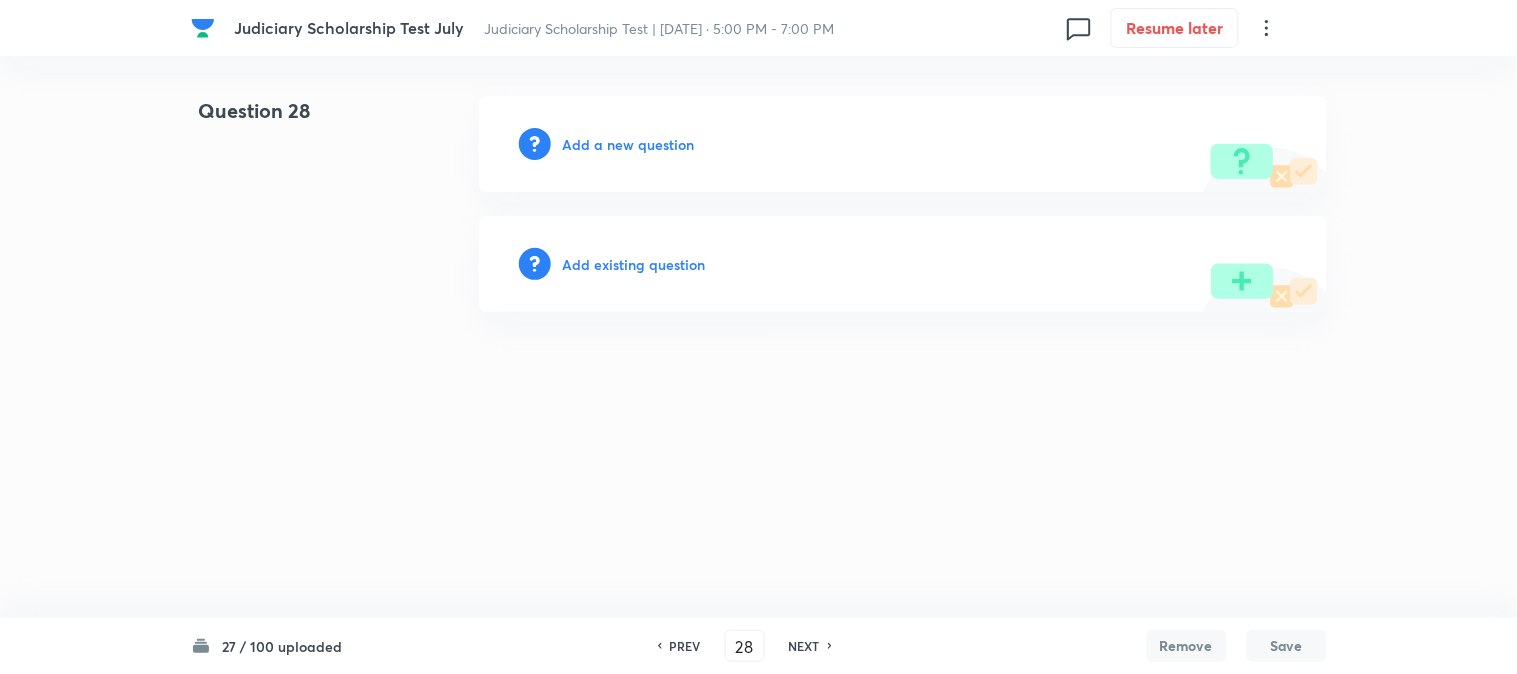 click on "Add a new question" at bounding box center [629, 144] 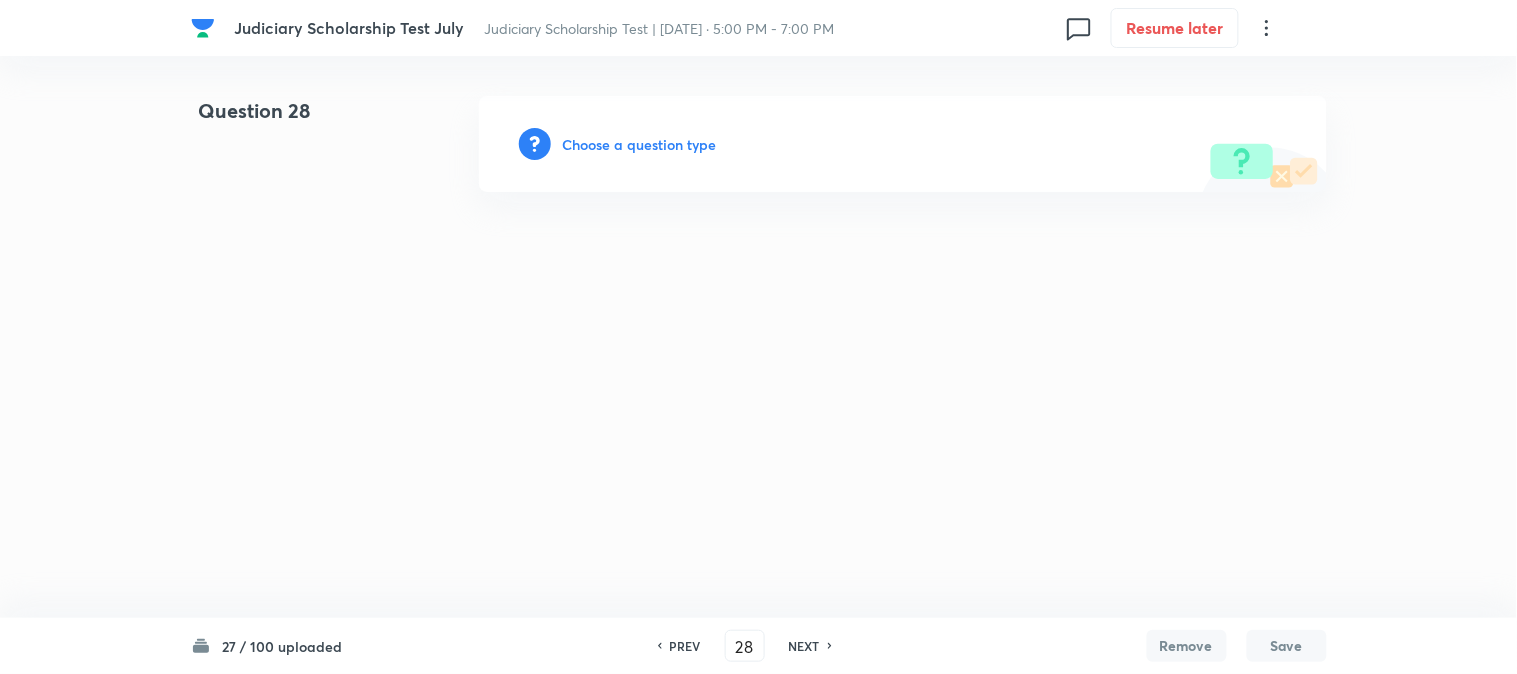 click on "Choose a question type" at bounding box center (640, 144) 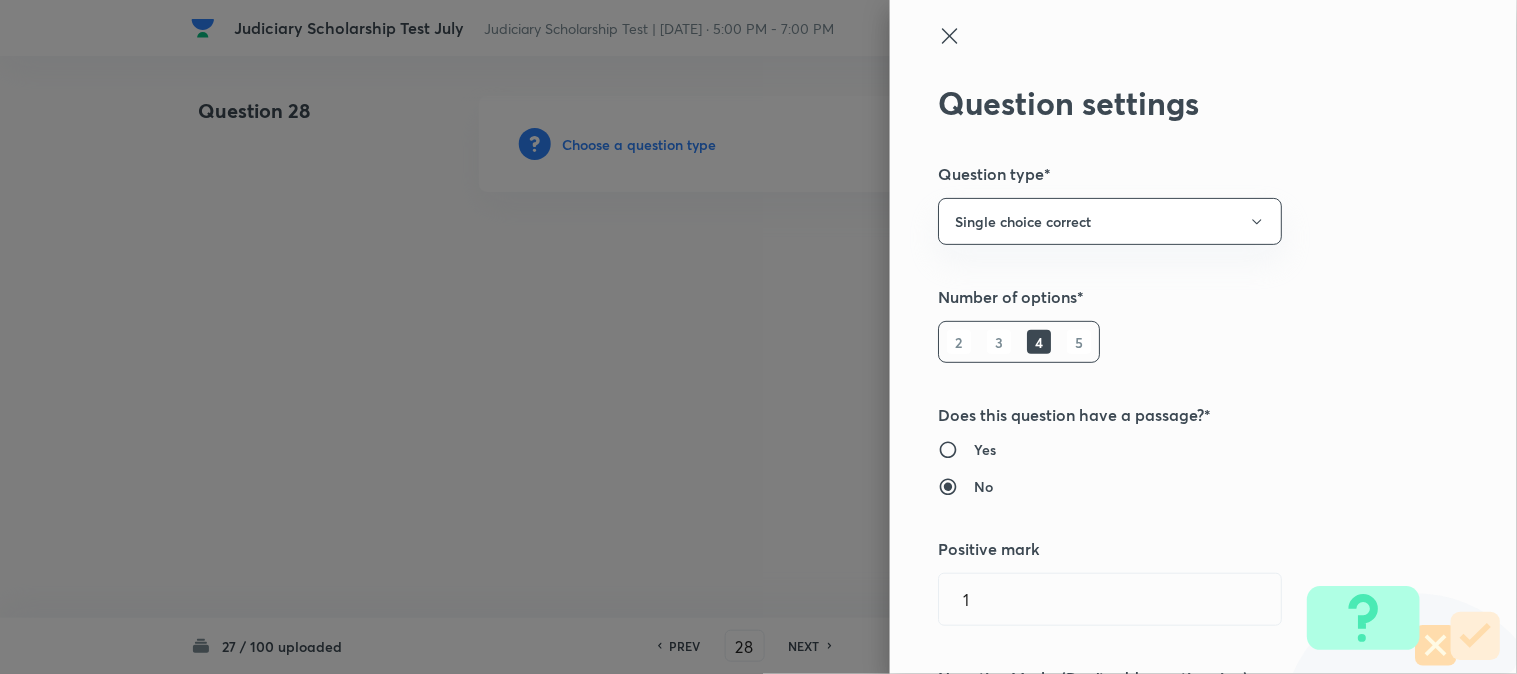 type 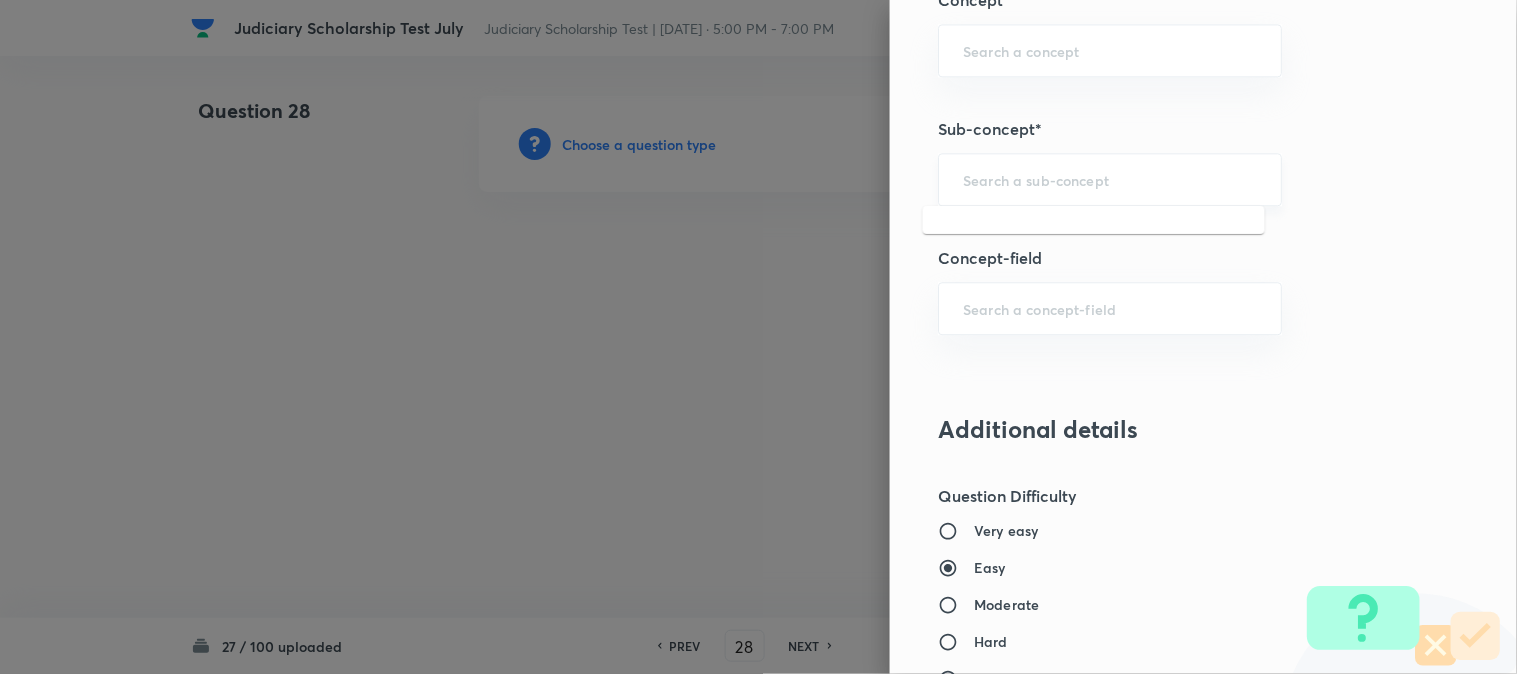 scroll, scrollTop: 1180, scrollLeft: 0, axis: vertical 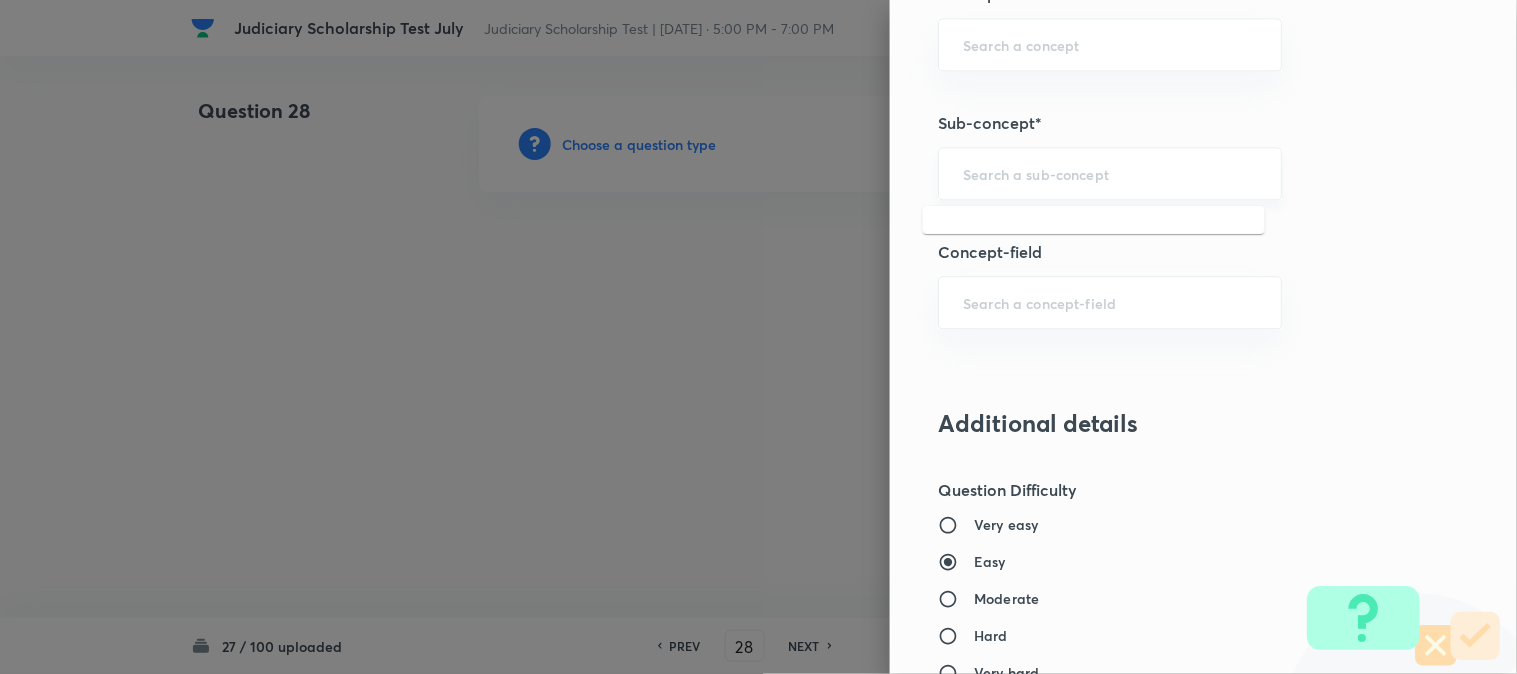 click at bounding box center [1110, 173] 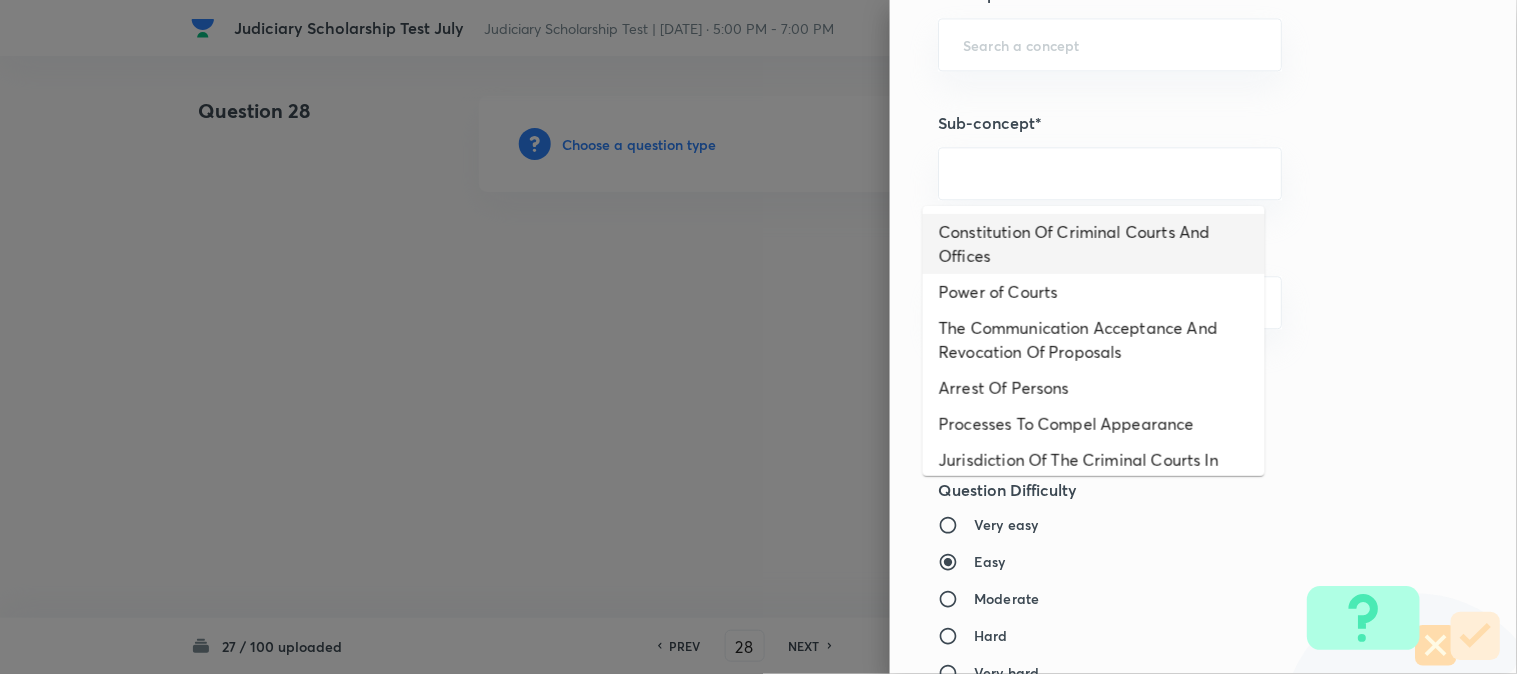 click on "Constitution Of Criminal Courts And Offices" at bounding box center (1094, 244) 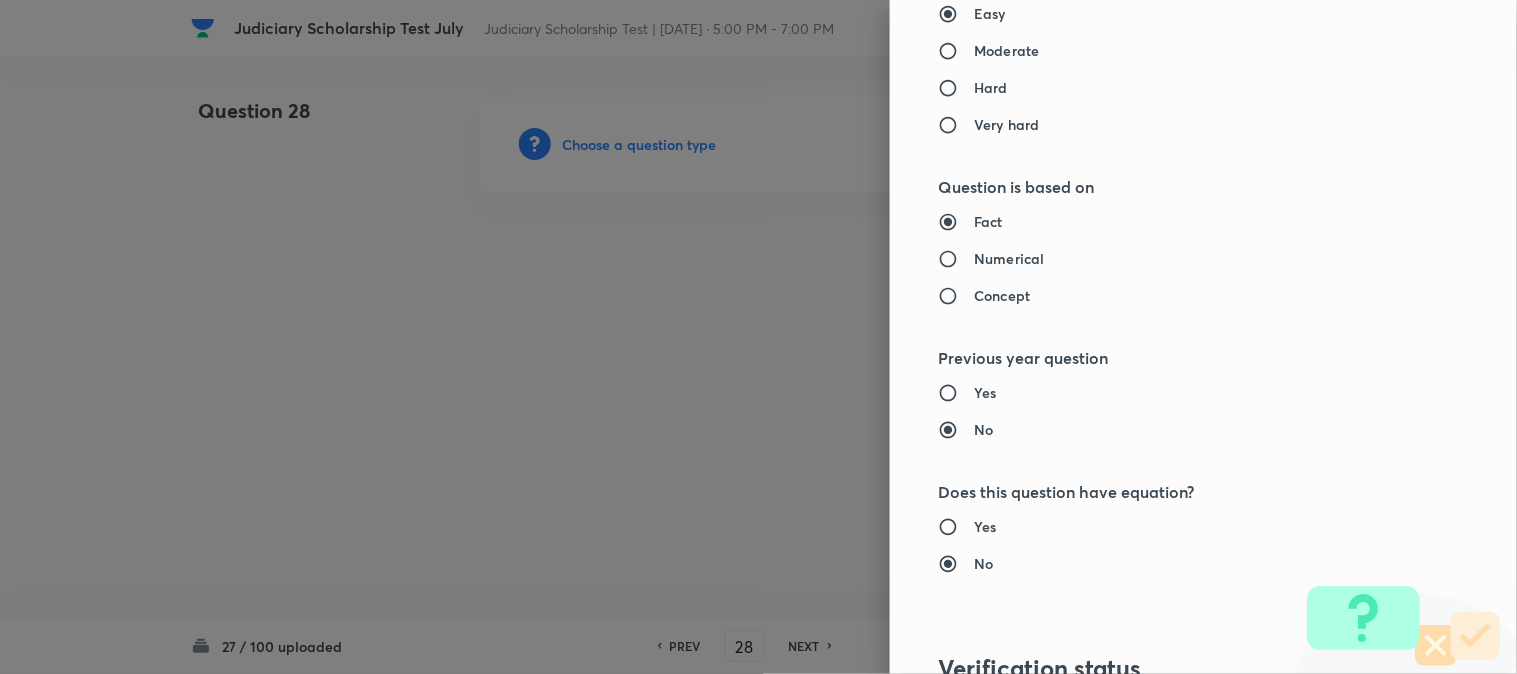 type on "Criminal Law" 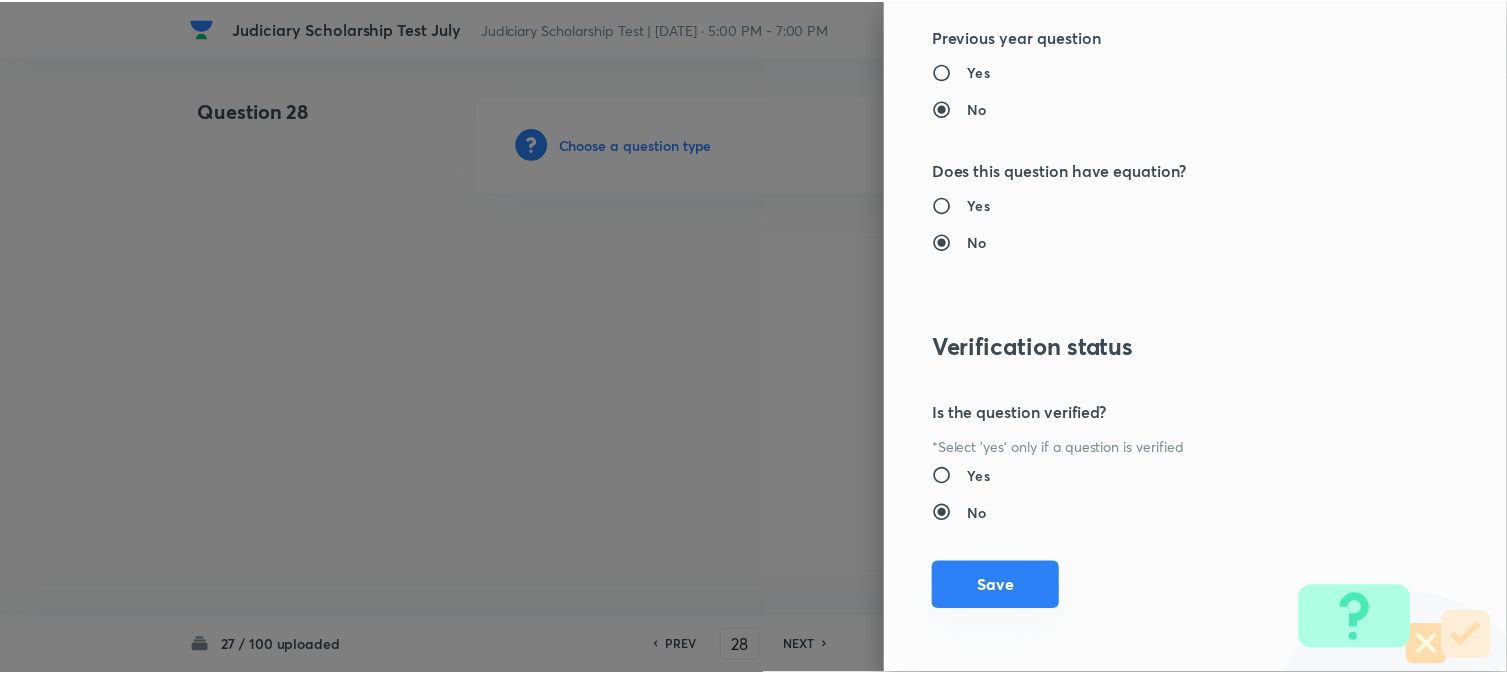 scroll, scrollTop: 2052, scrollLeft: 0, axis: vertical 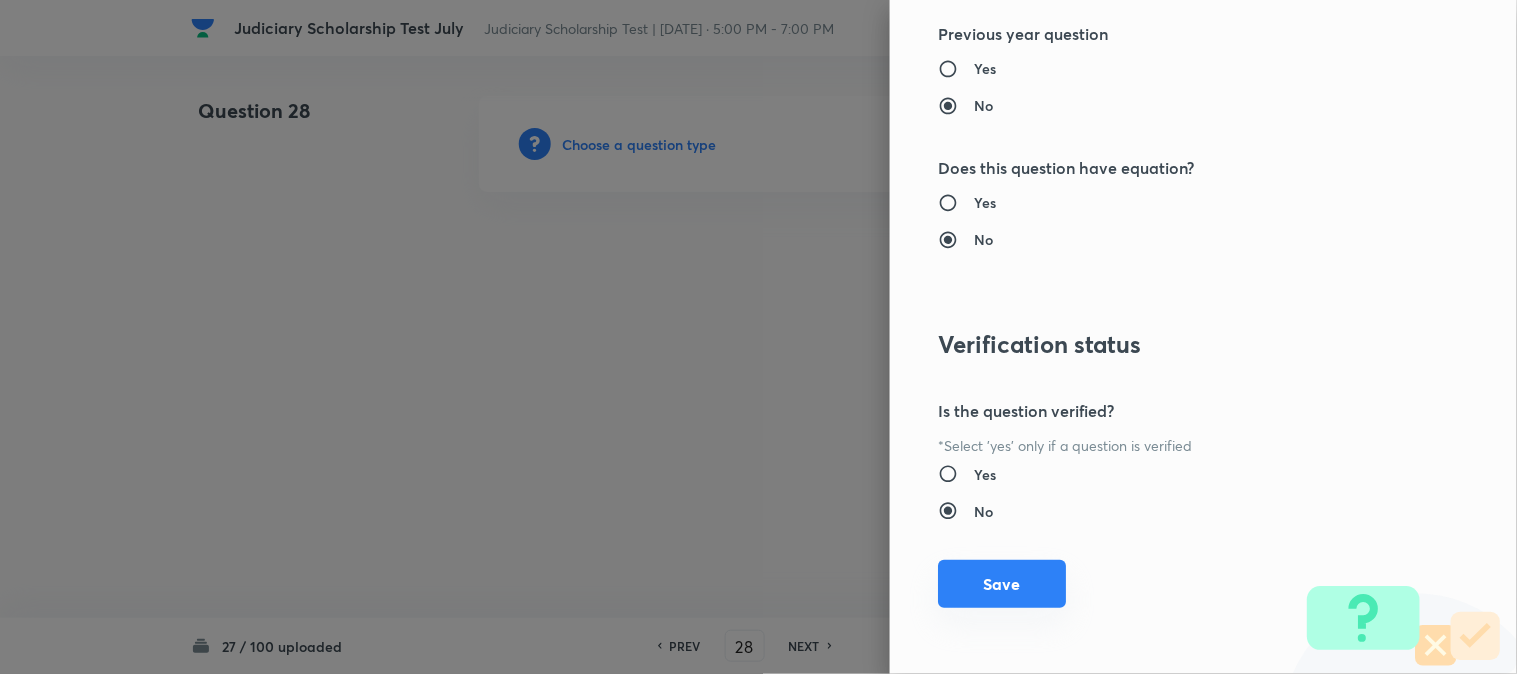 click on "Save" at bounding box center [1002, 584] 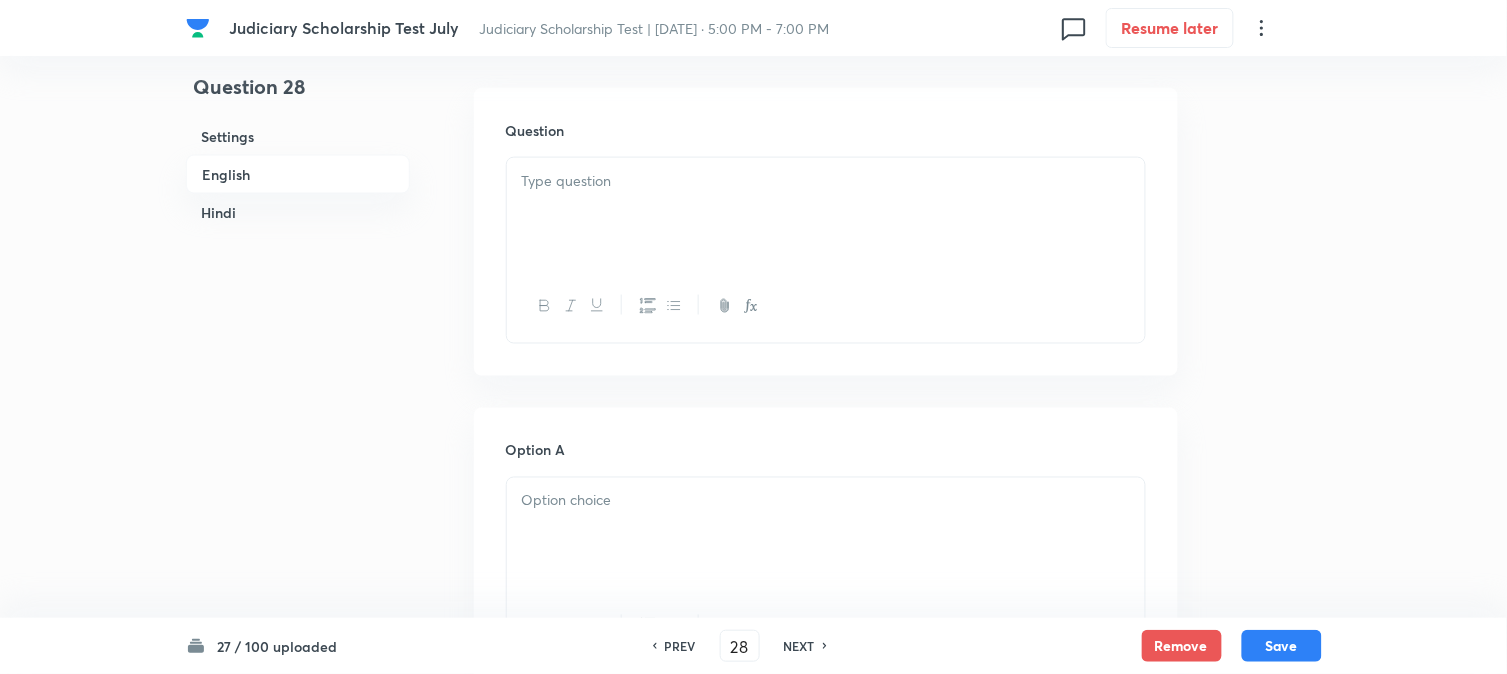 scroll, scrollTop: 590, scrollLeft: 0, axis: vertical 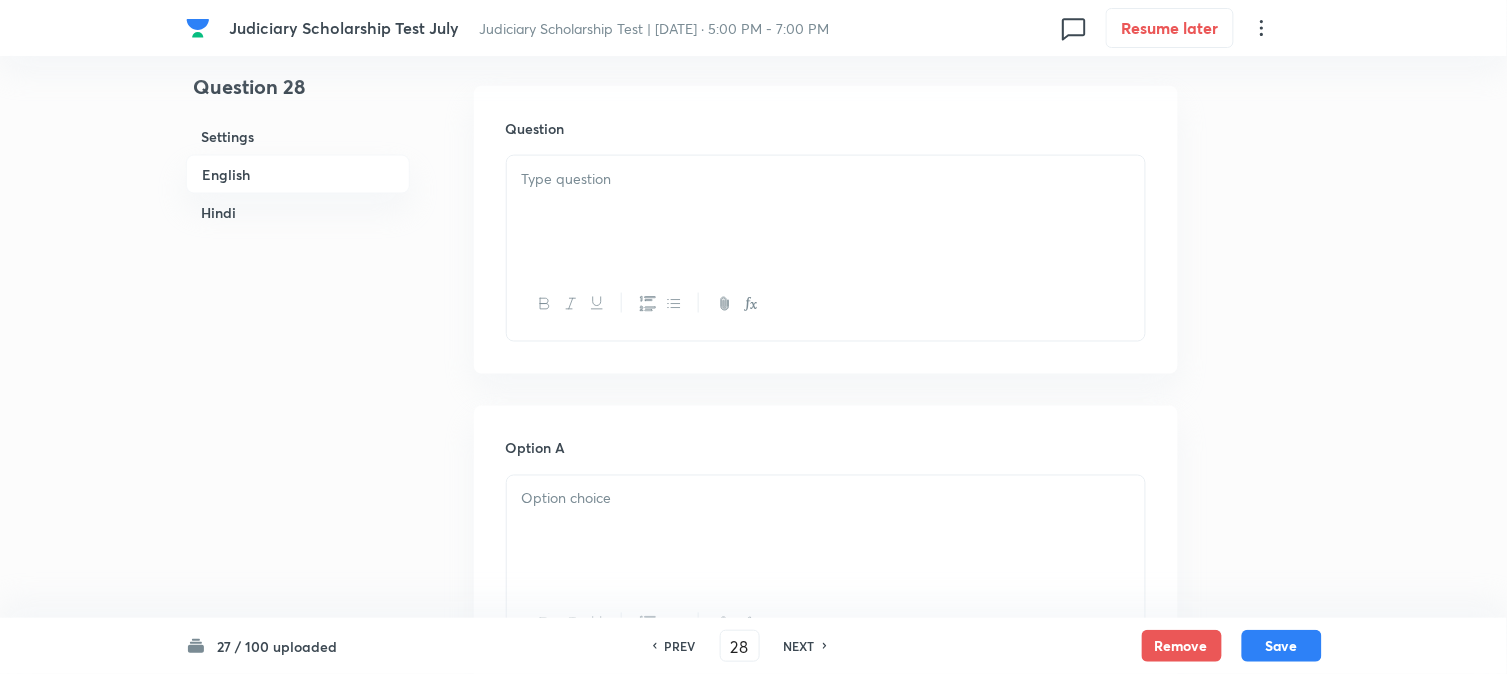 drag, startPoint x: 592, startPoint y: 202, endPoint x: 535, endPoint y: 268, distance: 87.20665 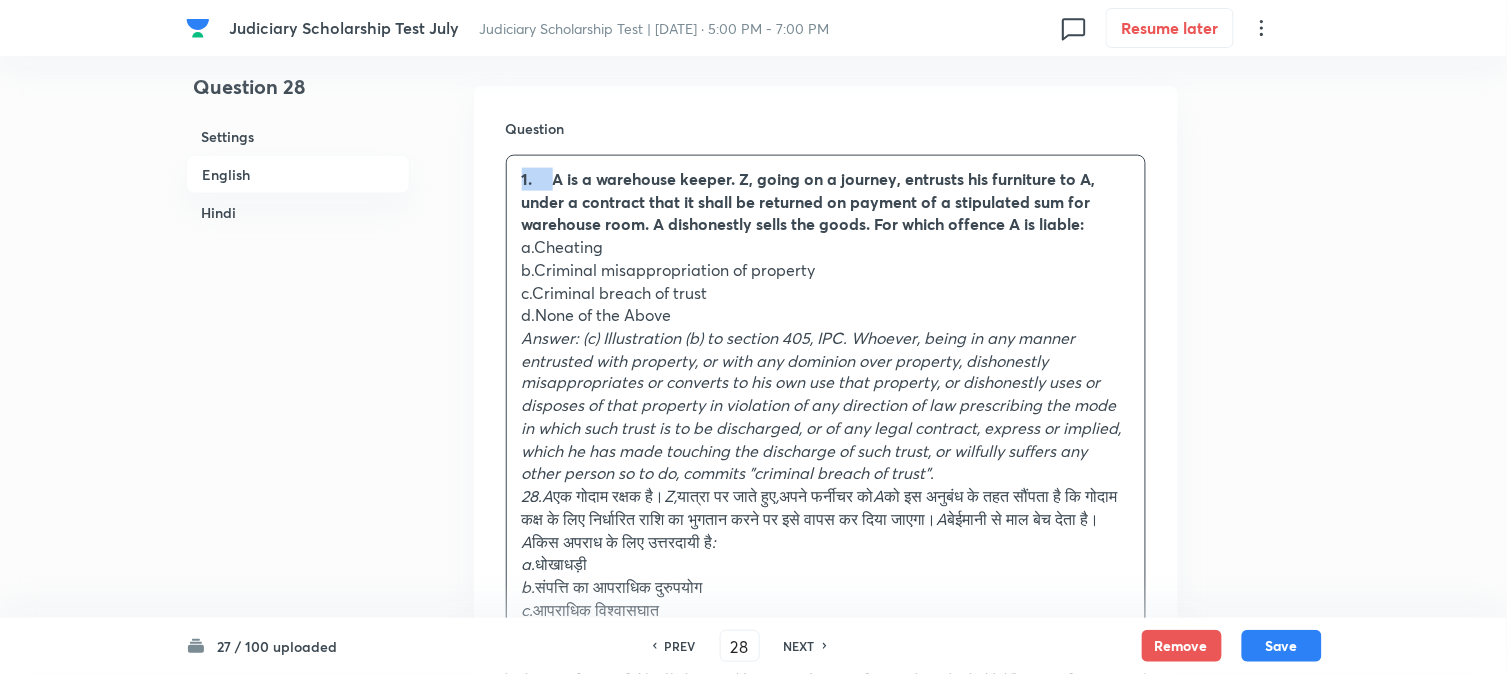 drag, startPoint x: 555, startPoint y: 172, endPoint x: 474, endPoint y: 171, distance: 81.00617 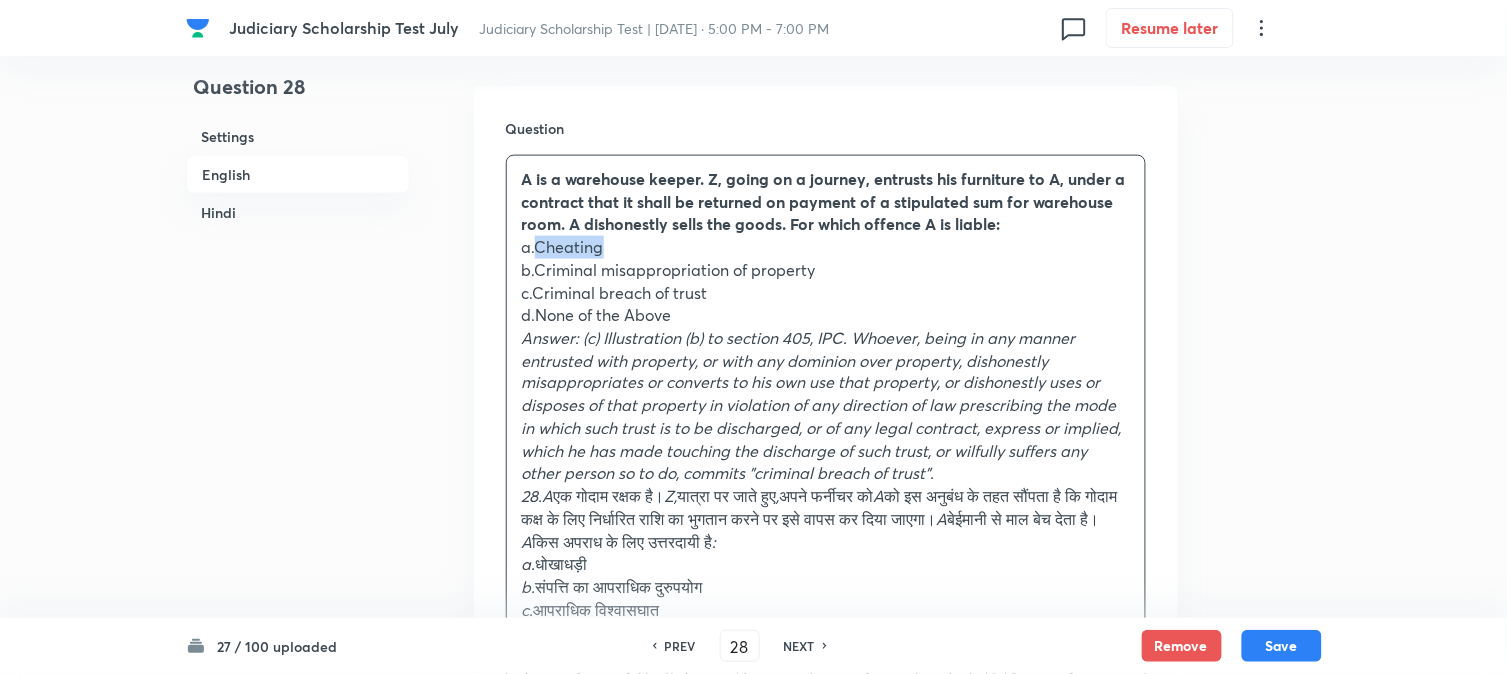 drag, startPoint x: 538, startPoint y: 246, endPoint x: 657, endPoint y: 246, distance: 119 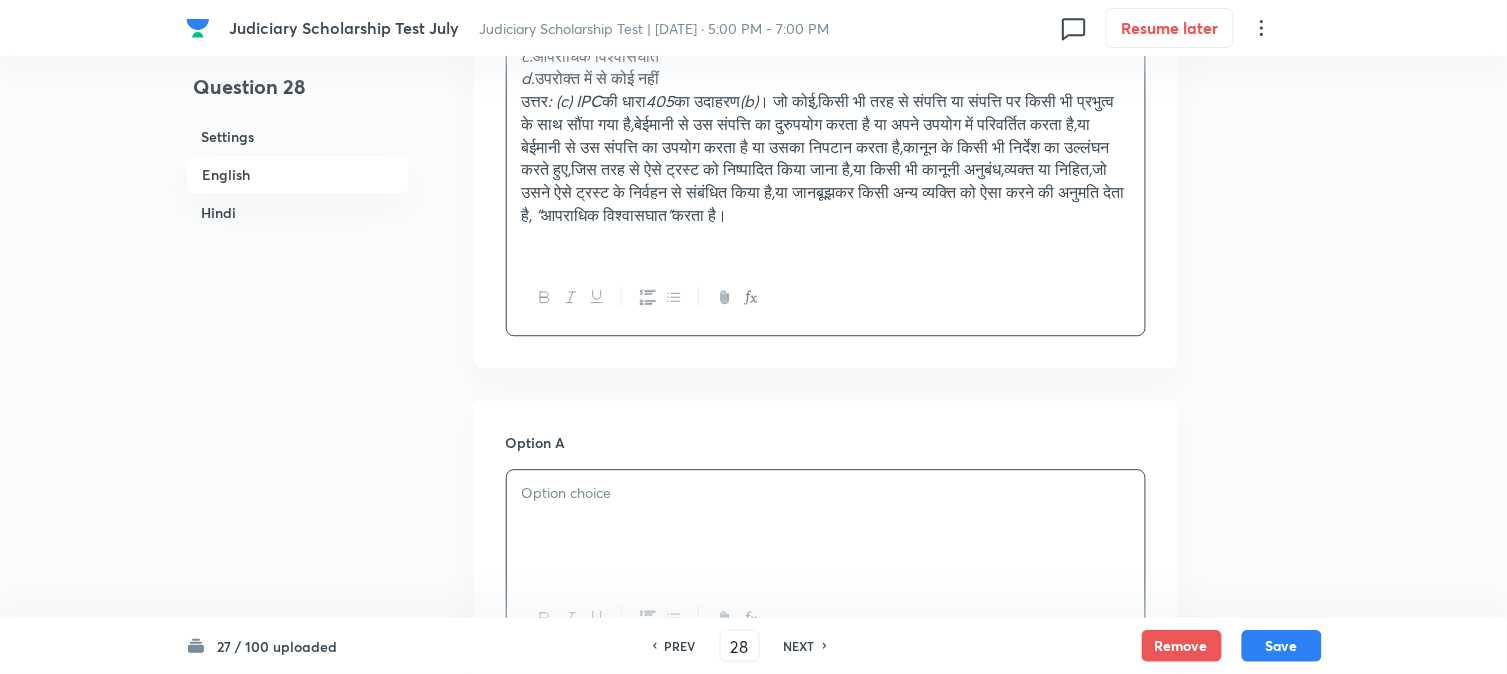 click at bounding box center (826, 526) 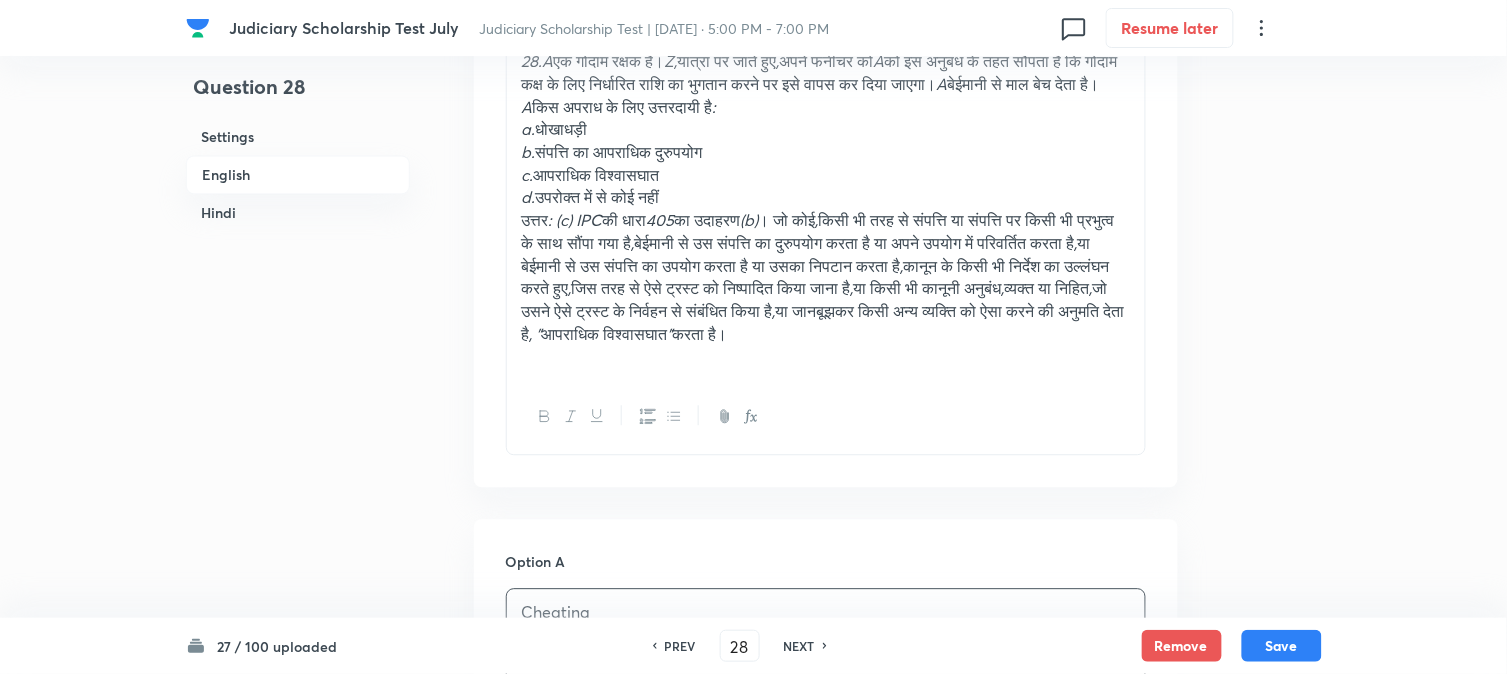 scroll, scrollTop: 812, scrollLeft: 0, axis: vertical 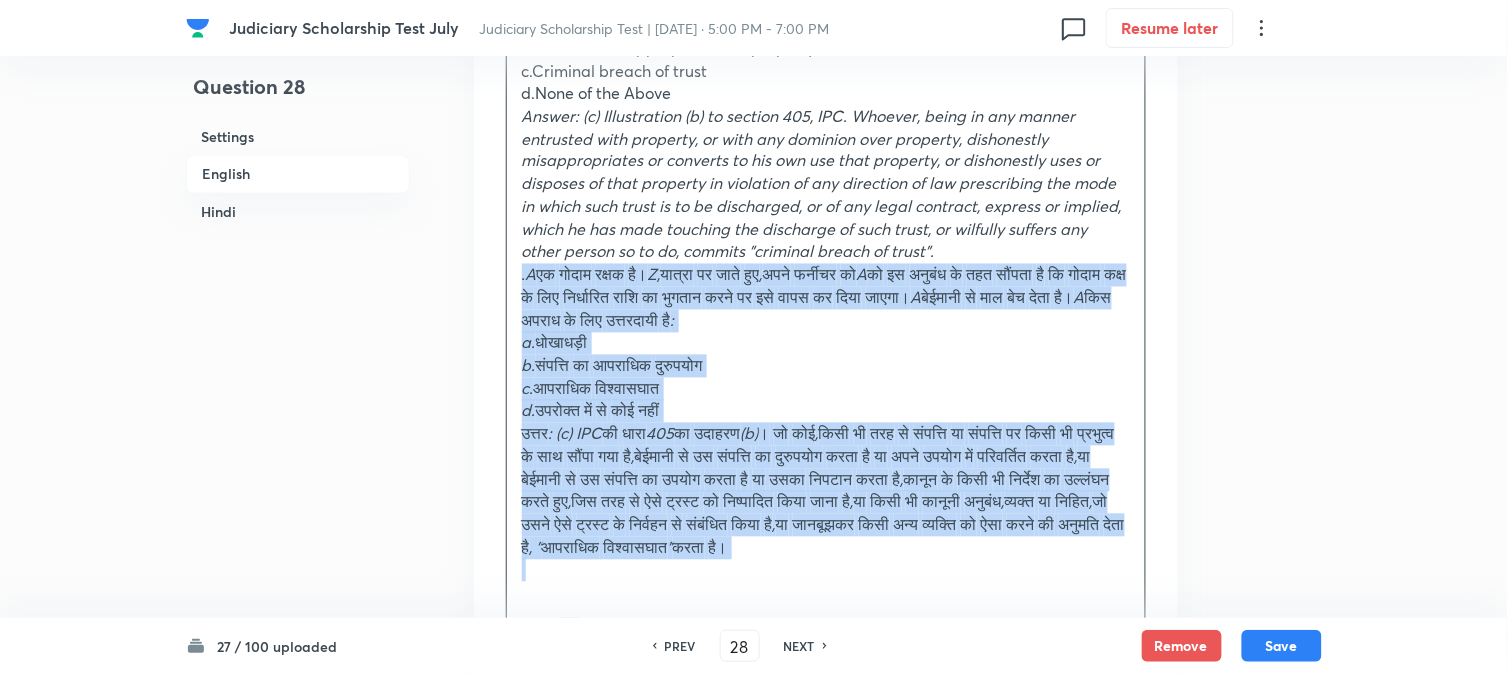 drag, startPoint x: 541, startPoint y: 277, endPoint x: 1287, endPoint y: 593, distance: 810.1679 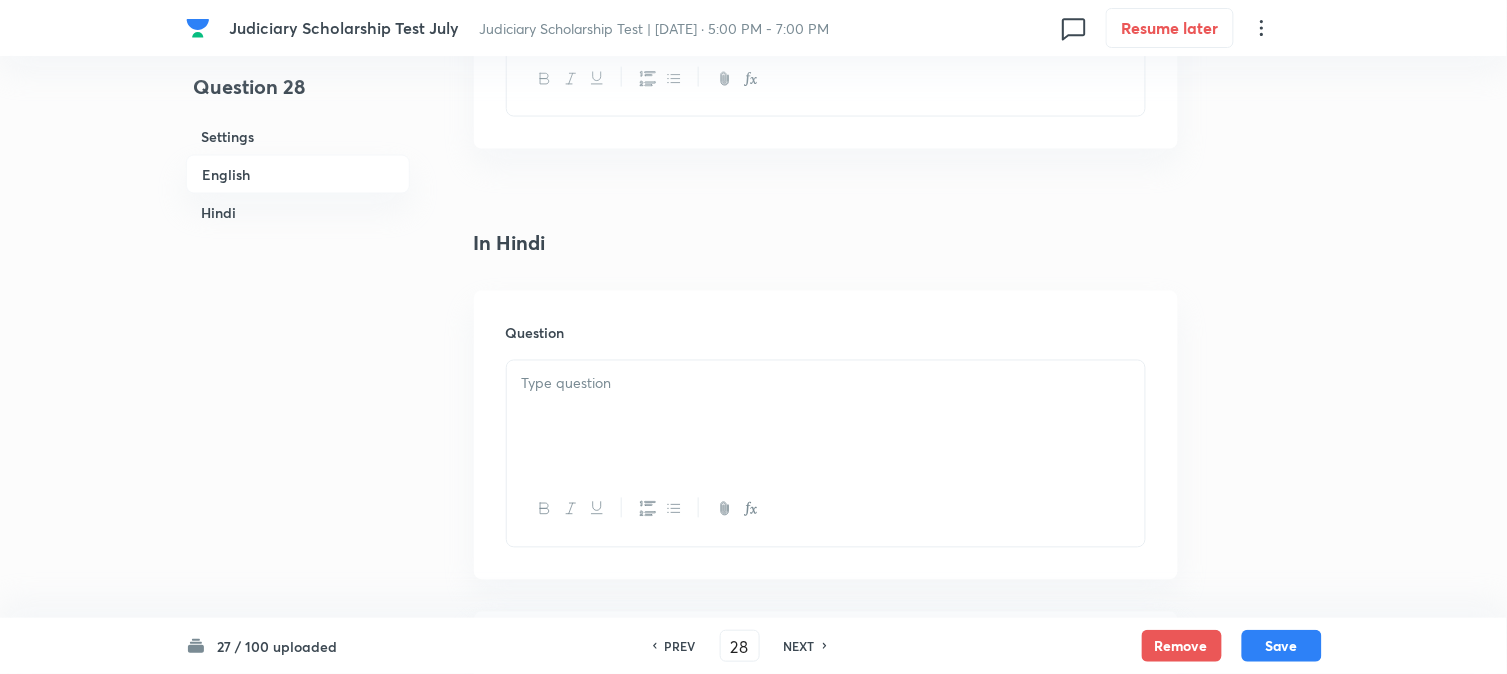scroll, scrollTop: 2701, scrollLeft: 0, axis: vertical 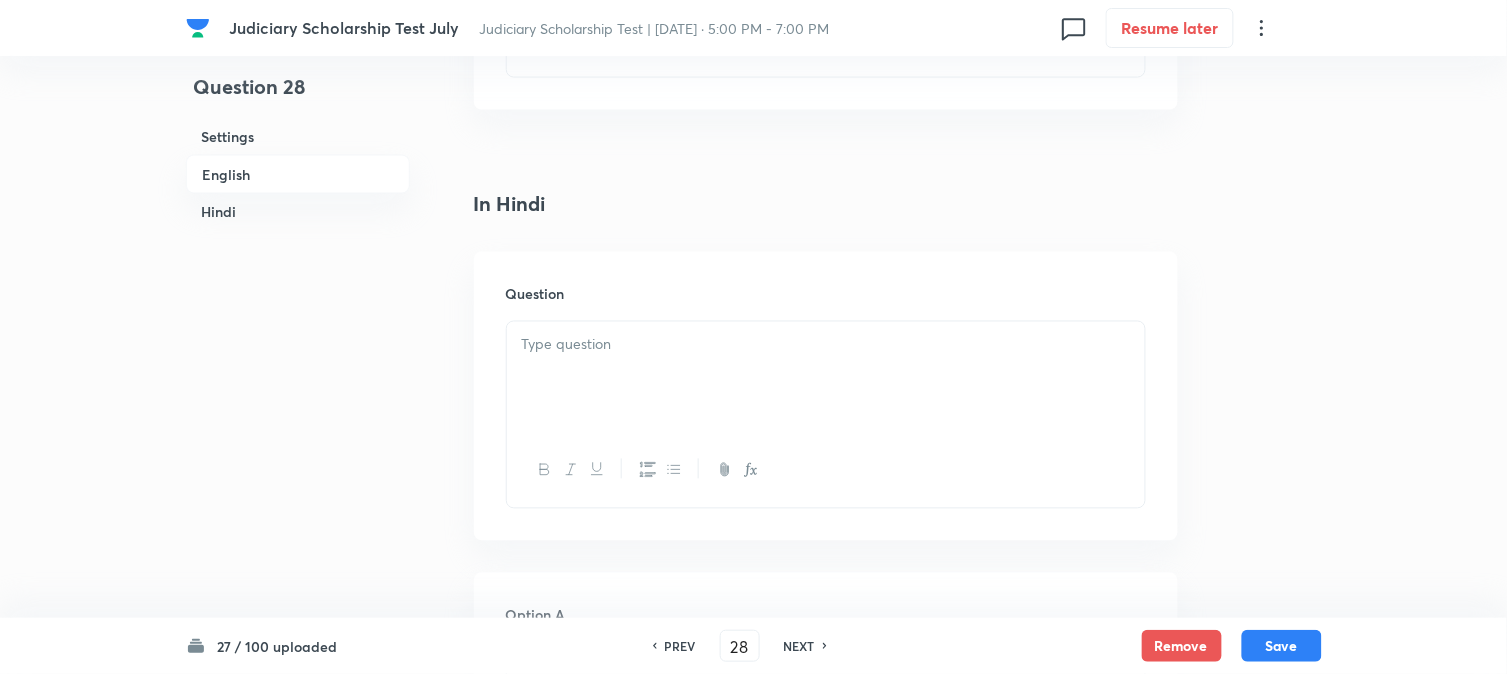 drag, startPoint x: 544, startPoint y: 401, endPoint x: 530, endPoint y: 377, distance: 27.784887 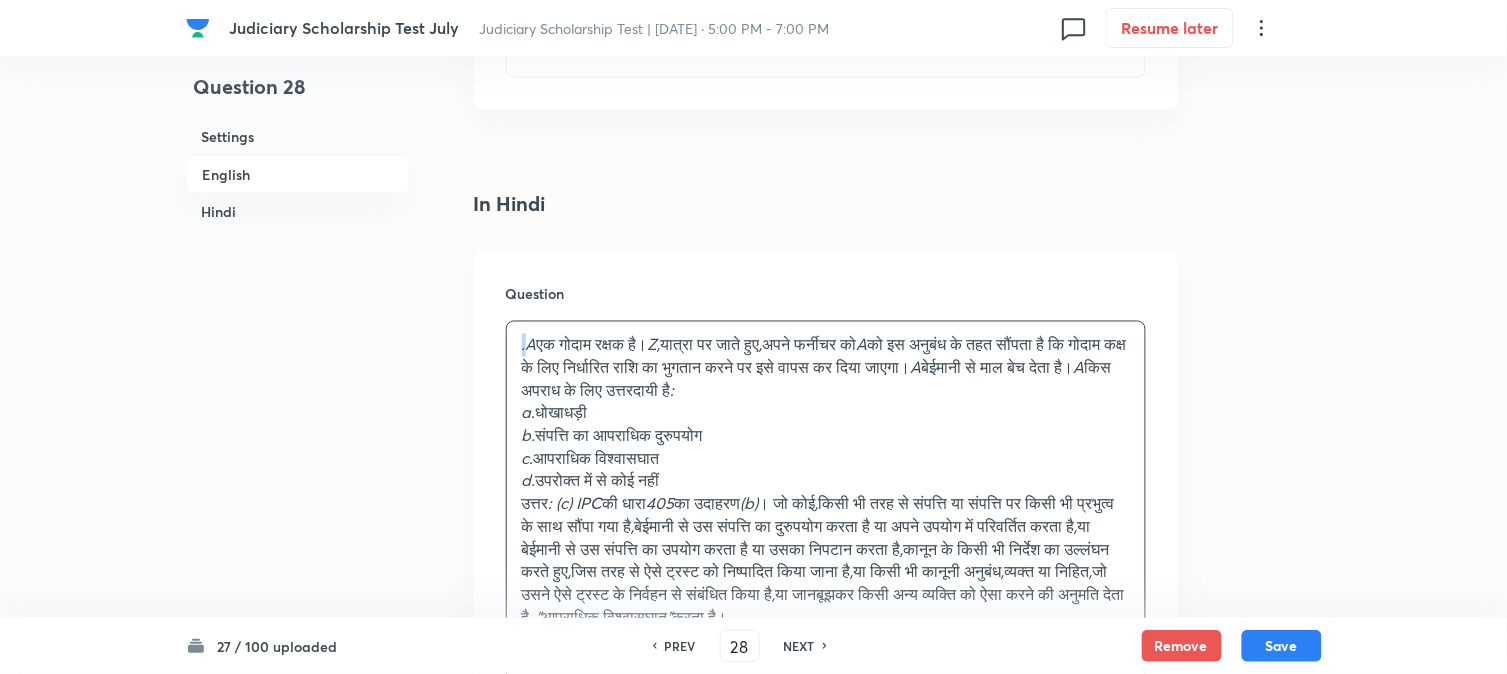 drag, startPoint x: 528, startPoint y: 345, endPoint x: 504, endPoint y: 333, distance: 26.832815 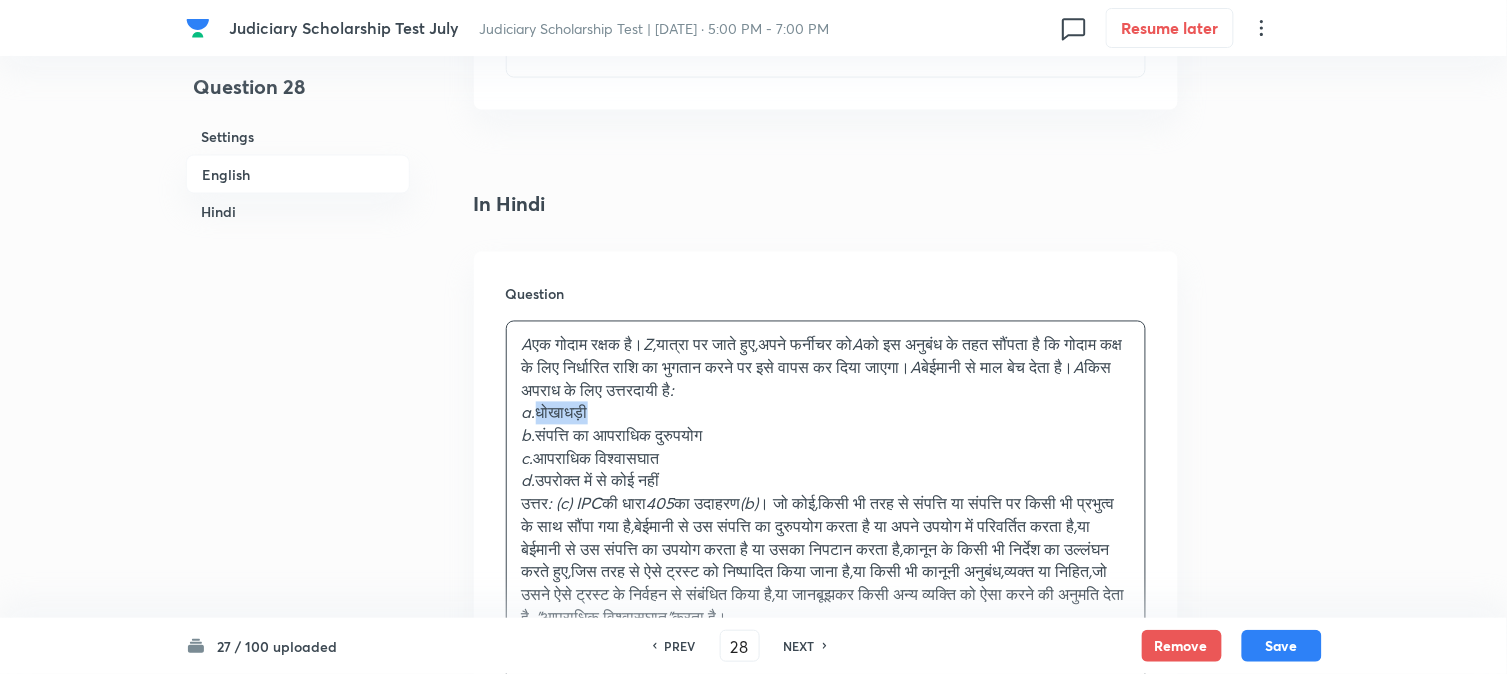 drag, startPoint x: 544, startPoint y: 412, endPoint x: 670, endPoint y: 413, distance: 126.00397 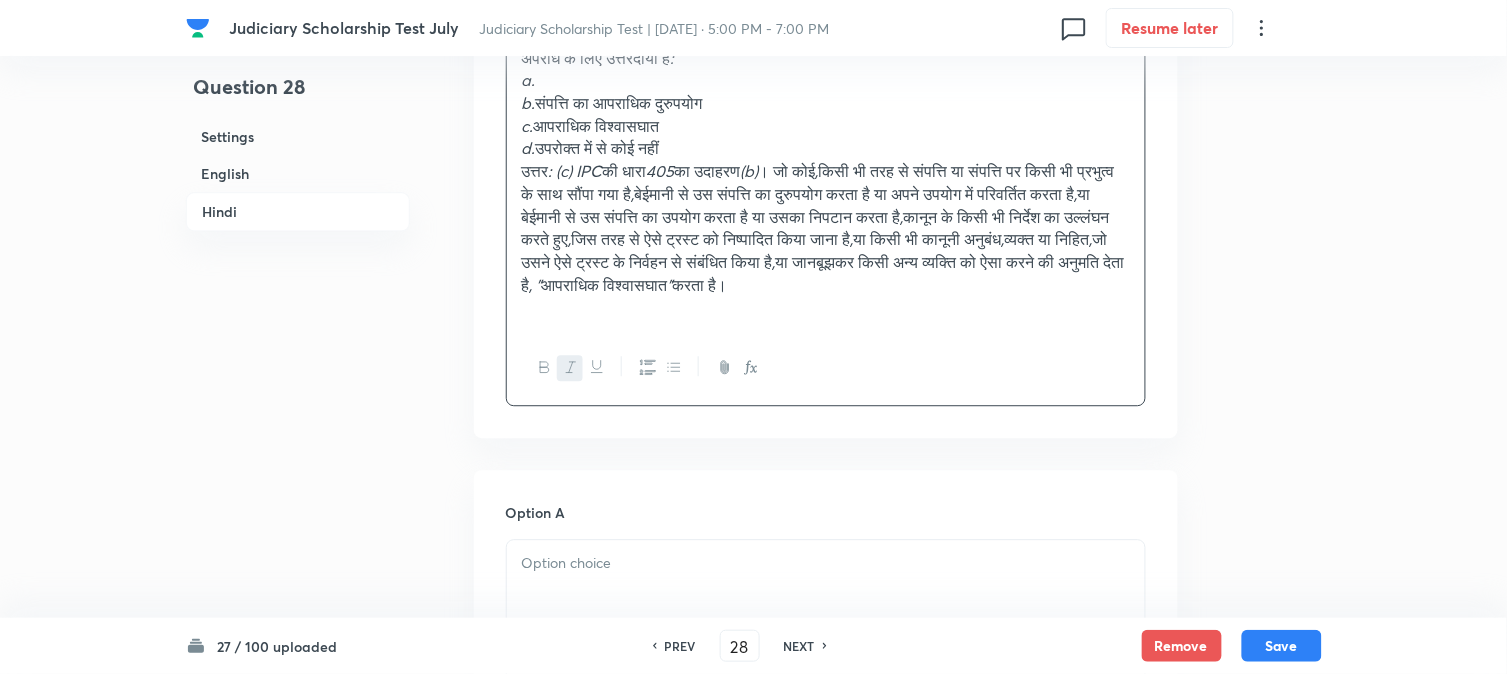 click at bounding box center (826, 596) 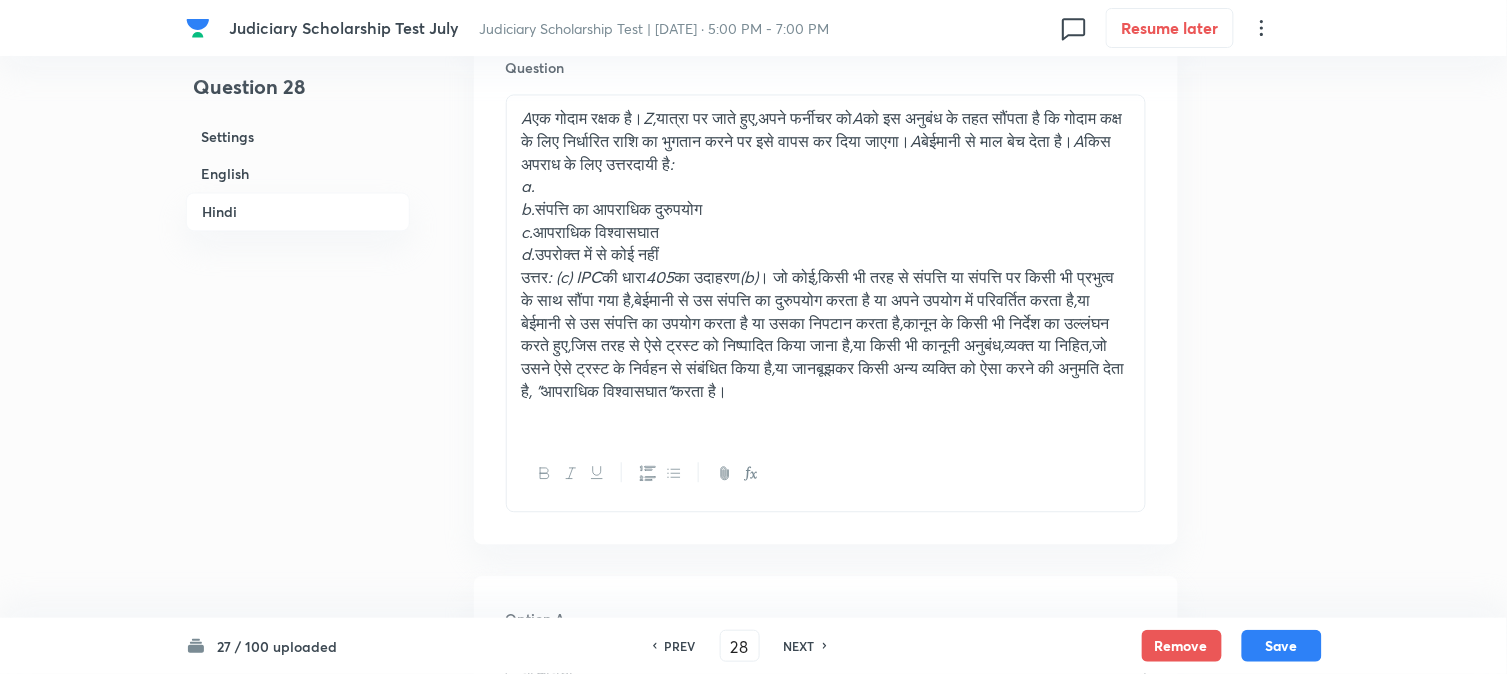 scroll, scrollTop: 2923, scrollLeft: 0, axis: vertical 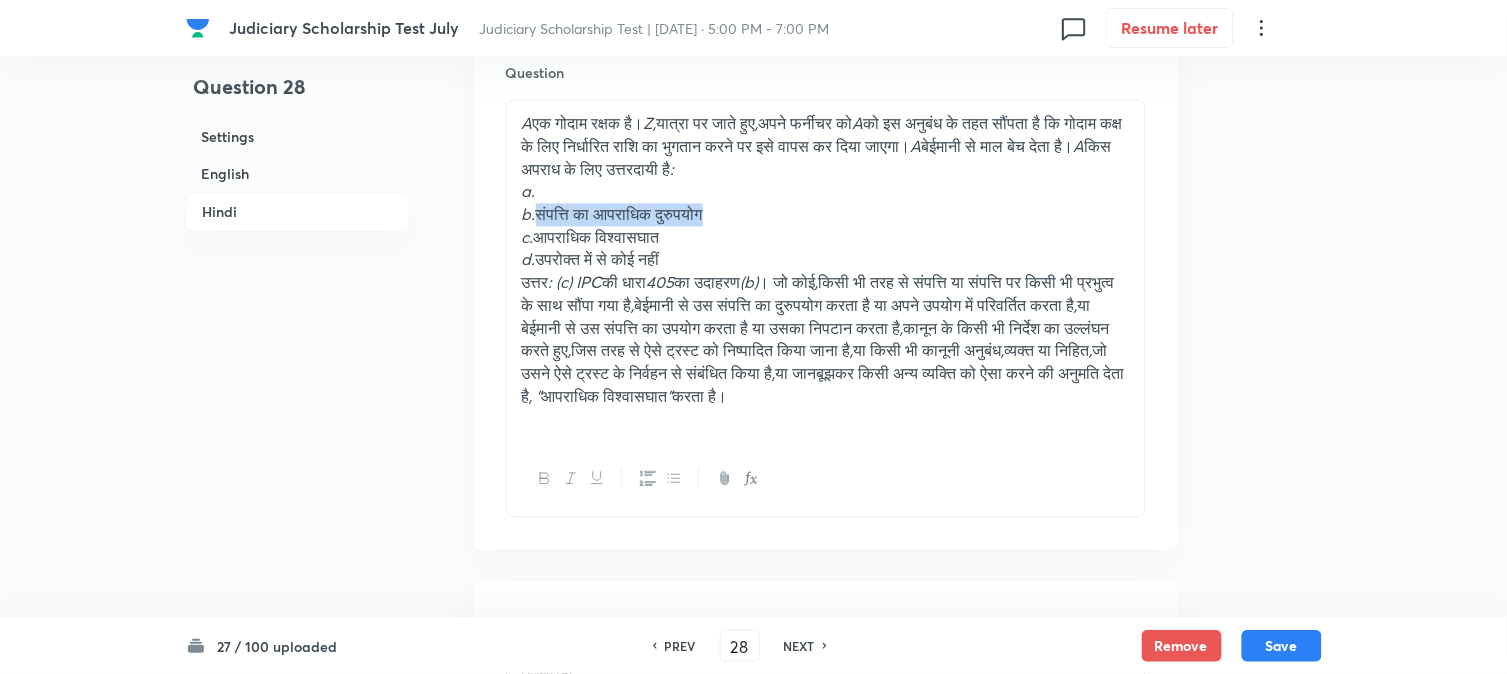 drag, startPoint x: 541, startPoint y: 208, endPoint x: 745, endPoint y: 224, distance: 204.6265 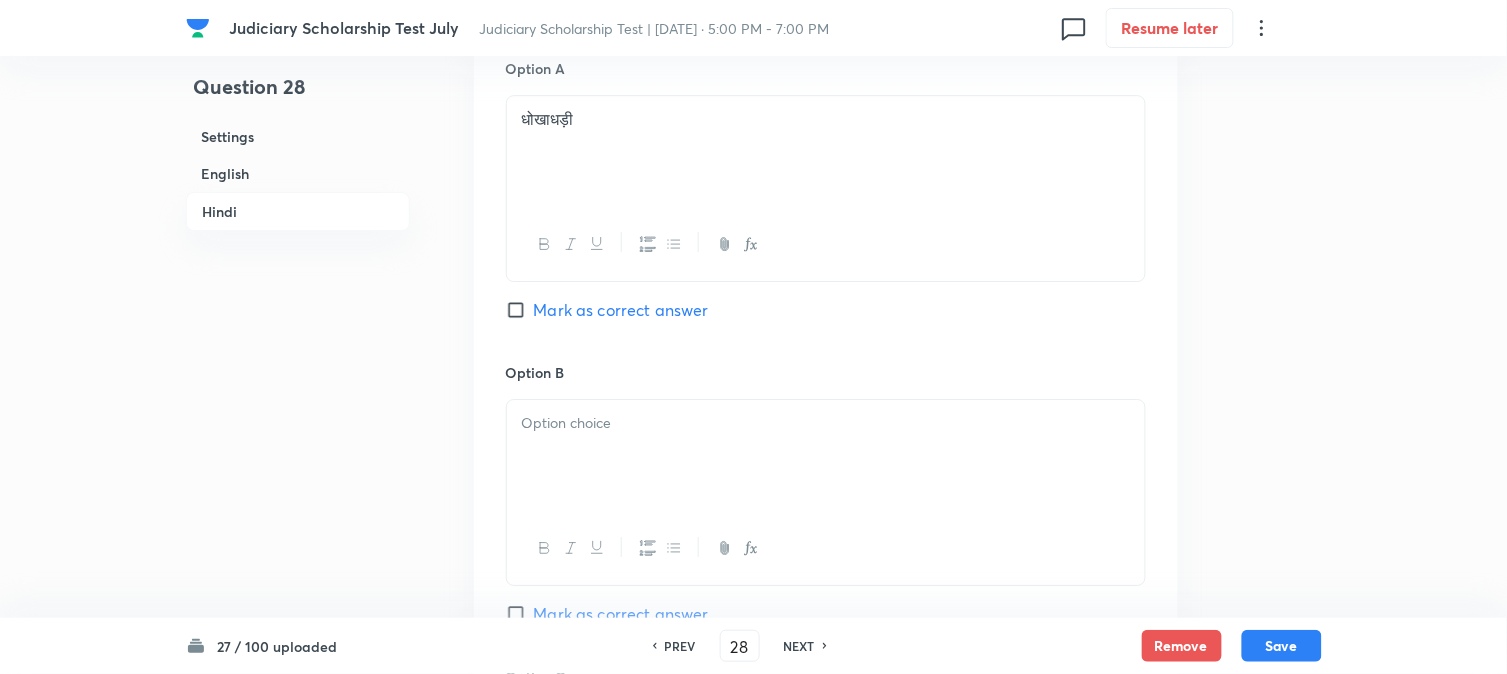 click at bounding box center (826, 456) 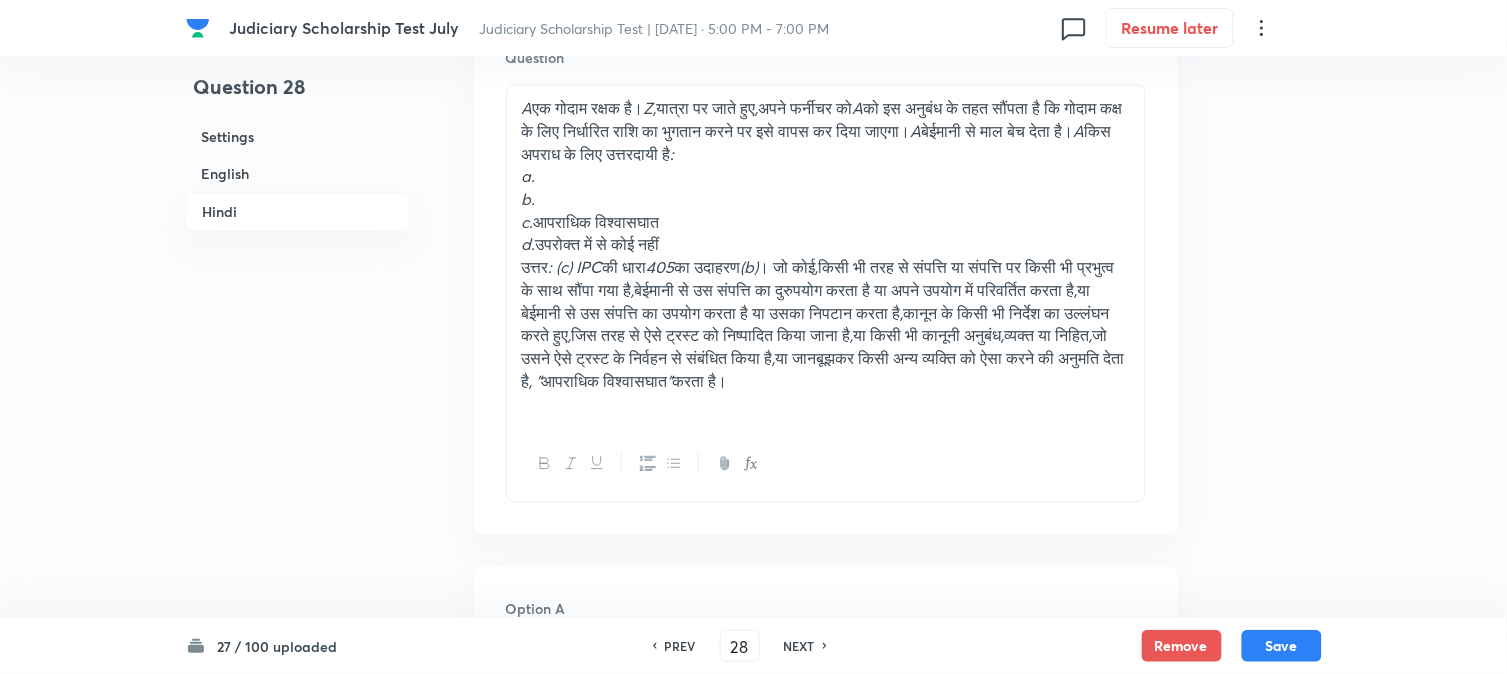 scroll, scrollTop: 2923, scrollLeft: 0, axis: vertical 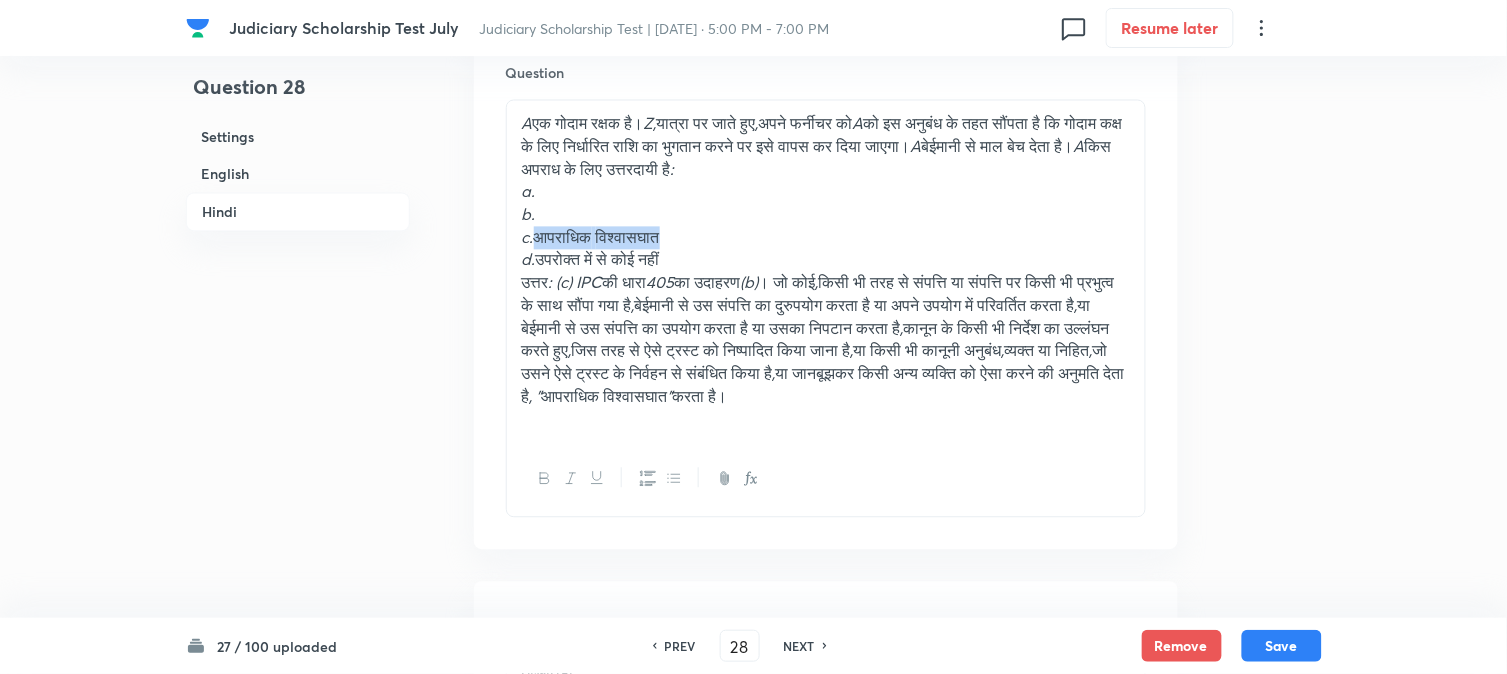 drag, startPoint x: 541, startPoint y: 235, endPoint x: 740, endPoint y: 240, distance: 199.0628 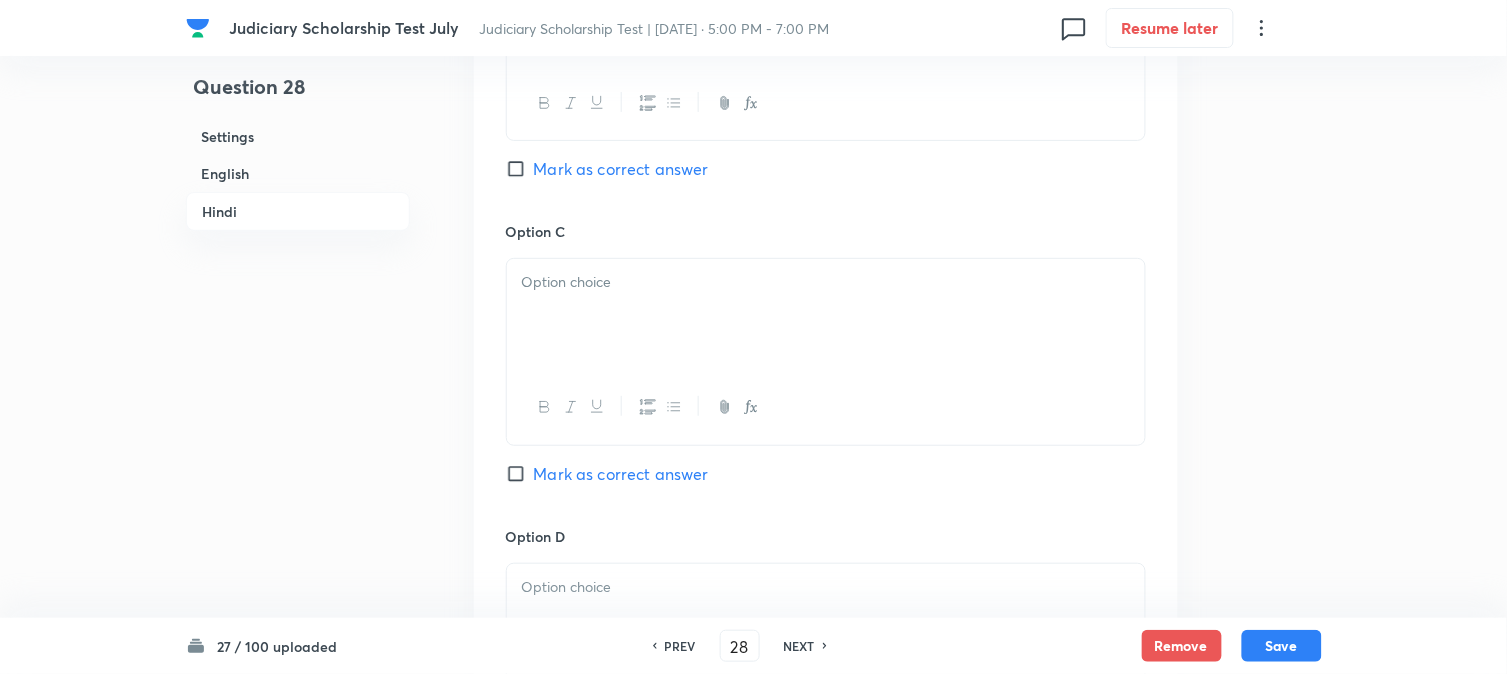 click at bounding box center (826, 315) 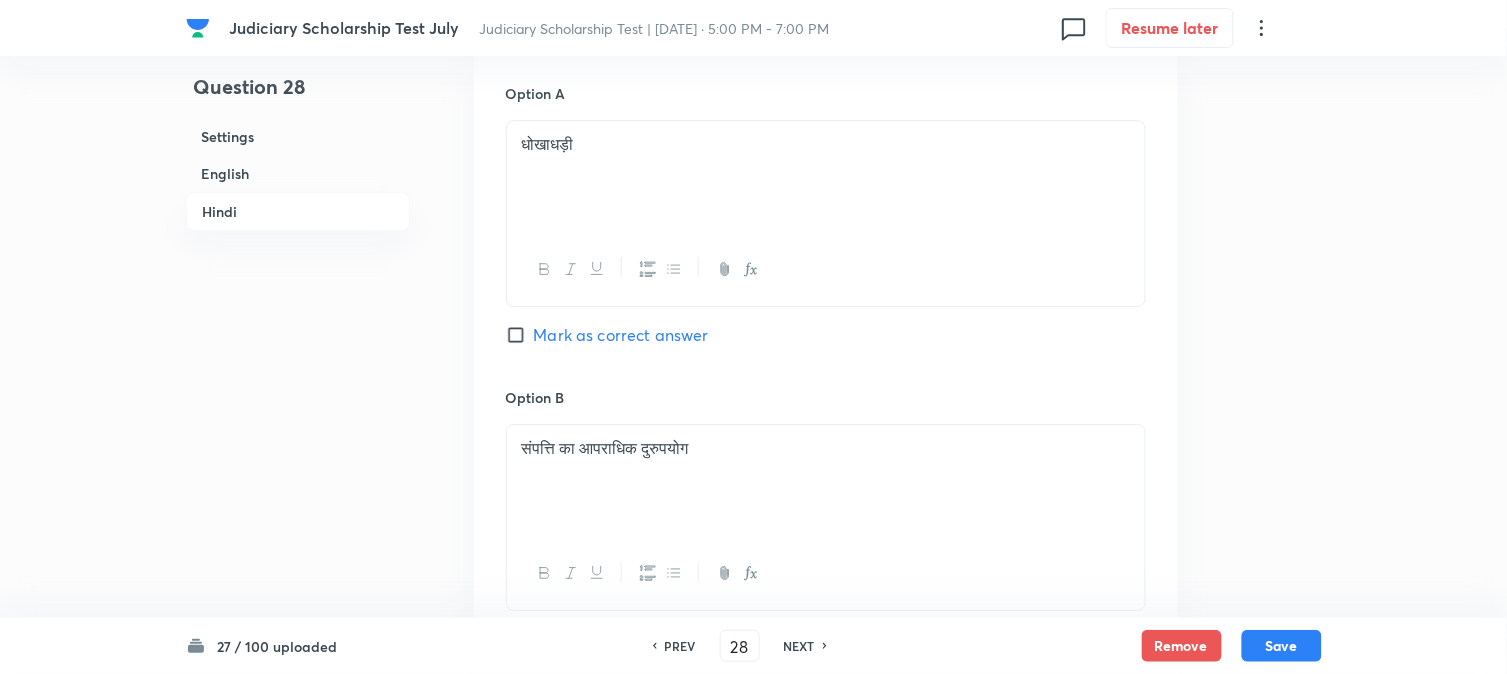 scroll, scrollTop: 2923, scrollLeft: 0, axis: vertical 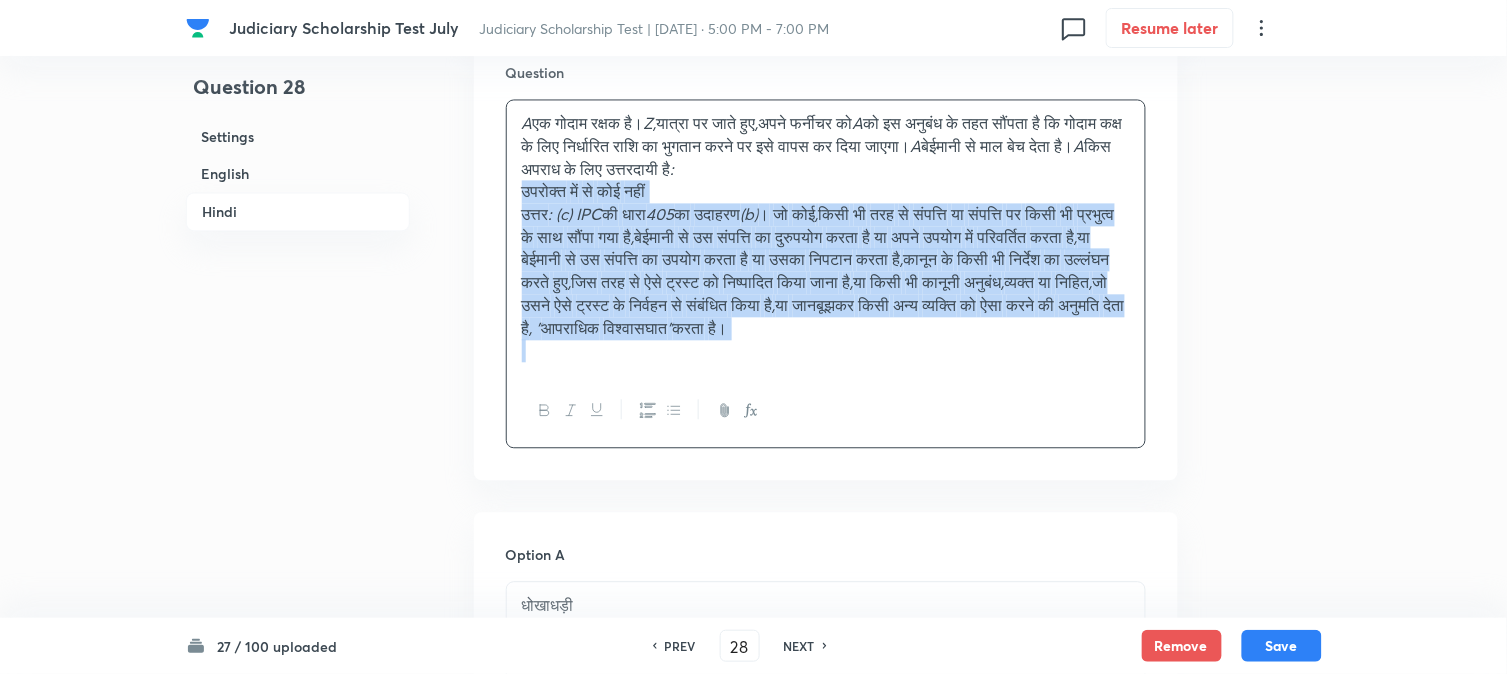 drag, startPoint x: 540, startPoint y: 255, endPoint x: 1446, endPoint y: 458, distance: 928.4638 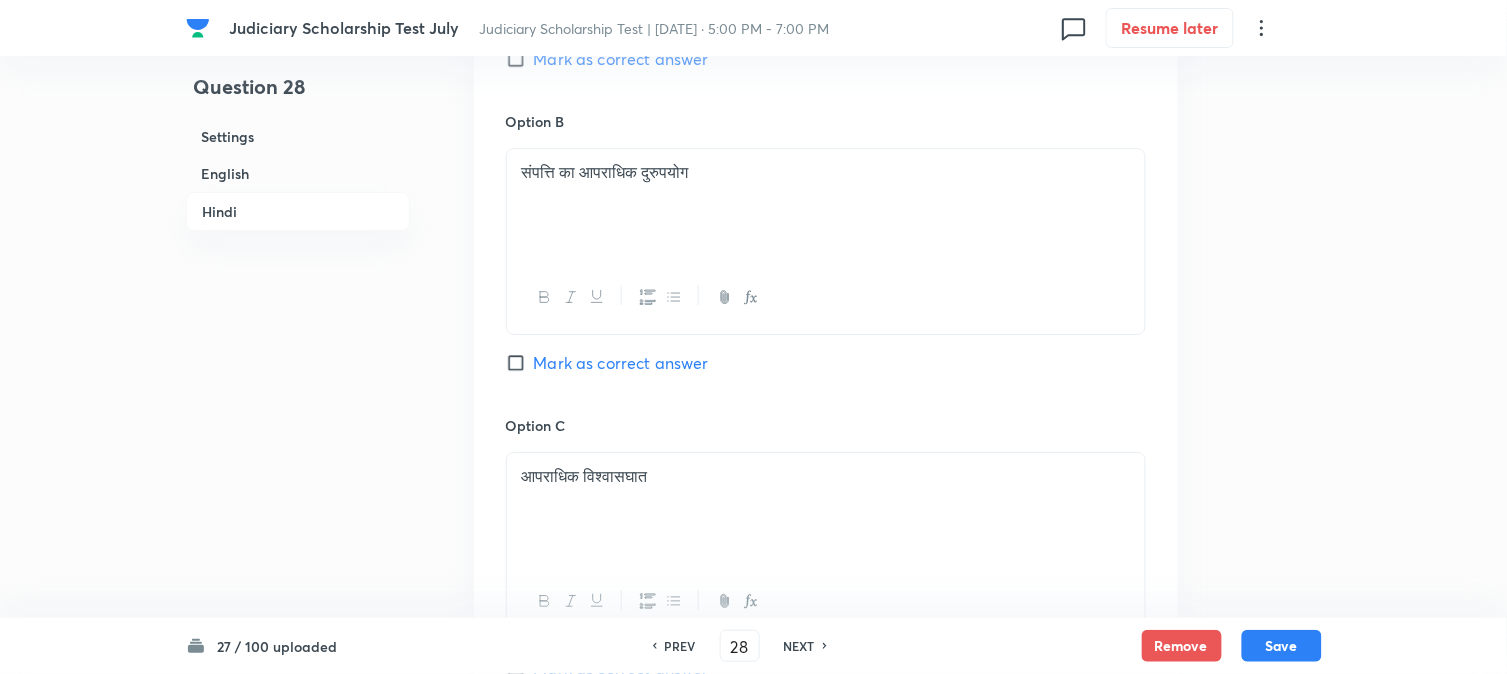 scroll, scrollTop: 4034, scrollLeft: 0, axis: vertical 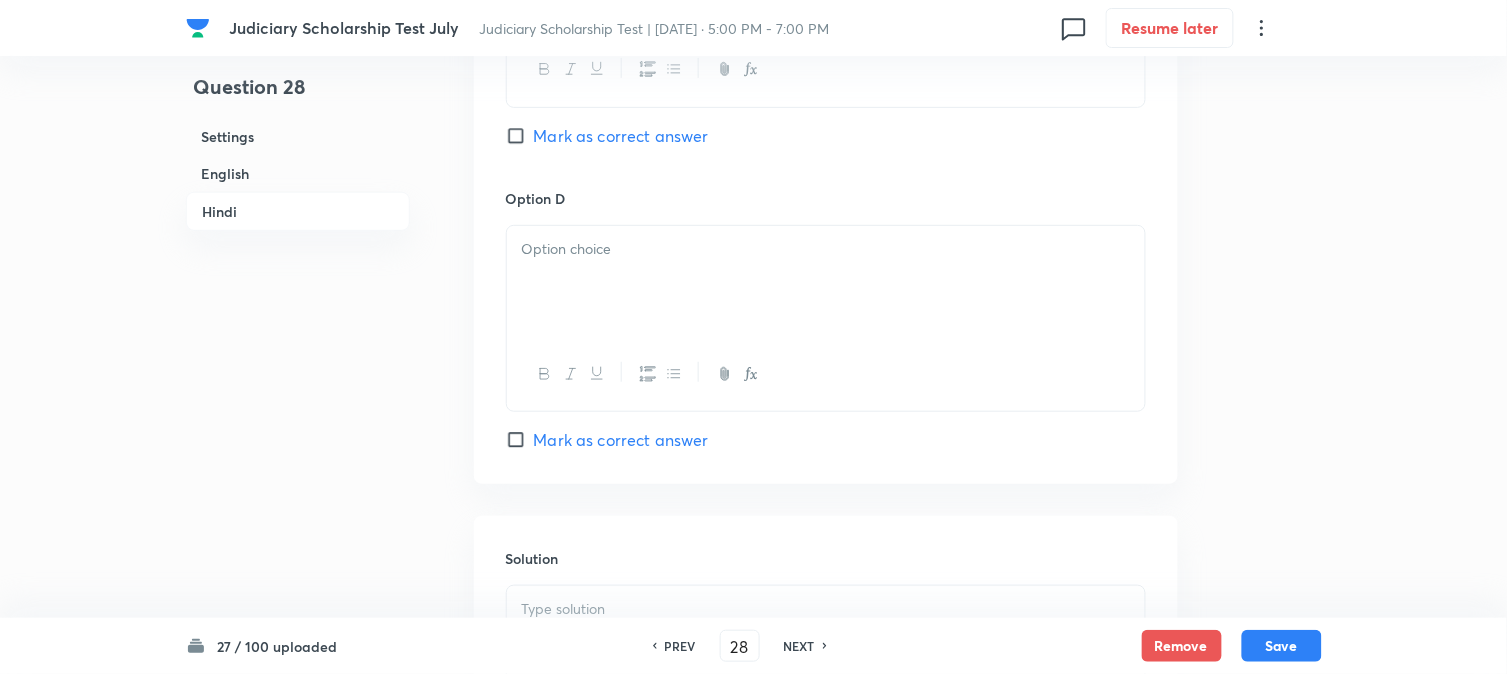 click on "Mark as correct answer" at bounding box center (621, 136) 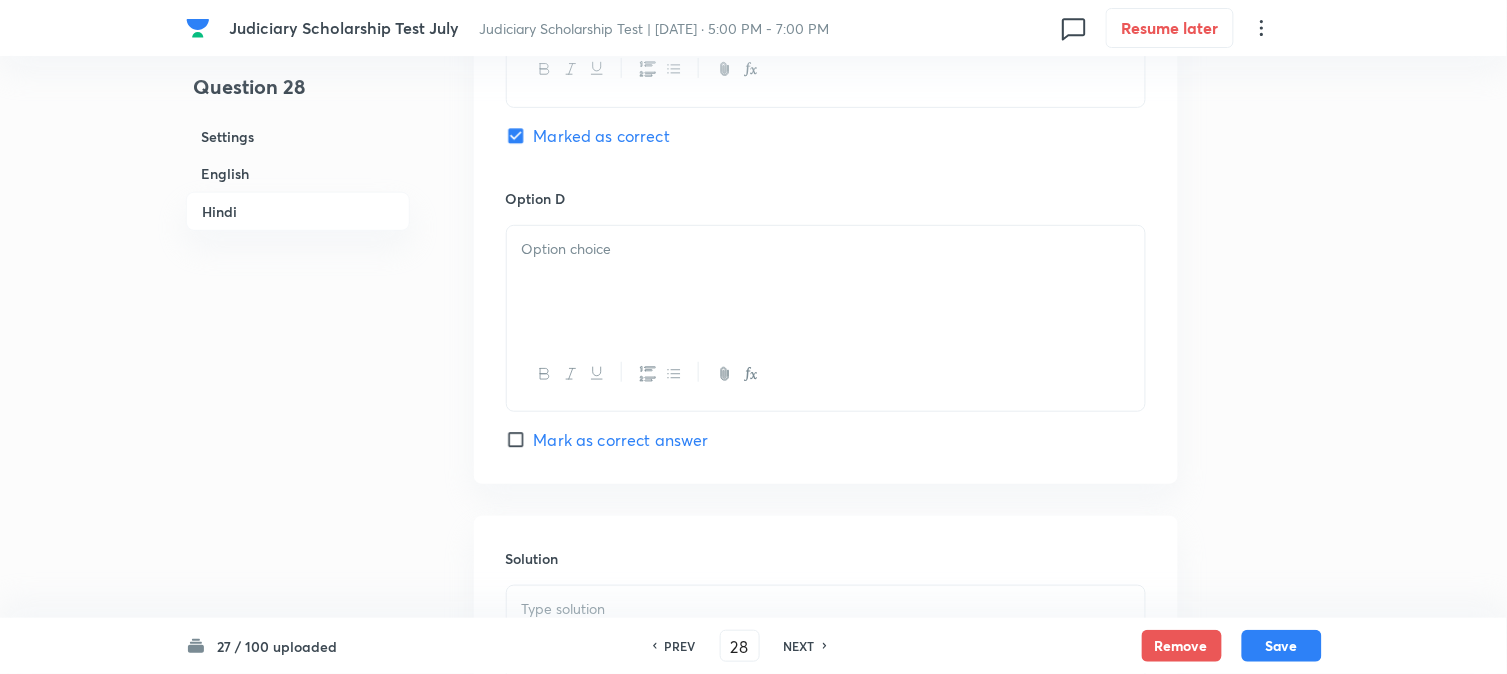 checkbox on "true" 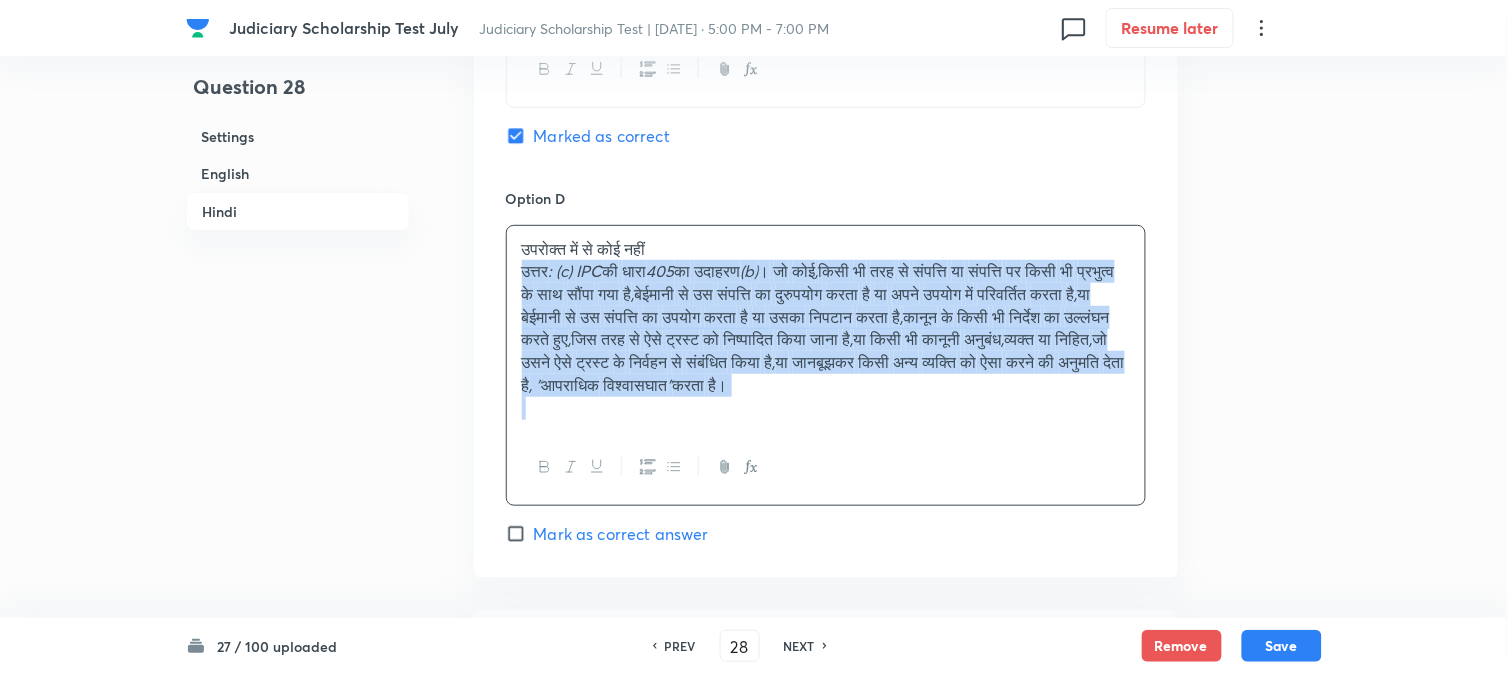 drag, startPoint x: 514, startPoint y: 276, endPoint x: 1412, endPoint y: 492, distance: 923.6125 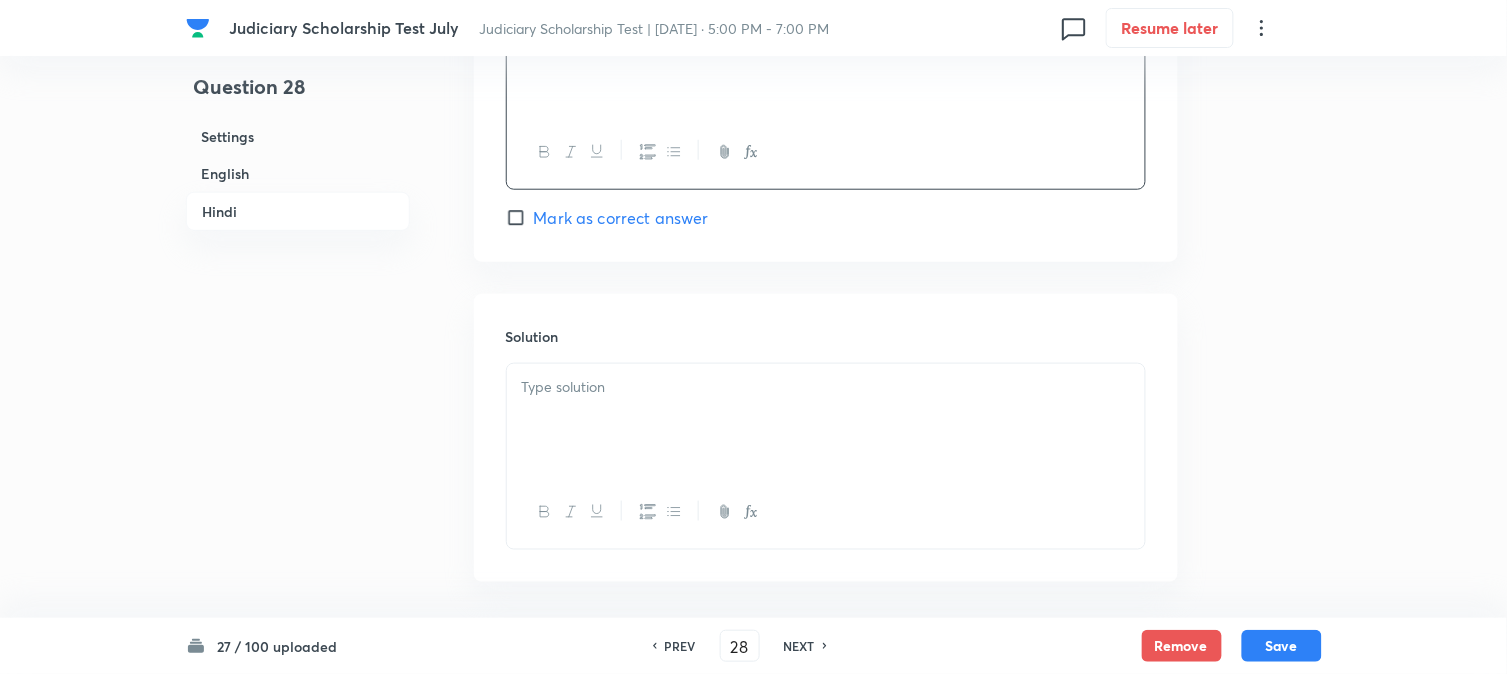click at bounding box center [826, 387] 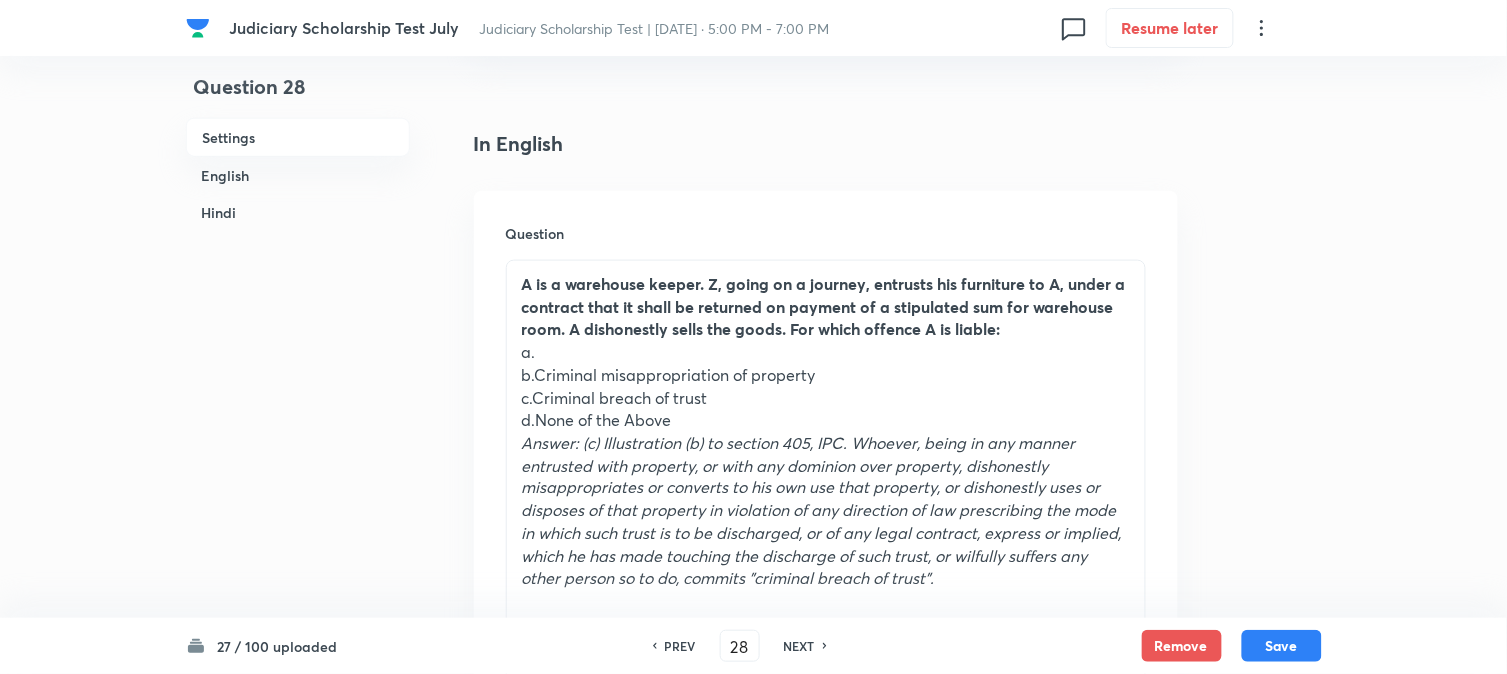scroll, scrollTop: 478, scrollLeft: 0, axis: vertical 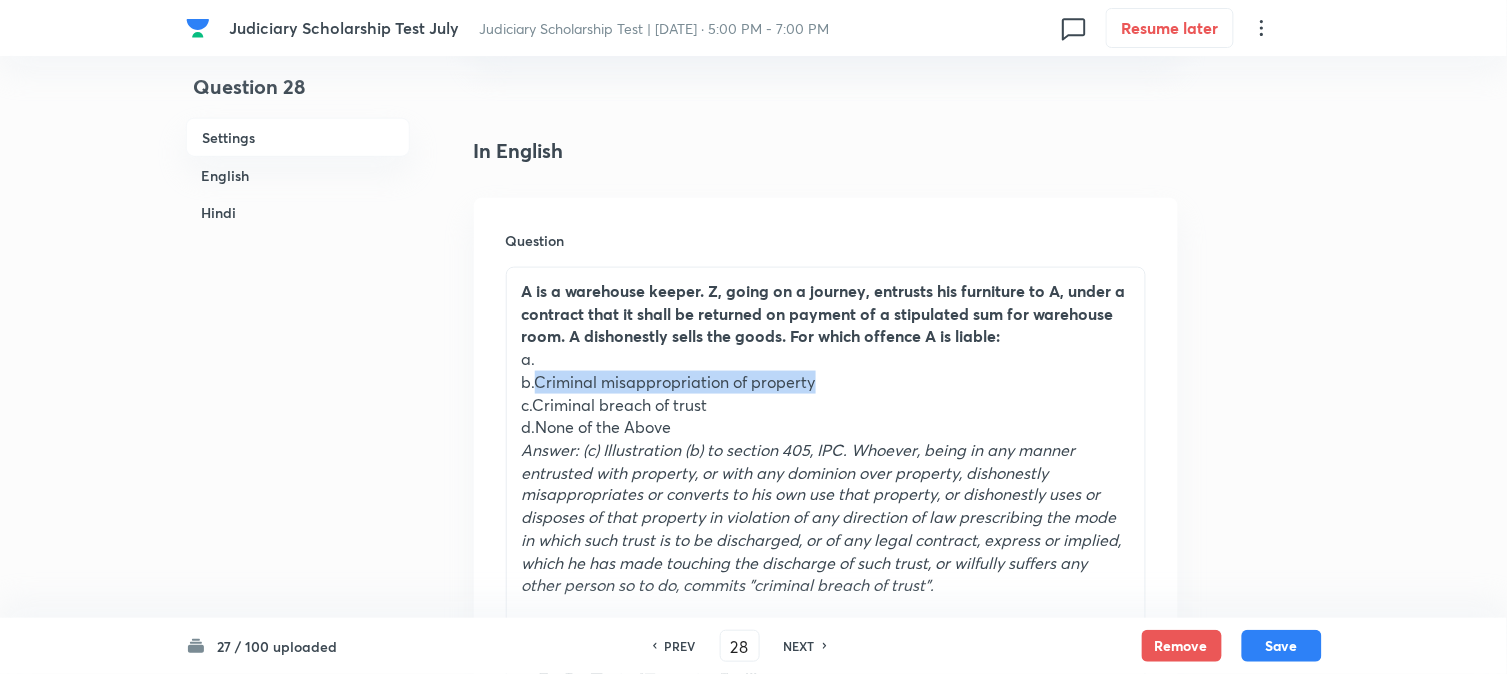 drag, startPoint x: 535, startPoint y: 378, endPoint x: 972, endPoint y: 383, distance: 437.0286 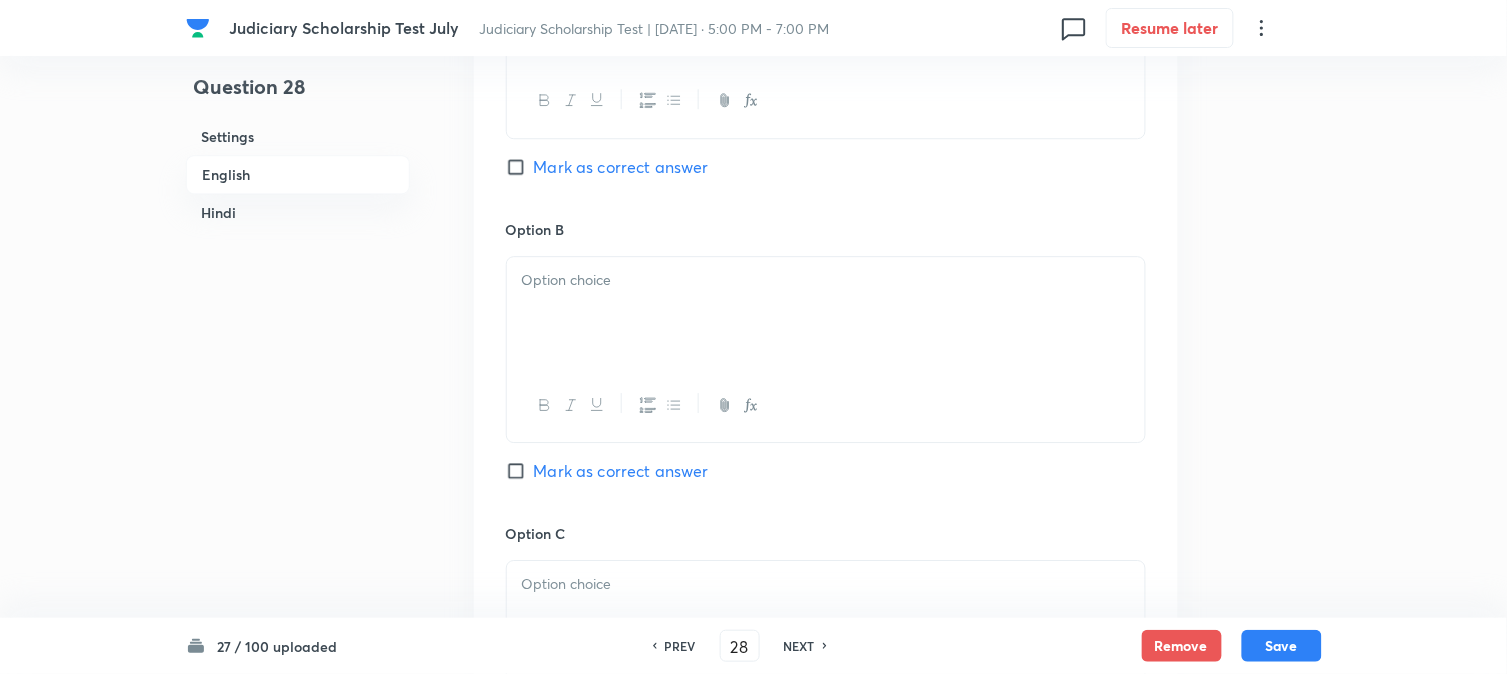 click at bounding box center (826, 313) 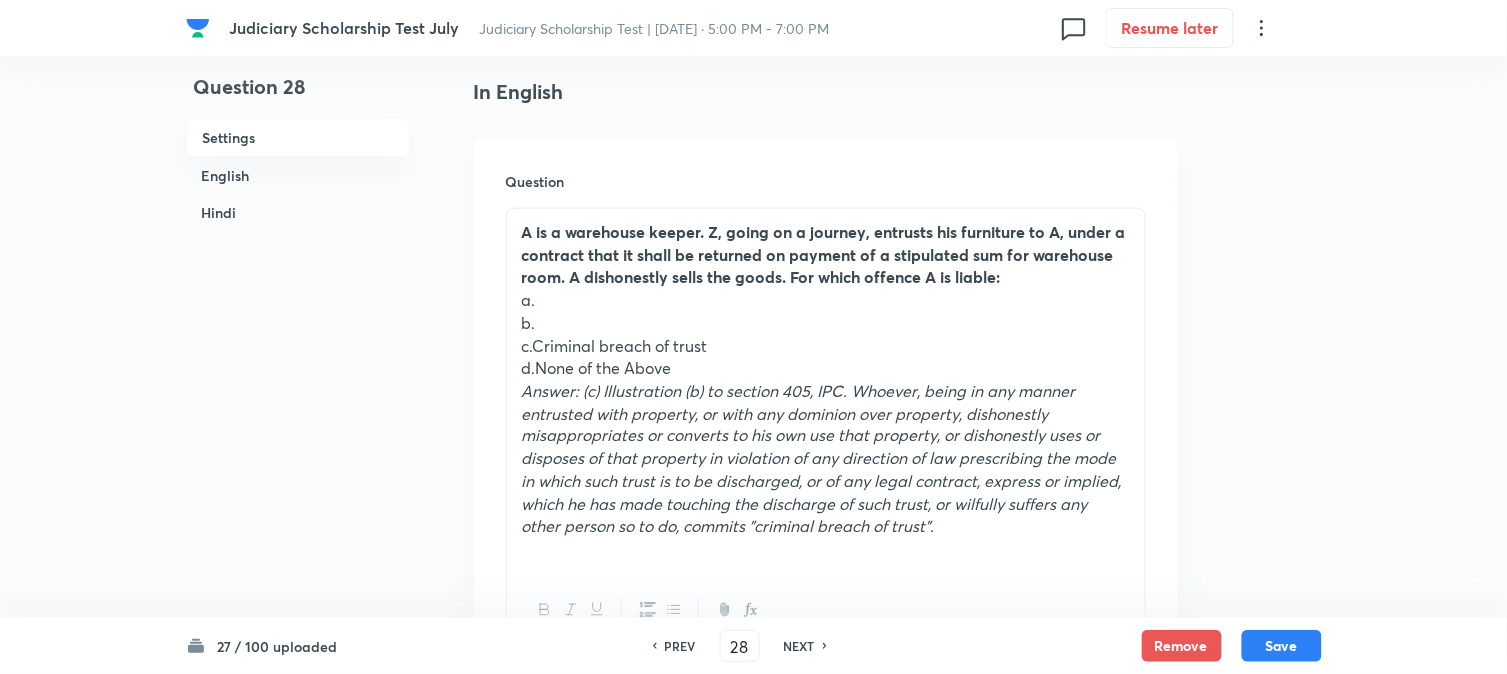 scroll, scrollTop: 478, scrollLeft: 0, axis: vertical 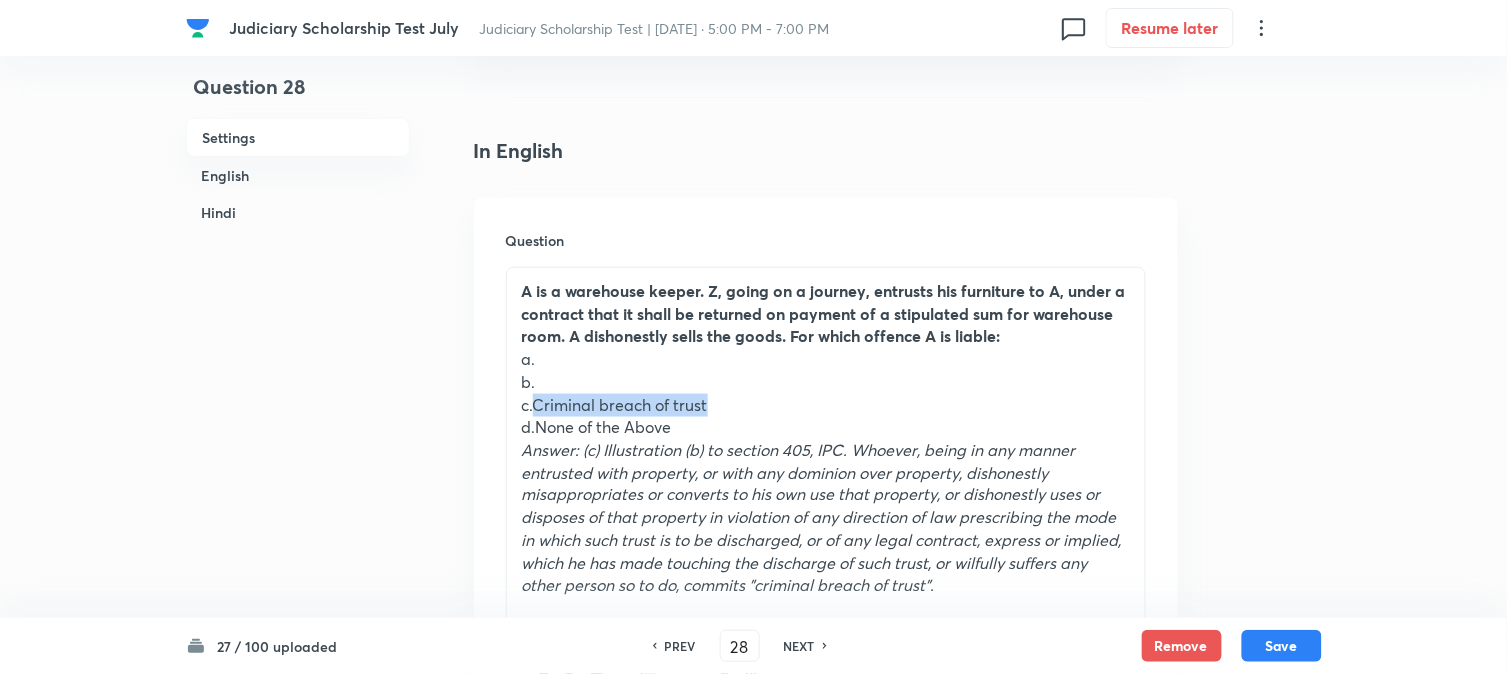 drag, startPoint x: 533, startPoint y: 407, endPoint x: 868, endPoint y: 408, distance: 335.0015 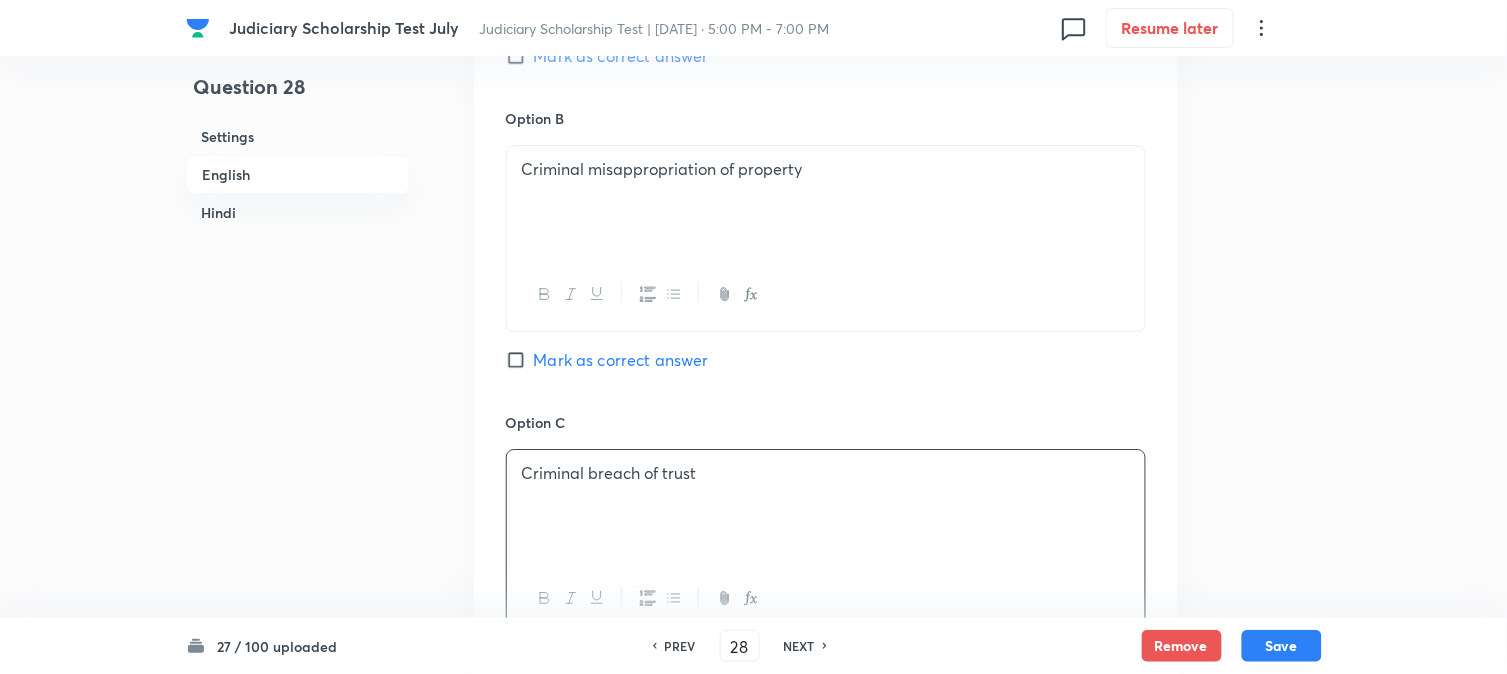 click on "Criminal breach of trust" at bounding box center [826, 506] 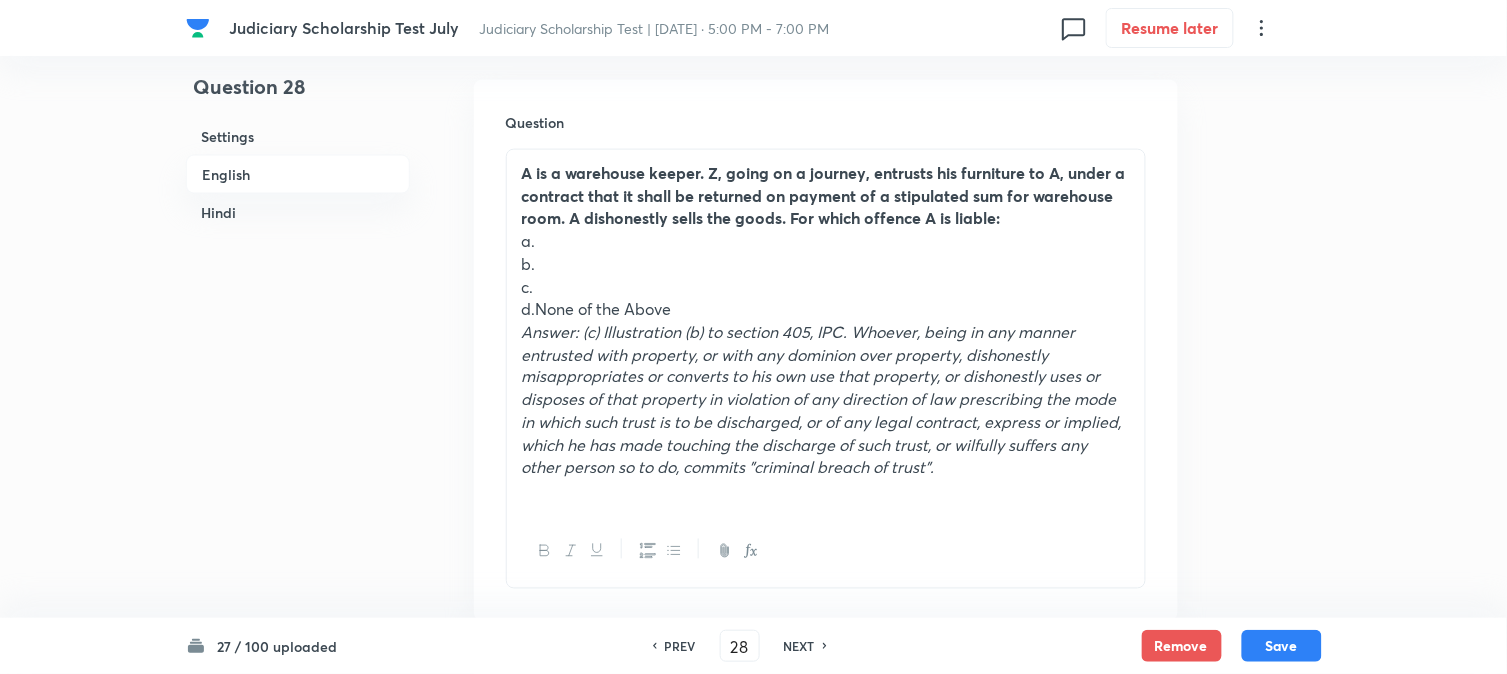 scroll, scrollTop: 590, scrollLeft: 0, axis: vertical 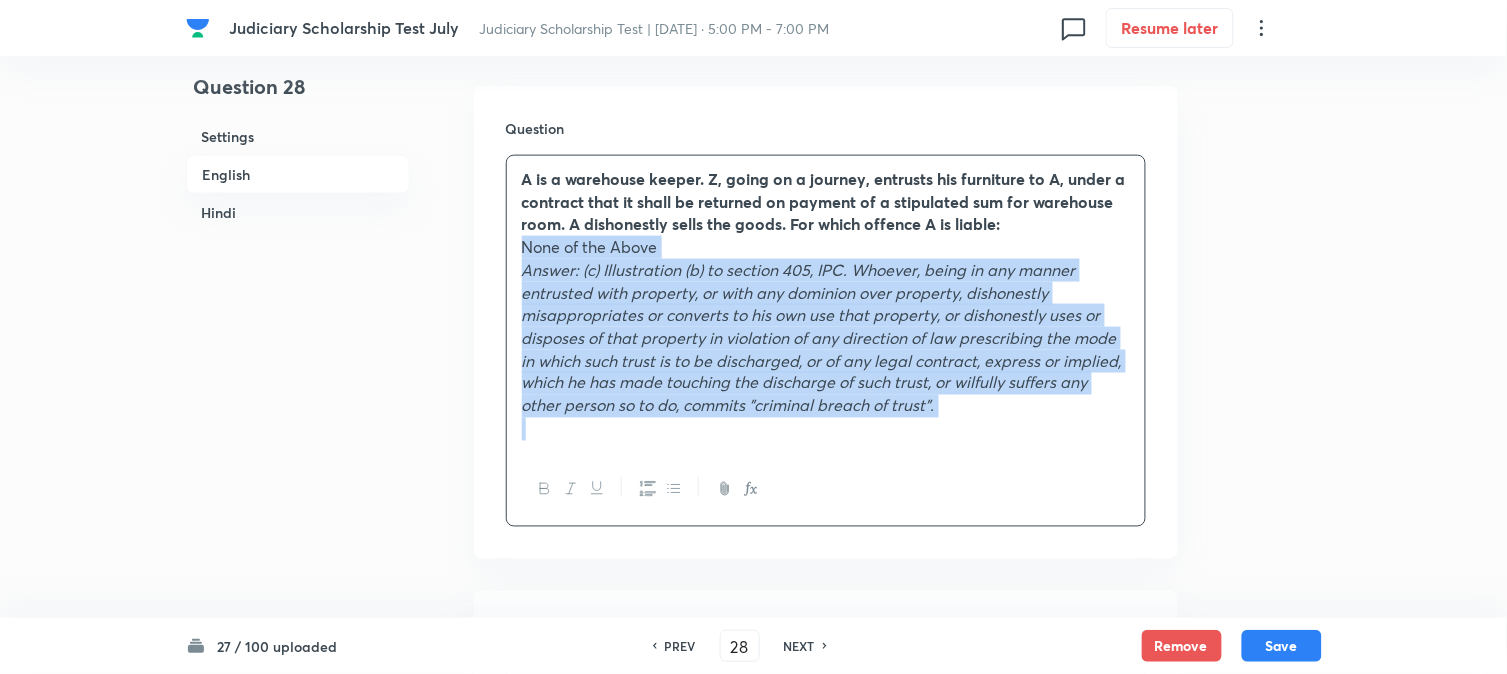 drag, startPoint x: 534, startPoint y: 313, endPoint x: 1496, endPoint y: 547, distance: 990.0505 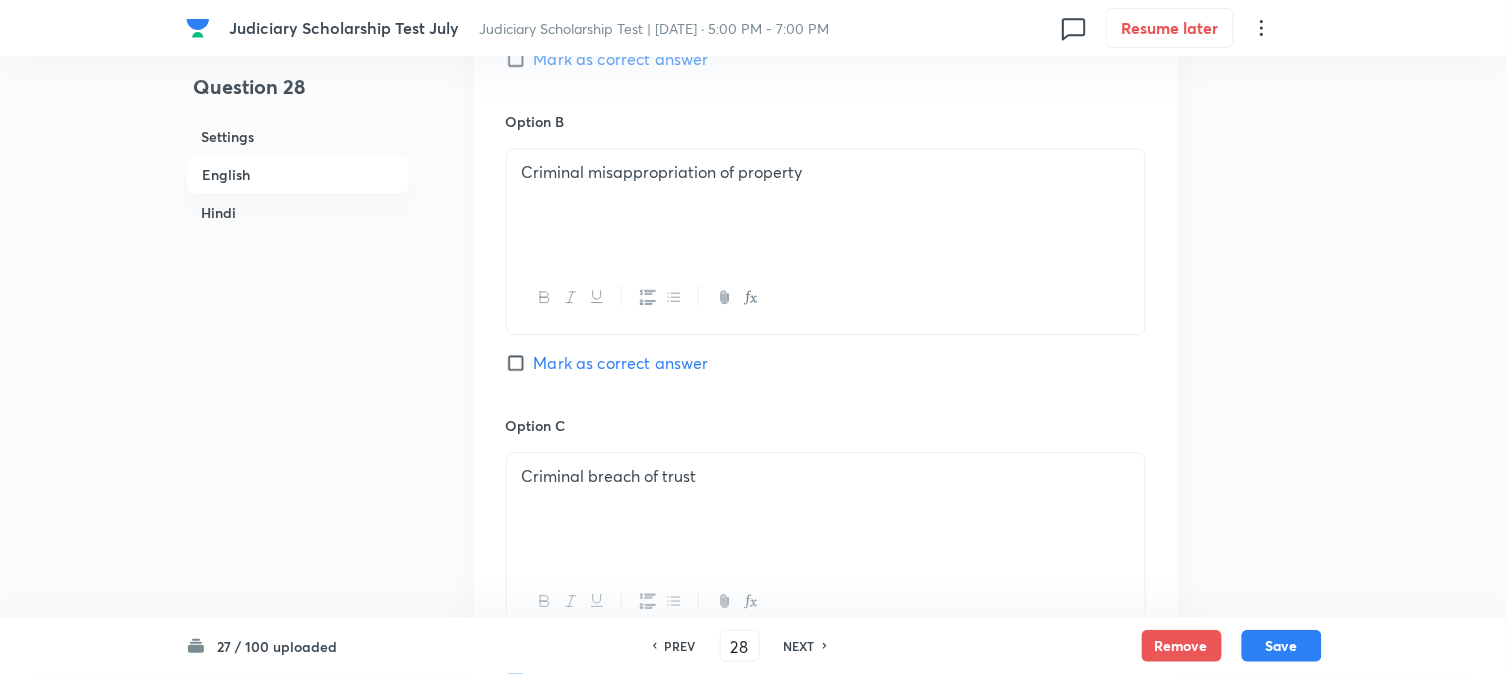 scroll, scrollTop: 1590, scrollLeft: 0, axis: vertical 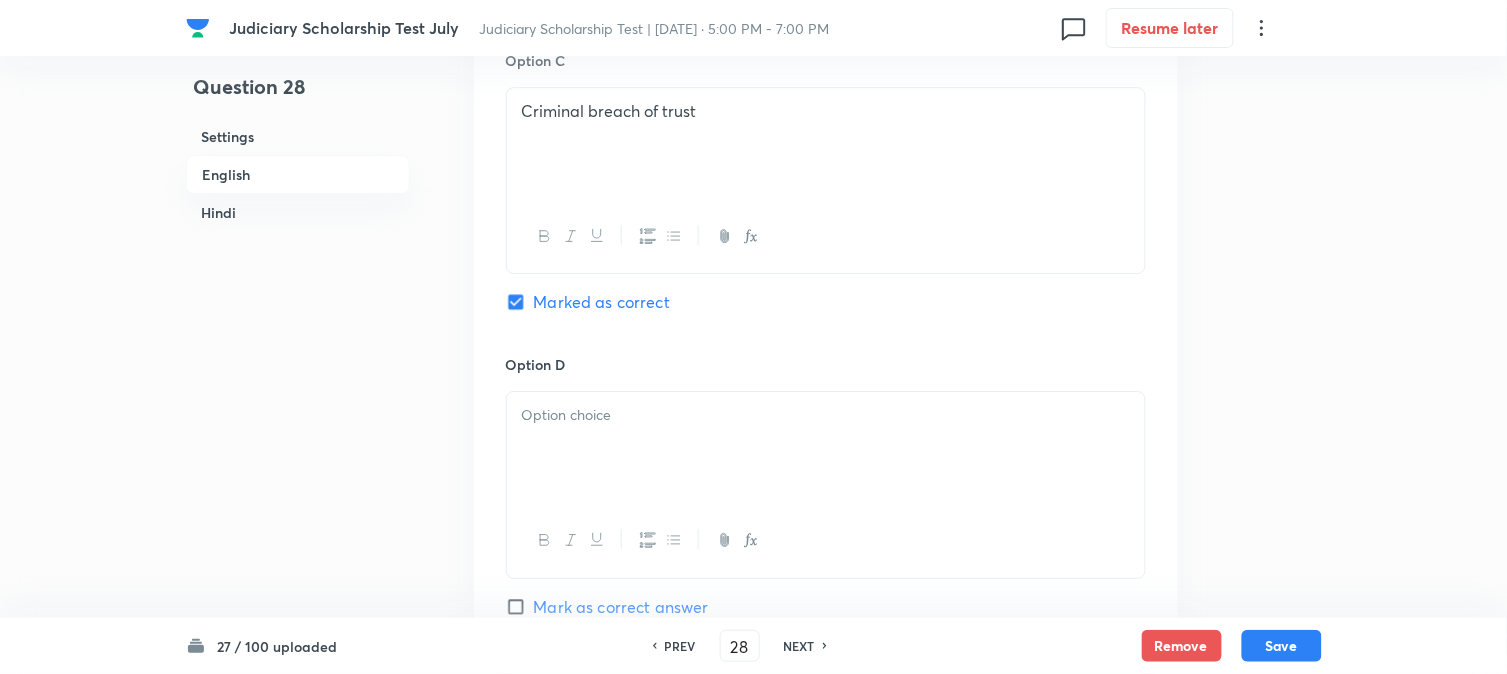 click at bounding box center (826, 415) 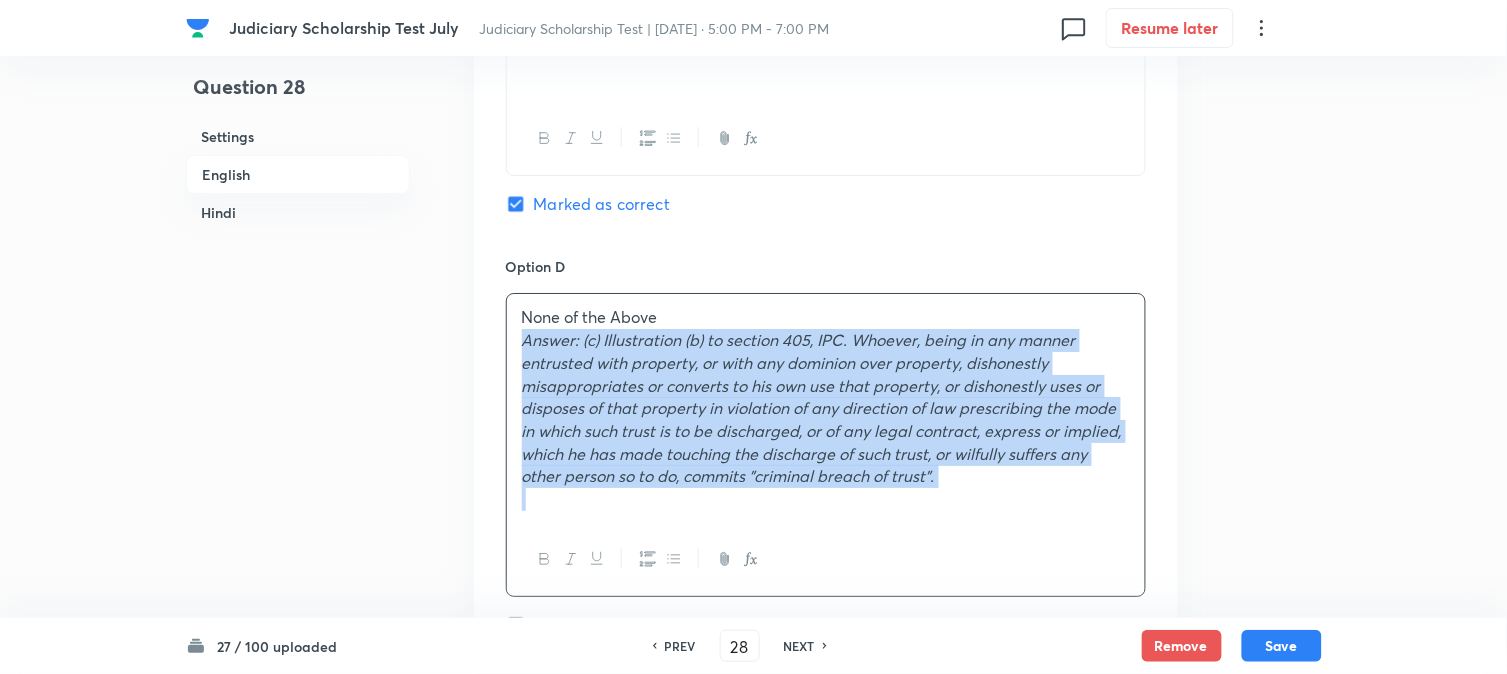 drag, startPoint x: 514, startPoint y: 444, endPoint x: 1198, endPoint y: 556, distance: 693.10895 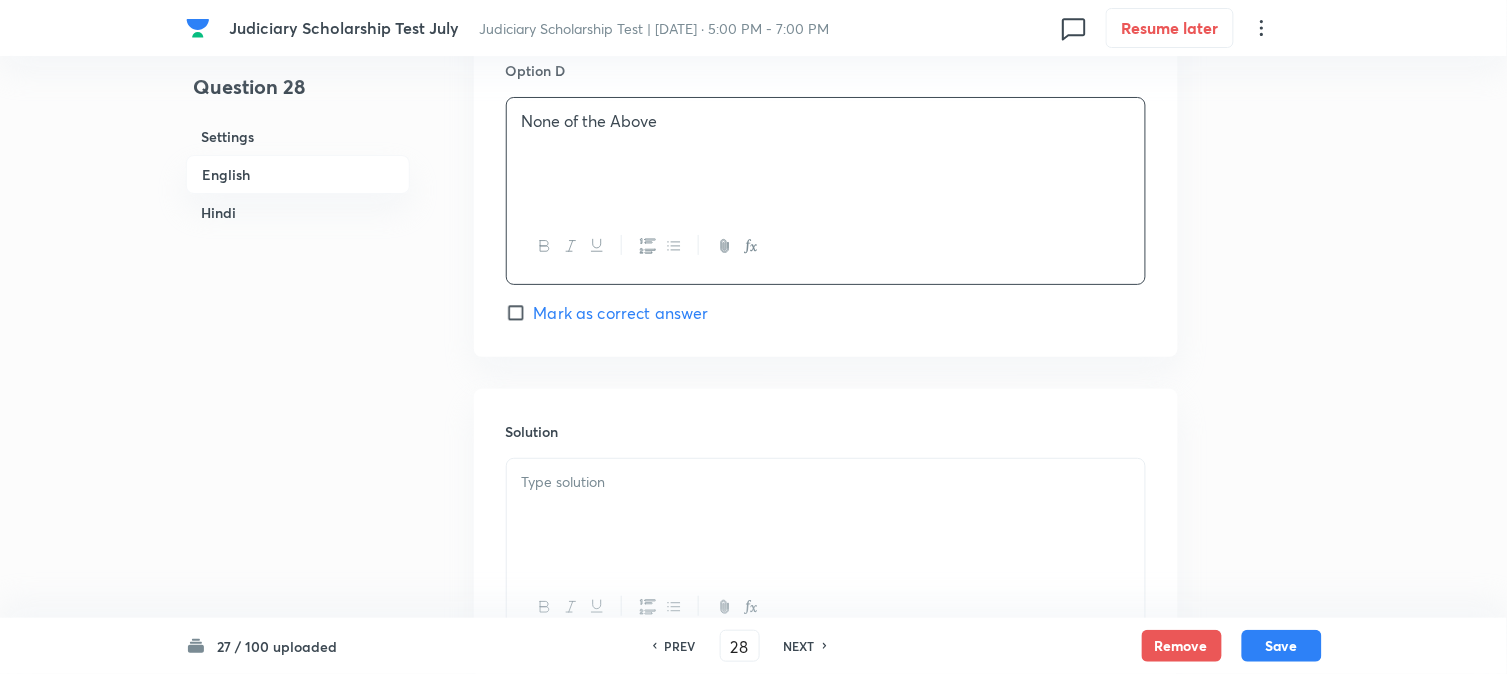 scroll, scrollTop: 2097, scrollLeft: 0, axis: vertical 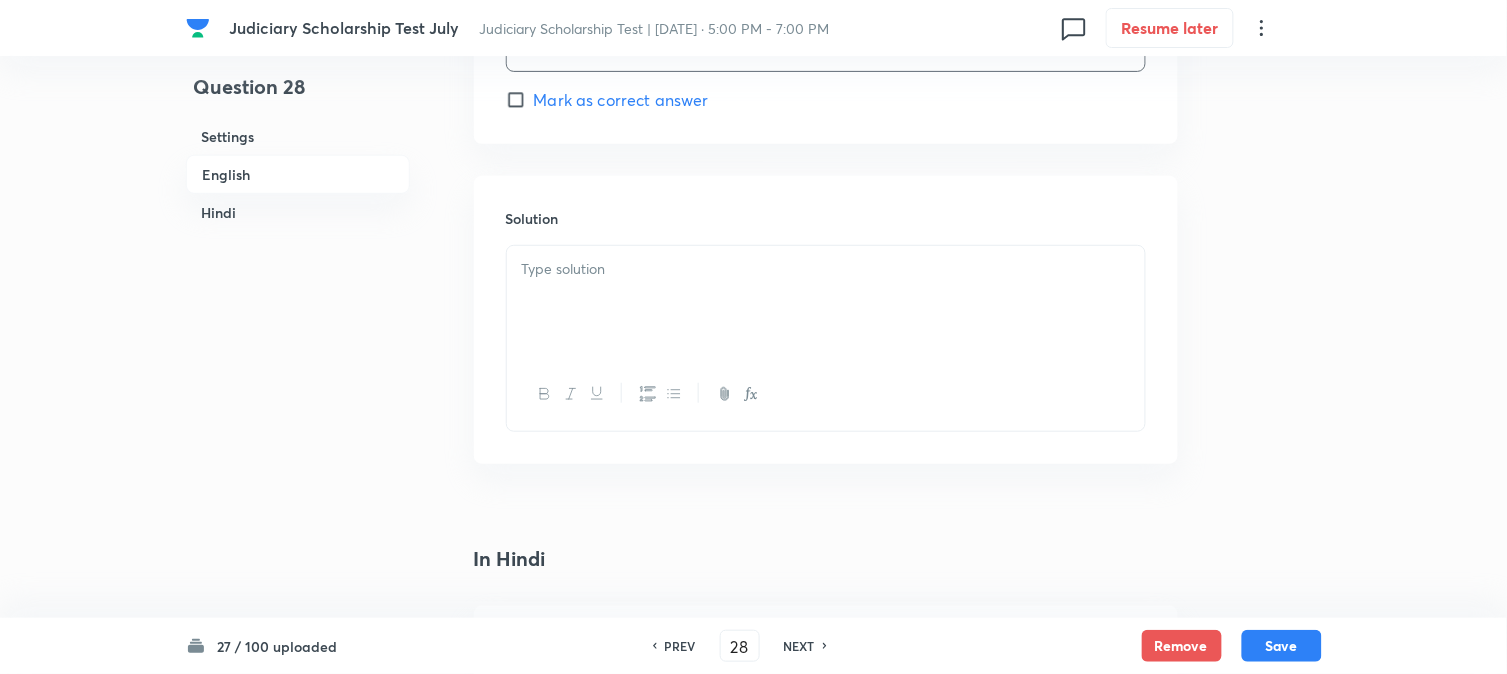 click at bounding box center (826, 302) 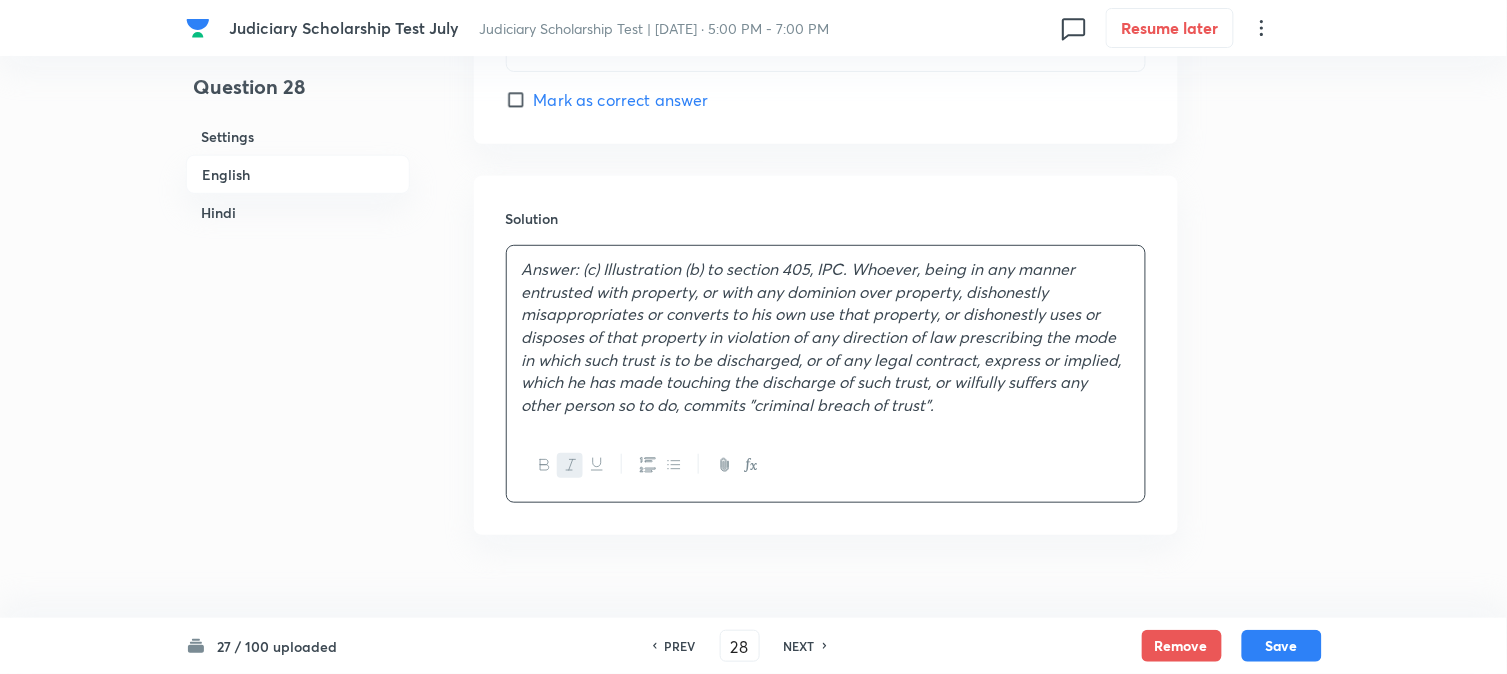 click on "27 / 100 uploaded
PREV 28 ​ NEXT Remove Save" at bounding box center (754, 646) 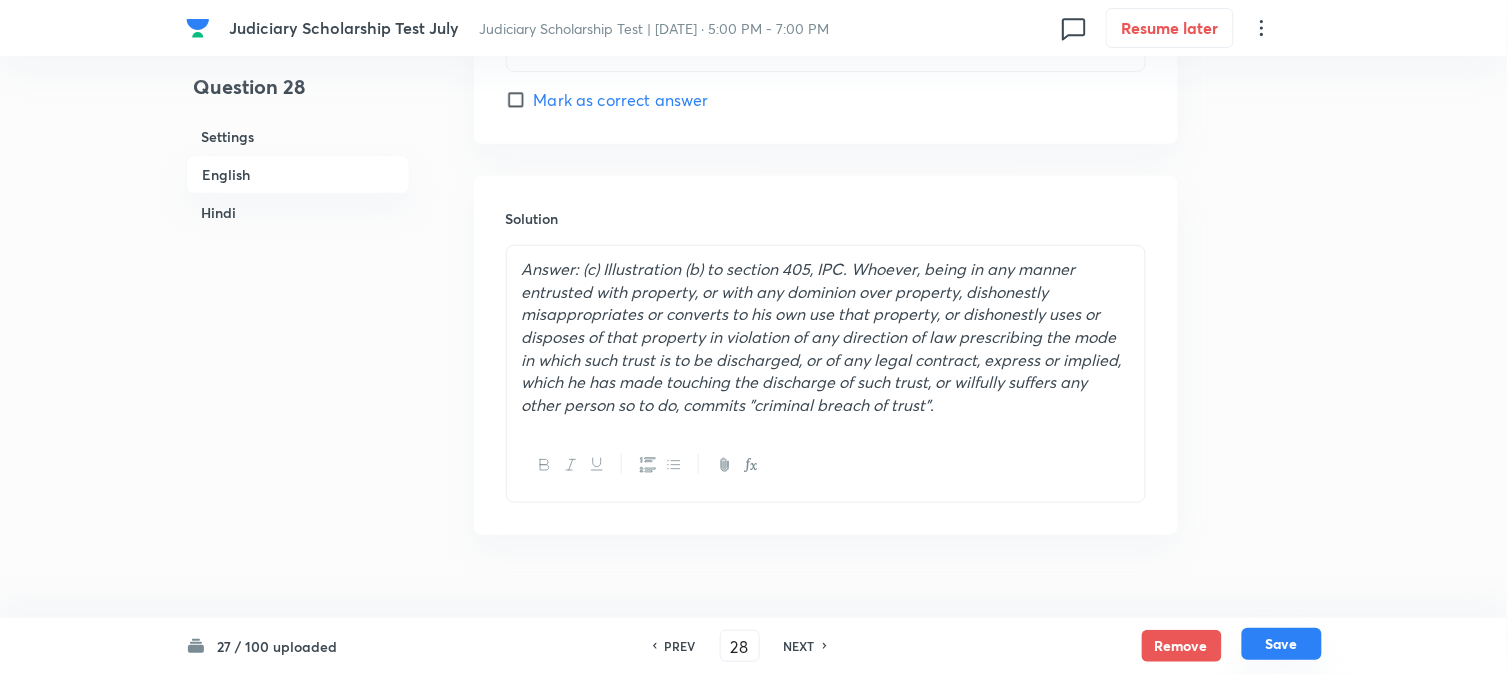 click on "Save" at bounding box center [1282, 644] 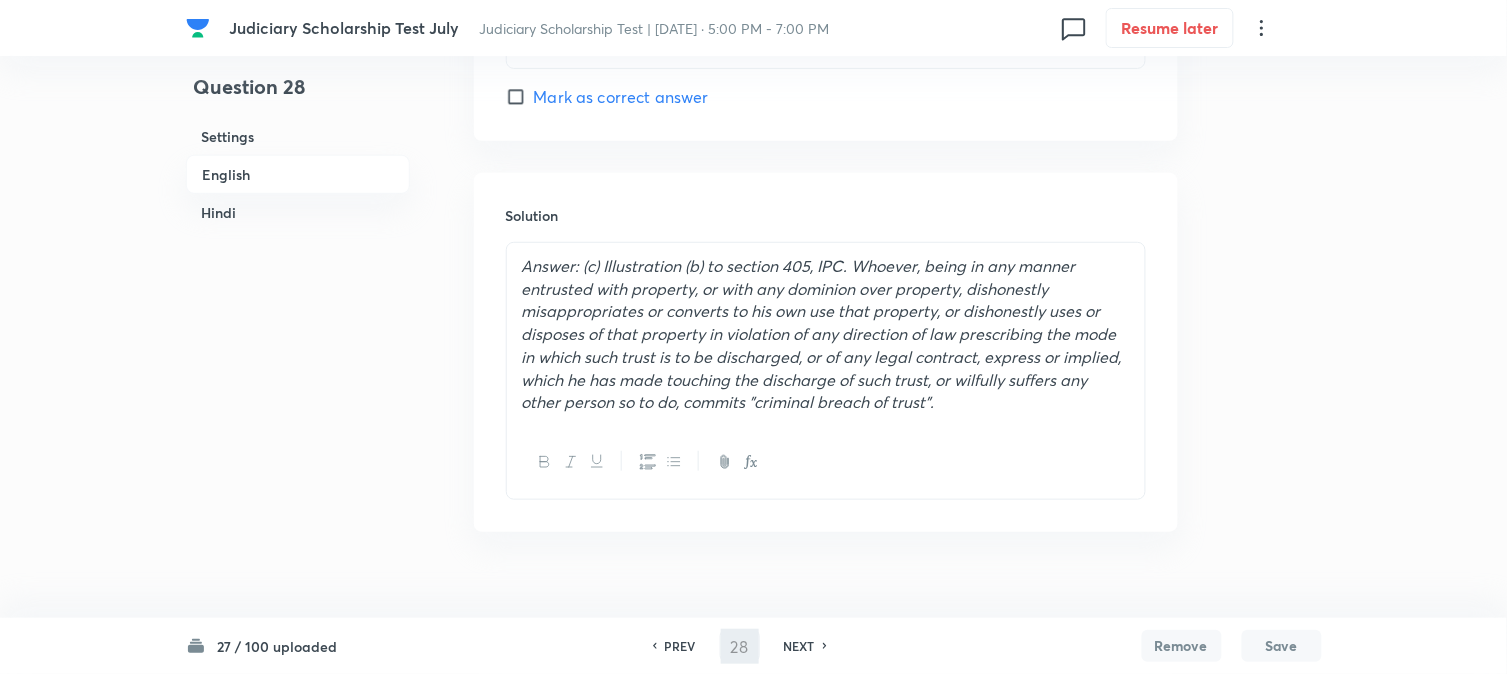 type on "29" 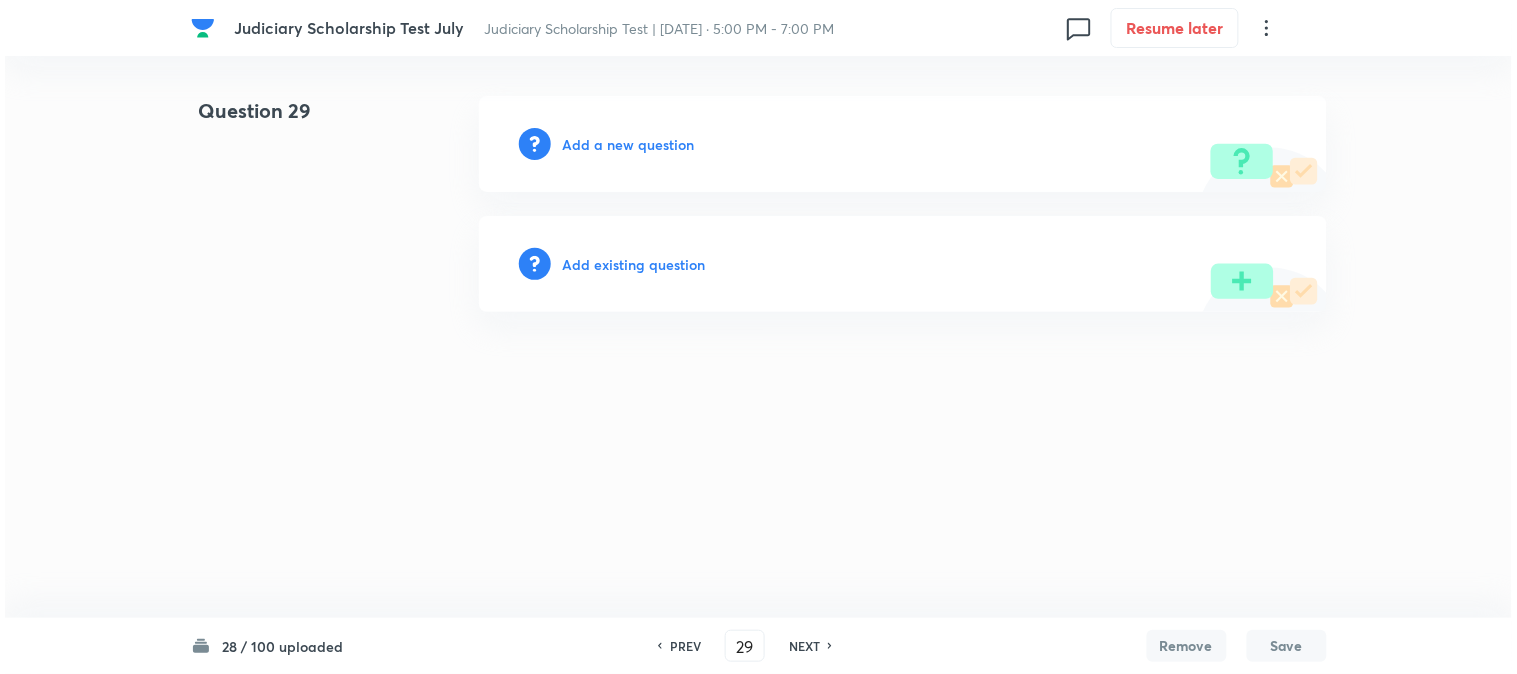 scroll, scrollTop: 0, scrollLeft: 0, axis: both 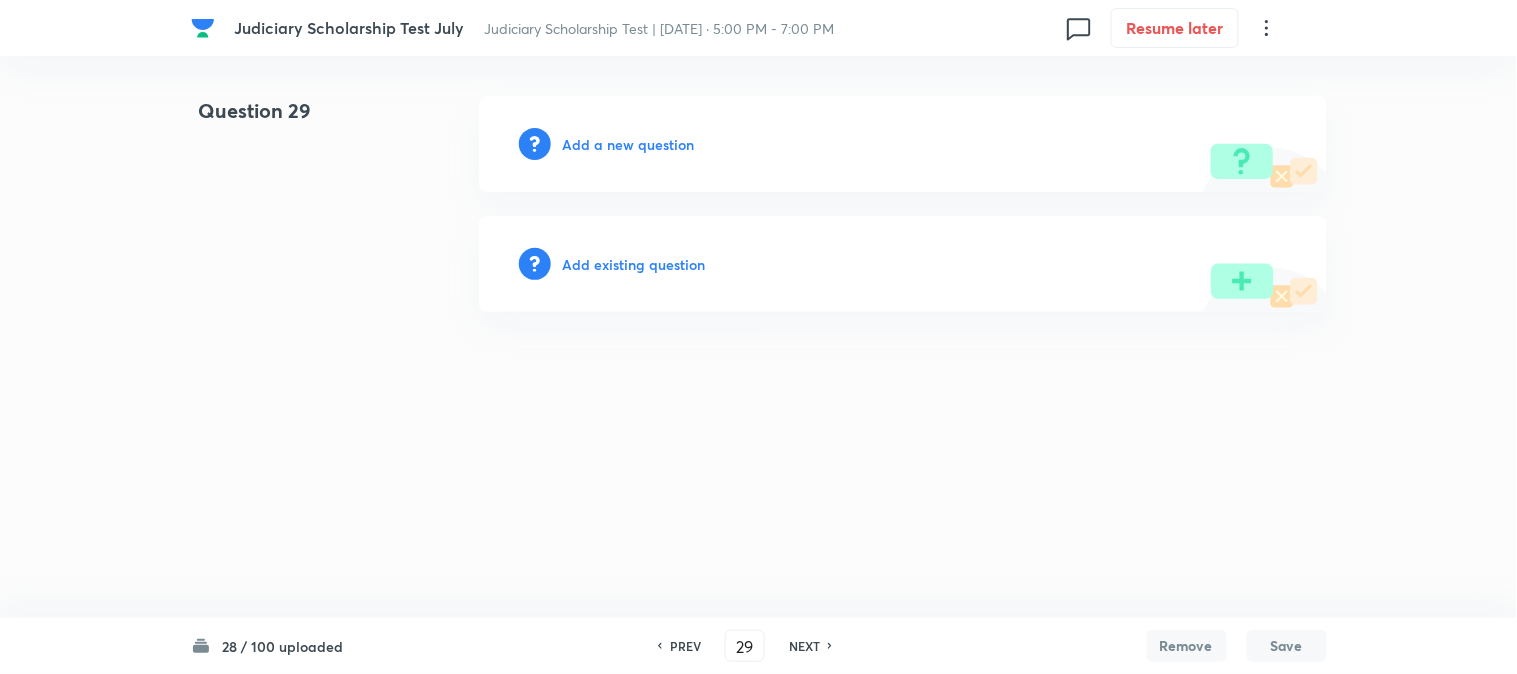 click on "Add a new question" at bounding box center [629, 144] 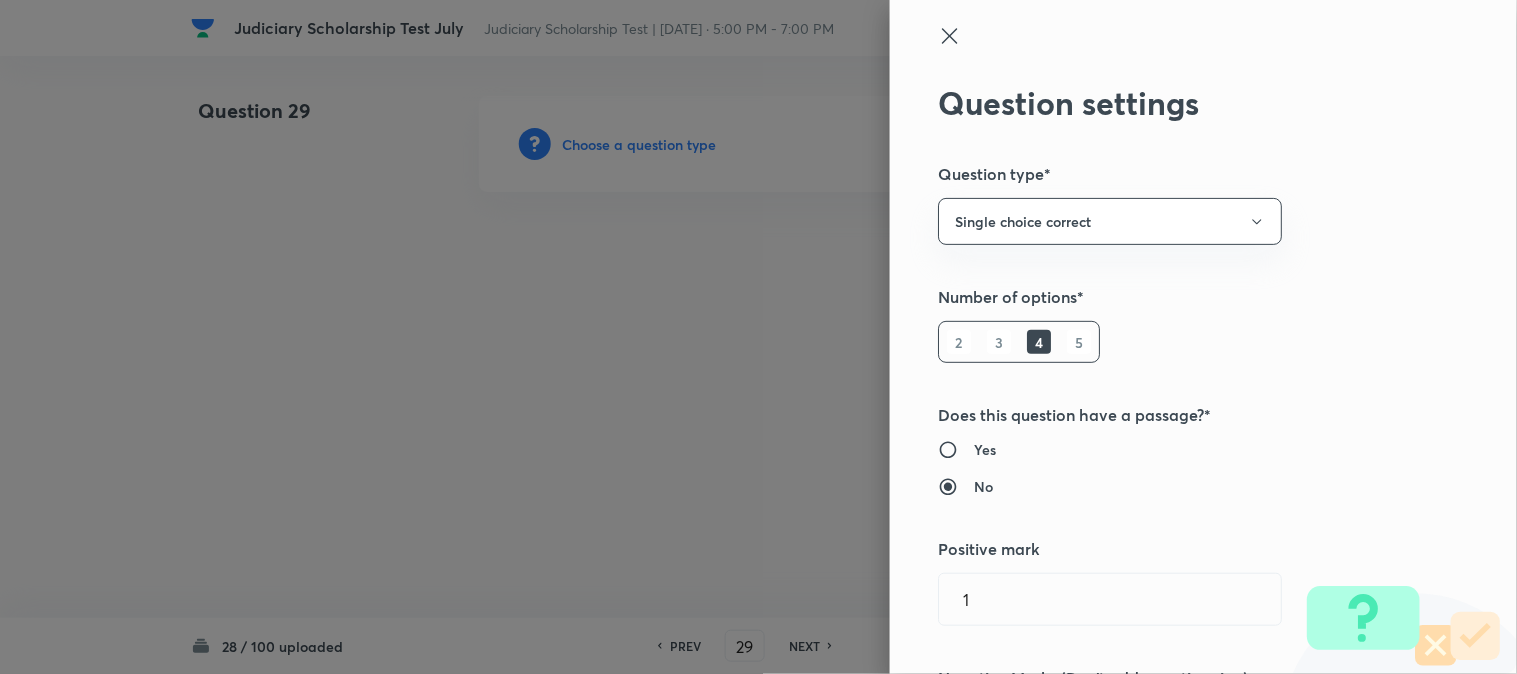 type 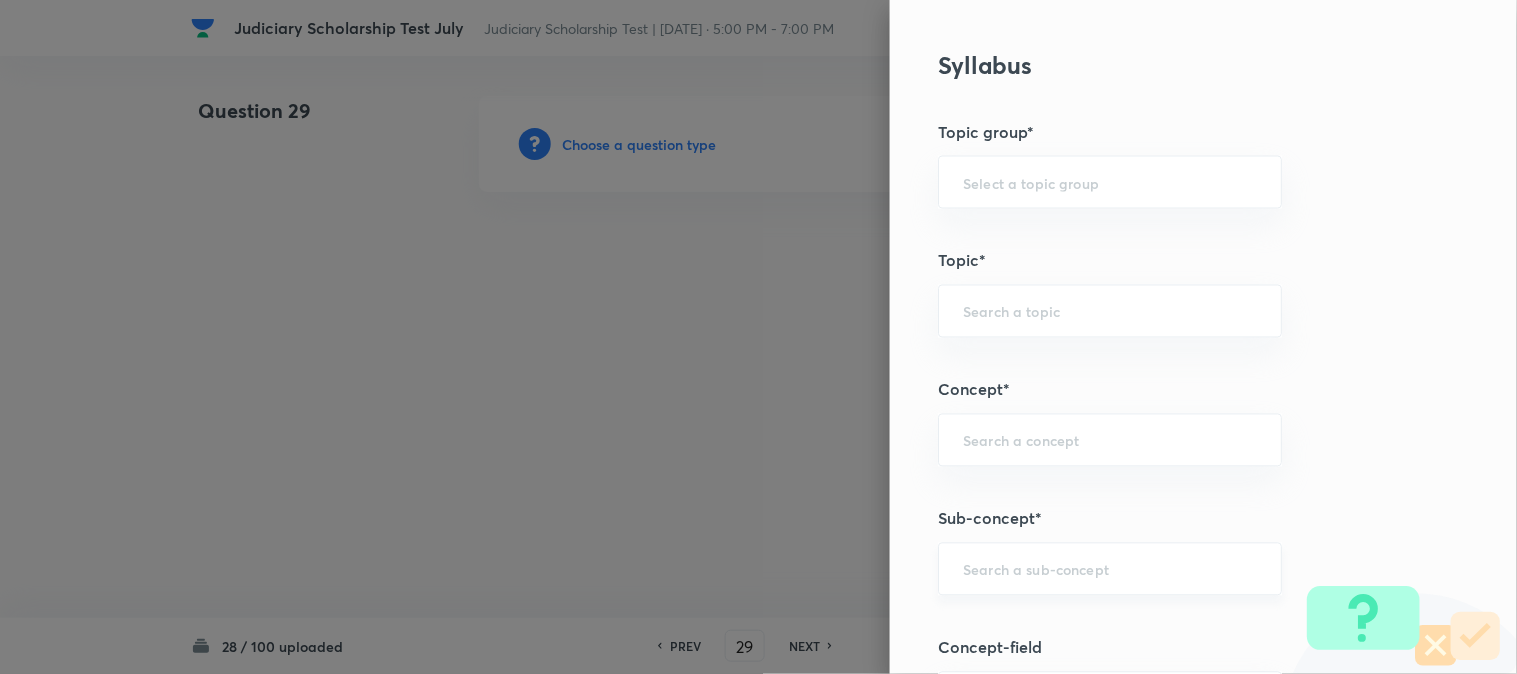 scroll, scrollTop: 1180, scrollLeft: 0, axis: vertical 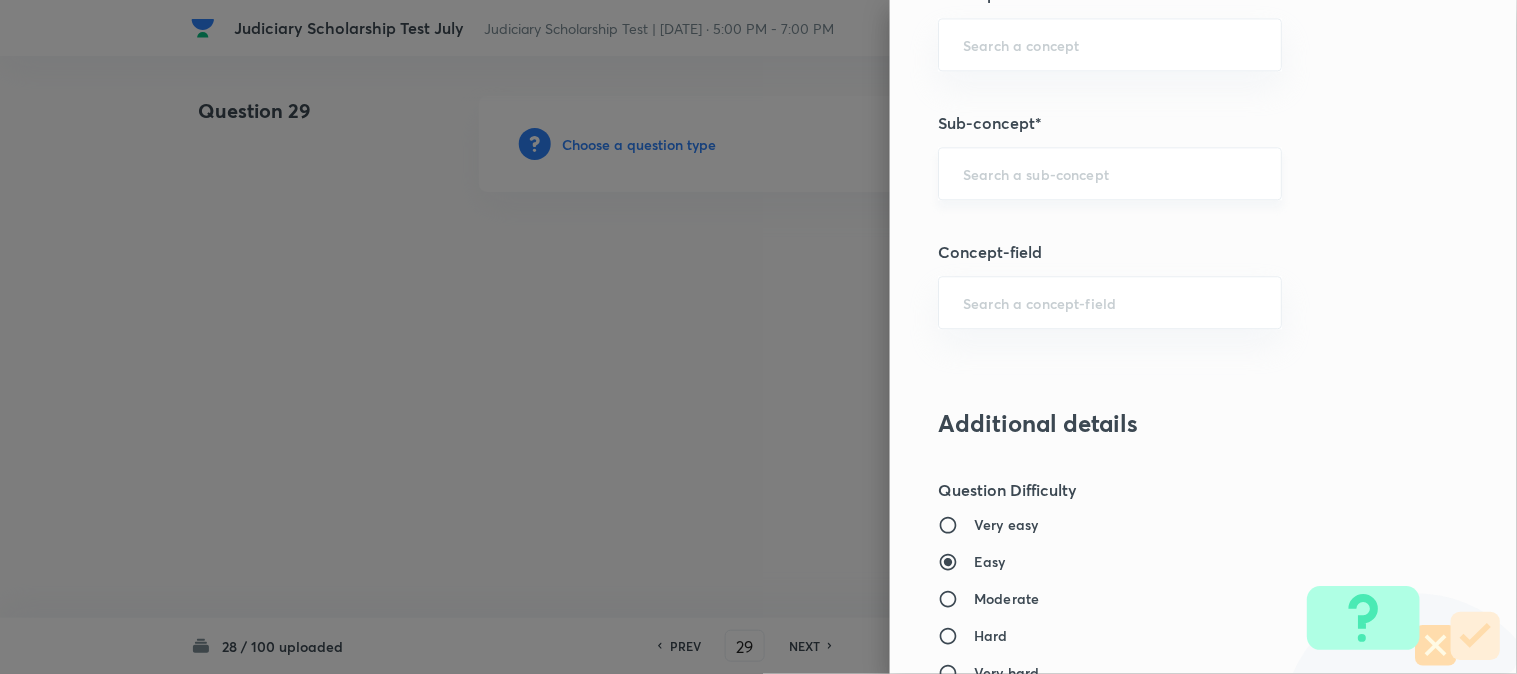 click at bounding box center (1110, 173) 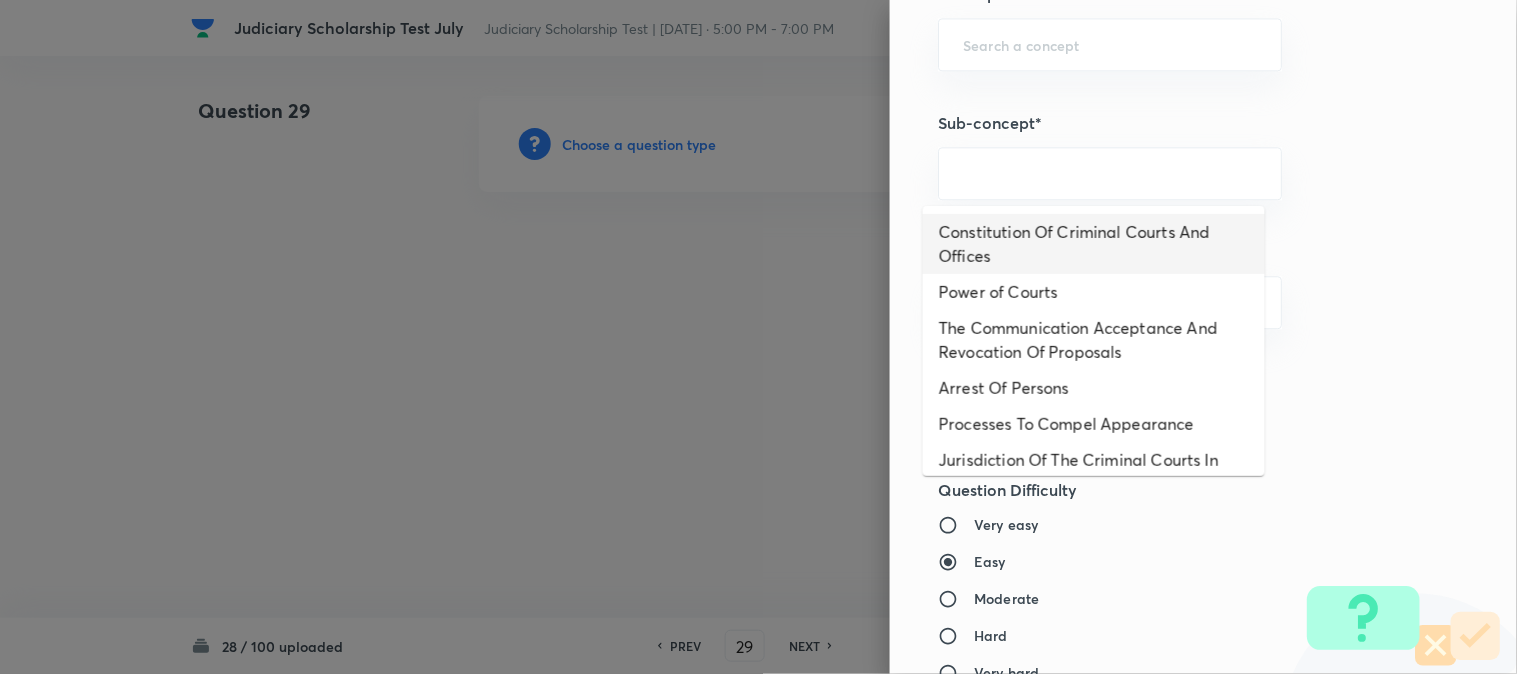 click on "Constitution Of Criminal Courts And Offices" at bounding box center (1094, 244) 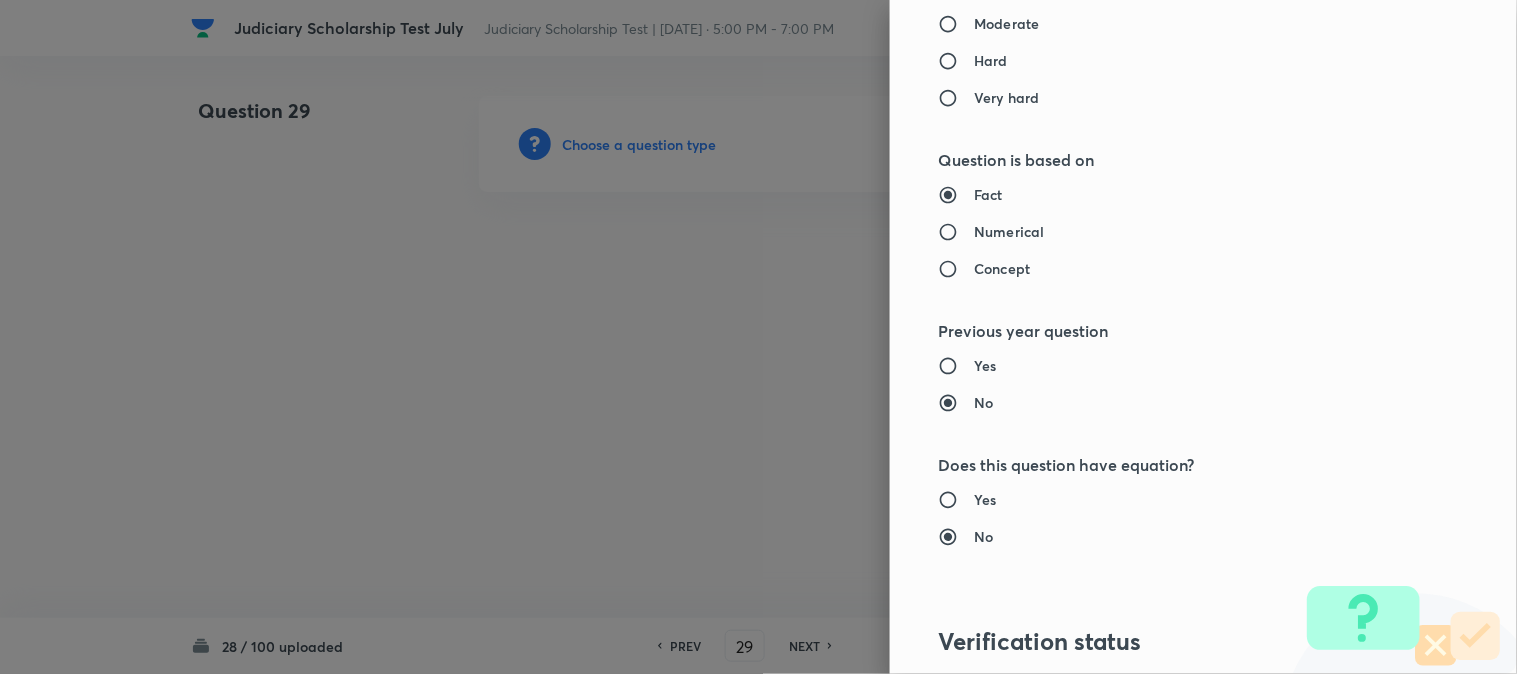 type on "Criminal Law" 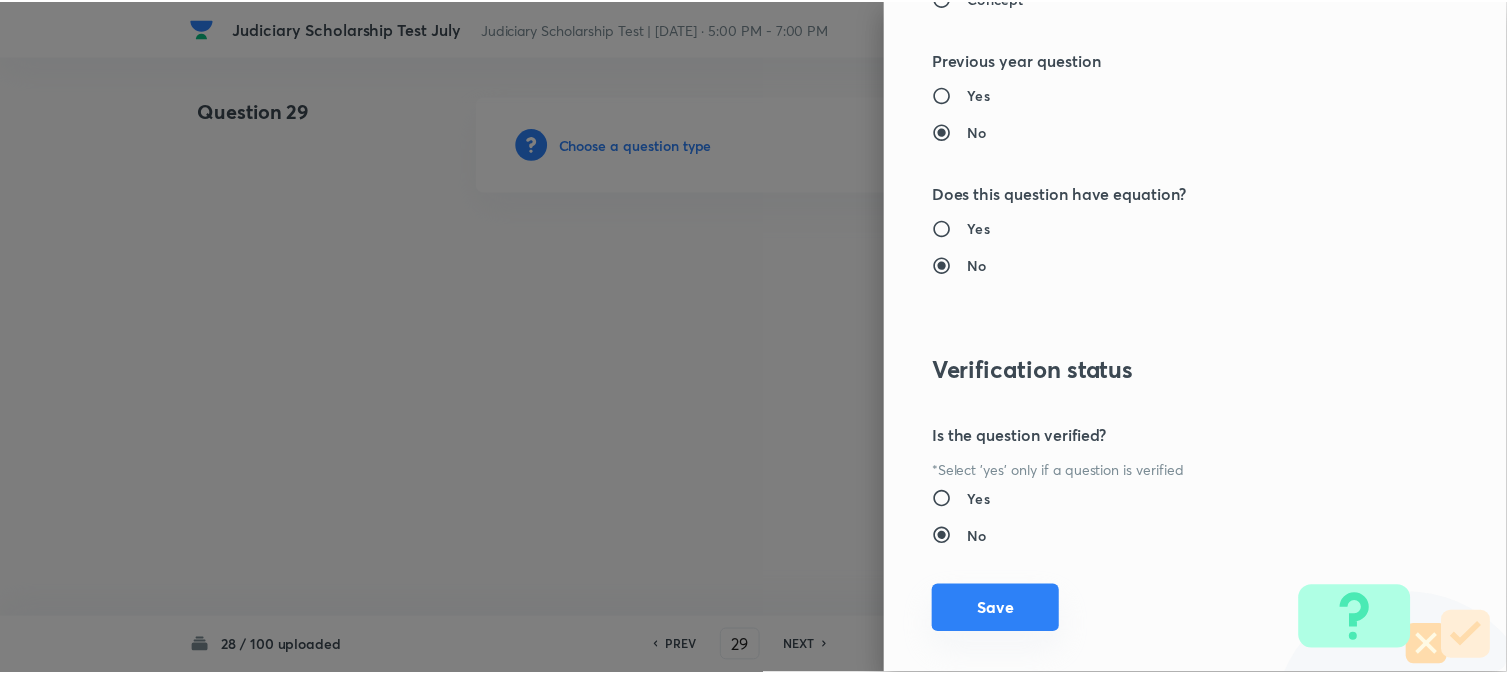 scroll, scrollTop: 2052, scrollLeft: 0, axis: vertical 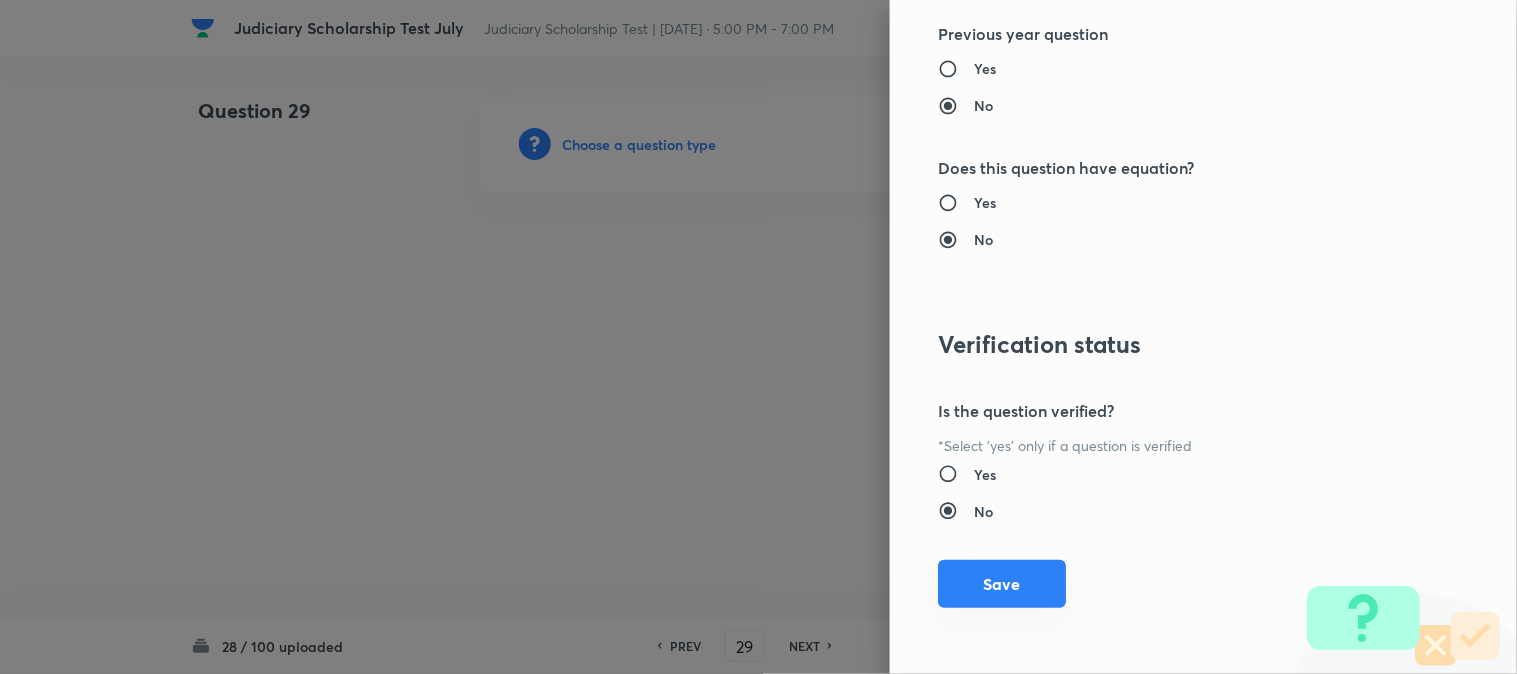 click on "Save" at bounding box center [1002, 584] 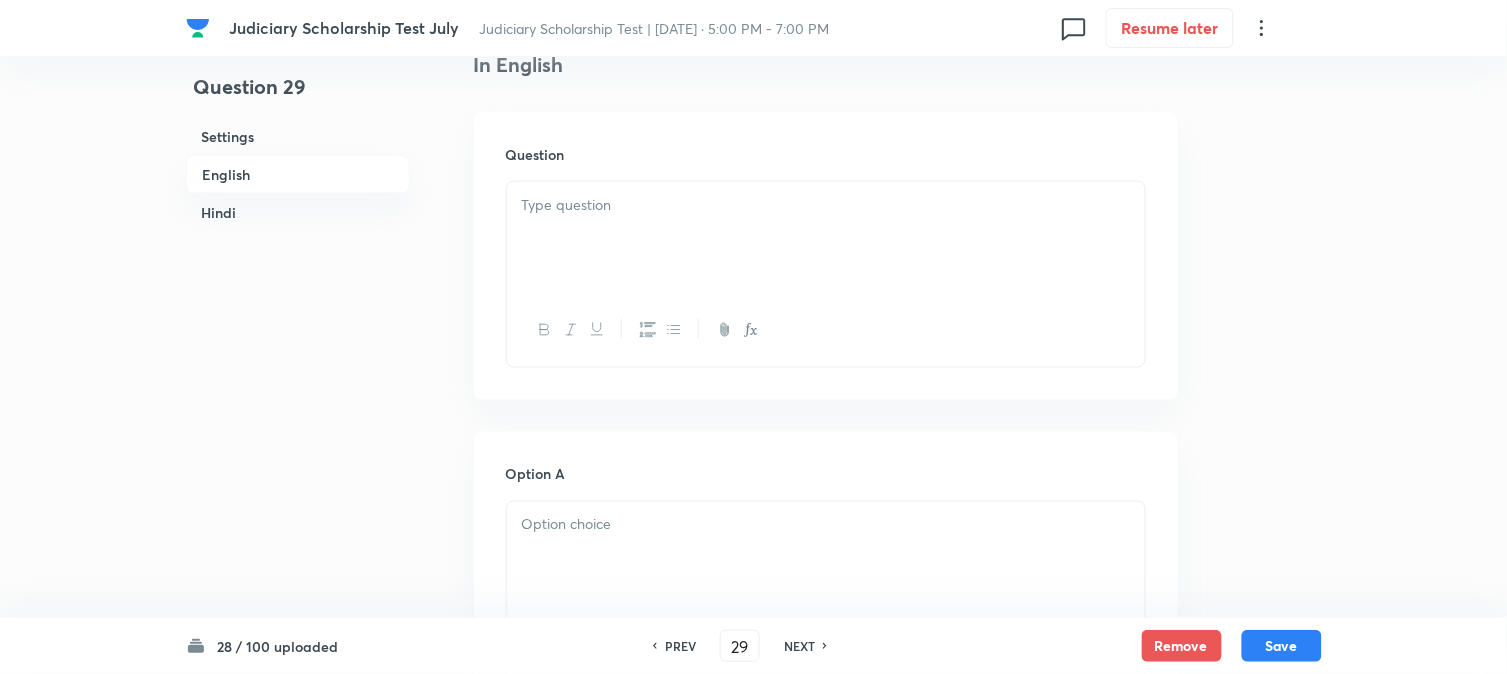 scroll, scrollTop: 590, scrollLeft: 0, axis: vertical 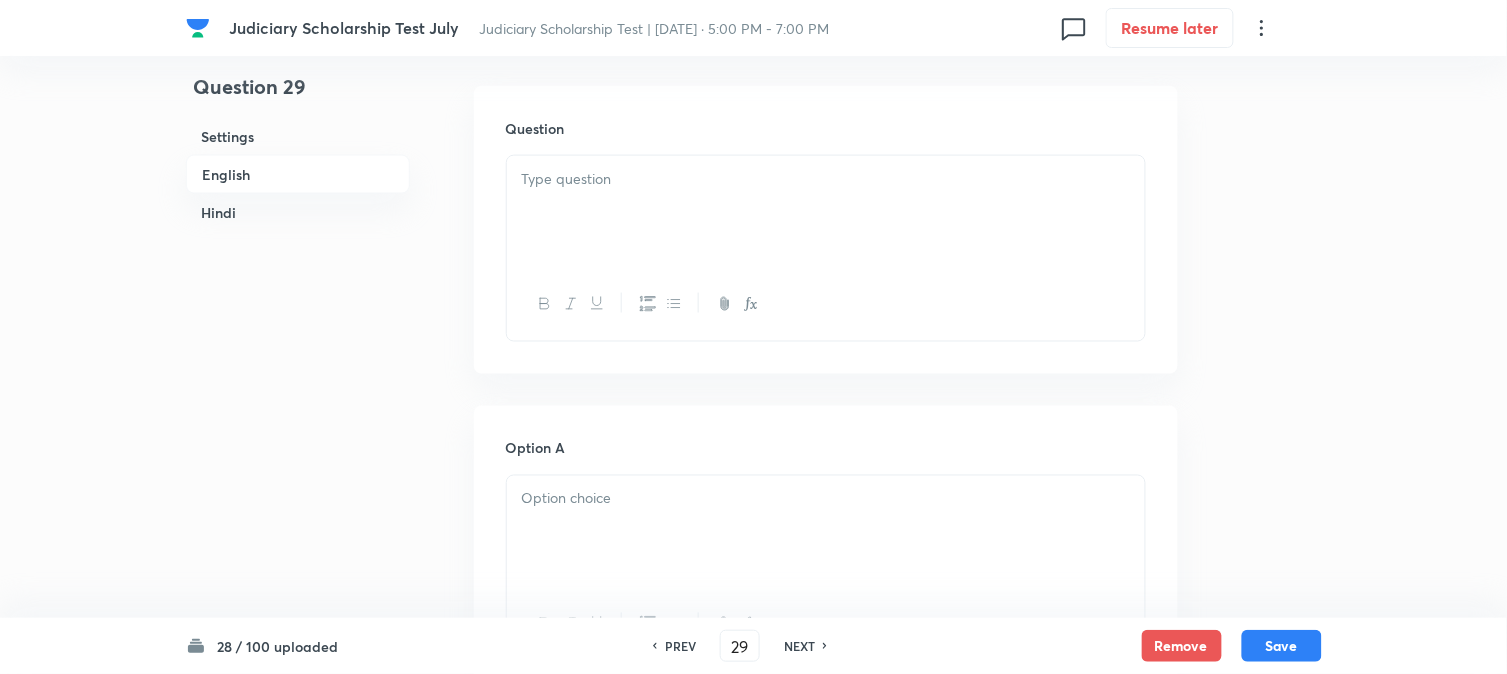 click at bounding box center (826, 212) 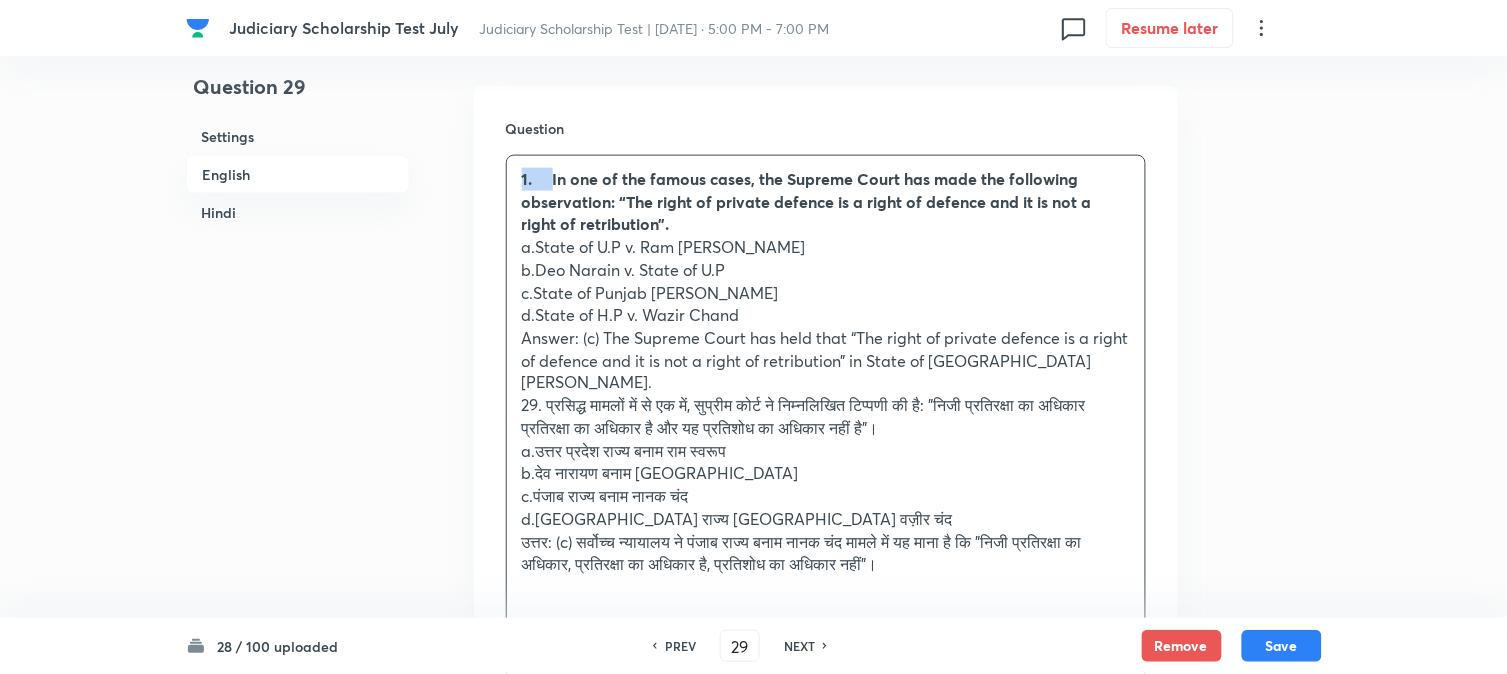 drag, startPoint x: 553, startPoint y: 172, endPoint x: 512, endPoint y: 157, distance: 43.65776 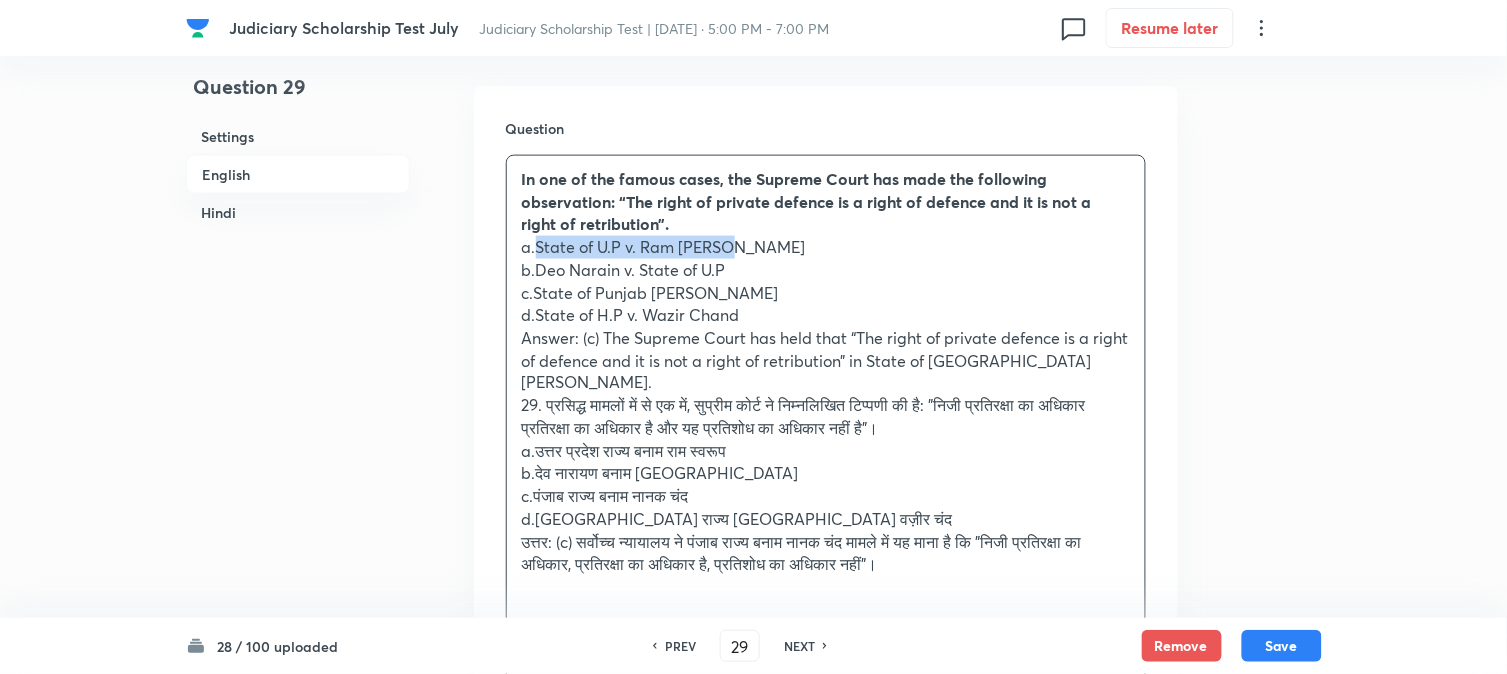 drag, startPoint x: 537, startPoint y: 250, endPoint x: 720, endPoint y: 235, distance: 183.61372 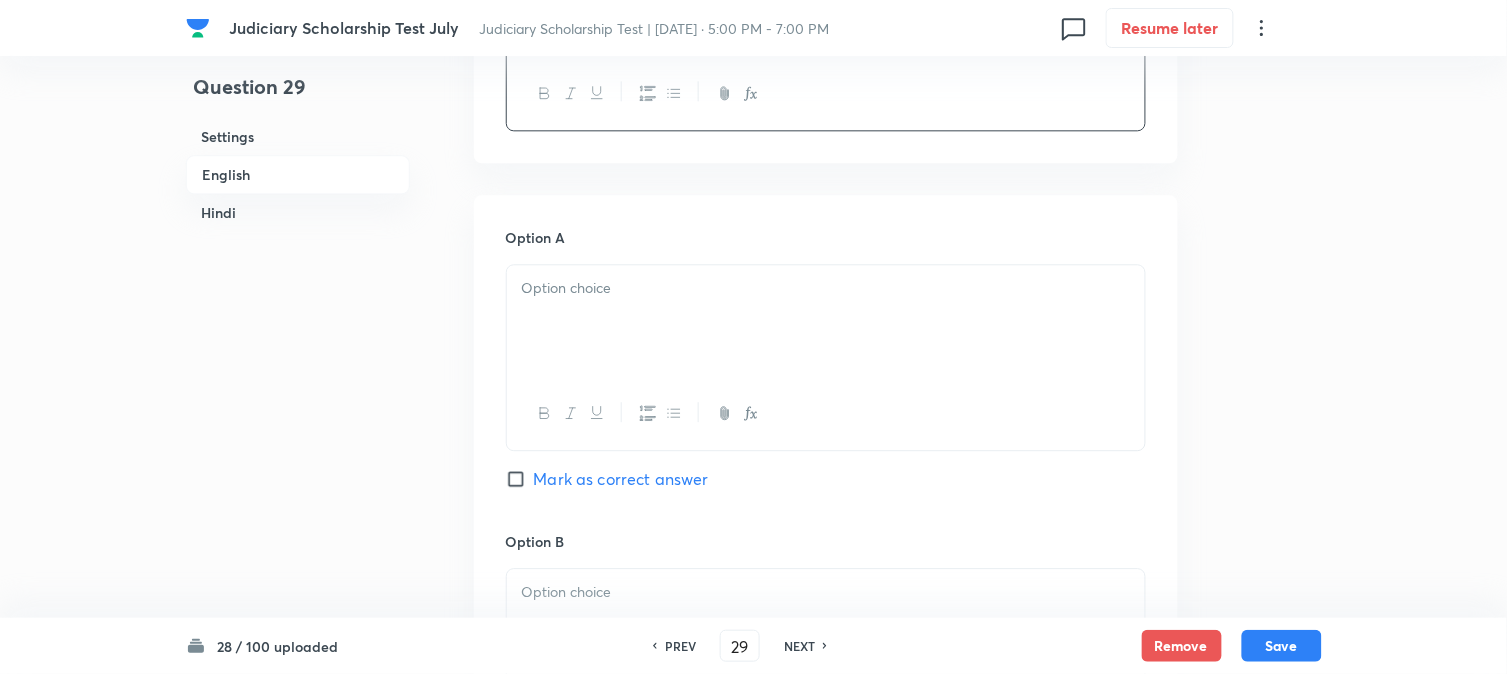 click at bounding box center [826, 321] 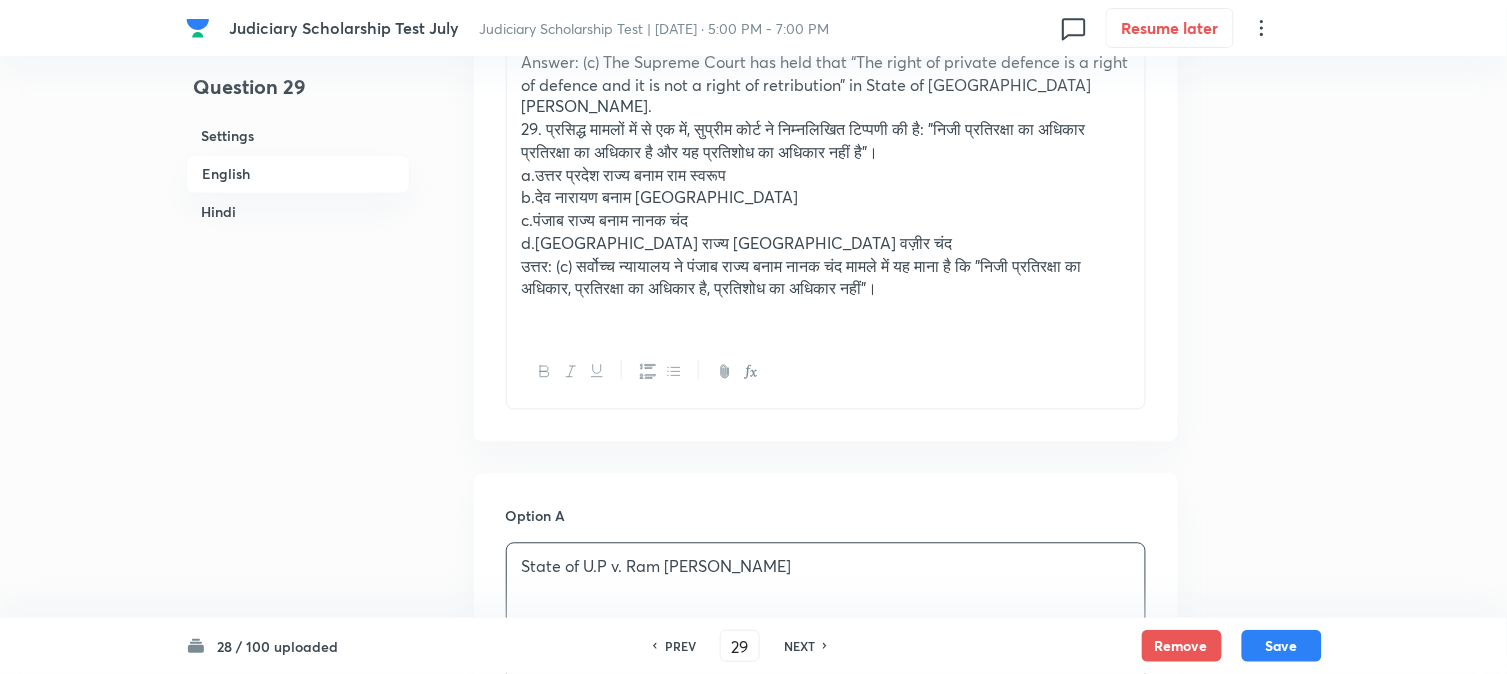 scroll, scrollTop: 478, scrollLeft: 0, axis: vertical 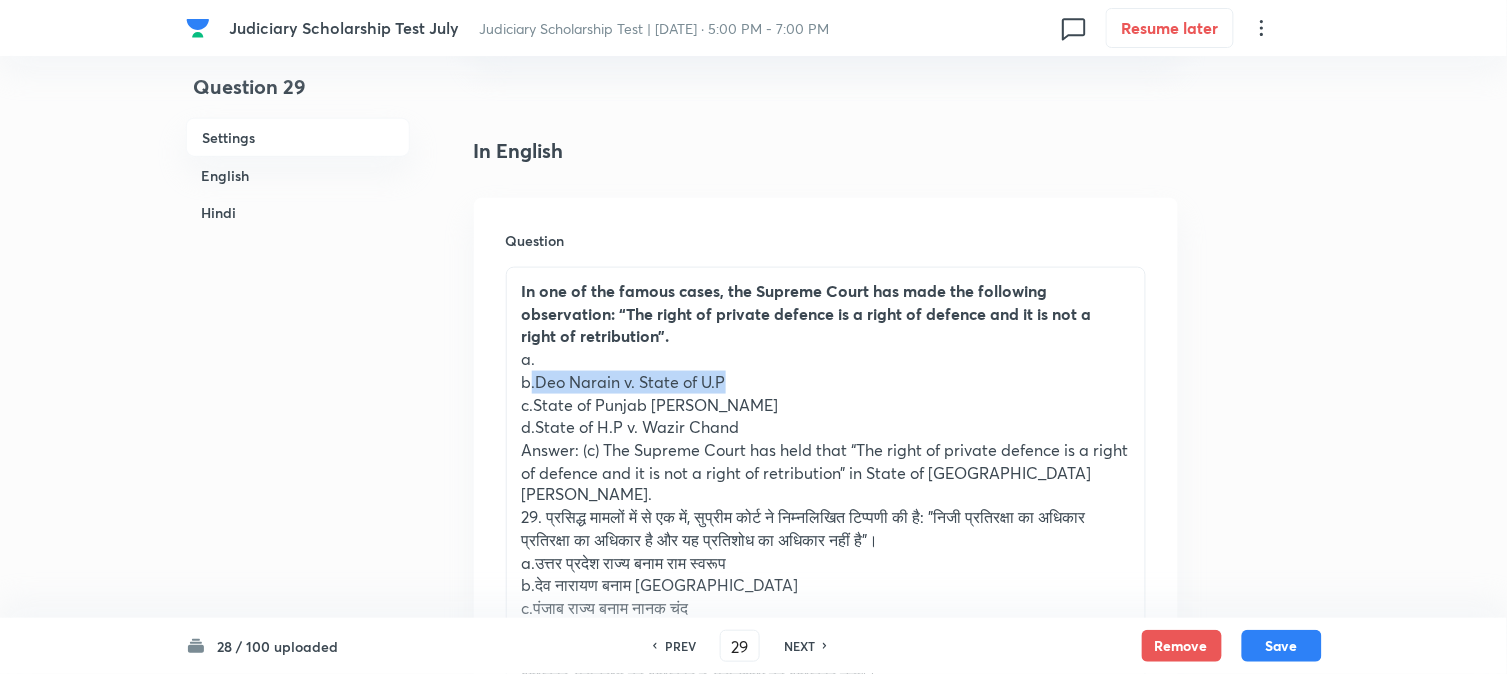 drag, startPoint x: 532, startPoint y: 383, endPoint x: 844, endPoint y: 381, distance: 312.0064 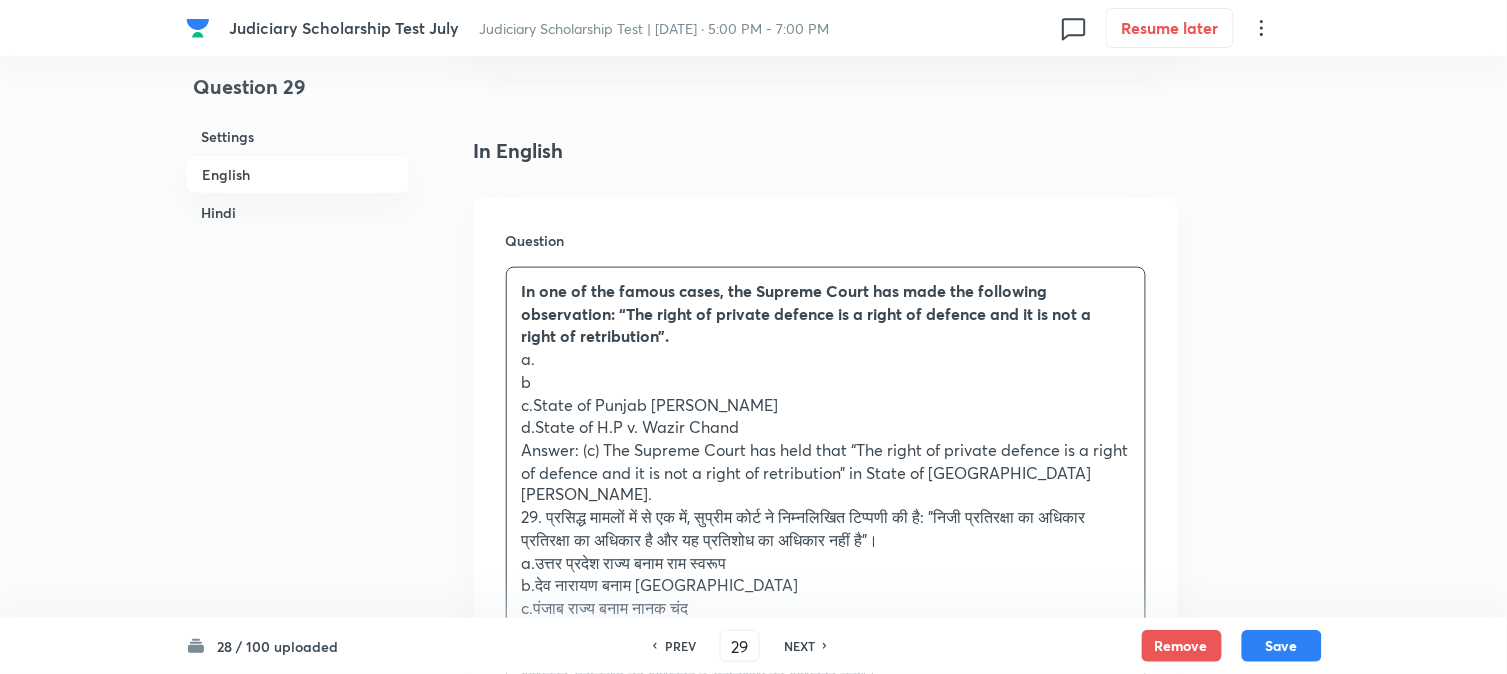 scroll, scrollTop: 1256, scrollLeft: 0, axis: vertical 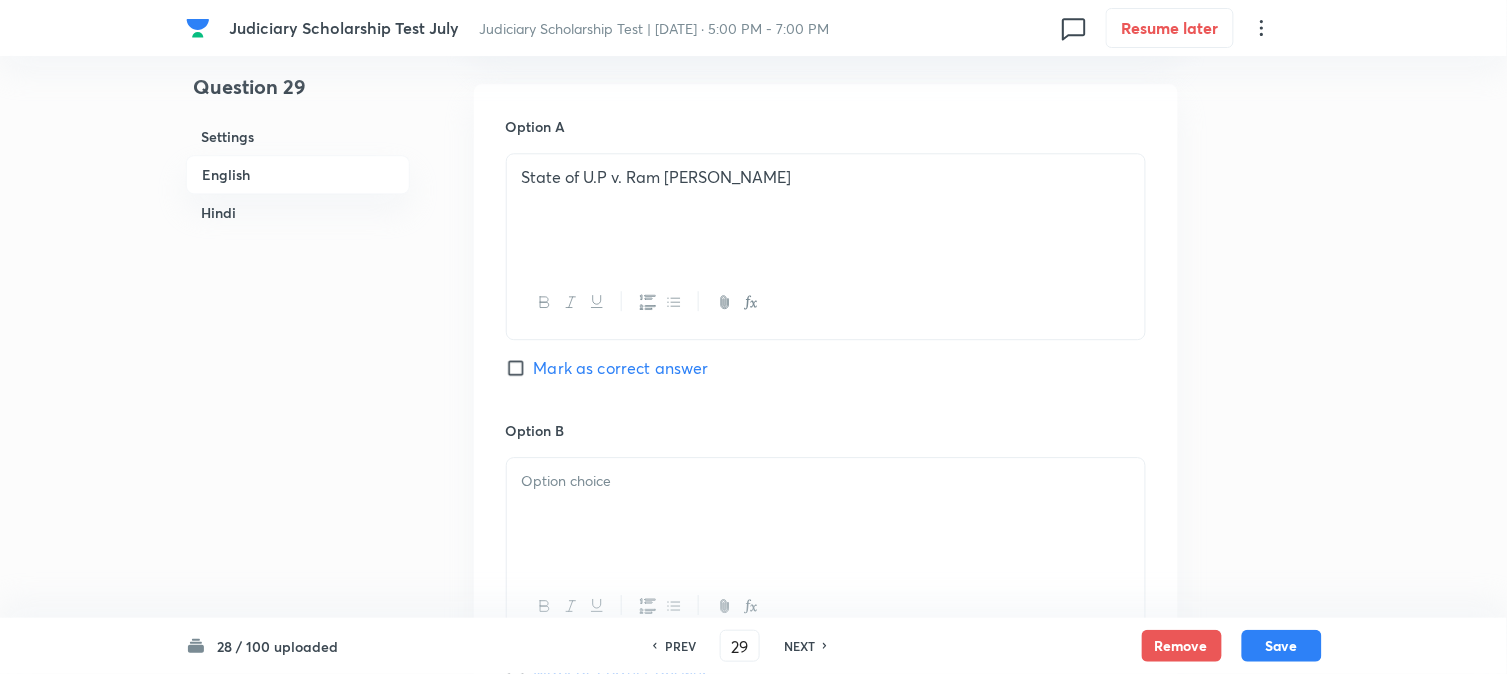 drag, startPoint x: 550, startPoint y: 534, endPoint x: 540, endPoint y: 526, distance: 12.806249 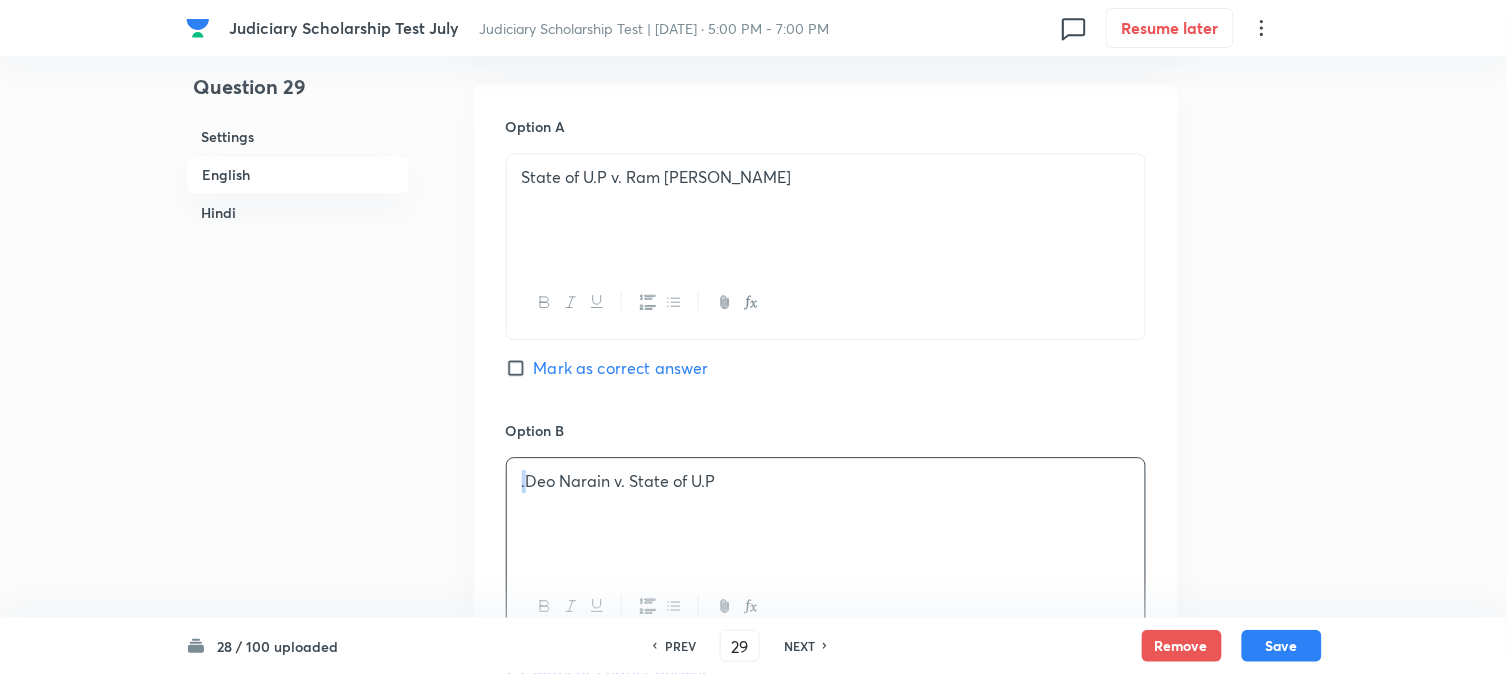 drag, startPoint x: 517, startPoint y: 477, endPoint x: 495, endPoint y: 460, distance: 27.802877 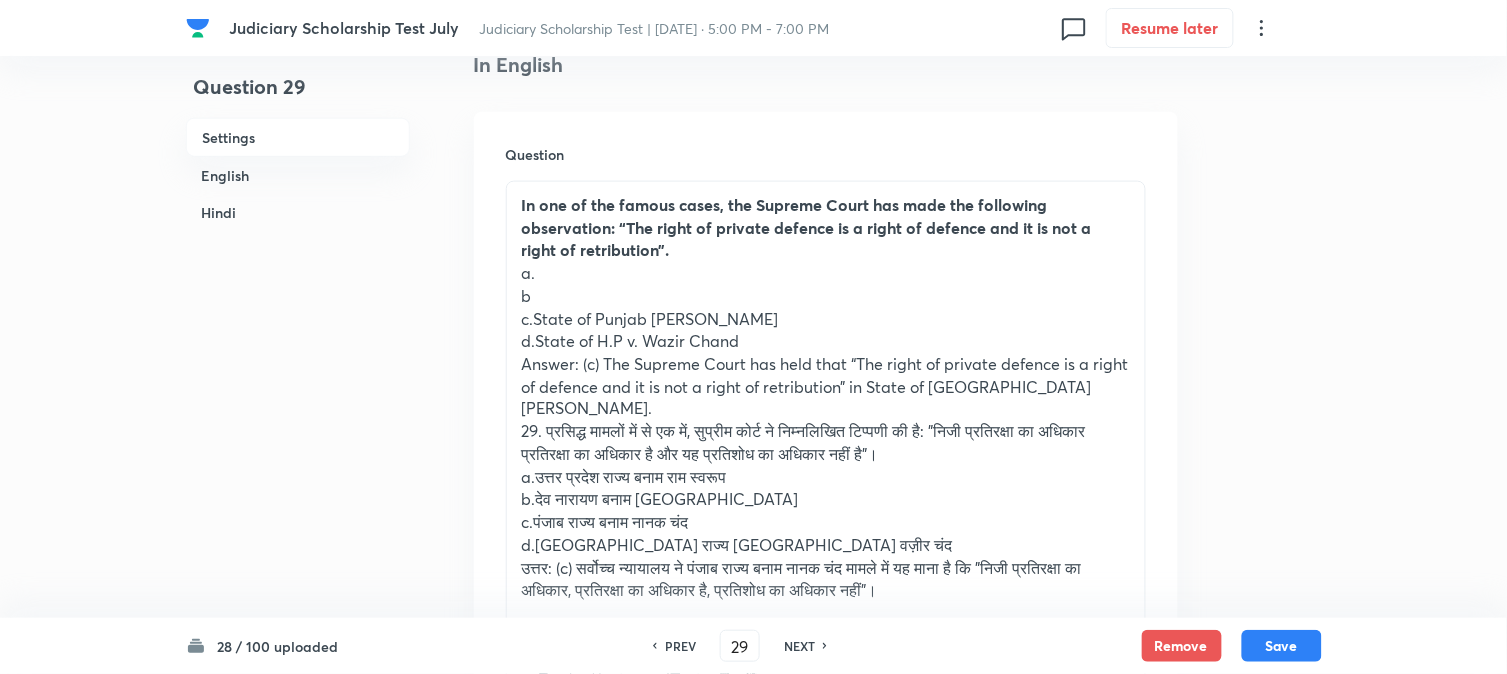 scroll, scrollTop: 478, scrollLeft: 0, axis: vertical 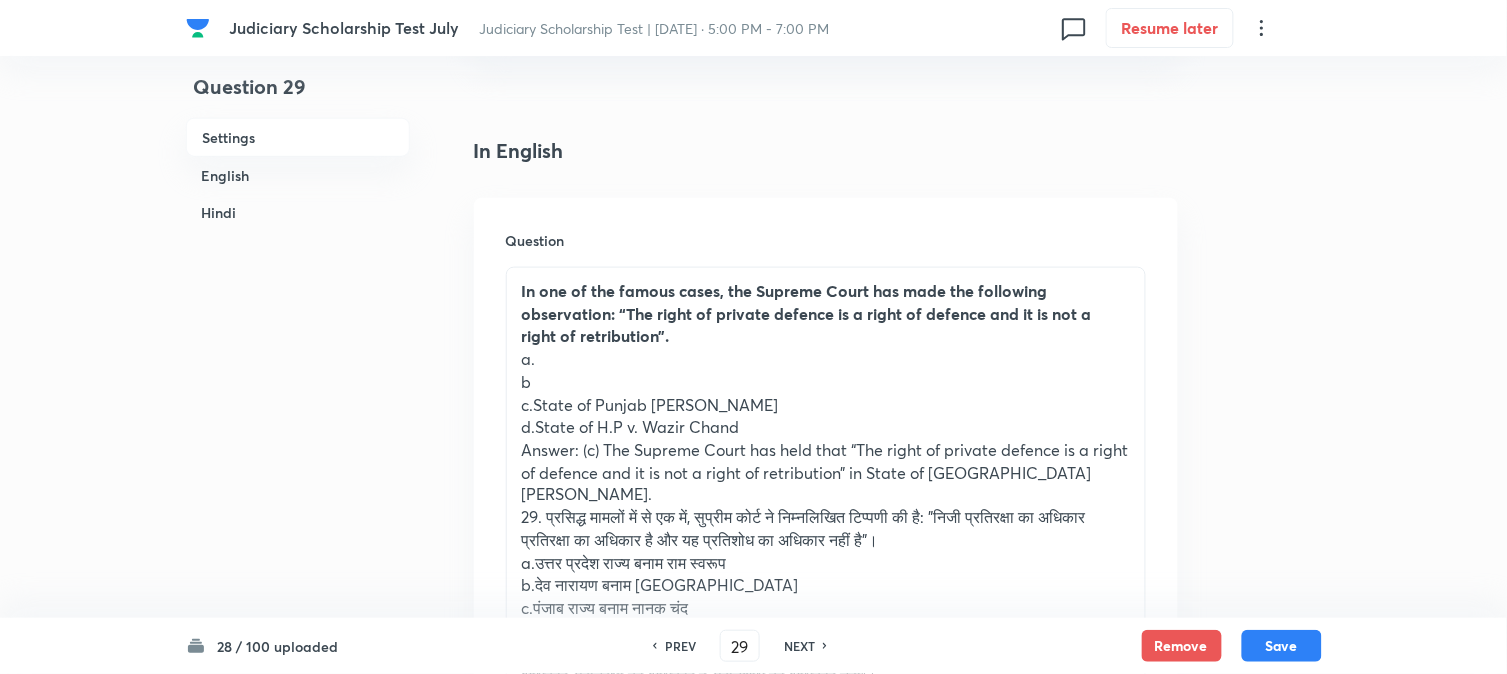 drag, startPoint x: 537, startPoint y: 402, endPoint x: 908, endPoint y: 411, distance: 371.10916 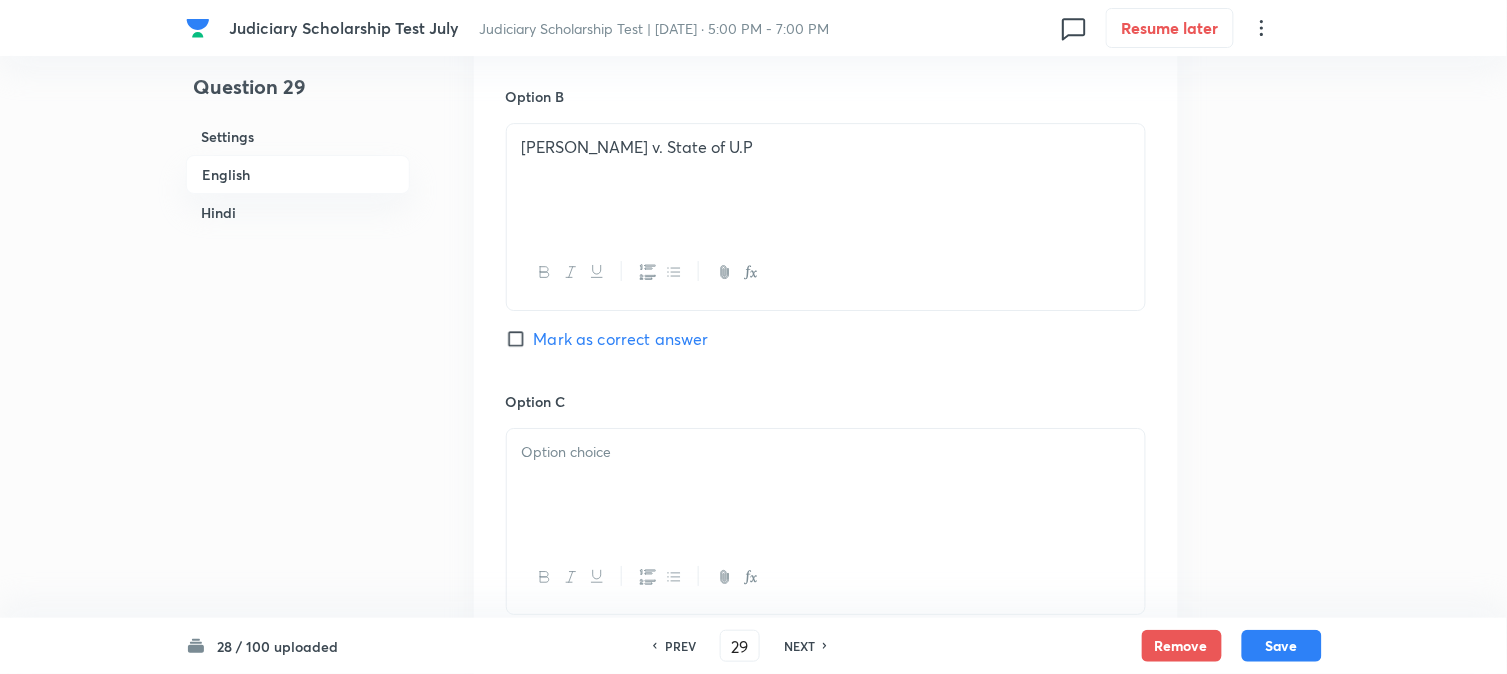 click at bounding box center [826, 485] 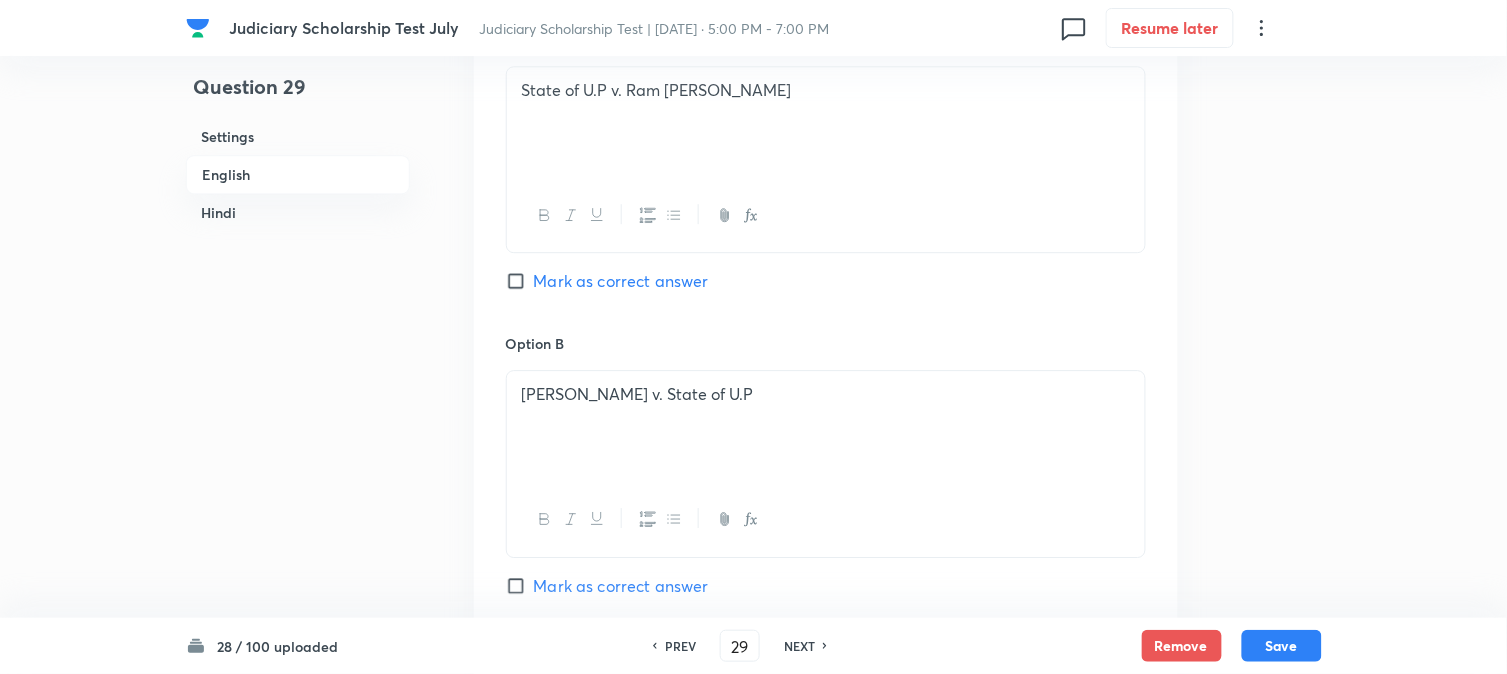 scroll, scrollTop: 590, scrollLeft: 0, axis: vertical 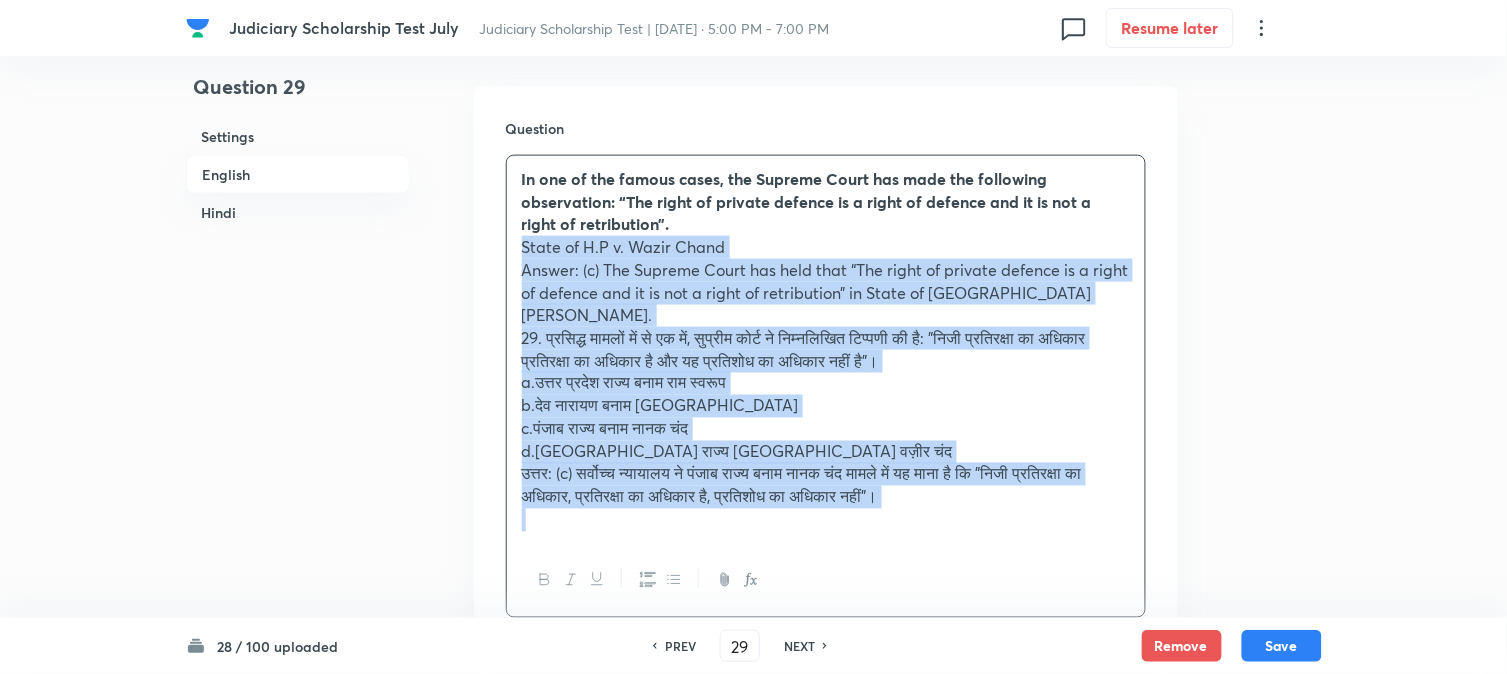 drag, startPoint x: 534, startPoint y: 316, endPoint x: 1182, endPoint y: 580, distance: 699.71423 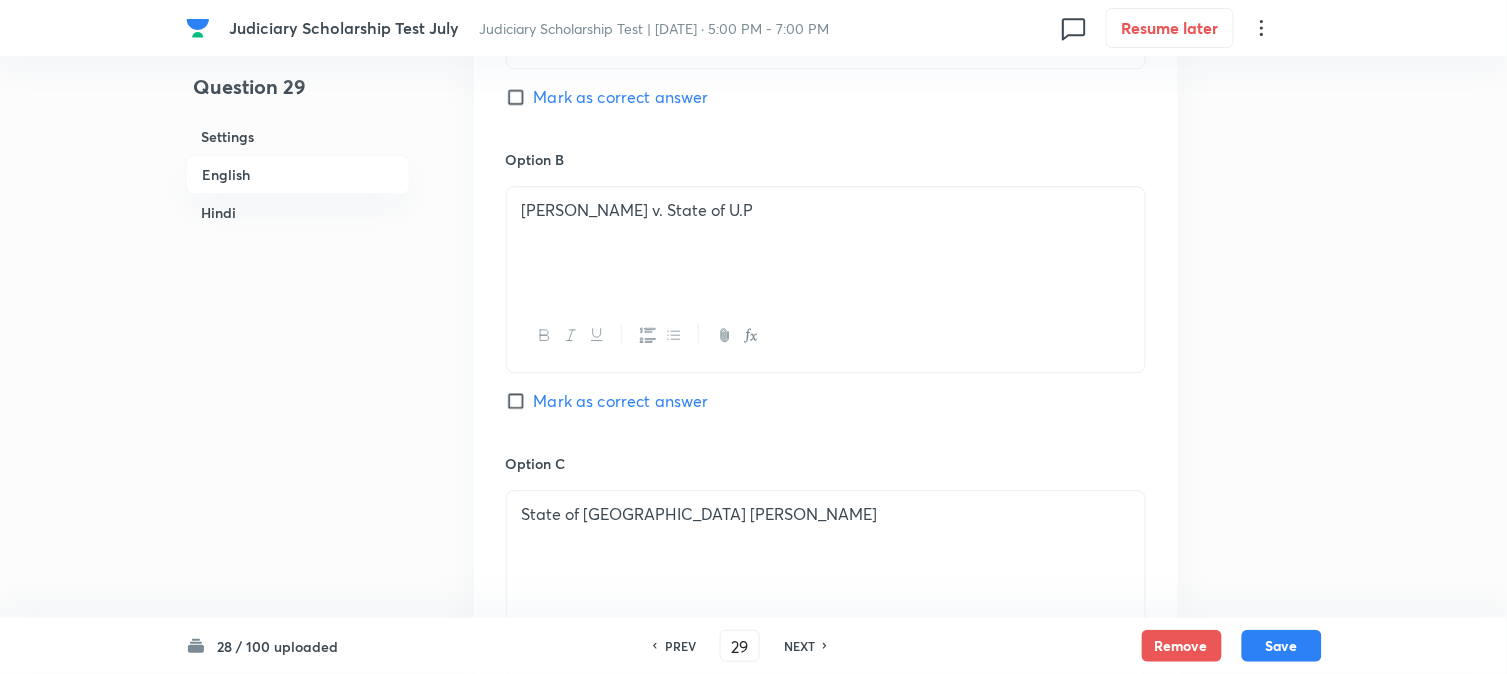 scroll, scrollTop: 1701, scrollLeft: 0, axis: vertical 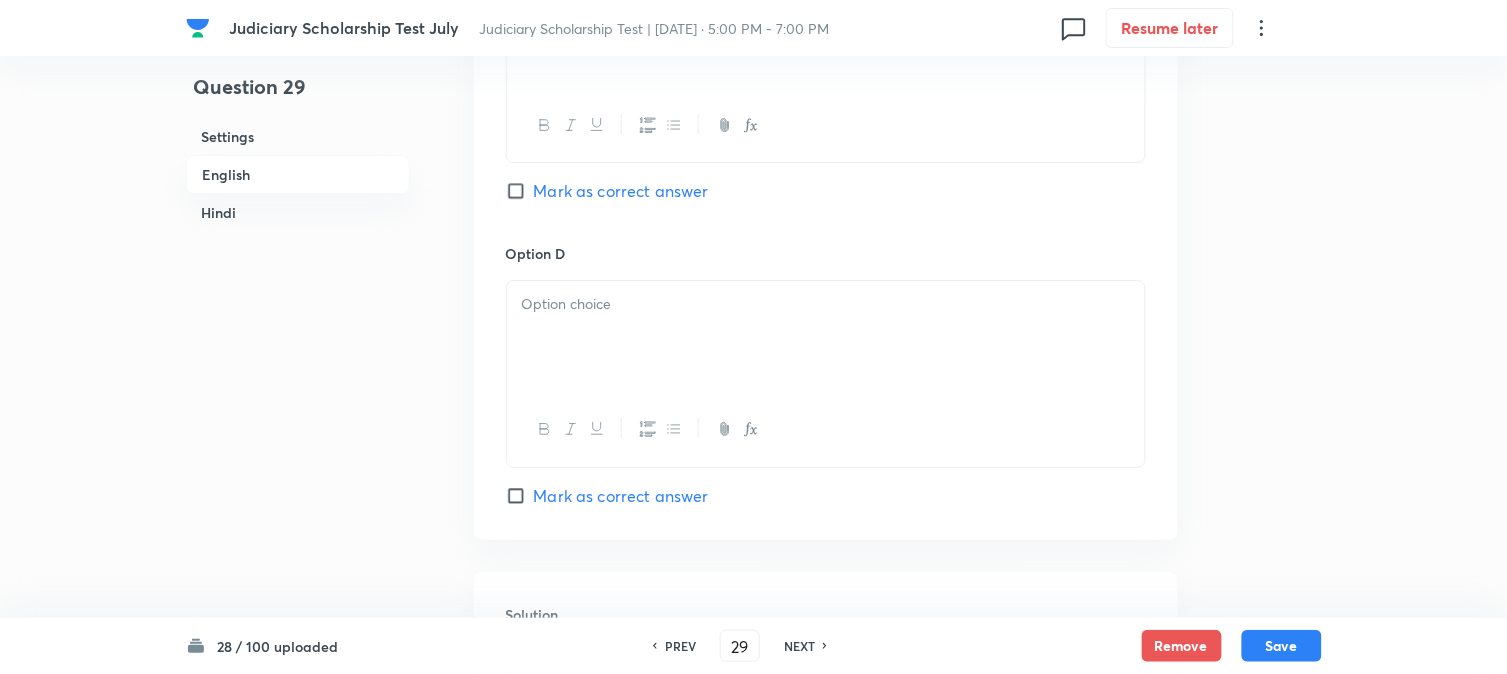 click on "Mark as correct answer" at bounding box center (621, 191) 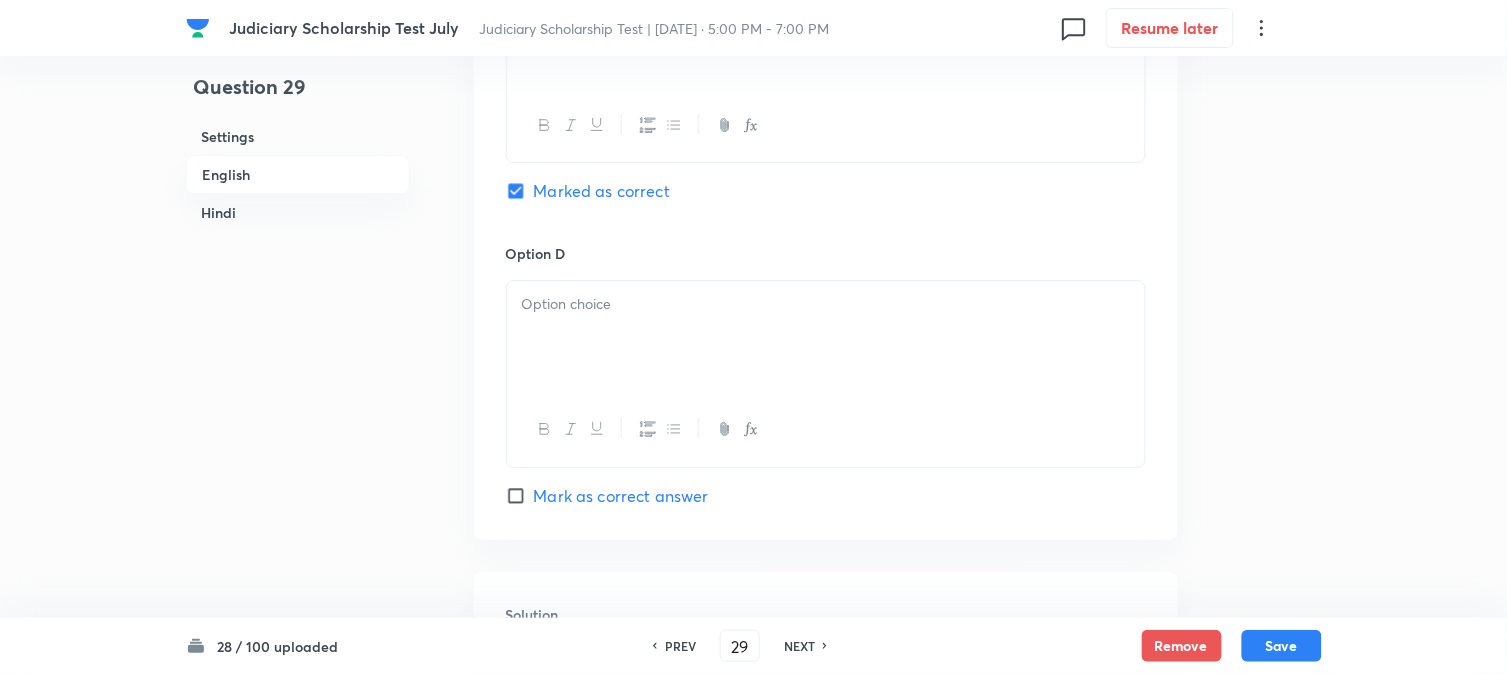 checkbox on "true" 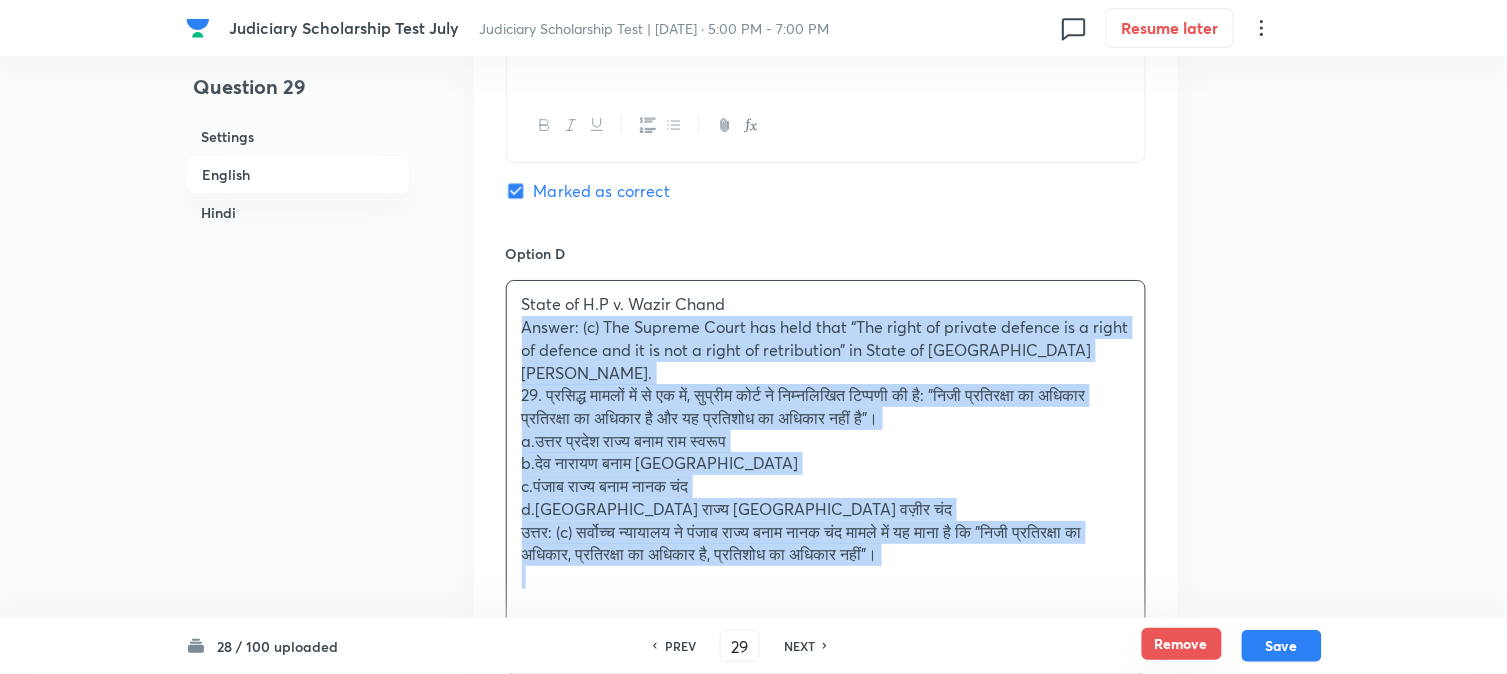 drag, startPoint x: 513, startPoint y: 330, endPoint x: 1208, endPoint y: 646, distance: 763.46643 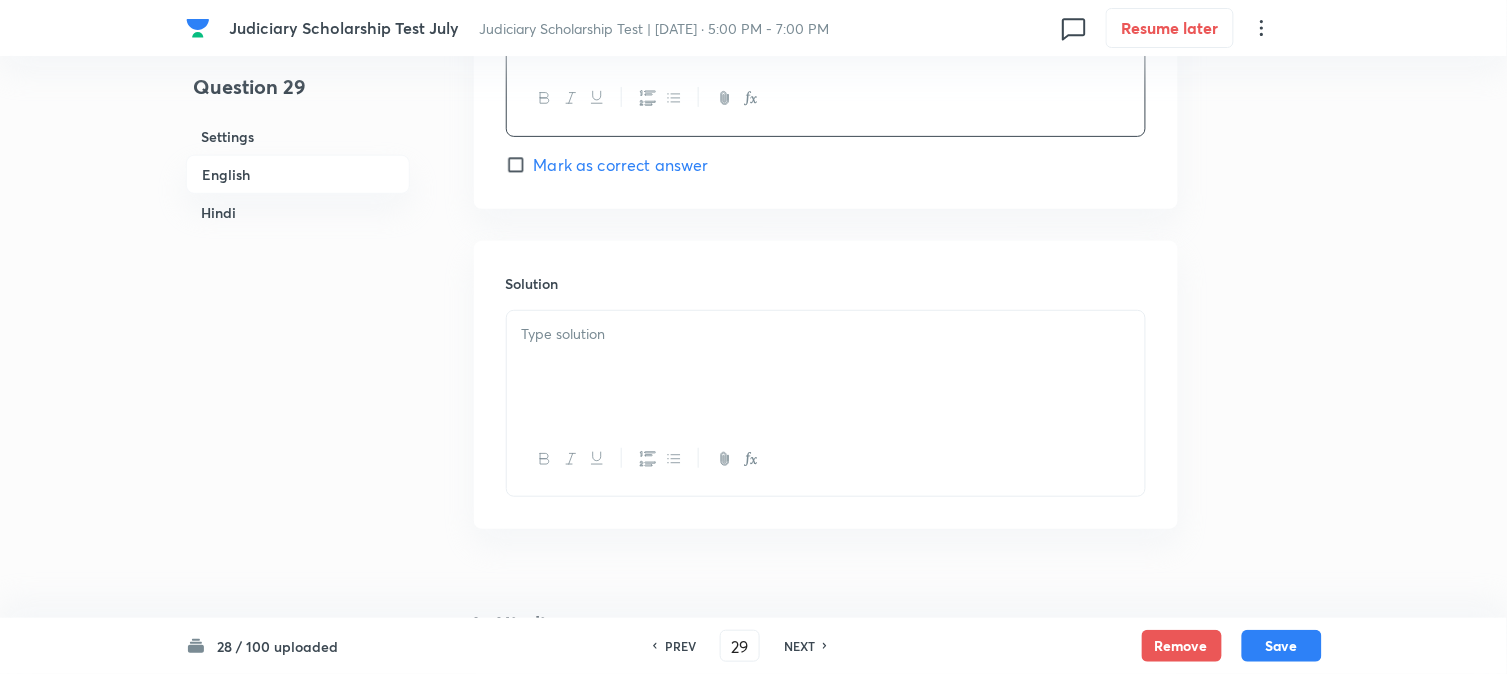 scroll, scrollTop: 2034, scrollLeft: 0, axis: vertical 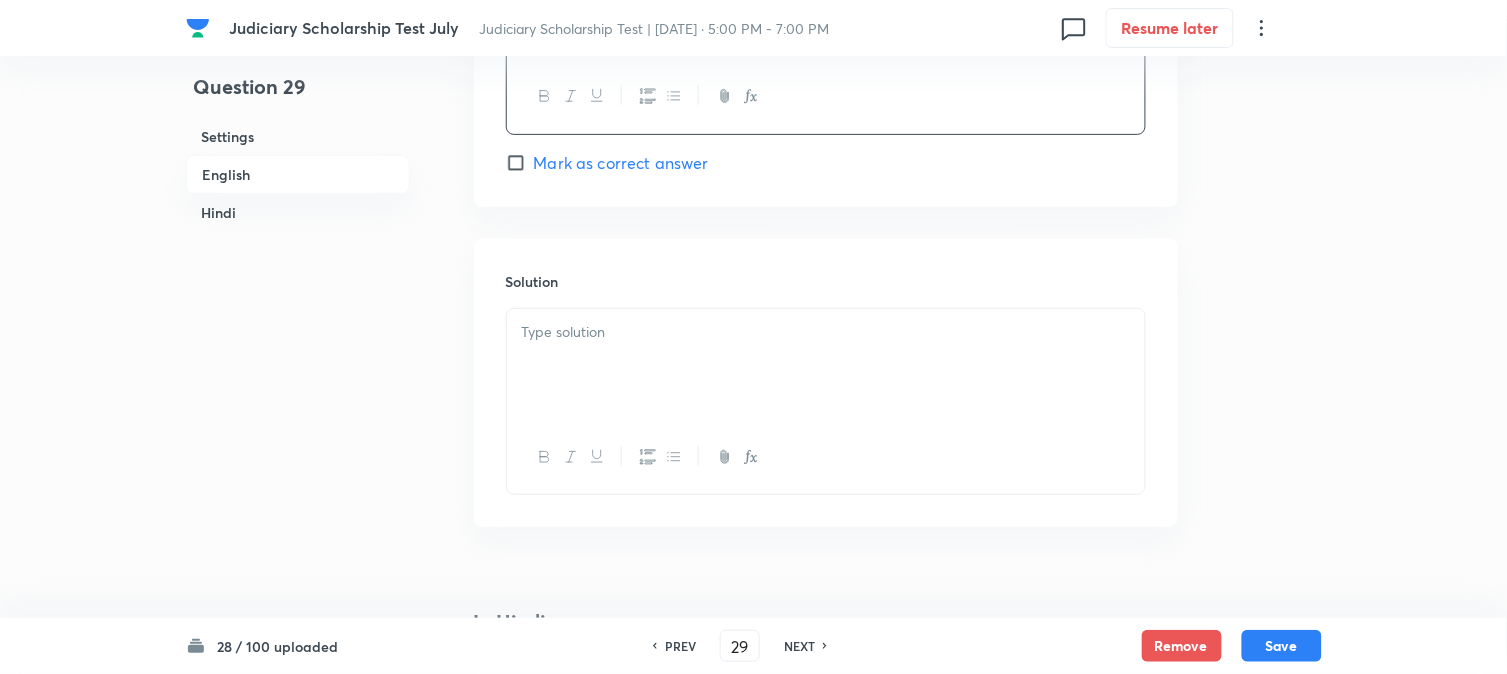 click at bounding box center (826, 365) 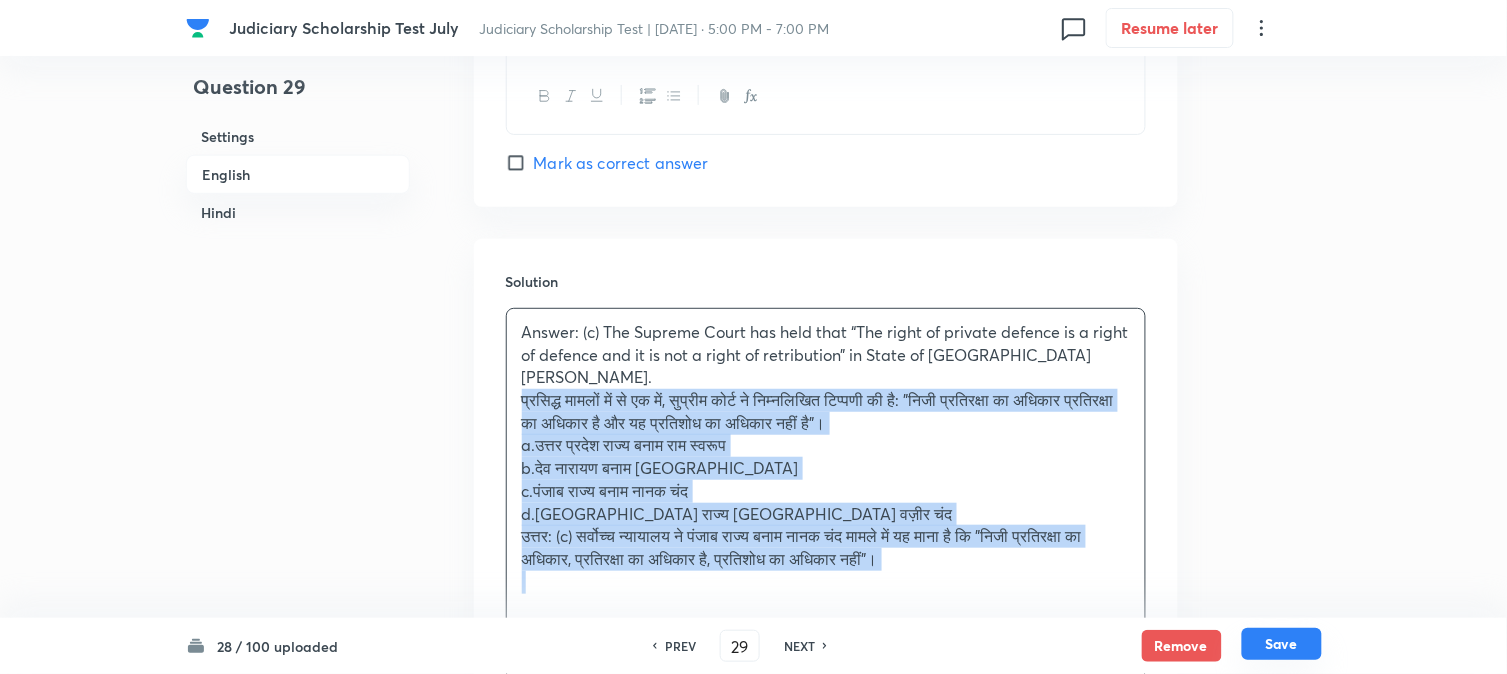 drag, startPoint x: 544, startPoint y: 408, endPoint x: 1263, endPoint y: 644, distance: 756.741 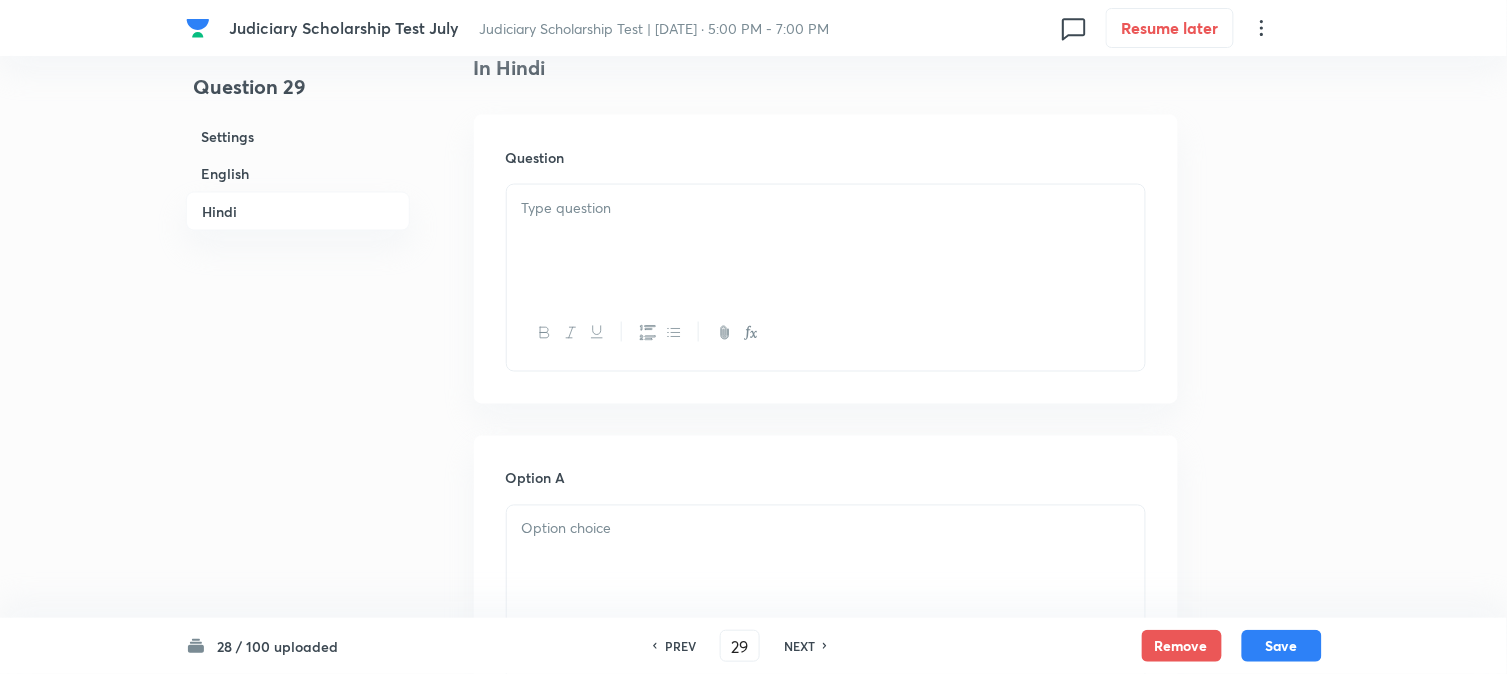 scroll, scrollTop: 2590, scrollLeft: 0, axis: vertical 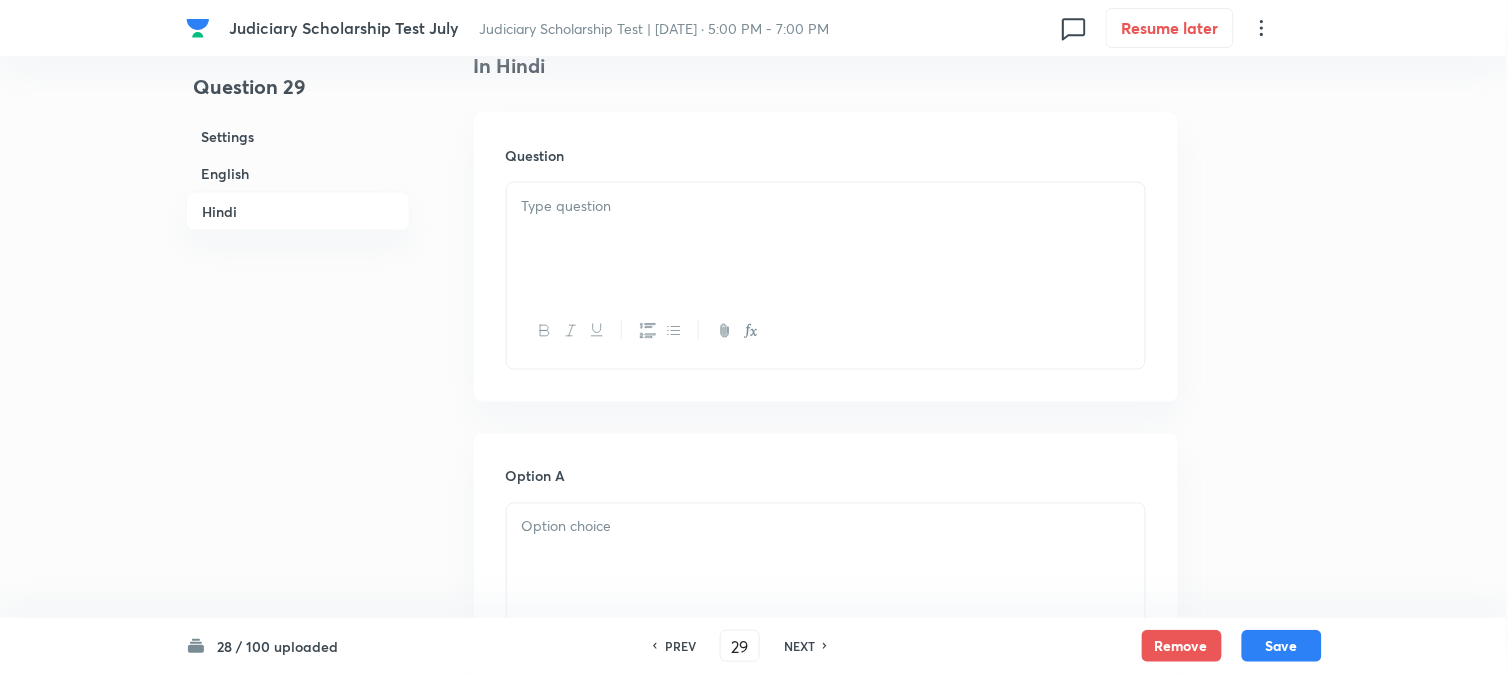click at bounding box center (826, 239) 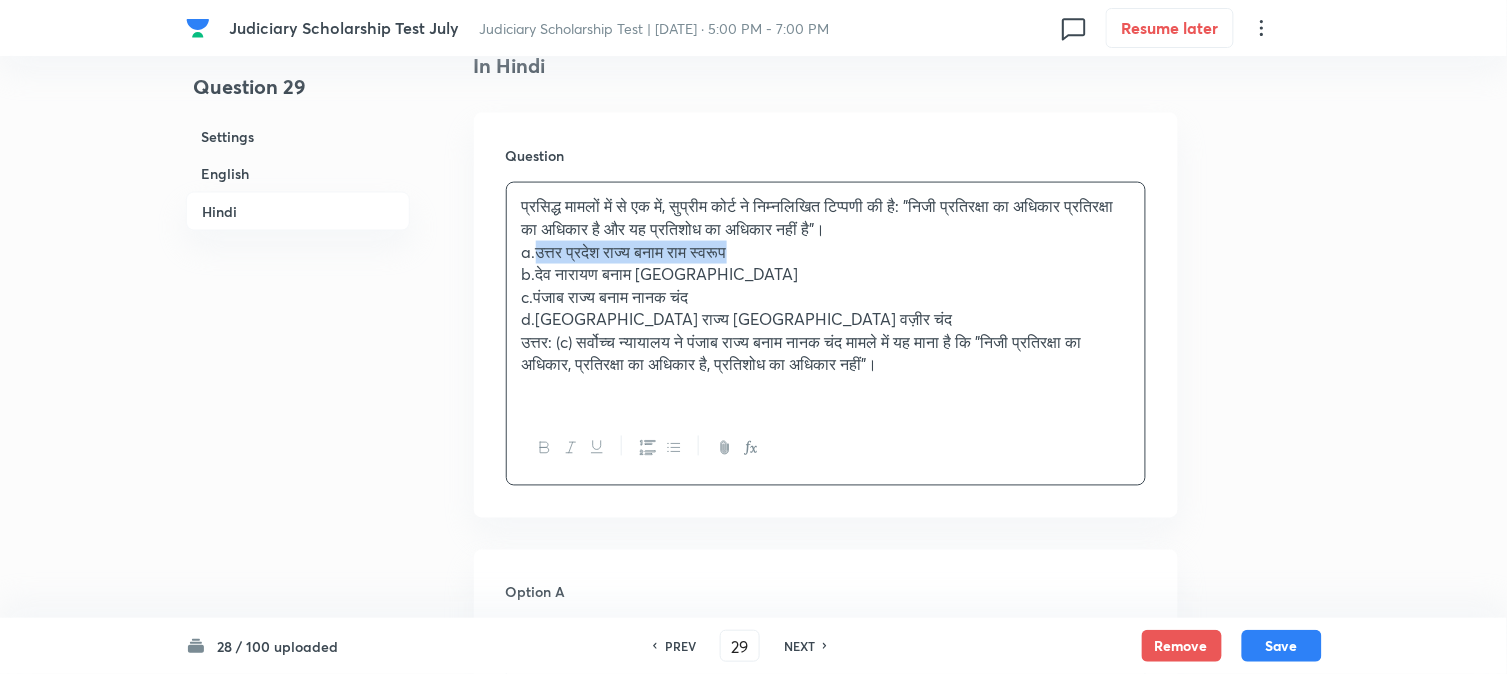 drag, startPoint x: 534, startPoint y: 252, endPoint x: 927, endPoint y: 253, distance: 393.00128 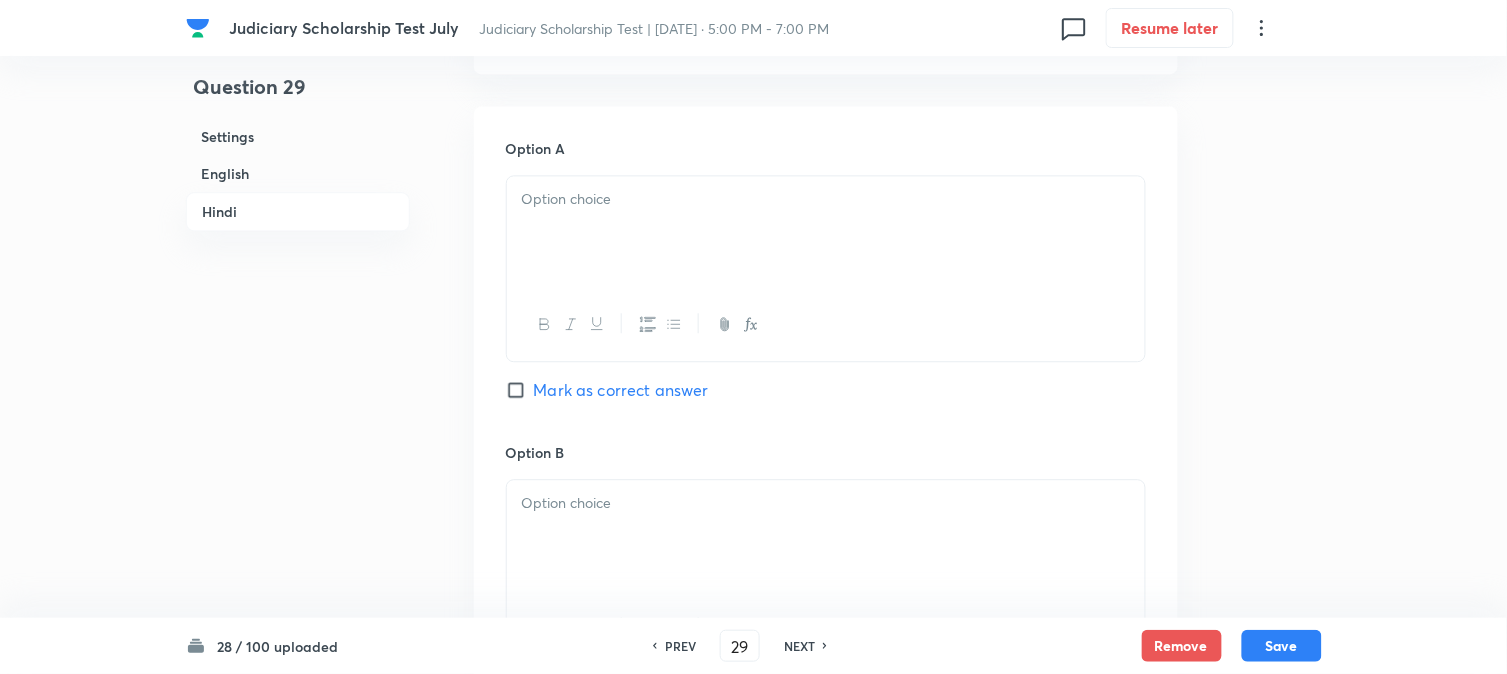 click at bounding box center (826, 232) 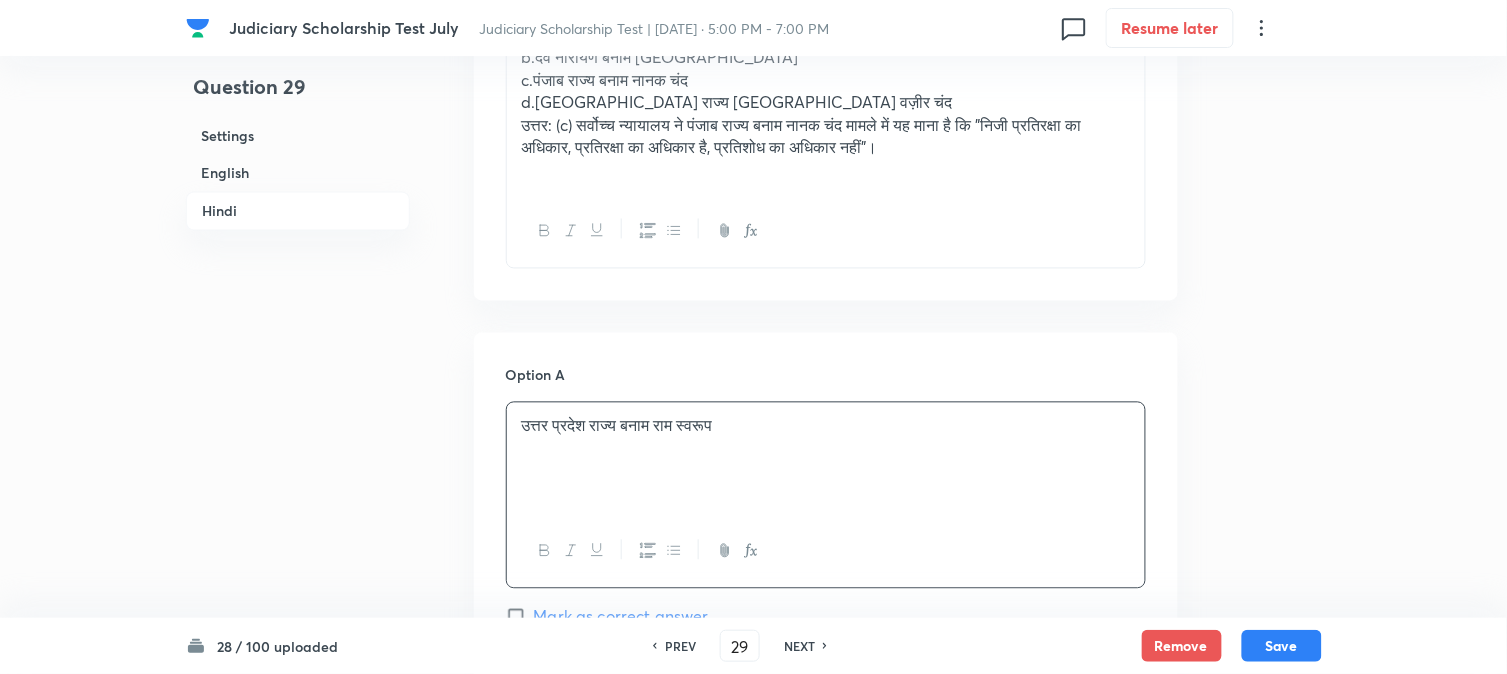 scroll, scrollTop: 2590, scrollLeft: 0, axis: vertical 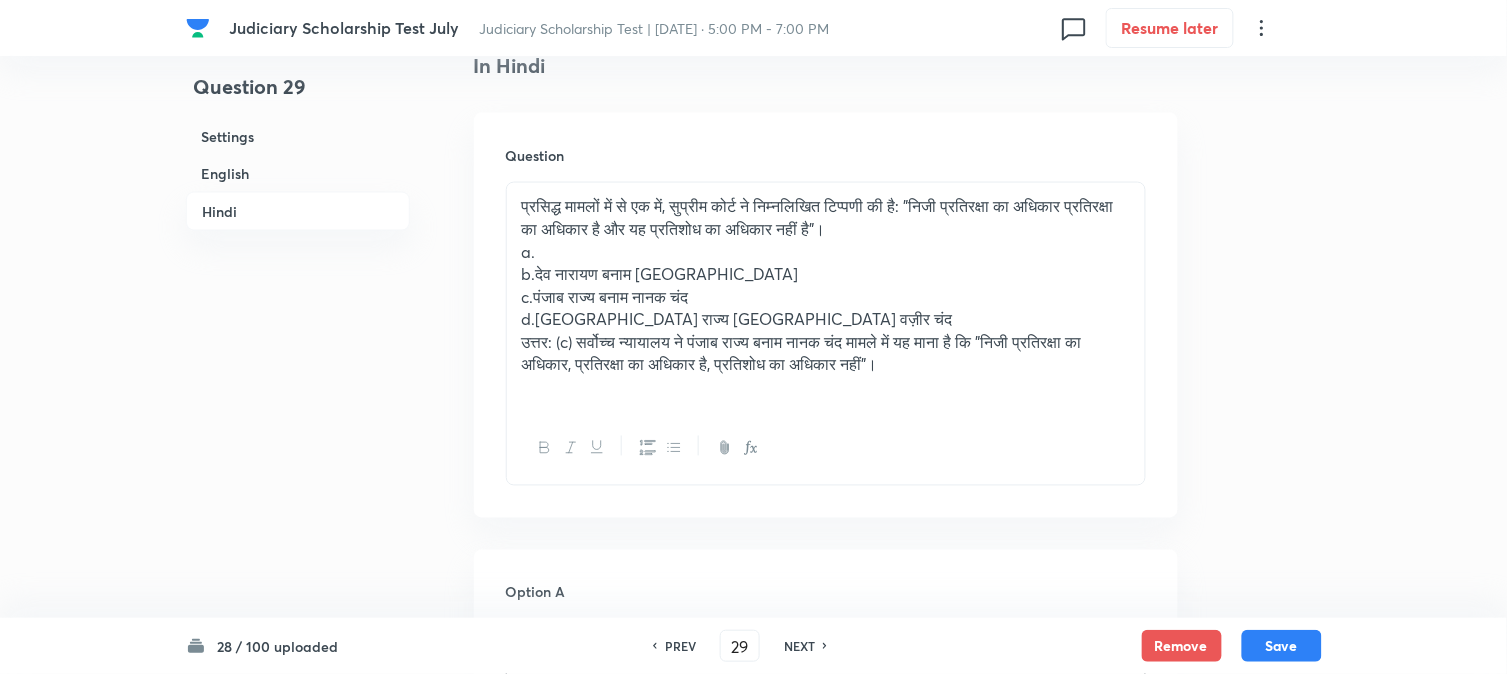 click on "b.देव नारायण बनाम उत्तर प्रदेश राज्य" at bounding box center (826, 274) 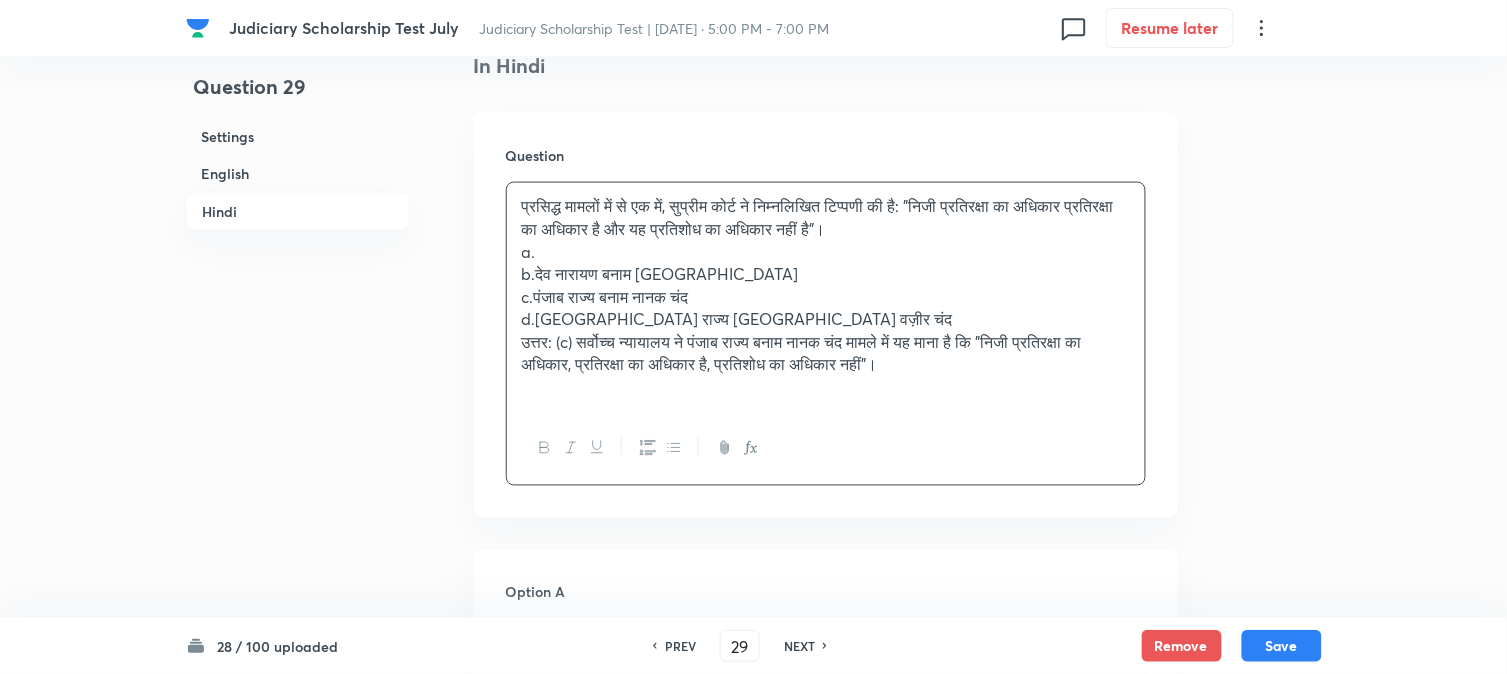 drag, startPoint x: 534, startPoint y: 273, endPoint x: 1005, endPoint y: 277, distance: 471.017 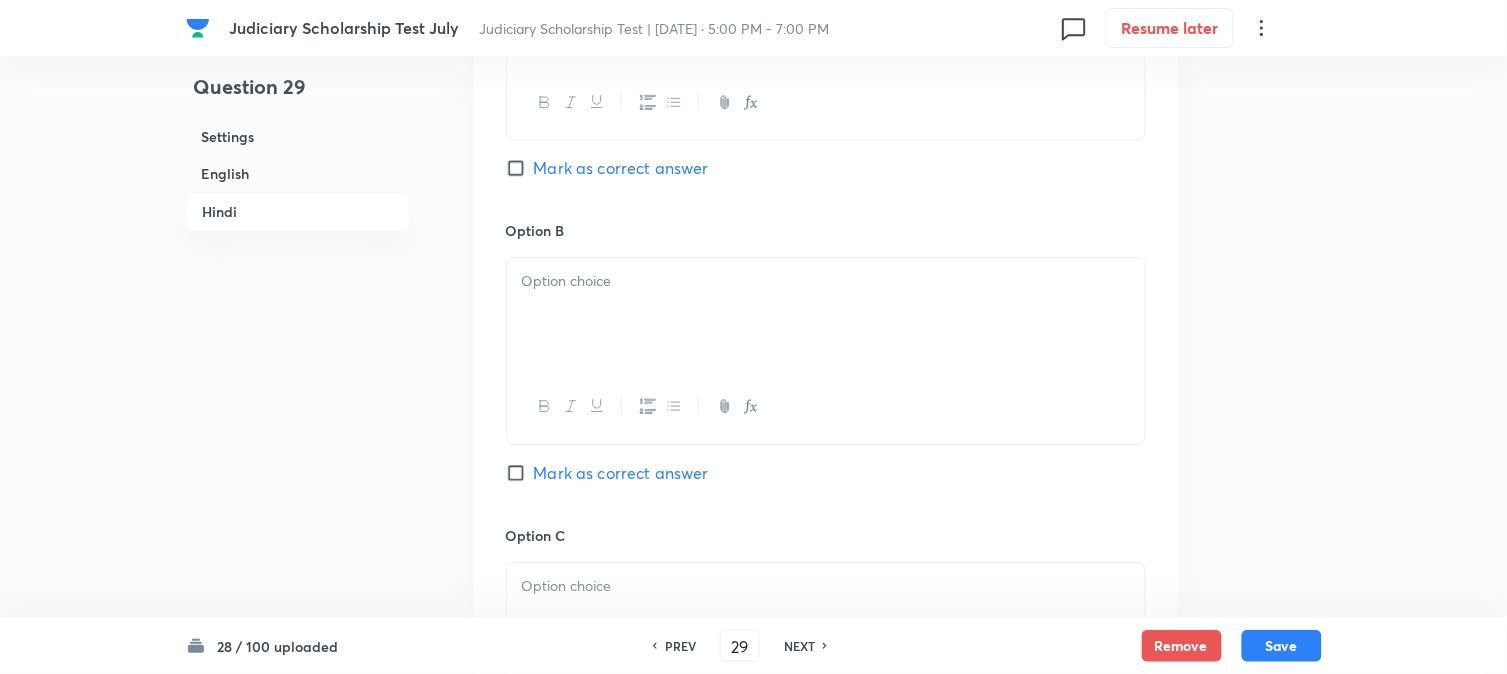 click at bounding box center [826, 314] 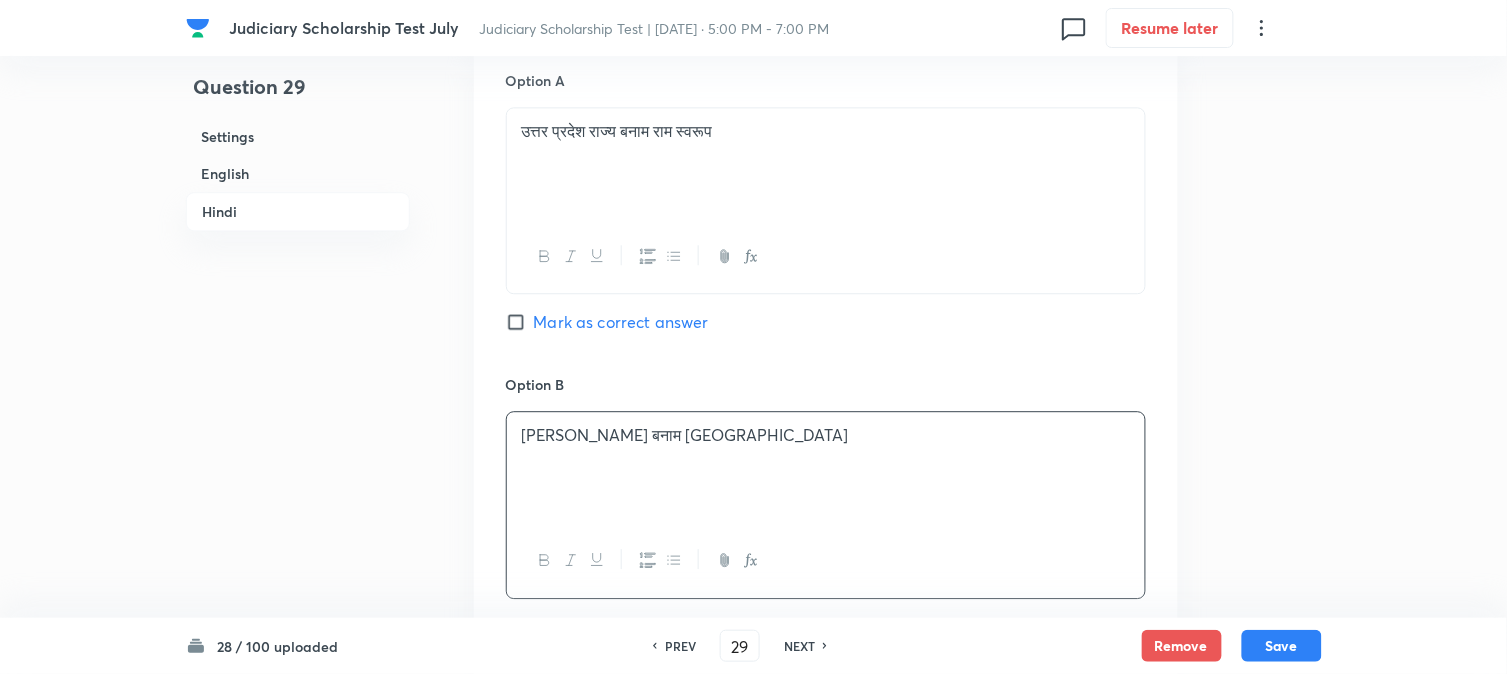scroll, scrollTop: 2590, scrollLeft: 0, axis: vertical 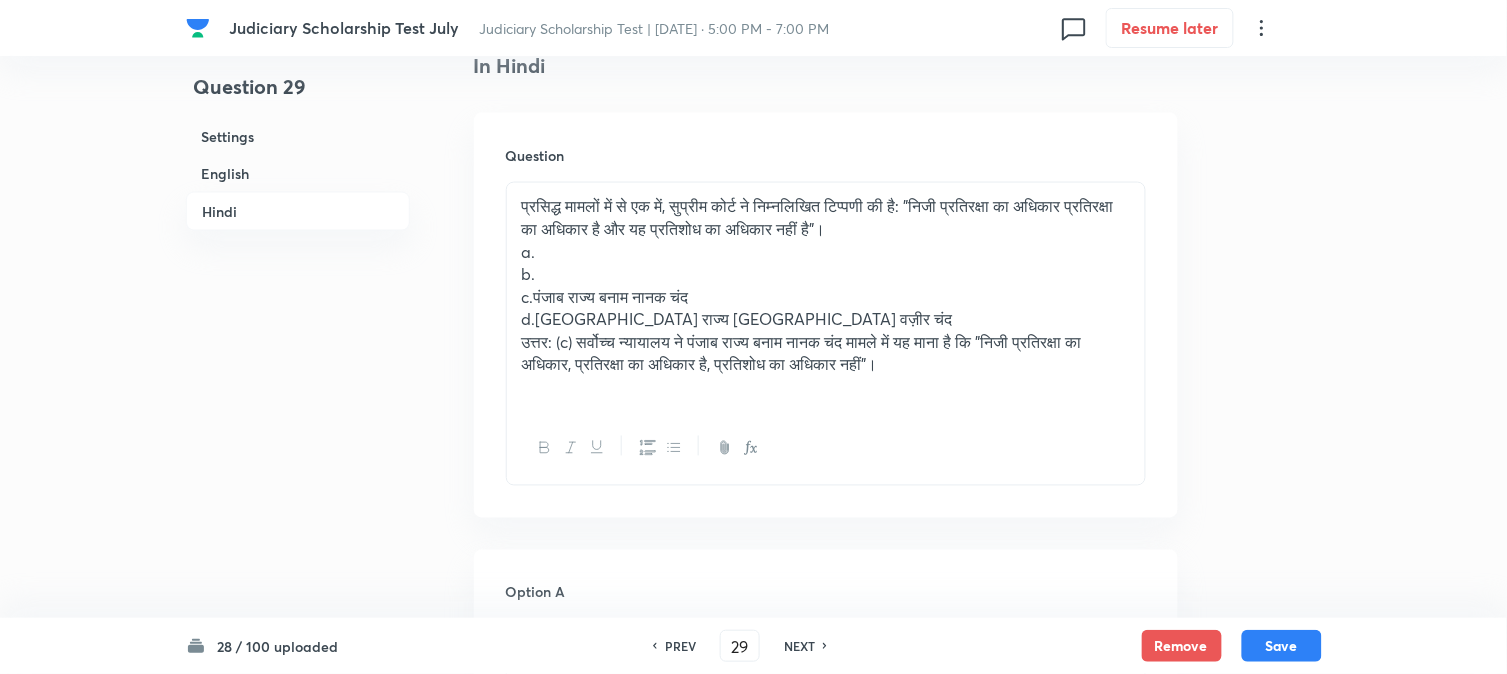 click on "c.पंजाब राज्य बनाम नानक चंद" at bounding box center (826, 297) 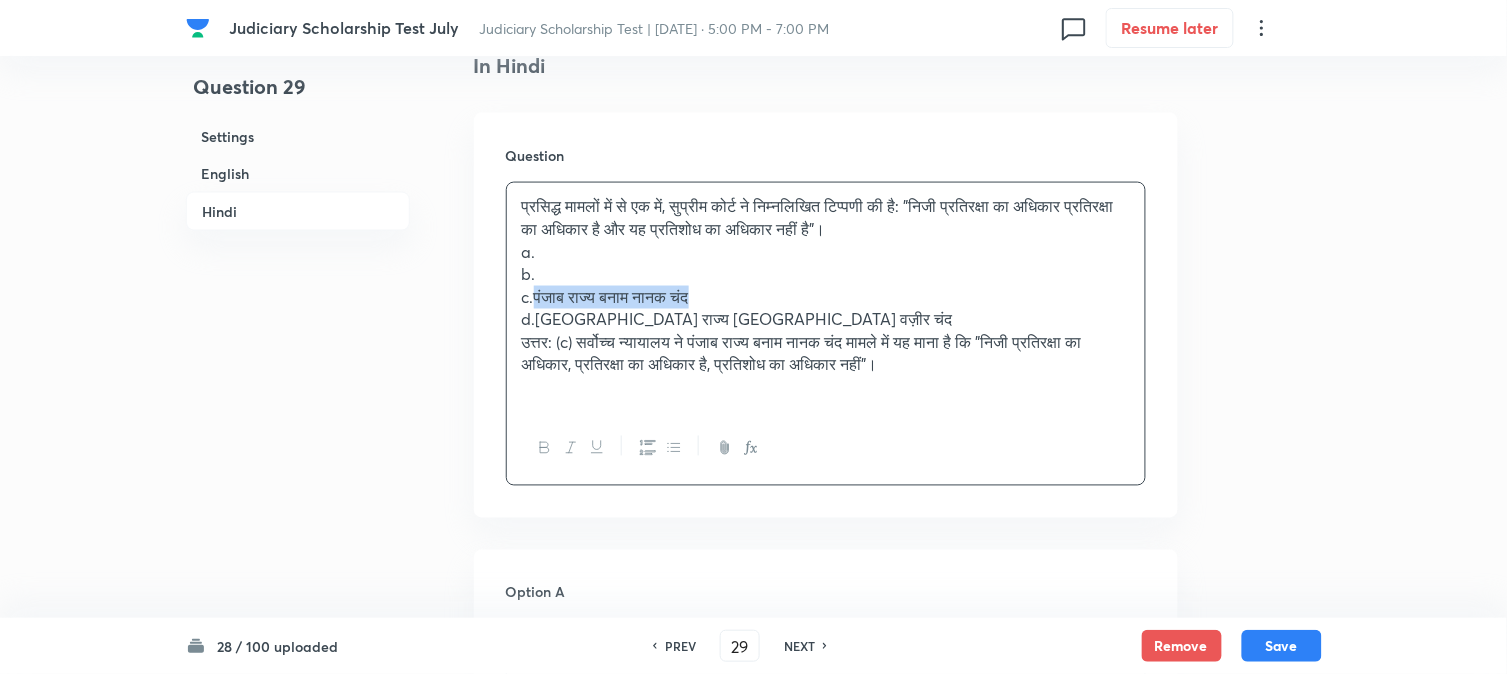 drag, startPoint x: 534, startPoint y: 297, endPoint x: 894, endPoint y: 311, distance: 360.27213 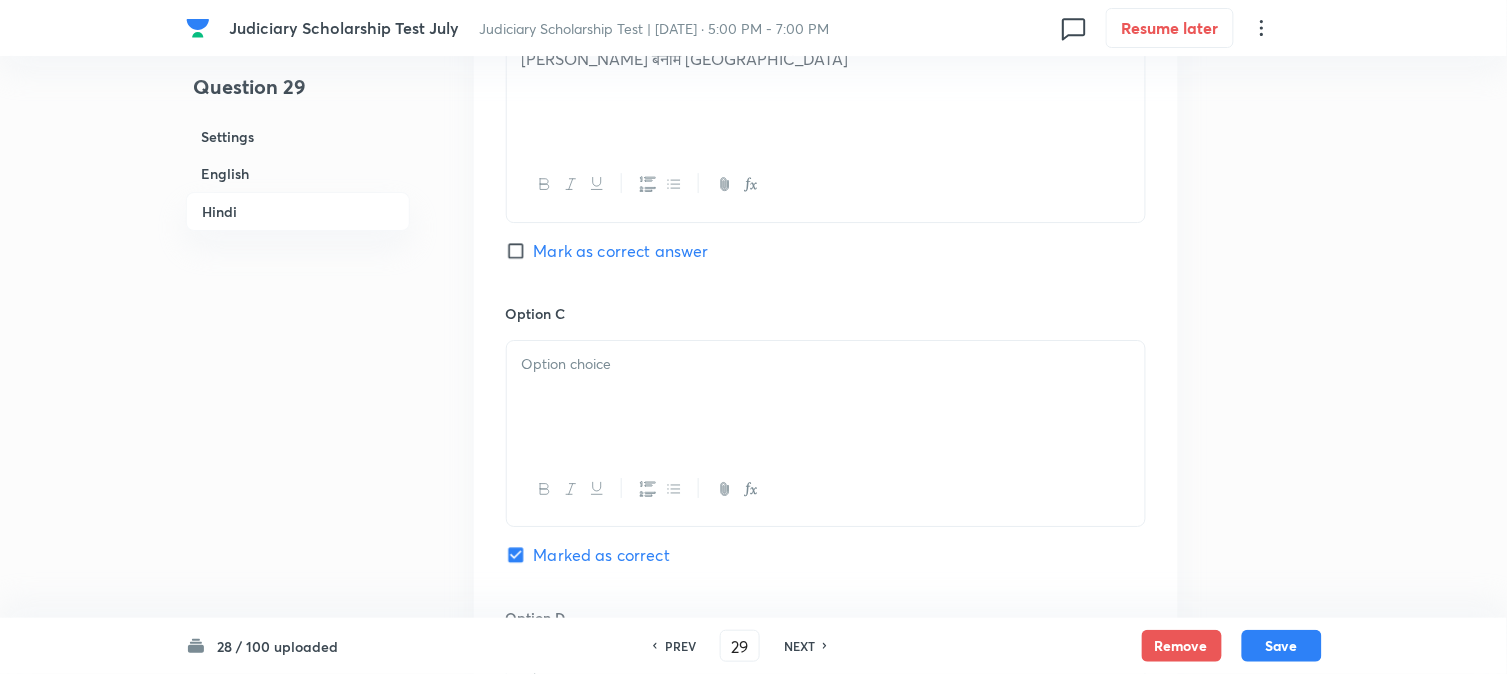 click at bounding box center (826, 397) 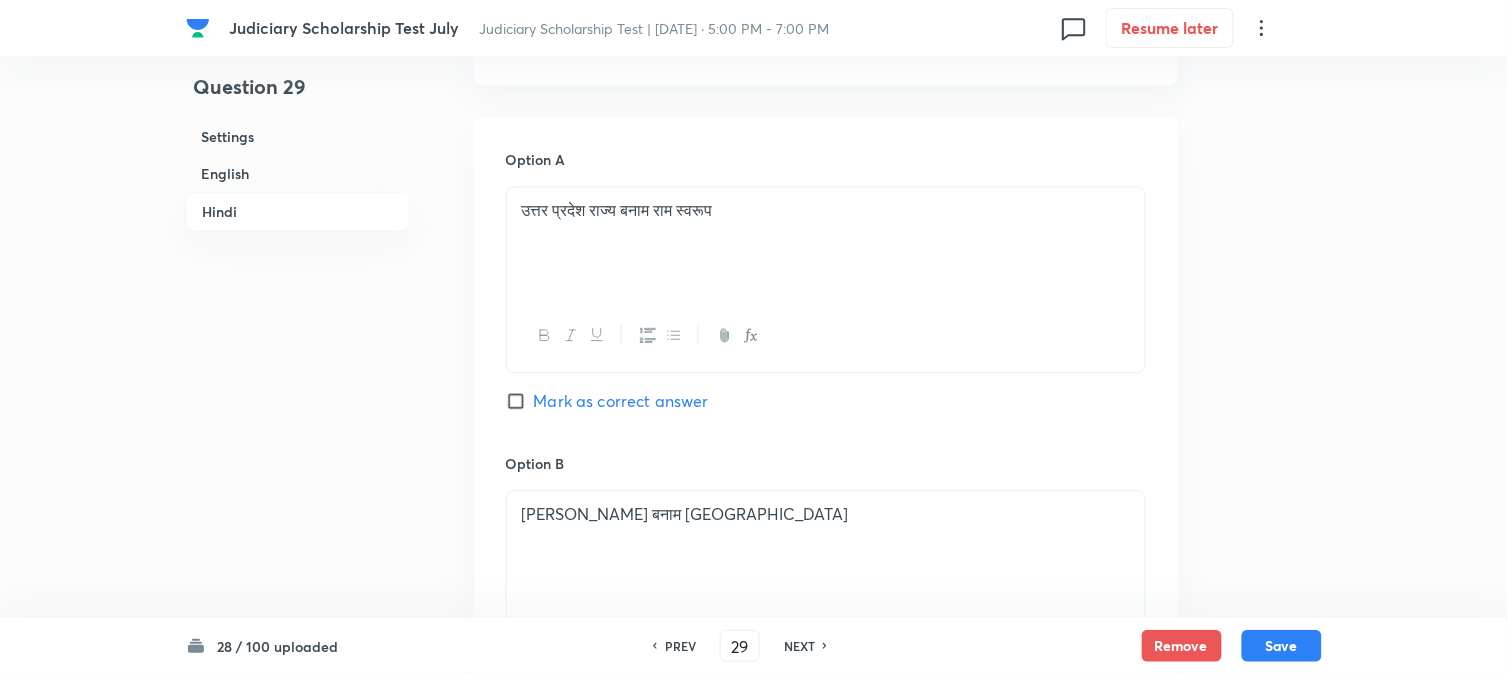 scroll, scrollTop: 2701, scrollLeft: 0, axis: vertical 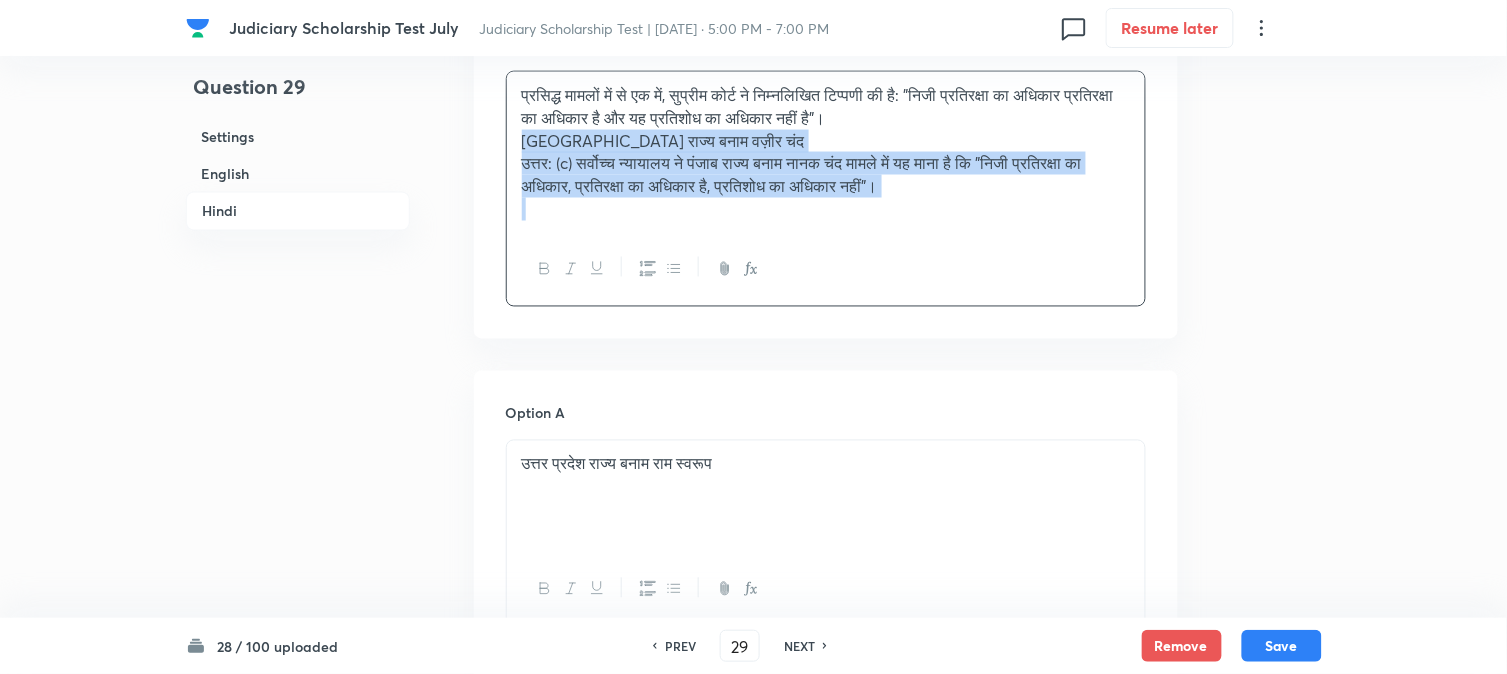 drag, startPoint x: 537, startPoint y: 211, endPoint x: 1363, endPoint y: 308, distance: 831.676 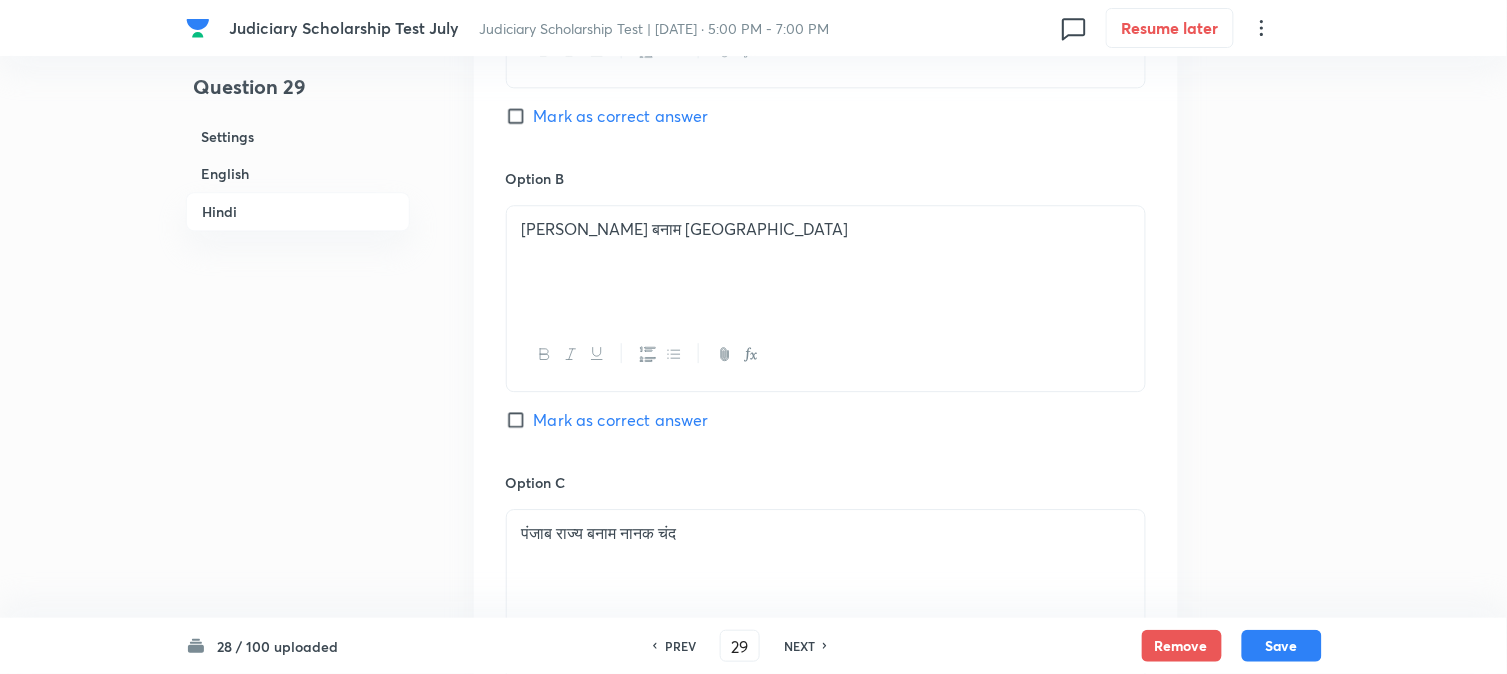 scroll, scrollTop: 3590, scrollLeft: 0, axis: vertical 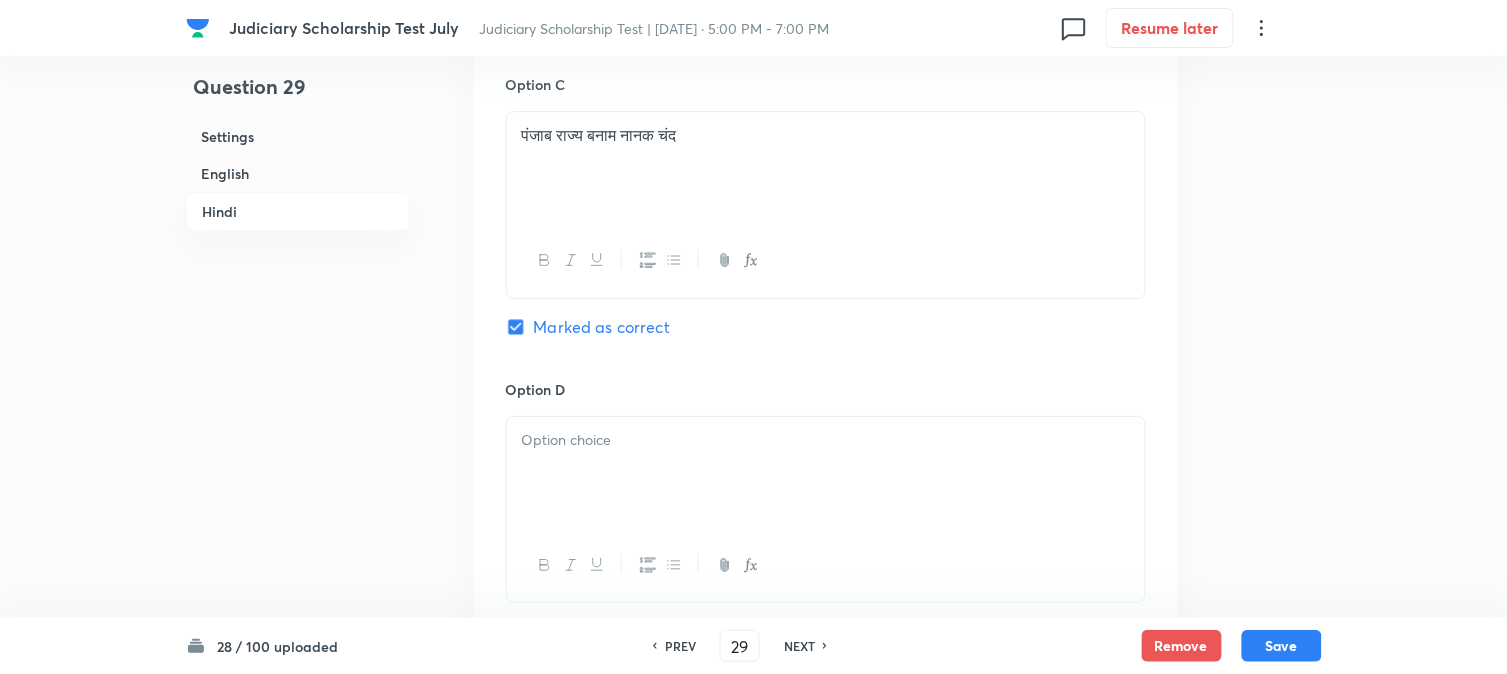 click on "Option D Mark as correct answer" at bounding box center (826, 511) 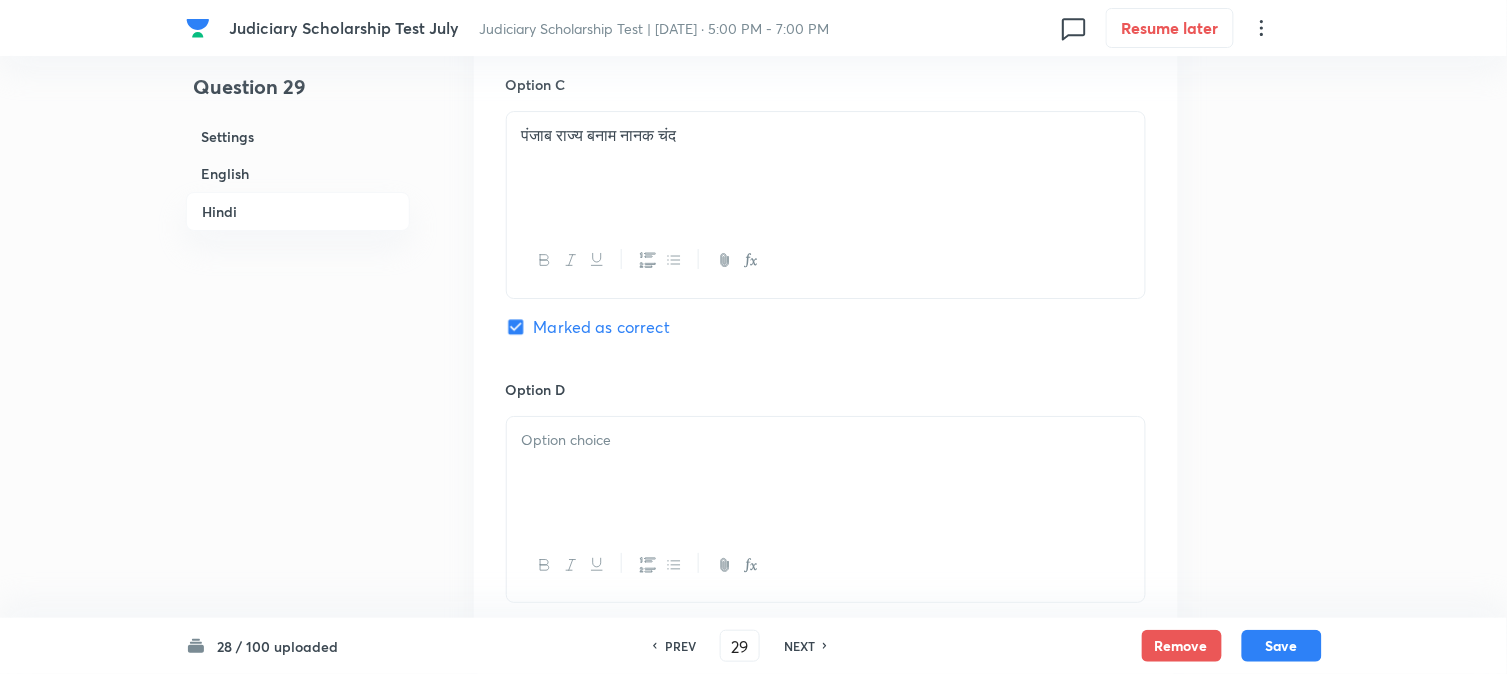 click at bounding box center (826, 440) 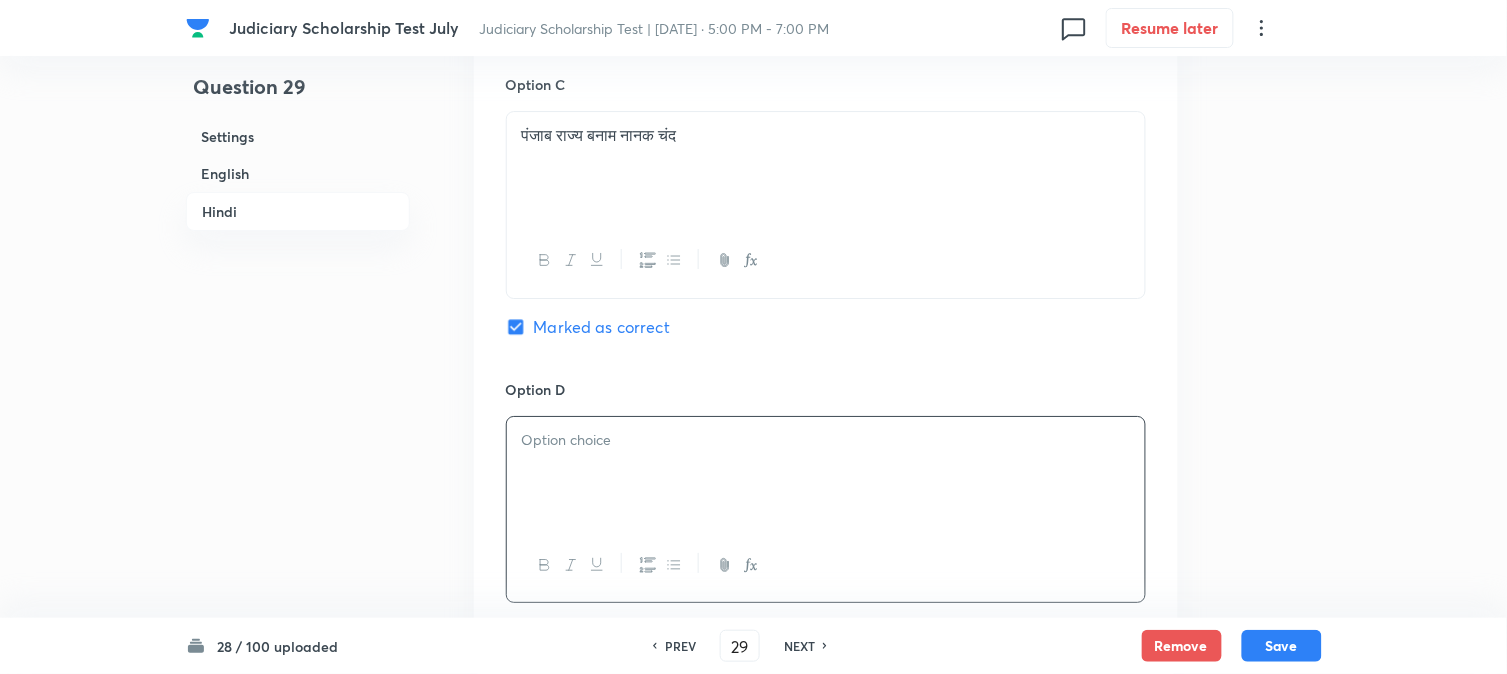 click at bounding box center (826, 440) 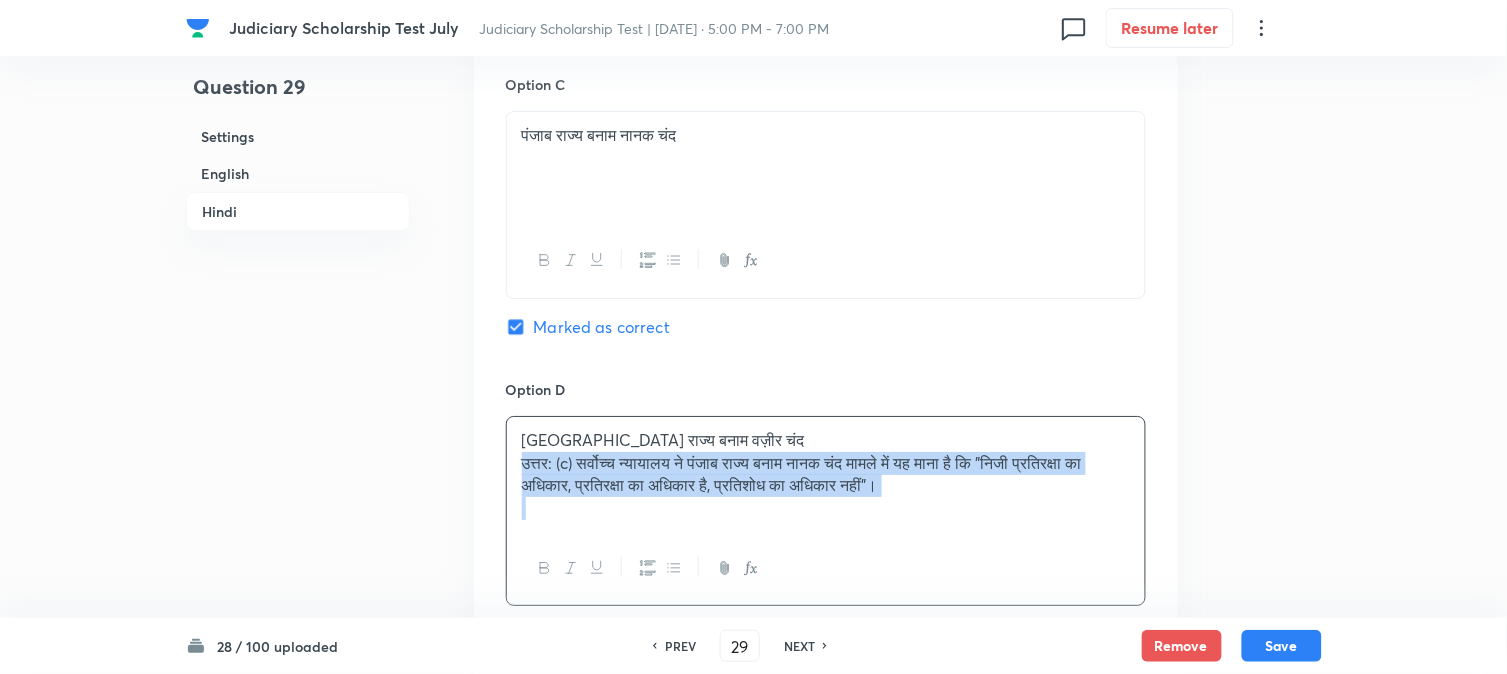 drag, startPoint x: 516, startPoint y: 467, endPoint x: 1190, endPoint y: 485, distance: 674.2403 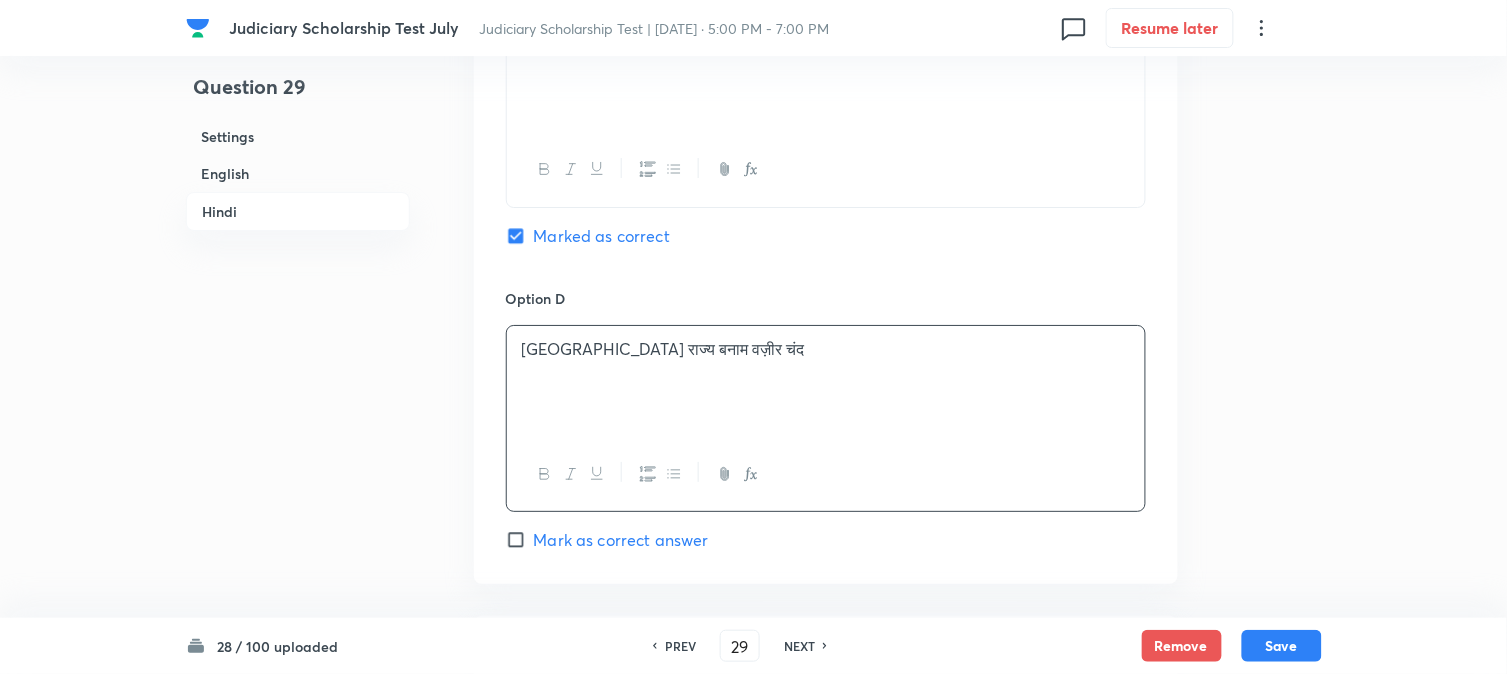 scroll, scrollTop: 3923, scrollLeft: 0, axis: vertical 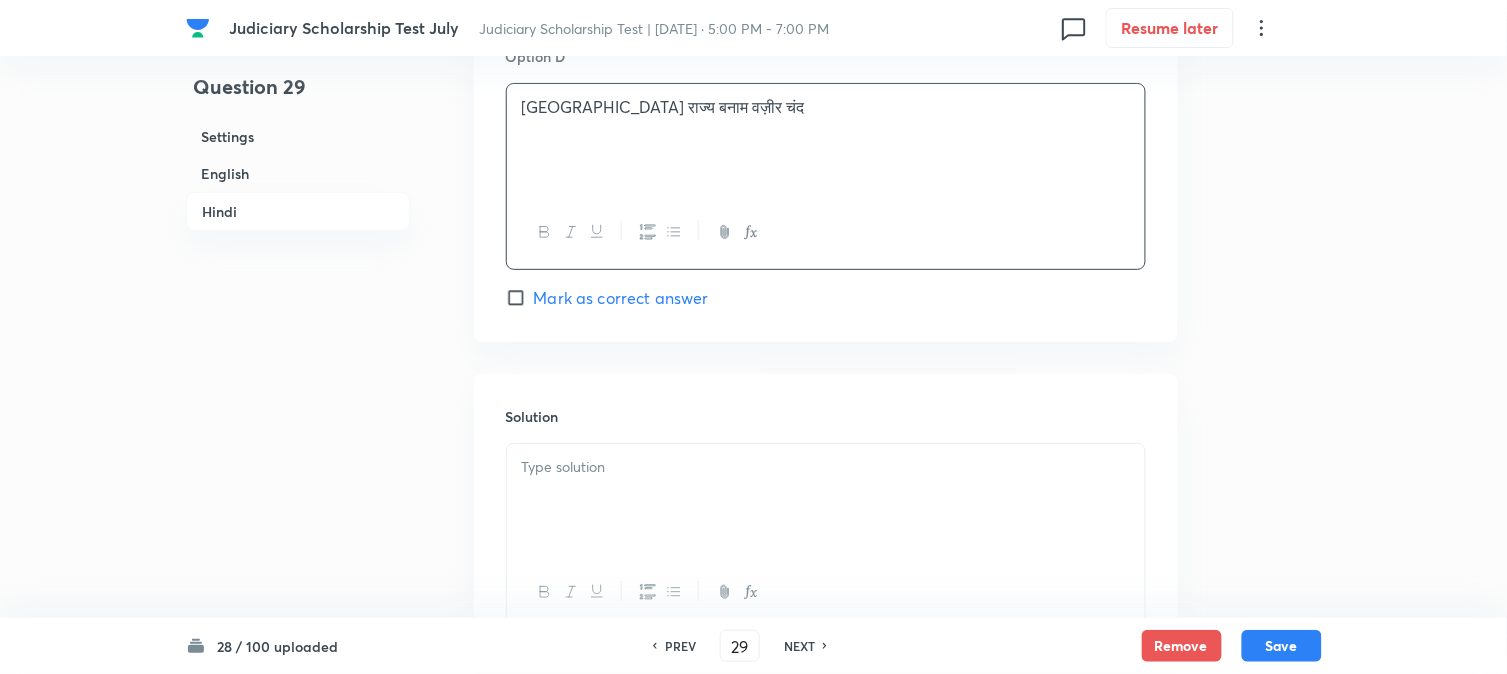 drag, startPoint x: 633, startPoint y: 465, endPoint x: 627, endPoint y: 490, distance: 25.70992 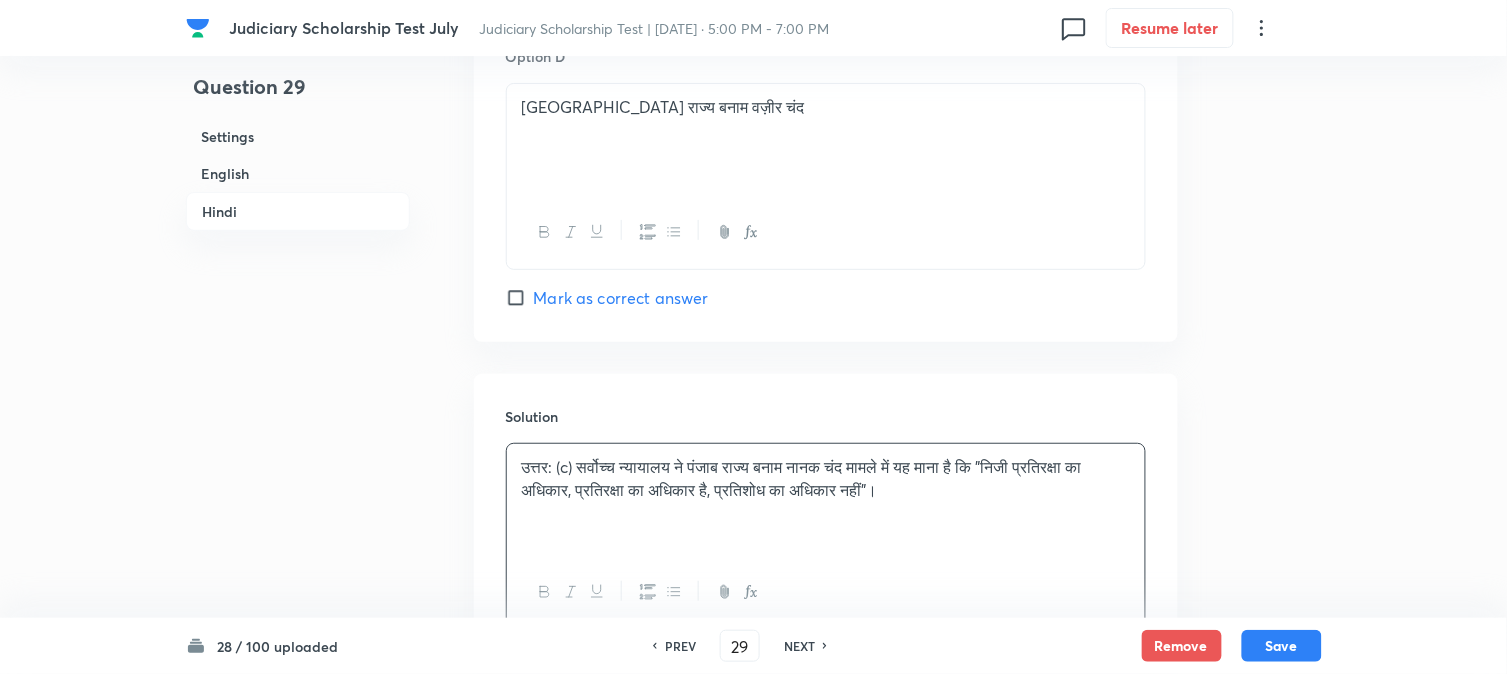 scroll, scrollTop: 3478, scrollLeft: 0, axis: vertical 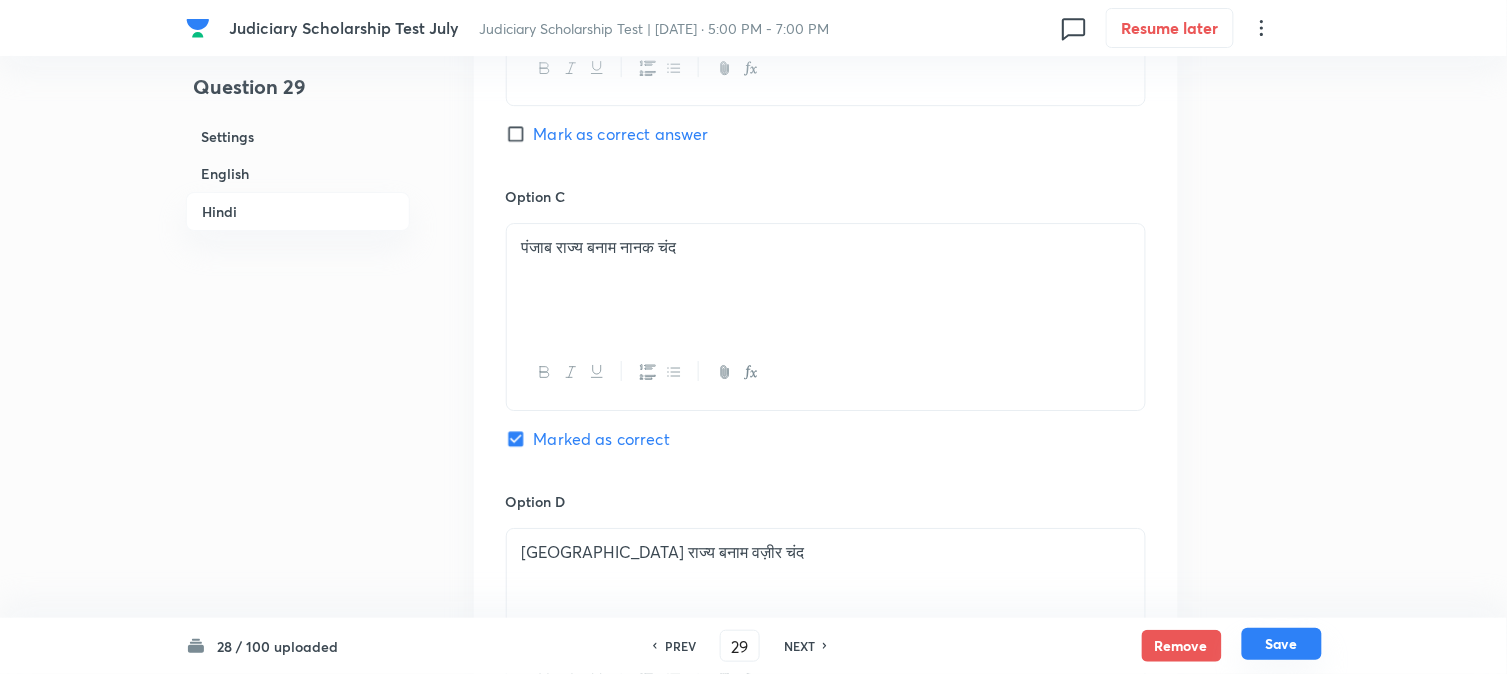 click on "Save" at bounding box center (1282, 644) 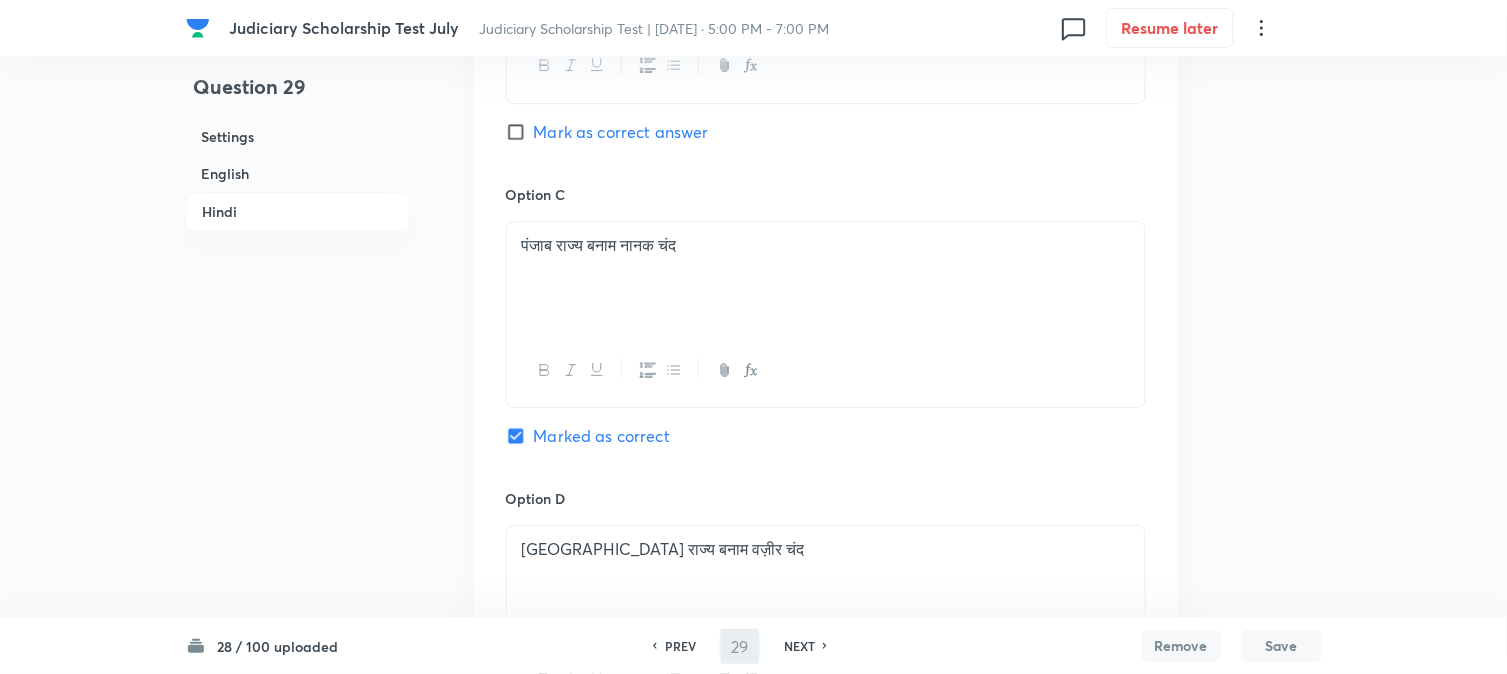 type on "30" 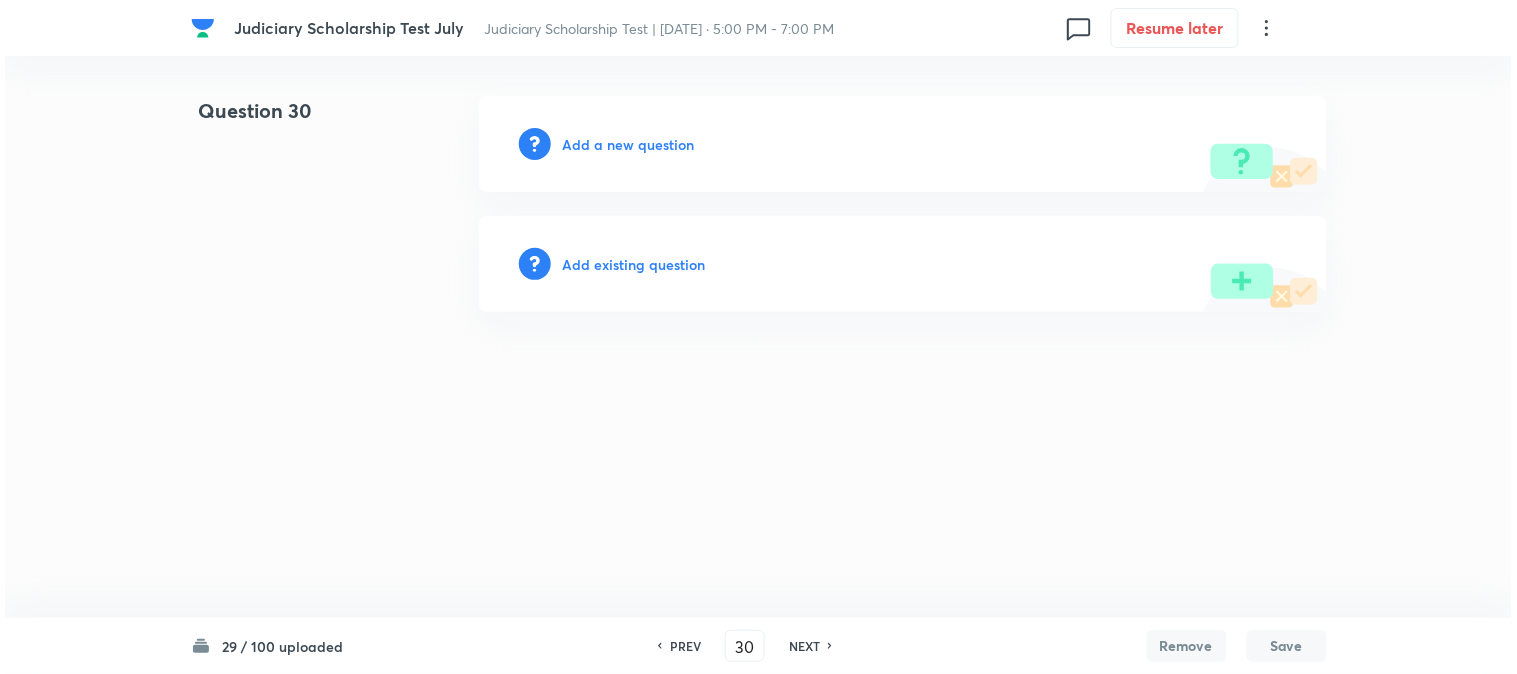 scroll, scrollTop: 0, scrollLeft: 0, axis: both 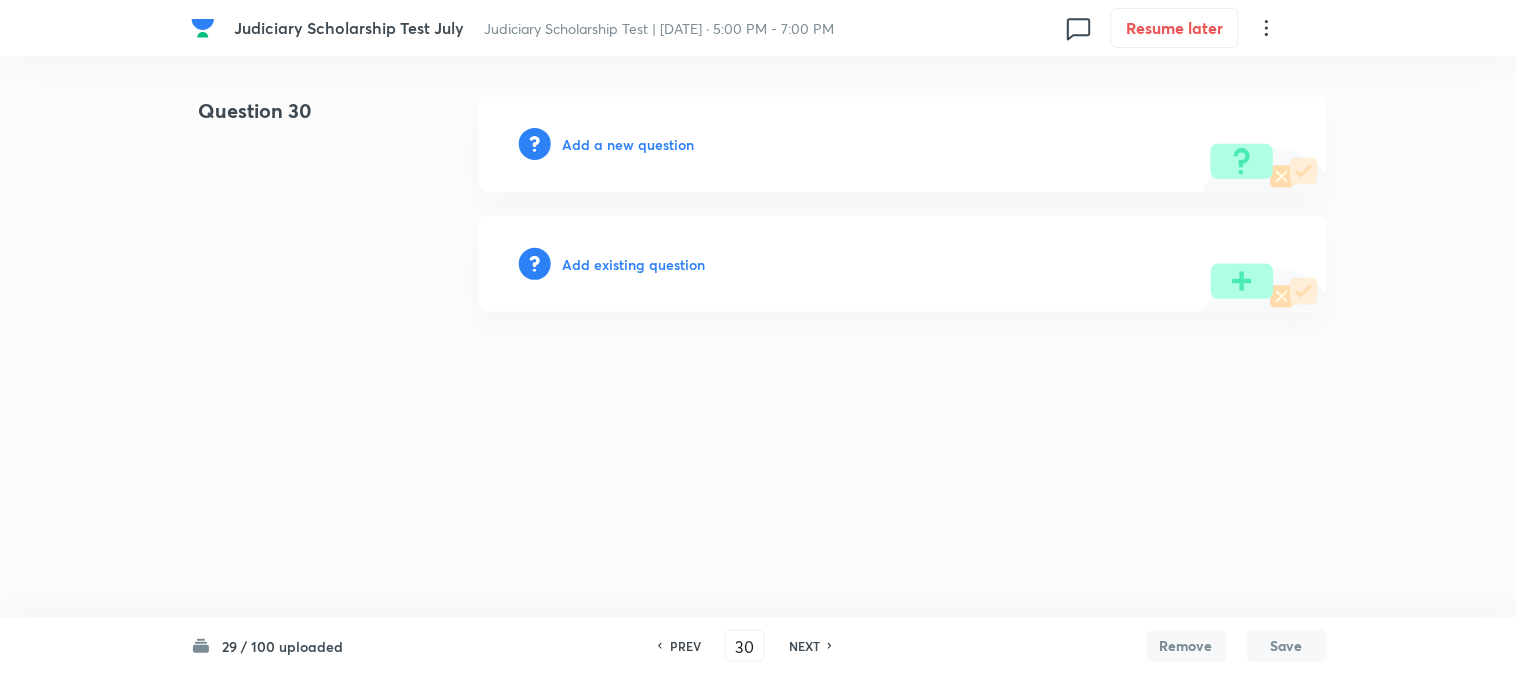 click on "Add a new question" at bounding box center (903, 144) 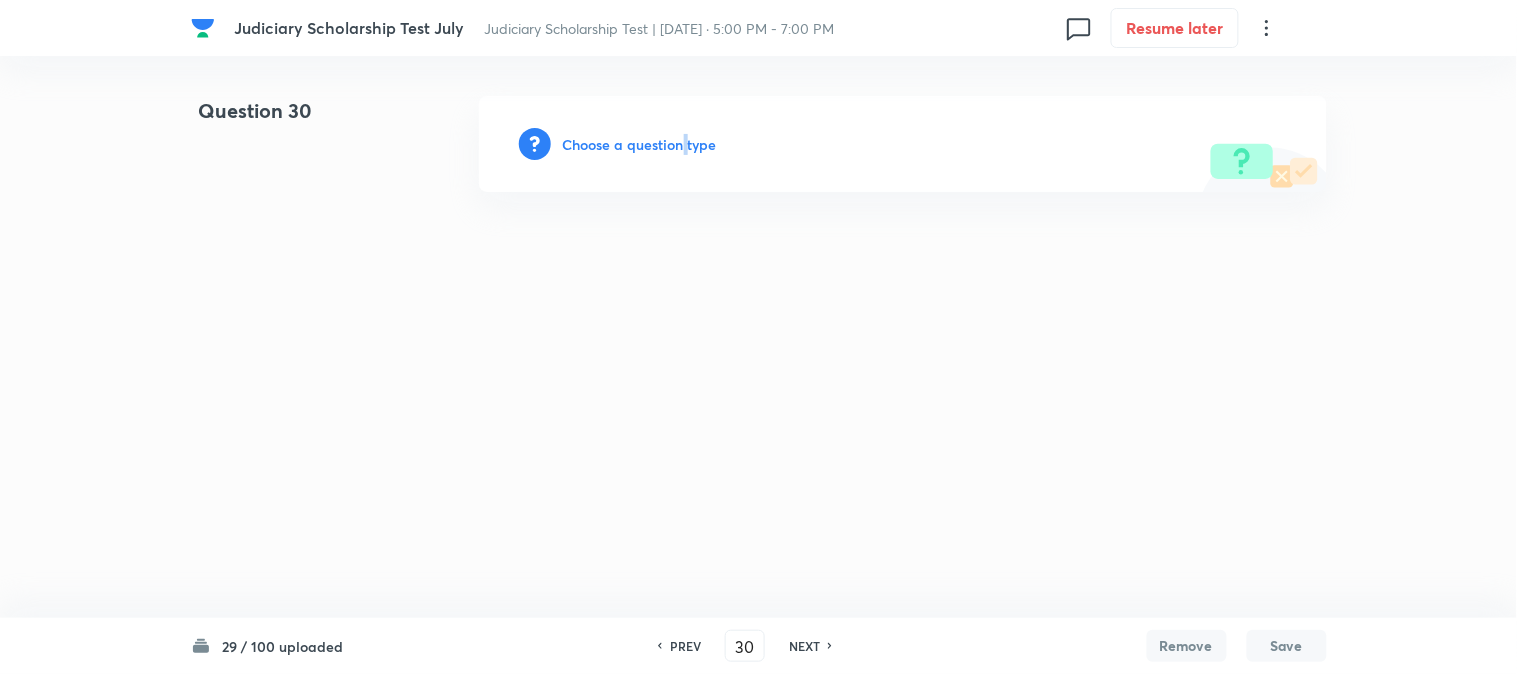 click on "Choose a question type" at bounding box center (640, 144) 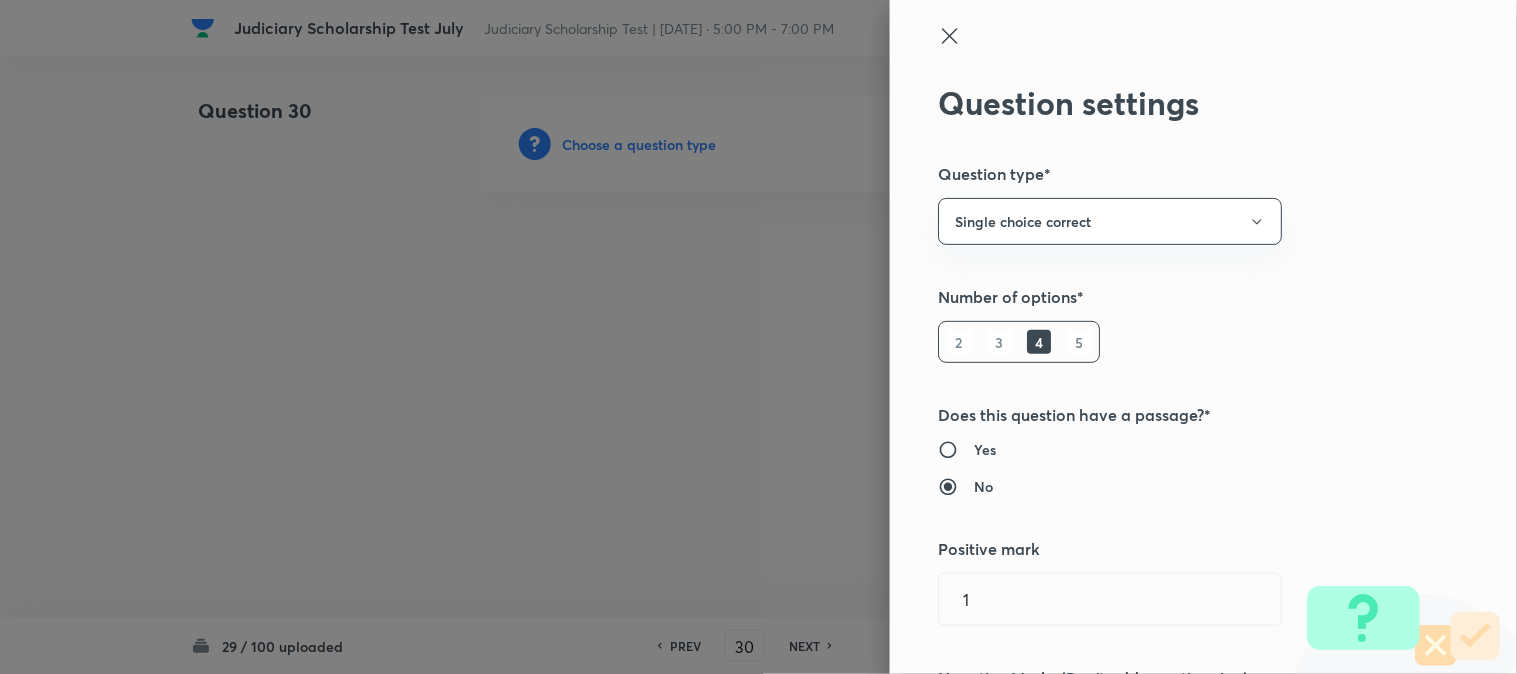 click at bounding box center [758, 337] 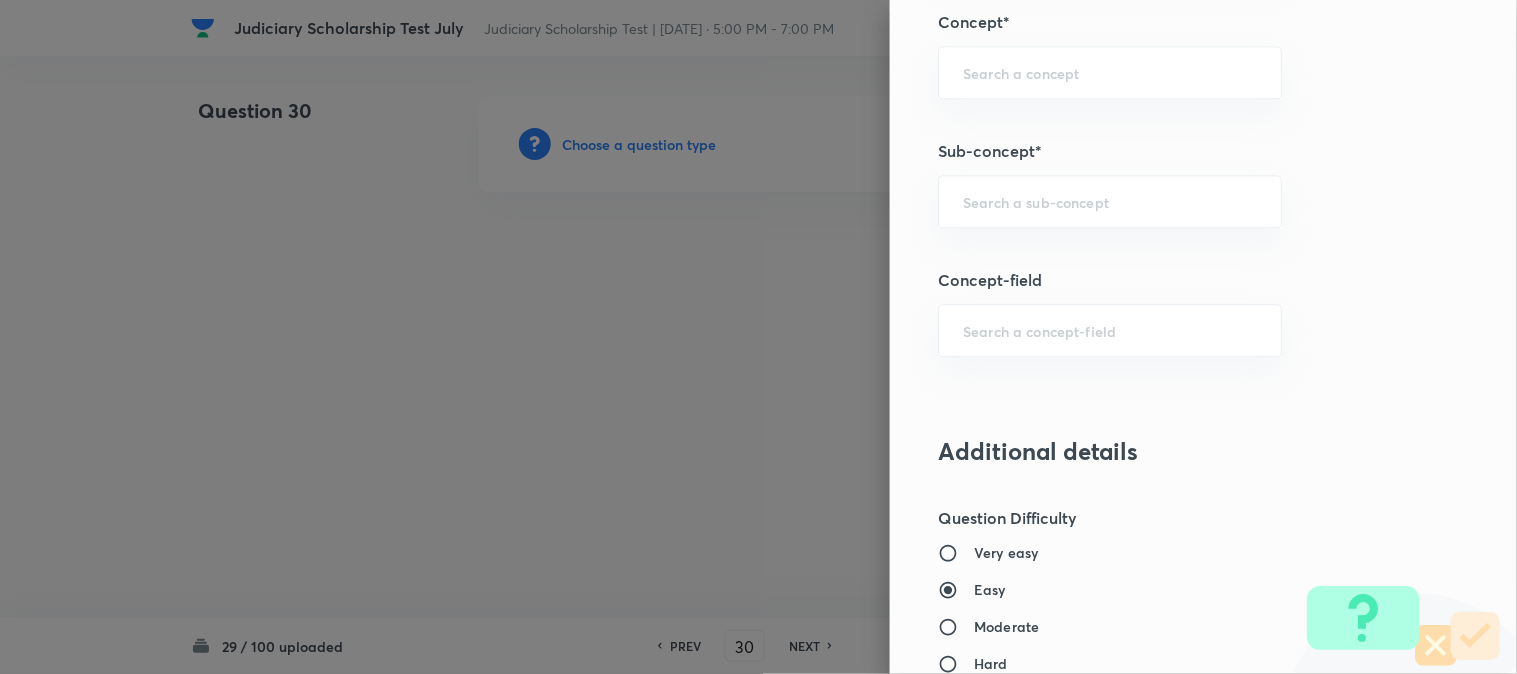 scroll, scrollTop: 1180, scrollLeft: 0, axis: vertical 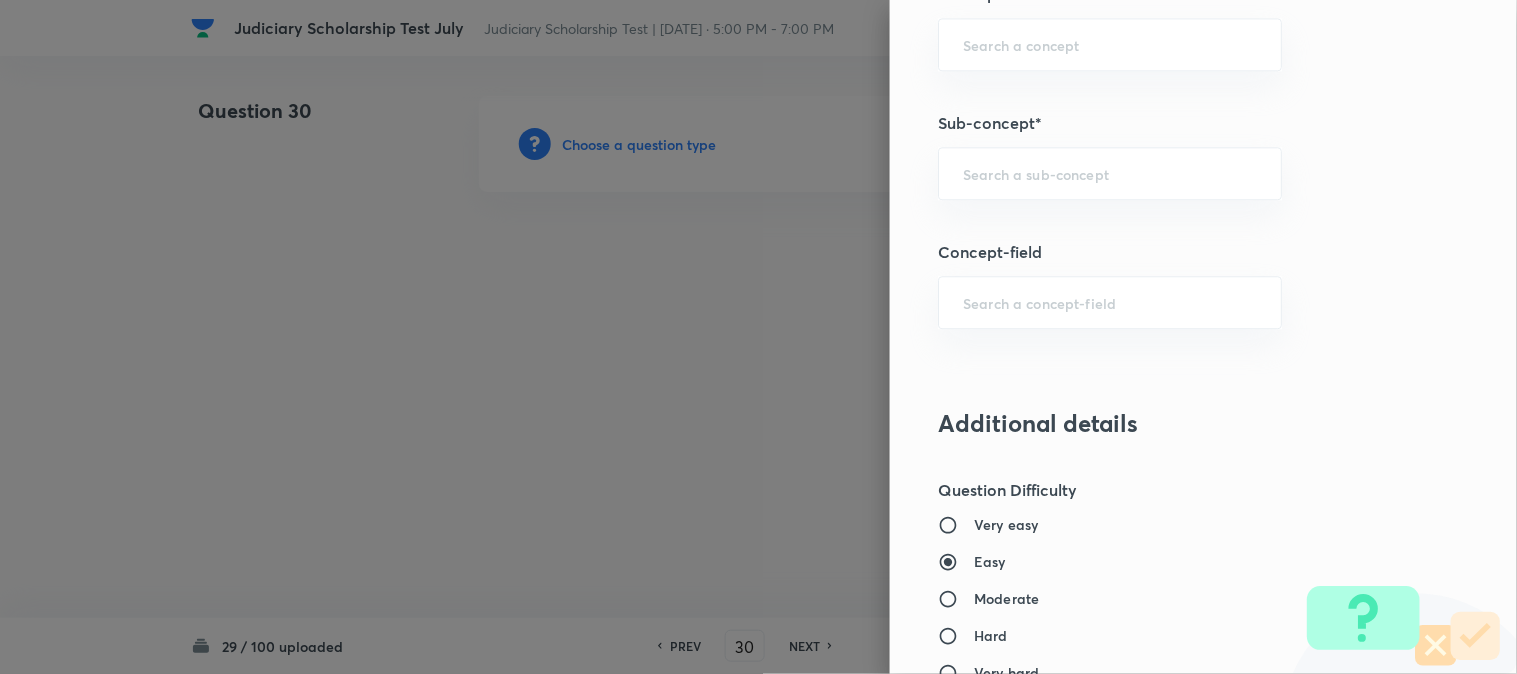 click at bounding box center [1110, 173] 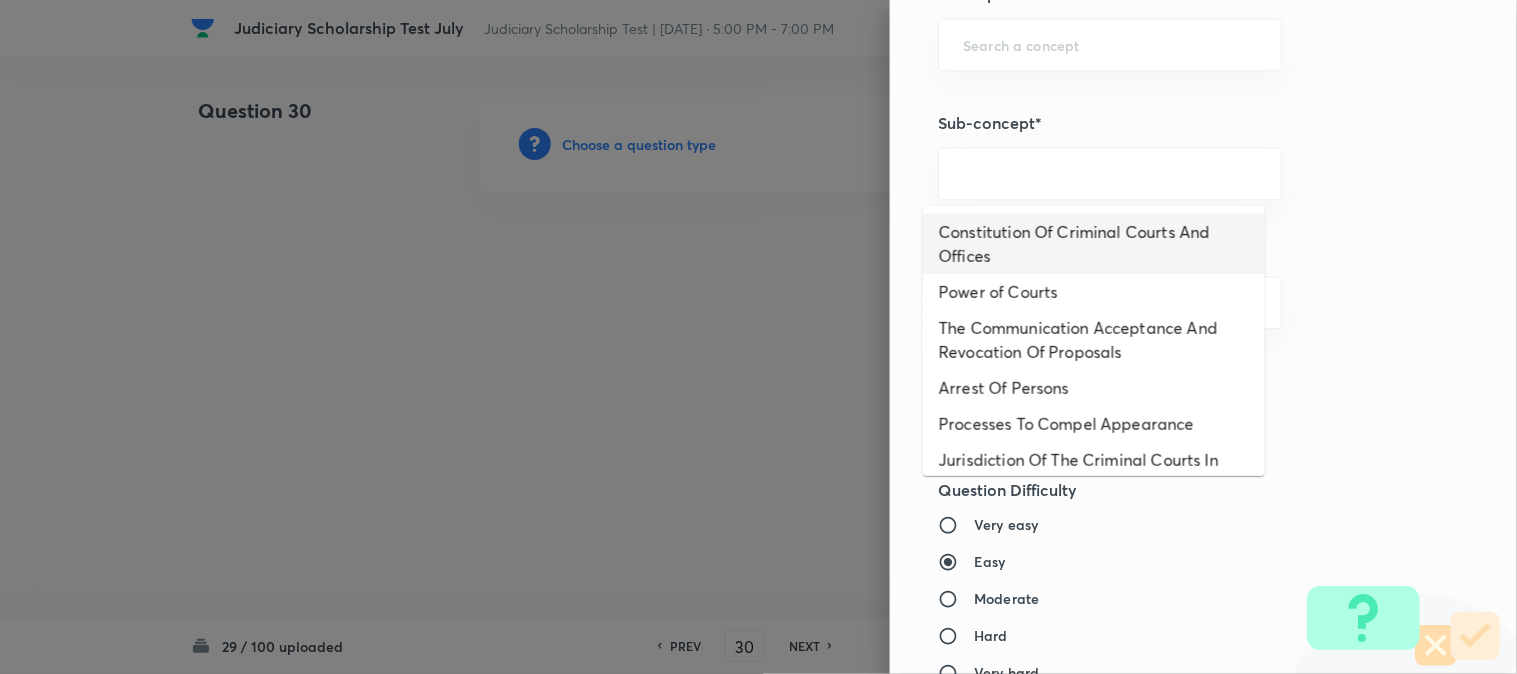 click on "Constitution Of Criminal Courts And Offices" at bounding box center [1094, 244] 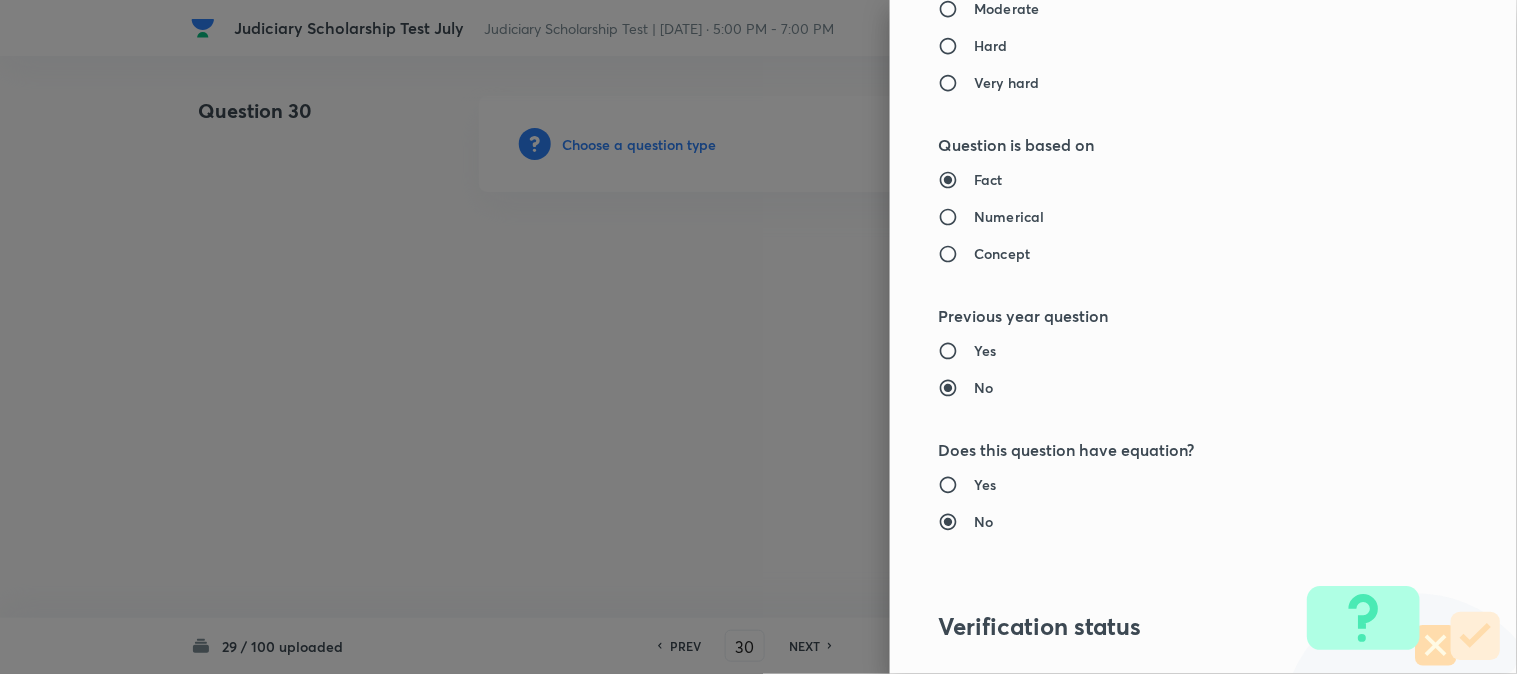 type on "Criminal Law" 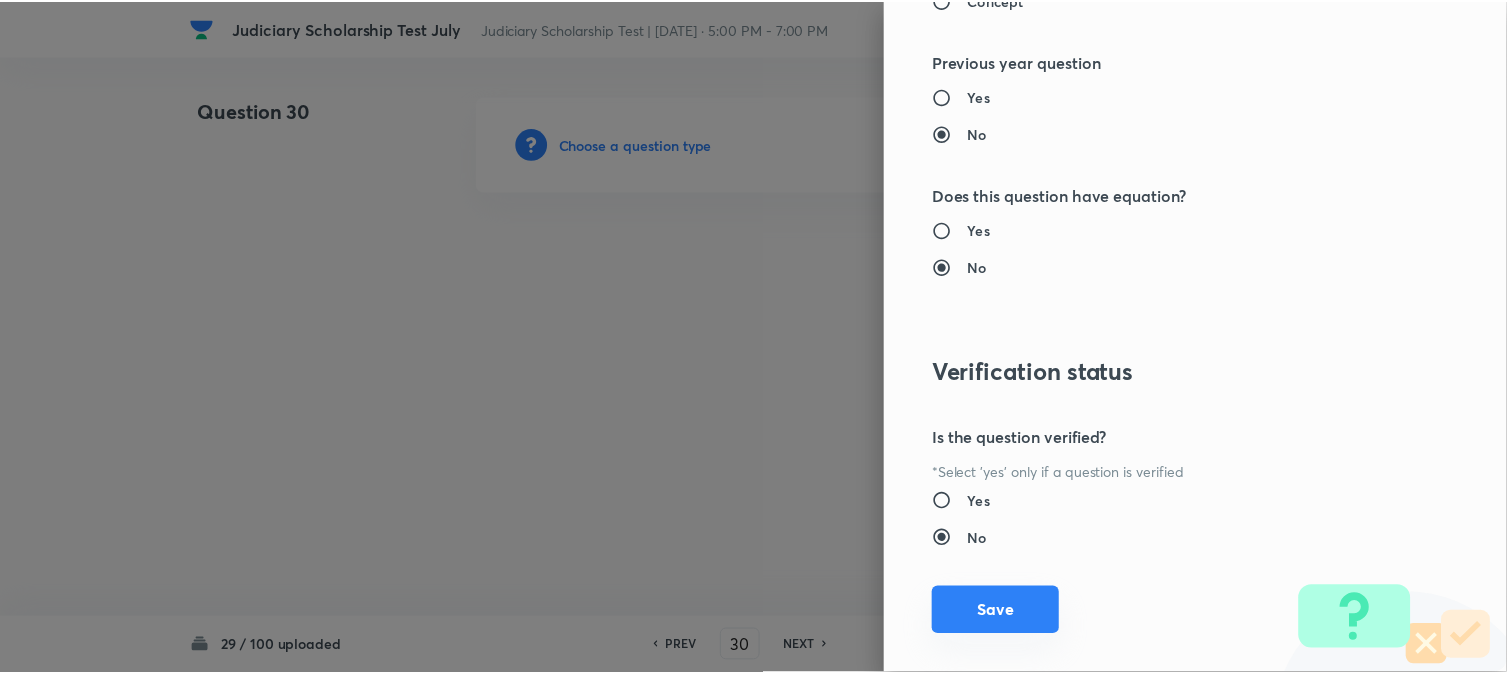 scroll, scrollTop: 2052, scrollLeft: 0, axis: vertical 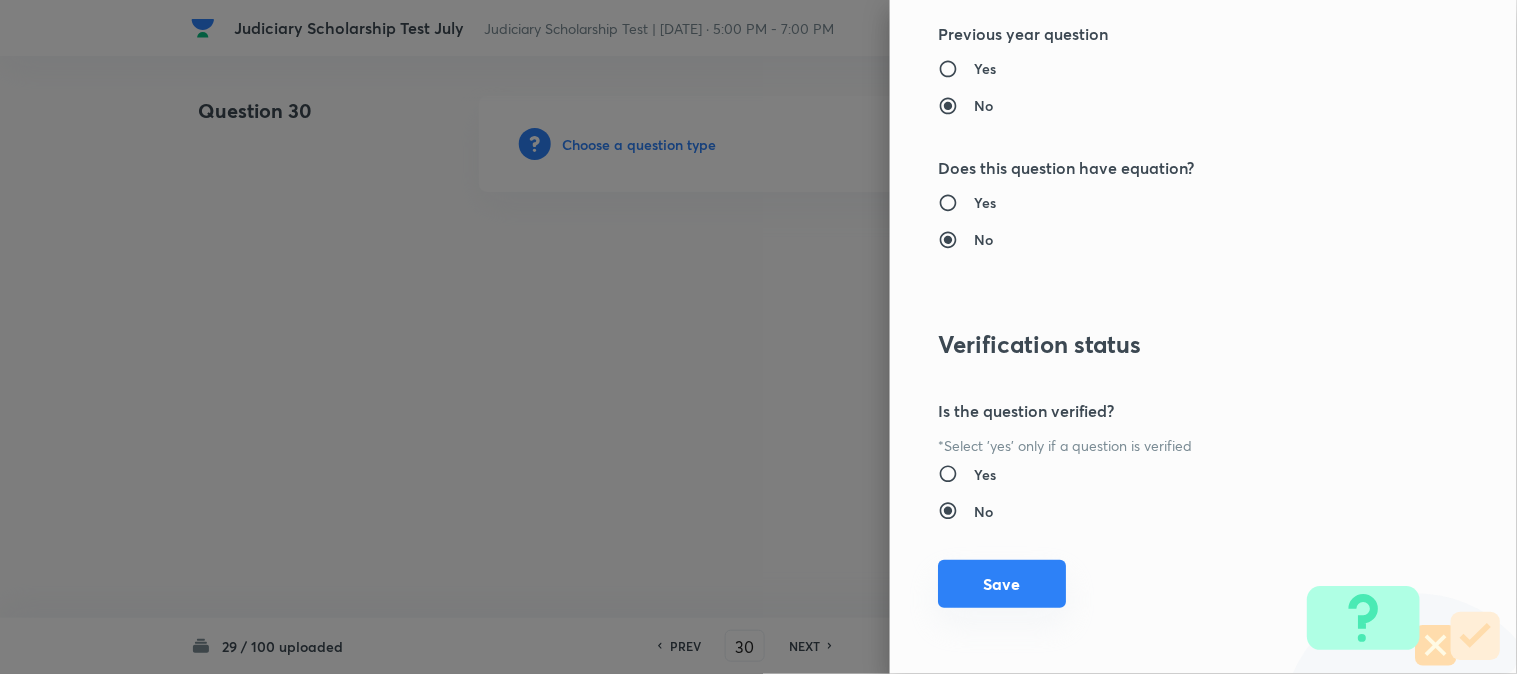 click on "Save" at bounding box center (1002, 584) 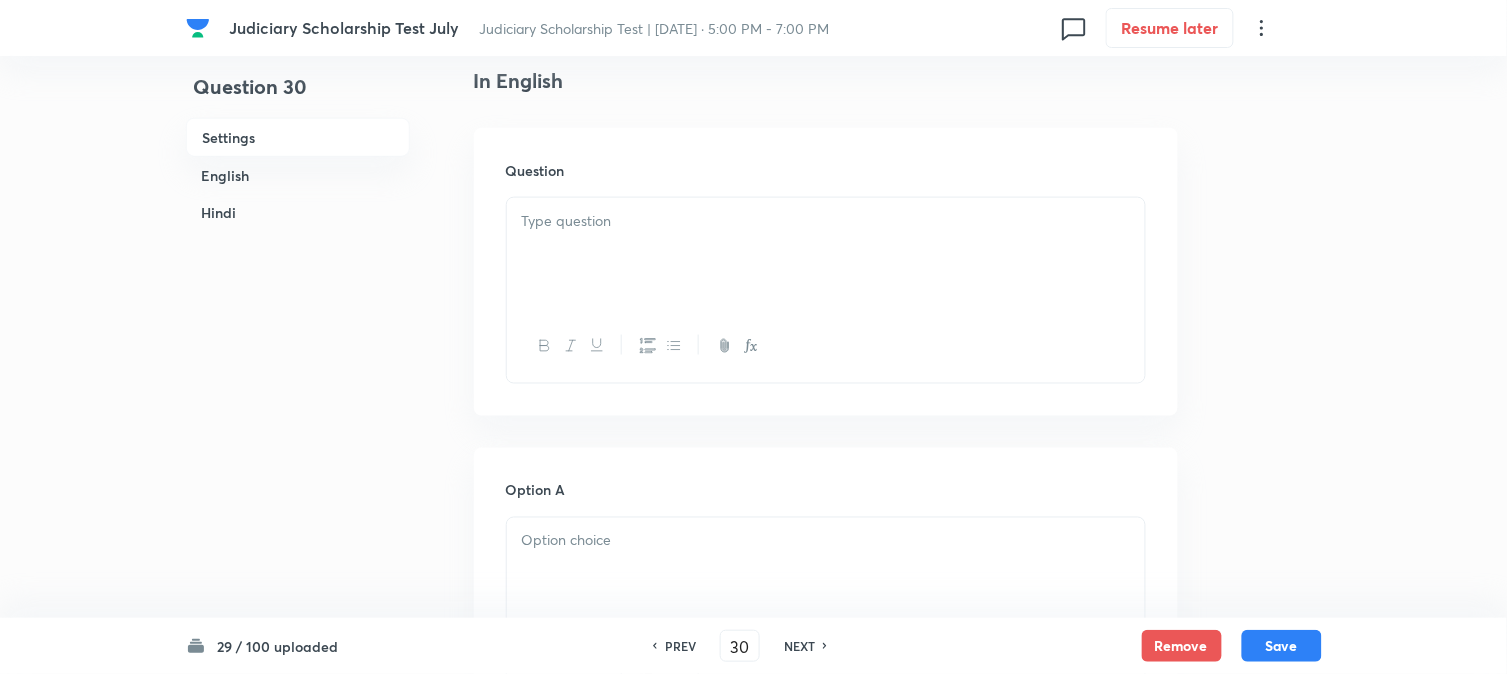 scroll, scrollTop: 590, scrollLeft: 0, axis: vertical 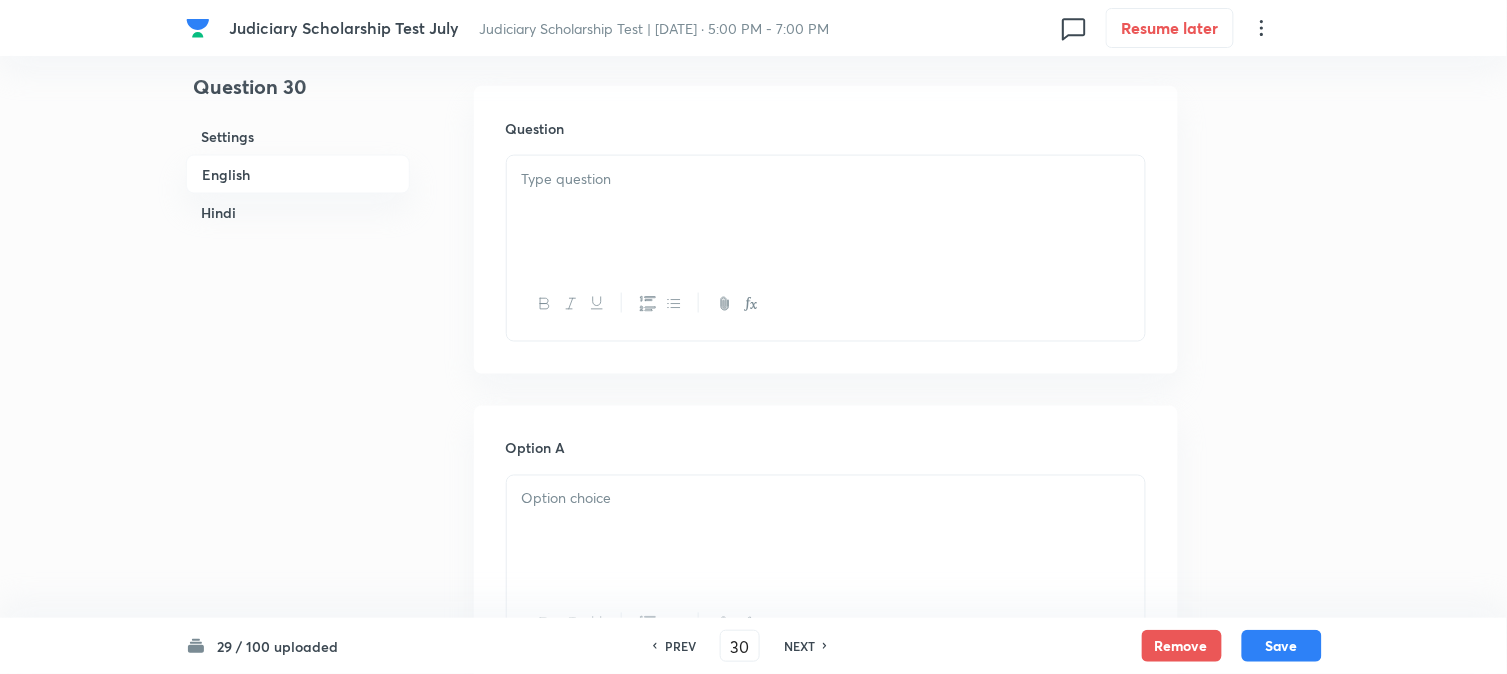 drag, startPoint x: 550, startPoint y: 204, endPoint x: 531, endPoint y: 244, distance: 44.28318 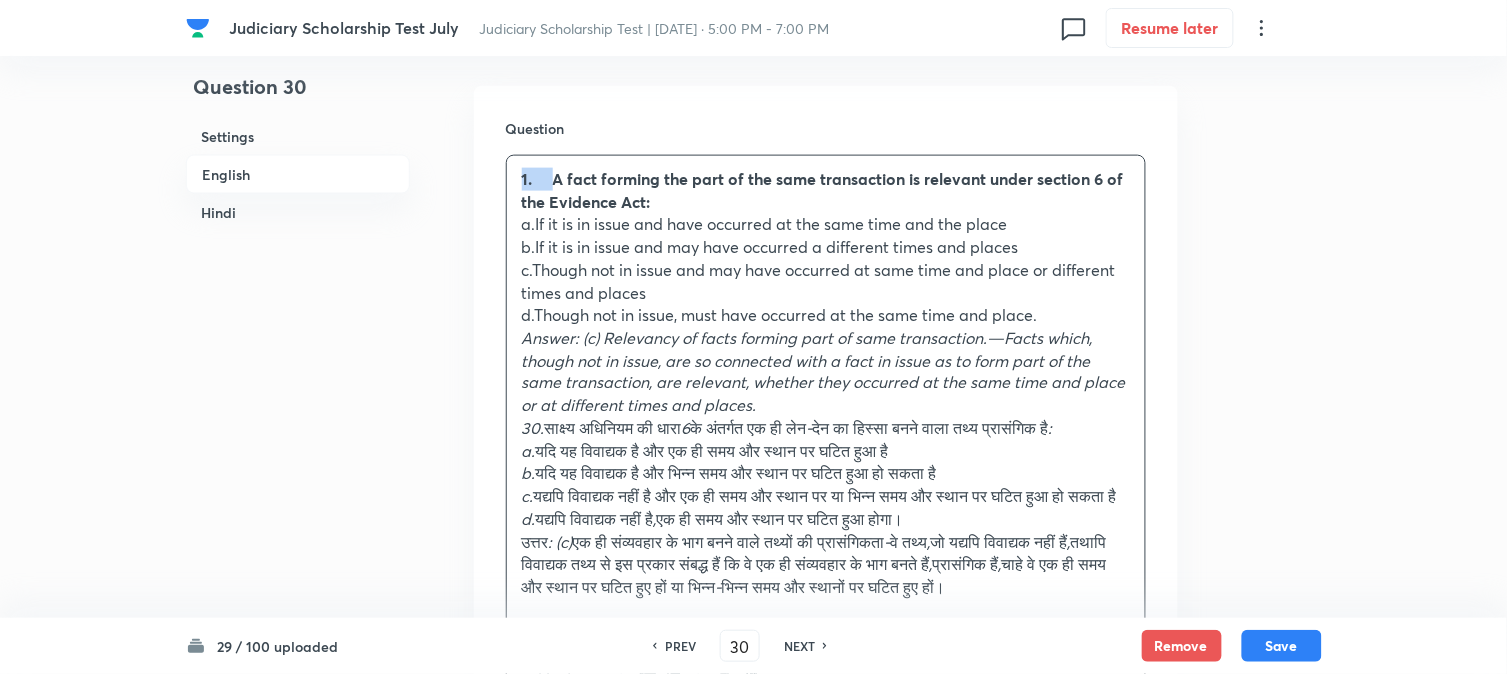 drag, startPoint x: 554, startPoint y: 177, endPoint x: 508, endPoint y: 163, distance: 48.08326 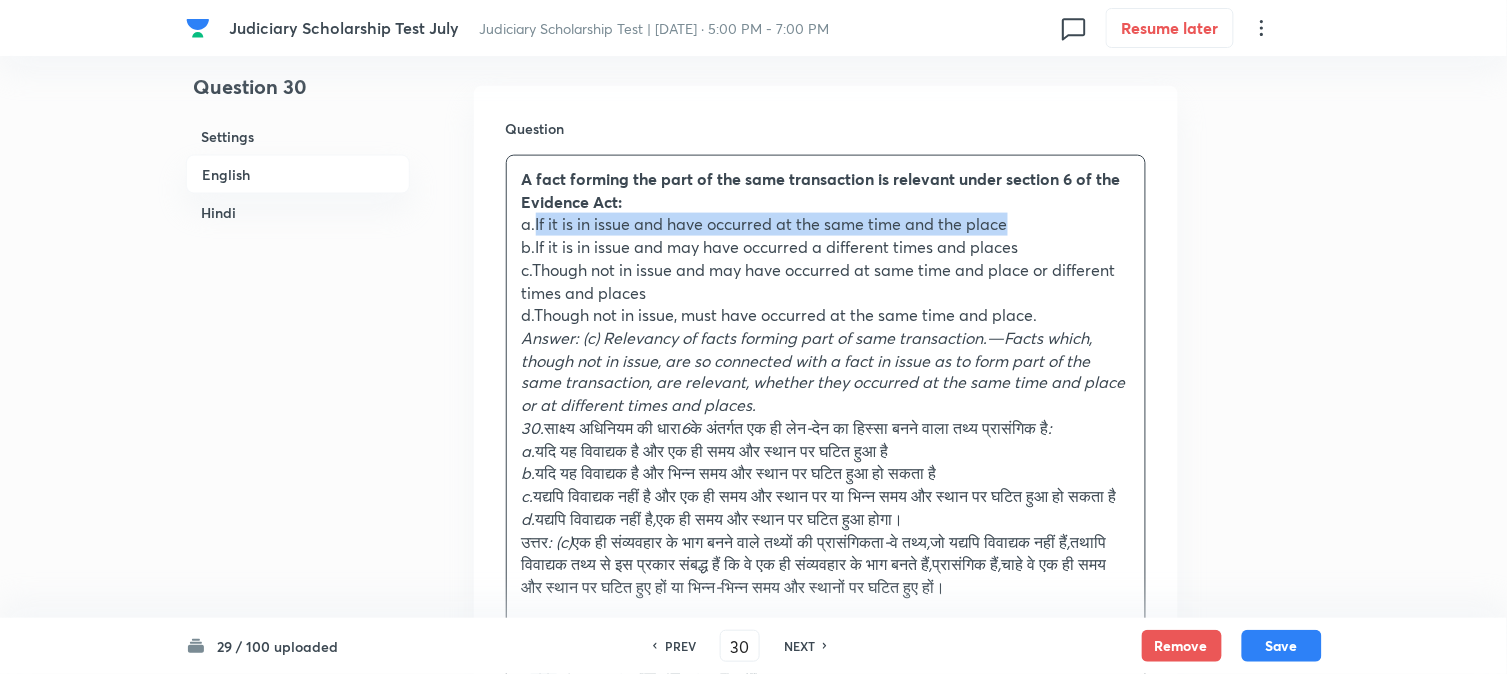 drag, startPoint x: 534, startPoint y: 220, endPoint x: 1101, endPoint y: 223, distance: 567.00793 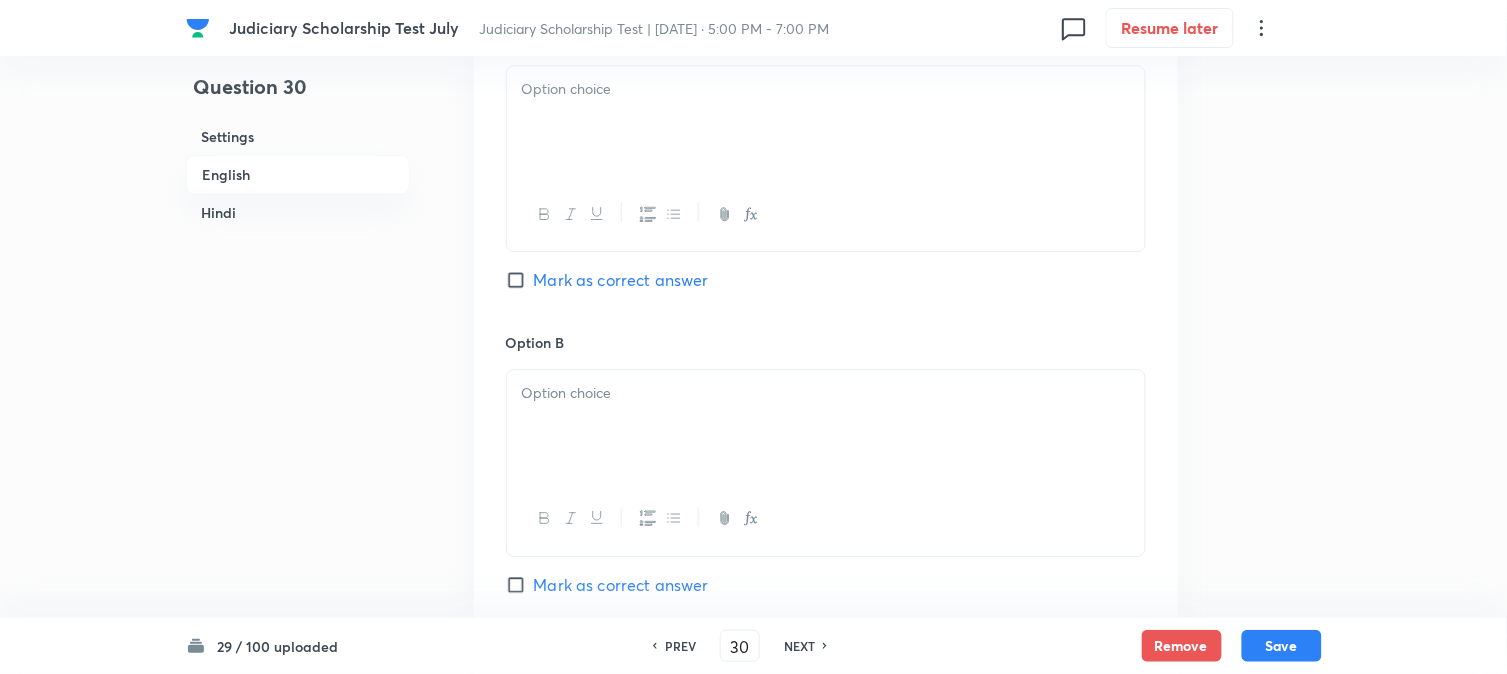 click at bounding box center [826, 122] 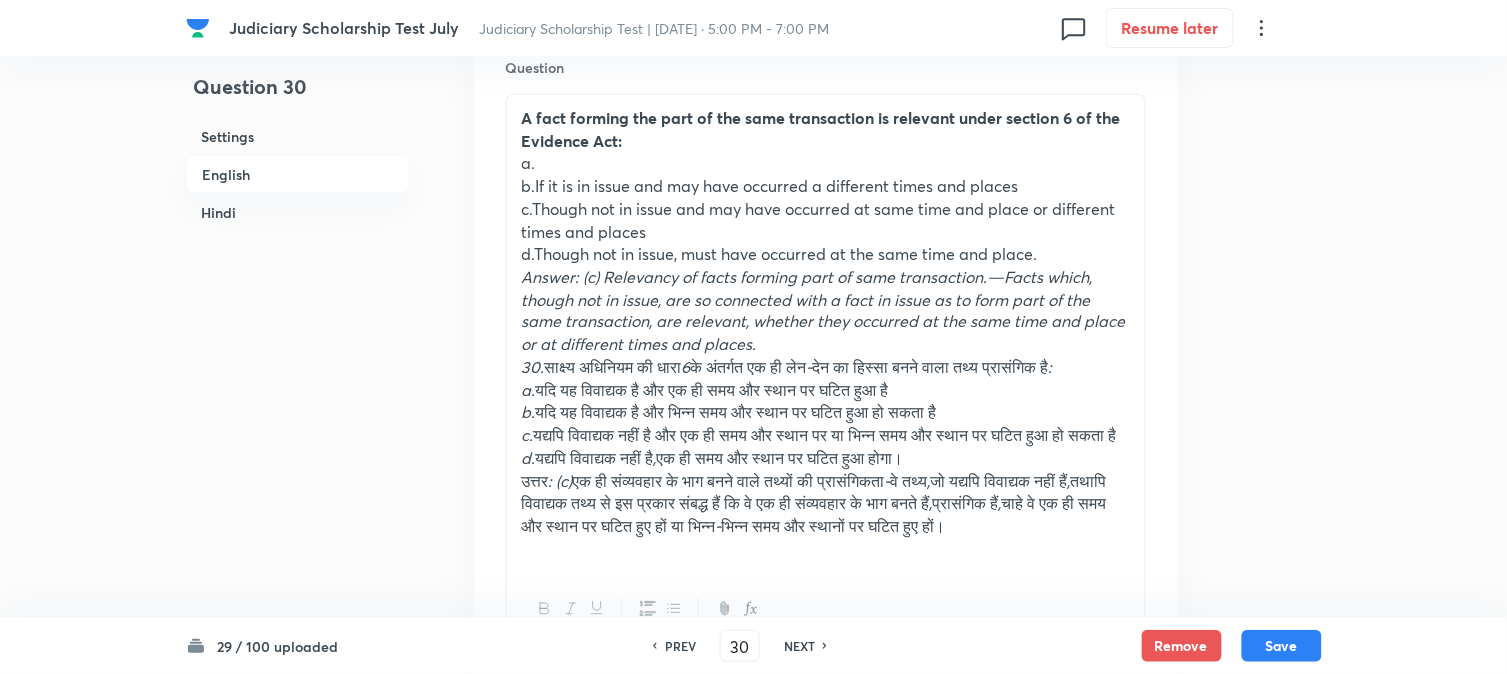 scroll, scrollTop: 590, scrollLeft: 0, axis: vertical 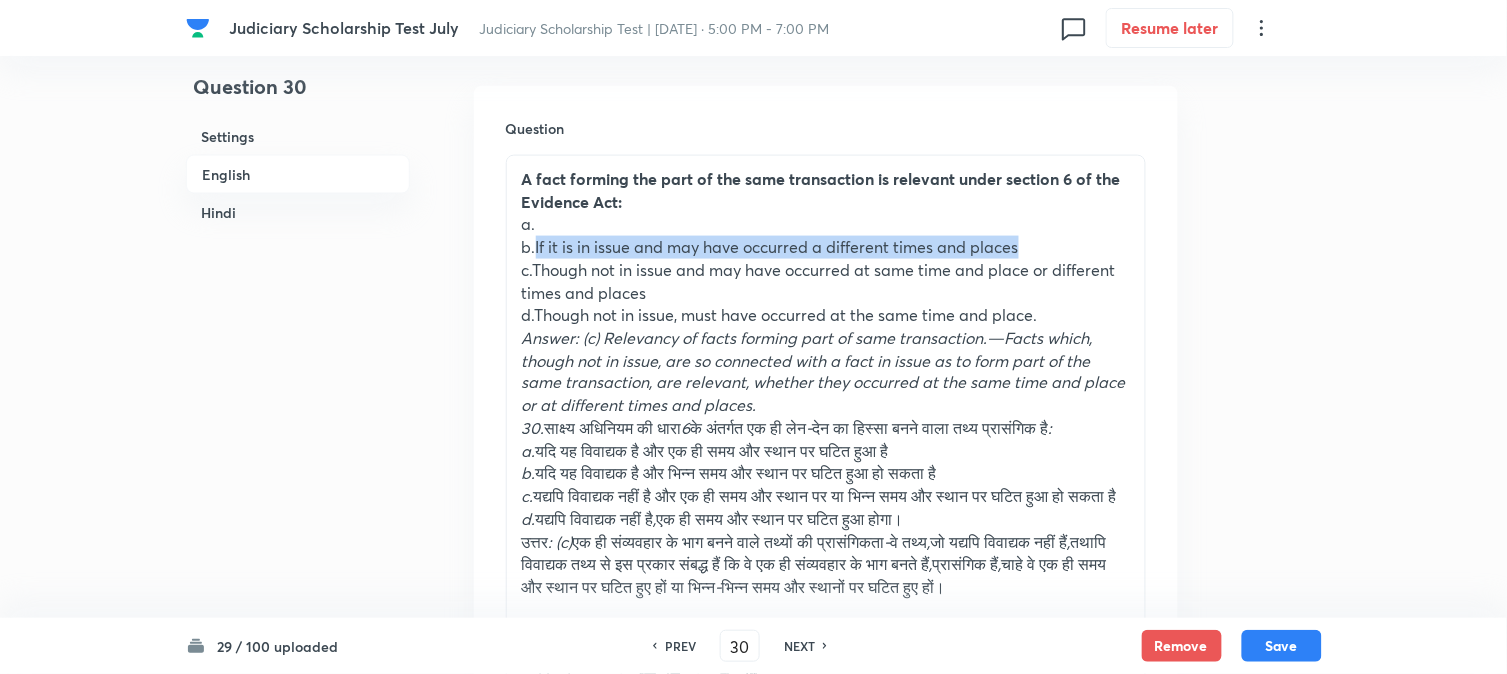 drag, startPoint x: 535, startPoint y: 252, endPoint x: 1088, endPoint y: 240, distance: 553.1302 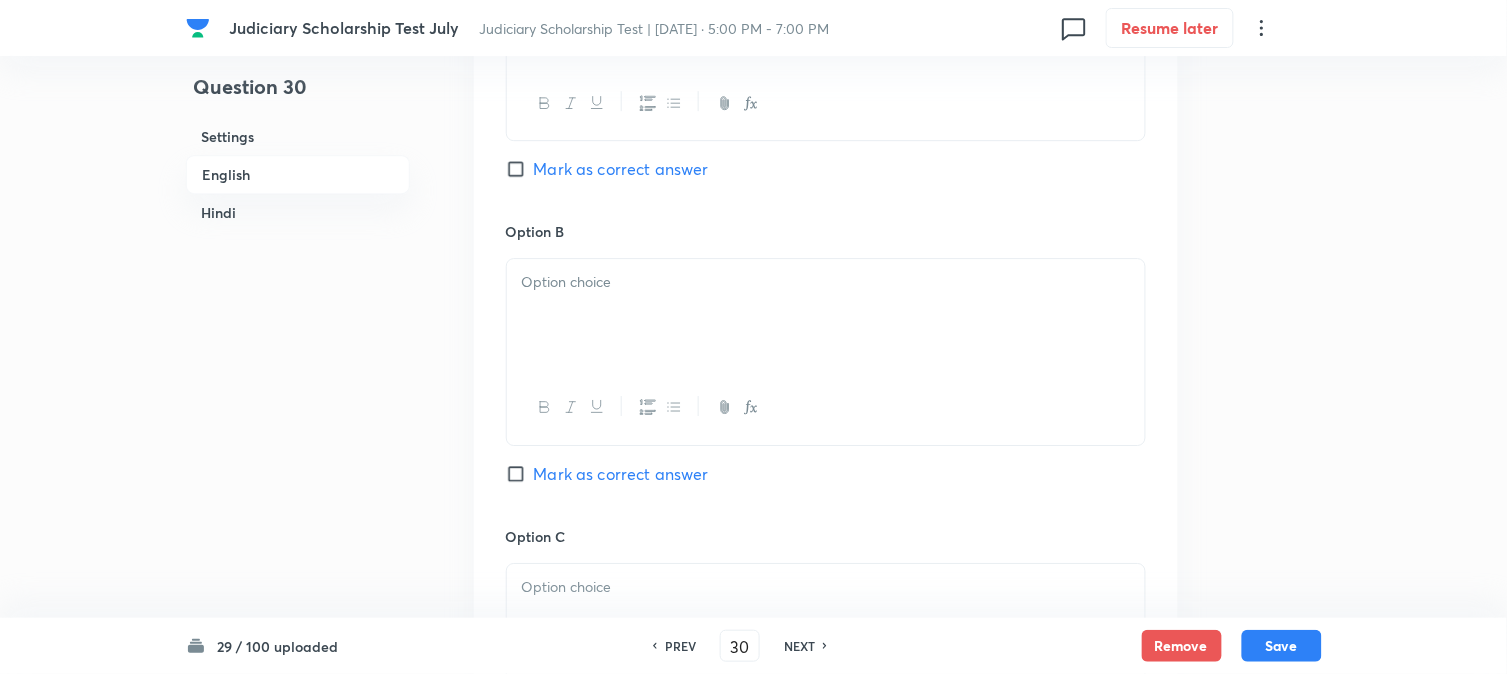 click at bounding box center (826, 315) 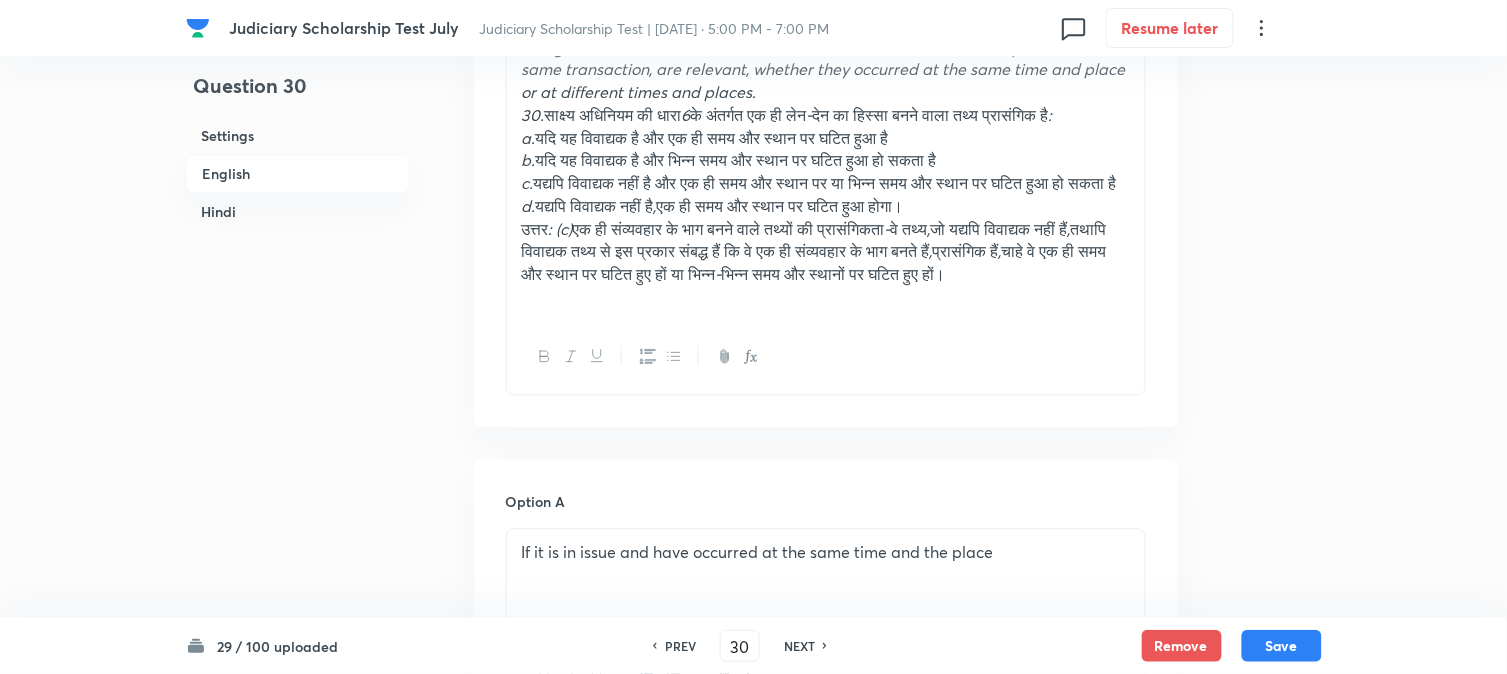 scroll, scrollTop: 923, scrollLeft: 0, axis: vertical 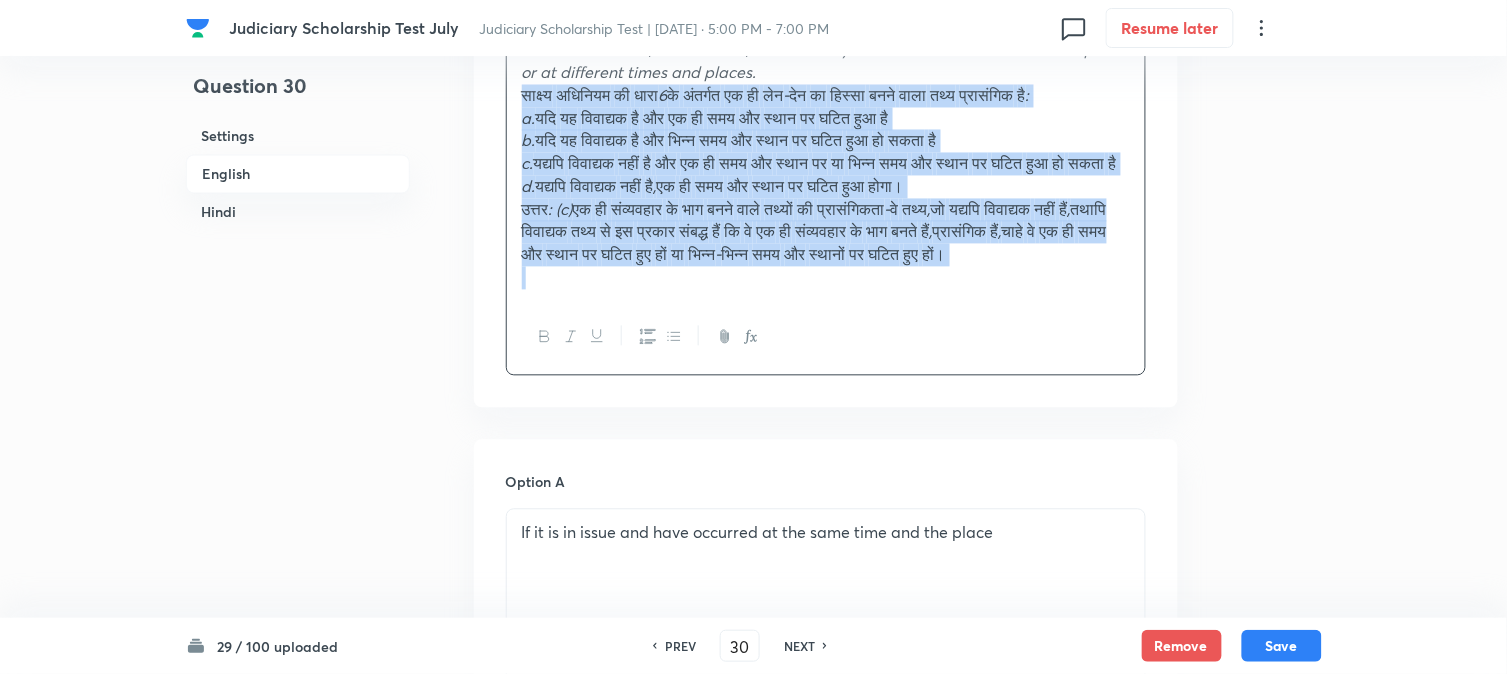 drag, startPoint x: 547, startPoint y: 96, endPoint x: 1434, endPoint y: 353, distance: 923.48145 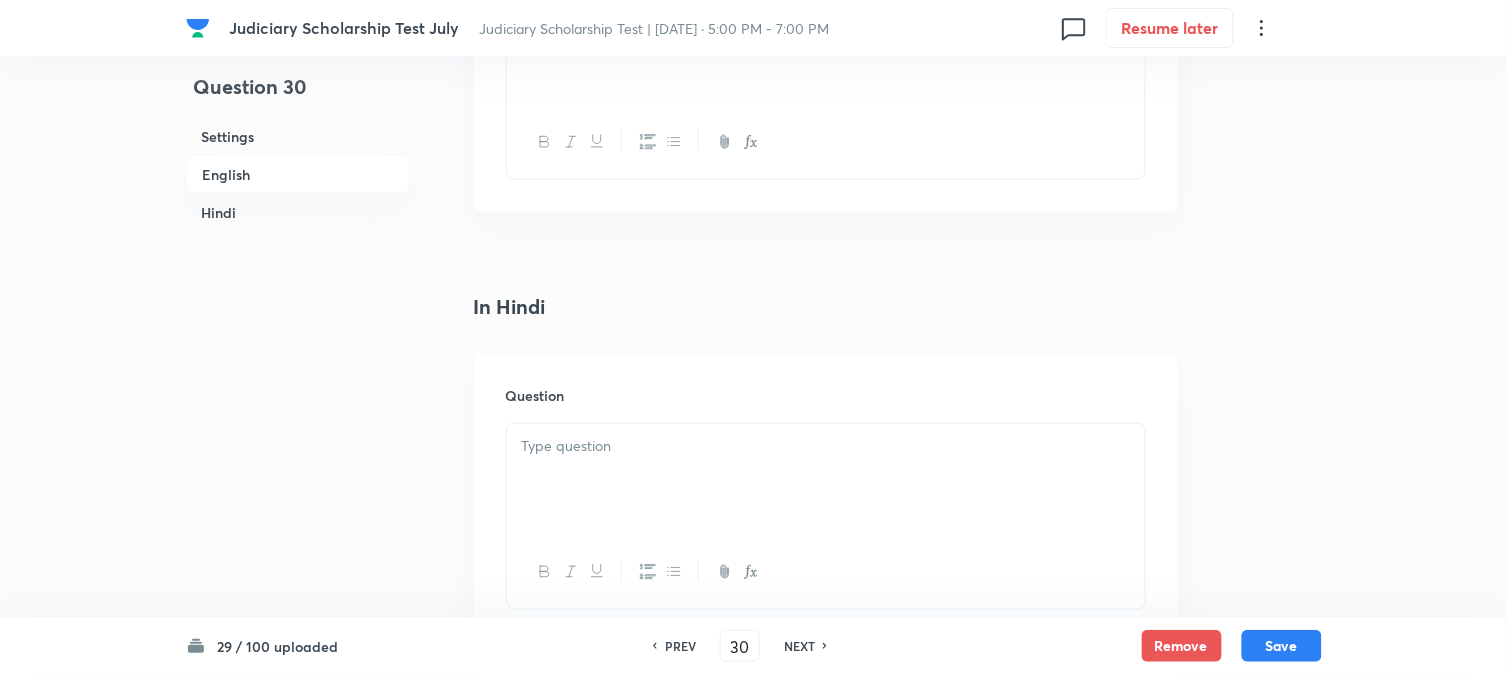 scroll, scrollTop: 2701, scrollLeft: 0, axis: vertical 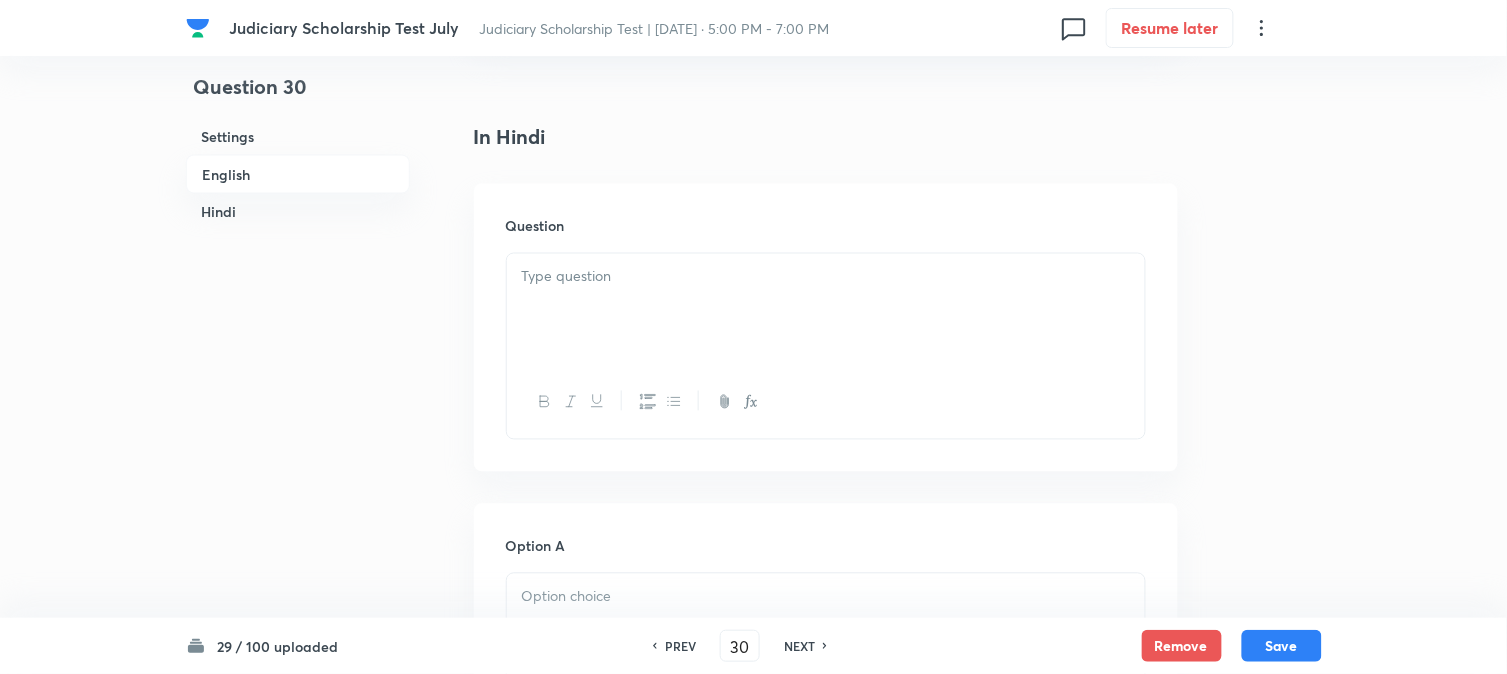 click at bounding box center (826, 310) 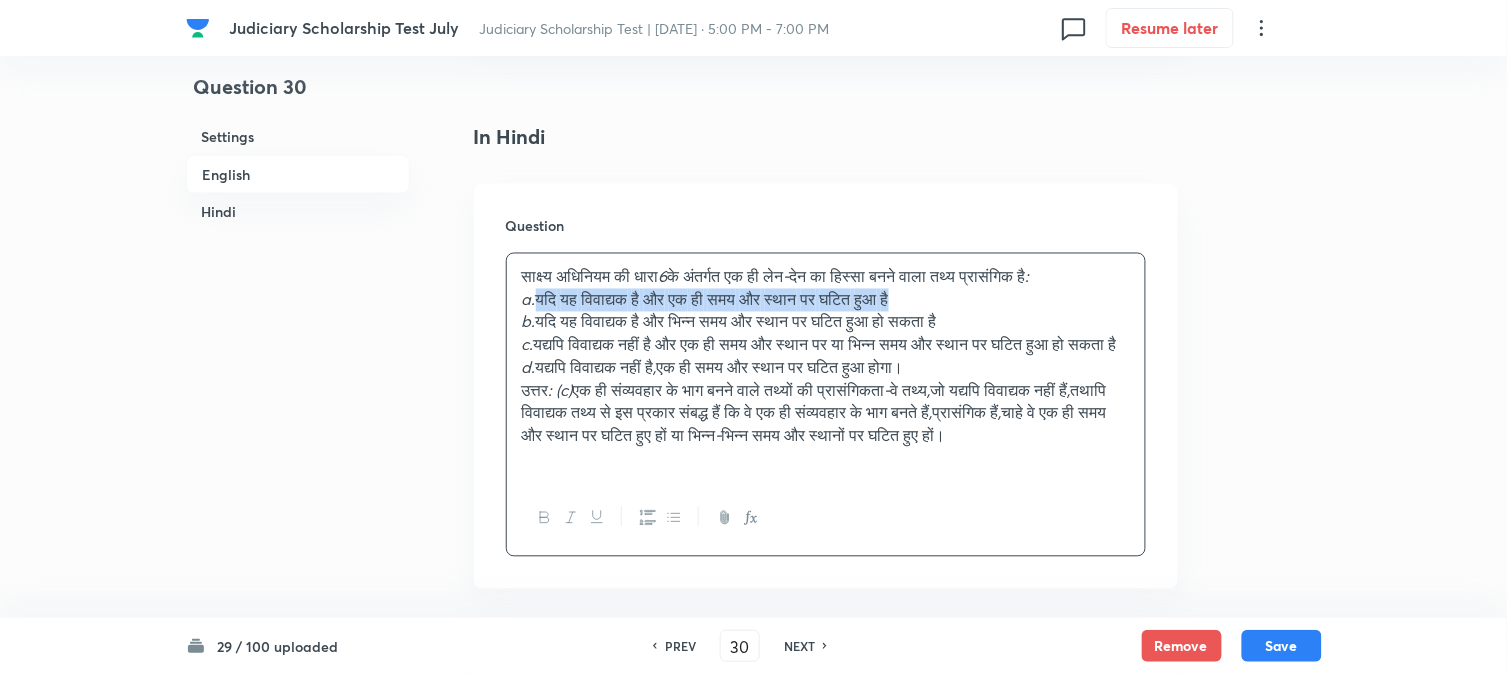 drag, startPoint x: 536, startPoint y: 304, endPoint x: 1084, endPoint y: 304, distance: 548 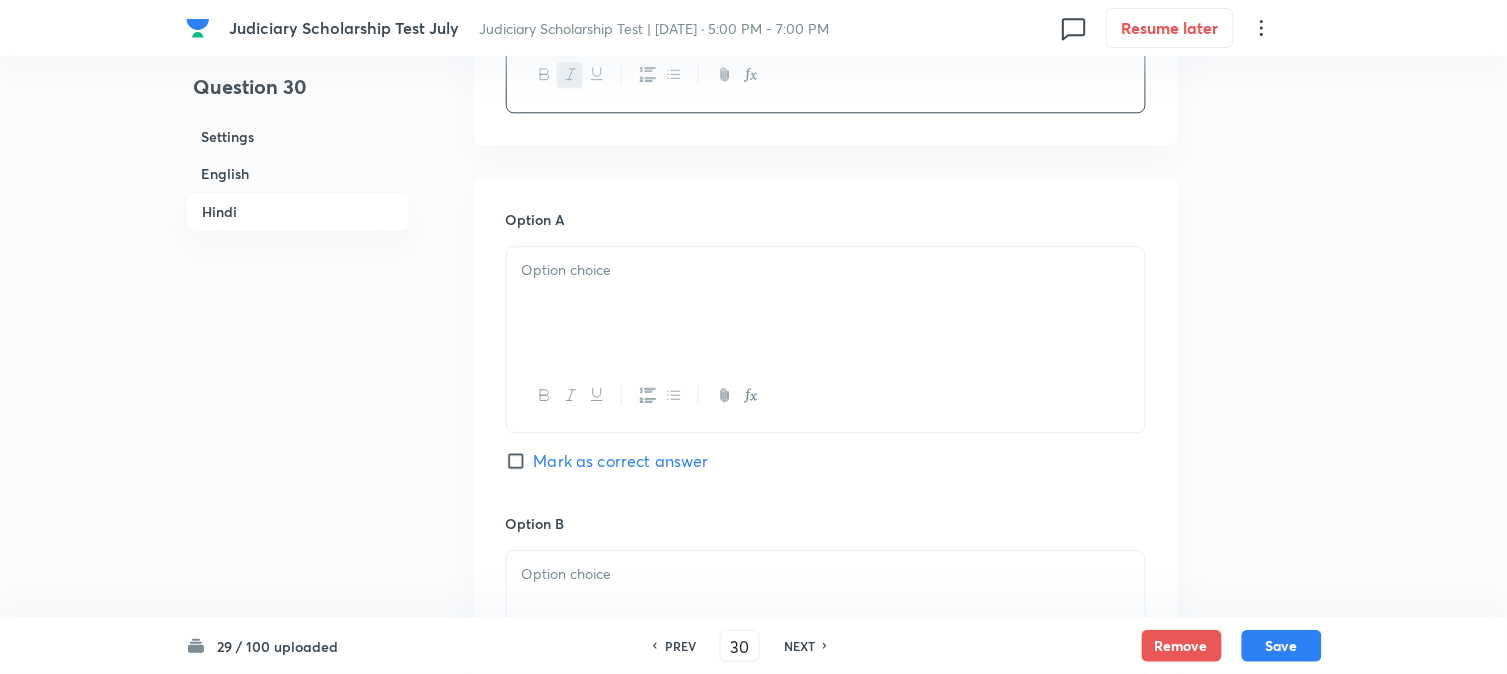 click at bounding box center [826, 303] 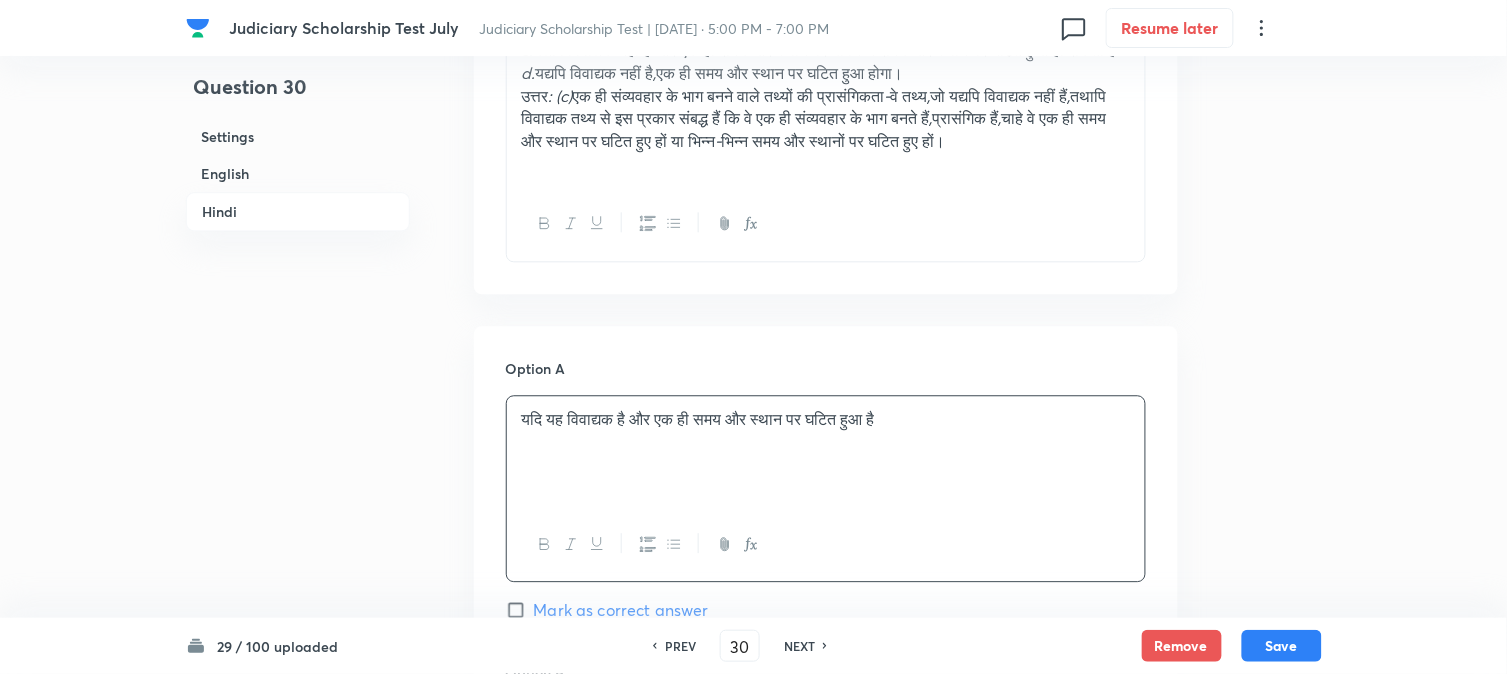scroll, scrollTop: 2701, scrollLeft: 0, axis: vertical 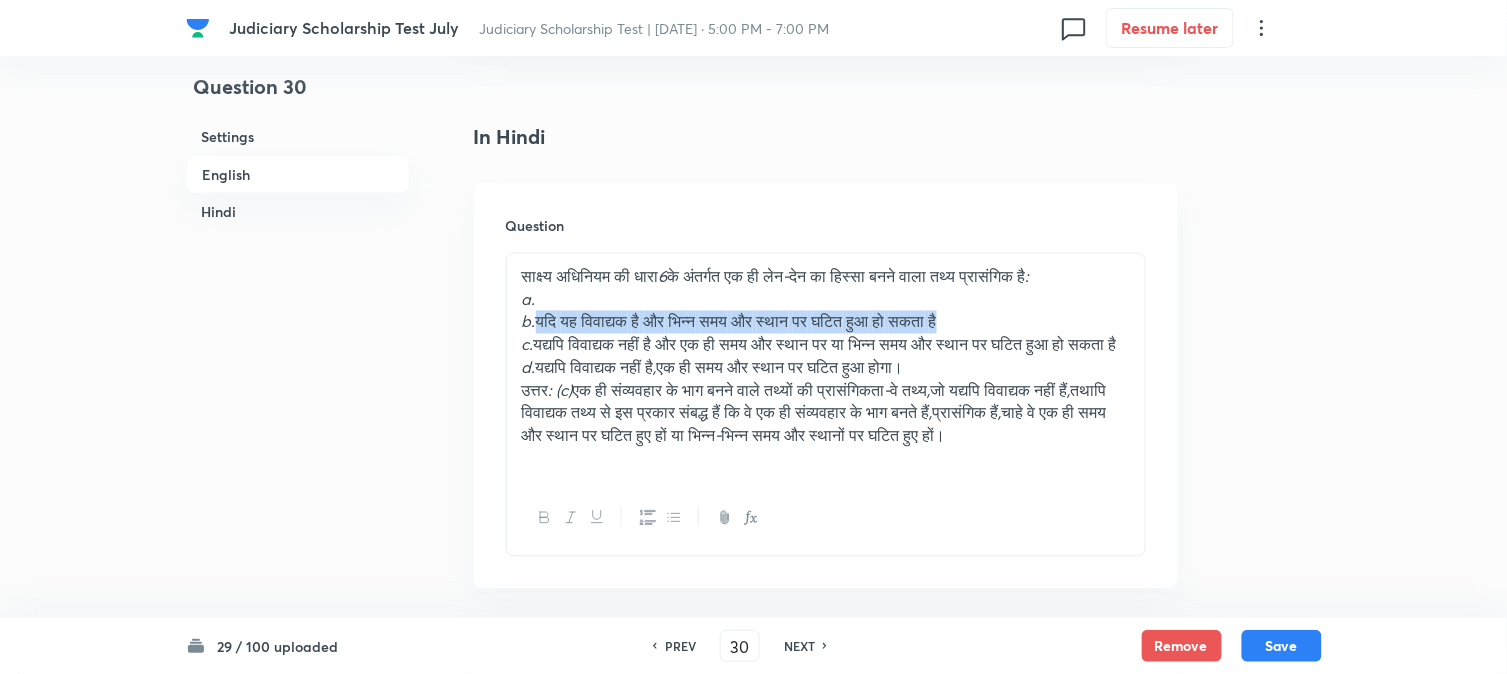 drag, startPoint x: 540, startPoint y: 335, endPoint x: 1080, endPoint y: 324, distance: 540.112 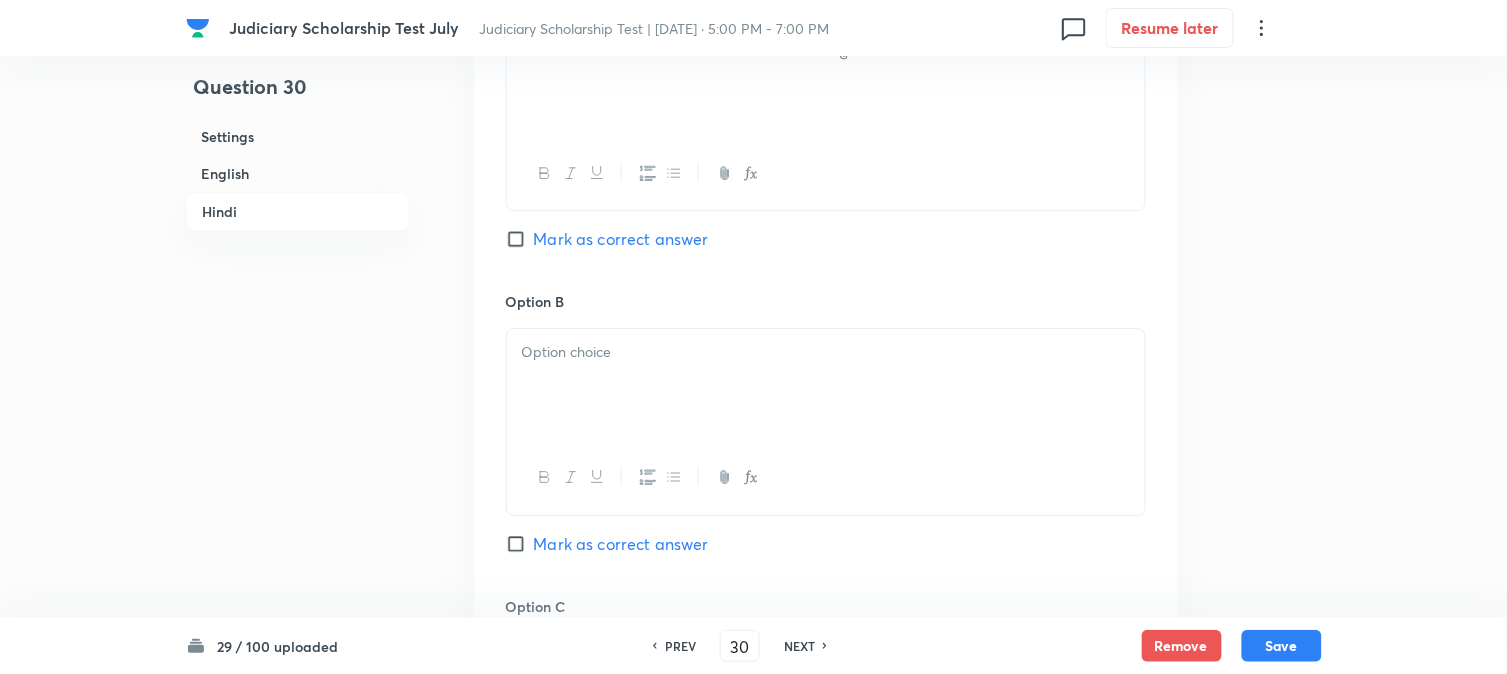 click at bounding box center [826, 385] 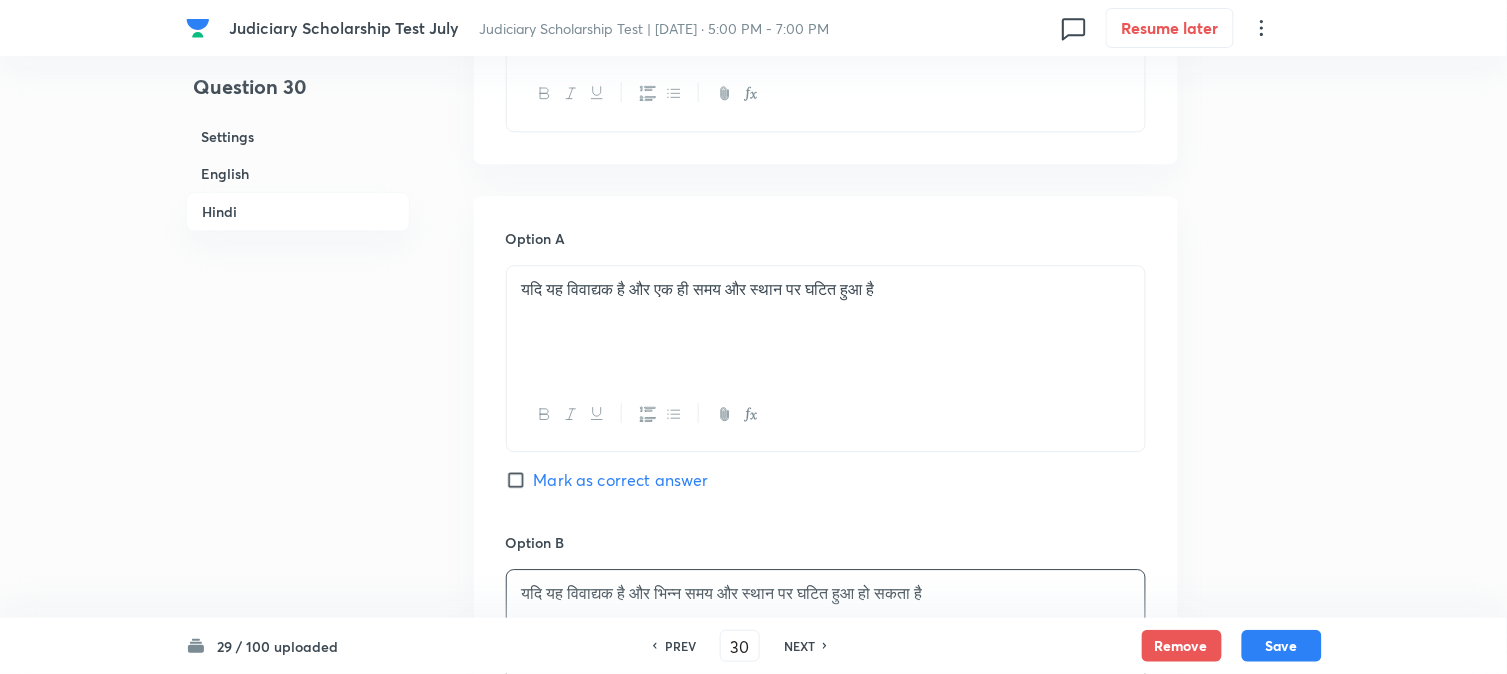 scroll, scrollTop: 2701, scrollLeft: 0, axis: vertical 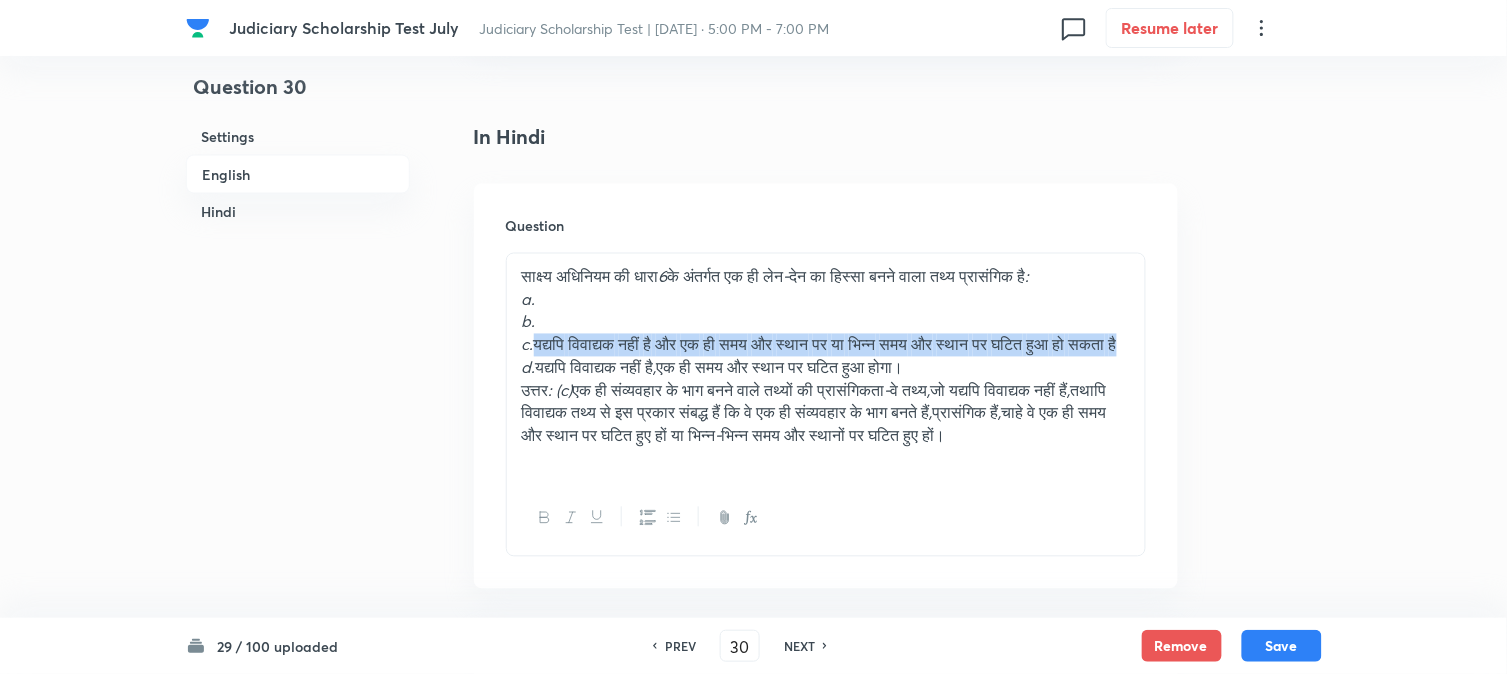 drag, startPoint x: 535, startPoint y: 350, endPoint x: 638, endPoint y: 376, distance: 106.23088 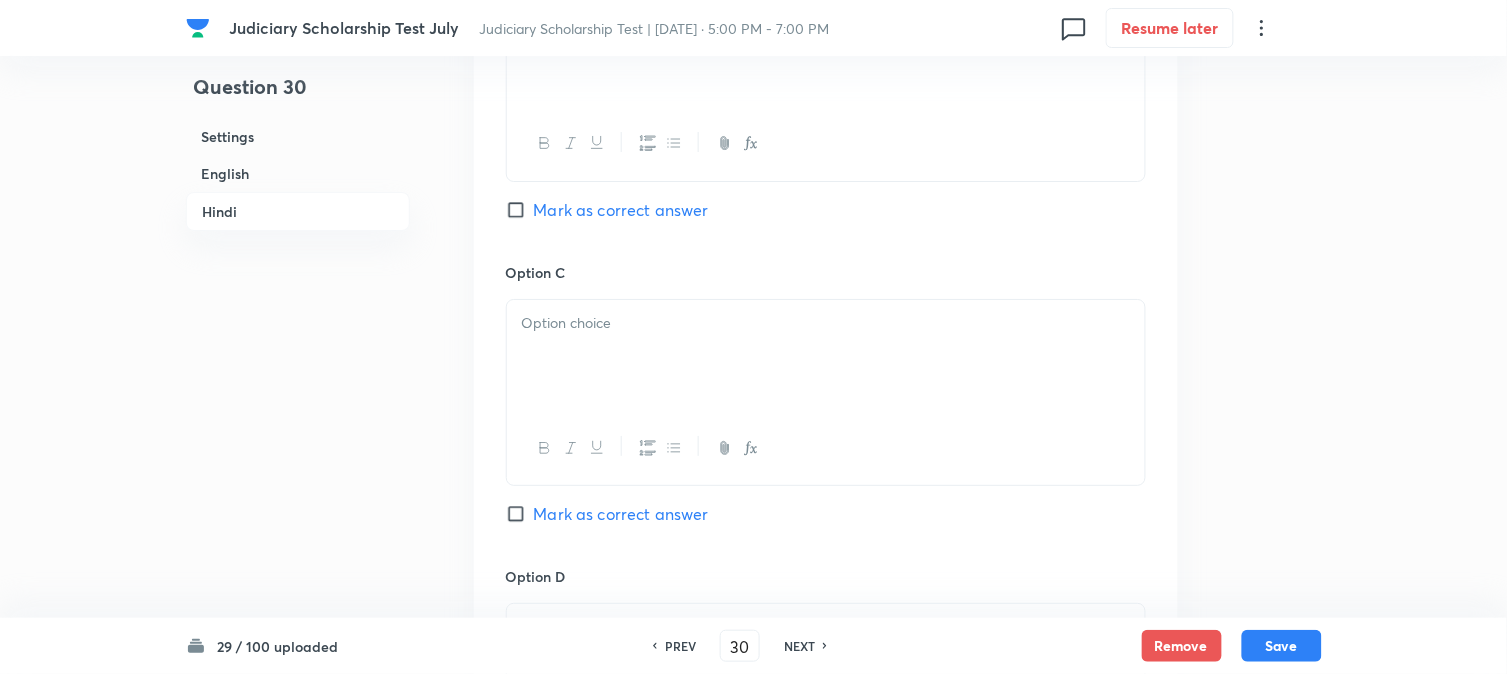 click at bounding box center (826, 356) 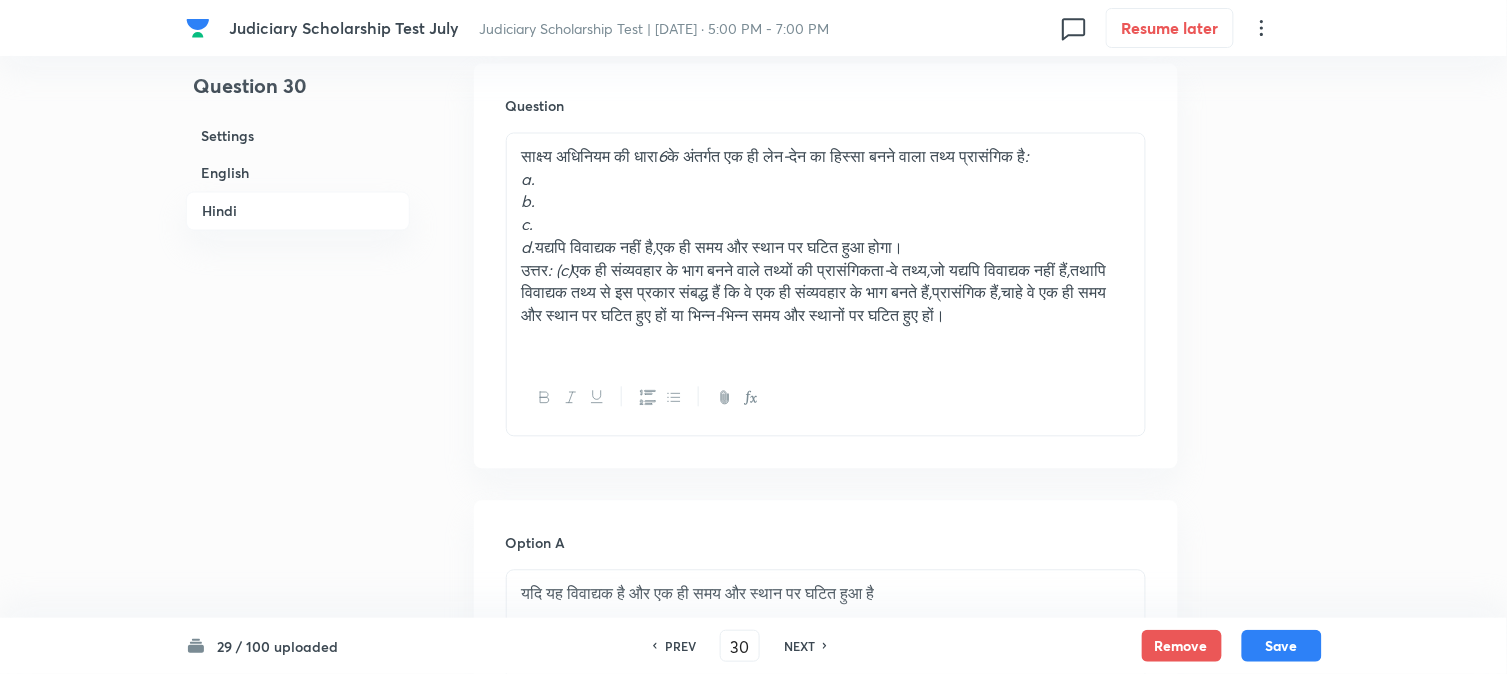 scroll, scrollTop: 2812, scrollLeft: 0, axis: vertical 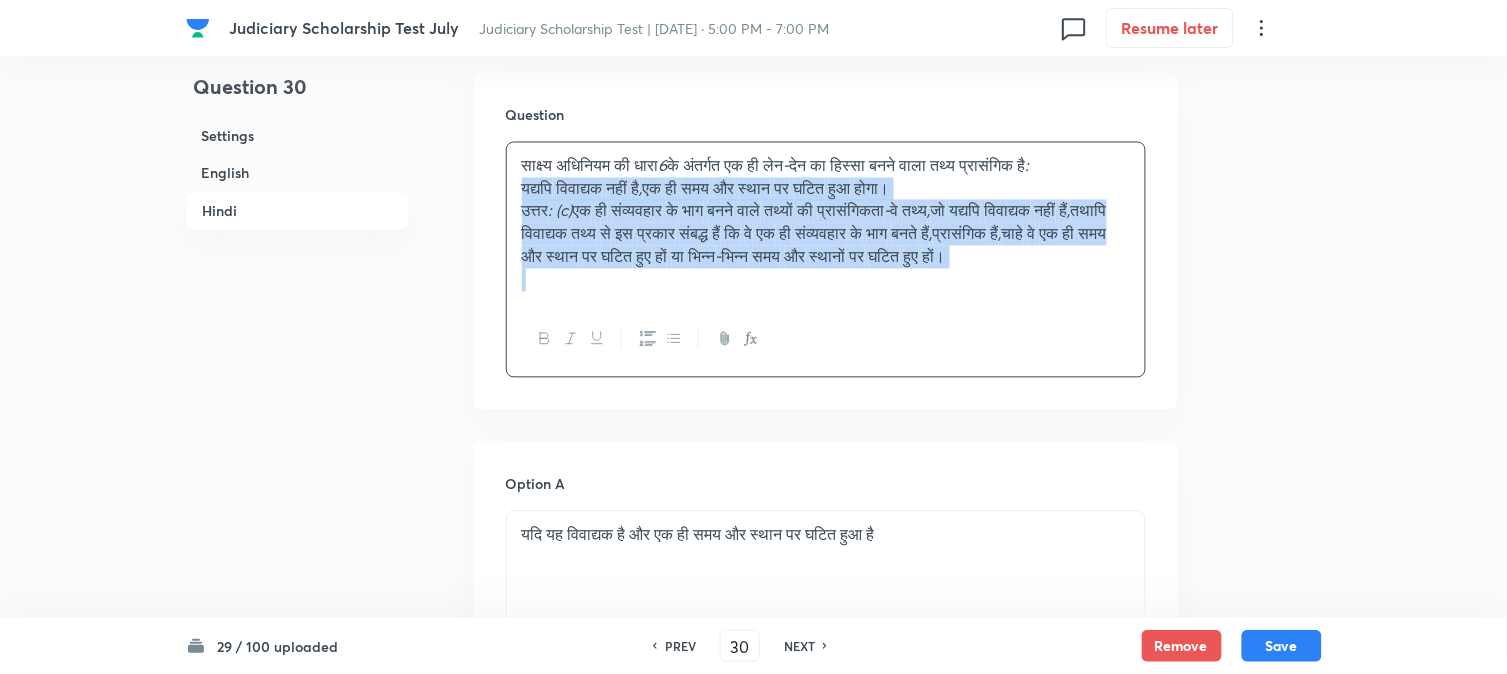 drag, startPoint x: 535, startPoint y: 254, endPoint x: 1311, endPoint y: 336, distance: 780.32043 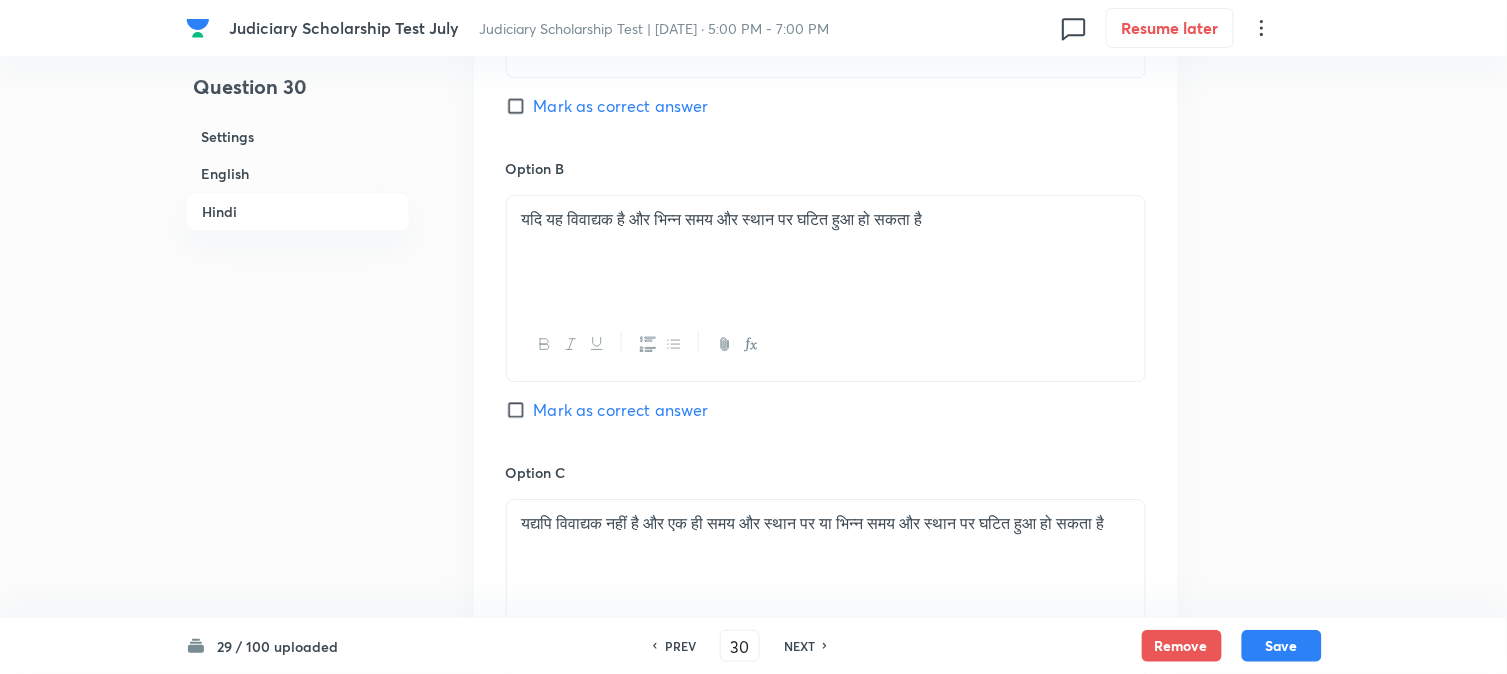 scroll, scrollTop: 3812, scrollLeft: 0, axis: vertical 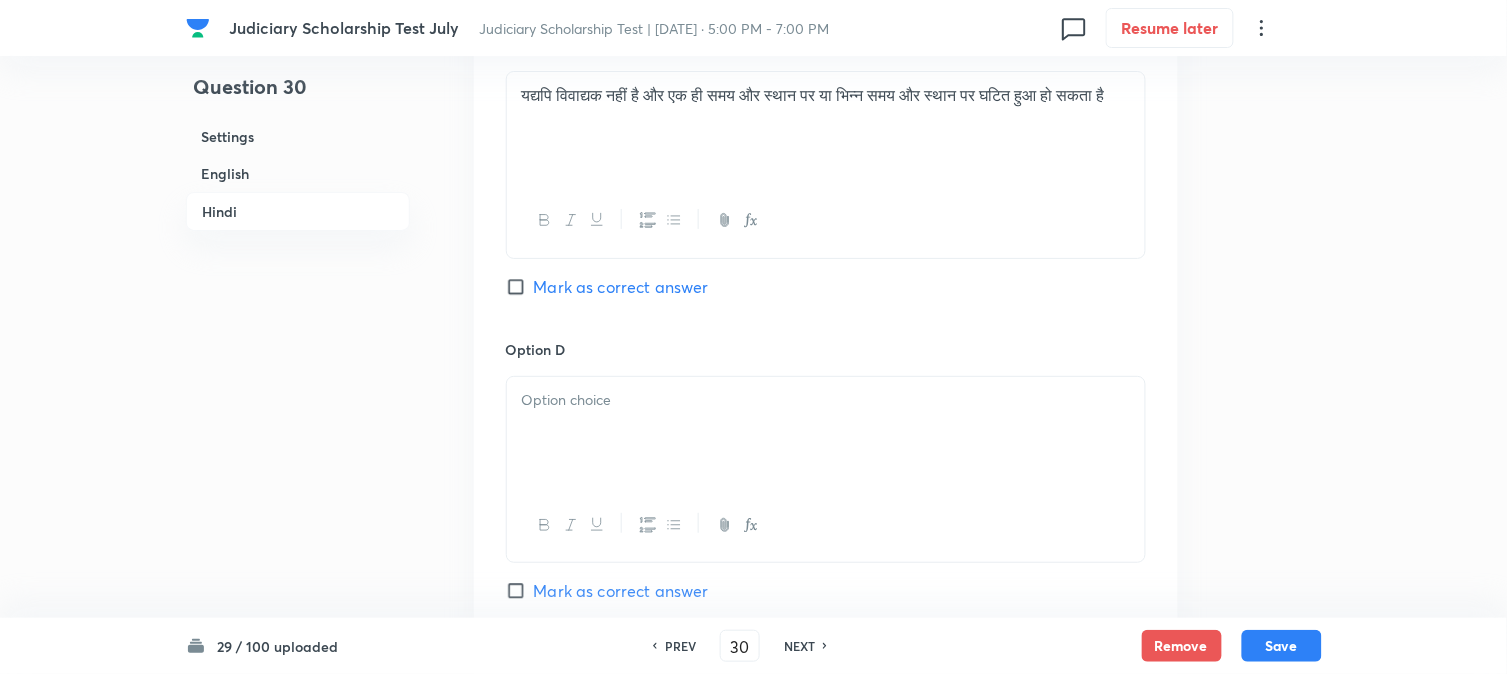 click on "Mark as correct answer" at bounding box center [621, 287] 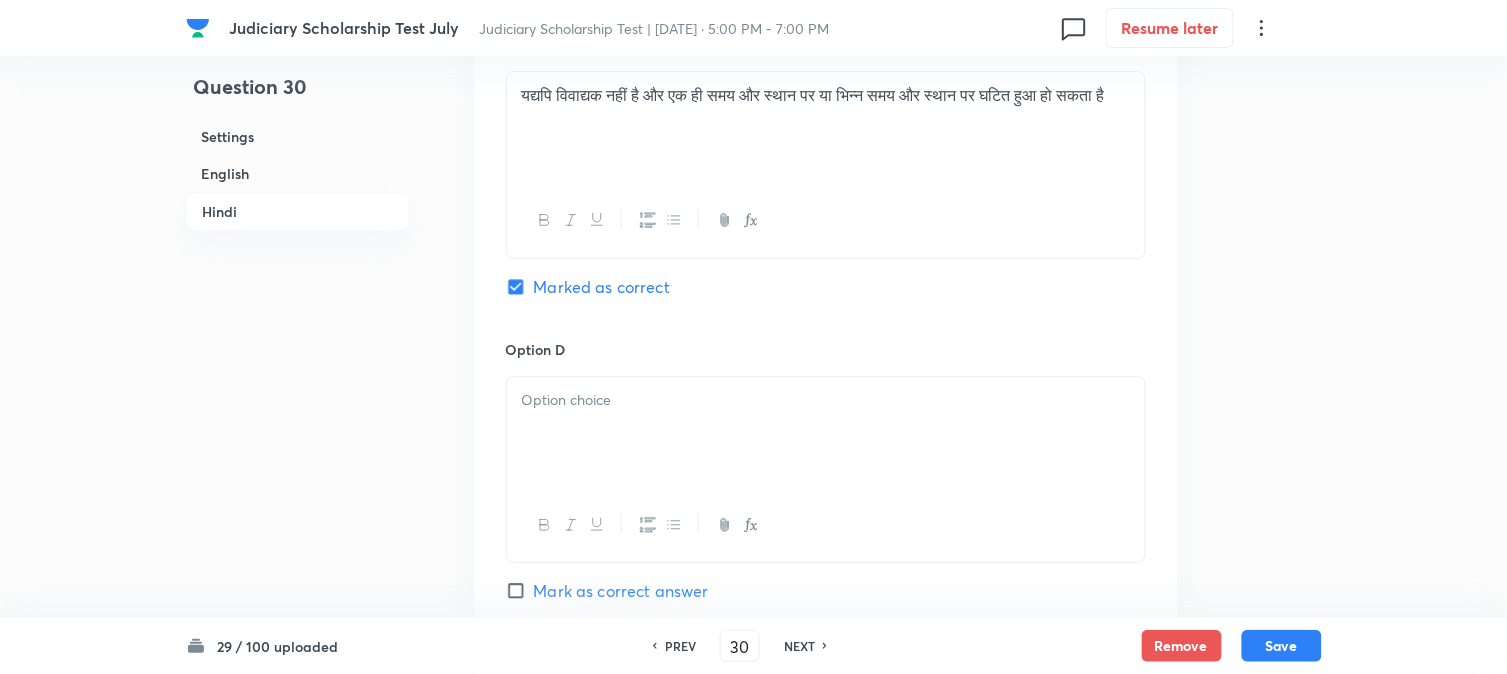 checkbox on "true" 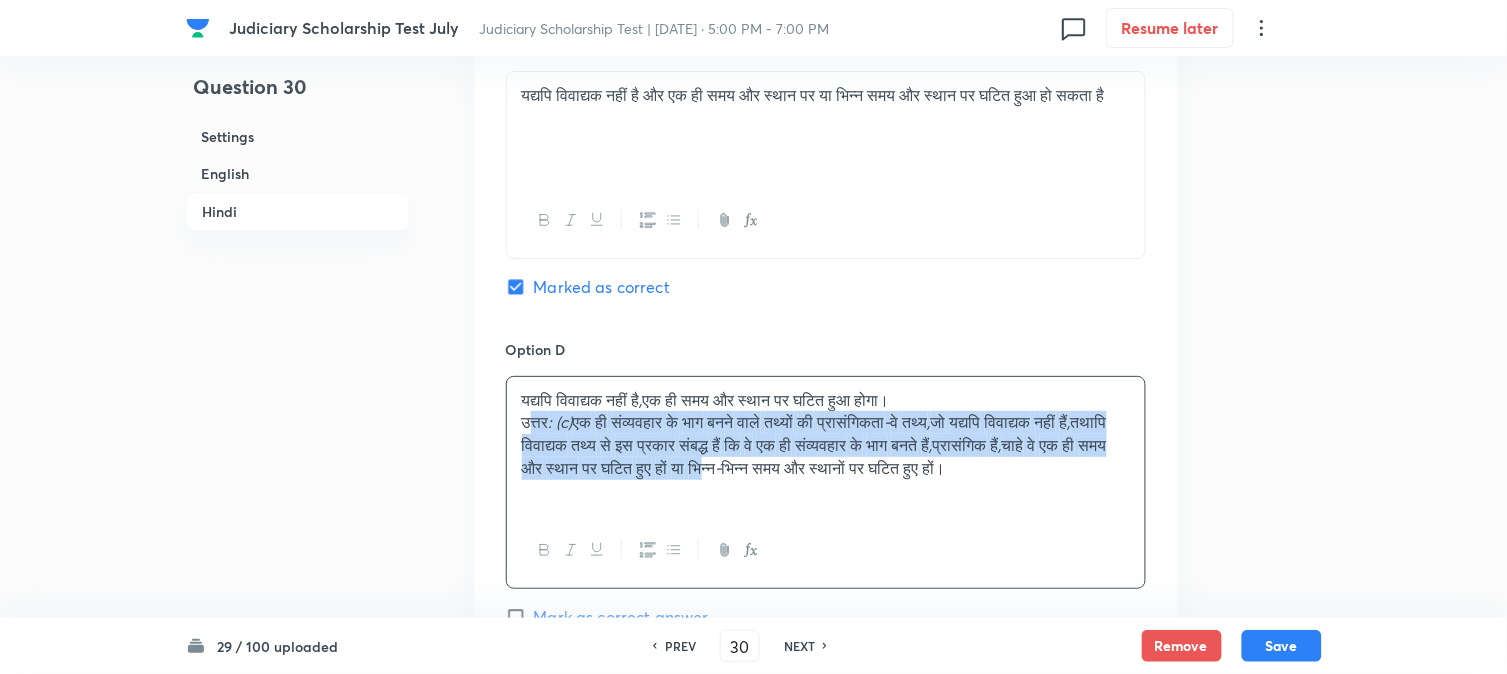 drag, startPoint x: 527, startPoint y: 425, endPoint x: 851, endPoint y: 467, distance: 326.71088 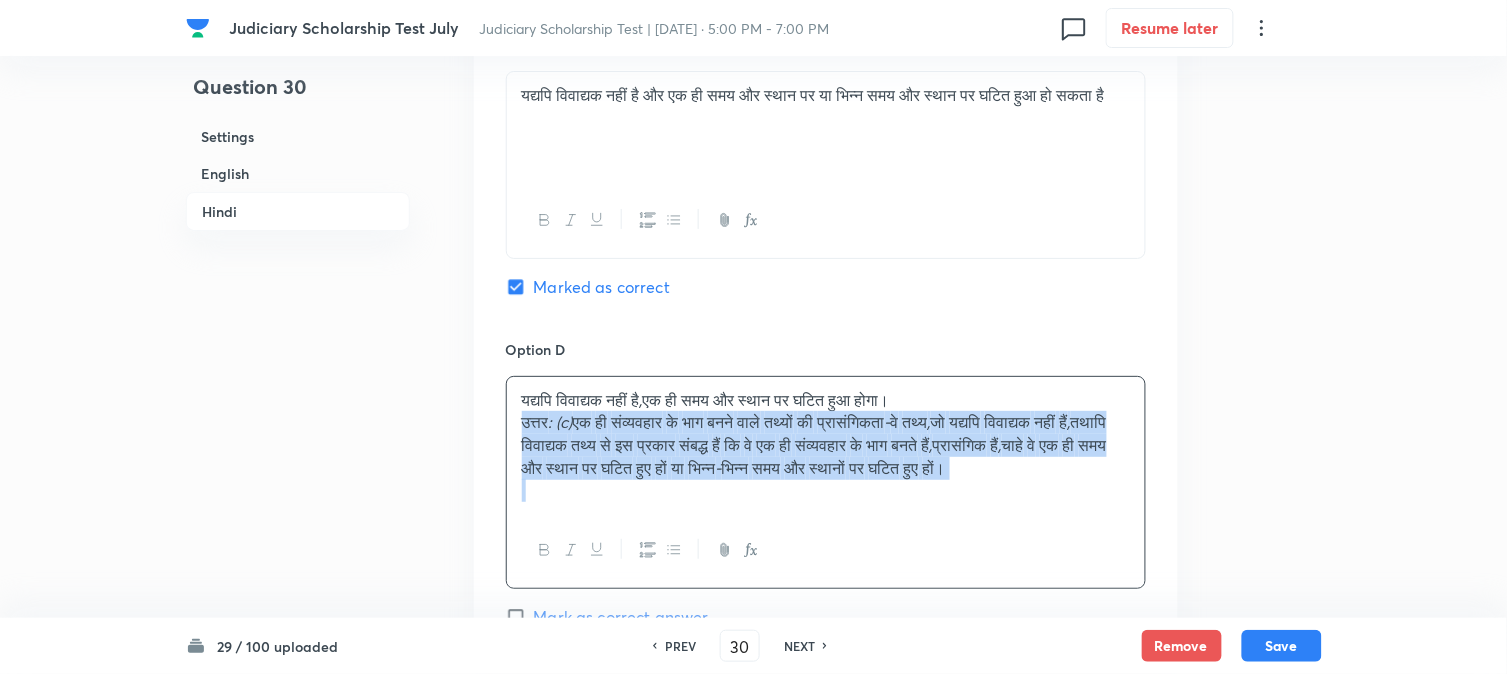 drag, startPoint x: 515, startPoint y: 434, endPoint x: 1324, endPoint y: 526, distance: 814.21436 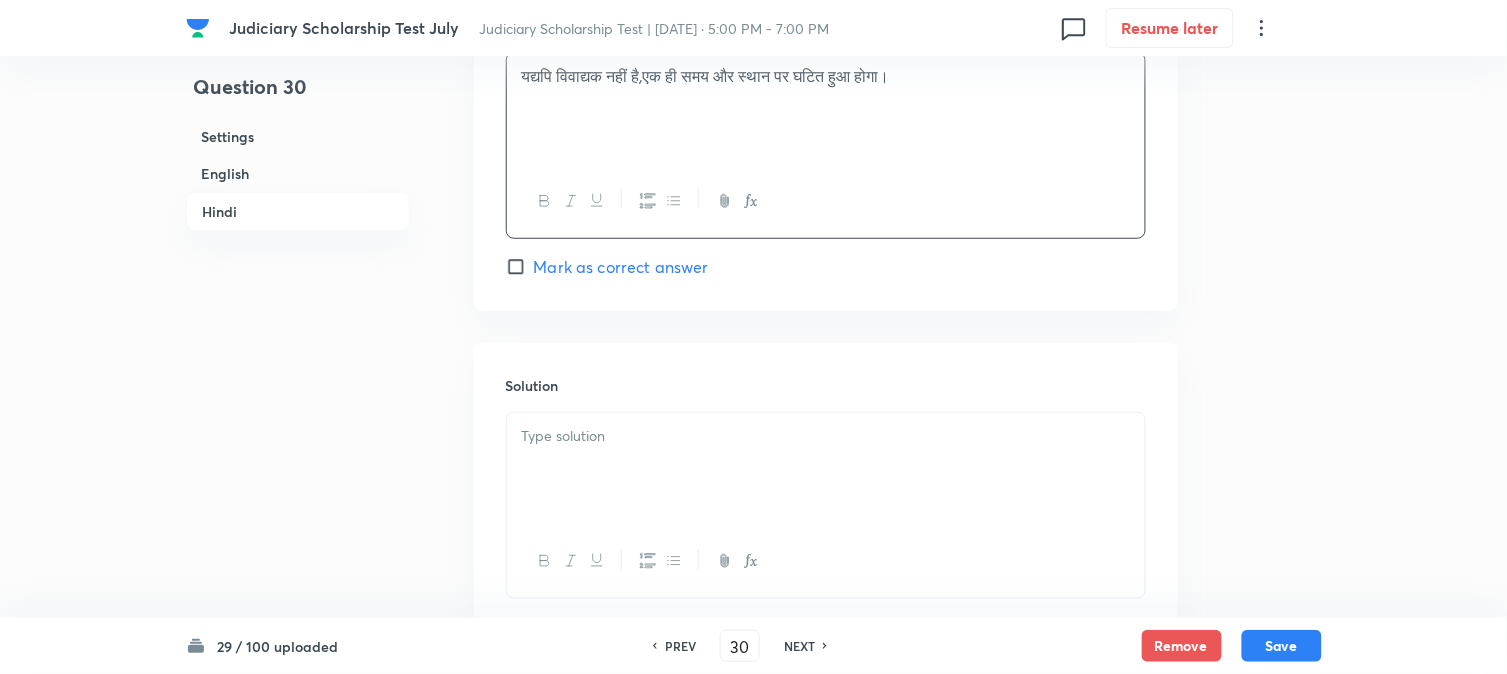 scroll, scrollTop: 4145, scrollLeft: 0, axis: vertical 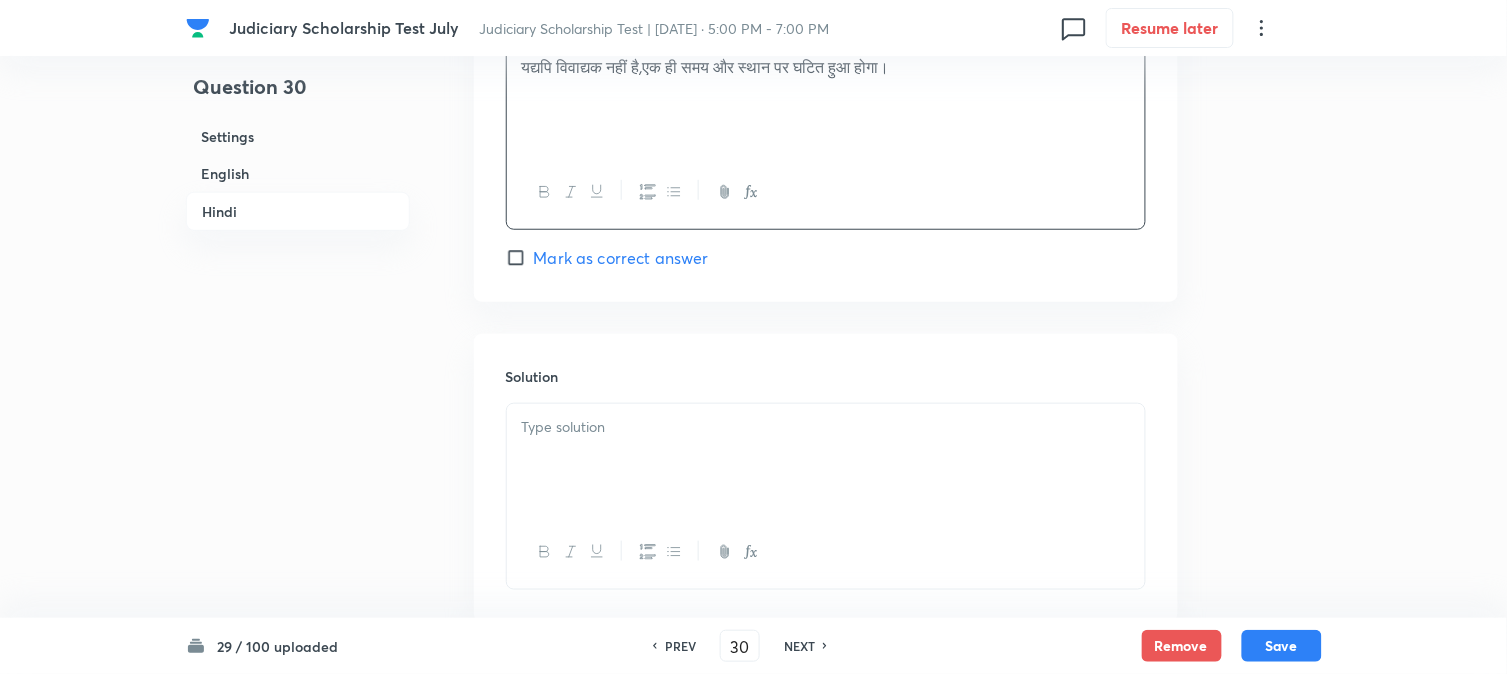 click at bounding box center [826, 460] 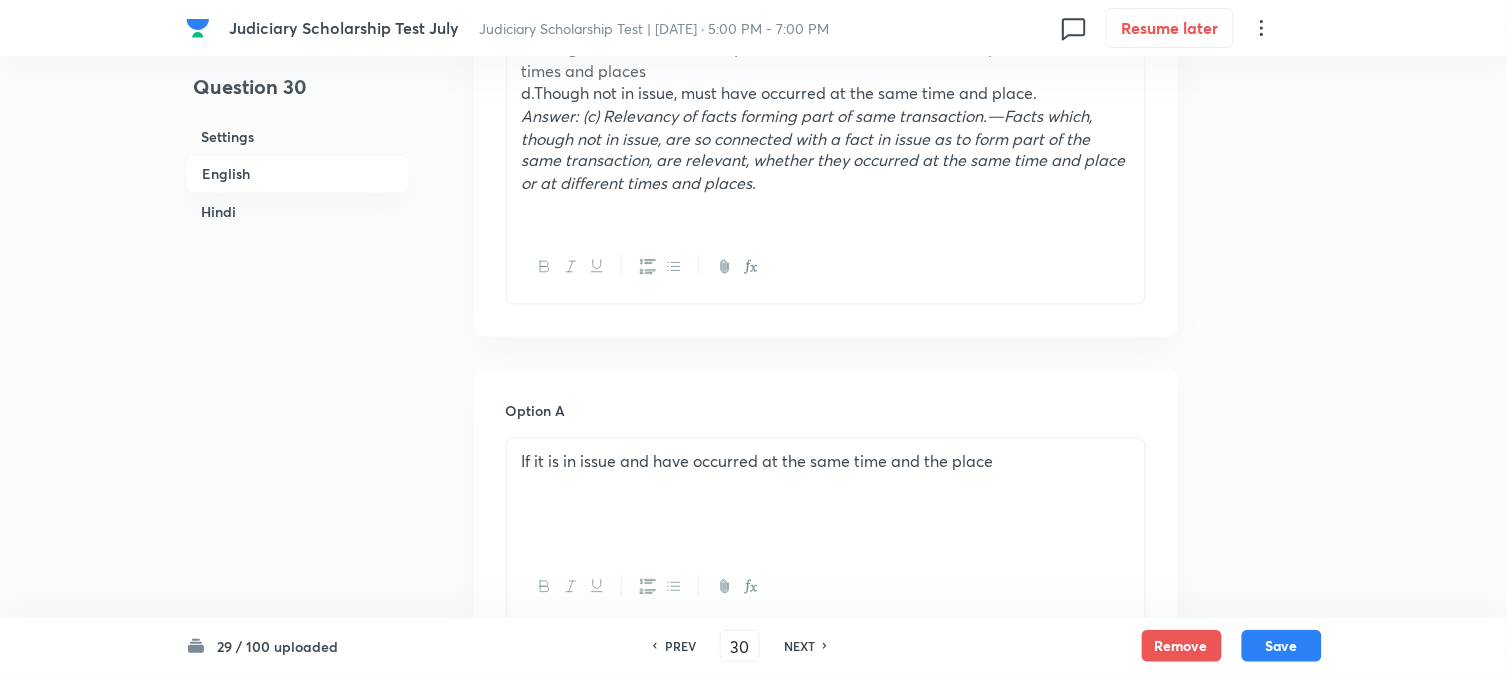 scroll, scrollTop: 590, scrollLeft: 0, axis: vertical 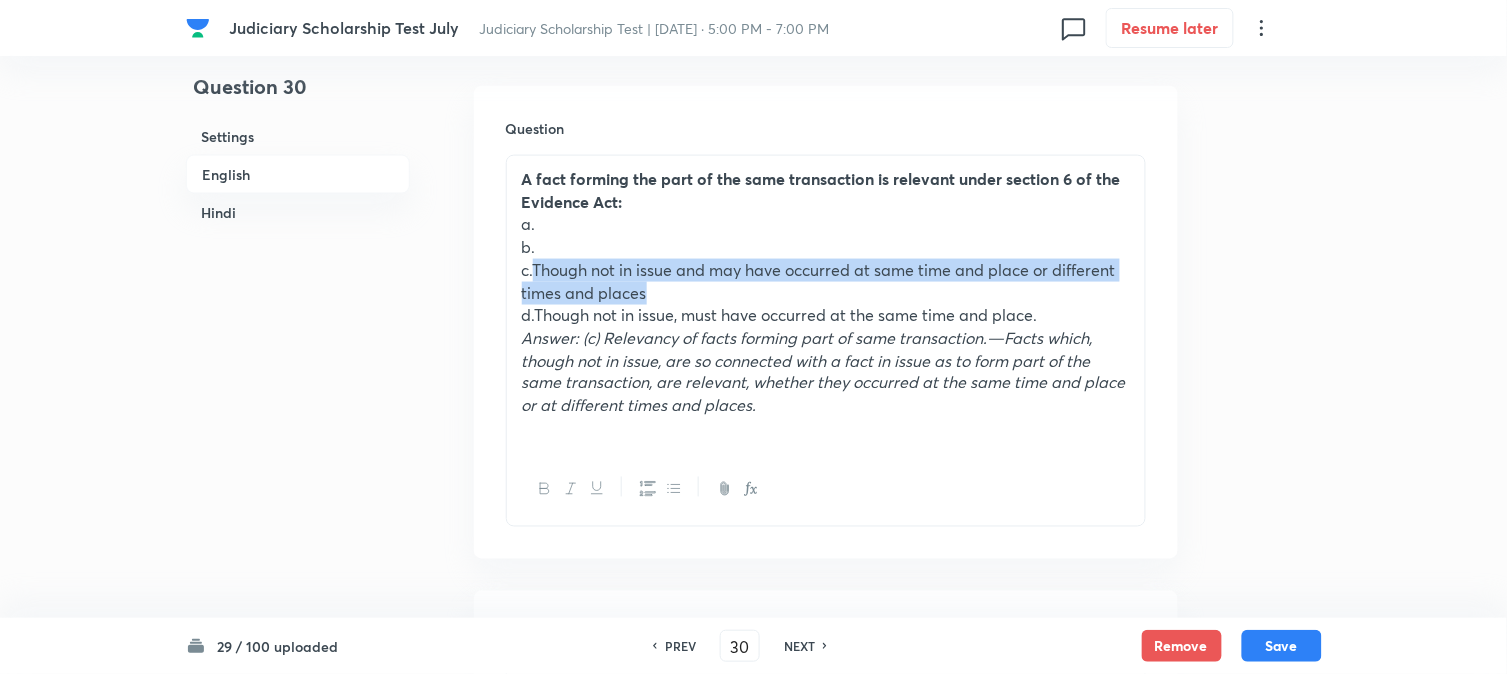 drag, startPoint x: 534, startPoint y: 268, endPoint x: 737, endPoint y: 296, distance: 204.92194 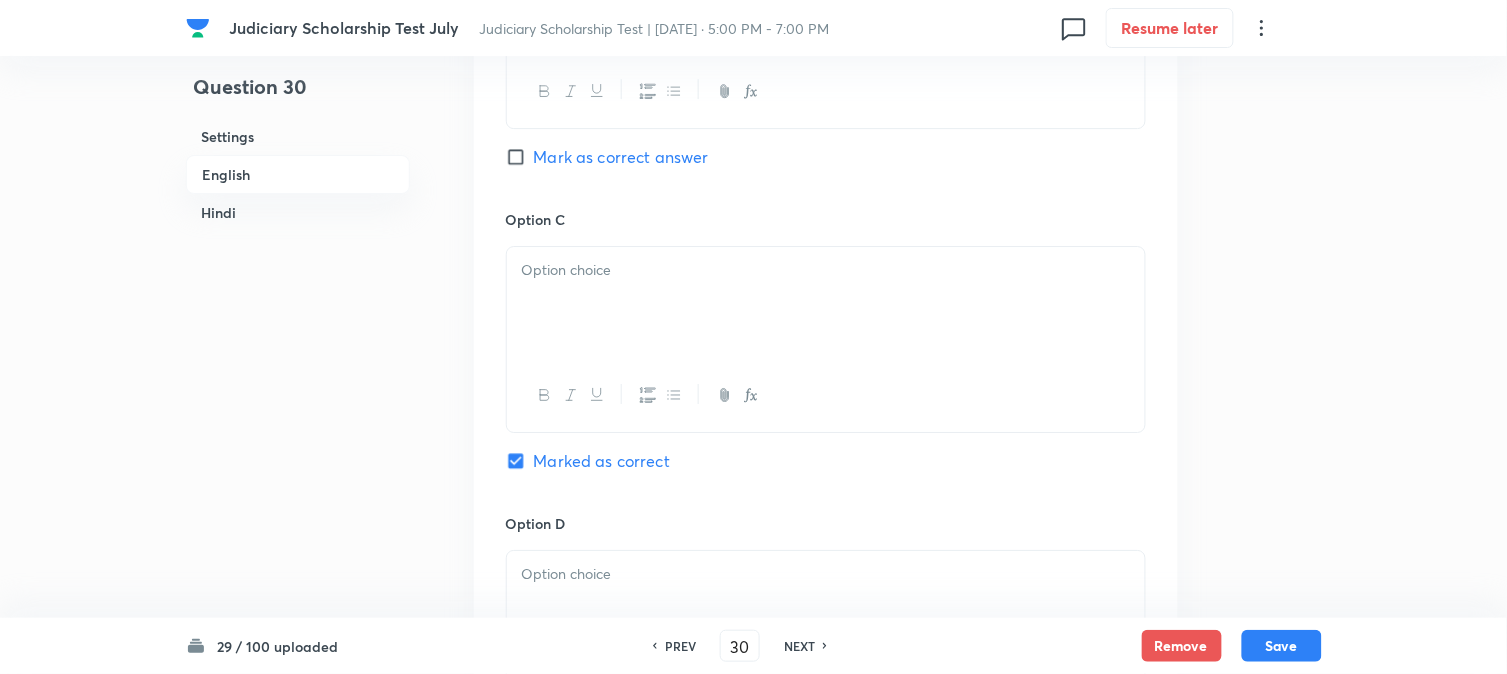 click at bounding box center (826, 303) 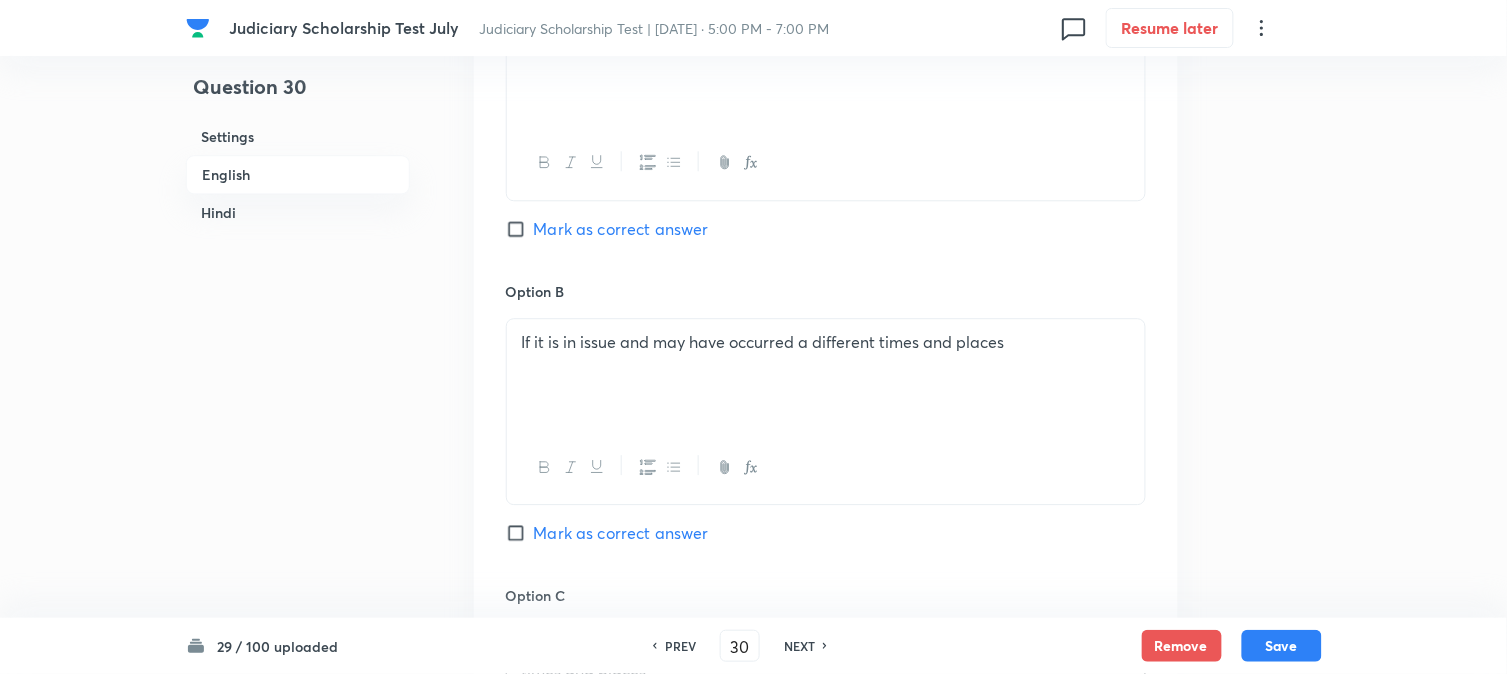 scroll, scrollTop: 701, scrollLeft: 0, axis: vertical 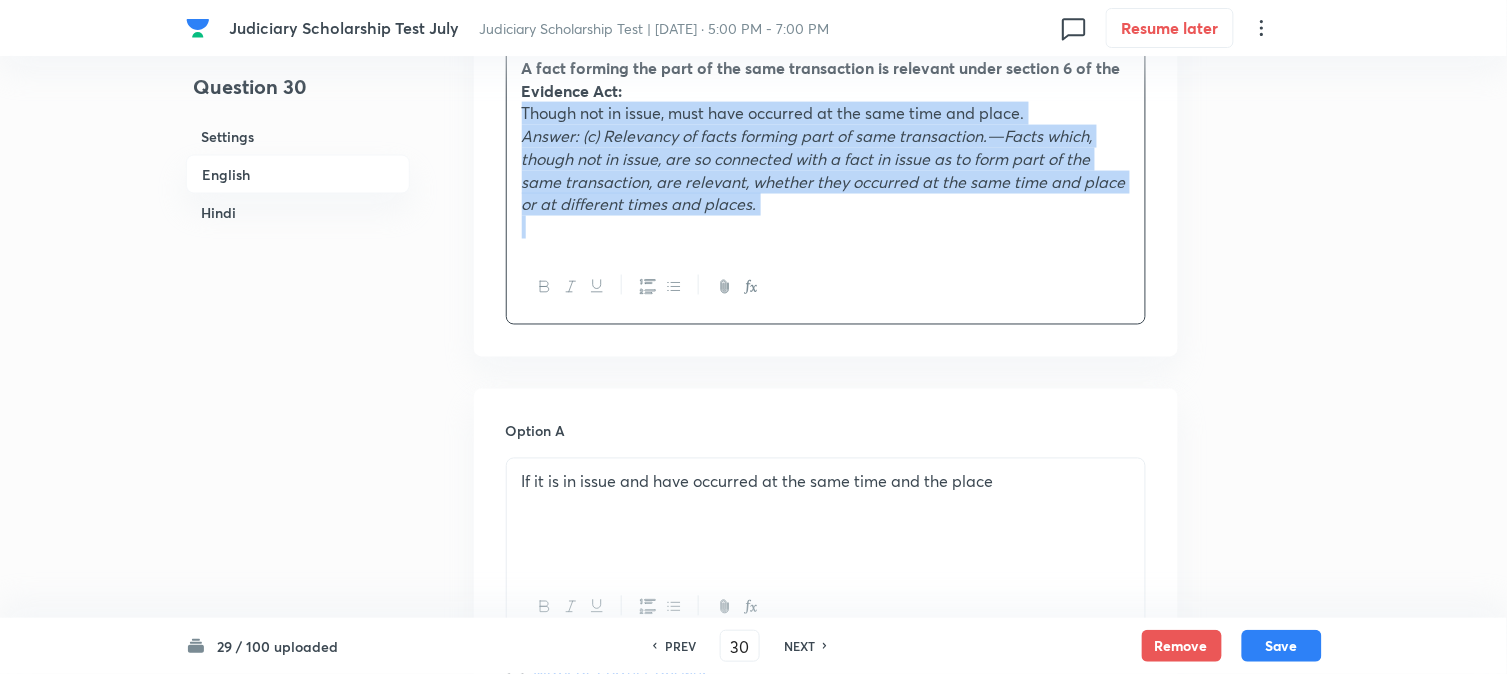 drag, startPoint x: 537, startPoint y: 178, endPoint x: 1133, endPoint y: 281, distance: 604.8347 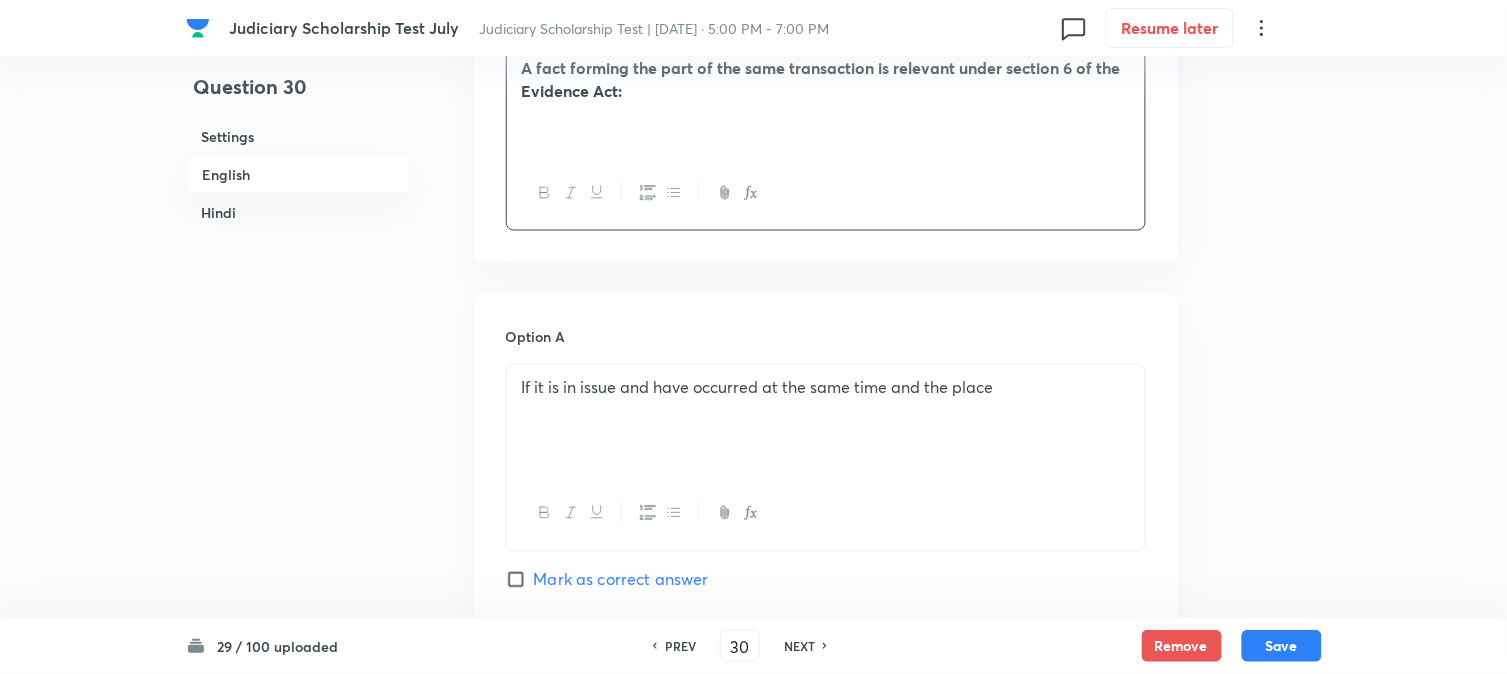 scroll, scrollTop: 1701, scrollLeft: 0, axis: vertical 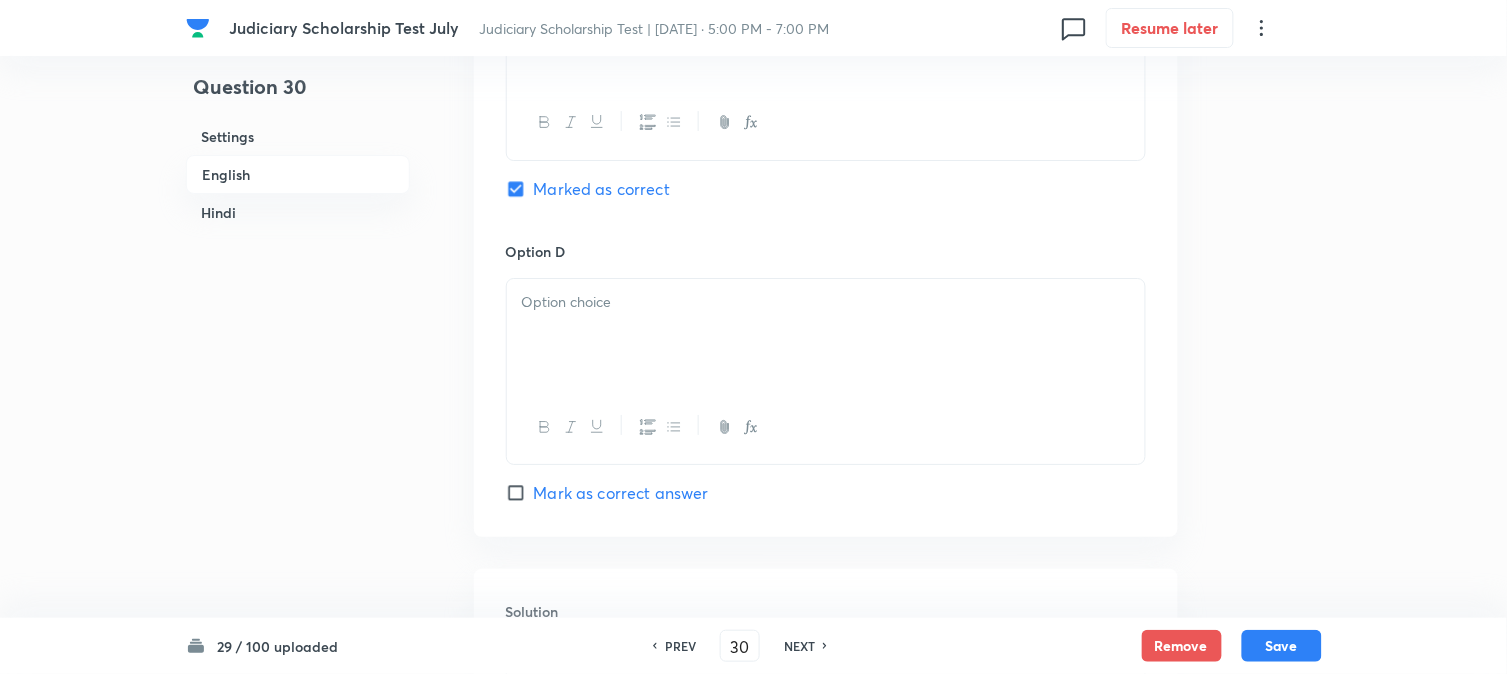 click at bounding box center [826, 335] 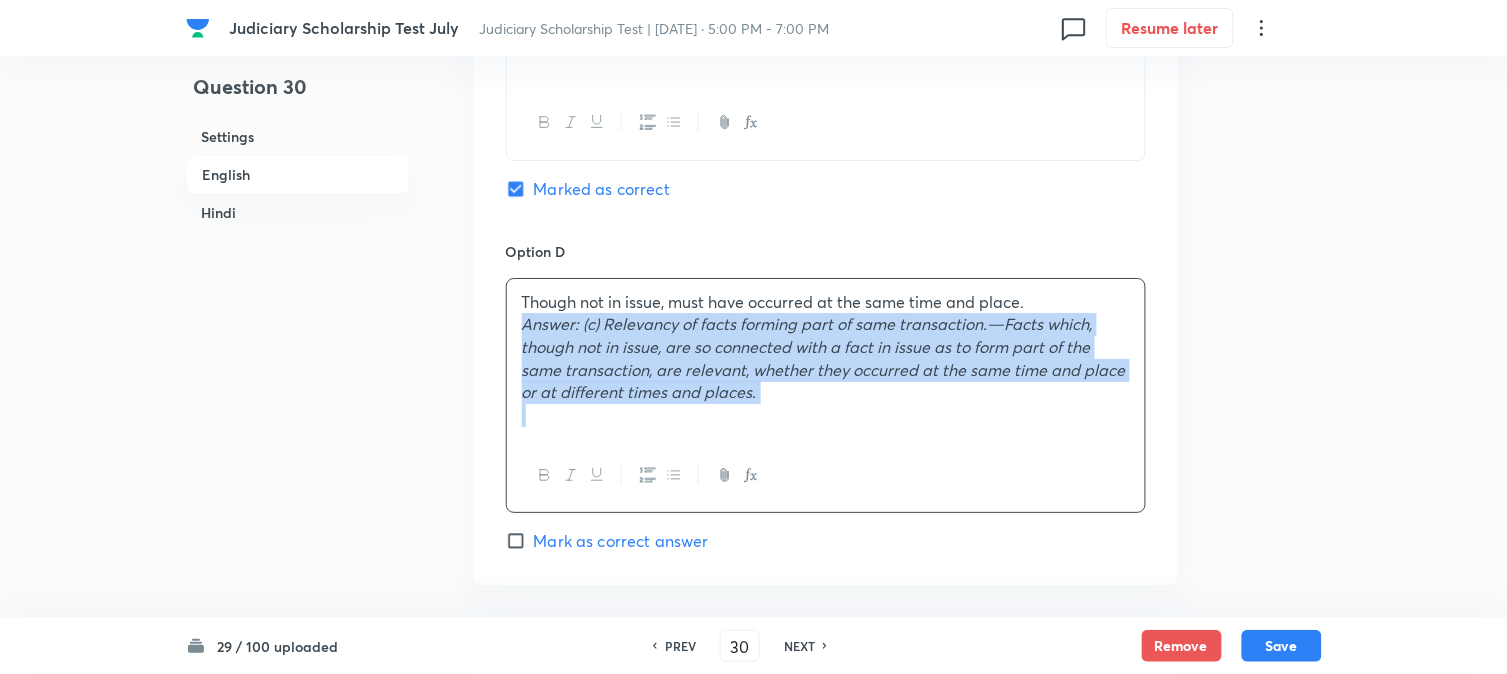 drag, startPoint x: 517, startPoint y: 321, endPoint x: 1036, endPoint y: 461, distance: 537.5509 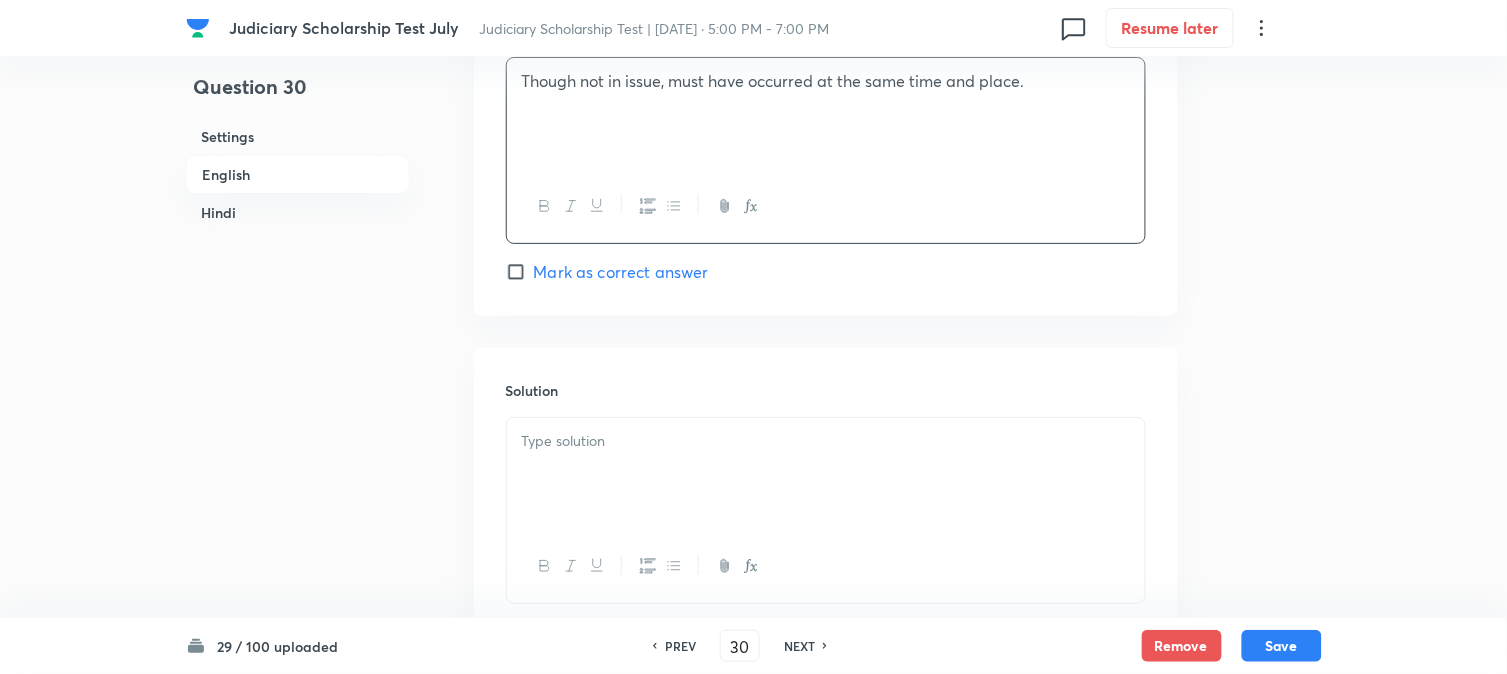 scroll, scrollTop: 1923, scrollLeft: 0, axis: vertical 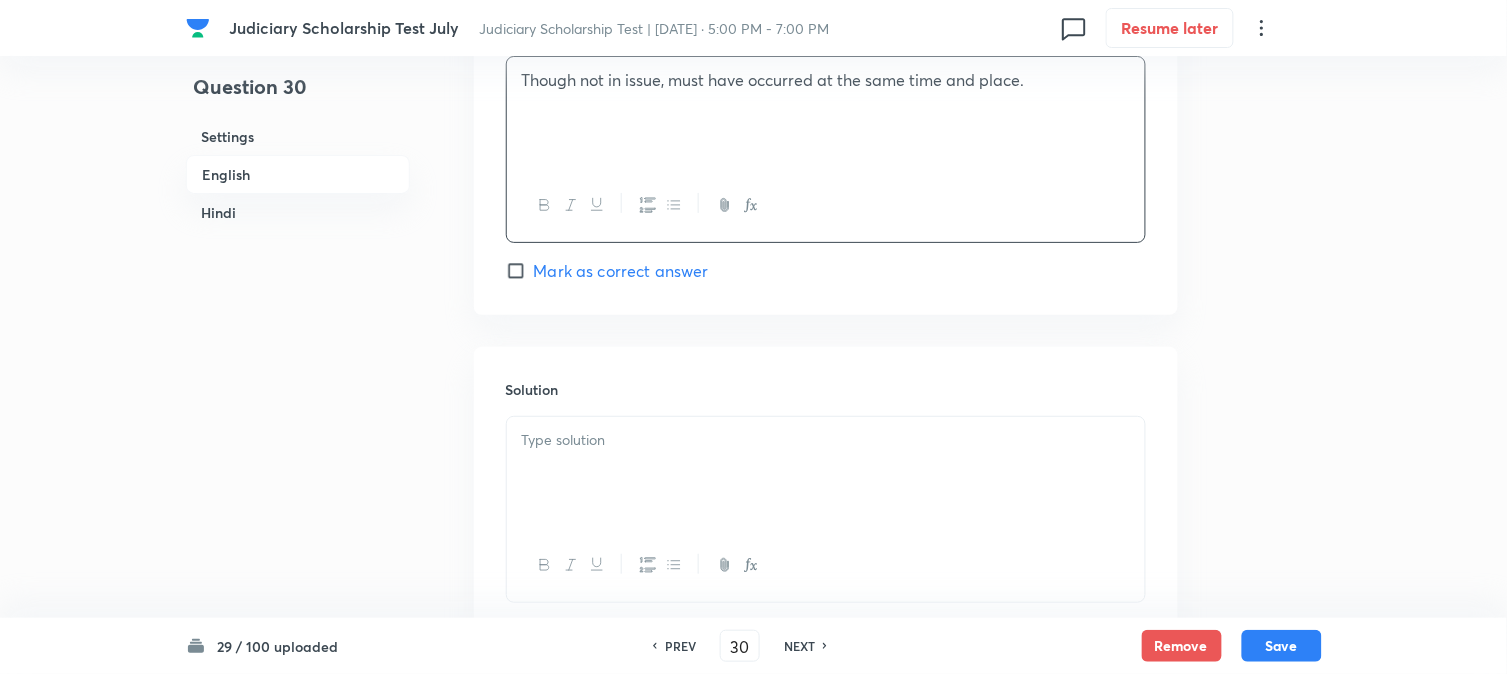 click on "Solution" at bounding box center [826, 491] 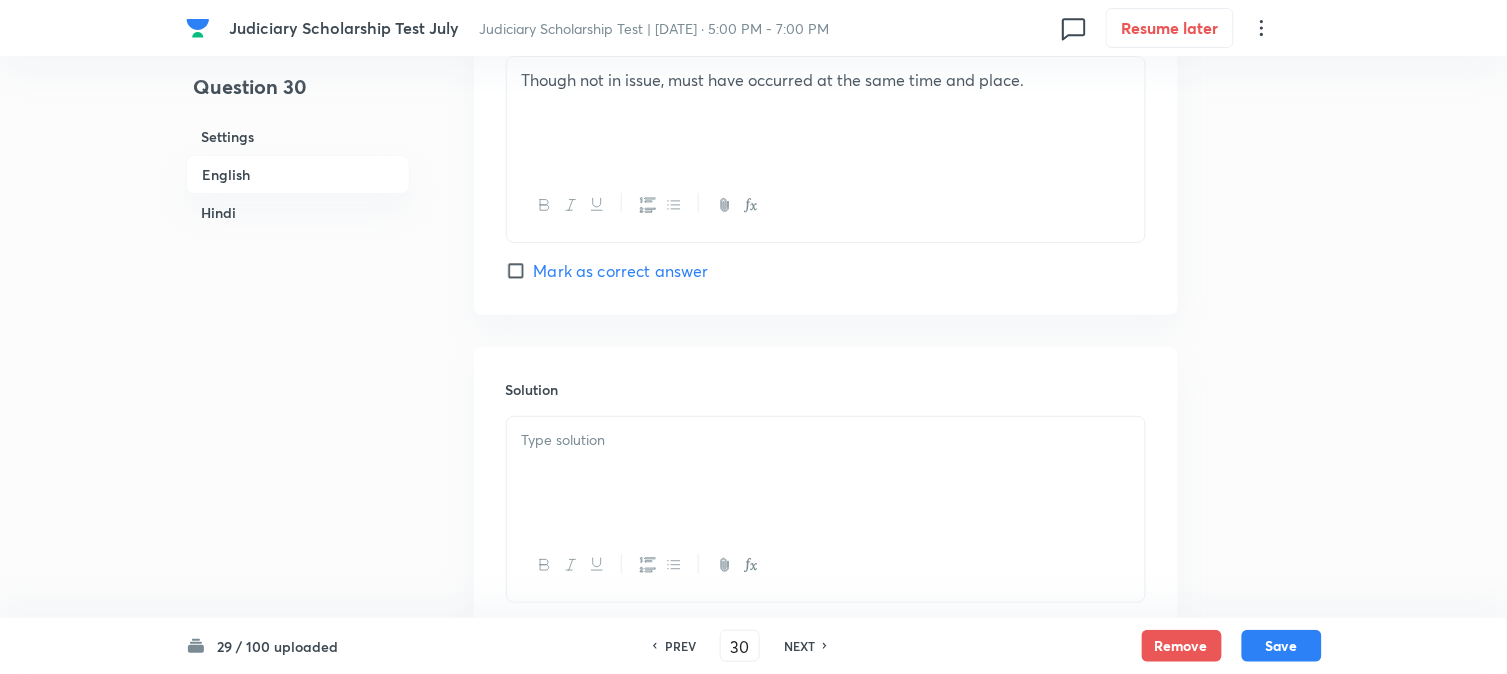 click at bounding box center [826, 473] 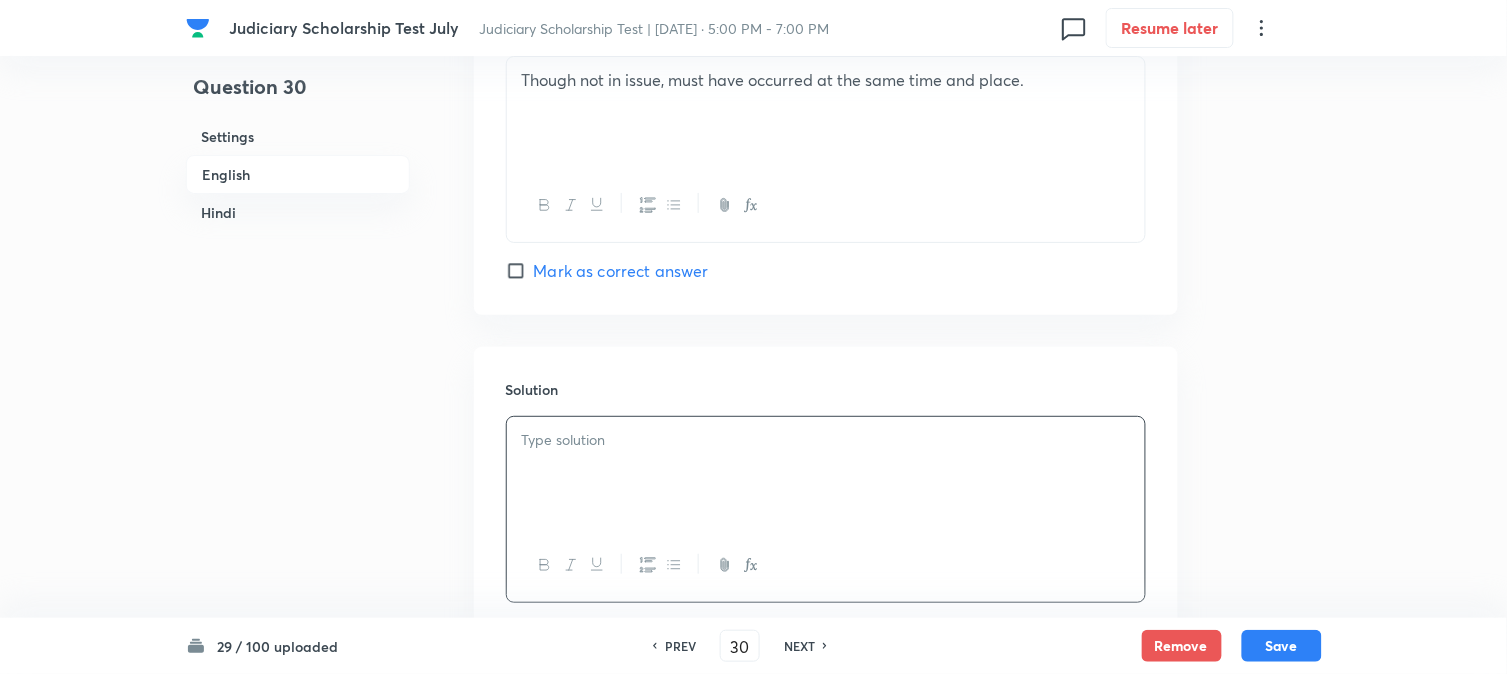 click at bounding box center (826, 473) 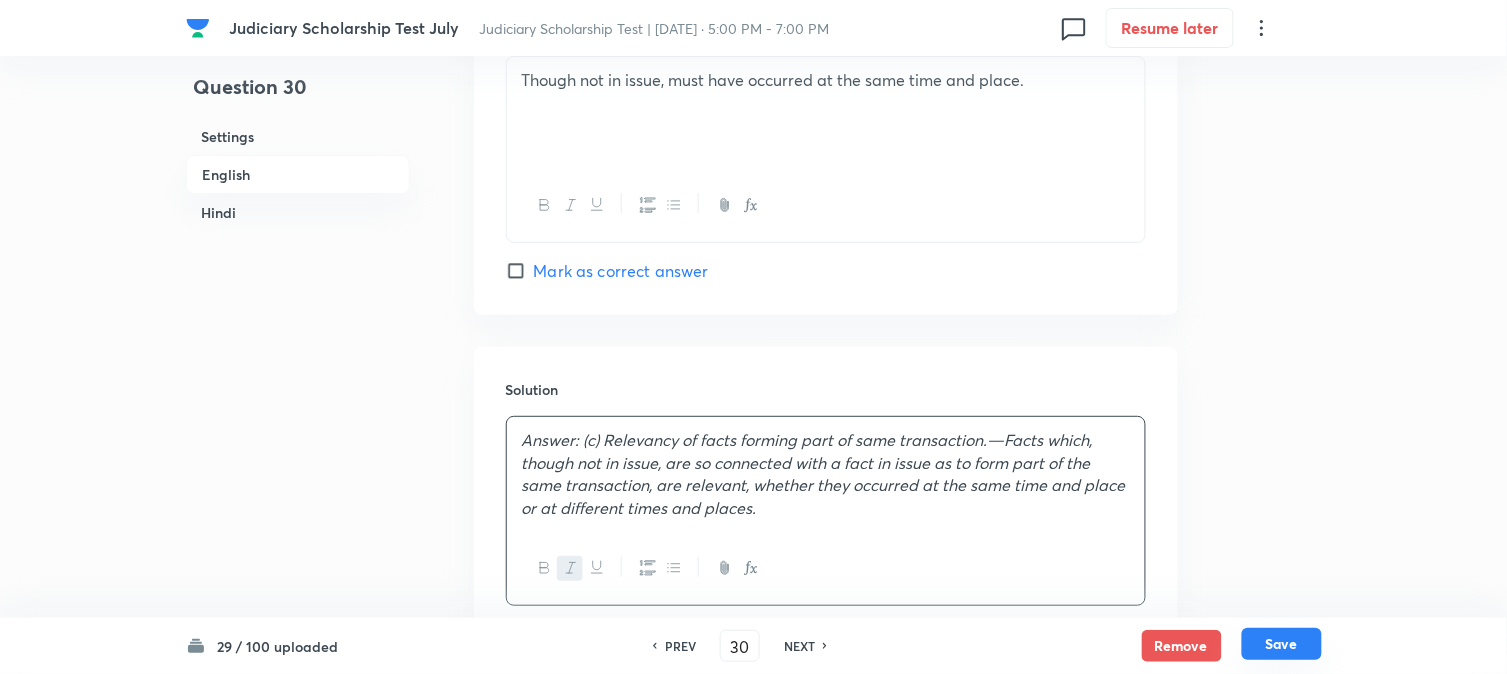 click on "Save" at bounding box center (1282, 644) 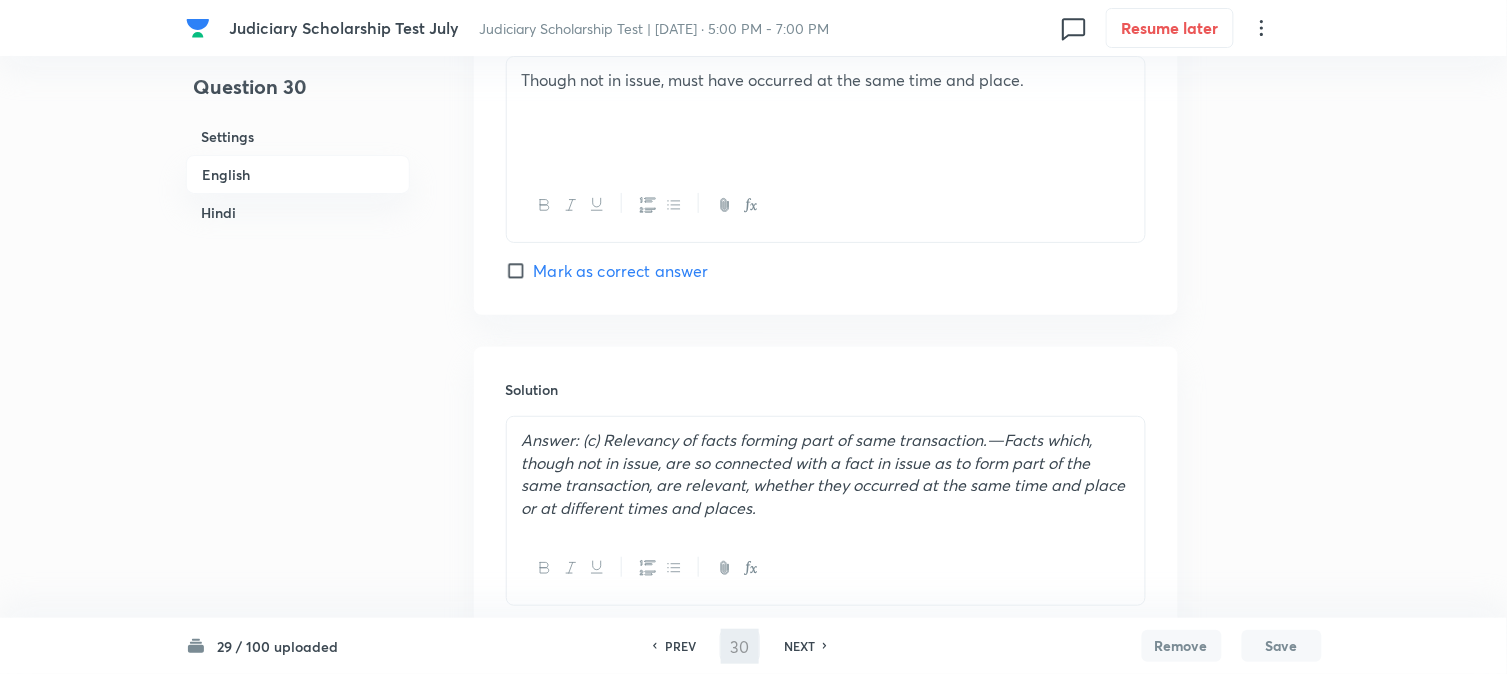 type on "31" 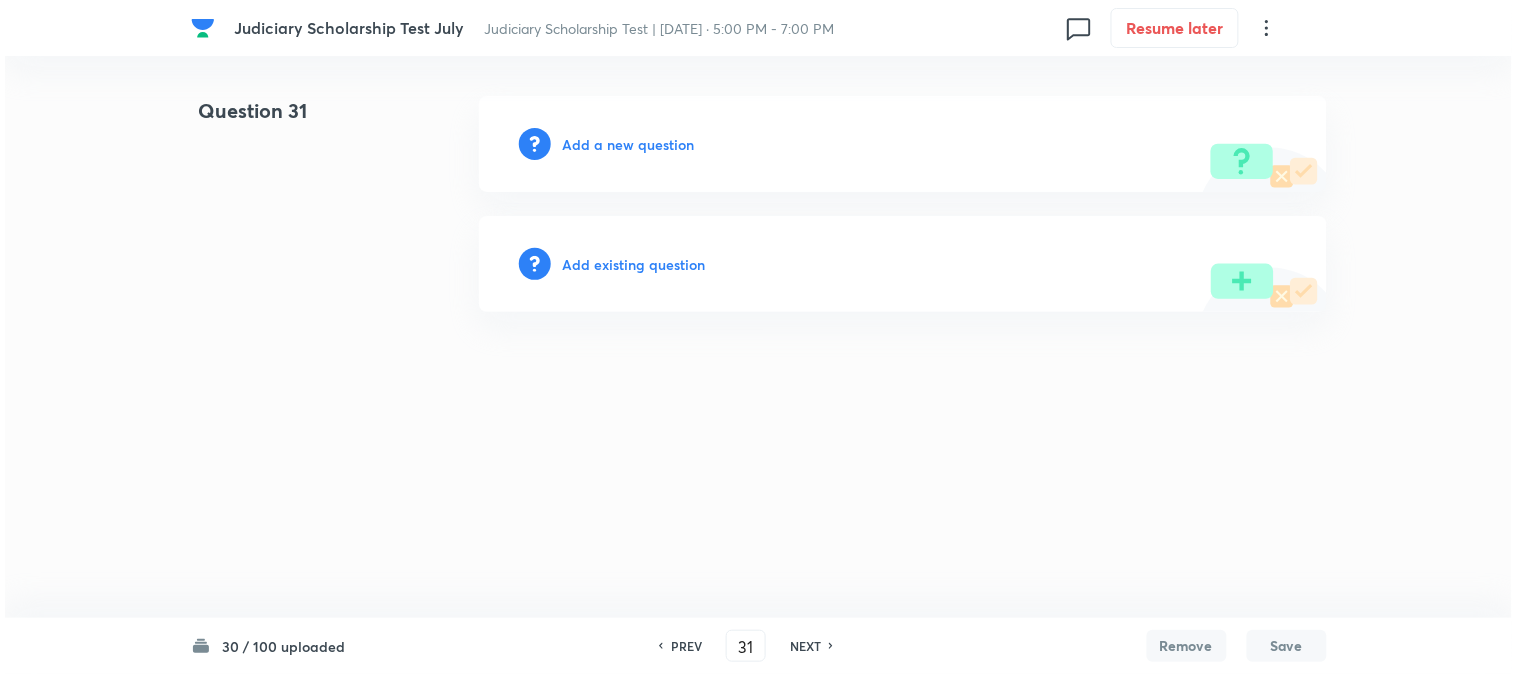 scroll, scrollTop: 0, scrollLeft: 0, axis: both 